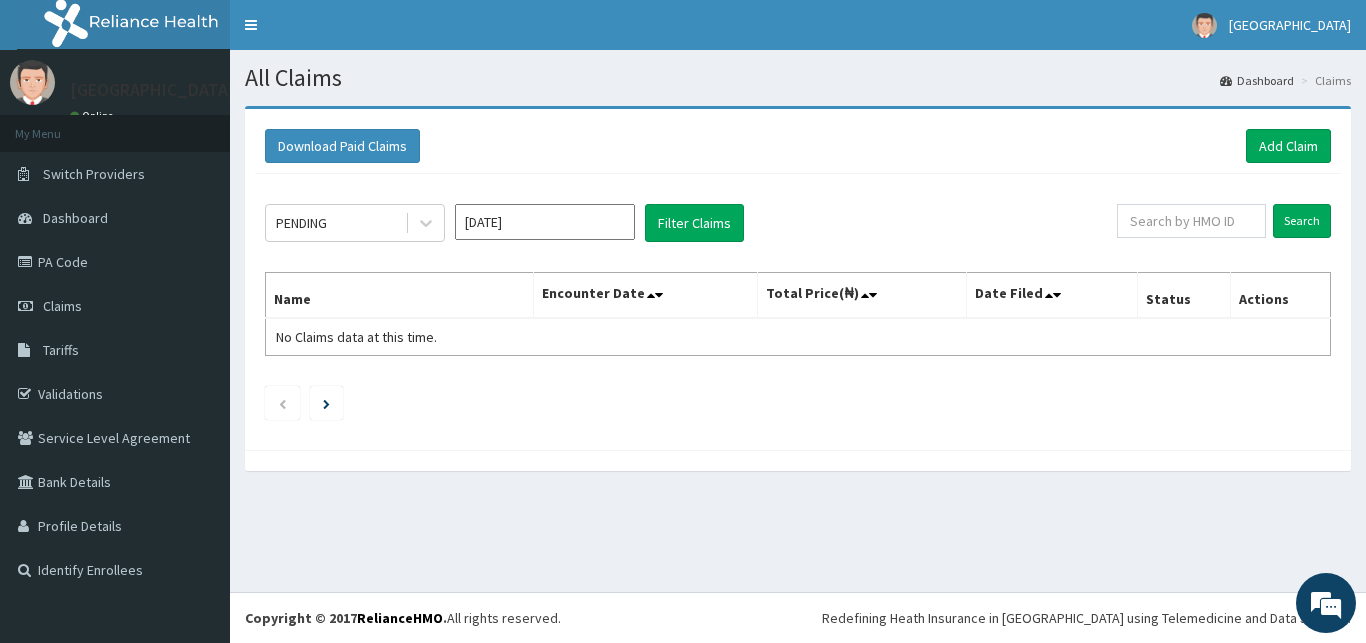 scroll, scrollTop: 0, scrollLeft: 0, axis: both 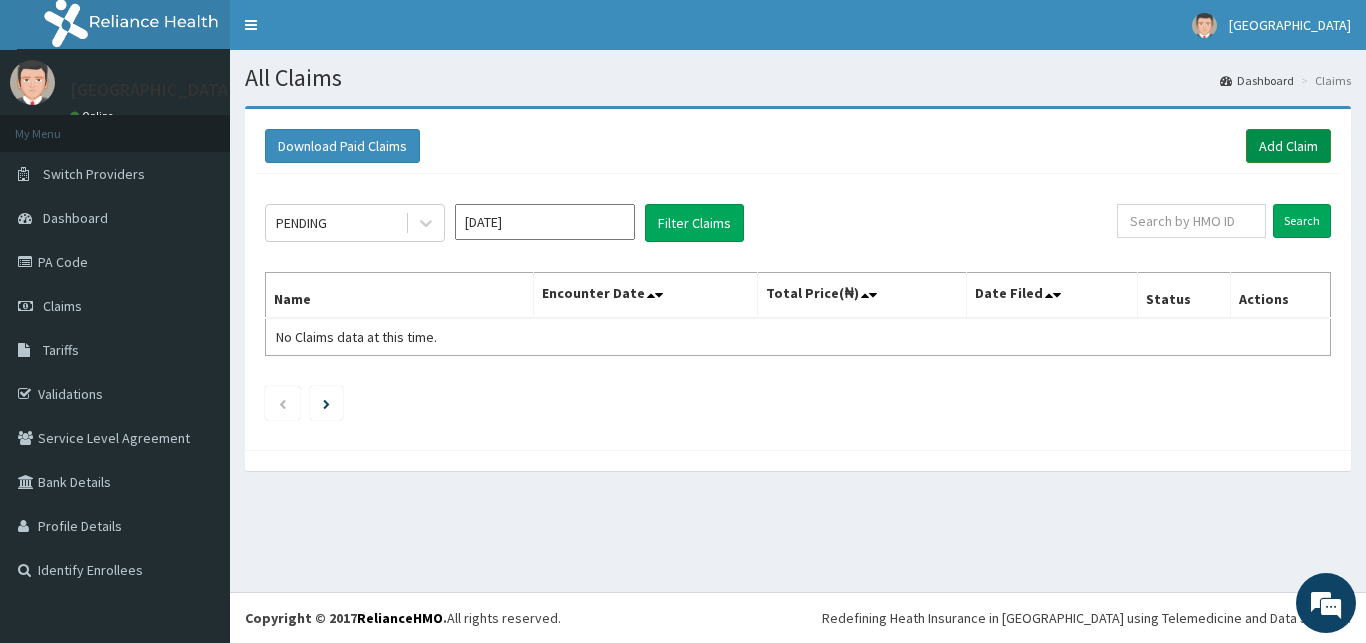 click on "Add Claim" at bounding box center (1288, 146) 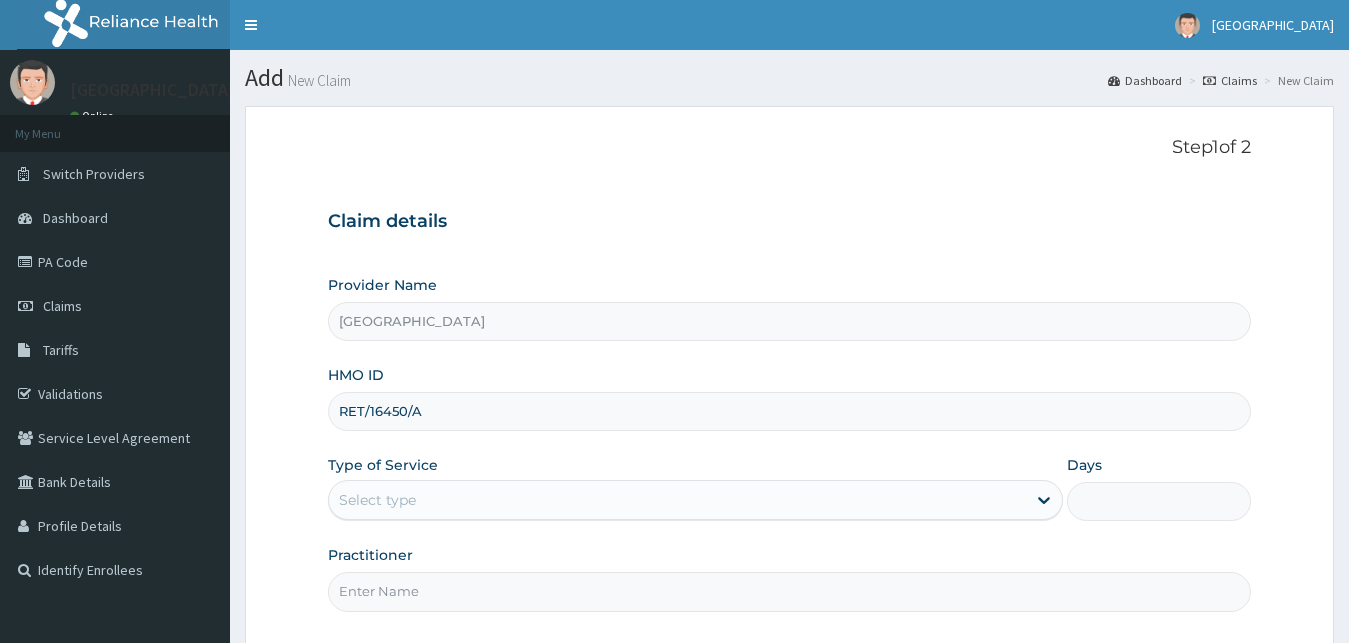 scroll, scrollTop: 0, scrollLeft: 0, axis: both 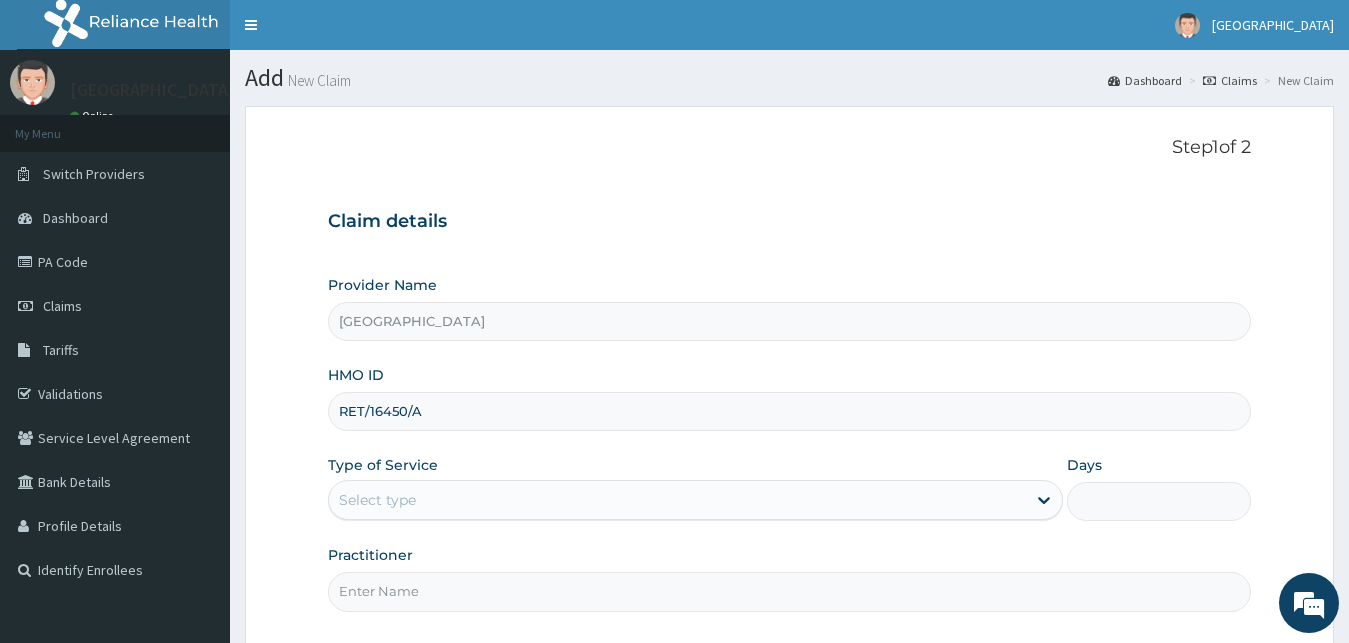 click on "RET/16450/A" at bounding box center (790, 411) 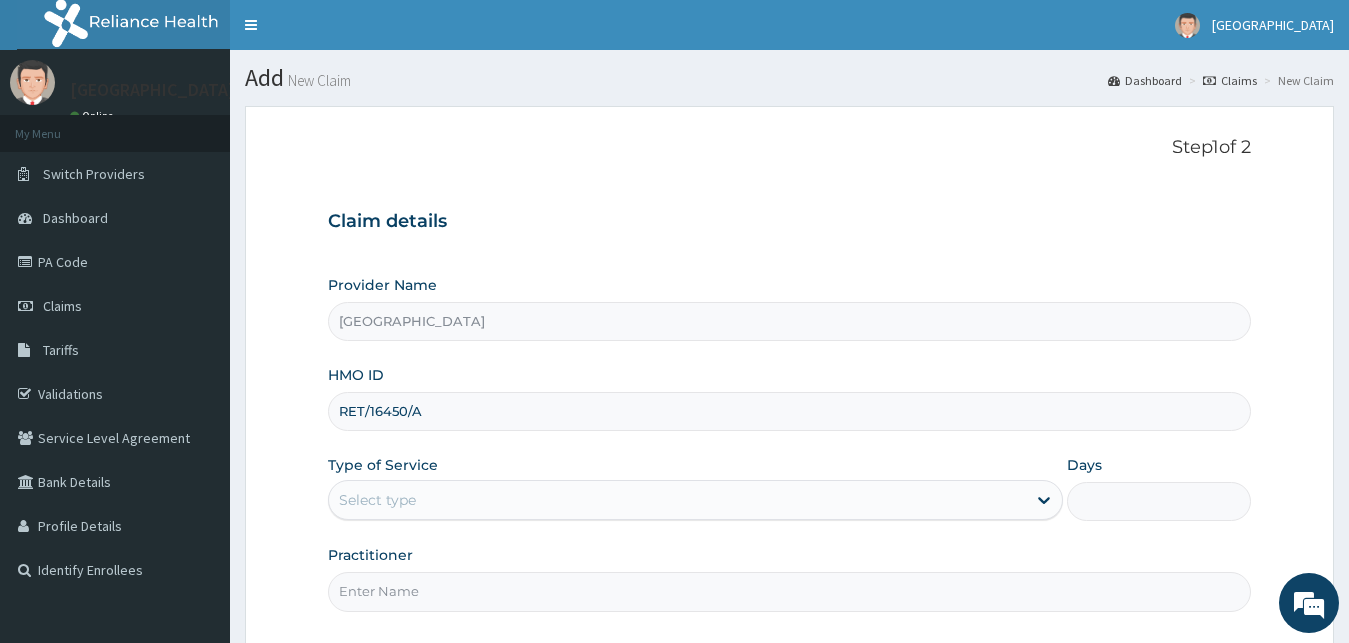 scroll, scrollTop: 187, scrollLeft: 0, axis: vertical 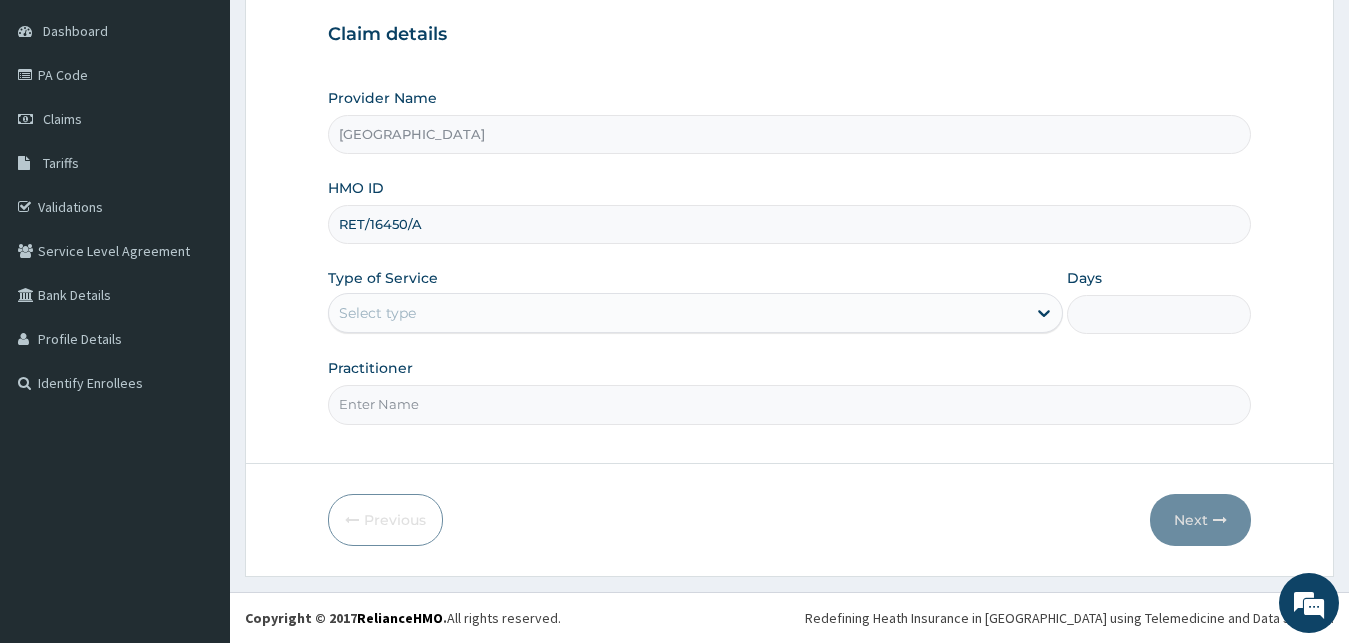 type on "RET/16450/A" 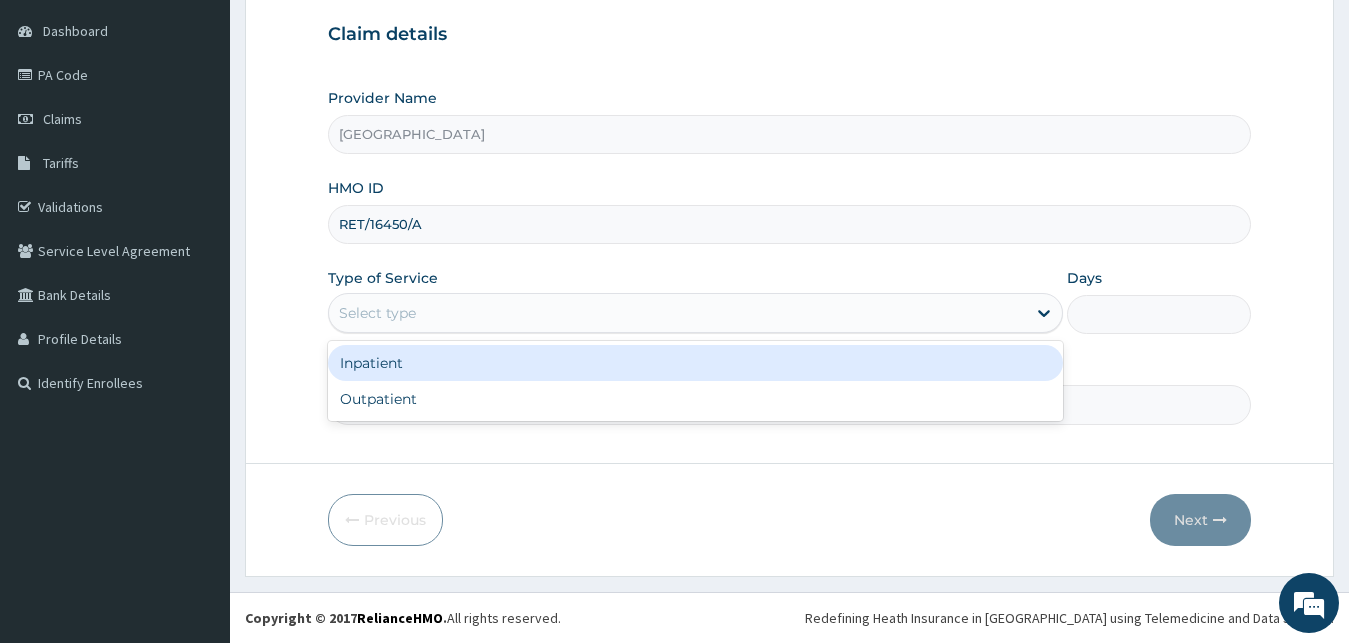click on "Select type" at bounding box center [678, 313] 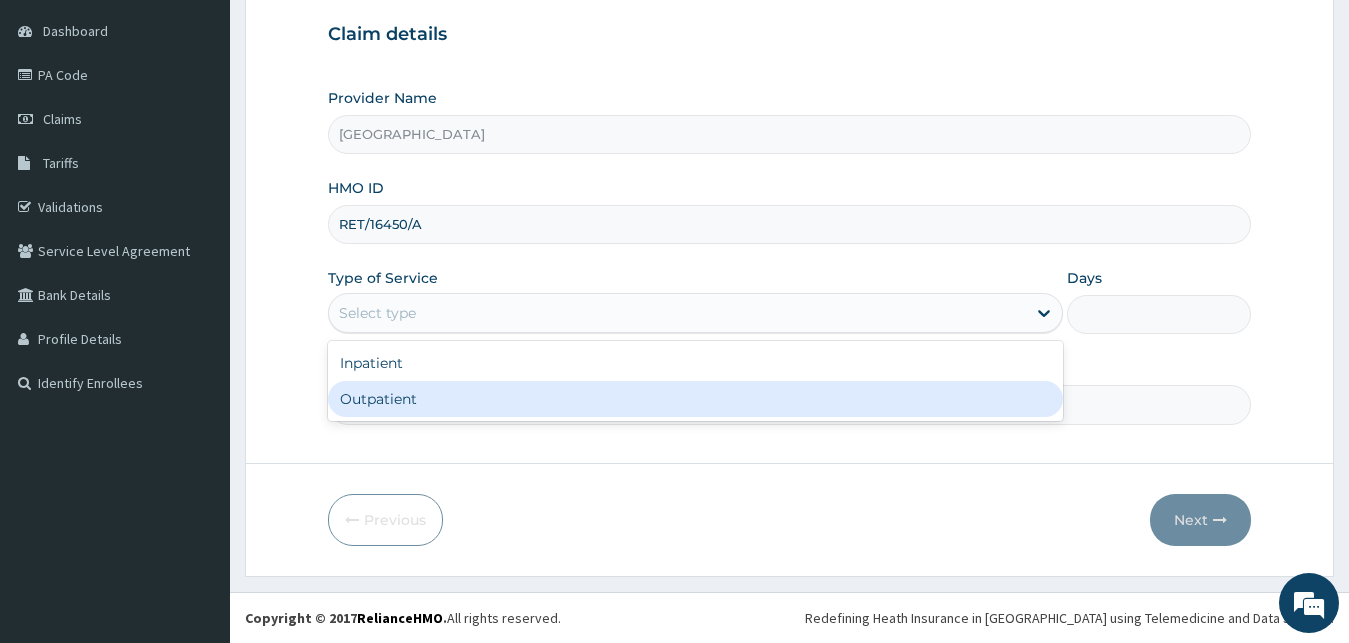 click on "Outpatient" at bounding box center (696, 399) 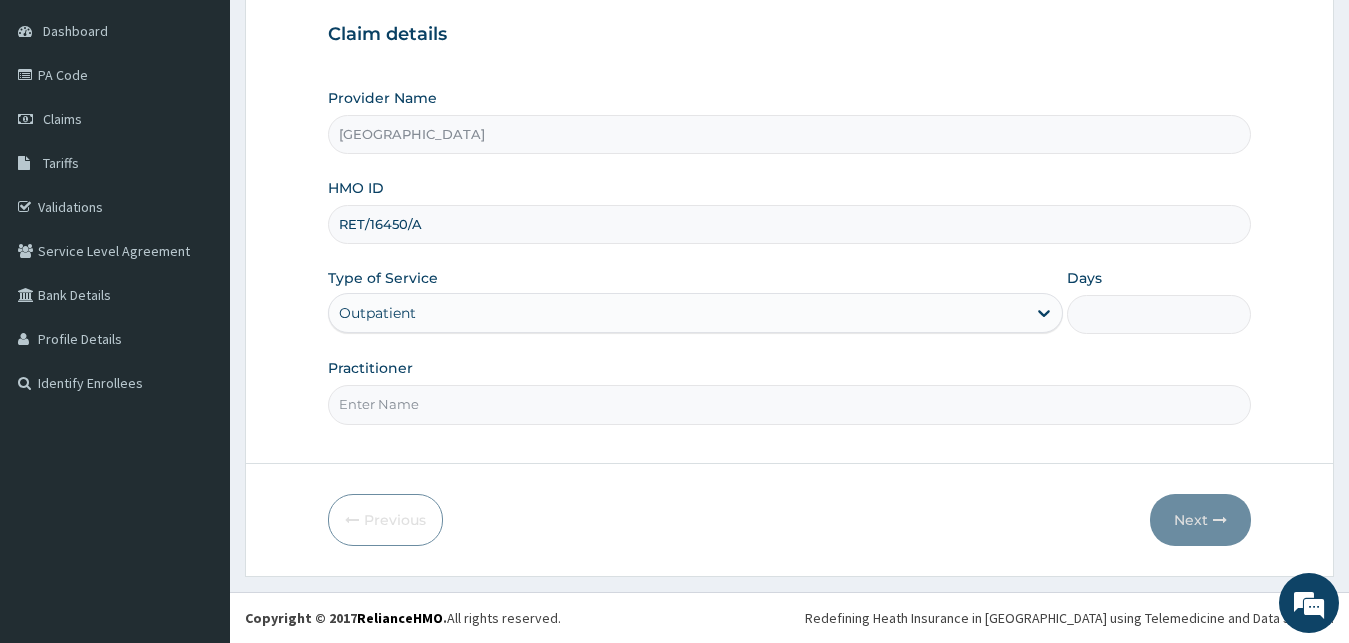 type on "1" 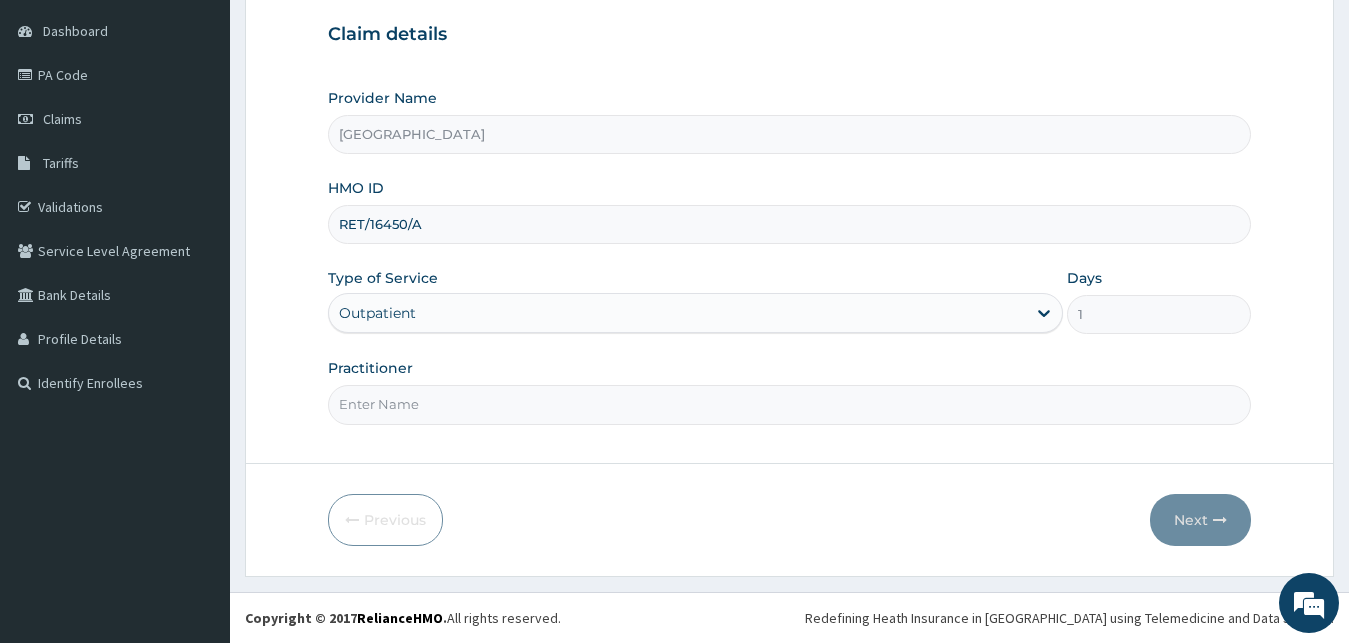 click on "Practitioner" at bounding box center (790, 404) 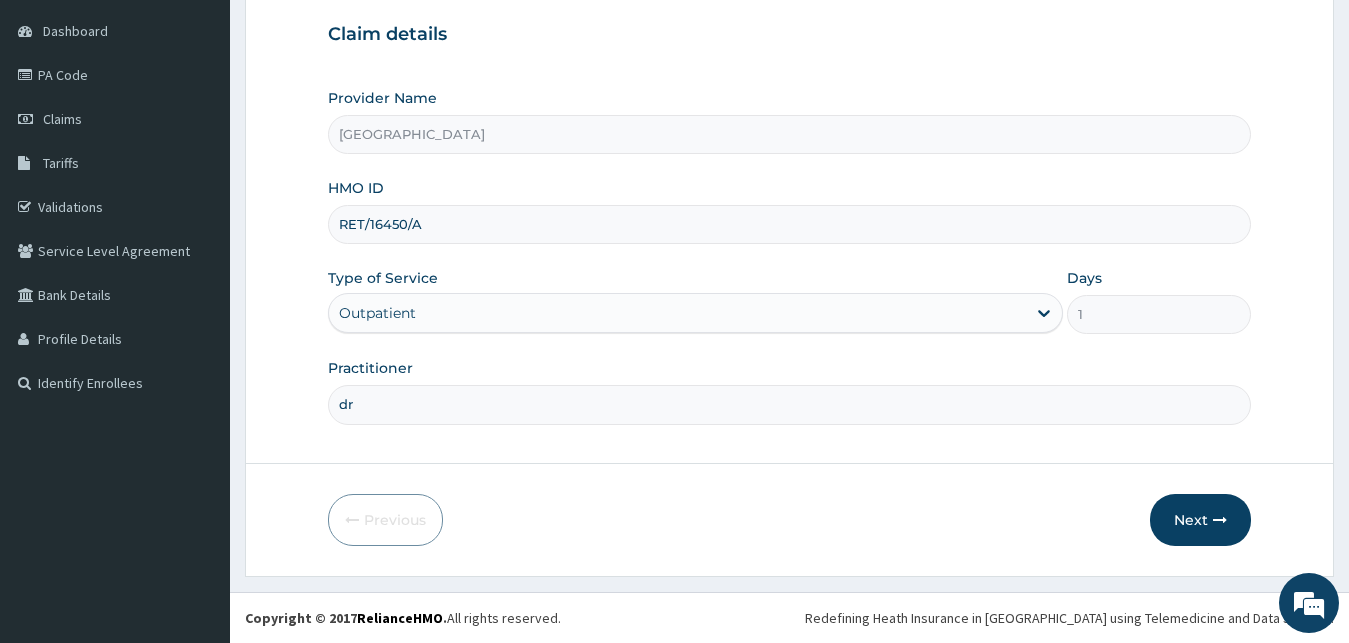 type on "d" 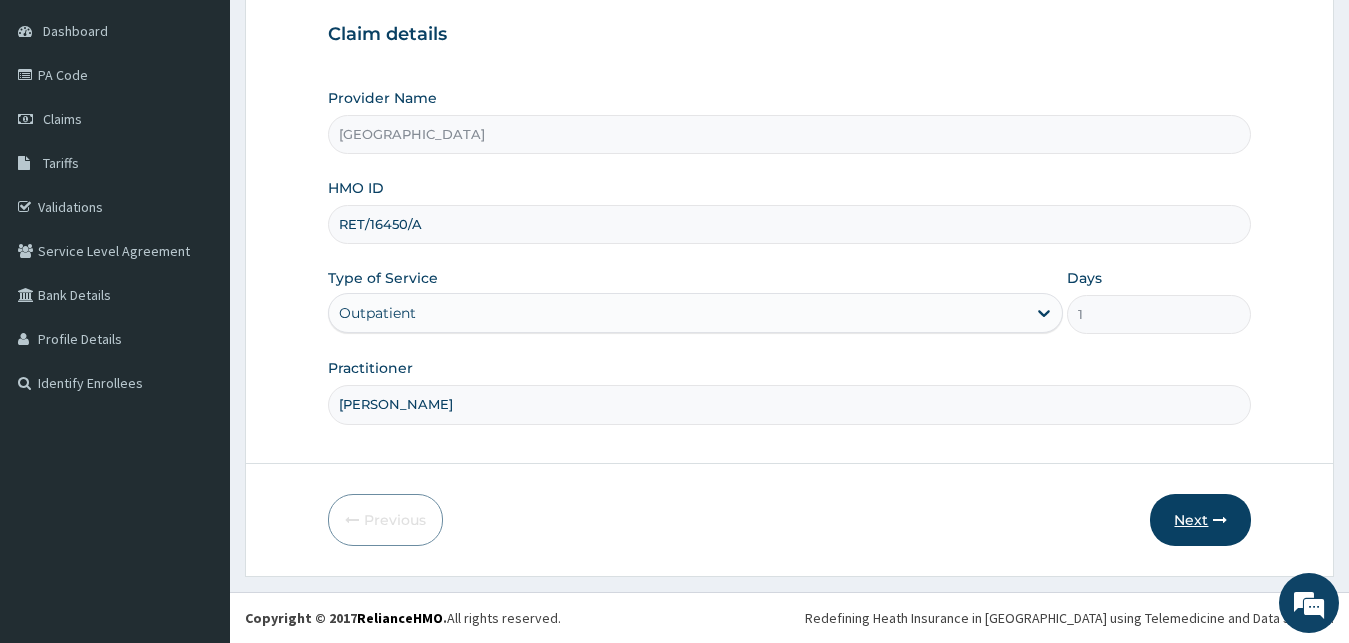 type on "DR AJULO" 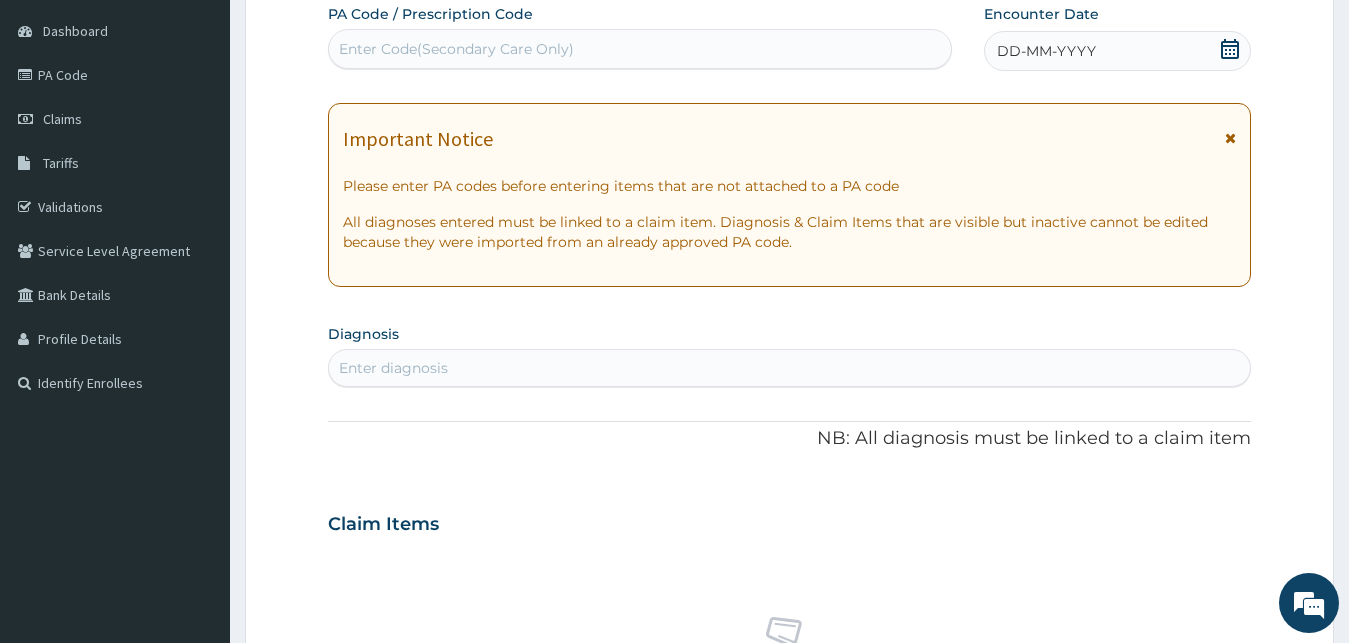 click on "Enter Code(Secondary Care Only)" at bounding box center (456, 49) 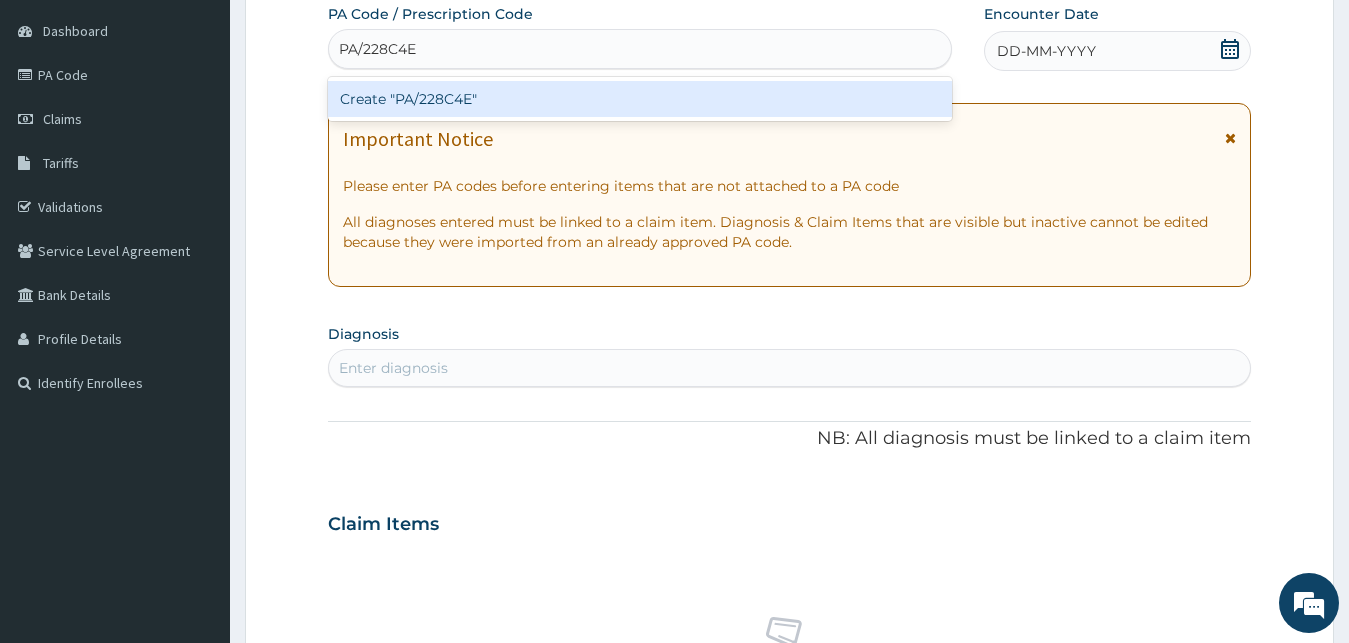 click on "Create "PA/228C4E"" at bounding box center [640, 99] 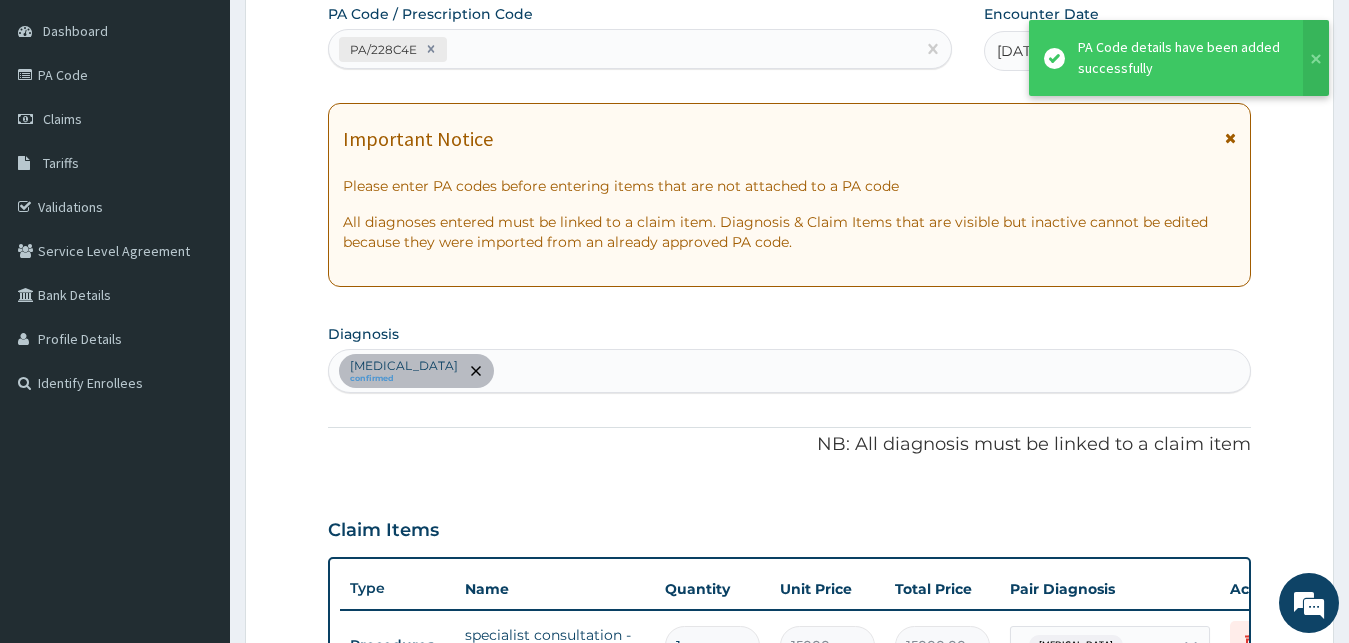 scroll, scrollTop: 198, scrollLeft: 0, axis: vertical 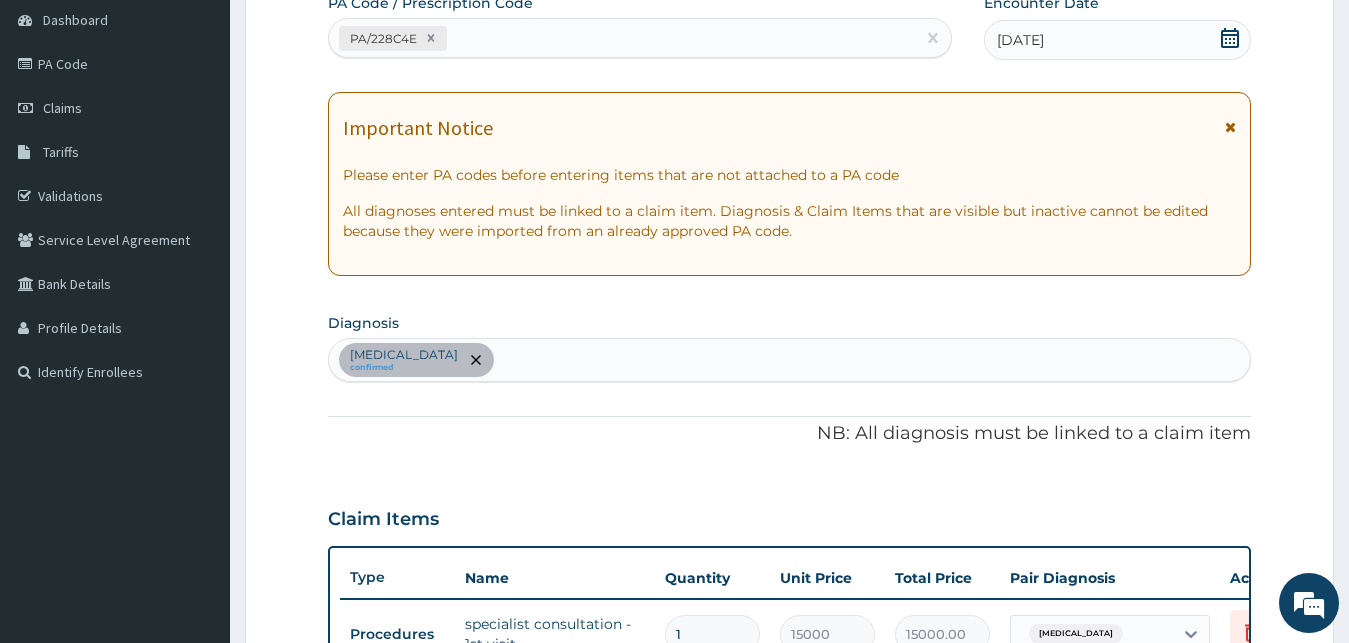 click on "Hypothyroidism confirmed" at bounding box center [790, 360] 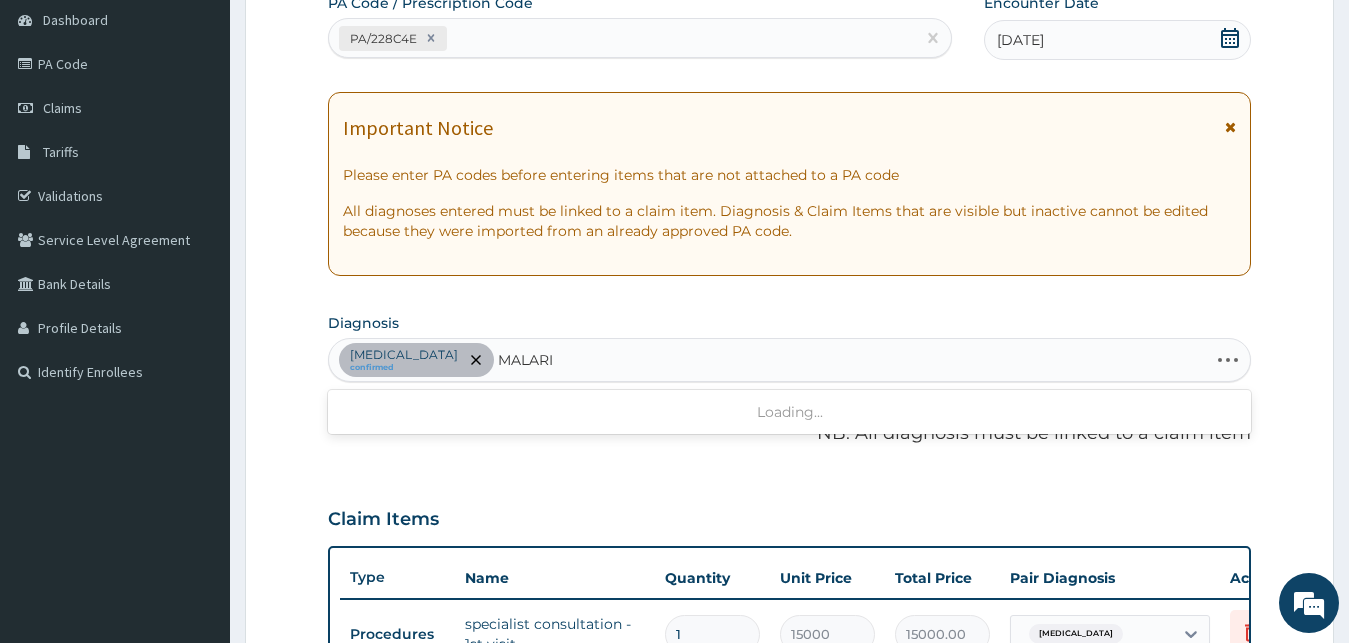 type on "MALARIA" 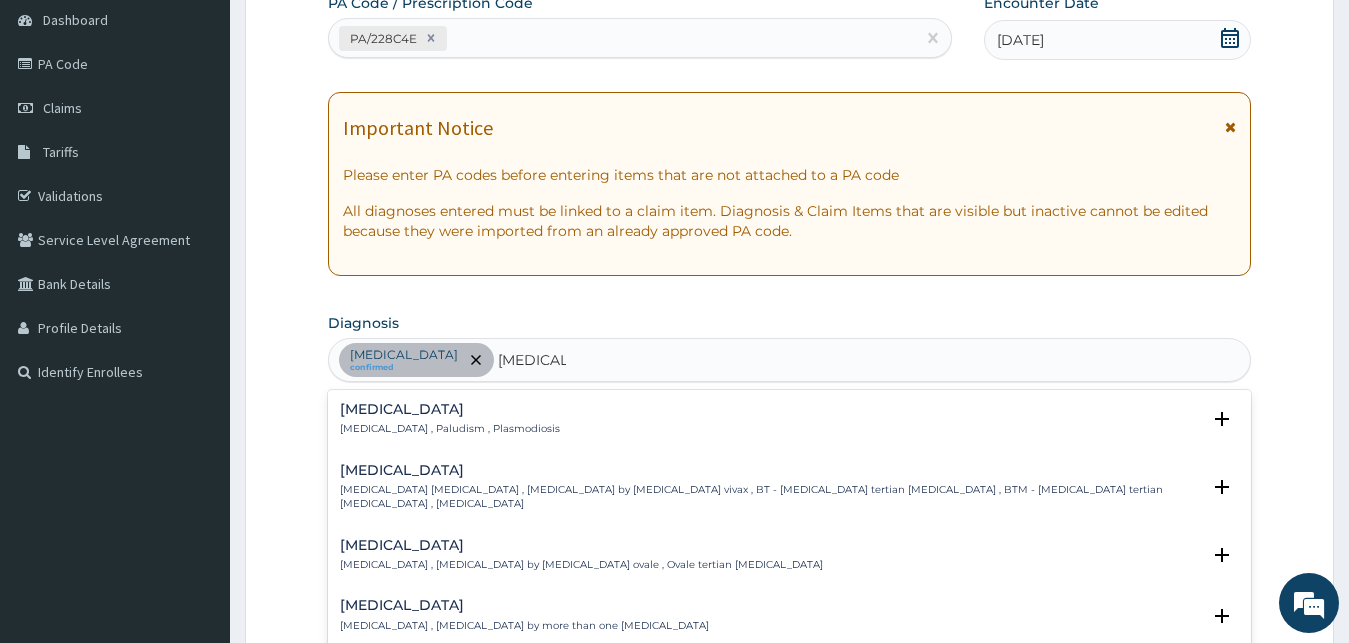 click on "Malaria , Paludism , Plasmodiosis" at bounding box center (450, 429) 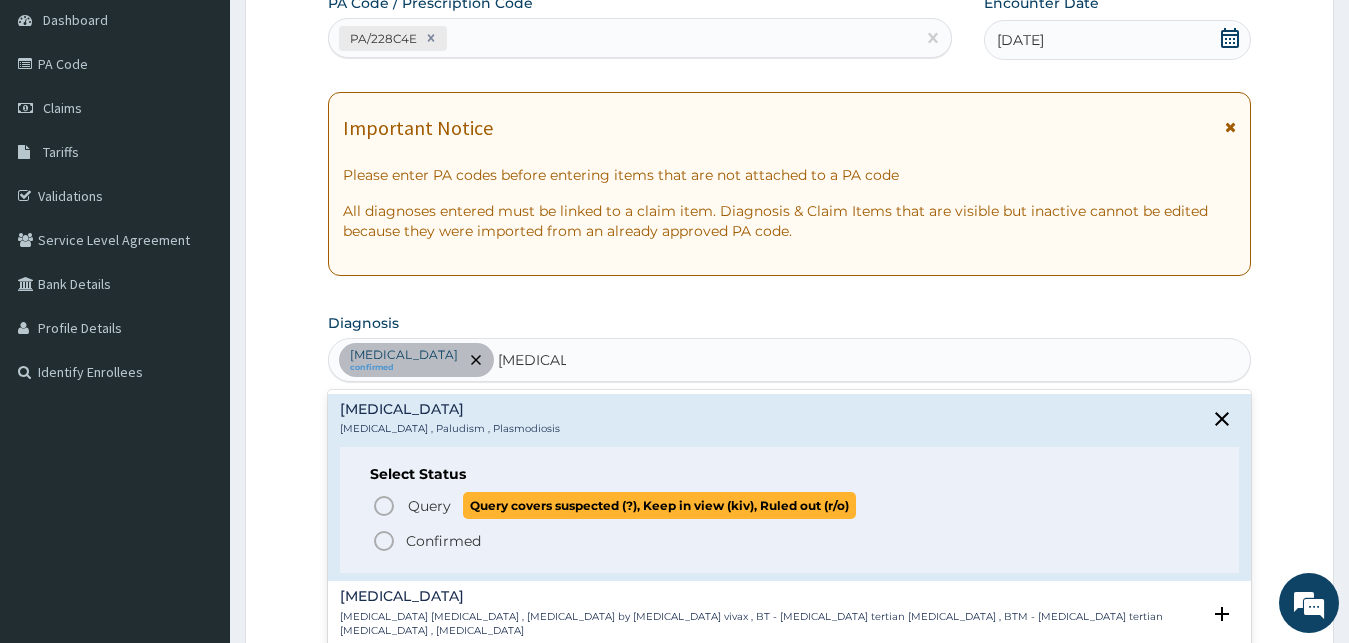 click 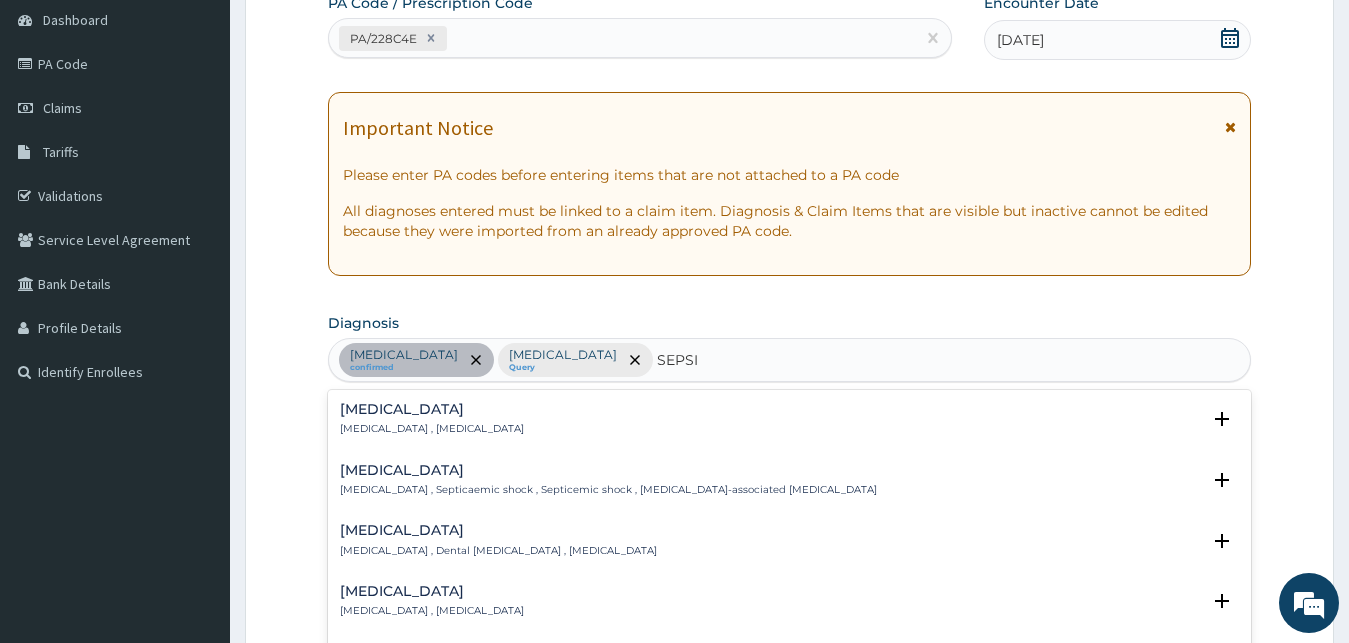 type on "SEPSIS" 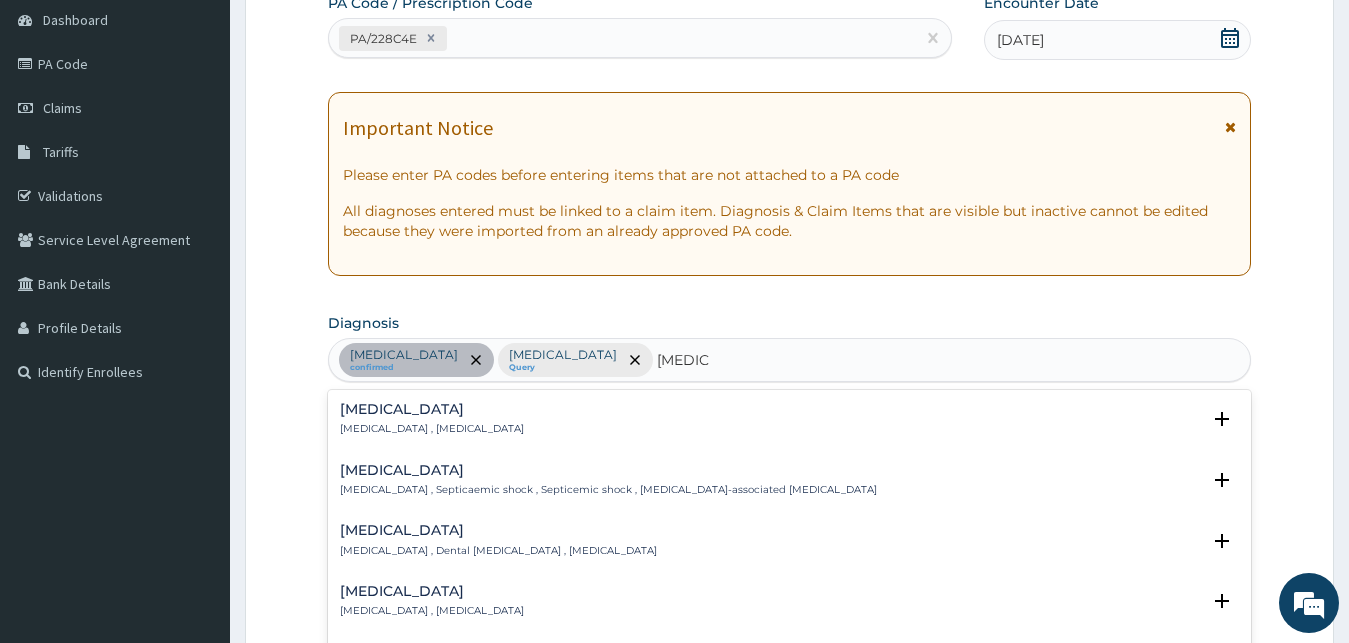 click on "Sepsis" at bounding box center [432, 409] 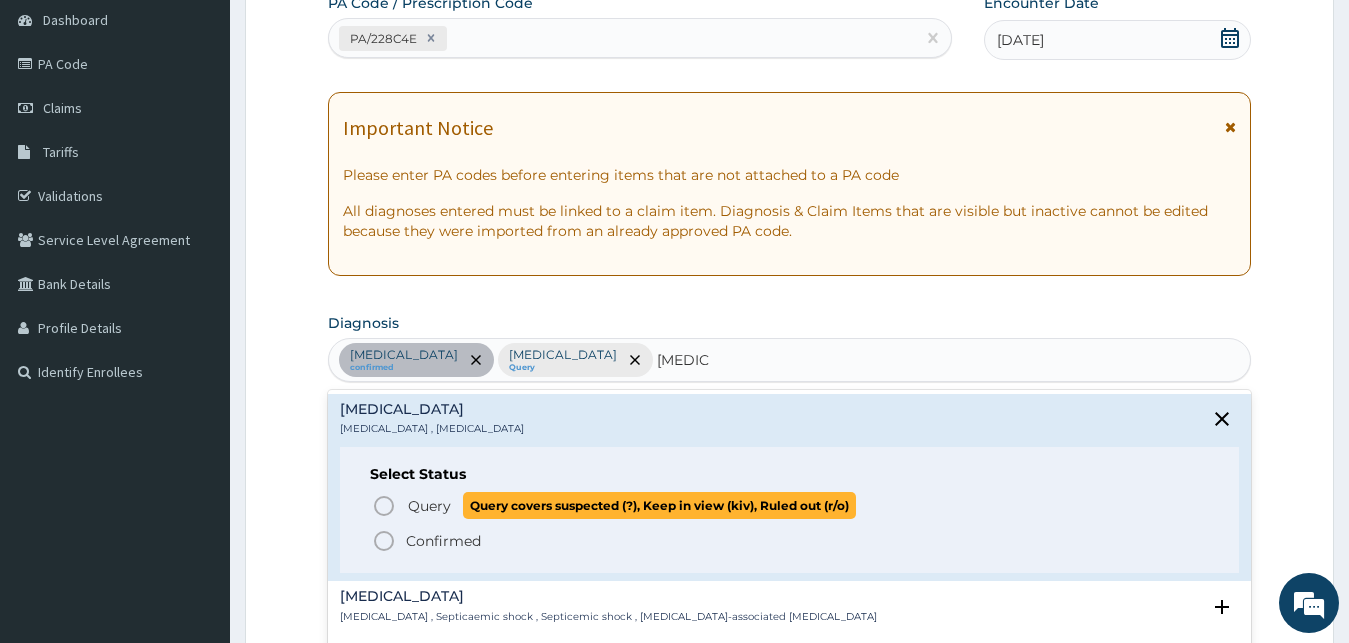 click on "Query Query covers suspected (?), Keep in view (kiv), Ruled out (r/o)" at bounding box center [791, 505] 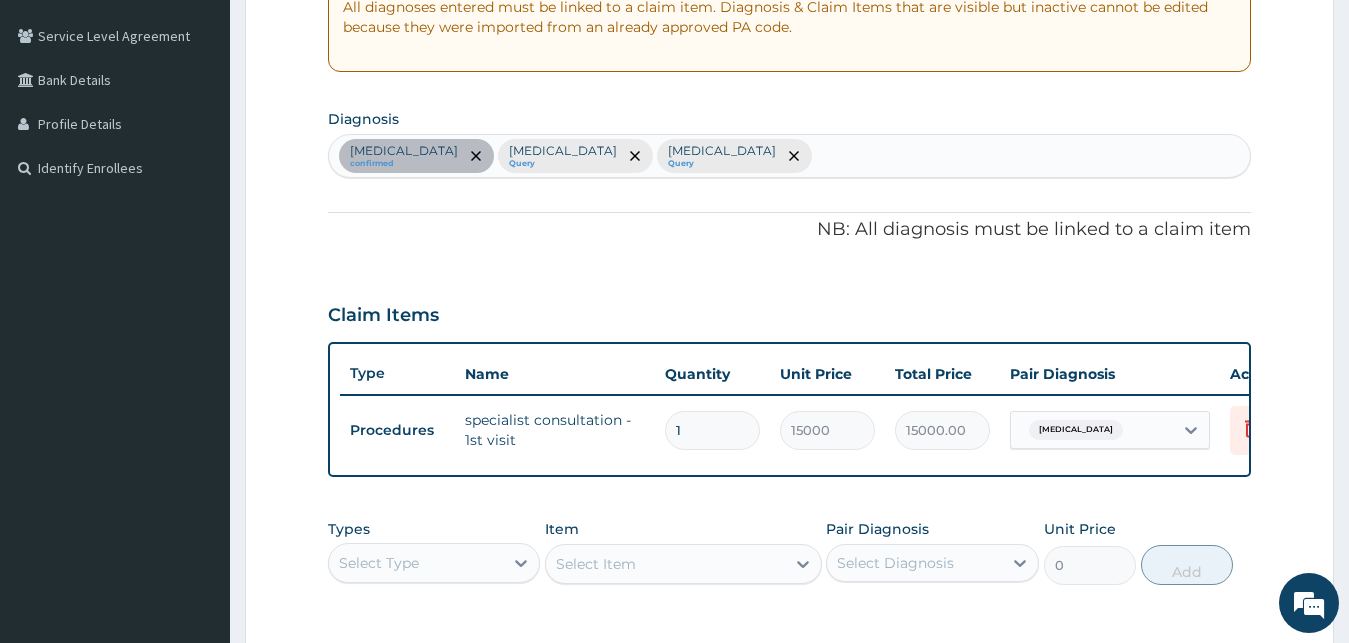 scroll, scrollTop: 721, scrollLeft: 0, axis: vertical 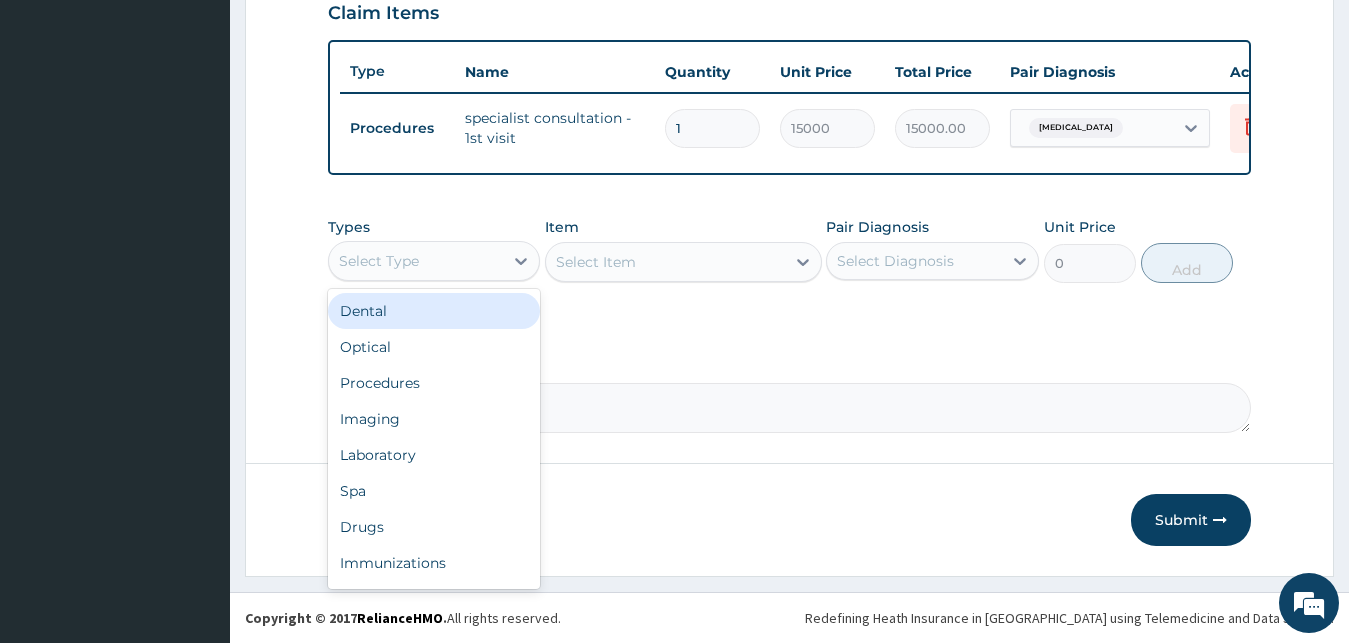 click on "Select Type" at bounding box center [416, 261] 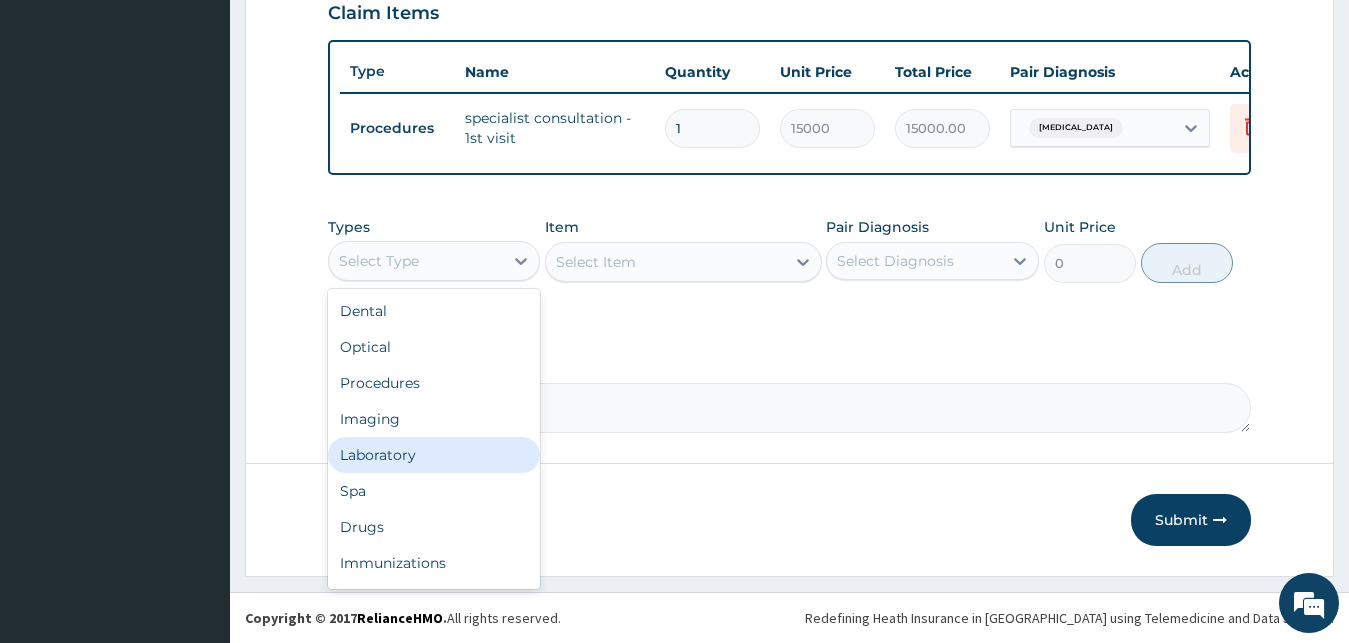 click on "Laboratory" at bounding box center (434, 455) 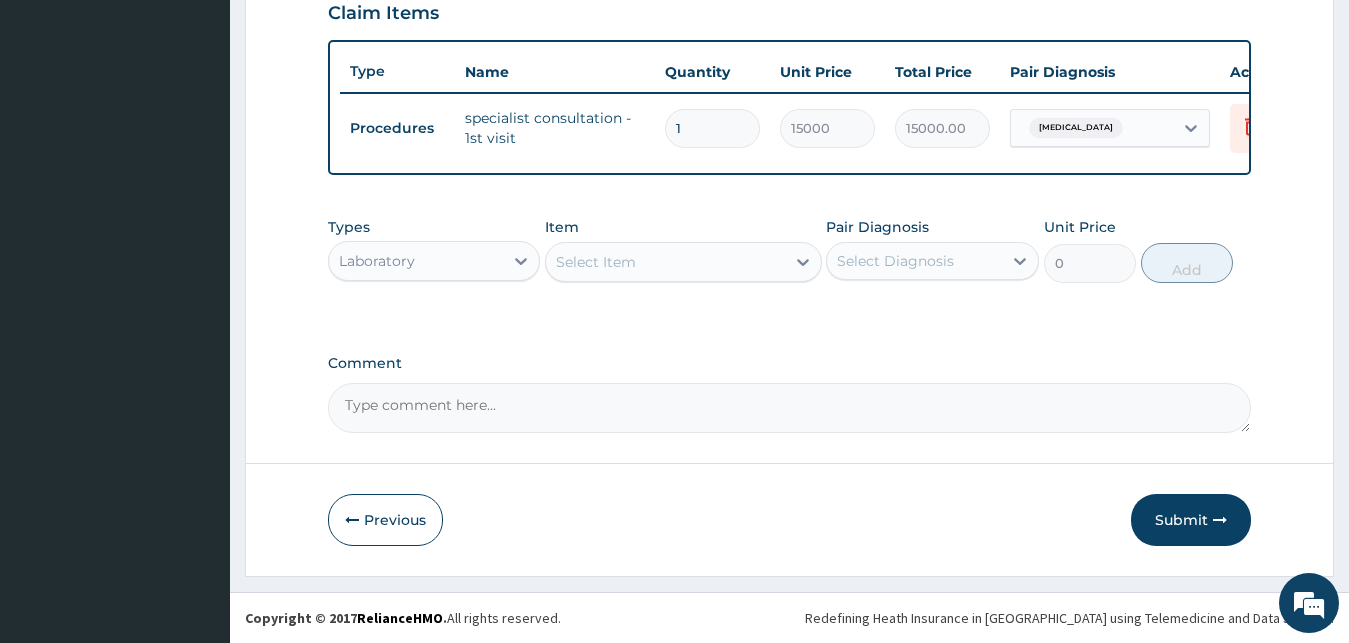 click on "Select Item" at bounding box center (683, 262) 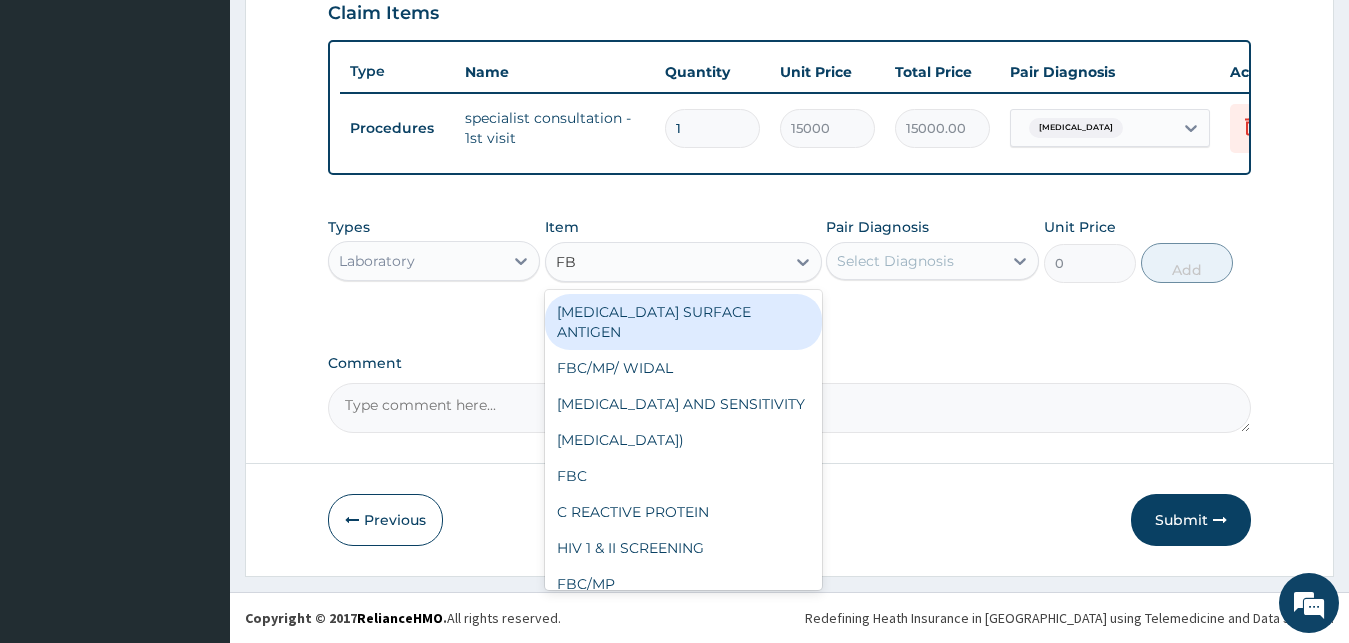 type on "FBC" 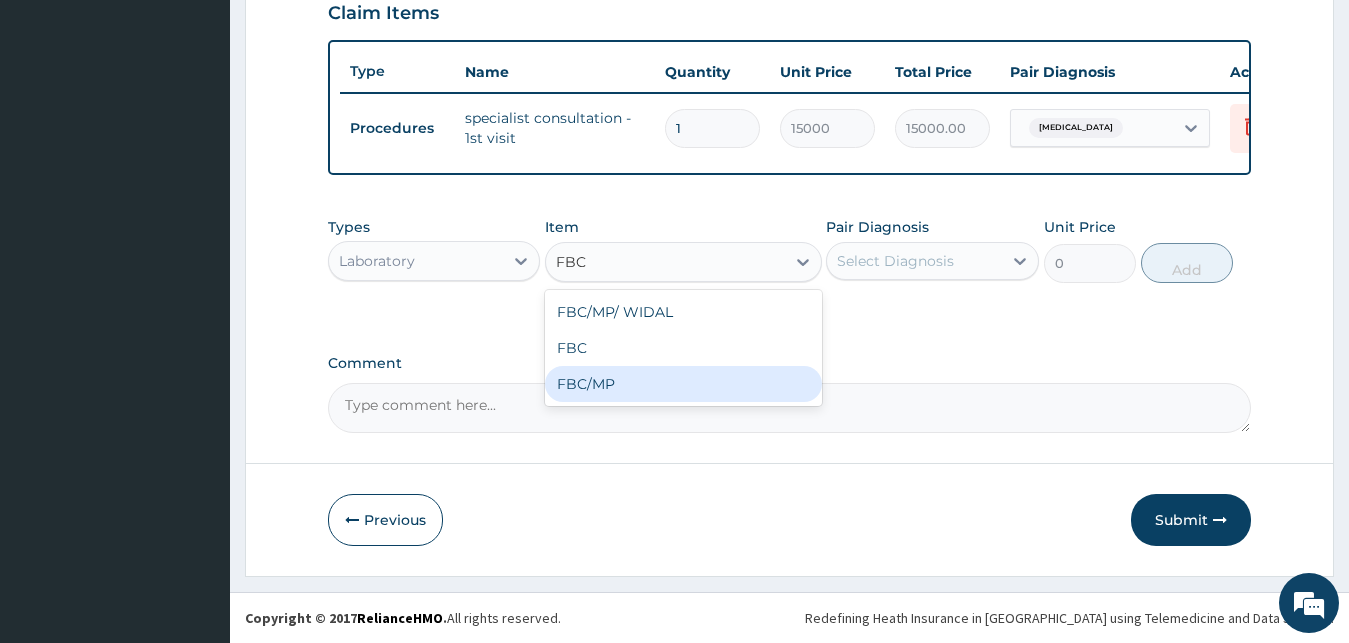 click on "FBC/MP" at bounding box center [683, 384] 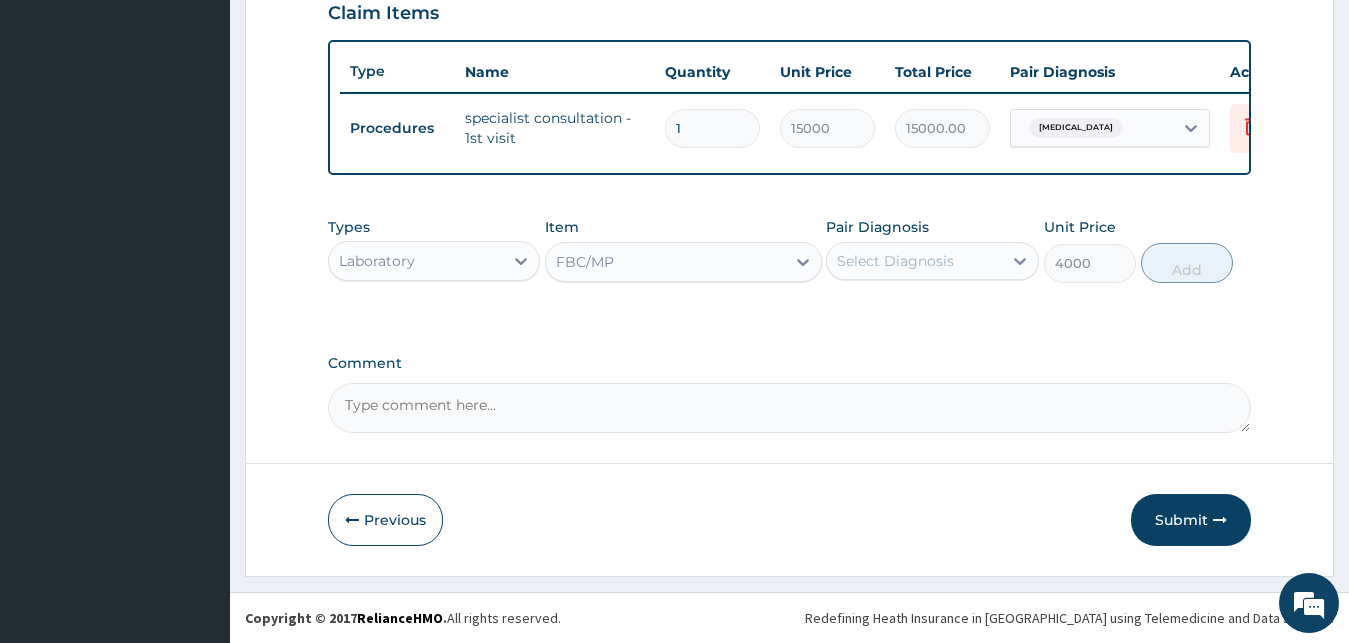 click on "Select Diagnosis" at bounding box center (895, 261) 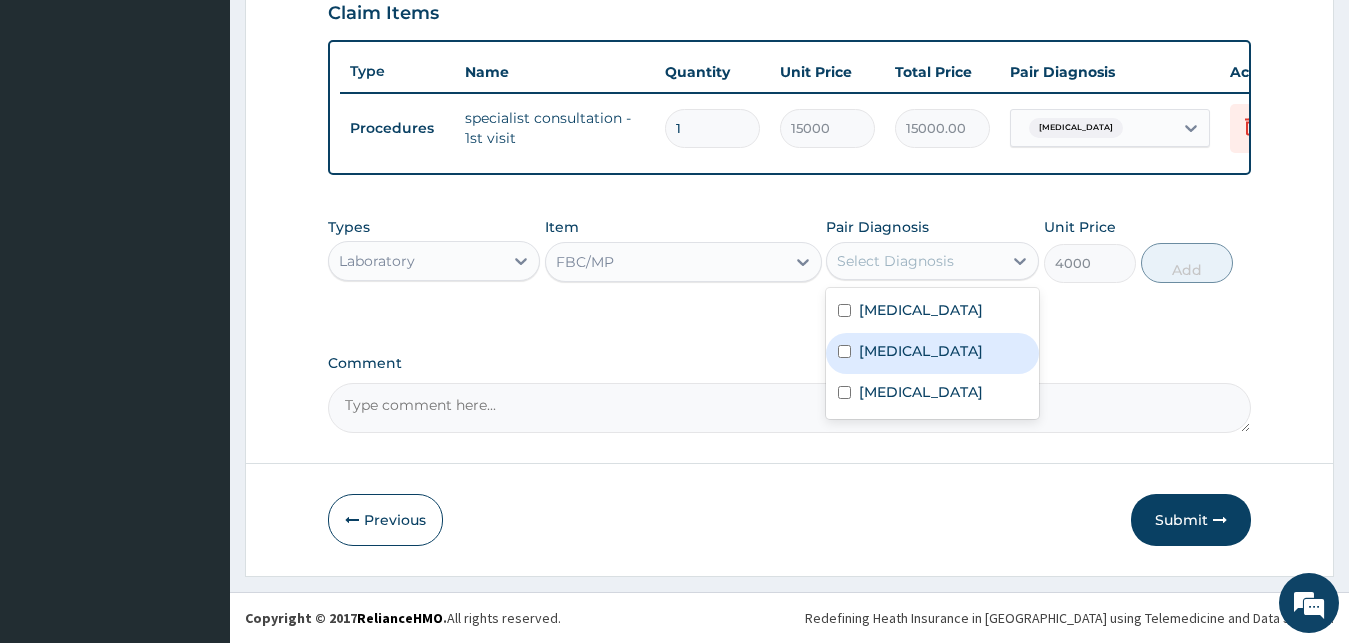drag, startPoint x: 919, startPoint y: 353, endPoint x: 914, endPoint y: 366, distance: 13.928389 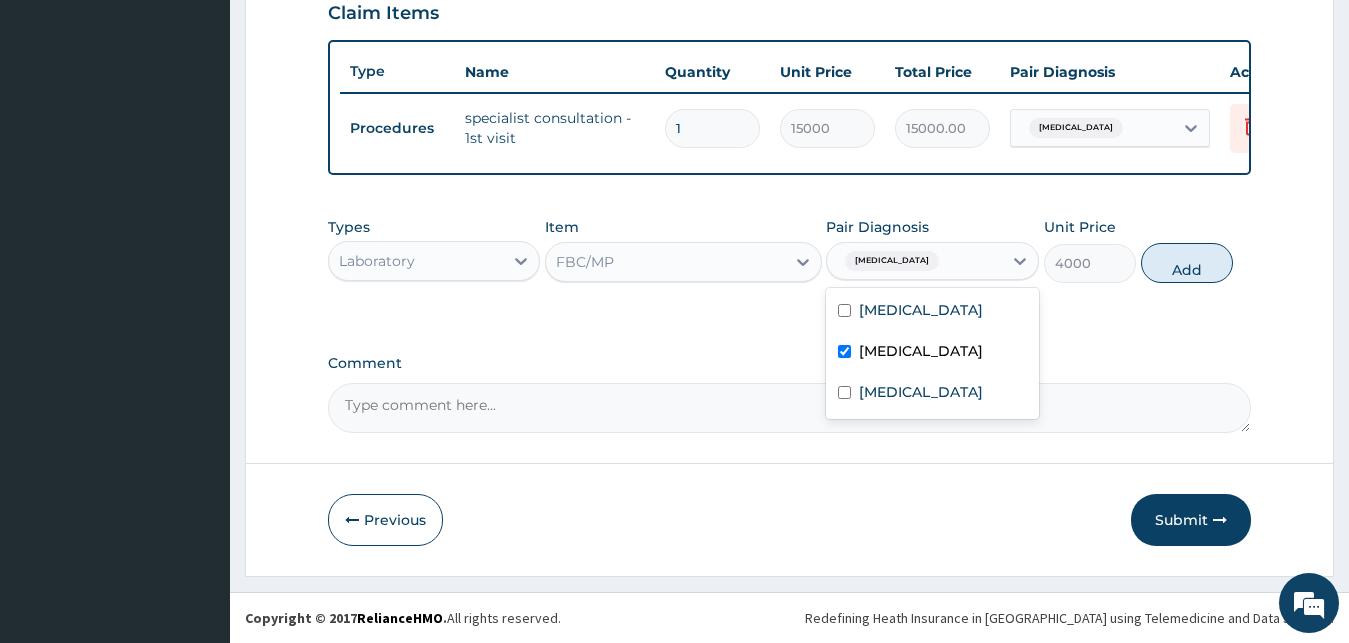 click on "Malaria" at bounding box center (932, 353) 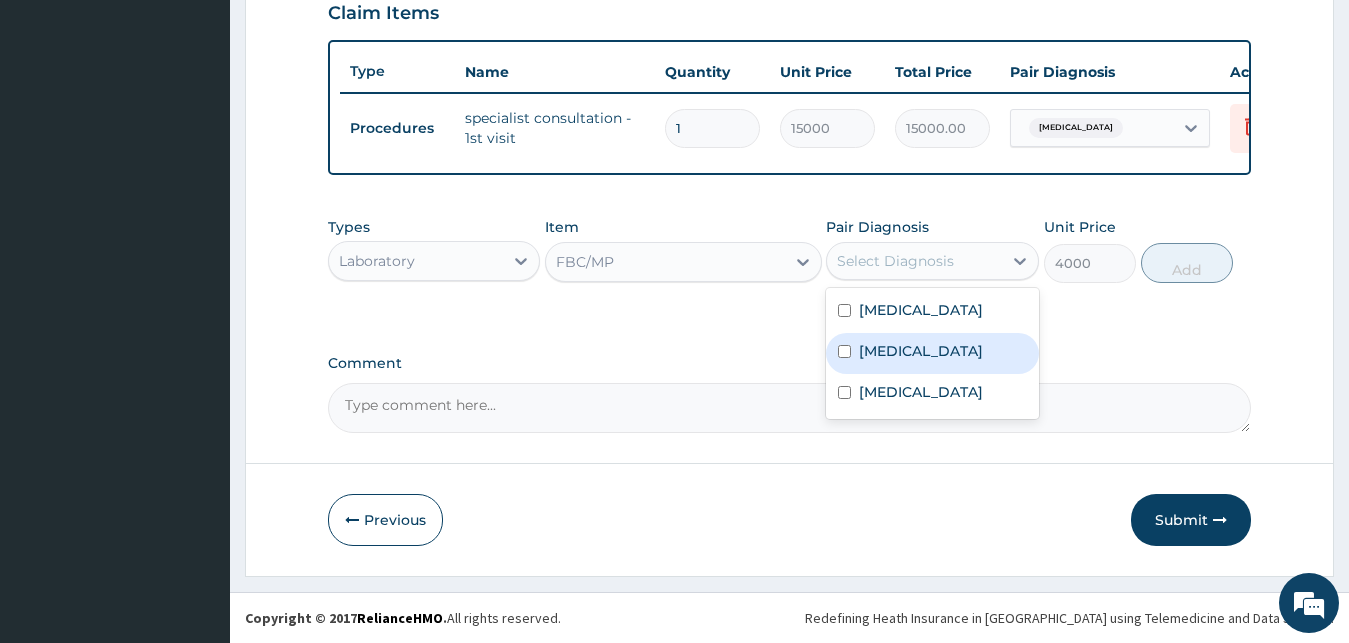 drag, startPoint x: 935, startPoint y: 341, endPoint x: 915, endPoint y: 368, distance: 33.600594 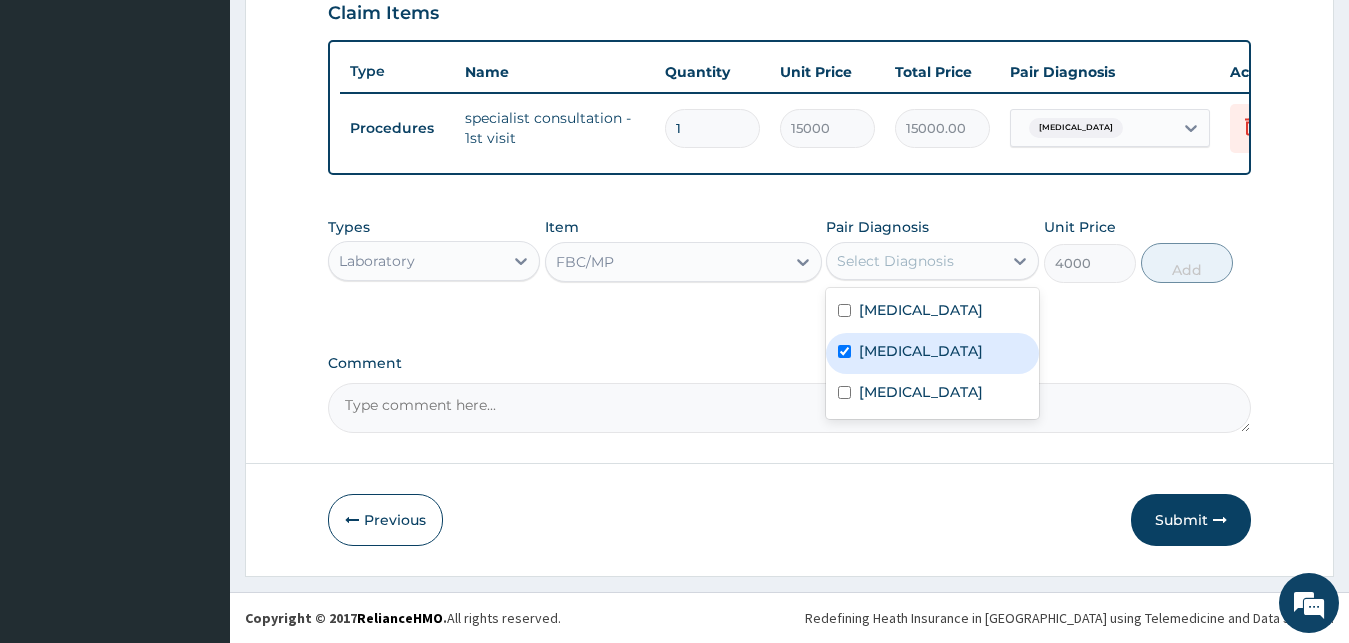 checkbox on "true" 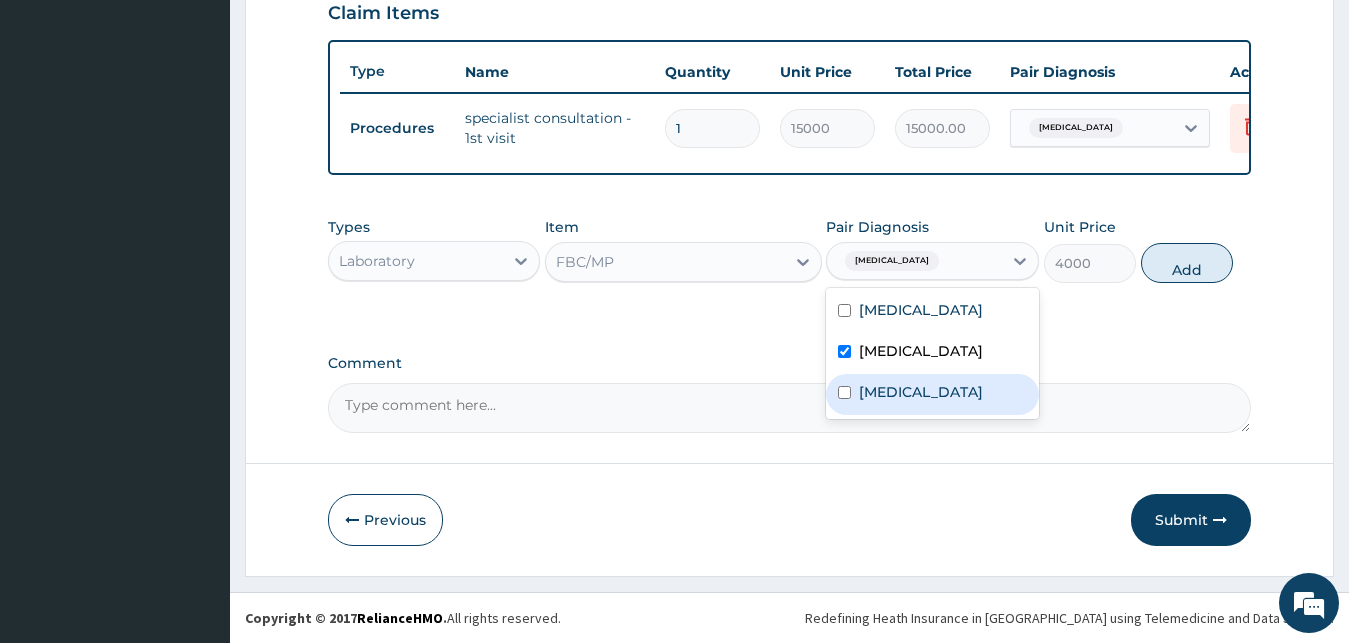 click on "Sepsis" at bounding box center (932, 394) 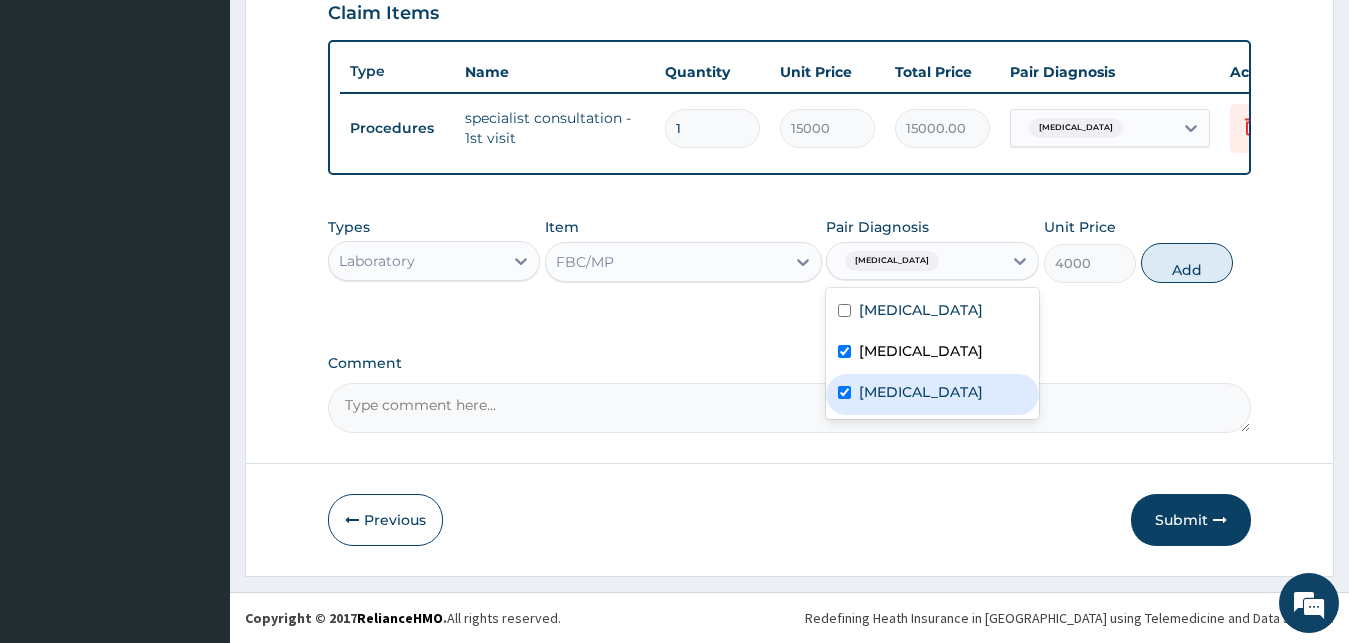 checkbox on "true" 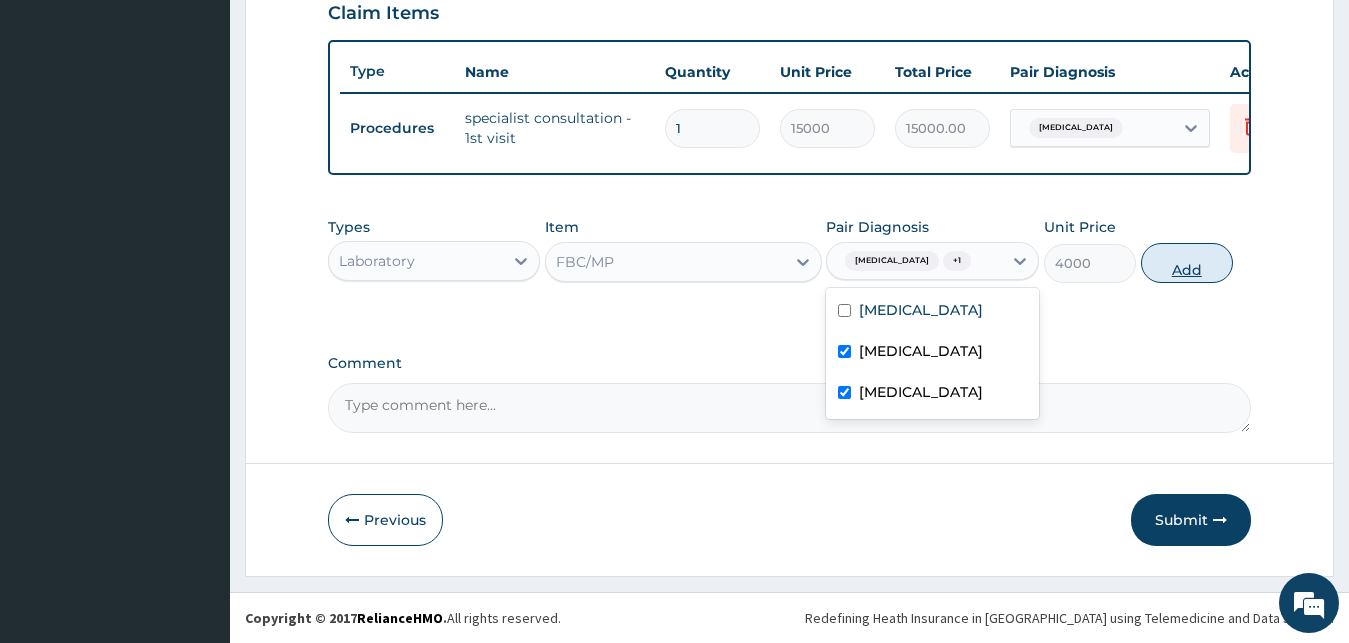 click on "Add" at bounding box center [1187, 263] 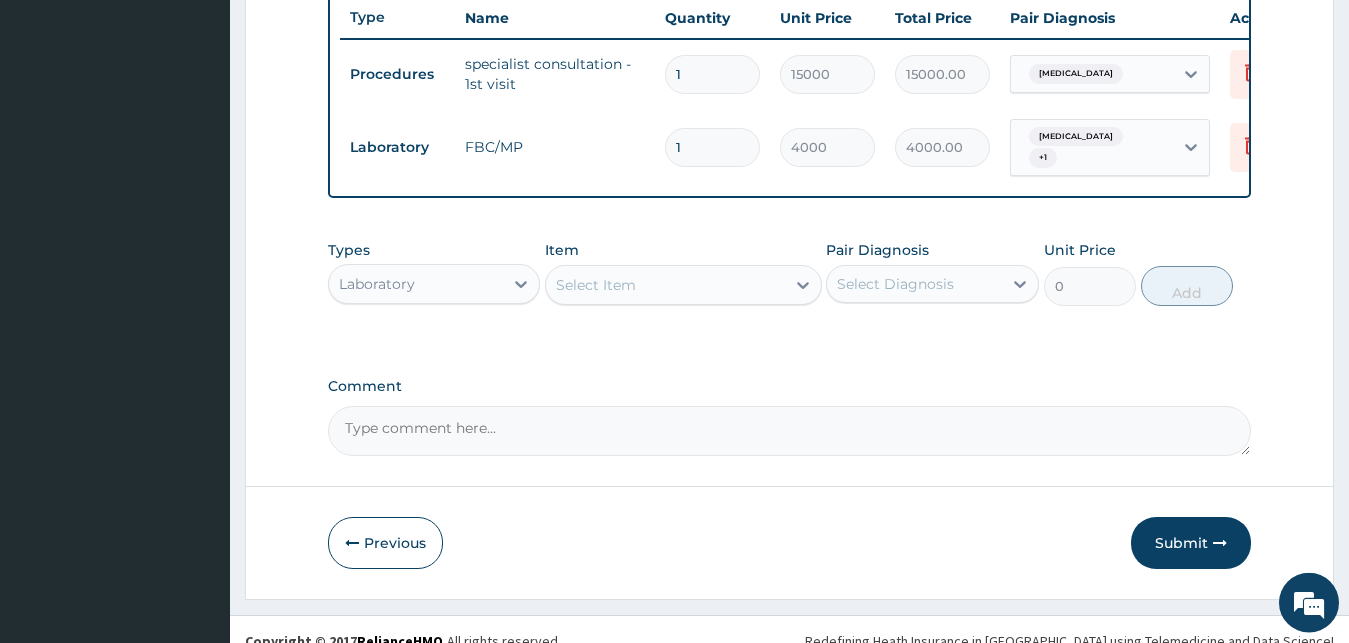 scroll, scrollTop: 688, scrollLeft: 0, axis: vertical 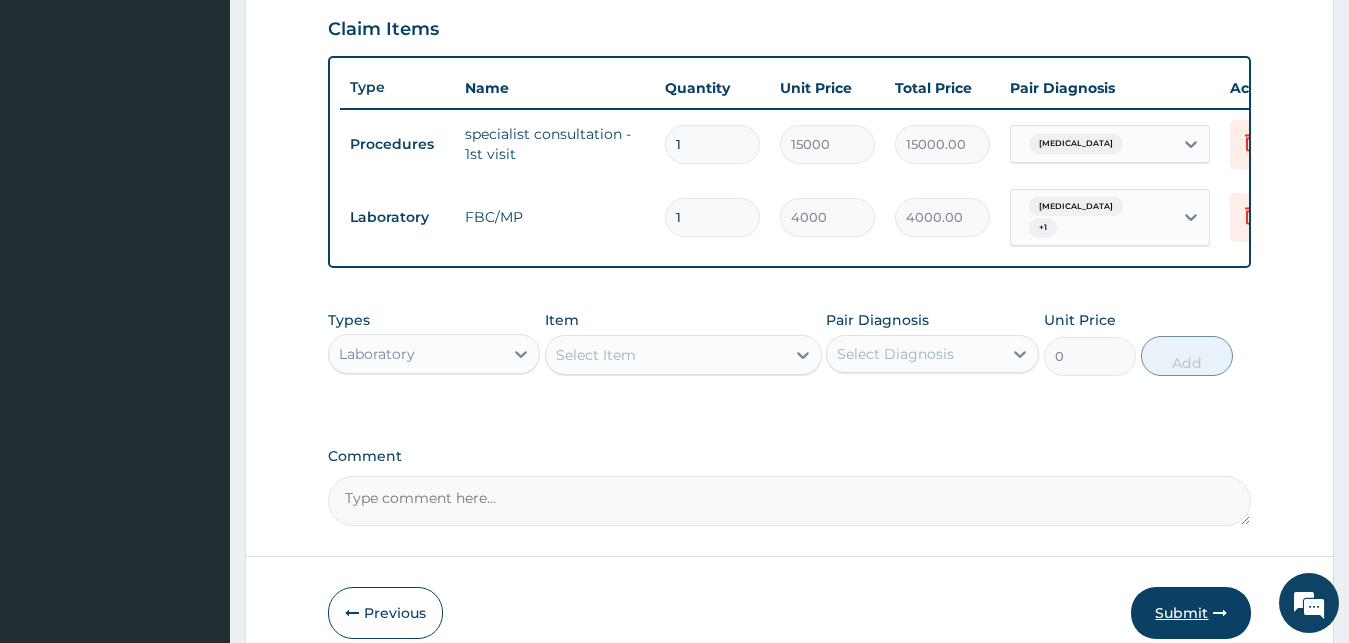 click on "Submit" at bounding box center (1191, 613) 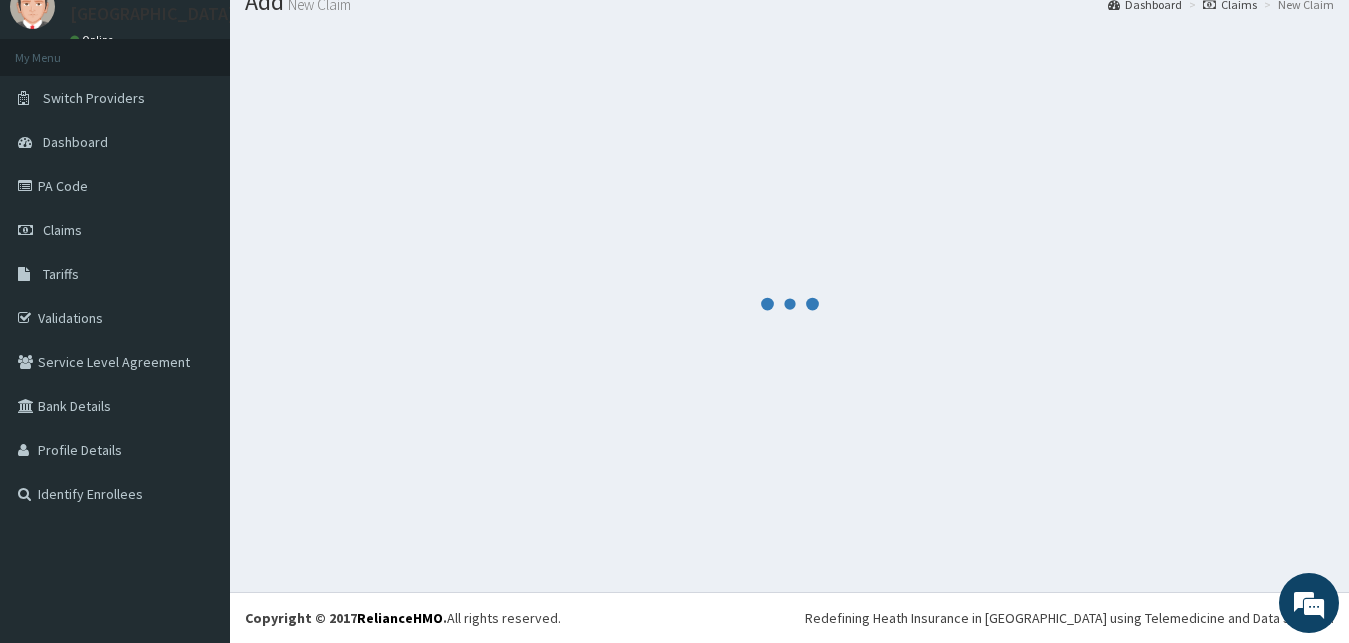 scroll, scrollTop: 76, scrollLeft: 0, axis: vertical 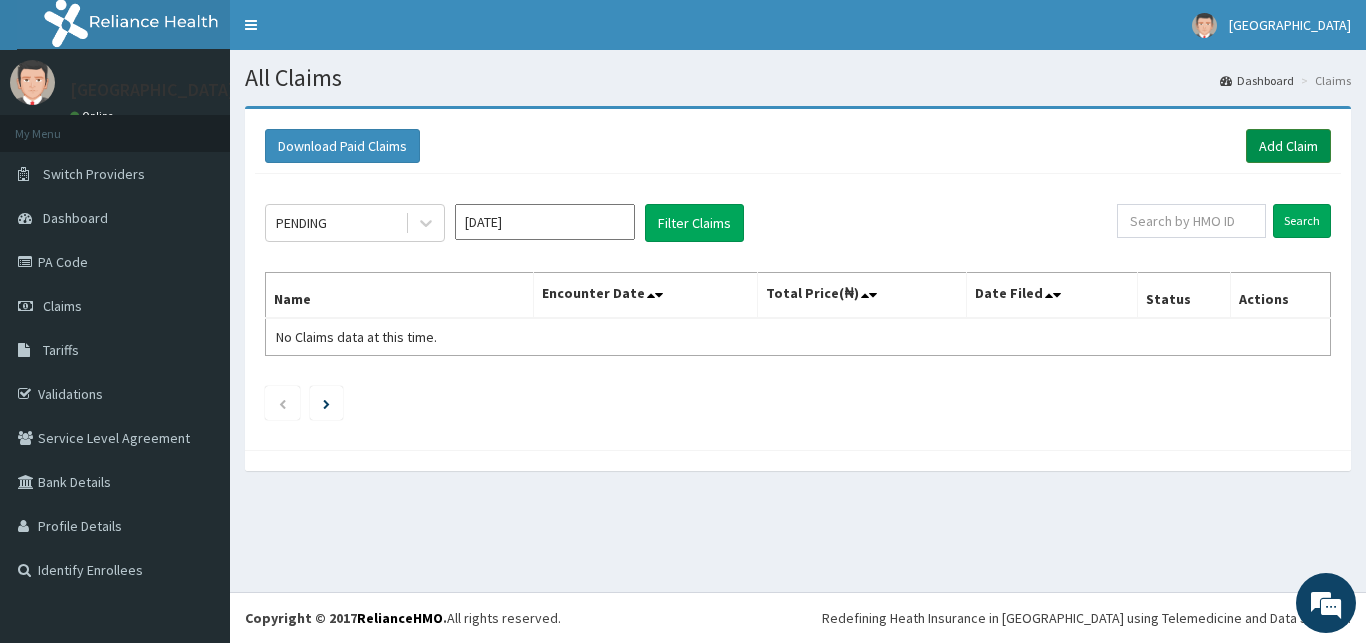 click on "Add Claim" at bounding box center (1288, 146) 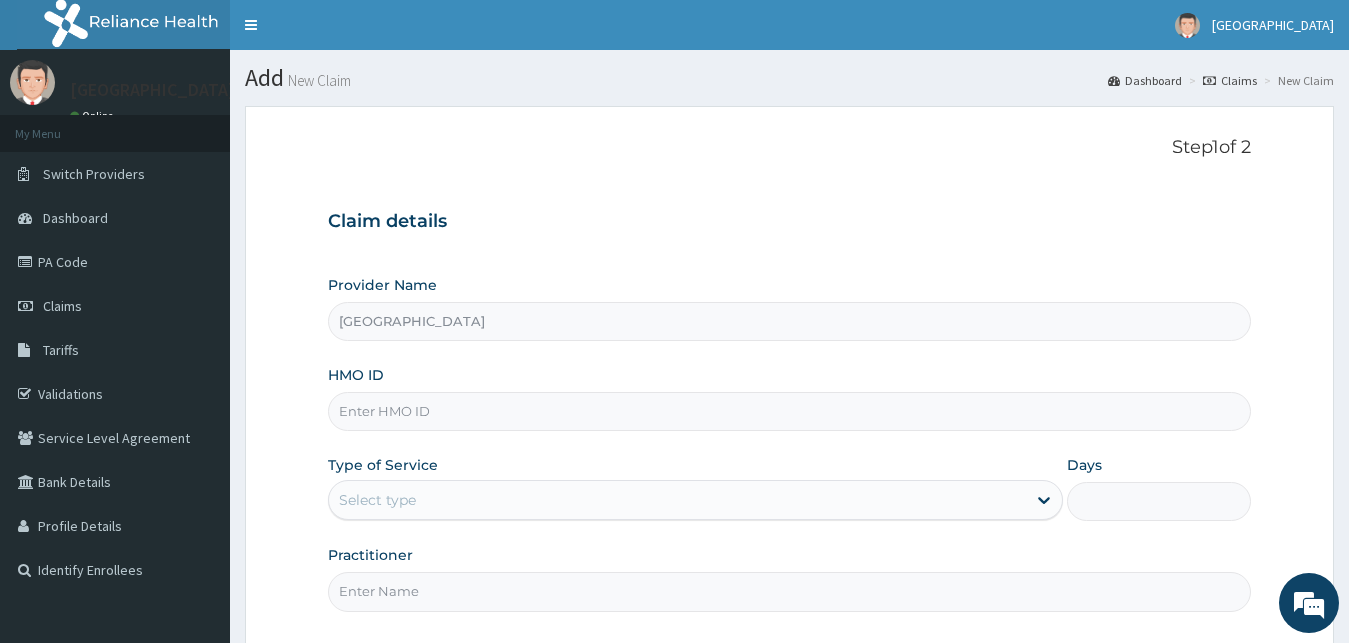 scroll, scrollTop: 0, scrollLeft: 0, axis: both 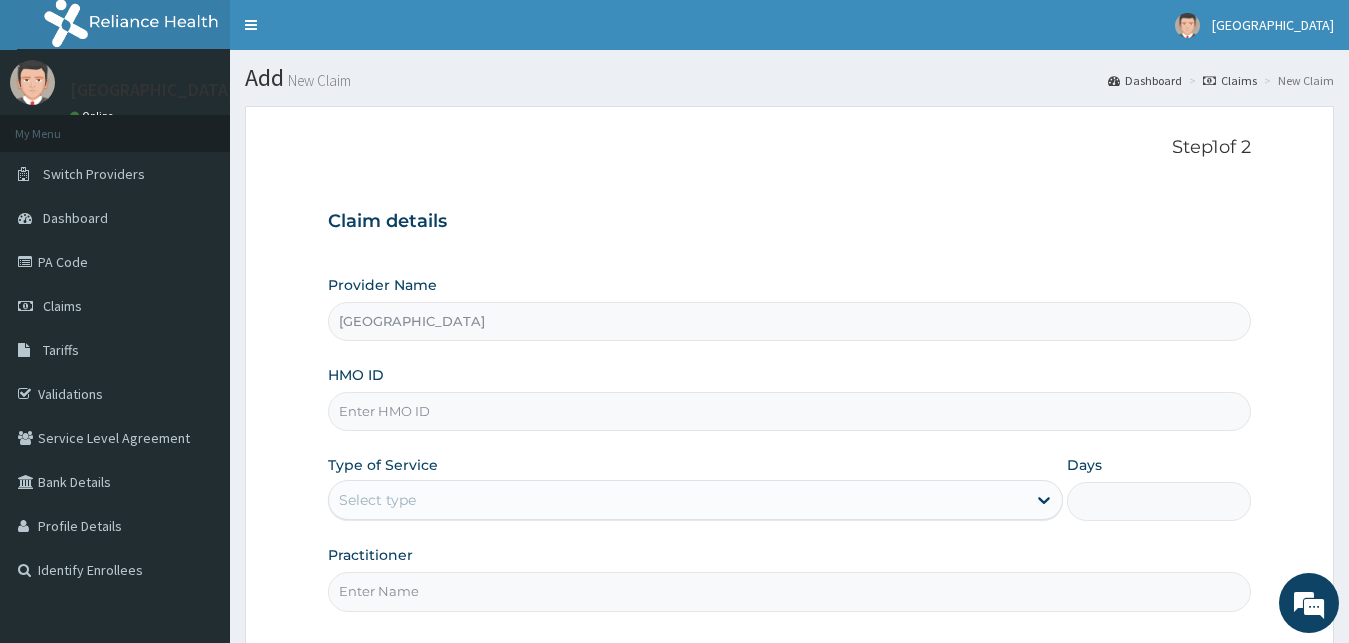 paste on "PWC/10421/B" 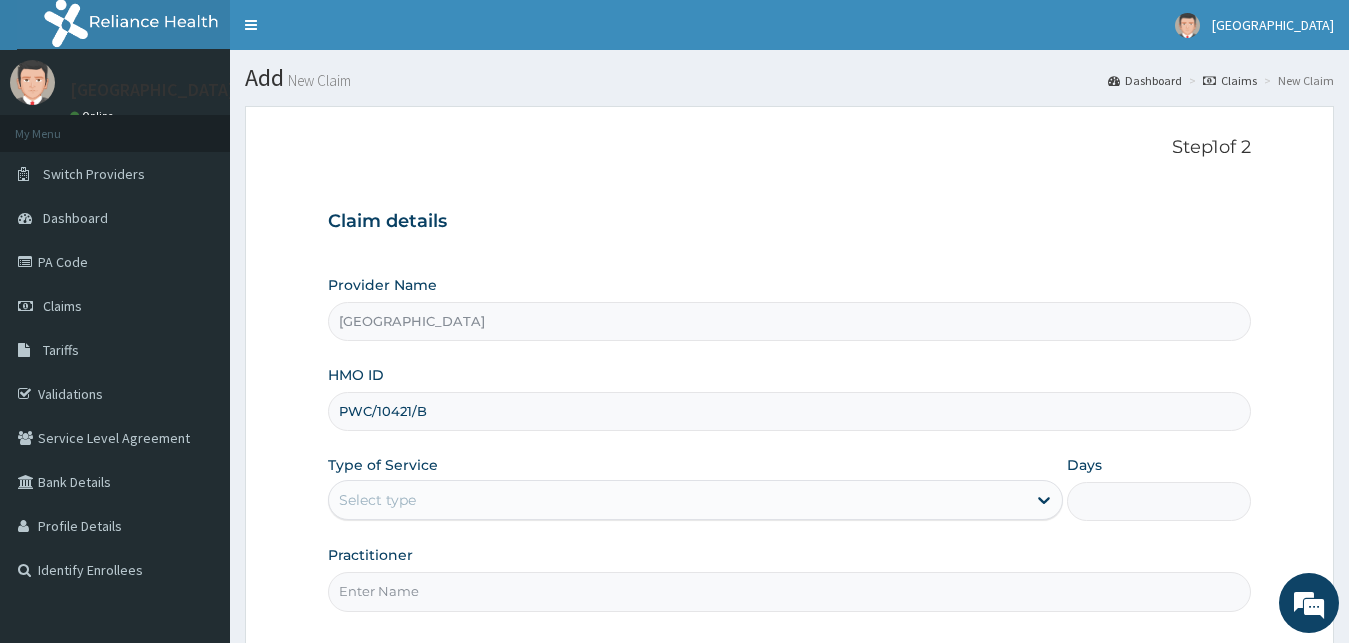 click on "PWC/10421/B" at bounding box center (790, 411) 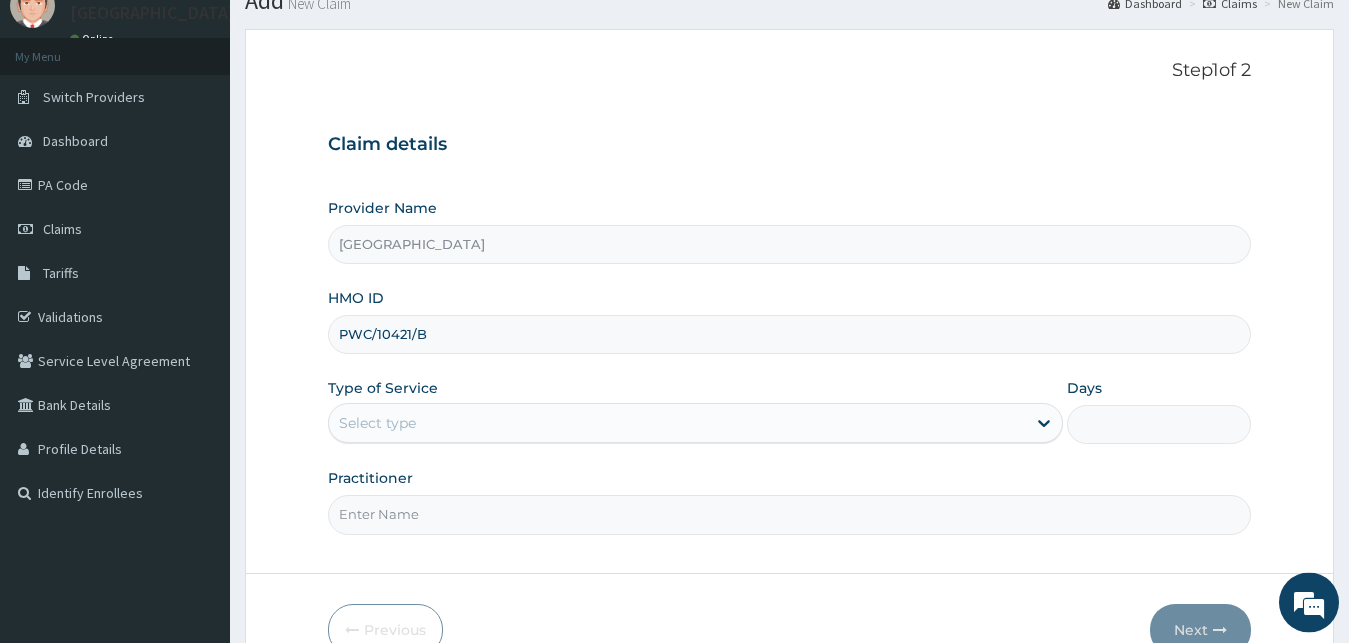 scroll, scrollTop: 187, scrollLeft: 0, axis: vertical 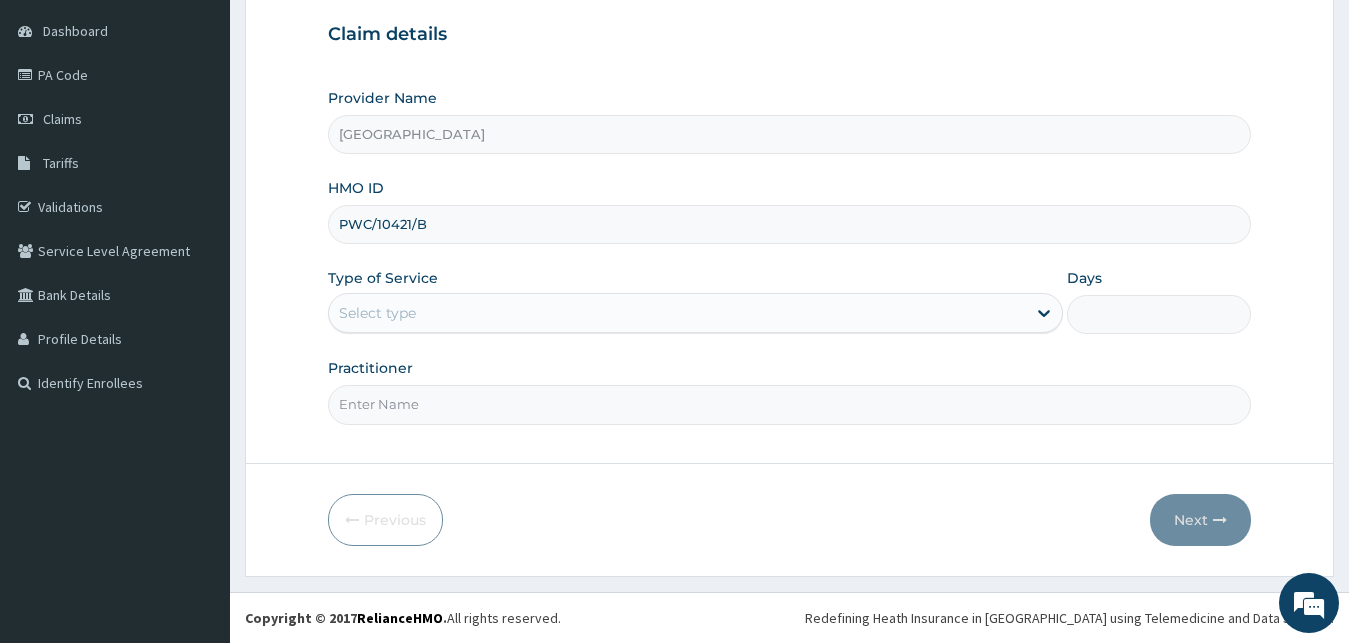 type on "PWC/10421/B" 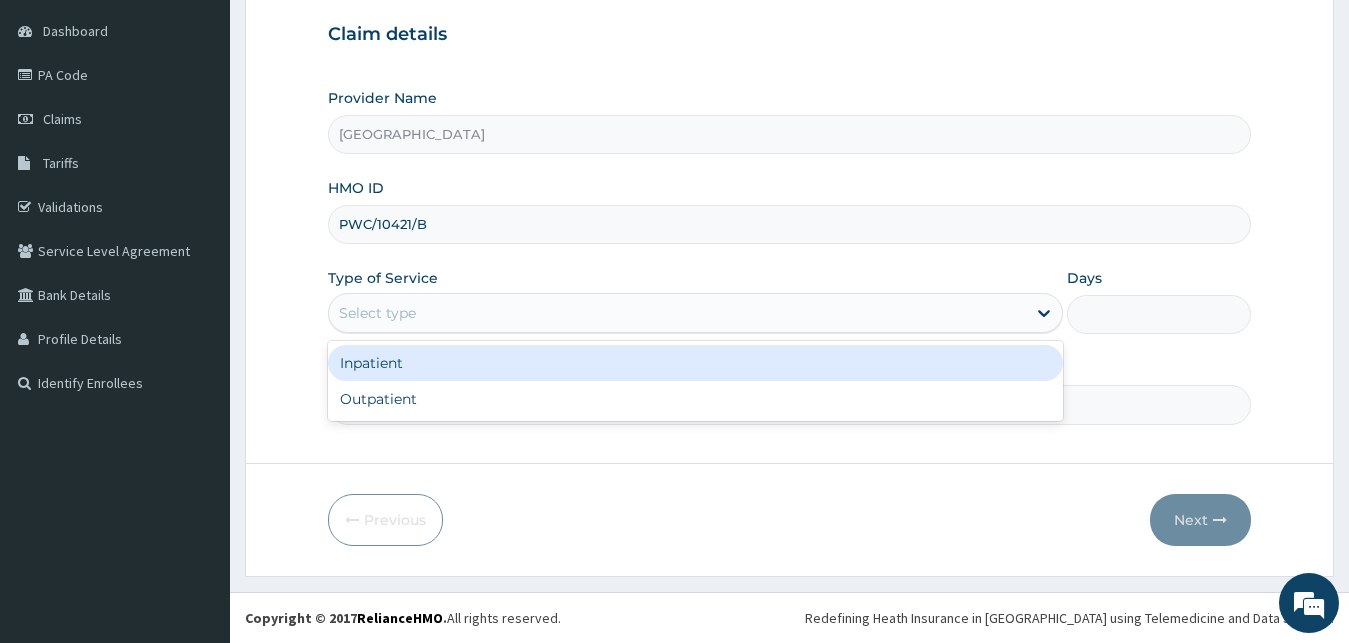 click on "Inpatient" at bounding box center [696, 363] 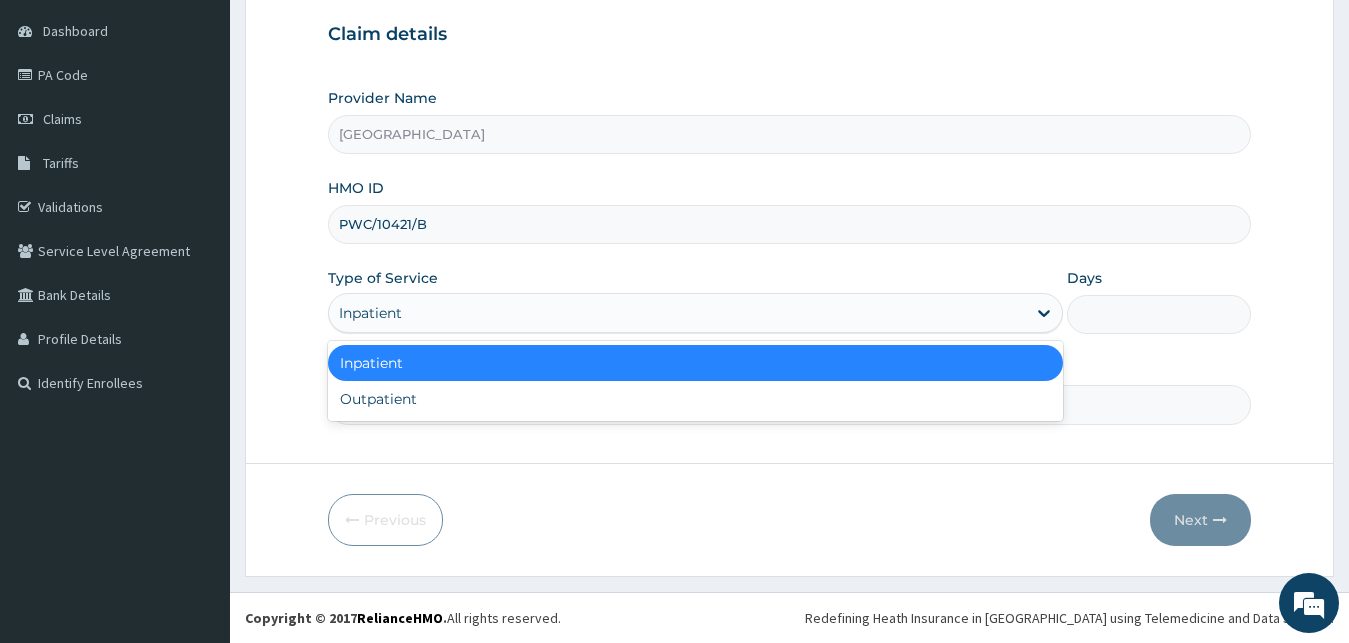click on "Inpatient" at bounding box center (678, 313) 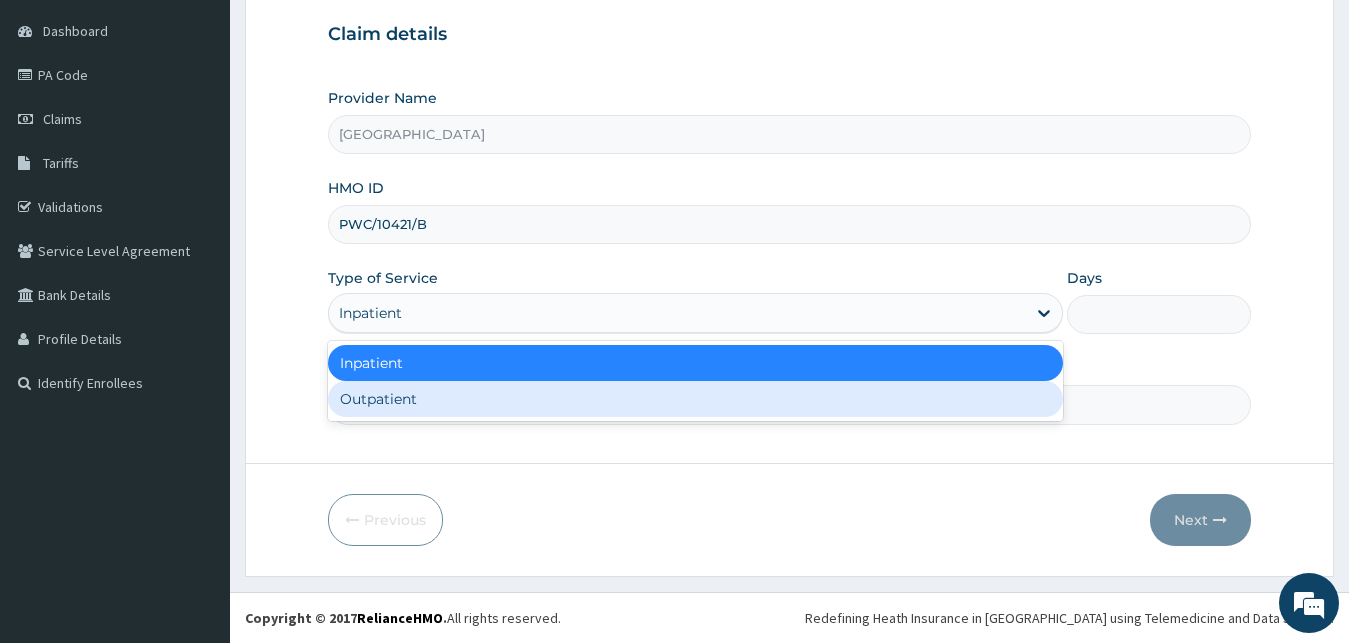 click on "Outpatient" at bounding box center (696, 399) 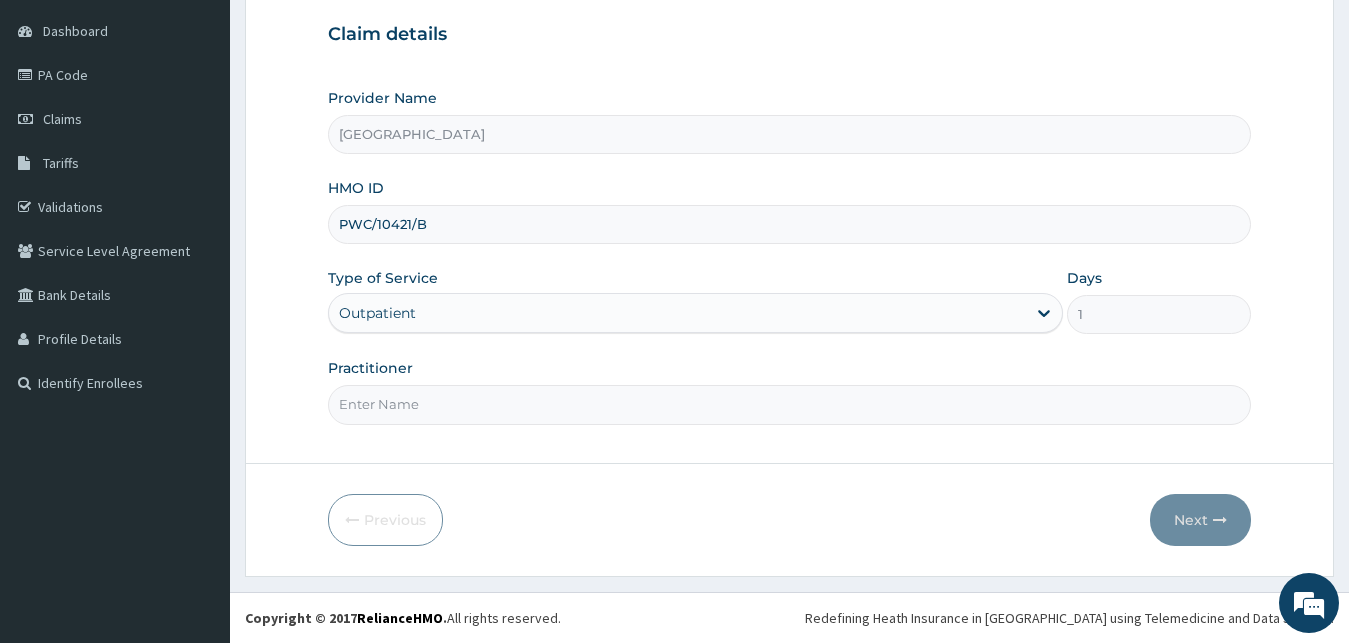 click on "Practitioner" at bounding box center (790, 404) 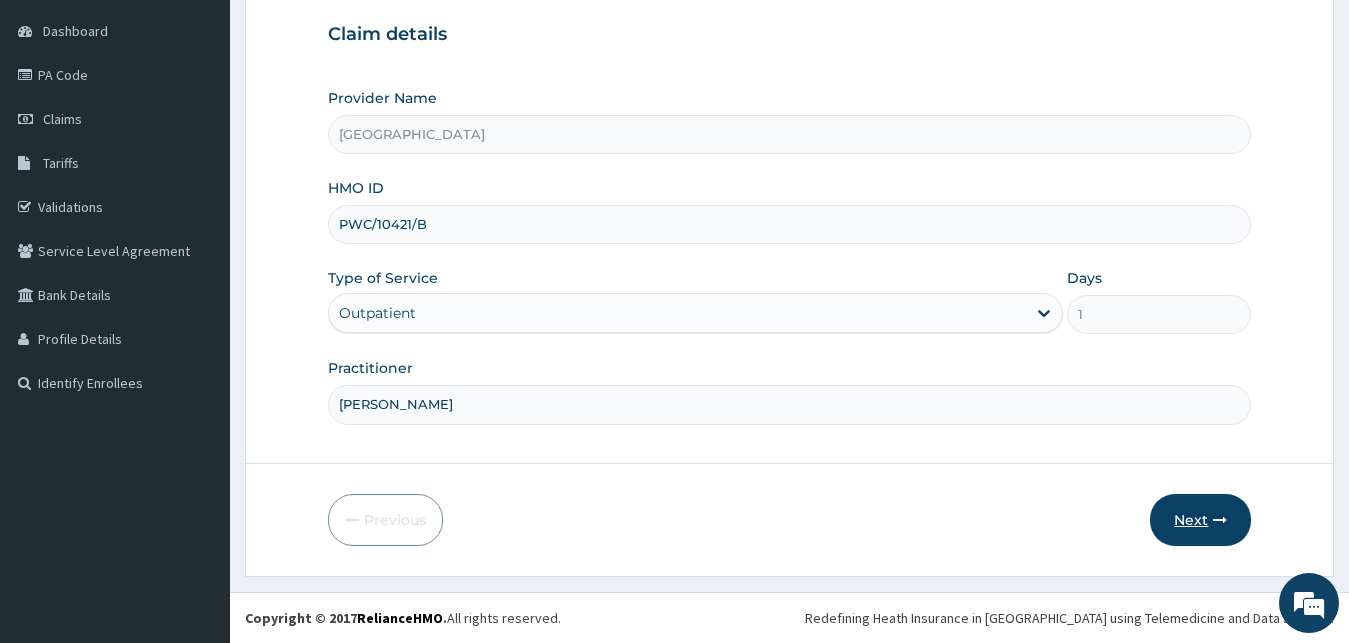 type on "DR GEORGE" 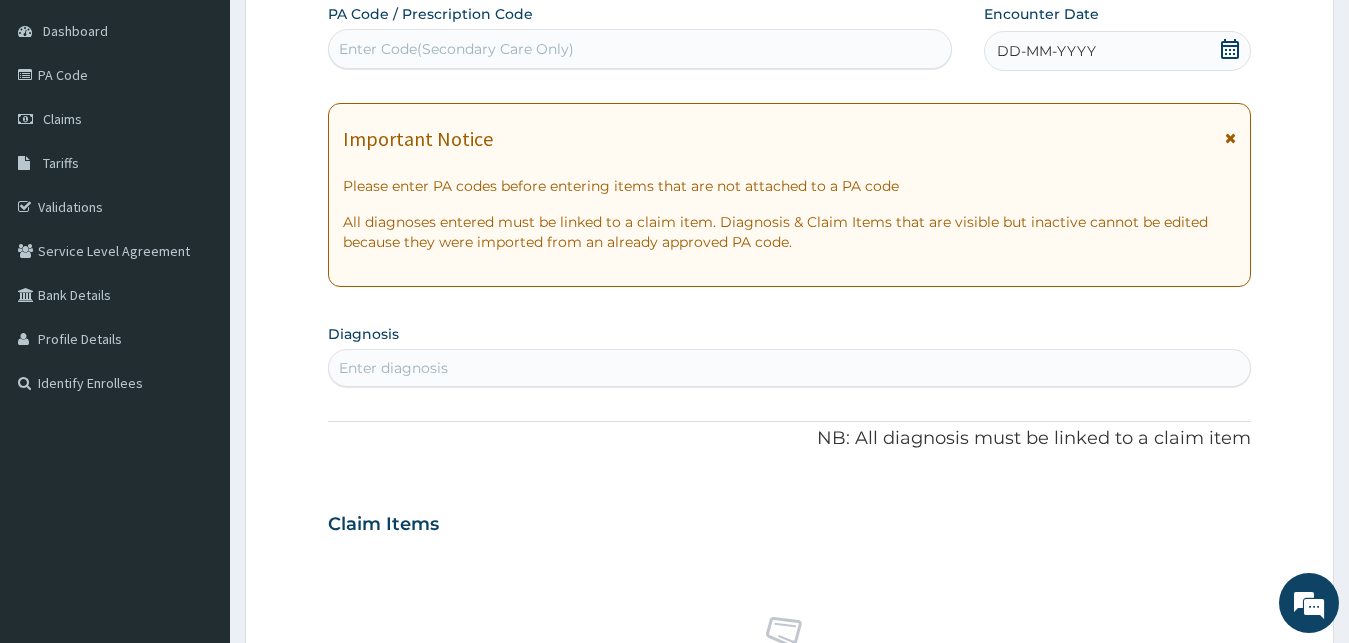 click on "DD-MM-YYYY" at bounding box center (1046, 51) 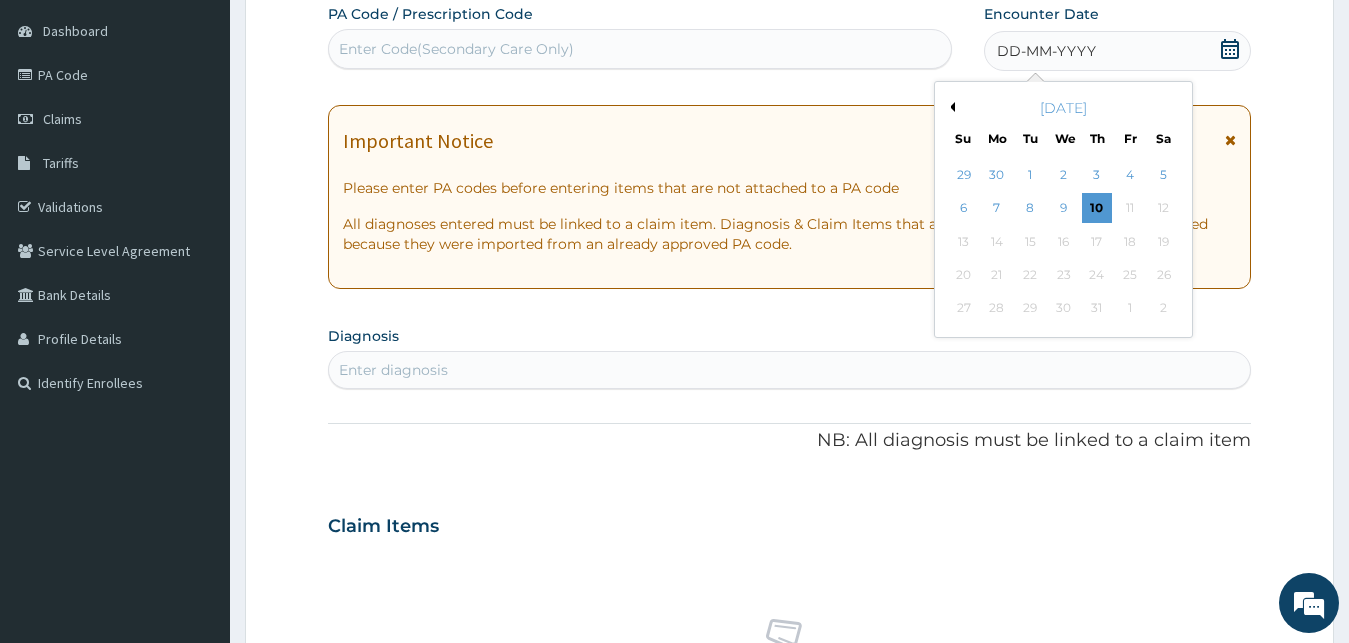 click on "Previous Month" at bounding box center [950, 107] 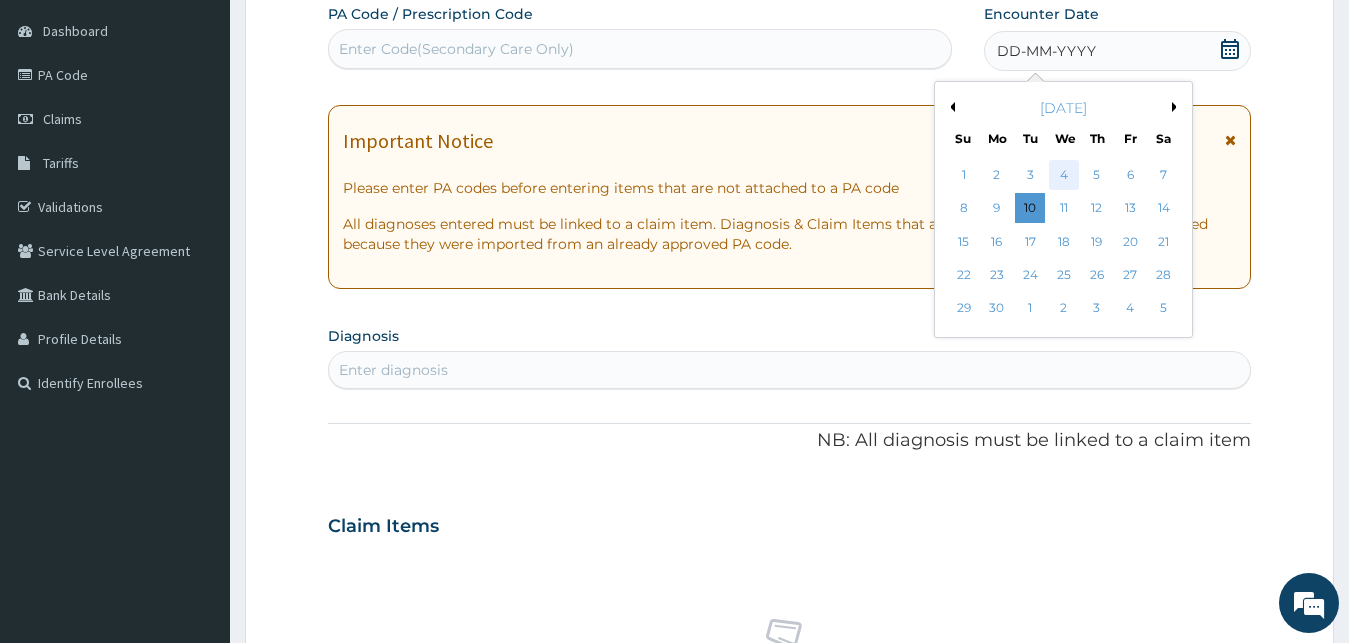 click on "4" at bounding box center [1063, 175] 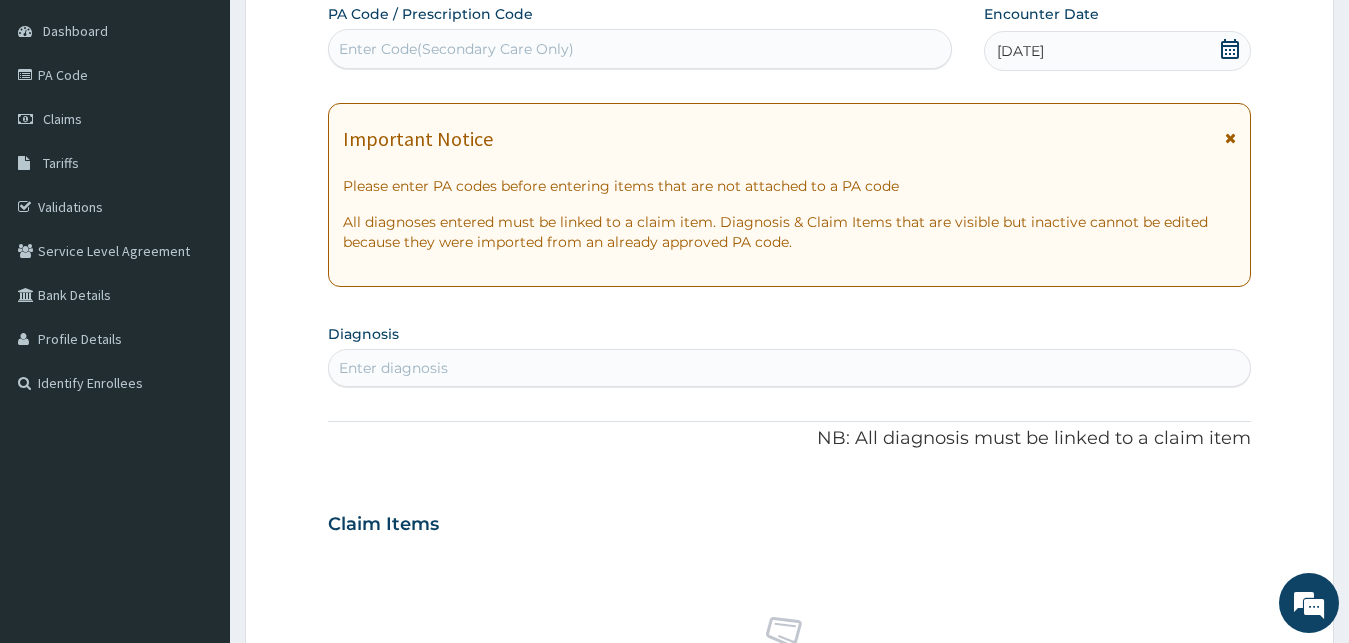 click on "Enter Code(Secondary Care Only)" at bounding box center [456, 49] 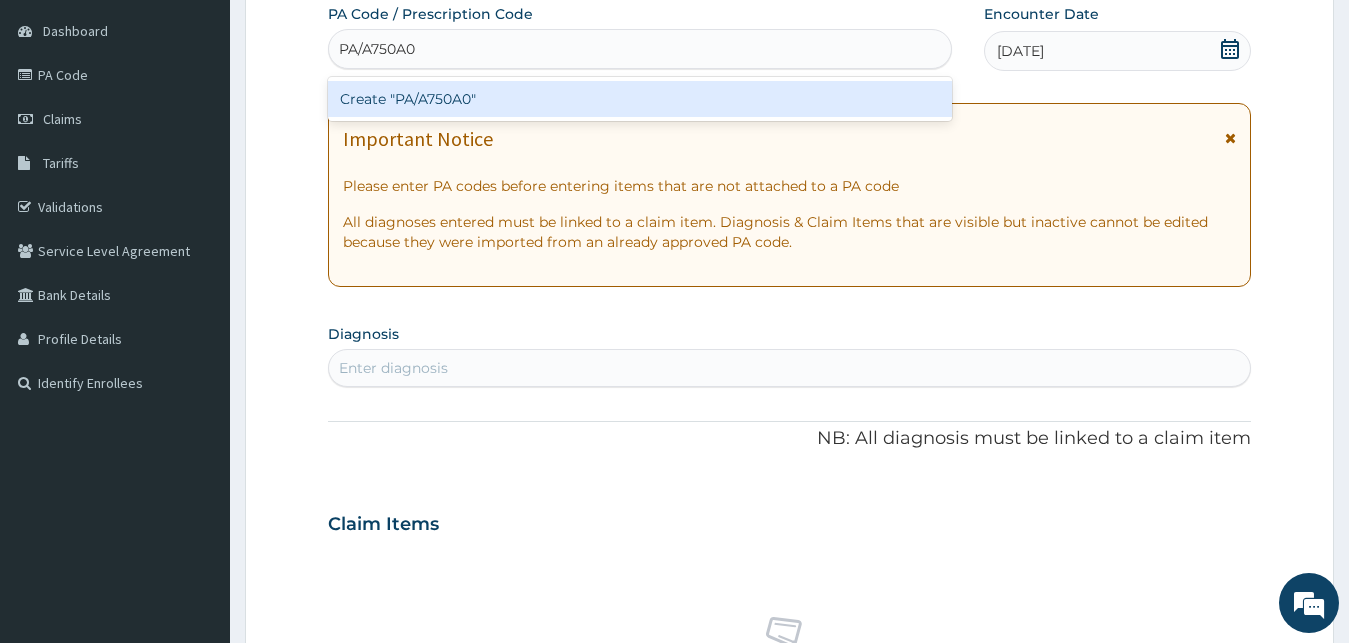 click on "Create "PA/A750A0"" at bounding box center [640, 99] 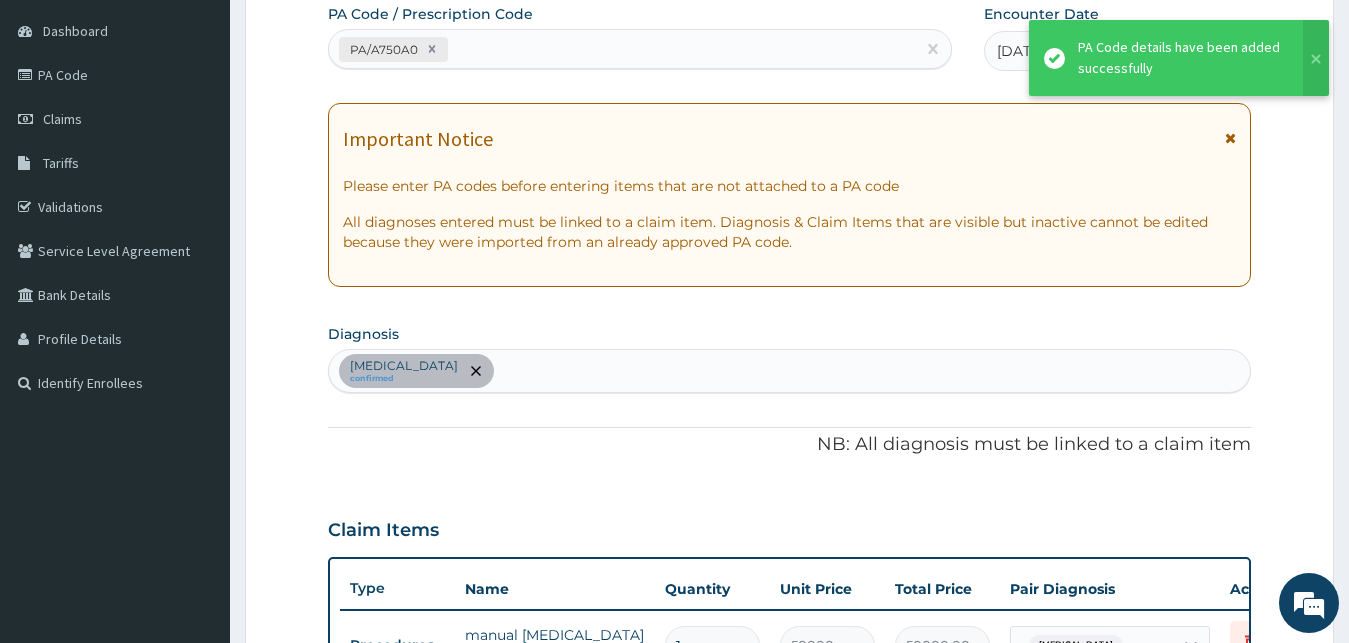scroll, scrollTop: 591, scrollLeft: 0, axis: vertical 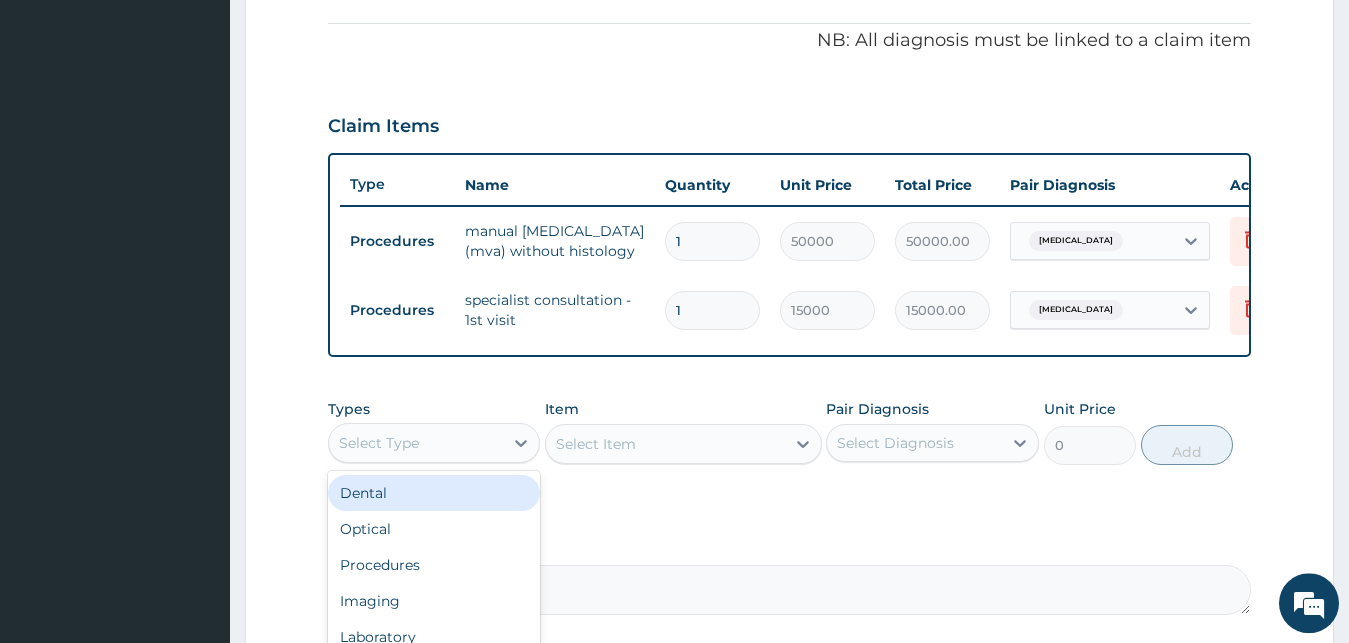 click on "Select Type" at bounding box center (416, 443) 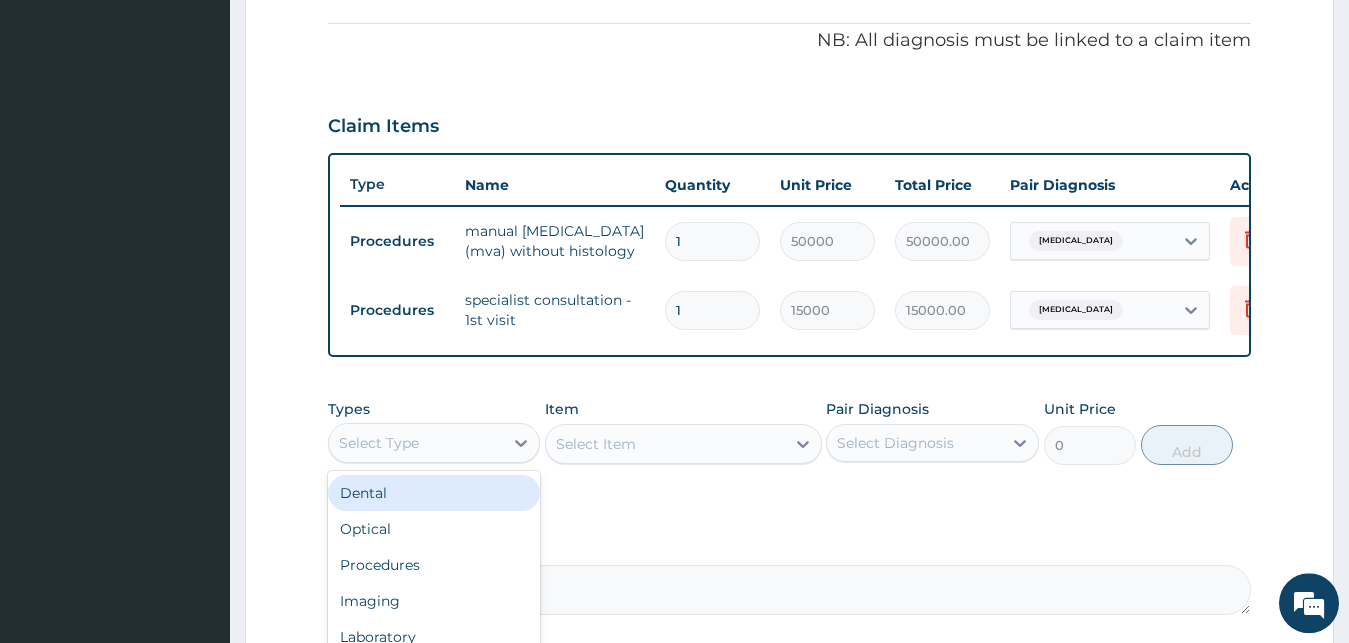 scroll, scrollTop: 784, scrollLeft: 0, axis: vertical 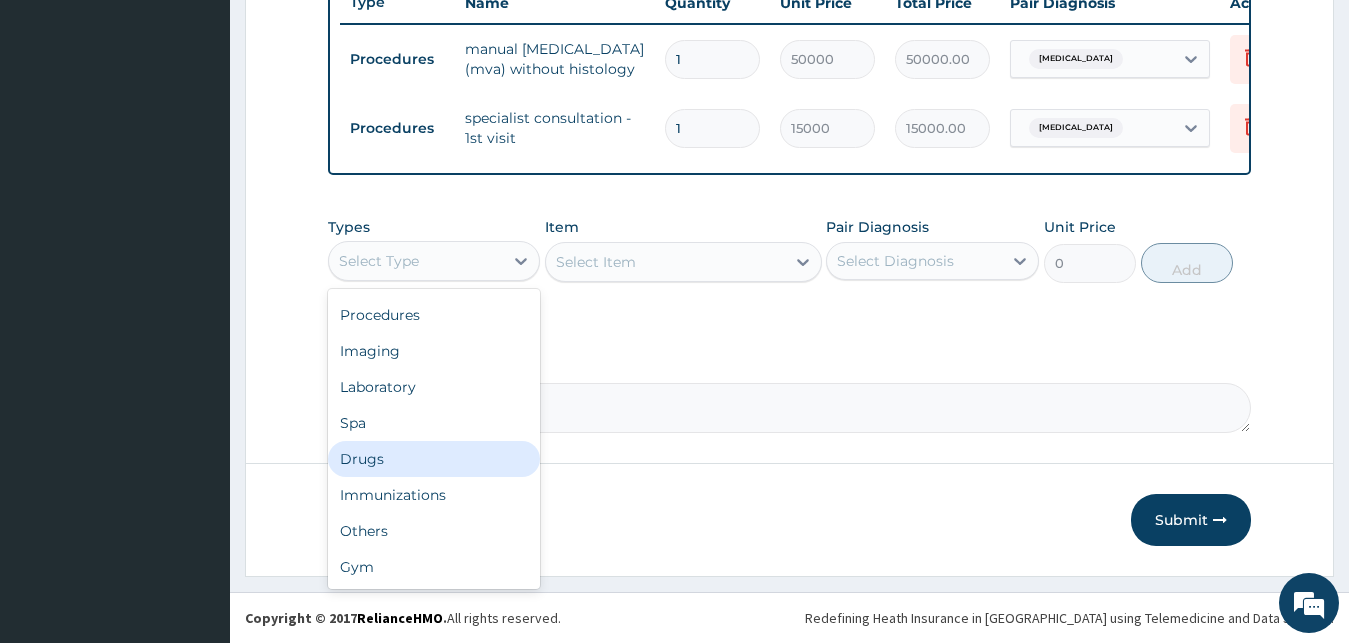 click on "Drugs" at bounding box center (434, 459) 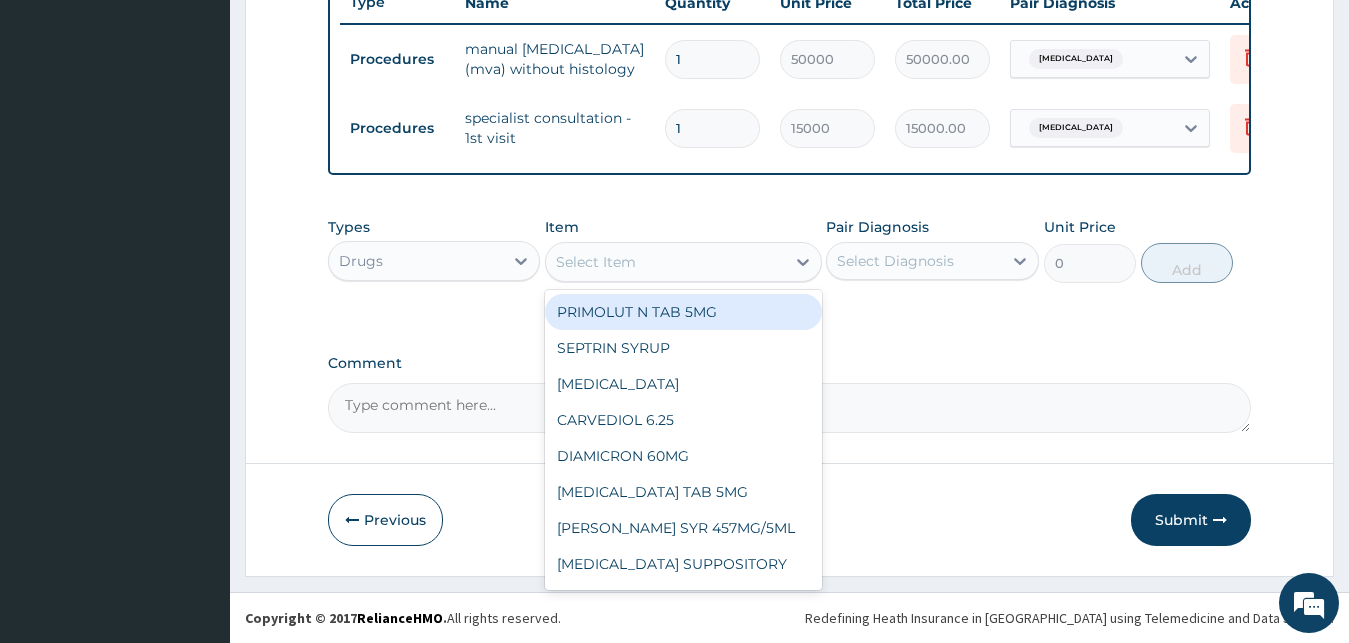 click on "Select Item" at bounding box center (596, 262) 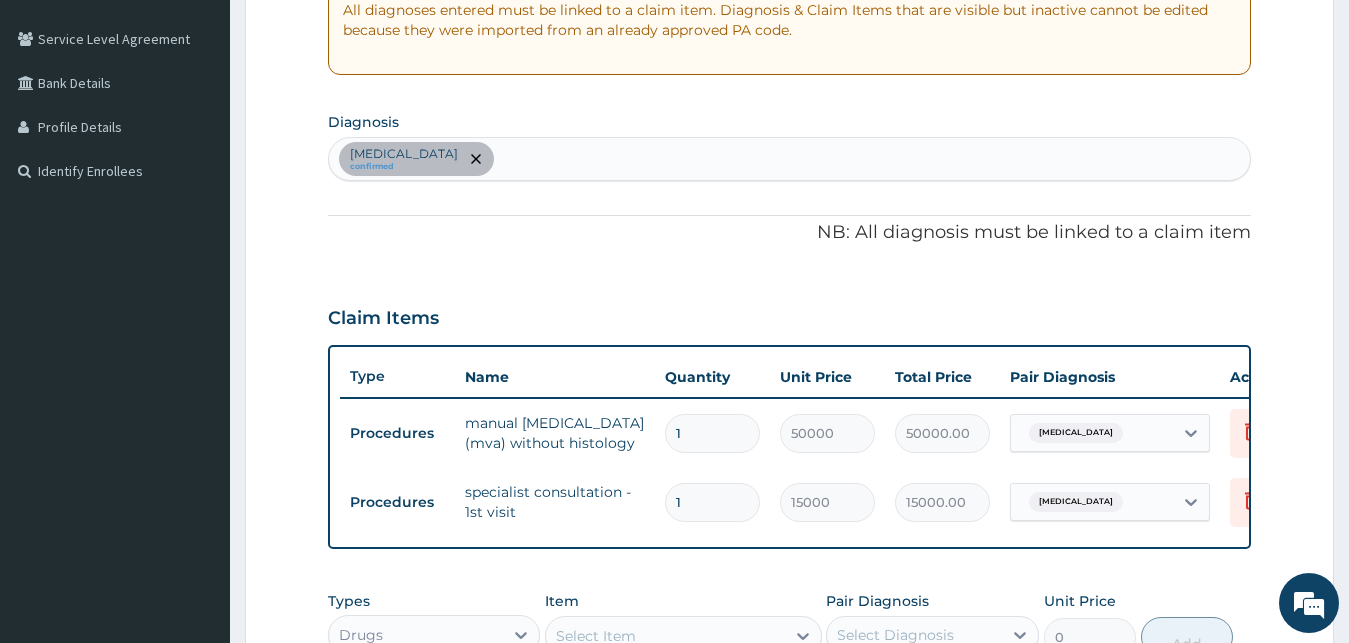 scroll, scrollTop: 393, scrollLeft: 0, axis: vertical 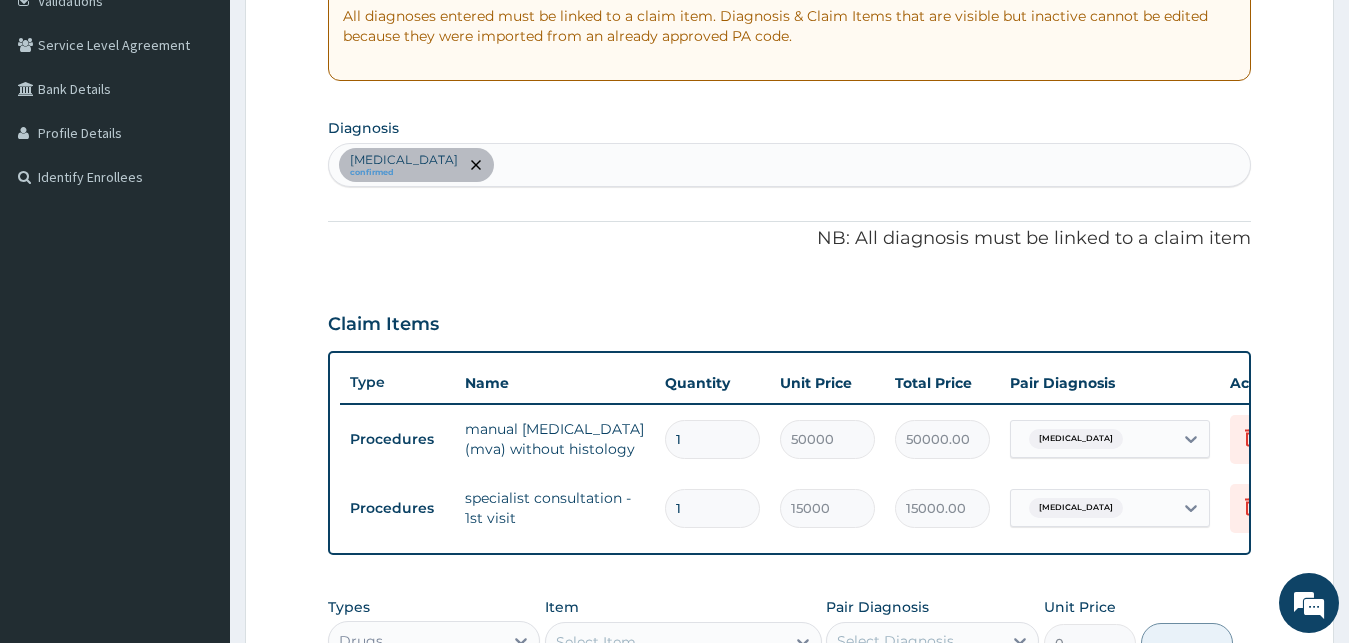 click on "Miscarriage confirmed" at bounding box center [790, 165] 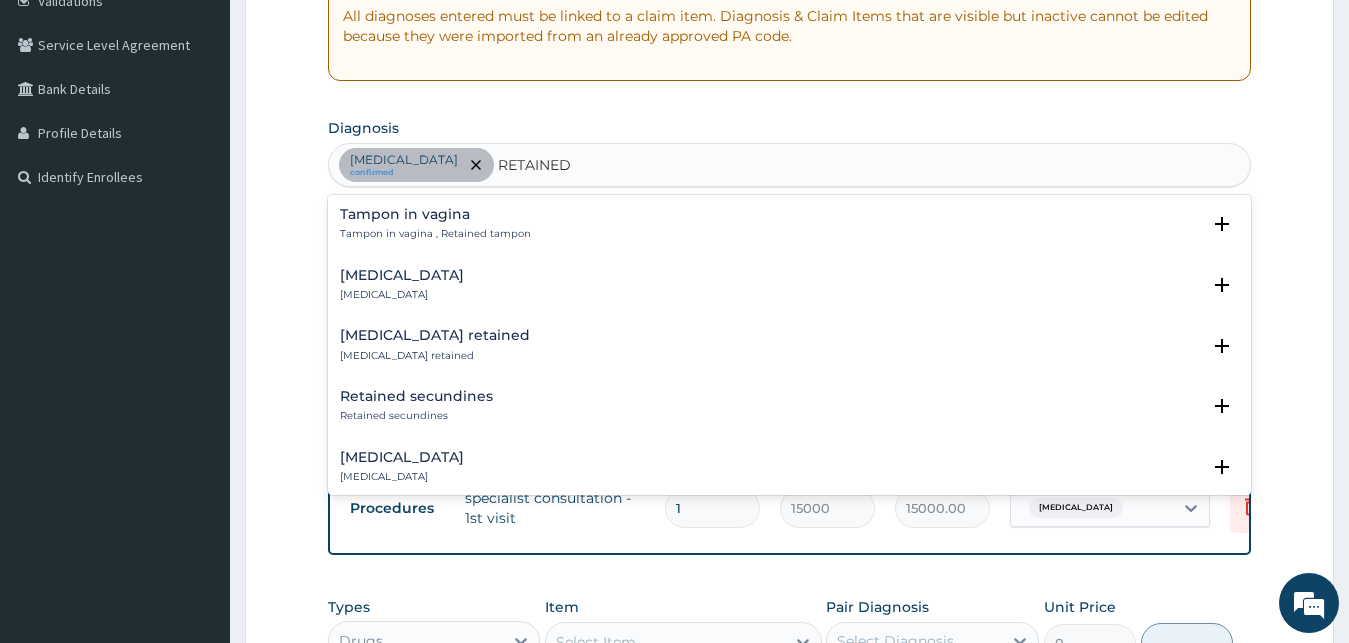 type on "RETAINED P" 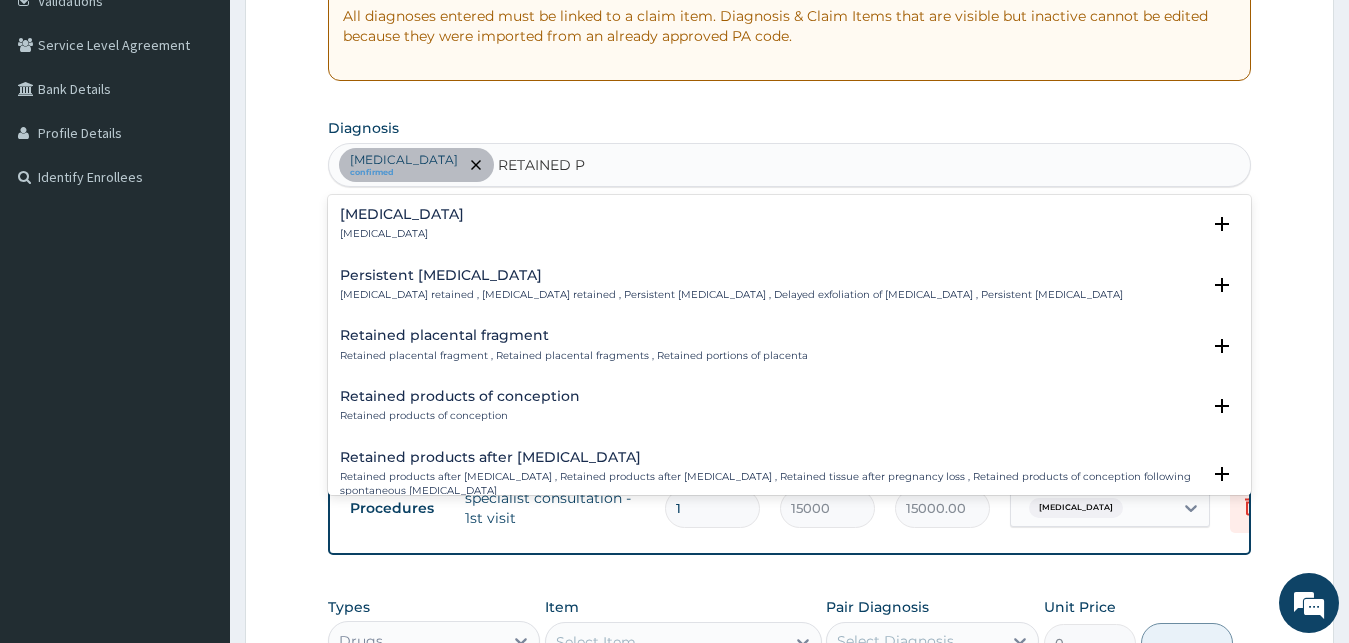 click on "Retained products of conception" at bounding box center [460, 396] 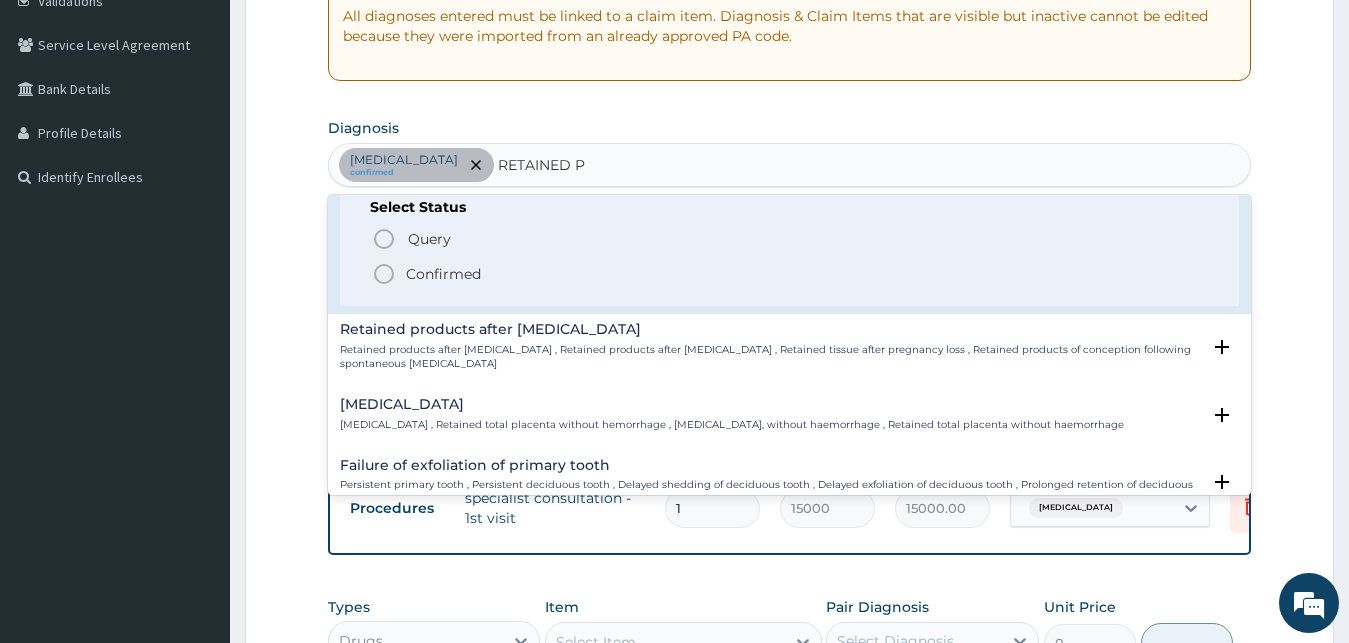 scroll, scrollTop: 324, scrollLeft: 0, axis: vertical 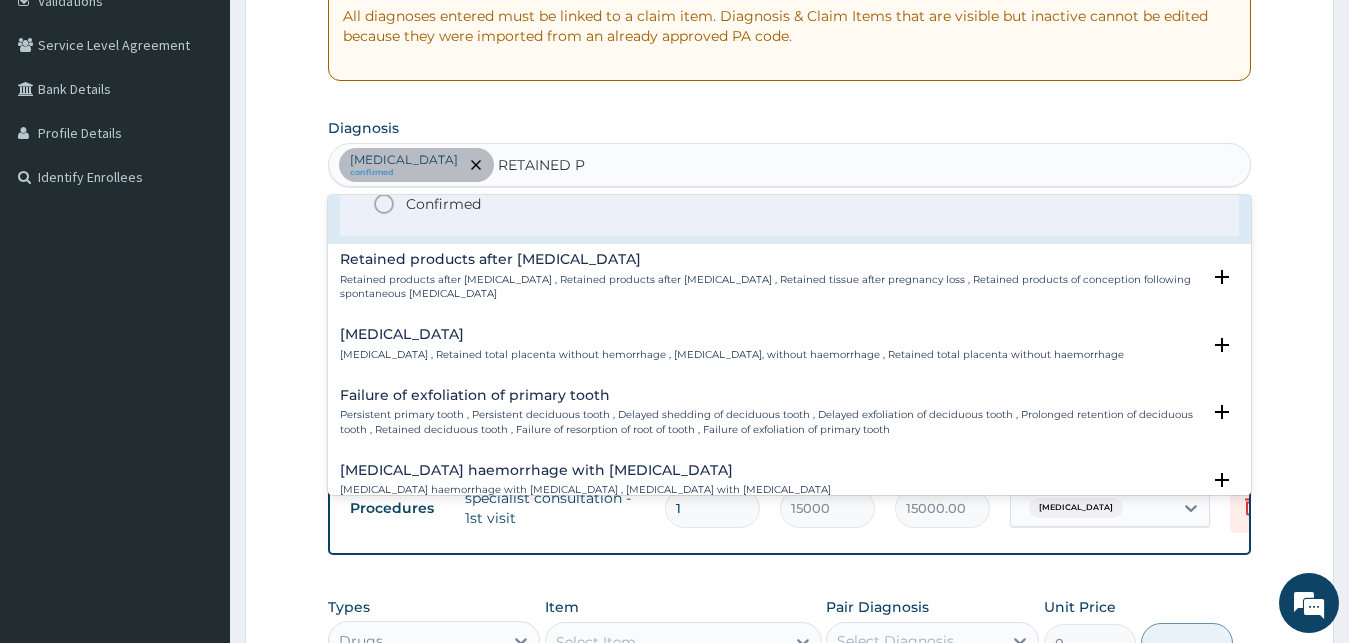 click on "Confirmed" at bounding box center (443, 204) 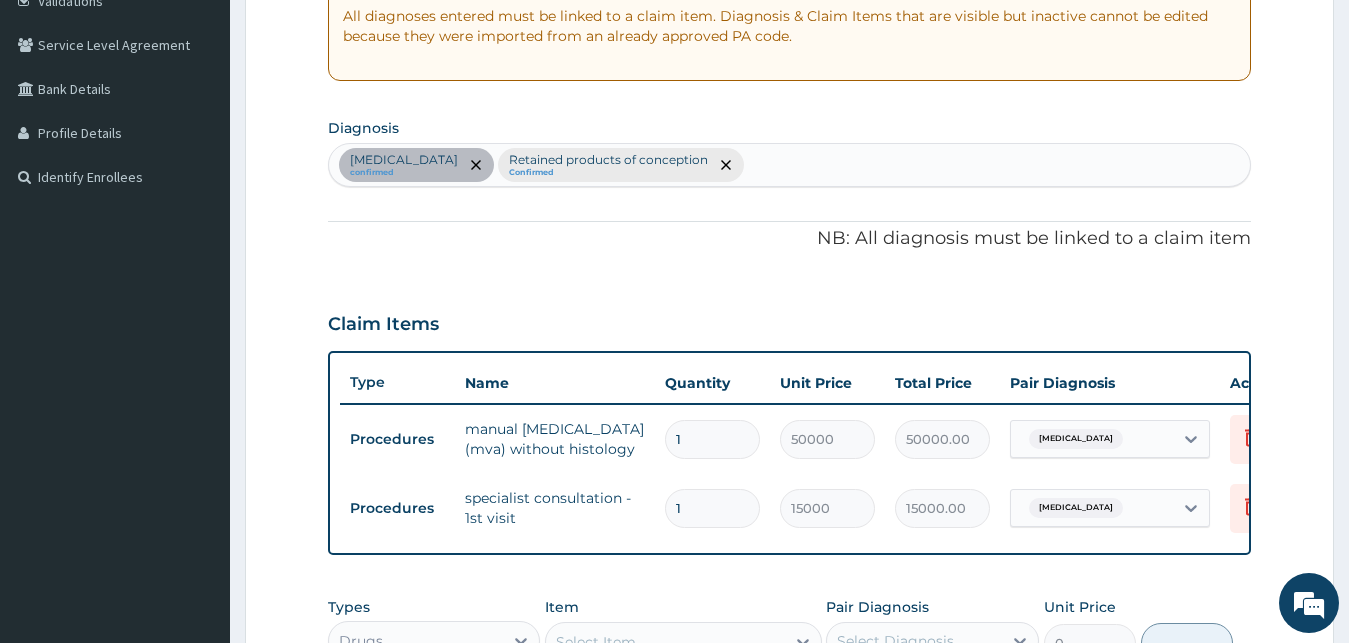 scroll, scrollTop: 597, scrollLeft: 0, axis: vertical 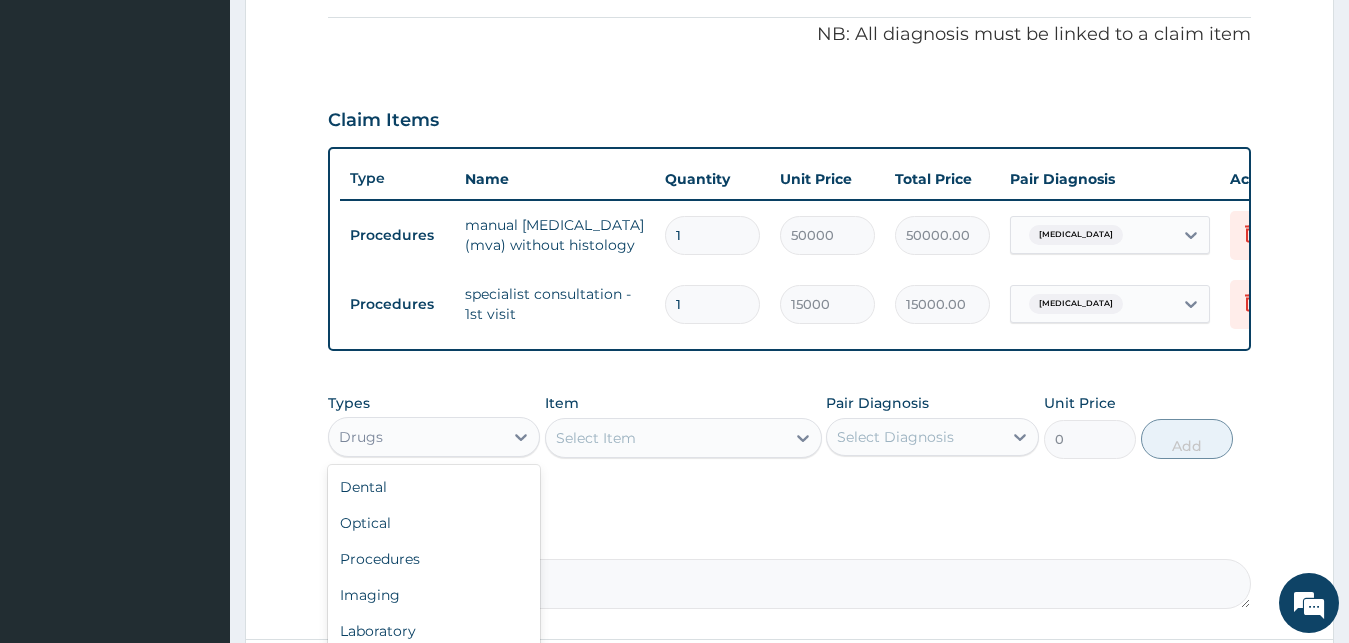 click on "Drugs" at bounding box center (416, 437) 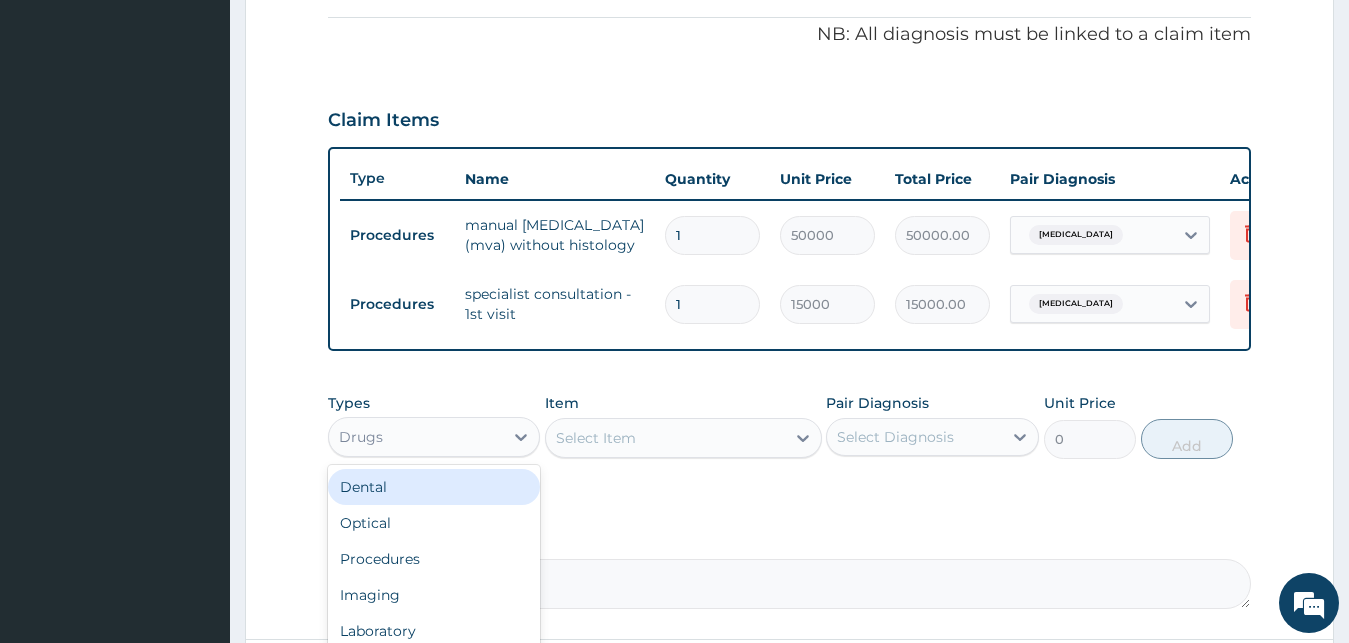 scroll, scrollTop: 801, scrollLeft: 0, axis: vertical 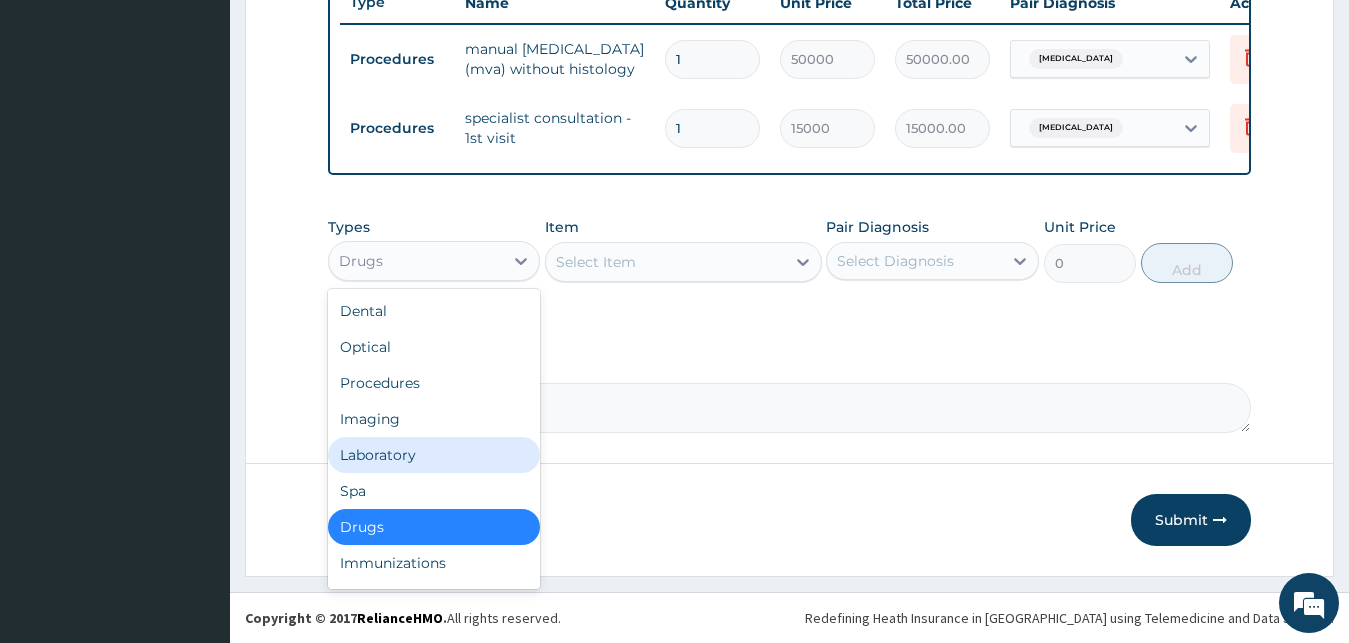 click on "Laboratory" at bounding box center (434, 455) 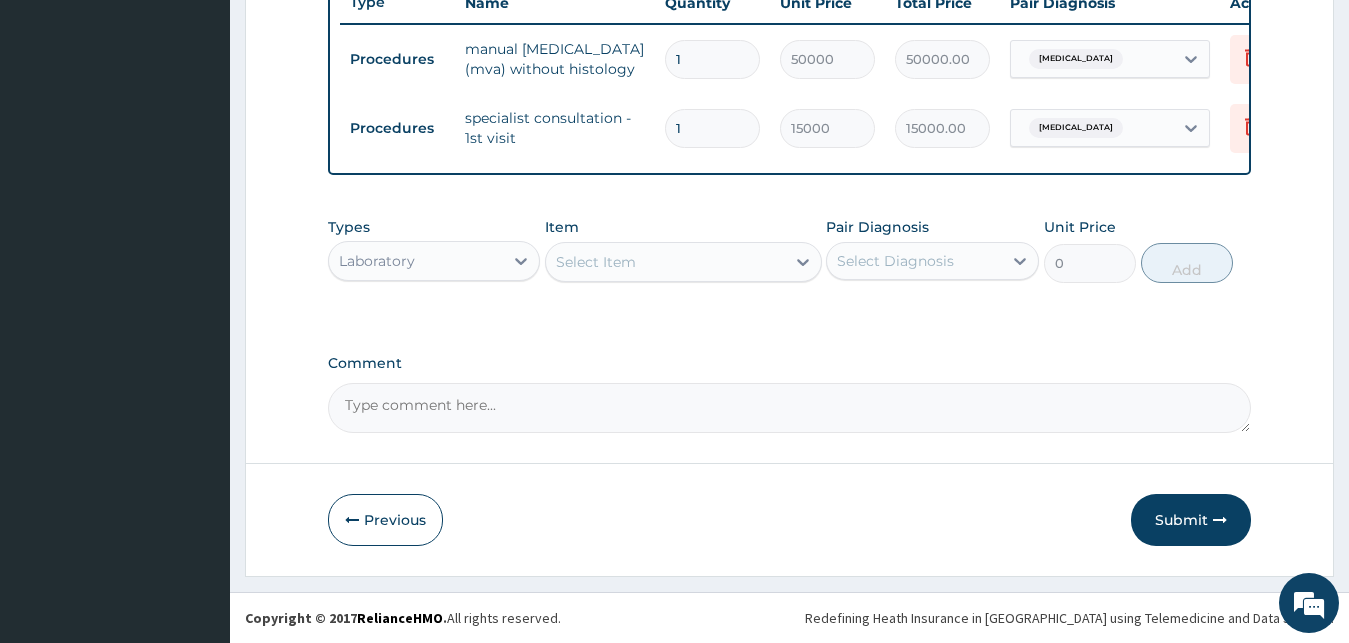 click on "Select Item" at bounding box center [665, 262] 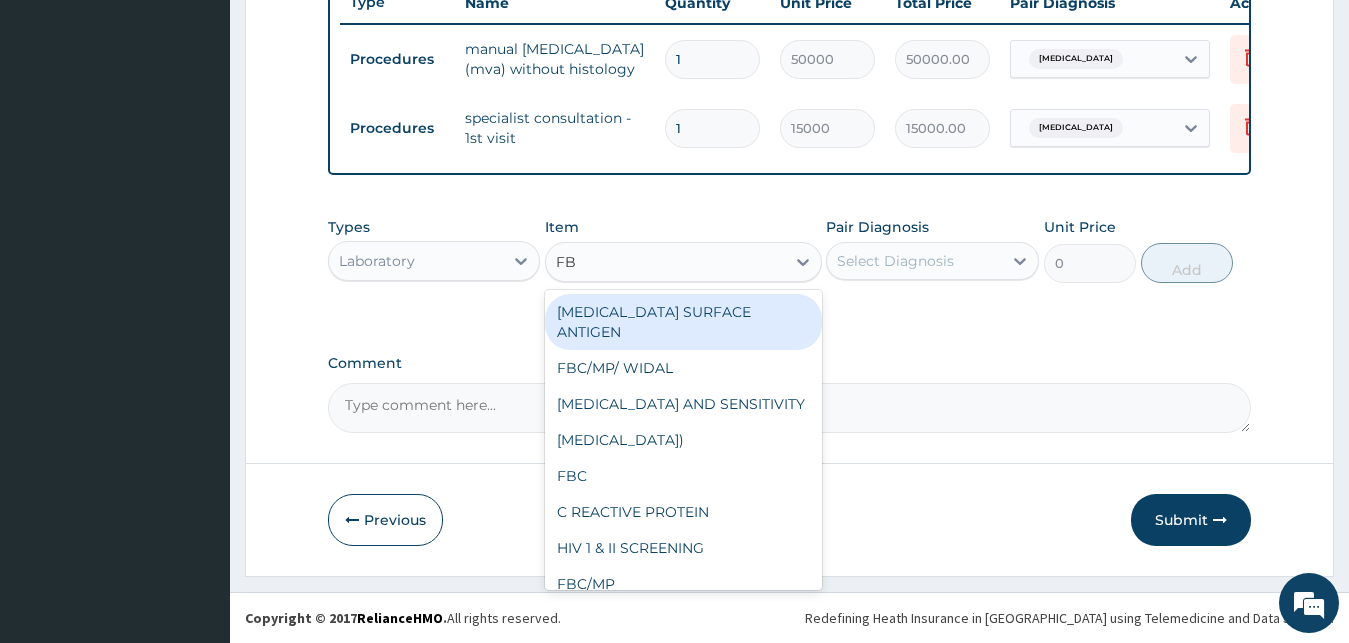 type on "FBC" 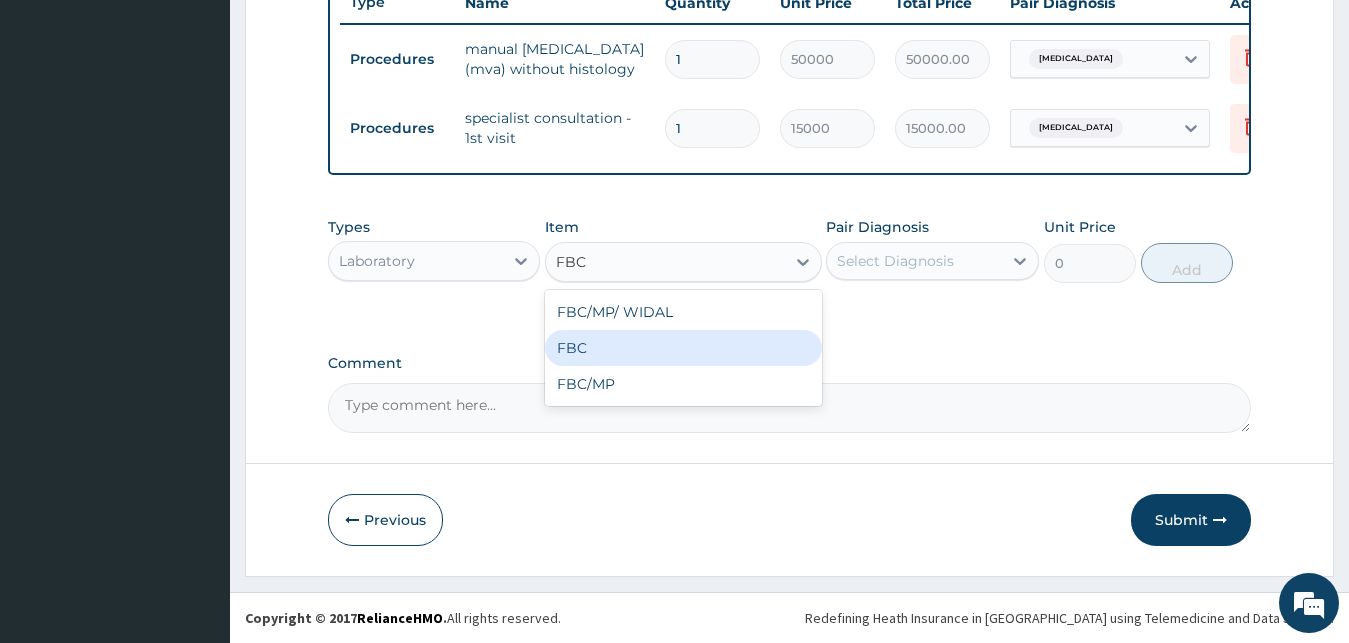 click on "FBC" at bounding box center [683, 348] 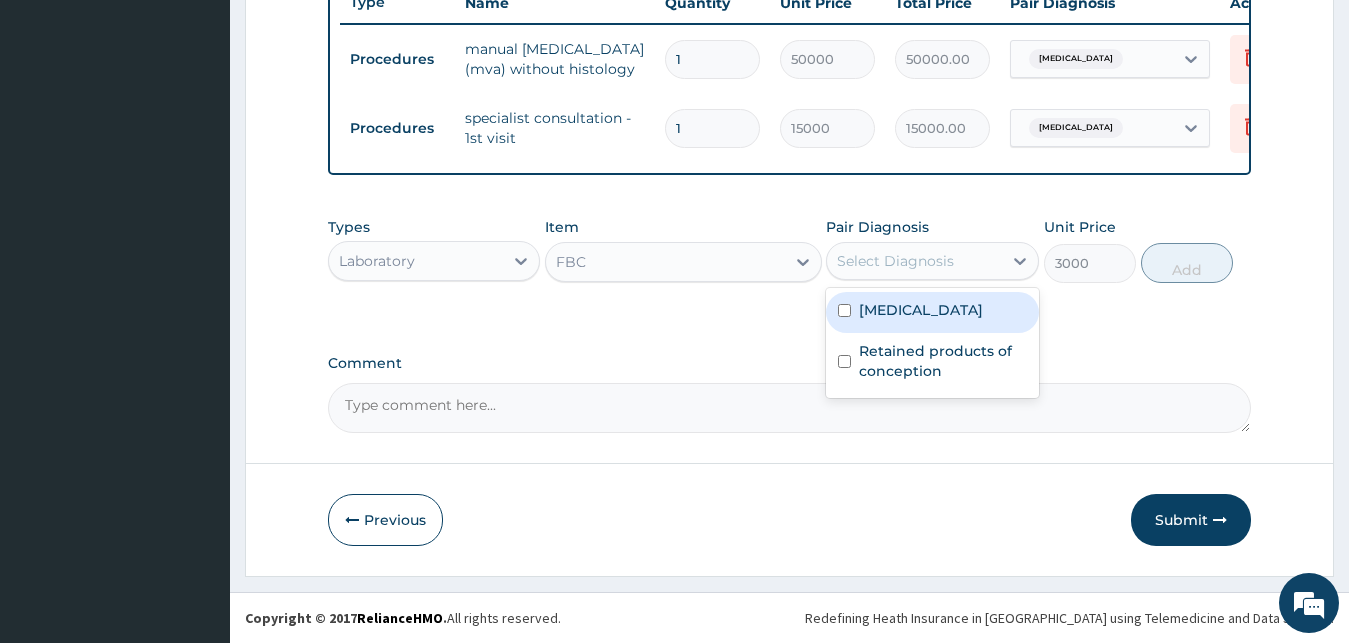 click on "Select Diagnosis" at bounding box center [895, 261] 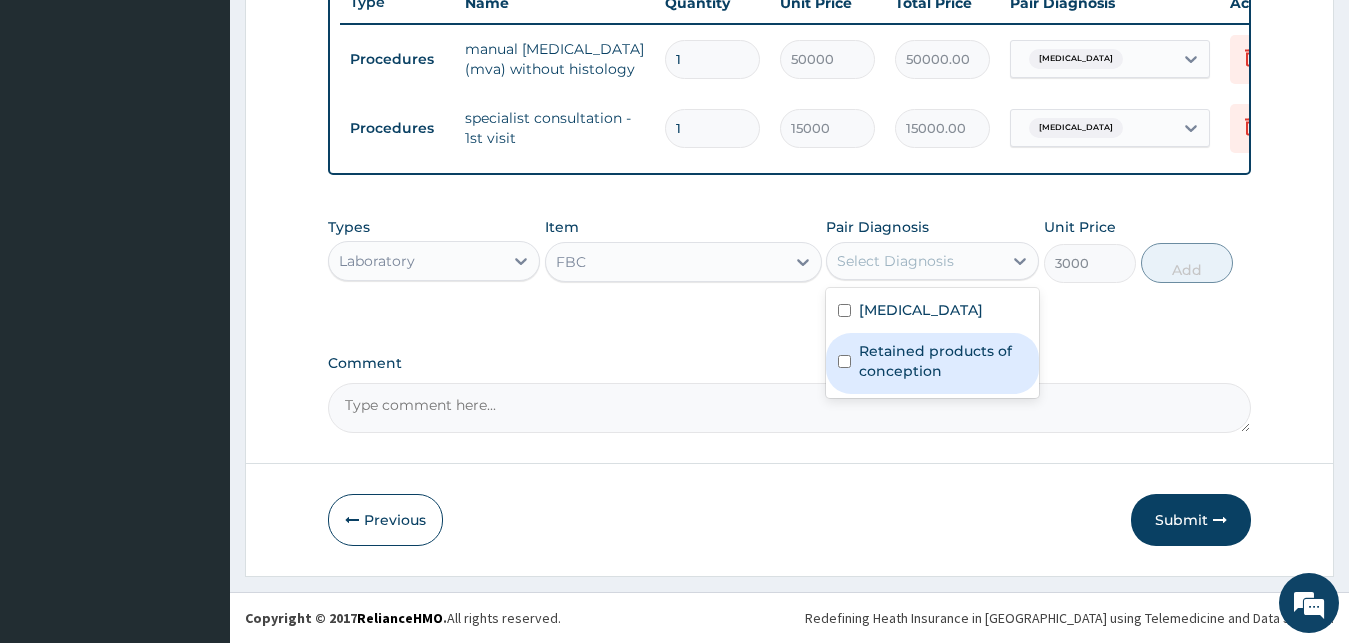 click on "Retained products of conception" at bounding box center [943, 361] 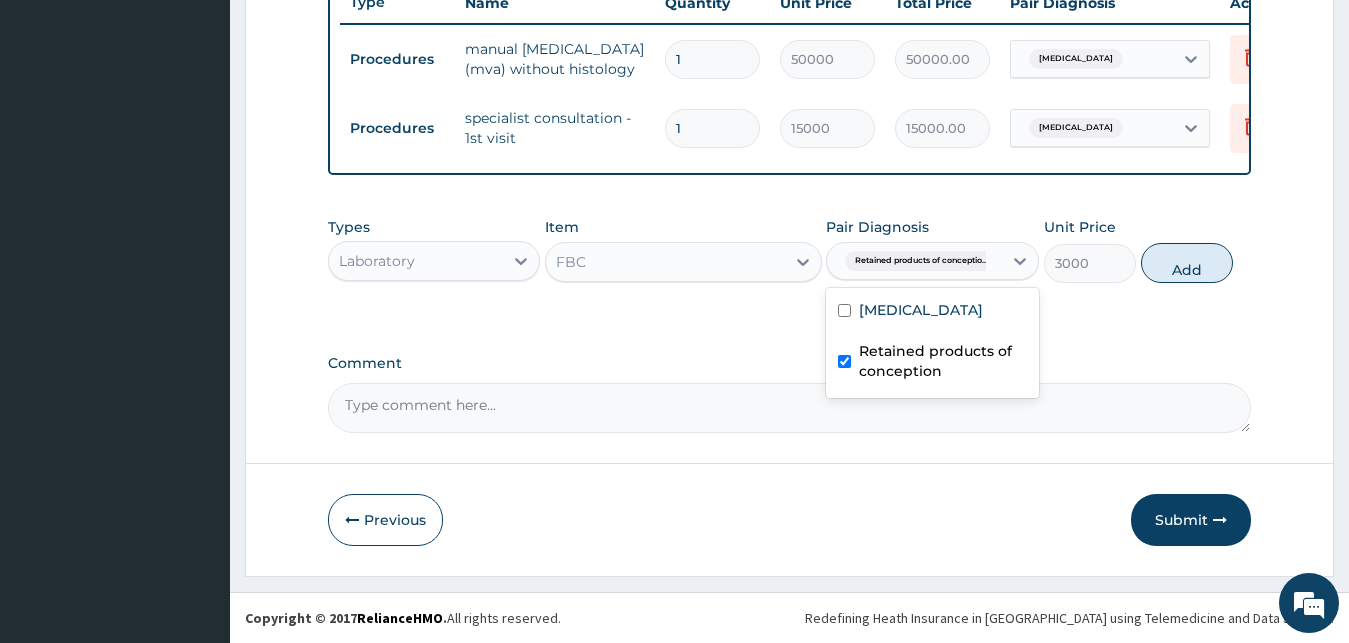 checkbox on "true" 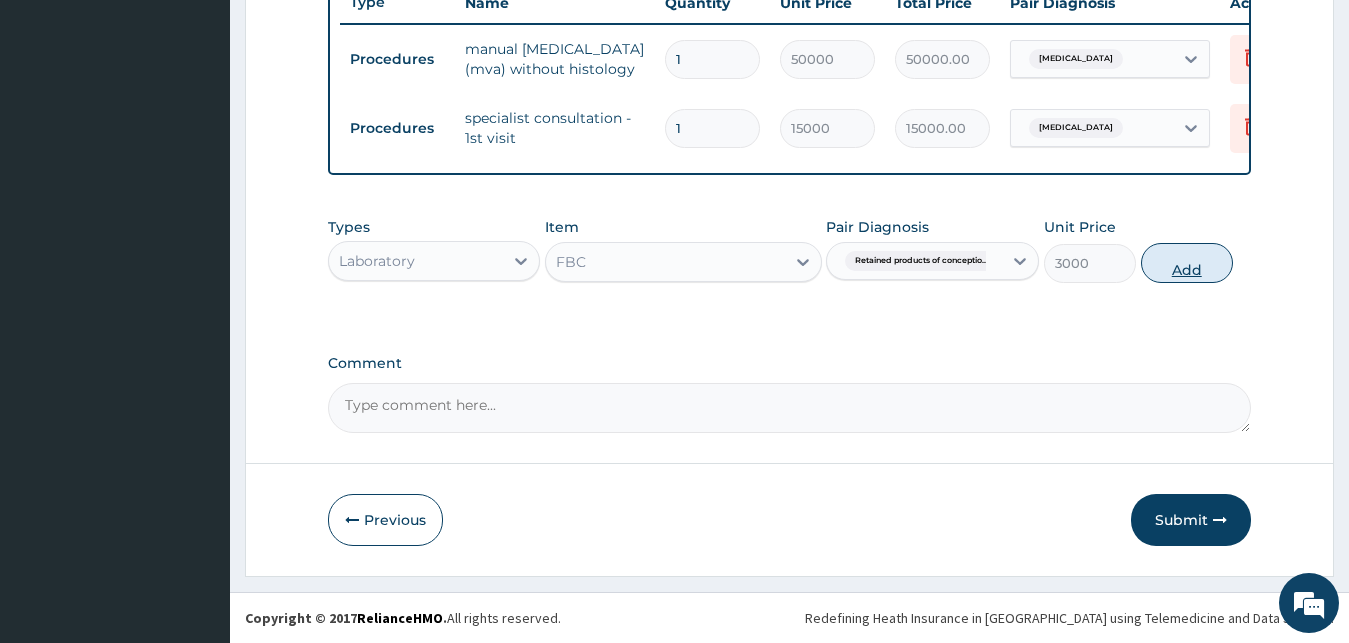 click on "Add" at bounding box center [1187, 263] 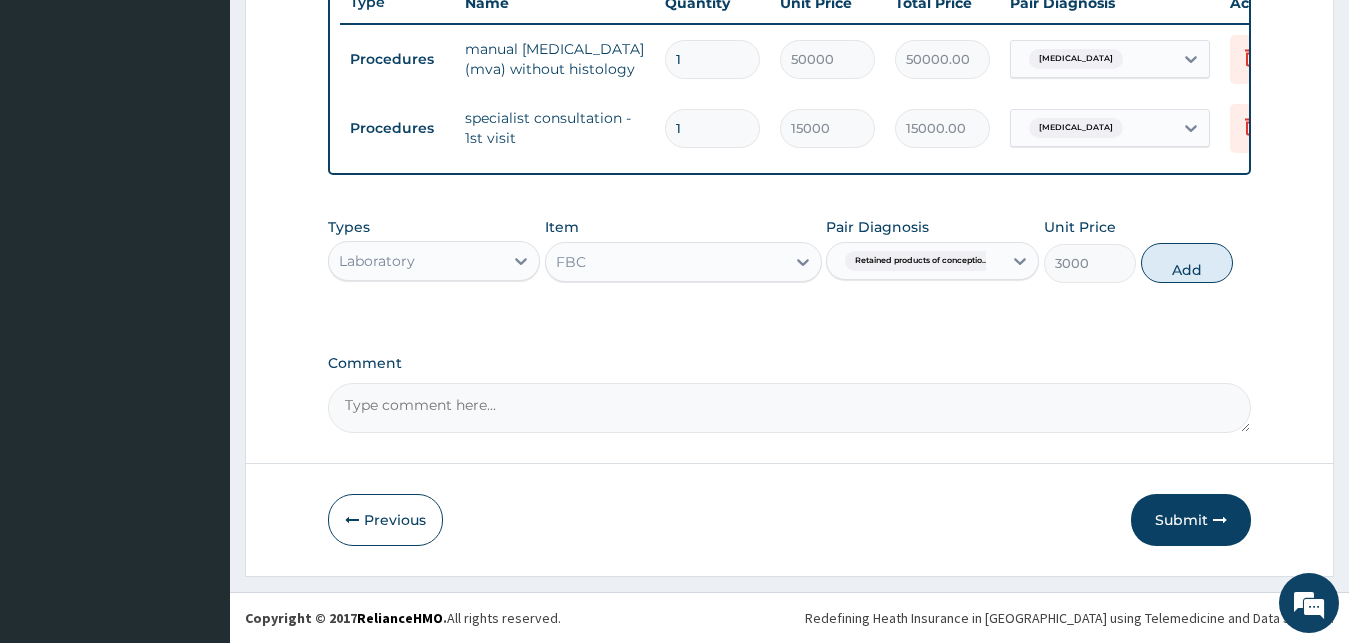 type on "0" 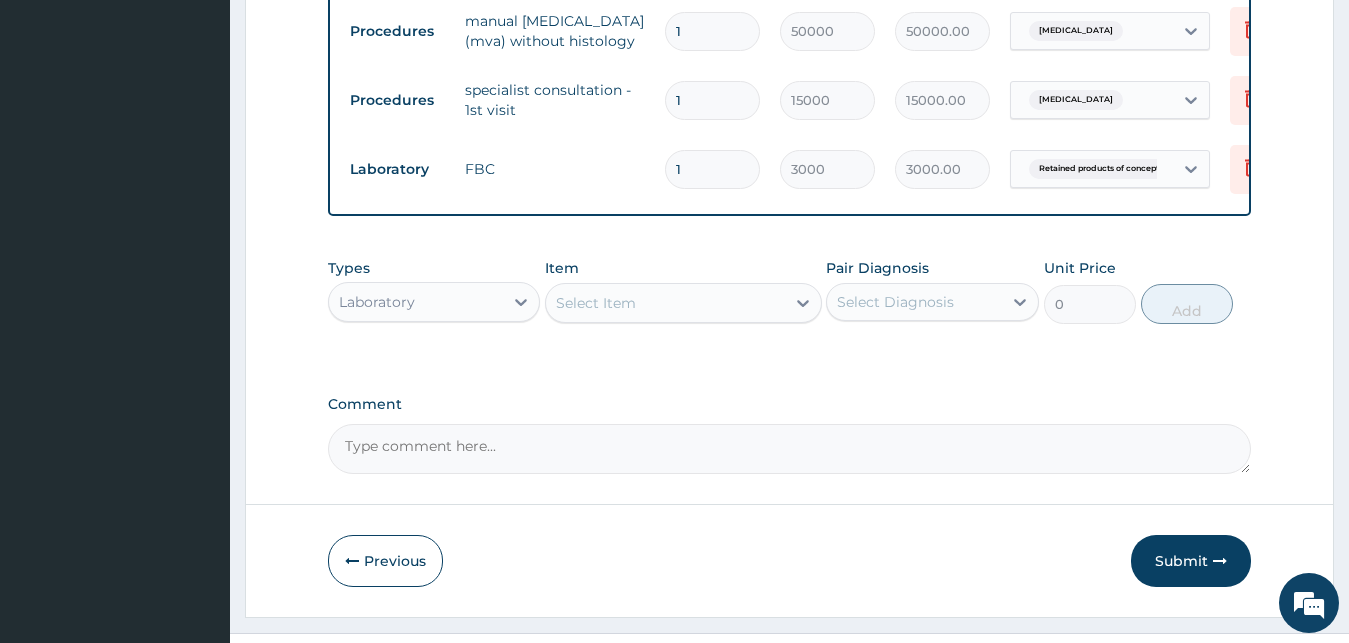 drag, startPoint x: 422, startPoint y: 341, endPoint x: 421, endPoint y: 356, distance: 15.033297 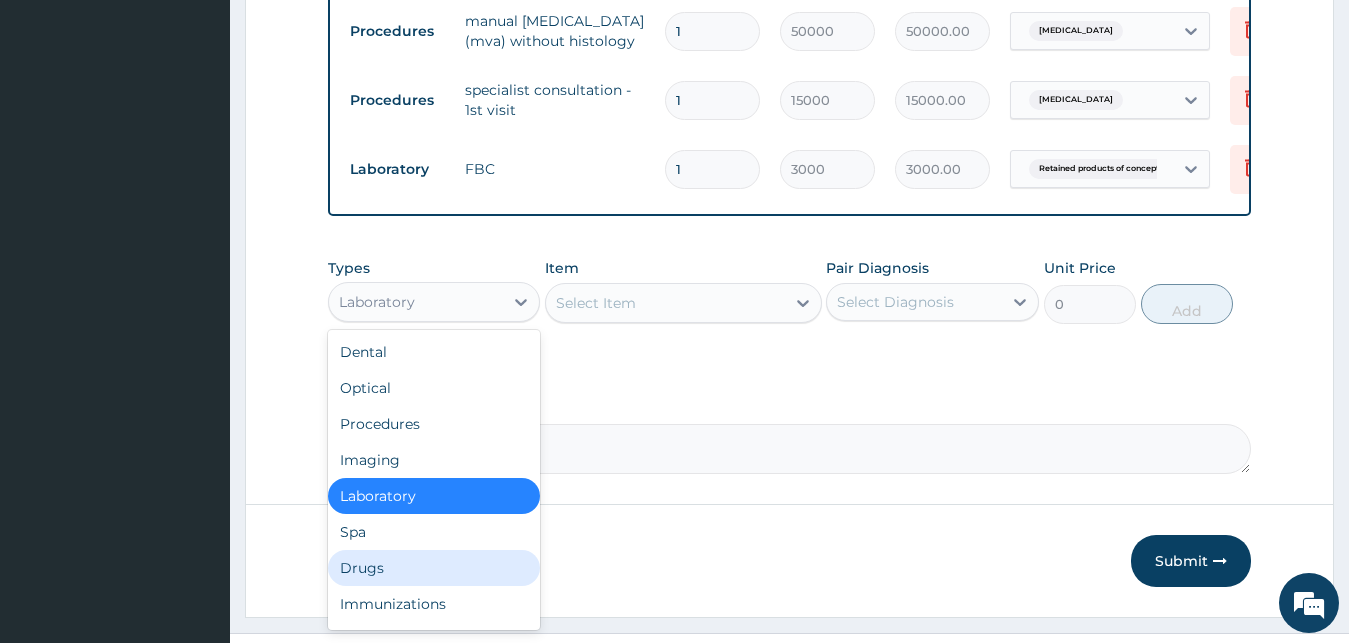 click on "Drugs" at bounding box center (434, 568) 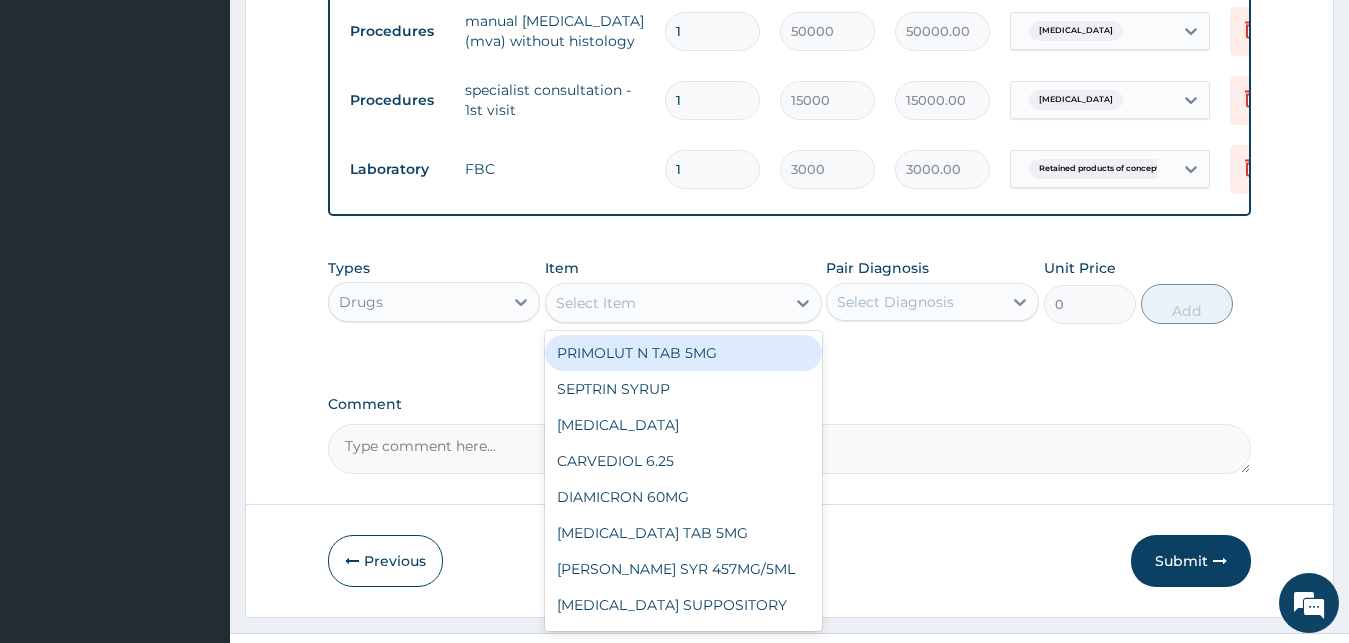 click on "Select Item" at bounding box center [665, 303] 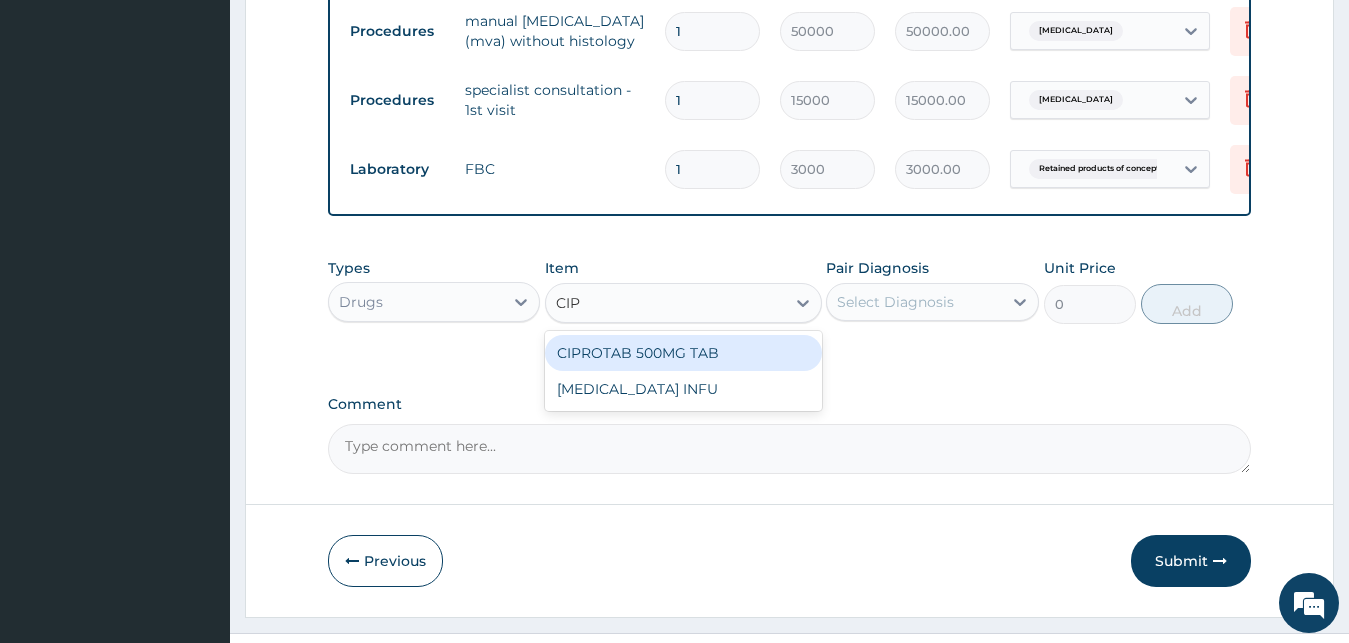 type on "CIPR" 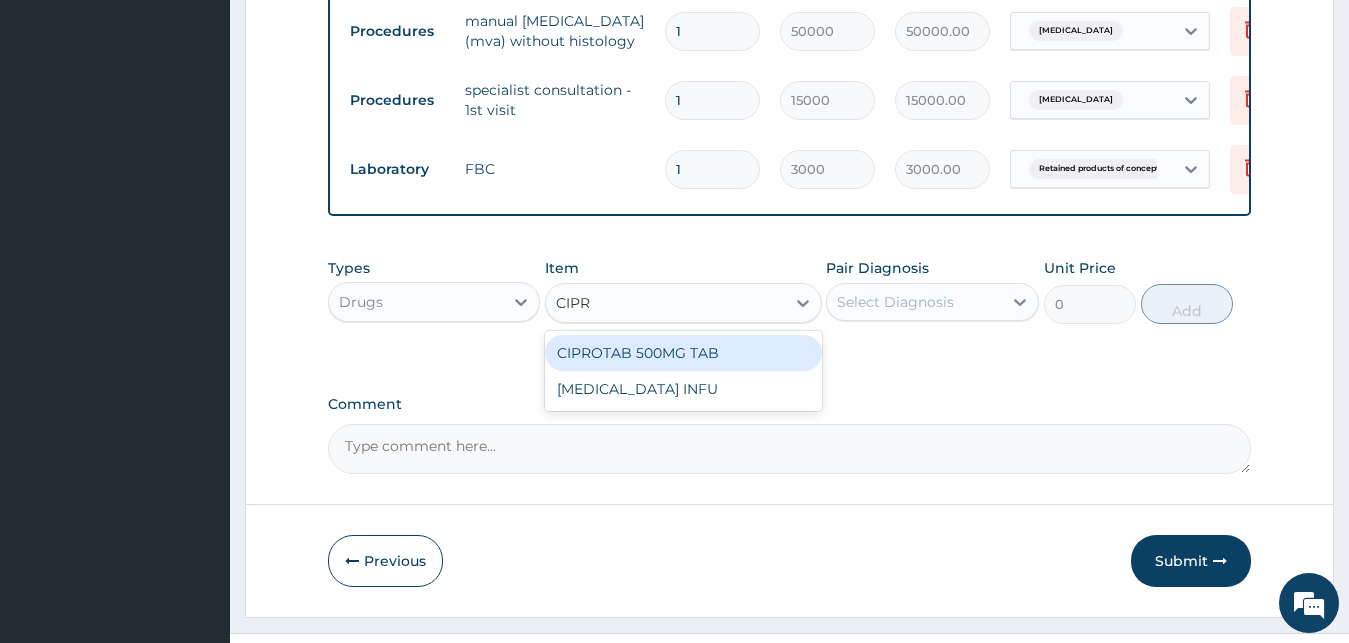 click on "CIPROTAB 500MG TAB" at bounding box center [683, 353] 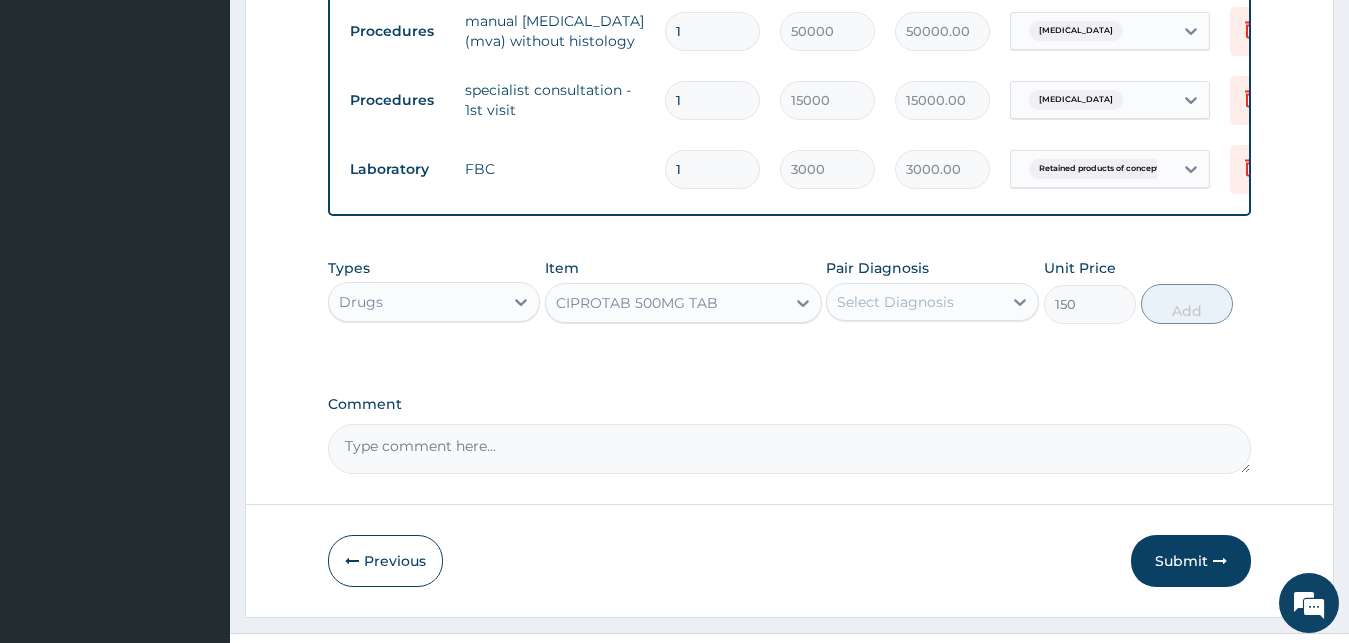 click on "Select Diagnosis" at bounding box center (932, 302) 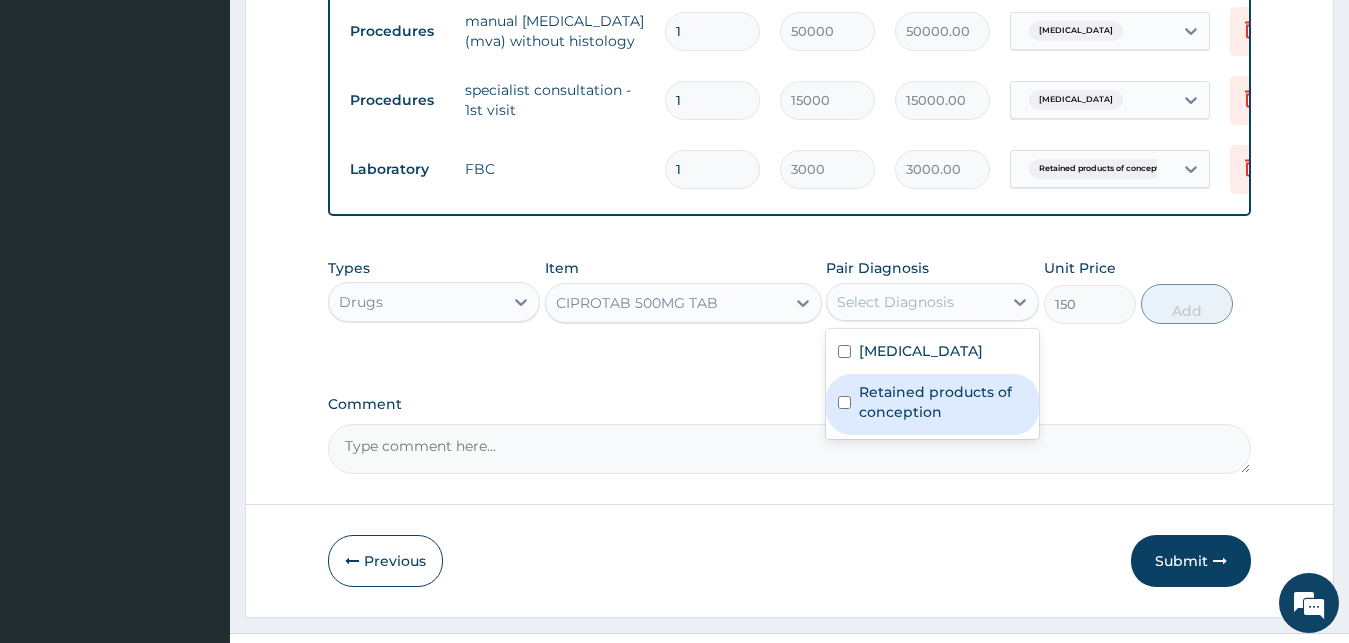 click on "Retained products of conception" at bounding box center (943, 402) 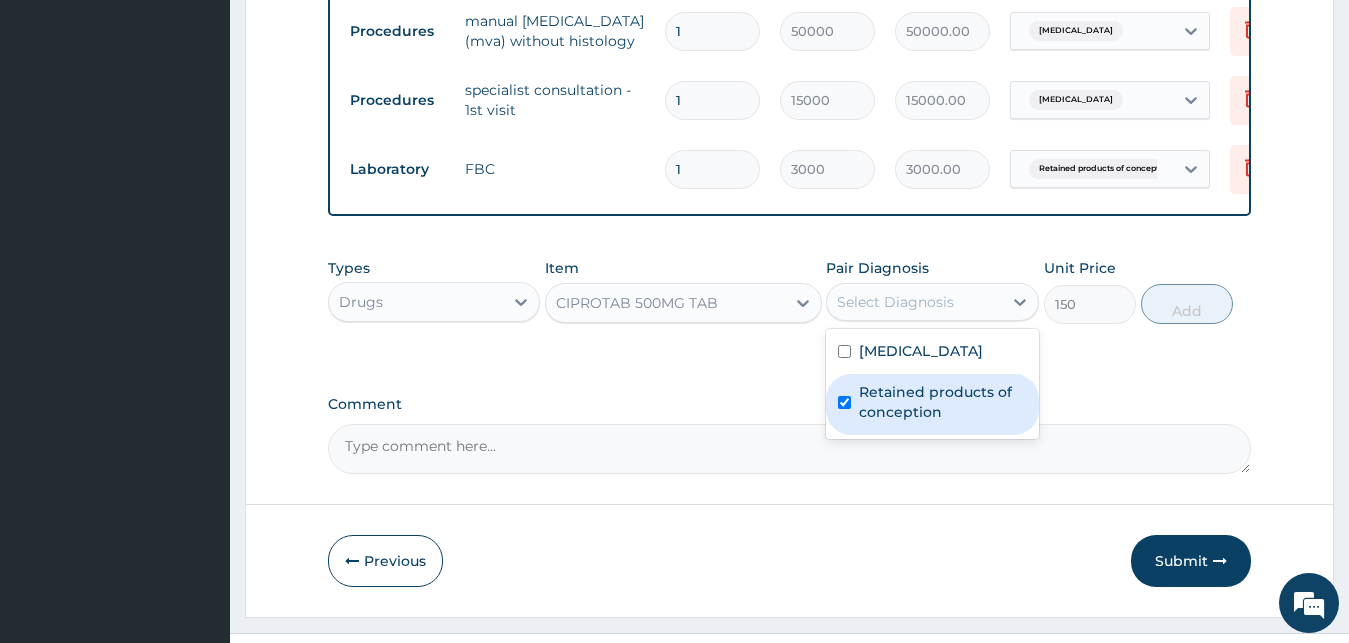 checkbox on "true" 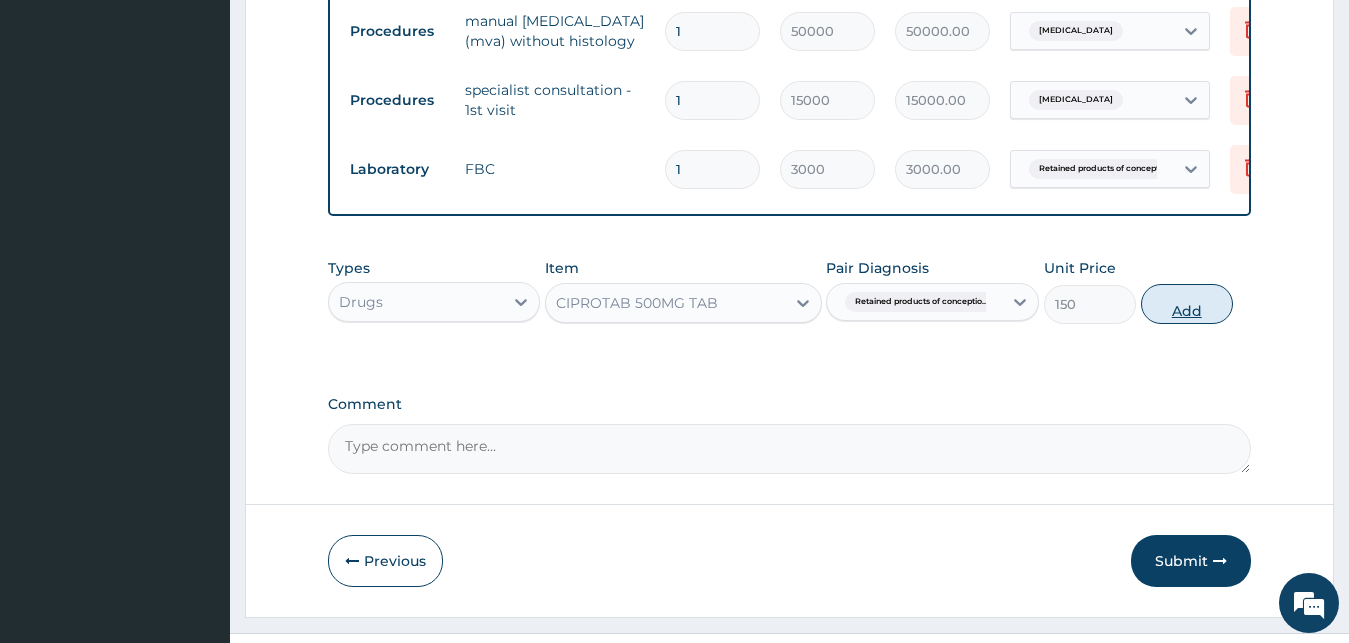 click on "Add" at bounding box center (1187, 304) 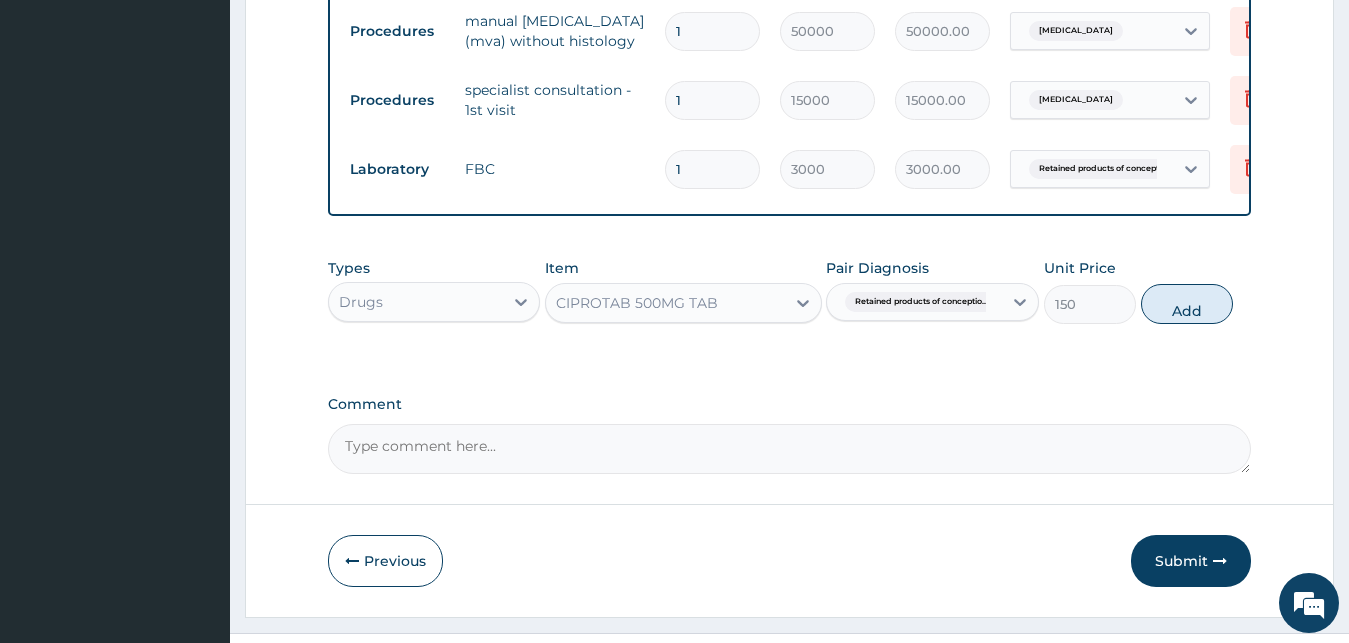 type on "0" 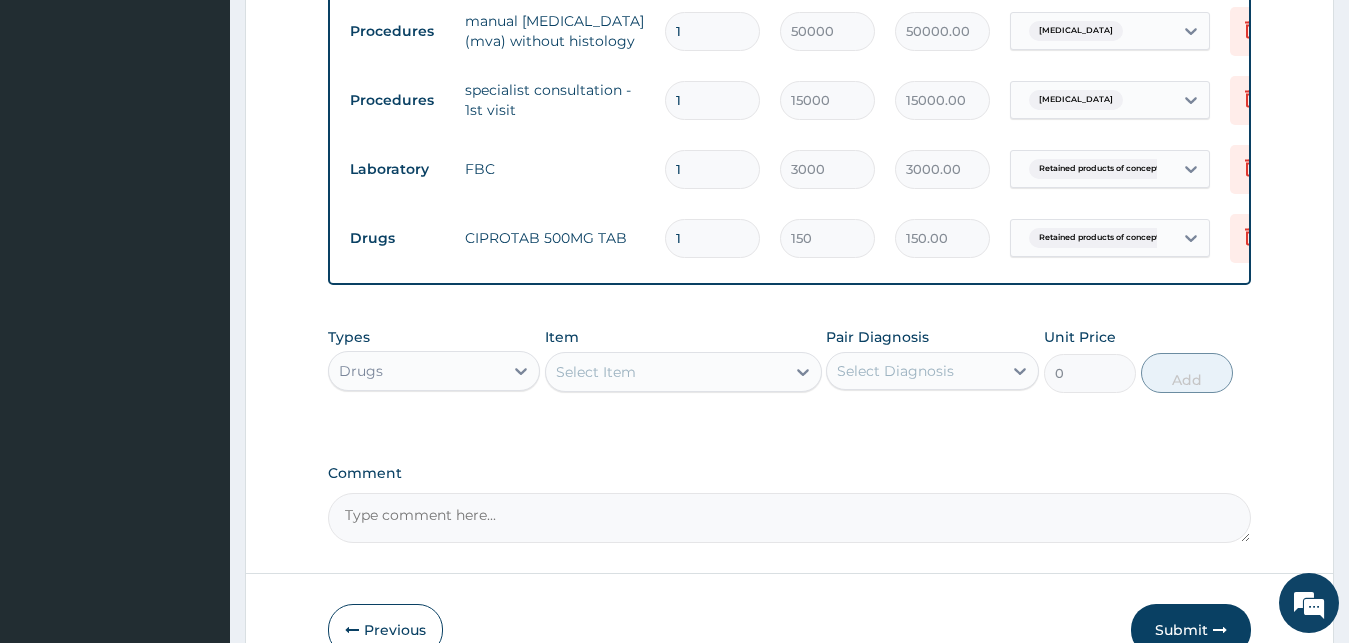 type on "10" 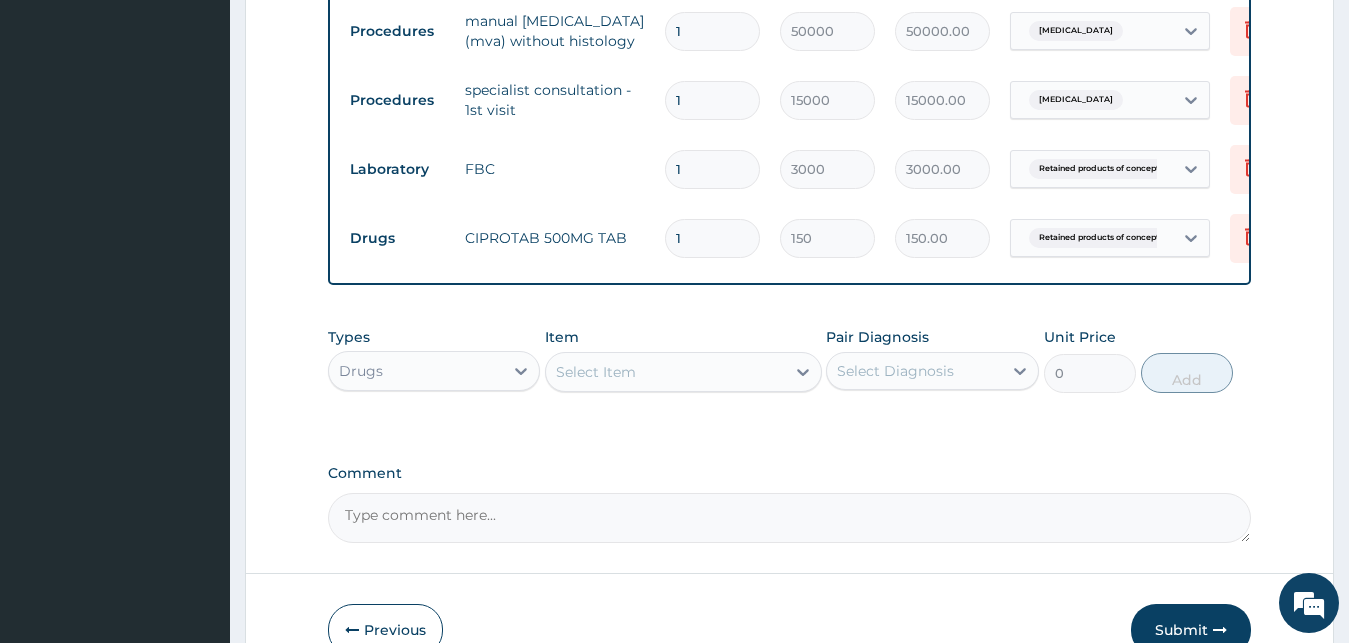 type on "1500.00" 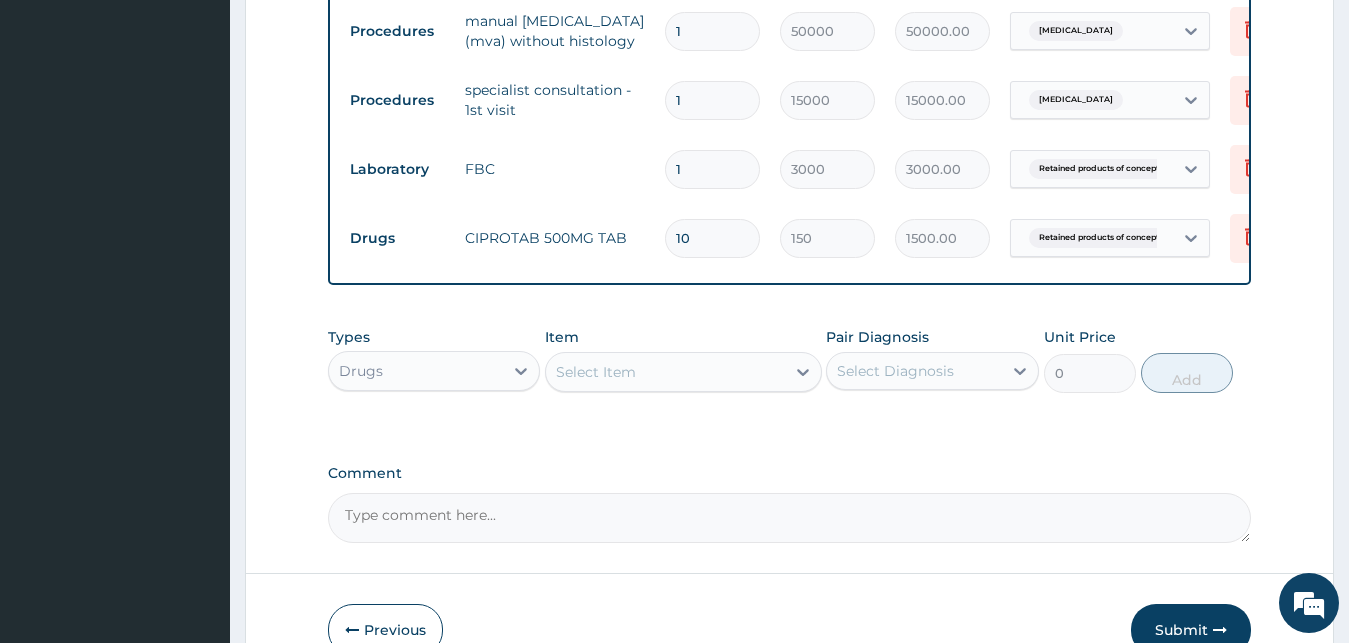 type on "10" 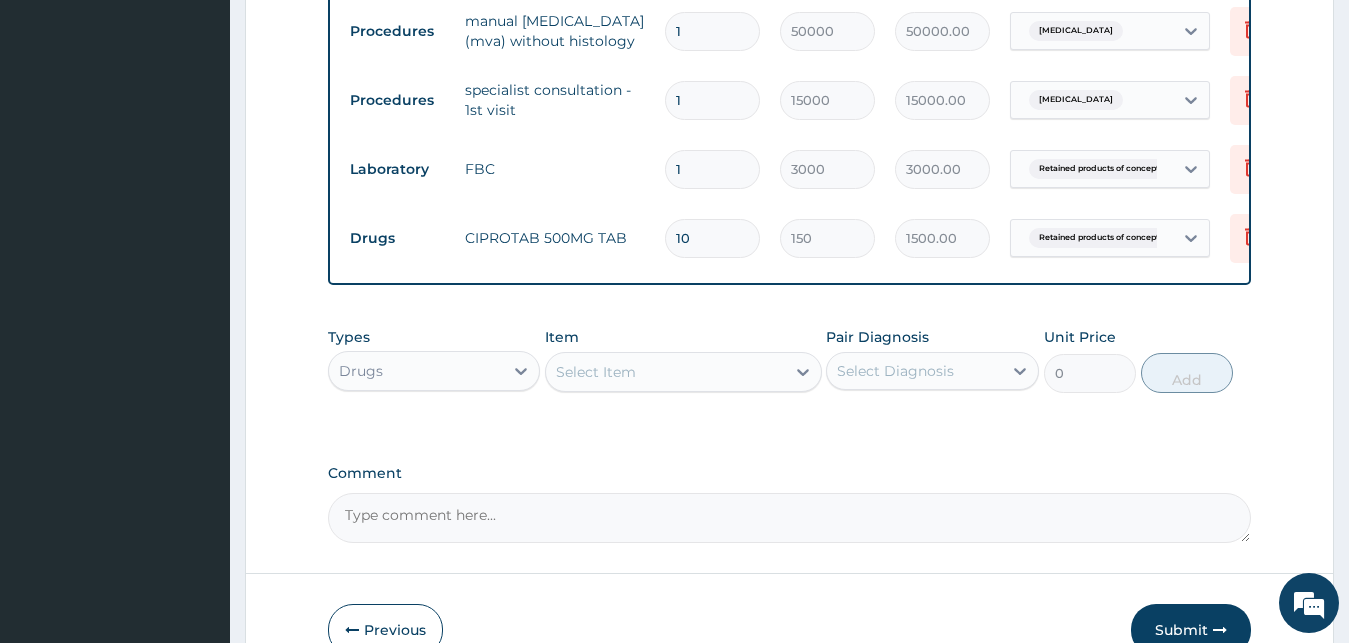 click on "Select Item" at bounding box center [596, 372] 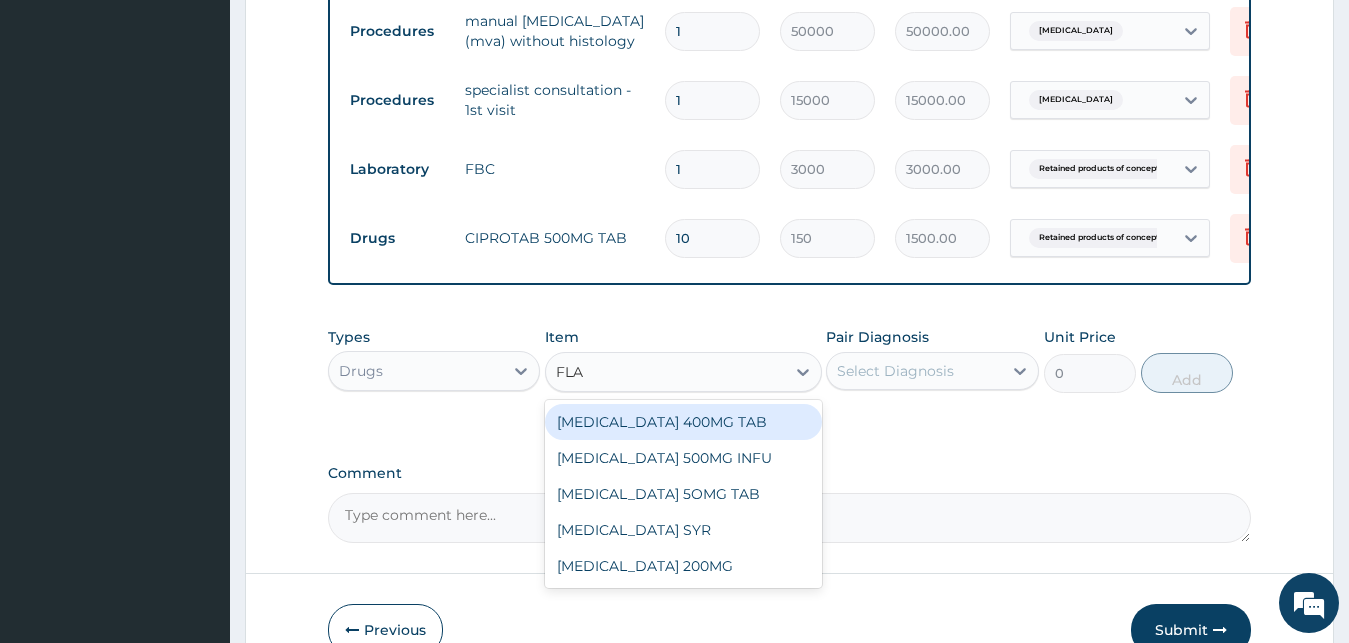 type on "FLAG" 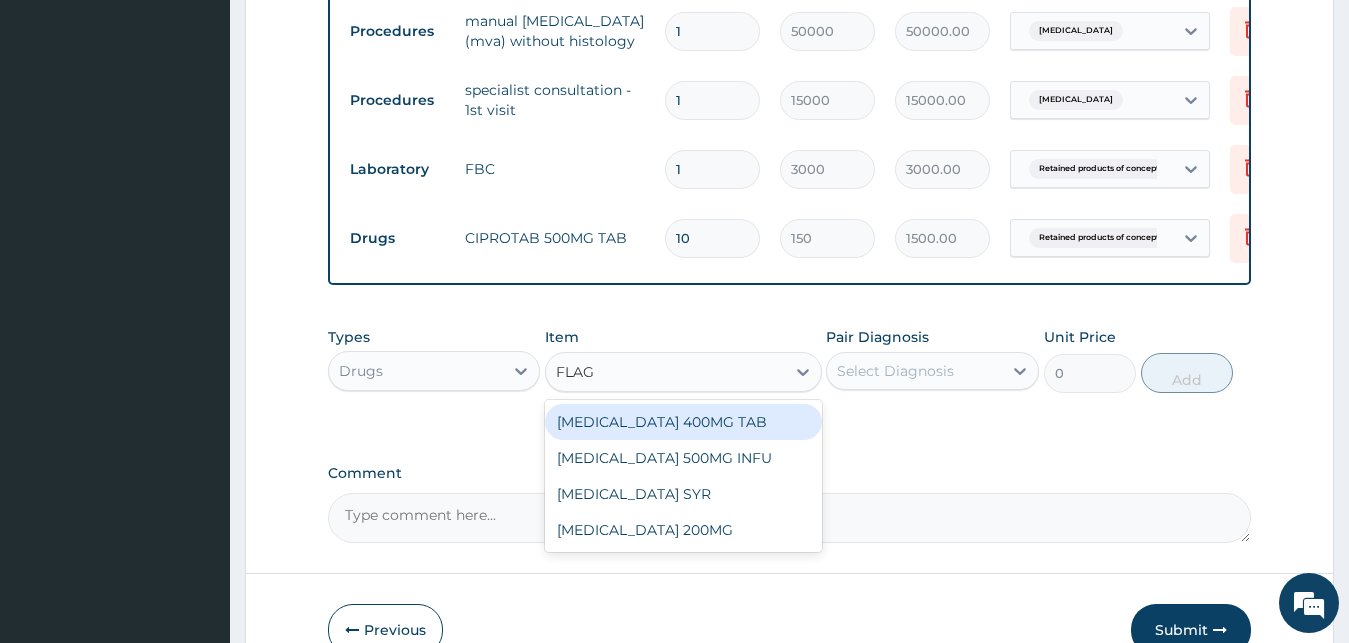 click on "[MEDICAL_DATA] 400MG TAB" at bounding box center (683, 422) 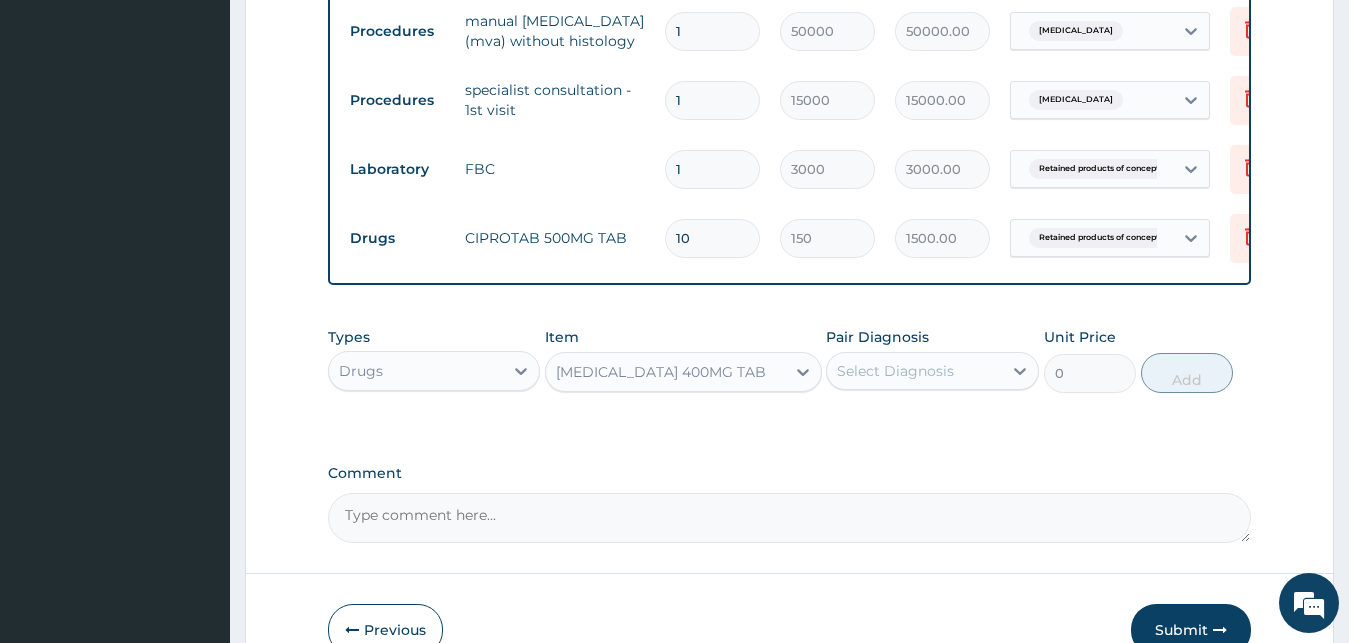 type 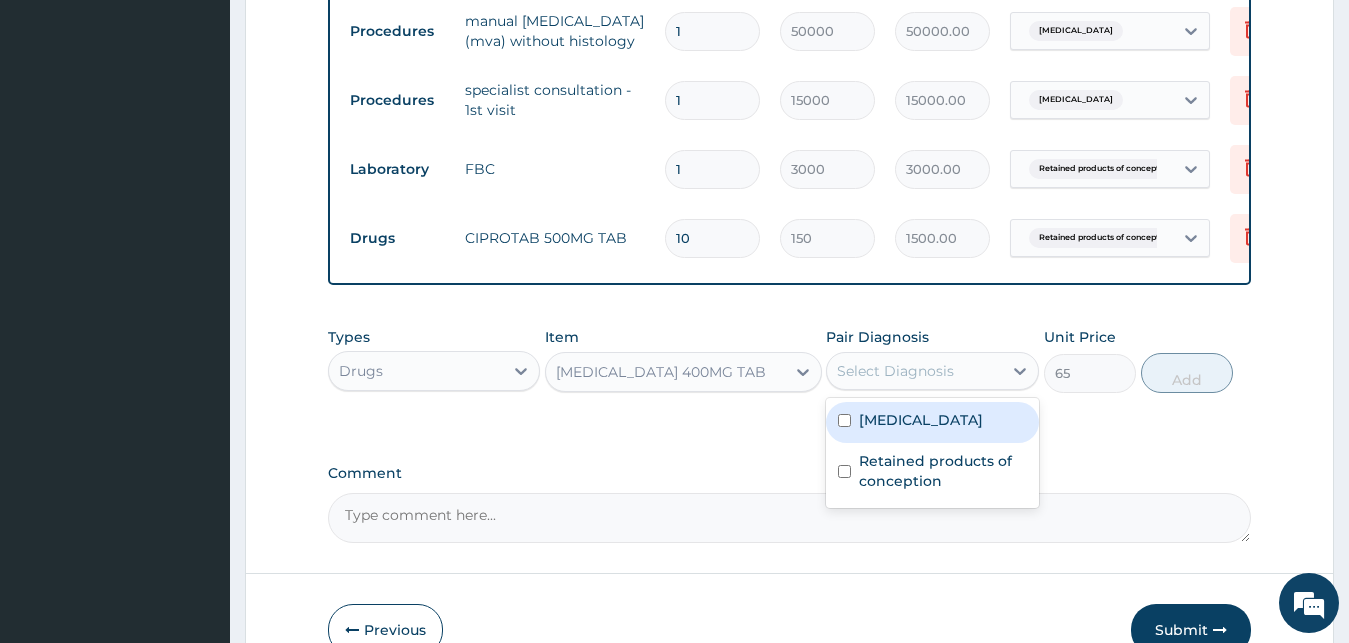 click on "Select Diagnosis" at bounding box center [895, 371] 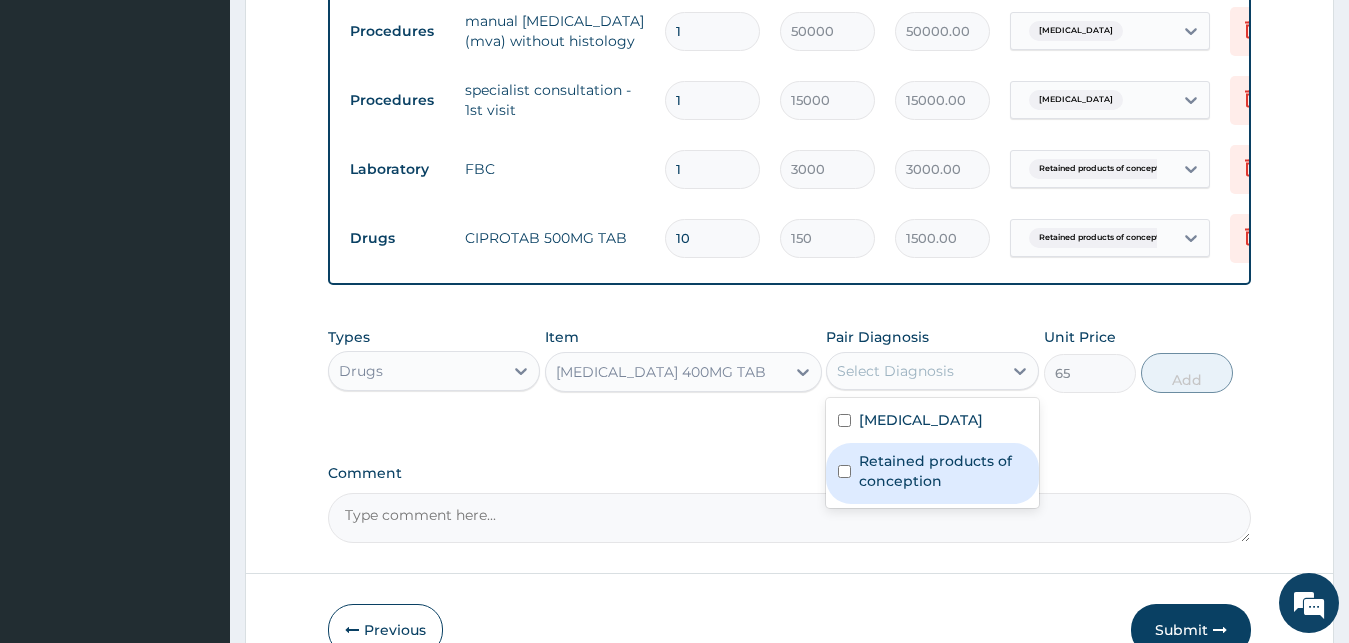 click on "Retained products of conception" at bounding box center [943, 471] 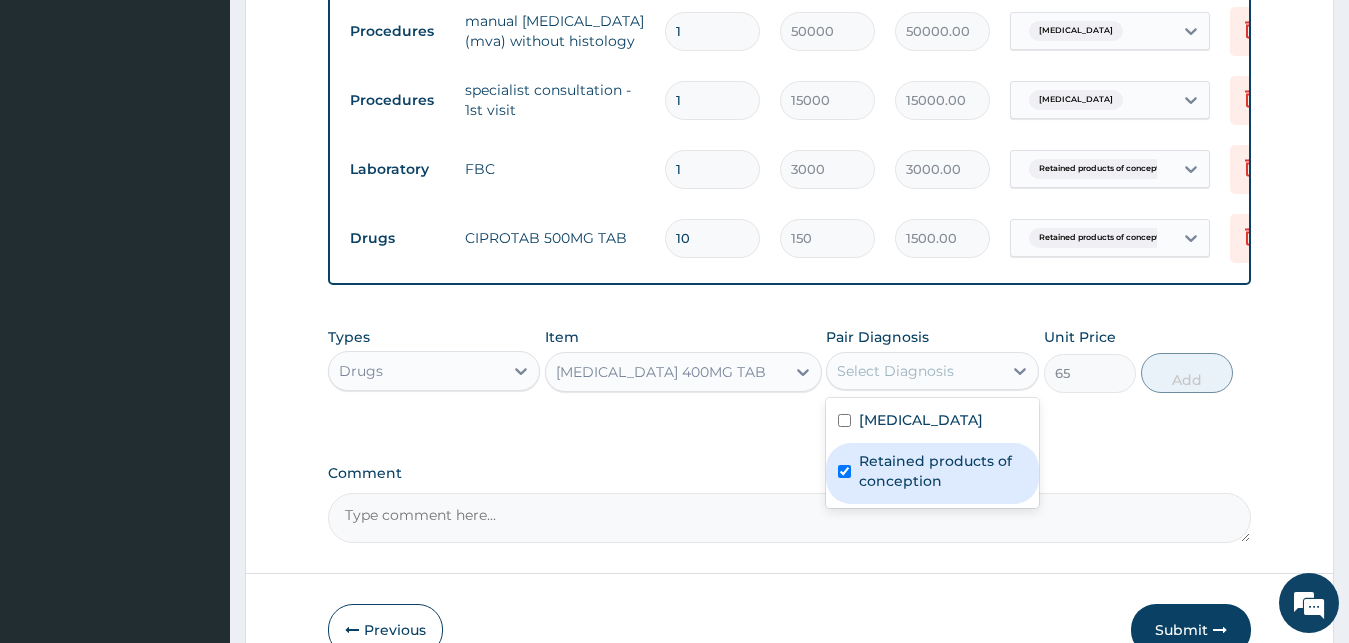 checkbox on "true" 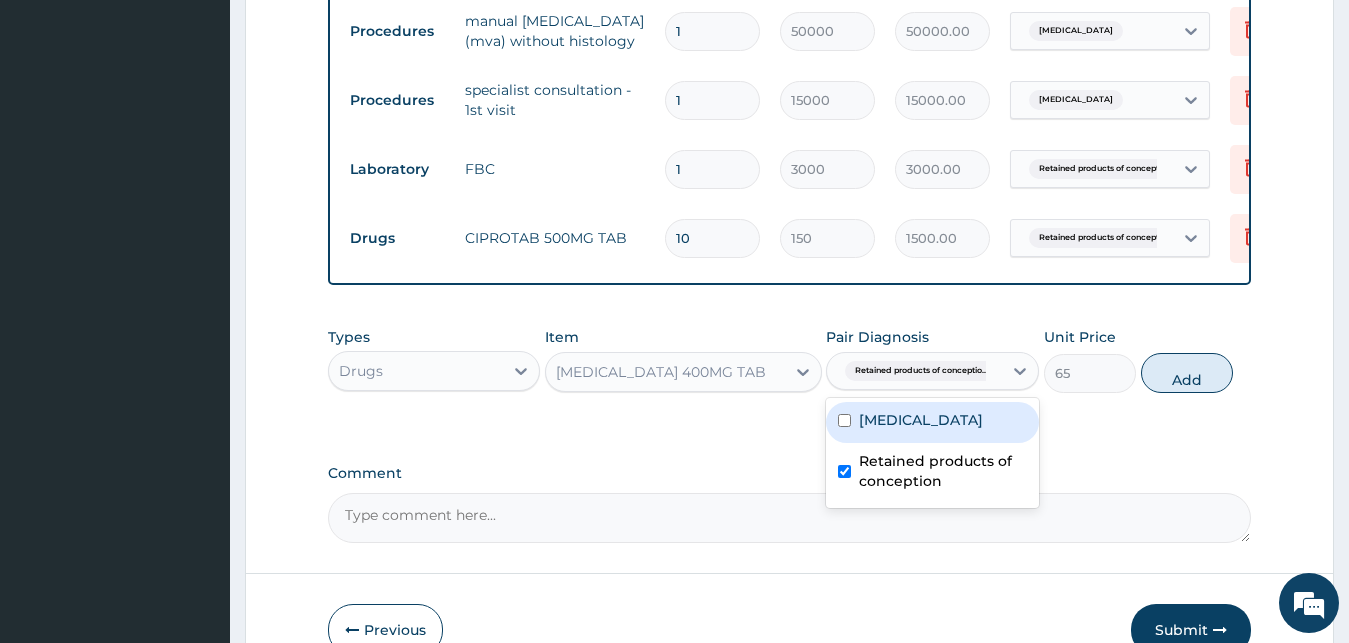click on "Miscarriage" at bounding box center (932, 422) 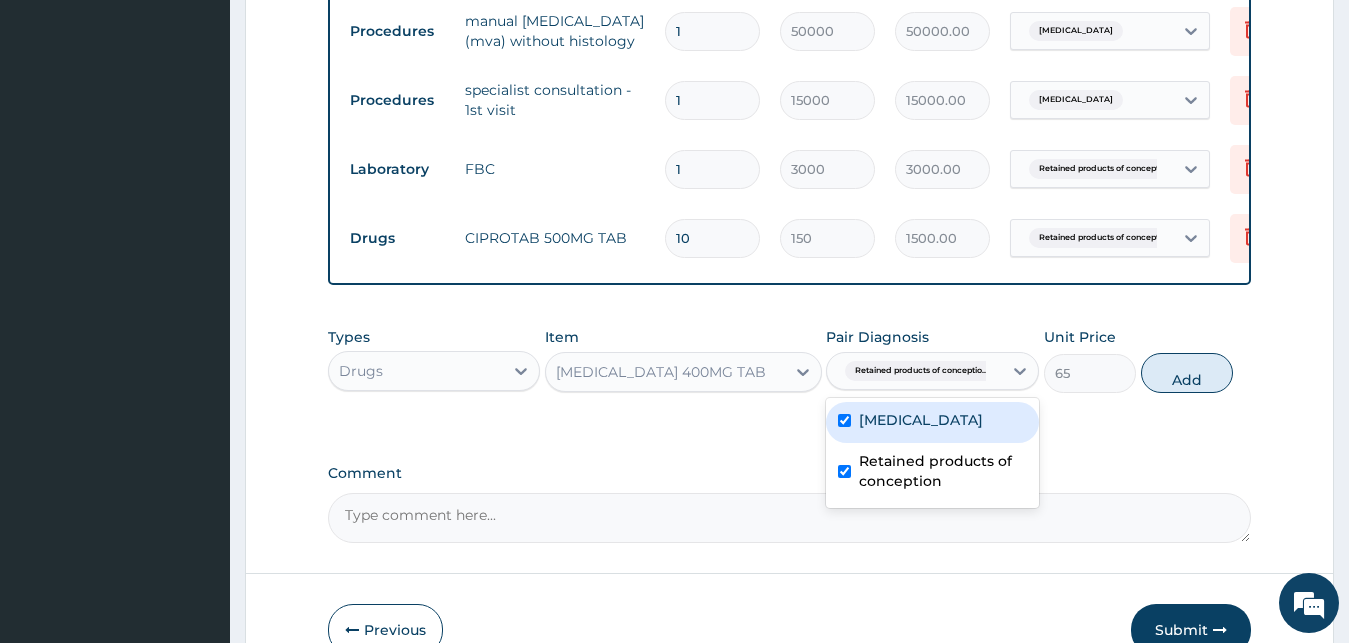 checkbox on "true" 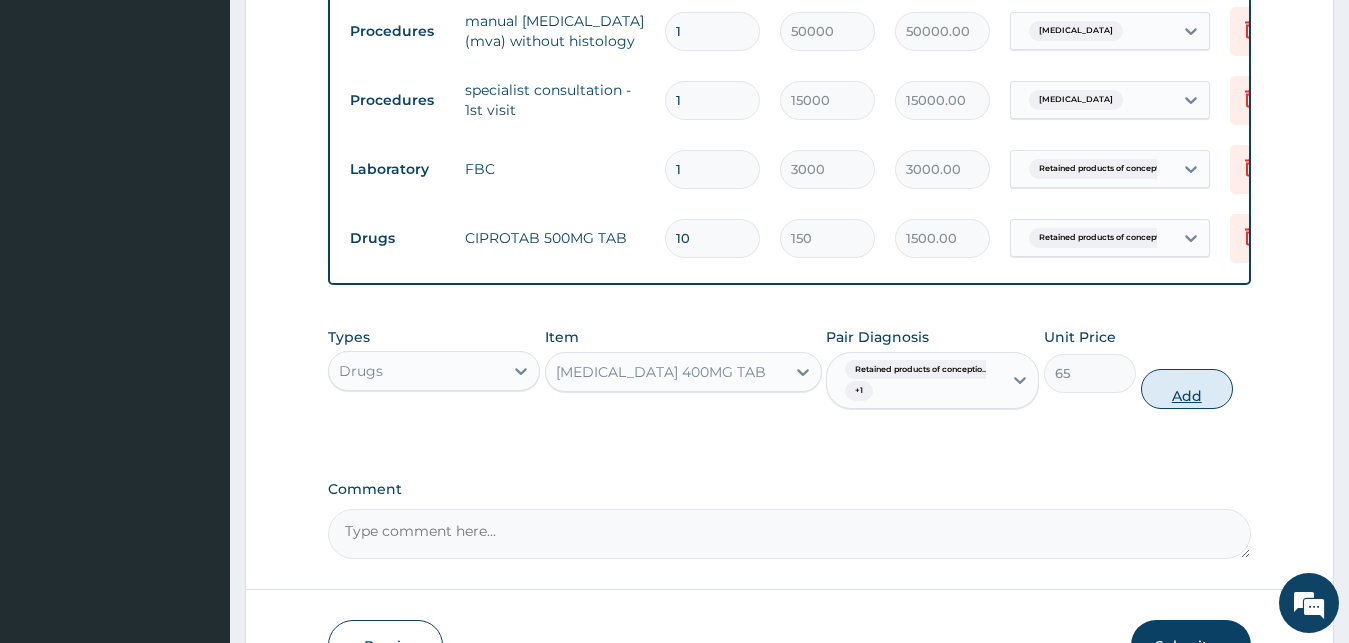 click on "Add" at bounding box center [1187, 389] 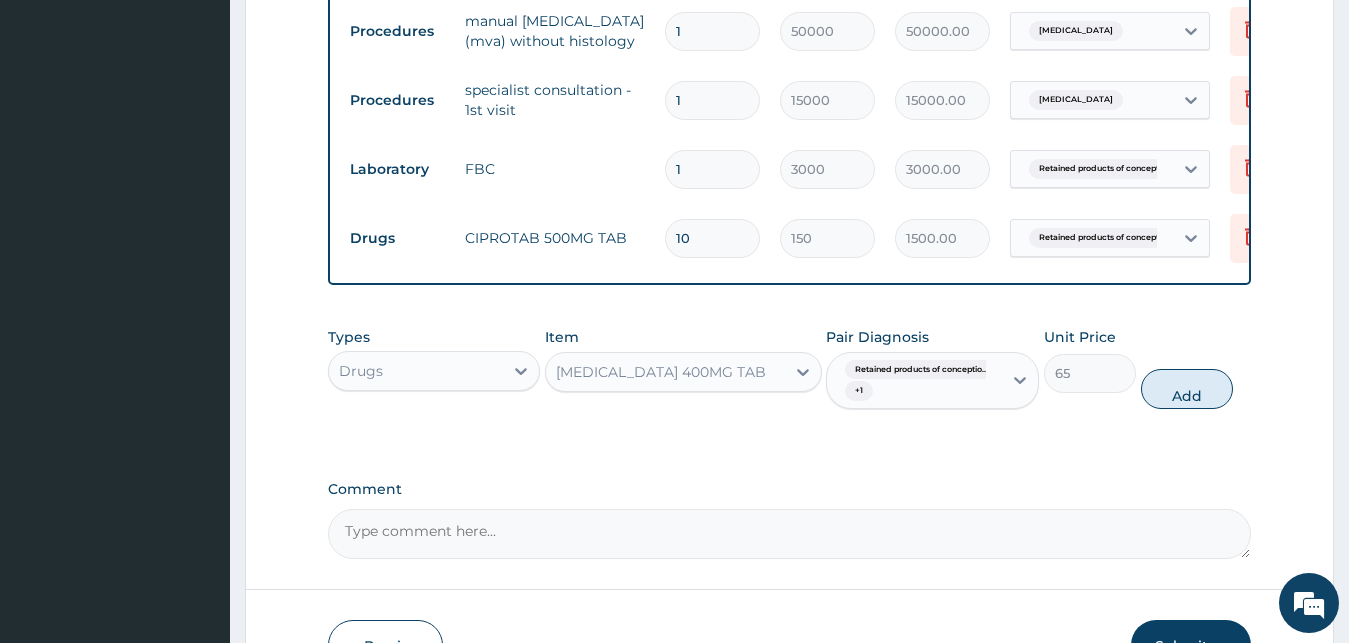 type on "0" 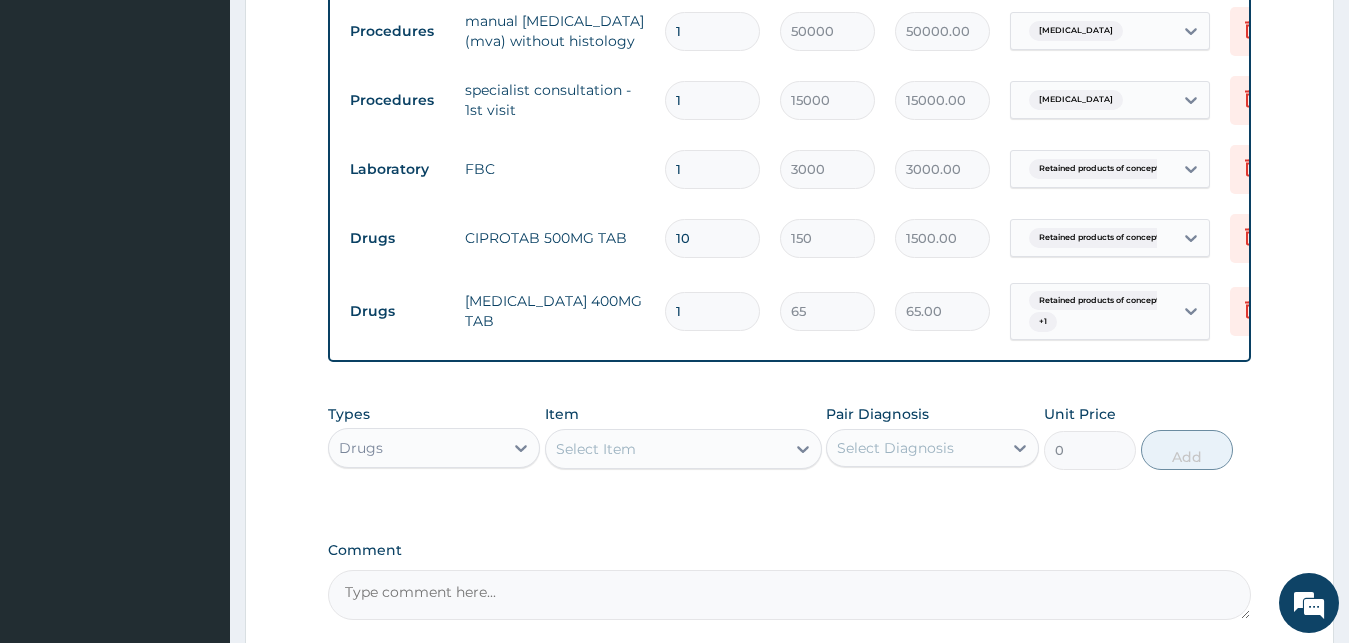 type on "15" 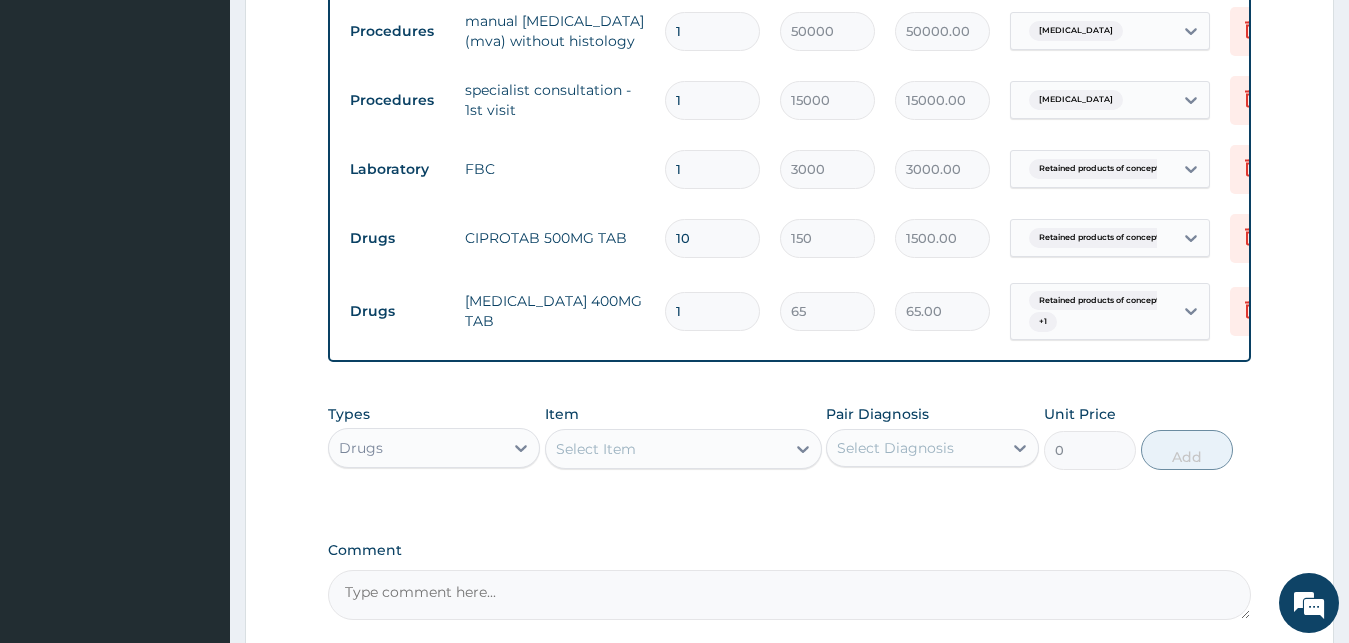 type on "975.00" 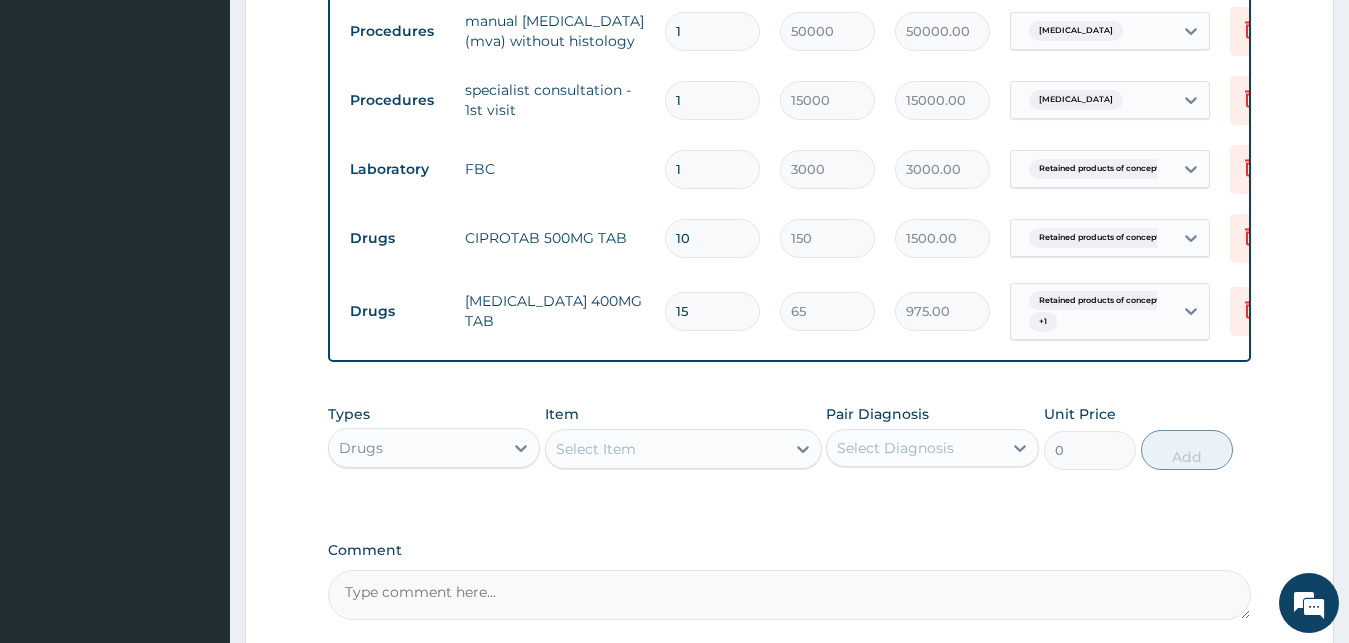 type on "15" 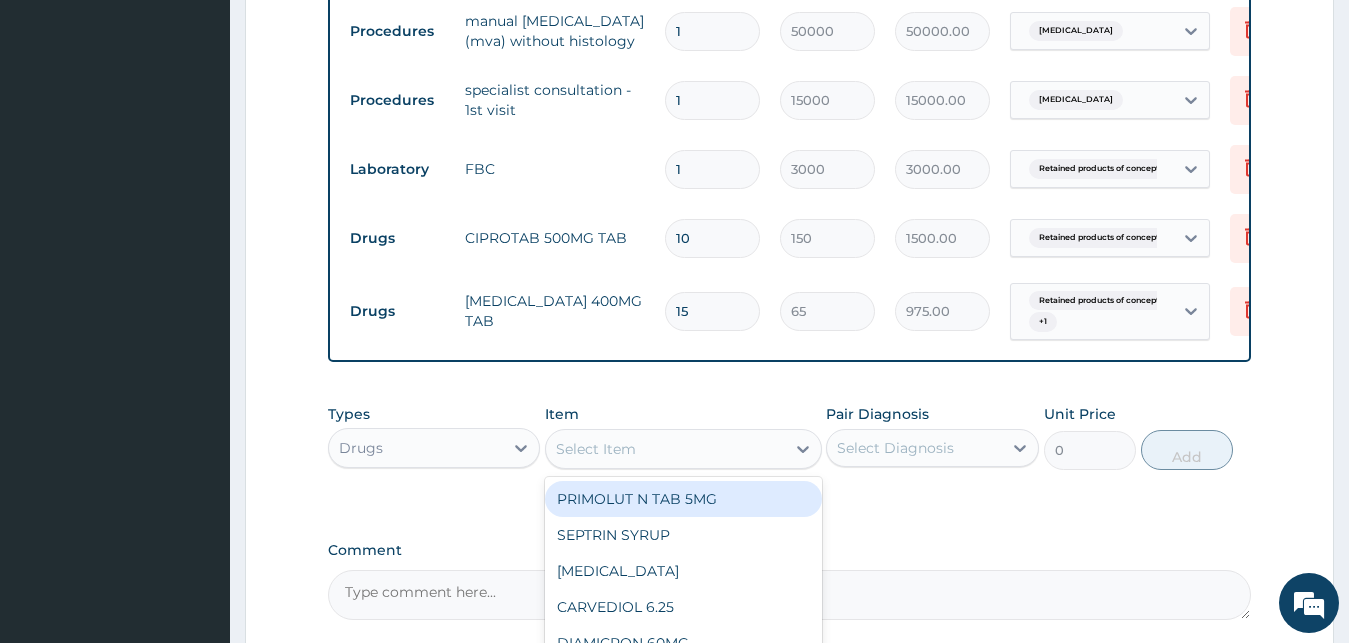 click on "Select Item" at bounding box center [683, 449] 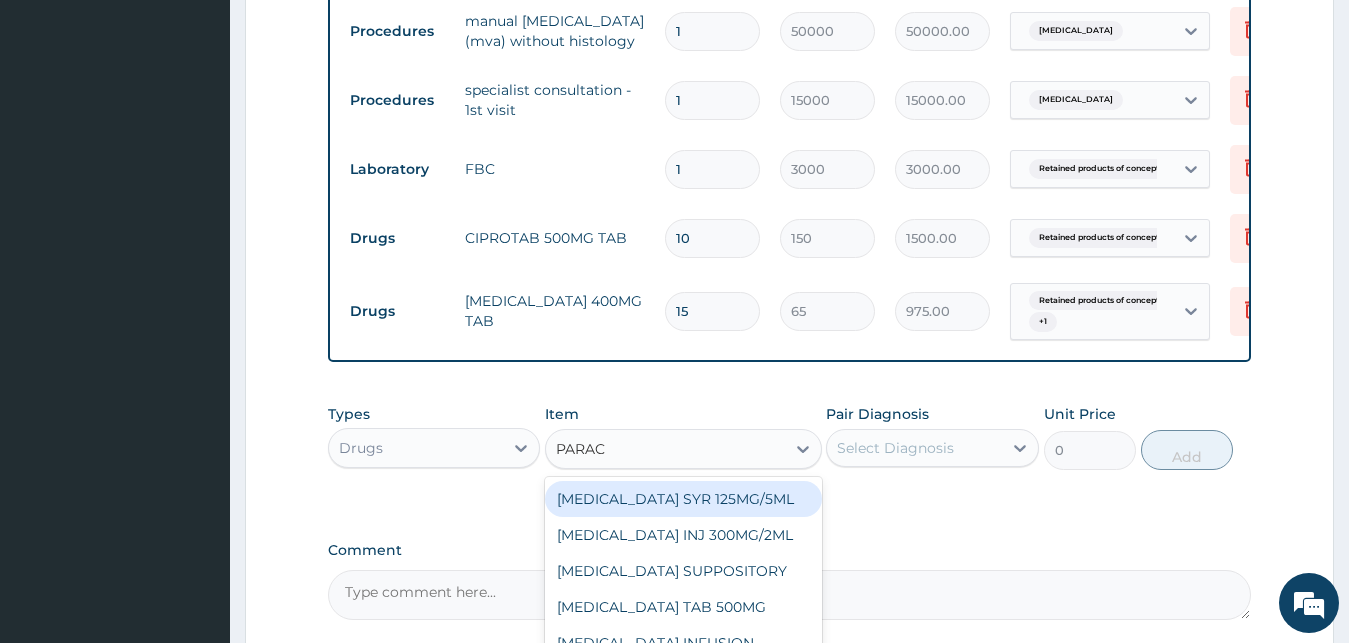 type on "PARACE" 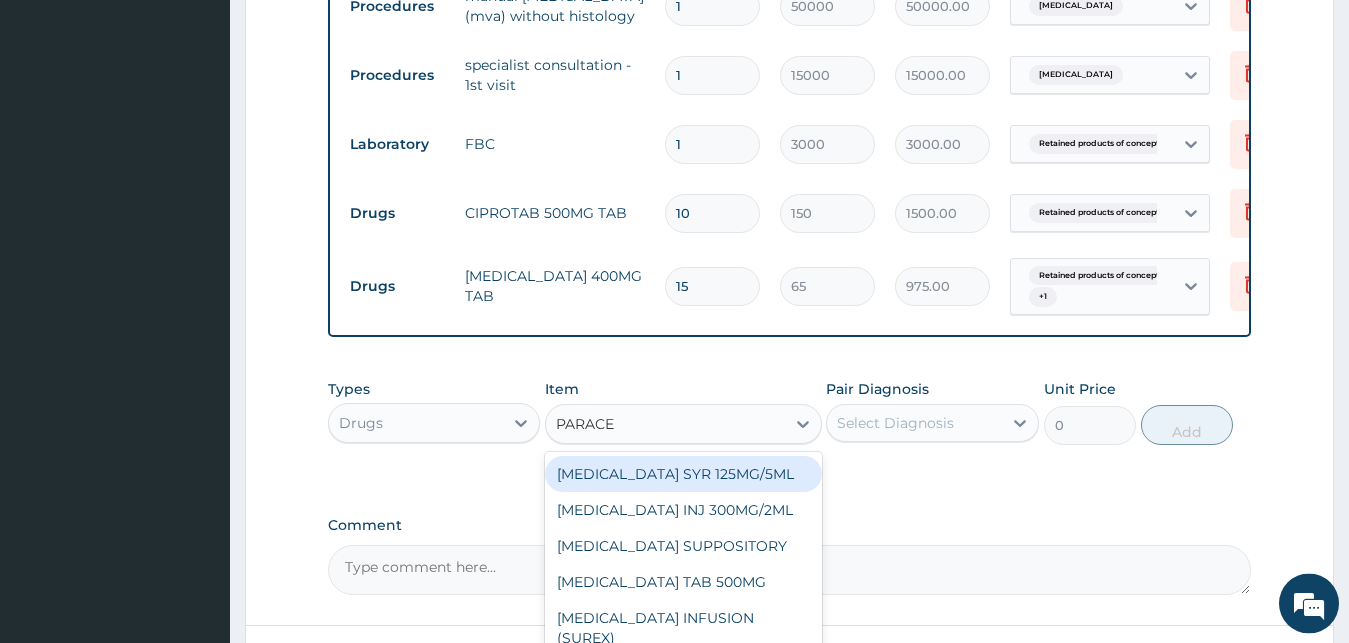 scroll, scrollTop: 1005, scrollLeft: 0, axis: vertical 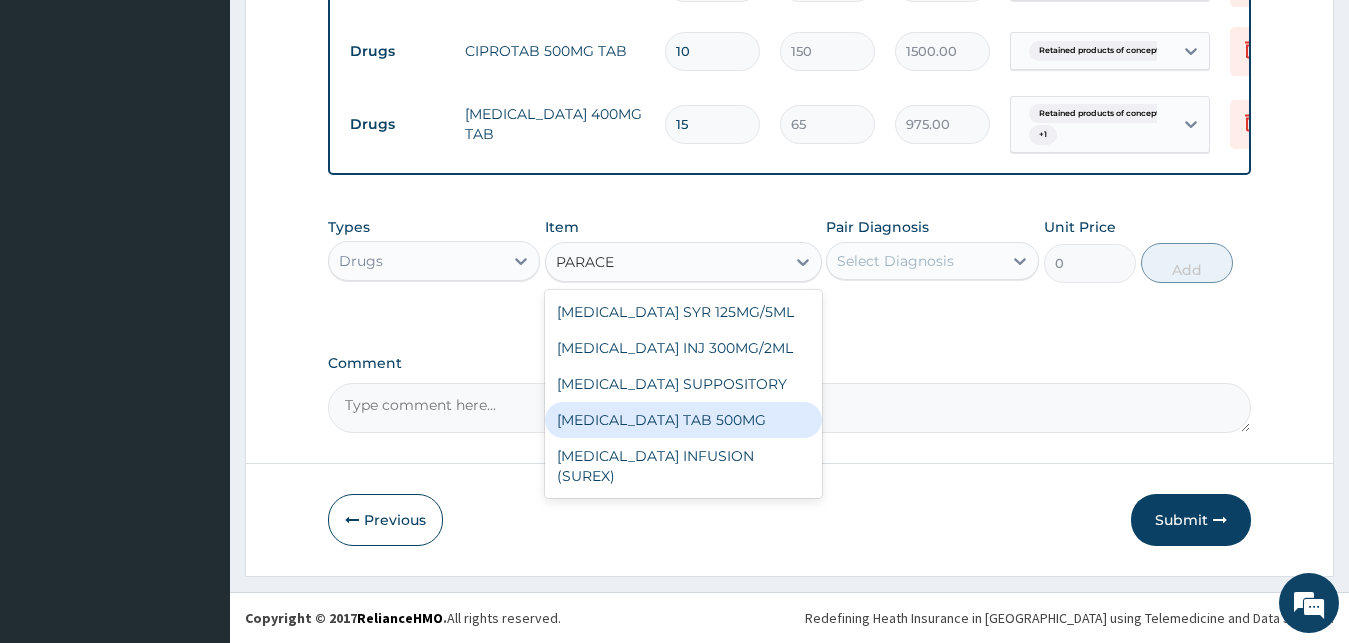 click on "PARACETAMOL TAB 500MG" at bounding box center (683, 420) 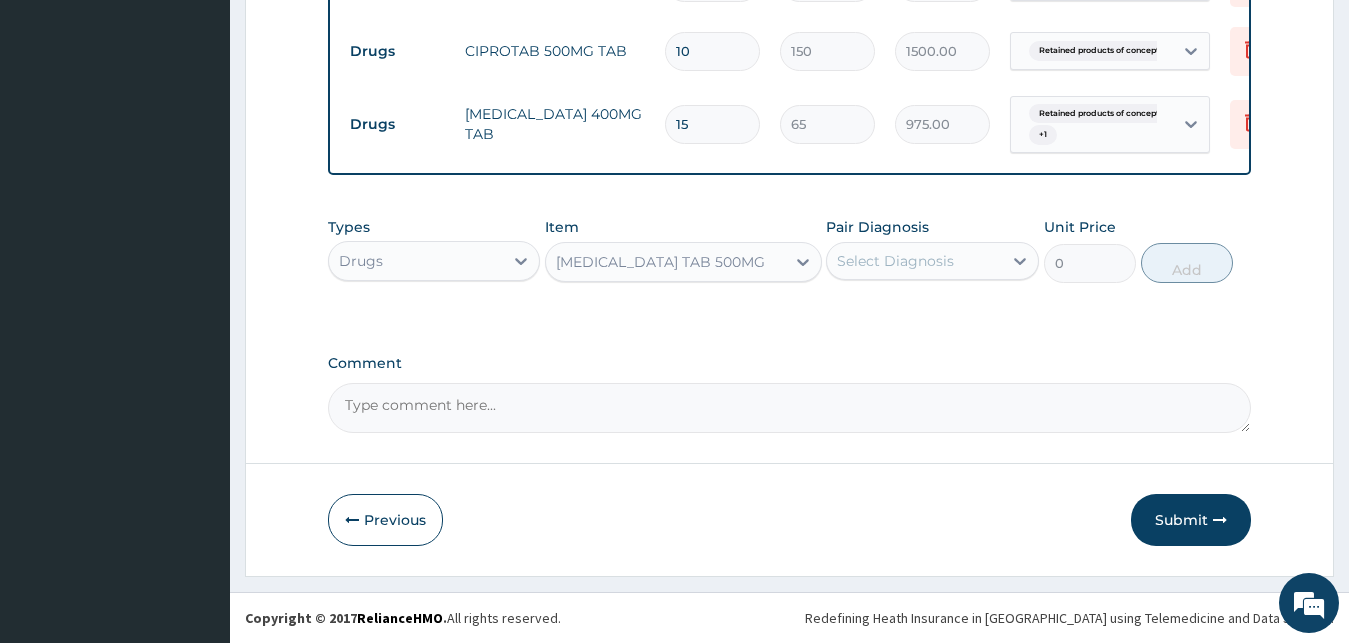 type 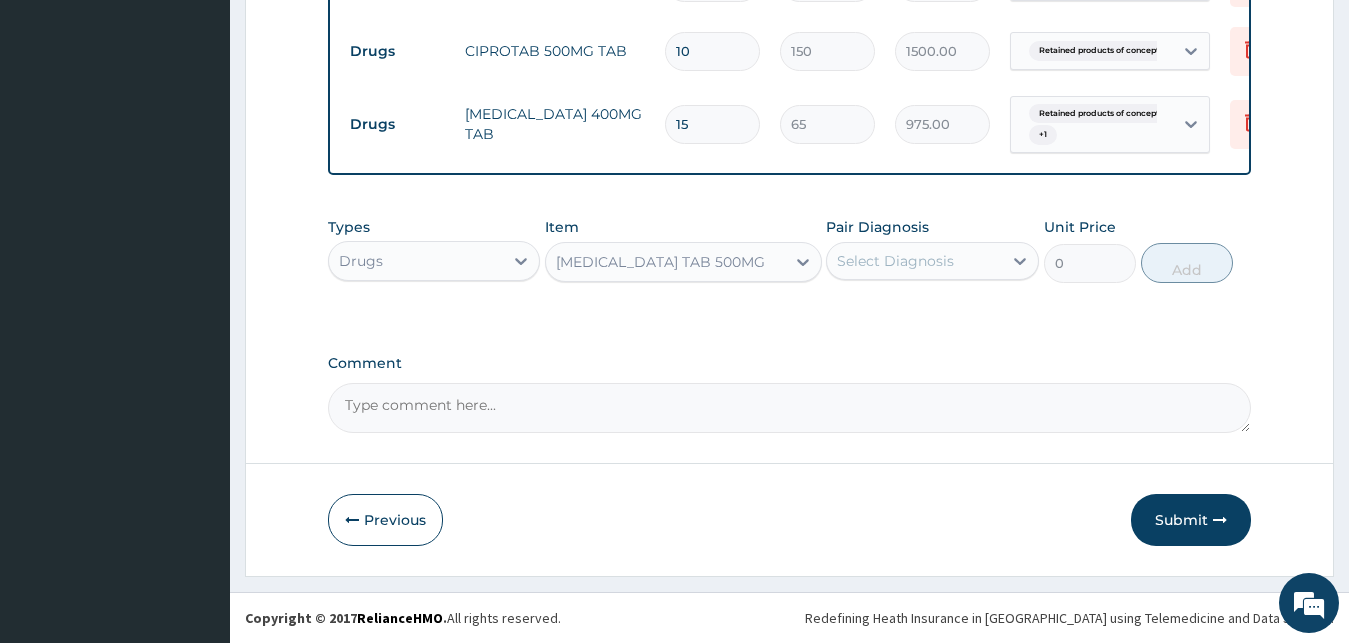 type on "25" 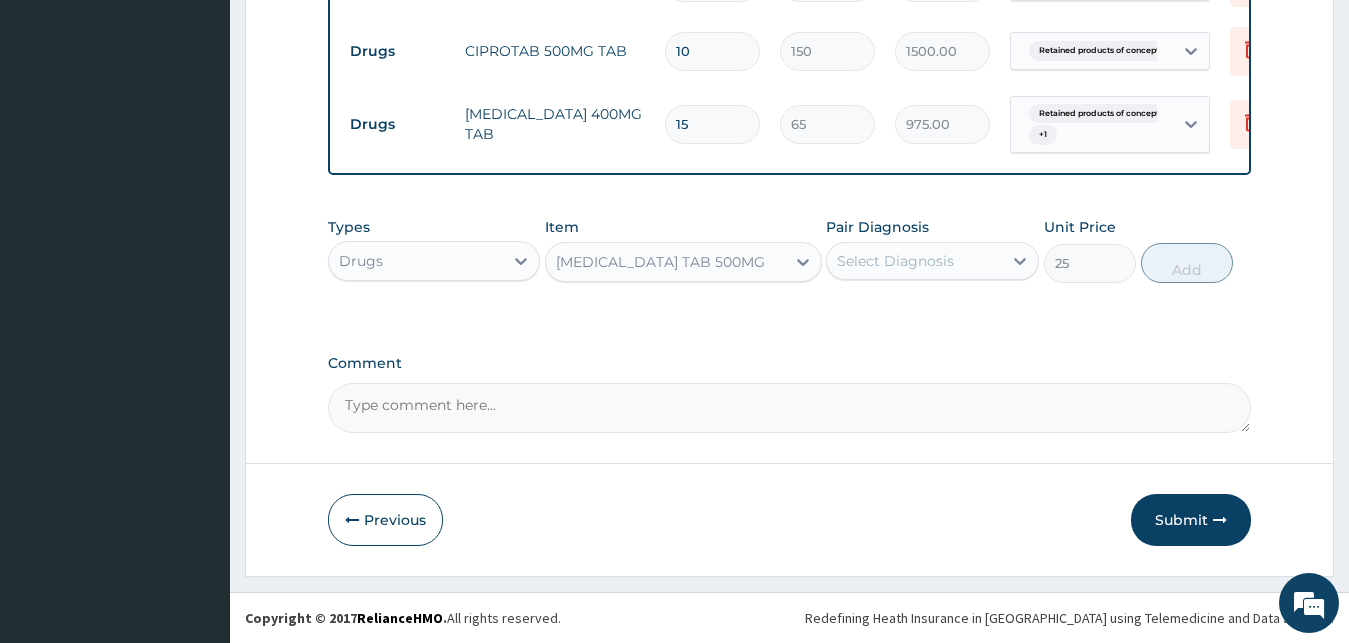 click on "Select Diagnosis" at bounding box center (895, 261) 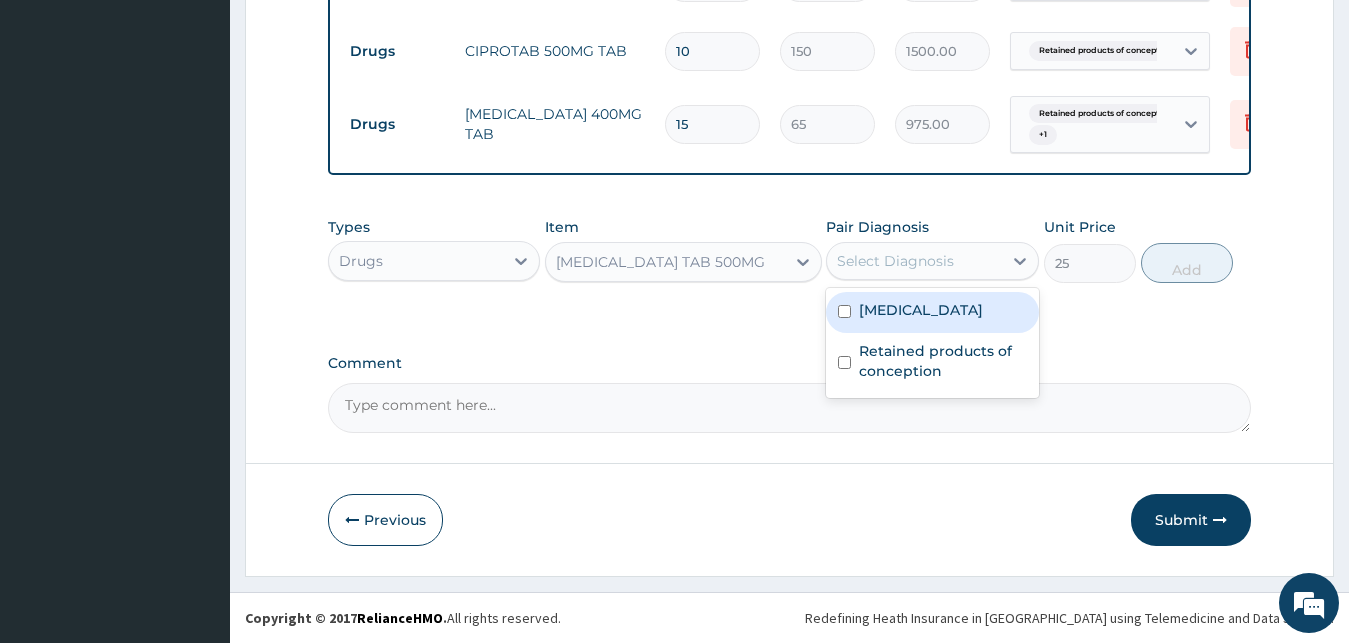click on "Miscarriage" at bounding box center [921, 310] 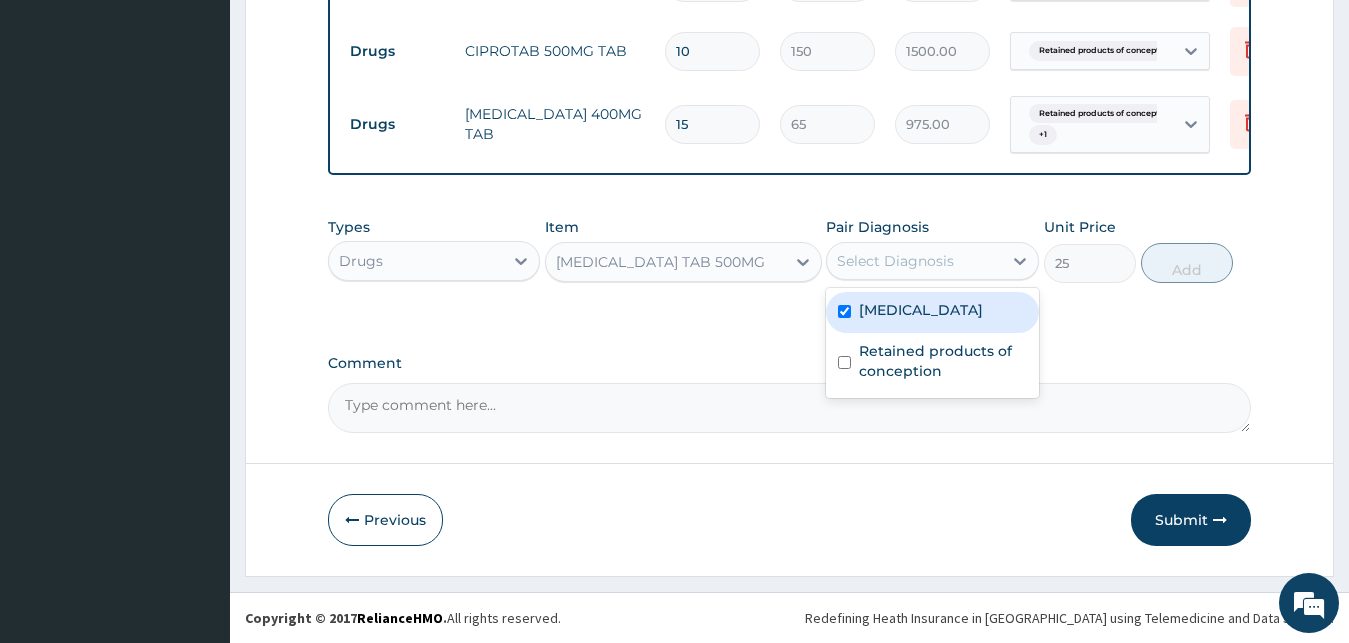 checkbox on "true" 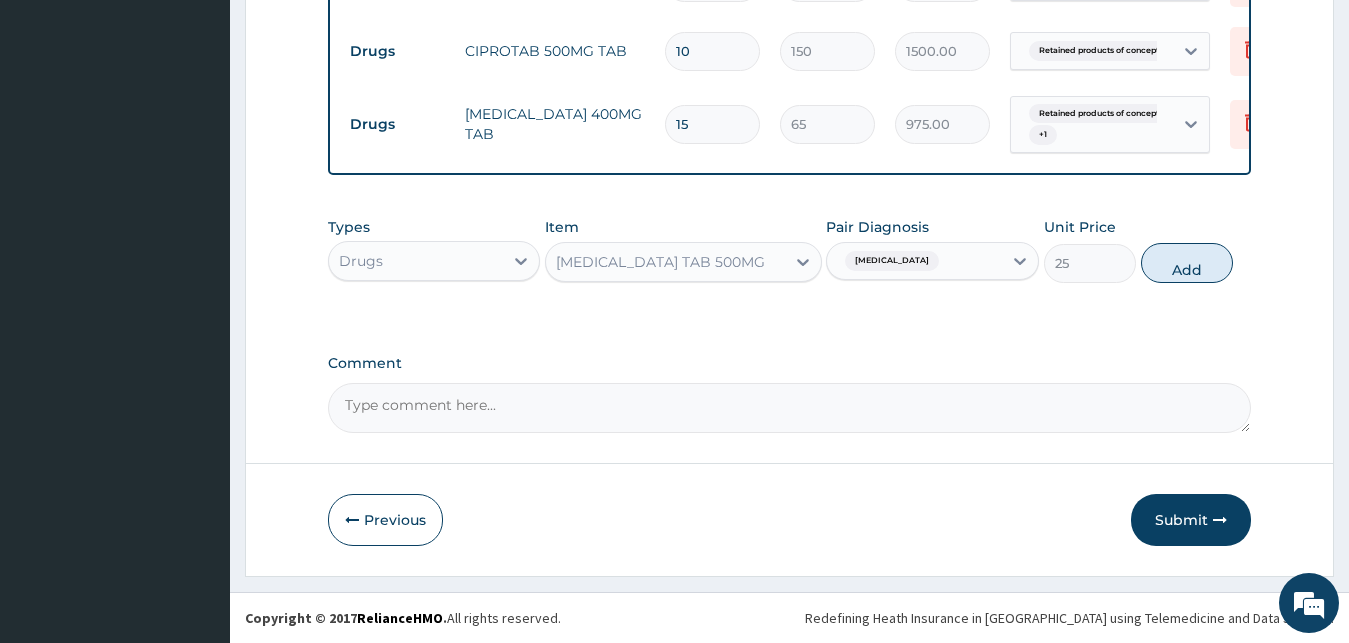 drag, startPoint x: 1184, startPoint y: 287, endPoint x: 1165, endPoint y: 286, distance: 19.026299 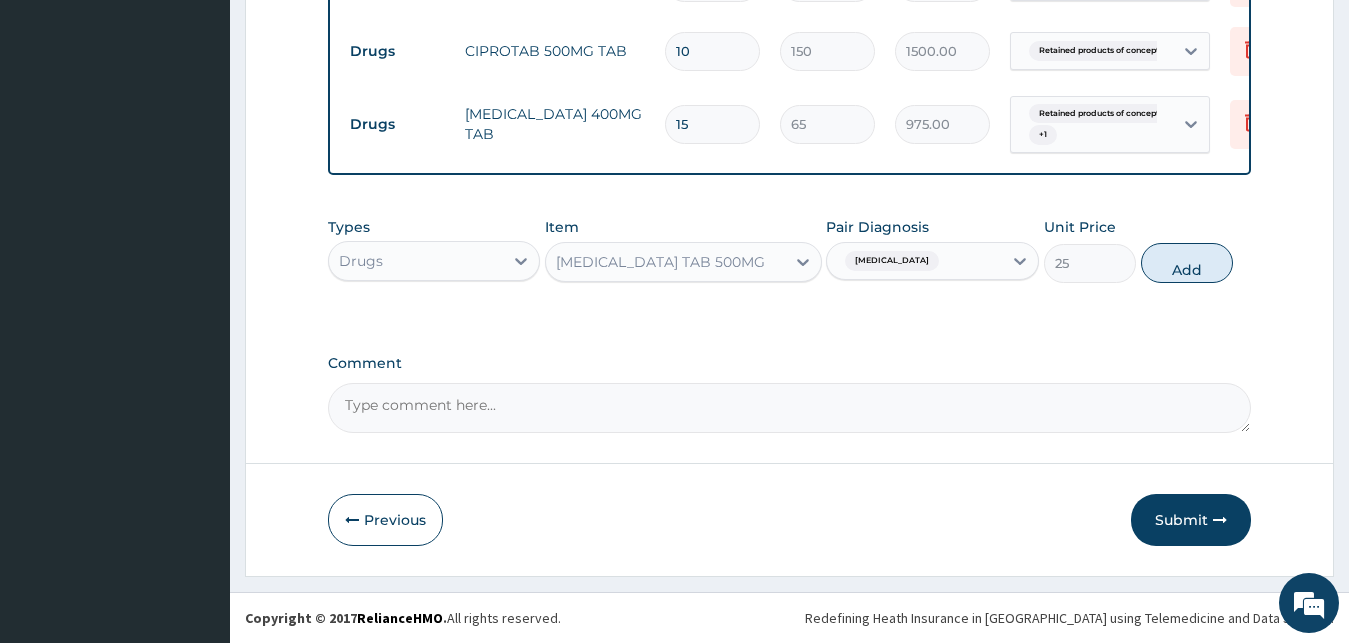 click on "Add" at bounding box center [1187, 263] 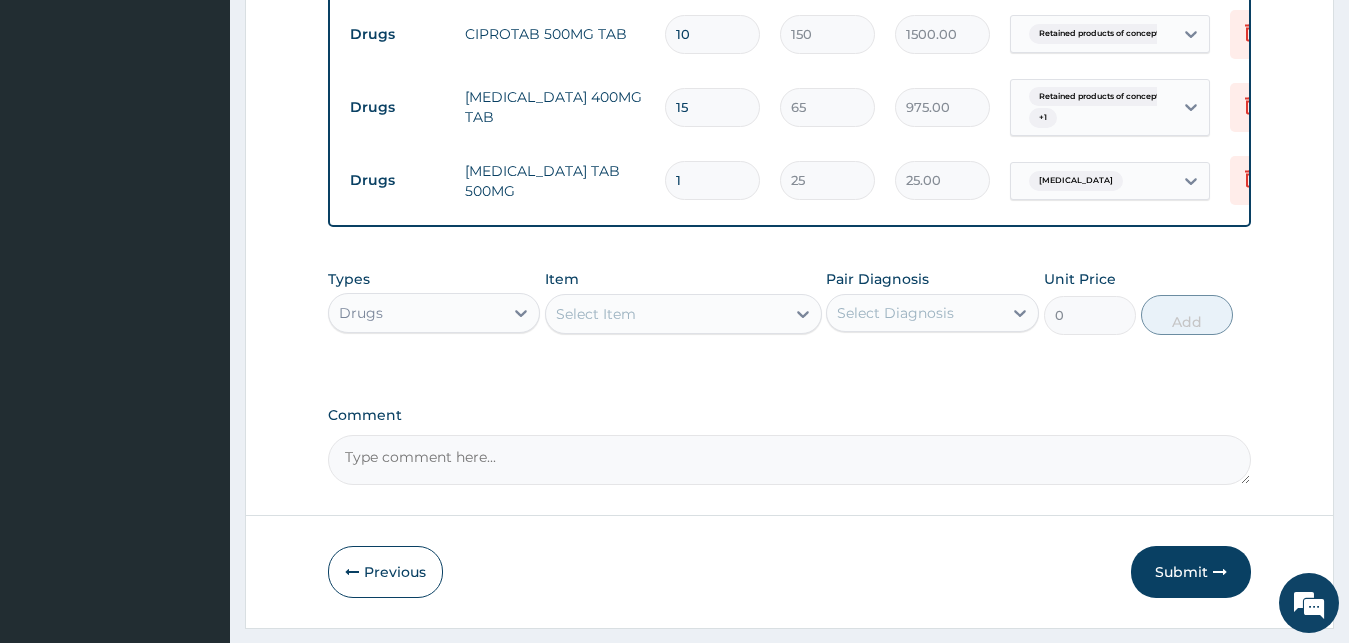 type on "18" 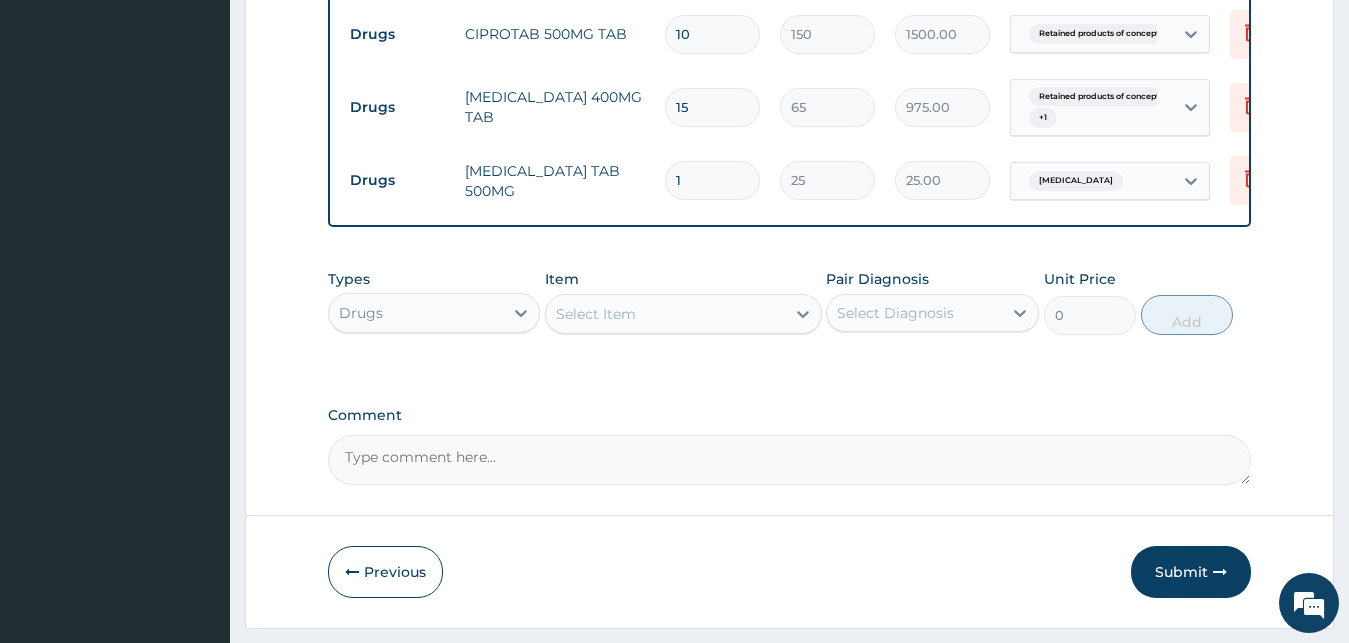 type on "450.00" 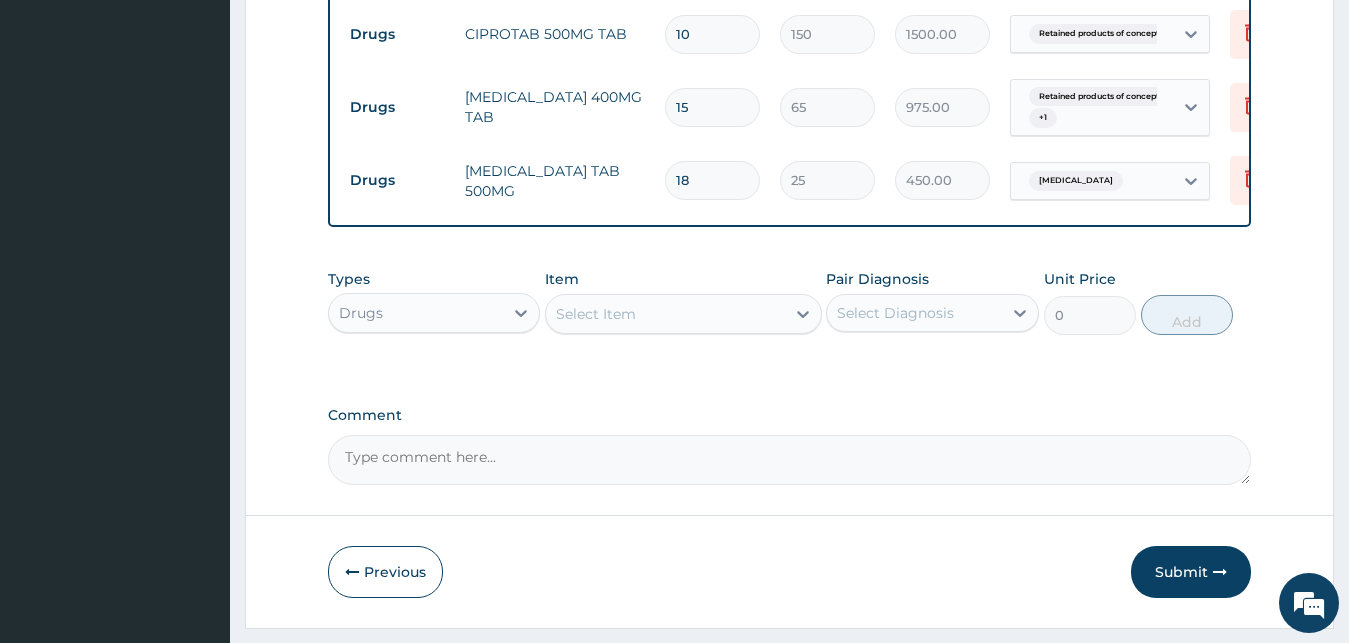 type on "18" 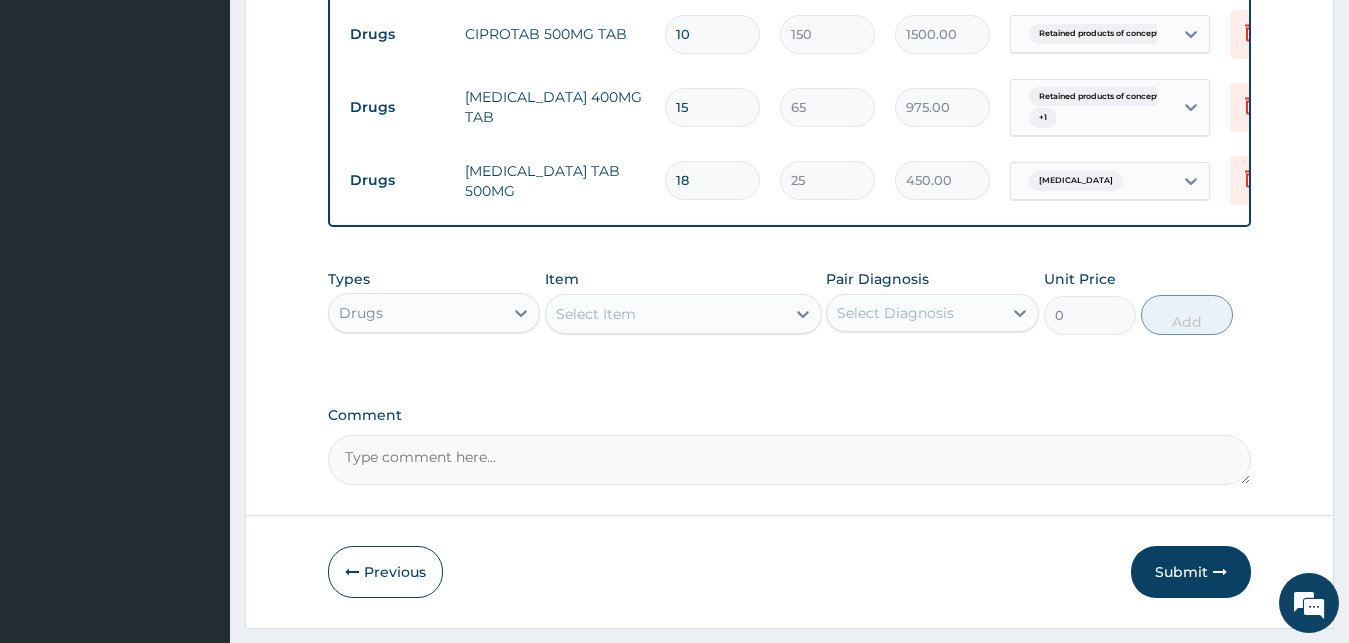 click on "Select Item" at bounding box center (596, 314) 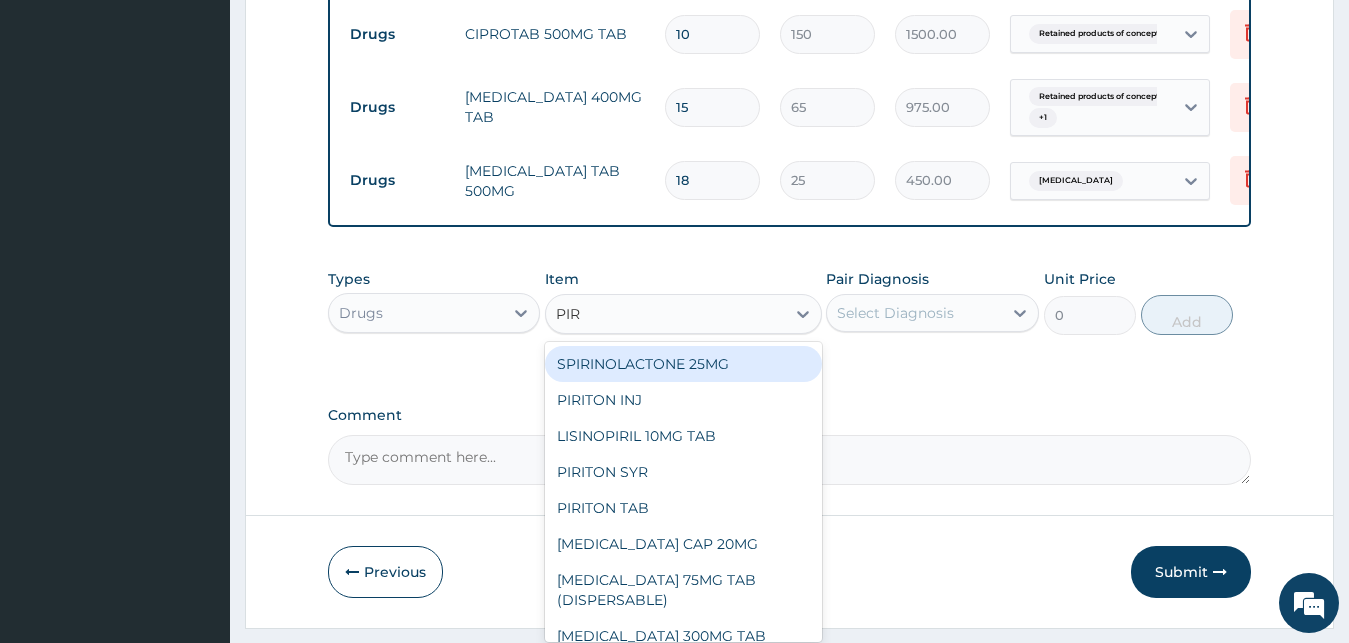 type on "PIRO" 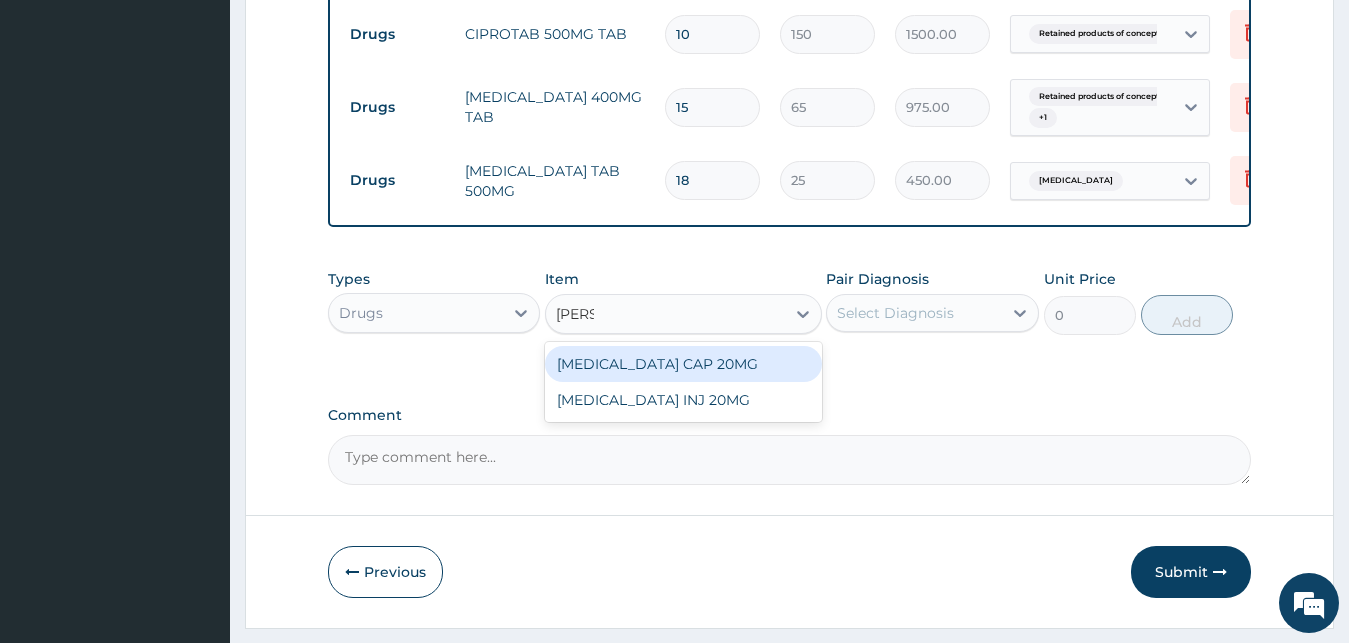 click on "[MEDICAL_DATA] CAP 20MG" at bounding box center (683, 364) 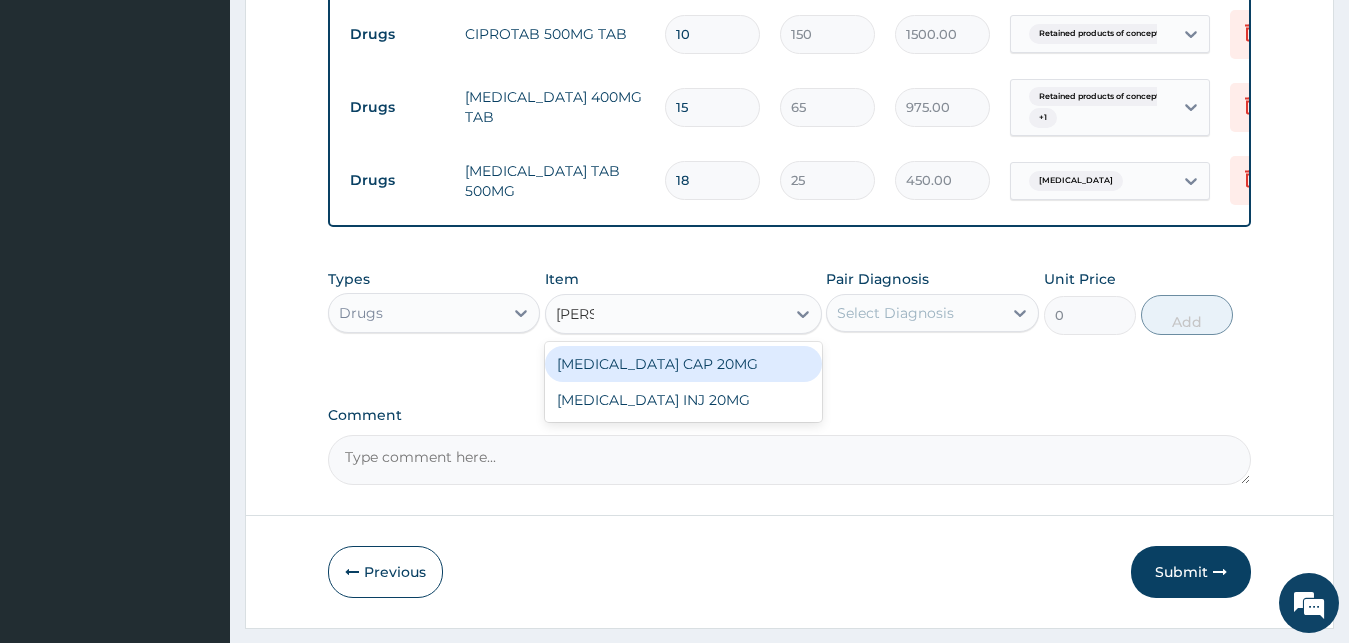 type 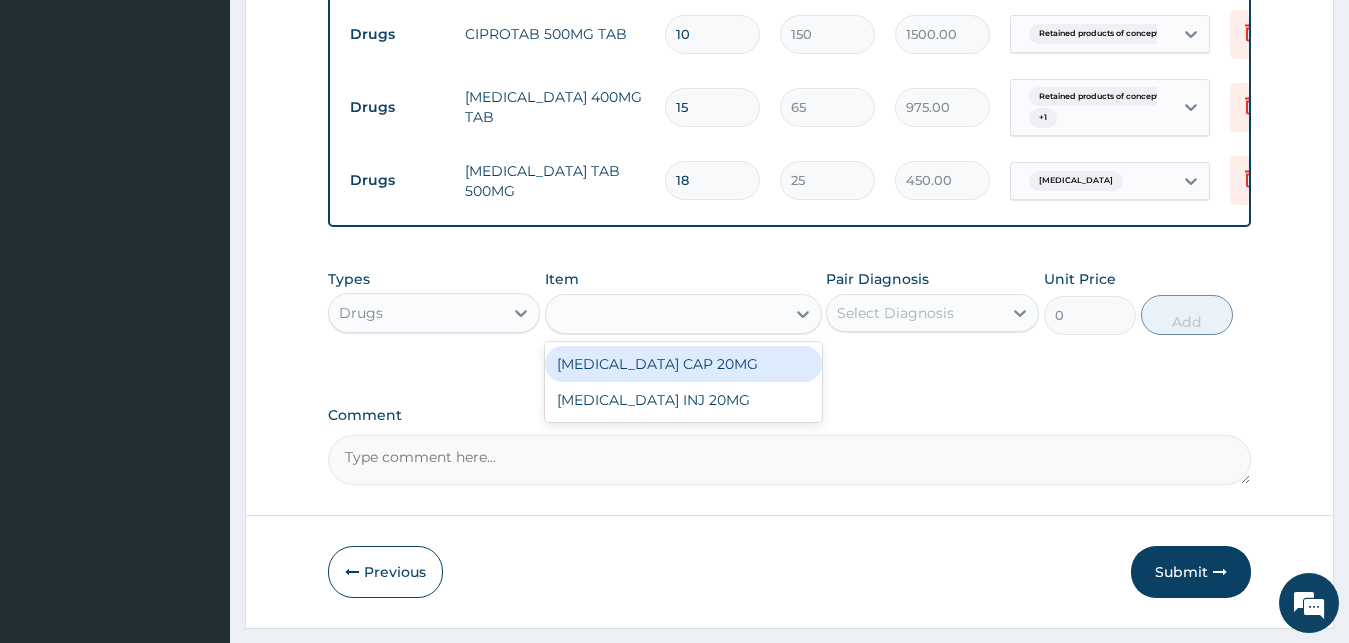 type on "50" 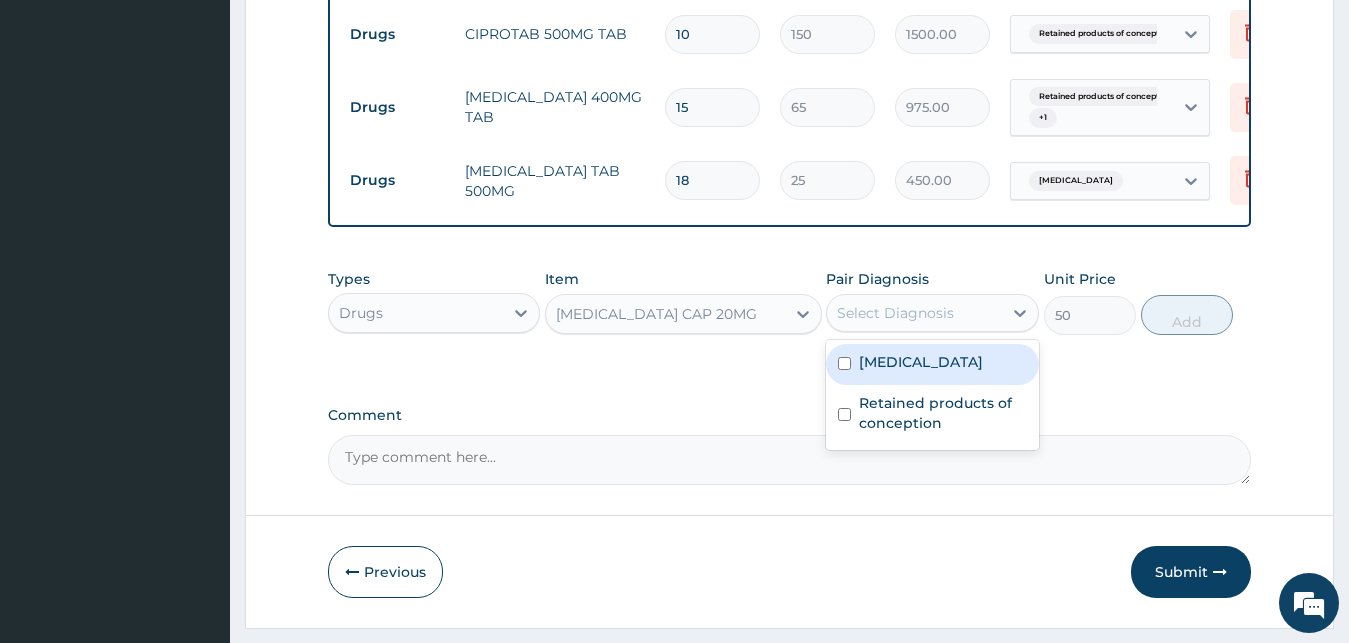 click on "Select Diagnosis" at bounding box center (895, 313) 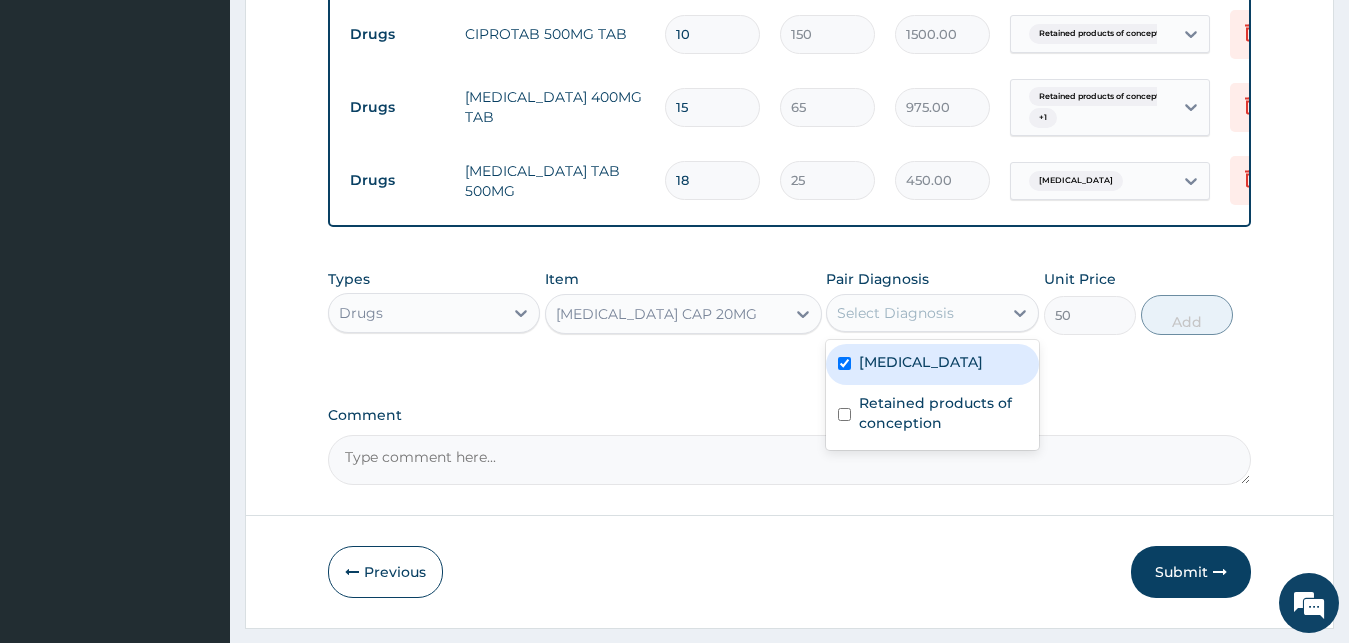 checkbox on "true" 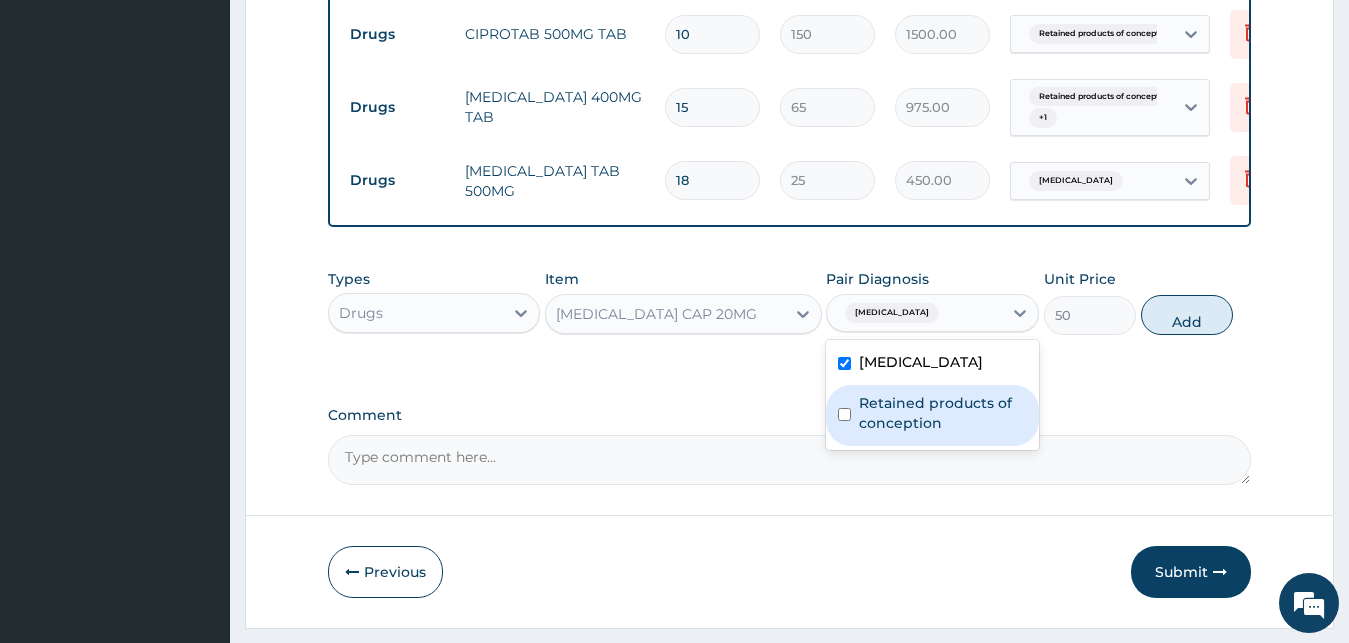click on "Retained products of conception" at bounding box center [943, 413] 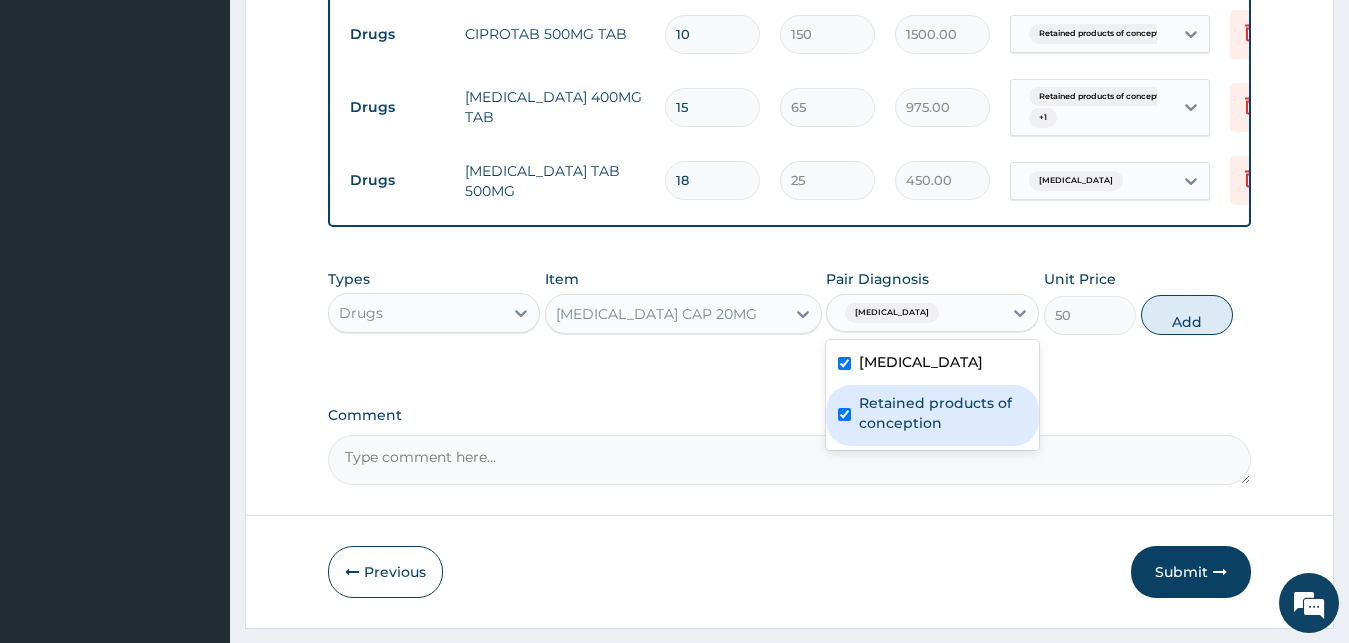 checkbox on "true" 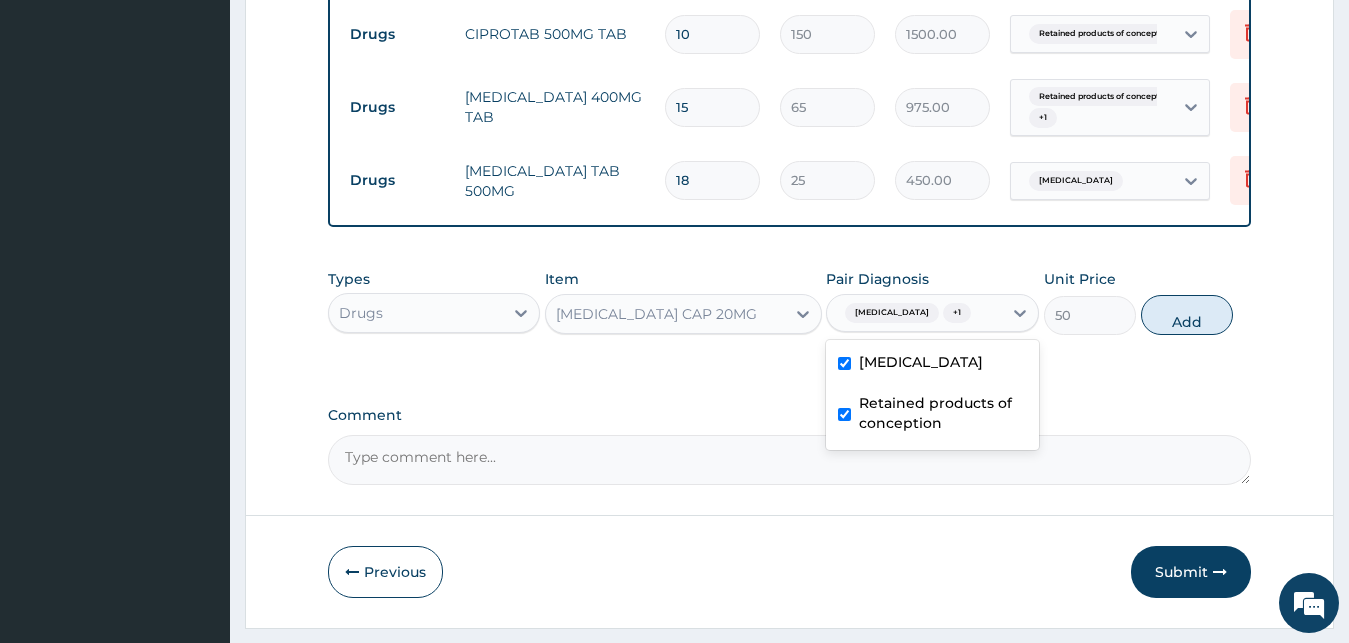 click on "Types Drugs Item PIROXICAM CAP 20MG Pair Diagnosis option Retained products of conception, selected. option Retained products of conception selected, 2 of 2. 2 results available. Use Up and Down to choose options, press Enter to select the currently focused option, press Escape to exit the menu, press Tab to select the option and exit the menu. Miscarriage  + 1 Miscarriage Retained products of conception Unit Price 50 Add" at bounding box center (790, 302) 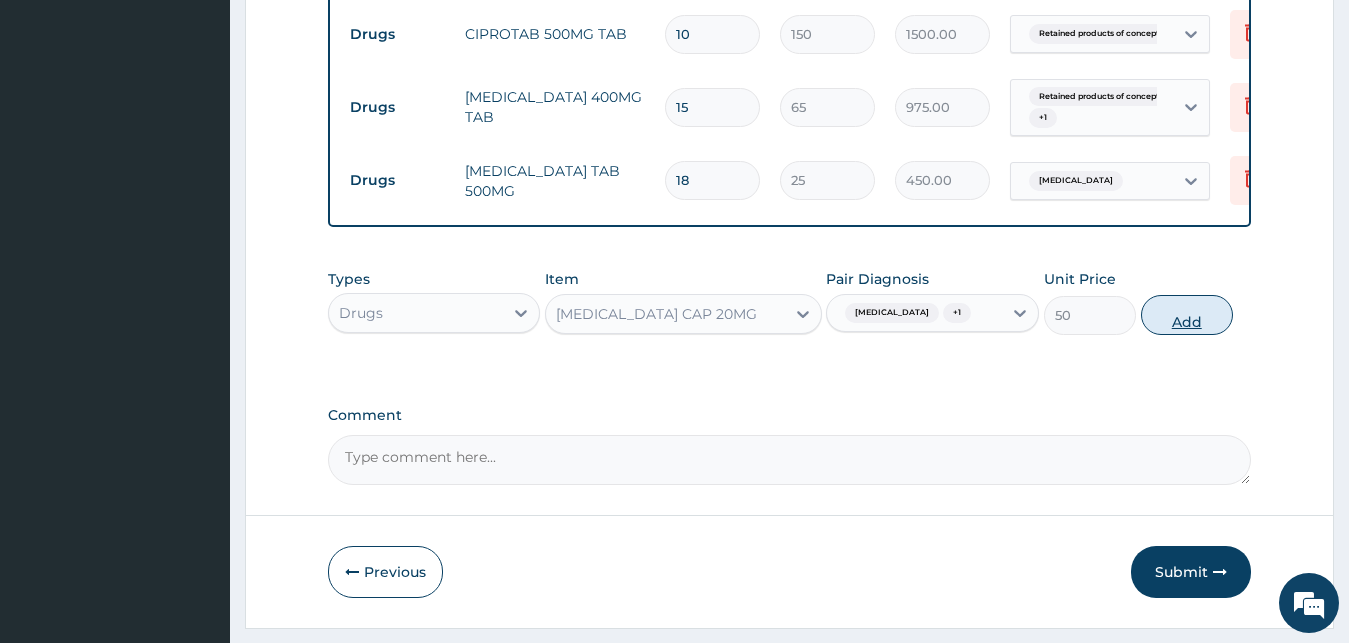 click on "Add" at bounding box center (1187, 315) 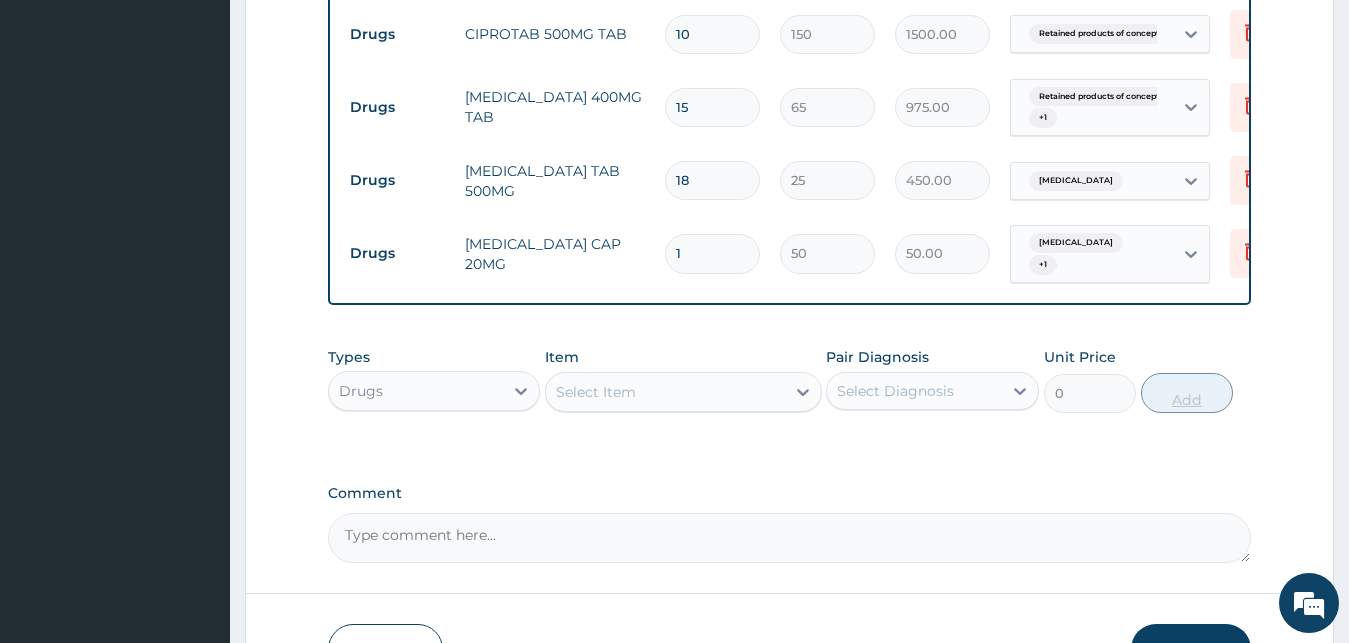 type on "10" 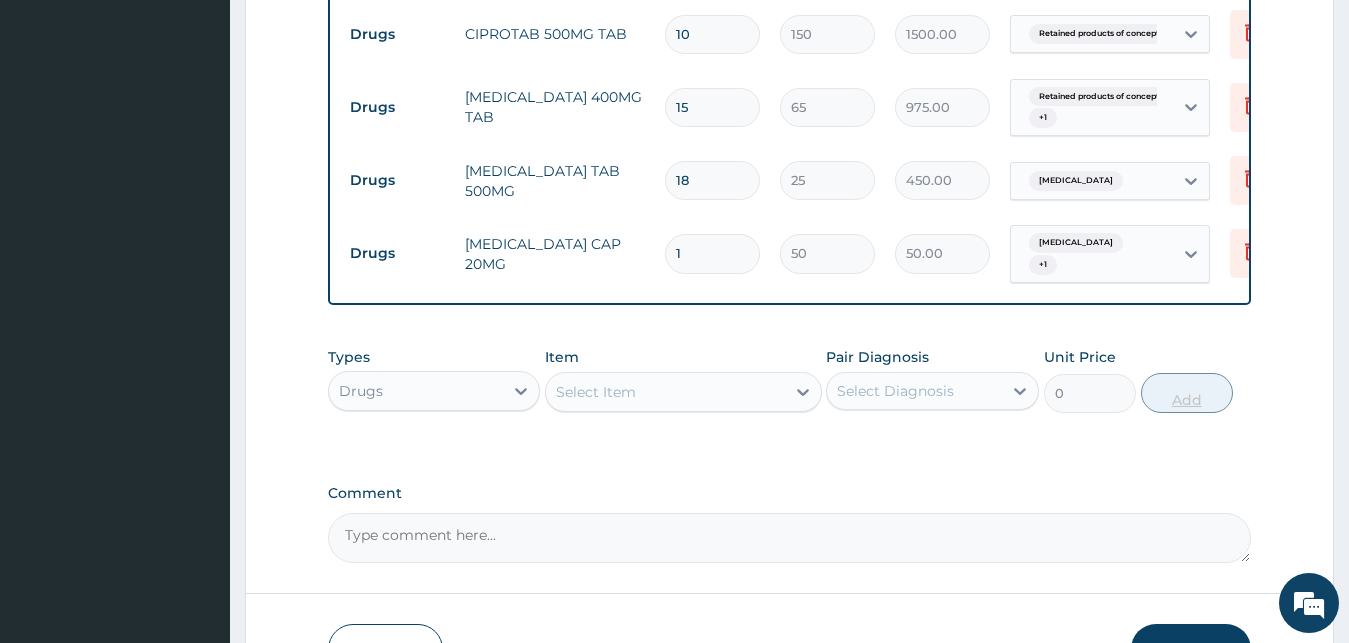 type on "500.00" 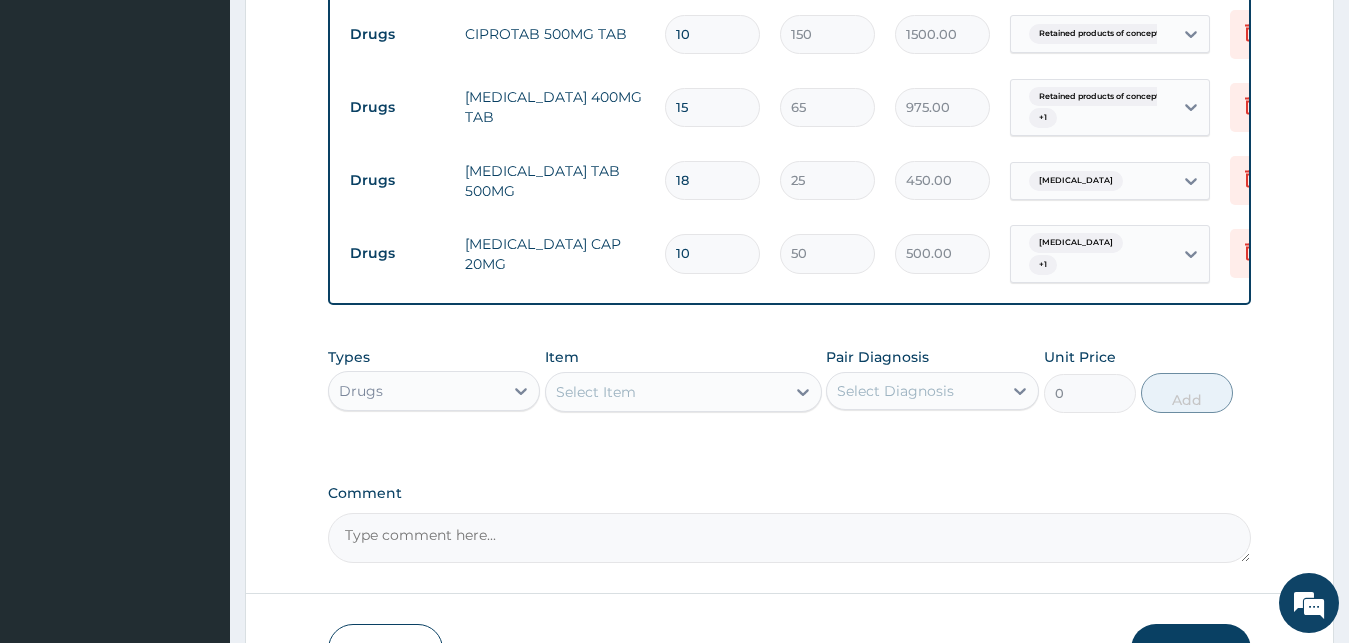 type on "10" 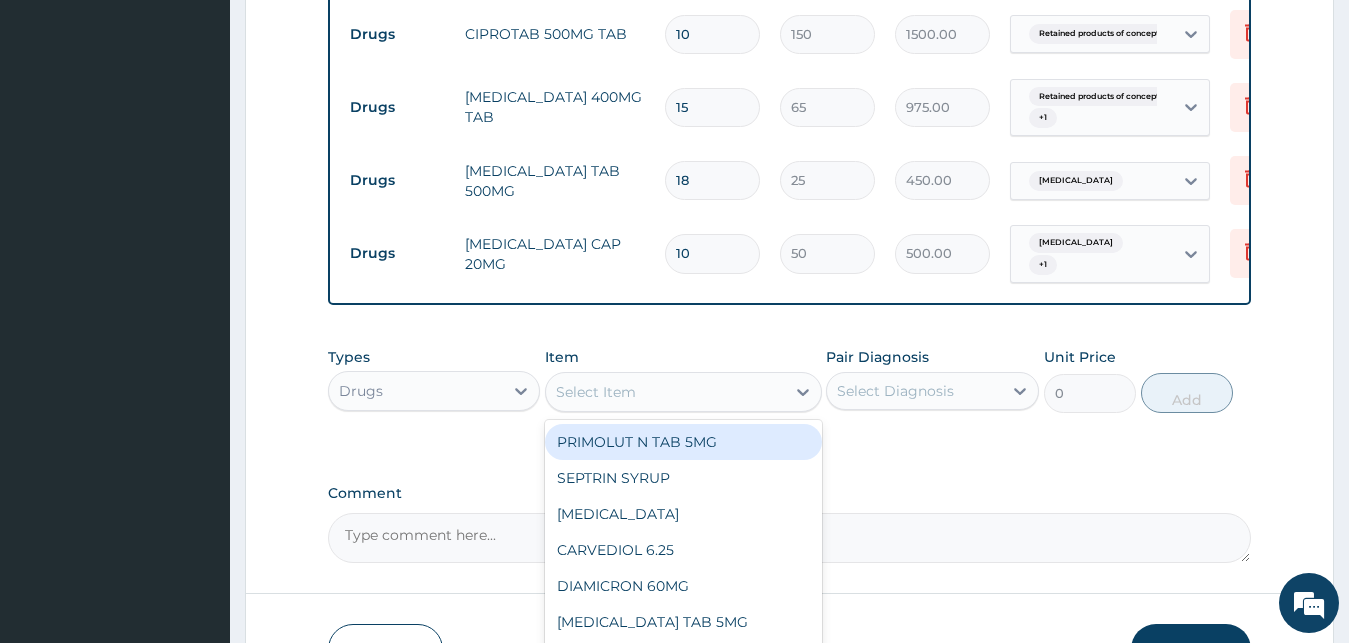 click on "Select Item" at bounding box center [665, 392] 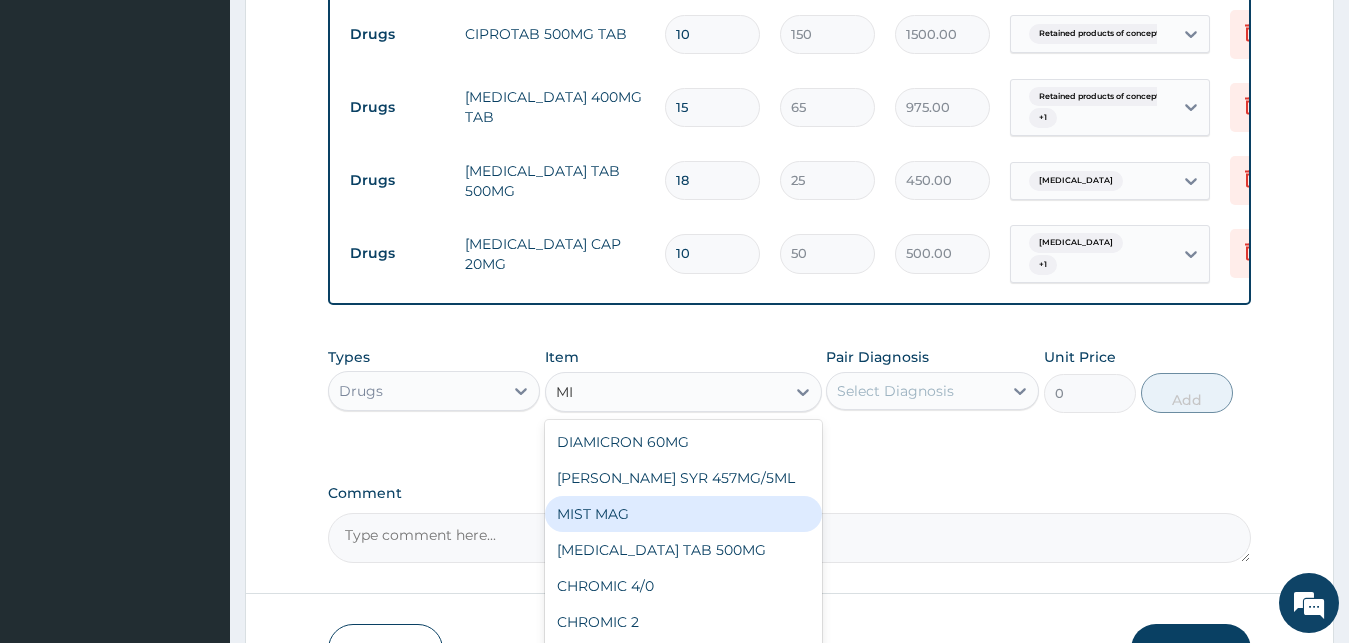 type on "M" 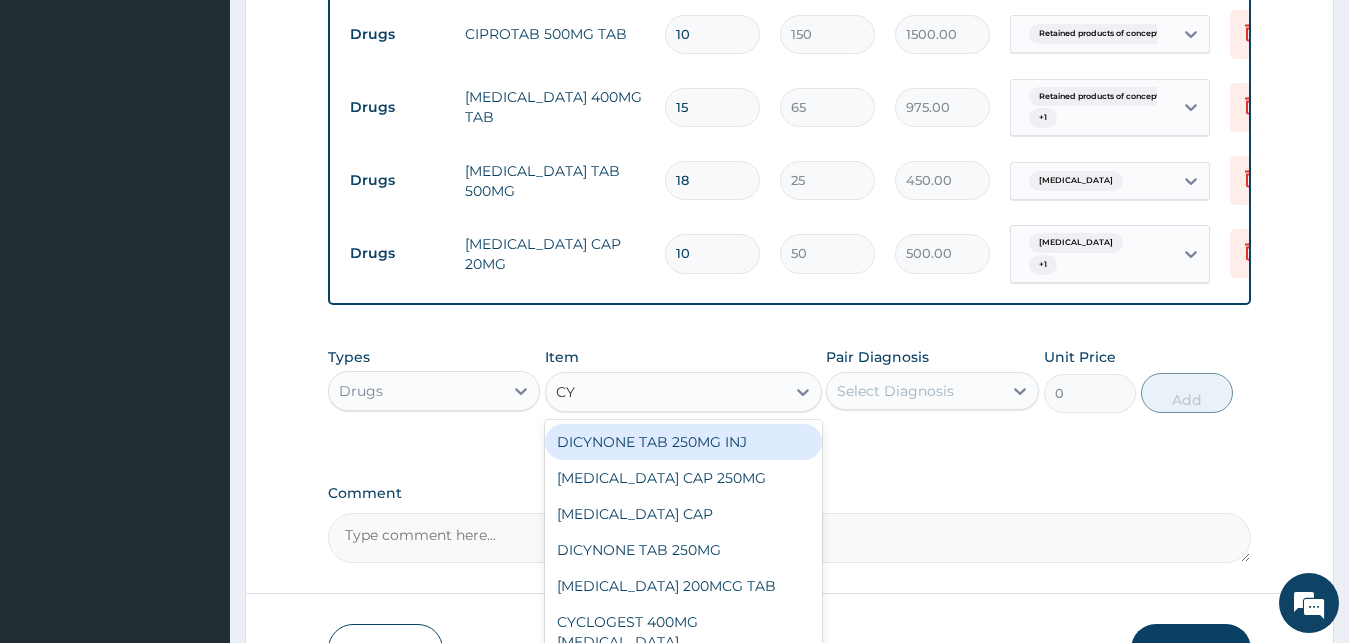 type on "CYT" 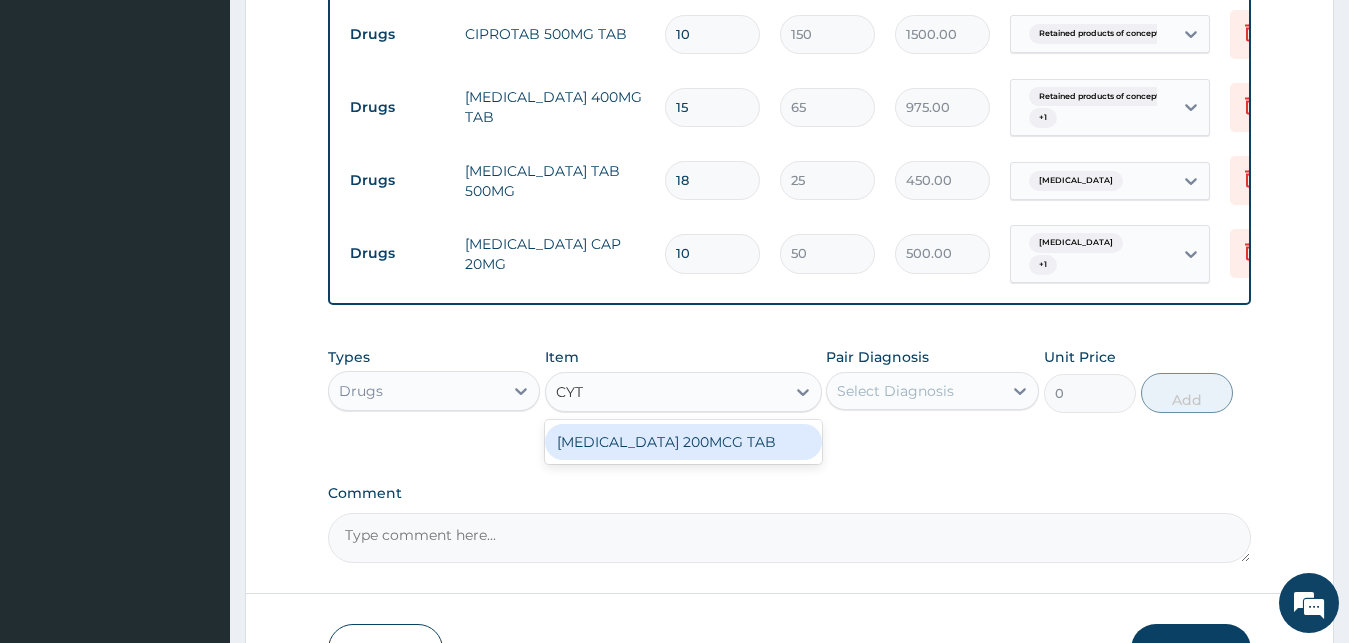 click on "[MEDICAL_DATA] 200MCG TAB" at bounding box center (683, 442) 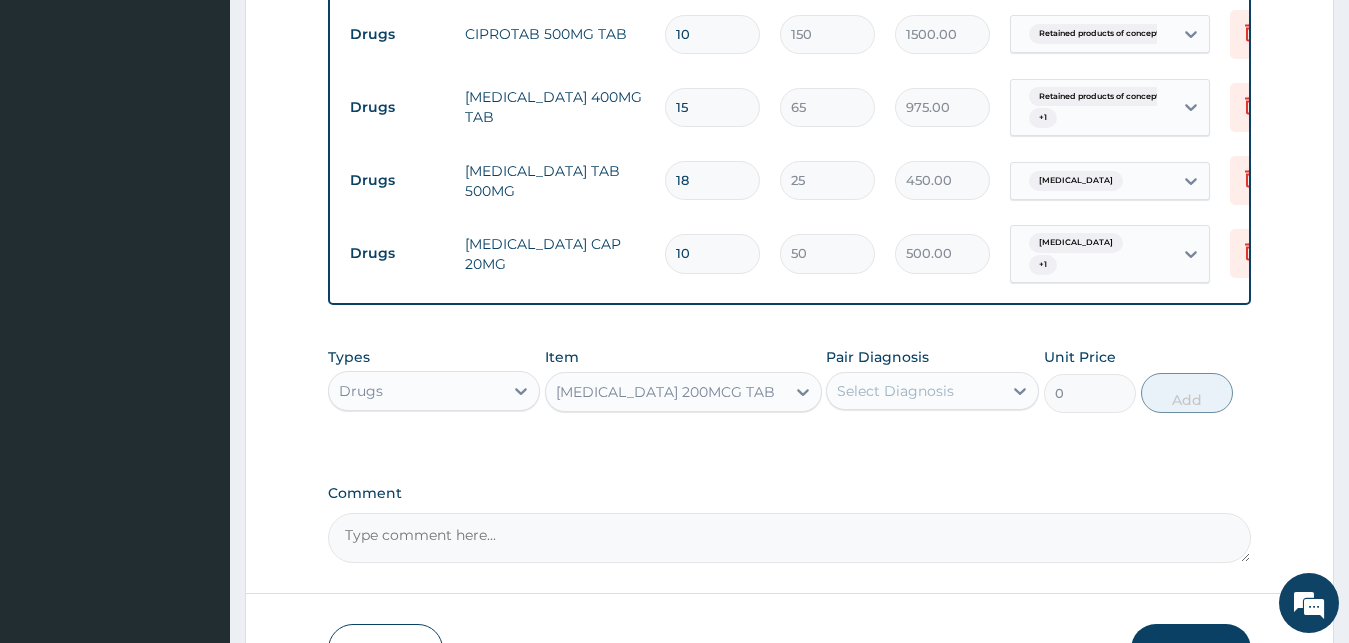 type 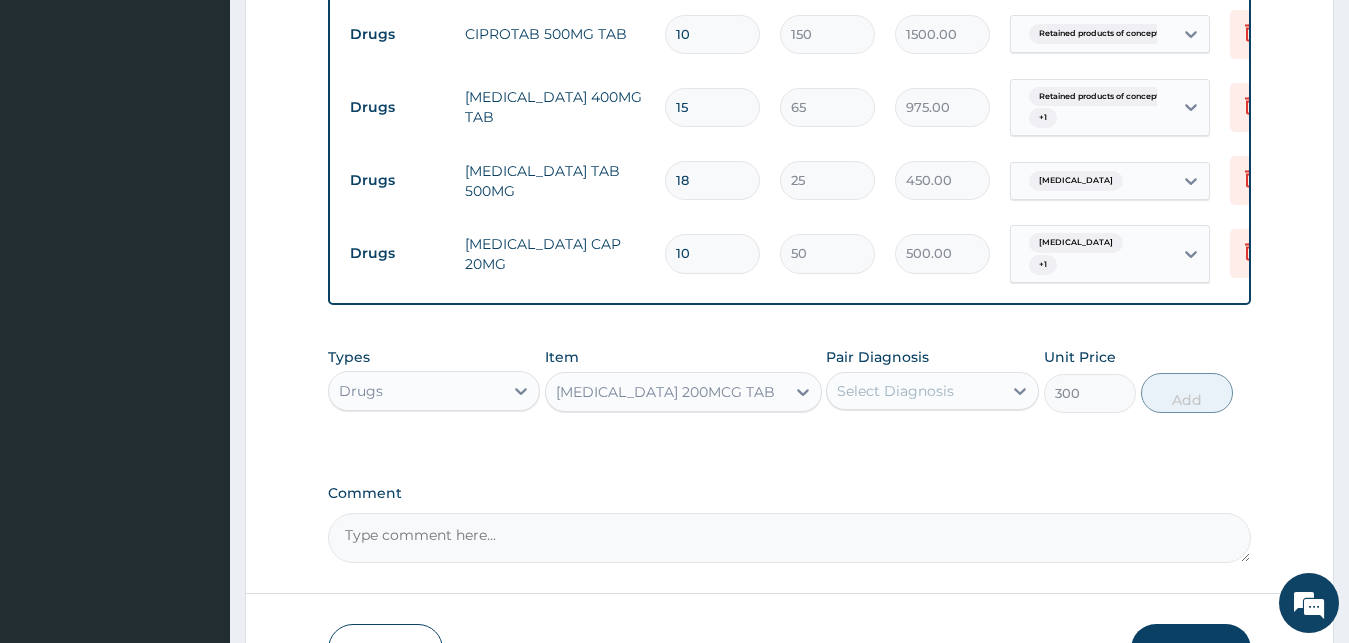 click on "Select Diagnosis" at bounding box center [914, 391] 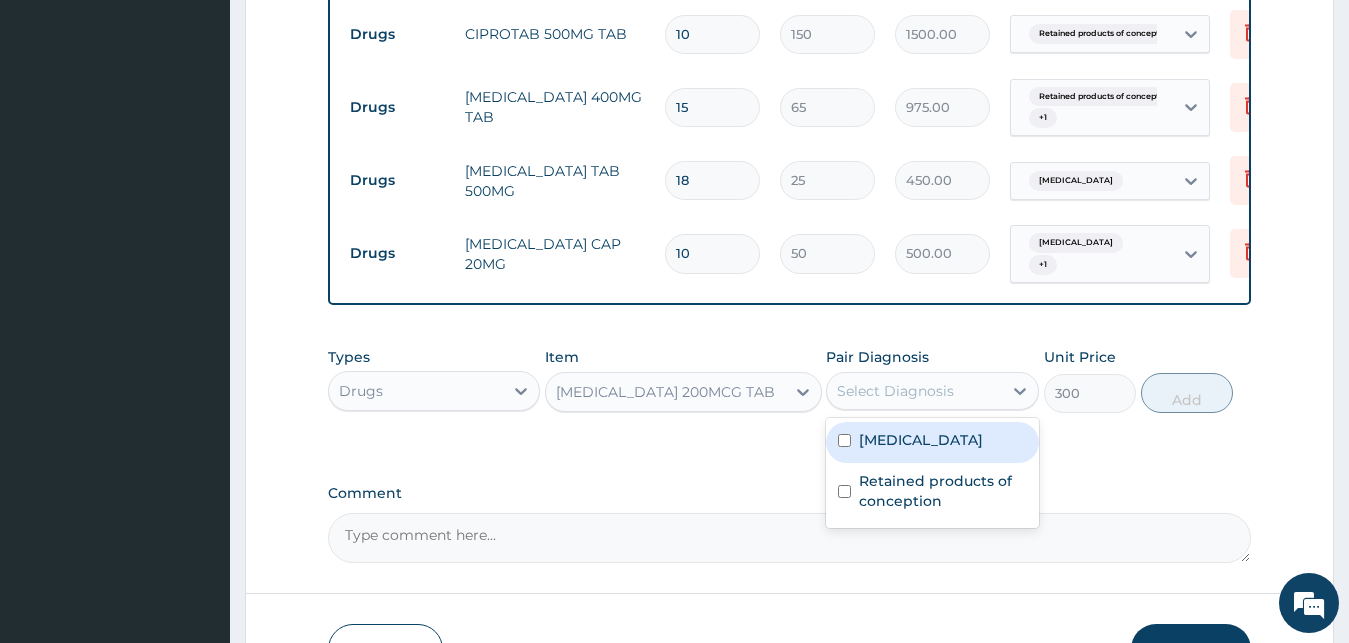click on "Miscarriage" at bounding box center [932, 442] 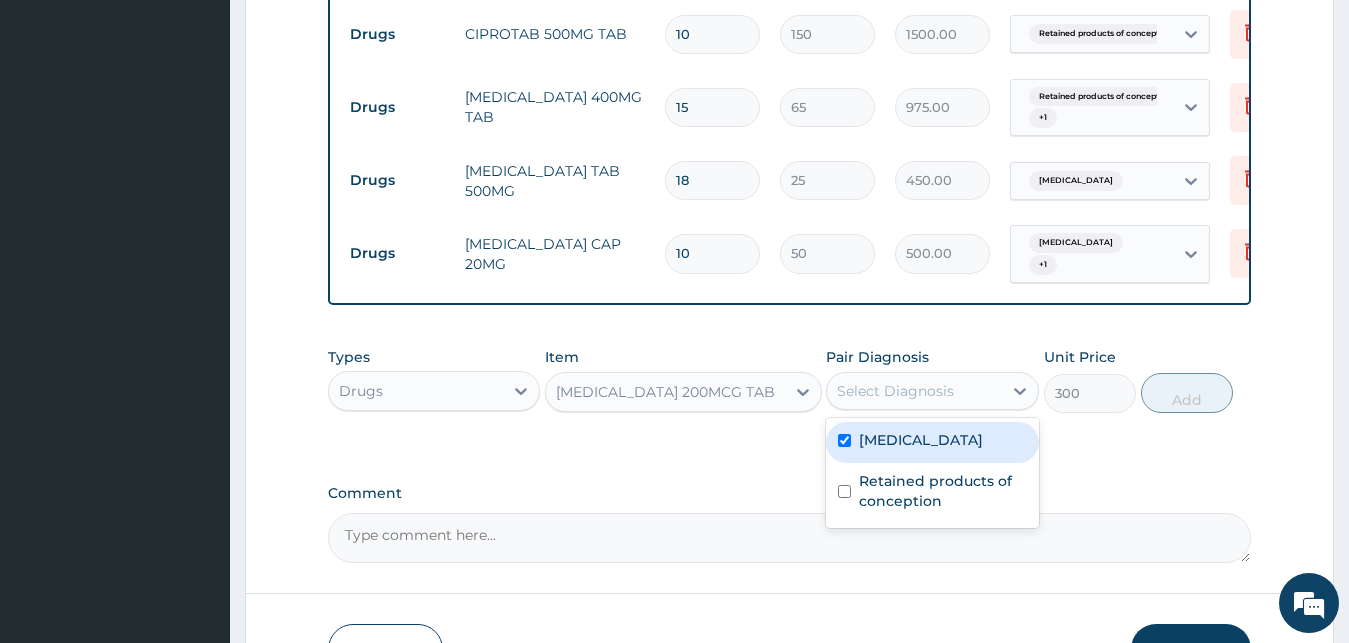 checkbox on "true" 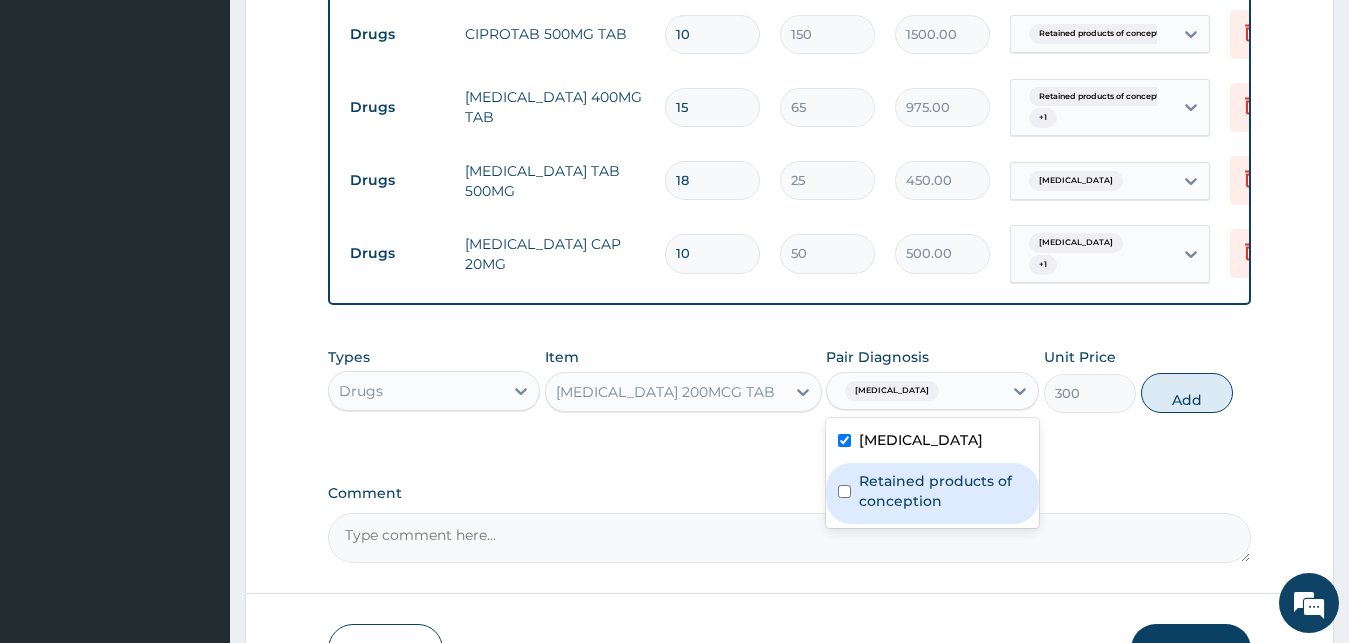 click on "Retained products of conception" at bounding box center [932, 493] 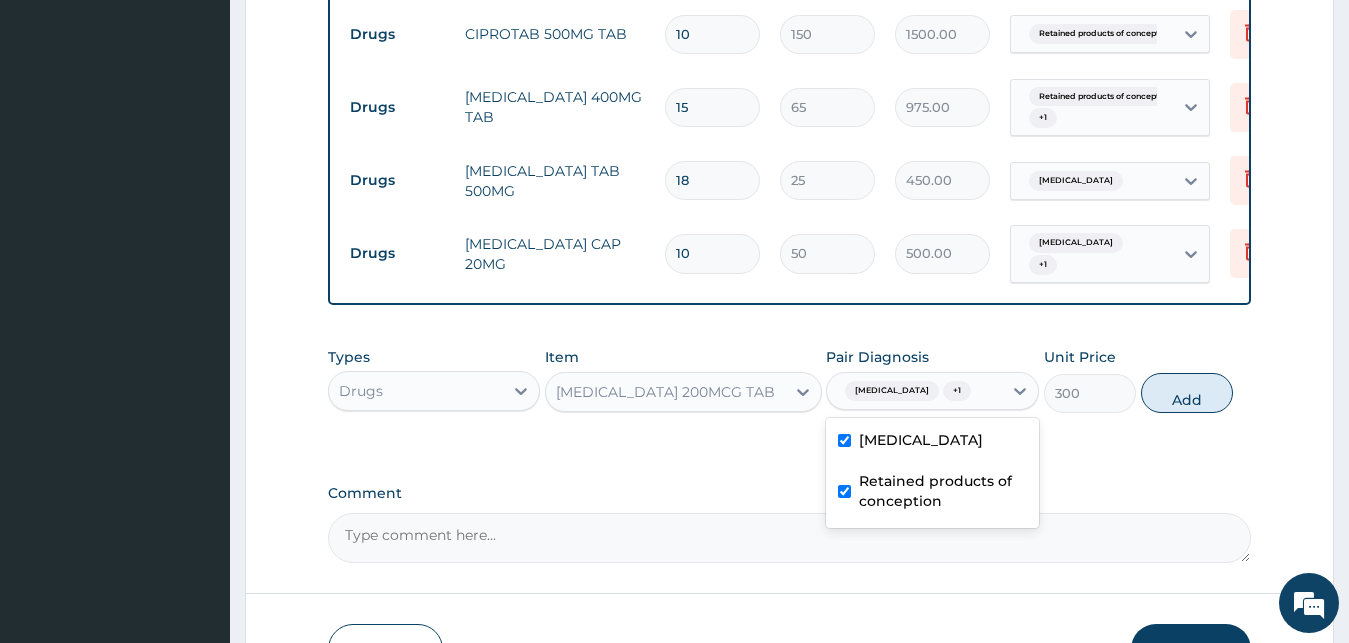 checkbox on "true" 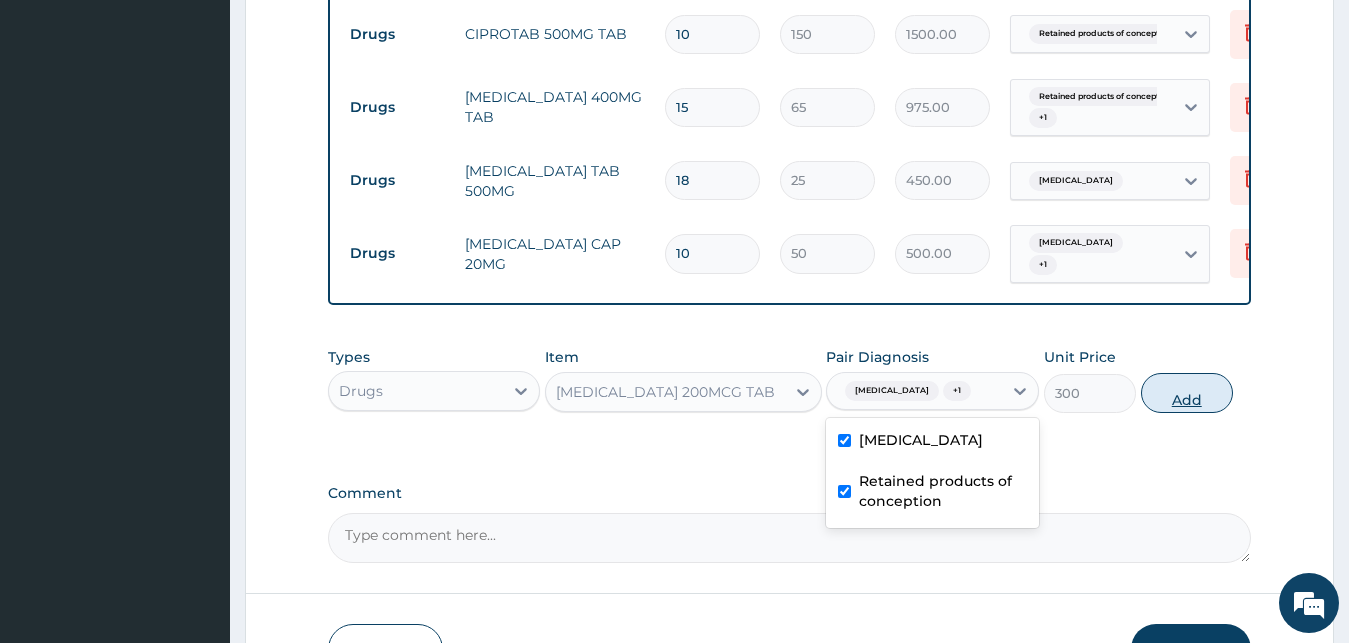 click on "Add" at bounding box center [1187, 393] 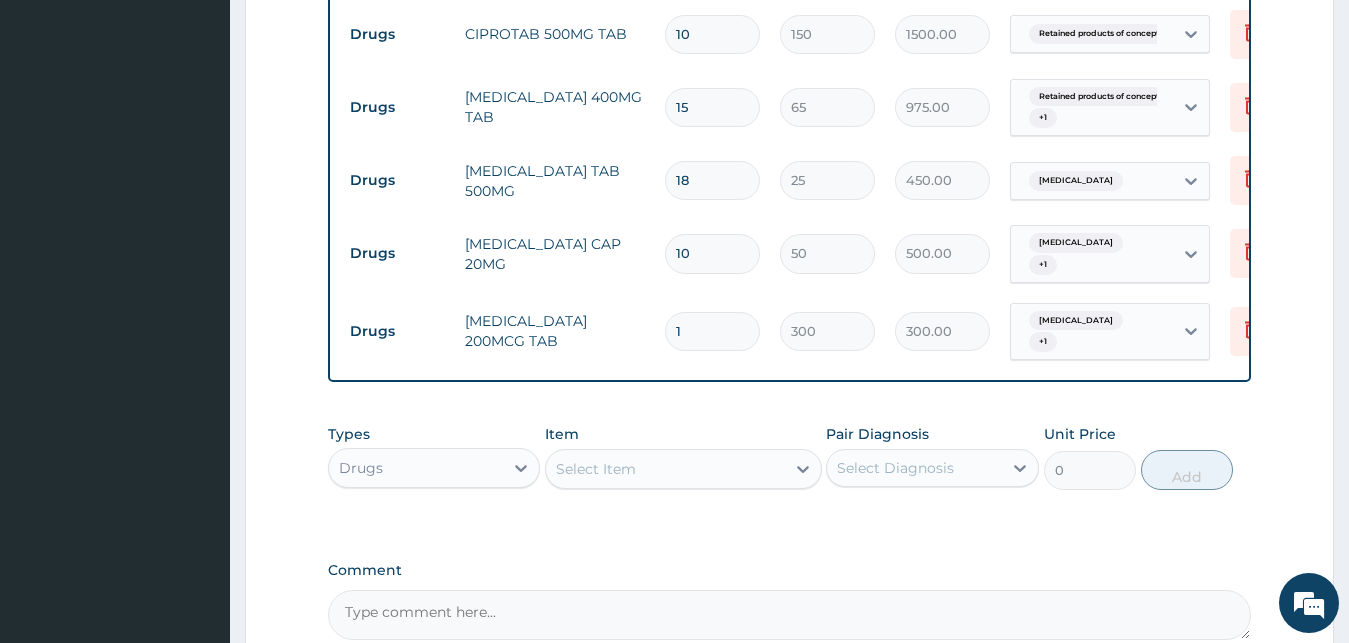 drag, startPoint x: 704, startPoint y: 331, endPoint x: 615, endPoint y: 331, distance: 89 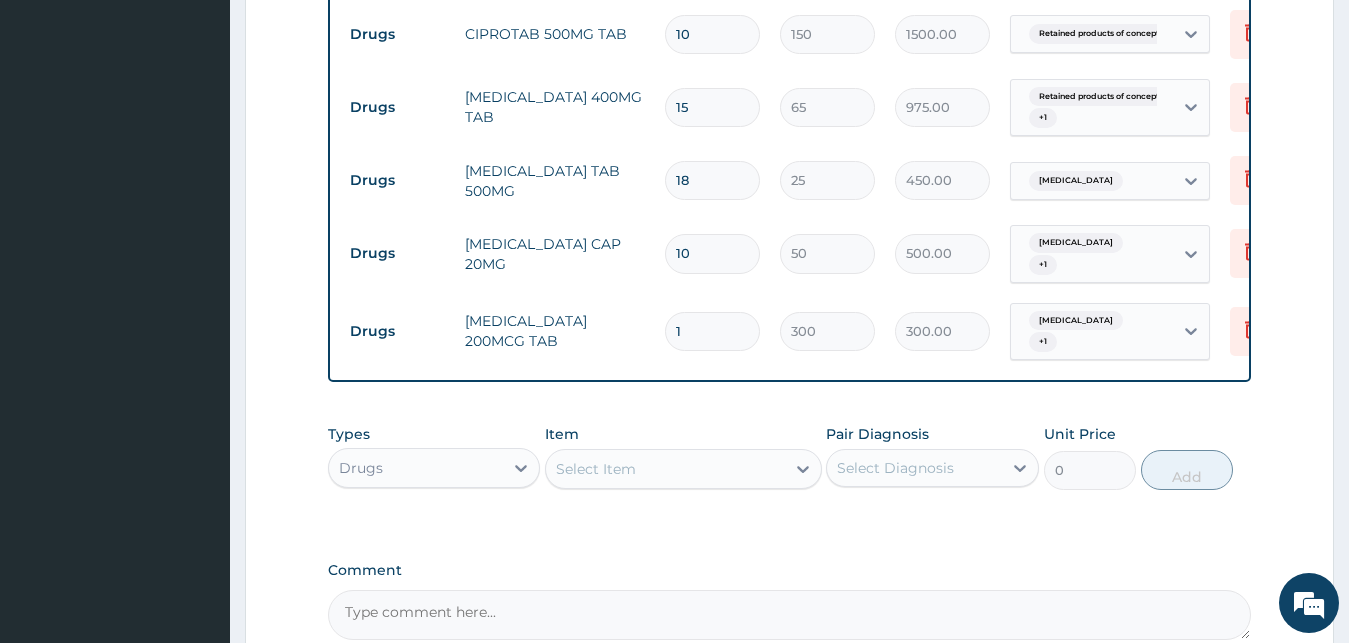 click on "1" at bounding box center (712, 331) 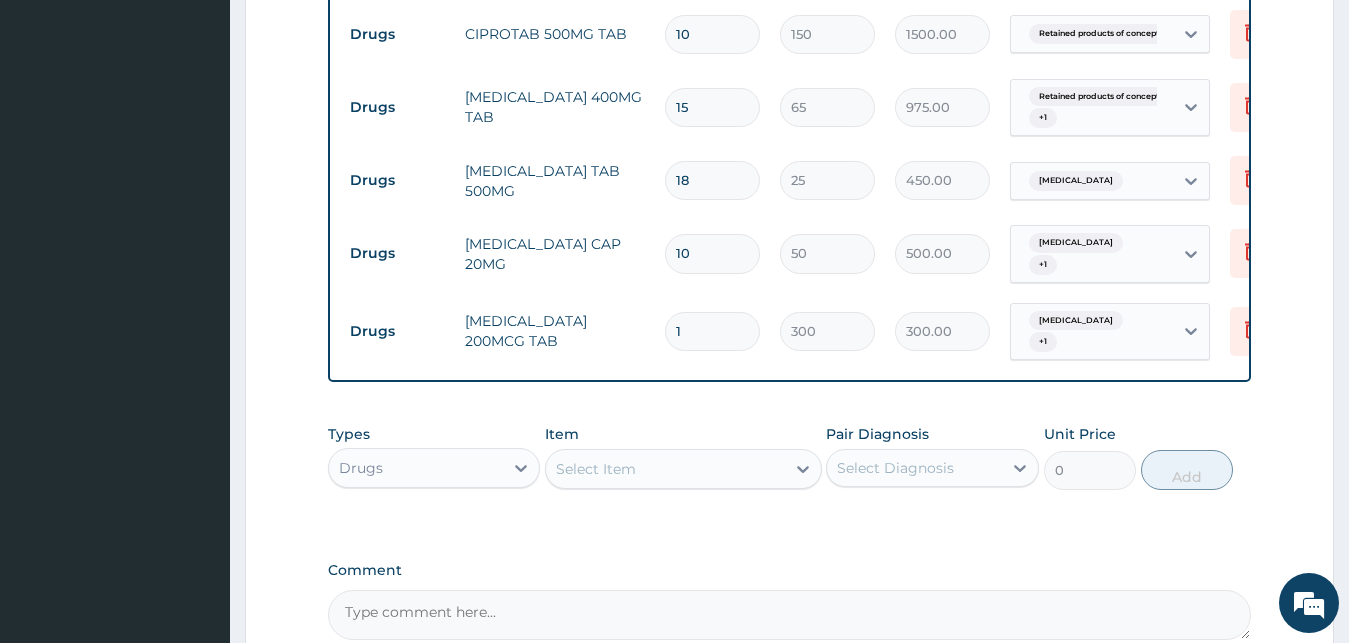 type on "5" 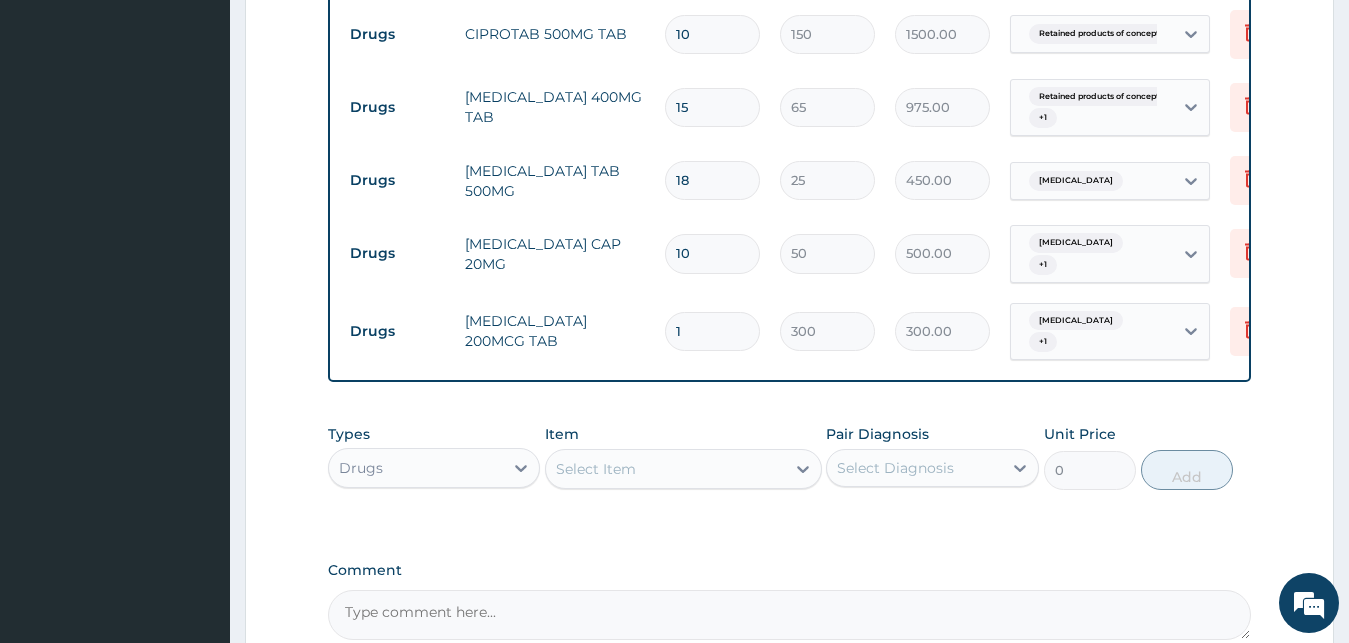type on "1500.00" 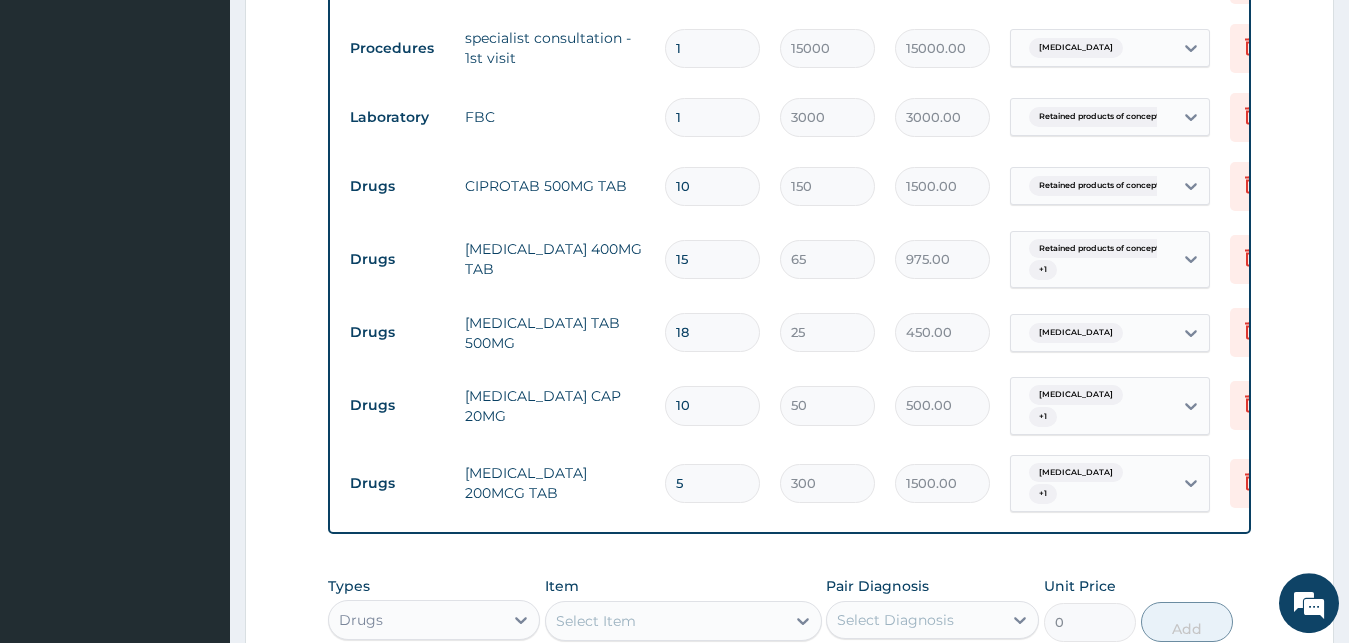 scroll, scrollTop: 801, scrollLeft: 0, axis: vertical 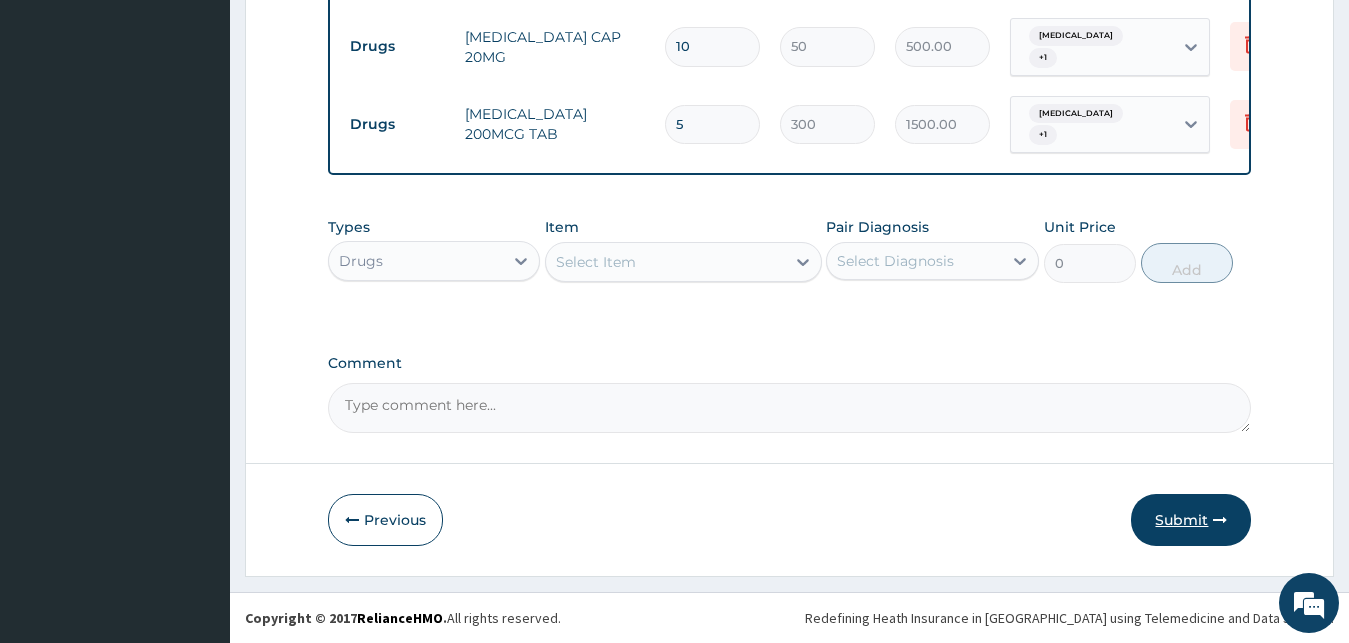 type on "5" 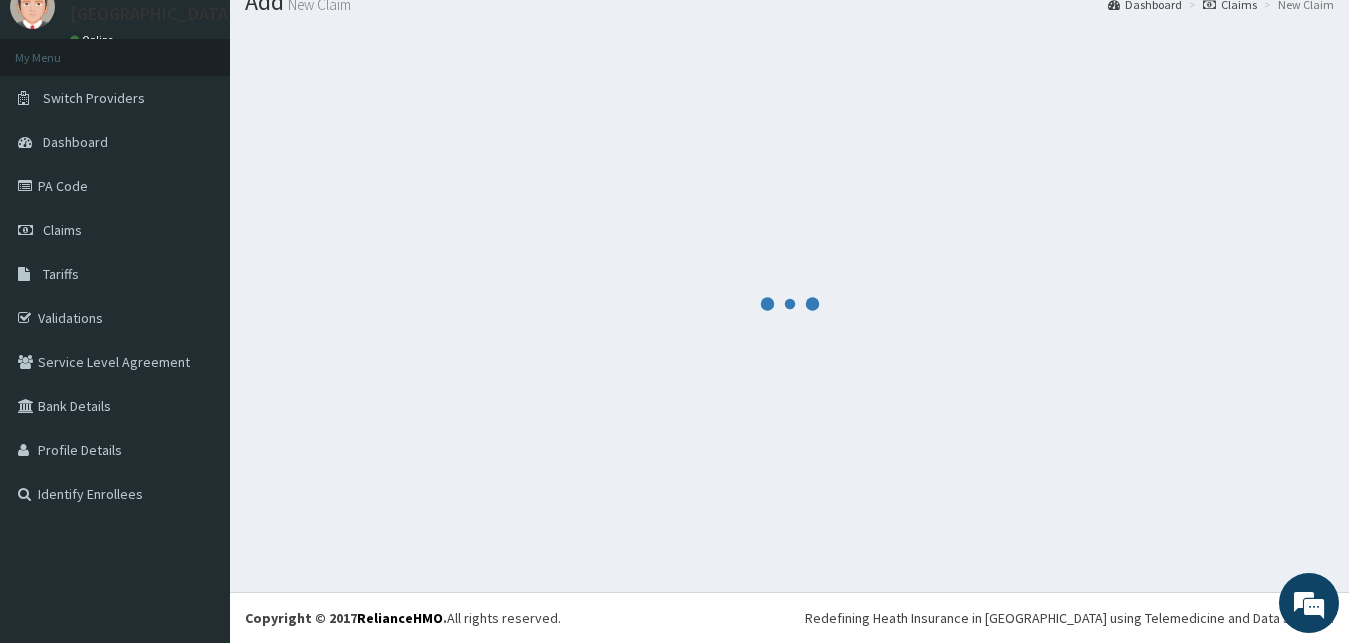 scroll, scrollTop: 76, scrollLeft: 0, axis: vertical 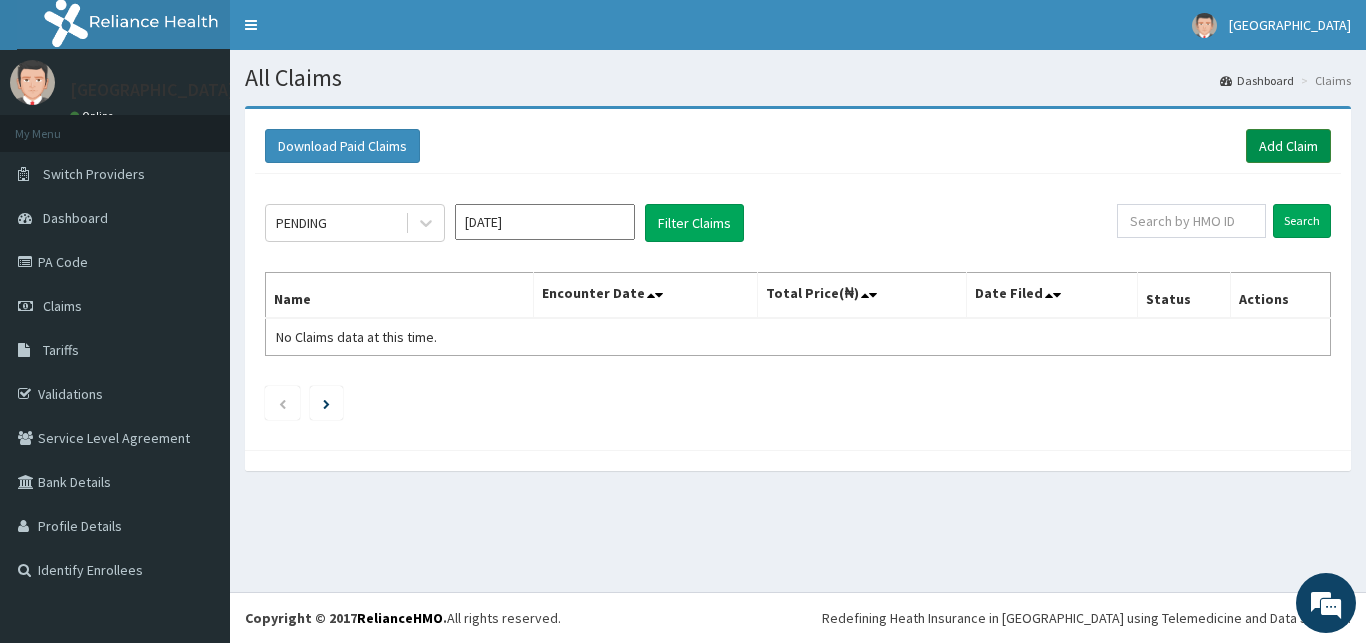 click on "Add Claim" at bounding box center [1288, 146] 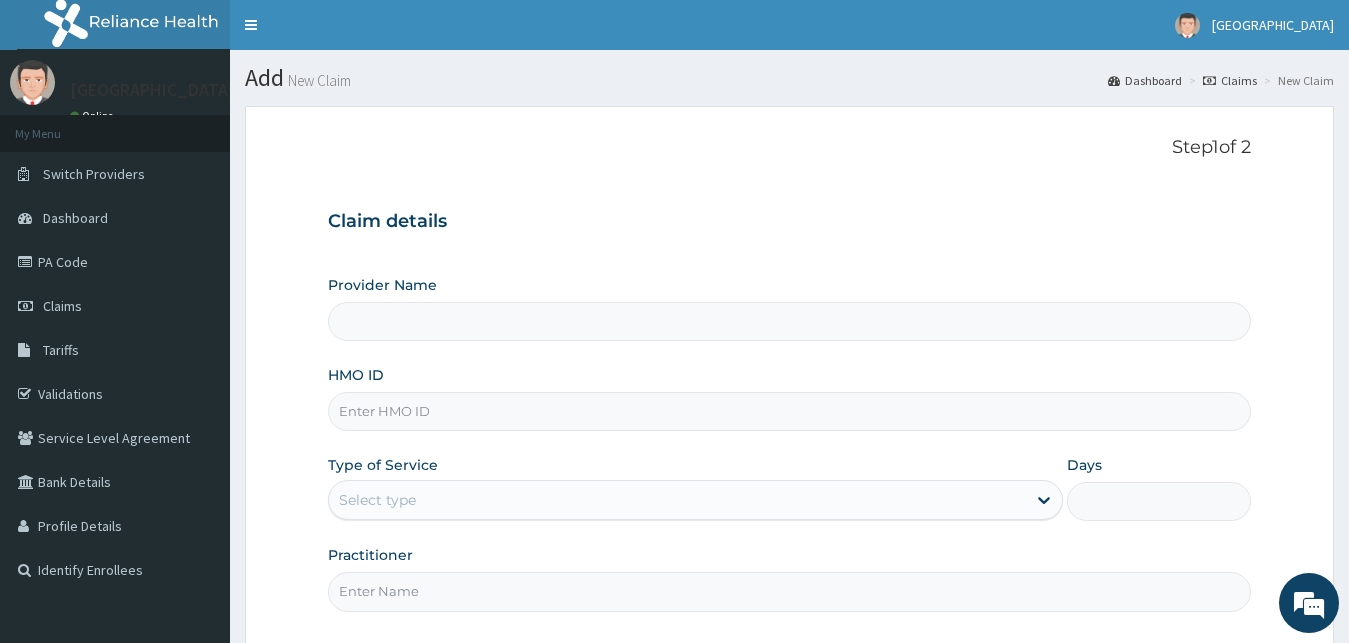 scroll, scrollTop: 0, scrollLeft: 0, axis: both 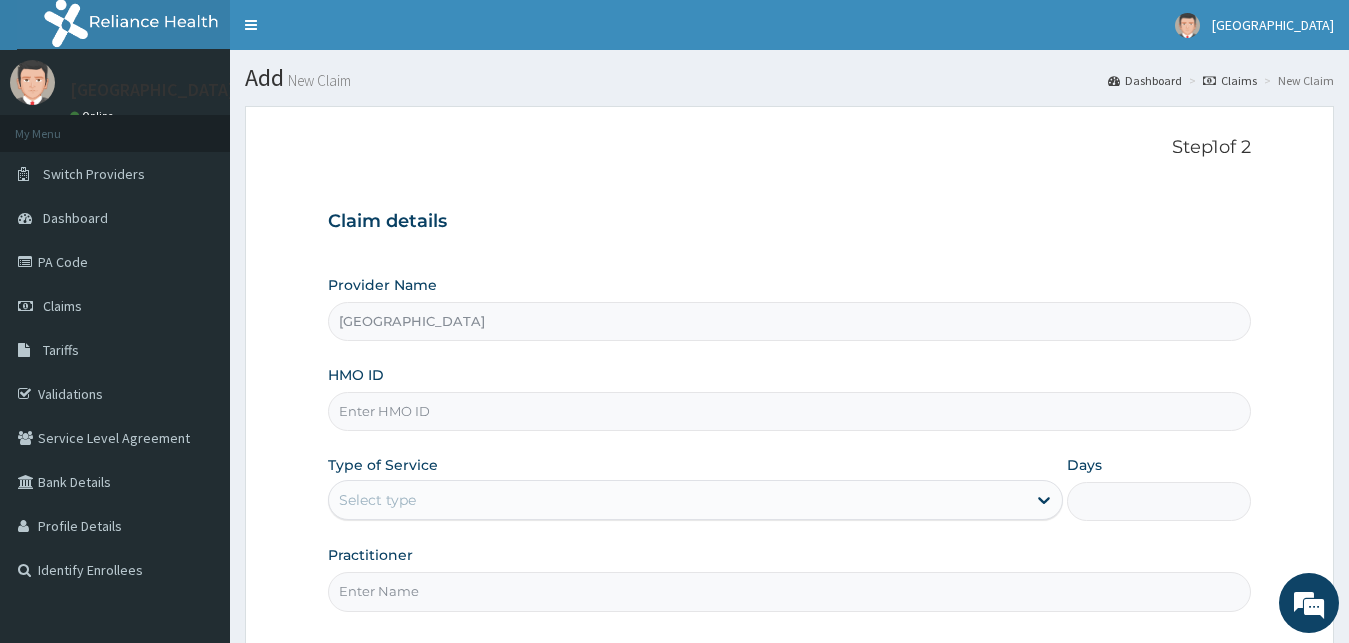 paste on "RET/16450/A" 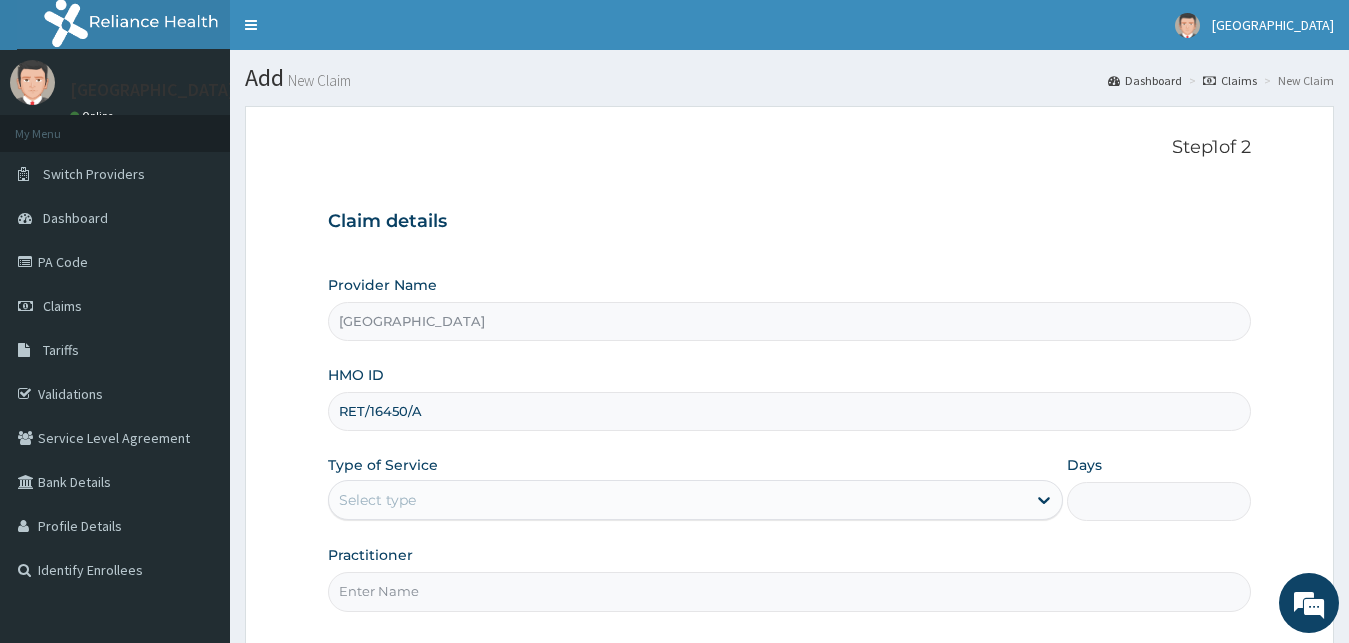 click on "RET/16450/A" at bounding box center [790, 411] 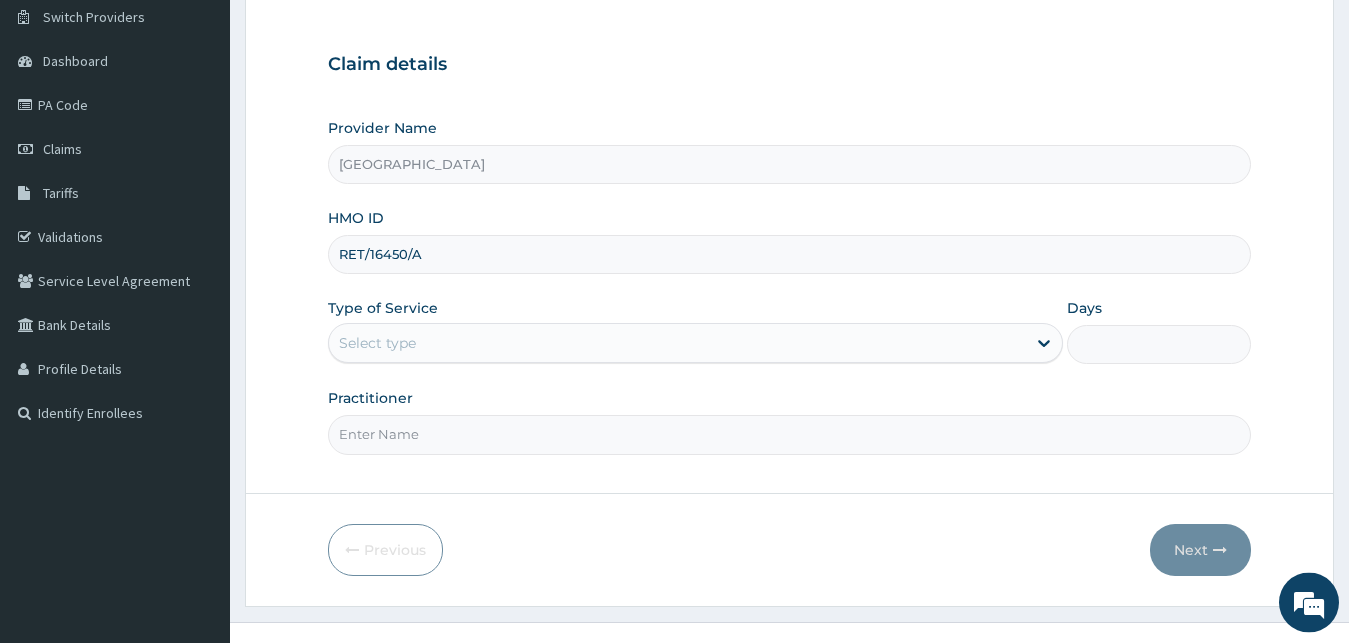 scroll, scrollTop: 187, scrollLeft: 0, axis: vertical 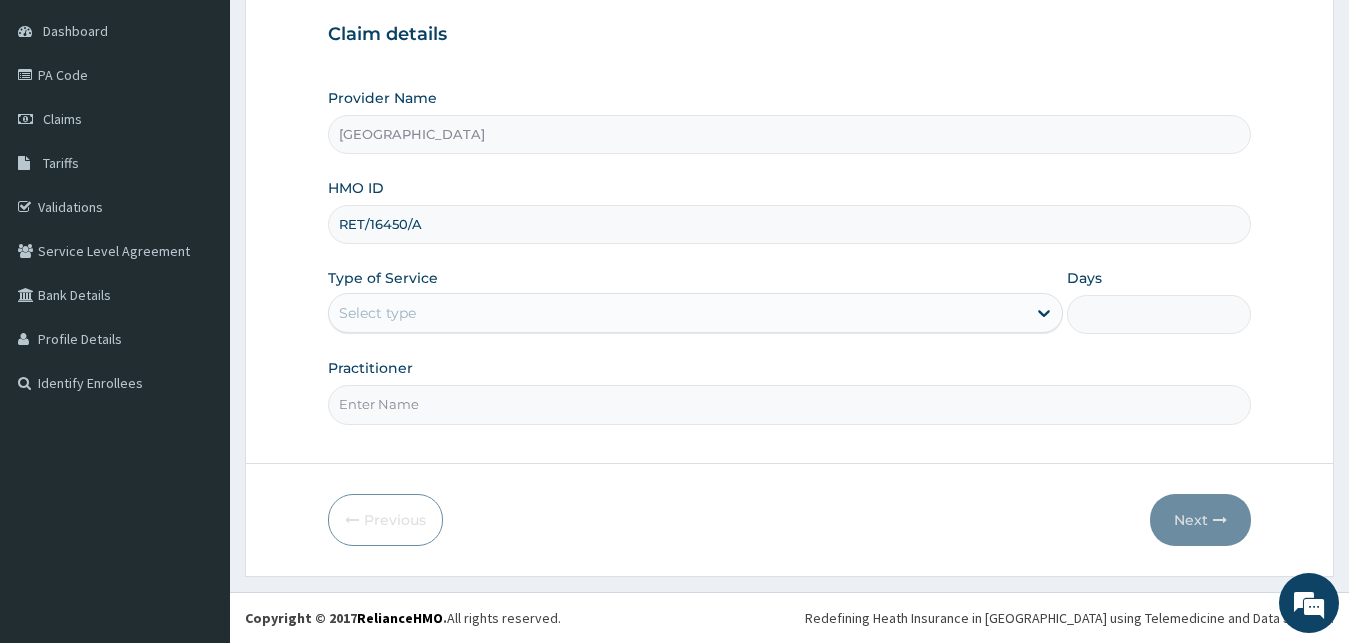 type on "RET/16450/A" 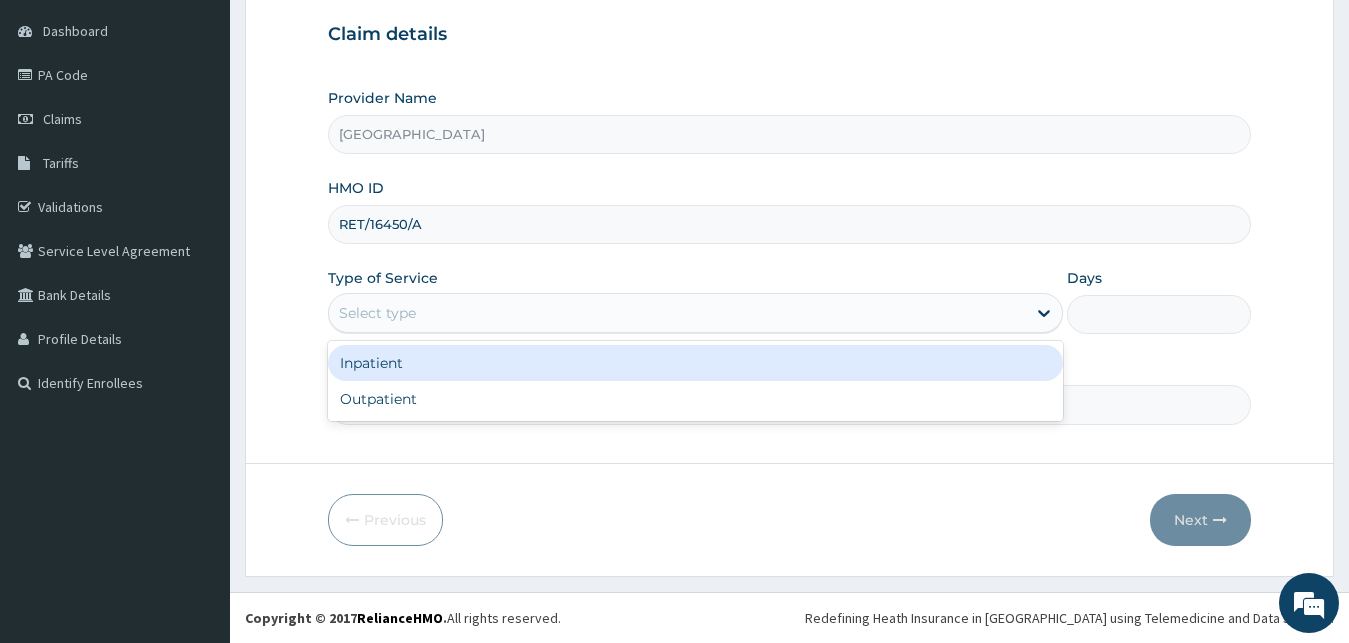 click on "Select type" at bounding box center (377, 313) 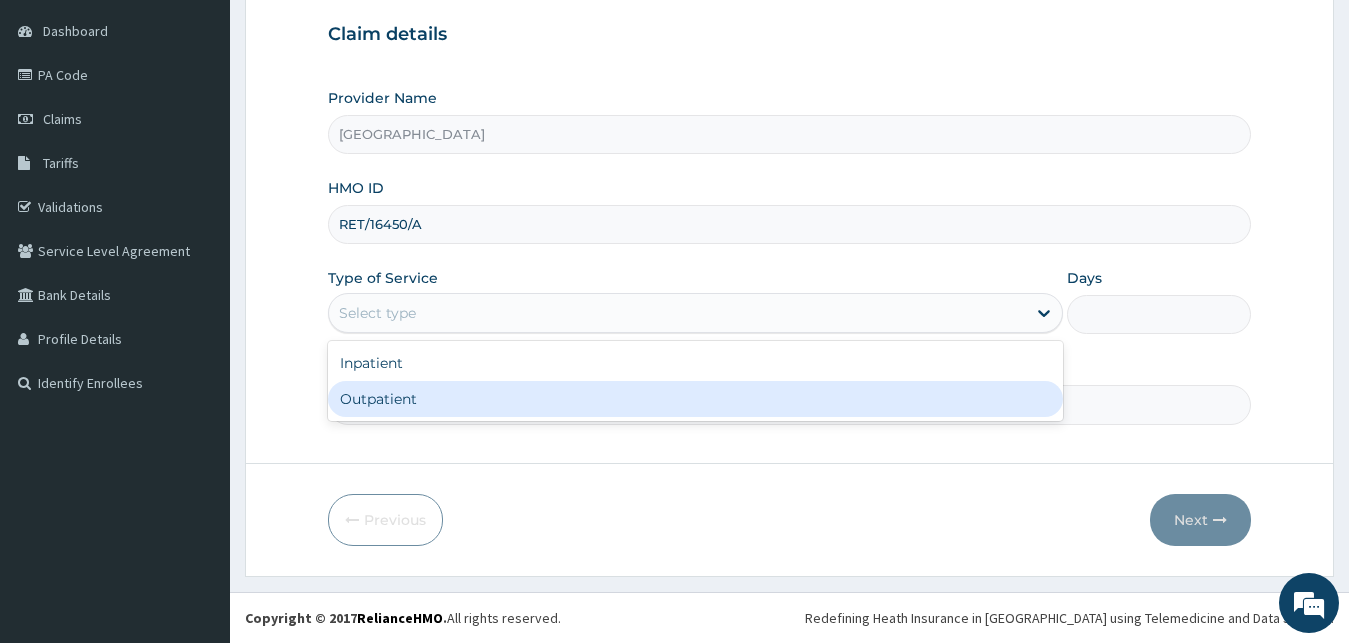 click on "Outpatient" at bounding box center (696, 399) 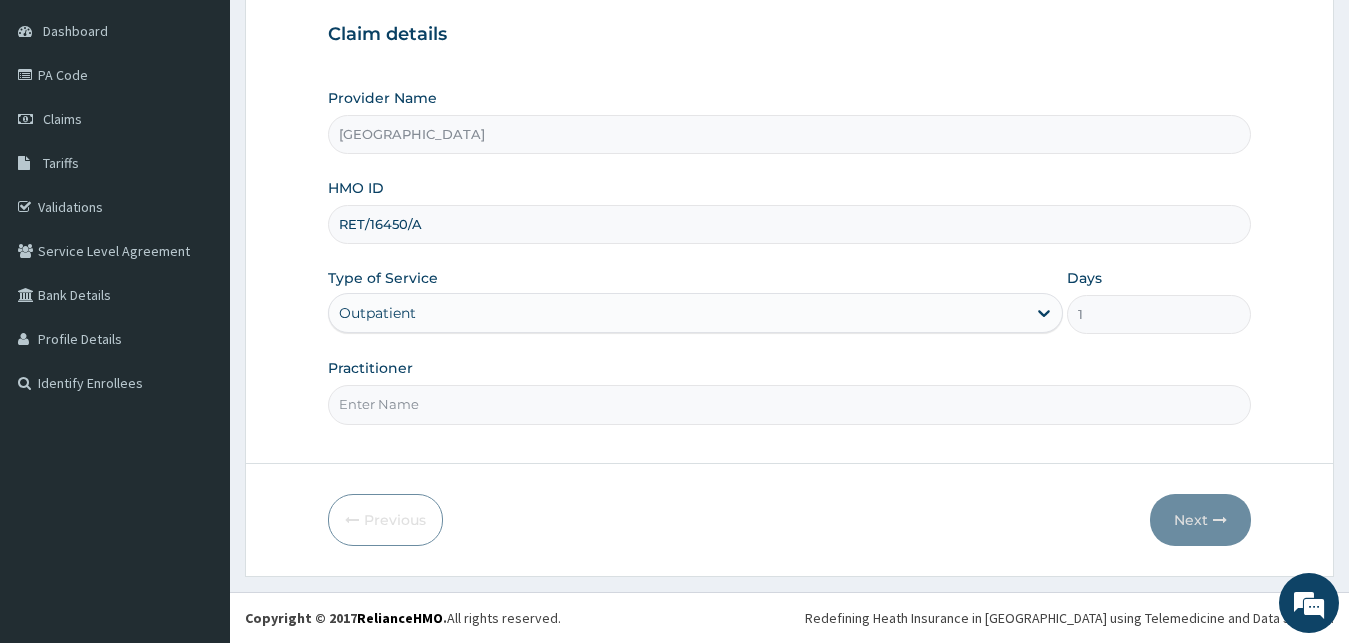 click on "Practitioner" at bounding box center [790, 404] 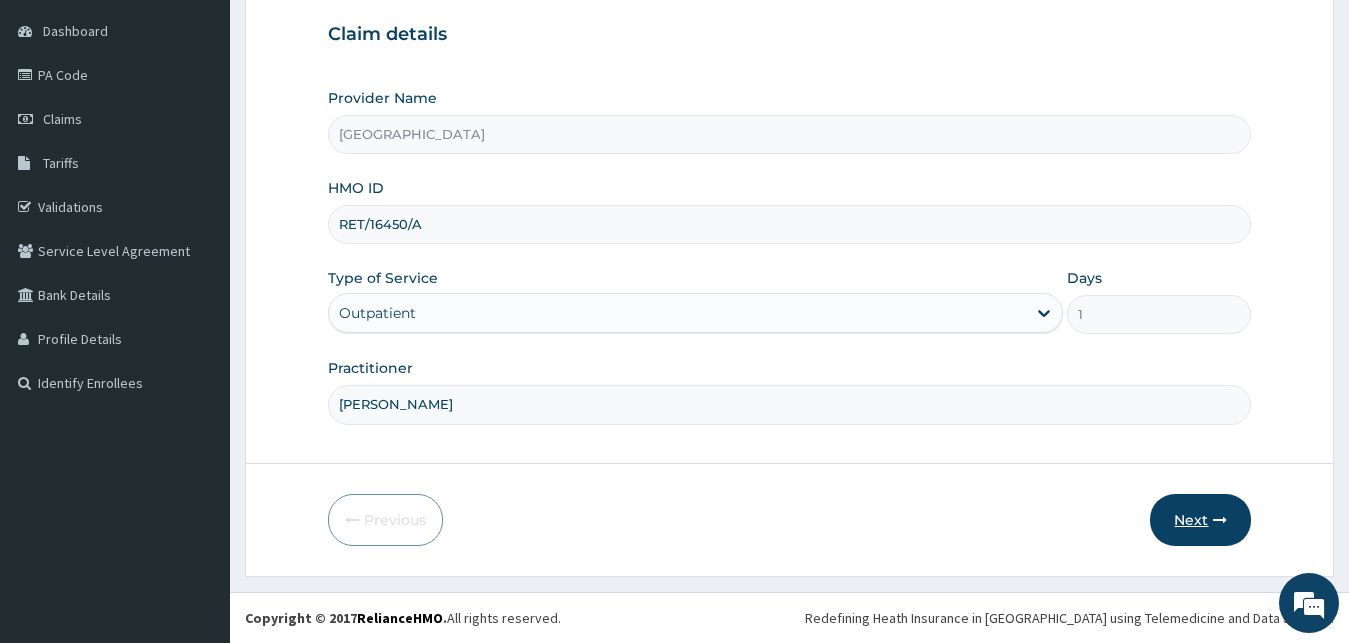 type on "[PERSON_NAME]" 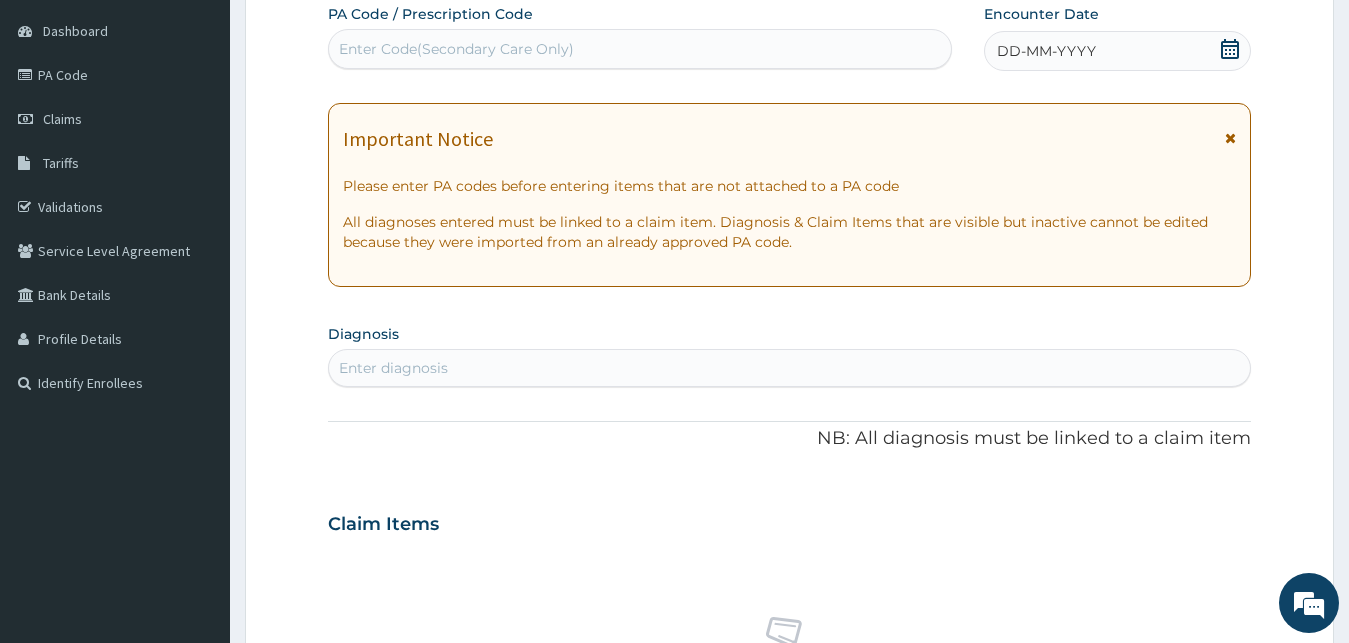 drag, startPoint x: 1036, startPoint y: 65, endPoint x: 1028, endPoint y: 44, distance: 22.472204 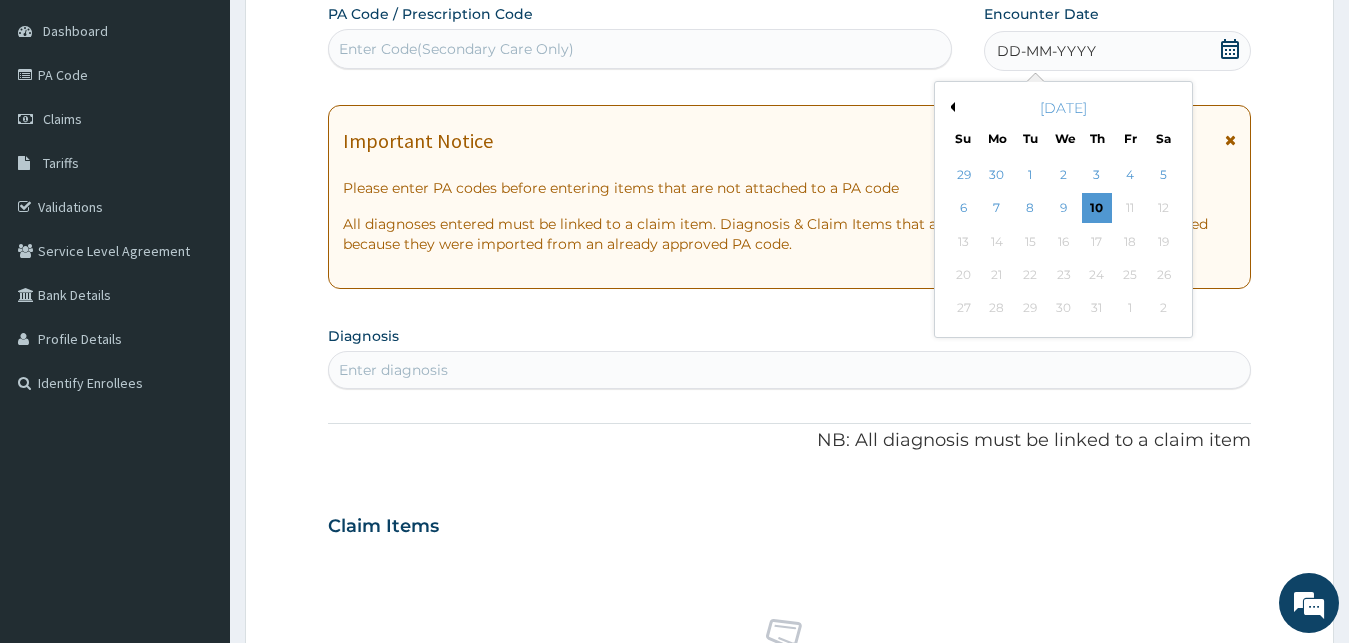 click on "DD-MM-YYYY" at bounding box center (1046, 51) 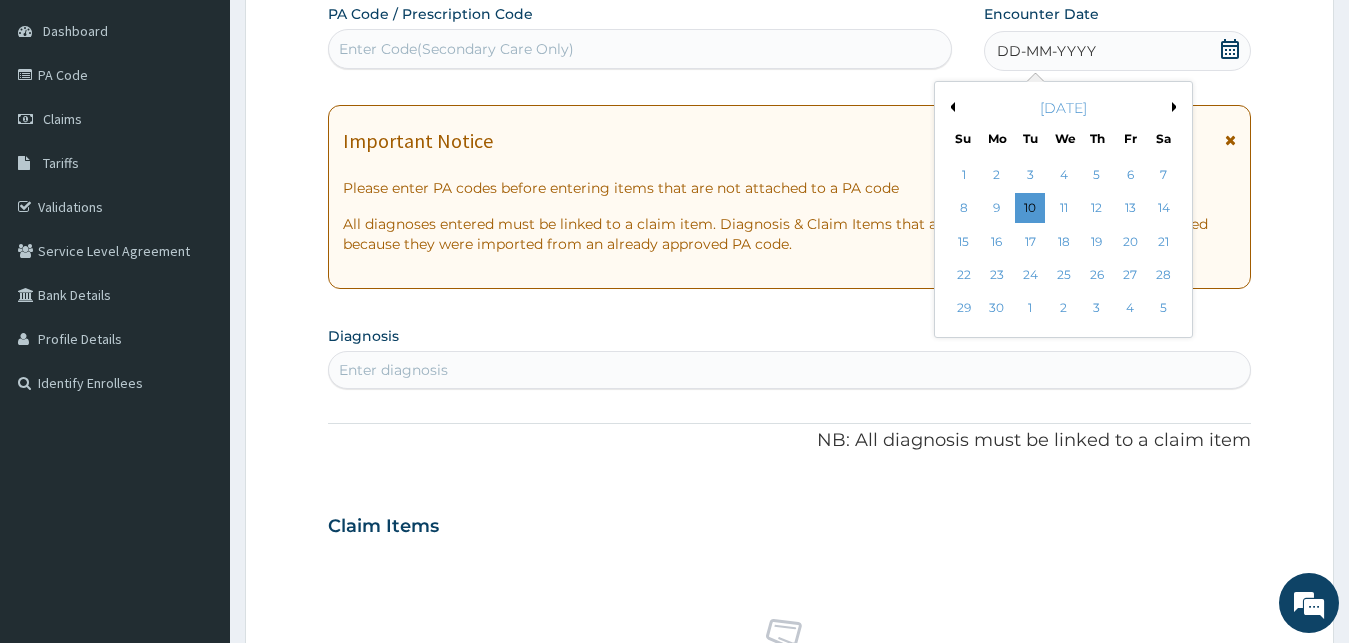click on "1 2 3 4 5 6 7" at bounding box center [1063, 175] 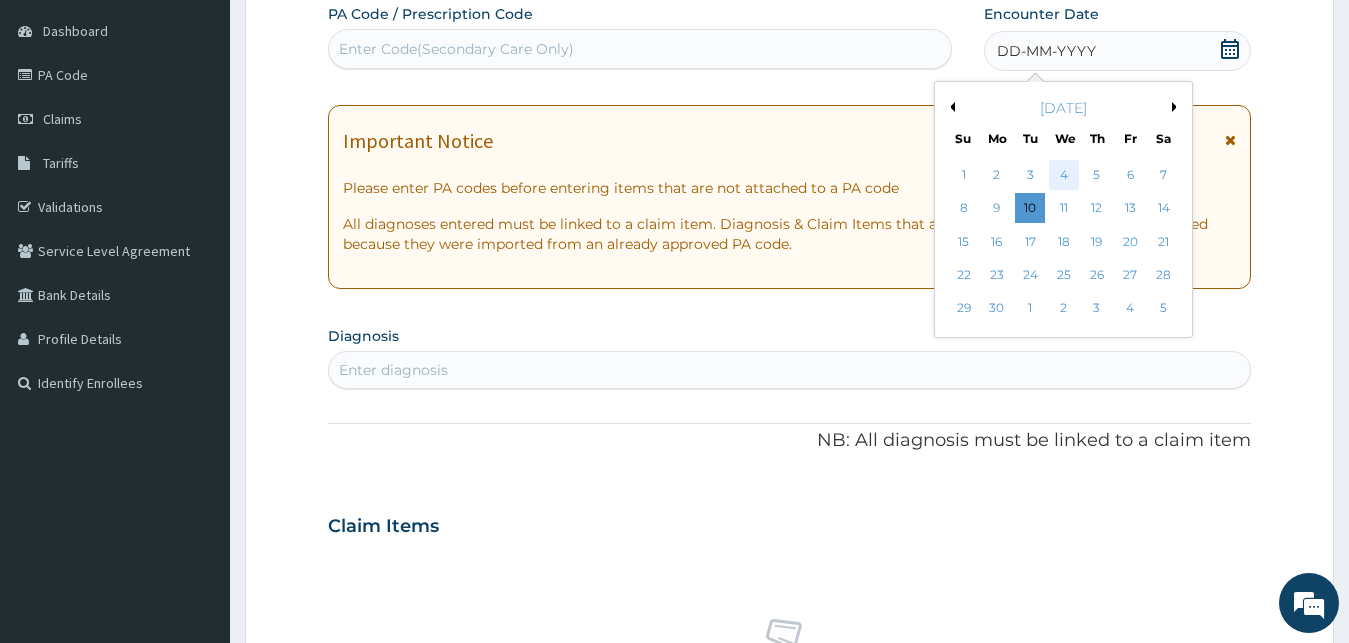 click on "4" at bounding box center (1063, 175) 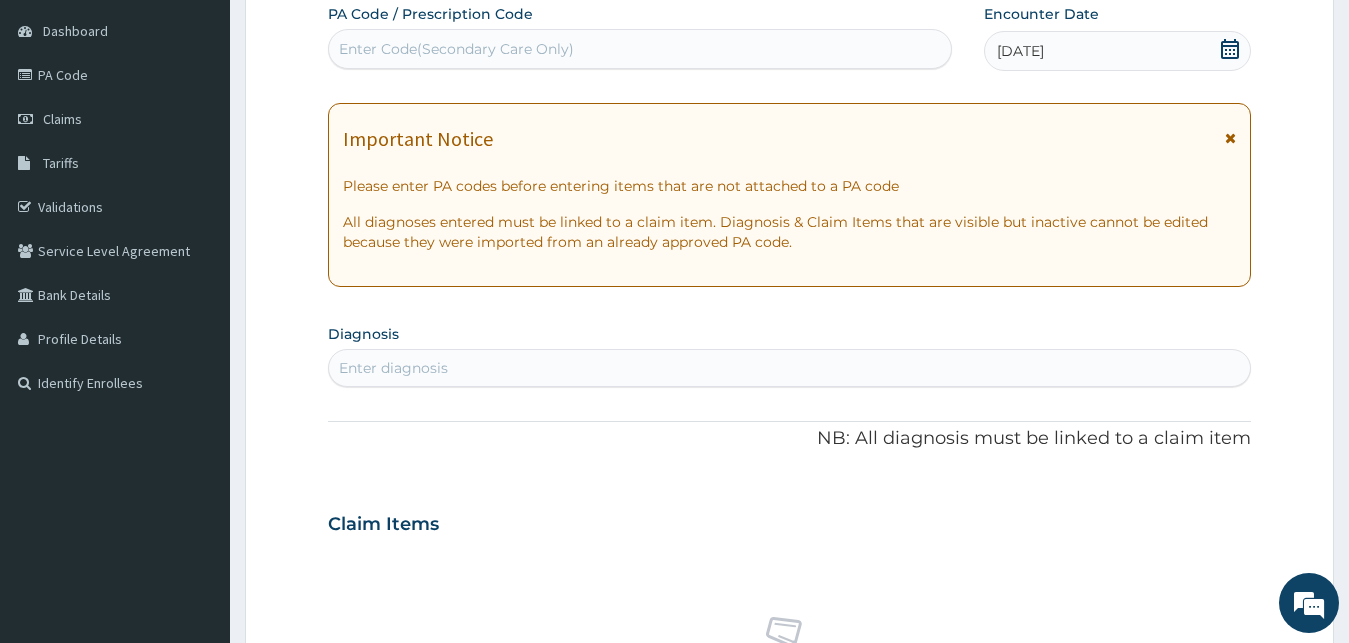 click on "Enter diagnosis" at bounding box center (790, 368) 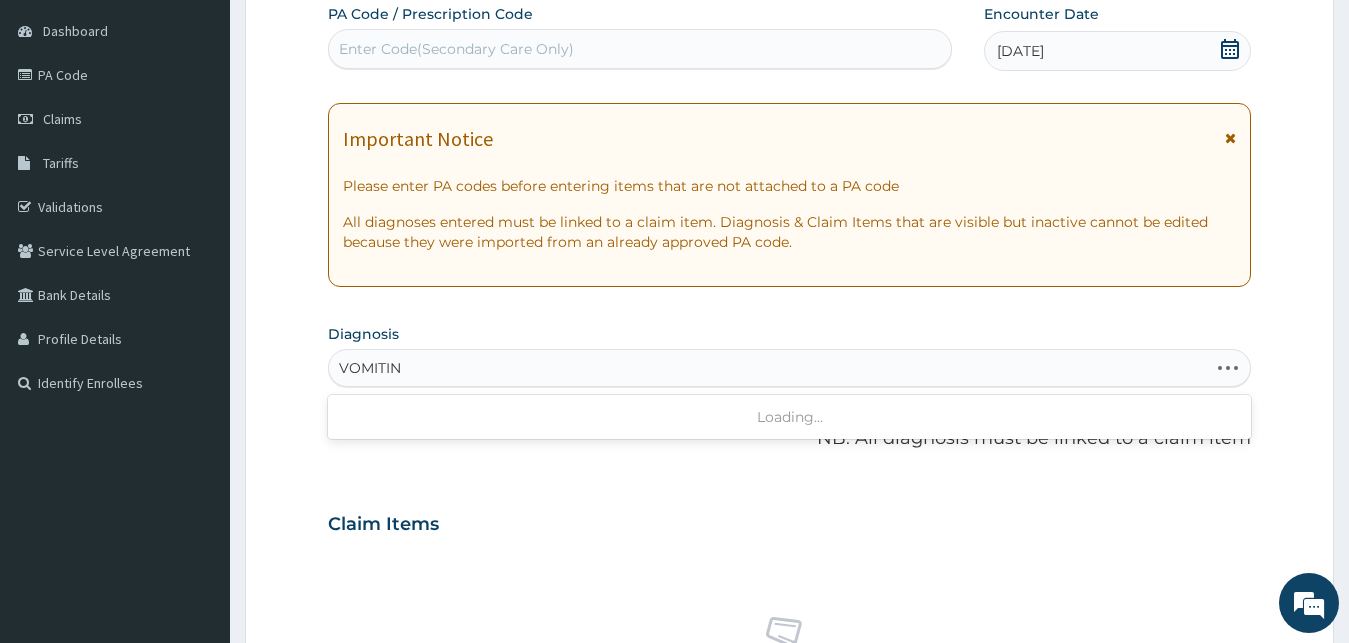type on "VOMITING" 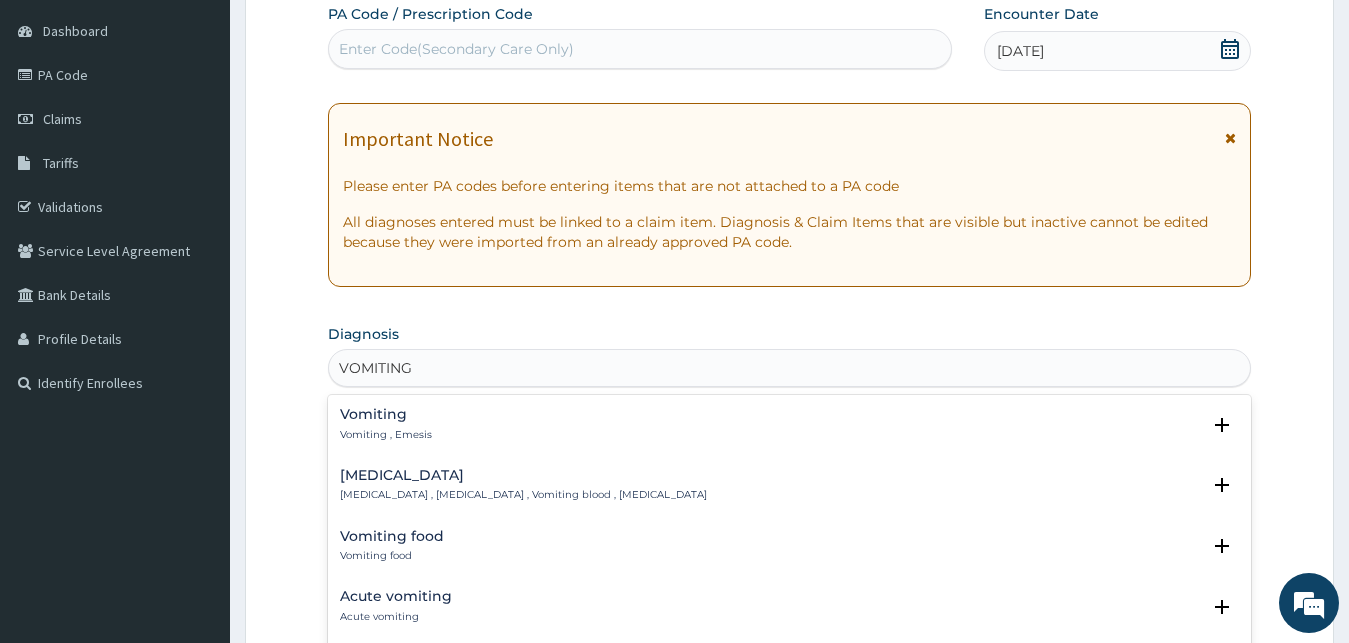 click on "Vomiting Vomiting , Emesis" at bounding box center [790, 424] 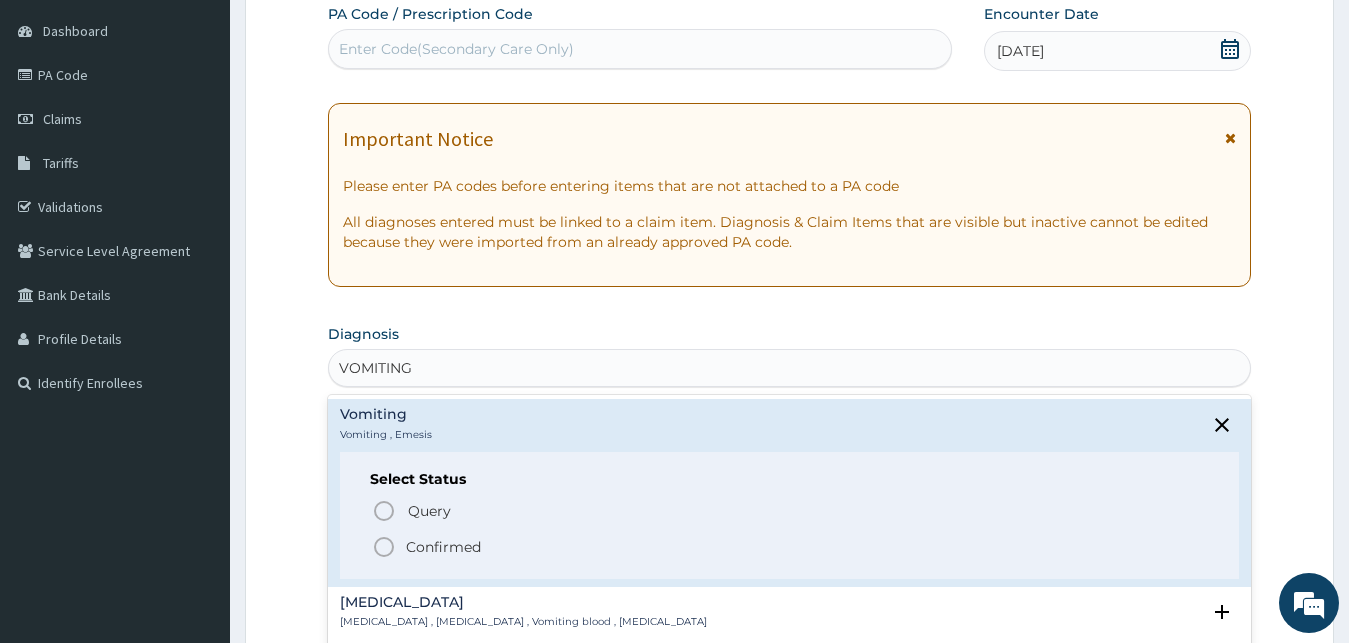 click on "Confirmed" at bounding box center [443, 547] 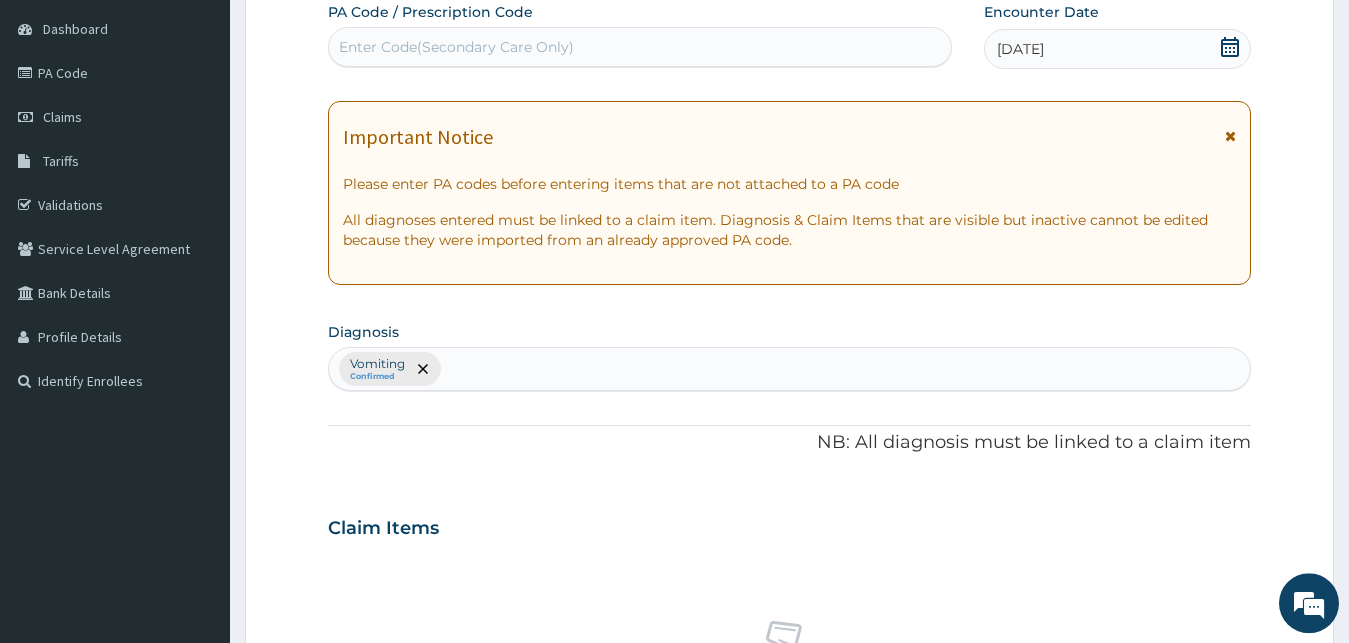 scroll, scrollTop: 799, scrollLeft: 0, axis: vertical 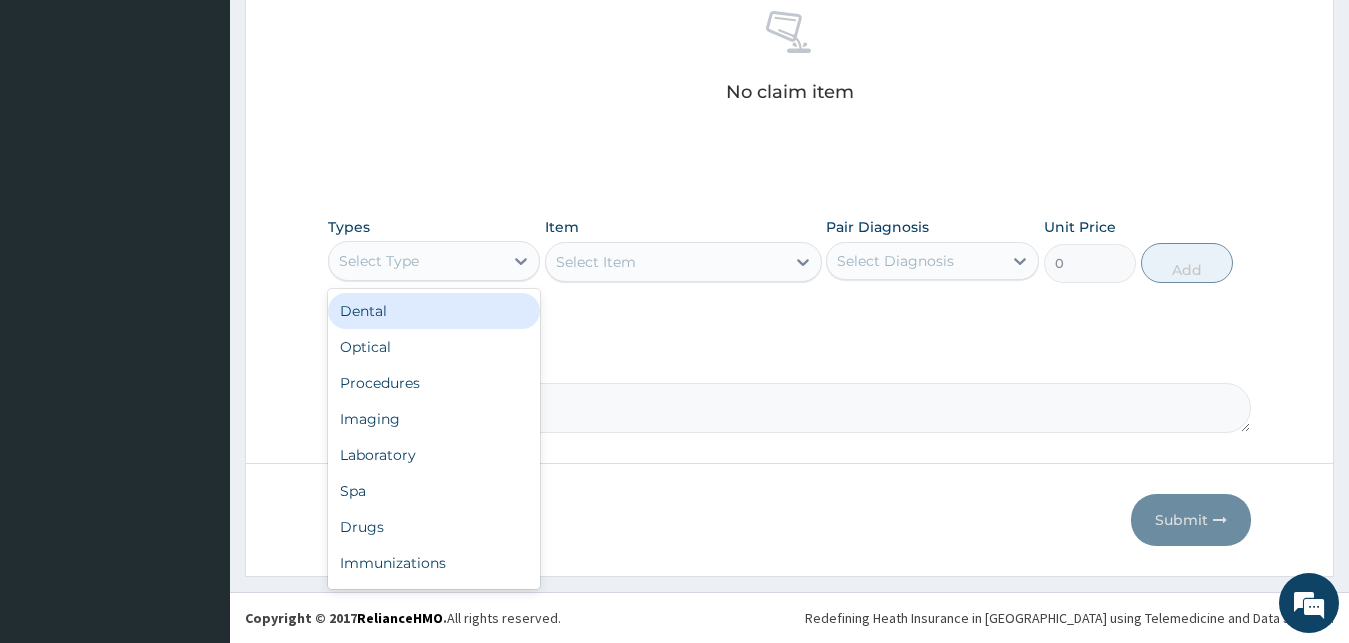 click on "Select Type" at bounding box center (416, 261) 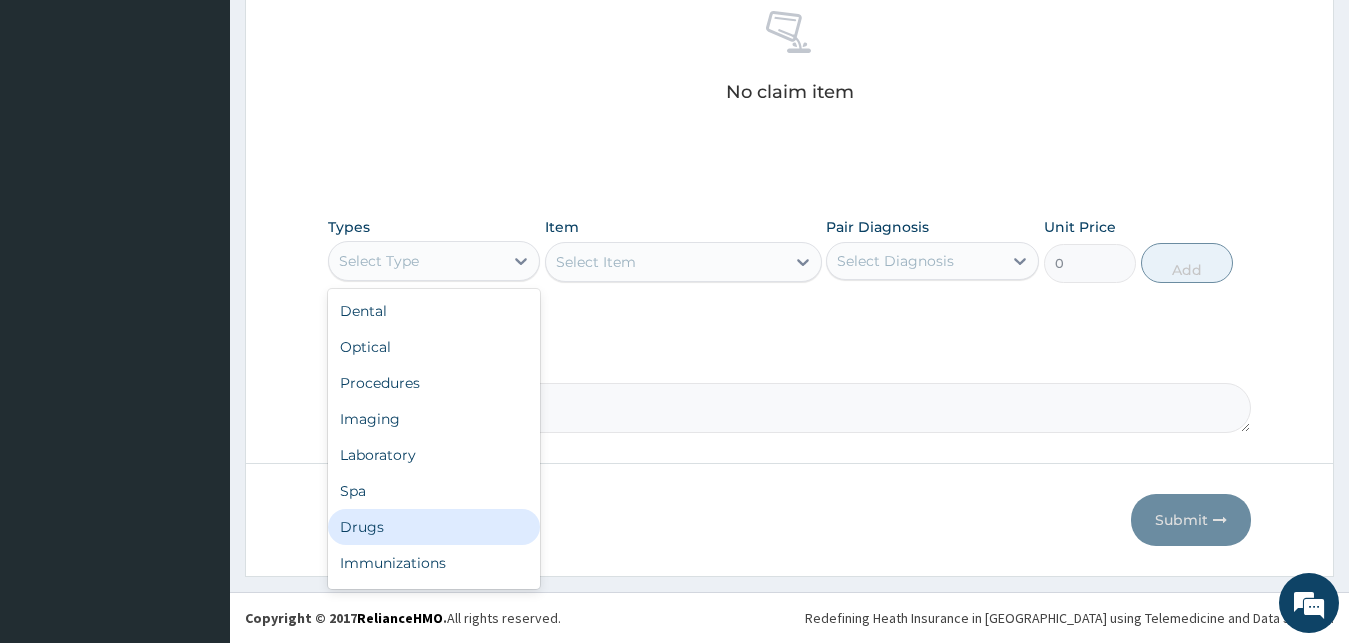 click on "Drugs" at bounding box center (434, 527) 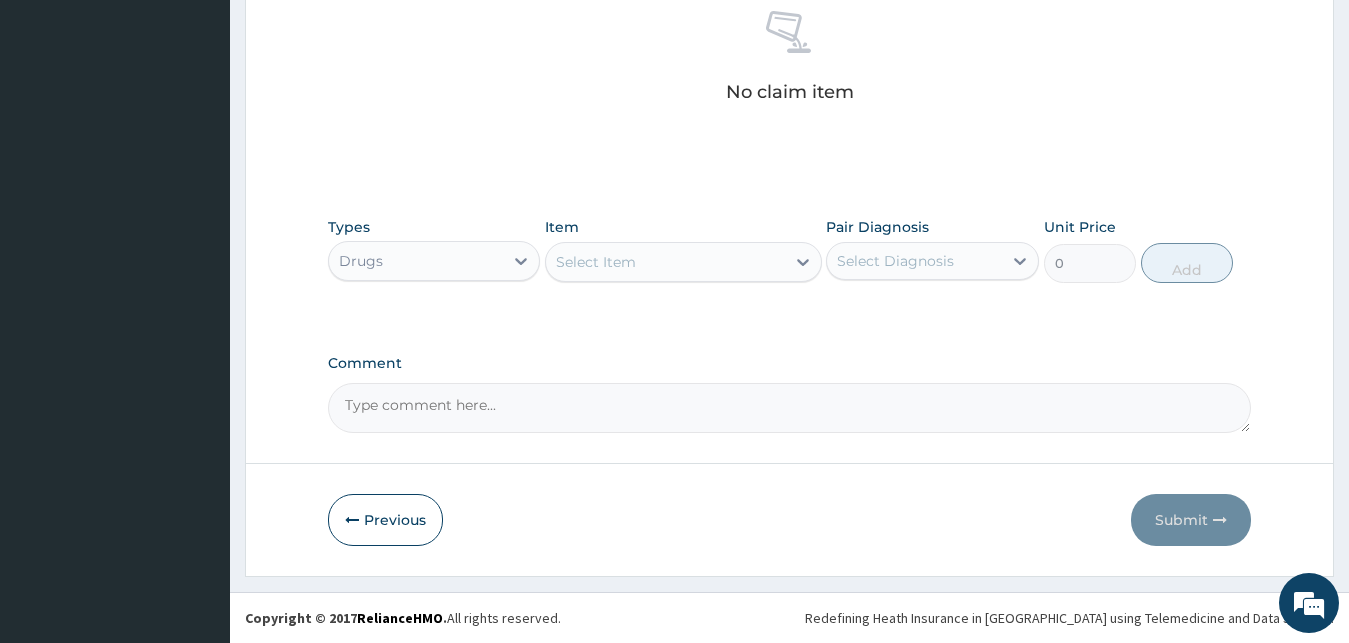 click on "Select Item" at bounding box center [596, 262] 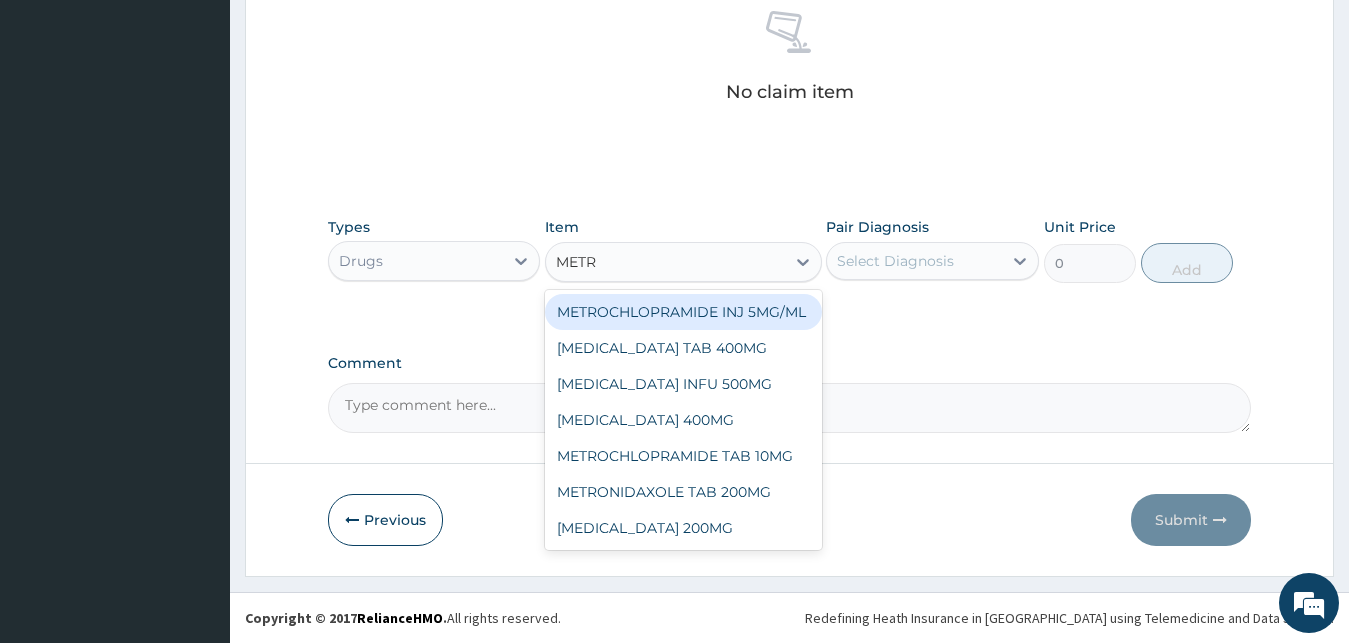 type on "METRO" 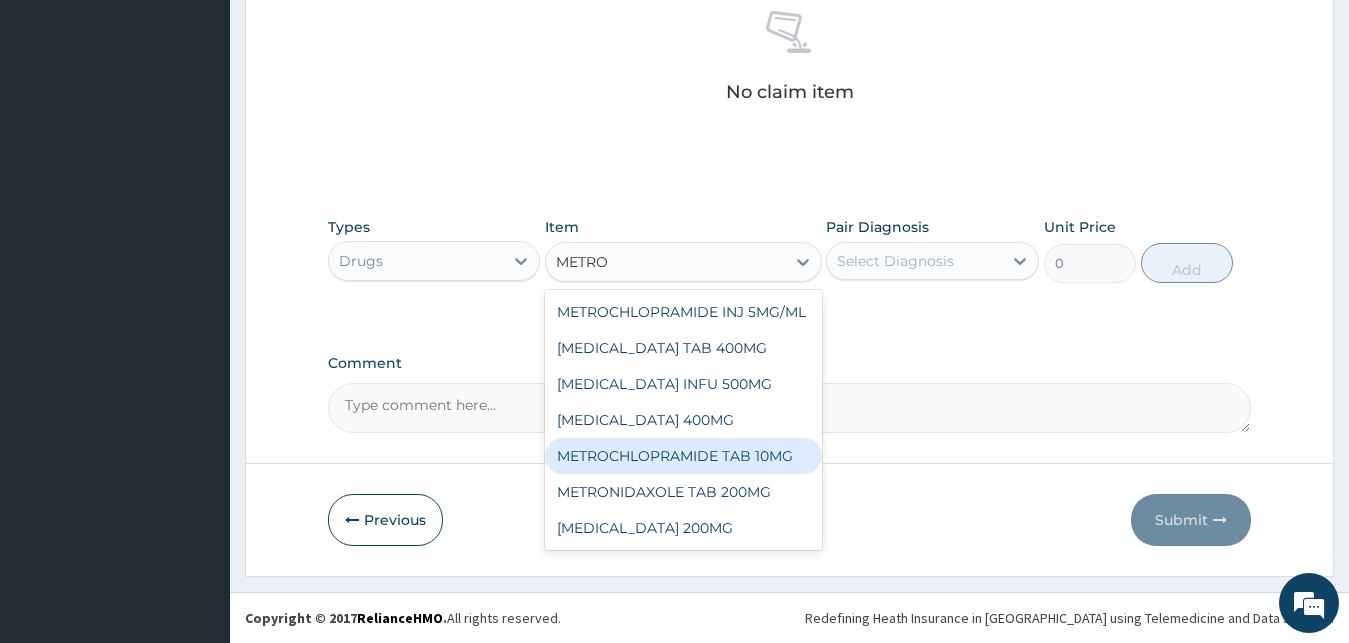 click on "METROCHLOPRAMIDE TAB 10MG" at bounding box center [683, 456] 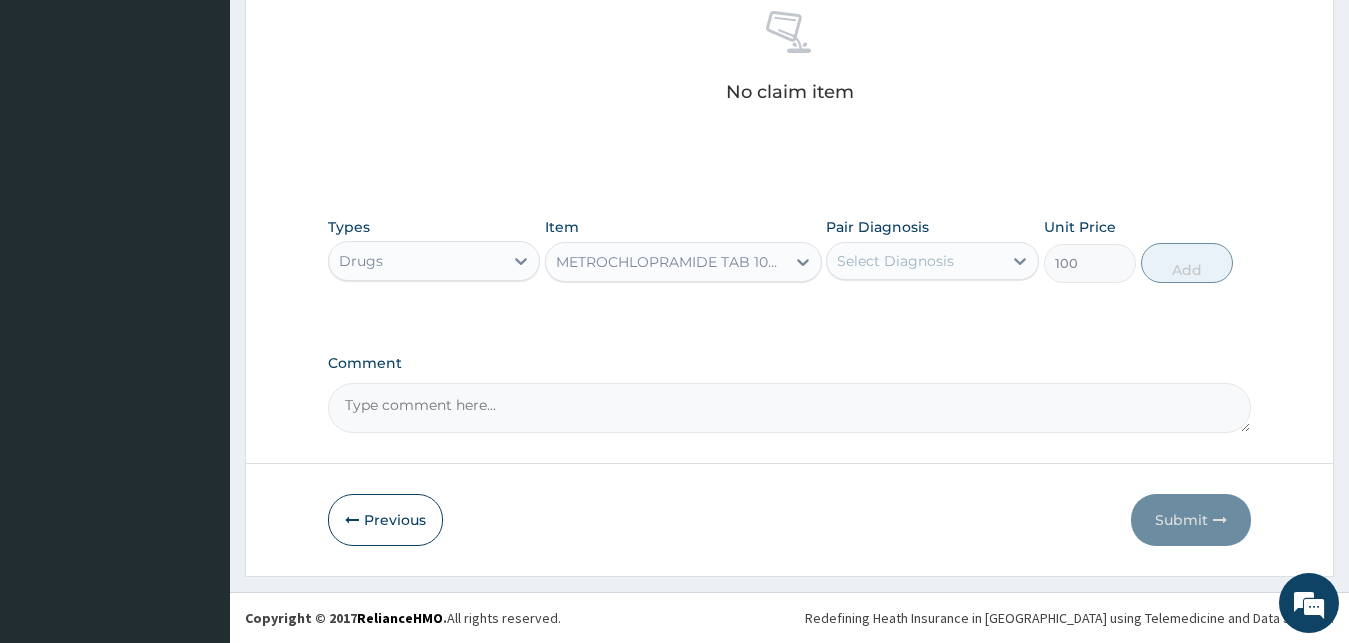 click on "Select Diagnosis" at bounding box center [895, 261] 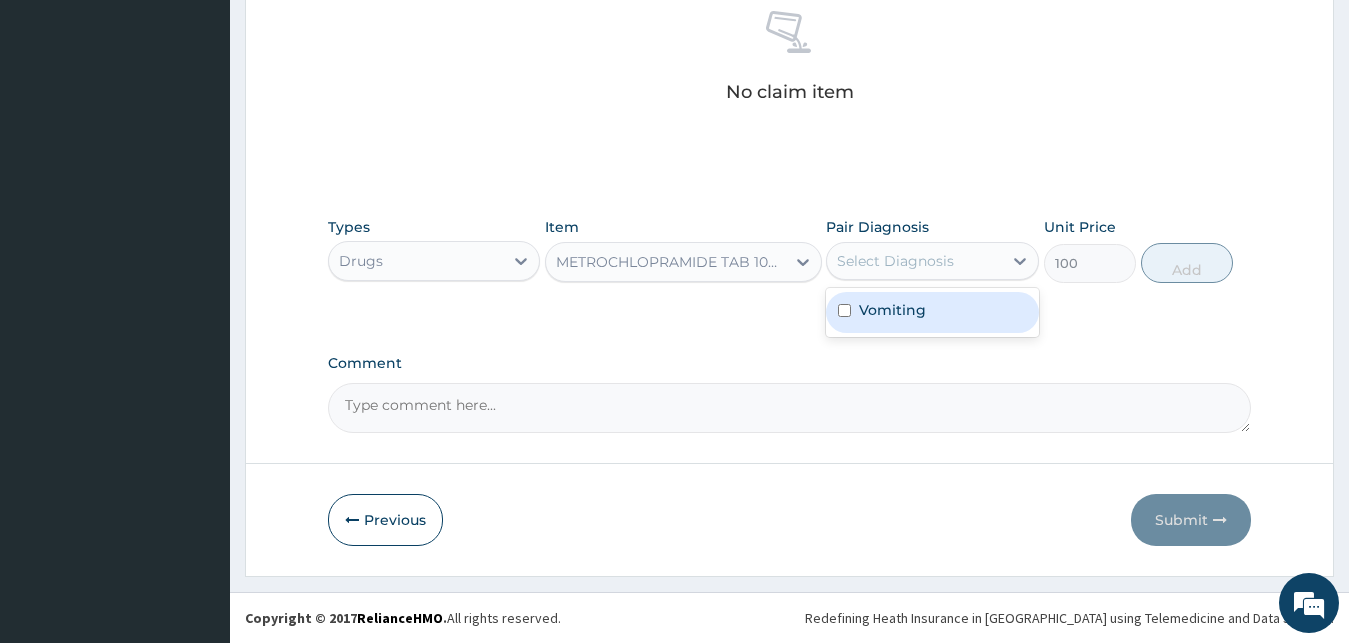 click on "Vomiting" at bounding box center (932, 312) 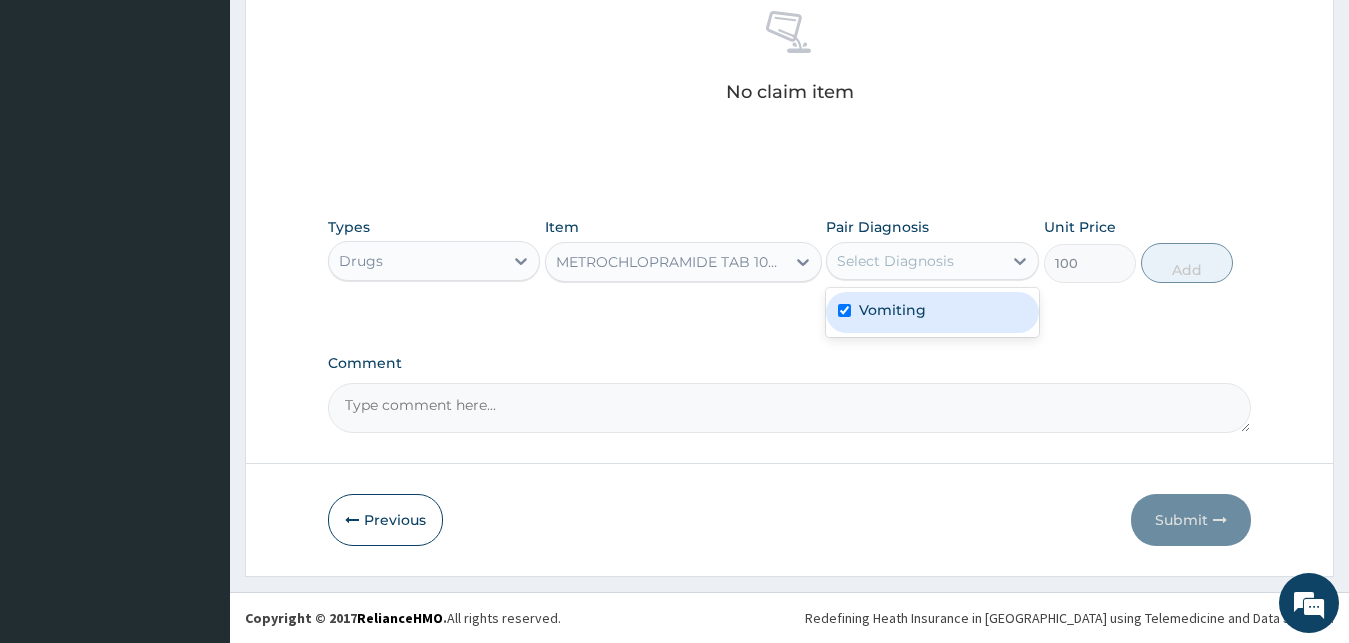 checkbox on "true" 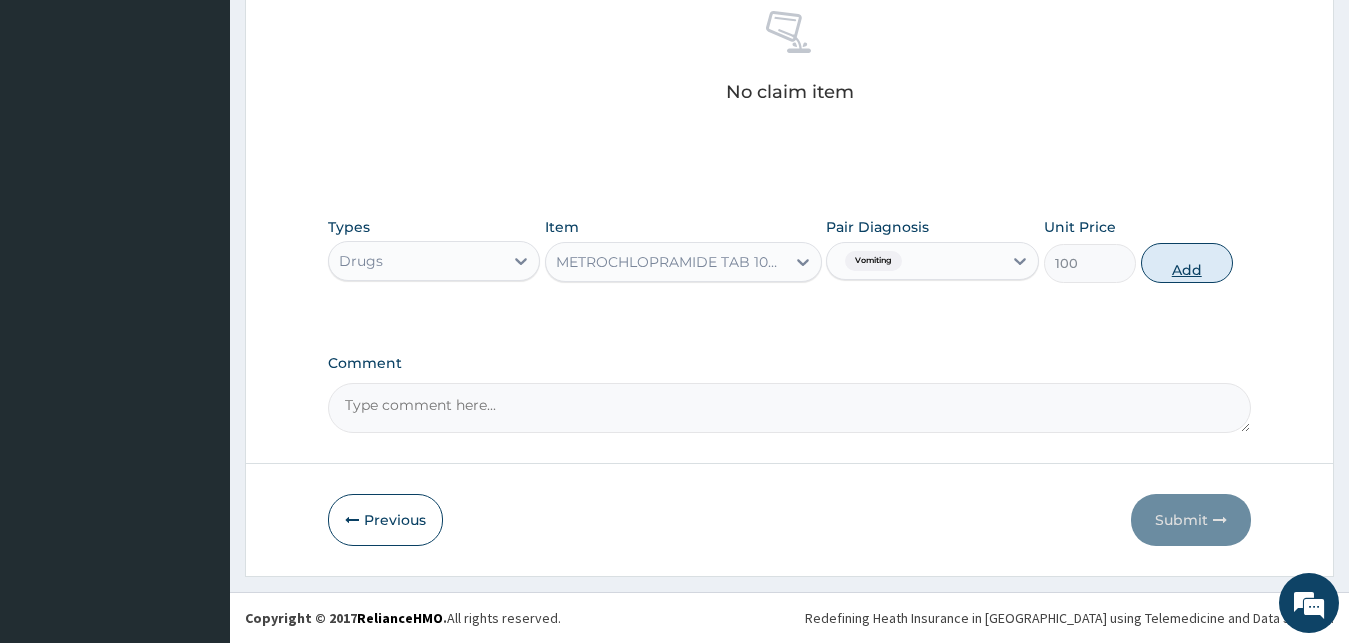 click on "Add" at bounding box center [1187, 263] 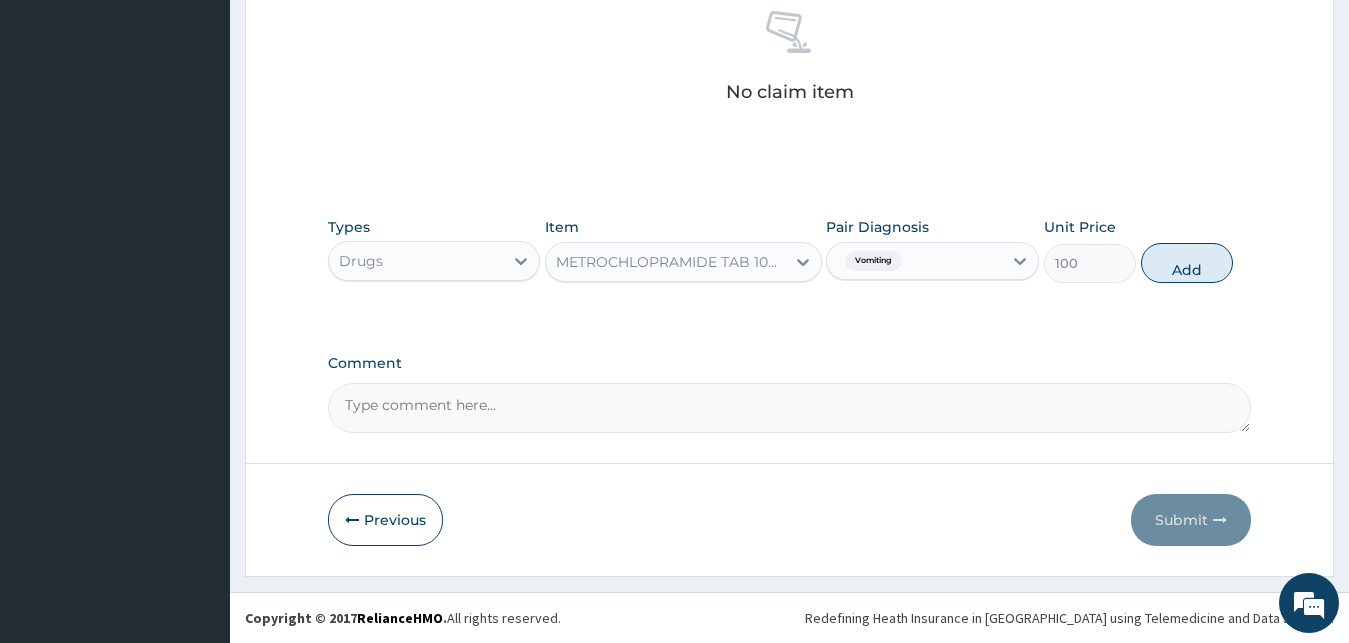 type on "0" 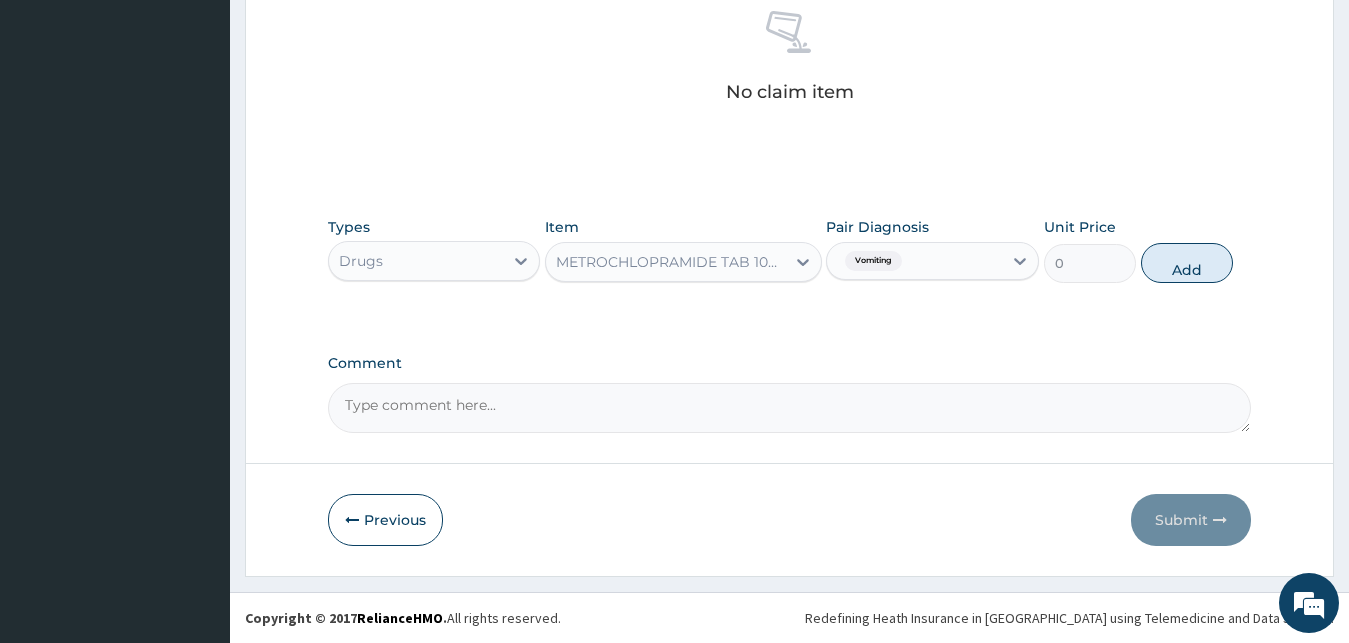 scroll, scrollTop: 721, scrollLeft: 0, axis: vertical 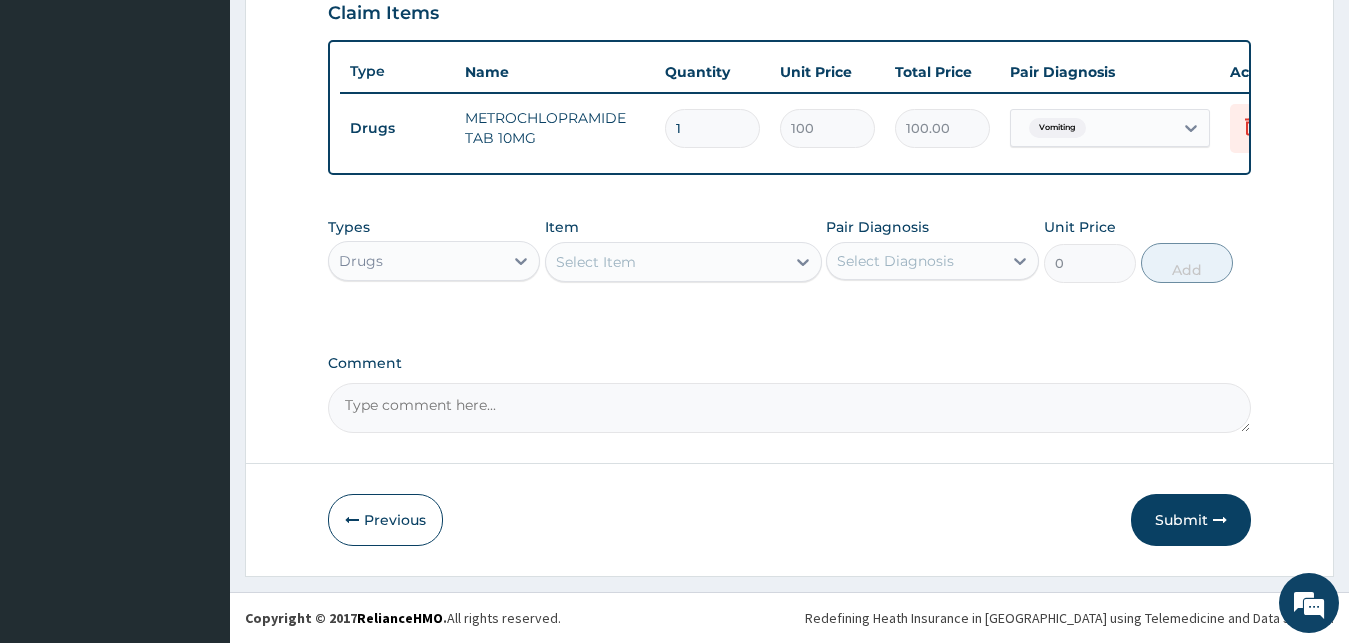 drag, startPoint x: 701, startPoint y: 119, endPoint x: 525, endPoint y: 113, distance: 176.10225 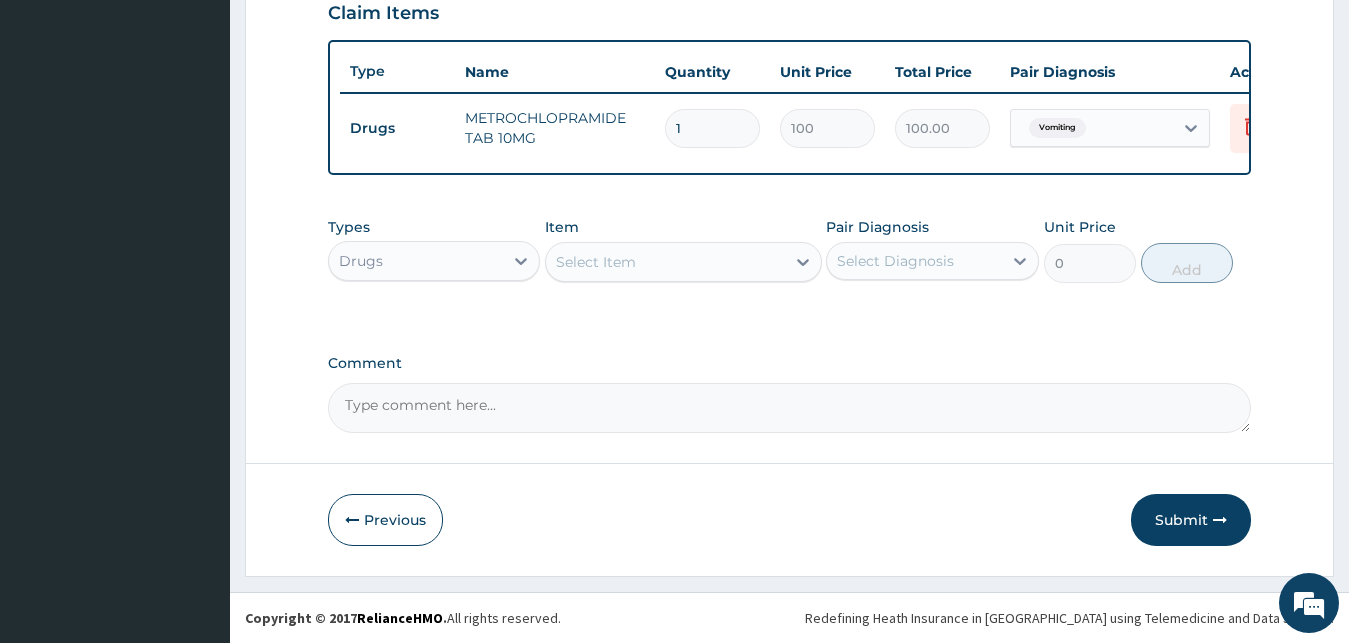 click on "1" at bounding box center (712, 128) 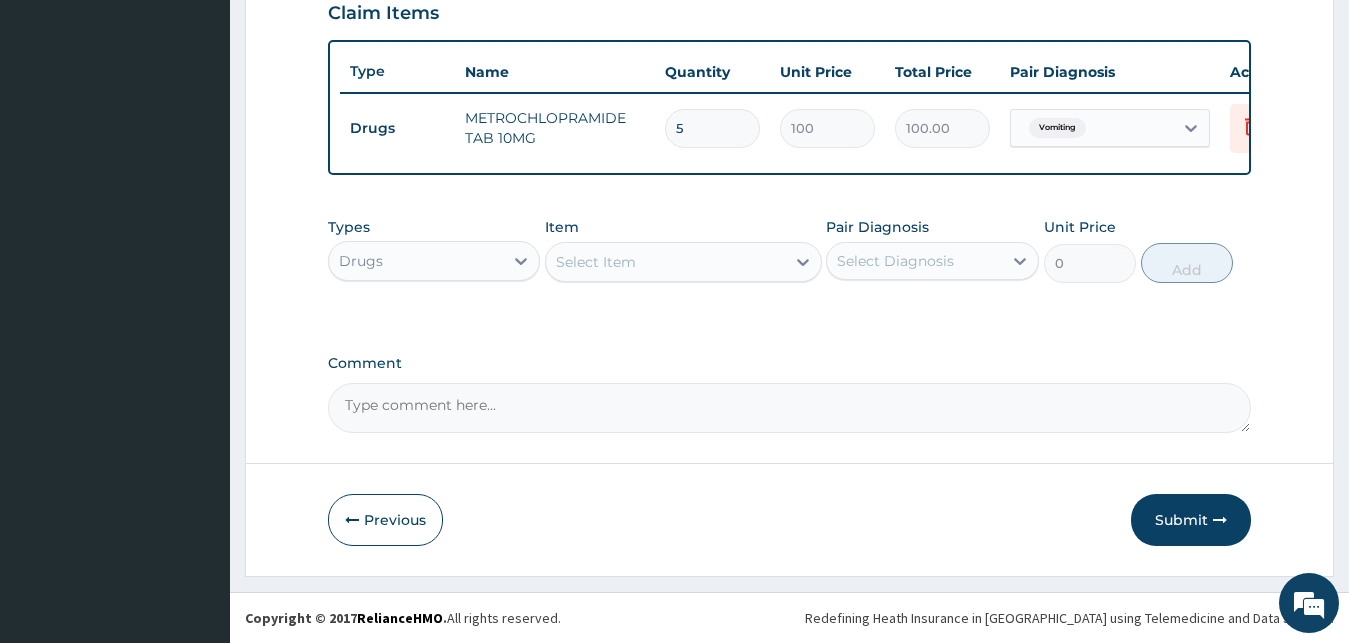 type on "58" 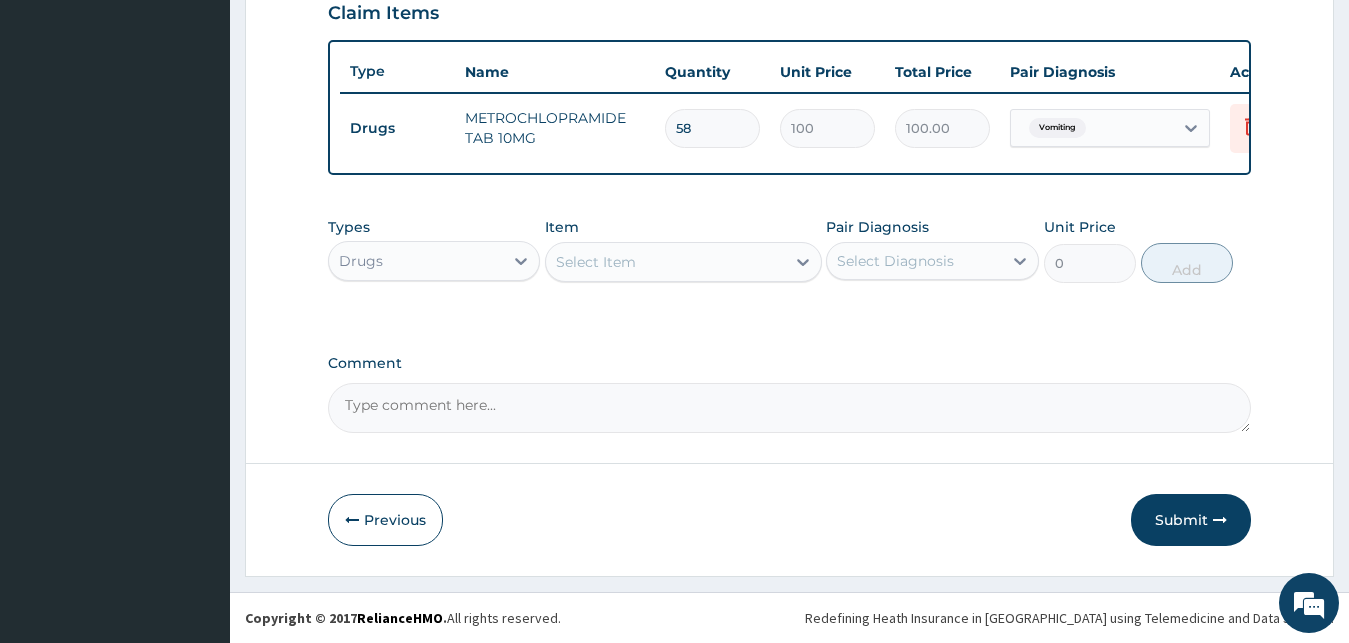 type on "5800.00" 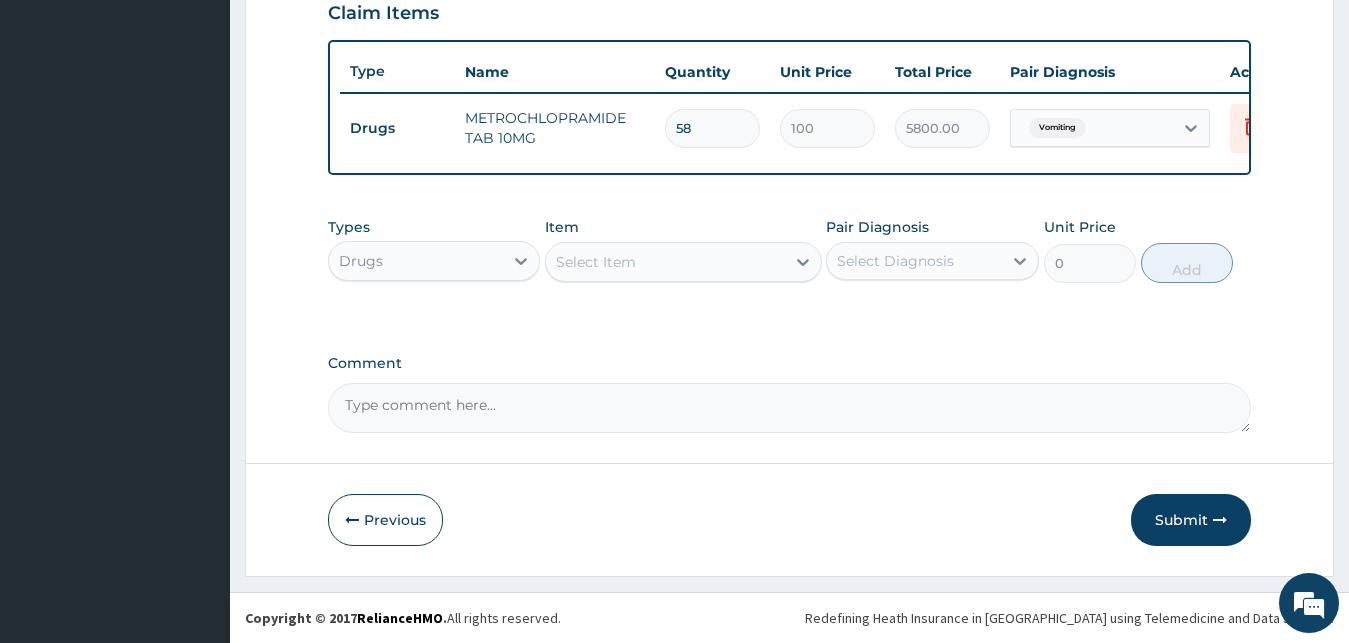 type on "5" 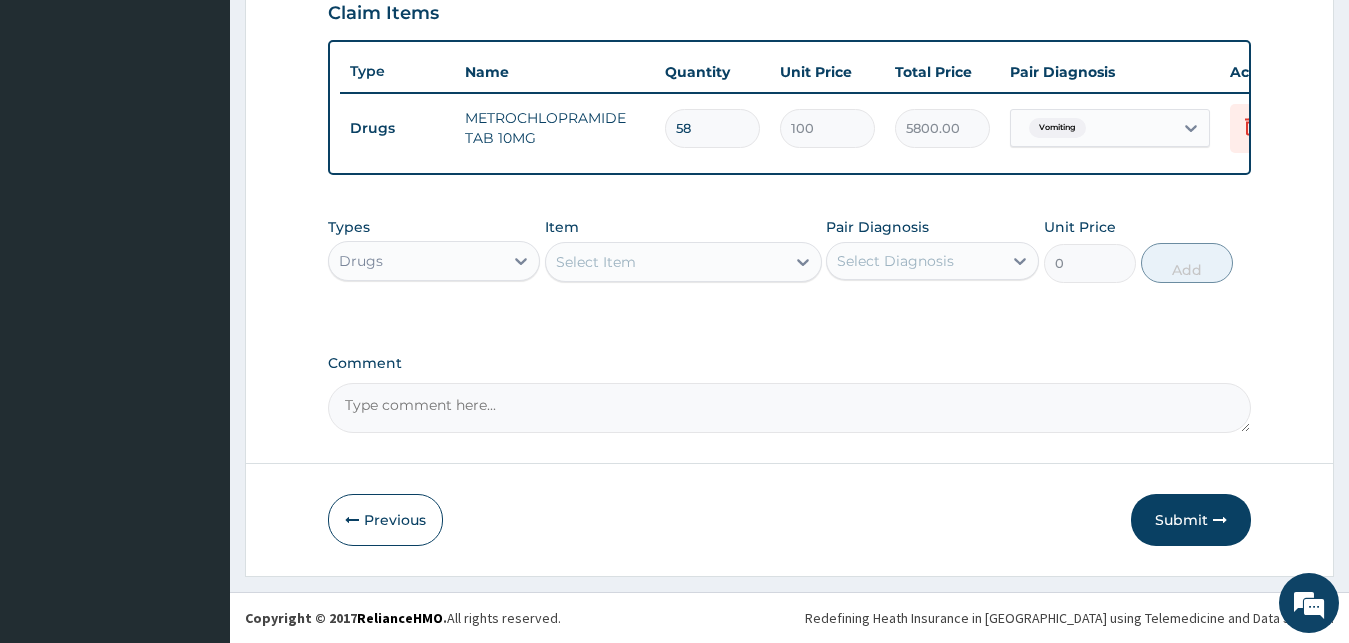 type on "500.00" 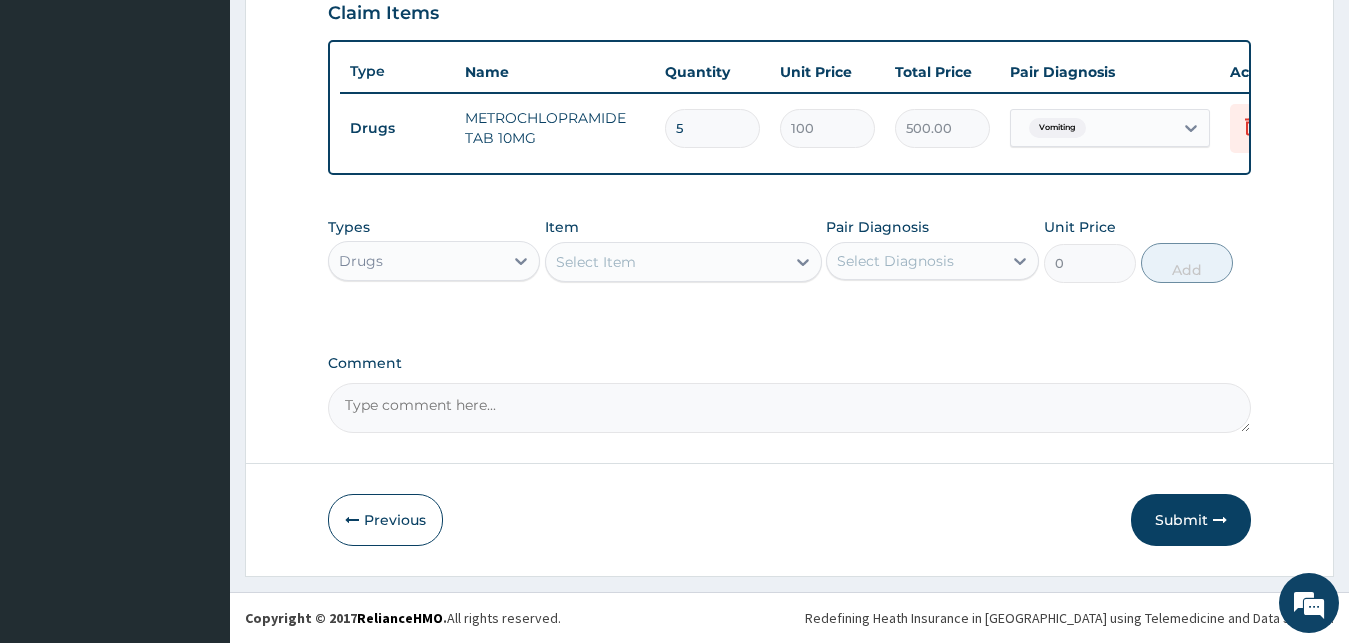 type on "5" 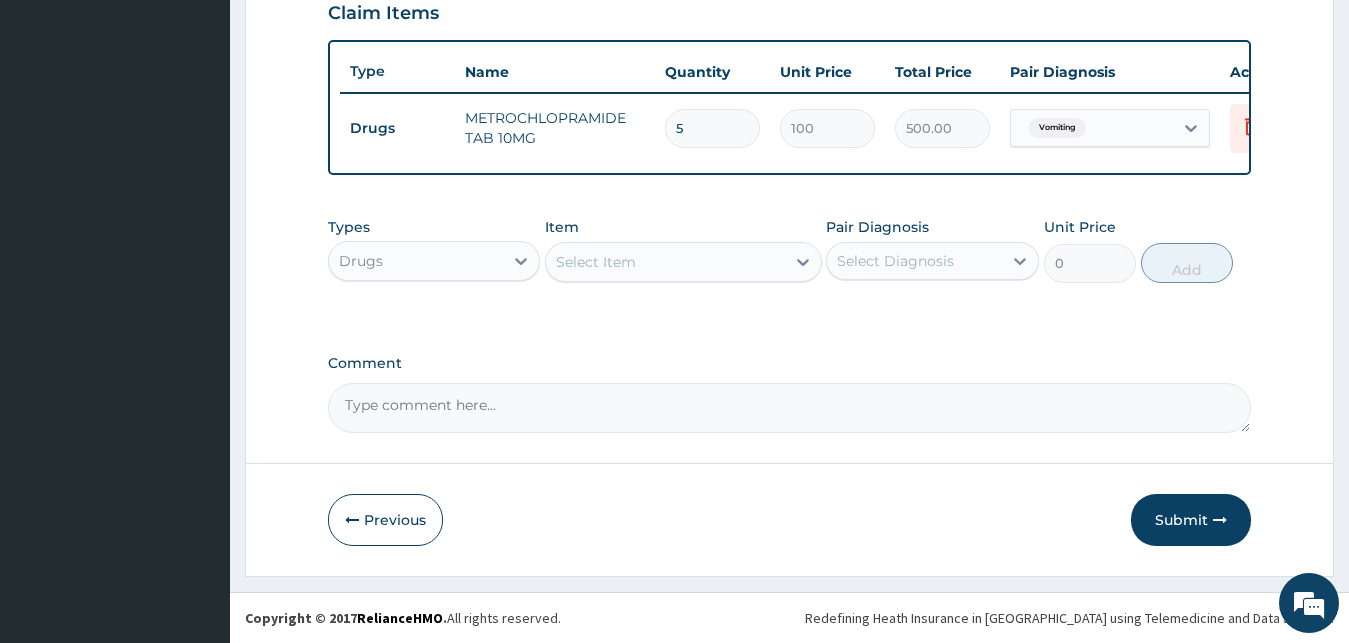 click on "Drugs" at bounding box center [416, 261] 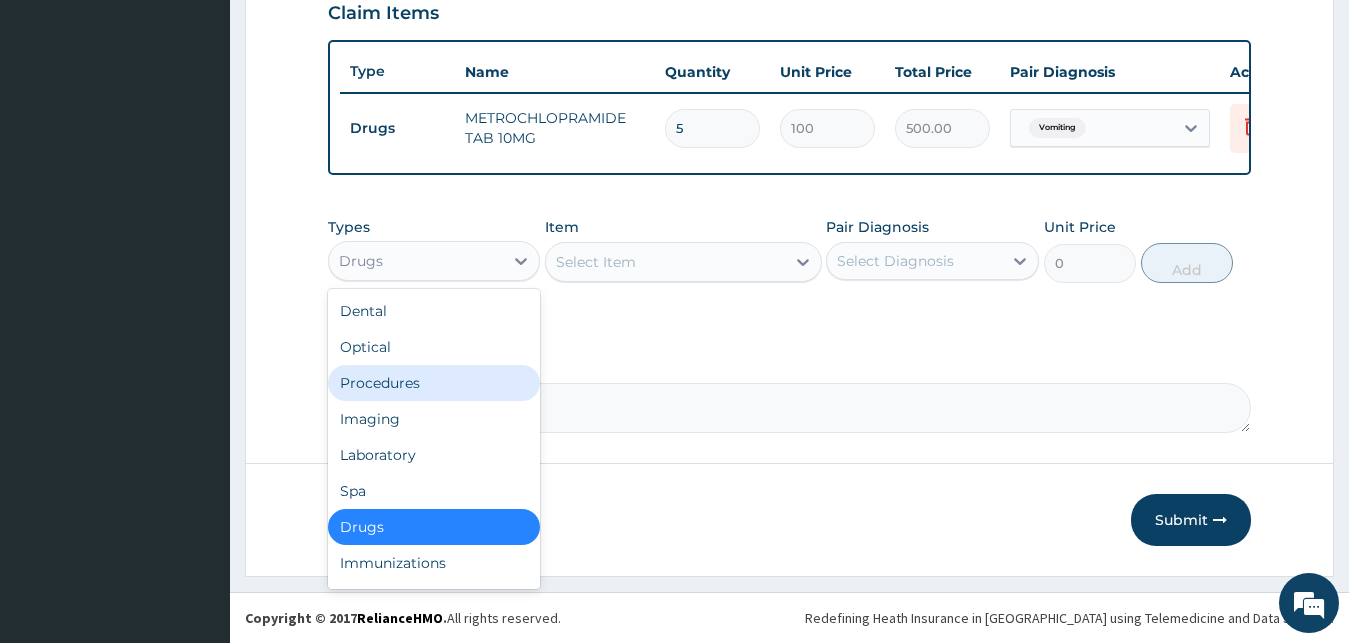 click on "Procedures" at bounding box center [434, 383] 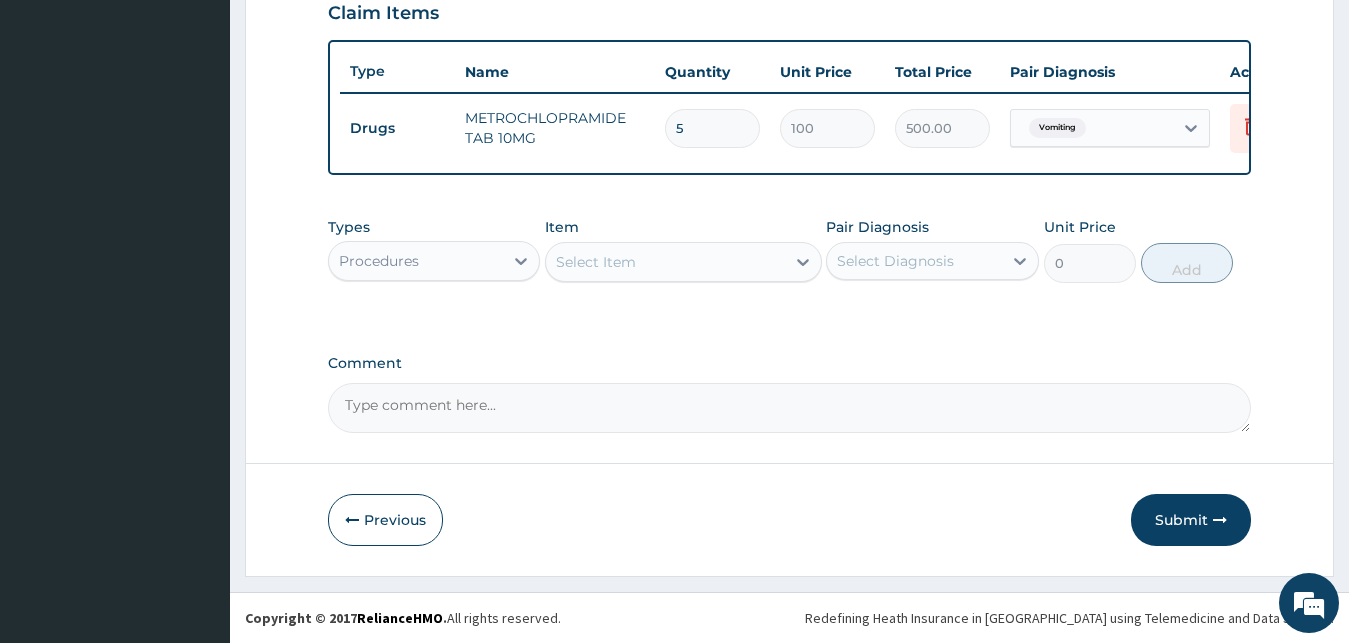 click on "PA Code / Prescription Code Enter Code(Secondary Care Only) Encounter Date 04-06-2025 Important Notice Please enter PA codes before entering items that are not attached to a PA code   All diagnoses entered must be linked to a claim item. Diagnosis & Claim Items that are visible but inactive cannot be edited because they were imported from an already approved PA code. Diagnosis Vomiting Confirmed NB: All diagnosis must be linked to a claim item Claim Items Type Name Quantity Unit Price Total Price Pair Diagnosis Actions Drugs METROCHLOPRAMIDE TAB 10MG 5 100 500.00 Vomiting Delete Types option Procedures, selected.   Select is focused ,type to refine list, press Down to open the menu,  Procedures Item Select Item Pair Diagnosis Select Diagnosis Unit Price 0 Add Comment" at bounding box center [790, -40] 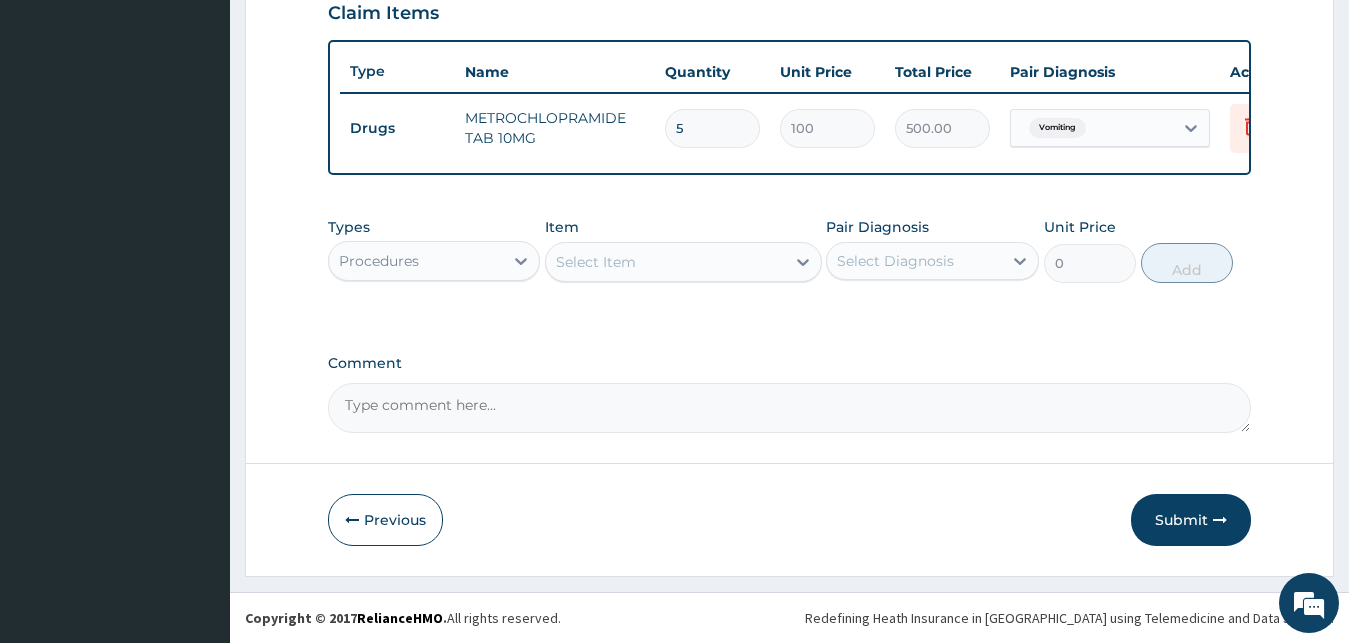 click on "Types Procedures Item Select Item Pair Diagnosis Select Diagnosis Unit Price 0 Add" at bounding box center [790, 250] 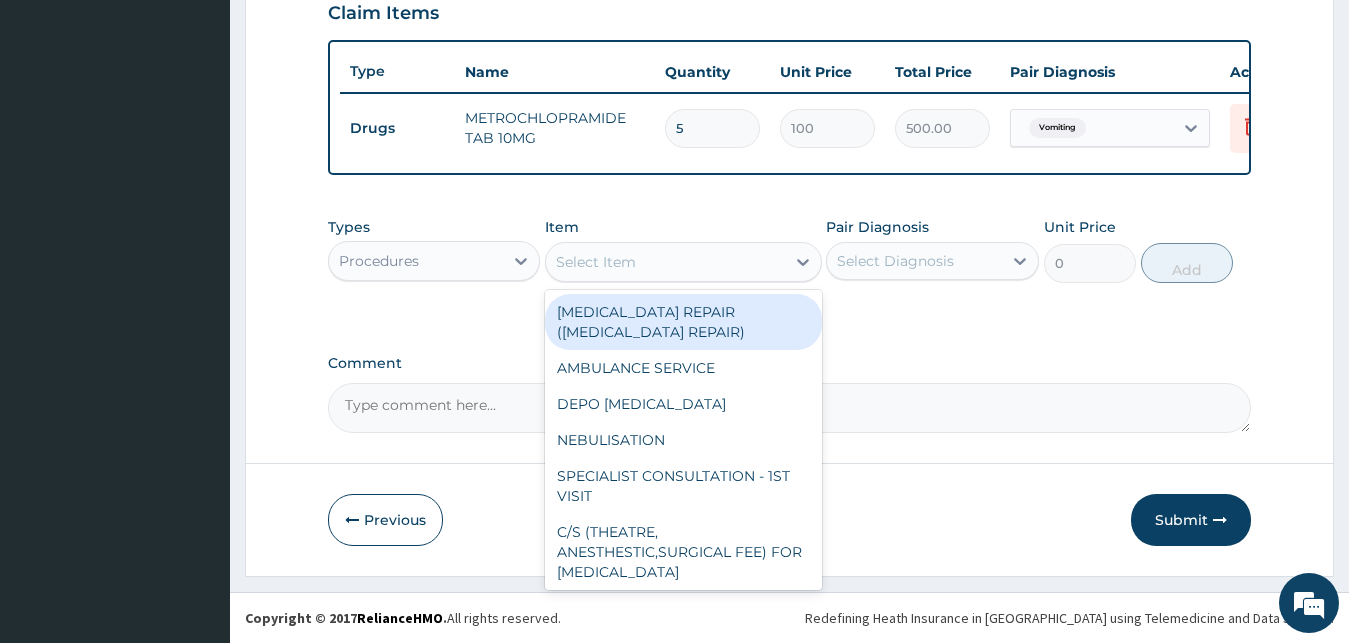 click on "Select Item" at bounding box center (683, 262) 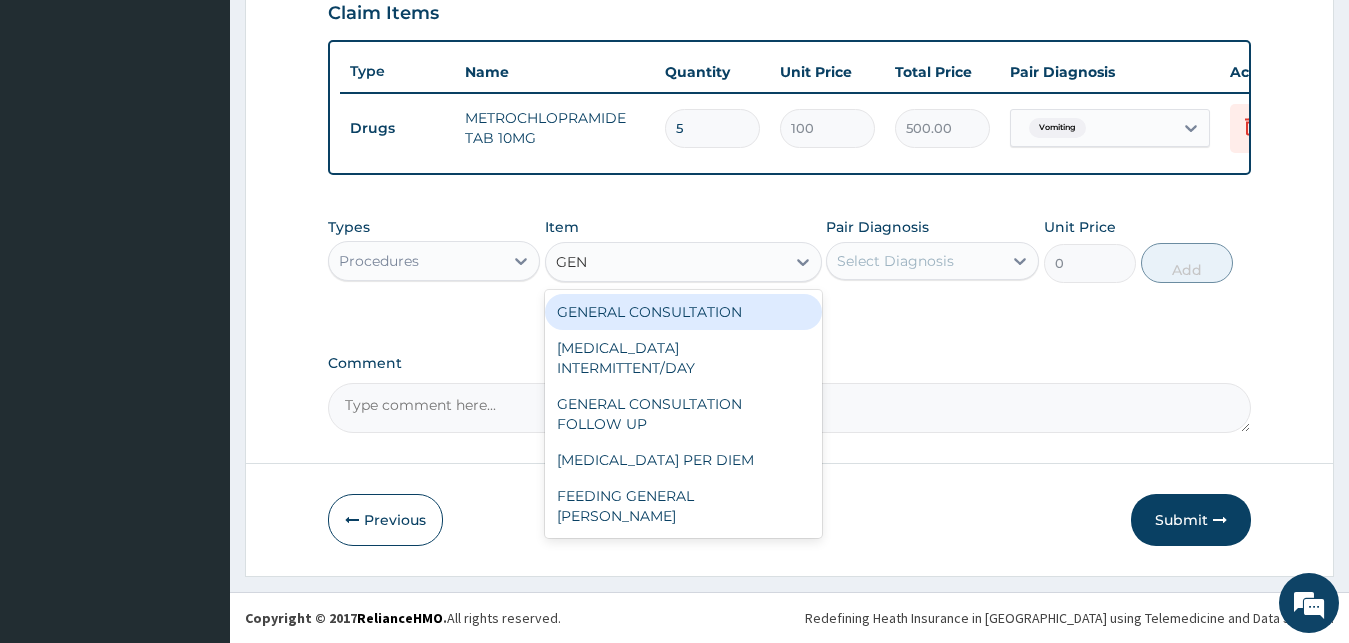 type on "GENE" 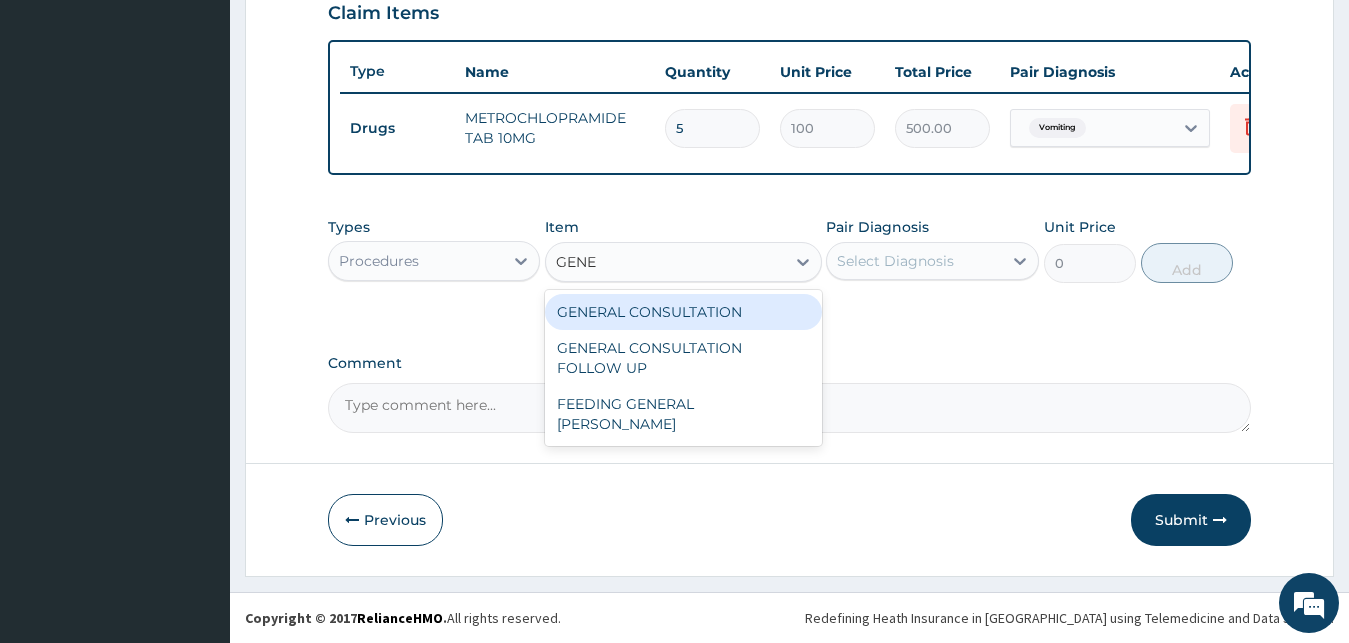 click on "GENERAL CONSULTATION" at bounding box center [683, 312] 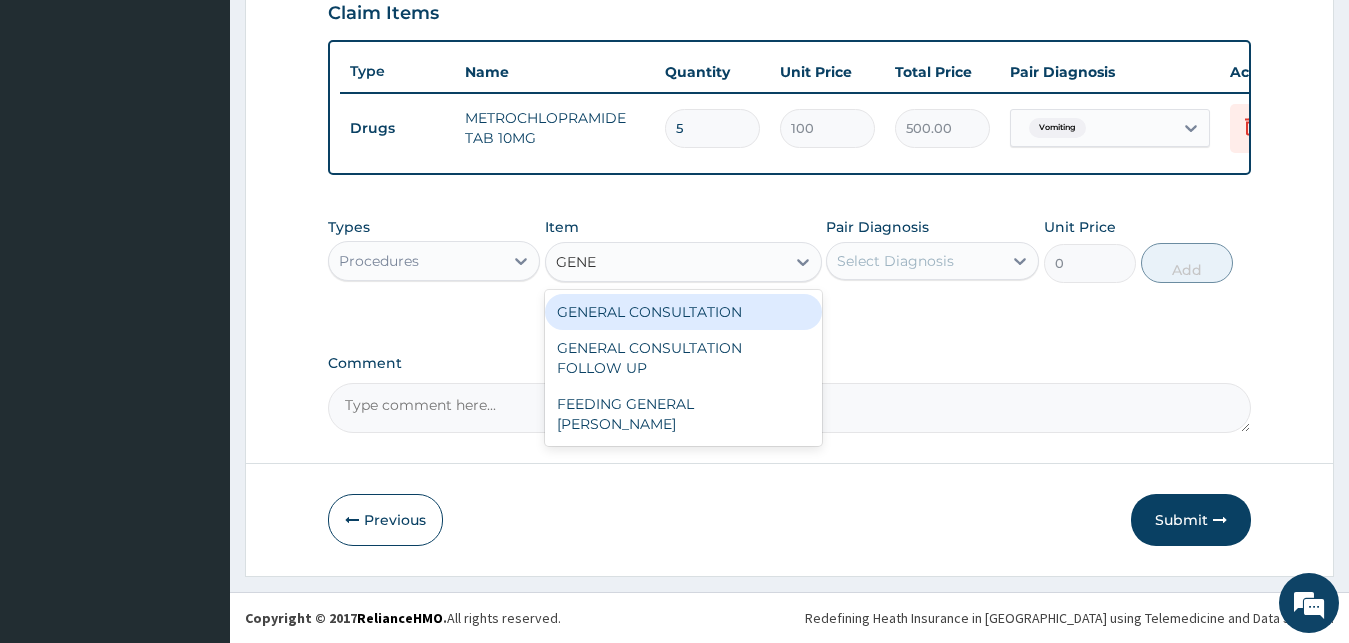 type 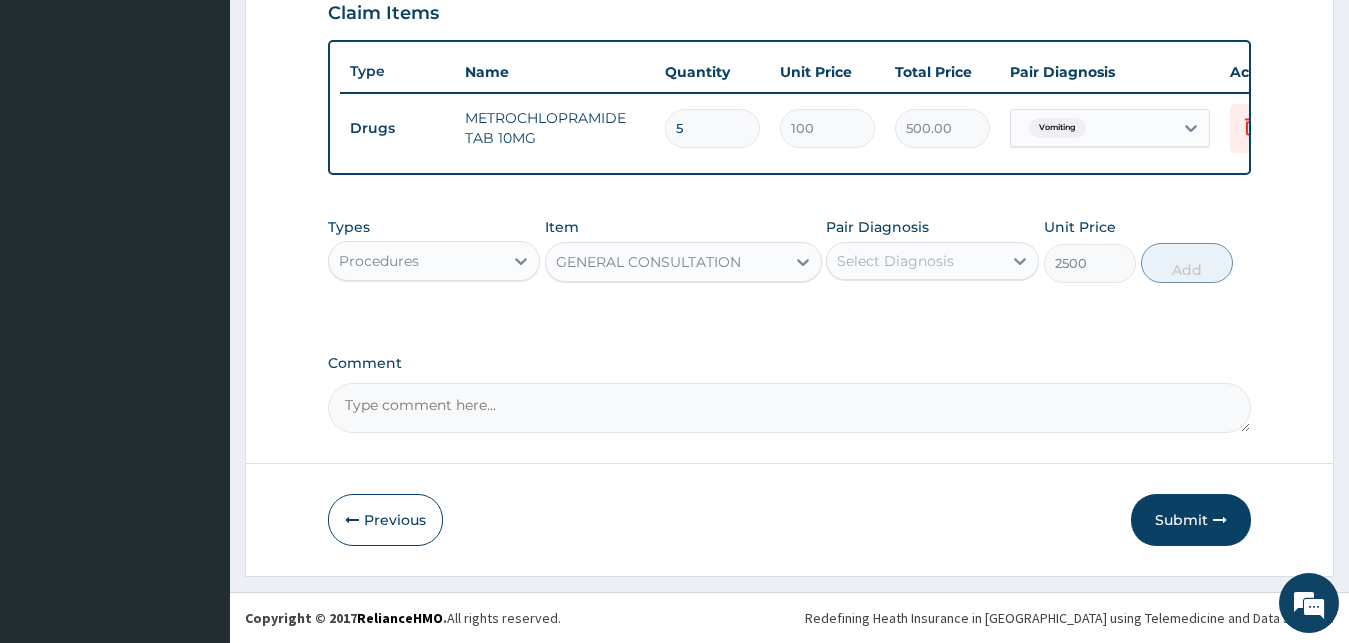 click on "Select Diagnosis" at bounding box center (895, 261) 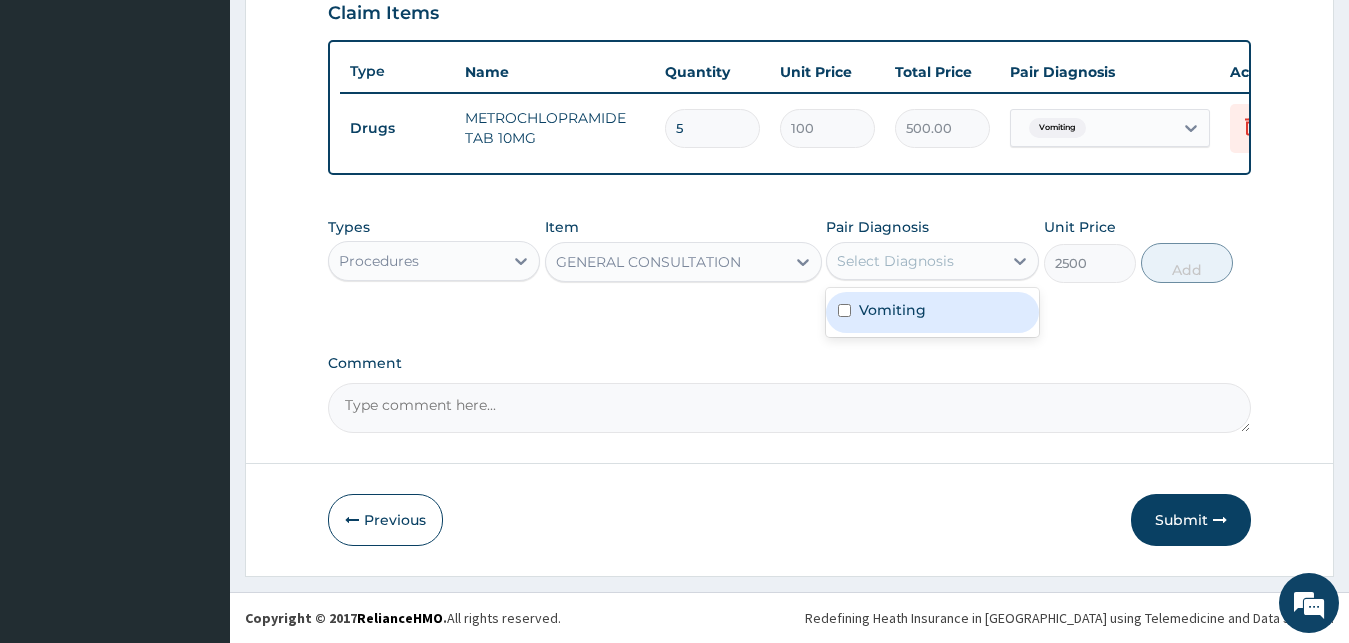 click on "Vomiting" at bounding box center [932, 312] 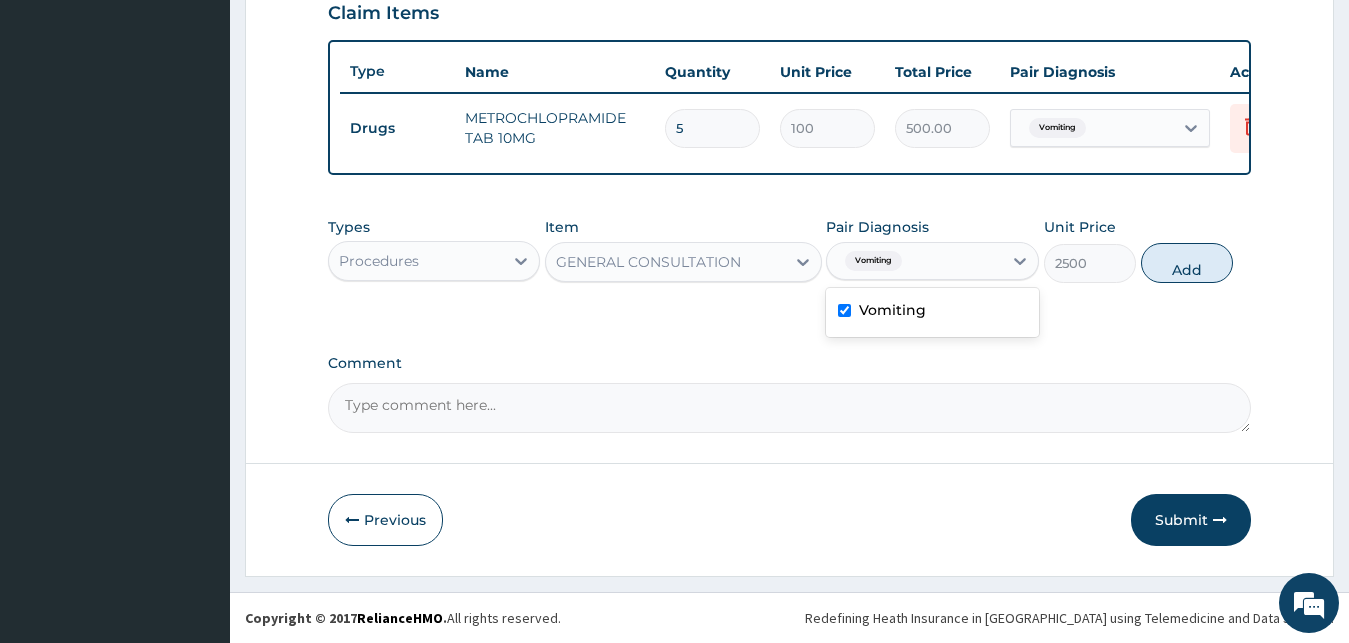 checkbox on "true" 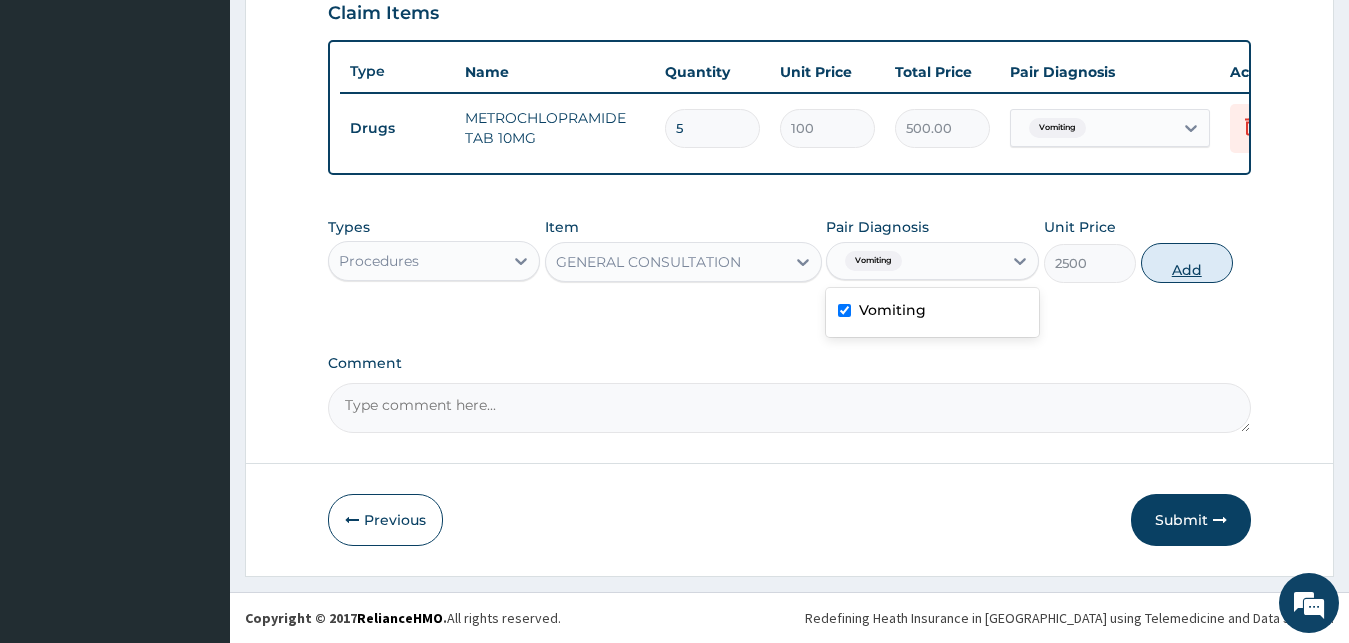 click on "Add" at bounding box center (1187, 263) 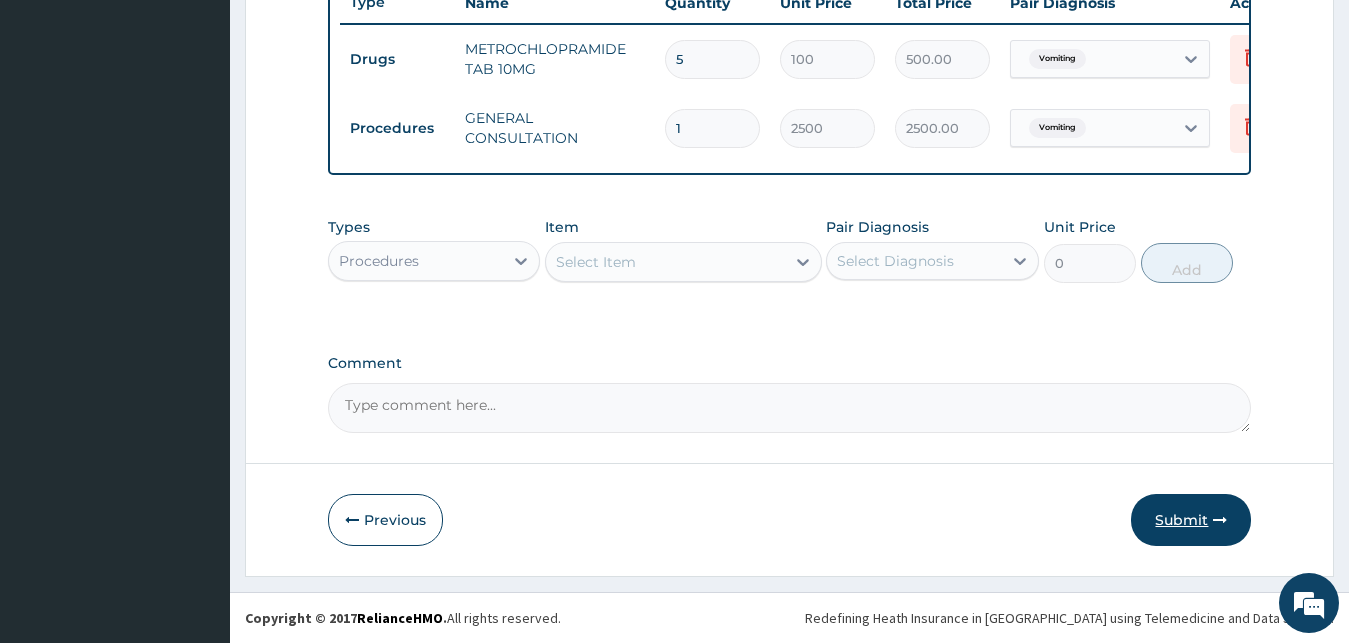 click on "Submit" at bounding box center [1191, 520] 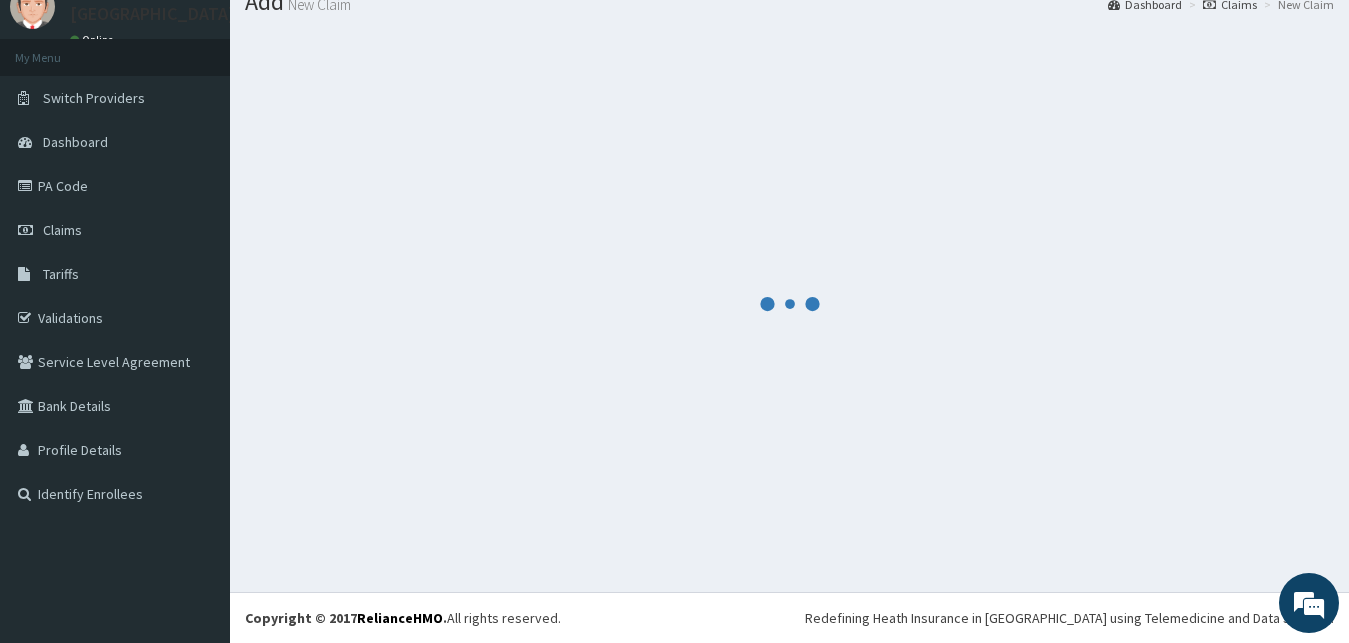 scroll, scrollTop: 76, scrollLeft: 0, axis: vertical 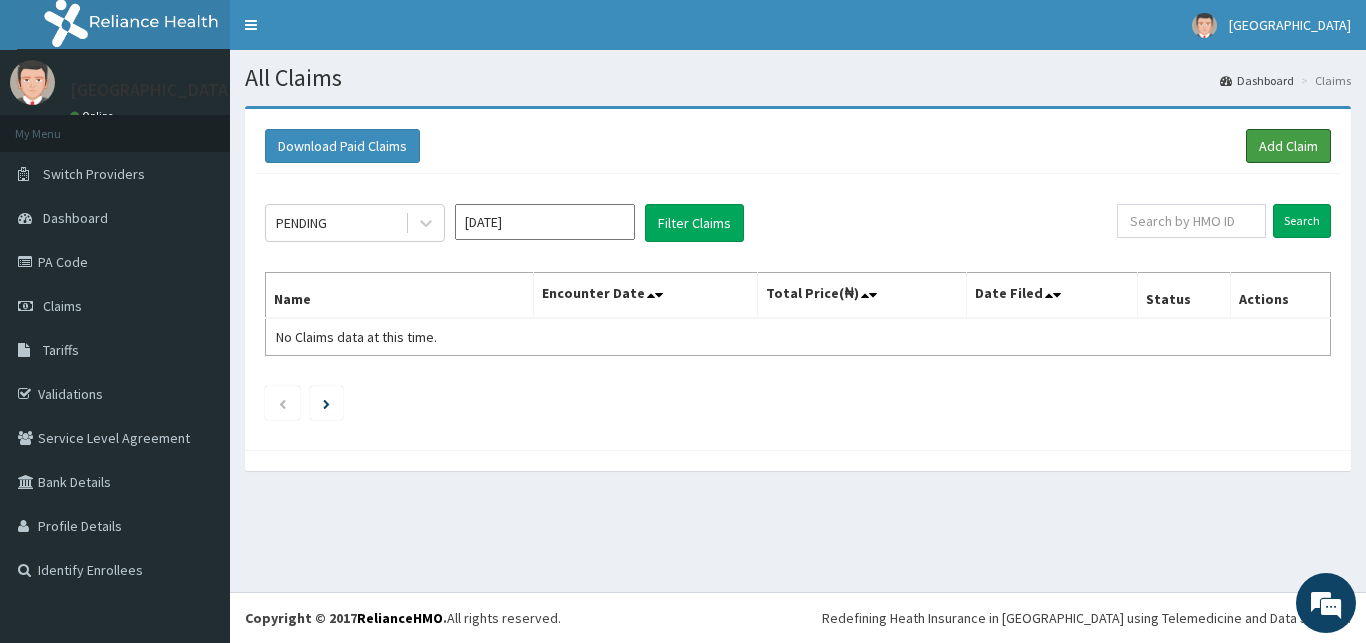 drag, startPoint x: 1282, startPoint y: 143, endPoint x: 1101, endPoint y: 141, distance: 181.01105 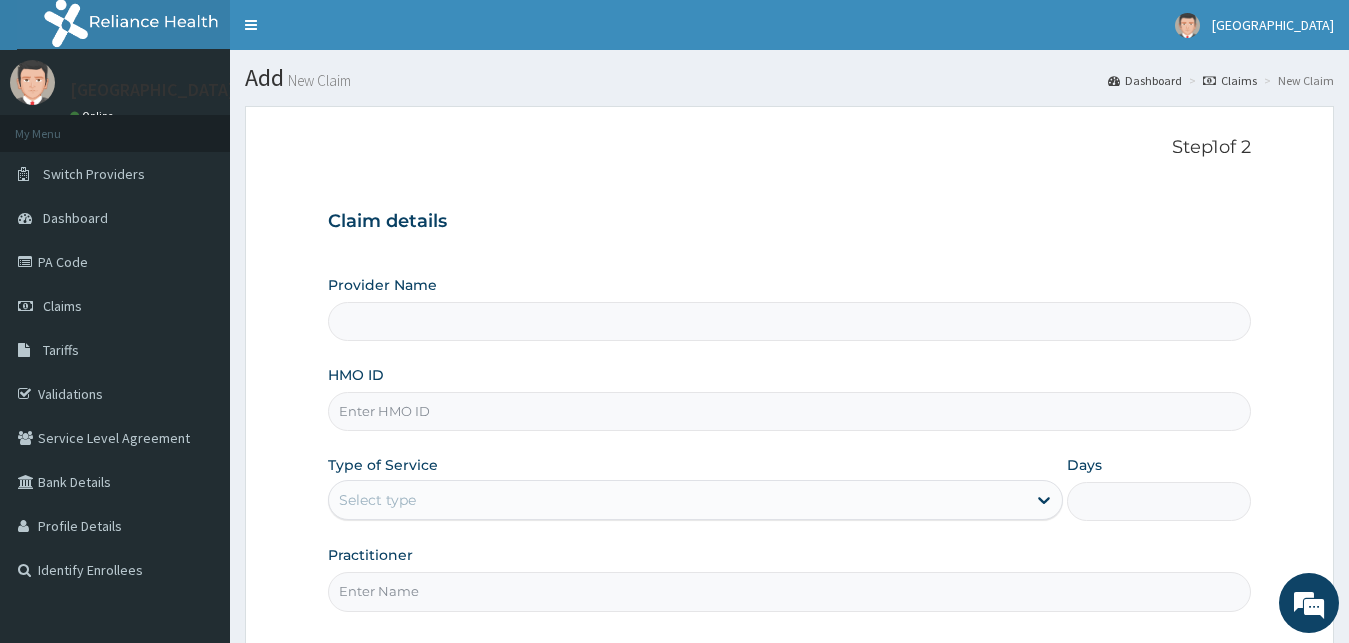 scroll, scrollTop: 0, scrollLeft: 0, axis: both 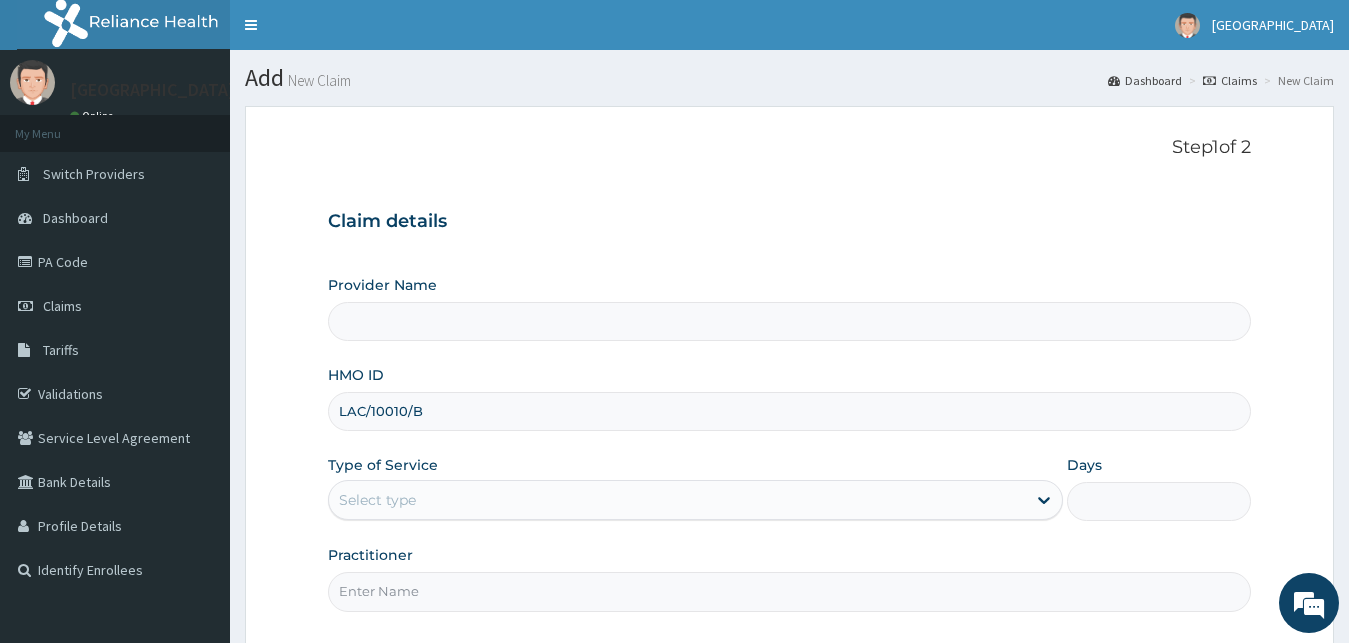 click on "LAC/10010/B" at bounding box center (790, 411) 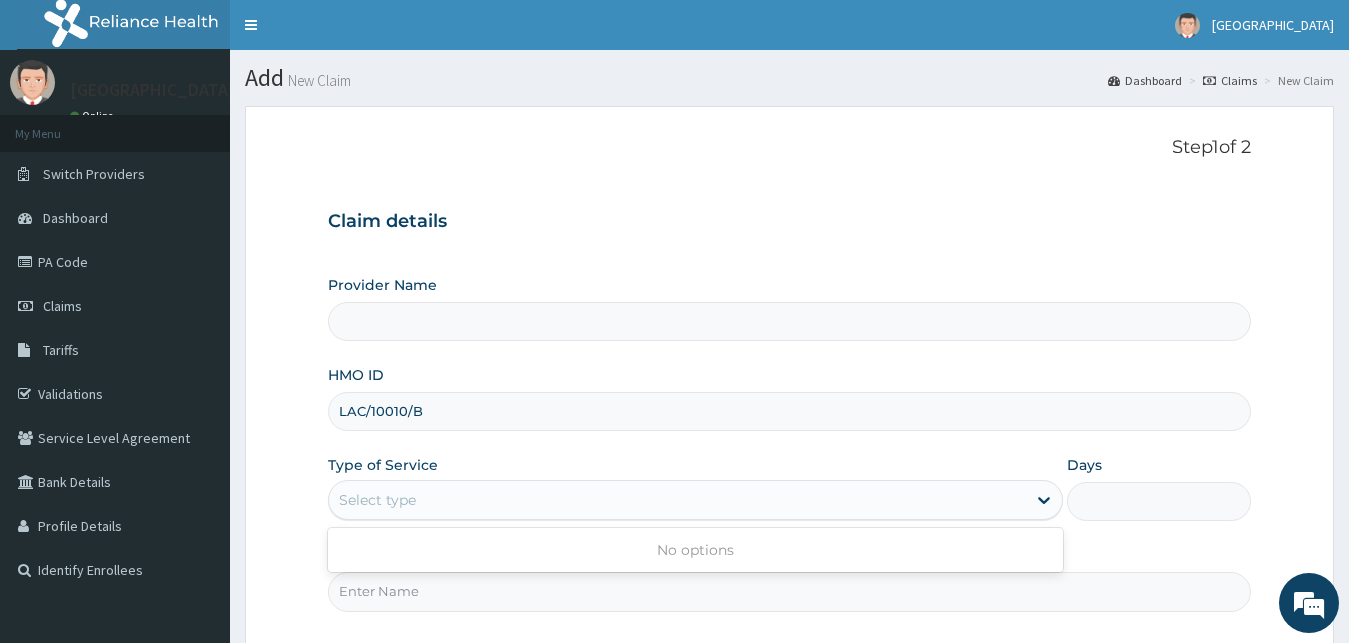 click on "Select type" at bounding box center [377, 500] 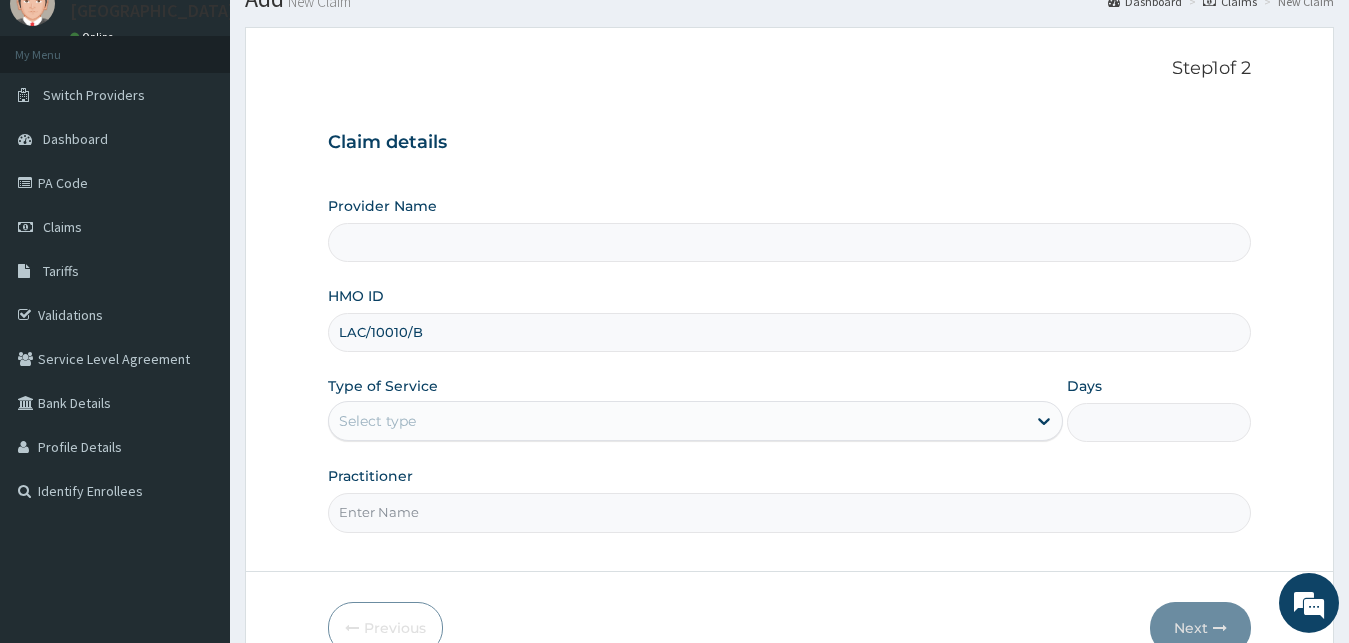scroll, scrollTop: 187, scrollLeft: 0, axis: vertical 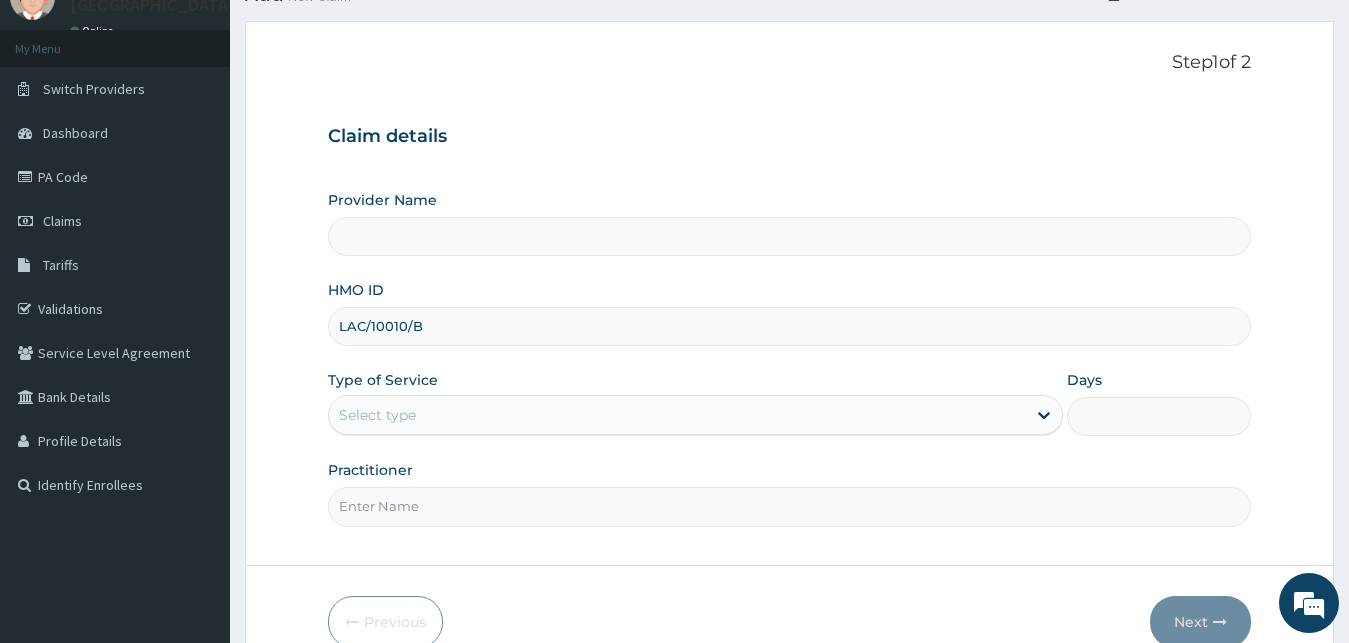drag, startPoint x: 368, startPoint y: 311, endPoint x: 386, endPoint y: 395, distance: 85.90693 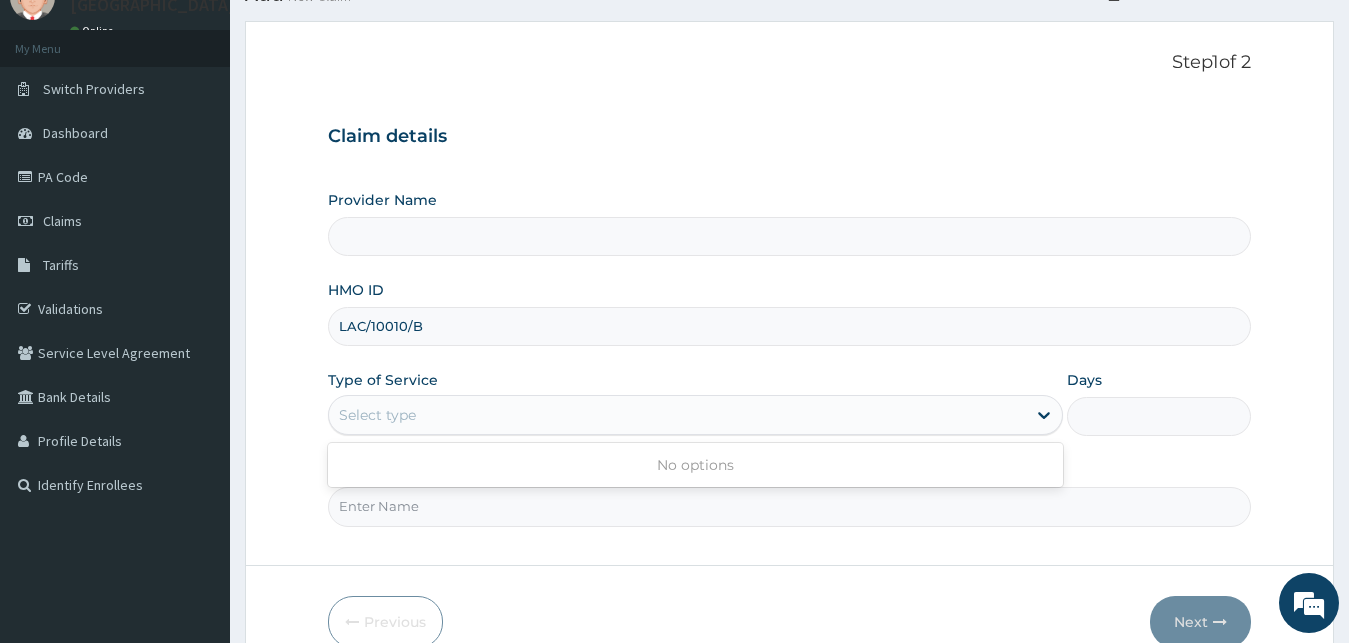 click on "Select type" at bounding box center (377, 415) 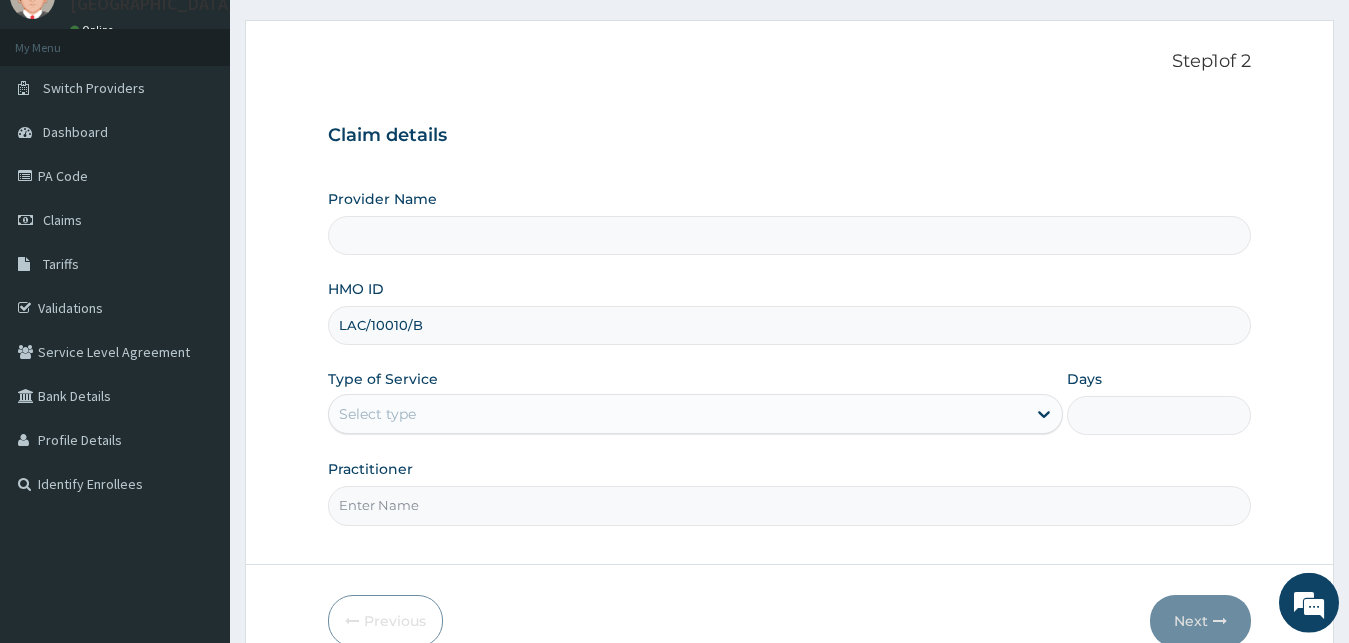scroll, scrollTop: 187, scrollLeft: 0, axis: vertical 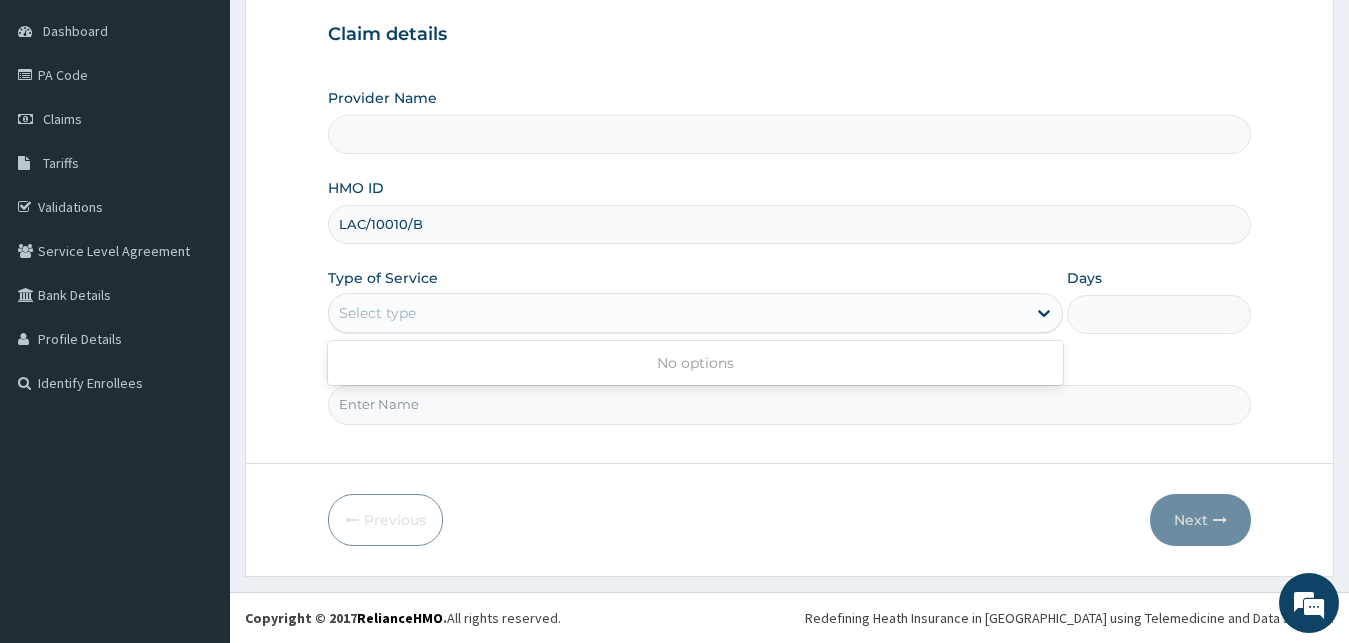 click on "Select type" at bounding box center [696, 313] 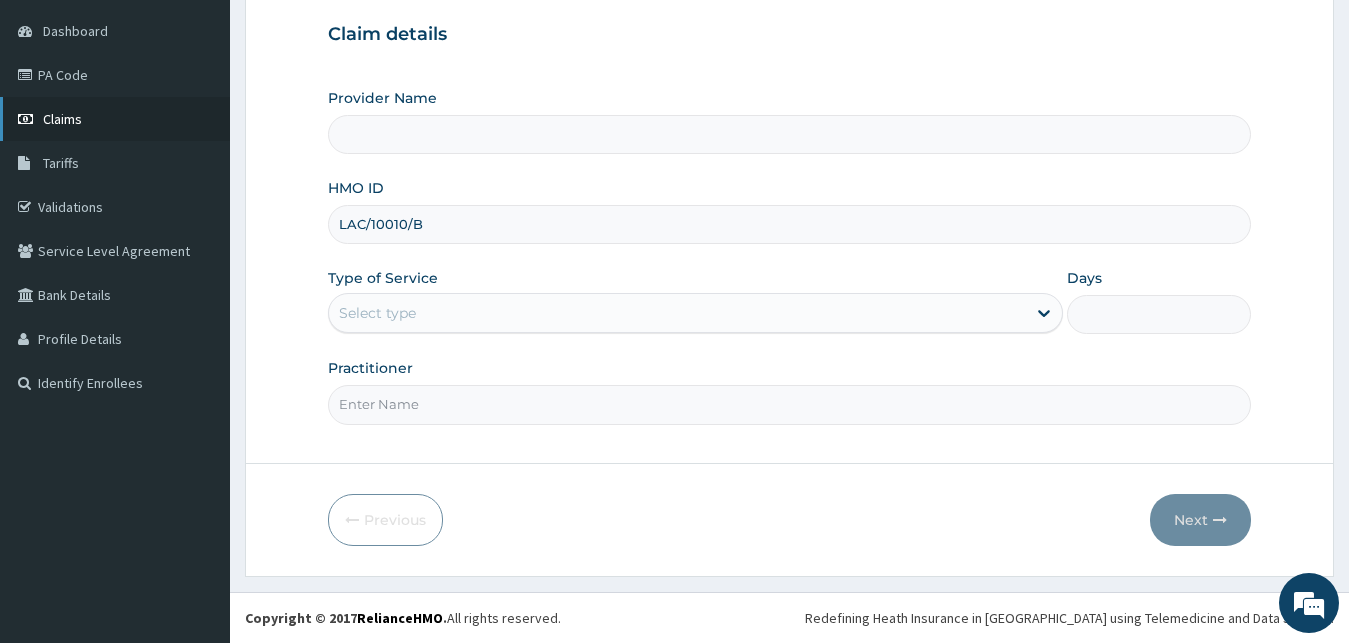 click on "Claims" at bounding box center (115, 119) 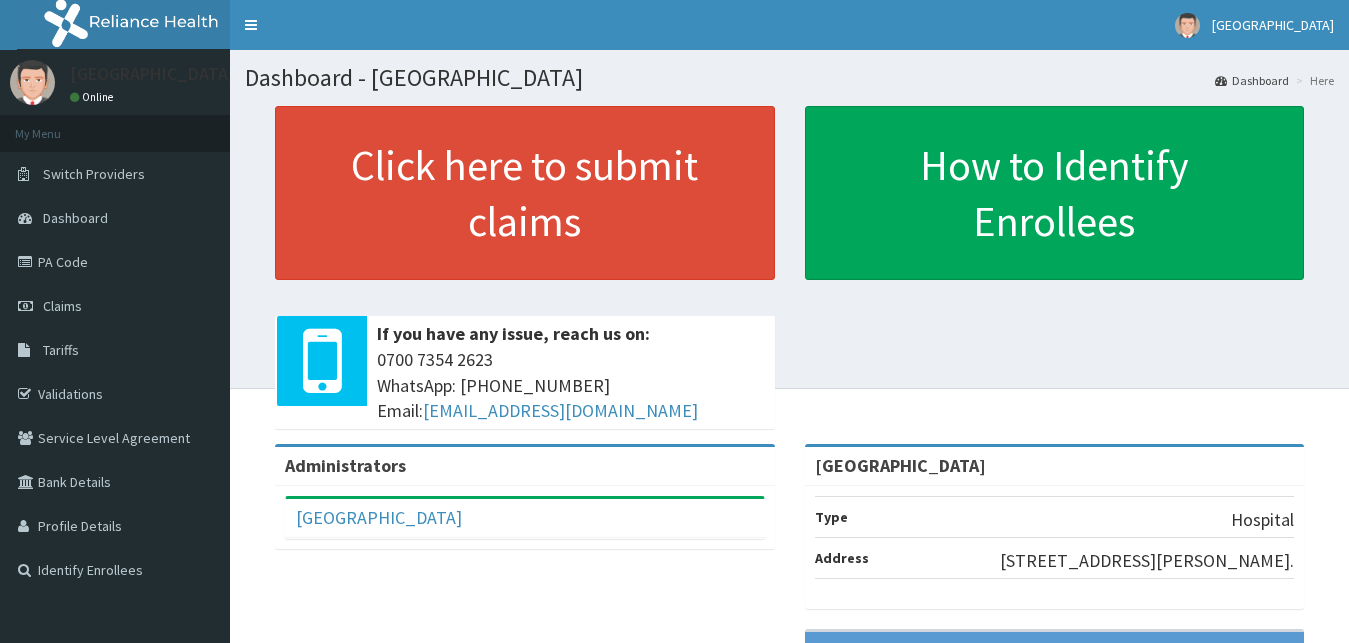 scroll, scrollTop: 0, scrollLeft: 0, axis: both 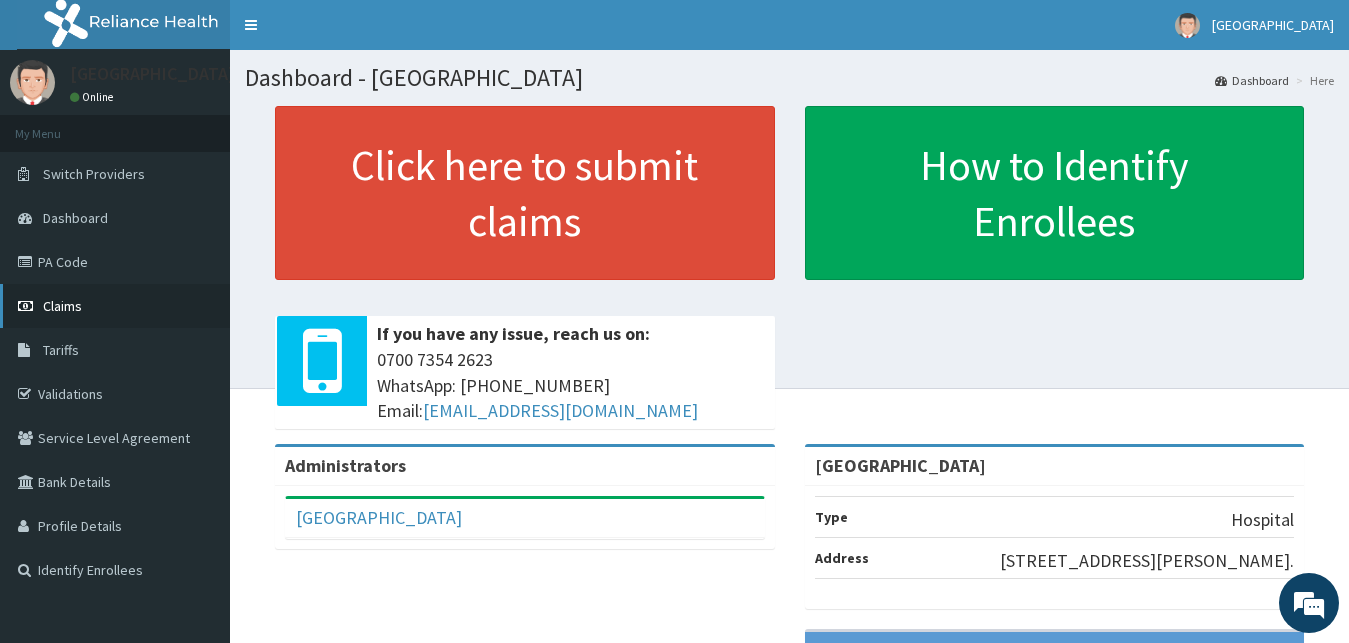click on "Claims" at bounding box center (62, 306) 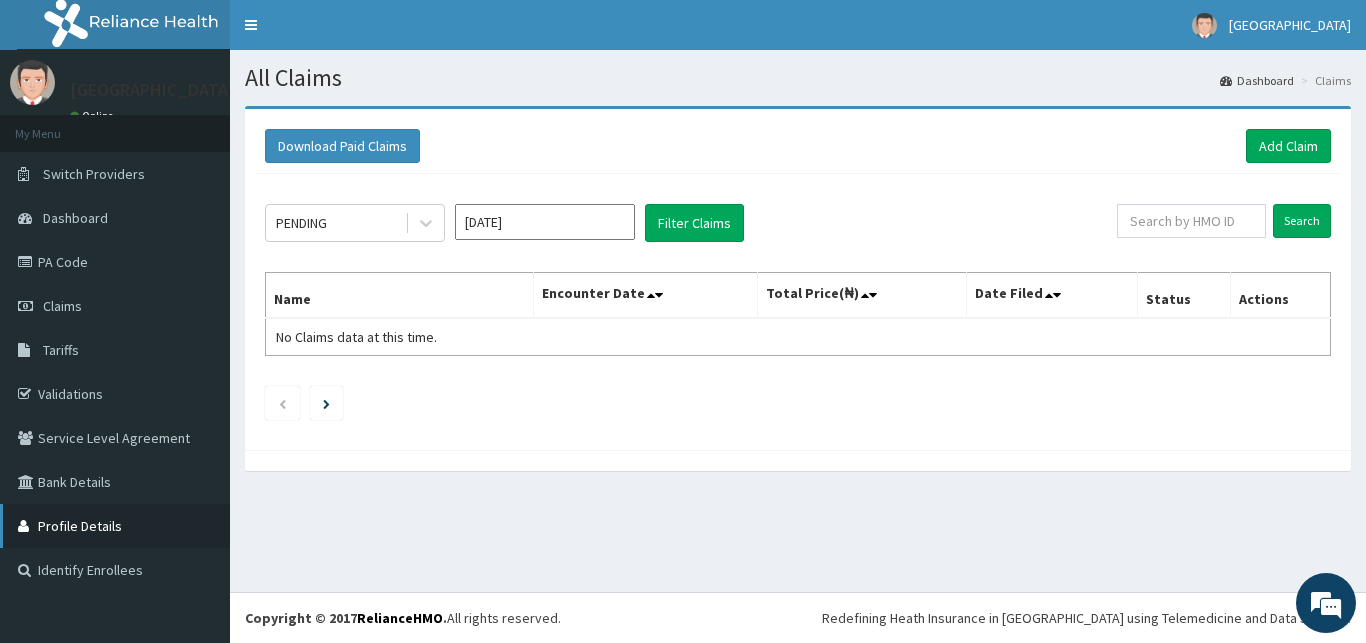 scroll, scrollTop: 0, scrollLeft: 0, axis: both 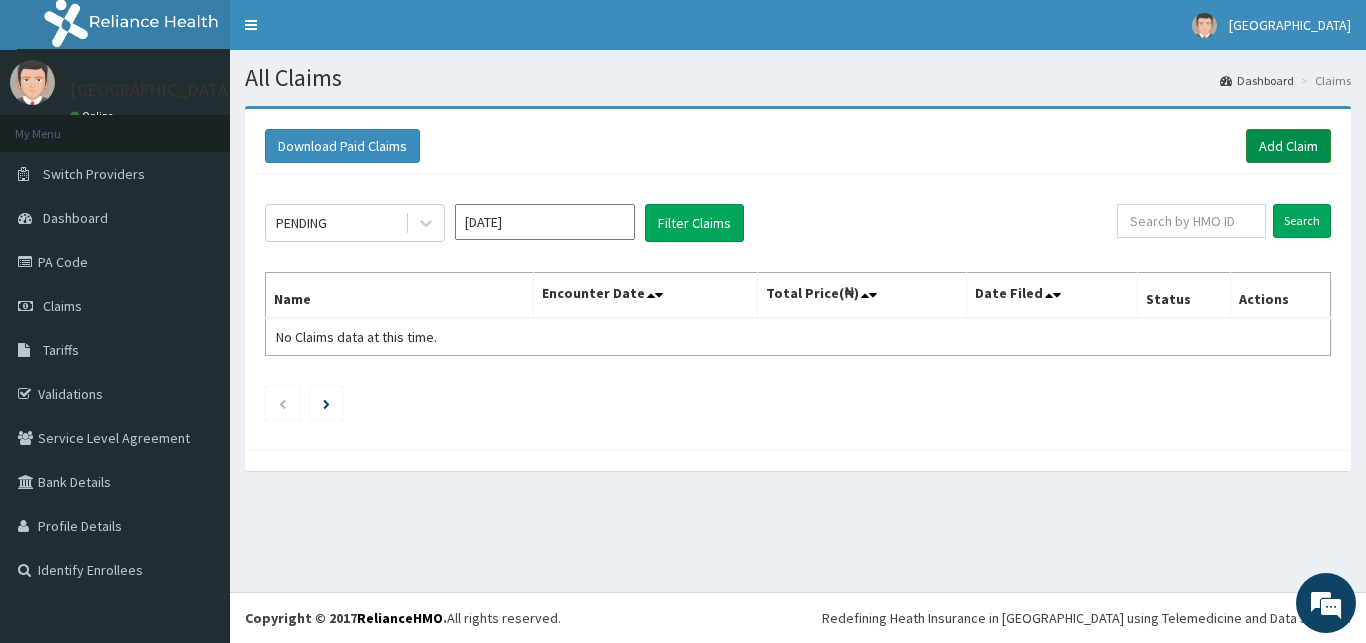 click on "Add Claim" at bounding box center (1288, 146) 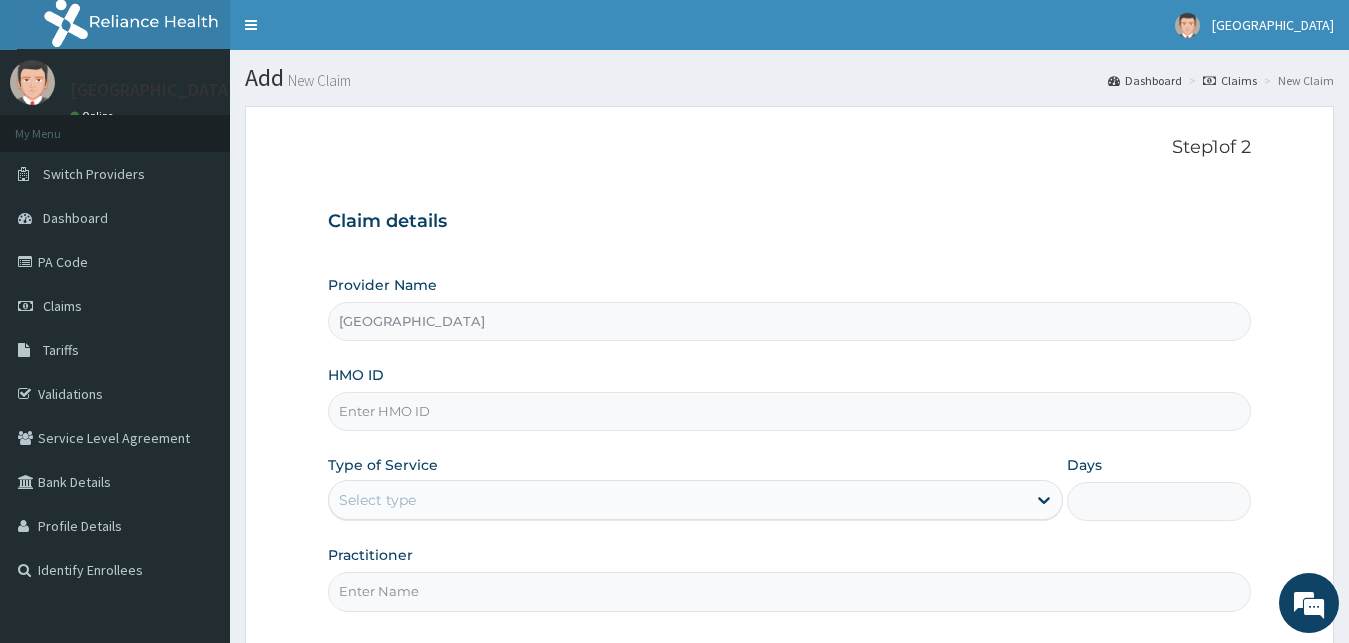 scroll, scrollTop: 0, scrollLeft: 0, axis: both 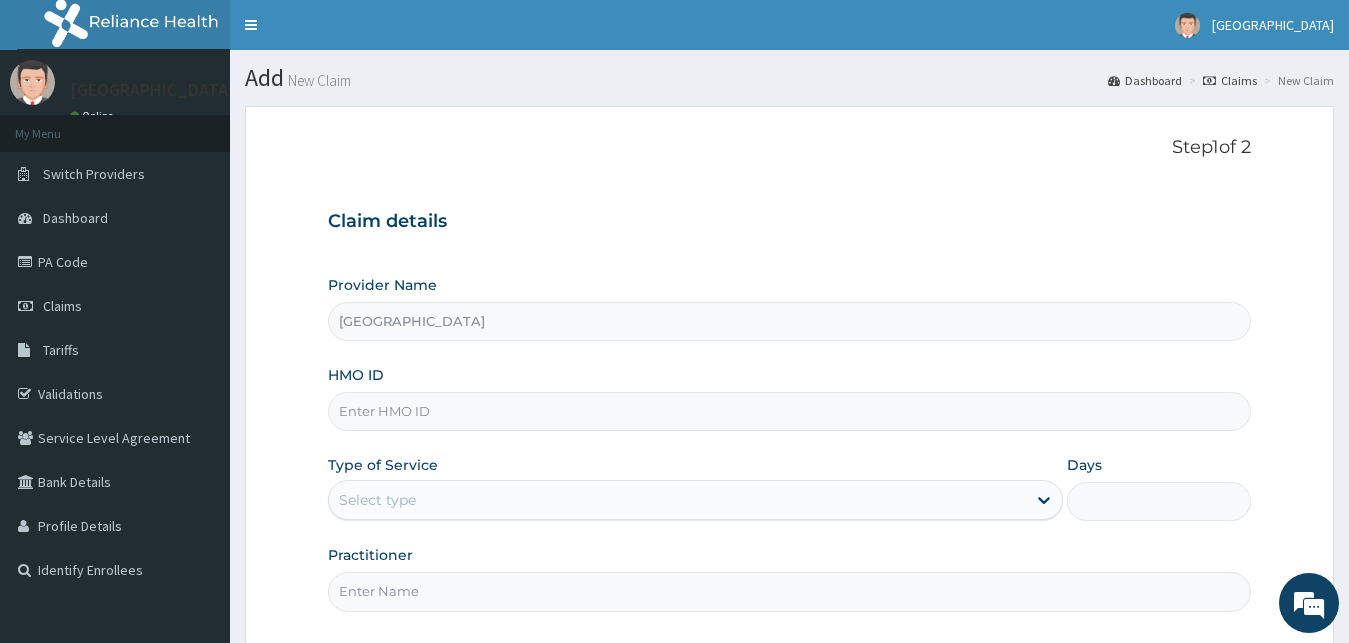paste on "LAC/10010/B" 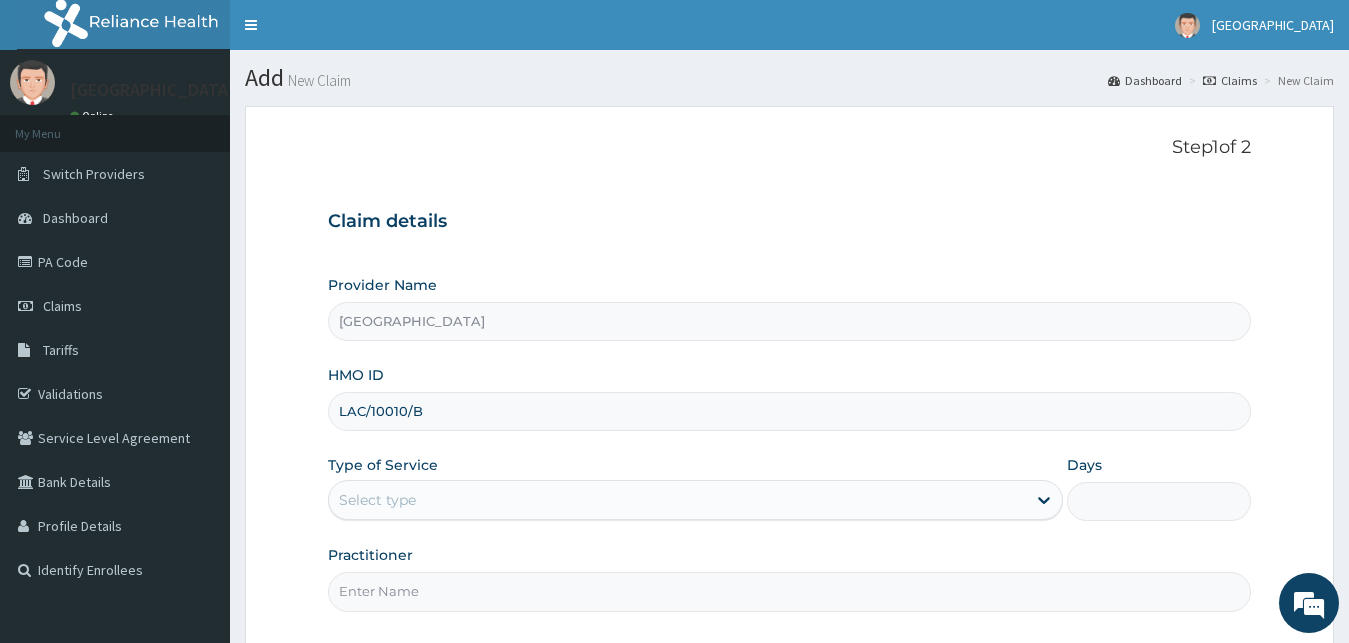 click on "LAC/10010/B" at bounding box center (790, 411) 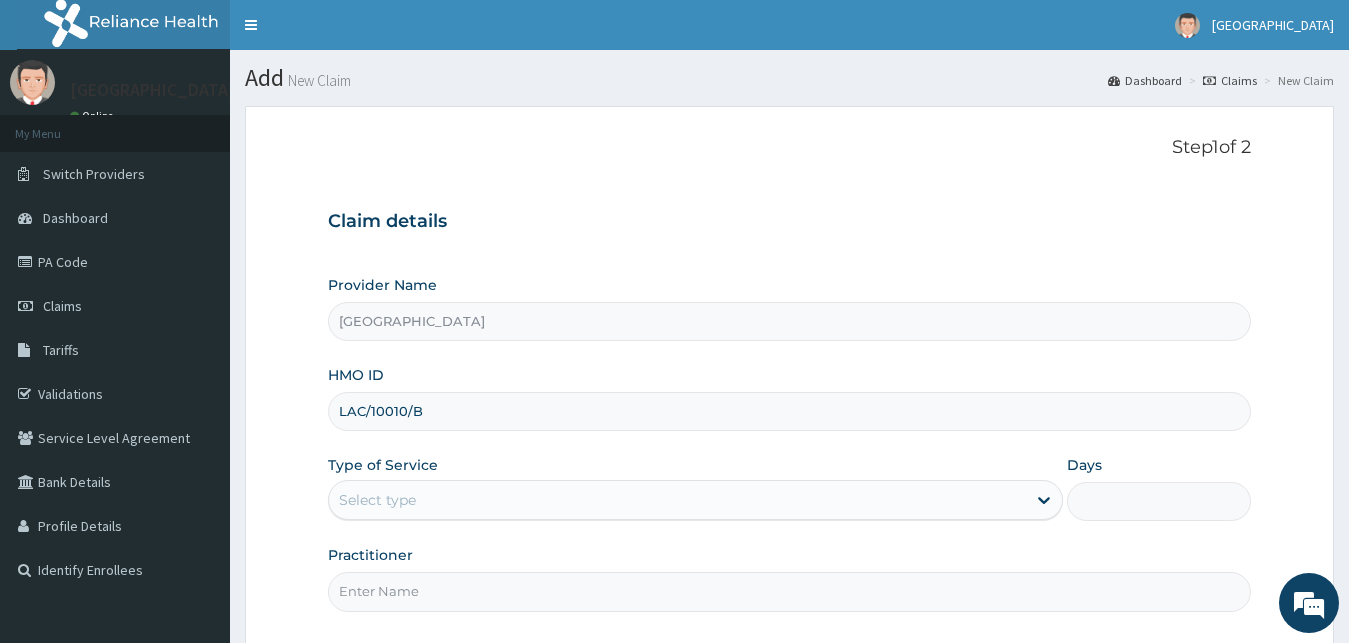 scroll, scrollTop: 187, scrollLeft: 0, axis: vertical 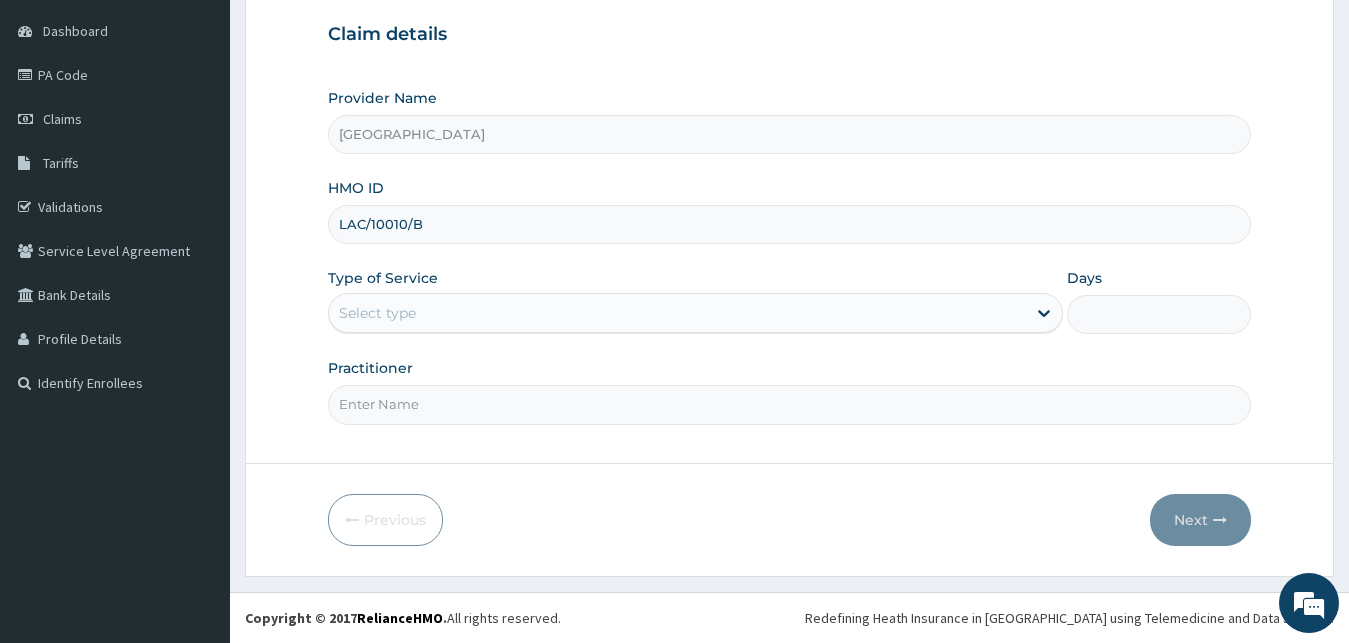 type on "LAC/10010/B" 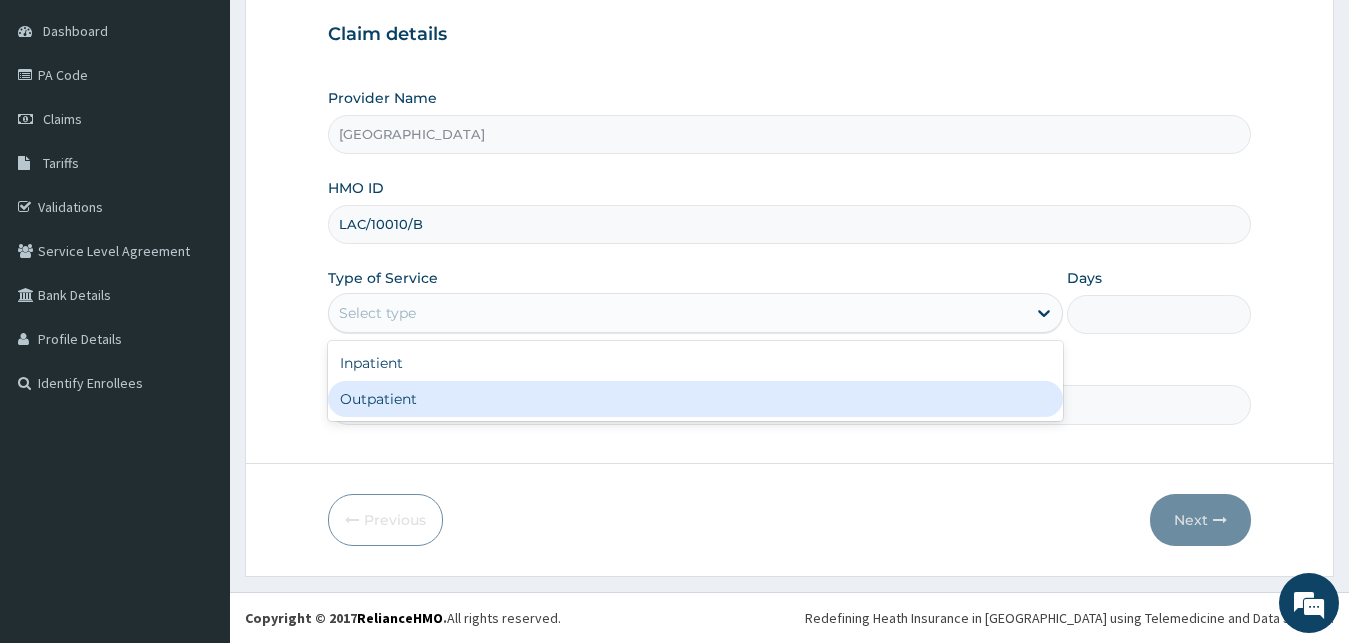 click on "Outpatient" at bounding box center (696, 399) 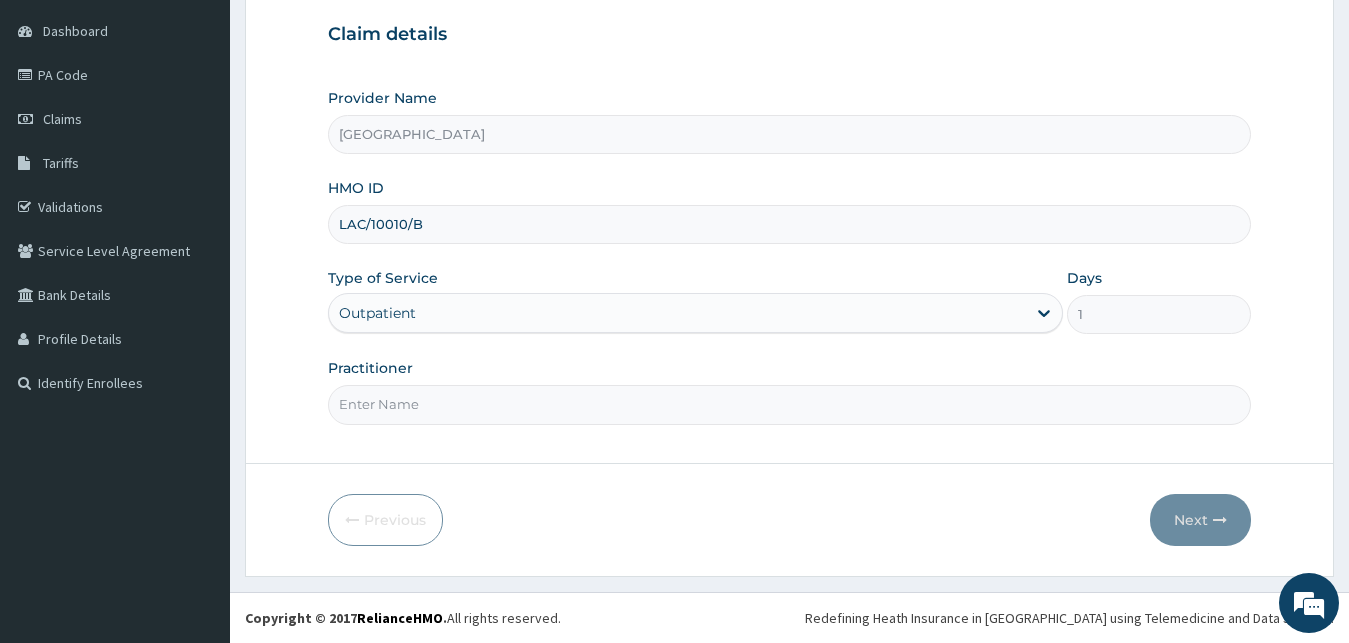 scroll, scrollTop: 0, scrollLeft: 0, axis: both 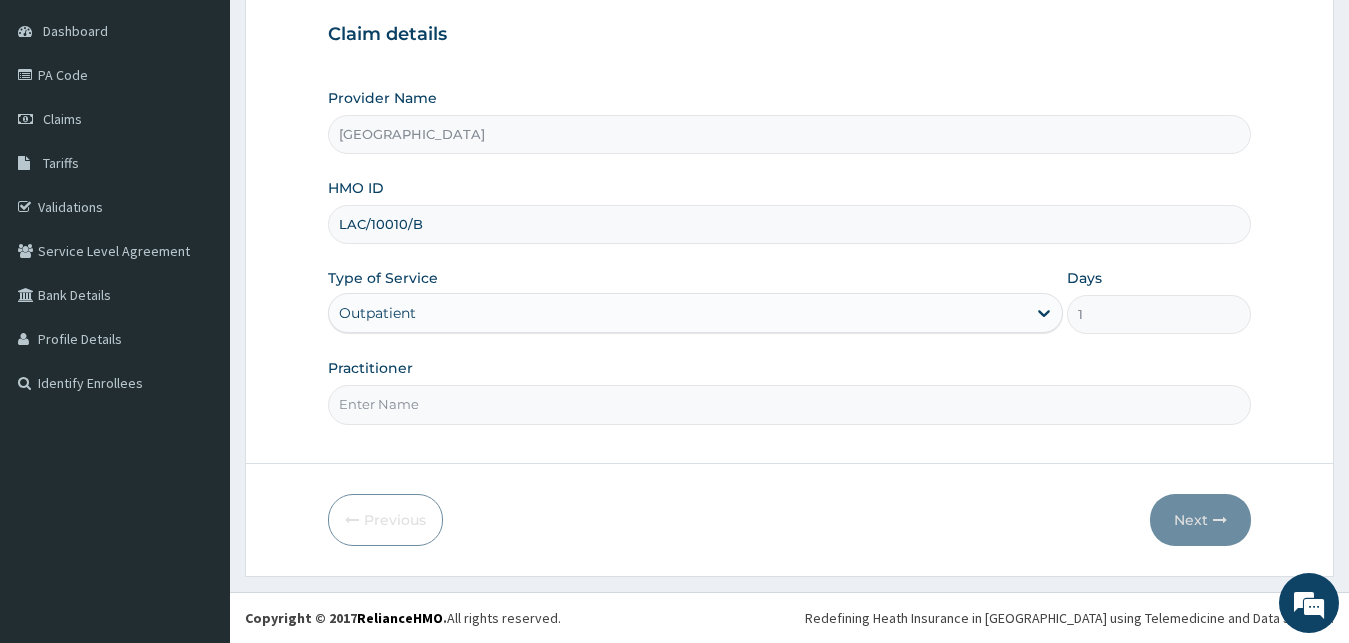 click on "Practitioner" at bounding box center [790, 404] 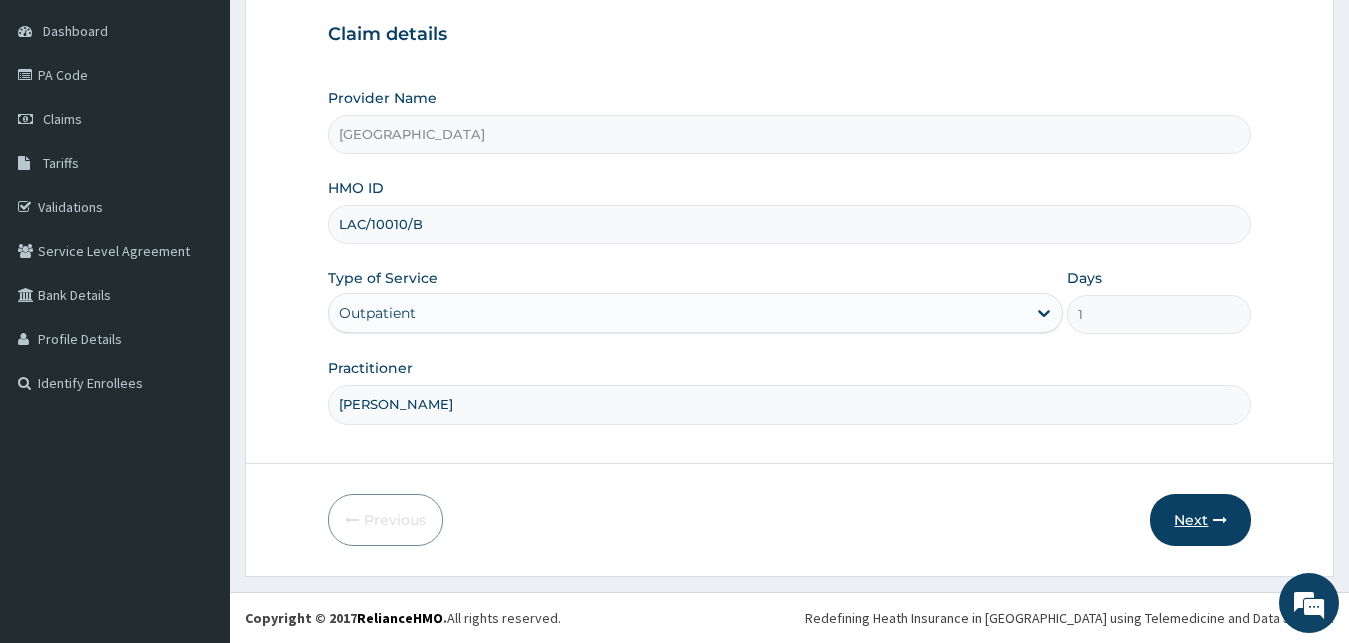type on "DR DAMOLA" 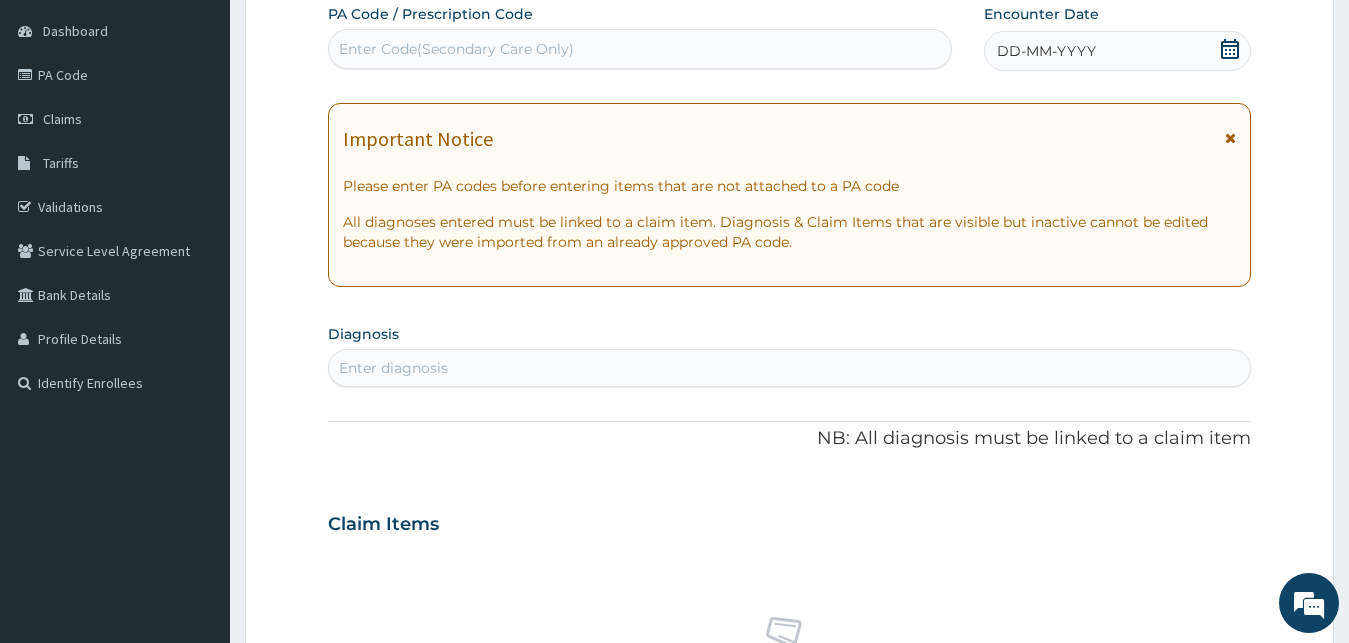 click on "DD-MM-YYYY" at bounding box center [1046, 51] 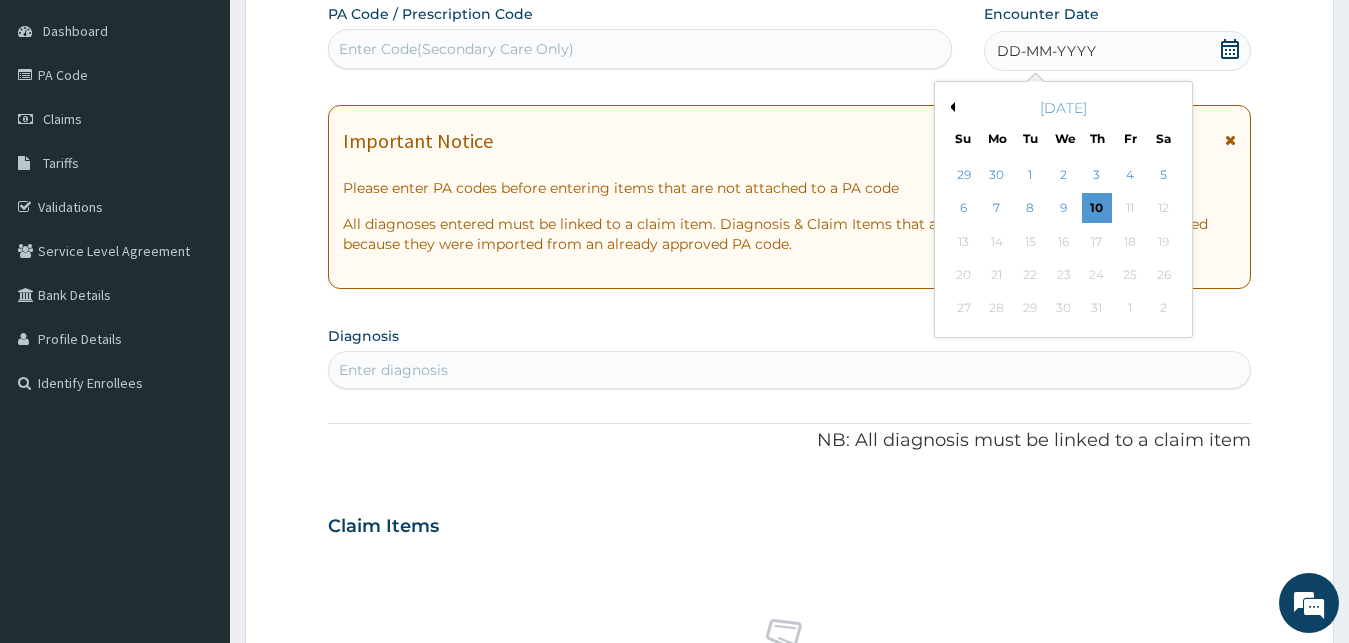 click on "Previous Month" at bounding box center [950, 107] 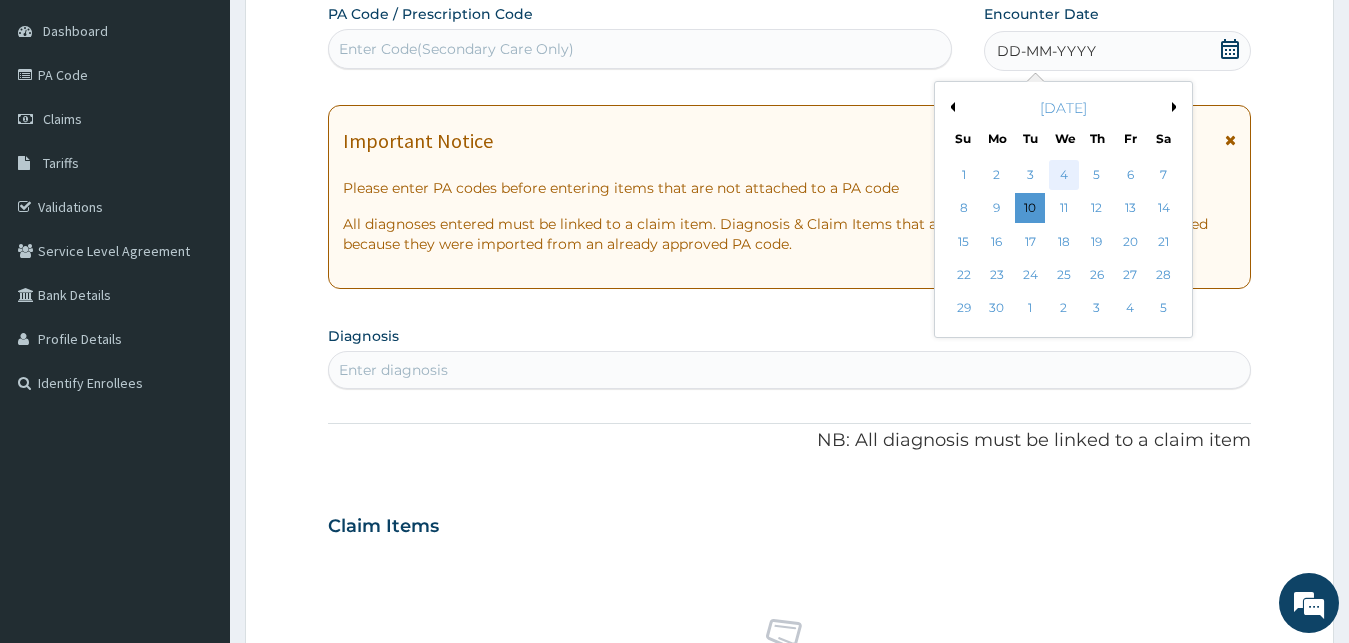 click on "4" at bounding box center [1063, 175] 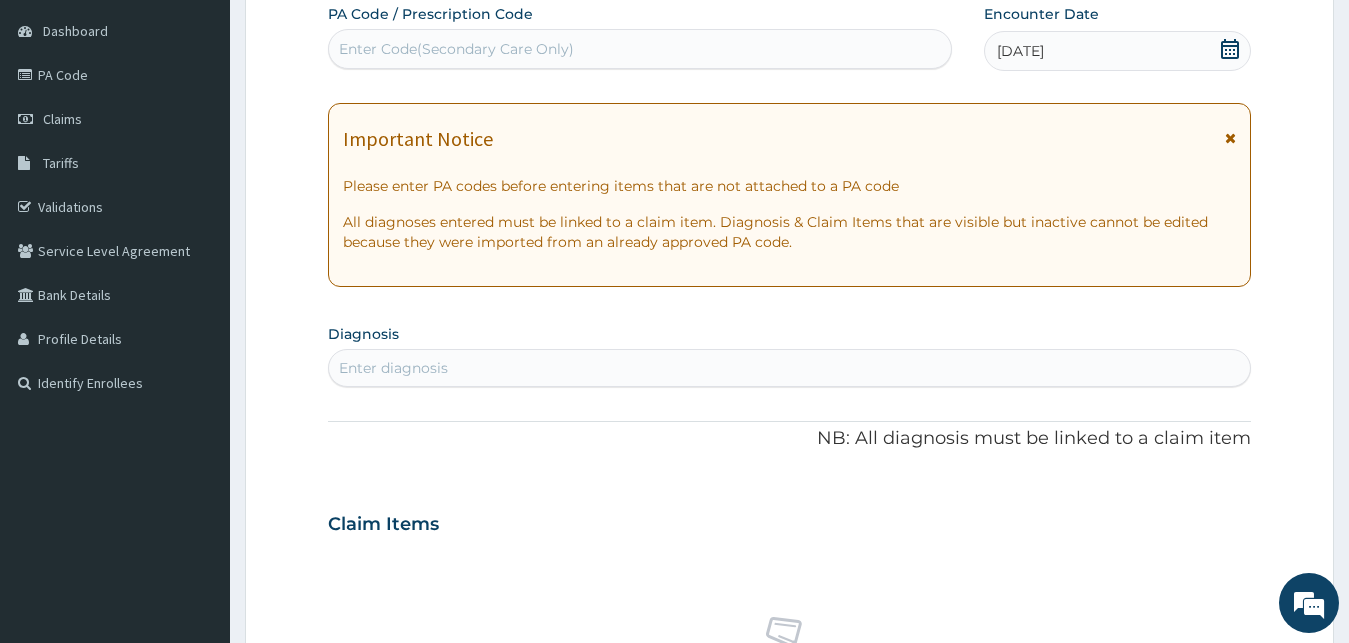 click on "Enter diagnosis" at bounding box center [790, 368] 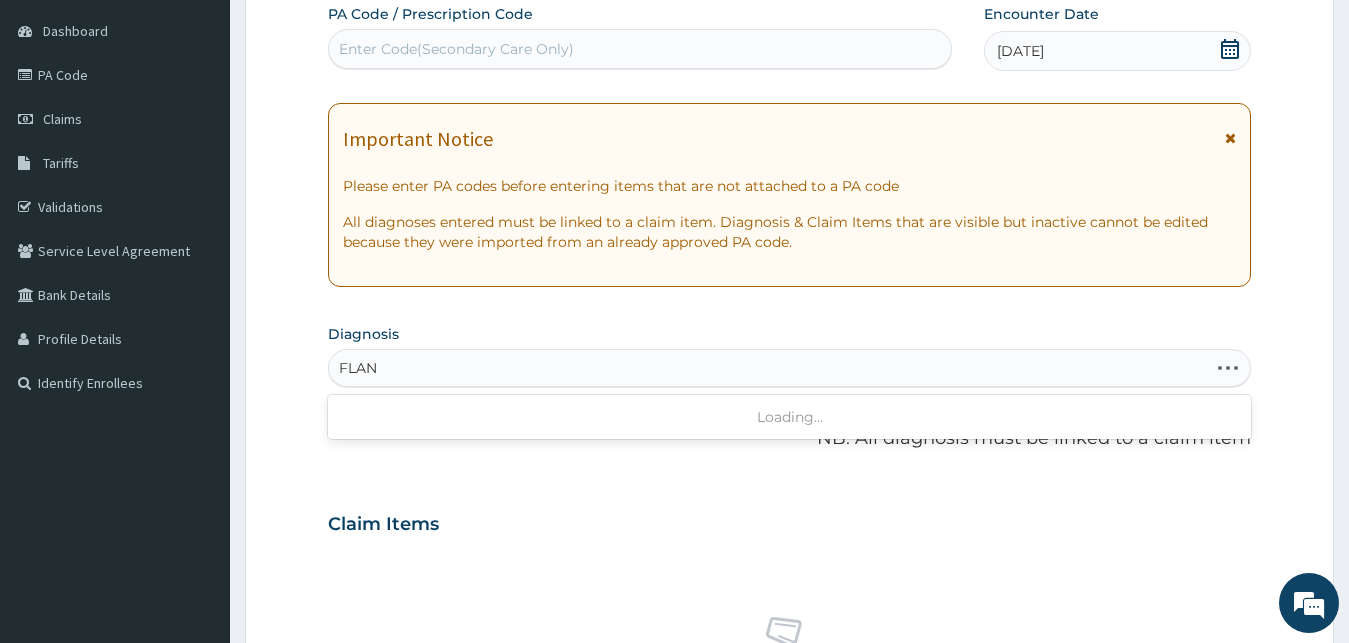 type on "FLANK" 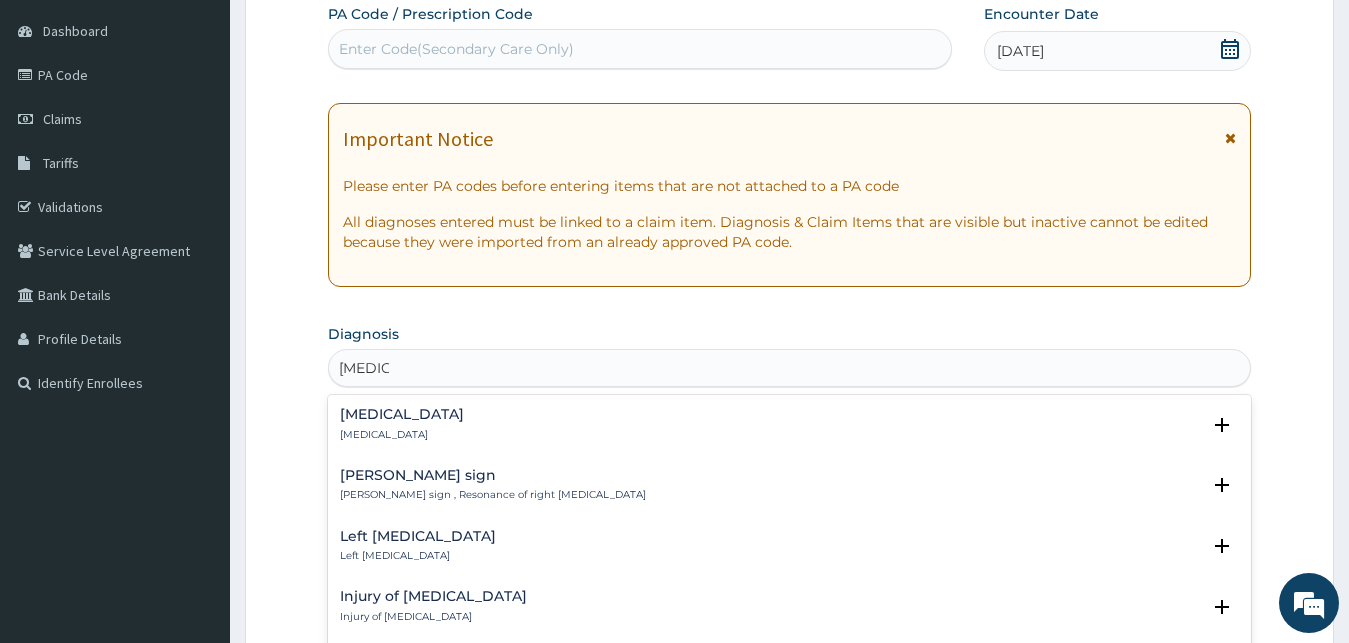 click on "Flank pain" at bounding box center [402, 435] 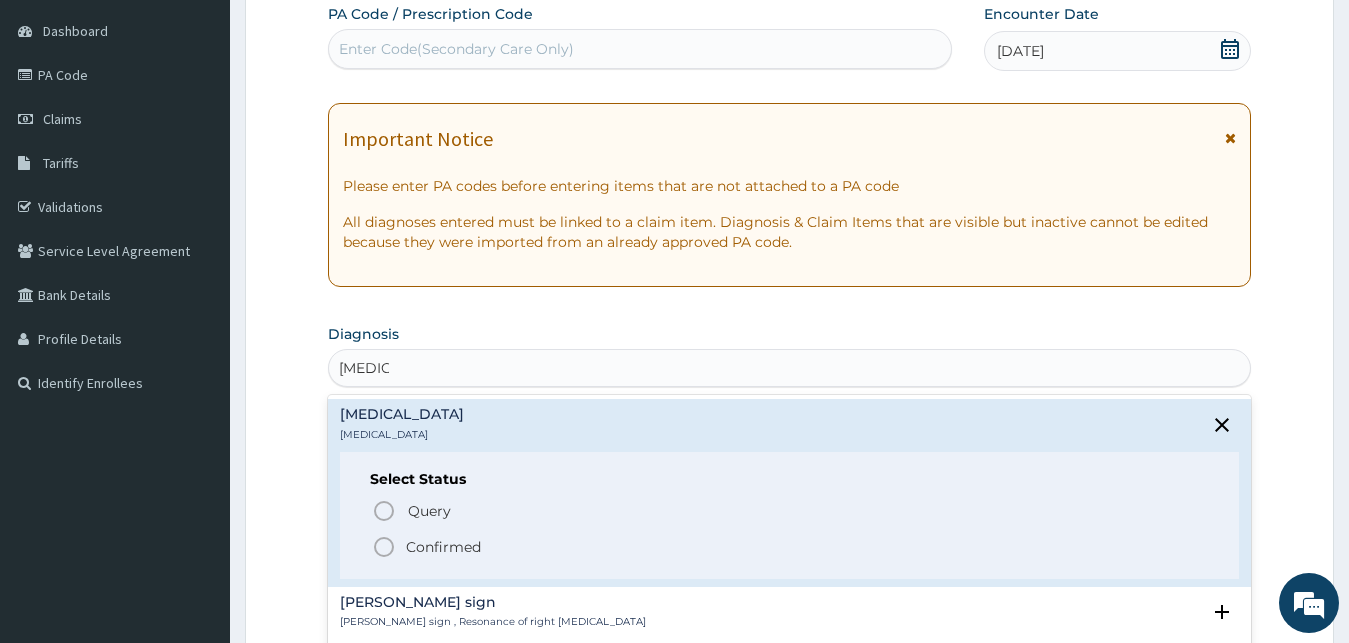 click on "Confirmed" at bounding box center (791, 547) 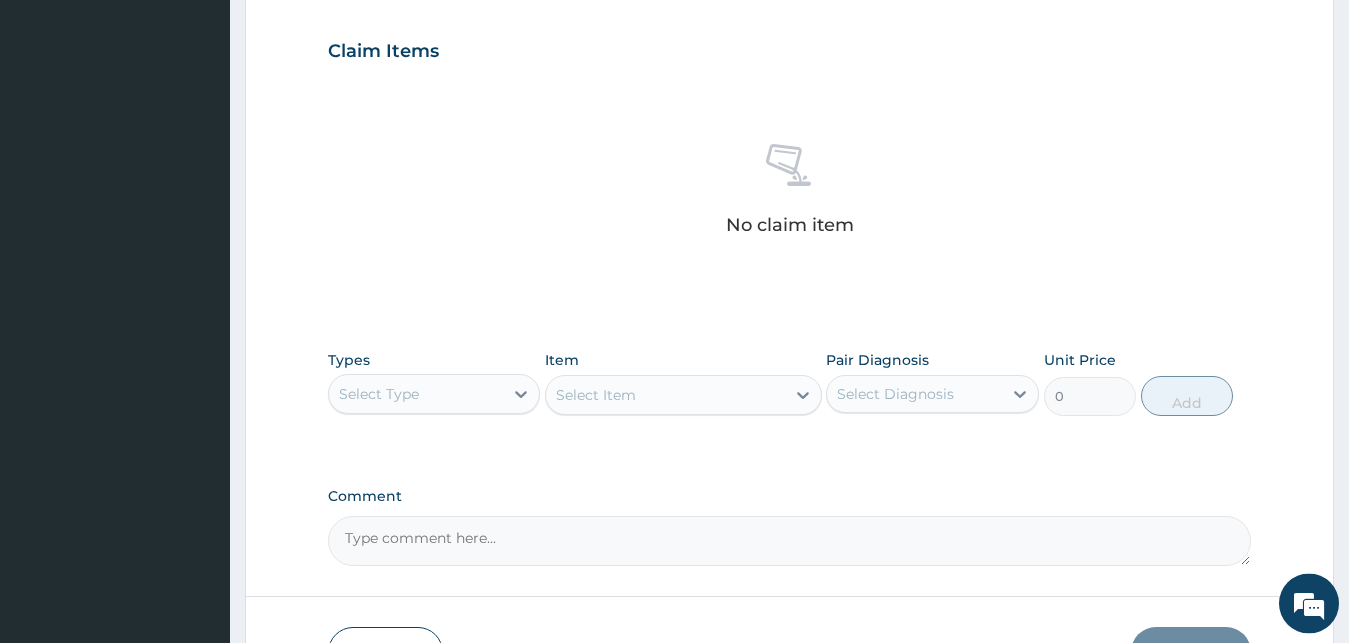 scroll, scrollTop: 697, scrollLeft: 0, axis: vertical 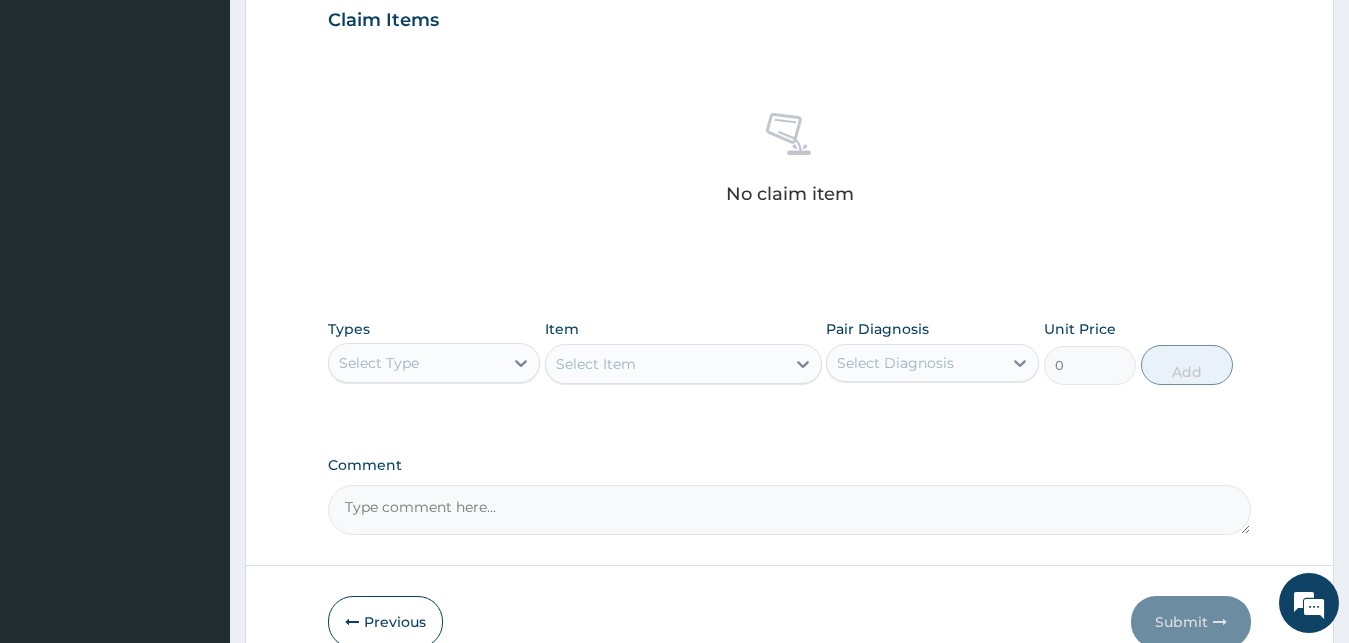 click on "Select Type" at bounding box center (416, 363) 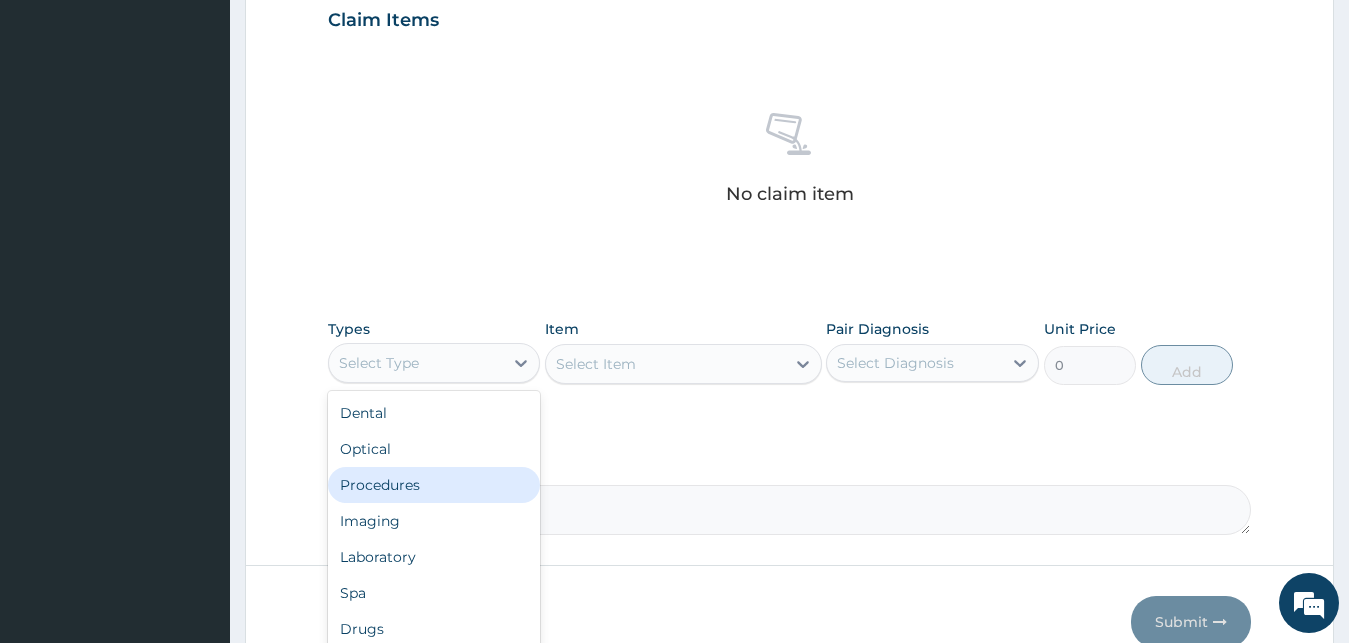 drag, startPoint x: 391, startPoint y: 479, endPoint x: 732, endPoint y: 333, distance: 370.9407 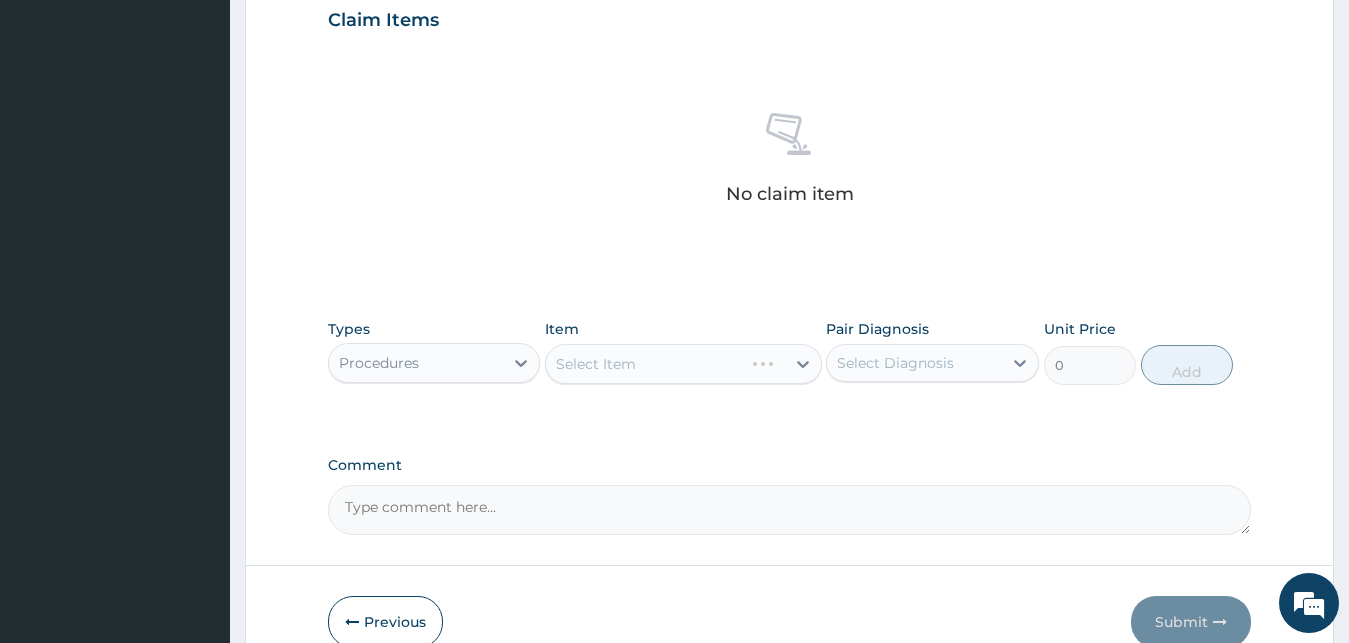 click on "Select Item" at bounding box center (683, 364) 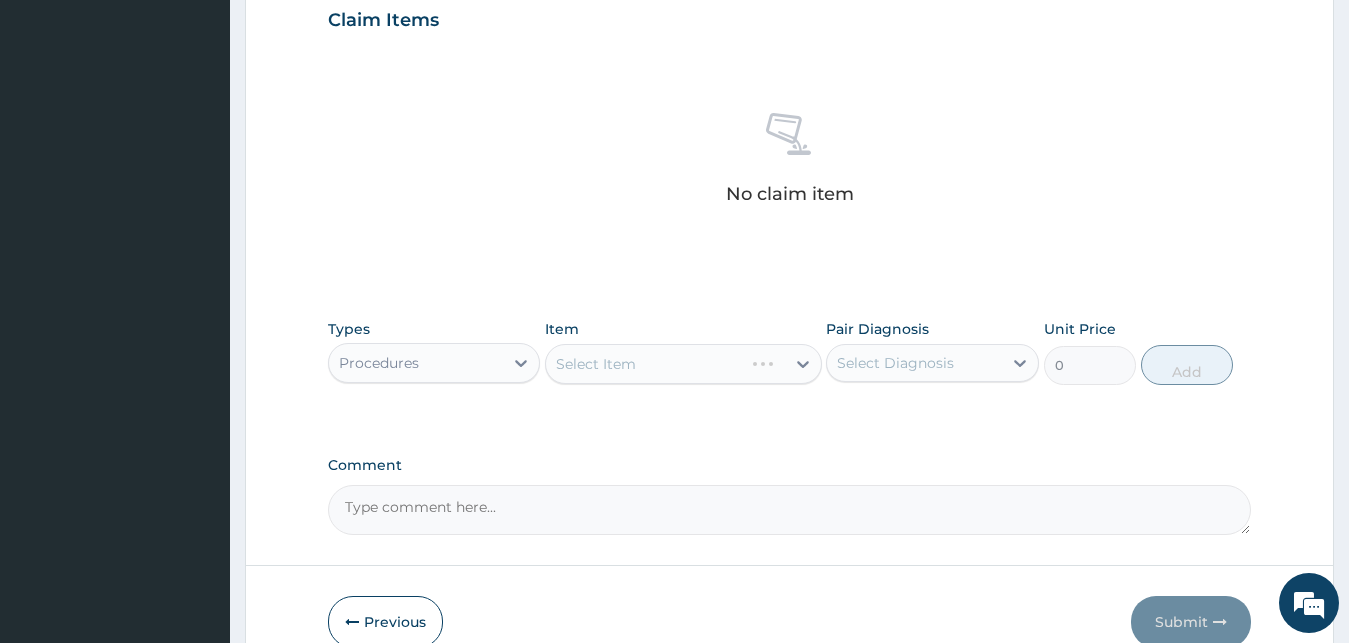 click on "Select Item" at bounding box center [683, 364] 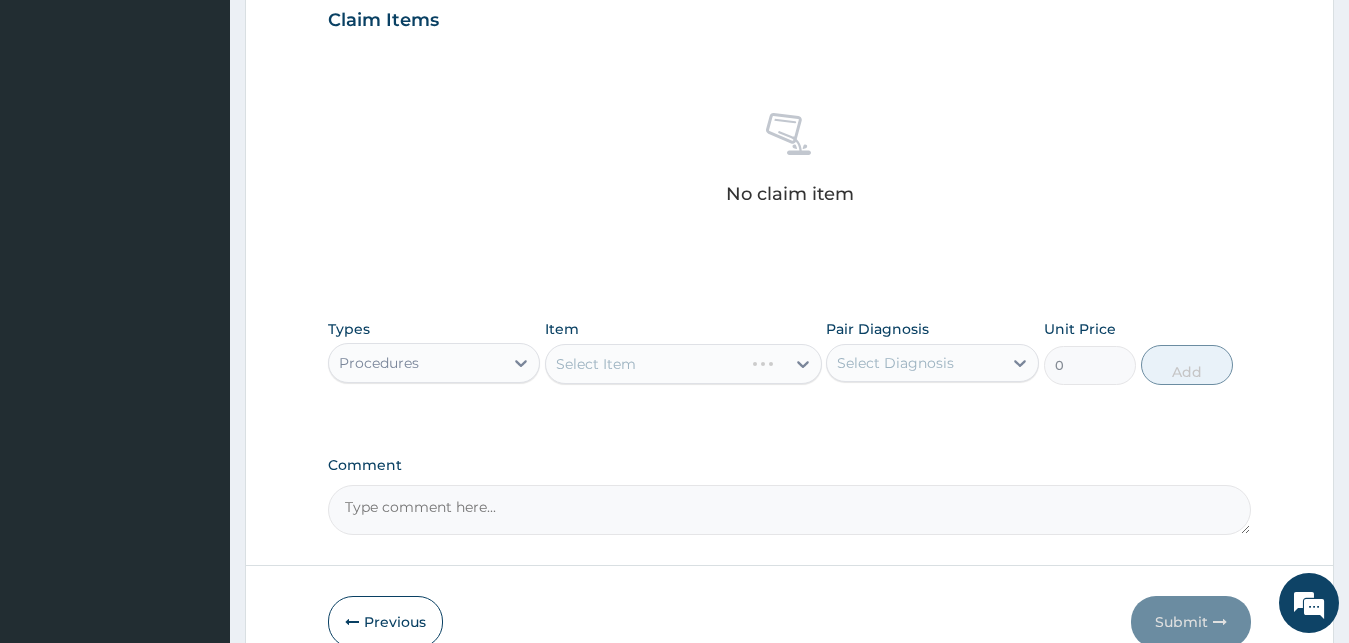 click on "Select Item" at bounding box center [683, 364] 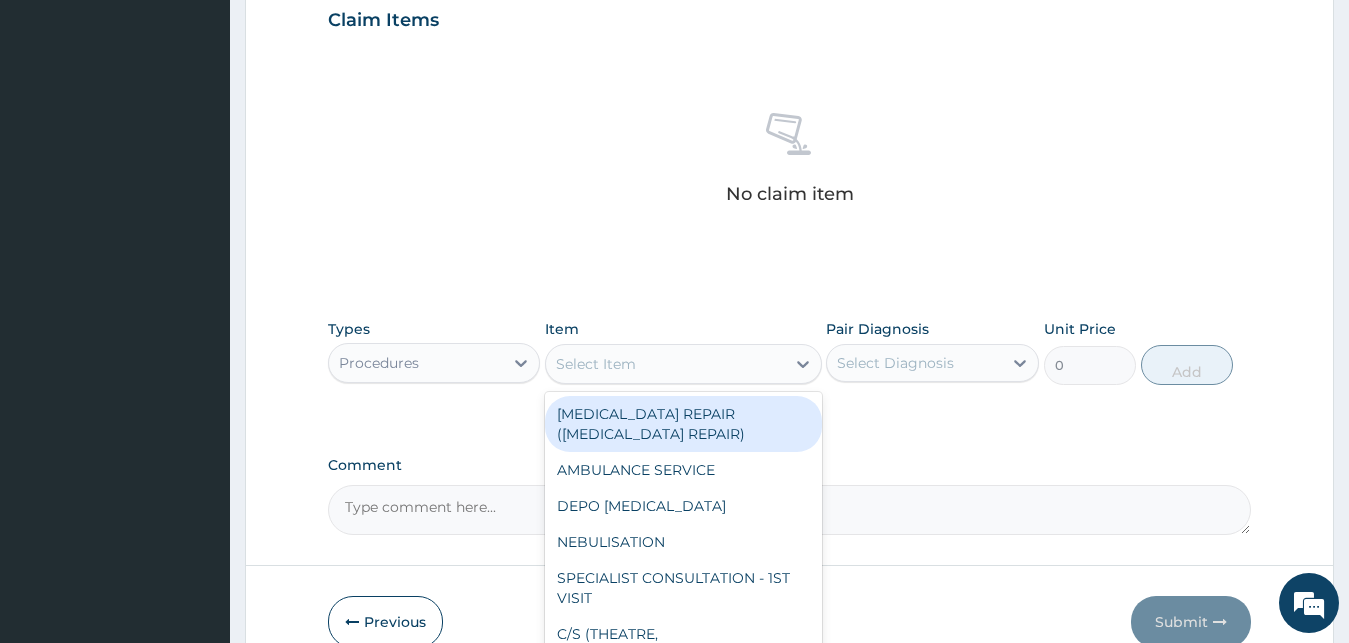 click on "Select Item" at bounding box center (665, 364) 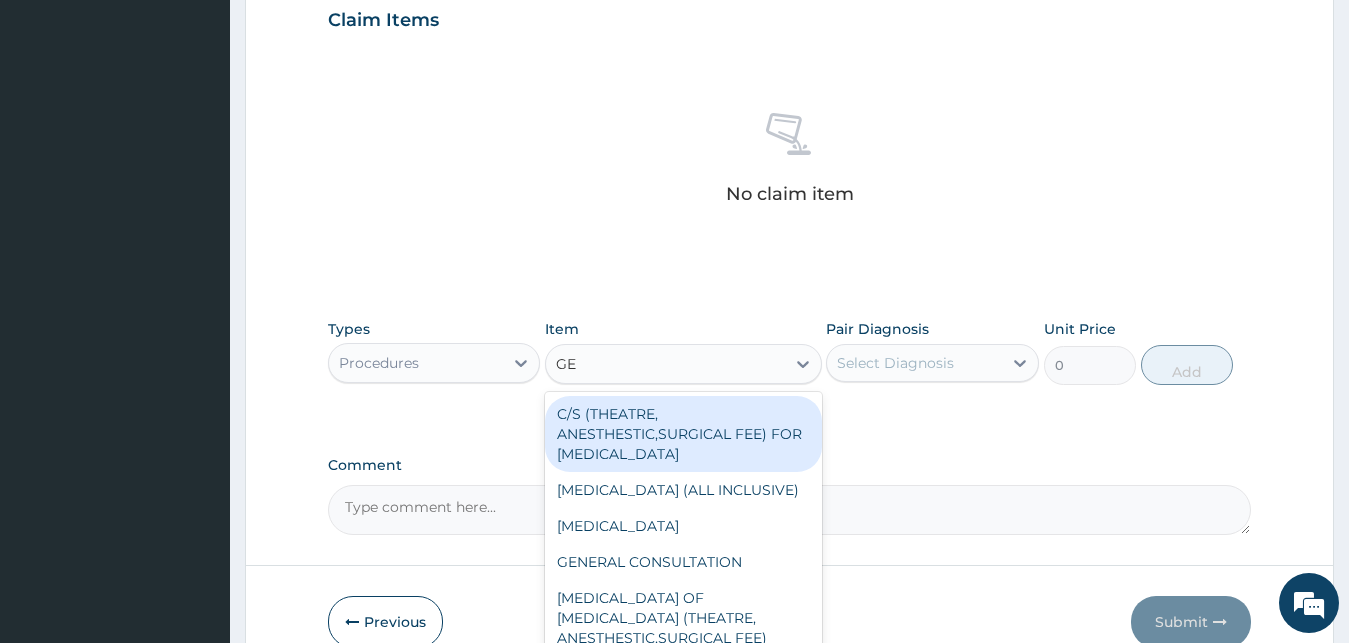 type on "GEN" 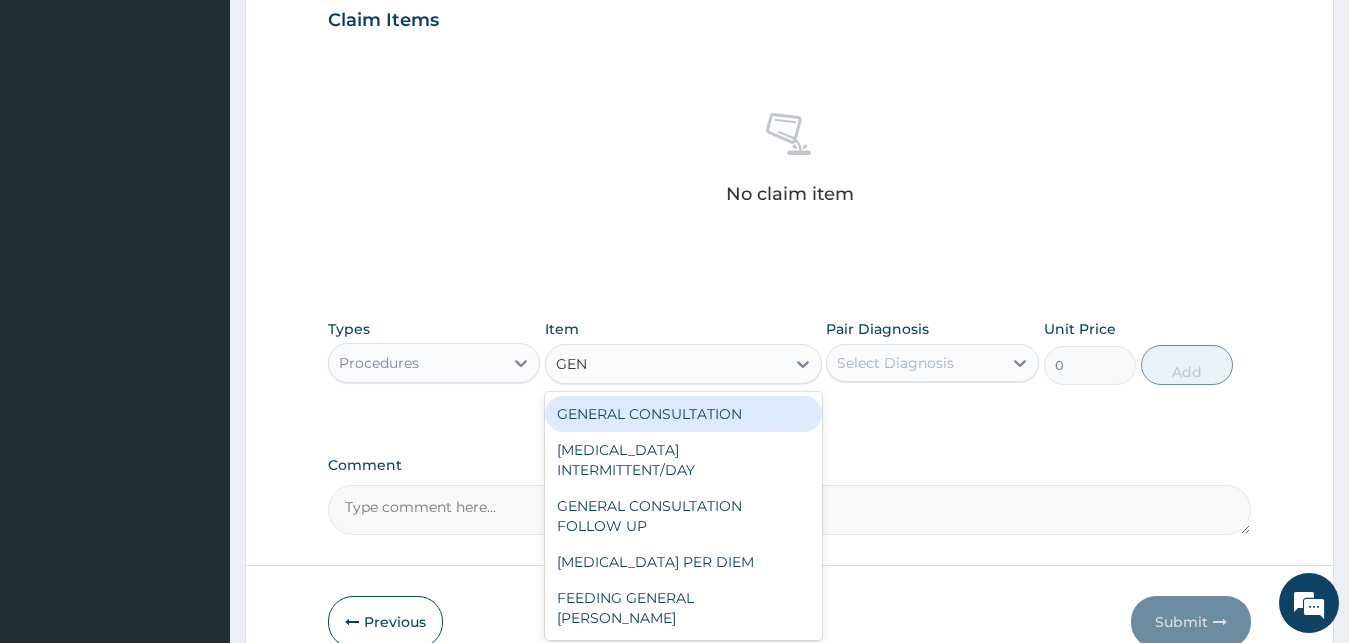 click on "GENERAL CONSULTATION" at bounding box center (683, 414) 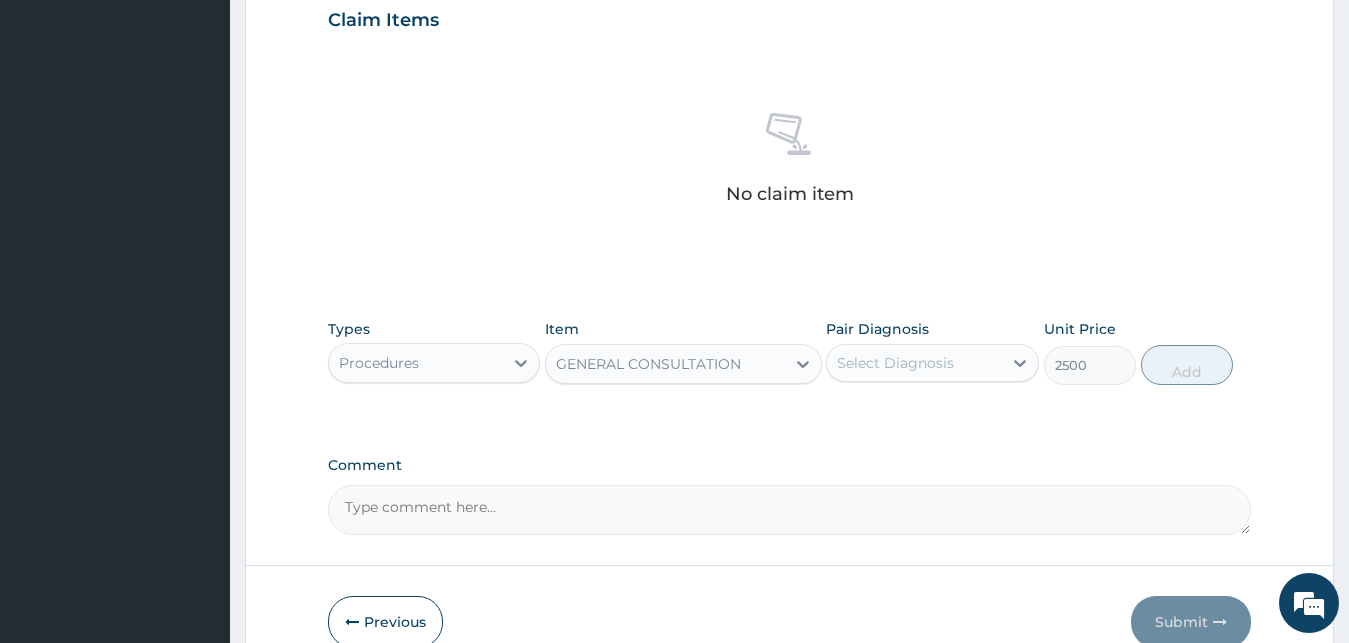 type 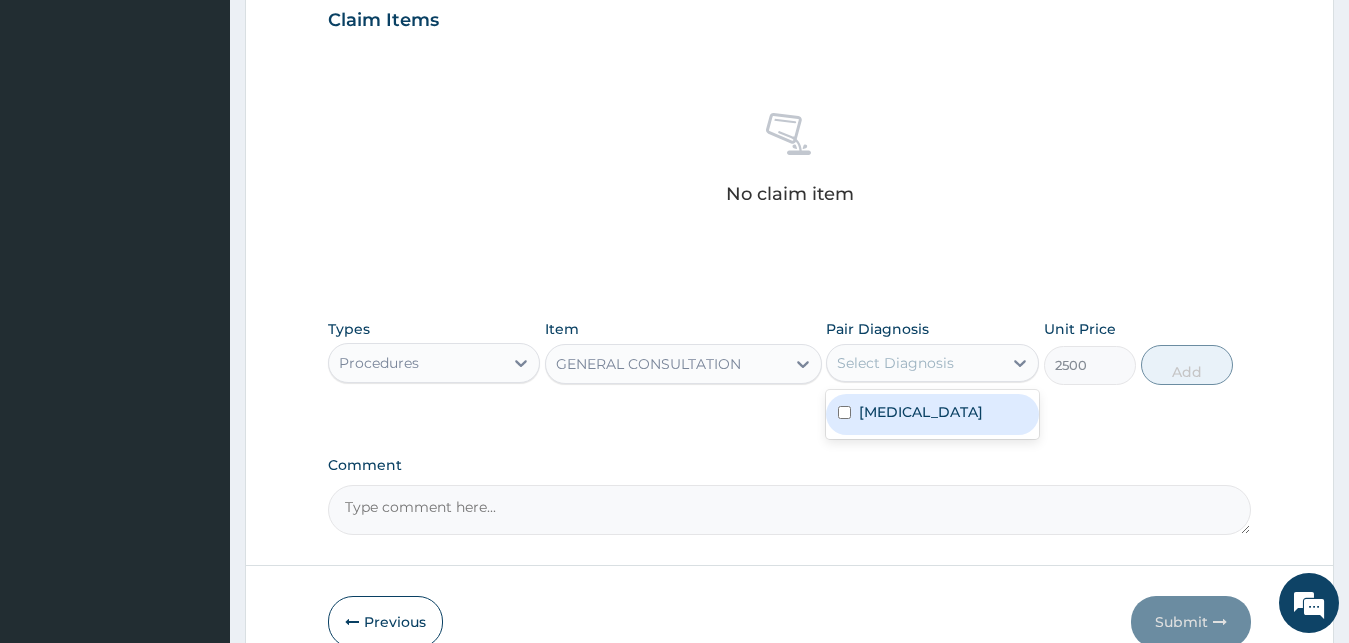 click on "Flank pain" at bounding box center (921, 412) 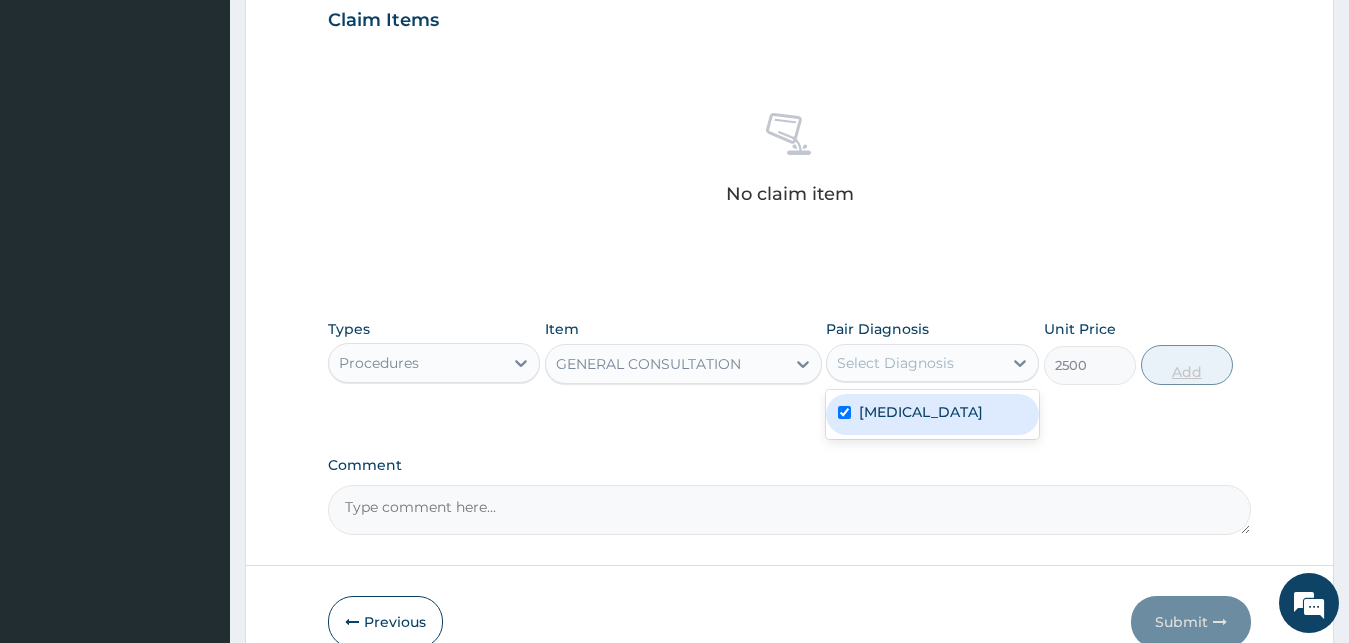 checkbox on "true" 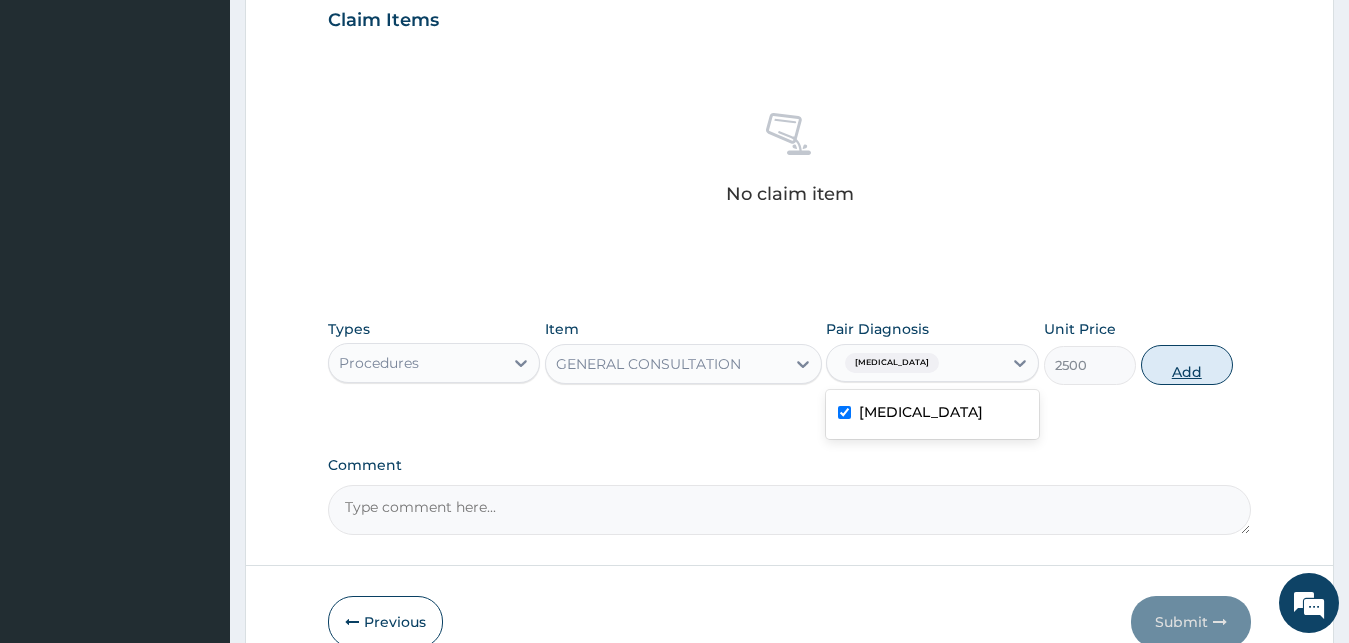 click on "Add" at bounding box center [1187, 365] 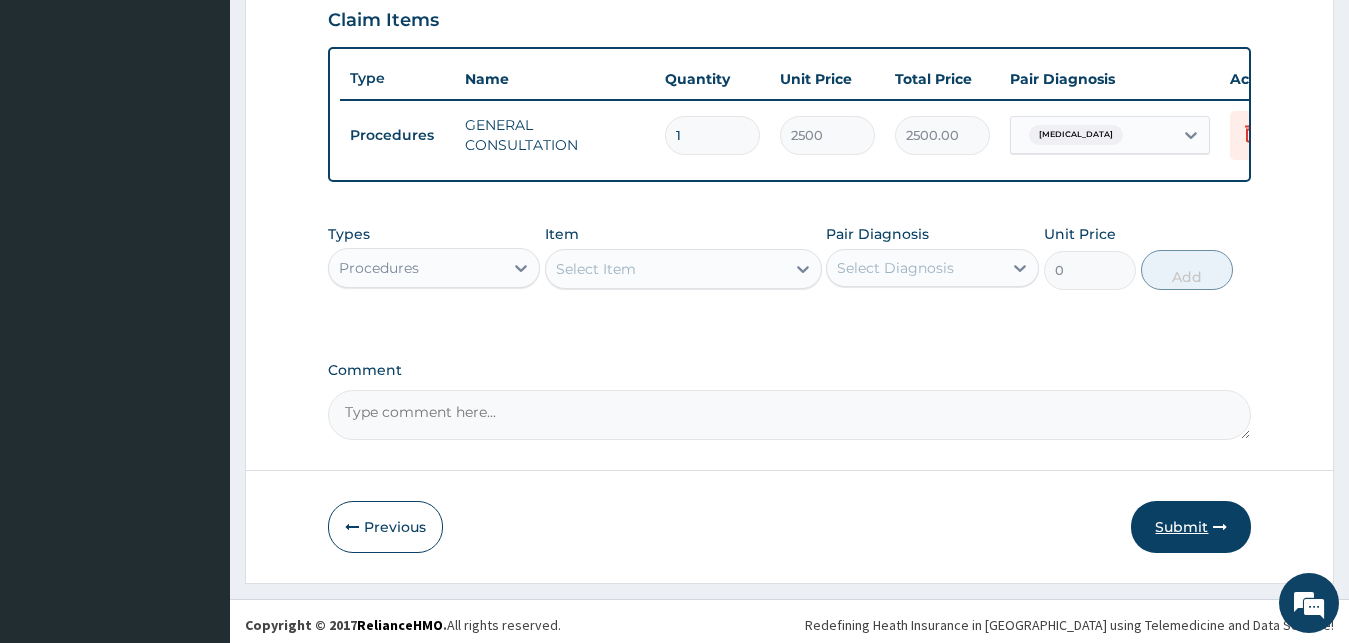 click on "Submit" at bounding box center [1191, 527] 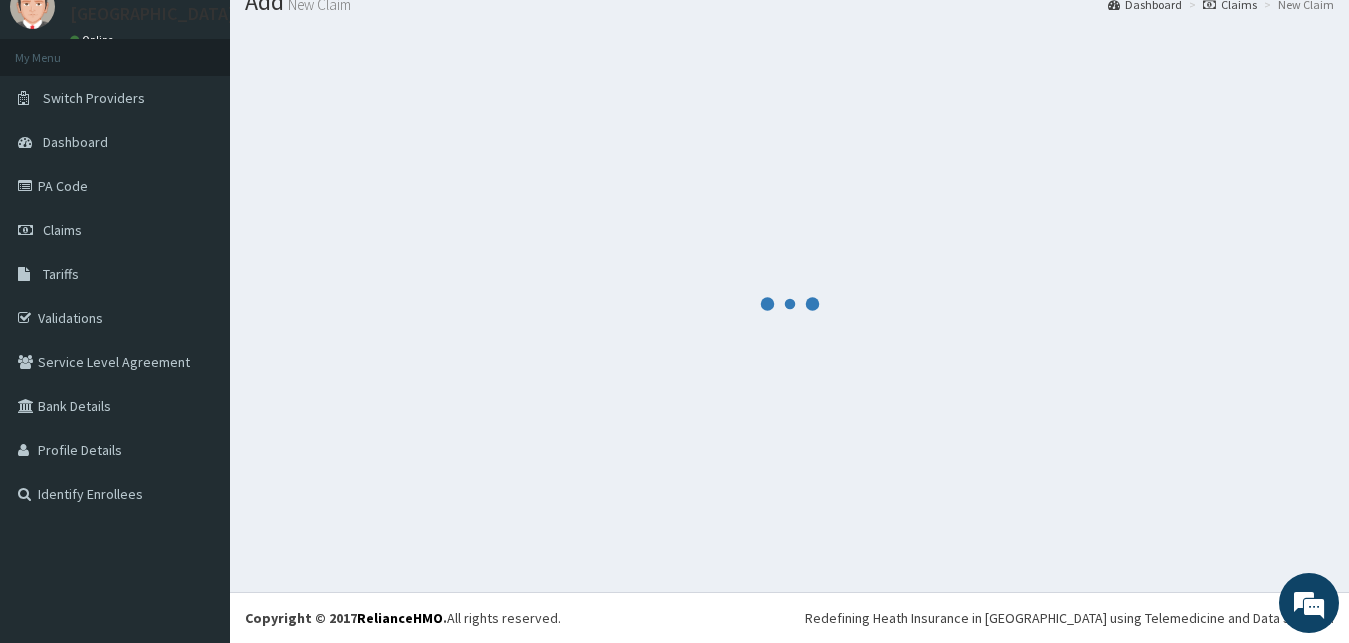 scroll, scrollTop: 76, scrollLeft: 0, axis: vertical 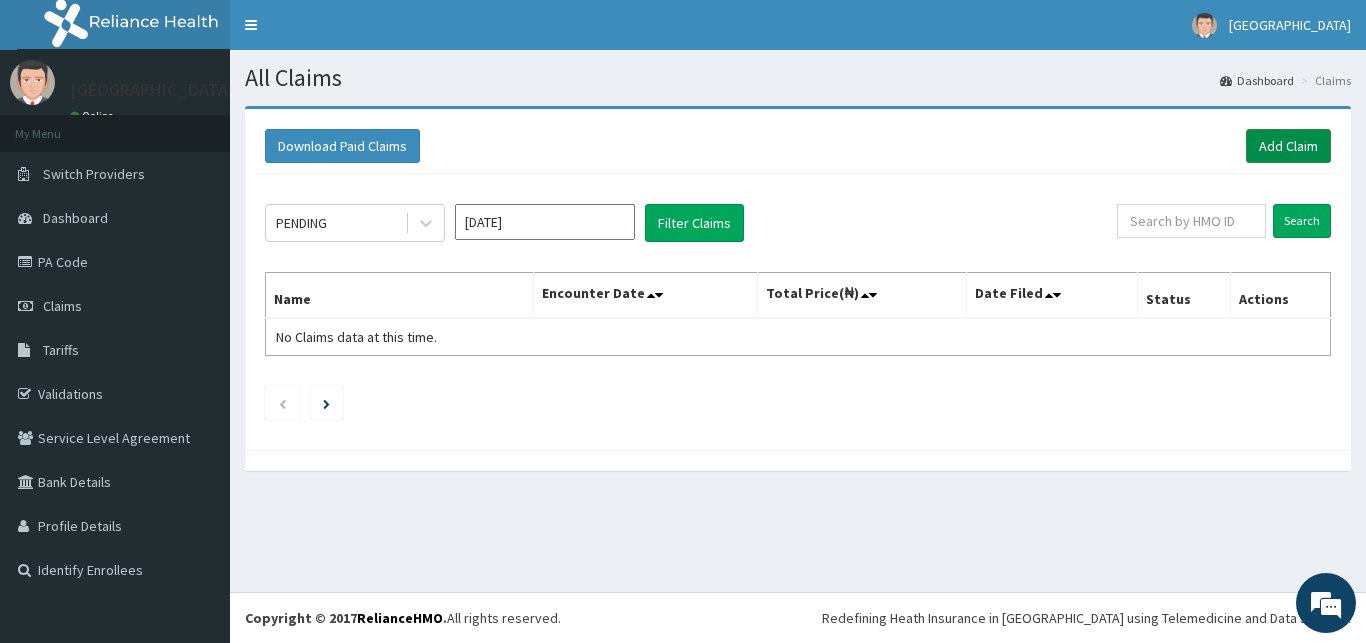 click on "Add Claim" at bounding box center [1288, 146] 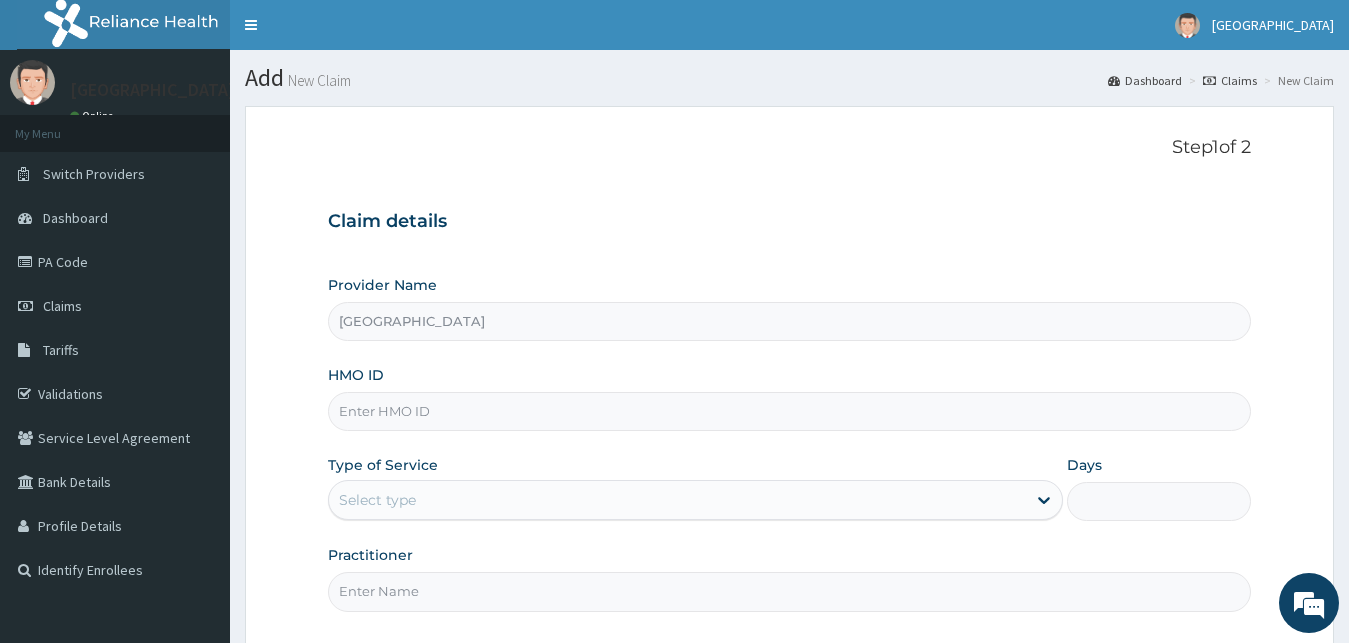 scroll, scrollTop: 0, scrollLeft: 0, axis: both 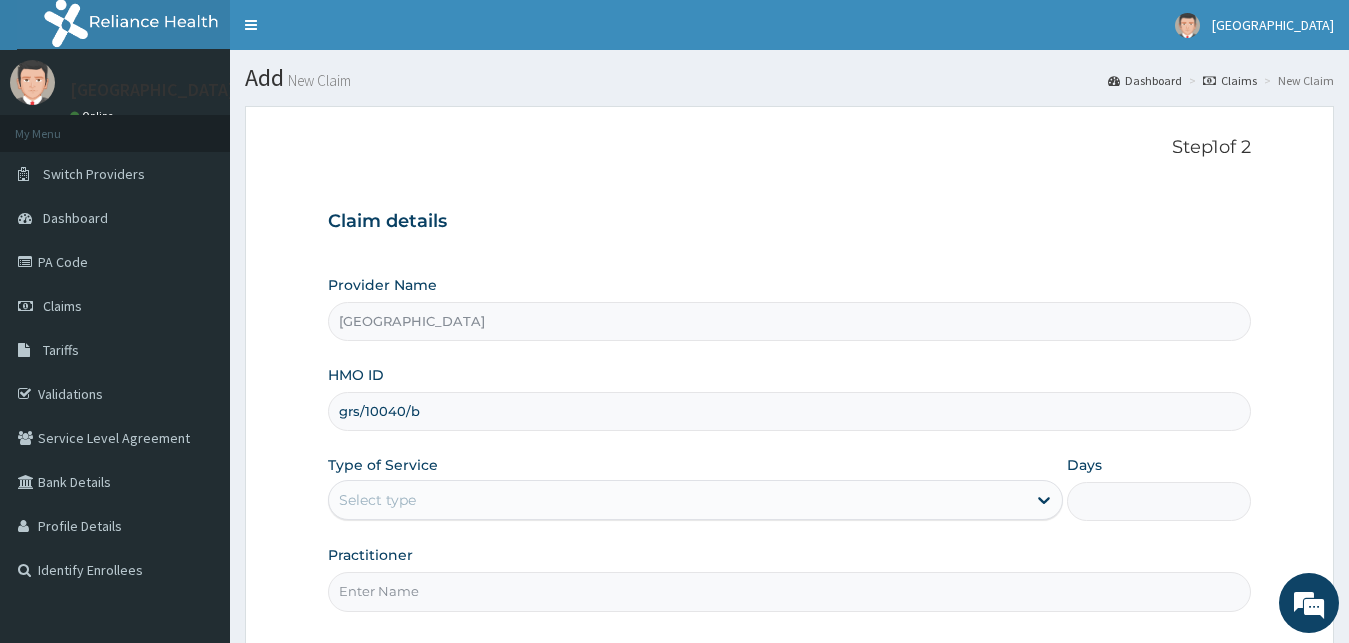 click on "grs/10040/b" at bounding box center [790, 411] 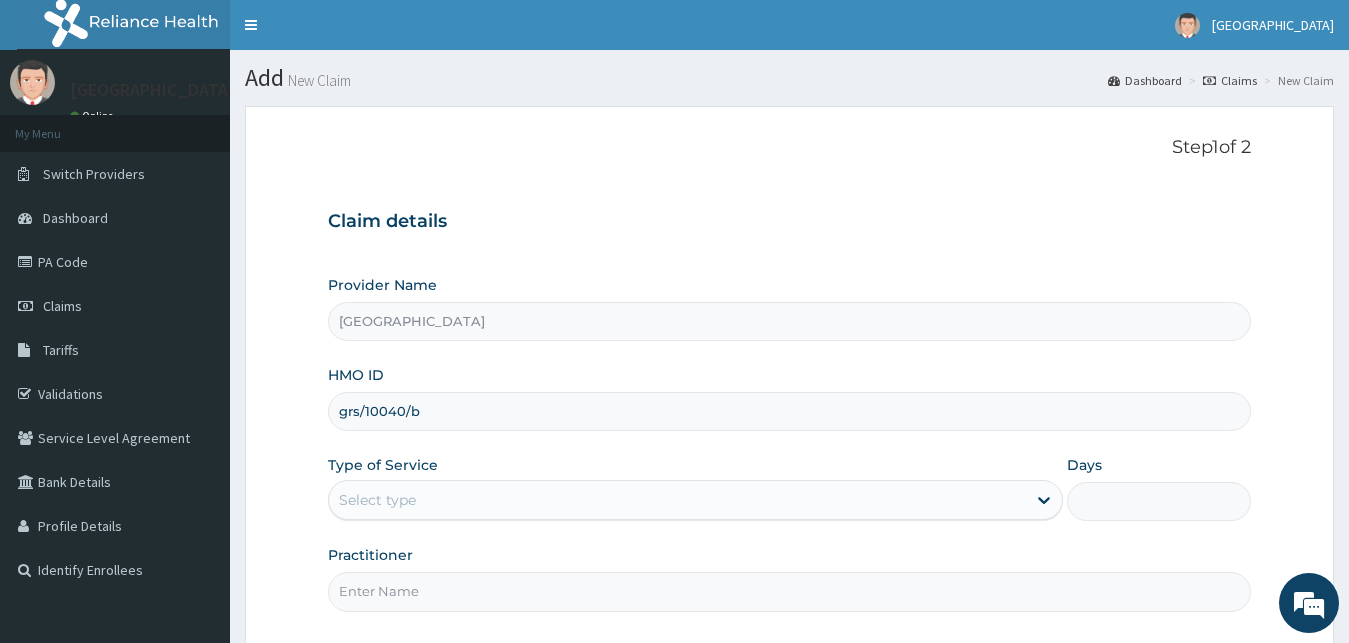 scroll, scrollTop: 187, scrollLeft: 0, axis: vertical 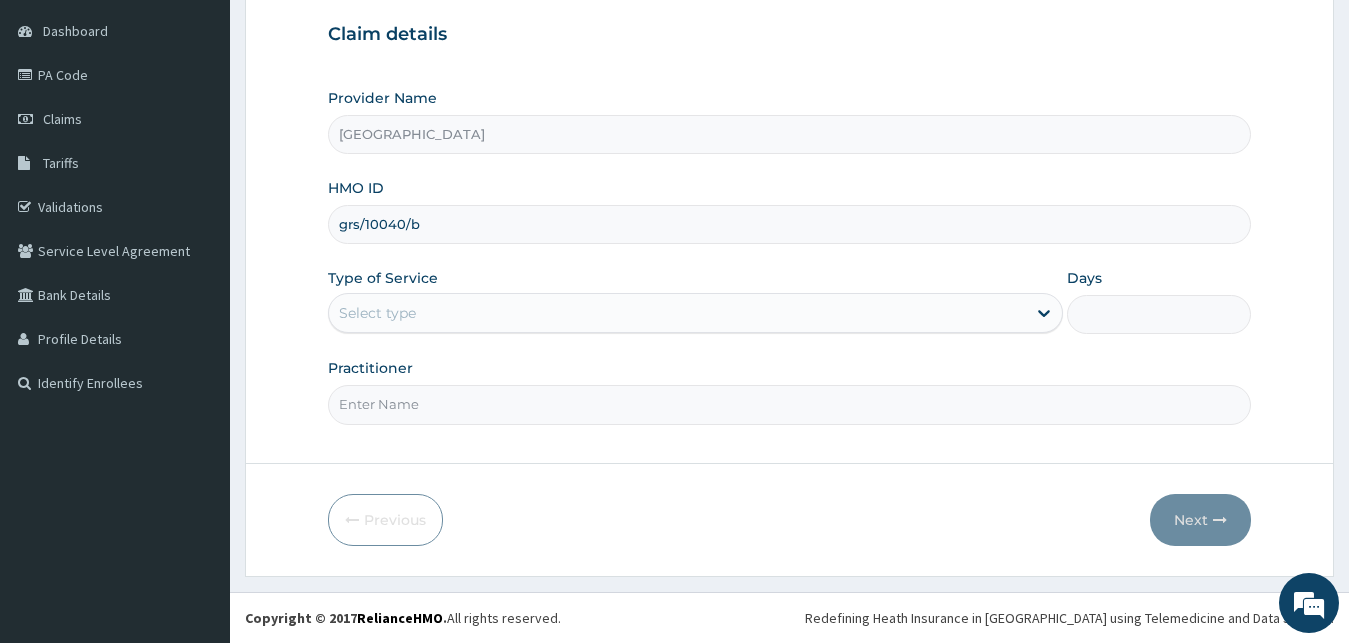 type on "grs/10040/b" 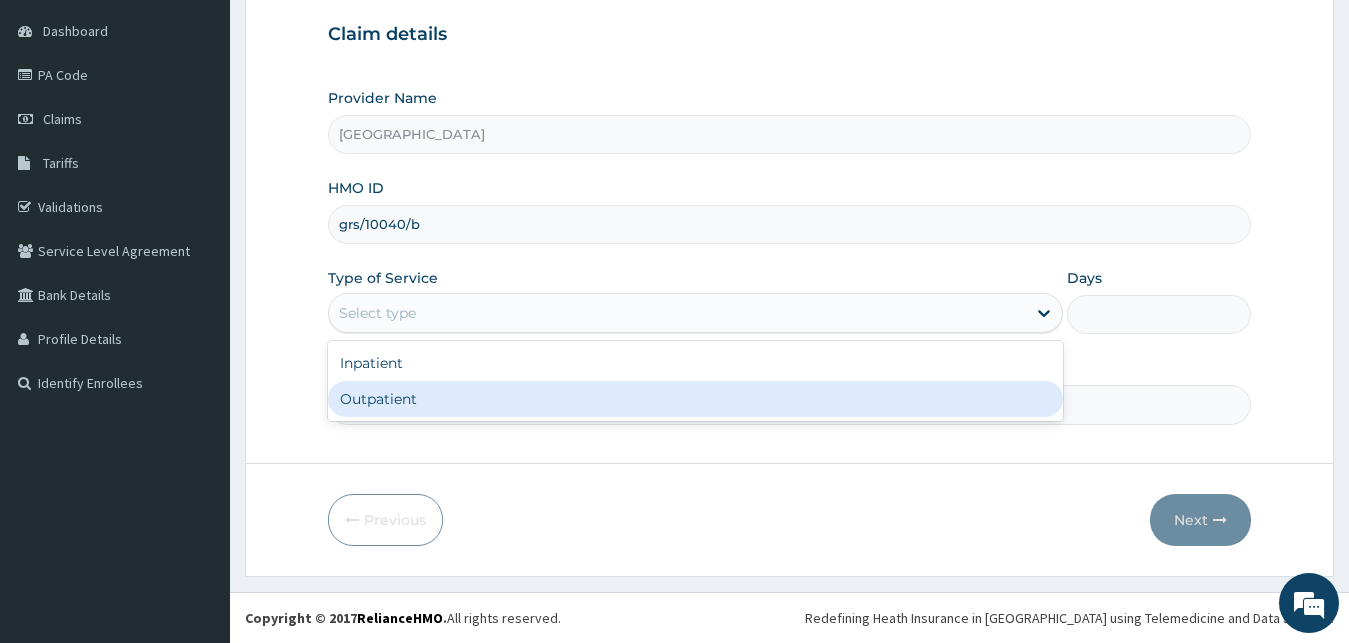 click on "Outpatient" at bounding box center (696, 399) 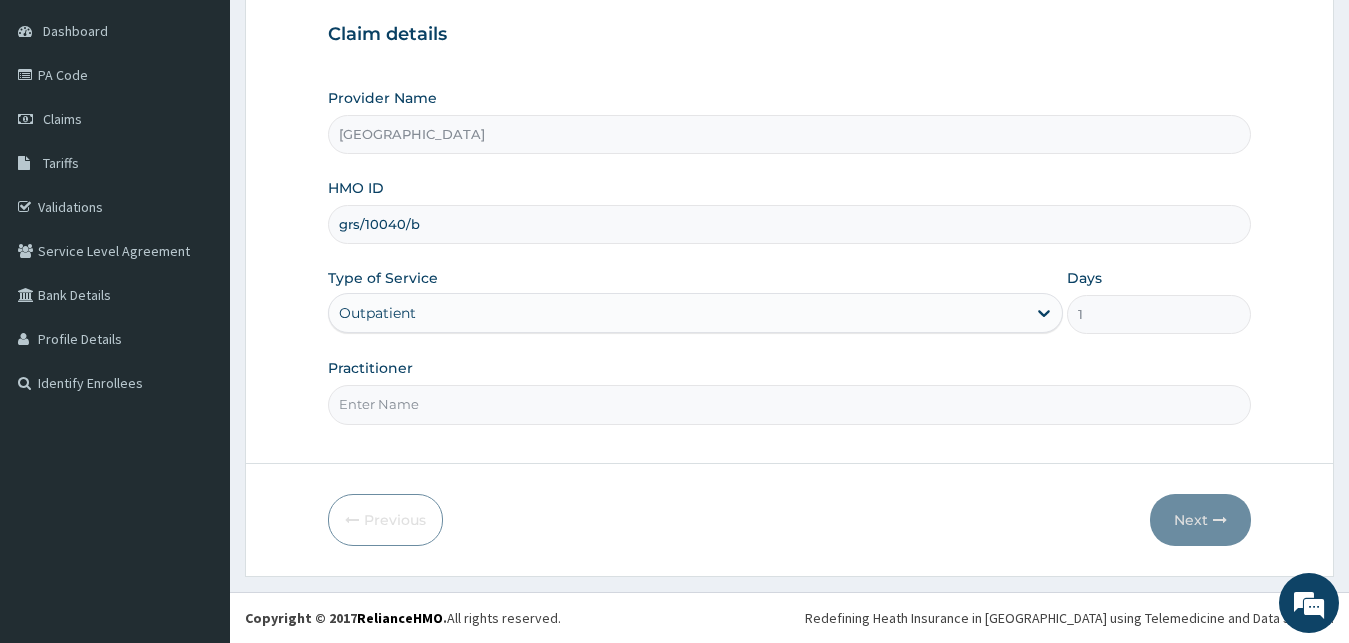 click on "Practitioner" at bounding box center (790, 404) 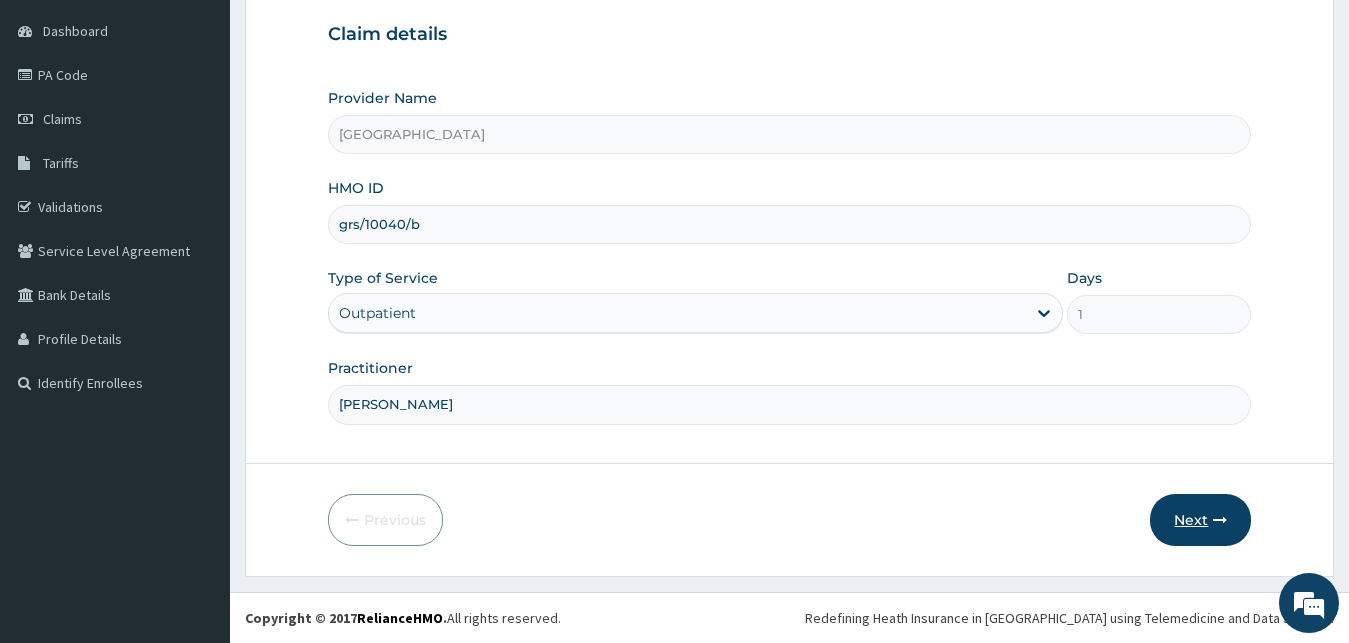 type on "DR ALI" 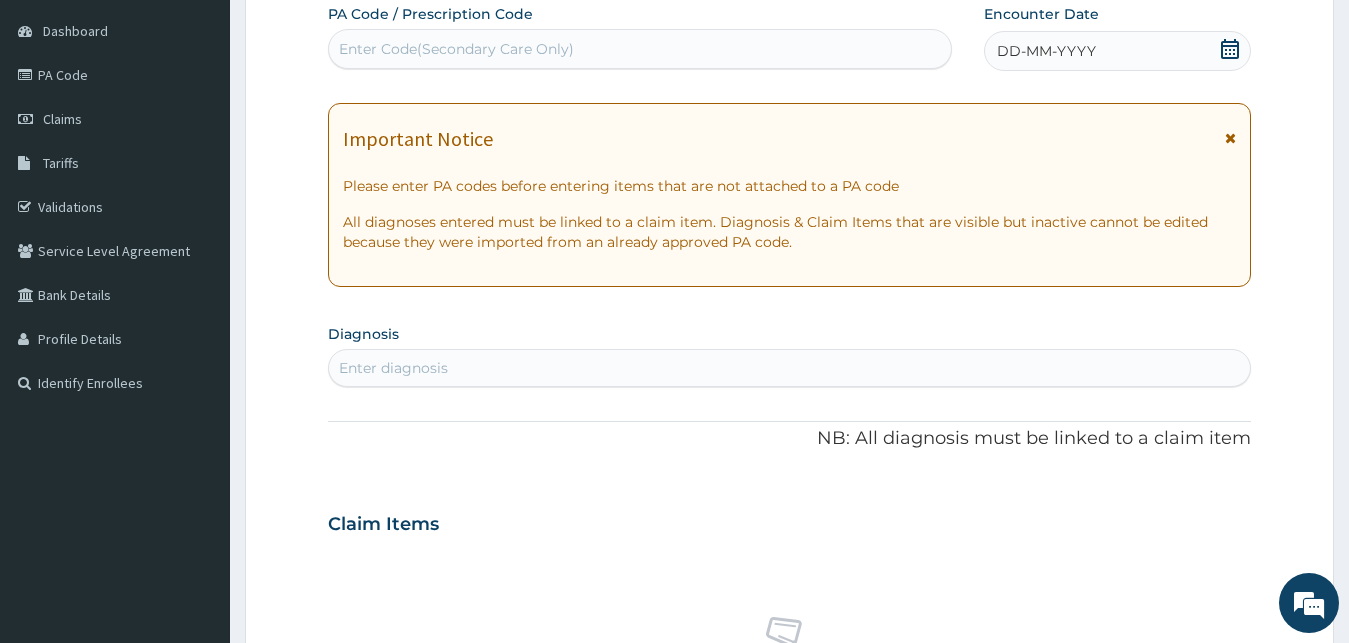 drag, startPoint x: 1038, startPoint y: 47, endPoint x: 970, endPoint y: 74, distance: 73.1642 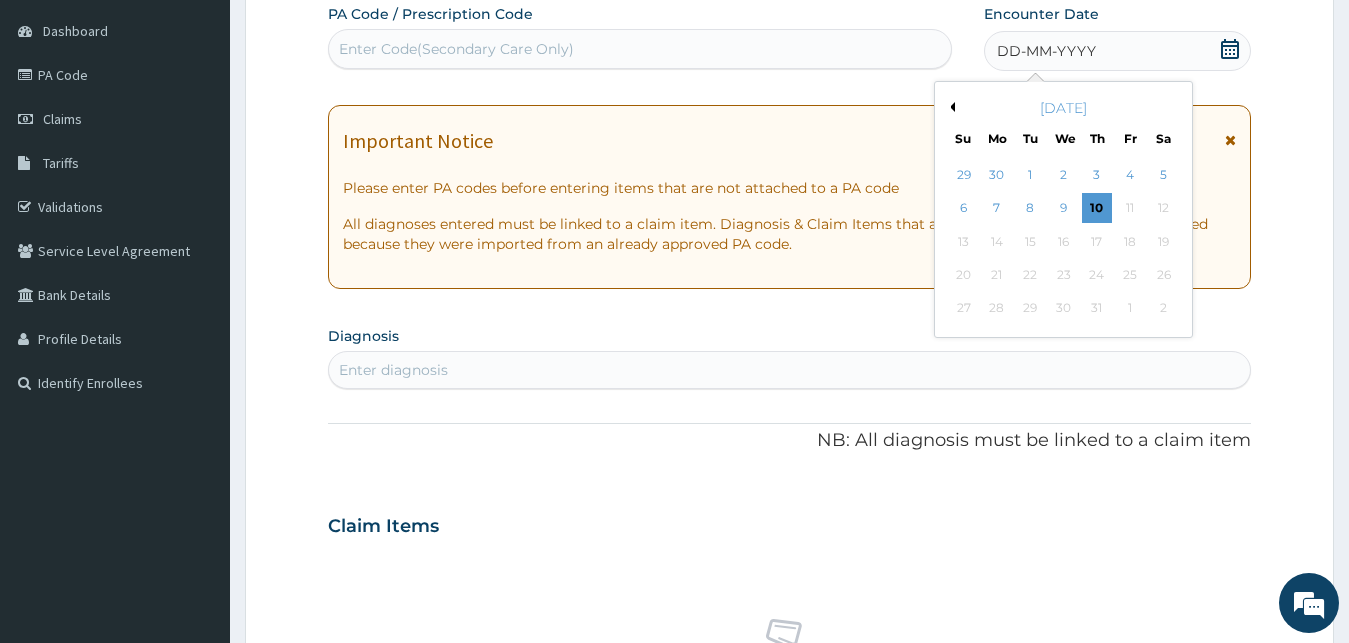 click on "Previous Month" at bounding box center [950, 107] 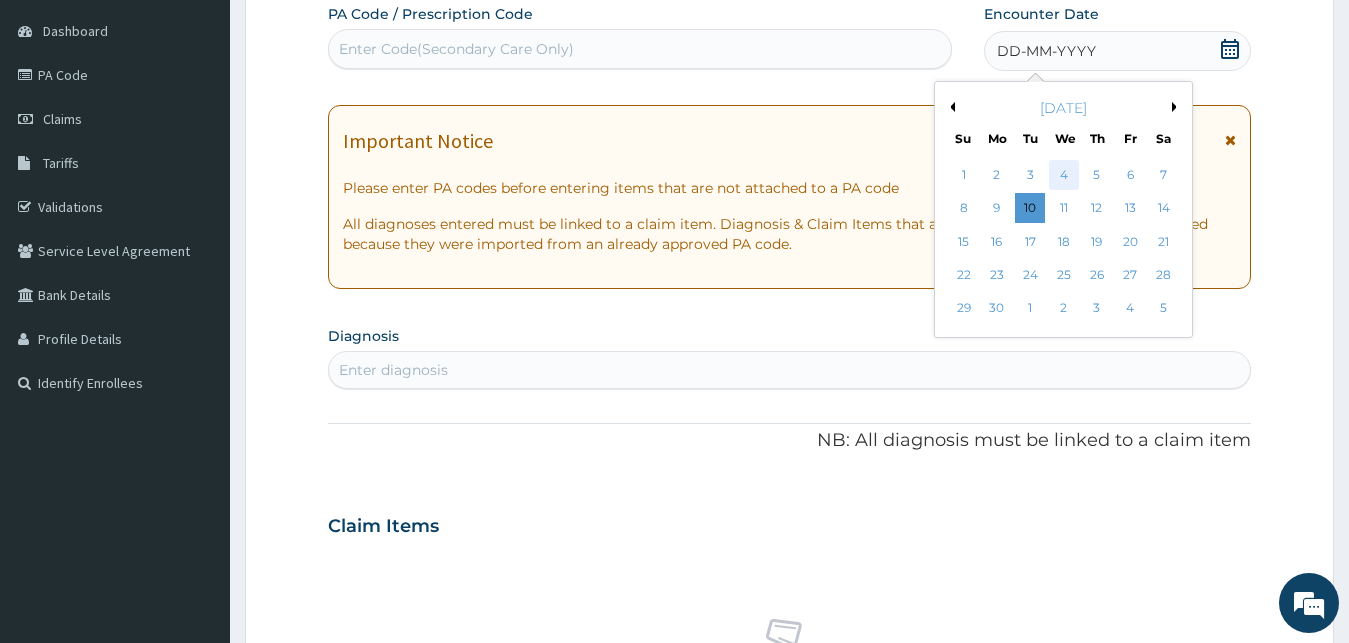 click on "4" at bounding box center (1063, 175) 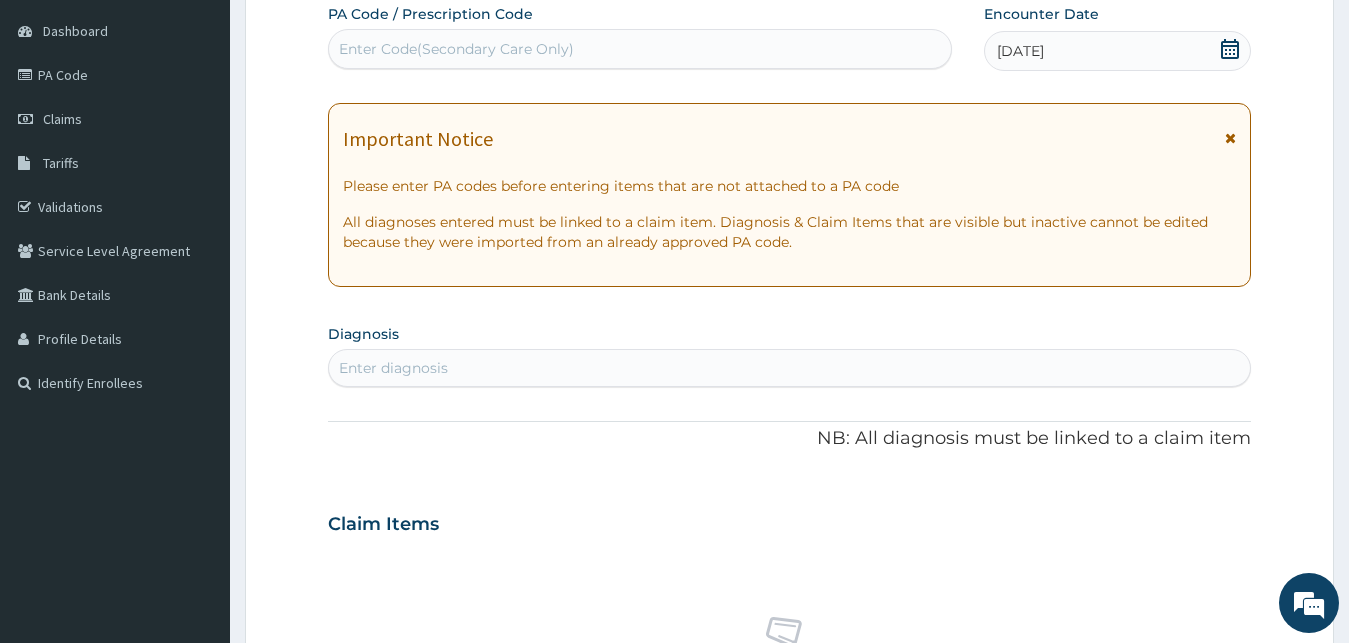 click on "Enter diagnosis" at bounding box center (790, 368) 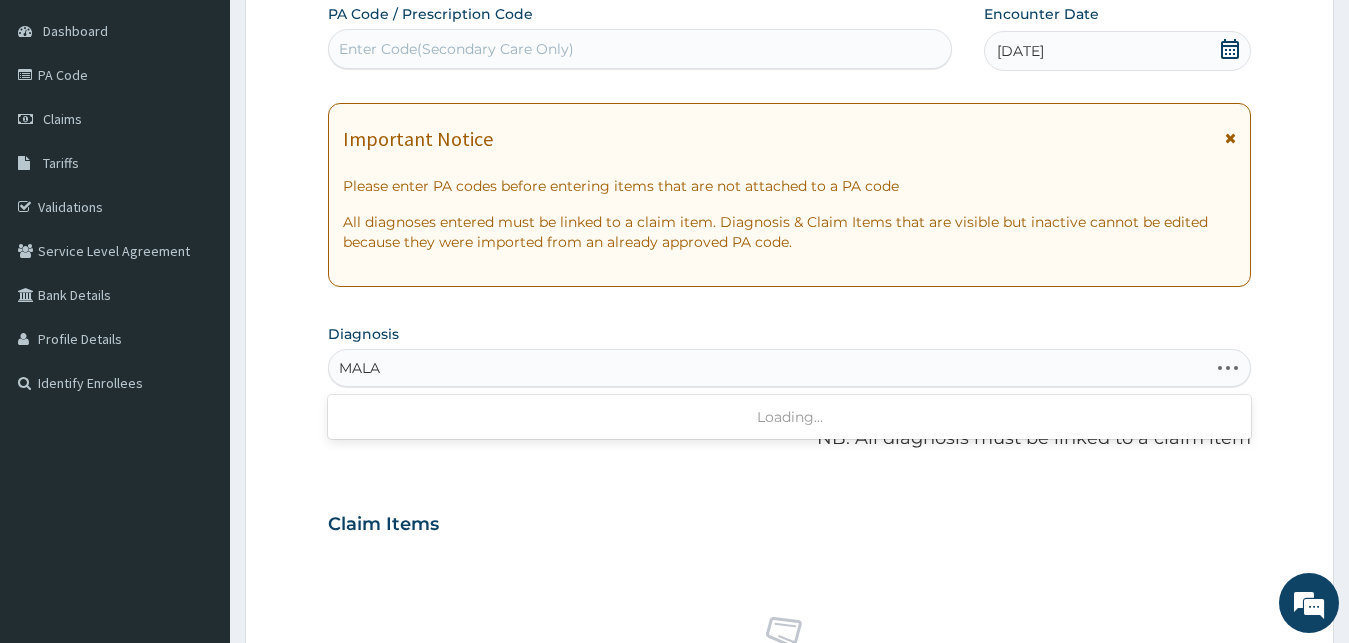 type on "MALAR" 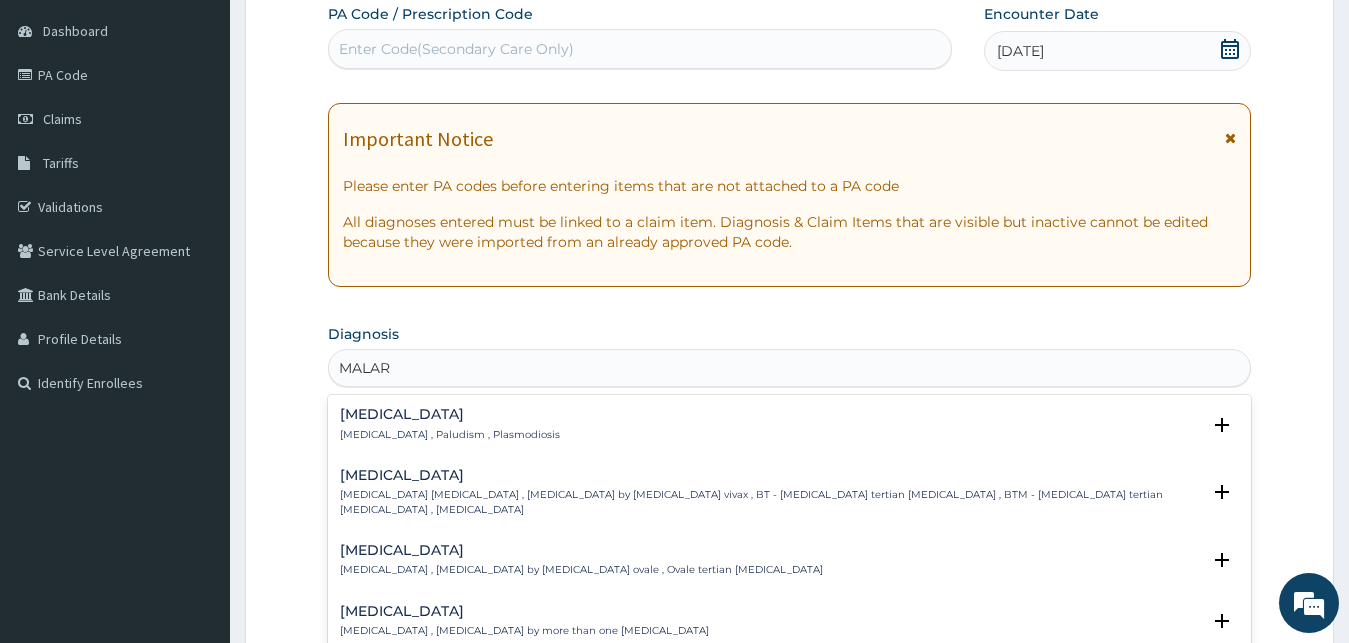 click on "[MEDICAL_DATA]" at bounding box center [450, 414] 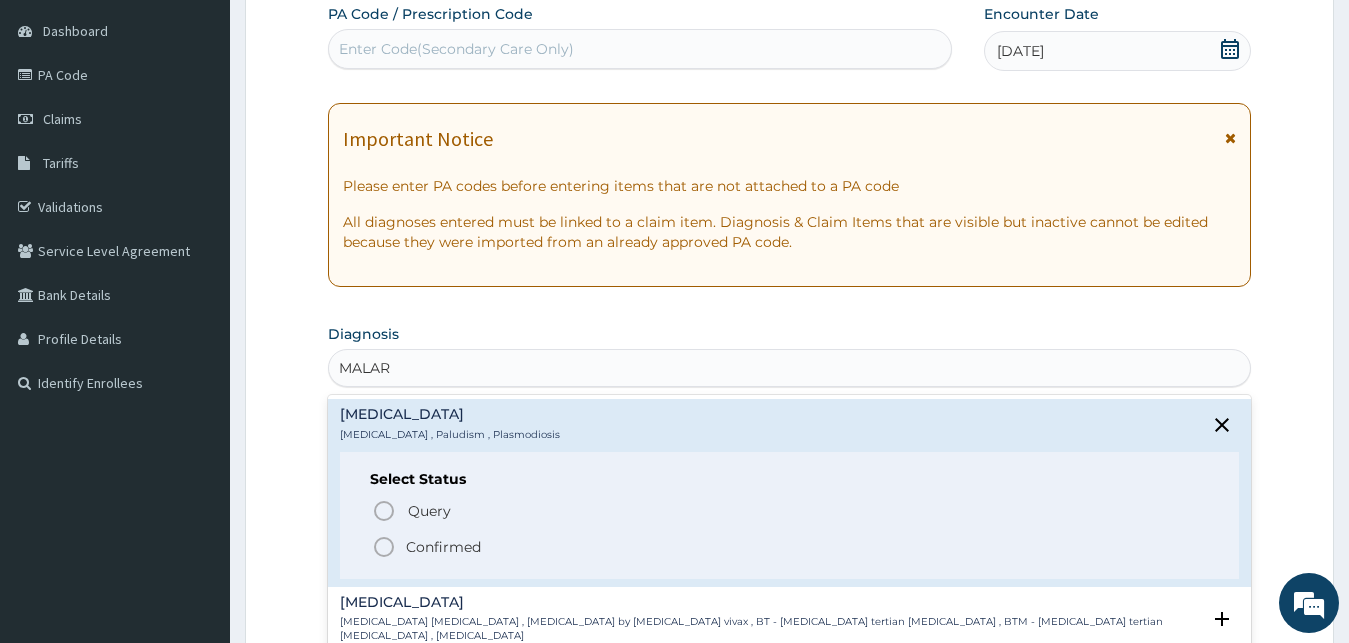 click on "Confirmed" at bounding box center (443, 547) 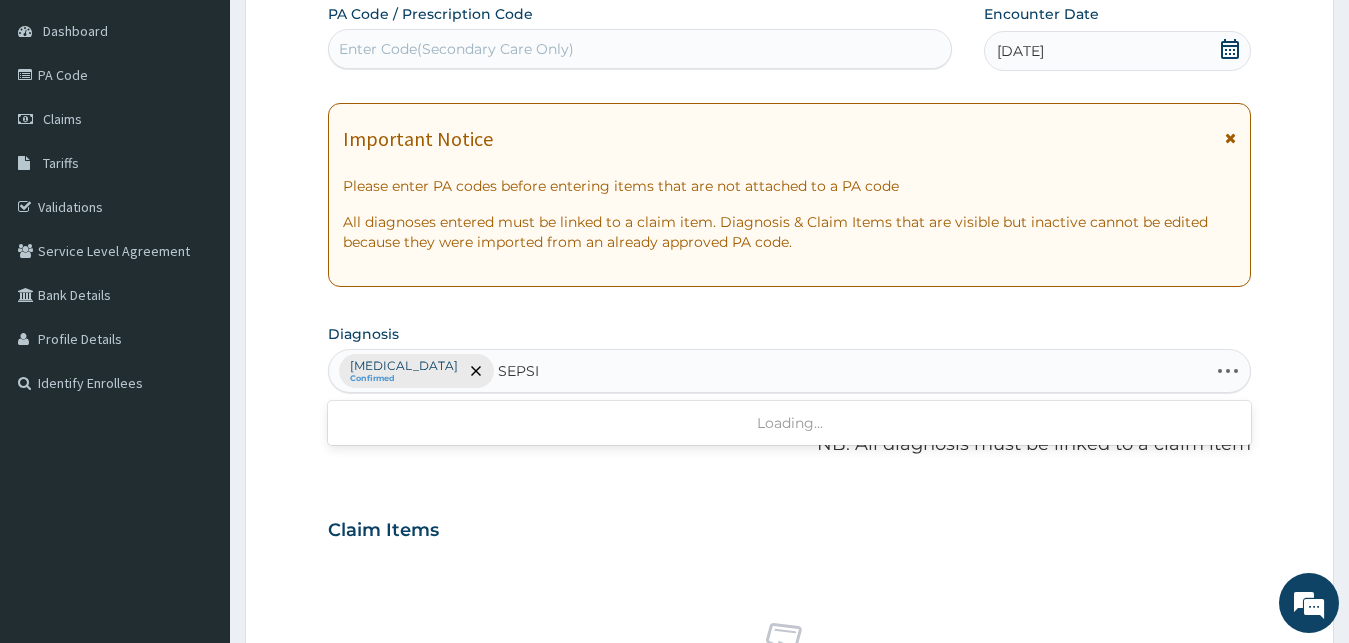type on "[MEDICAL_DATA]" 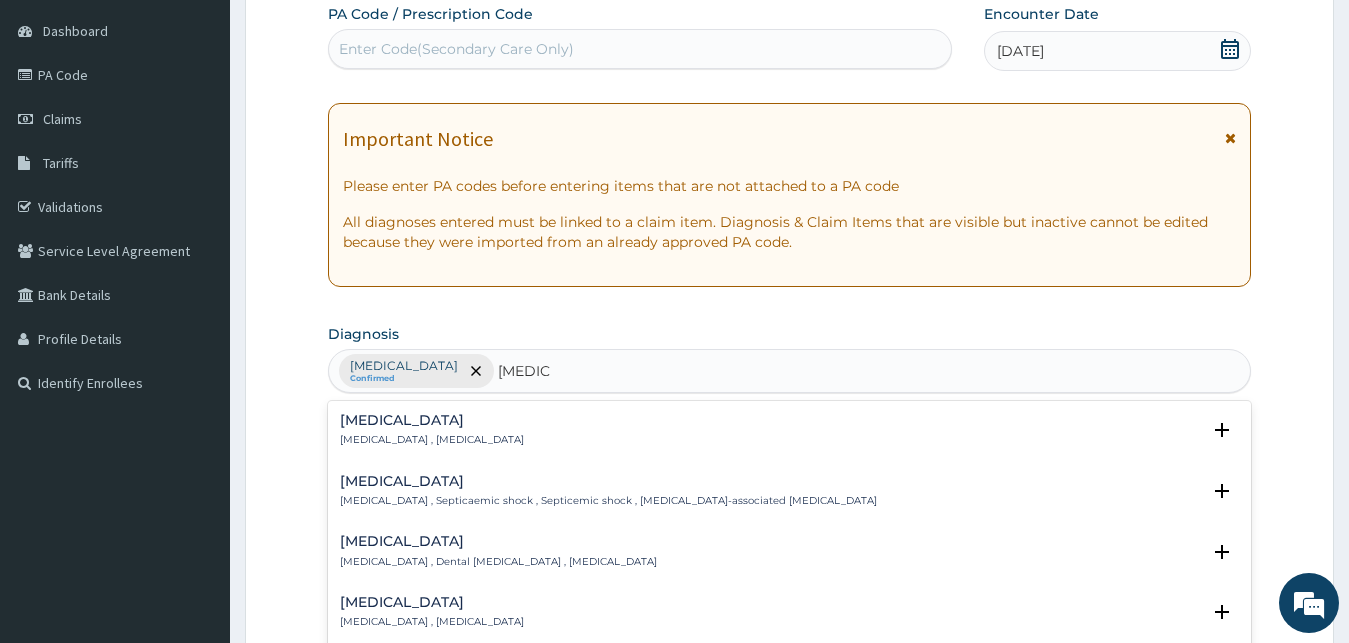 click on "[MEDICAL_DATA]" at bounding box center (432, 420) 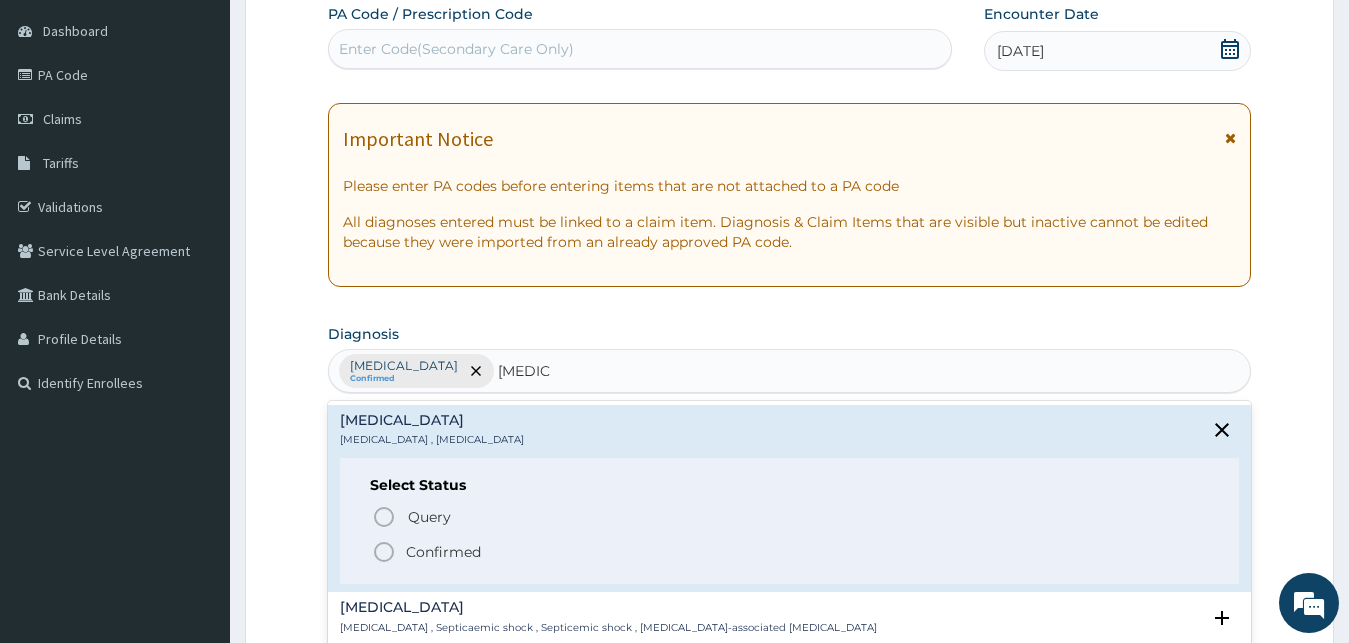 click on "Confirmed" at bounding box center [443, 552] 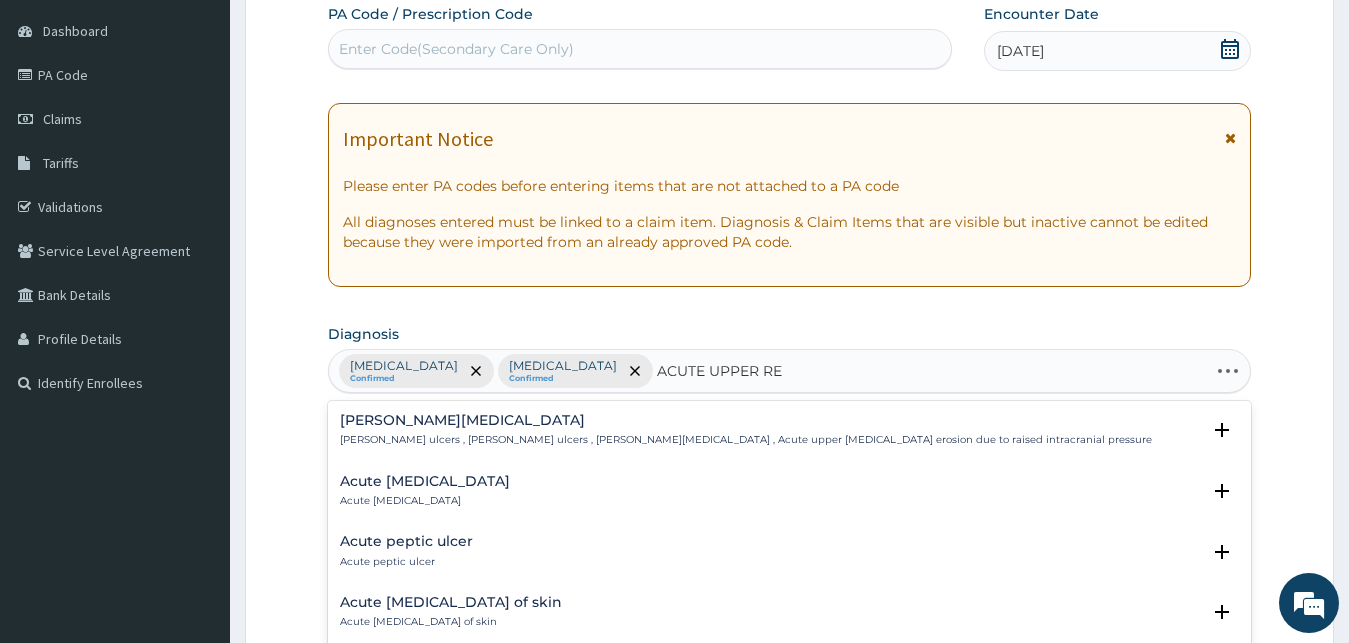 type on "ACUTE UPPER RES" 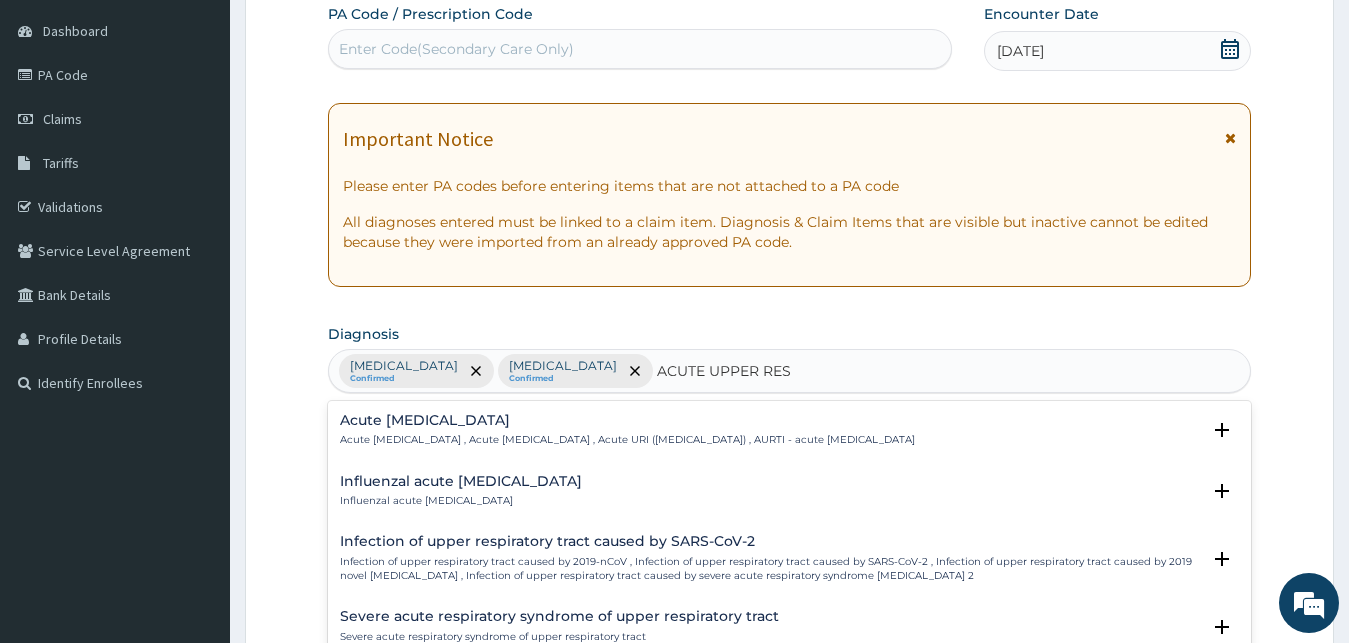 click on "Acute upper respiratory infection Acute upper respiratory infection , Acute upper respiratory tract infection , Acute URI (upper respiratory infection) , AURTI - acute upper respiratory tract infection" at bounding box center [627, 430] 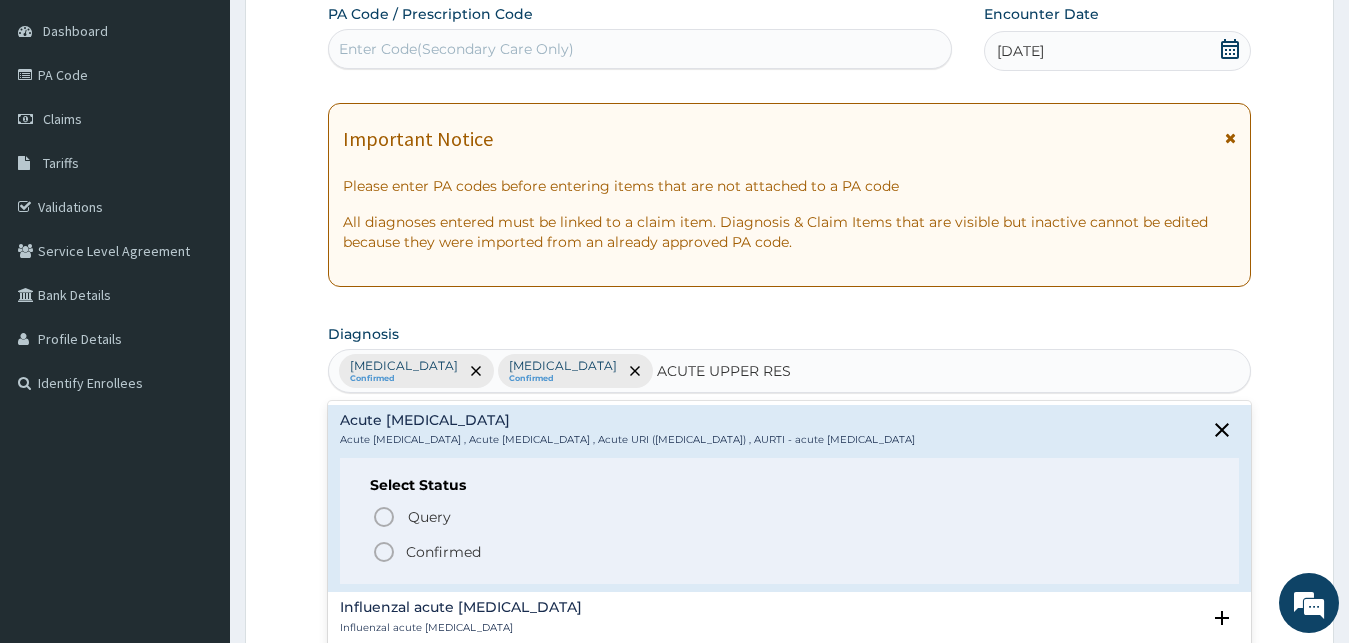 click on "Confirmed" at bounding box center (443, 552) 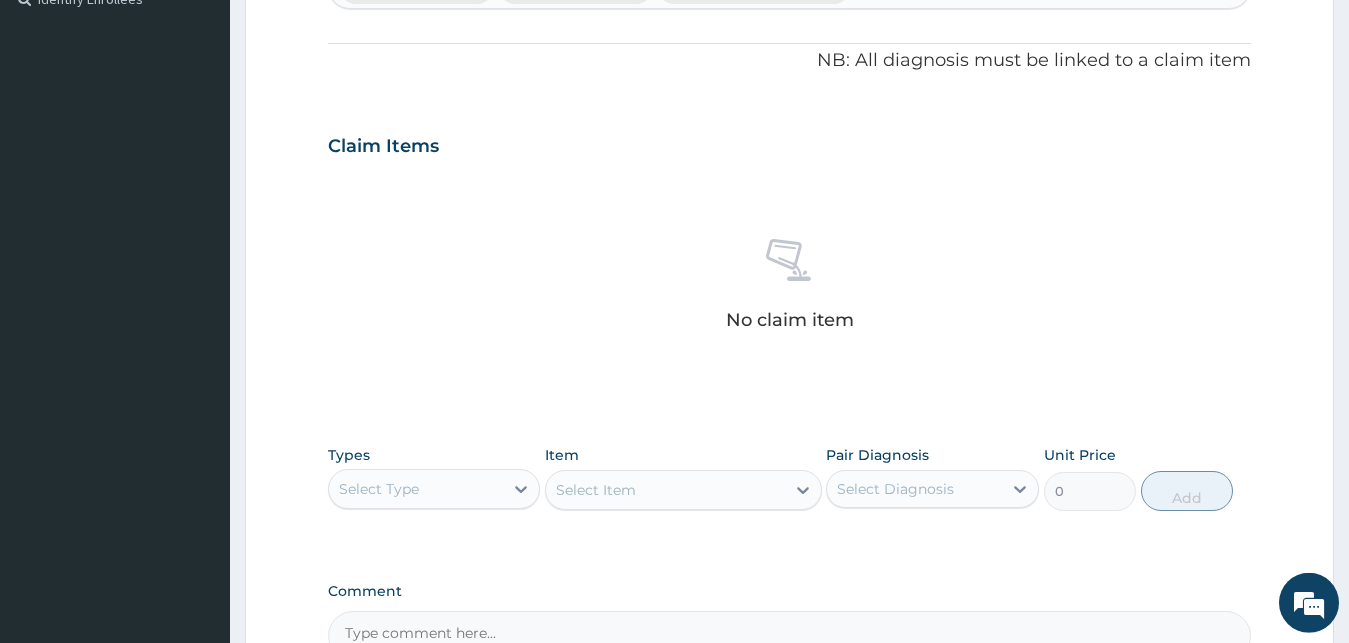 scroll, scrollTop: 595, scrollLeft: 0, axis: vertical 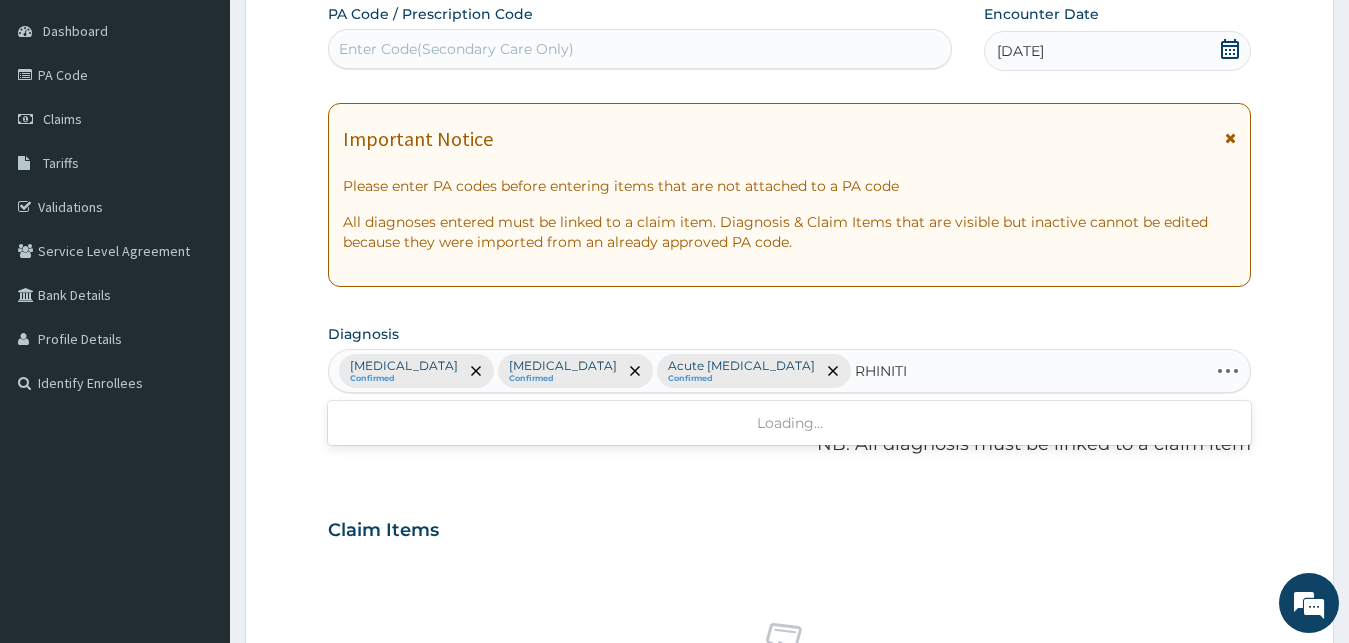 type on "RHINITIS" 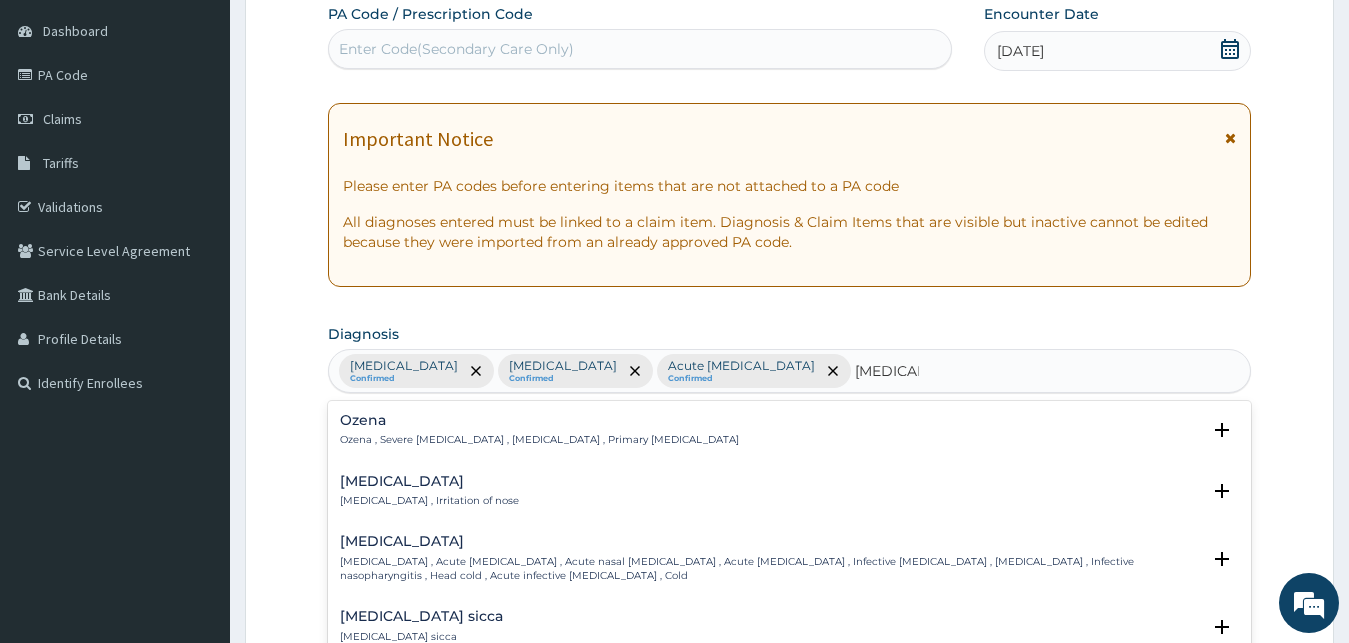 click on "Rhinitis Rhinitis , Irritation of nose Select Status Query Query covers suspected (?), Keep in view (kiv), Ruled out (r/o) Confirmed" at bounding box center [790, 496] 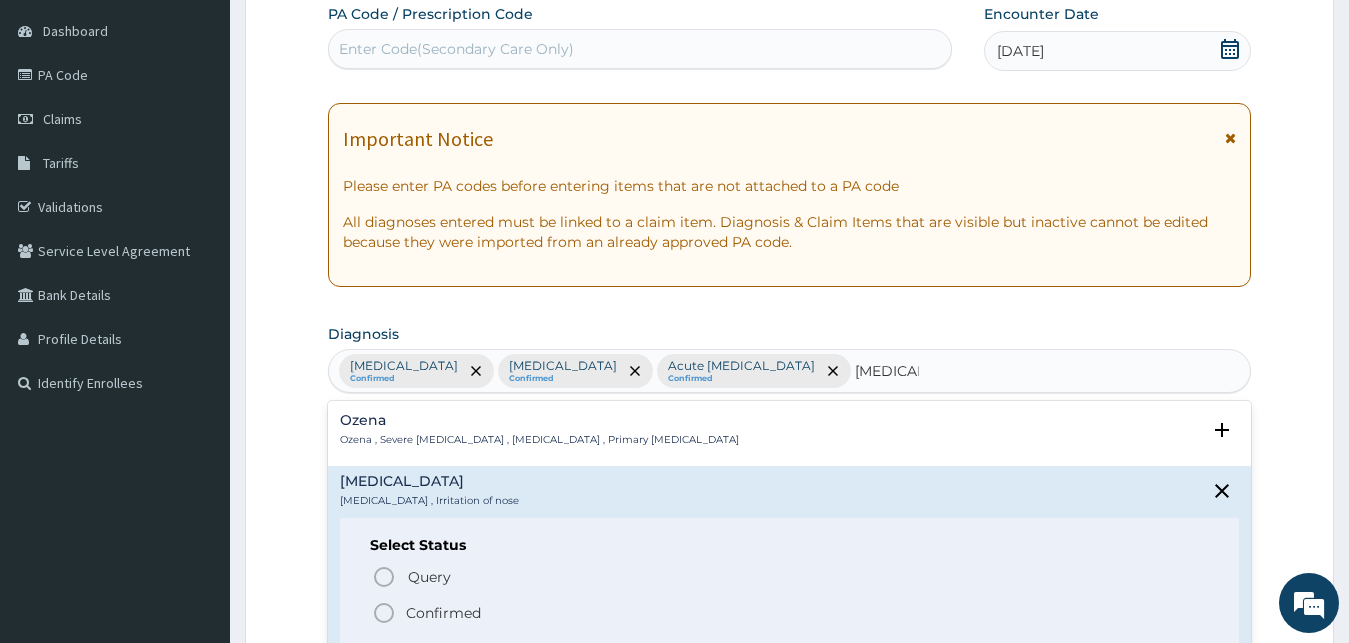 click on "Confirmed" at bounding box center (443, 613) 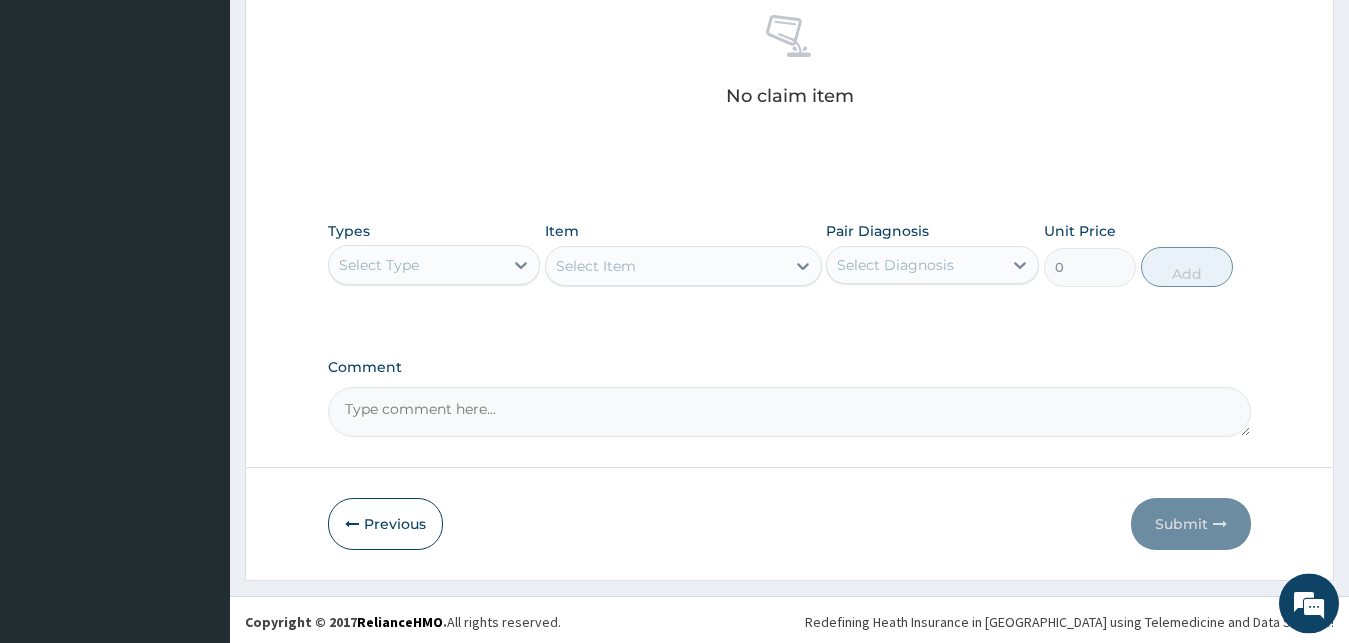 scroll, scrollTop: 799, scrollLeft: 0, axis: vertical 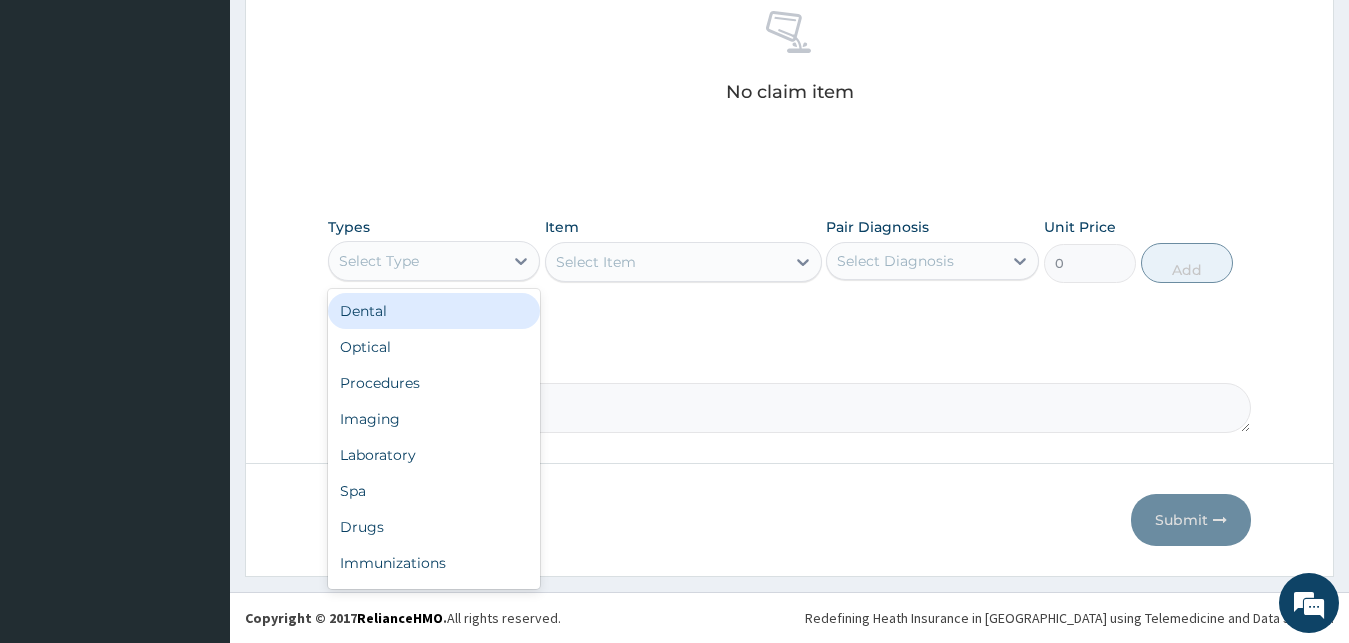 drag, startPoint x: 391, startPoint y: 240, endPoint x: 416, endPoint y: 343, distance: 105.99056 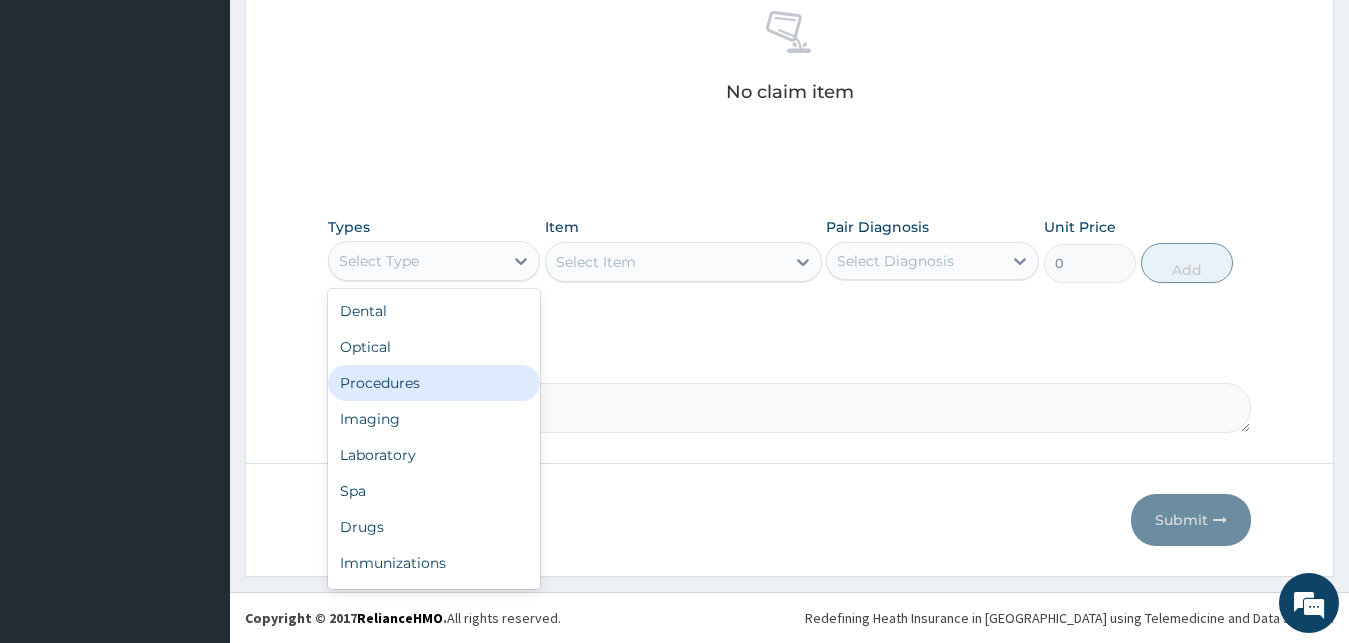 click on "Procedures" at bounding box center (434, 383) 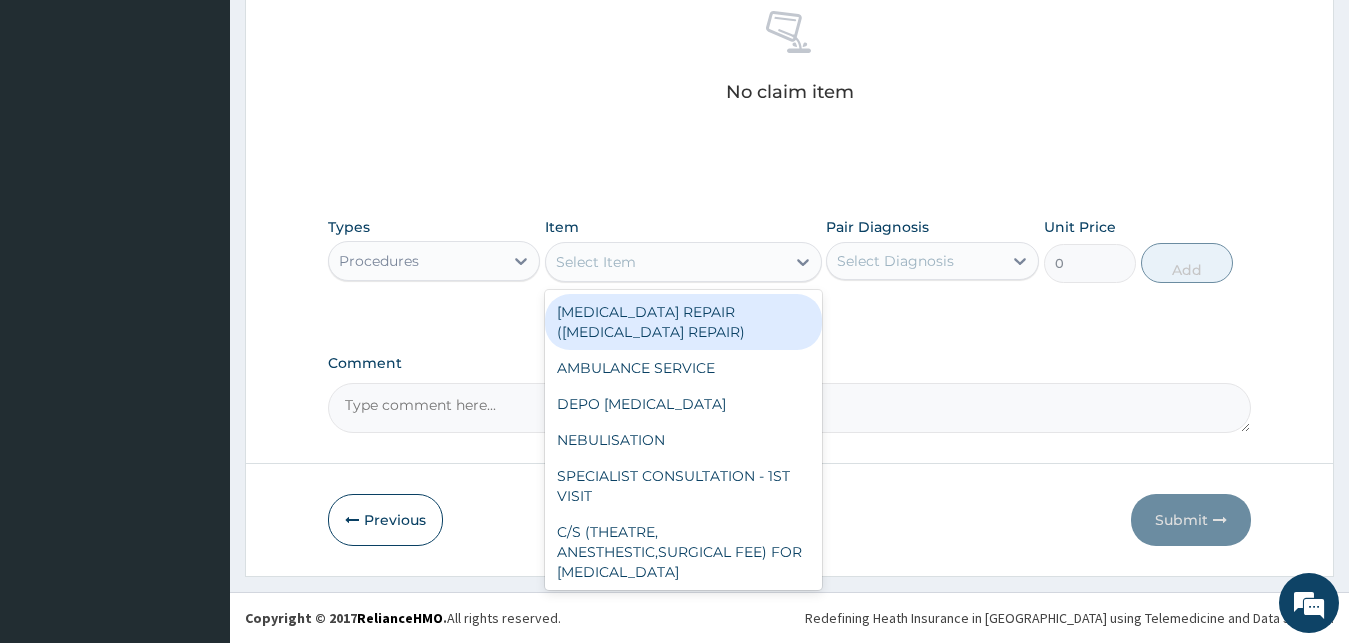 click on "Select Item" at bounding box center (665, 262) 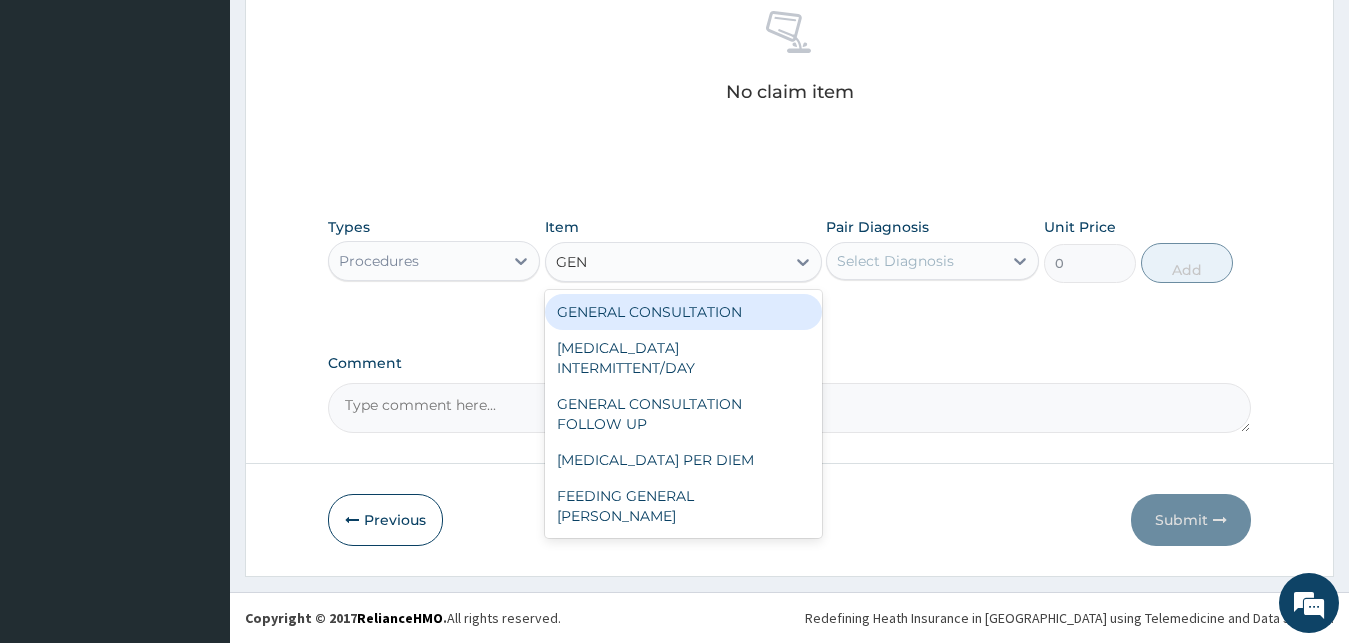 type on "GENE" 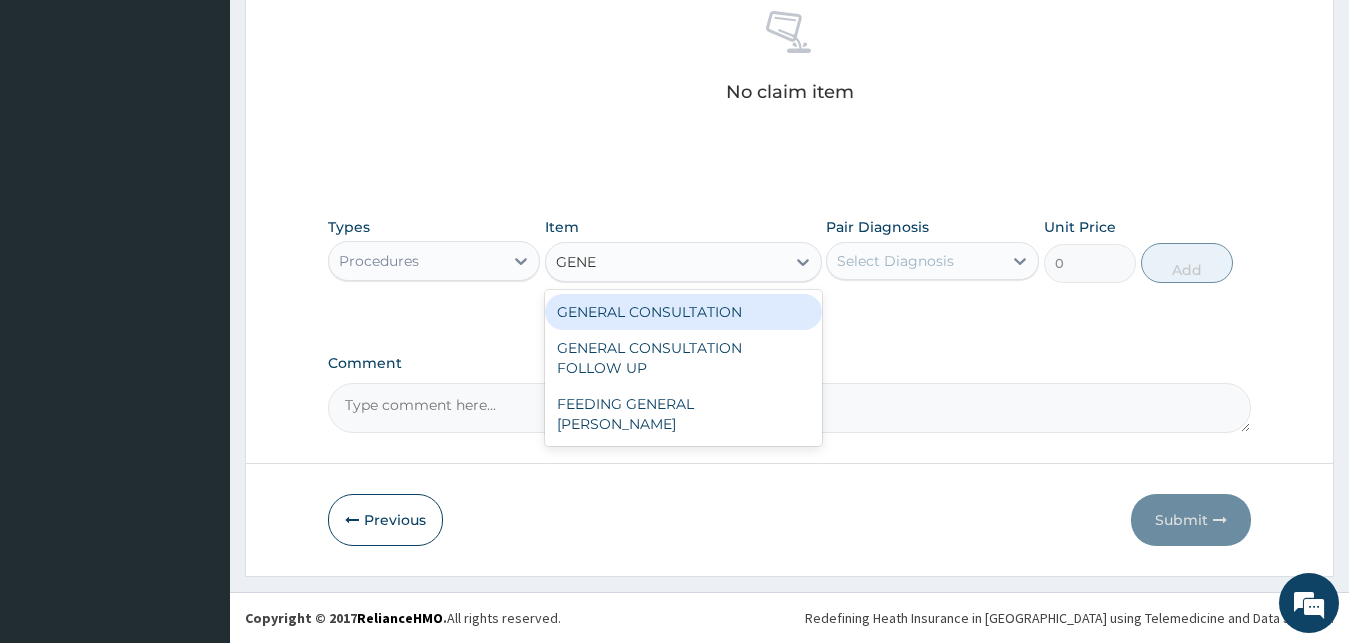 click on "GENERAL CONSULTATION" at bounding box center (683, 312) 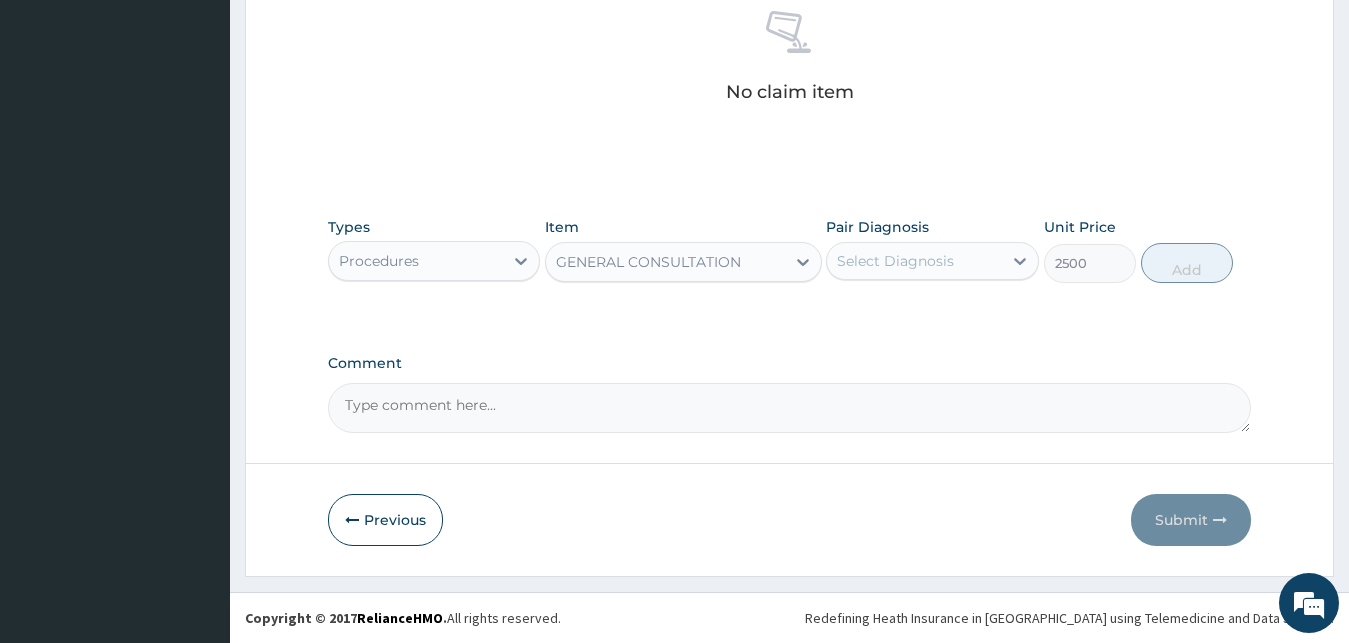 drag, startPoint x: 896, startPoint y: 260, endPoint x: 906, endPoint y: 285, distance: 26.925823 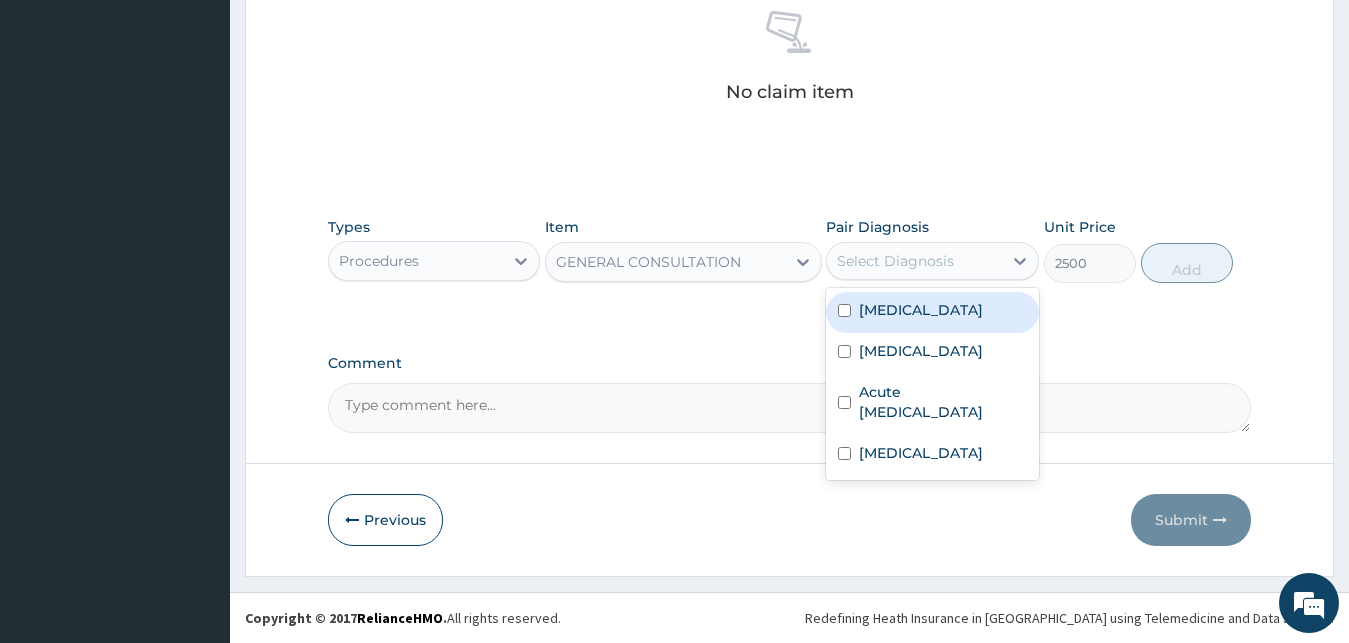 click on "[MEDICAL_DATA]" at bounding box center [932, 353] 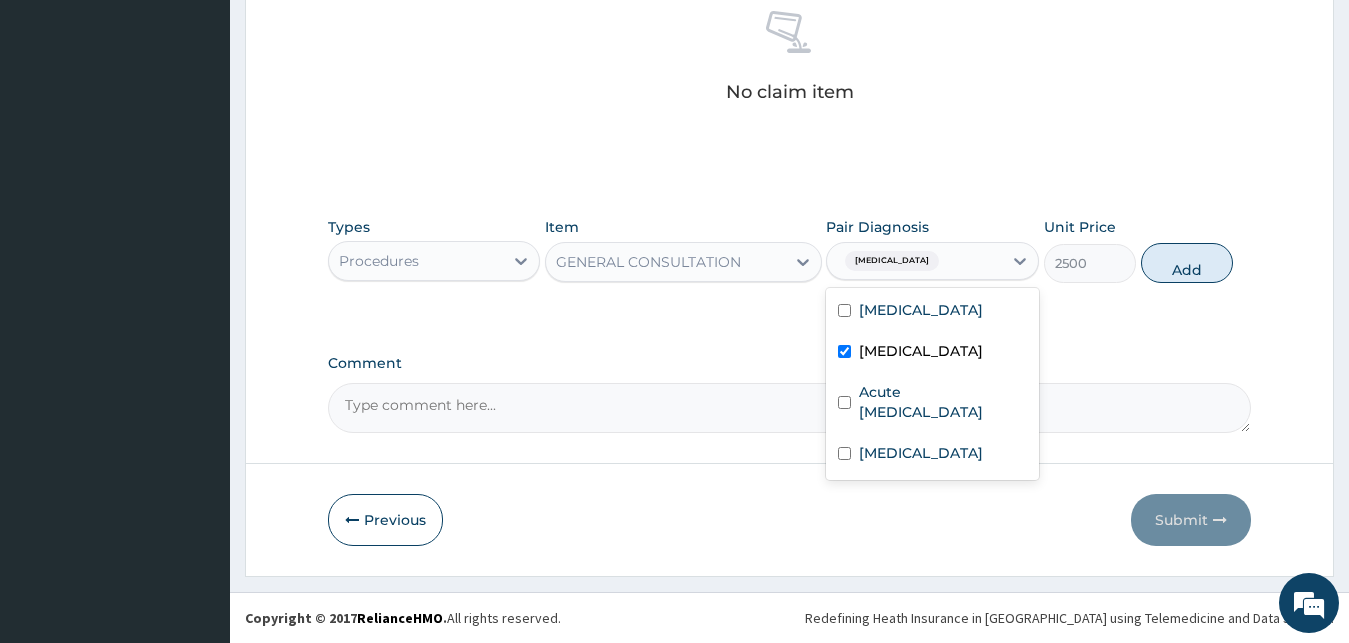 checkbox on "true" 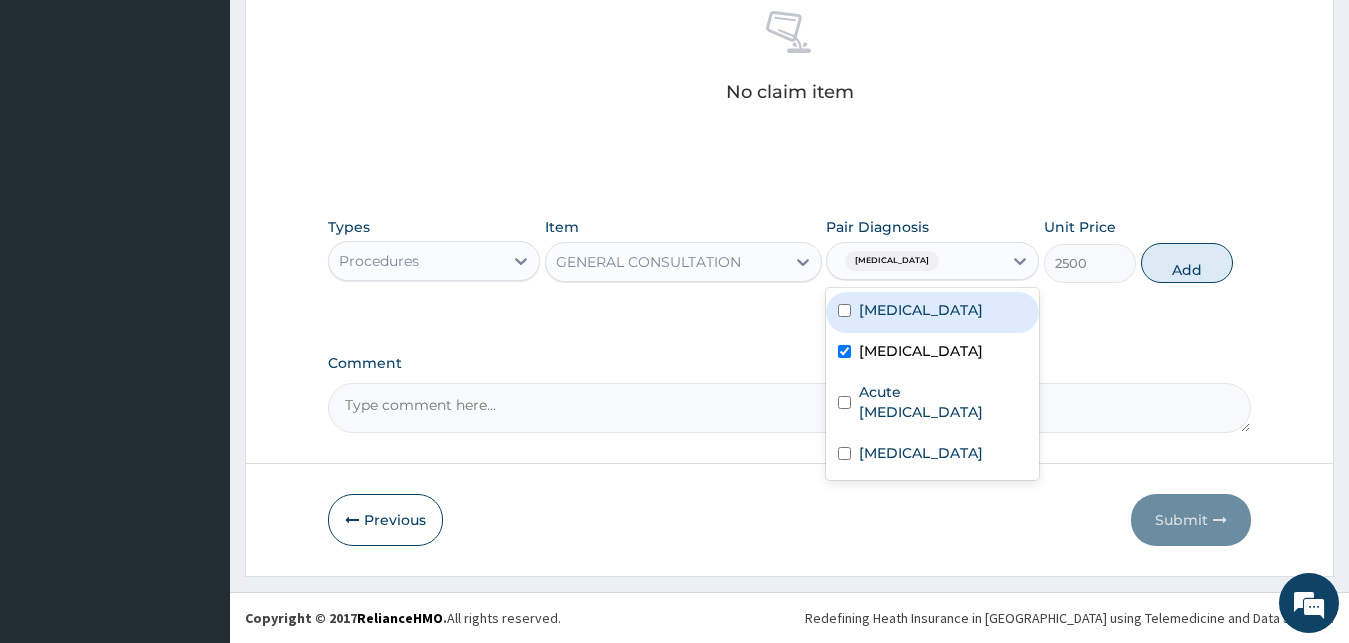 click on "[MEDICAL_DATA]" at bounding box center (921, 310) 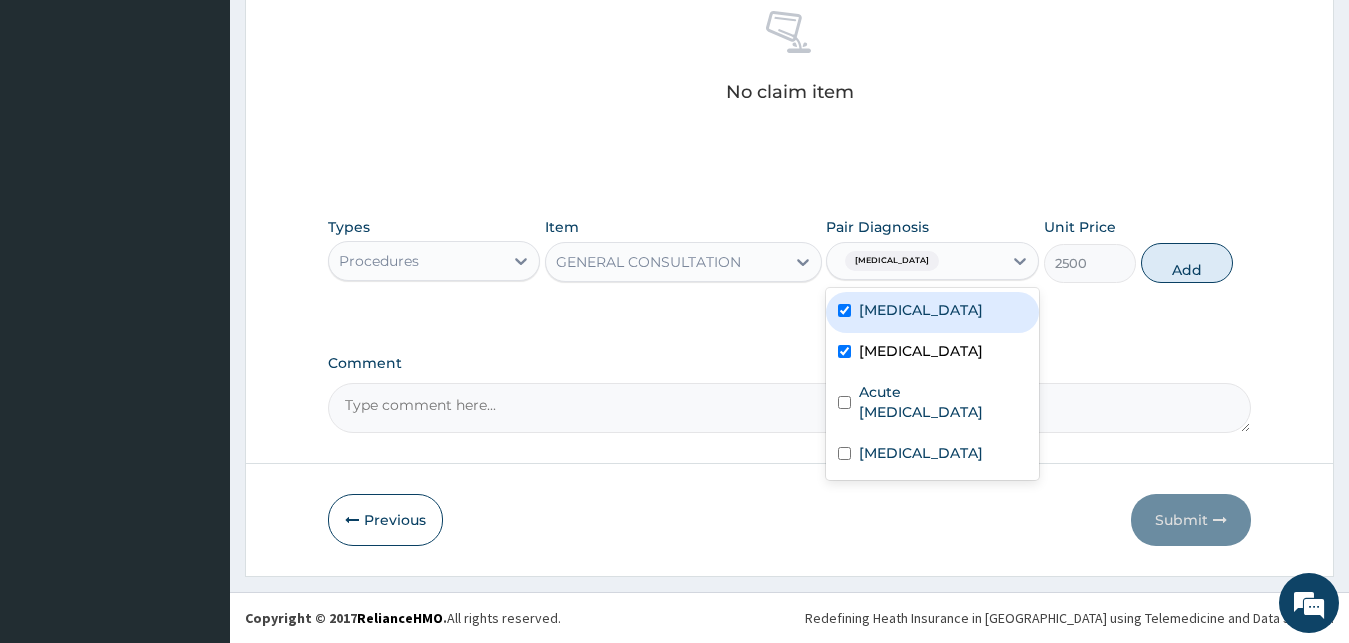 checkbox on "true" 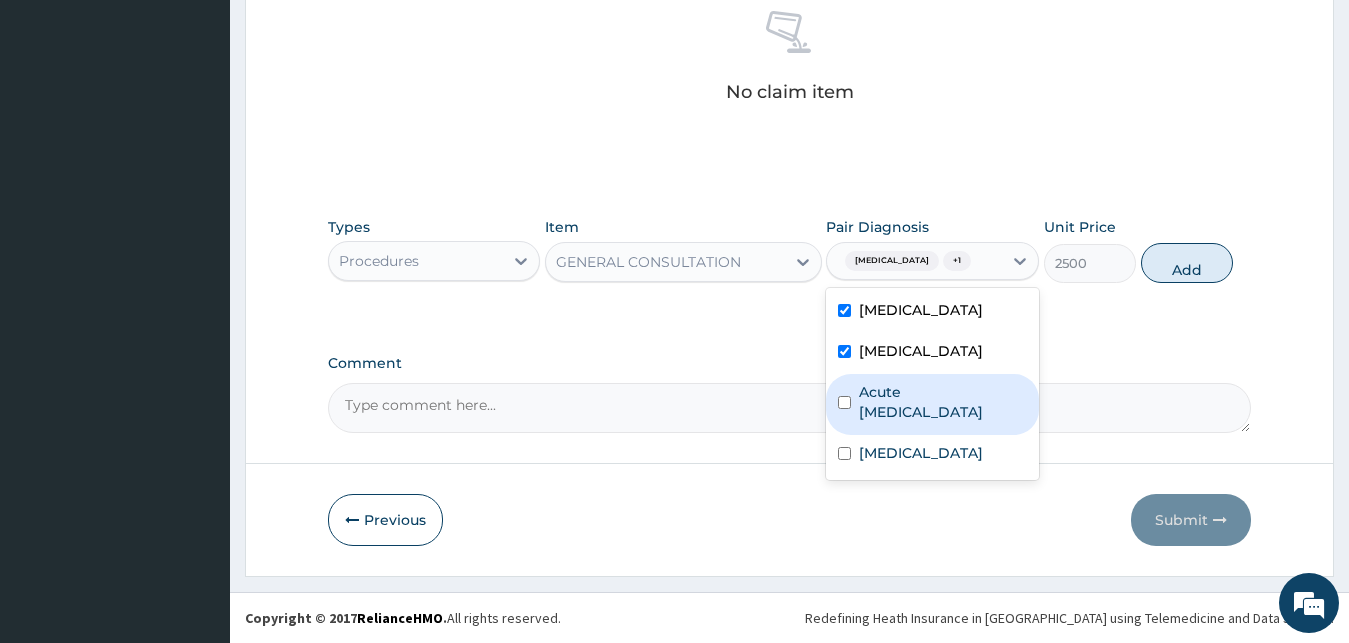 click on "Acute upper respiratory infection" at bounding box center [943, 402] 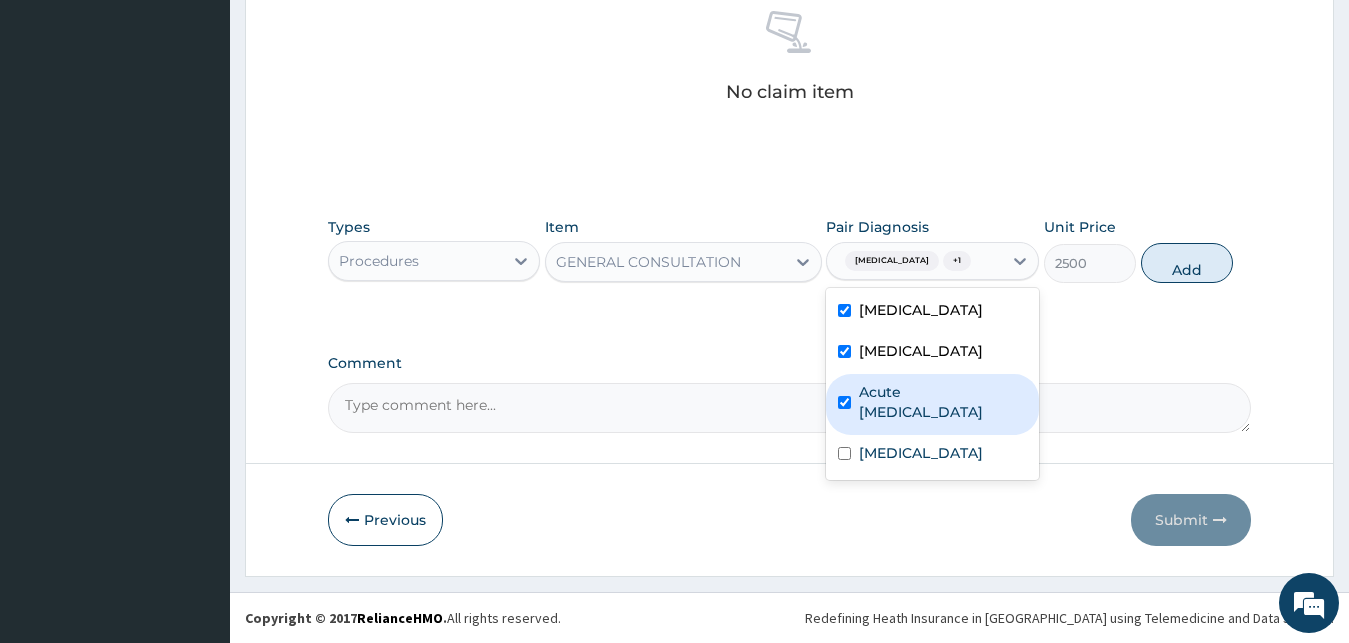 checkbox on "true" 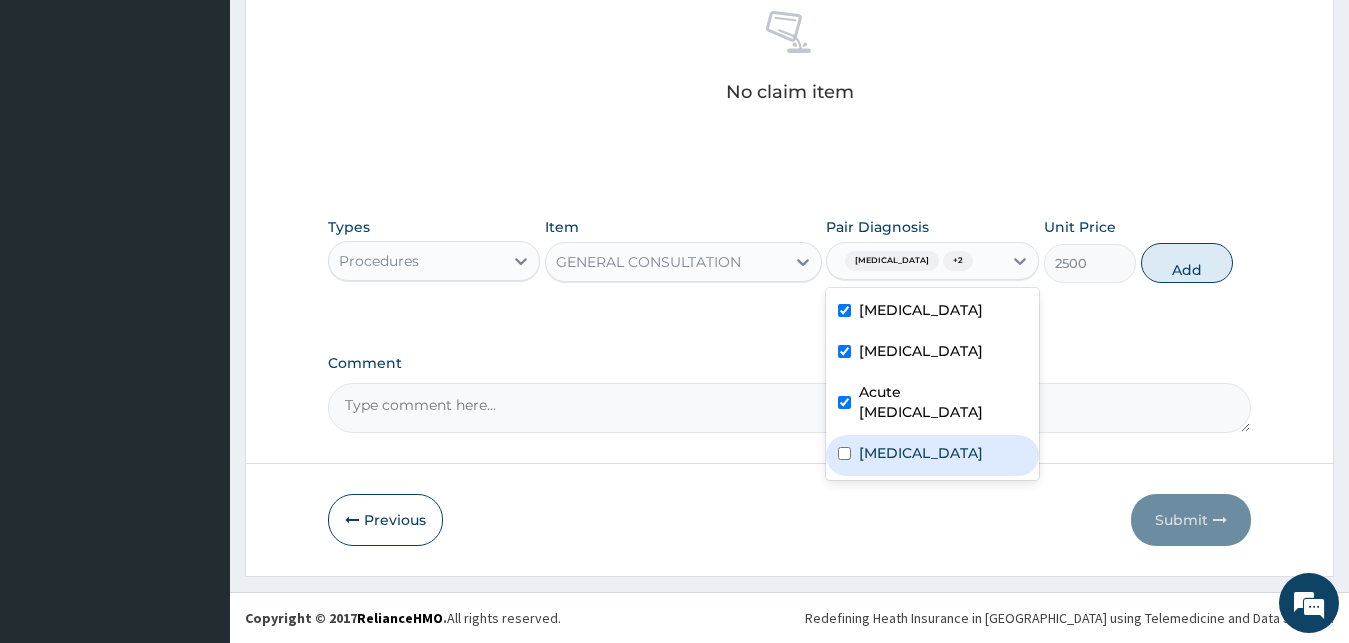 click on "Rhinitis" at bounding box center (932, 455) 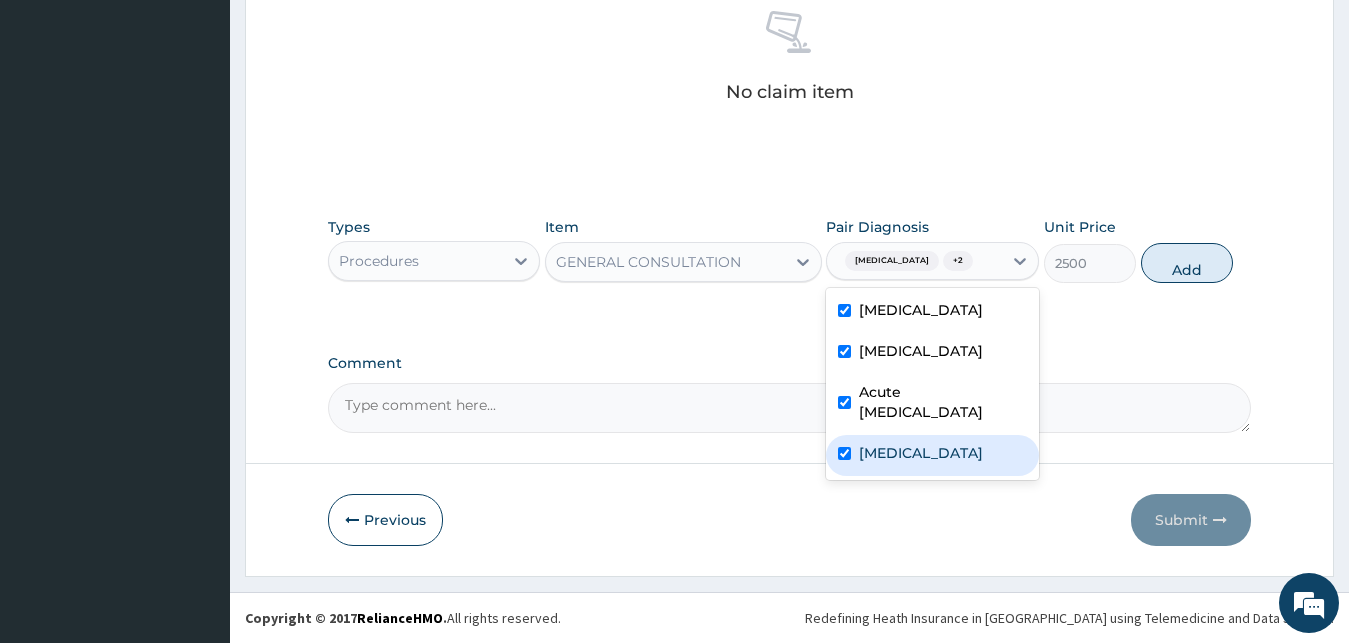 checkbox on "true" 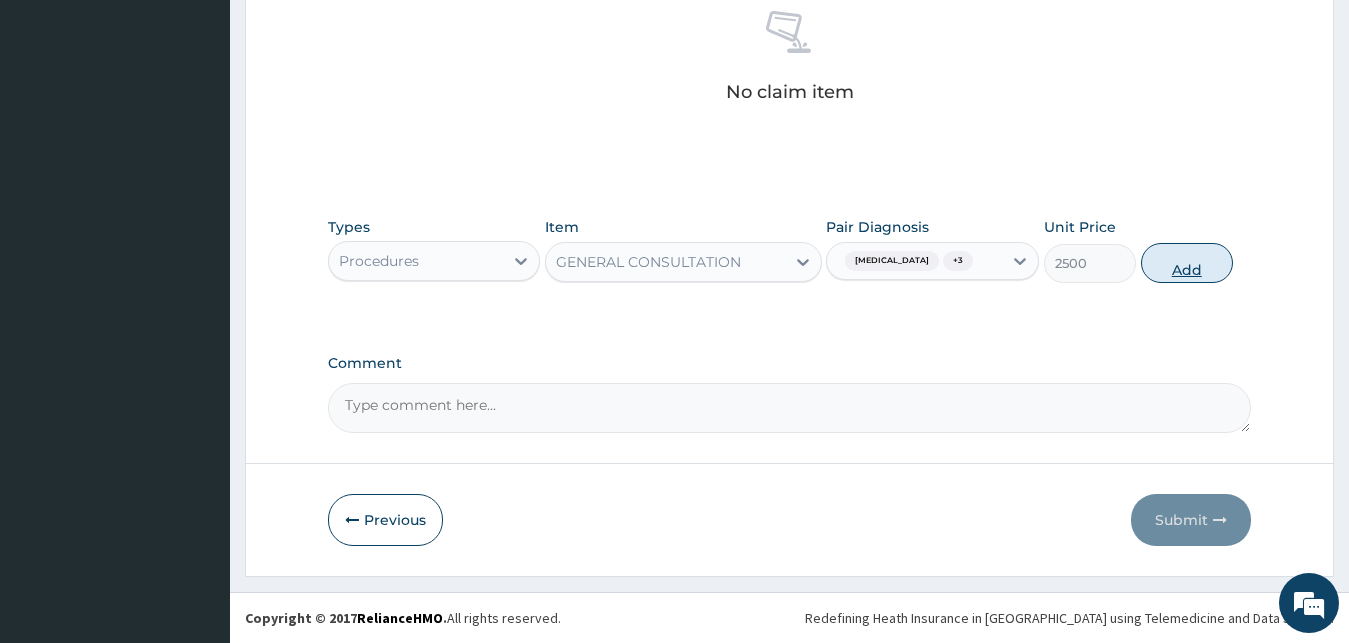 click on "Add" at bounding box center [1187, 263] 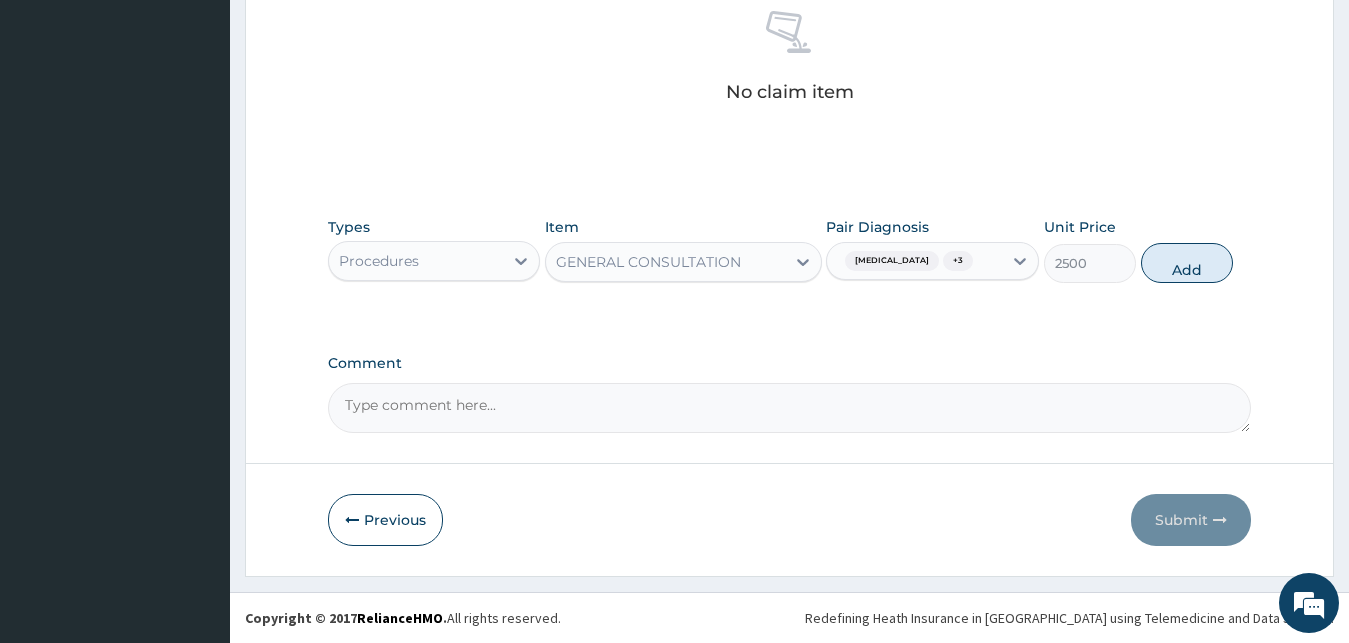 type on "0" 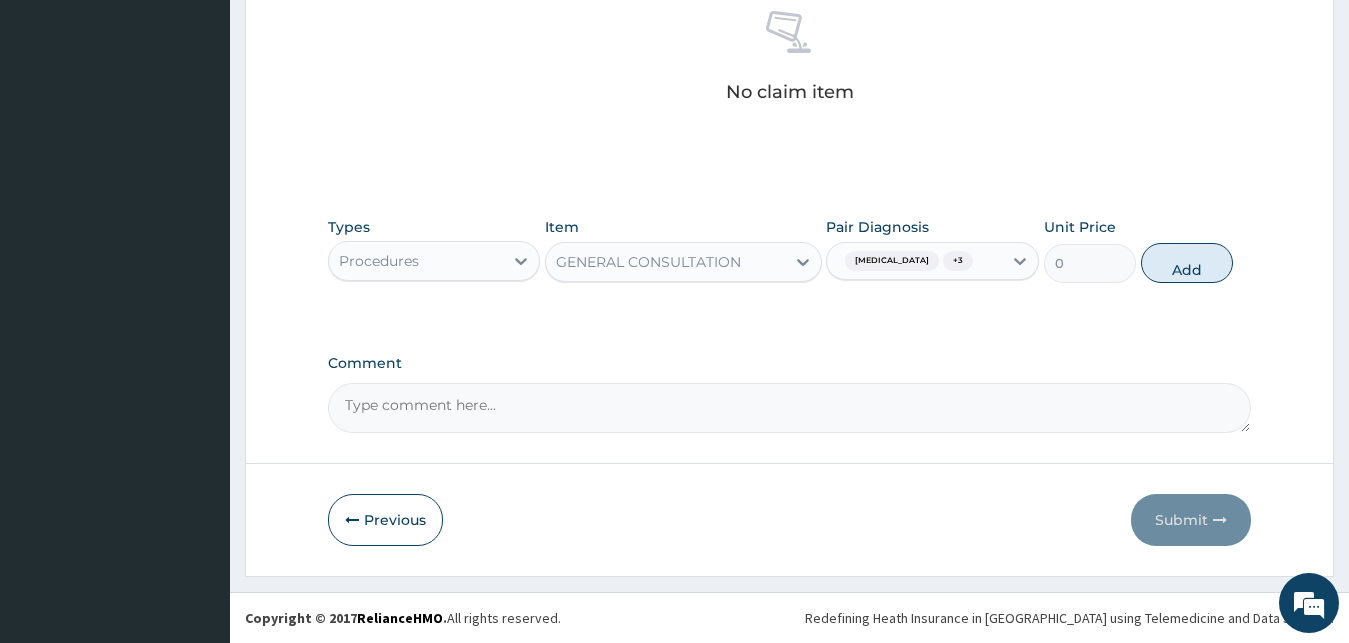 scroll, scrollTop: 721, scrollLeft: 0, axis: vertical 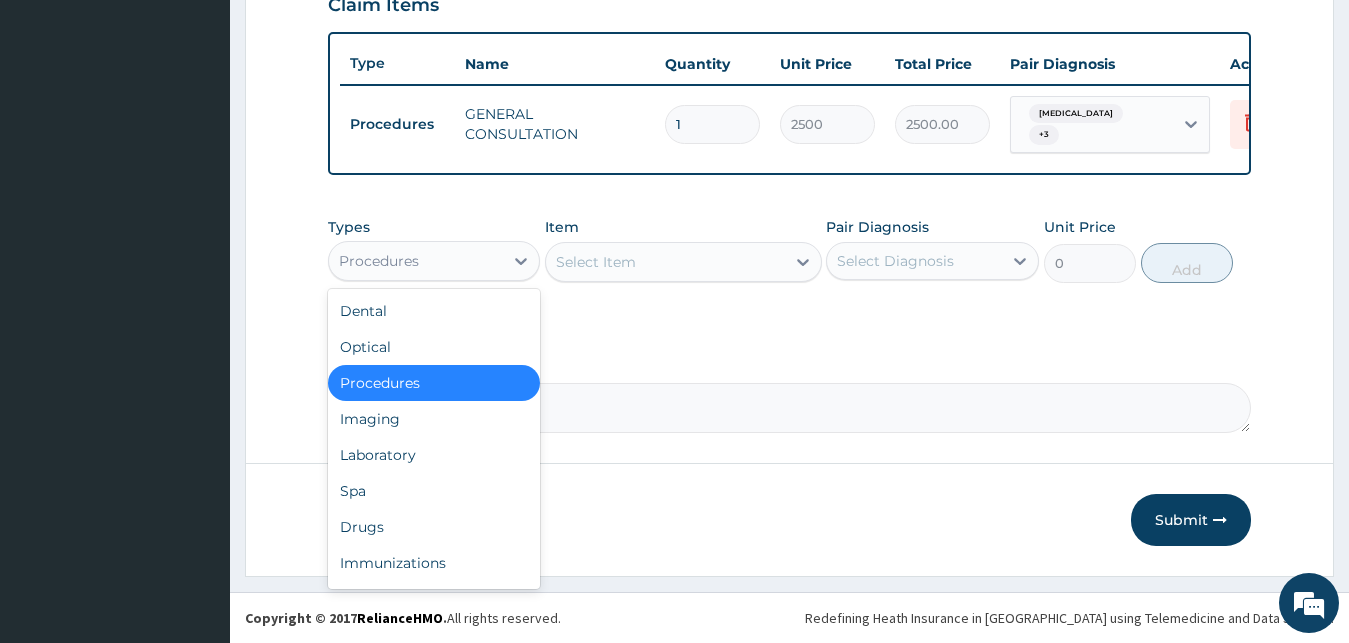 click on "Procedures" at bounding box center (416, 261) 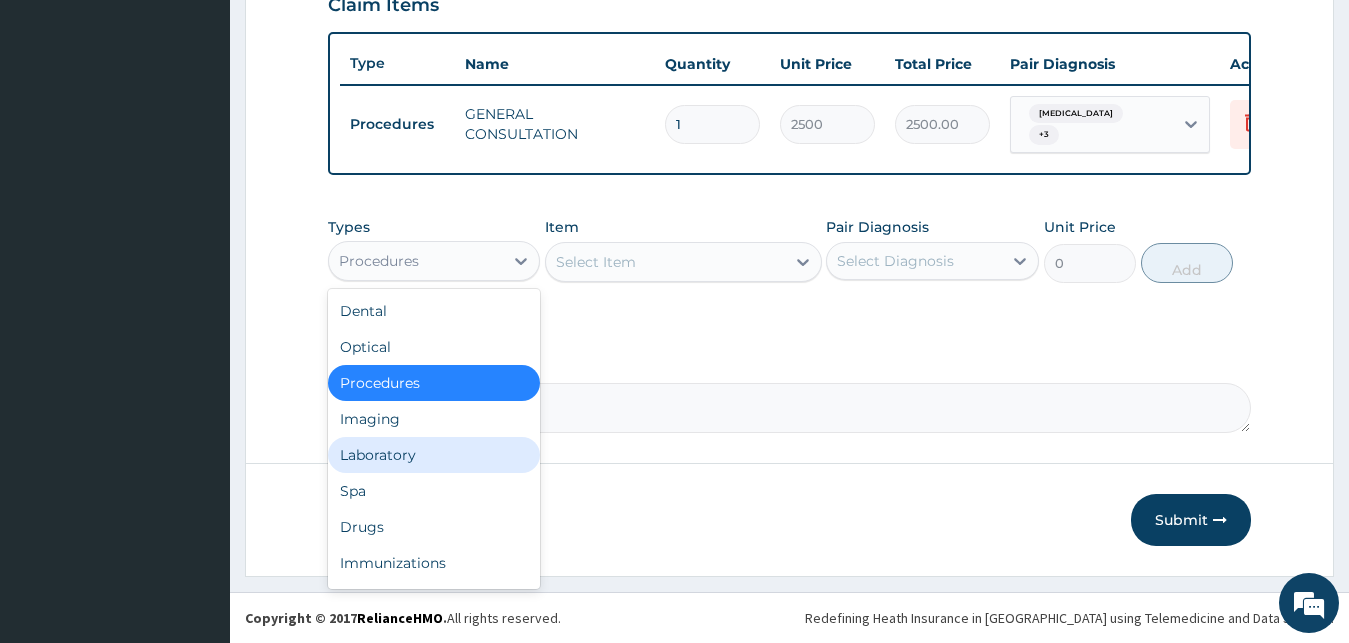 click on "Laboratory" at bounding box center (434, 455) 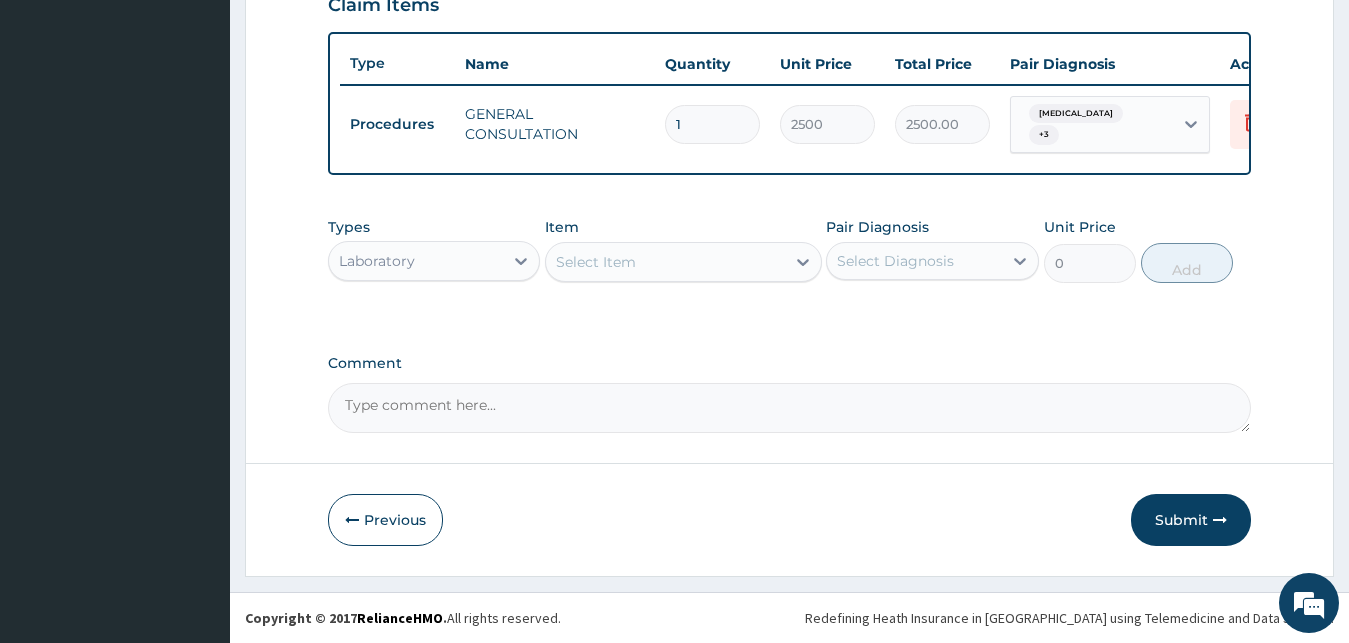 click on "Select Item" at bounding box center [665, 262] 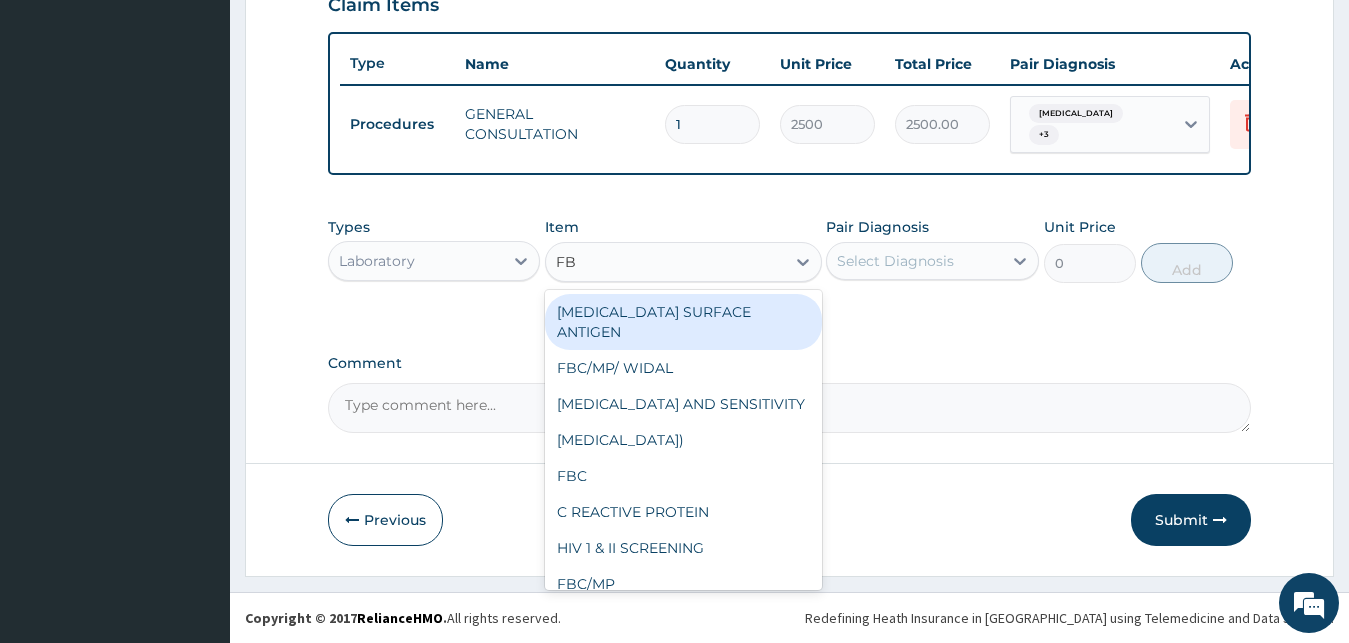 type on "FBC" 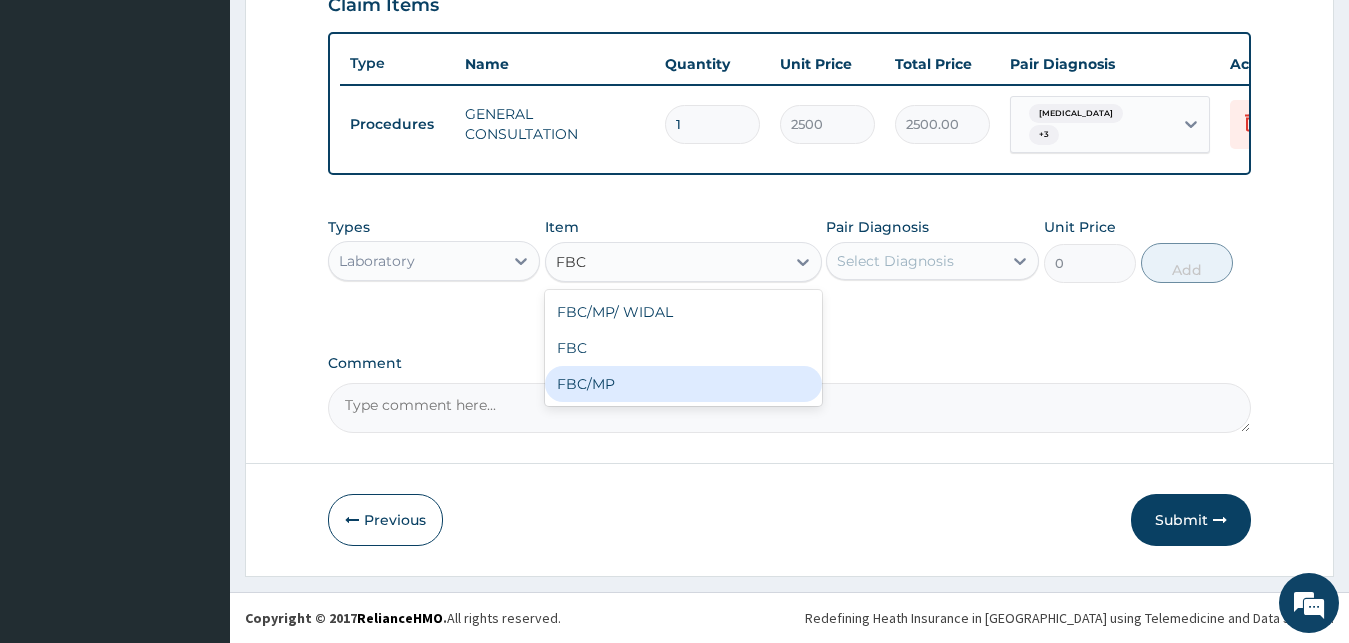 drag, startPoint x: 569, startPoint y: 384, endPoint x: 788, endPoint y: 335, distance: 224.4148 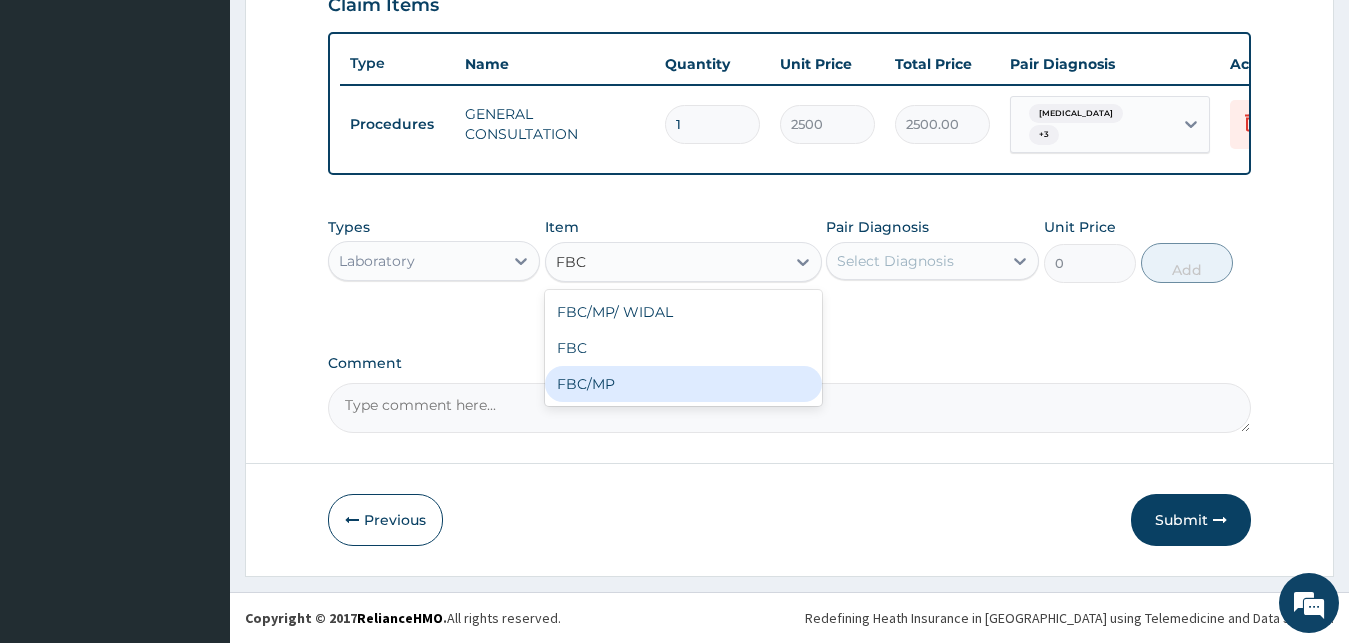 click on "FBC/MP" at bounding box center [683, 384] 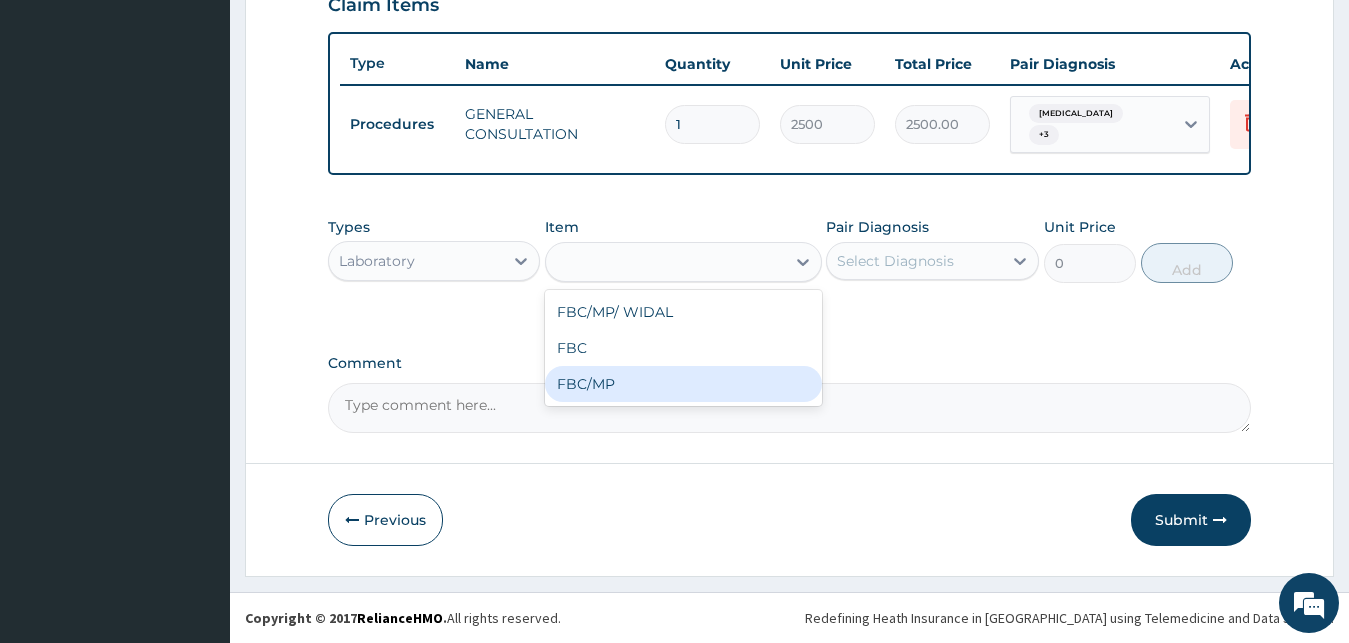 type on "4000" 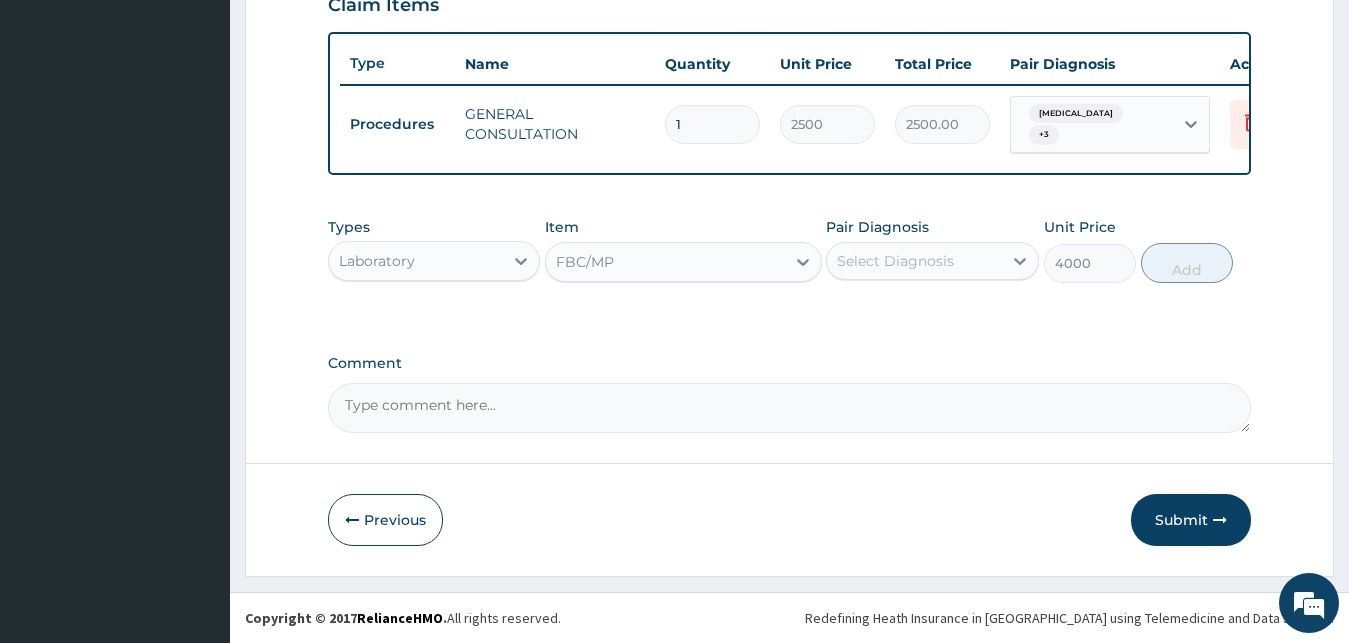 click on "Item FBC/MP" at bounding box center (683, 250) 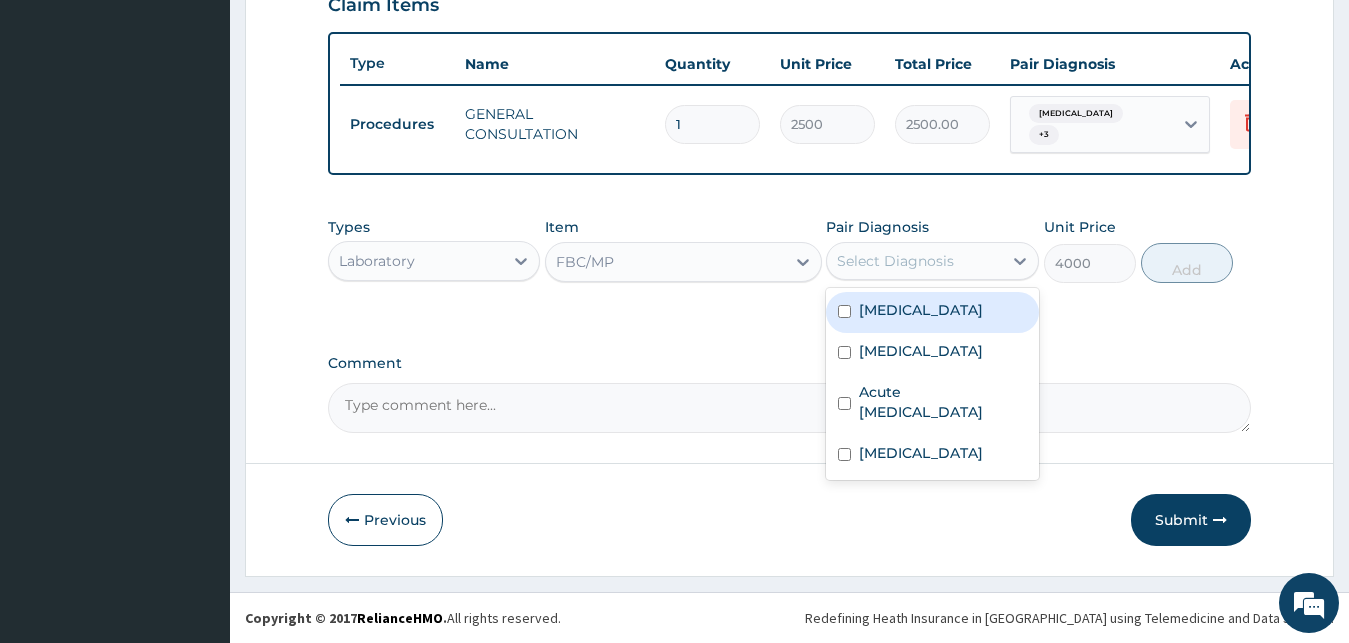 drag, startPoint x: 854, startPoint y: 274, endPoint x: 867, endPoint y: 278, distance: 13.601471 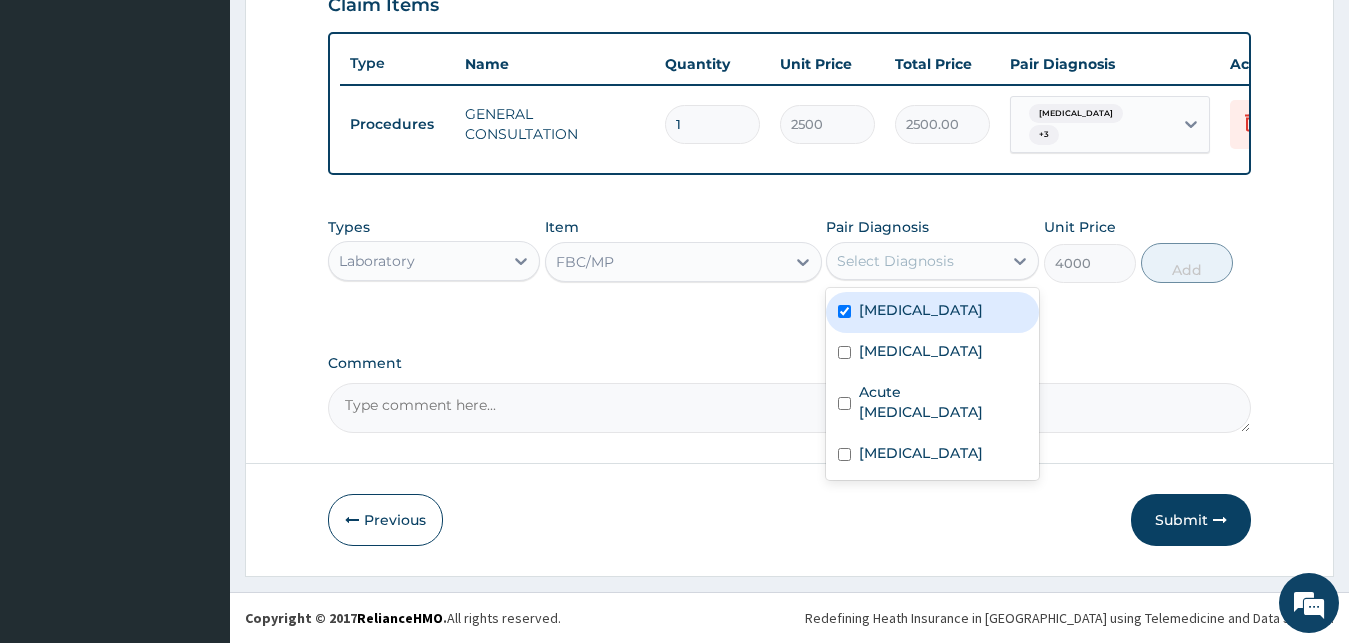 checkbox on "true" 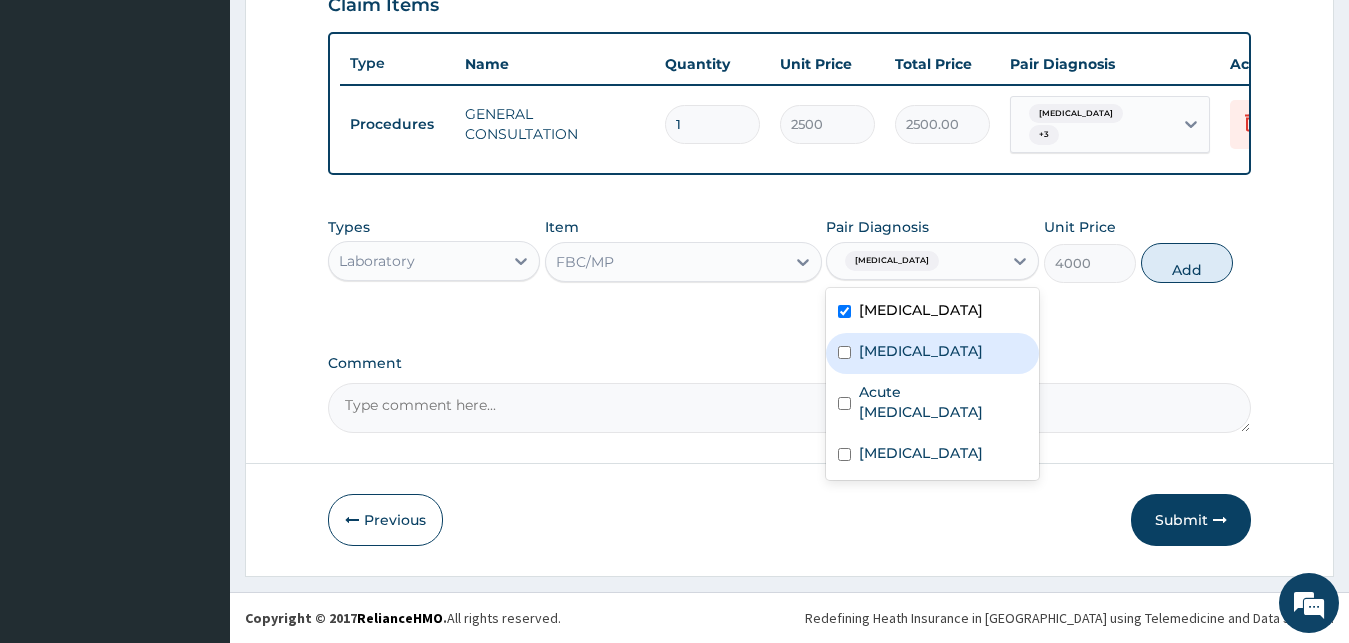 click on "Sepsis" at bounding box center [932, 353] 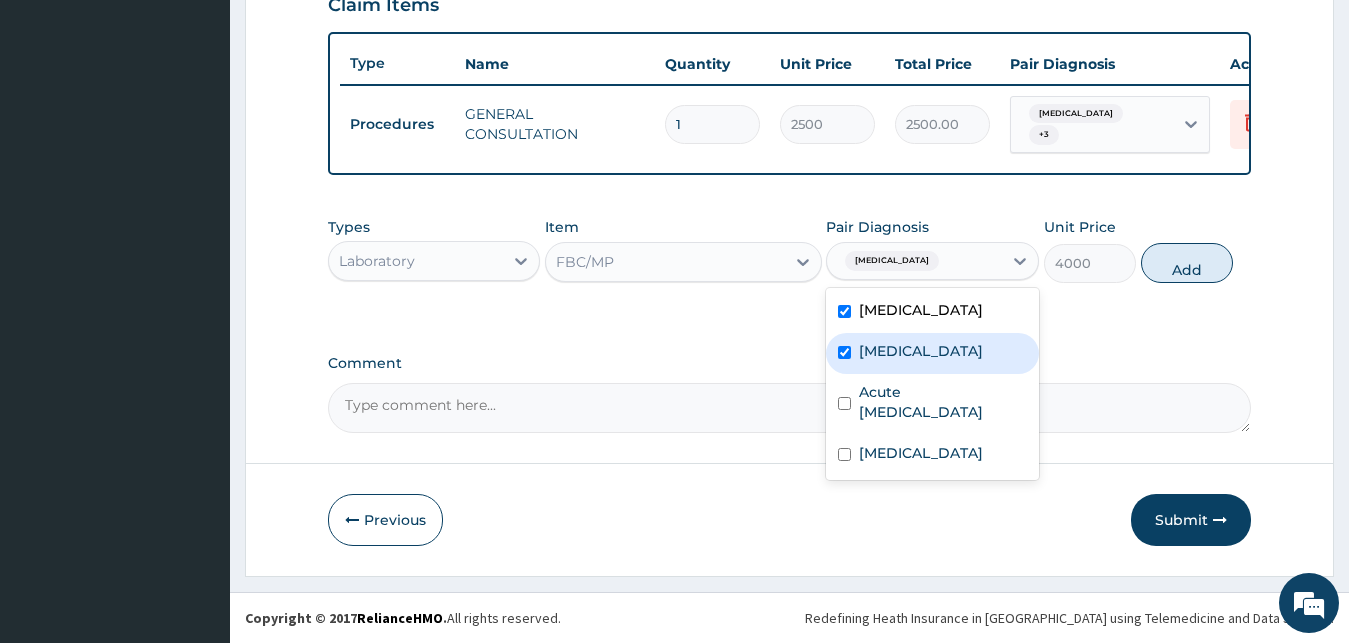 checkbox on "true" 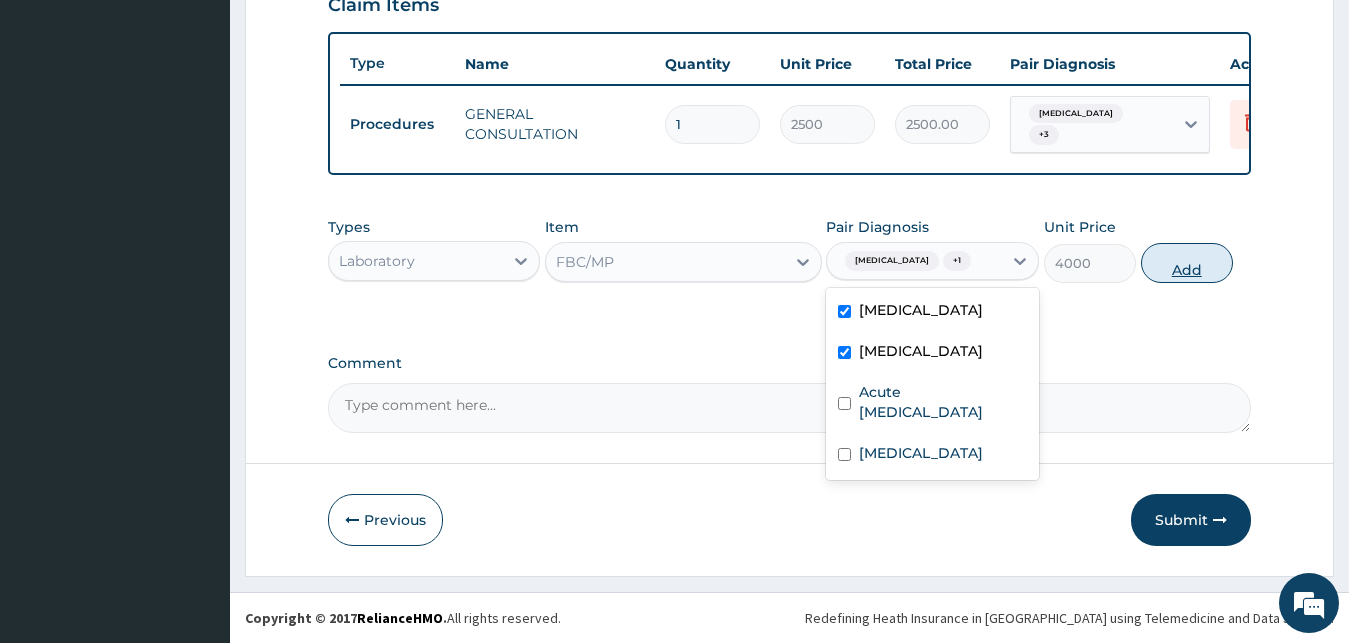 click on "Add" at bounding box center [1187, 263] 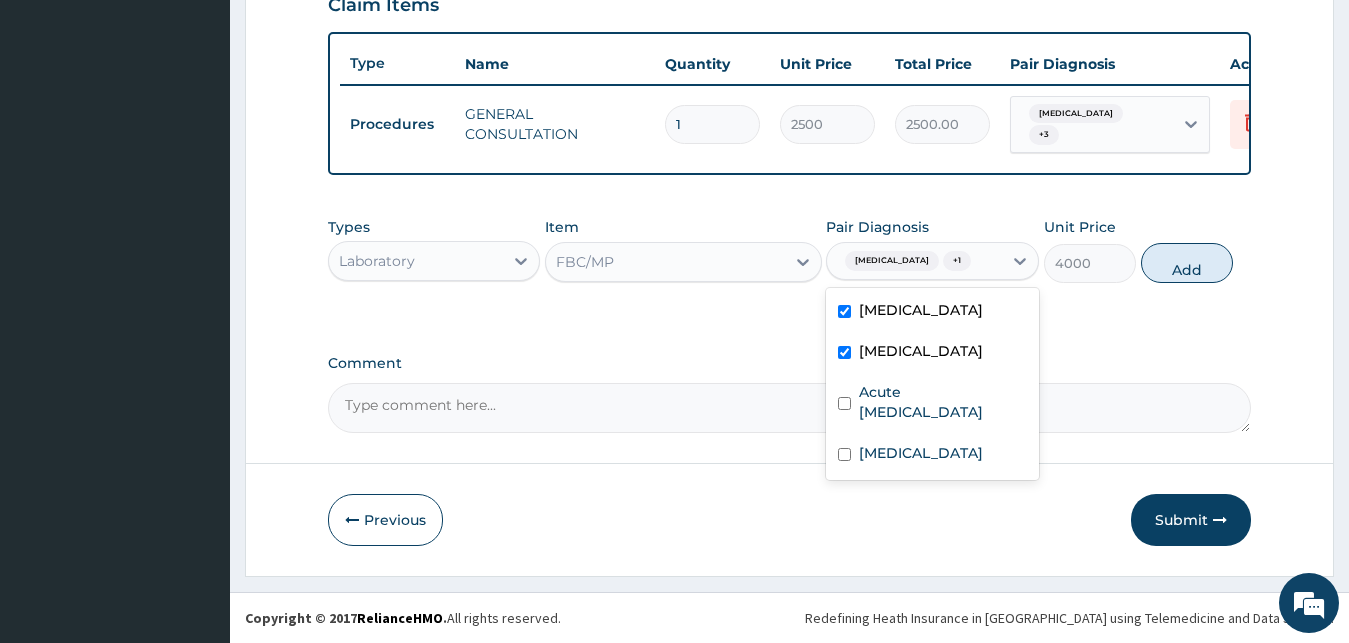 type on "0" 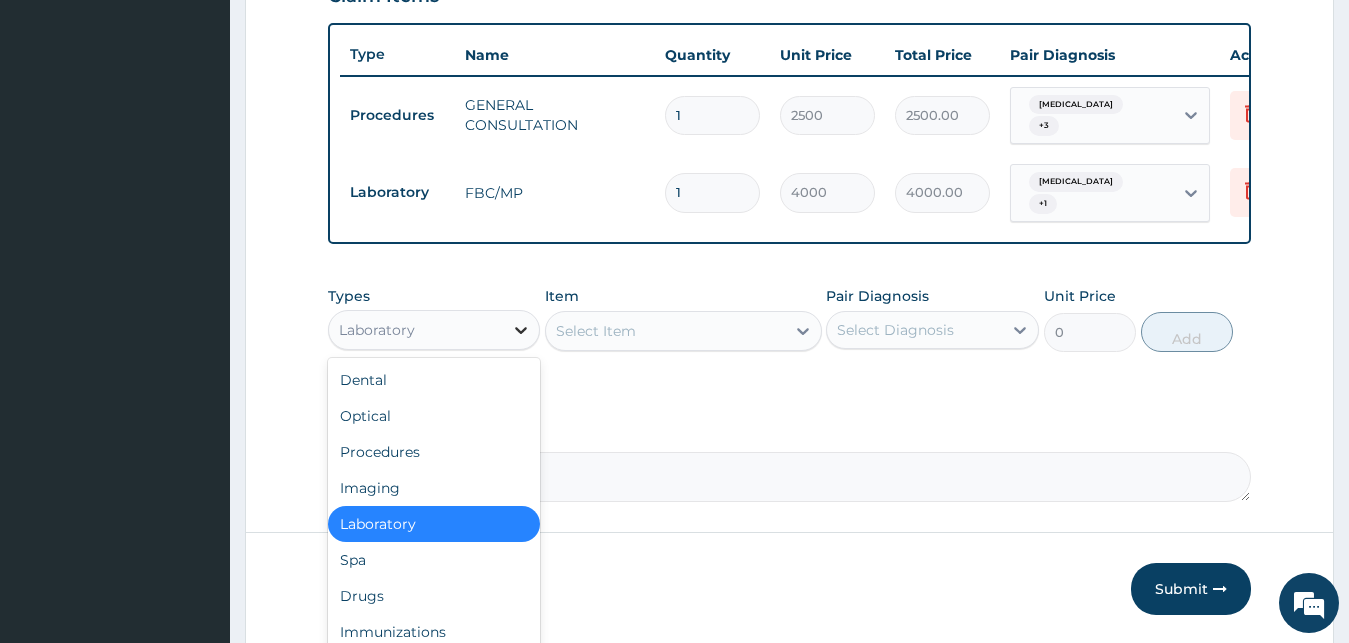 click at bounding box center [521, 330] 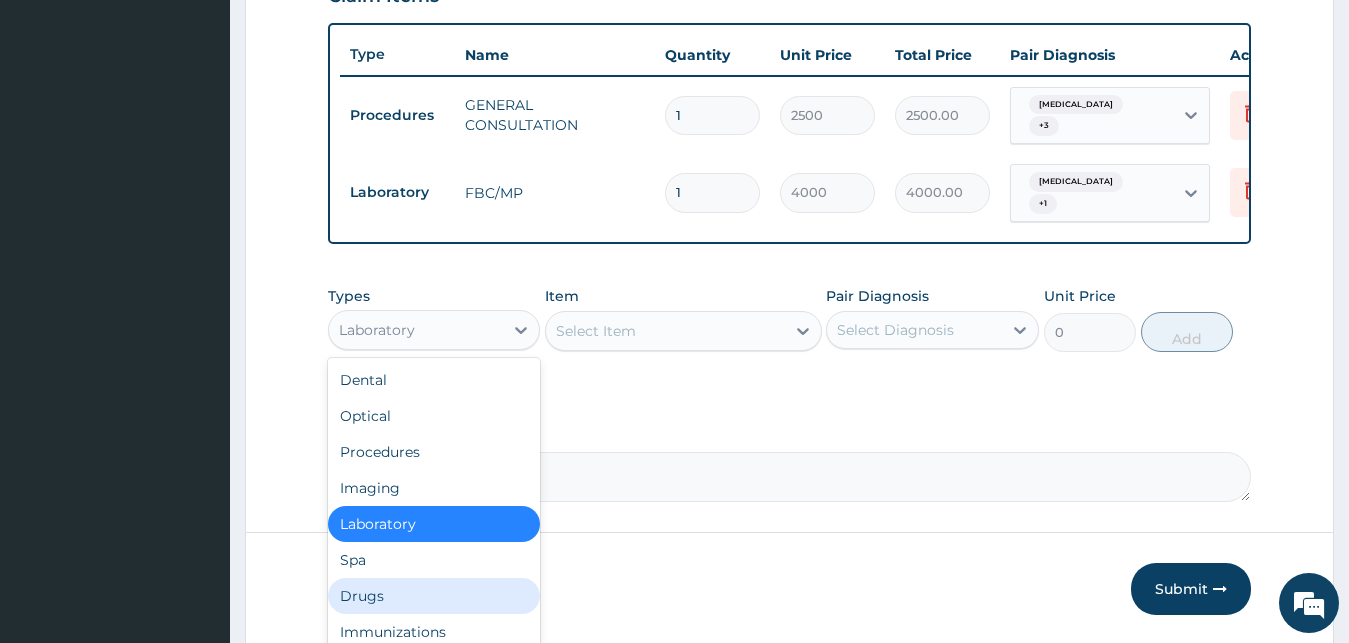 click on "Drugs" at bounding box center [434, 596] 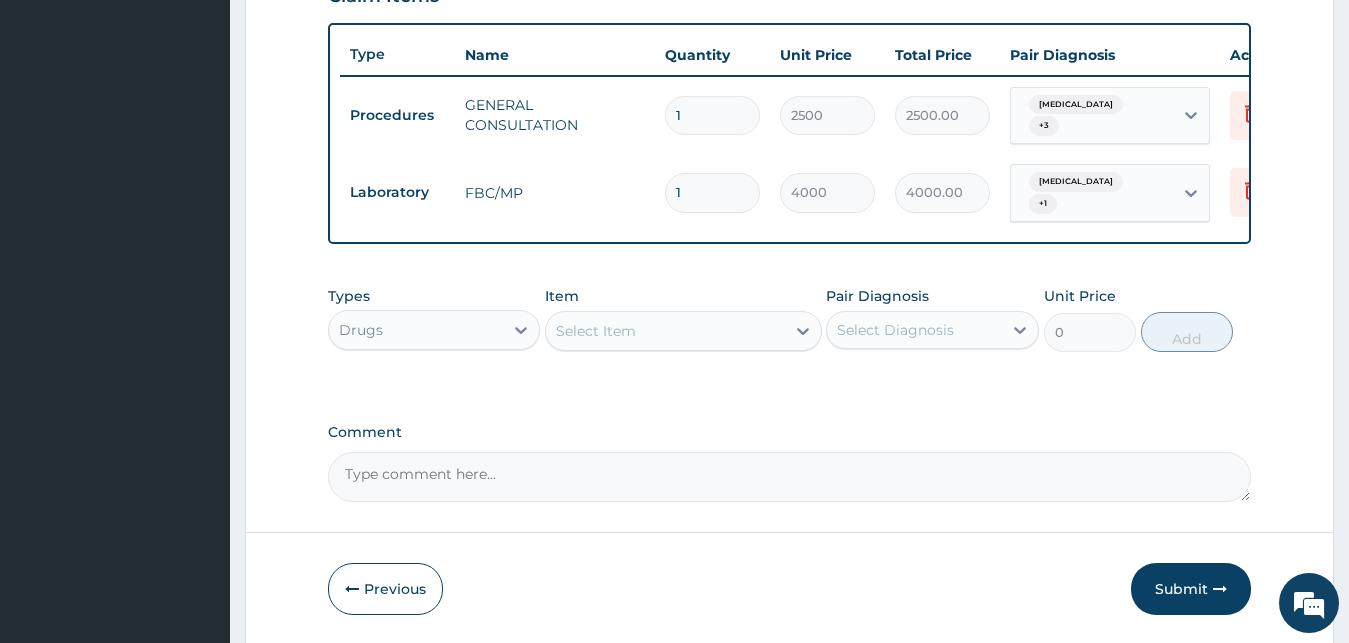 click on "Select Item" at bounding box center (665, 331) 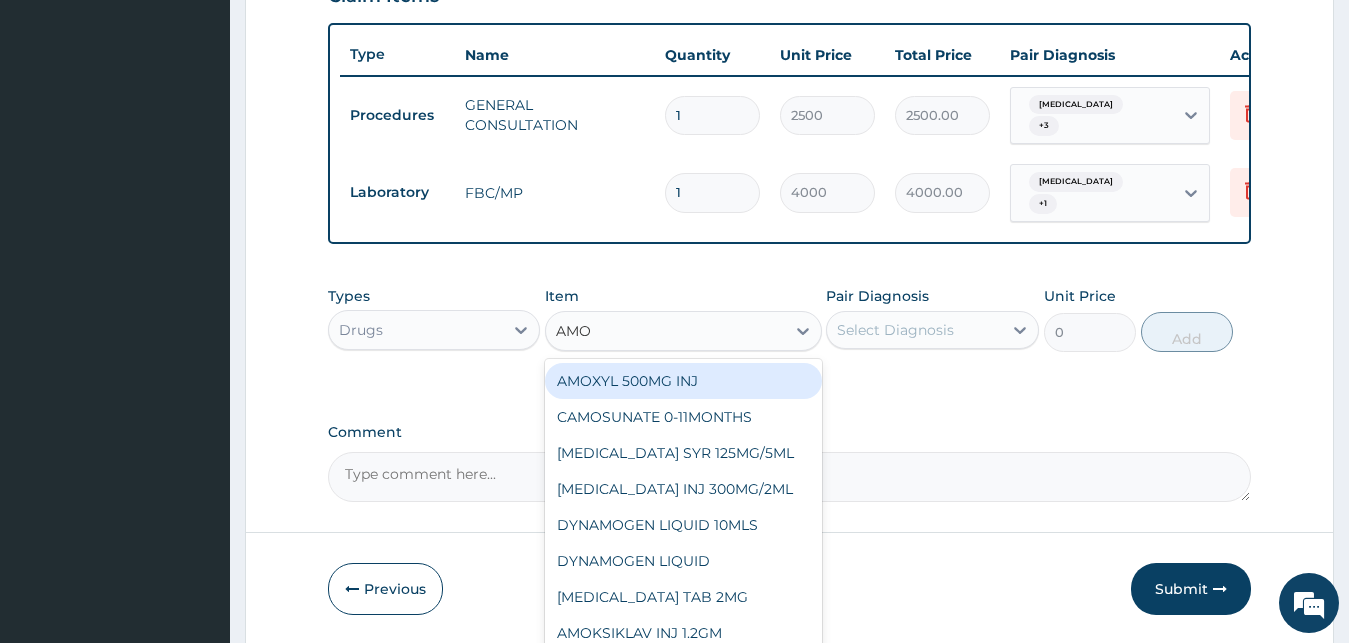 type on "AMOK" 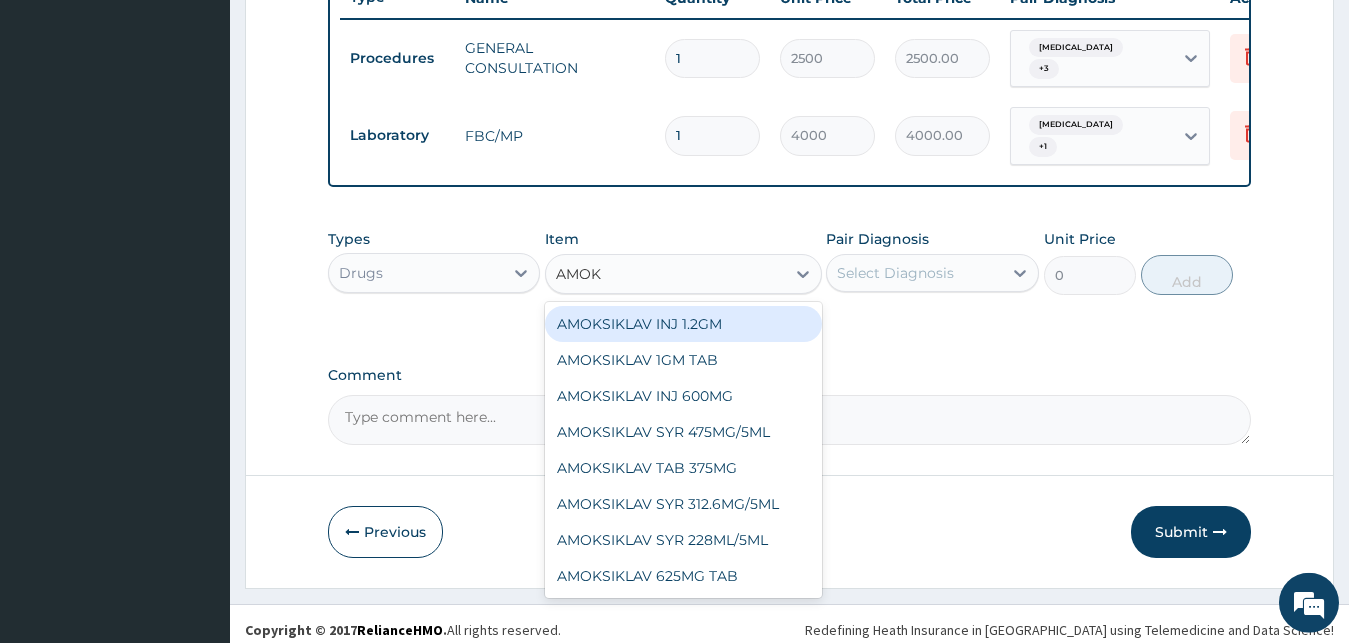 scroll, scrollTop: 790, scrollLeft: 0, axis: vertical 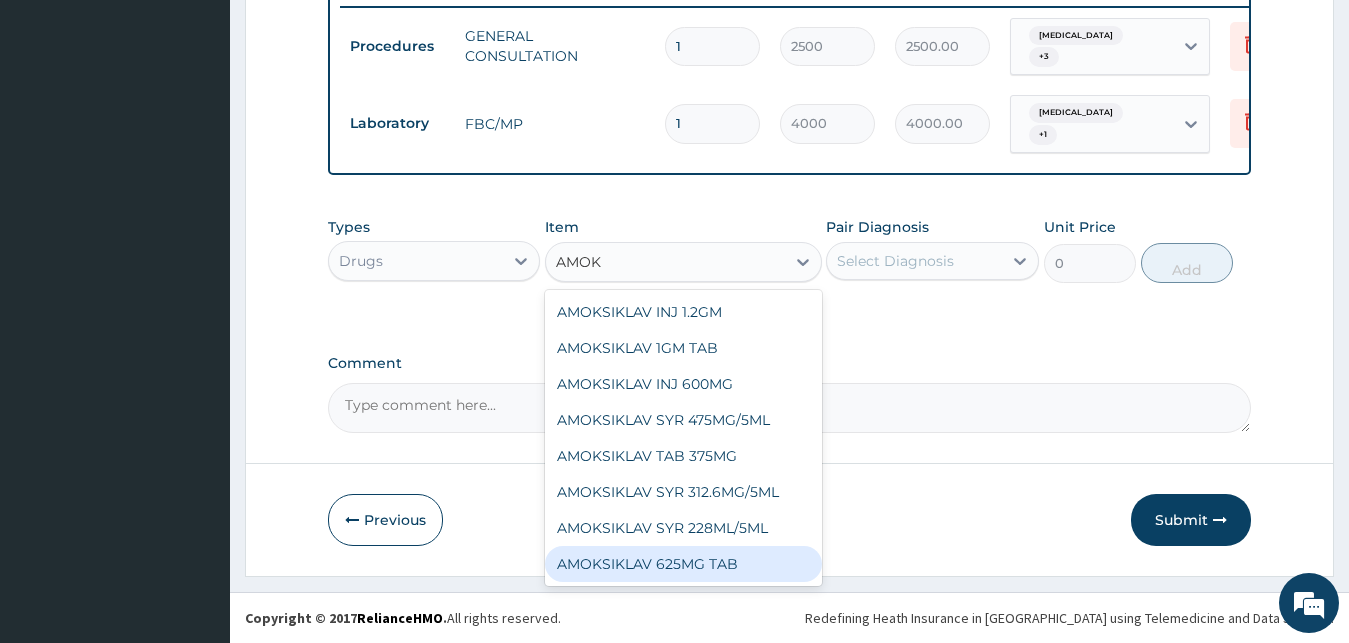 click on "AMOKSIKLAV 625MG TAB" at bounding box center [683, 564] 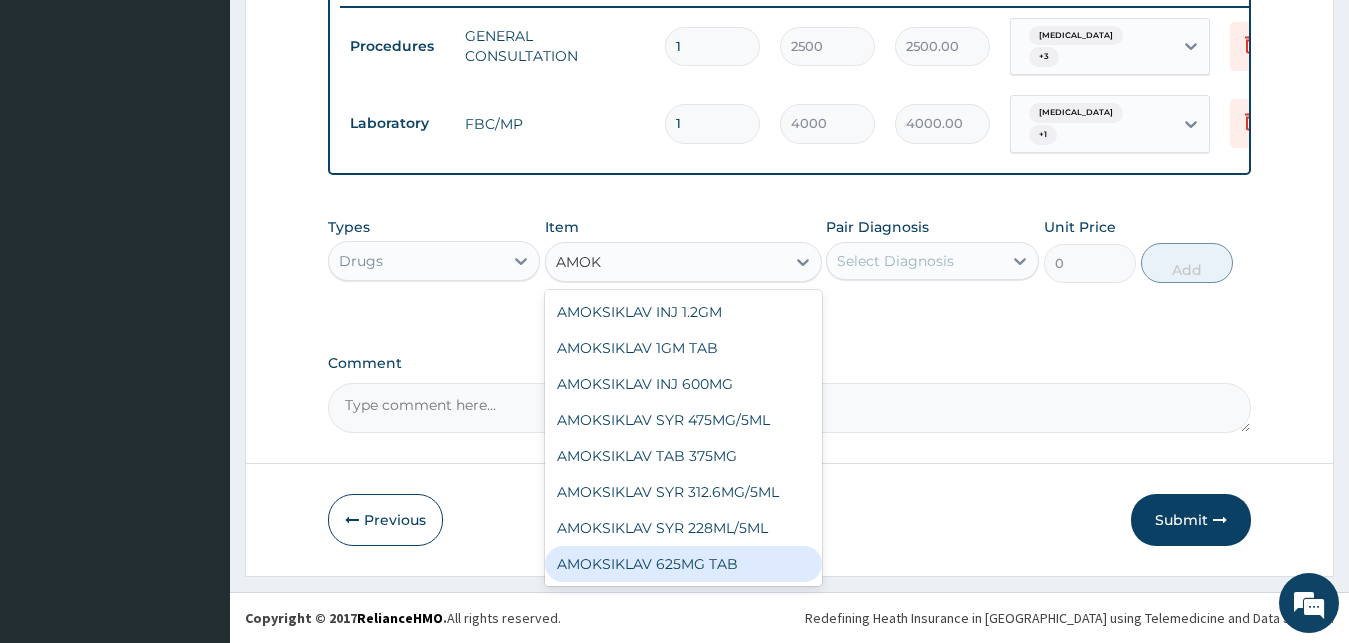 type 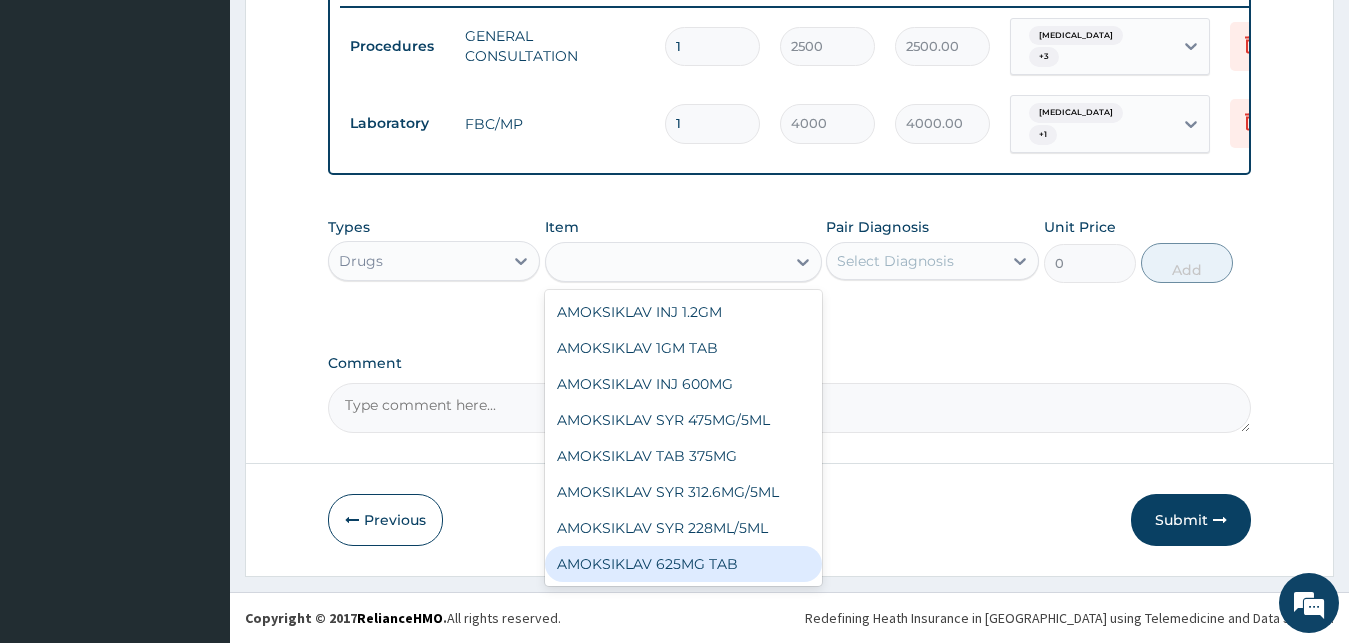 type on "350" 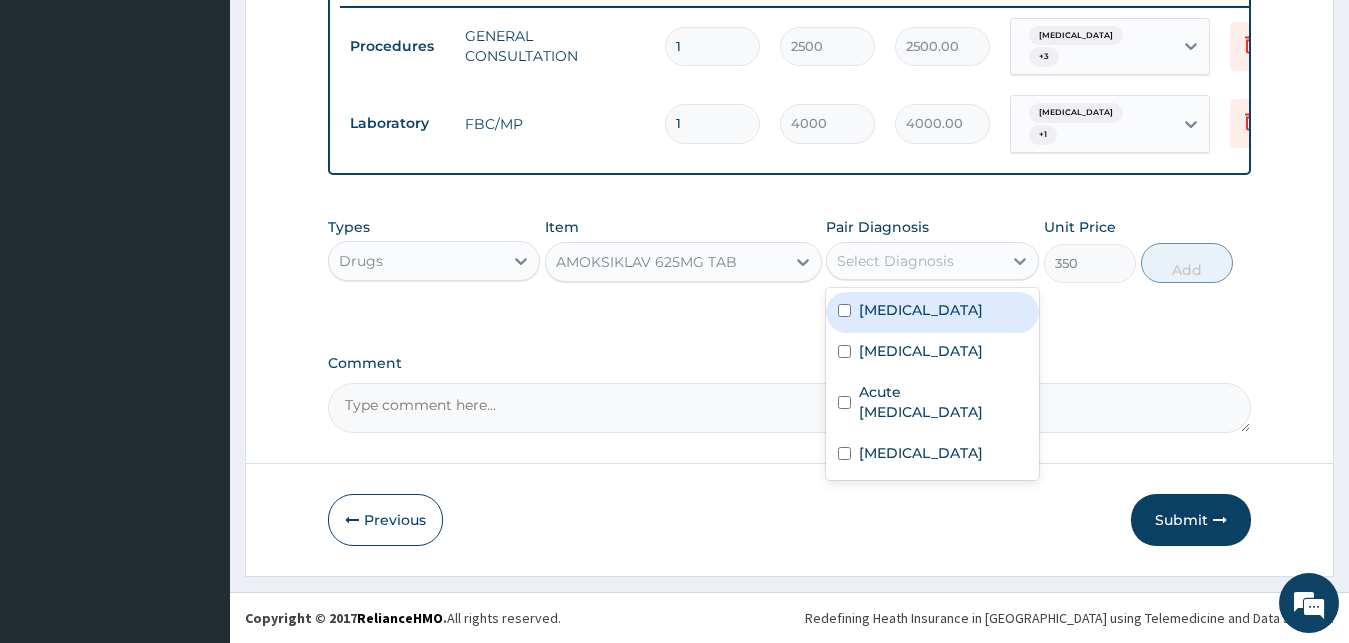 click on "Select Diagnosis" at bounding box center (895, 261) 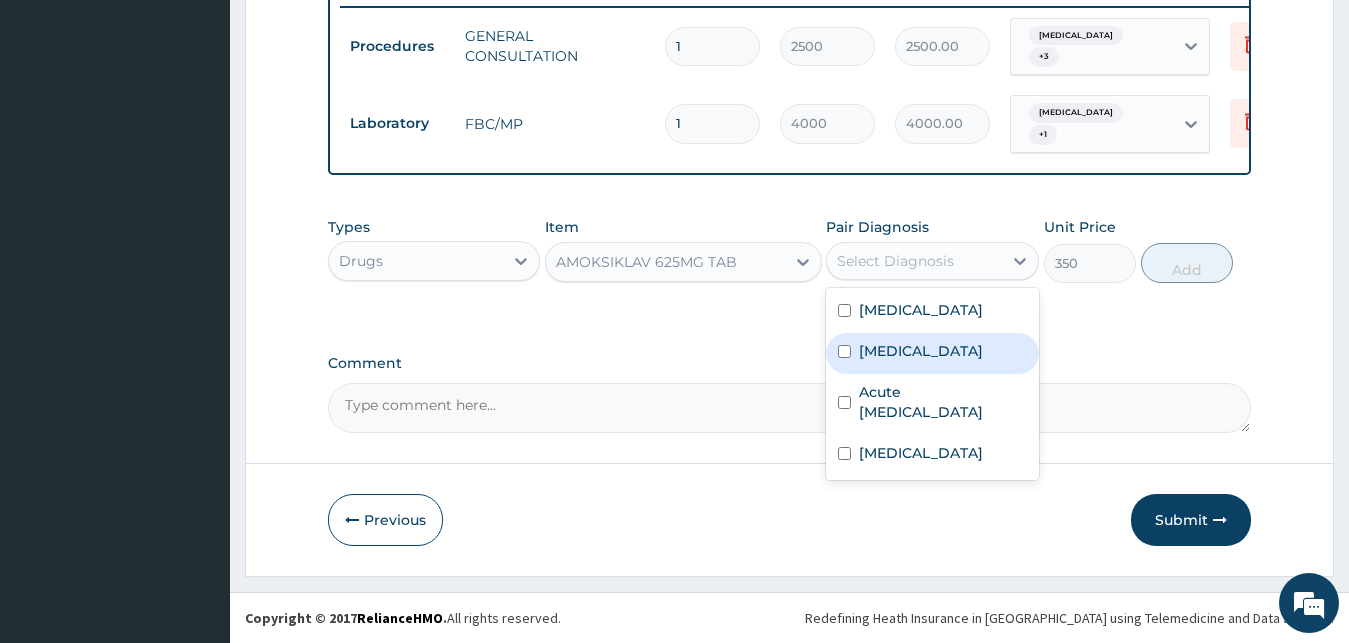 click on "[MEDICAL_DATA]" at bounding box center (932, 353) 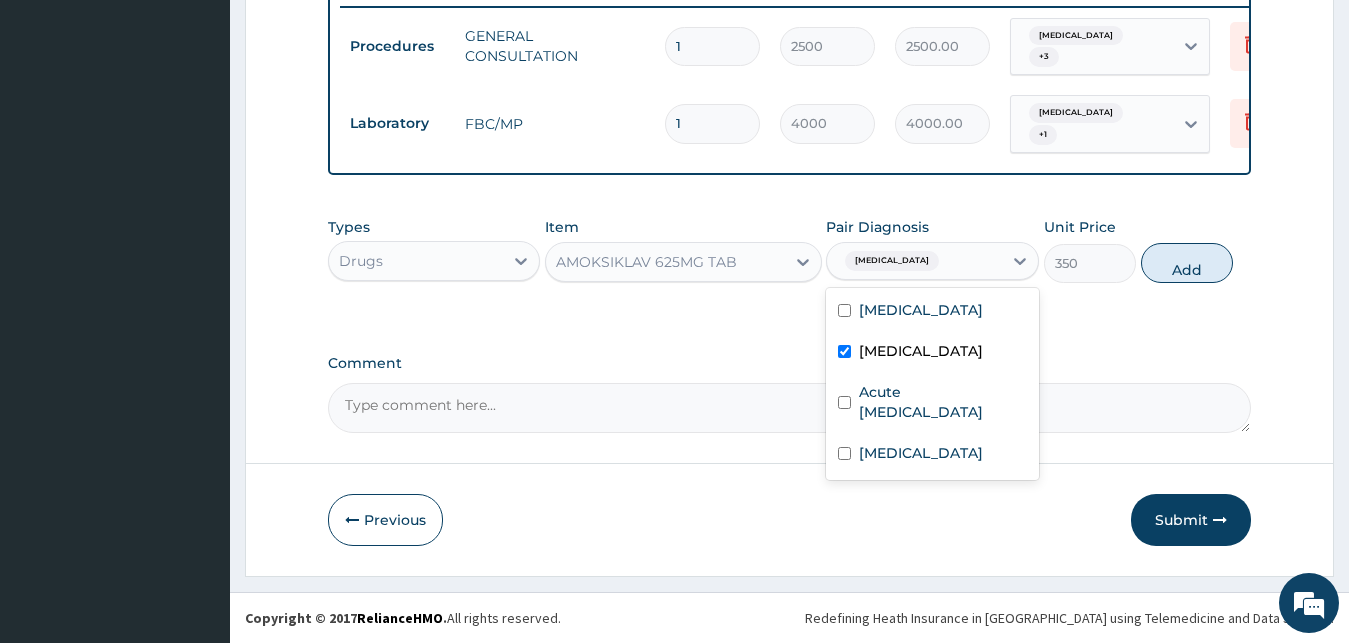 checkbox on "true" 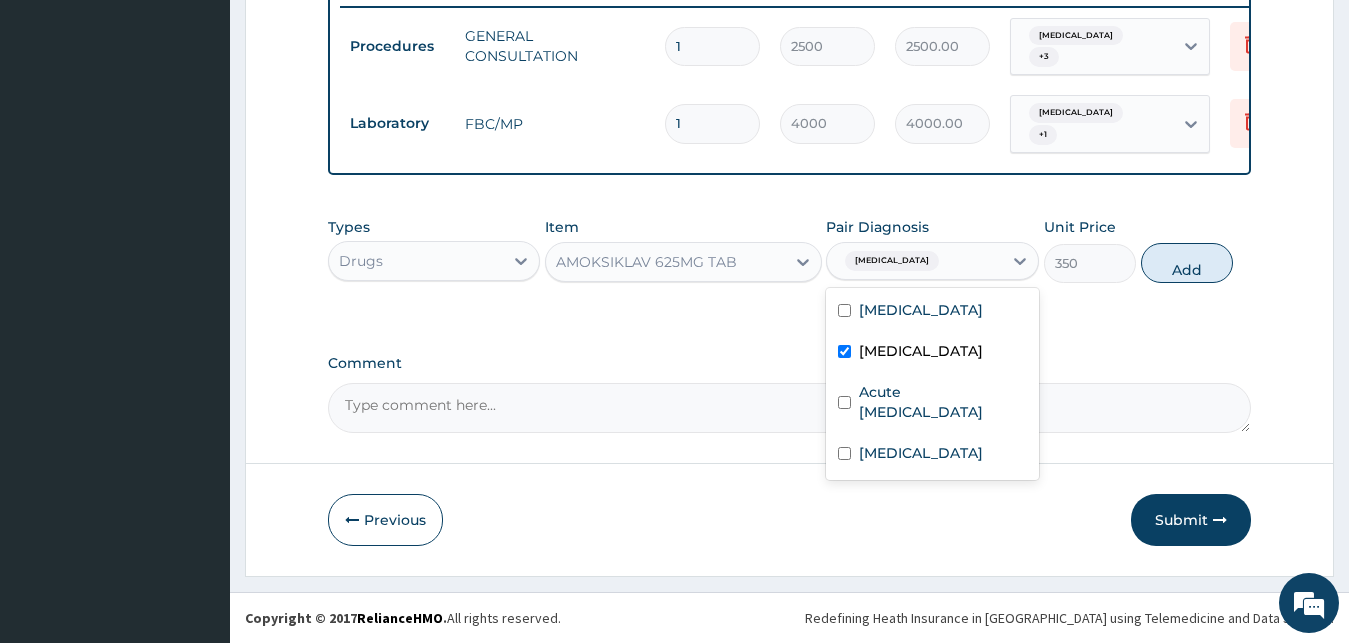 drag, startPoint x: 1190, startPoint y: 259, endPoint x: 968, endPoint y: 290, distance: 224.15396 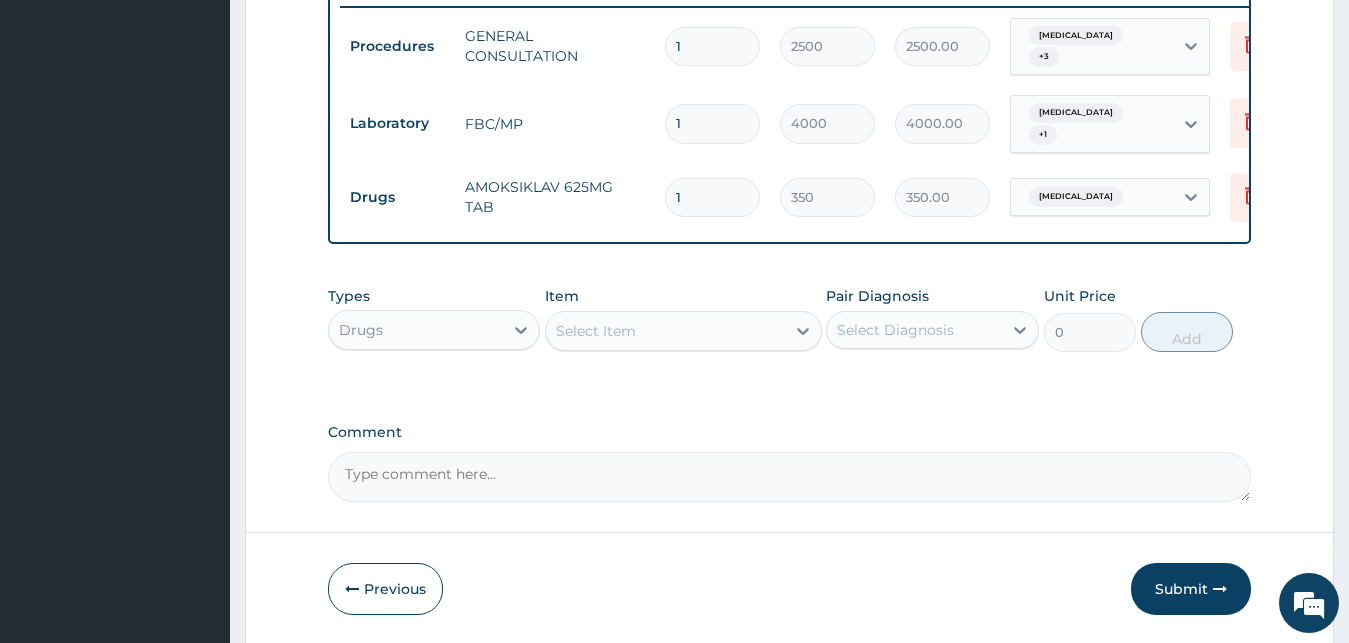 type on "10" 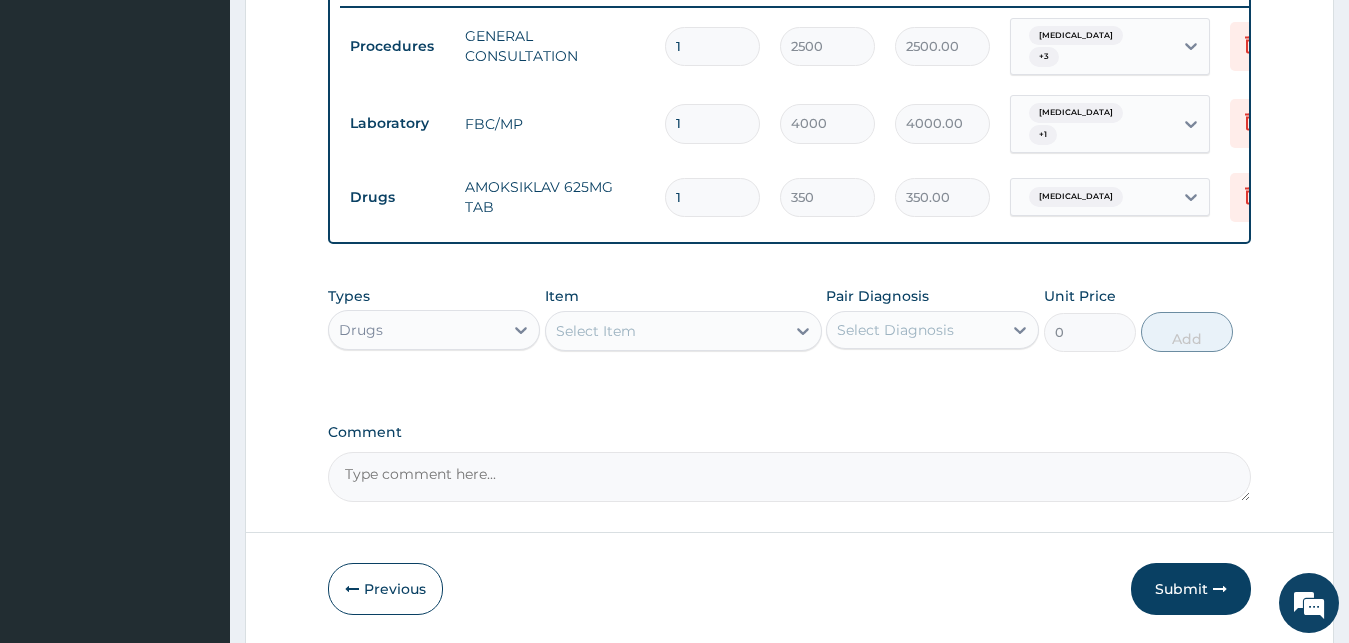 type on "3500.00" 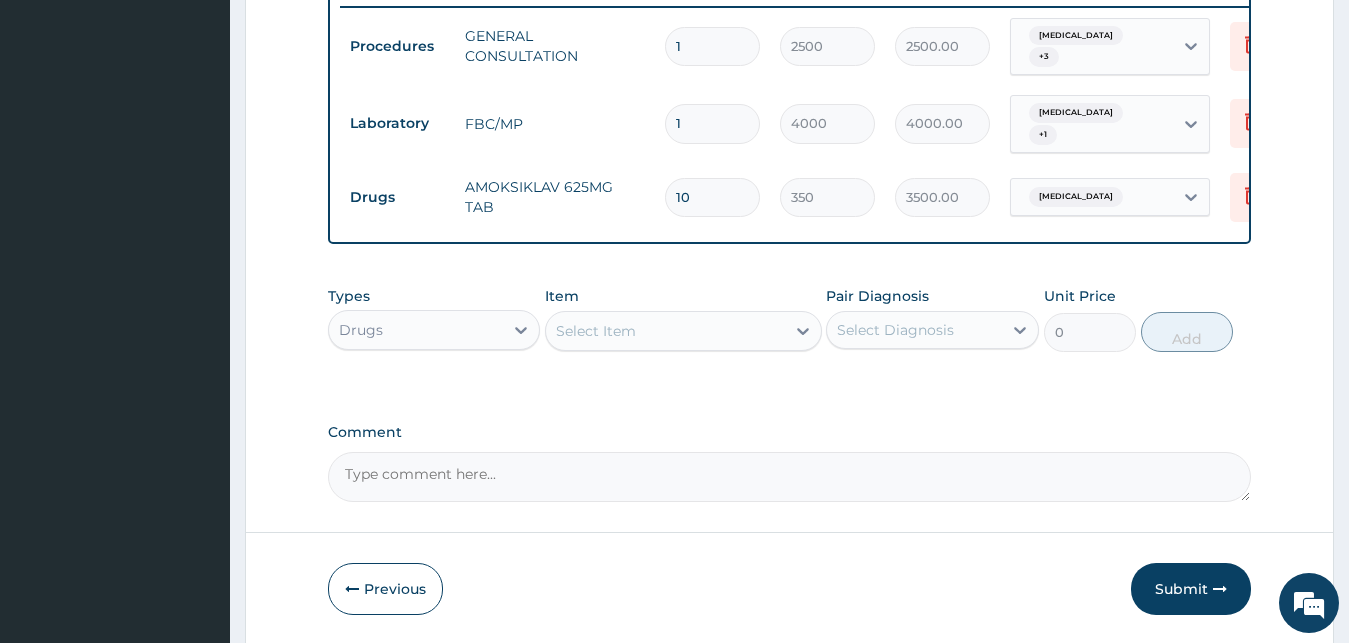 type on "10" 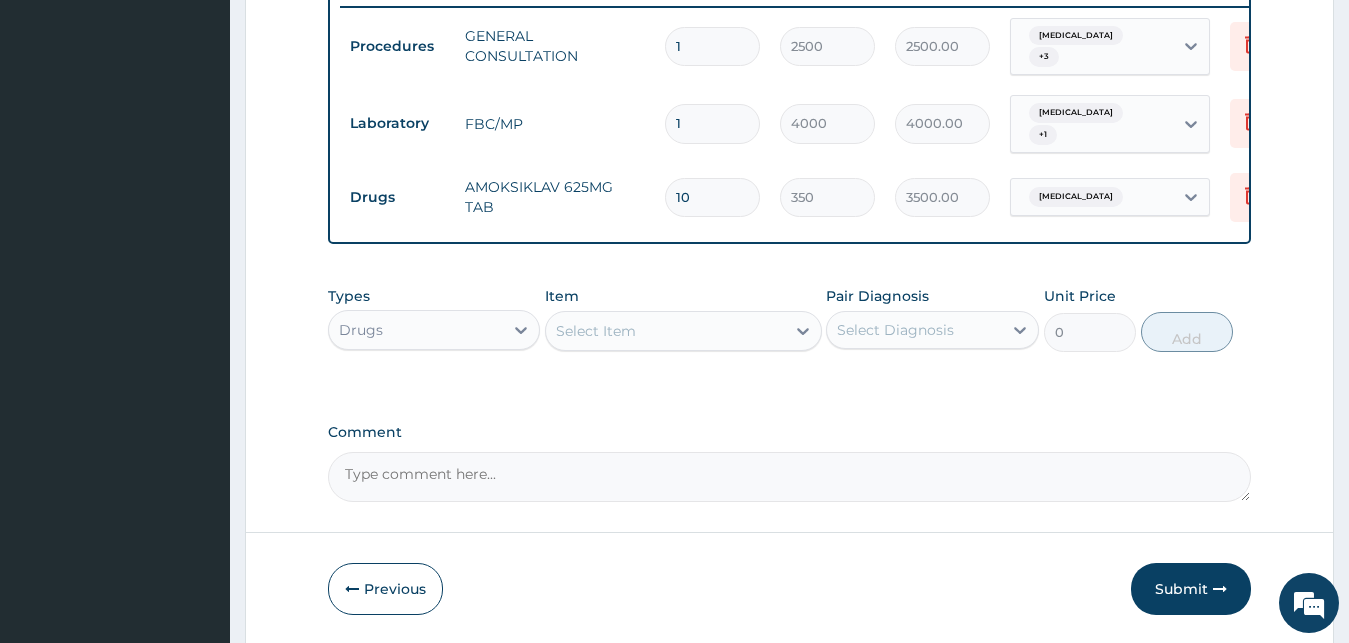 click on "Select Item" at bounding box center (596, 331) 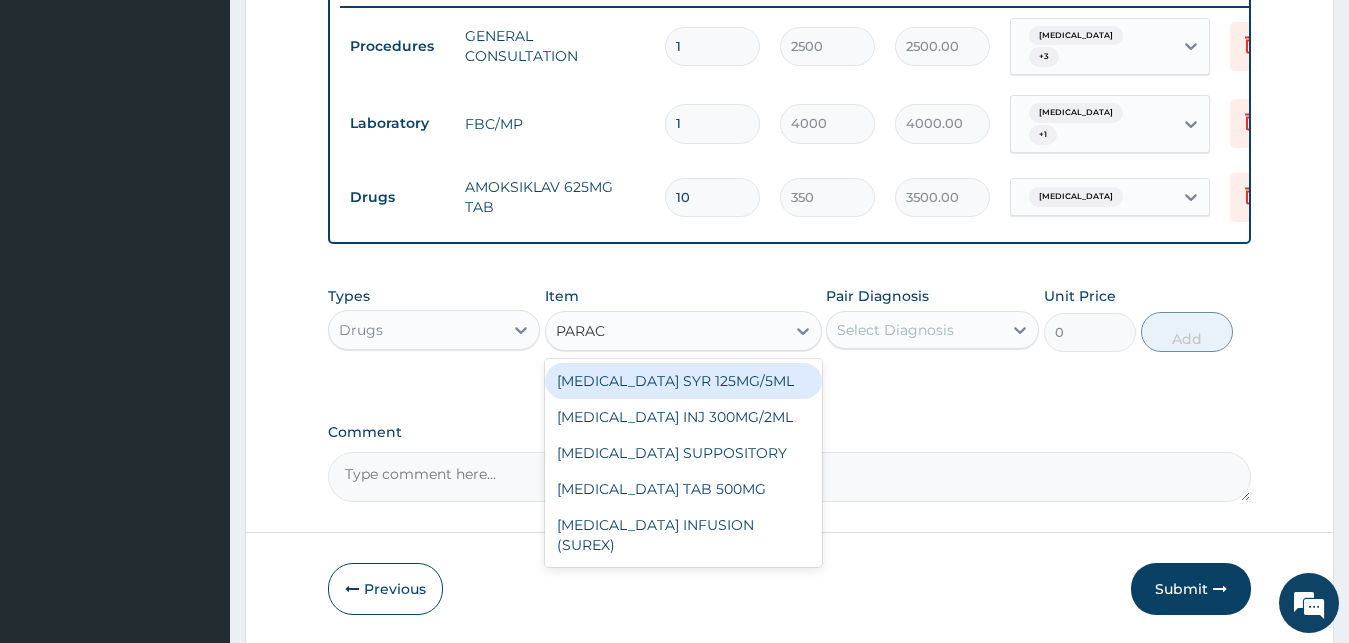 type on "PARACE" 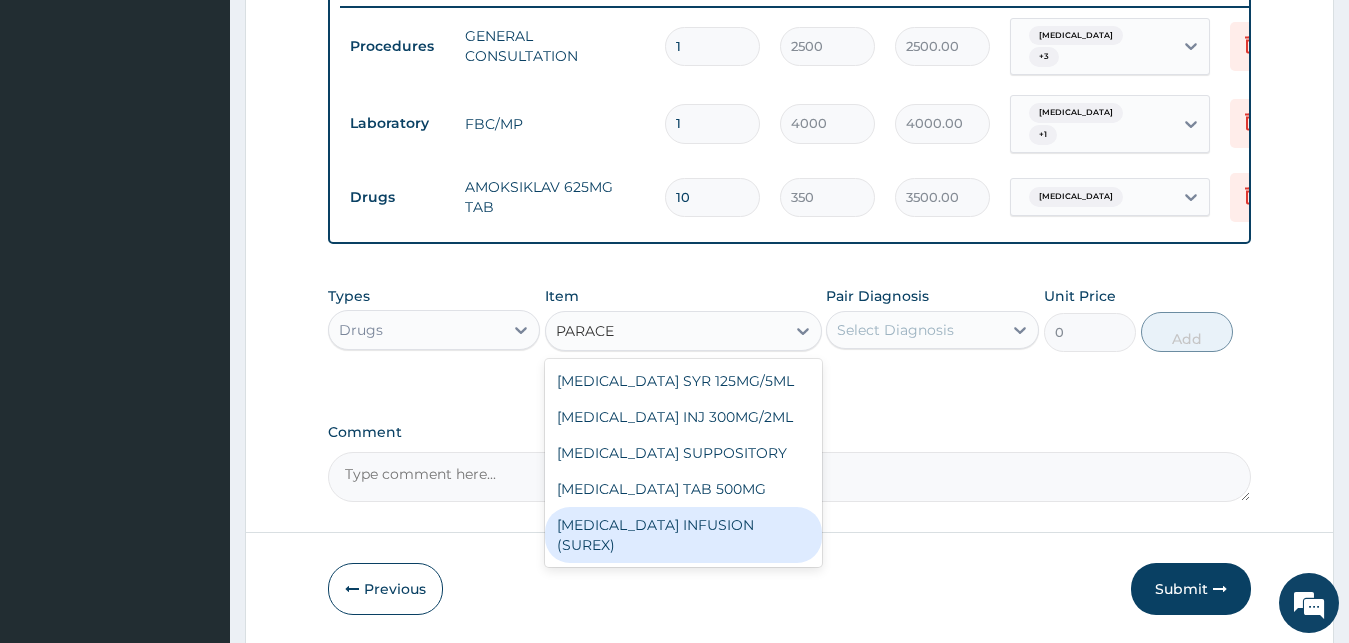 click on "PARACETAMOL INFUSION (SUREX)" at bounding box center [683, 535] 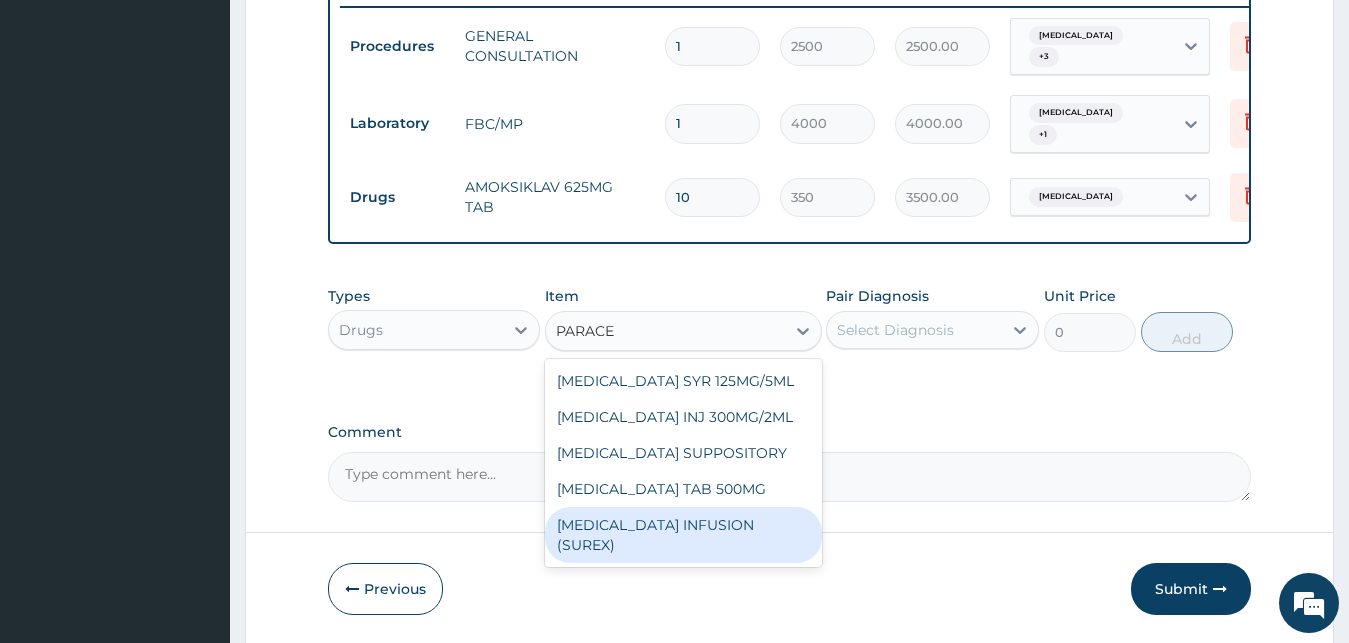 type 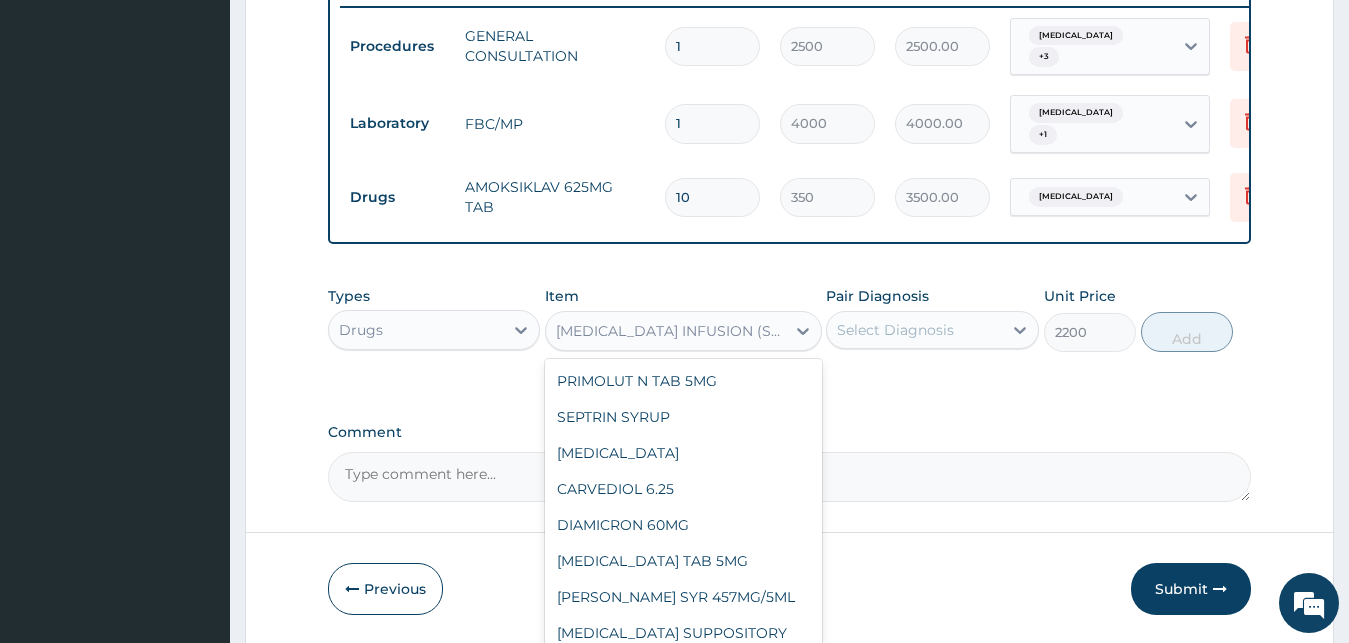 click on "[MEDICAL_DATA] INFUSION (SUREX)" at bounding box center (665, 331) 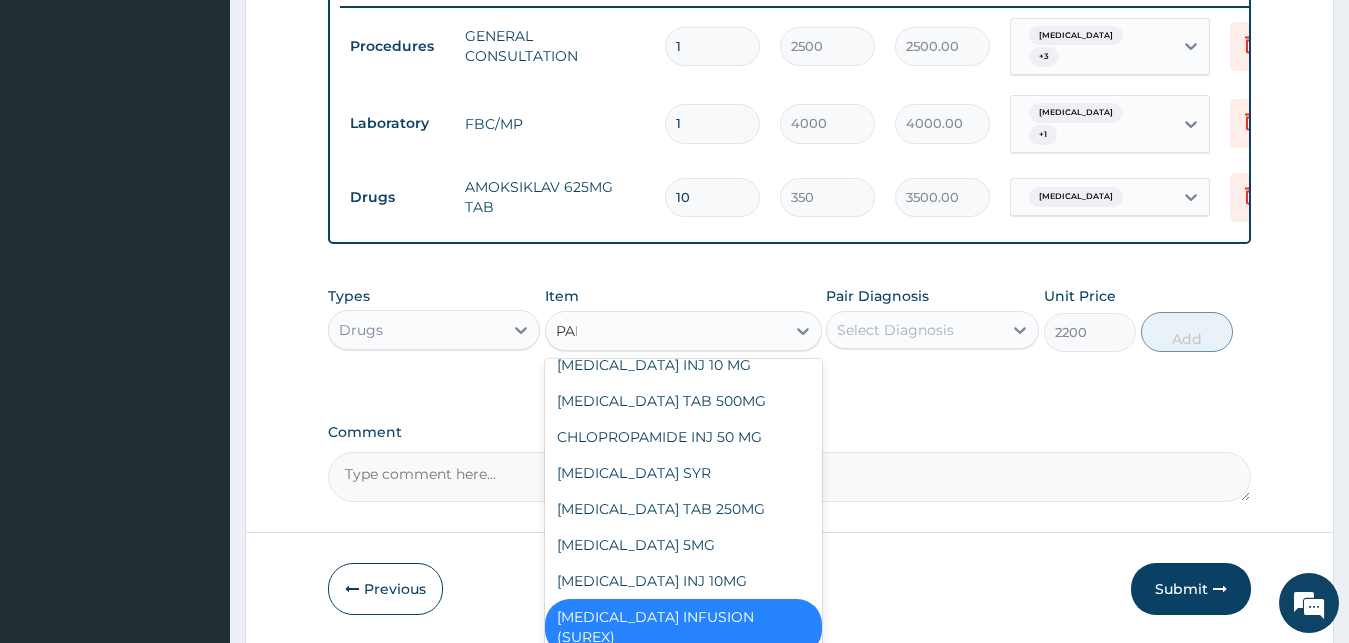 scroll, scrollTop: 0, scrollLeft: 0, axis: both 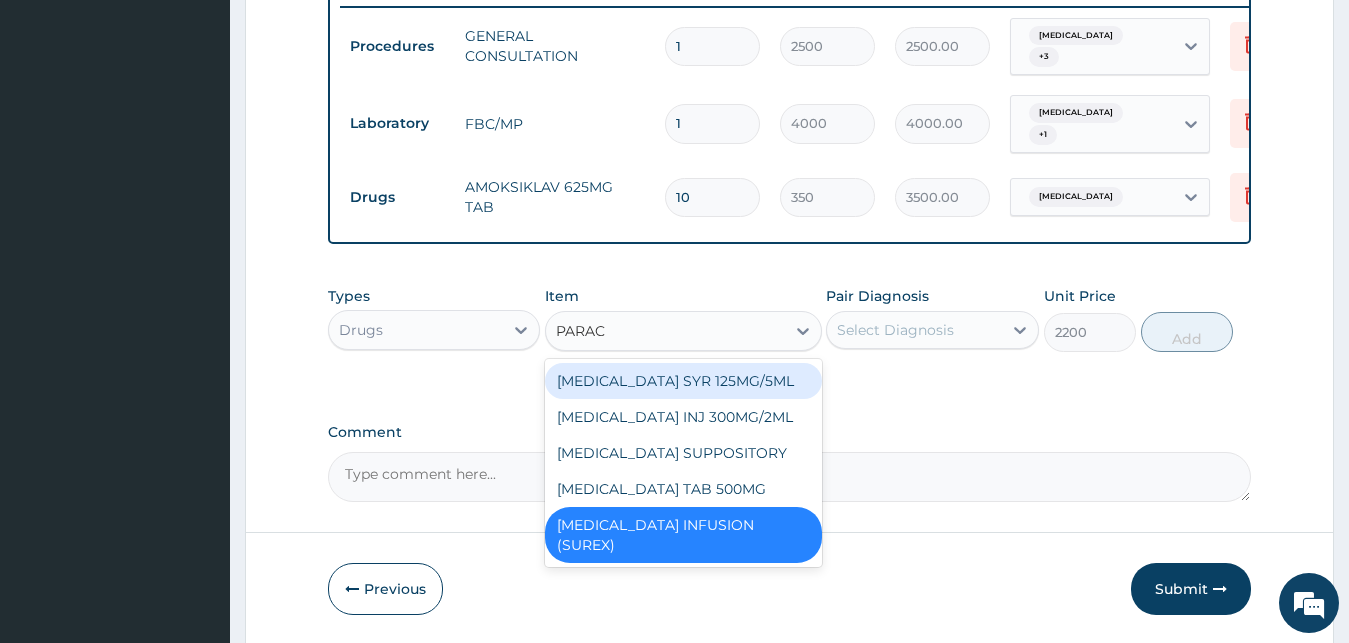 type on "PARACE" 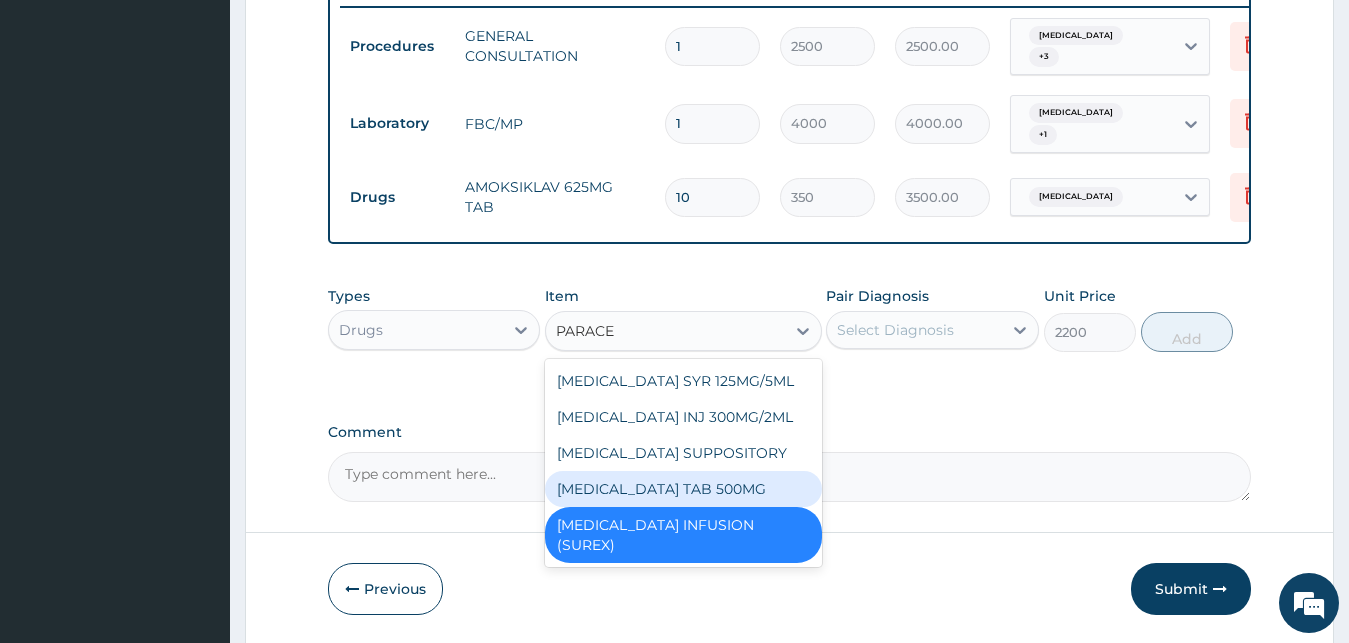 click on "[MEDICAL_DATA] TAB 500MG" at bounding box center [683, 489] 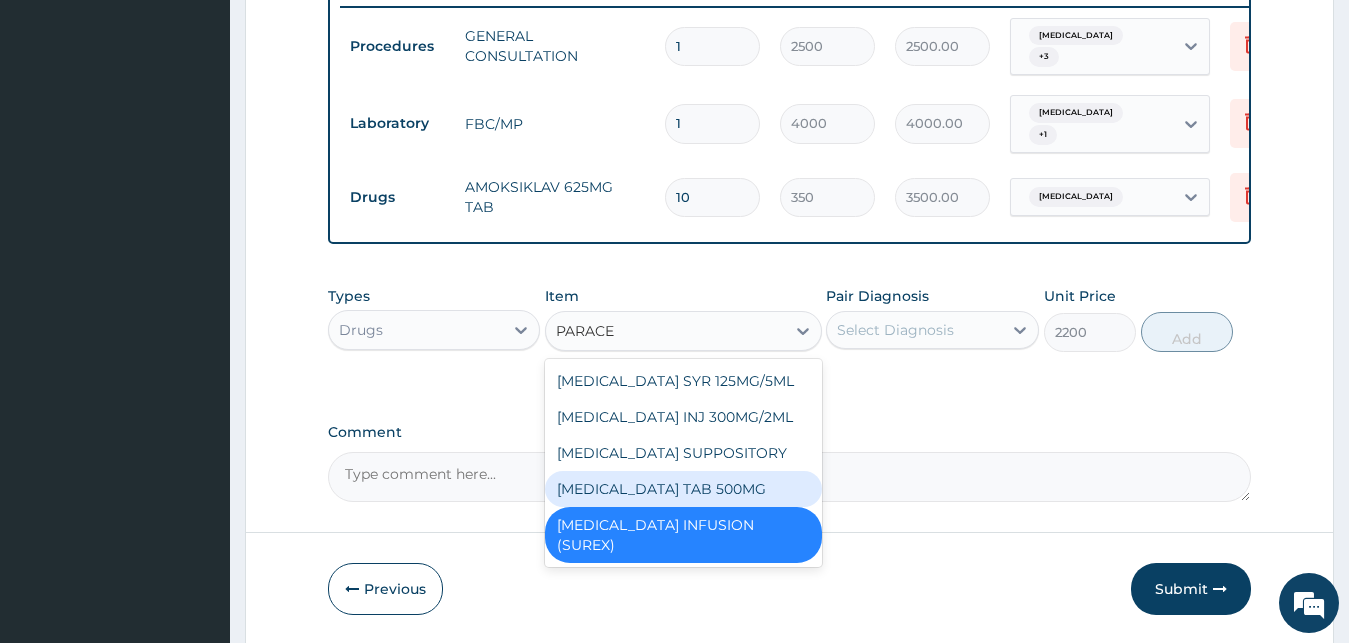 type 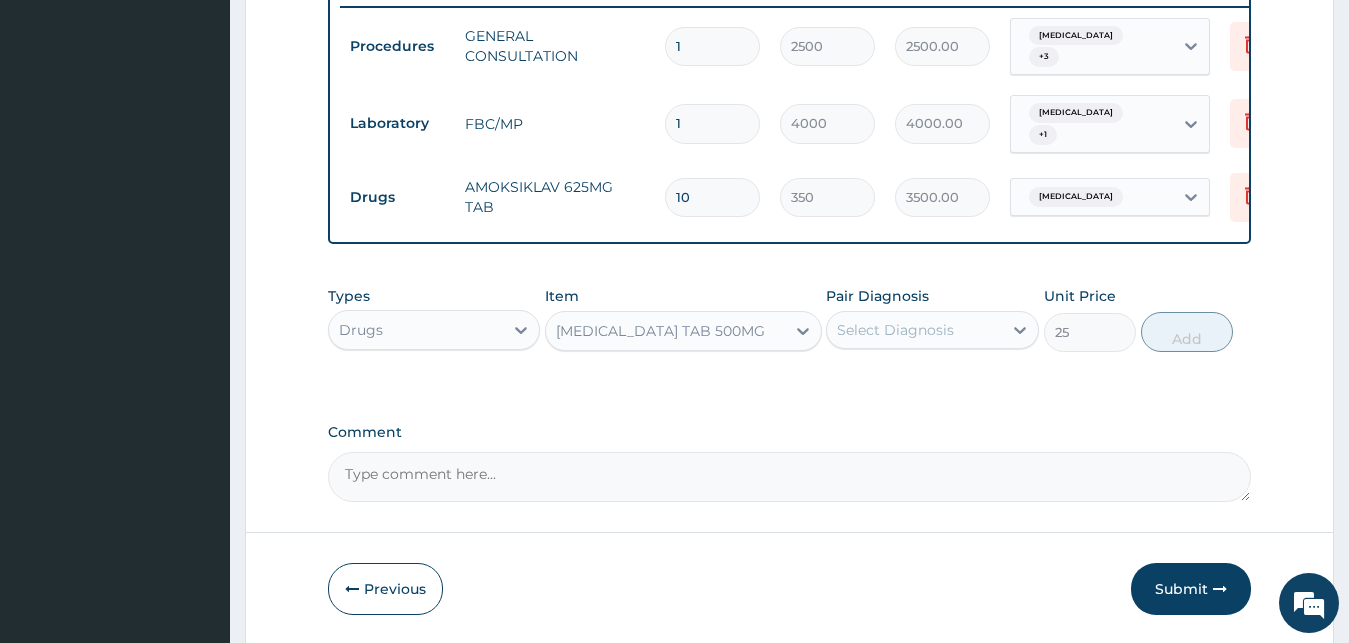 click on "Select Diagnosis" at bounding box center [932, 330] 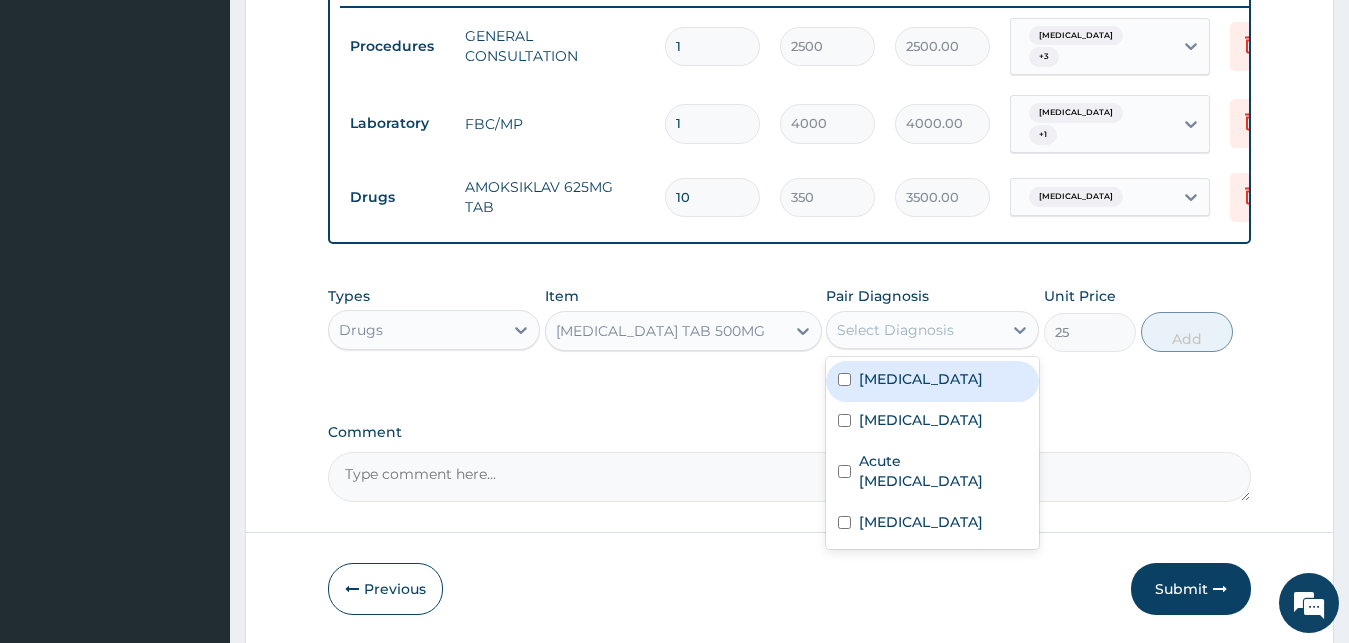 click on "Malaria" at bounding box center [932, 381] 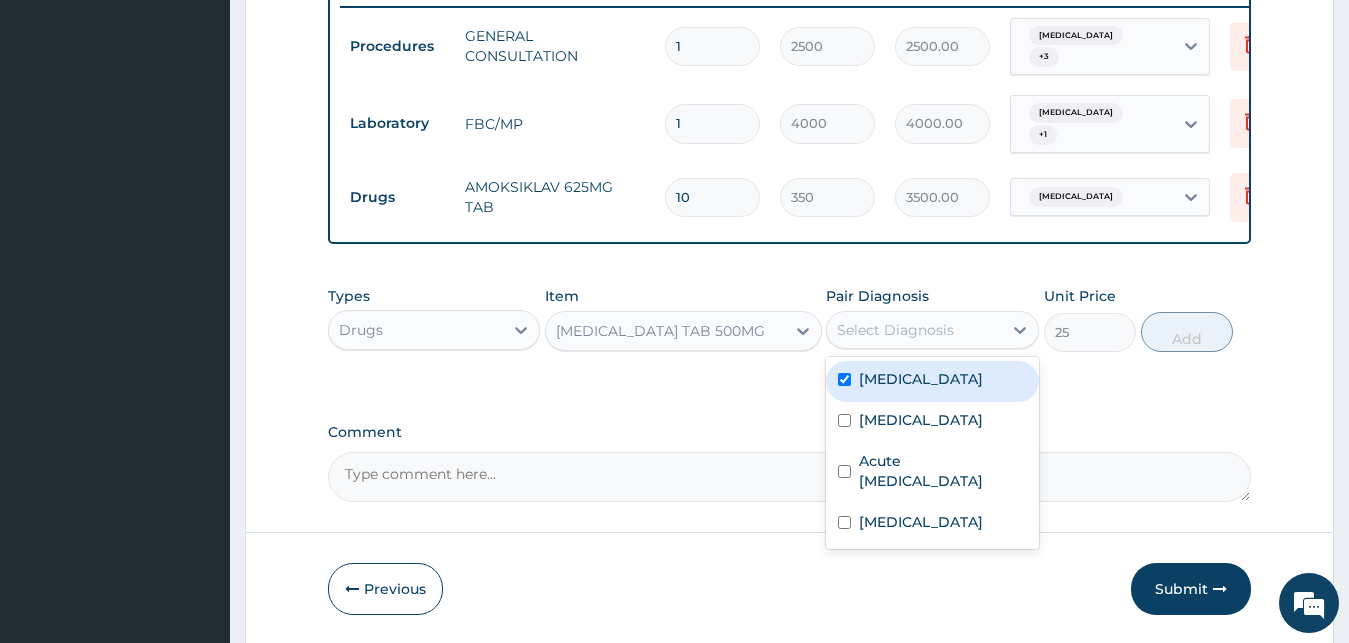 checkbox on "true" 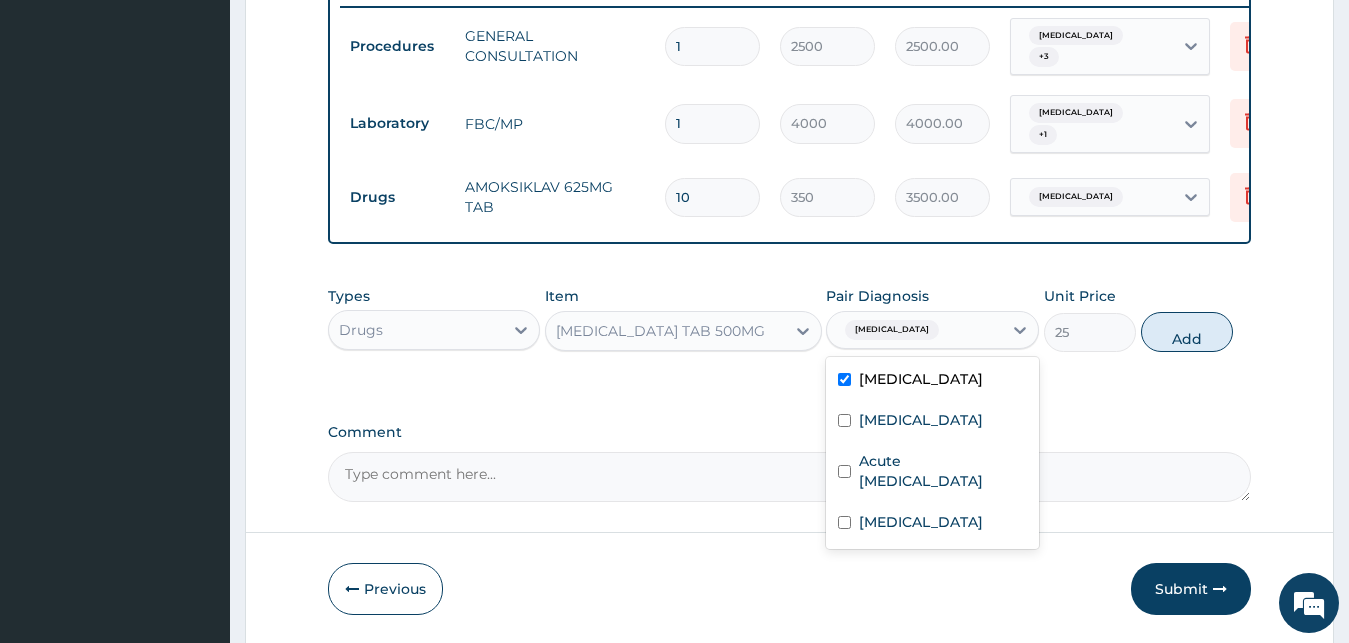 click on "Types Drugs Item PARACETAMOL TAB 500MG Pair Diagnosis option Malaria, selected. option Malaria selected, 1 of 4. 4 results available. Use Up and Down to choose options, press Enter to select the currently focused option, press Escape to exit the menu, press Tab to select the option and exit the menu. Malaria Malaria Sepsis Acute upper respiratory infection Rhinitis Unit Price 25 Add" at bounding box center [790, 319] 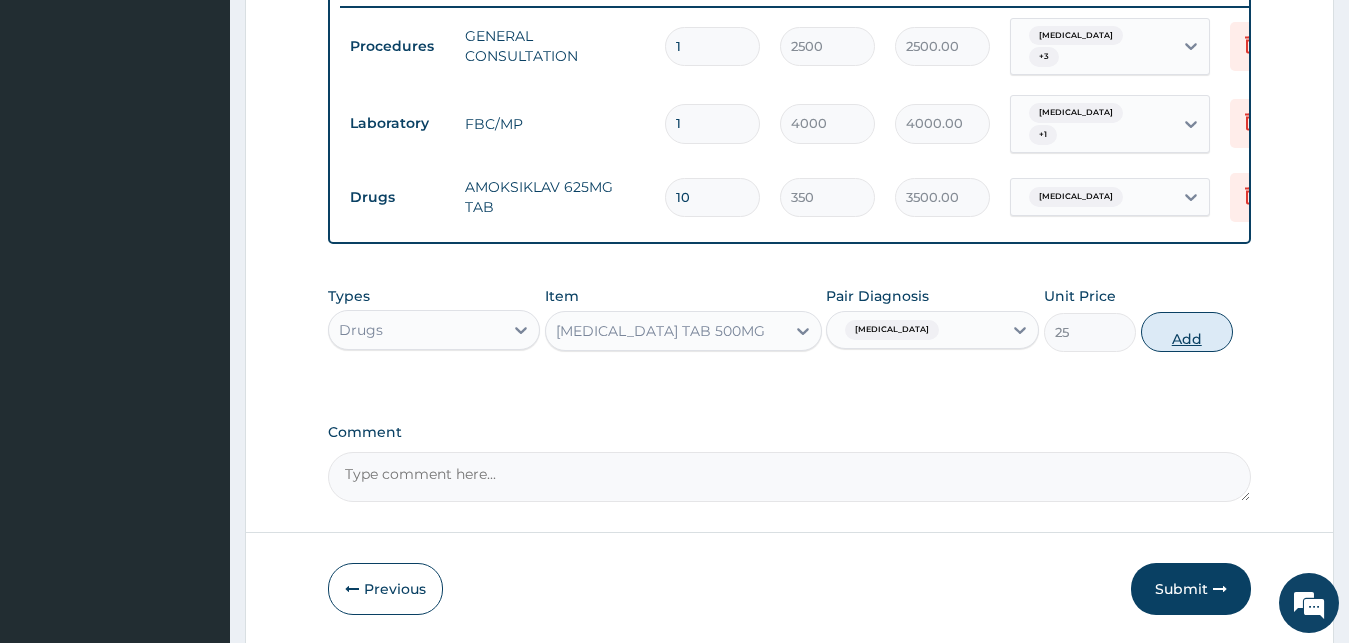 click on "Add" at bounding box center (1187, 332) 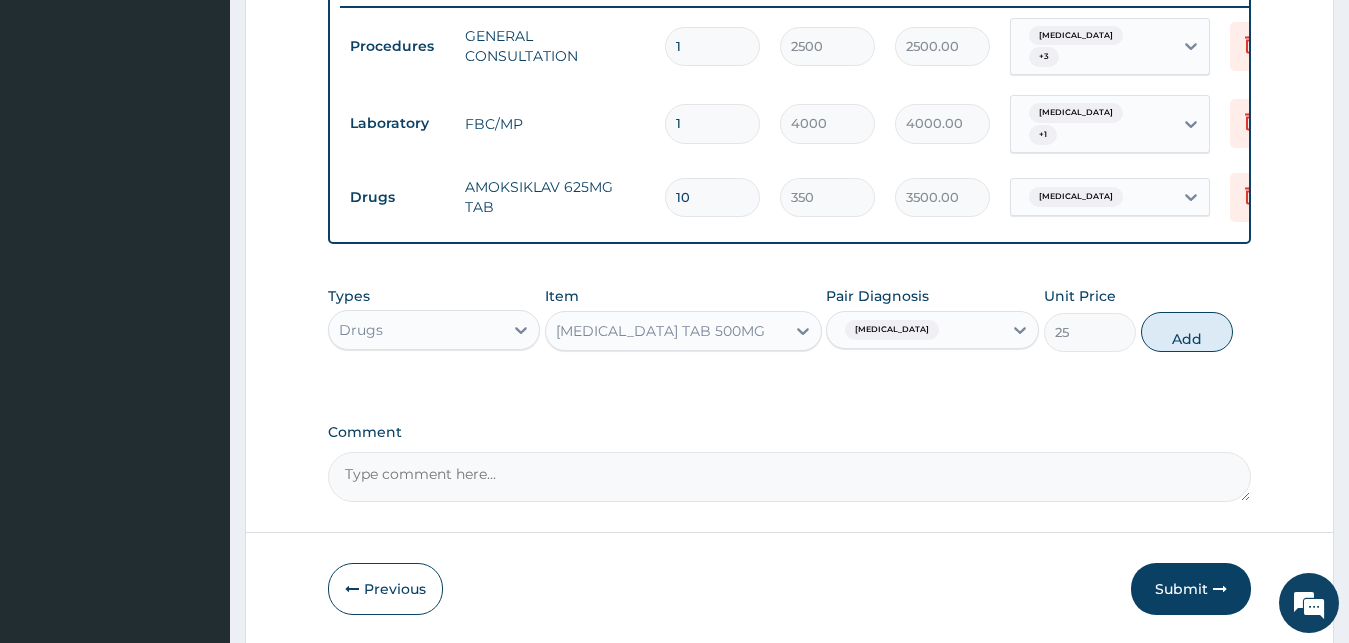 type on "0" 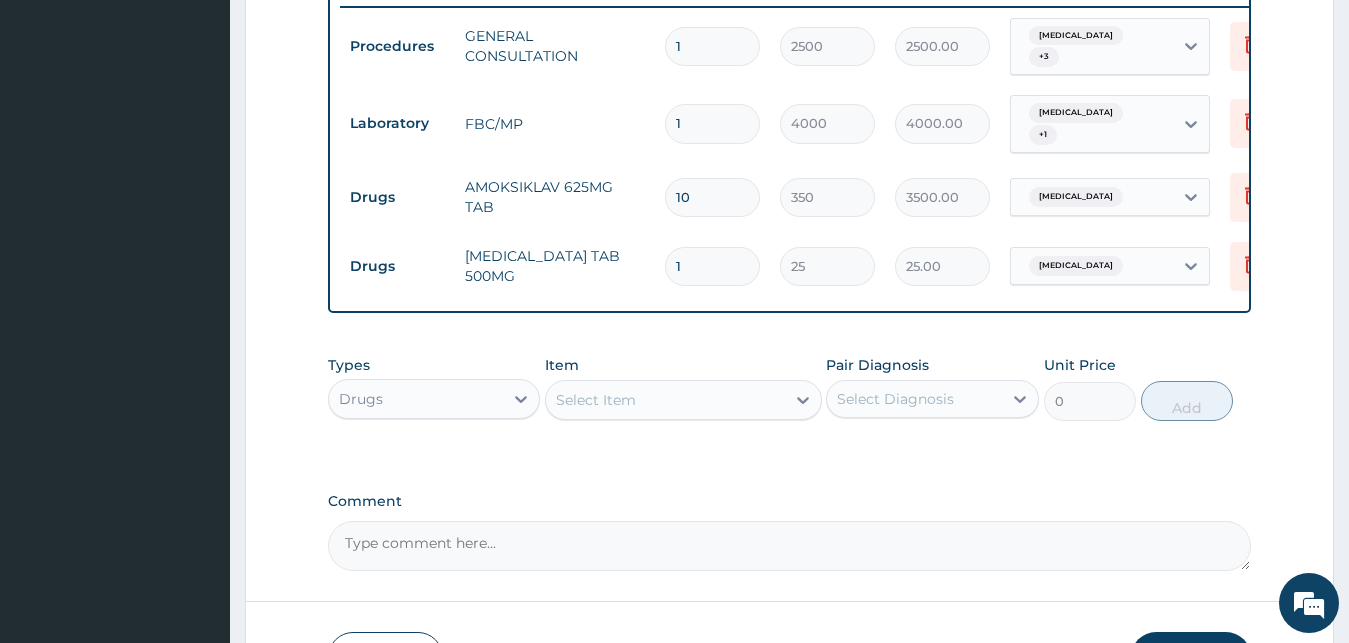 type on "18" 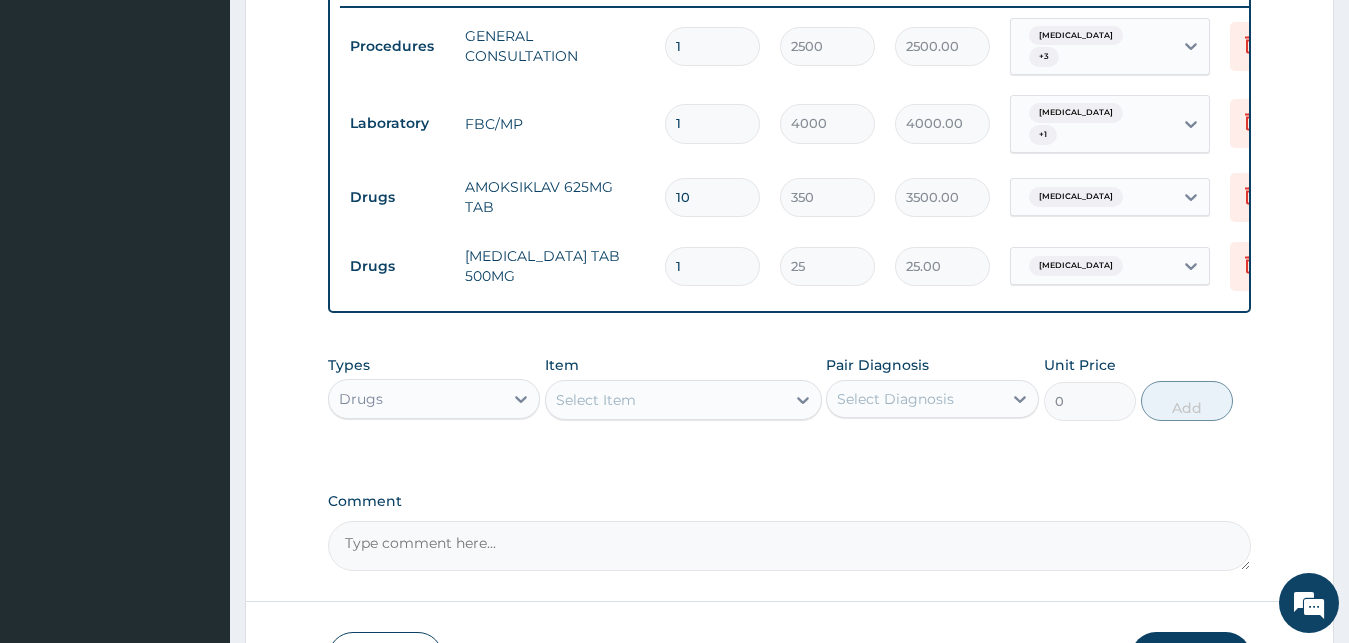 type on "450.00" 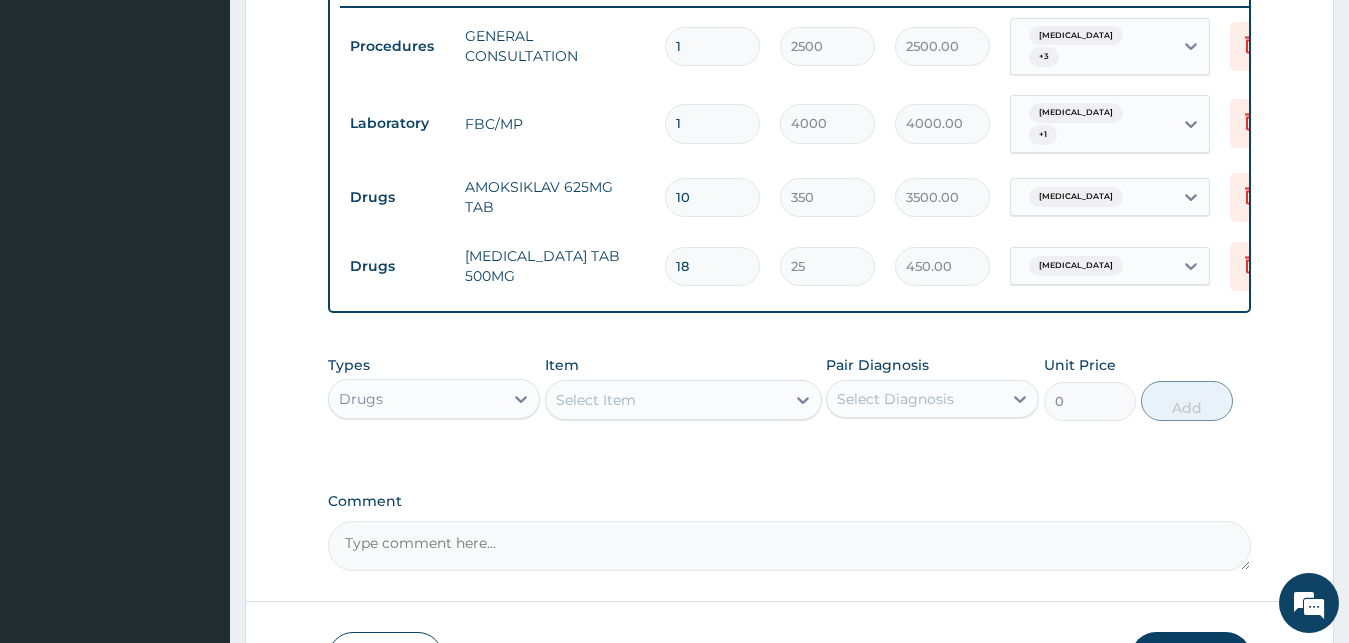 type on "18" 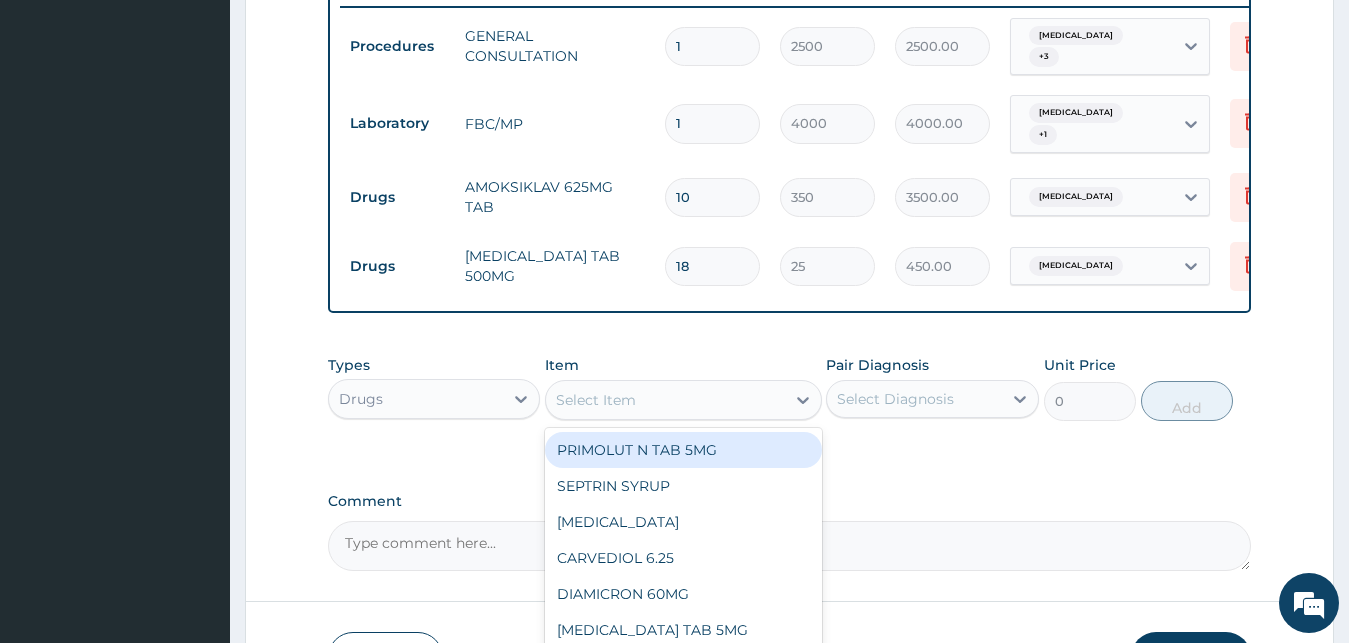 click on "Select Item" at bounding box center [665, 400] 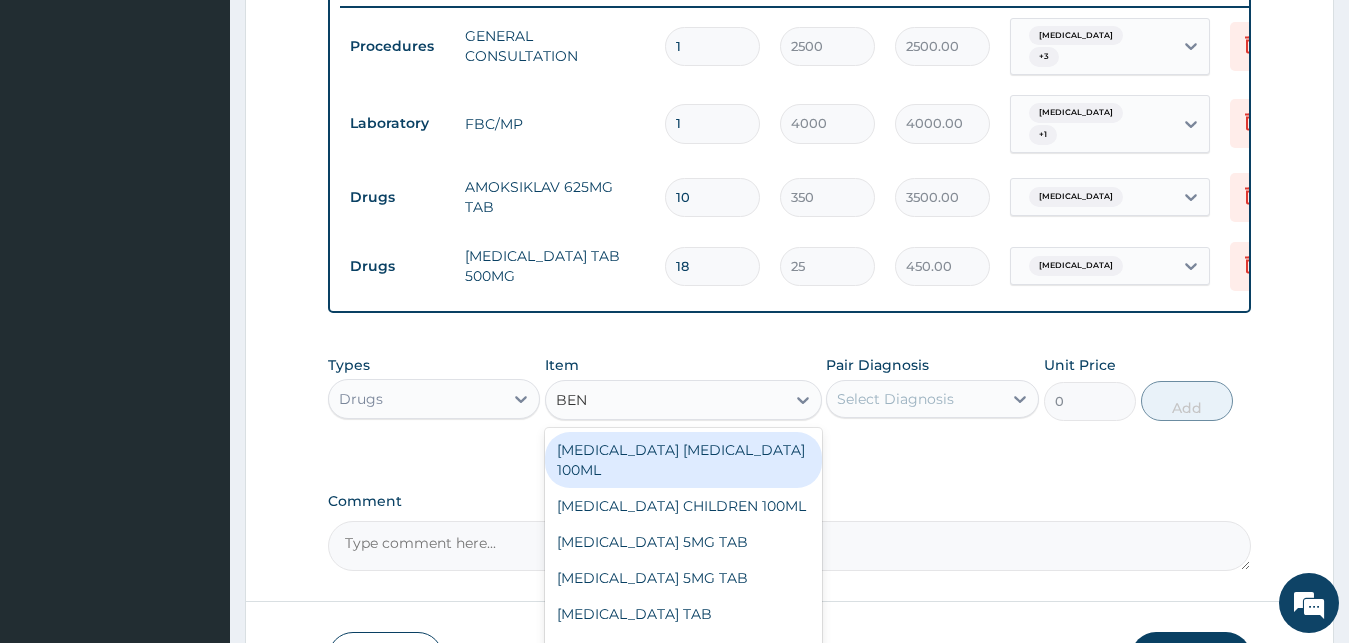 type on "BENY" 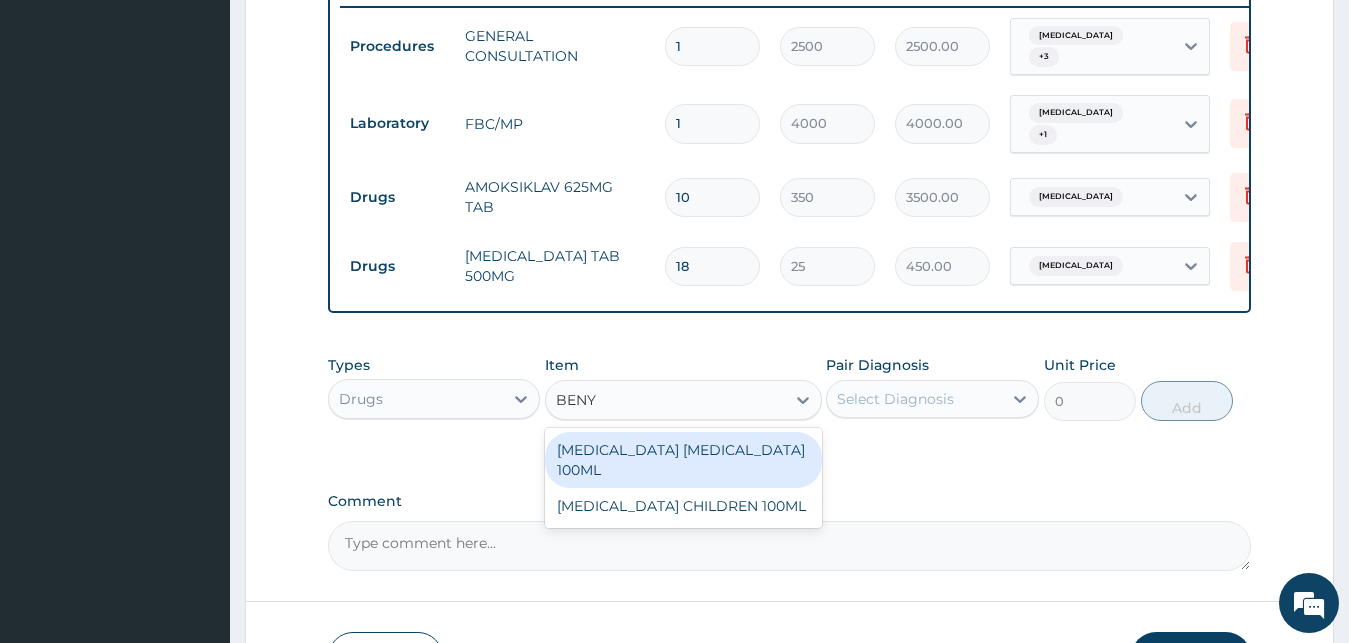 drag, startPoint x: 672, startPoint y: 440, endPoint x: 867, endPoint y: 412, distance: 197 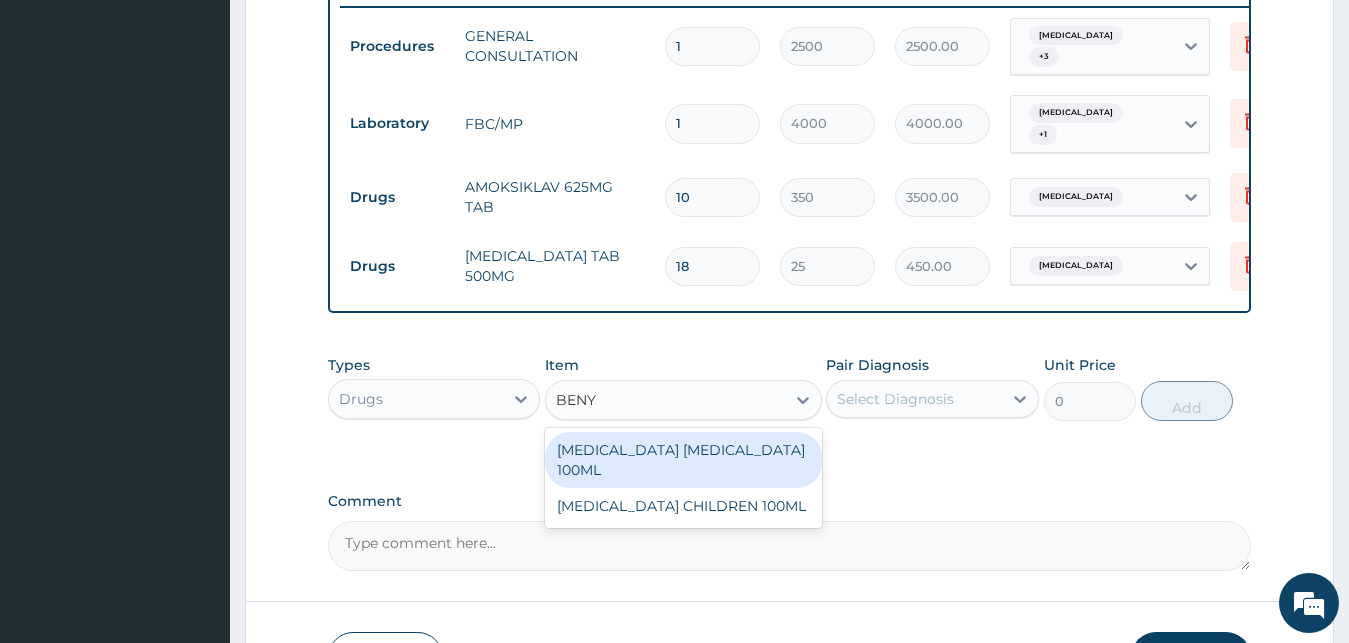 click on "BENYLIN EXPECTORANT 100ML" at bounding box center [683, 460] 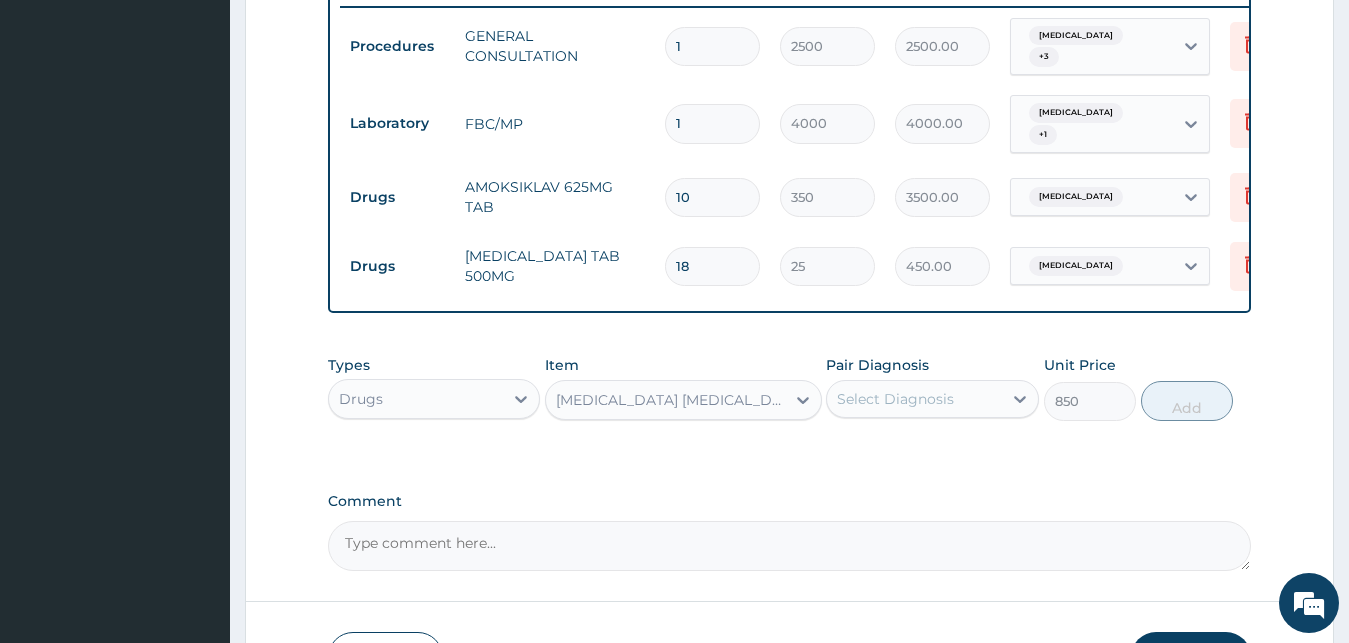 click on "Select Diagnosis" at bounding box center [895, 399] 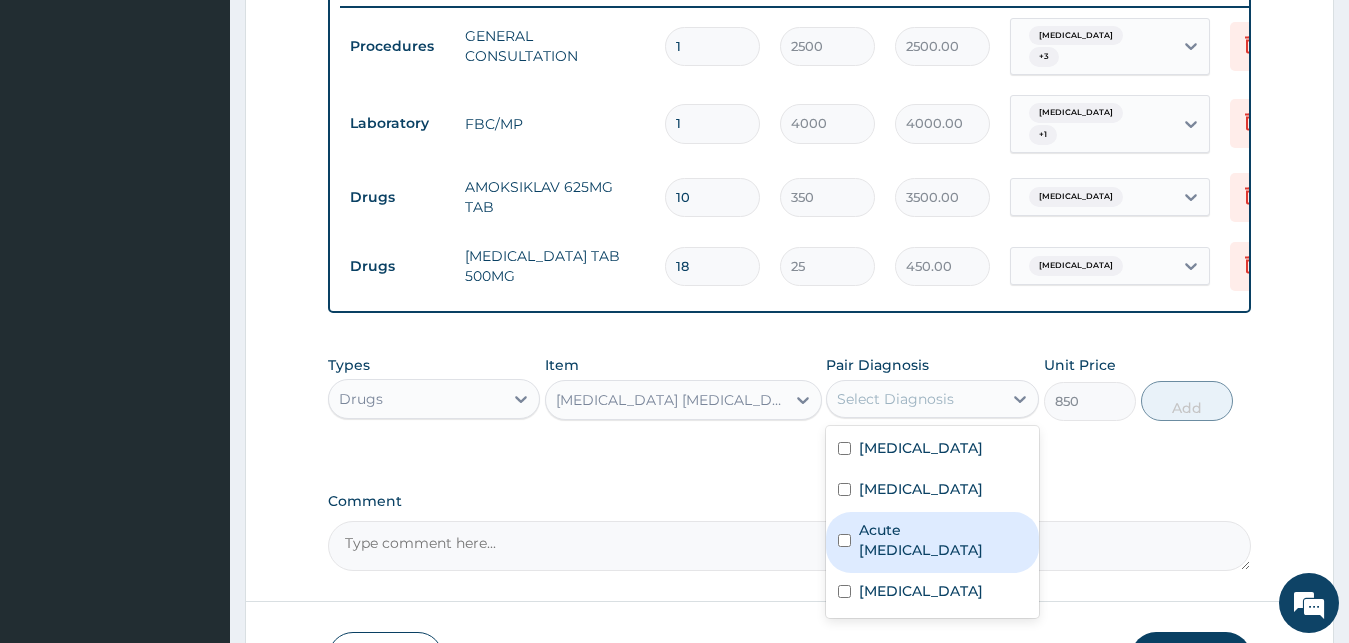 click on "Acute upper respiratory infection" at bounding box center (943, 540) 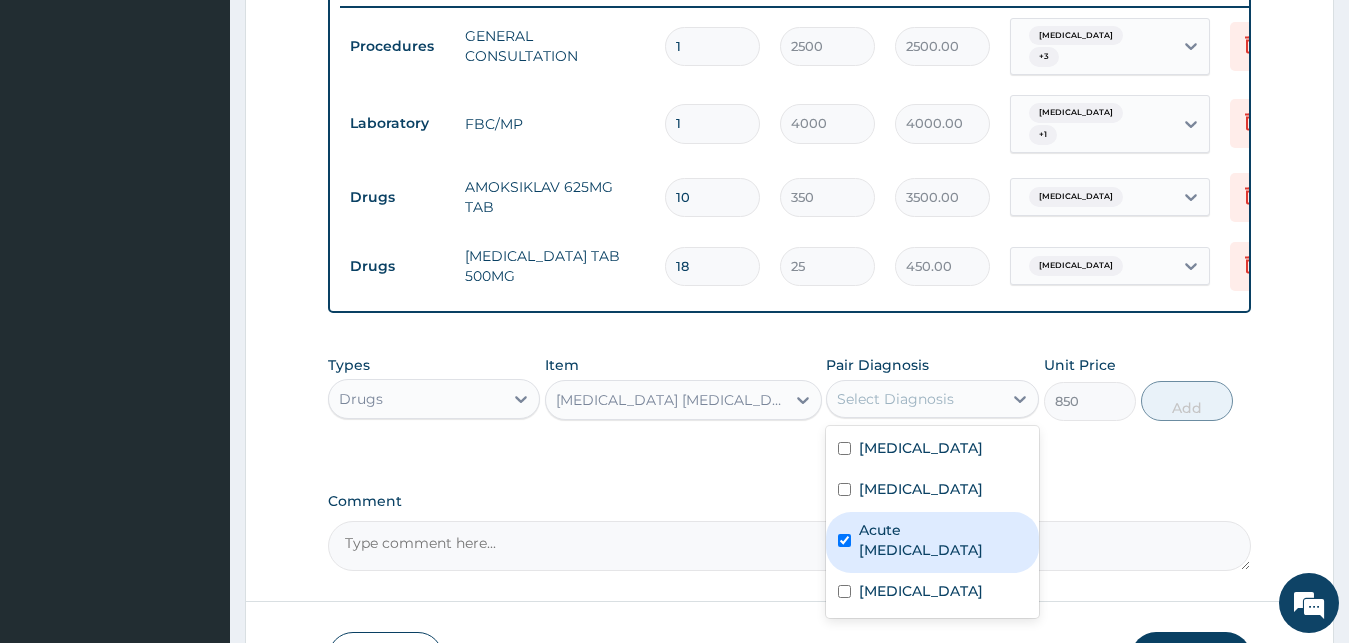 checkbox on "true" 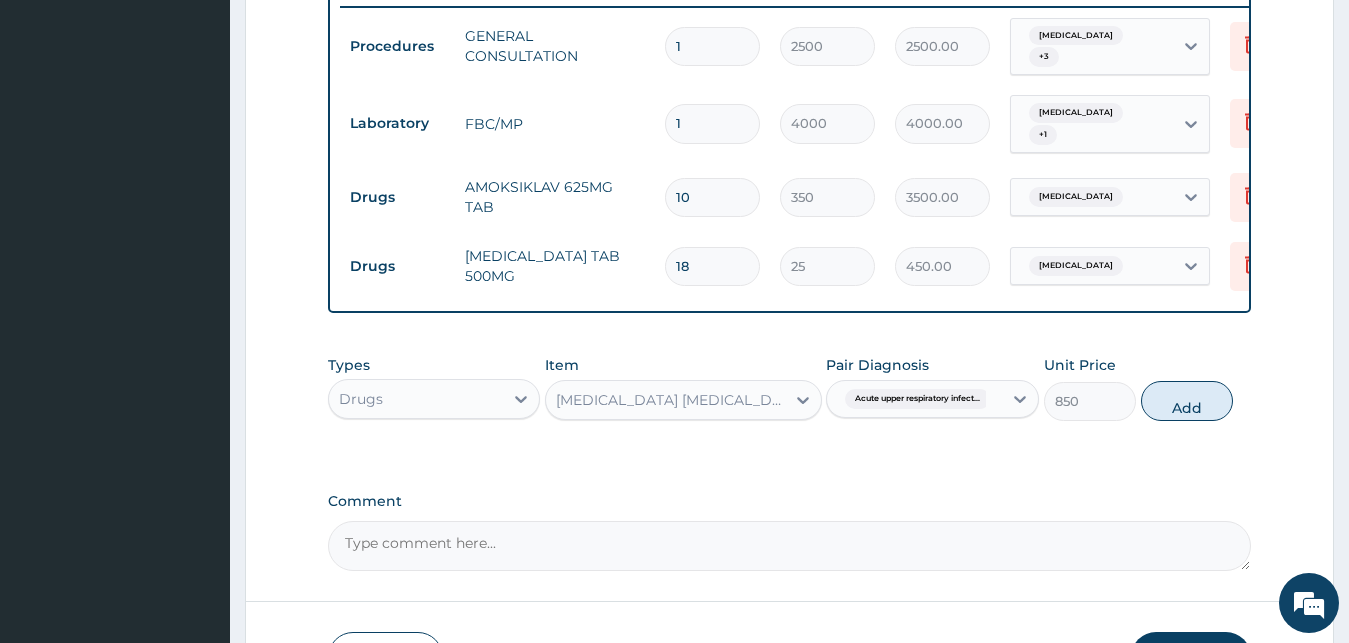 drag, startPoint x: 1187, startPoint y: 406, endPoint x: 727, endPoint y: 478, distance: 465.60068 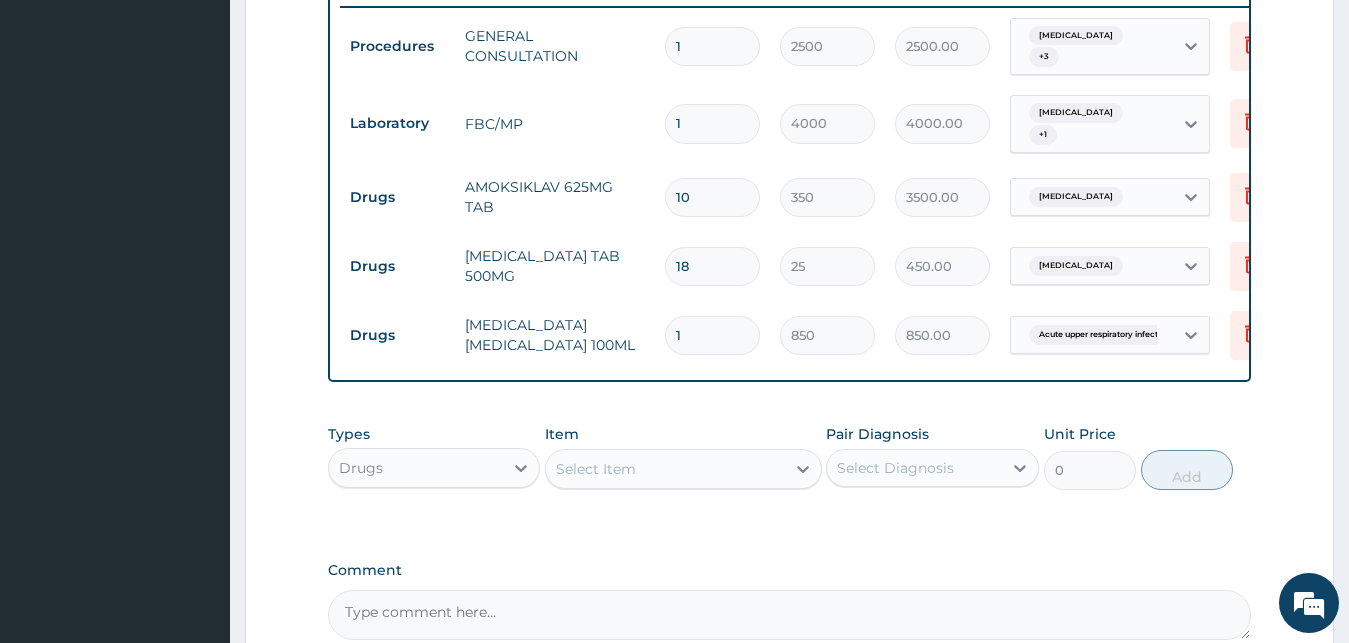click on "Select Item" at bounding box center (665, 469) 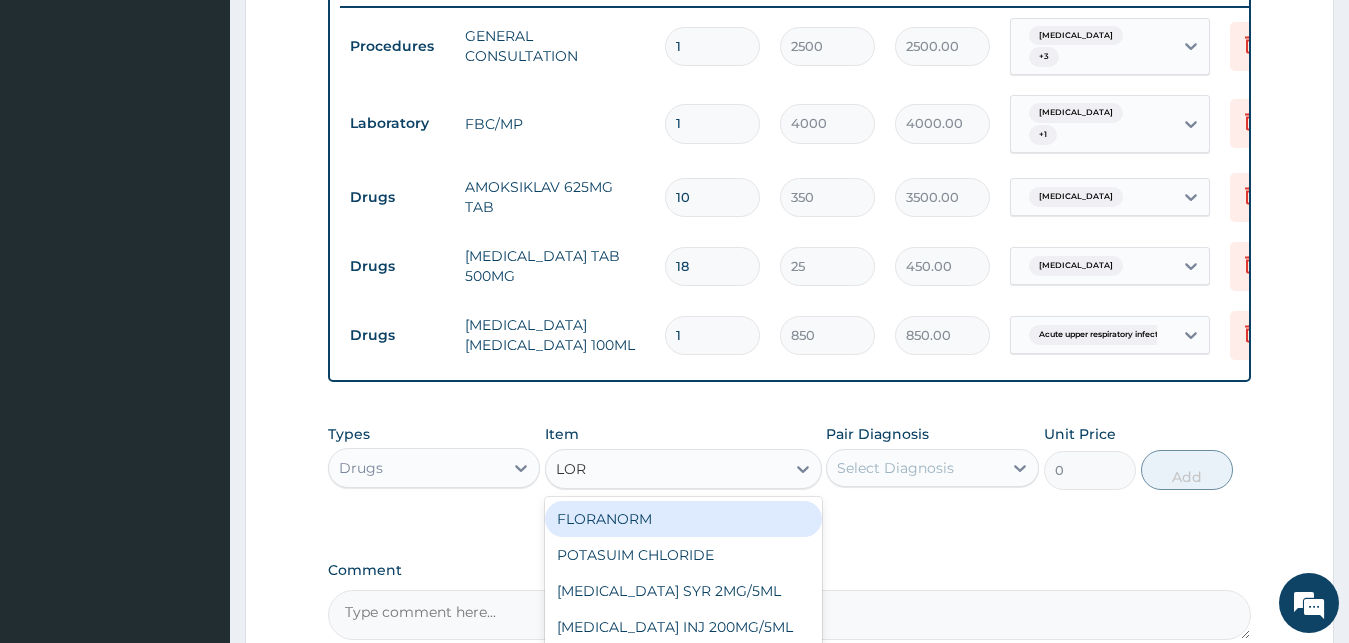 type on "LORA" 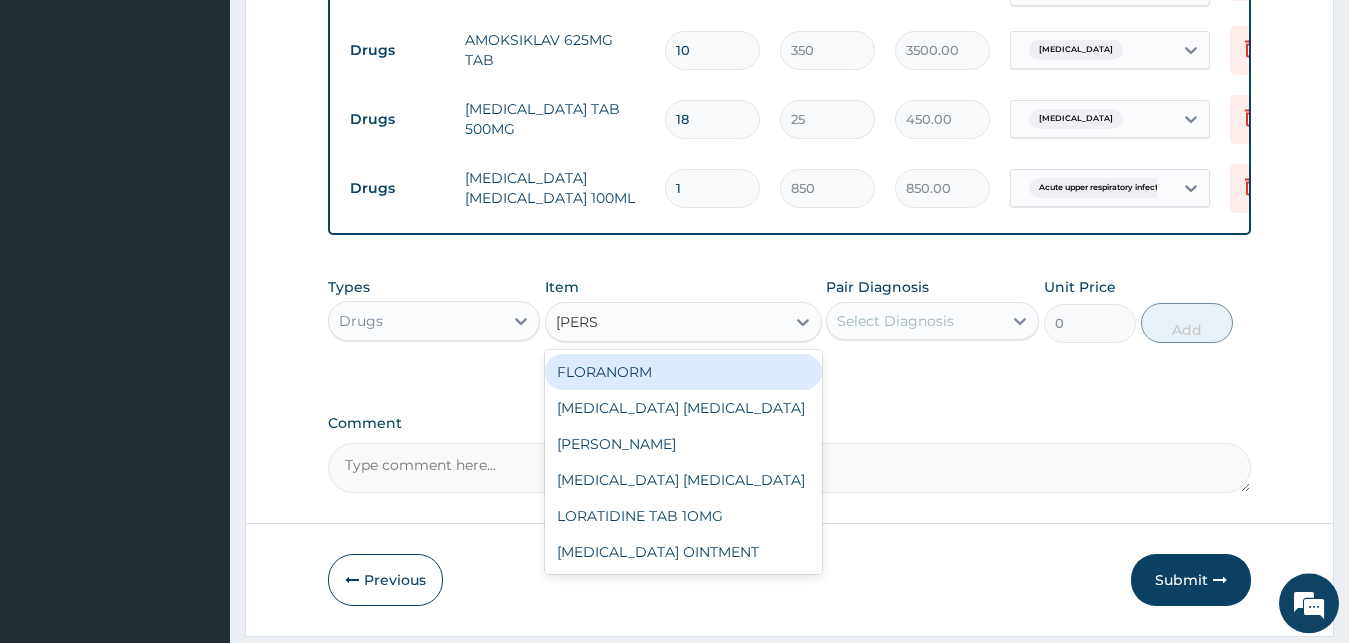 scroll, scrollTop: 994, scrollLeft: 0, axis: vertical 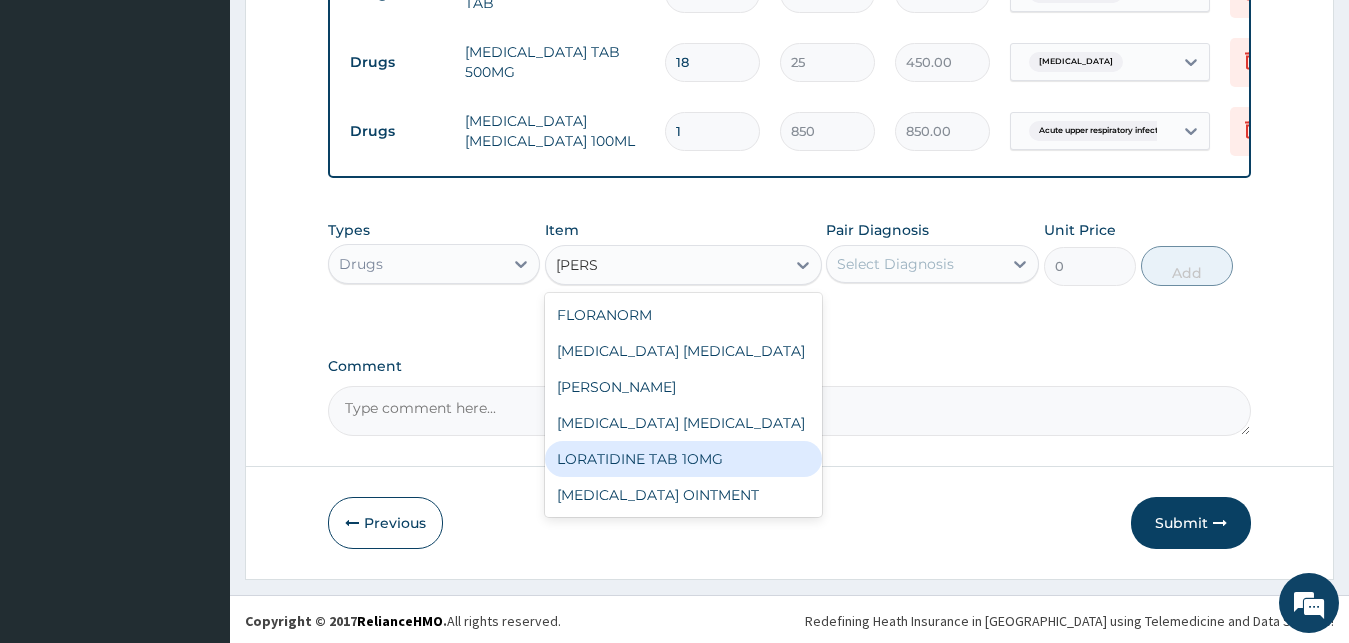 drag, startPoint x: 674, startPoint y: 468, endPoint x: 726, endPoint y: 454, distance: 53.851646 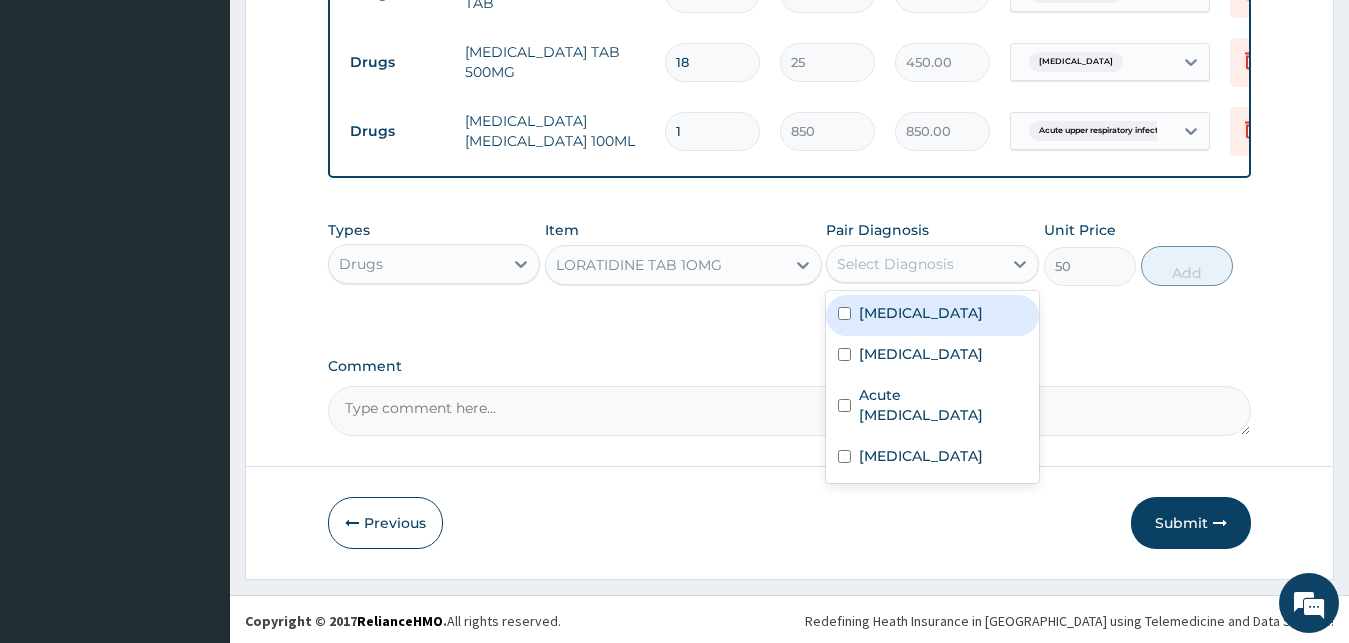 click on "Select Diagnosis" at bounding box center (895, 264) 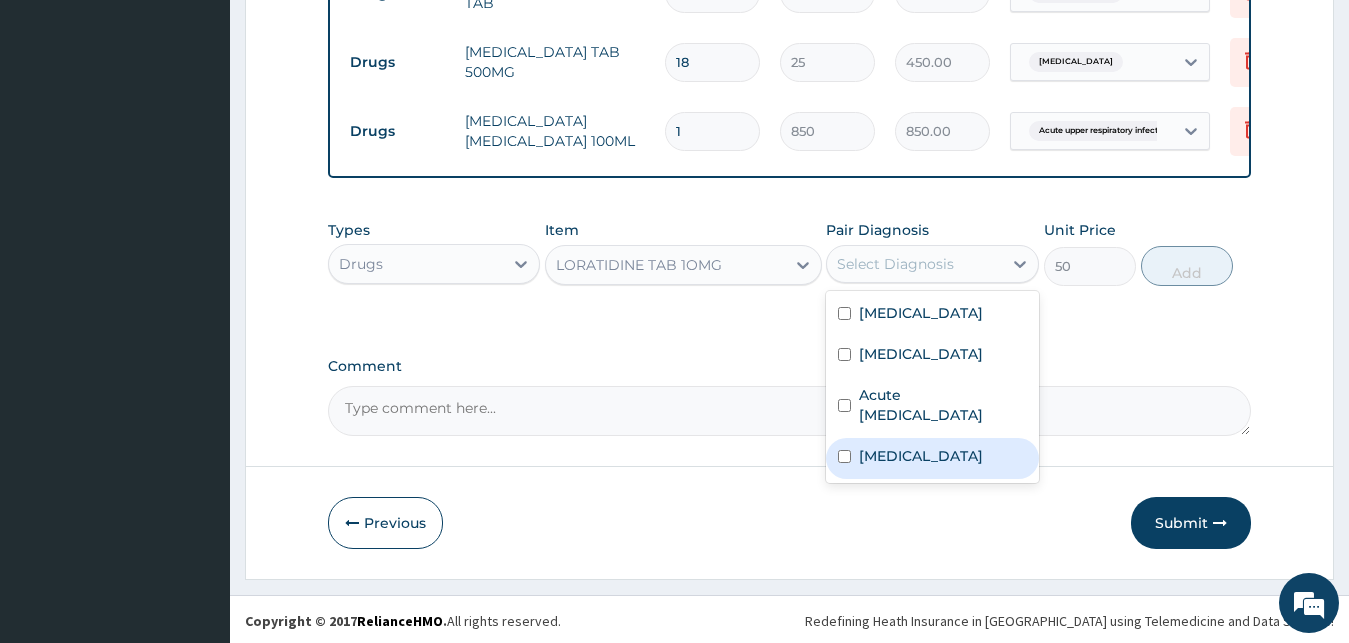 click on "Rhinitis" at bounding box center (932, 458) 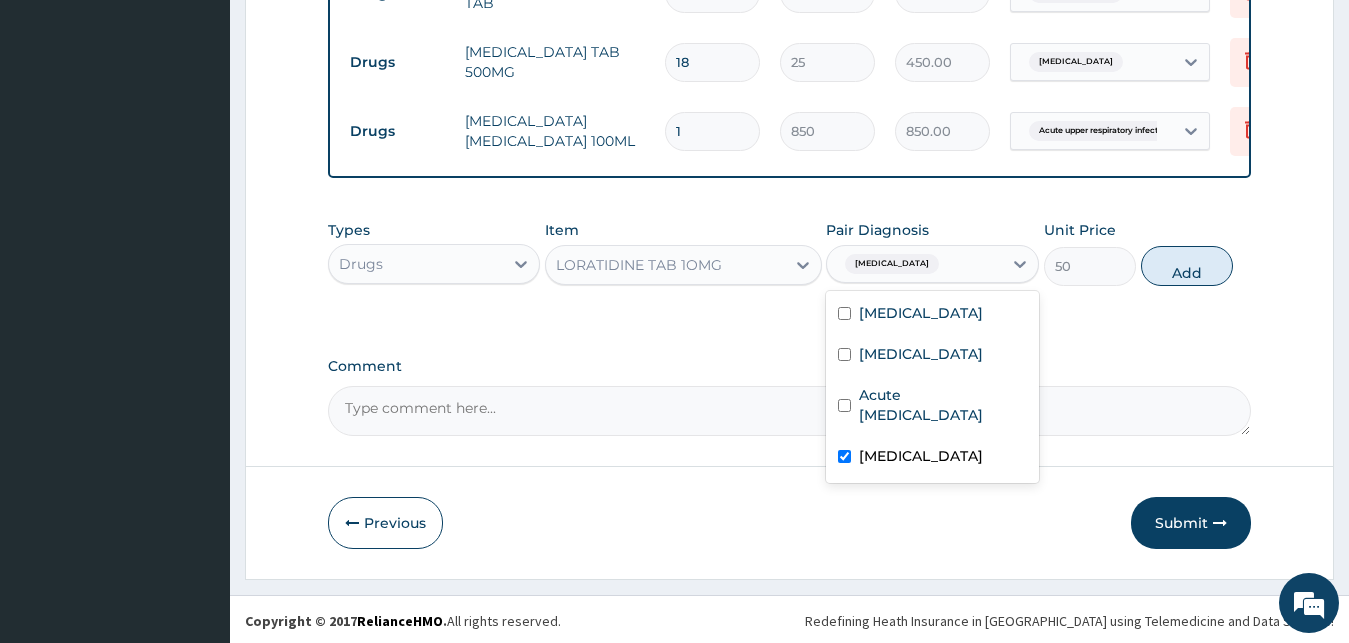 checkbox on "true" 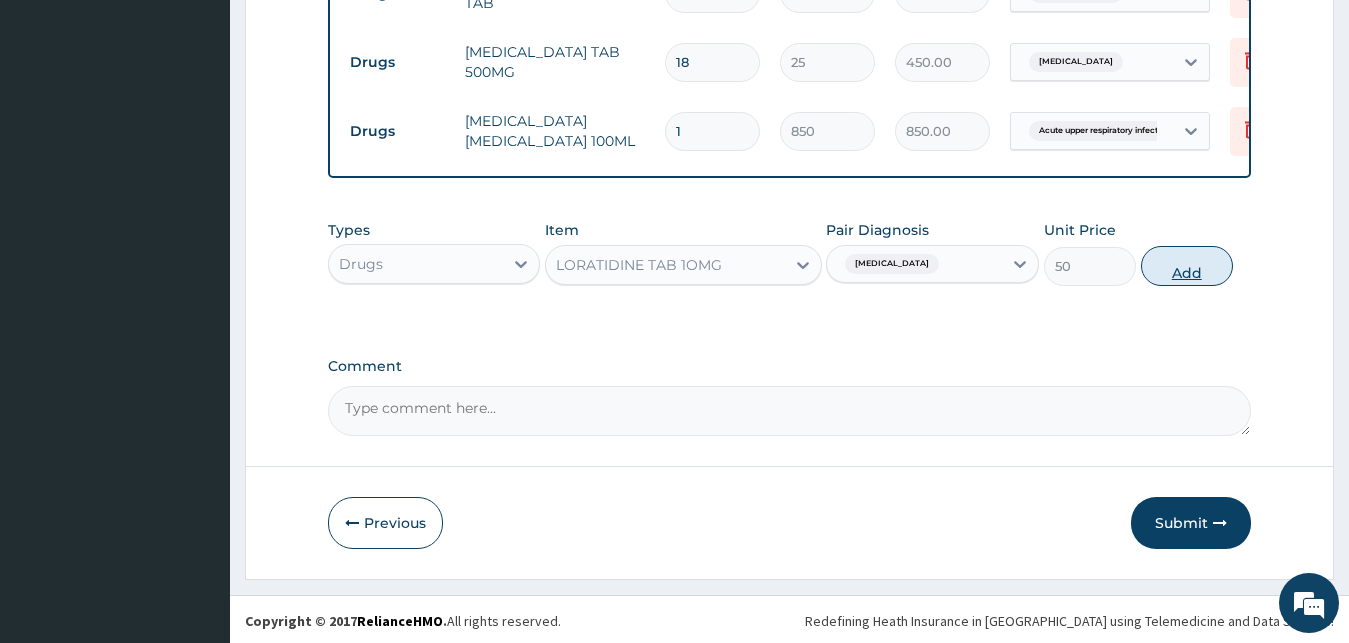 drag, startPoint x: 1230, startPoint y: 286, endPoint x: 1205, endPoint y: 277, distance: 26.57066 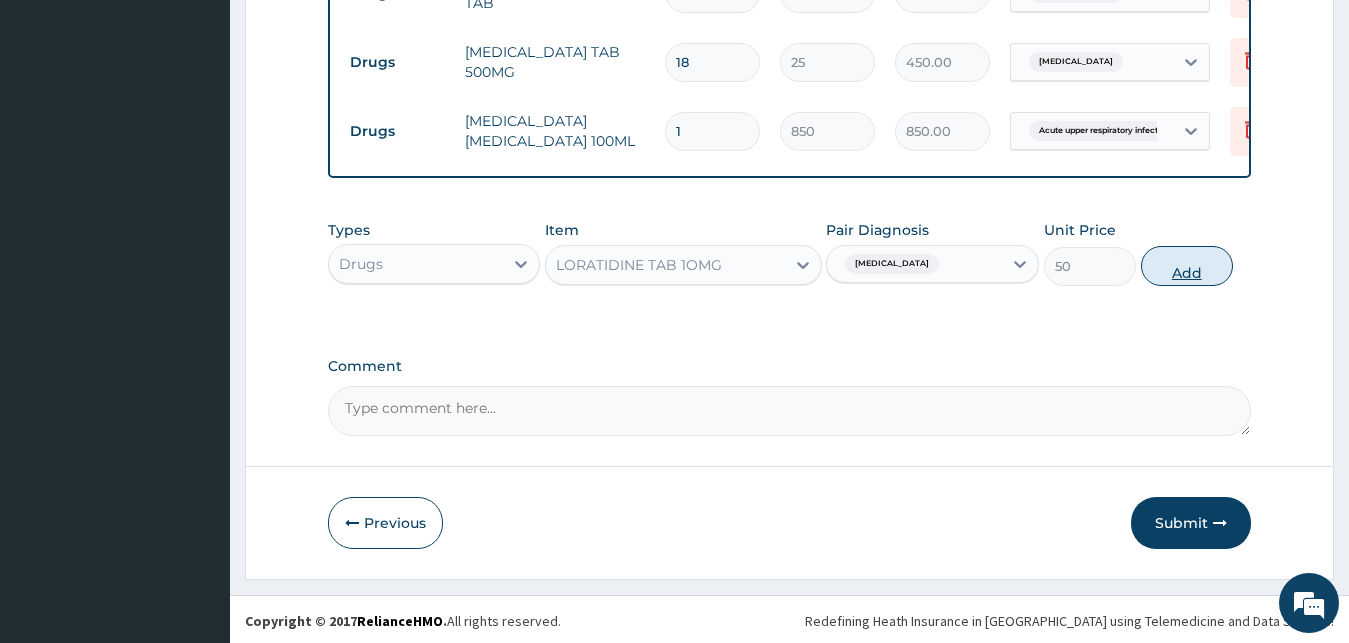 click on "Types Drugs Item LORATIDINE TAB 1OMG Pair Diagnosis Rhinitis Unit Price 50 Add" at bounding box center [790, 253] 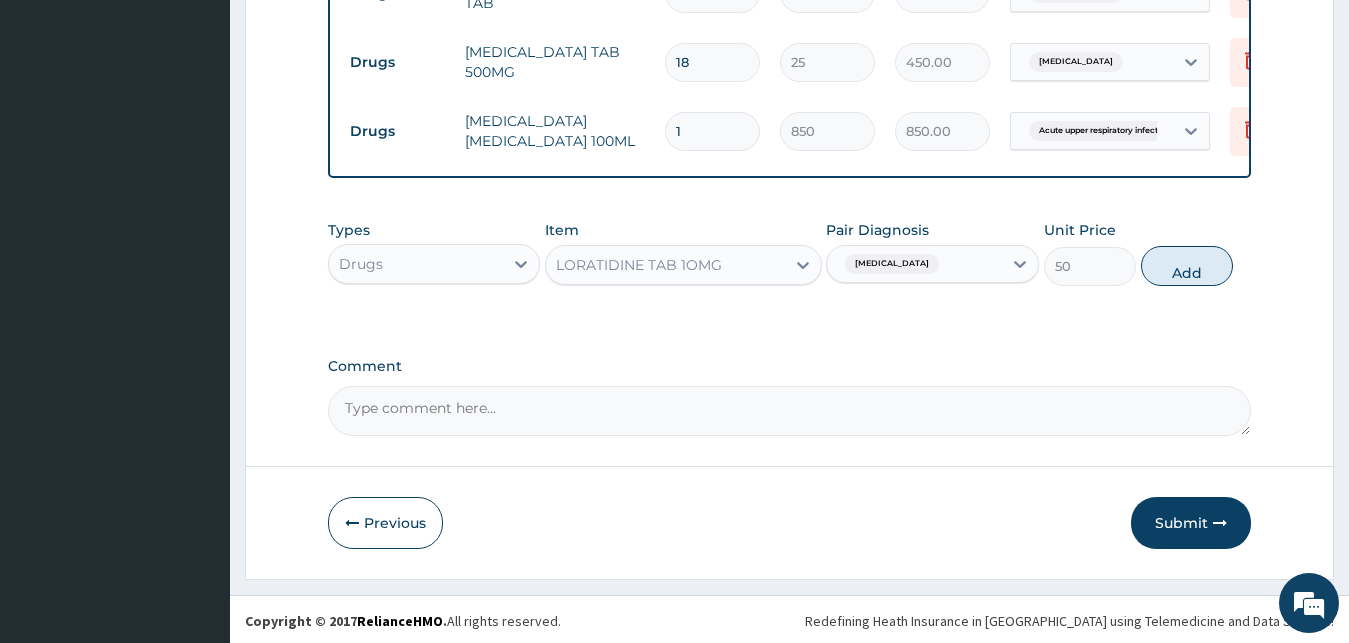 drag, startPoint x: 1205, startPoint y: 277, endPoint x: 1036, endPoint y: 262, distance: 169.66437 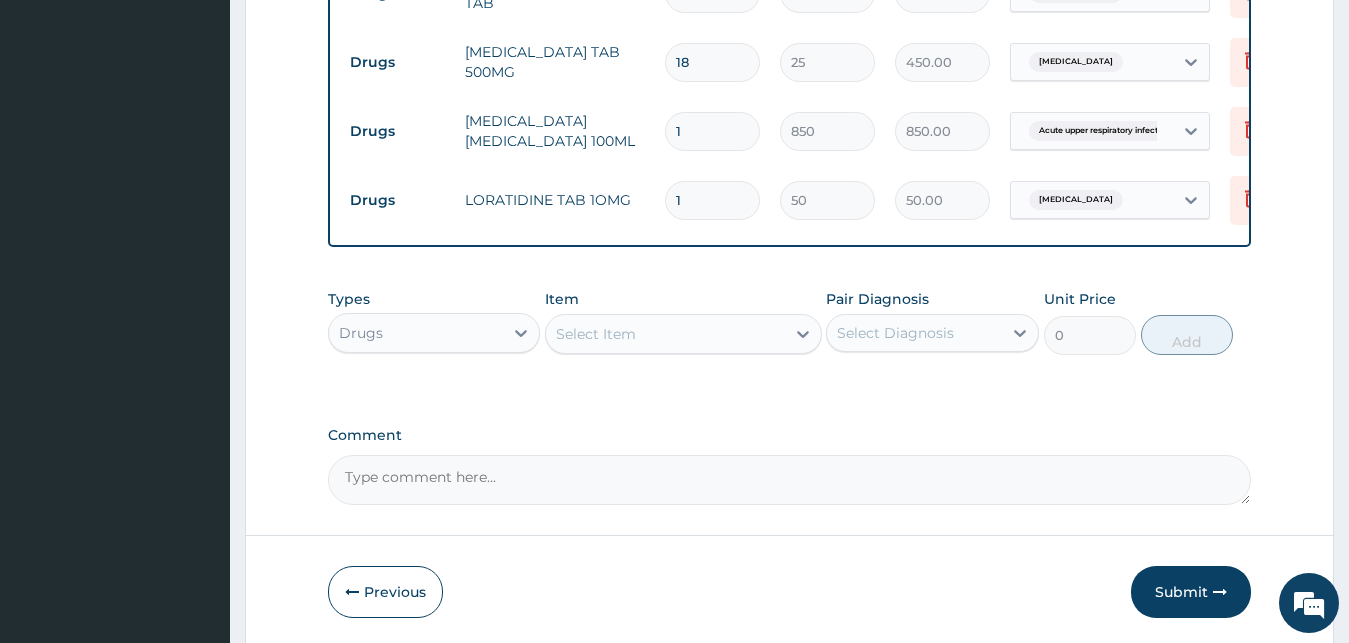 drag, startPoint x: 733, startPoint y: 197, endPoint x: 653, endPoint y: 176, distance: 82.710335 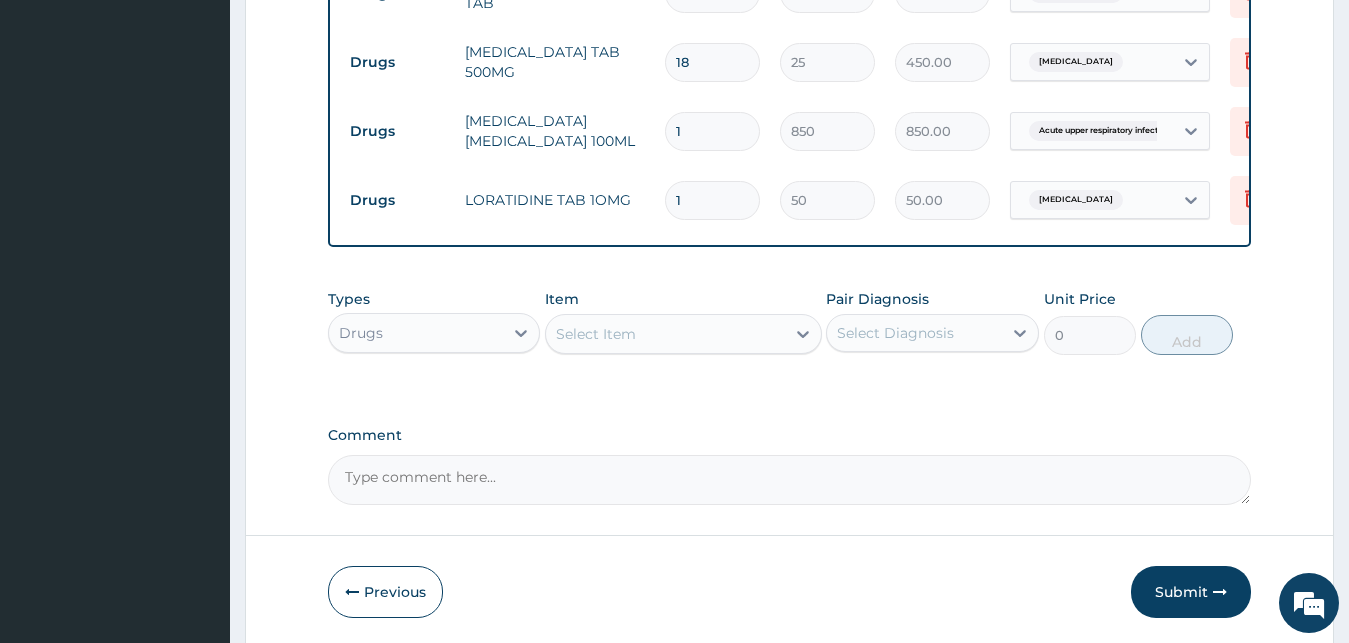 click on "1" at bounding box center [712, 200] 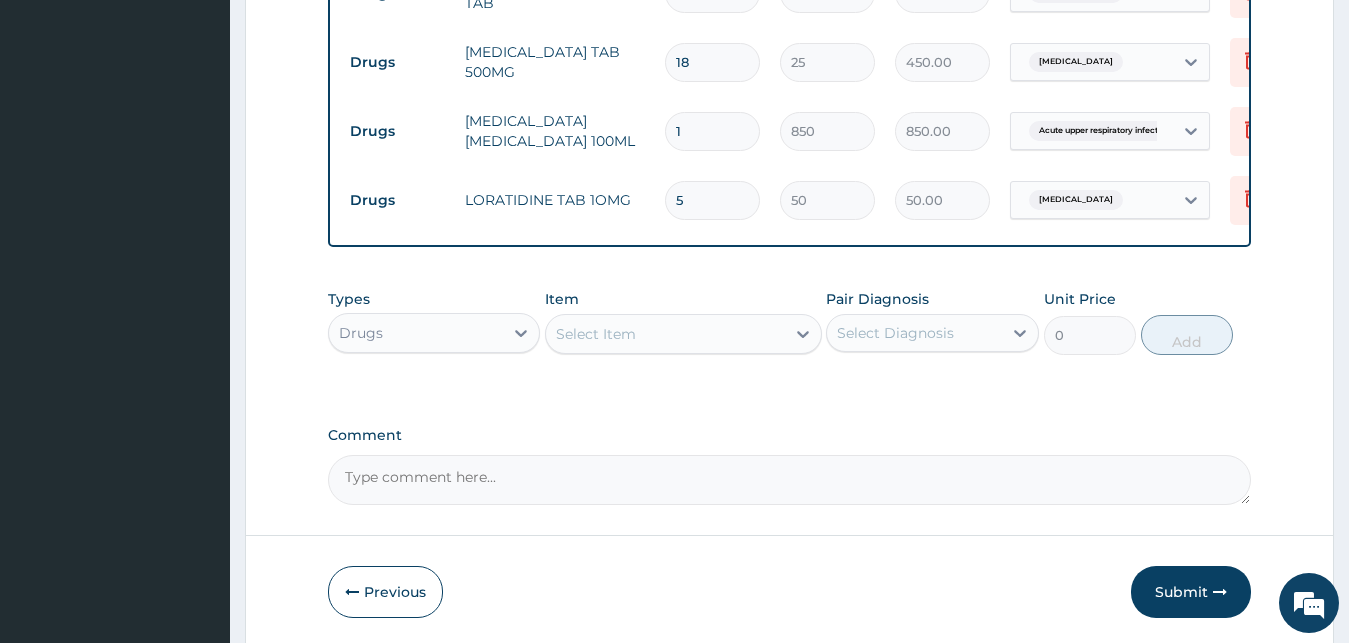 type on "250.00" 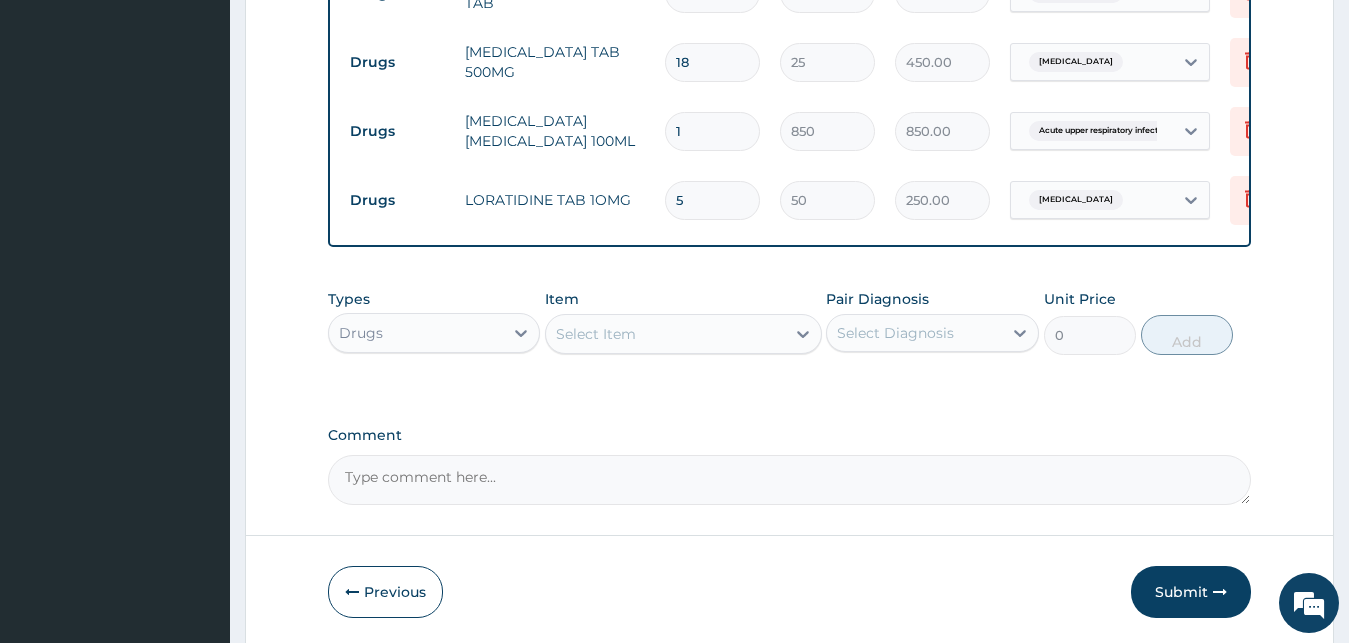 type on "5" 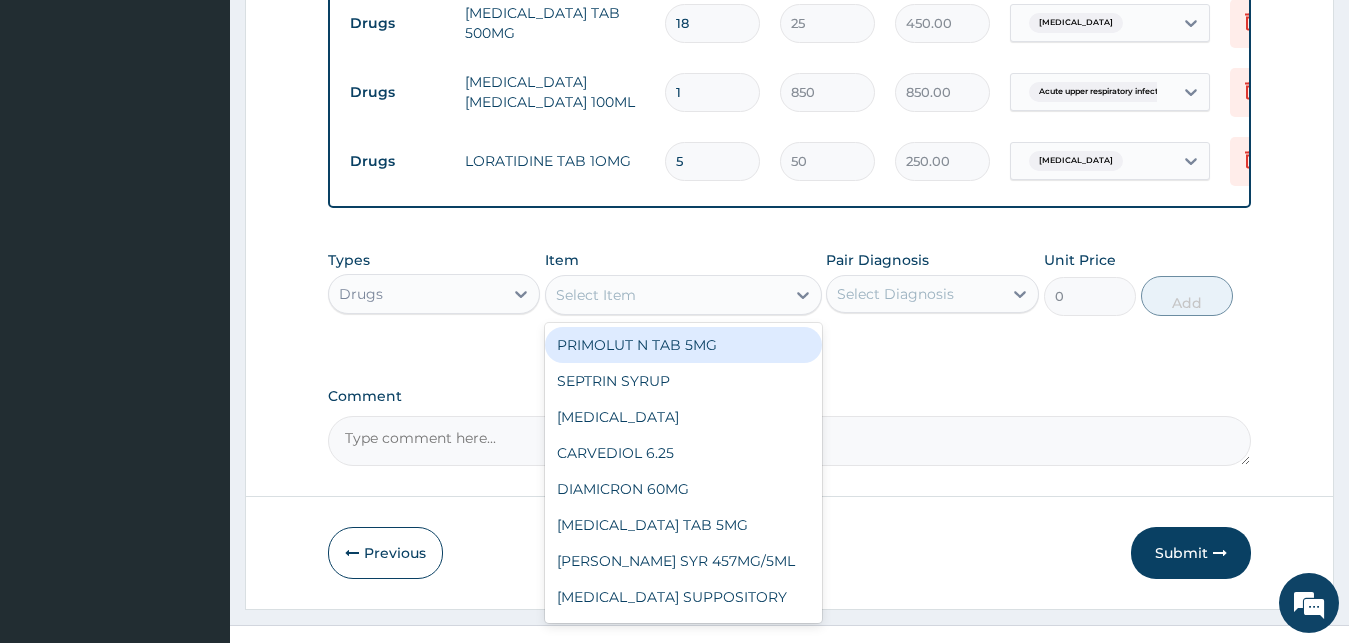 scroll, scrollTop: 1066, scrollLeft: 0, axis: vertical 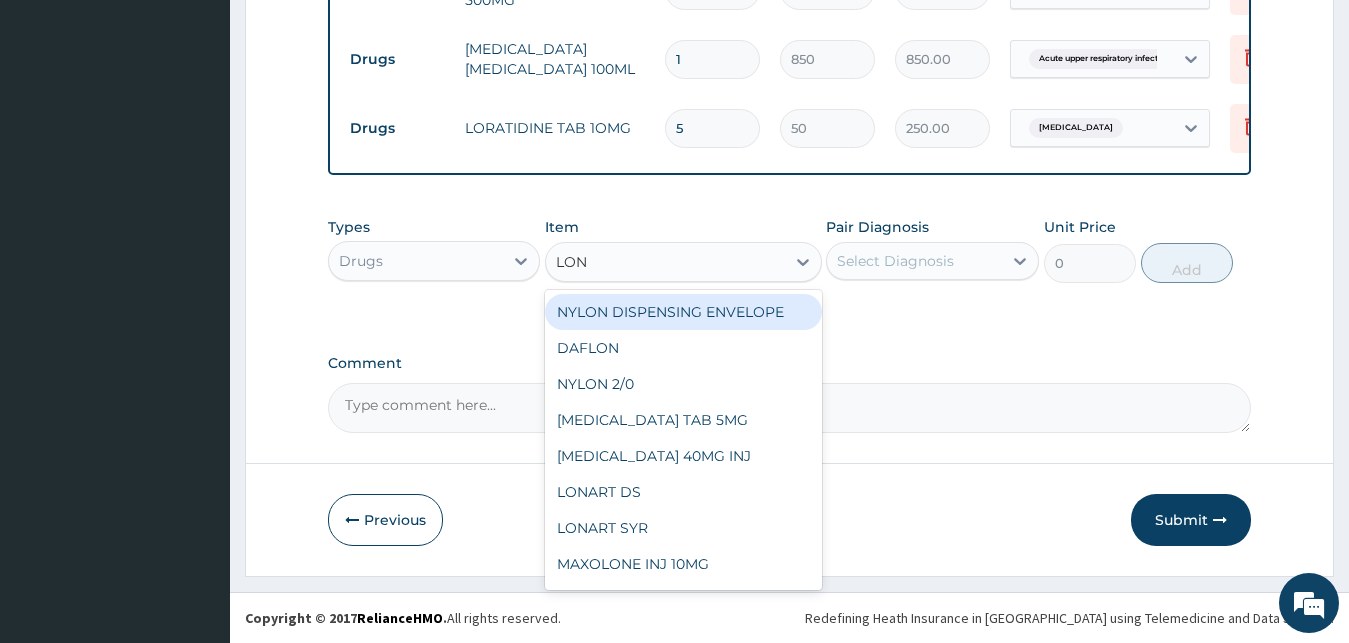 type on "LONA" 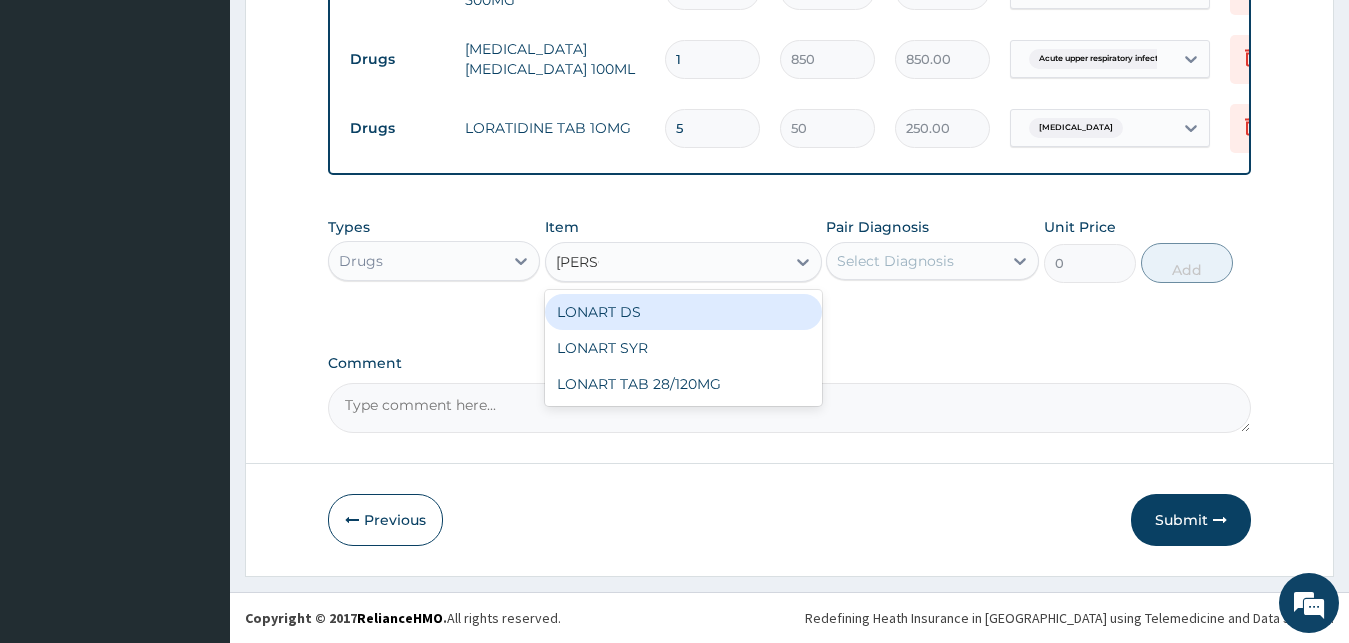 drag, startPoint x: 638, startPoint y: 312, endPoint x: 697, endPoint y: 312, distance: 59 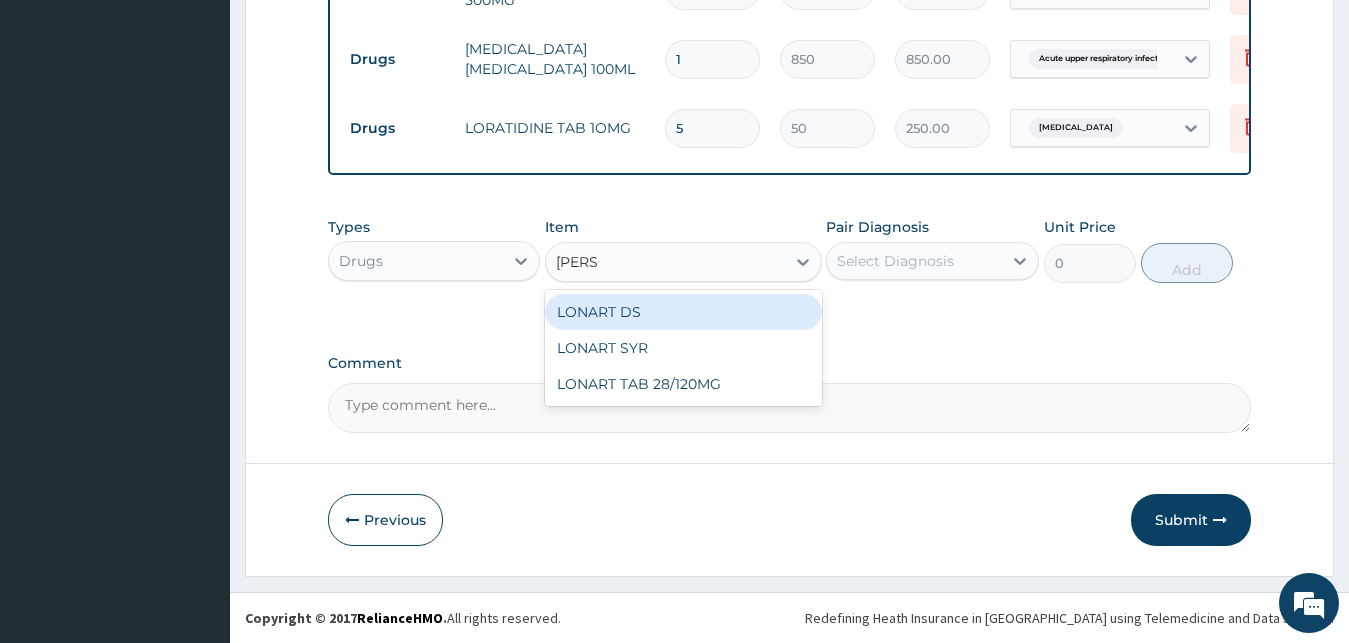 click on "LONART DS" at bounding box center [683, 312] 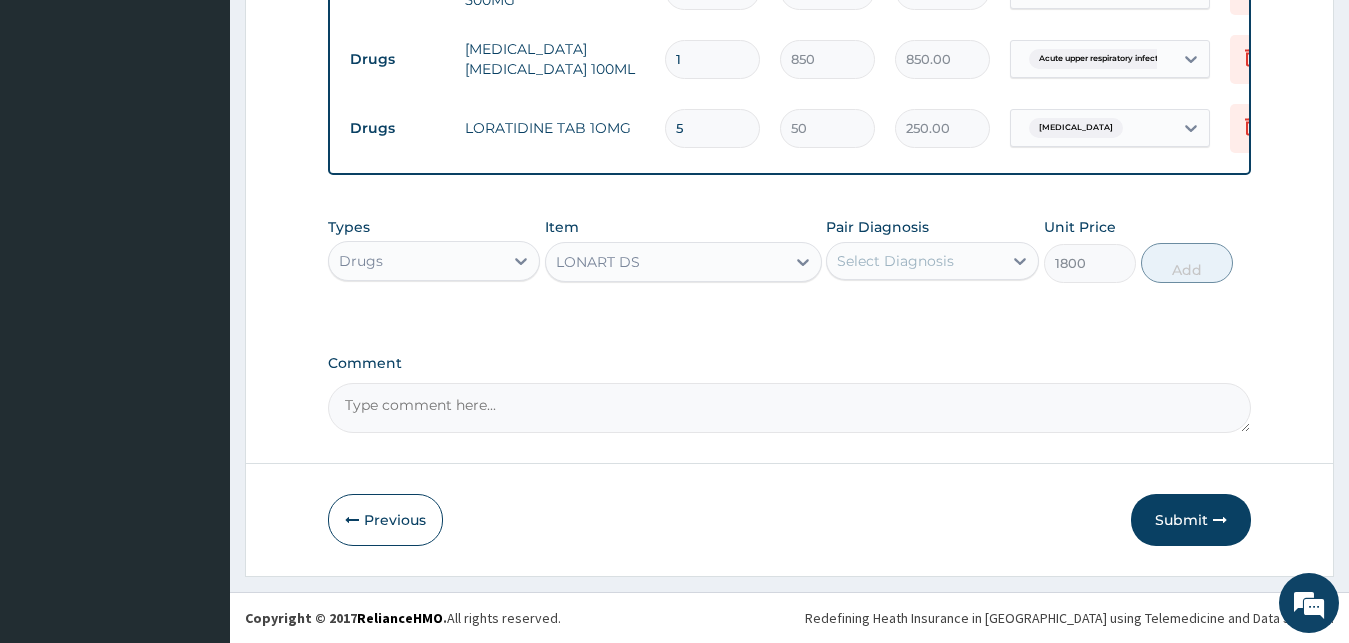 click on "Select Diagnosis" at bounding box center [914, 261] 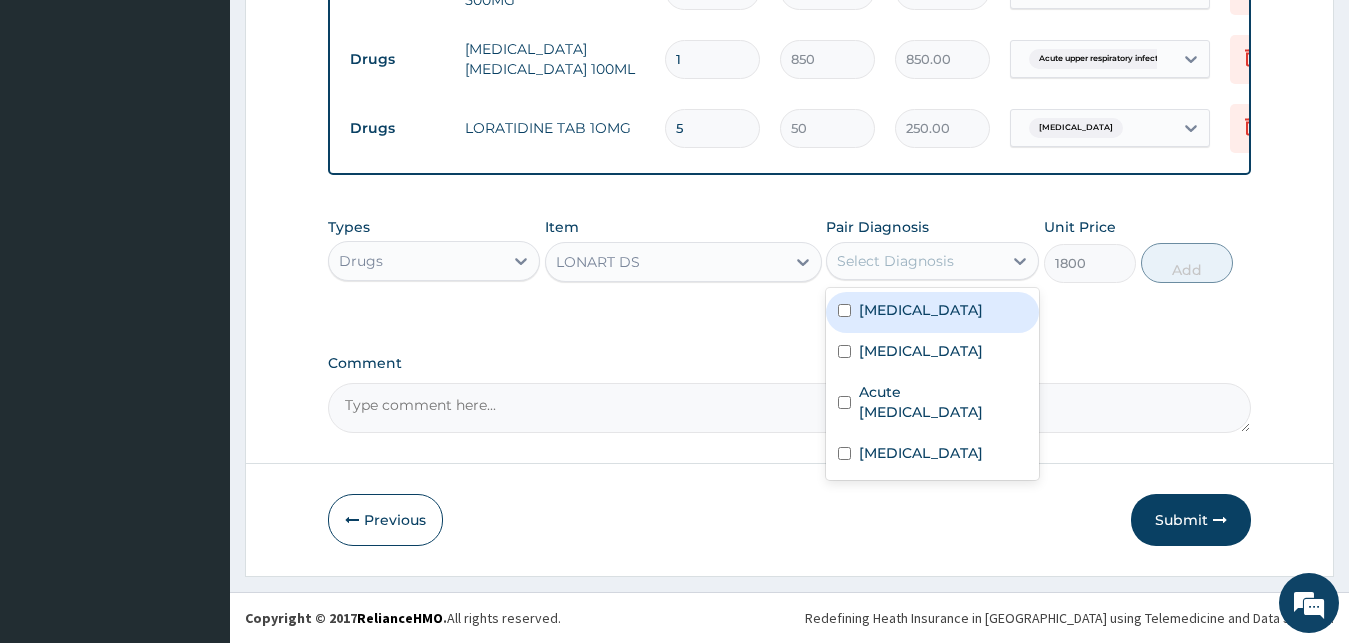 click on "Malaria" at bounding box center (921, 310) 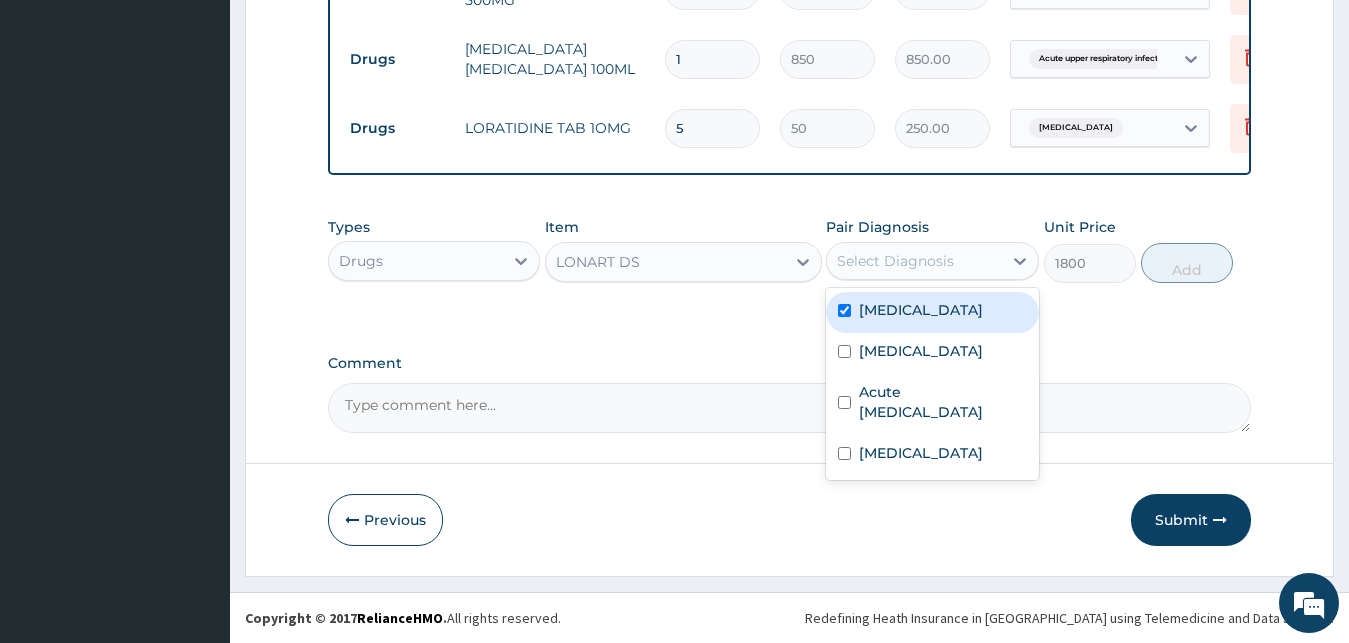 checkbox on "true" 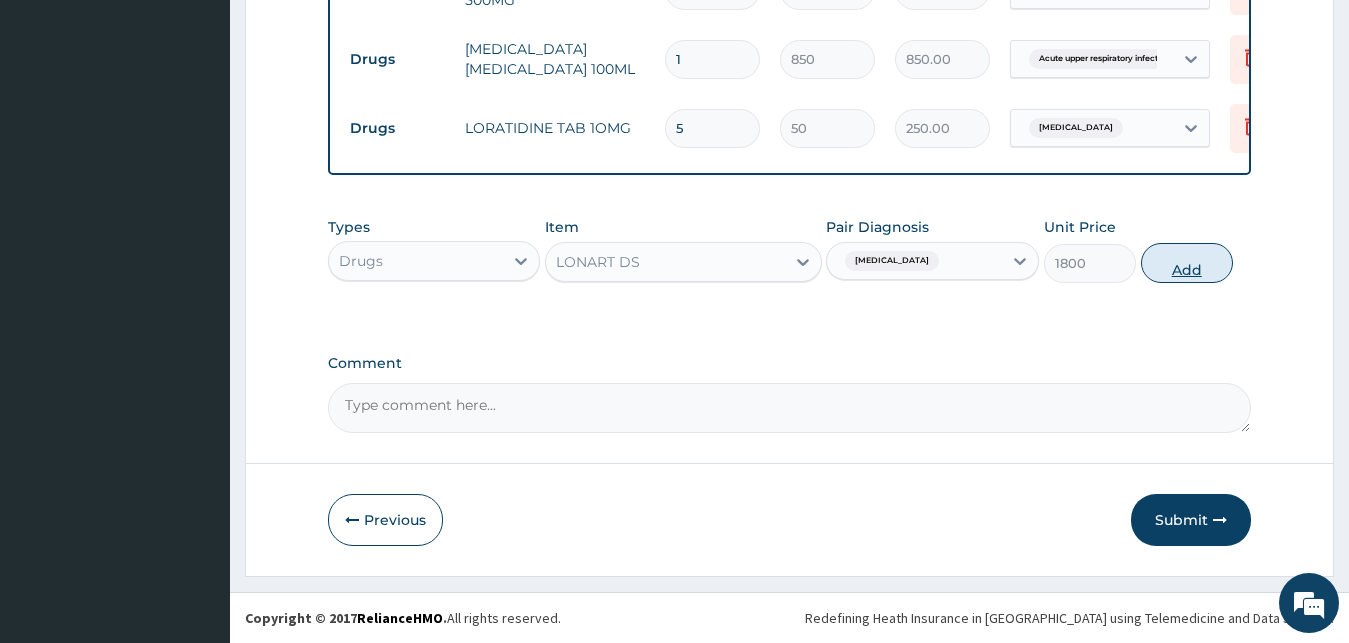 click on "Add" at bounding box center (1187, 263) 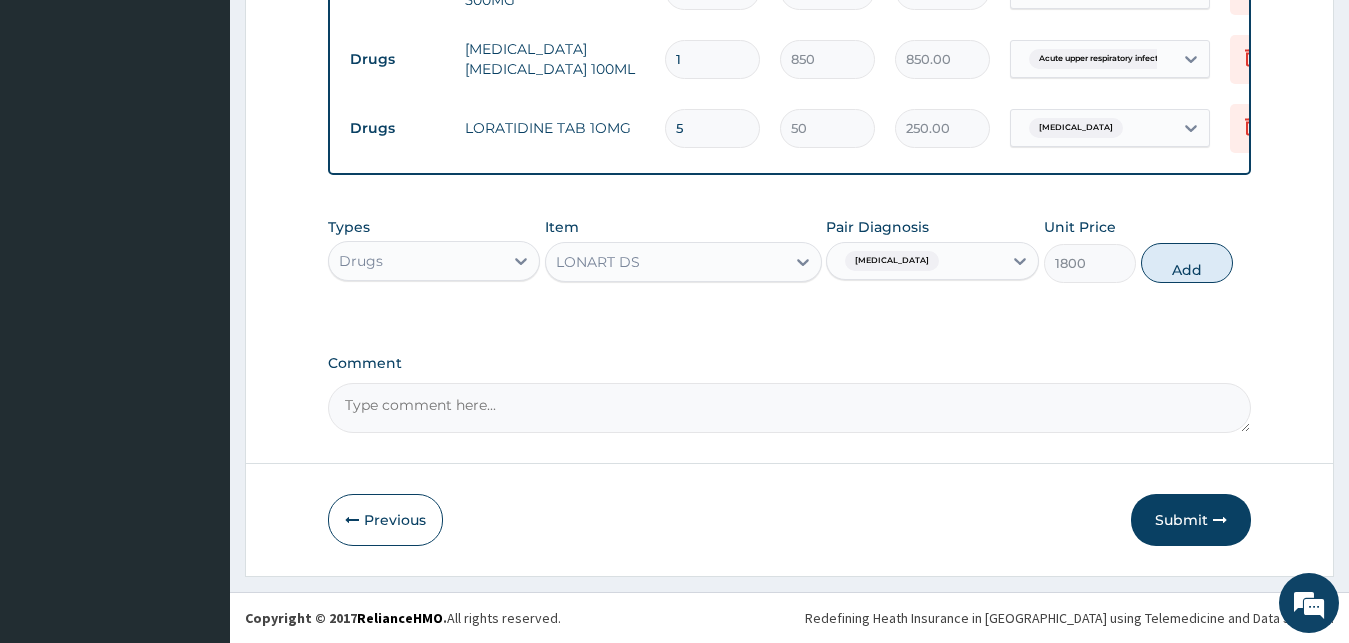 type on "0" 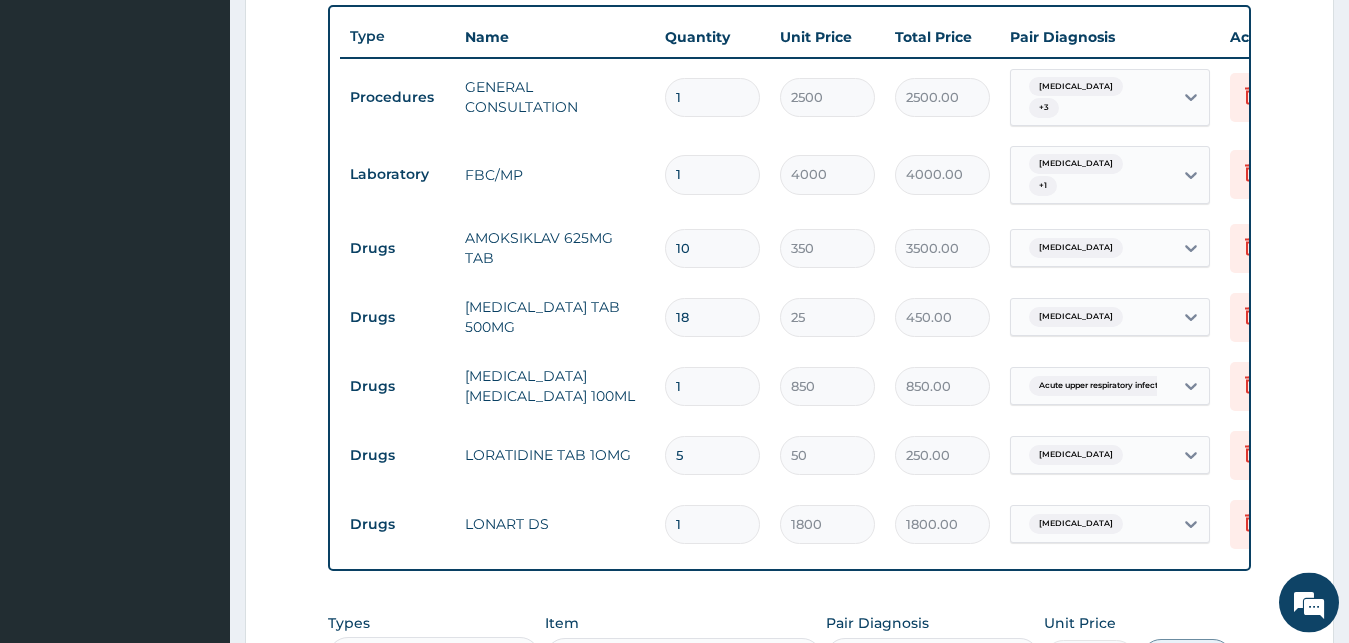 scroll, scrollTop: 1135, scrollLeft: 0, axis: vertical 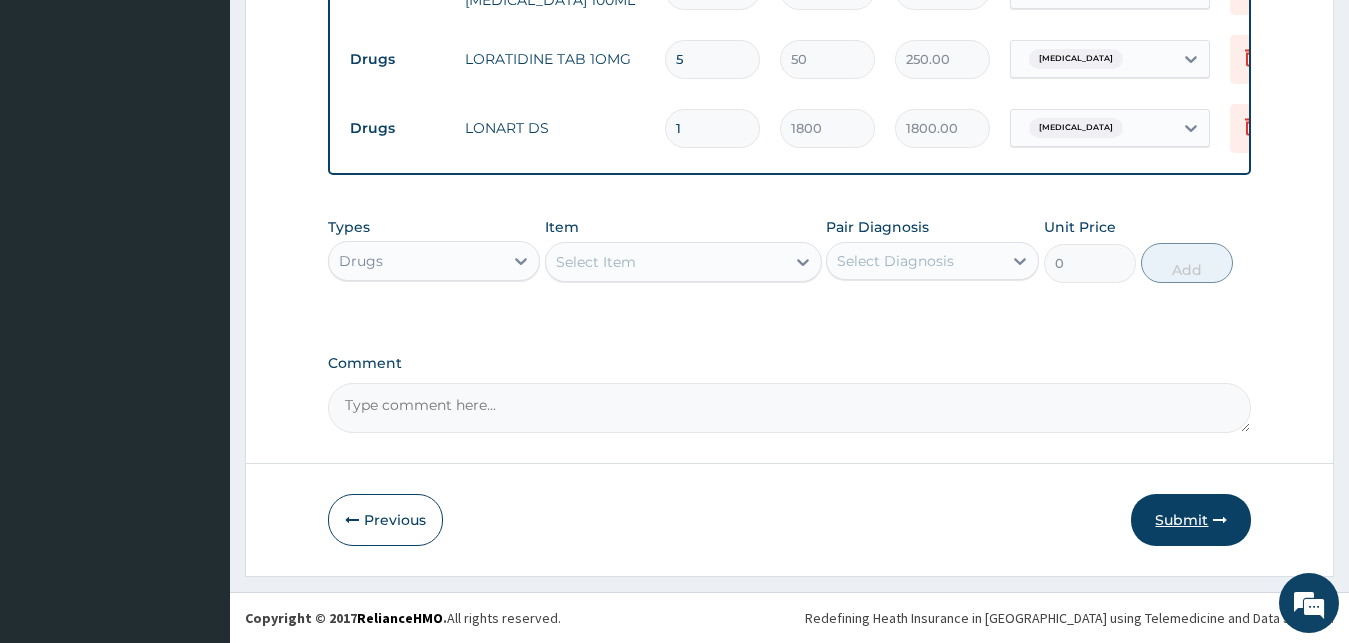 click on "Submit" at bounding box center (1191, 520) 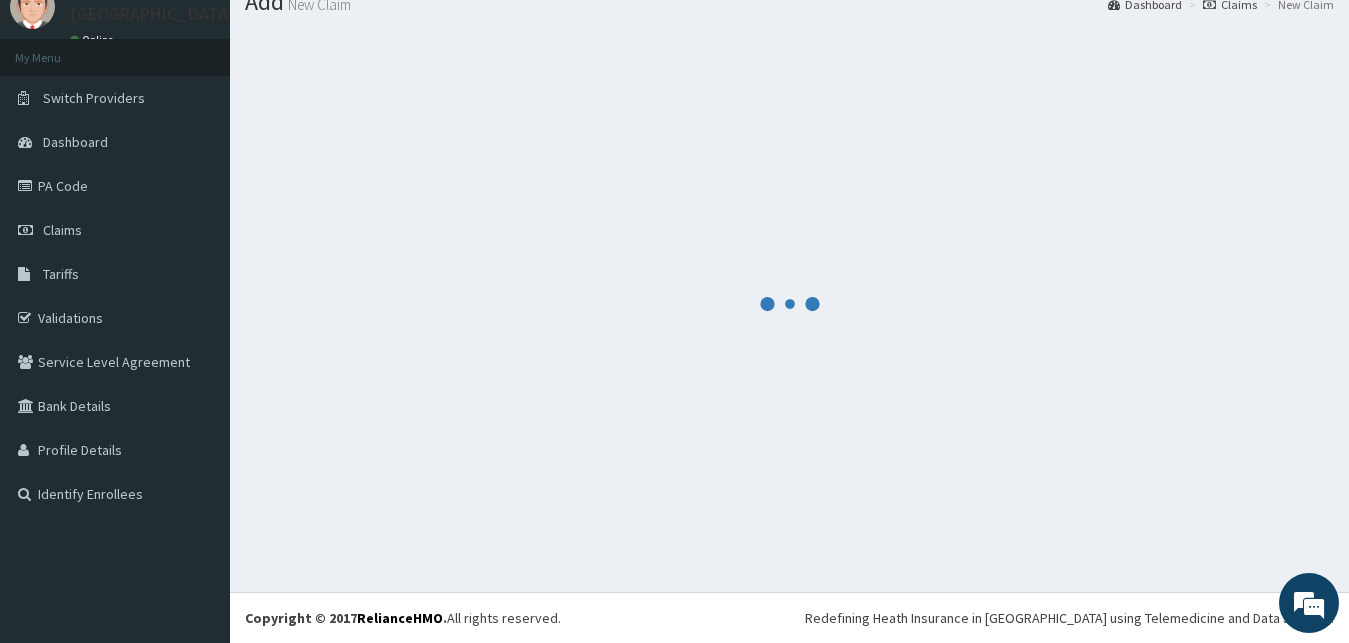scroll, scrollTop: 76, scrollLeft: 0, axis: vertical 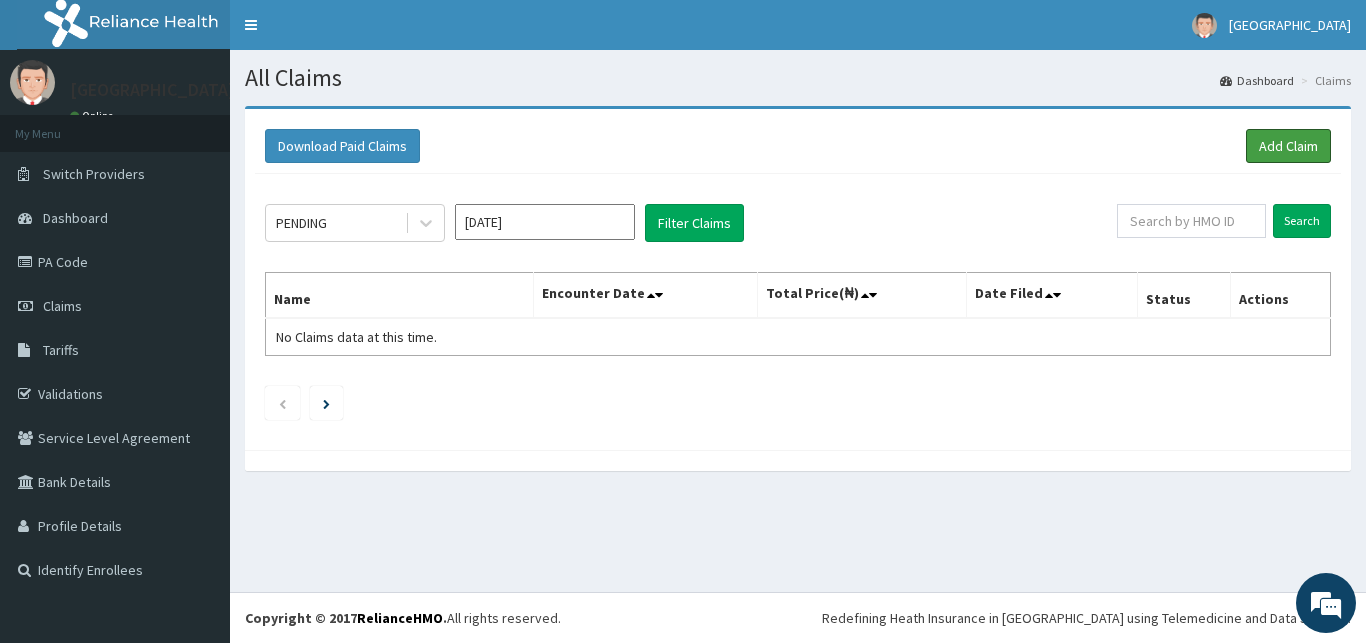 drag, startPoint x: 1283, startPoint y: 138, endPoint x: 985, endPoint y: 224, distance: 310.16125 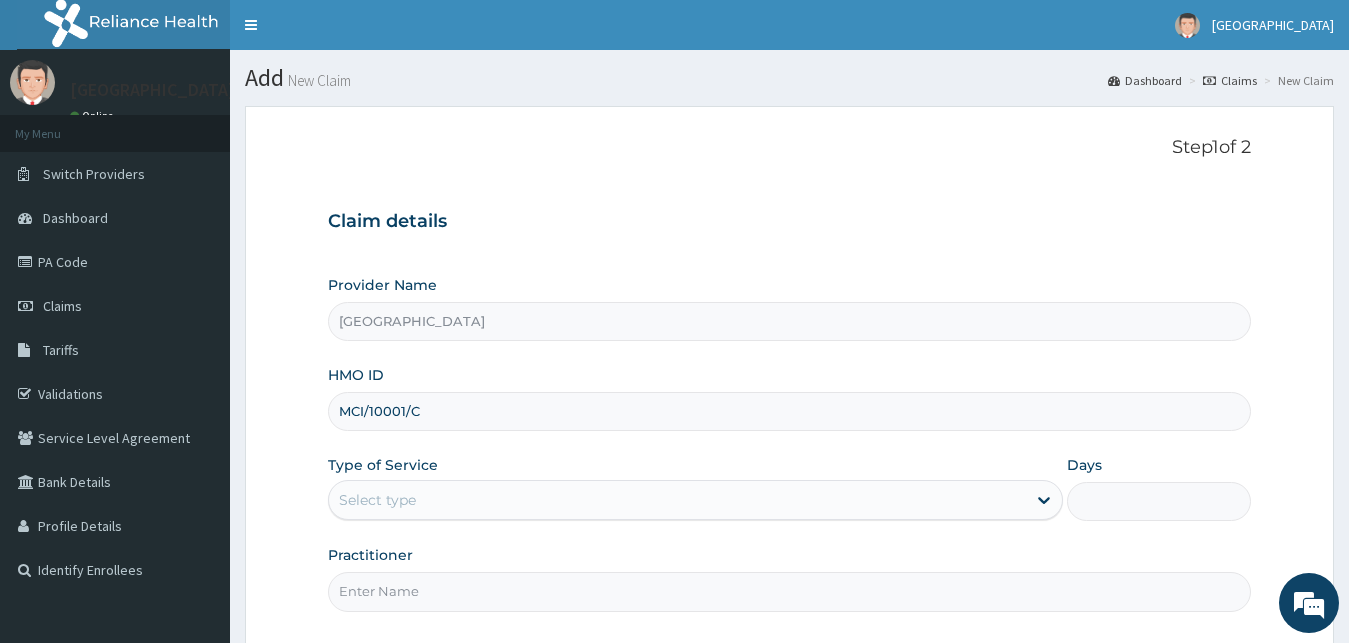 scroll, scrollTop: 0, scrollLeft: 0, axis: both 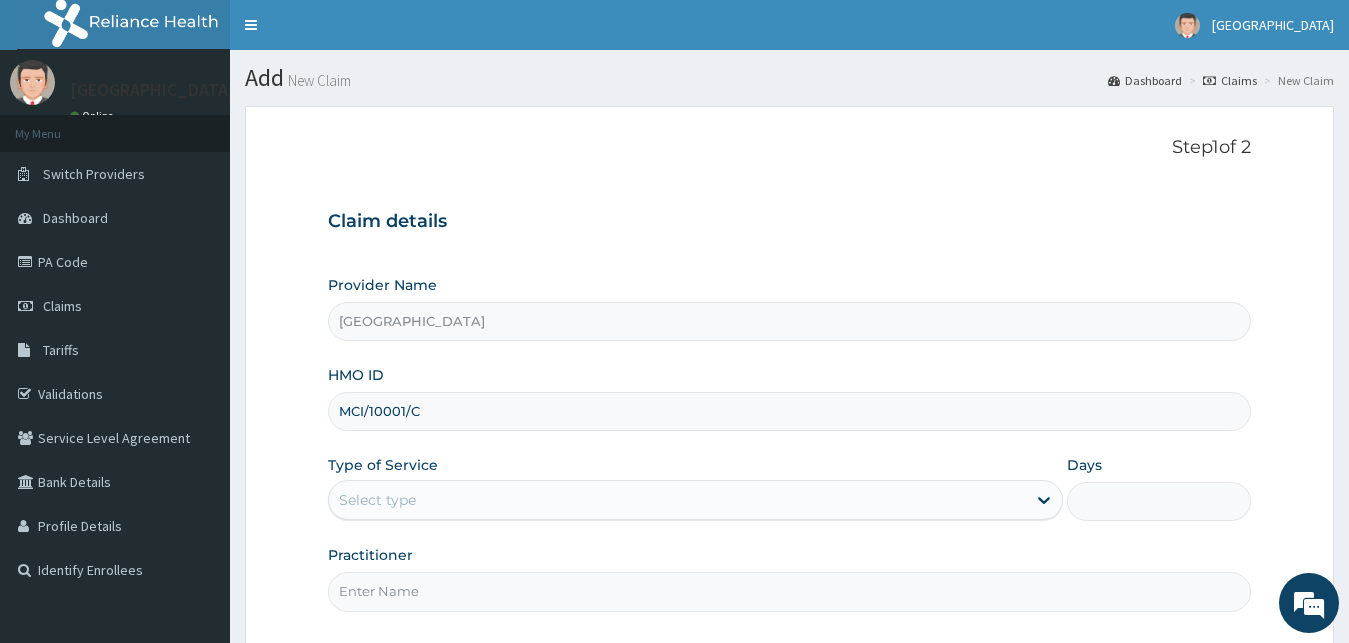 click on "MCI/10001/C" at bounding box center [790, 411] 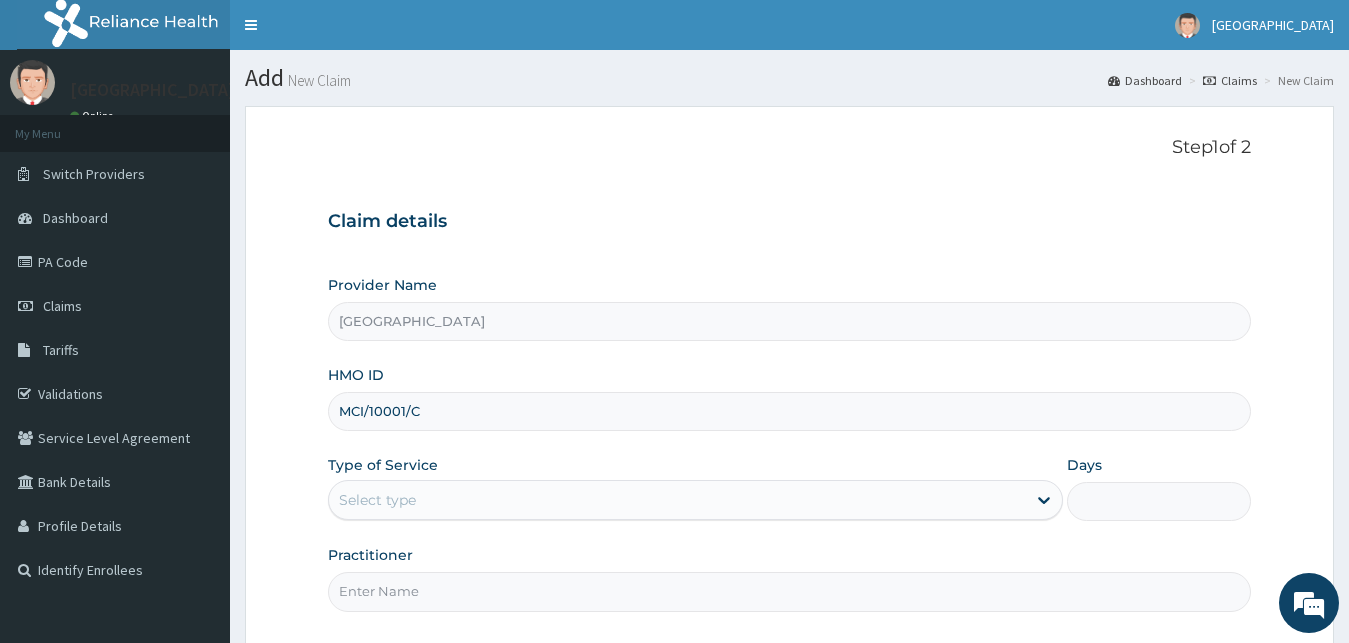 scroll, scrollTop: 187, scrollLeft: 0, axis: vertical 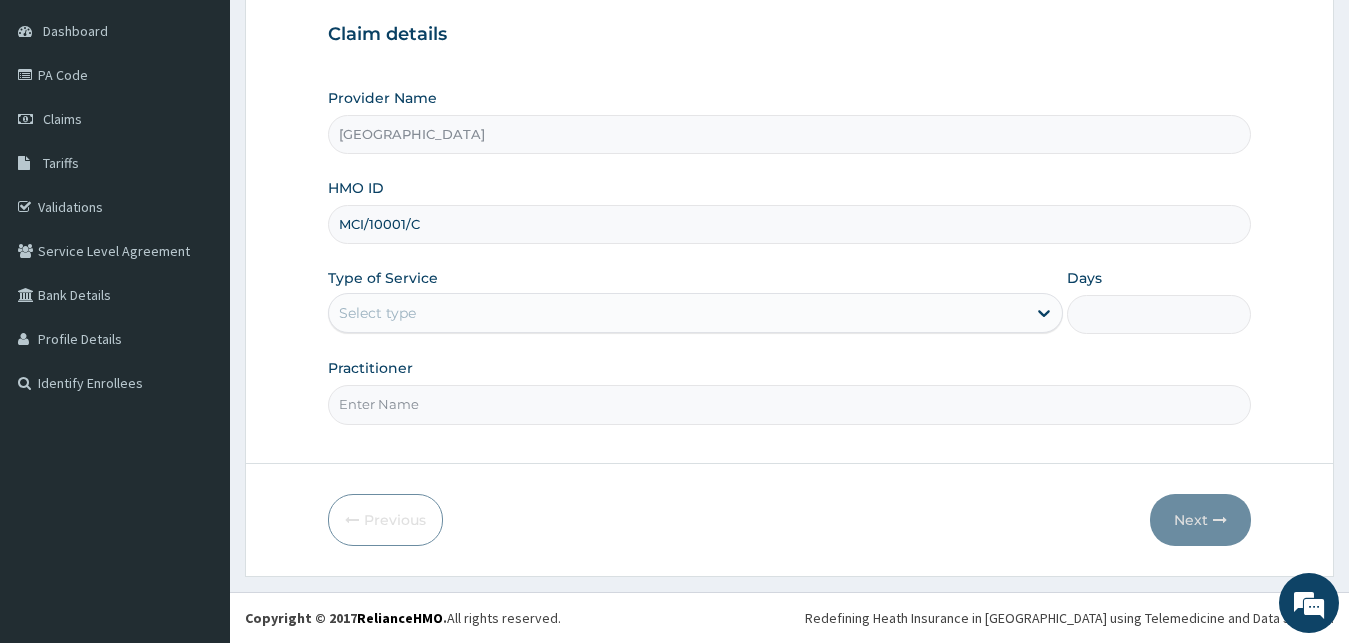 type on "MCI/10001/C" 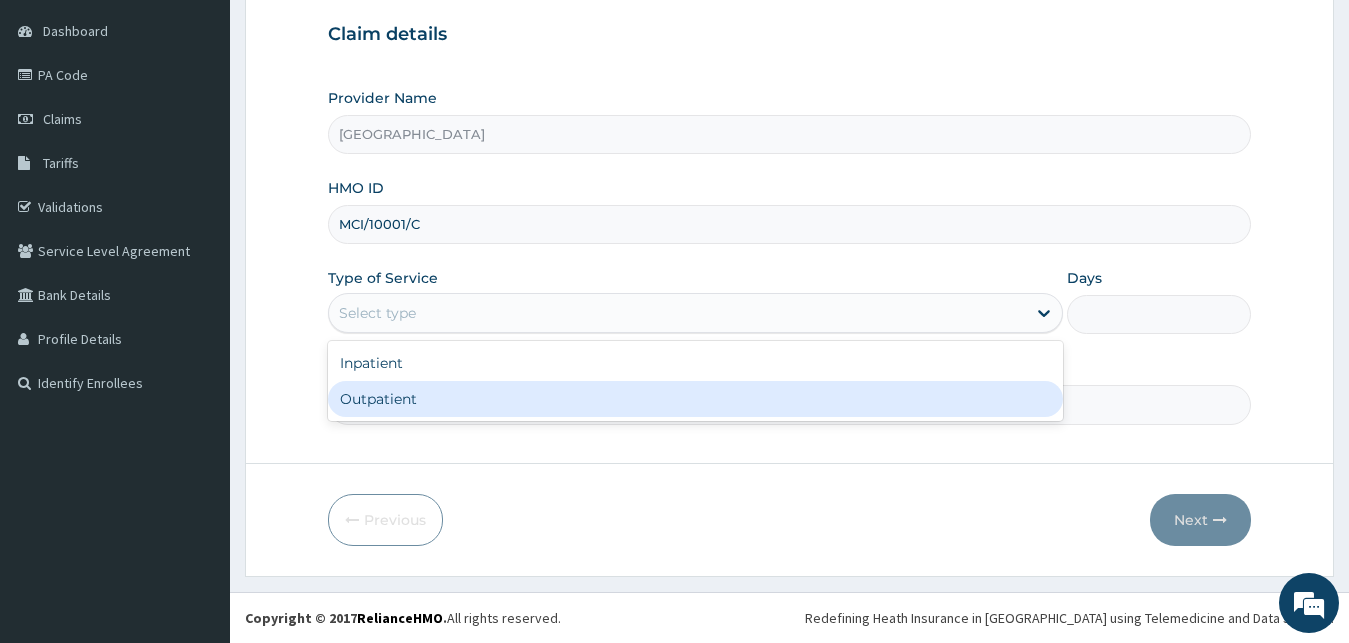 click on "Outpatient" at bounding box center [696, 399] 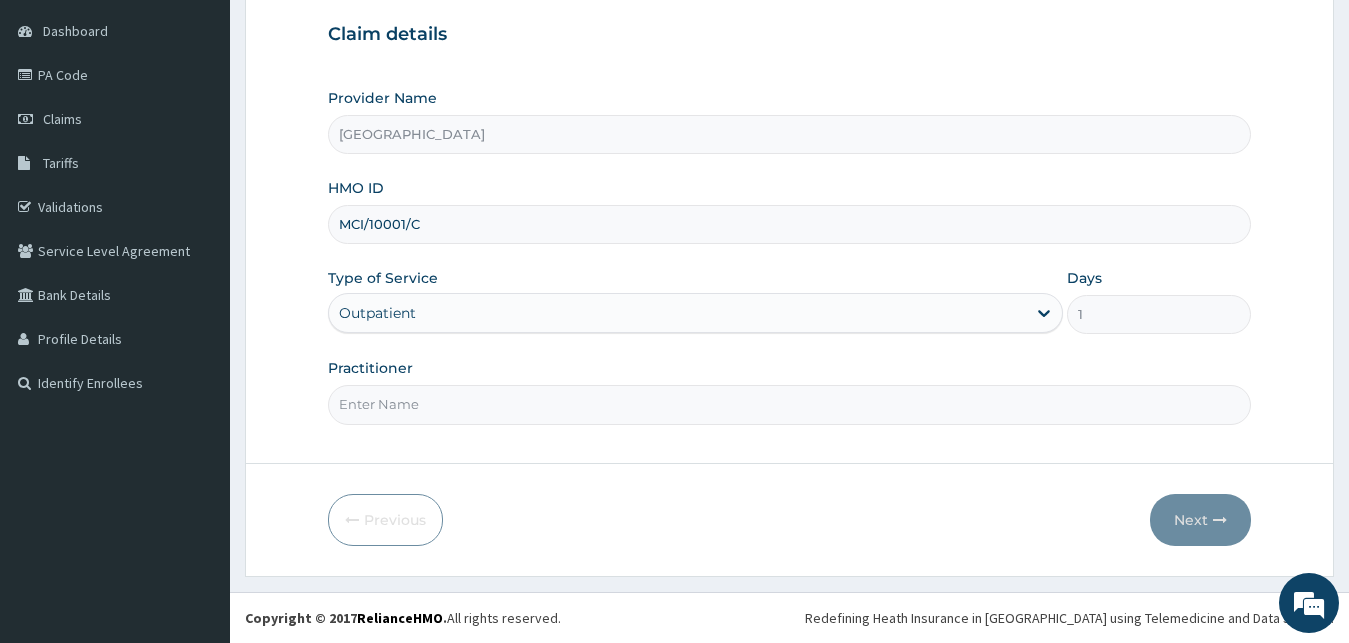 scroll, scrollTop: 0, scrollLeft: 0, axis: both 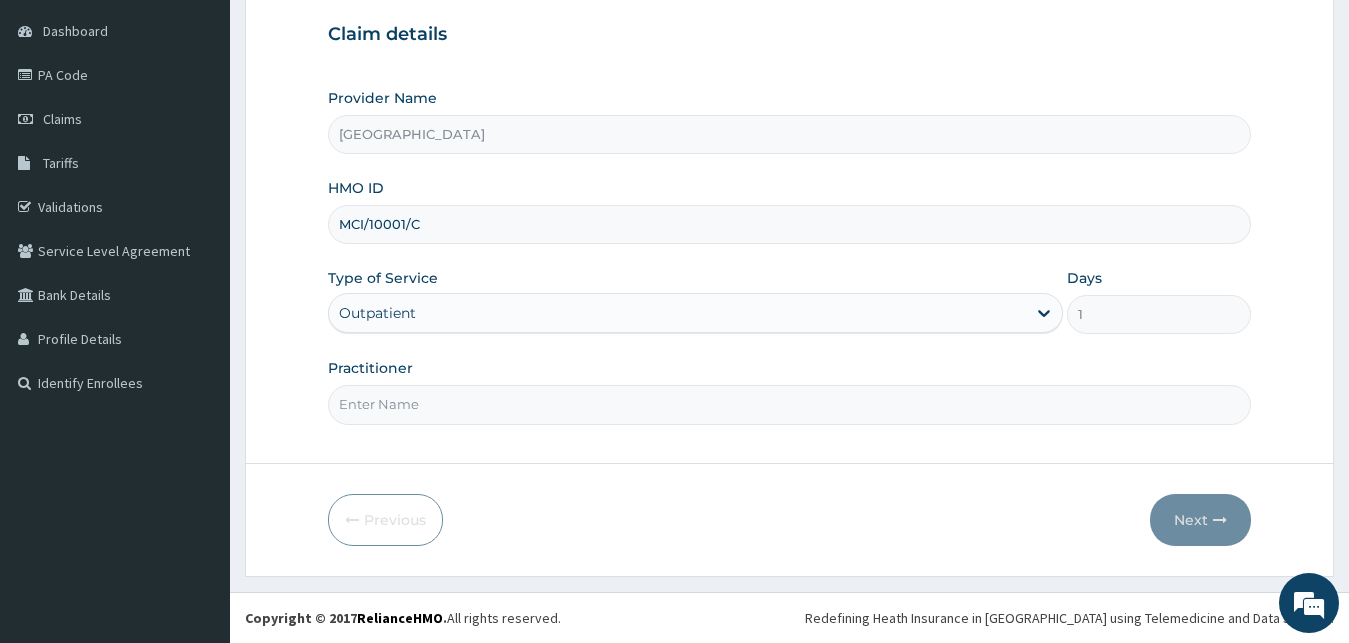 click on "Practitioner" at bounding box center [790, 404] 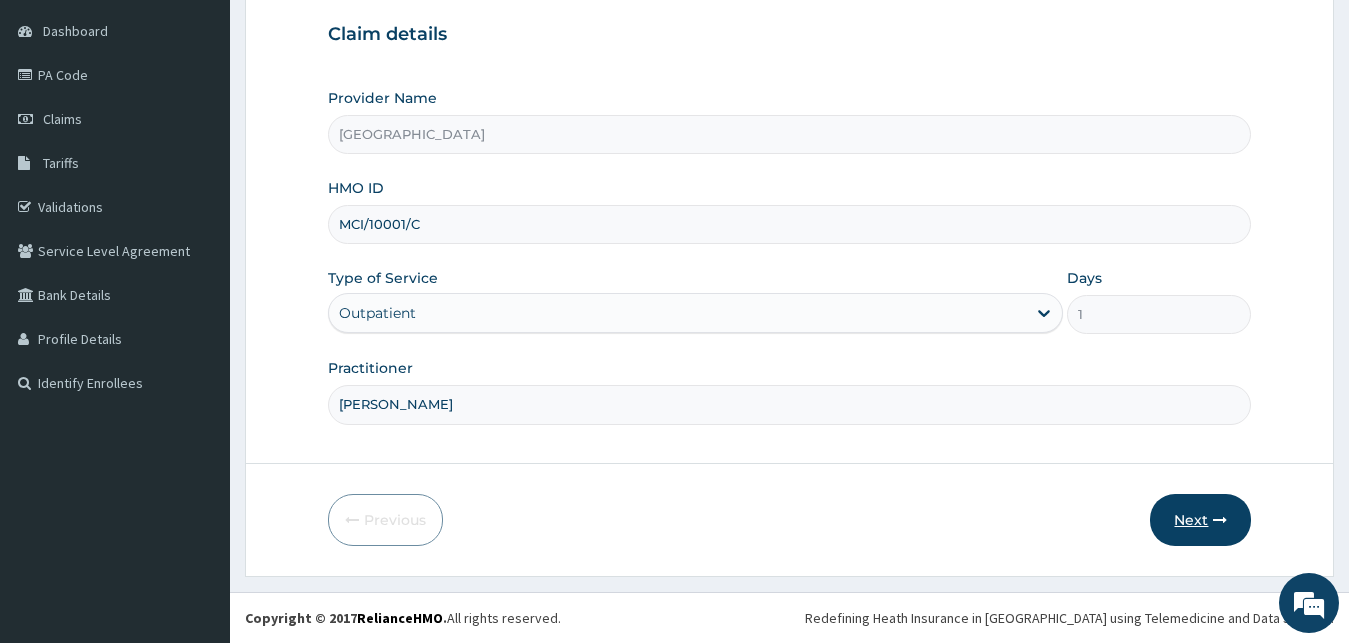 type on "[PERSON_NAME]" 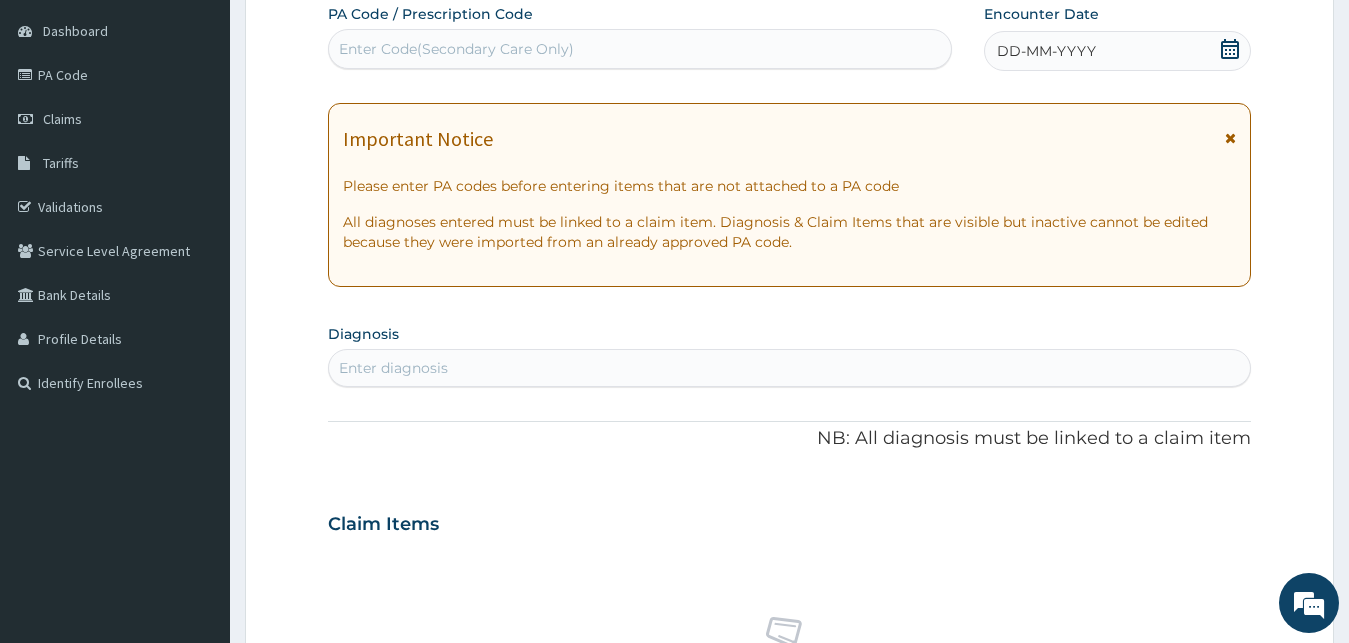 click on "DD-MM-YYYY" at bounding box center (1118, 51) 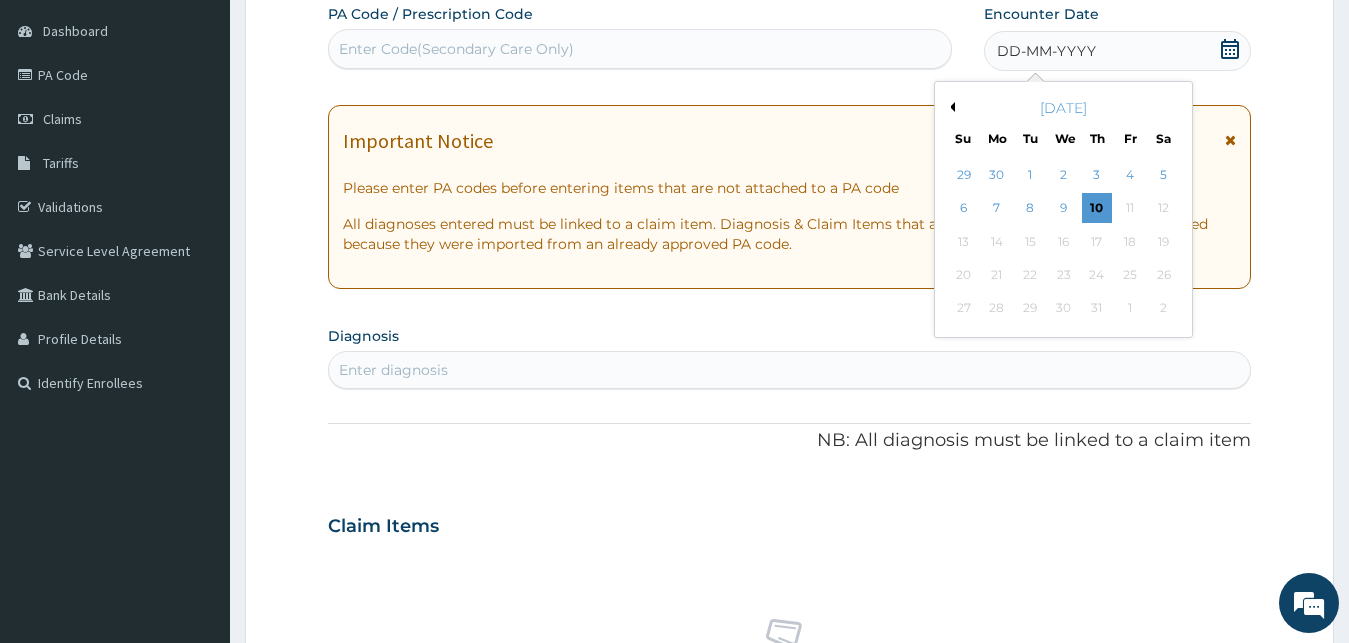 click on "Previous Month" at bounding box center [950, 107] 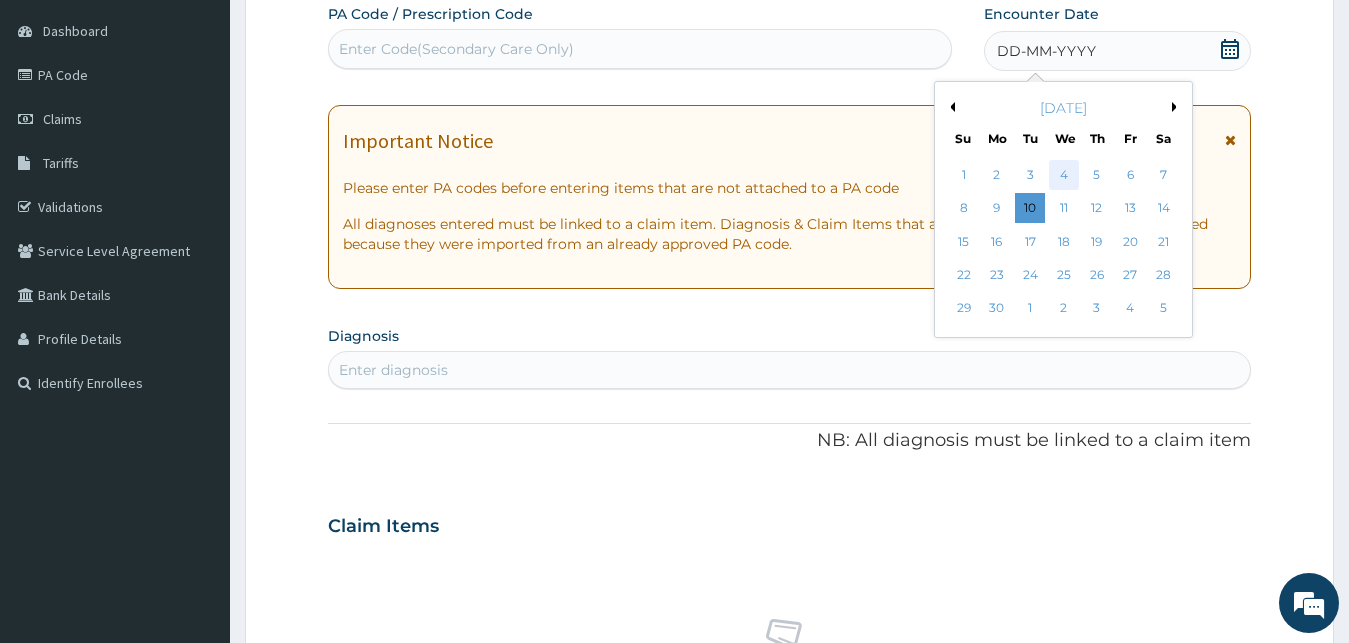 click on "4" at bounding box center [1063, 175] 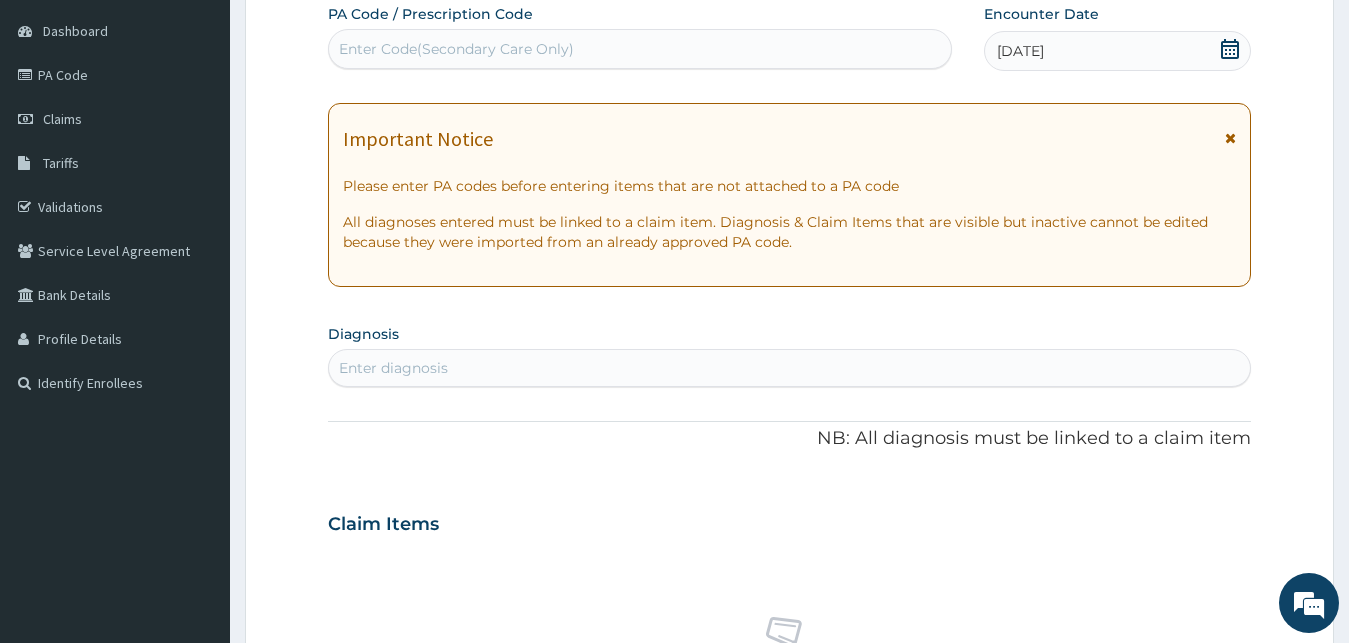 click on "Enter diagnosis" at bounding box center (790, 368) 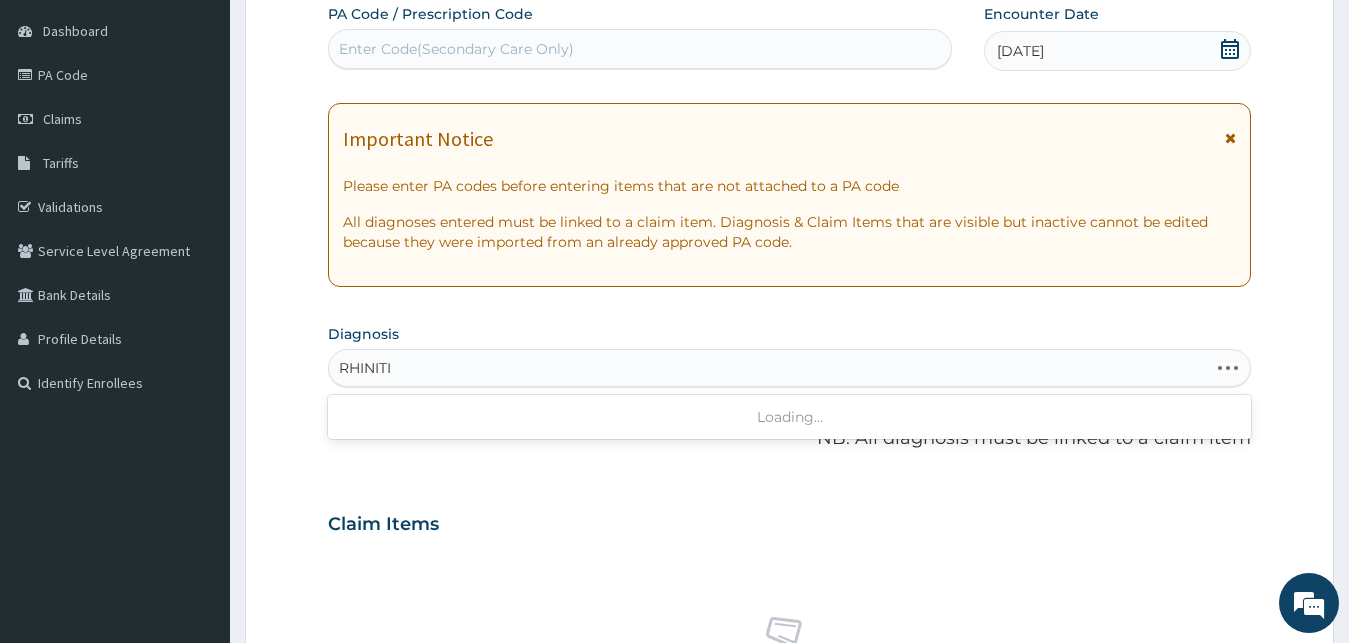 type on "[MEDICAL_DATA]" 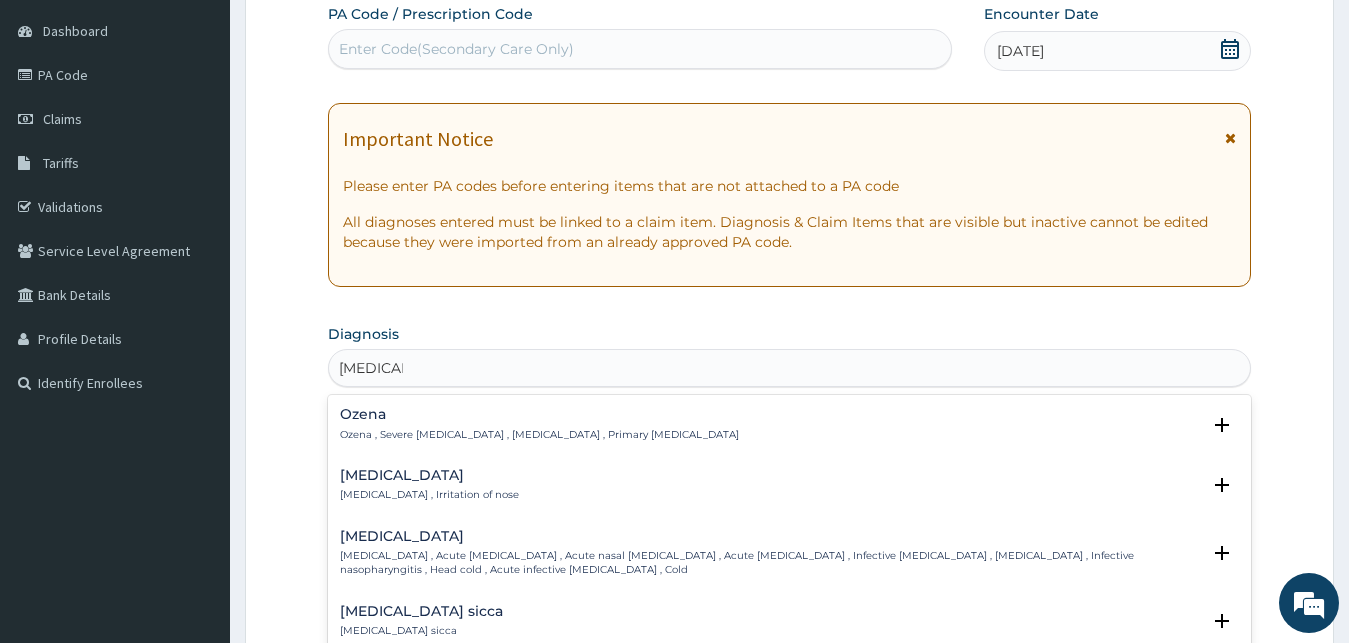 click on "[MEDICAL_DATA] , Irritation of nose" at bounding box center [429, 495] 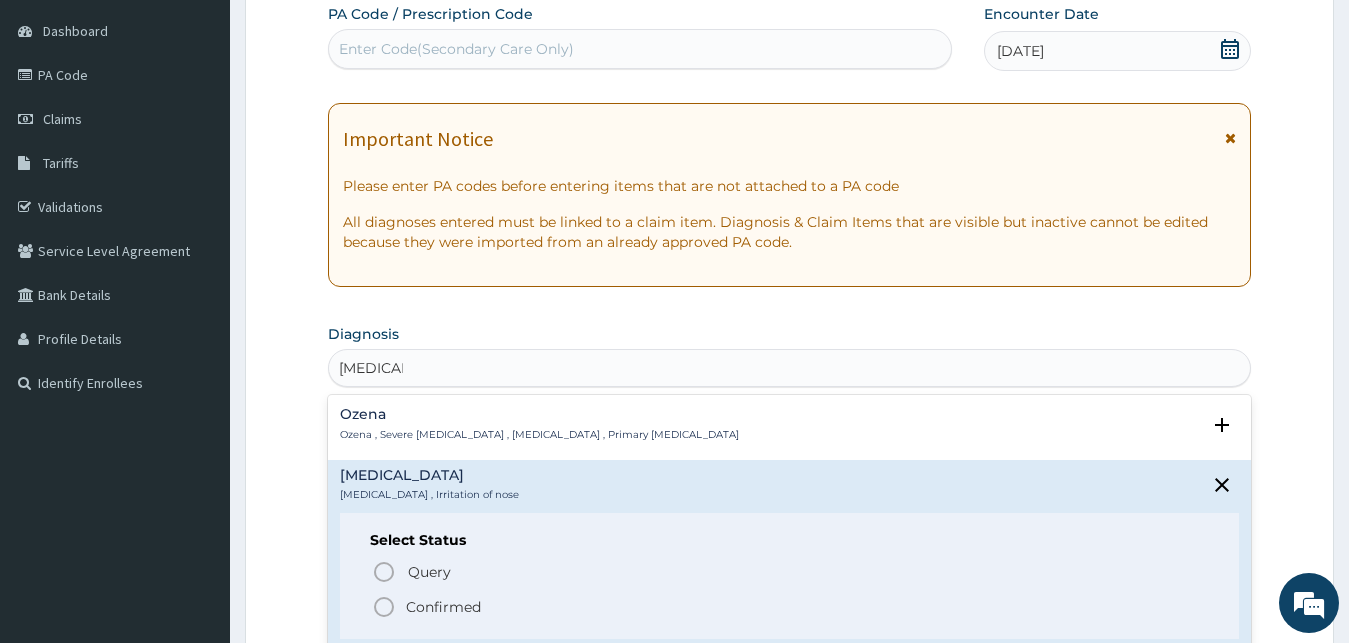 click on "Confirmed" at bounding box center [791, 607] 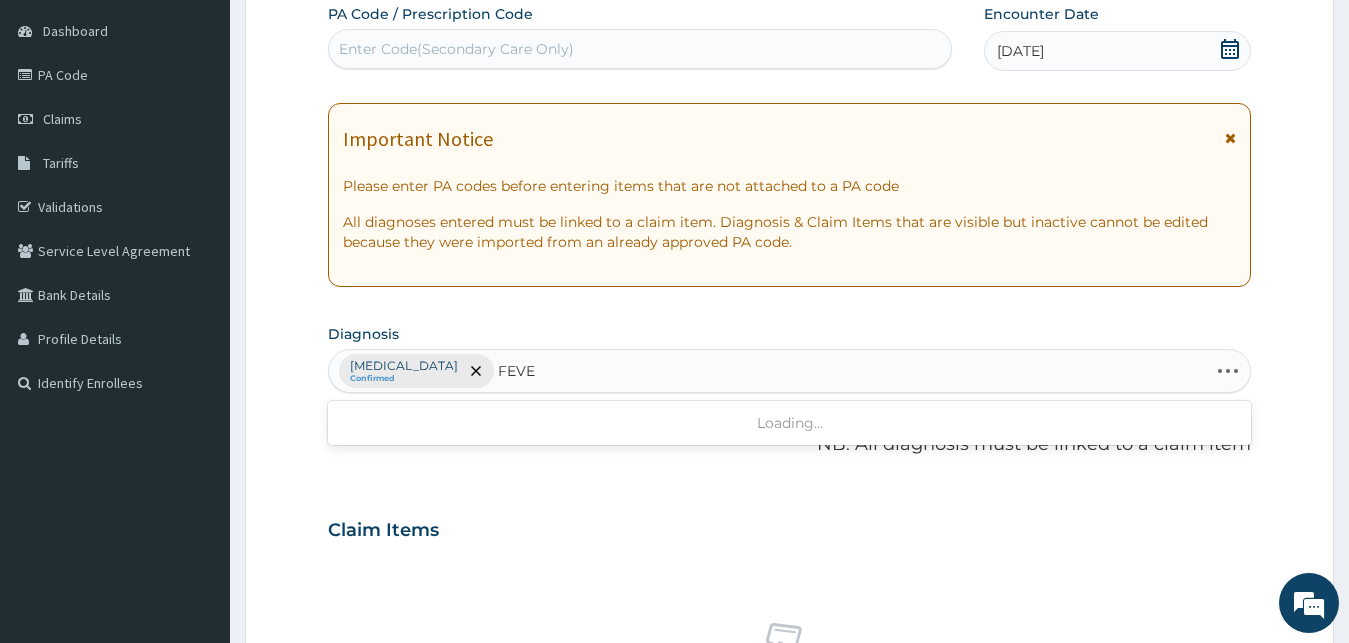 type on "FEVER" 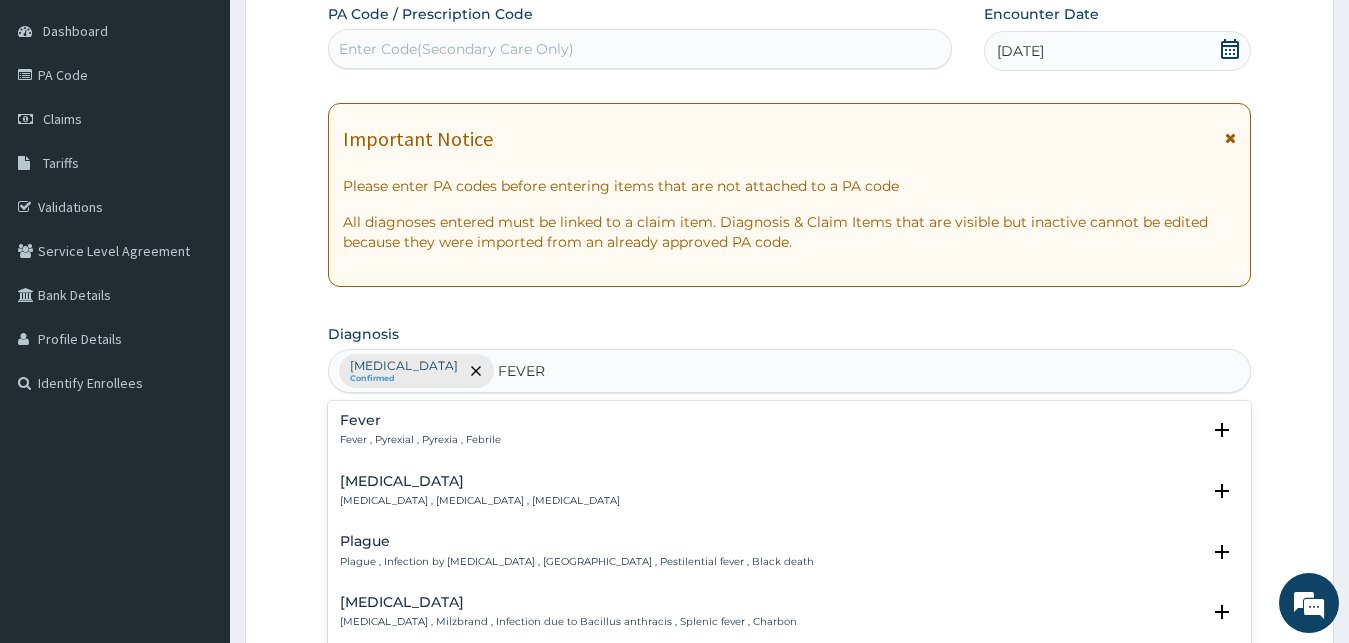 click on "Fever" at bounding box center (420, 420) 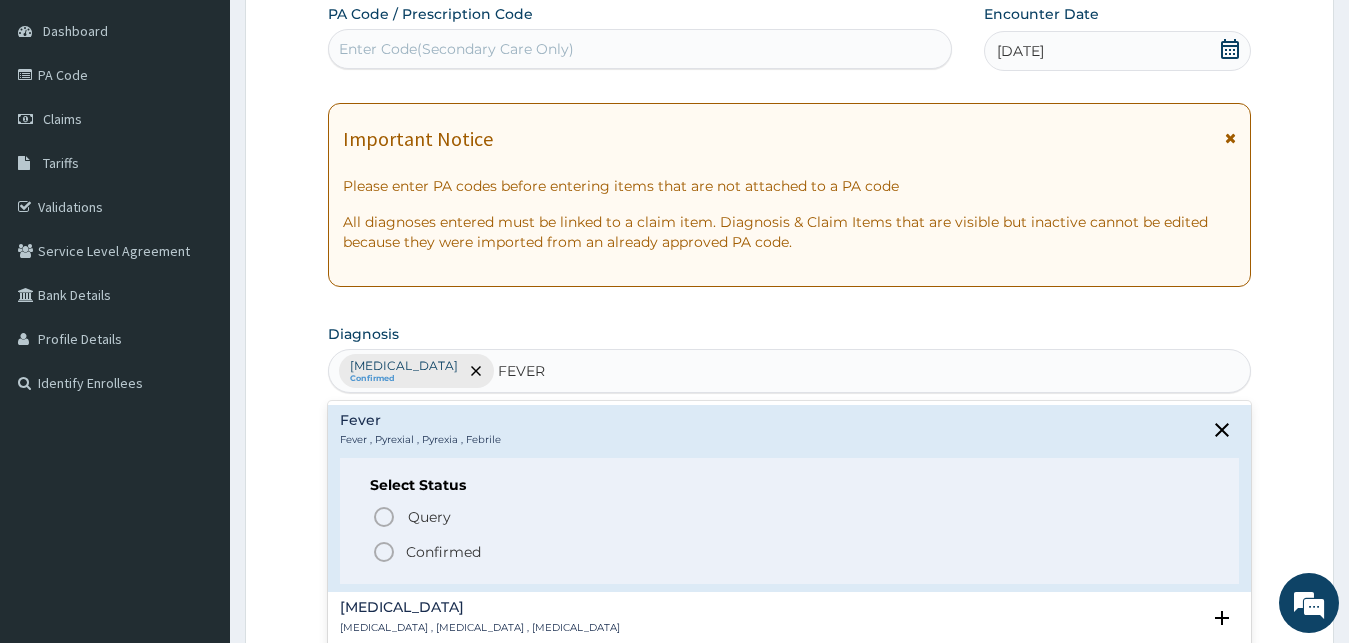 click on "Confirmed" at bounding box center [443, 552] 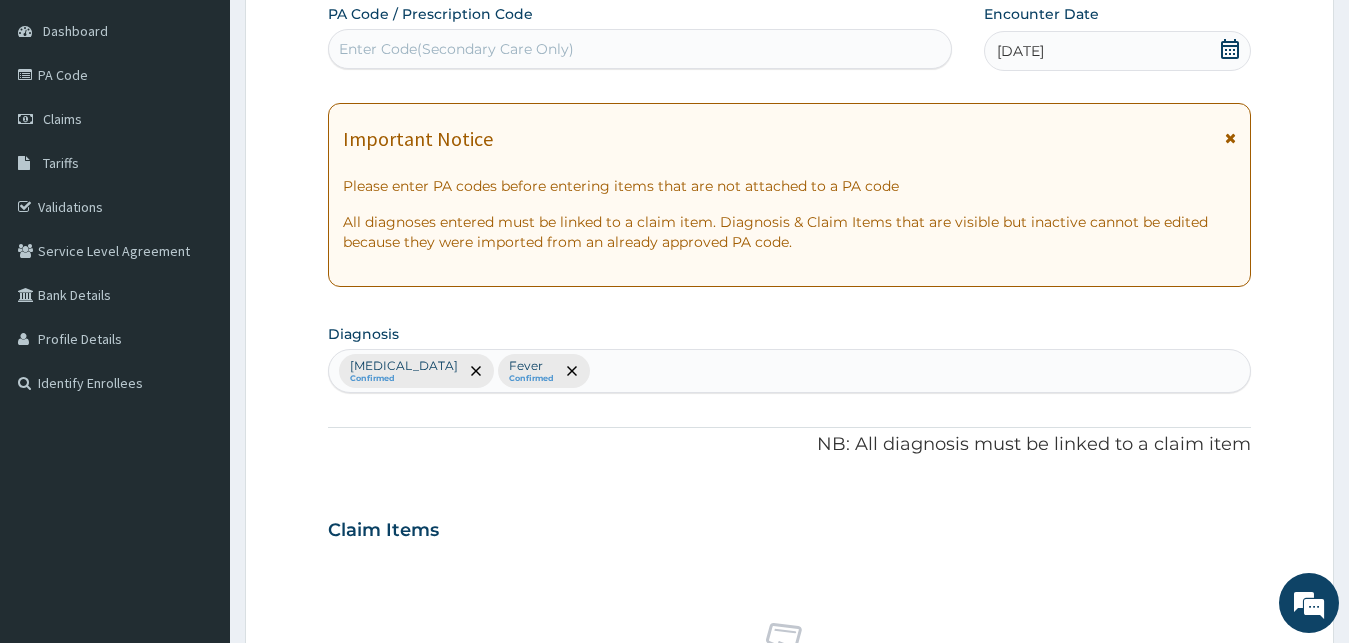 drag, startPoint x: 1245, startPoint y: 461, endPoint x: 744, endPoint y: 331, distance: 517.59155 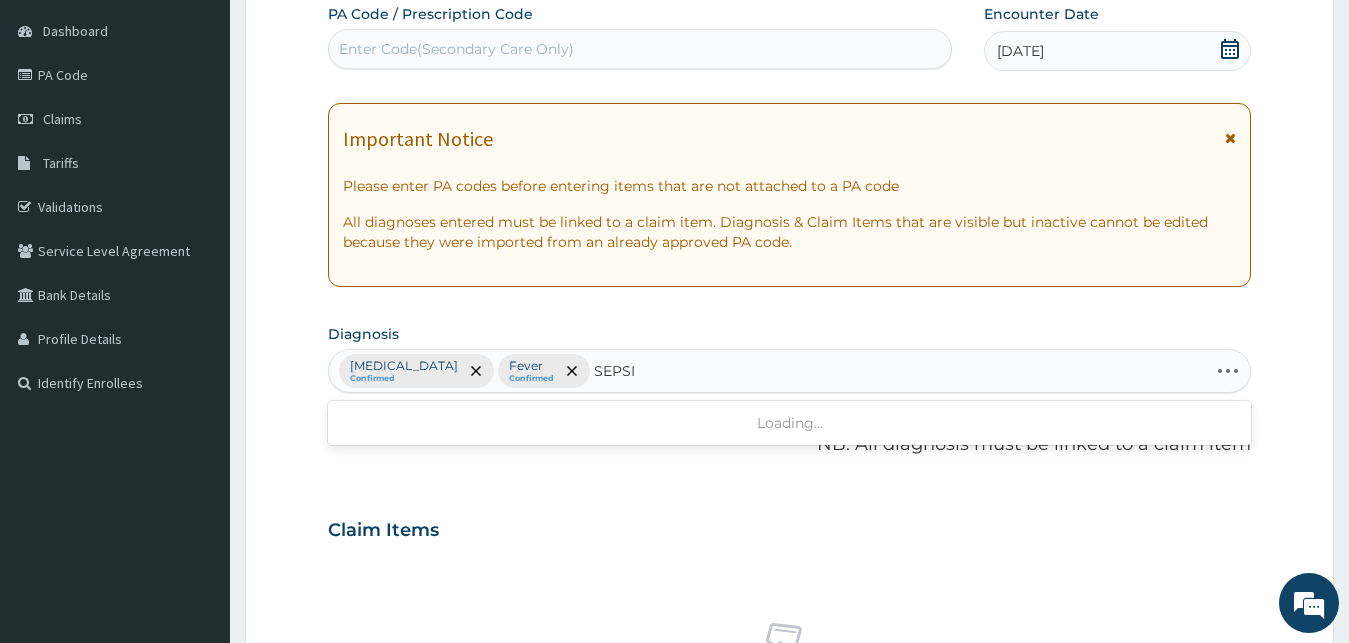 type on "[MEDICAL_DATA]" 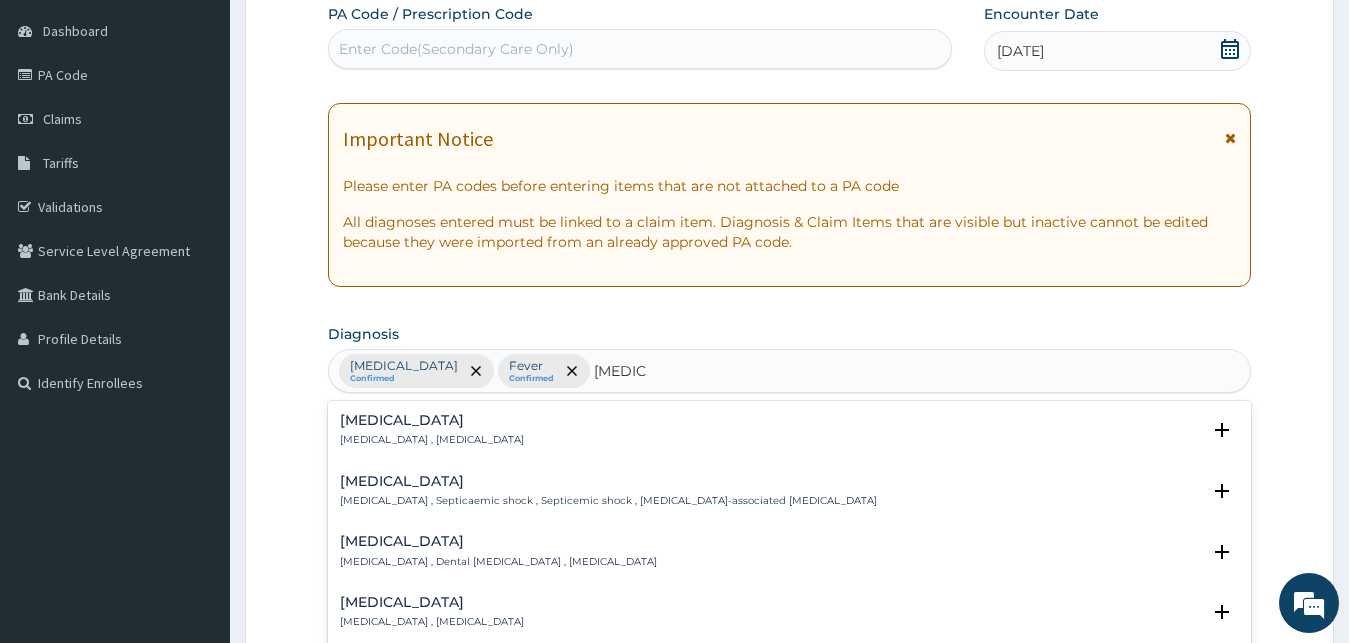 click on "[MEDICAL_DATA] , [MEDICAL_DATA]" at bounding box center [432, 440] 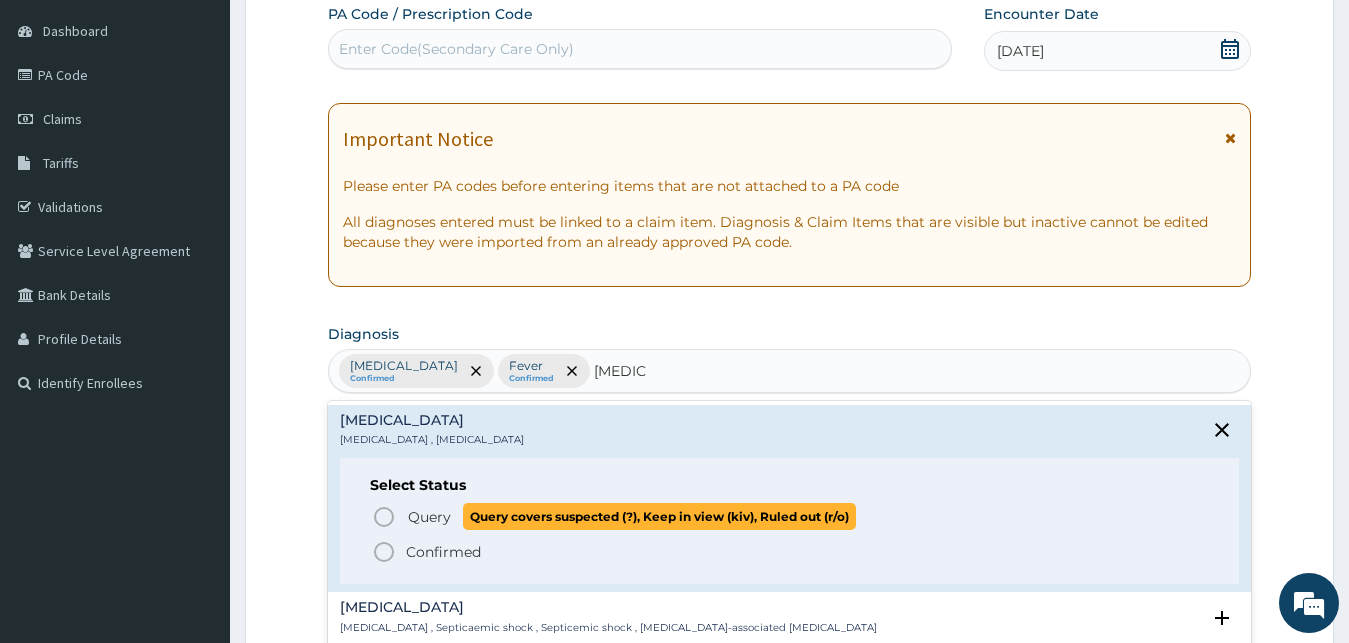 click on "Query" at bounding box center (429, 517) 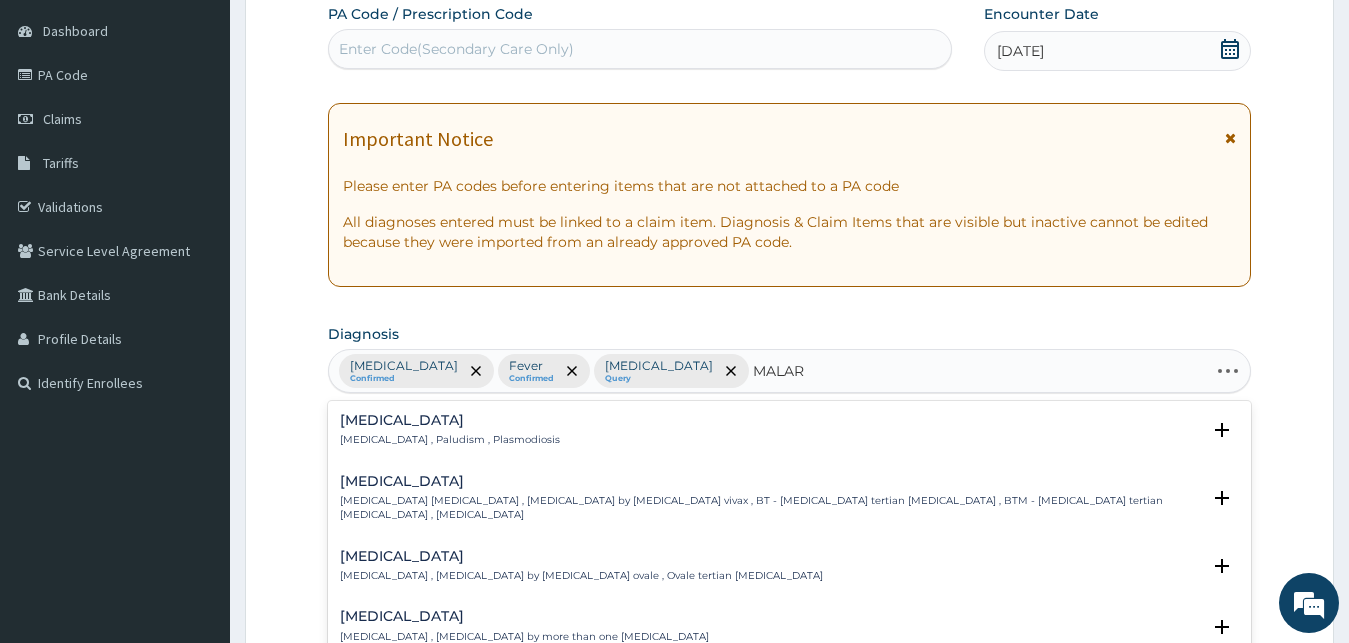 type on "MALARI" 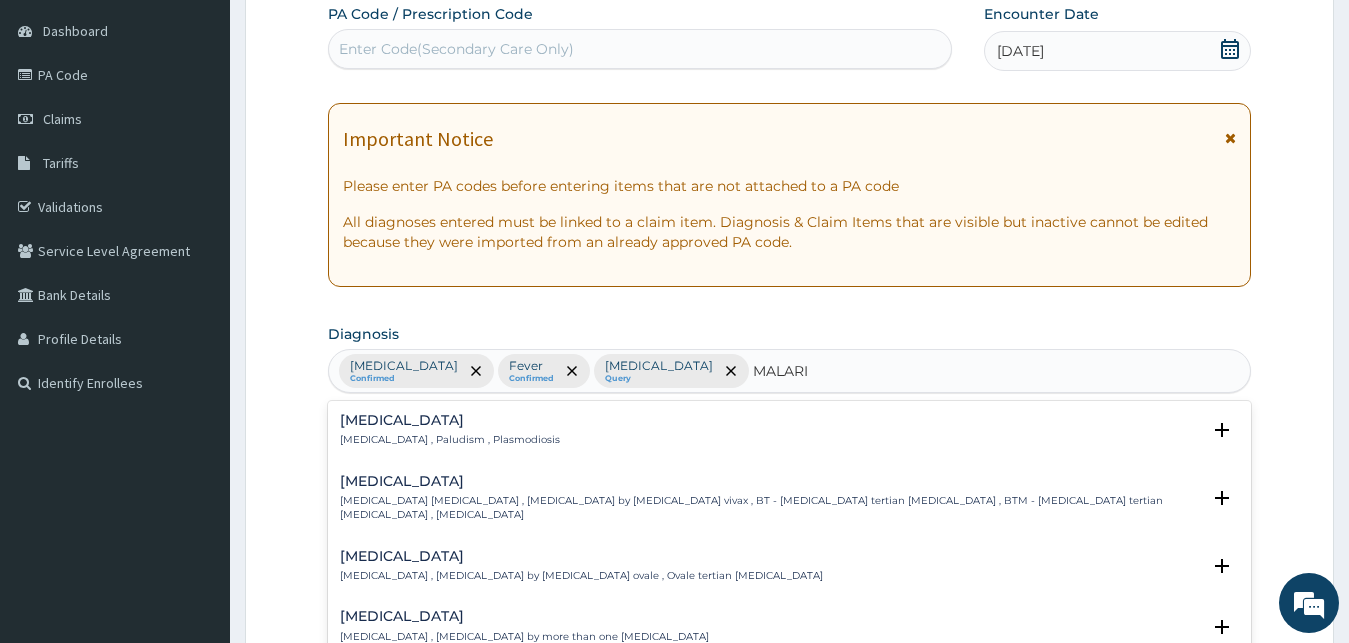 click on "Malaria , Paludism , Plasmodiosis" at bounding box center (450, 440) 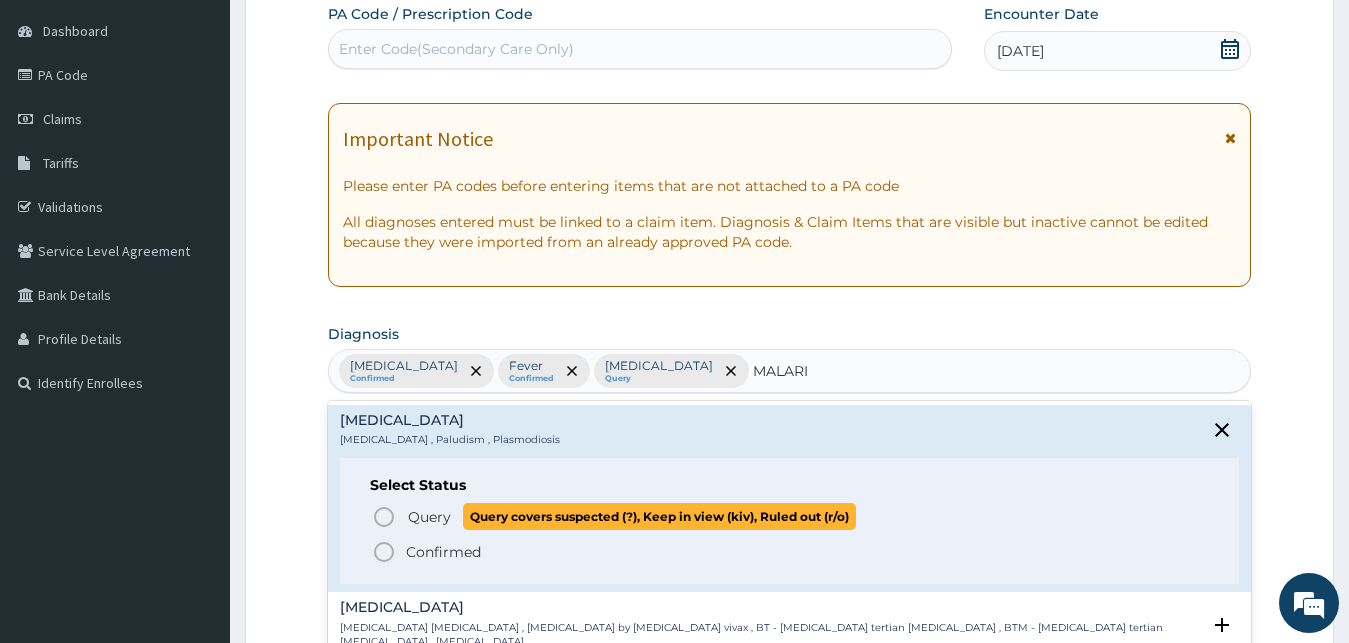 click 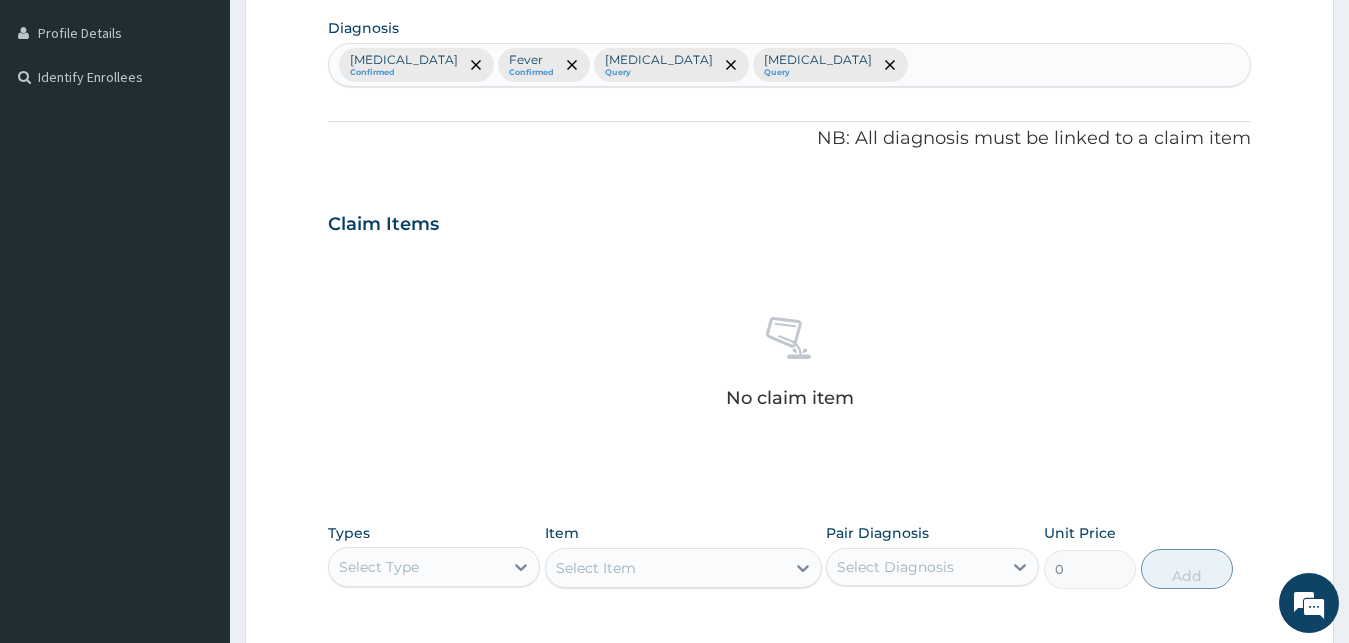 scroll, scrollTop: 799, scrollLeft: 0, axis: vertical 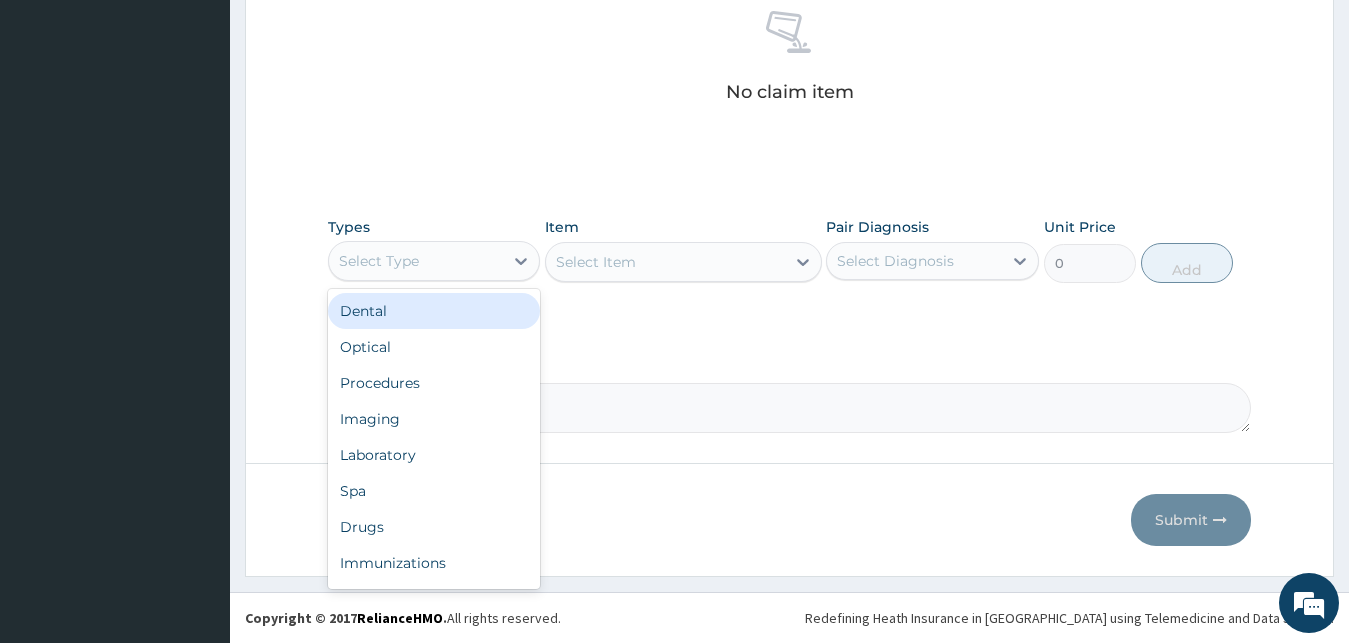 click on "Select Type" at bounding box center (416, 261) 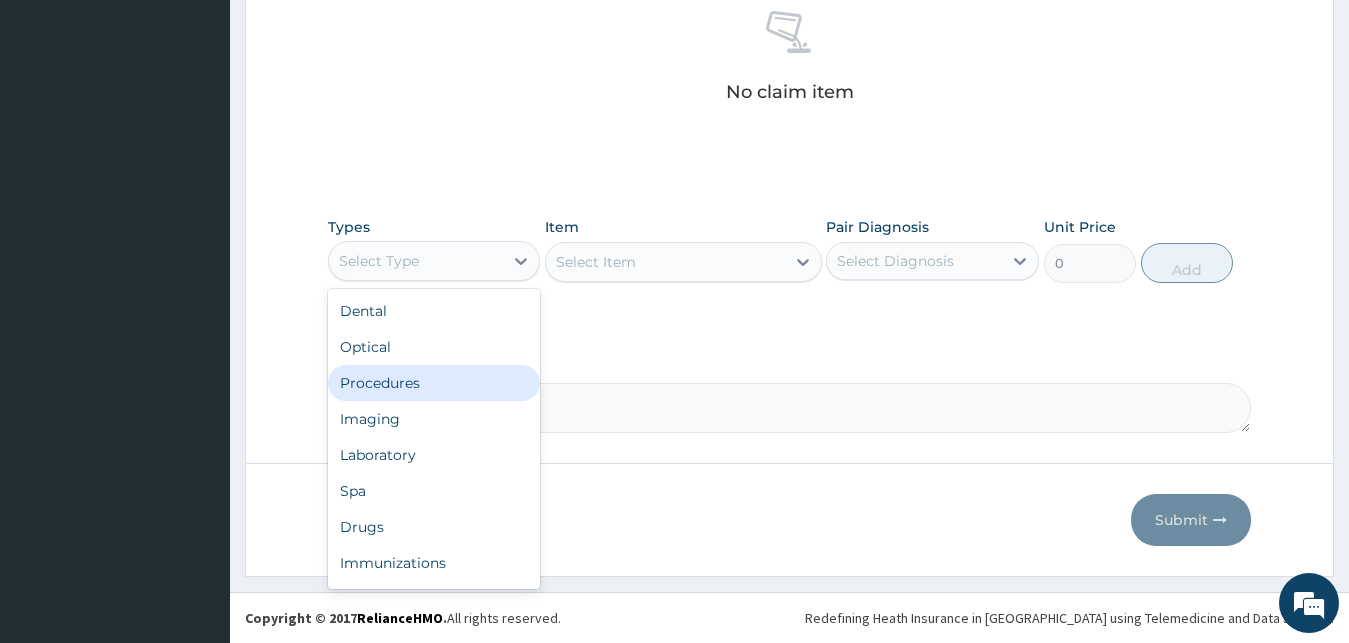 click on "Procedures" at bounding box center (434, 383) 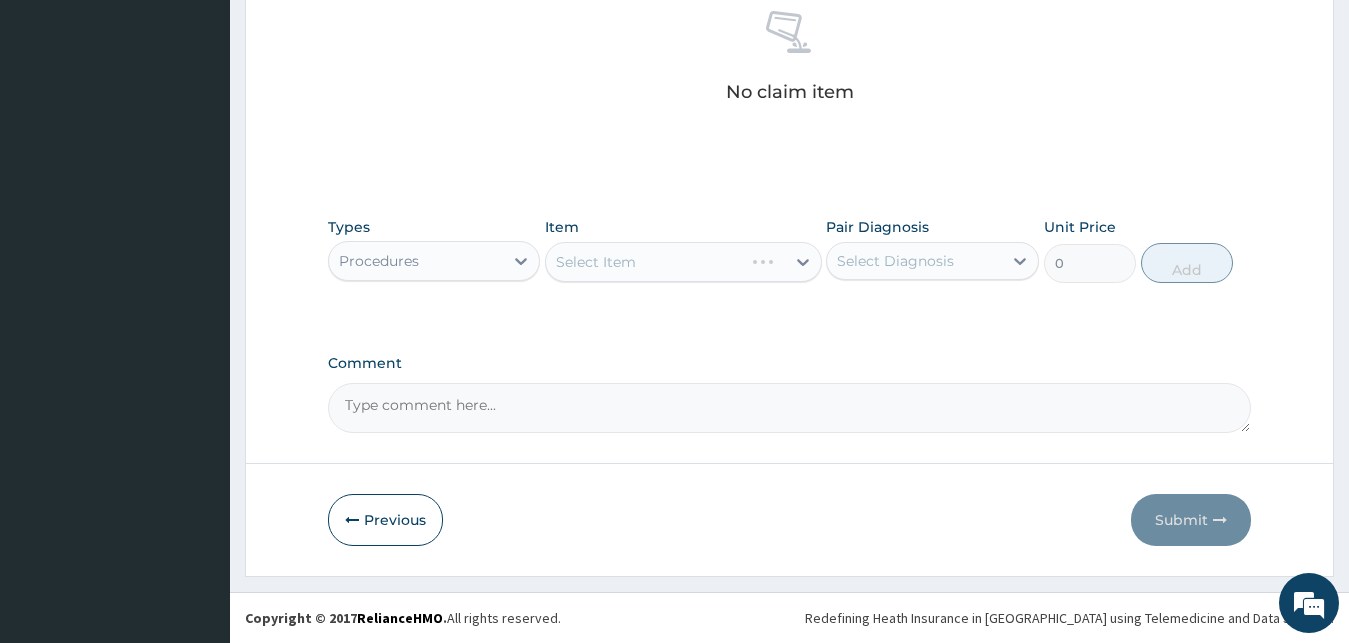 click on "Select Item" at bounding box center [683, 262] 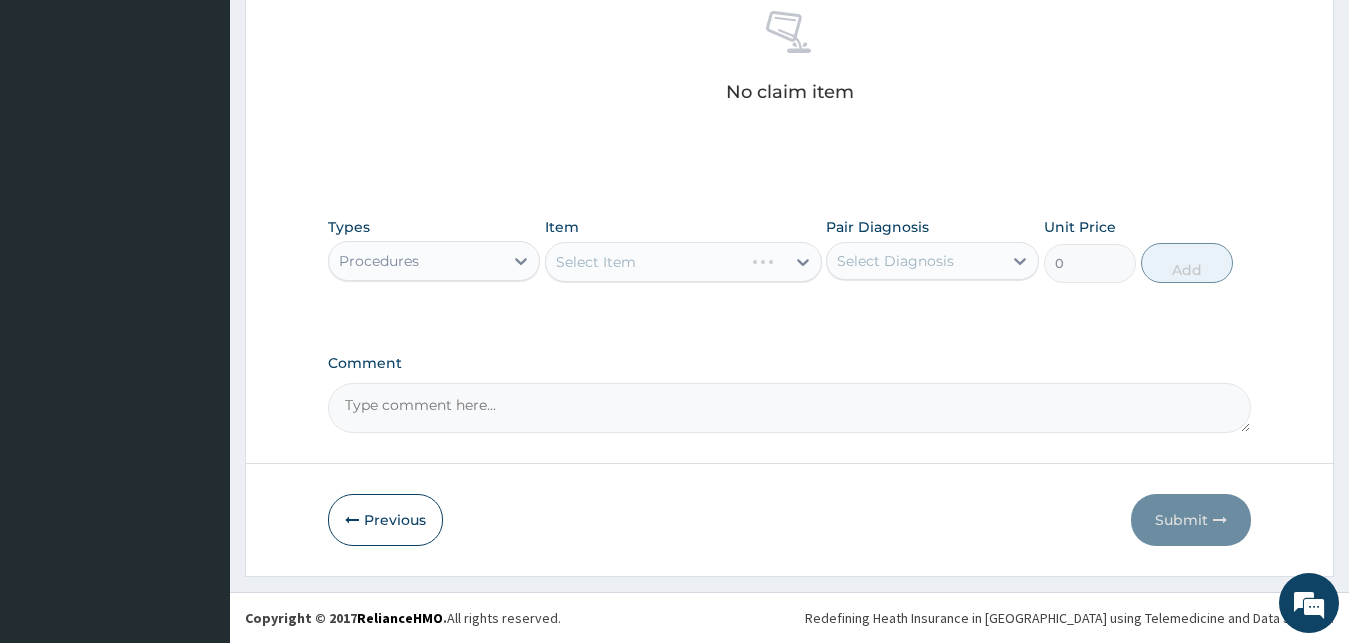 click on "Select Item" at bounding box center (683, 262) 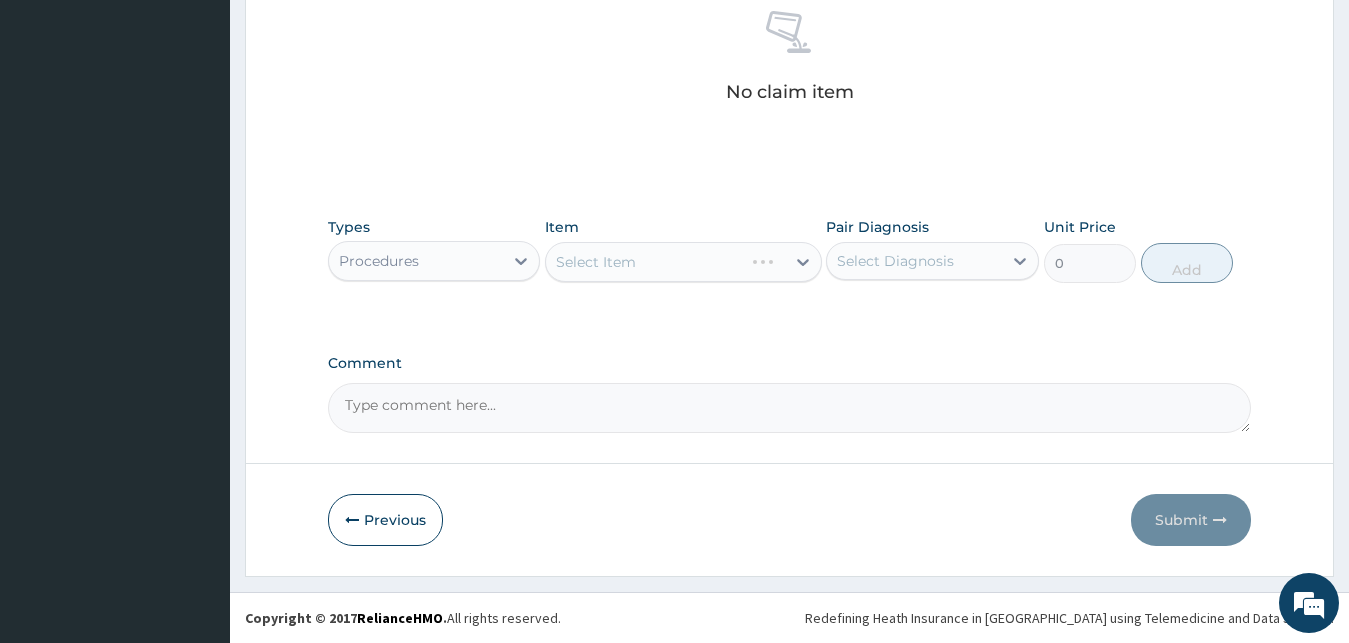click on "Select Item" at bounding box center [683, 262] 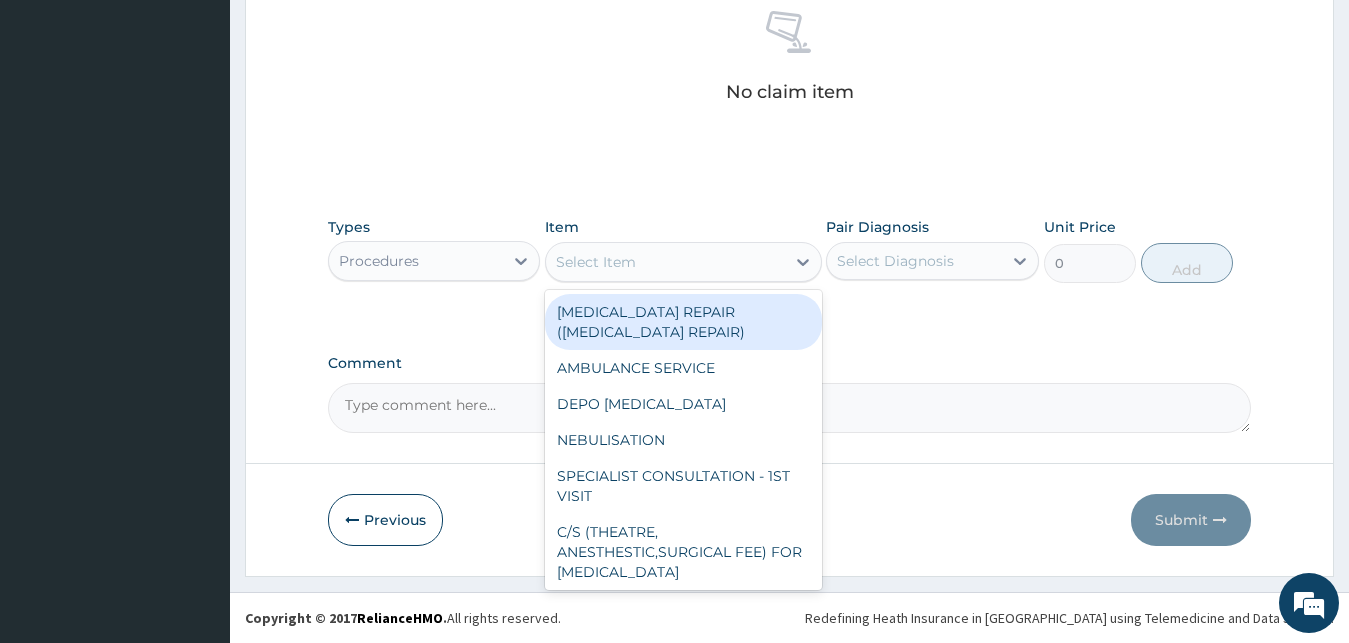 click on "Select Item" at bounding box center [665, 262] 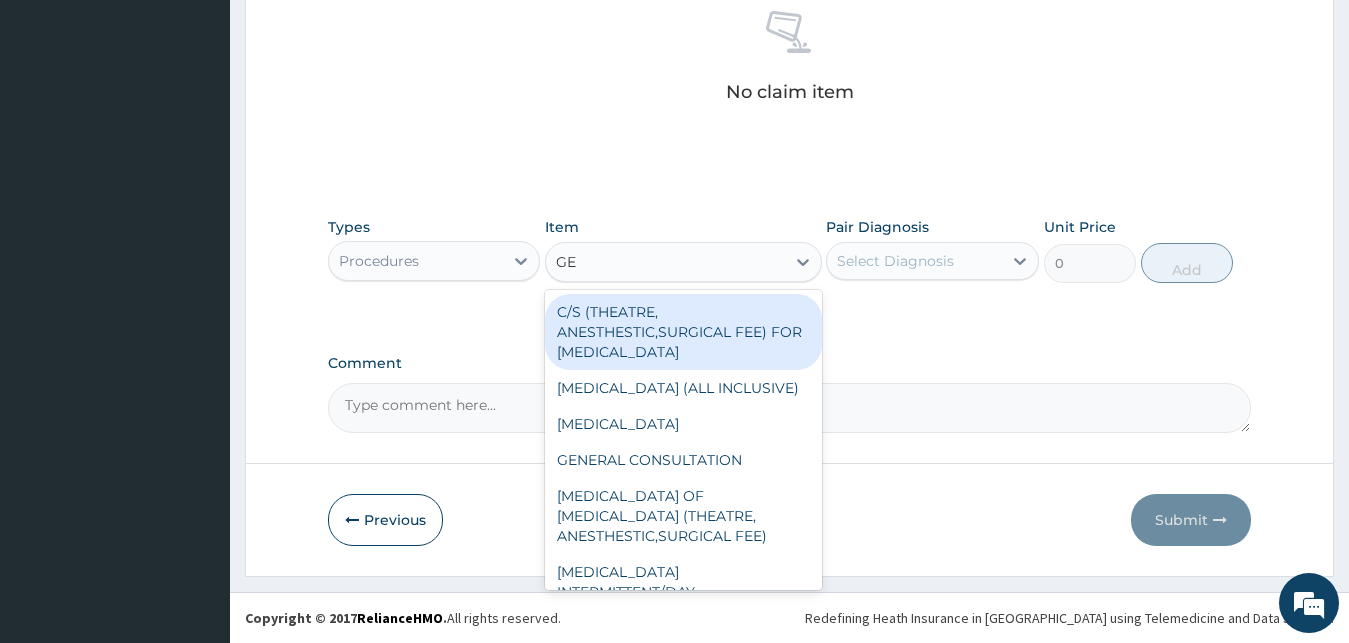 type on "GEN" 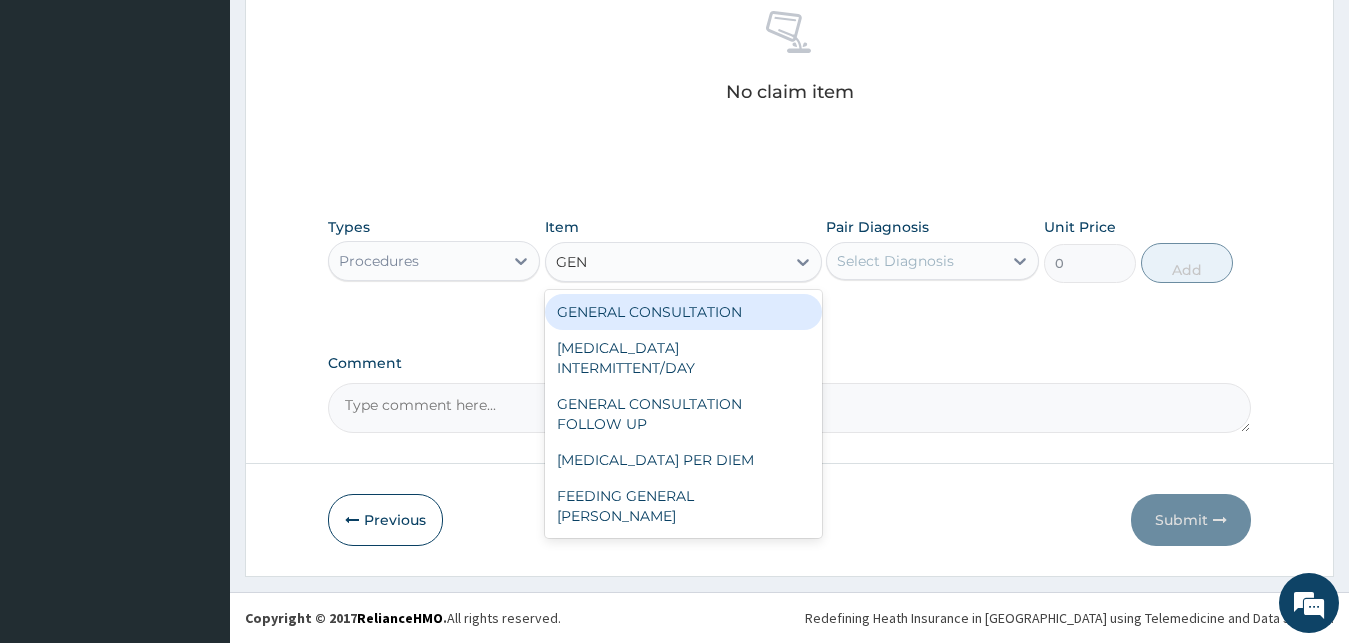 click on "GENERAL CONSULTATION" at bounding box center [683, 312] 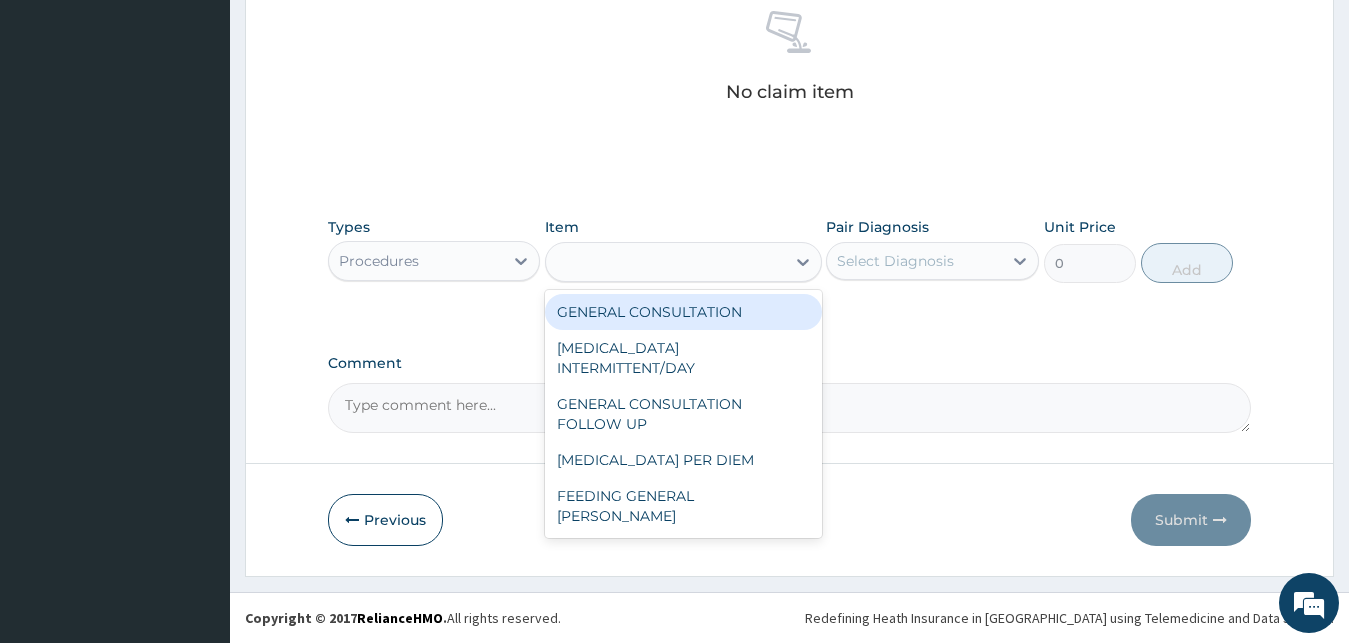 type on "2500" 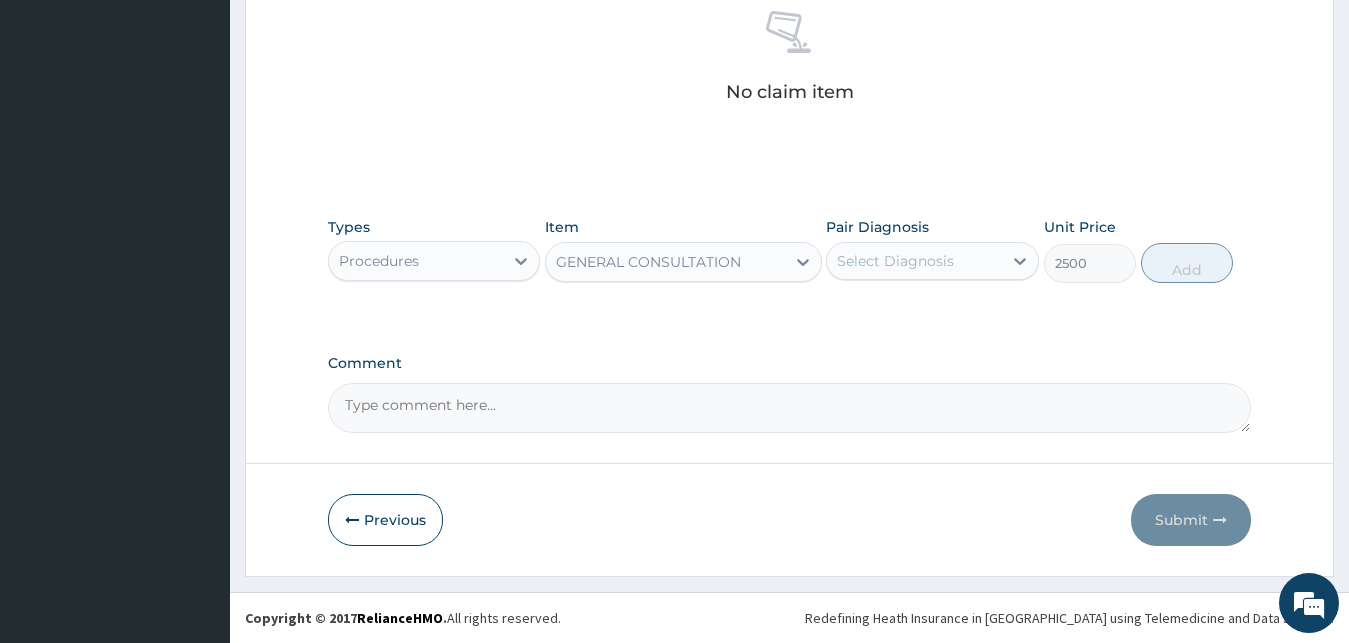 click on "Select Diagnosis" at bounding box center [895, 261] 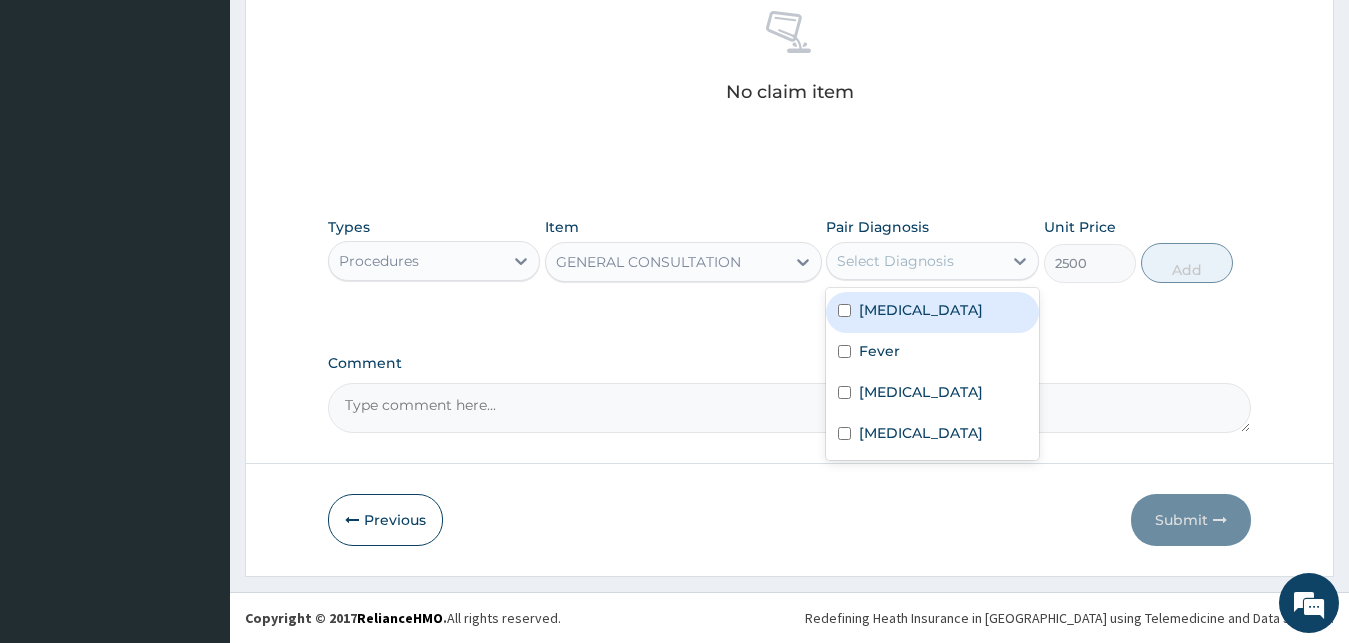 click on "Rhinitis" at bounding box center [921, 310] 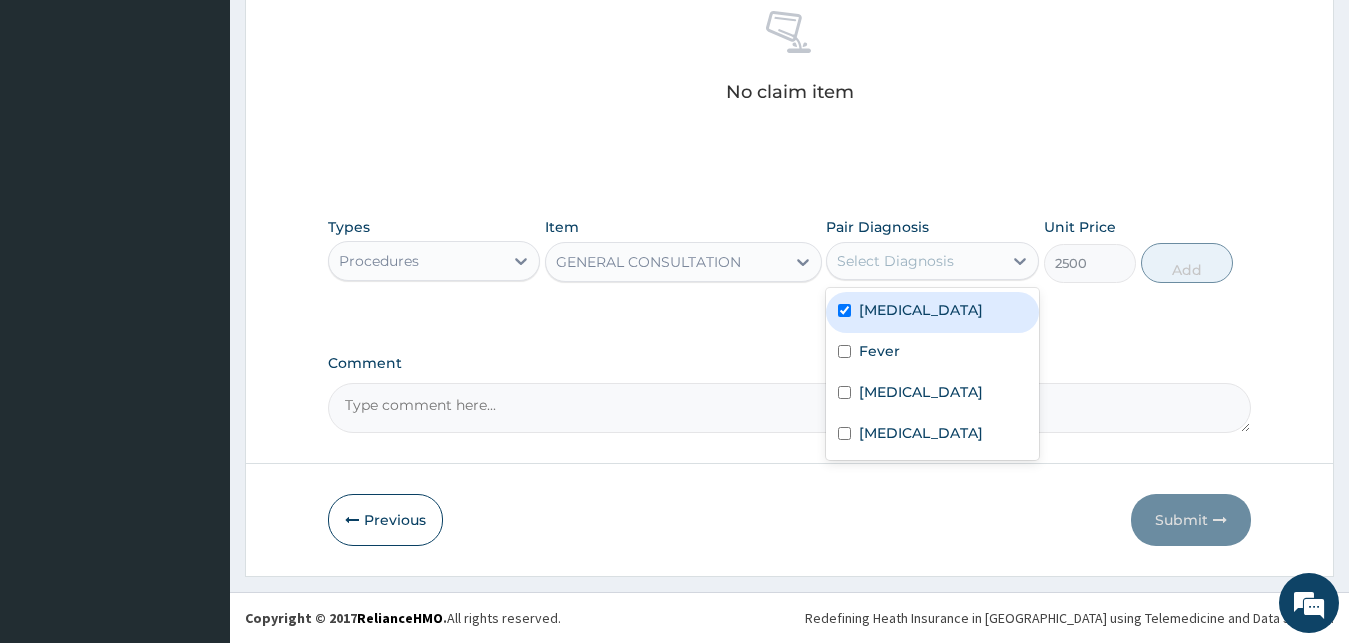 checkbox on "true" 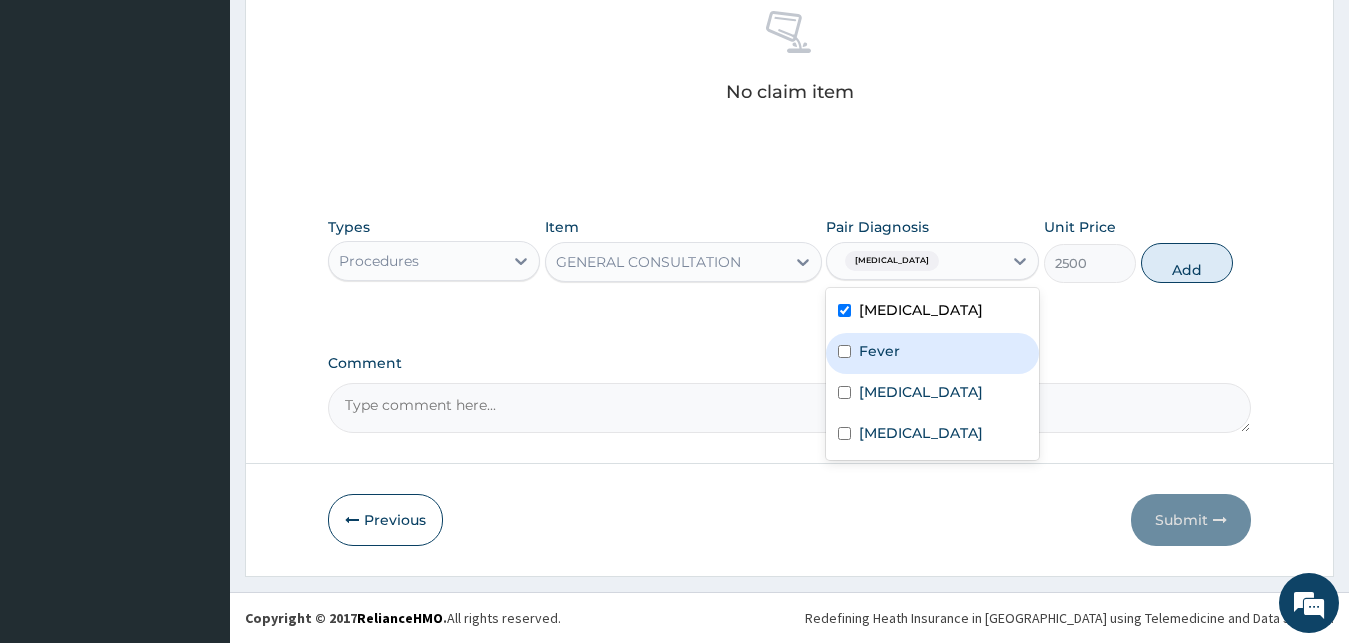 click on "Fever" at bounding box center [879, 351] 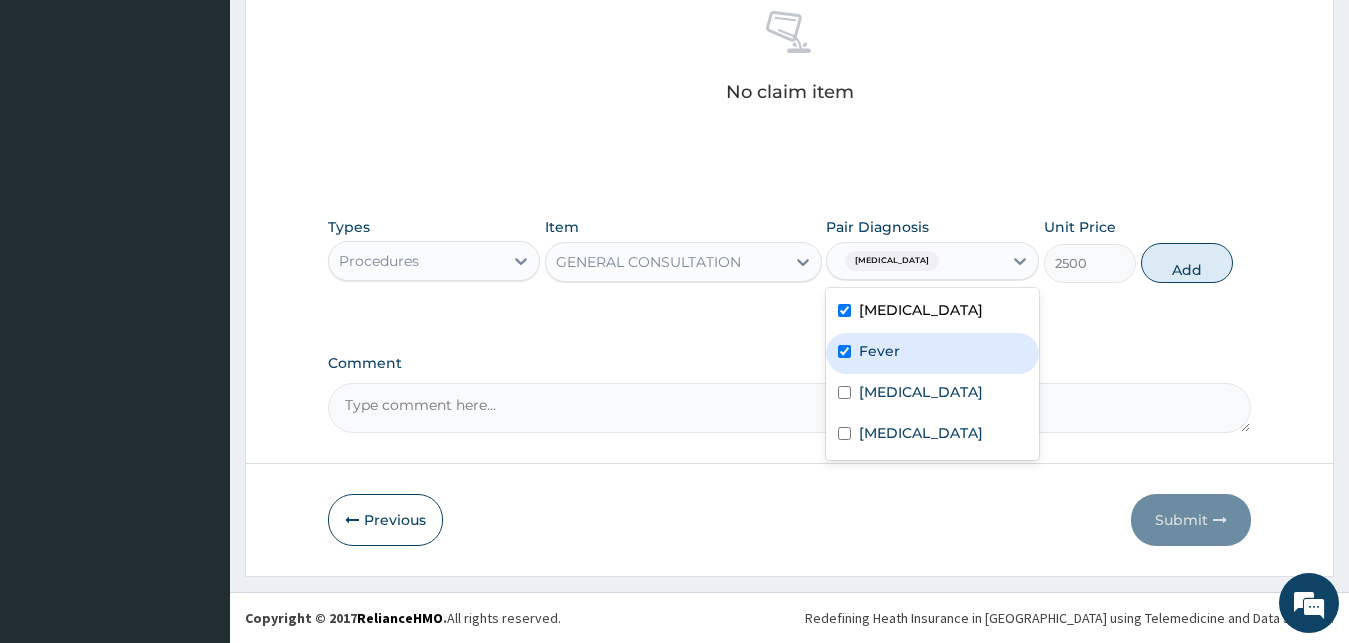 checkbox on "true" 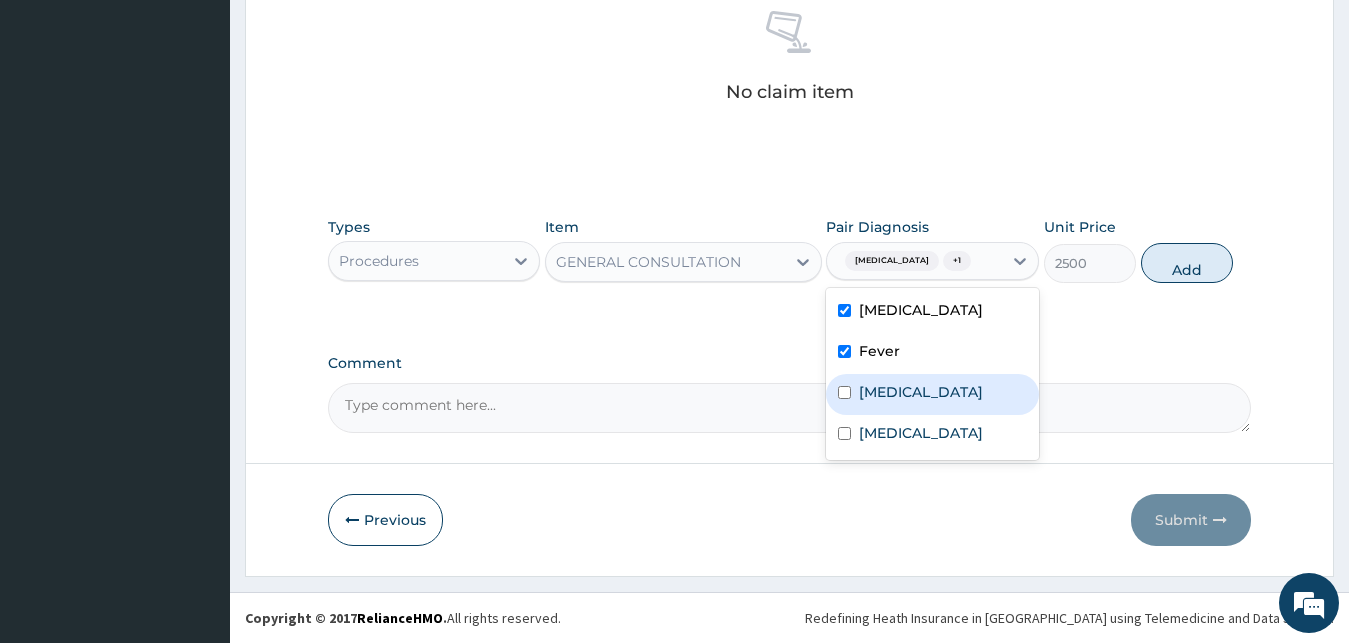 click on "[MEDICAL_DATA]" at bounding box center [932, 394] 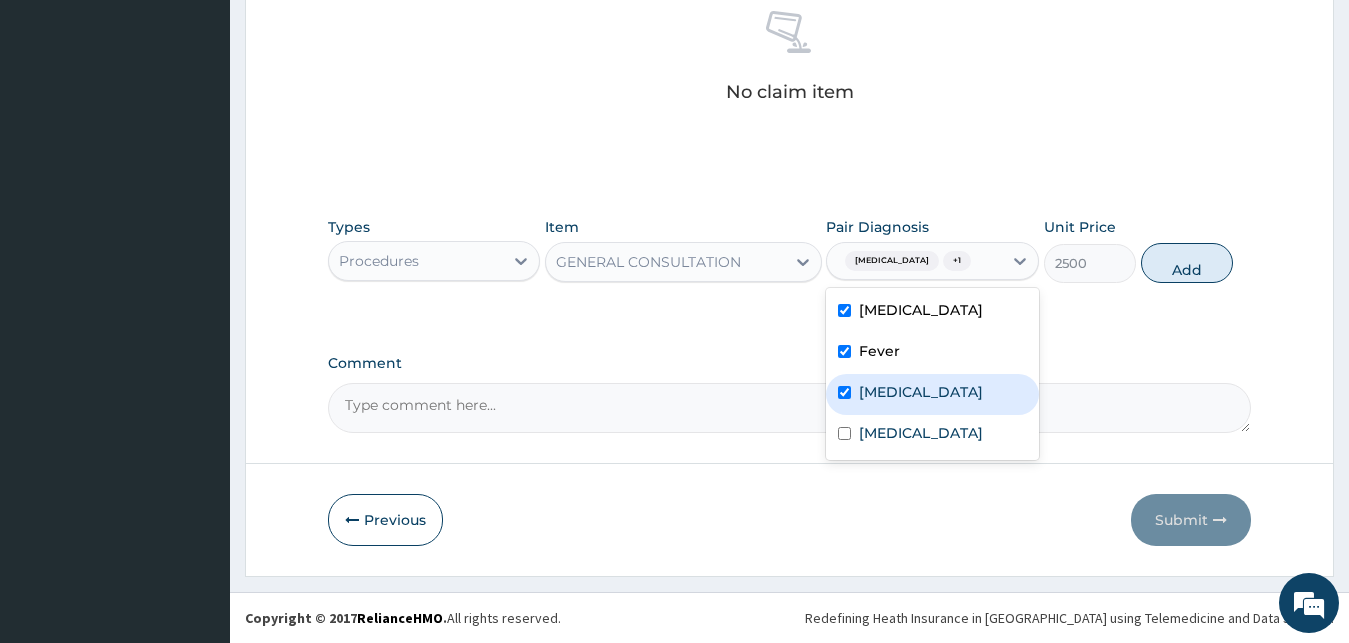 checkbox on "true" 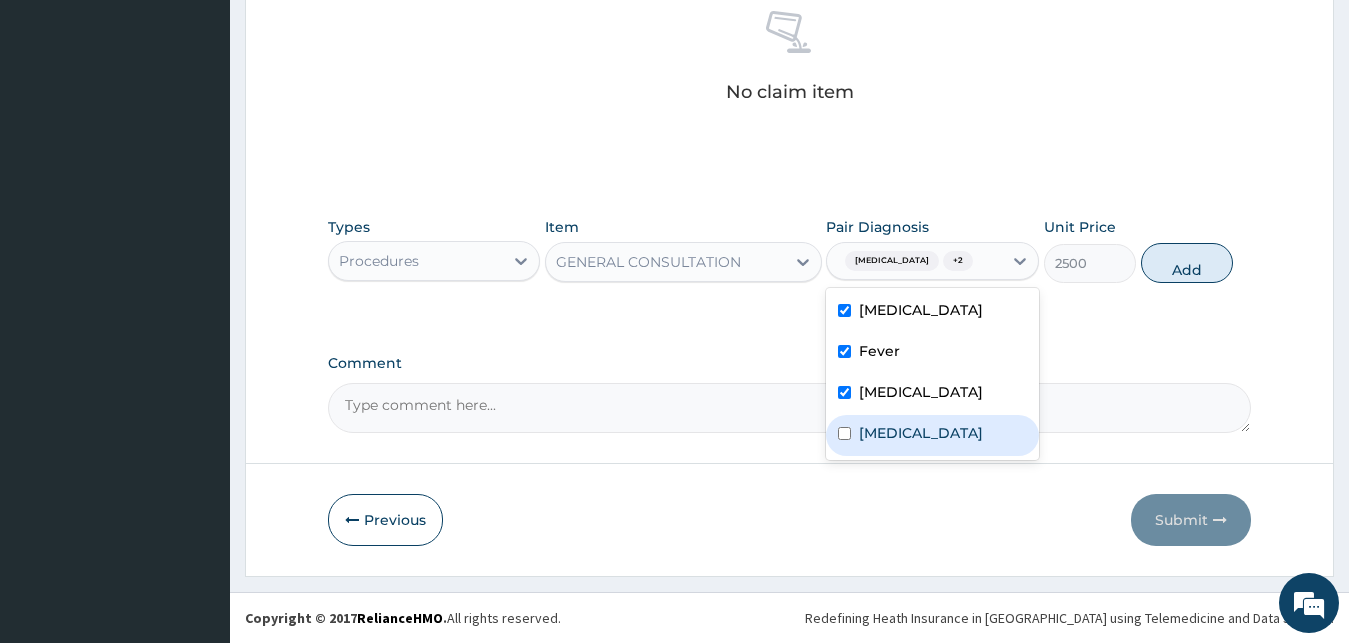 click on "Malaria" at bounding box center (932, 435) 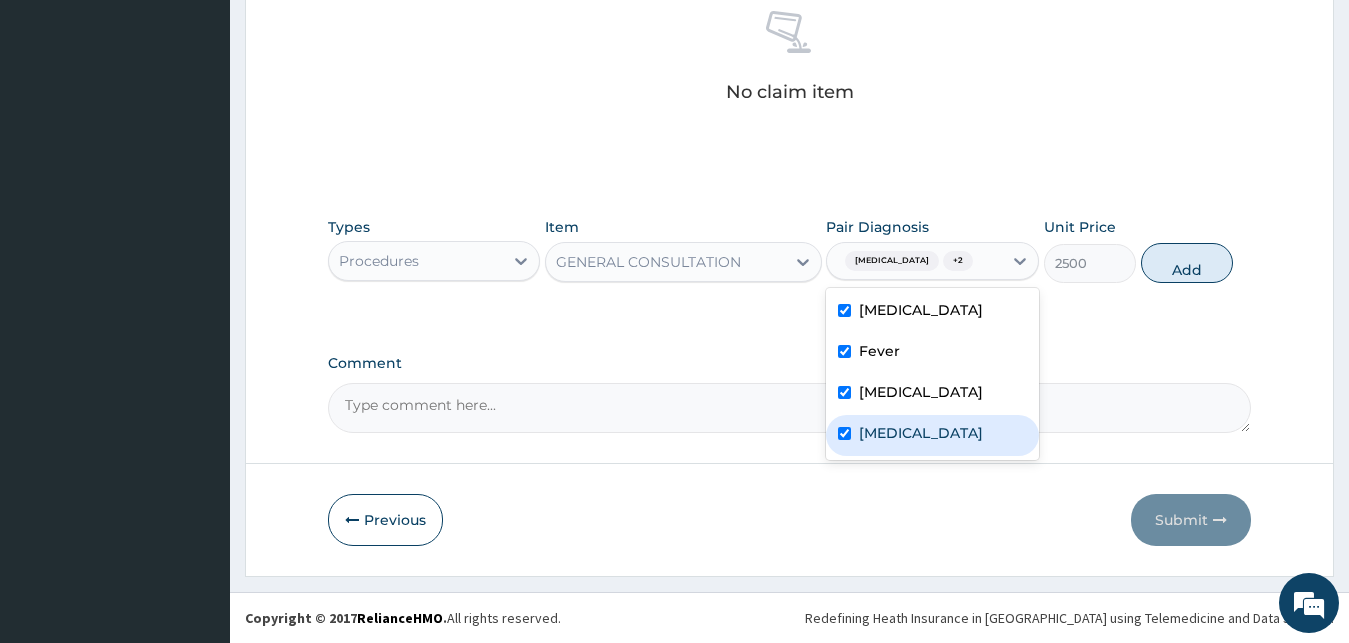 checkbox on "true" 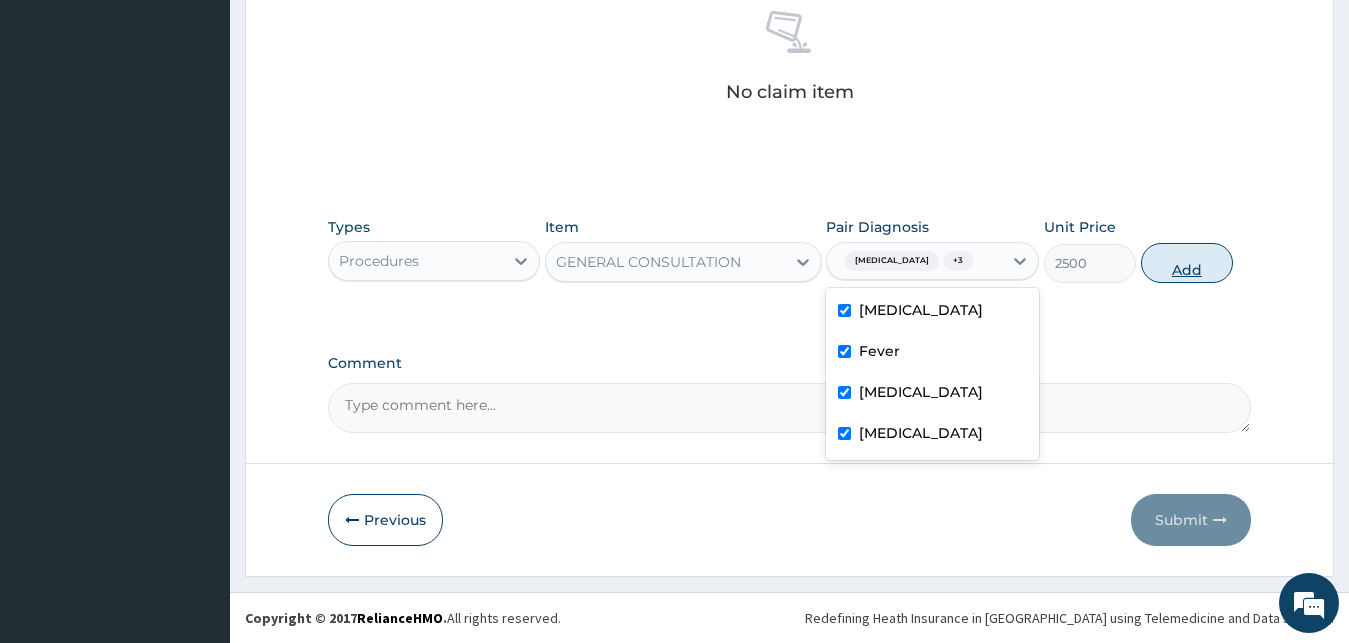 click on "Add" at bounding box center [1187, 263] 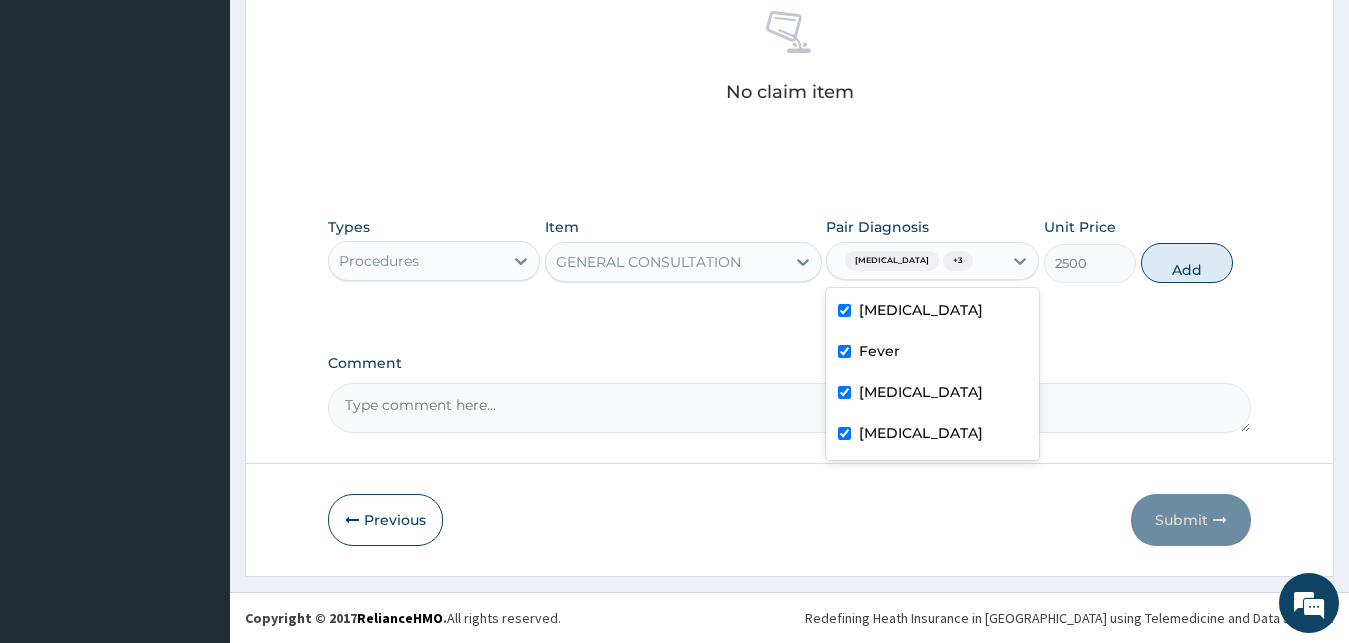 type on "0" 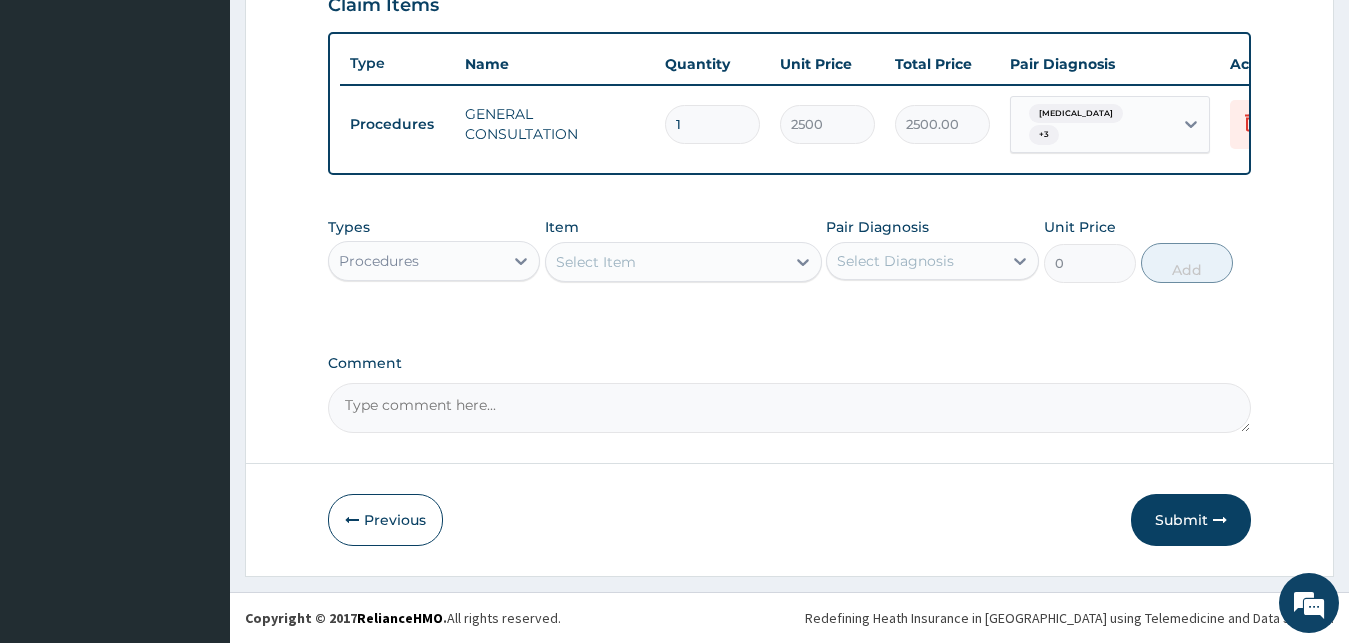 scroll, scrollTop: 721, scrollLeft: 0, axis: vertical 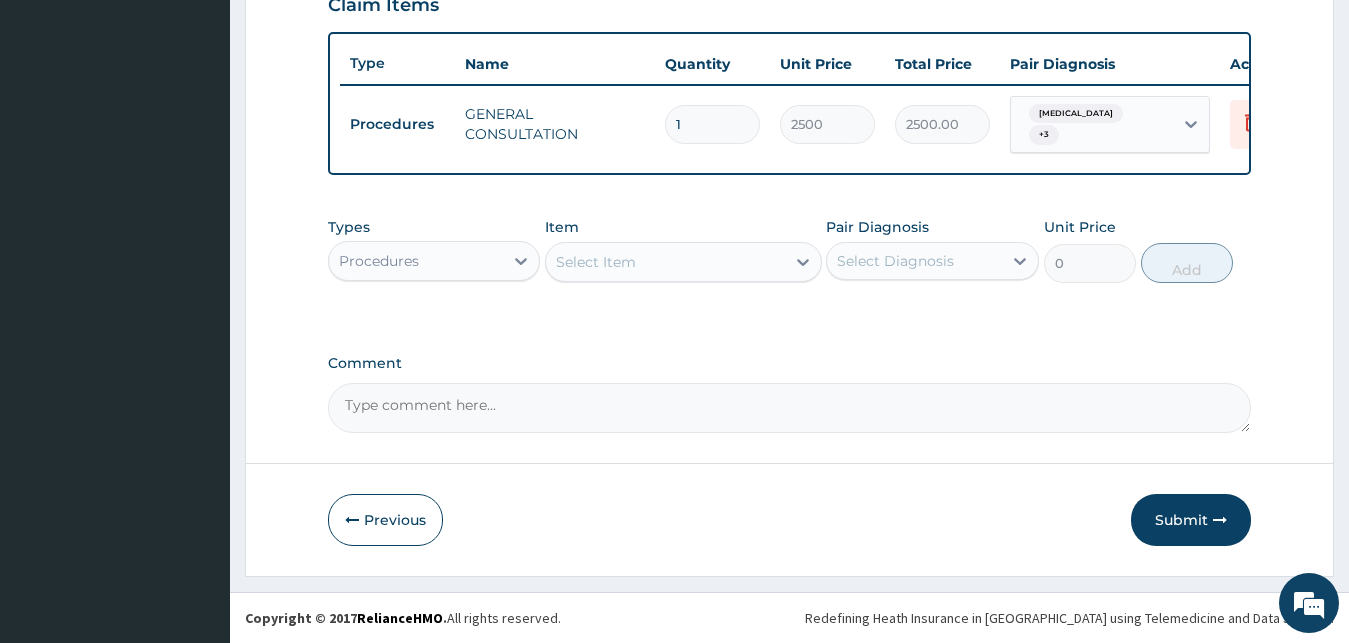 click on "Procedures" at bounding box center (416, 261) 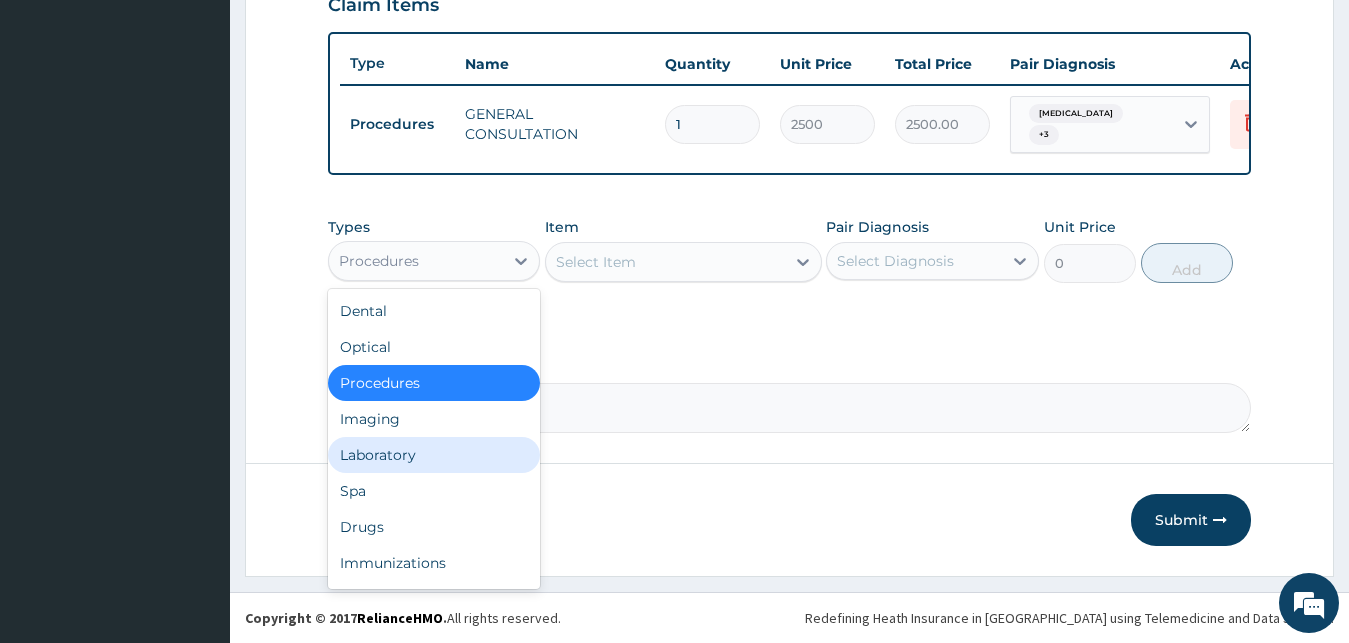 click on "Laboratory" at bounding box center (434, 455) 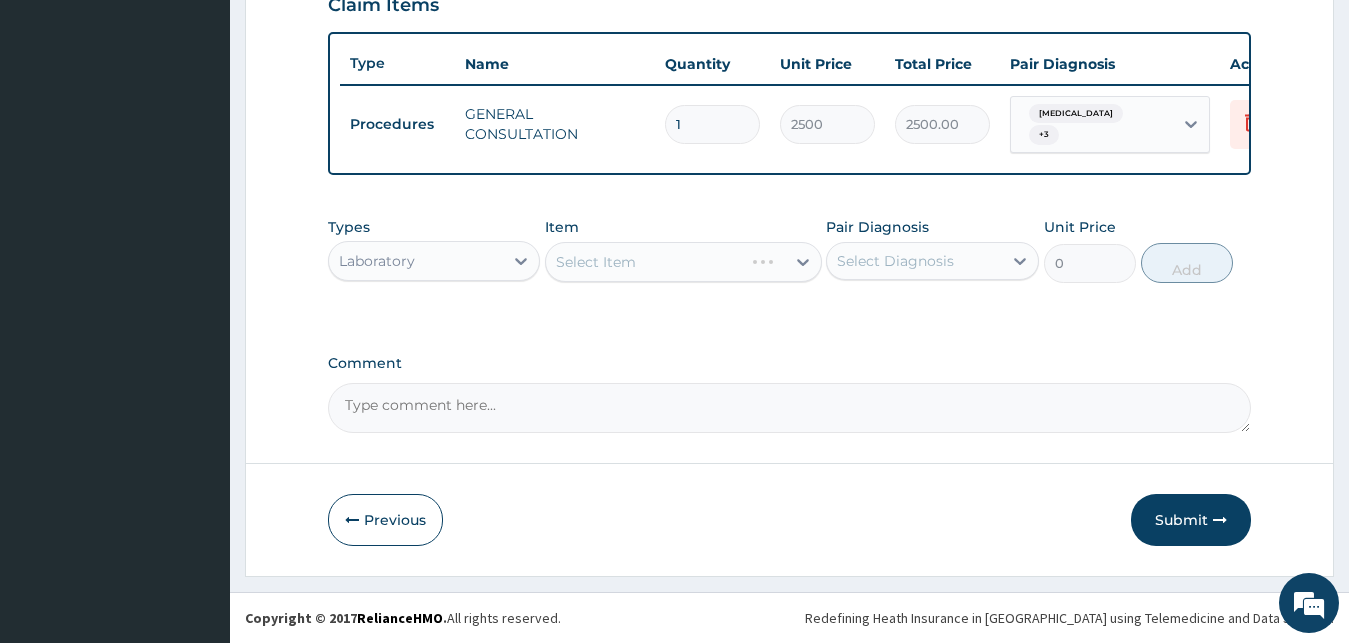 click on "Select Item" at bounding box center [683, 262] 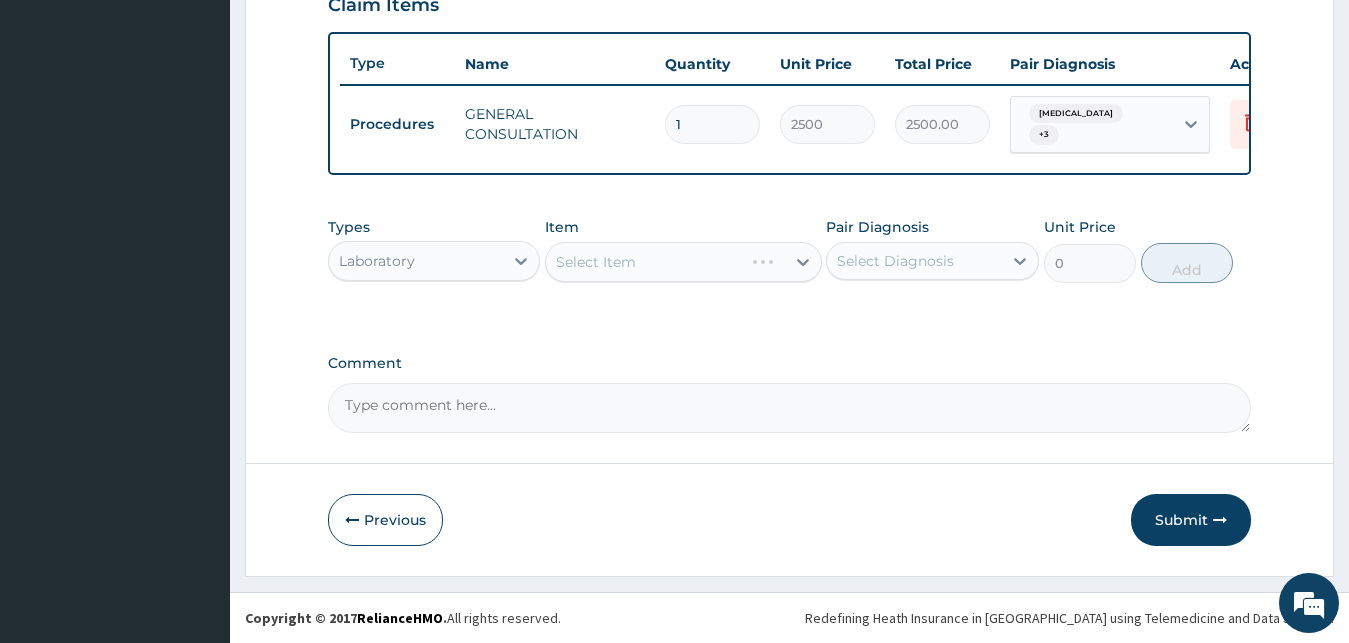 click on "Select Item" at bounding box center [683, 262] 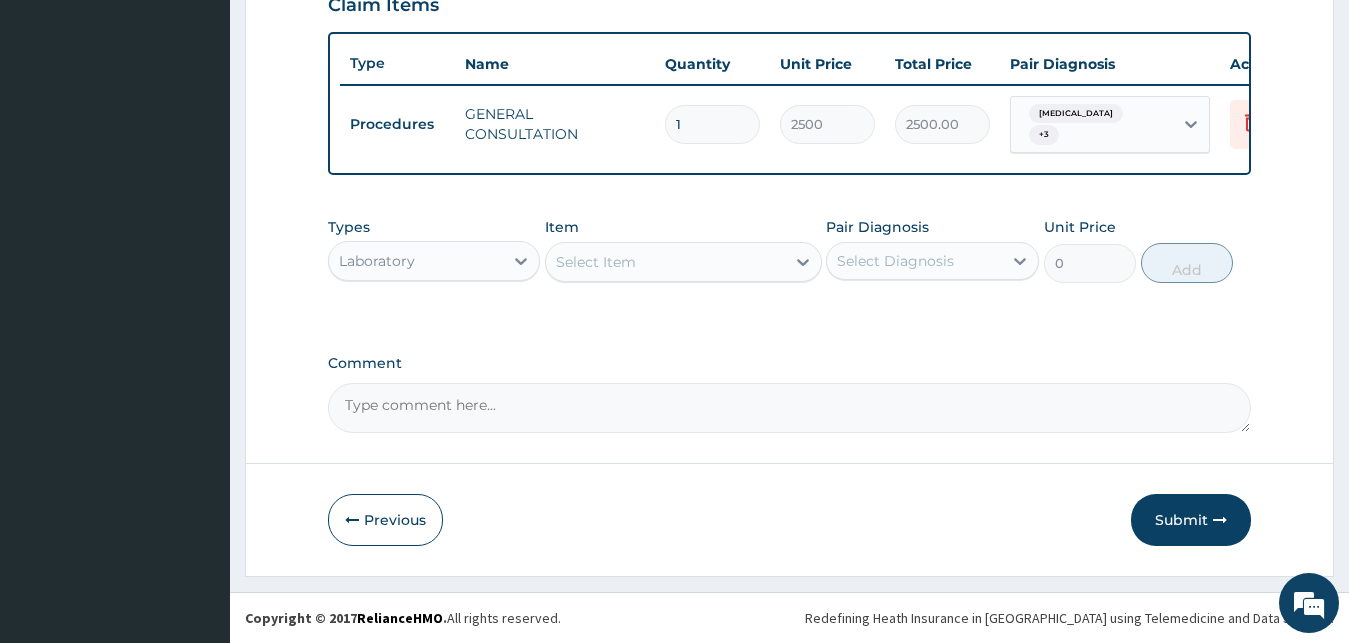click on "Select Item" at bounding box center [665, 262] 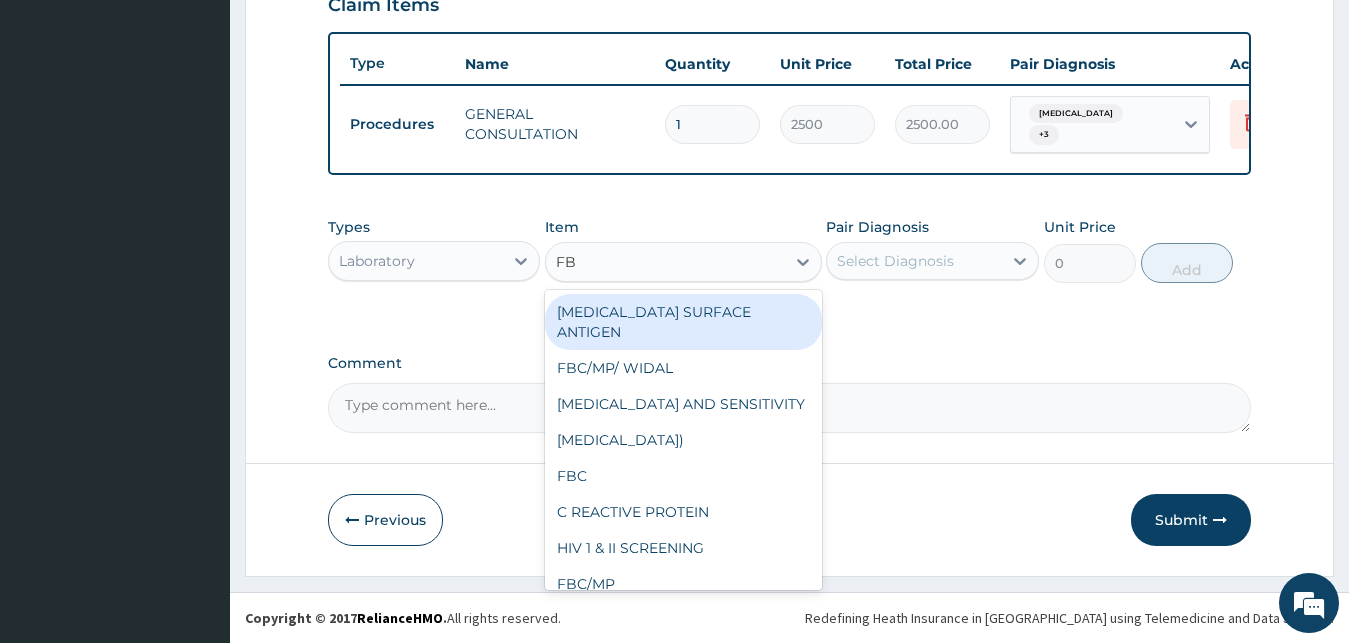 type on "FBC" 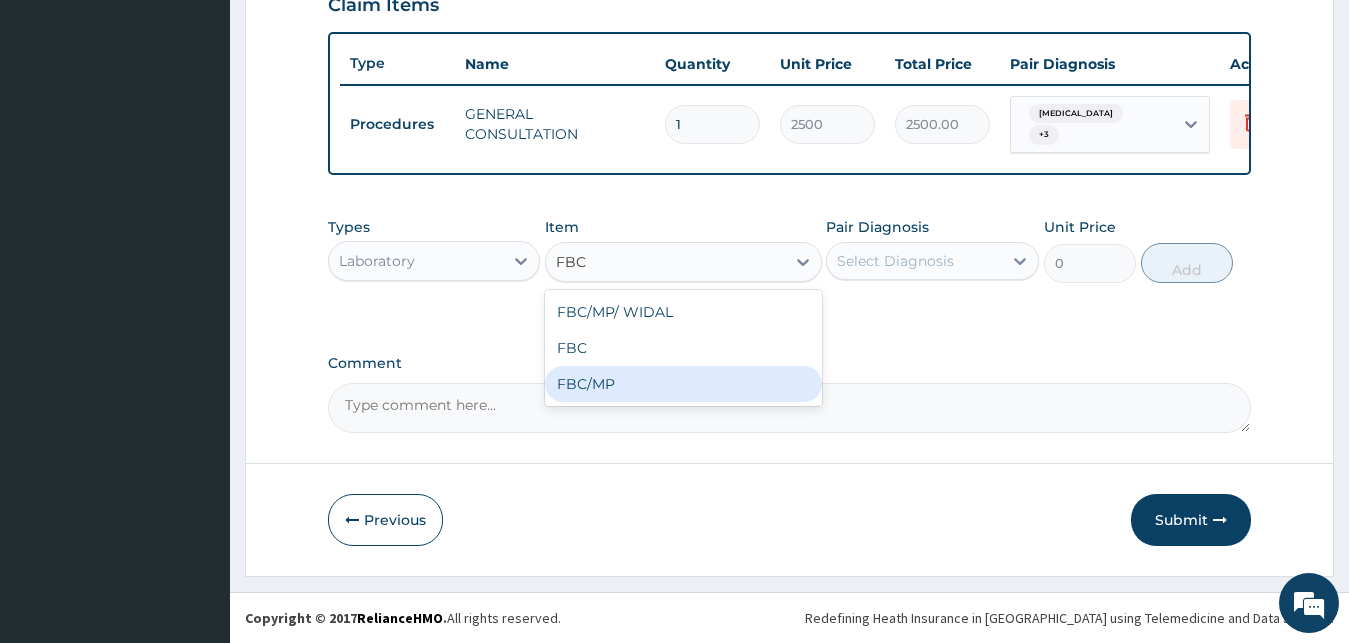 drag, startPoint x: 635, startPoint y: 376, endPoint x: 728, endPoint y: 366, distance: 93.53609 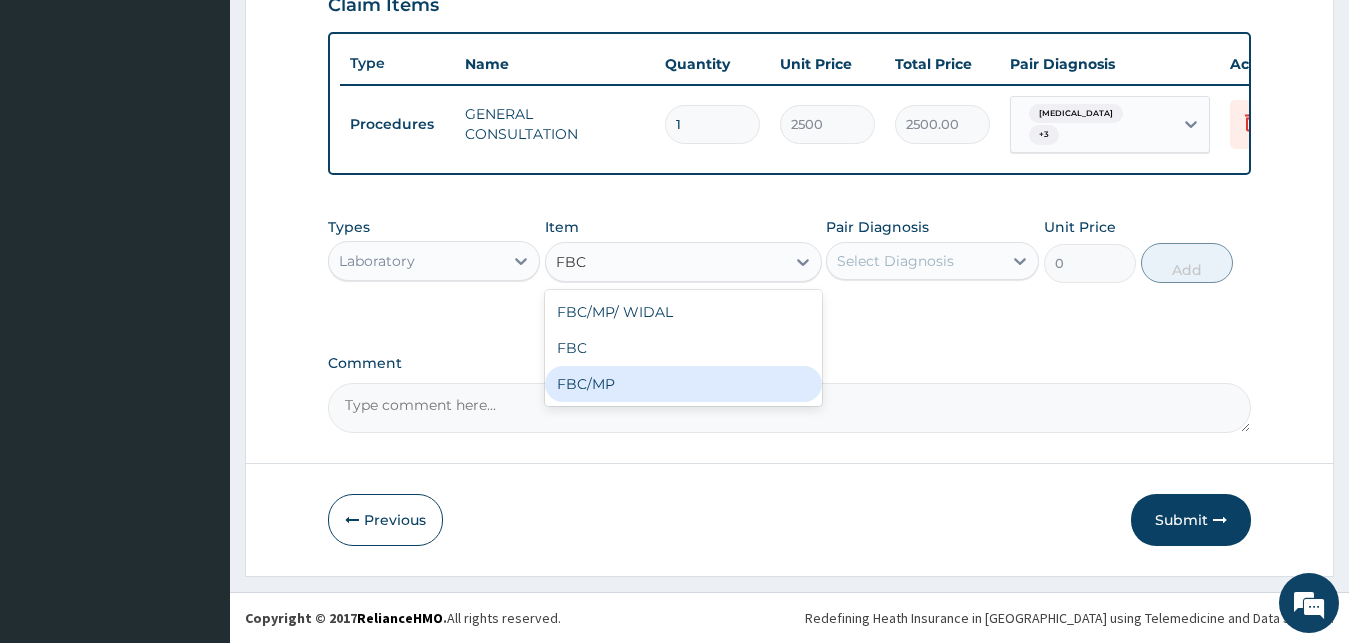 click on "FBC/MP" at bounding box center [683, 384] 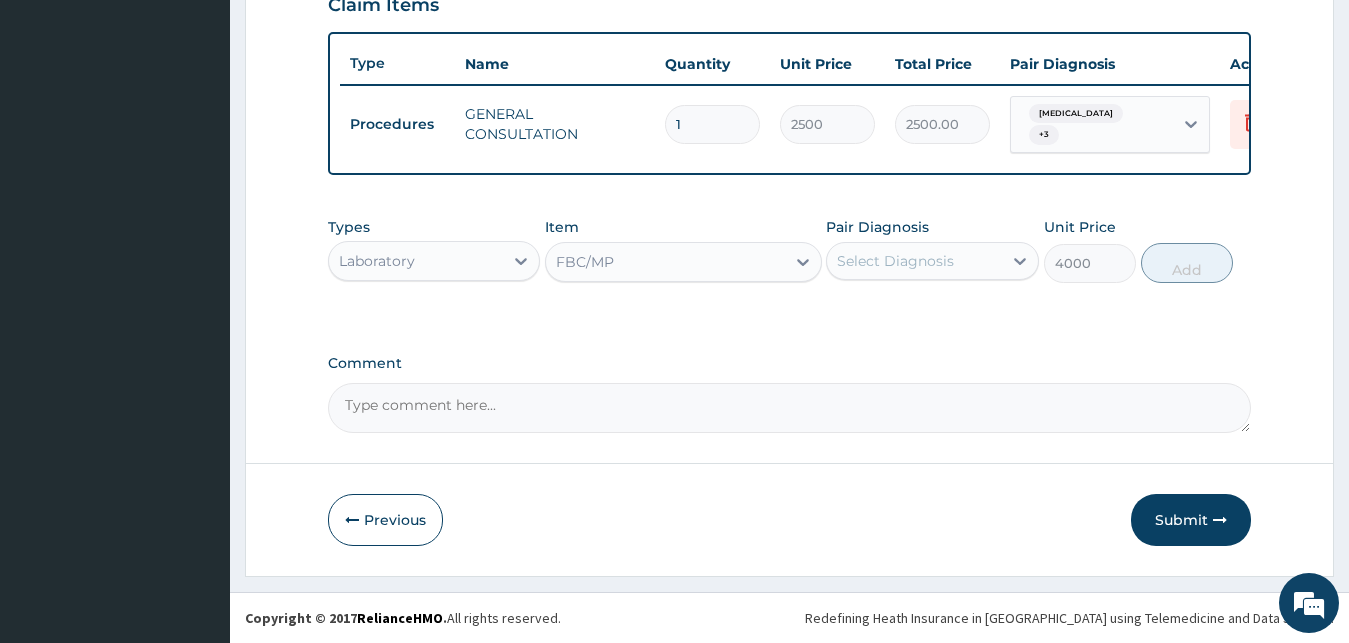 click on "Select Diagnosis" at bounding box center (914, 261) 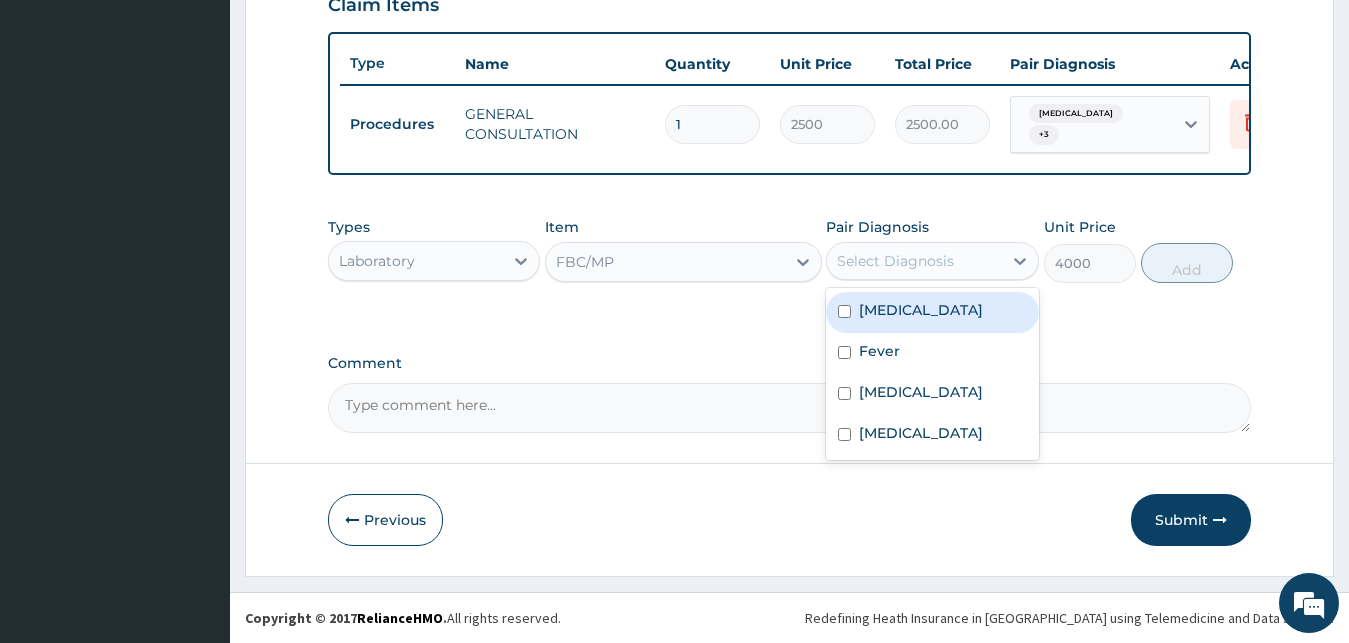 click on "Rhinitis" at bounding box center [932, 312] 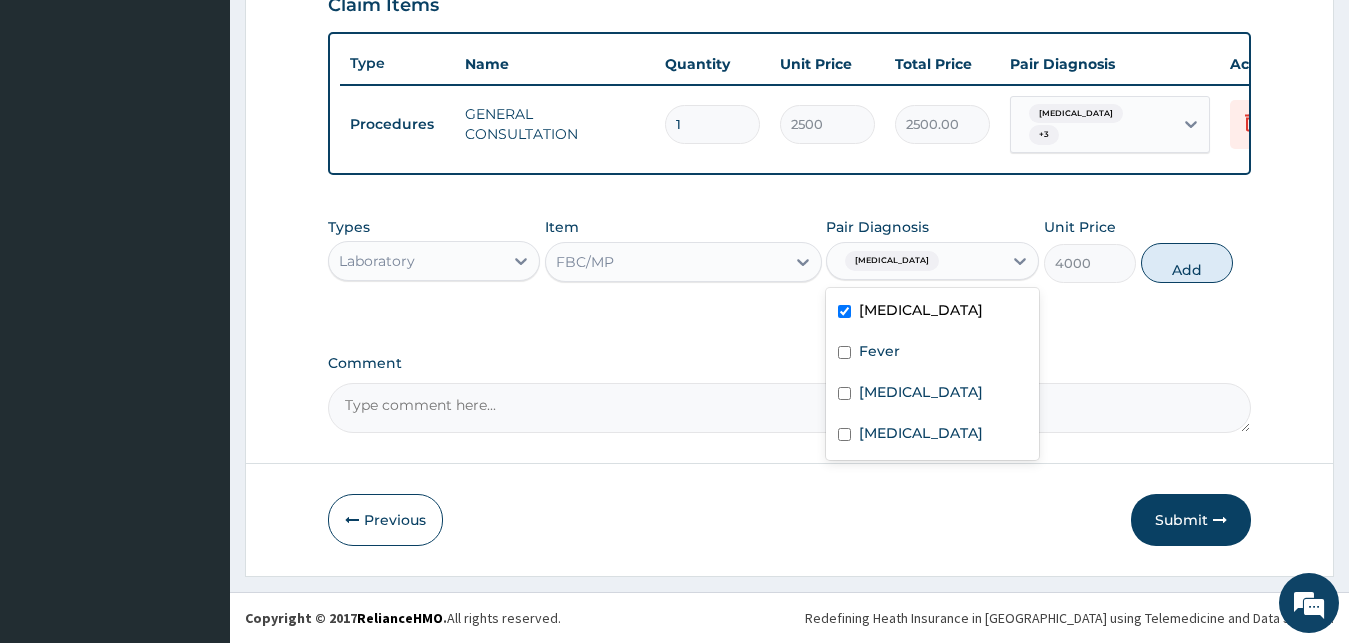 drag, startPoint x: 913, startPoint y: 315, endPoint x: 909, endPoint y: 337, distance: 22.36068 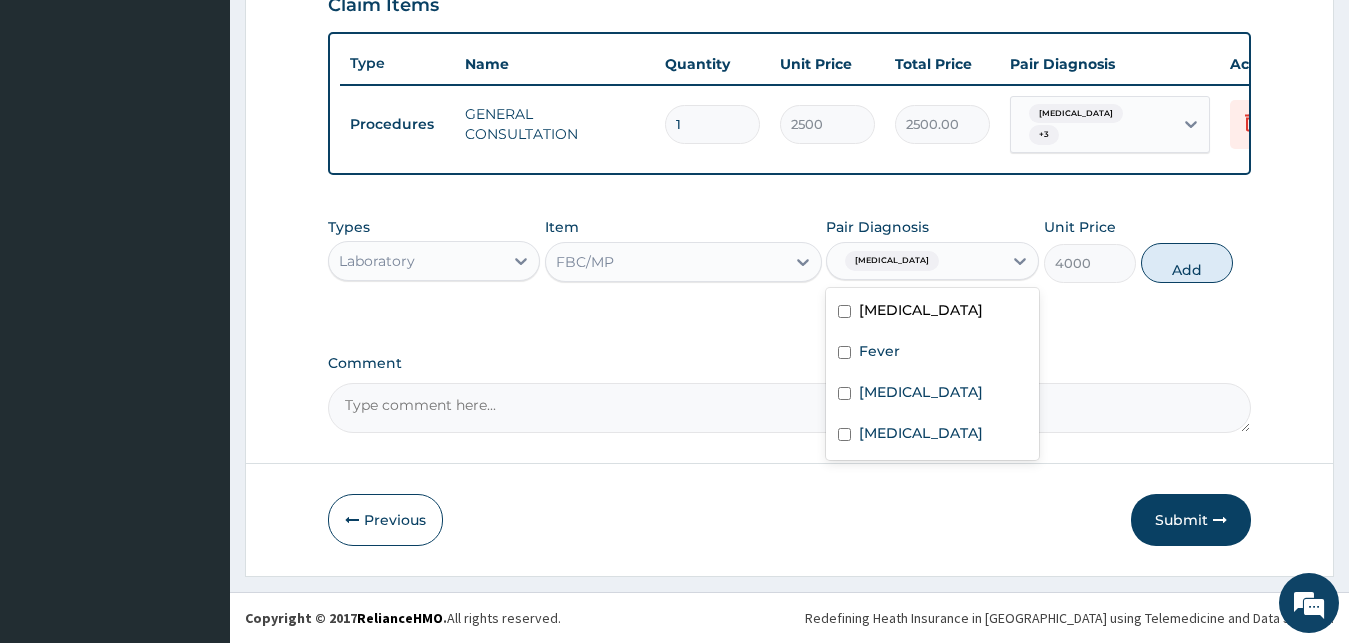 checkbox on "false" 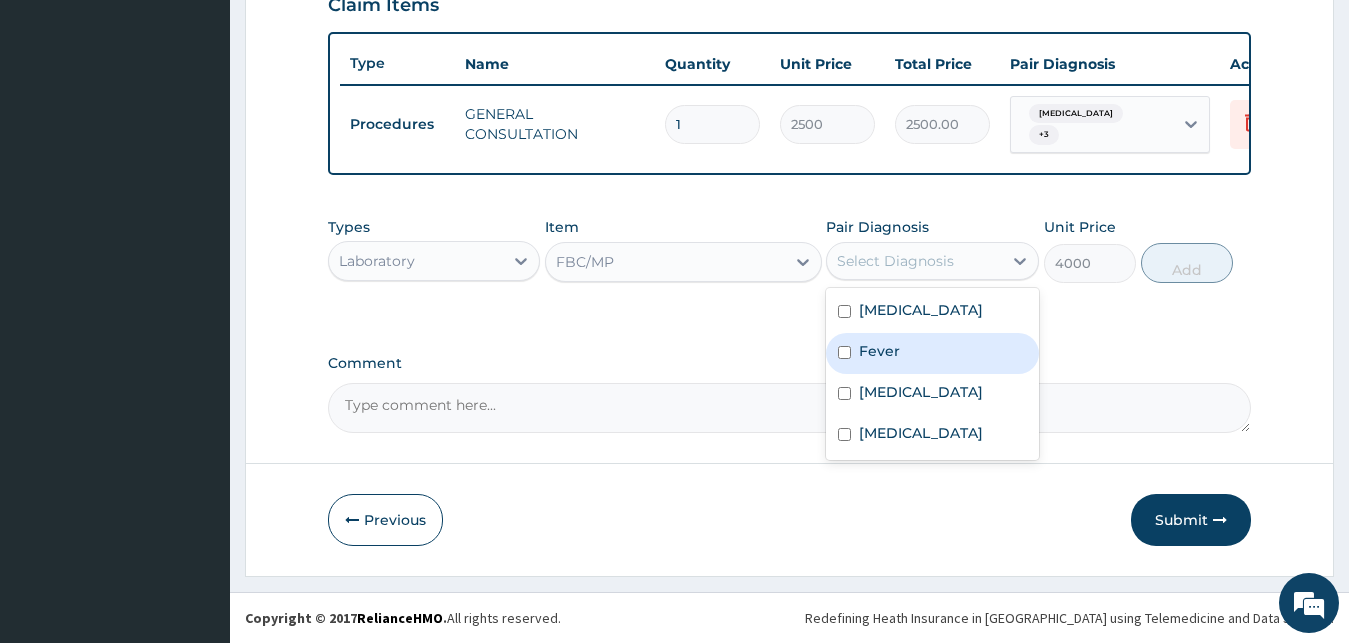click on "Fever" at bounding box center [932, 353] 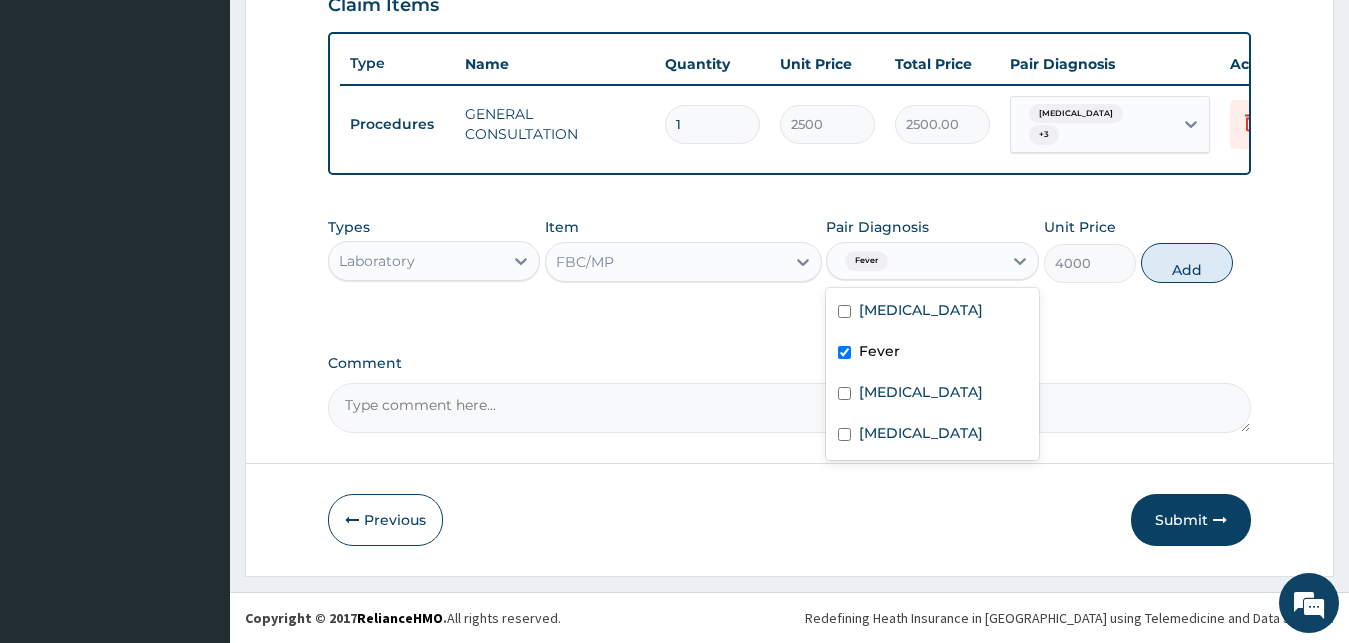 click on "Fever" at bounding box center [932, 353] 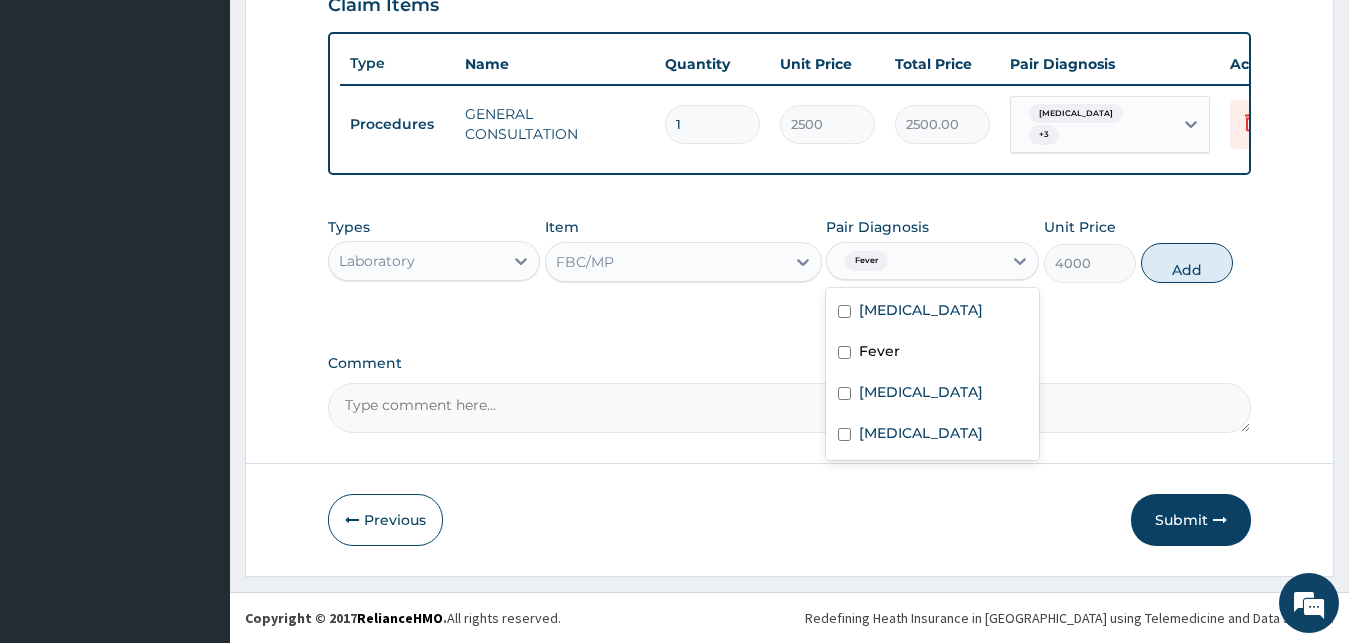 checkbox on "false" 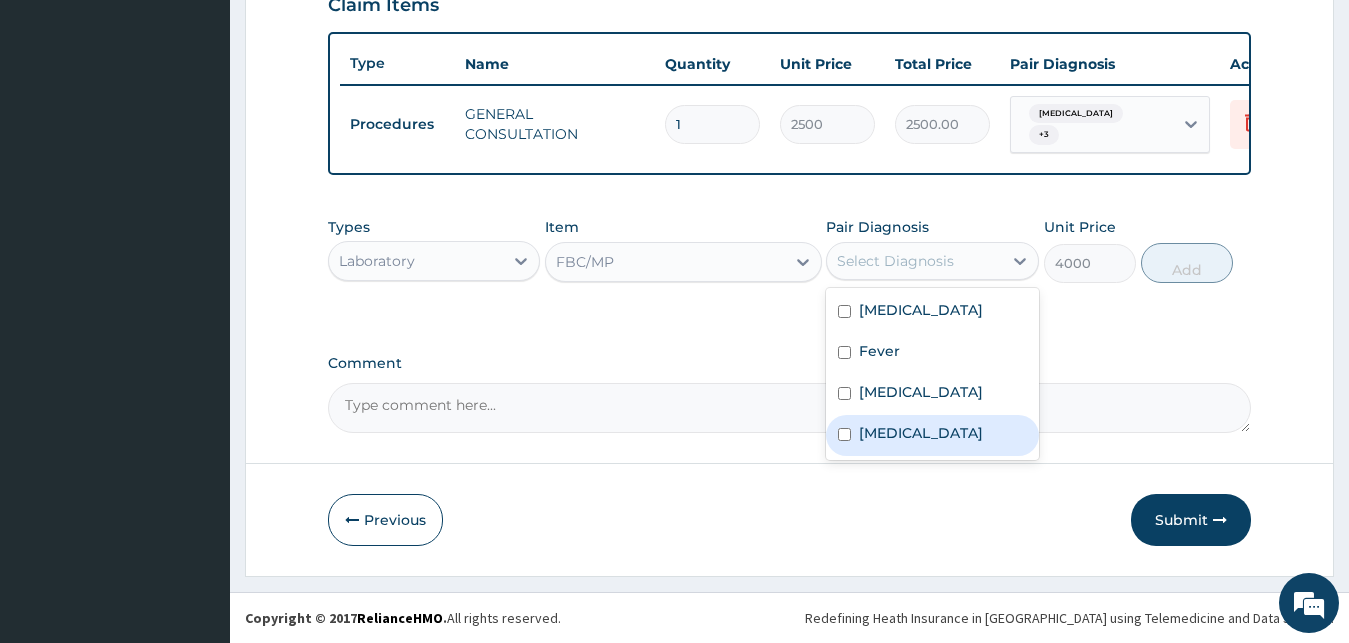 click on "[MEDICAL_DATA]" at bounding box center [932, 435] 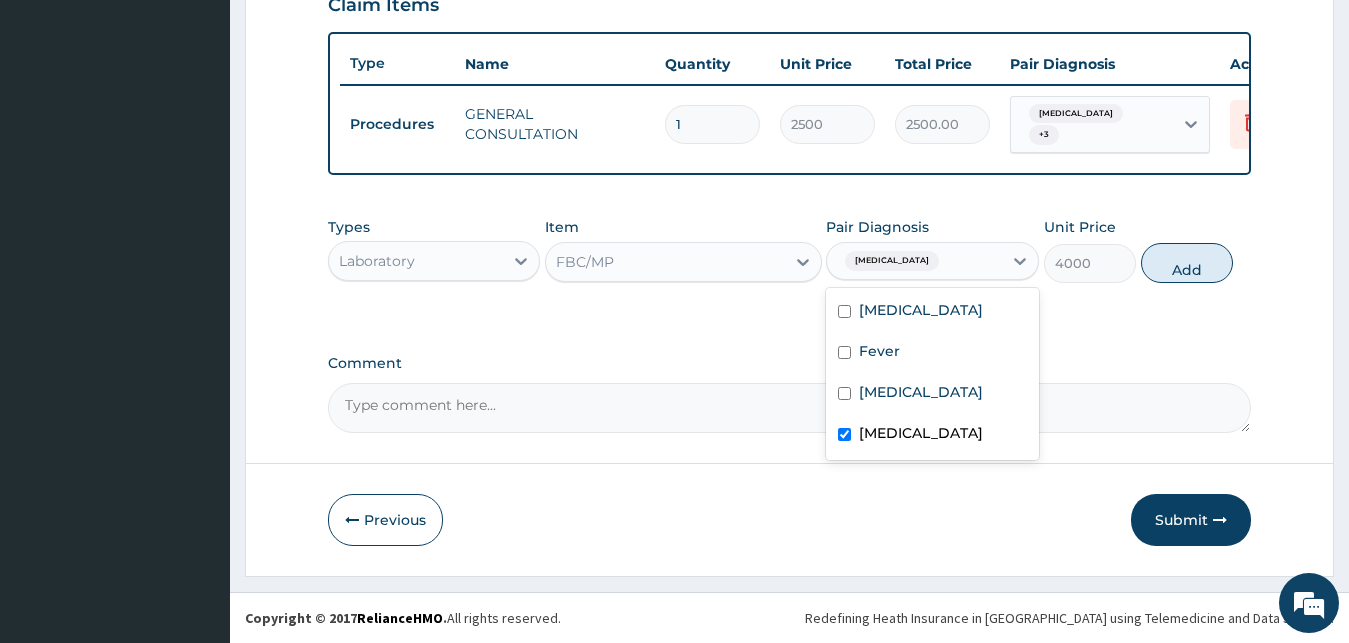 checkbox on "true" 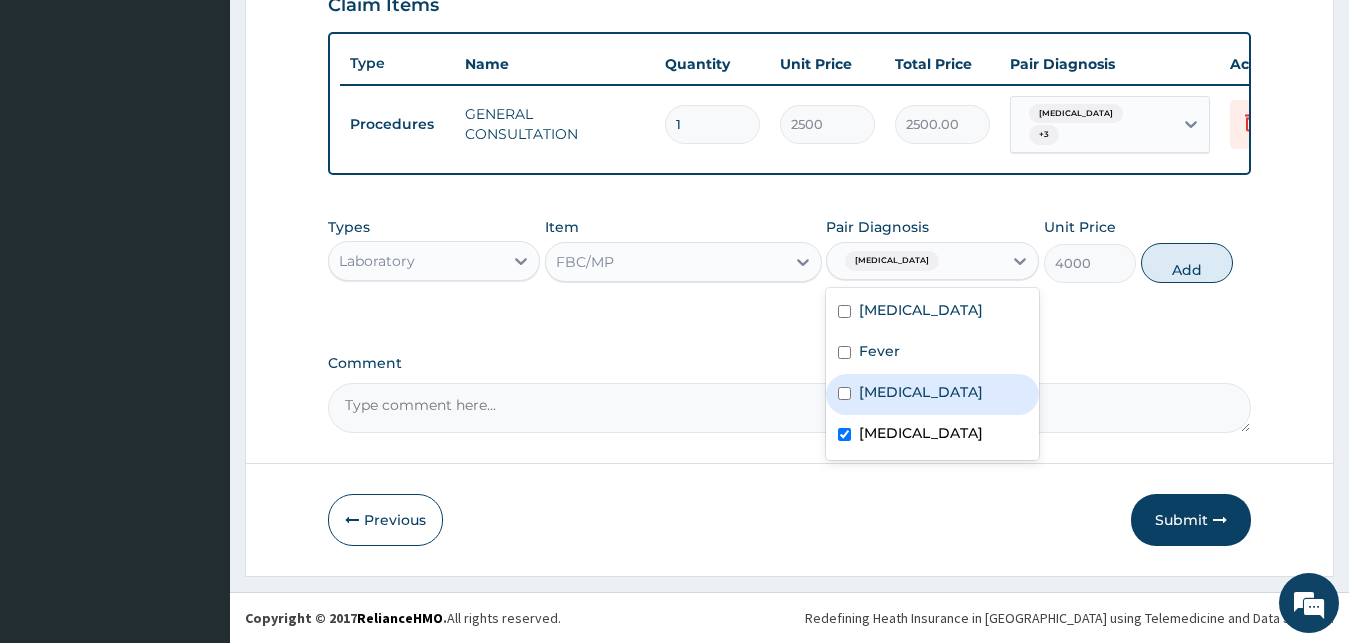 drag, startPoint x: 913, startPoint y: 382, endPoint x: 928, endPoint y: 364, distance: 23.43075 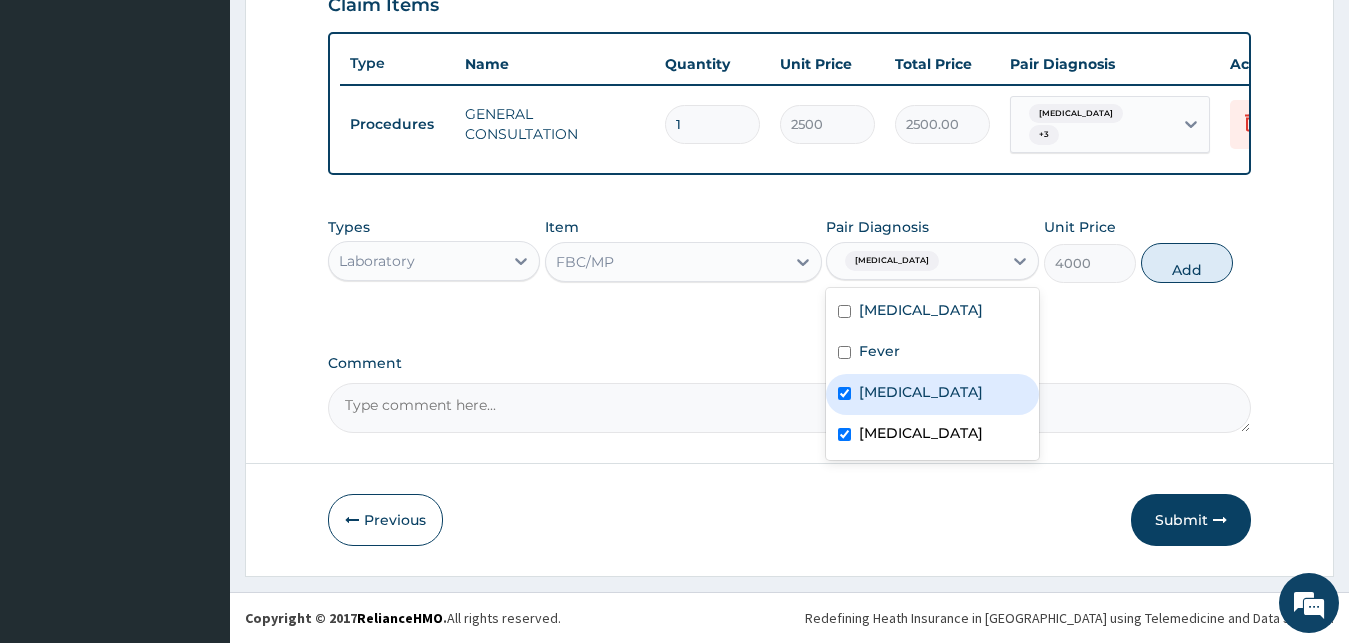 checkbox on "true" 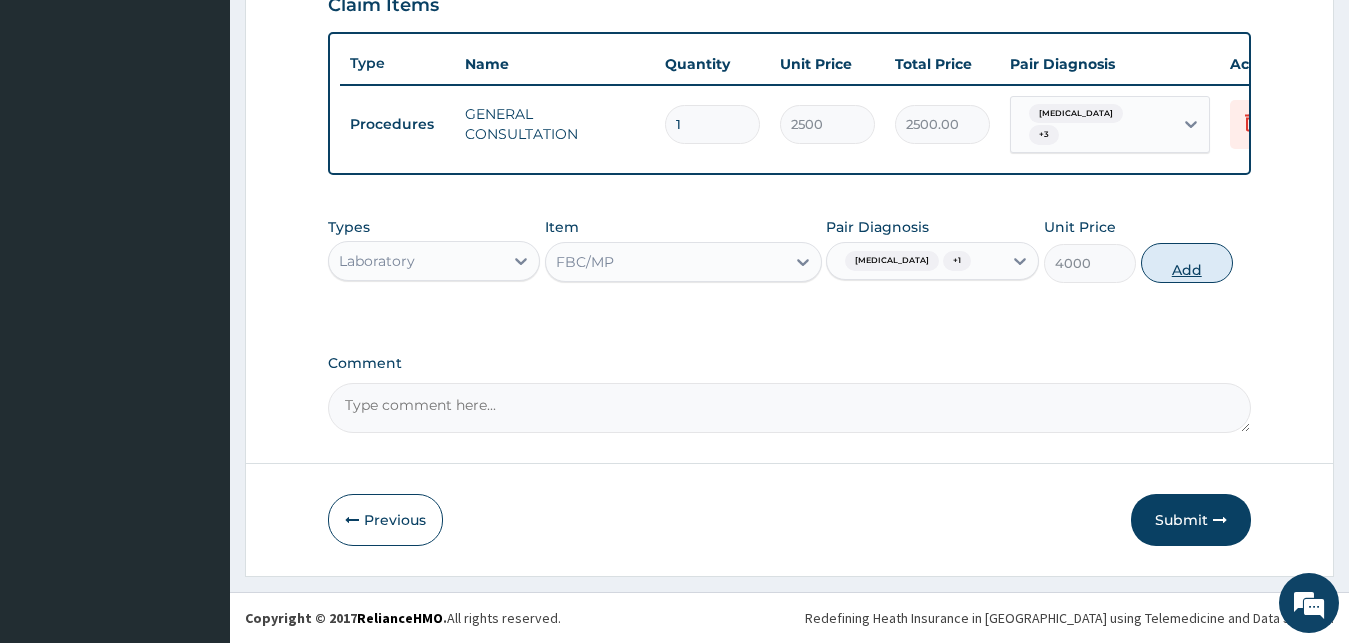 click on "Add" at bounding box center [1187, 263] 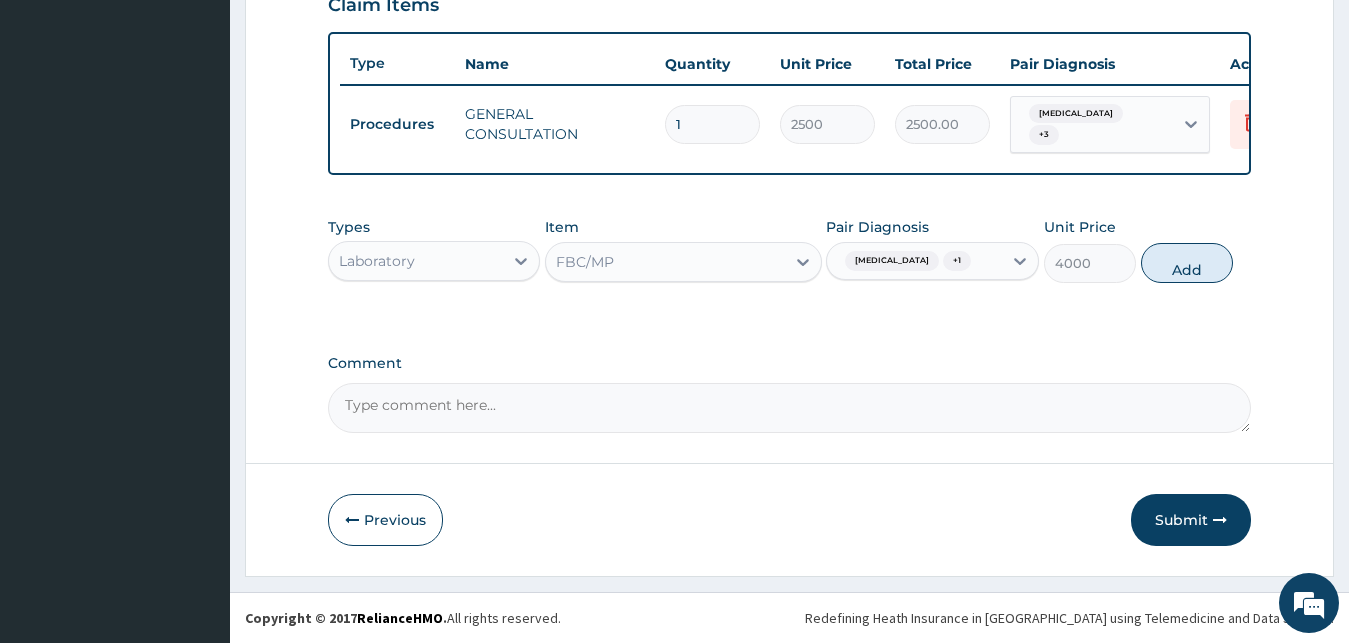 type on "0" 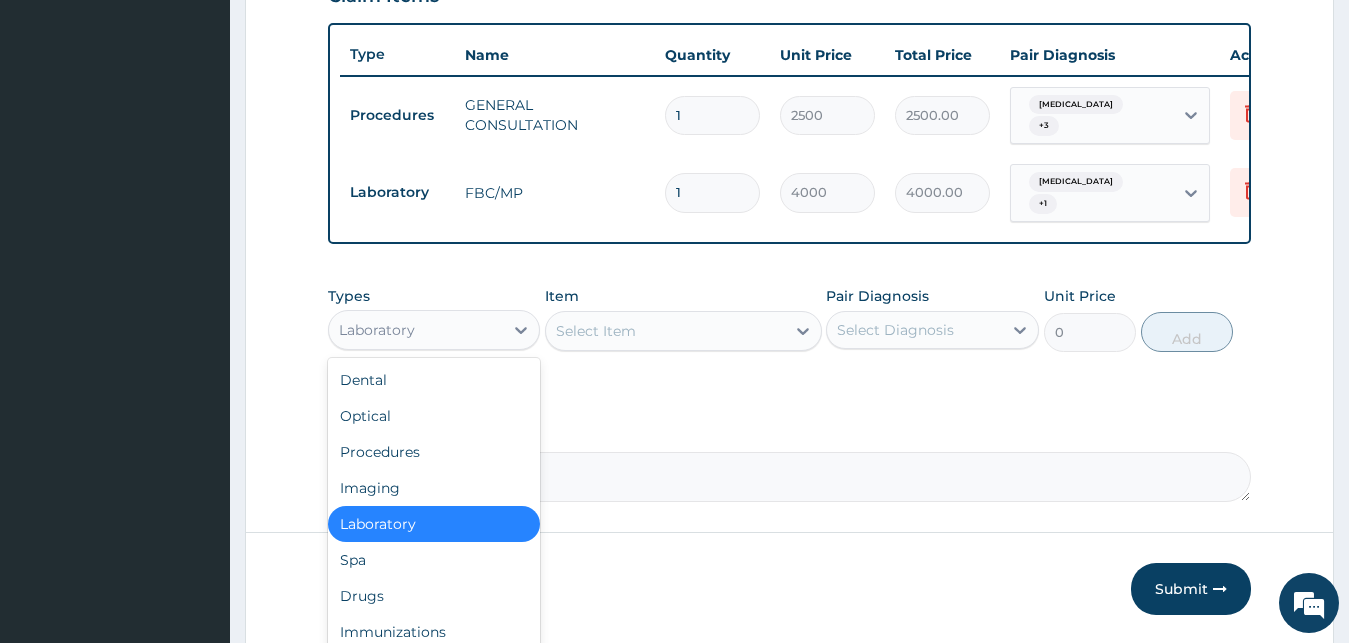 click on "Laboratory" at bounding box center (416, 330) 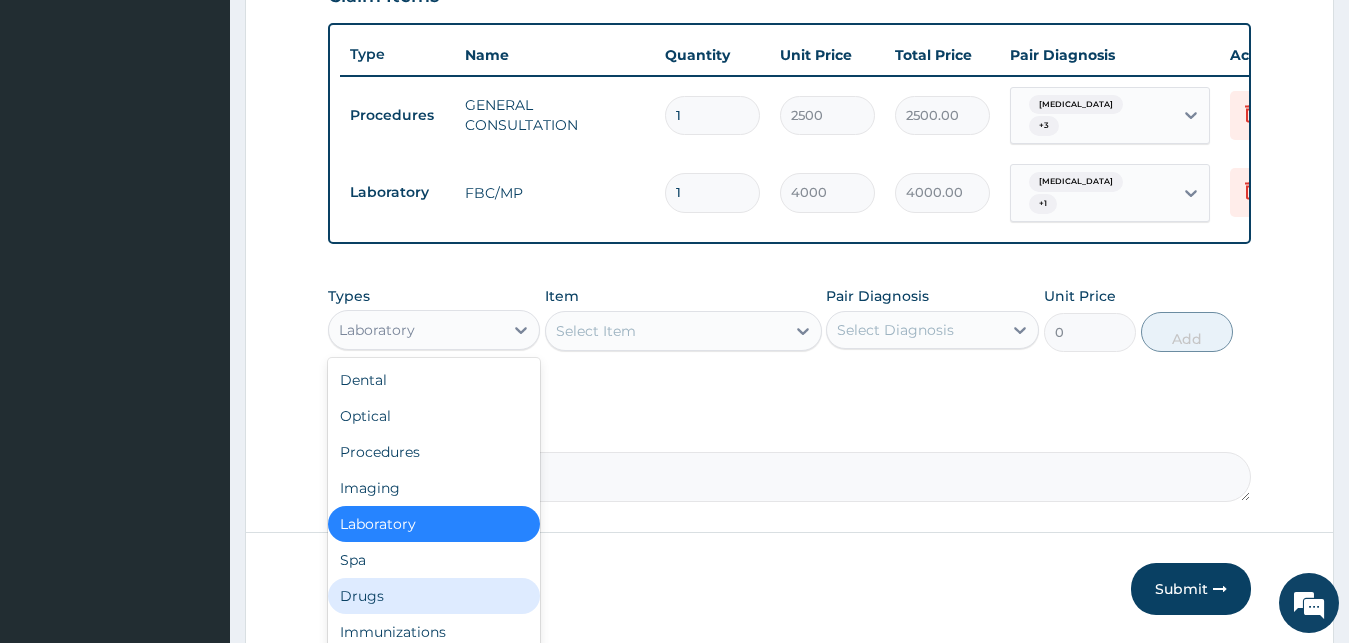 click on "Drugs" at bounding box center (434, 596) 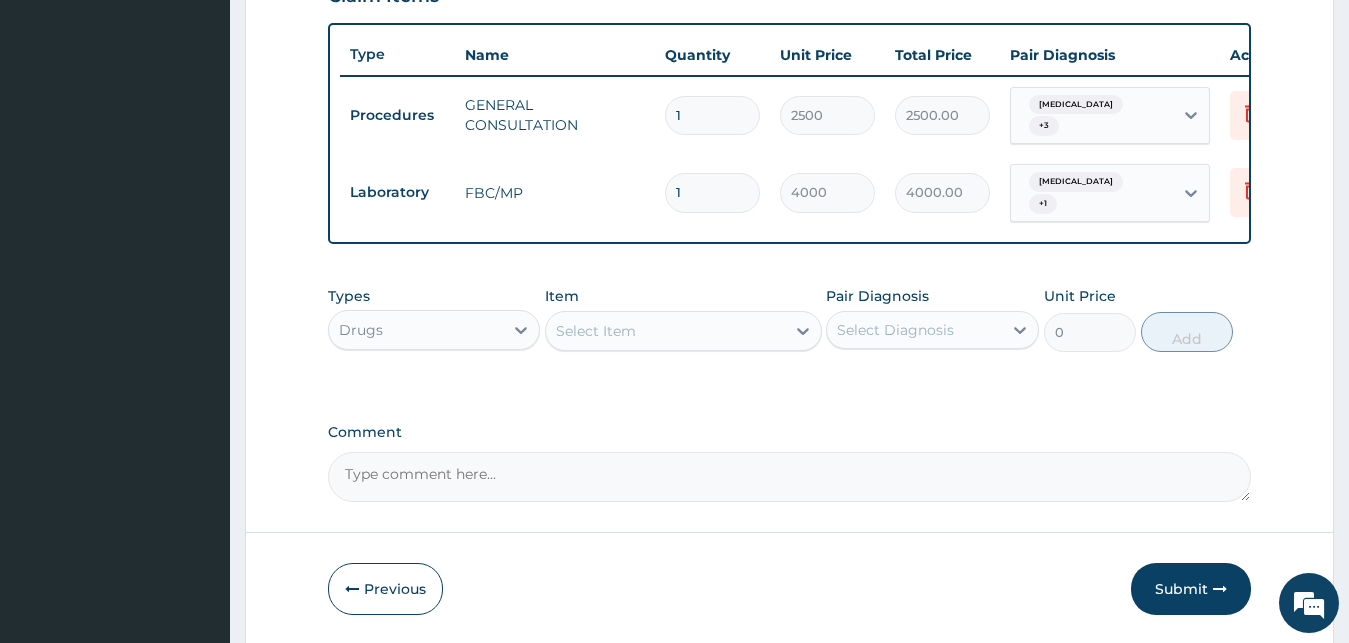 click on "Select Item" at bounding box center (596, 331) 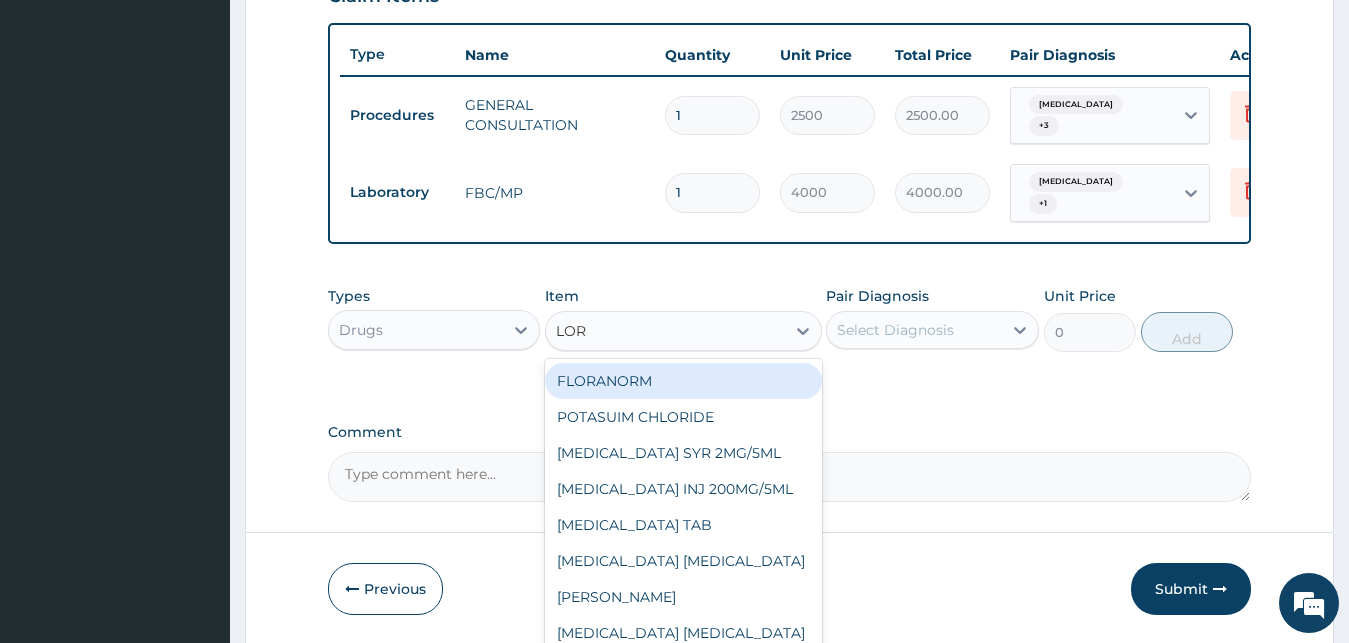 type on "LORA" 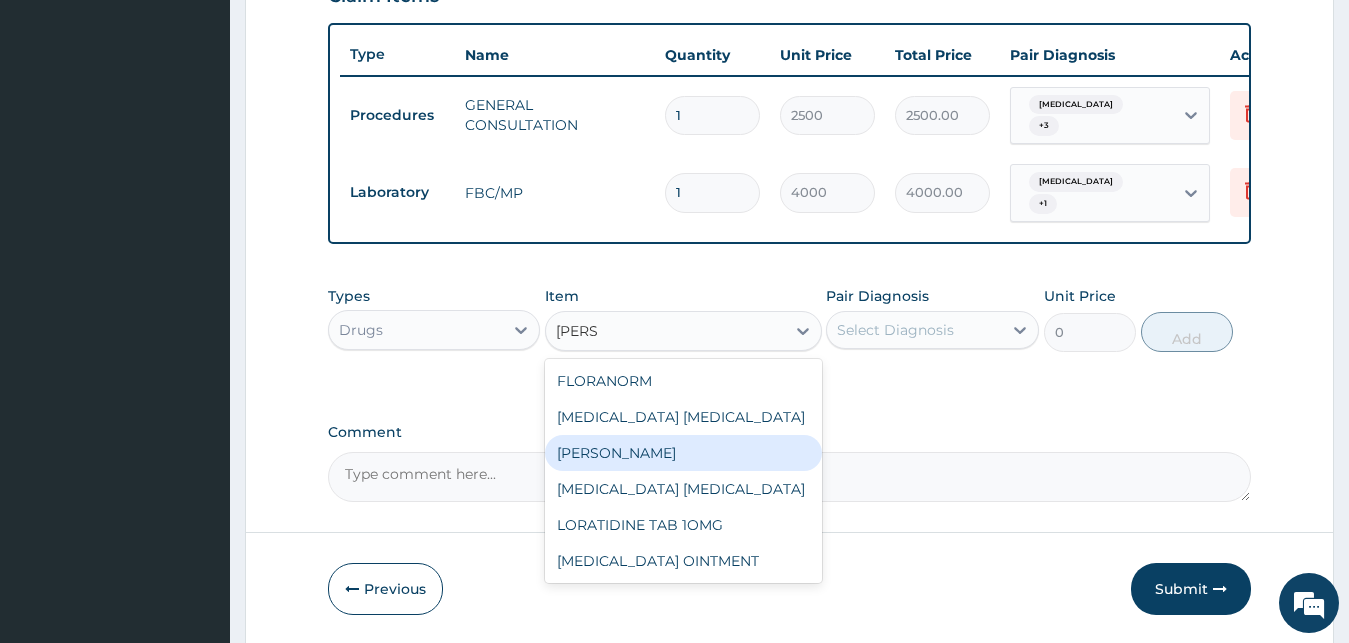 click on "[PERSON_NAME]" at bounding box center [683, 453] 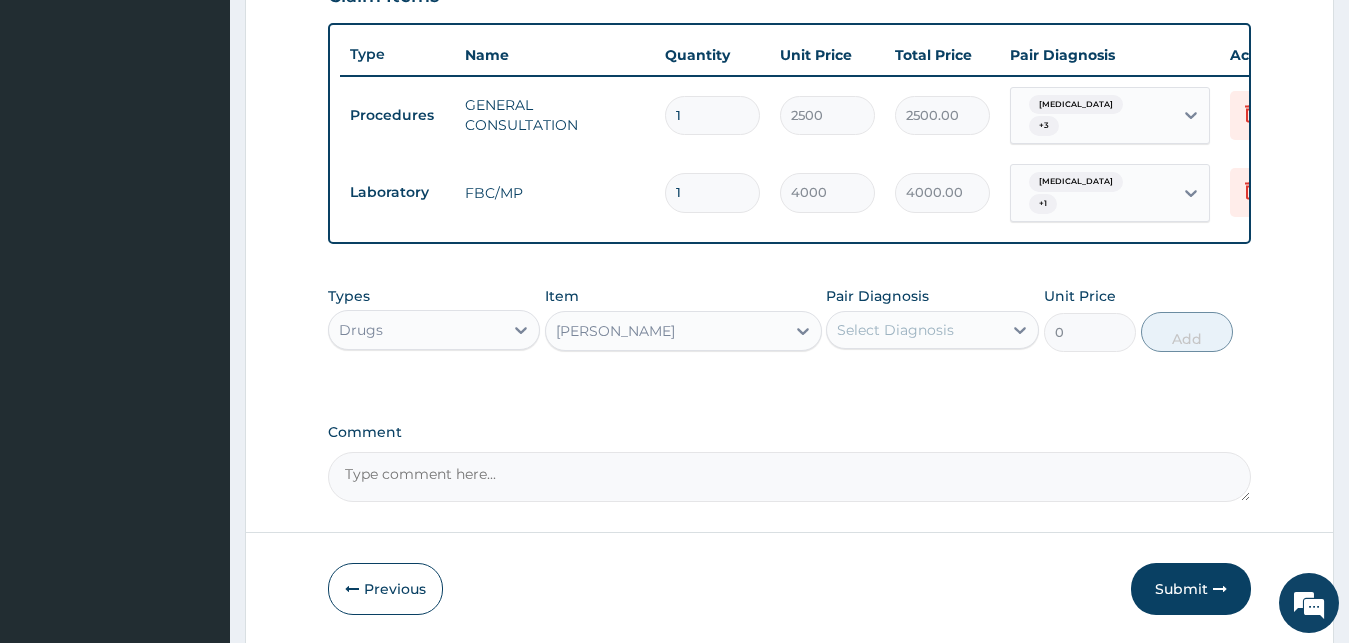 type 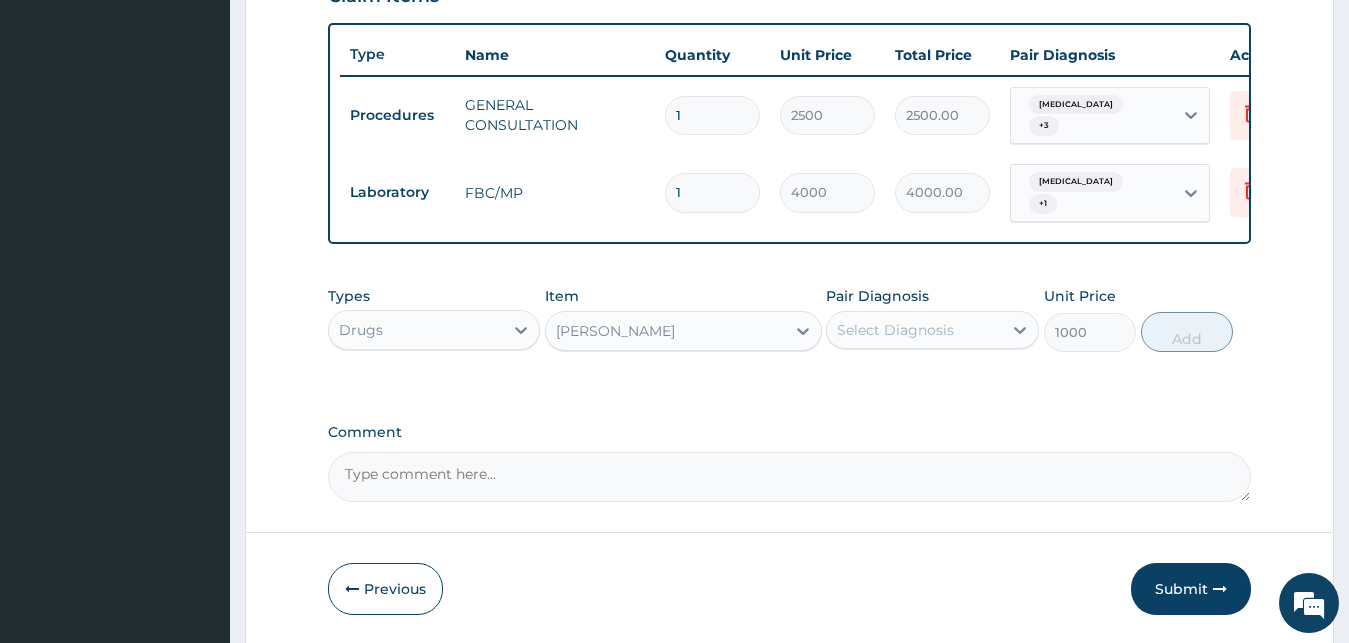 click on "Select Diagnosis" at bounding box center (914, 330) 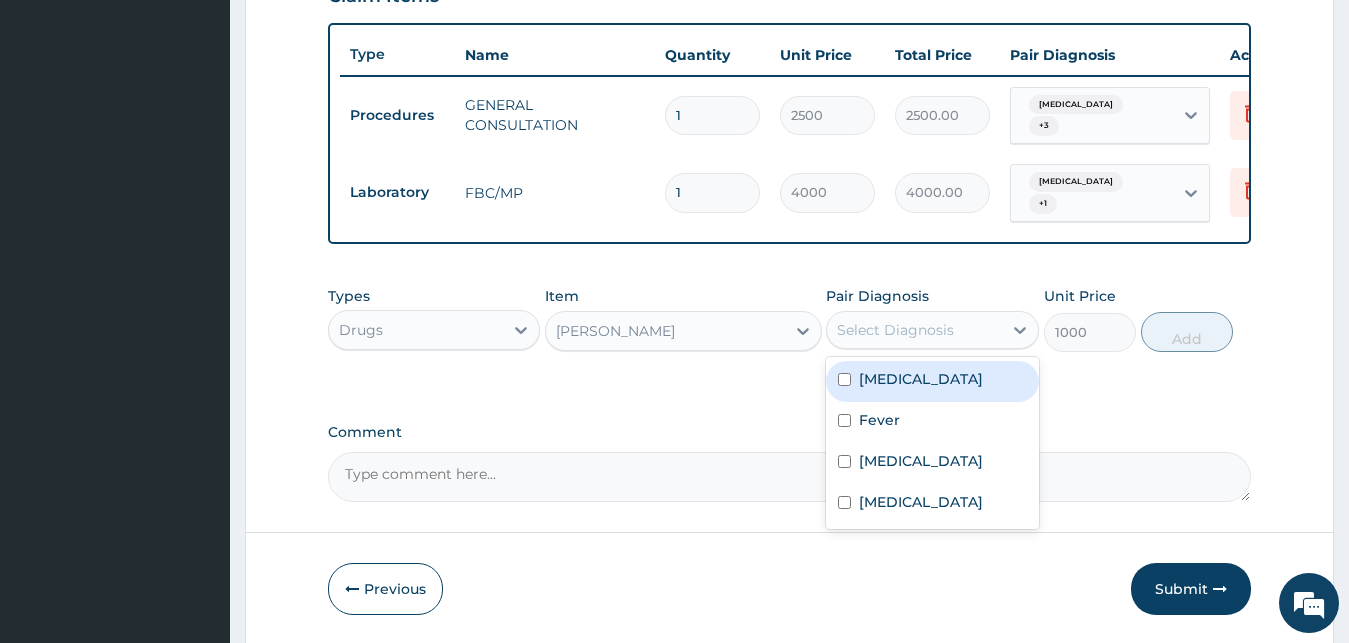 click on "Rhinitis" at bounding box center (932, 381) 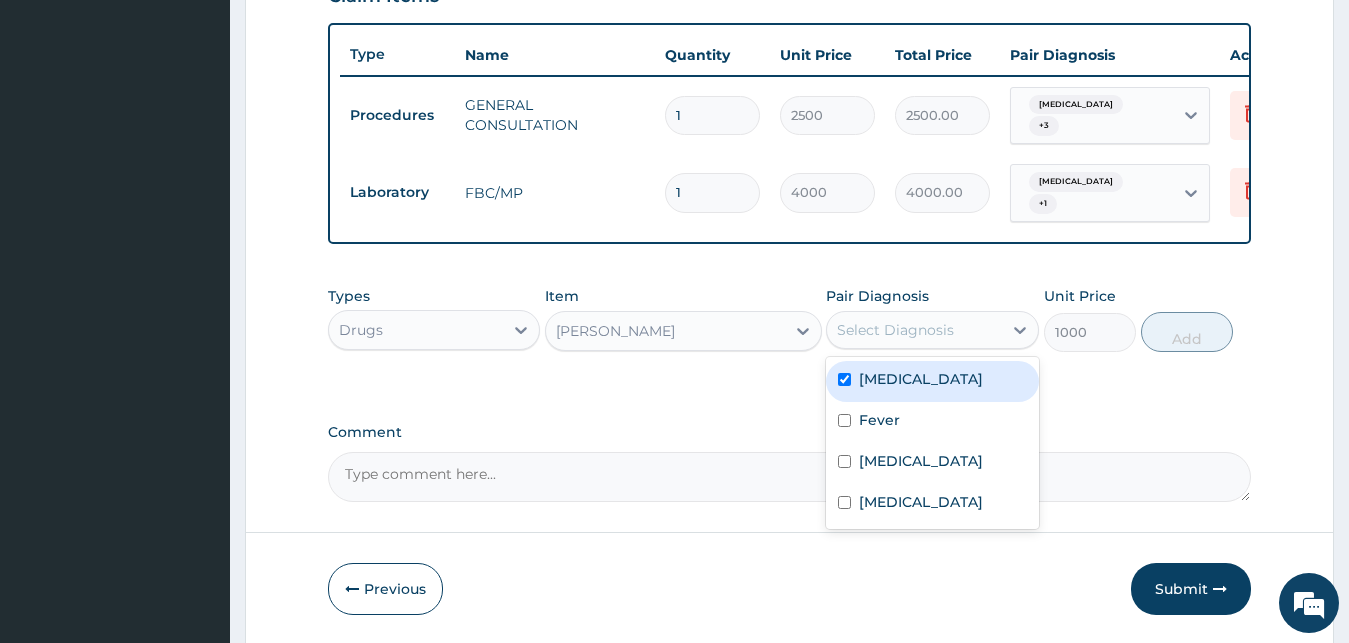 checkbox on "true" 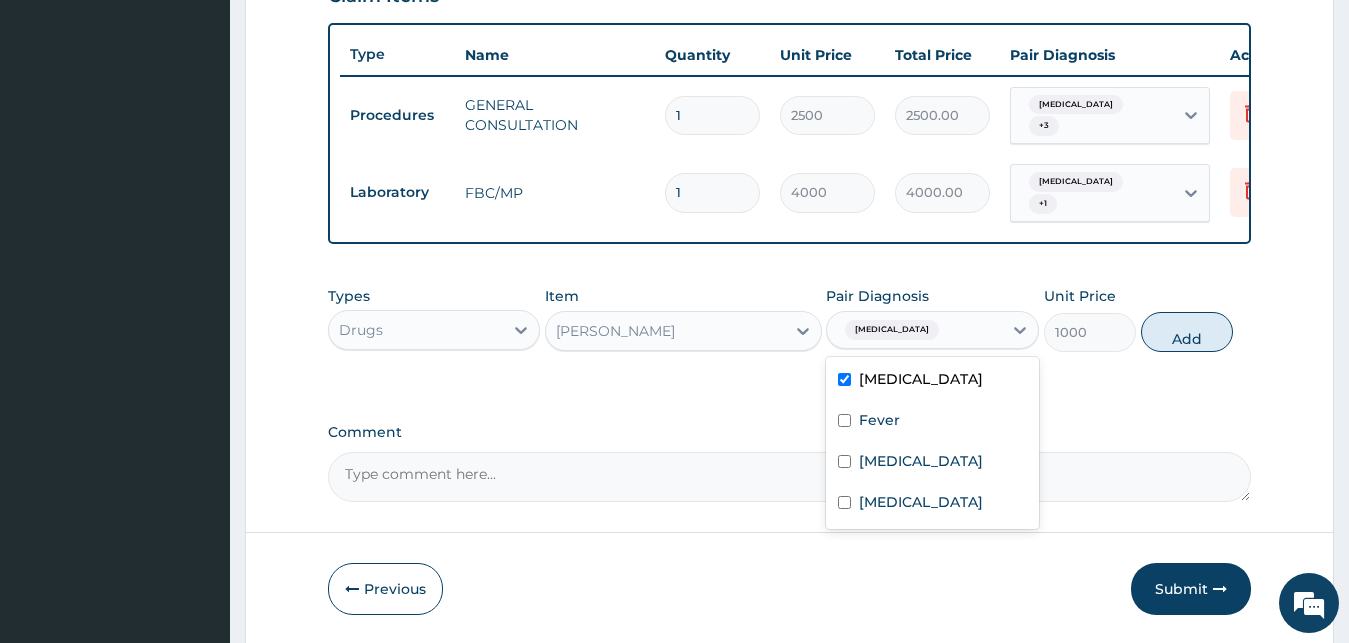 click on "Types Drugs Item LORATIDINE SYR Pair Diagnosis option Rhinitis, selected. option Rhinitis selected, 1 of 4. 4 results available. Use Up and Down to choose options, press Enter to select the currently focused option, press Escape to exit the menu, press Tab to select the option and exit the menu. Rhinitis Rhinitis Fever Sepsis Malaria Unit Price 1000 Add" at bounding box center (790, 334) 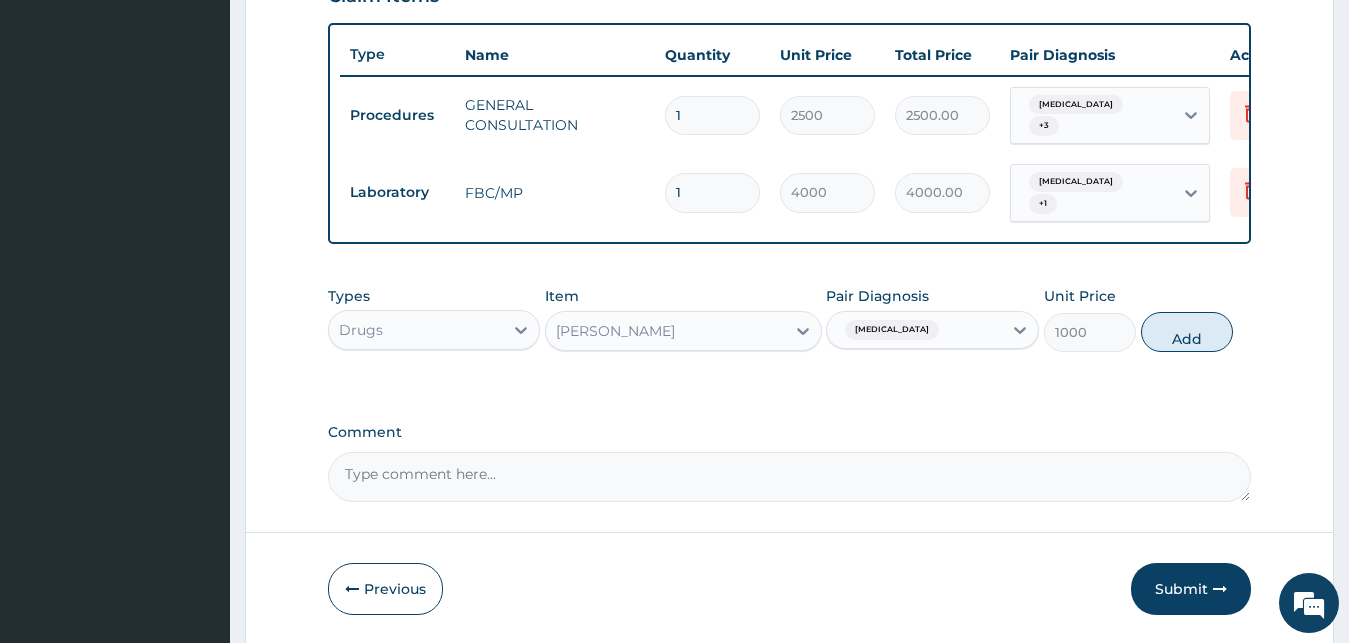 drag, startPoint x: 1177, startPoint y: 345, endPoint x: 867, endPoint y: 343, distance: 310.00644 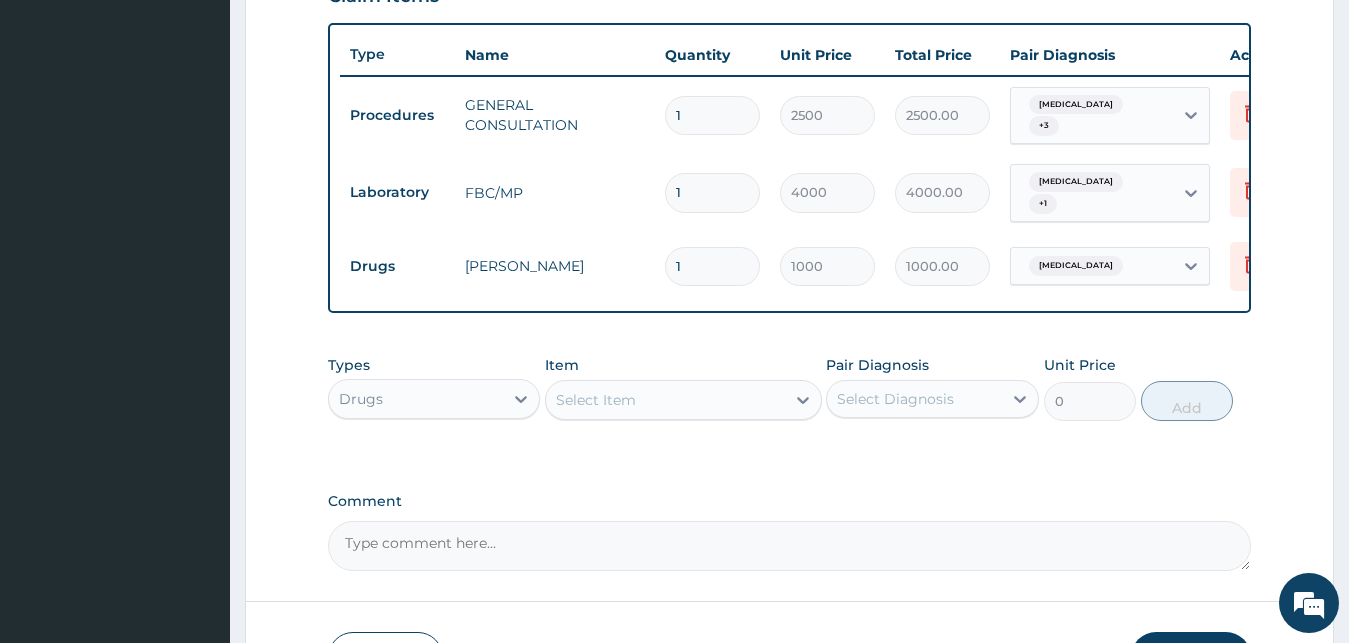 click on "Select Item" at bounding box center [665, 400] 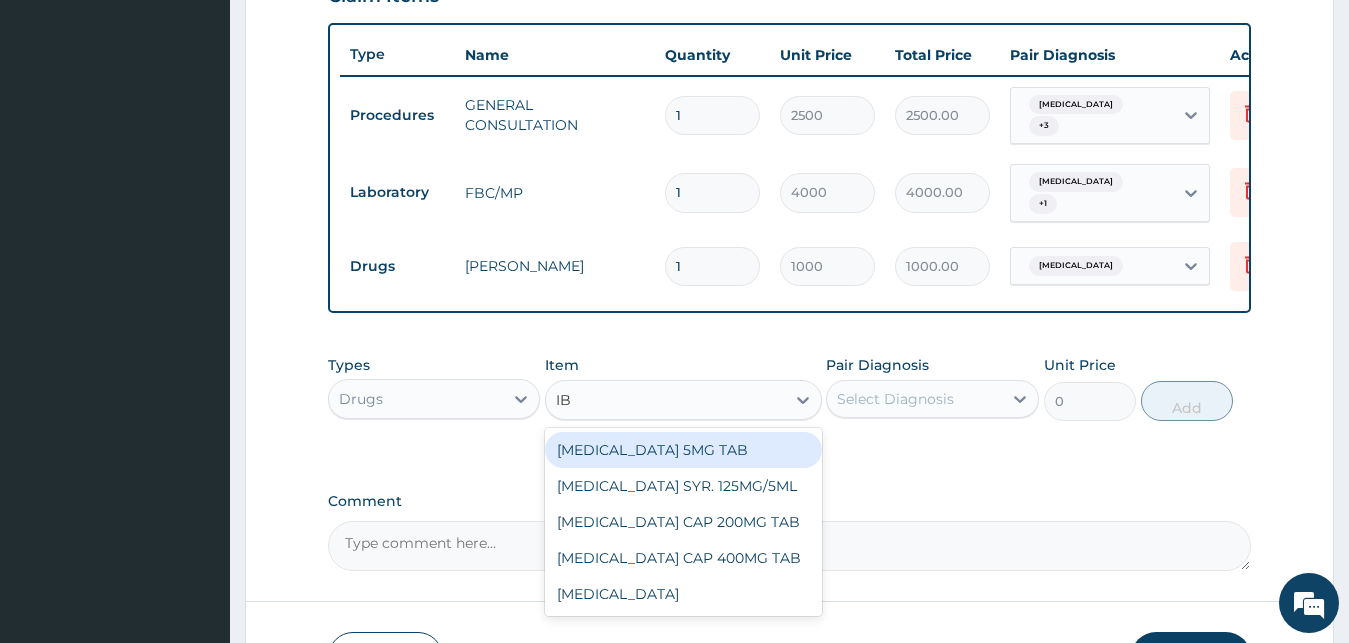 type on "IBU" 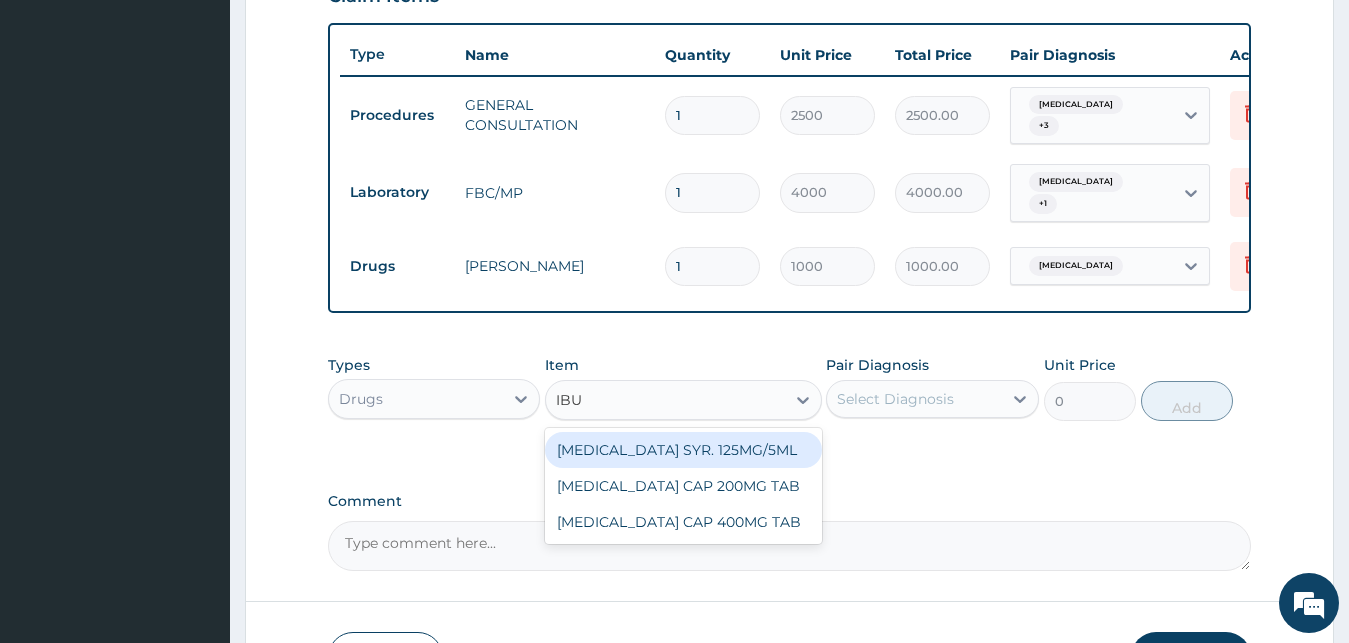 click on "[MEDICAL_DATA] SYR. 125MG/5ML" at bounding box center [683, 450] 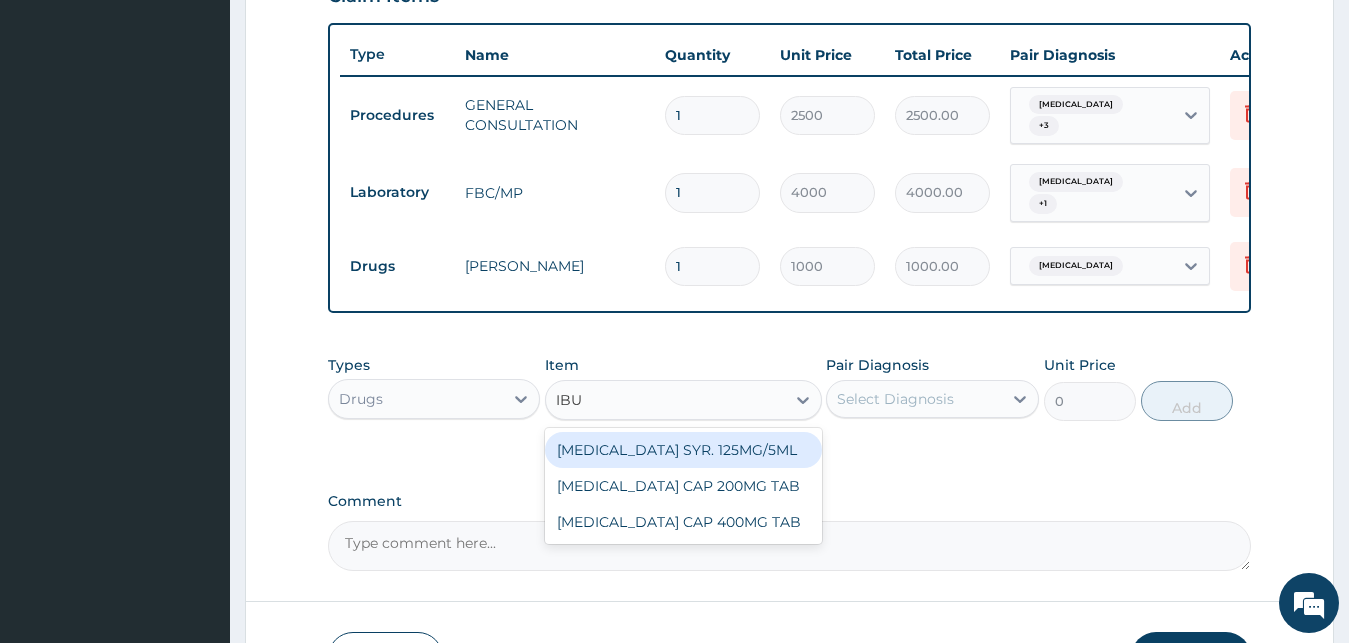 type 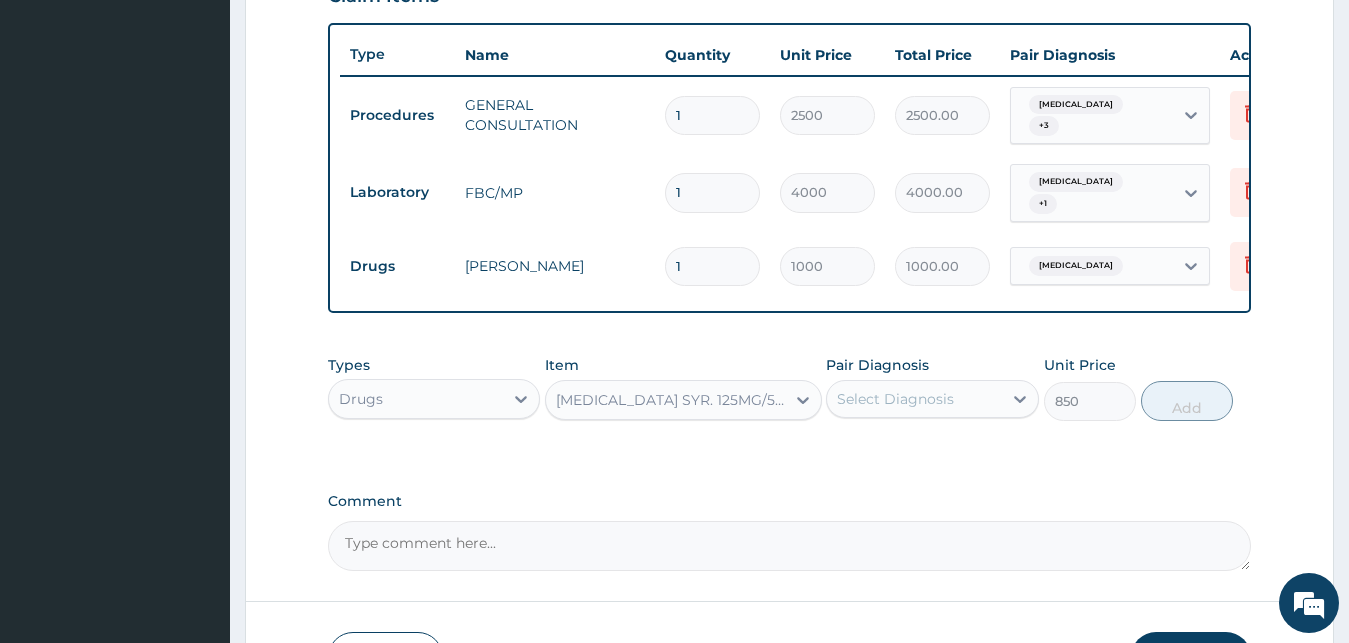 click on "Select Diagnosis" at bounding box center [895, 399] 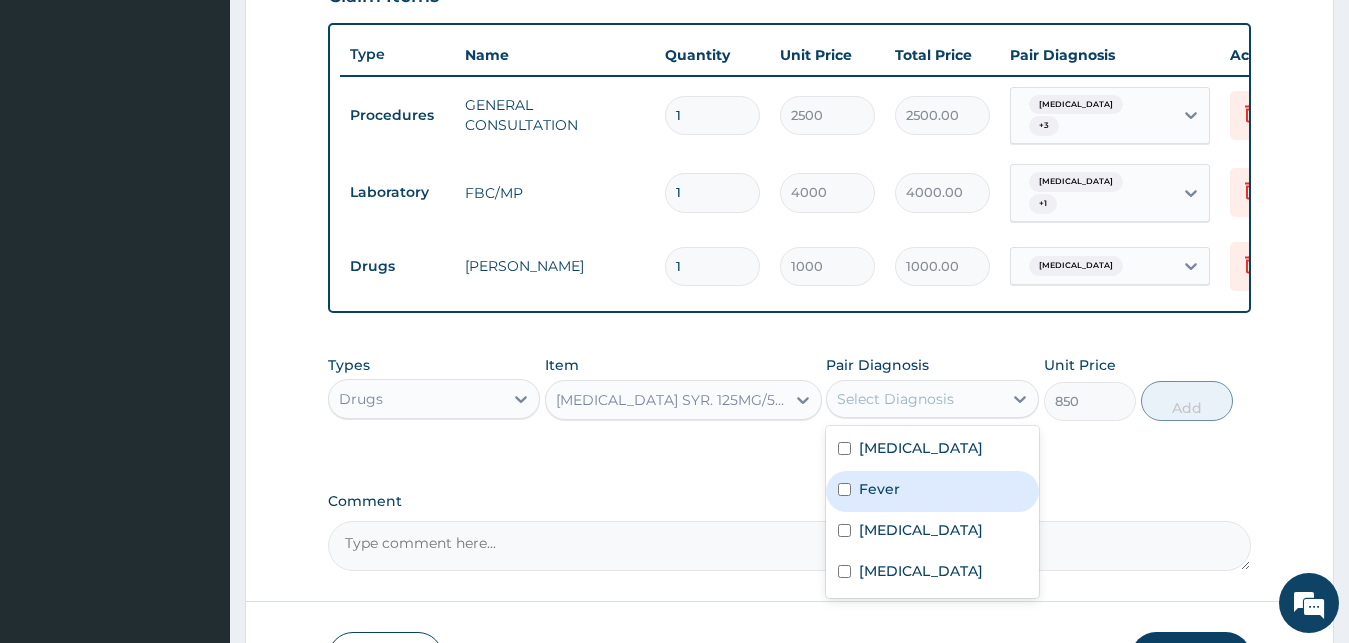 click on "Fever" at bounding box center (932, 491) 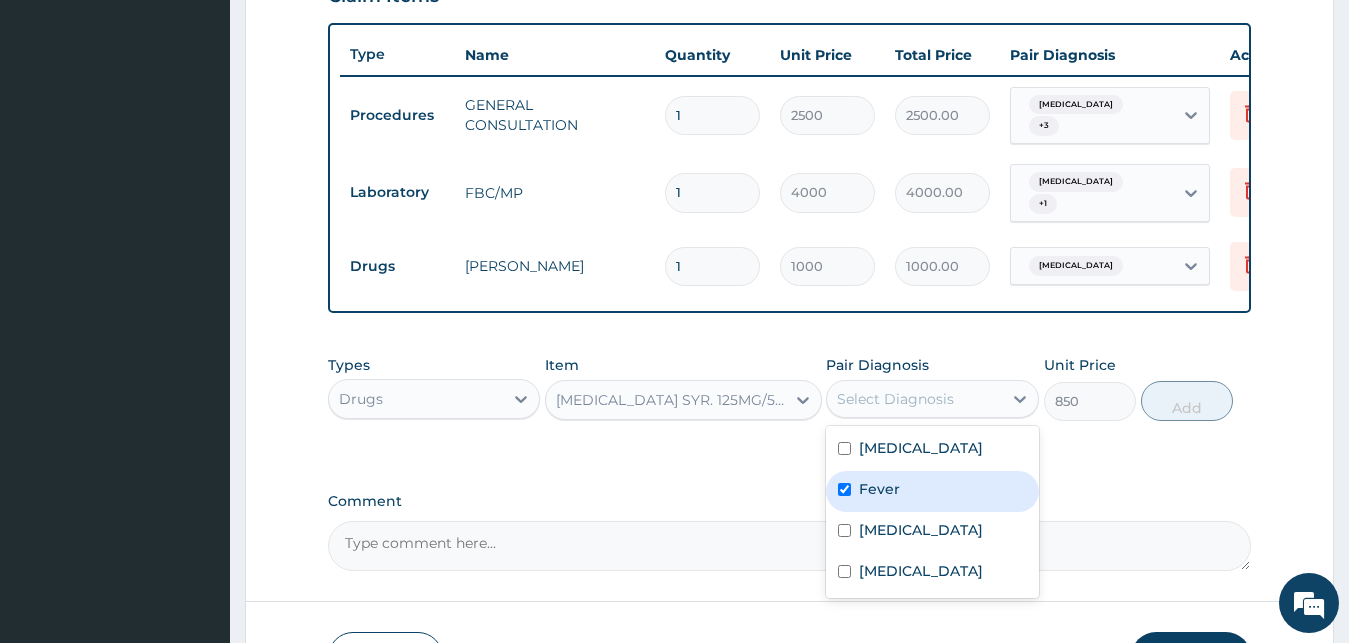 checkbox on "true" 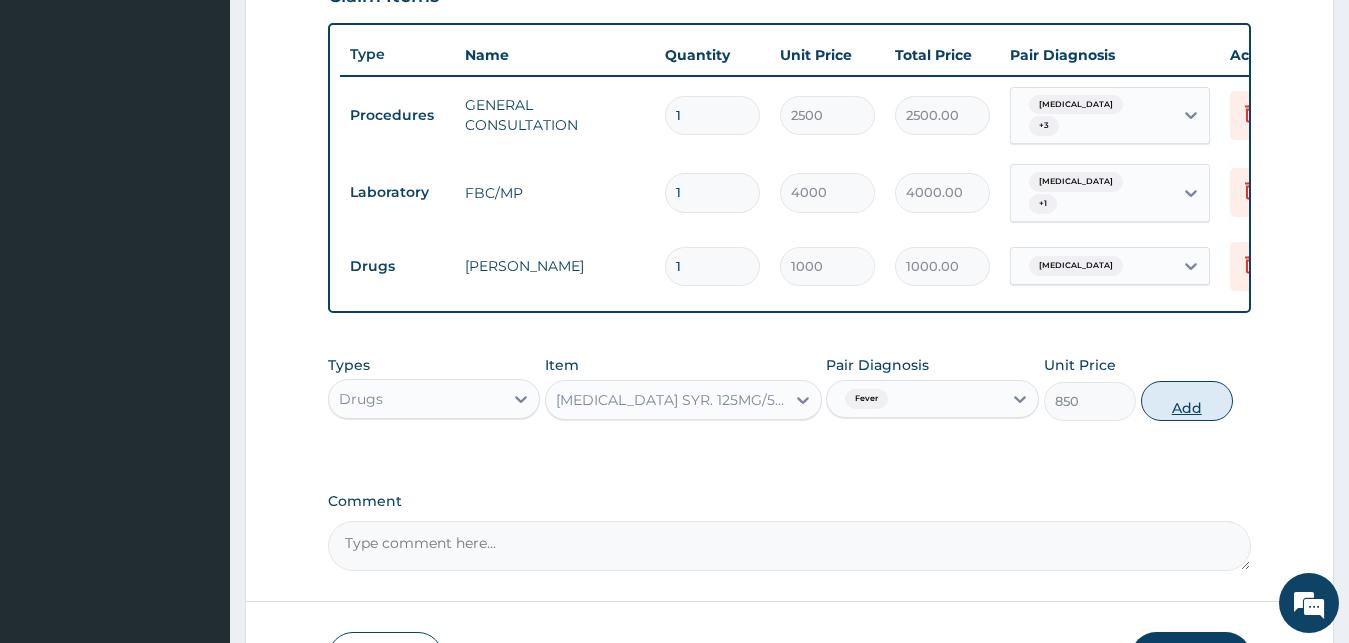 click on "Add" at bounding box center (1187, 401) 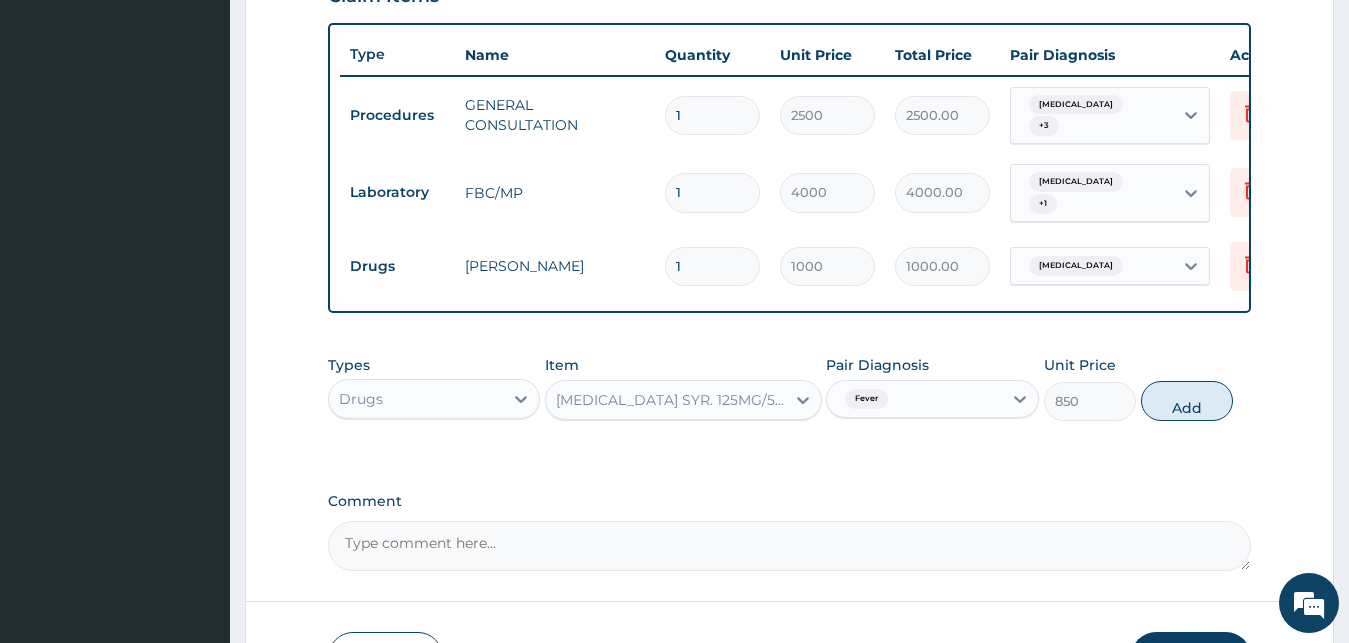 type on "0" 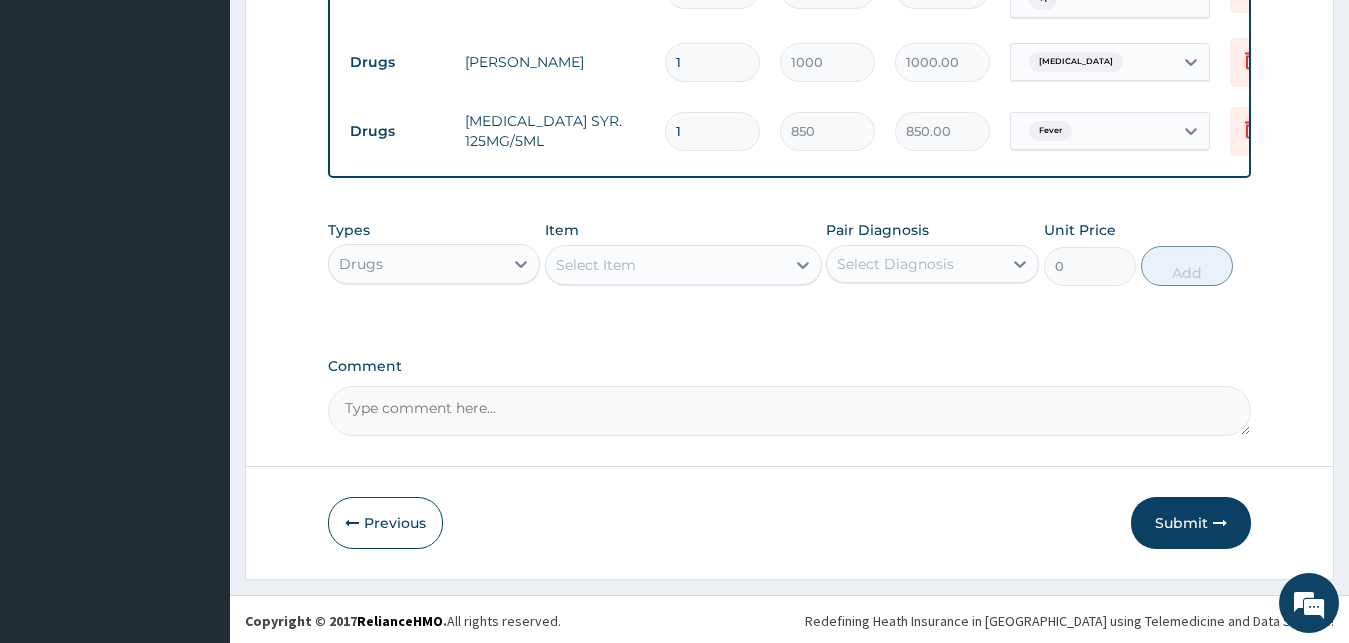 scroll, scrollTop: 928, scrollLeft: 0, axis: vertical 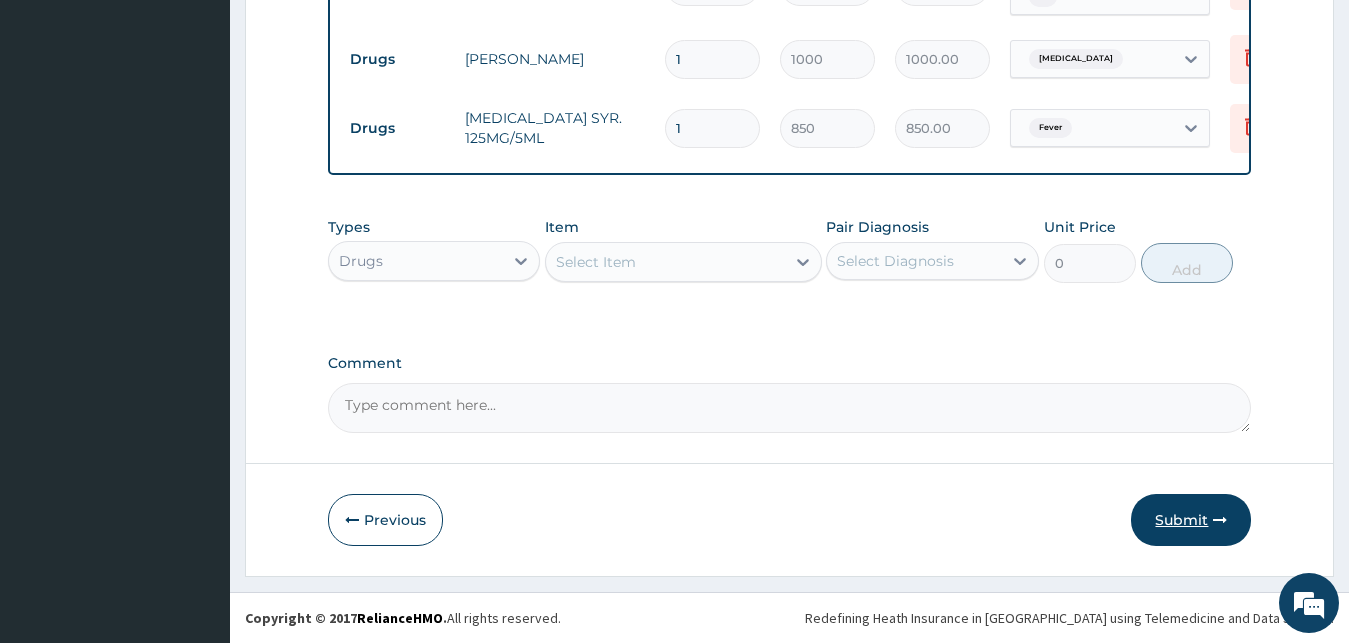 click on "Submit" at bounding box center [1191, 520] 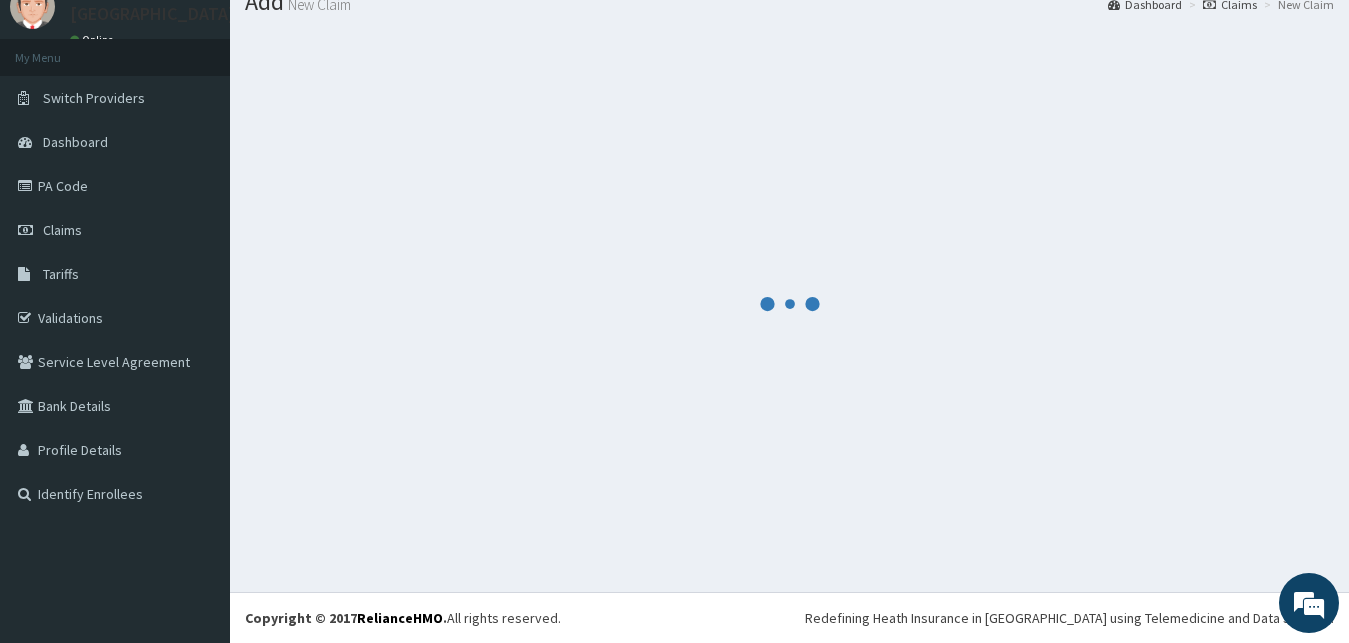 scroll, scrollTop: 76, scrollLeft: 0, axis: vertical 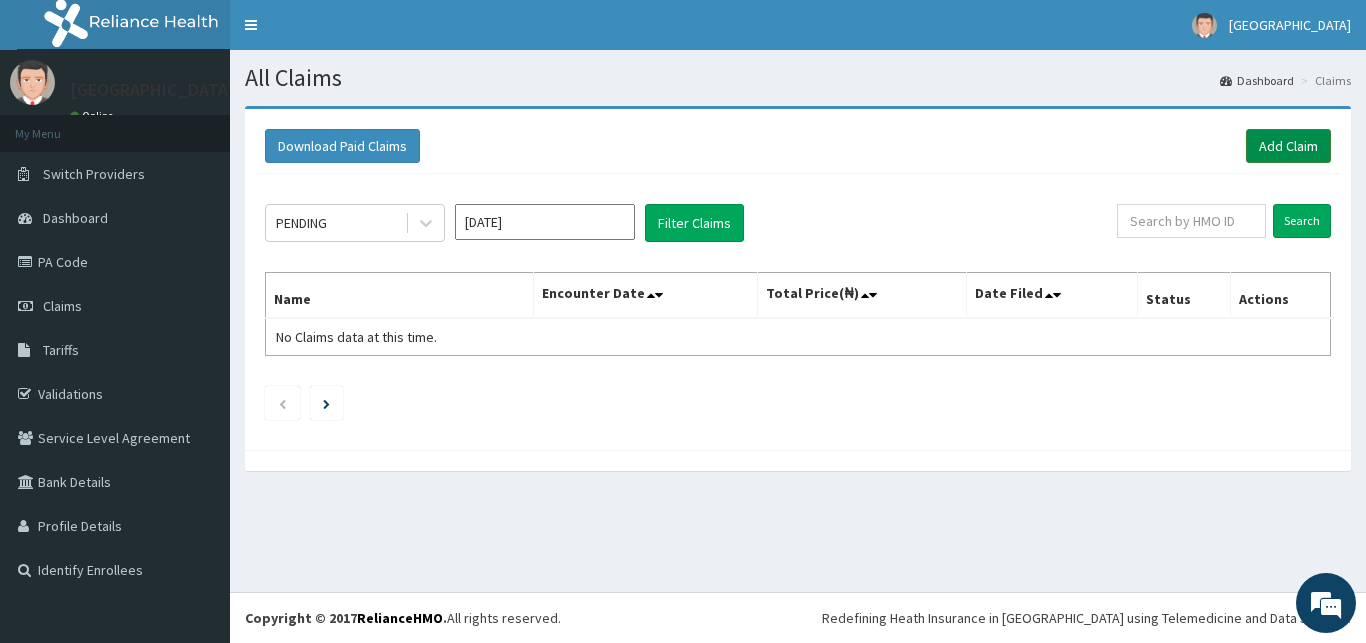 click on "Add Claim" at bounding box center (1288, 146) 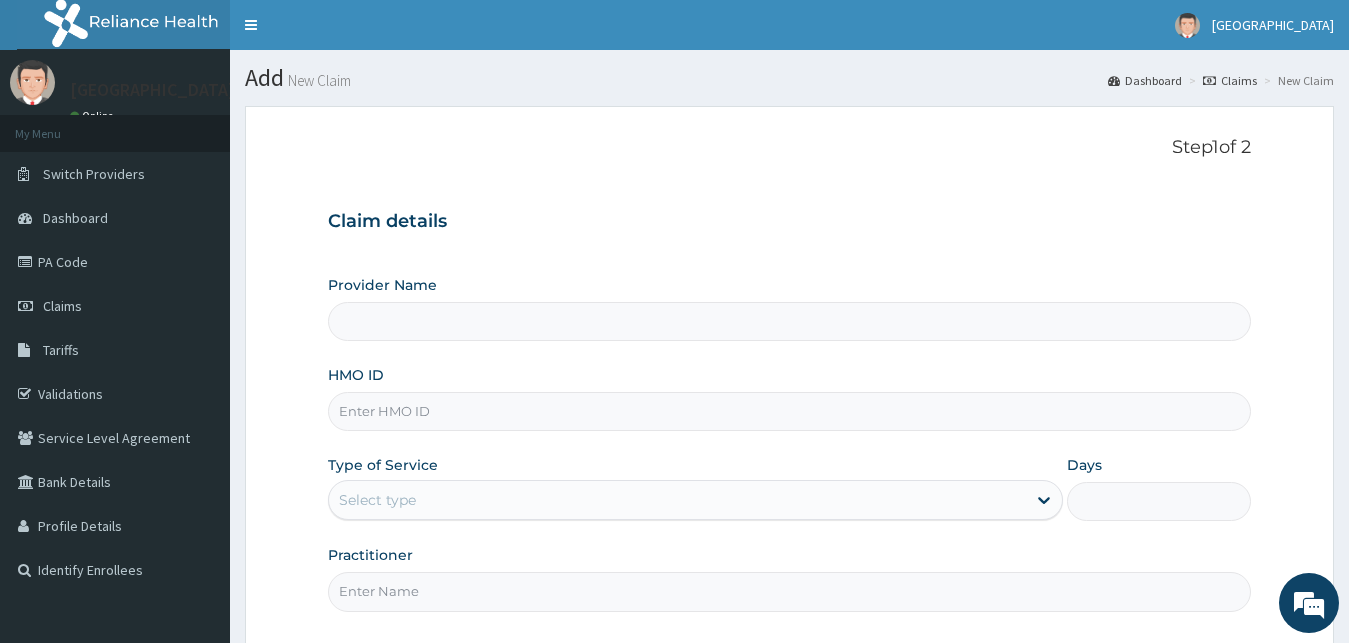 type on "[GEOGRAPHIC_DATA]" 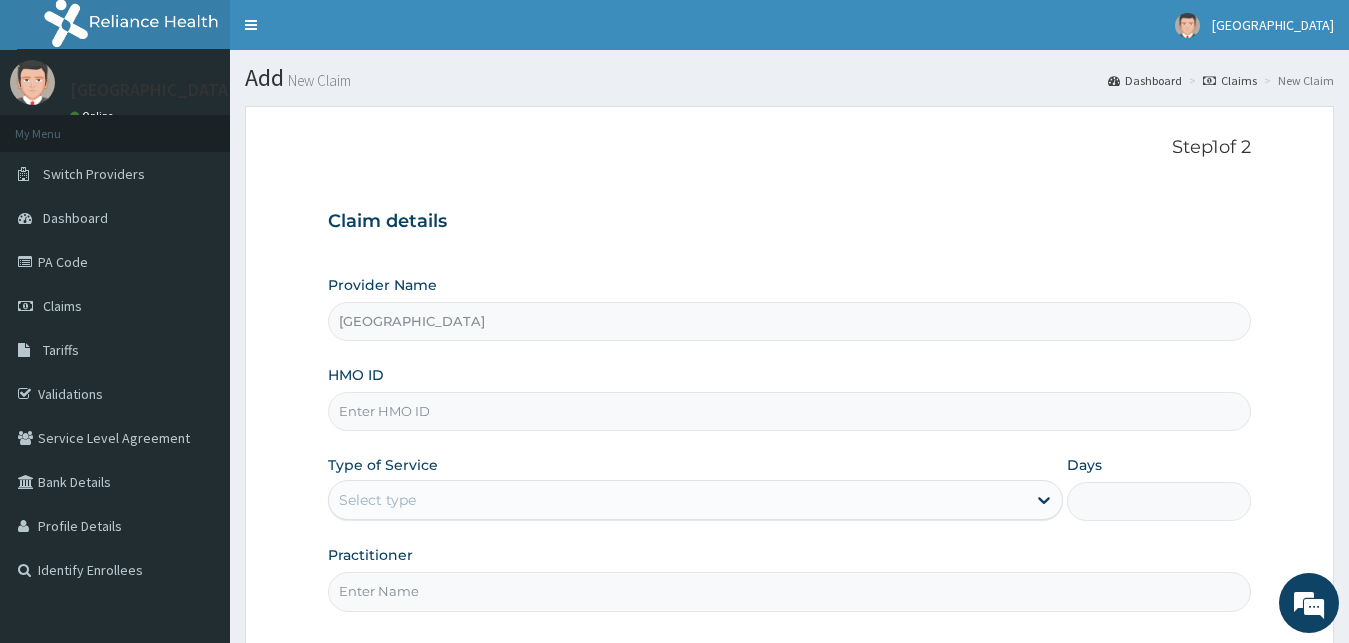 scroll, scrollTop: 0, scrollLeft: 0, axis: both 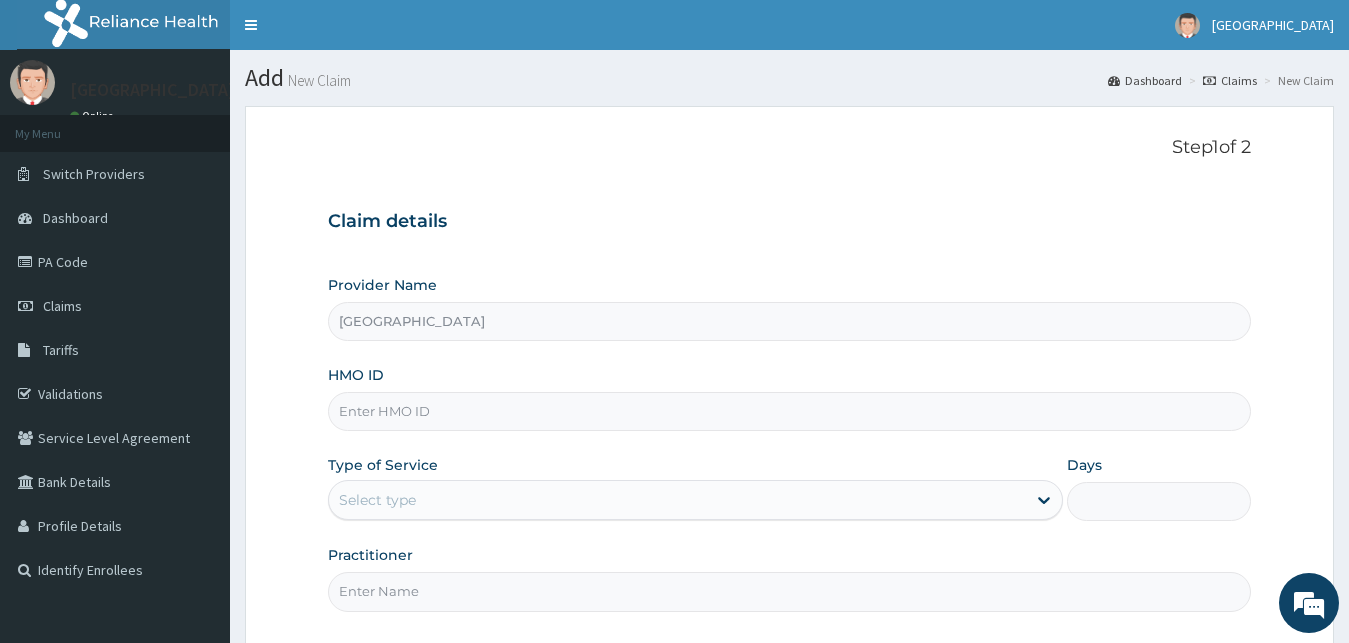 paste on "EQZ/10002/C" 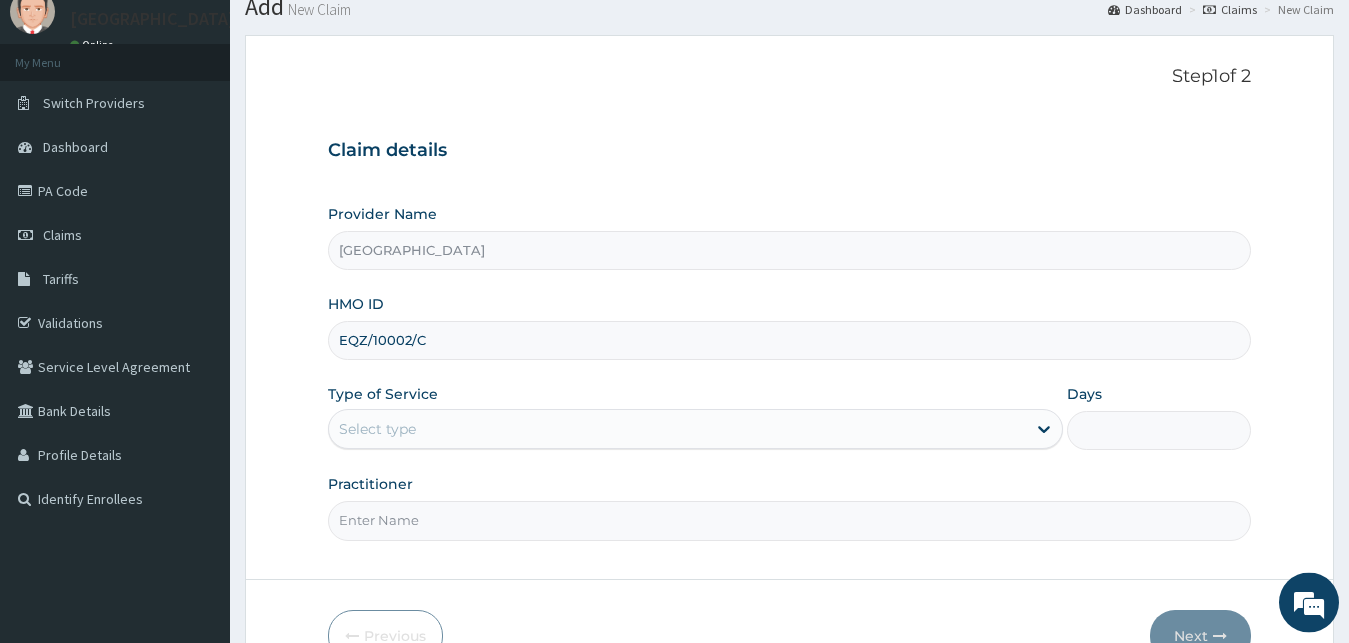 scroll, scrollTop: 102, scrollLeft: 0, axis: vertical 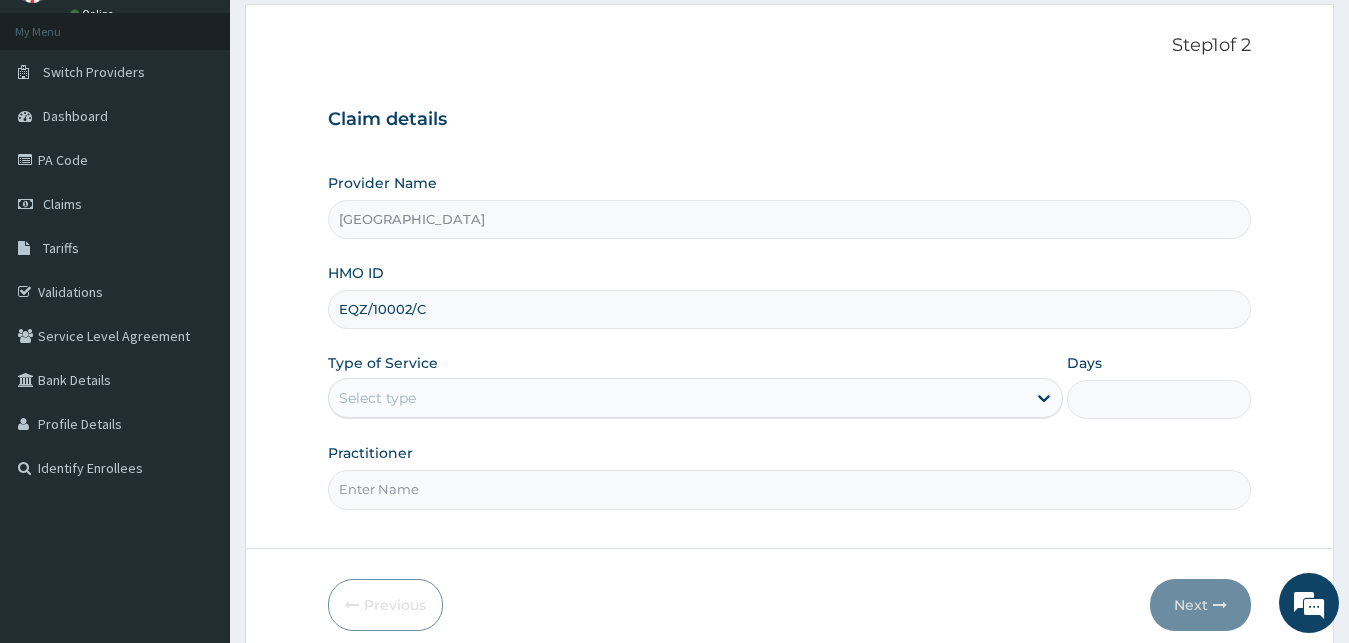 type on "EQZ/10002/C" 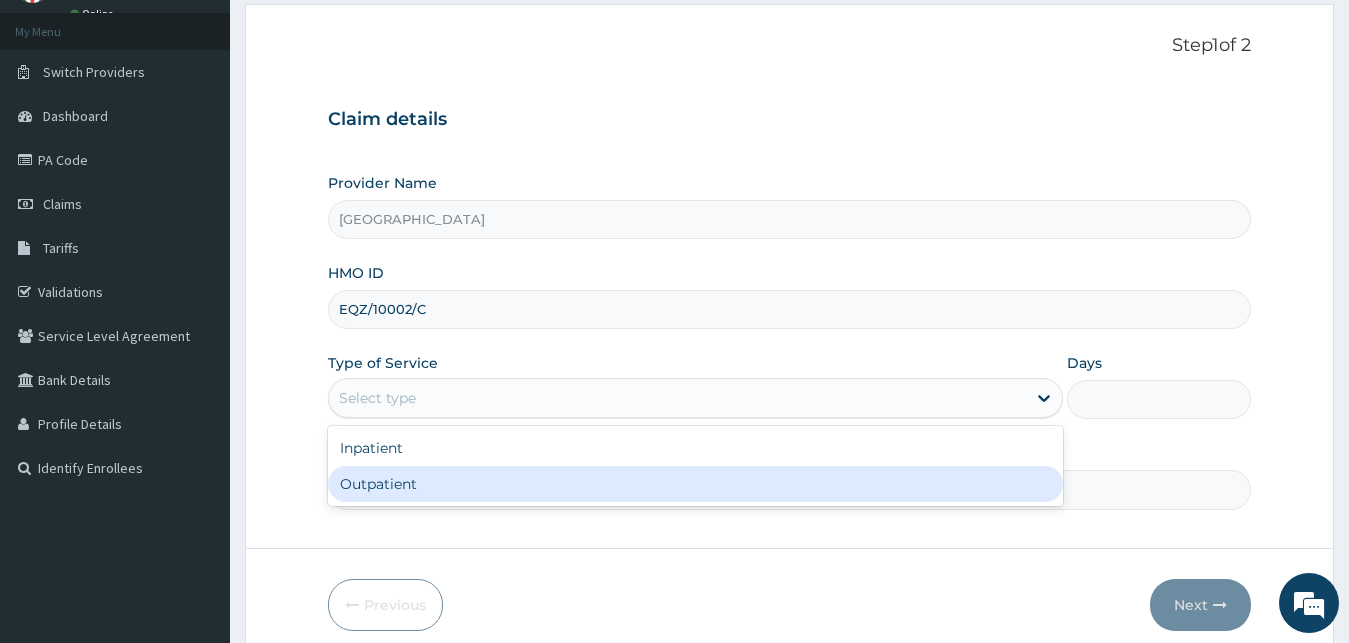 click on "Outpatient" at bounding box center (696, 484) 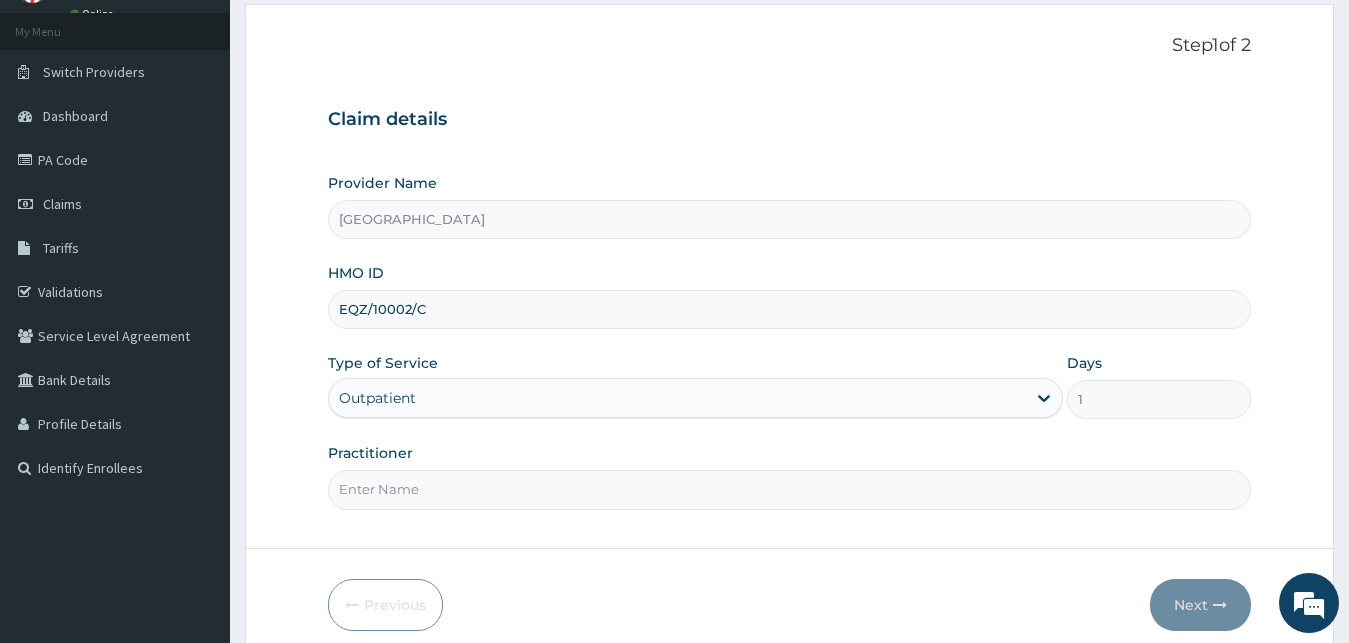 click on "Practitioner" at bounding box center [790, 489] 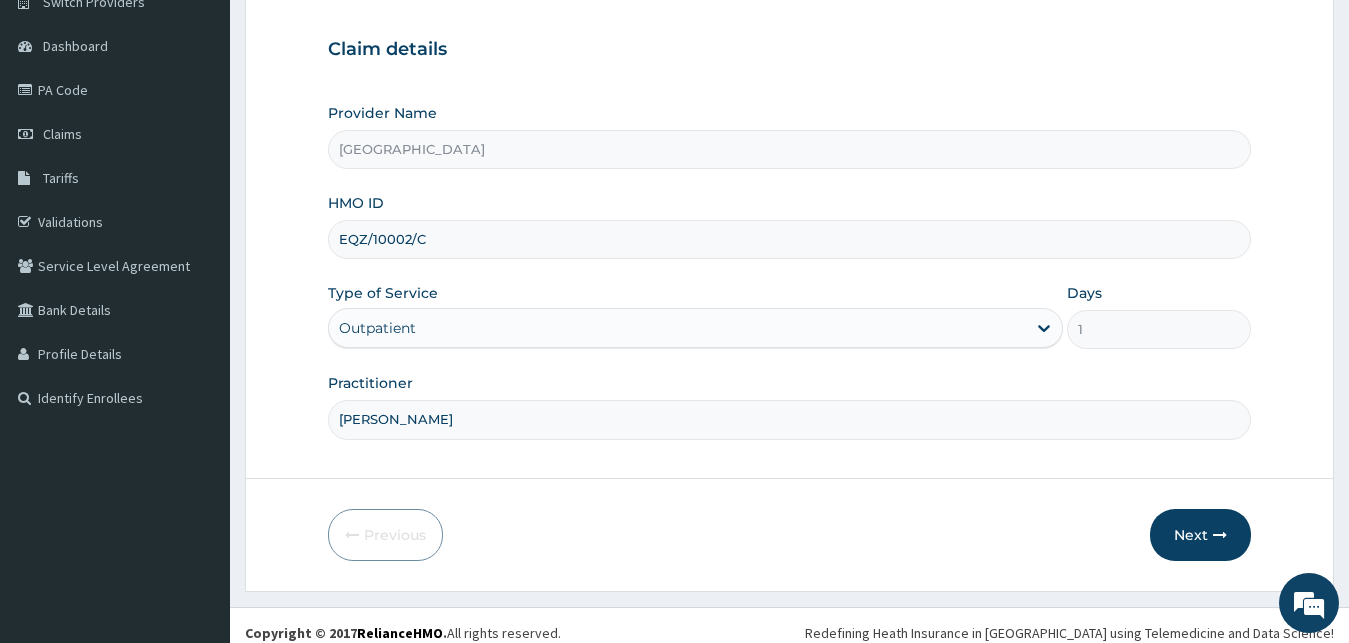 scroll, scrollTop: 187, scrollLeft: 0, axis: vertical 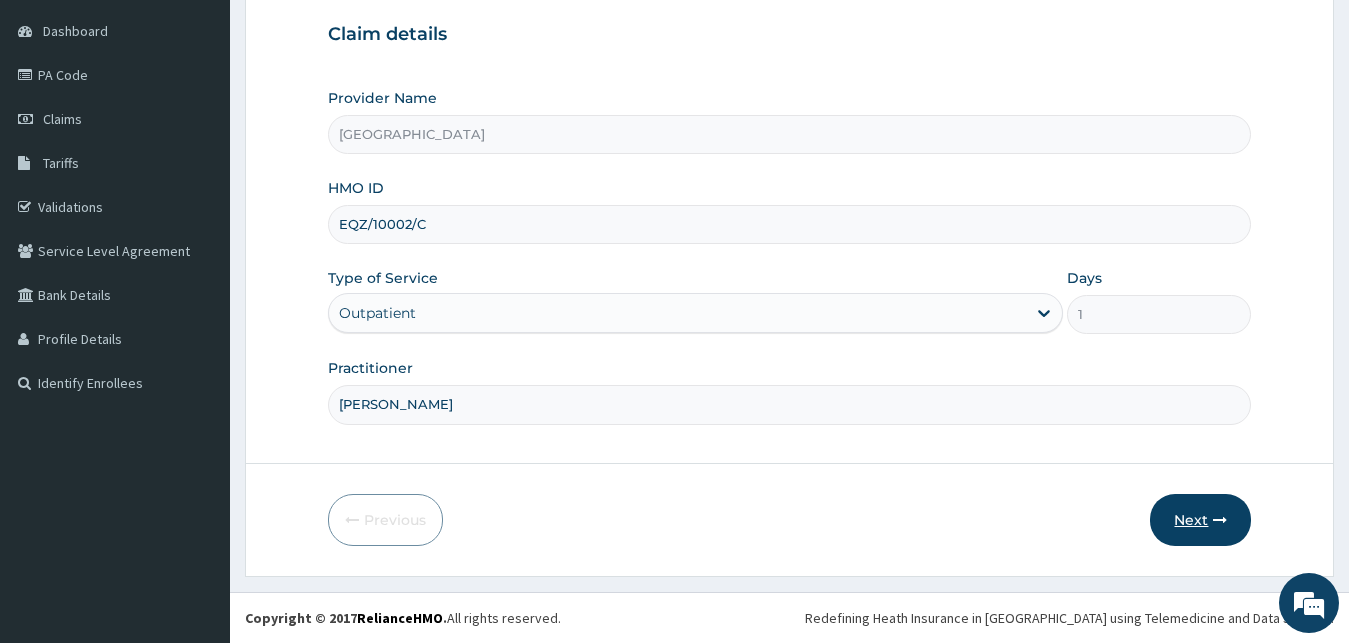 type on "DR GEORGE" 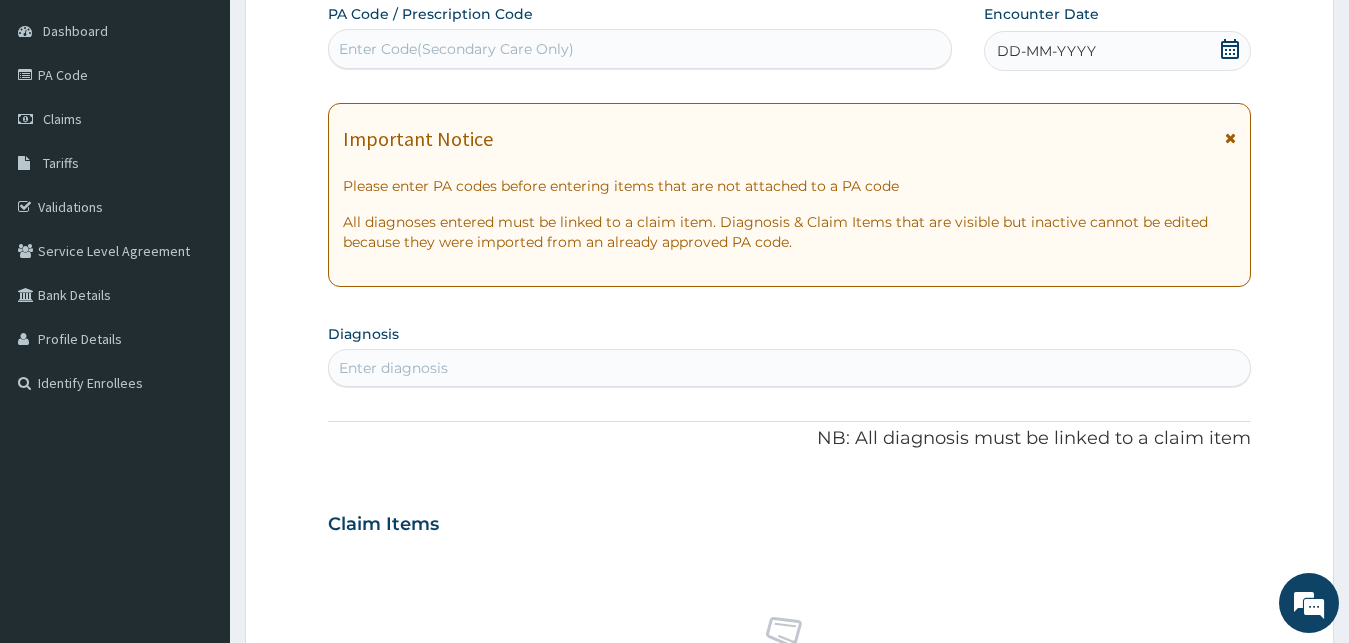 click on "DD-MM-YYYY" at bounding box center [1046, 51] 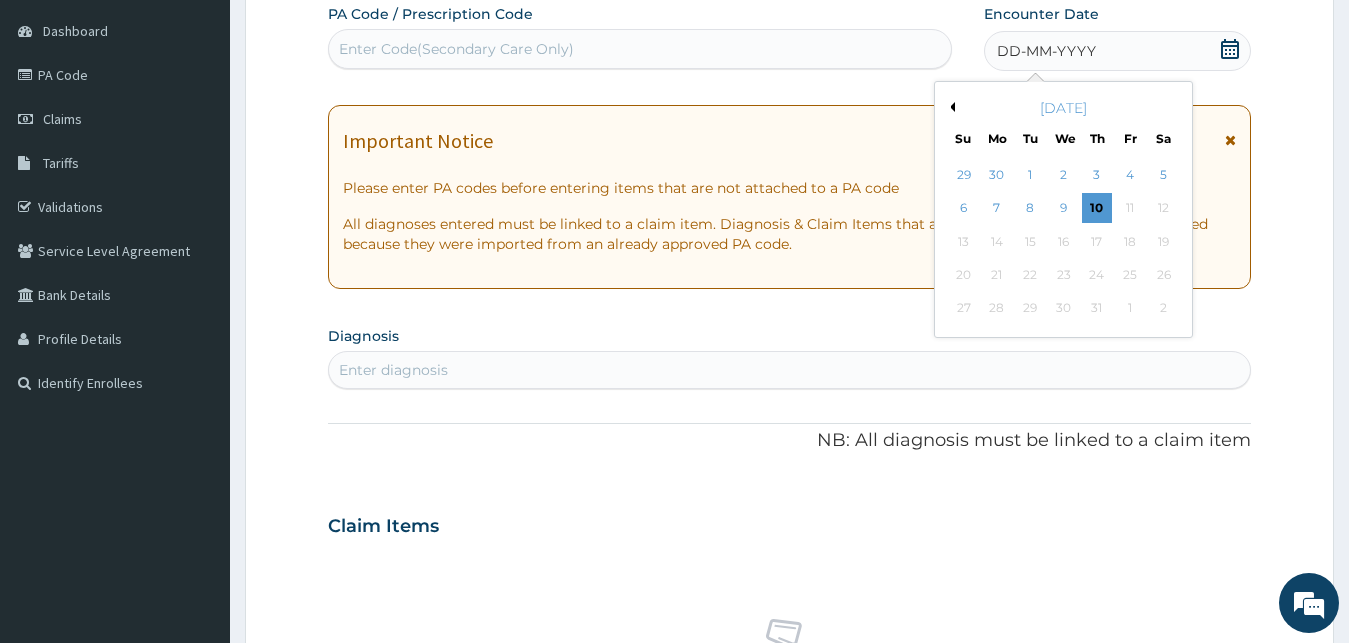 click on "Previous Month July 2025 Su Mo Tu We Th Fr Sa 29 30 1 2 3 4 5 6 7 8 9 10 11 12 13 14 15 16 17 18 19 20 21 22 23 24 25 26 27 28 29 30 31 1 2" at bounding box center [1063, 209] 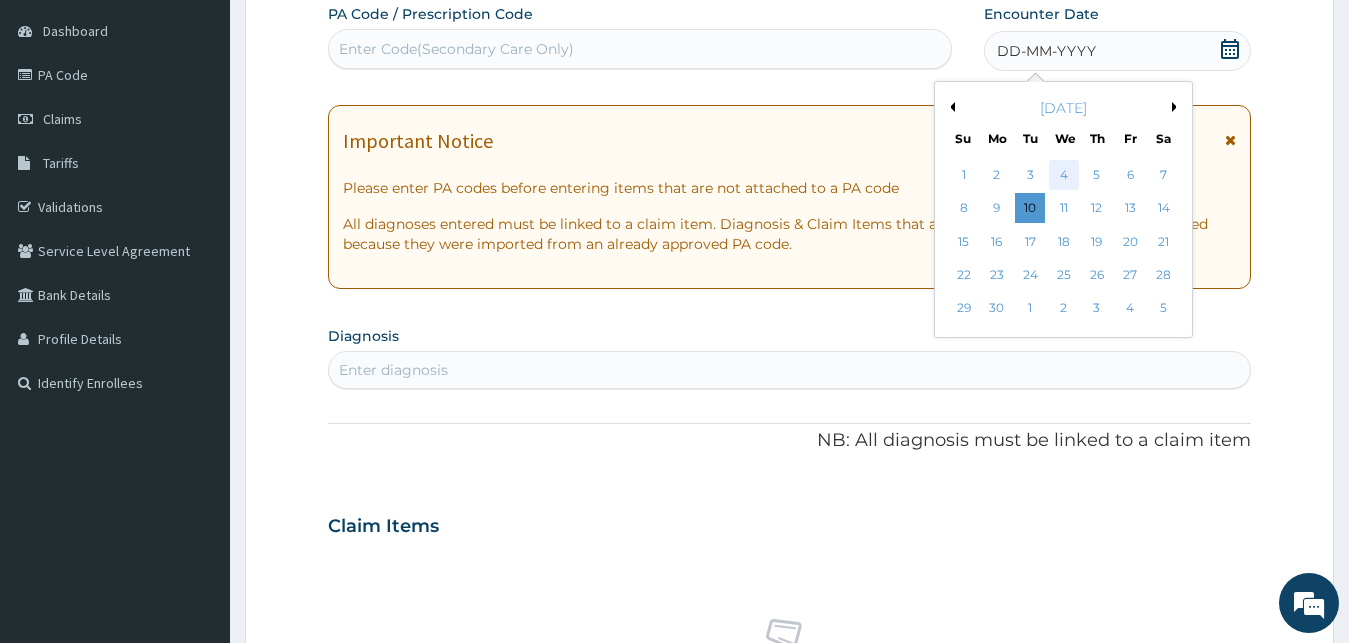 click on "4" at bounding box center [1063, 175] 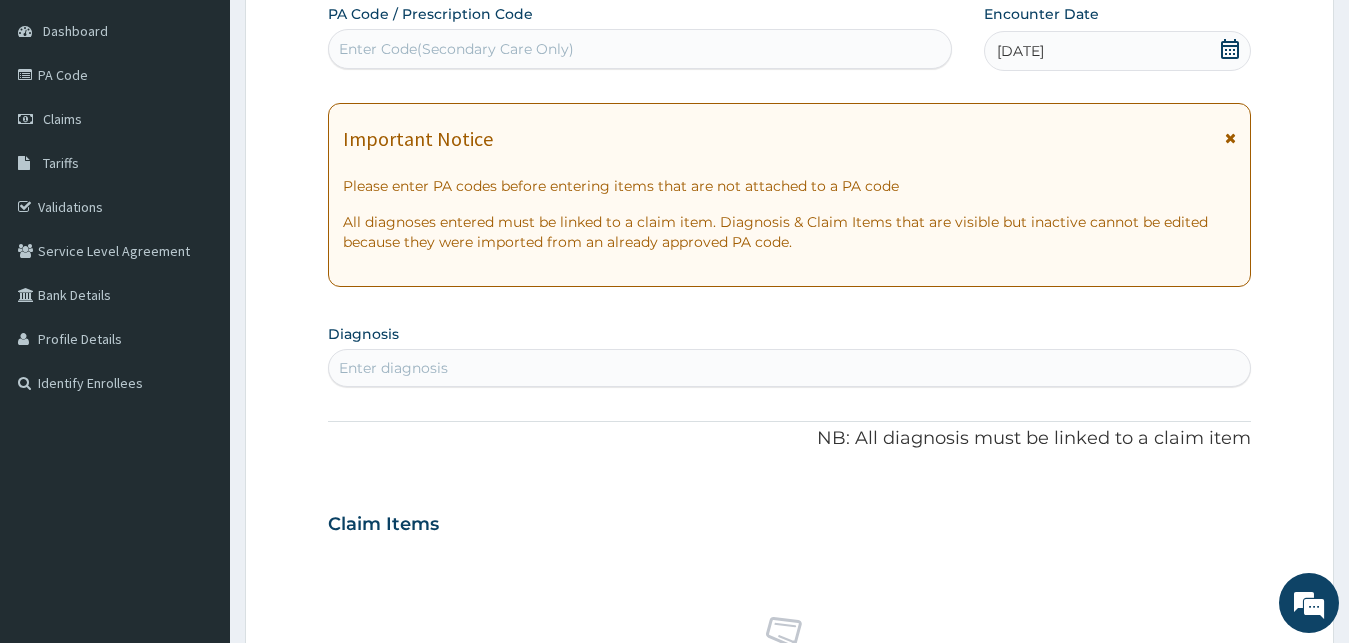 click on "Enter diagnosis" at bounding box center [393, 368] 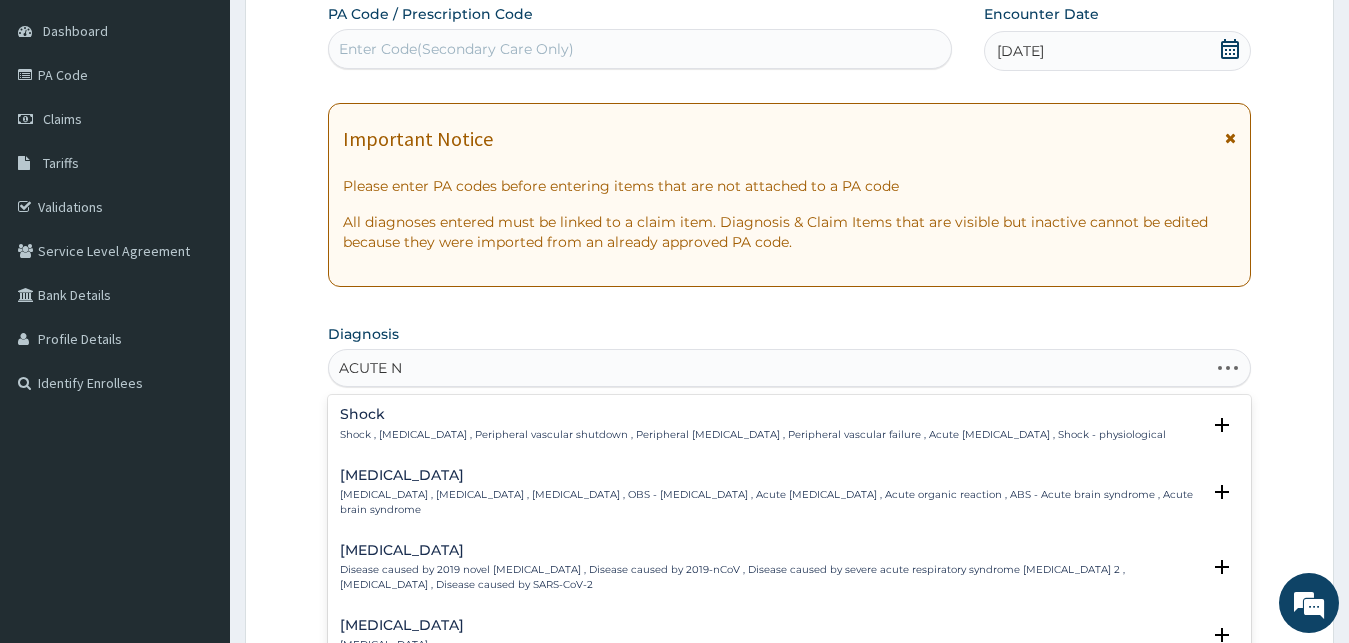 type on "ACUTE NA" 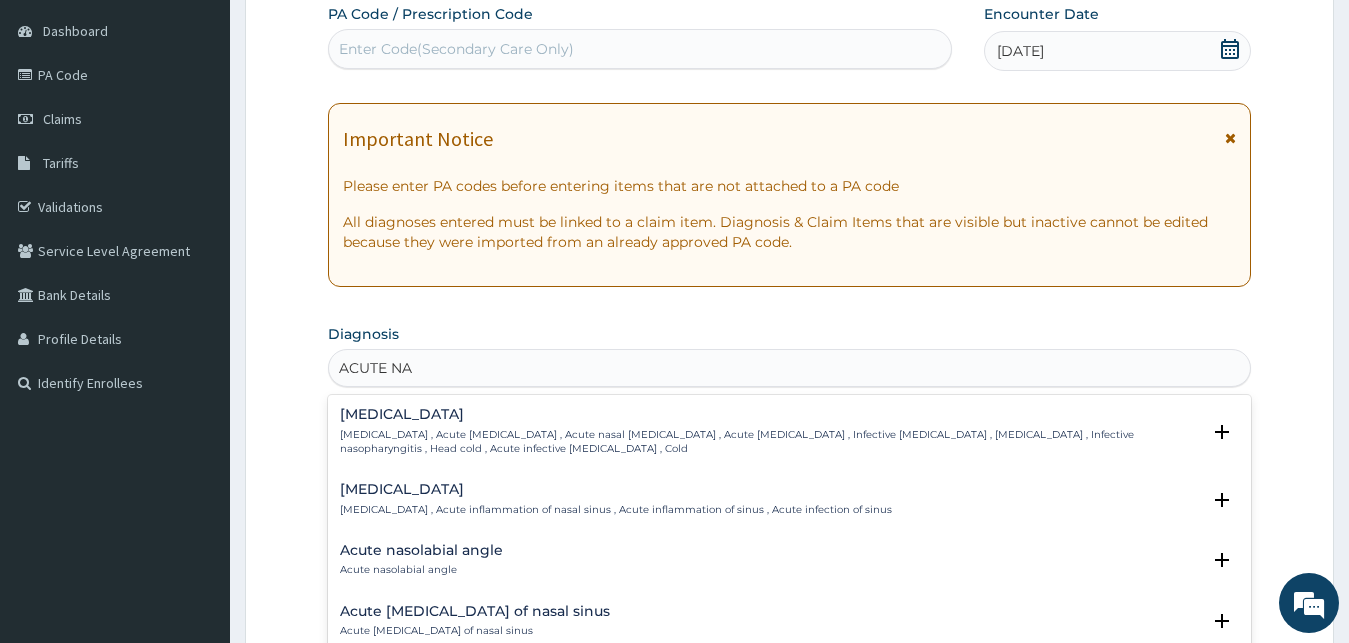 click on "Common cold , Acute coryza , Acute nasal catarrh , Acute rhinitis , Infective rhinitis , Acute nasopharyngitis , Infective nasopharyngitis , Head cold , Acute infective rhinitis , Cold" at bounding box center (770, 442) 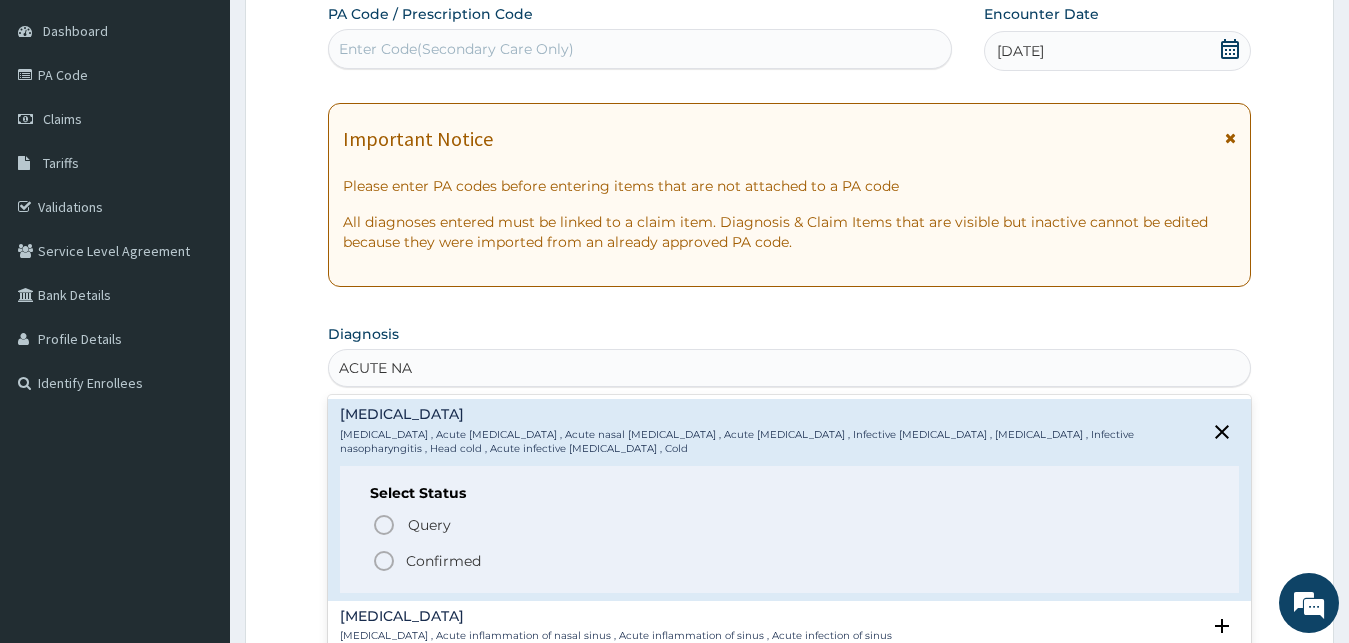click on "Confirmed" at bounding box center (443, 561) 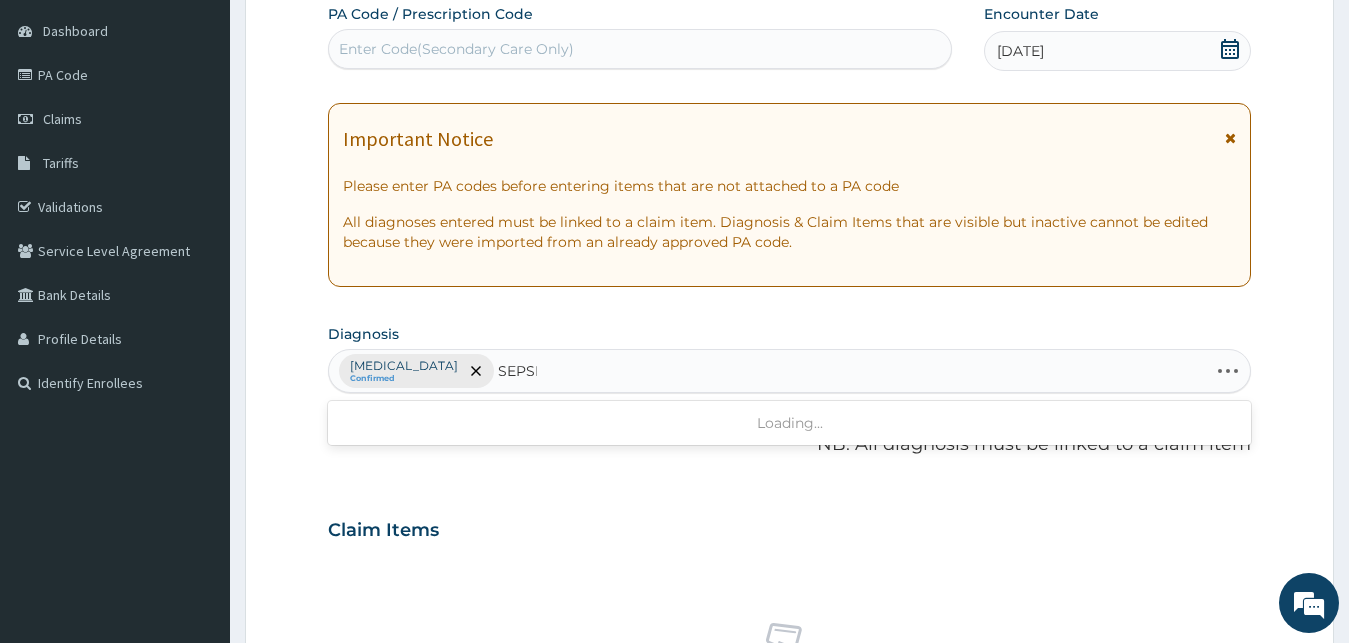 type on "[MEDICAL_DATA]" 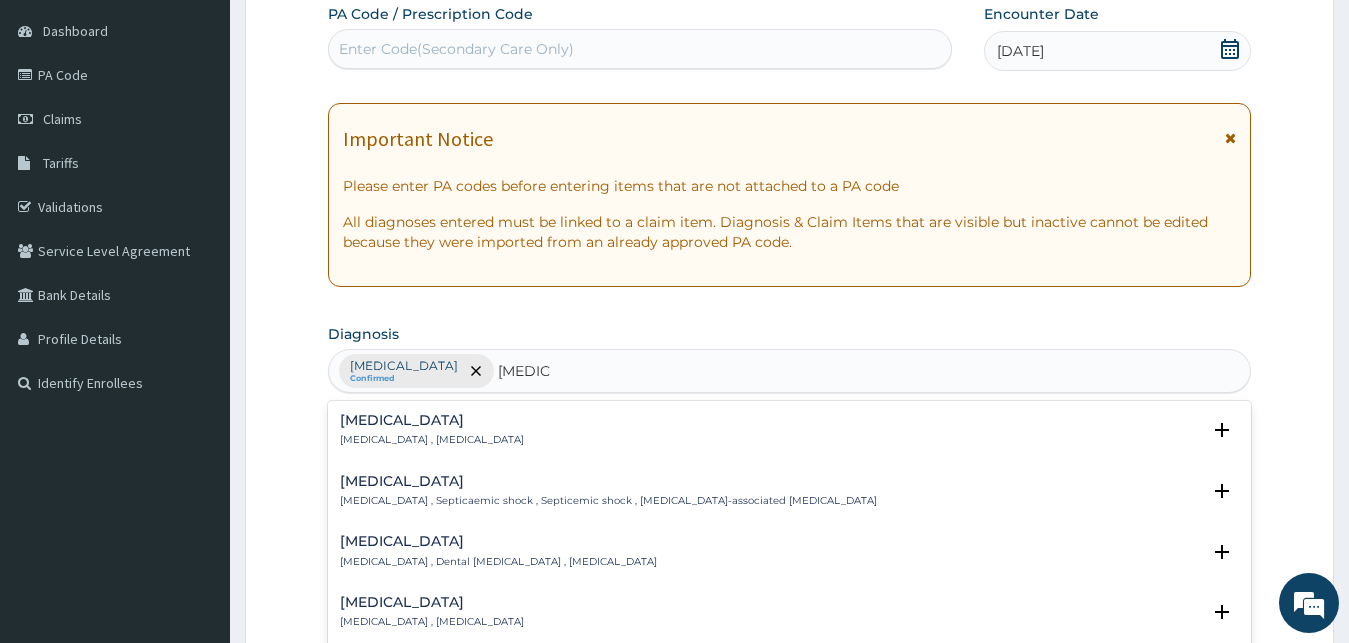 click on "[MEDICAL_DATA]" at bounding box center (432, 420) 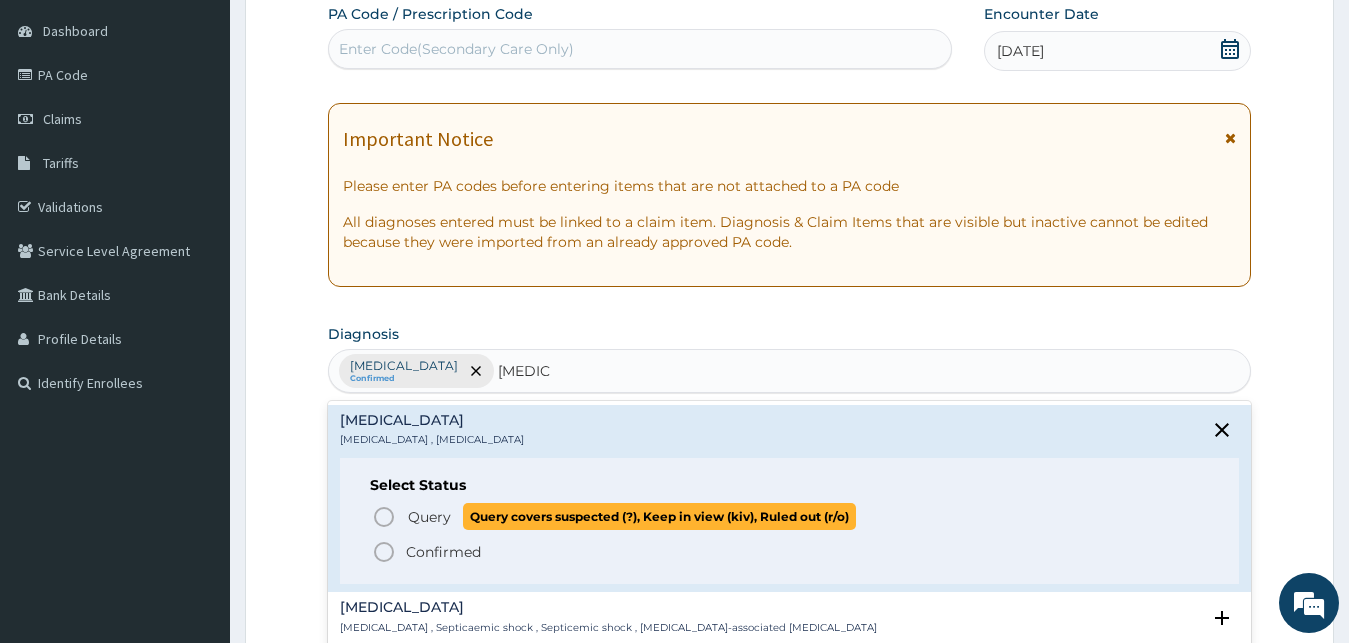 click on "Query" at bounding box center [429, 517] 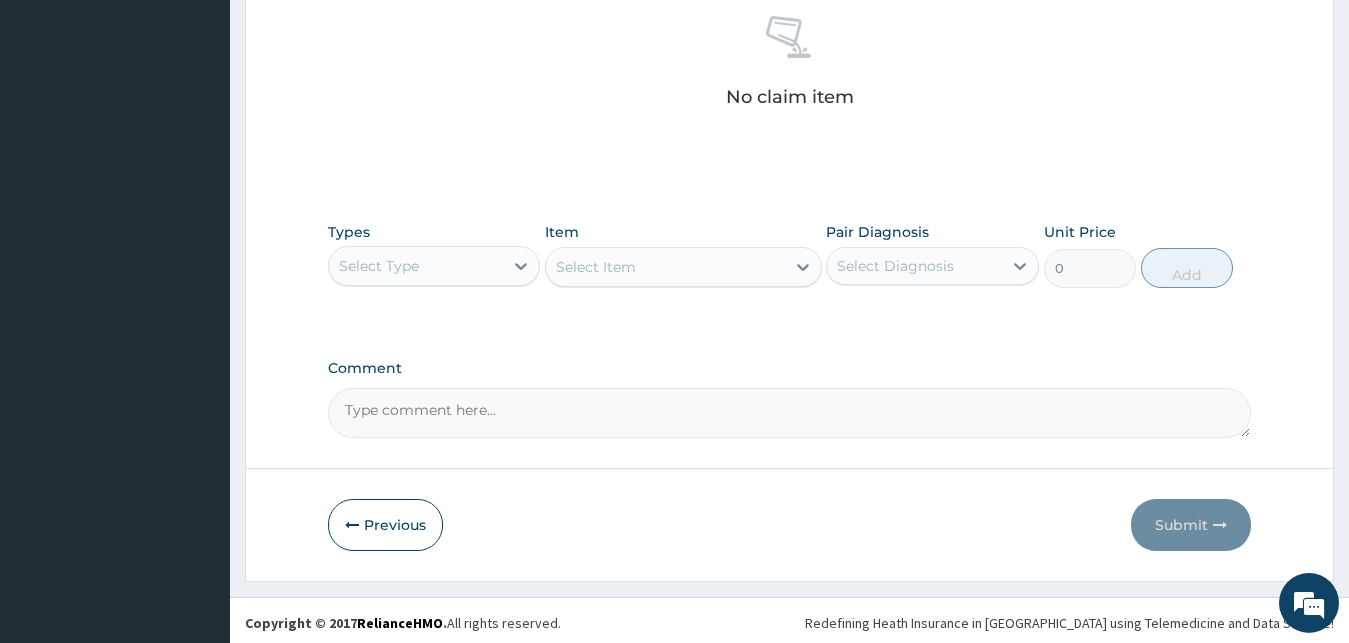 scroll, scrollTop: 799, scrollLeft: 0, axis: vertical 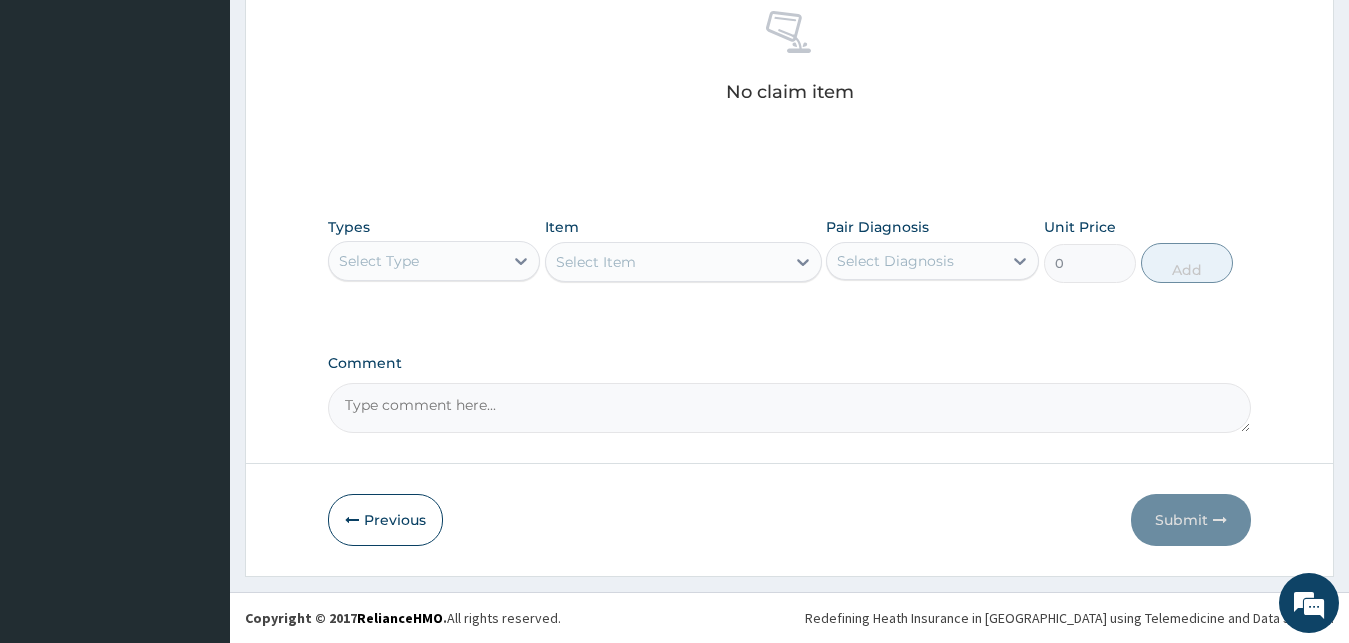 click on "Select Type" at bounding box center [416, 261] 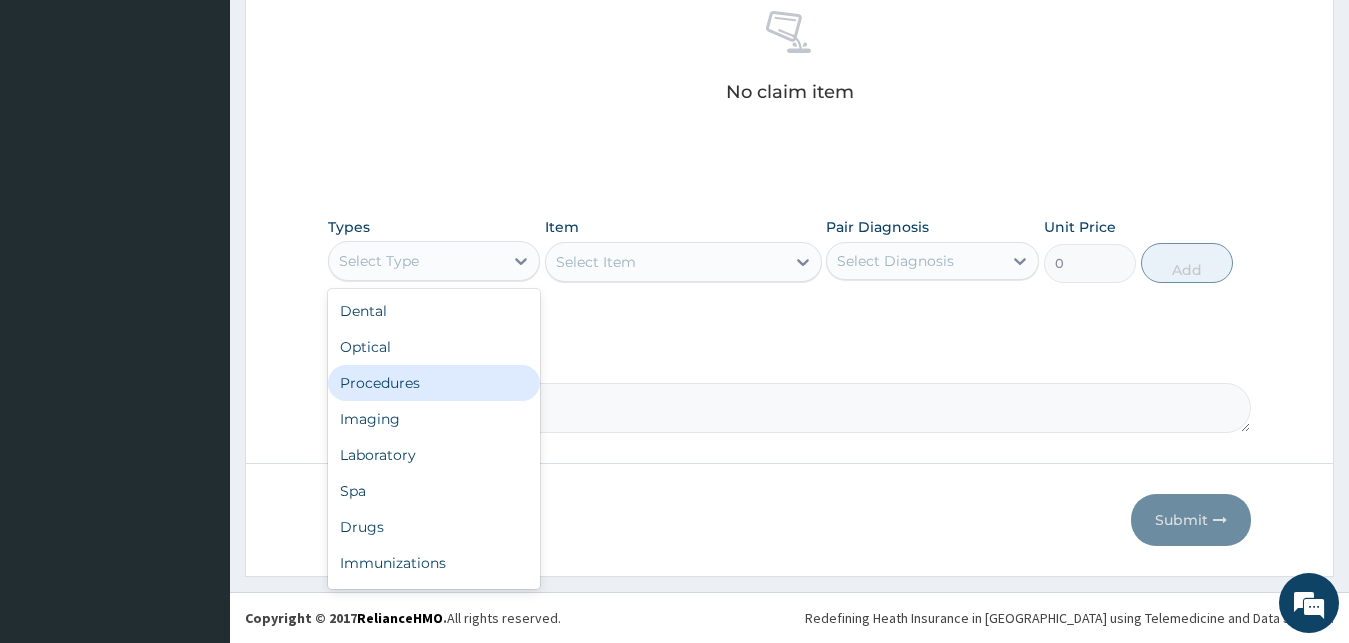 click on "Procedures" at bounding box center (434, 383) 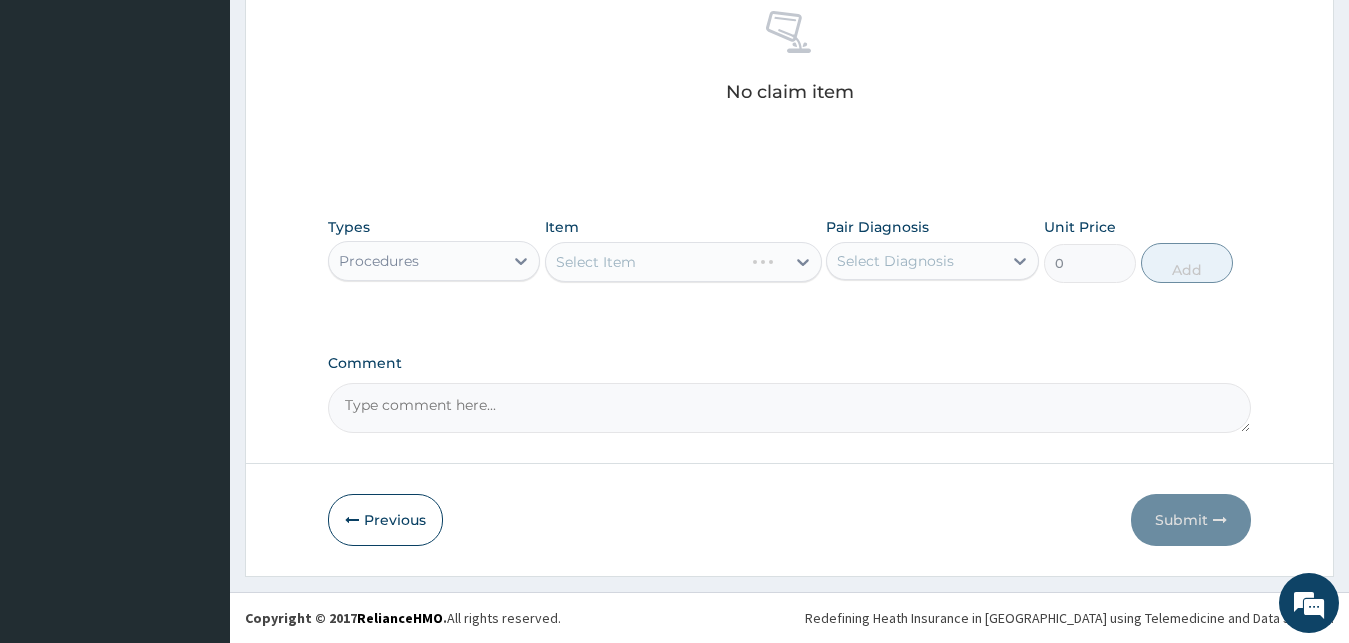 click on "Select Item" at bounding box center [683, 262] 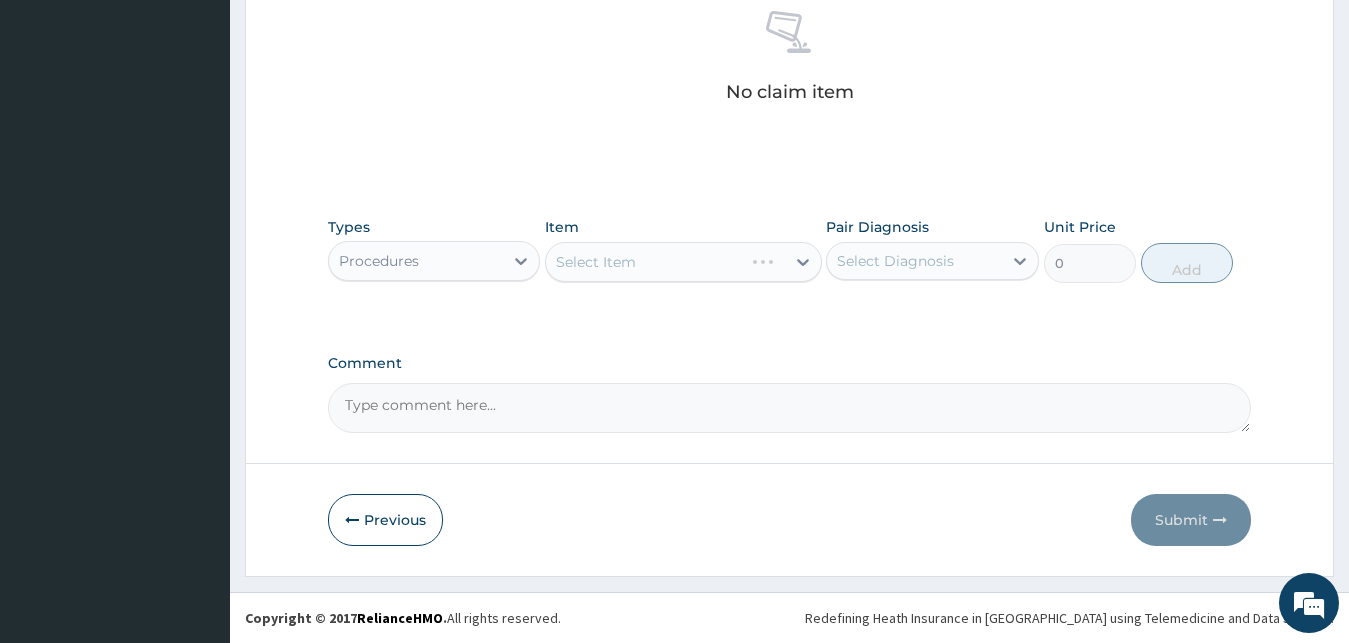 click on "Select Item" at bounding box center (683, 262) 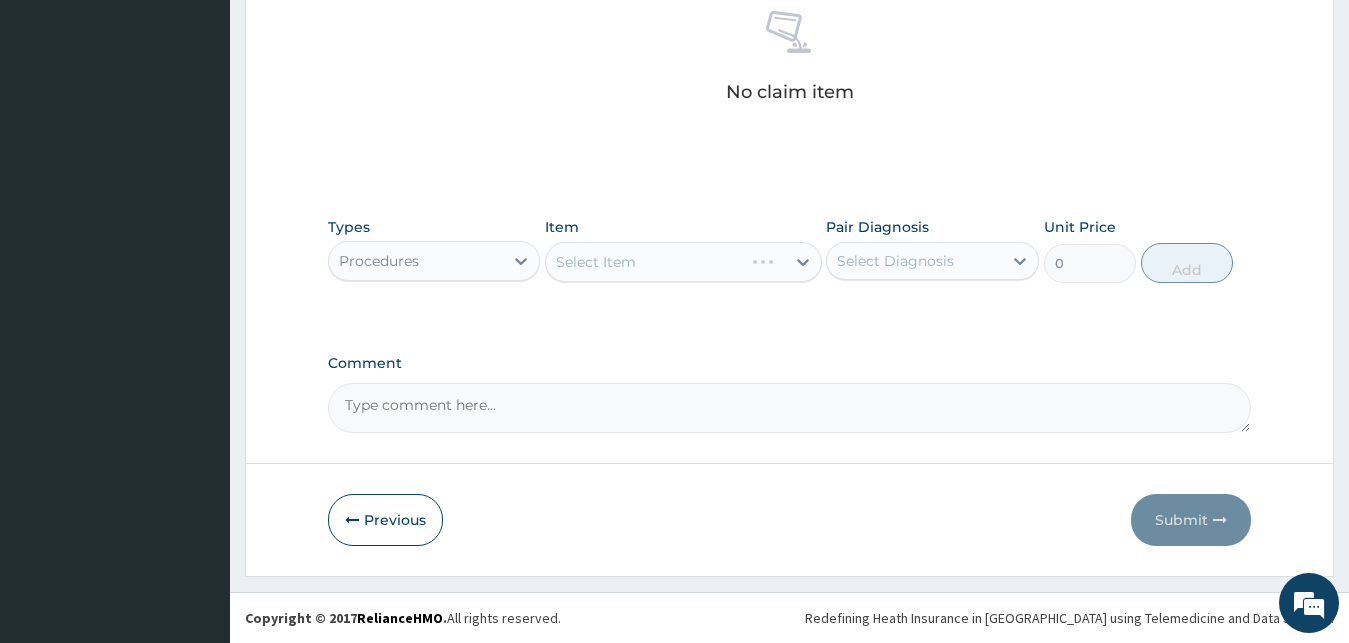 click on "Select Item" at bounding box center [683, 262] 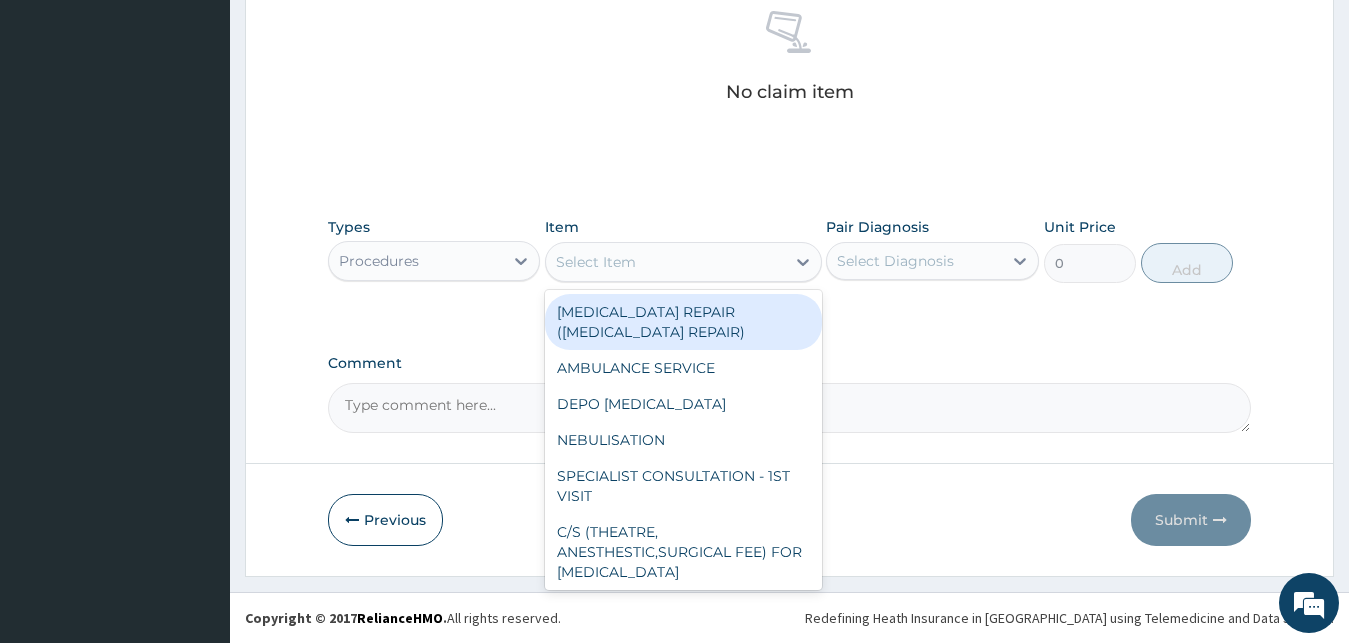click on "Select Item" at bounding box center [665, 262] 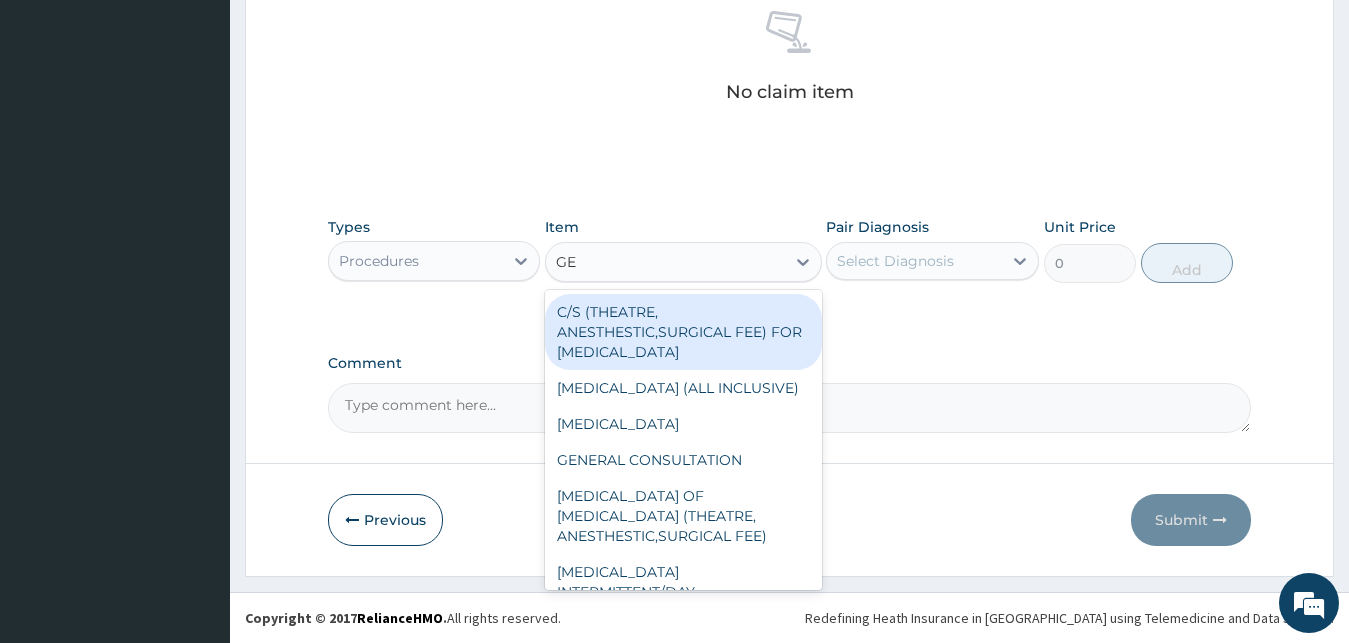 type on "GEN" 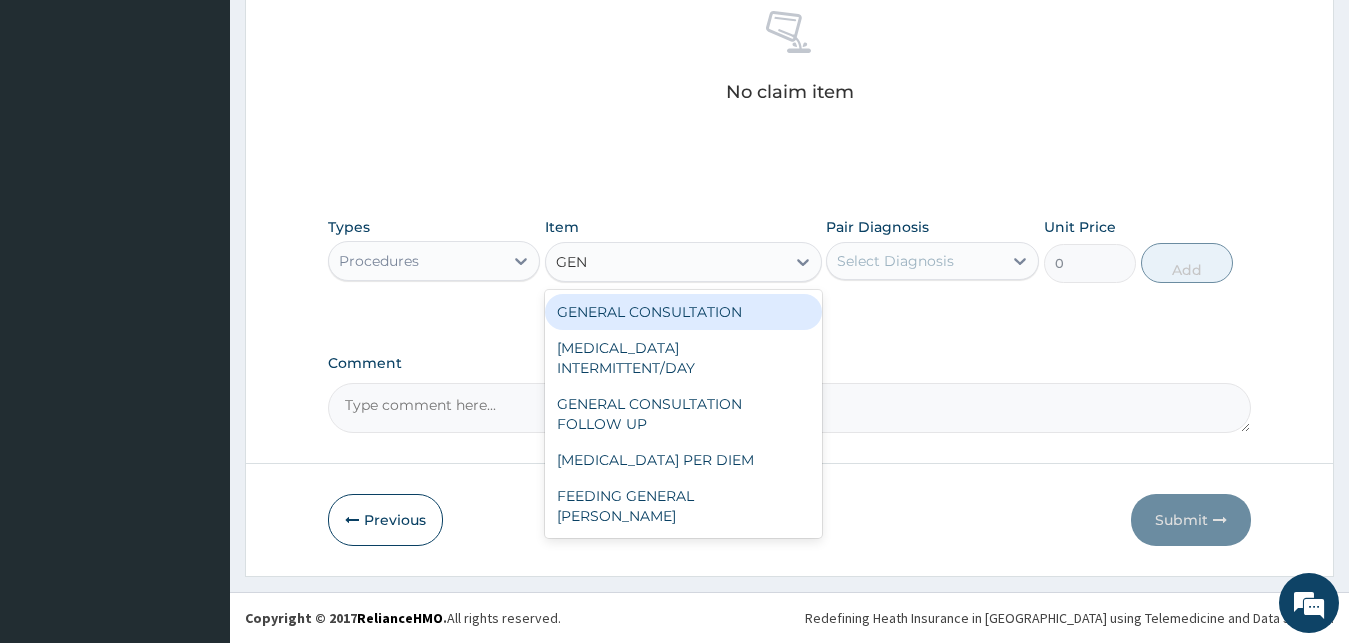 click on "GENERAL CONSULTATION" at bounding box center [683, 312] 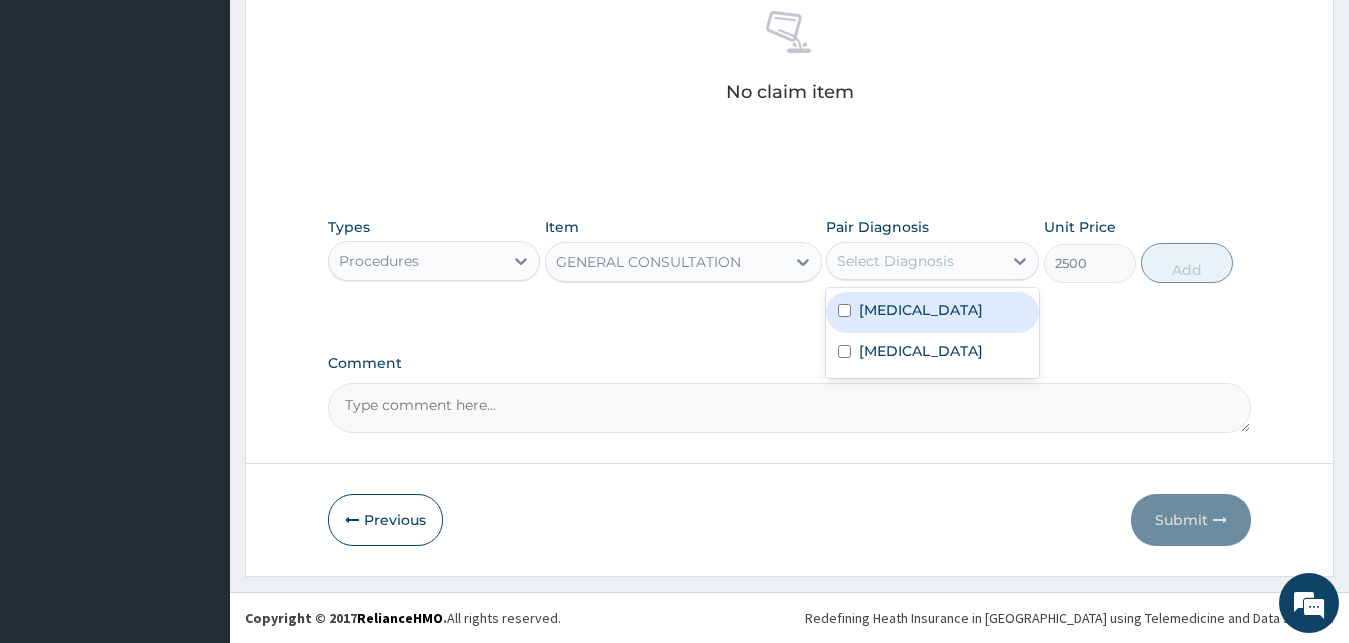 click on "Select Diagnosis" at bounding box center [914, 261] 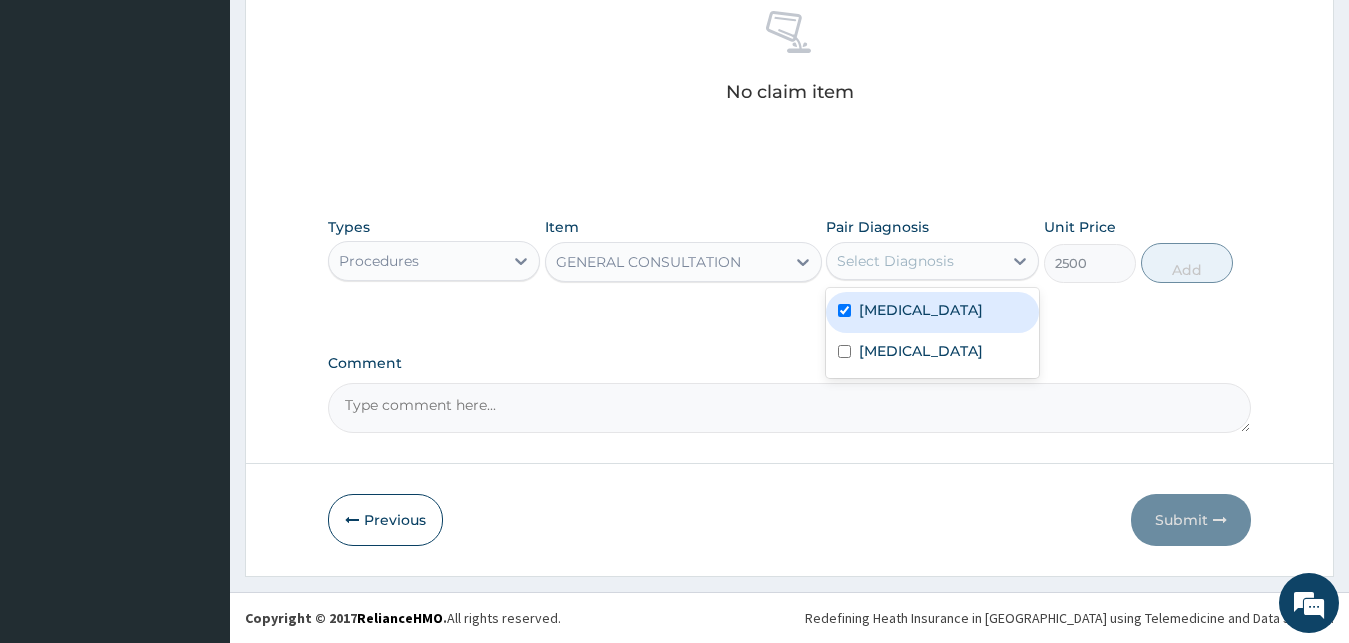 checkbox on "true" 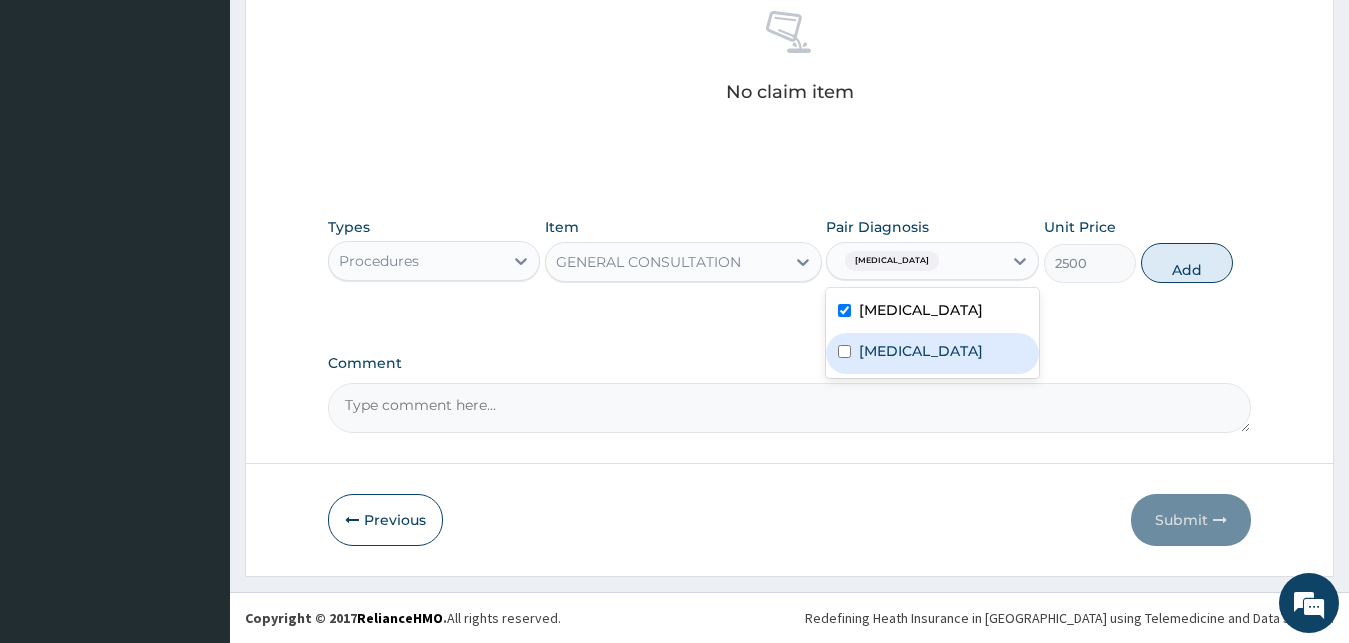 click on "Sepsis" at bounding box center [921, 351] 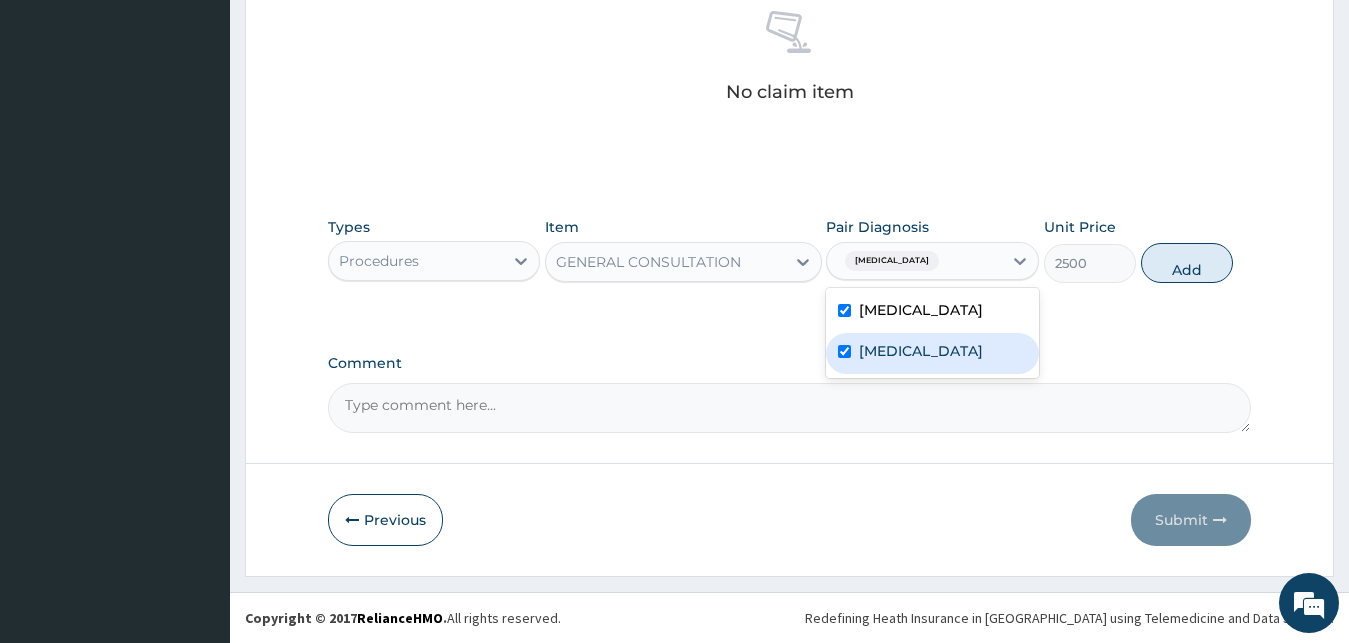 checkbox on "true" 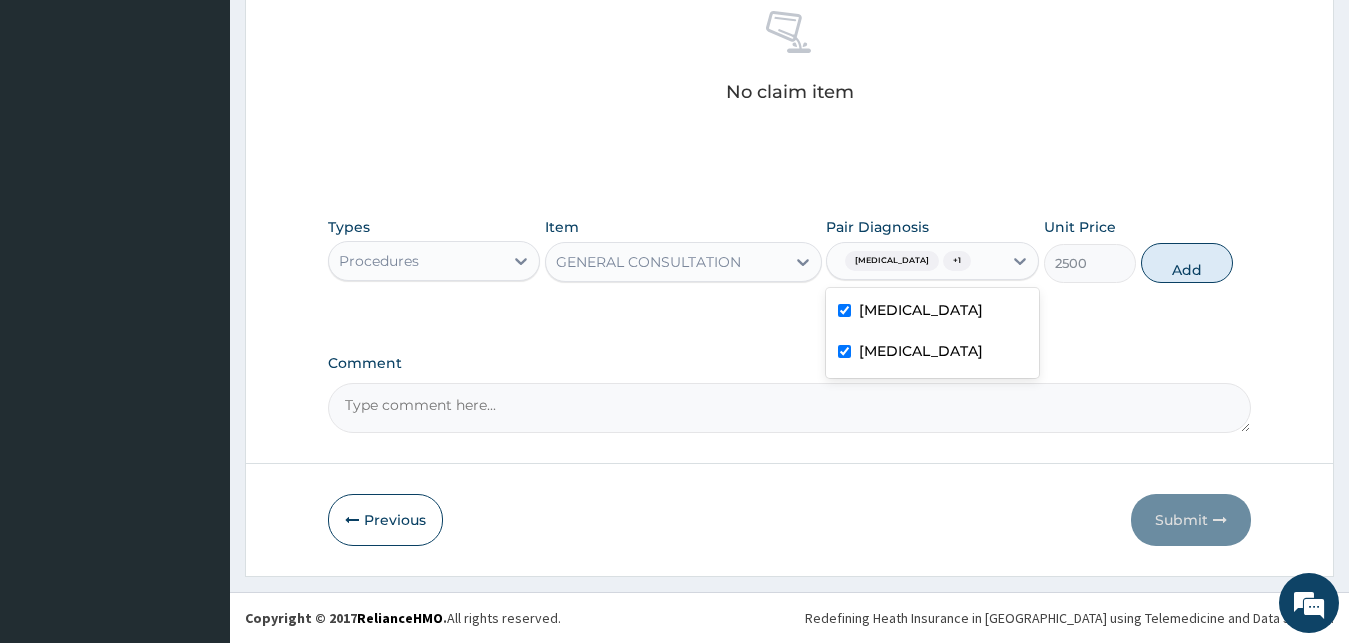 drag, startPoint x: 1176, startPoint y: 262, endPoint x: 1140, endPoint y: 267, distance: 36.345562 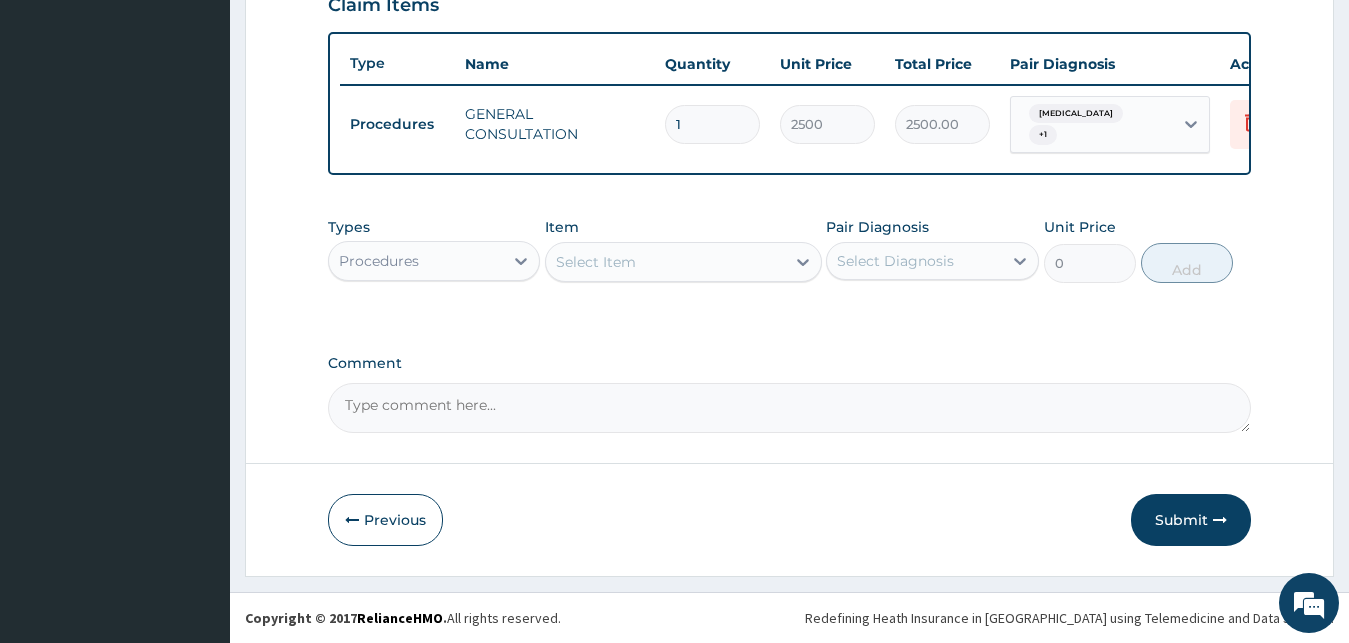 scroll, scrollTop: 721, scrollLeft: 0, axis: vertical 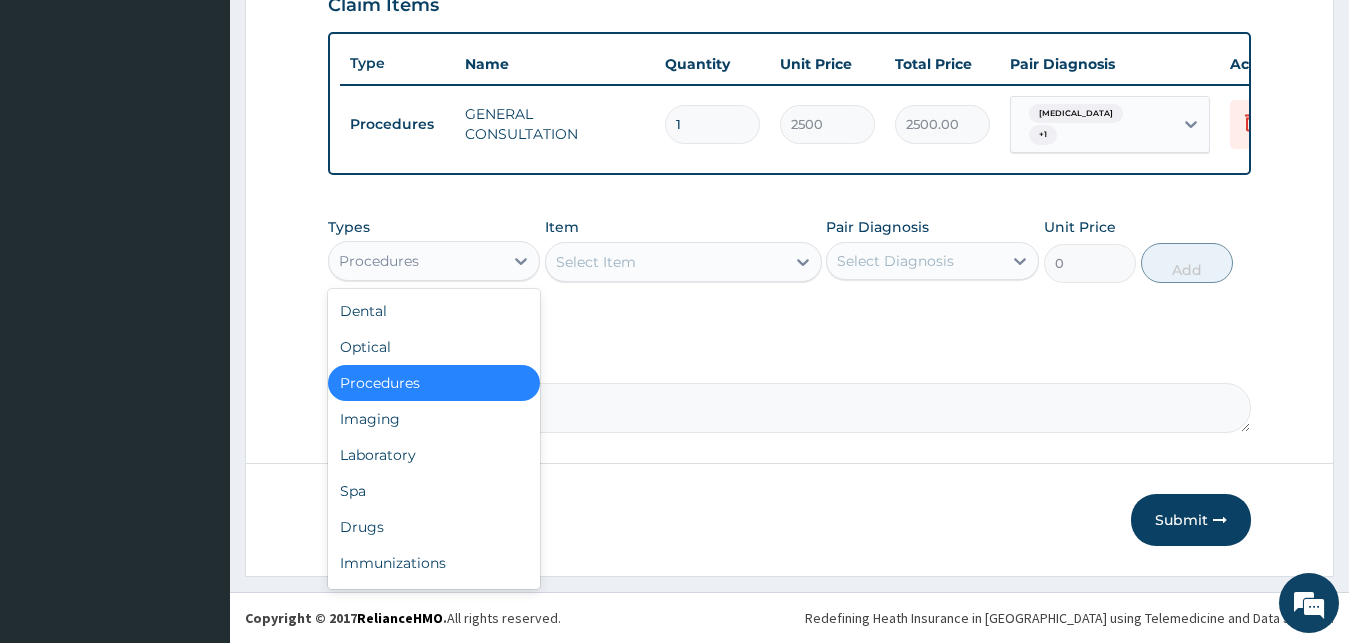 click on "Procedures" at bounding box center [416, 261] 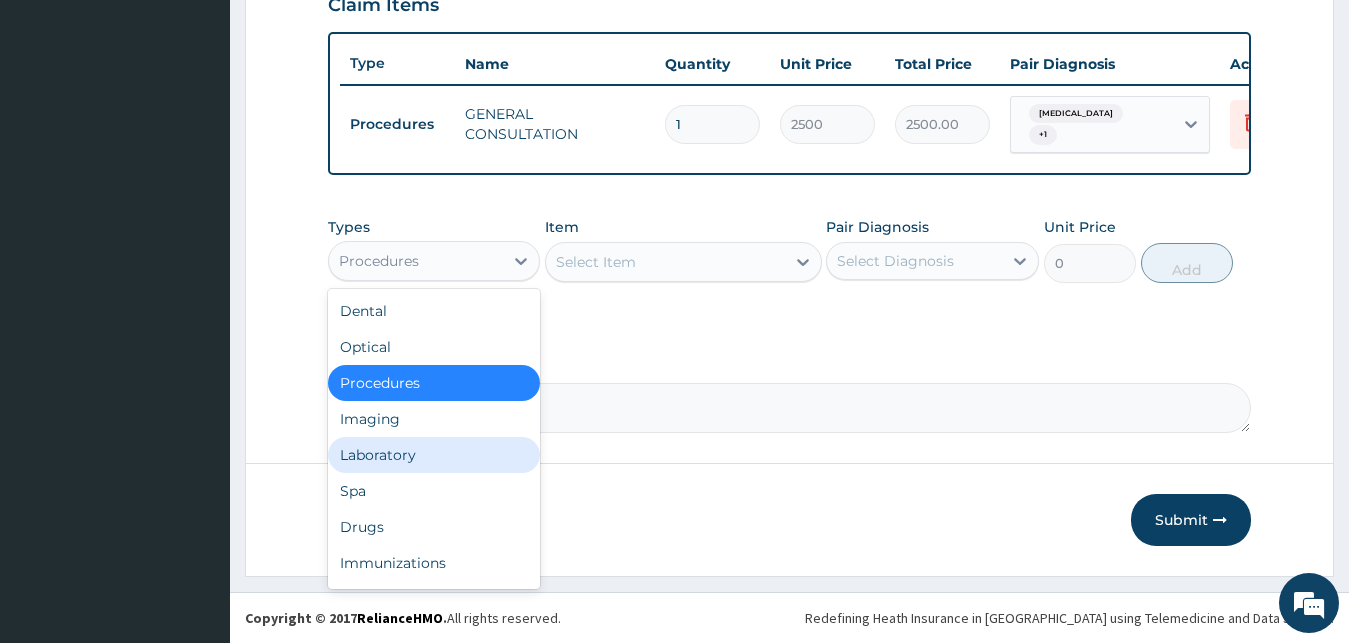 click on "Laboratory" at bounding box center (434, 455) 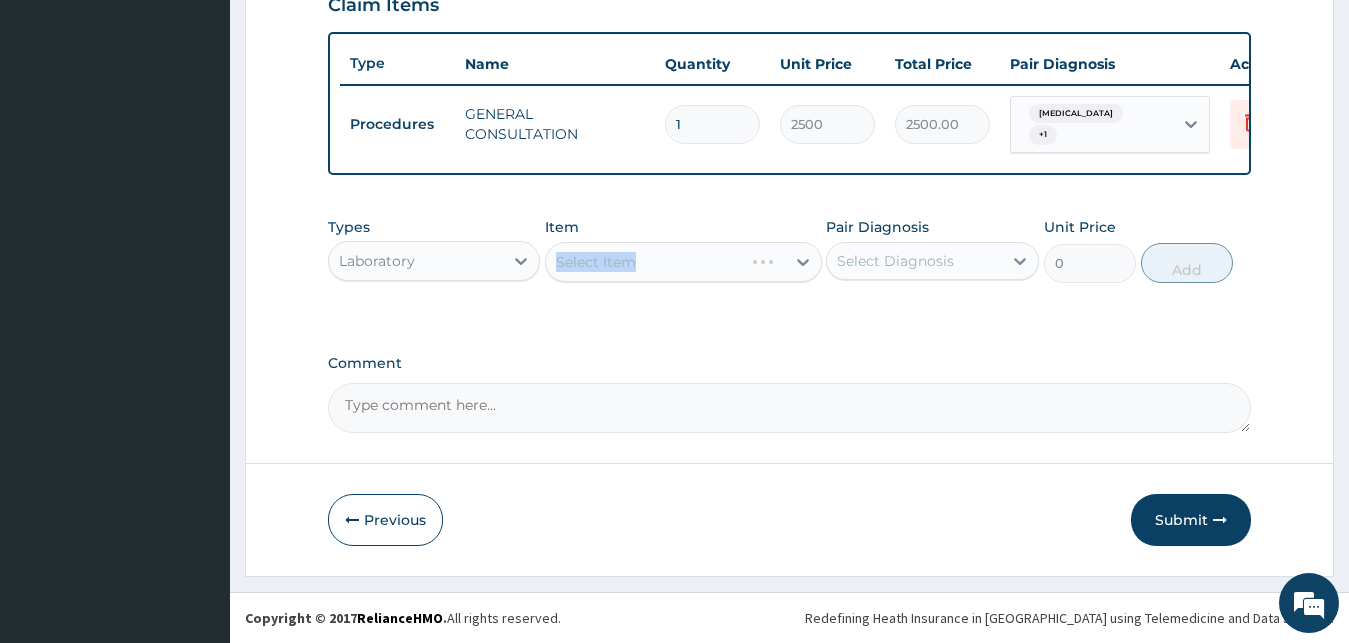 click on "Types Laboratory Item Select Item Pair Diagnosis Select Diagnosis Unit Price 0 Add" at bounding box center [790, 250] 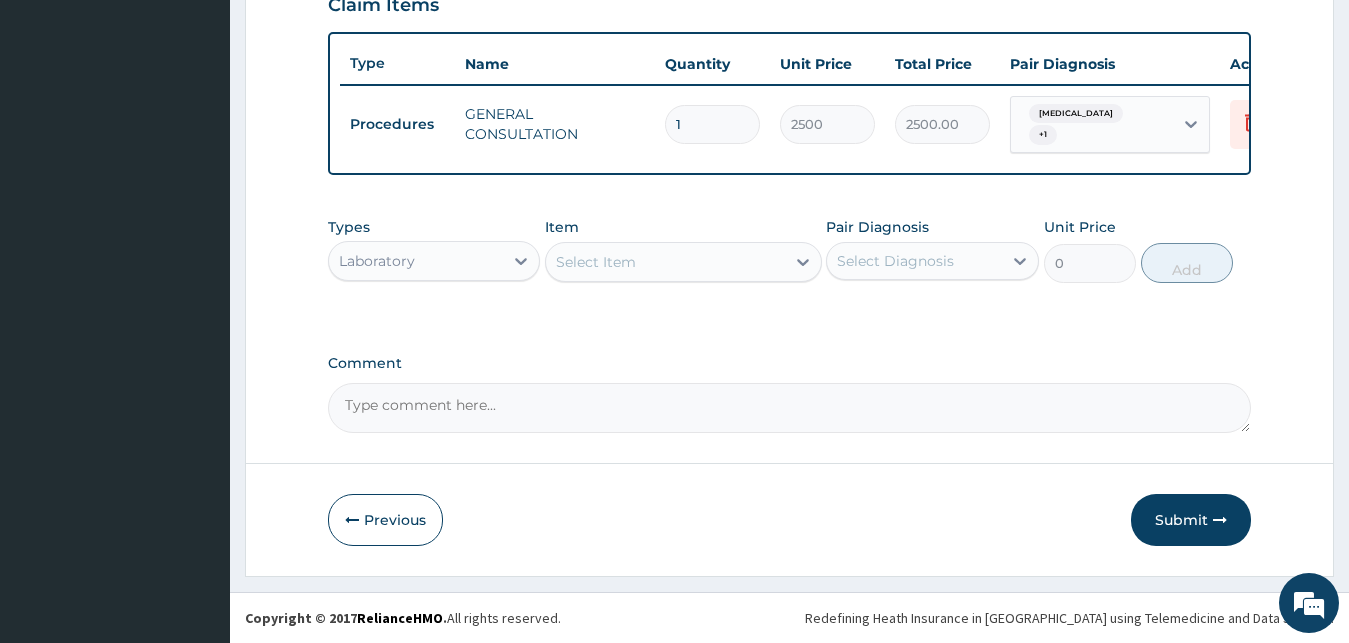 click on "Select Item" at bounding box center [665, 262] 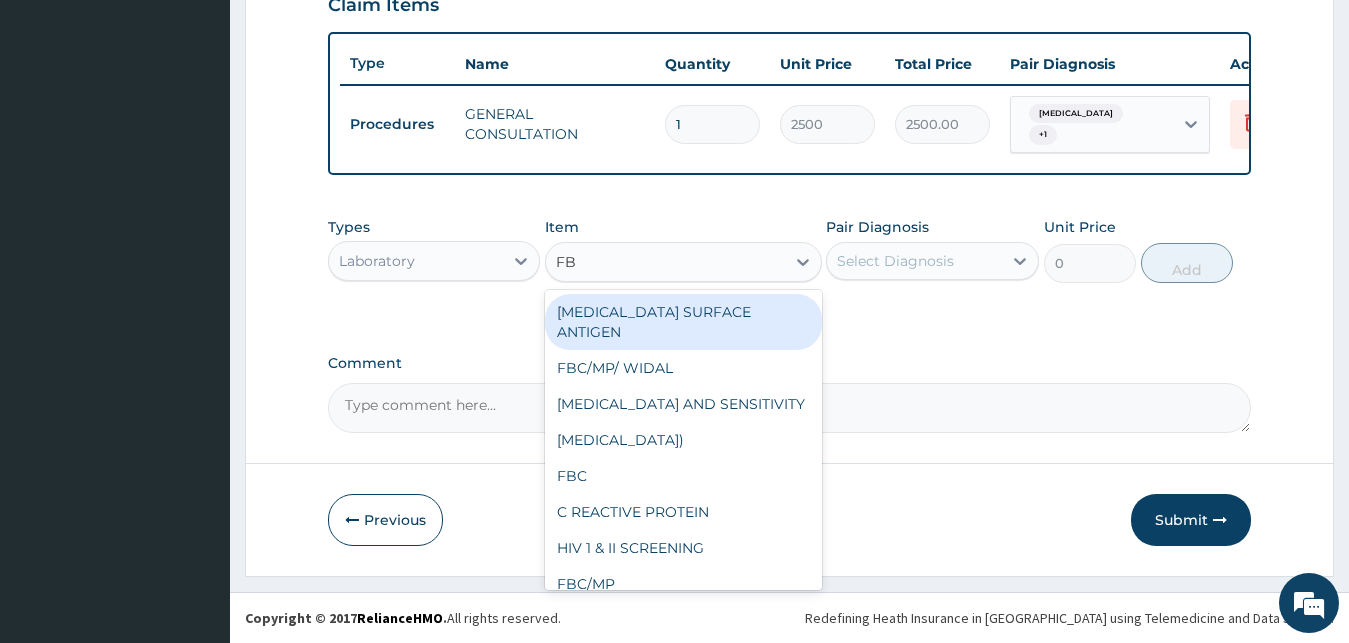 type on "FBC" 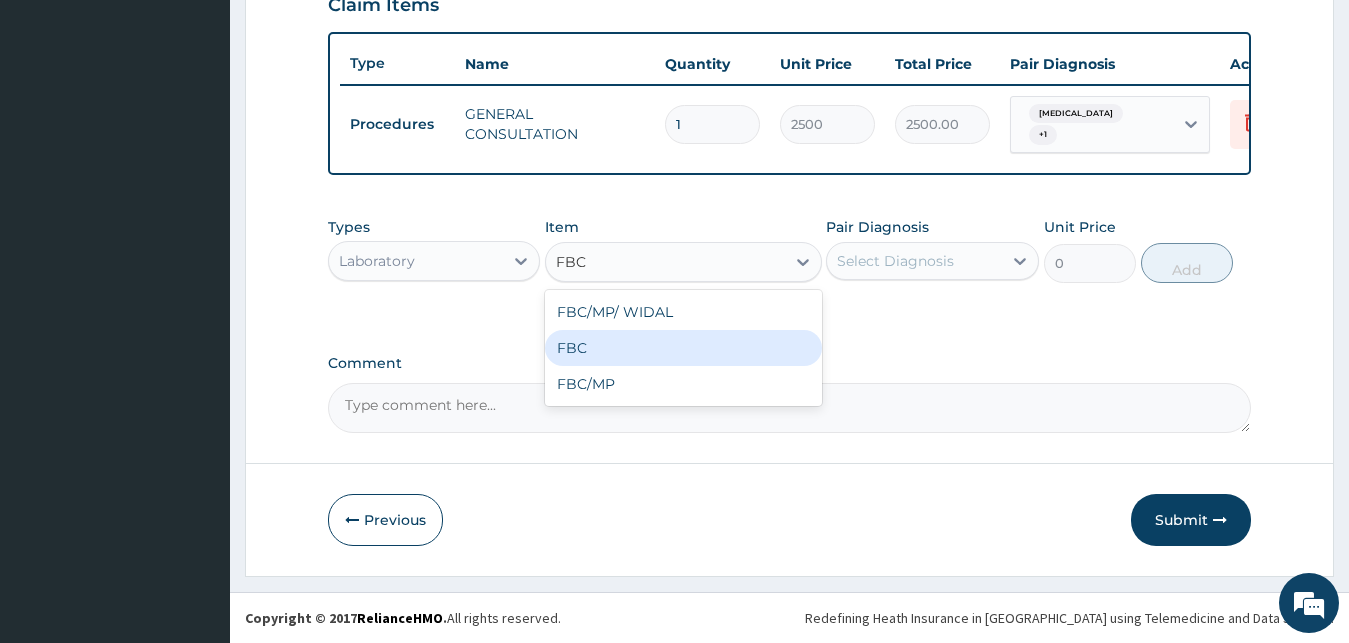 click on "FBC" at bounding box center [683, 348] 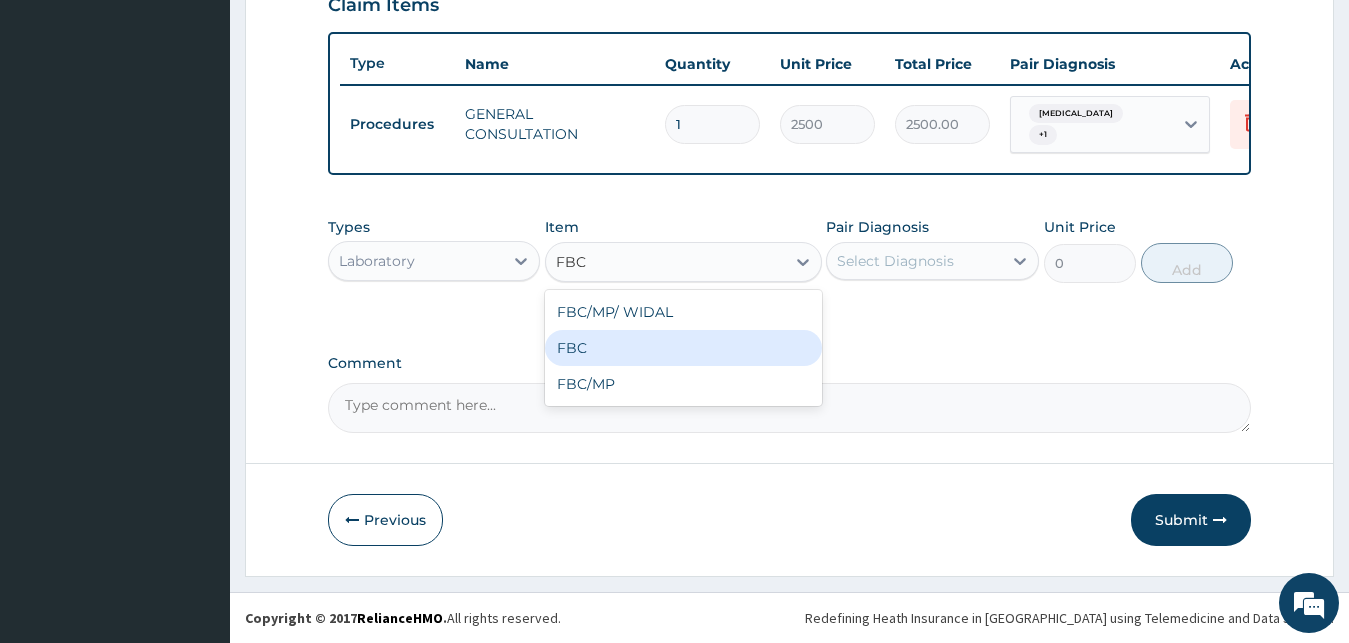 type 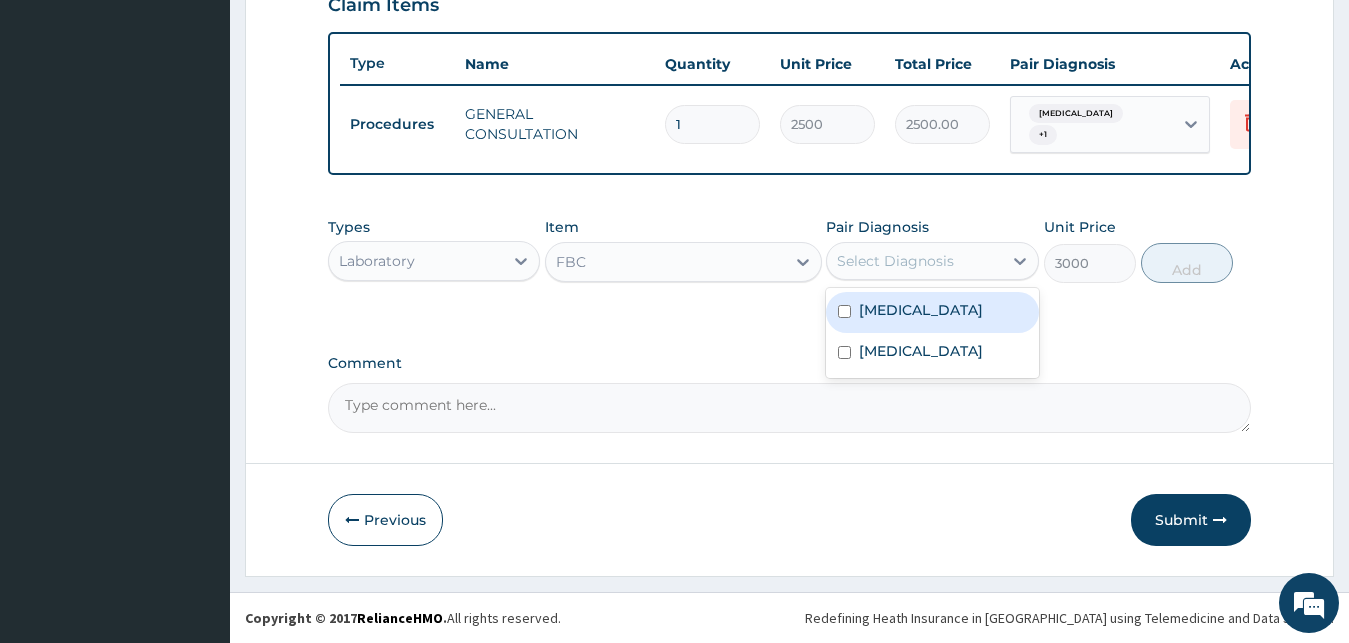 click on "Select Diagnosis" at bounding box center [932, 261] 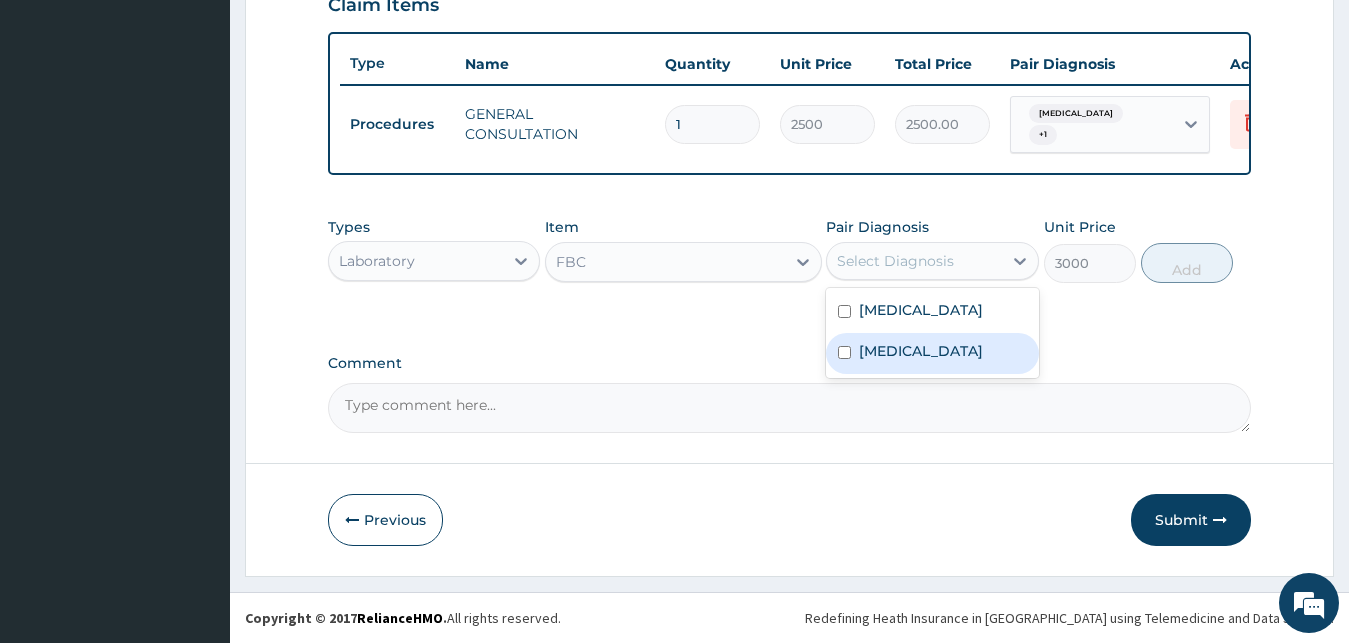 drag, startPoint x: 897, startPoint y: 339, endPoint x: 954, endPoint y: 343, distance: 57.14018 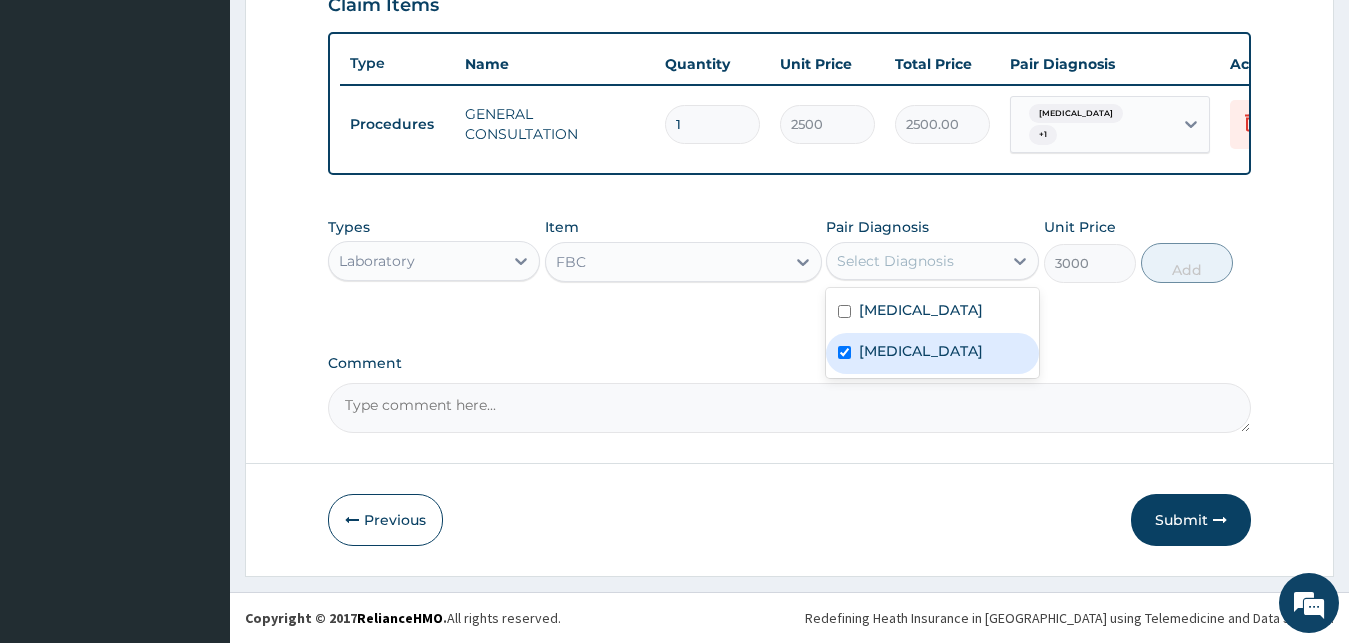 checkbox on "true" 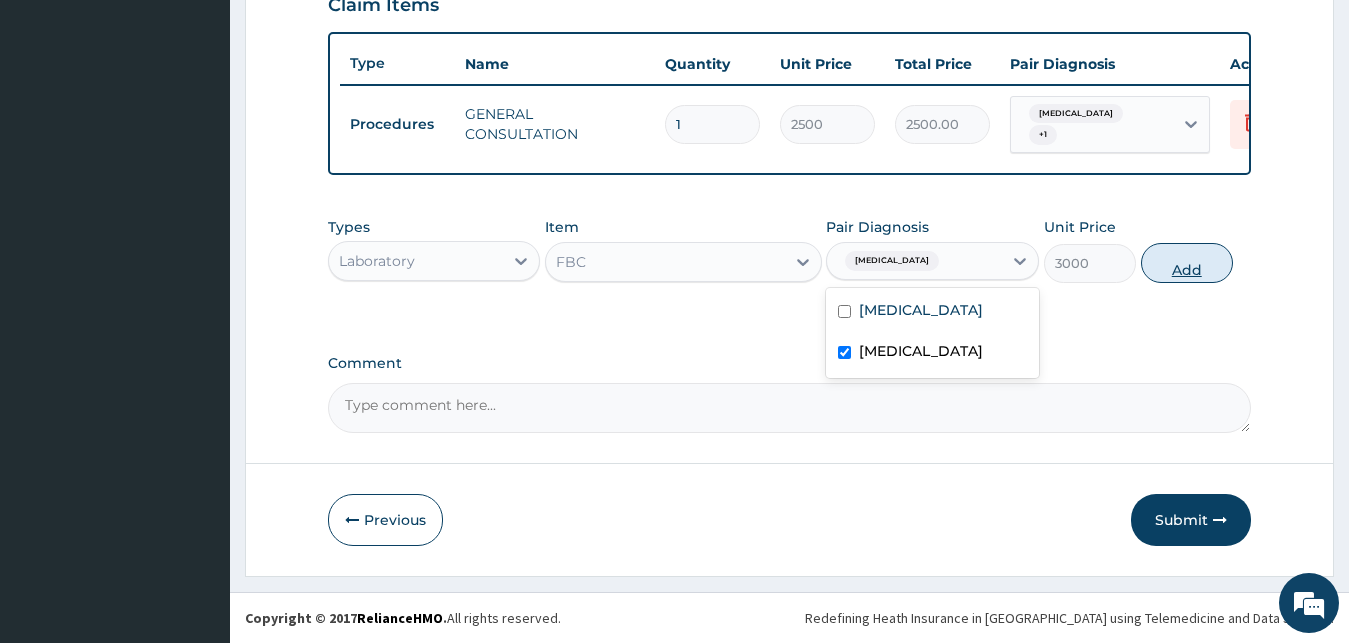 click on "Add" at bounding box center (1187, 263) 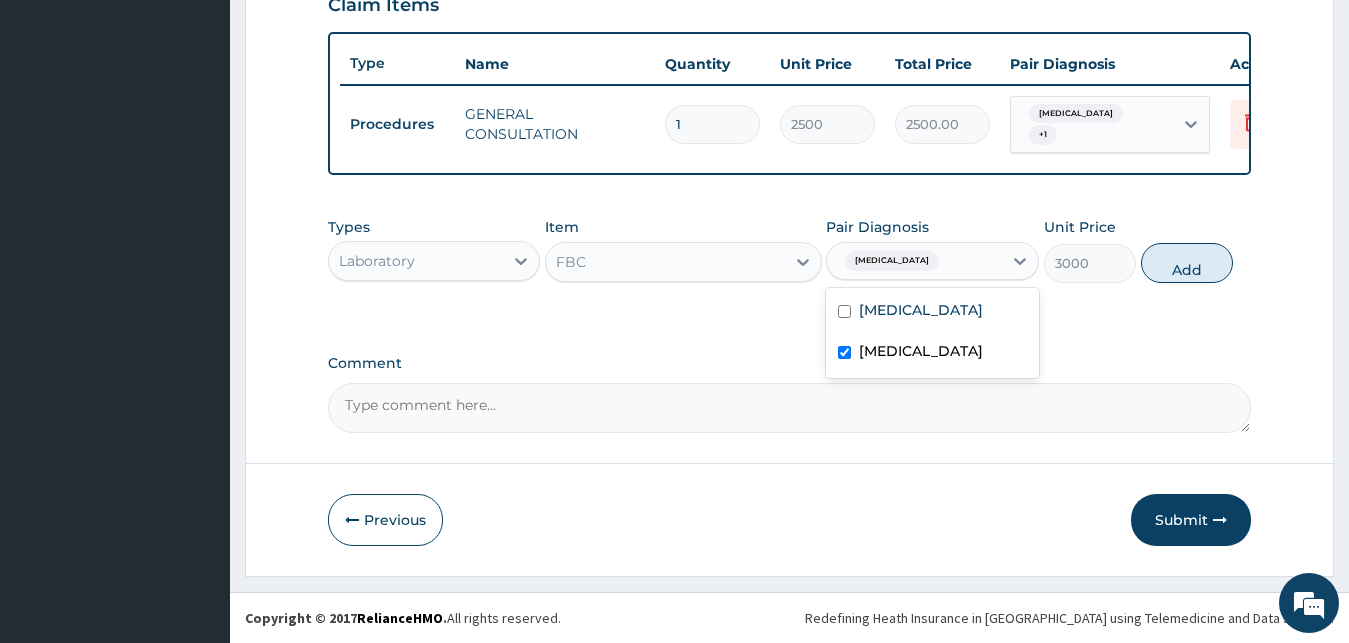 type on "0" 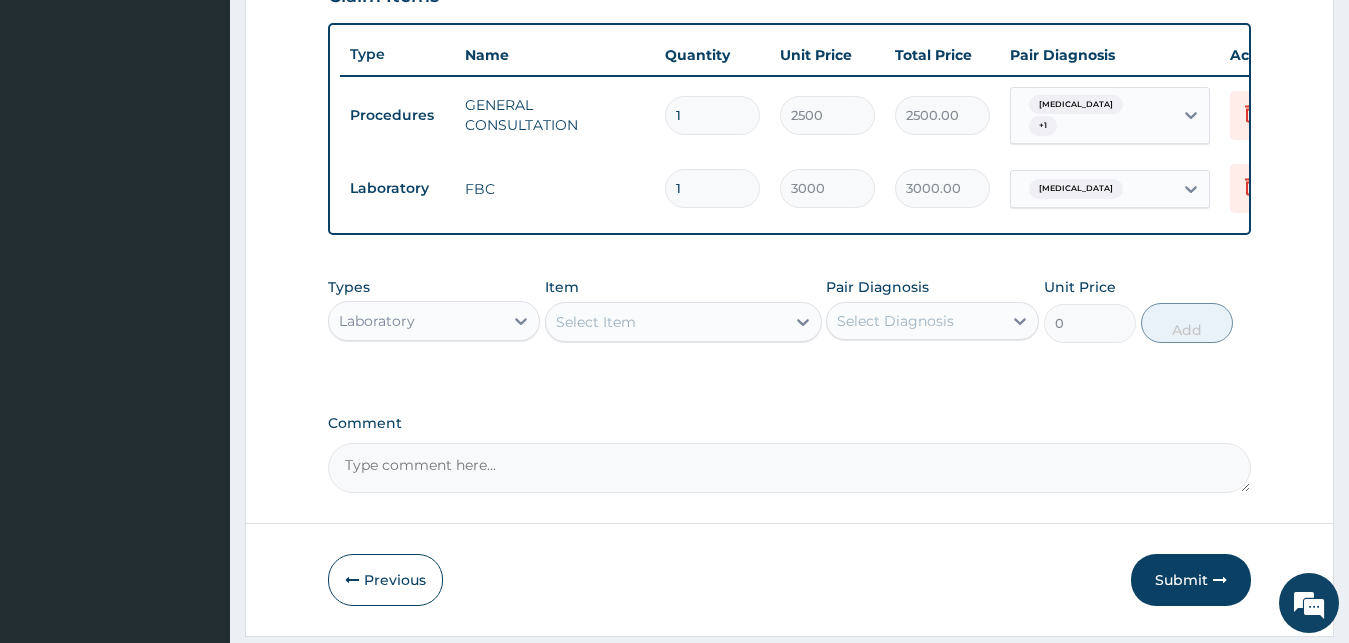 scroll, scrollTop: 790, scrollLeft: 0, axis: vertical 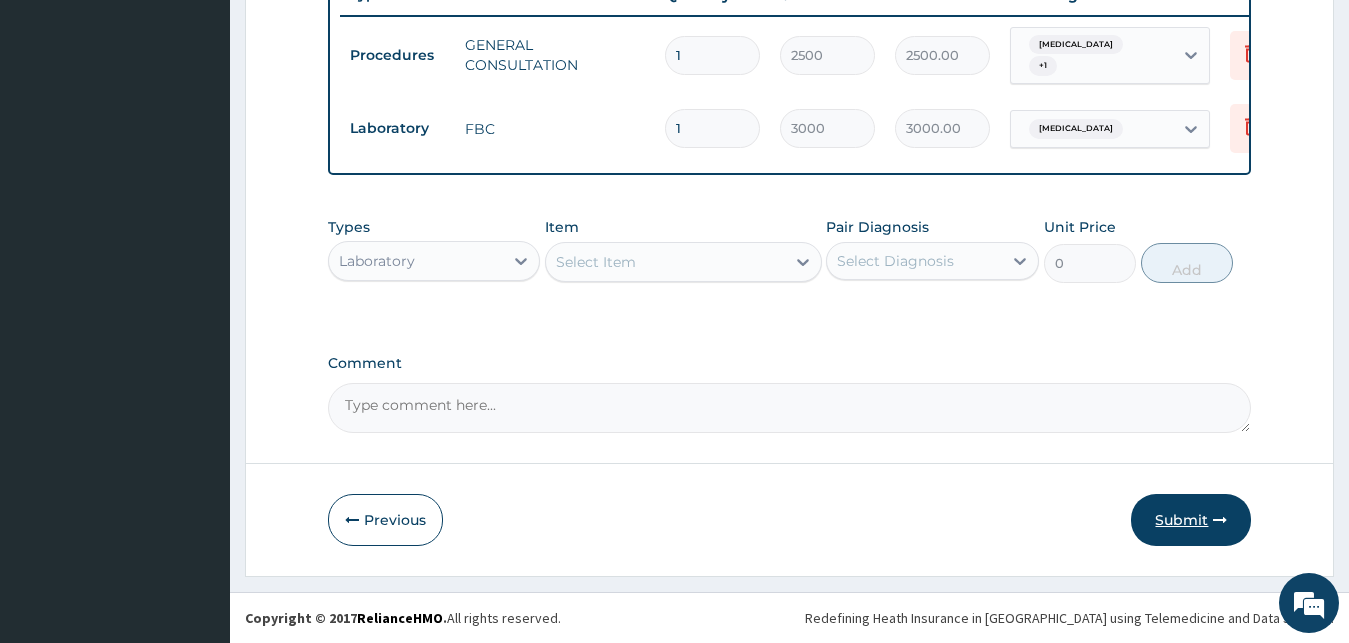 click on "Submit" at bounding box center [1191, 520] 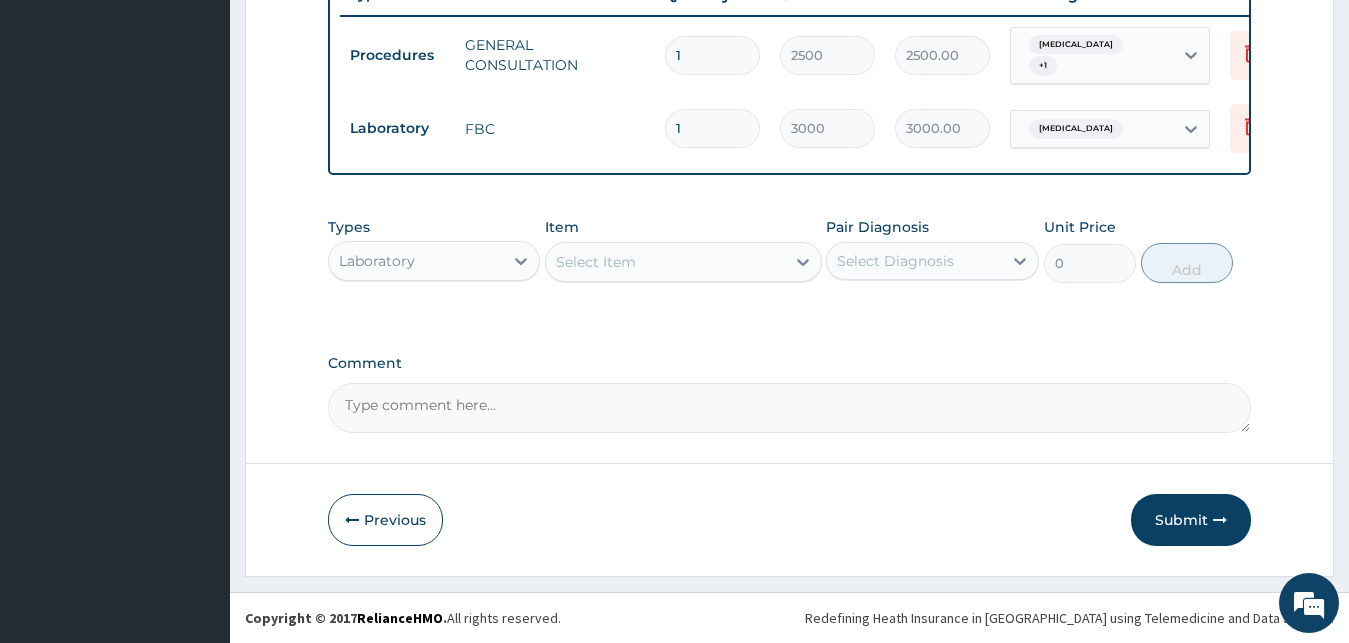 scroll, scrollTop: 76, scrollLeft: 0, axis: vertical 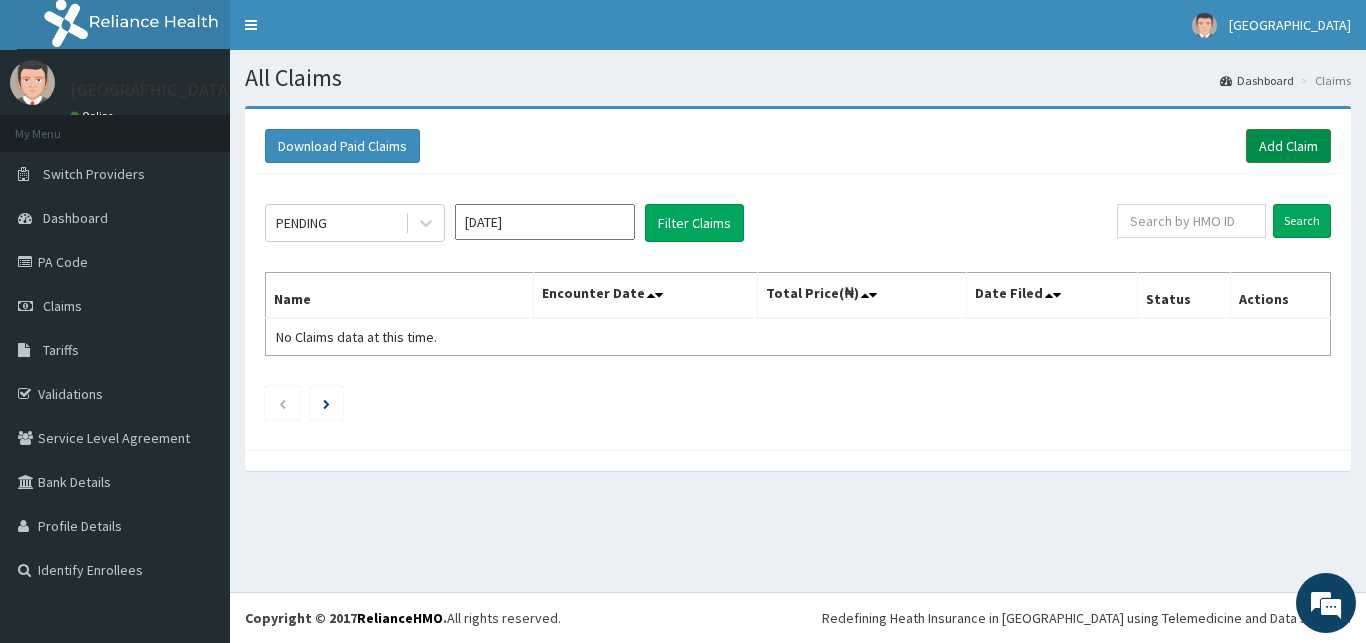 click on "Add Claim" at bounding box center (1288, 146) 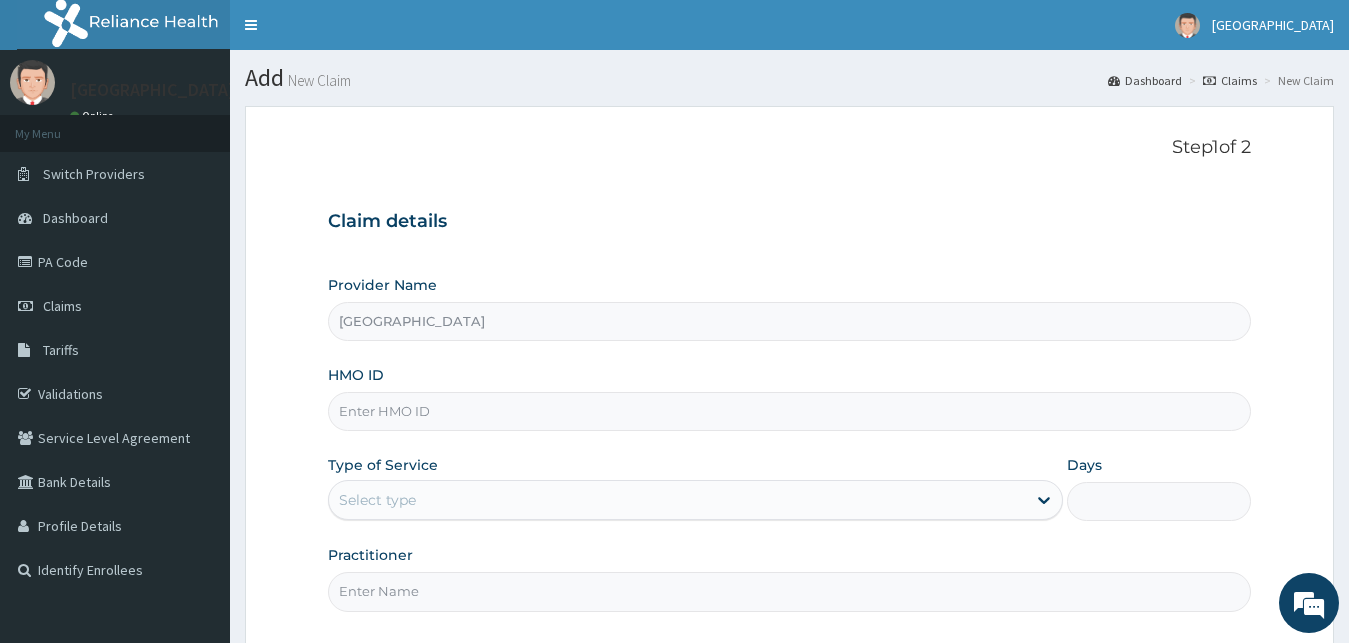 scroll, scrollTop: 0, scrollLeft: 0, axis: both 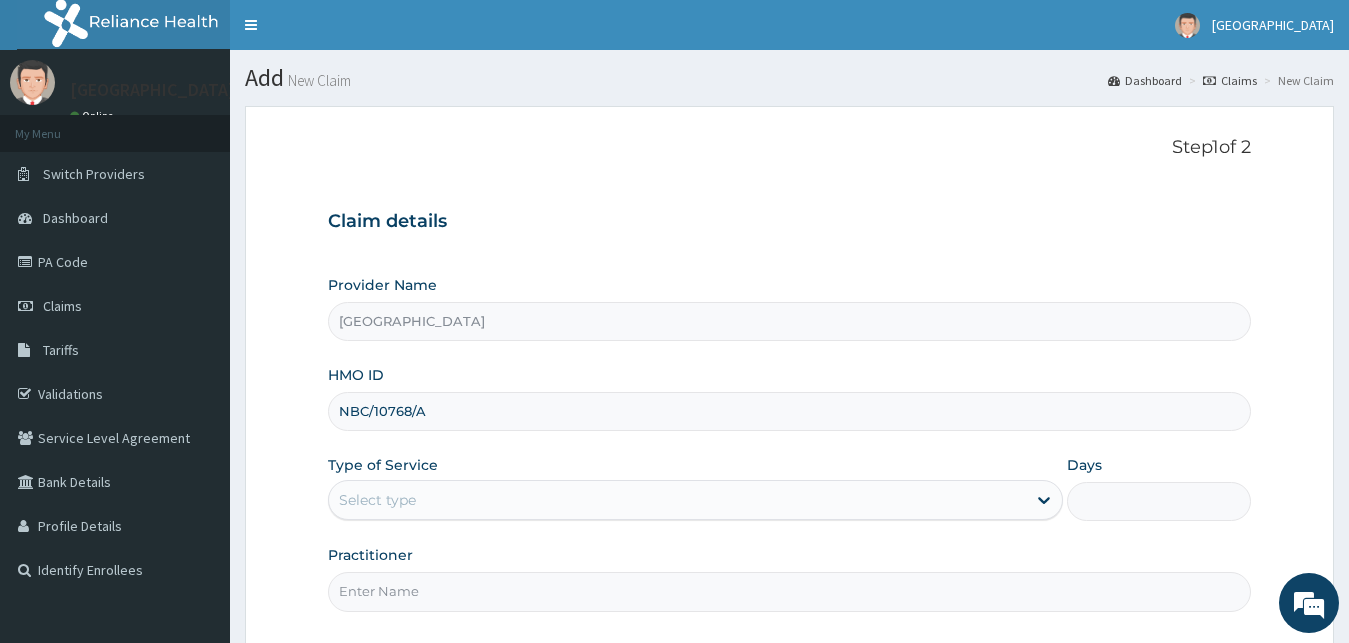 click on "NBC/10768/A" at bounding box center (790, 411) 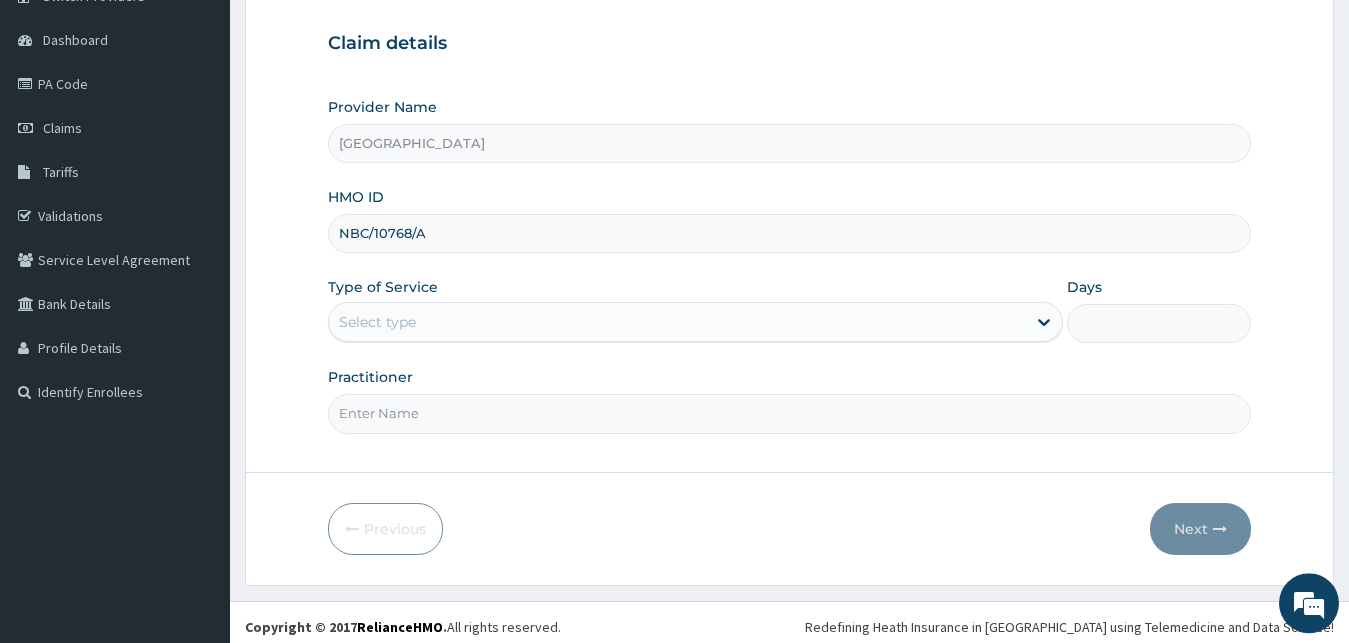 scroll, scrollTop: 187, scrollLeft: 0, axis: vertical 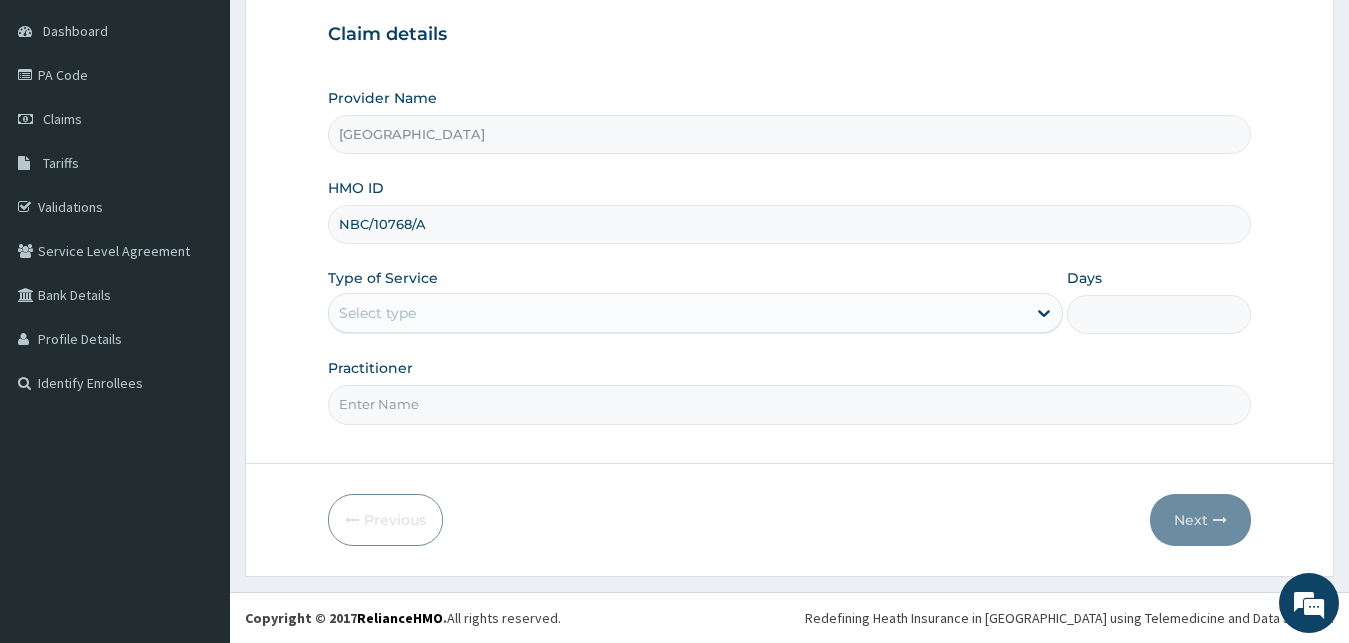 type on "NBC/10768/A" 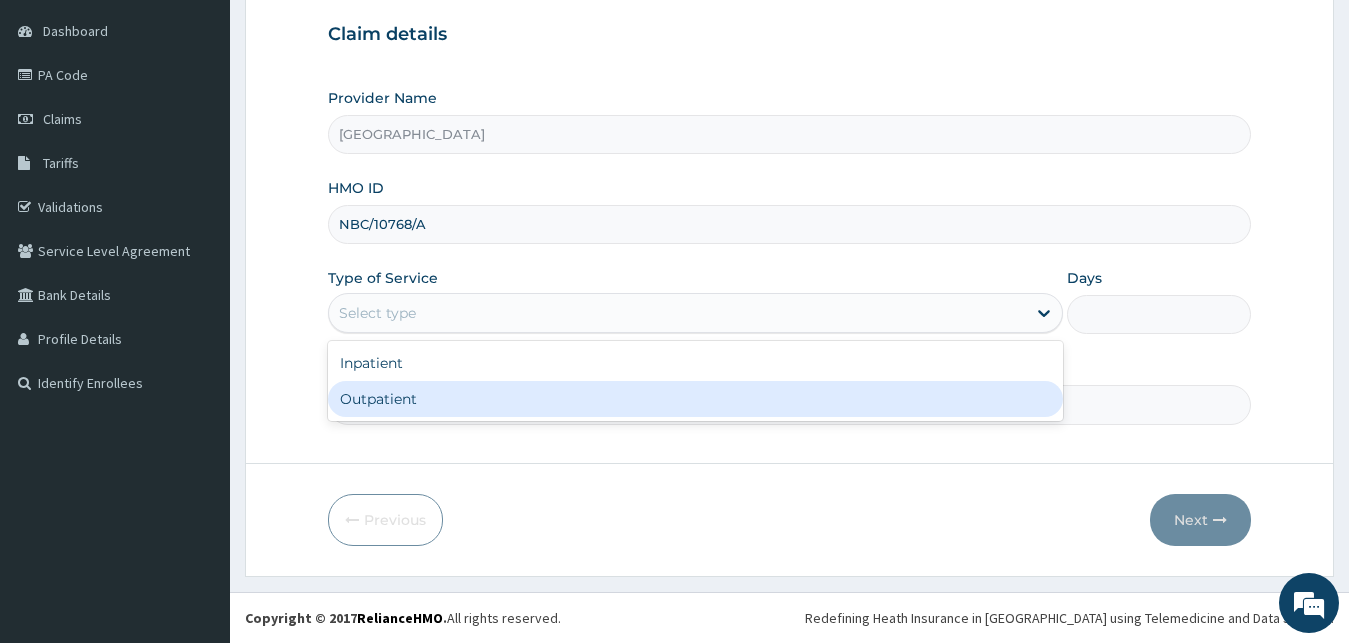 drag, startPoint x: 418, startPoint y: 407, endPoint x: 305, endPoint y: 250, distance: 193.43733 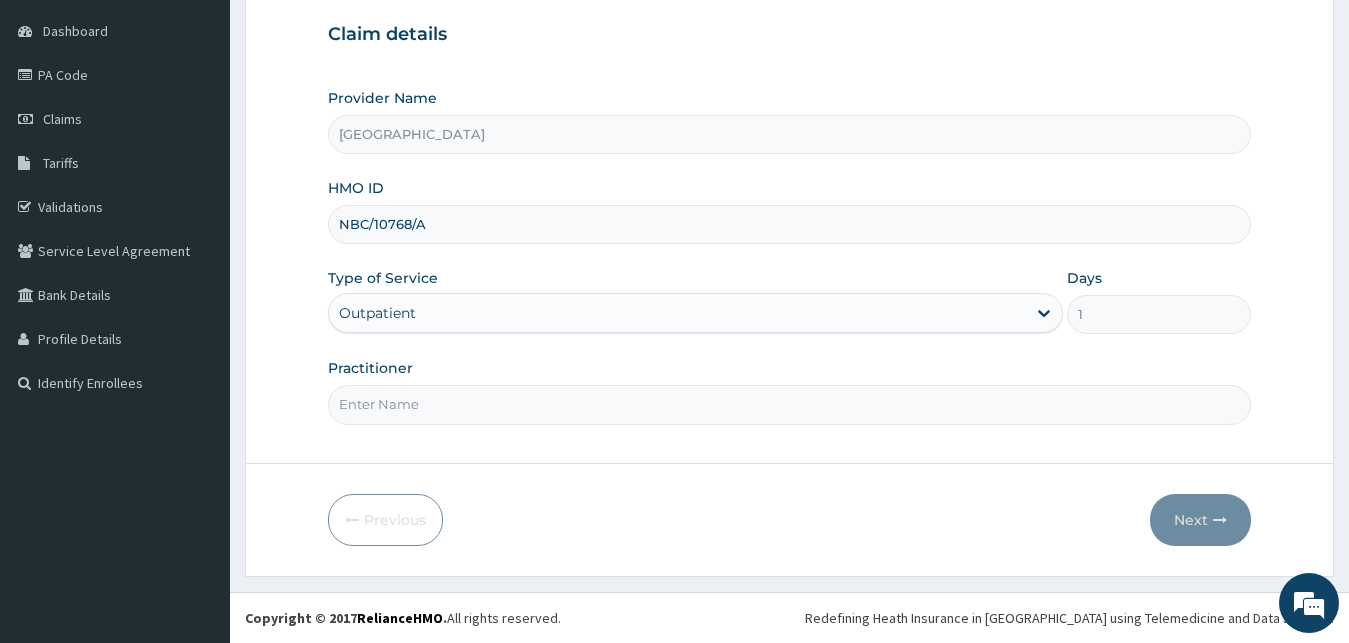 click on "Practitioner" at bounding box center [790, 404] 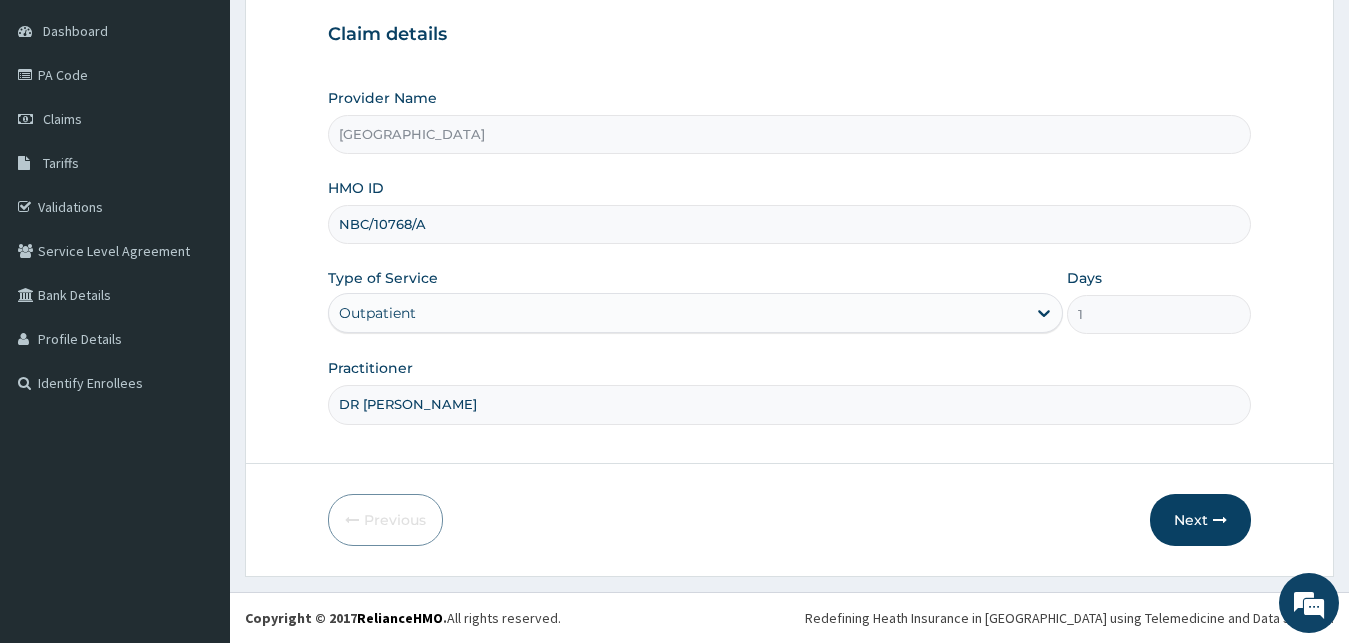 scroll, scrollTop: 0, scrollLeft: 0, axis: both 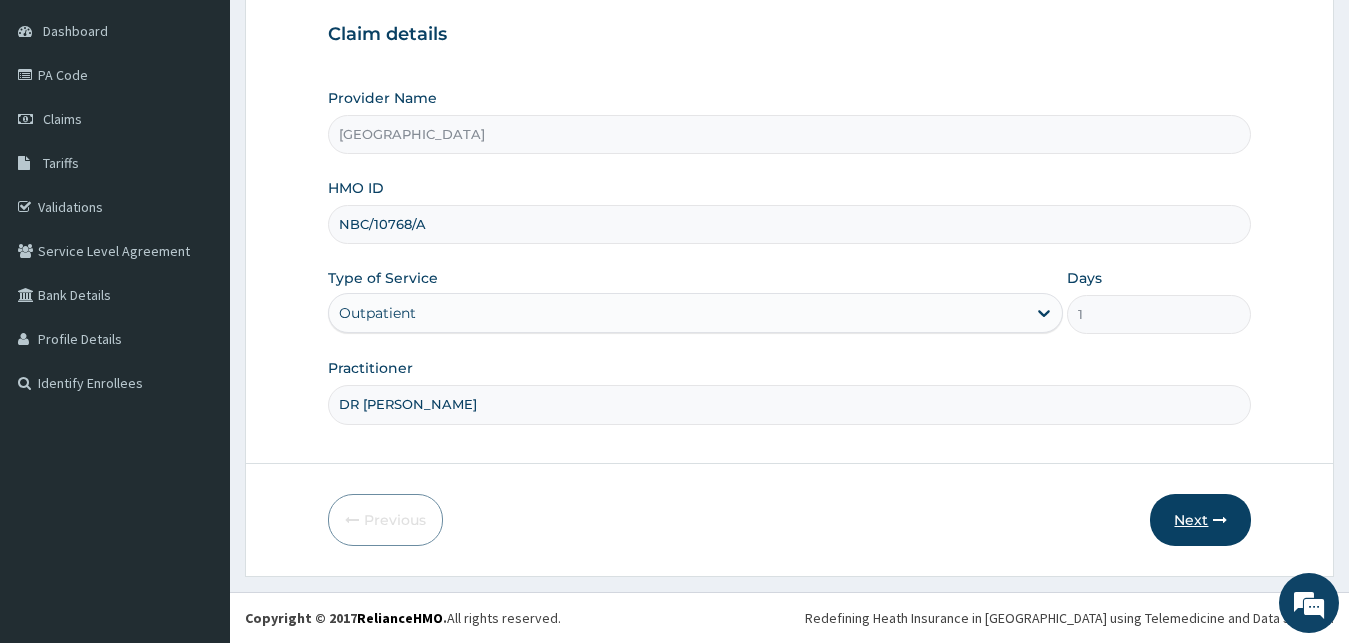 type on "DR [PERSON_NAME]" 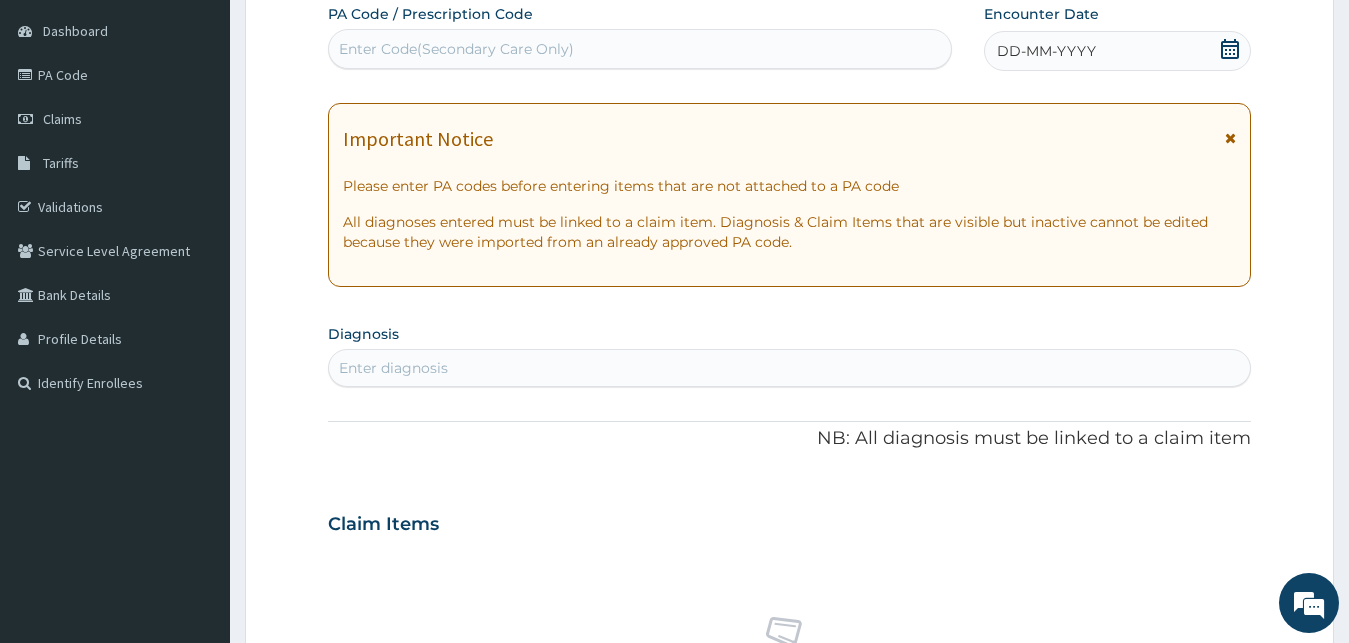 click on "PA Code / Prescription Code Enter Code(Secondary Care Only) Encounter Date DD-MM-YYYY Important Notice Please enter PA codes before entering items that are not attached to a PA code   All diagnoses entered must be linked to a claim item. Diagnosis & Claim Items that are visible but inactive cannot be edited because they were imported from an already approved PA code. Diagnosis Enter diagnosis NB: All diagnosis must be linked to a claim item Claim Items No claim item Types Select Type Item Select Item Pair Diagnosis Select Diagnosis Unit Price 0 Add Comment" at bounding box center [790, 521] 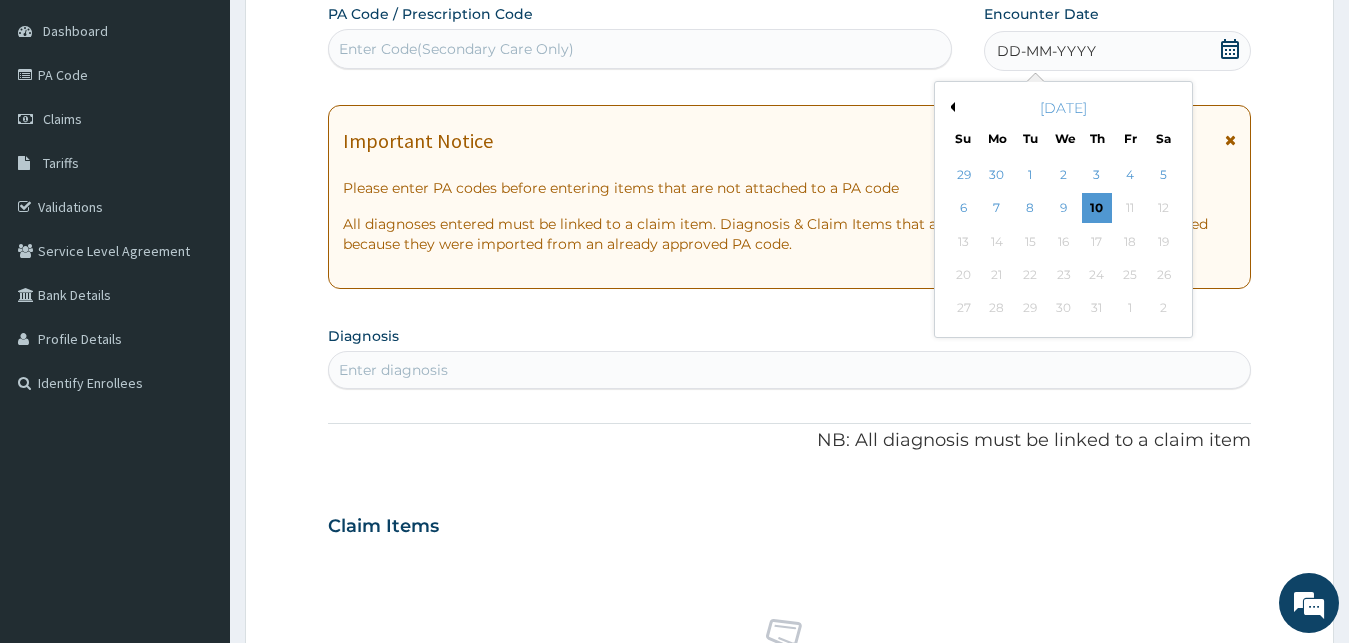 click on "Previous Month" at bounding box center [950, 107] 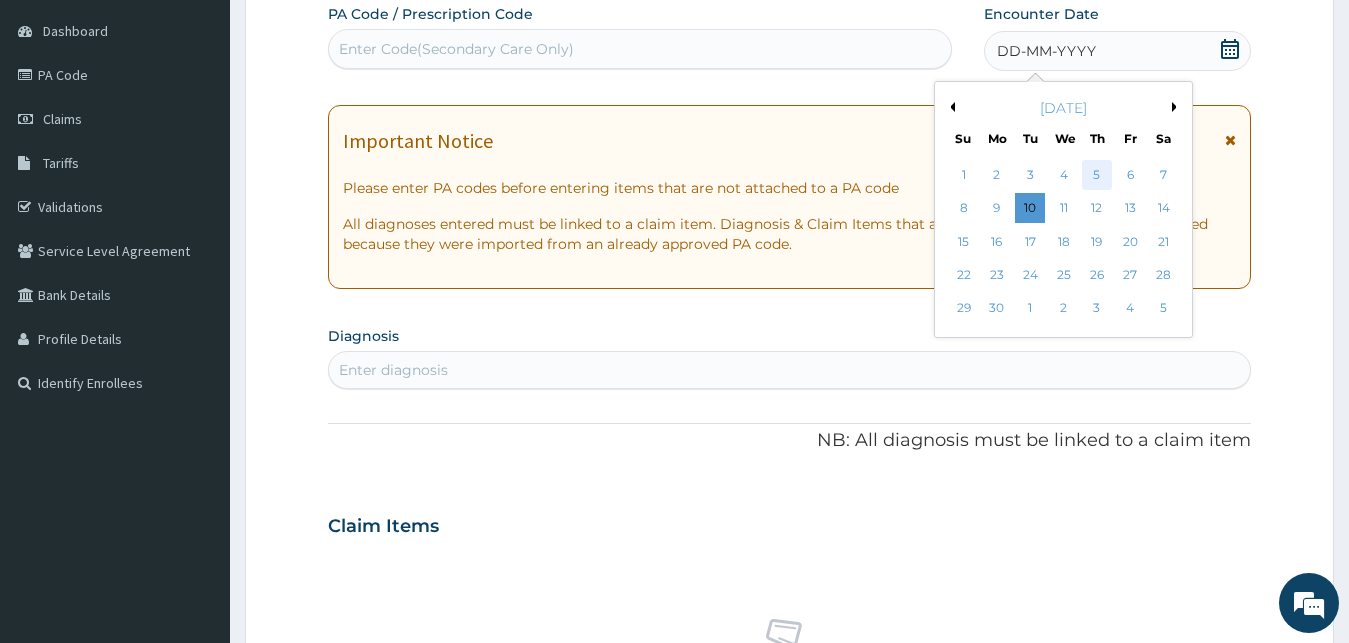click on "5" at bounding box center (1097, 175) 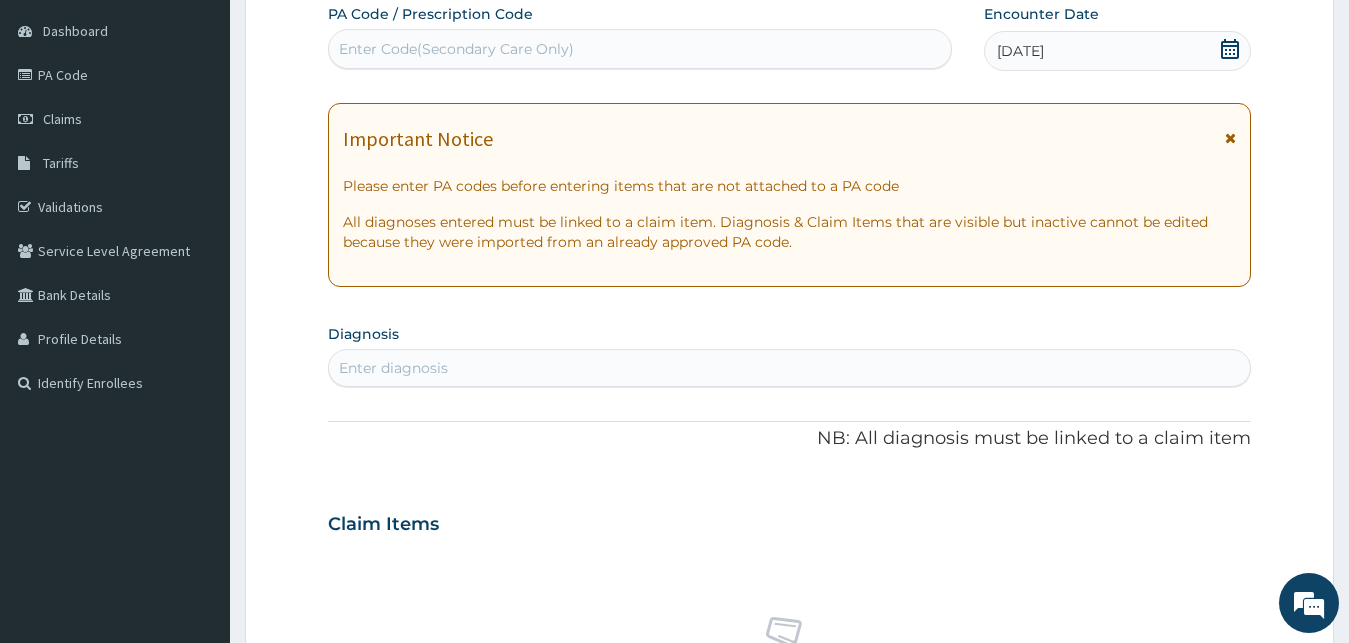 click on "Enter diagnosis" at bounding box center [790, 368] 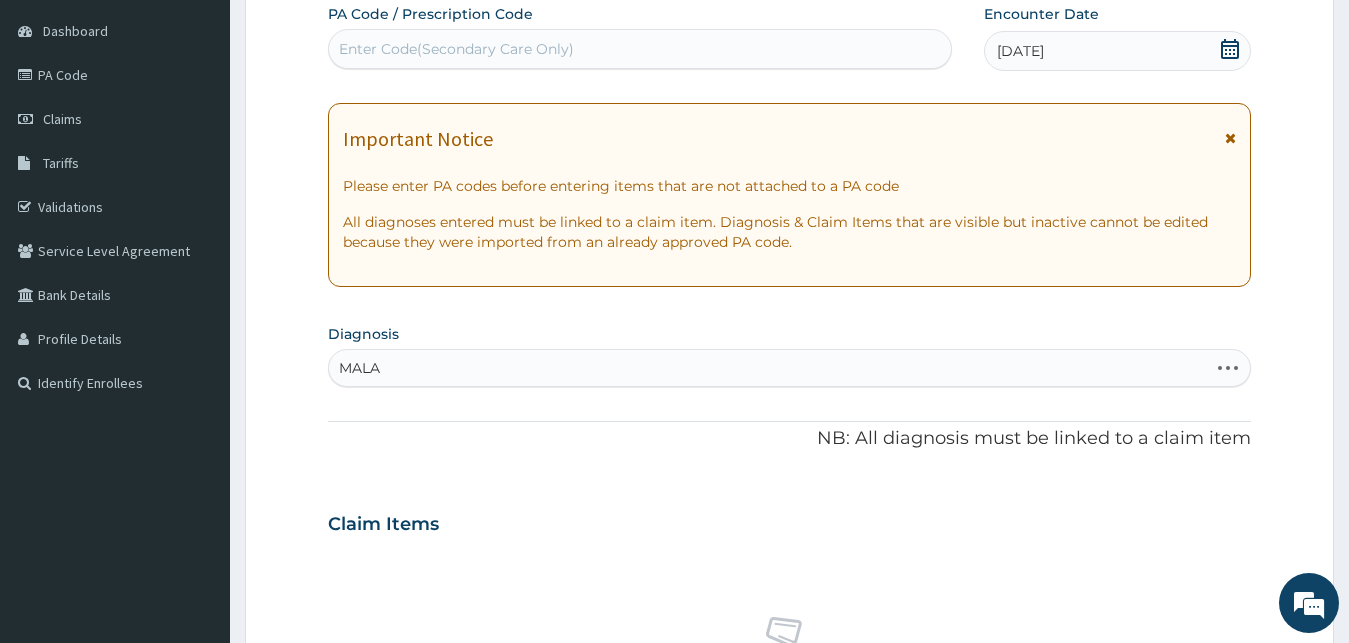 type on "MALAR" 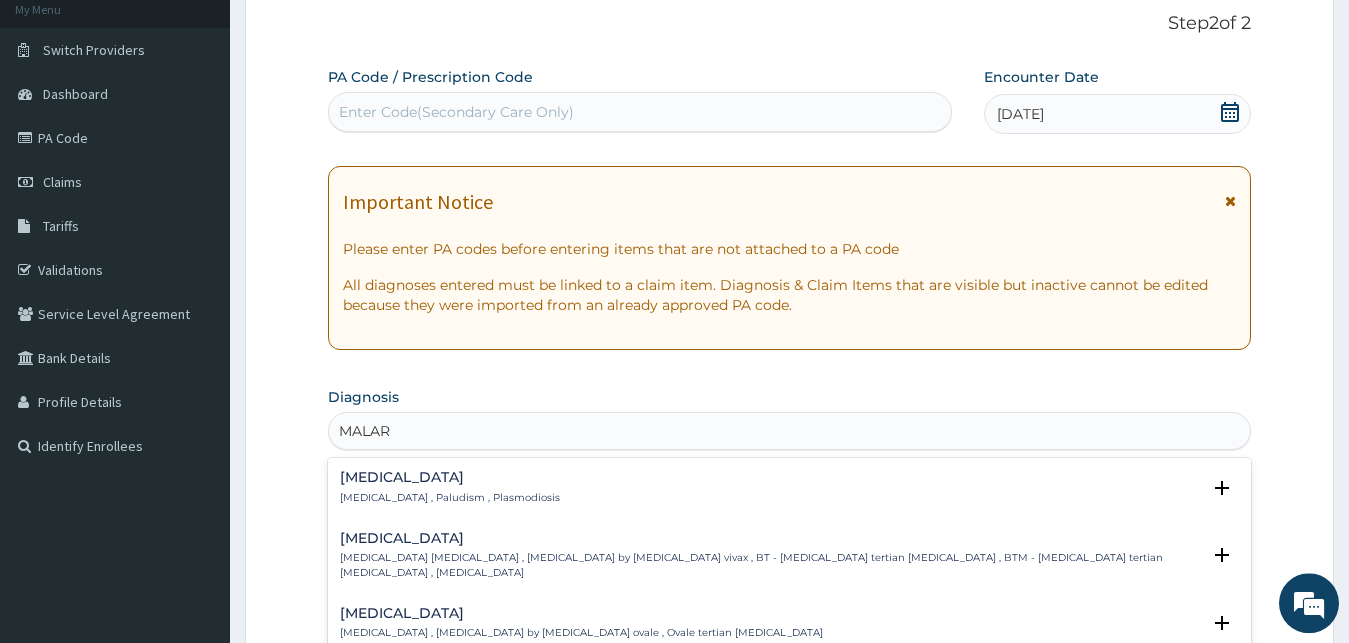 scroll, scrollTop: 85, scrollLeft: 0, axis: vertical 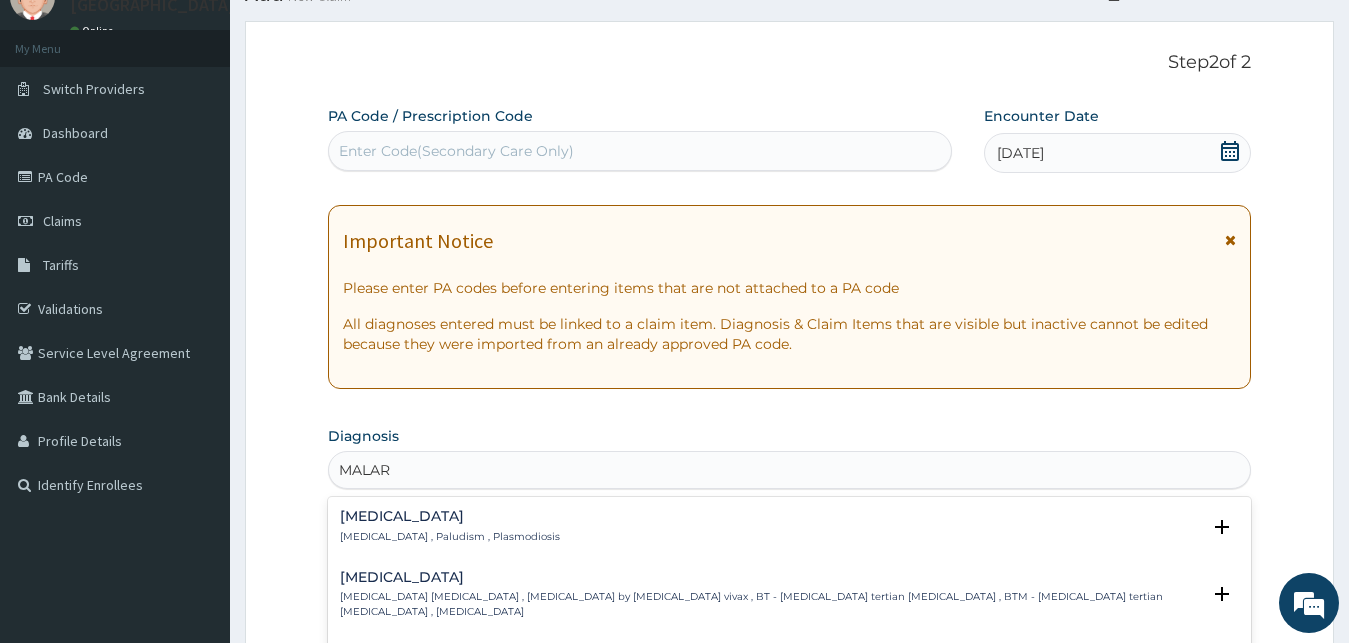 click on "[MEDICAL_DATA]" at bounding box center (450, 516) 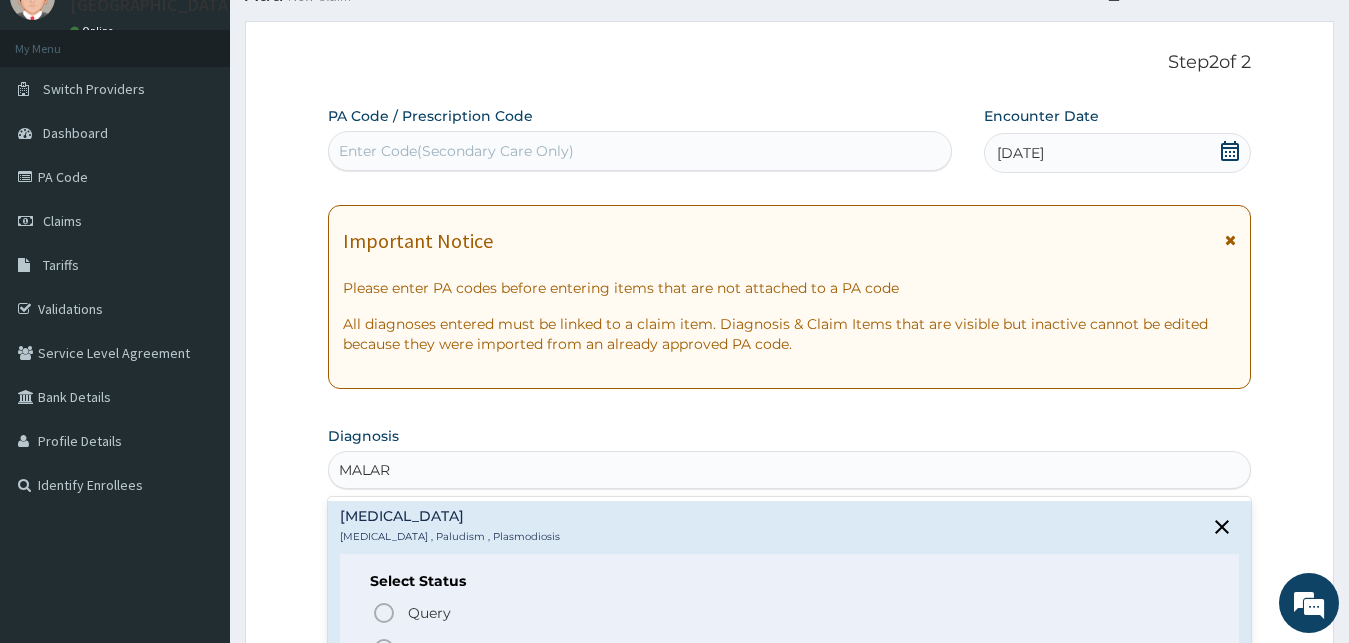 scroll, scrollTop: 493, scrollLeft: 0, axis: vertical 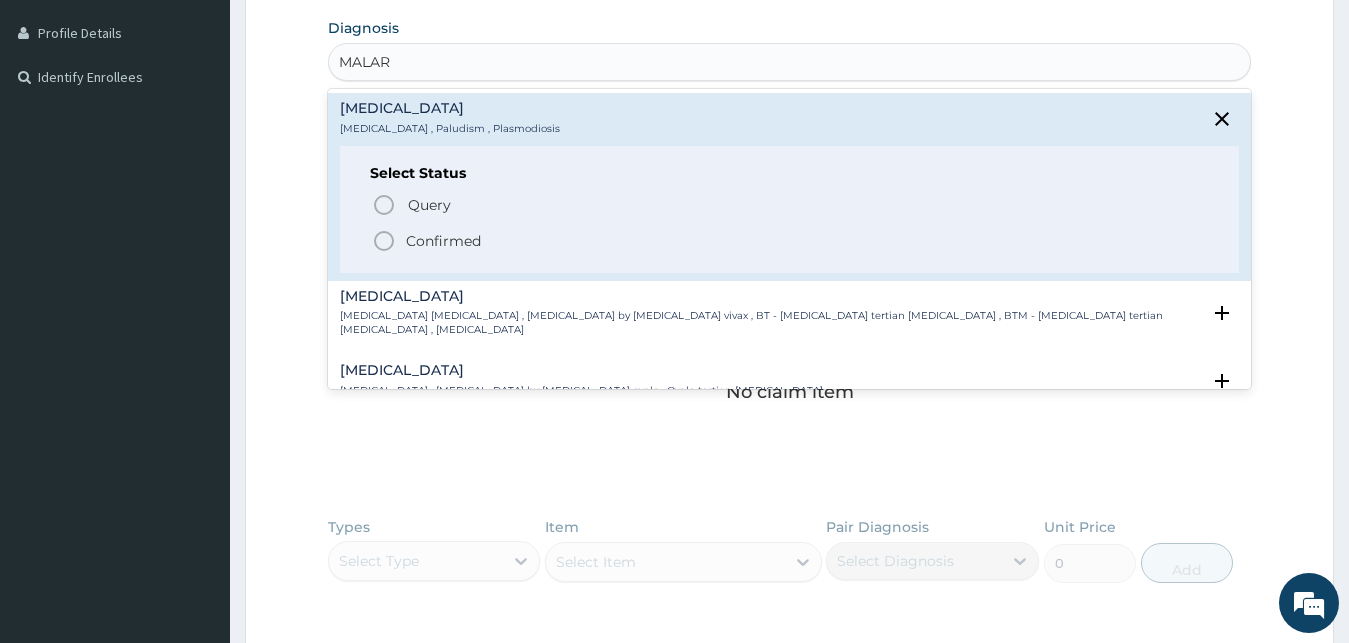 click on "Confirmed" at bounding box center [443, 241] 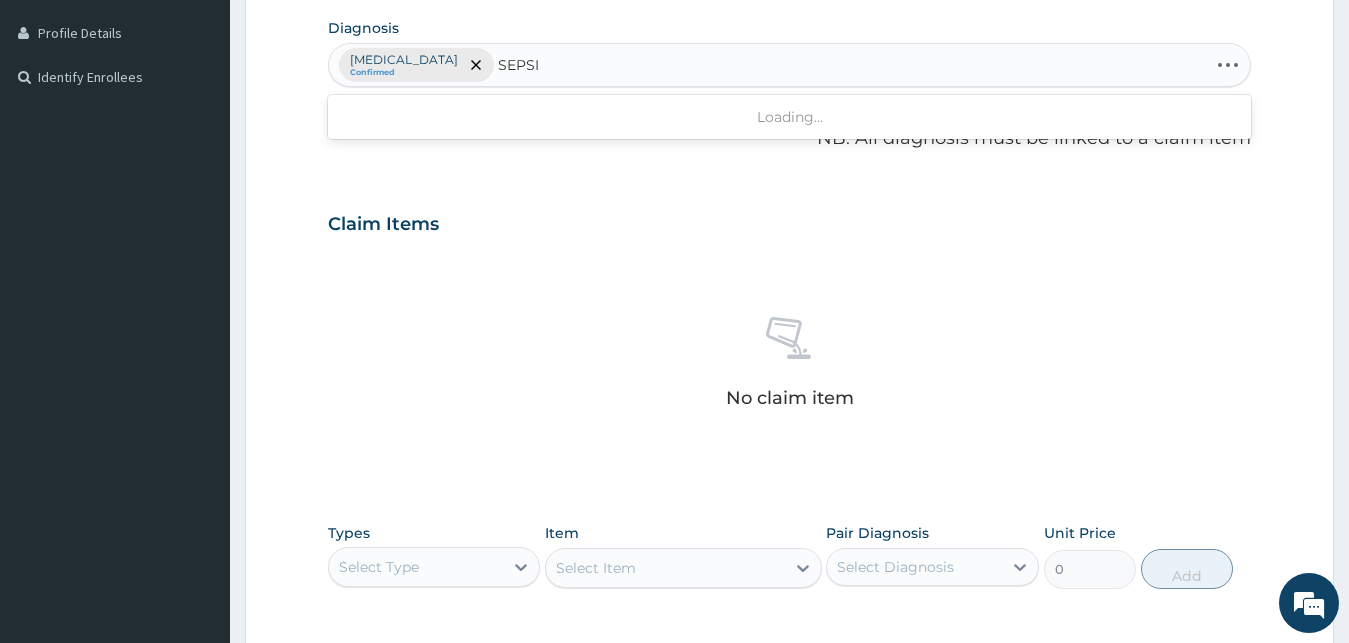 type on "[MEDICAL_DATA]" 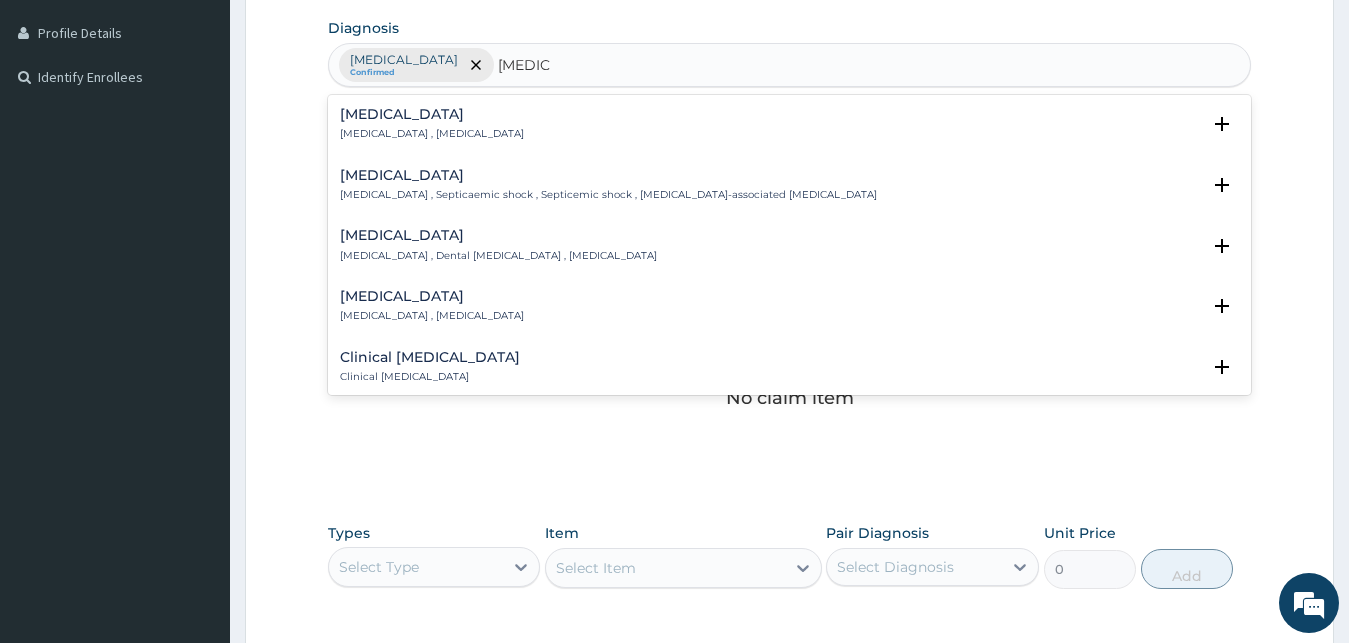 click on "[MEDICAL_DATA] [MEDICAL_DATA] , [MEDICAL_DATA]" at bounding box center (432, 124) 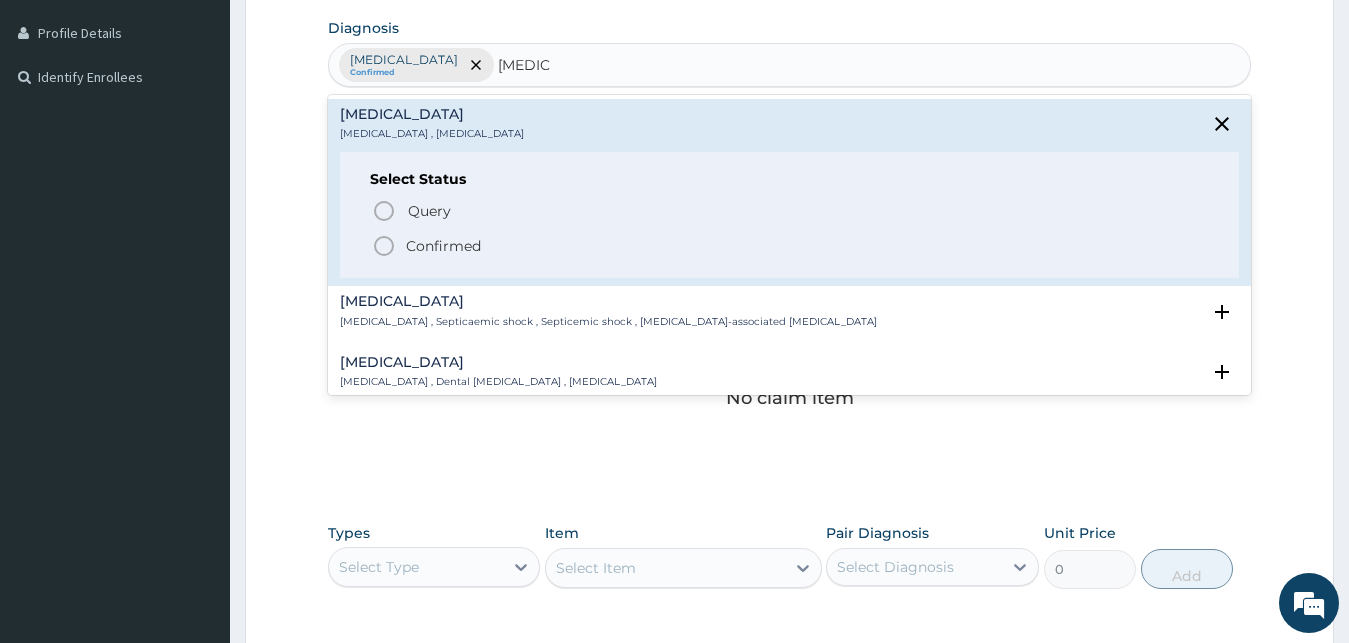 click on "Confirmed" at bounding box center (443, 246) 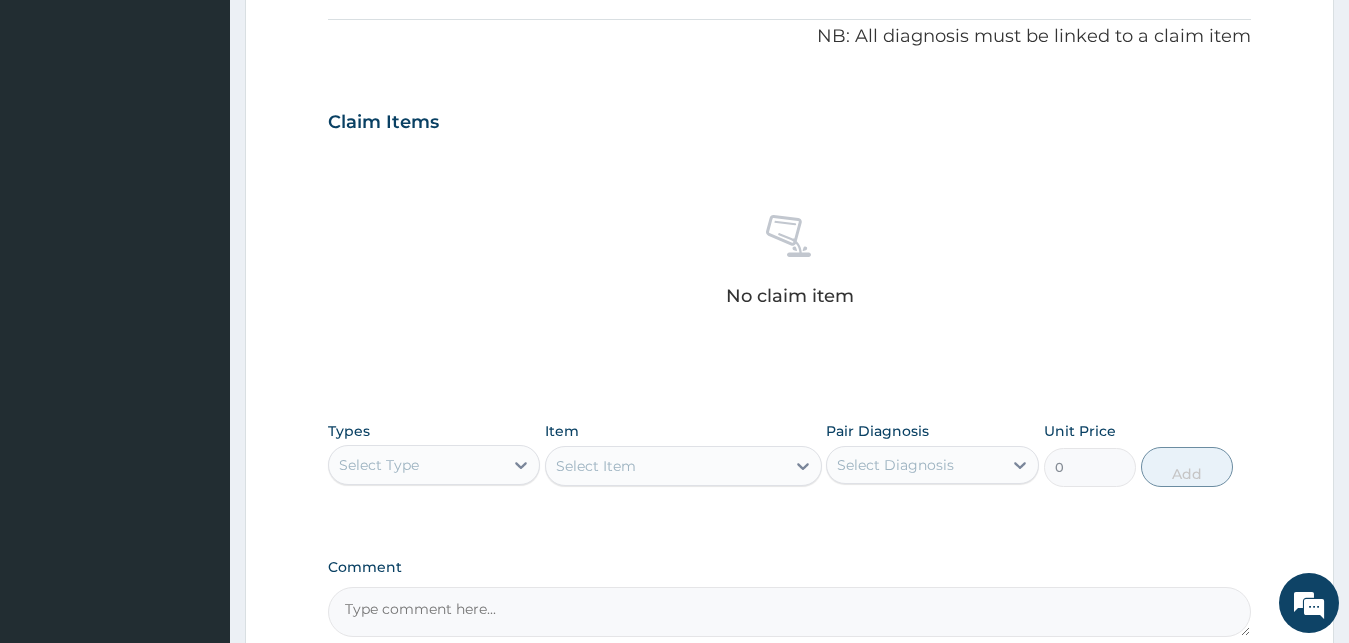 scroll, scrollTop: 799, scrollLeft: 0, axis: vertical 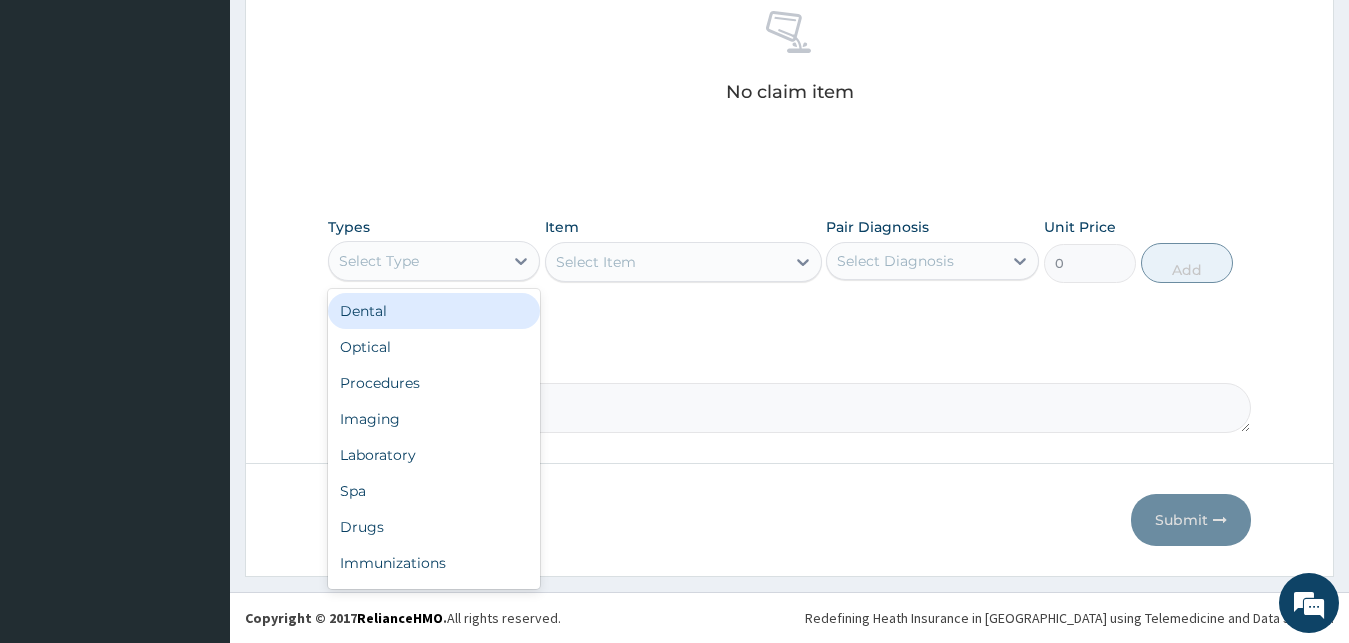 click on "Select Type" at bounding box center (416, 261) 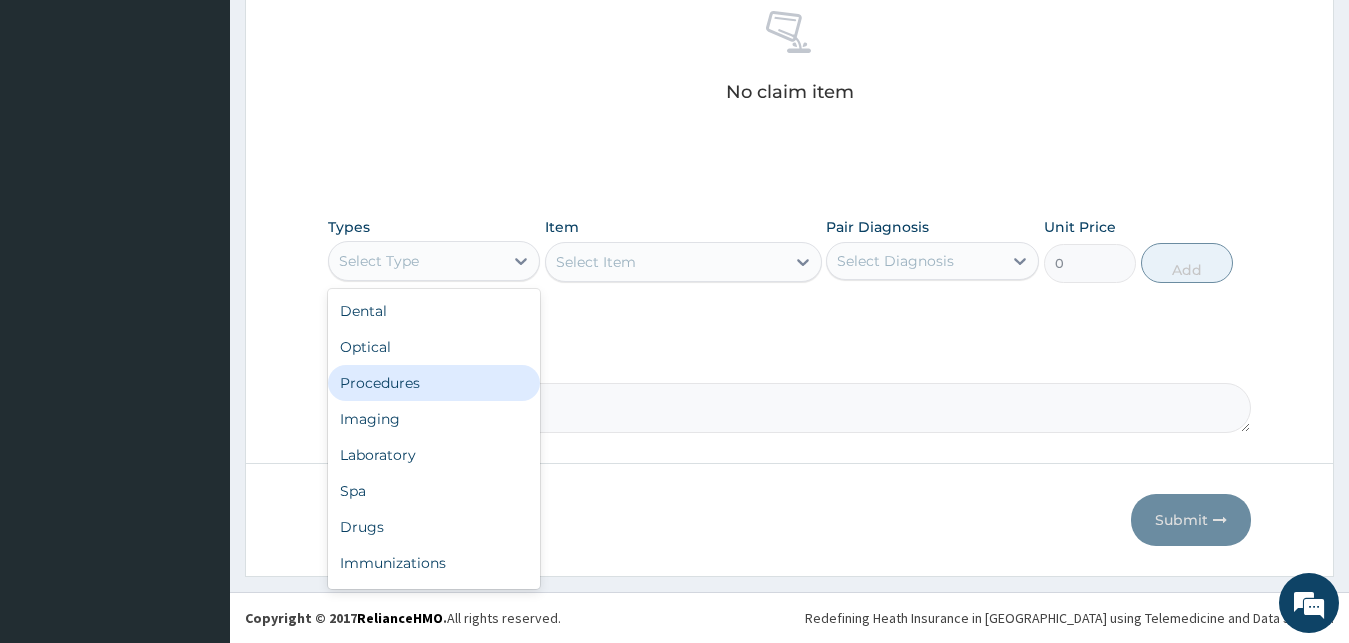 click on "Procedures" at bounding box center (434, 383) 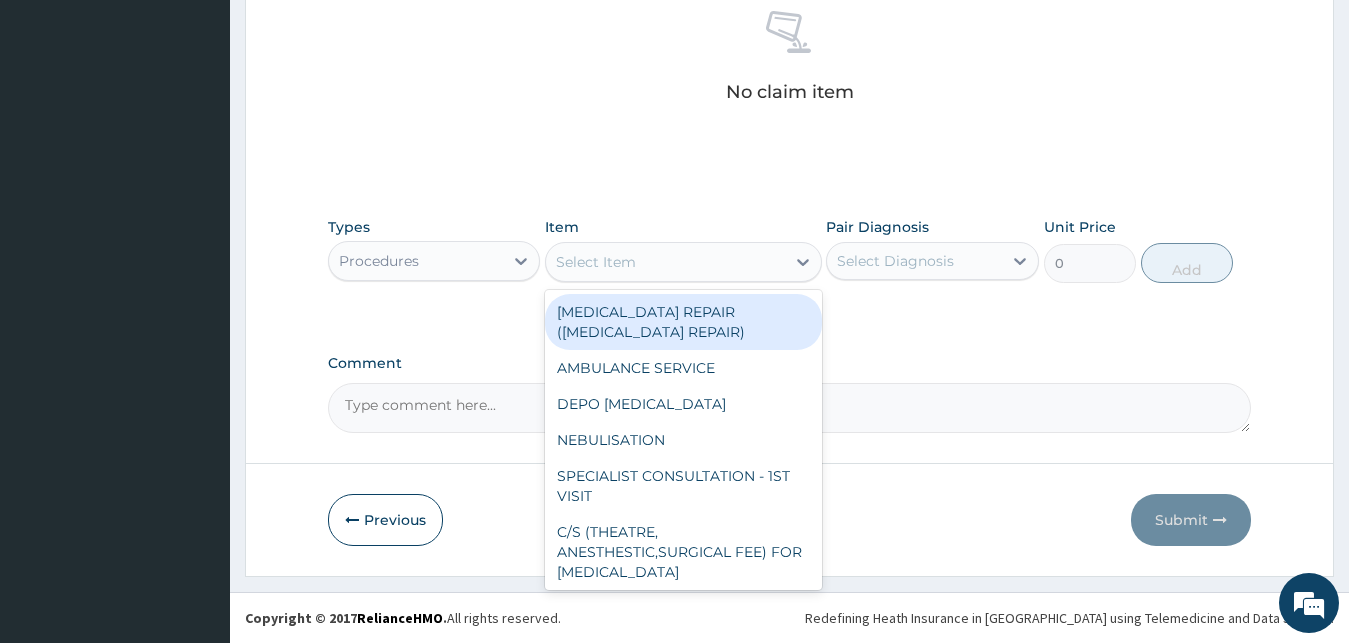 click on "Select Item" at bounding box center [665, 262] 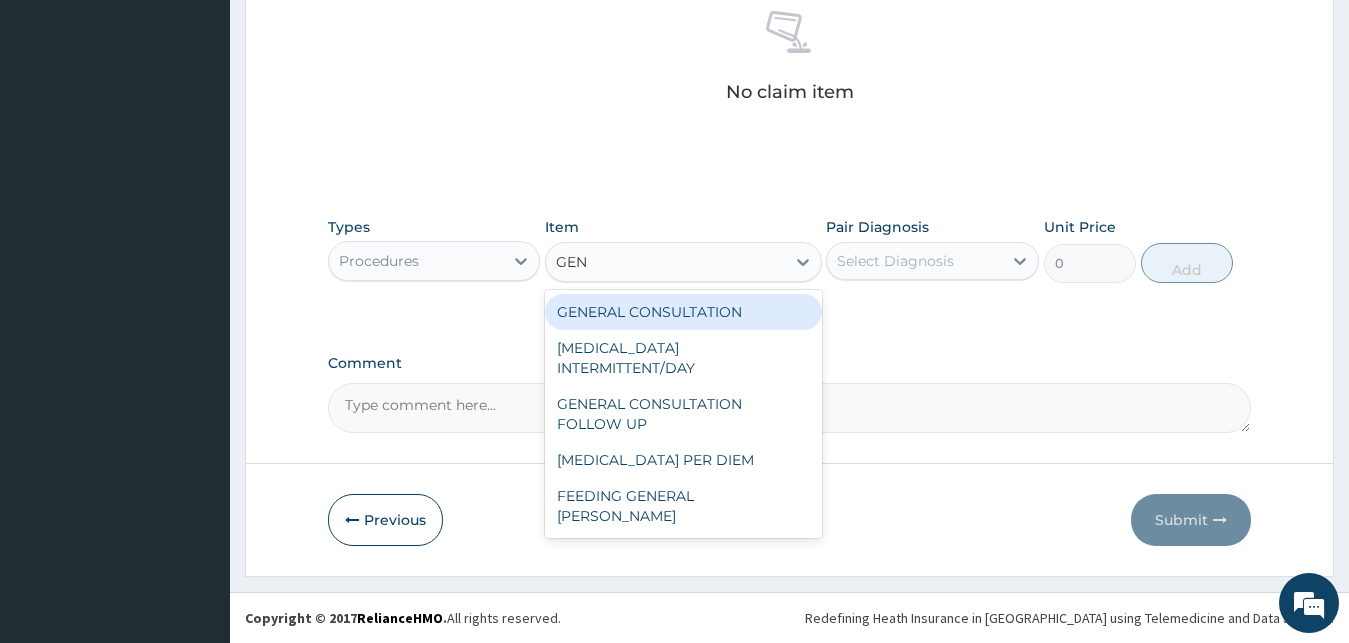 type on "GENE" 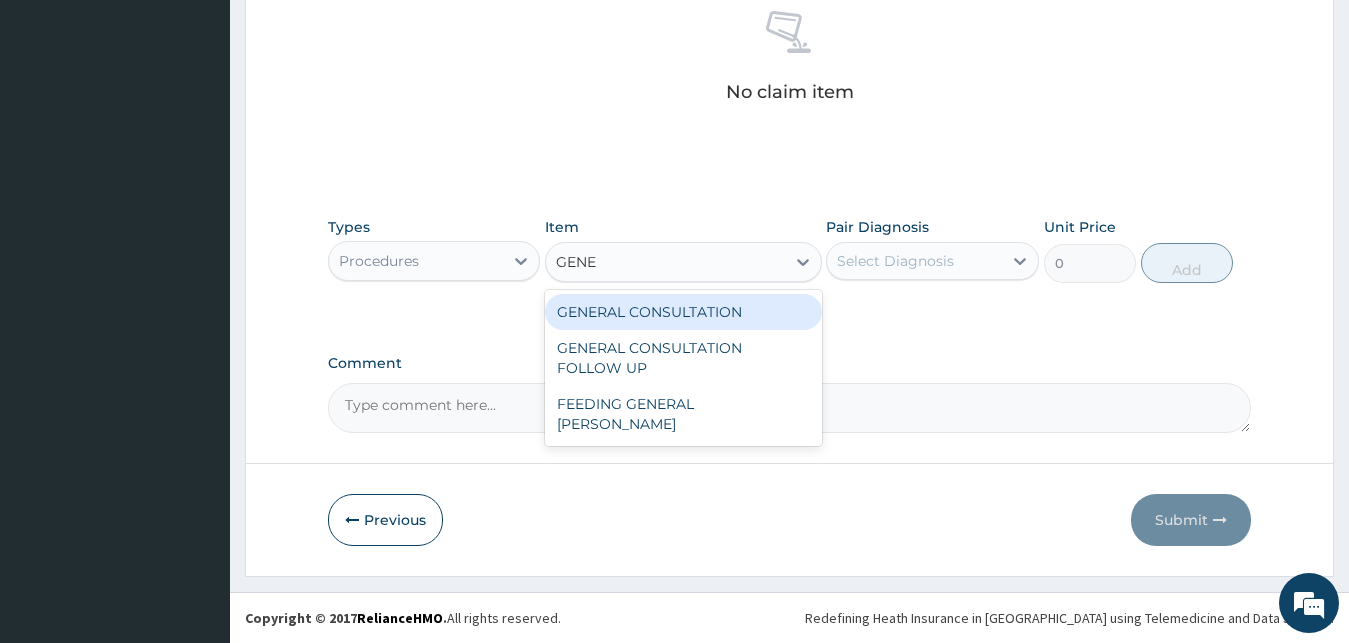 click on "GENERAL CONSULTATION" at bounding box center [683, 312] 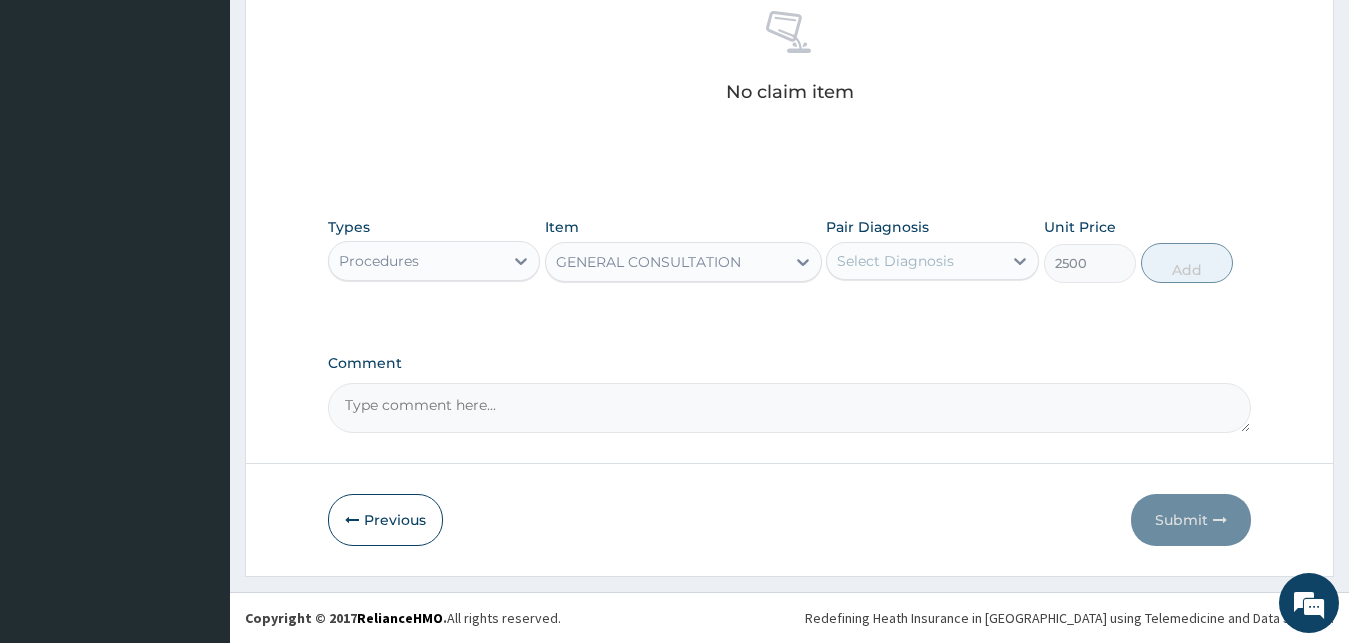 type 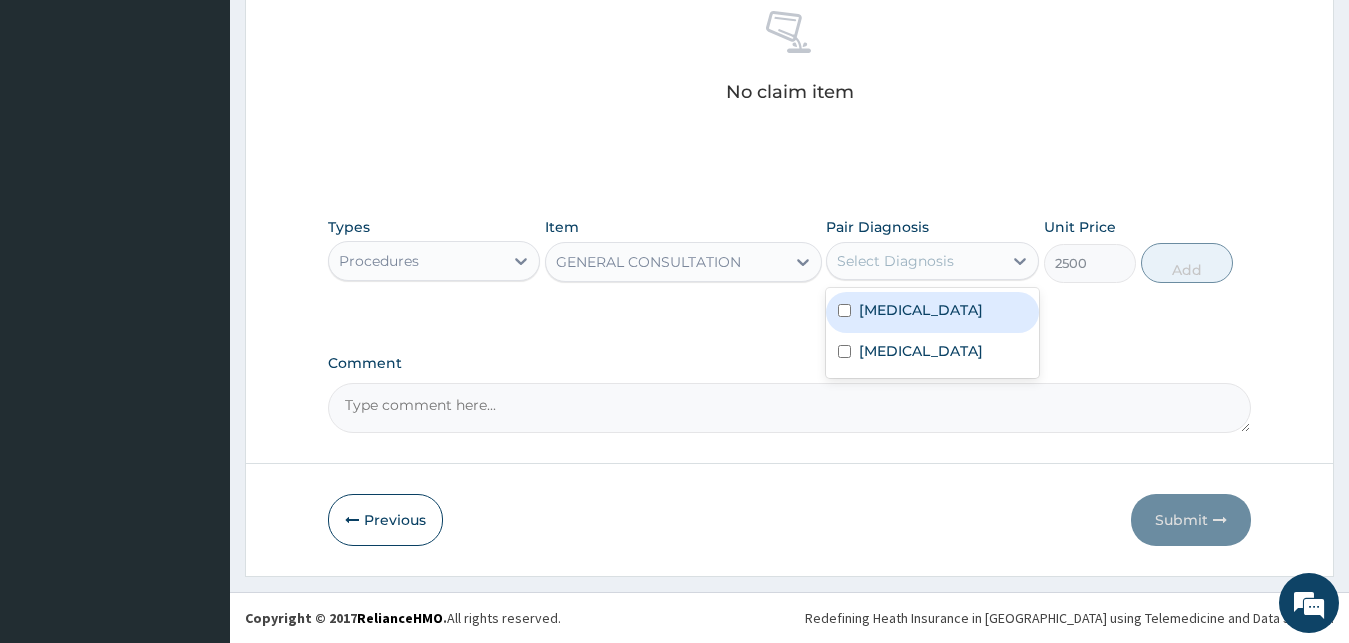 click on "Select Diagnosis" at bounding box center (914, 261) 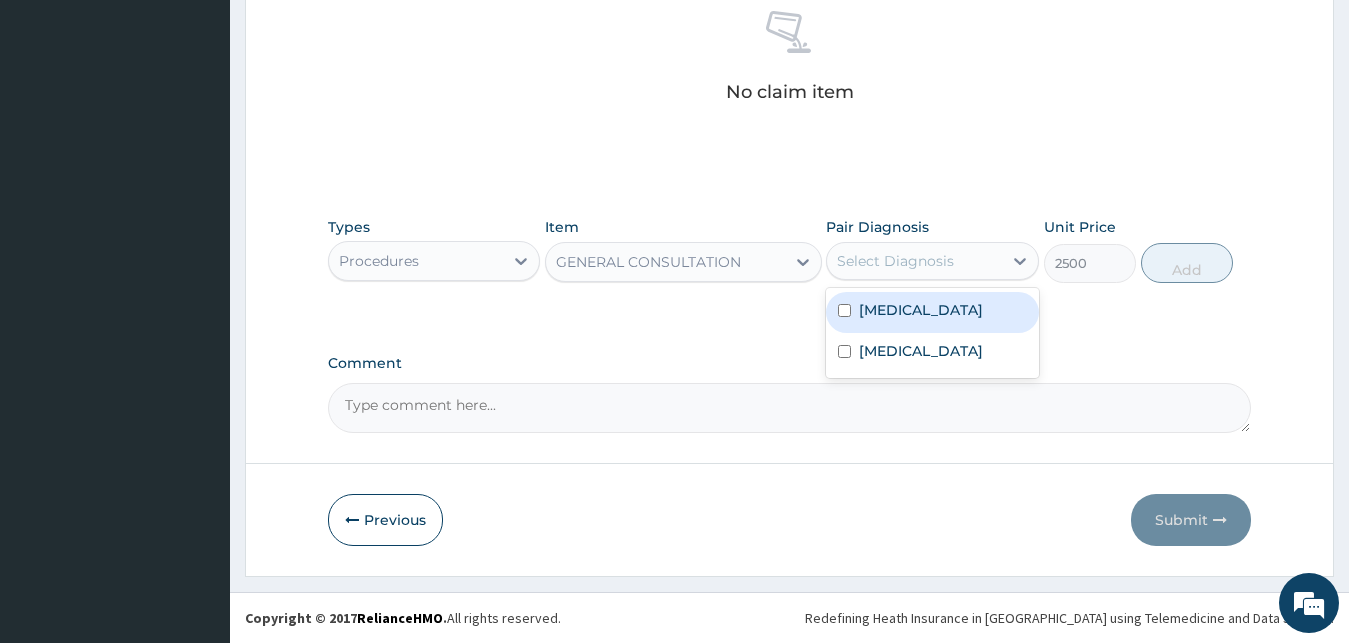 drag, startPoint x: 958, startPoint y: 301, endPoint x: 939, endPoint y: 360, distance: 61.983868 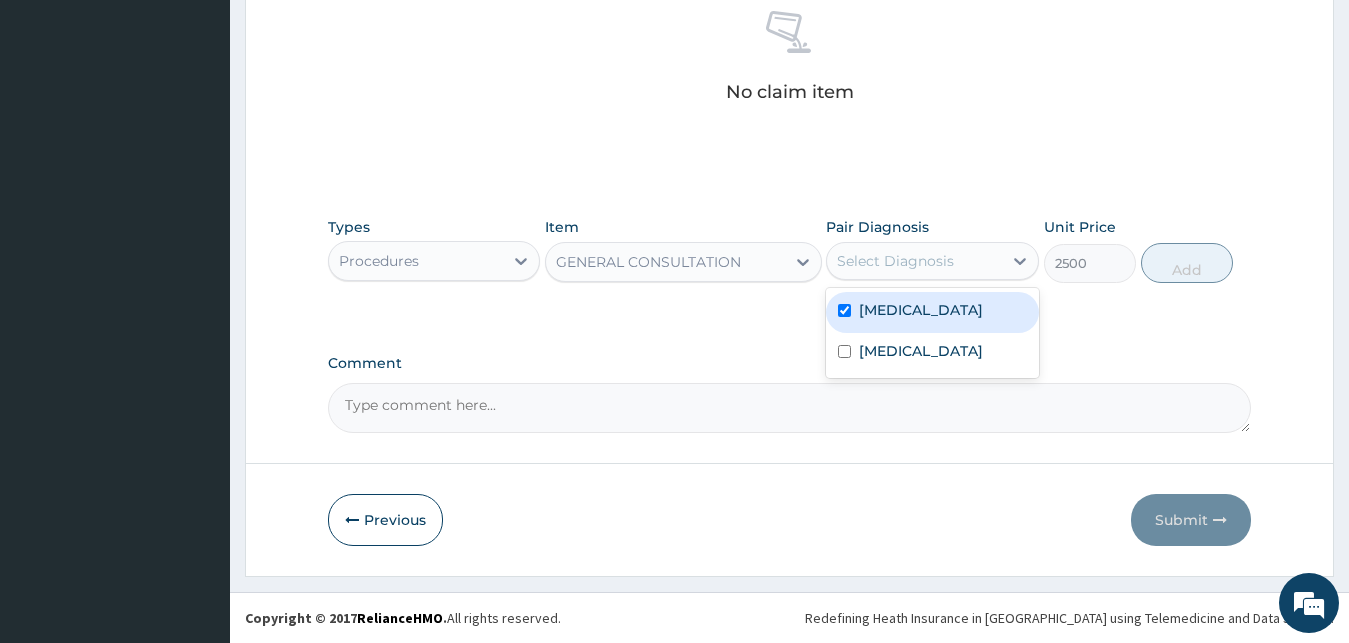 checkbox on "true" 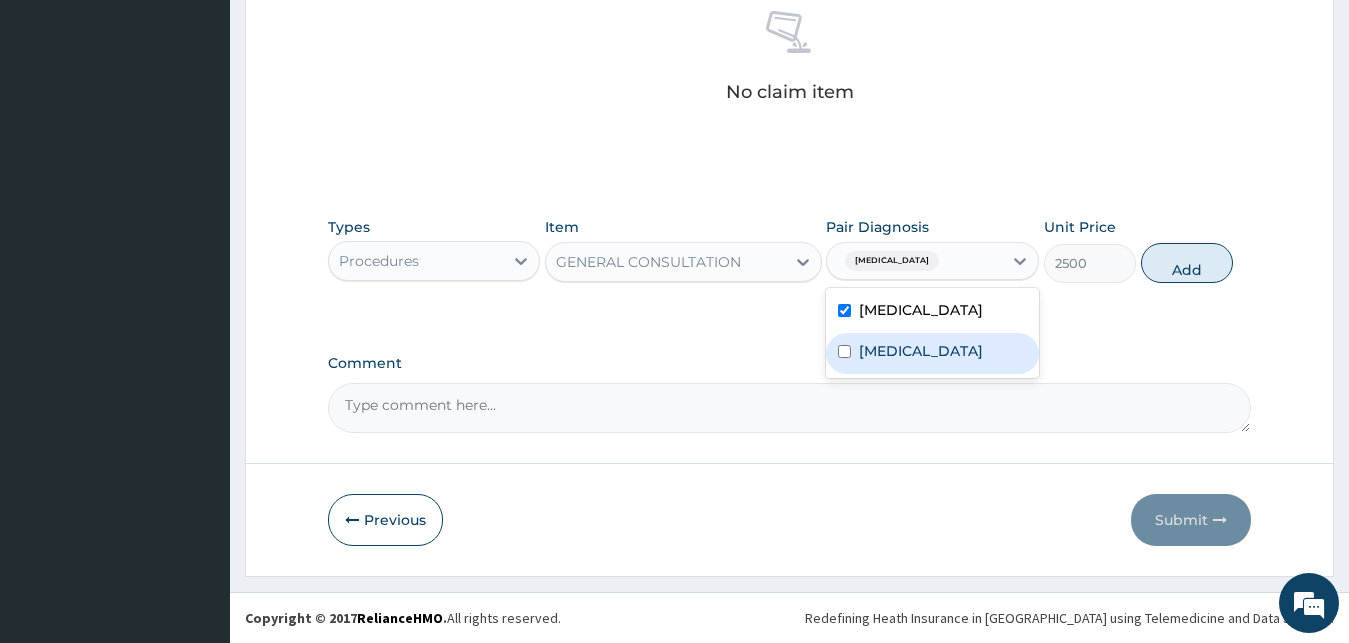 click on "Sepsis" at bounding box center (932, 353) 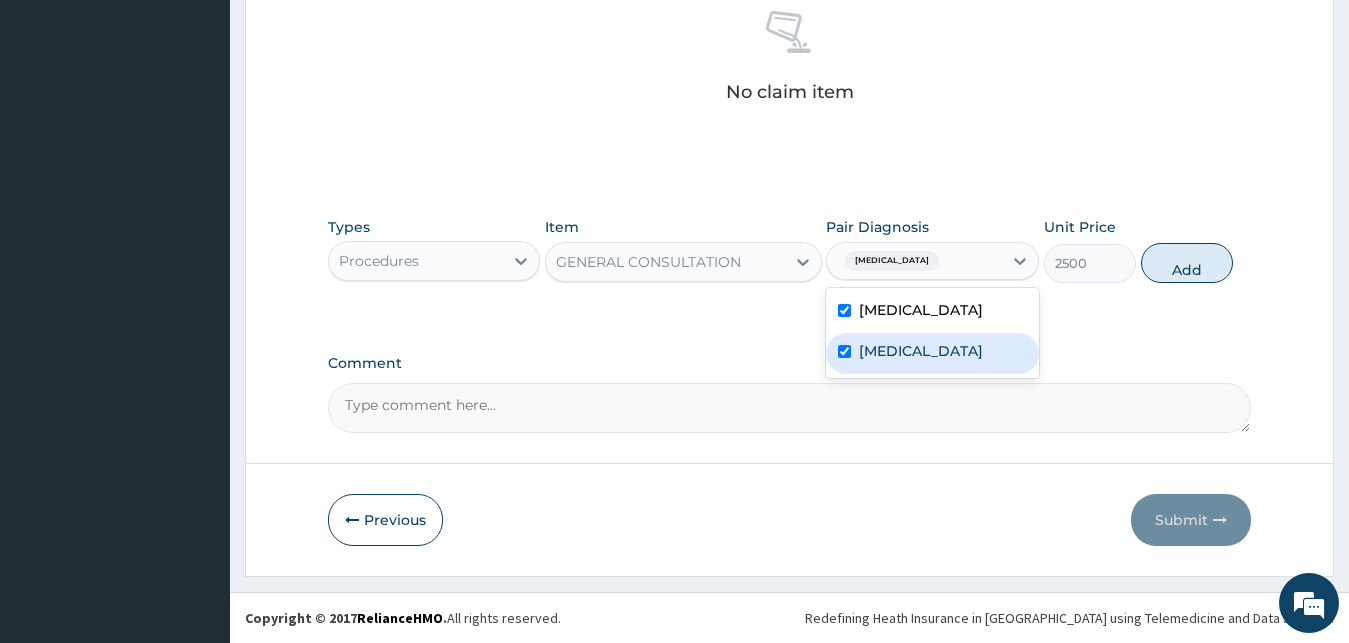 checkbox on "true" 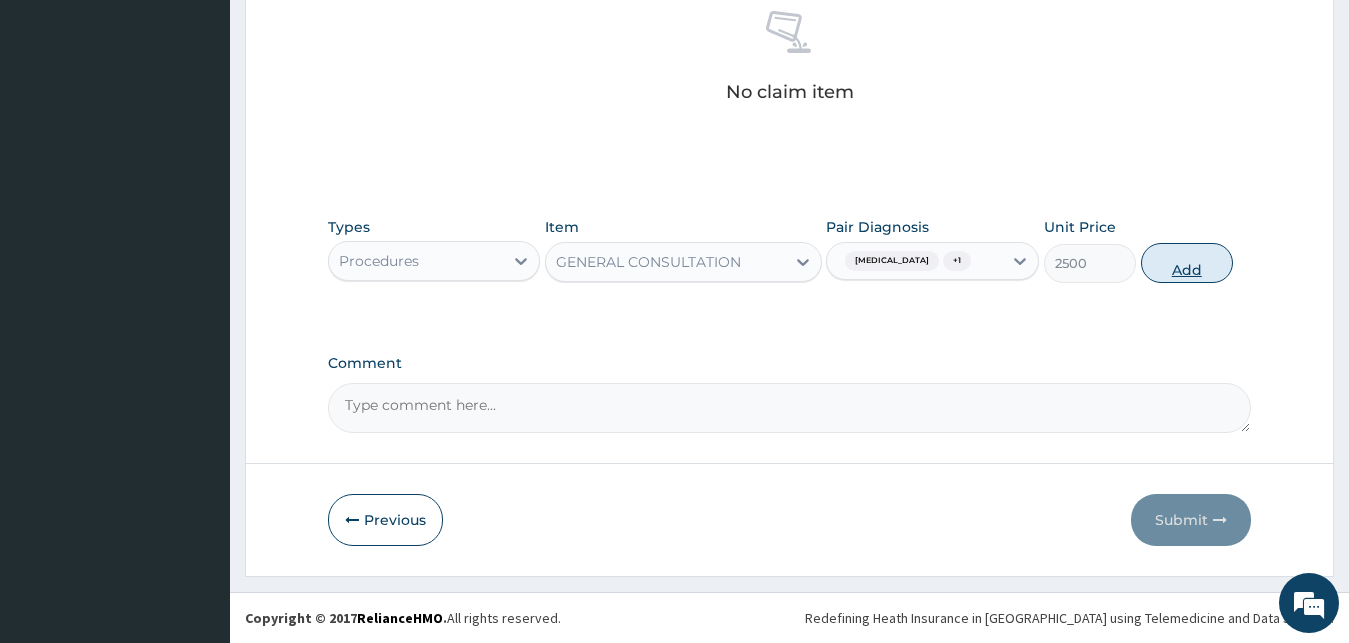 click on "Add" at bounding box center [1187, 263] 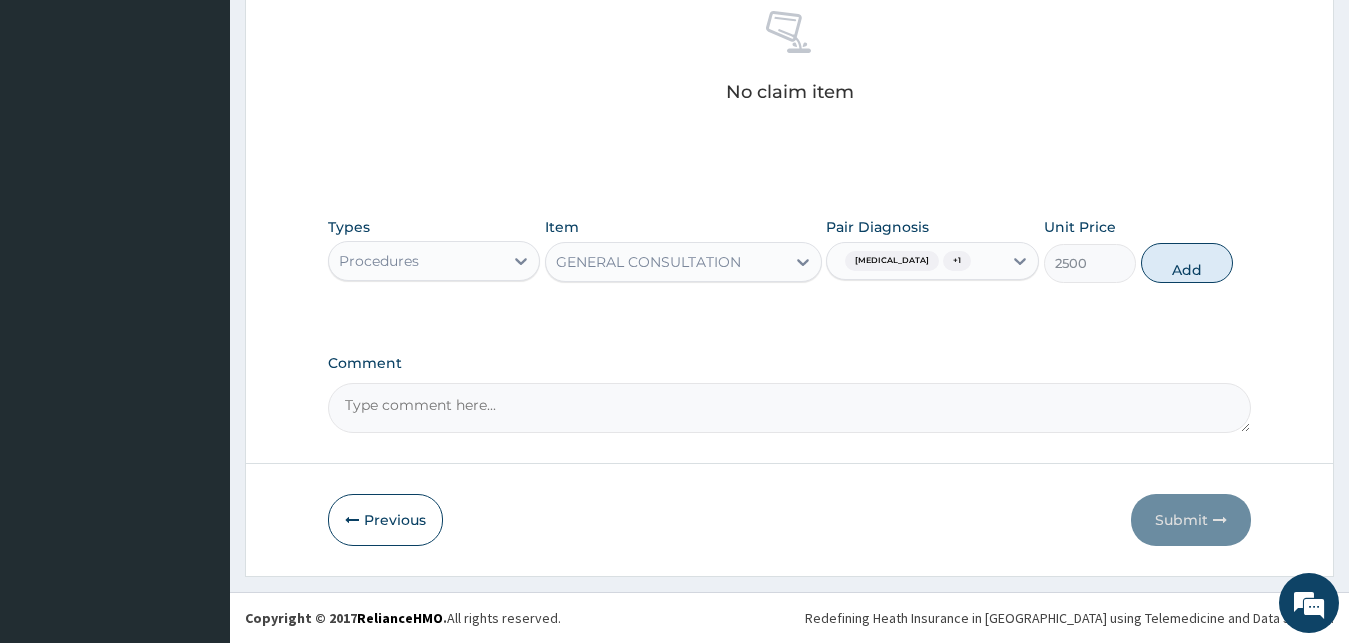 type on "0" 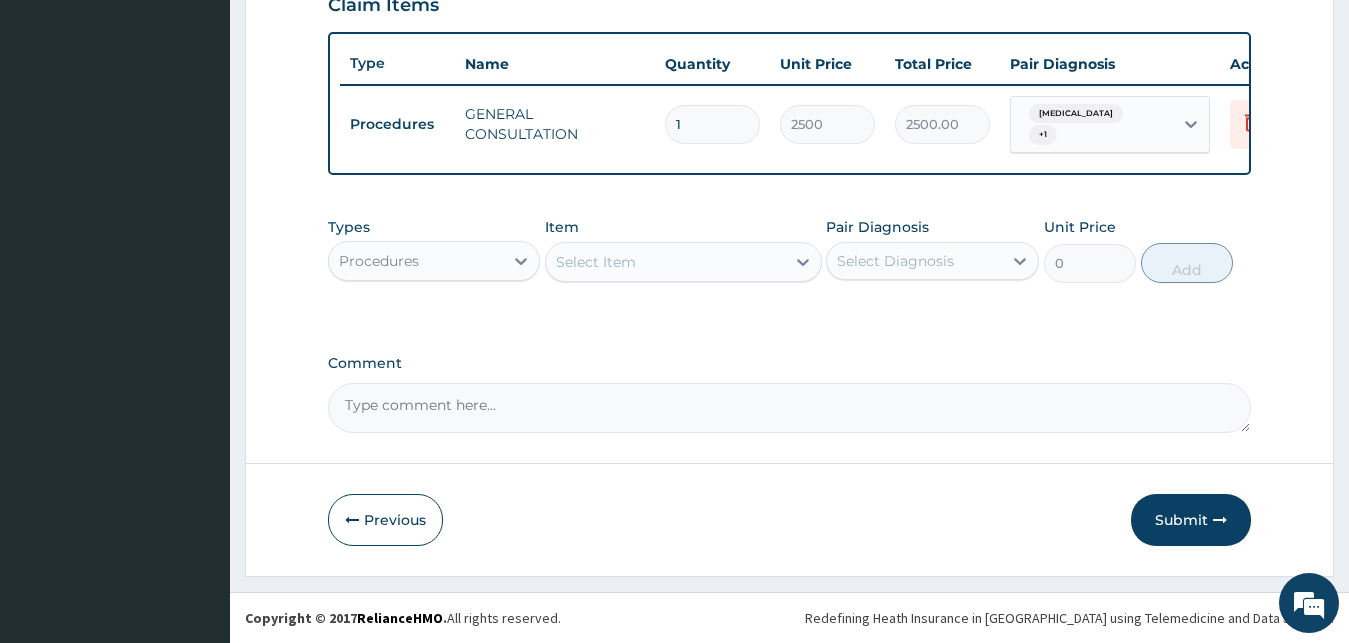 scroll, scrollTop: 721, scrollLeft: 0, axis: vertical 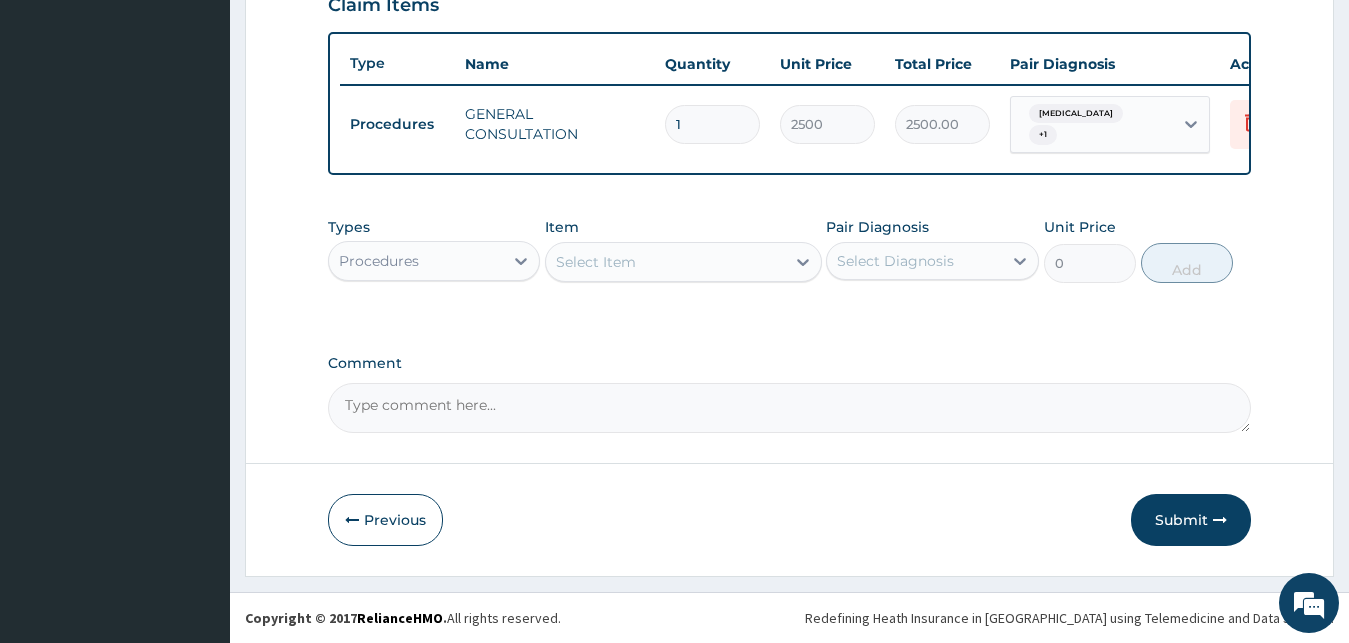 click on "Procedures" at bounding box center (434, 261) 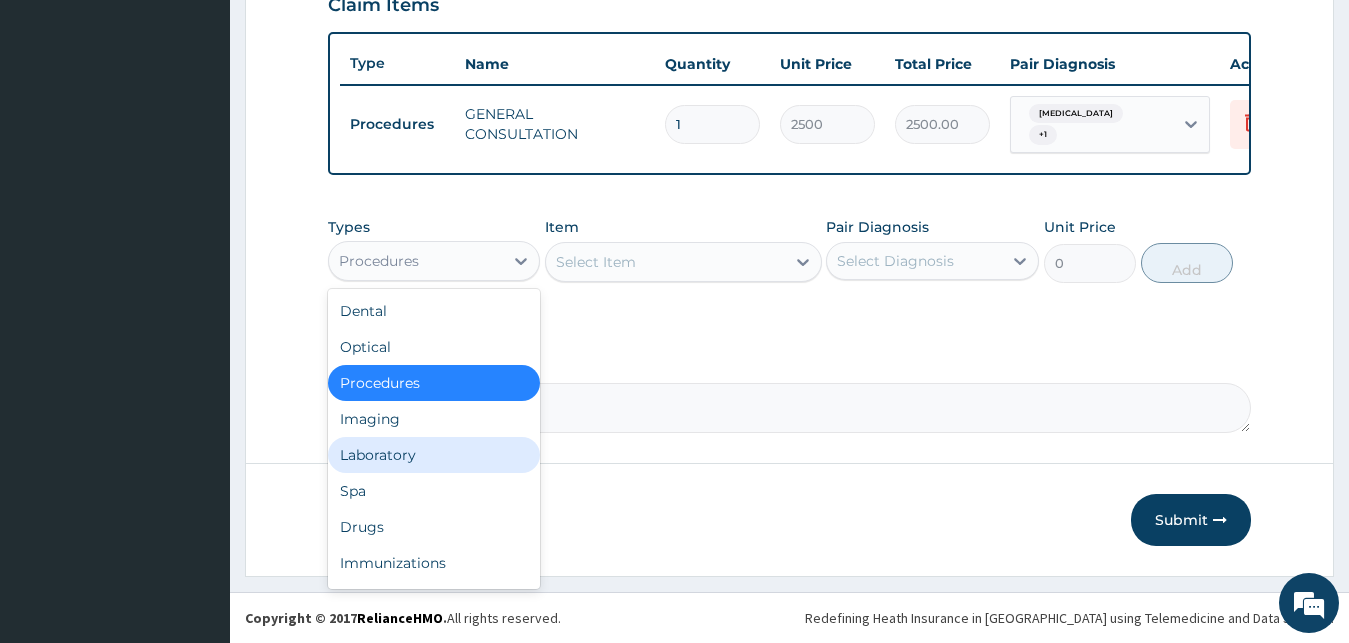 click on "Laboratory" at bounding box center (434, 455) 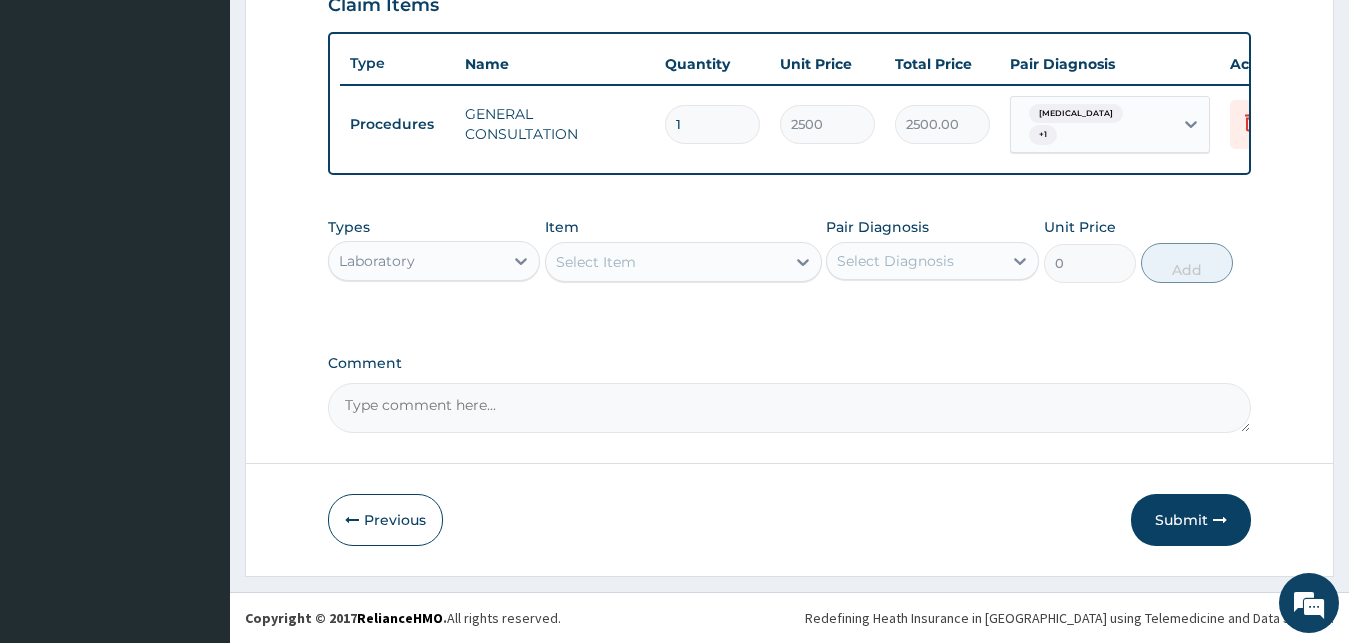 click on "Select Item" at bounding box center [665, 262] 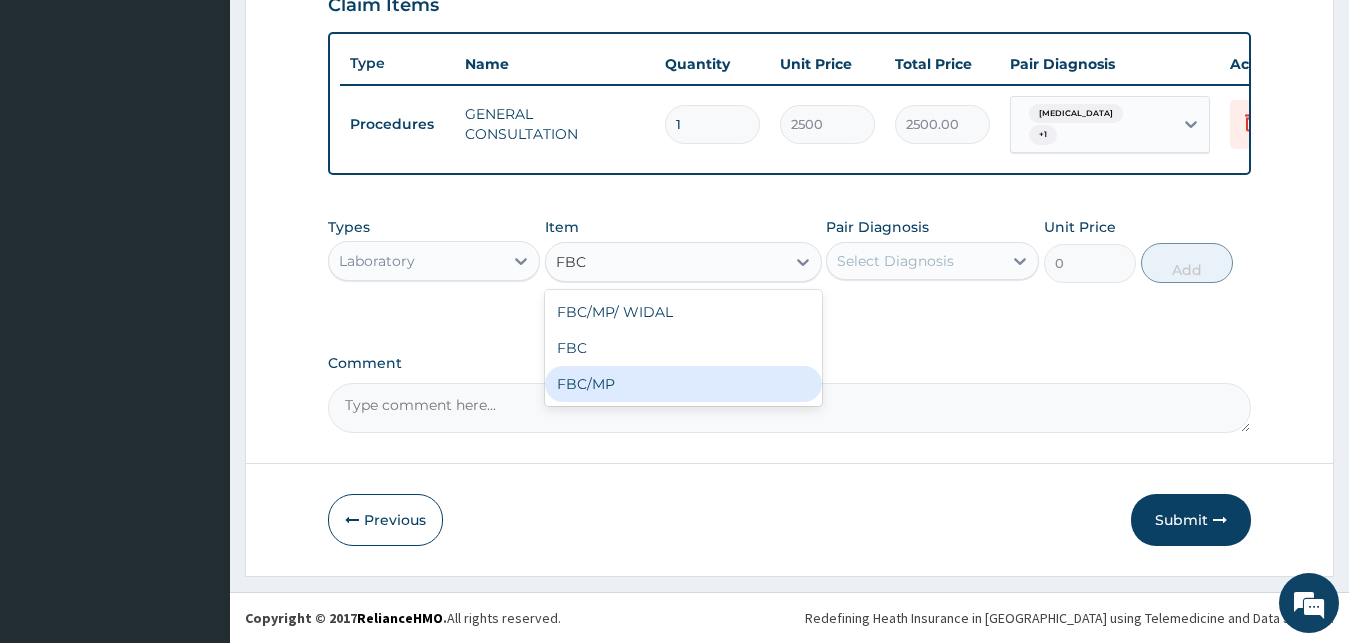 type on "FBC" 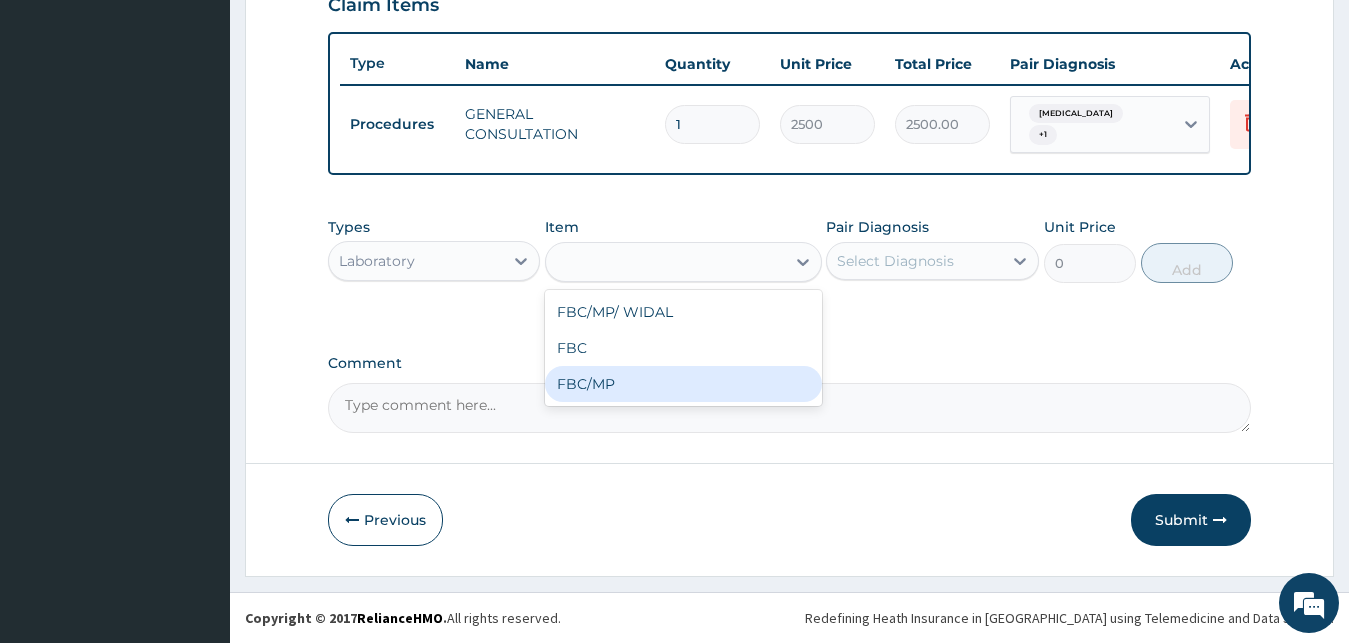 click on "Comment" at bounding box center [790, 408] 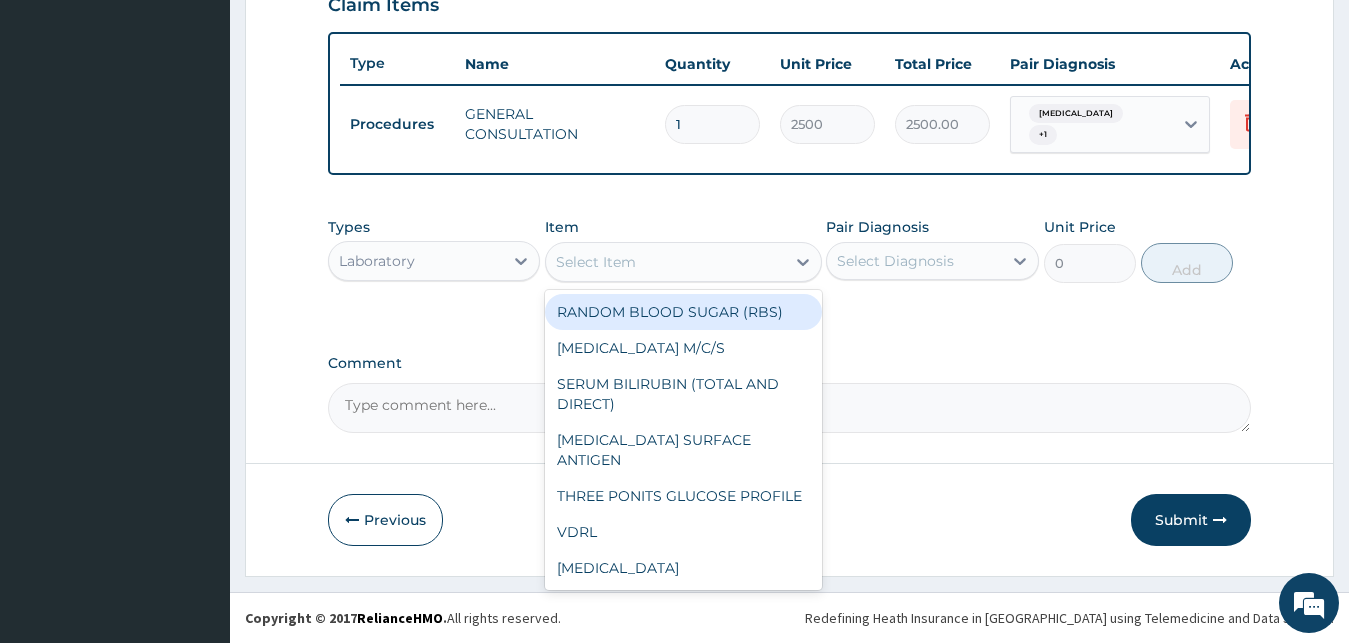 click on "Select Item" at bounding box center (665, 262) 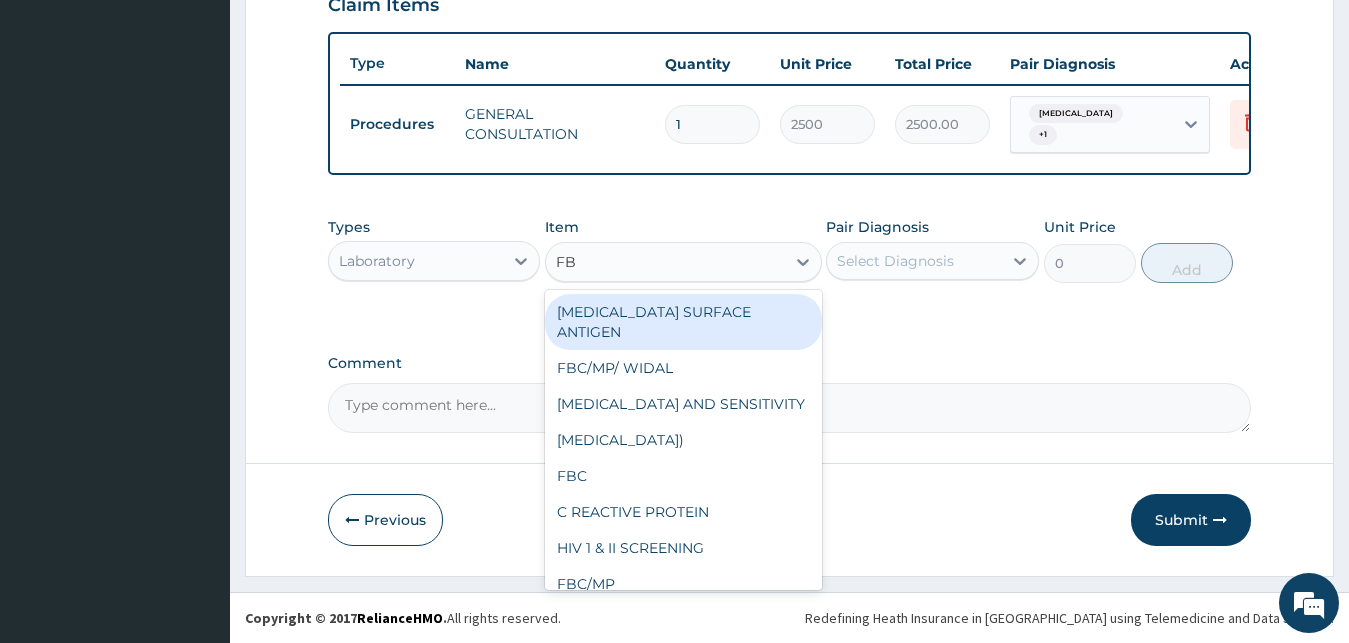 type on "FBC" 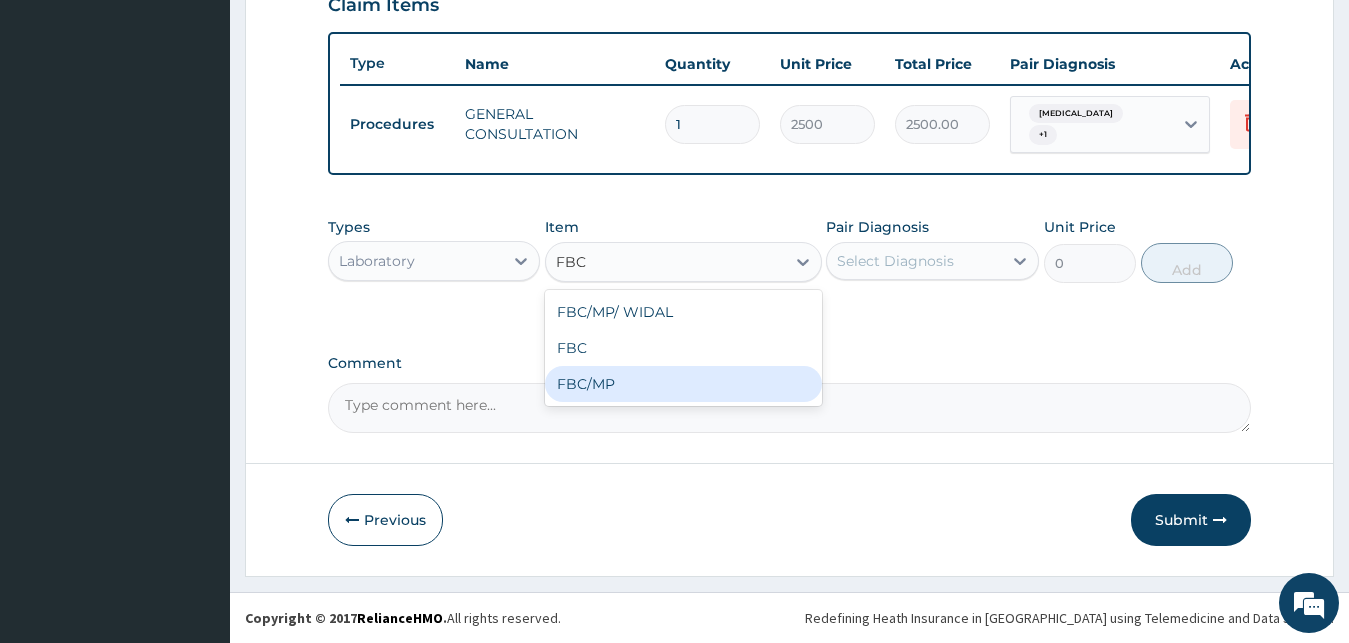 click on "FBC/MP" at bounding box center [683, 384] 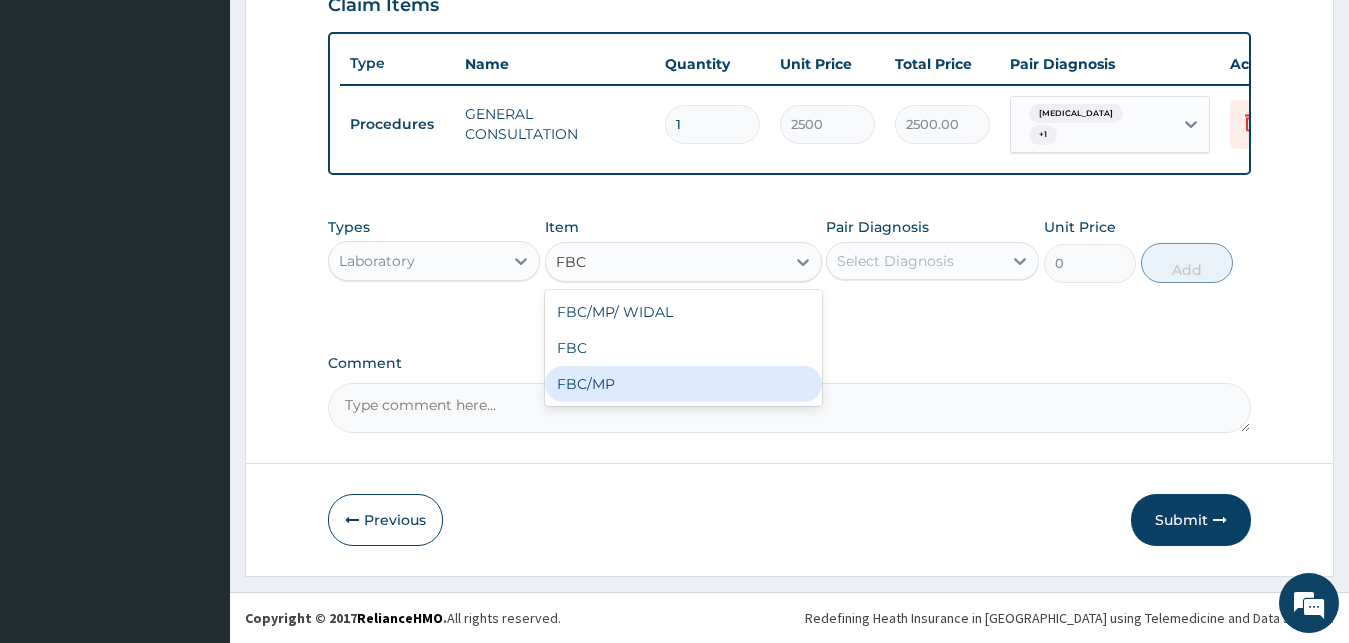 type 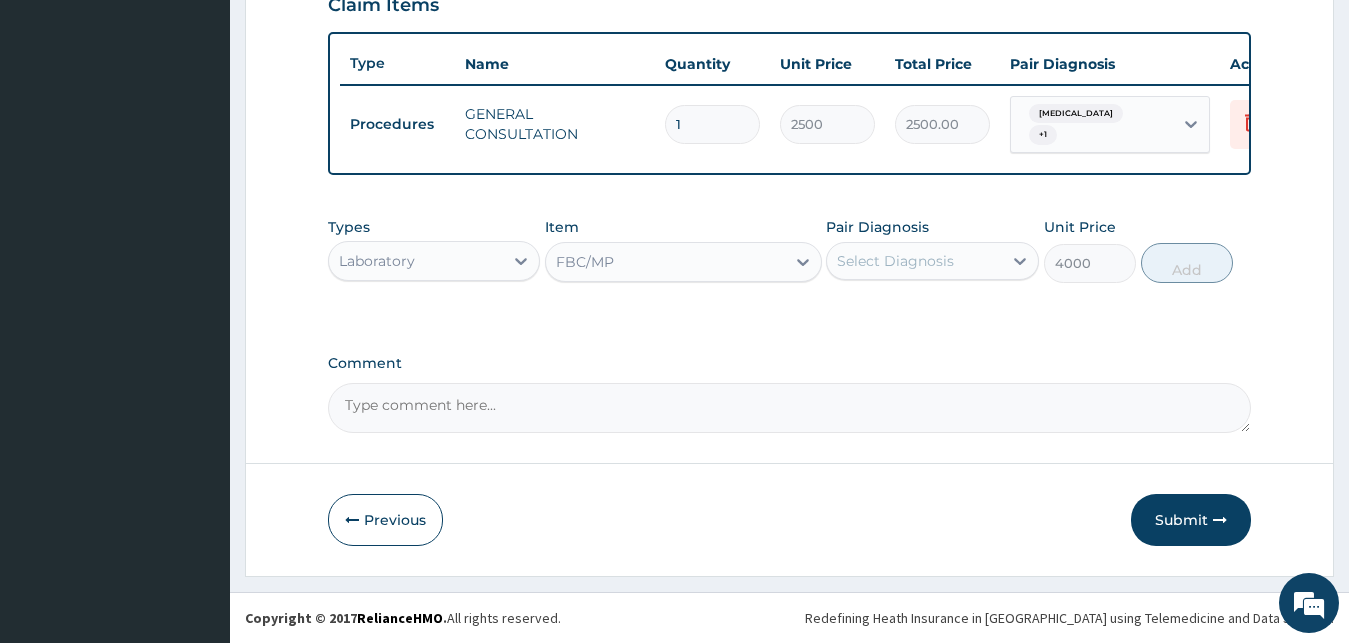 click on "Select Diagnosis" at bounding box center (932, 261) 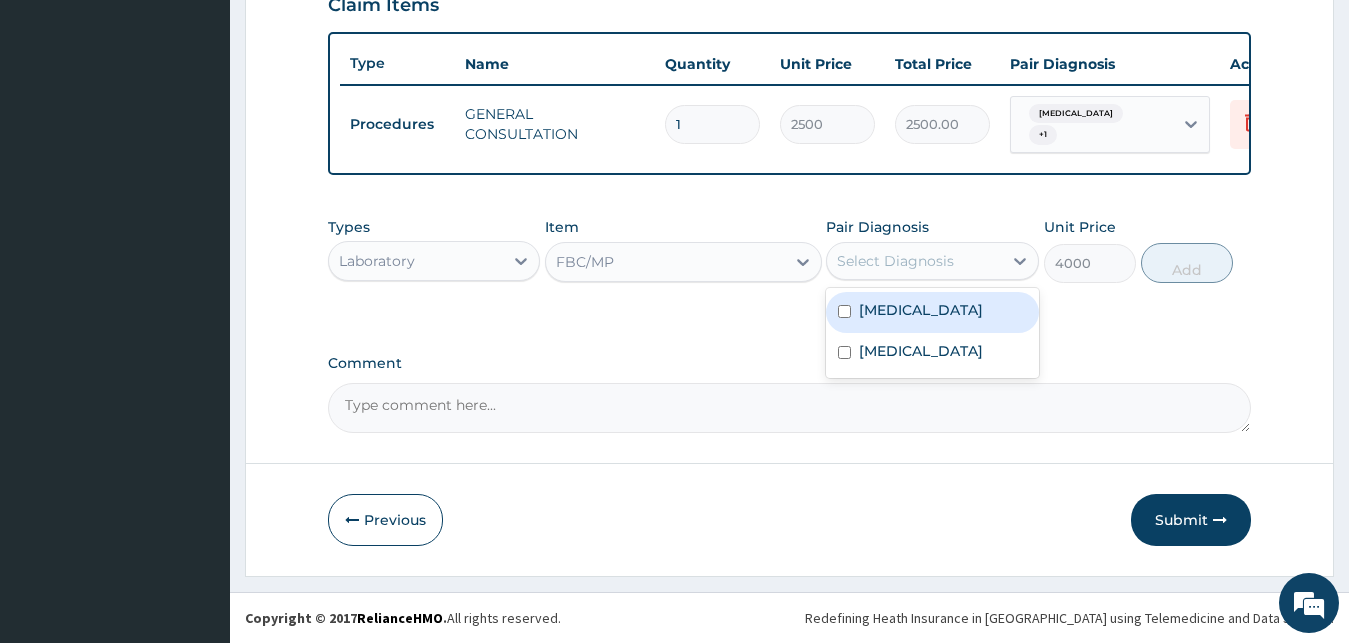 click on "[MEDICAL_DATA]" at bounding box center (921, 310) 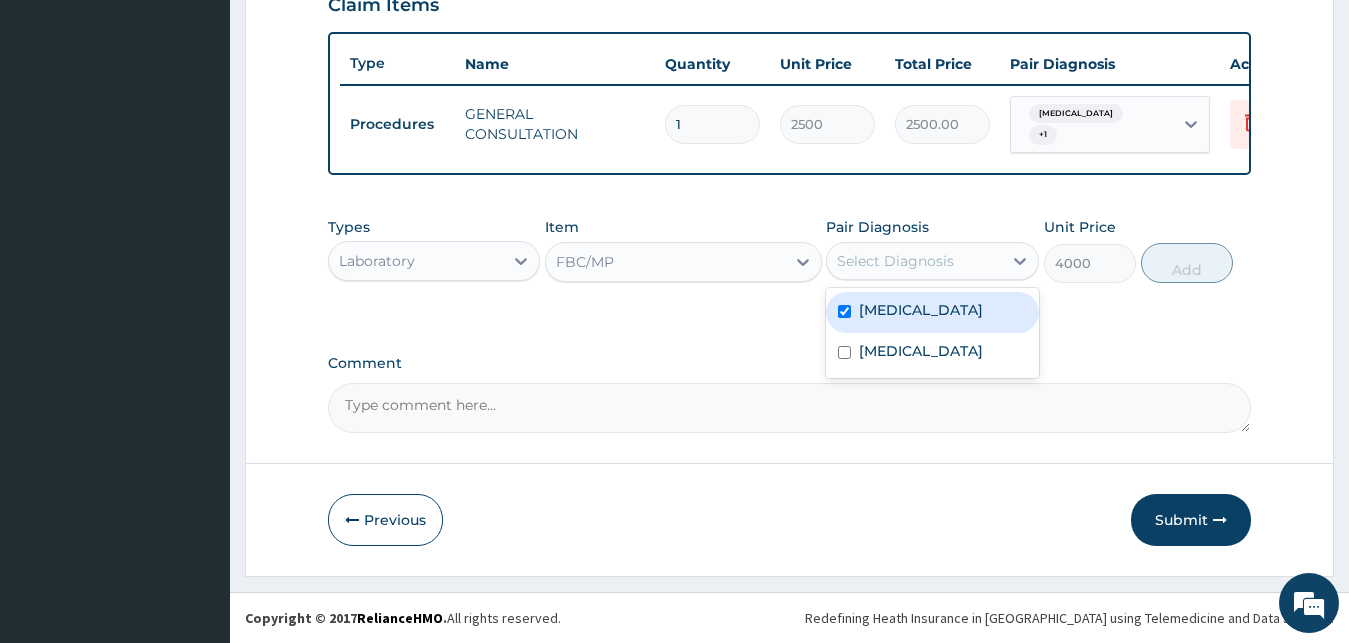 checkbox on "true" 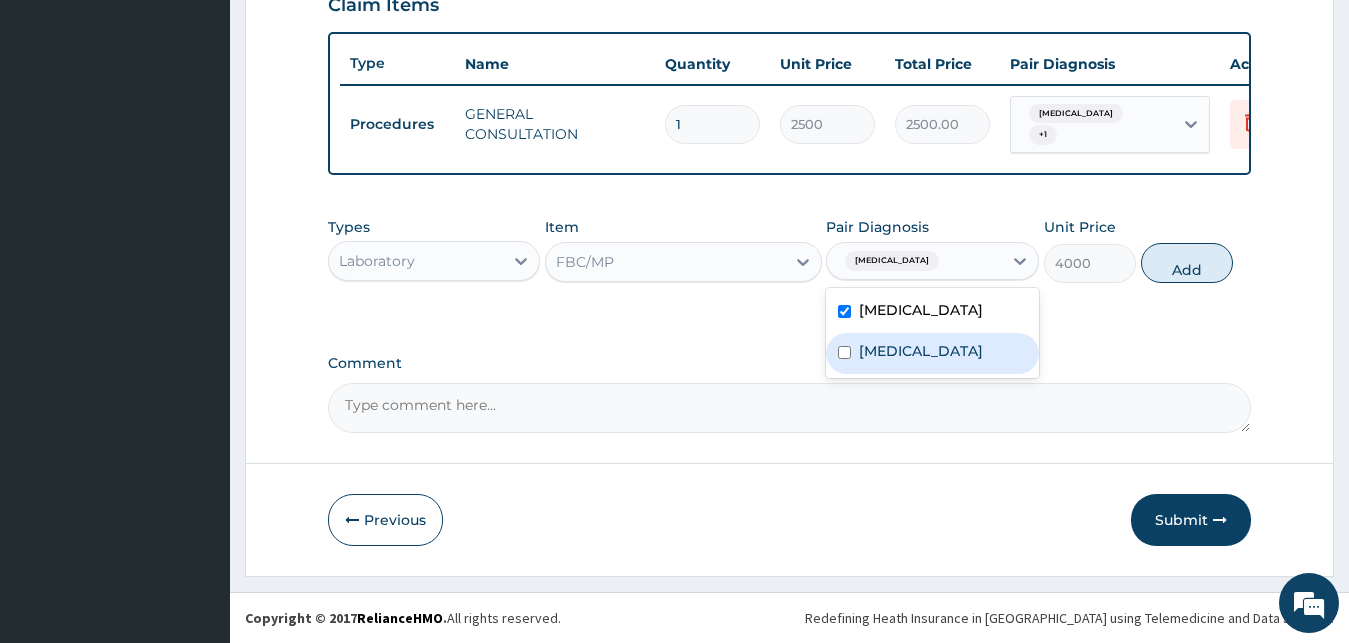 drag, startPoint x: 900, startPoint y: 341, endPoint x: 1027, endPoint y: 282, distance: 140.0357 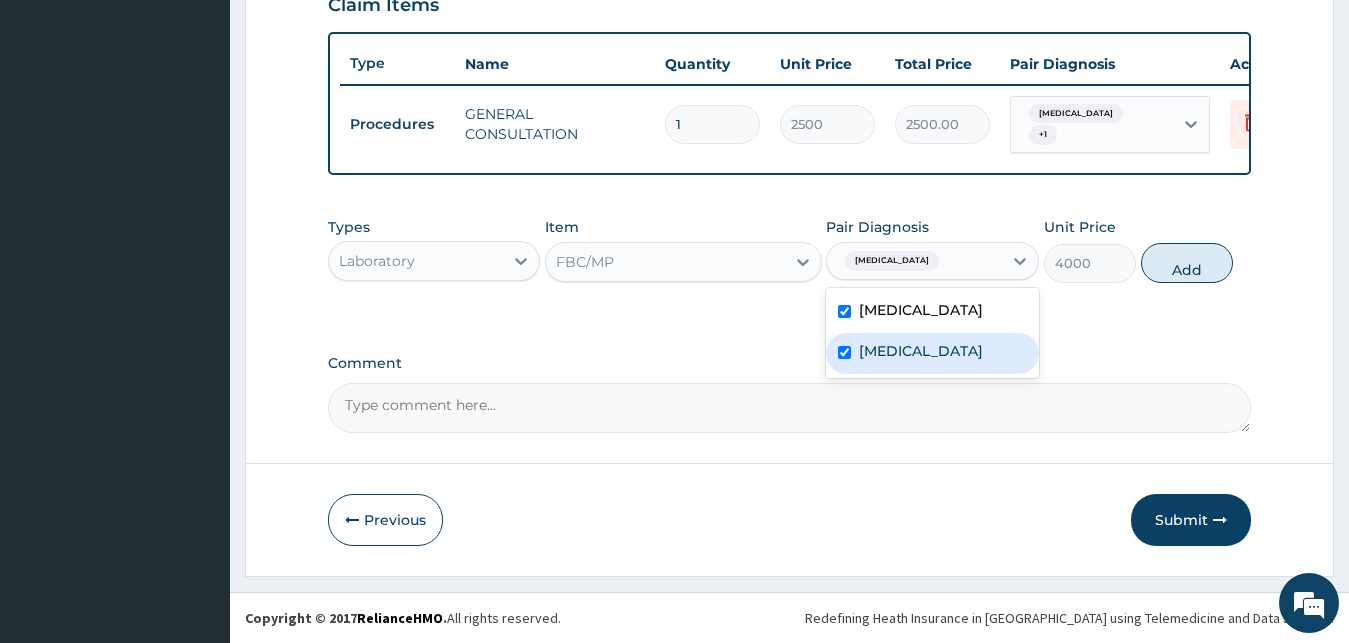 checkbox on "true" 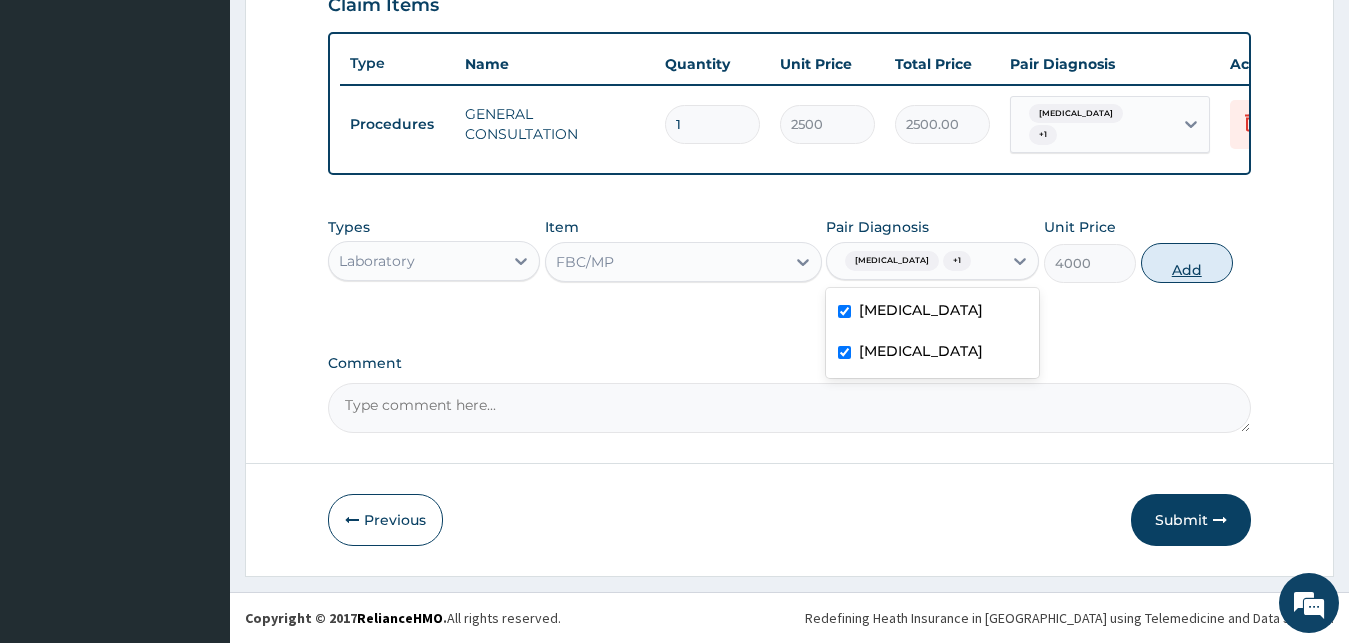click on "Add" at bounding box center (1187, 263) 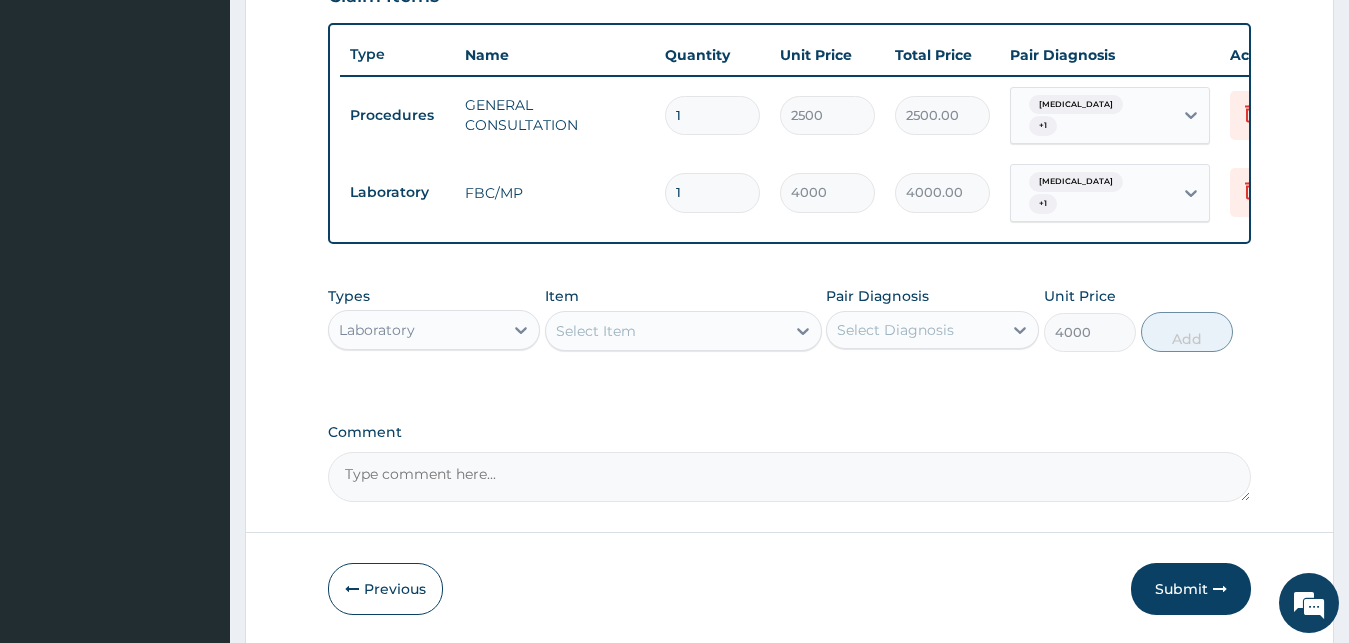 type on "0" 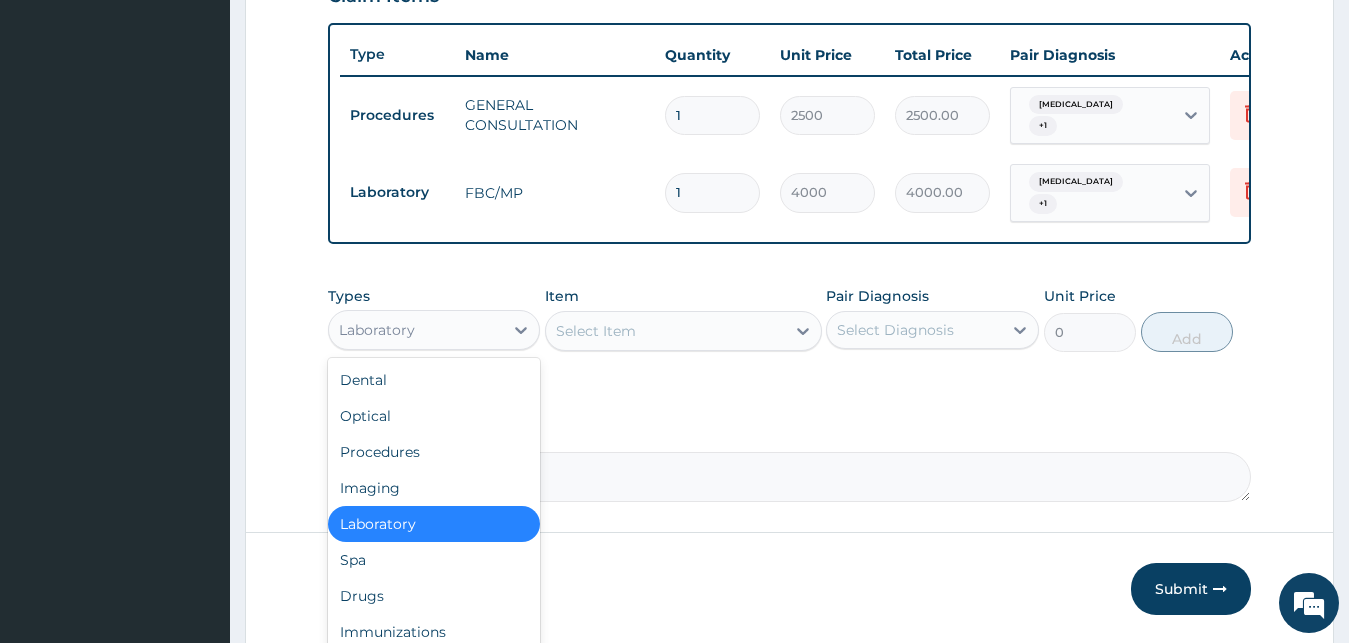 click on "Laboratory" at bounding box center [434, 330] 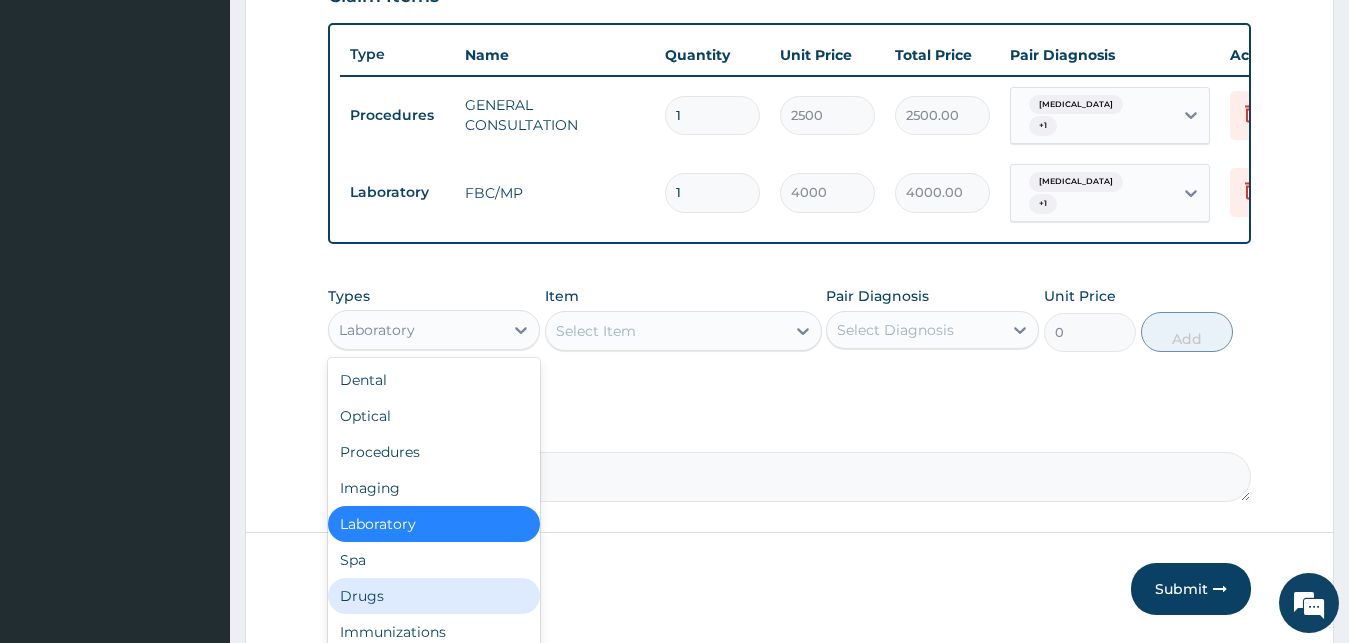 click on "Drugs" at bounding box center [434, 596] 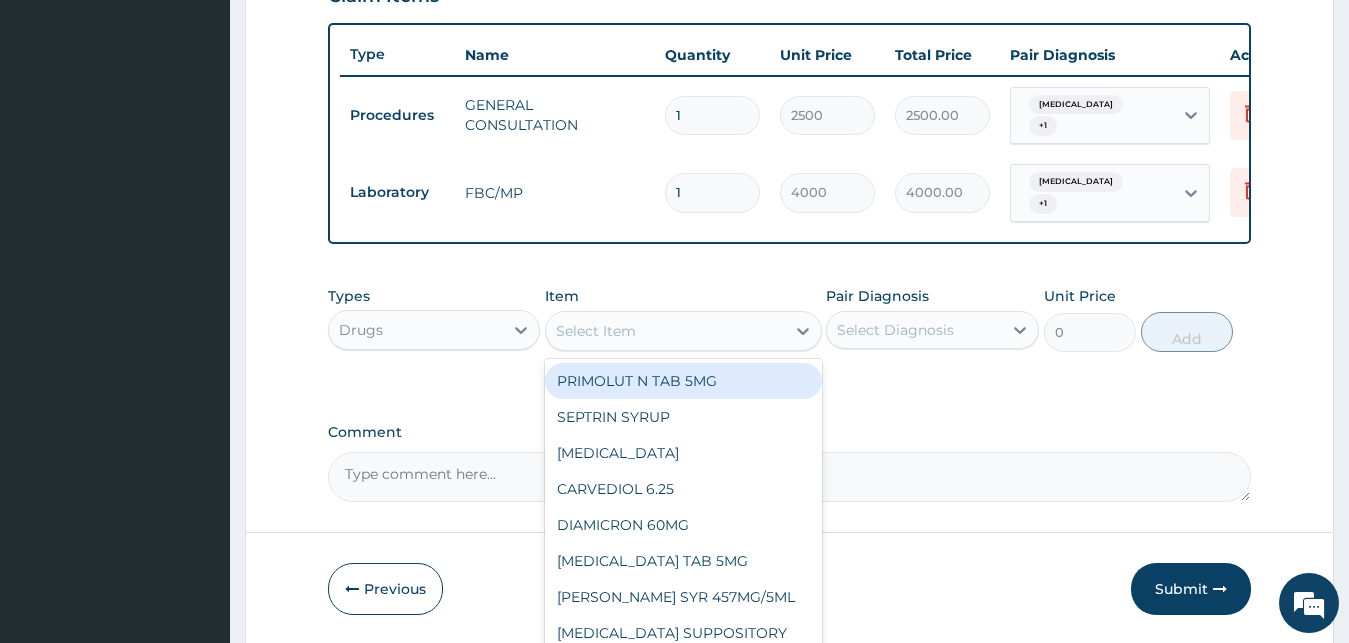 click on "Select Item" at bounding box center [665, 331] 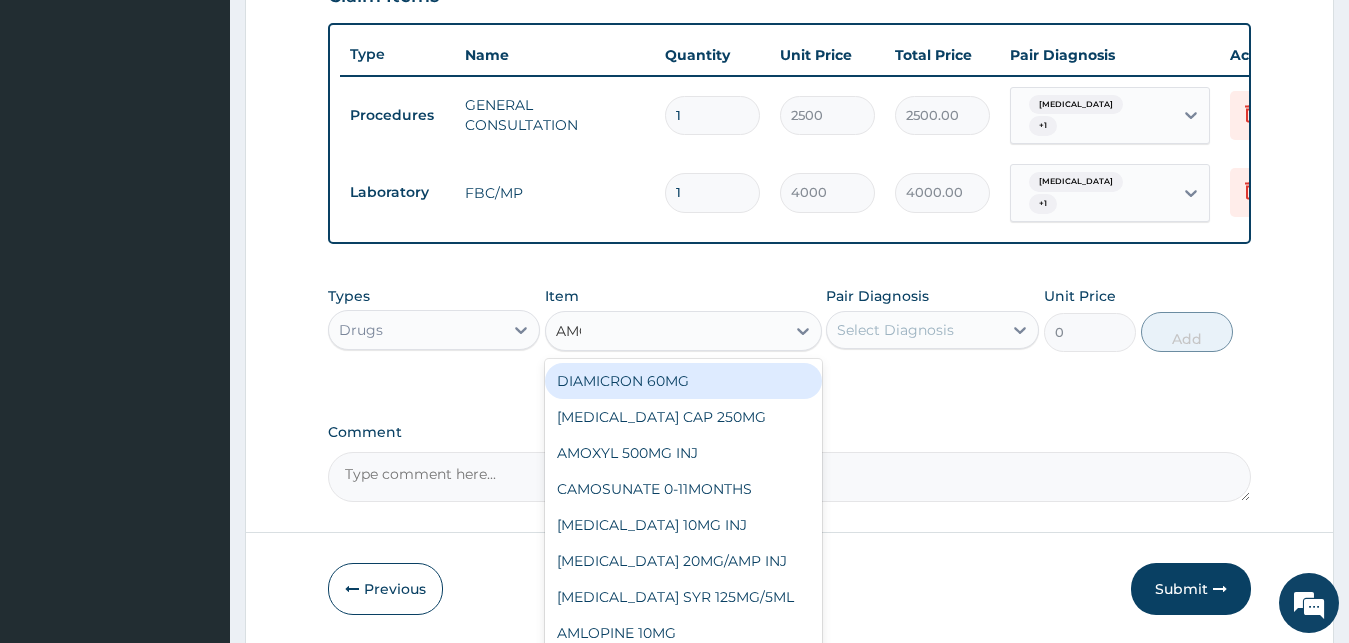 type on "AMOK" 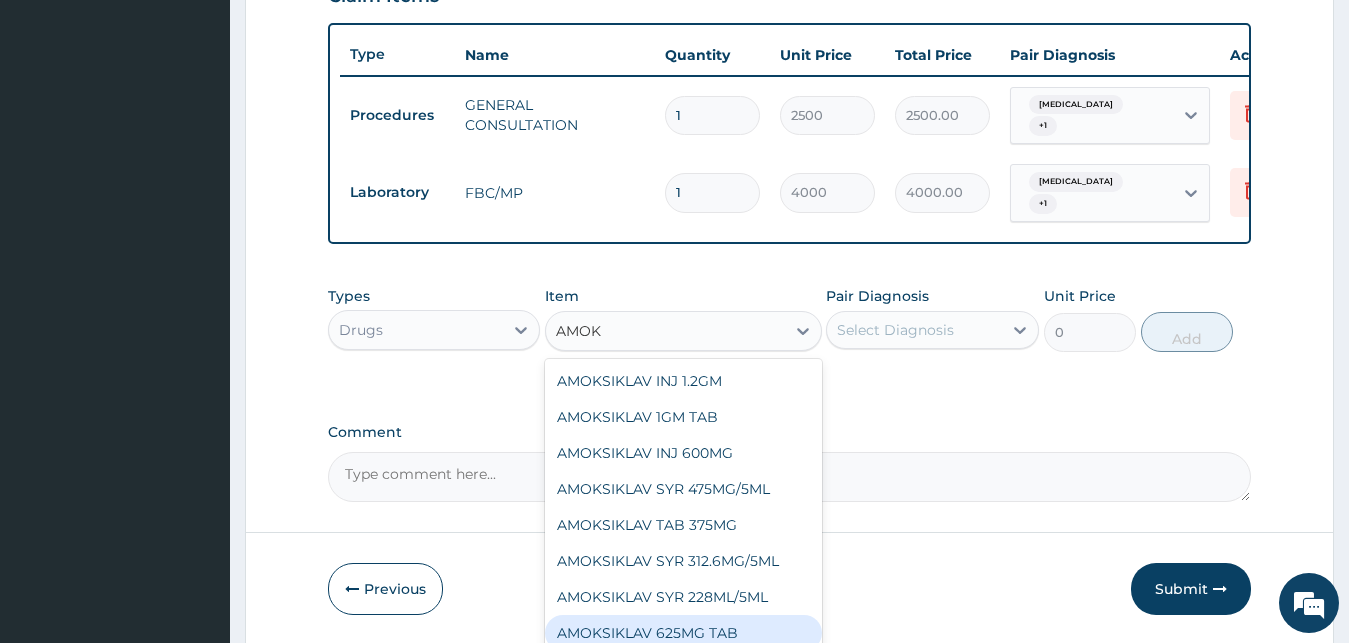 click on "AMOKSIKLAV 625MG TAB" at bounding box center (683, 633) 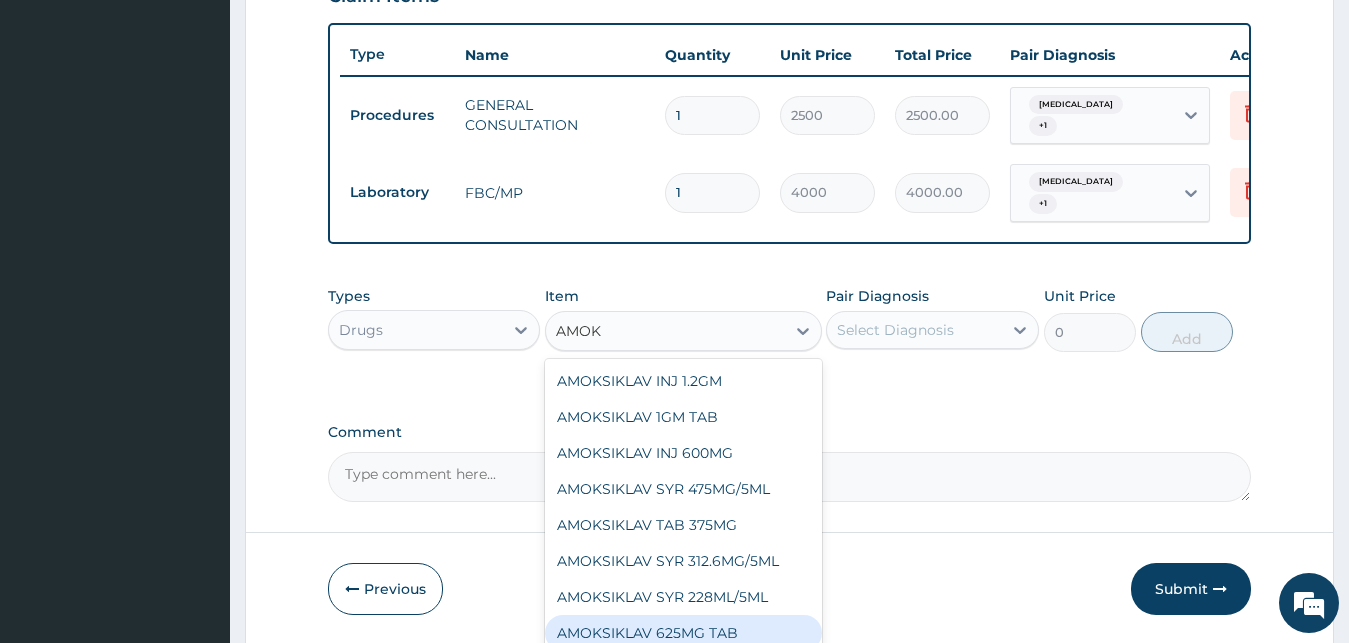 type 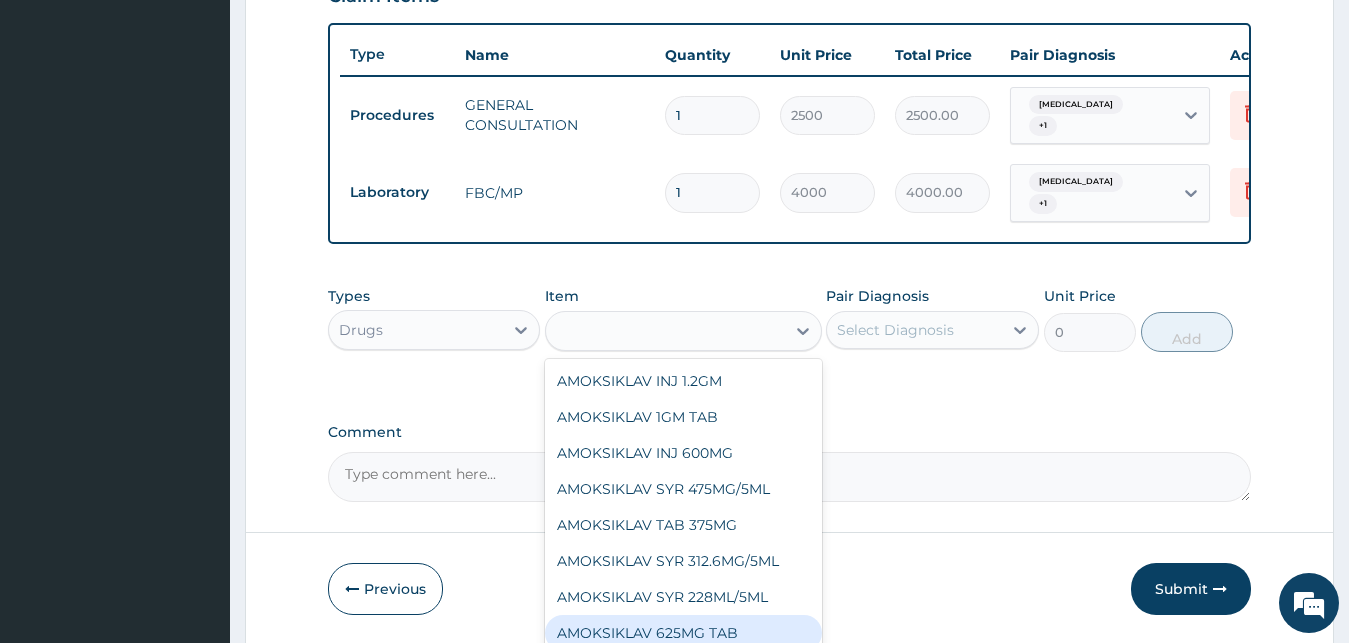 type on "350" 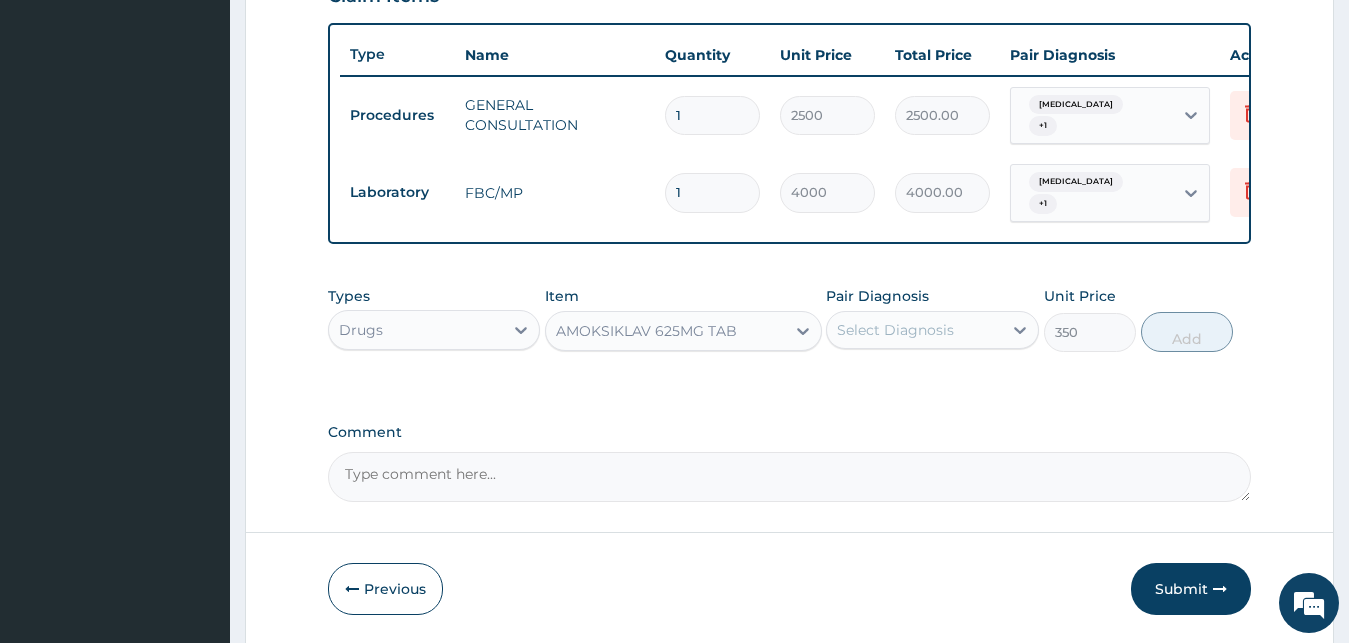 click on "Select Diagnosis" at bounding box center (914, 330) 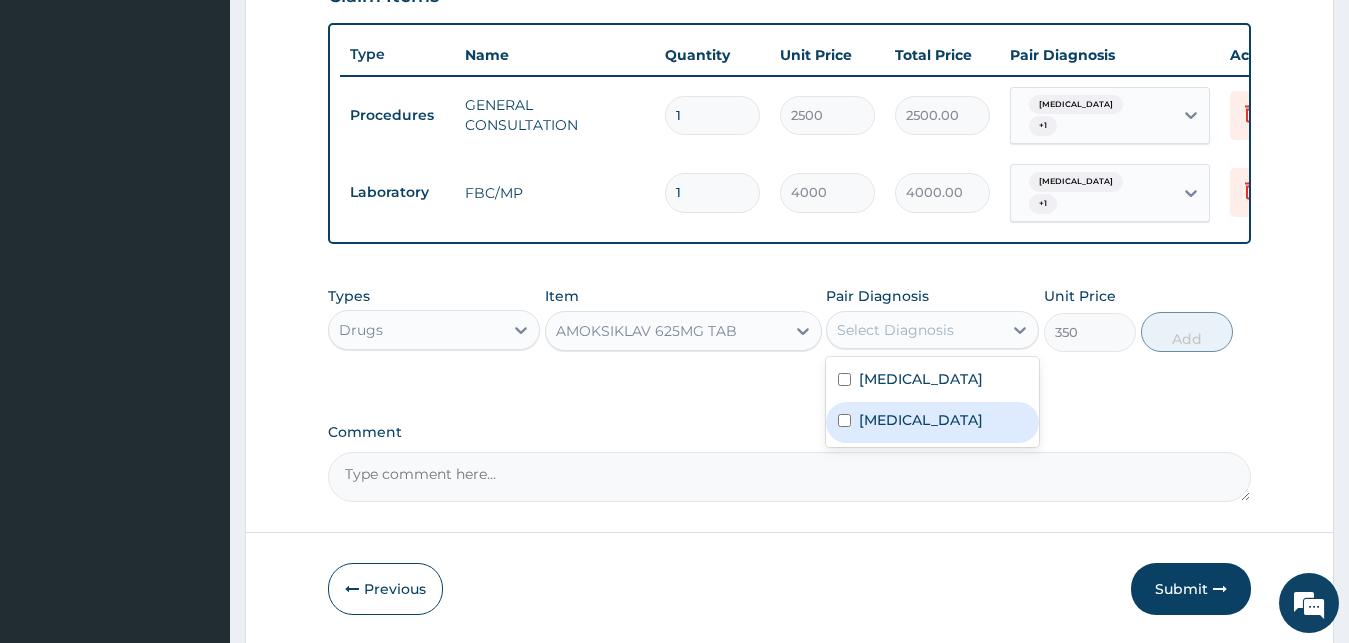 click on "[MEDICAL_DATA]" at bounding box center [921, 420] 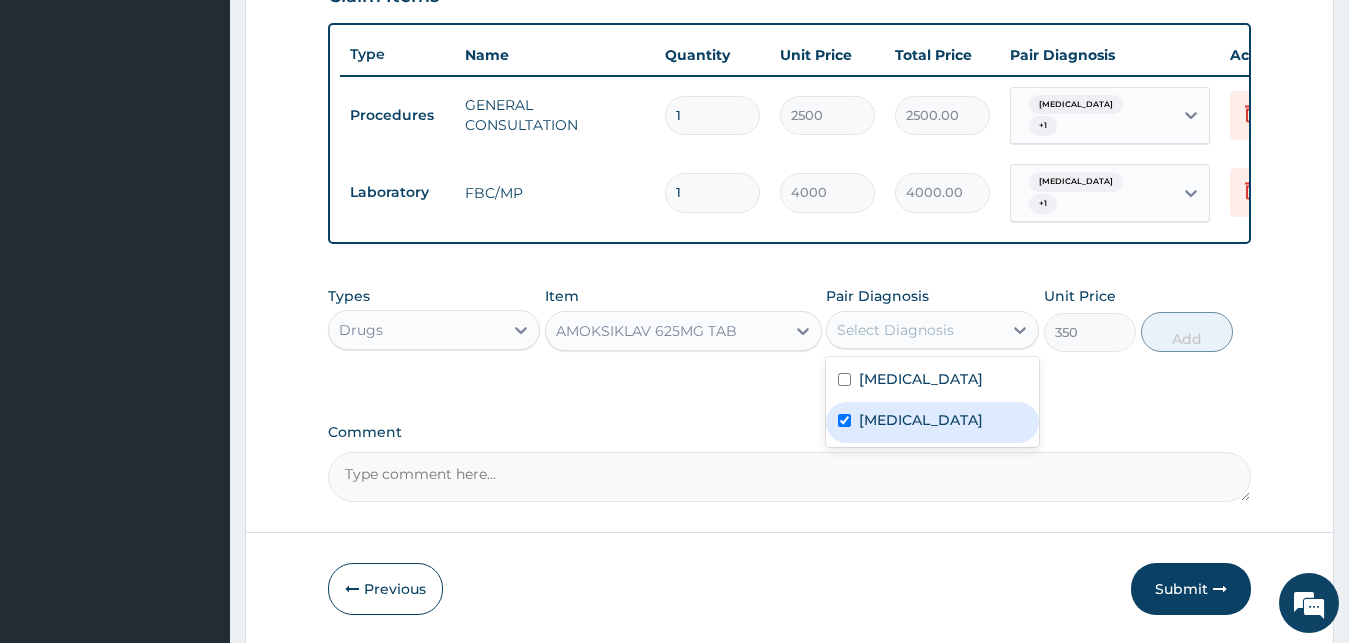 checkbox on "true" 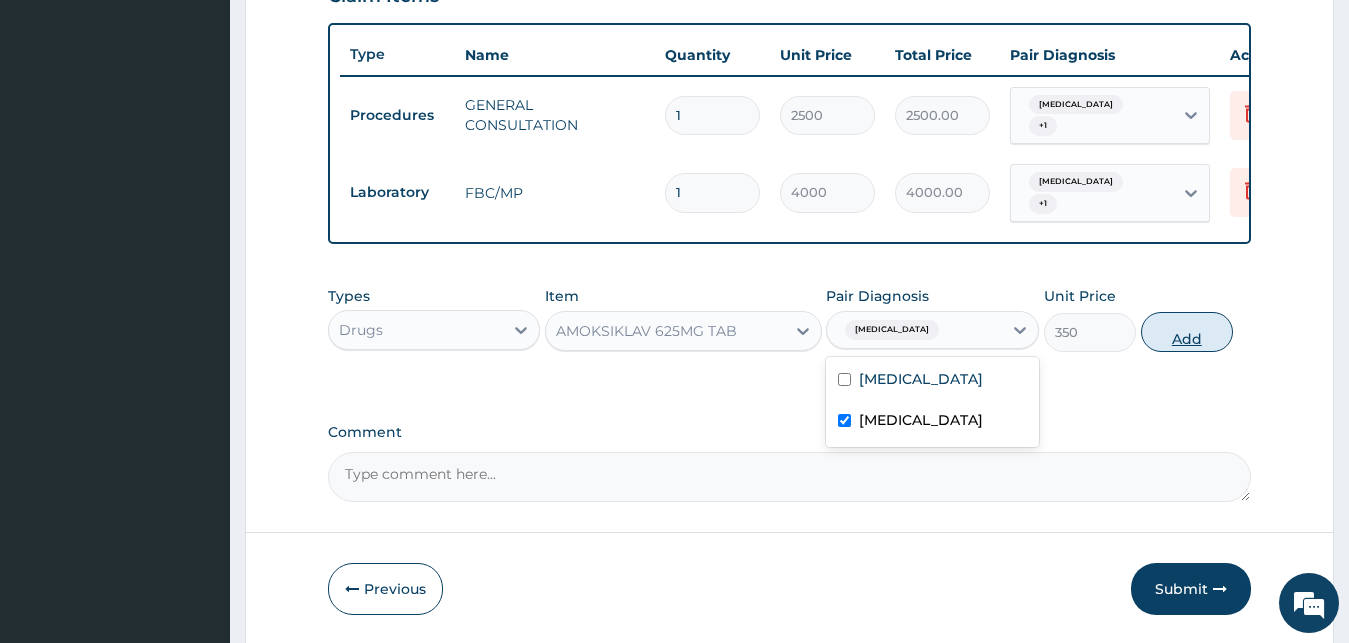 click on "Add" at bounding box center (1187, 332) 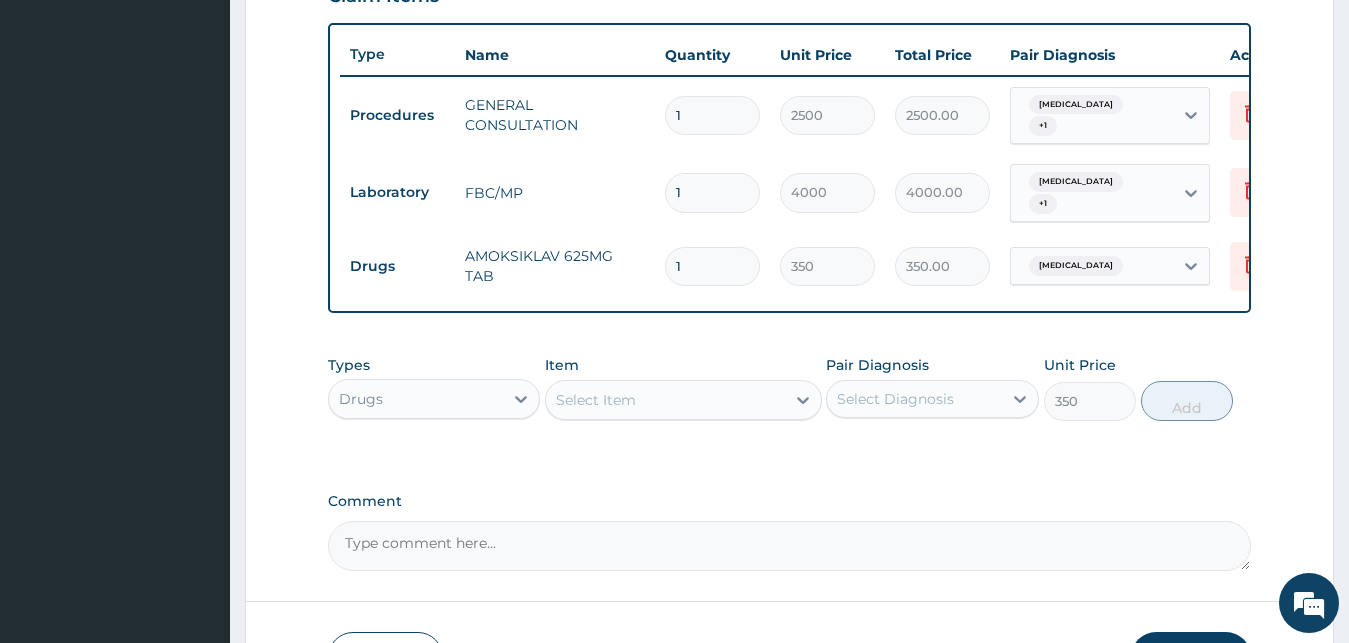 type on "0" 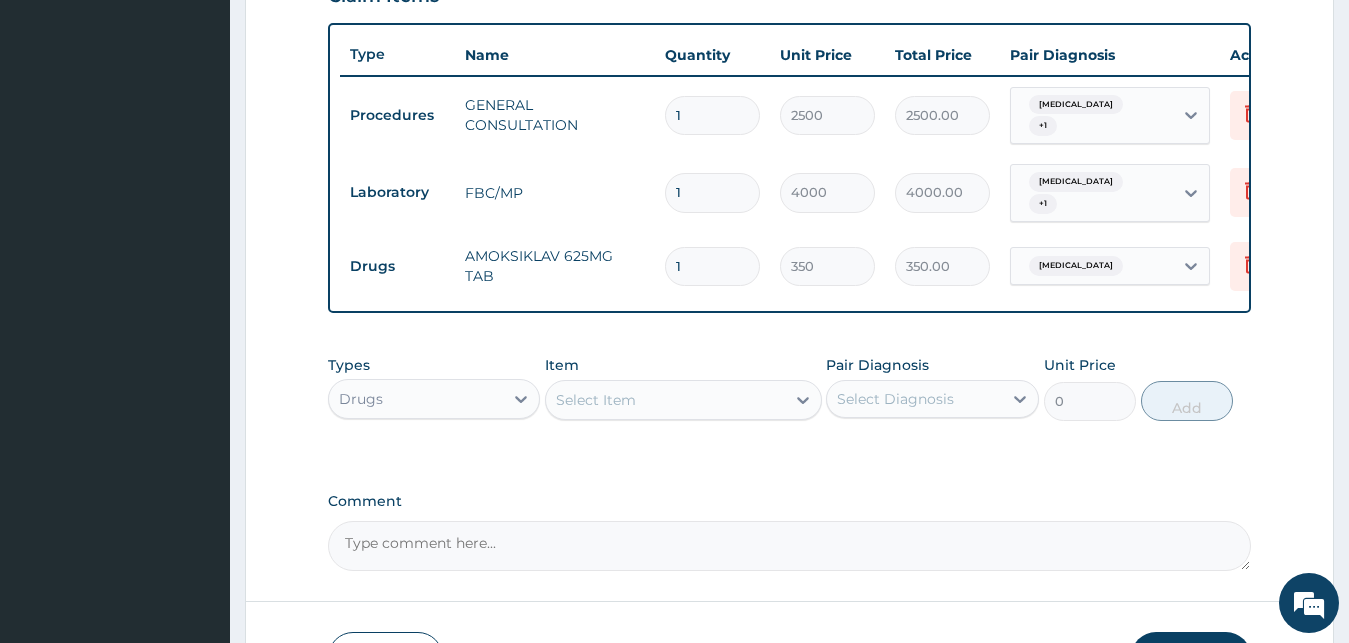 type on "10" 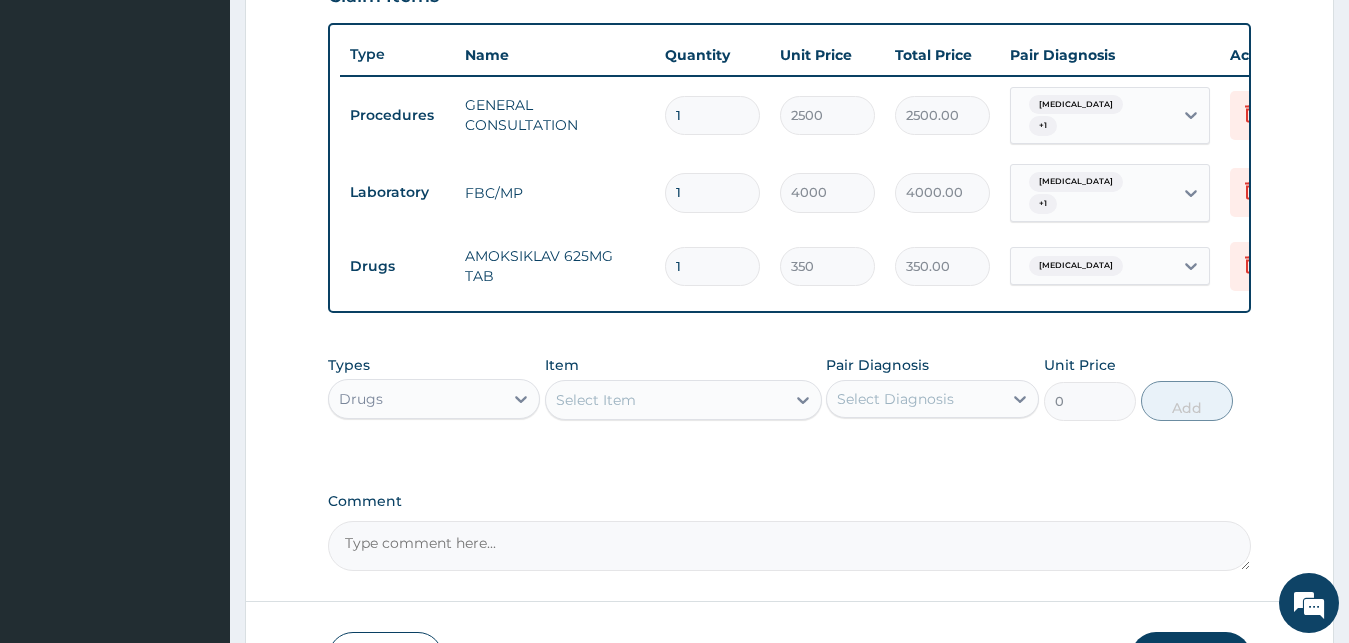 type on "3500.00" 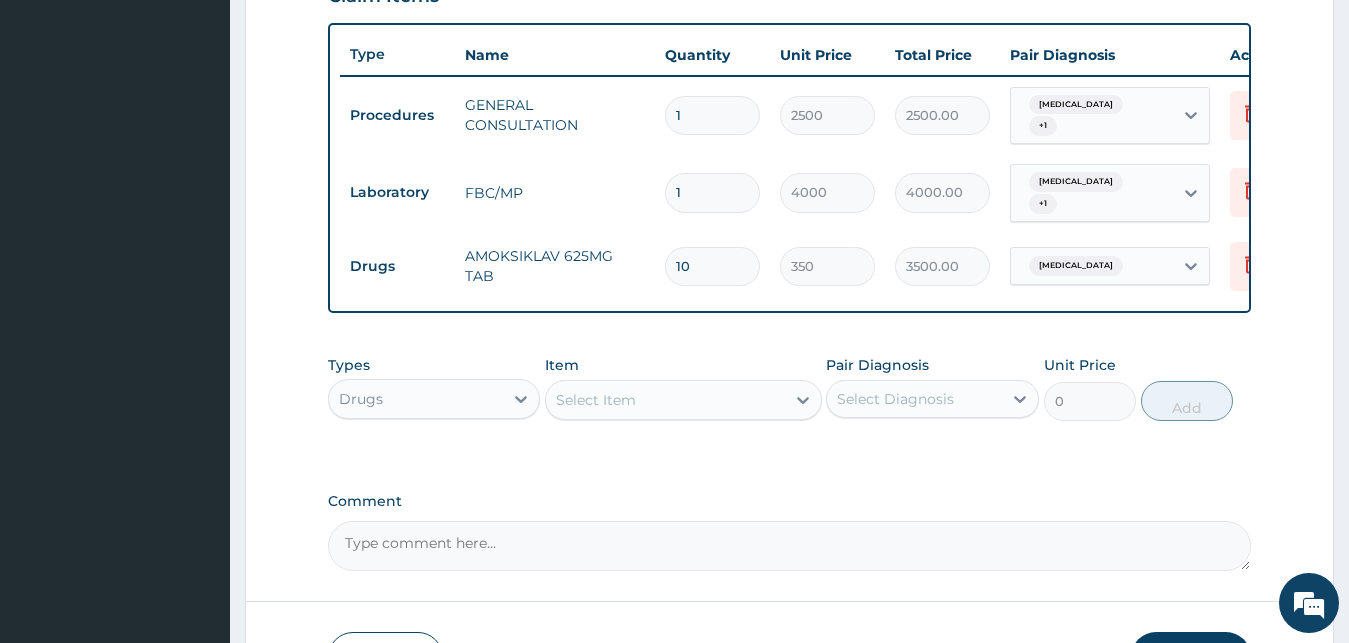 type on "10" 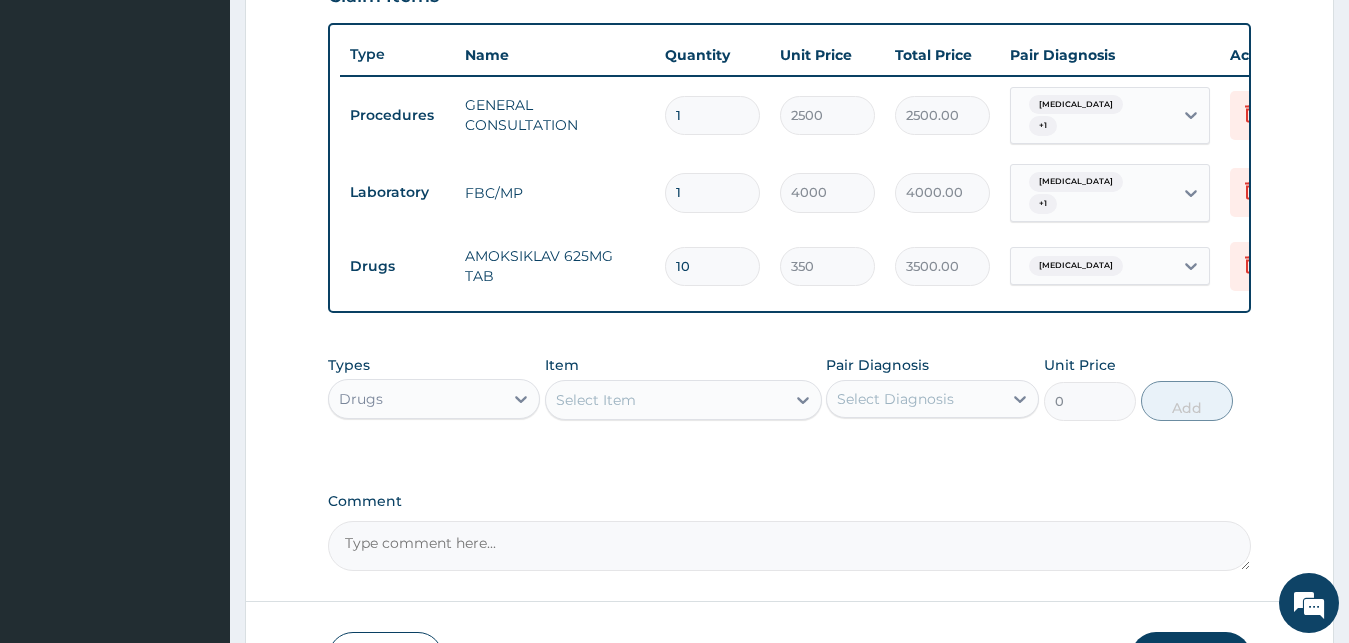 click on "Select Item" at bounding box center (665, 400) 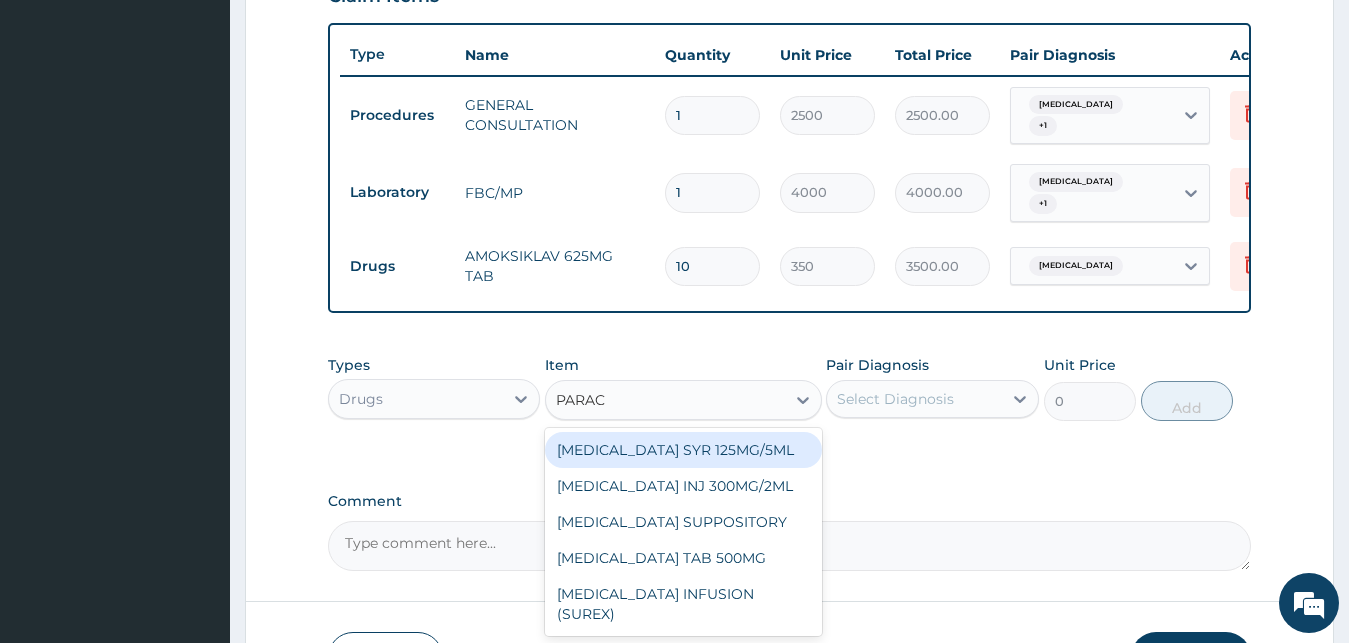 type on "PARACE" 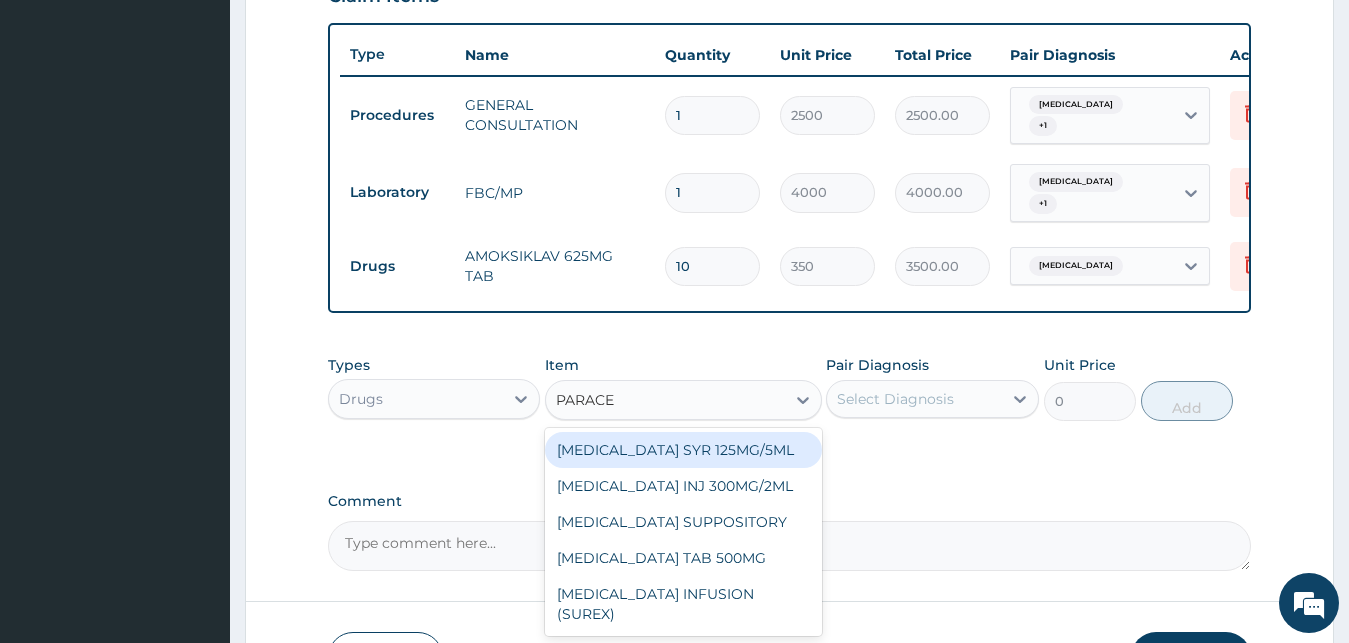 scroll, scrollTop: 859, scrollLeft: 0, axis: vertical 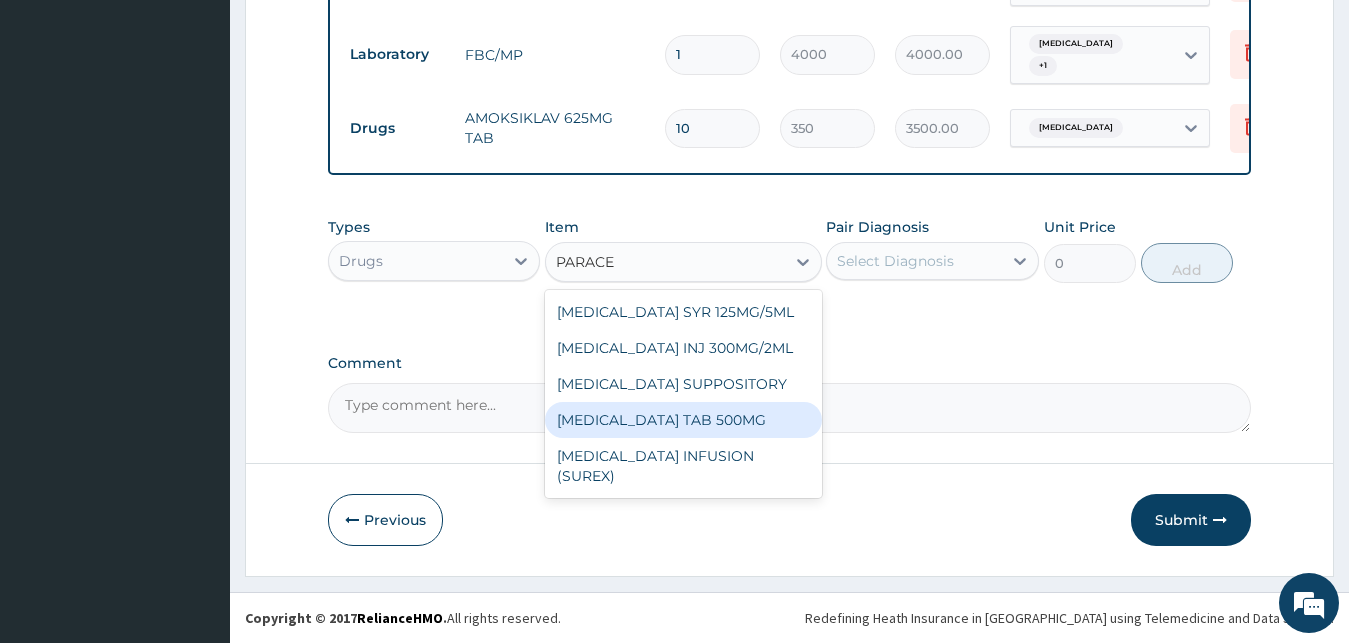 click on "PARACETAMOL TAB 500MG" at bounding box center (683, 420) 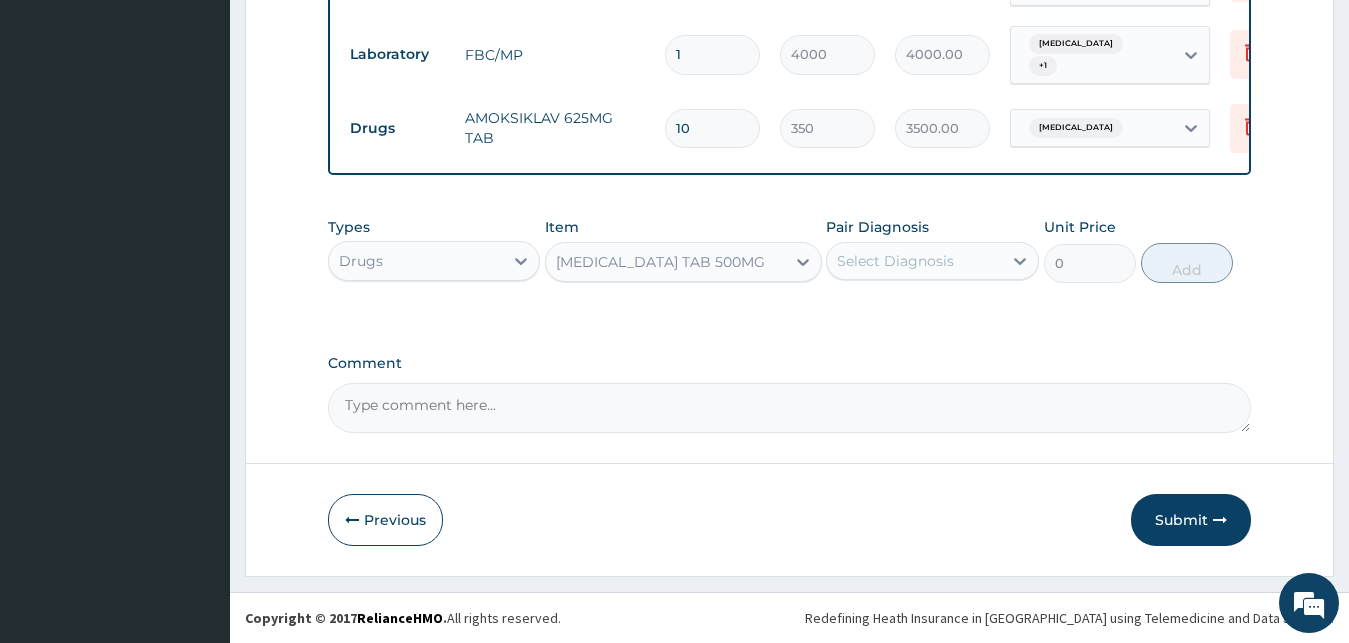 type 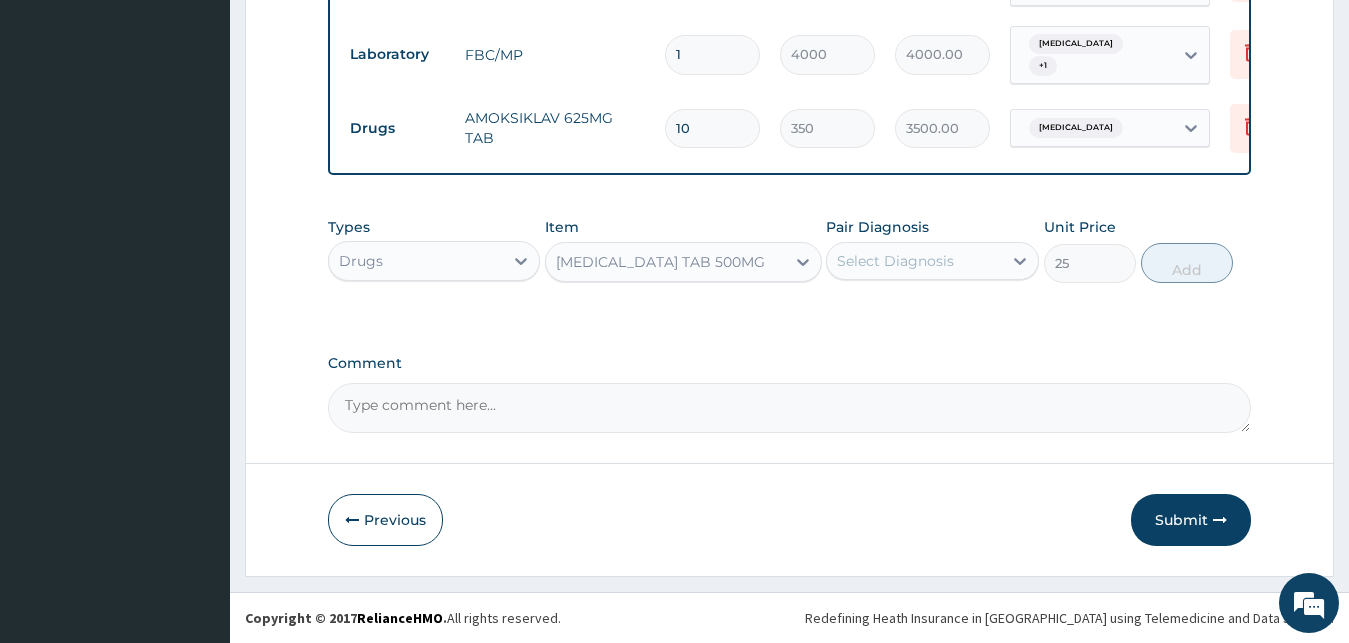 click on "Select Diagnosis" at bounding box center (895, 261) 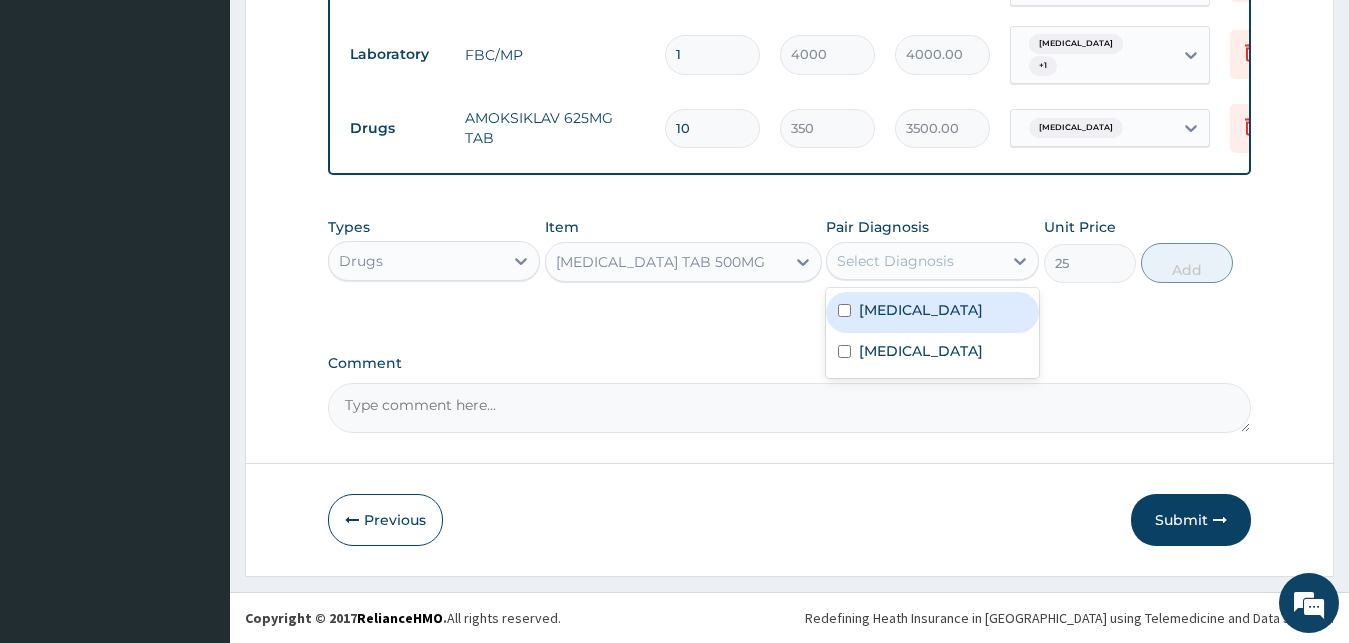 click on "Malaria" at bounding box center (932, 312) 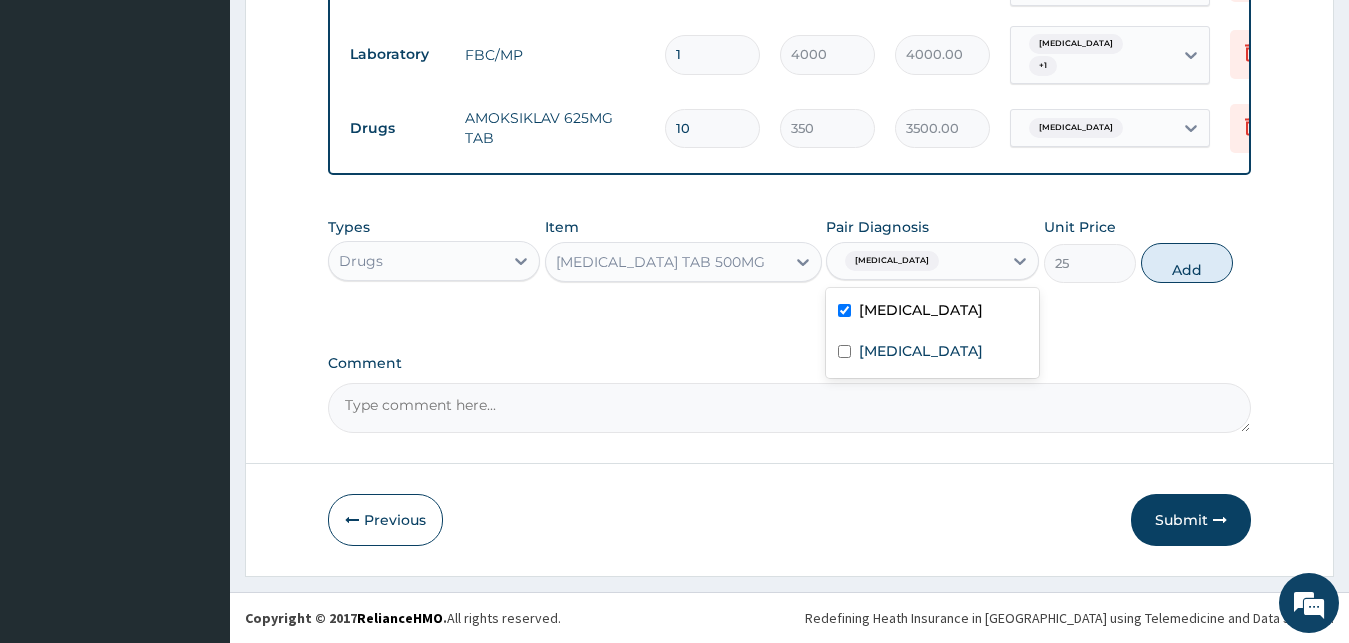 click on "Malaria" at bounding box center [932, 312] 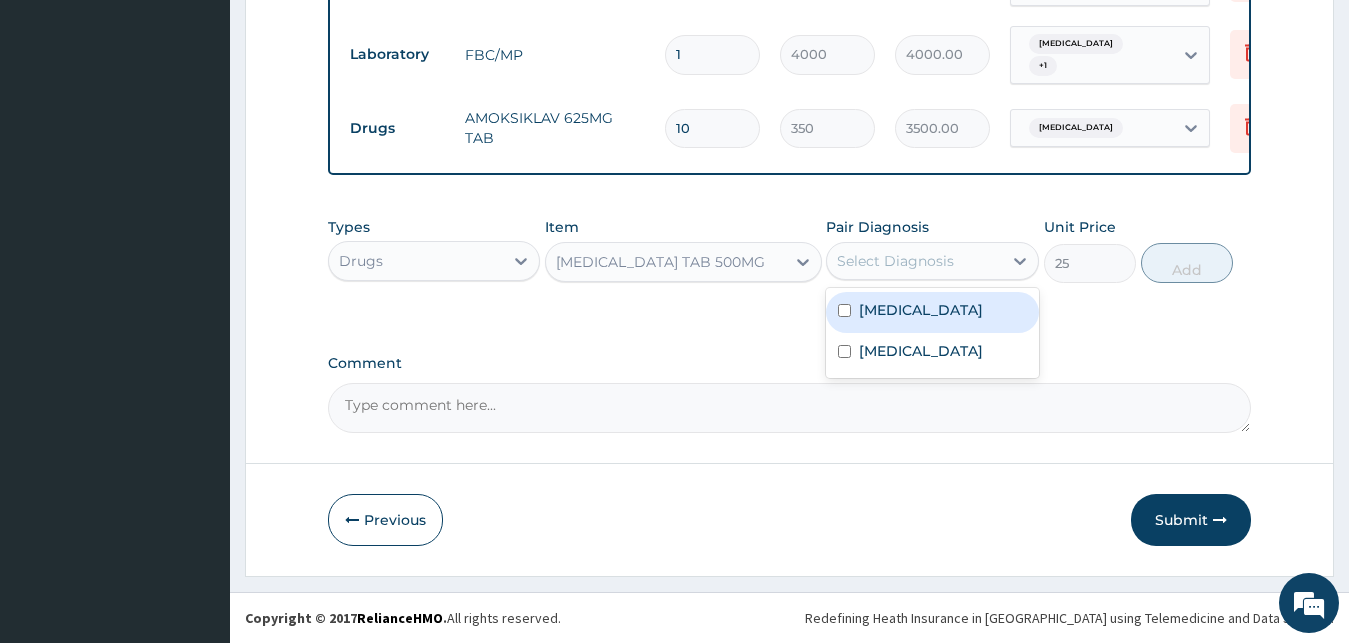 click on "Malaria" at bounding box center [932, 312] 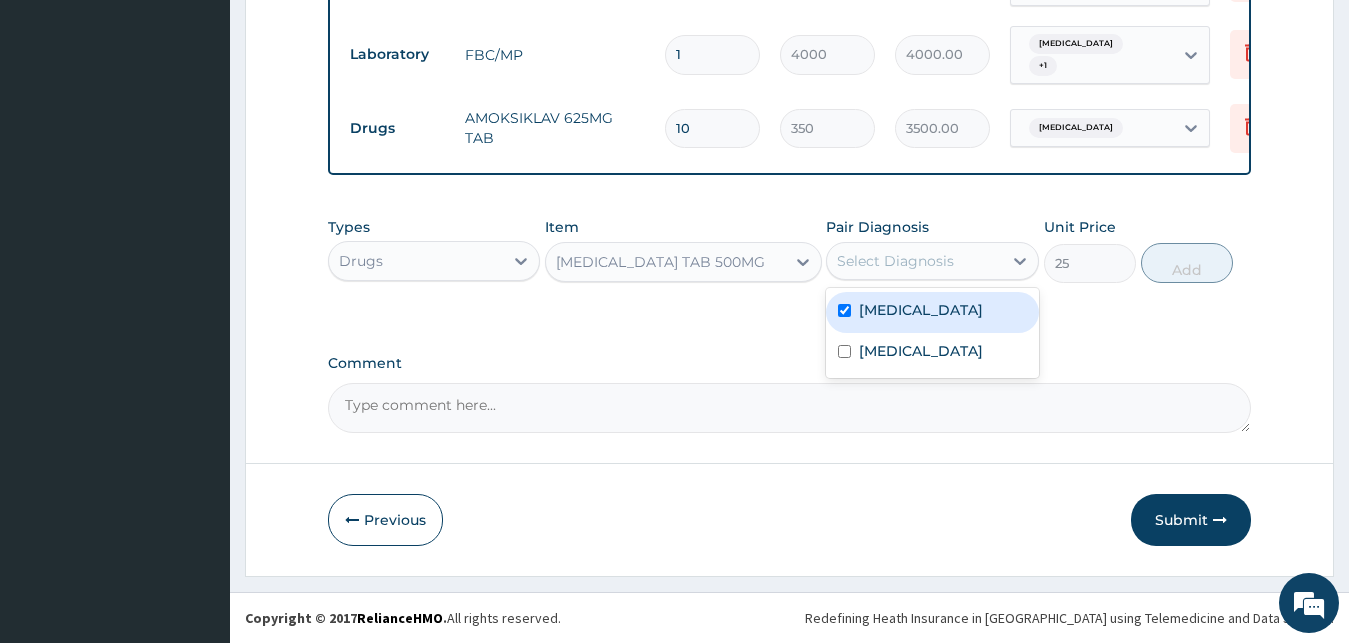 checkbox on "true" 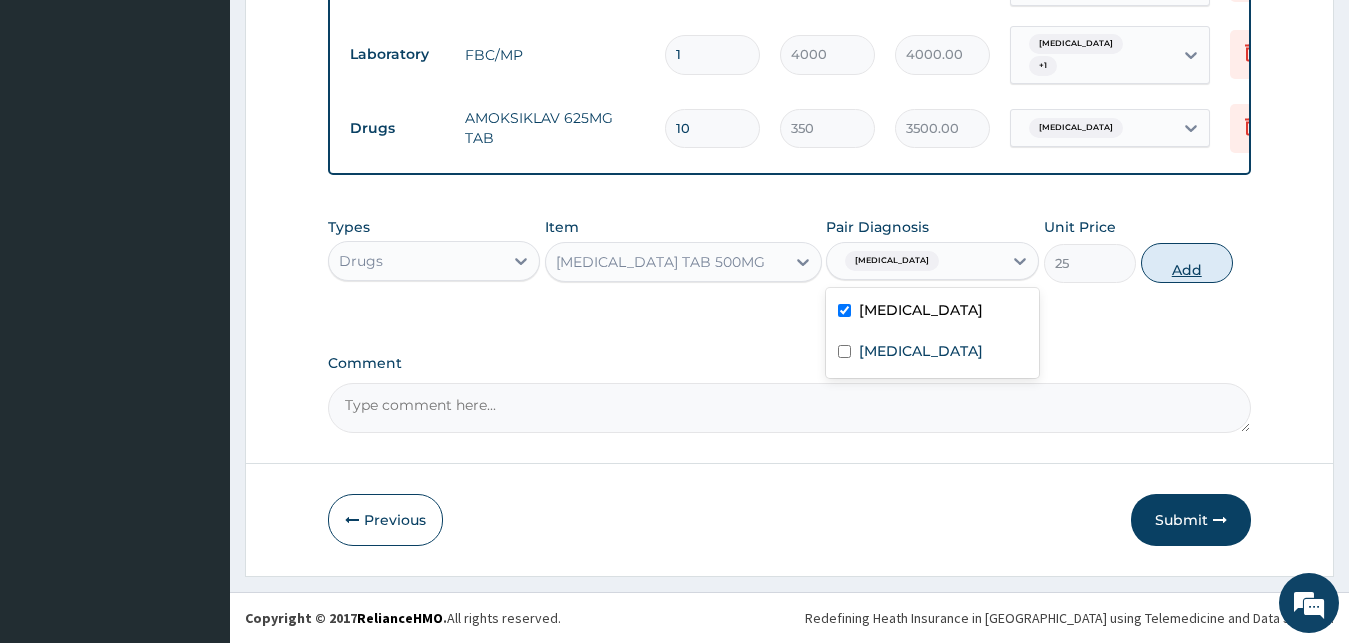 click on "Add" at bounding box center (1187, 263) 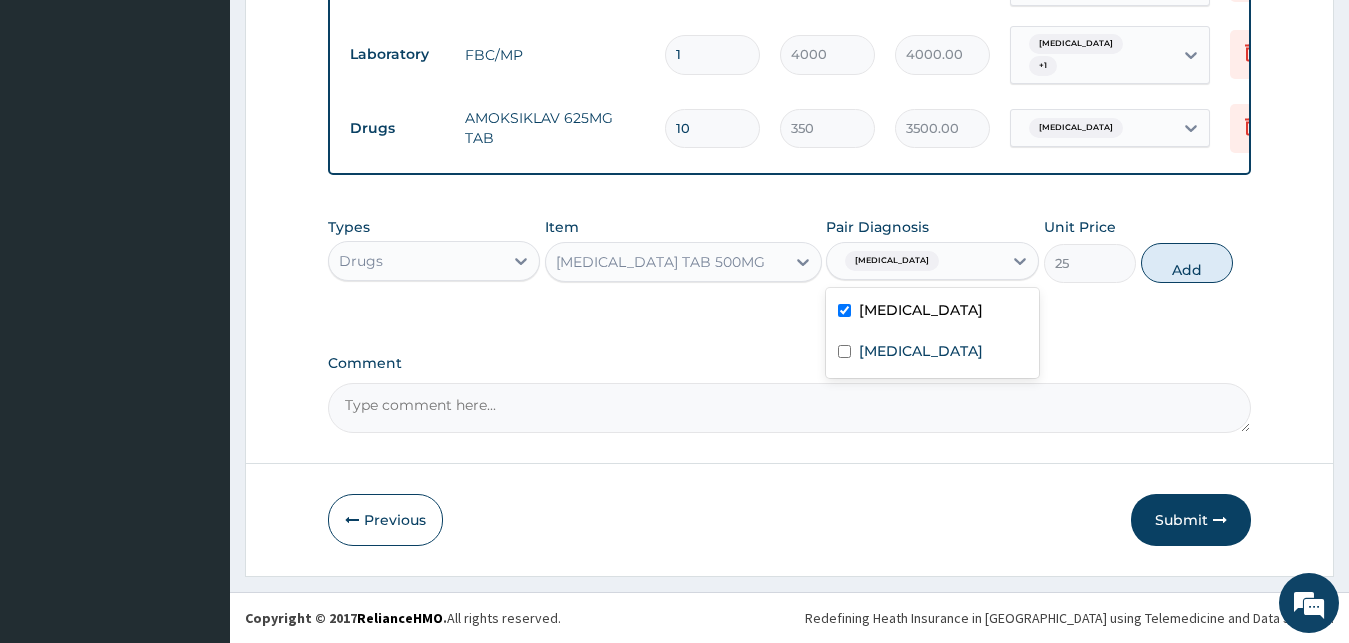 type on "0" 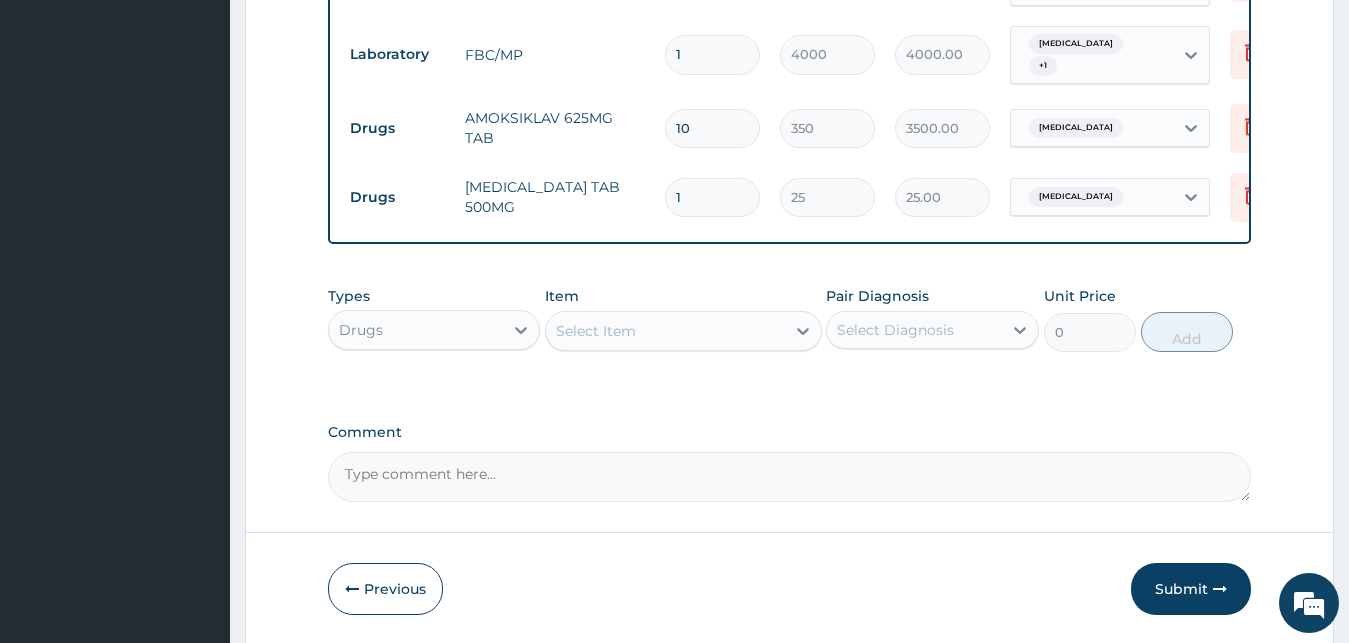 type on "18" 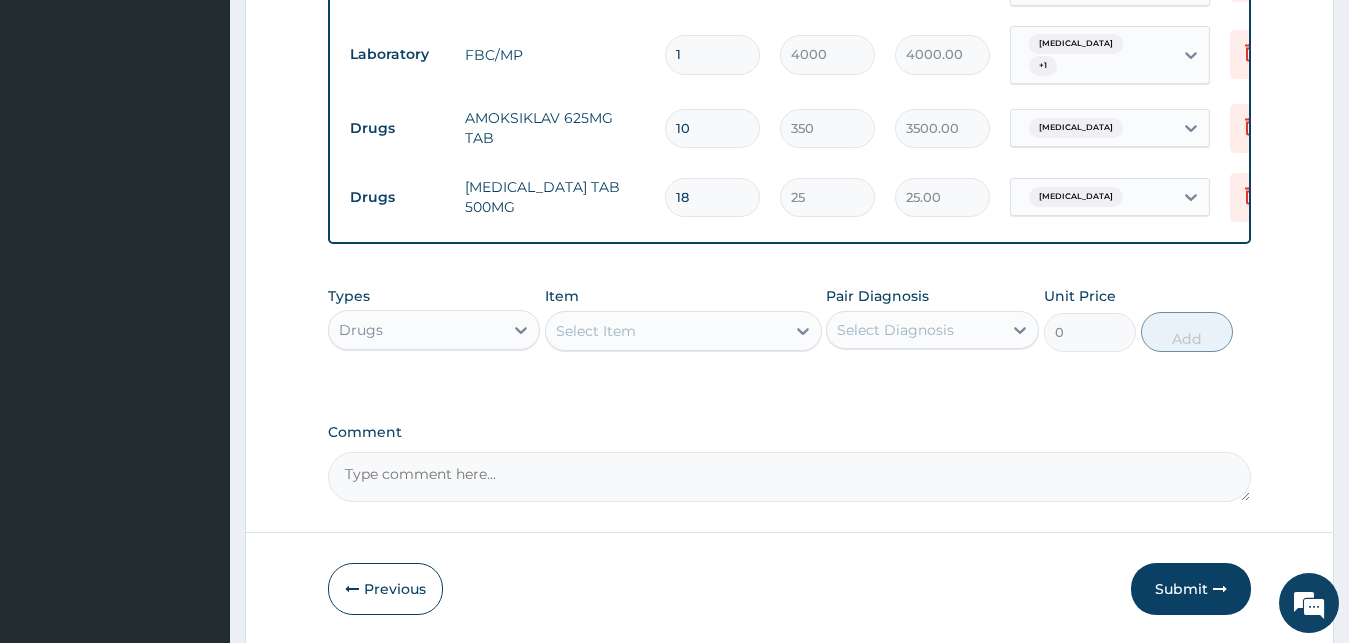 type on "450.00" 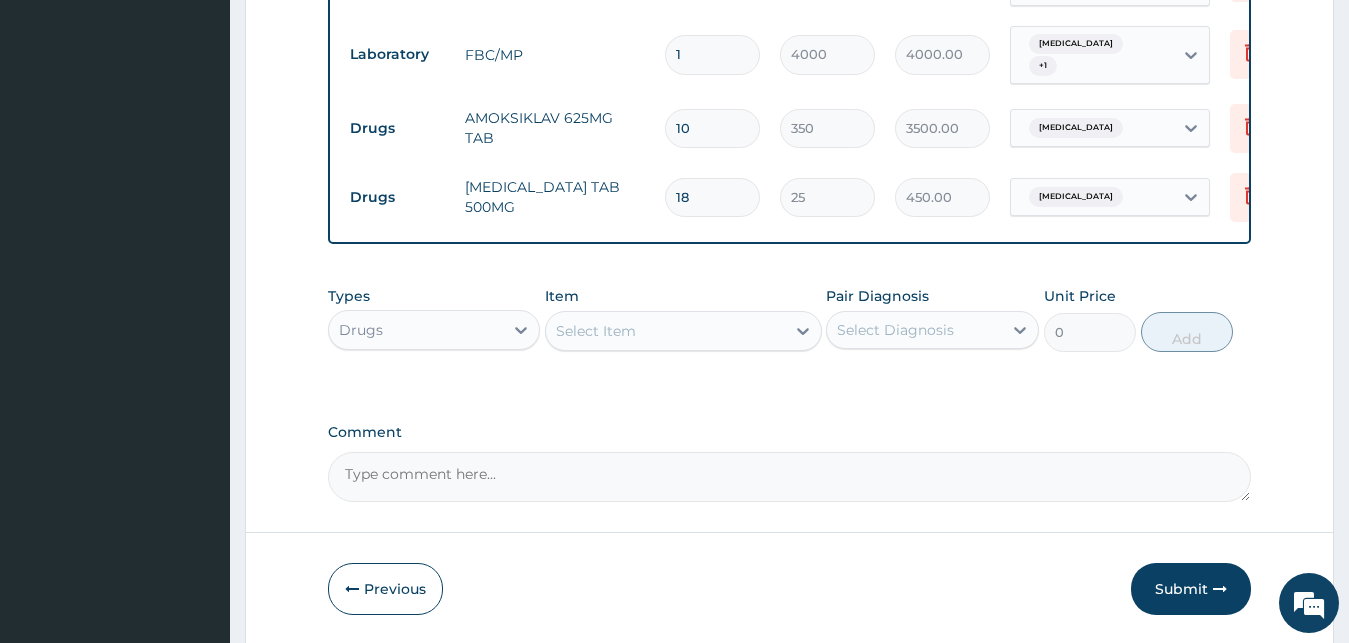type on "18" 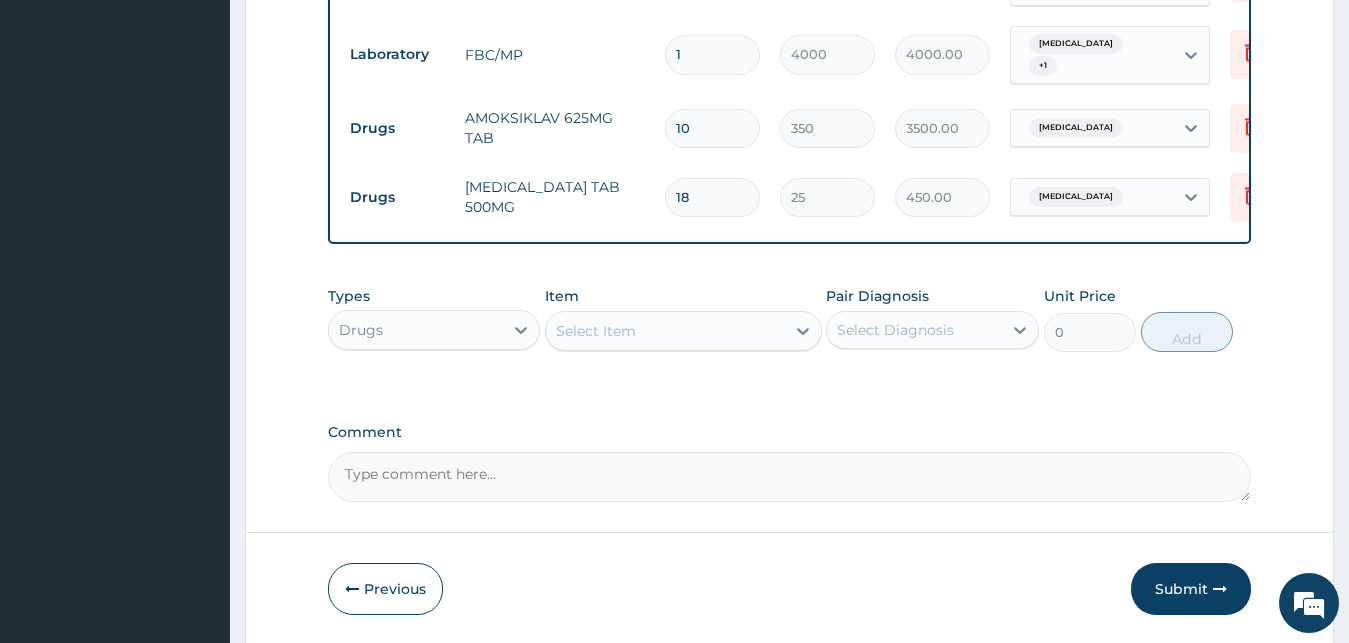 click on "Select Item" at bounding box center (683, 331) 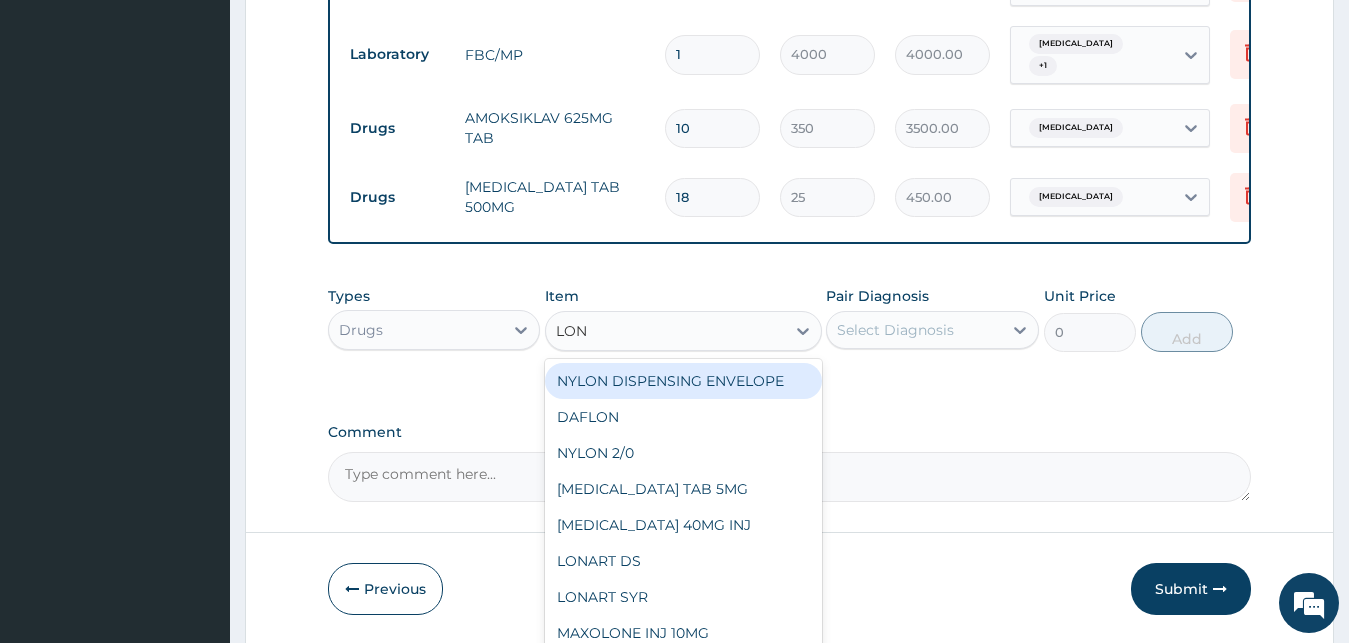 type on "LONA" 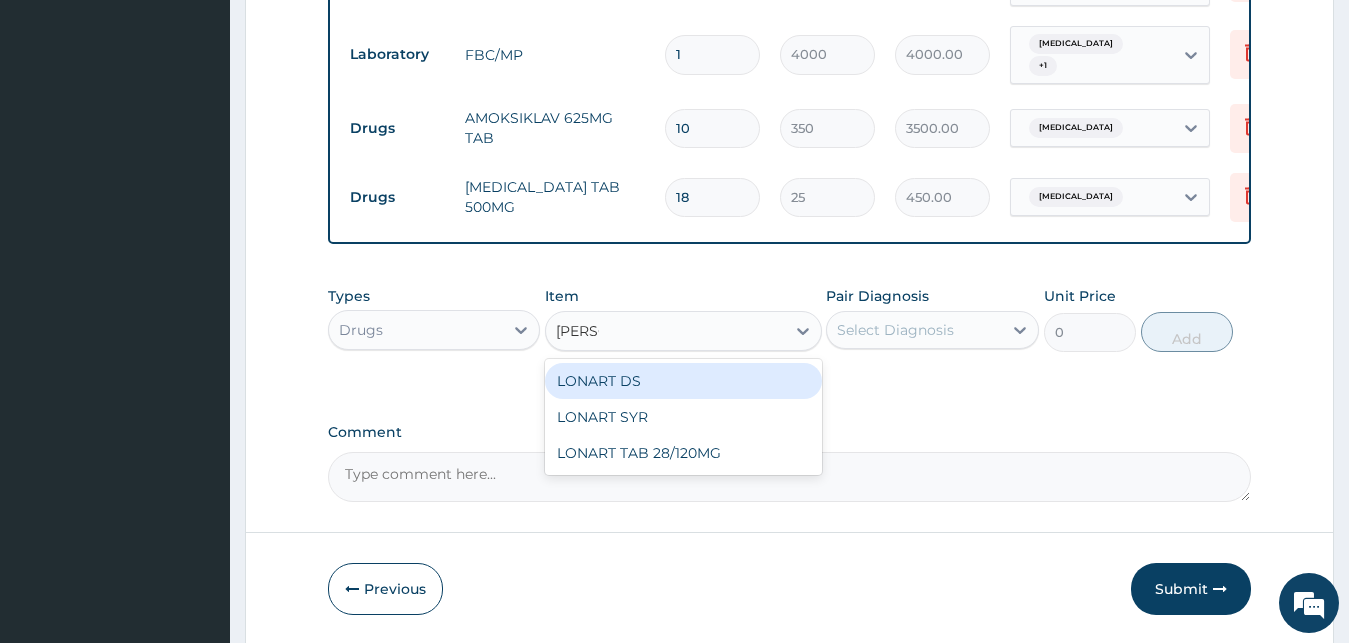 click on "LONART DS" at bounding box center (683, 381) 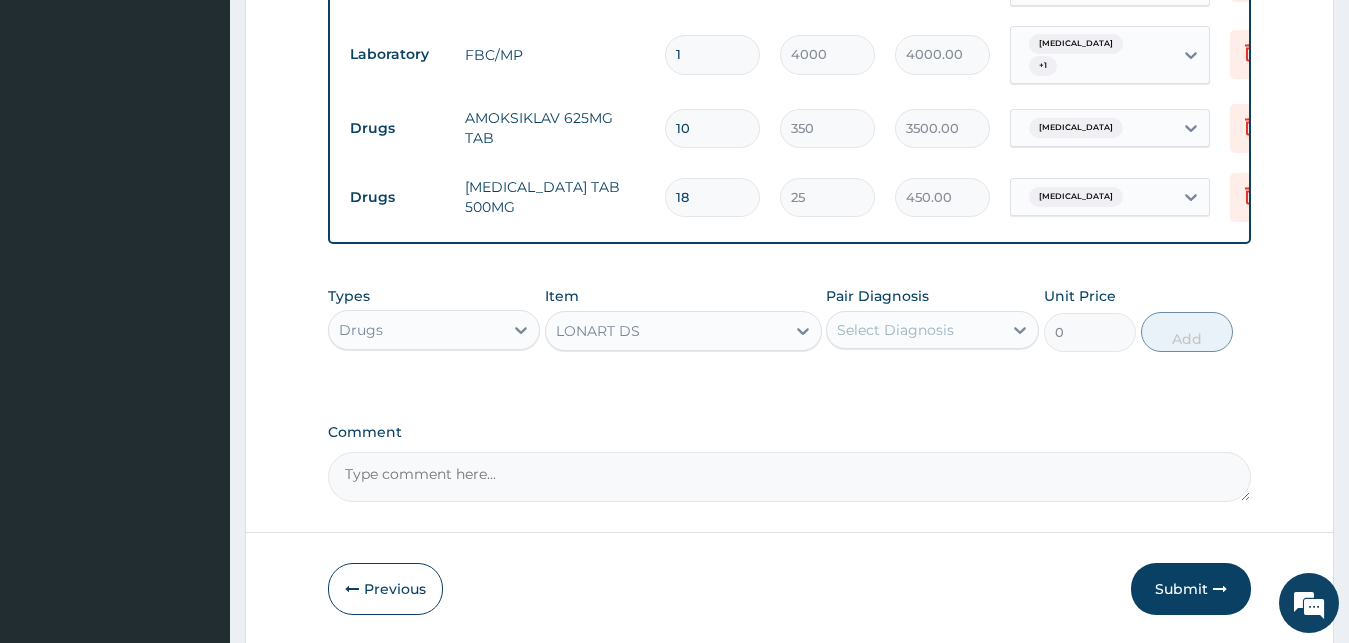 type 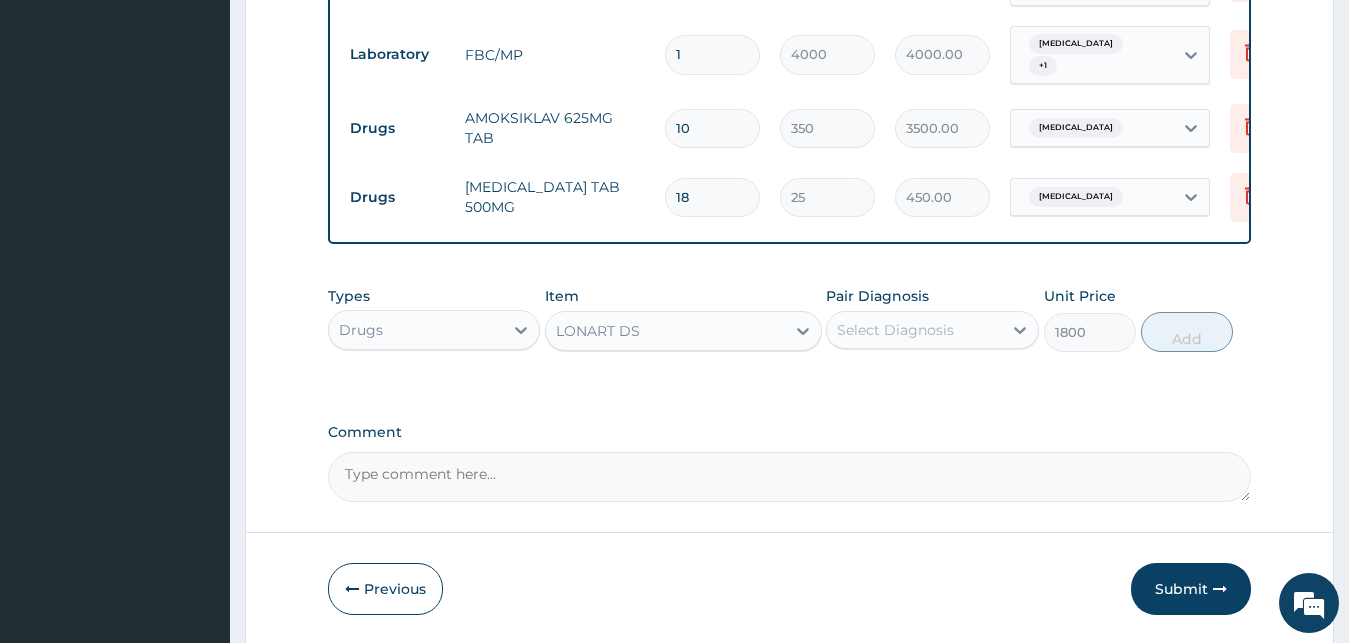 click on "Select Diagnosis" at bounding box center (895, 330) 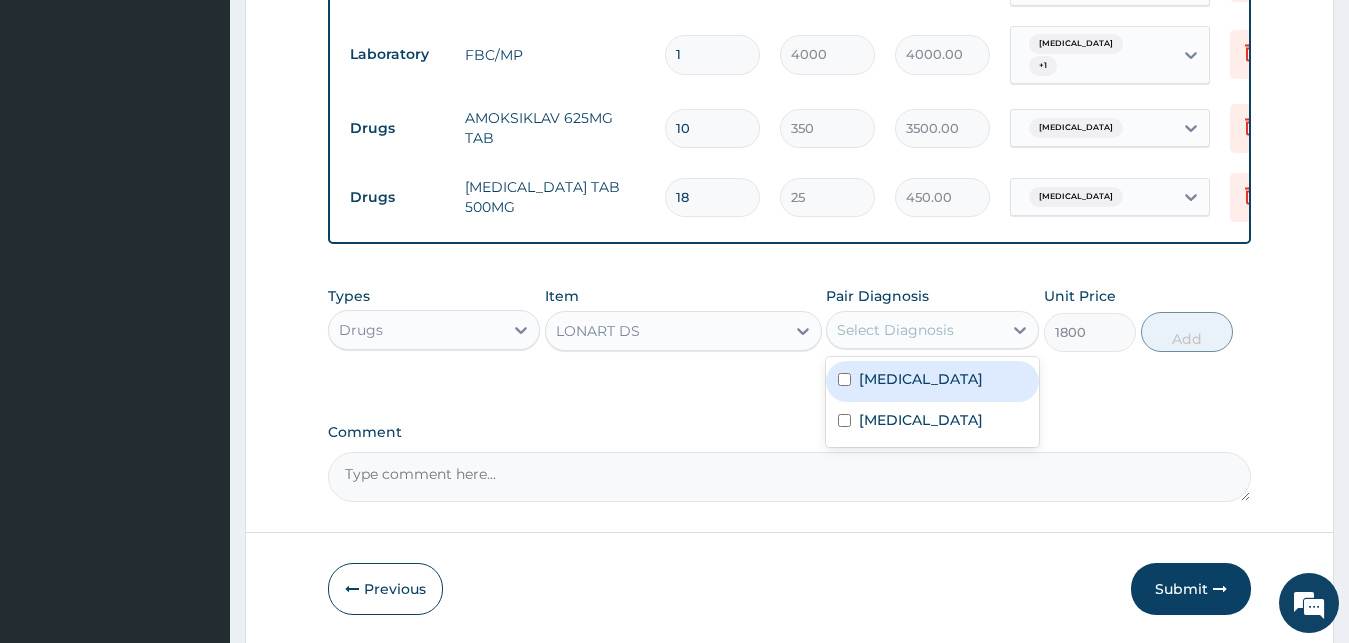 click on "Malaria" at bounding box center (932, 381) 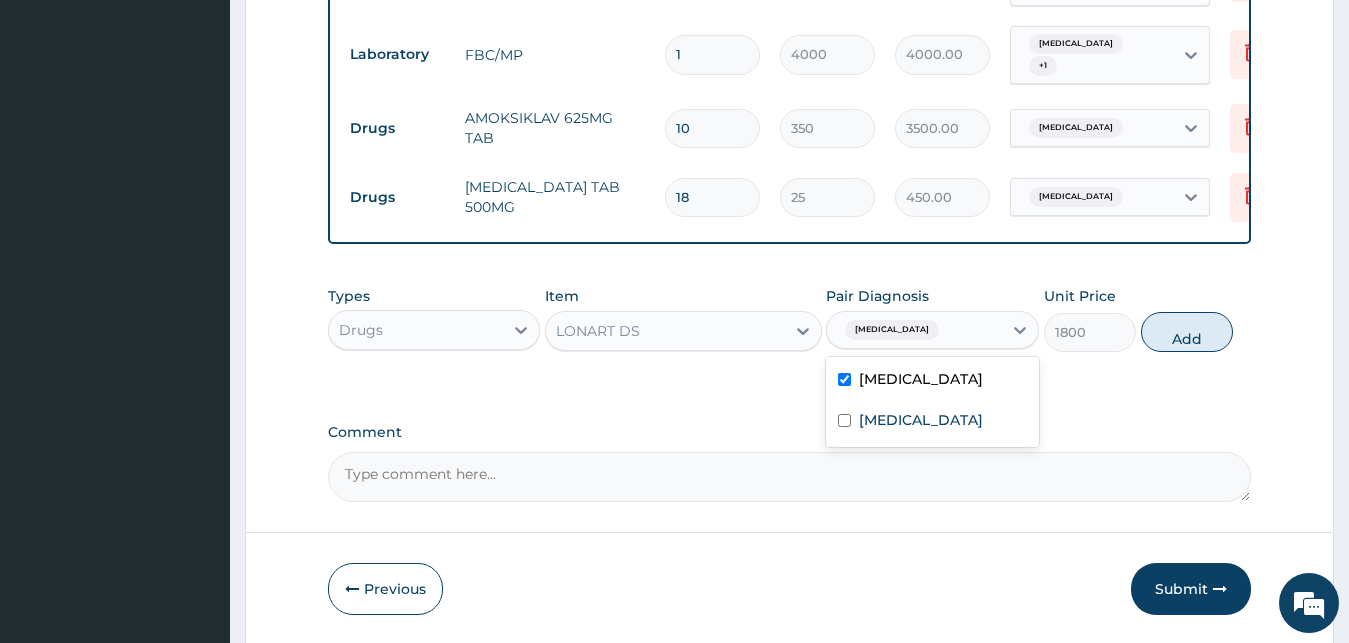 checkbox on "true" 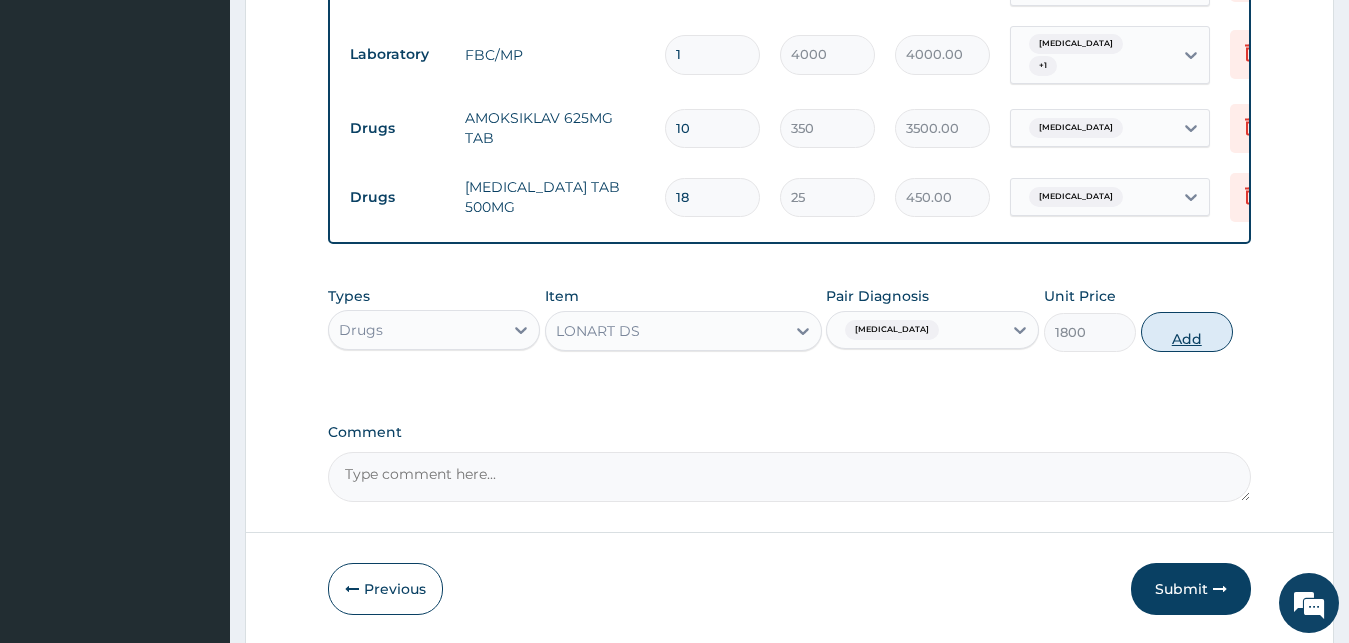 click on "Add" at bounding box center (1187, 332) 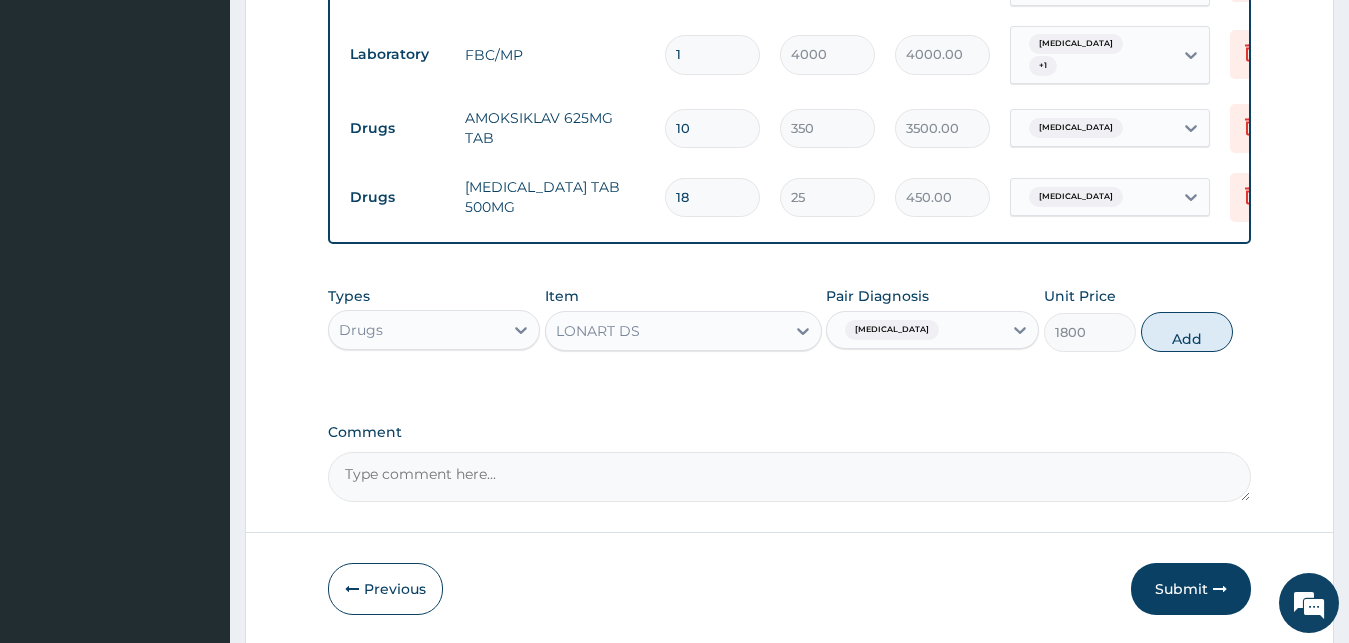 type on "0" 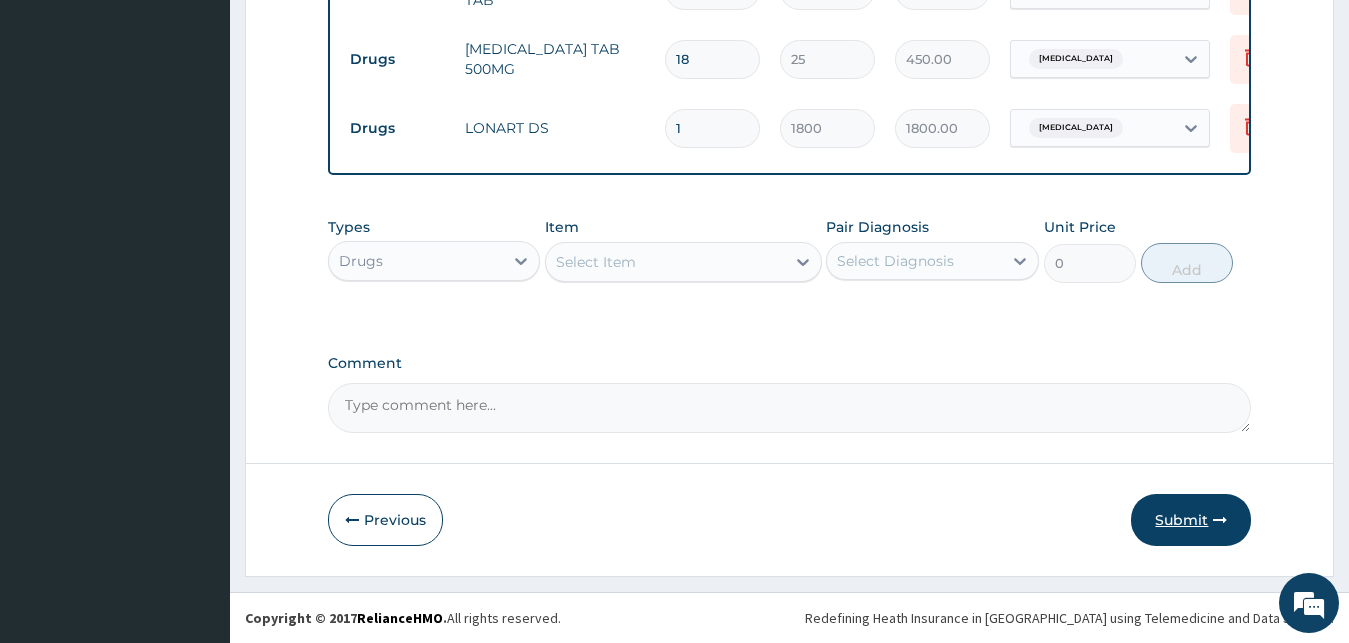 click on "Submit" at bounding box center (1191, 520) 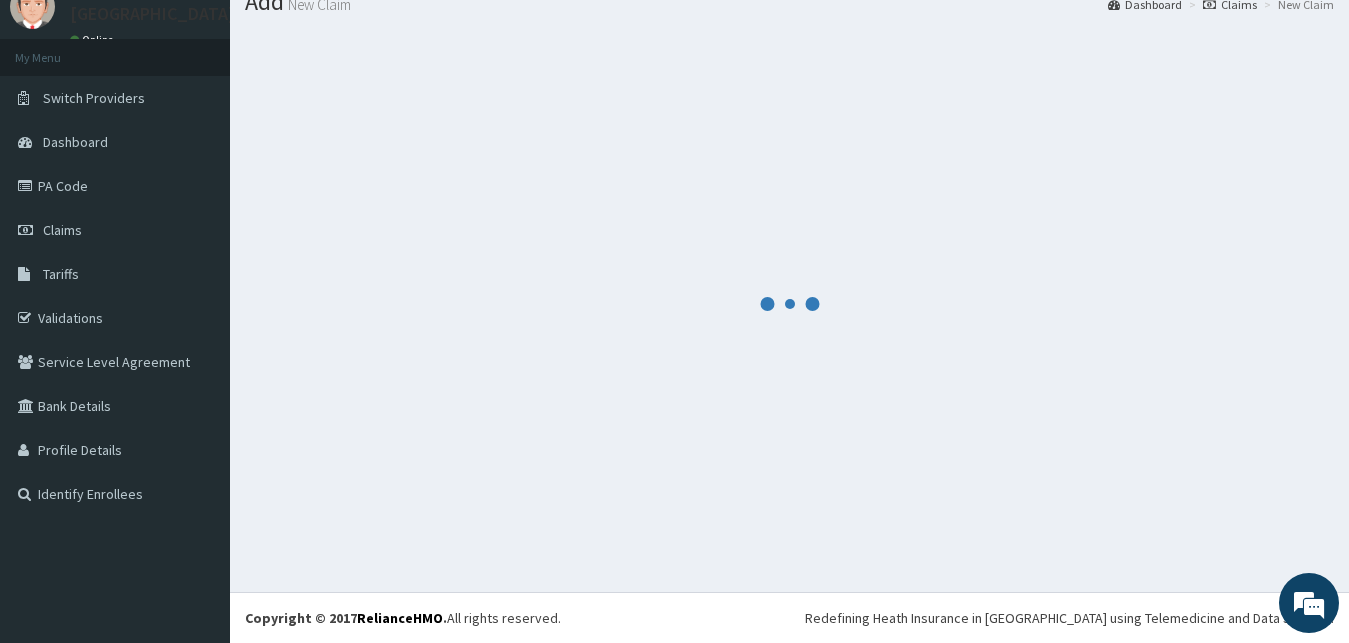 scroll, scrollTop: 76, scrollLeft: 0, axis: vertical 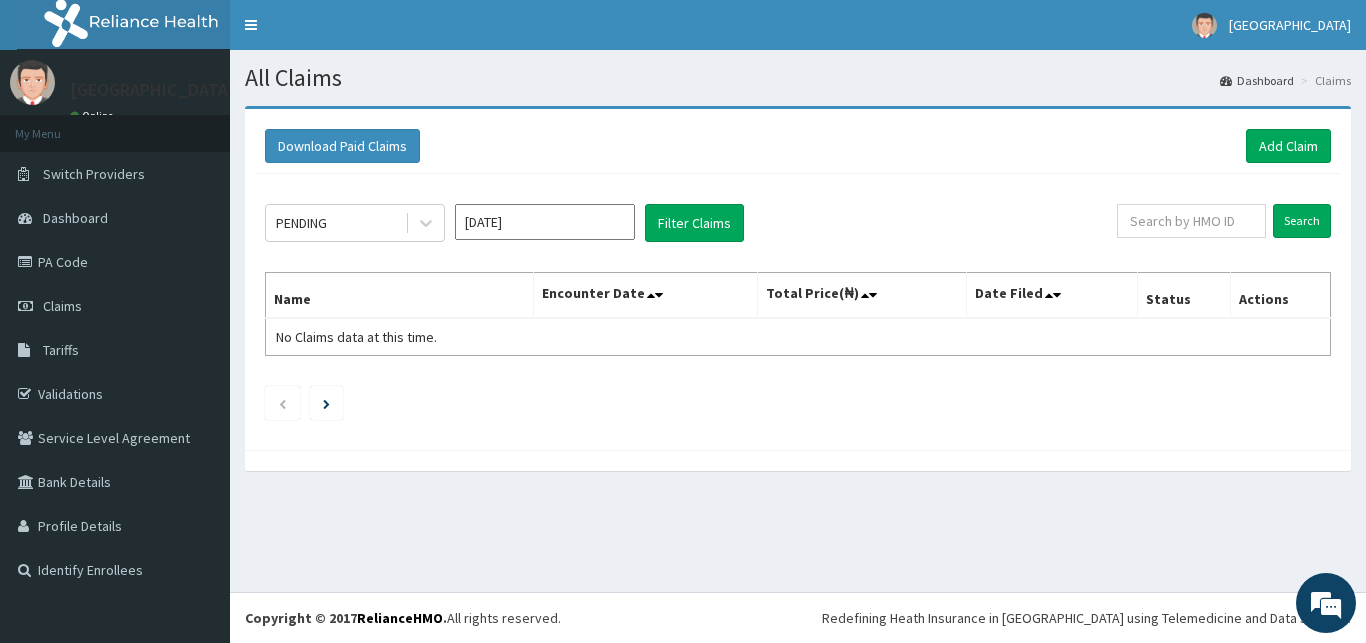 click on "Download Paid Claims Add Claim" at bounding box center (798, 146) 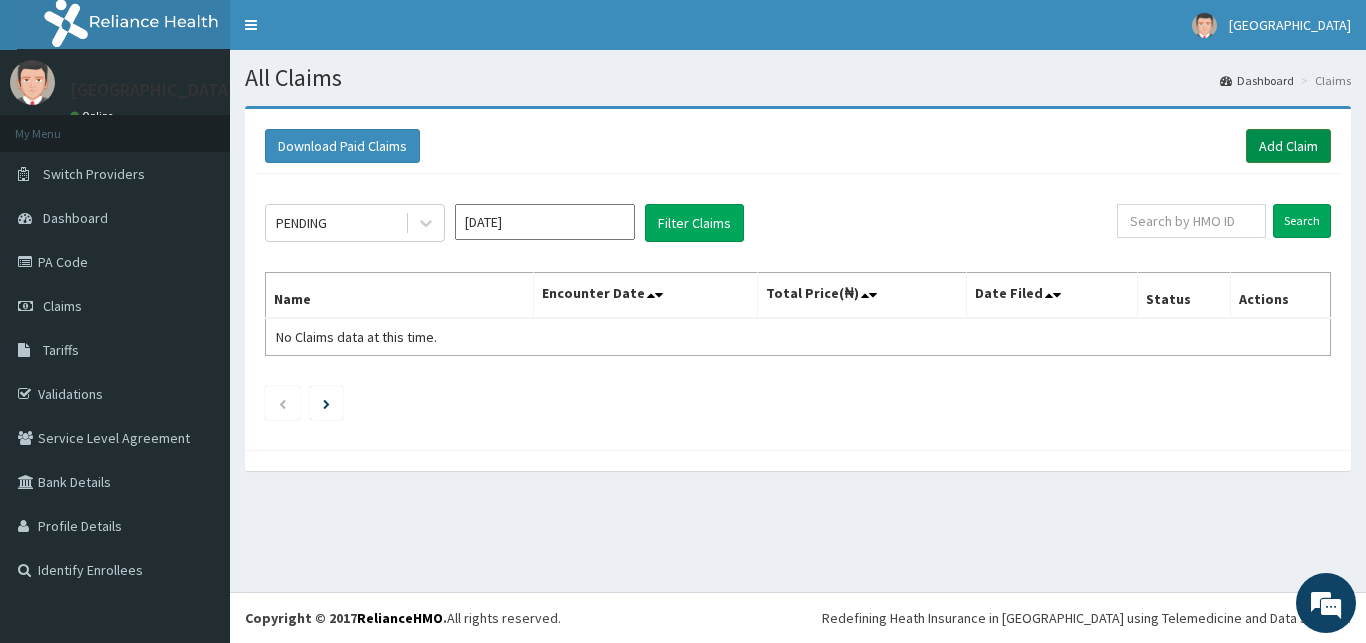 click on "Add Claim" at bounding box center [1288, 146] 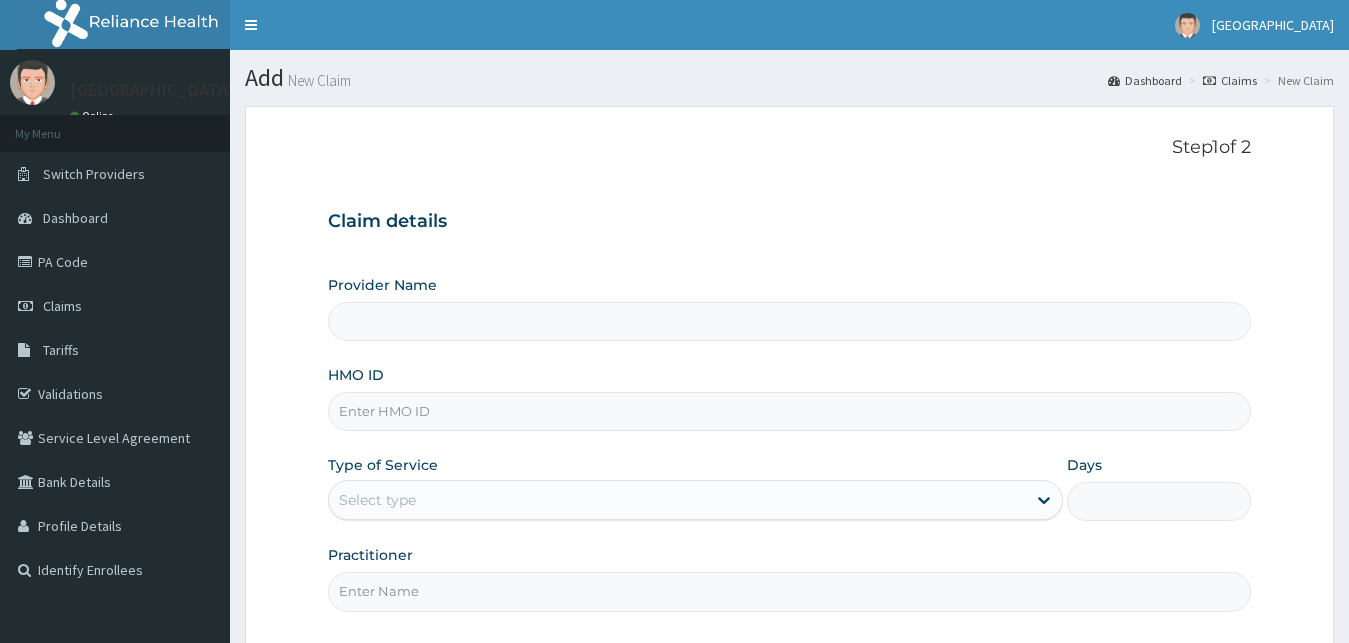 scroll, scrollTop: 0, scrollLeft: 0, axis: both 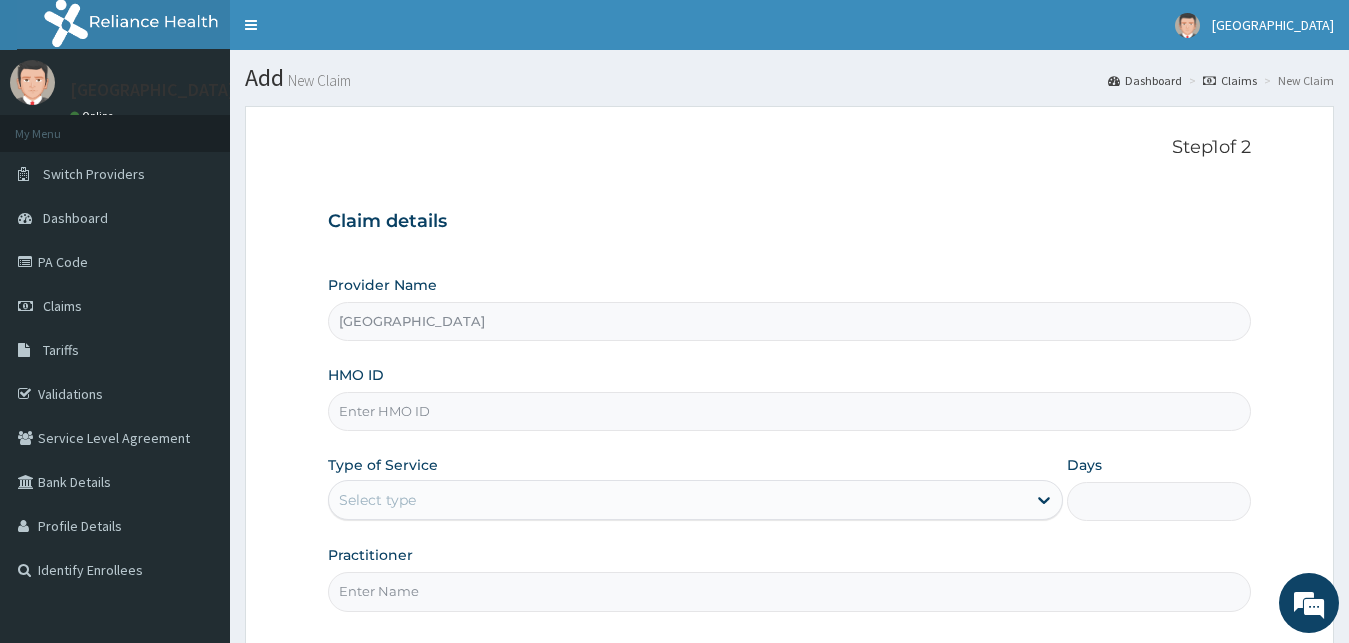 paste on "AGO/10141/C" 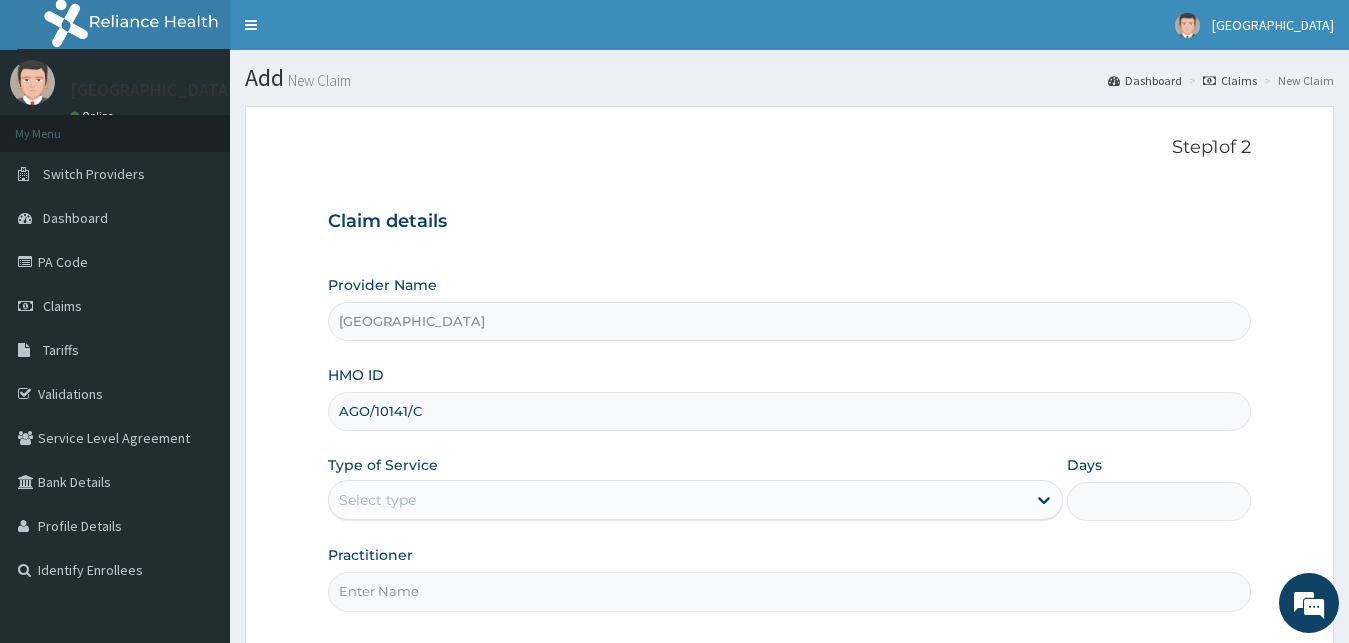 type on "AGO/10141/C" 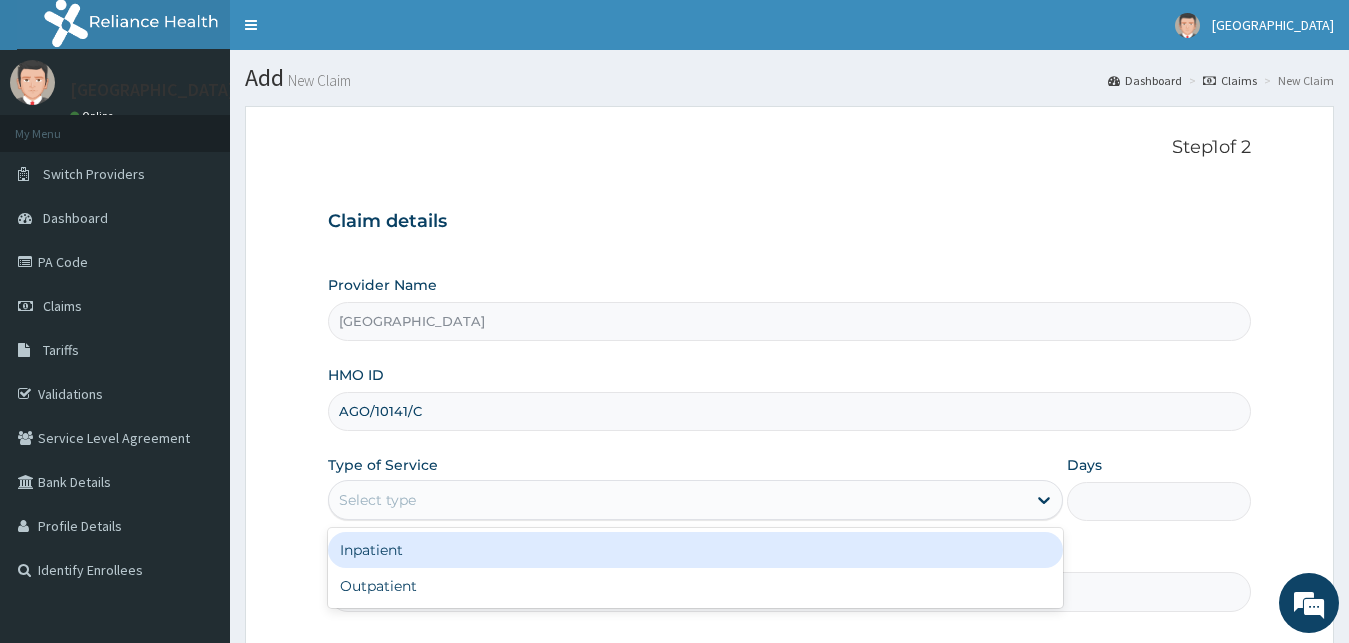 click on "Select type" at bounding box center [678, 500] 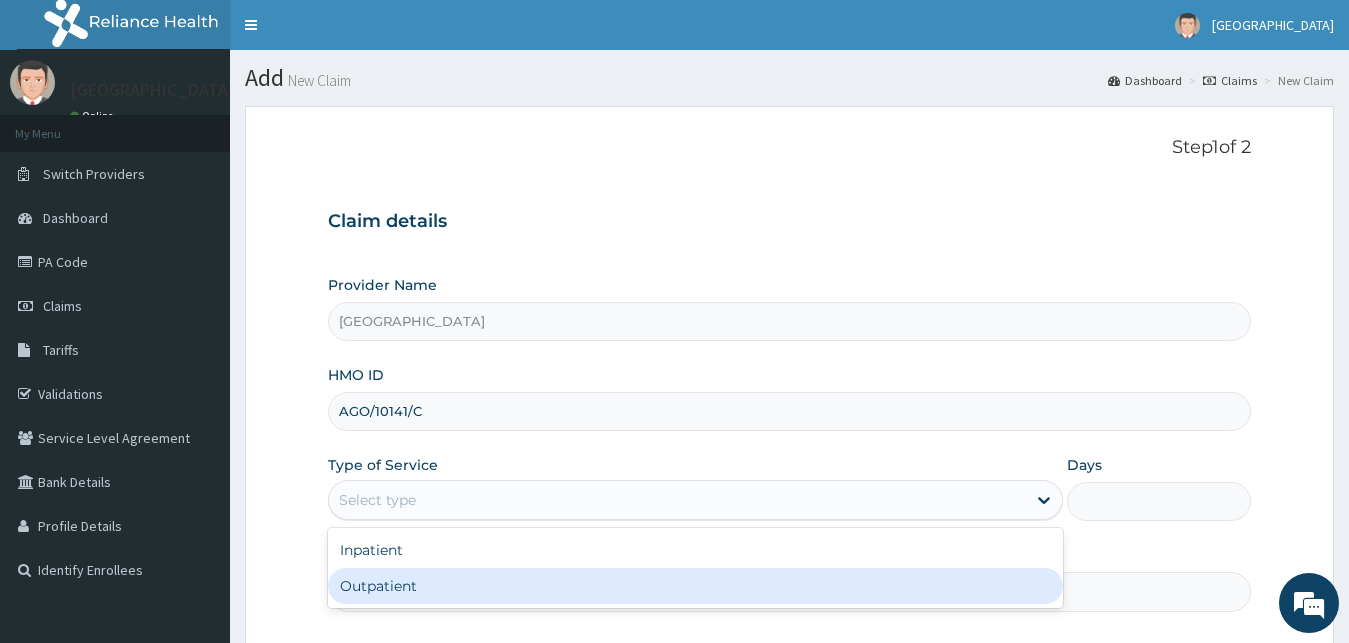 click on "Outpatient" at bounding box center (696, 586) 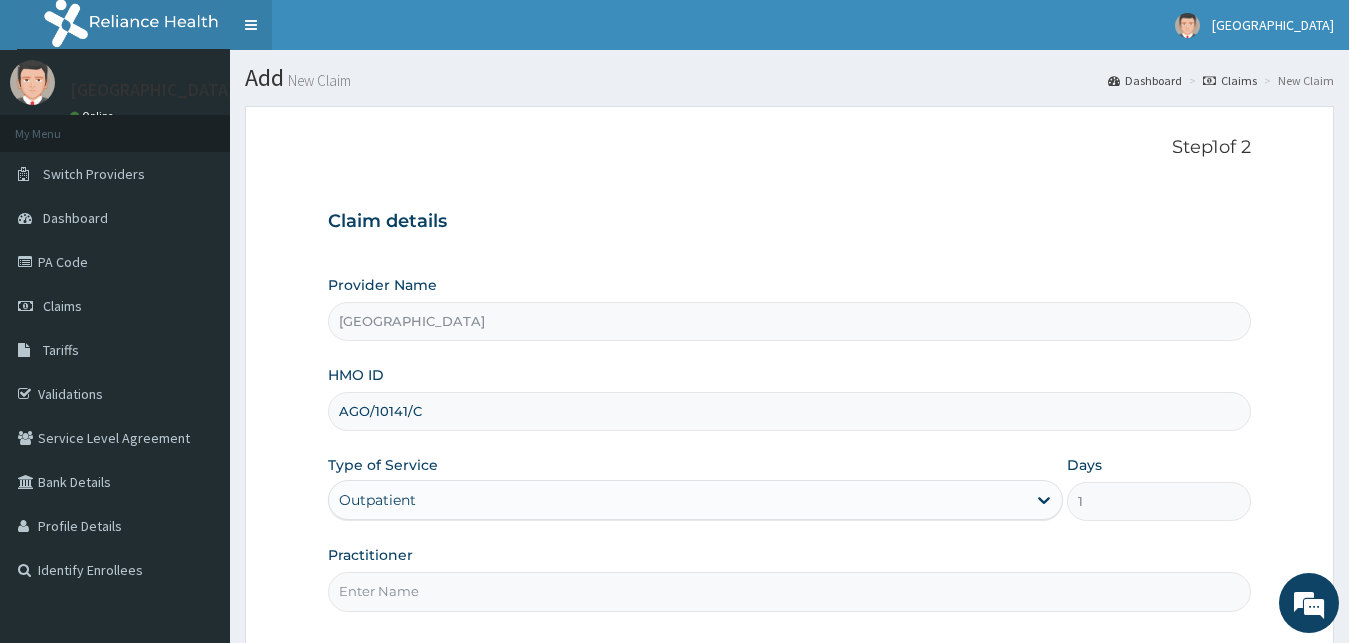 scroll, scrollTop: 0, scrollLeft: 0, axis: both 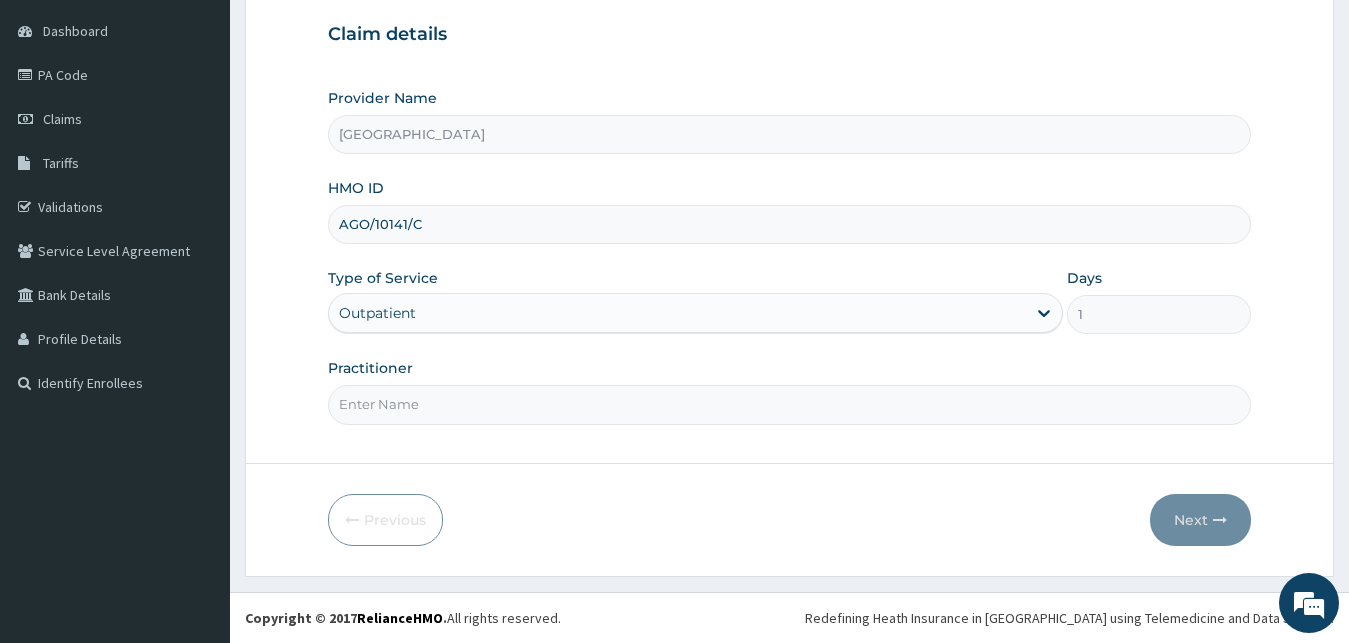 click on "Practitioner" at bounding box center [790, 404] 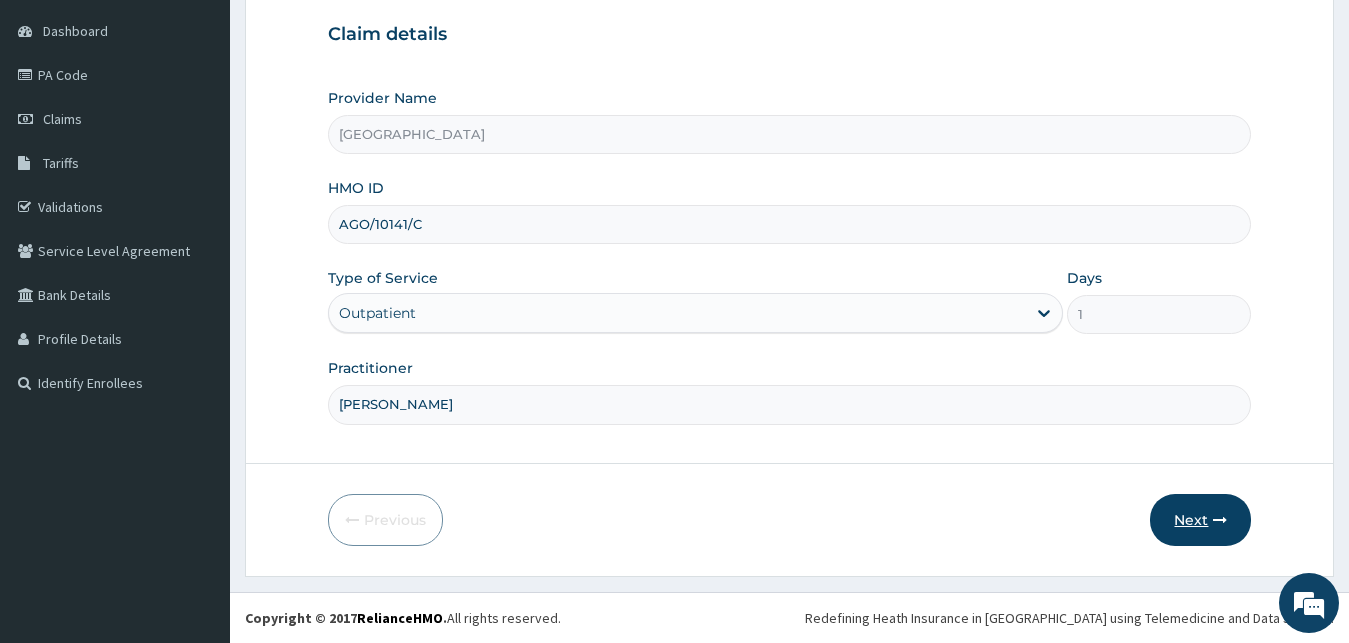 type on "[PERSON_NAME]" 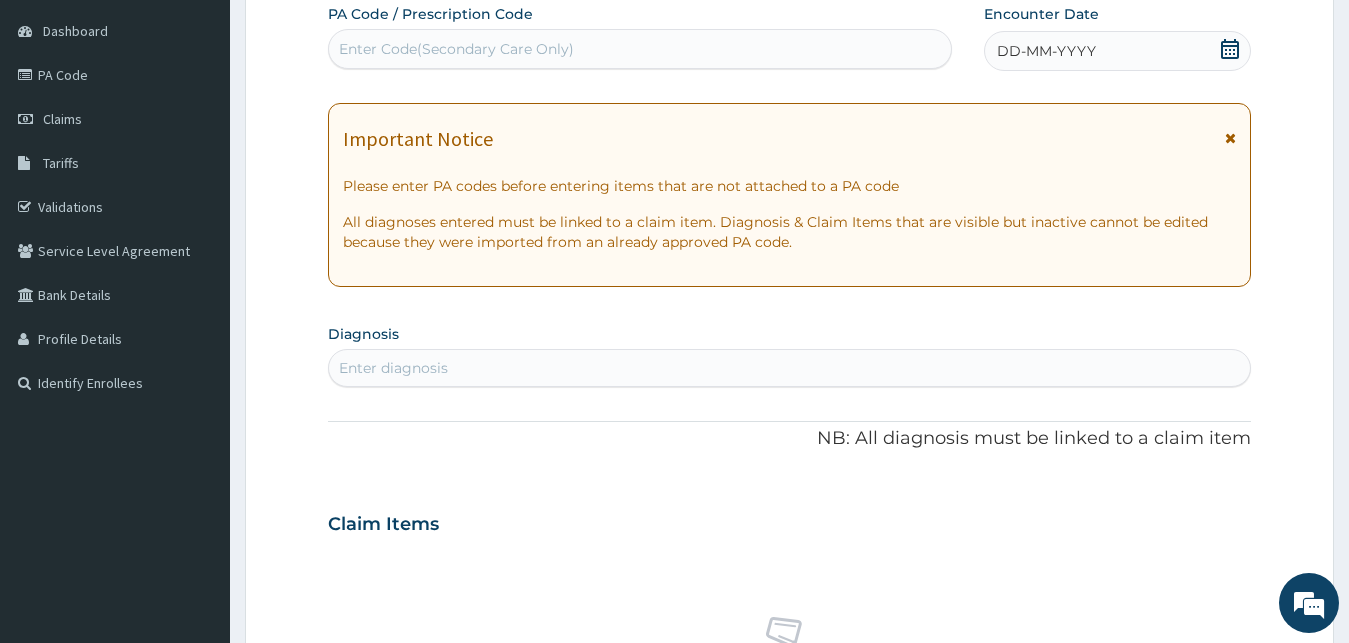 click on "DD-MM-YYYY" at bounding box center [1046, 51] 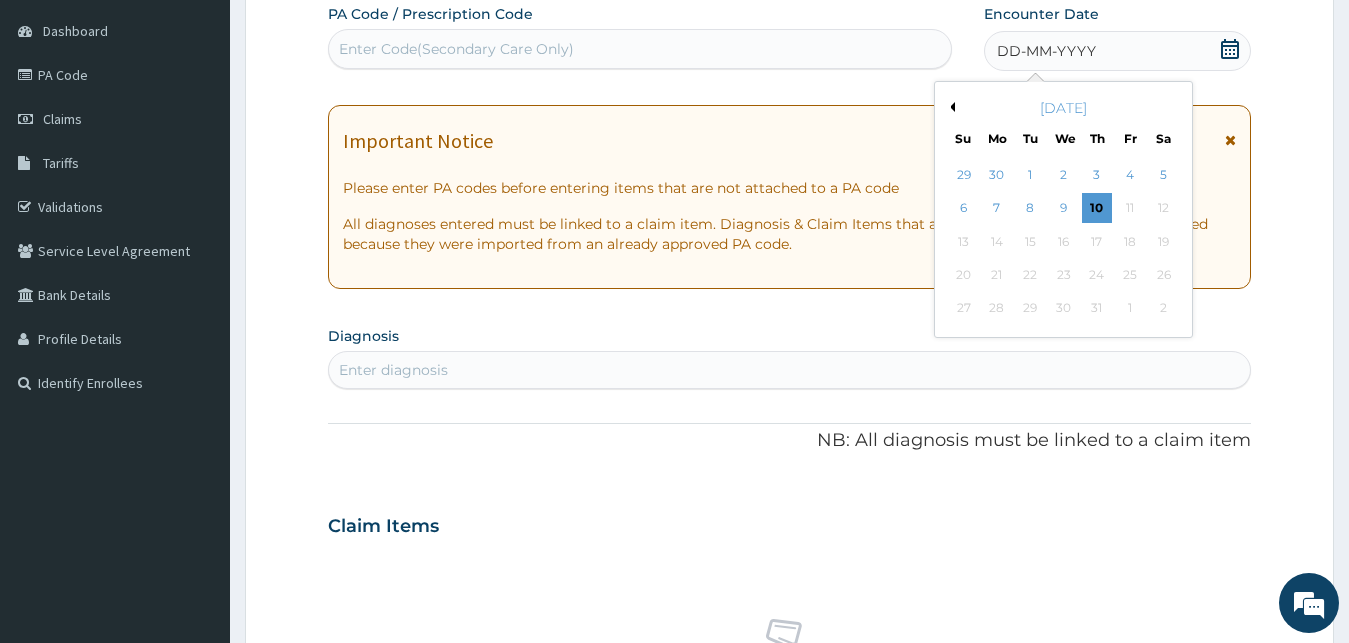 click on "Previous Month" at bounding box center (950, 107) 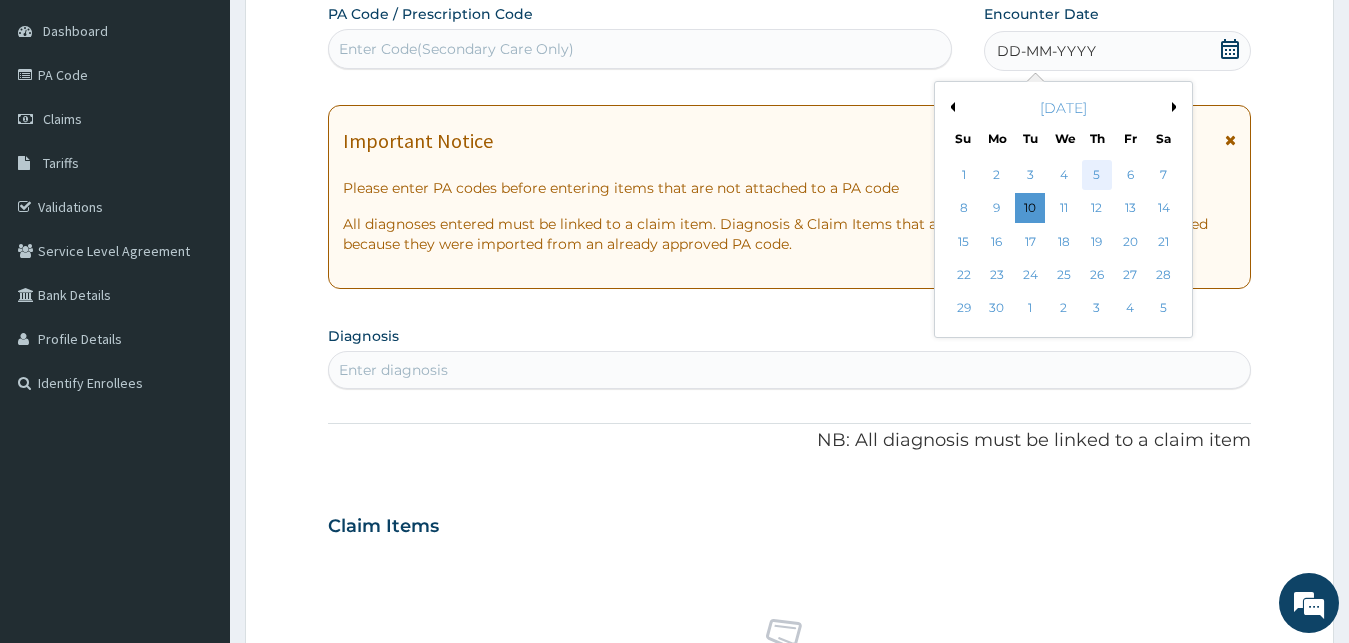 click on "5" at bounding box center [1097, 175] 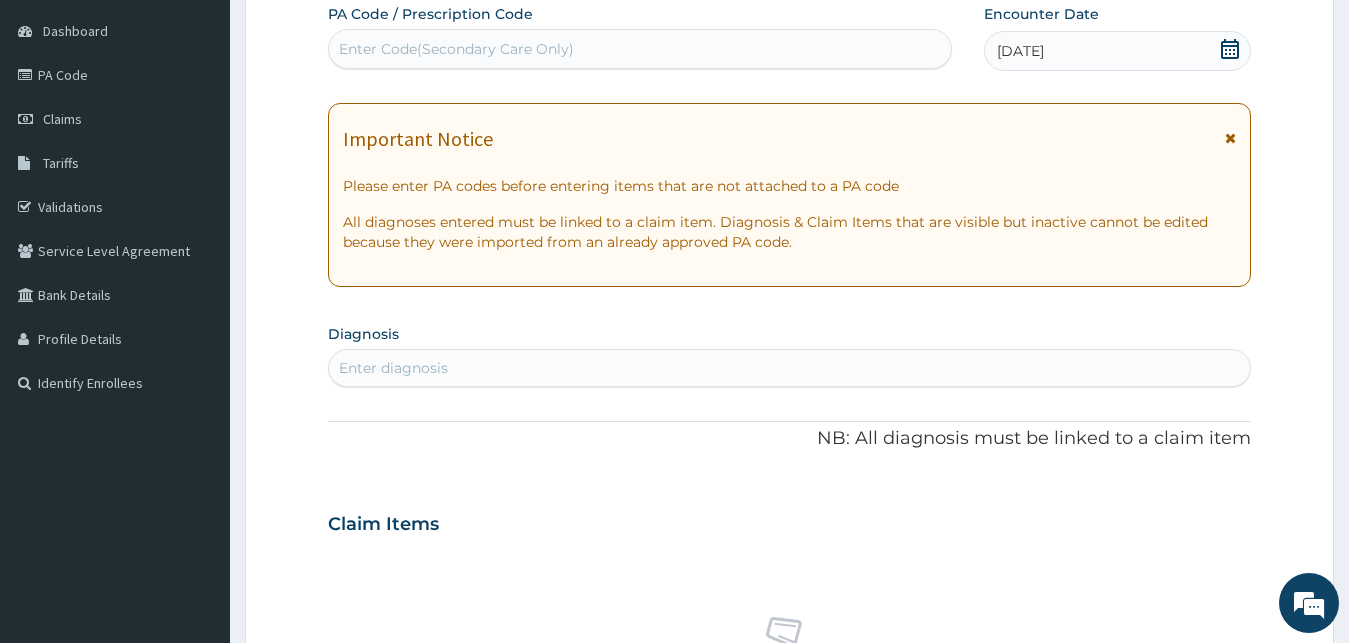 click on "Enter diagnosis" at bounding box center [790, 368] 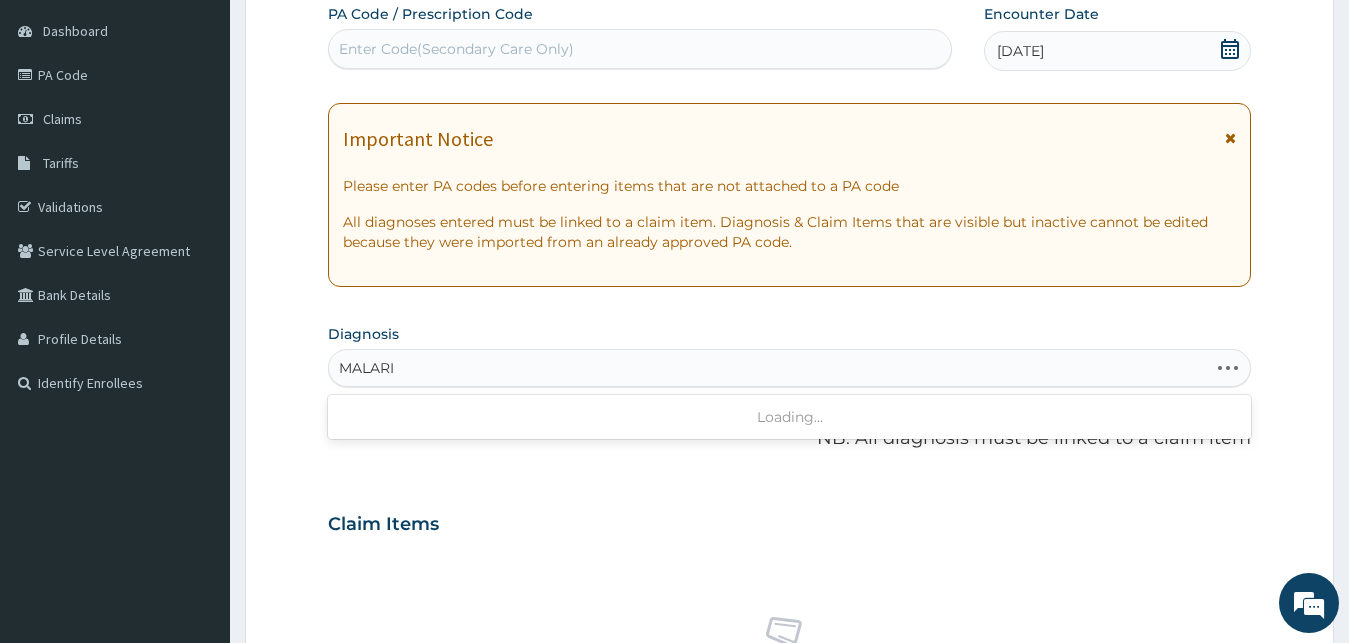 type on "MALARIA" 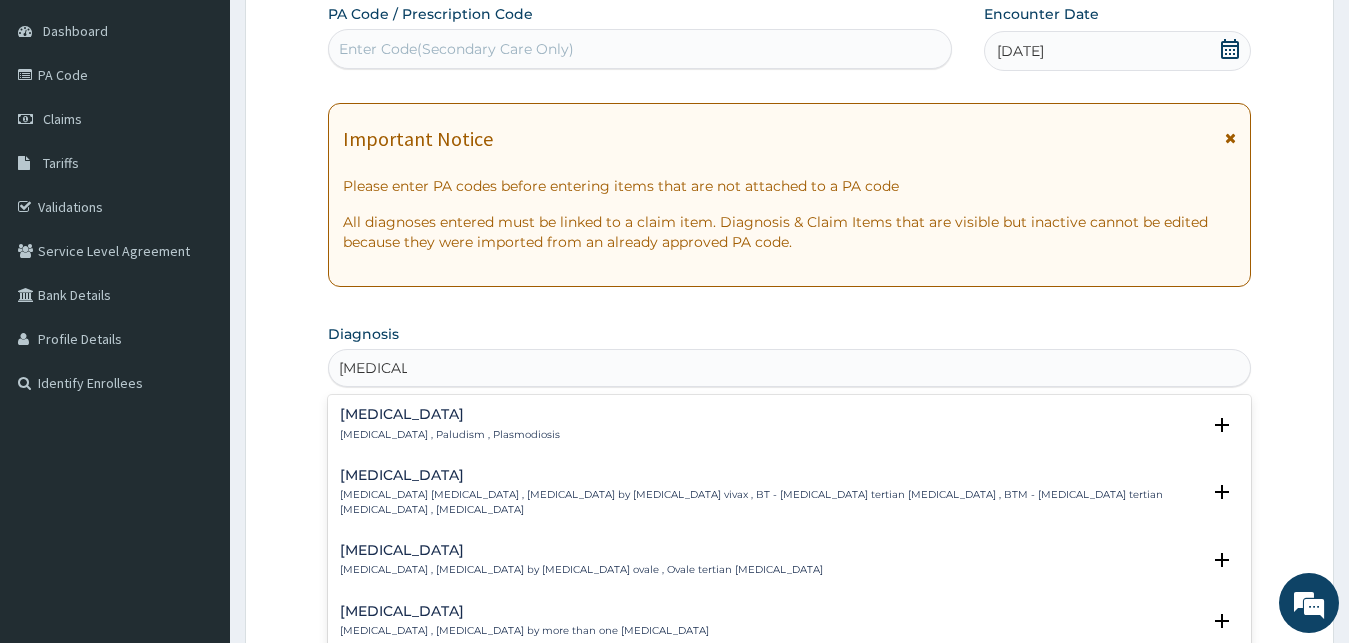 click on "Malaria" at bounding box center [450, 414] 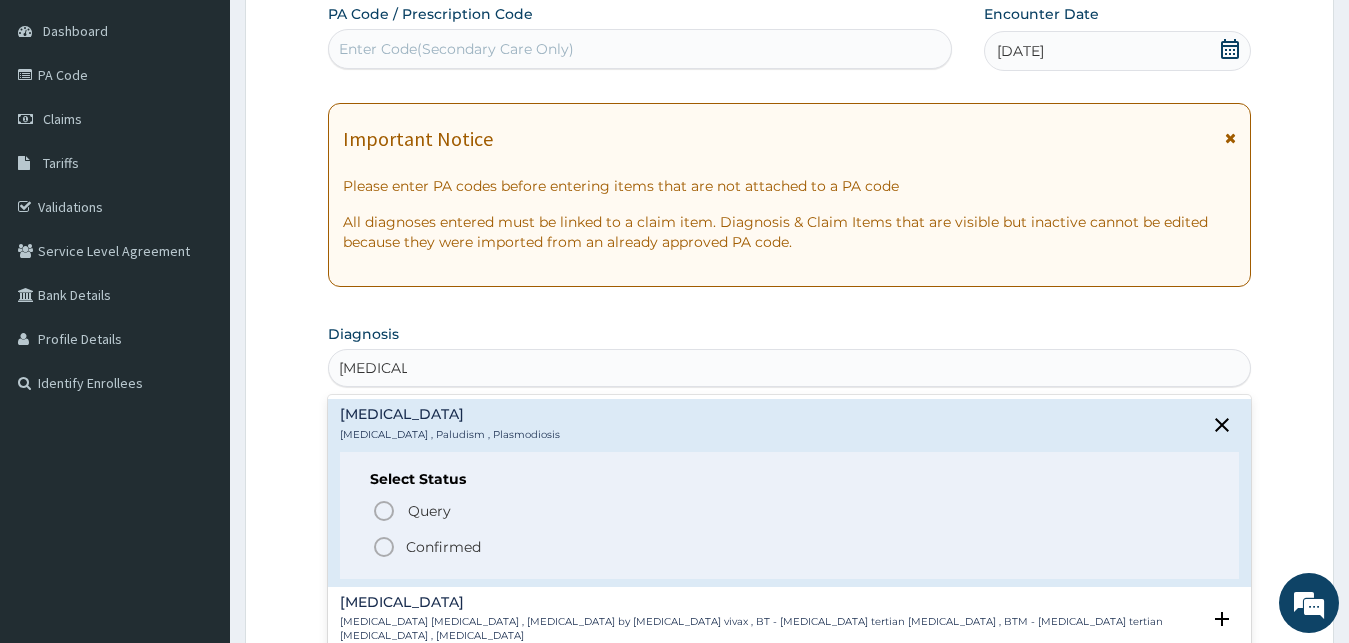 click on "Select Status Query Query covers suspected (?), Keep in view (kiv), Ruled out (r/o) Confirmed" at bounding box center [790, 515] 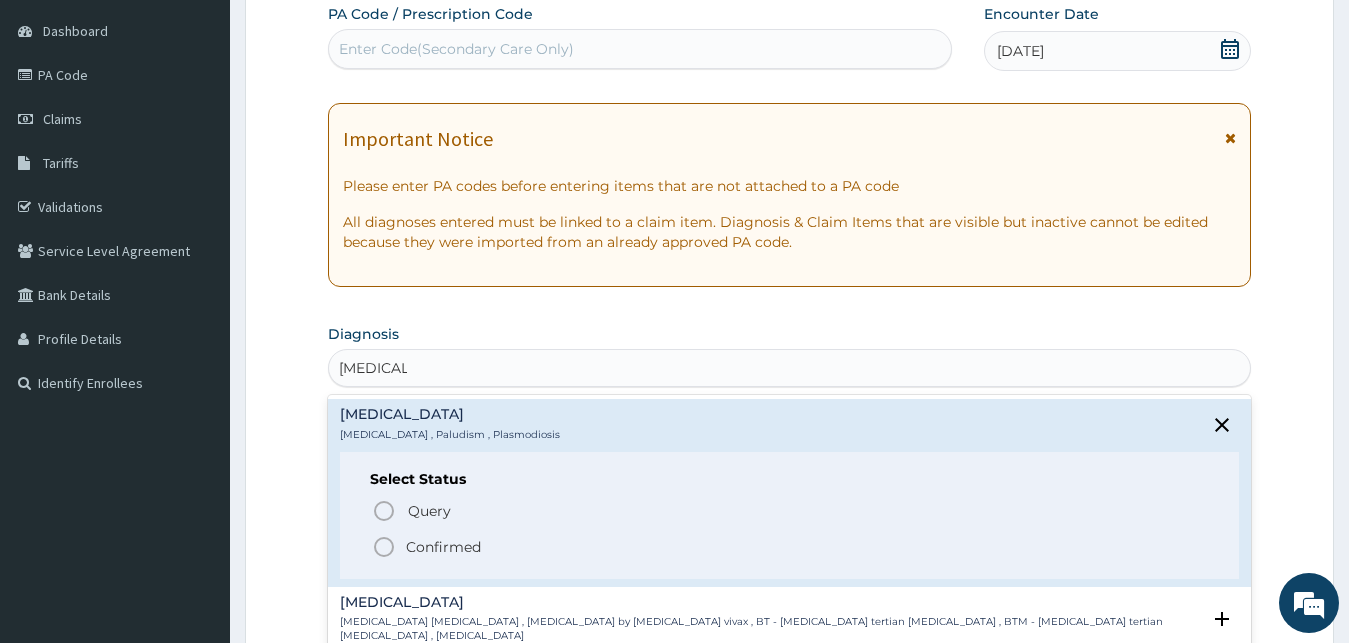 click on "Confirmed" at bounding box center [443, 547] 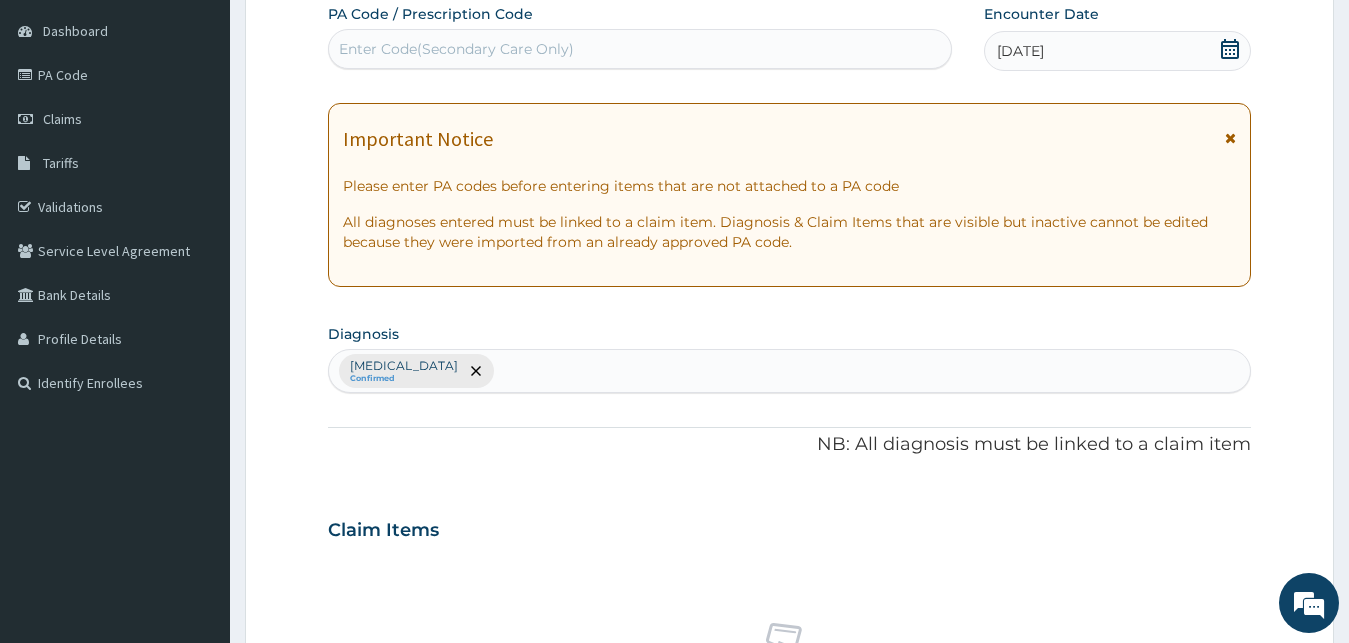 type on "R" 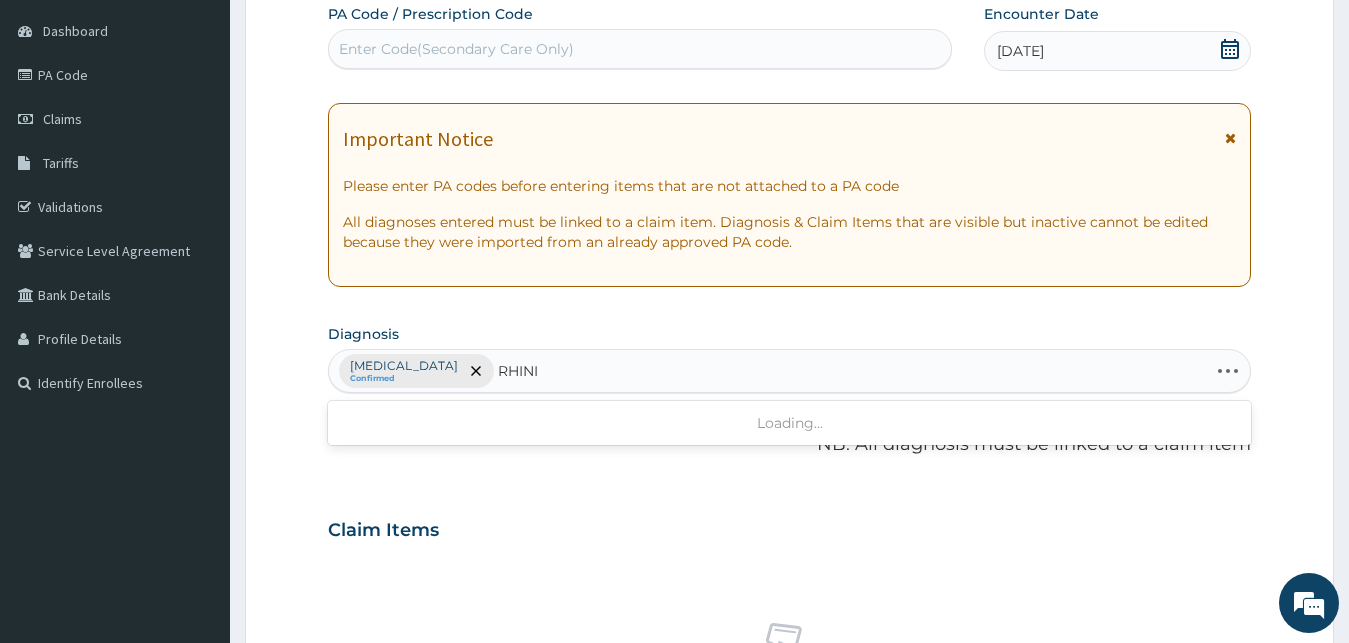 type on "RHINIT" 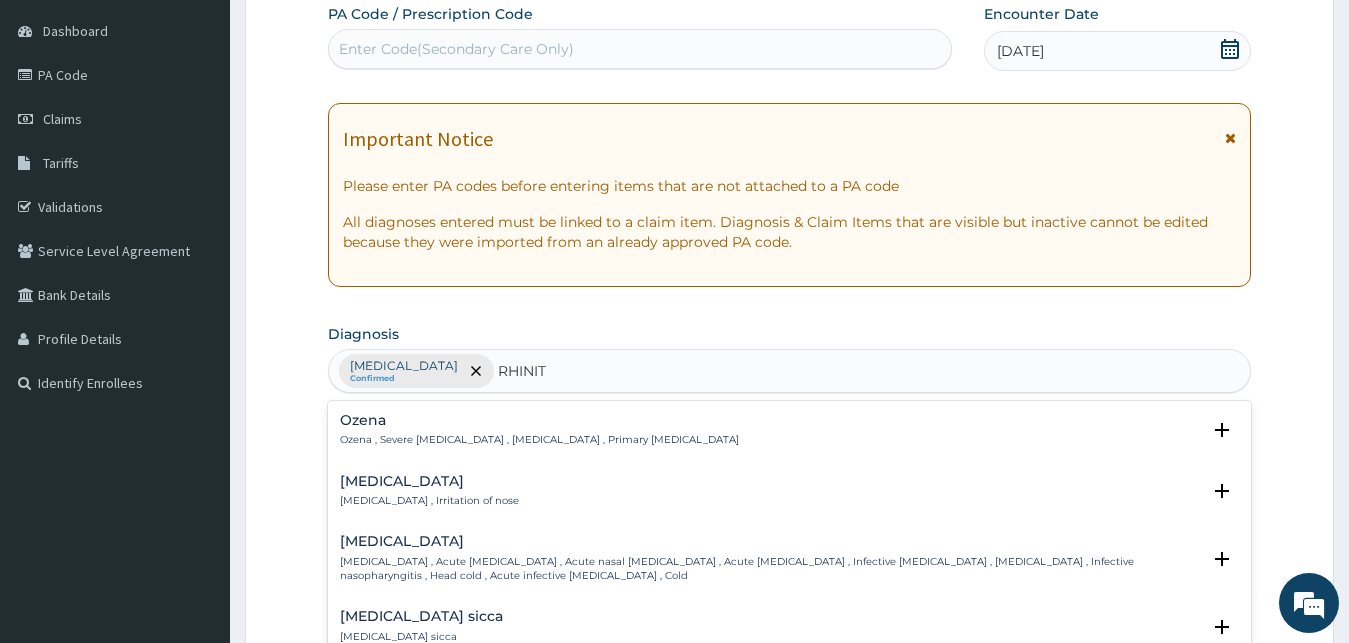 click on "Rhinitis , Irritation of nose" at bounding box center [429, 501] 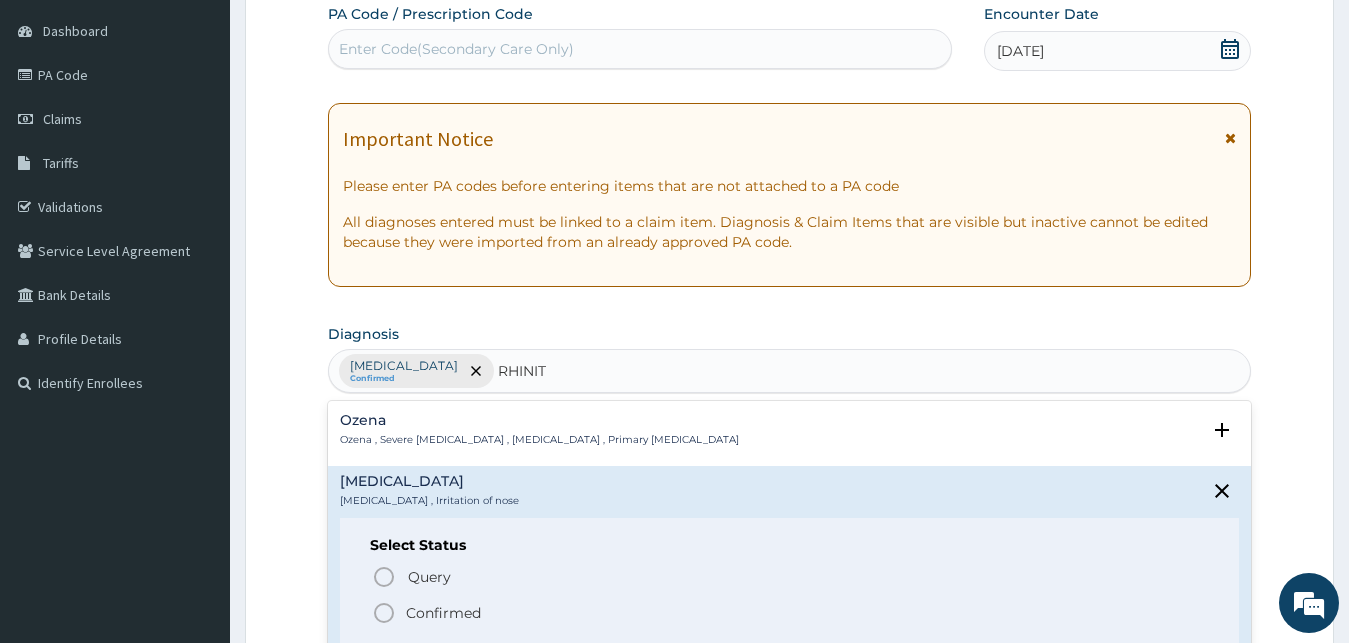 click 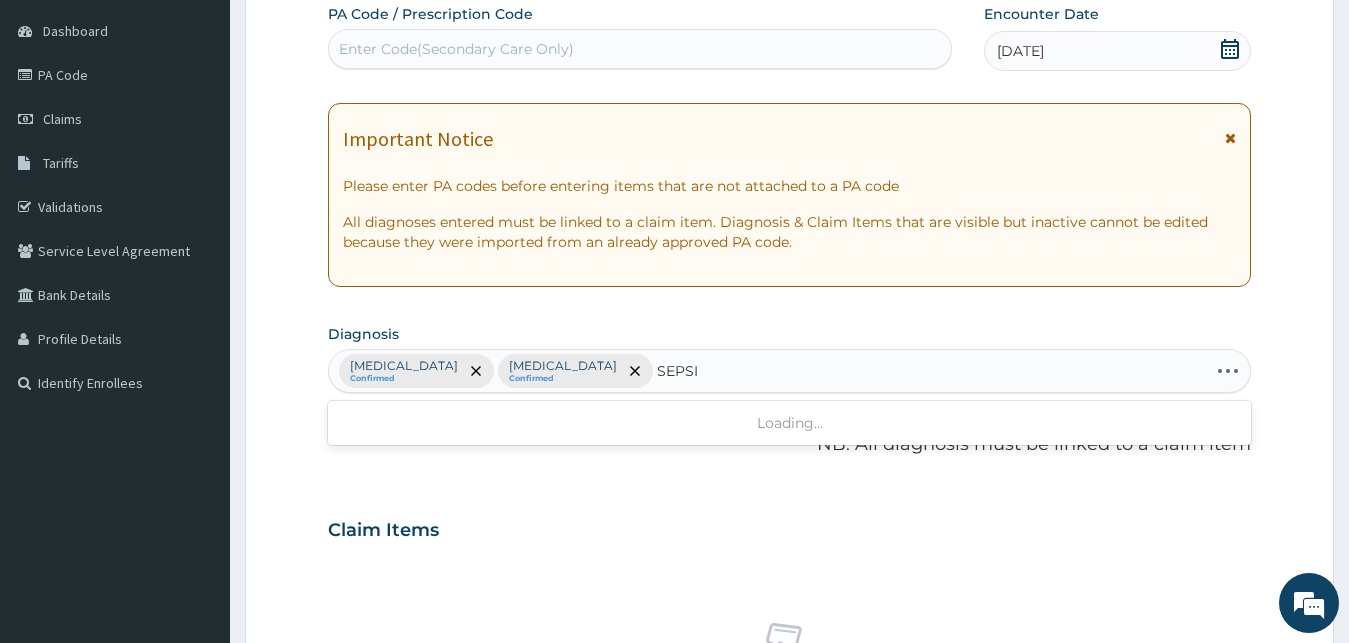 type on "SEPSIS" 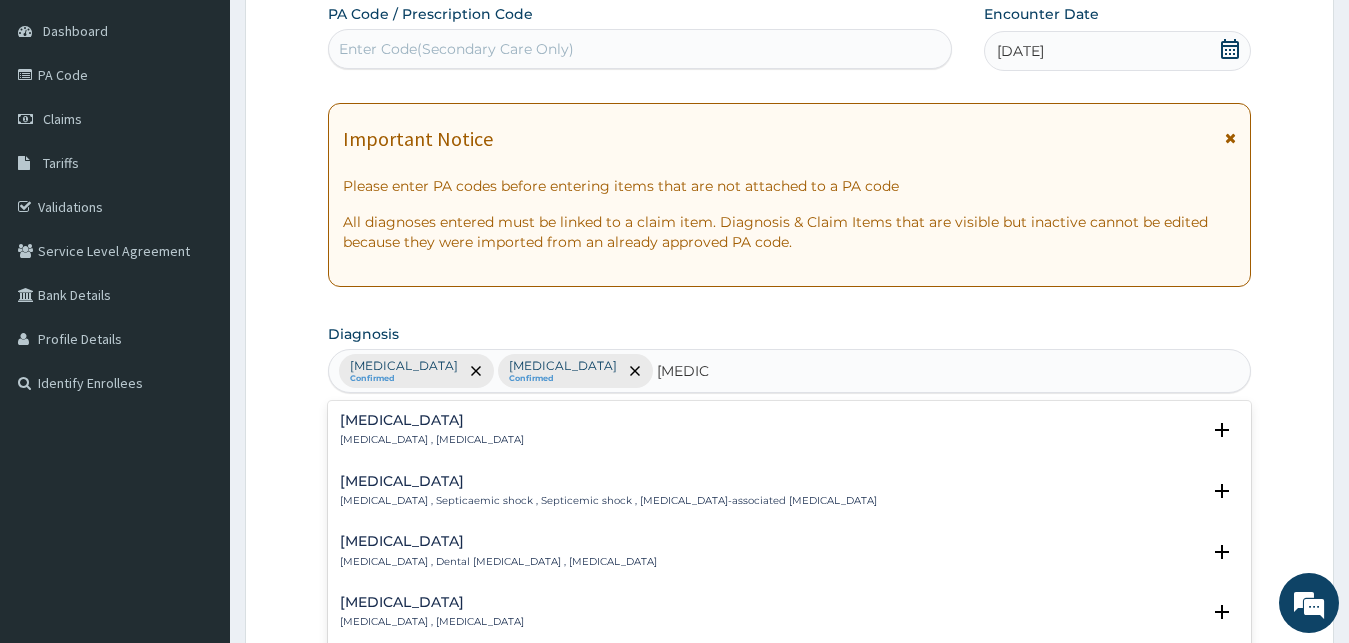click on "[MEDICAL_DATA]" at bounding box center (432, 420) 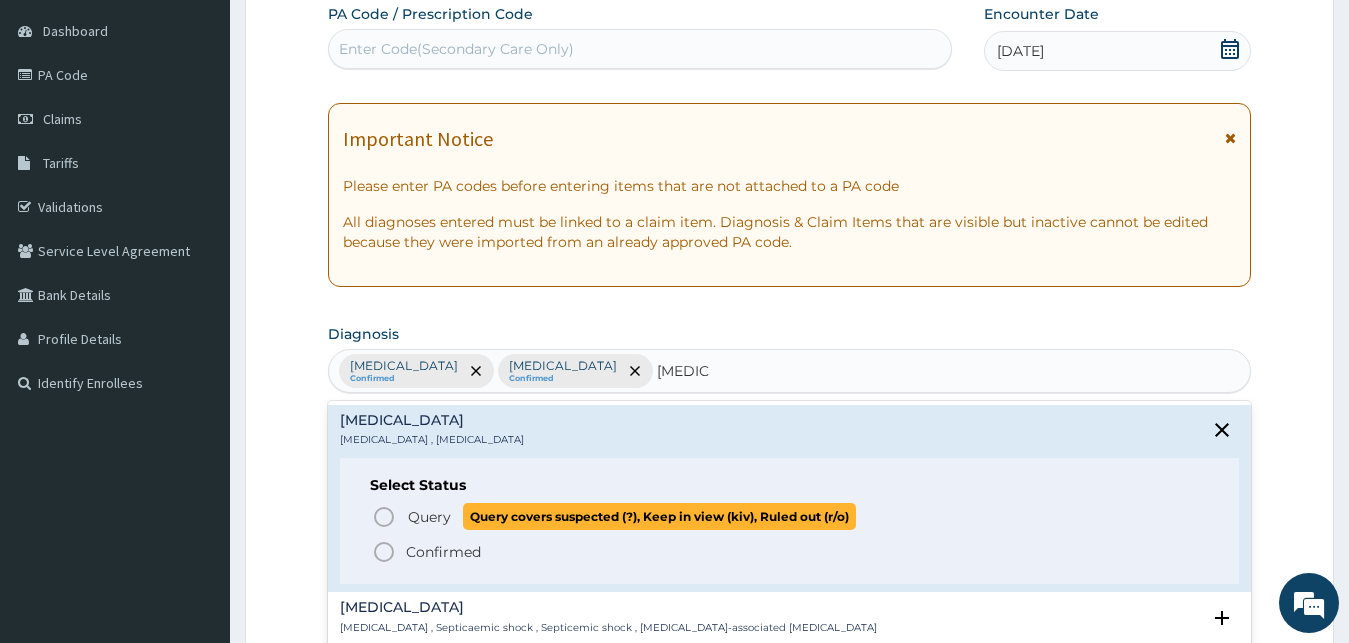 drag, startPoint x: 402, startPoint y: 524, endPoint x: 403, endPoint y: 513, distance: 11.045361 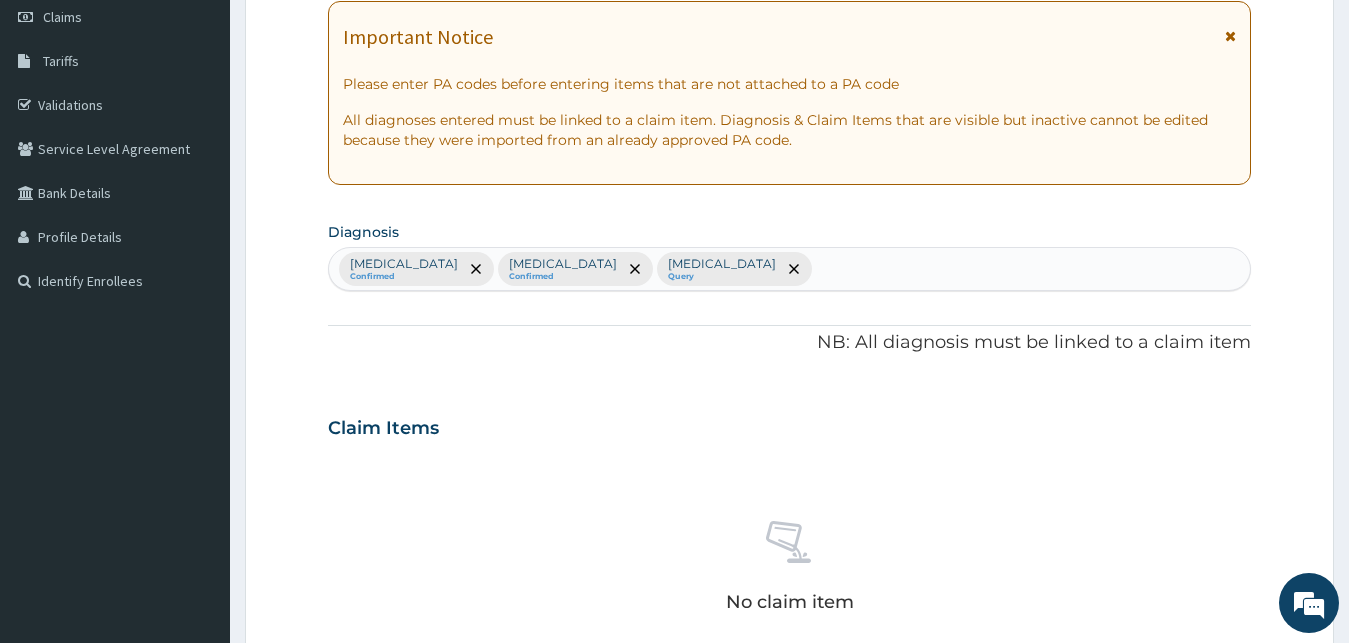 scroll, scrollTop: 799, scrollLeft: 0, axis: vertical 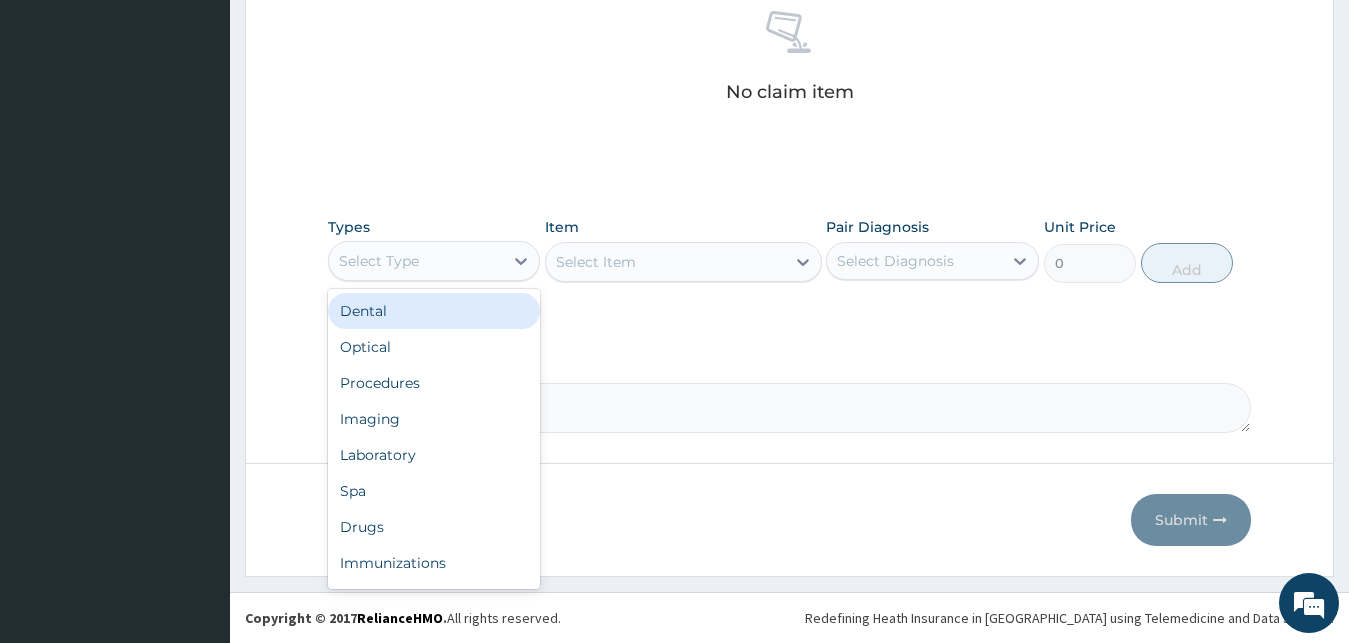 click on "Select Type" at bounding box center [416, 261] 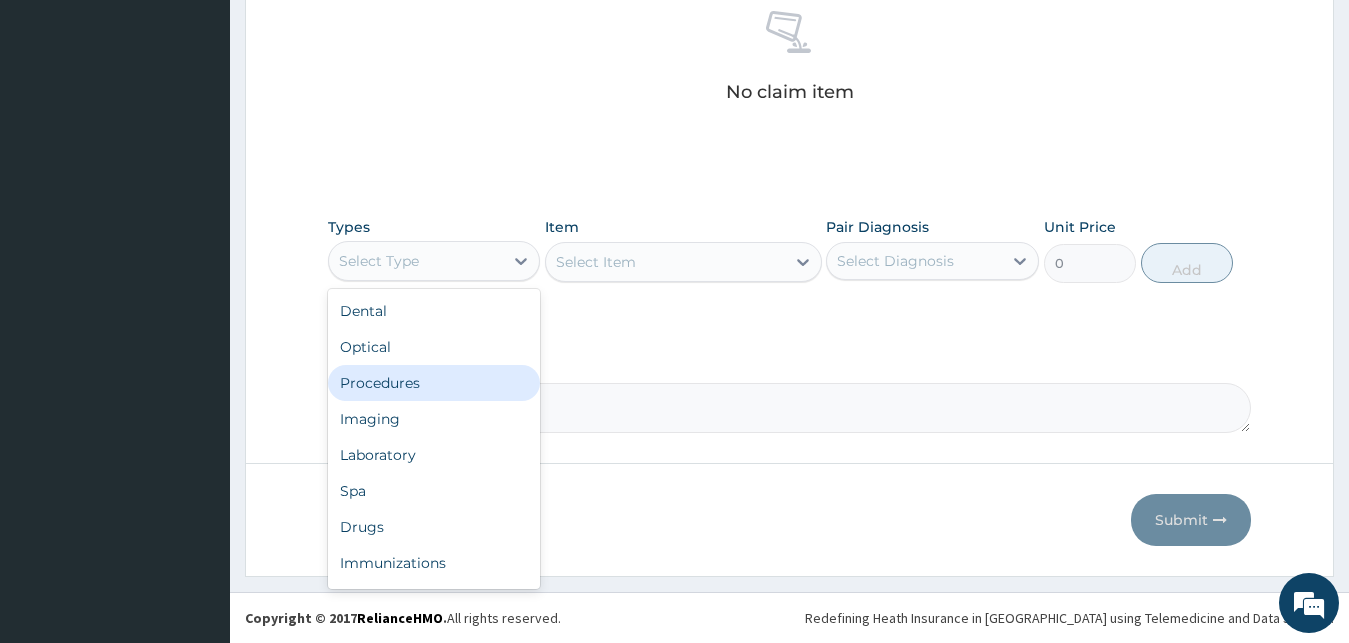 click on "Procedures" at bounding box center (434, 383) 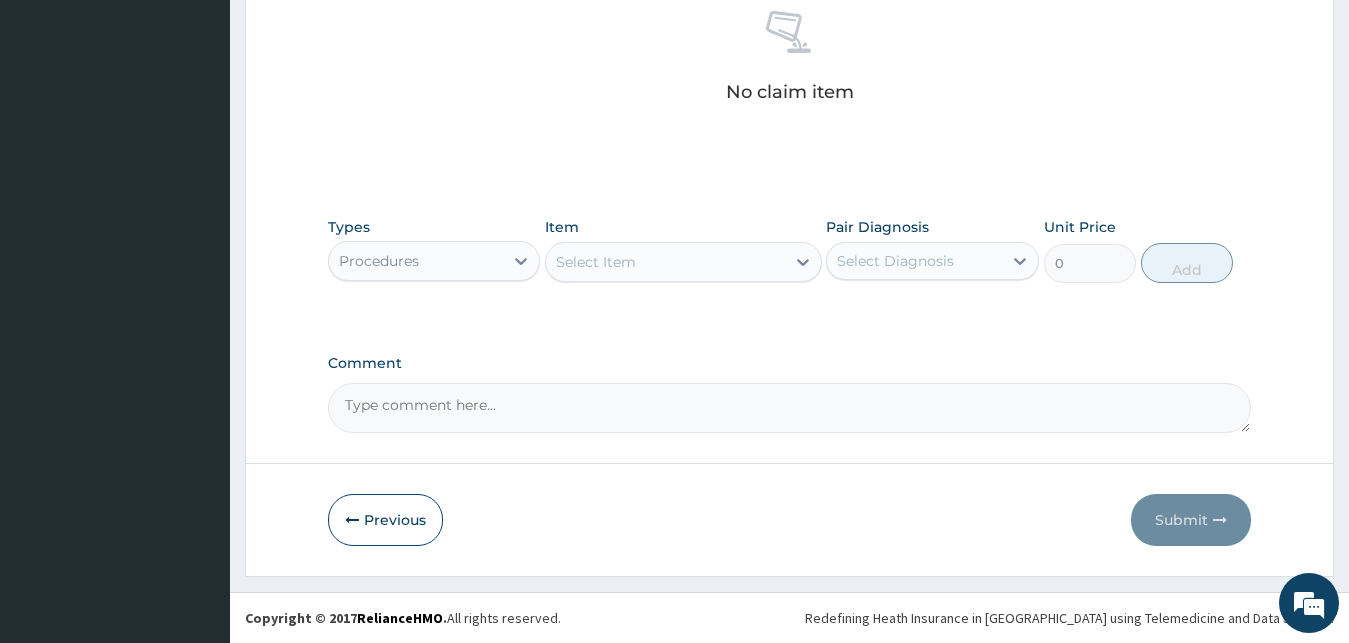 click on "Item Select Item" at bounding box center (683, 250) 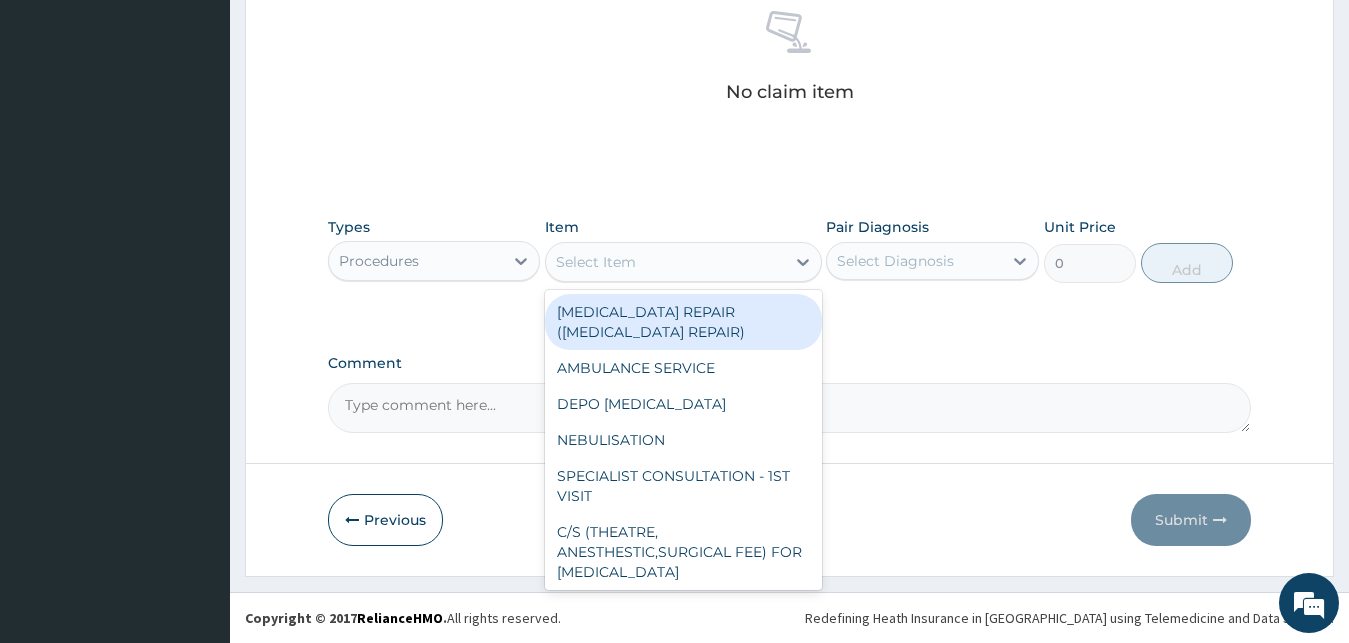 click on "Select Item" at bounding box center (665, 262) 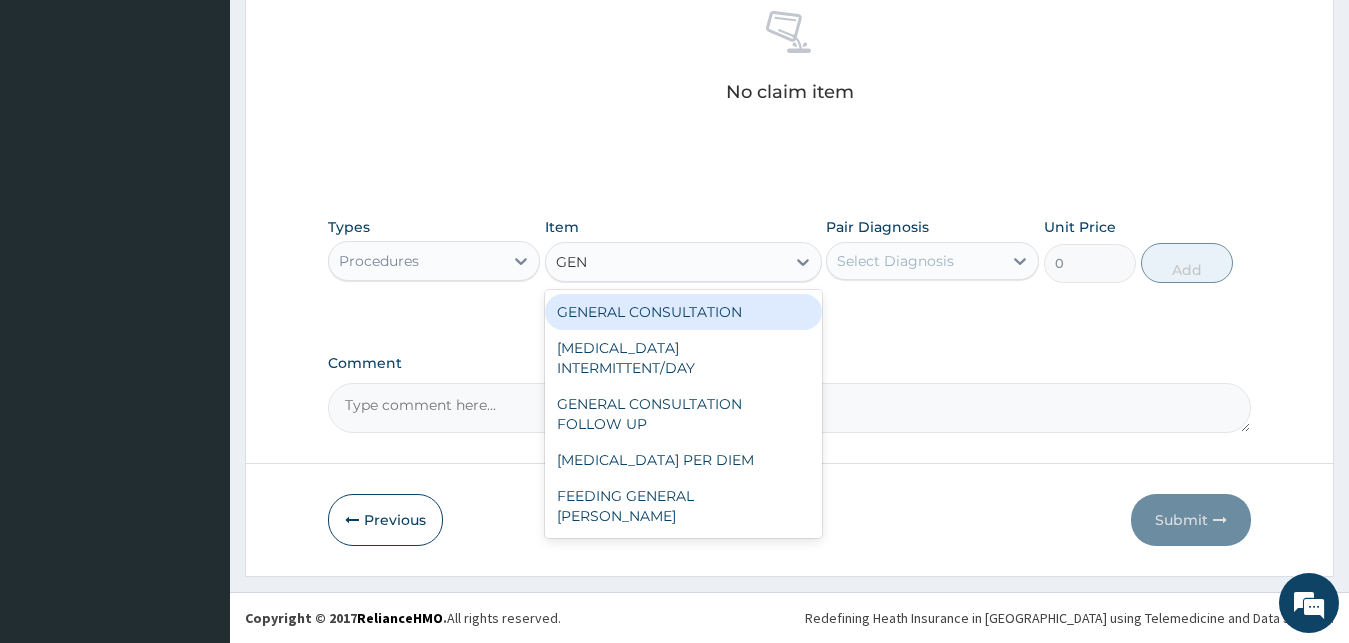 type on "GENE" 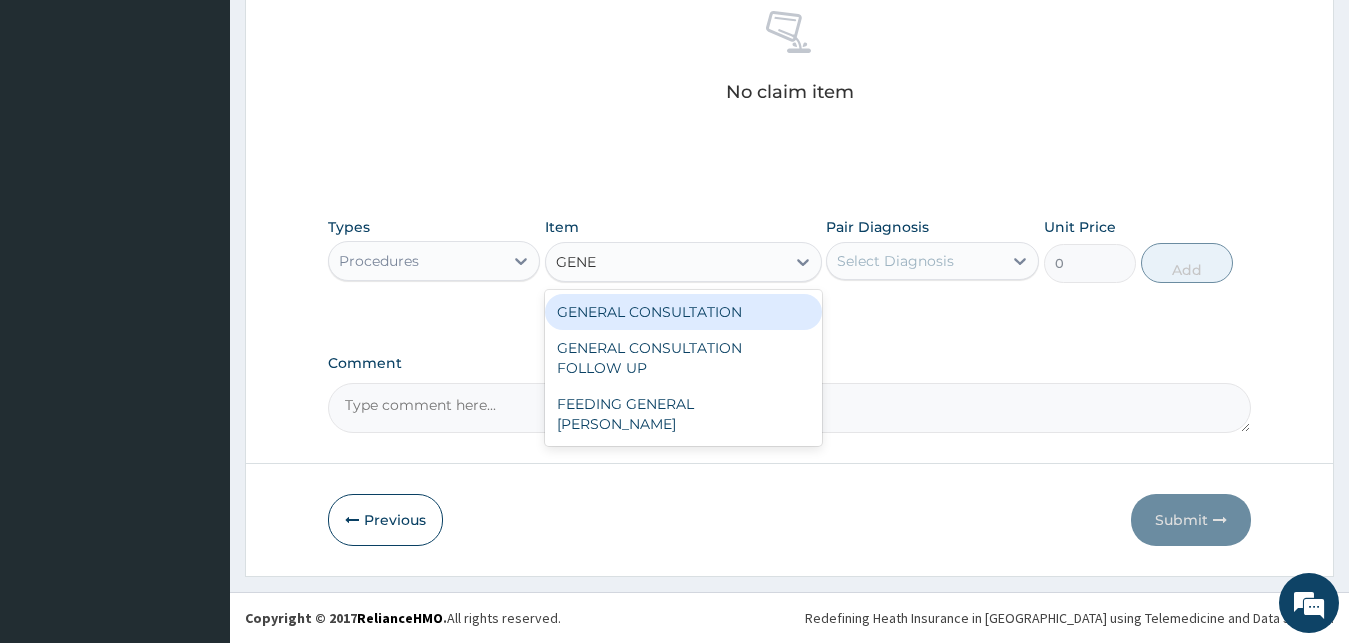 click on "GENERAL CONSULTATION" at bounding box center (683, 312) 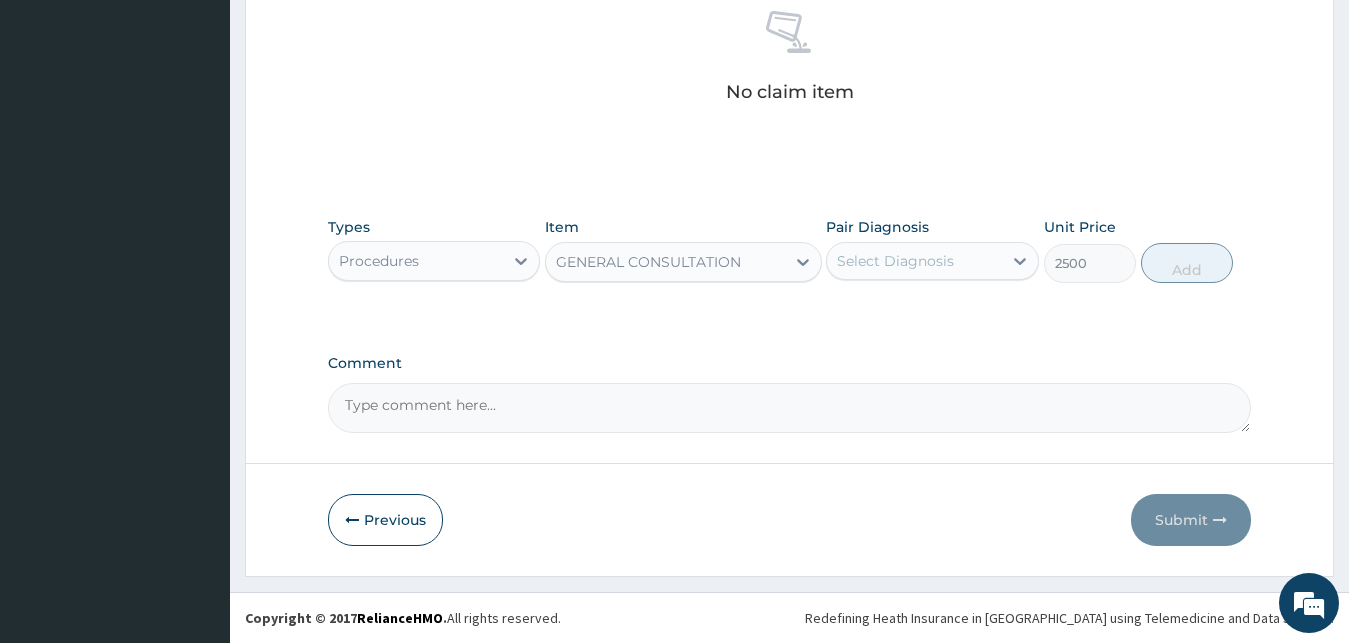 type 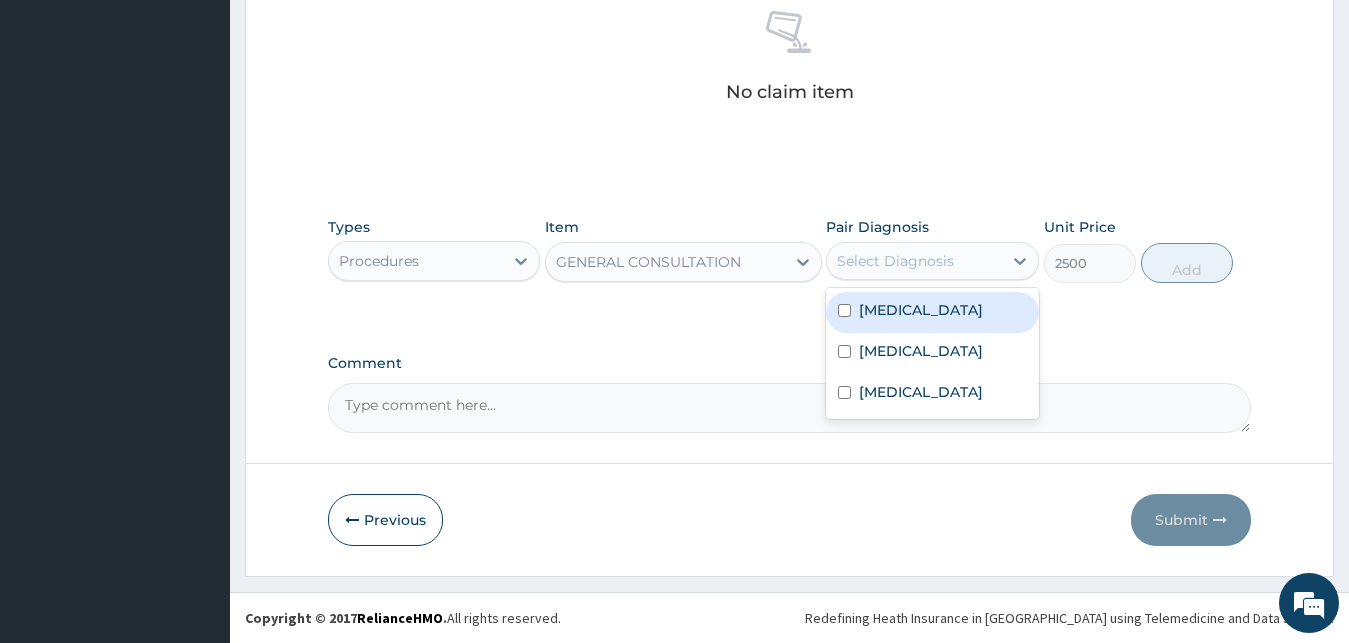 click on "Select Diagnosis" at bounding box center [895, 261] 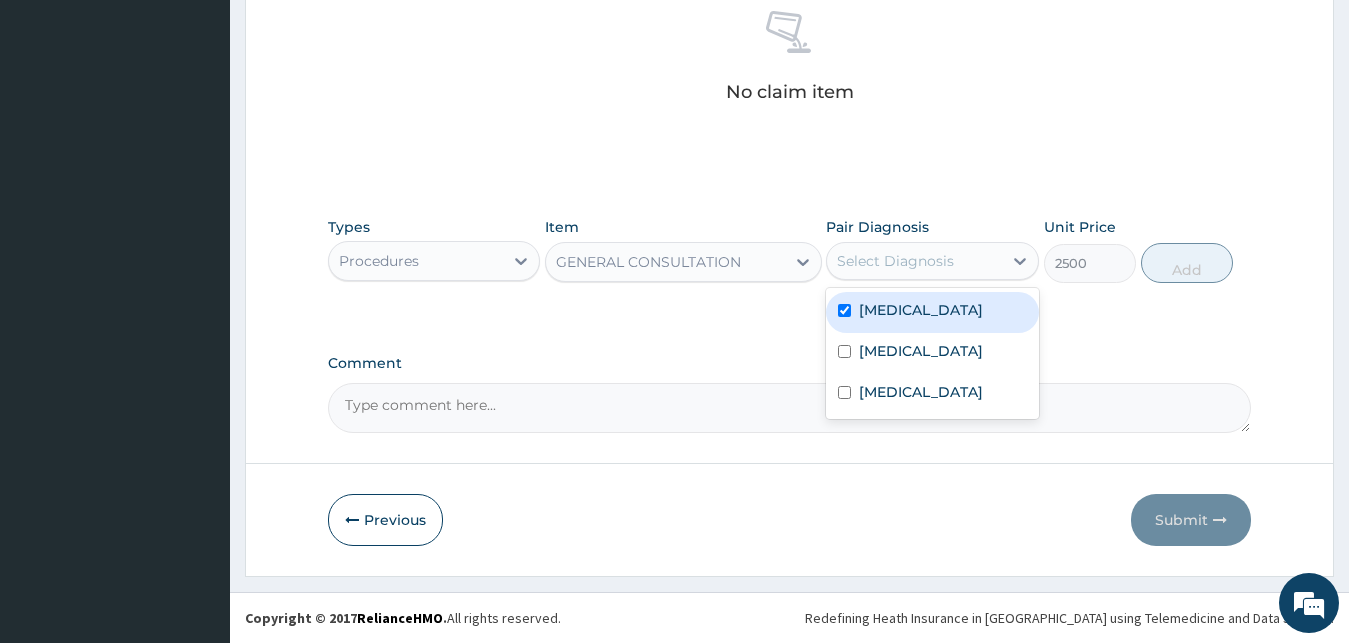 checkbox on "true" 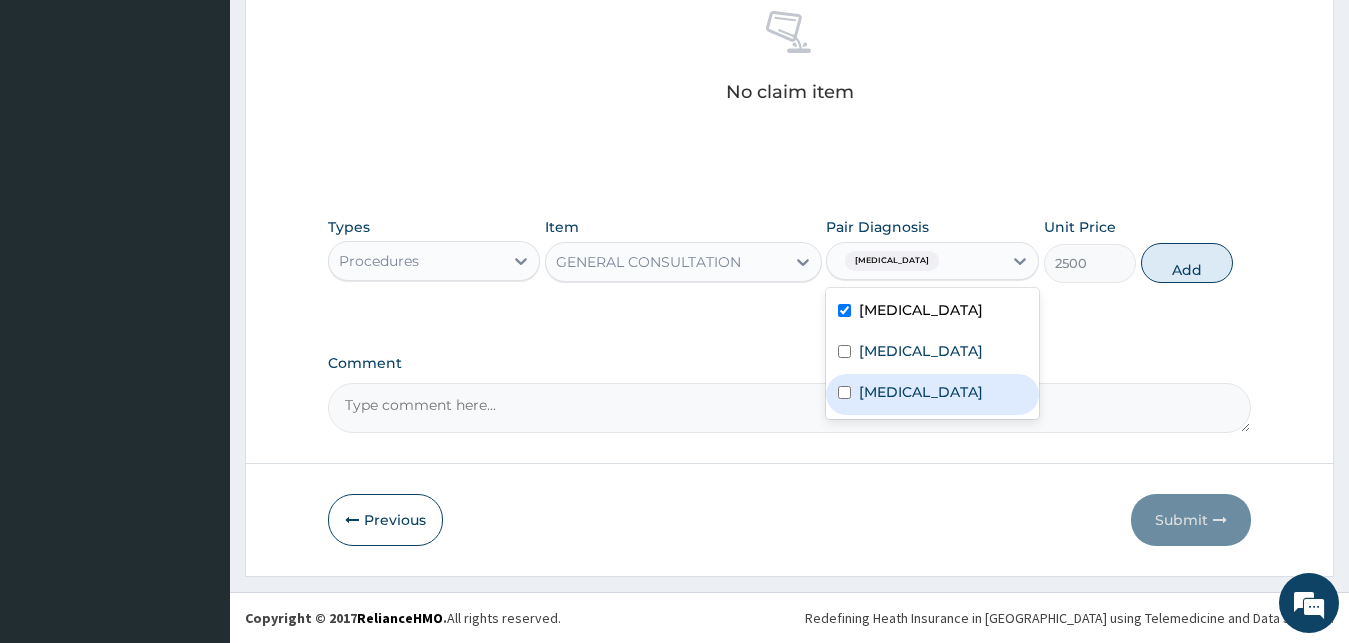 click on "Malaria Rhinitis Sepsis" at bounding box center [932, 353] 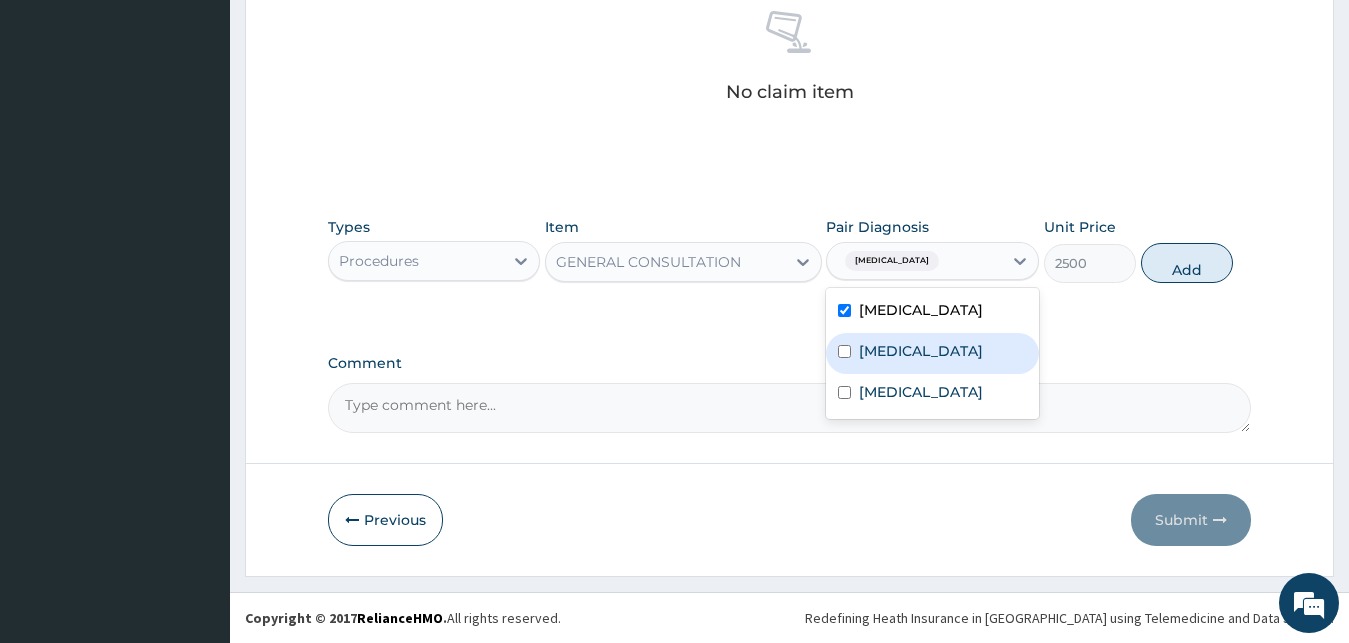 click on "Rhinitis" at bounding box center [921, 351] 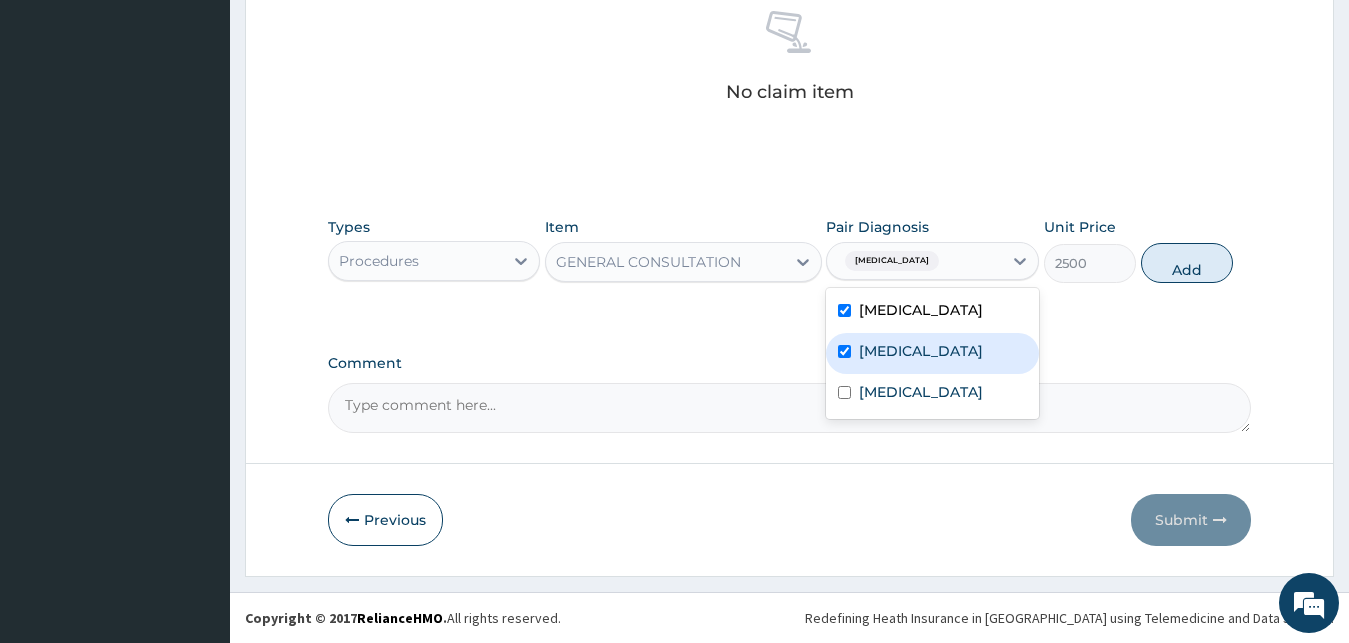 checkbox on "true" 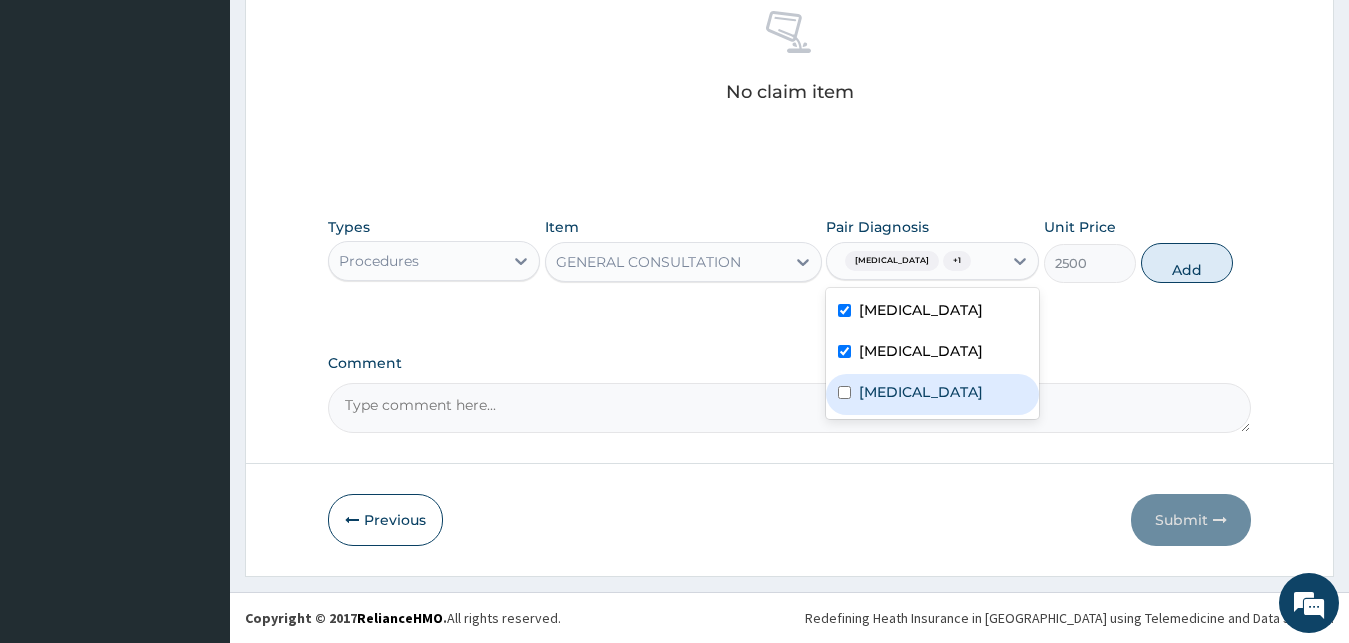 click on "Sepsis" at bounding box center (921, 392) 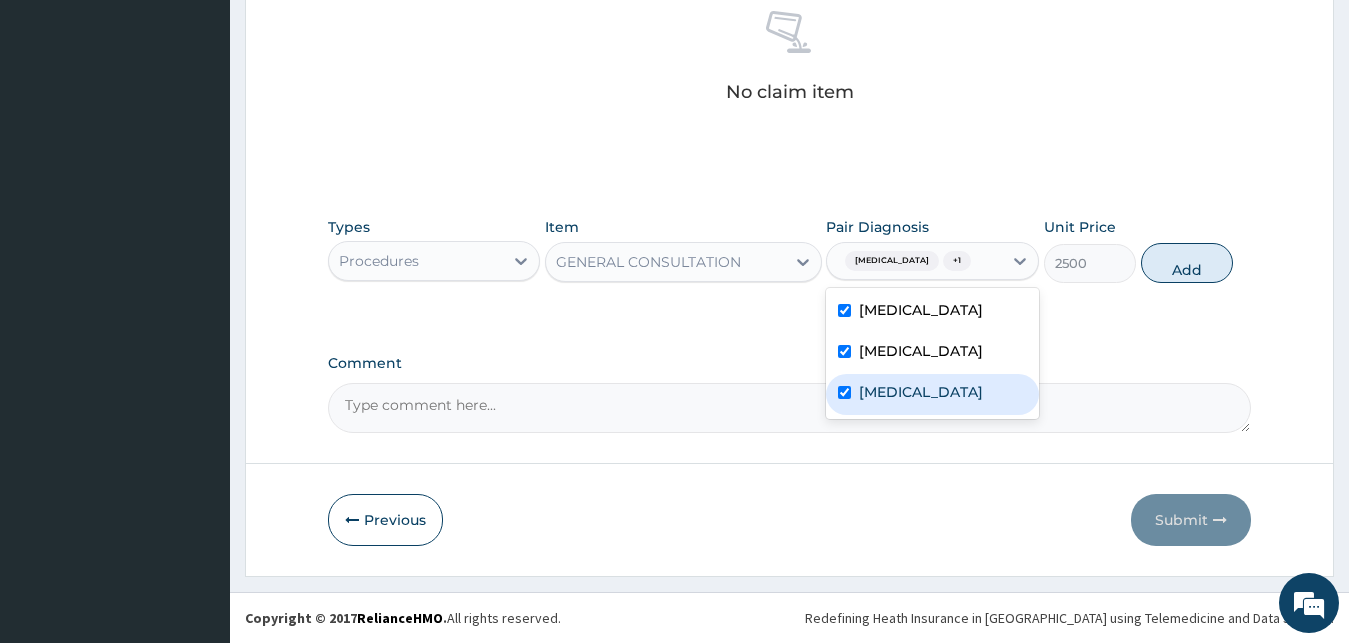checkbox on "true" 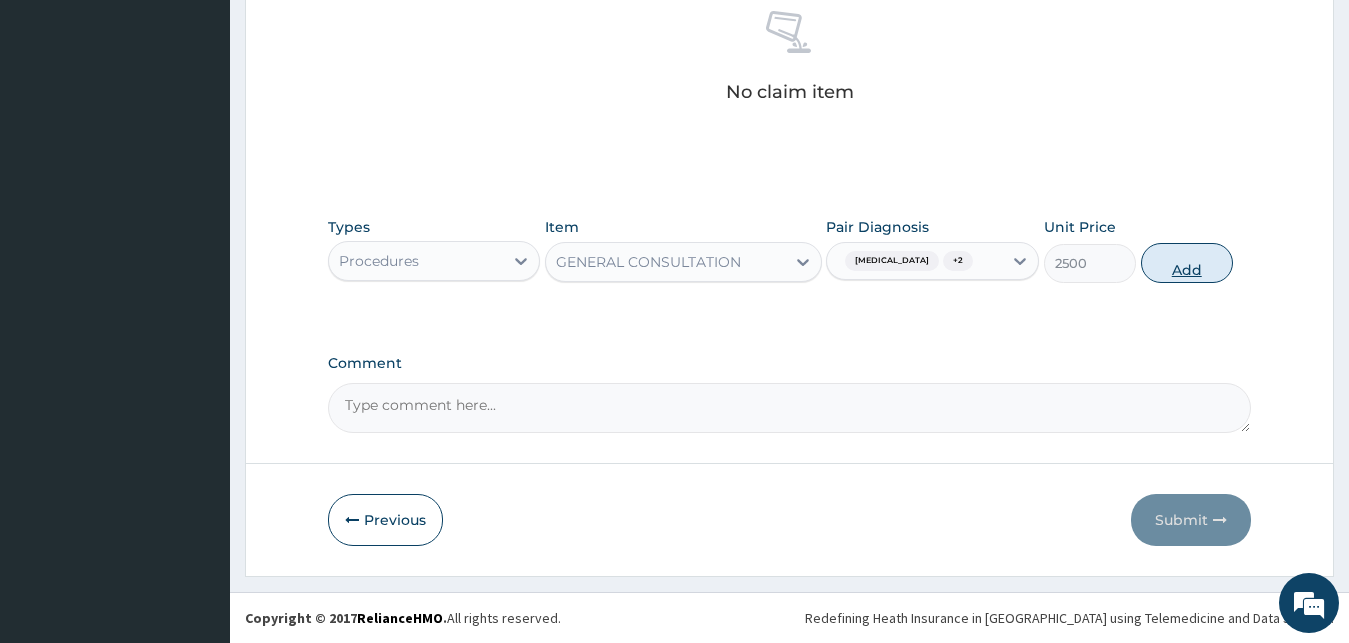 click on "Add" at bounding box center (1187, 263) 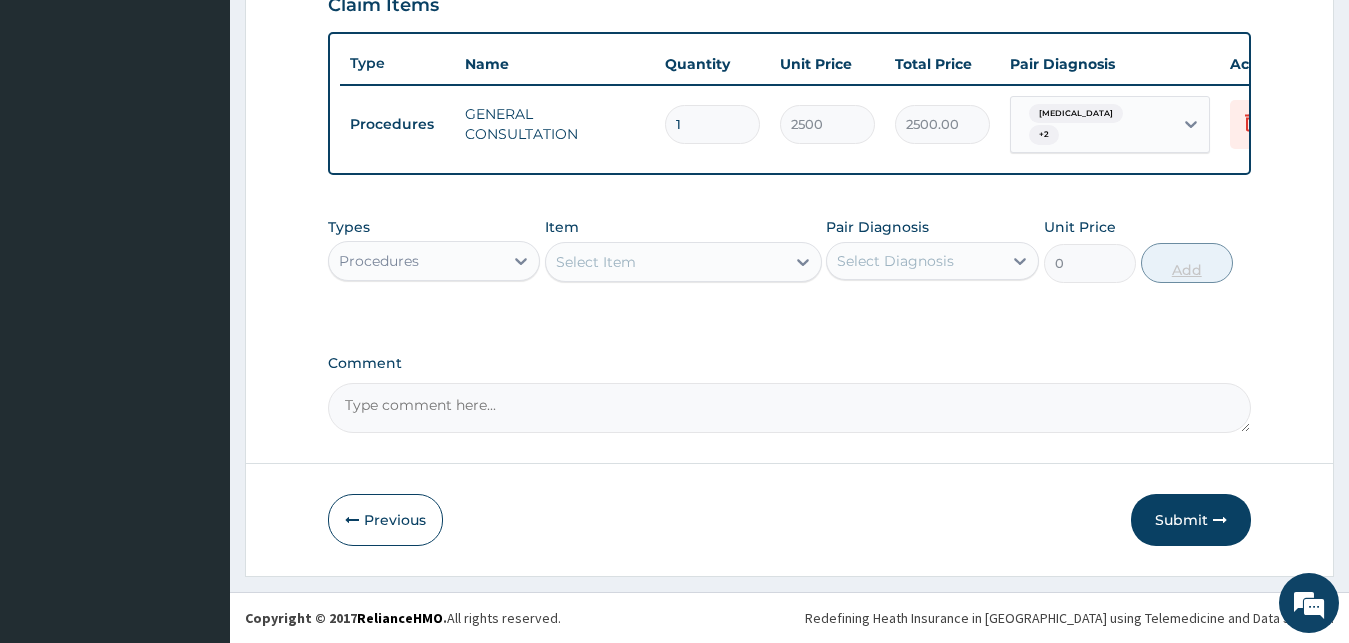 scroll, scrollTop: 721, scrollLeft: 0, axis: vertical 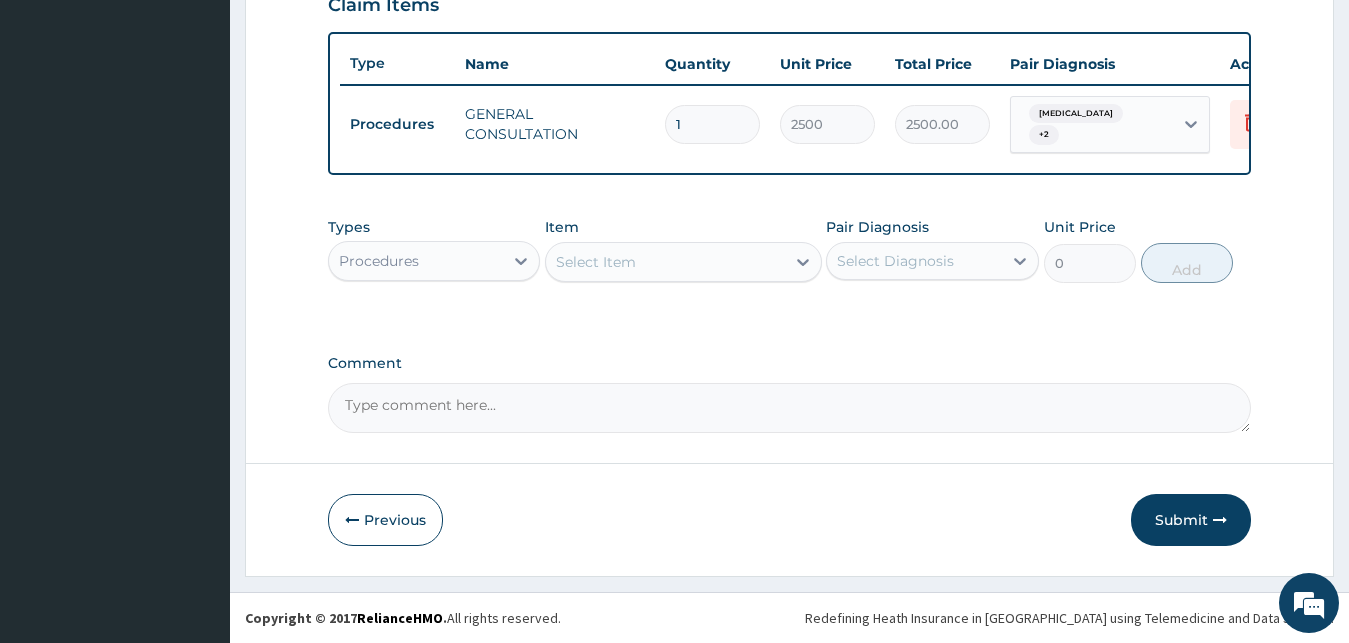 click on "Comment" at bounding box center [790, 363] 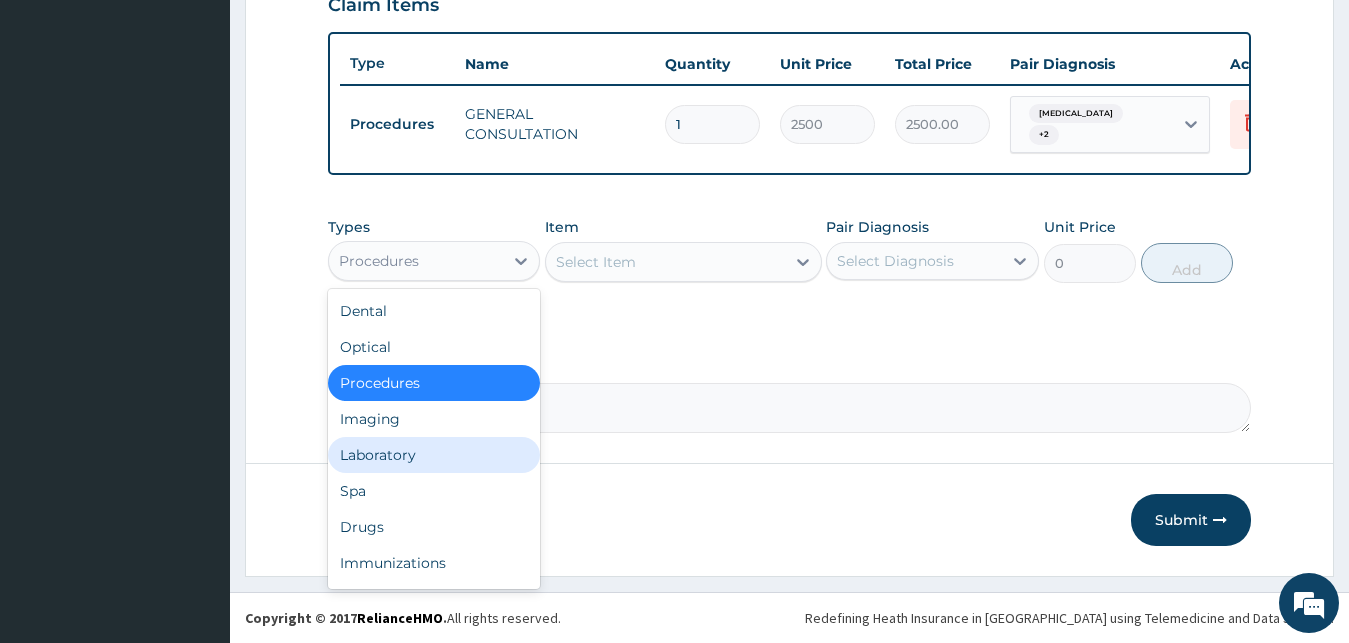 click on "Laboratory" at bounding box center (434, 455) 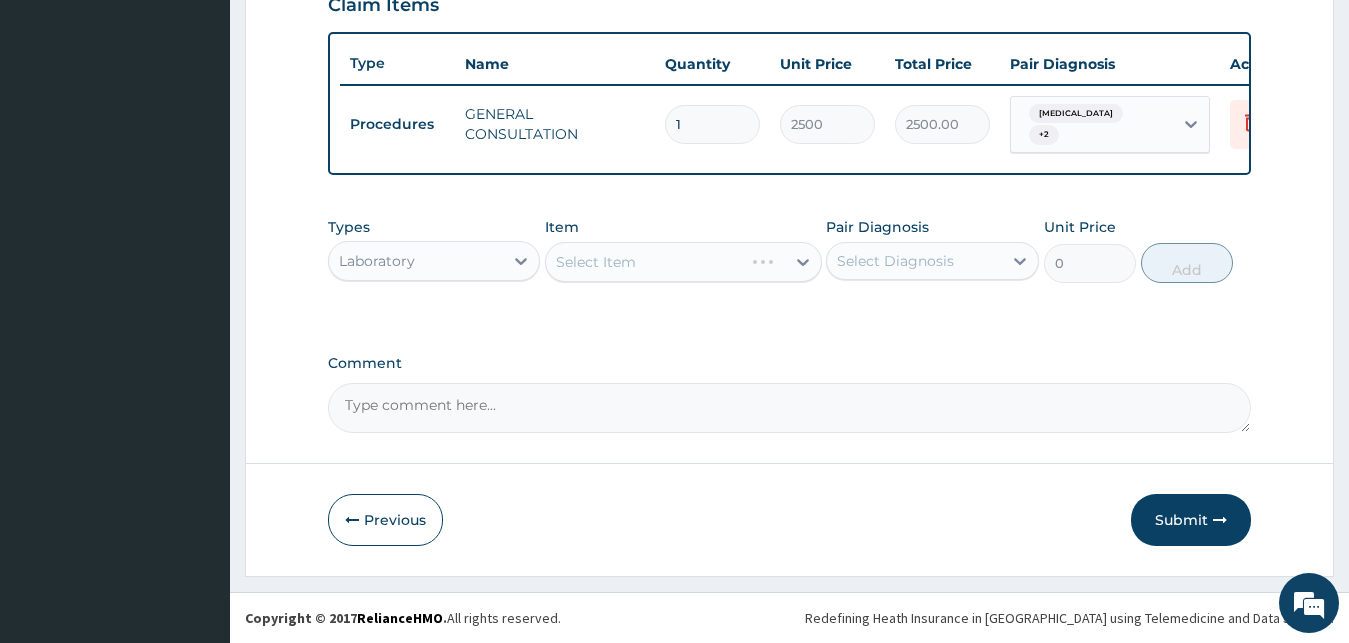 click on "Select Item" at bounding box center [683, 262] 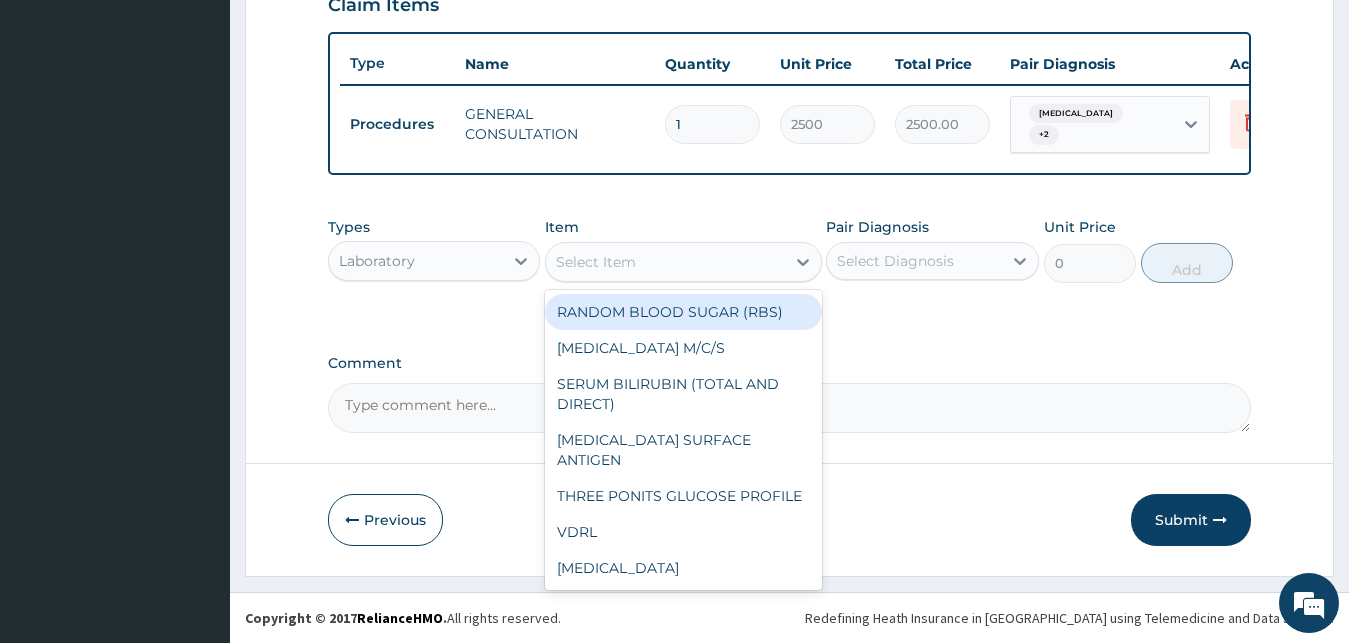 click on "Select Item" at bounding box center [596, 262] 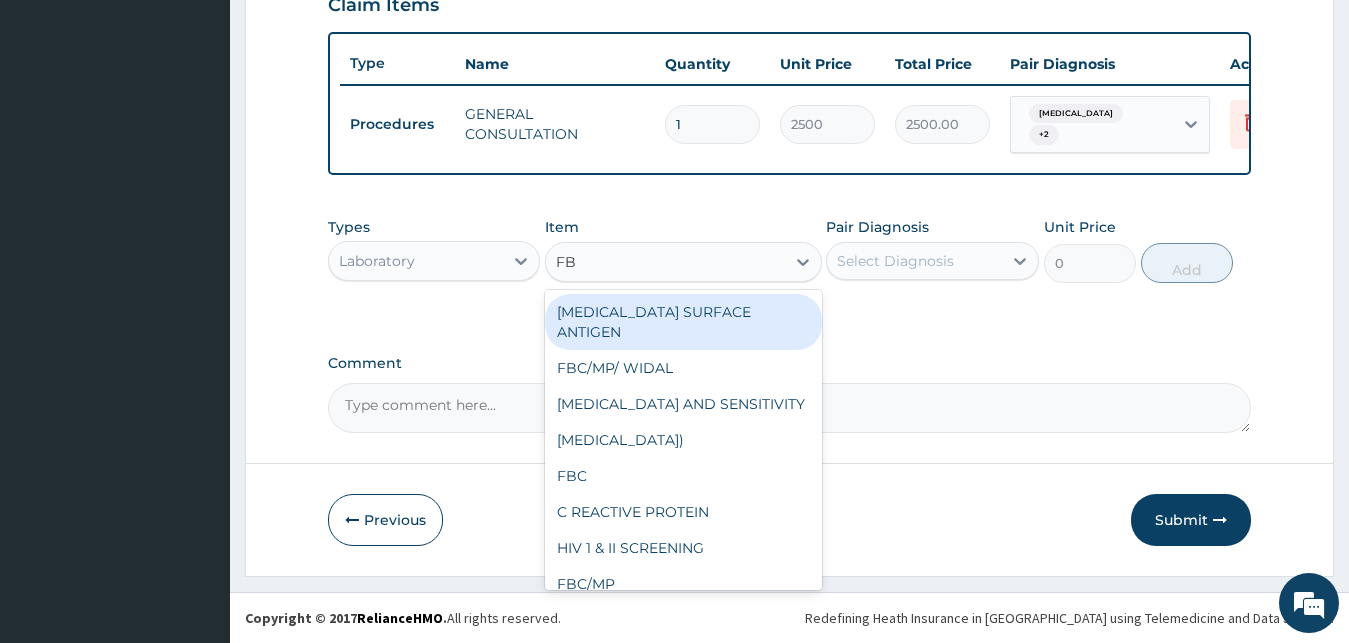 type on "FBC" 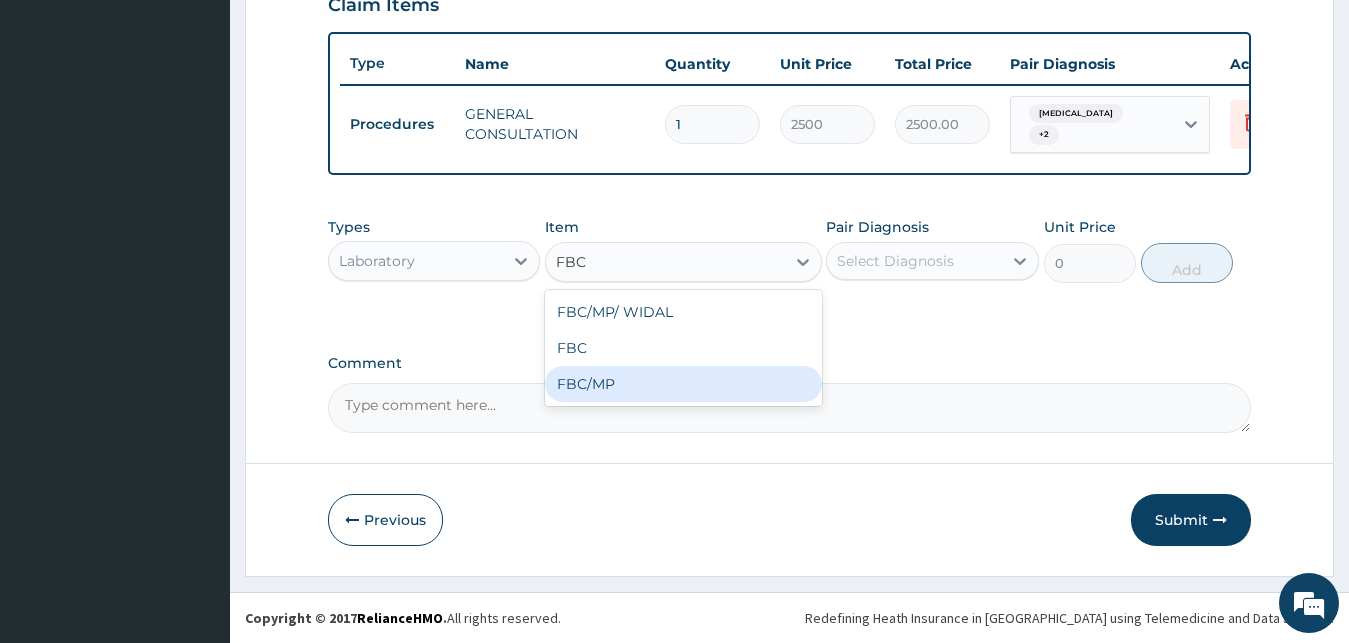 click on "FBC/MP" at bounding box center (683, 384) 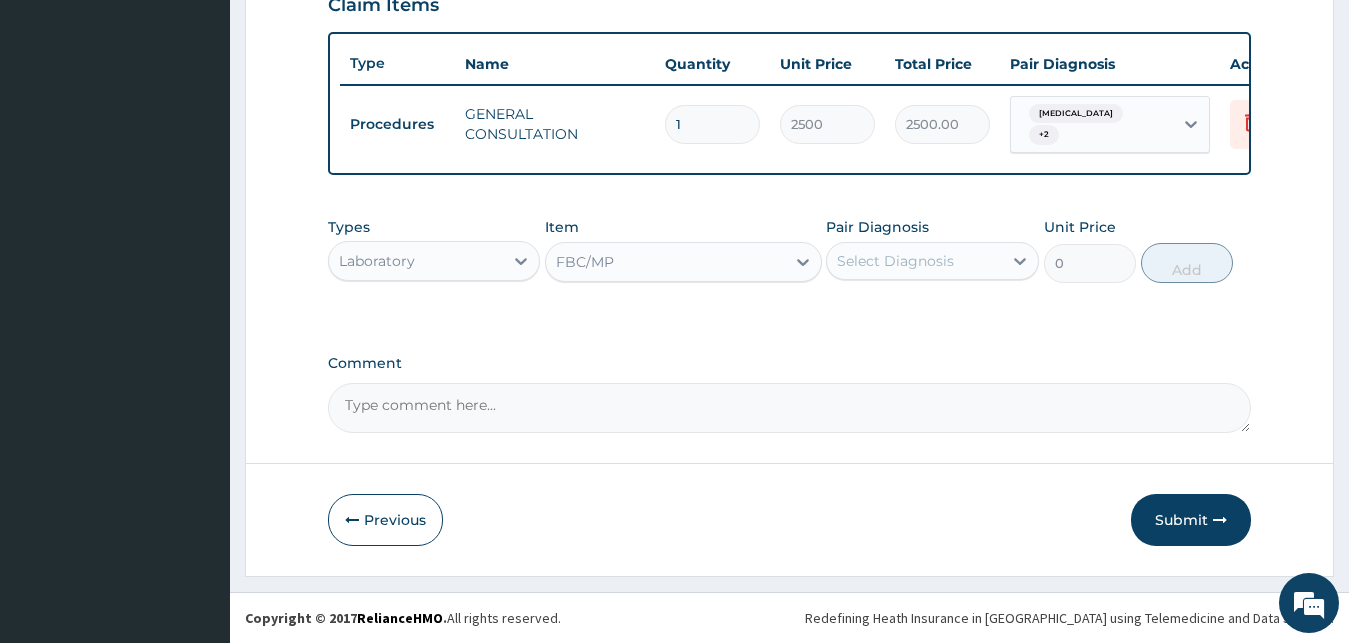 type 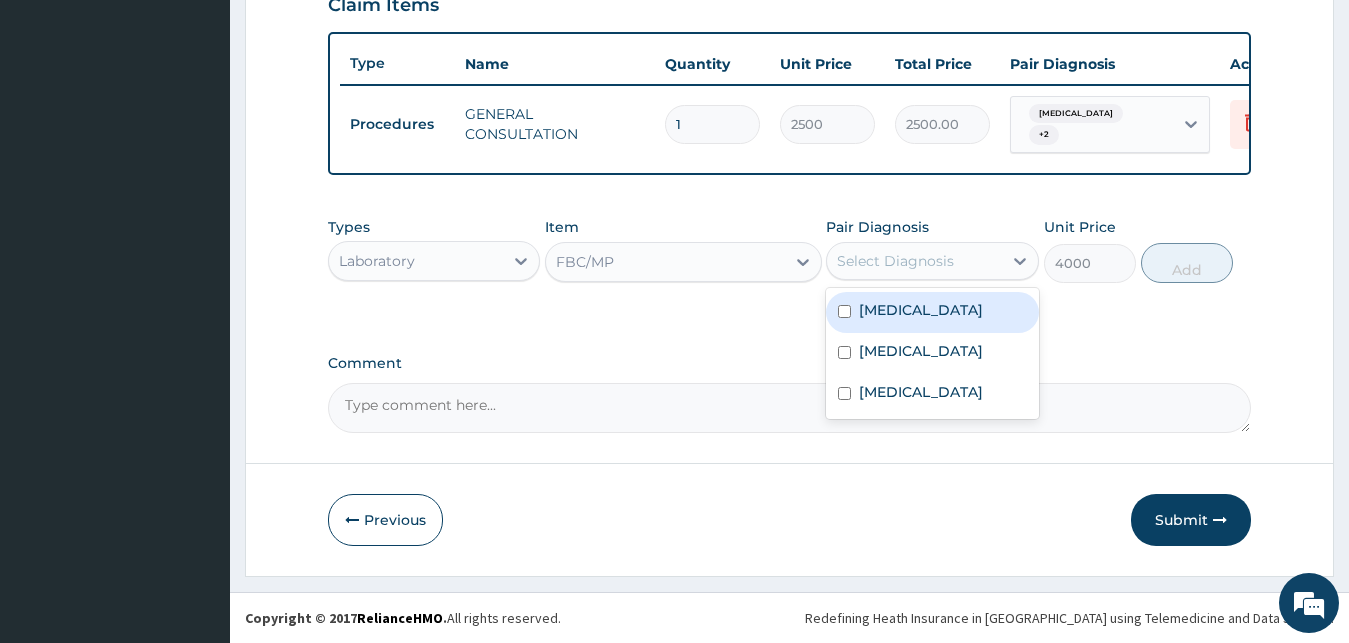 click on "Select Diagnosis" at bounding box center [895, 261] 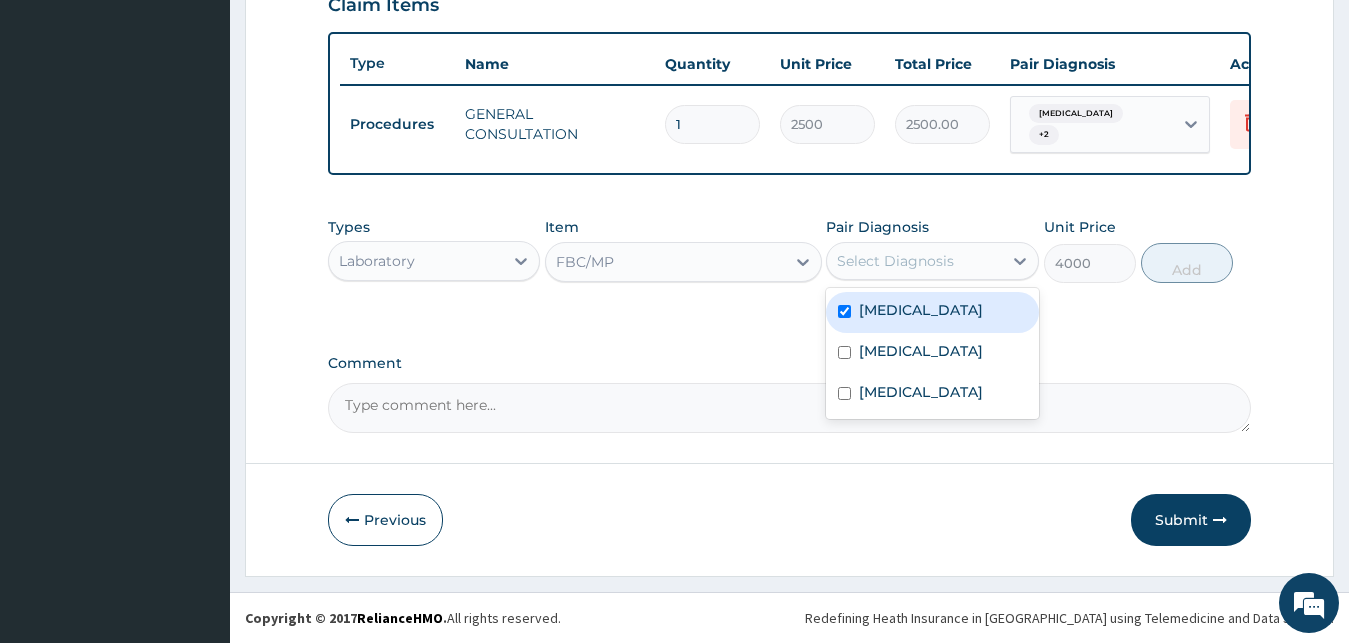 checkbox on "true" 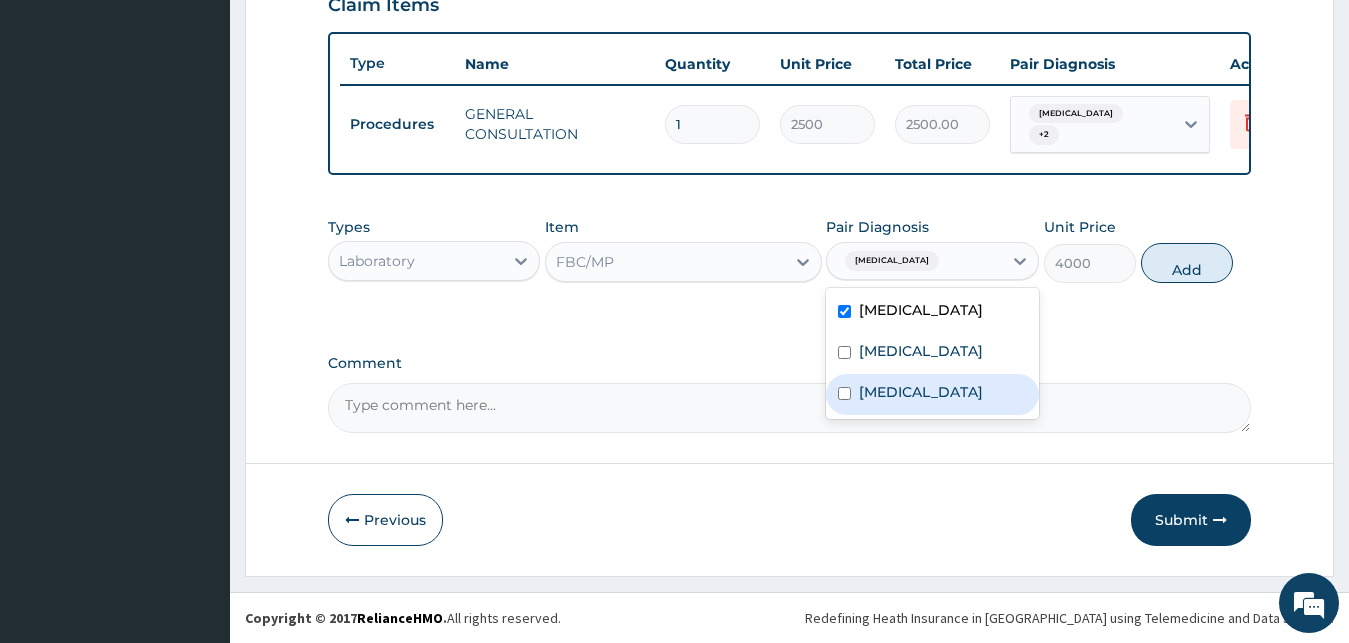 drag, startPoint x: 890, startPoint y: 382, endPoint x: 943, endPoint y: 360, distance: 57.384666 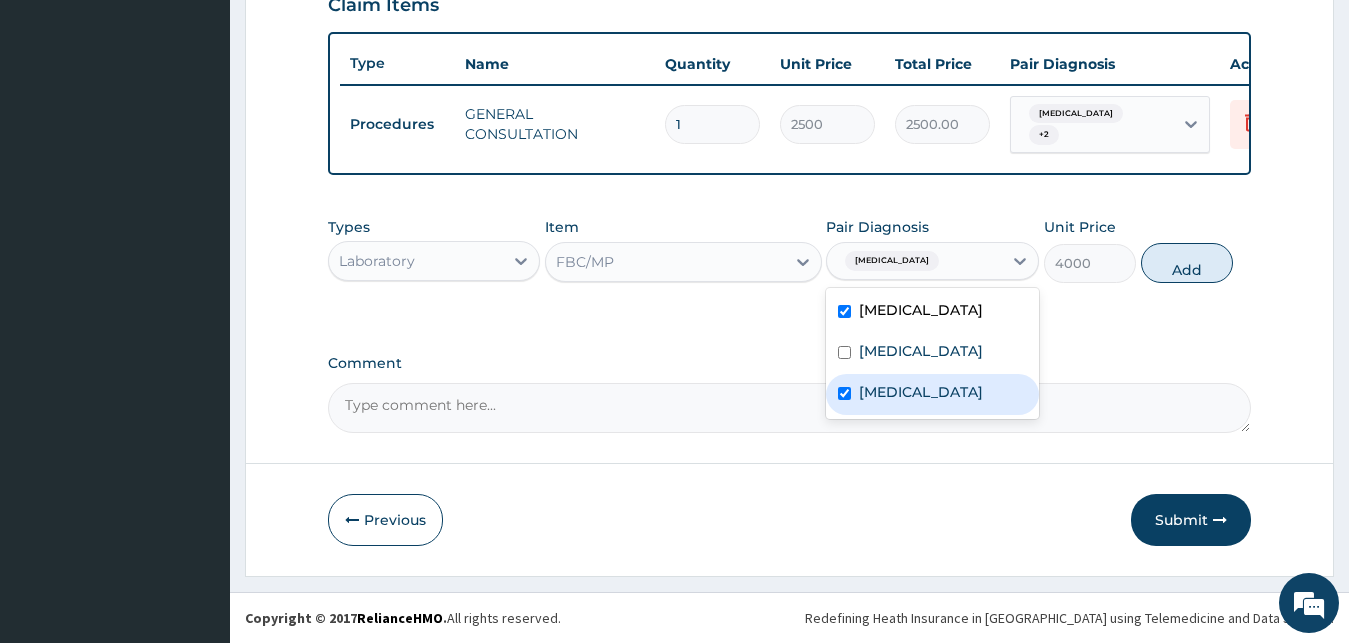 checkbox on "true" 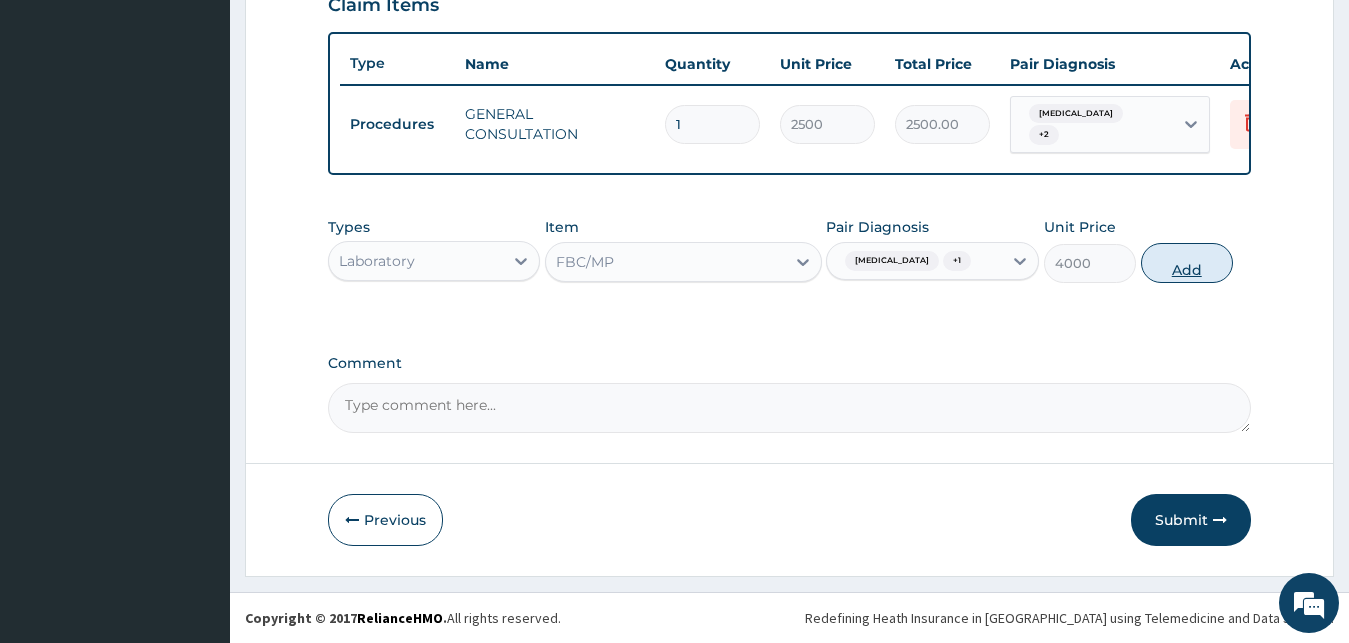 click on "Add" at bounding box center [1187, 263] 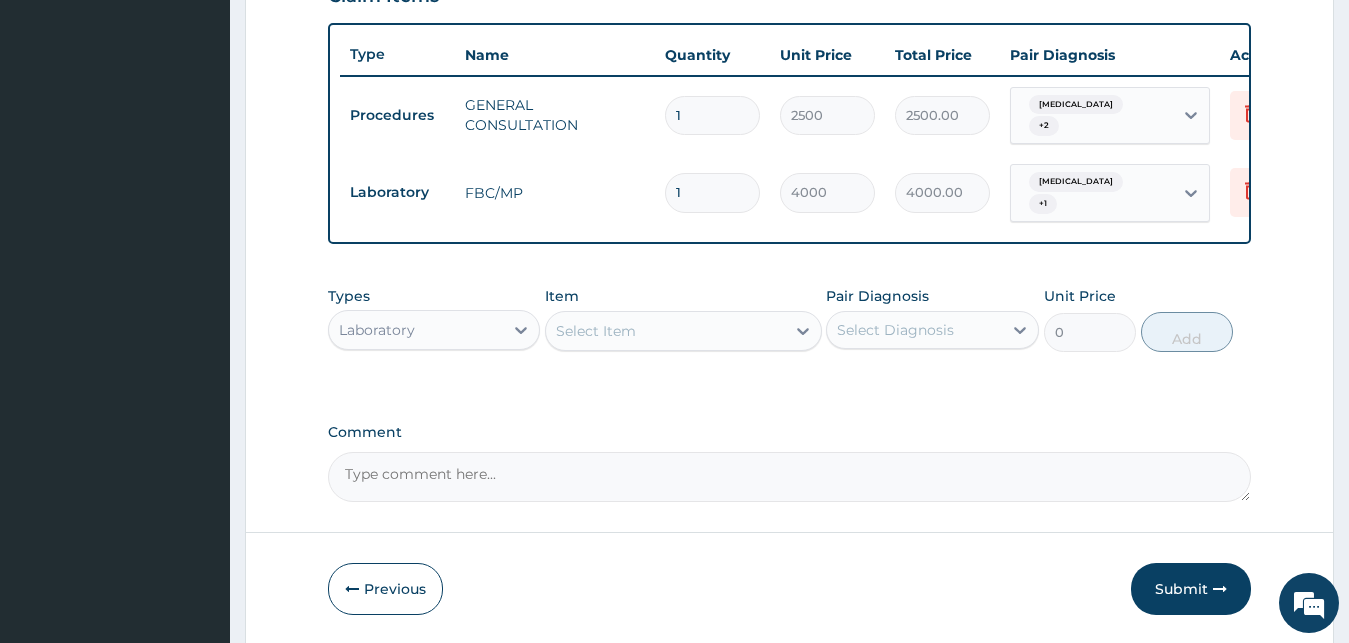 click on "Laboratory" at bounding box center [416, 330] 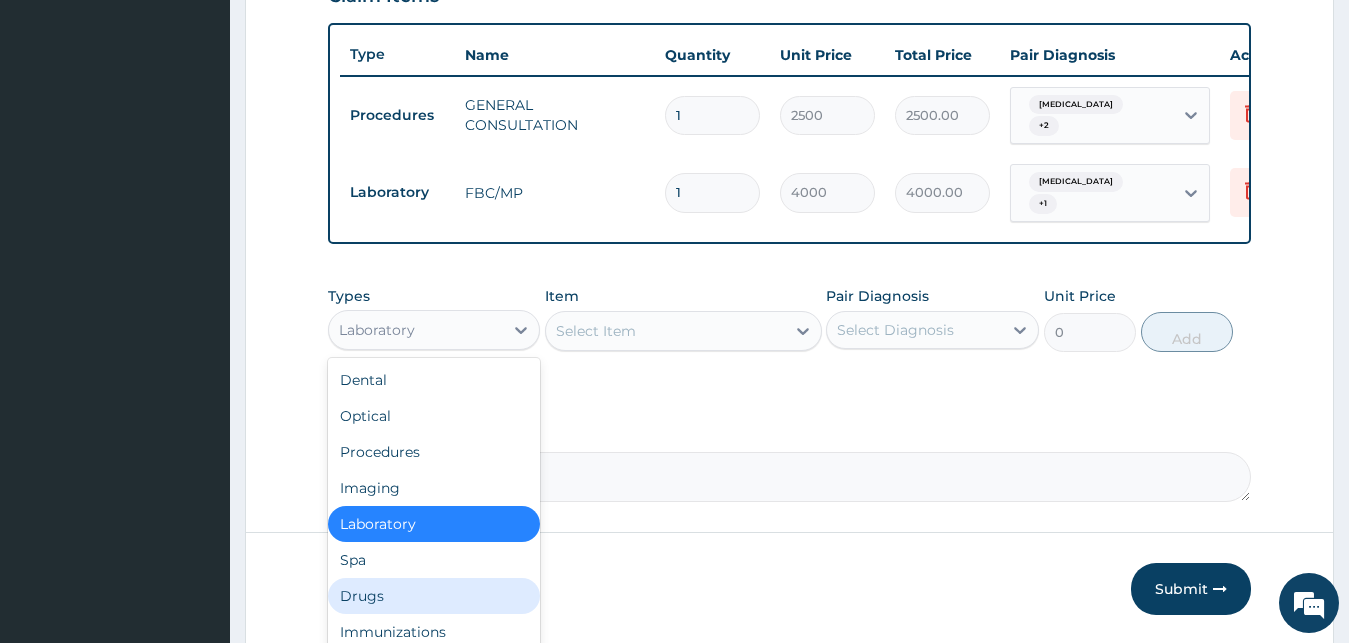 click on "Drugs" at bounding box center (434, 596) 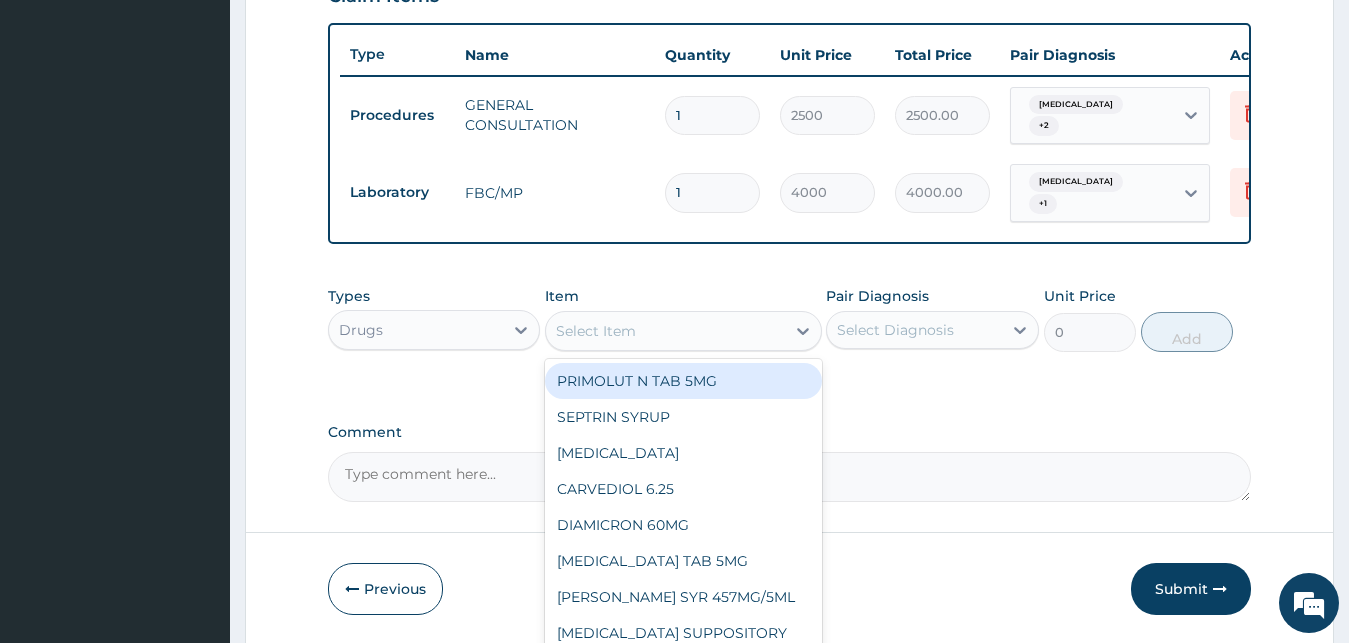 click on "Select Item" at bounding box center (596, 331) 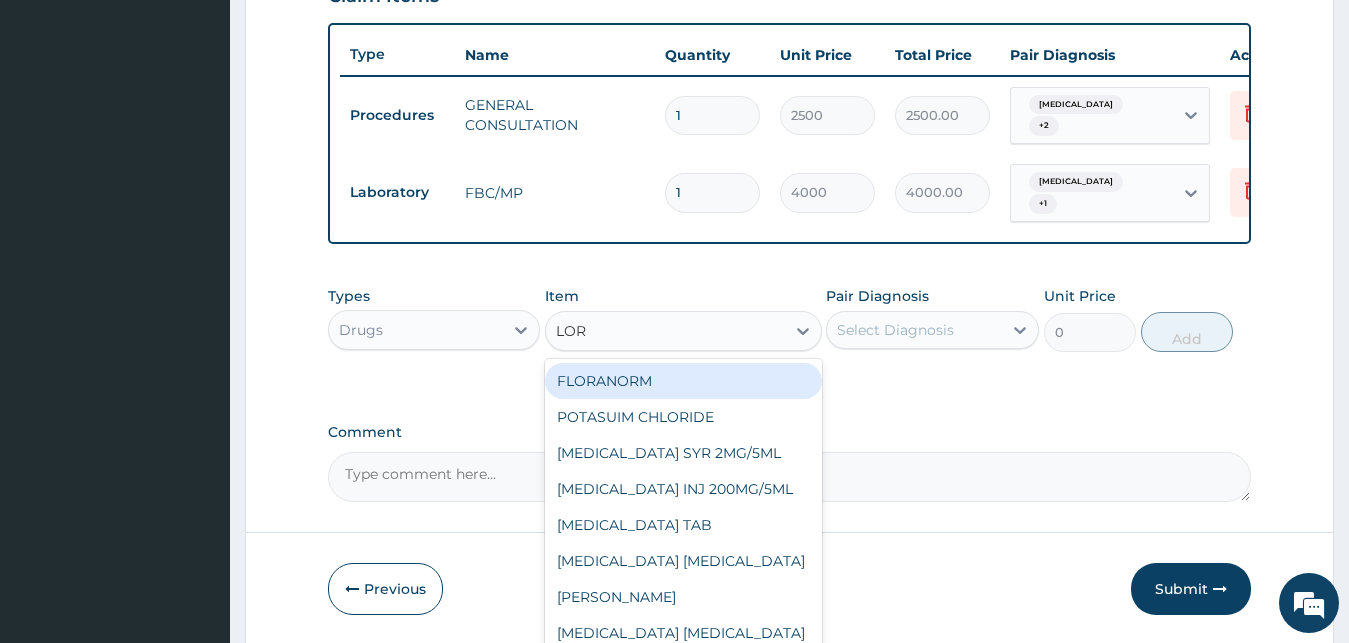 type on "LORA" 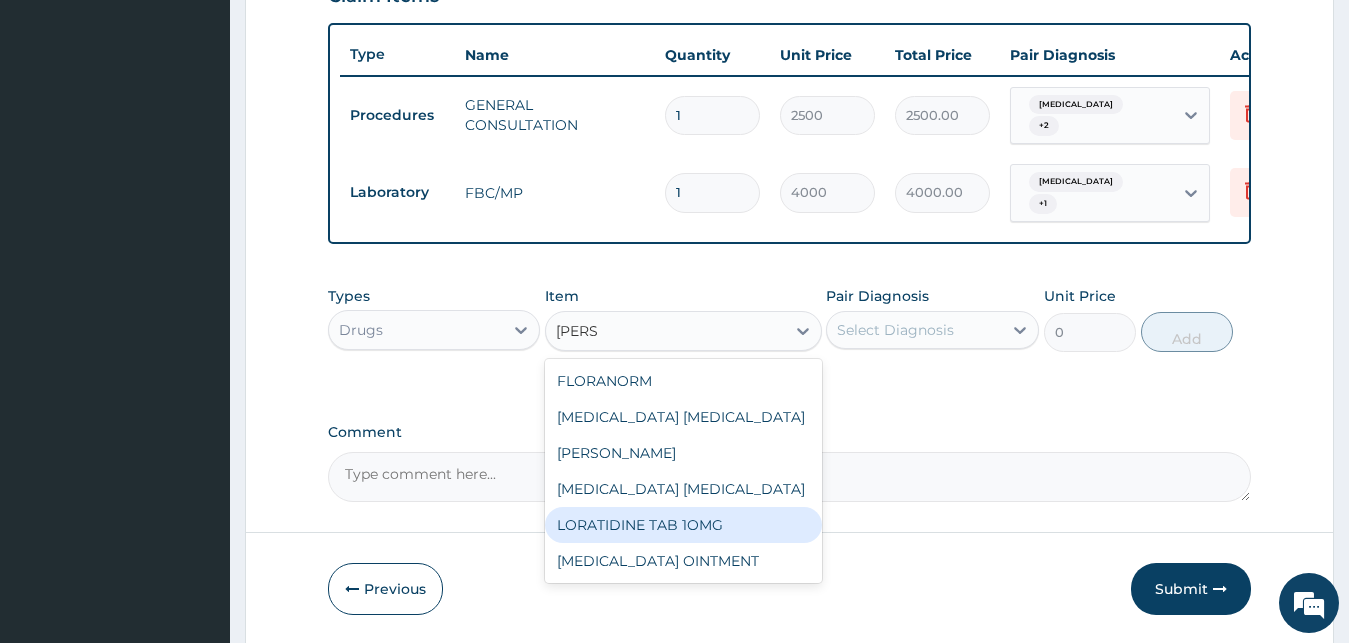 click on "LORATIDINE TAB 1OMG" at bounding box center [683, 525] 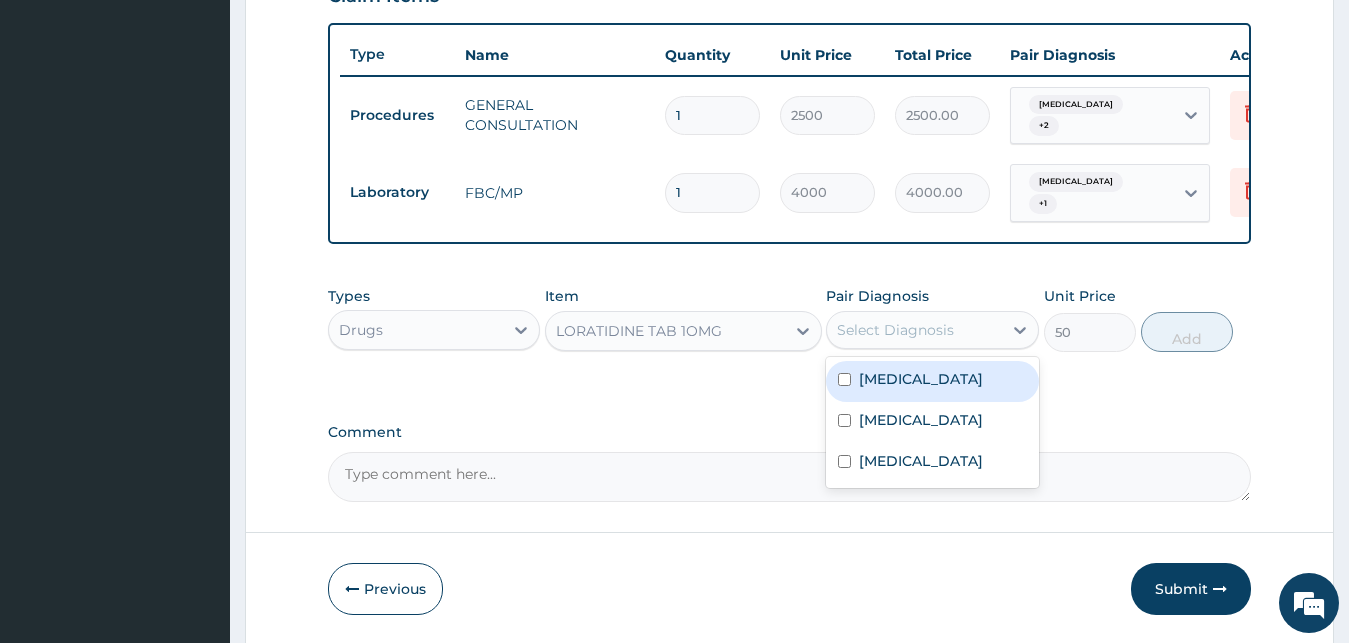 click on "Select Diagnosis" at bounding box center (895, 330) 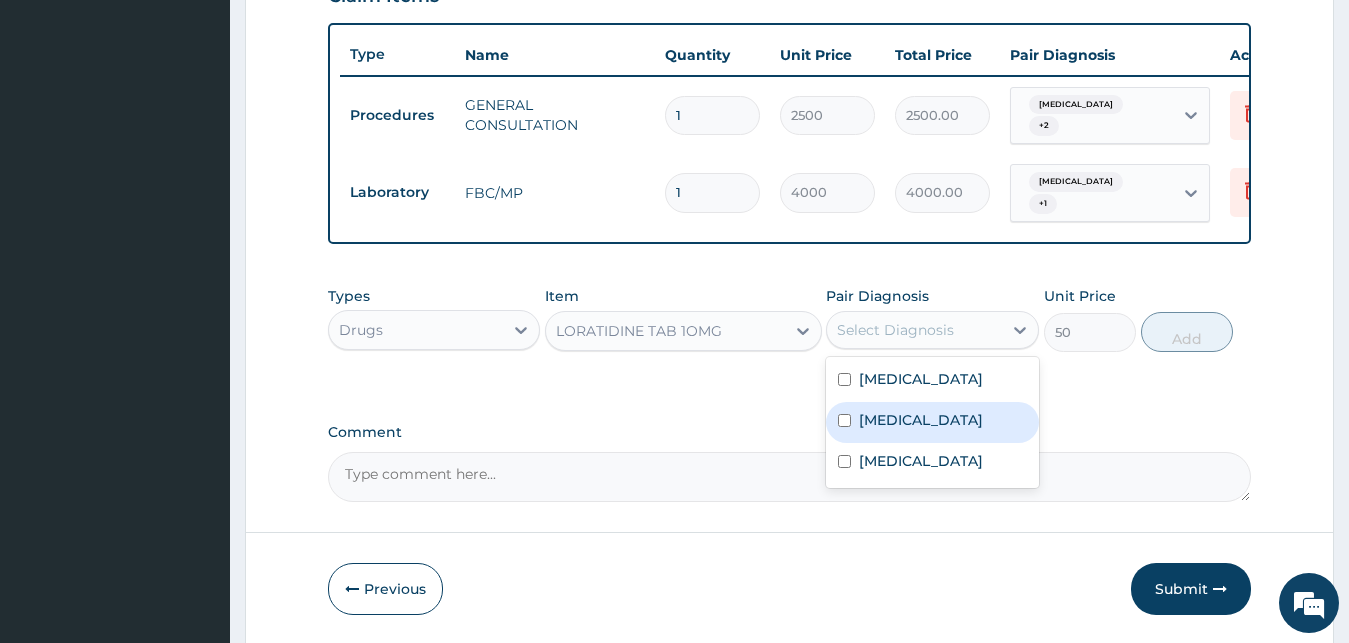 click on "Rhinitis" at bounding box center (932, 422) 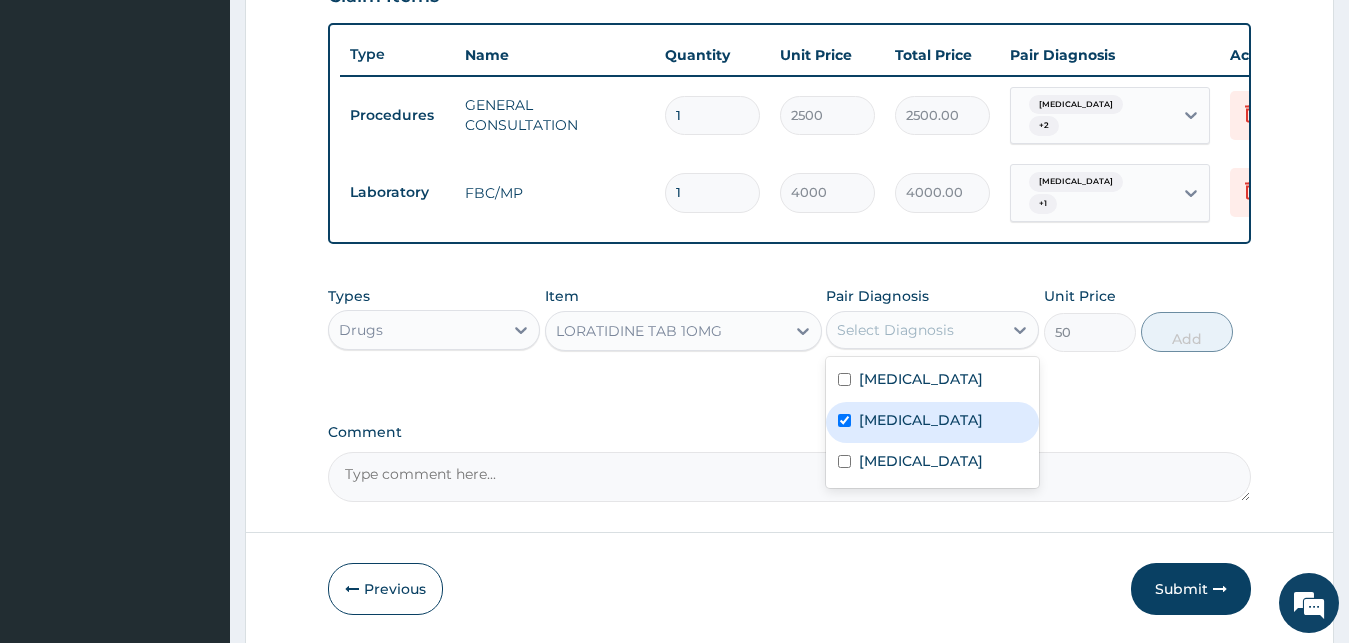 checkbox on "true" 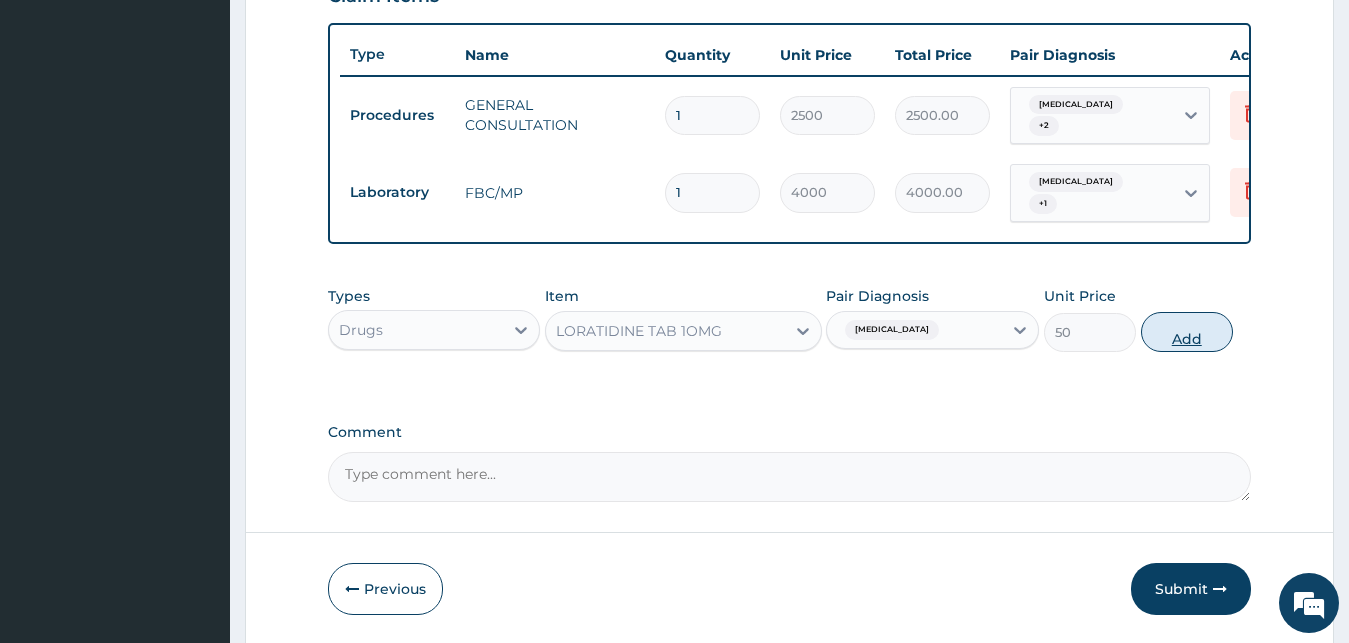 click on "Add" at bounding box center [1187, 332] 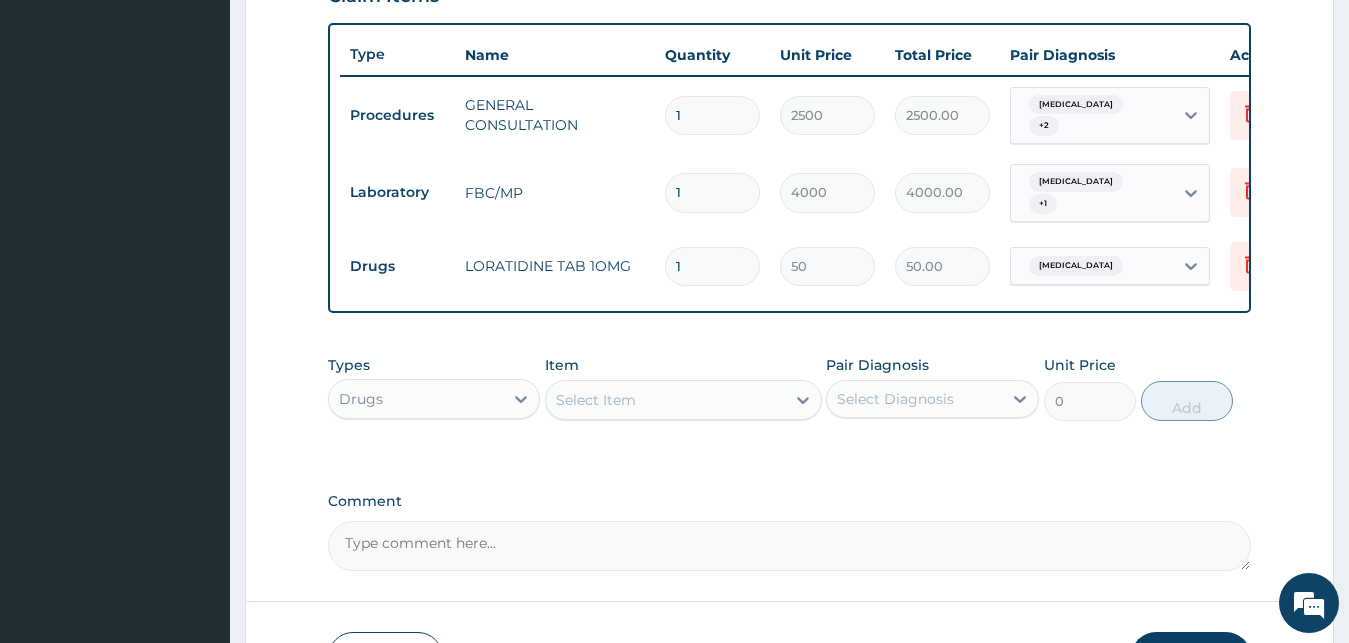 drag, startPoint x: 683, startPoint y: 258, endPoint x: 635, endPoint y: 253, distance: 48.259712 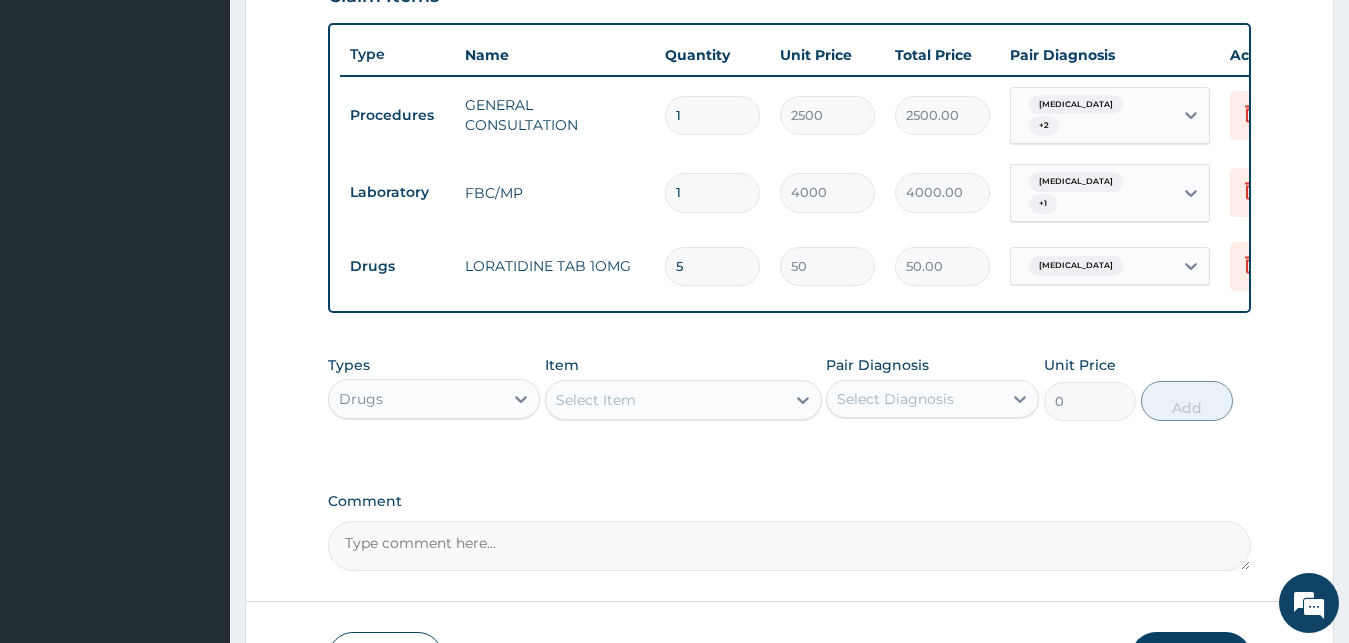 type on "250.00" 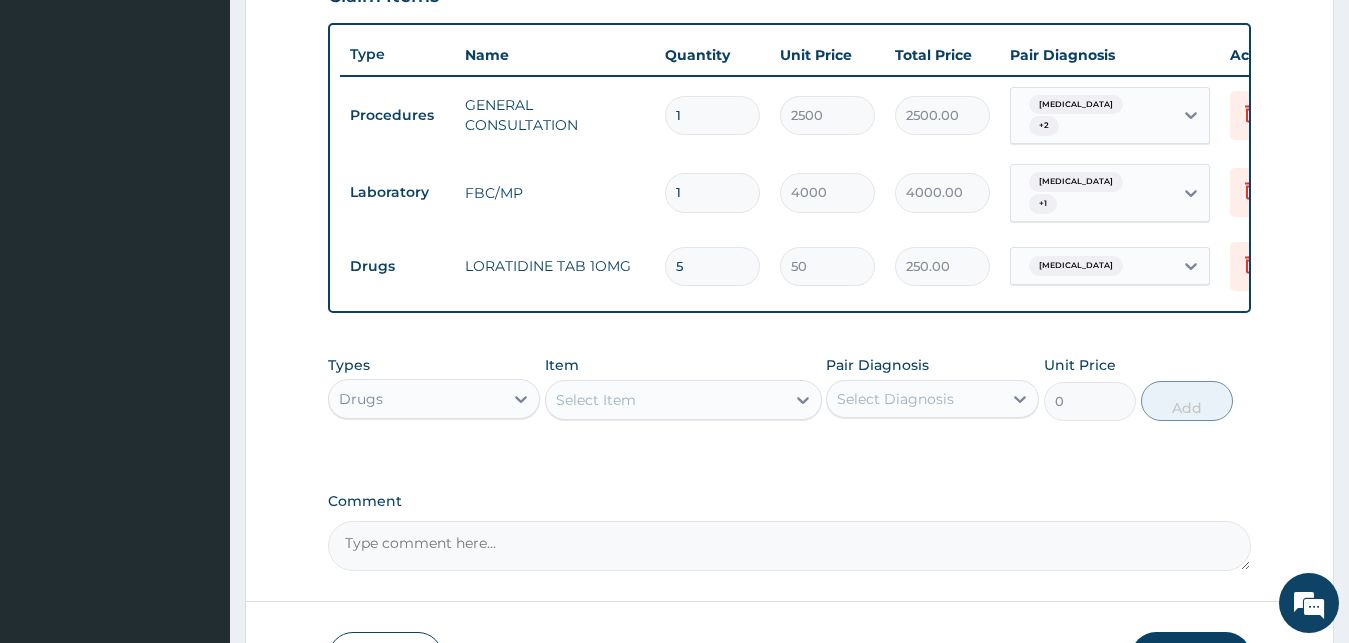 type on "5" 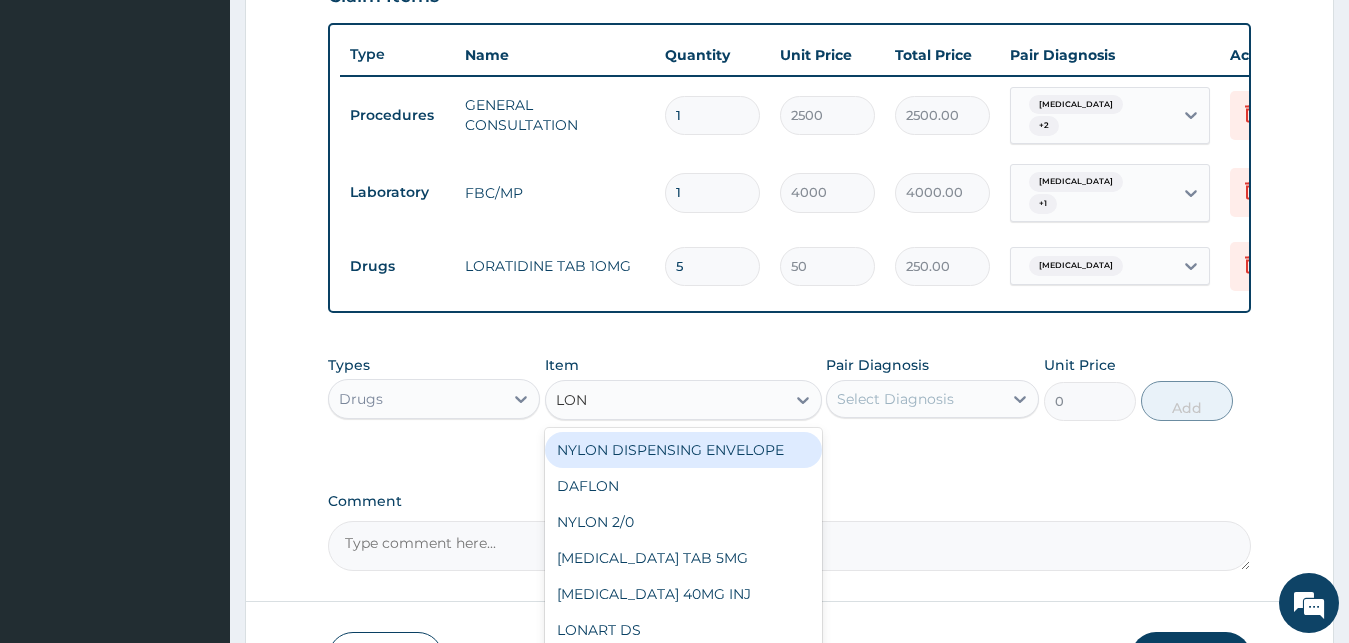 type on "LONA" 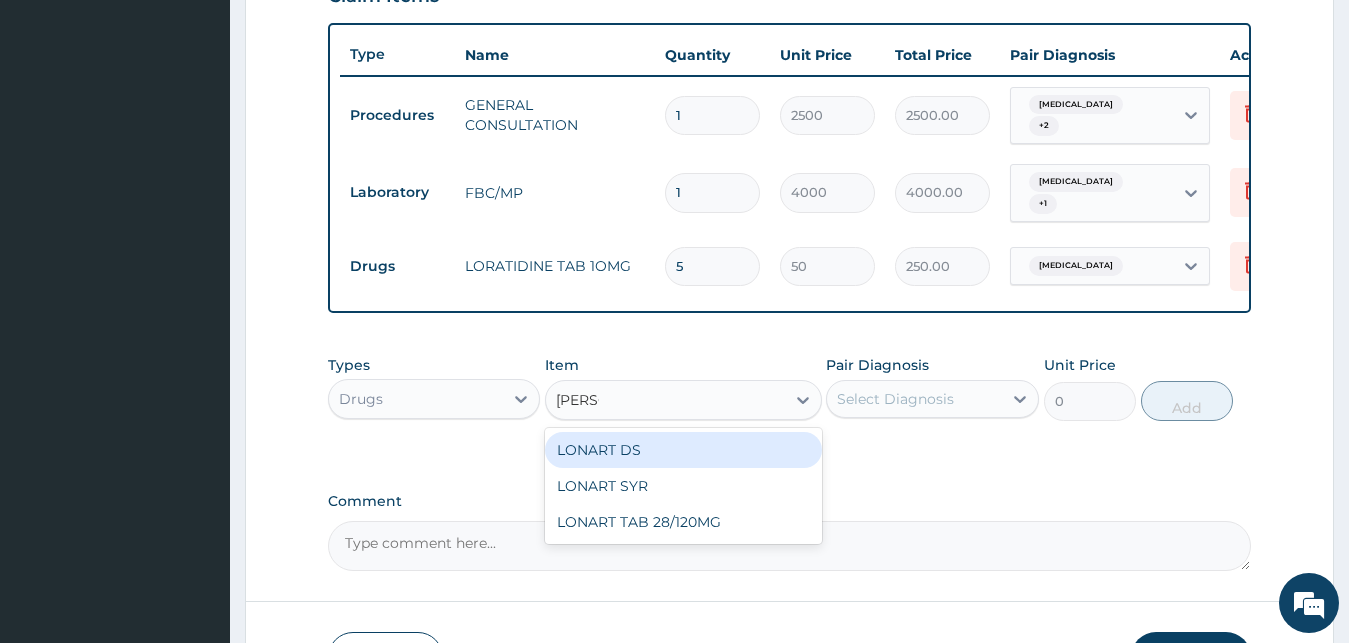 click on "LONART DS" at bounding box center [683, 450] 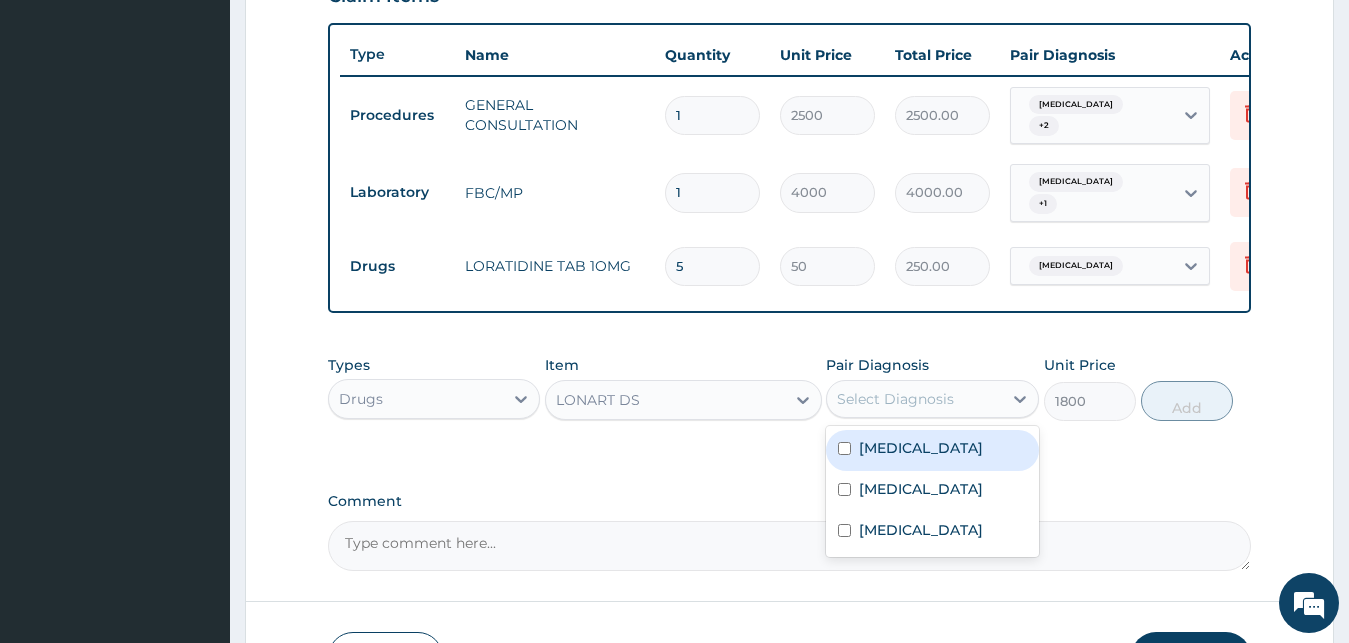 click on "Select Diagnosis" at bounding box center [895, 399] 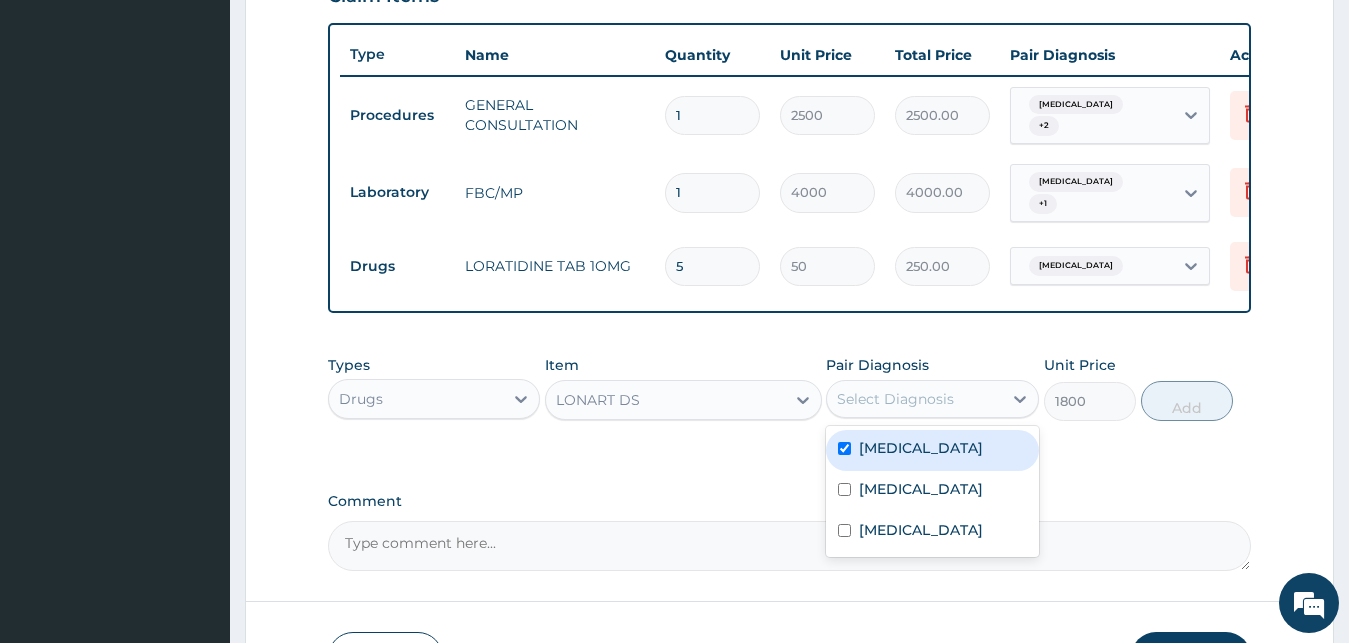 checkbox on "true" 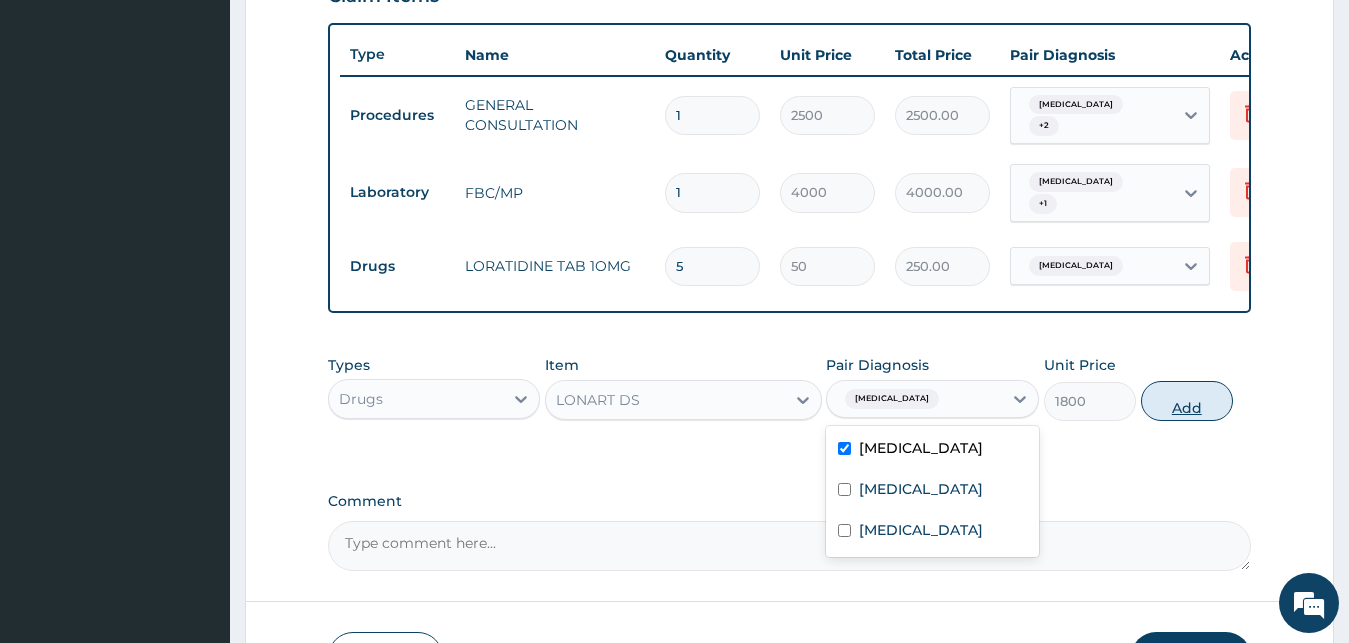 click on "Add" at bounding box center [1187, 401] 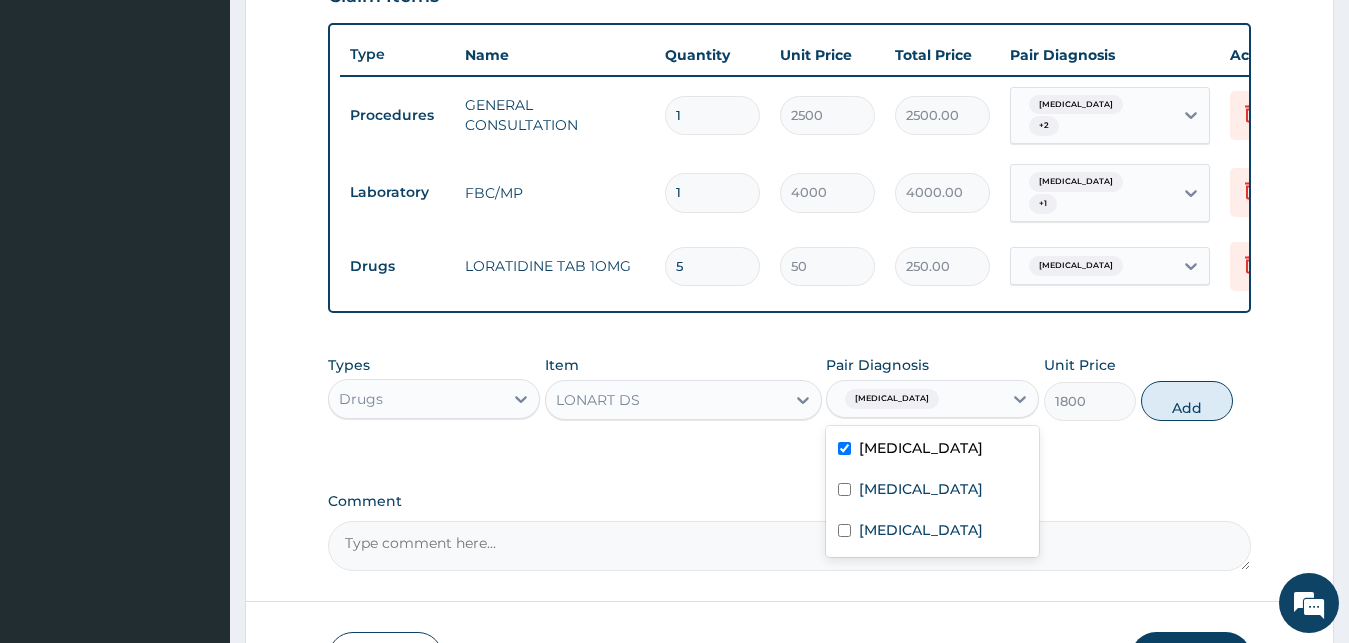 type on "0" 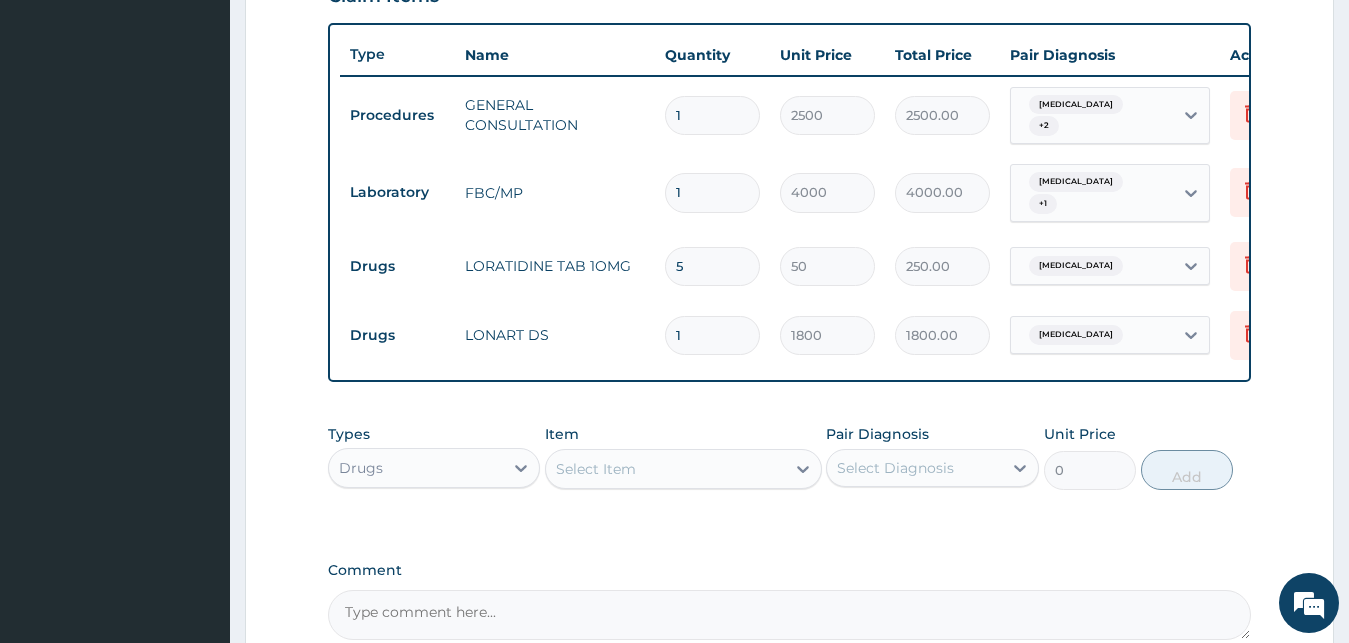 click on "Select Item" at bounding box center (665, 469) 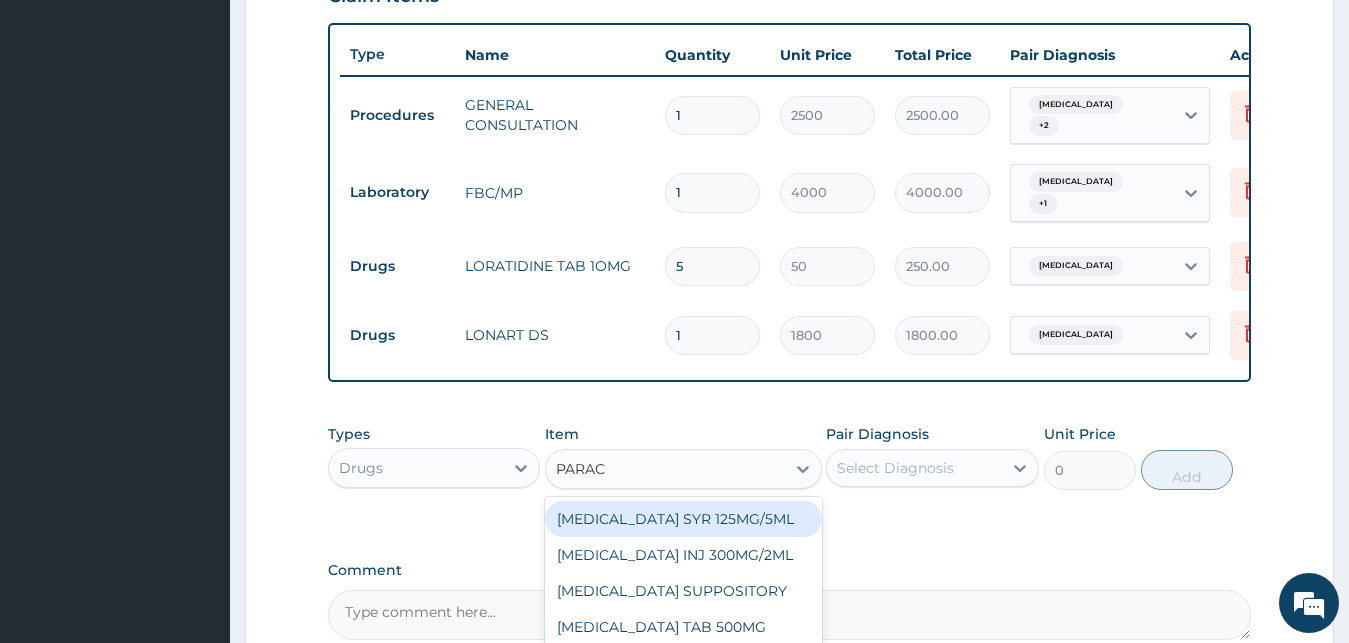type on "PARACE" 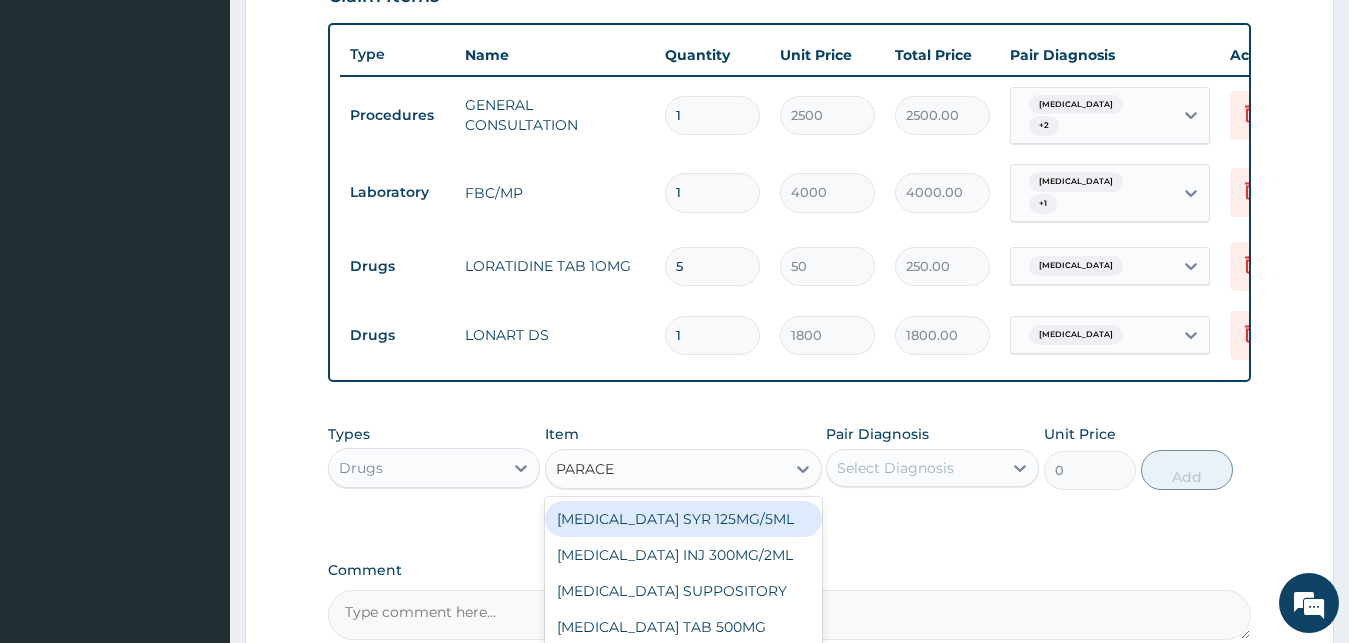 scroll, scrollTop: 928, scrollLeft: 0, axis: vertical 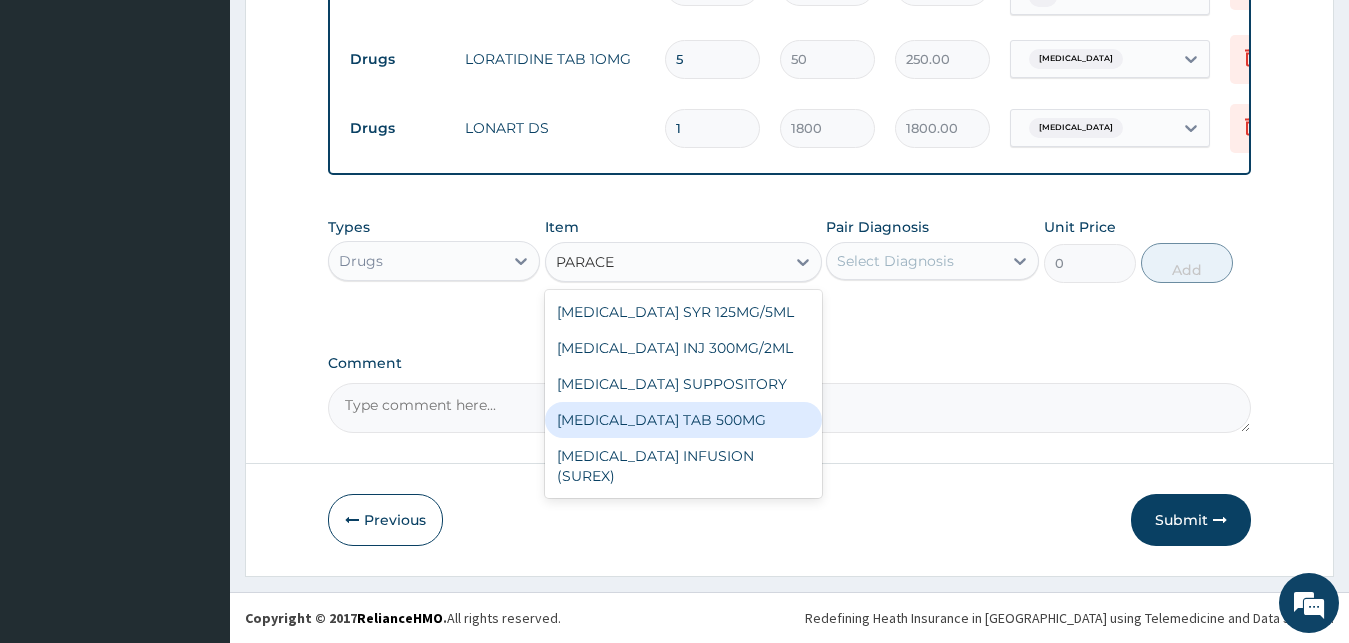 click on "PARACETAMOL TAB 500MG" at bounding box center [683, 420] 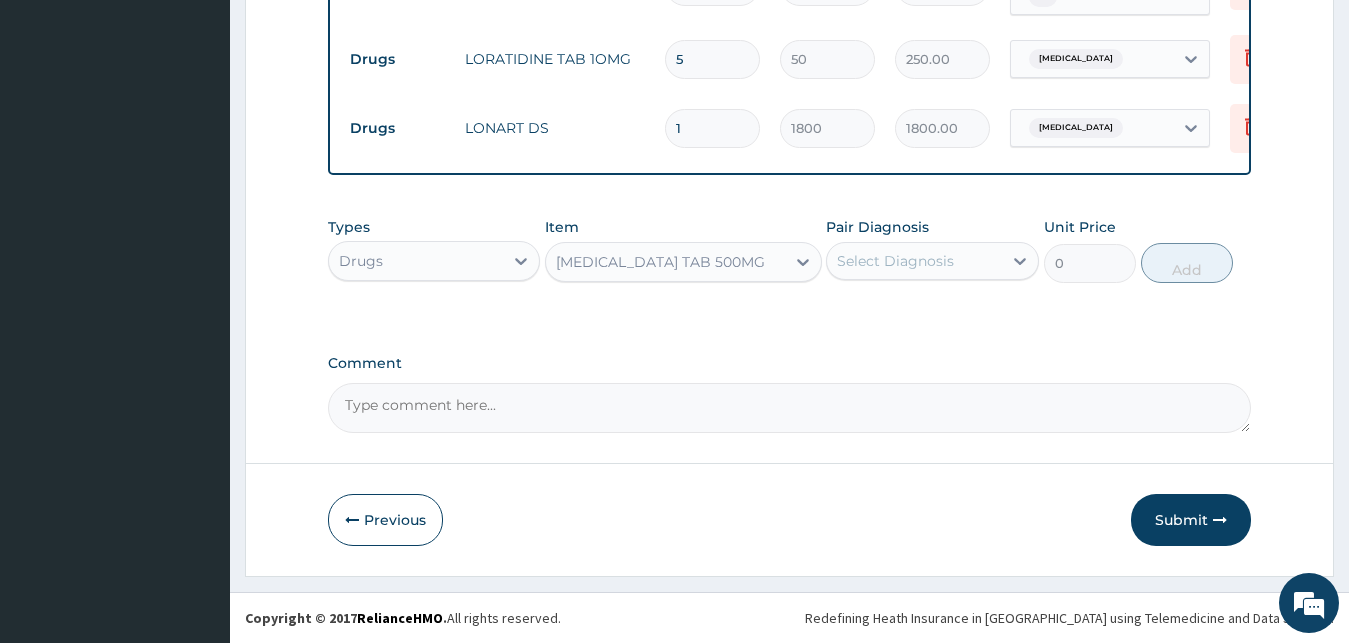 type 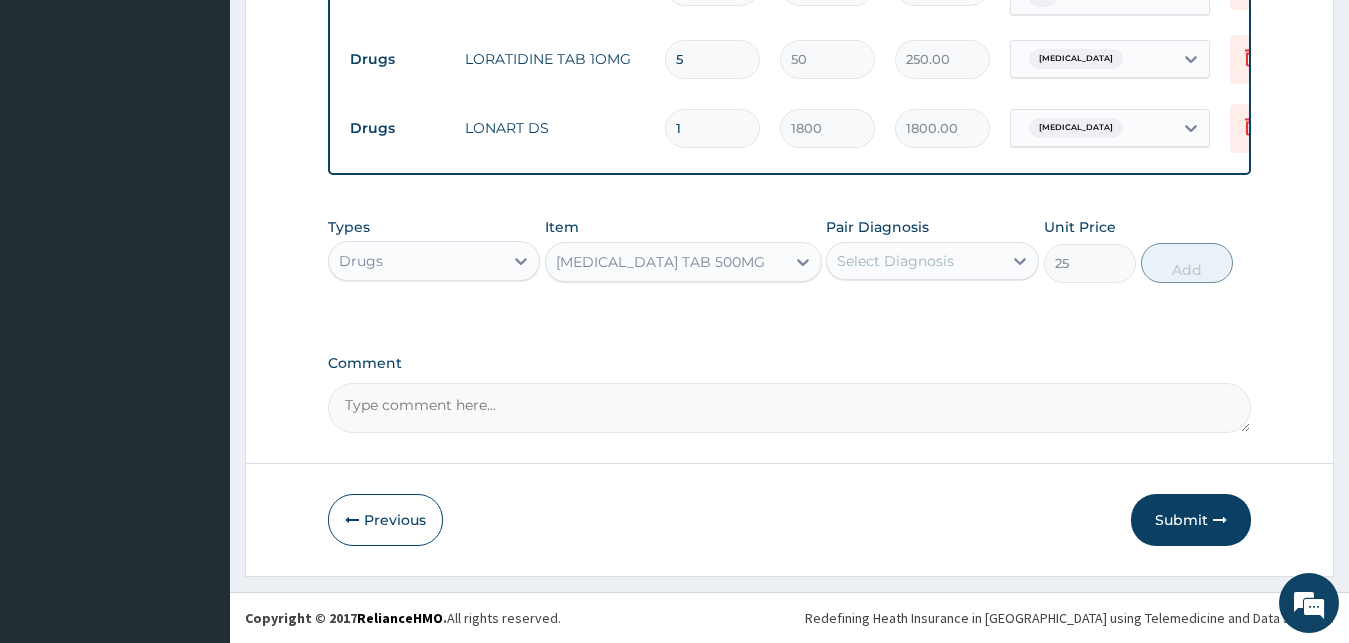 click on "Select Diagnosis" at bounding box center (895, 261) 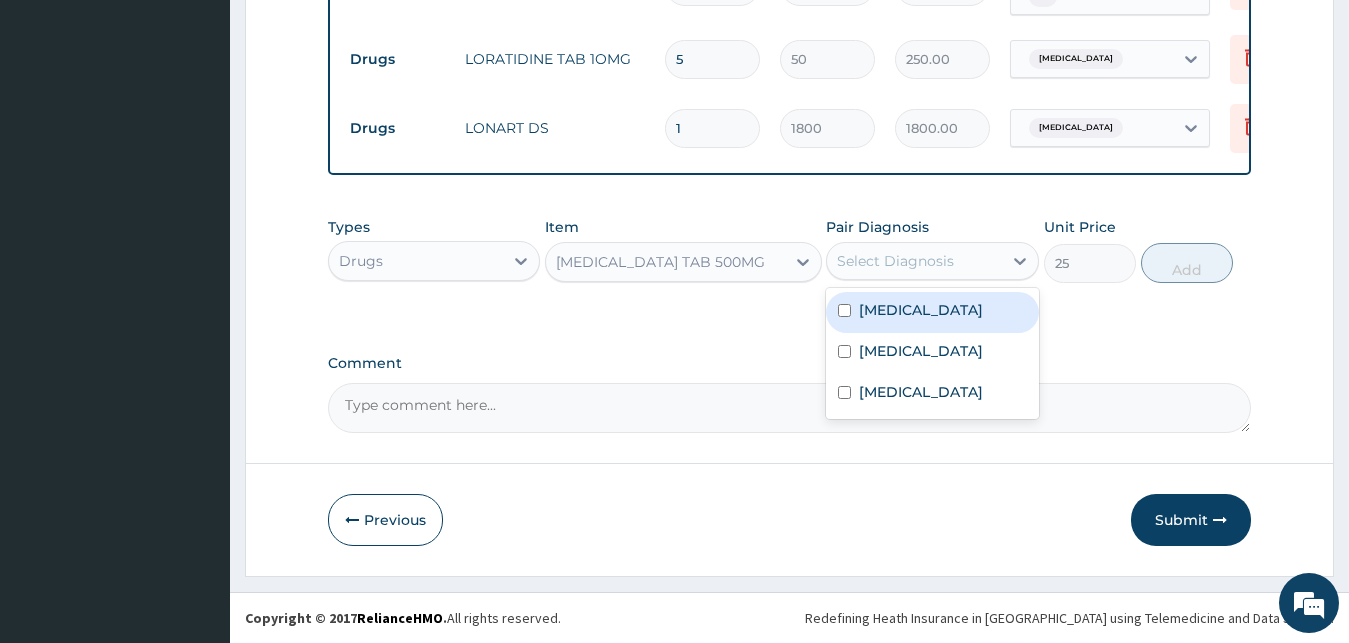 click on "Malaria" at bounding box center (932, 312) 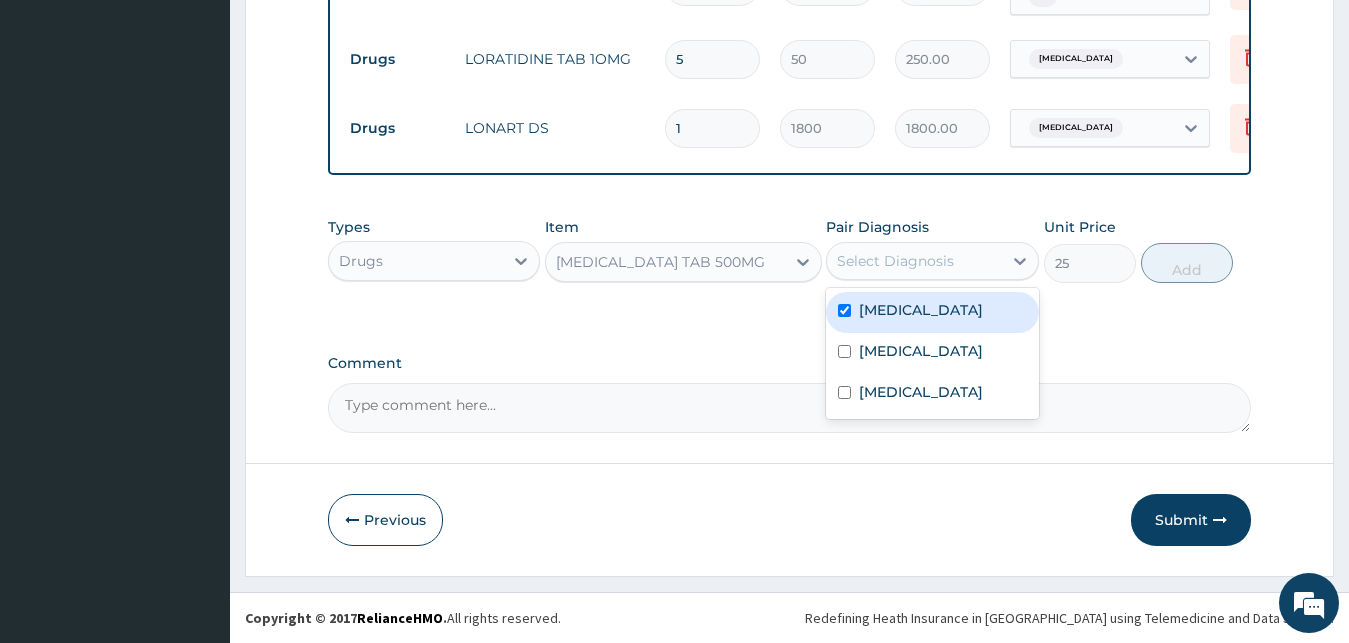 checkbox on "true" 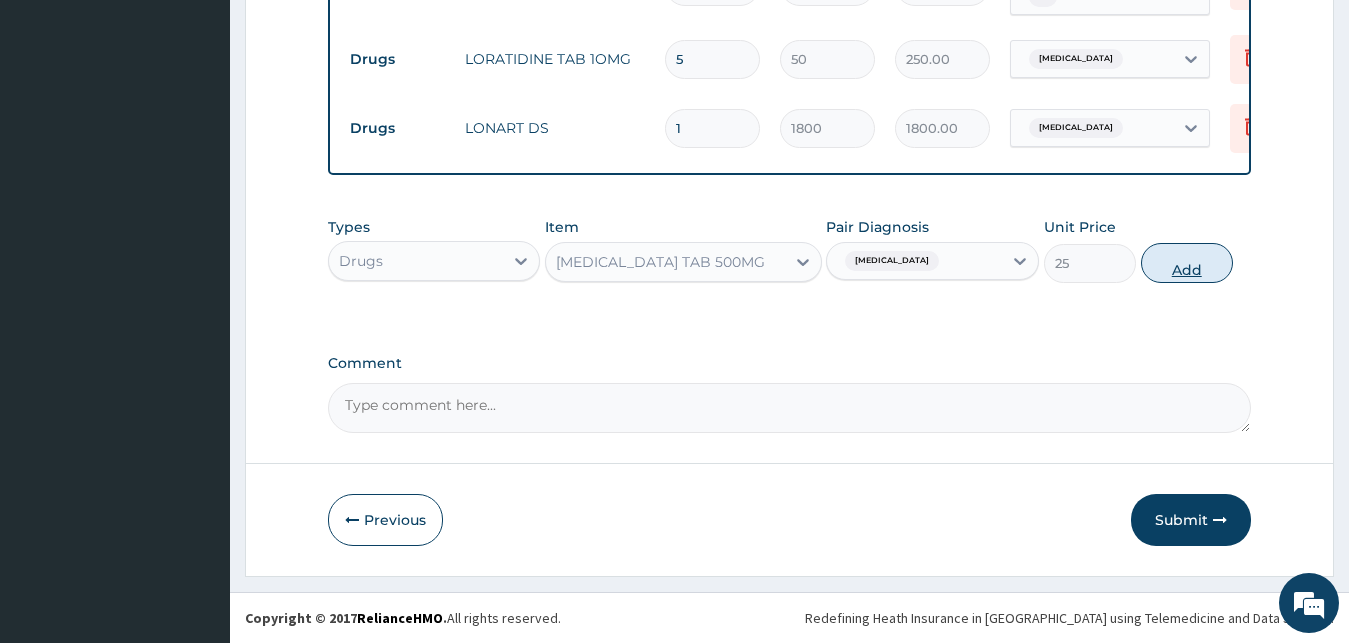 click on "Add" at bounding box center [1187, 263] 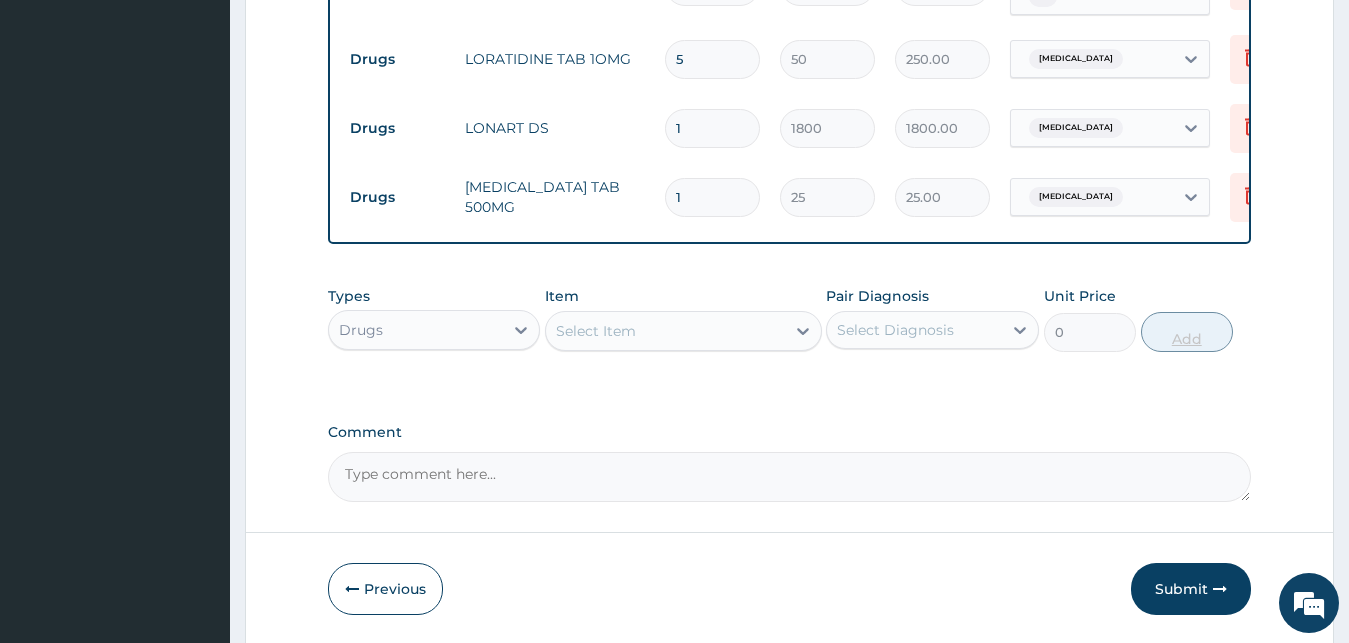 type on "18" 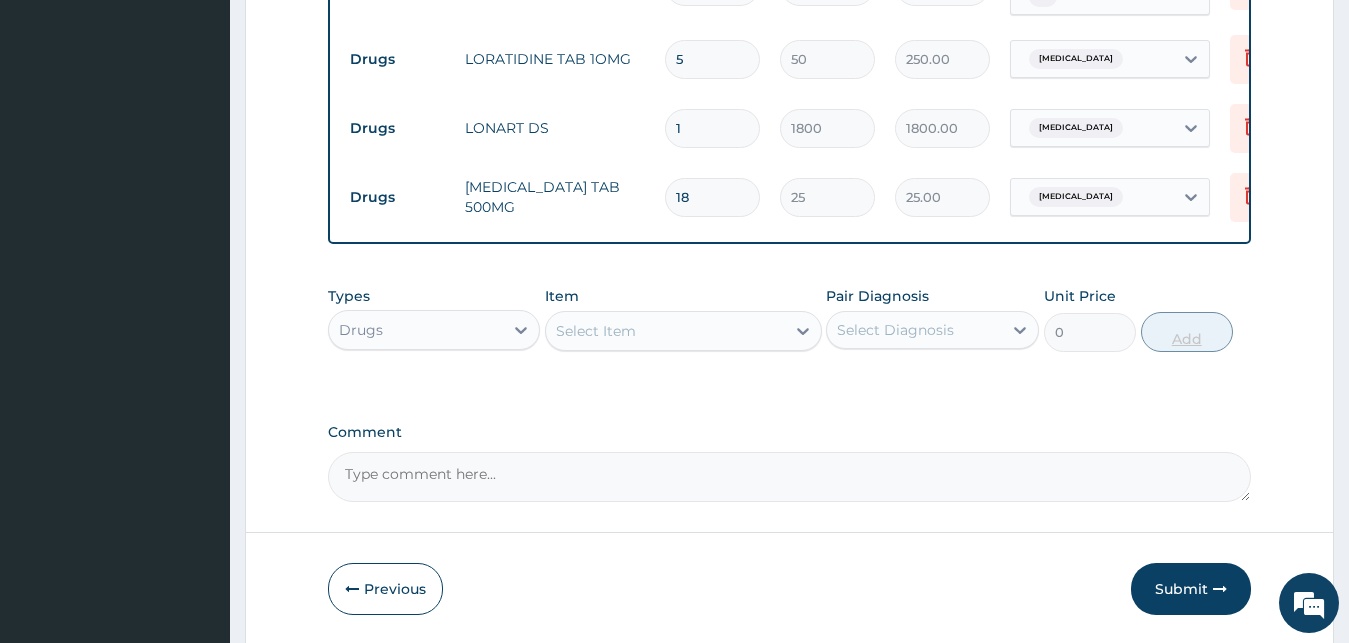 type on "450.00" 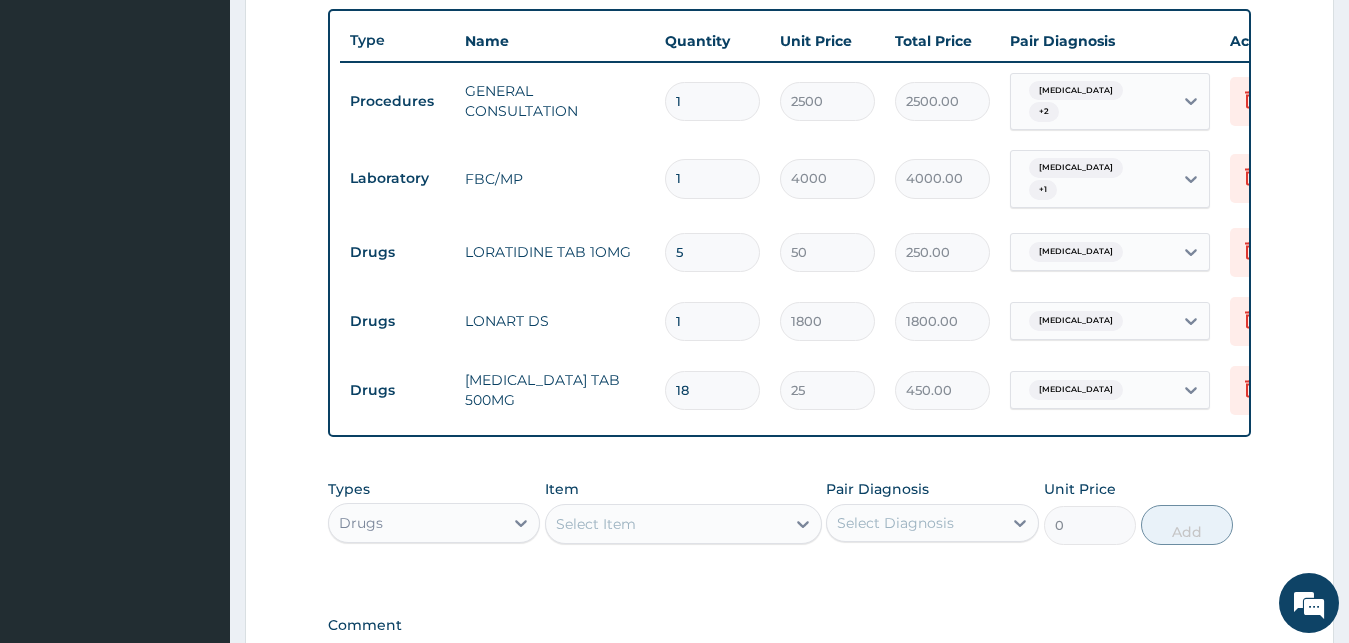 scroll, scrollTop: 691, scrollLeft: 0, axis: vertical 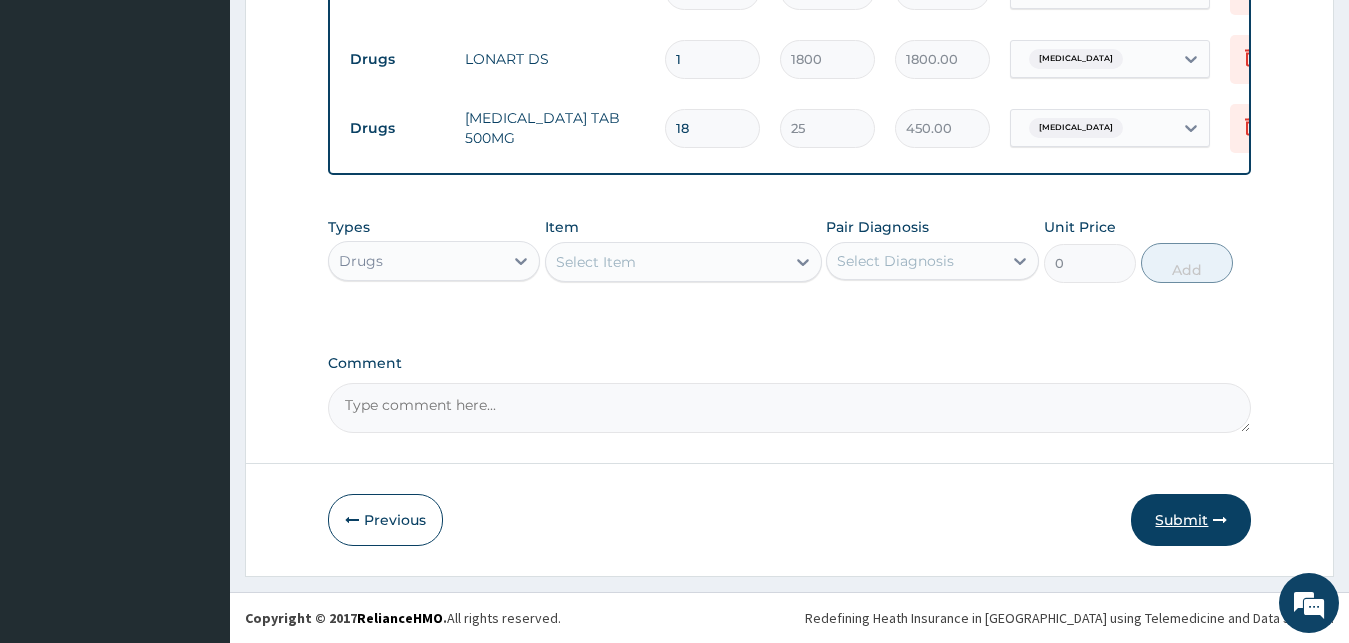 type on "18" 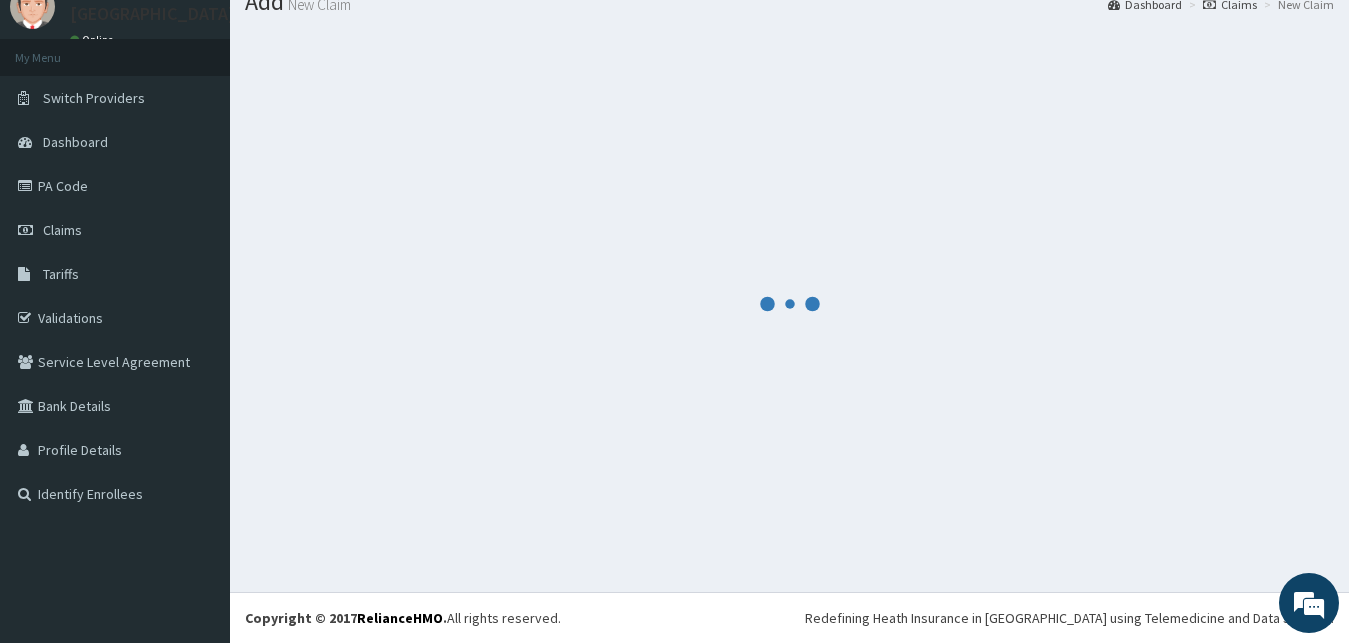 scroll, scrollTop: 76, scrollLeft: 0, axis: vertical 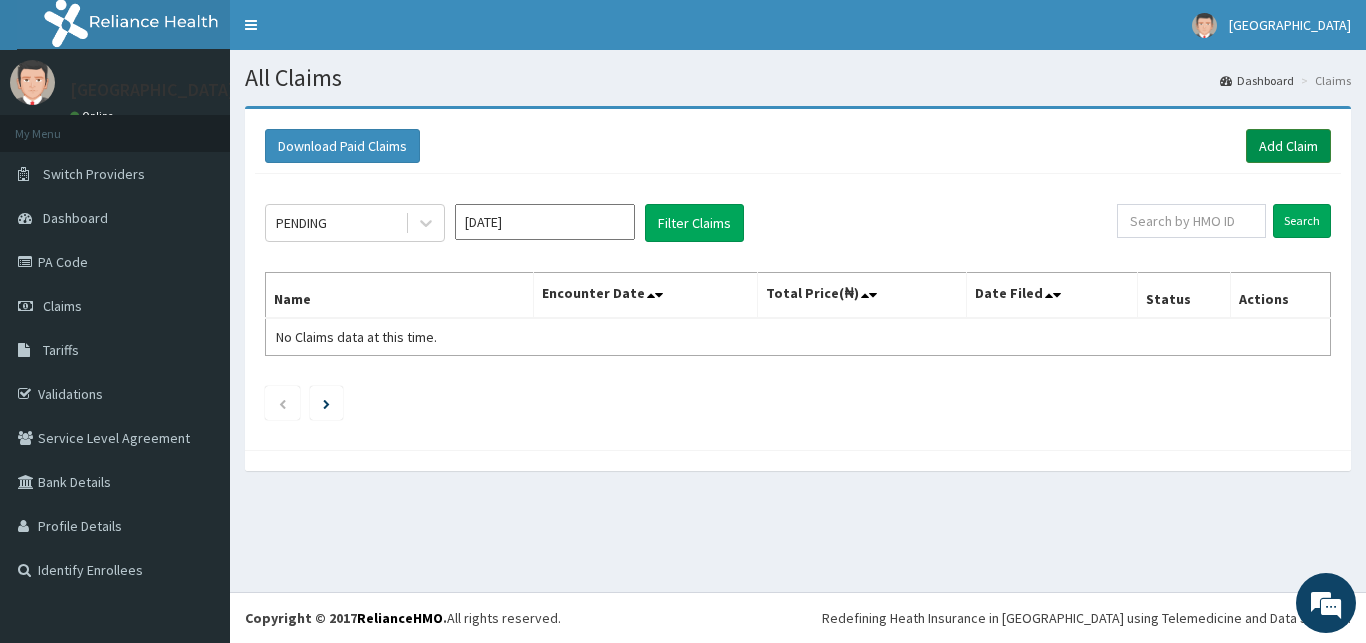 click on "Add Claim" at bounding box center (1288, 146) 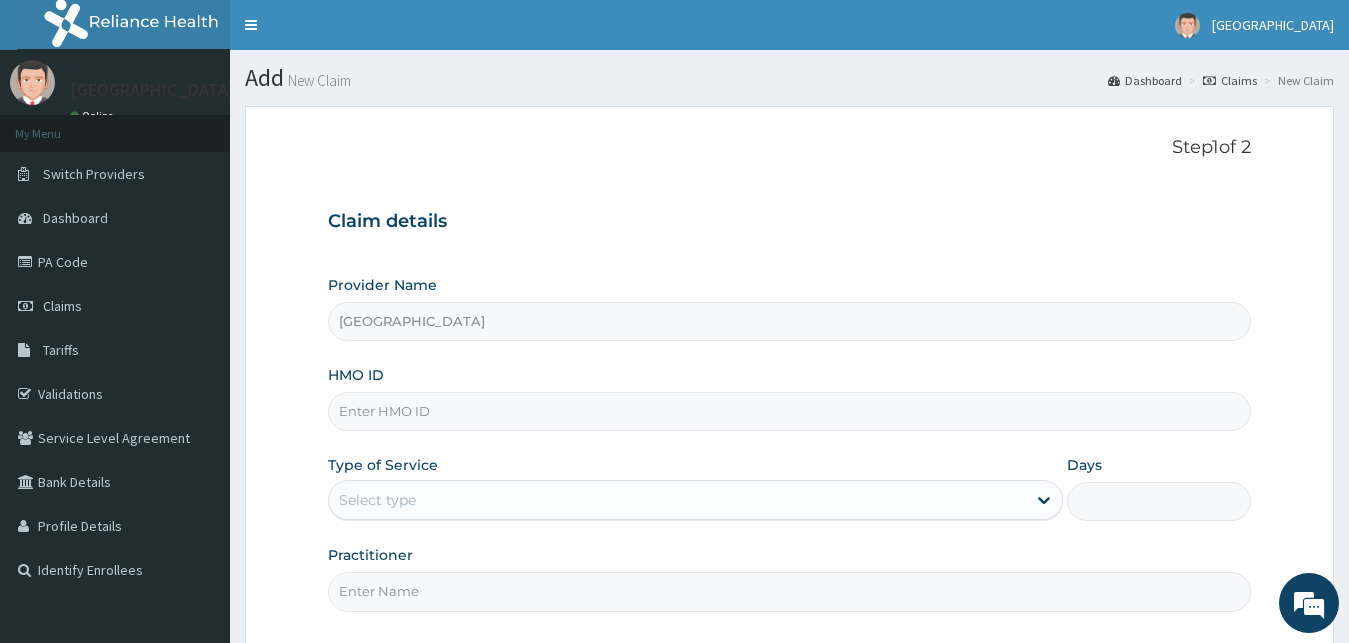 scroll, scrollTop: 0, scrollLeft: 0, axis: both 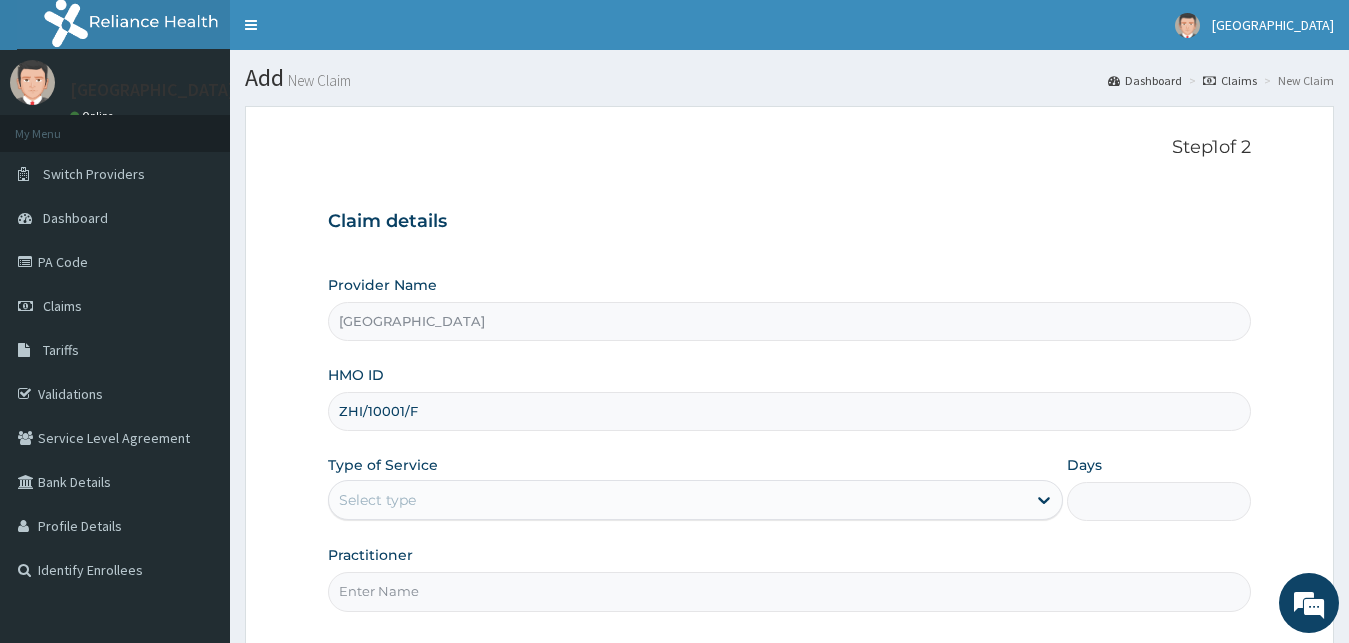 click on "ZHI/10001/F" at bounding box center [790, 411] 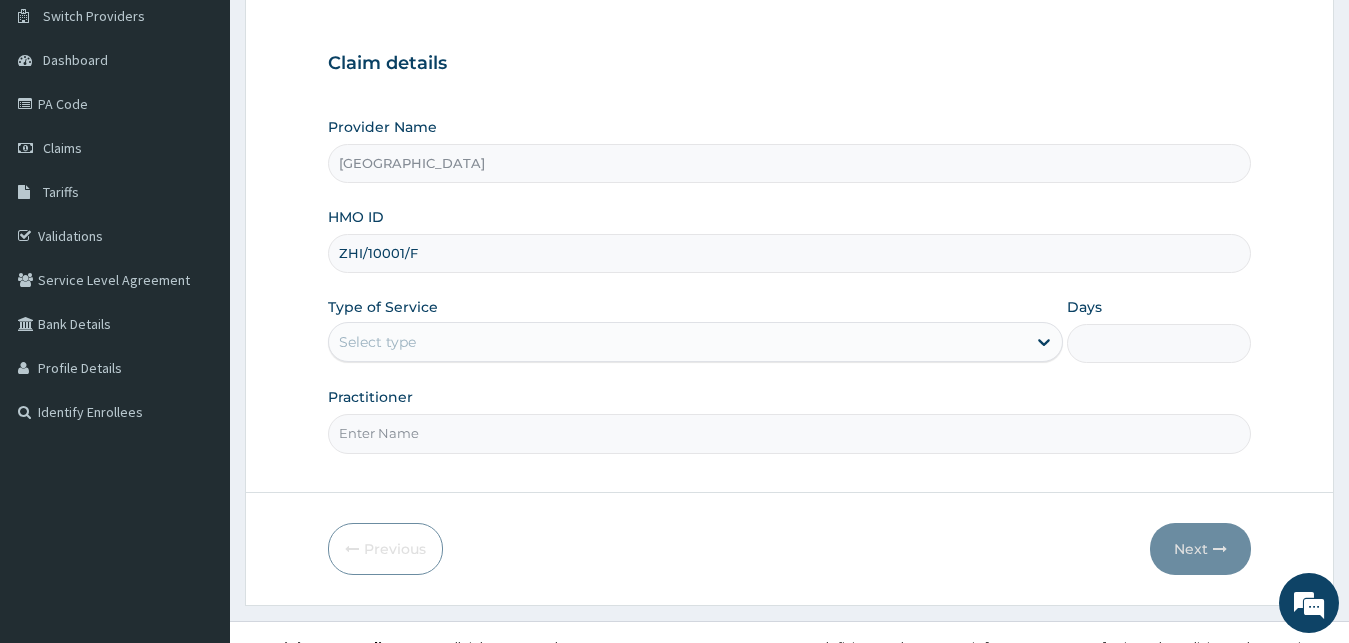 scroll, scrollTop: 187, scrollLeft: 0, axis: vertical 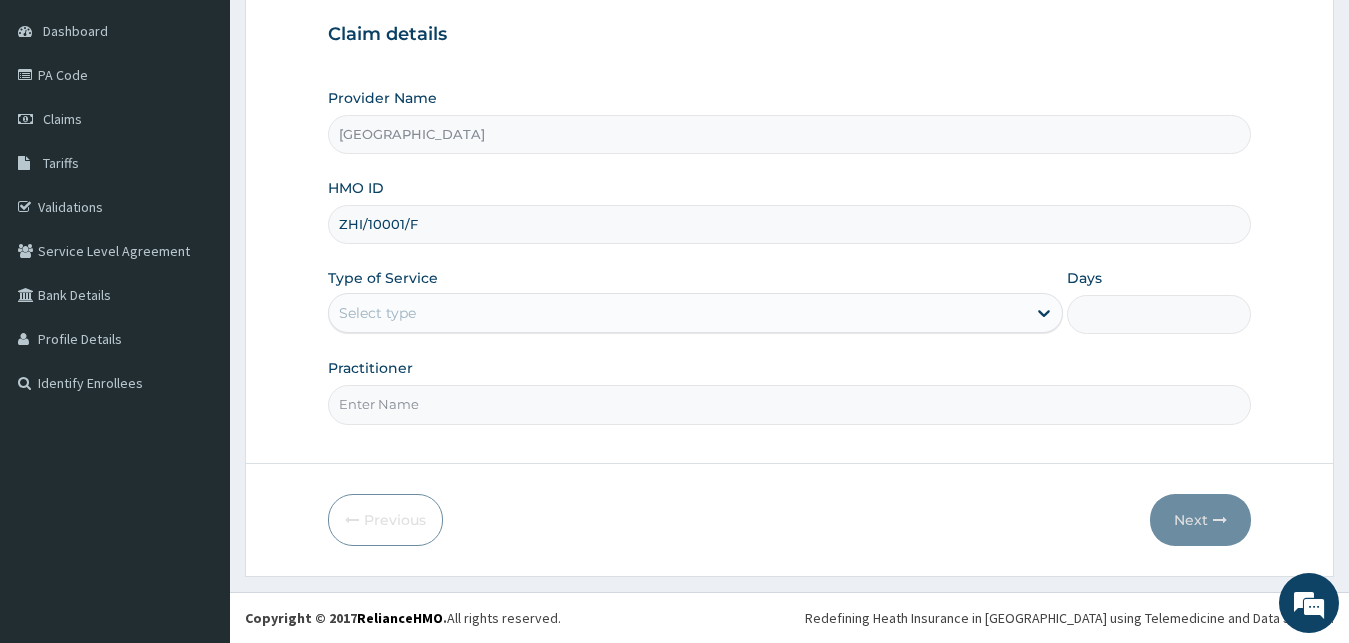 type on "ZHI/10001/F" 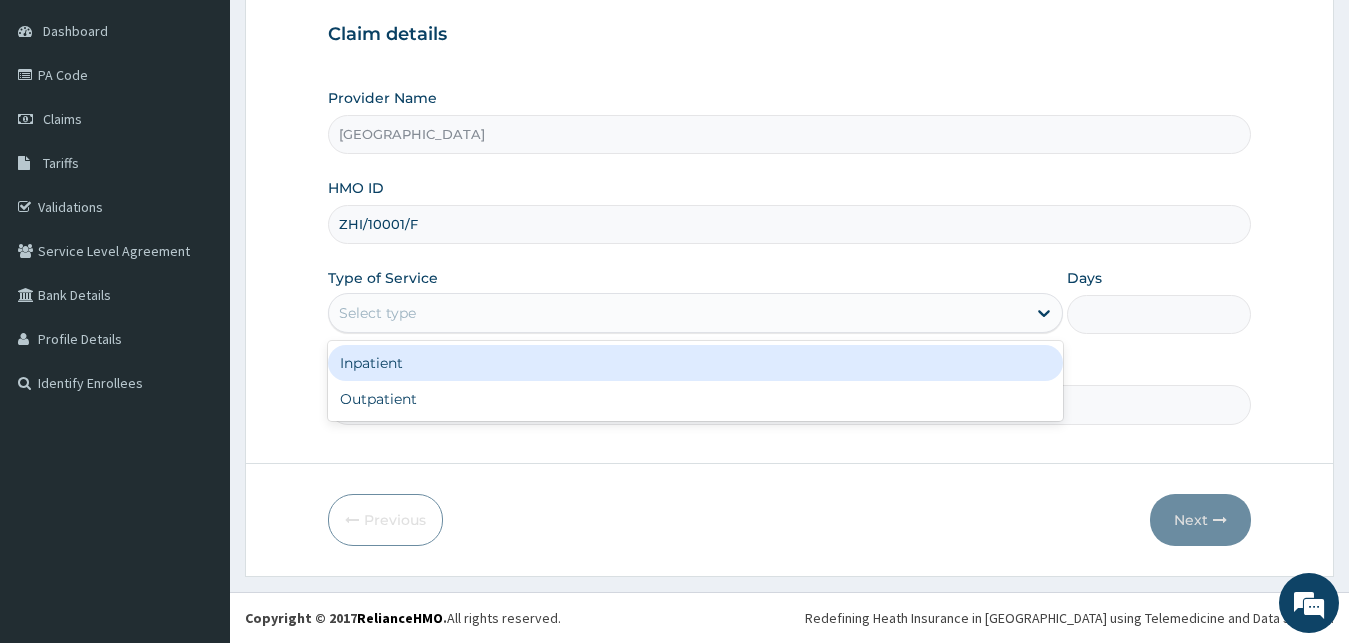 click on "Inpatient" at bounding box center (696, 363) 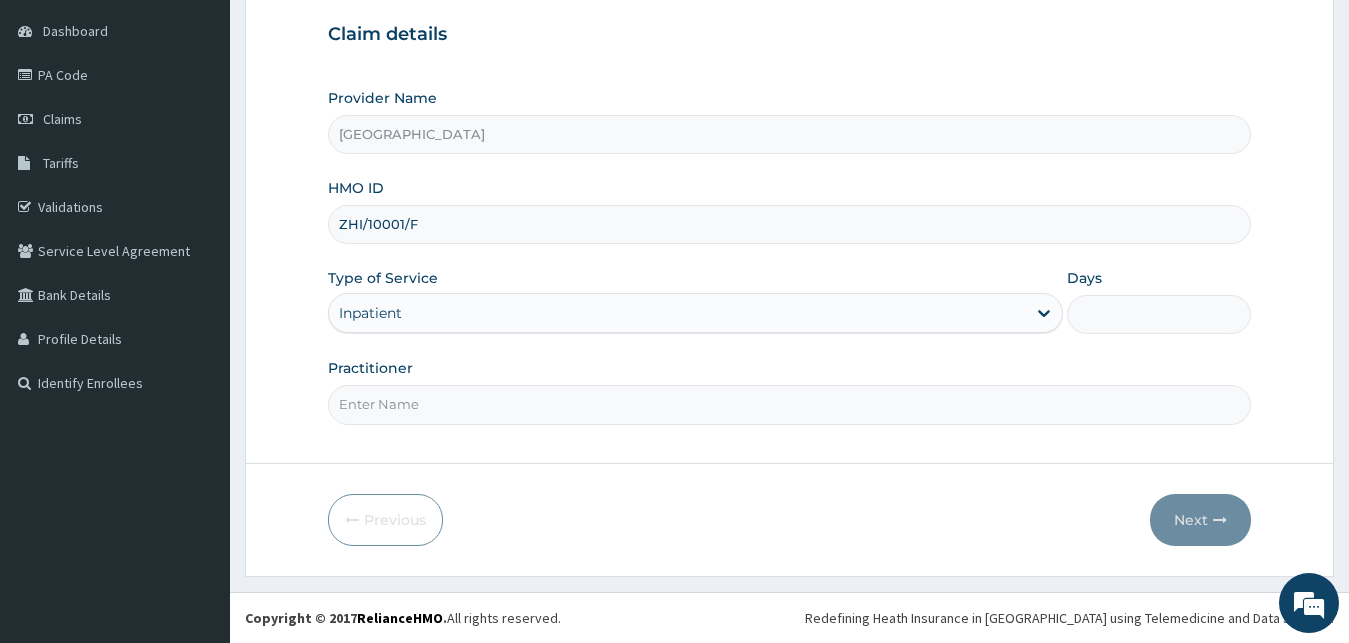 scroll, scrollTop: 0, scrollLeft: 0, axis: both 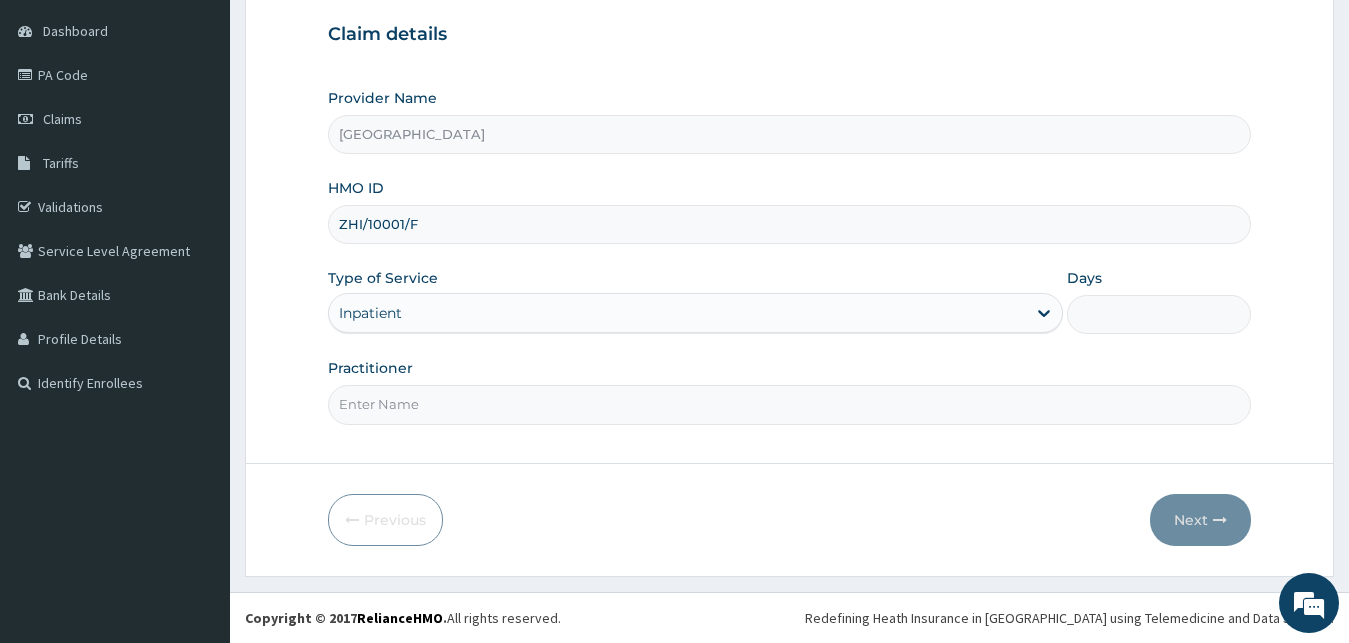 click on "Days" at bounding box center (1159, 314) 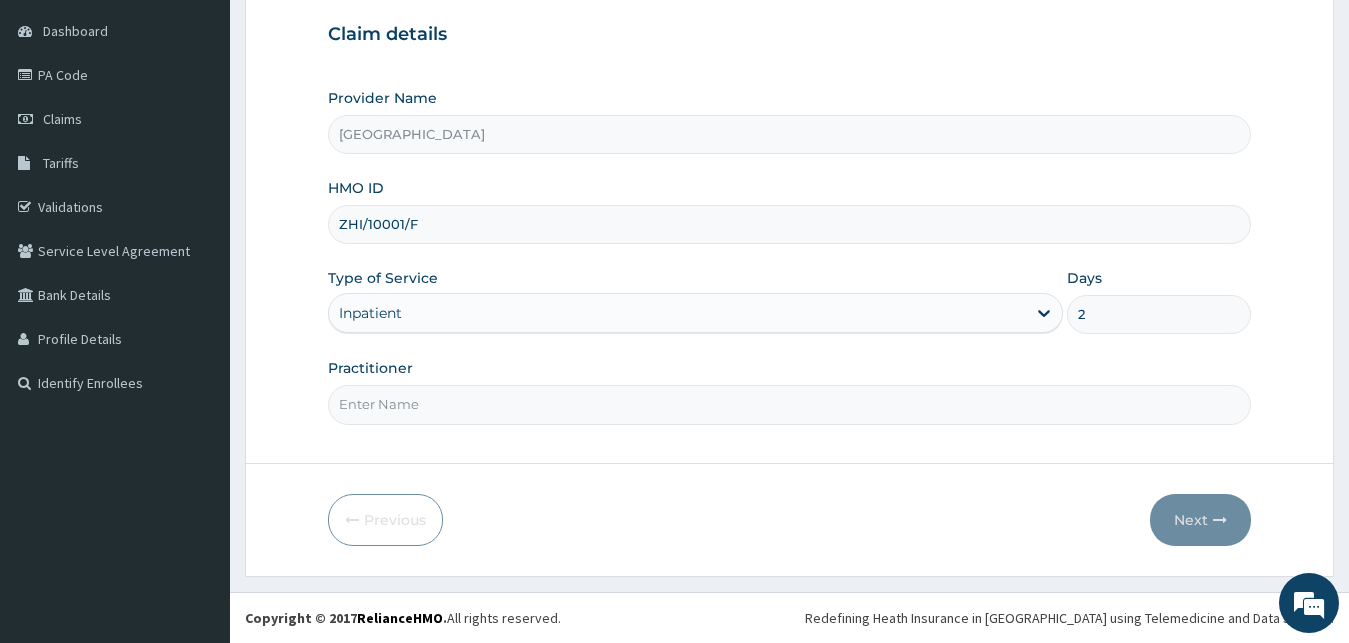 type on "2" 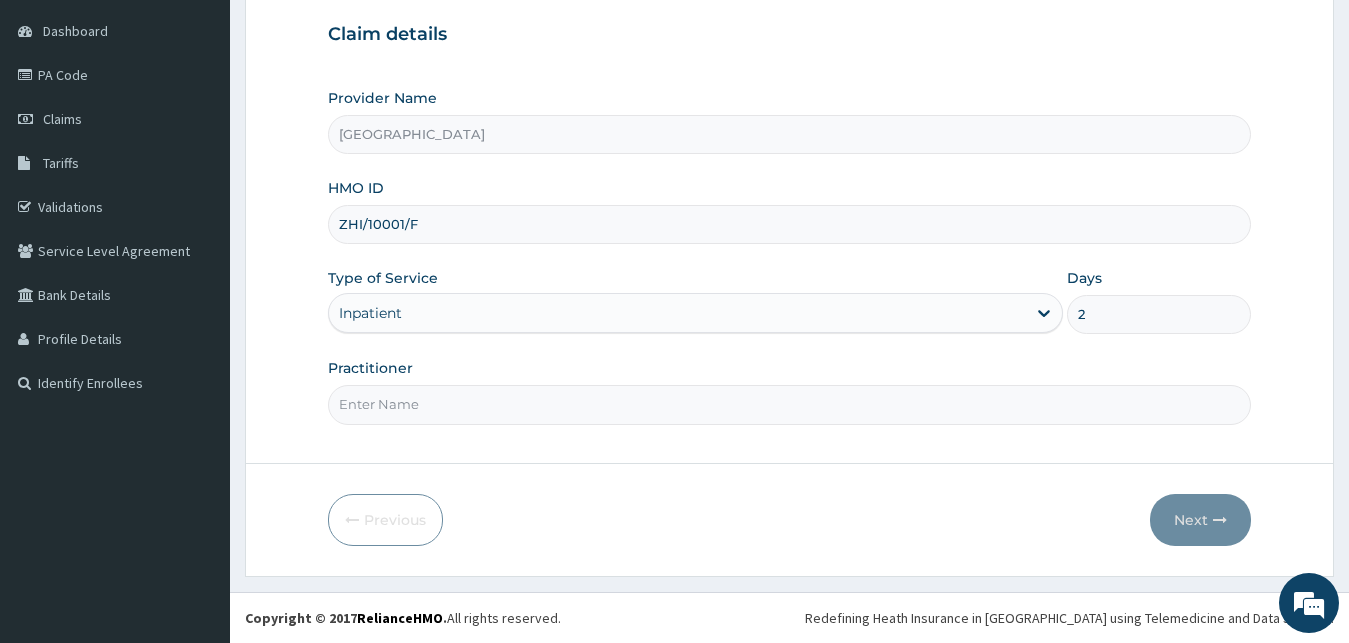 click on "Practitioner" at bounding box center (790, 404) 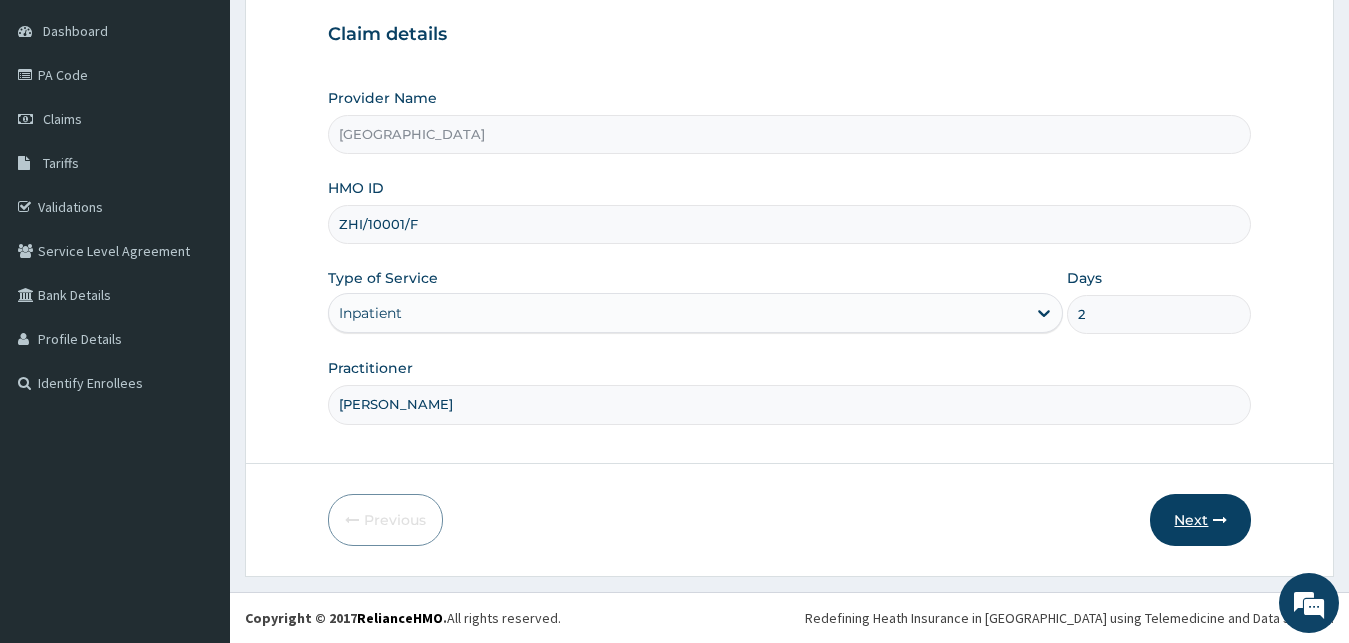 type on "DR JAMES" 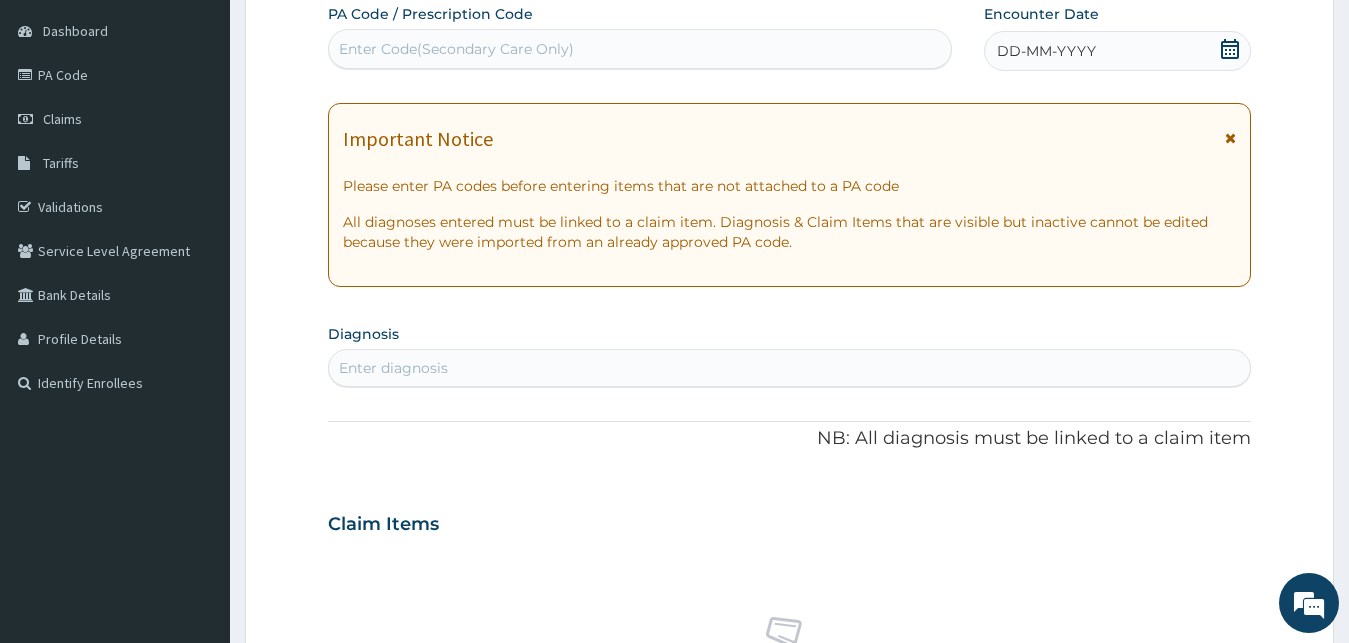 click on "PA Code / Prescription Code Enter Code(Secondary Care Only)" at bounding box center [640, 37] 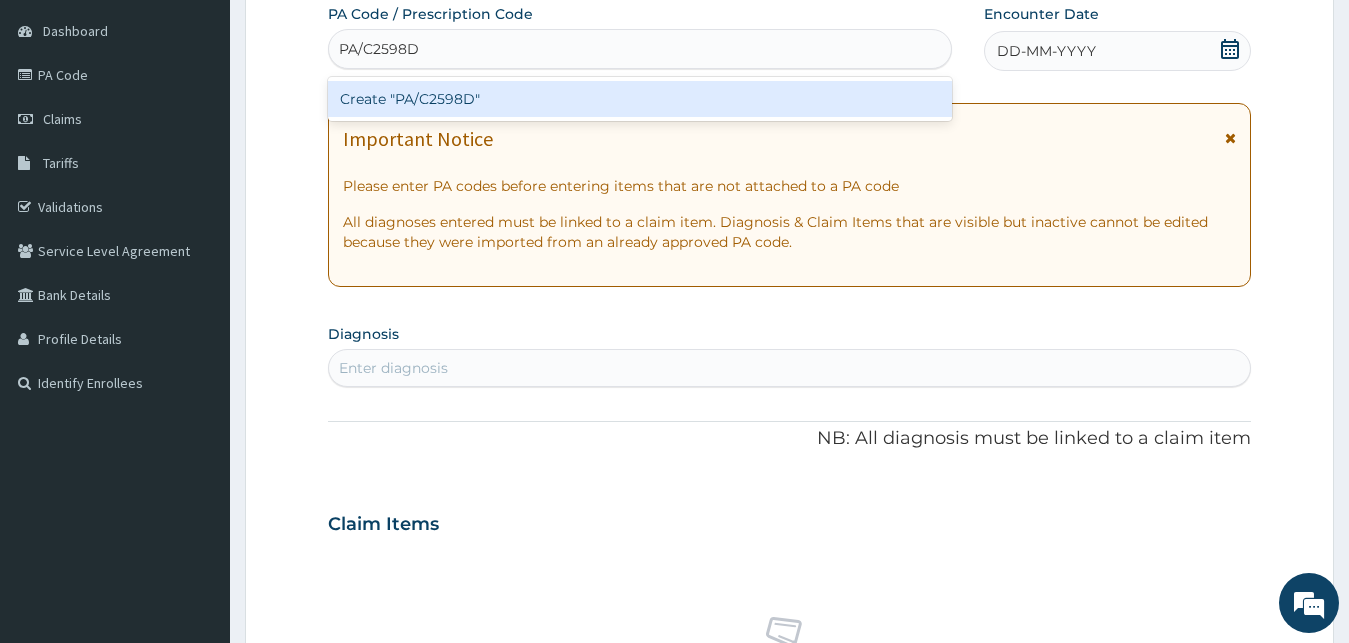 click on "Create "PA/C2598D"" at bounding box center [640, 99] 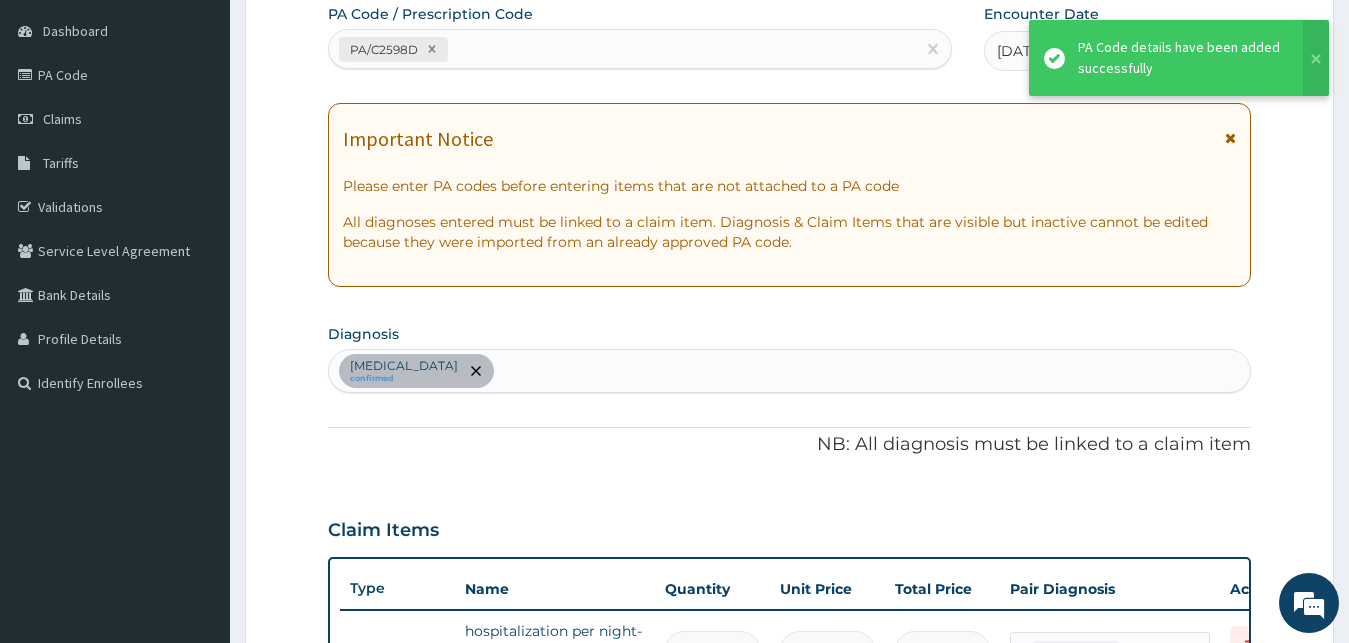 scroll, scrollTop: 580, scrollLeft: 0, axis: vertical 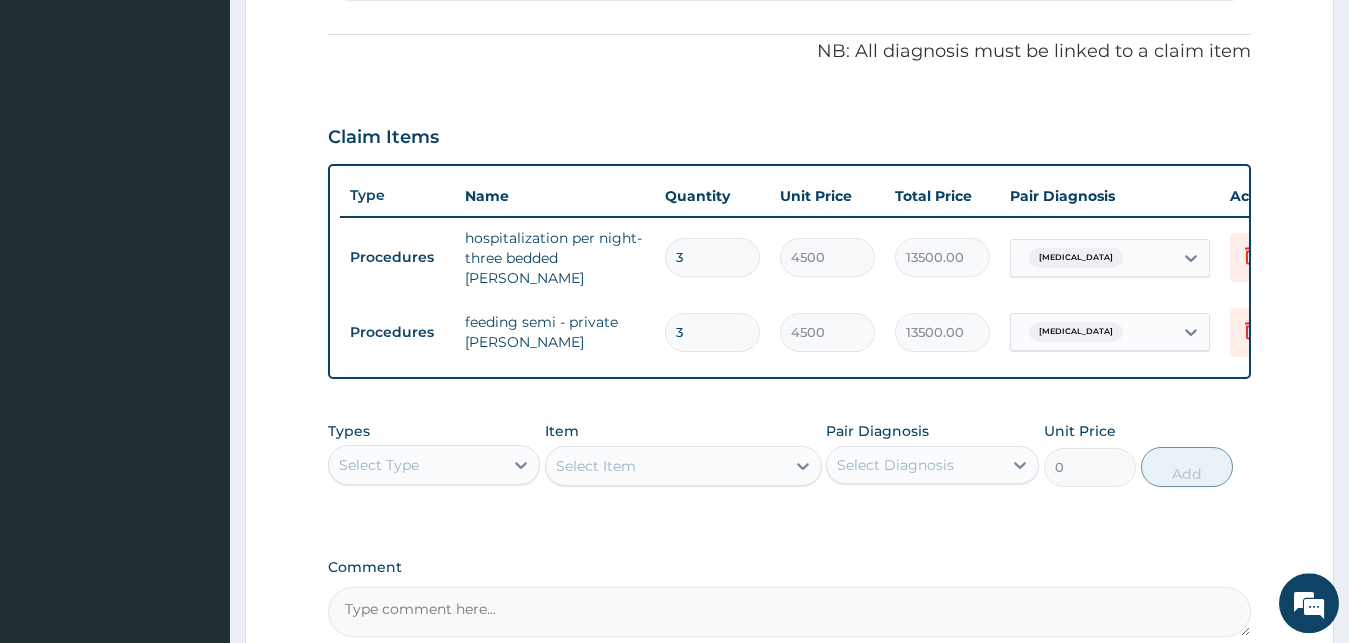 click on "Comment" at bounding box center [790, 612] 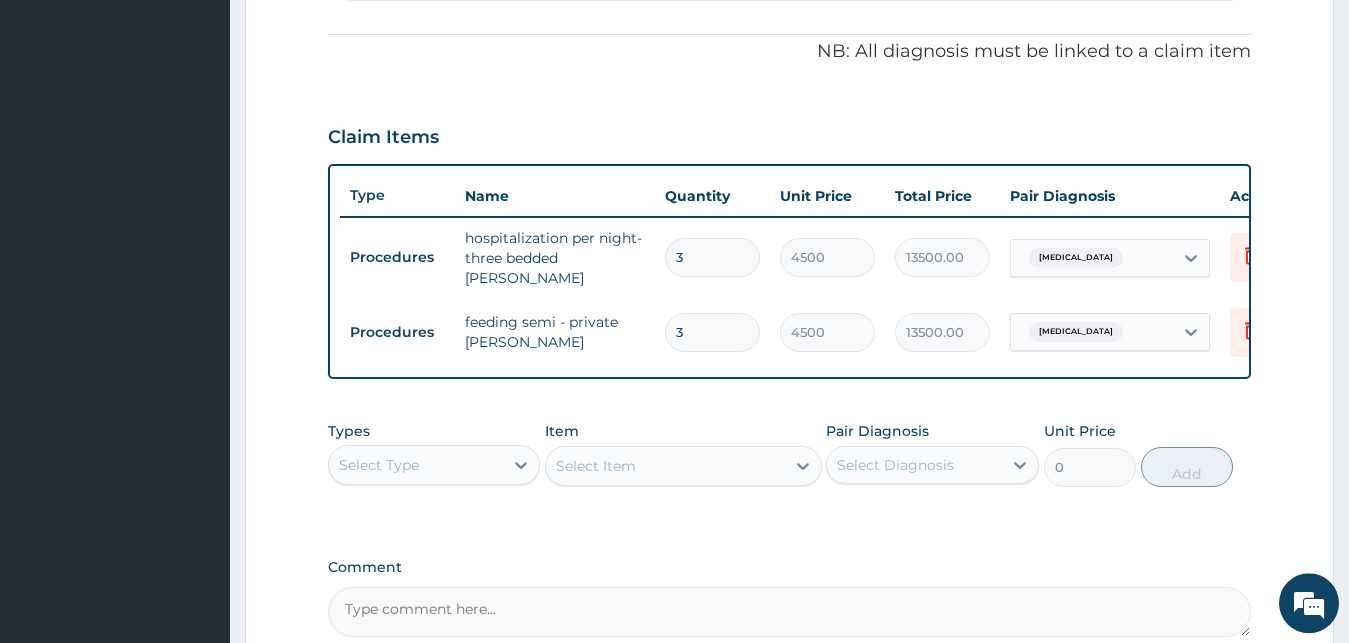paste on "PA/558A01" 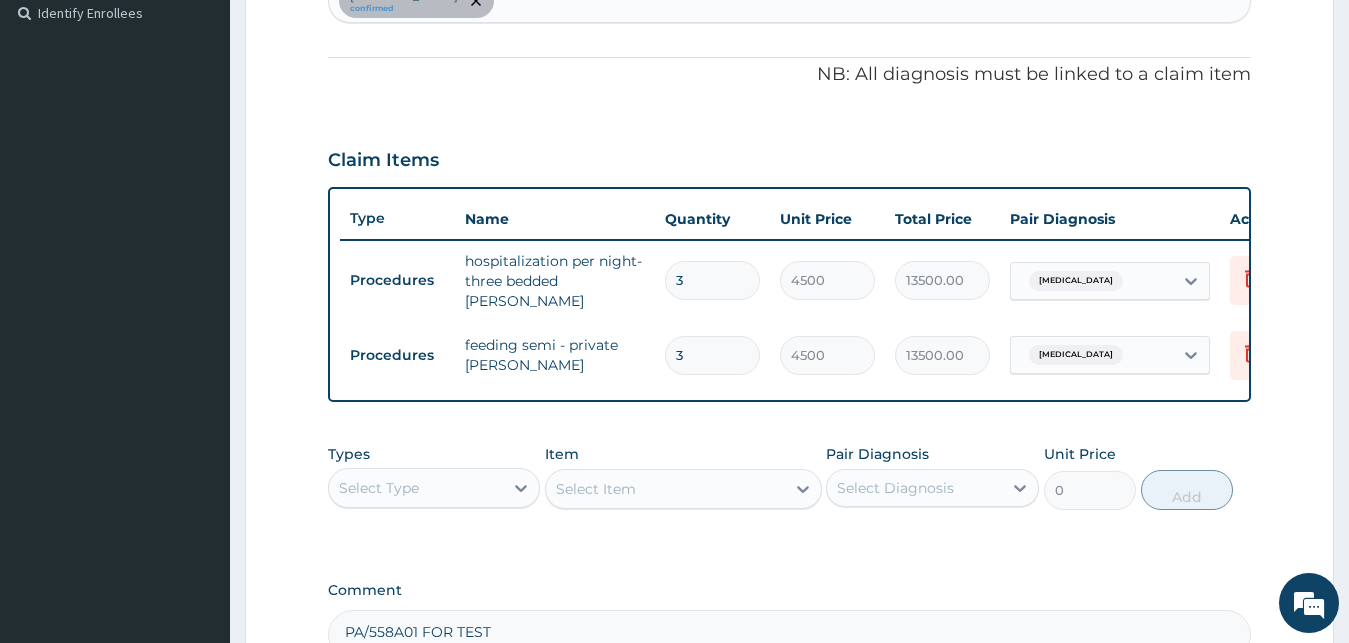 scroll, scrollTop: 478, scrollLeft: 0, axis: vertical 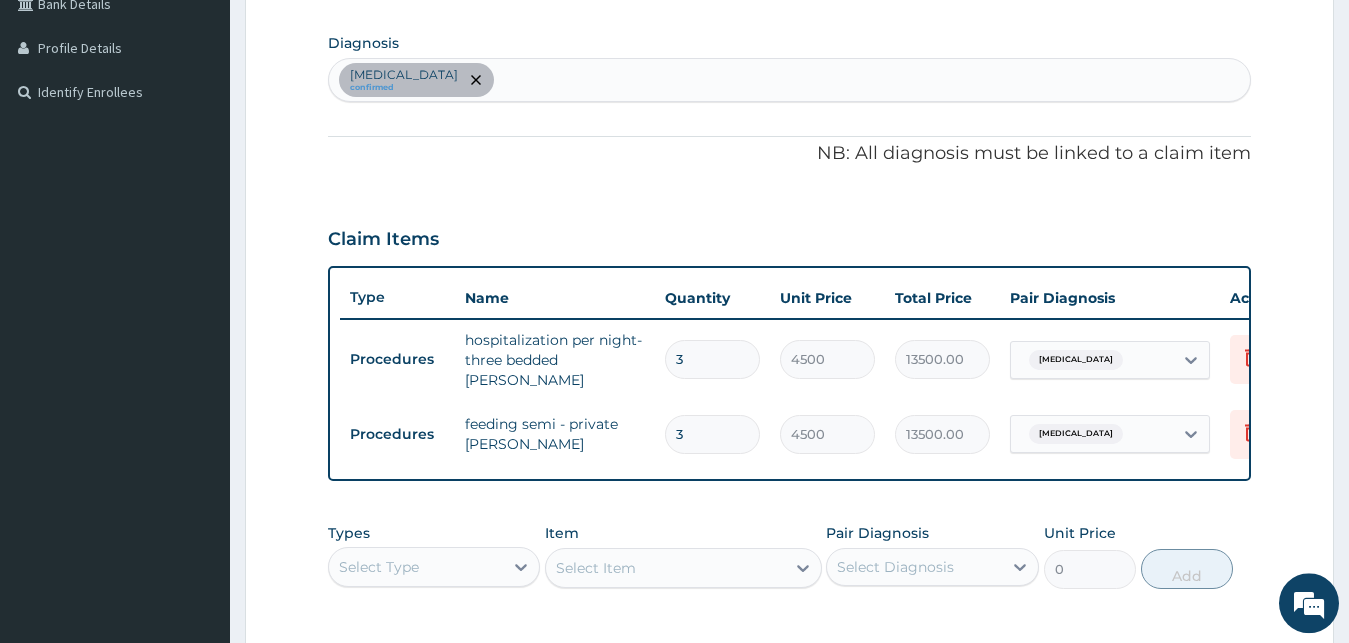 type on "PA/558A01 FOR TEST" 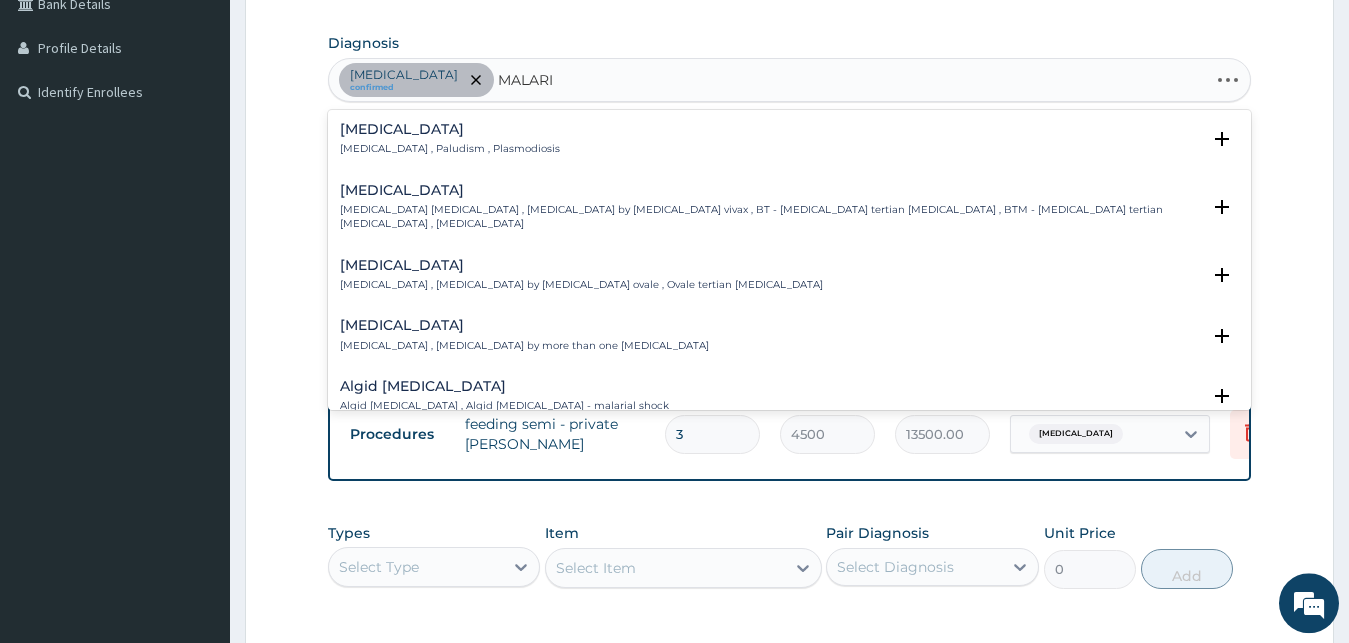 type on "MALARIA" 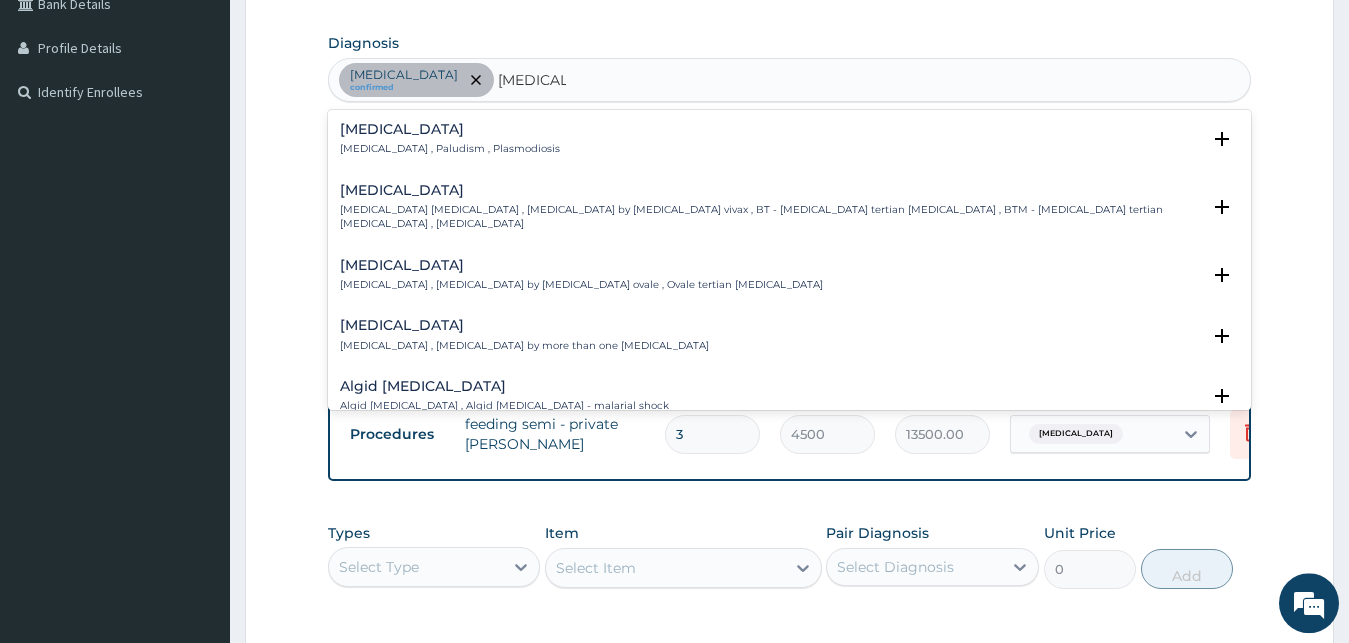 click on "Malaria" at bounding box center [450, 129] 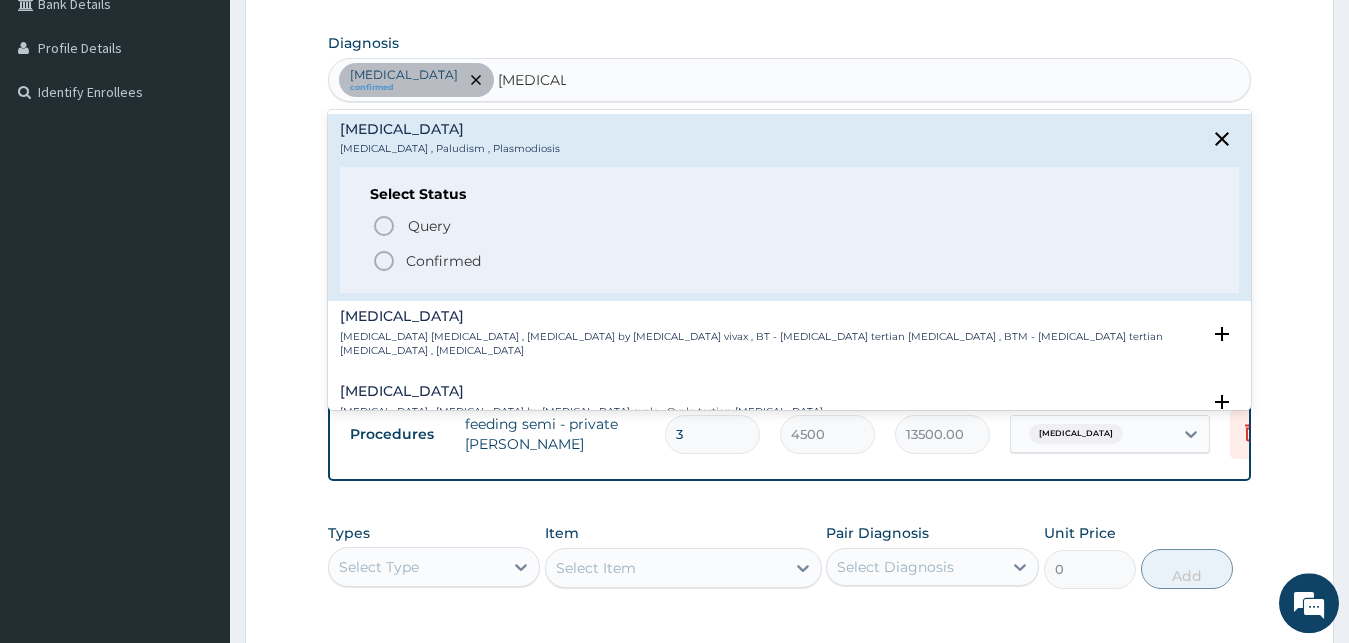 click on "Confirmed" at bounding box center [443, 261] 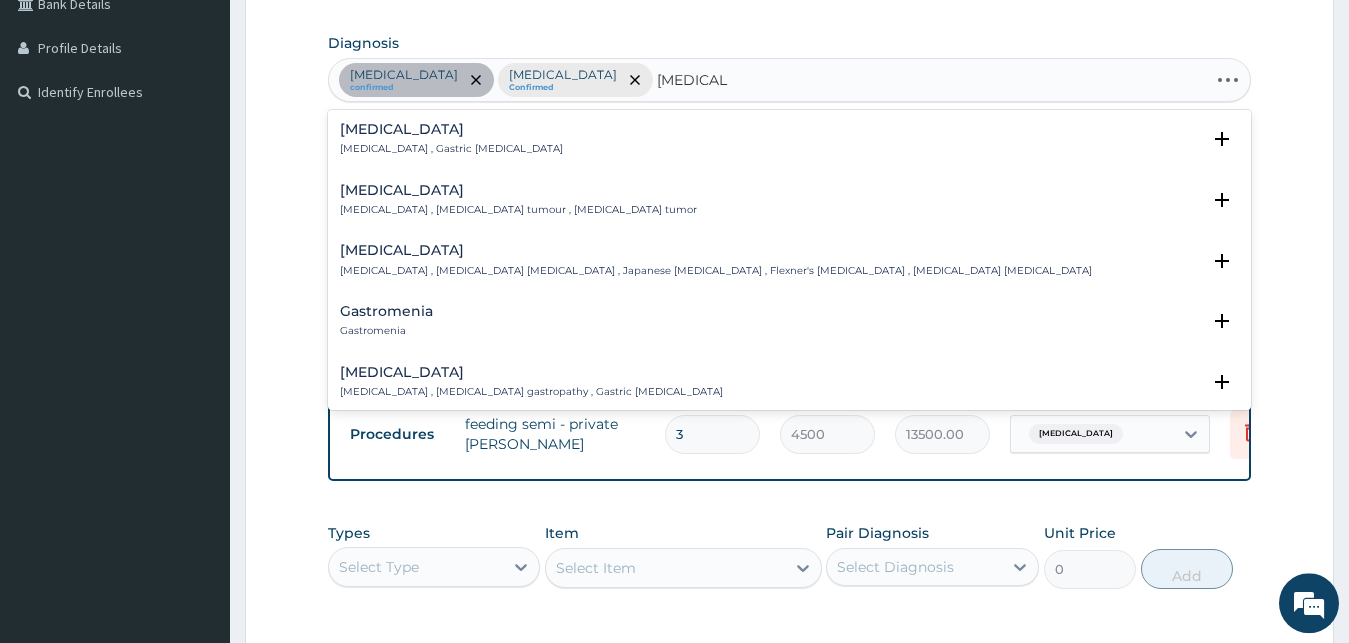 type on "GASTROE" 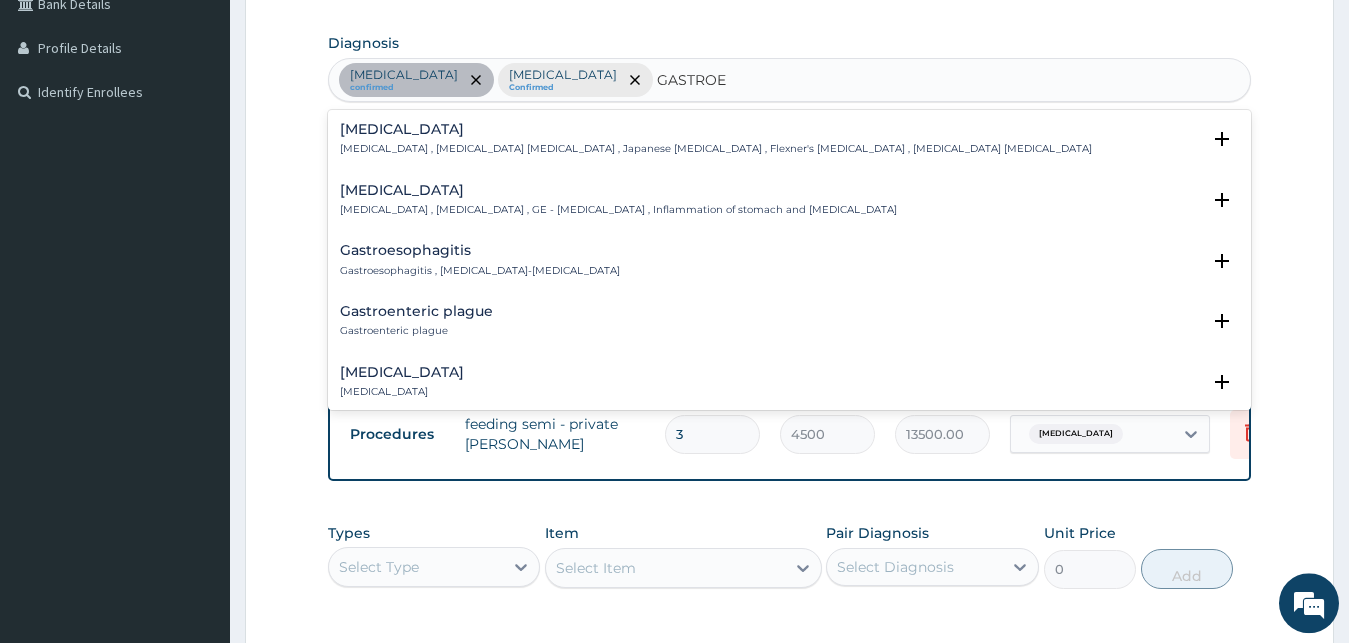 click on "Gastroenteritis Gastroenteritis , Gastroenteropathy , GE - Gastroenteritis , Inflammation of stomach and intestine" at bounding box center (618, 200) 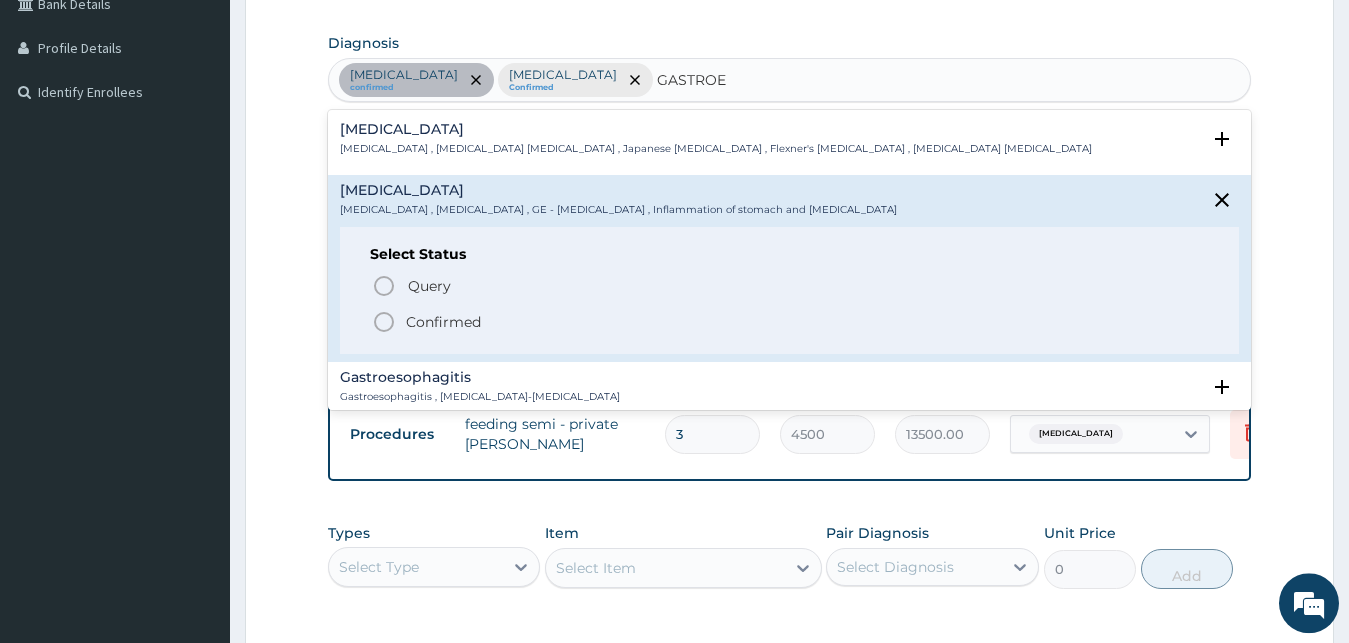 click on "Confirmed" at bounding box center (443, 322) 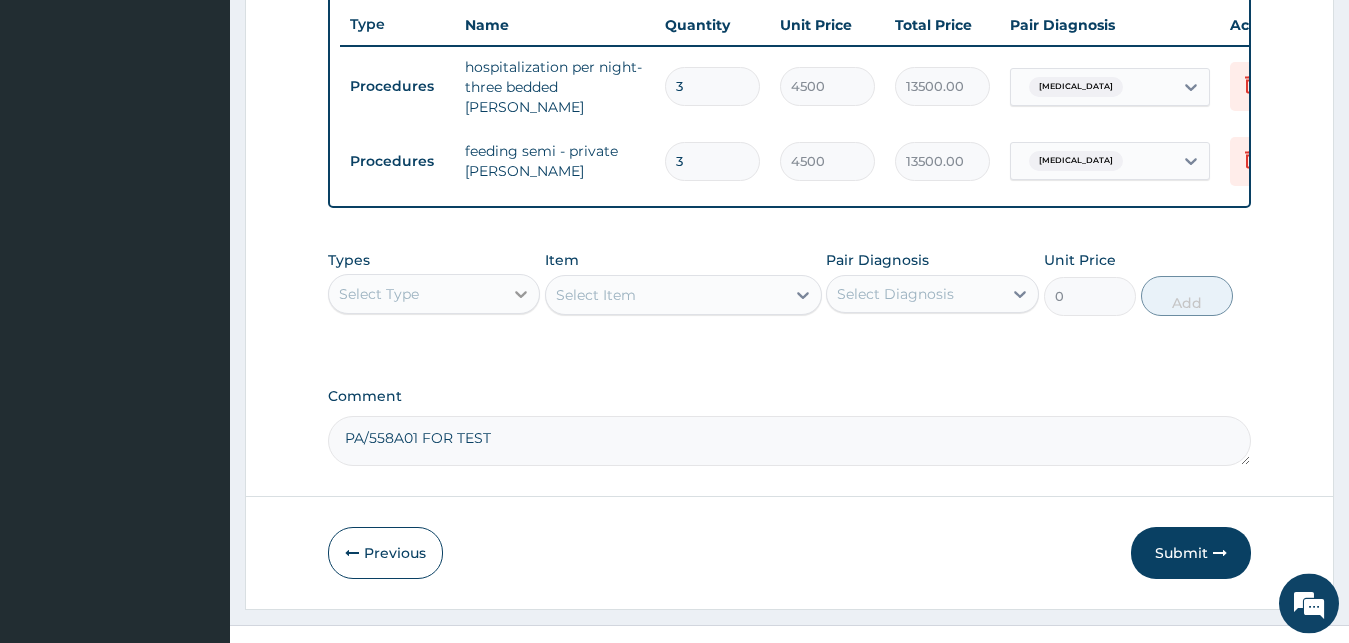 scroll, scrollTop: 784, scrollLeft: 0, axis: vertical 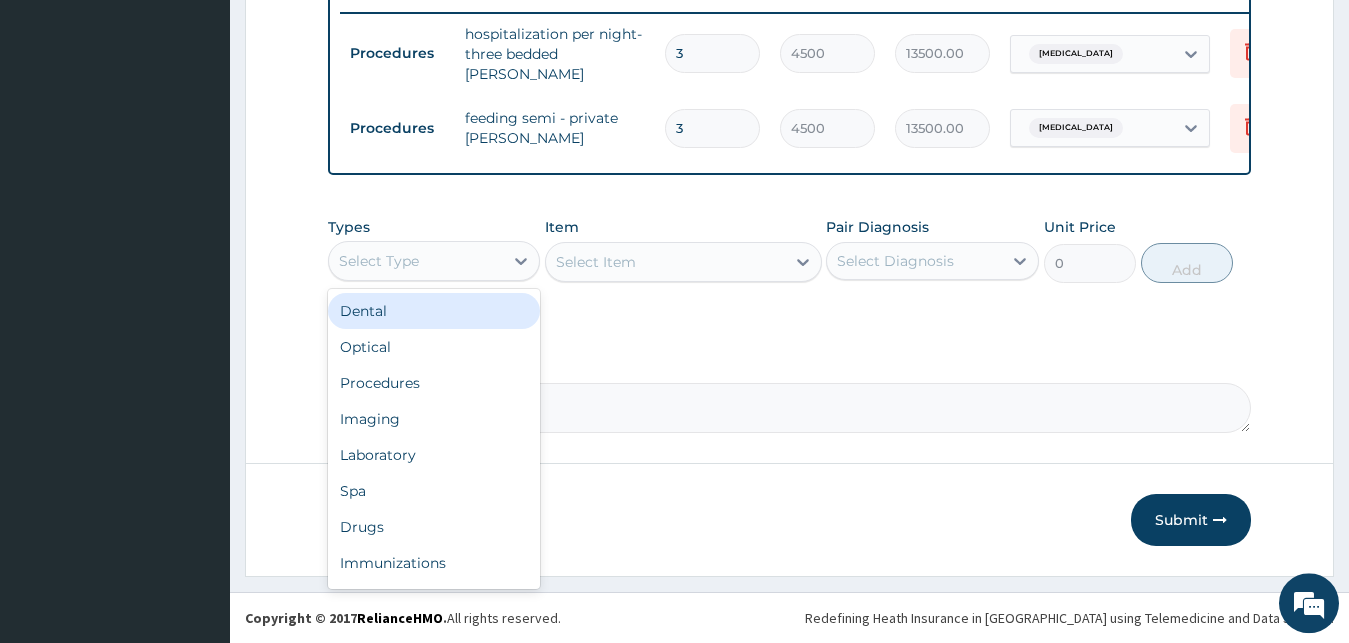 click on "Select Type" at bounding box center [434, 261] 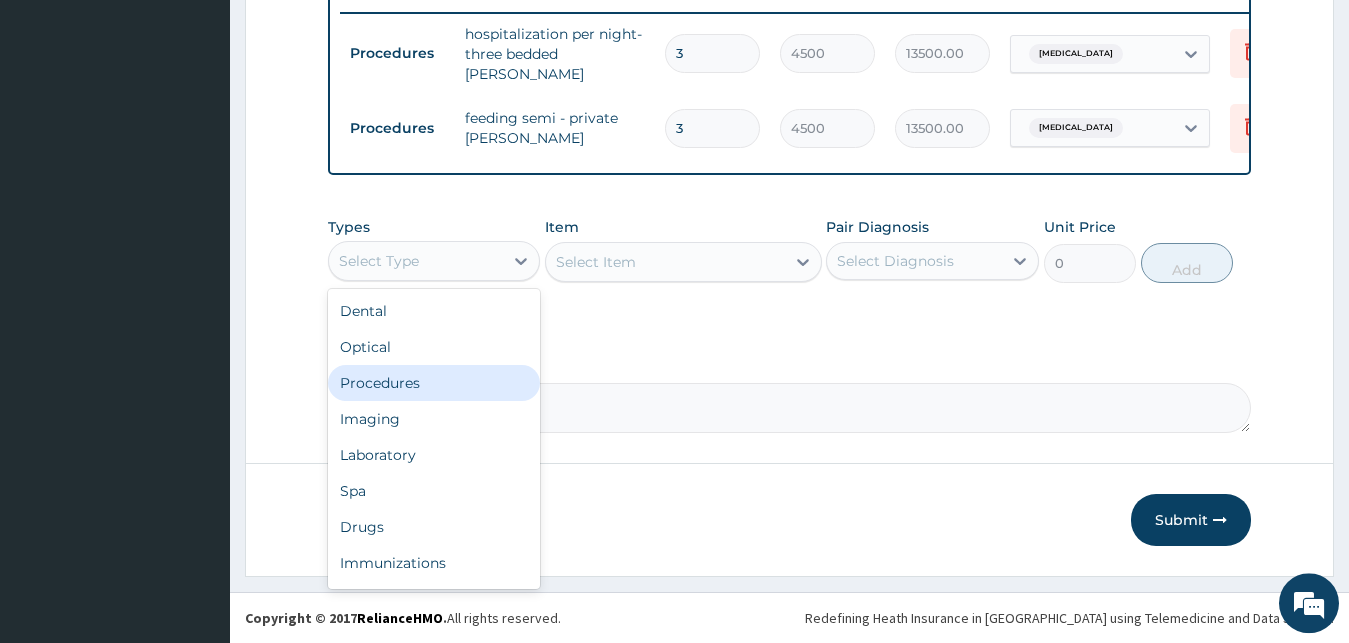 click on "Procedures" at bounding box center (434, 383) 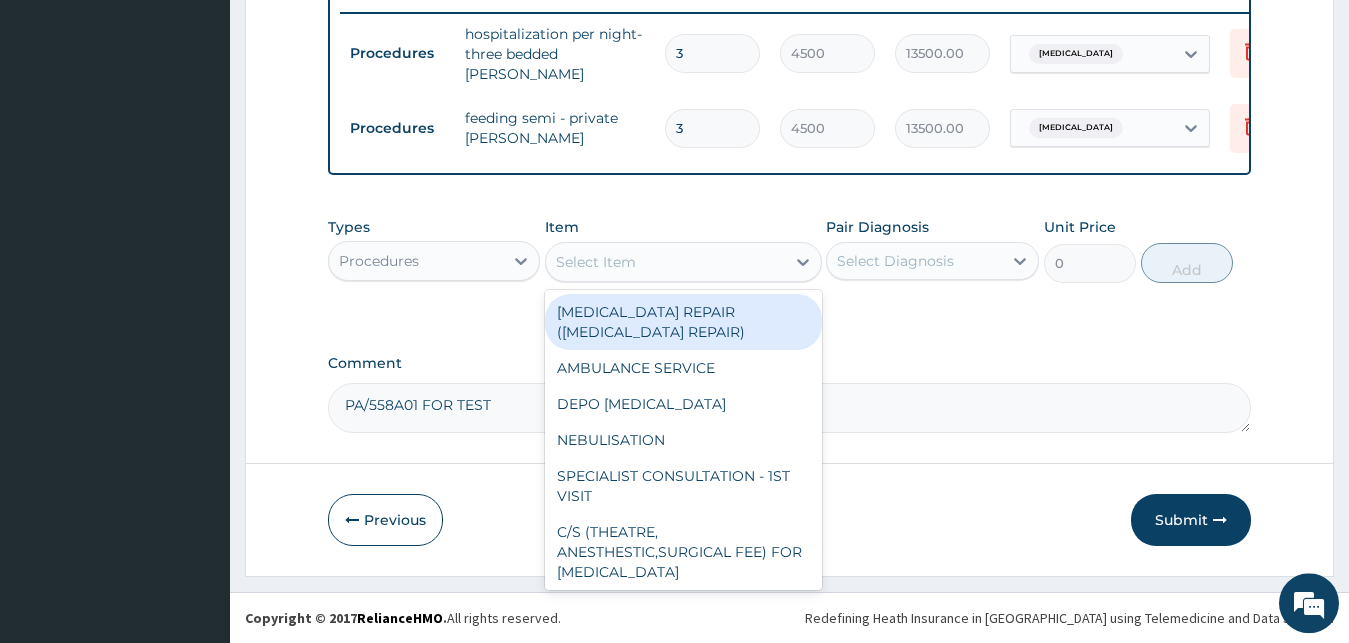 click on "Select Item" at bounding box center [596, 262] 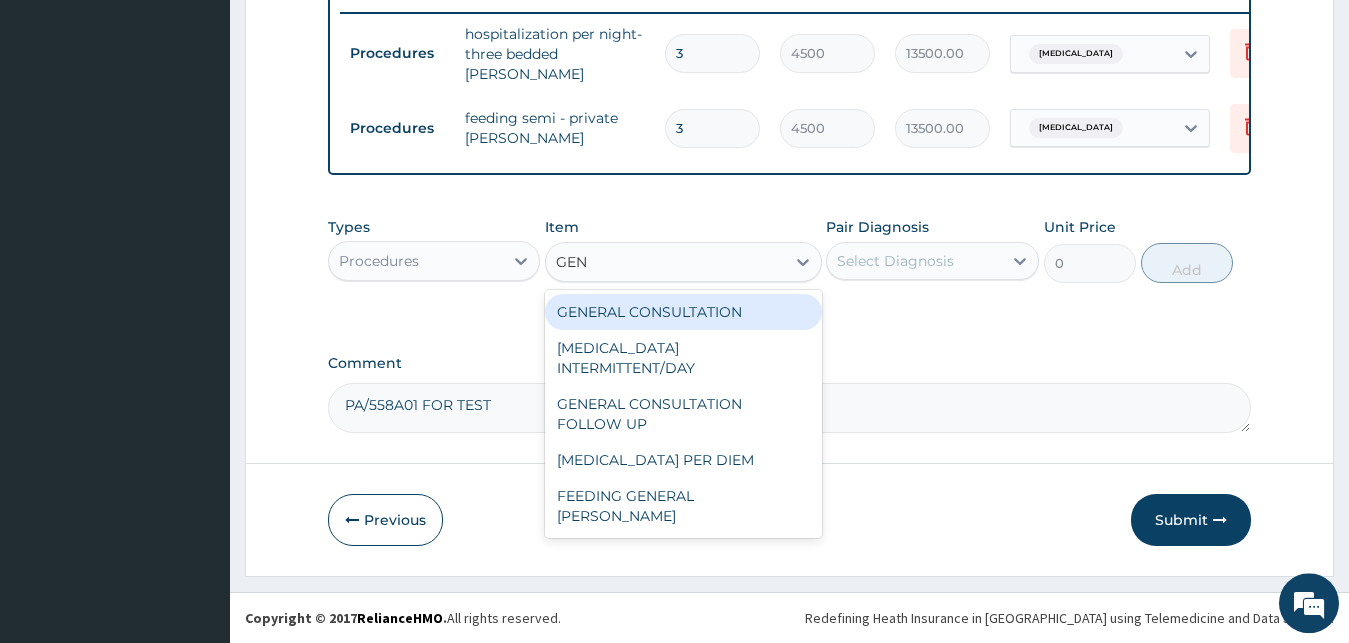 type on "GENE" 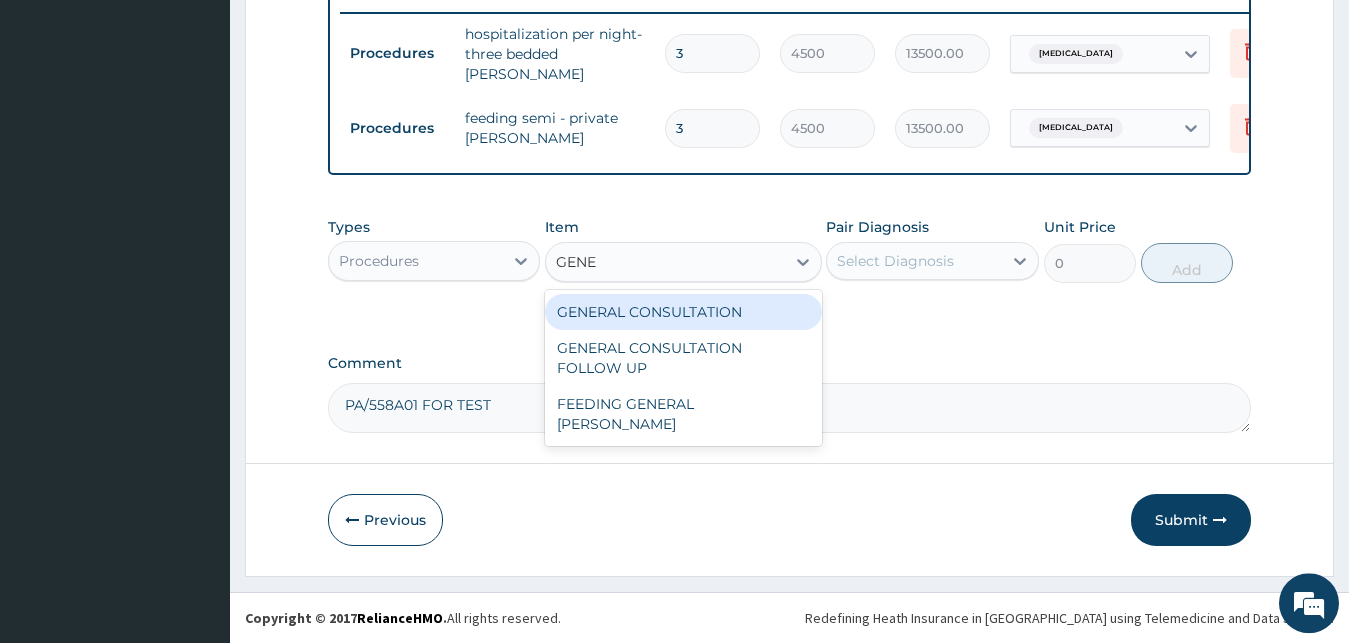 click on "GENERAL CONSULTATION" at bounding box center [683, 312] 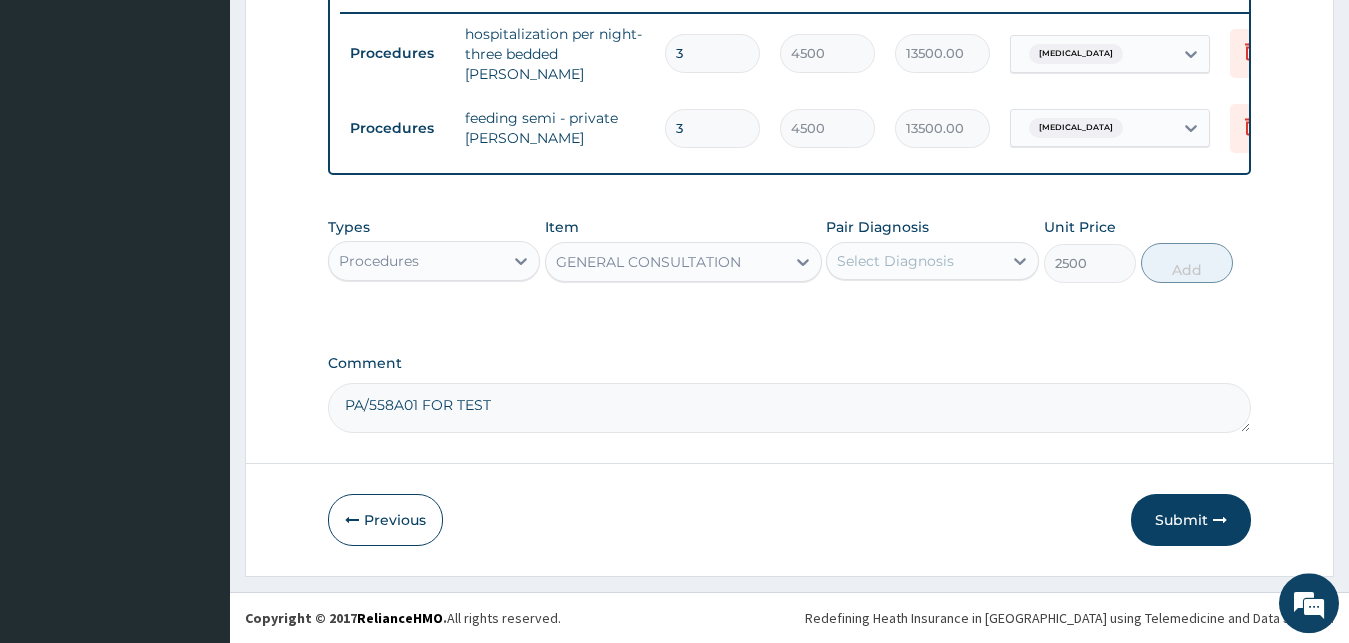 type 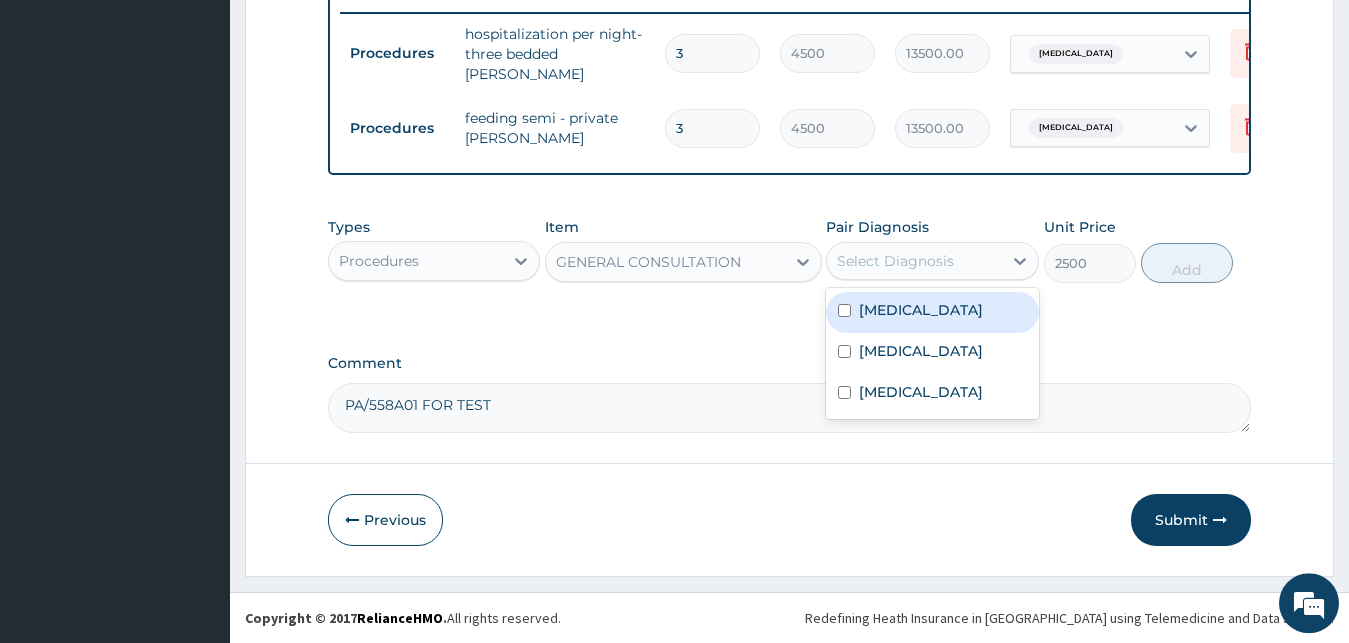 drag, startPoint x: 902, startPoint y: 315, endPoint x: 906, endPoint y: 368, distance: 53.15073 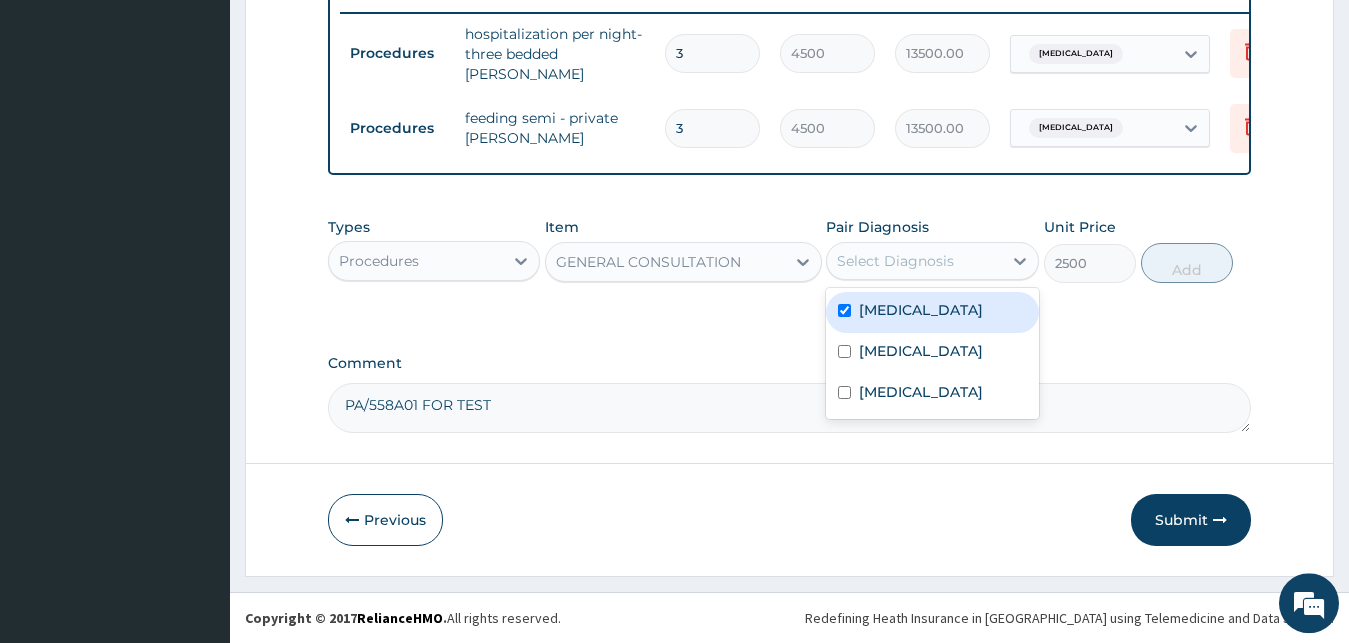 checkbox on "true" 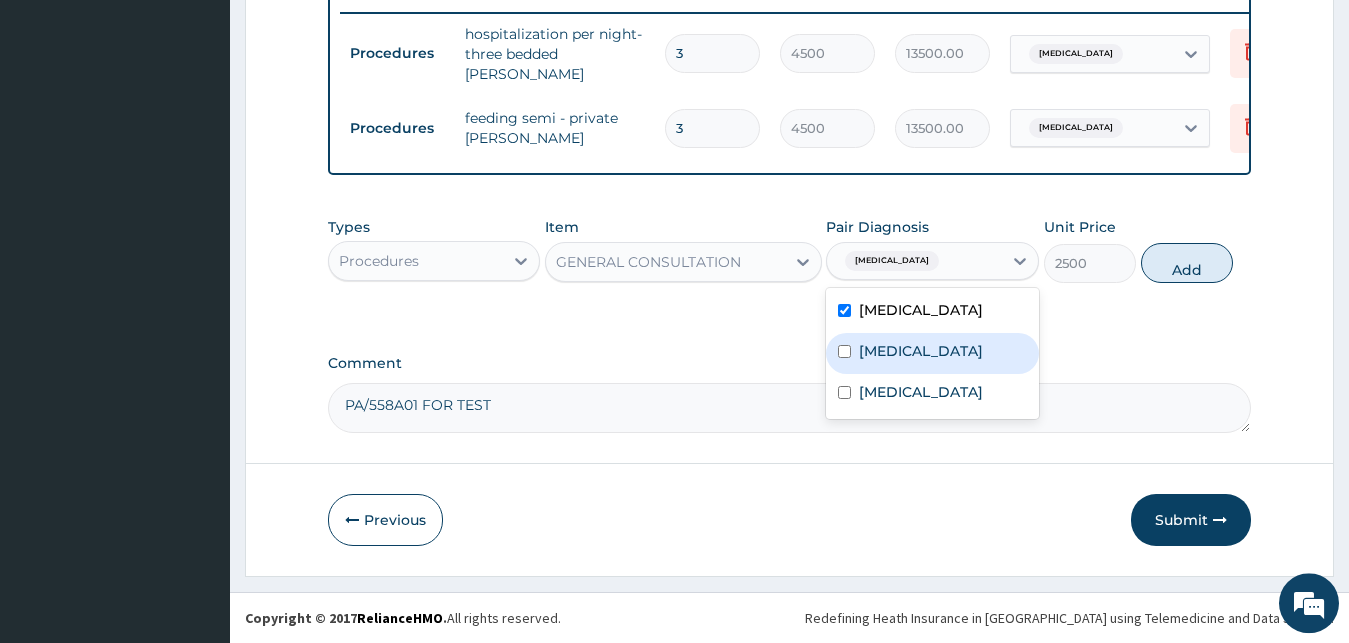 click on "Malaria" at bounding box center (932, 353) 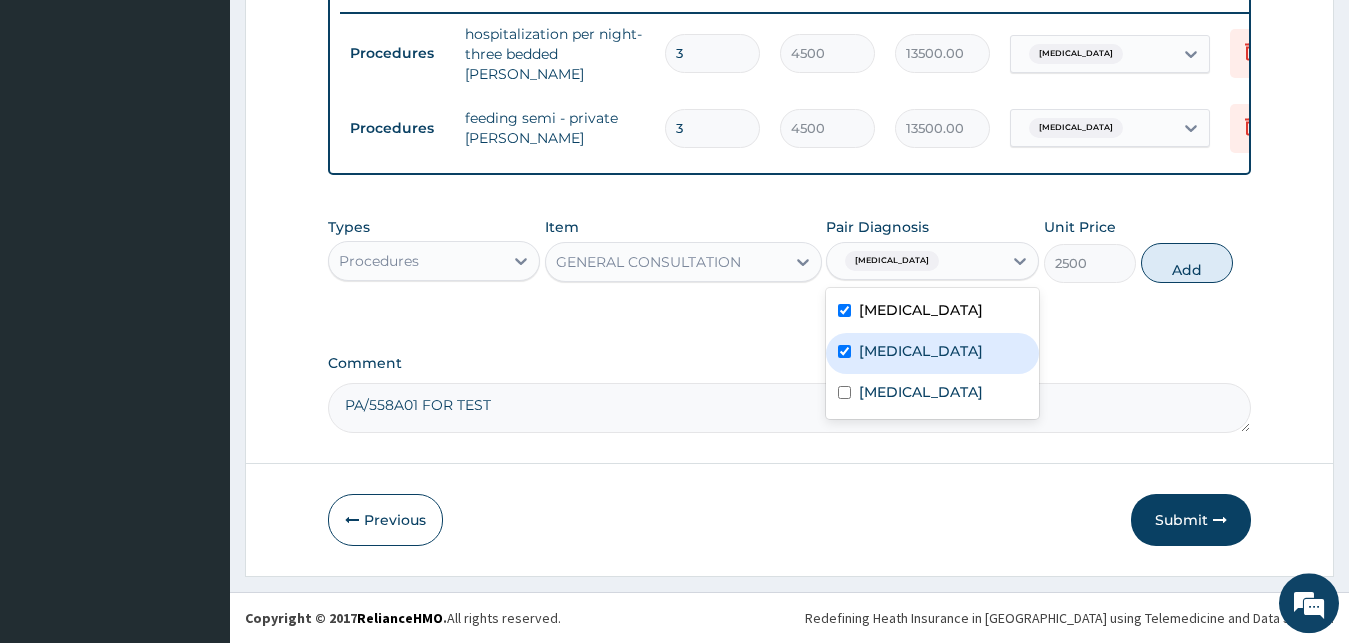 checkbox on "true" 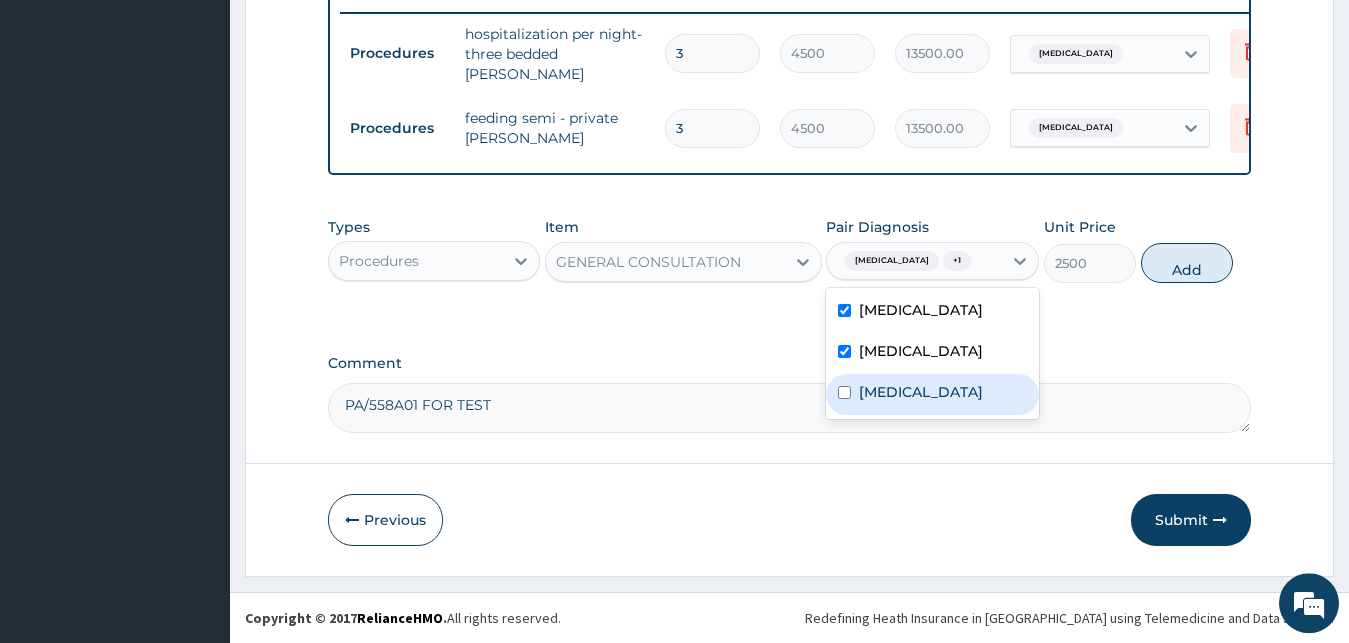 click on "Gastroenteritis" at bounding box center [921, 392] 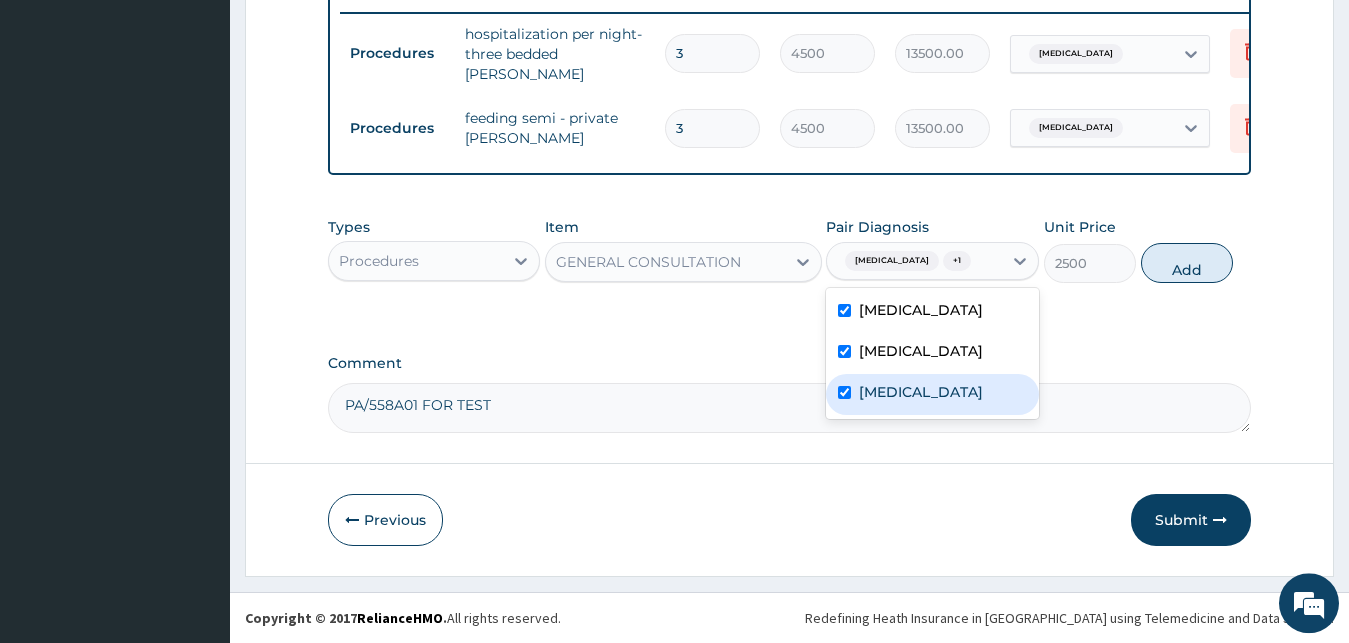checkbox on "true" 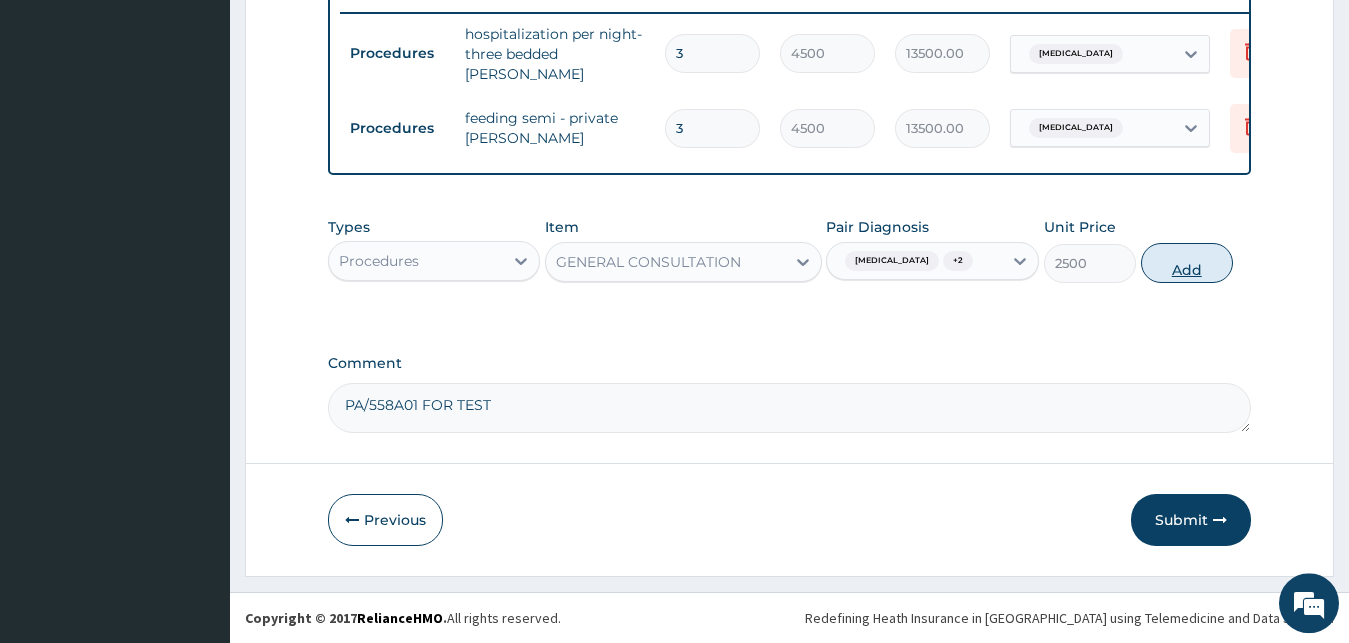 click on "Add" at bounding box center (1187, 263) 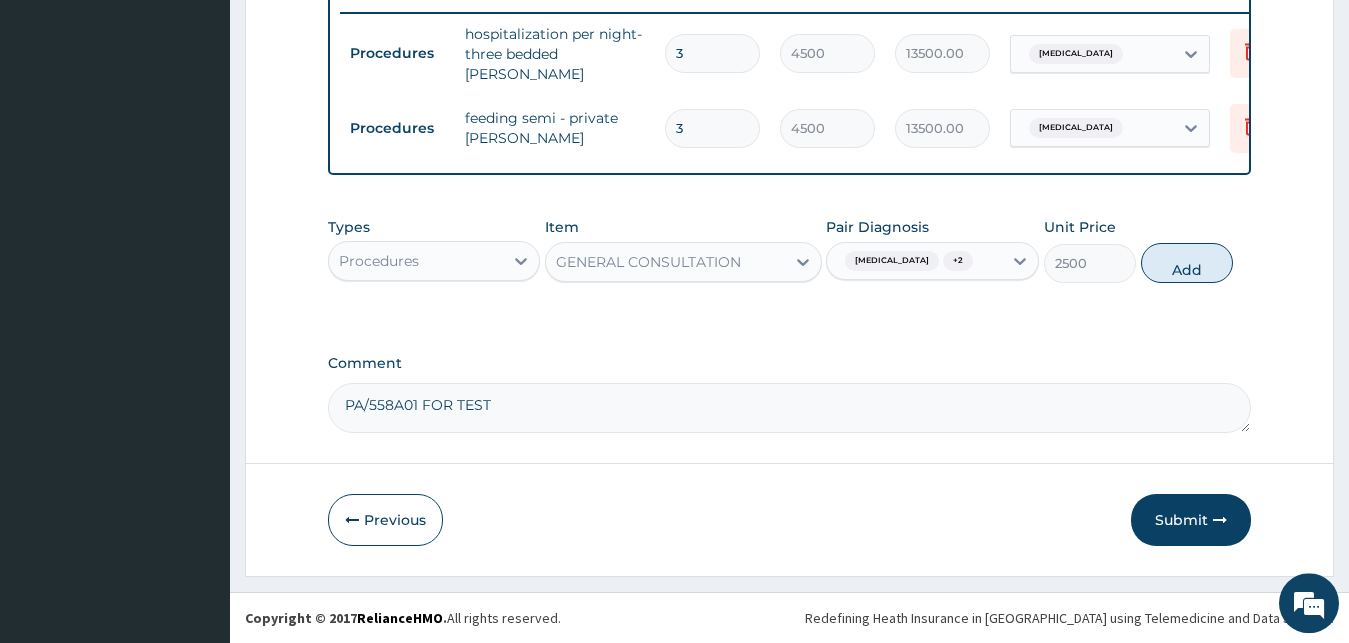type on "0" 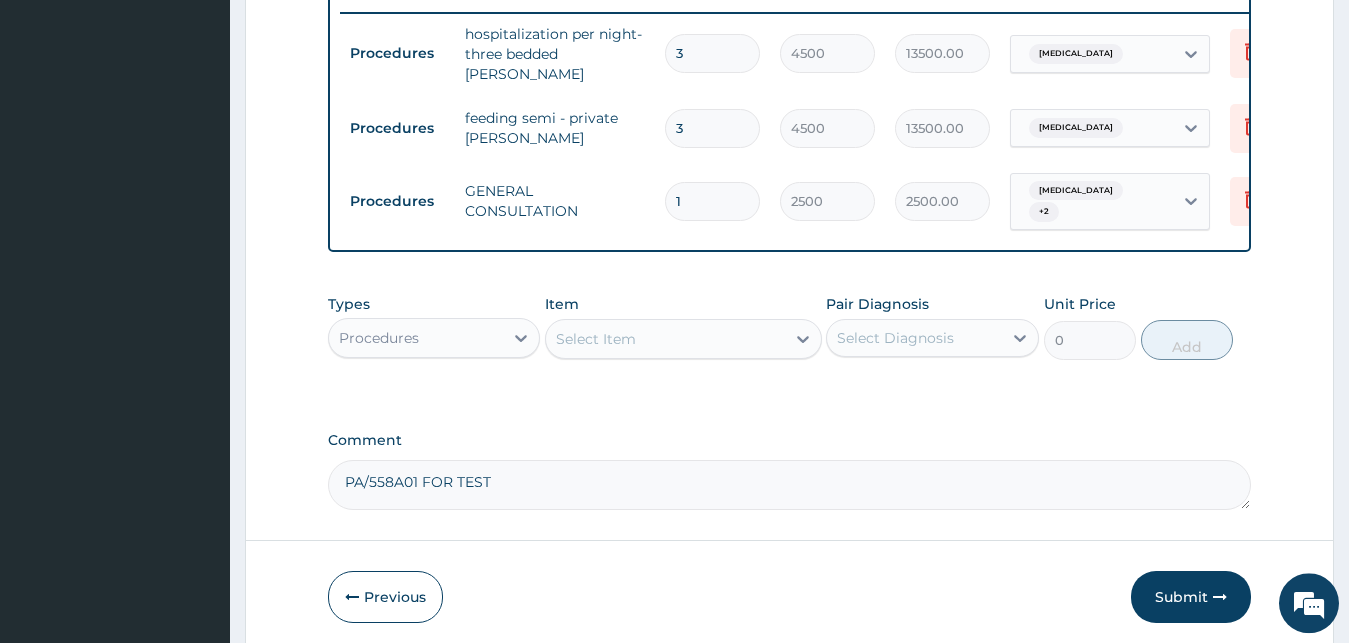 click on "Procedures" at bounding box center [416, 338] 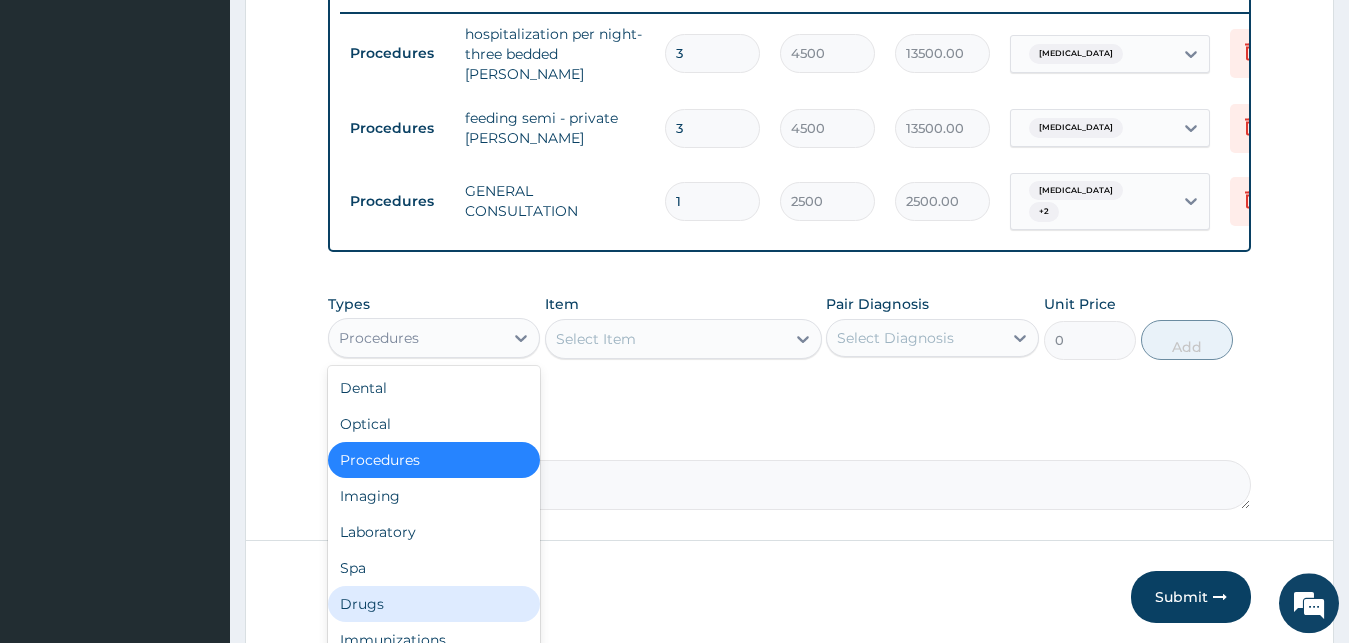 click on "Drugs" at bounding box center (434, 604) 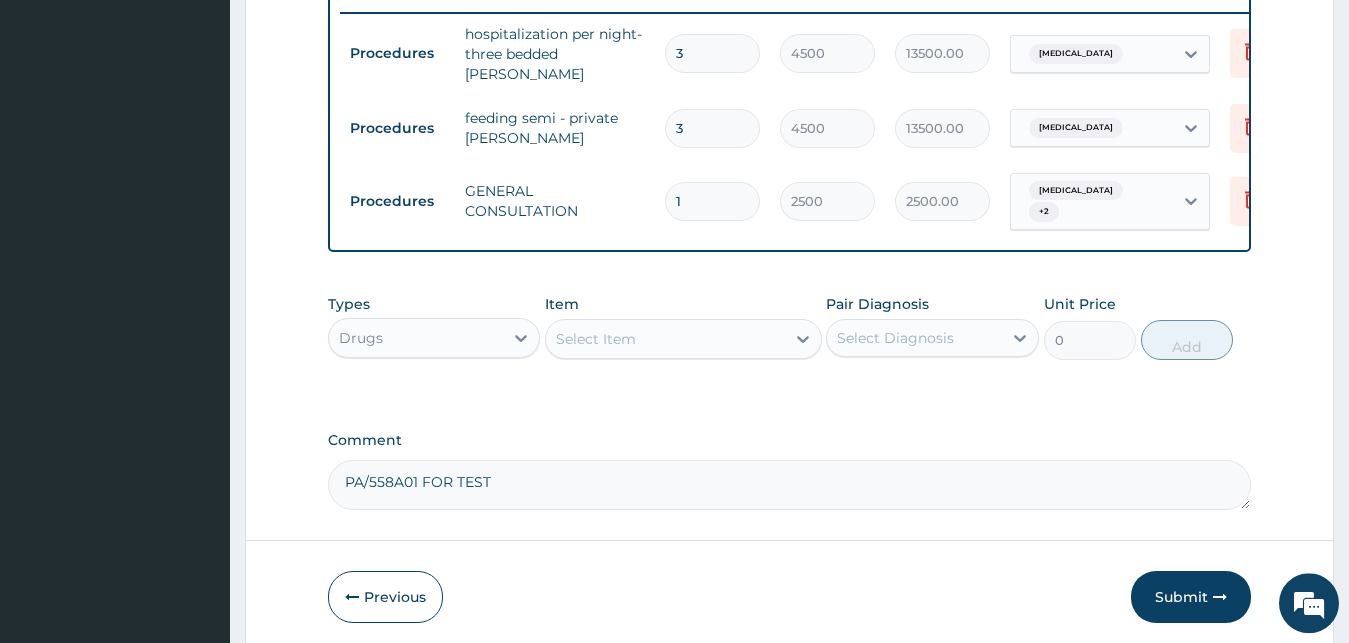 click on "Select Item" at bounding box center [596, 339] 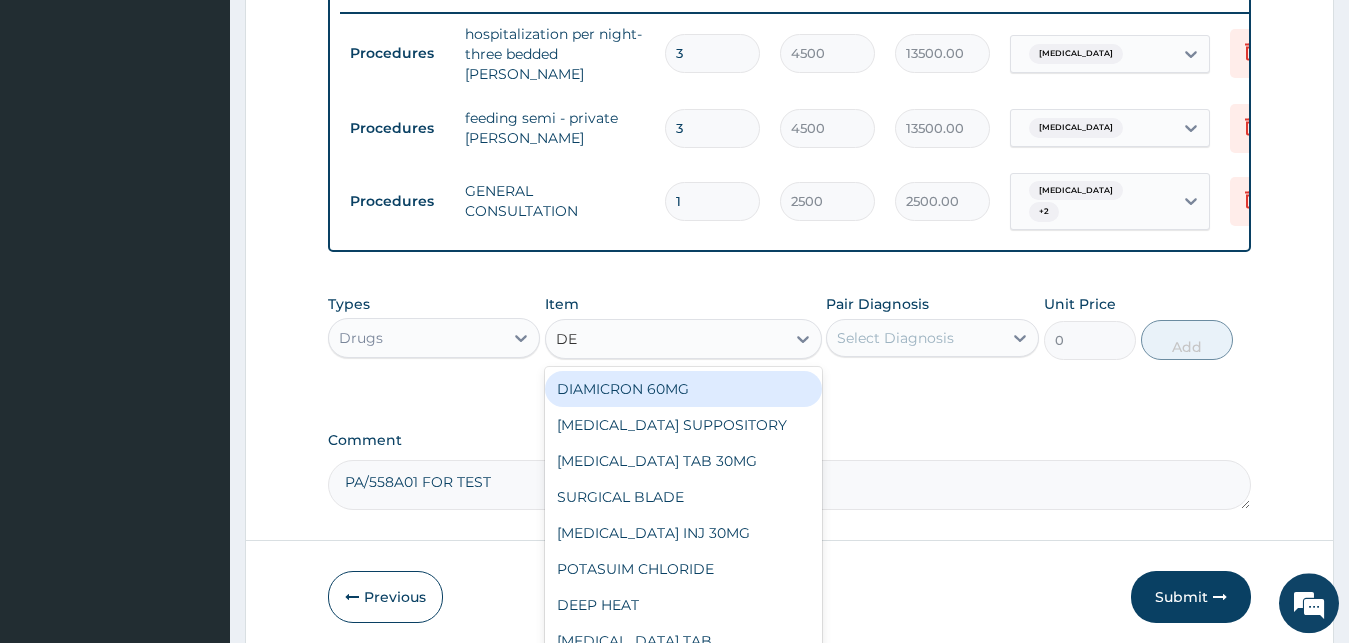 type on "DEX" 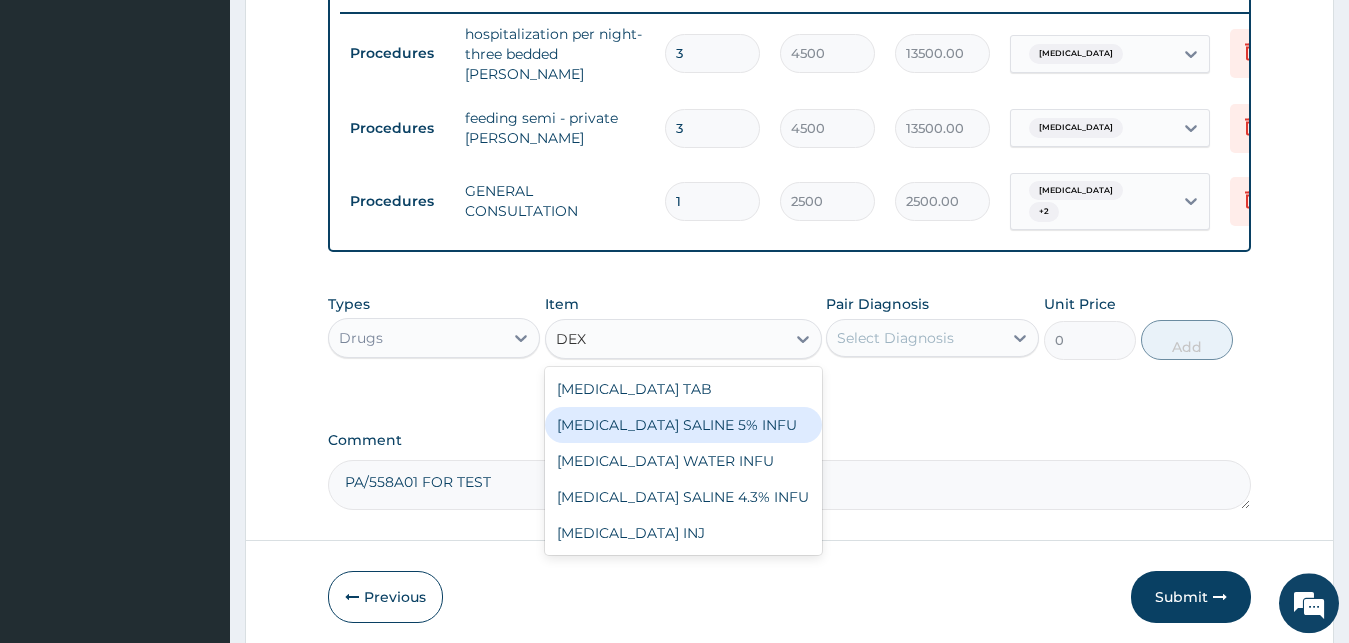 click on "[MEDICAL_DATA] SALINE 5% INFU" at bounding box center (683, 425) 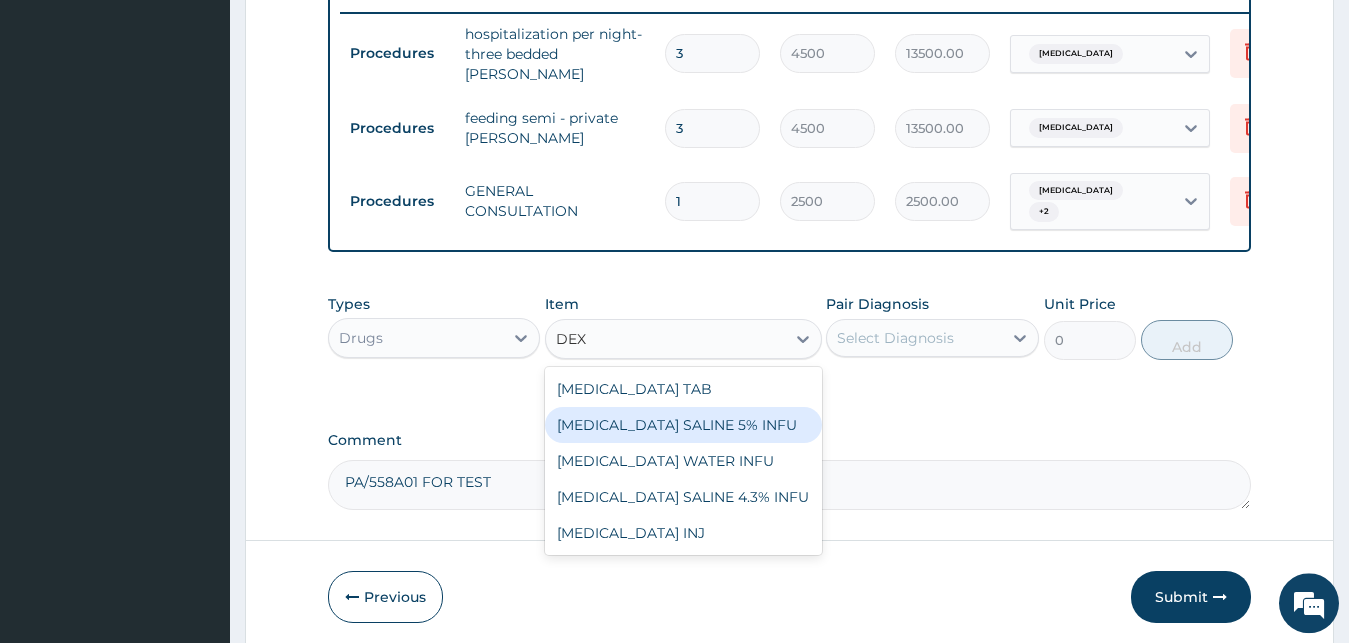 type 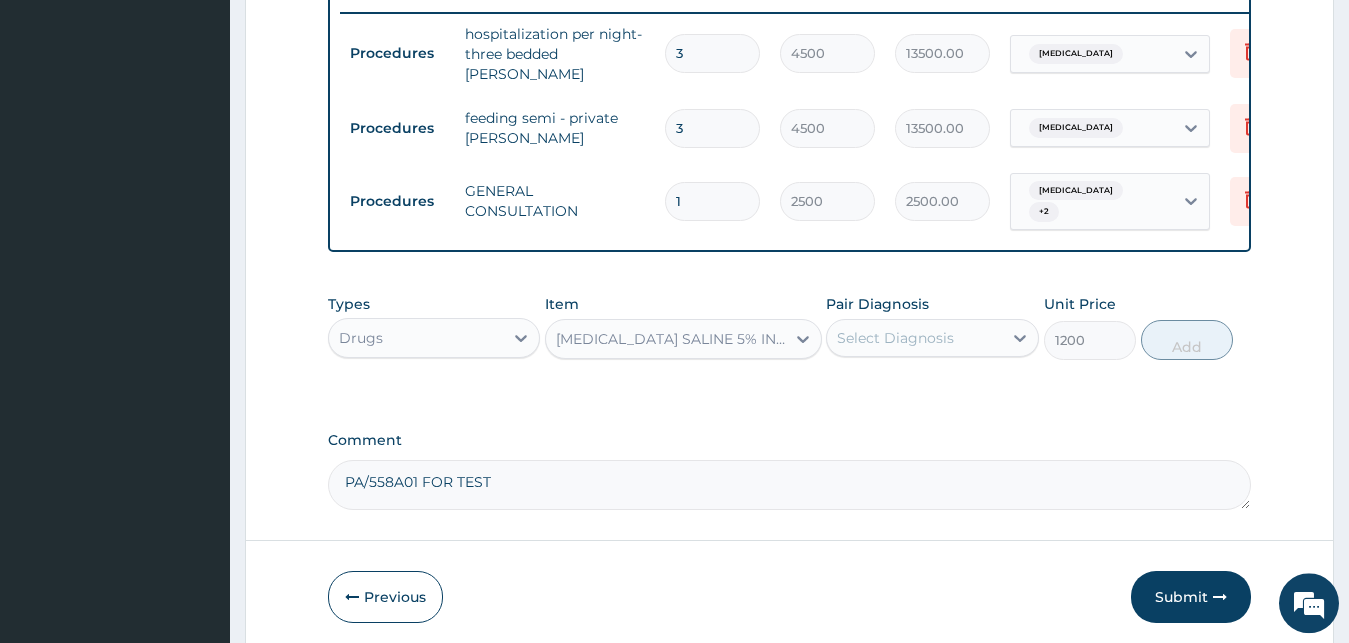 click on "Select Diagnosis" at bounding box center (914, 338) 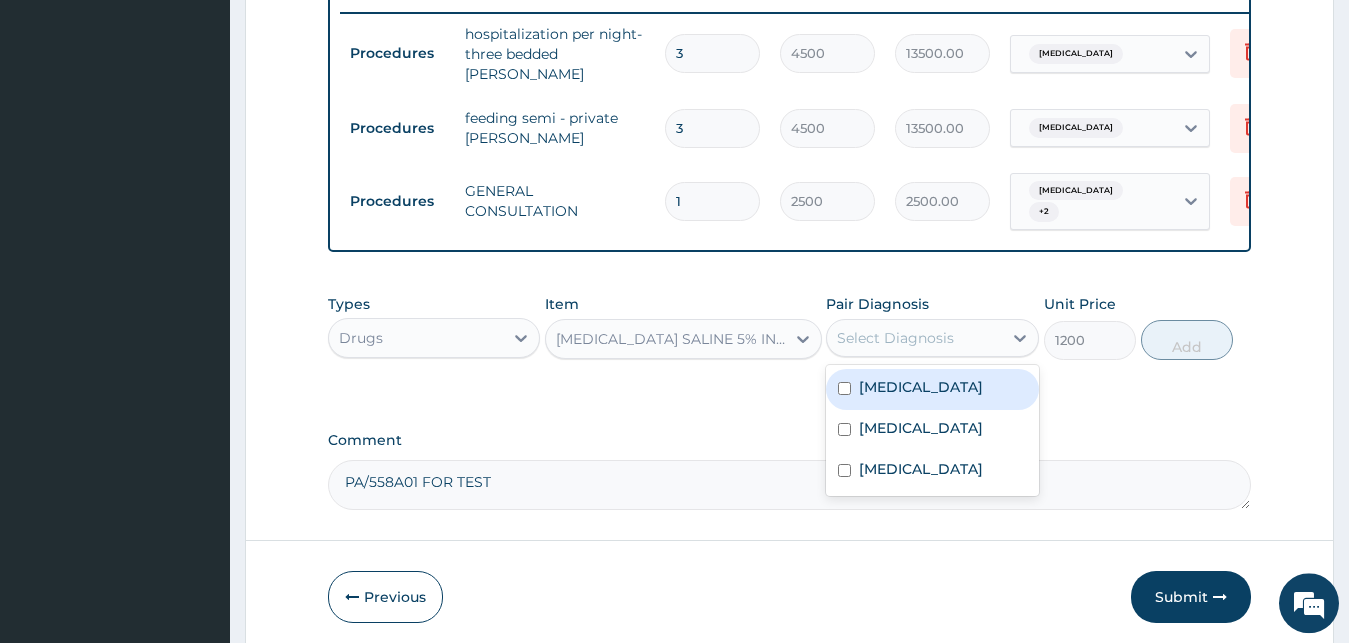 click on "Sepsis" at bounding box center (932, 389) 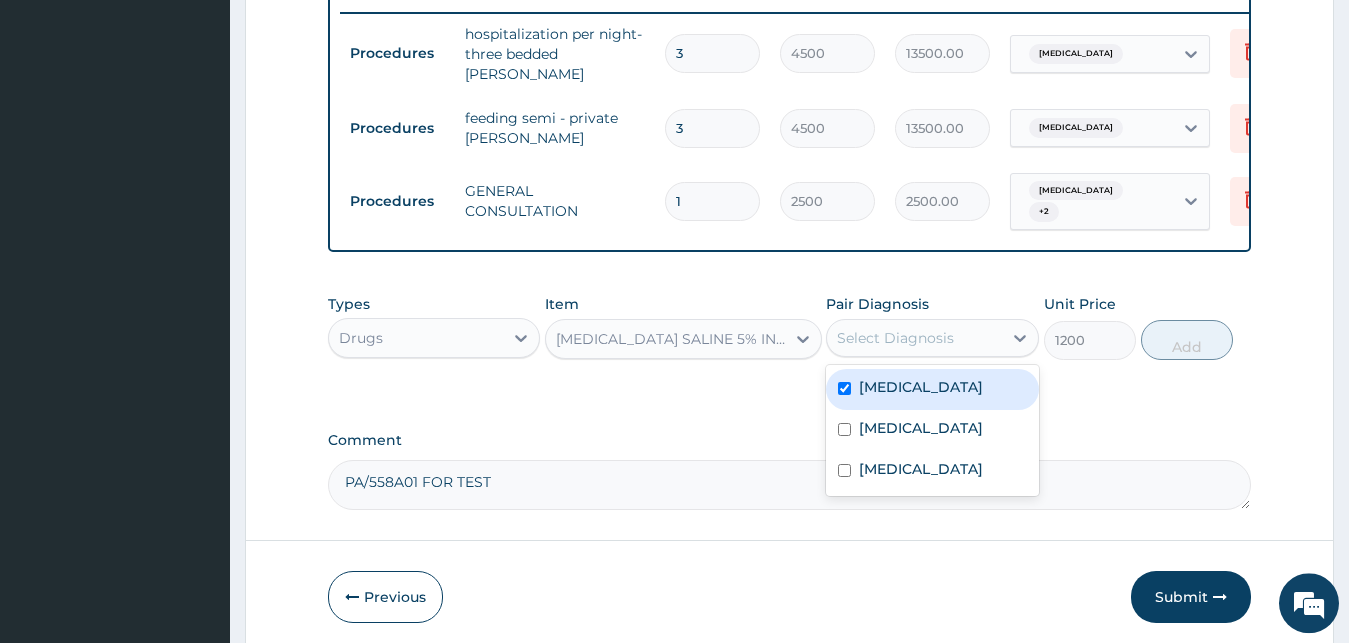 checkbox on "true" 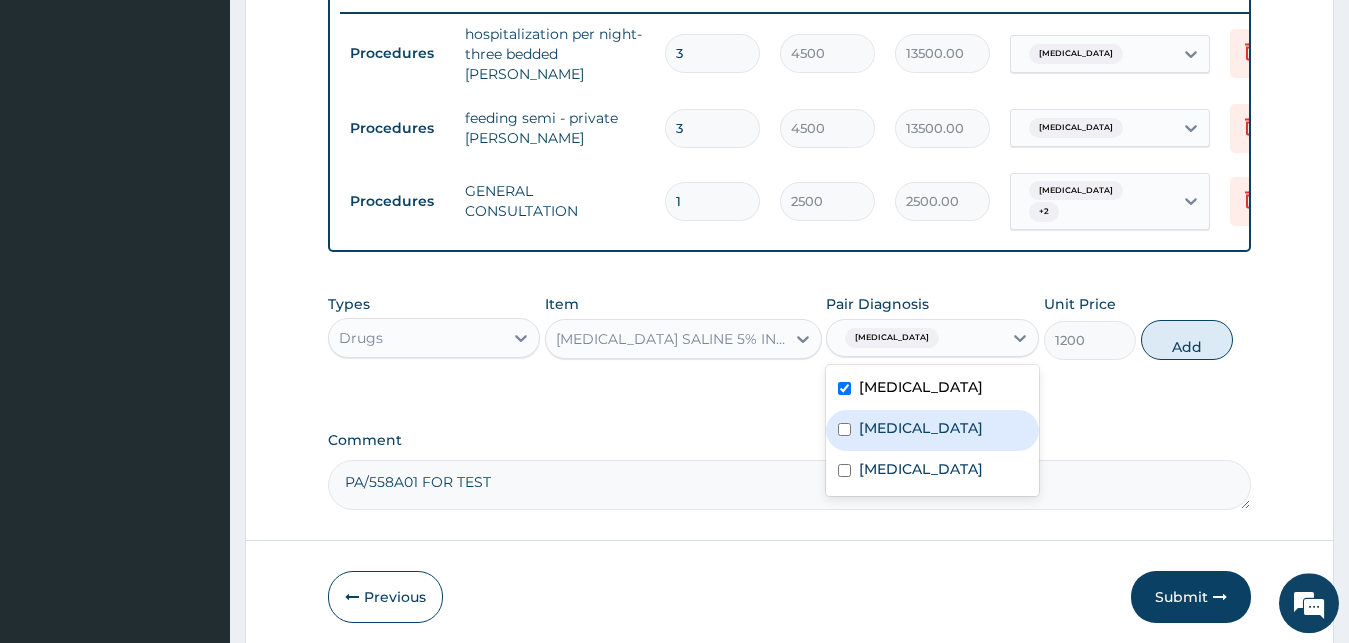 drag, startPoint x: 887, startPoint y: 420, endPoint x: 901, endPoint y: 460, distance: 42.379242 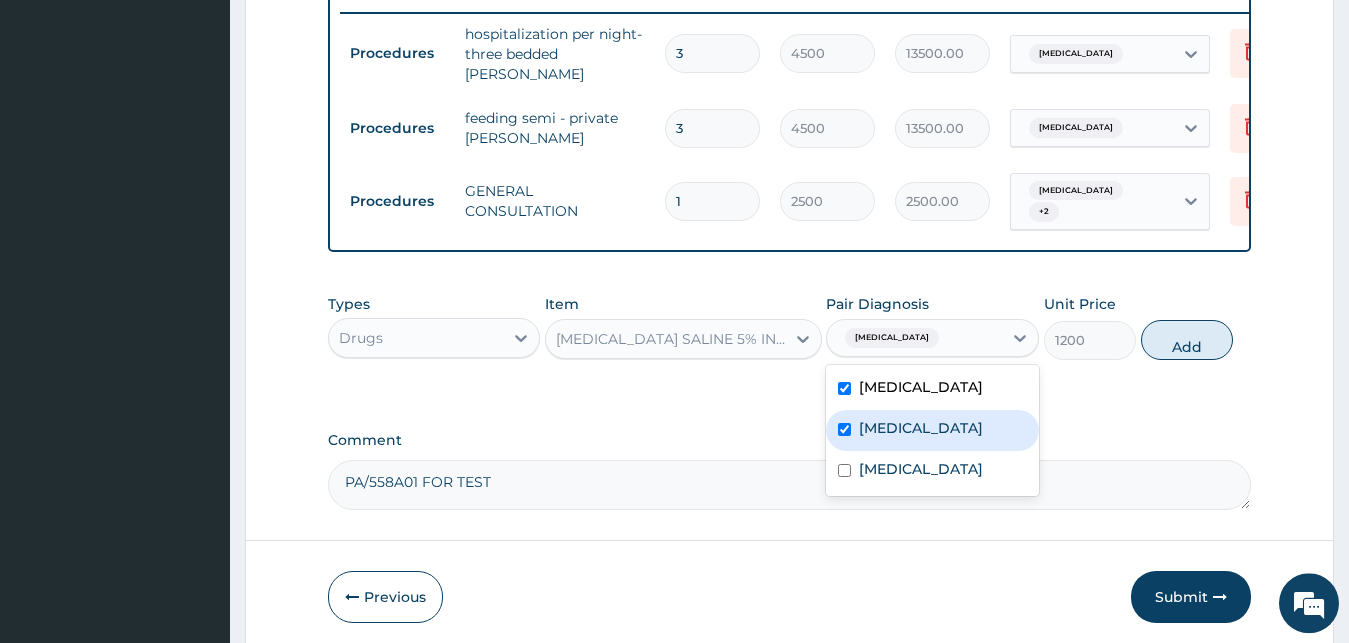 checkbox on "true" 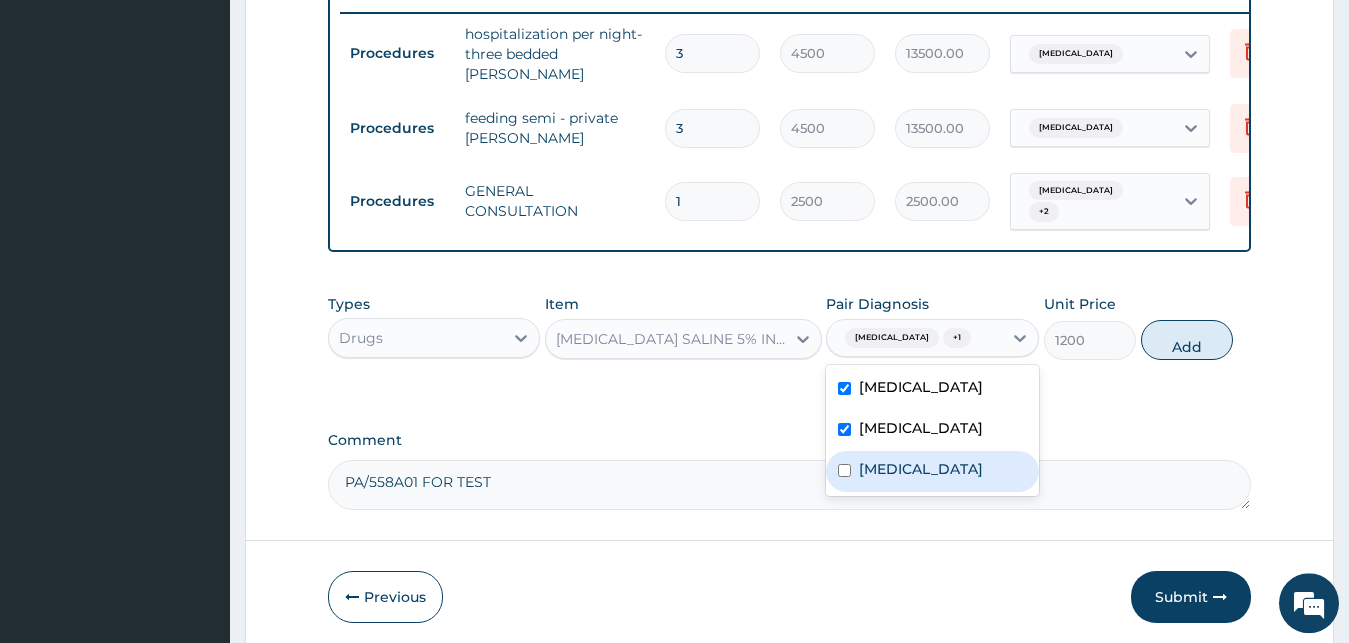 click on "Gastroenteritis" at bounding box center (921, 469) 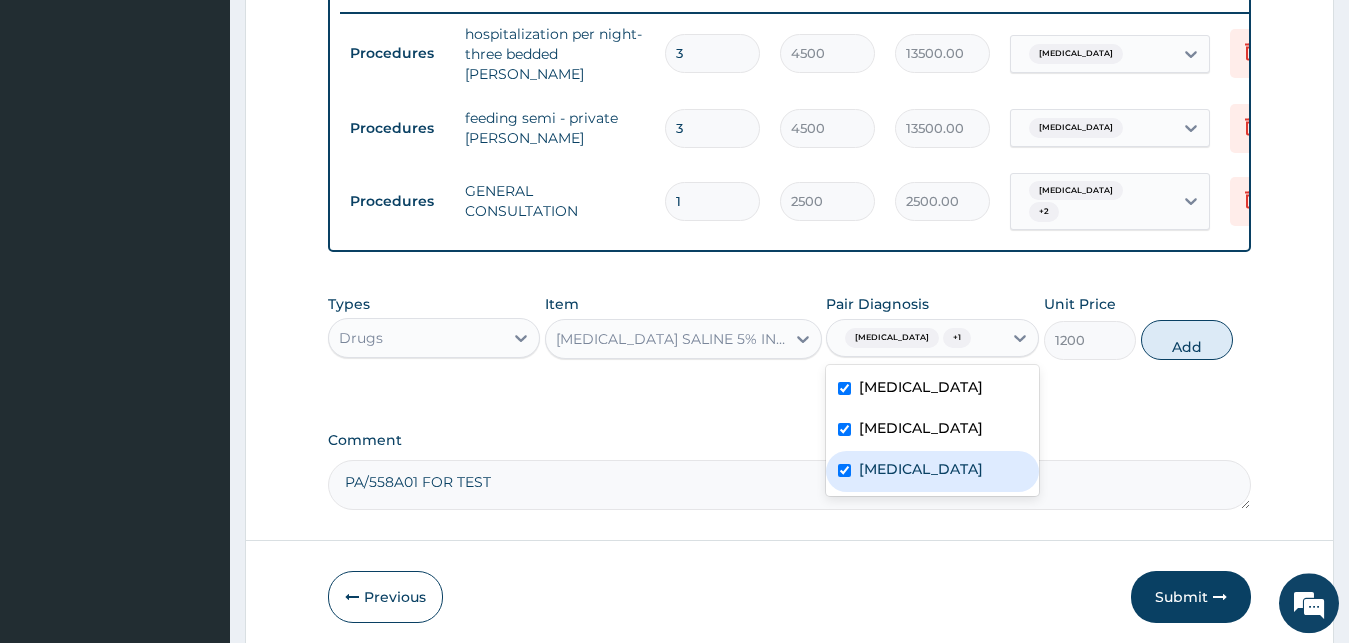 checkbox on "true" 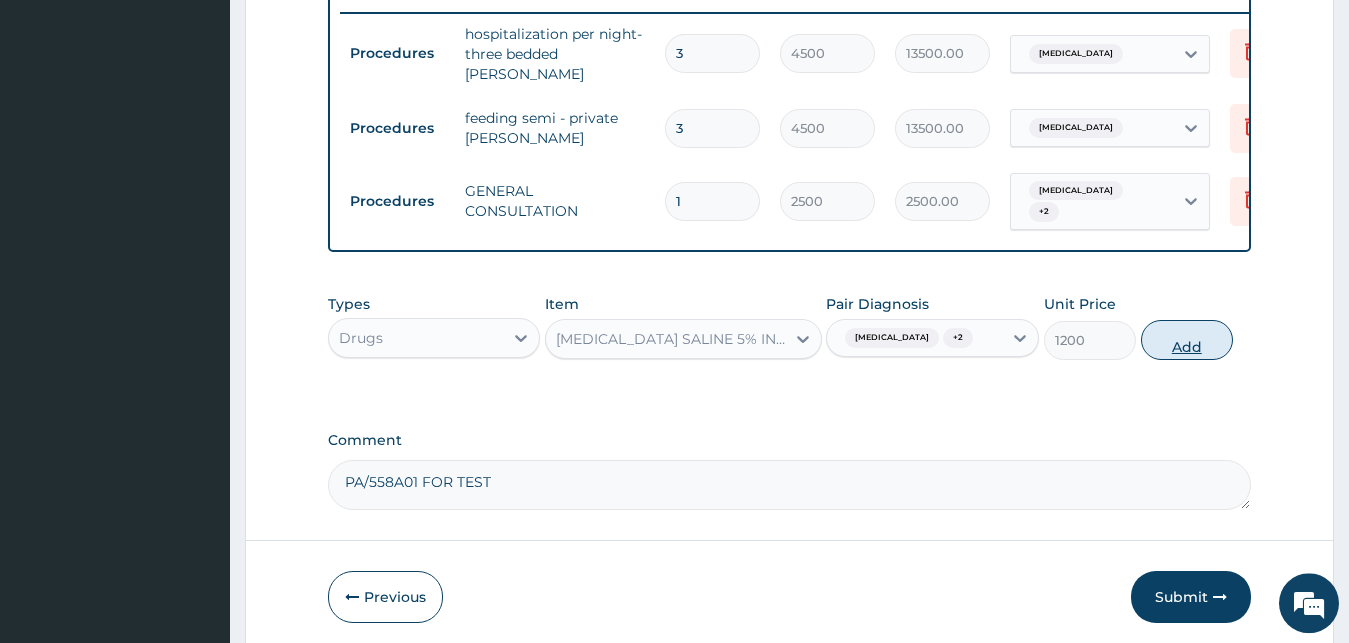 click on "Add" at bounding box center (1187, 340) 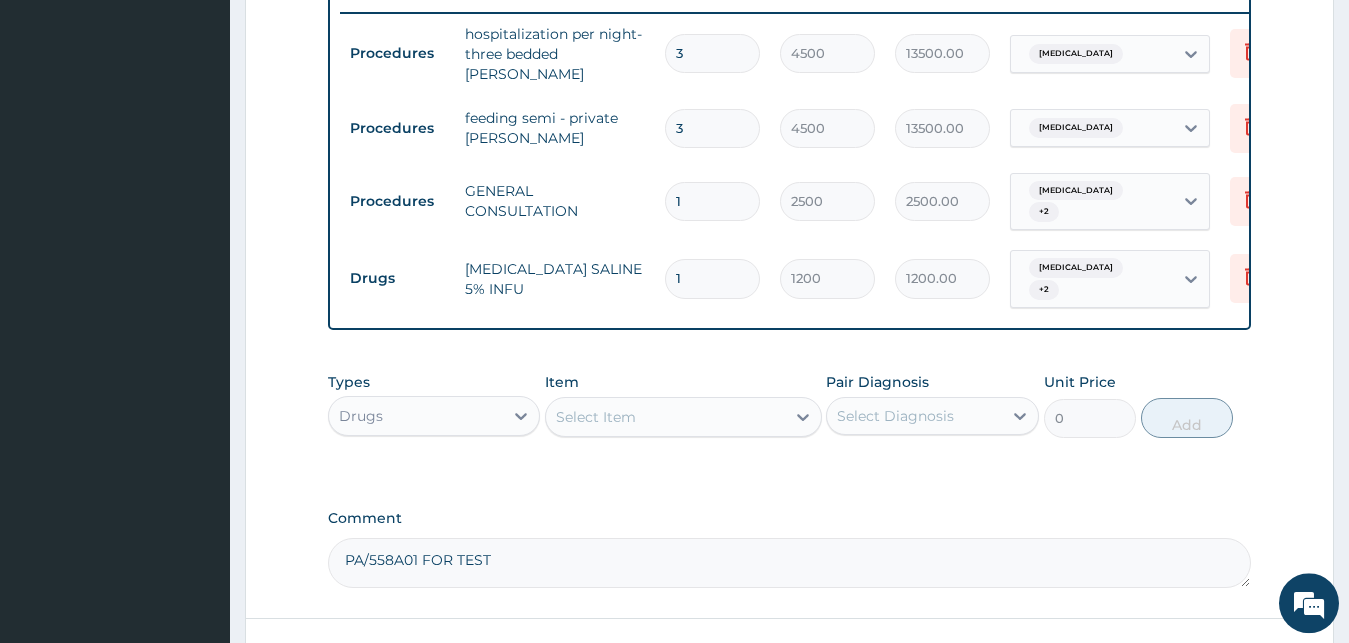 drag, startPoint x: 700, startPoint y: 263, endPoint x: 519, endPoint y: 260, distance: 181.02486 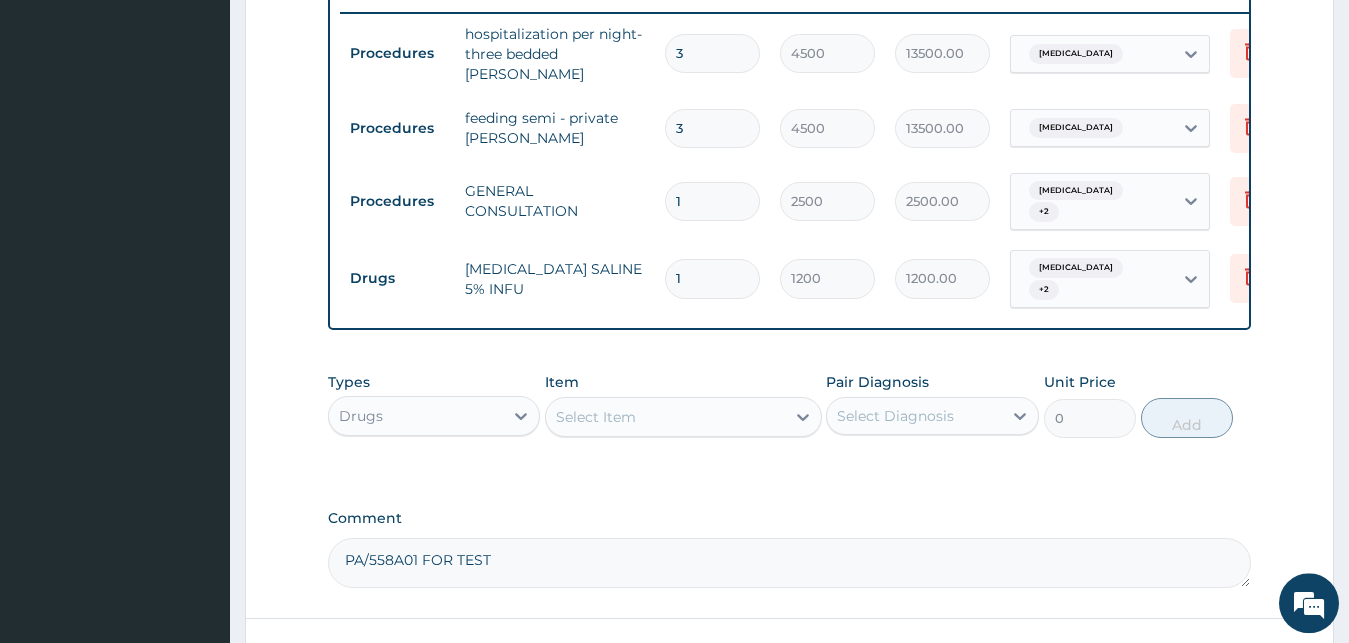 click on "1" at bounding box center [712, 278] 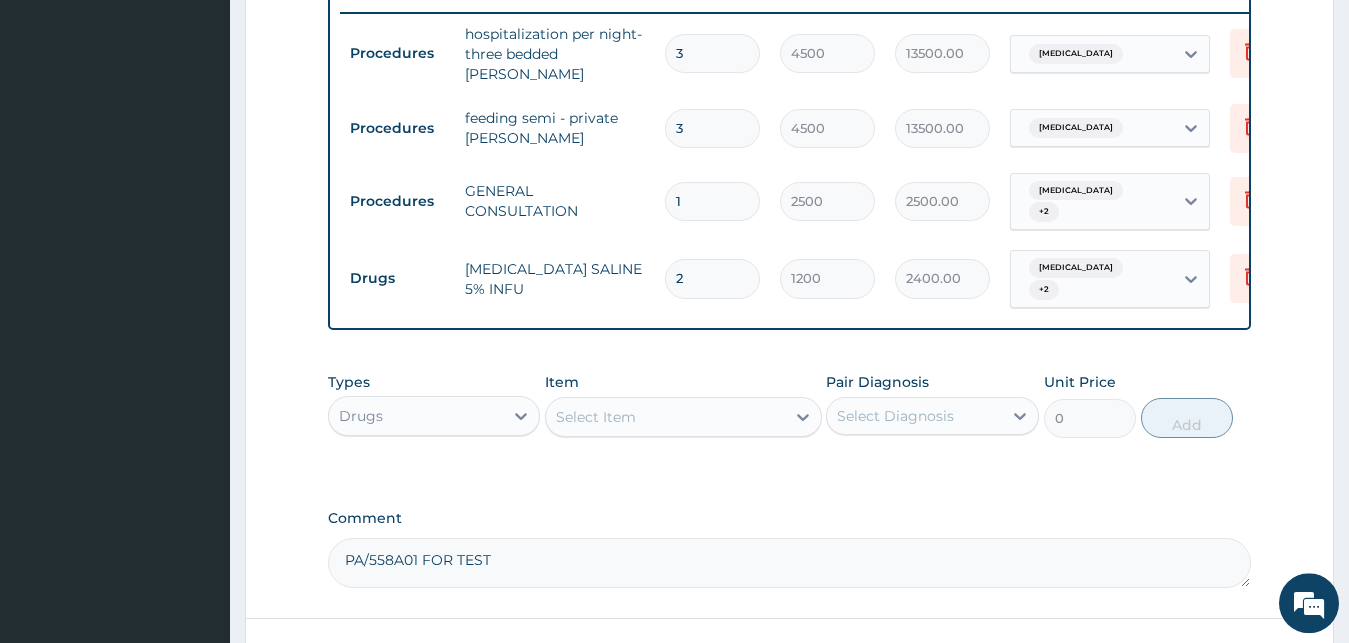 type on "2" 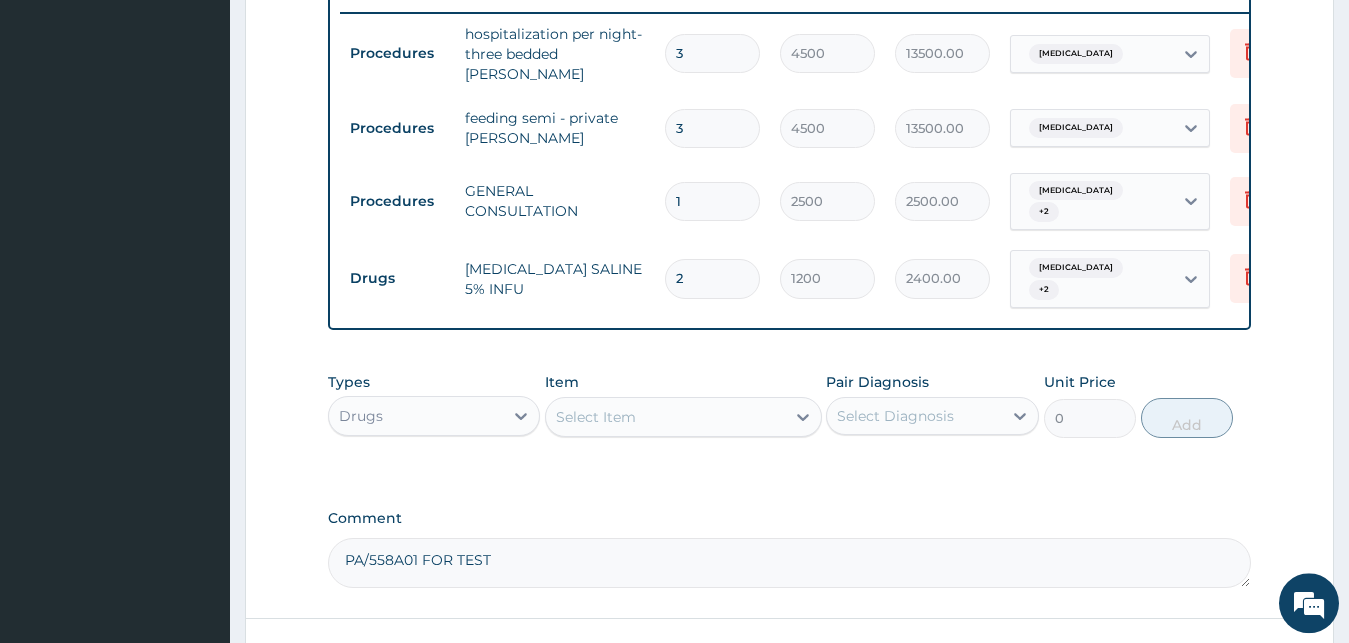 click on "Select Item" at bounding box center [665, 417] 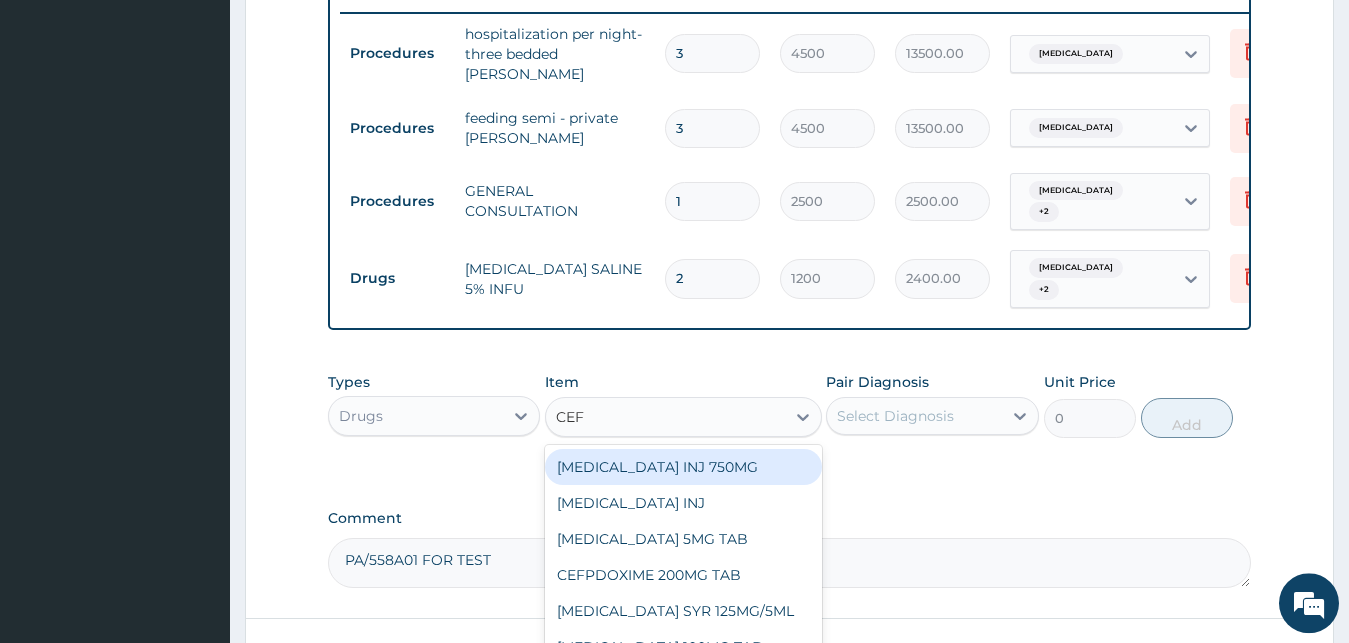 type on "CEFT" 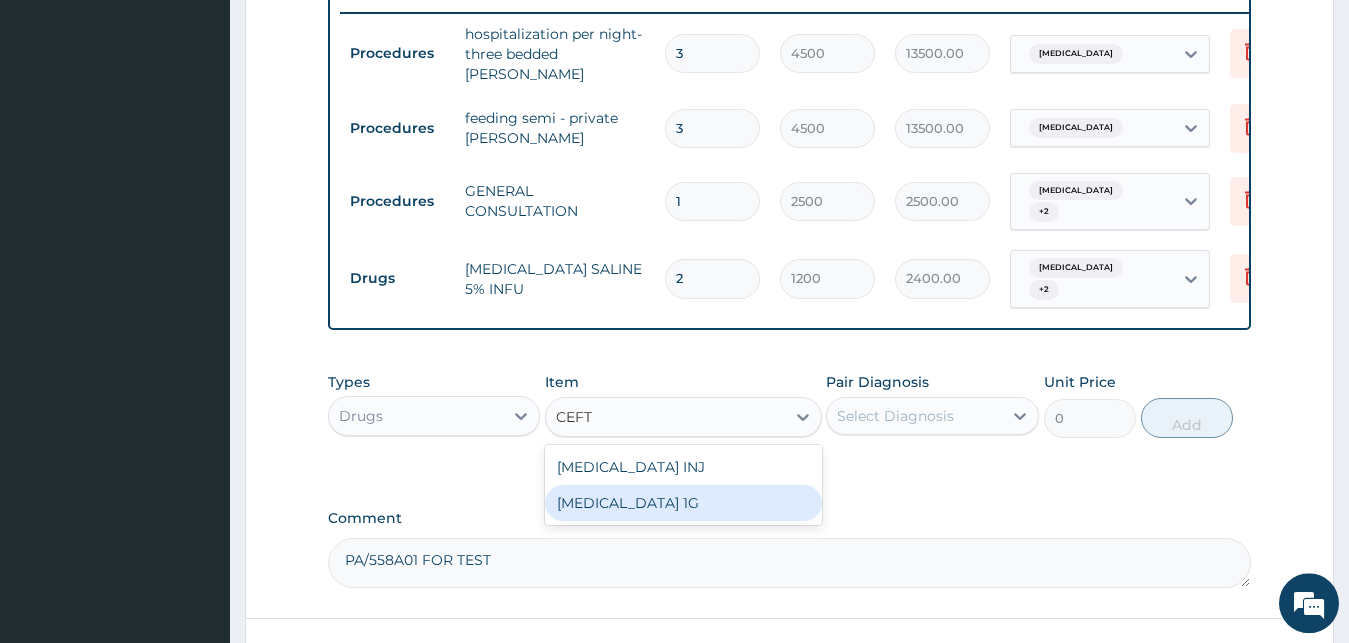 click on "CEFTRIAXONE 1G" at bounding box center [683, 503] 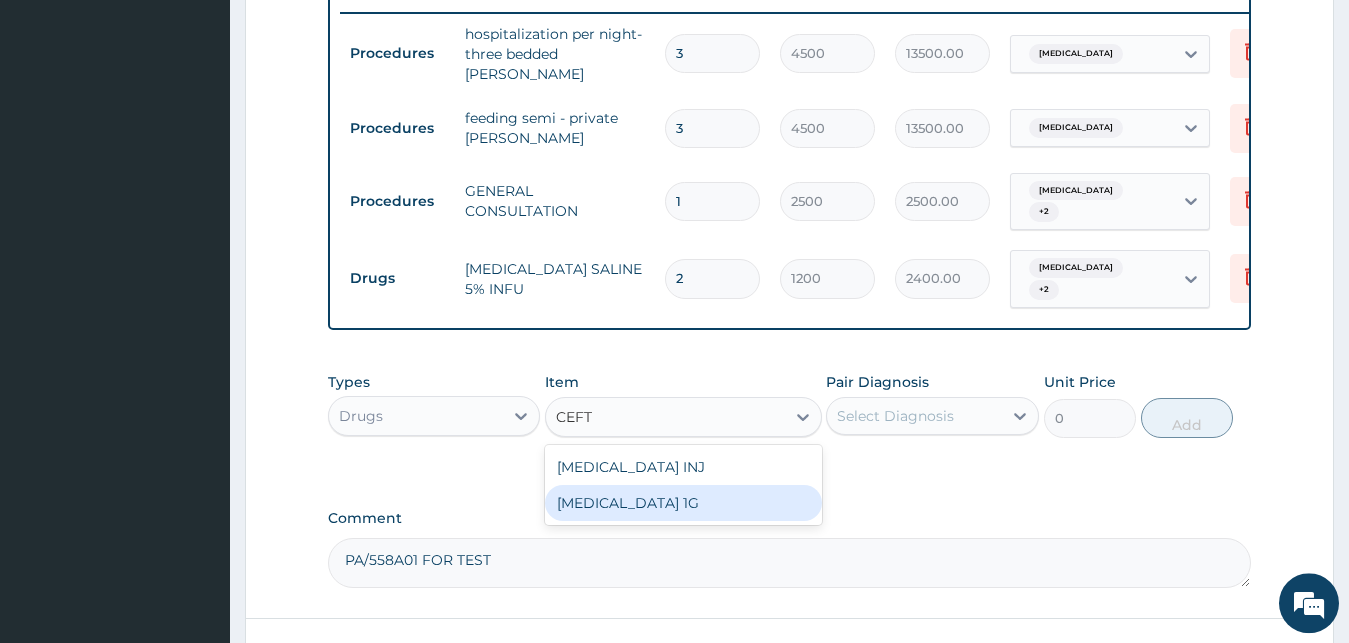 type 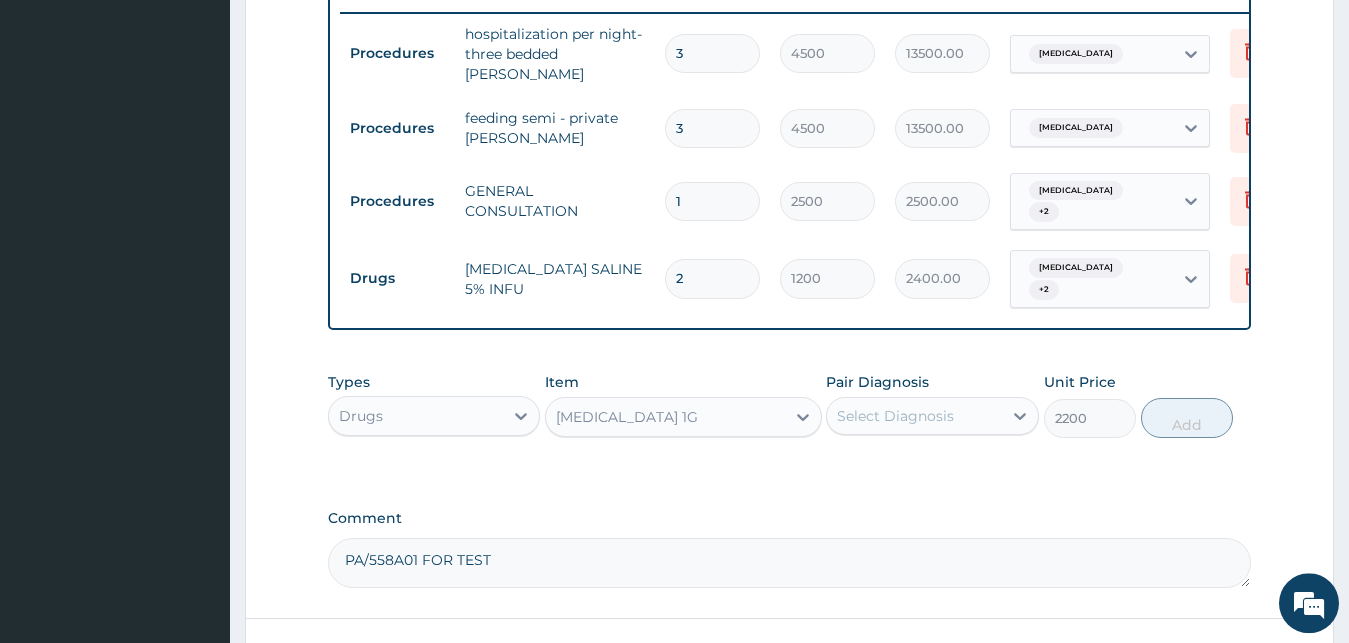 click on "Select Diagnosis" at bounding box center [895, 416] 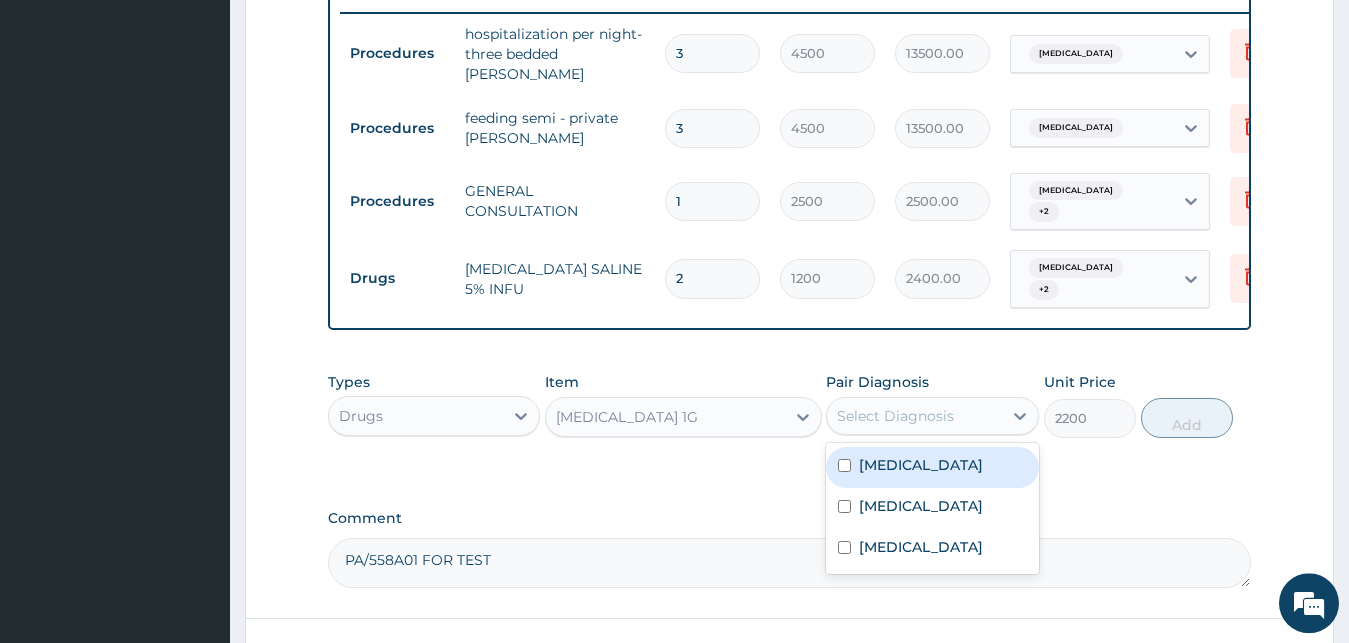 drag, startPoint x: 920, startPoint y: 451, endPoint x: 910, endPoint y: 485, distance: 35.44009 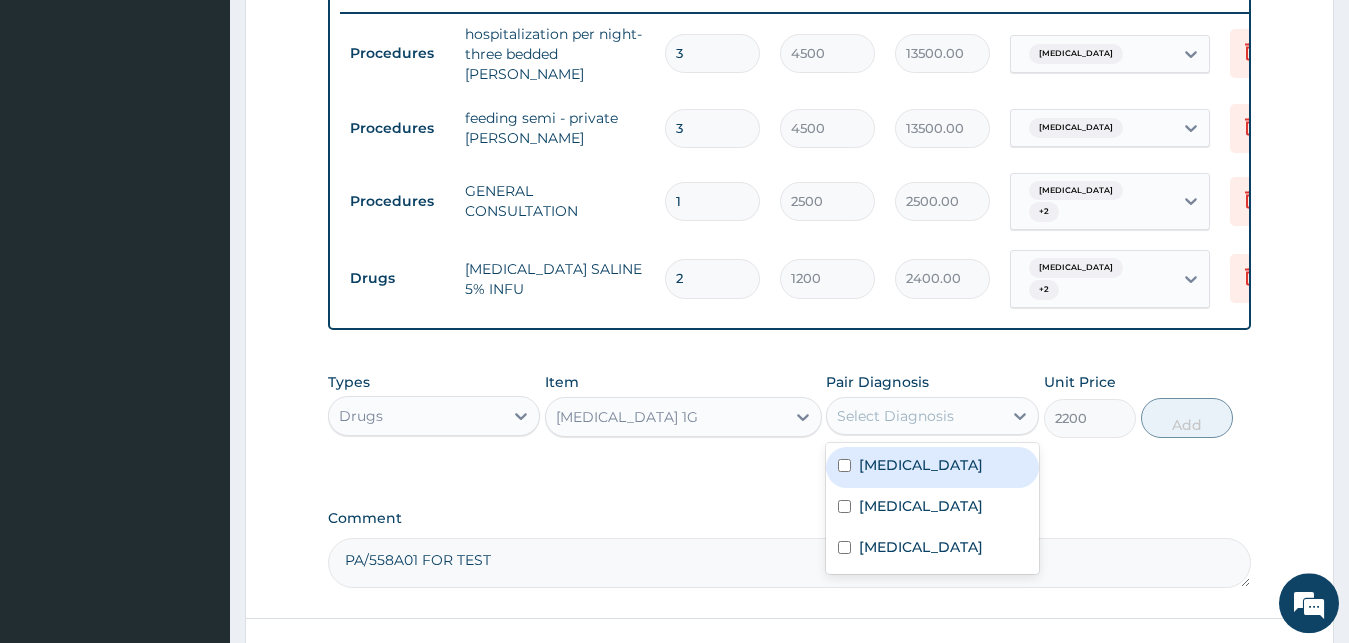 click on "Sepsis" at bounding box center (932, 467) 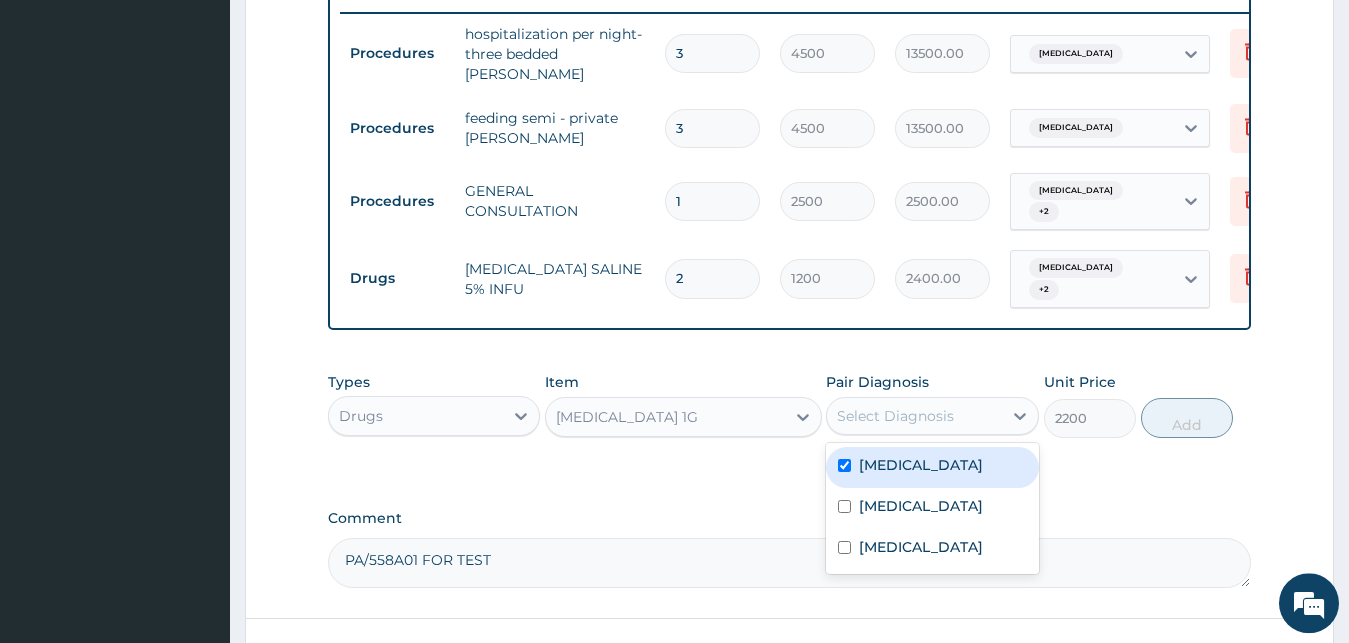 checkbox on "true" 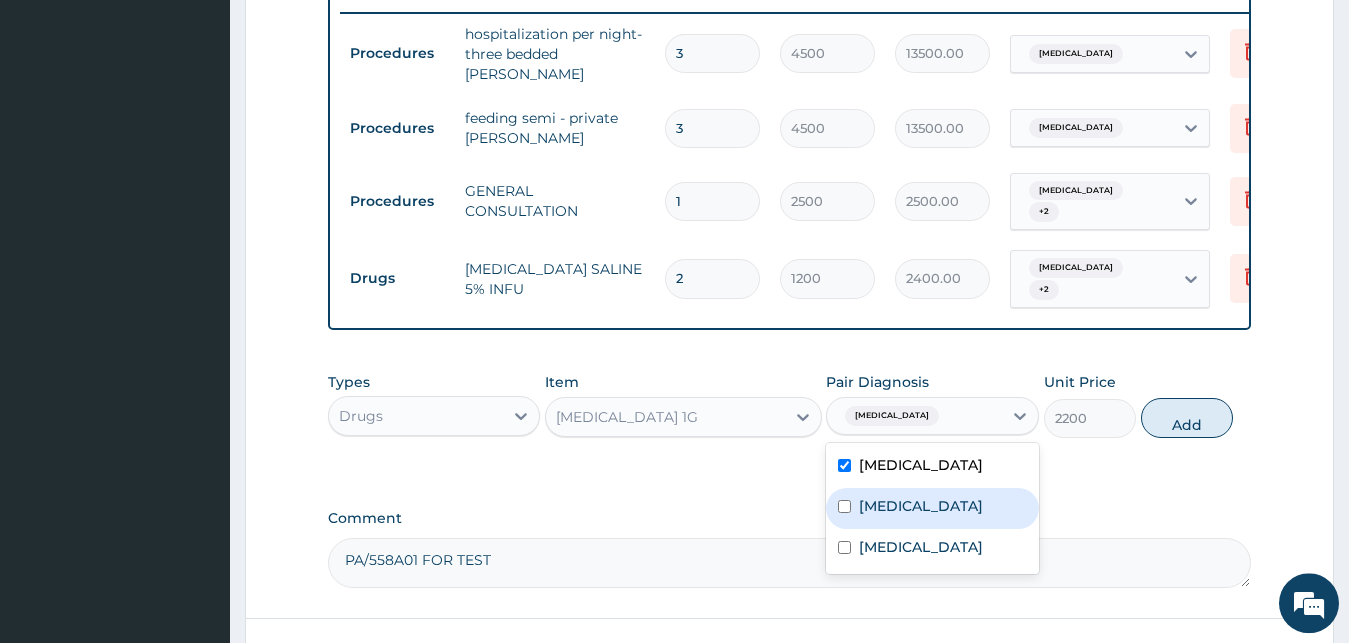drag, startPoint x: 908, startPoint y: 489, endPoint x: 907, endPoint y: 503, distance: 14.035668 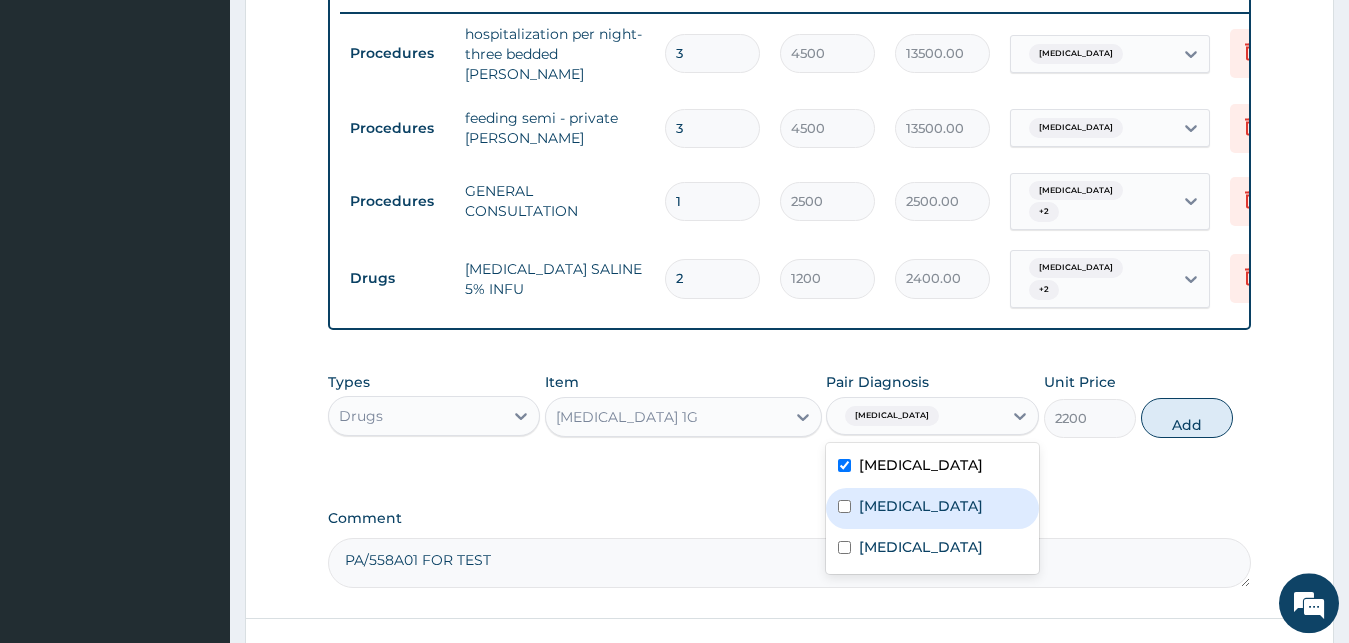 click on "Malaria" at bounding box center (921, 506) 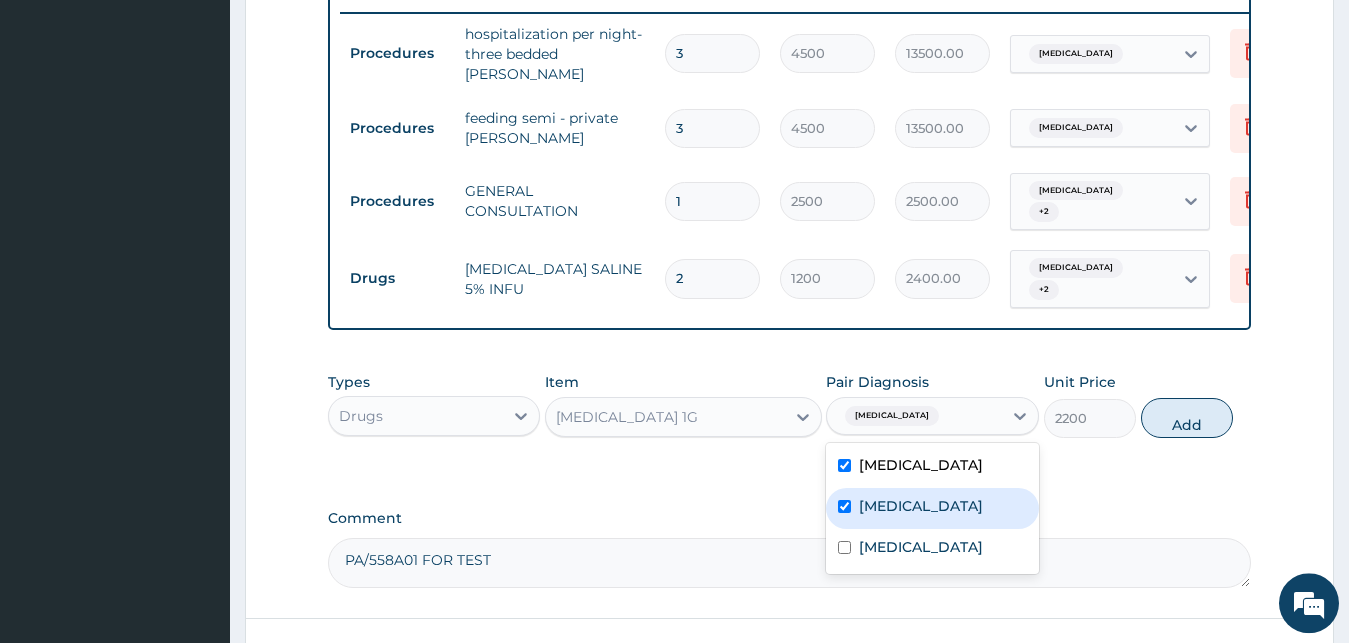 checkbox on "true" 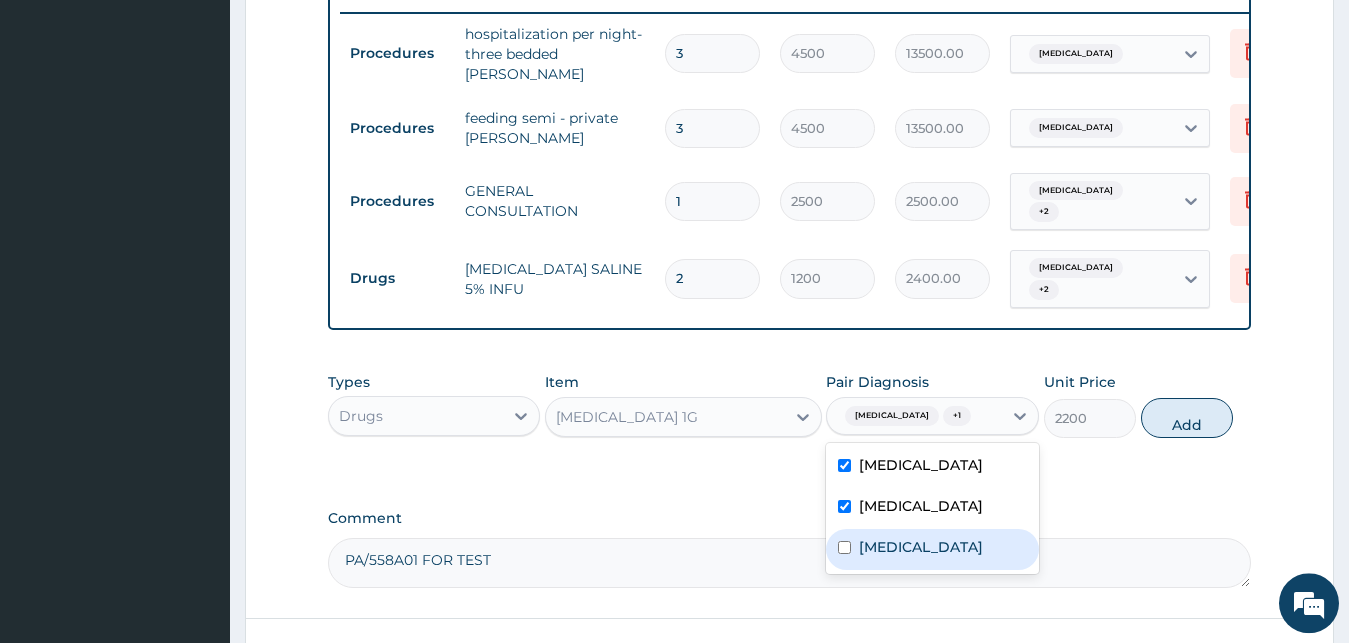 click on "Gastroenteritis" at bounding box center [932, 549] 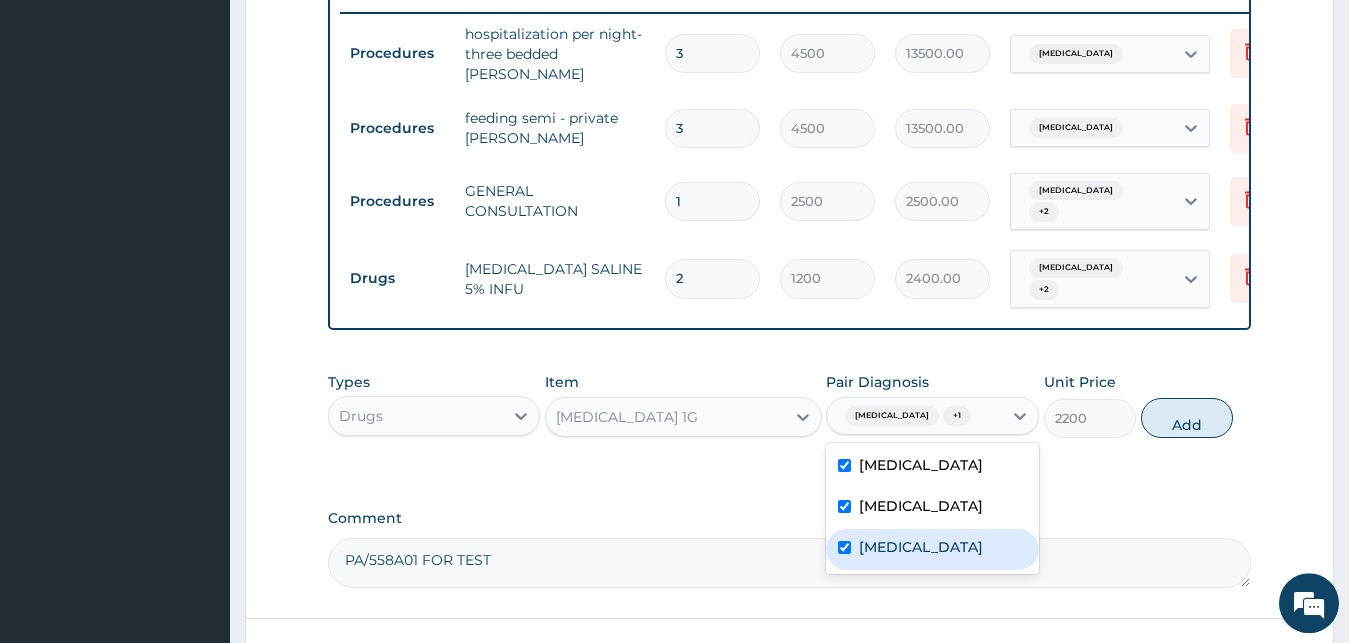 checkbox on "true" 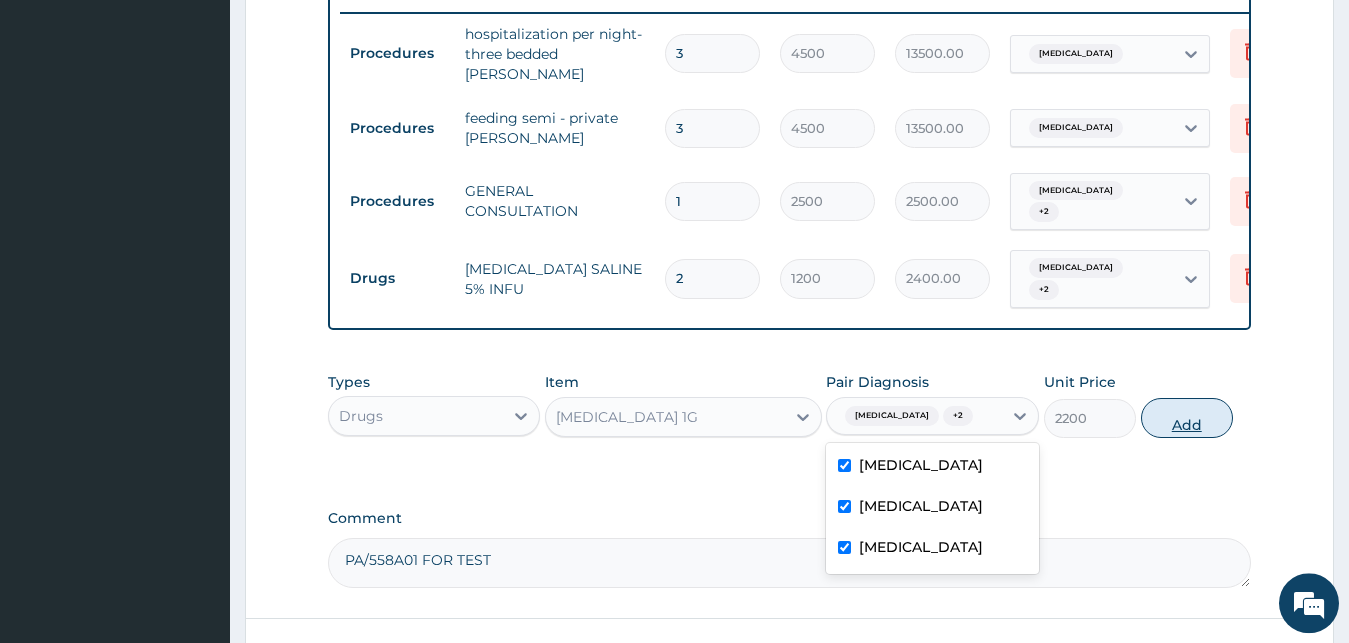 click on "Add" at bounding box center [1187, 418] 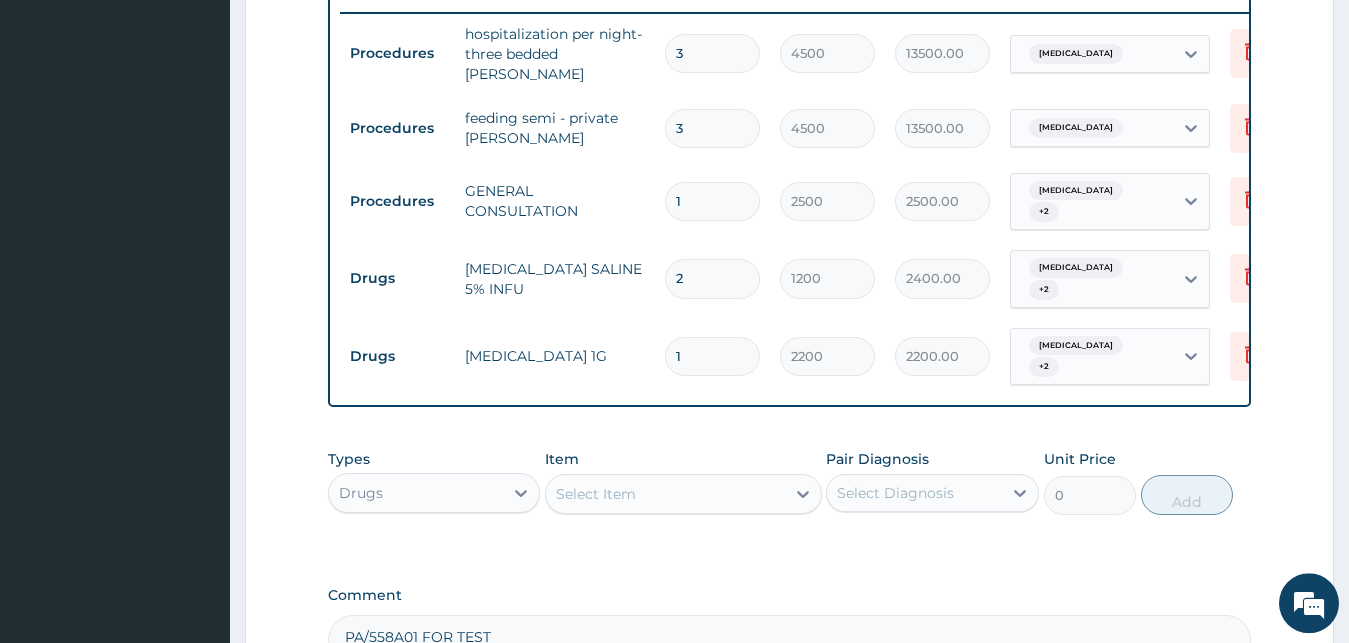 drag, startPoint x: 701, startPoint y: 326, endPoint x: 581, endPoint y: 317, distance: 120.33703 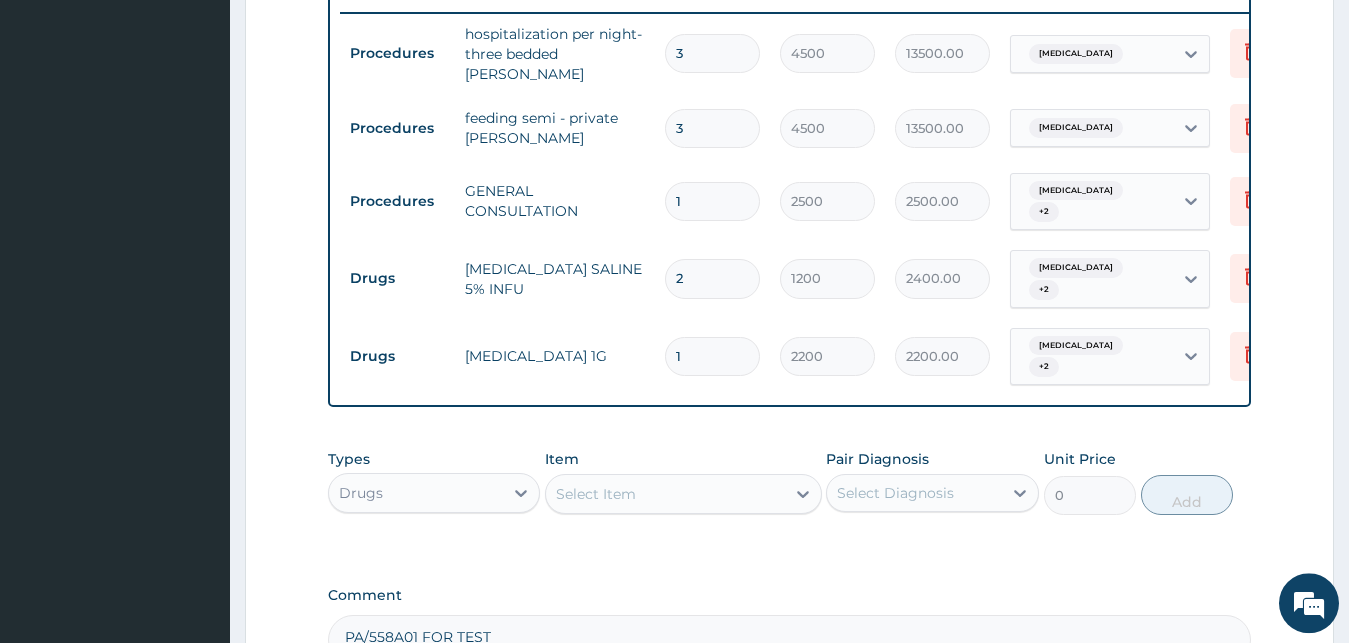 click on "1" at bounding box center (712, 356) 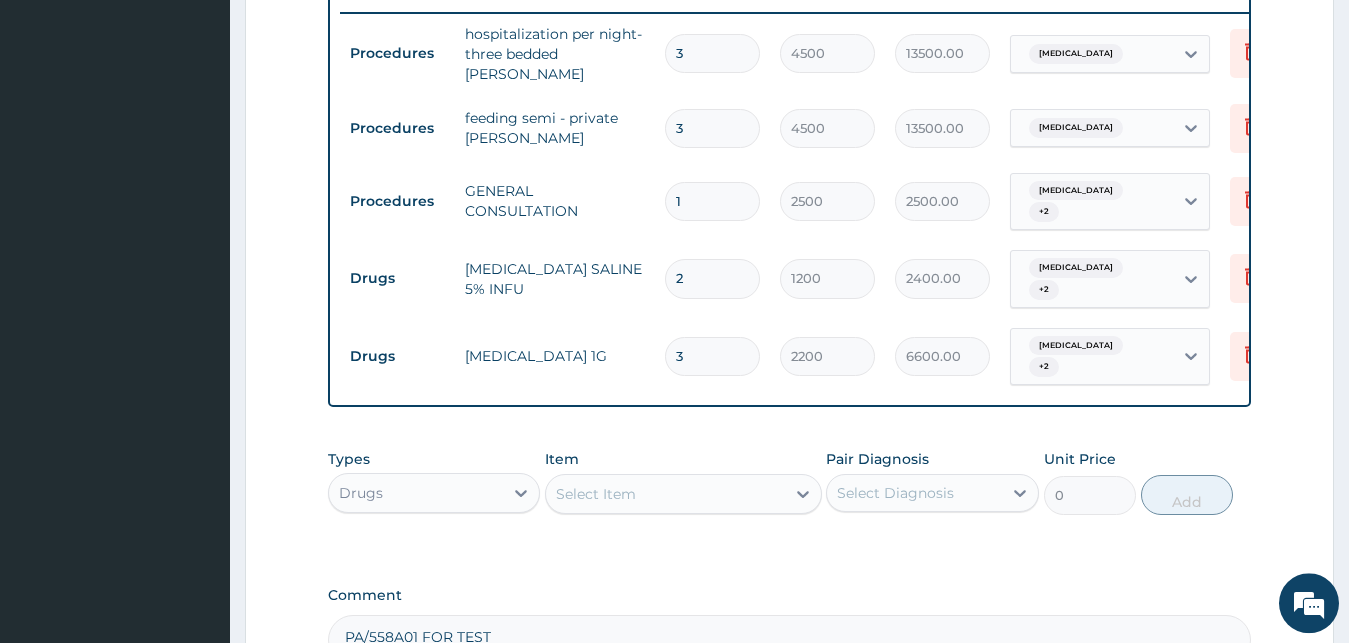 type on "3" 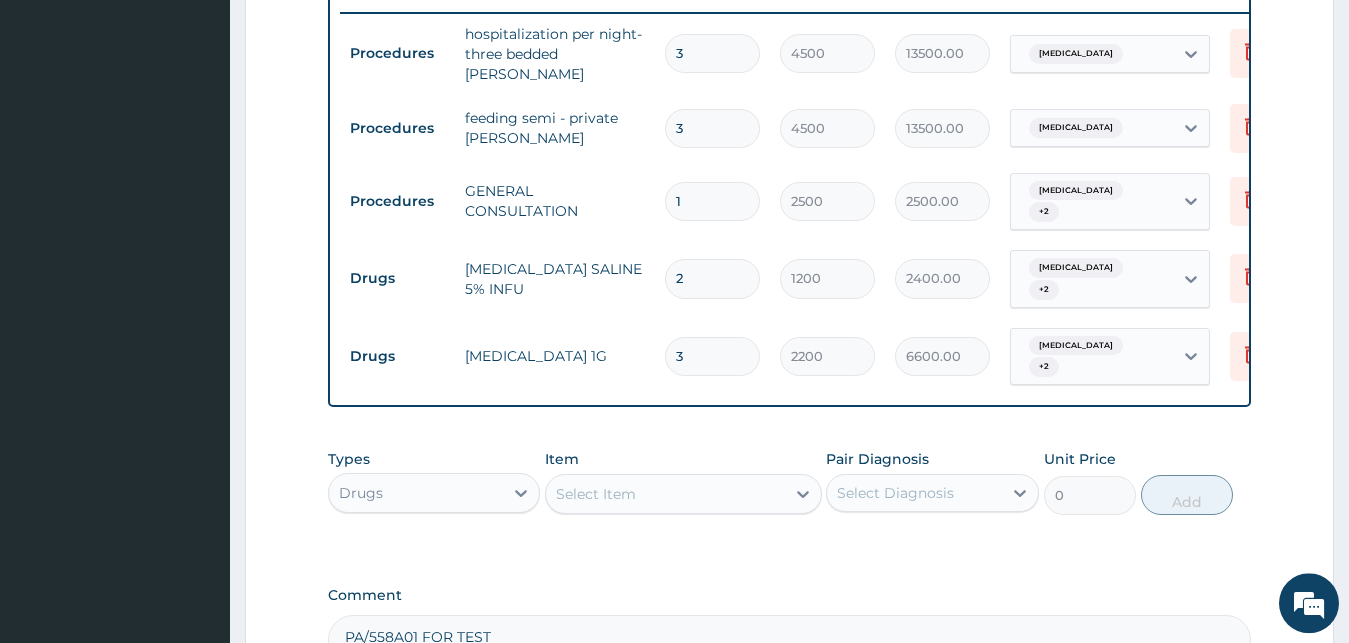 click on "Select Item" at bounding box center (665, 494) 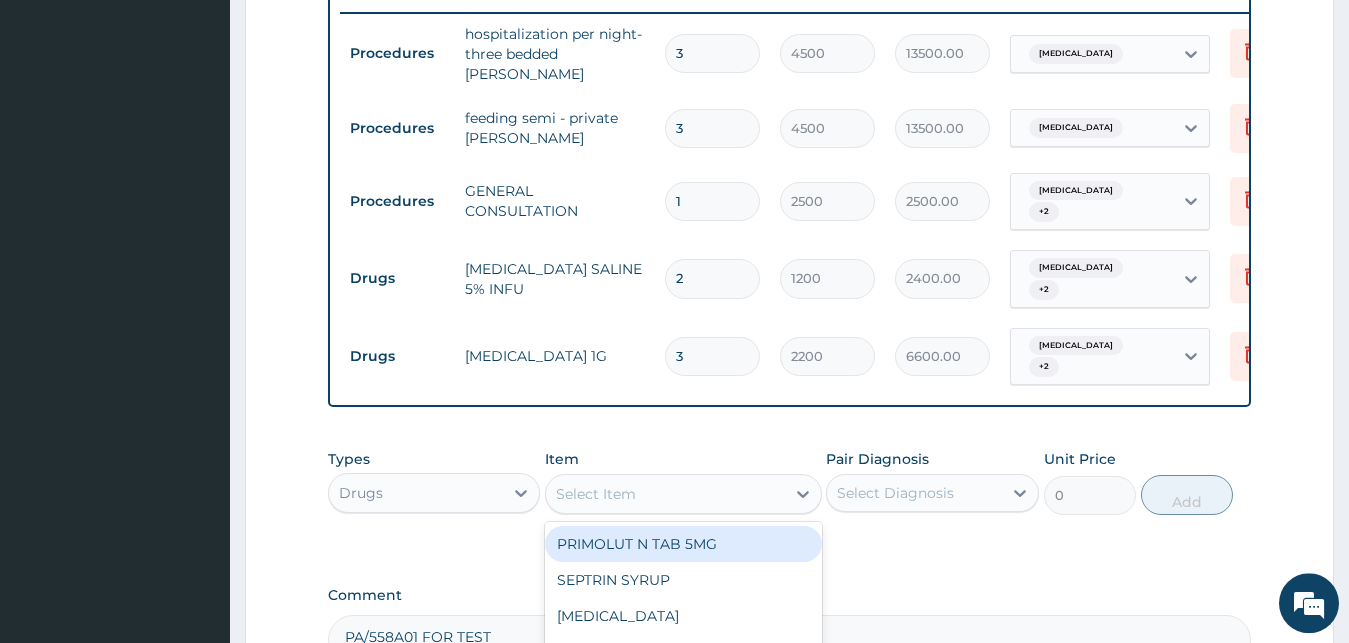 type on "R" 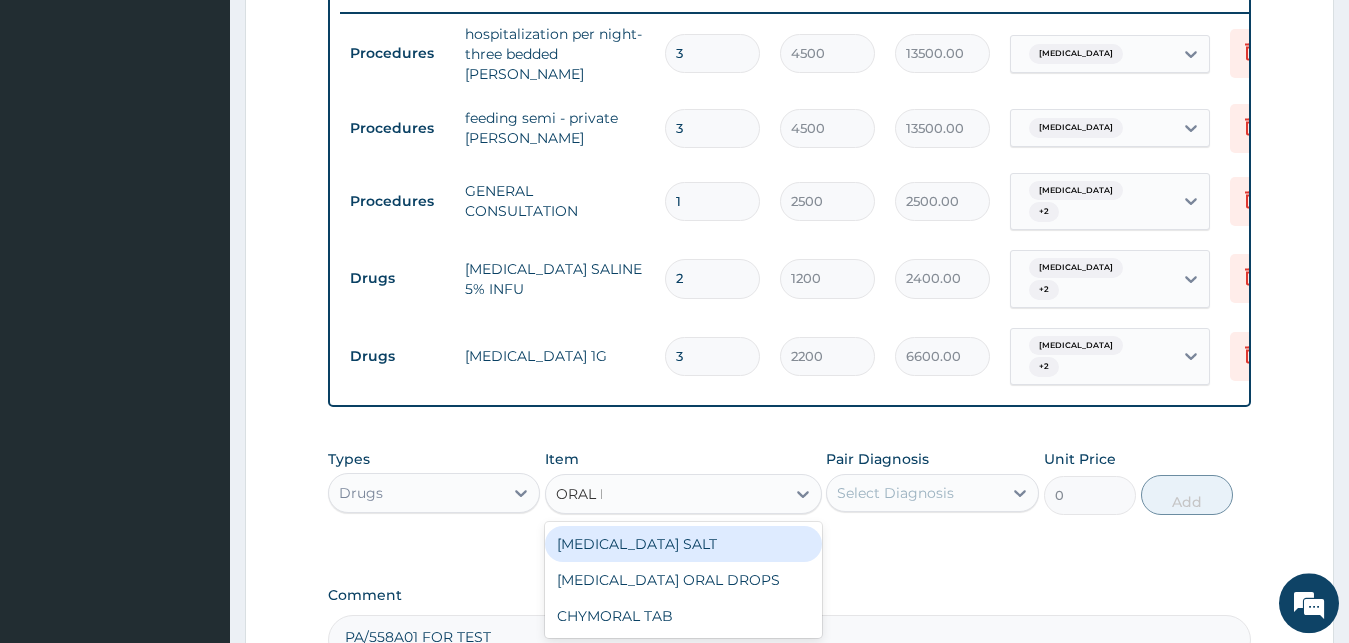 type on "ORAL RE" 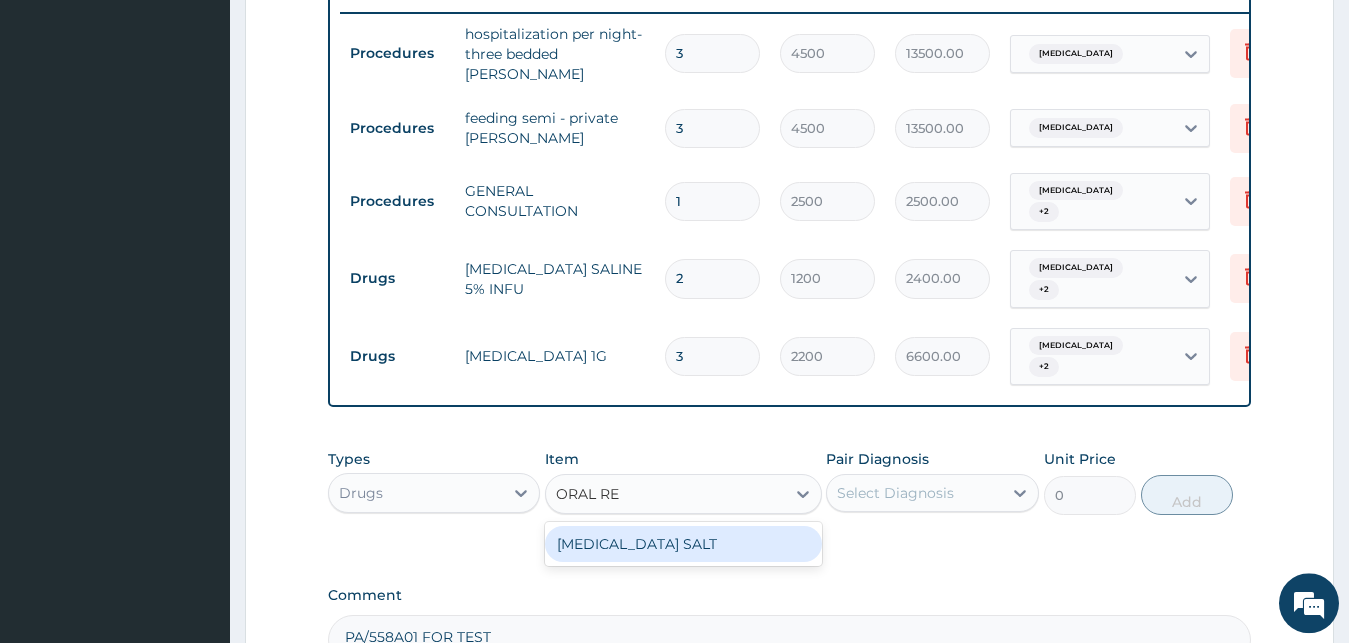 click on "[MEDICAL_DATA] SALT" at bounding box center (683, 544) 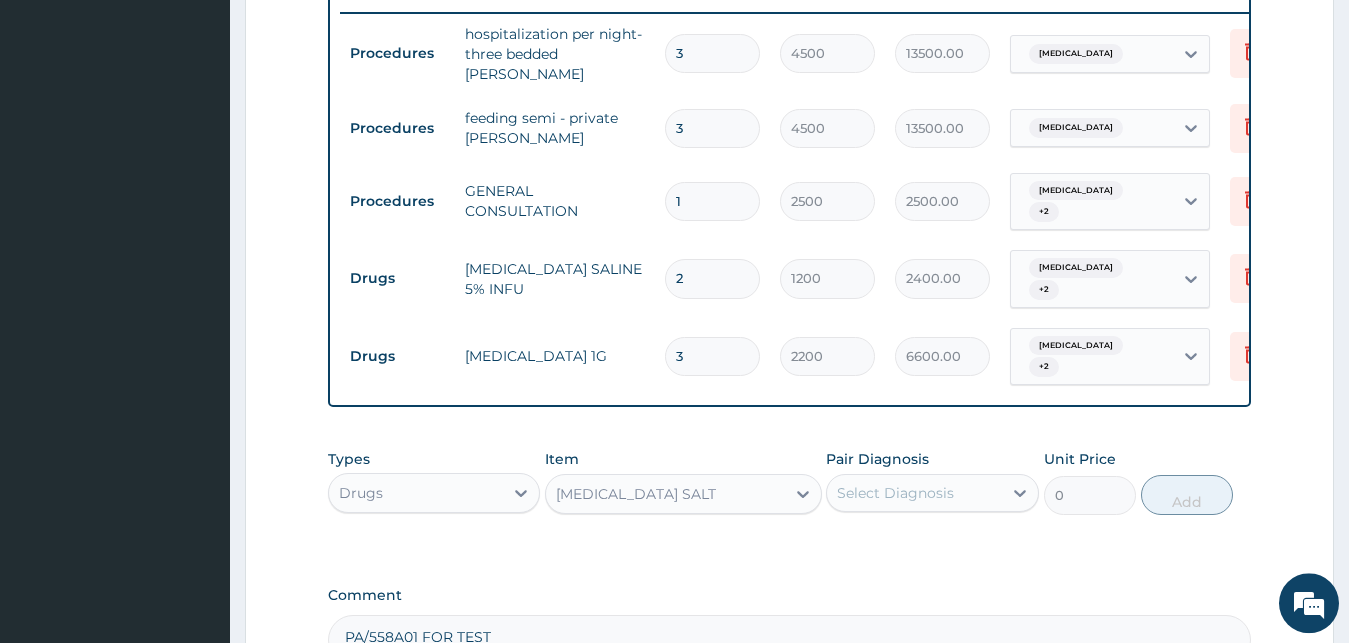 type 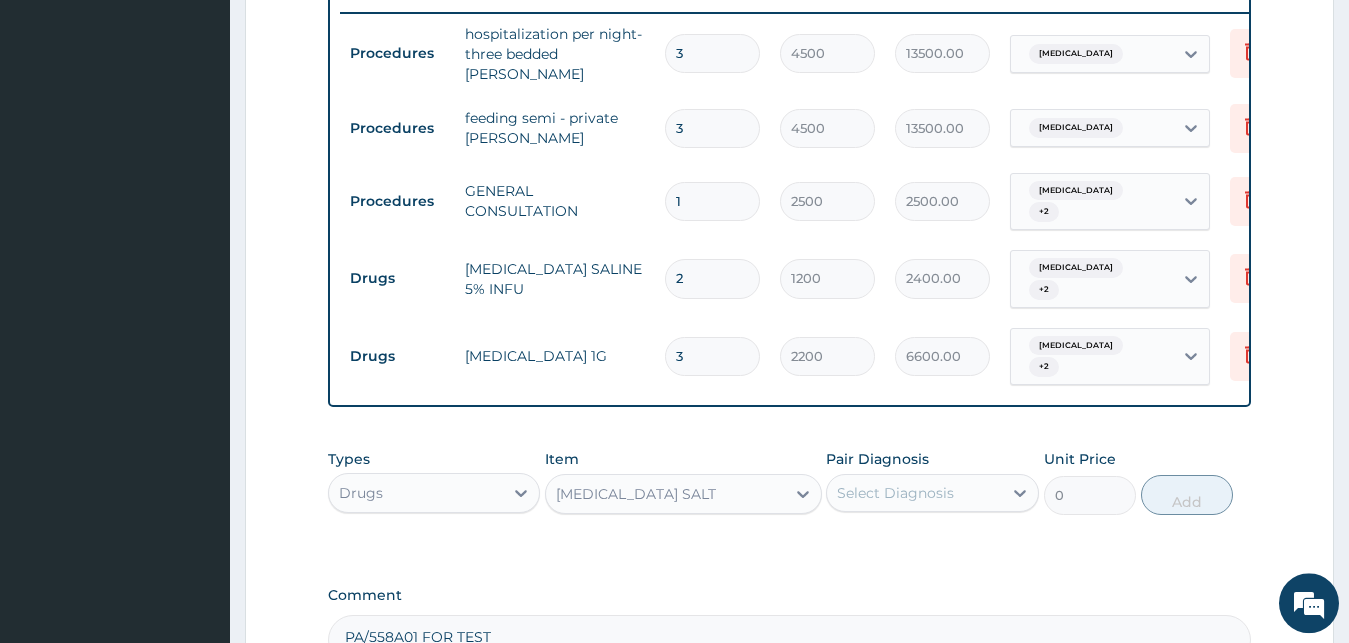 type on "300" 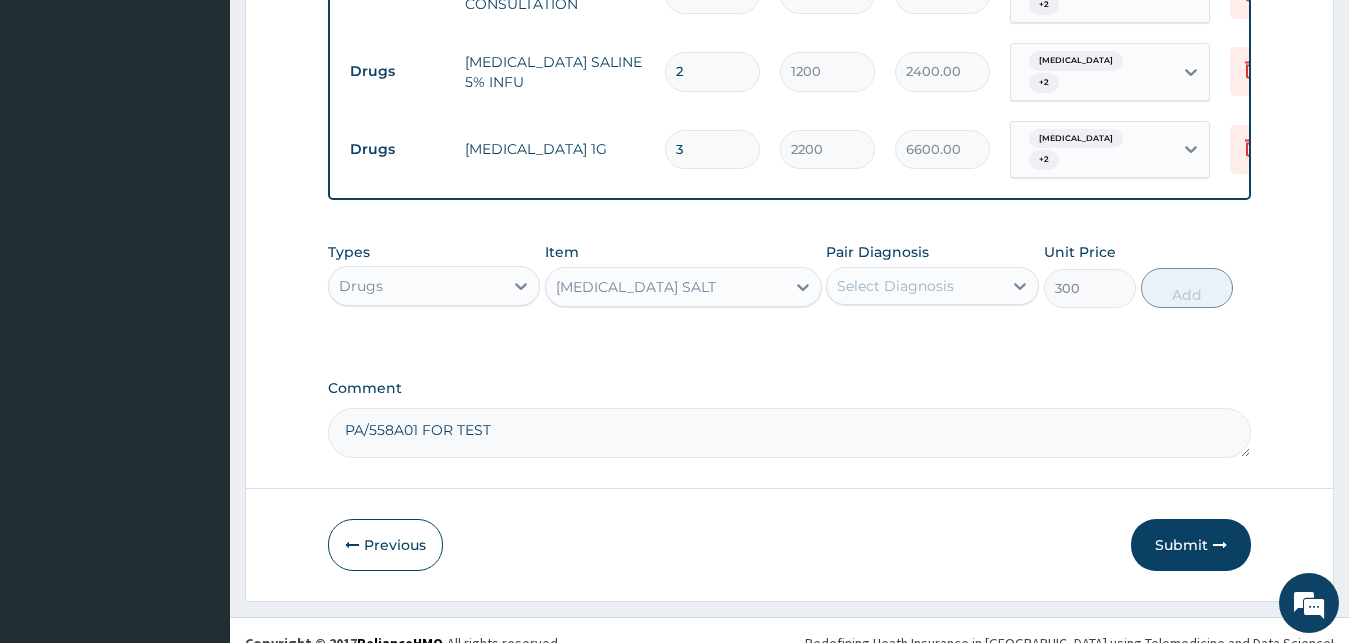 scroll, scrollTop: 997, scrollLeft: 0, axis: vertical 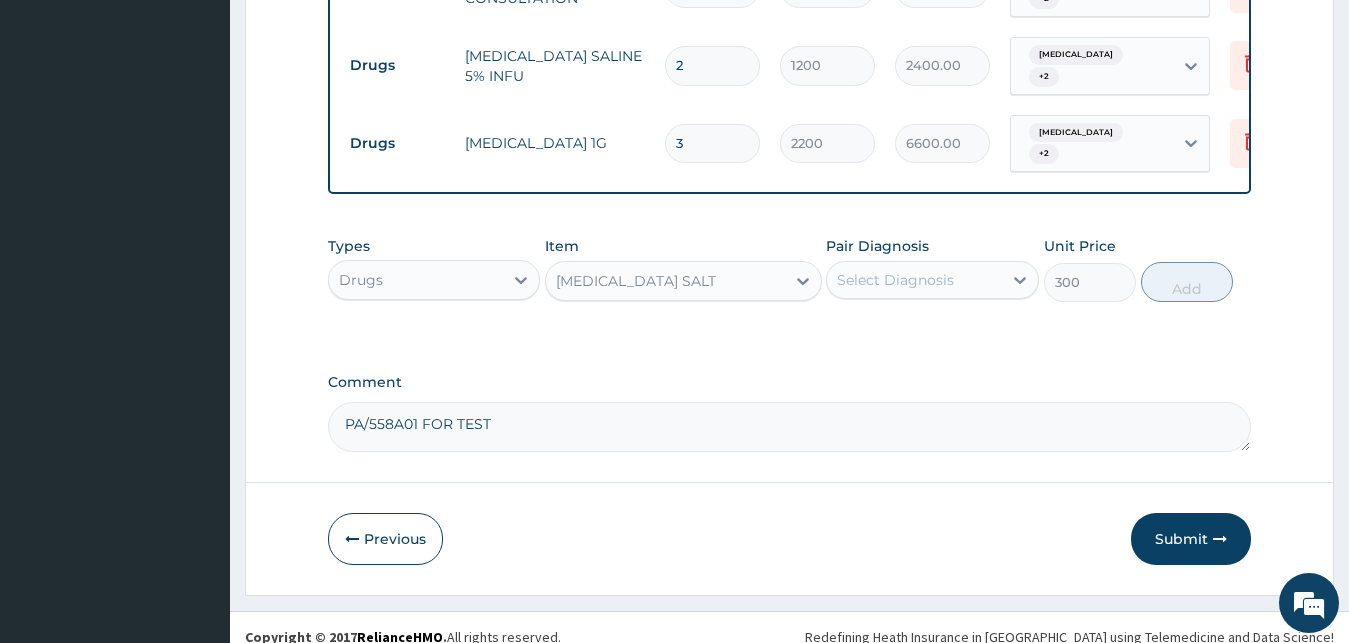 click on "Select Diagnosis" at bounding box center [895, 280] 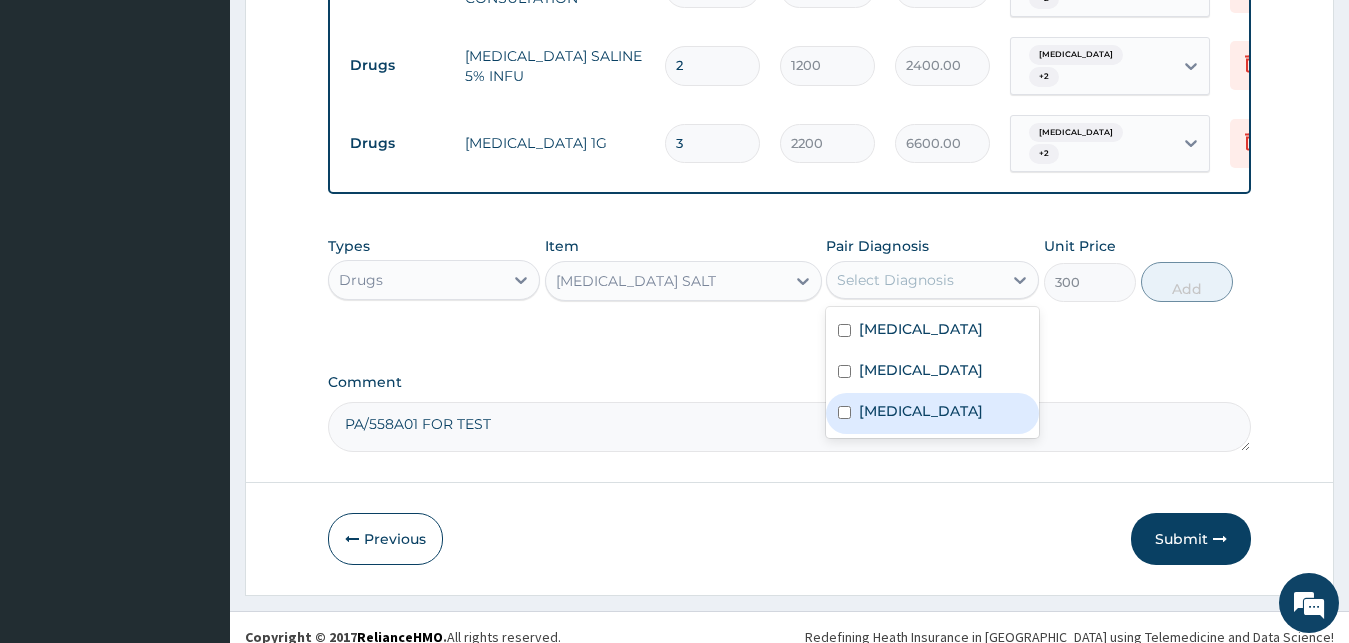 click on "Gastroenteritis" at bounding box center [921, 411] 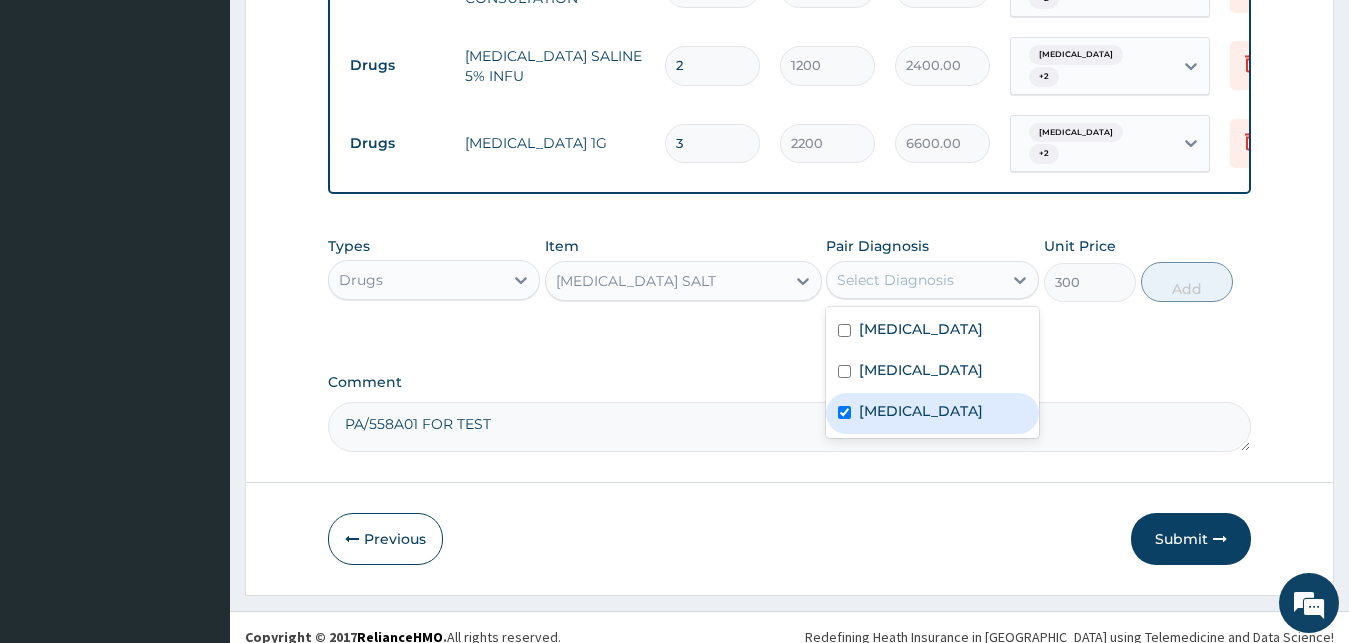 click on "Gastroenteritis" at bounding box center [921, 411] 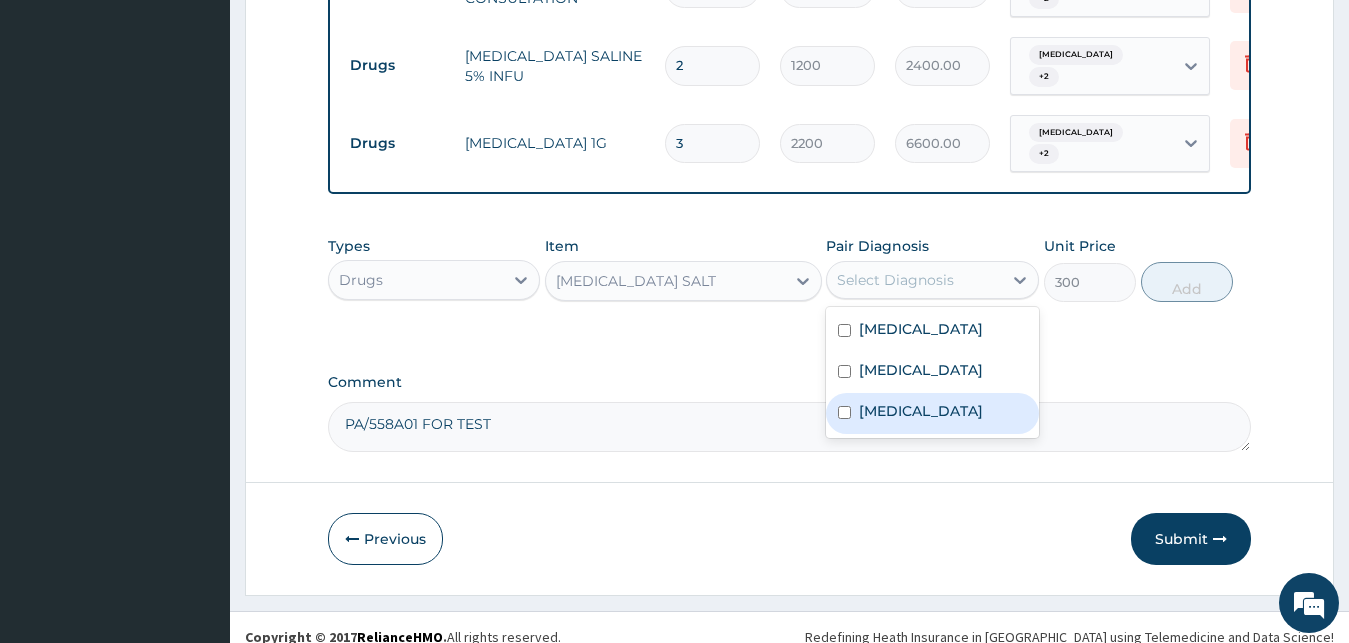 click on "Gastroenteritis" at bounding box center (932, 413) 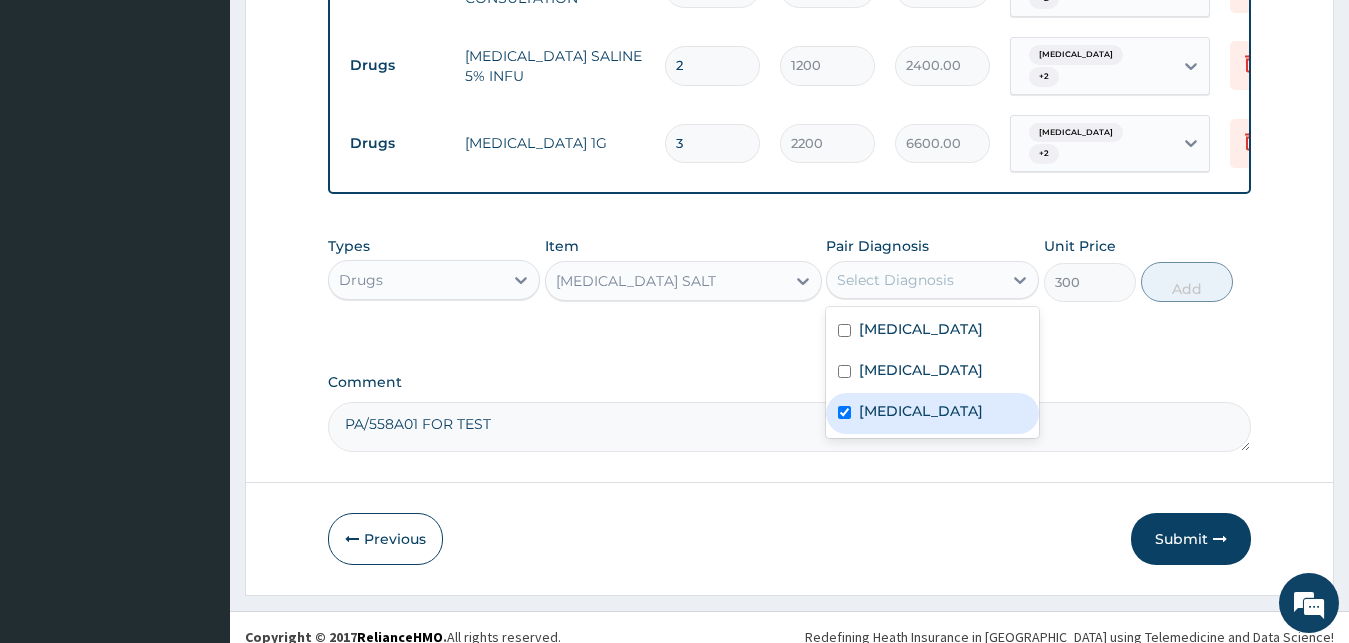 checkbox on "true" 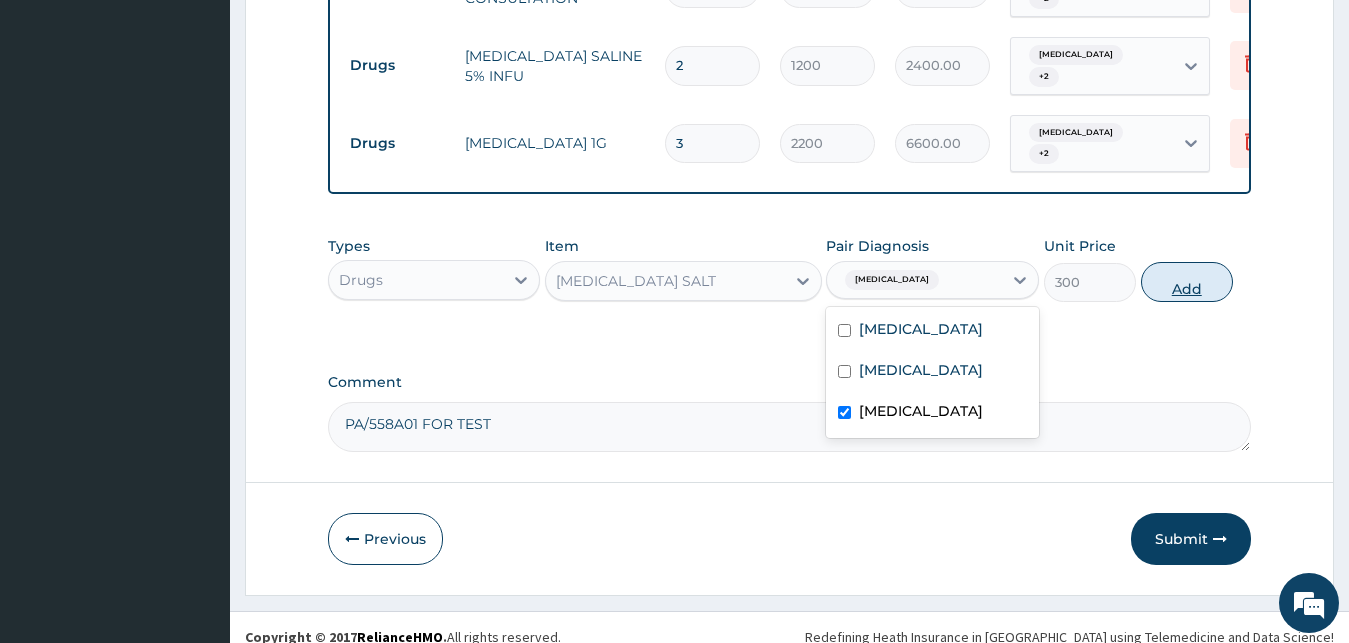 click on "Add" at bounding box center [1187, 282] 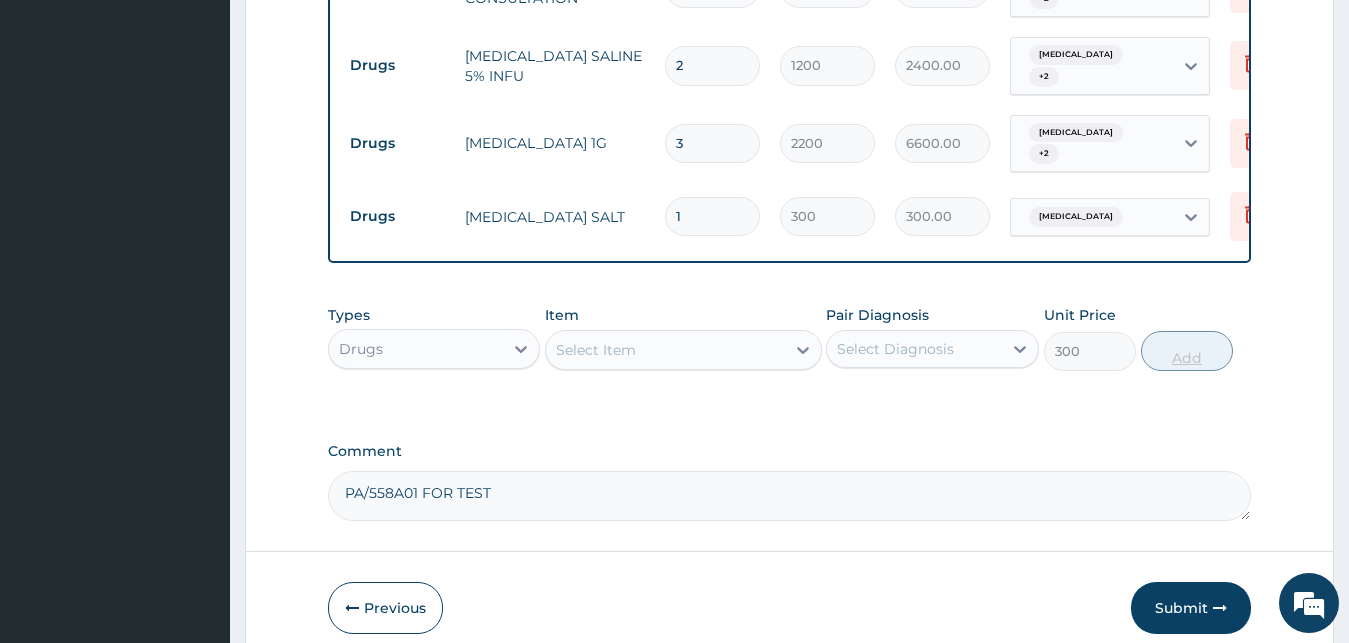 type on "0" 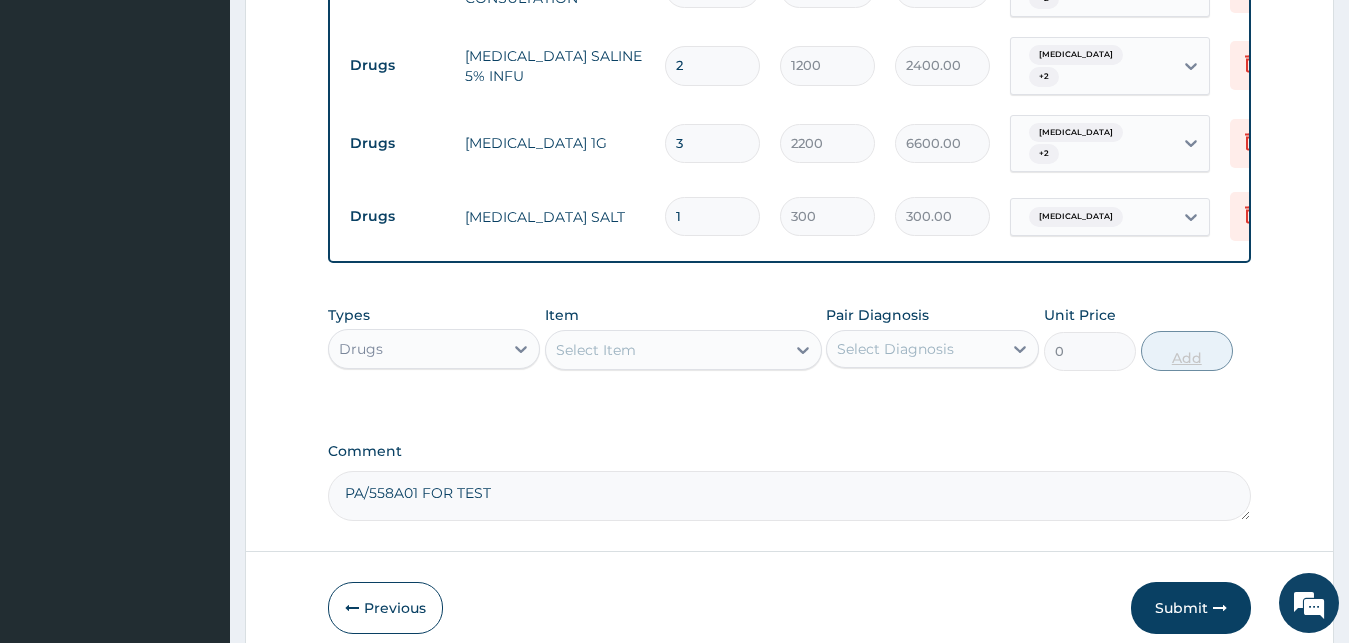 click on "PA Code / Prescription Code PA/C2598D Encounter Date 05-06-2025 Important Notice Please enter PA codes before entering items that are not attached to a PA code   All diagnoses entered must be linked to a claim item. Diagnosis & Claim Items that are visible but inactive cannot be edited because they were imported from an already approved PA code. Diagnosis Sepsis confirmed Malaria Confirmed Gastroenteritis Confirmed NB: All diagnosis must be linked to a claim item Claim Items Type Name Quantity Unit Price Total Price Pair Diagnosis Actions Procedures hospitalization per night- three bedded ward 3 4500 13500.00 Sepsis Delete Procedures feeding semi - private ward 3 4500 13500.00 Sepsis Delete Procedures GENERAL CONSULTATION 1 2500 2500.00 Sepsis  + 2 Delete Drugs DEXTROSE SALINE 5% INFU 2 1200 2400.00 Sepsis  + 2 Delete Drugs CEFTRIAXONE 1G 3 2200 6600.00 Sepsis  + 2 Delete Drugs ORAL REHYDRATION SALT 1 300 300.00 Gastroenteritis Delete Types Drugs Item Select Item Pair Diagnosis Select Diagnosis Unit Price 0" at bounding box center (790, -143) 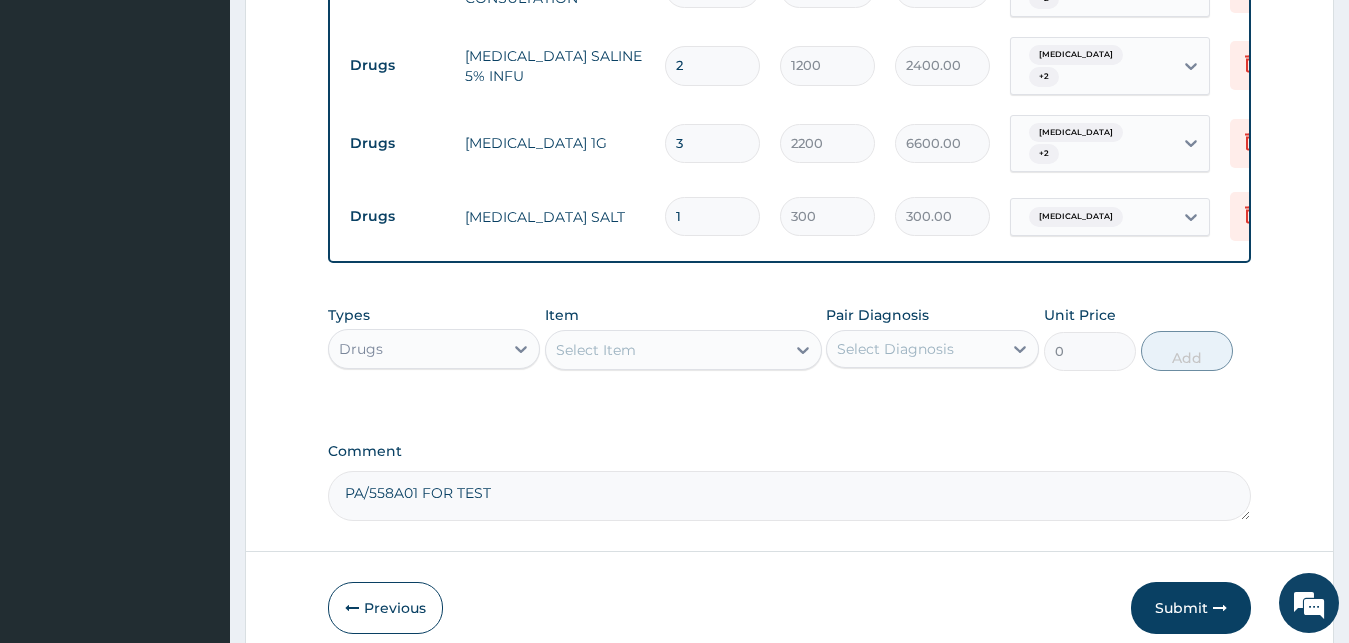 click on "Select Item" at bounding box center (665, 350) 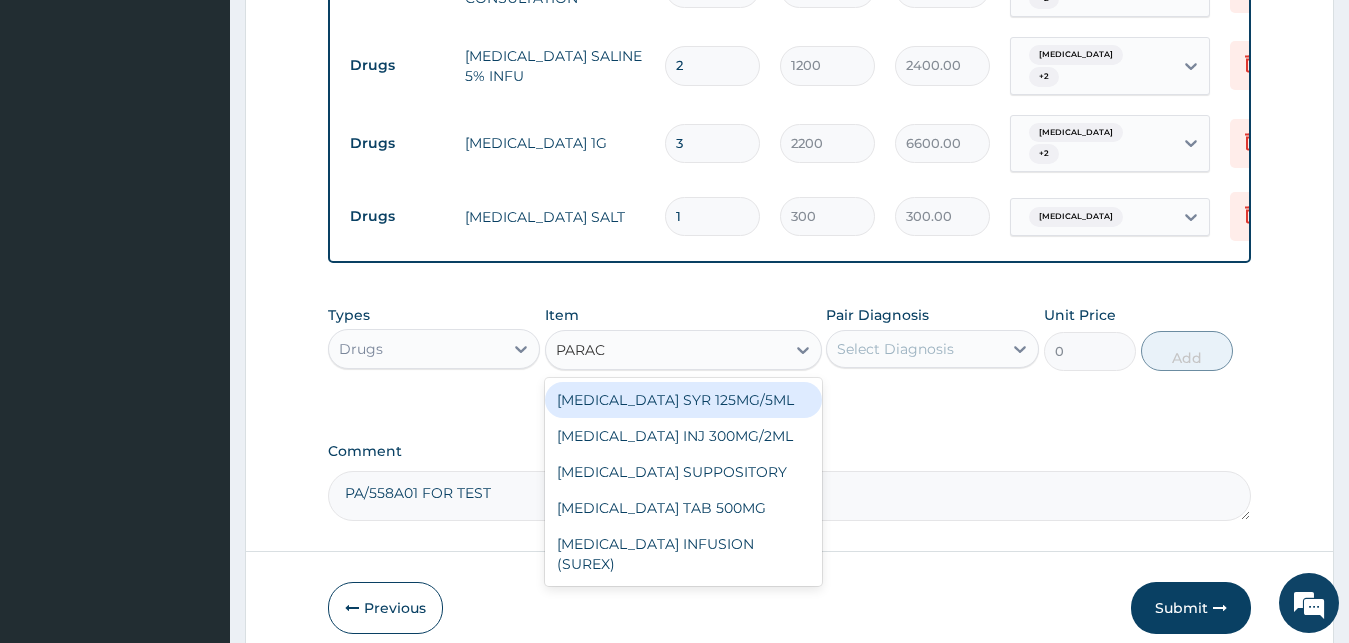 type on "PARACE" 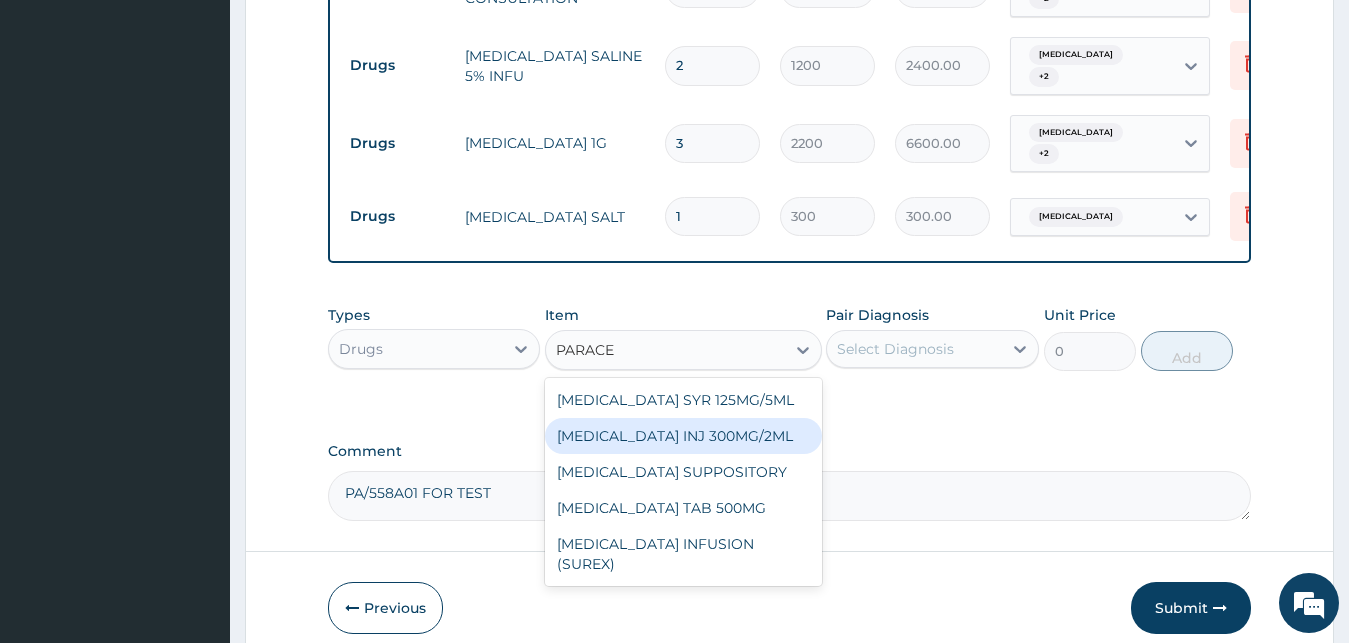 click on "[MEDICAL_DATA] INJ 300MG/2ML" at bounding box center (683, 436) 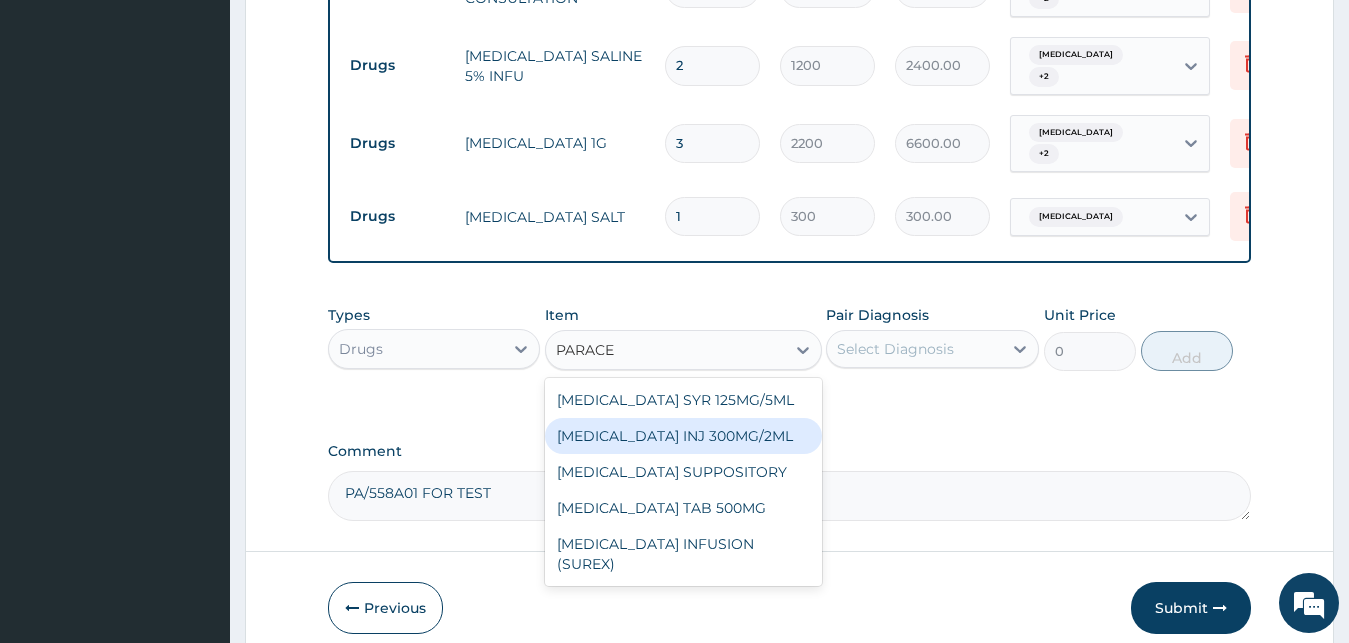type 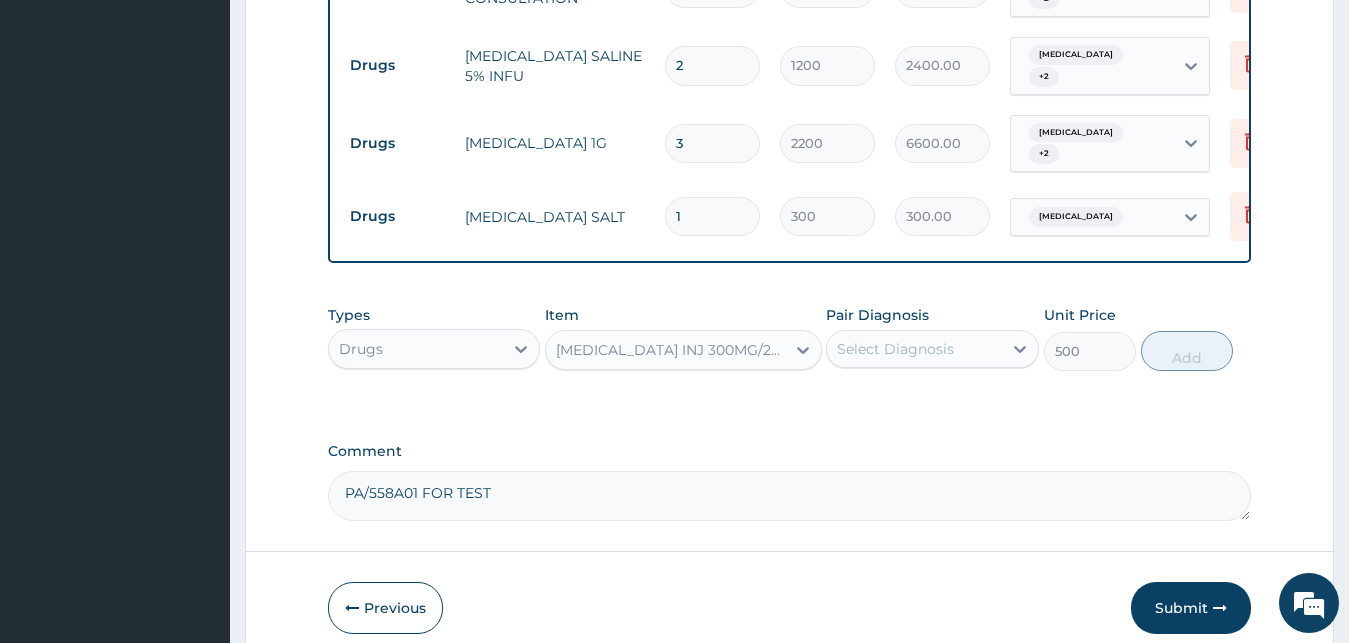 click on "Select Diagnosis" at bounding box center (895, 349) 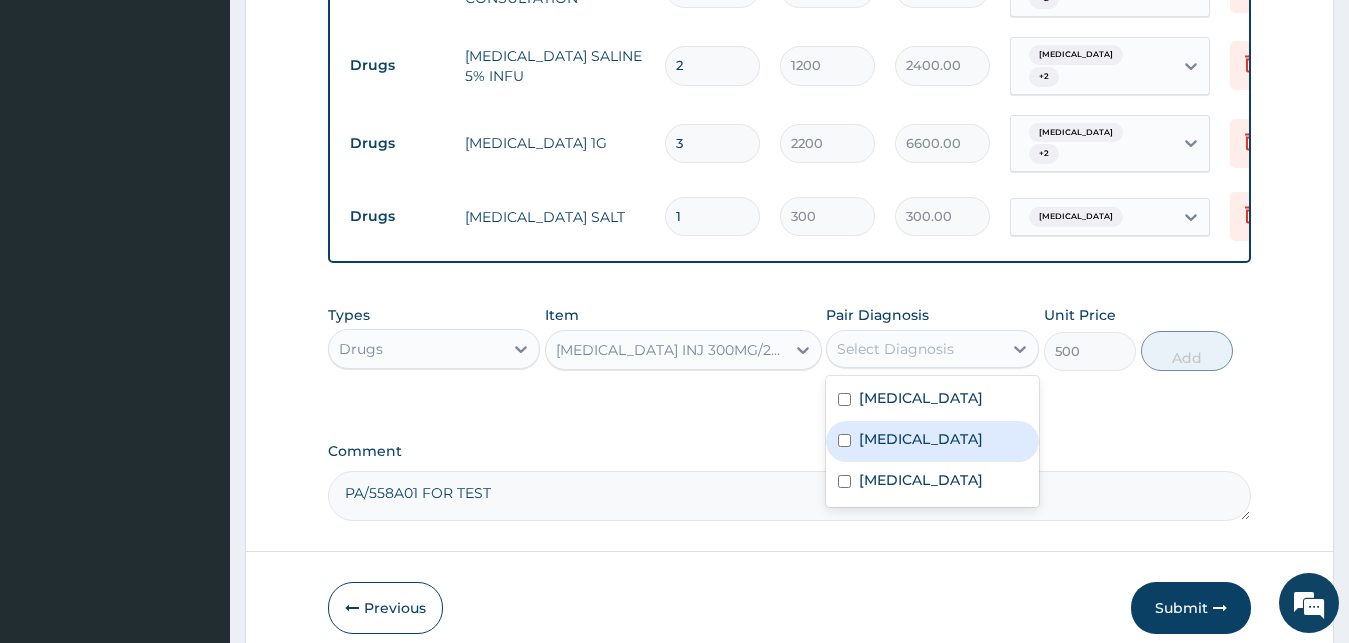 click on "[MEDICAL_DATA]" at bounding box center (921, 439) 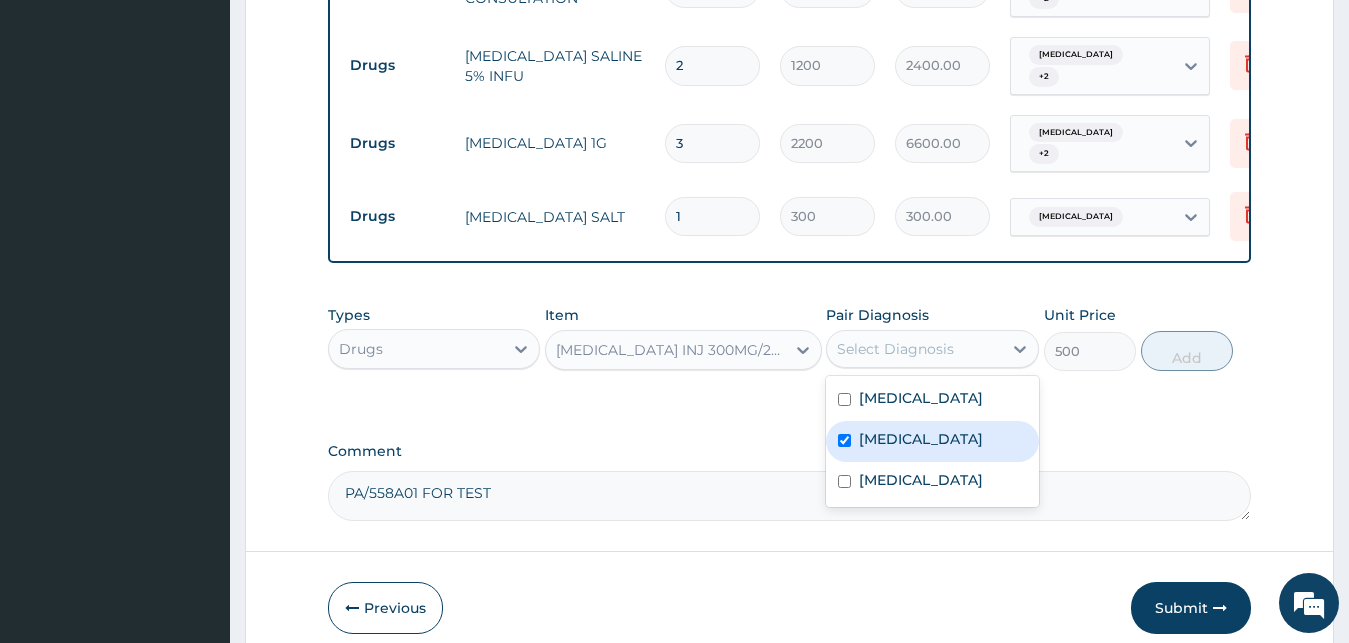 checkbox on "true" 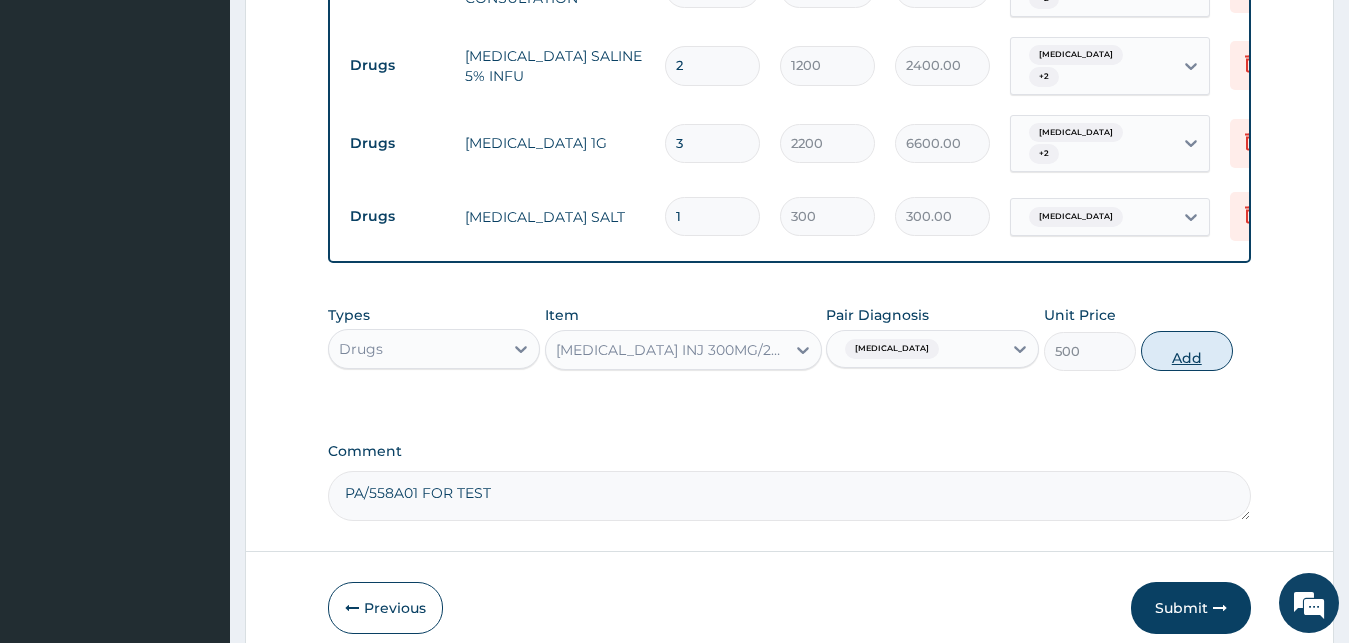 click on "Add" at bounding box center [1187, 351] 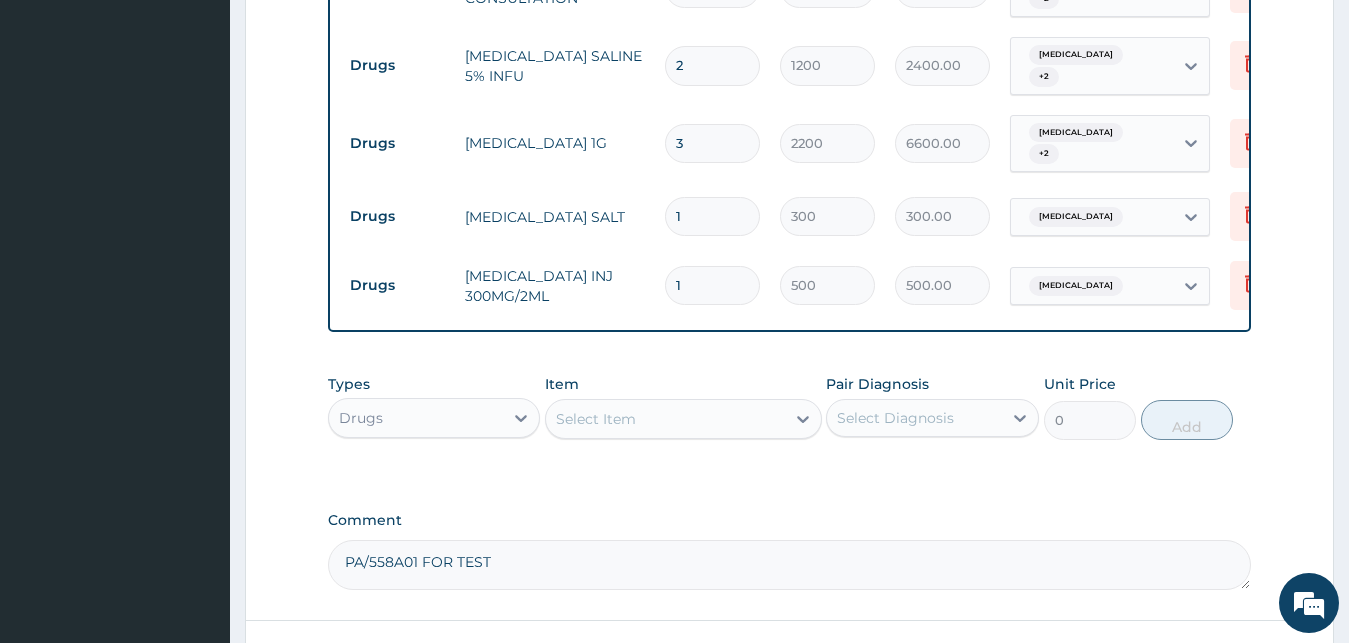 type on "10" 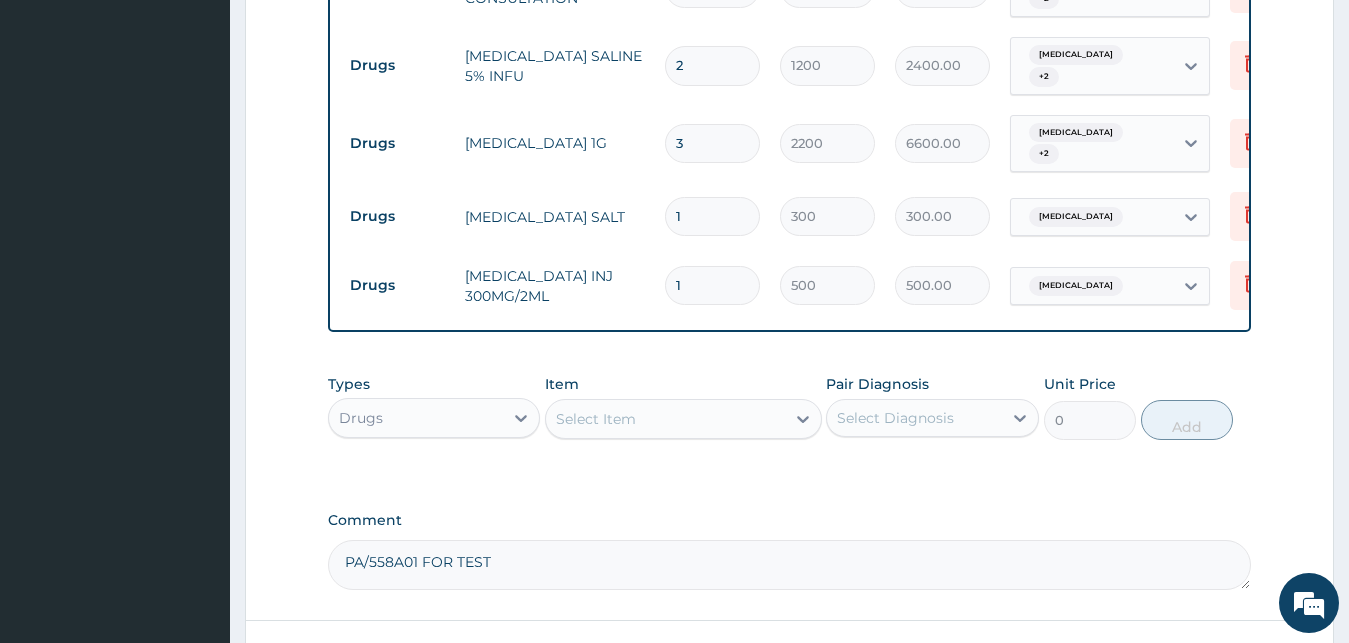 type on "5000.00" 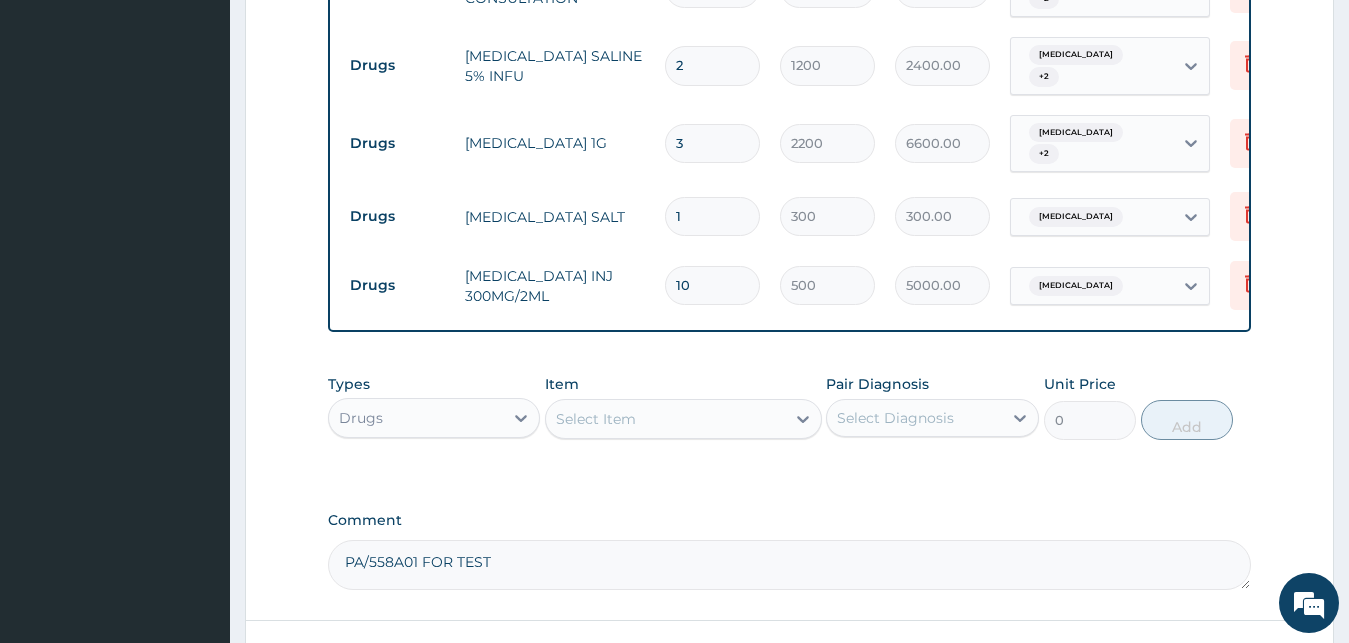 type on "10" 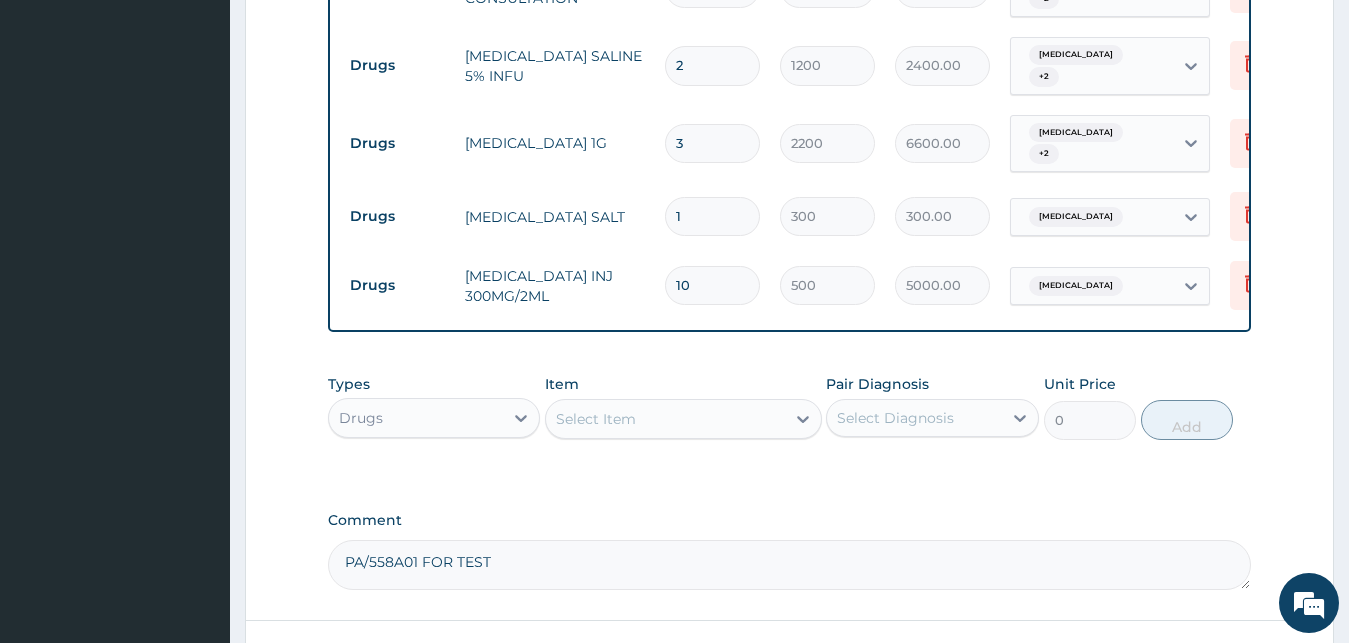 click on "Select Item" at bounding box center [665, 419] 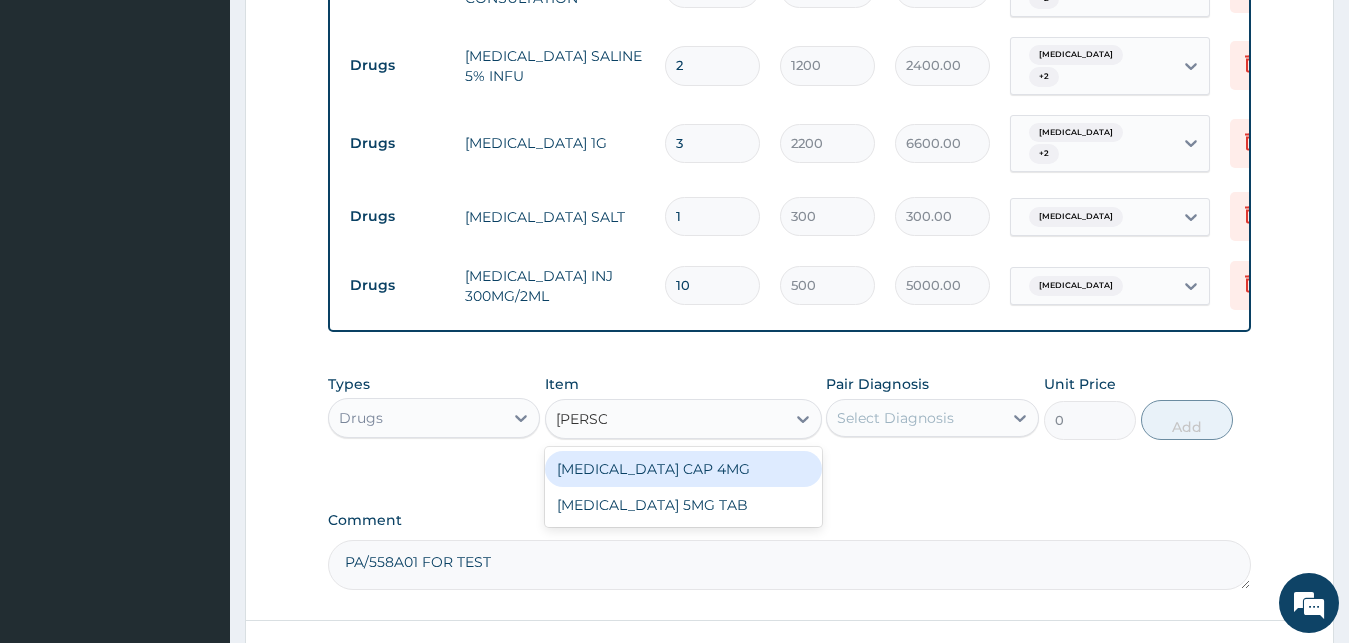 type on "LOPERA" 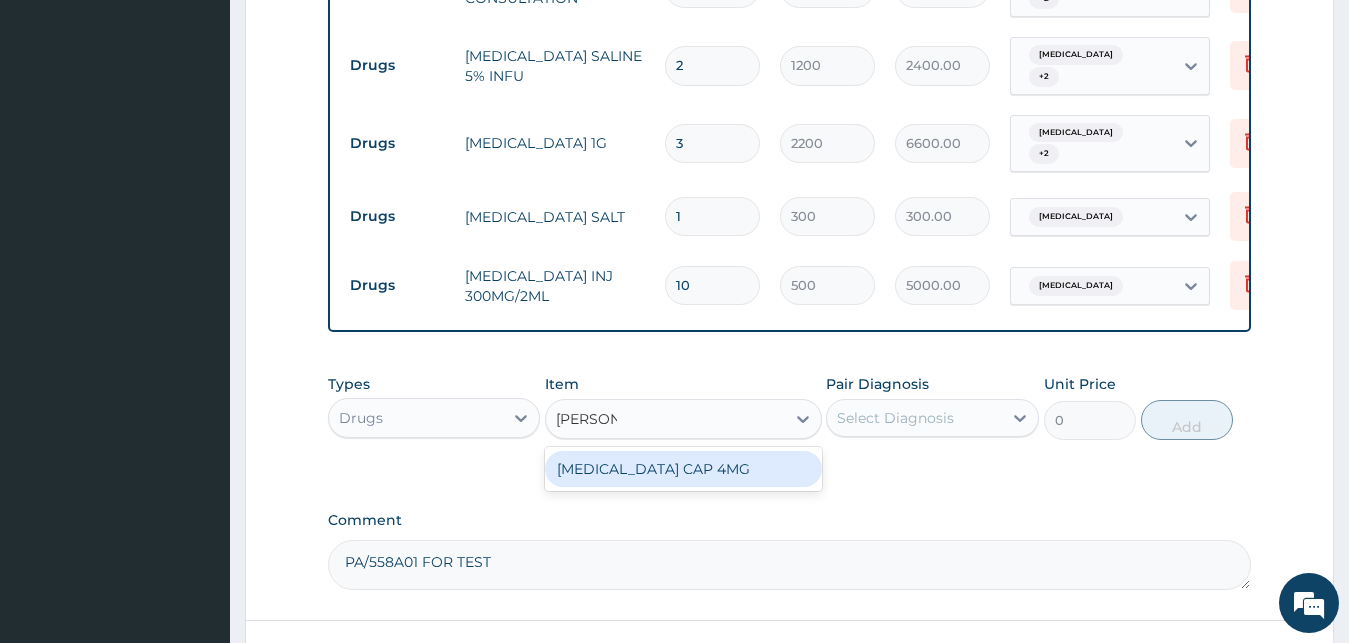 click on "LOPERAMIDE CAP 4MG" at bounding box center (683, 469) 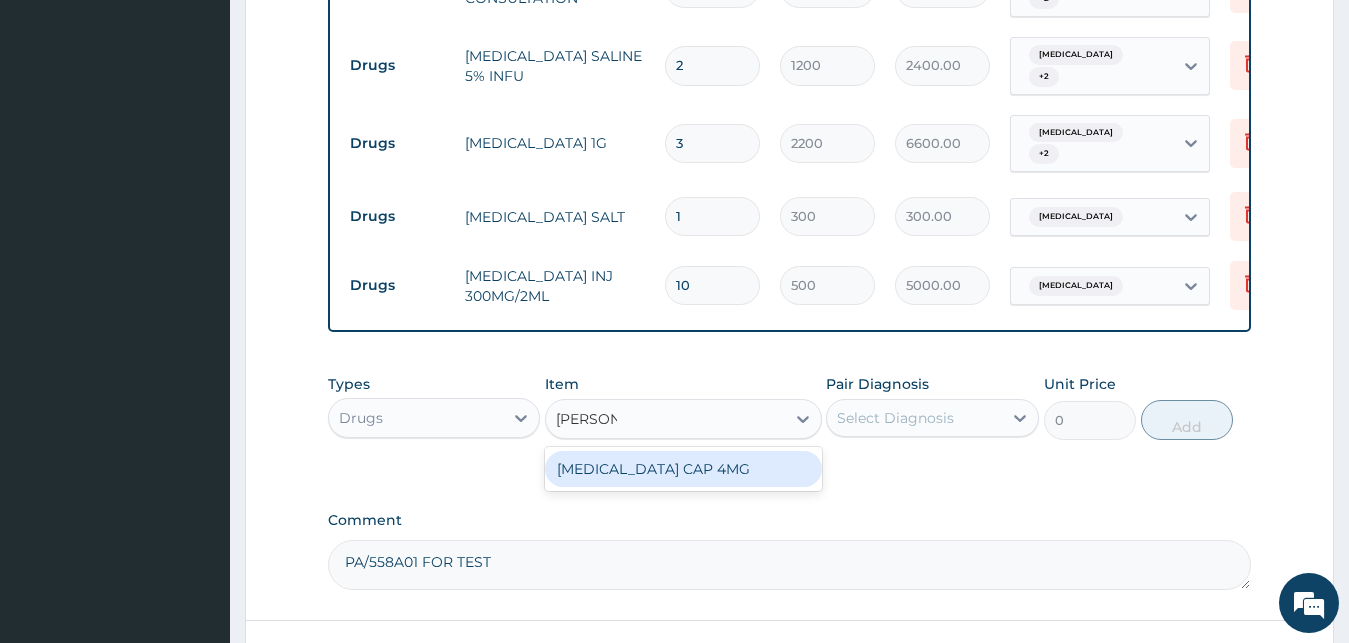 type 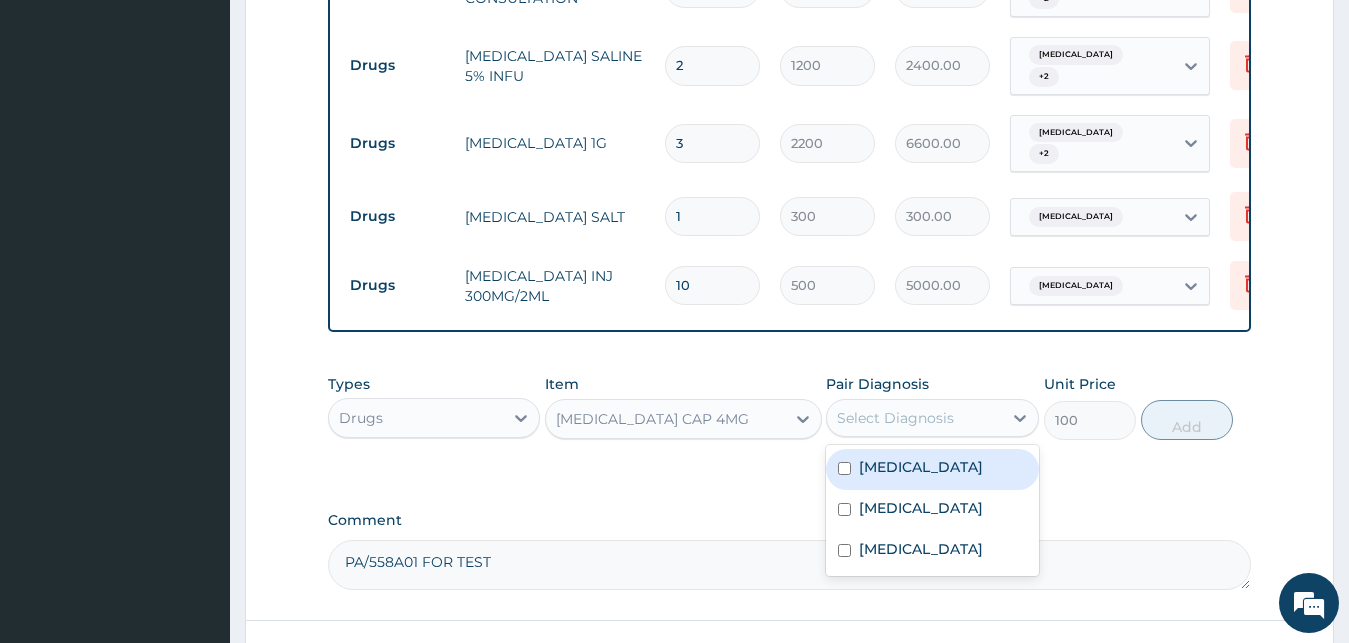 click on "Select Diagnosis" at bounding box center (895, 418) 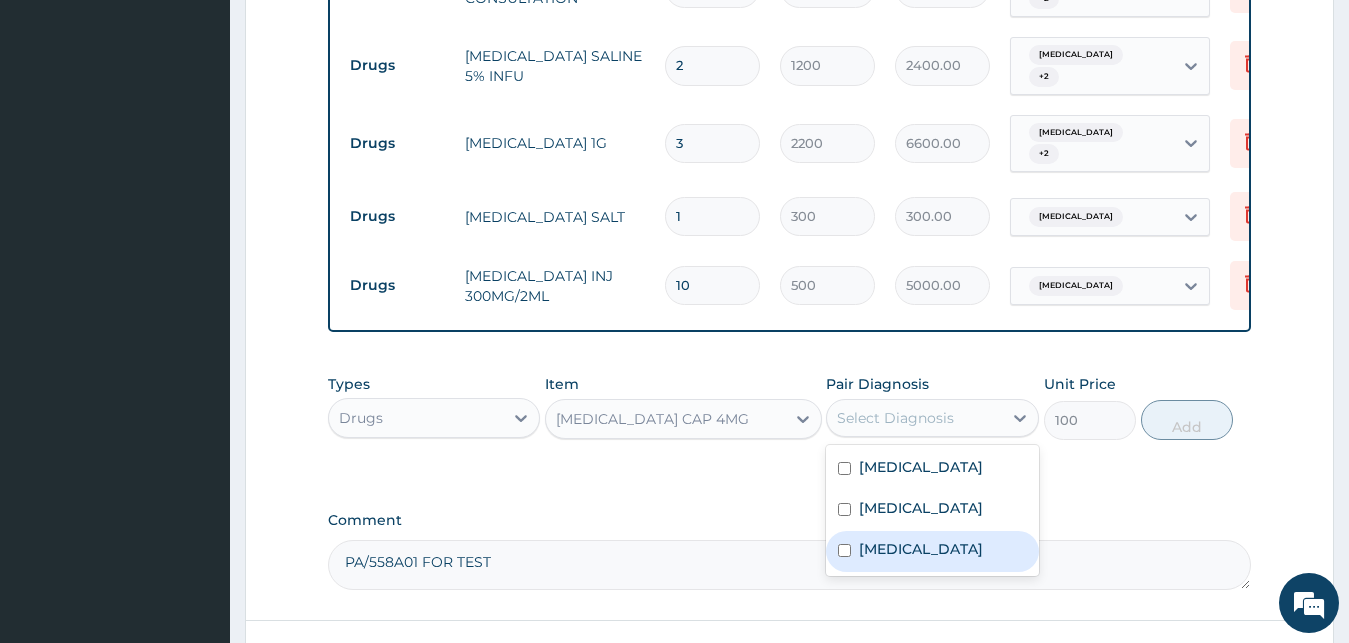 click on "Gastroenteritis" at bounding box center [932, 551] 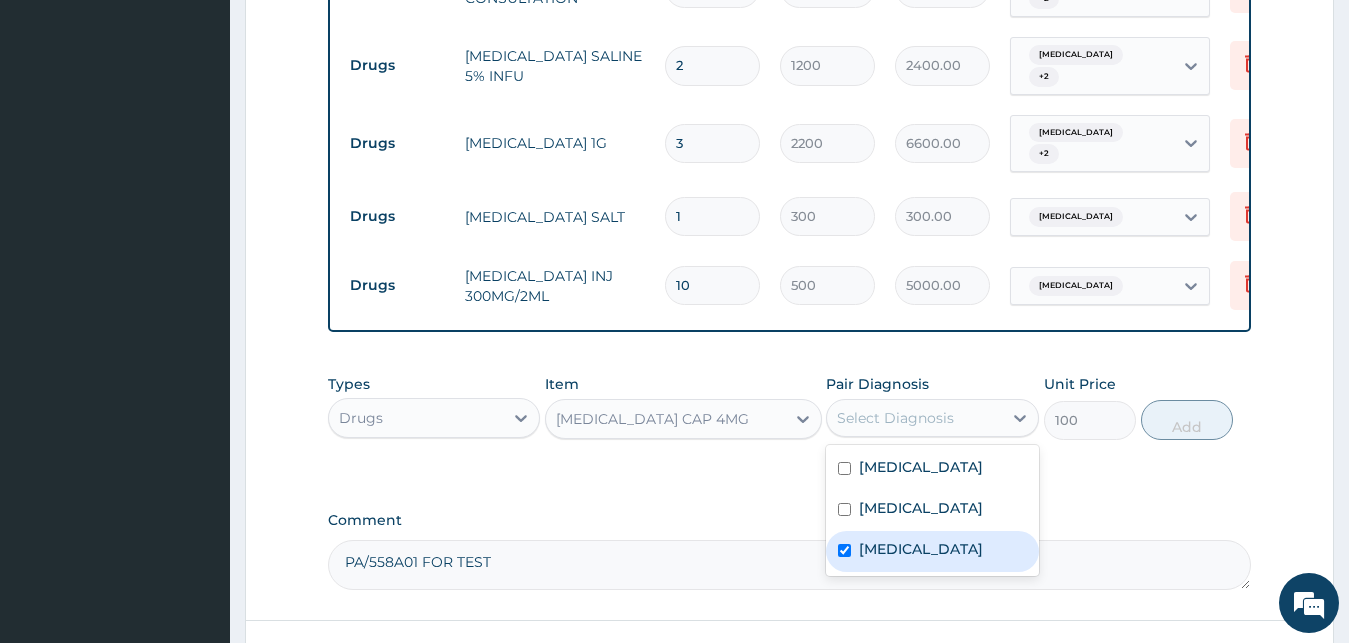 checkbox on "true" 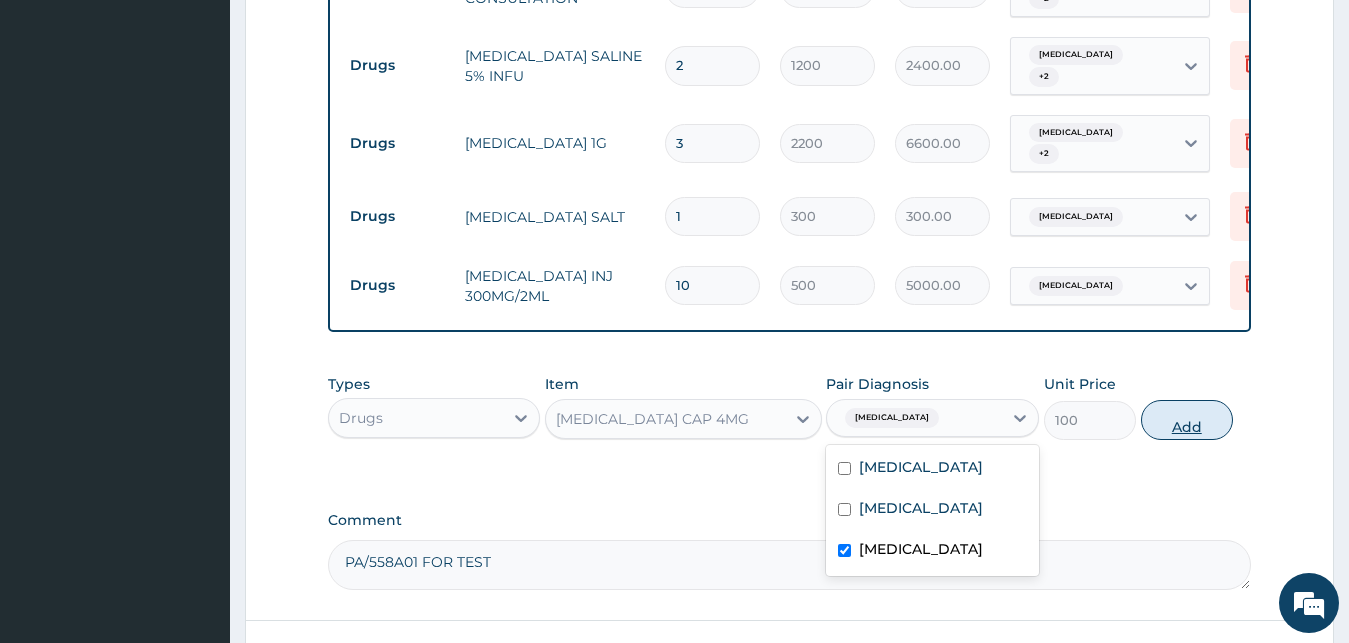 click on "Add" at bounding box center (1187, 420) 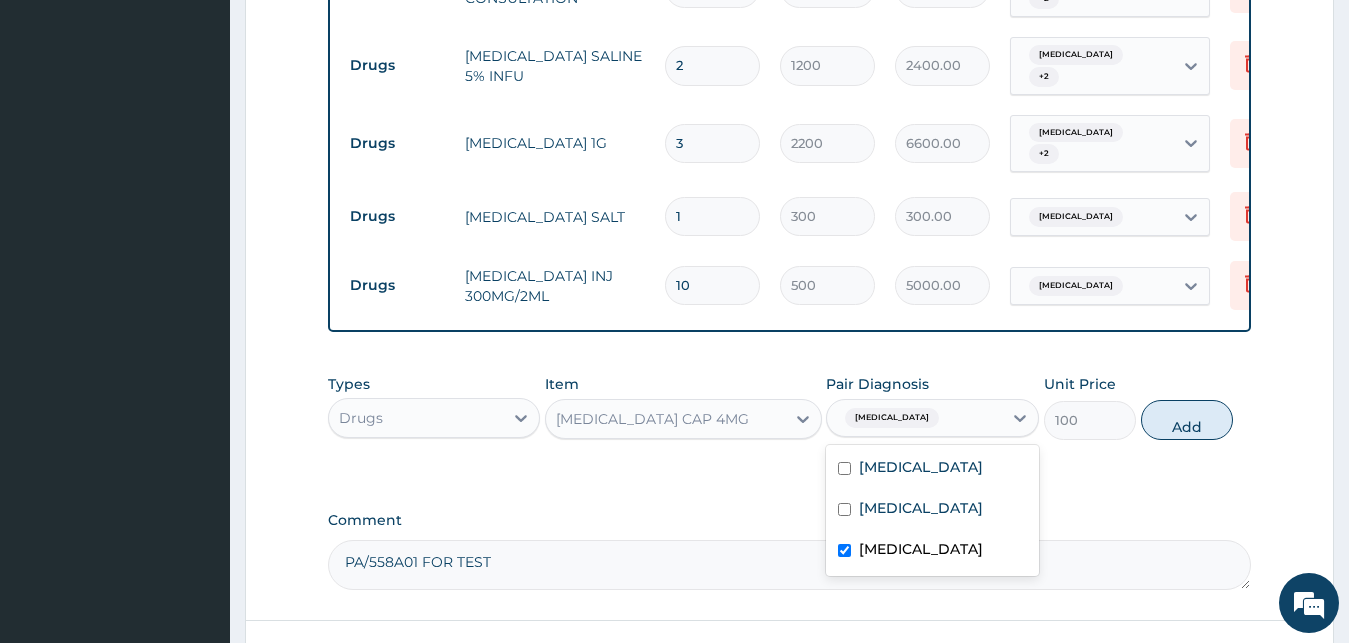 type on "0" 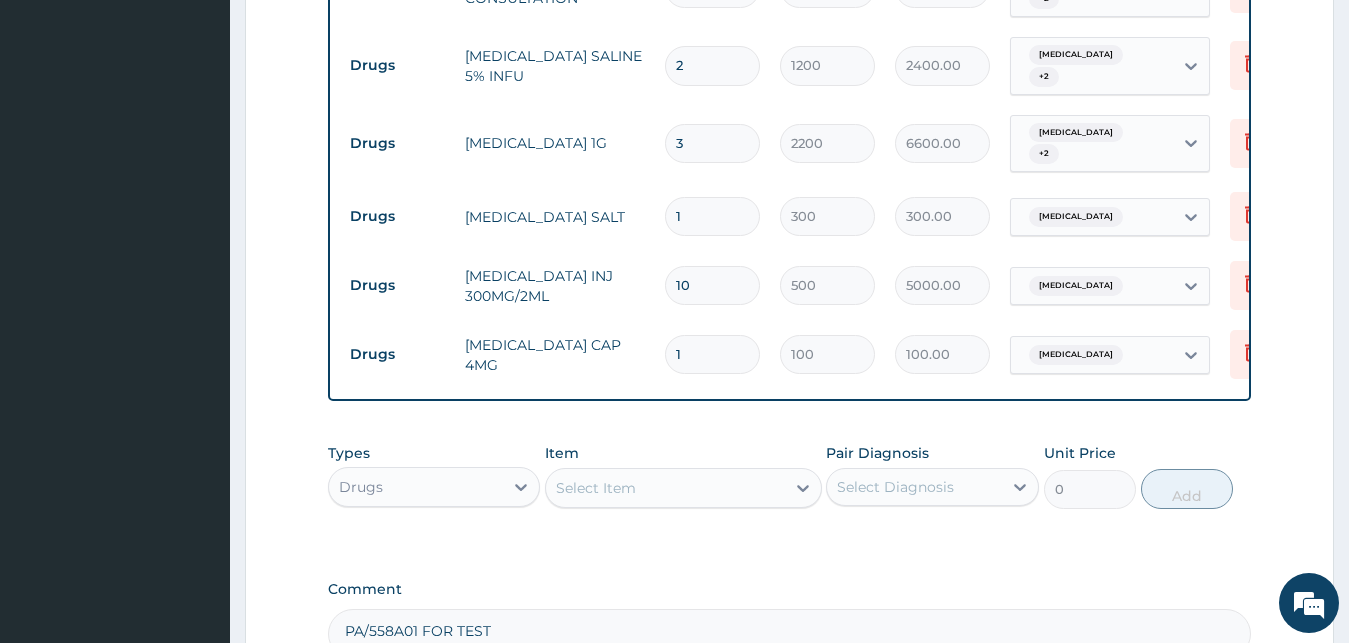drag, startPoint x: 698, startPoint y: 320, endPoint x: 554, endPoint y: 319, distance: 144.00348 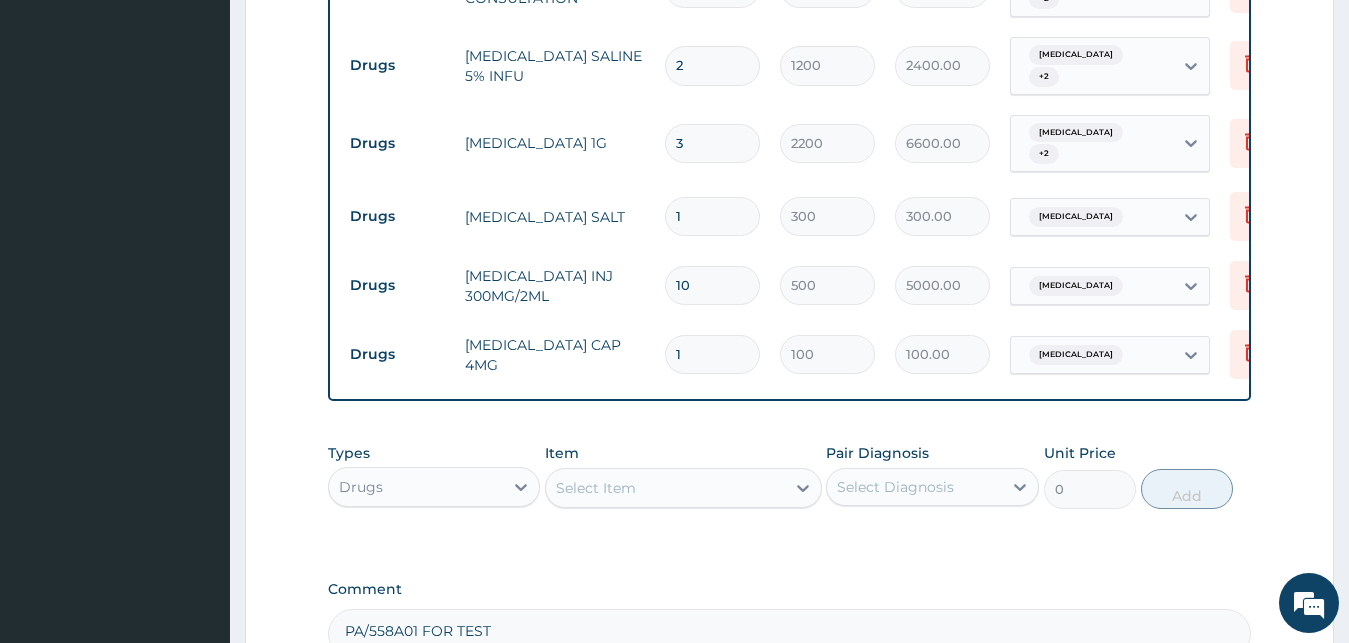 click on "1" at bounding box center (712, 354) 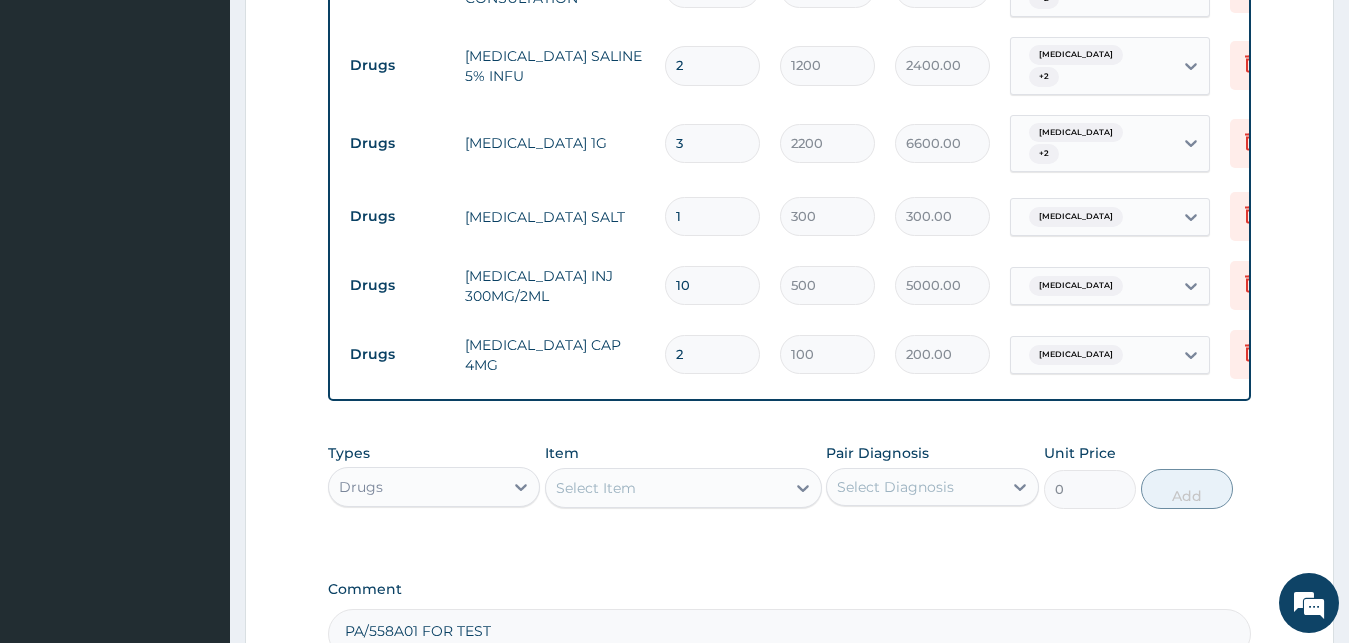 type on "2" 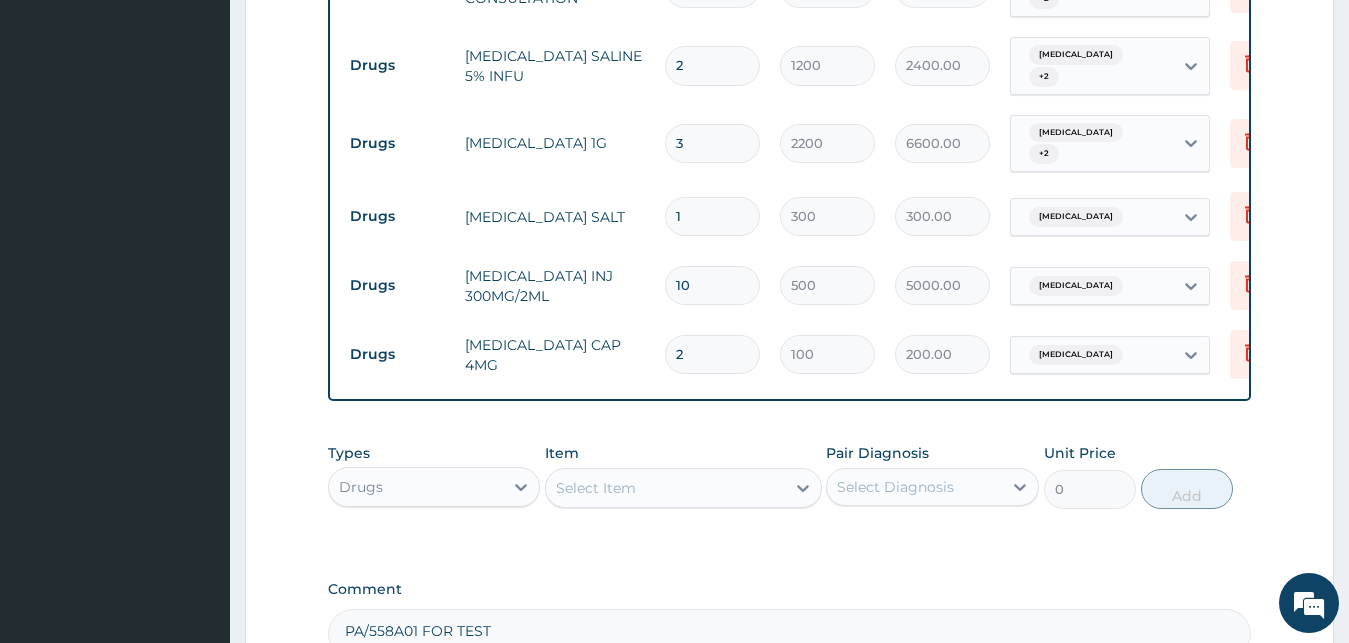 click on "Select Item" at bounding box center [596, 488] 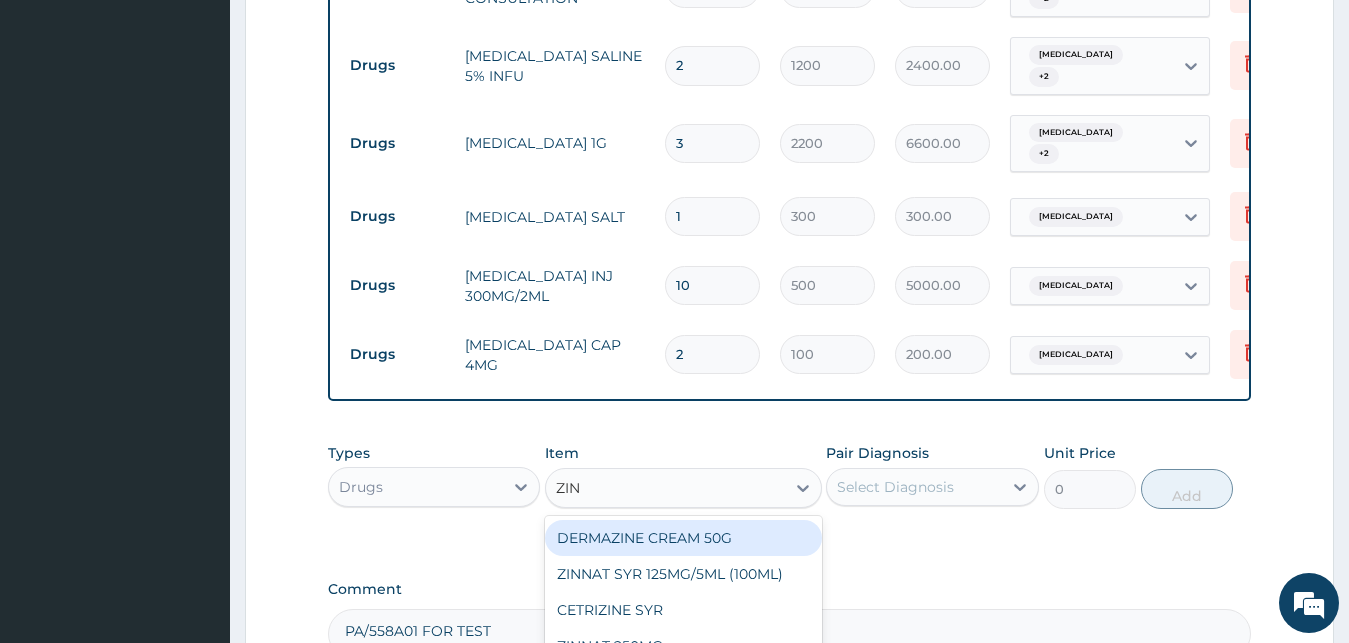 type on "ZINC" 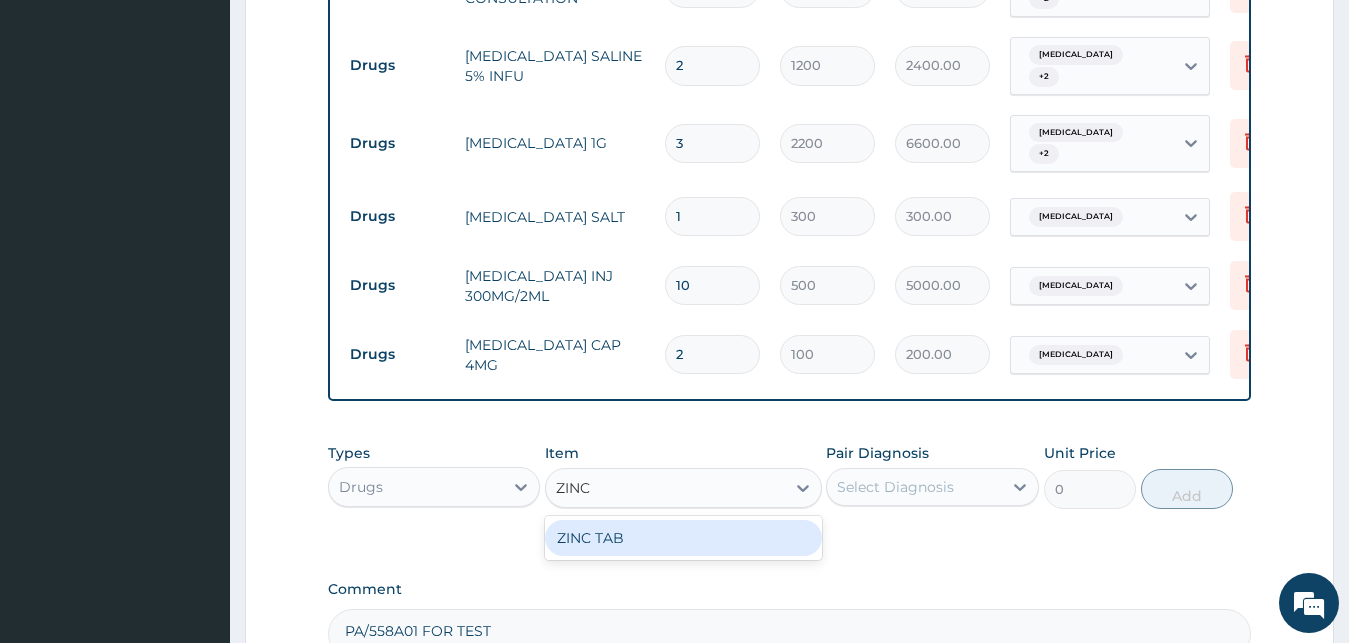 click on "ZINC TAB" at bounding box center [683, 538] 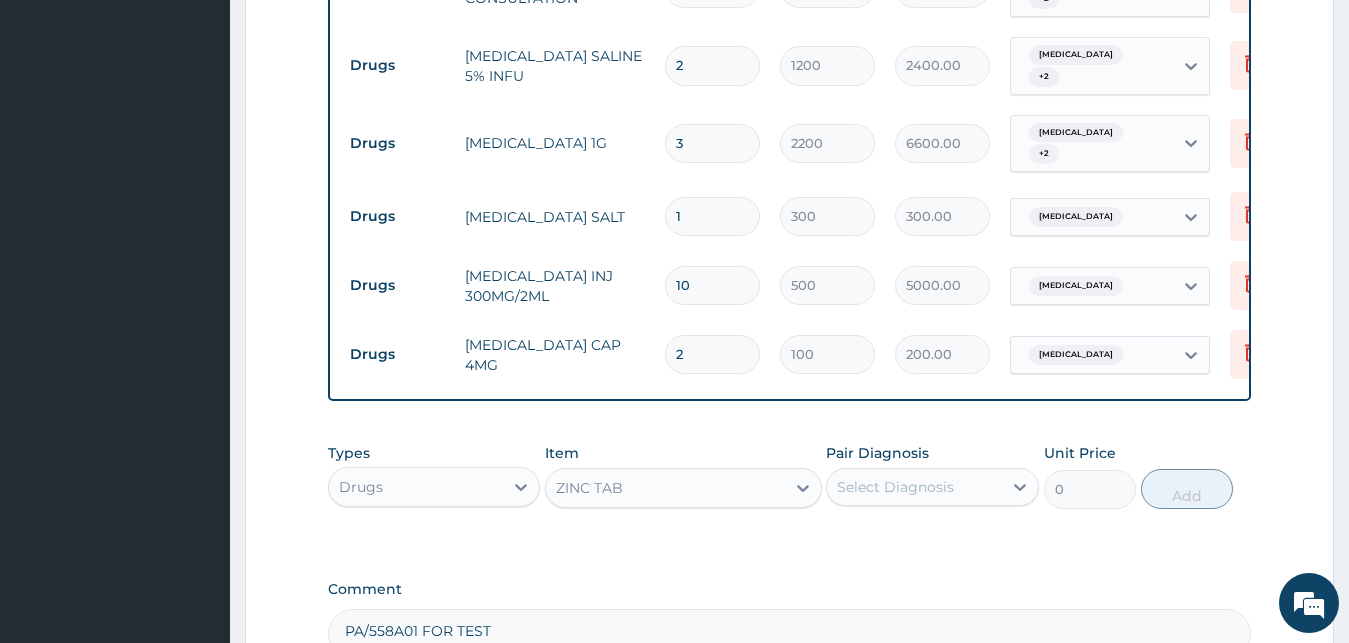 type 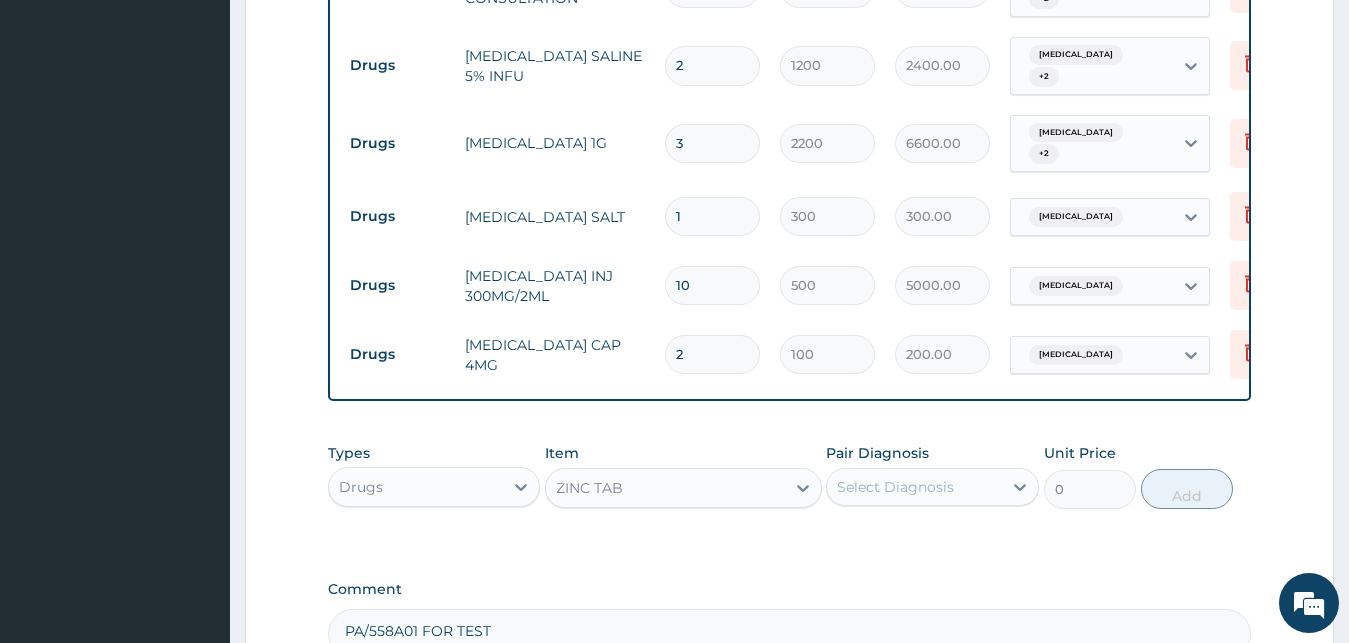 type on "70" 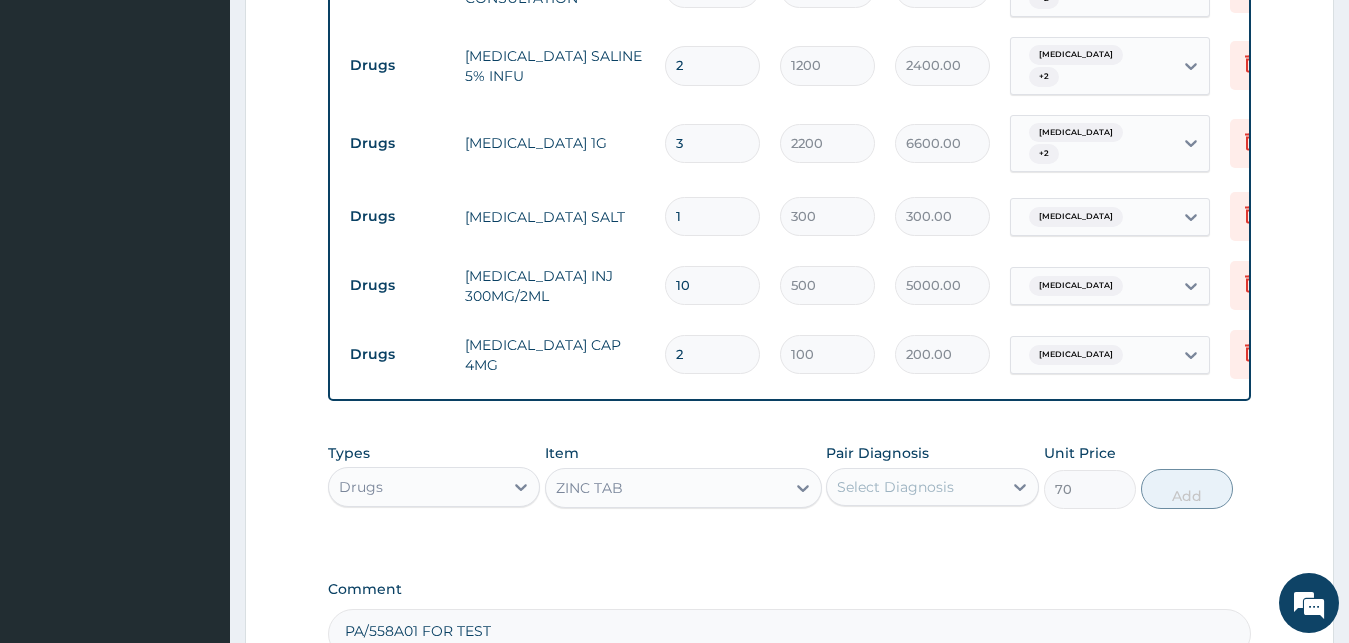 click on "Select Diagnosis" at bounding box center (895, 487) 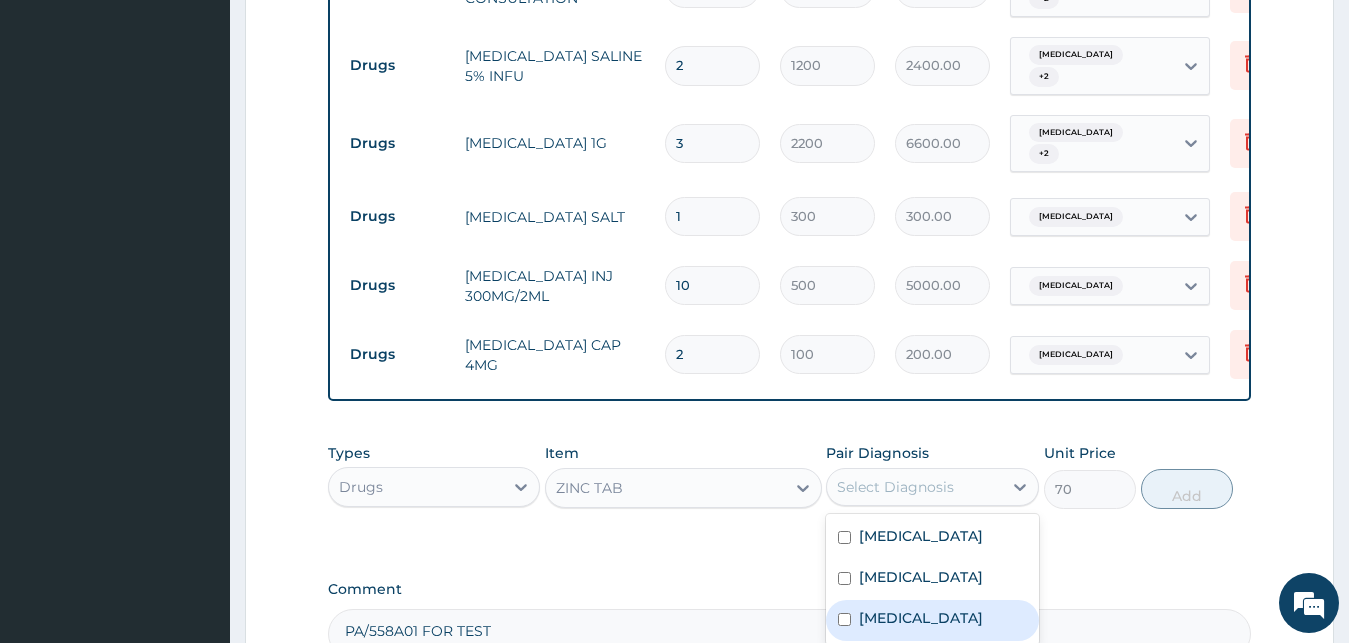 drag, startPoint x: 887, startPoint y: 599, endPoint x: 899, endPoint y: 599, distance: 12 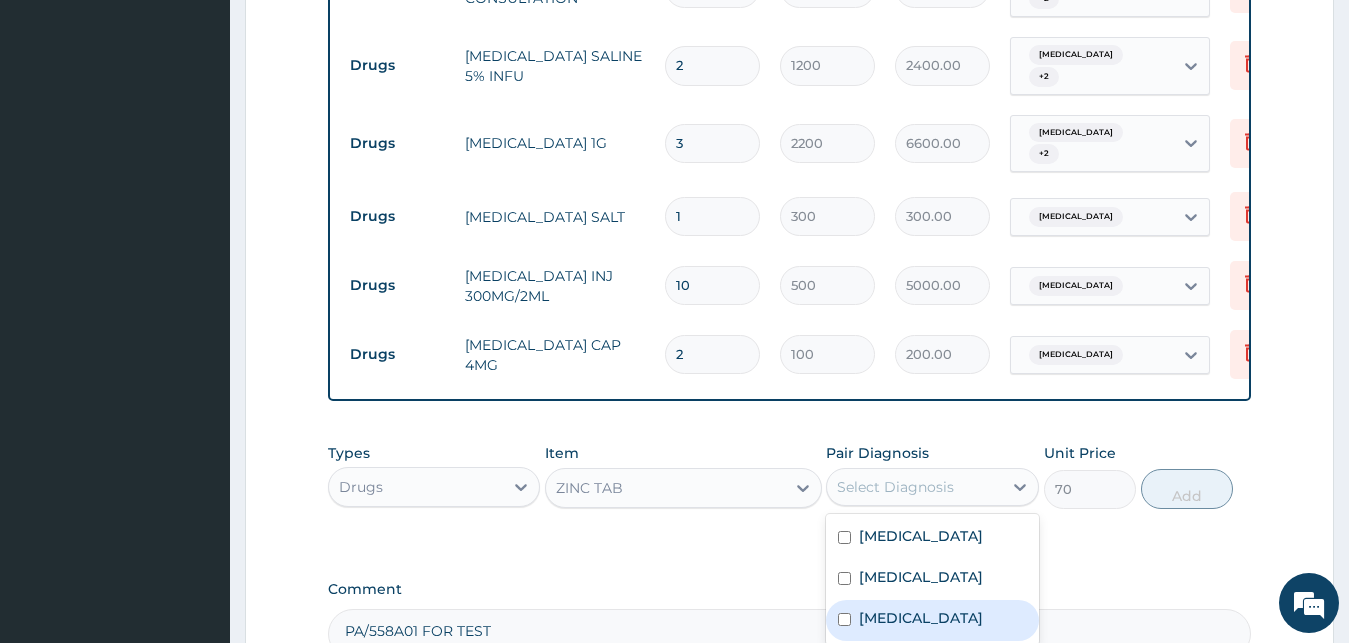 click on "Gastroenteritis" at bounding box center (921, 618) 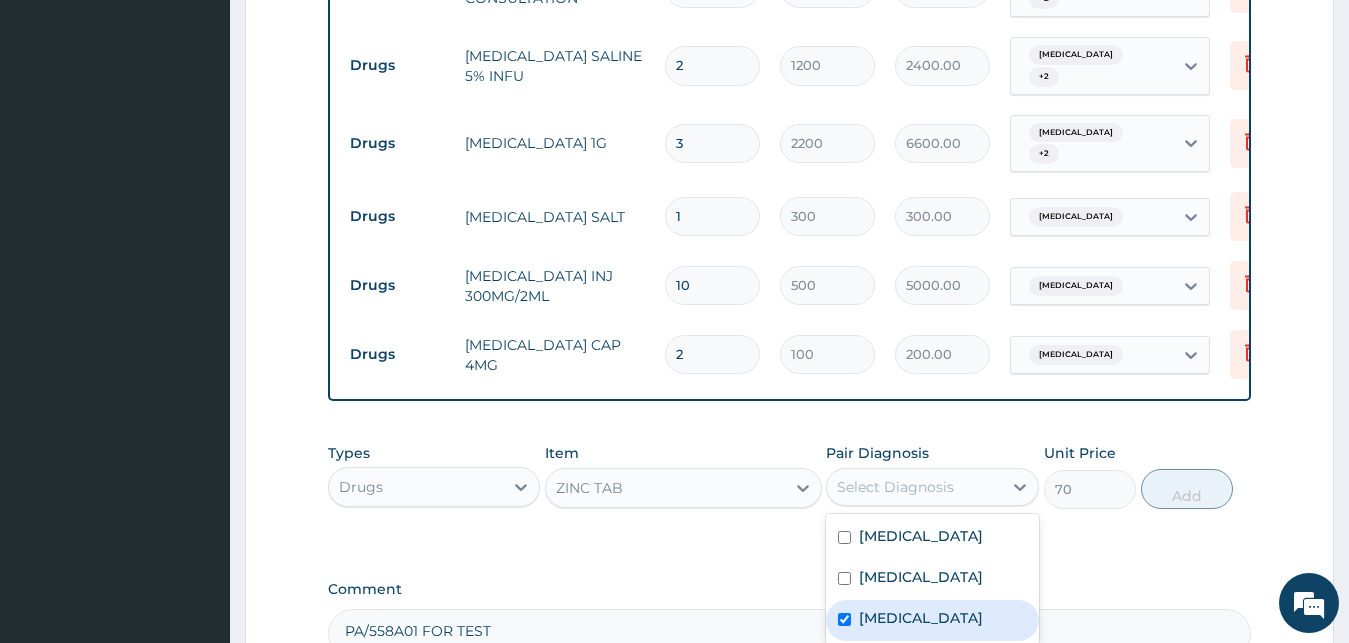 checkbox on "true" 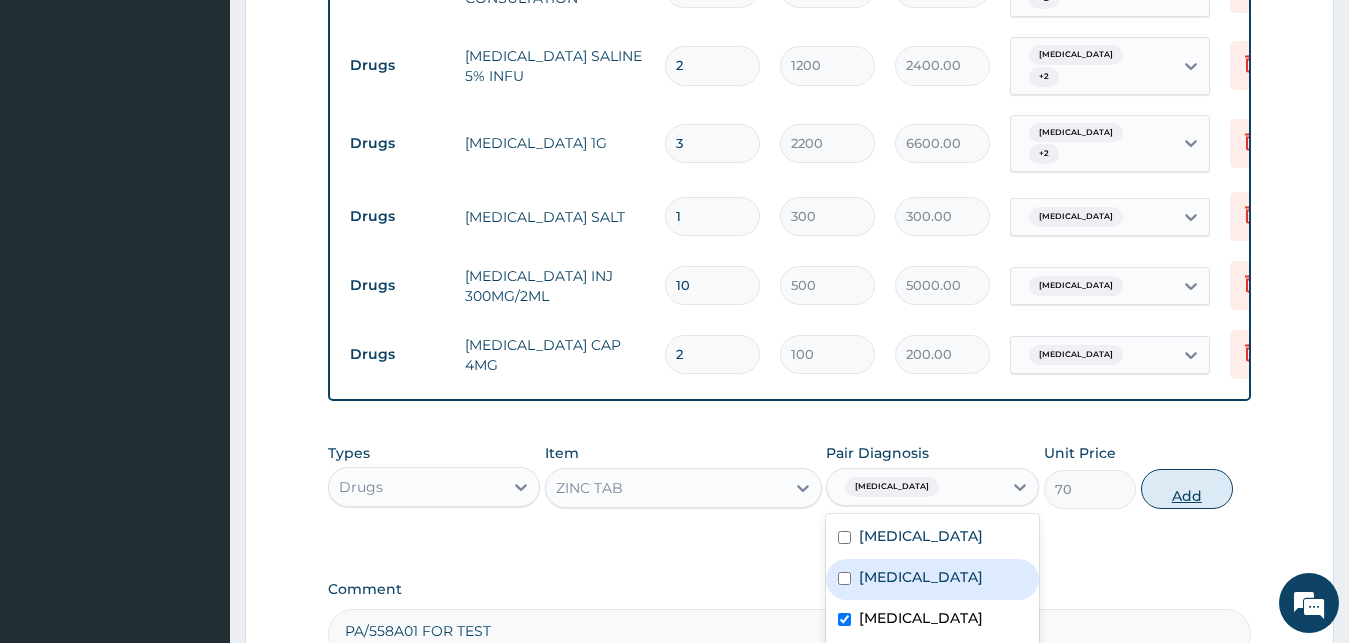 click on "Add" at bounding box center [1187, 489] 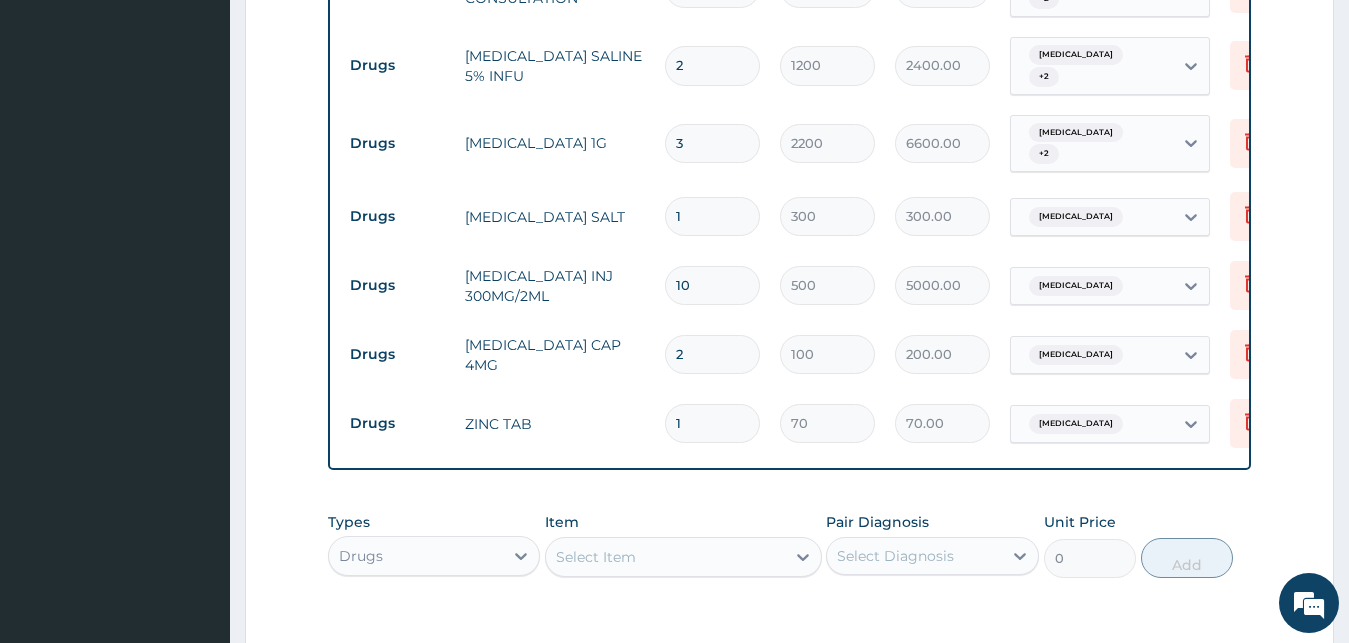 click on "1" at bounding box center [712, 423] 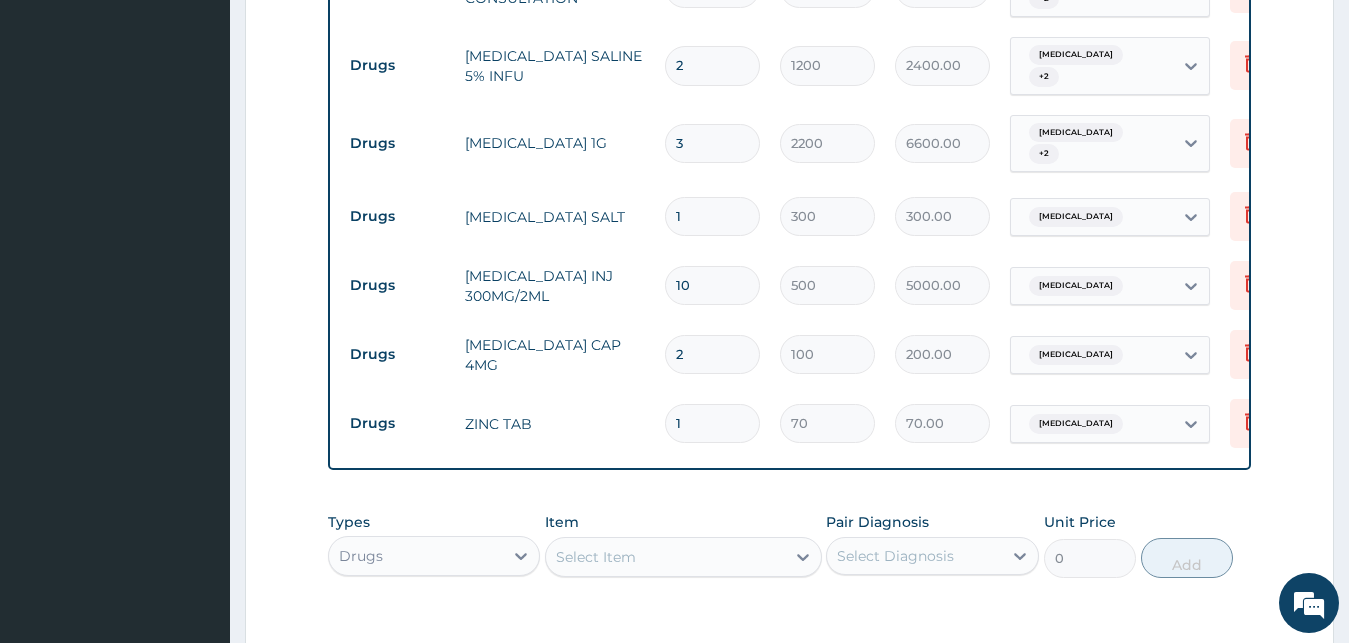 click on "ZINC TAB" at bounding box center [555, 424] 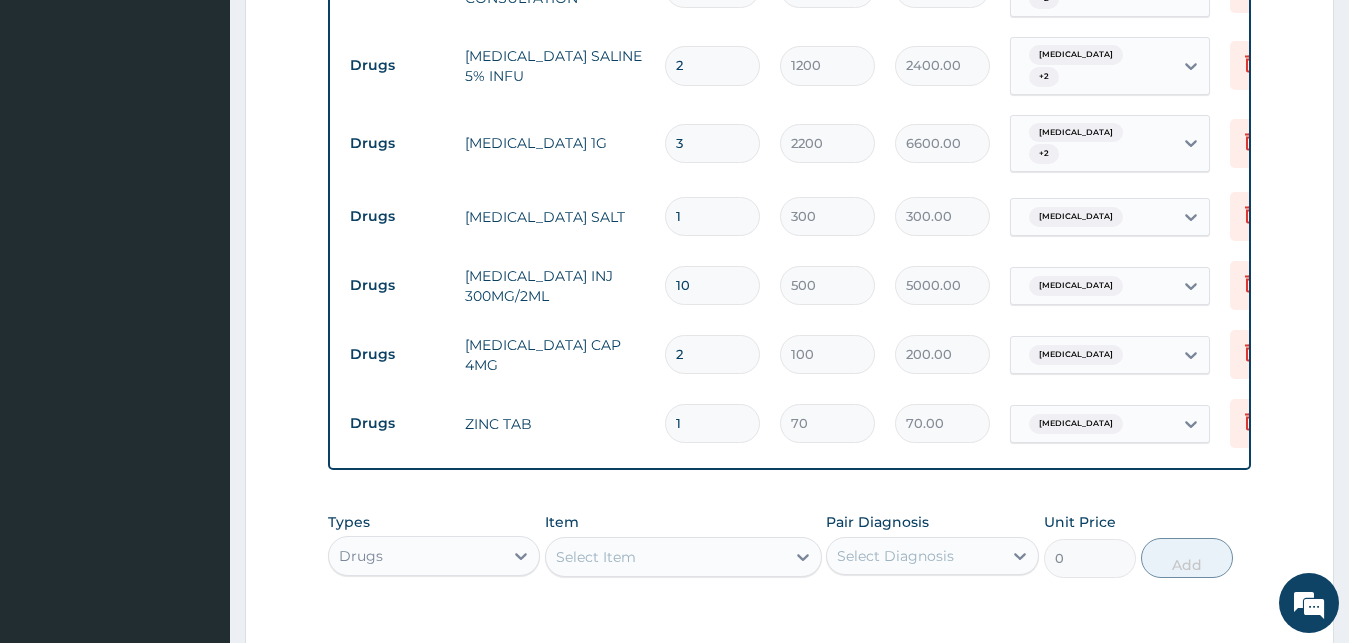 click on "70" at bounding box center (827, 423) 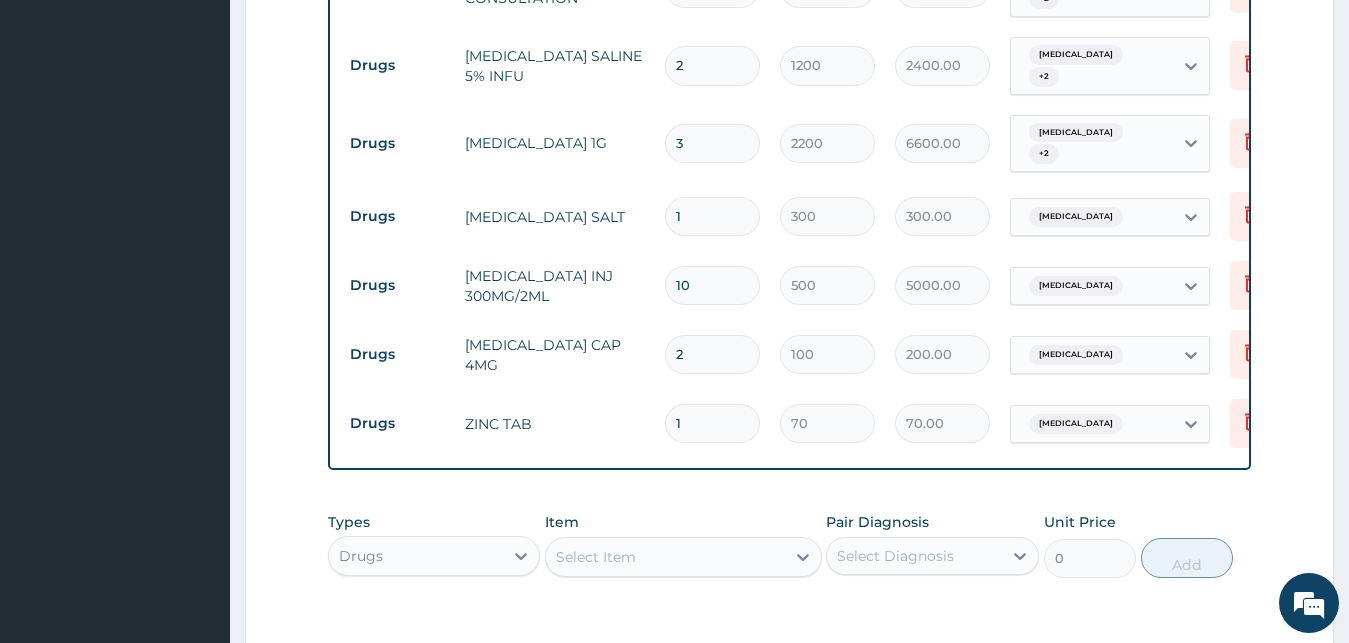 click on "1" at bounding box center (712, 423) 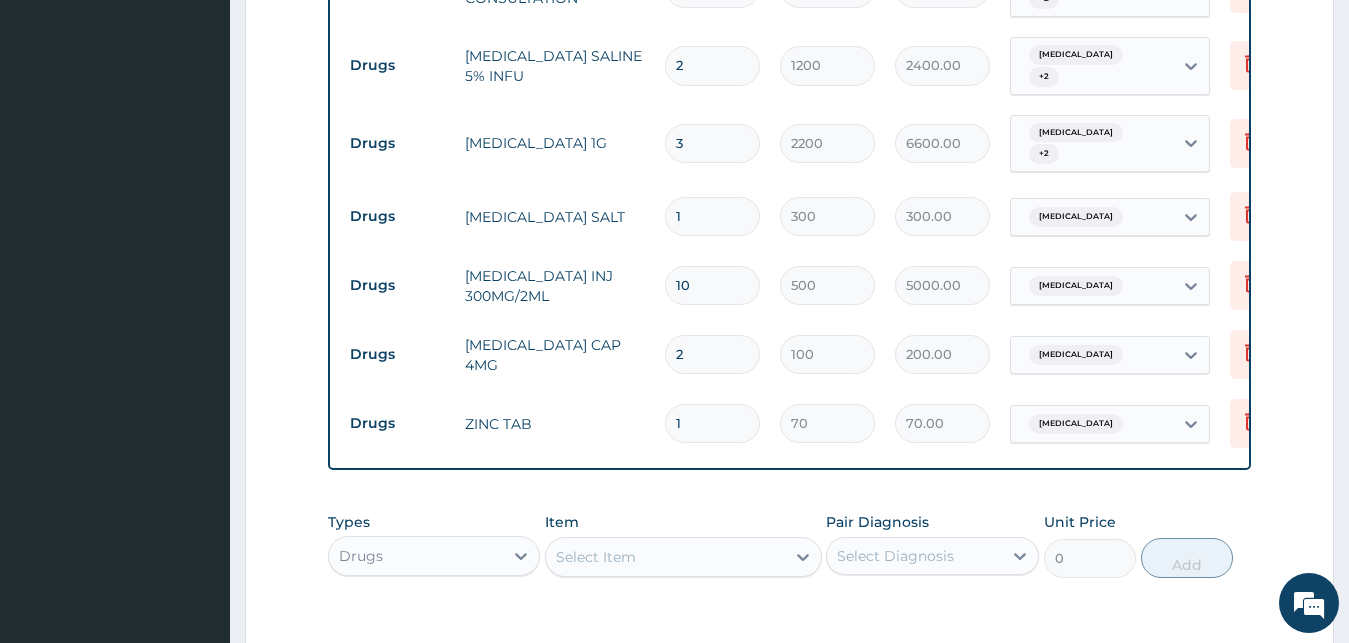type on "10" 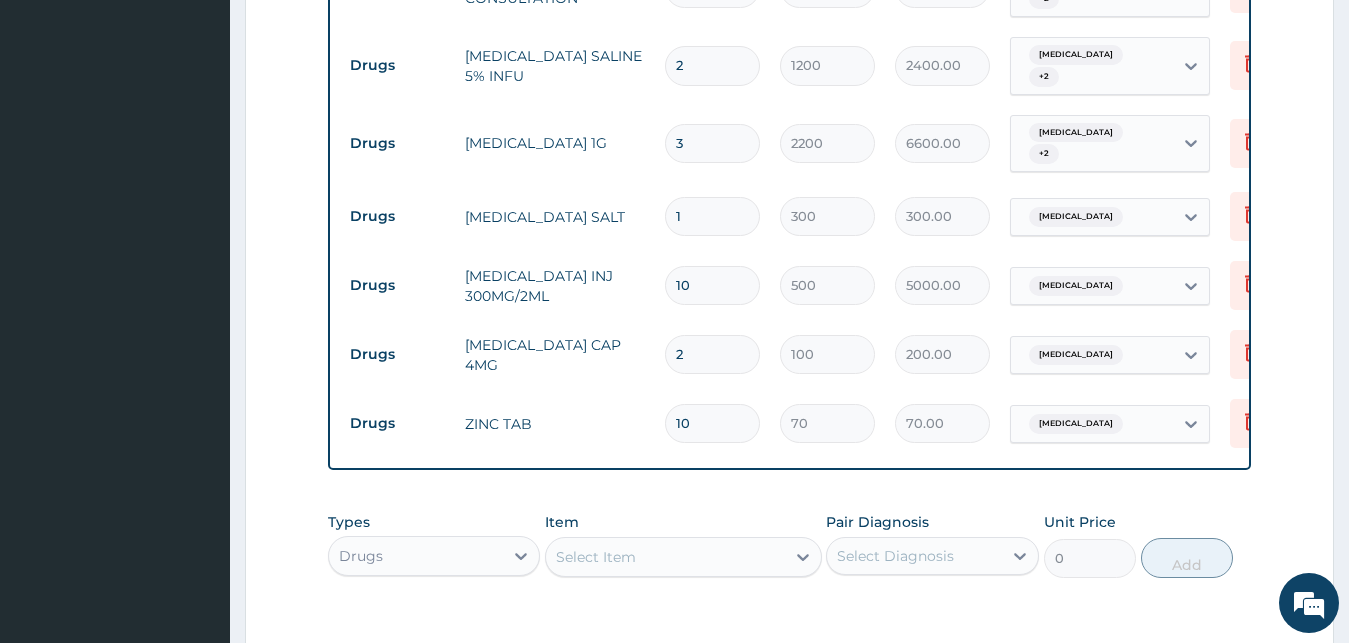 type on "700.00" 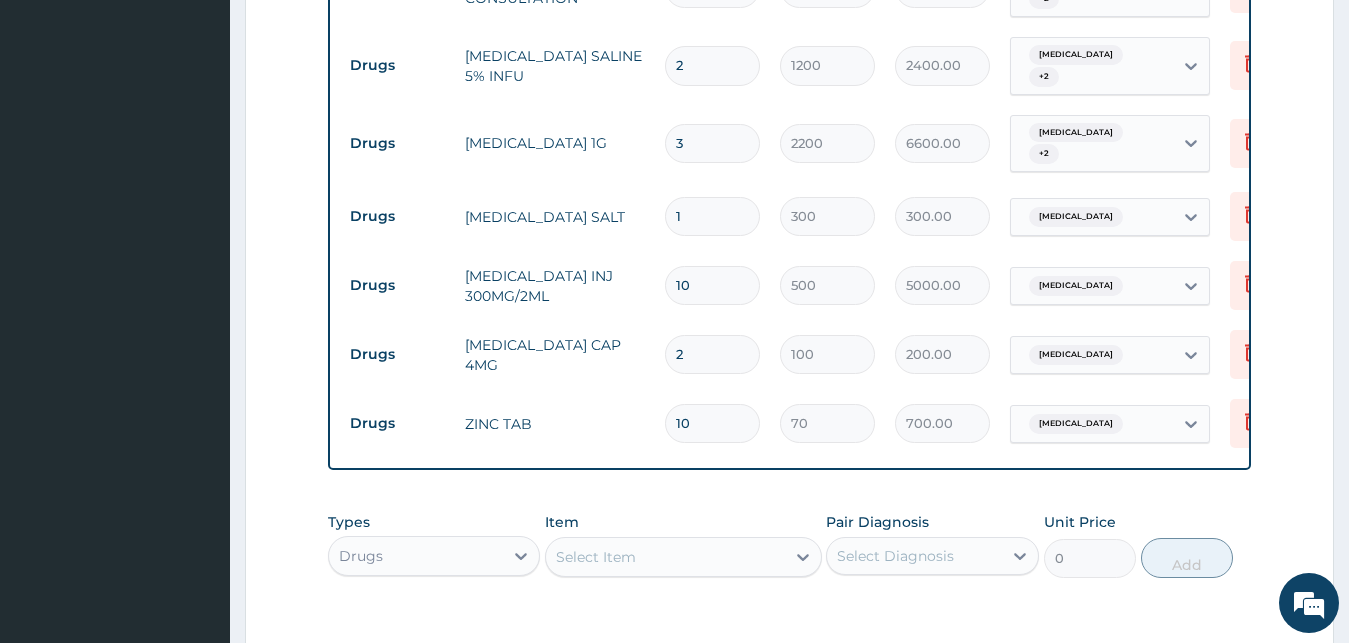 type on "10" 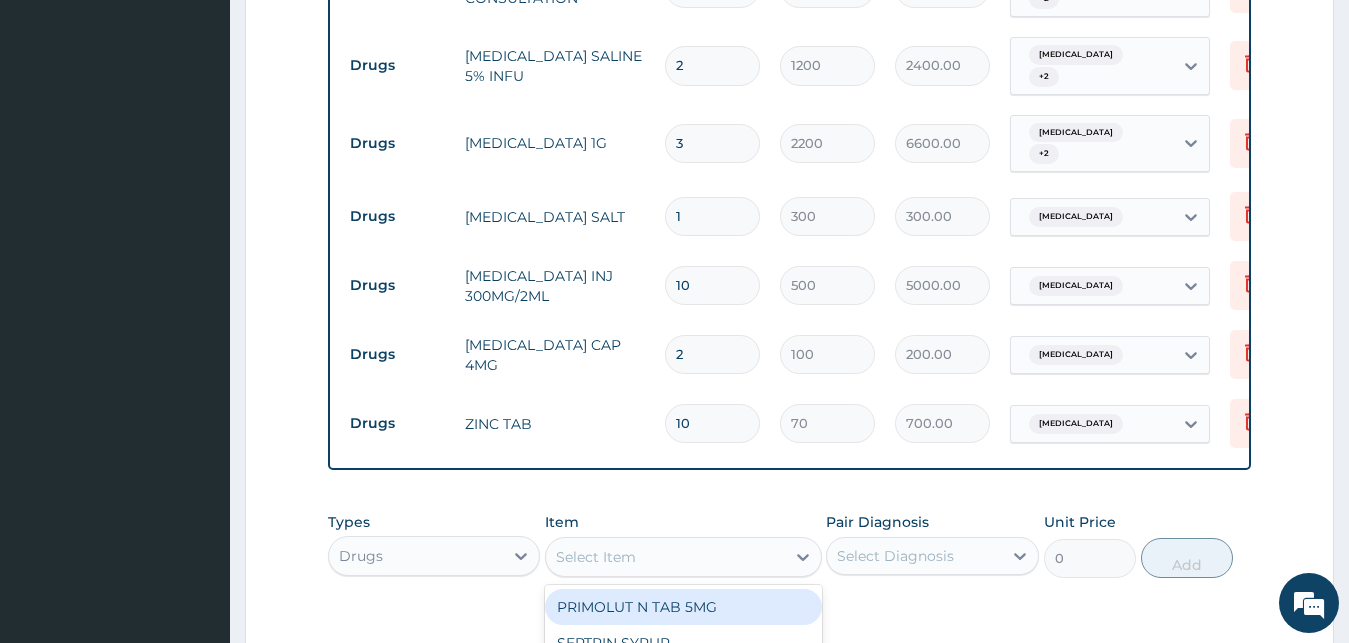 click on "Select Item" at bounding box center [683, 557] 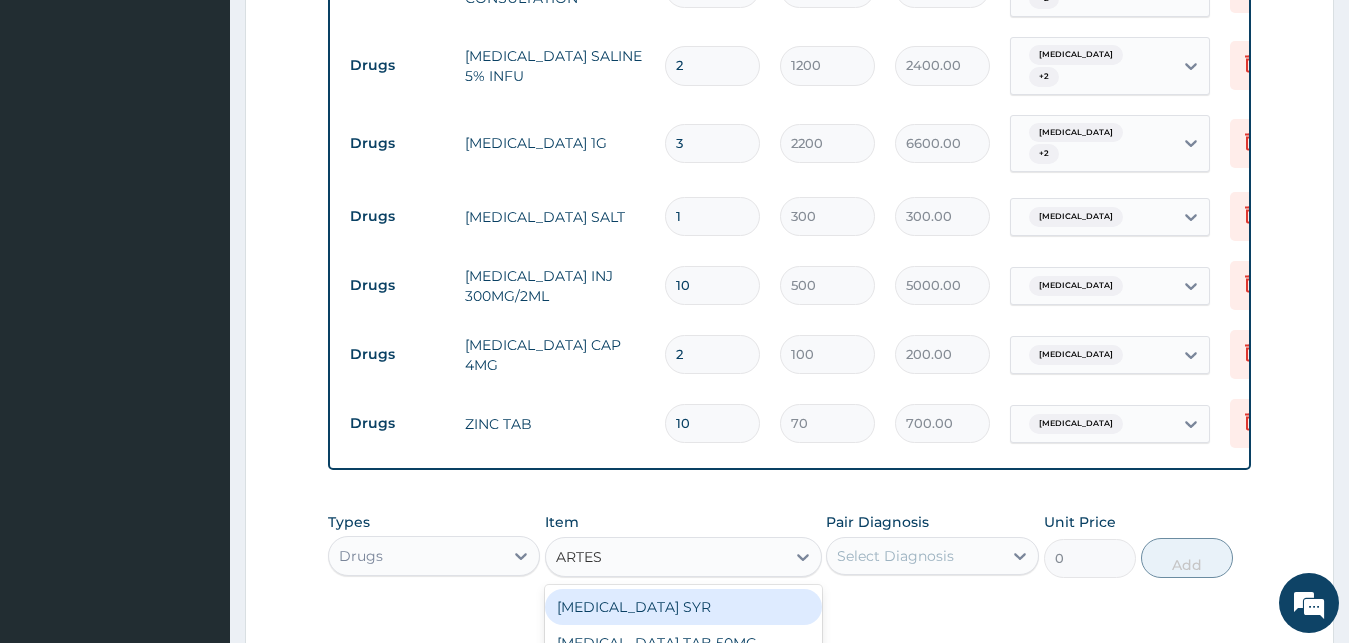 type on "ARTESU" 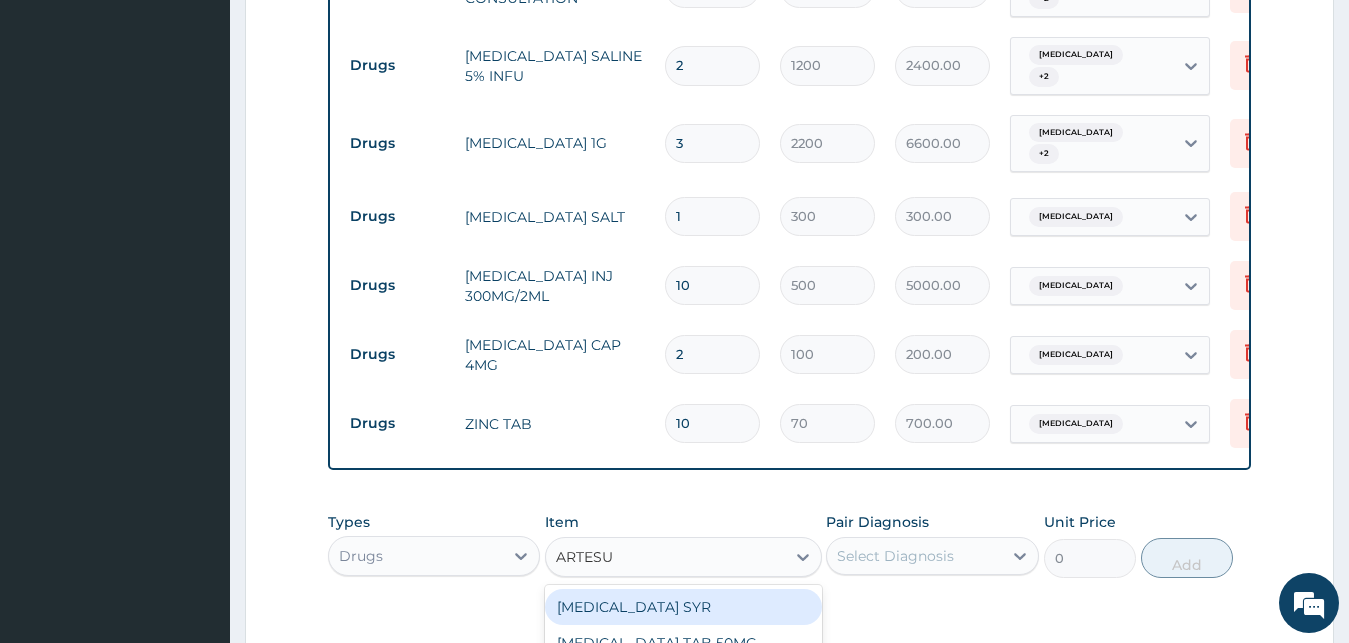 scroll, scrollTop: 1273, scrollLeft: 0, axis: vertical 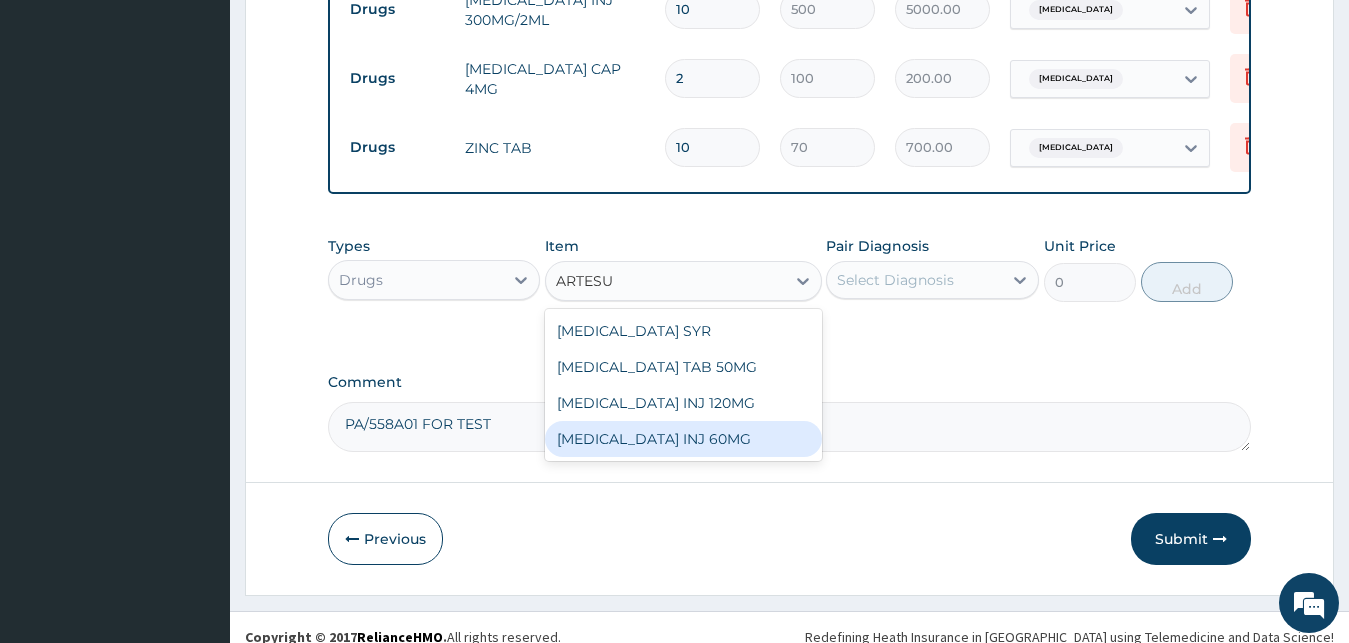 click on "[MEDICAL_DATA] INJ 60MG" at bounding box center (683, 439) 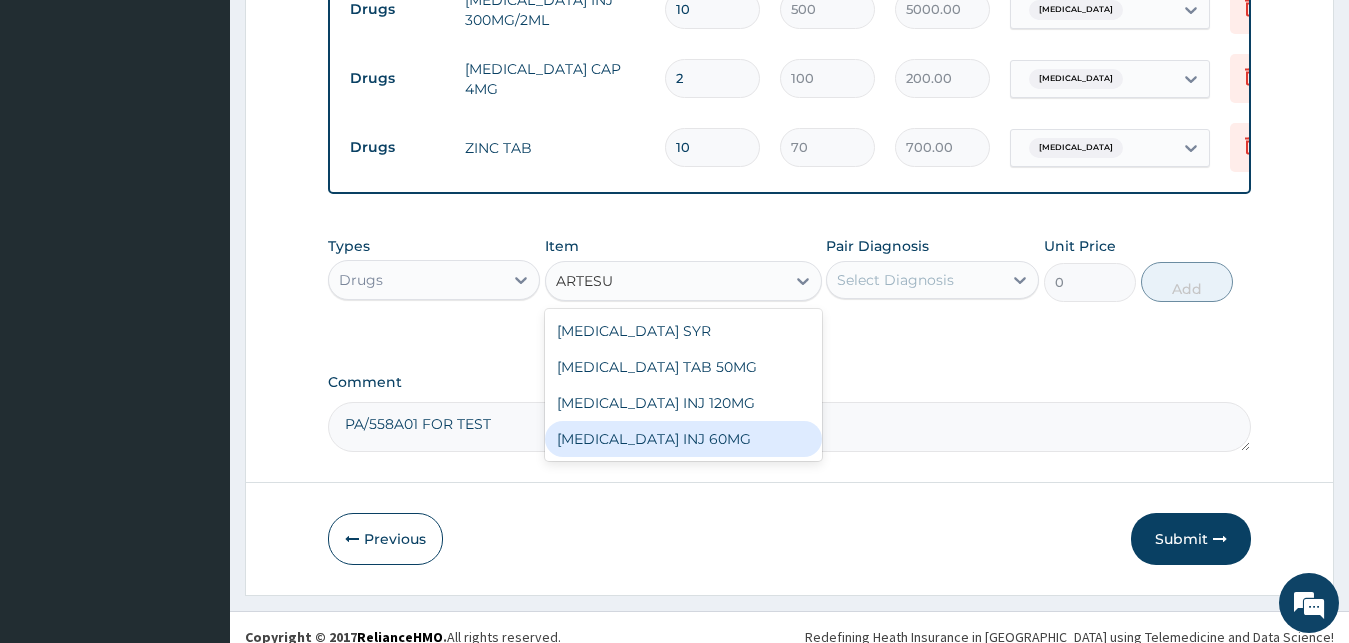 type 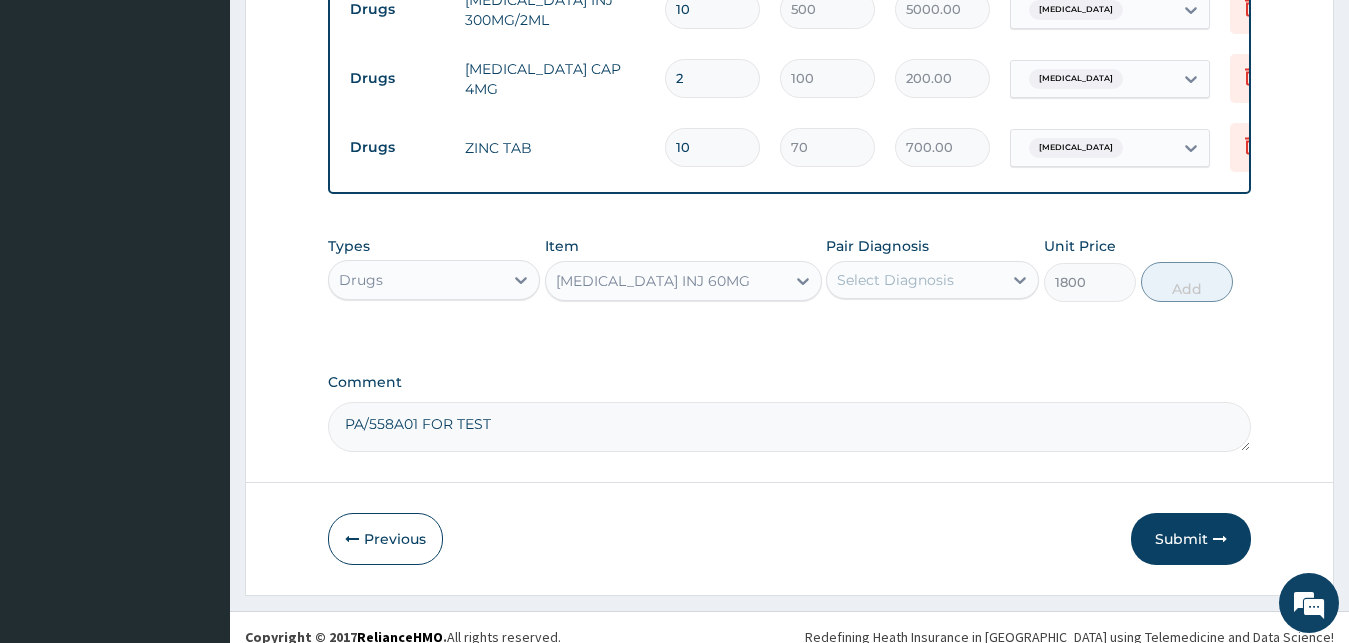drag, startPoint x: 941, startPoint y: 267, endPoint x: 941, endPoint y: 285, distance: 18 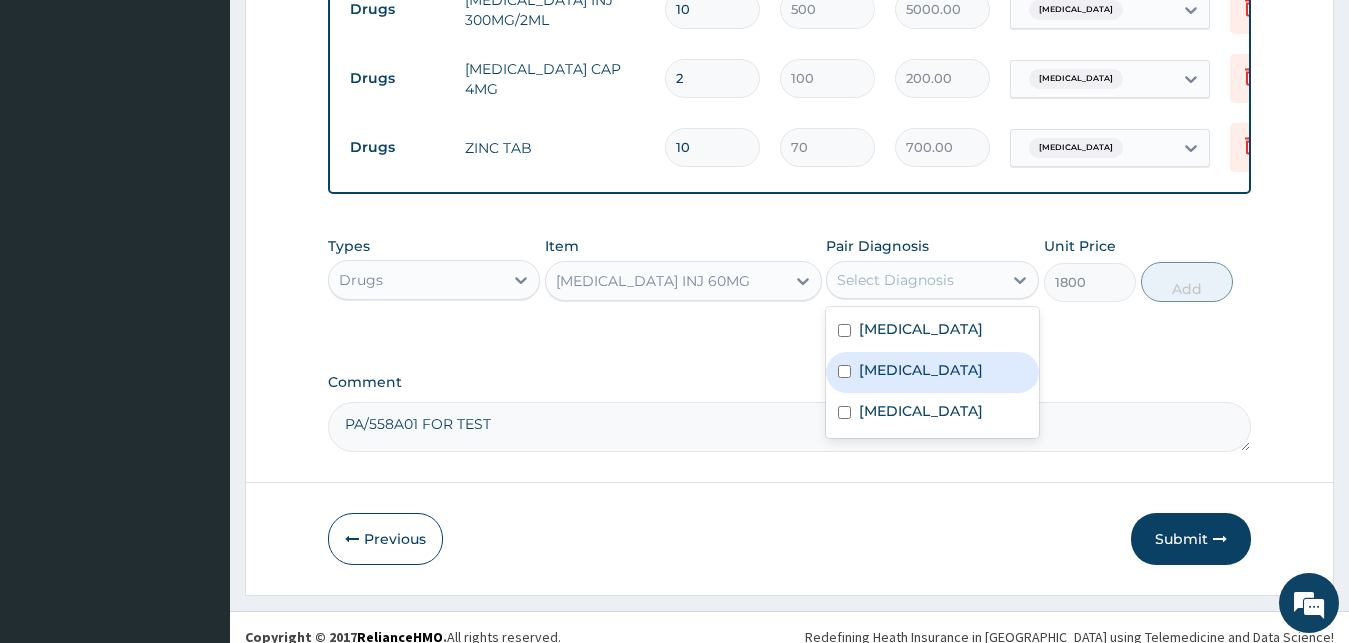 click on "Malaria" at bounding box center (932, 372) 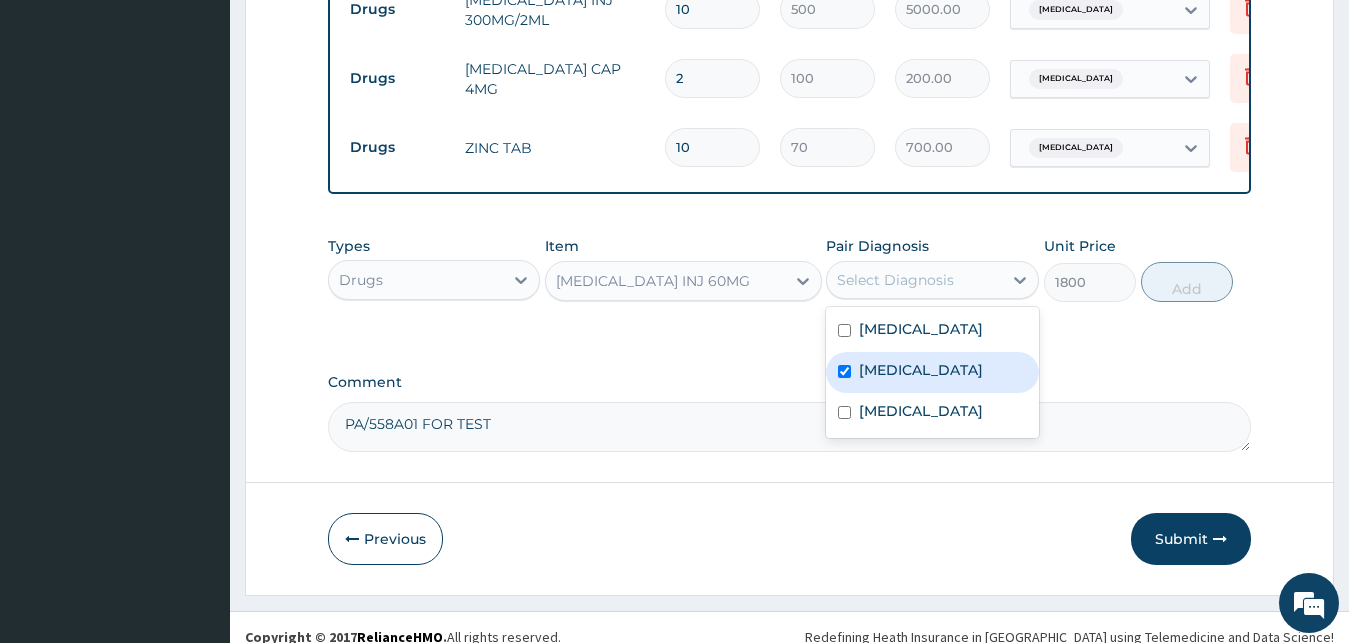 checkbox on "true" 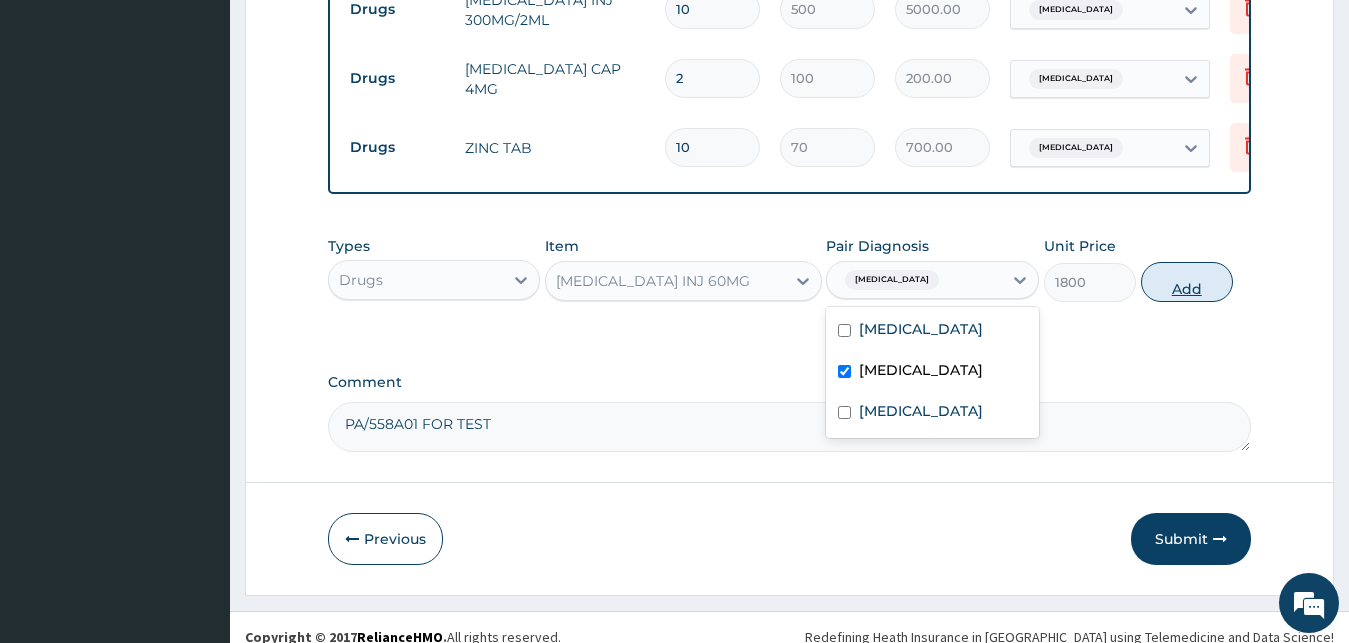 click on "Add" at bounding box center (1187, 282) 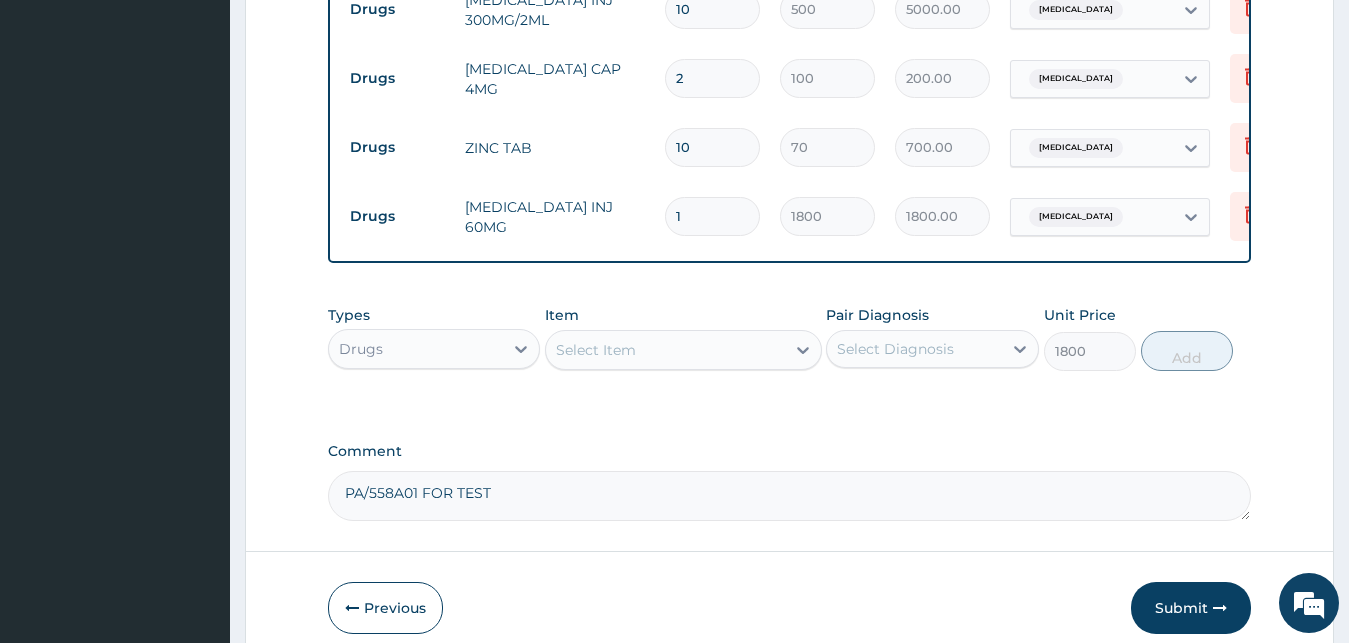 type on "0" 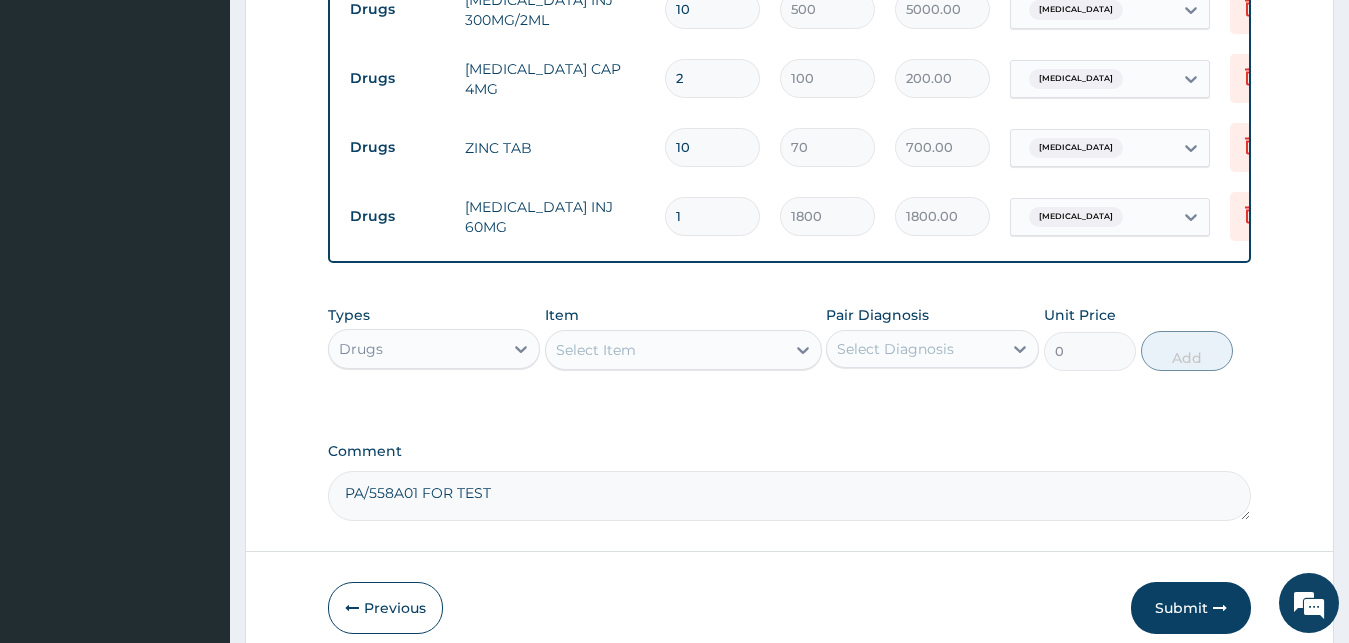 drag, startPoint x: 711, startPoint y: 176, endPoint x: 604, endPoint y: 176, distance: 107 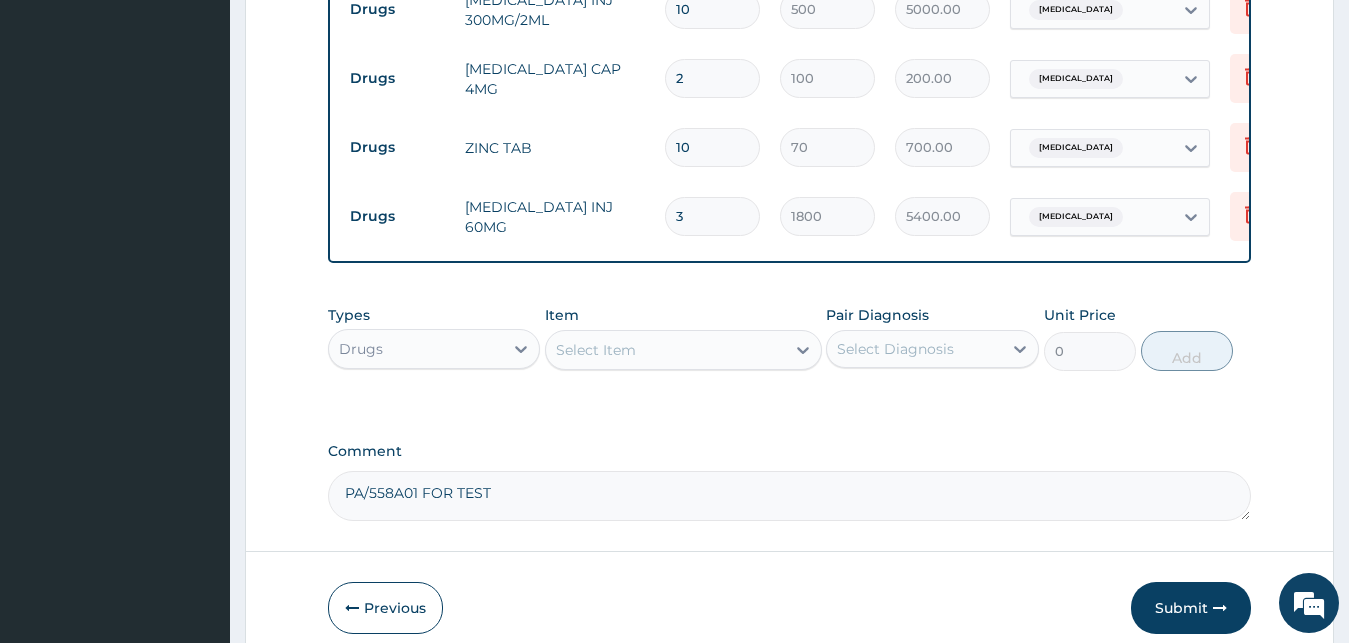 type on "3" 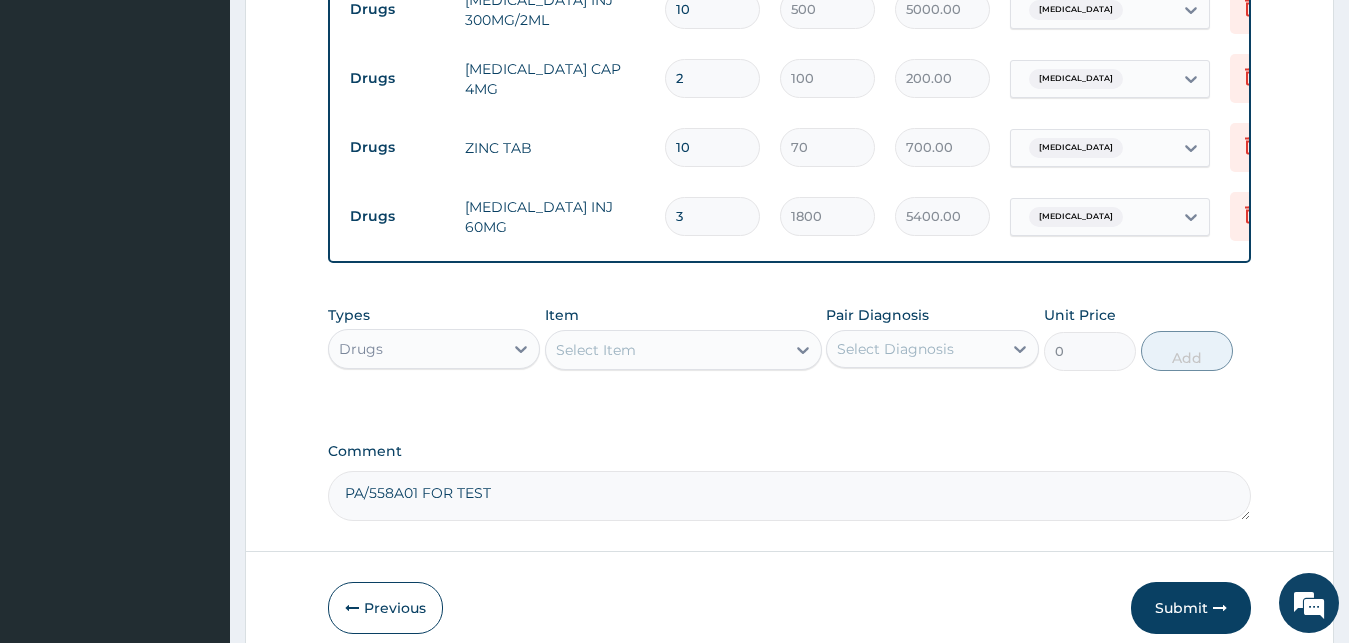 click on "Select Item" at bounding box center (596, 350) 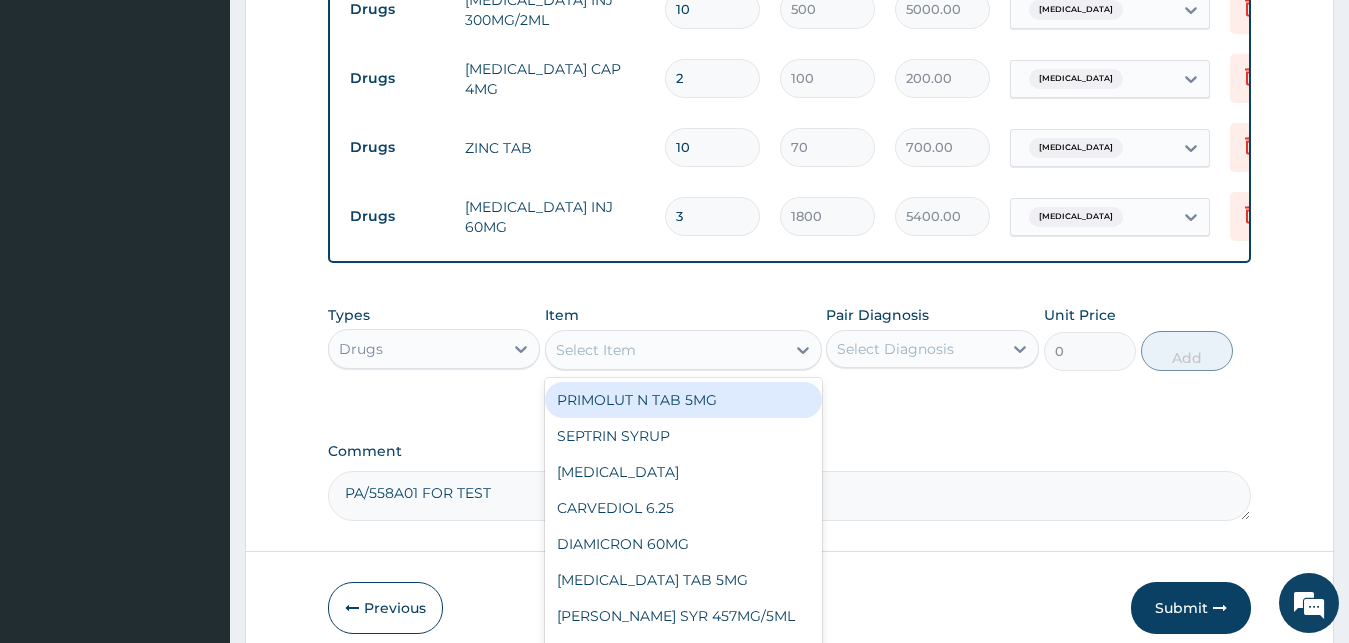 click on "Drugs" at bounding box center [416, 349] 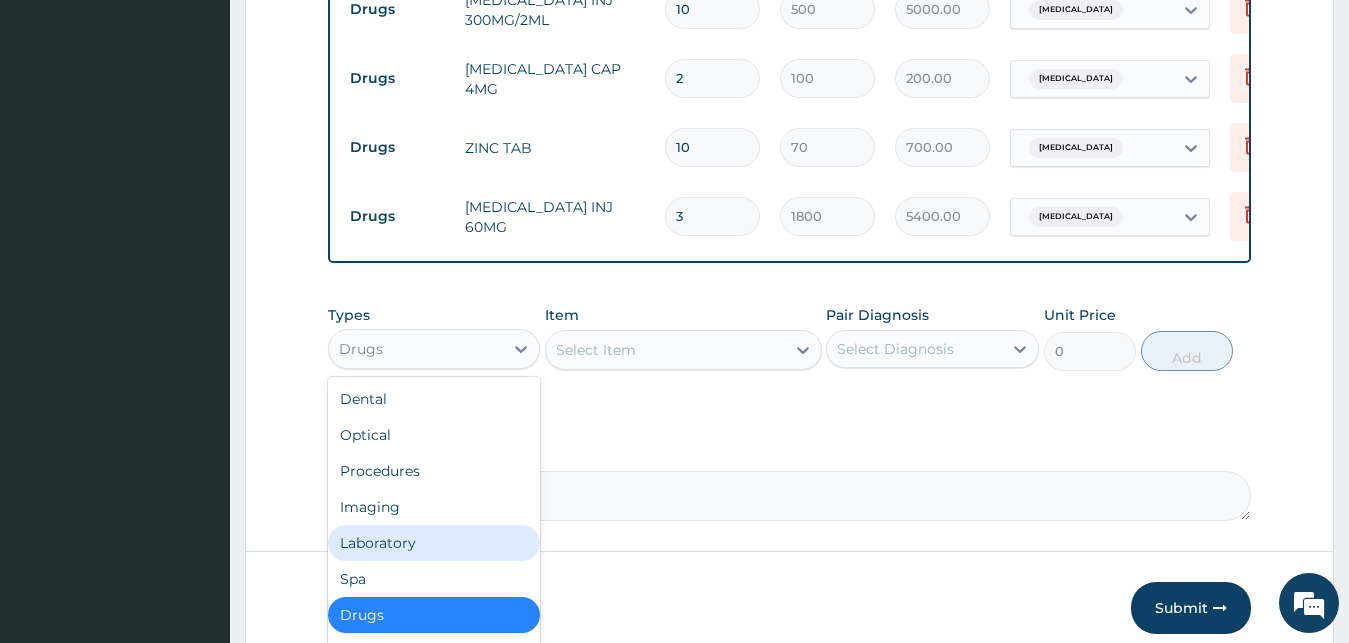 click on "Laboratory" at bounding box center [434, 543] 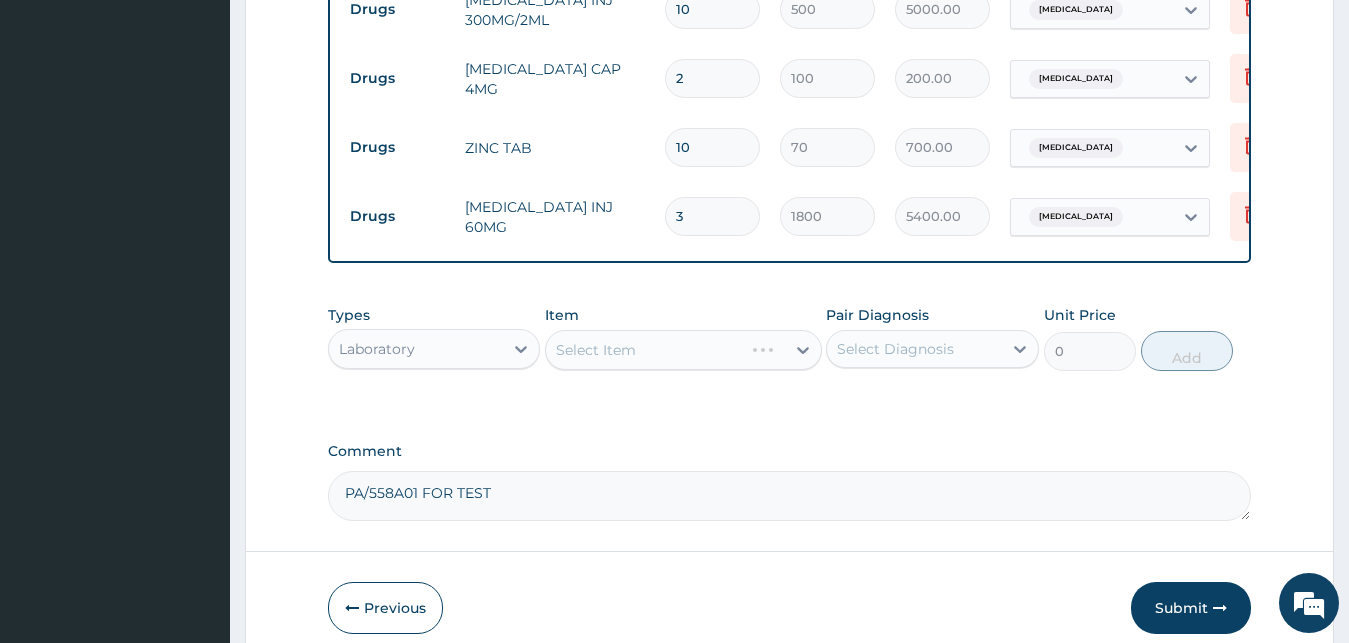 click on "Select Item" at bounding box center (683, 350) 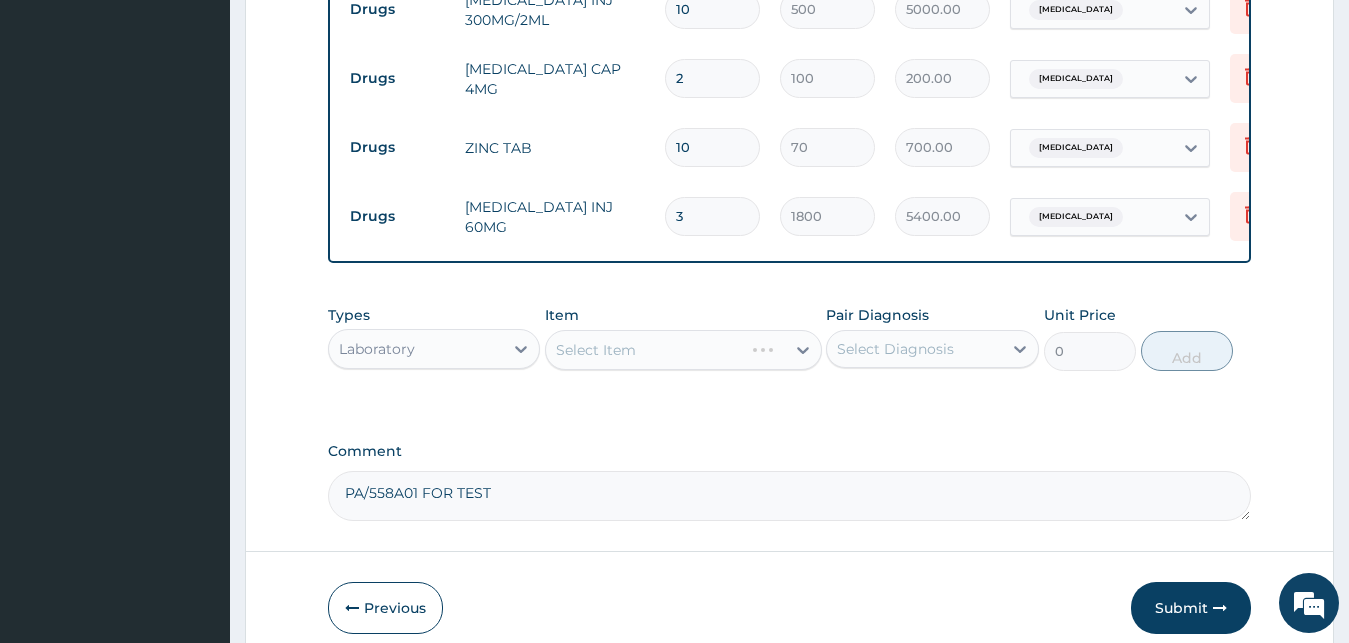 click on "Select Item" at bounding box center (644, 350) 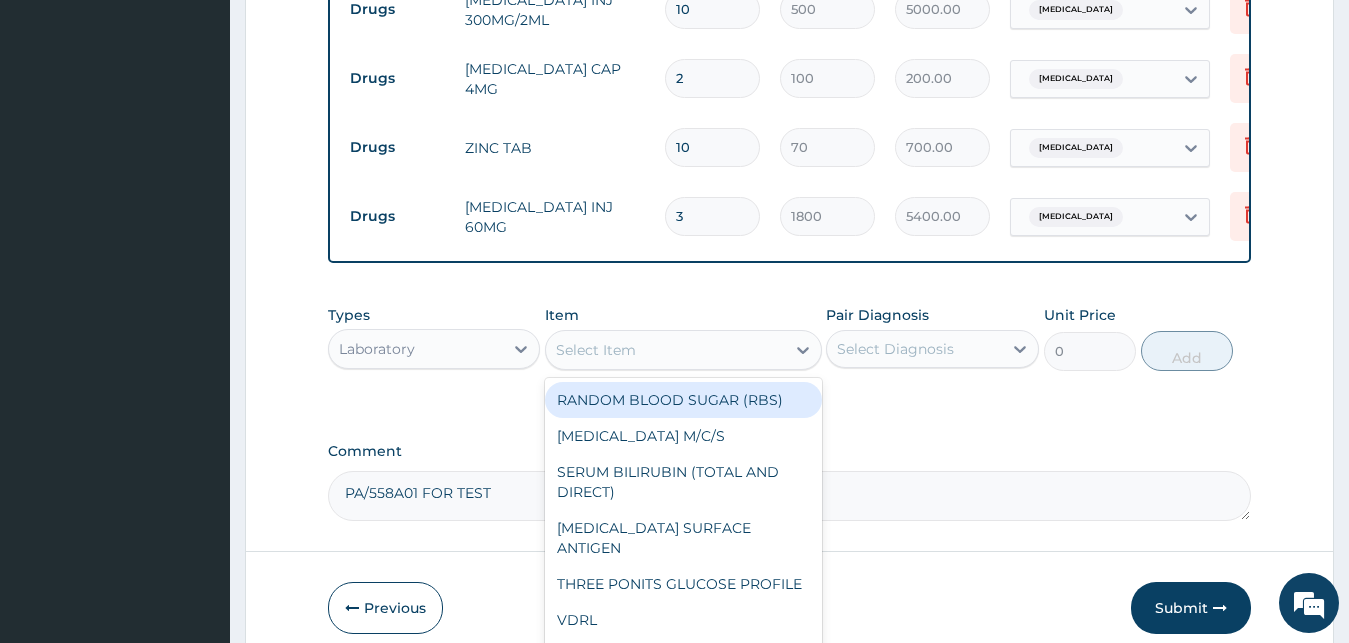 click on "Select Item" at bounding box center [665, 350] 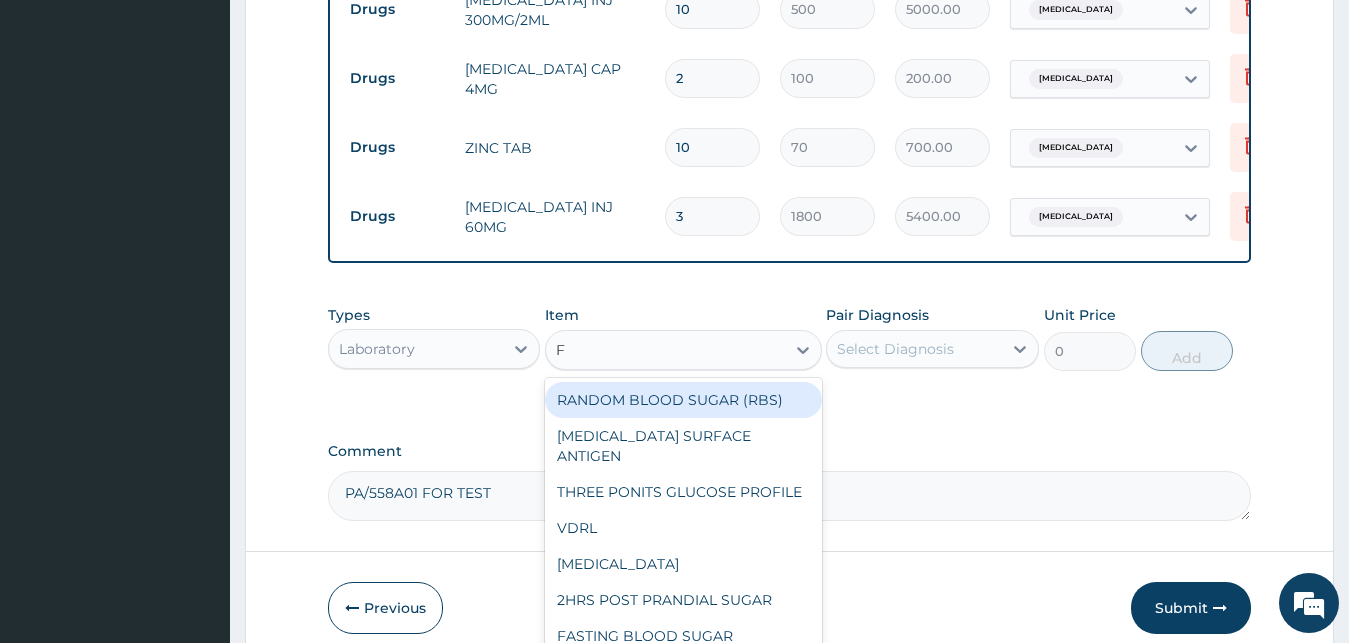 type on "FC" 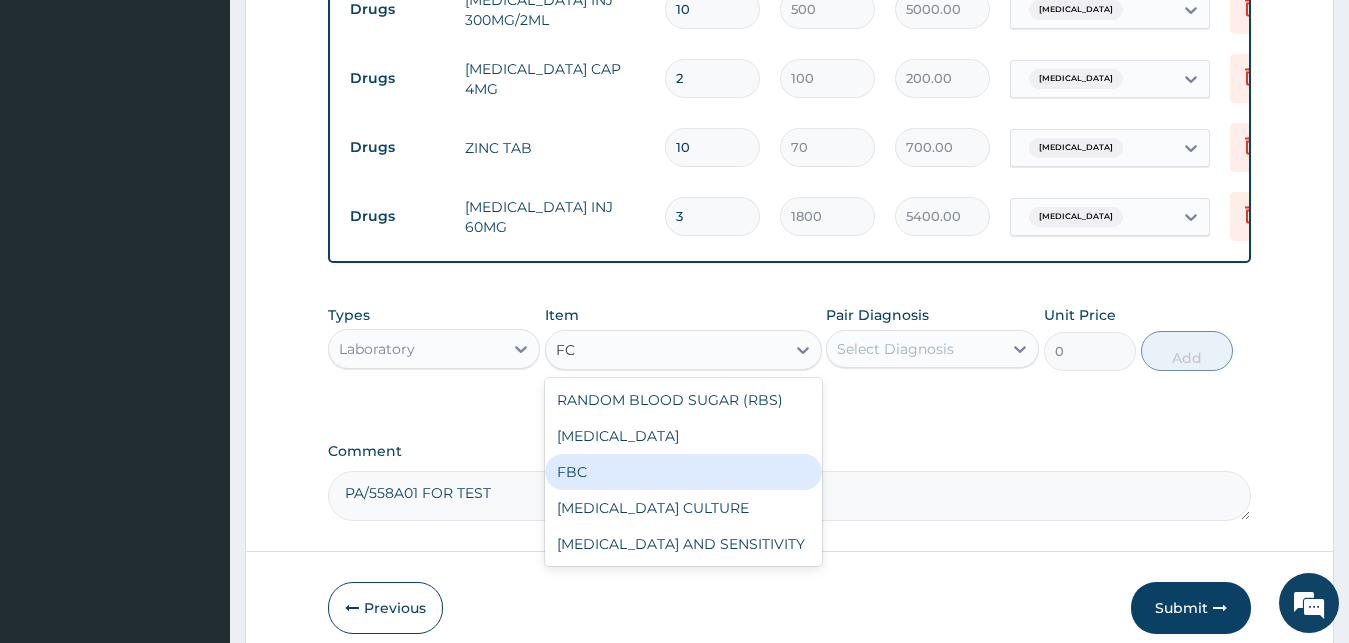 click on "FBC" at bounding box center (683, 472) 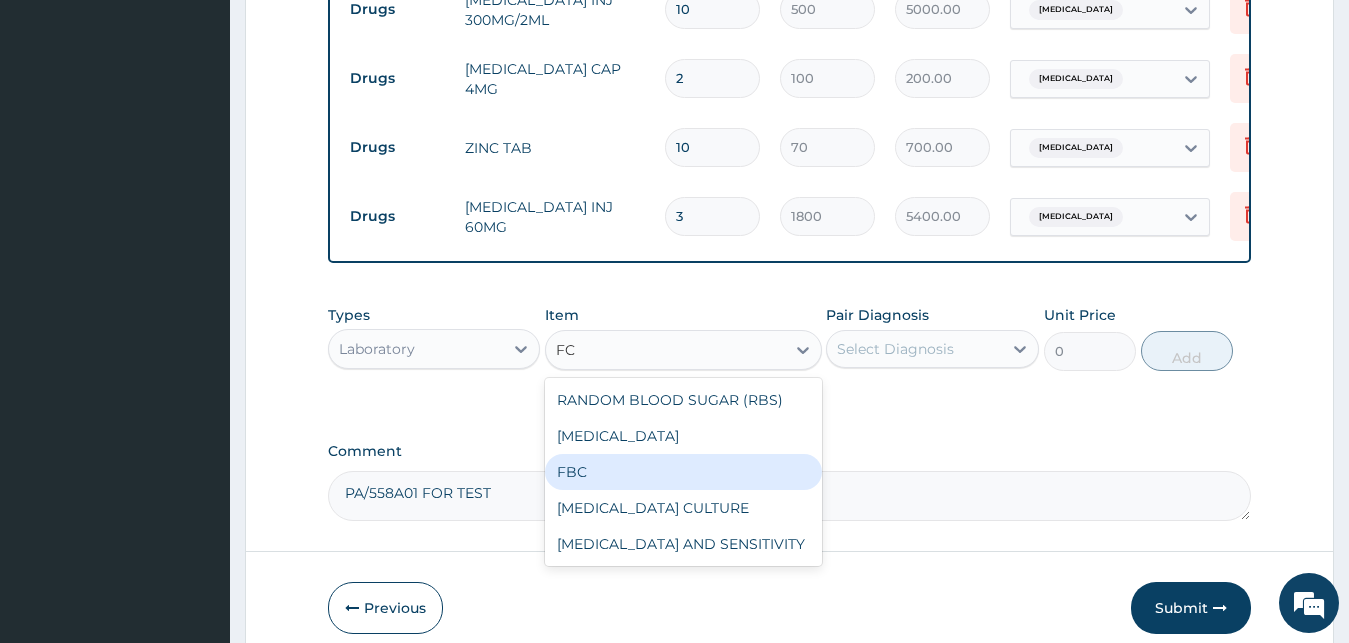 type 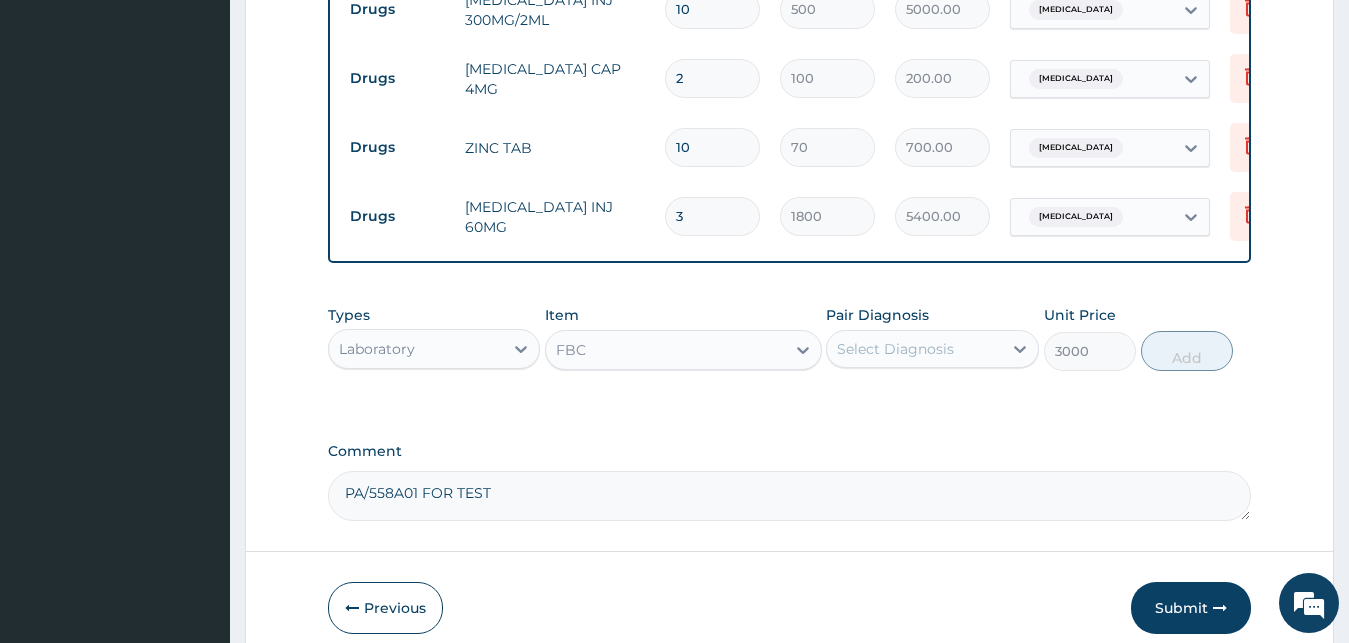 drag, startPoint x: 643, startPoint y: 302, endPoint x: 631, endPoint y: 350, distance: 49.47727 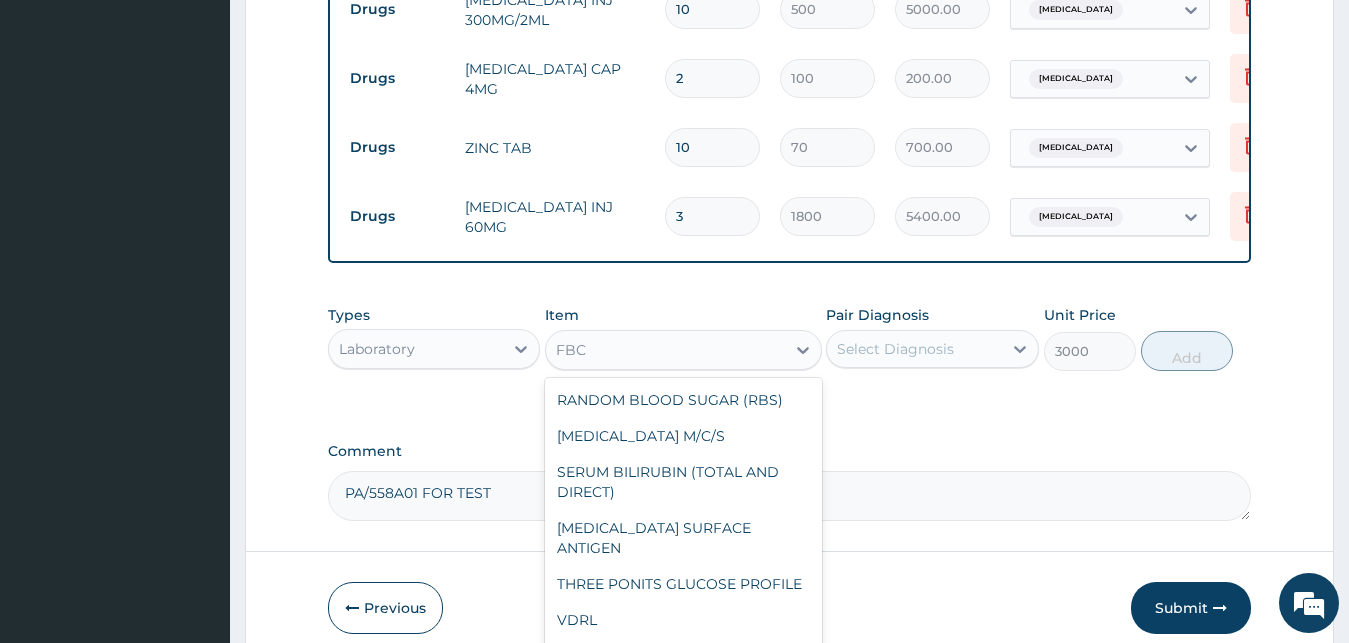 click on "FBC" at bounding box center [665, 350] 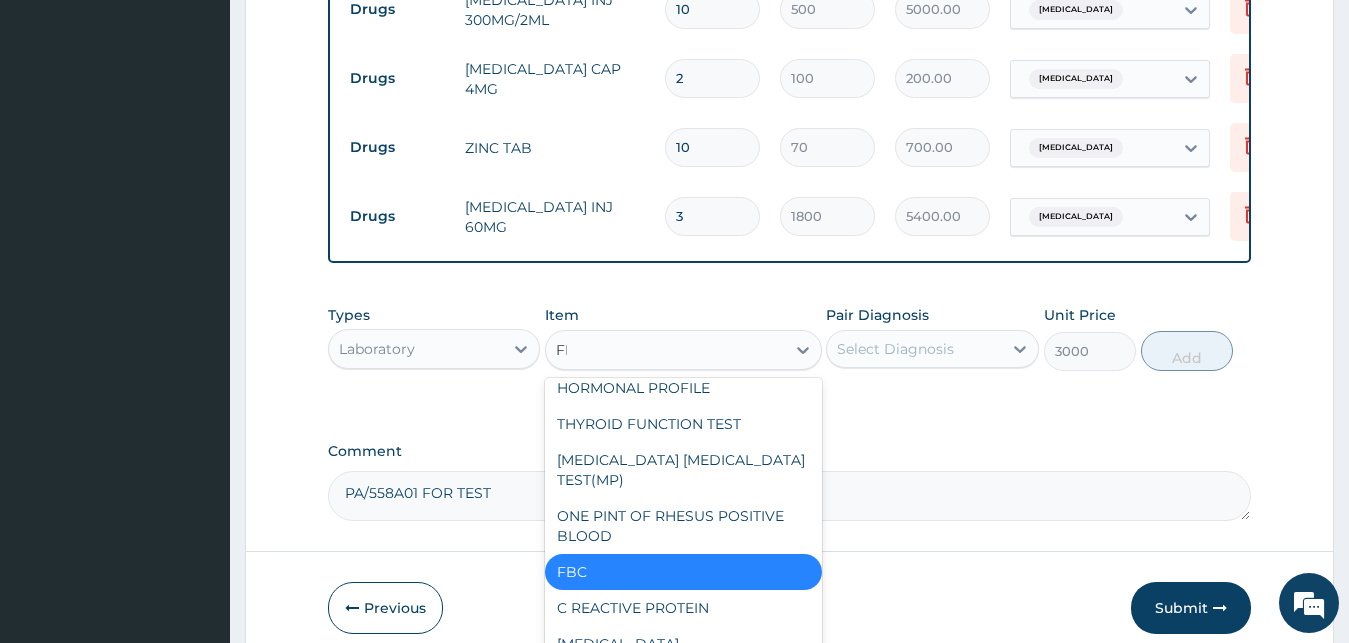scroll, scrollTop: 36, scrollLeft: 0, axis: vertical 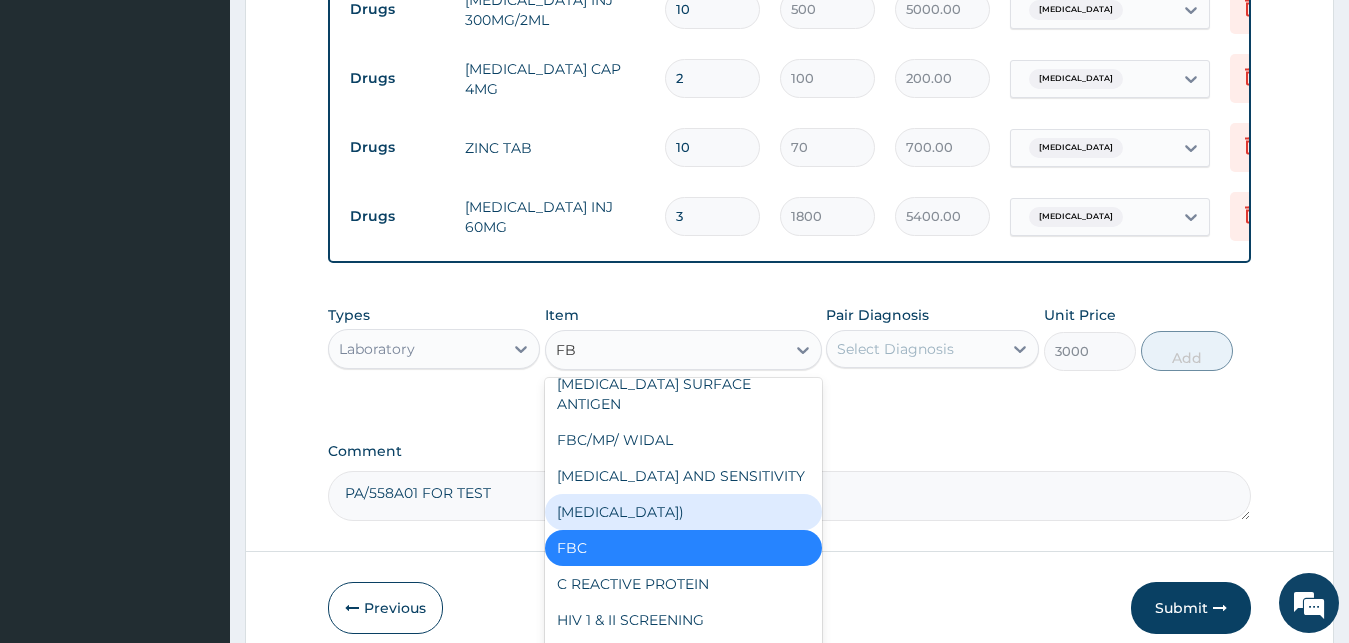 type on "FBC" 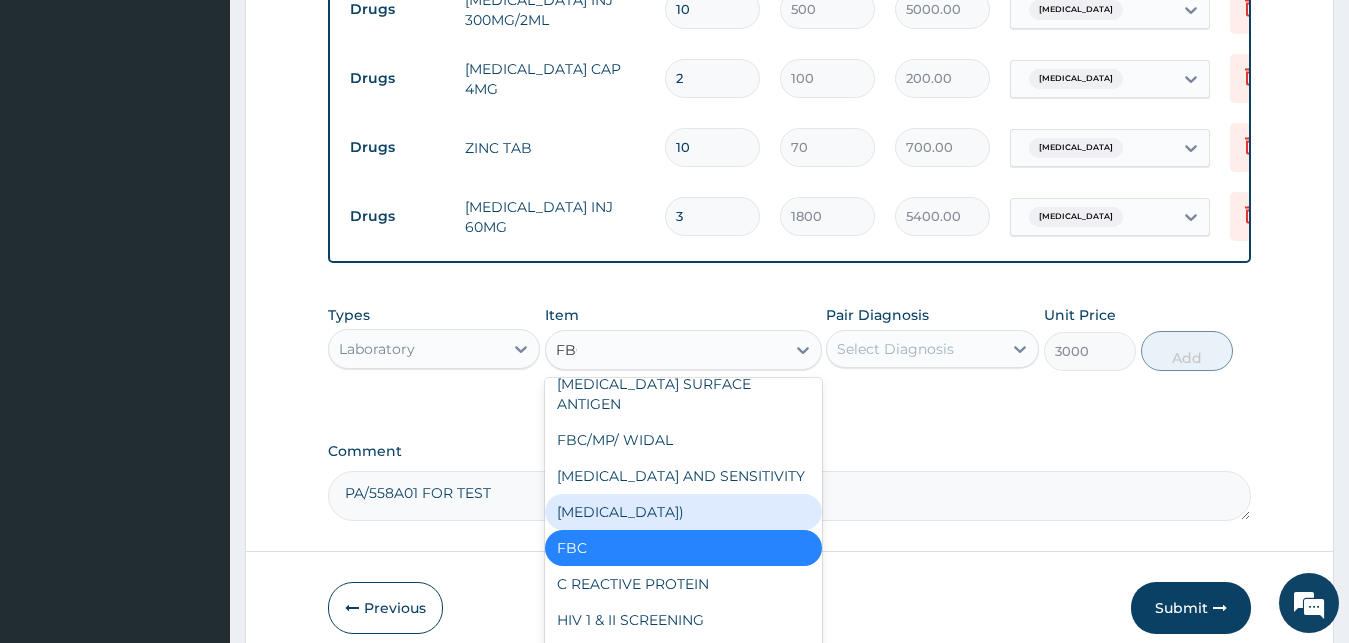 scroll, scrollTop: 0, scrollLeft: 0, axis: both 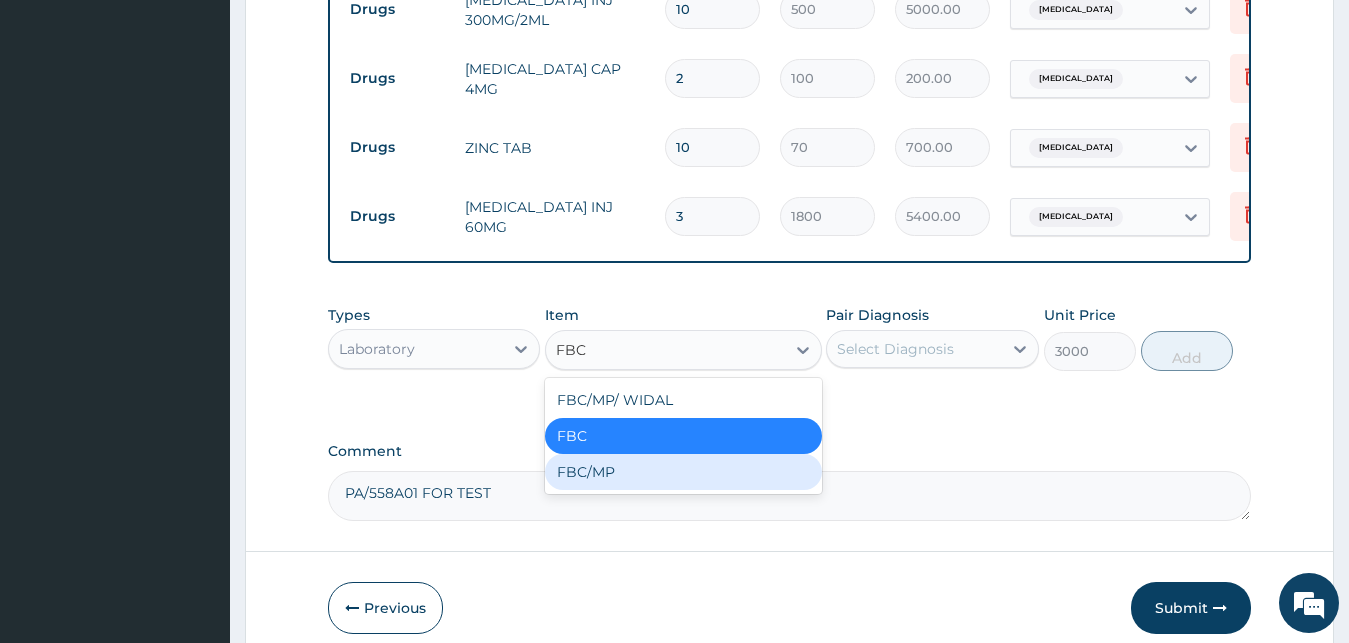 click on "FBC/MP" at bounding box center (683, 472) 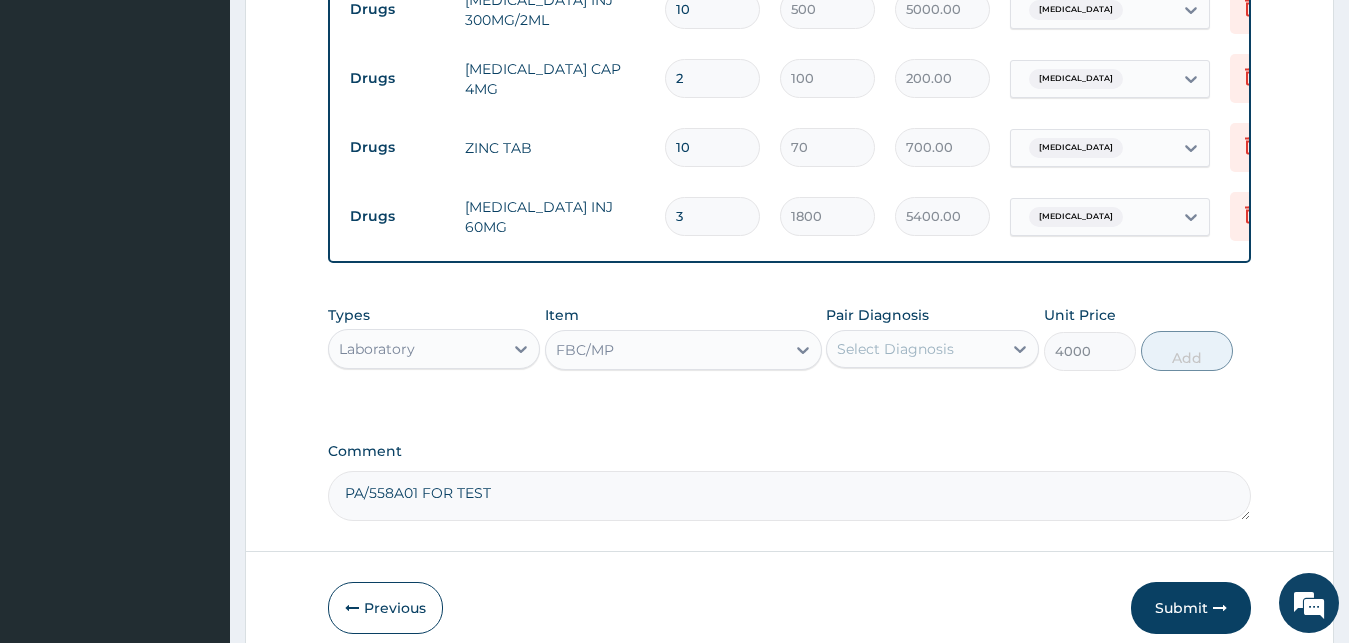 click on "Select Diagnosis" at bounding box center (932, 349) 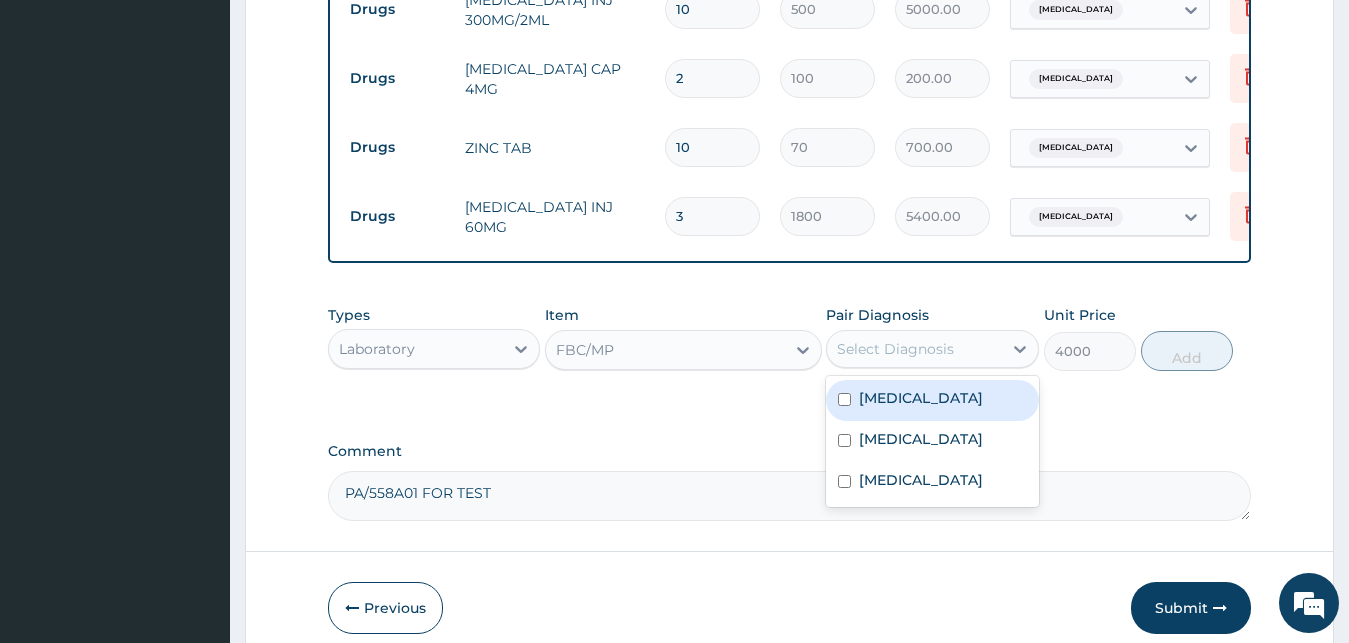 click on "Sepsis" at bounding box center [932, 400] 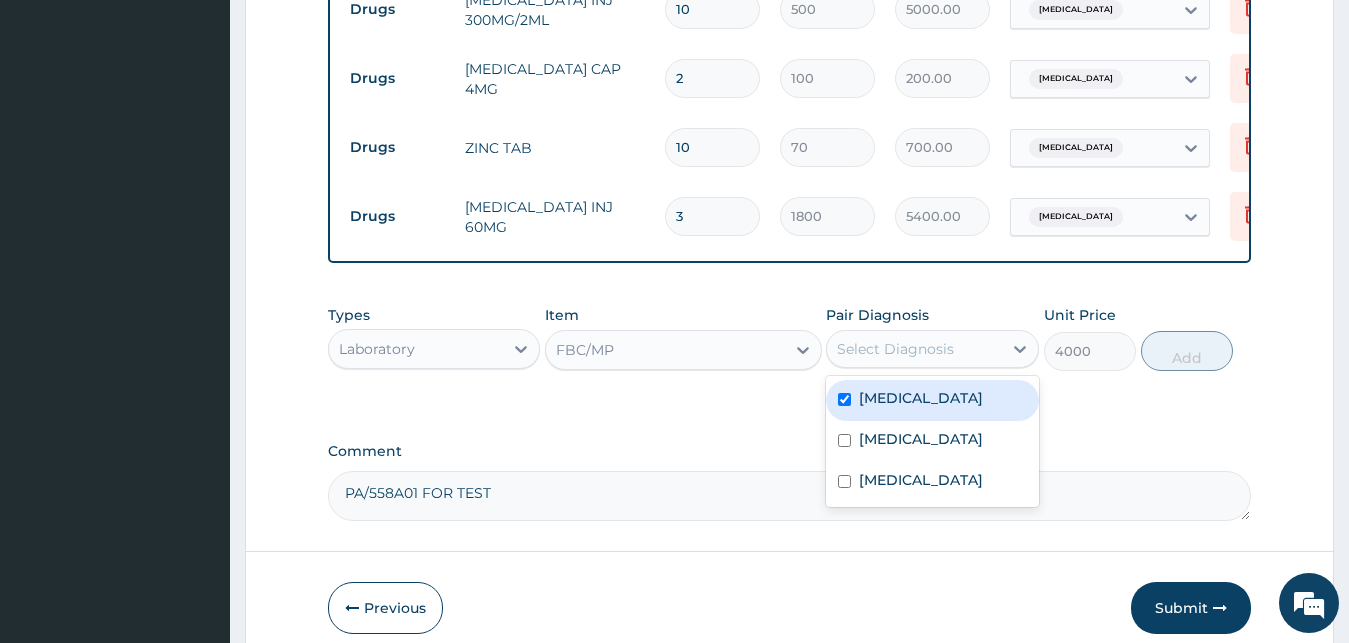 checkbox on "true" 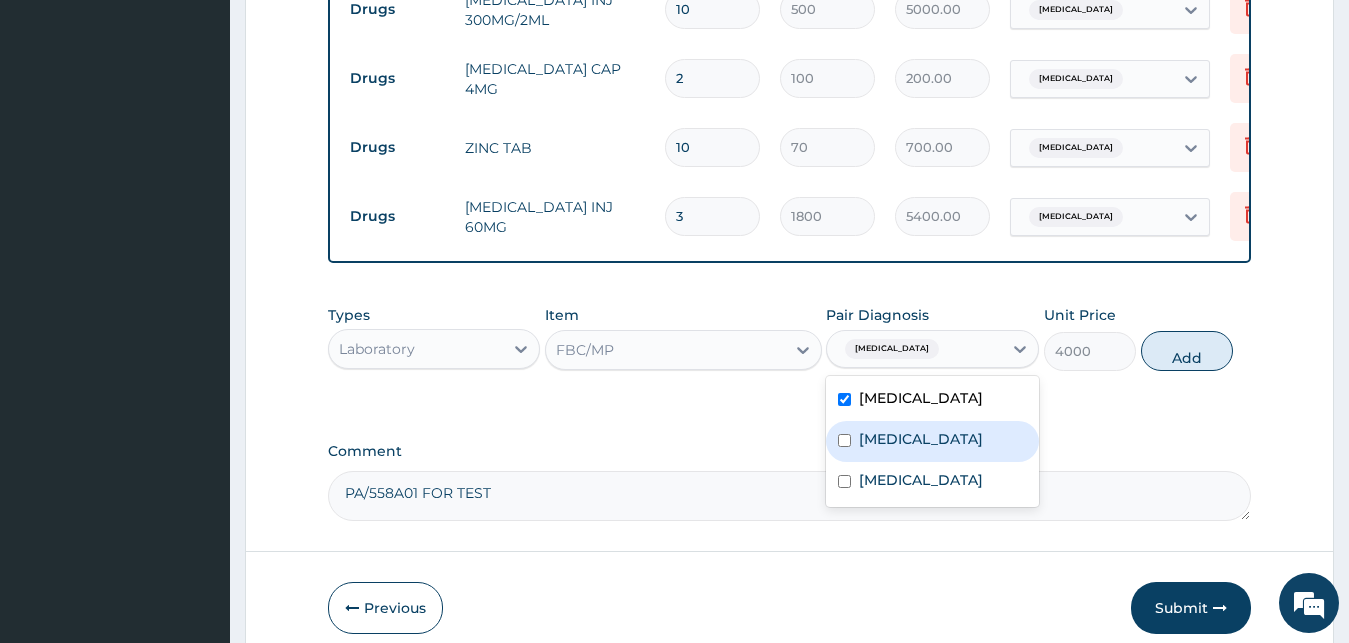 click on "Malaria" at bounding box center (932, 441) 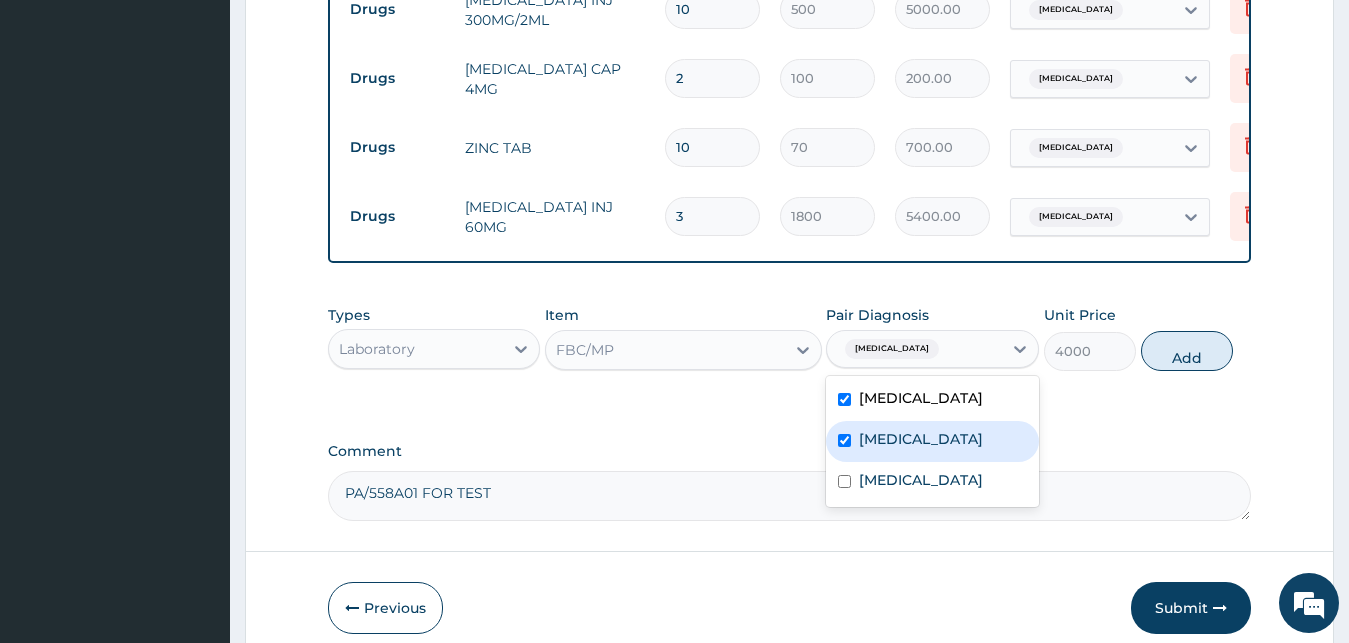 checkbox on "true" 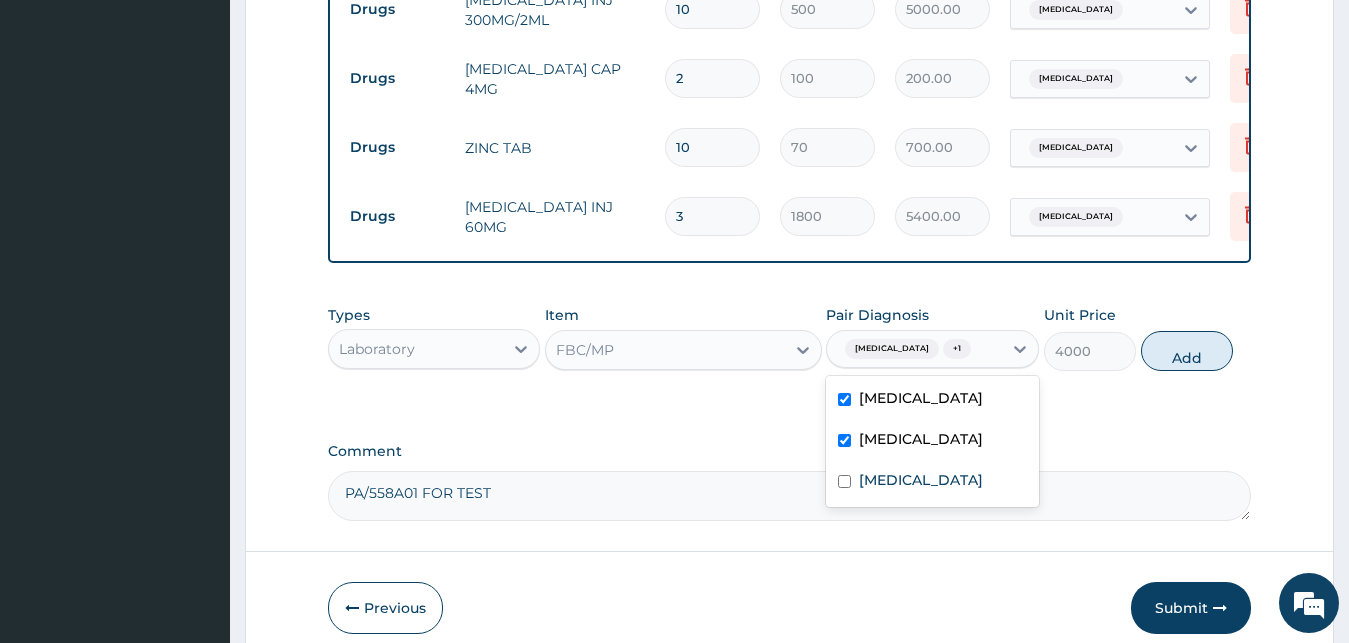 drag, startPoint x: 1175, startPoint y: 338, endPoint x: 555, endPoint y: 337, distance: 620.0008 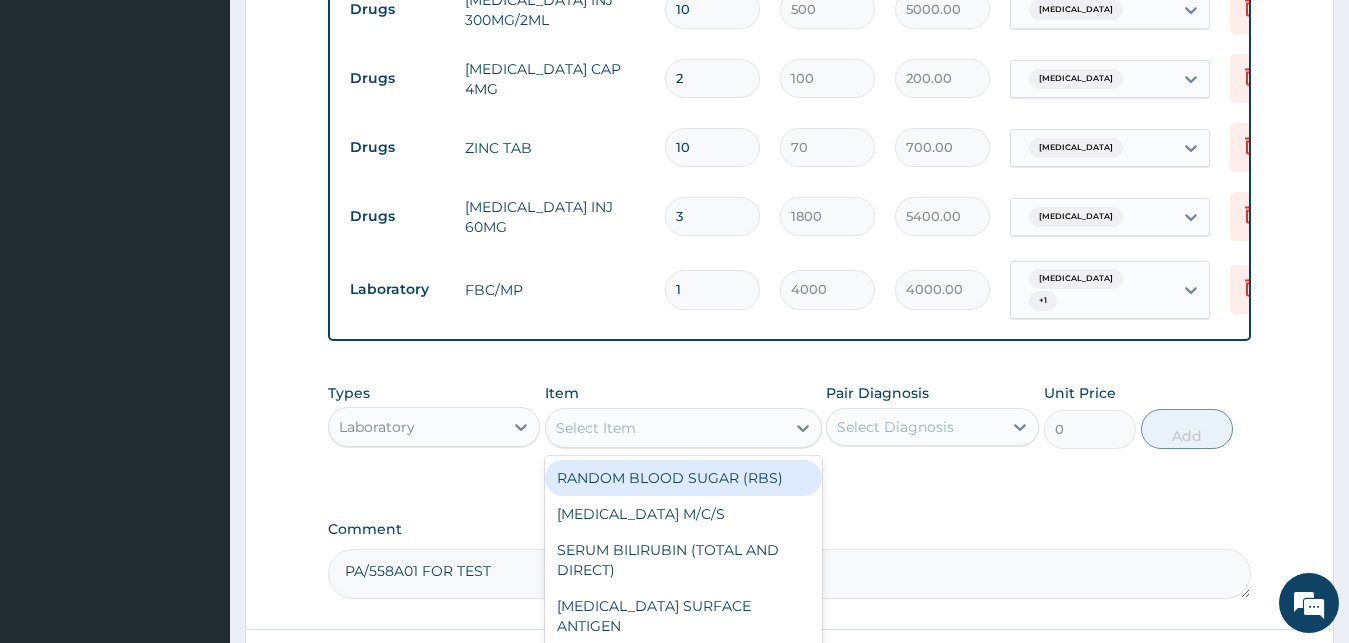 click on "Select Item" at bounding box center [596, 428] 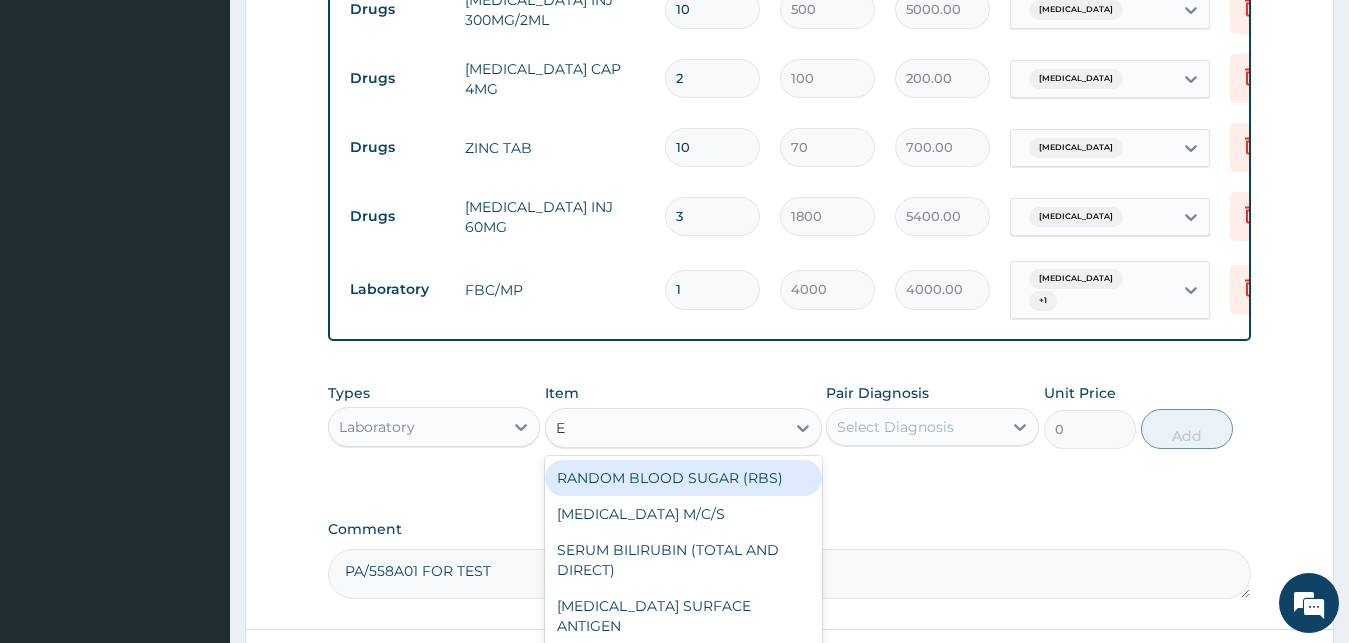 type on "E/" 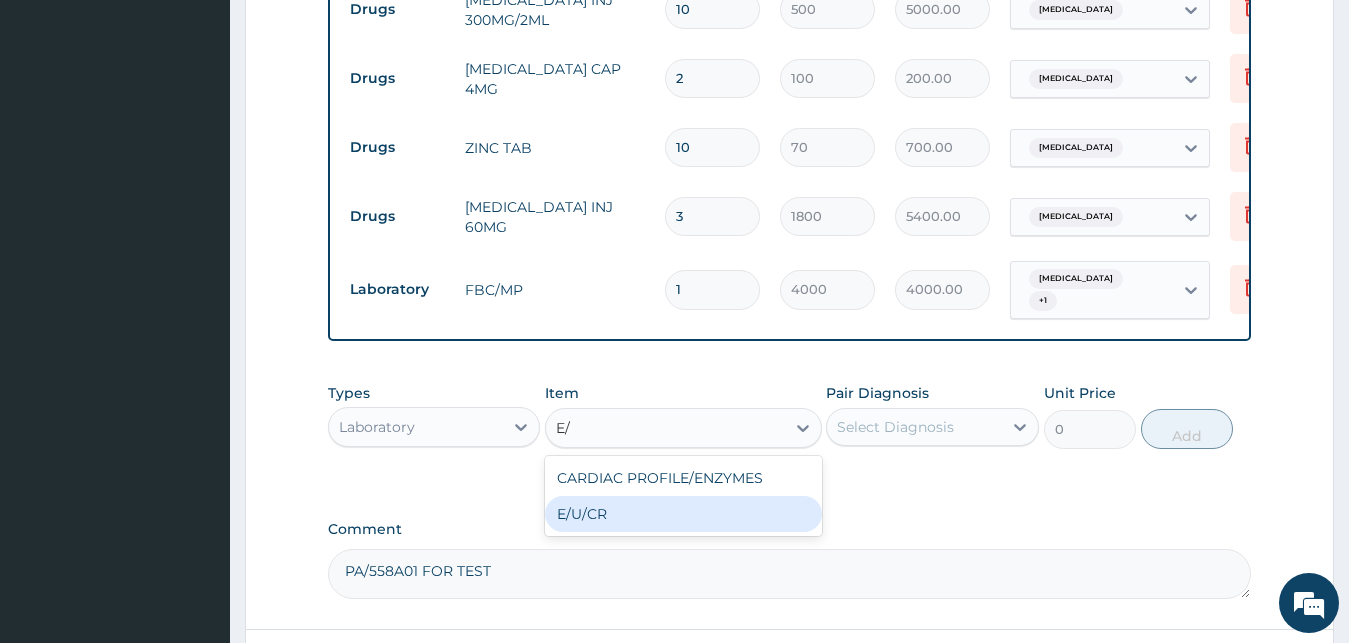 click on "E/U/CR" at bounding box center (683, 514) 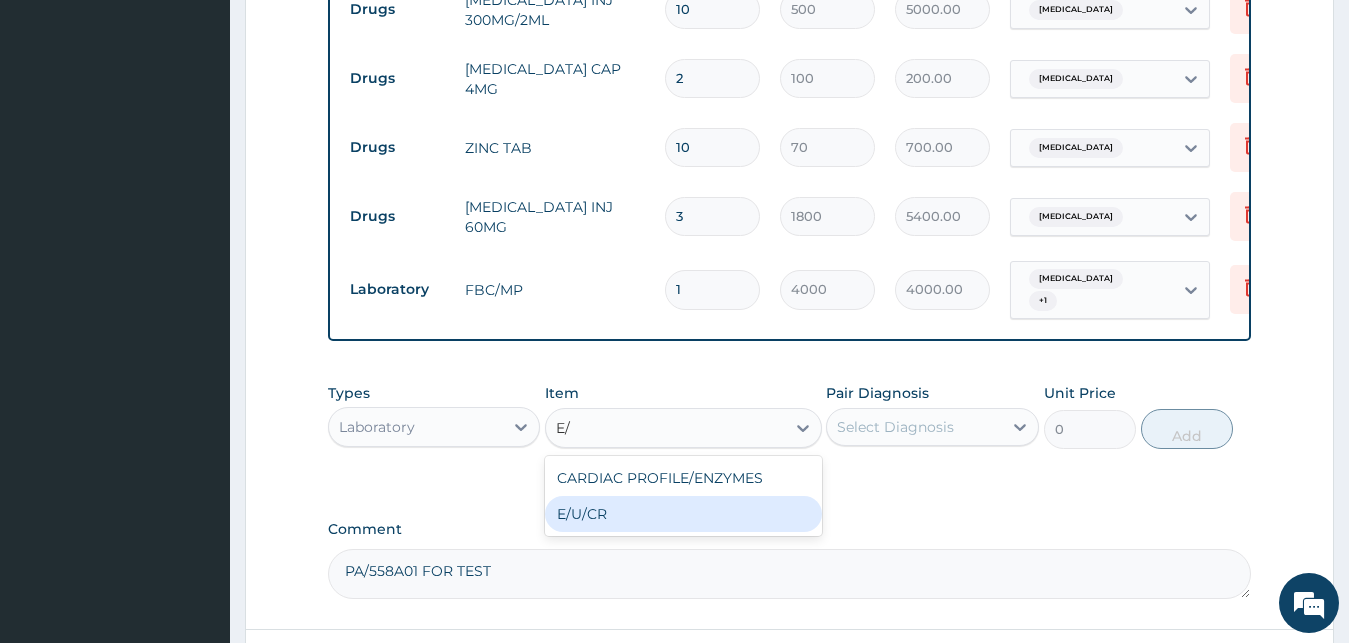 type 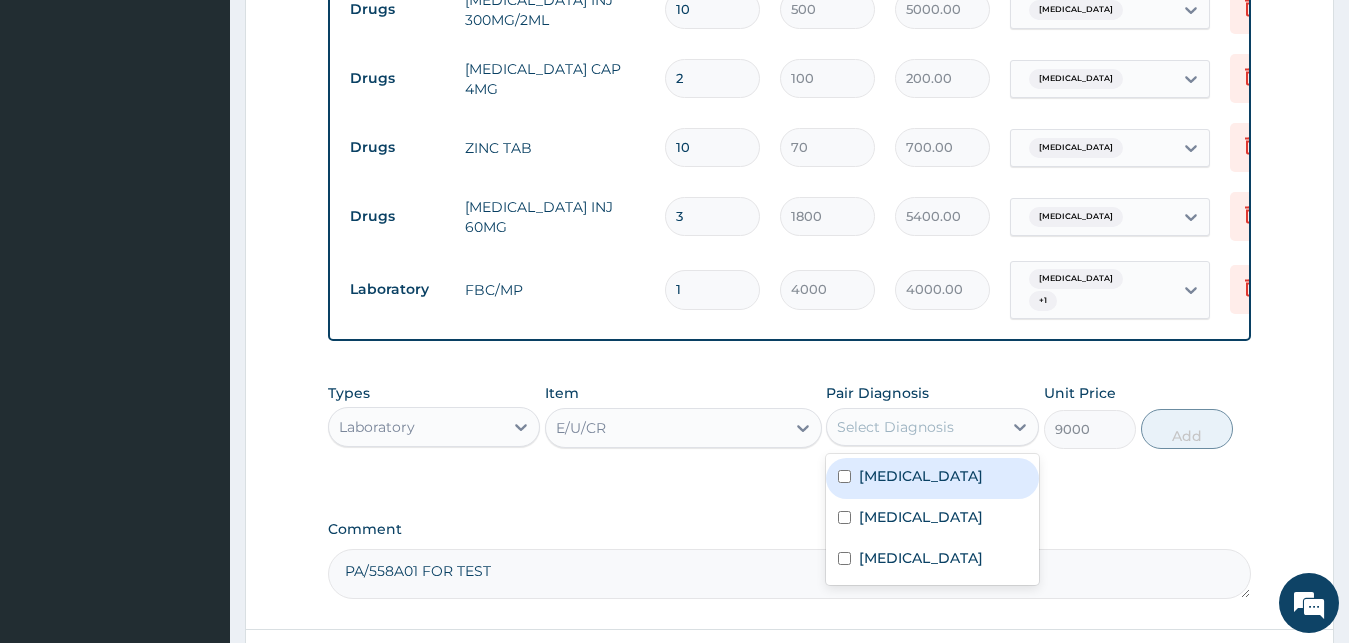 click on "Select Diagnosis" at bounding box center [895, 427] 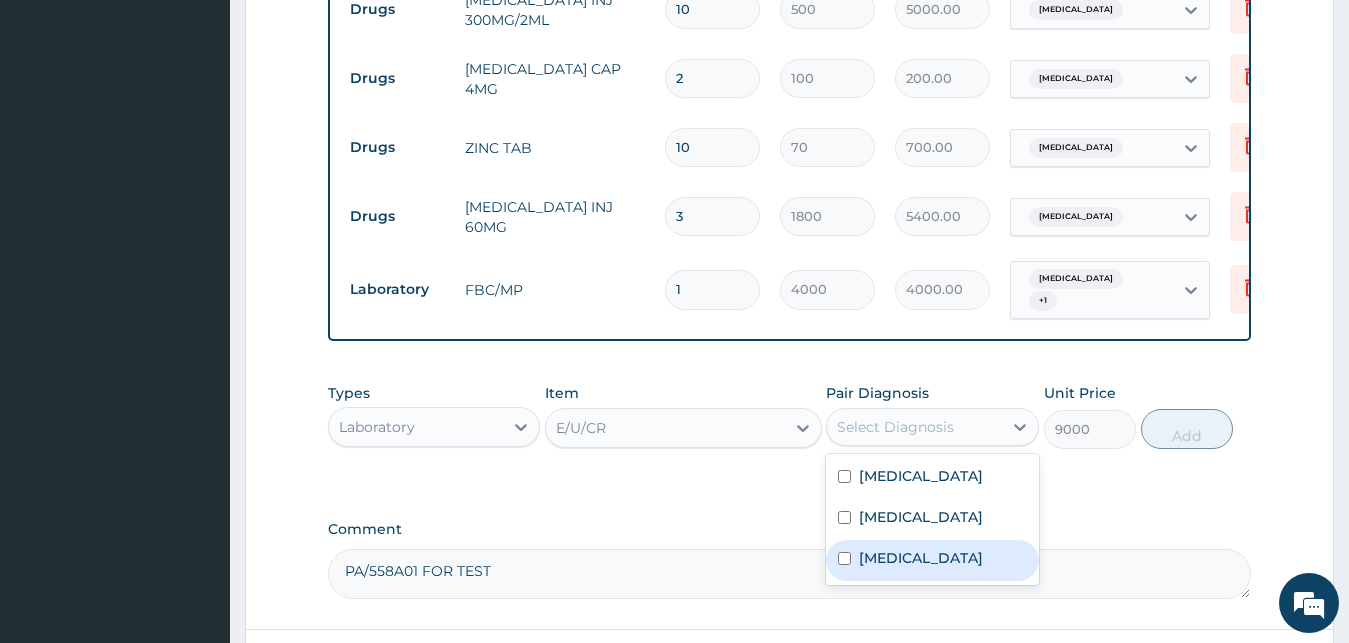 click on "Gastroenteritis" at bounding box center [921, 558] 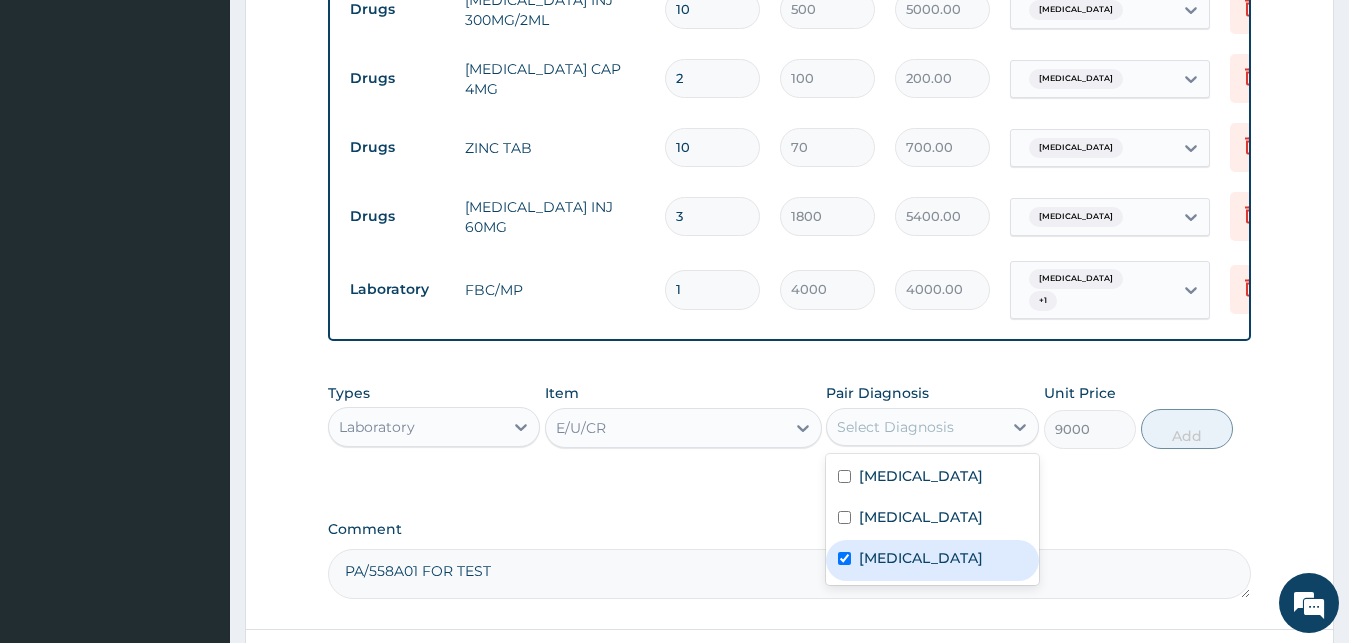 checkbox on "true" 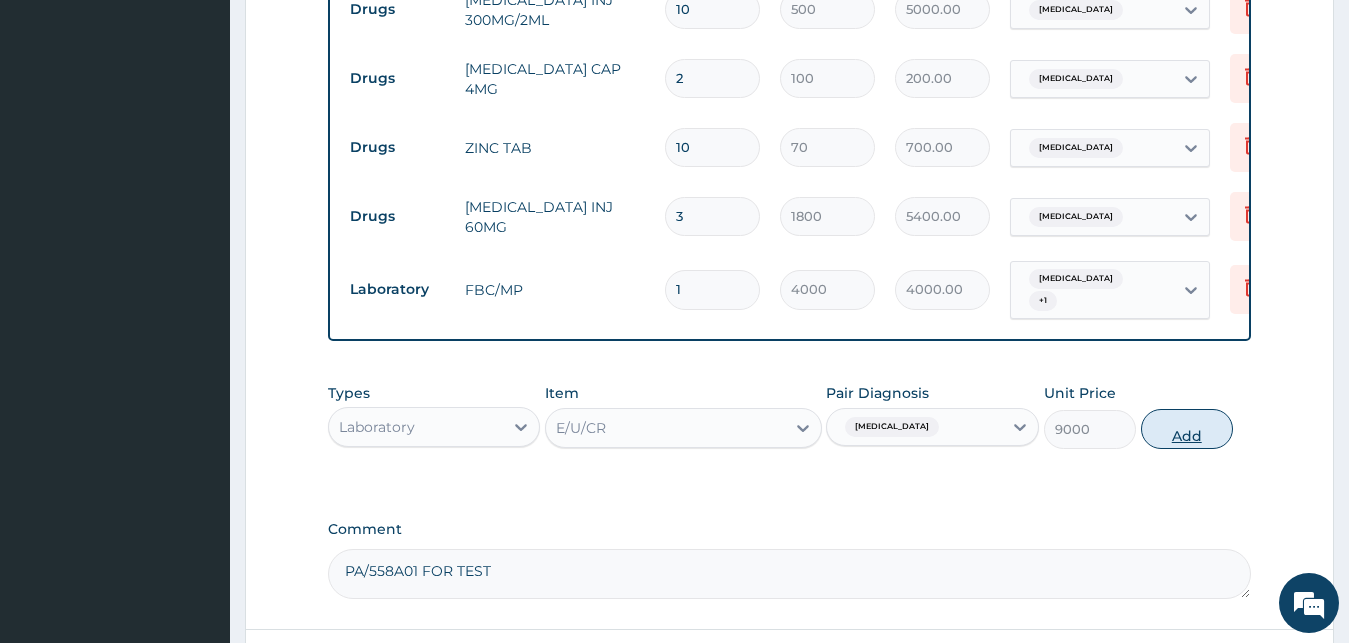 click on "Add" at bounding box center (1187, 429) 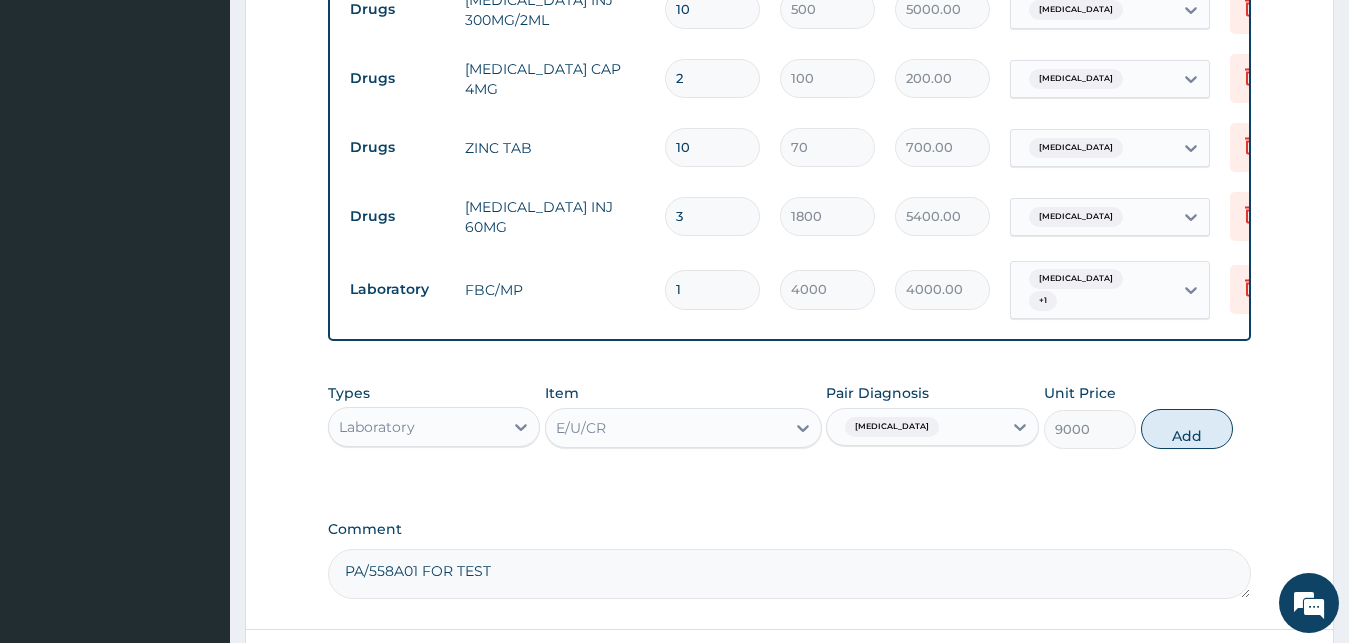type on "0" 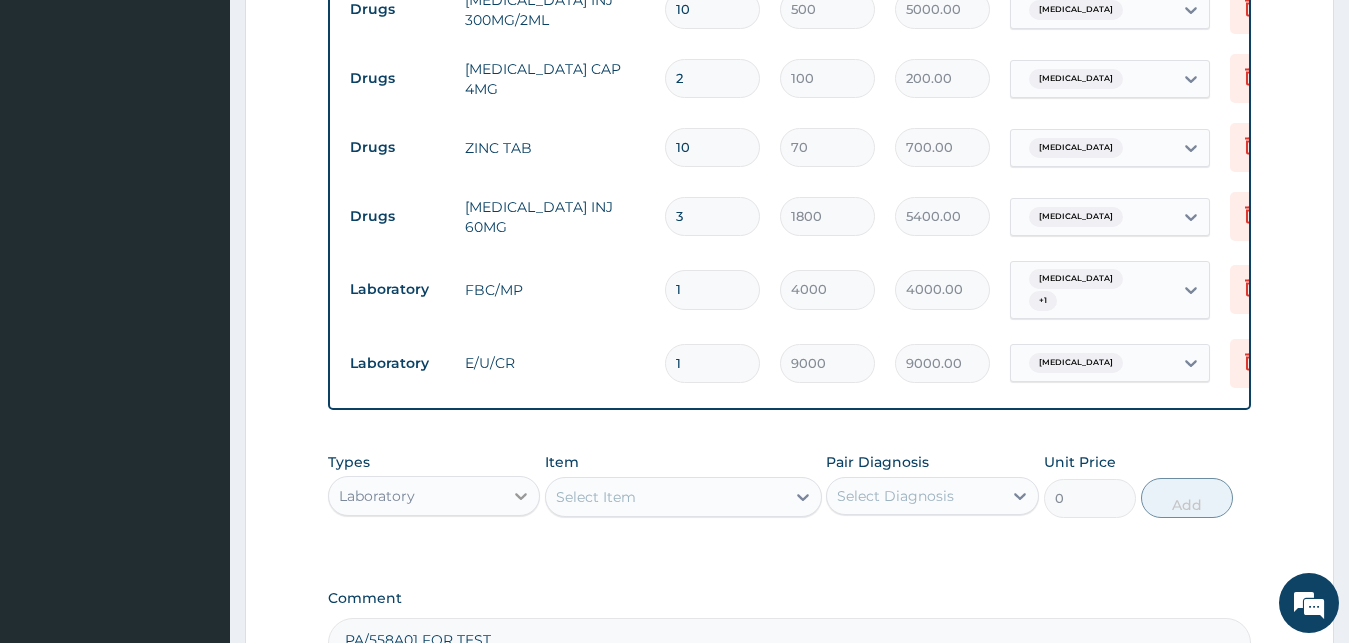 click 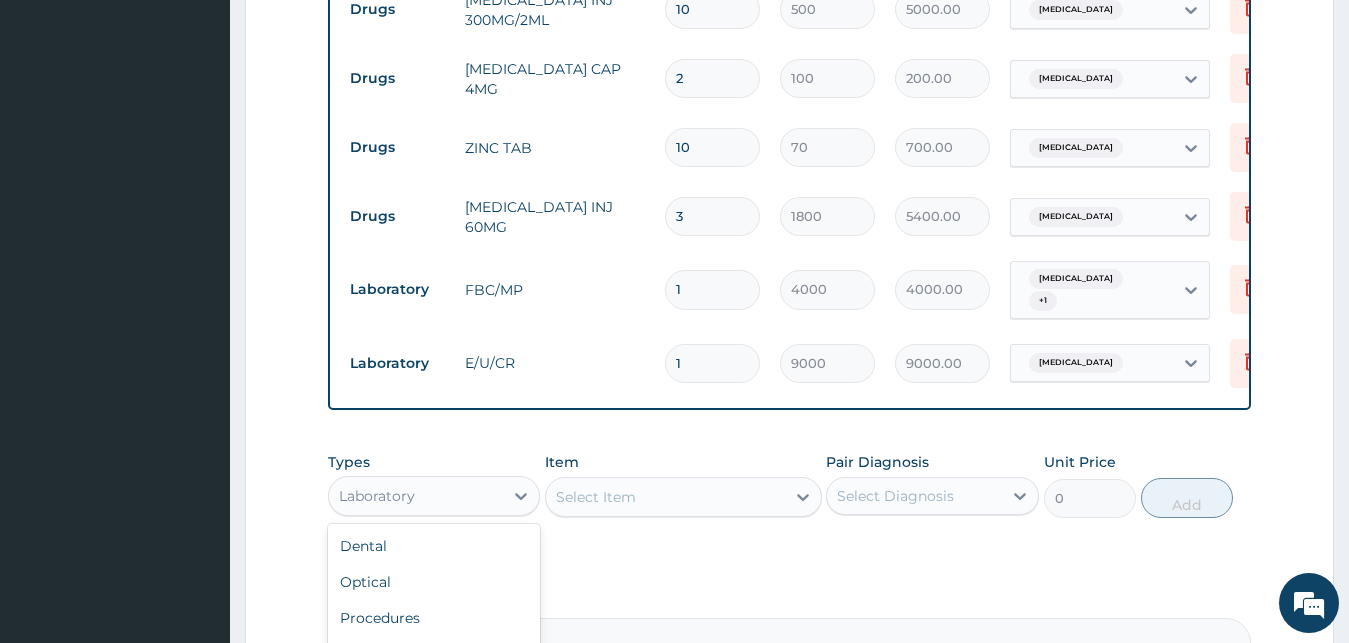 scroll, scrollTop: 1480, scrollLeft: 0, axis: vertical 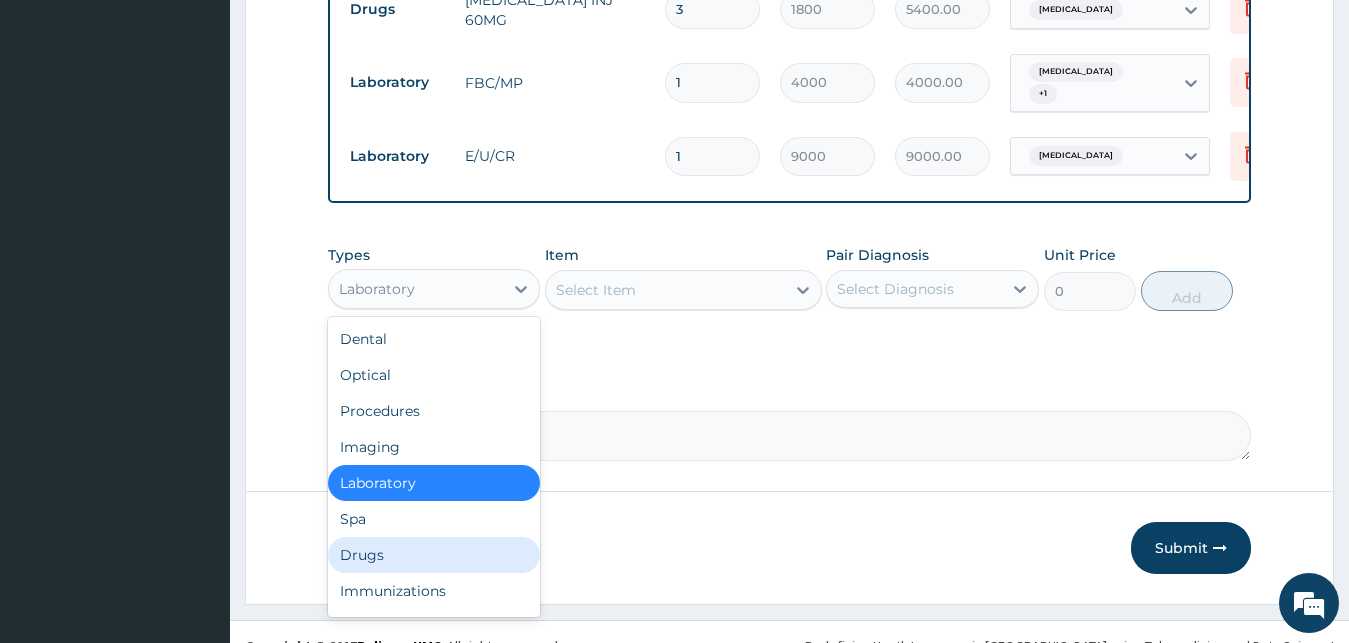 drag, startPoint x: 406, startPoint y: 539, endPoint x: 548, endPoint y: 444, distance: 170.84789 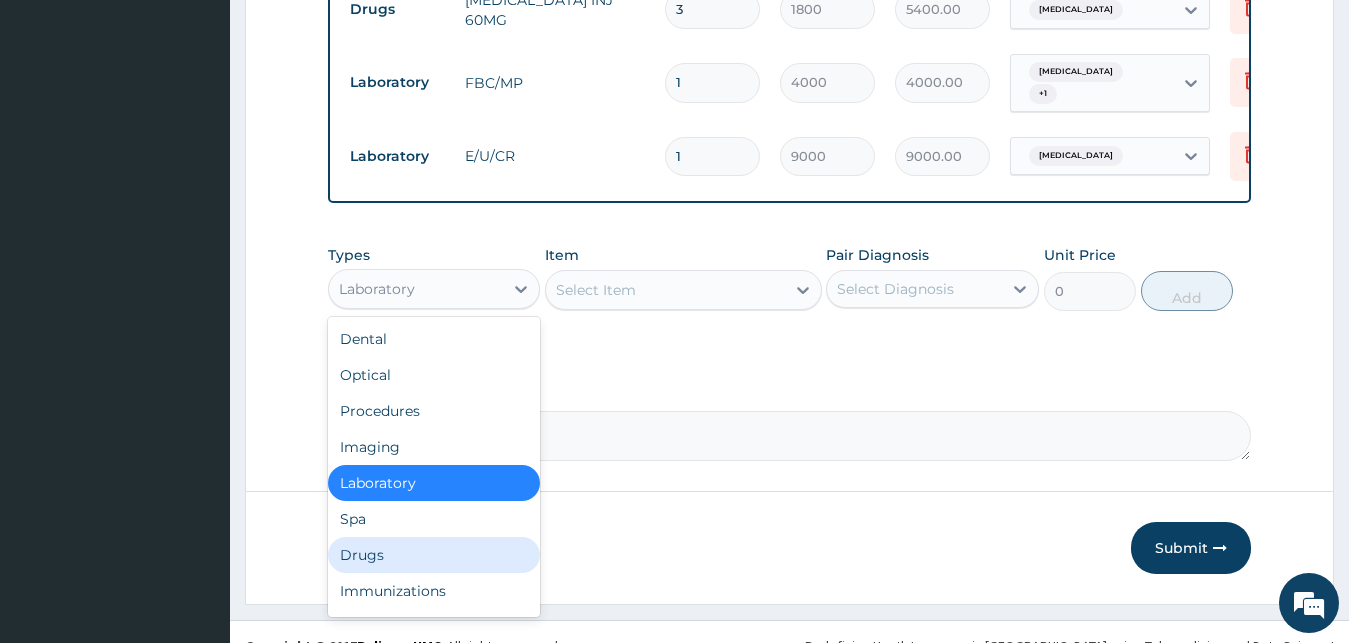 click on "Drugs" at bounding box center (434, 555) 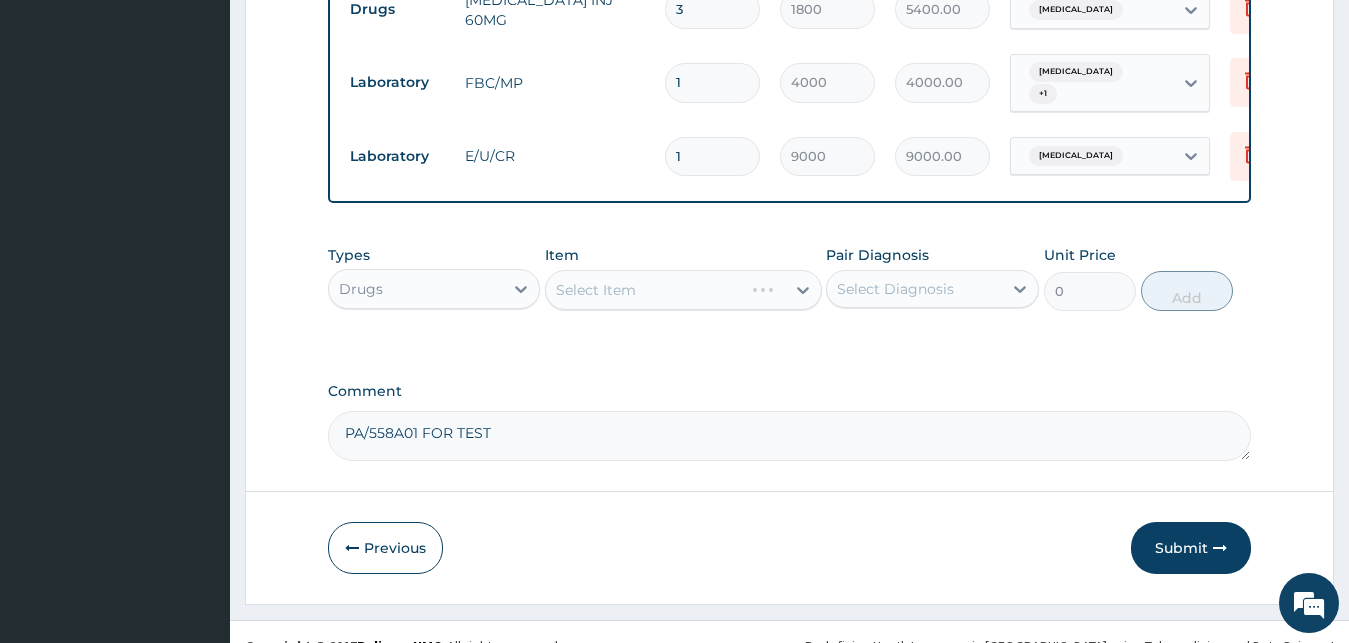 click on "Select Item" at bounding box center (683, 290) 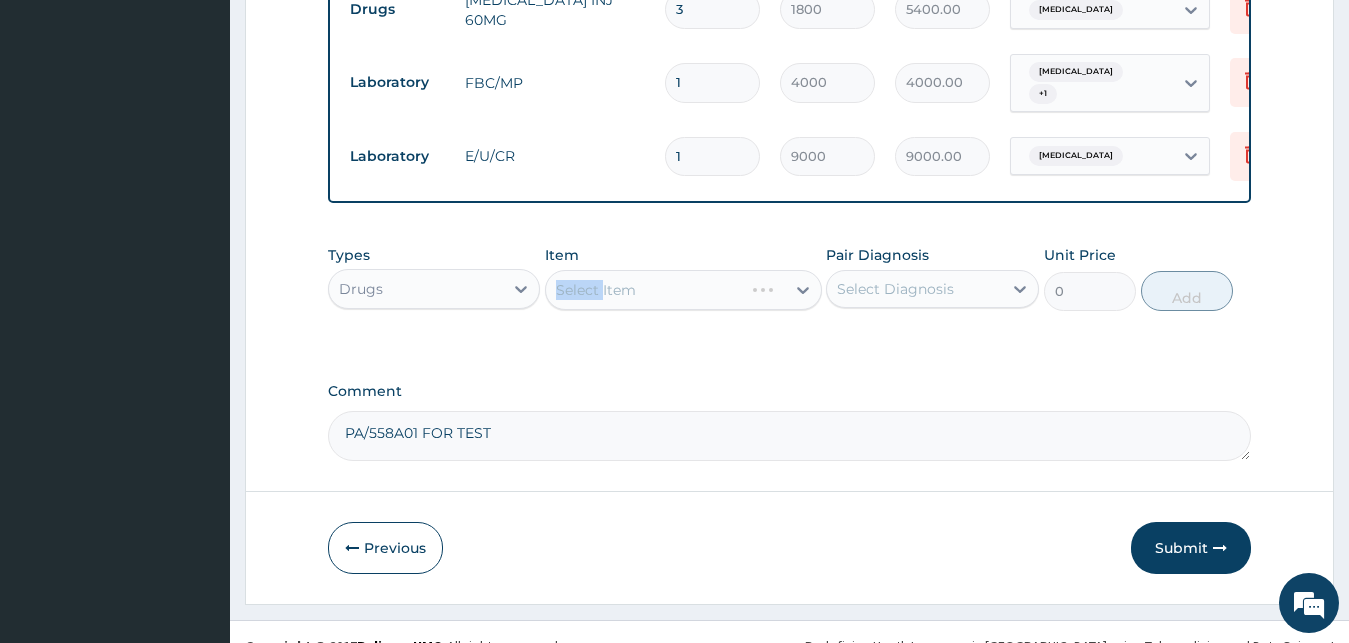 click on "Select Item" at bounding box center (683, 290) 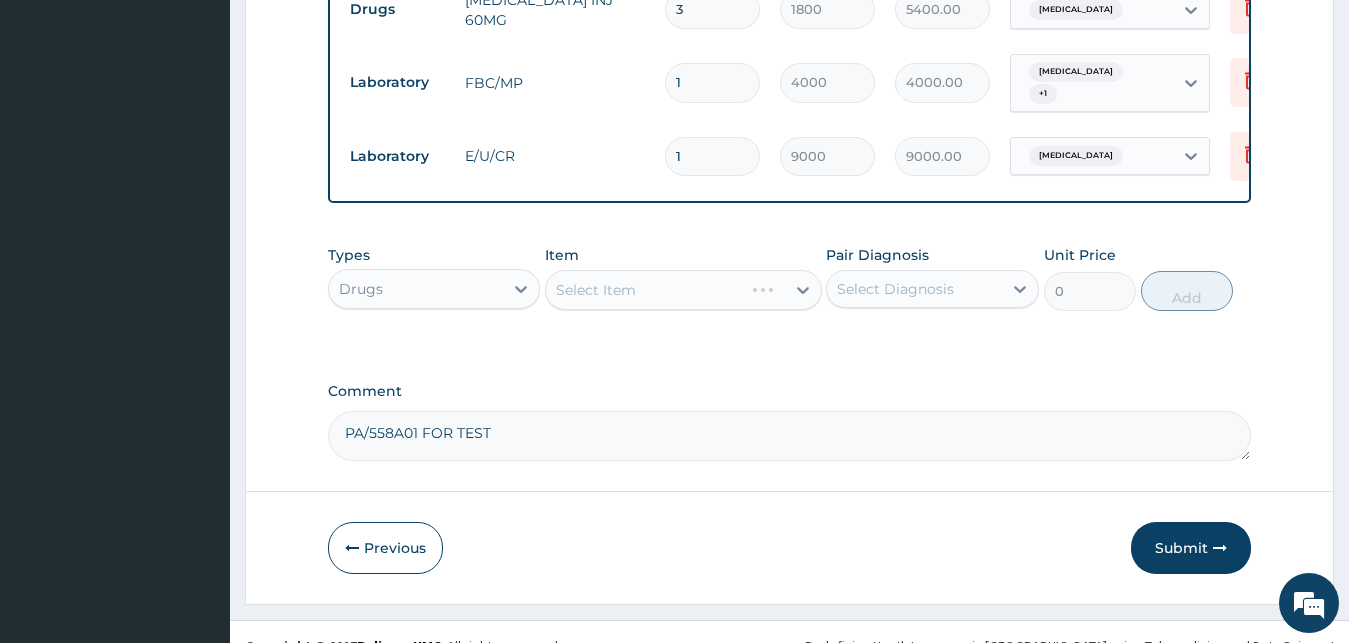 click on "Select Item" at bounding box center (683, 290) 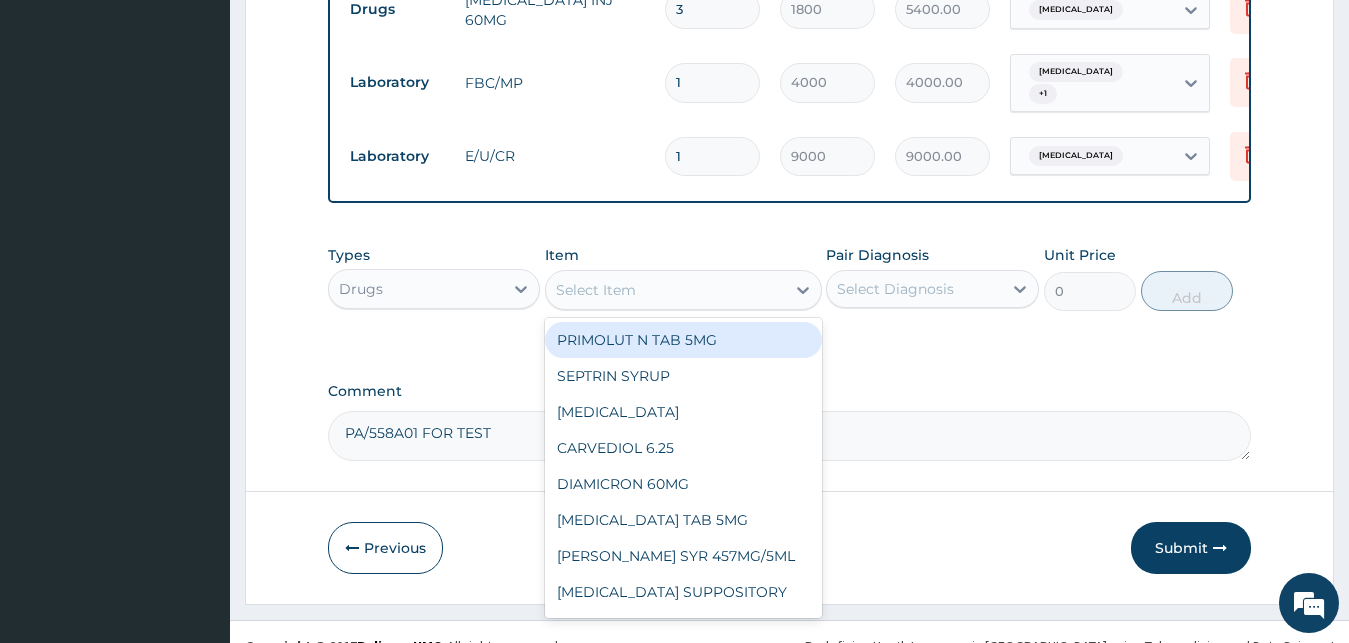 click on "Select Item" at bounding box center [596, 290] 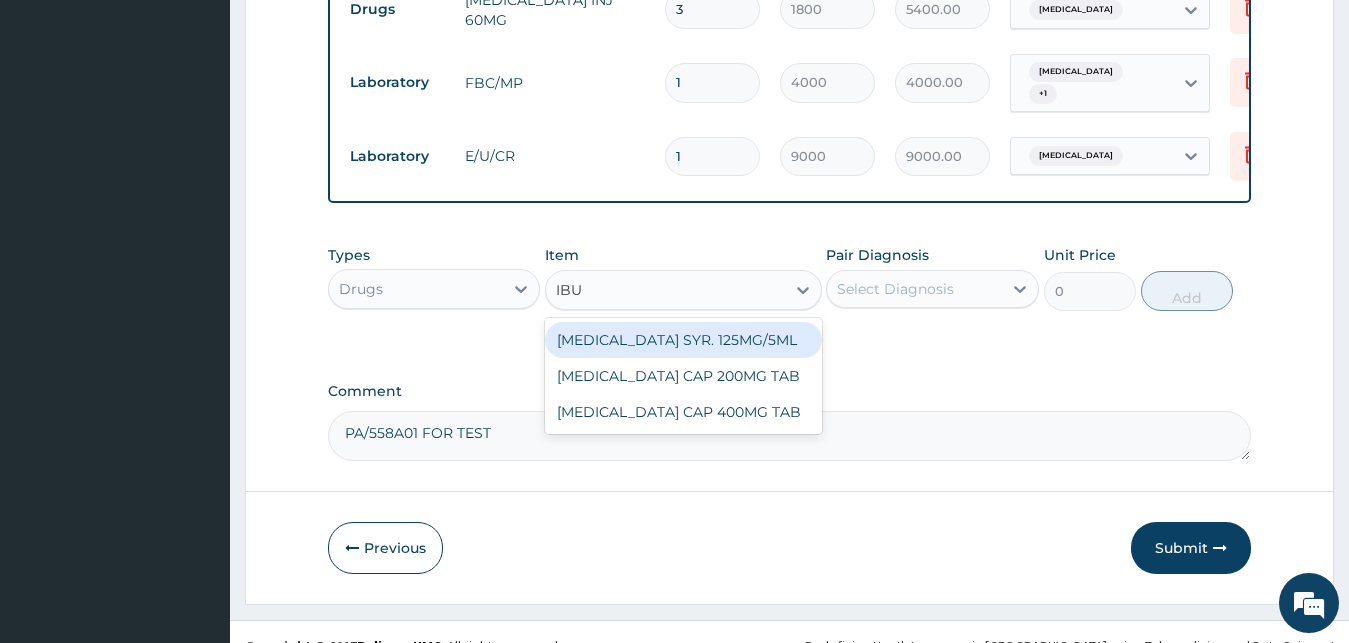type on "IBUP" 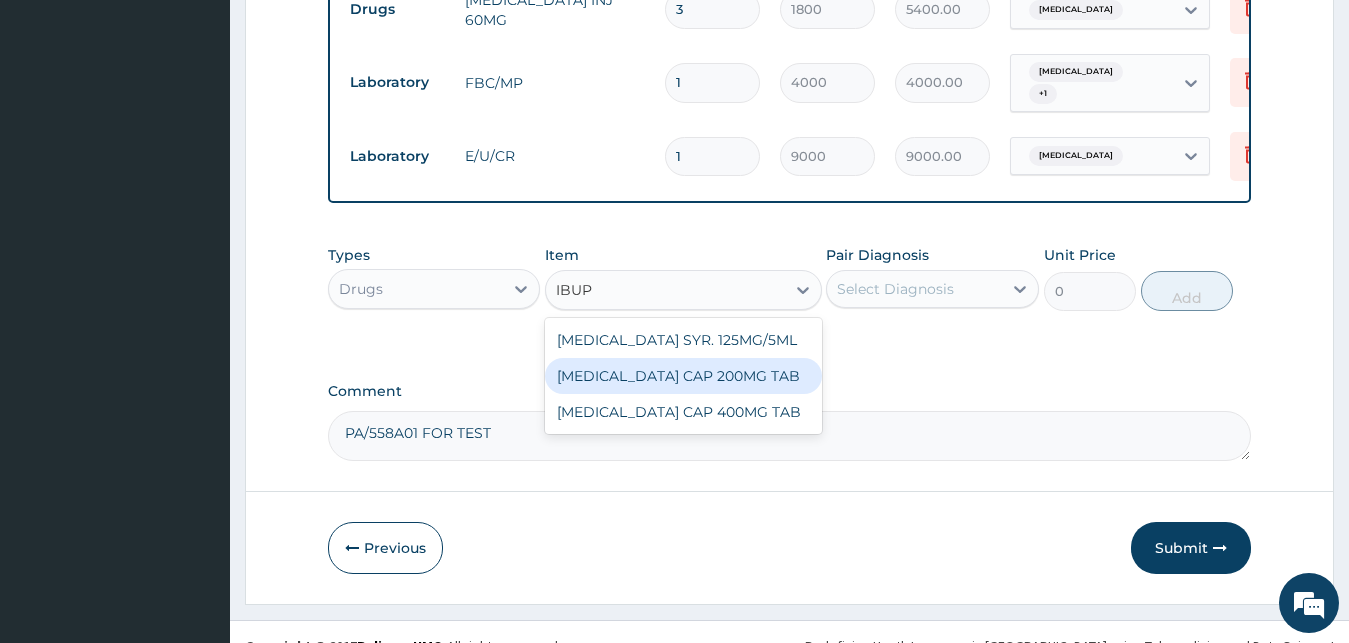 click on "[MEDICAL_DATA] CAP 200MG TAB" at bounding box center [683, 376] 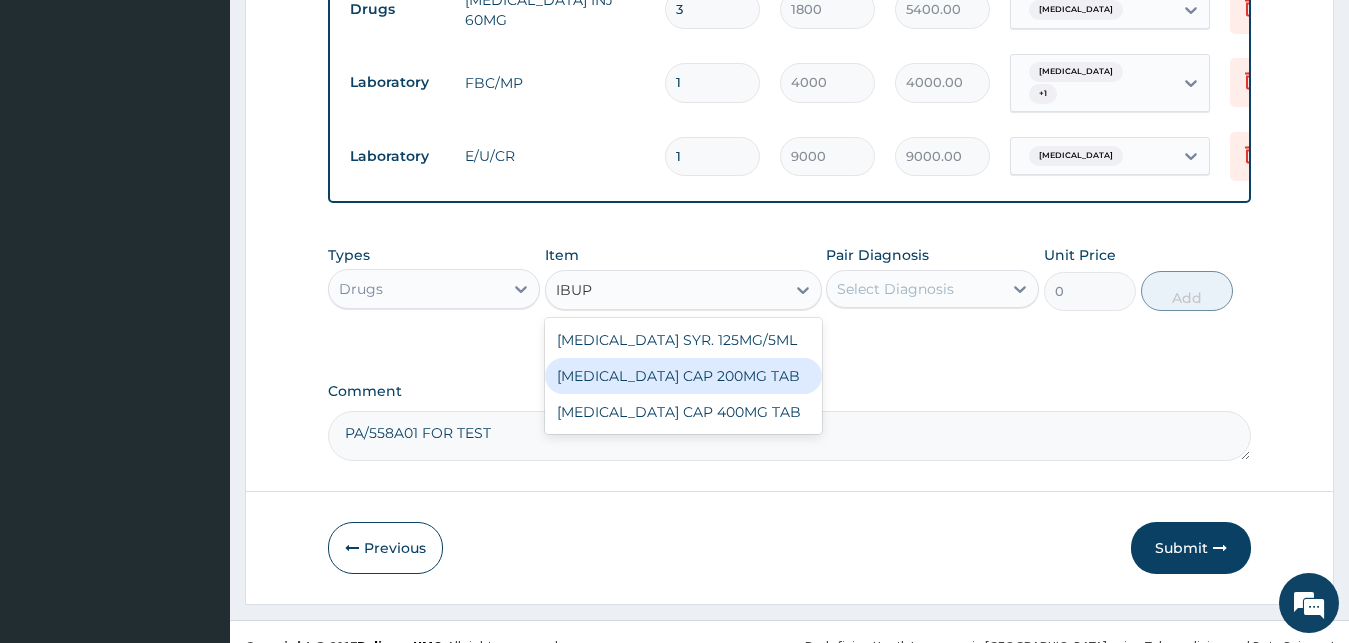 type 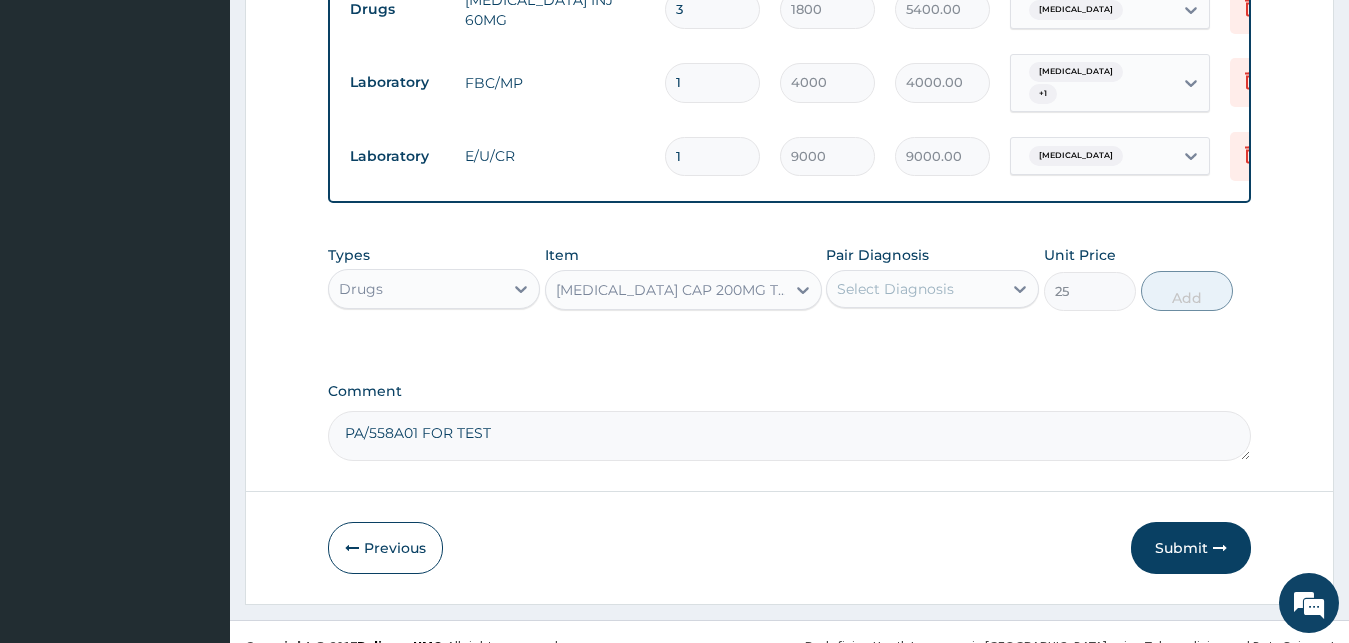 click on "Select Diagnosis" at bounding box center [895, 289] 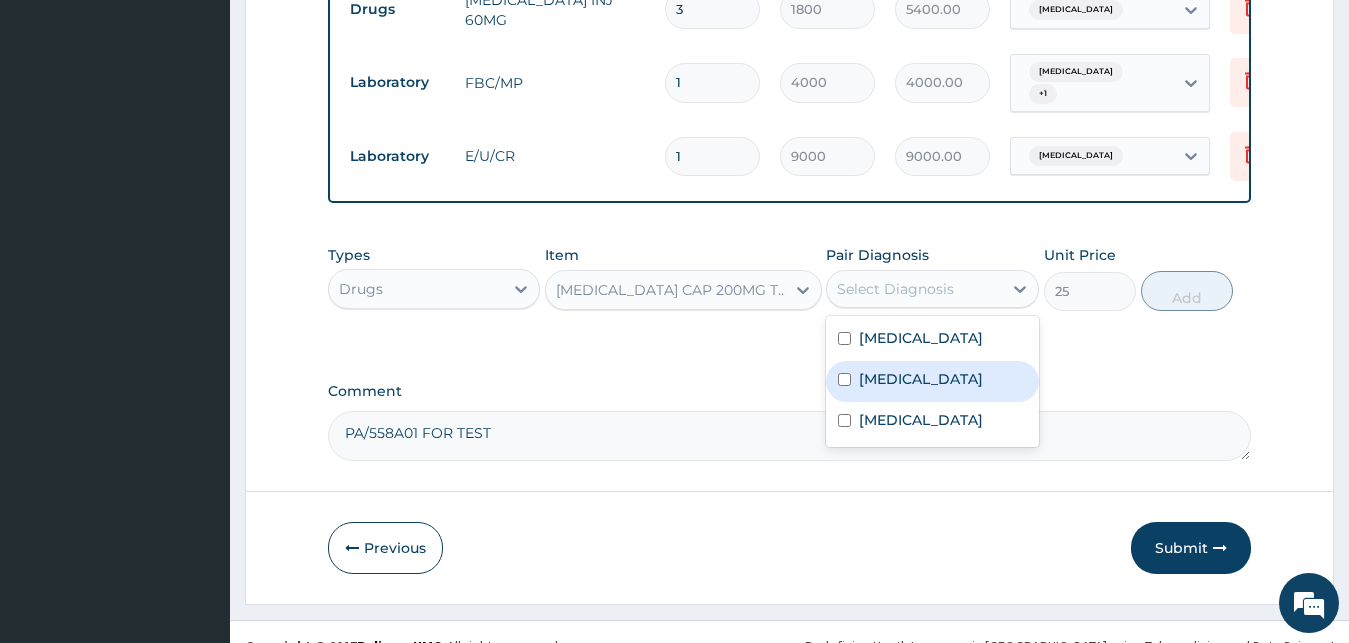 click on "Malaria" at bounding box center [932, 381] 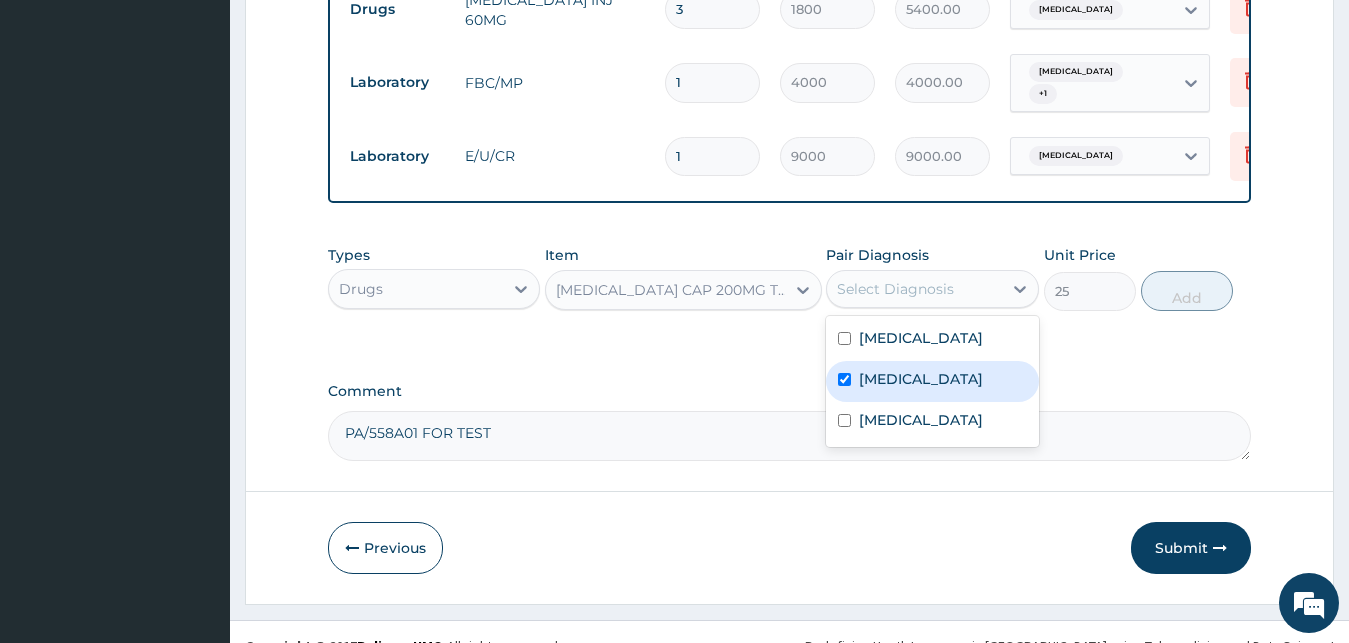 checkbox on "true" 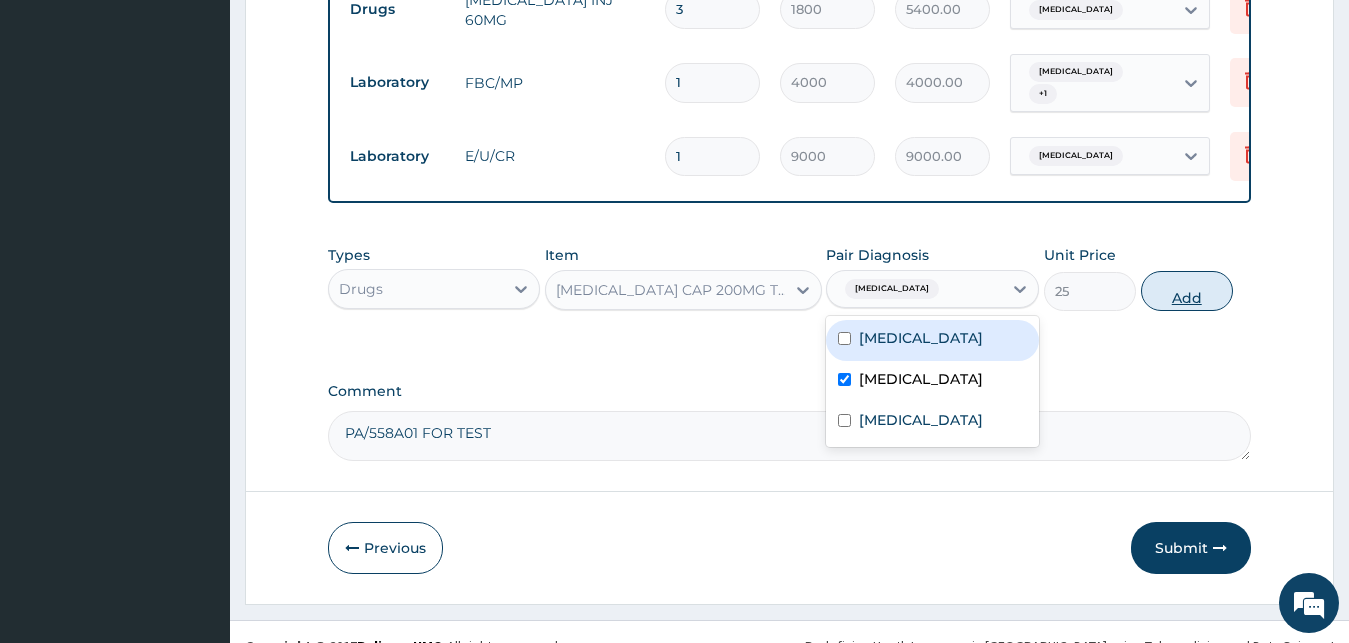click on "Add" at bounding box center [1187, 291] 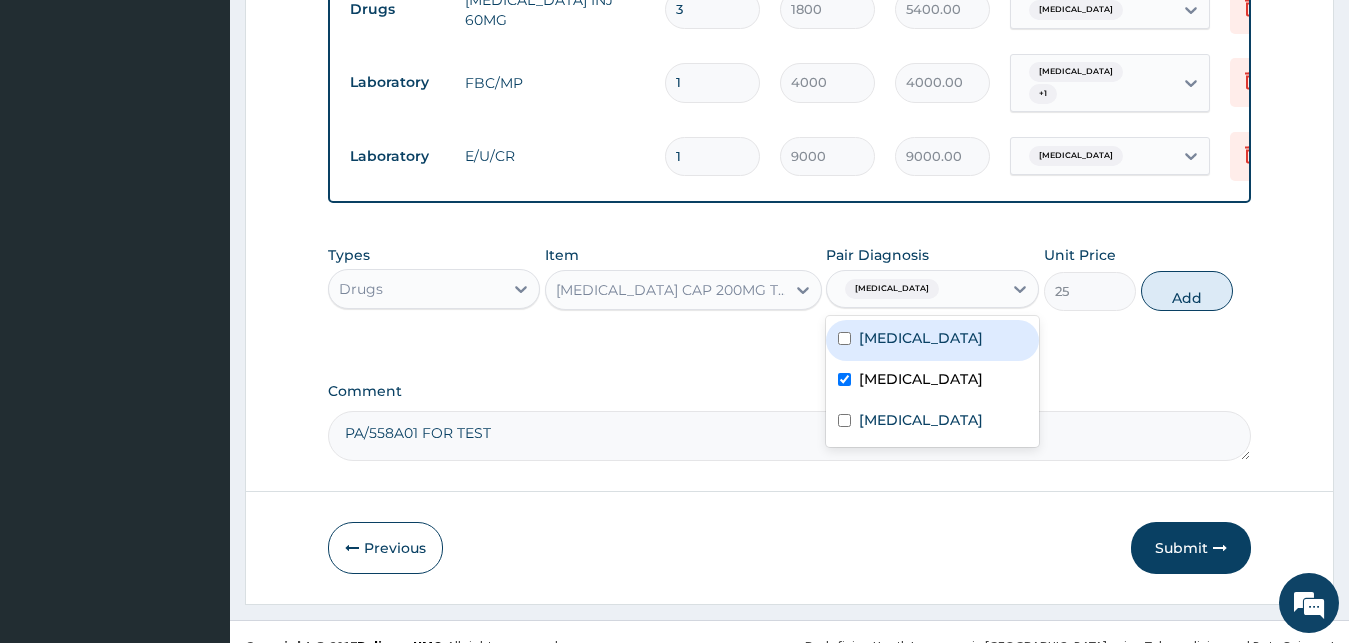type on "0" 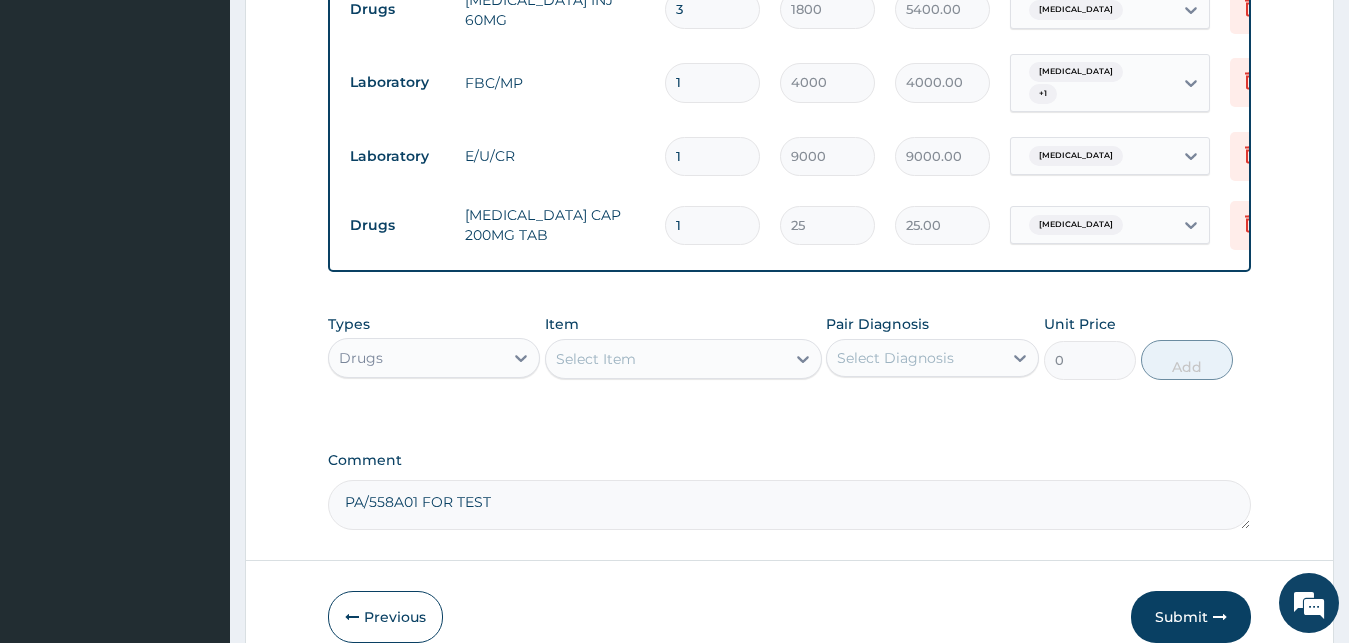 drag, startPoint x: 722, startPoint y: 185, endPoint x: 610, endPoint y: 183, distance: 112.01785 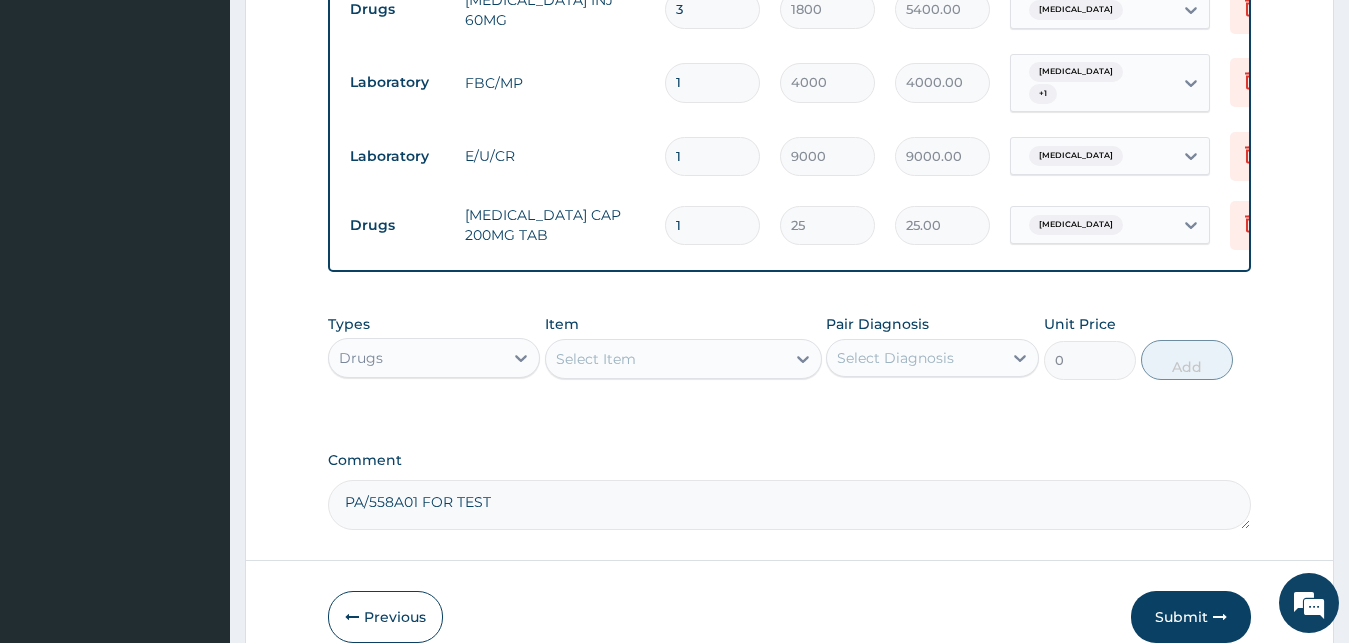click on "1" at bounding box center [712, 225] 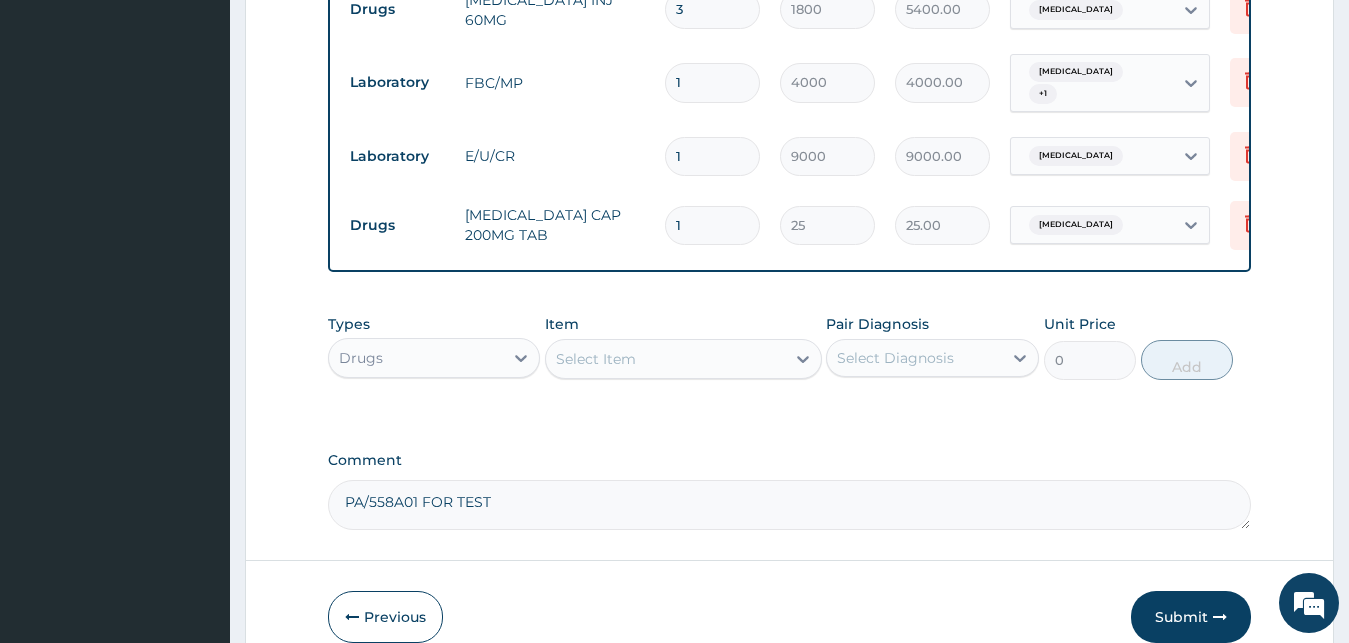 type on "6" 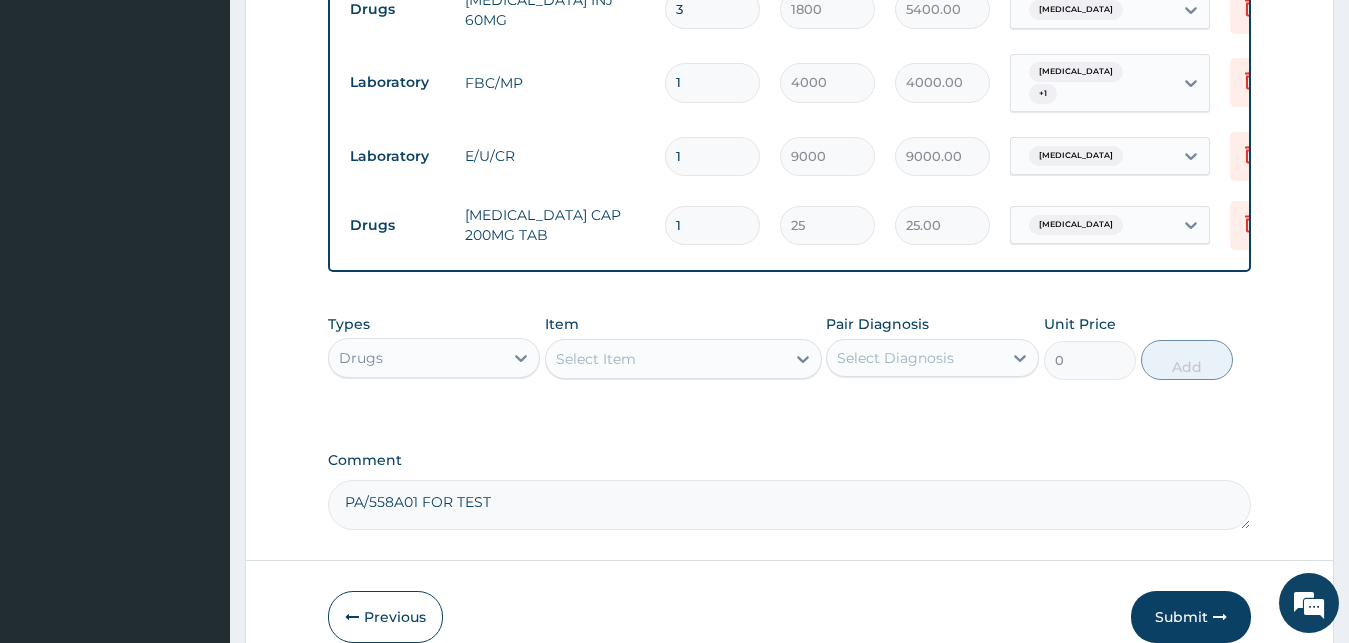 type on "150.00" 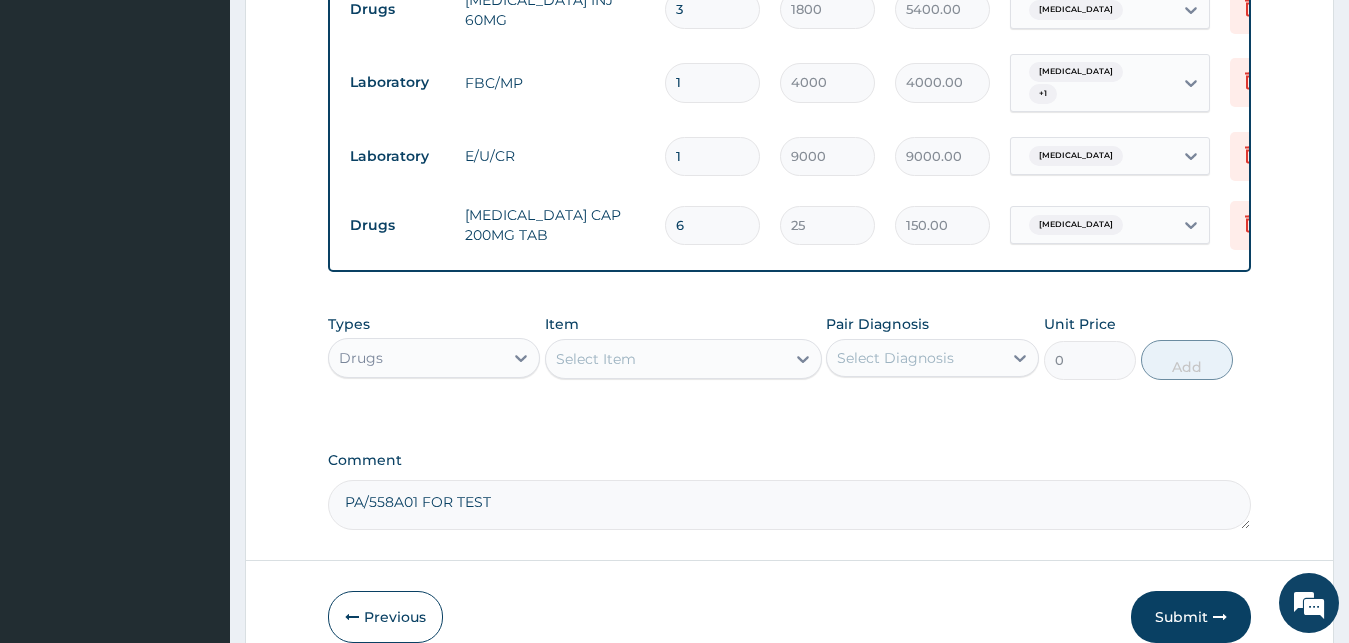 type on "6" 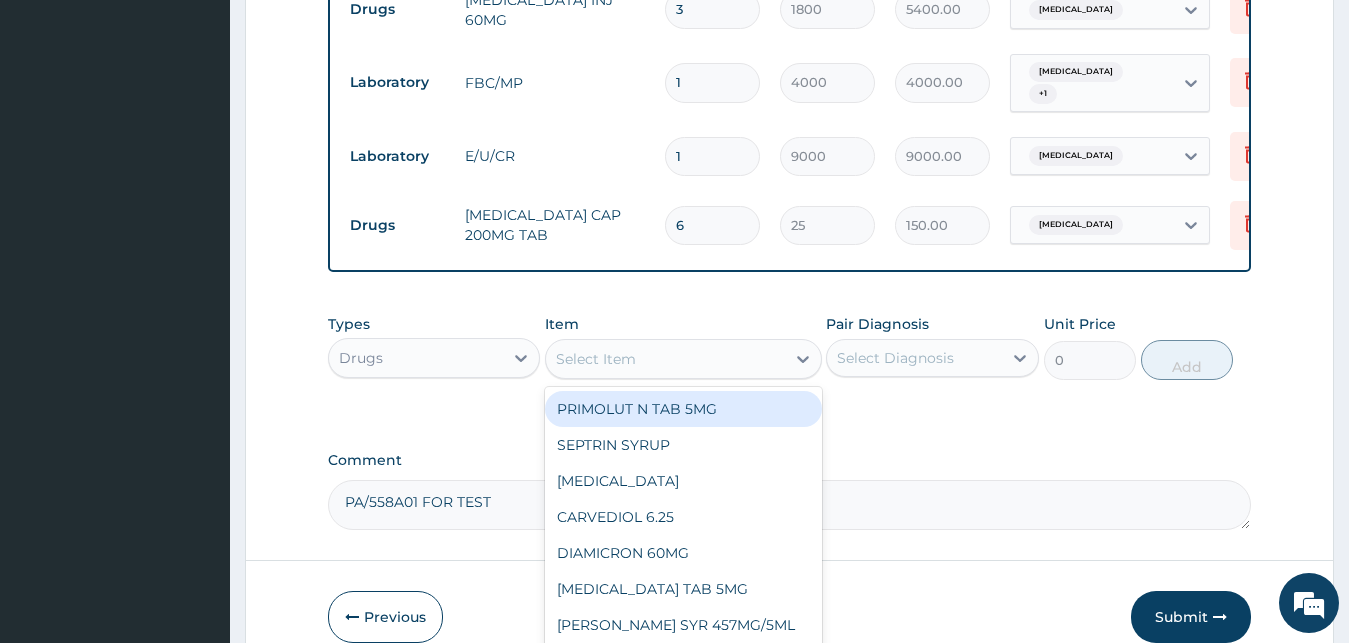 click on "Select Item" at bounding box center (665, 359) 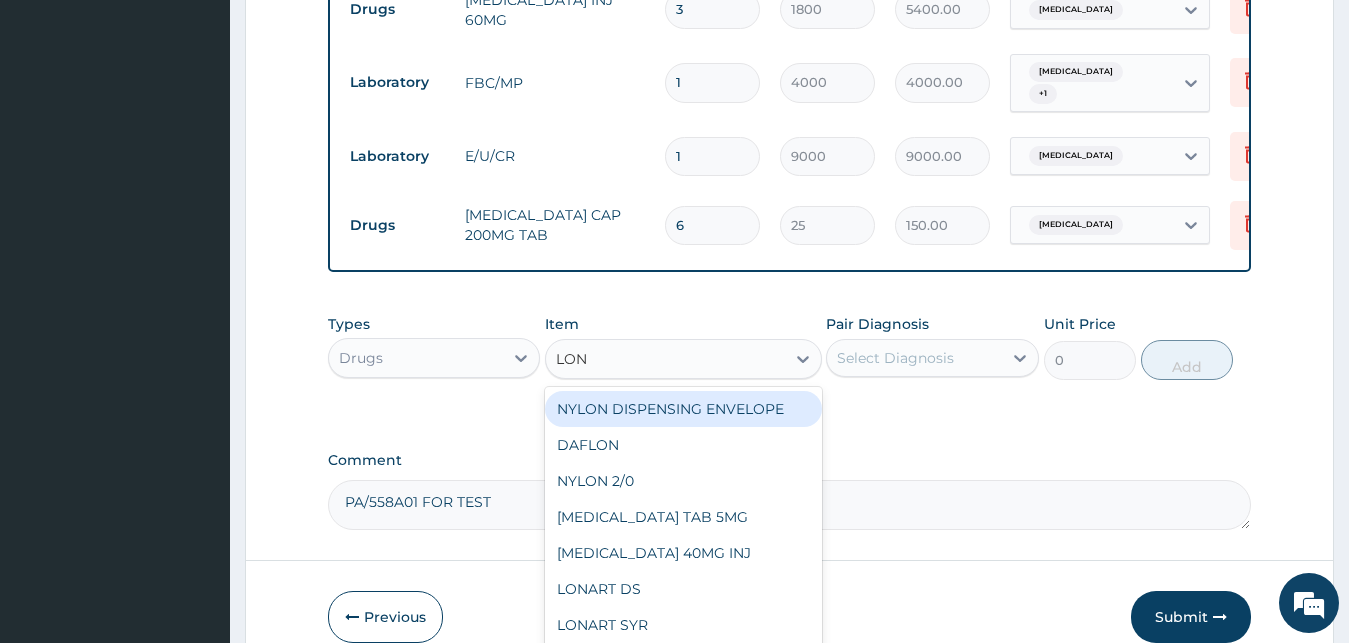 type on "LONA" 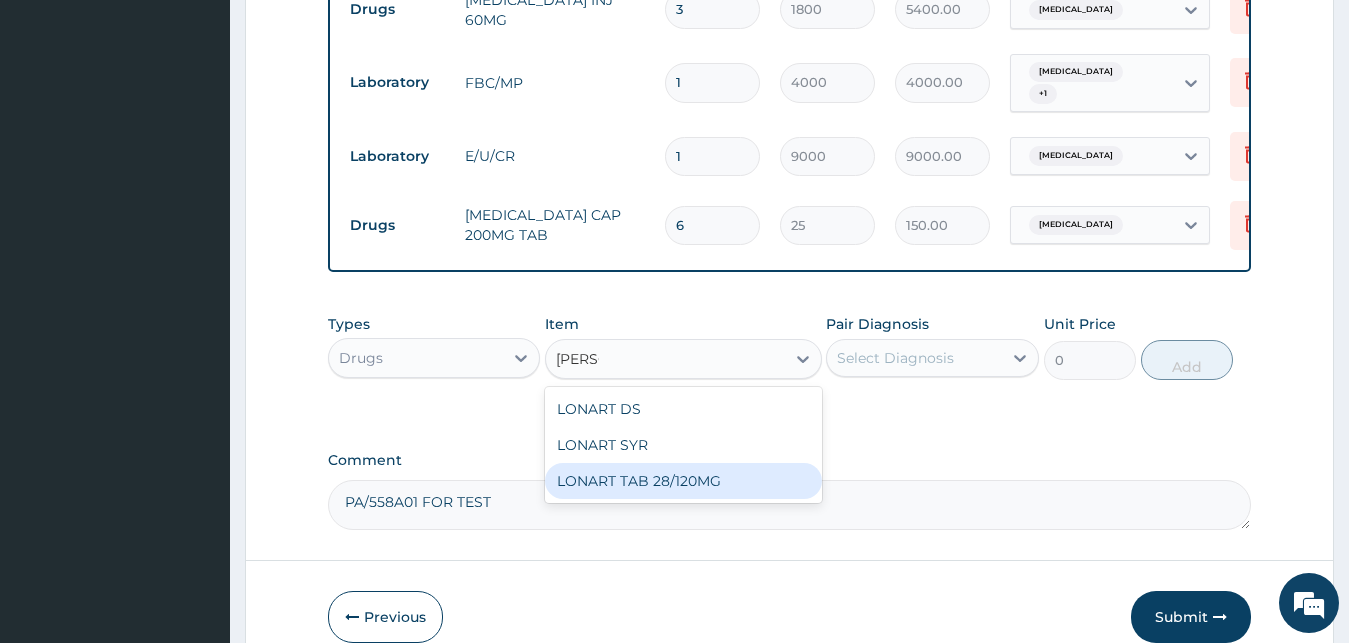 click on "LONART TAB 28/120MG" at bounding box center [683, 481] 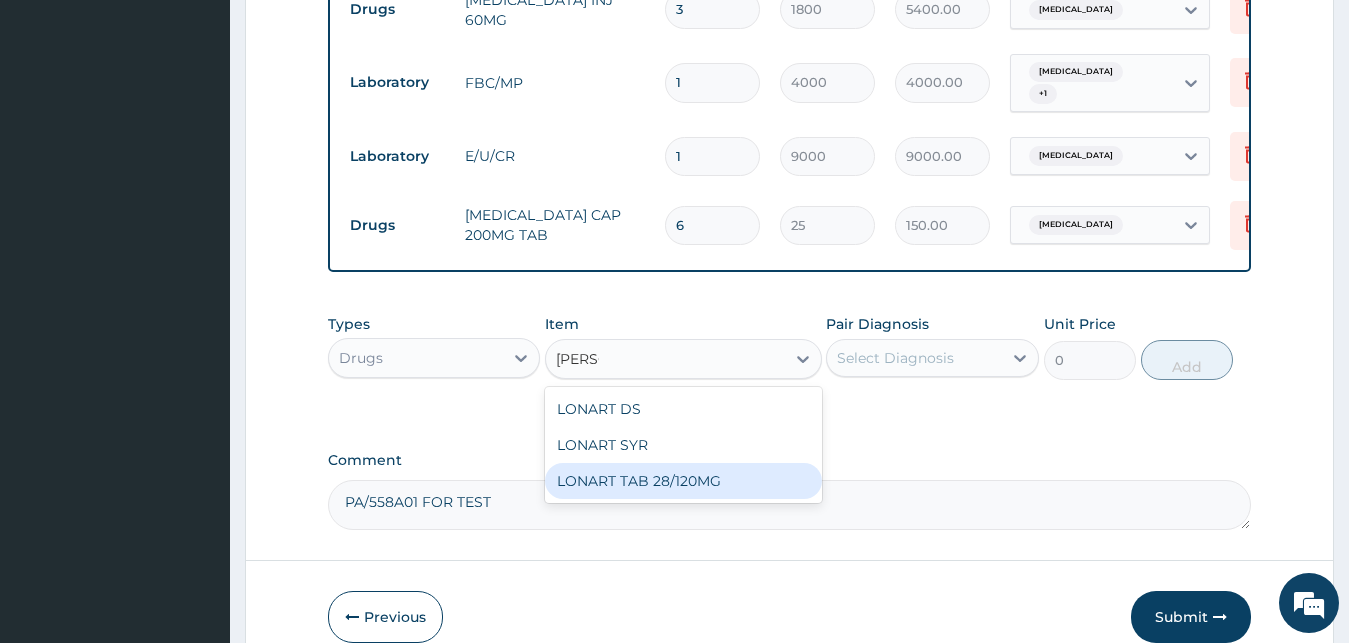 type 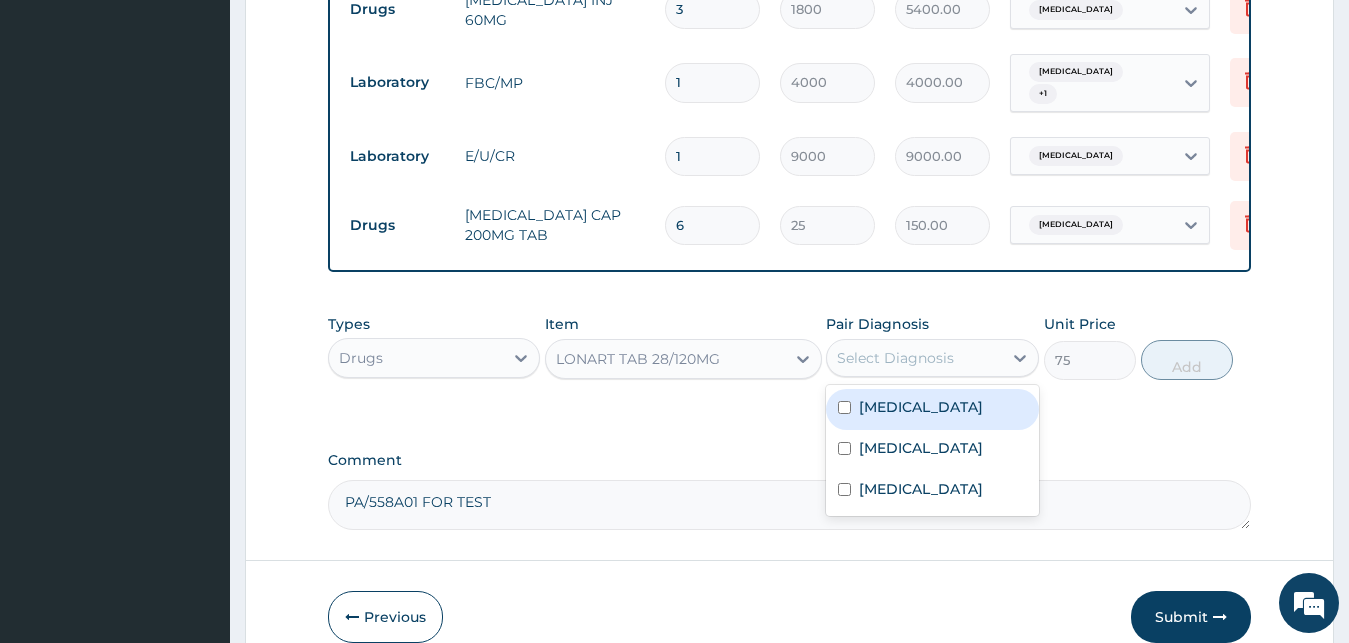 click on "Select Diagnosis" at bounding box center (895, 358) 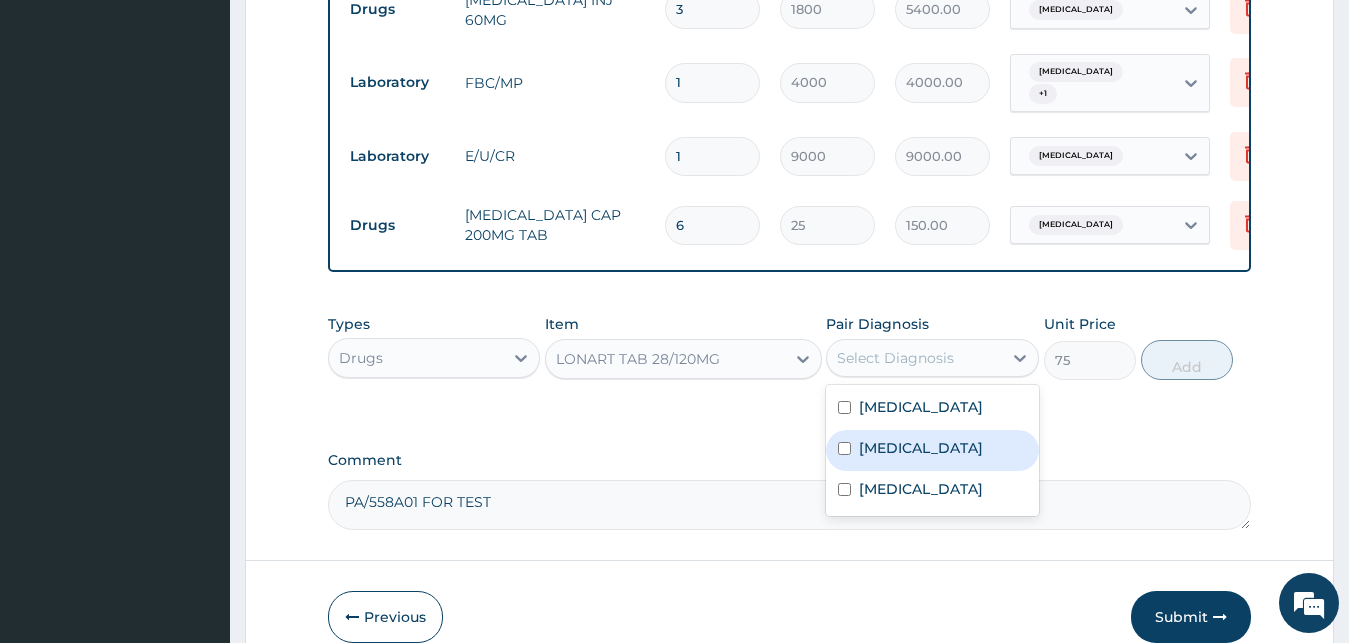 click on "Malaria" at bounding box center (921, 448) 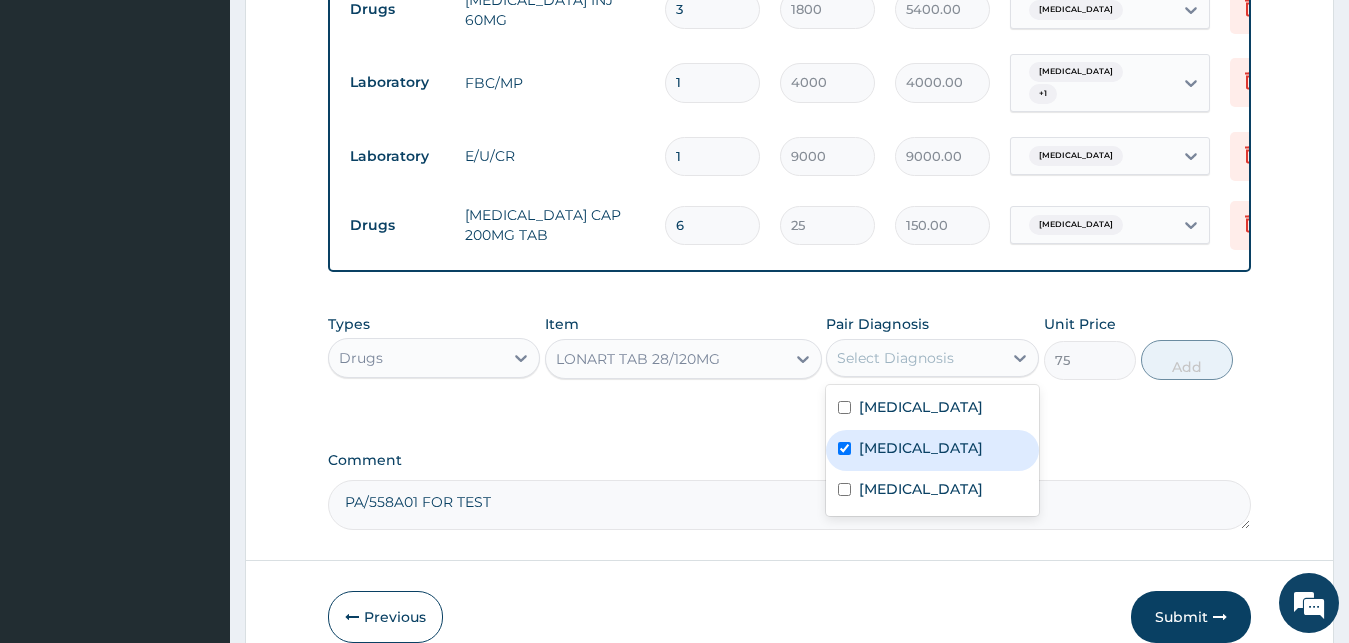checkbox on "true" 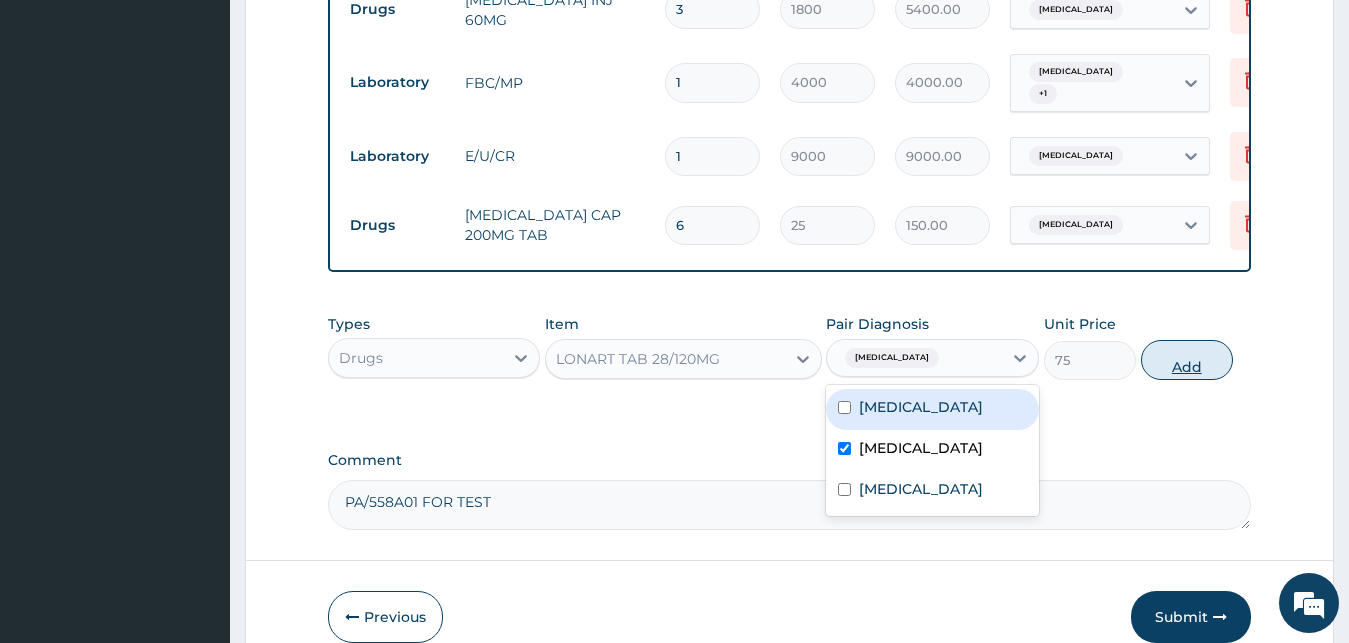 click on "Add" at bounding box center [1187, 360] 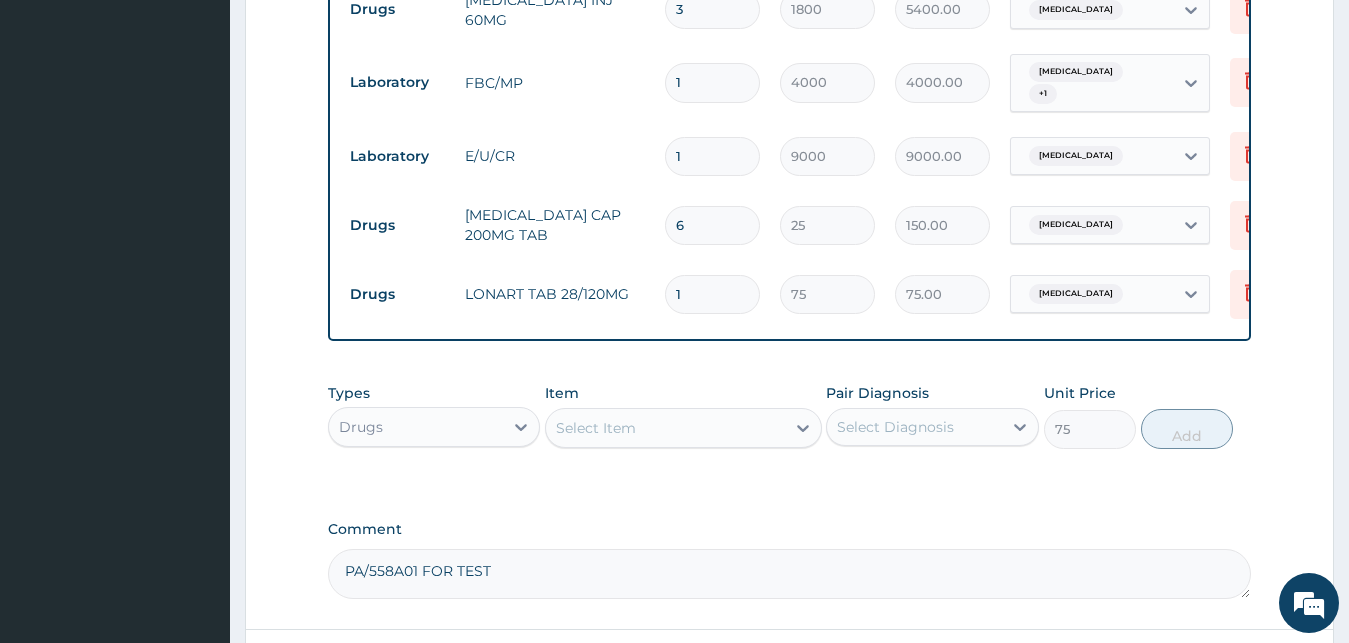 type on "0" 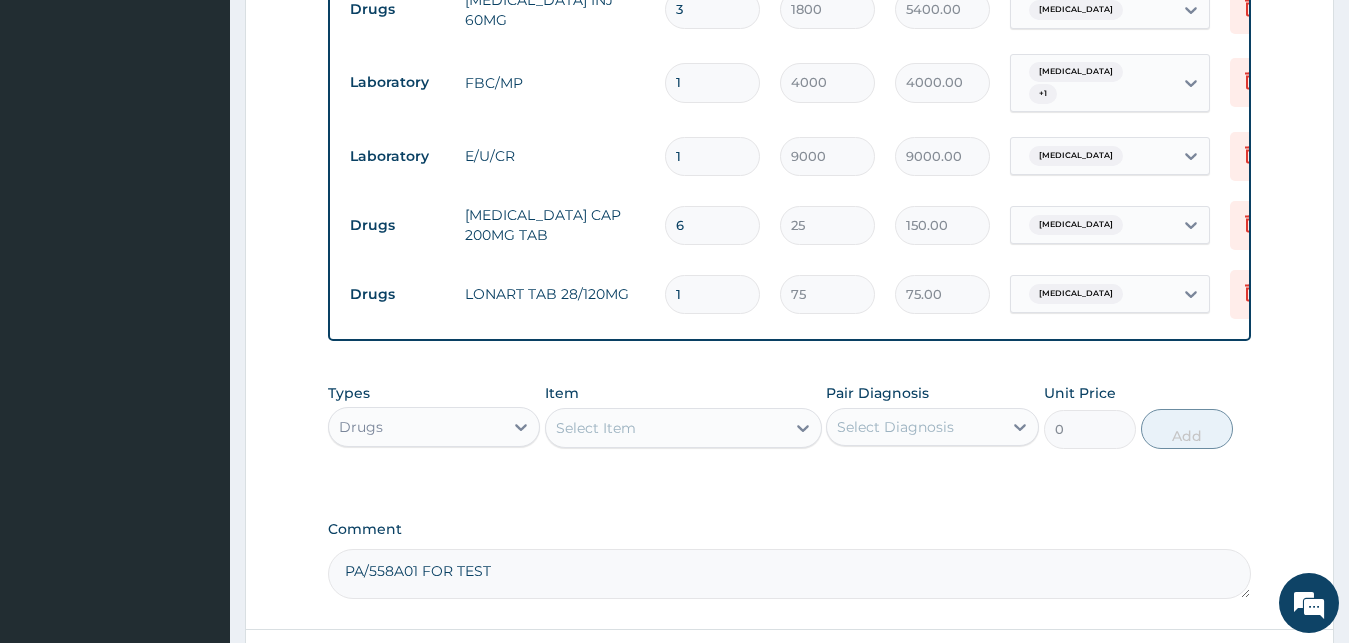 drag, startPoint x: 723, startPoint y: 255, endPoint x: 600, endPoint y: 255, distance: 123 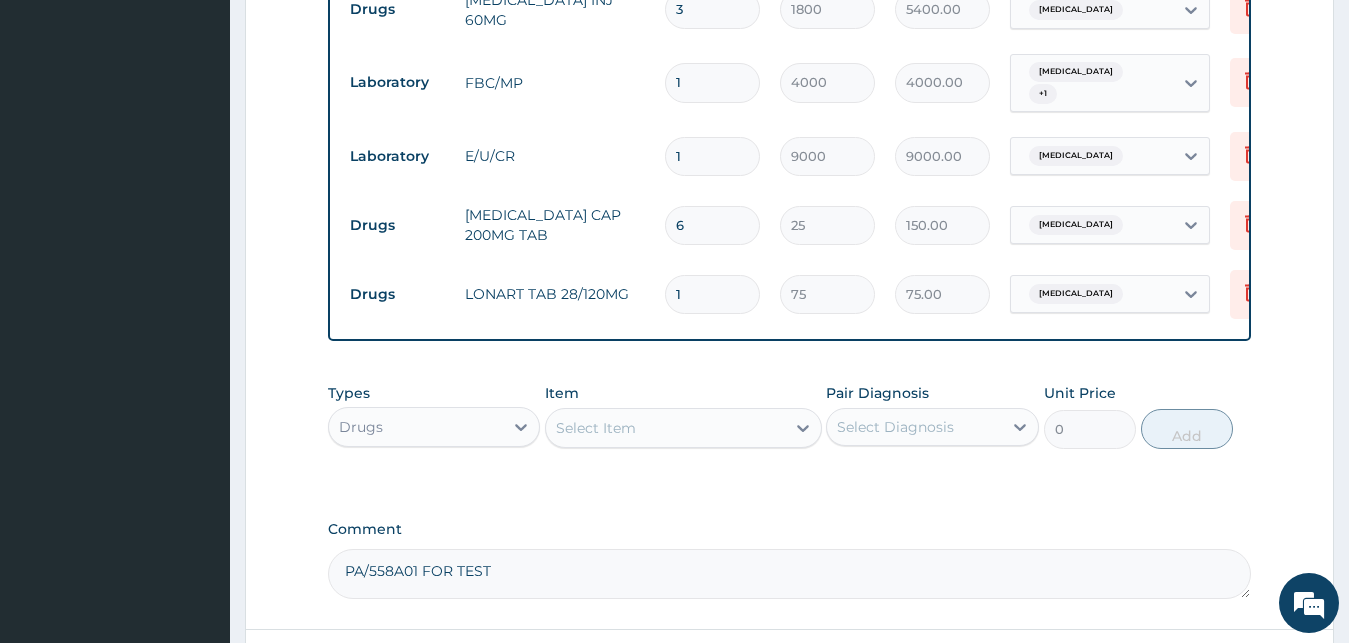click on "1" at bounding box center [712, 294] 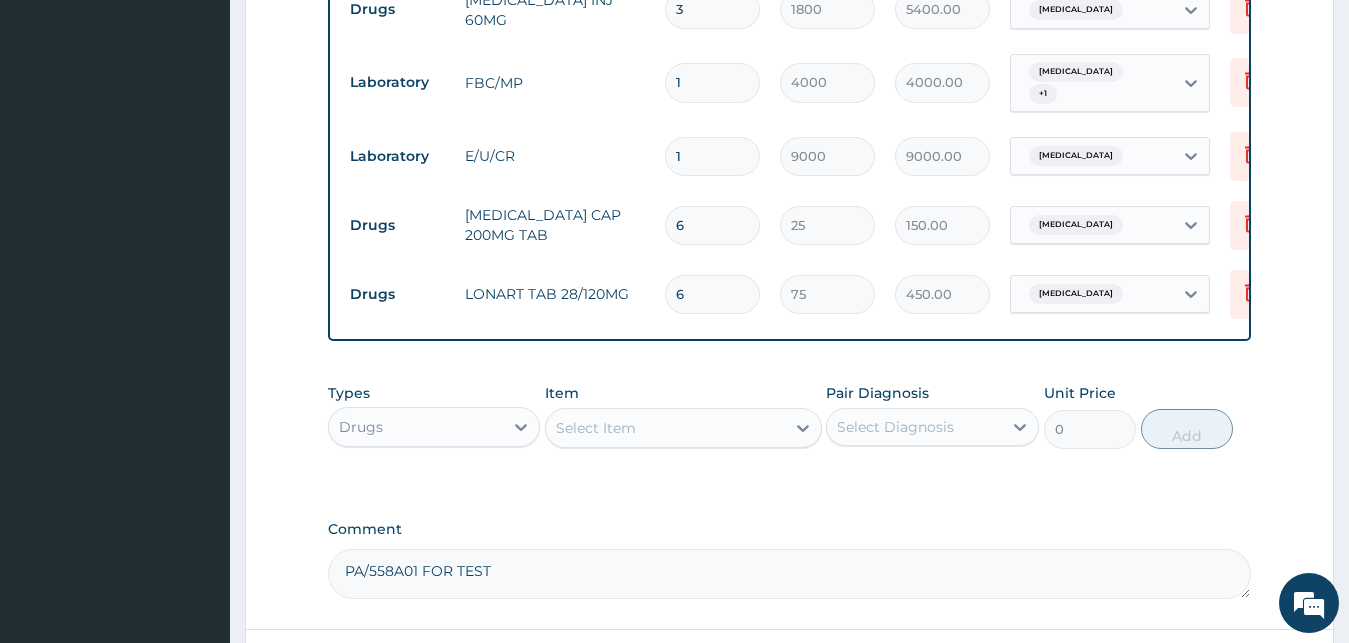 type on "6" 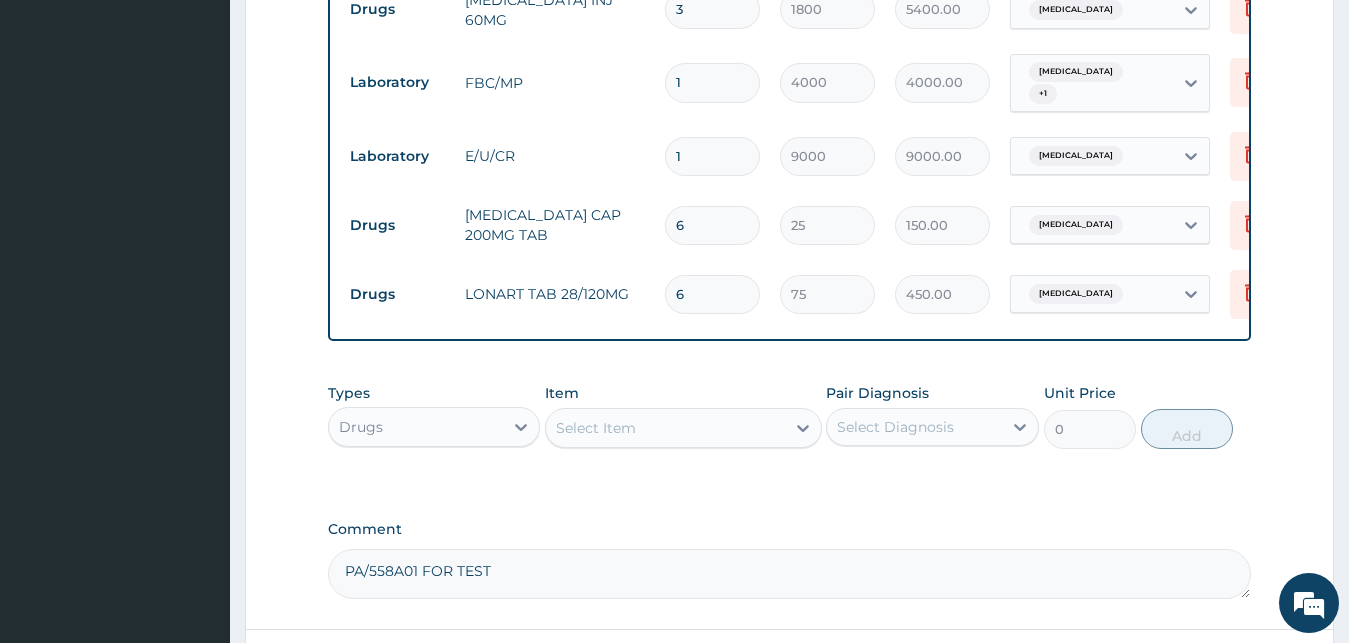 click on "Select Item" at bounding box center (665, 428) 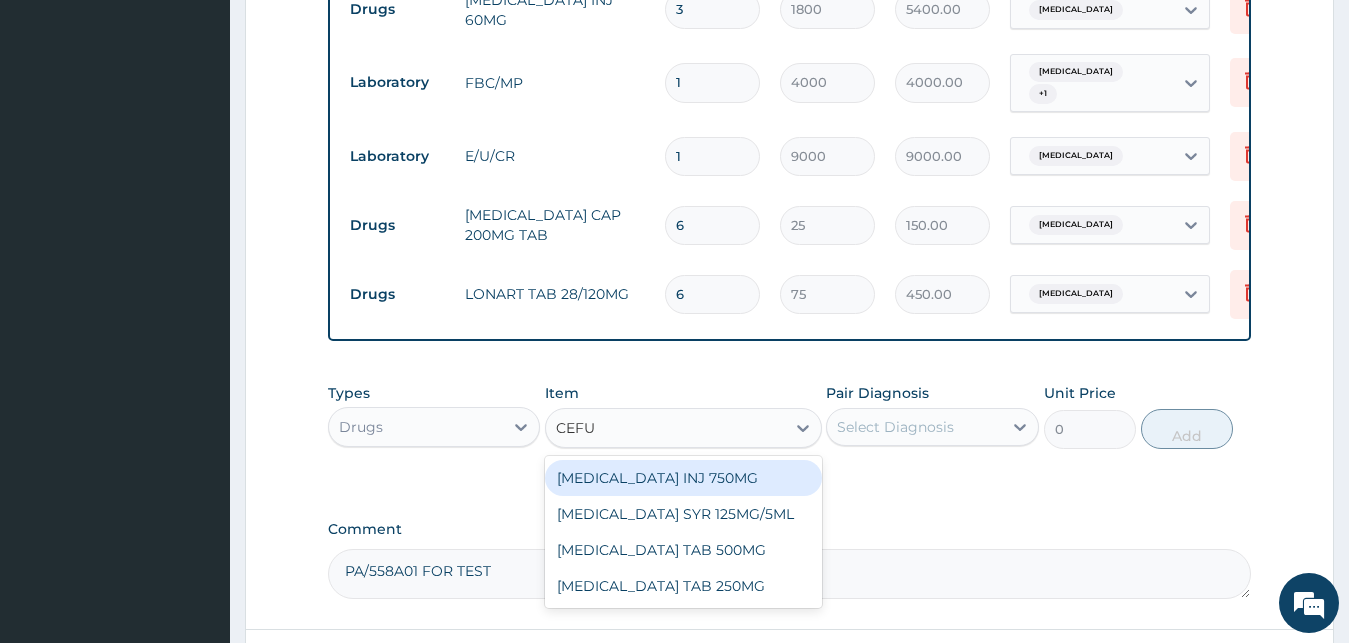 type on "CEFUR" 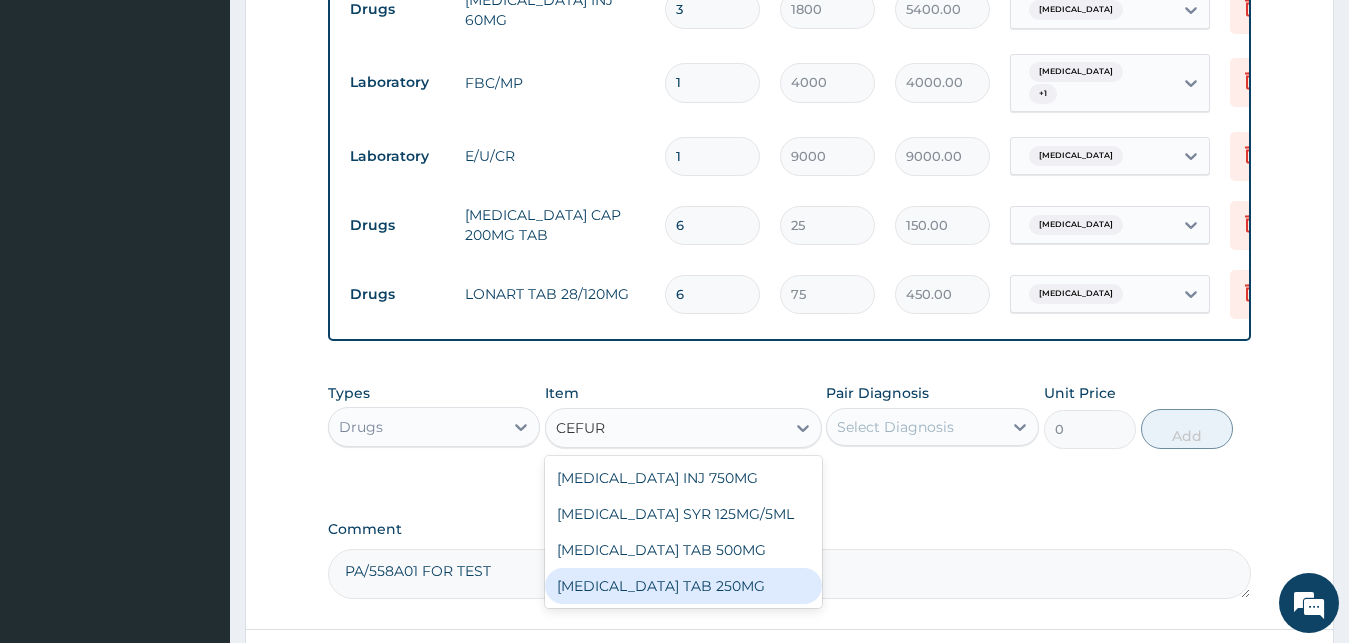 click on "[MEDICAL_DATA] TAB 250MG" at bounding box center [683, 586] 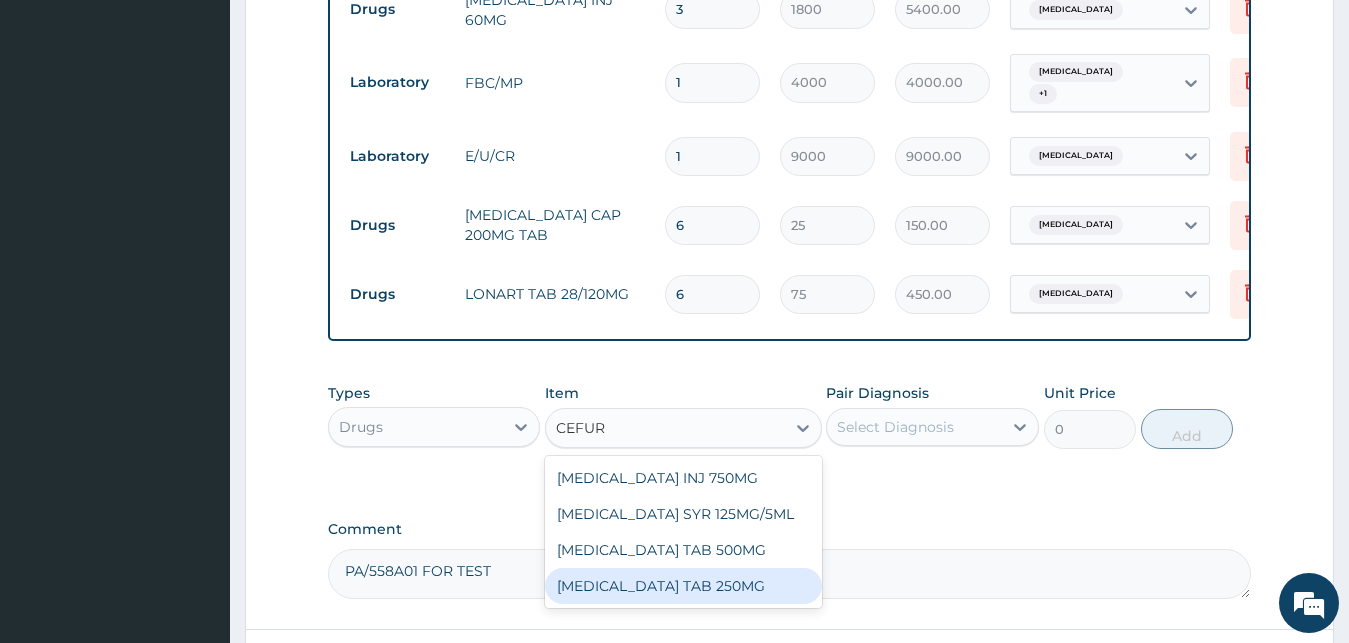 type 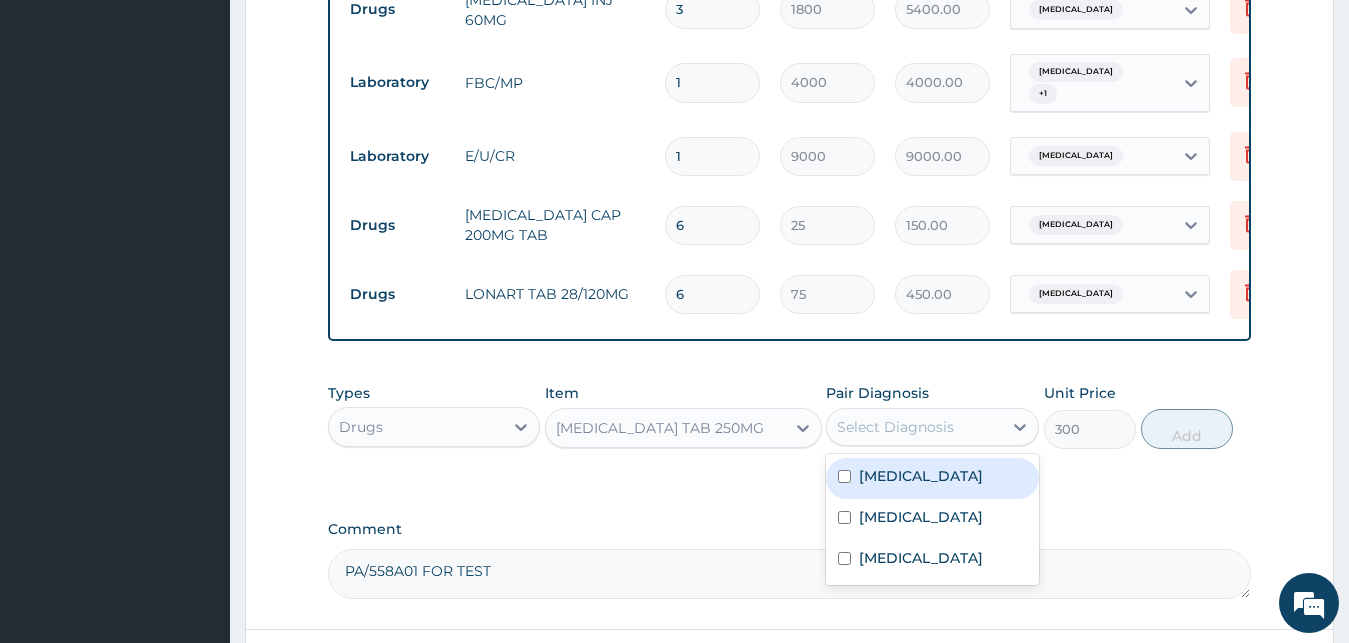 click on "Select Diagnosis" at bounding box center (914, 427) 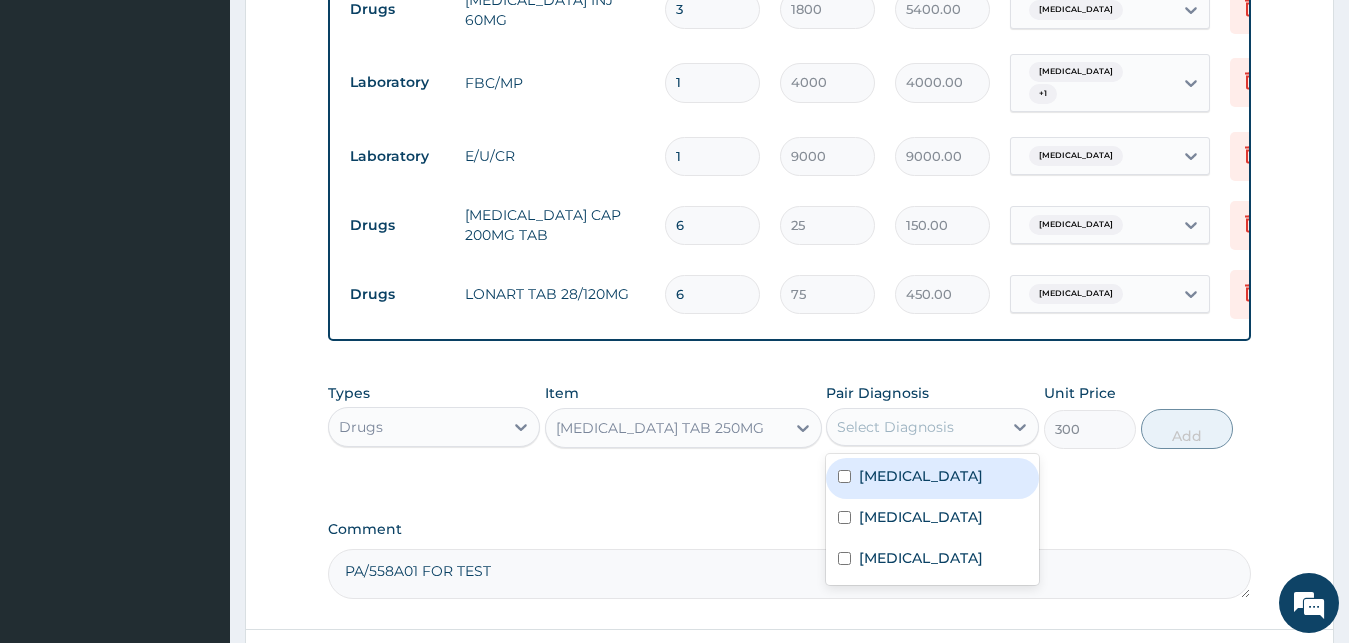 click on "[MEDICAL_DATA]" at bounding box center (932, 478) 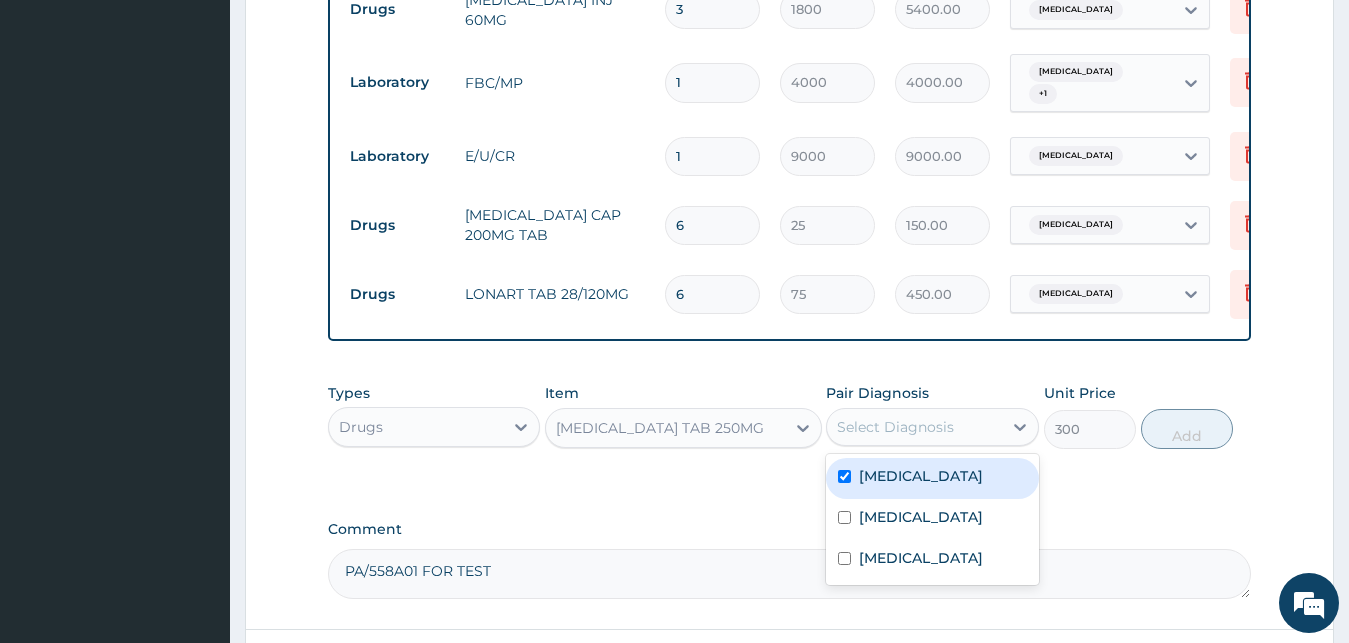 checkbox on "true" 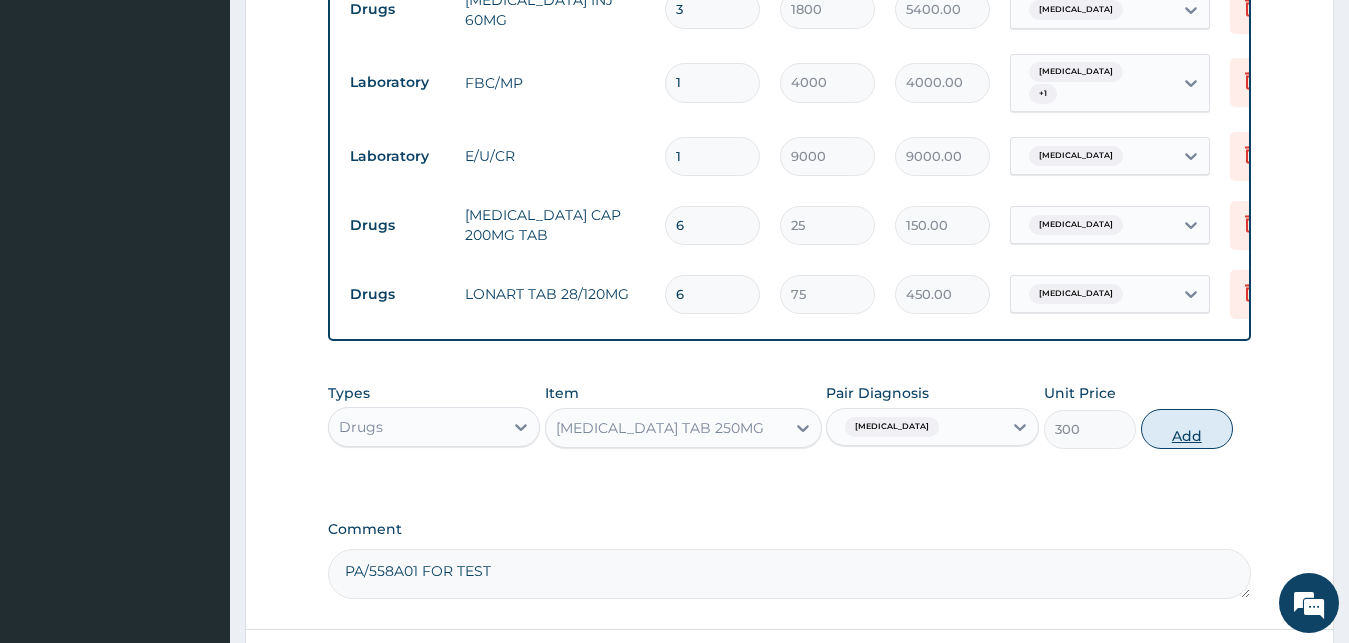 click on "Add" at bounding box center [1187, 429] 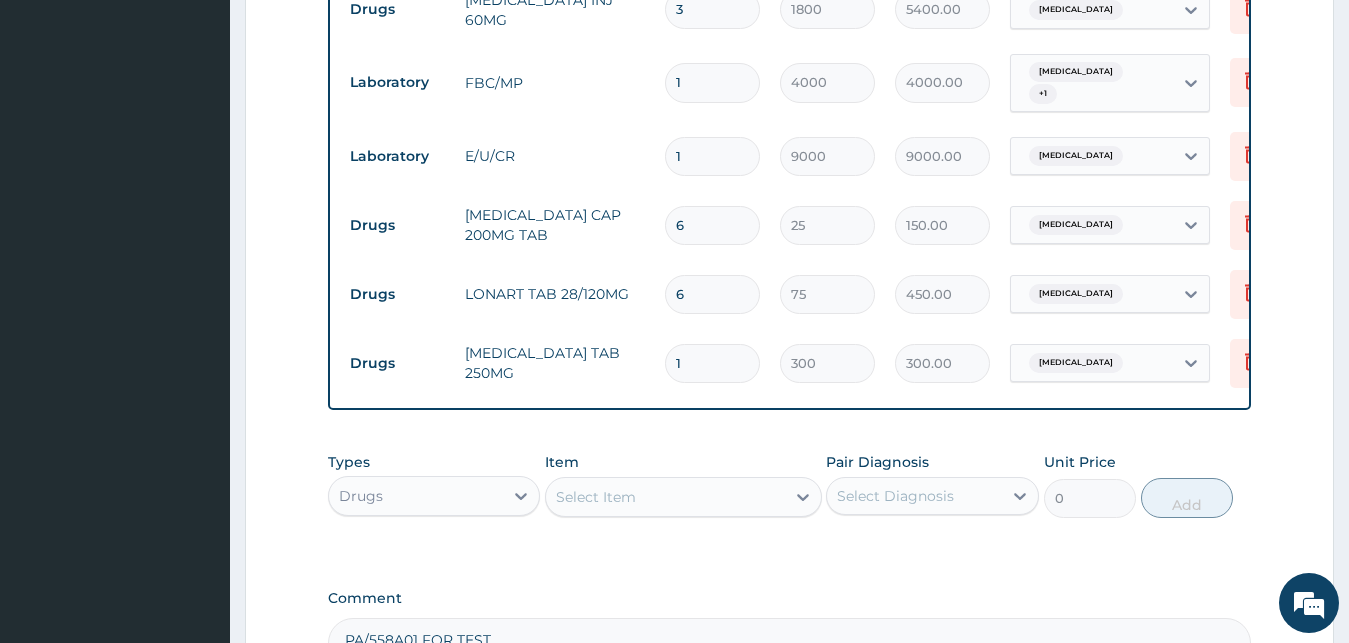 type on "10" 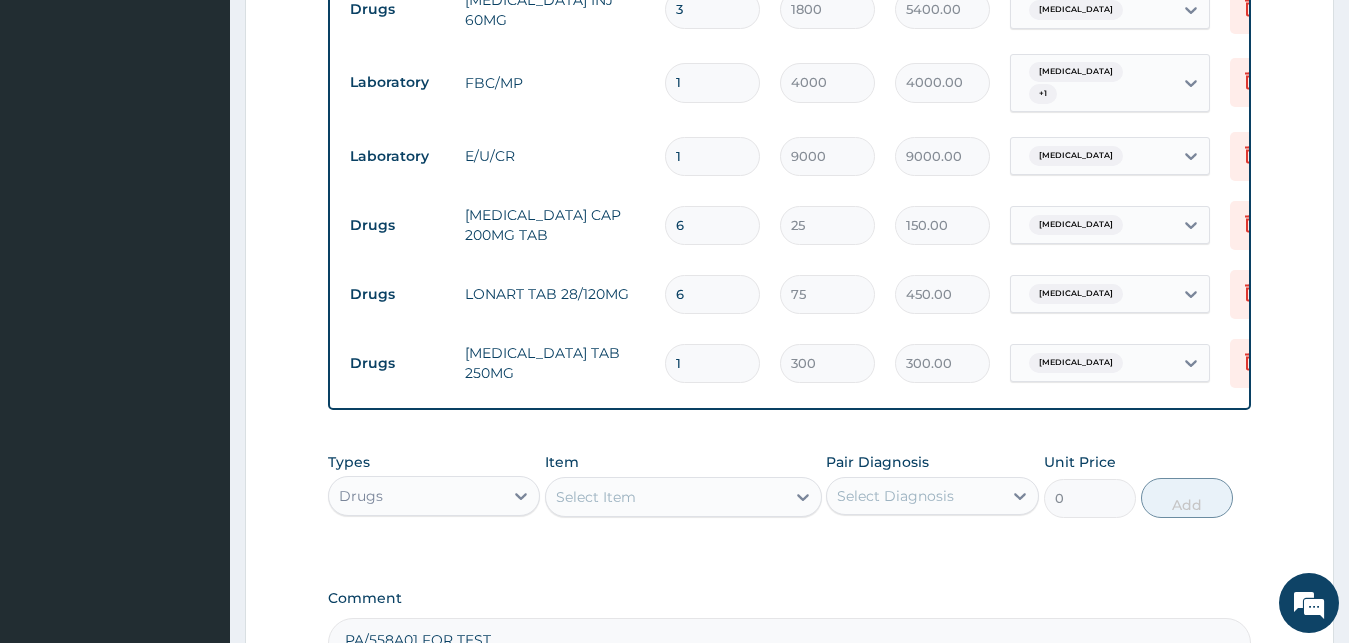 type on "3000.00" 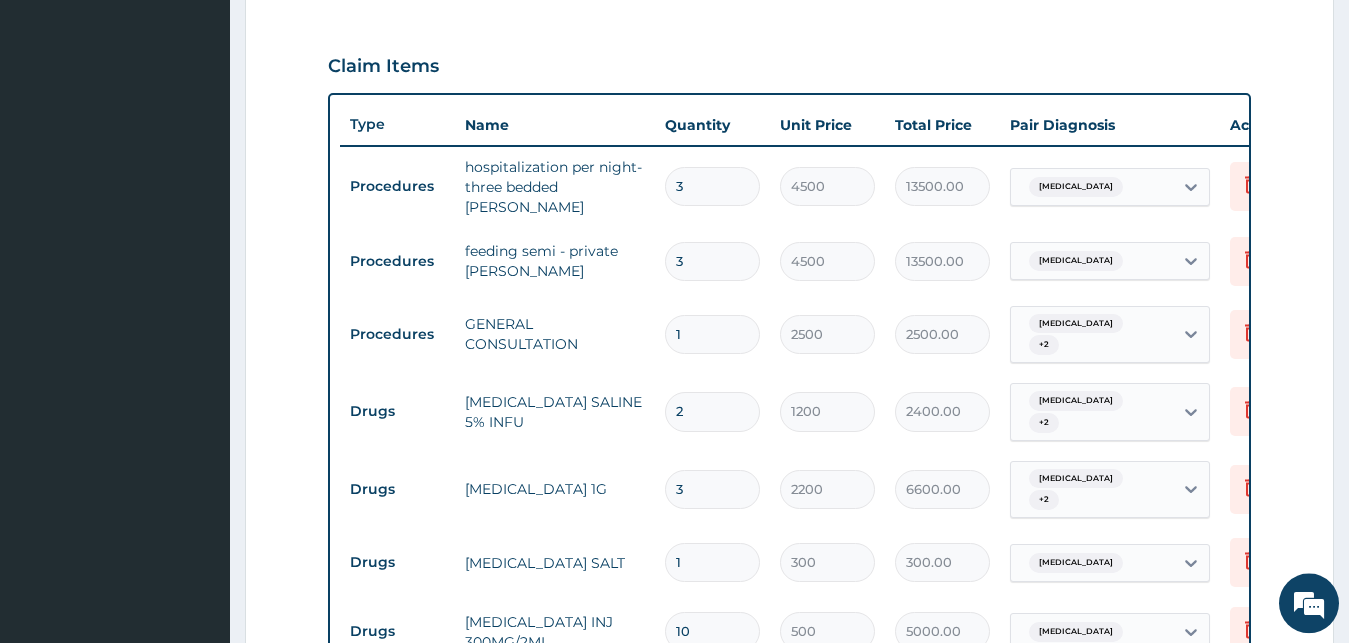 scroll, scrollTop: 460, scrollLeft: 0, axis: vertical 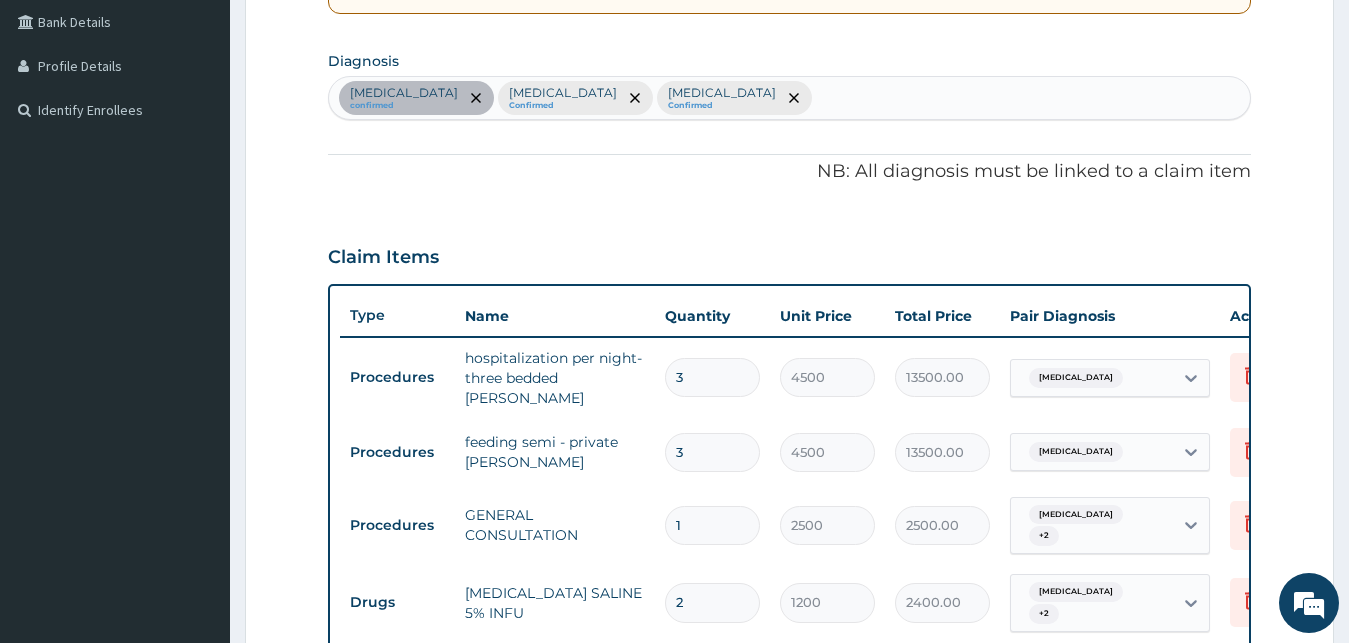 type on "10" 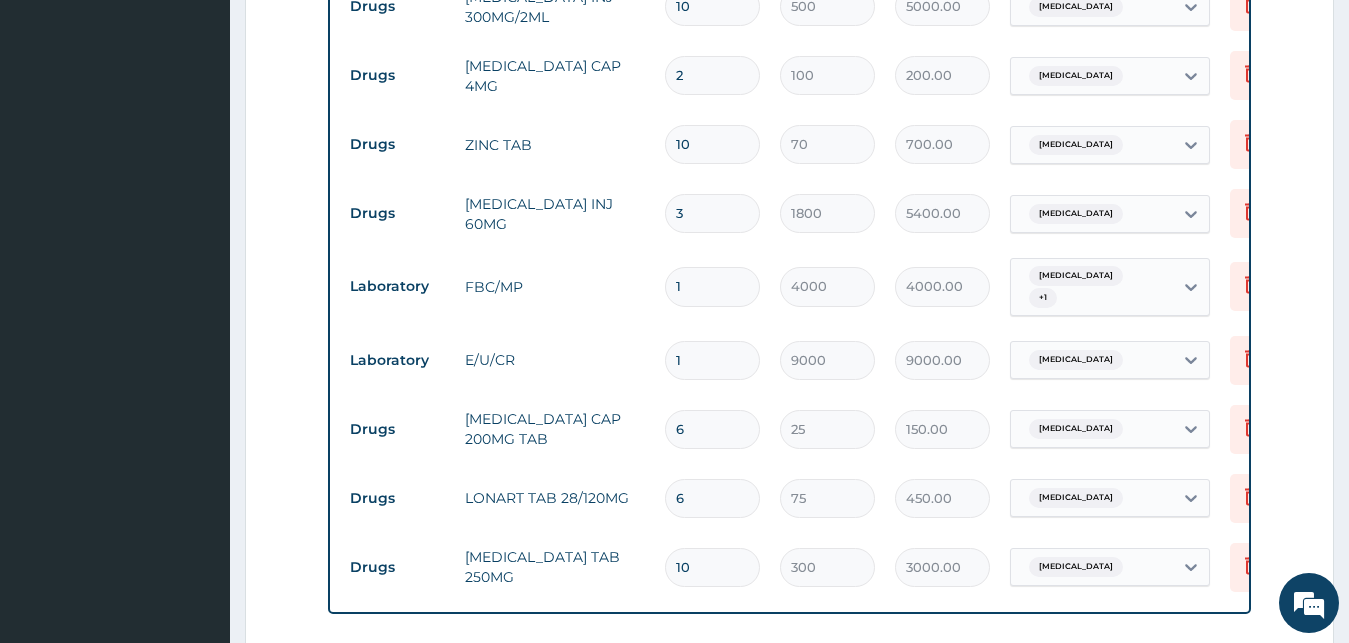 scroll, scrollTop: 1687, scrollLeft: 0, axis: vertical 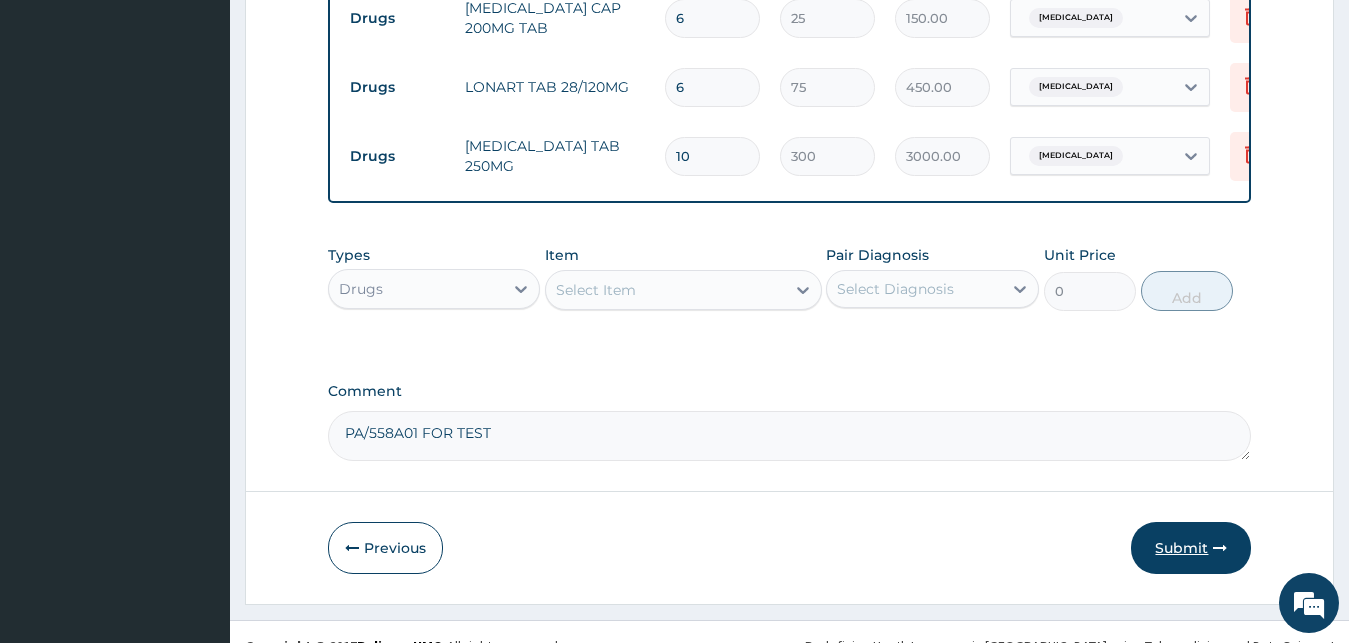click on "Submit" at bounding box center (1191, 548) 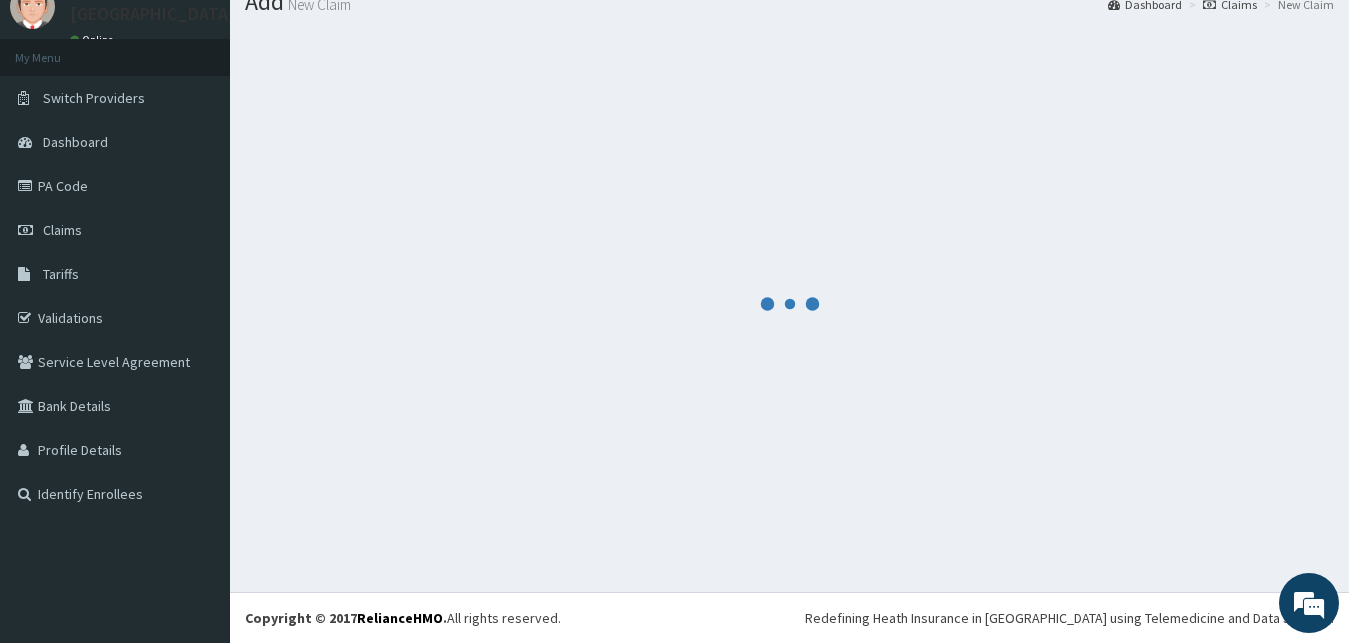 scroll, scrollTop: 76, scrollLeft: 0, axis: vertical 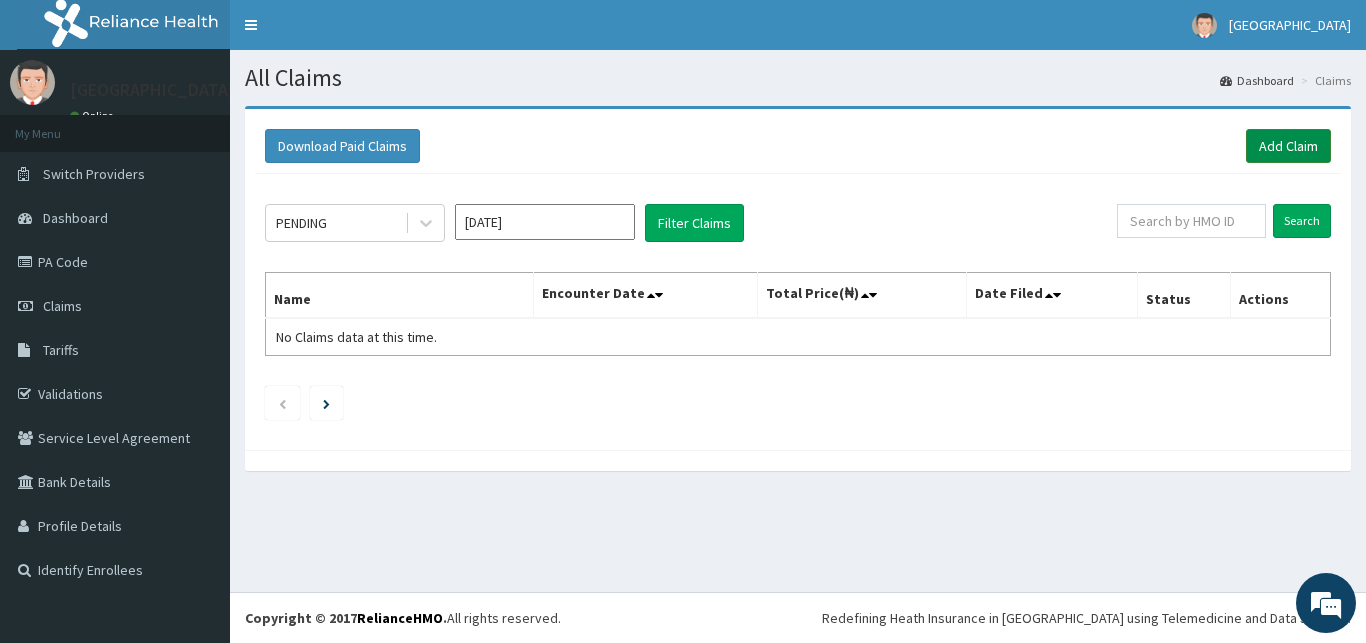 click on "Add Claim" at bounding box center (1288, 146) 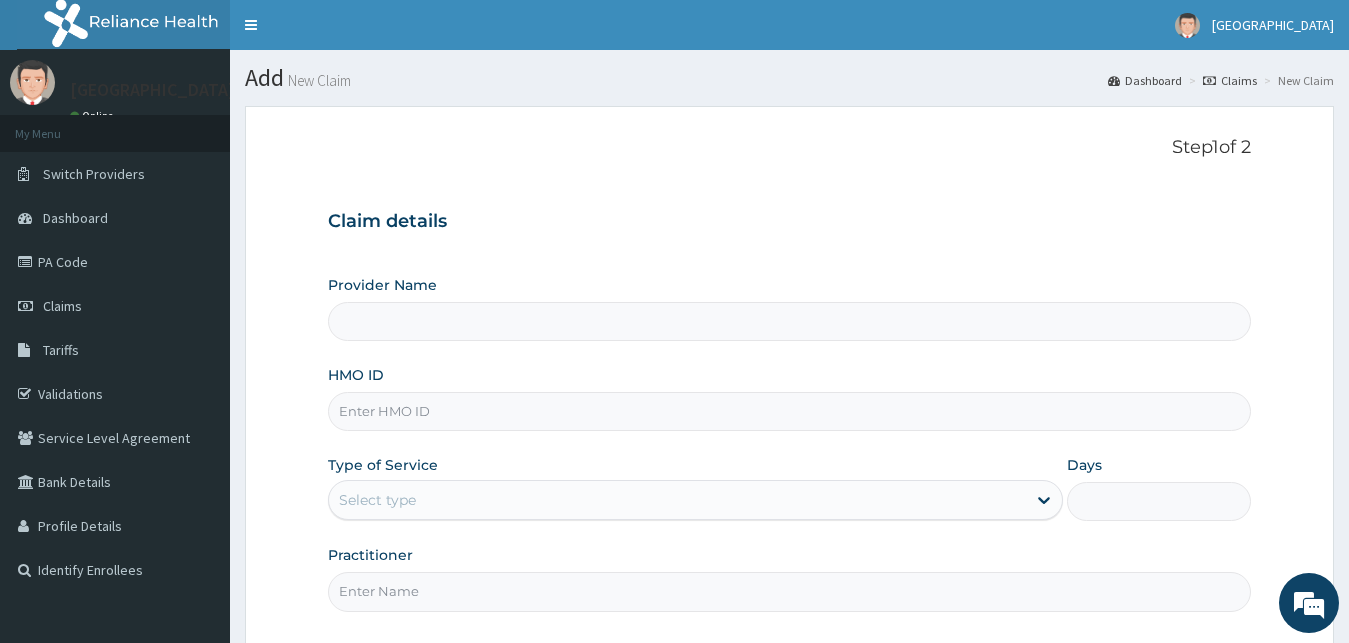 scroll, scrollTop: 0, scrollLeft: 0, axis: both 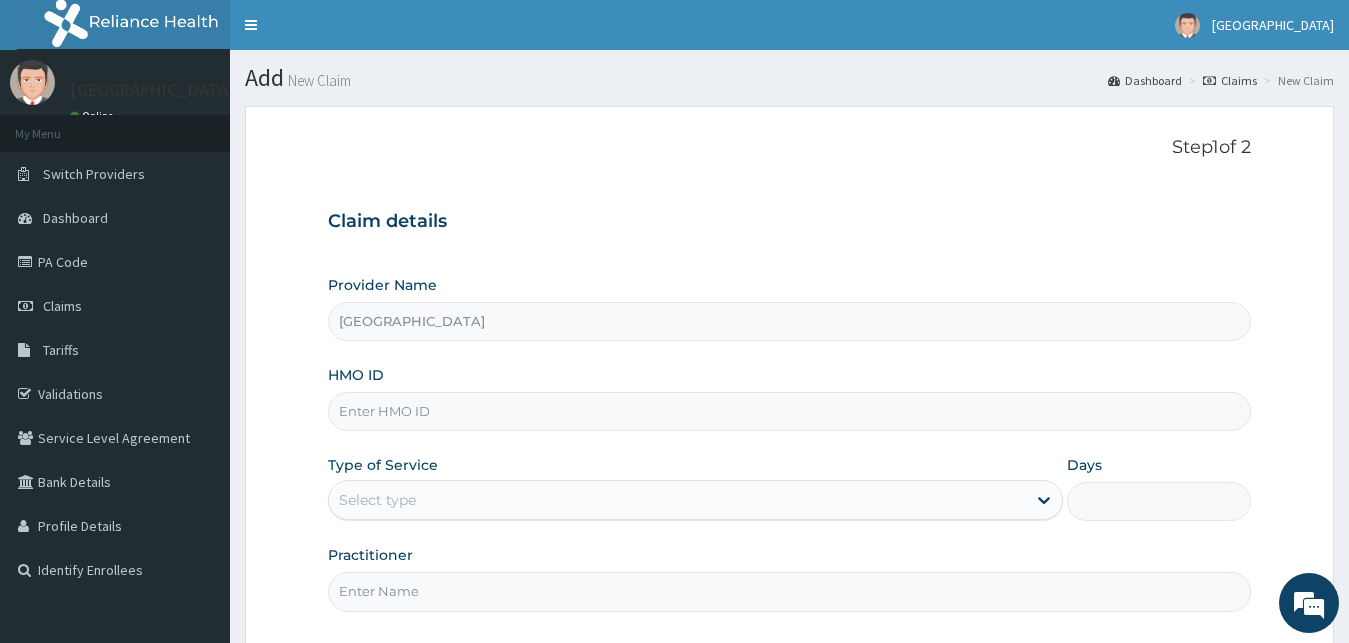 paste on "EQZ/10002/C" 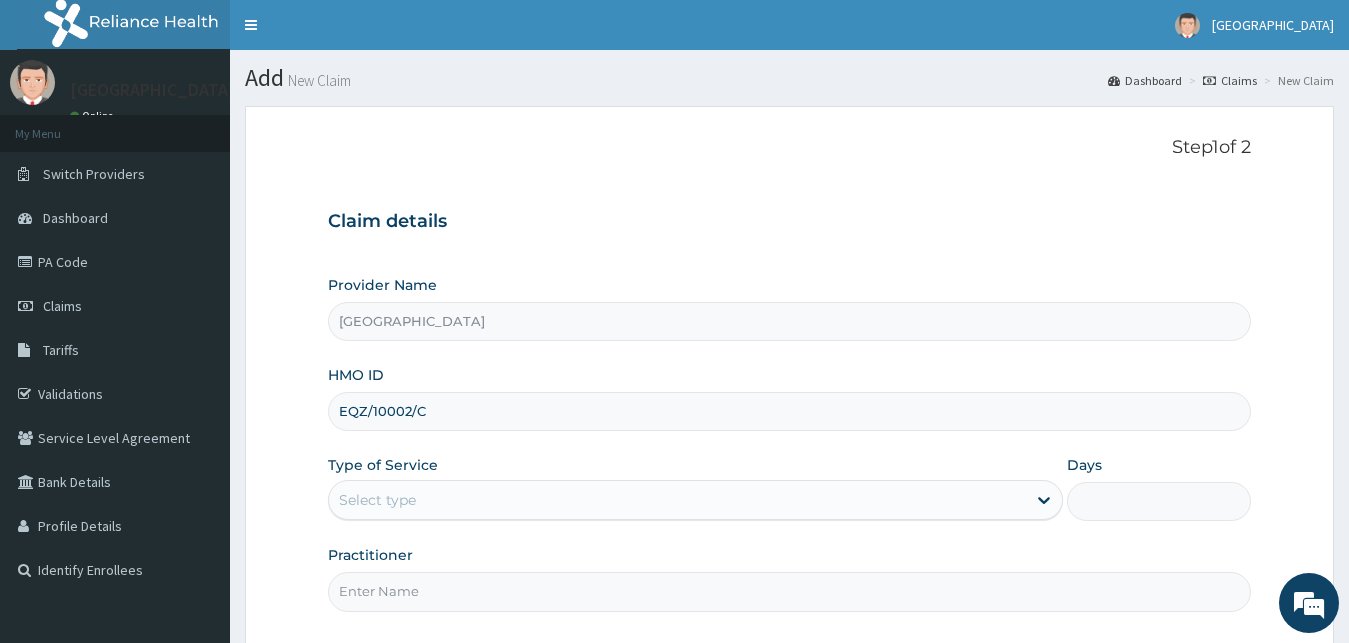 click on "EQZ/10002/C" at bounding box center (790, 411) 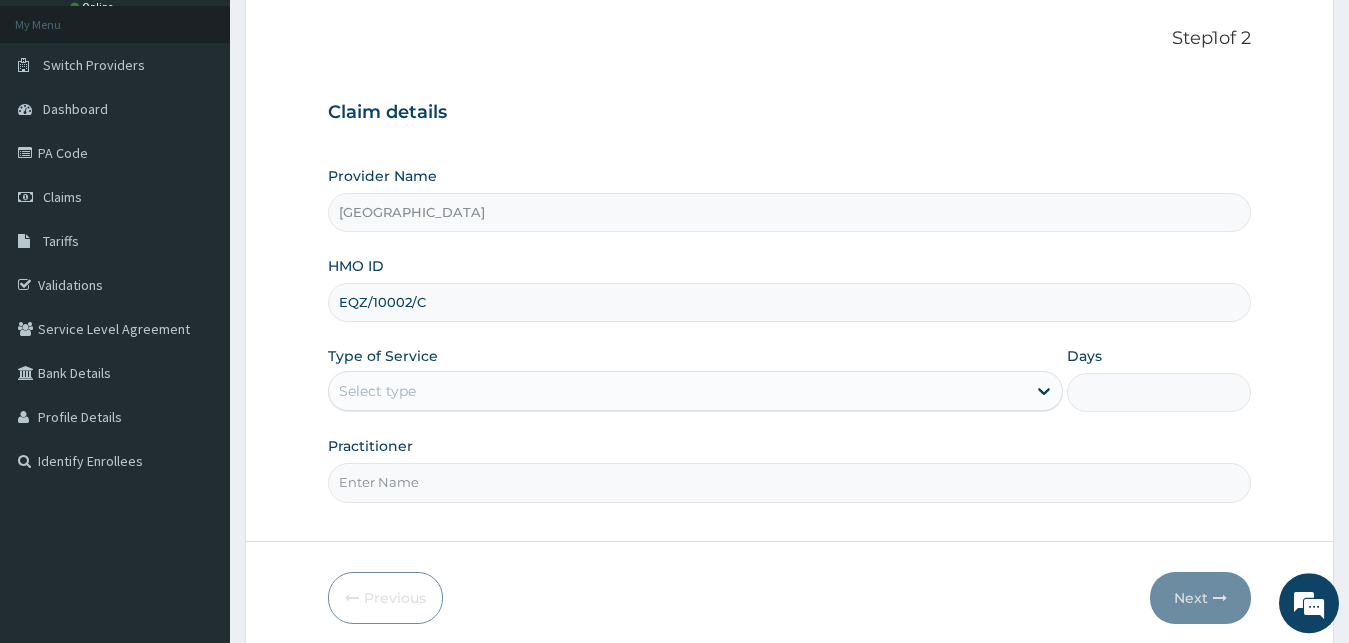 scroll, scrollTop: 187, scrollLeft: 0, axis: vertical 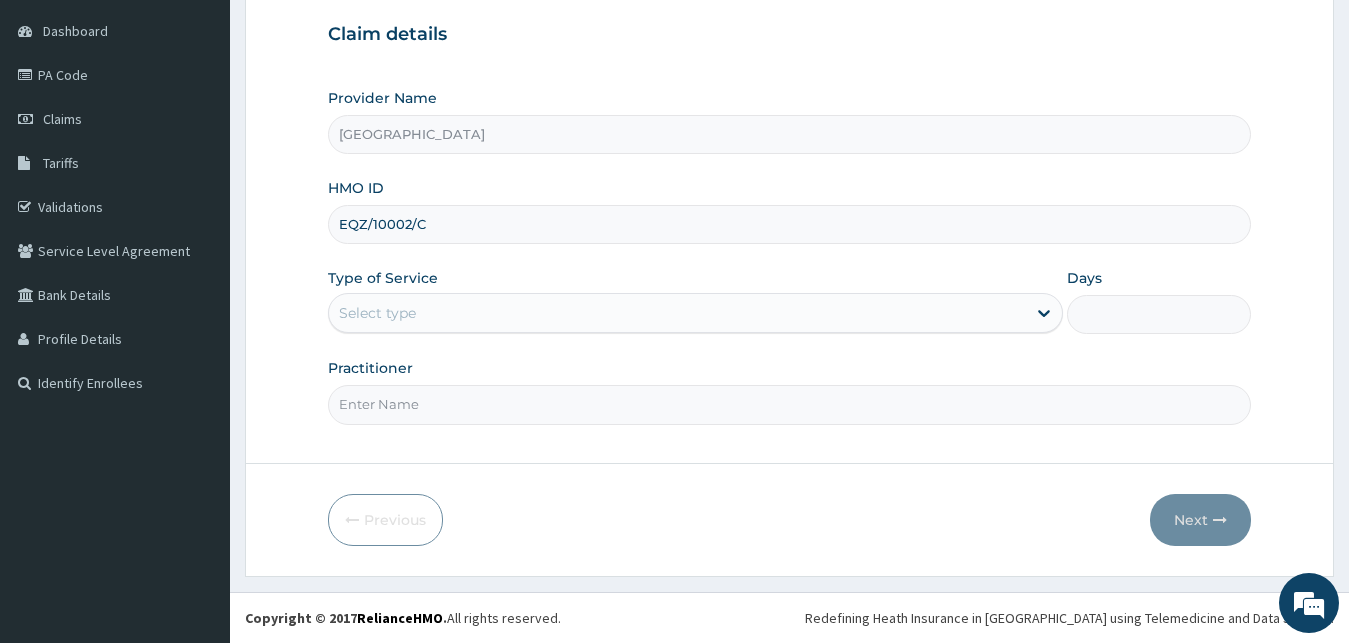 type on "EQZ/10002/C" 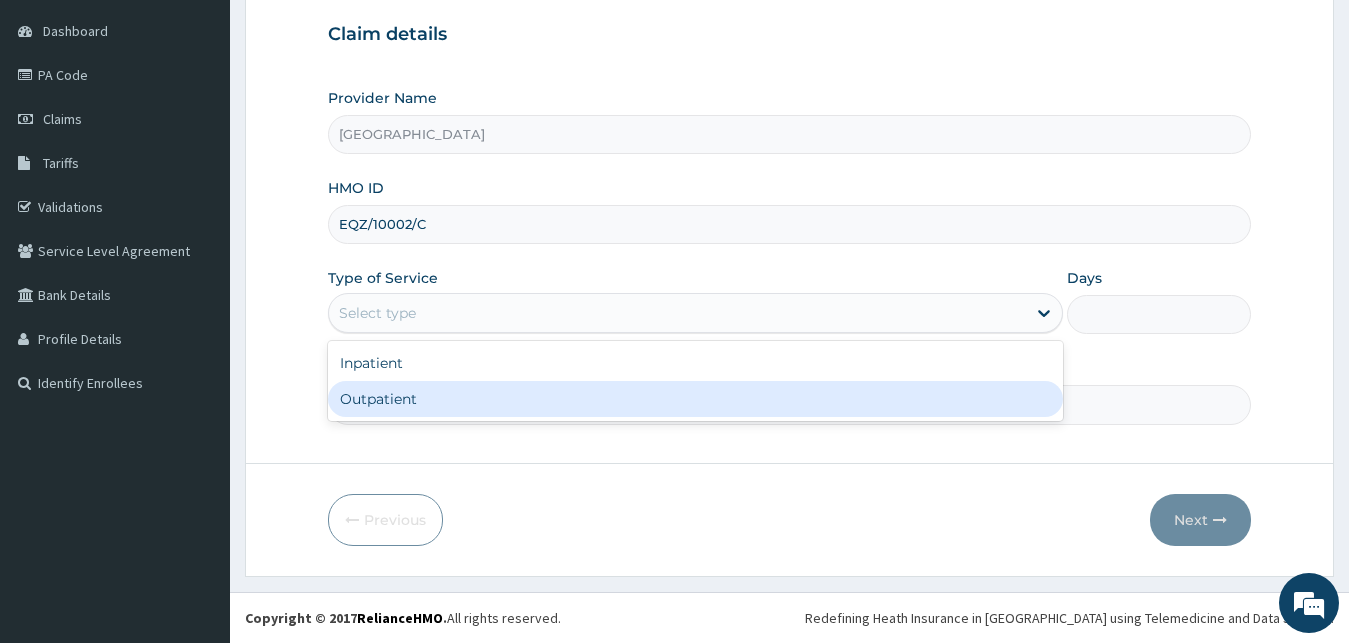 click on "Outpatient" at bounding box center [696, 399] 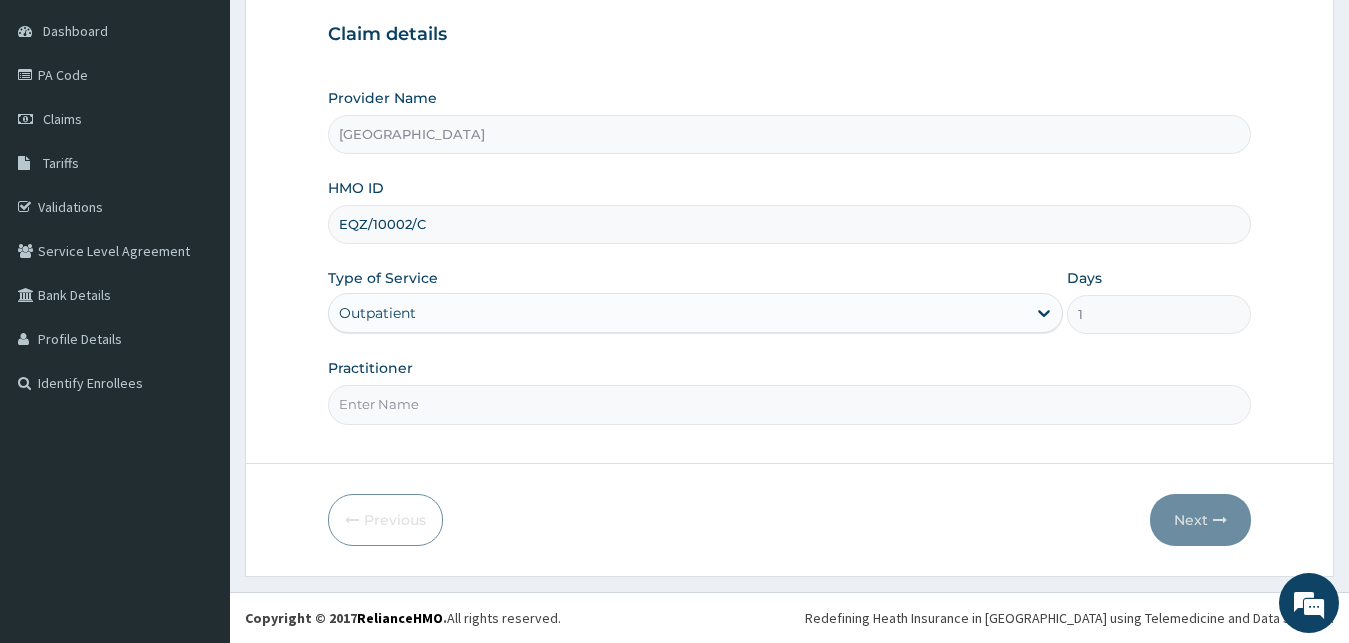click on "Practitioner" at bounding box center (790, 404) 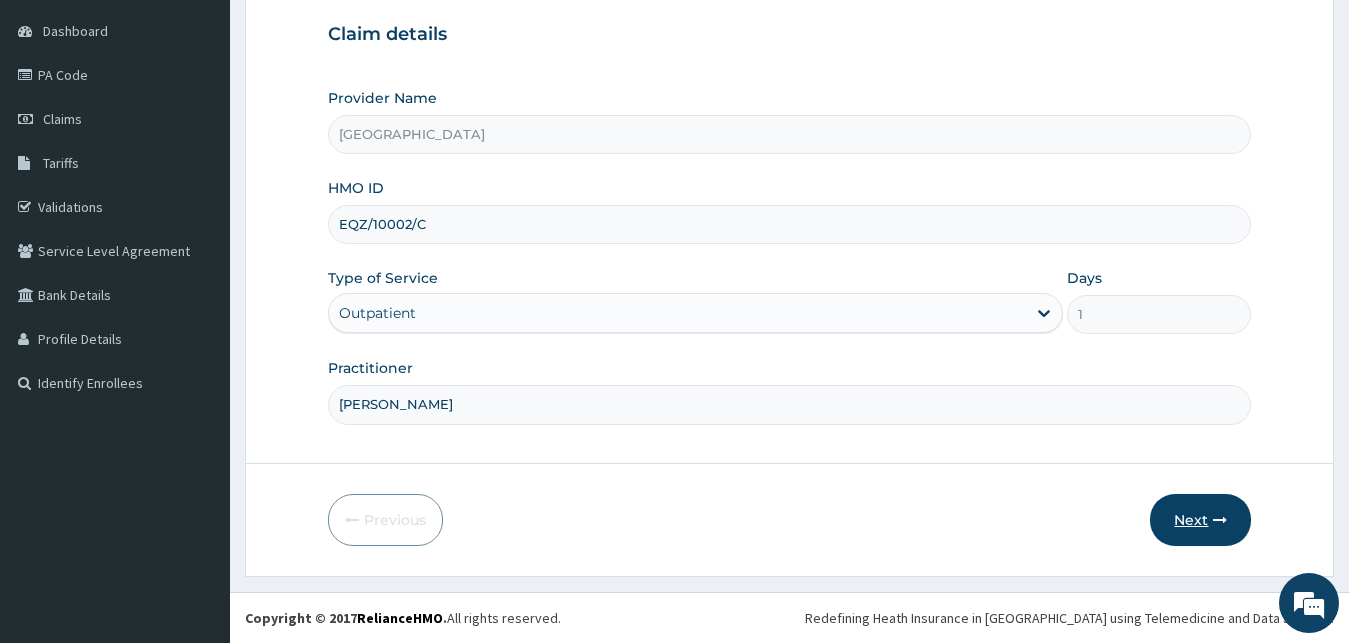 type on "[PERSON_NAME]" 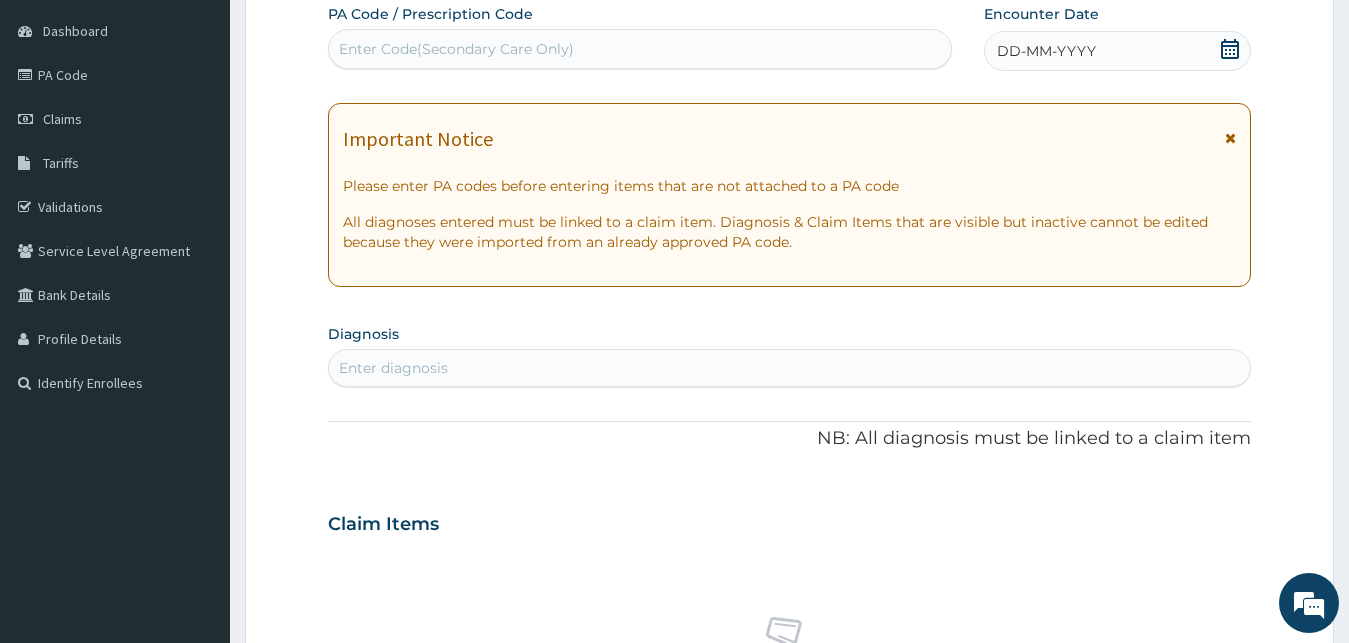 click on "Enter Code(Secondary Care Only)" at bounding box center (456, 49) 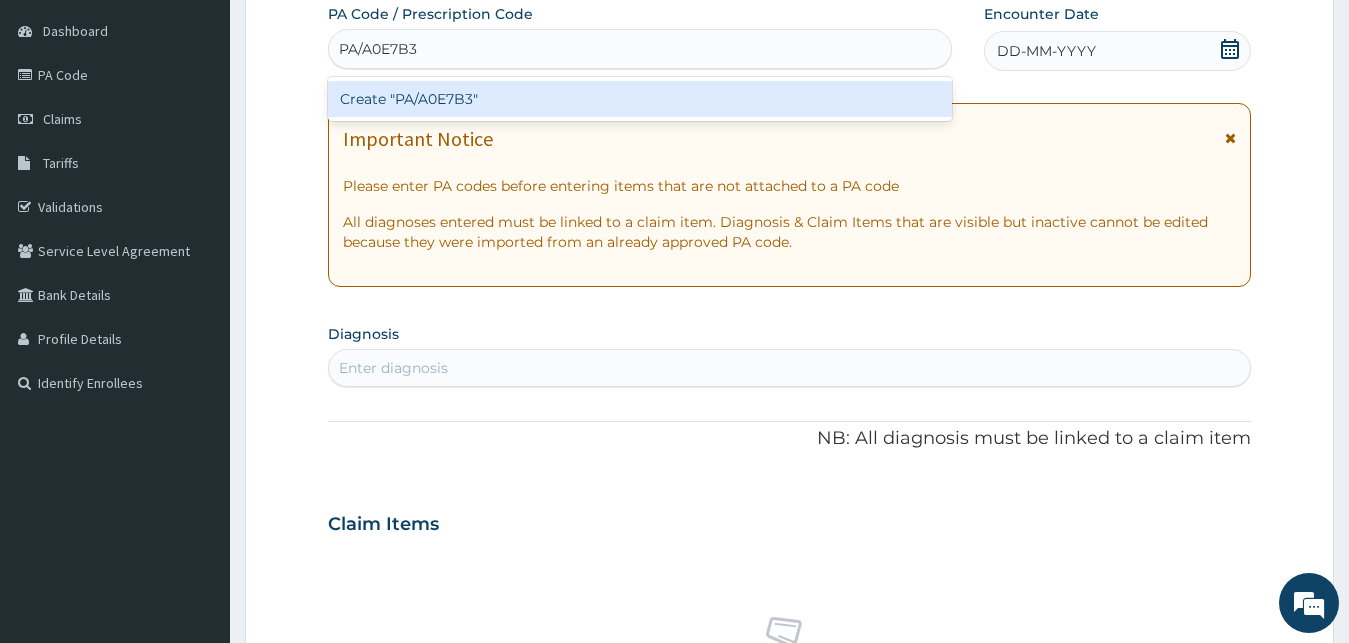 click on "Create "PA/A0E7B3"" at bounding box center (640, 99) 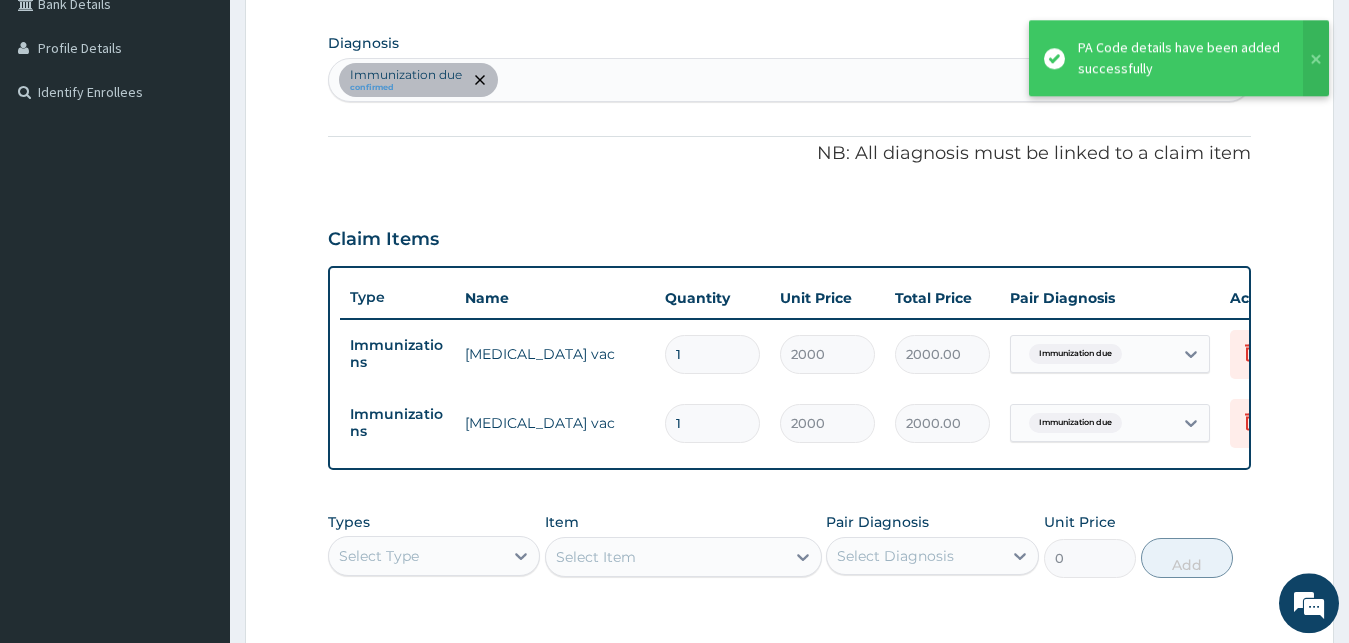 scroll, scrollTop: 790, scrollLeft: 0, axis: vertical 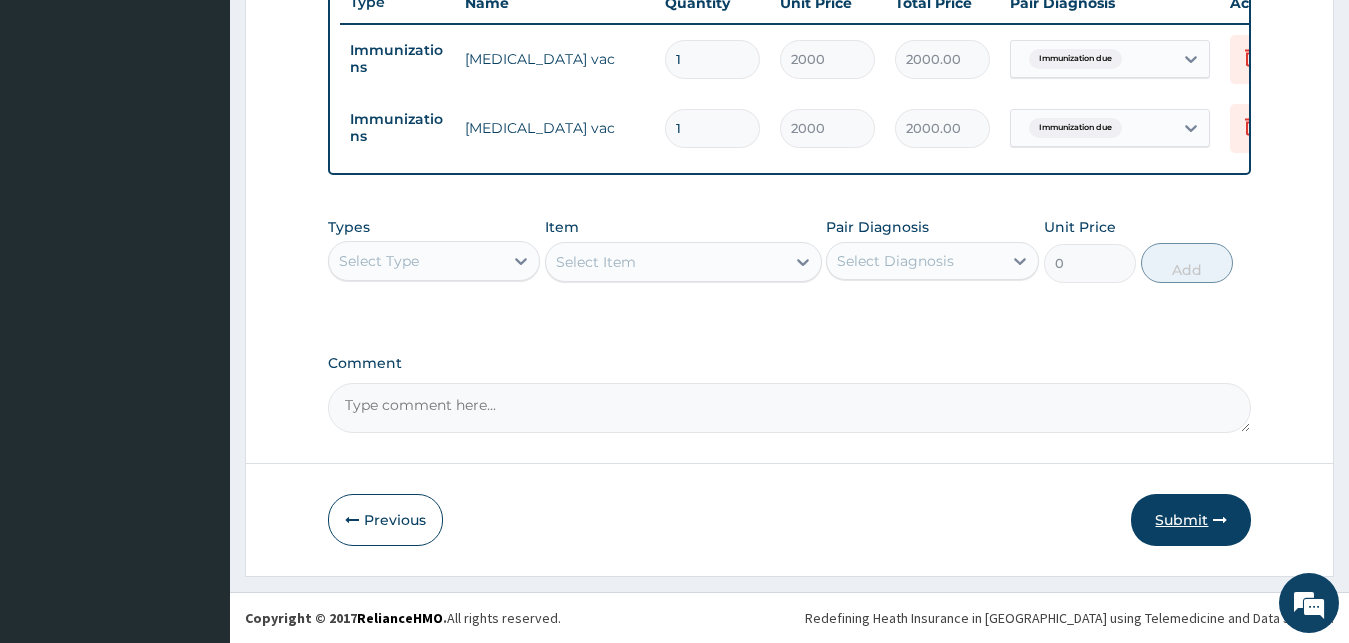 click on "Submit" at bounding box center (1191, 520) 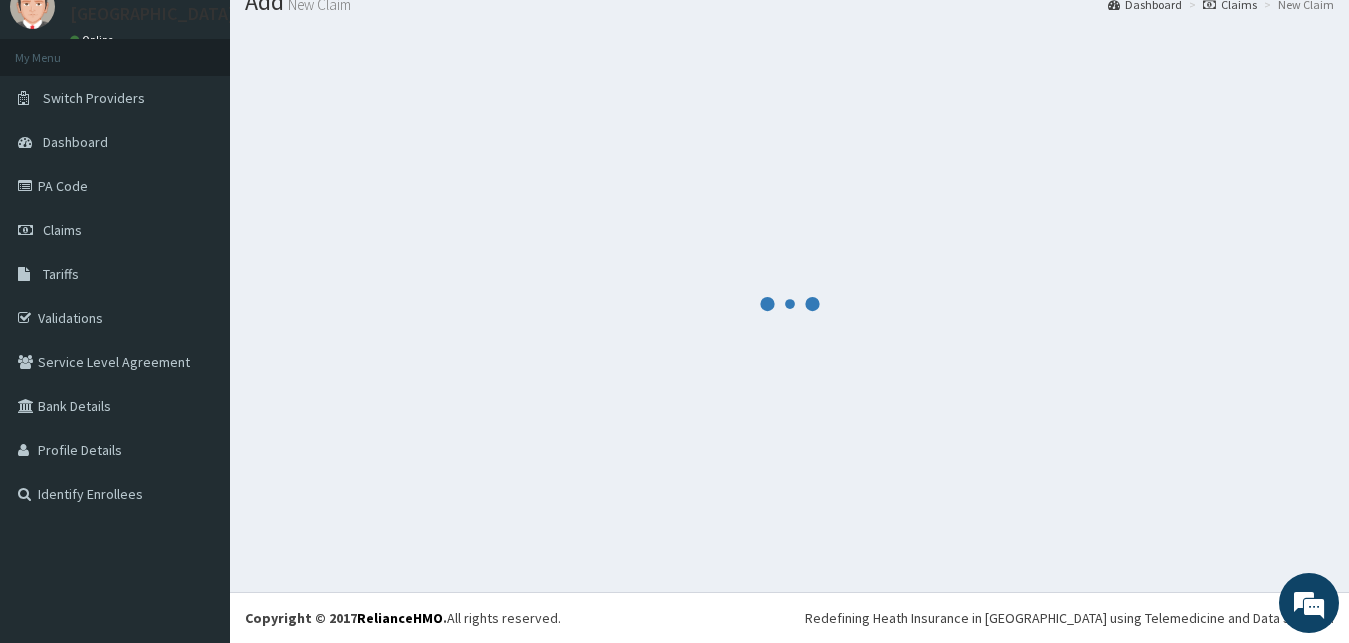 scroll, scrollTop: 76, scrollLeft: 0, axis: vertical 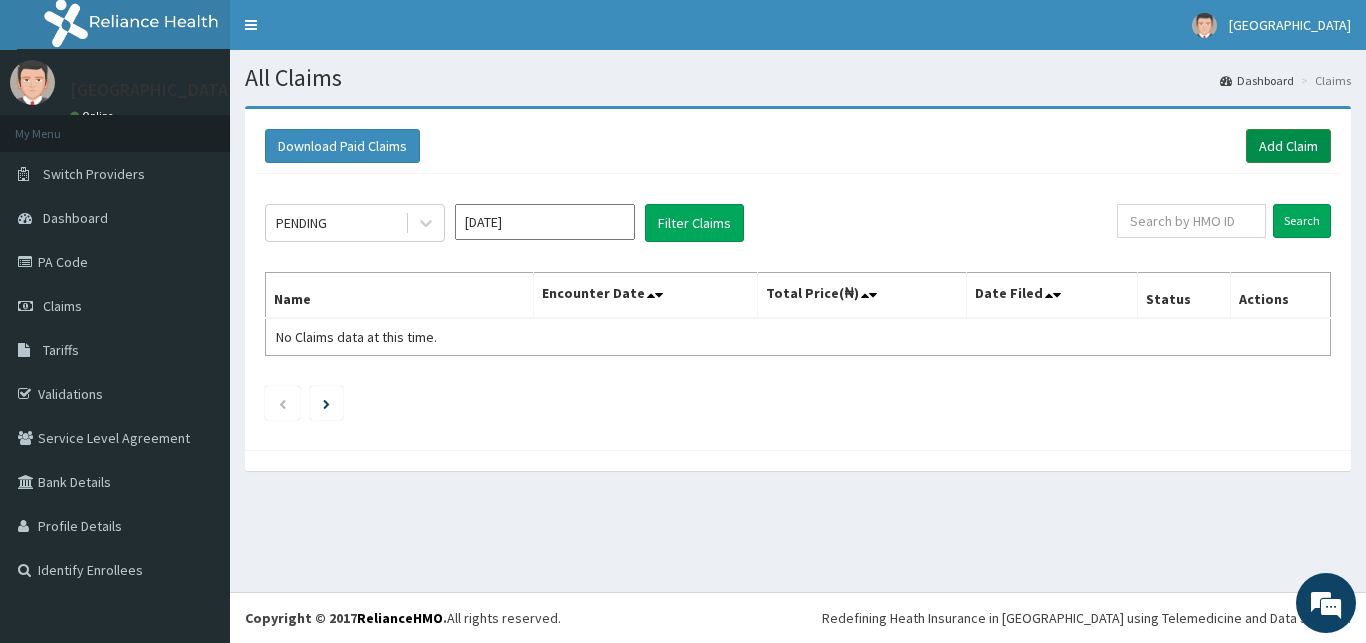 click on "Add Claim" at bounding box center [1288, 146] 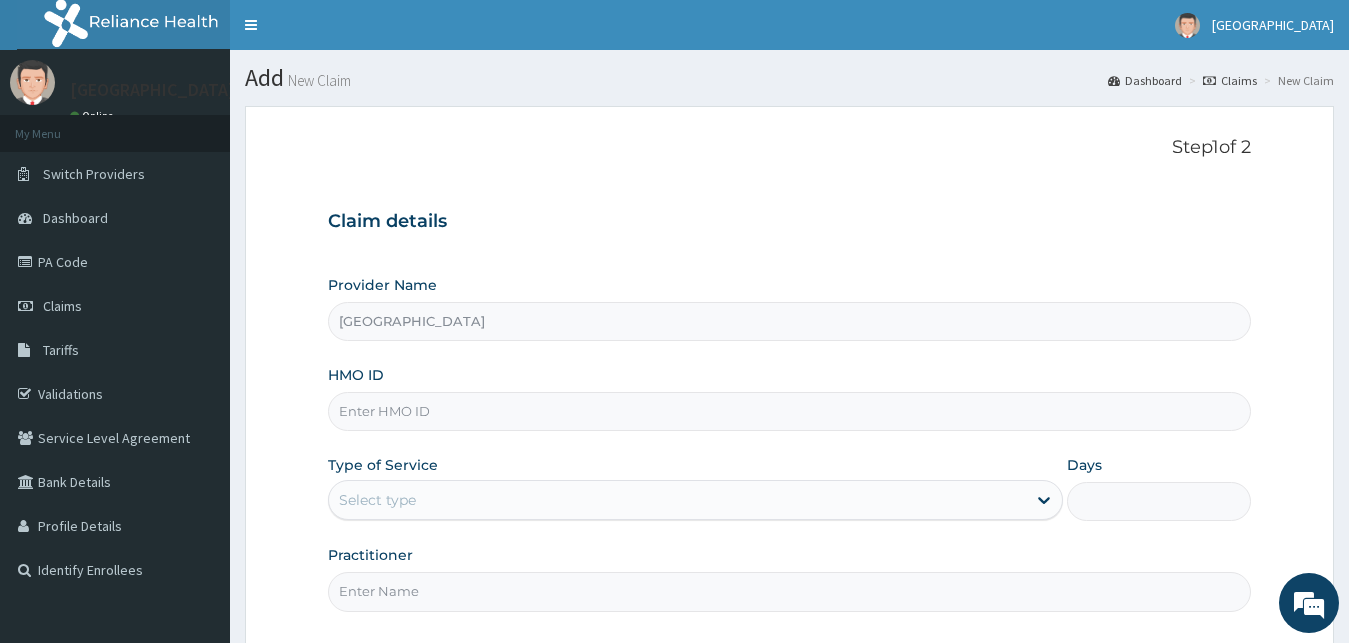 scroll, scrollTop: 0, scrollLeft: 0, axis: both 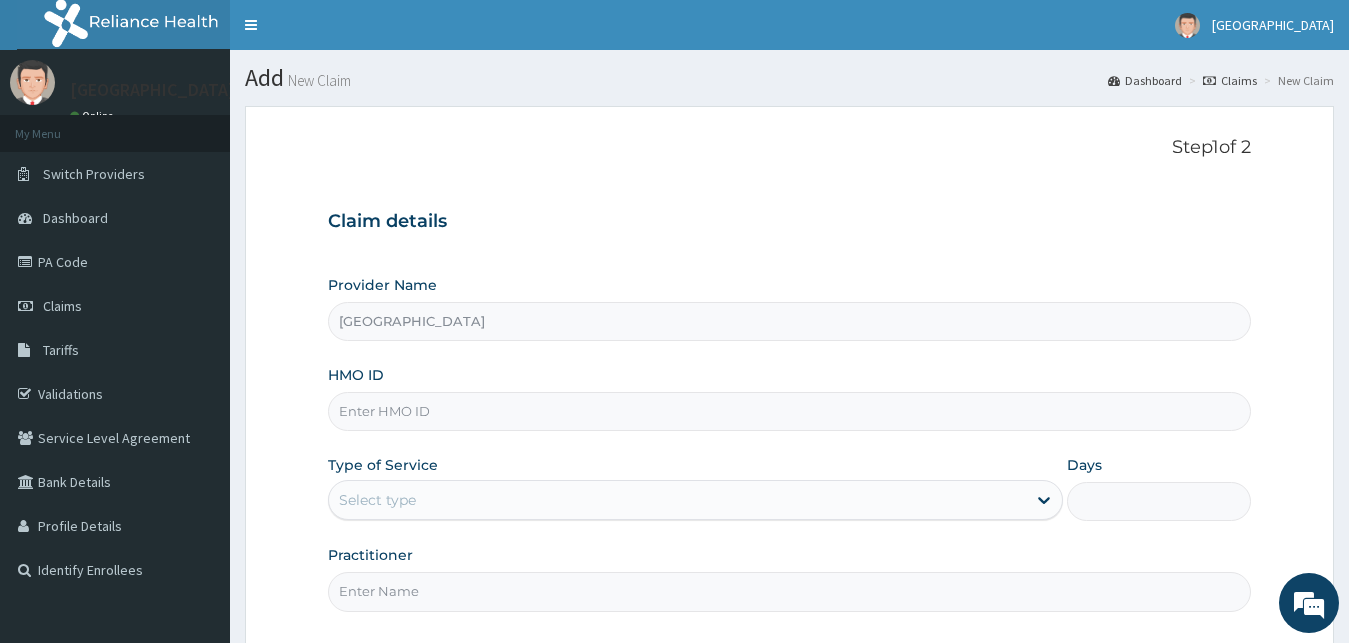 paste on "RMN/10124/E" 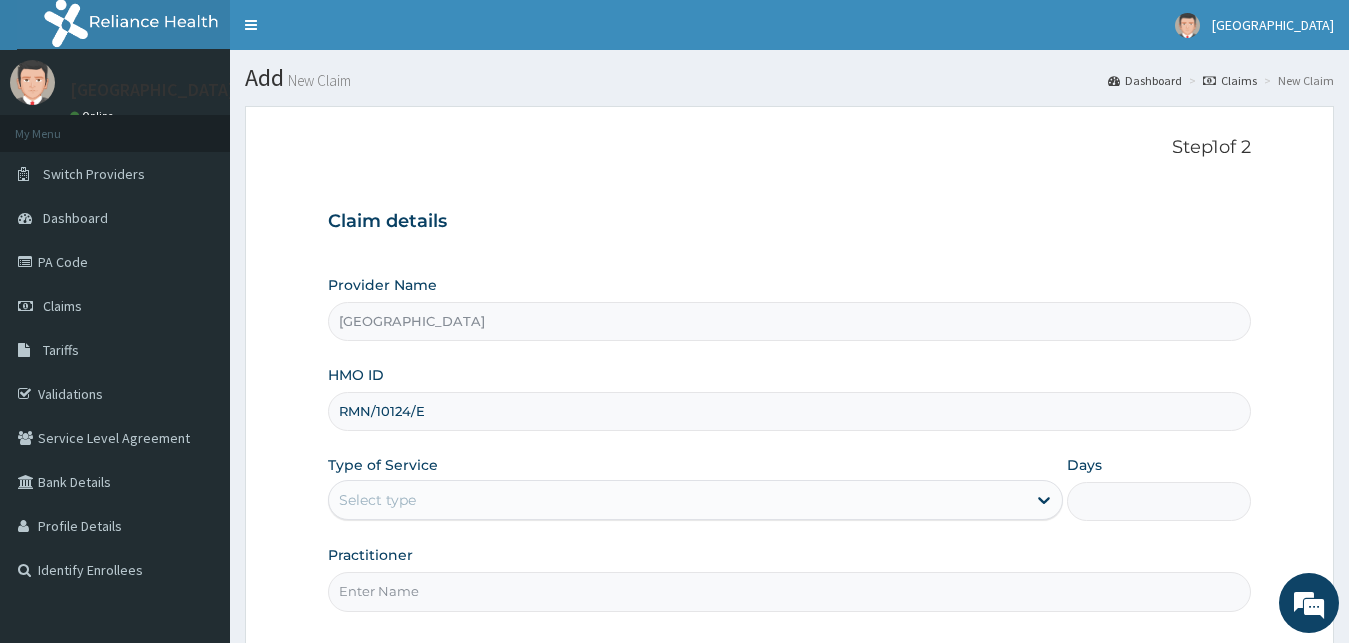 type on "RMN/10124/E" 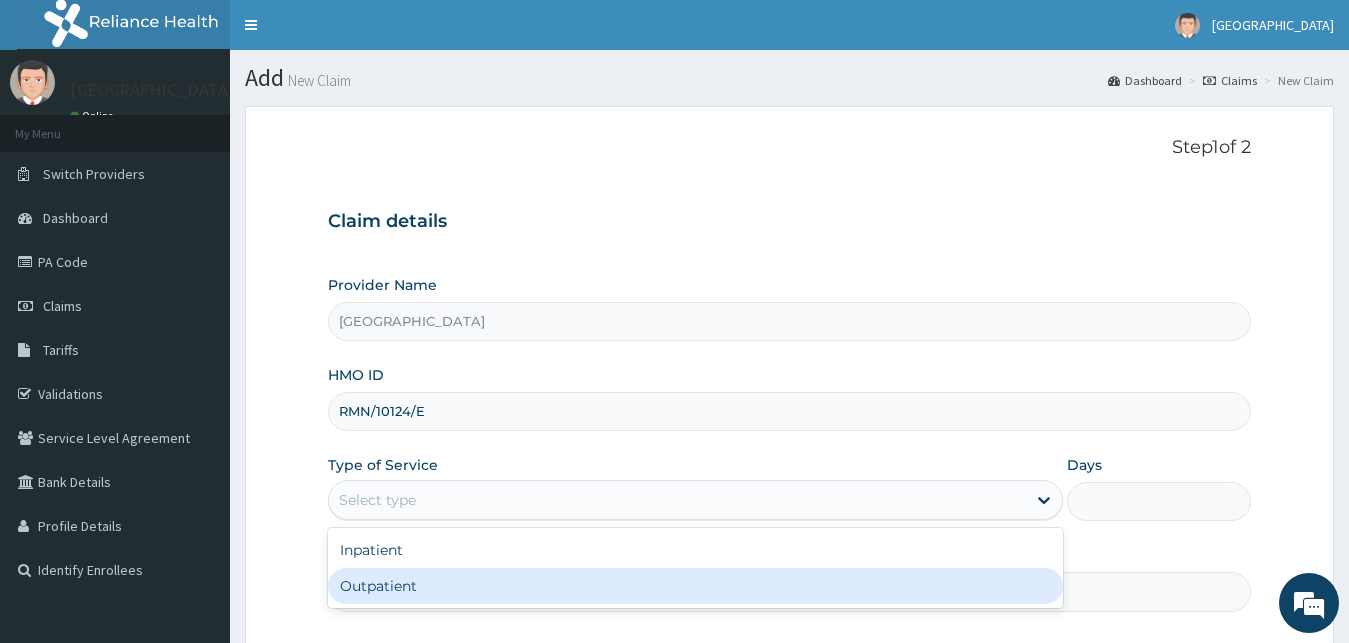 click on "Outpatient" at bounding box center [696, 586] 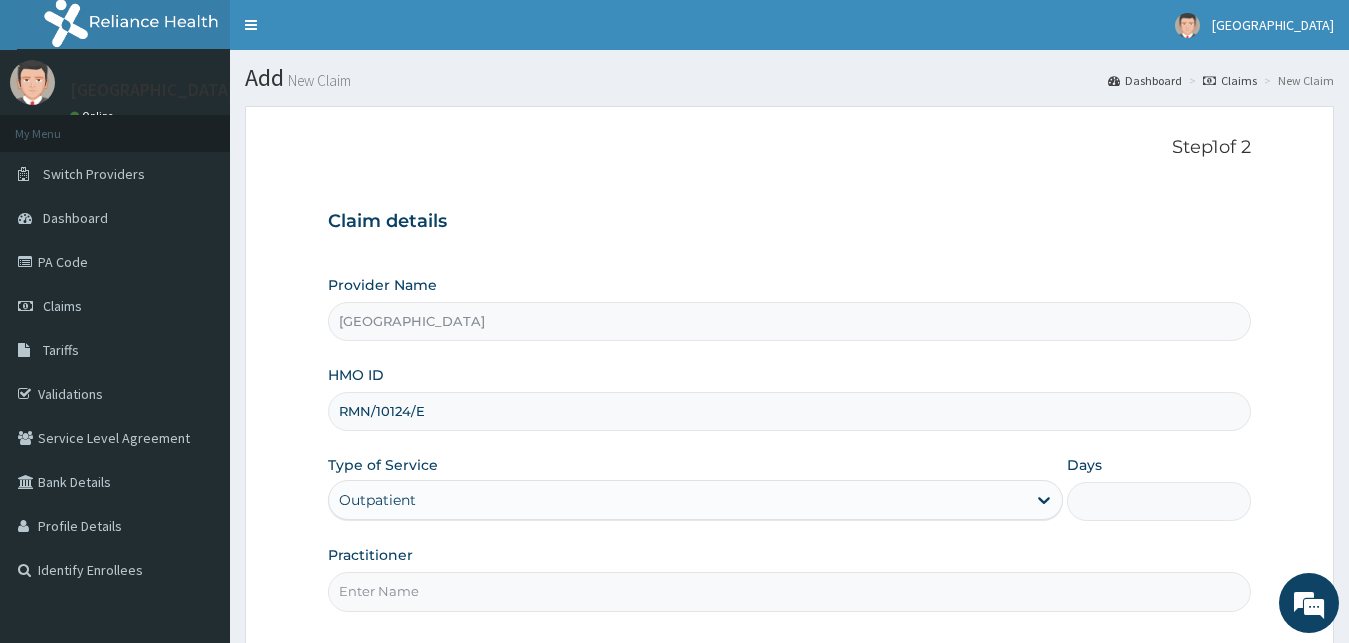 type on "1" 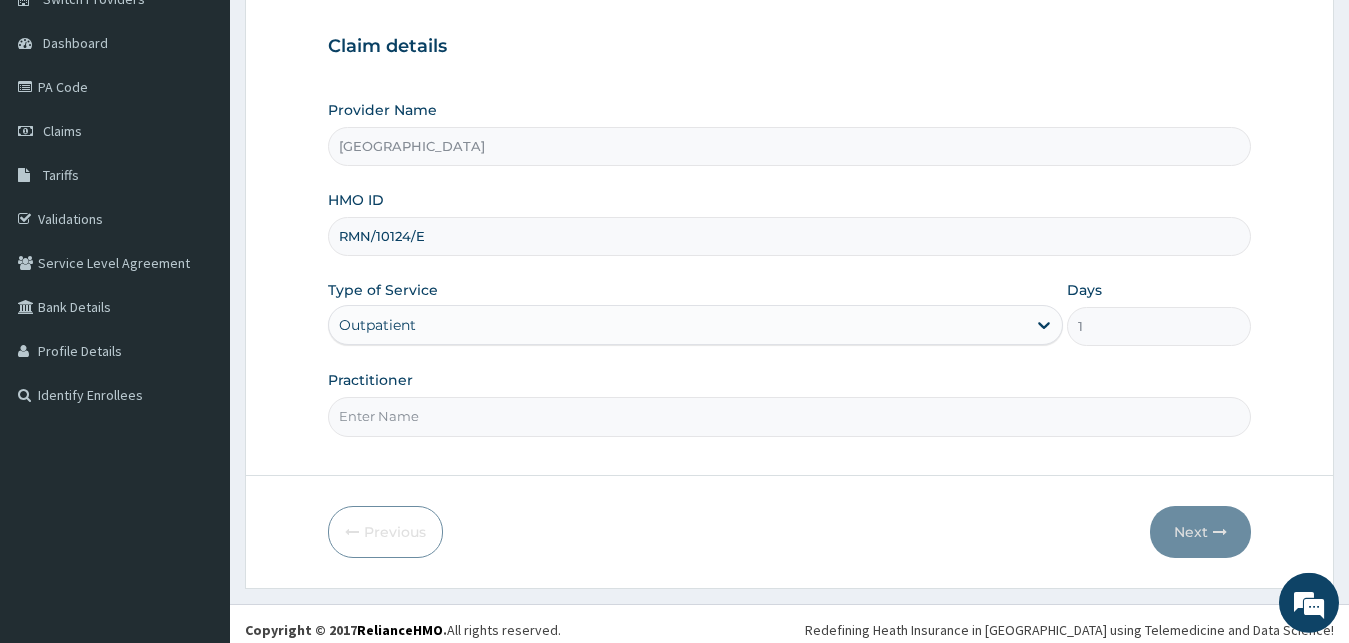 scroll, scrollTop: 187, scrollLeft: 0, axis: vertical 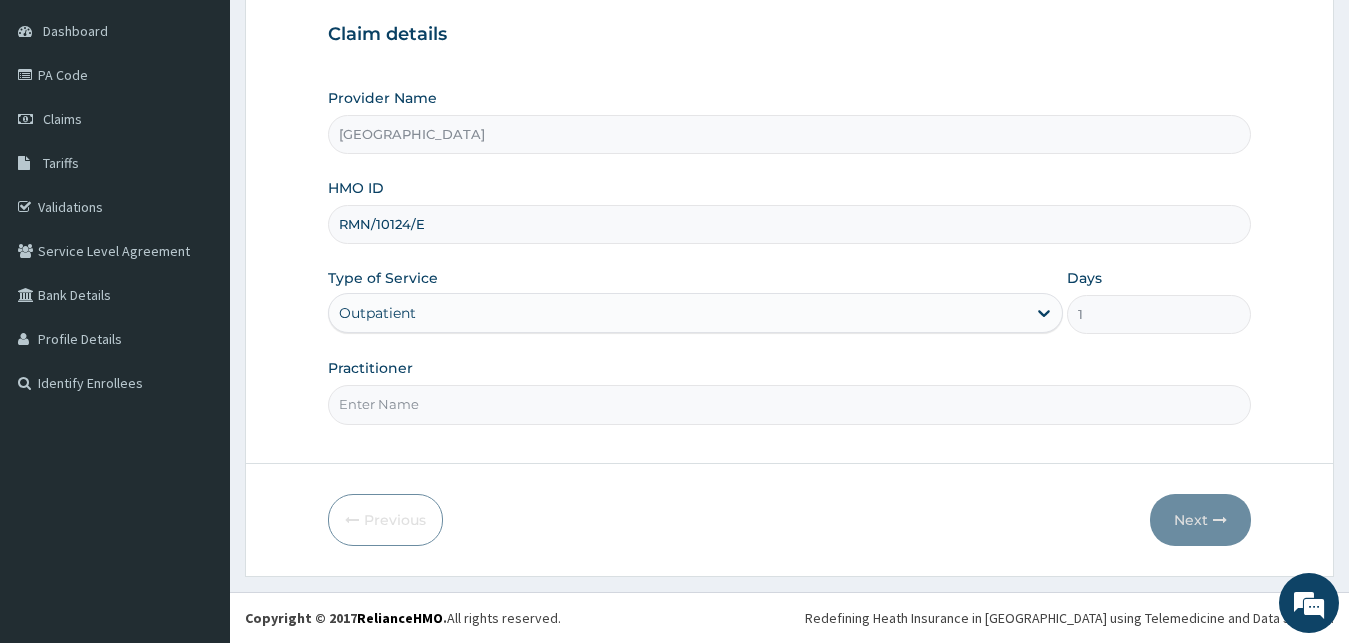 click on "Practitioner" at bounding box center [790, 404] 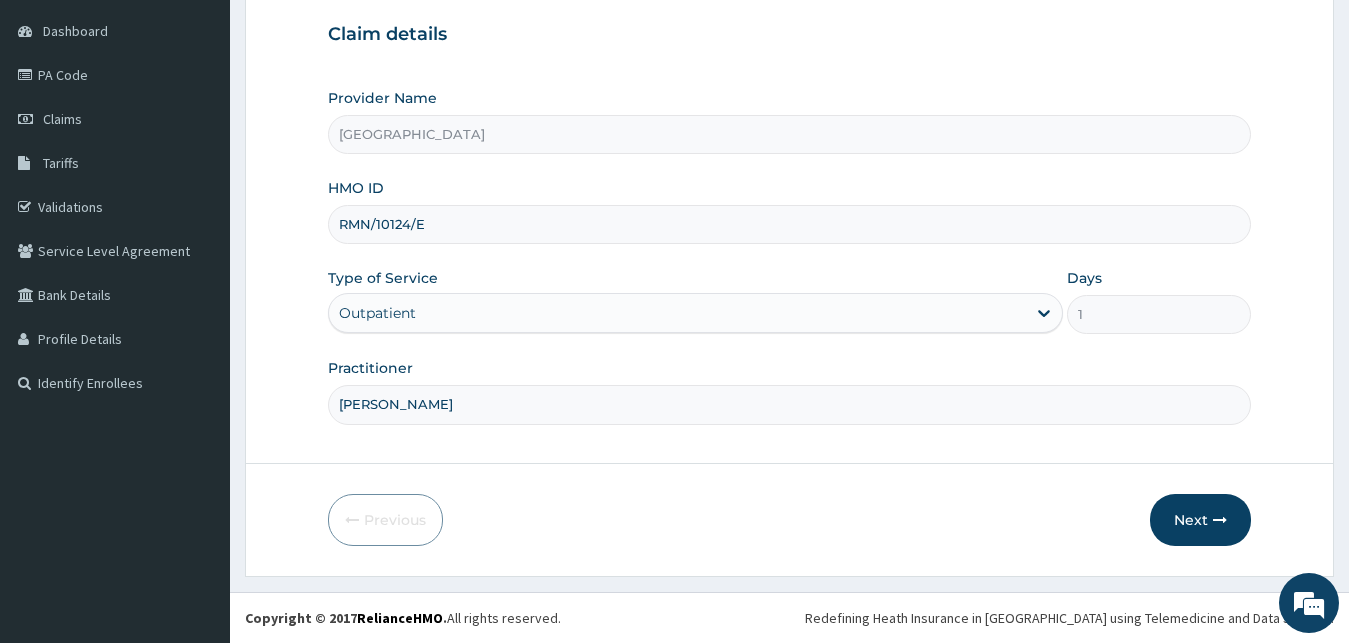 scroll, scrollTop: 0, scrollLeft: 0, axis: both 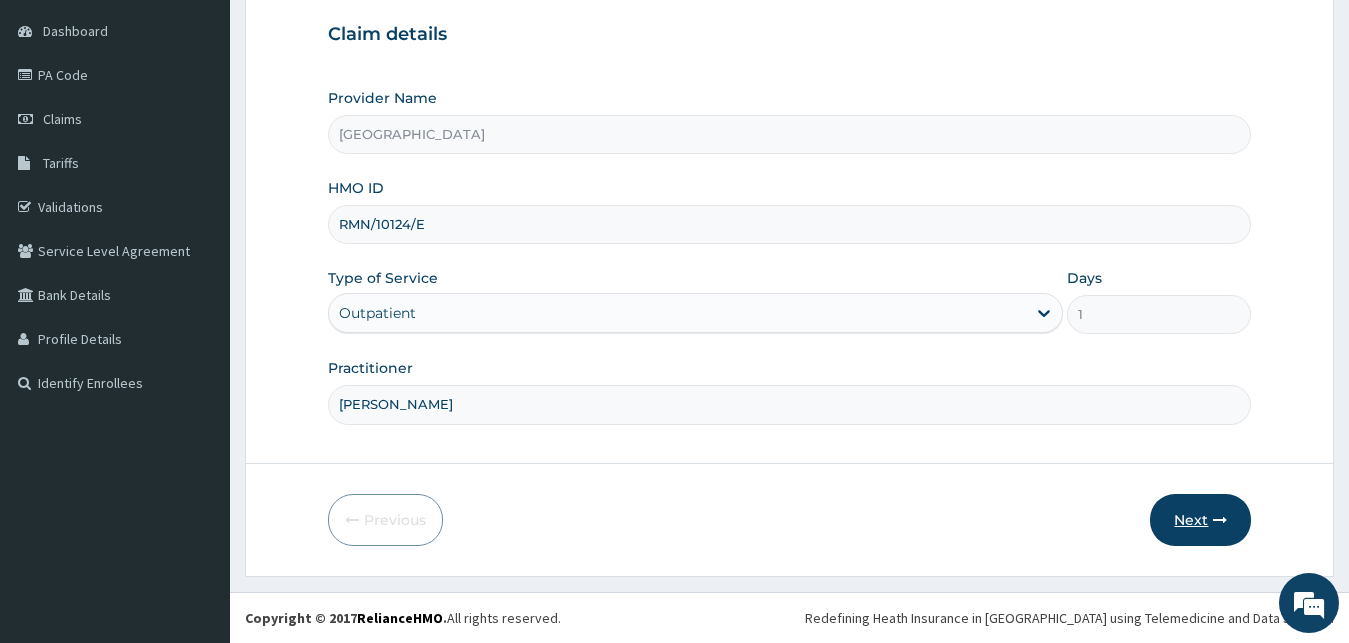 type on "DR PAUL" 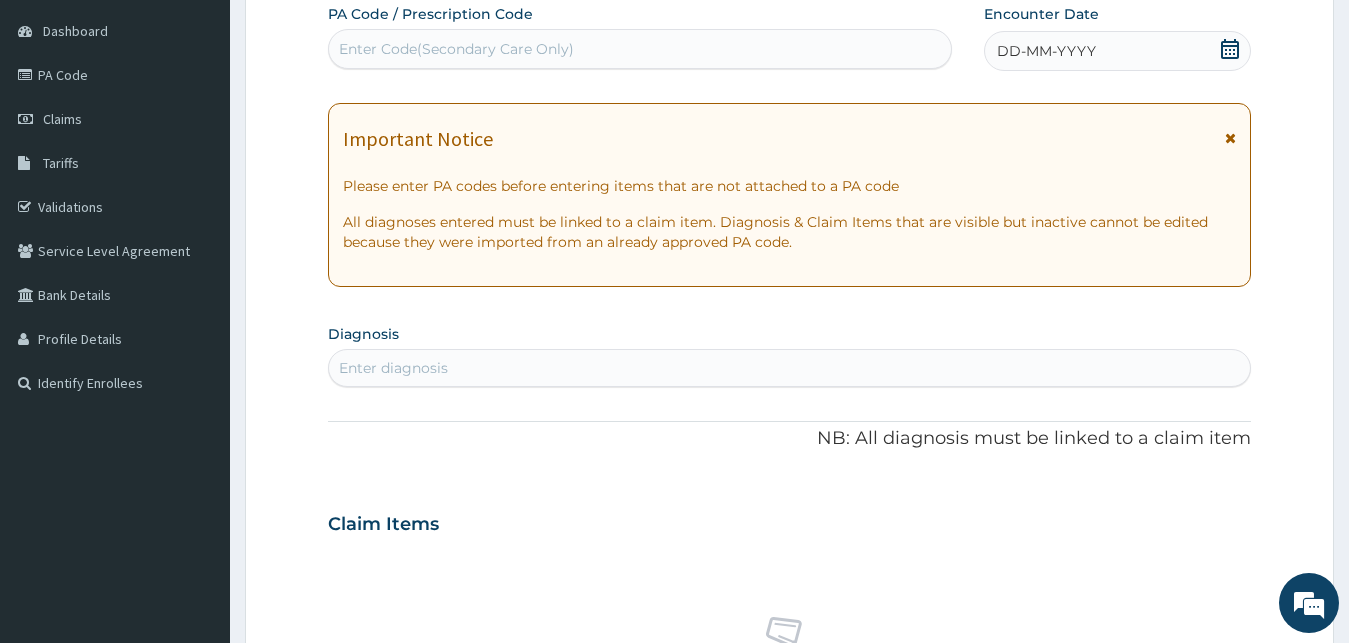 click on "Enter Code(Secondary Care Only)" at bounding box center [456, 49] 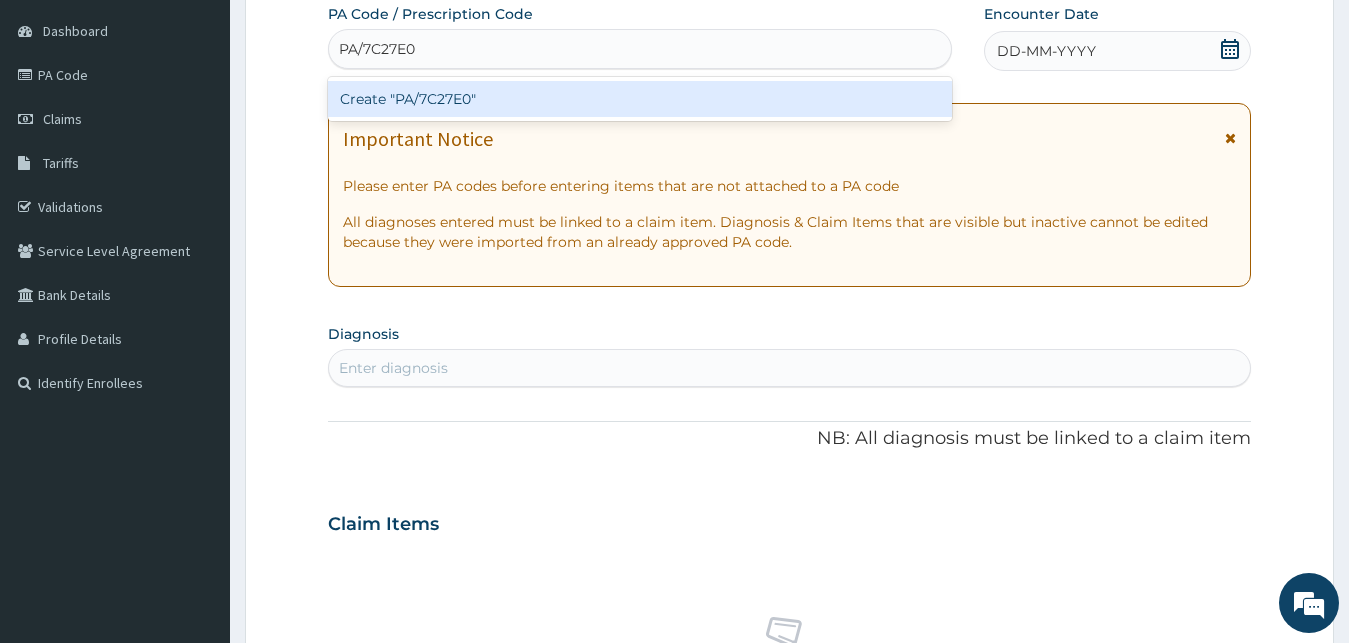 click on "Create "PA/7C27E0"" at bounding box center [640, 99] 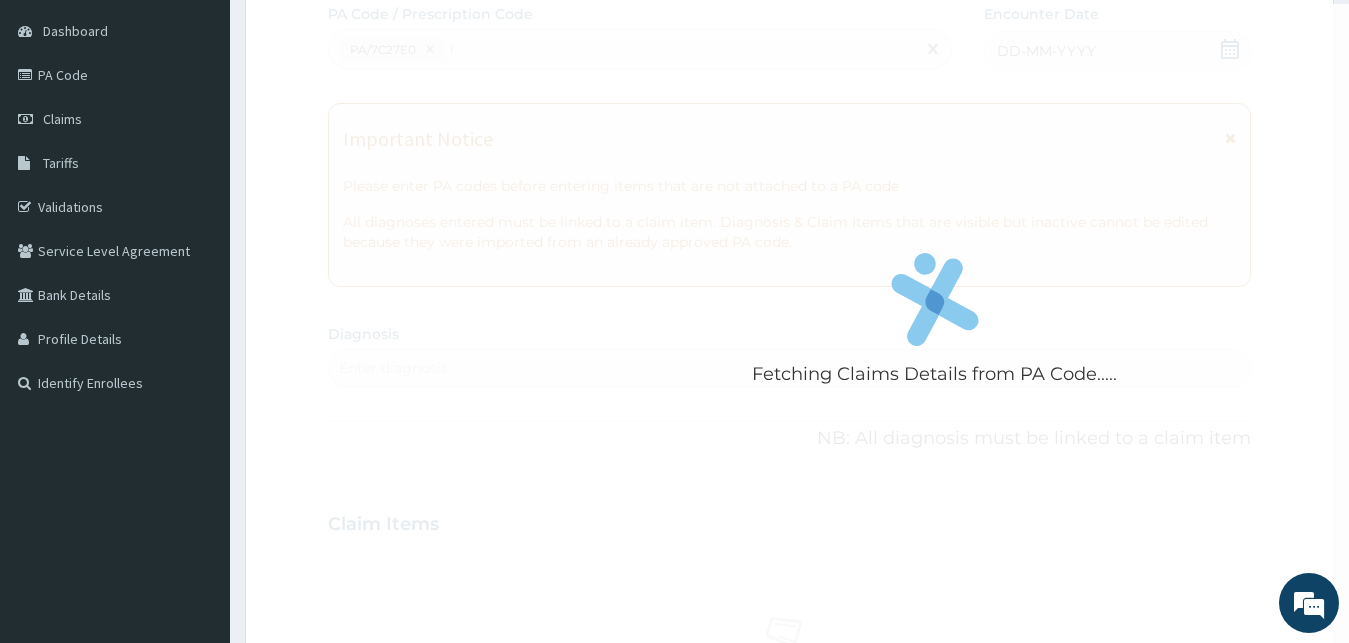 type 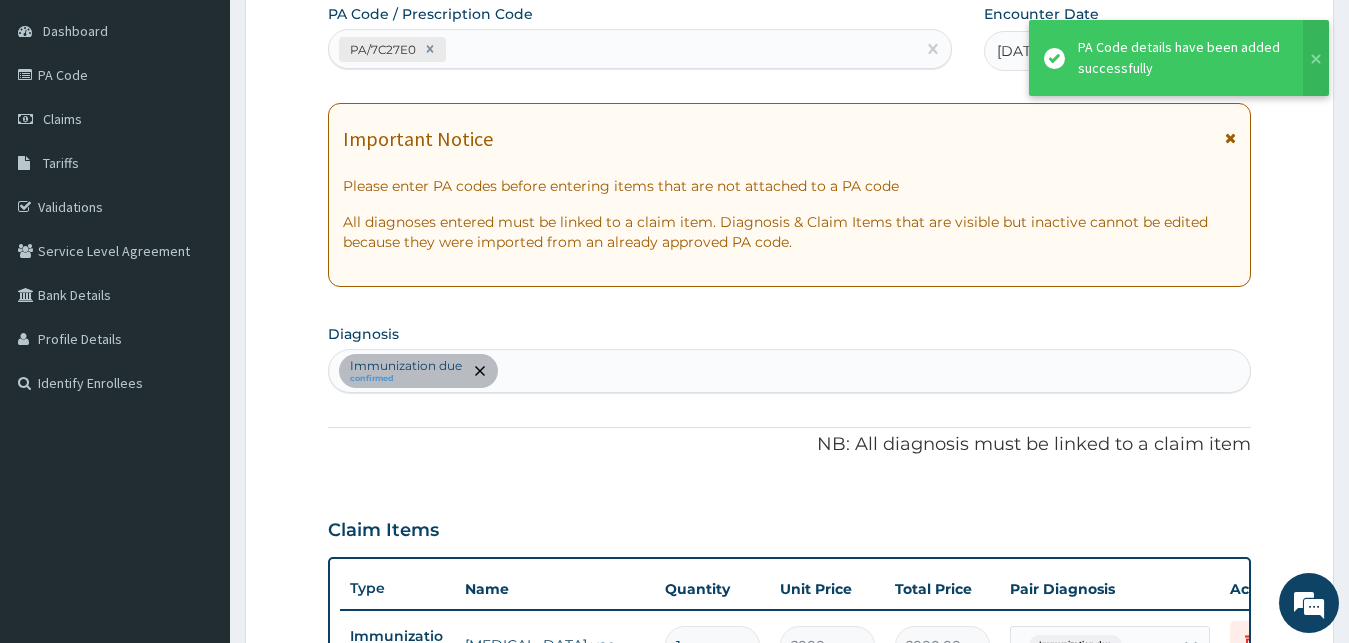 scroll, scrollTop: 580, scrollLeft: 0, axis: vertical 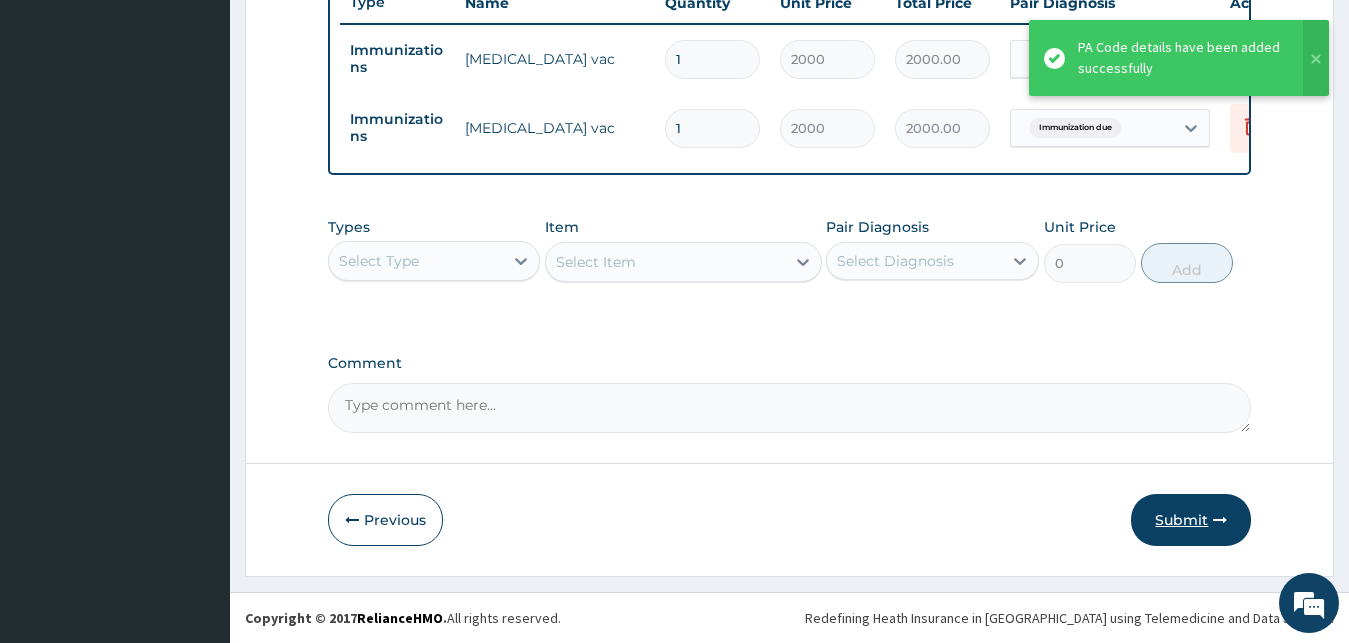 click on "Submit" at bounding box center [1191, 520] 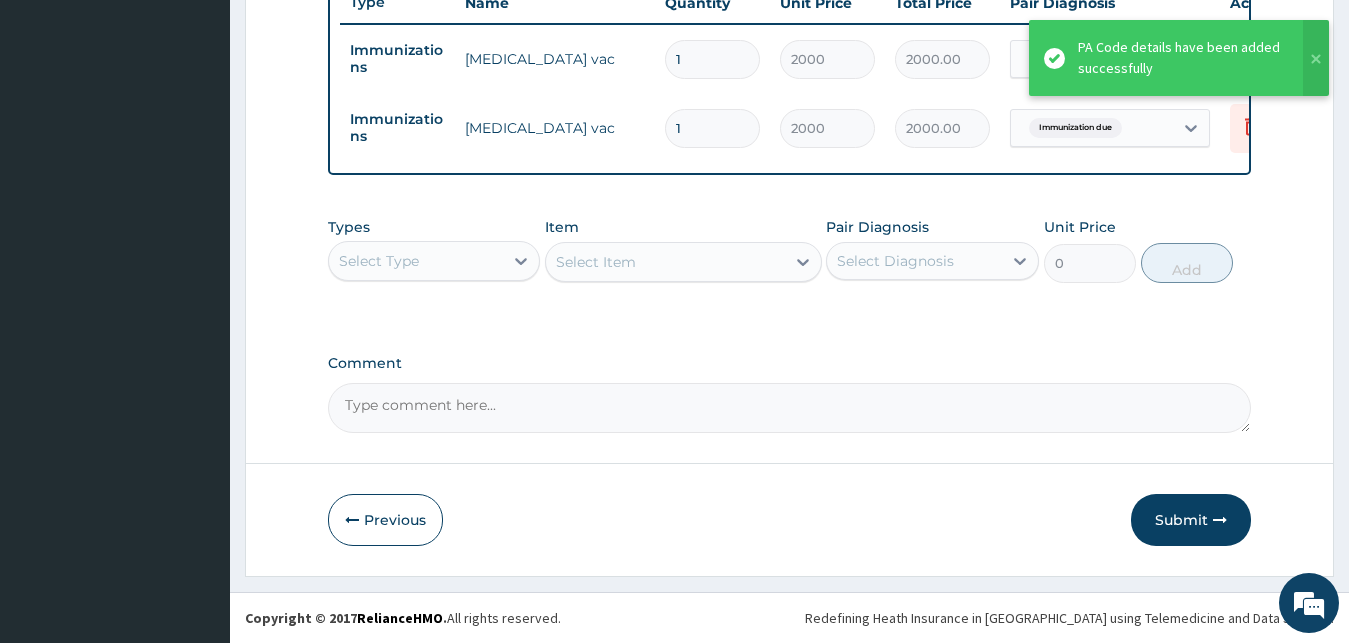 scroll, scrollTop: 76, scrollLeft: 0, axis: vertical 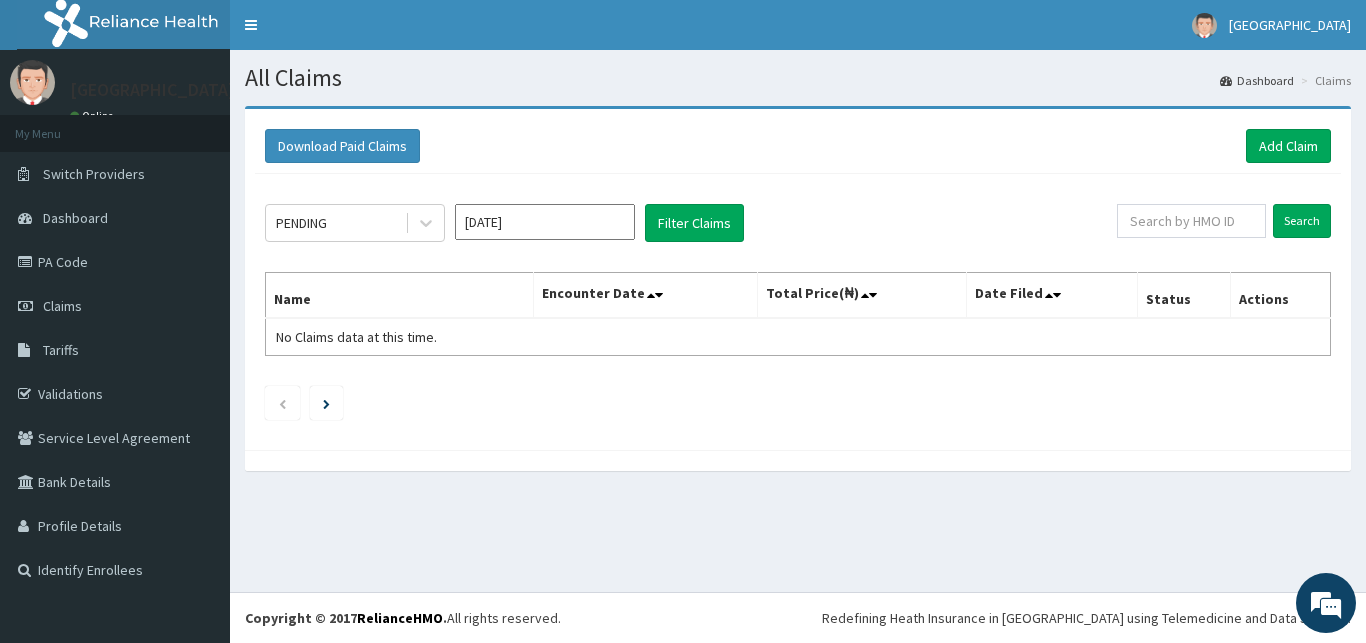 click on "Download Paid Claims Add Claim" at bounding box center [798, 146] 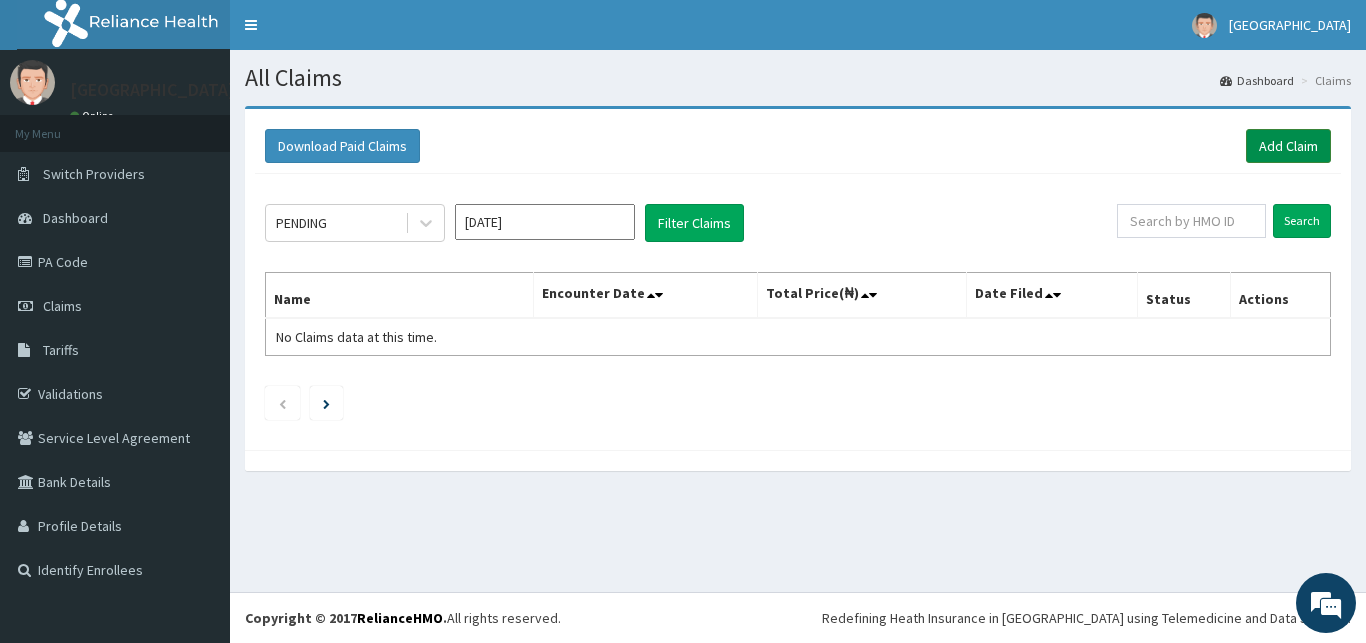 click on "Add Claim" at bounding box center [1288, 146] 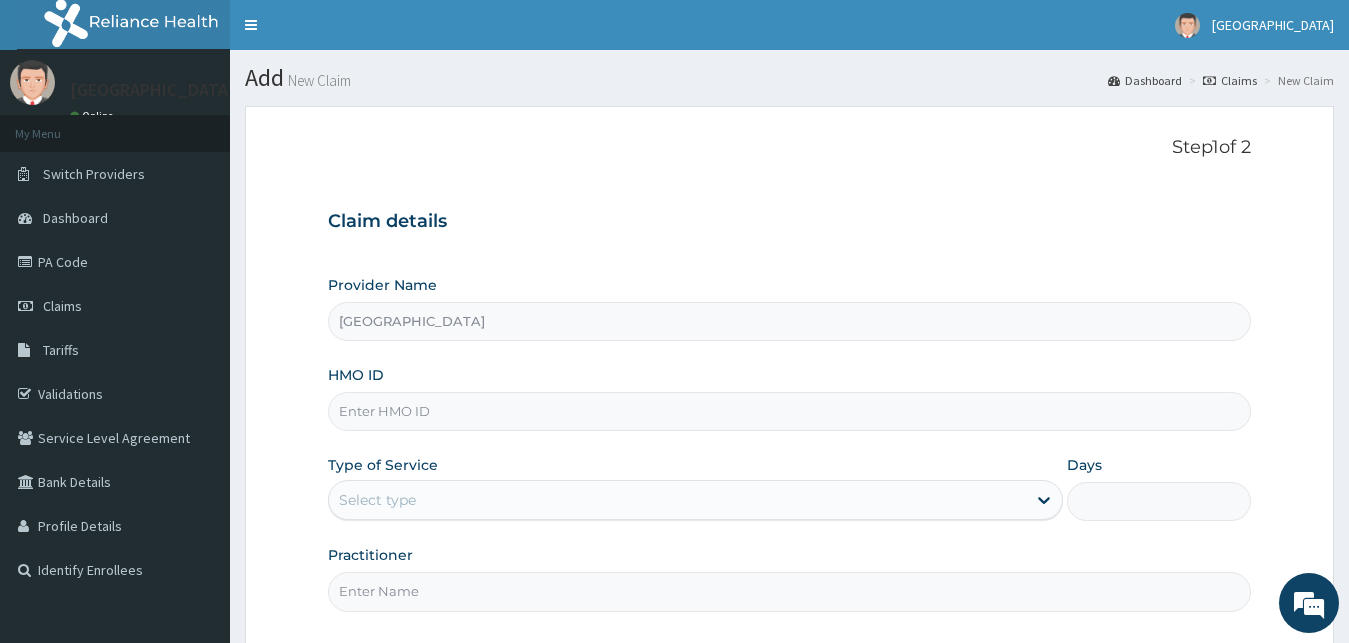 scroll, scrollTop: 0, scrollLeft: 0, axis: both 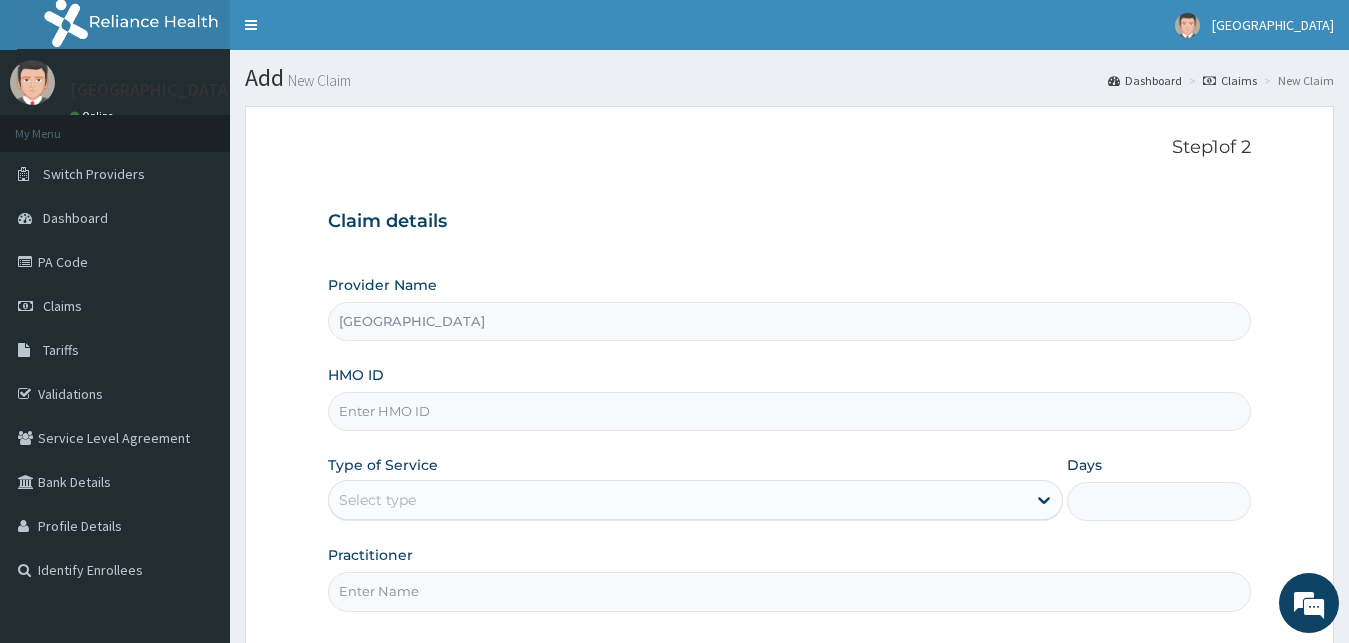 paste on "PNV/10023/B" 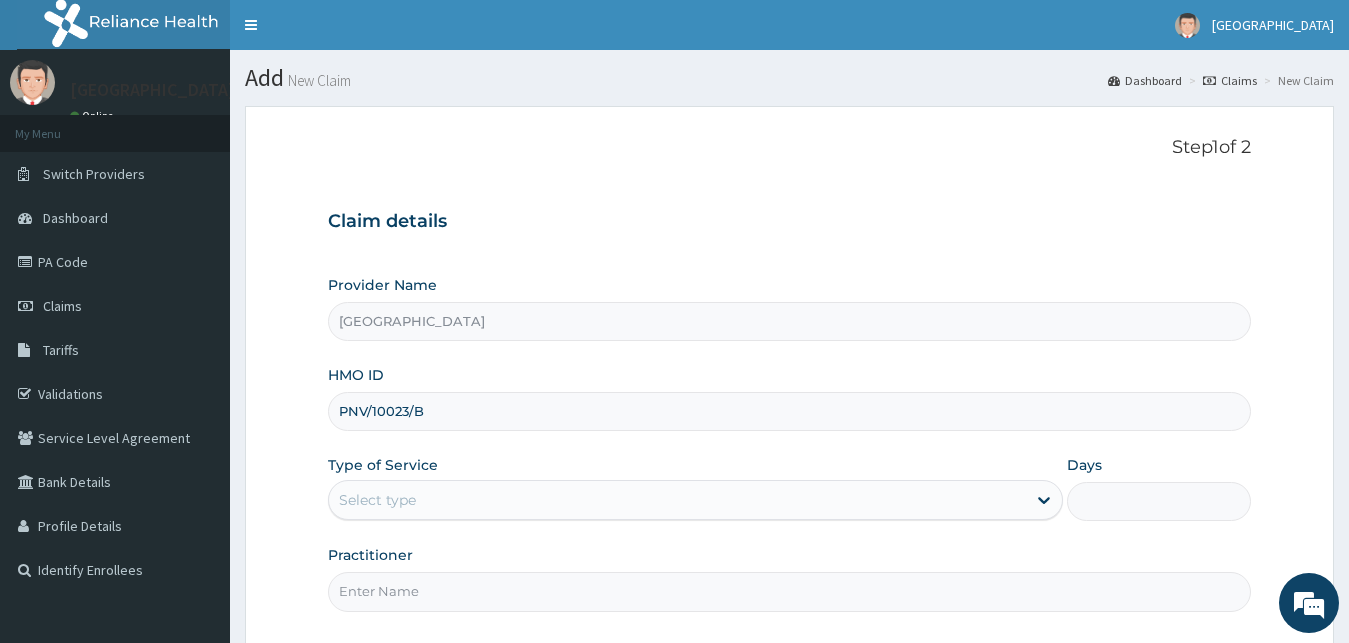 click on "PNV/10023/B" at bounding box center [790, 411] 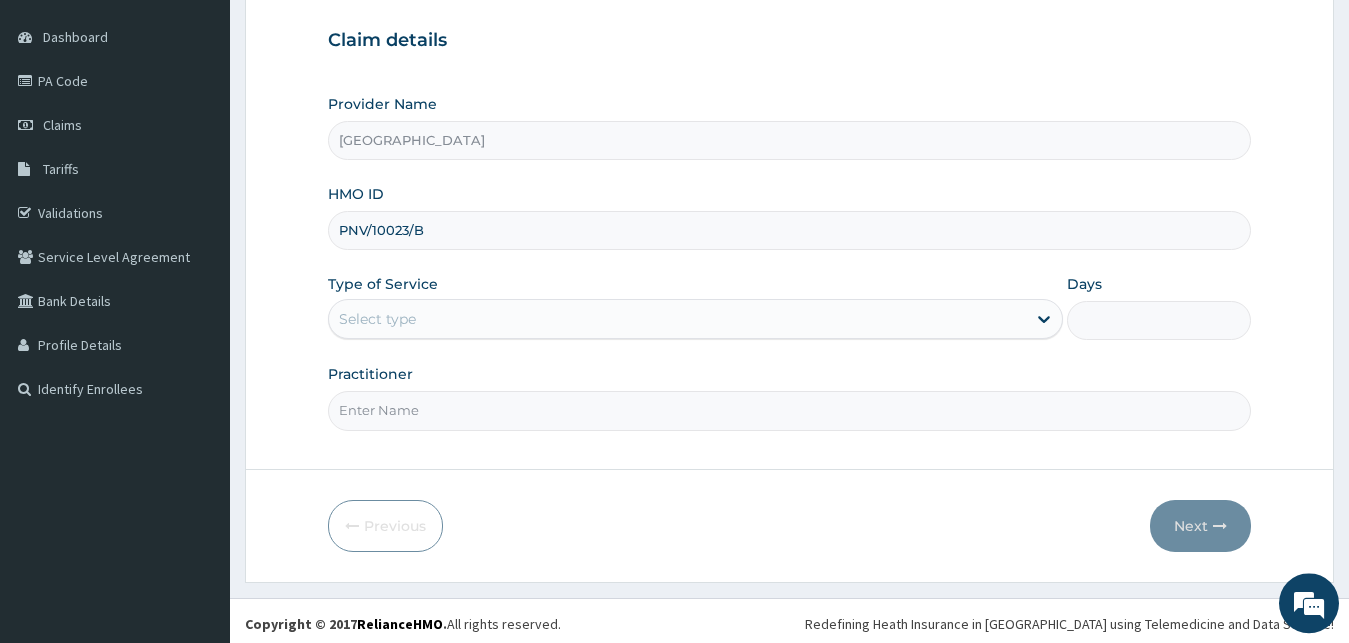 scroll, scrollTop: 187, scrollLeft: 0, axis: vertical 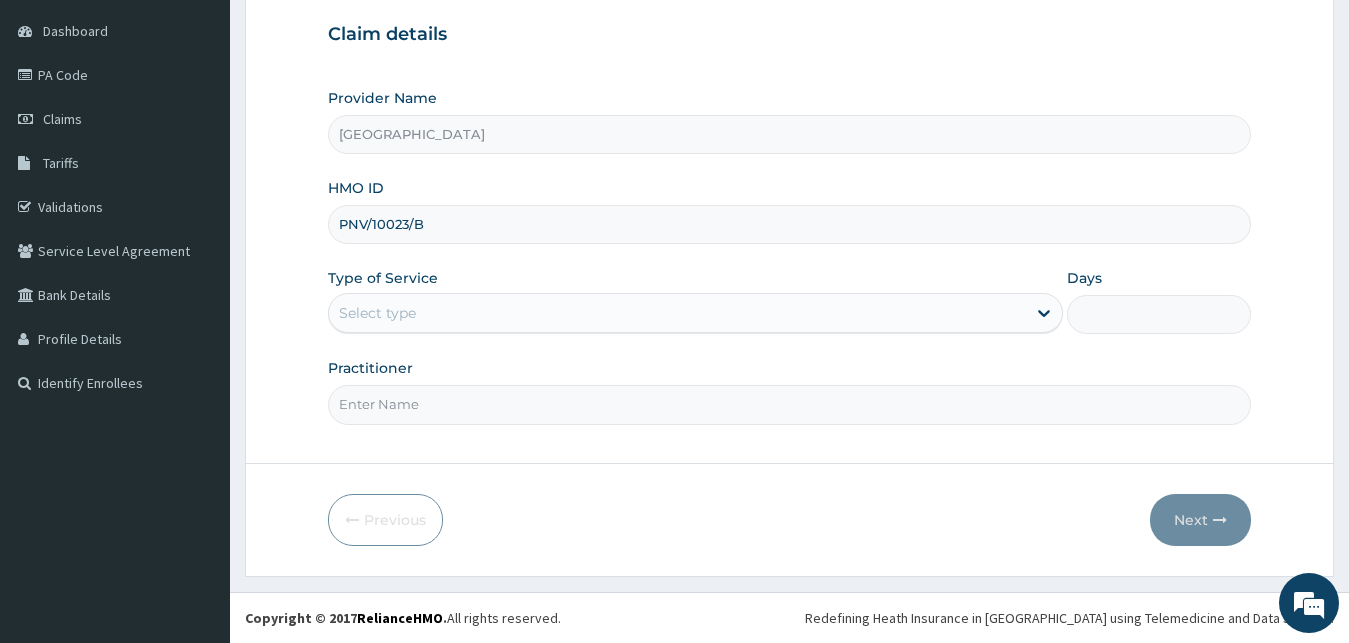 type on "PNV/10023/B" 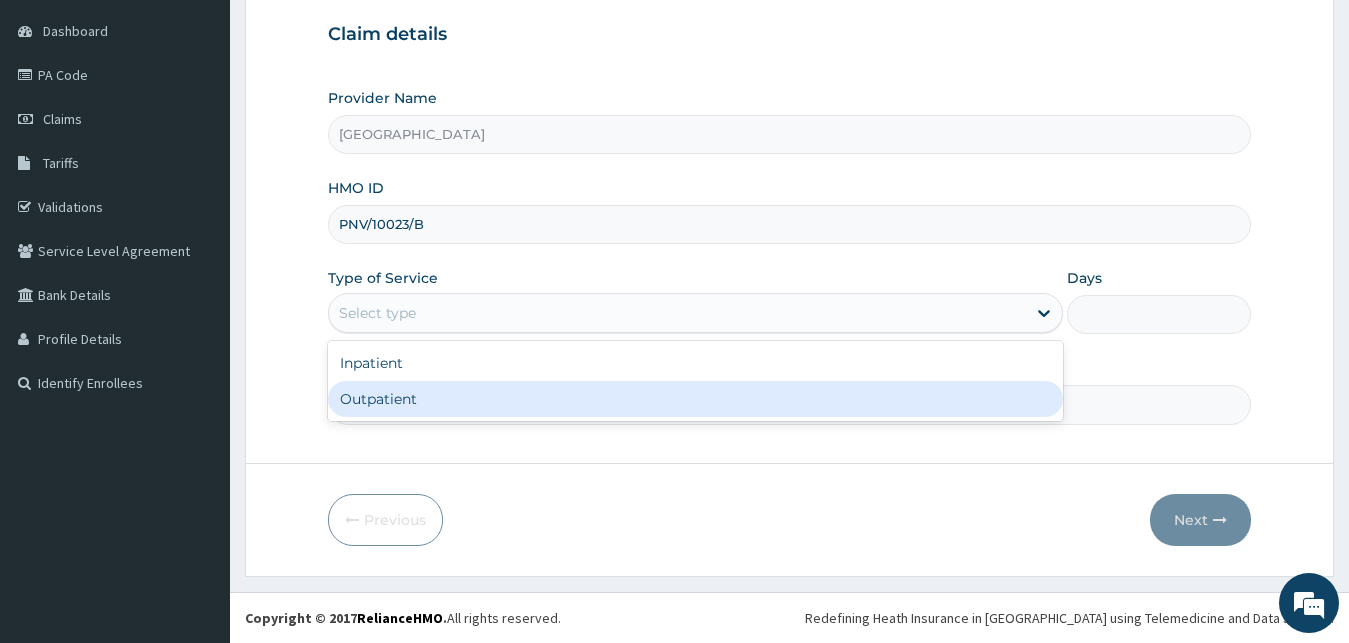 click on "Outpatient" at bounding box center (696, 399) 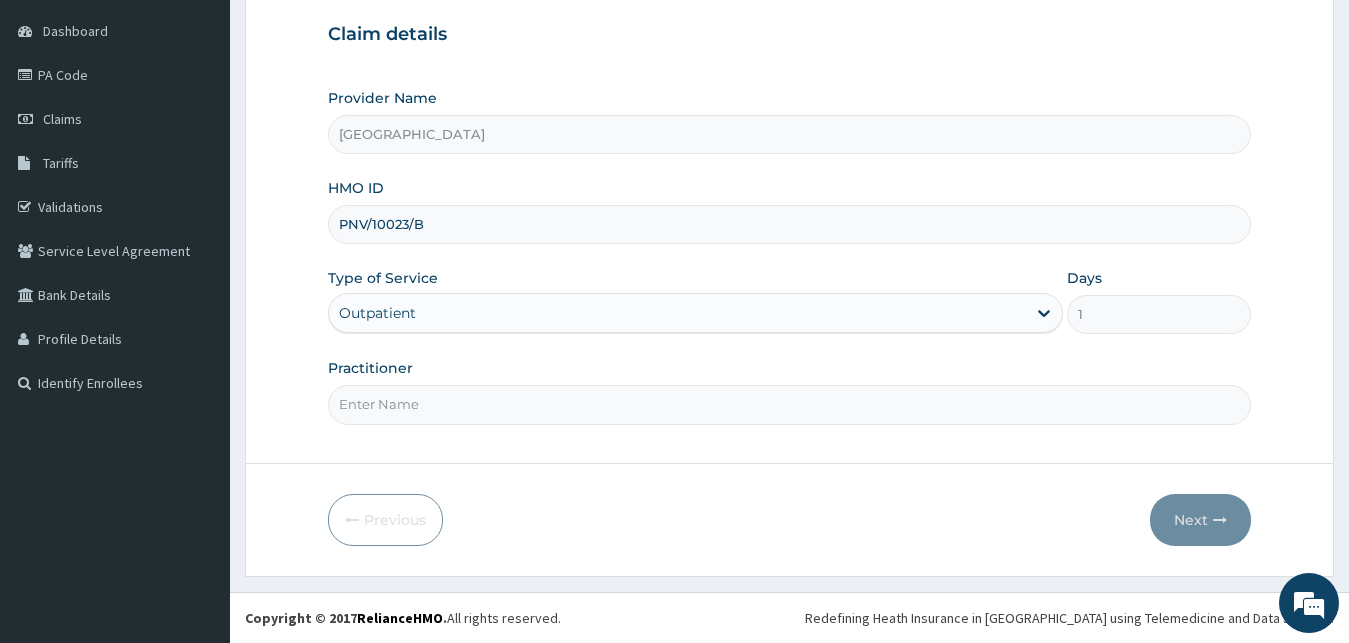 scroll, scrollTop: 0, scrollLeft: 0, axis: both 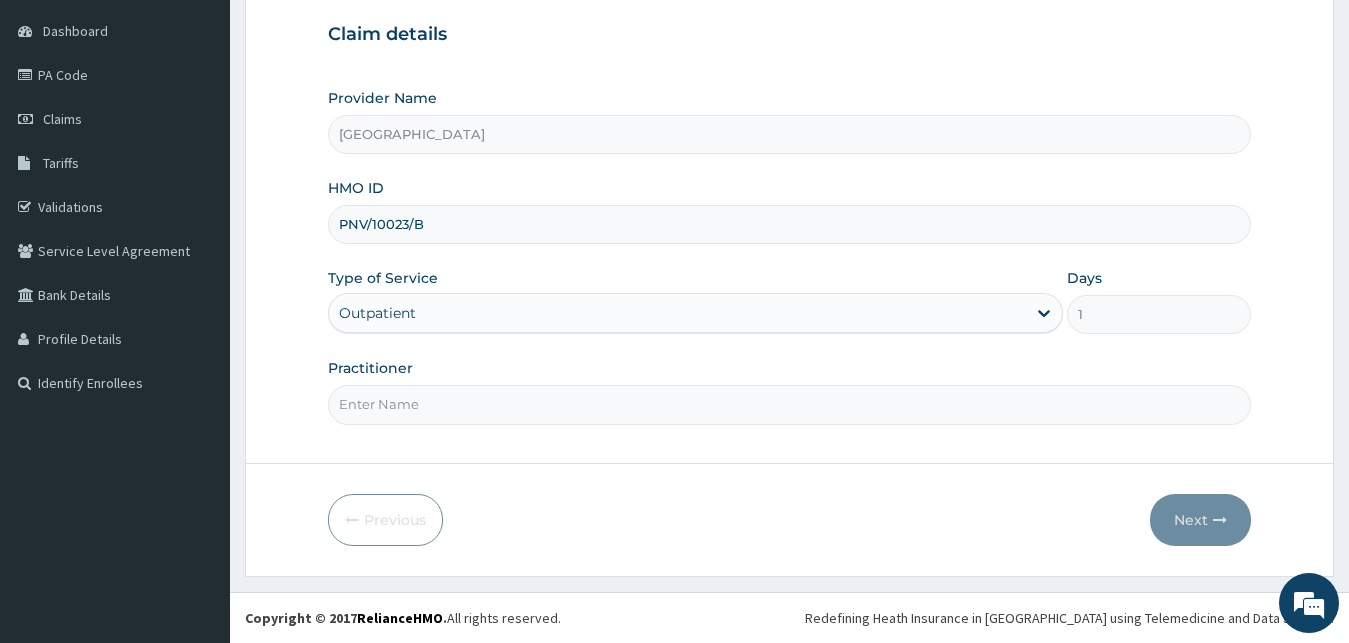 click on "Step  1  of 2 Claim details Provider Name Royan Hospital HMO ID PNV/10023/B Type of Service Outpatient Days 1 Practitioner" at bounding box center [790, 191] 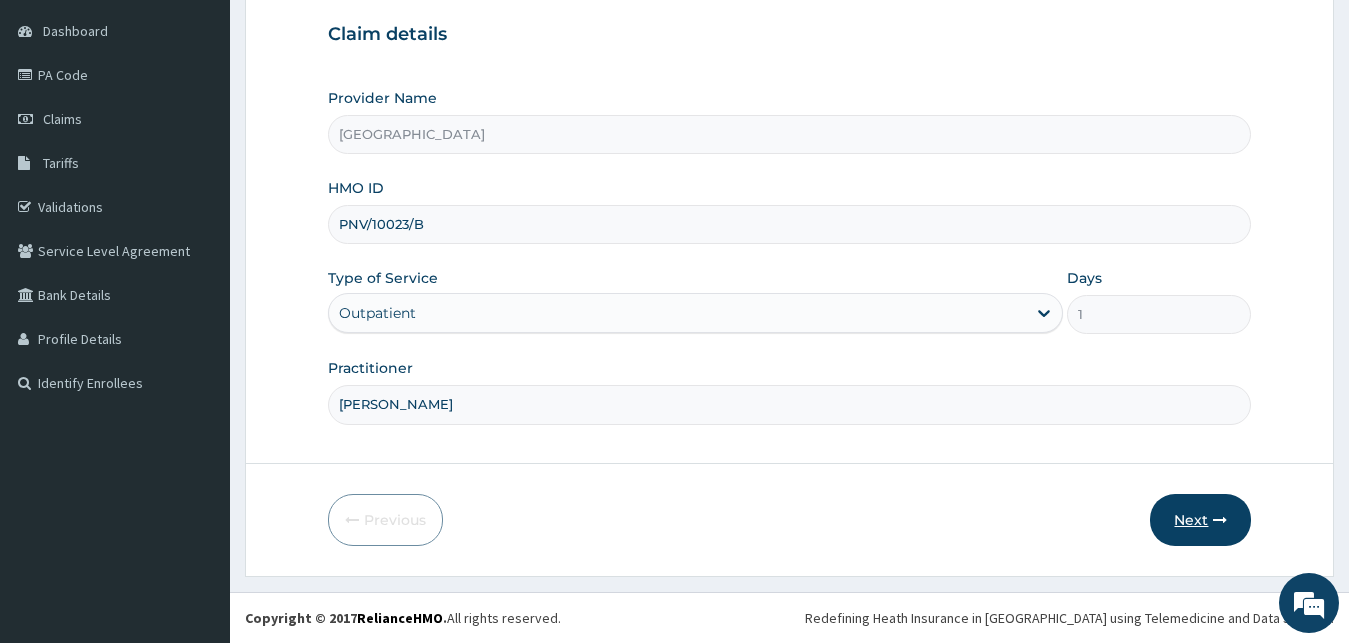 type on "DR JAMES" 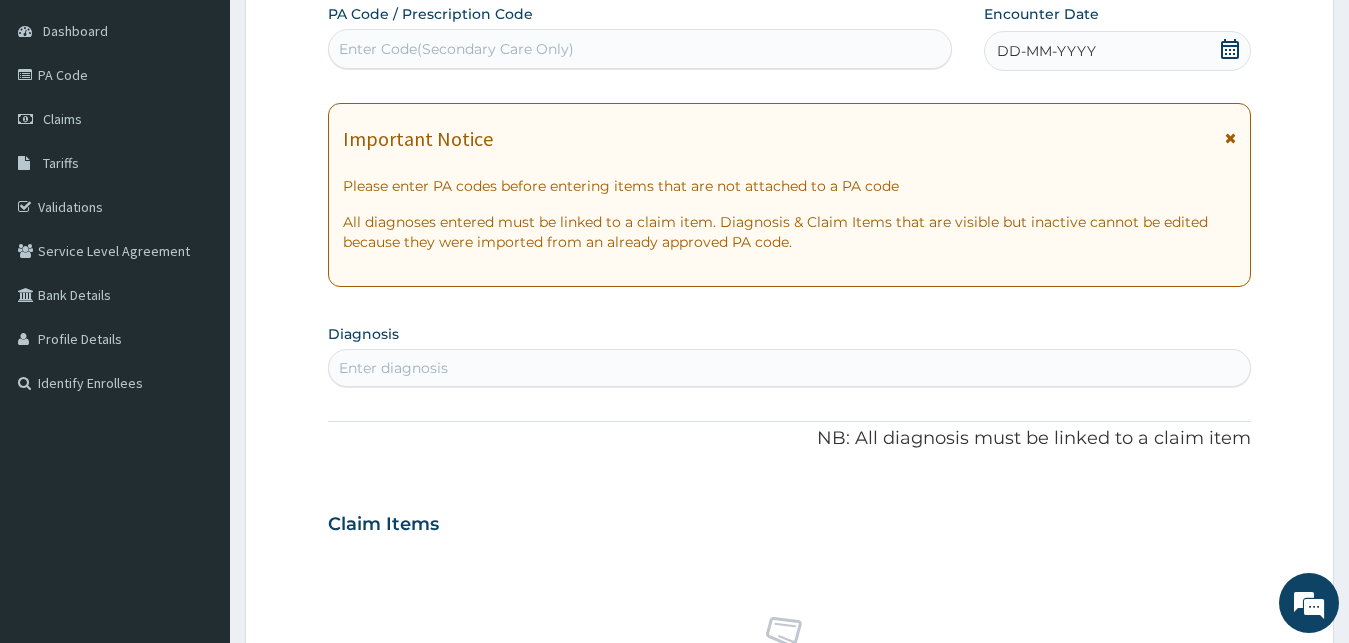 click on "DD-MM-YYYY" at bounding box center [1118, 51] 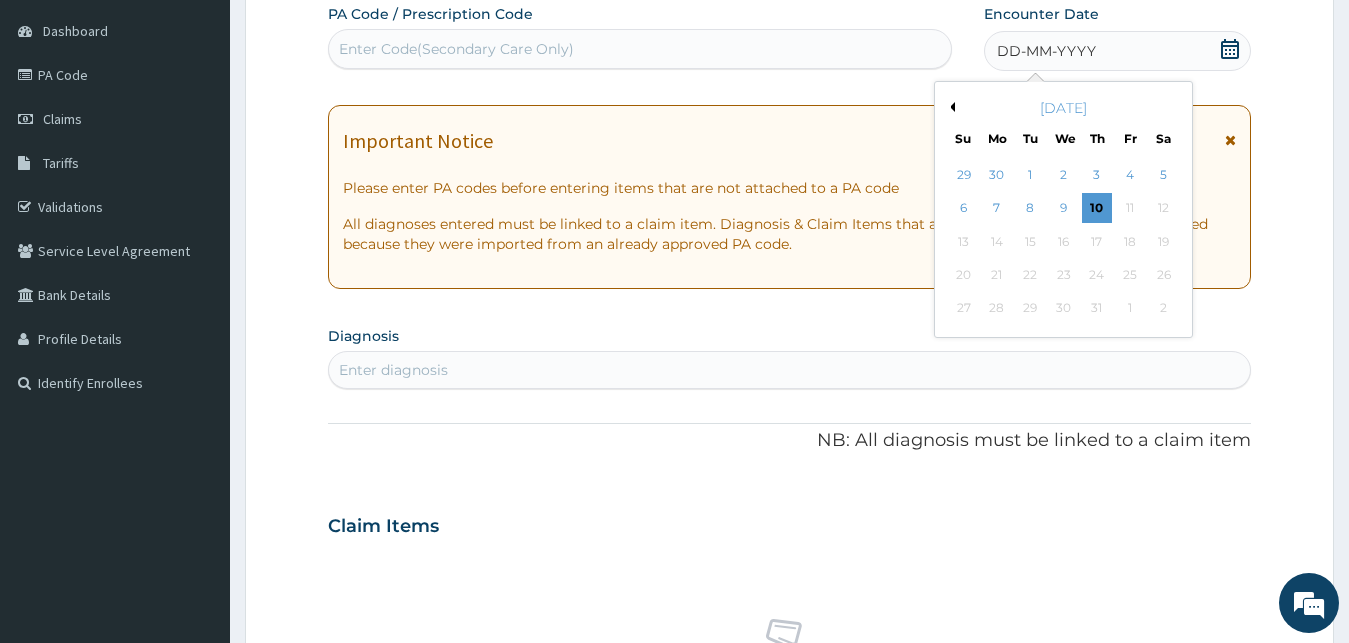 click on "Previous Month" at bounding box center [950, 107] 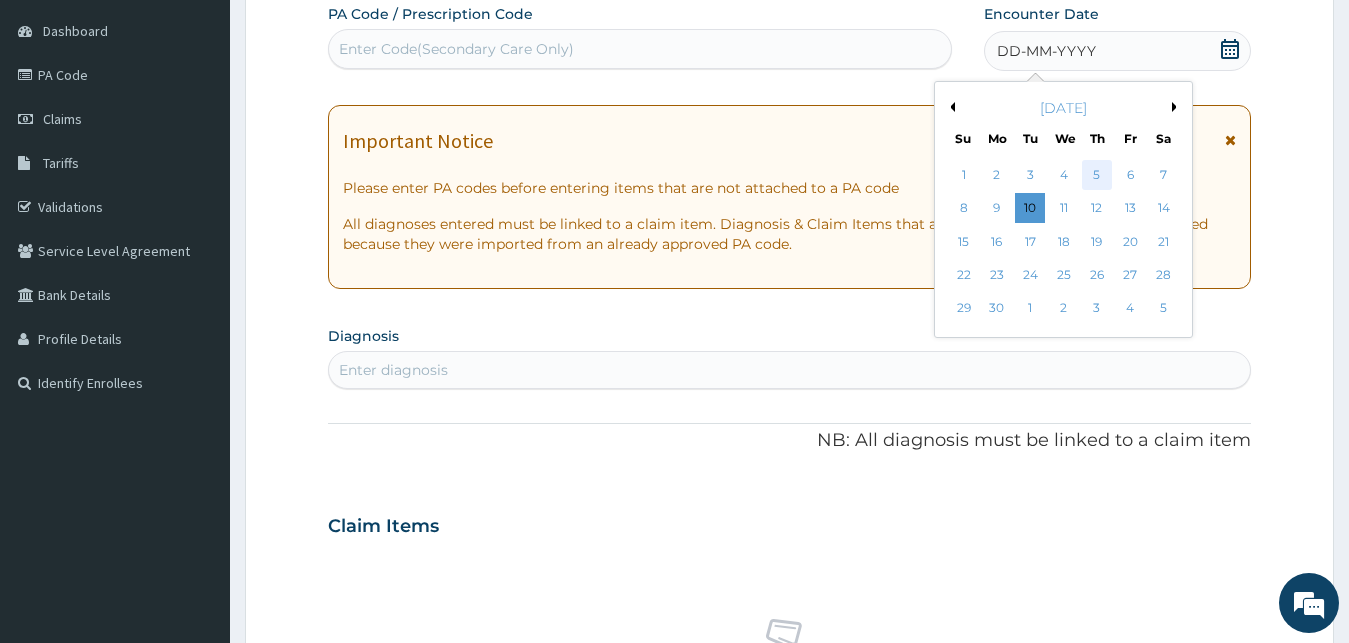 click on "5" at bounding box center [1097, 175] 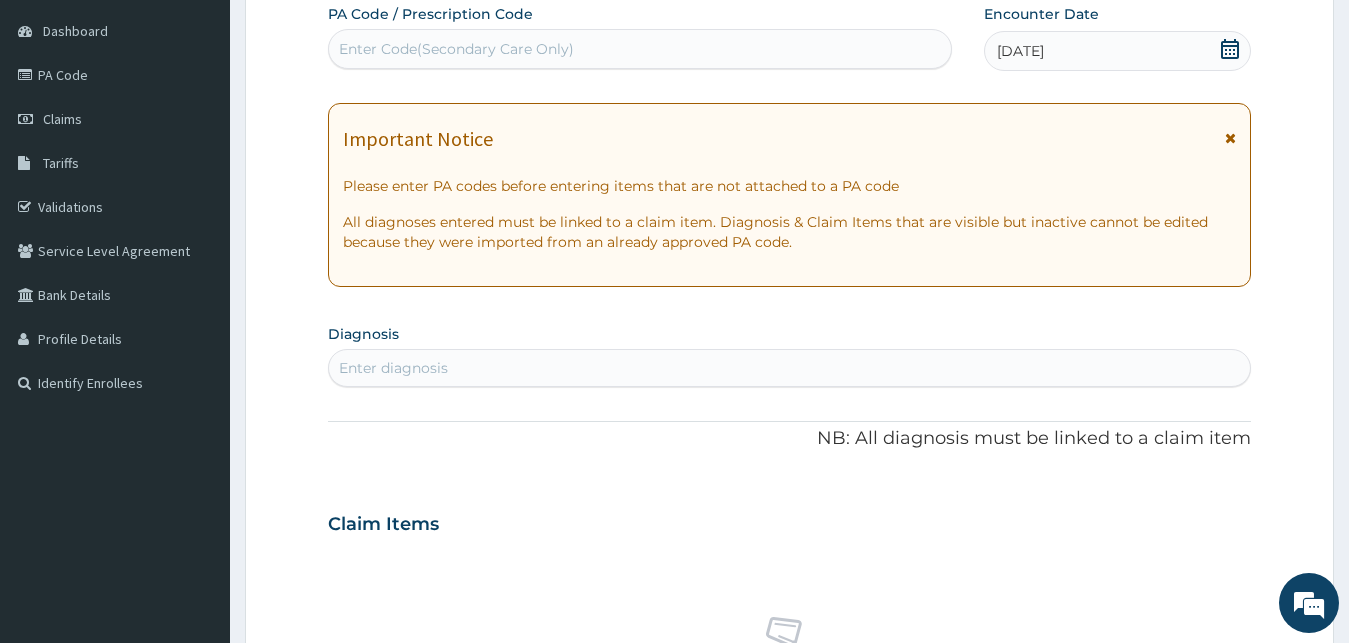 click on "05-06-2025" at bounding box center [1118, 51] 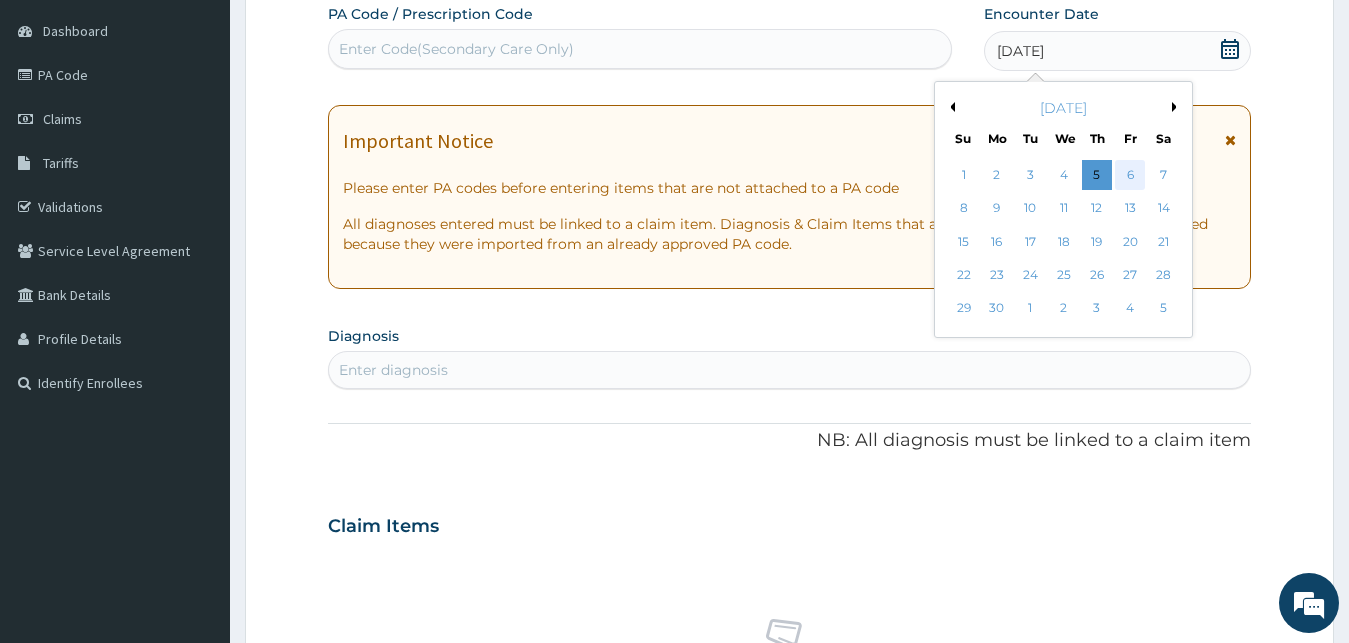 click on "6" at bounding box center (1130, 175) 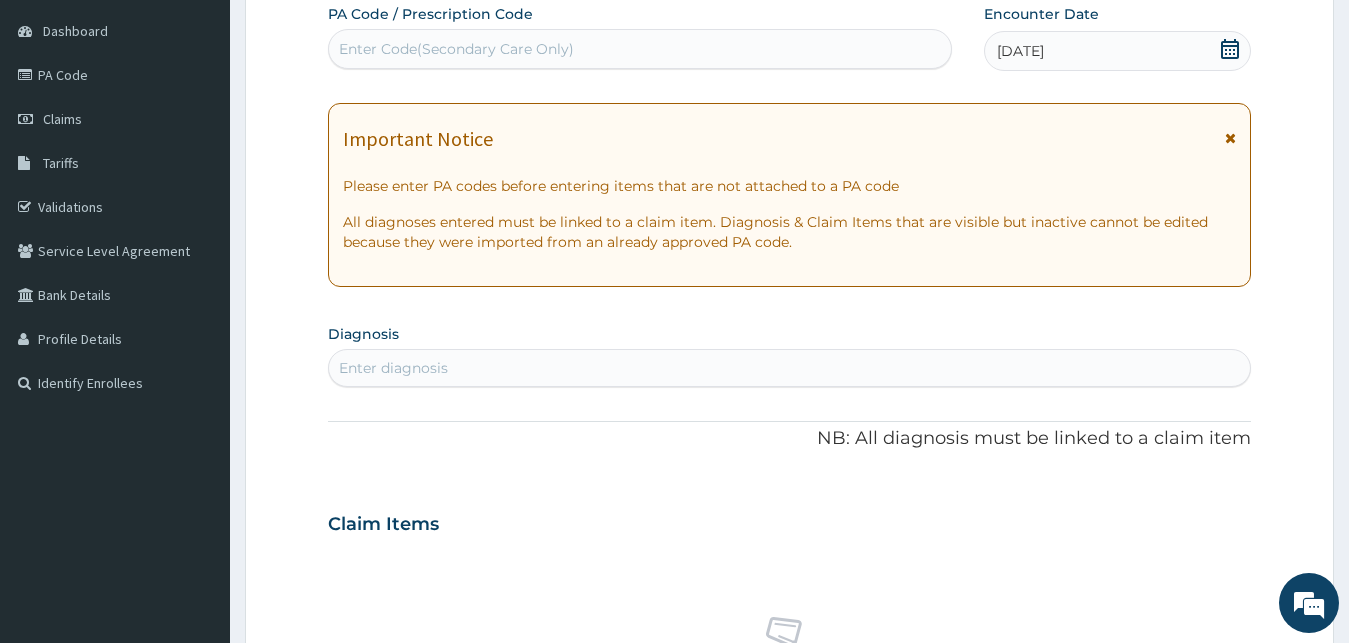 click on "Enter diagnosis" at bounding box center (790, 368) 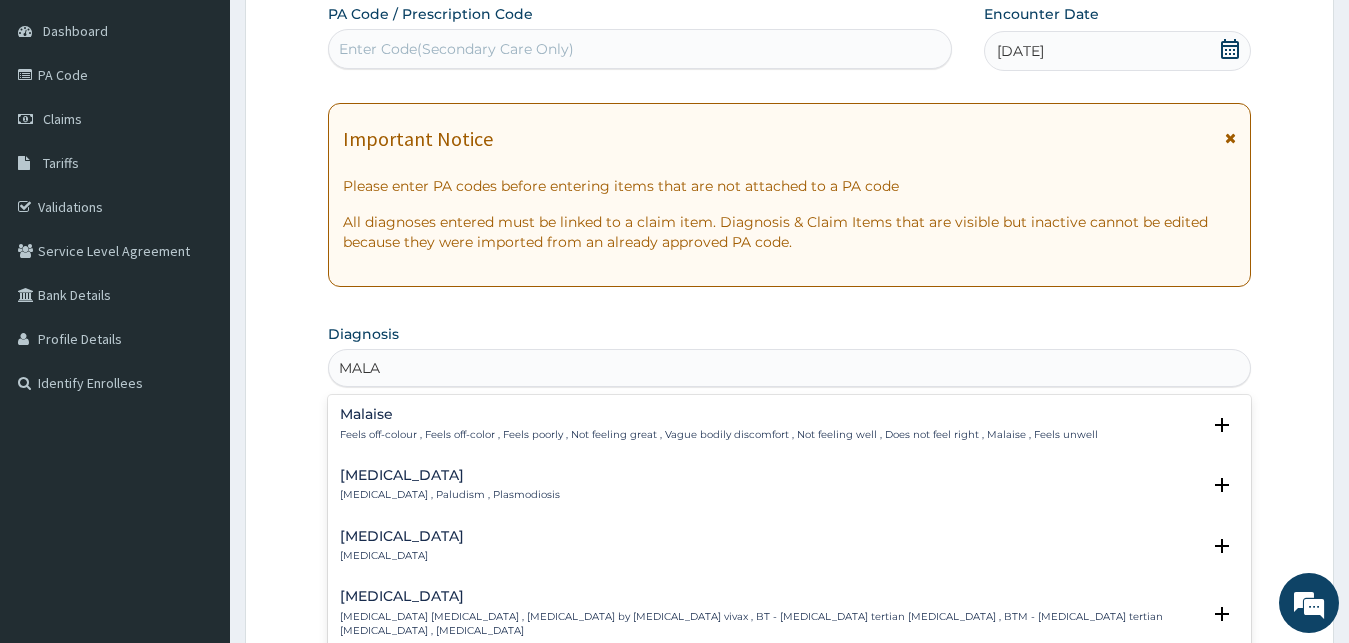 type on "MALAR" 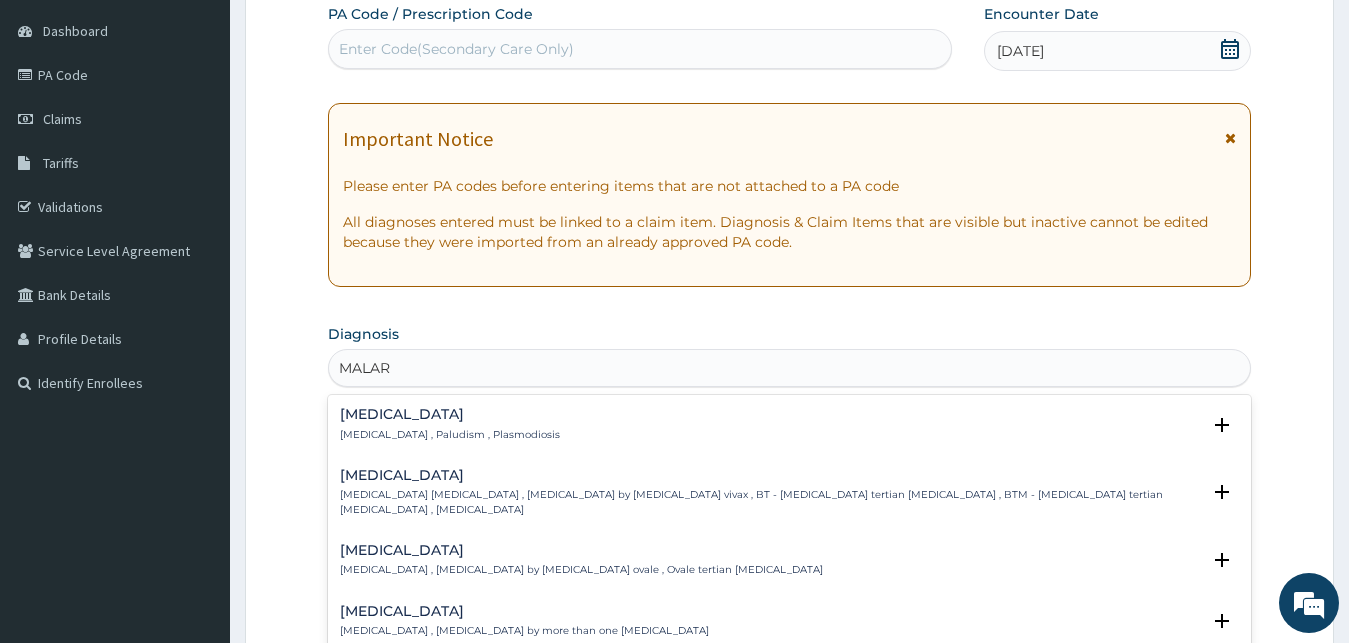 click on "Malaria Malaria , Paludism , Plasmodiosis" at bounding box center (450, 424) 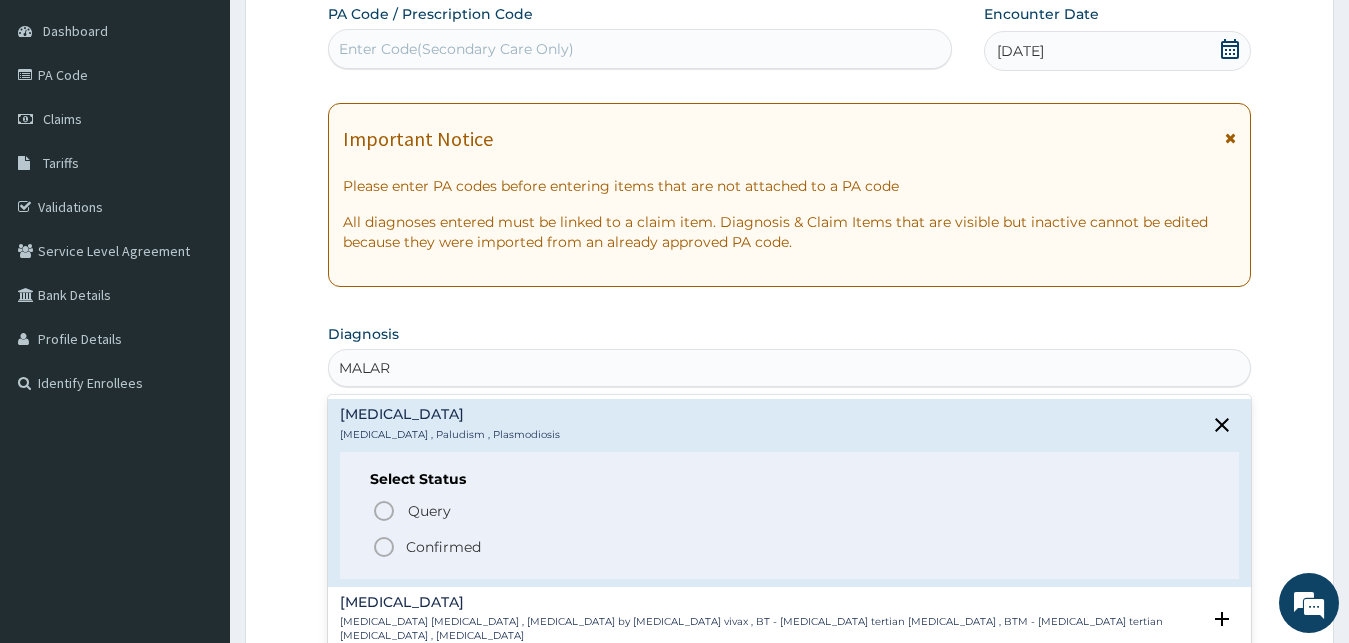 click on "Confirmed" at bounding box center (443, 547) 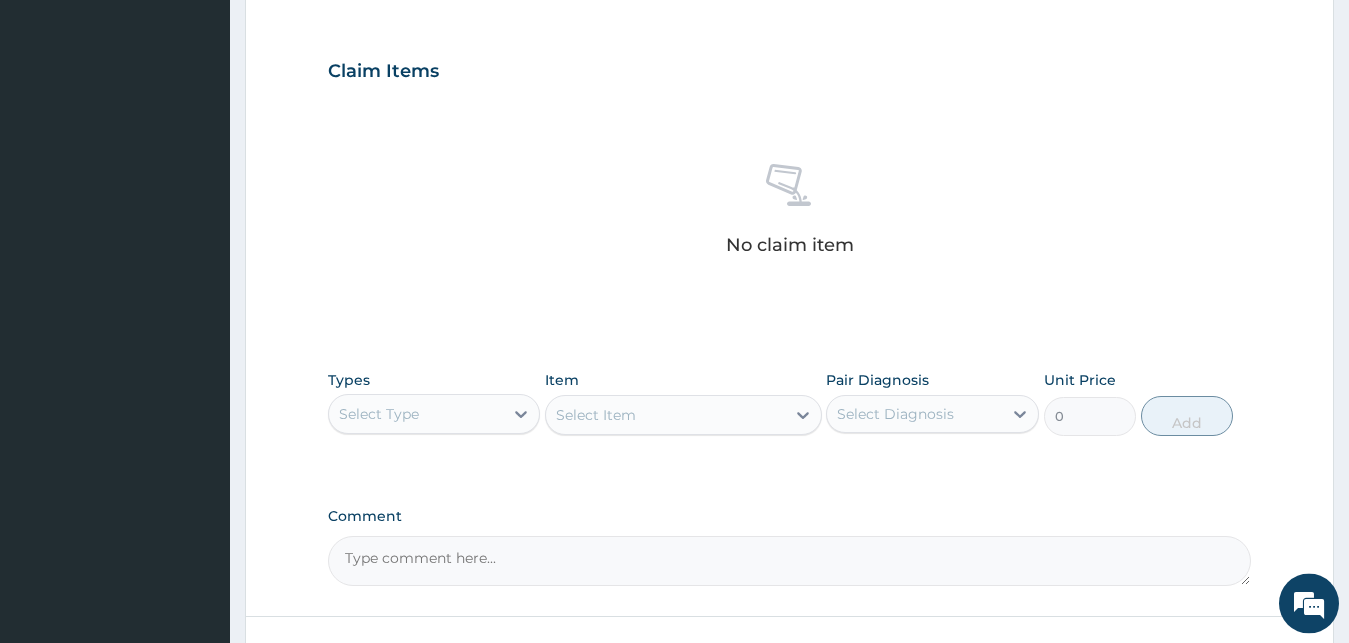 scroll, scrollTop: 799, scrollLeft: 0, axis: vertical 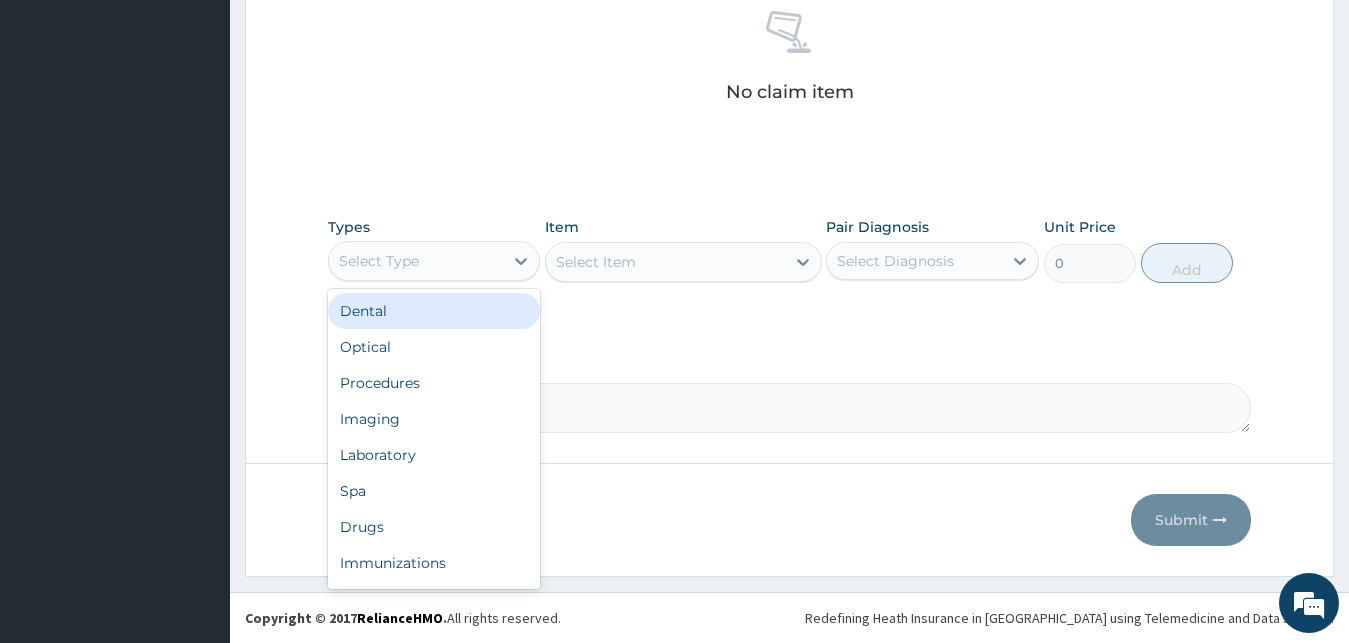 click on "Select Type" at bounding box center (416, 261) 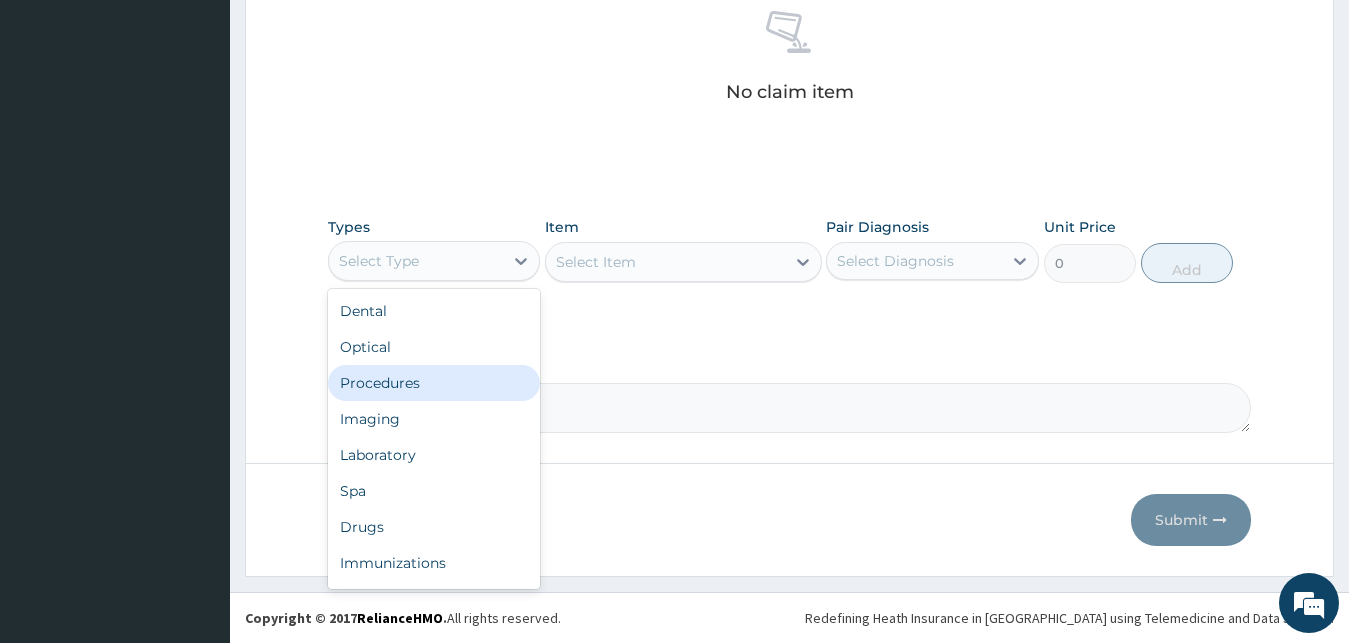 click on "Procedures" at bounding box center [434, 383] 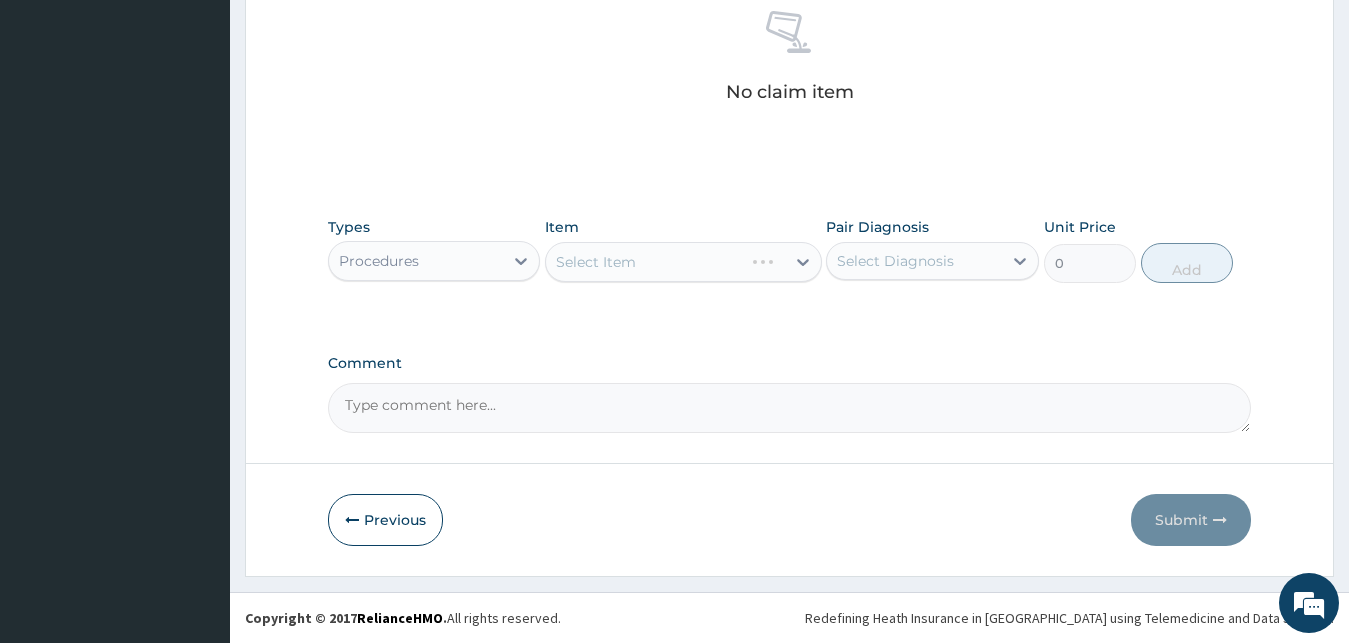 click on "Select Item" at bounding box center [683, 262] 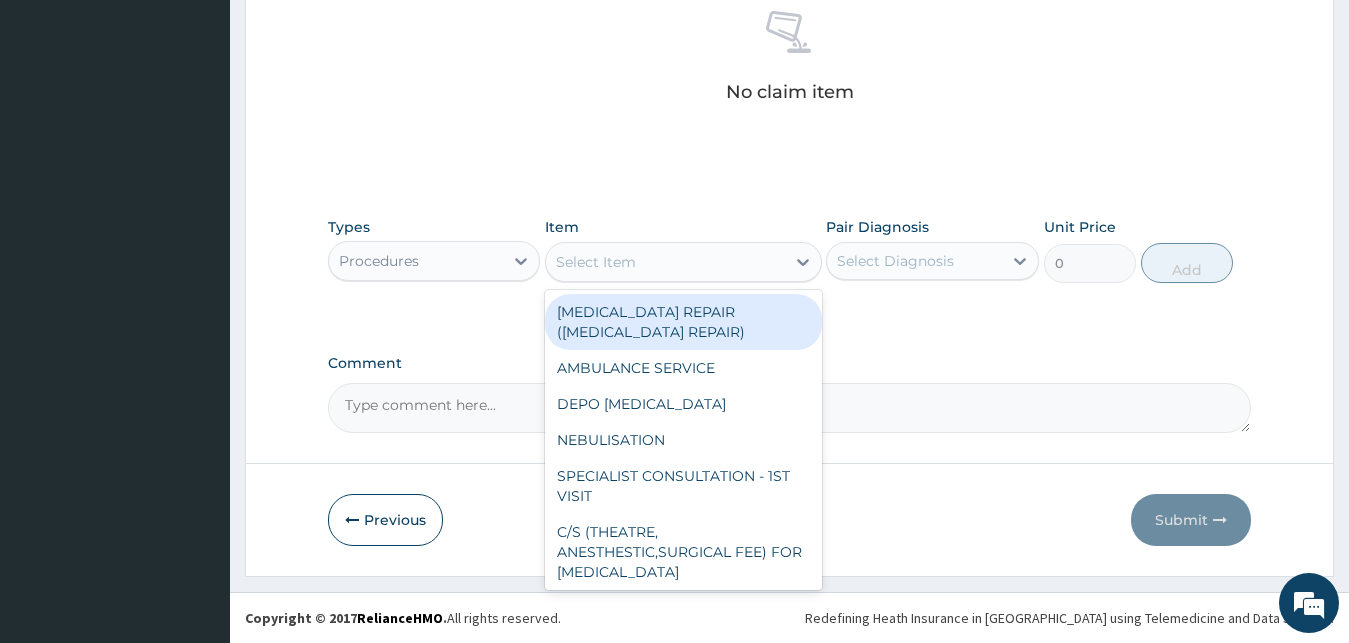 click on "Select Item" at bounding box center [665, 262] 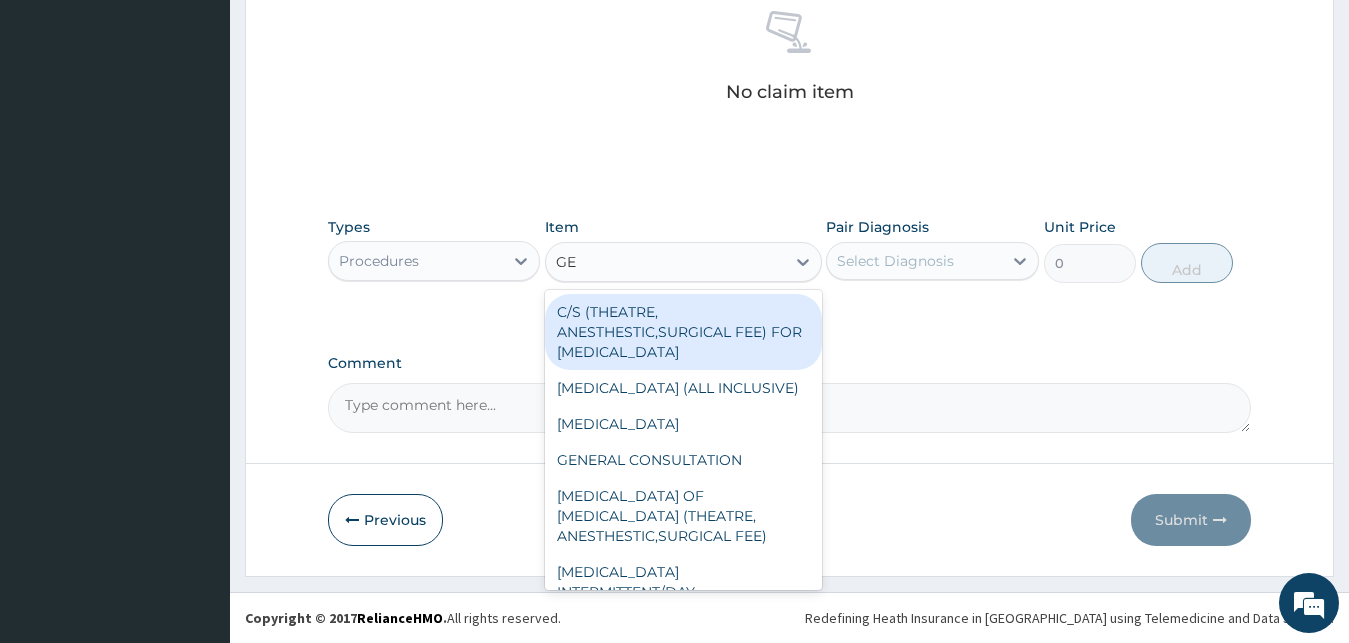 type on "GEN" 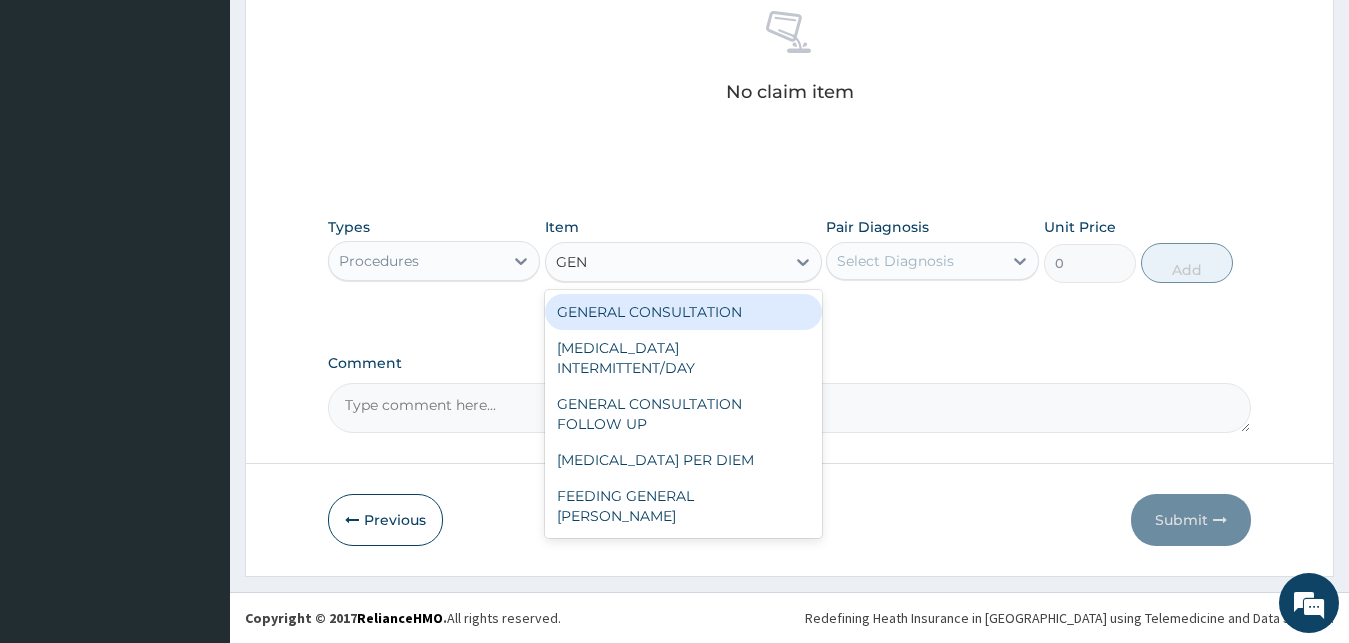 click on "GENERAL CONSULTATION" at bounding box center [683, 312] 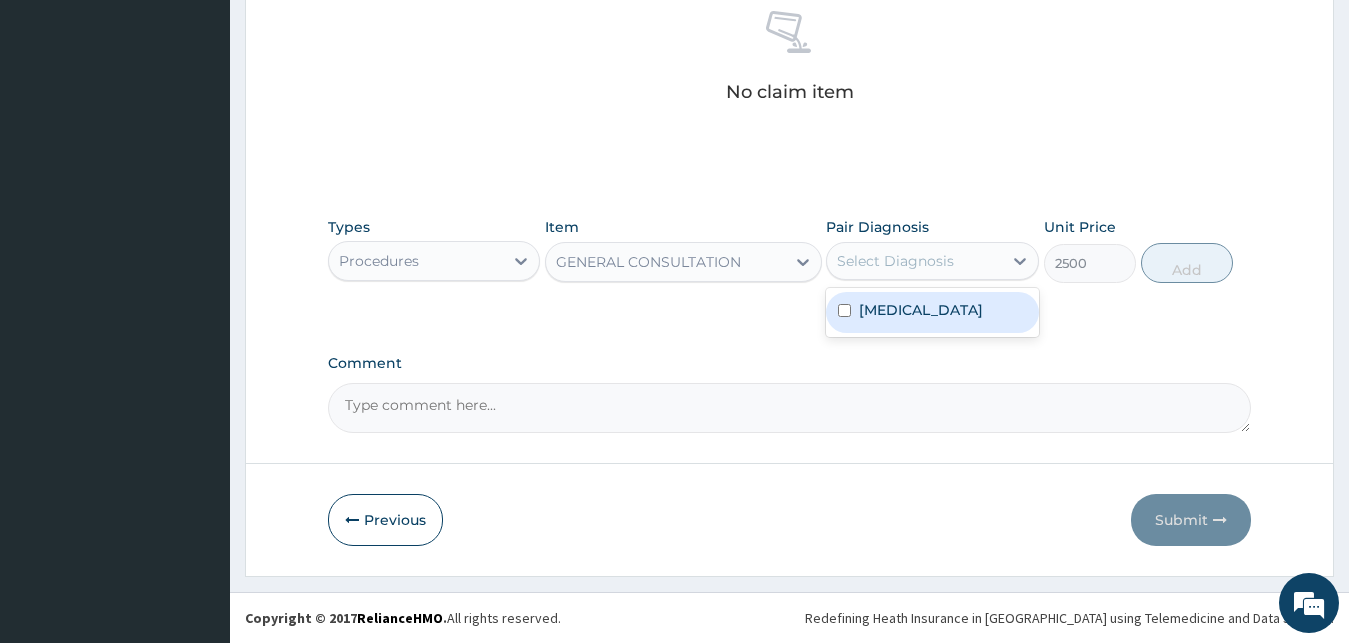 click on "Select Diagnosis" at bounding box center (914, 261) 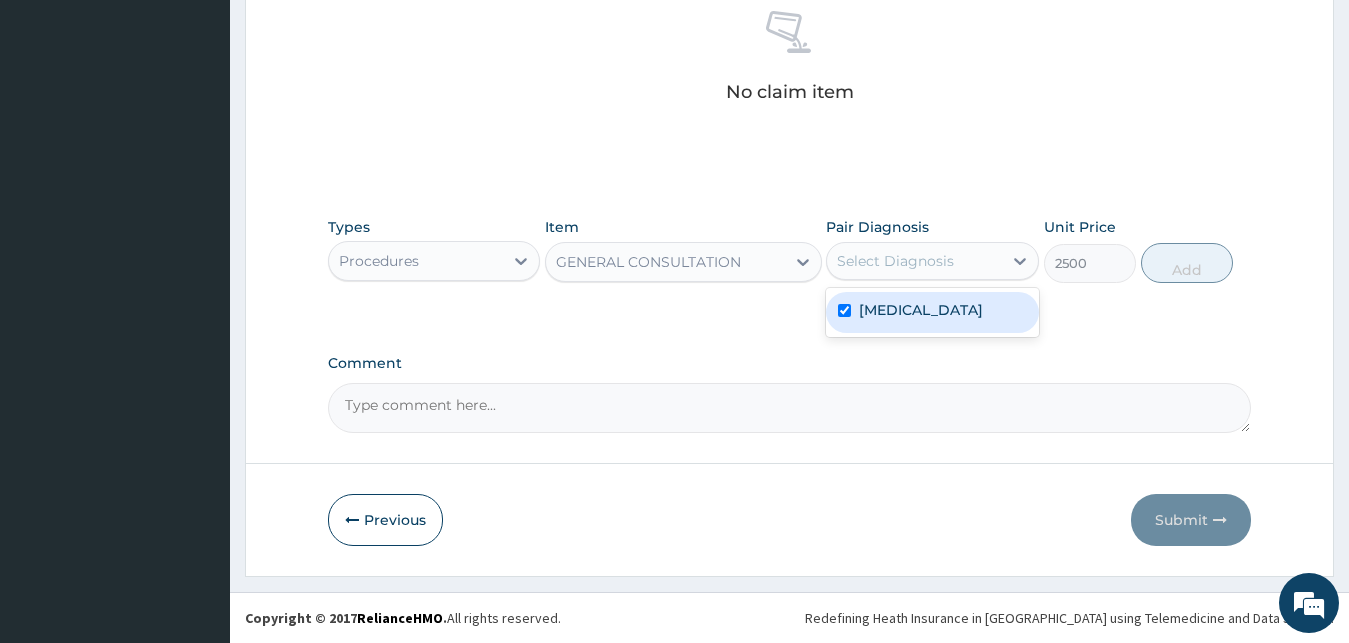 checkbox on "true" 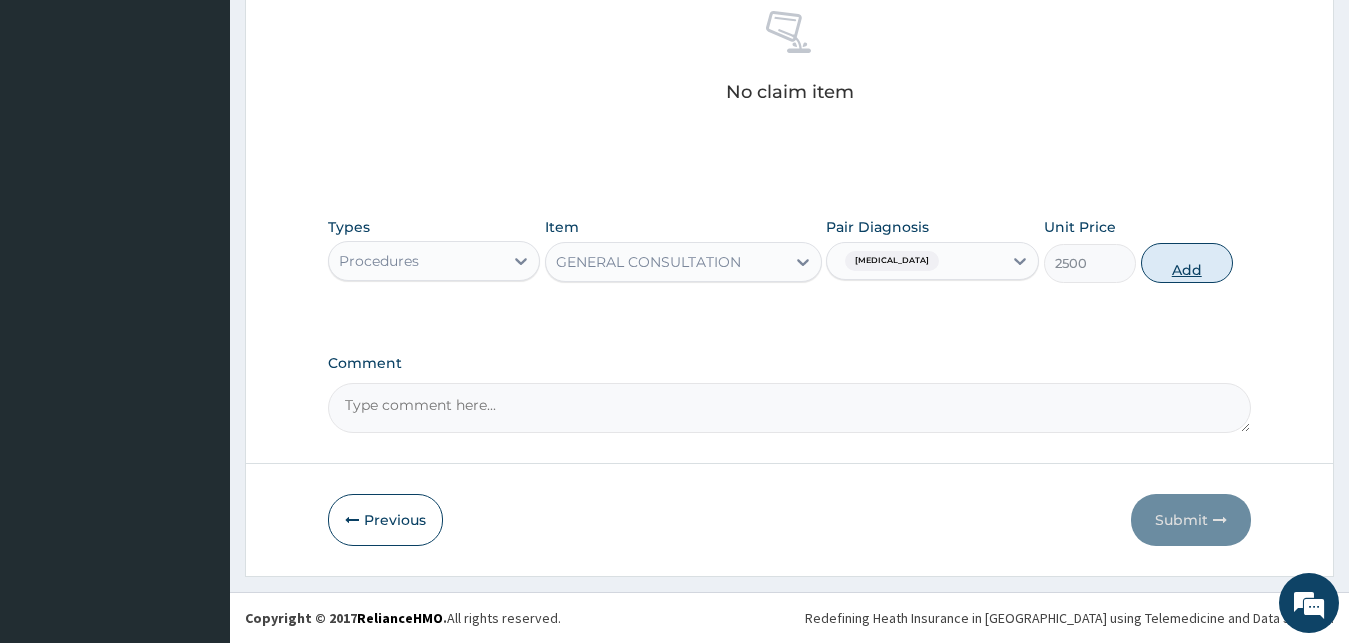 click on "Add" at bounding box center [1187, 263] 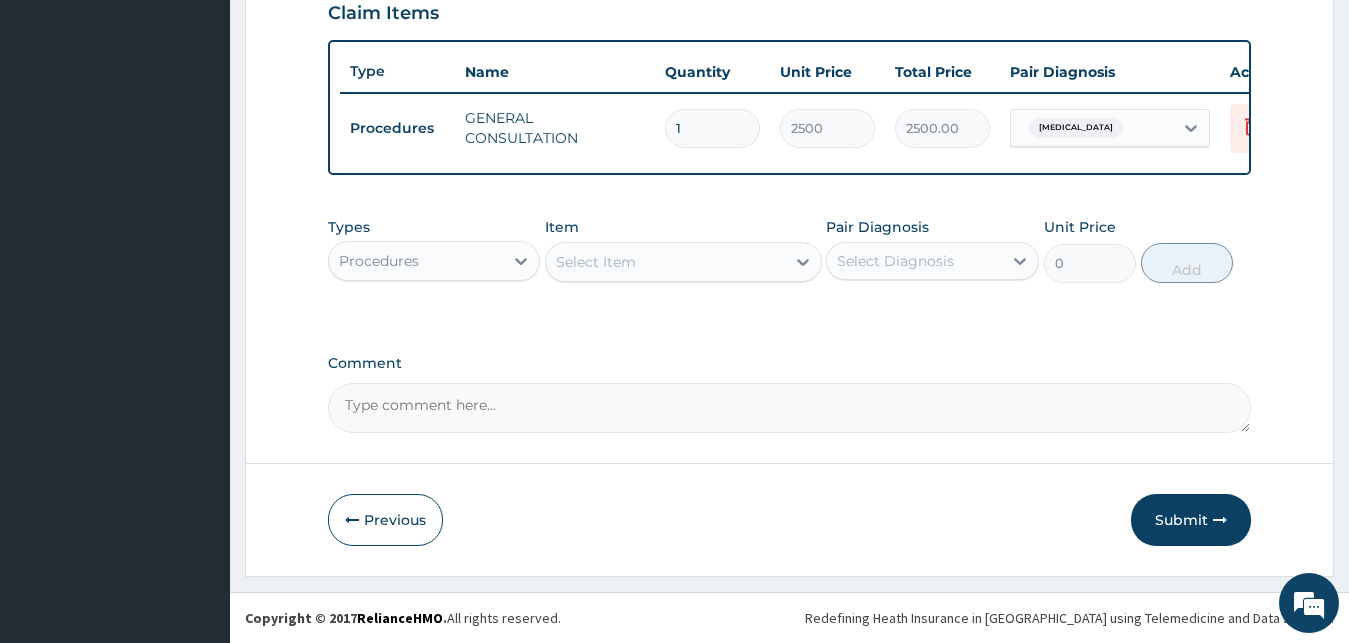 scroll, scrollTop: 721, scrollLeft: 0, axis: vertical 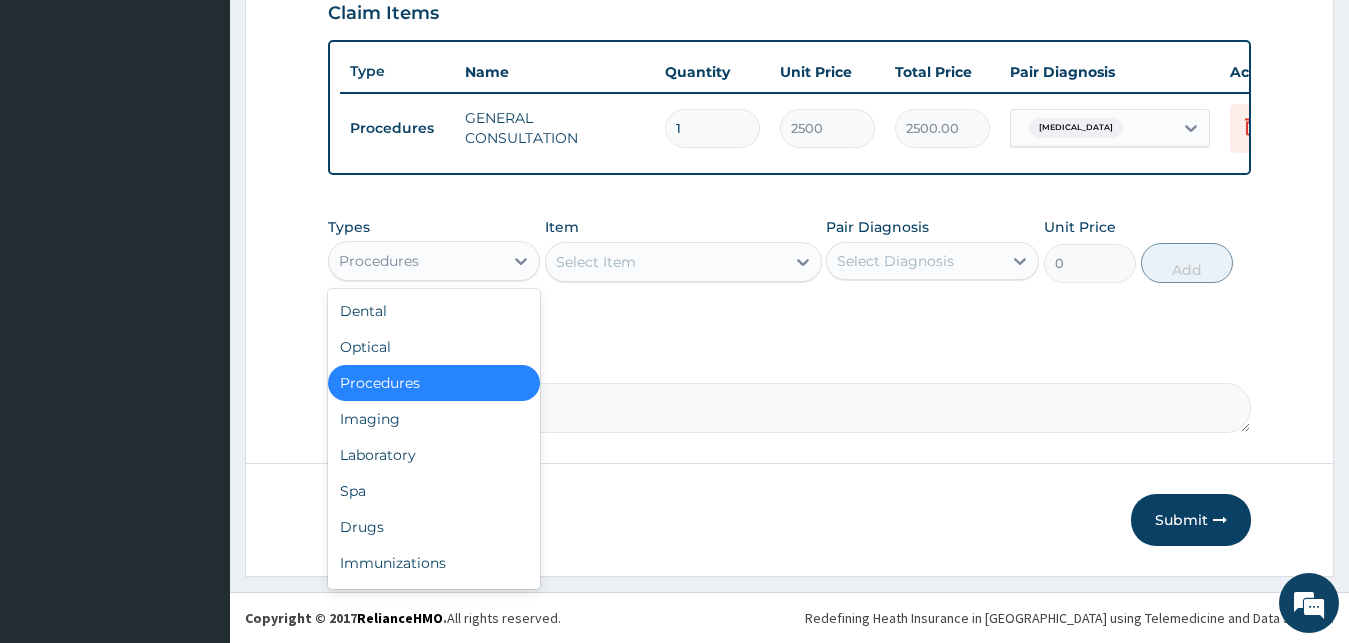 click on "Procedures" at bounding box center (416, 261) 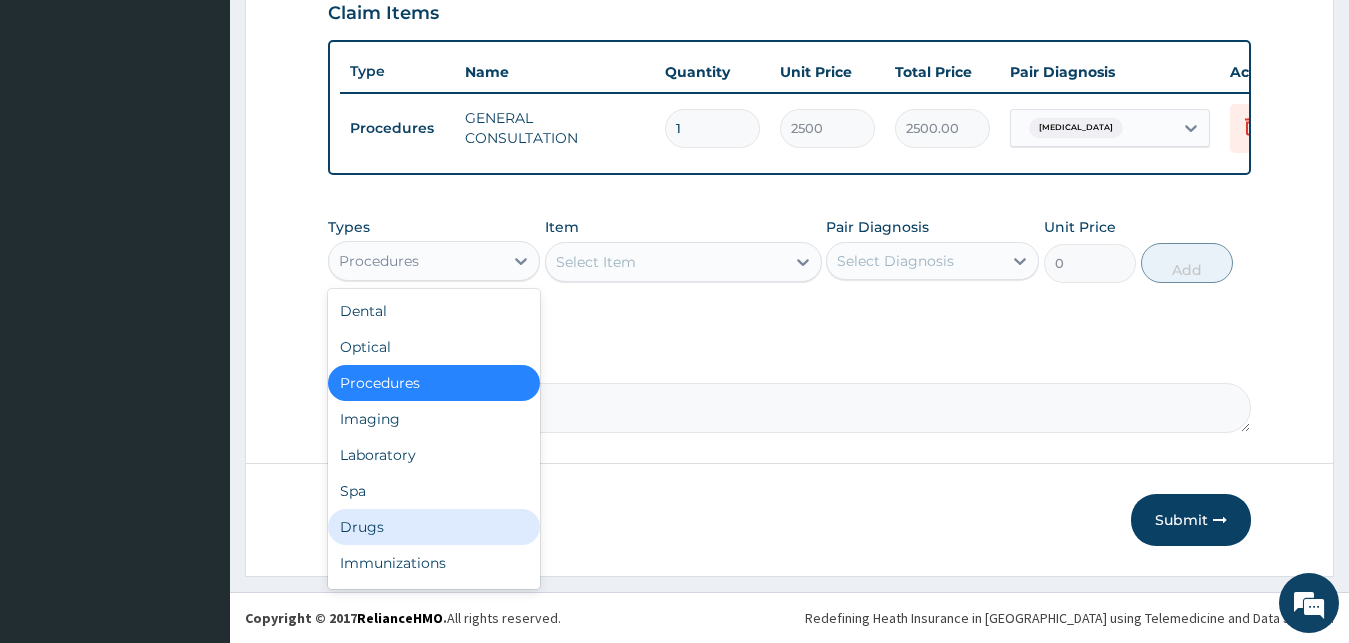 click on "Drugs" at bounding box center (434, 527) 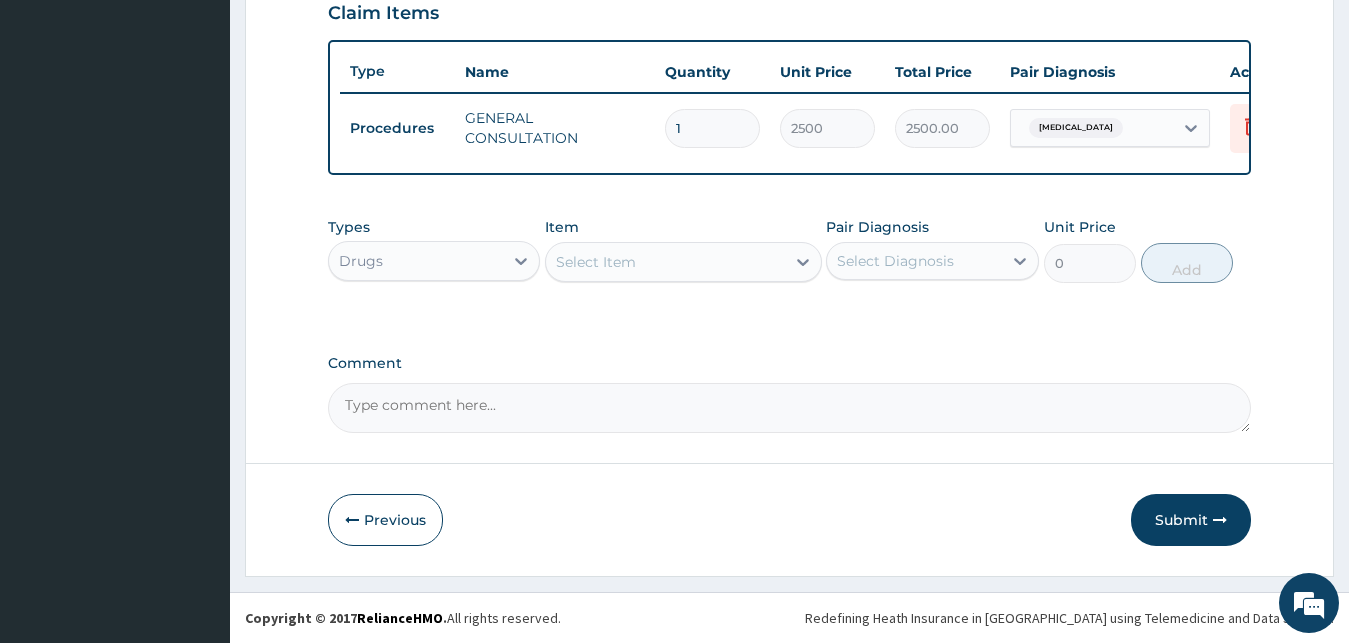 click on "Item Select Item" at bounding box center [683, 250] 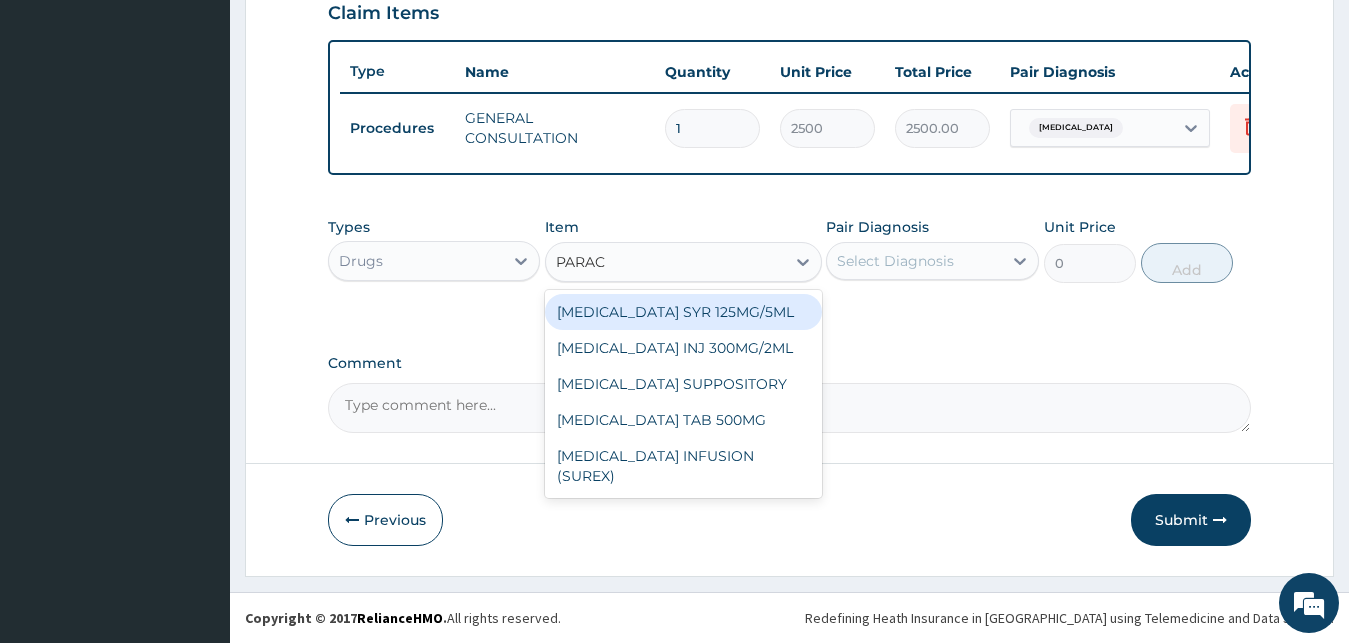 type on "PARACE" 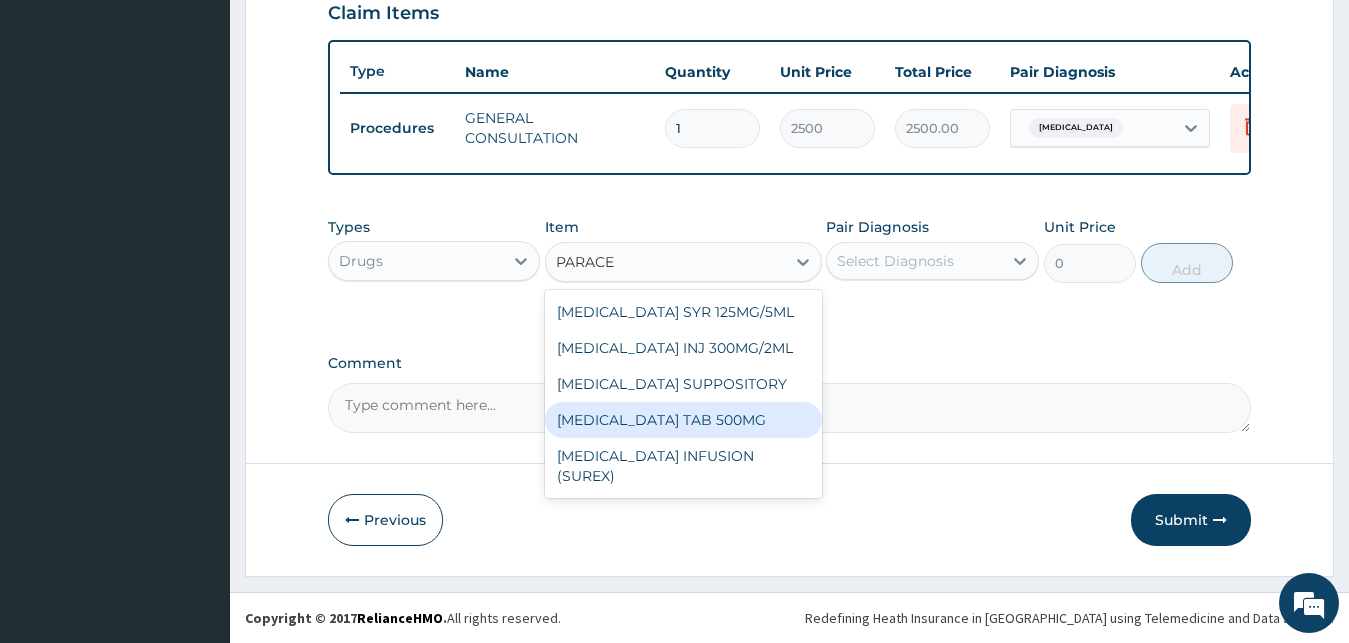 click on "[MEDICAL_DATA] TAB 500MG" at bounding box center (683, 420) 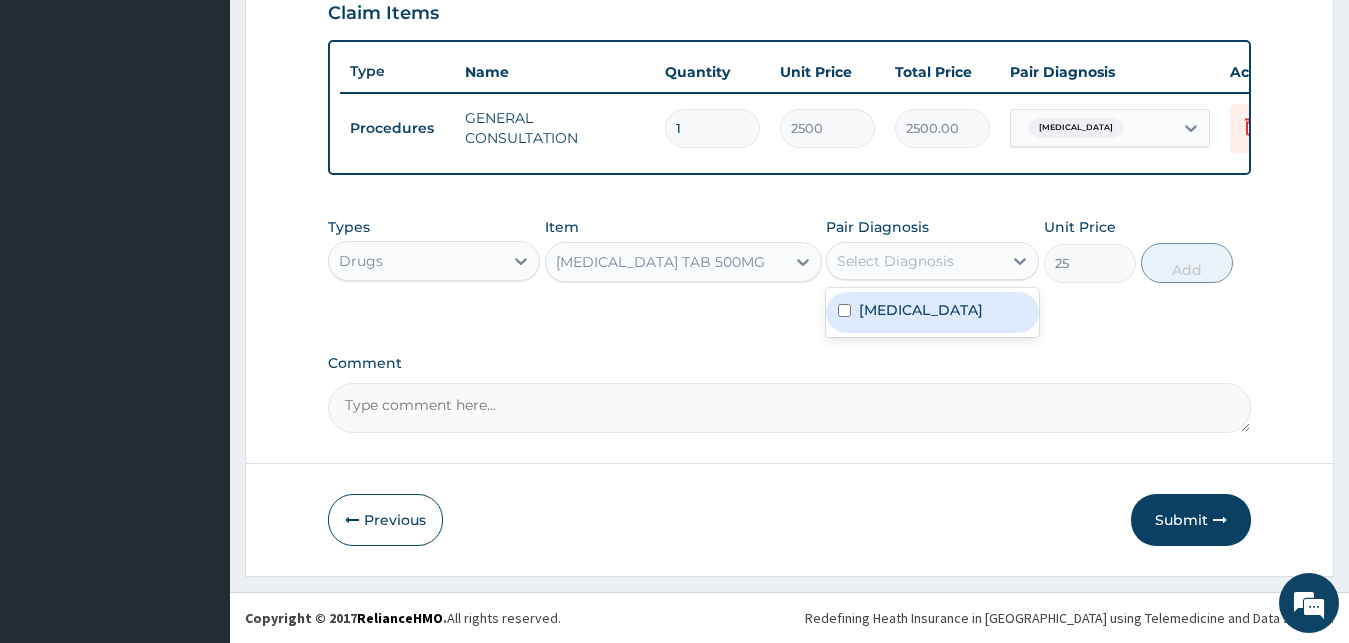 click on "Select Diagnosis" at bounding box center [895, 261] 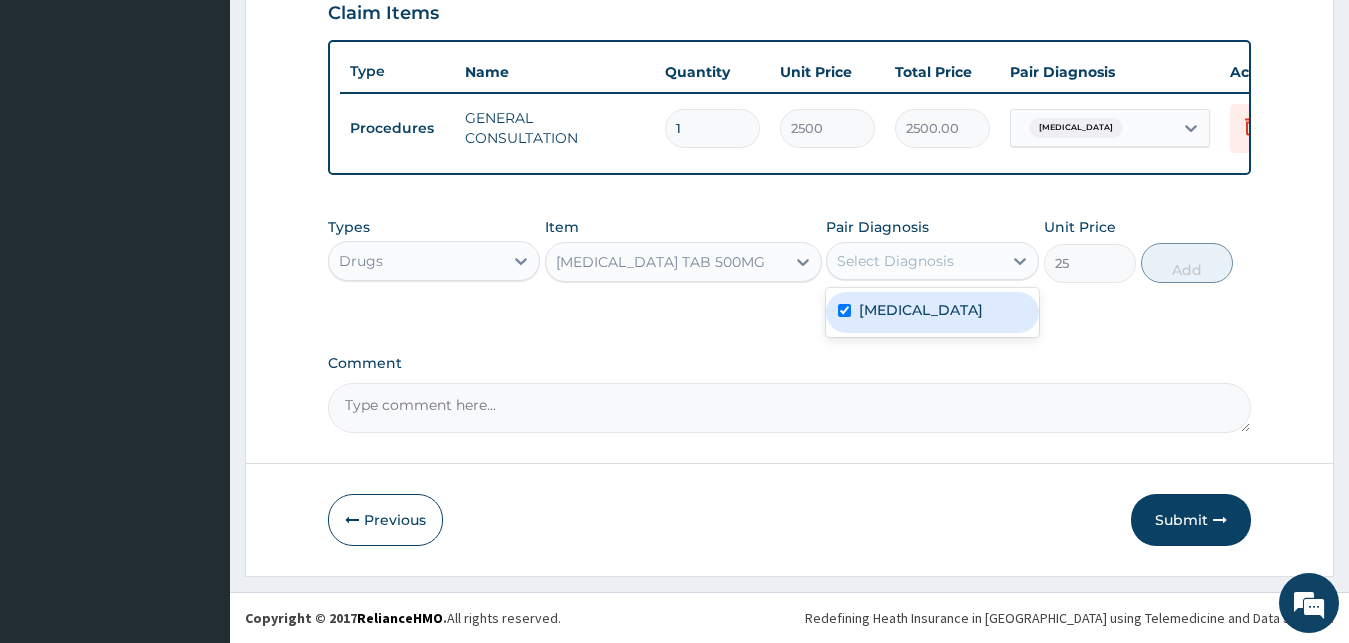 checkbox on "true" 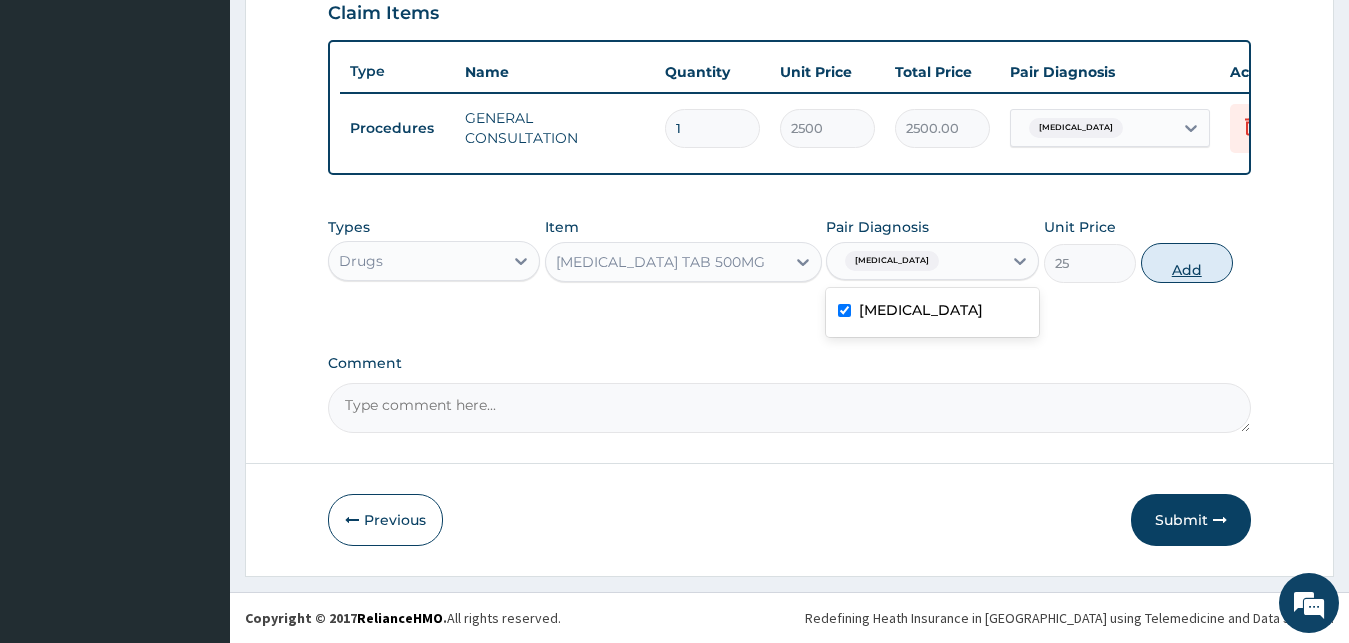 drag, startPoint x: 1203, startPoint y: 257, endPoint x: 1031, endPoint y: 265, distance: 172.18594 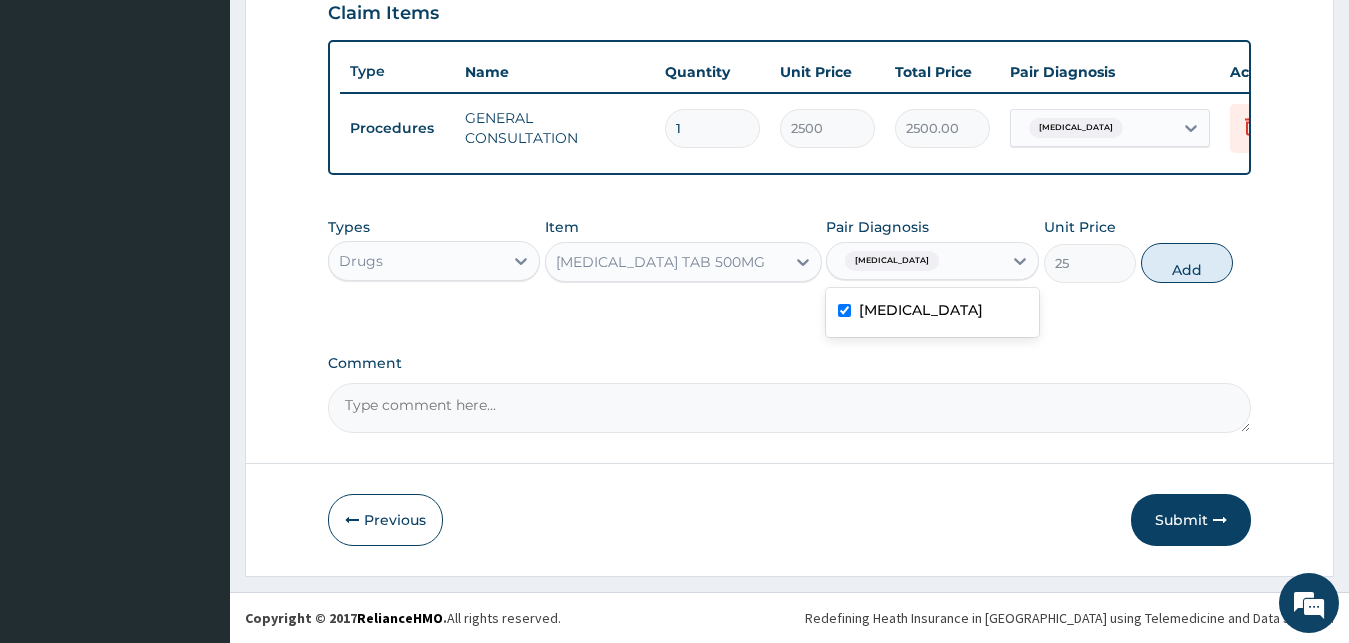 click on "Add" at bounding box center [1187, 263] 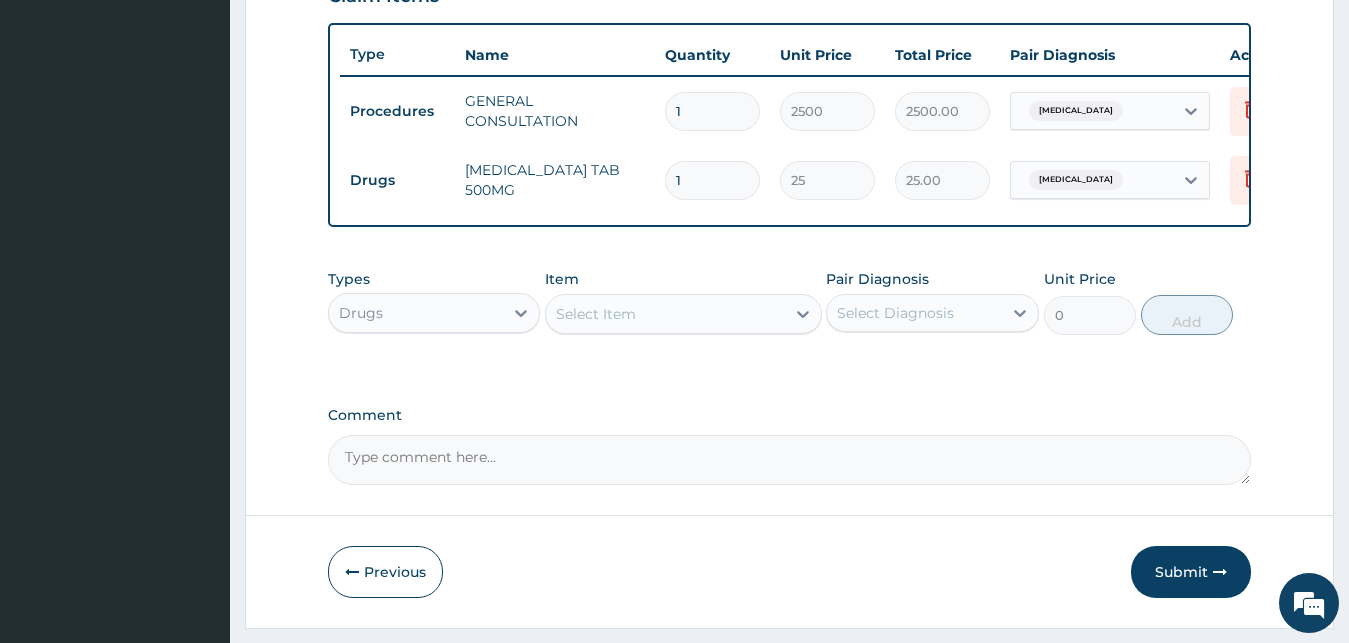click on "Select Item" at bounding box center (665, 314) 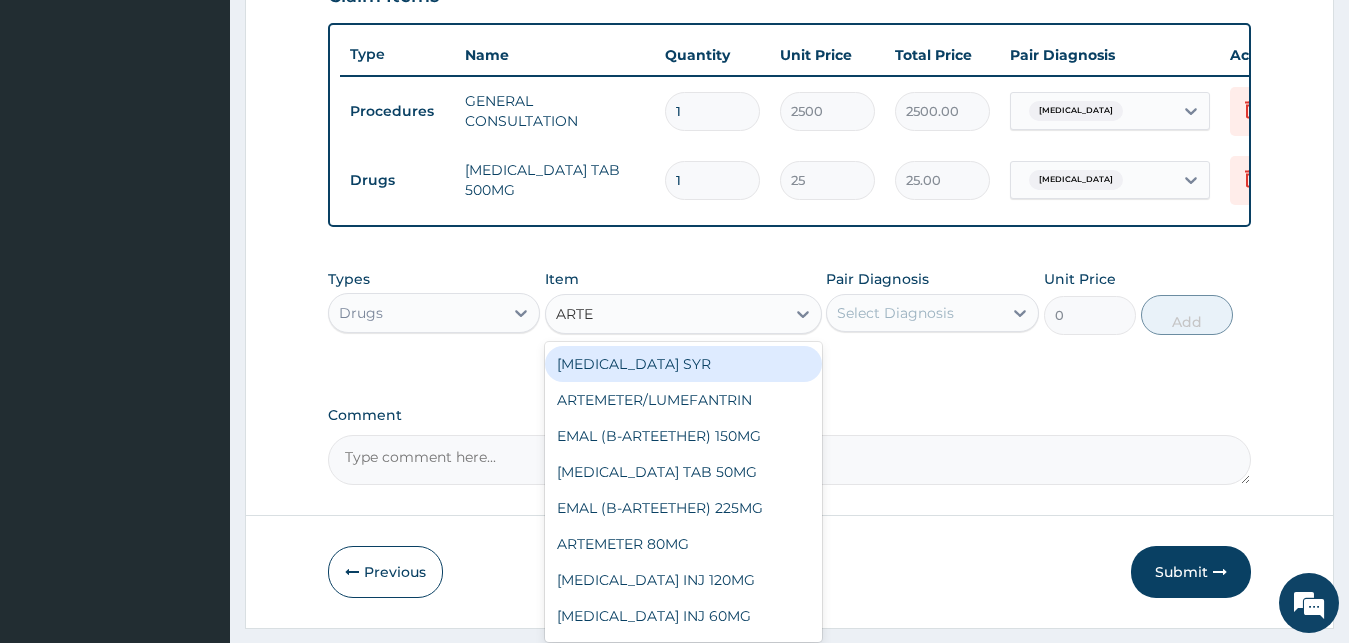 type on "ARTEM" 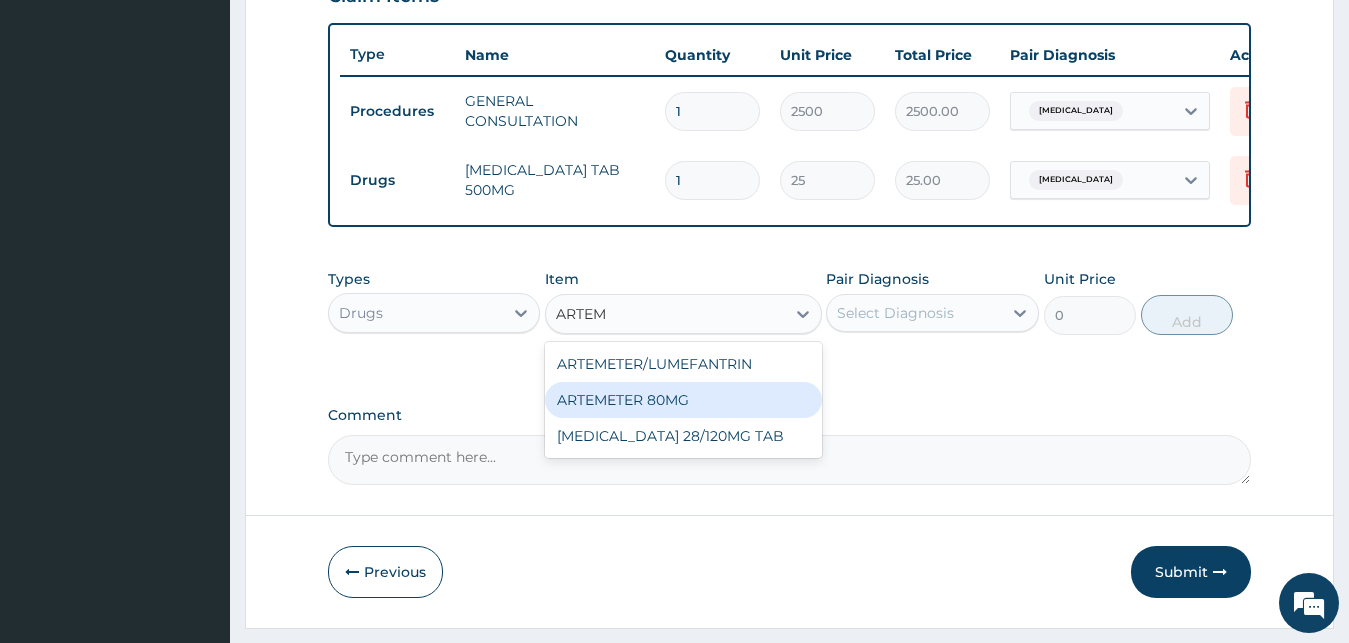 click on "ARTEMETER 80MG" at bounding box center (683, 400) 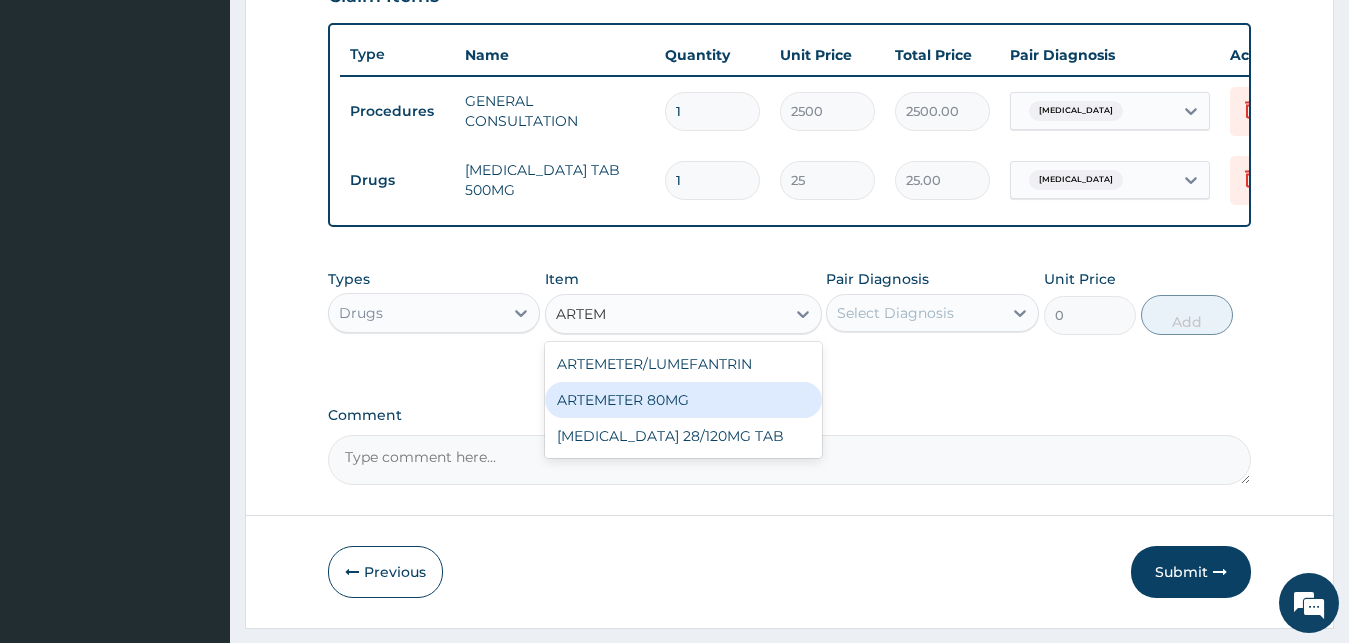 type 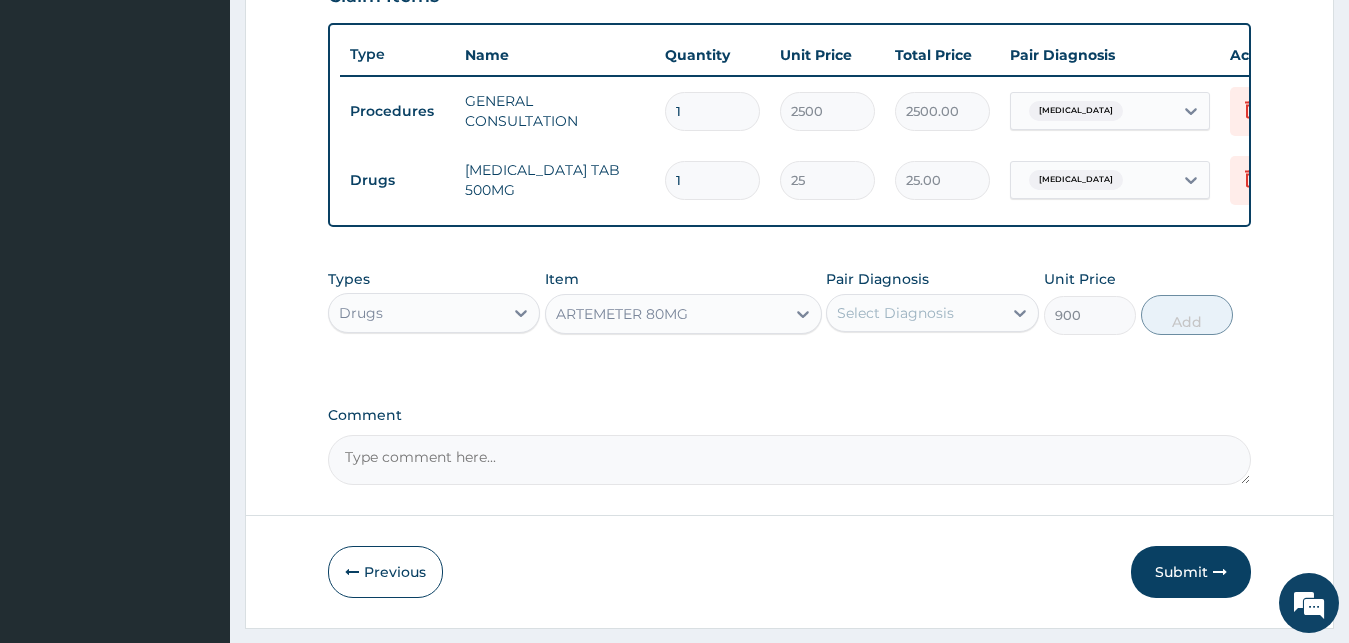 click on "Select Diagnosis" at bounding box center [895, 313] 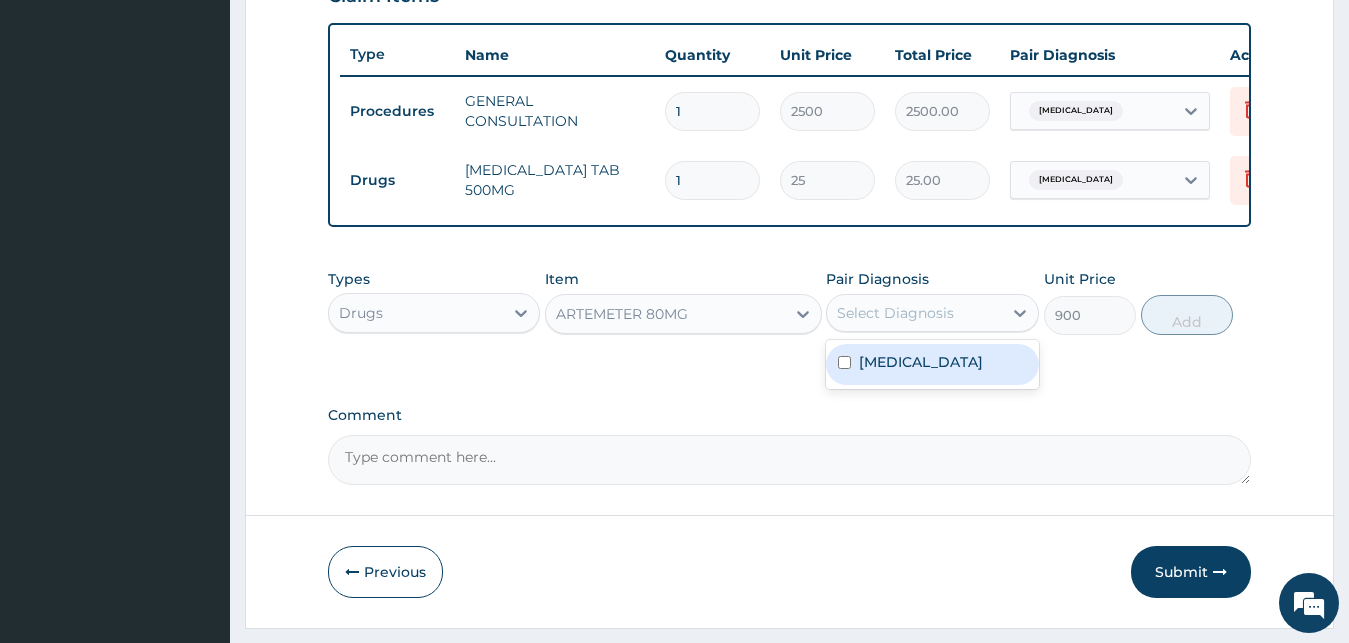 click on "[MEDICAL_DATA]" at bounding box center (921, 362) 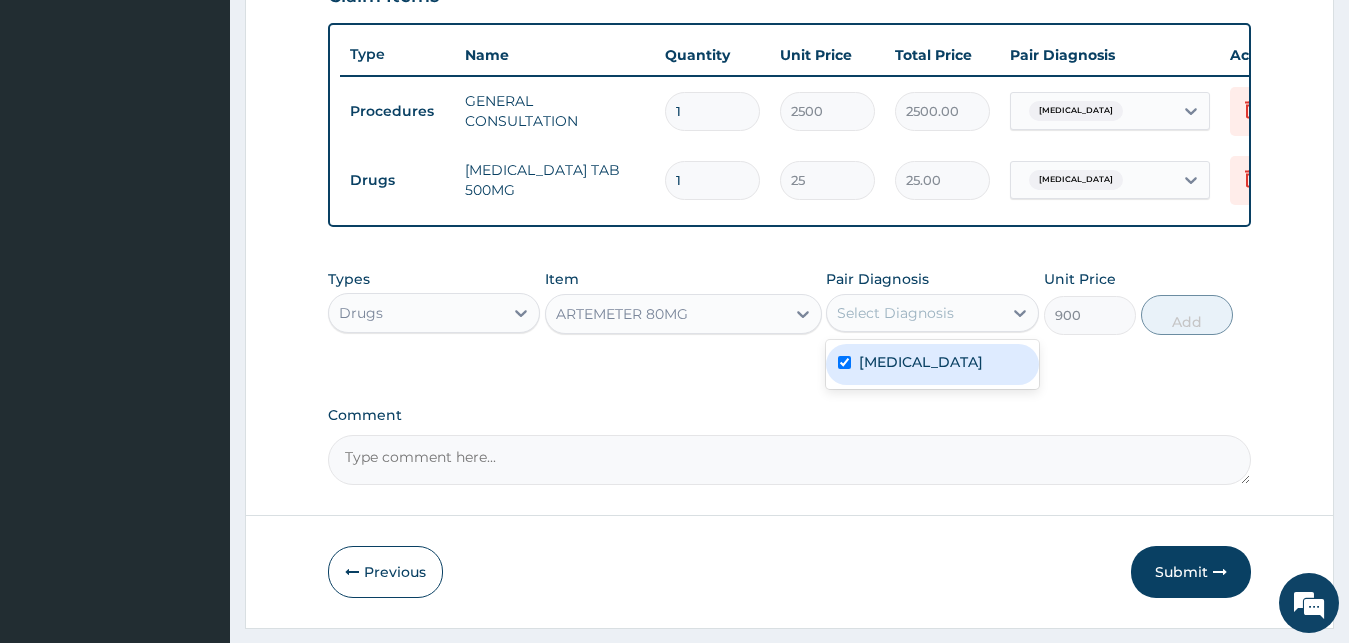 checkbox on "true" 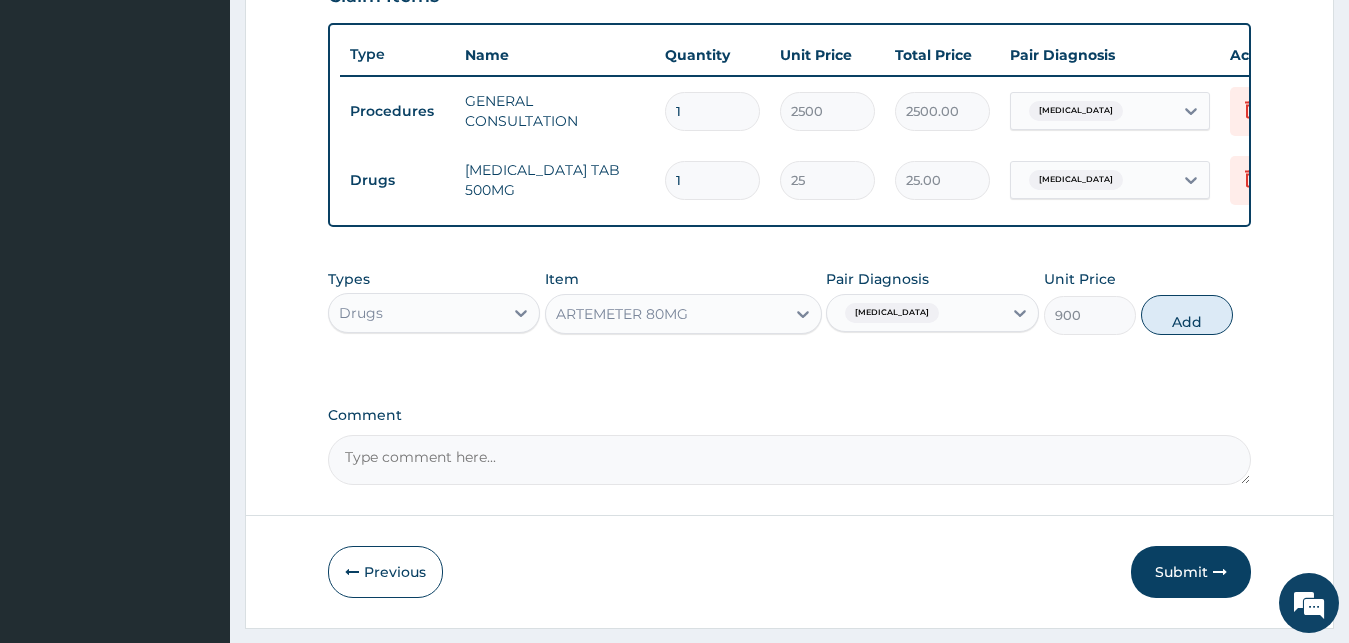drag, startPoint x: 1182, startPoint y: 337, endPoint x: 1058, endPoint y: 337, distance: 124 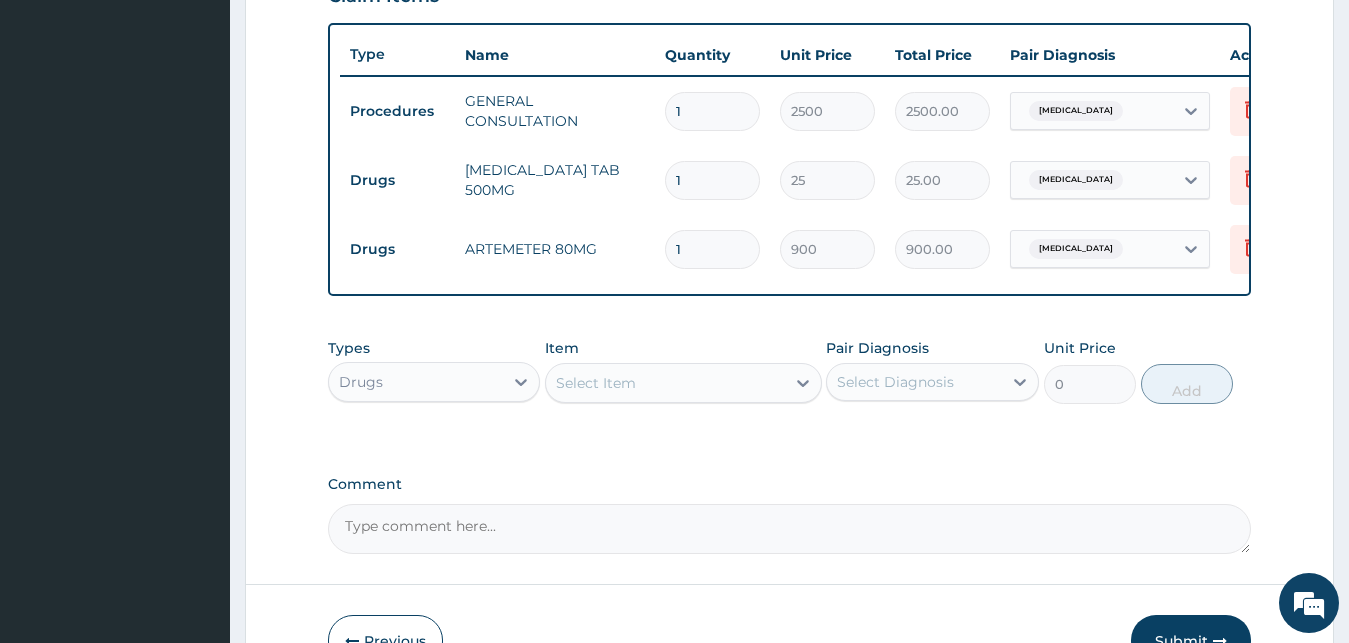 drag, startPoint x: 730, startPoint y: 258, endPoint x: 566, endPoint y: 230, distance: 166.37308 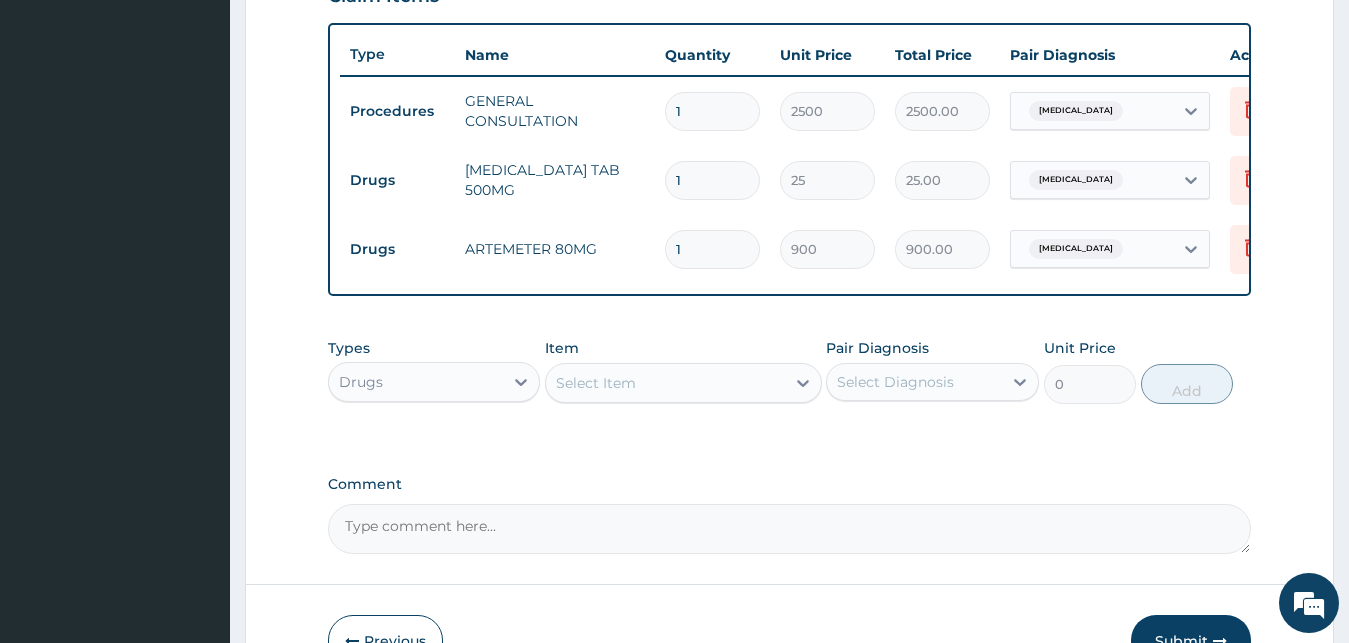 click on "1" at bounding box center (712, 249) 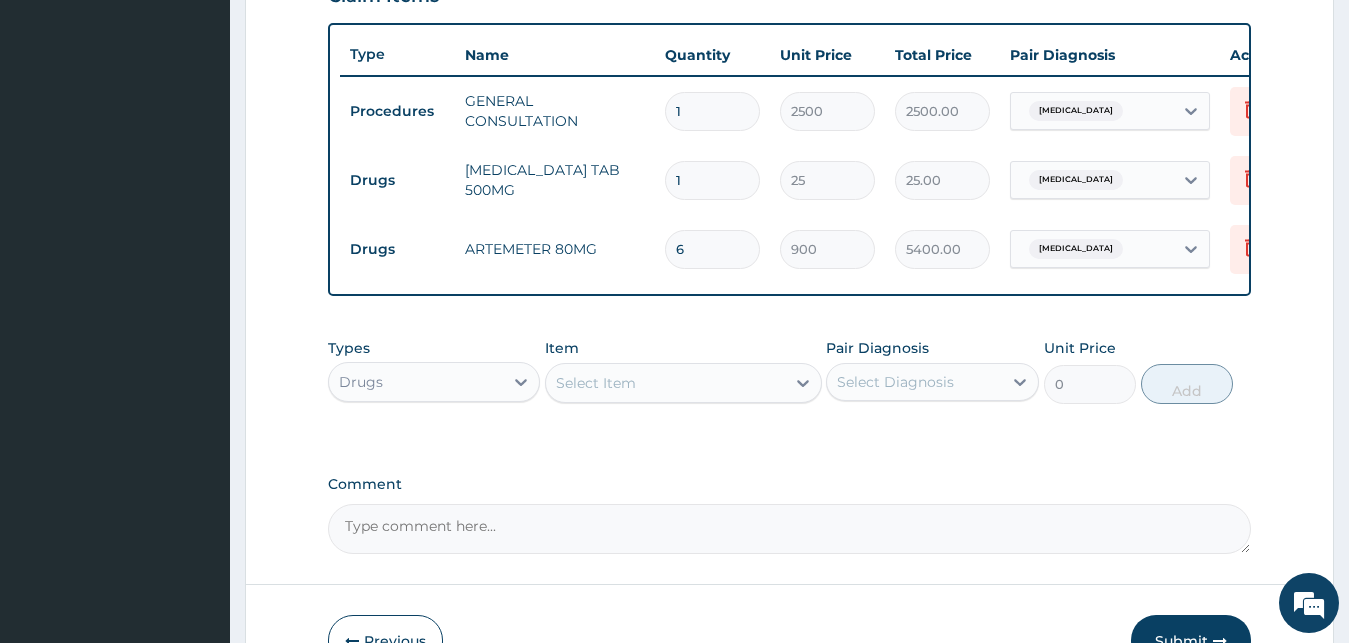 type on "6" 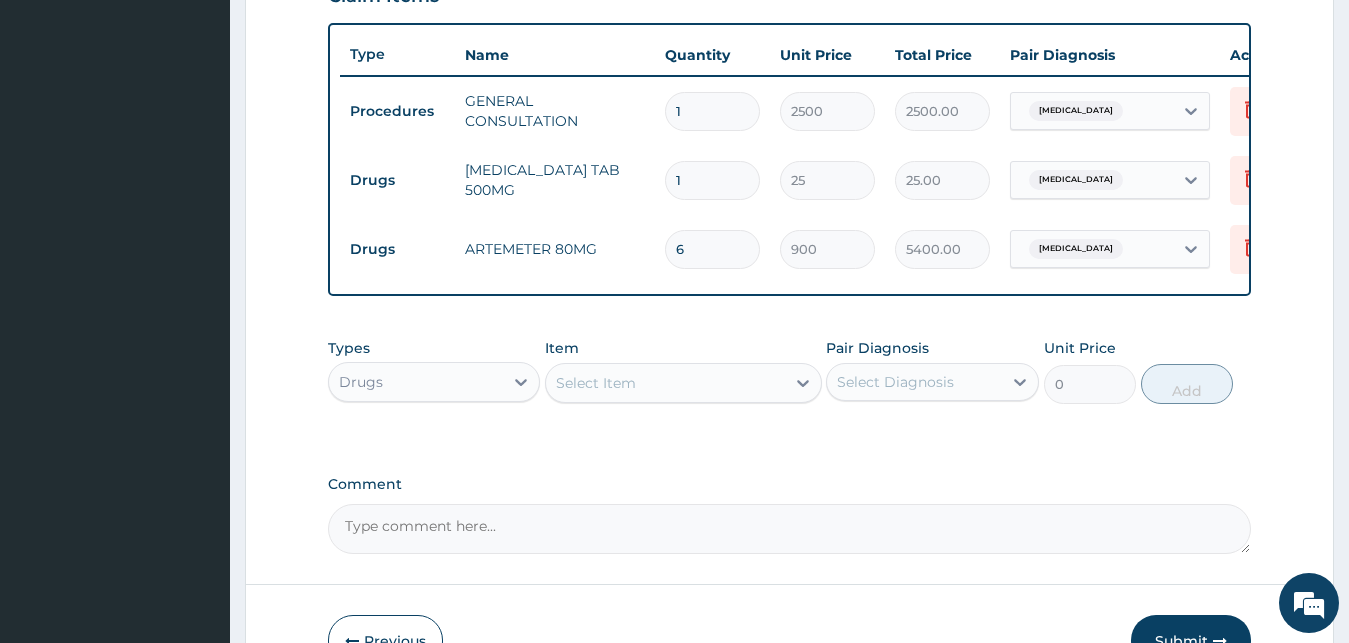 click on "1" at bounding box center [712, 180] 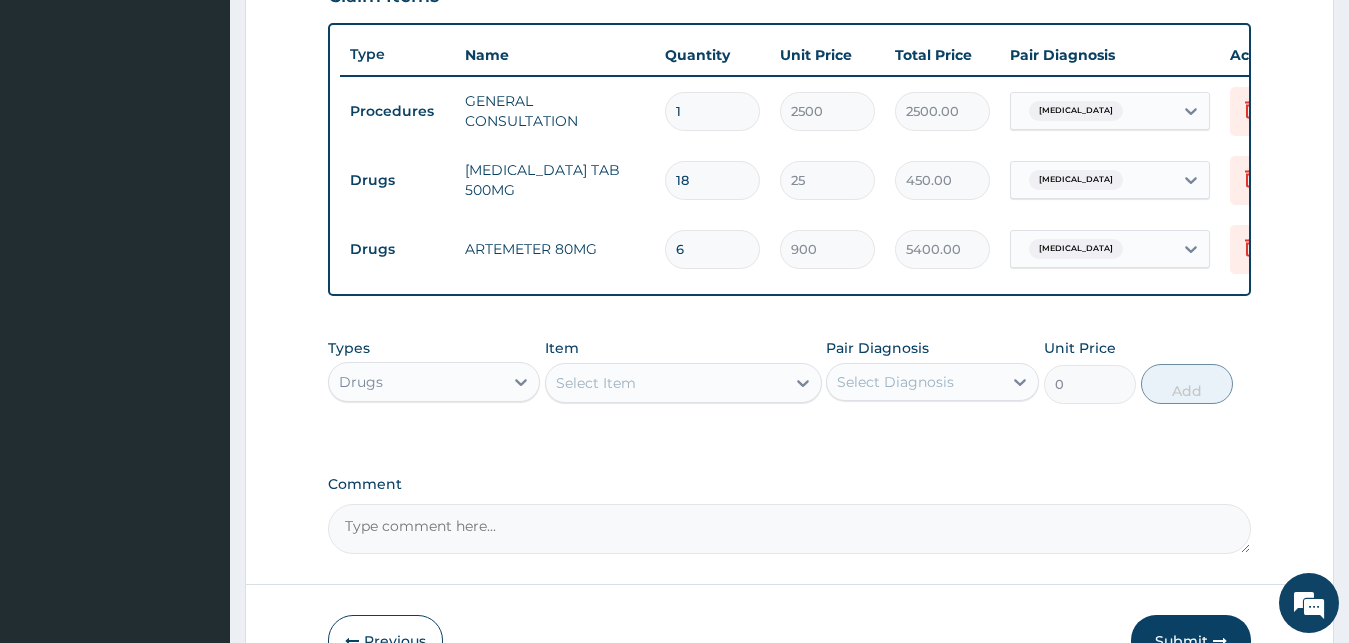 type on "18" 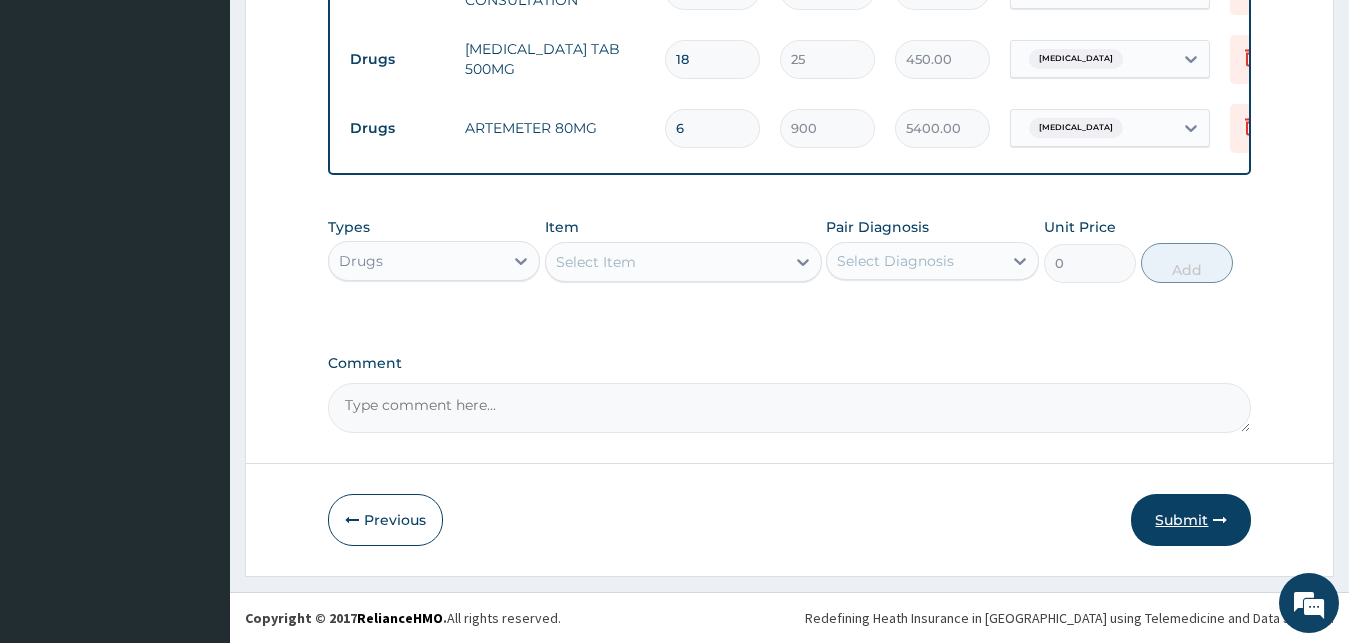 click on "Submit" at bounding box center (1191, 520) 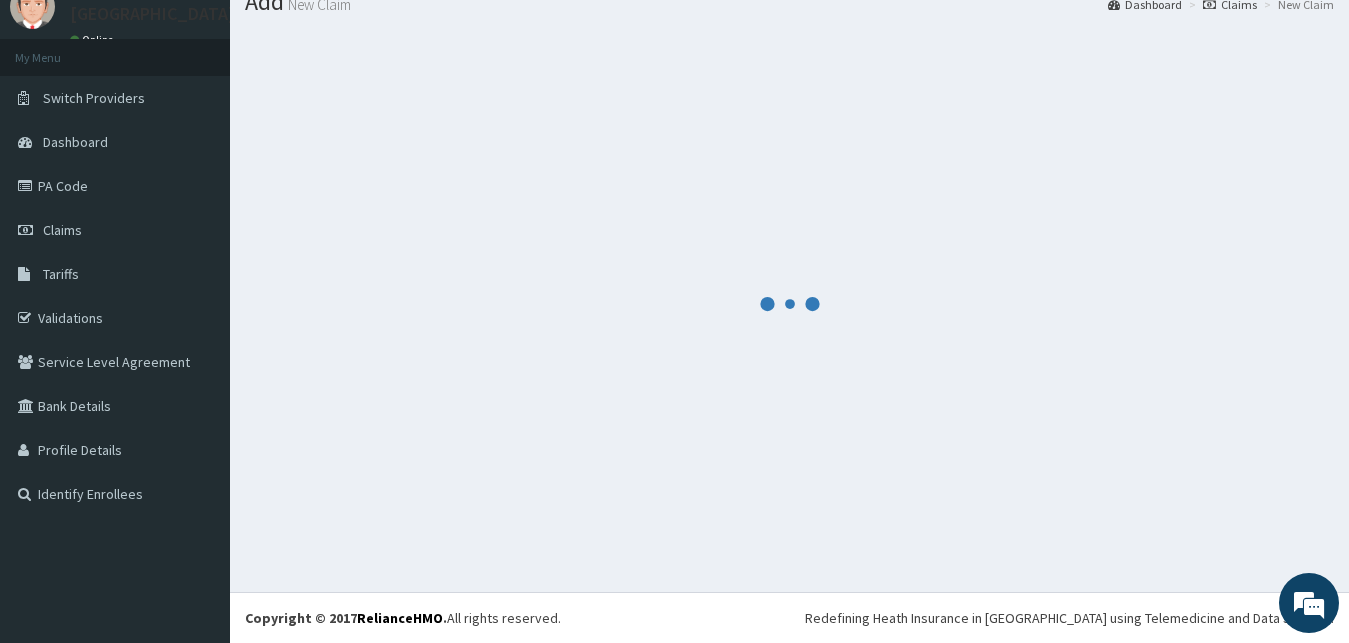scroll, scrollTop: 76, scrollLeft: 0, axis: vertical 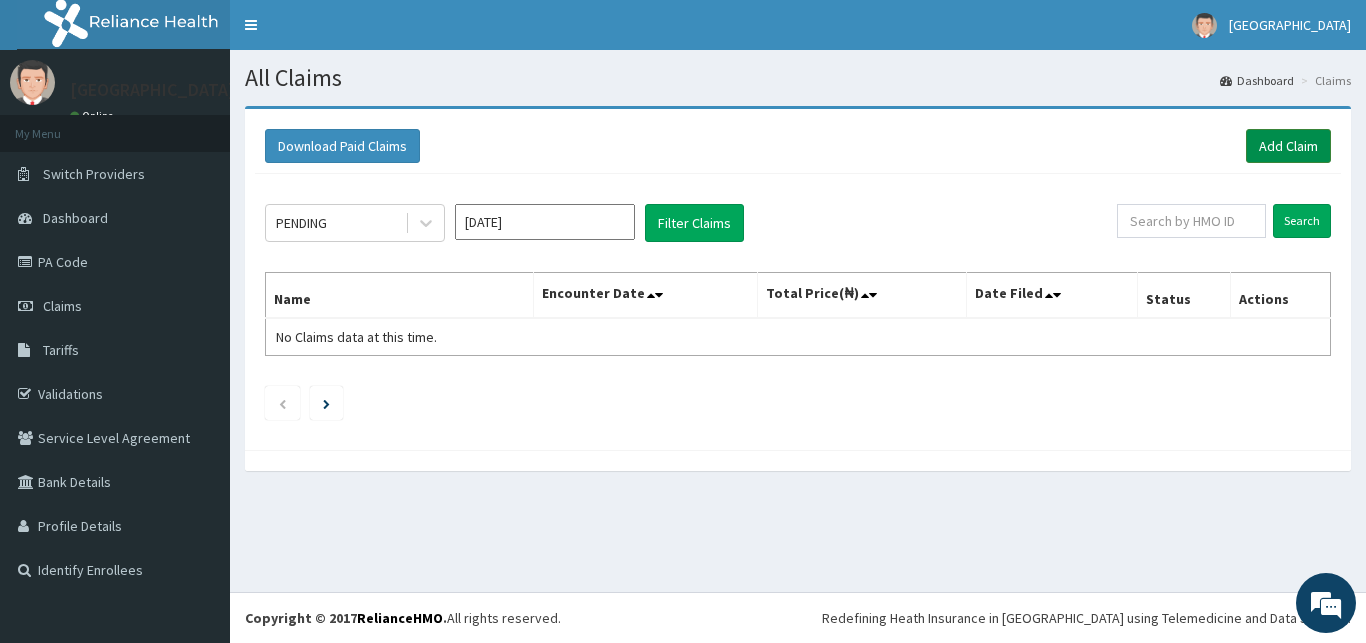 click on "Add Claim" at bounding box center [1288, 146] 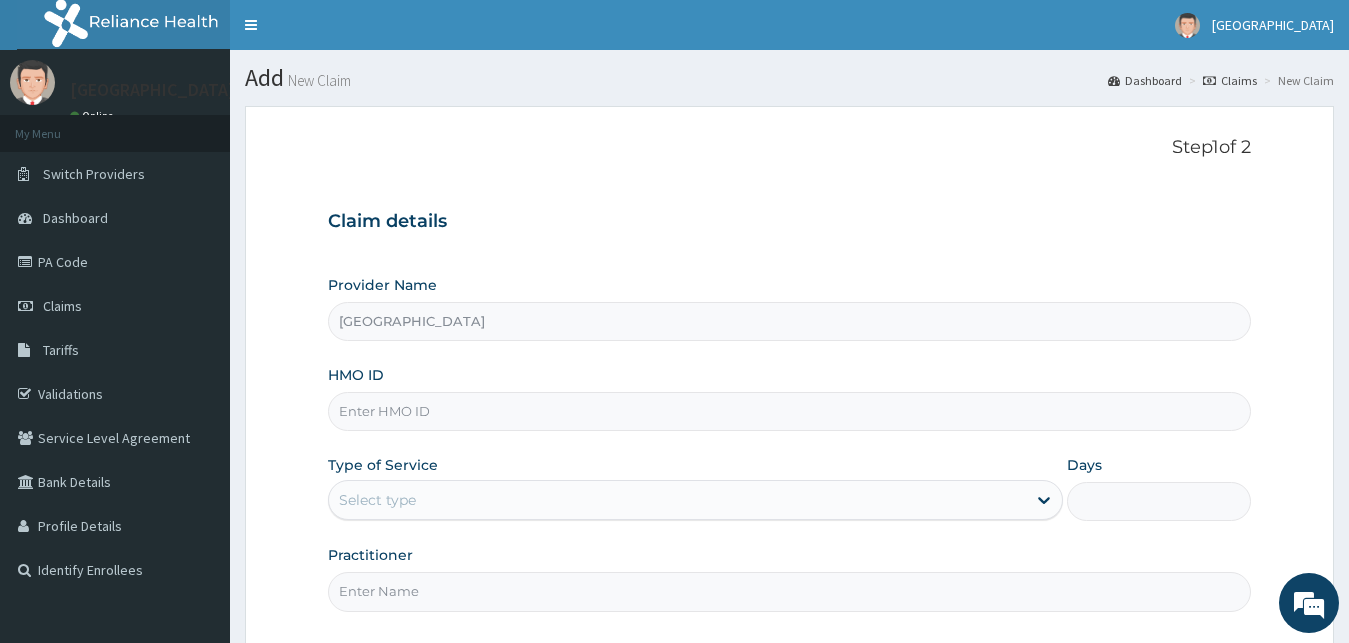 scroll, scrollTop: 0, scrollLeft: 0, axis: both 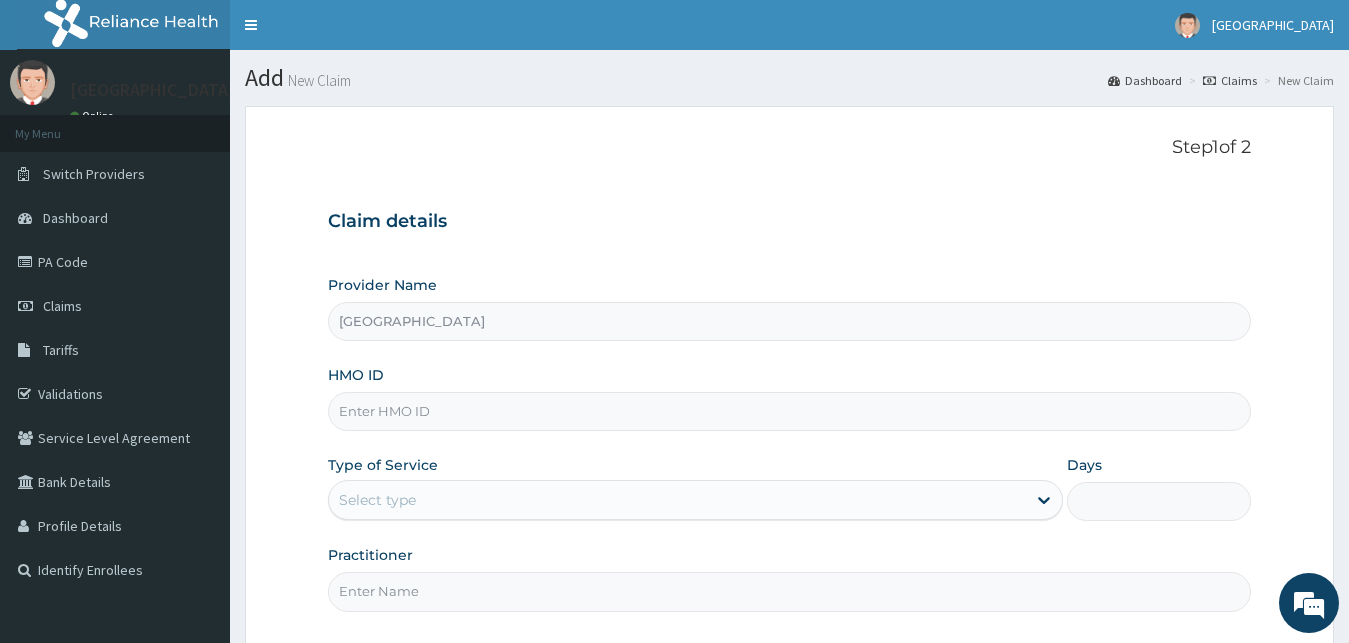 paste on "BVT/10021/B" 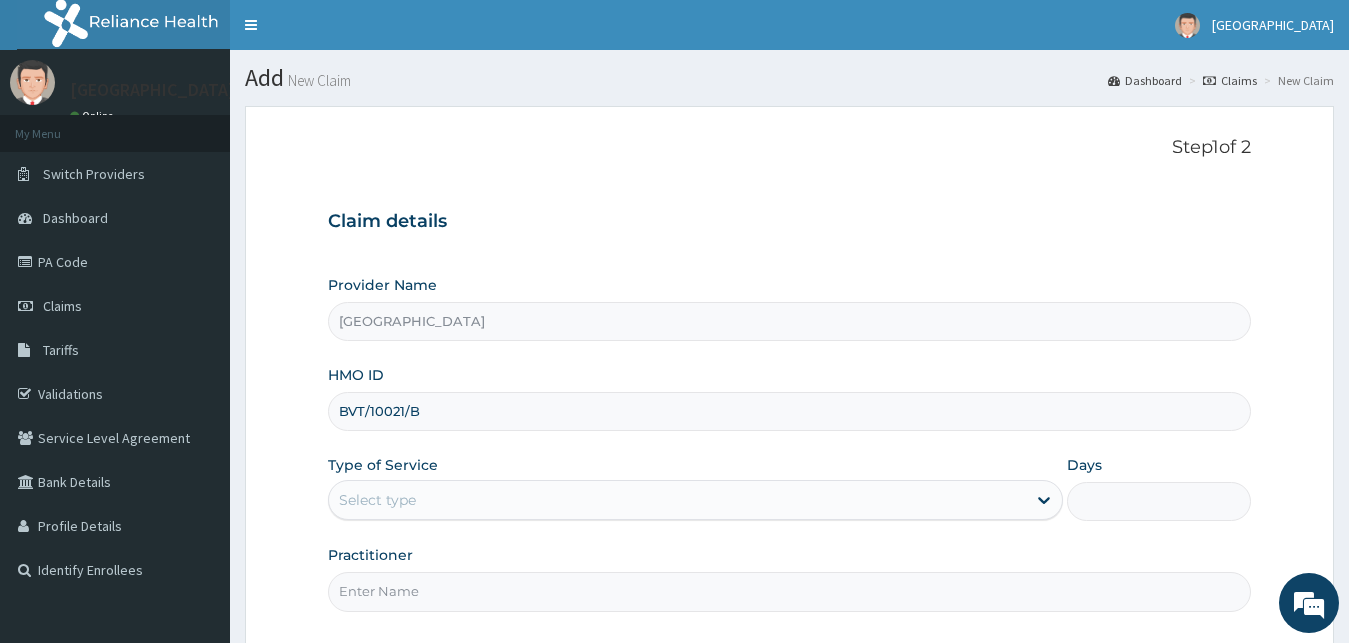 click on "BVT/10021/B" at bounding box center (790, 411) 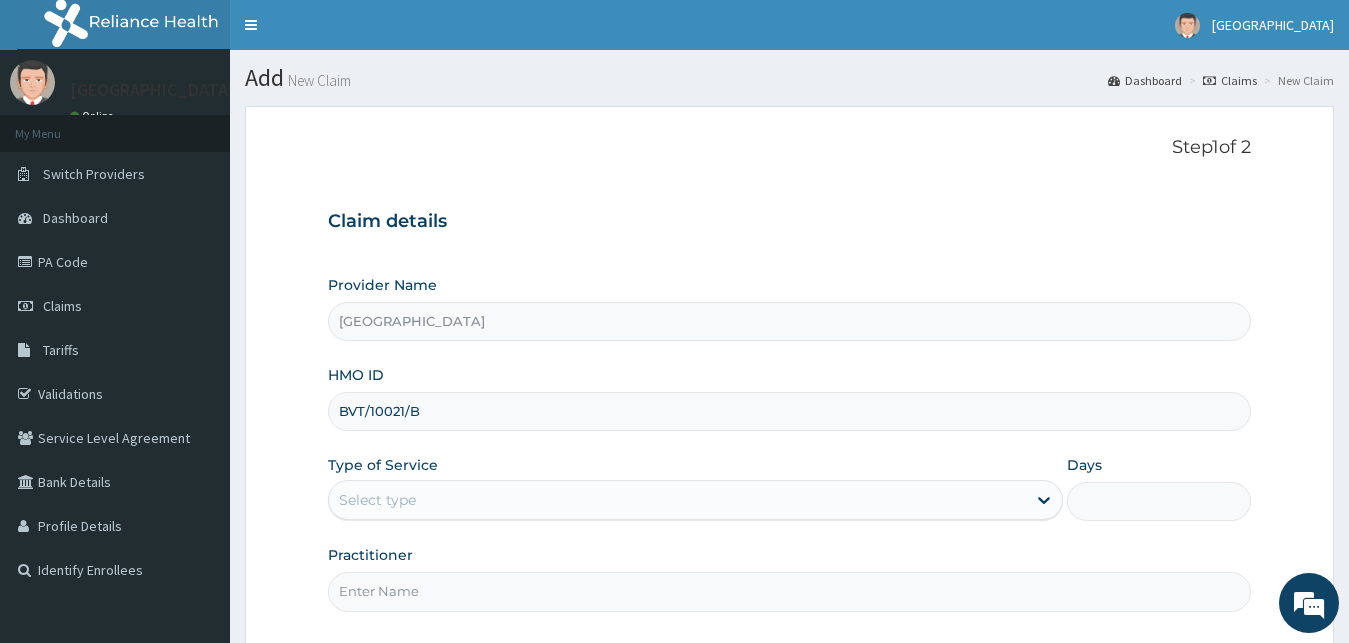 type on "BVT/10021/B" 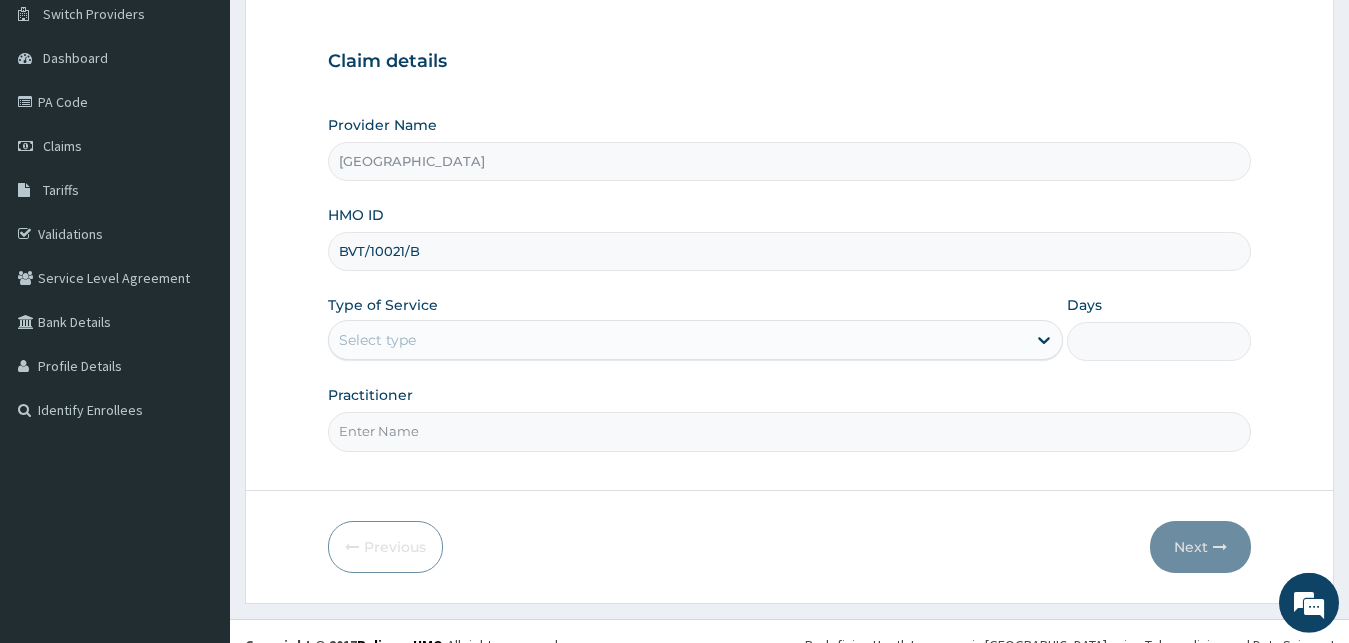 scroll, scrollTop: 187, scrollLeft: 0, axis: vertical 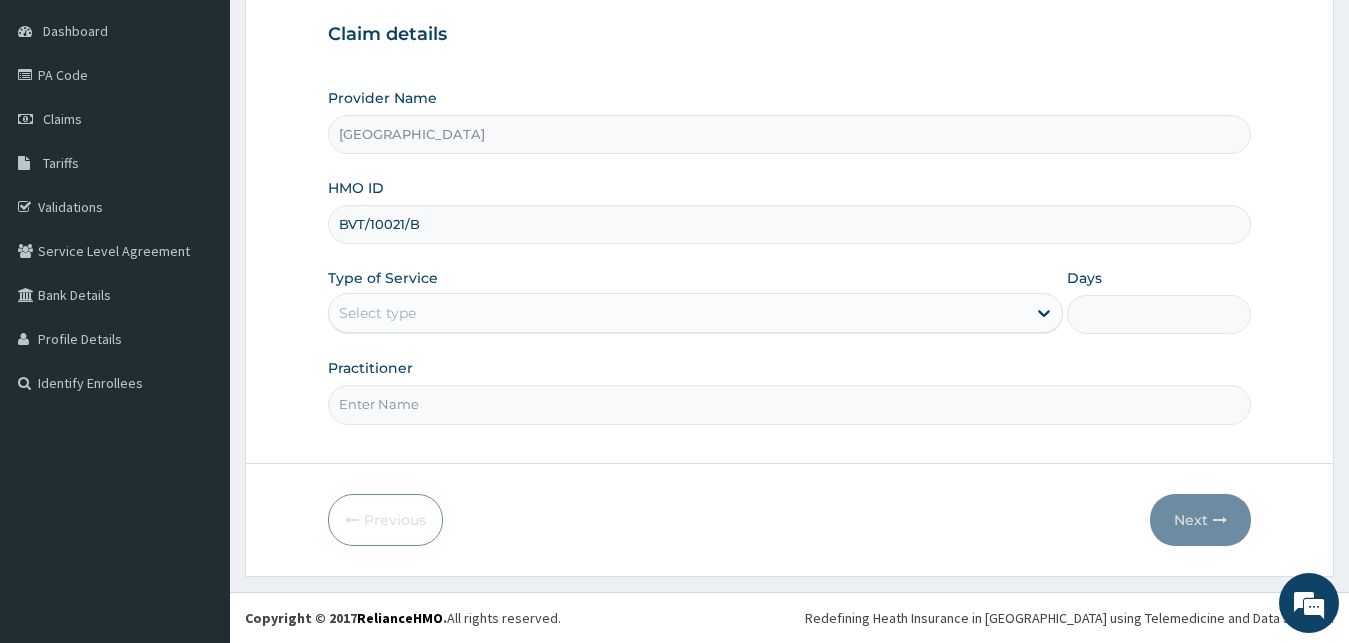 click on "Select type" at bounding box center [696, 313] 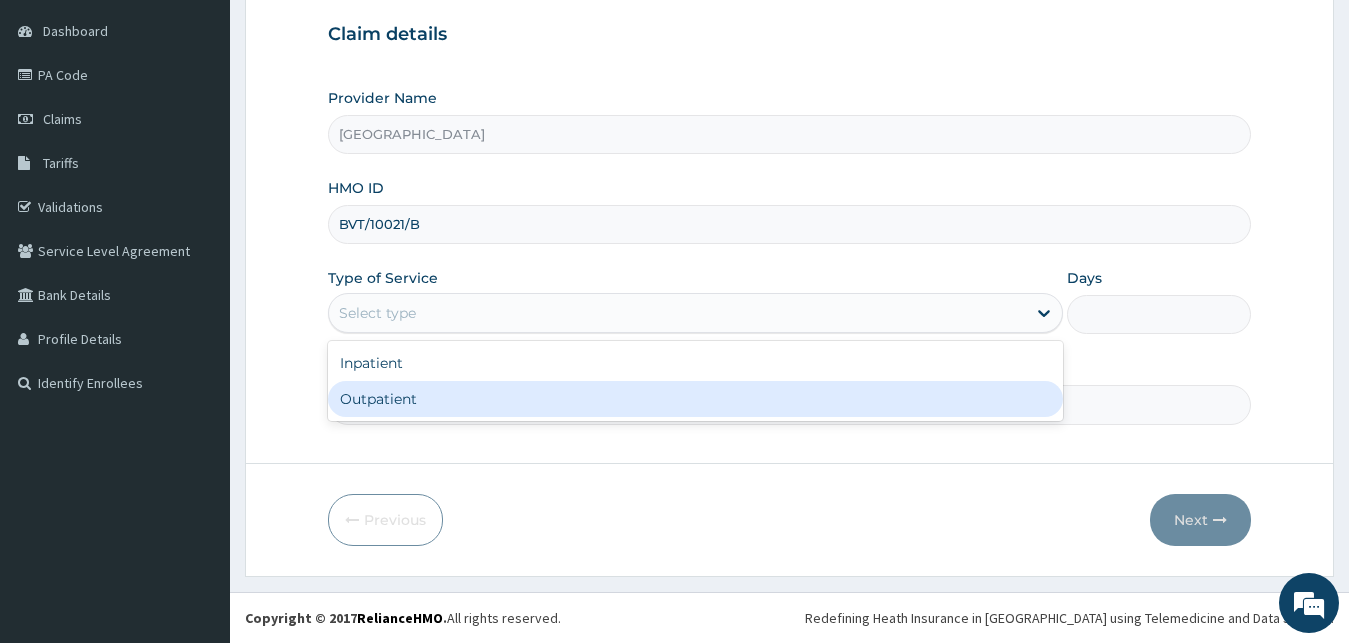 click on "Outpatient" at bounding box center (696, 399) 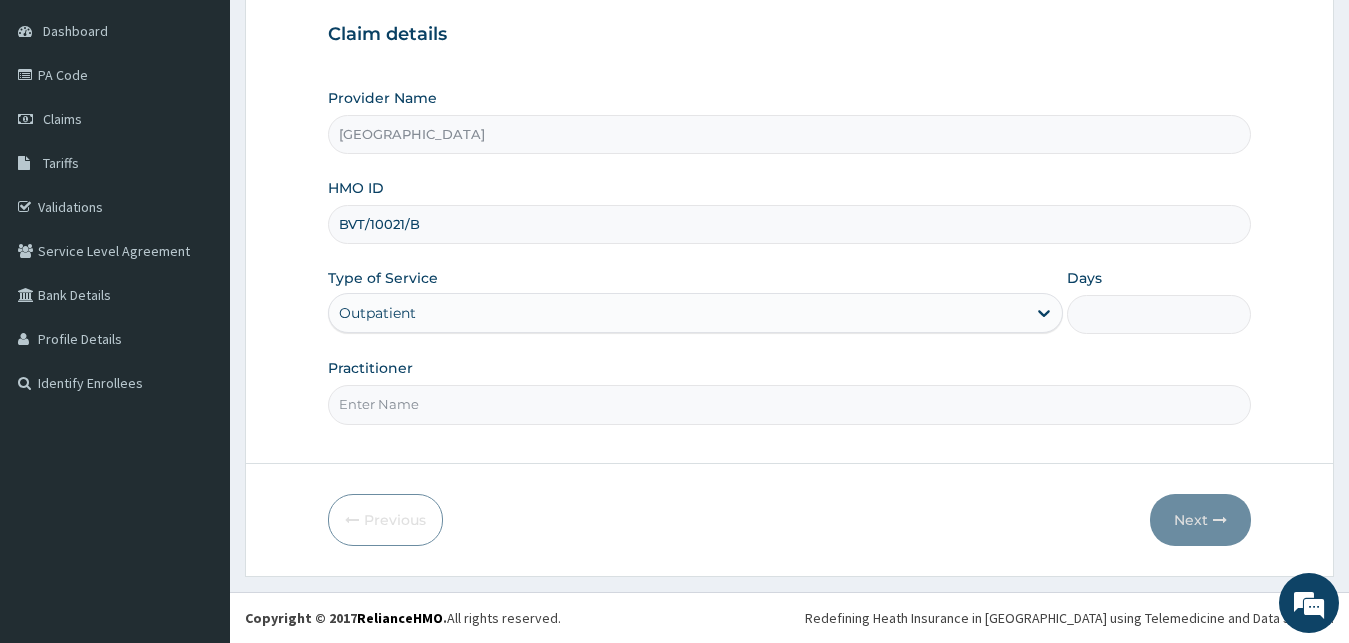 type on "1" 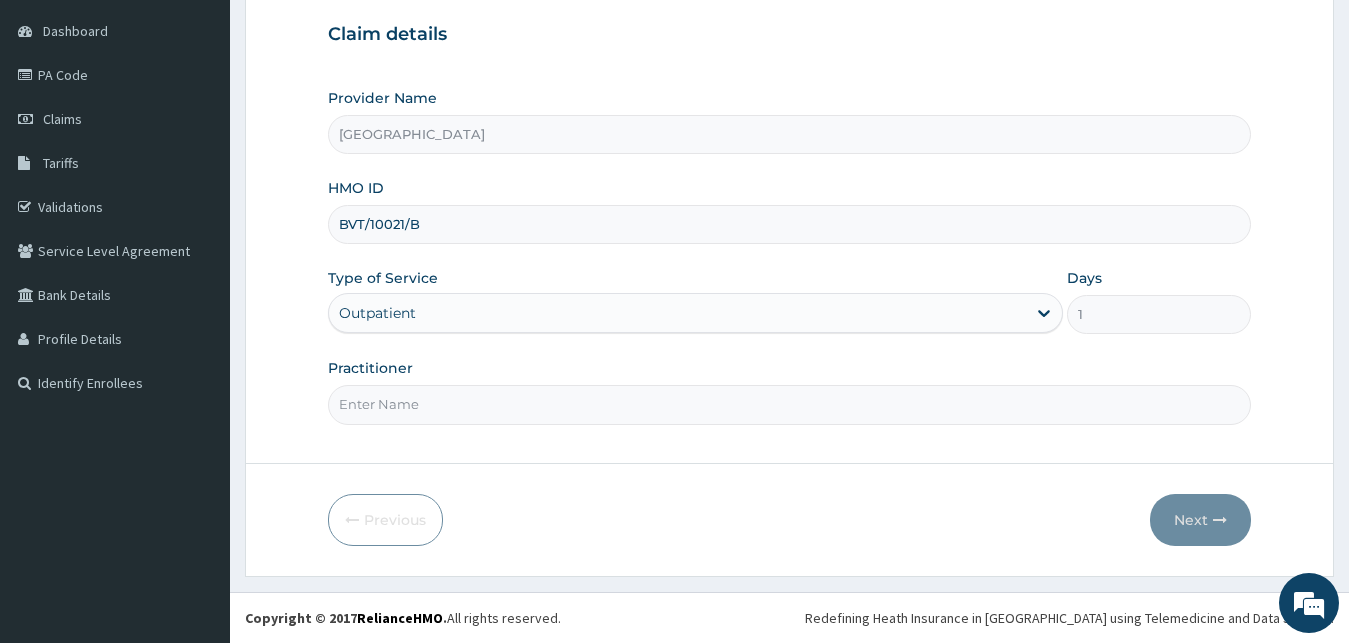 click on "Practitioner" at bounding box center [790, 404] 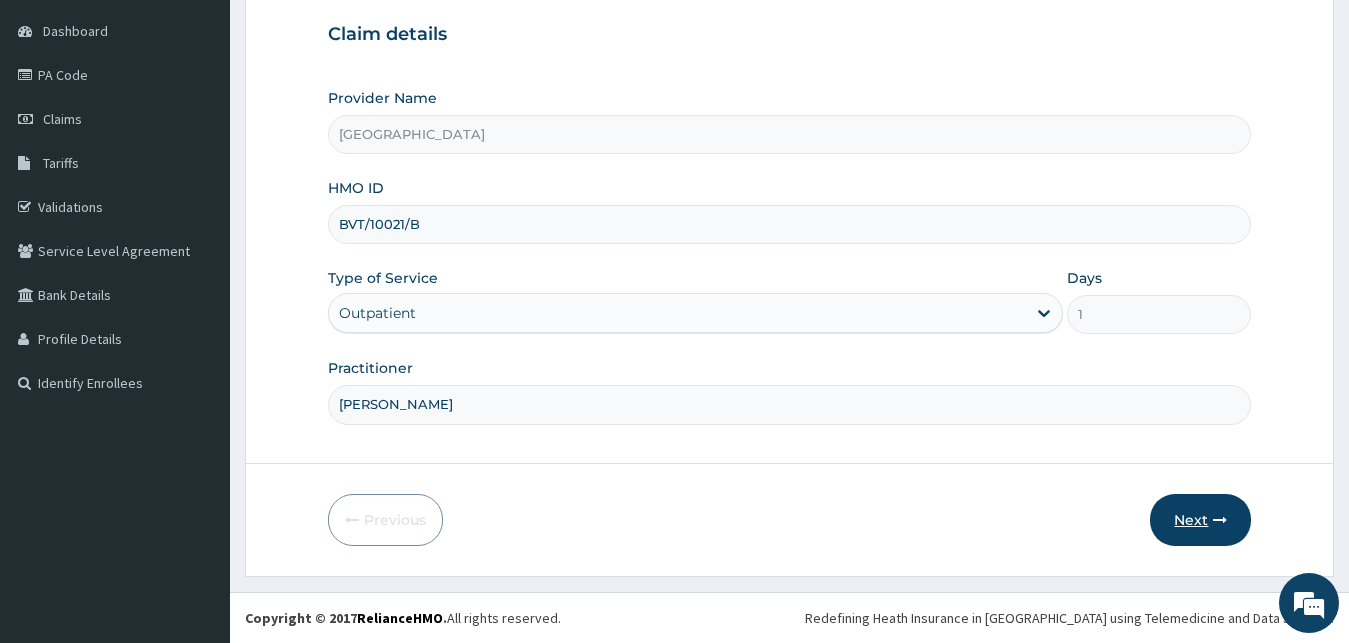 type on "DR JAMES" 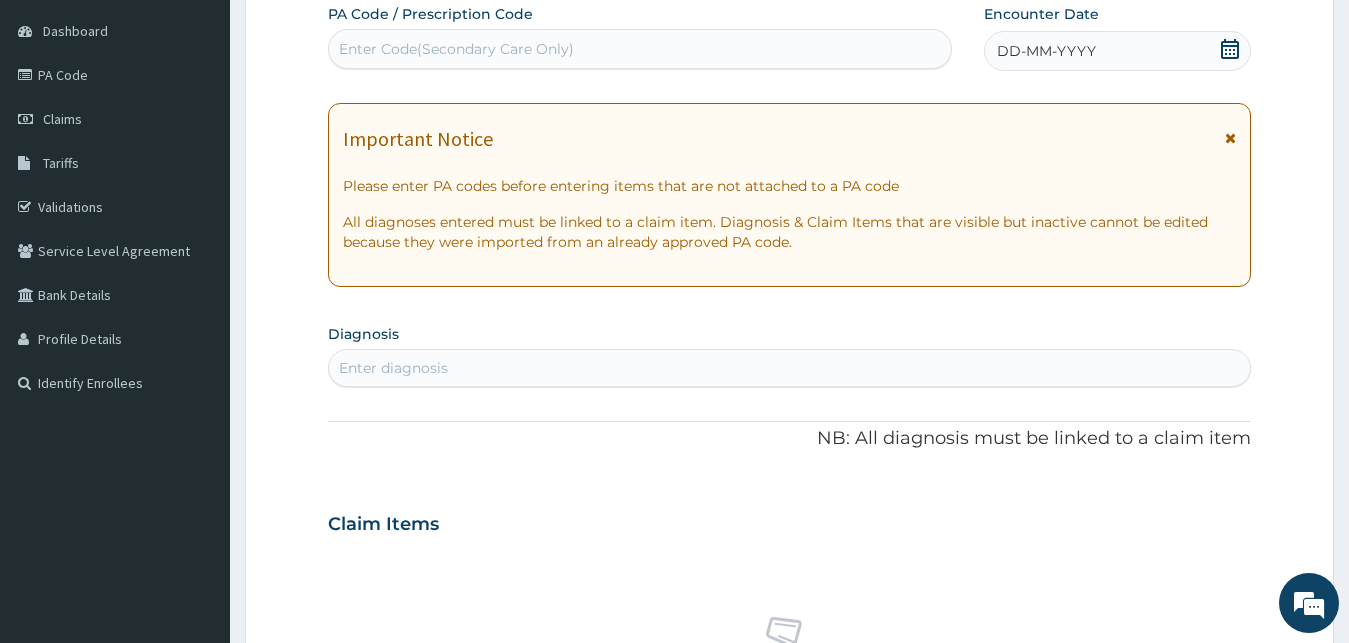 click on "Enter Code(Secondary Care Only)" at bounding box center (456, 49) 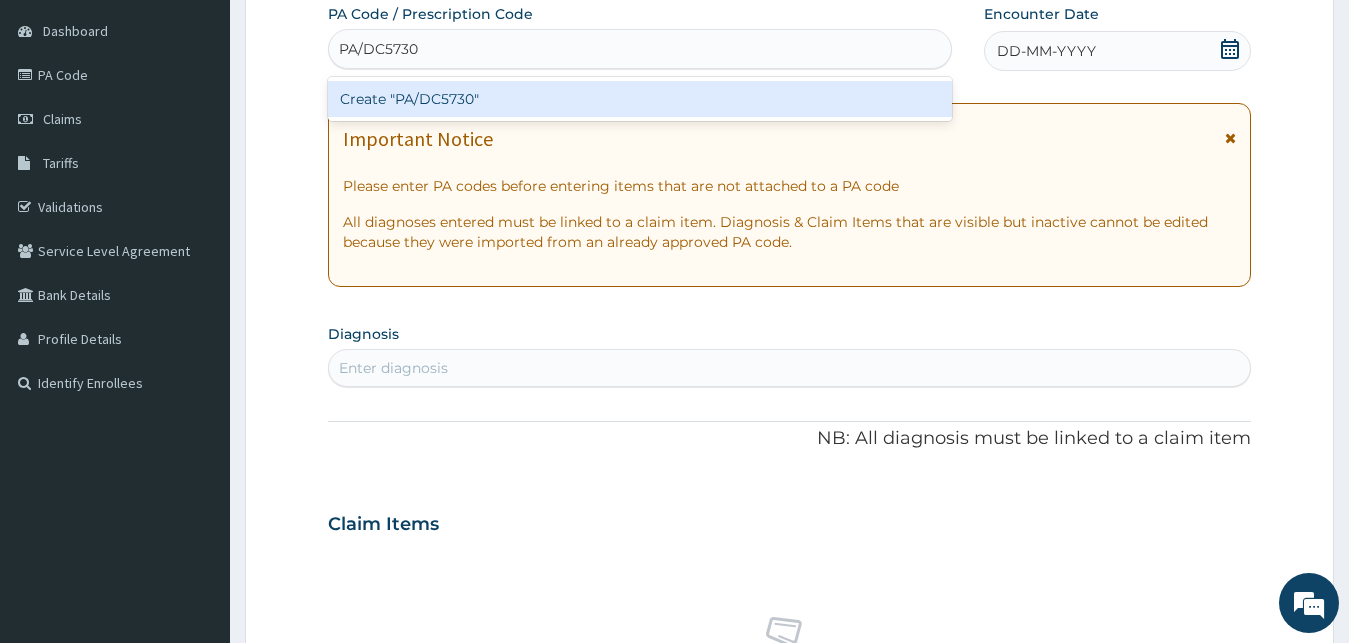 click on "Create "PA/DC5730"" at bounding box center (640, 99) 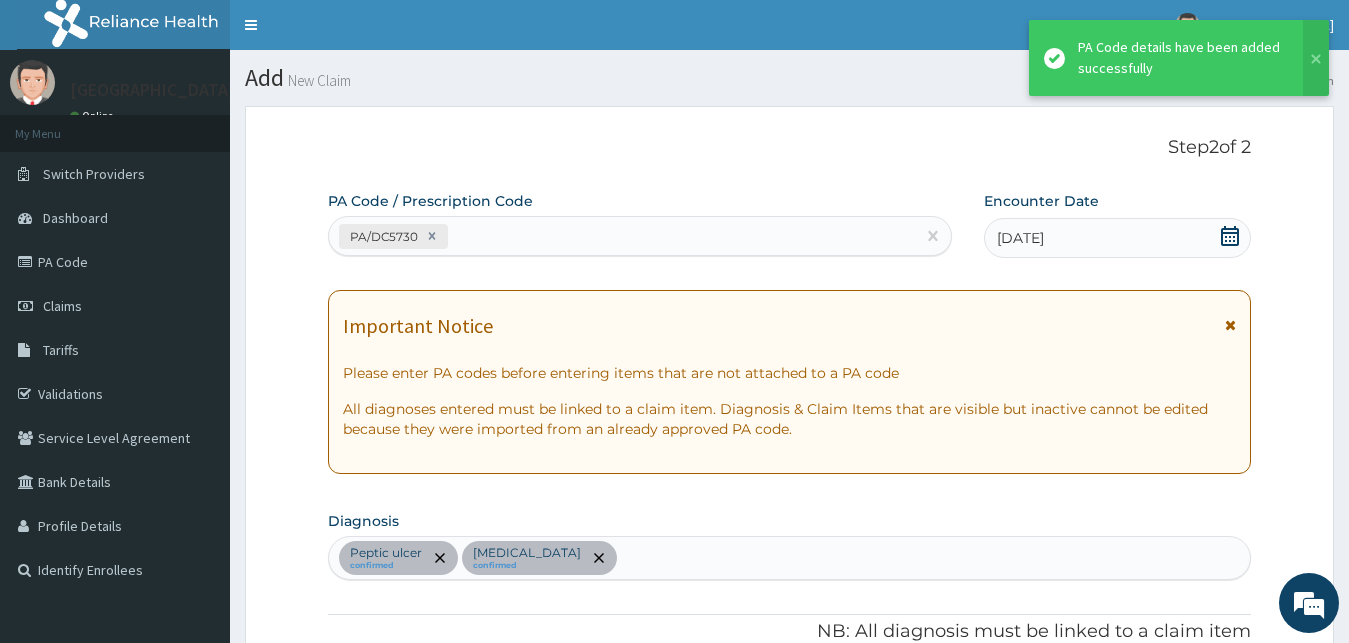 scroll, scrollTop: 580, scrollLeft: 0, axis: vertical 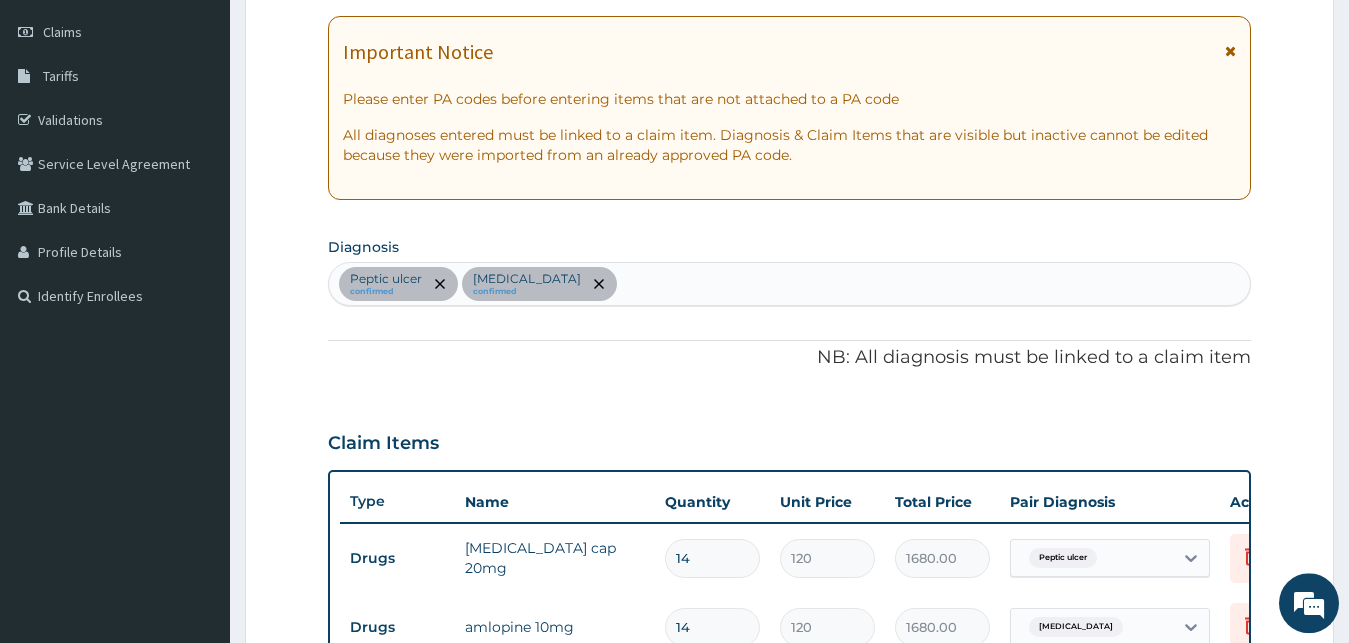 click on "Peptic ulcer confirmed Secondary hypertension confirmed" at bounding box center (790, 284) 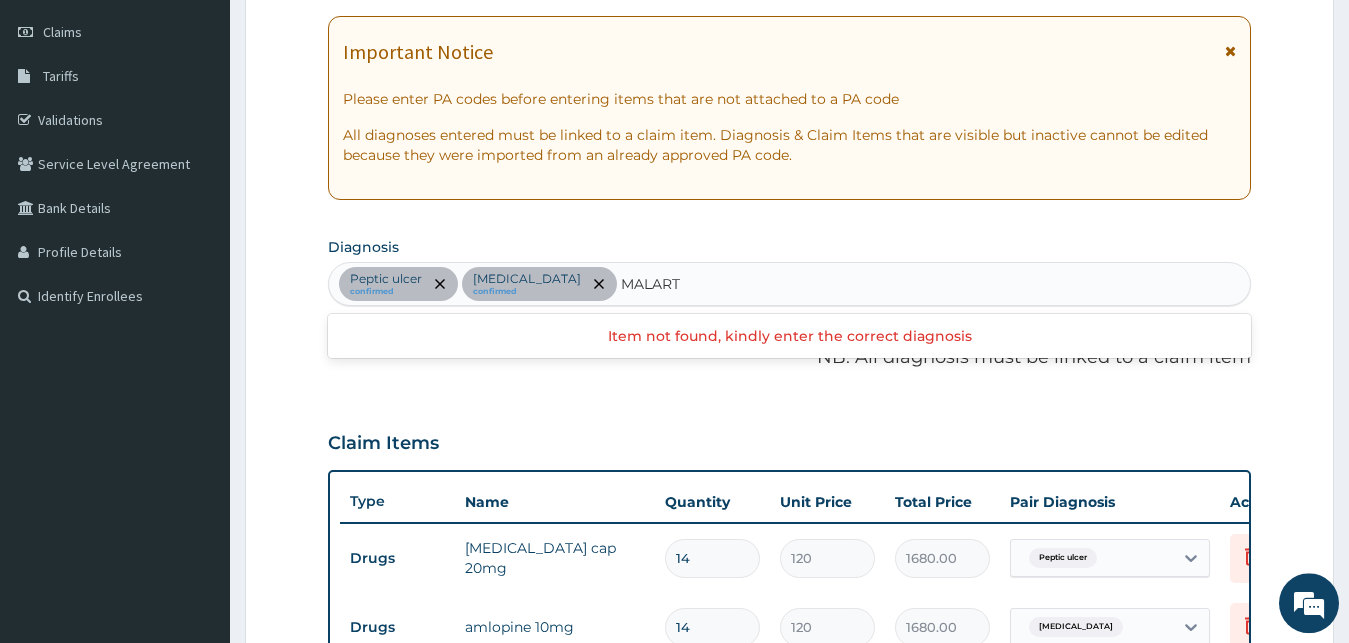 type on "MALAR" 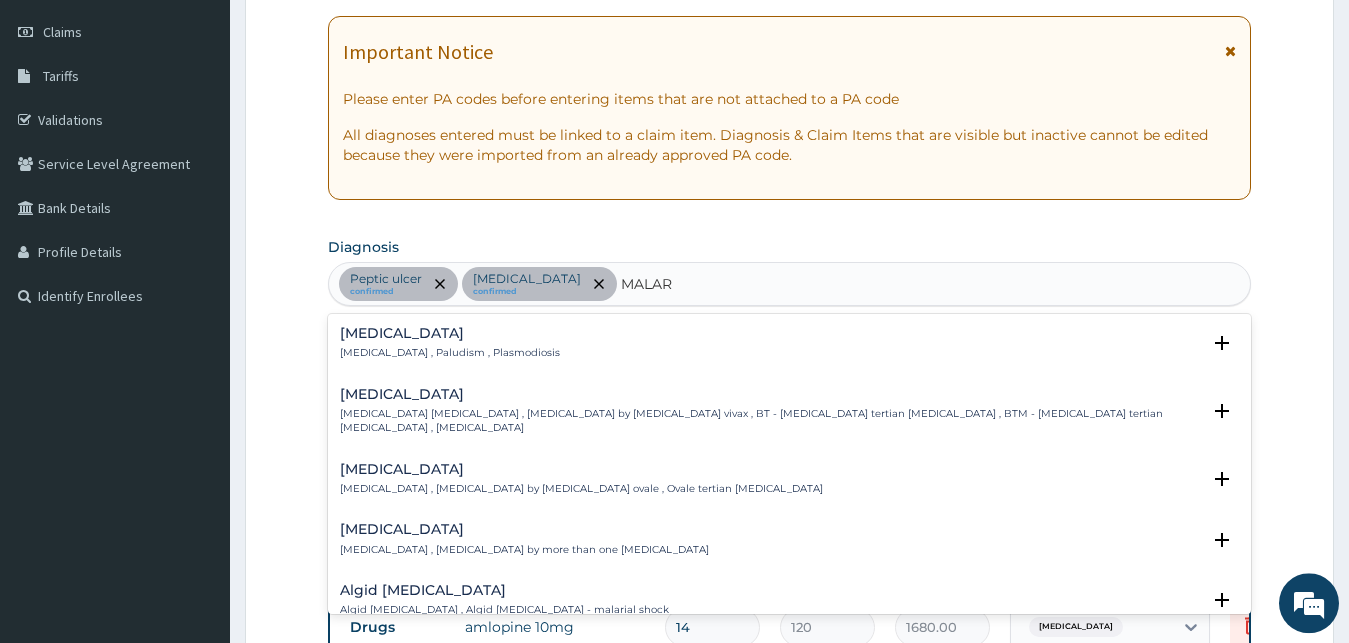 click on "Malaria" at bounding box center (450, 333) 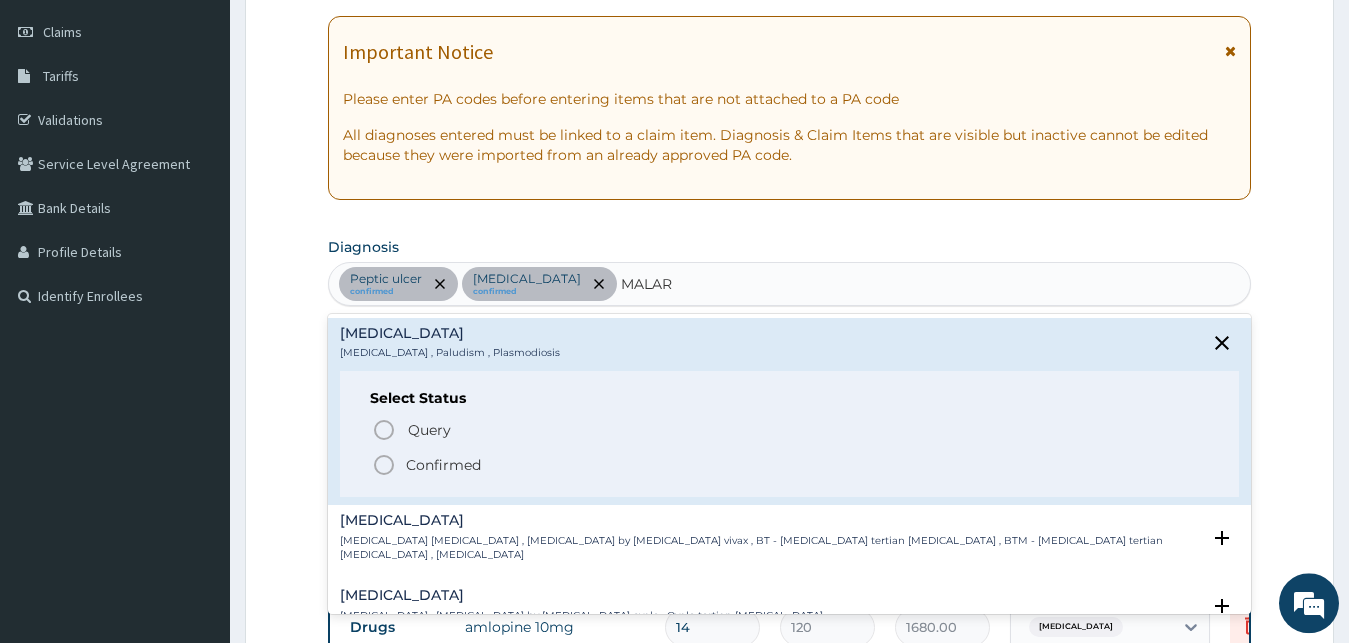 click on "Confirmed" at bounding box center [443, 465] 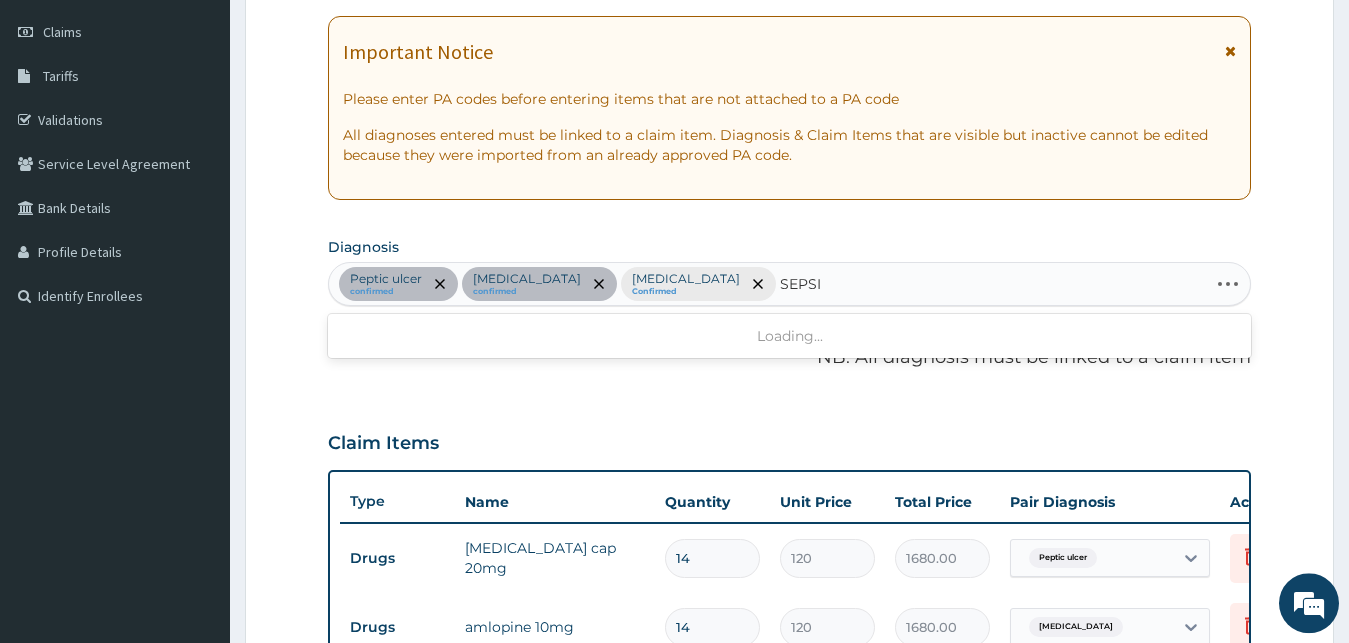 type on "[MEDICAL_DATA]" 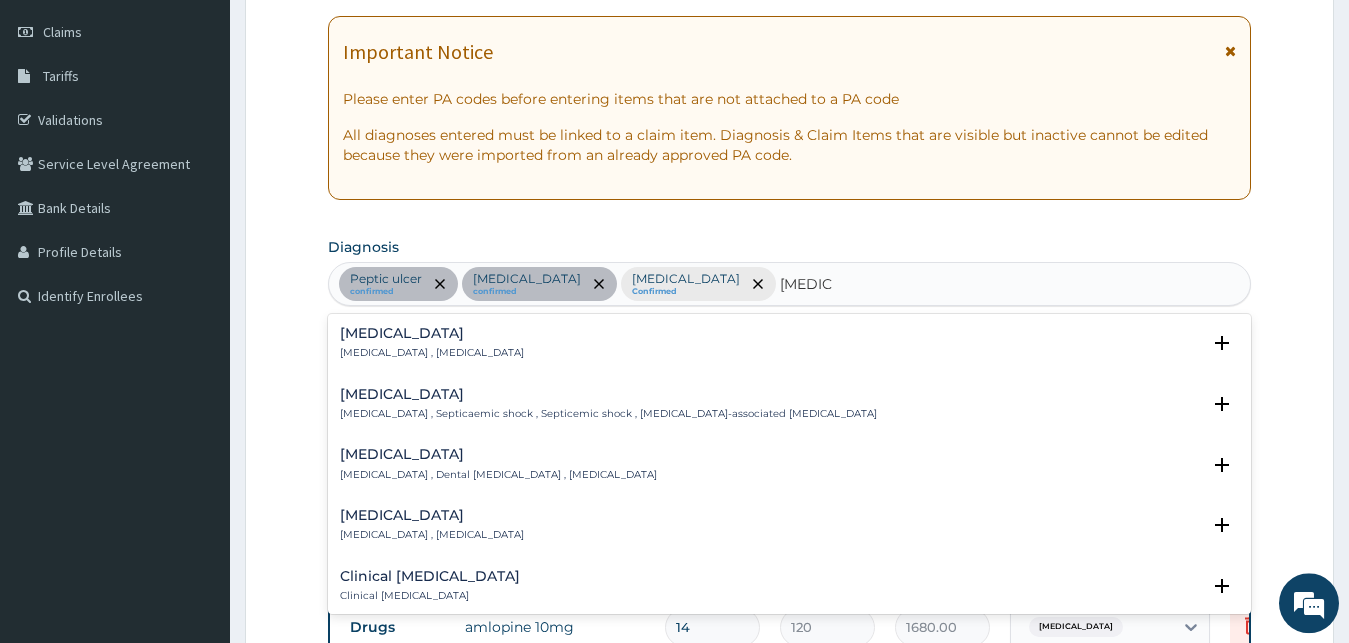 click on "[MEDICAL_DATA] [MEDICAL_DATA] , [MEDICAL_DATA]" at bounding box center (432, 343) 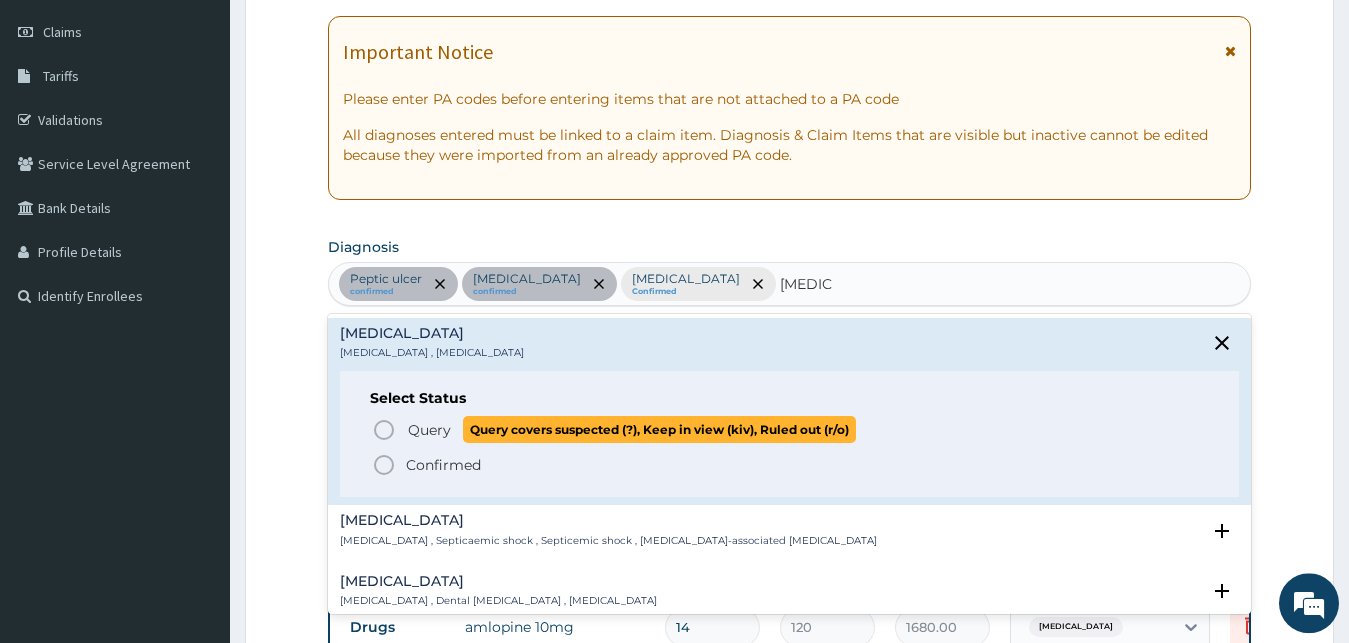 click on "Query" at bounding box center (429, 430) 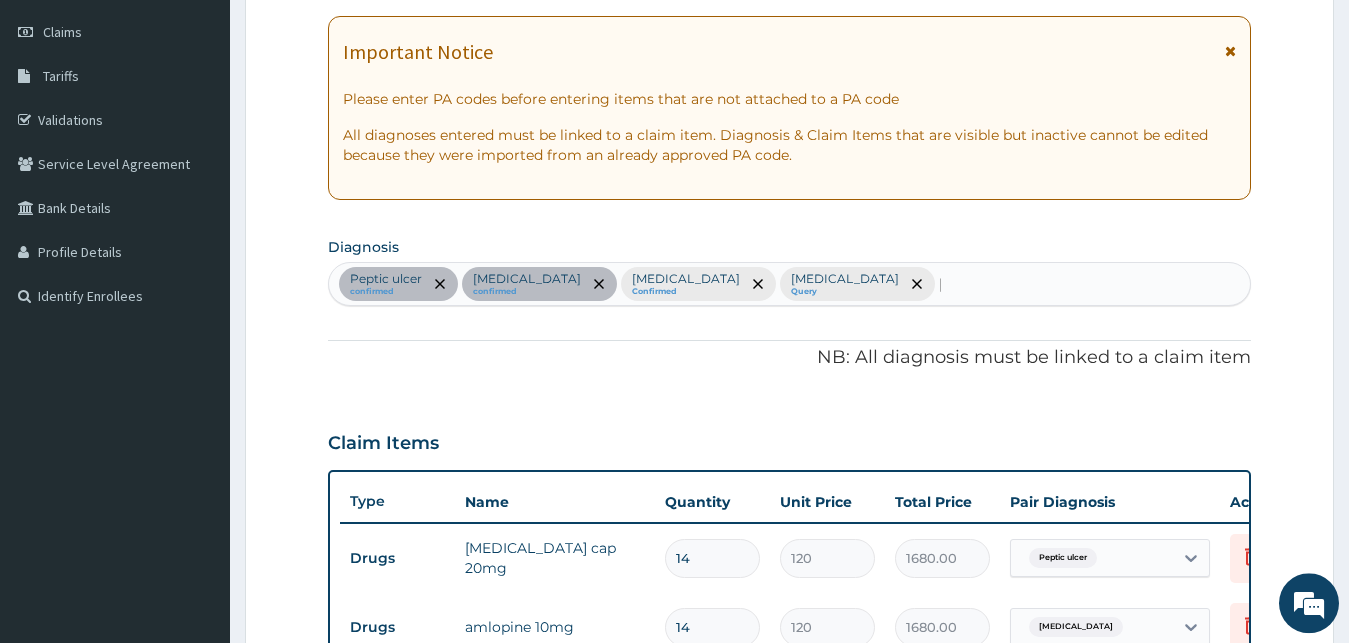 type 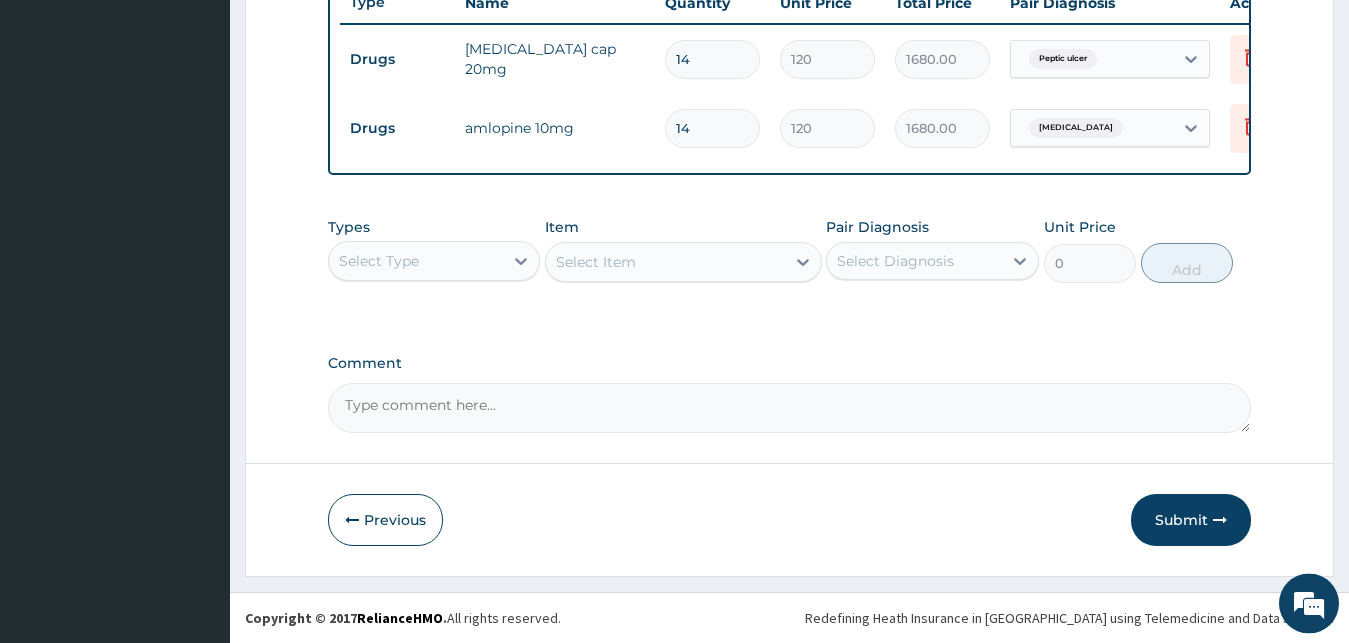 scroll, scrollTop: 790, scrollLeft: 0, axis: vertical 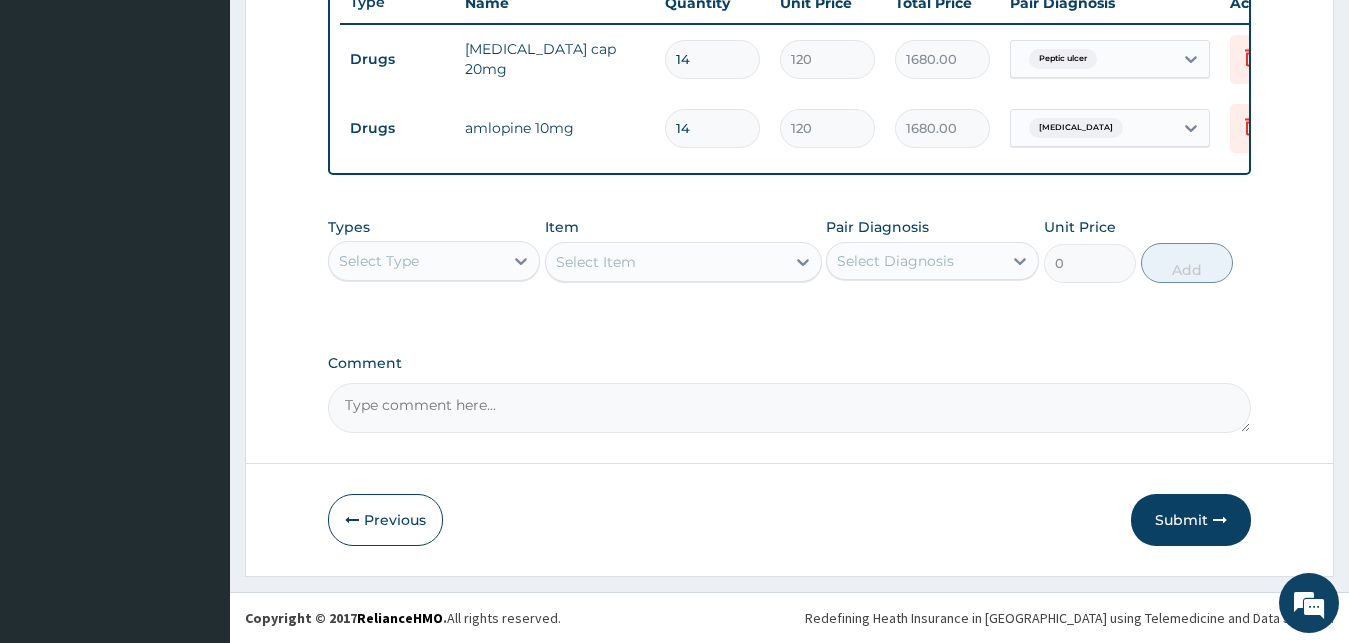click on "Select Type" at bounding box center [416, 261] 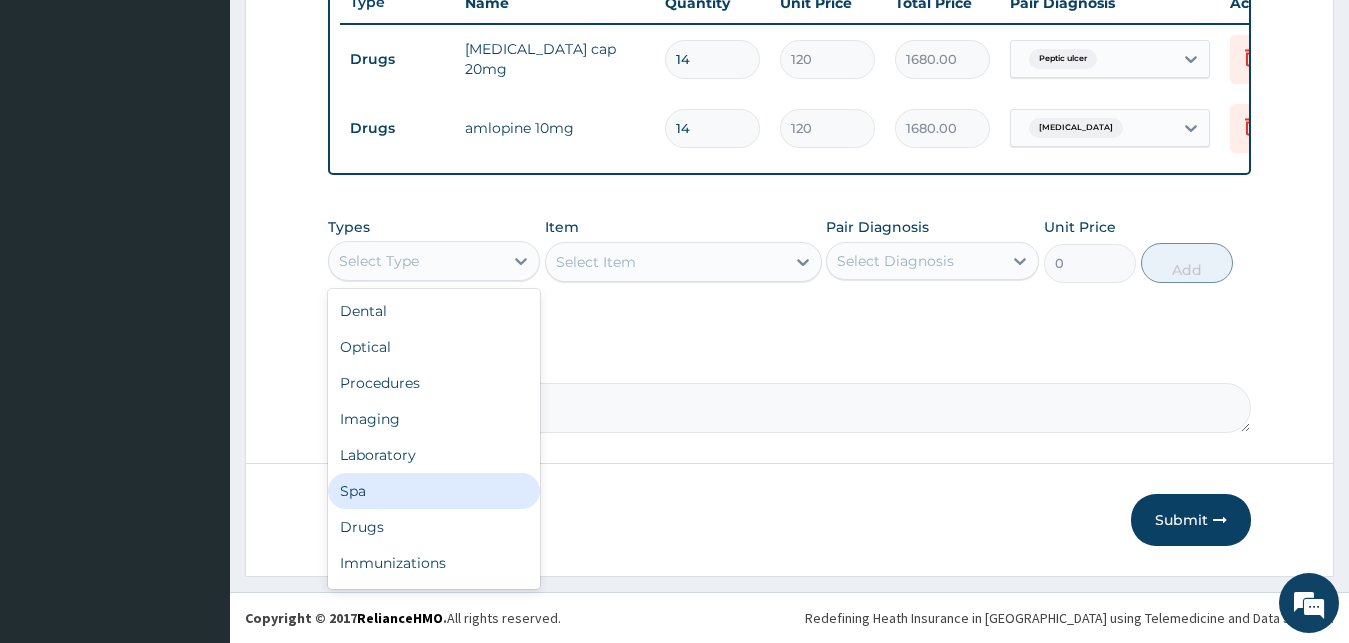 click on "Spa" at bounding box center [434, 491] 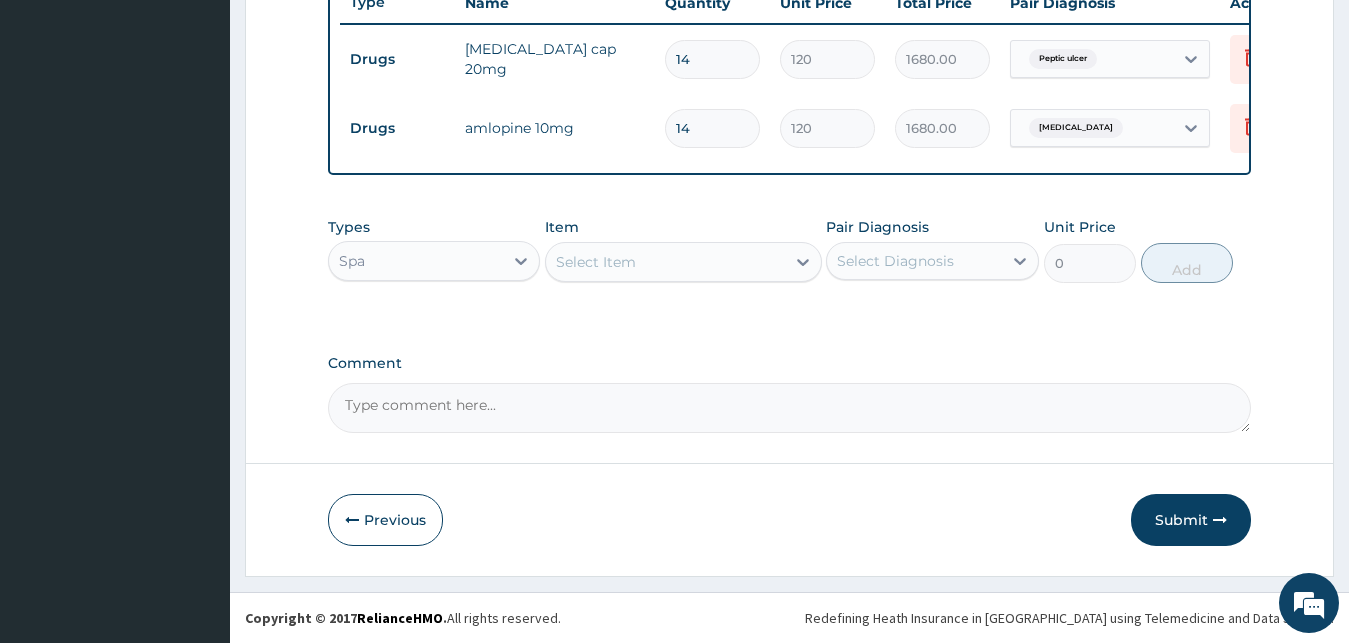 drag, startPoint x: 437, startPoint y: 253, endPoint x: 437, endPoint y: 286, distance: 33 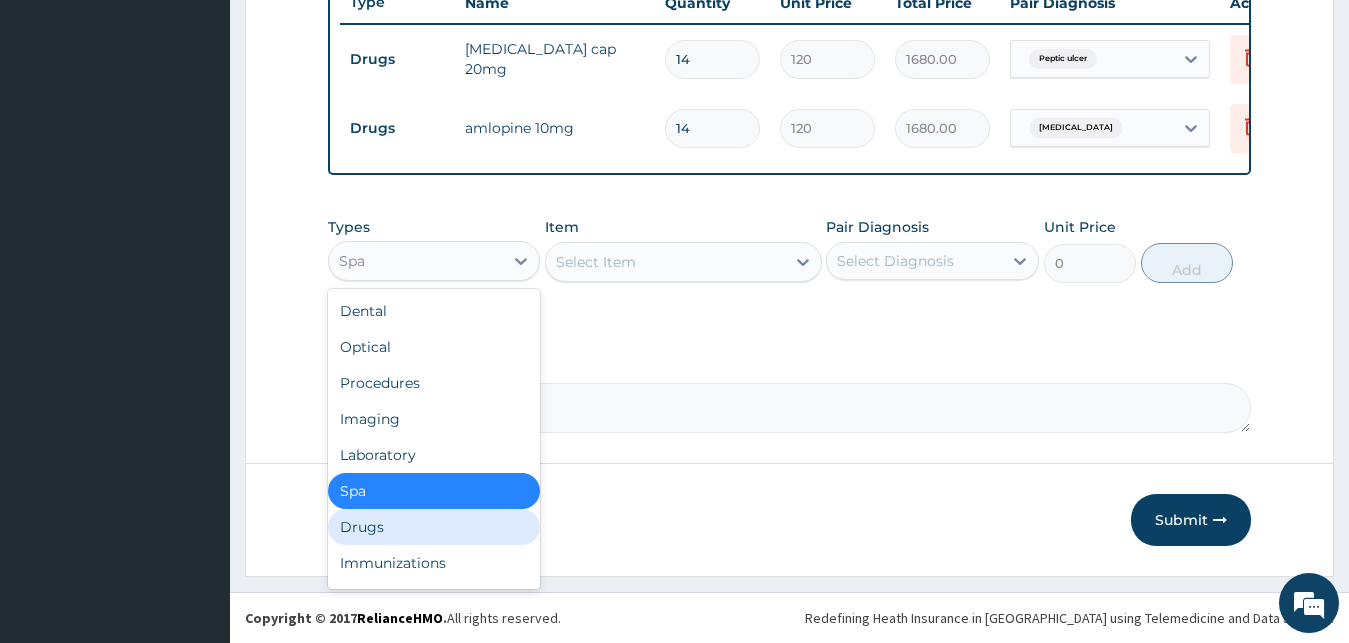 drag, startPoint x: 429, startPoint y: 524, endPoint x: 639, endPoint y: 385, distance: 251.83527 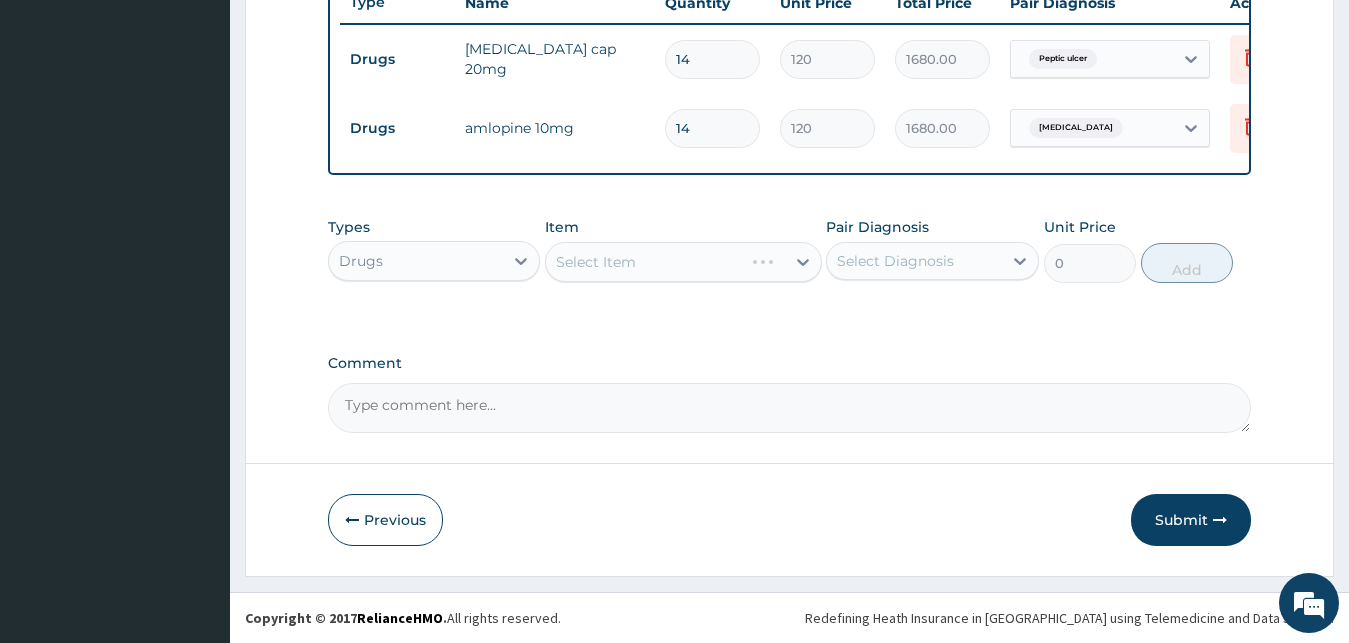 click on "Select Item" at bounding box center (683, 262) 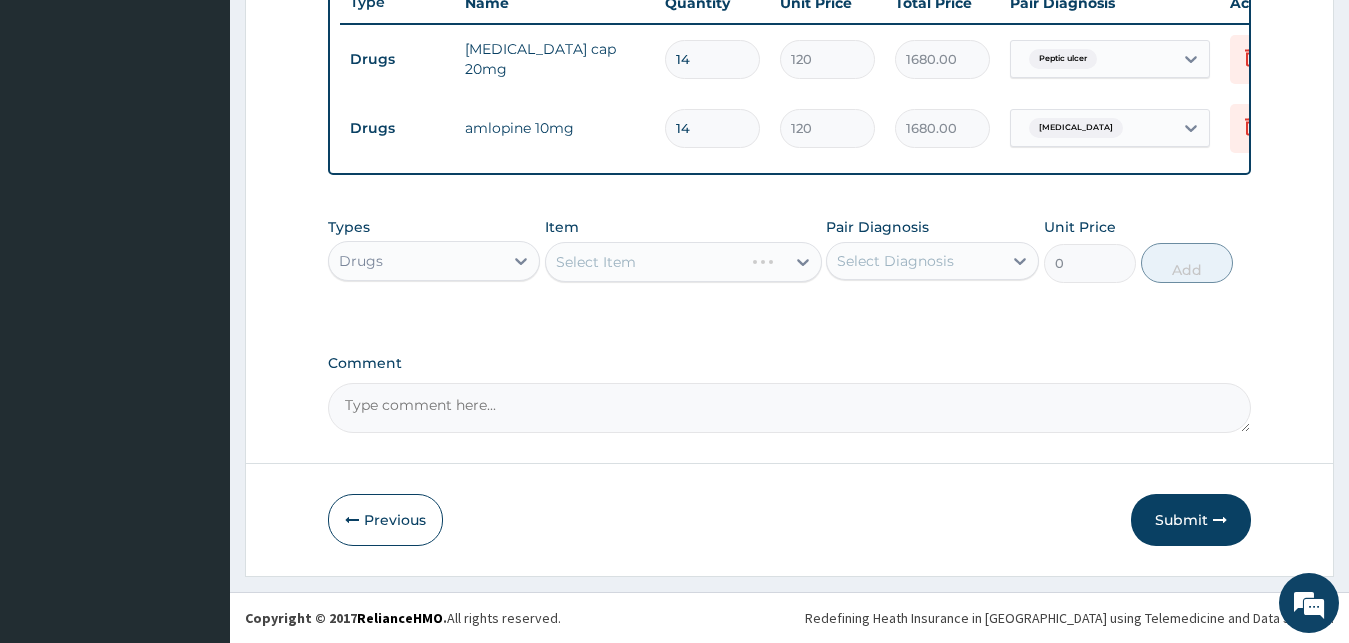 click on "Select Item" at bounding box center [683, 262] 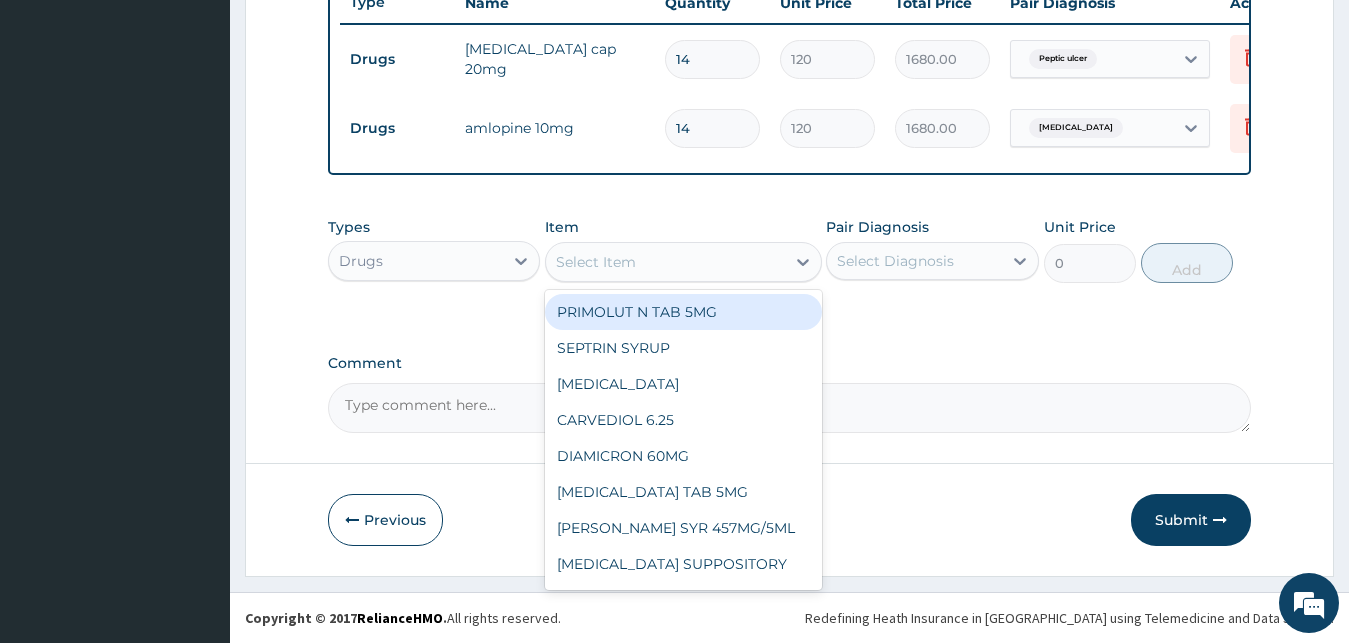 click on "Select Item" at bounding box center (665, 262) 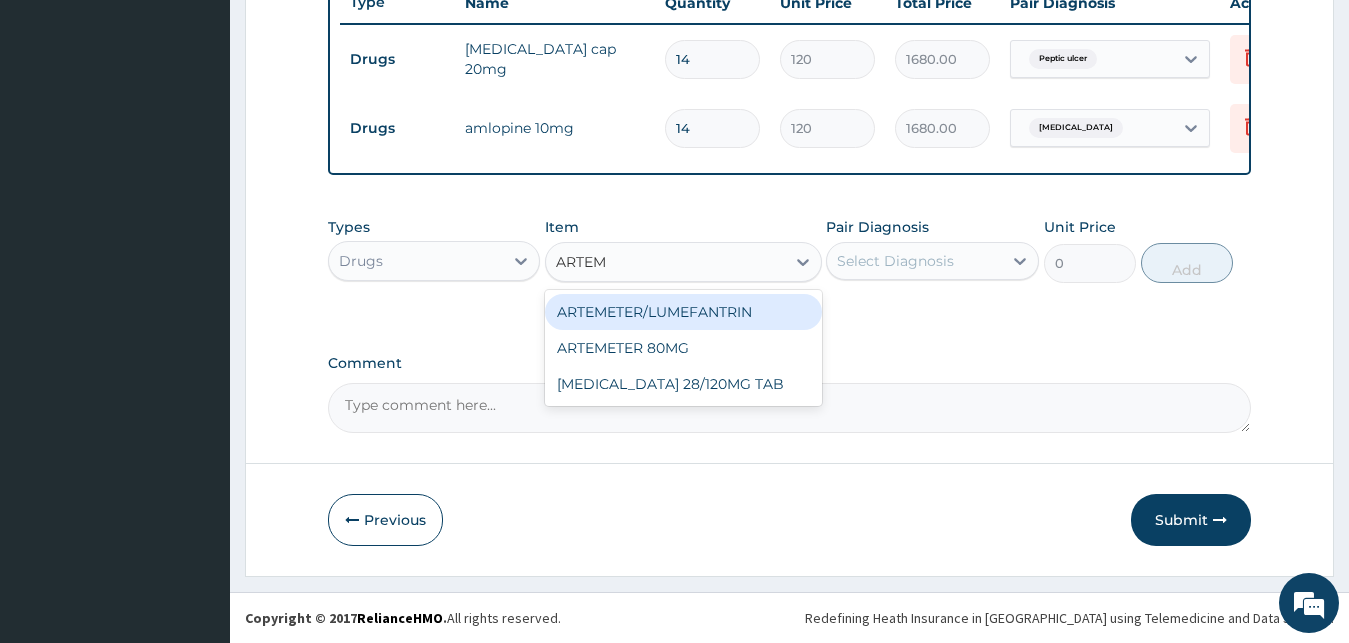 type on "ARTEME" 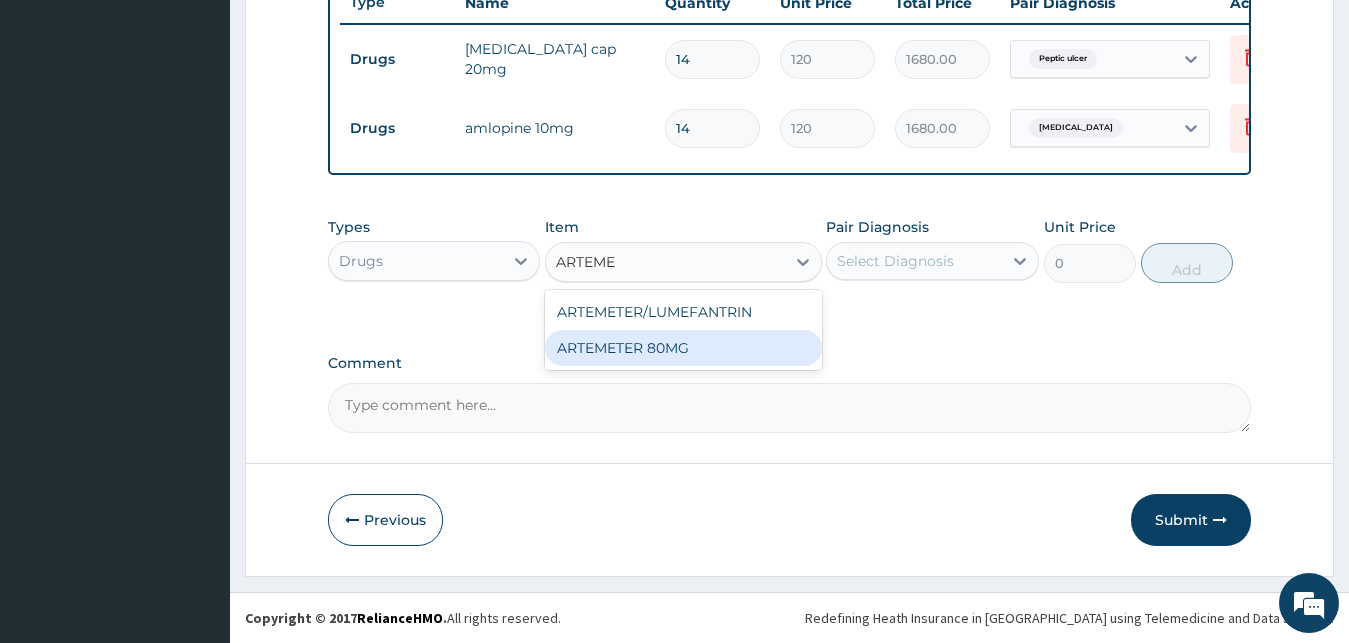 click on "ARTEMETER 80MG" at bounding box center [683, 348] 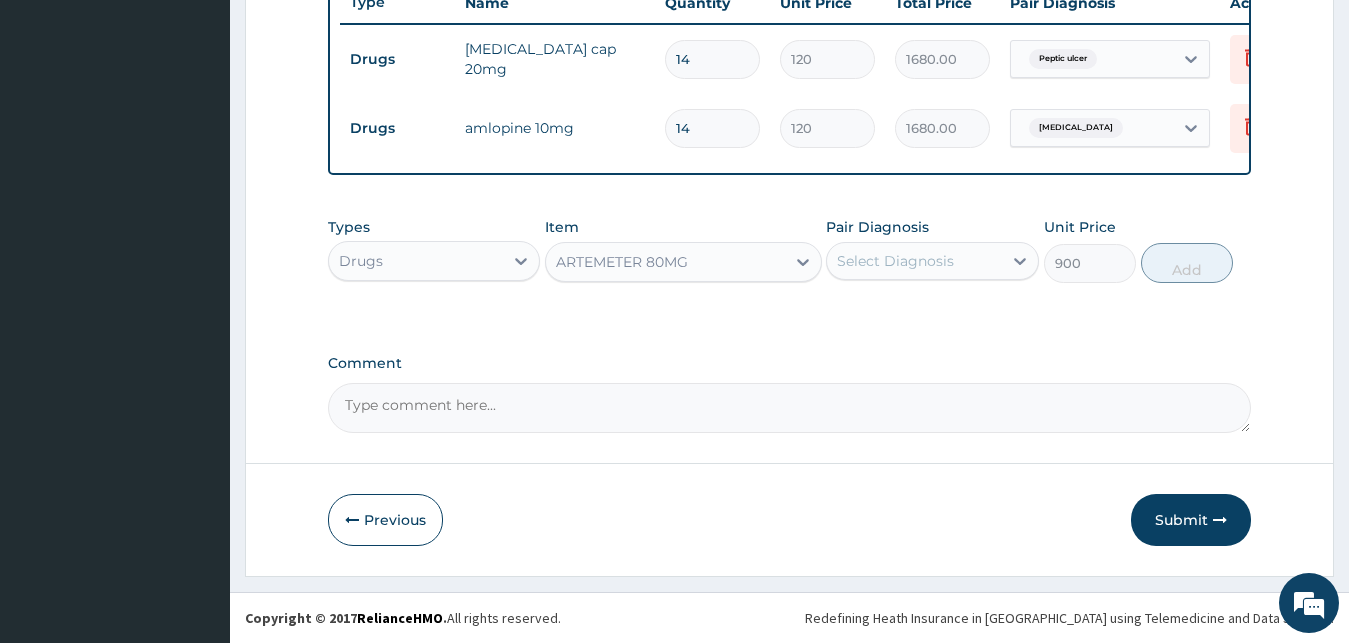 click on "Select Diagnosis" at bounding box center [895, 261] 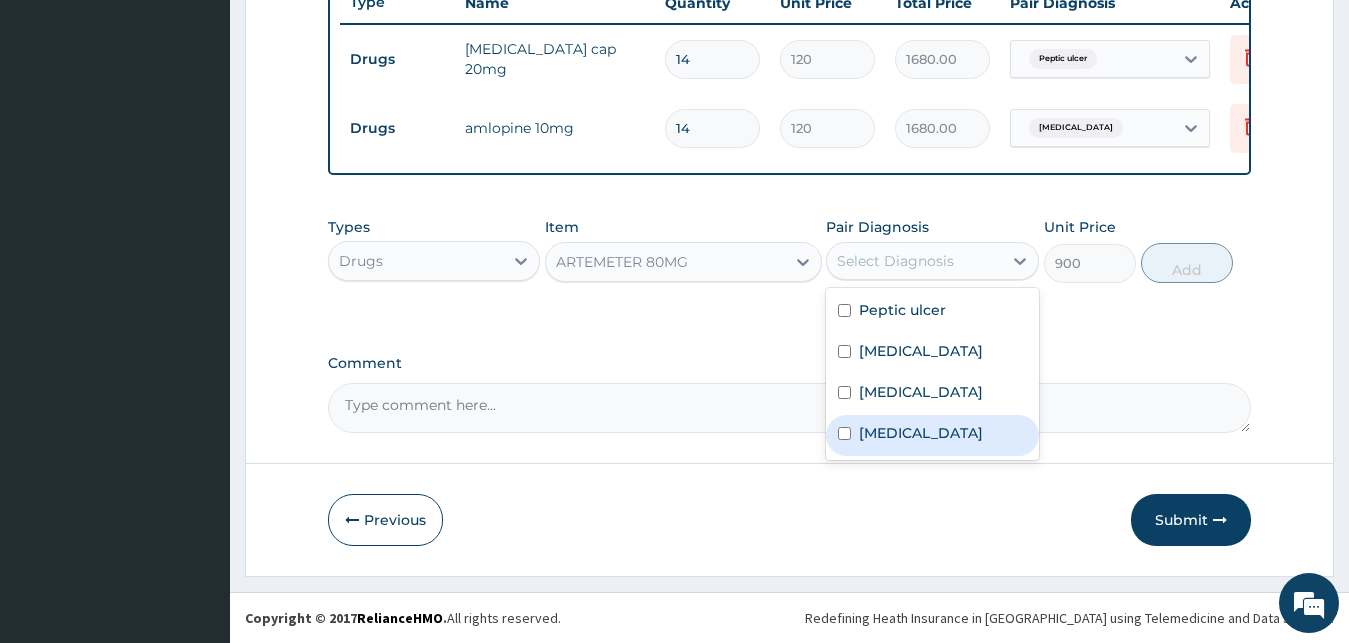 click on "[MEDICAL_DATA]" at bounding box center (932, 435) 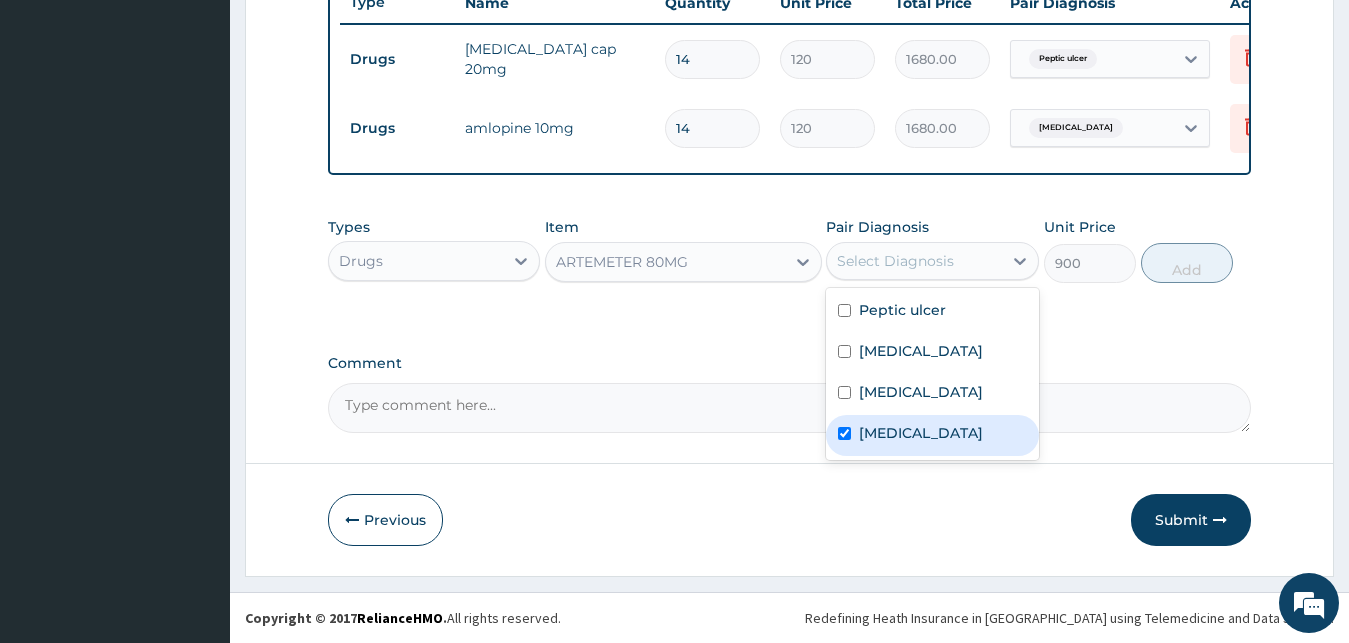 checkbox on "true" 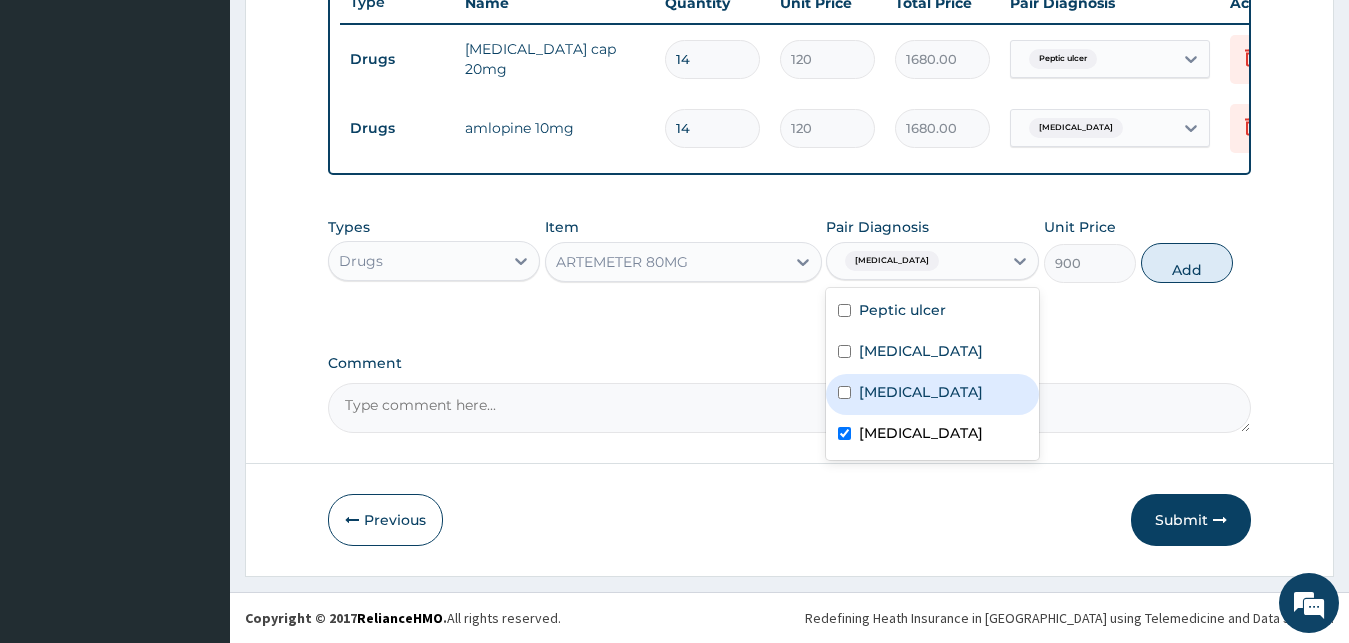 click on "[MEDICAL_DATA]" at bounding box center [932, 394] 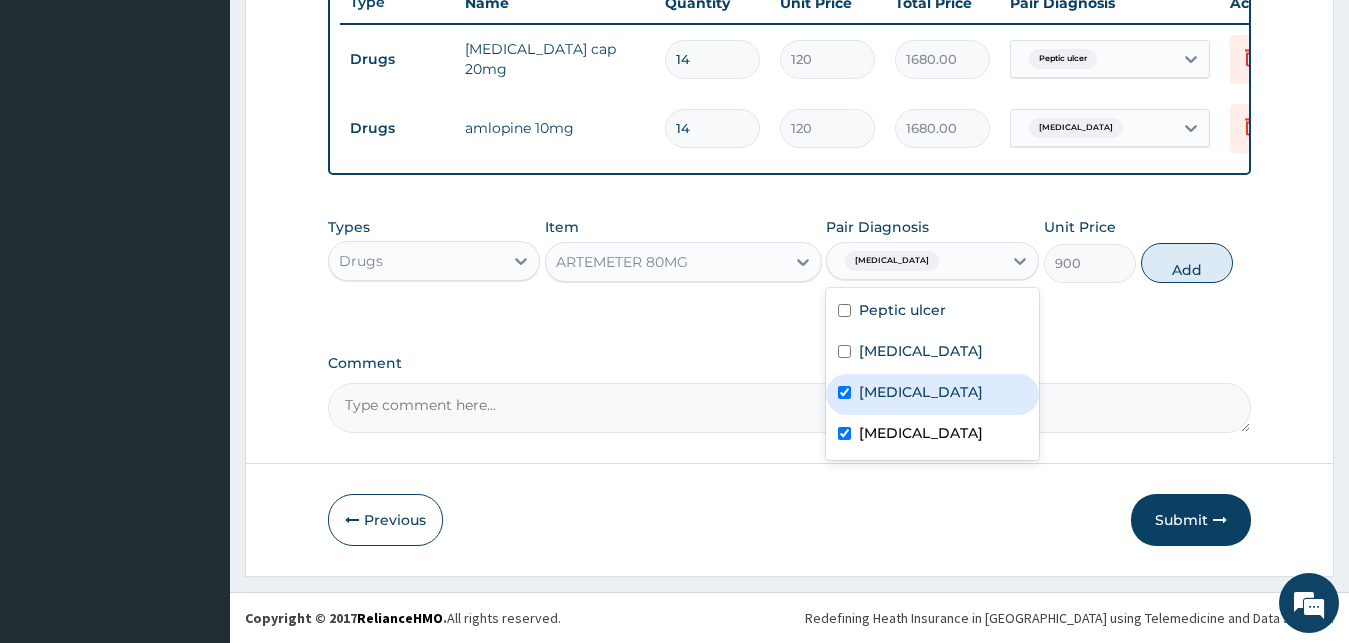 checkbox on "true" 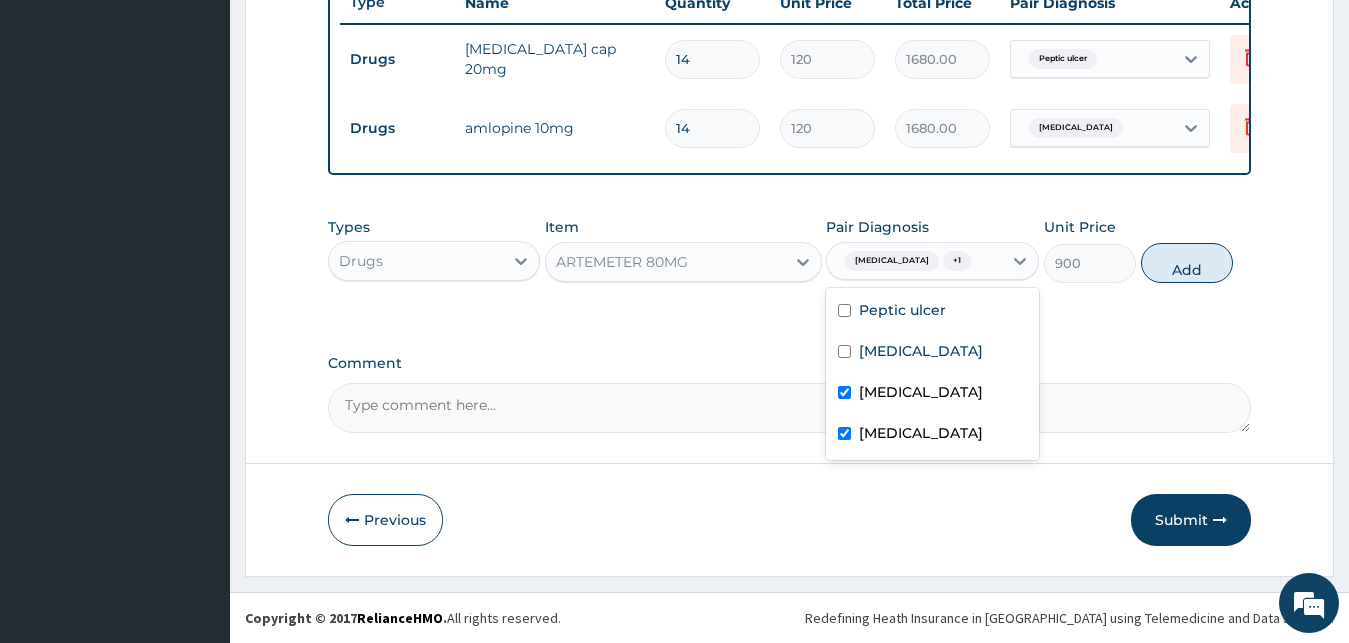 click on "[MEDICAL_DATA]" at bounding box center [921, 433] 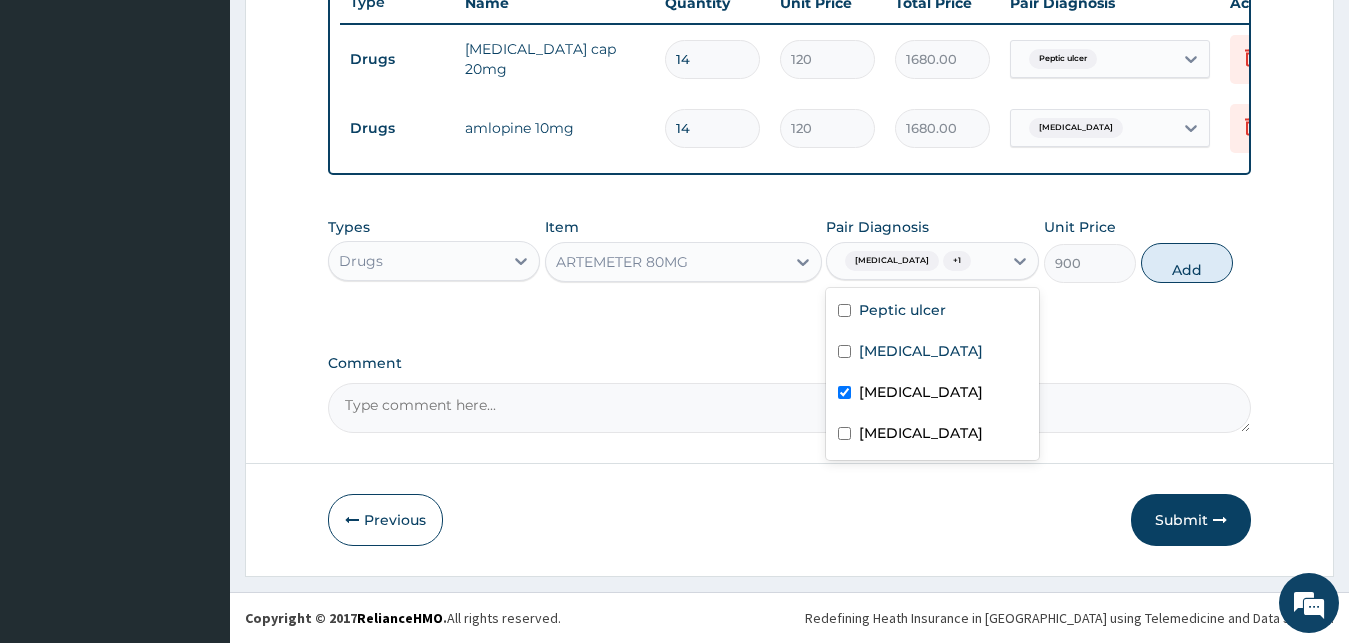 checkbox on "false" 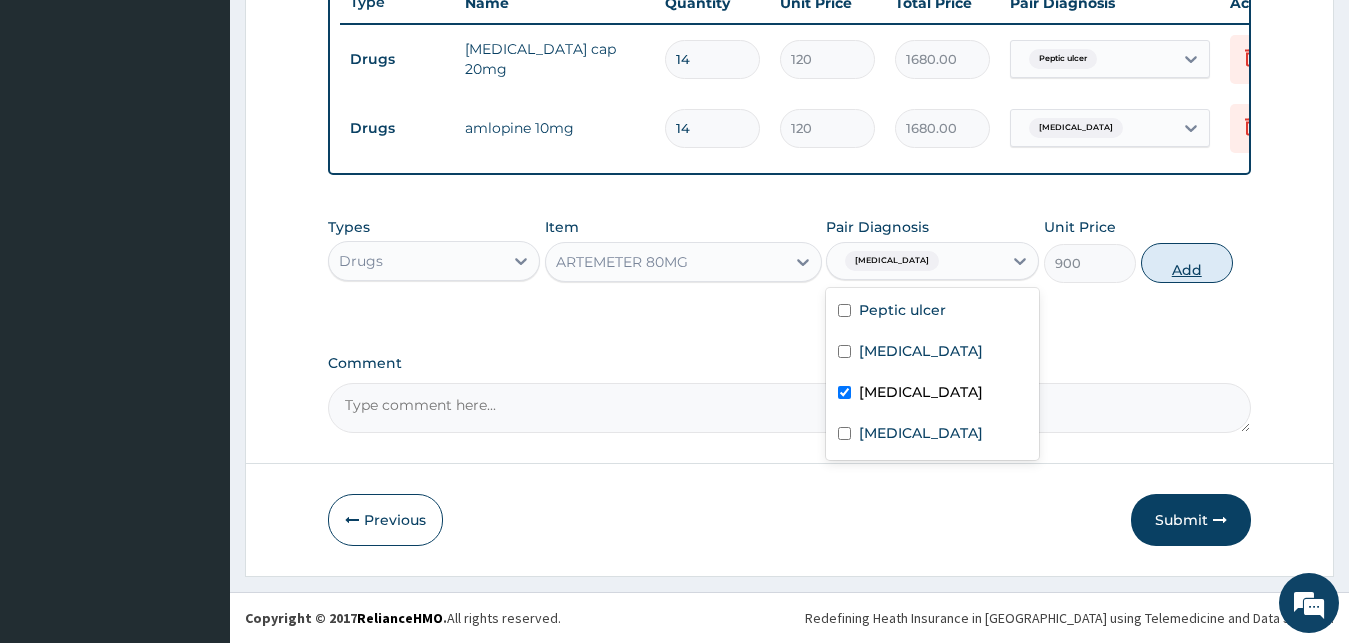 click on "Add" at bounding box center [1187, 263] 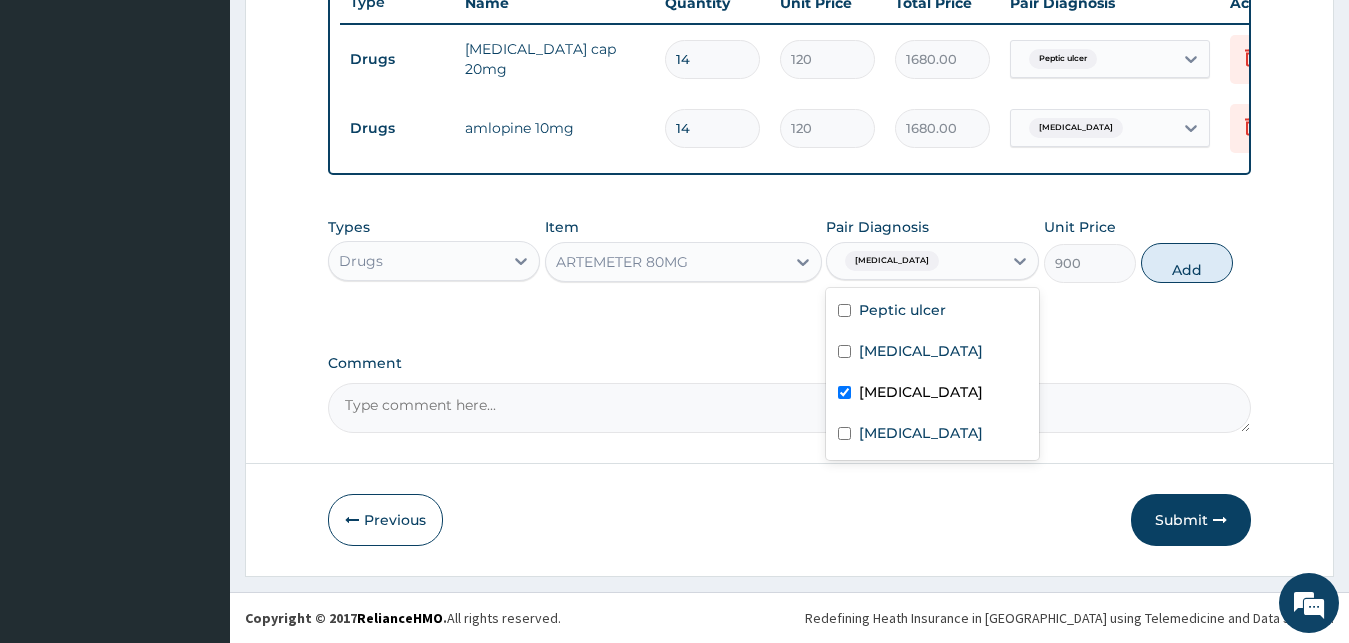 type on "0" 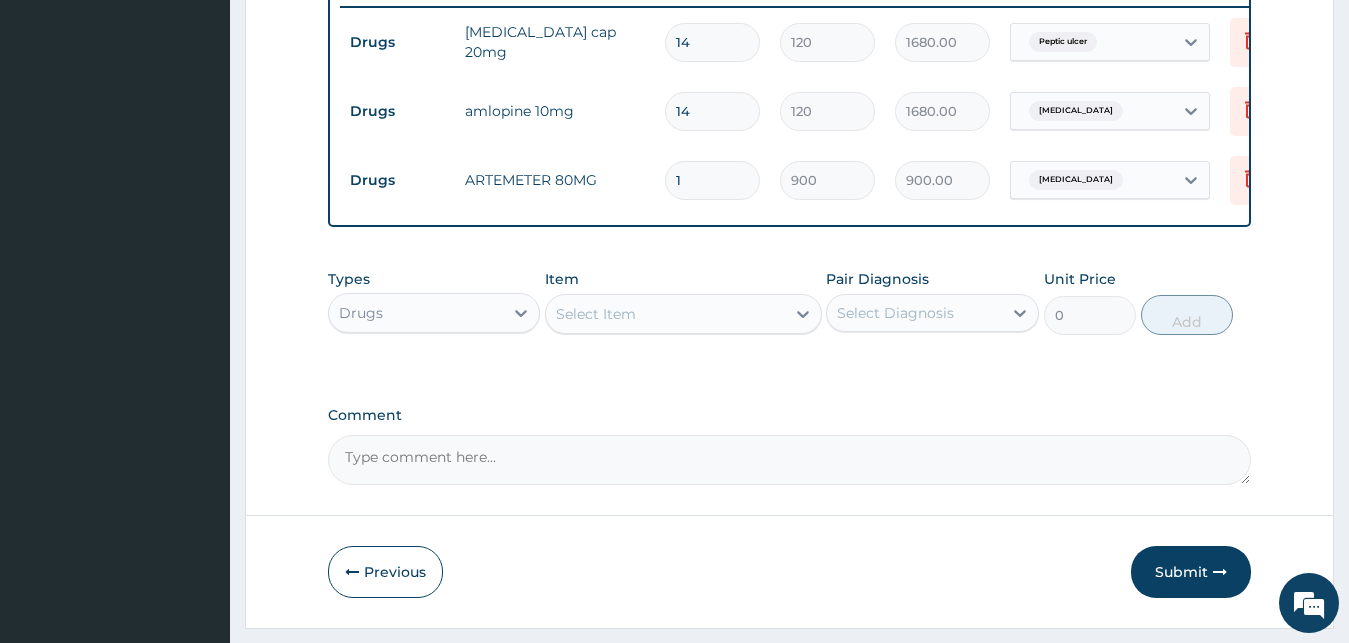 drag, startPoint x: 715, startPoint y: 178, endPoint x: 578, endPoint y: 158, distance: 138.45216 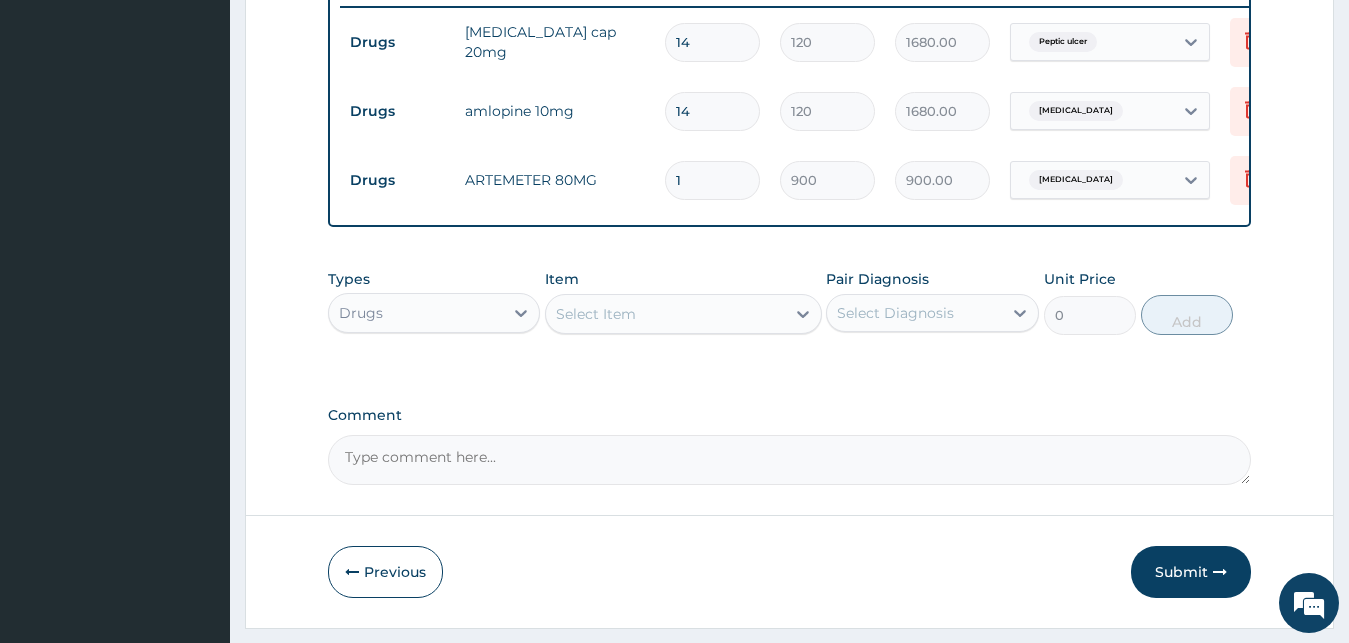 click on "1" at bounding box center [712, 180] 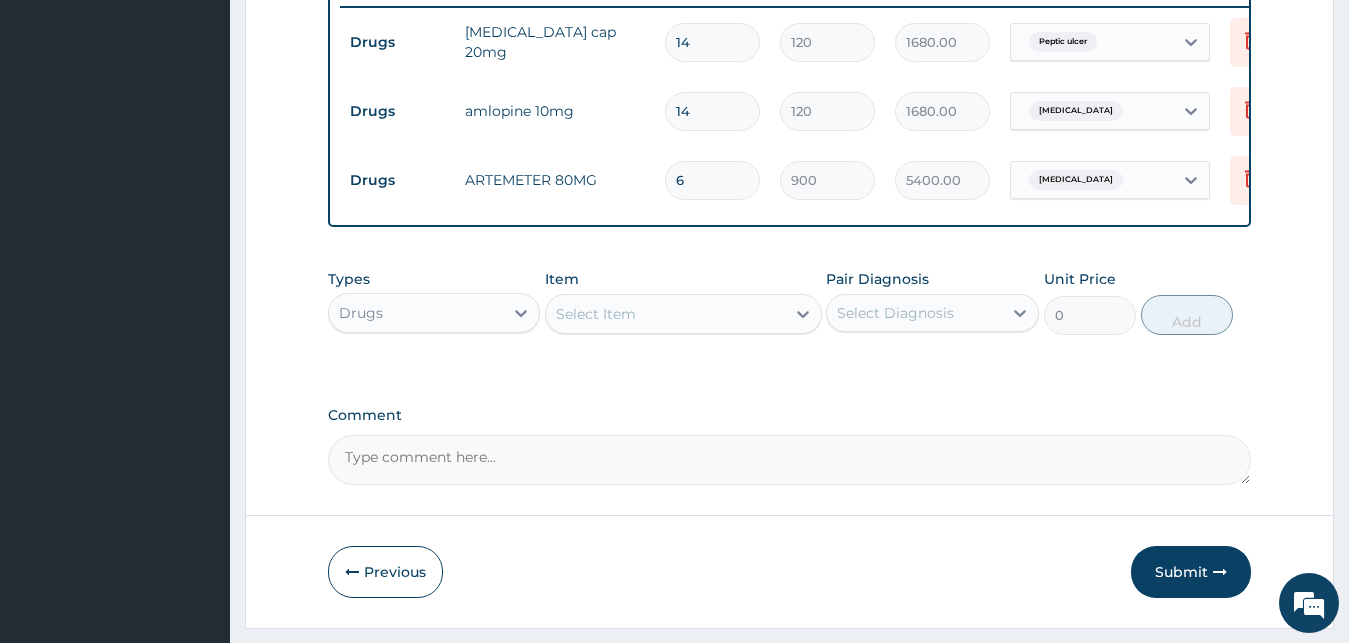 type on "6" 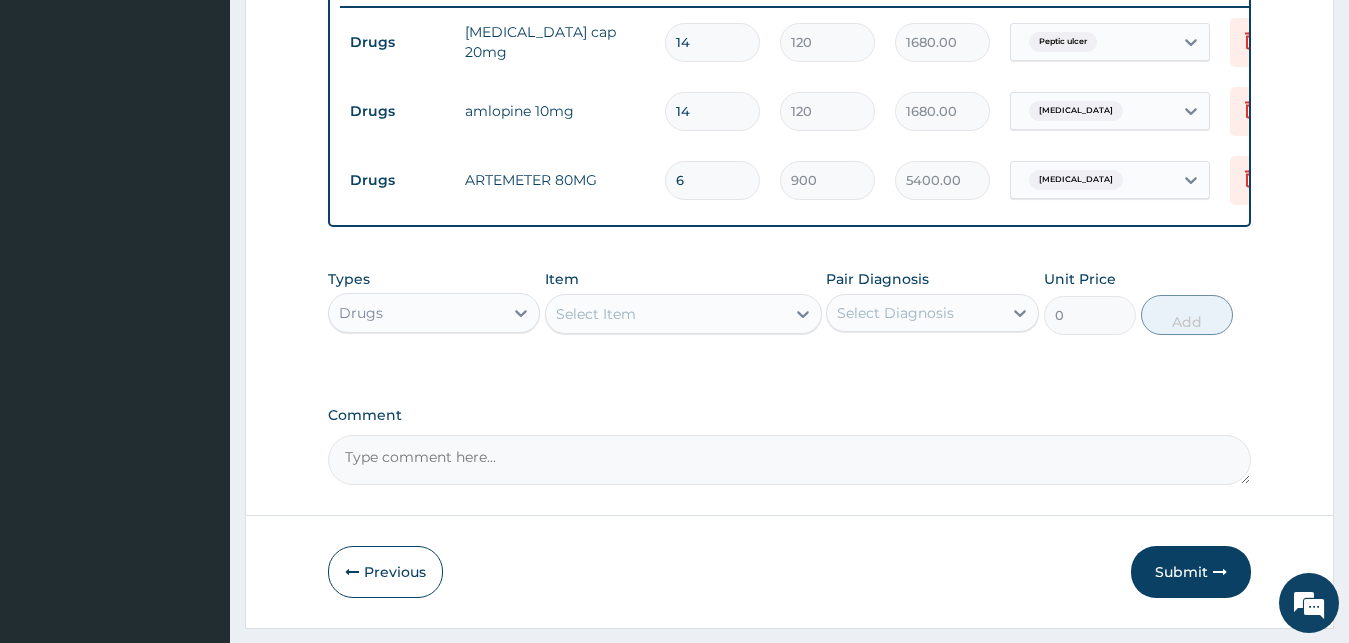 click on "Select Item" at bounding box center (665, 314) 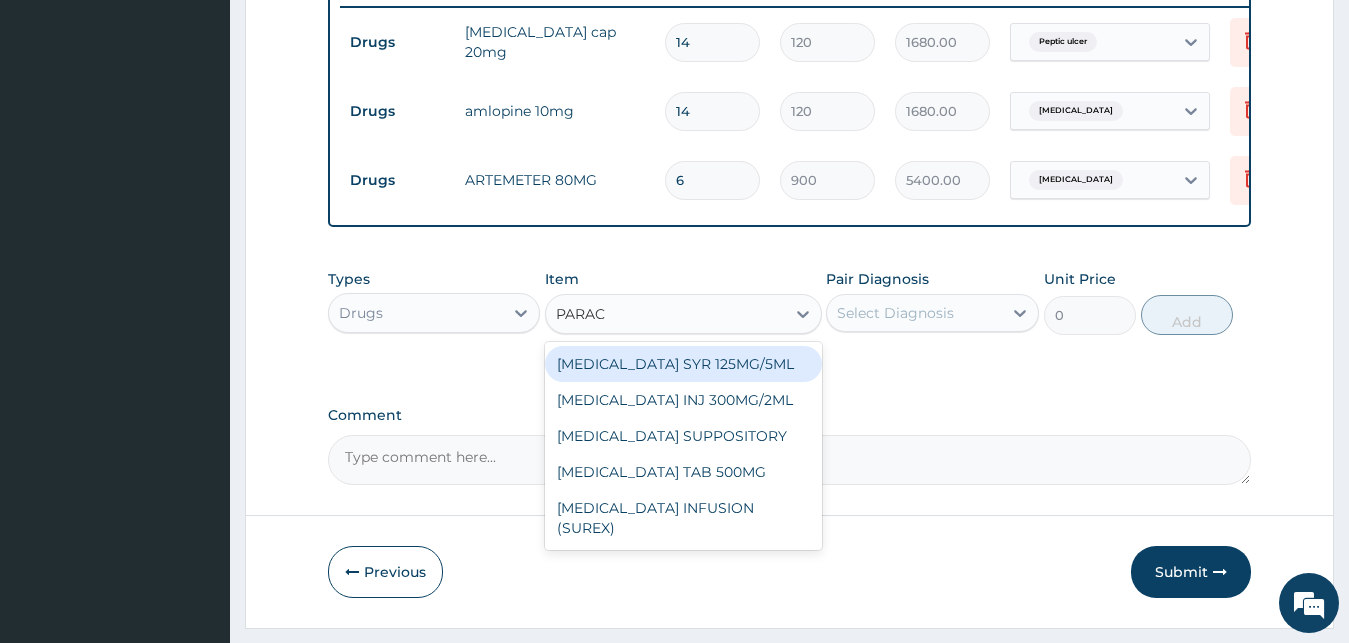 type on "PARACE" 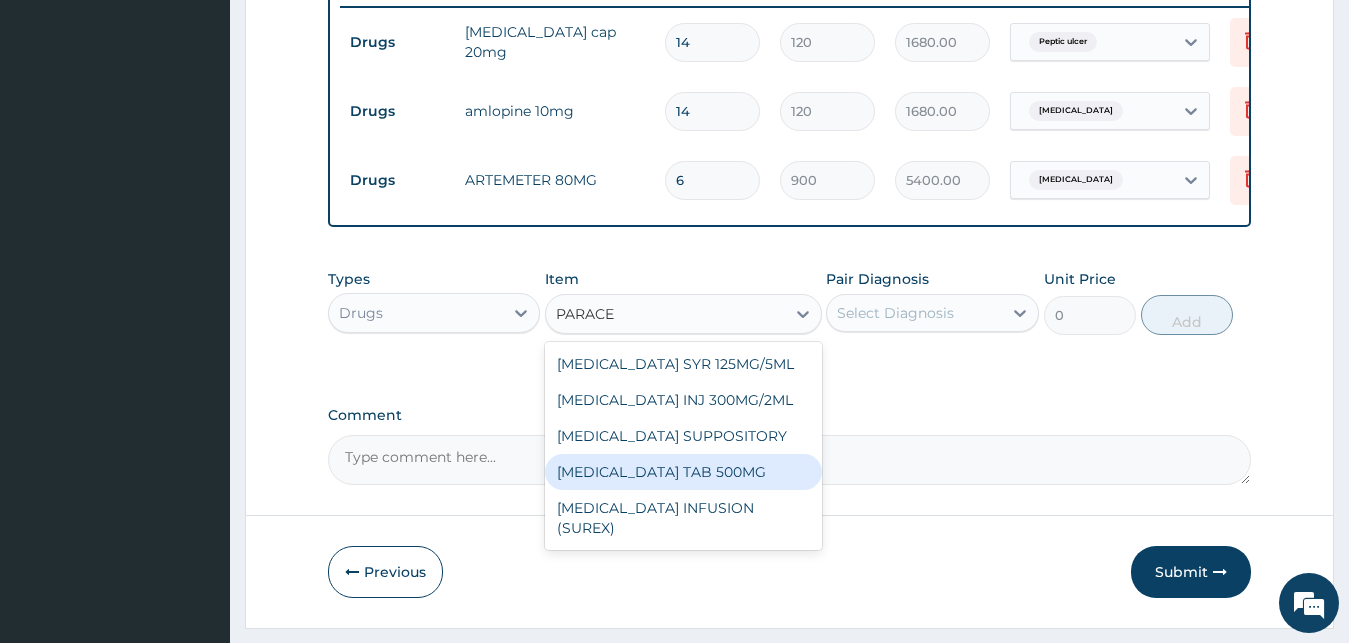 click on "PARACETAMOL TAB 500MG" at bounding box center (683, 472) 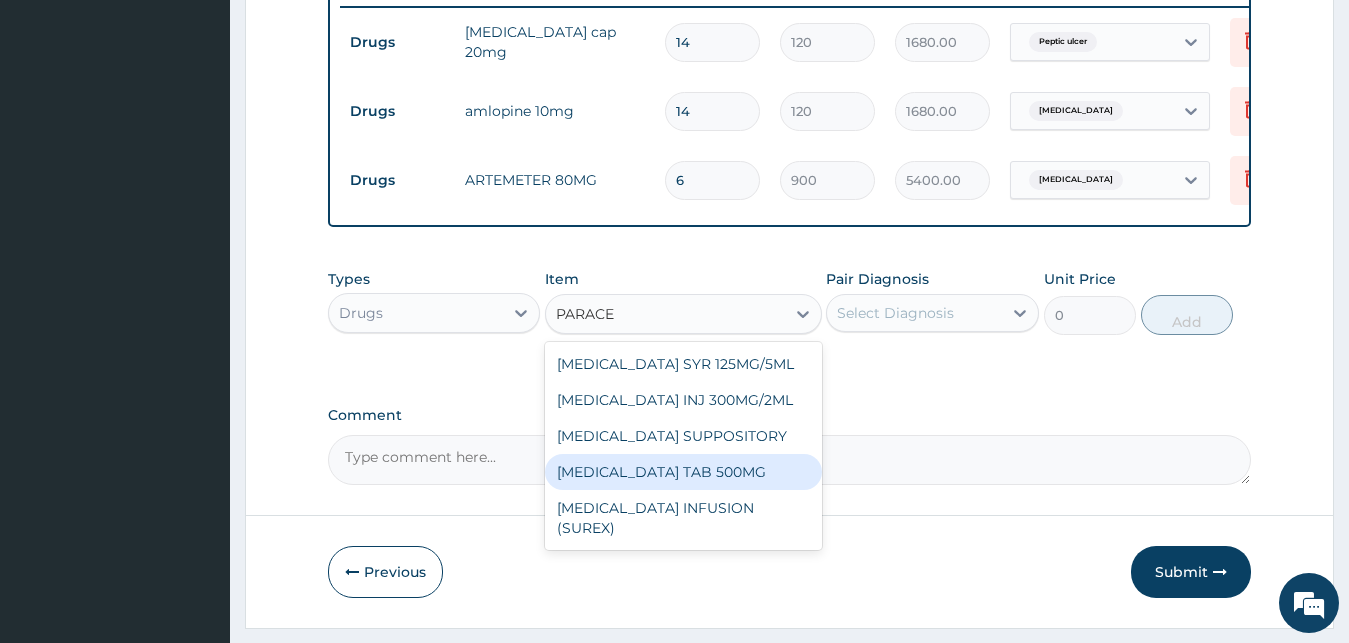 type 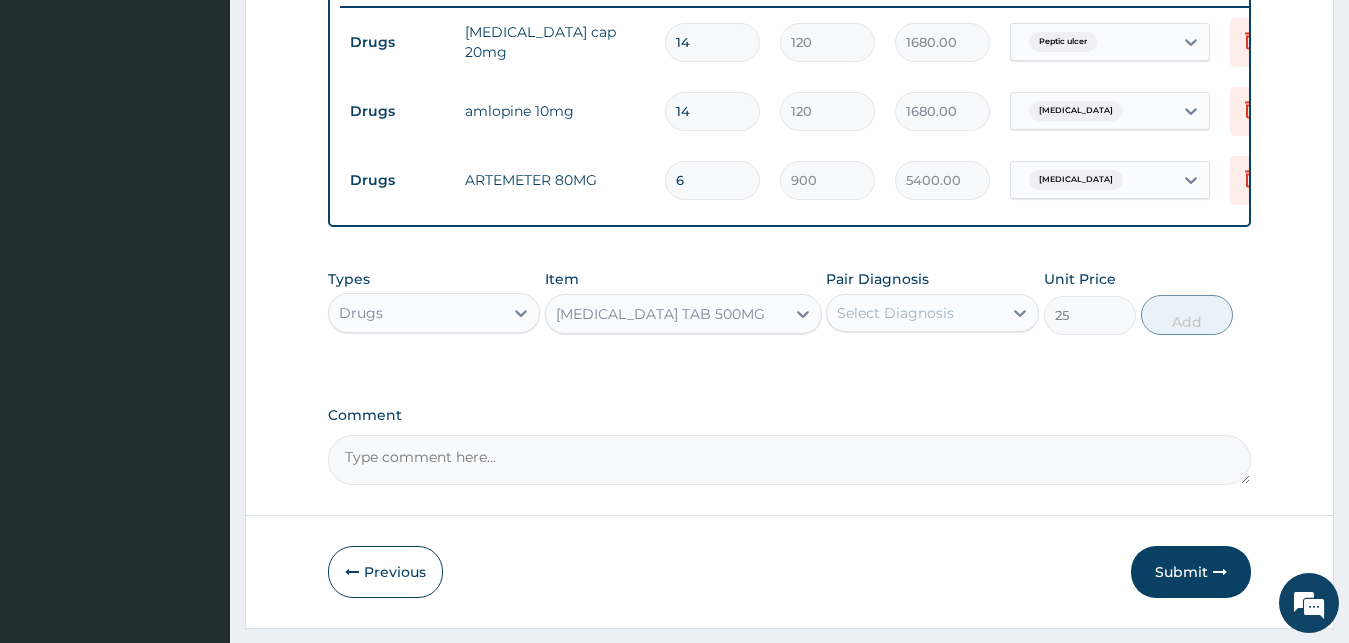 drag, startPoint x: 896, startPoint y: 320, endPoint x: 893, endPoint y: 331, distance: 11.401754 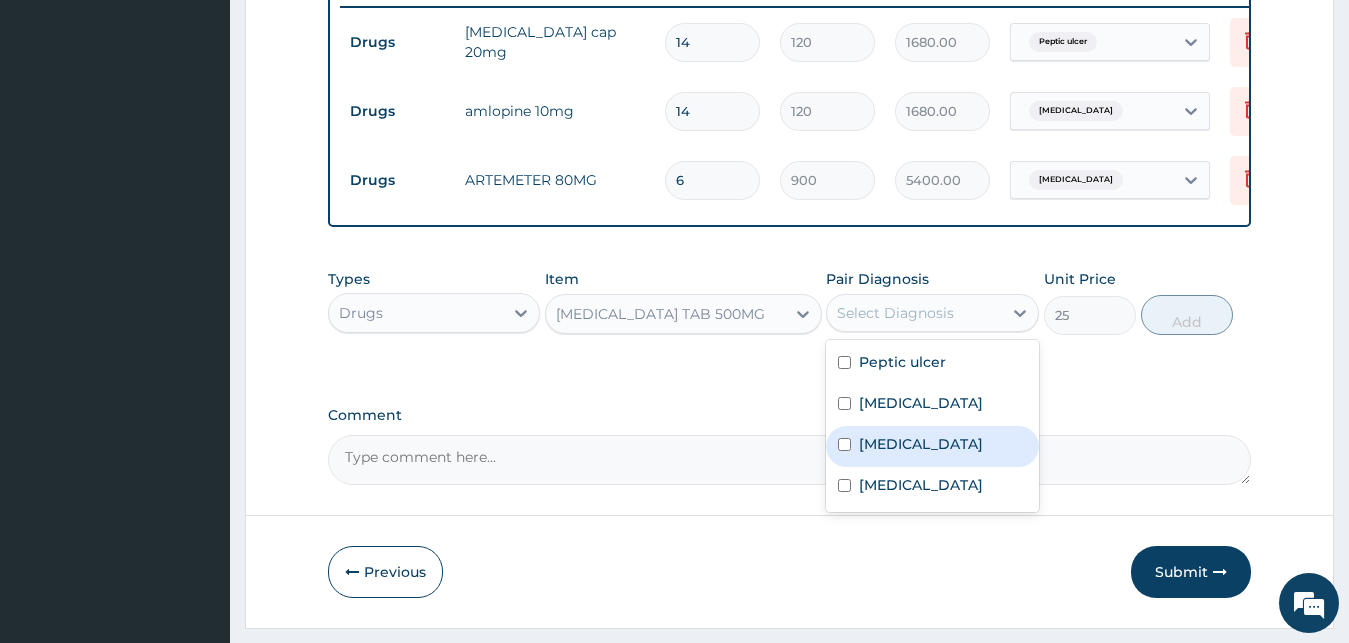 click on "Malaria" at bounding box center [932, 446] 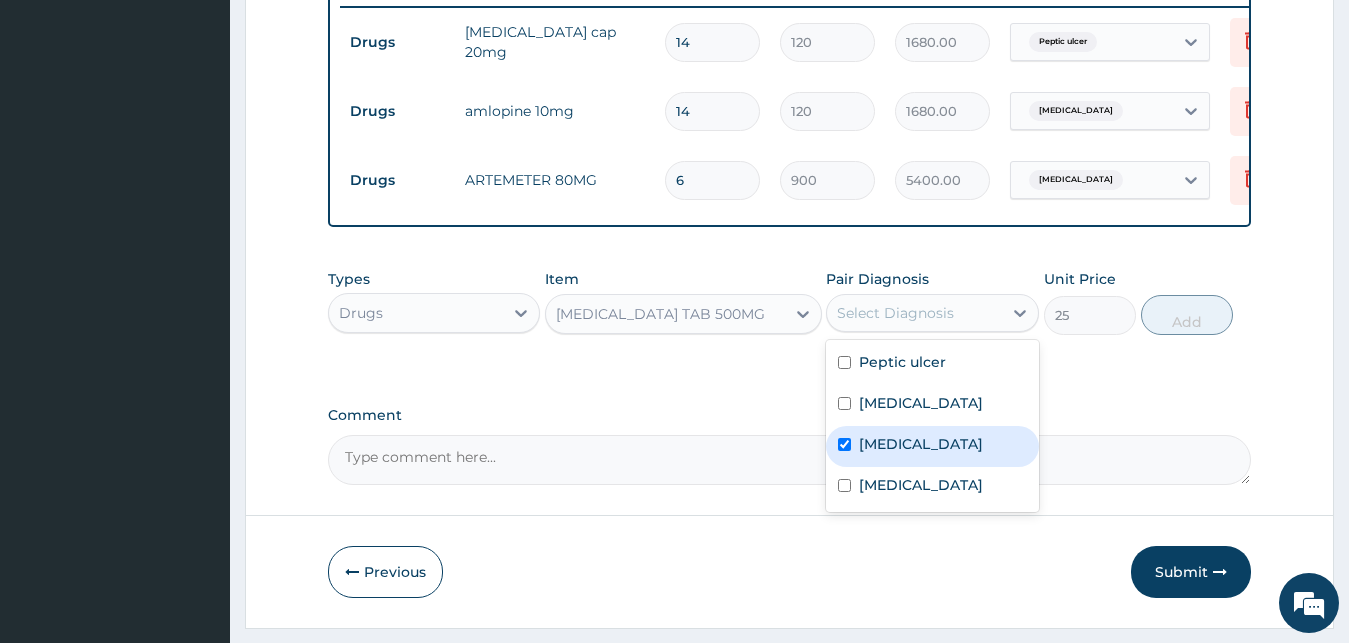 checkbox on "true" 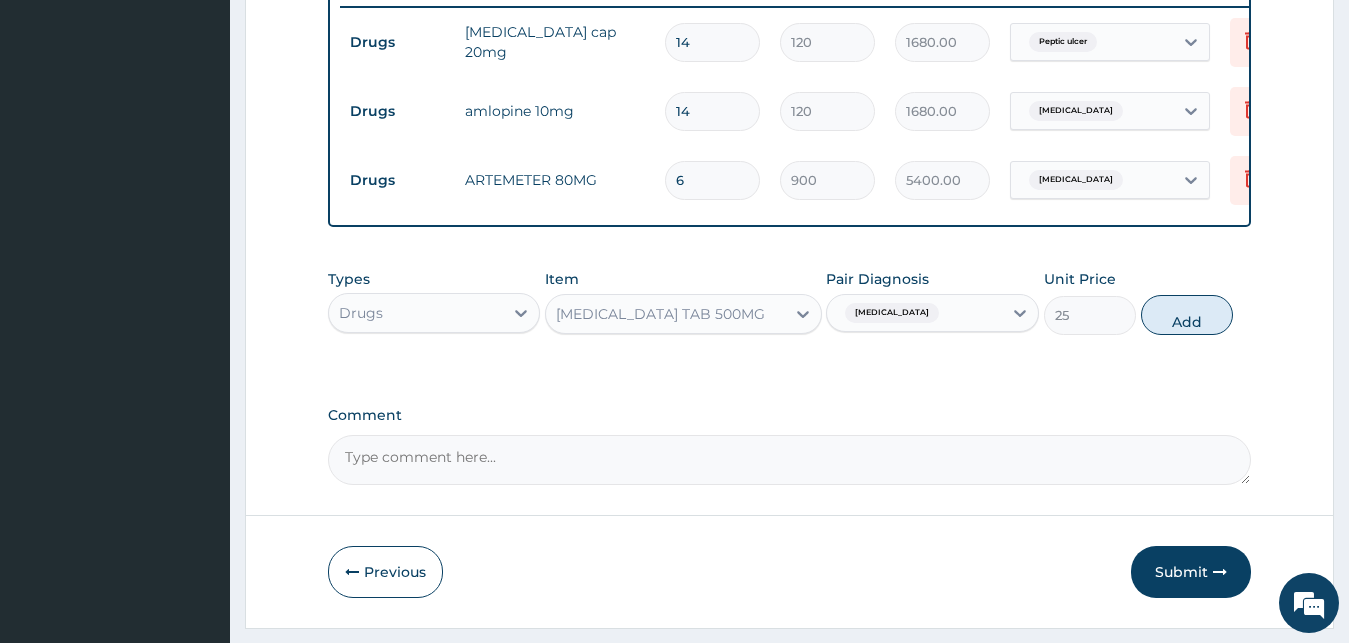 drag, startPoint x: 1182, startPoint y: 327, endPoint x: 926, endPoint y: 409, distance: 268.8122 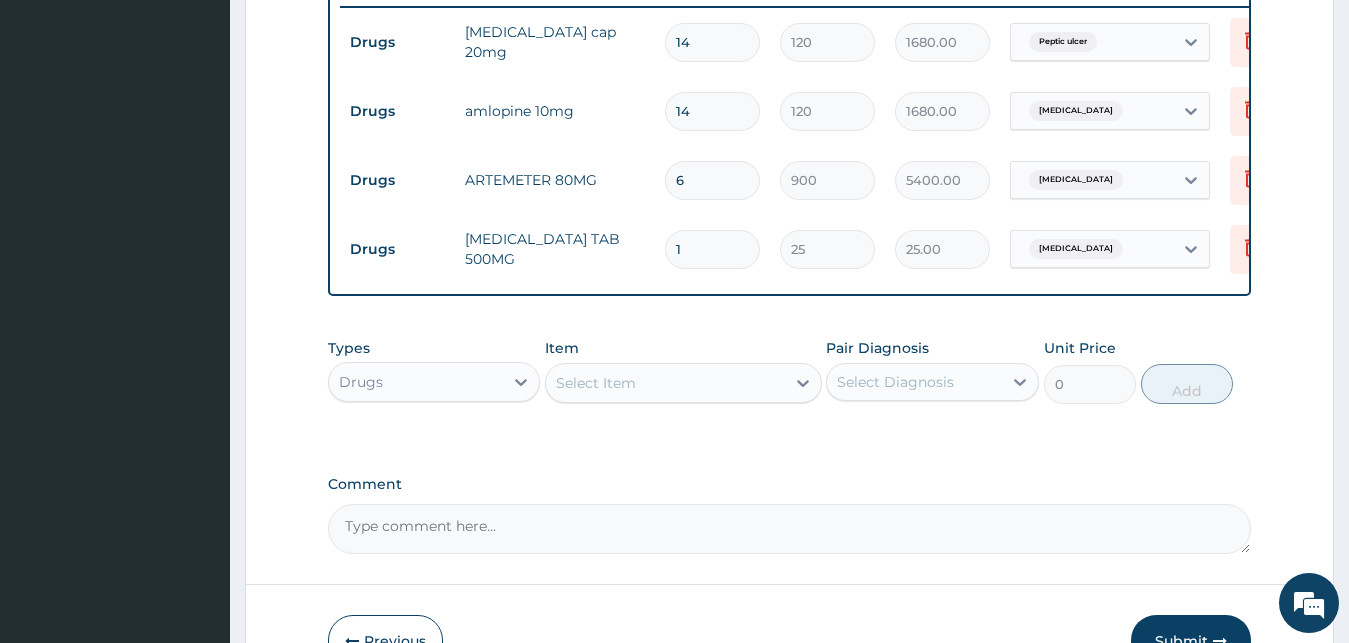 type on "18" 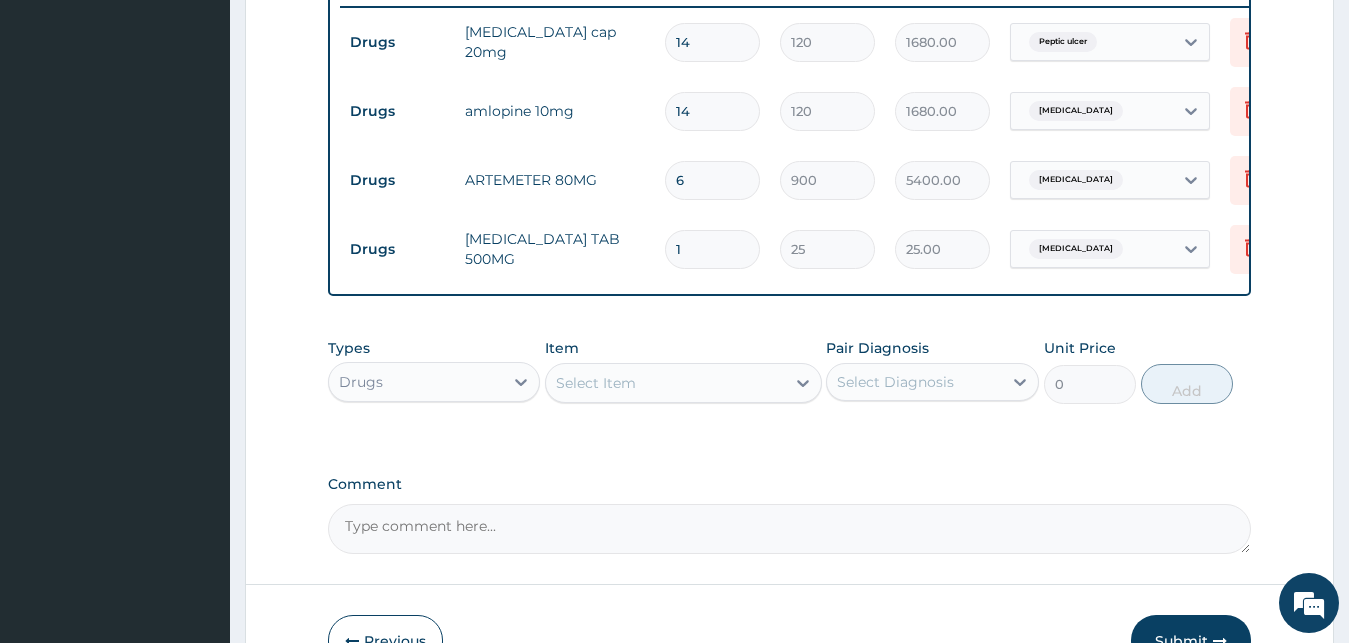 type on "450.00" 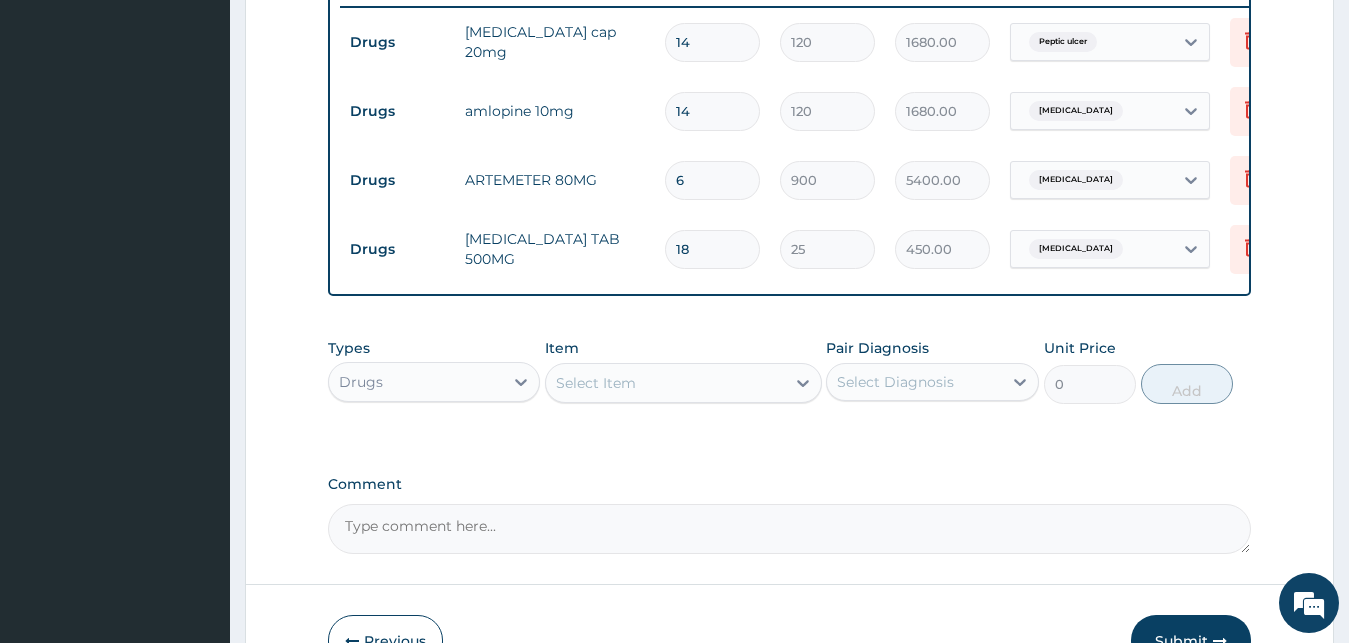 type on "18" 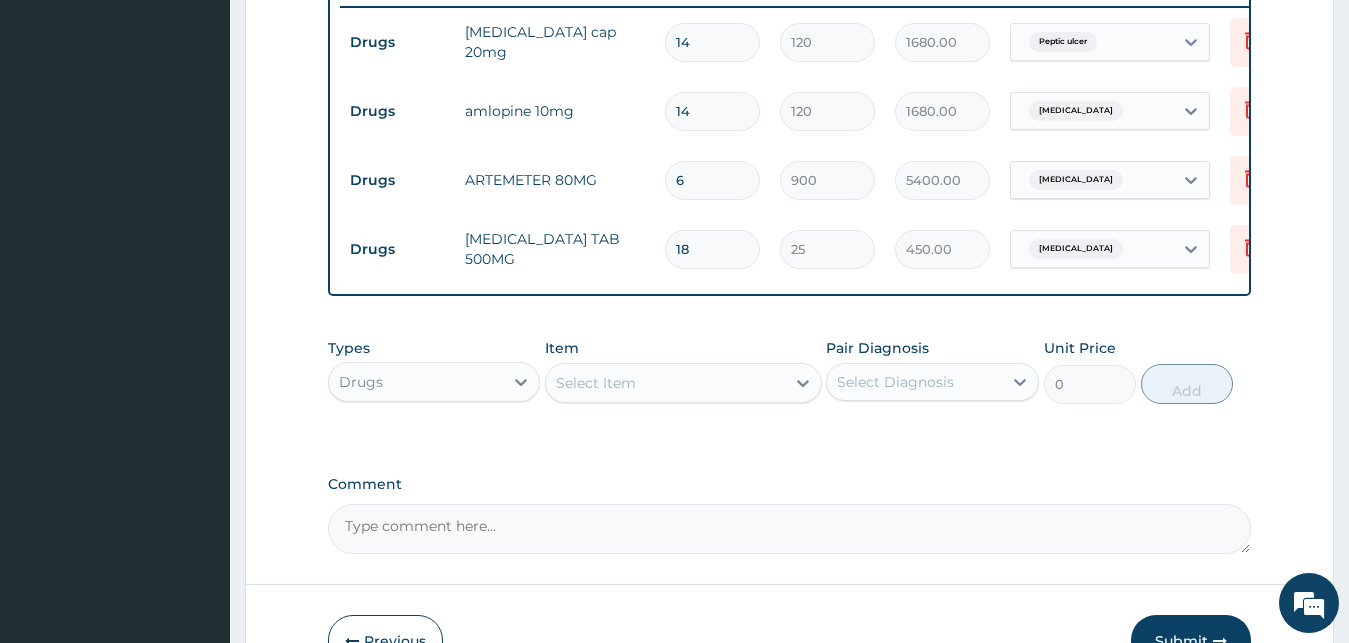 click on "Drugs" at bounding box center (416, 382) 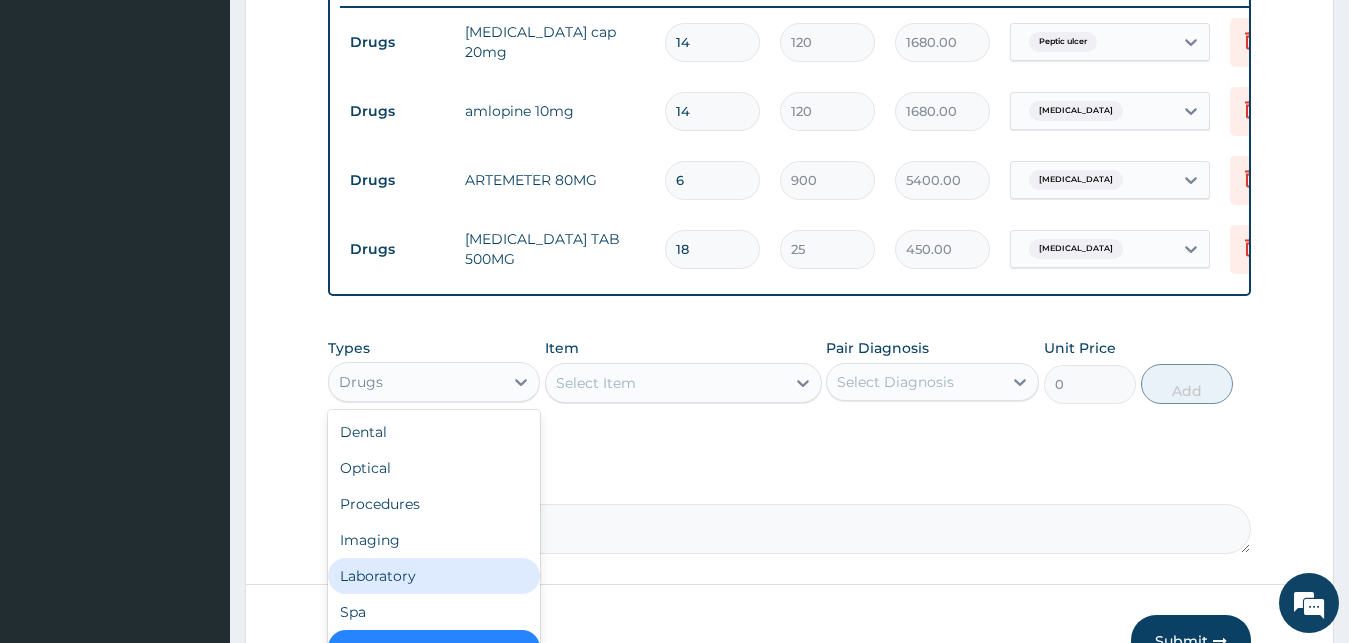 click on "Laboratory" at bounding box center [434, 576] 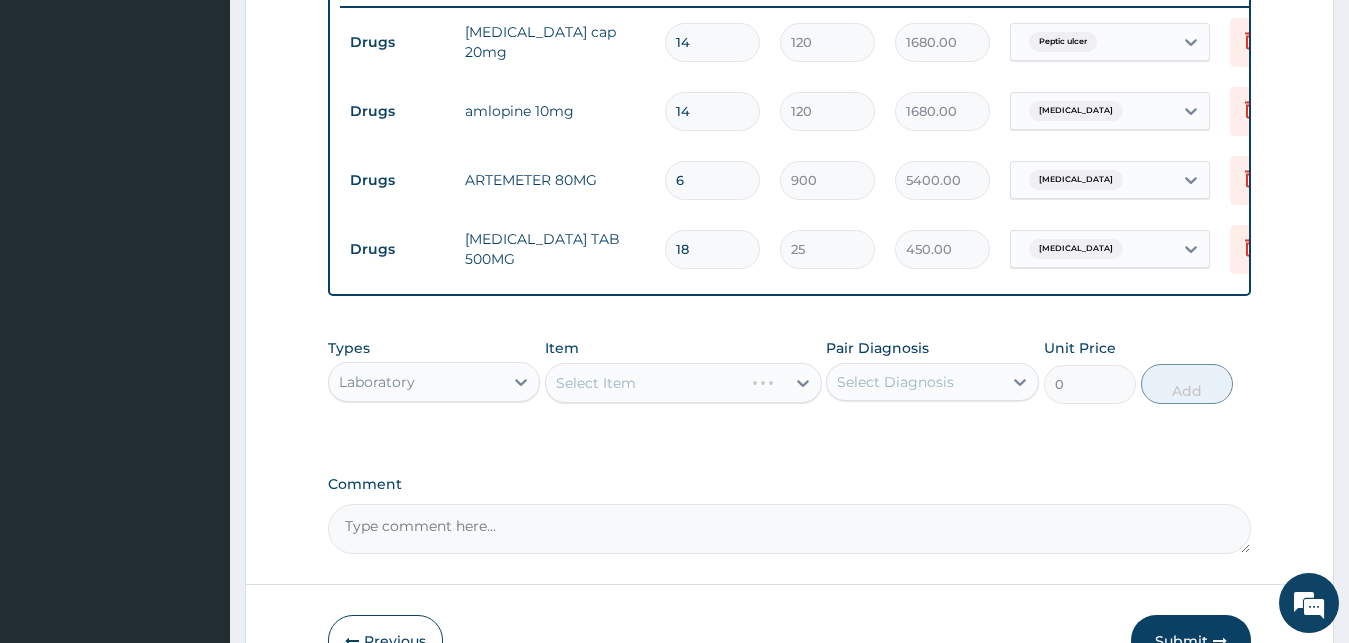 scroll, scrollTop: 928, scrollLeft: 0, axis: vertical 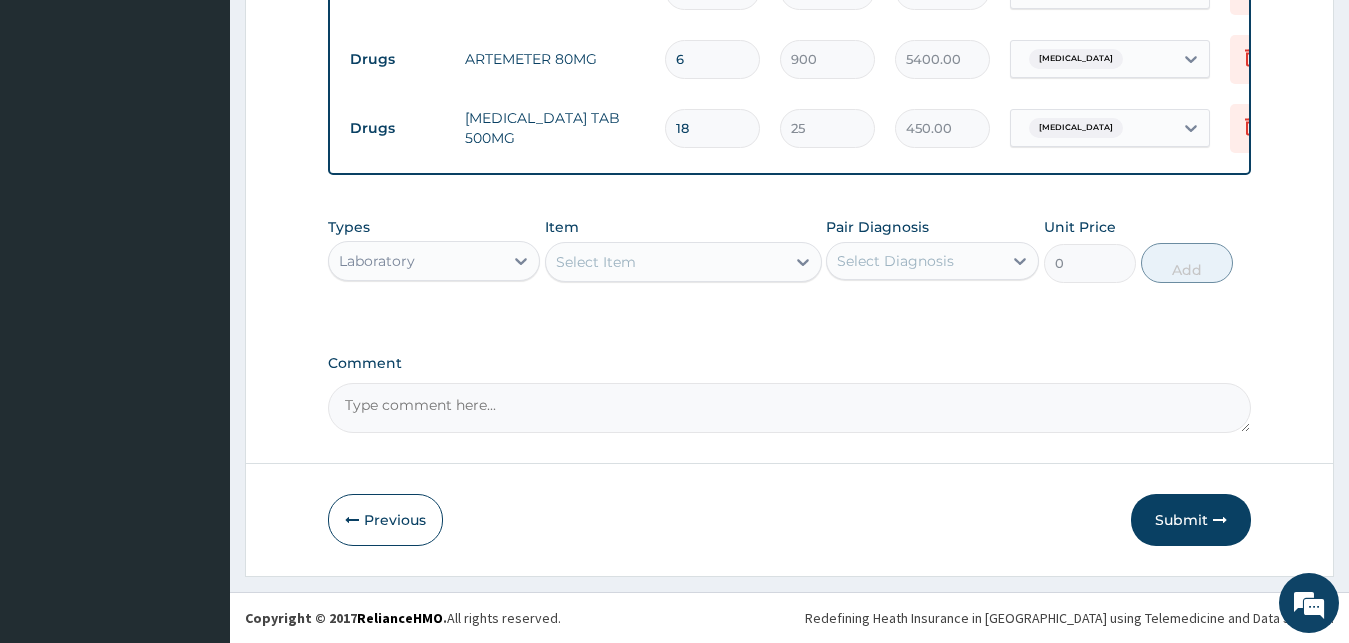 click on "Select Item" at bounding box center (596, 262) 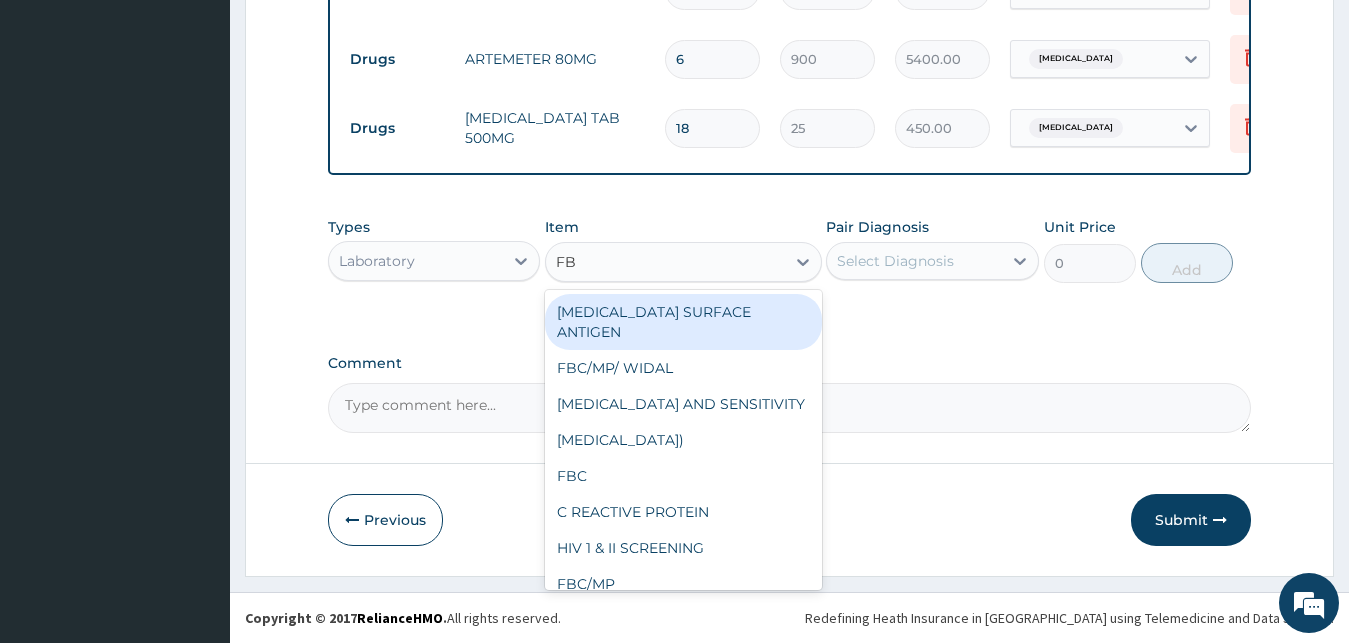 type on "FBC" 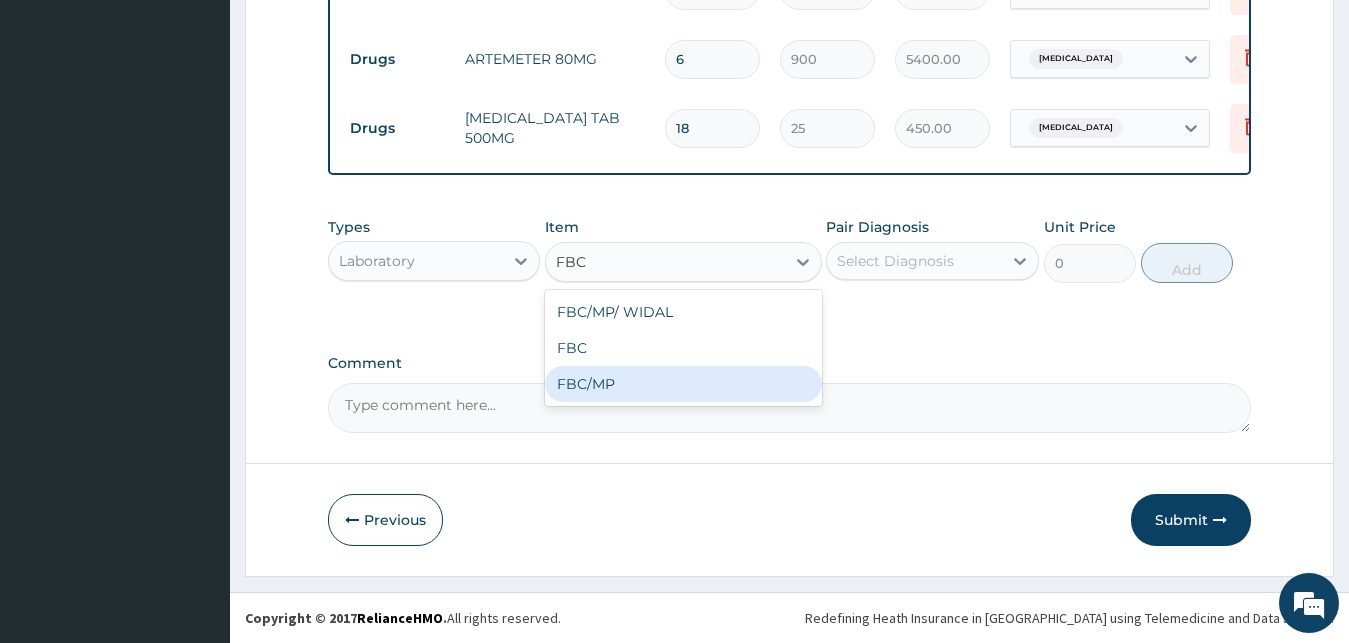 drag, startPoint x: 548, startPoint y: 383, endPoint x: 652, endPoint y: 363, distance: 105.90562 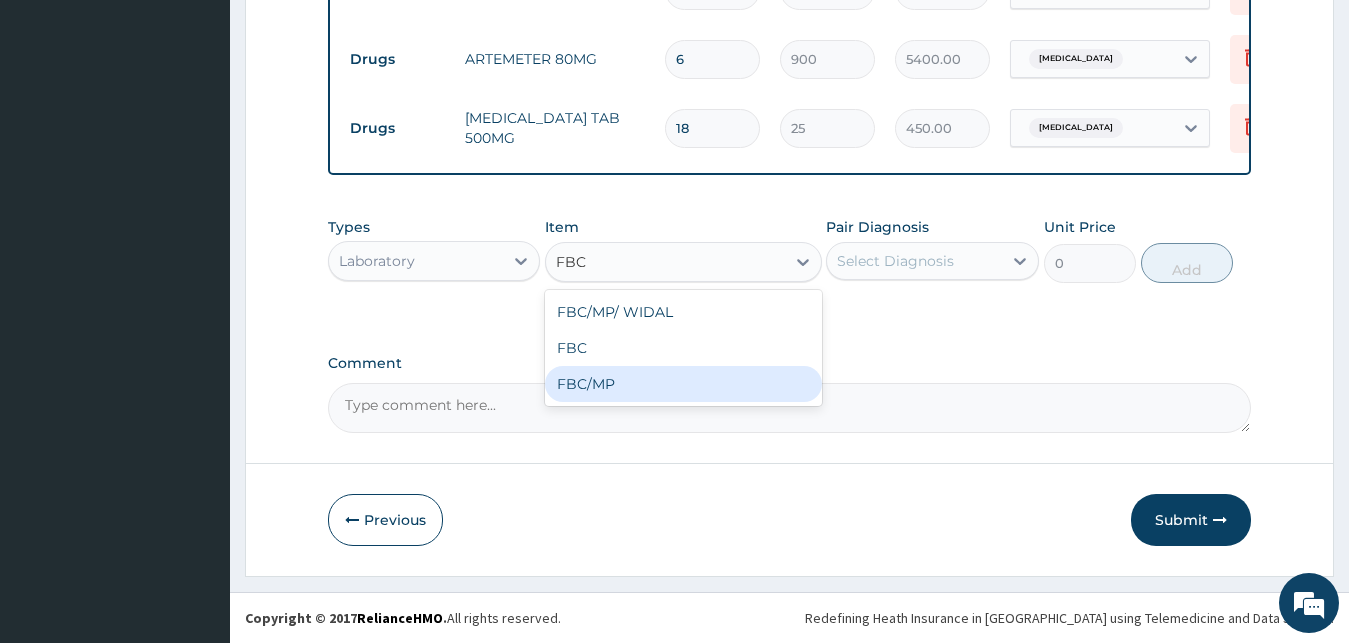 click on "FBC/MP" at bounding box center [683, 384] 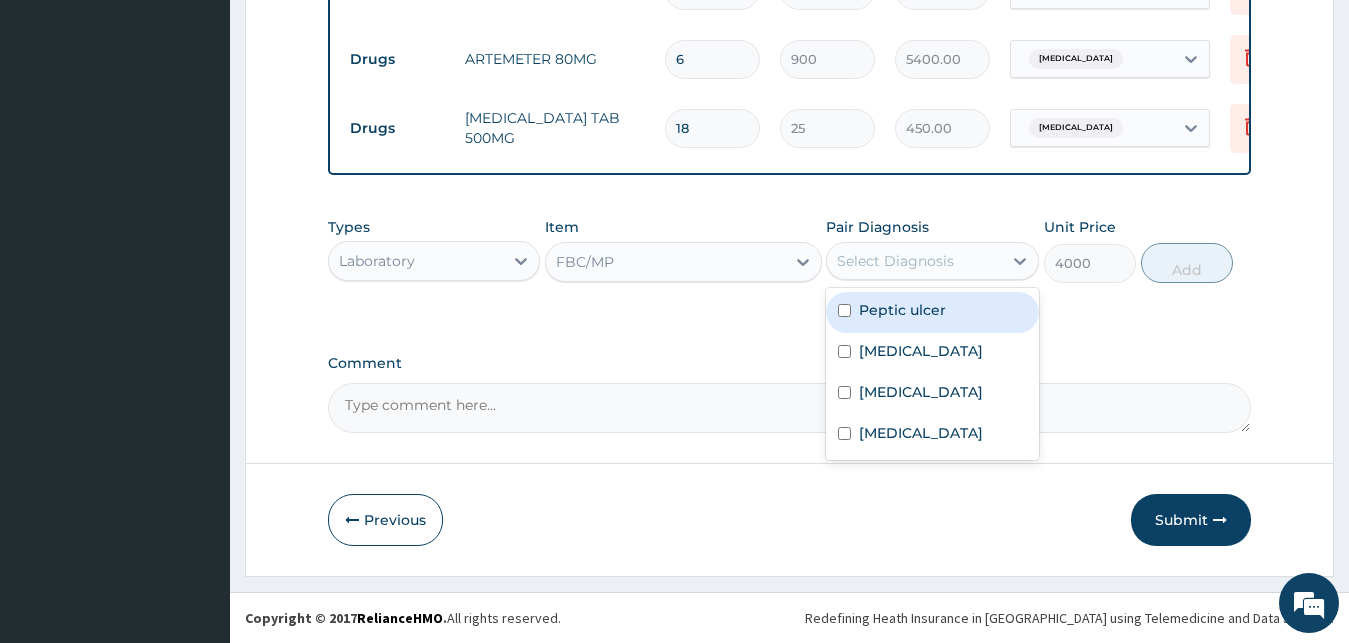 drag, startPoint x: 899, startPoint y: 255, endPoint x: 873, endPoint y: 314, distance: 64.4748 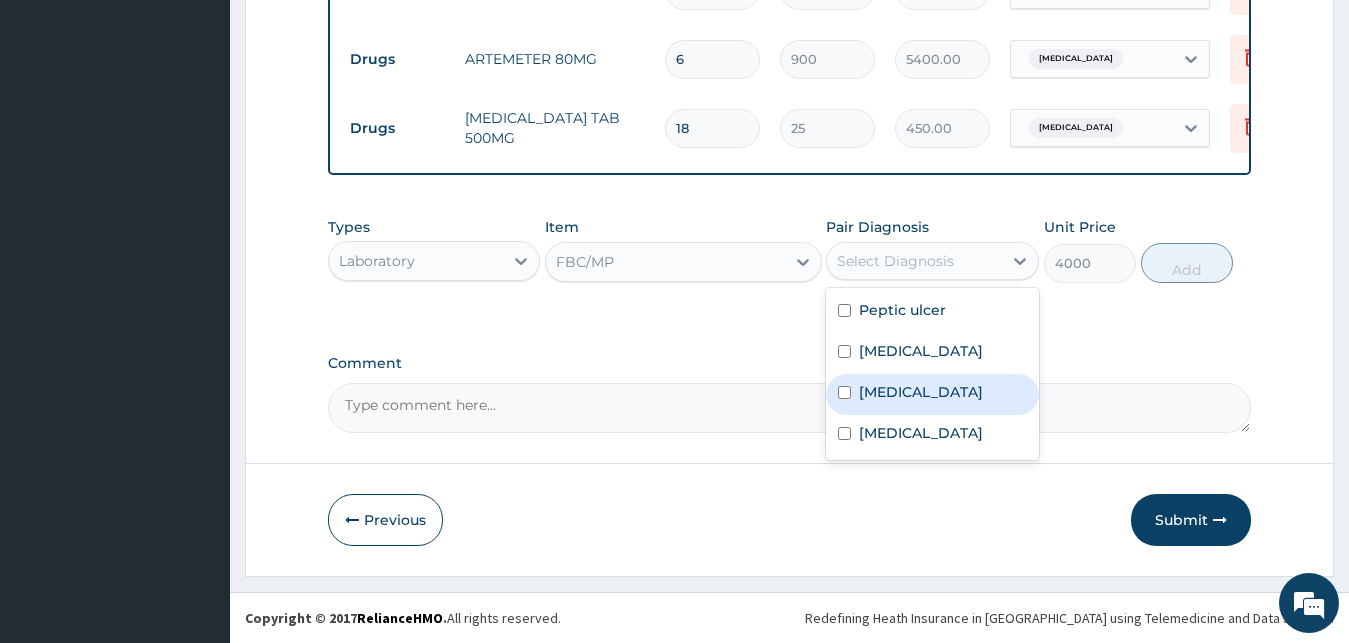 click on "[MEDICAL_DATA]" at bounding box center (932, 435) 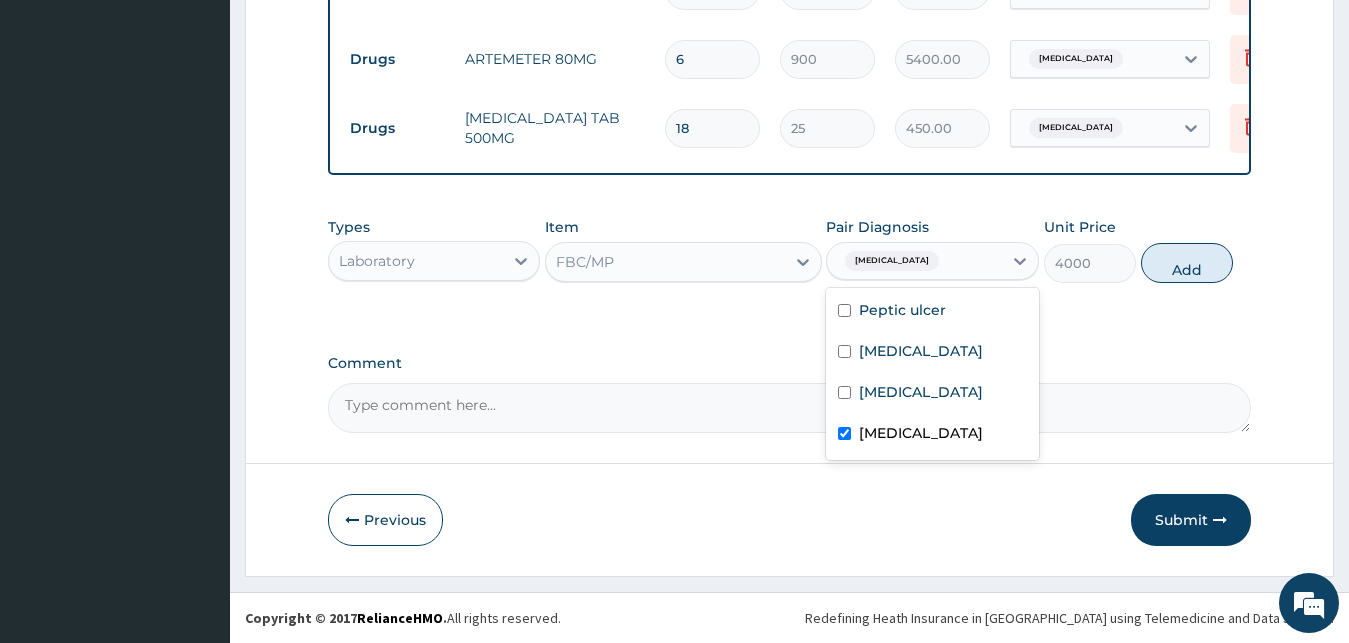 click on "[MEDICAL_DATA]" at bounding box center (932, 435) 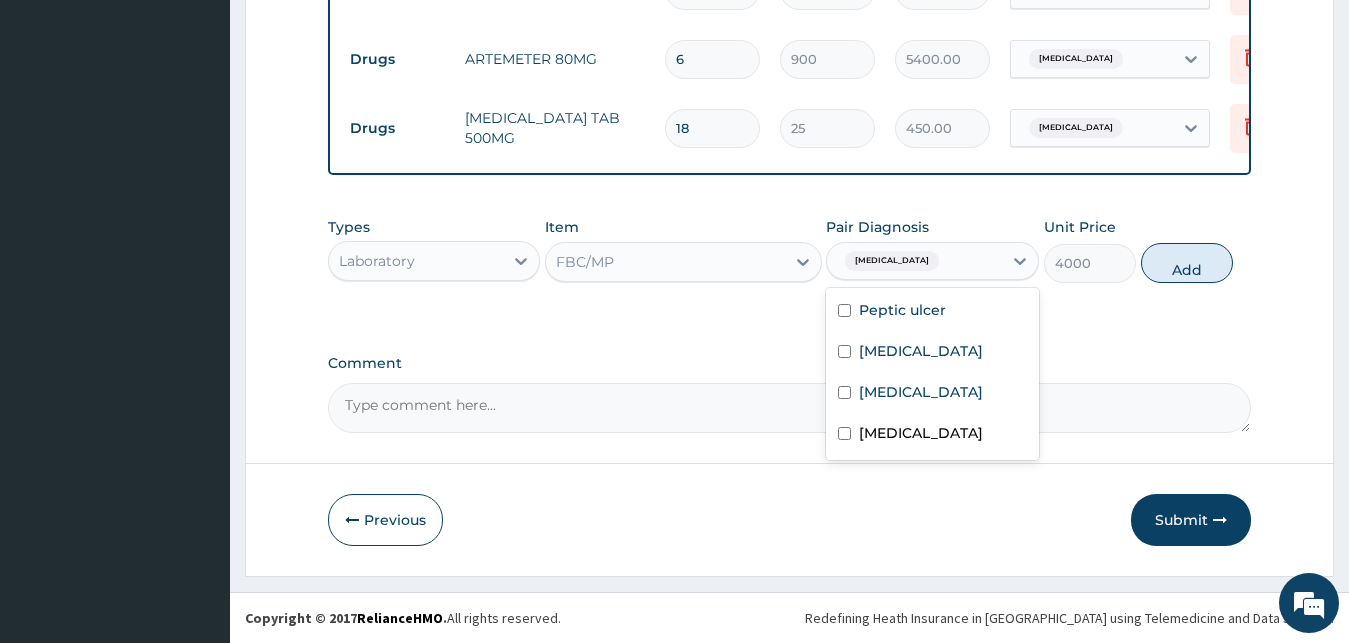 checkbox on "false" 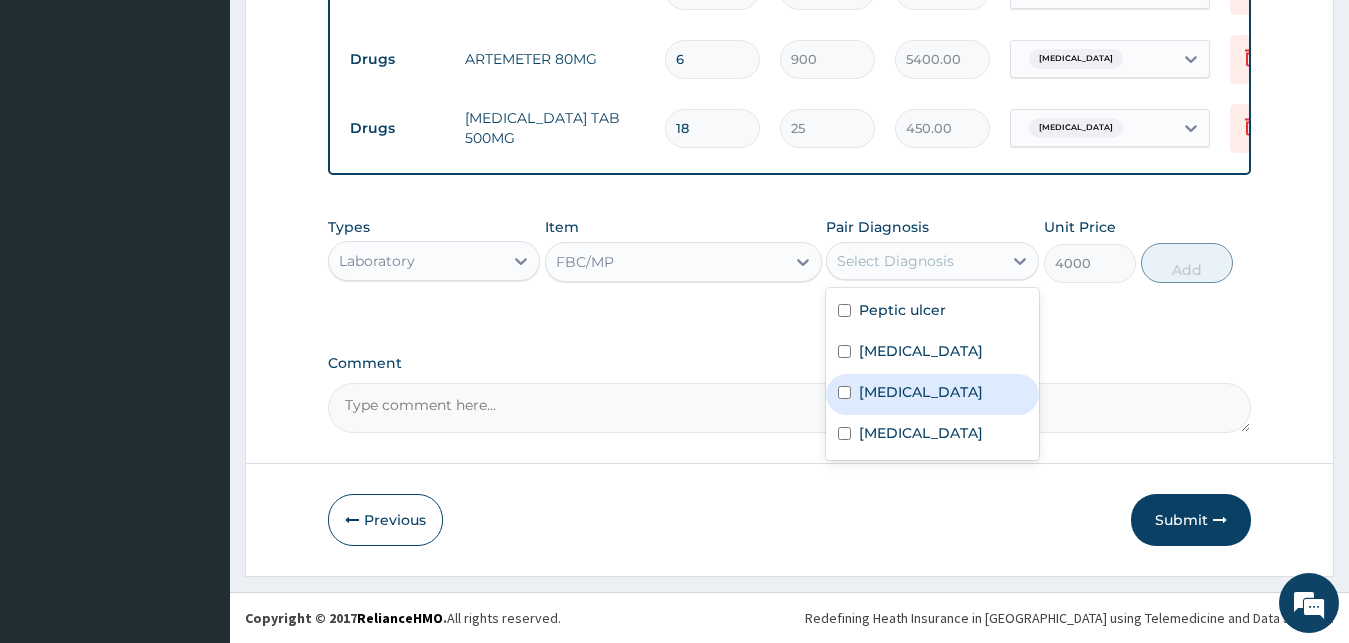 click on "[MEDICAL_DATA]" at bounding box center [932, 394] 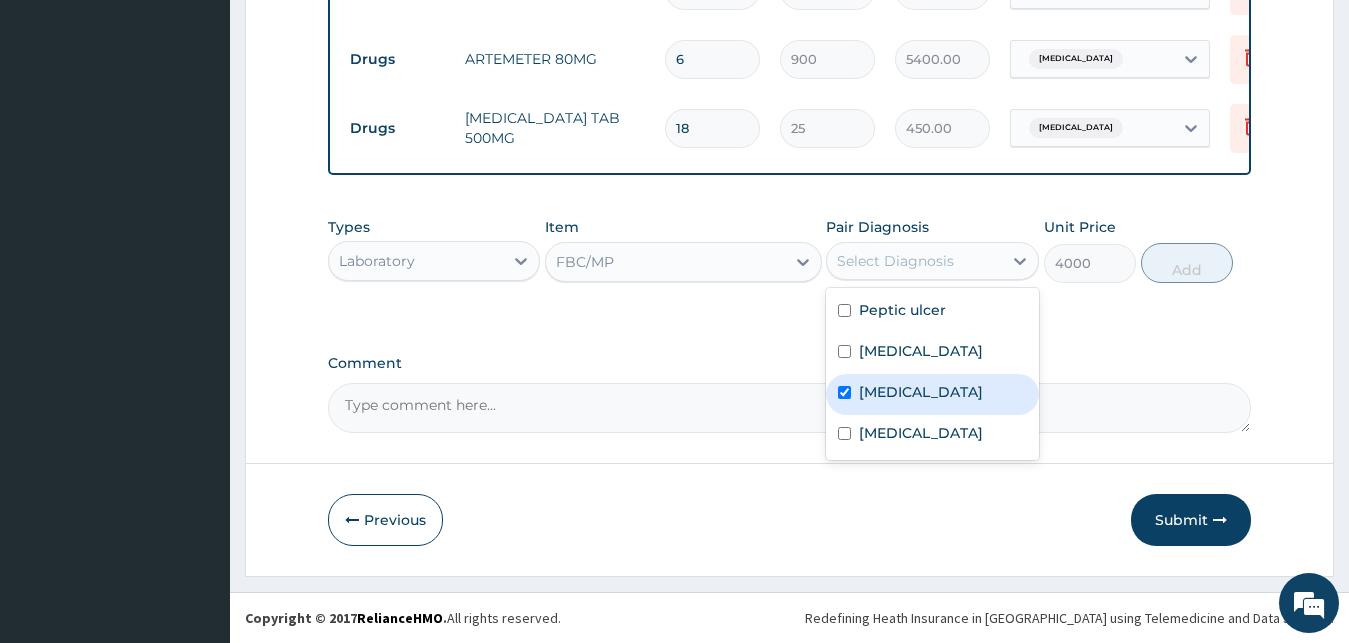 checkbox on "true" 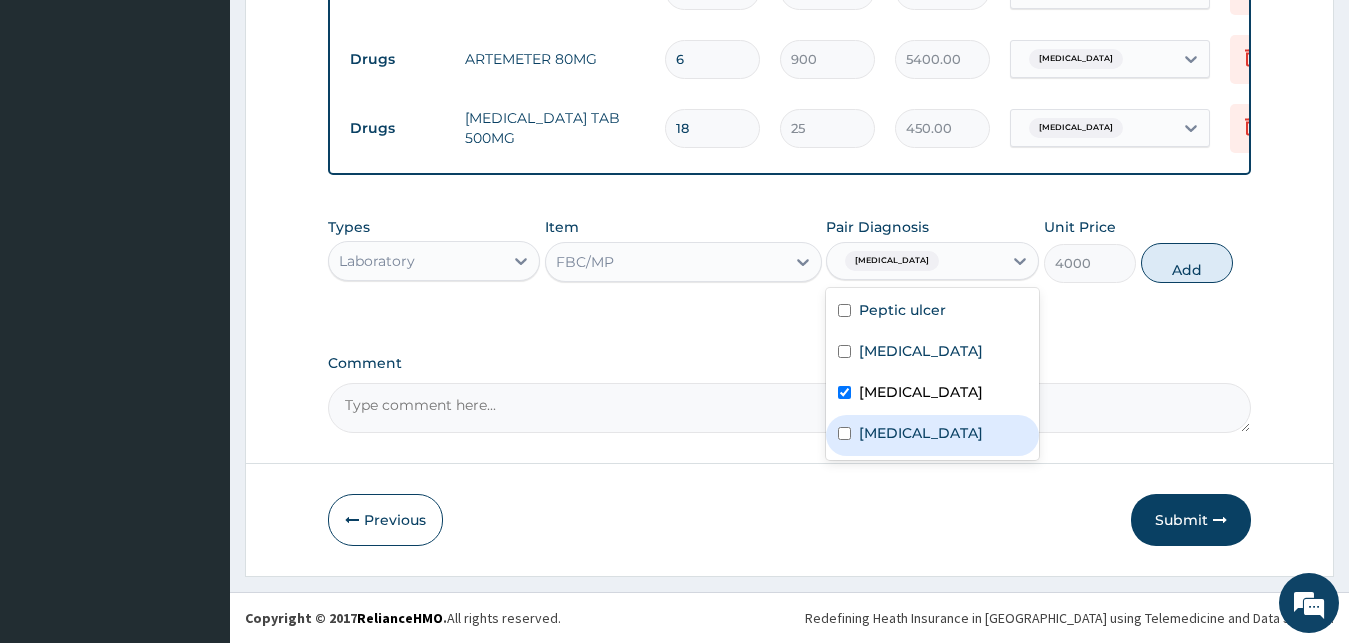 click on "[MEDICAL_DATA]" at bounding box center [932, 435] 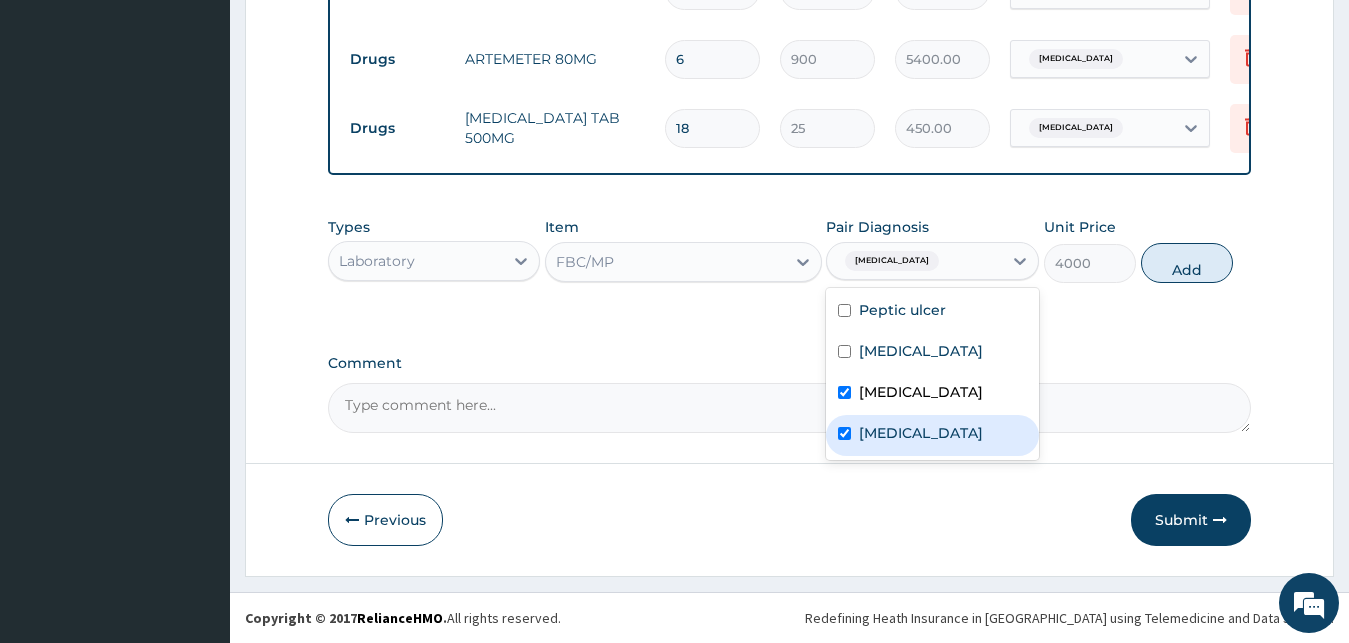 checkbox on "true" 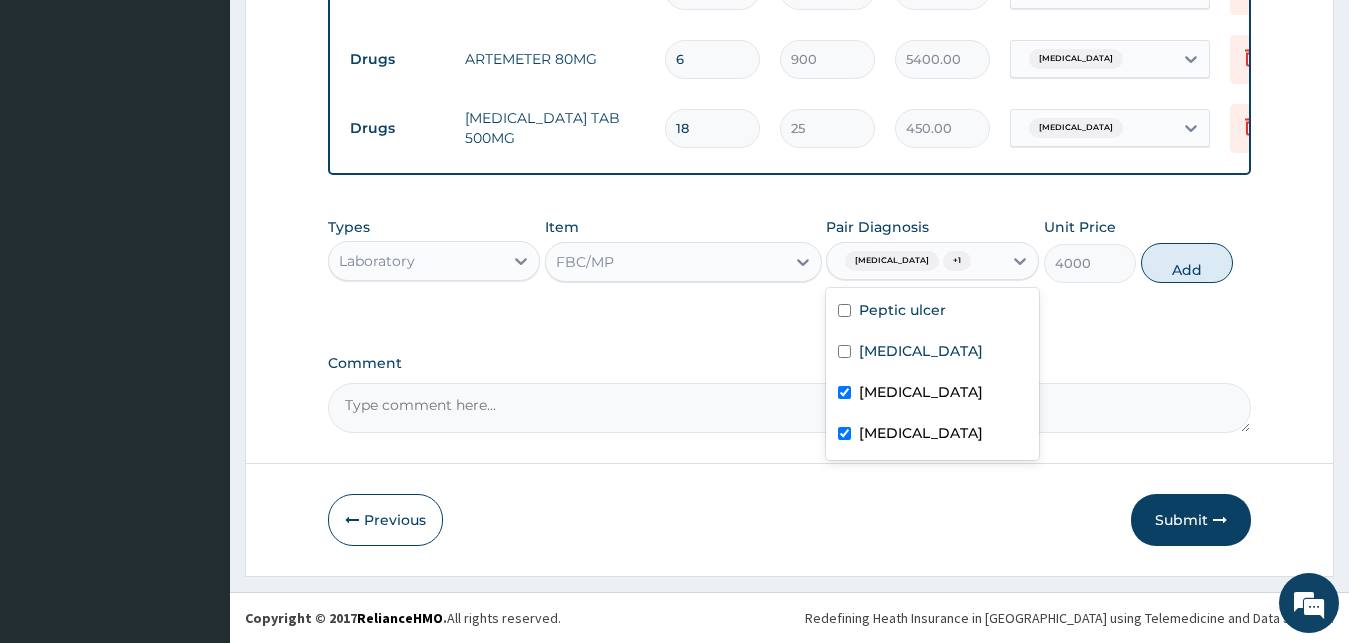 drag, startPoint x: 1200, startPoint y: 265, endPoint x: 906, endPoint y: 318, distance: 298.739 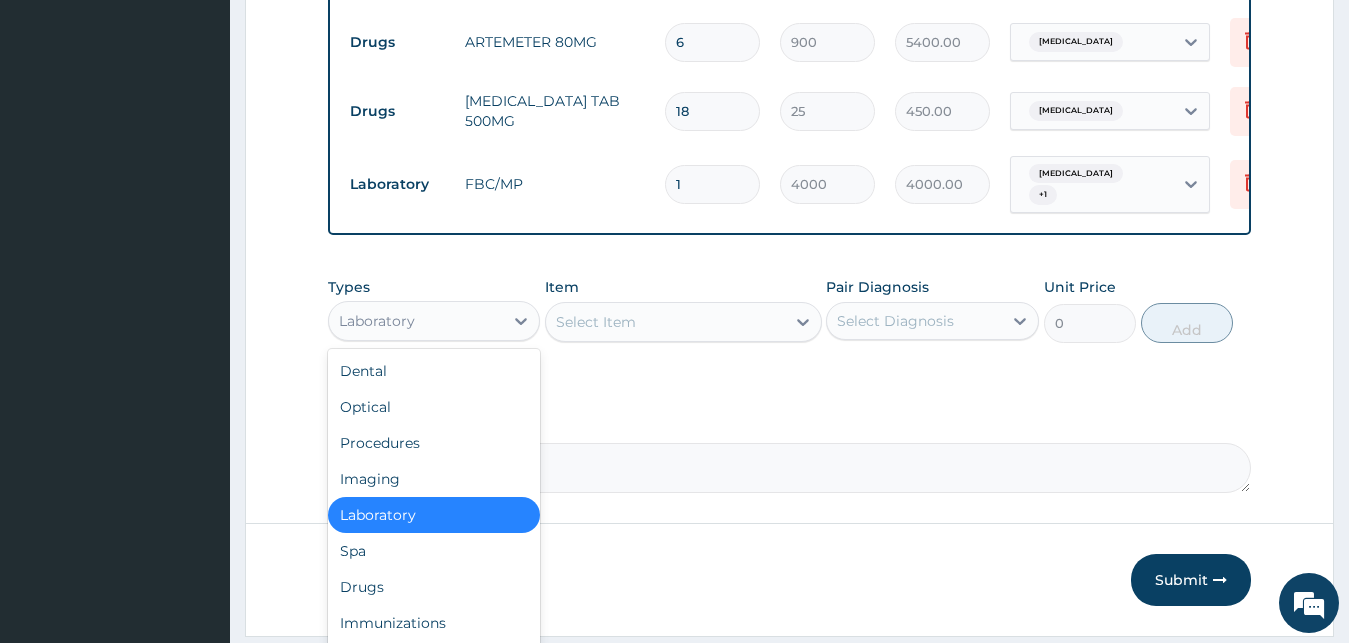 click on "Laboratory" at bounding box center [416, 321] 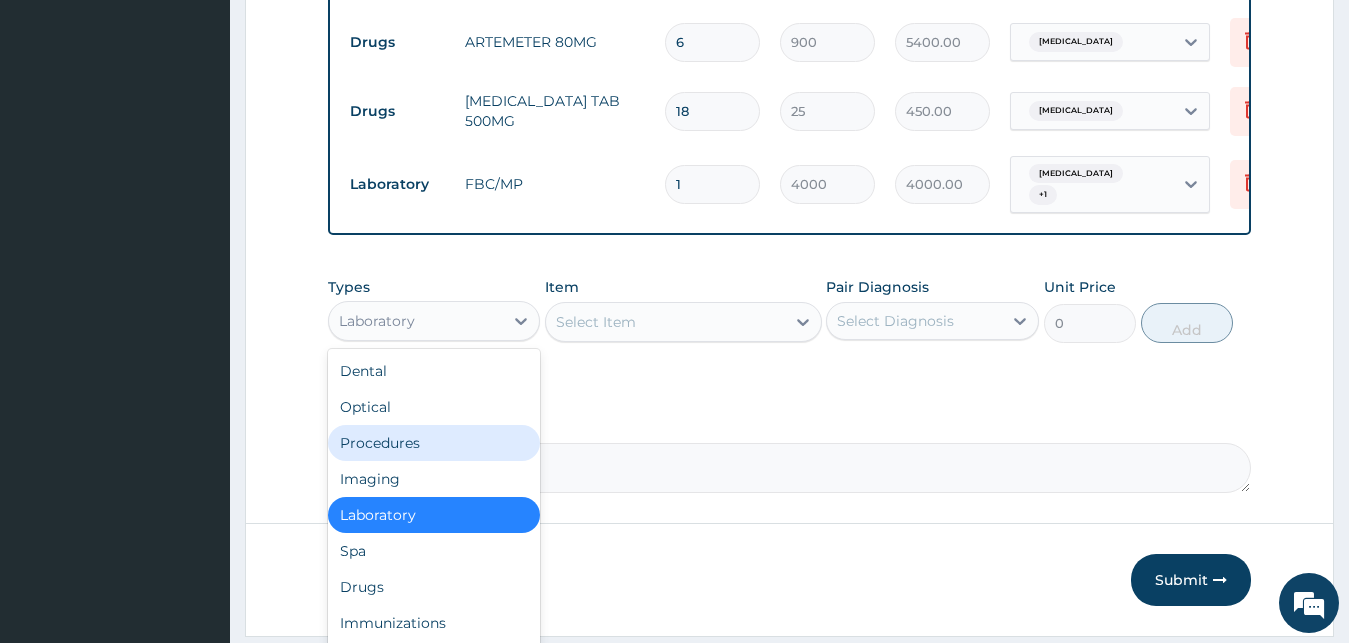 click on "Procedures" at bounding box center [434, 443] 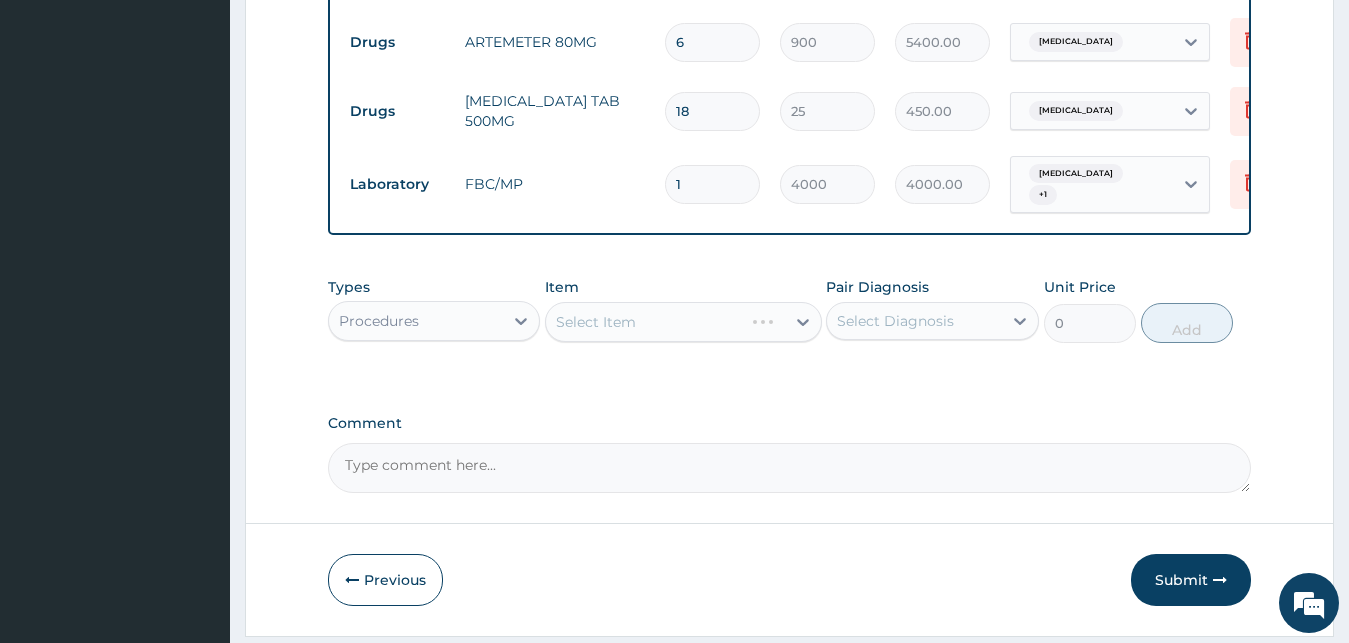 click on "Select Item" at bounding box center [683, 322] 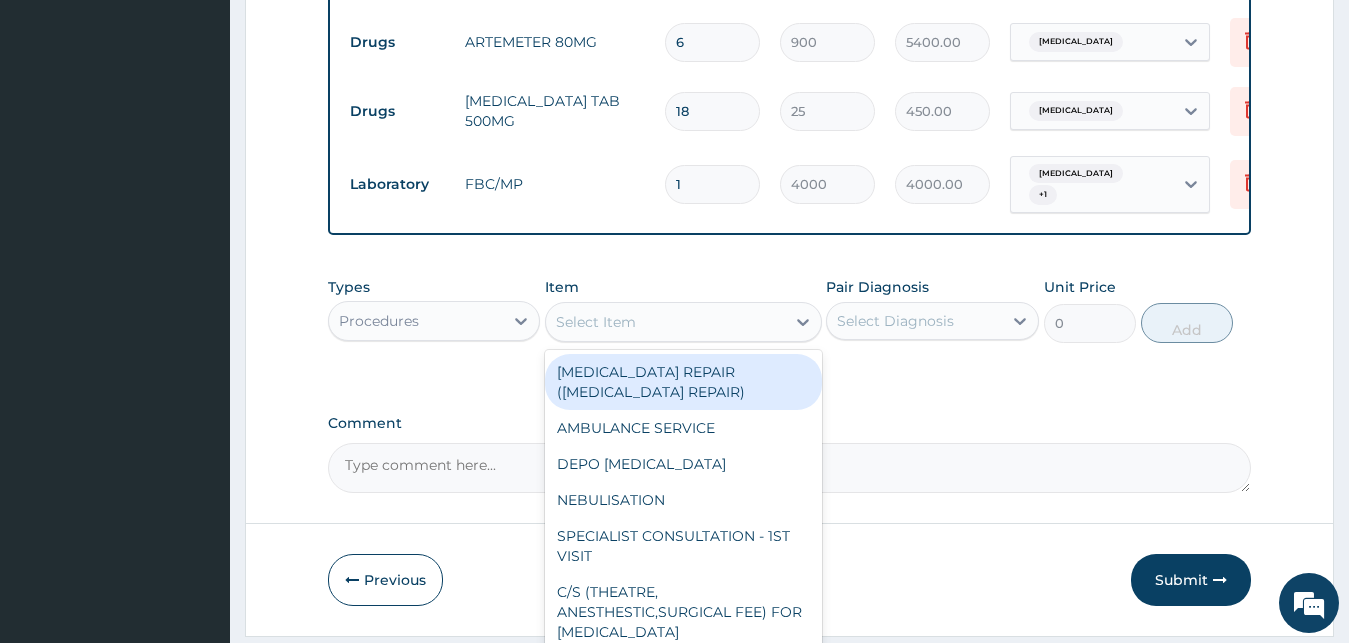 click on "Select Item" at bounding box center (596, 322) 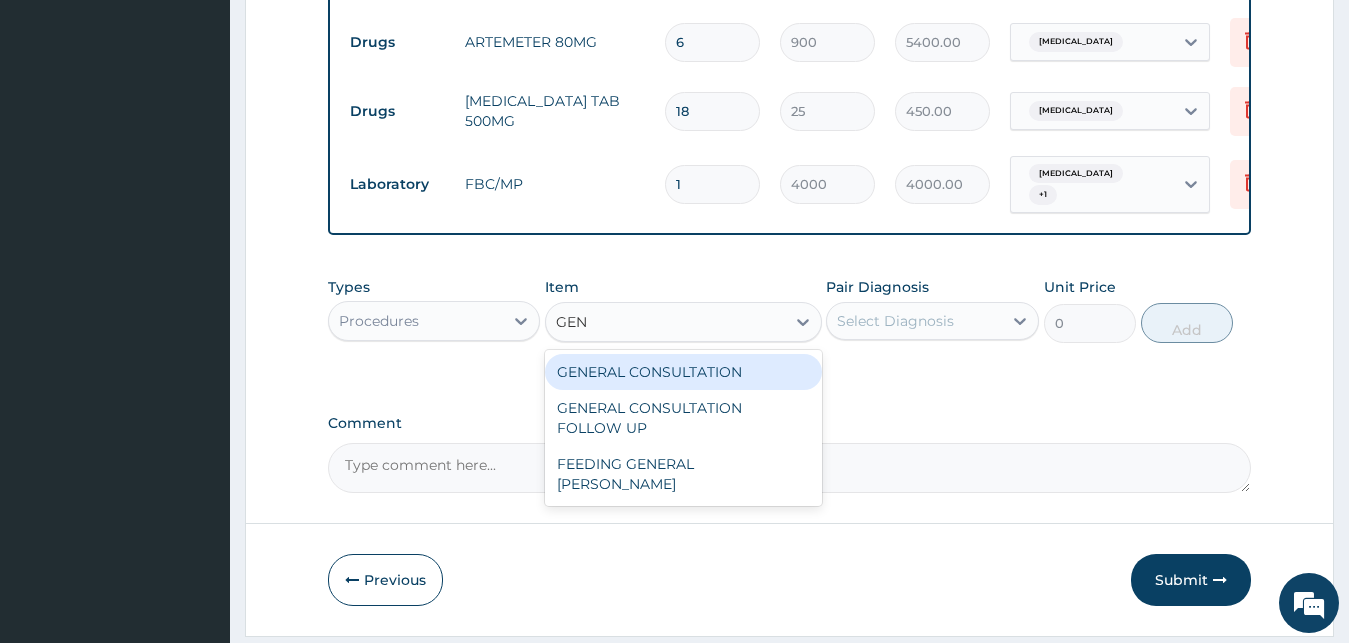 type on "GENE" 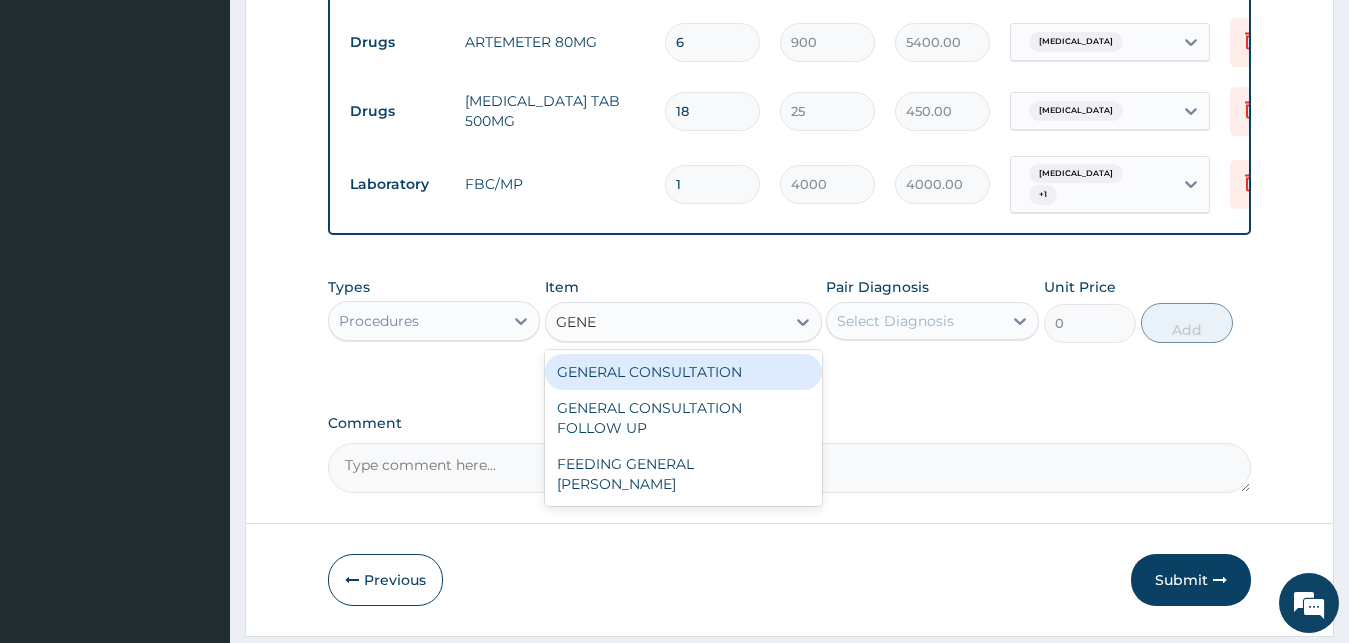 drag, startPoint x: 643, startPoint y: 372, endPoint x: 704, endPoint y: 362, distance: 61.81424 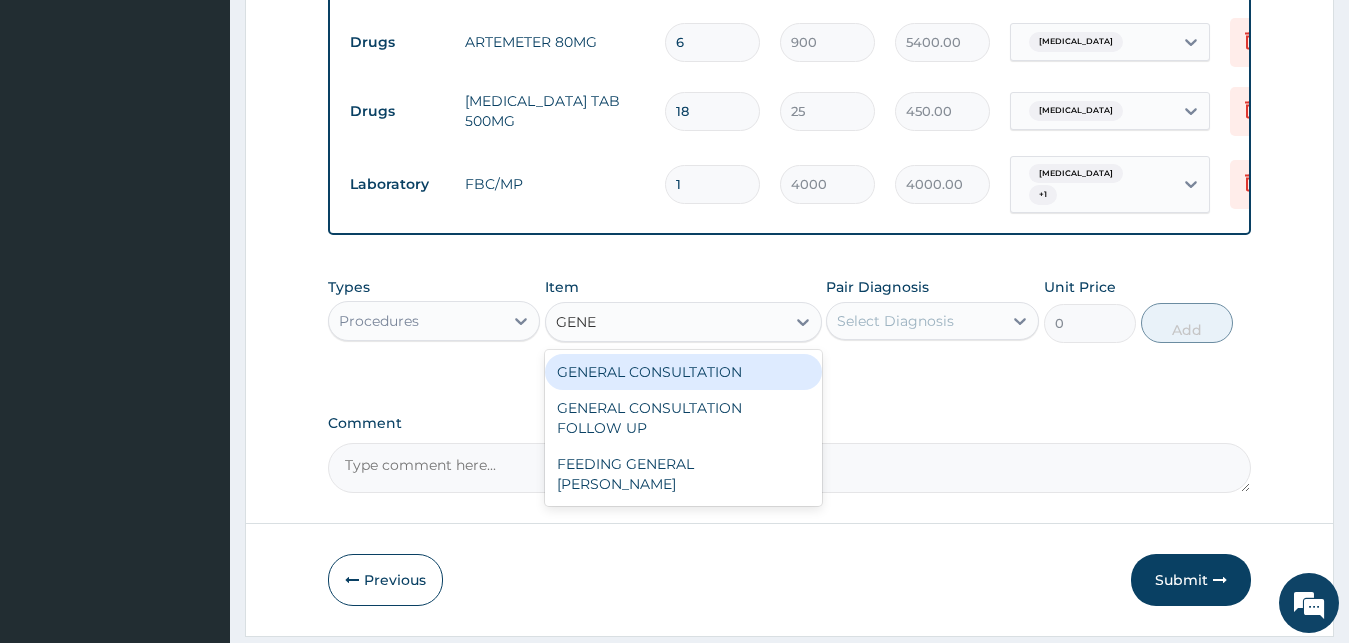 click on "GENERAL CONSULTATION" at bounding box center [683, 372] 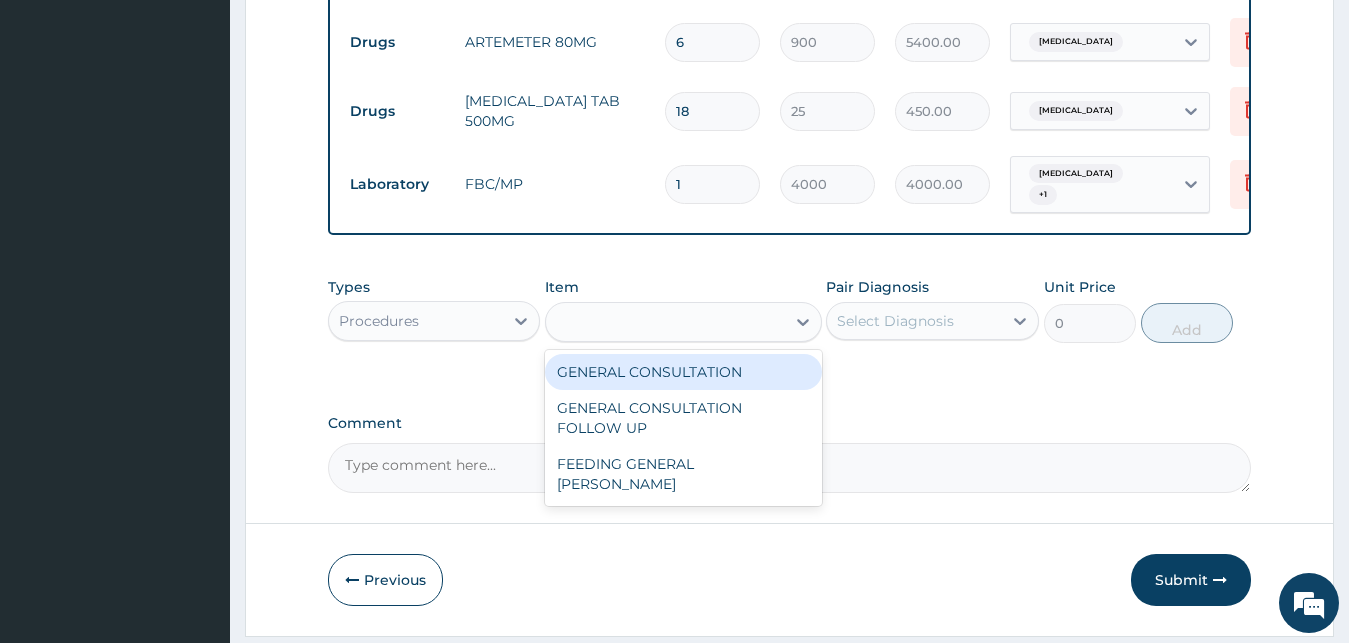 type on "2500" 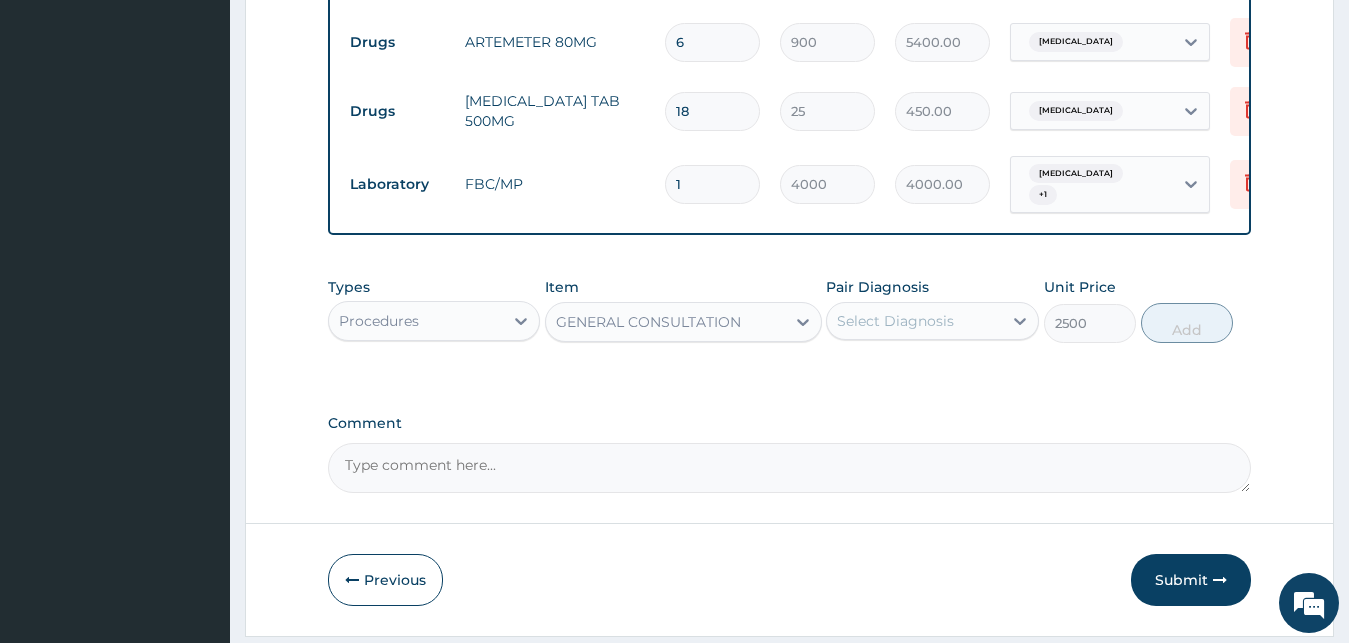 click on "Select Diagnosis" at bounding box center [895, 321] 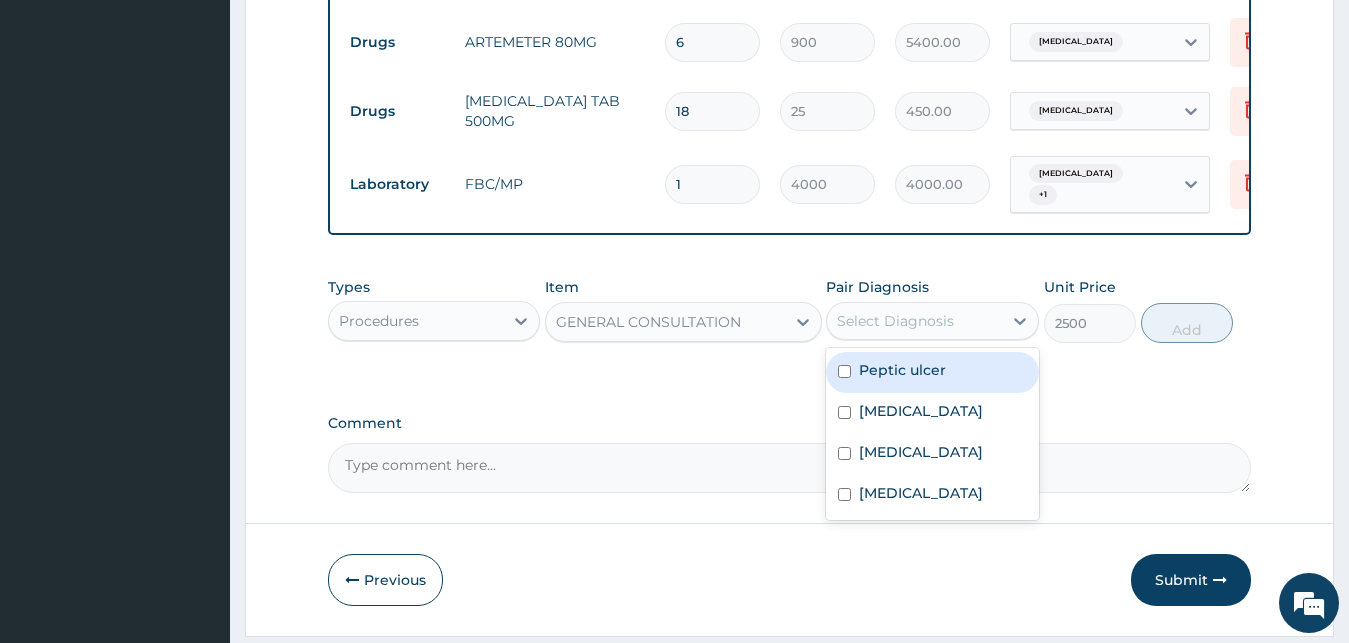 click on "Peptic ulcer" at bounding box center (932, 372) 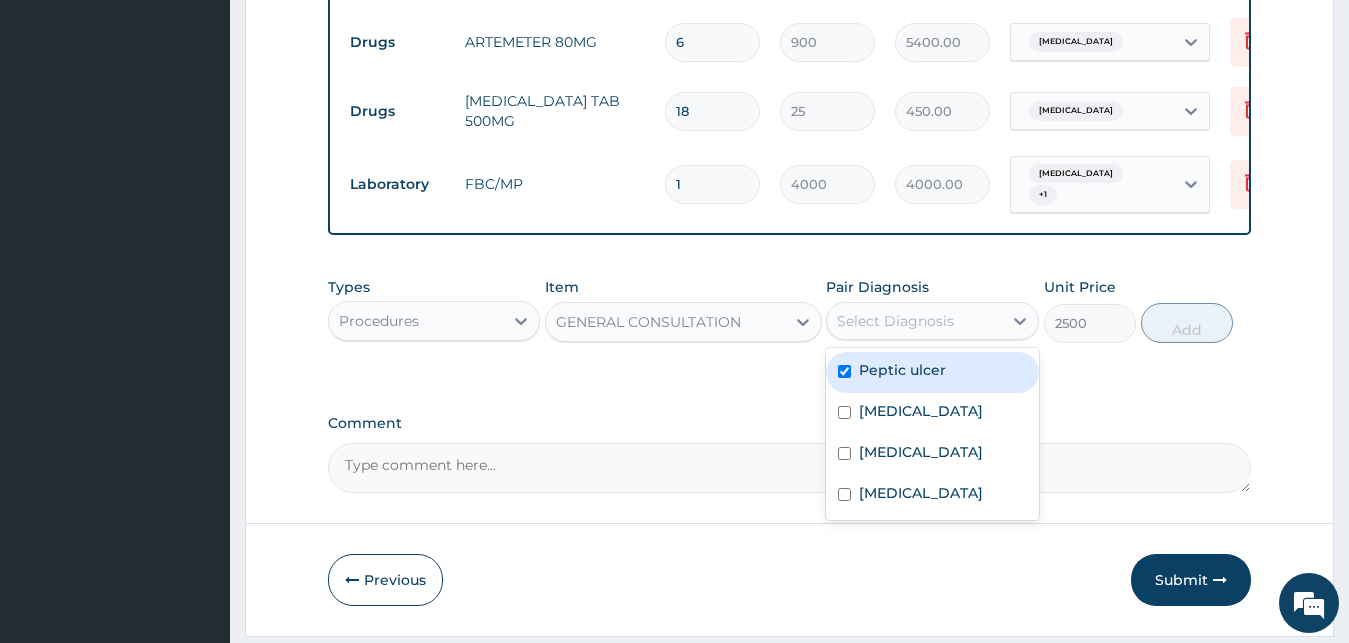 checkbox on "true" 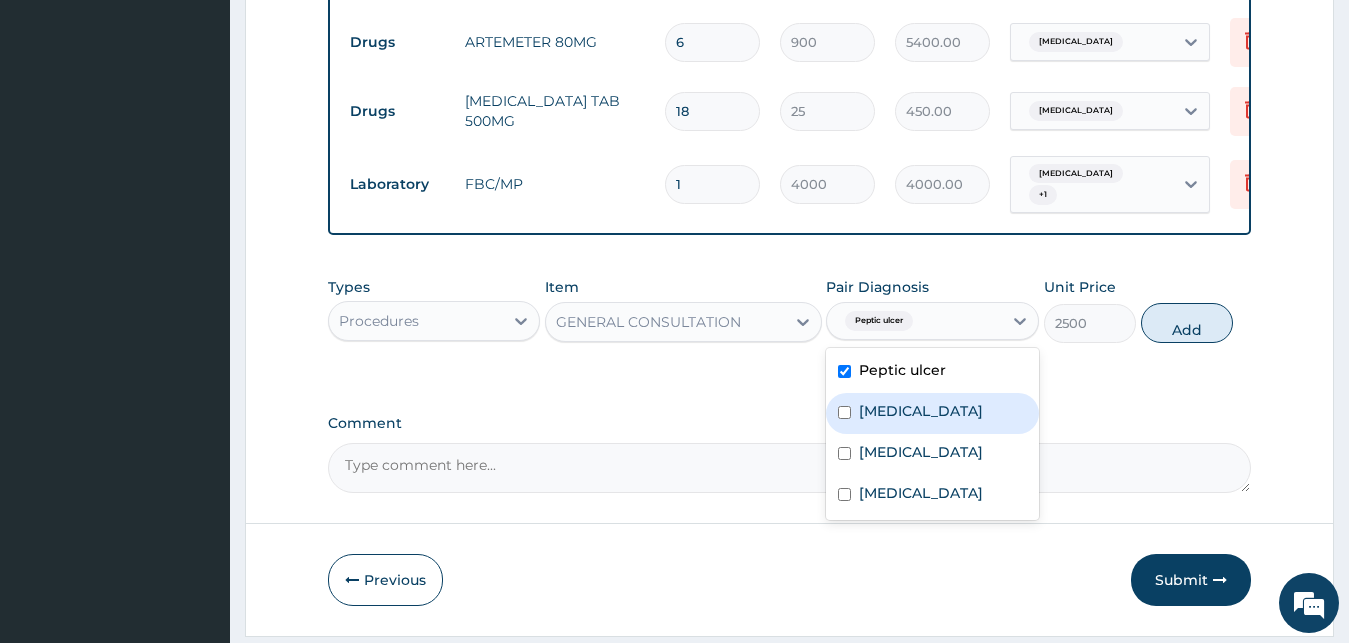 click on "Secondary hypertension" at bounding box center (921, 411) 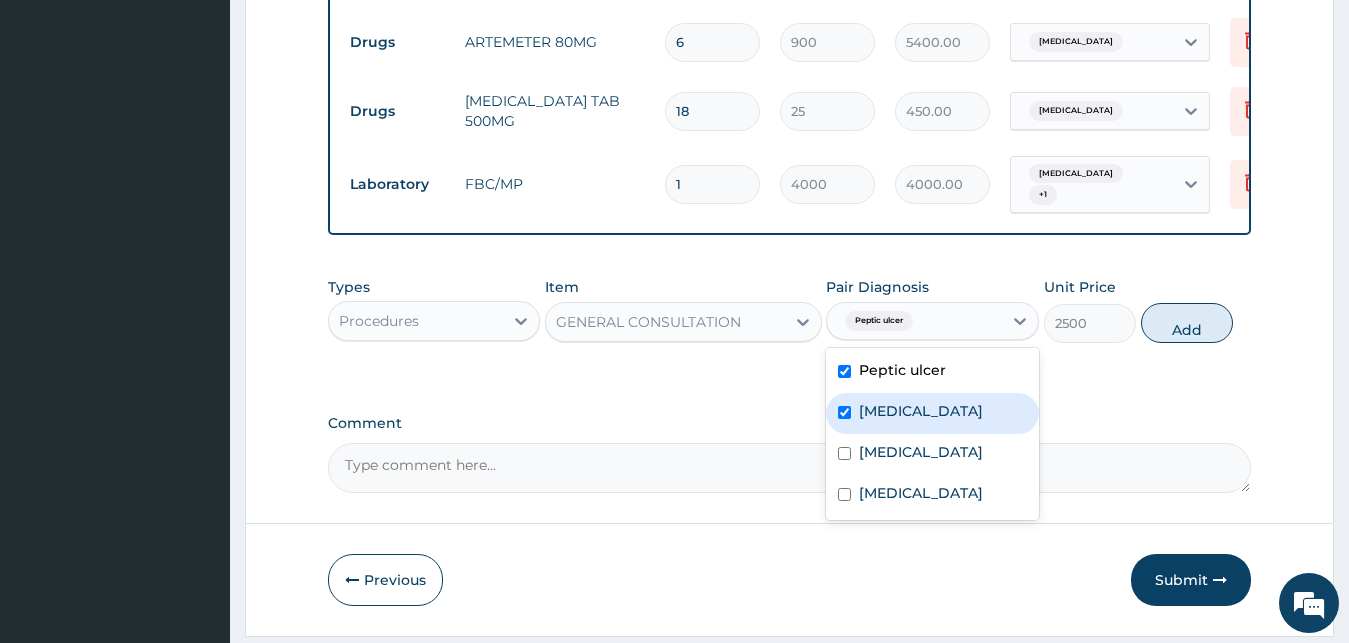 checkbox on "true" 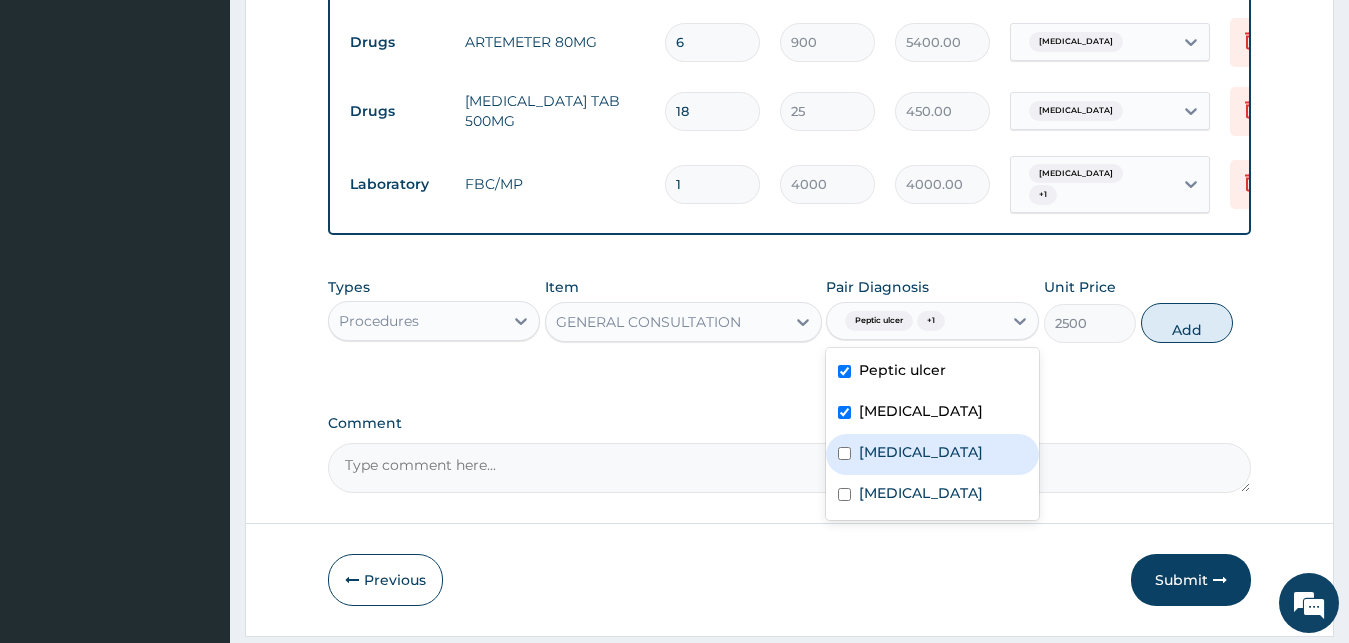 click on "[MEDICAL_DATA]" at bounding box center (932, 454) 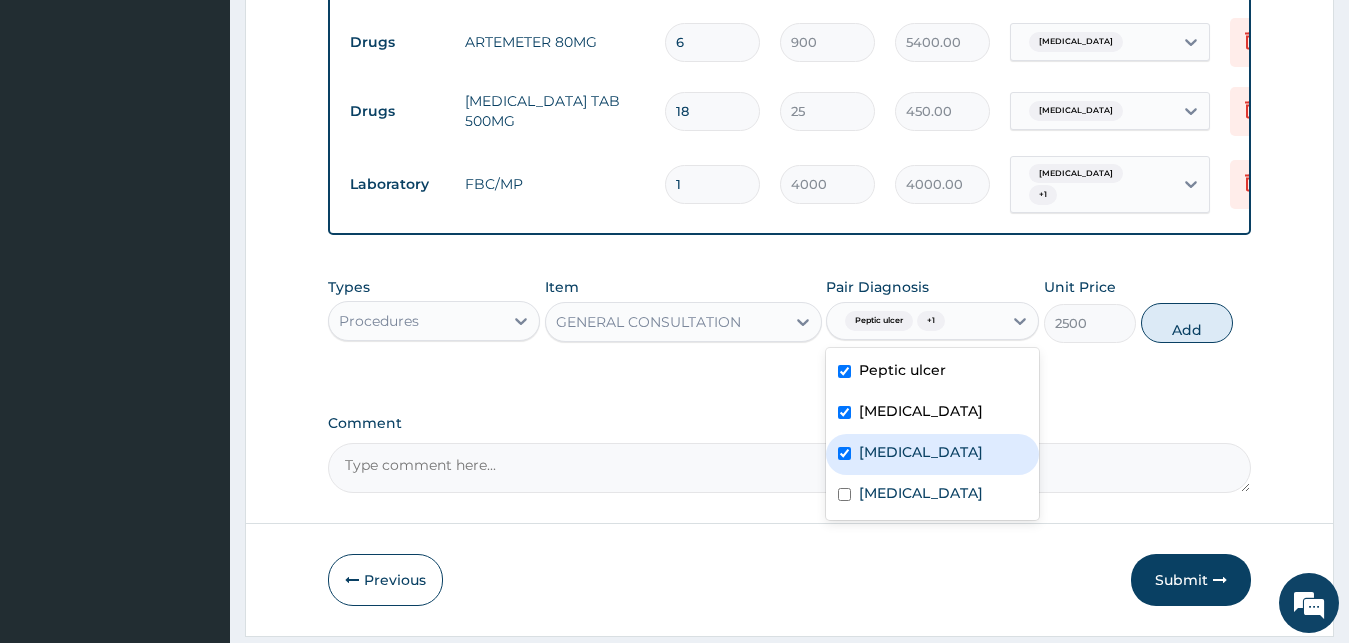checkbox on "true" 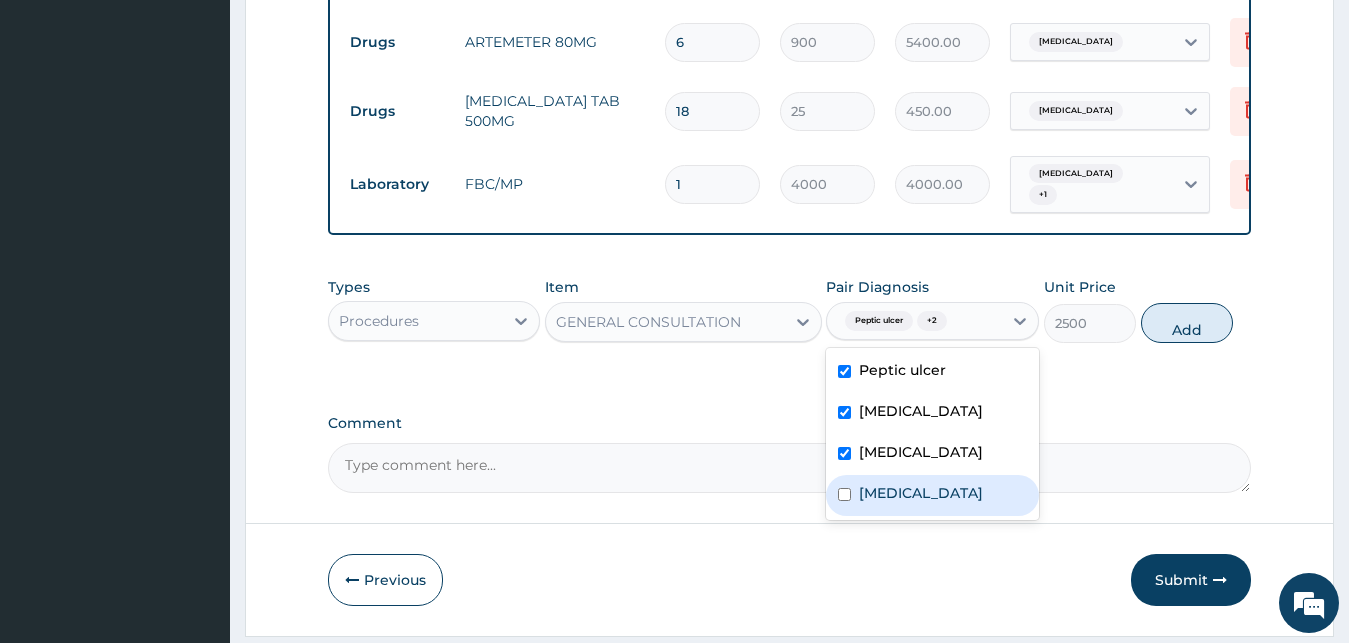 click on "[MEDICAL_DATA]" at bounding box center [932, 495] 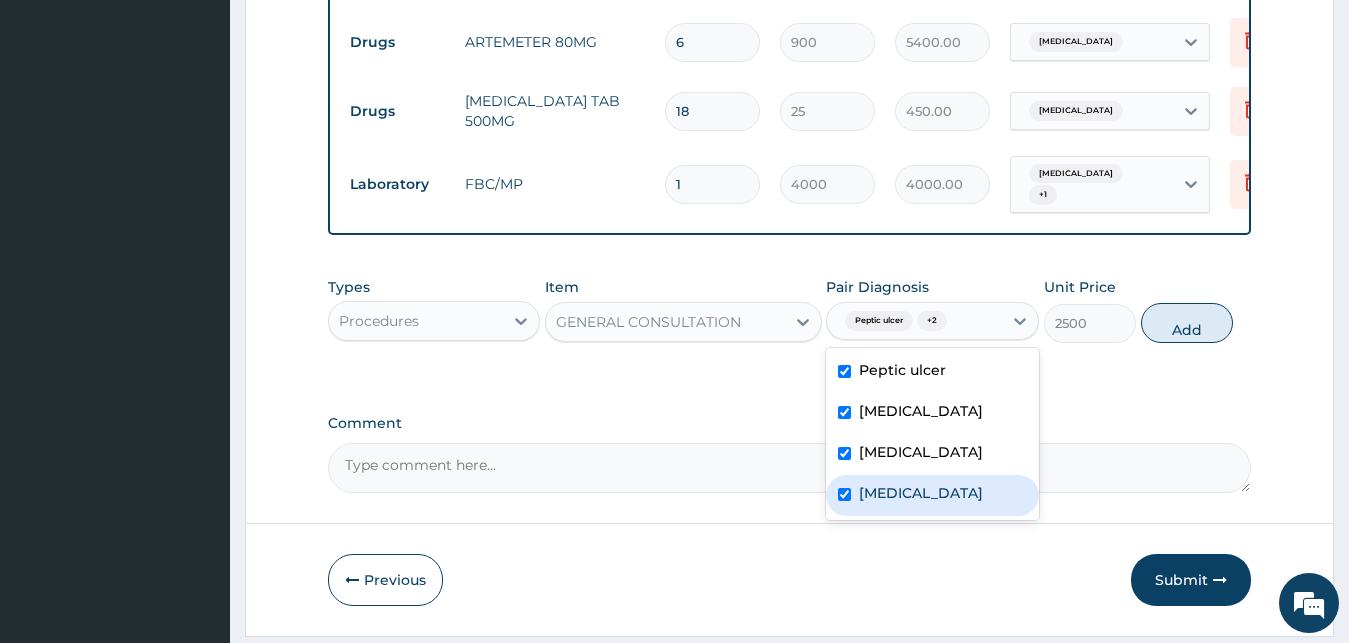 checkbox on "true" 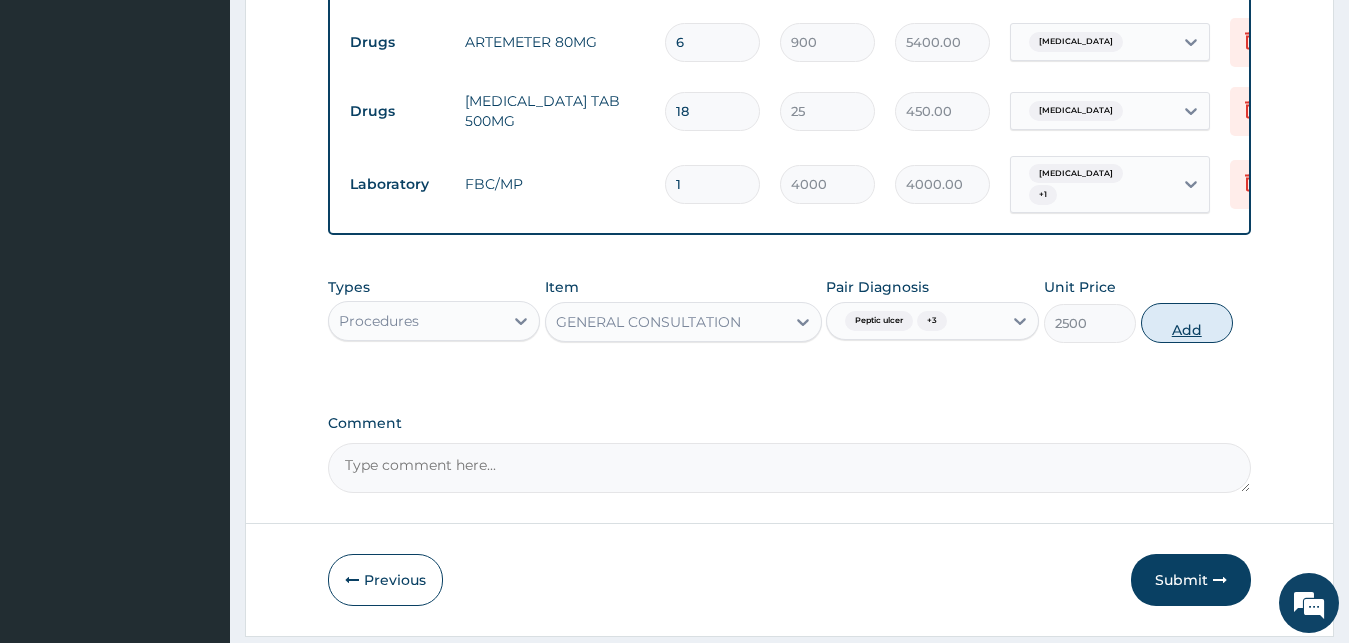 click on "Add" at bounding box center [1187, 323] 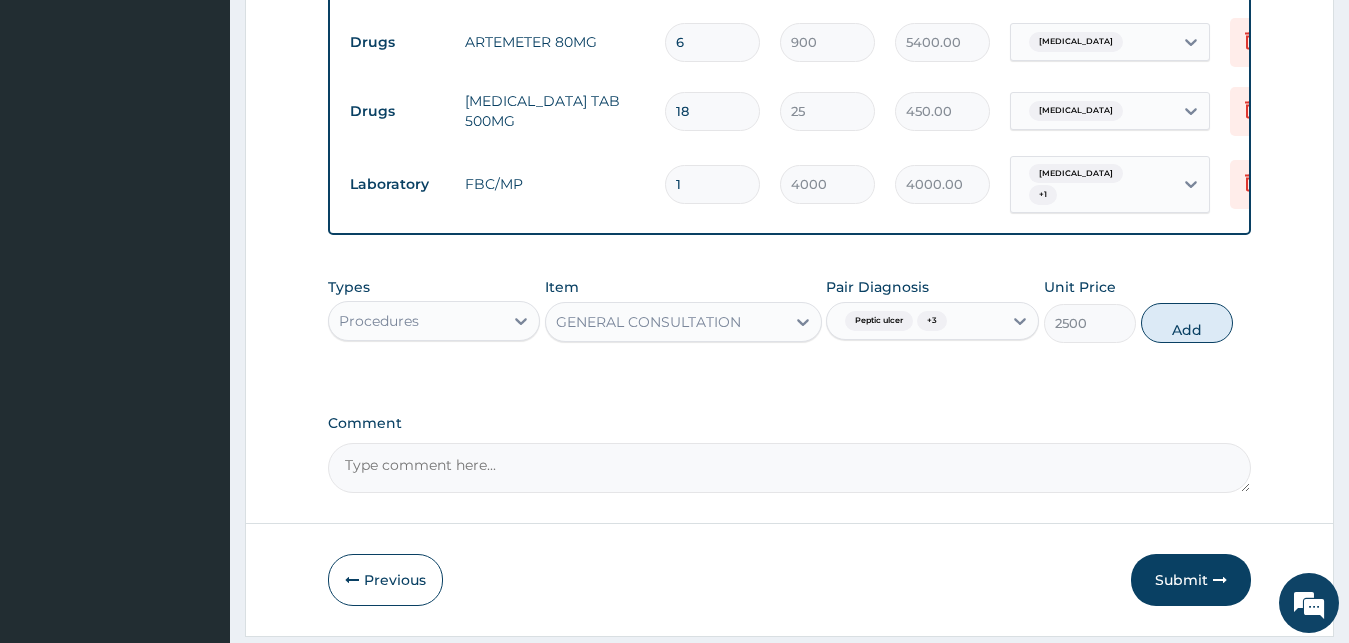 type on "0" 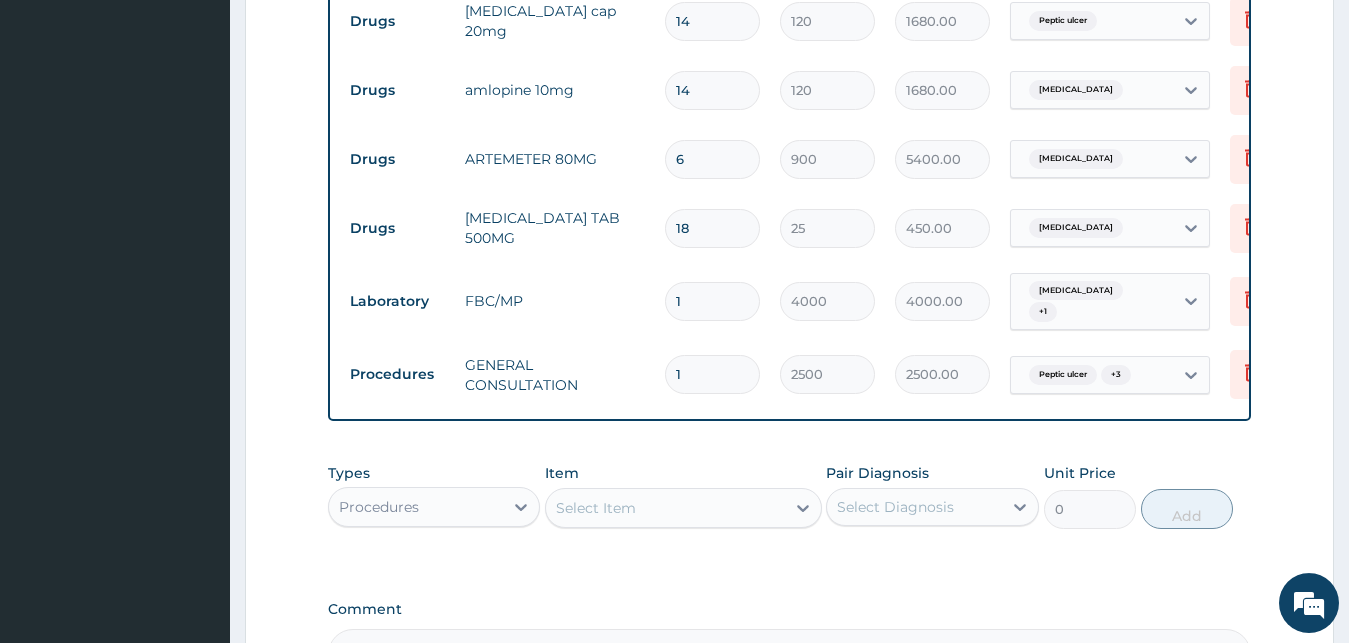 scroll, scrollTop: 724, scrollLeft: 0, axis: vertical 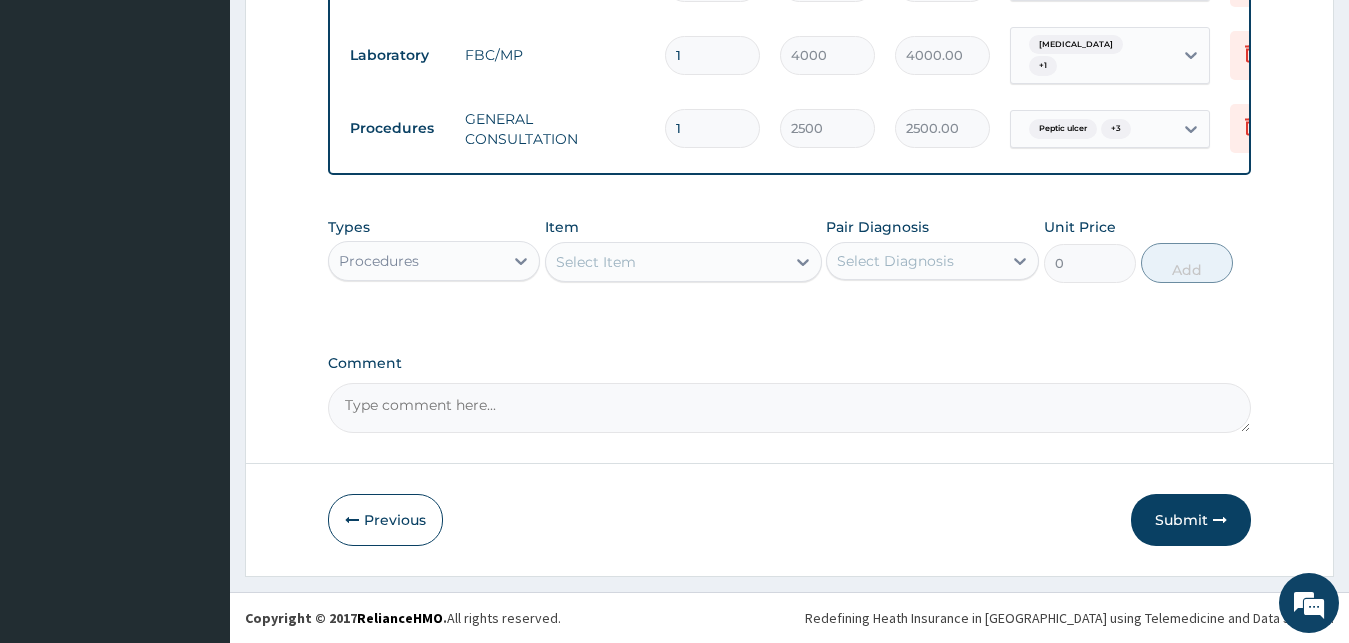 click on "Submit" at bounding box center (1191, 520) 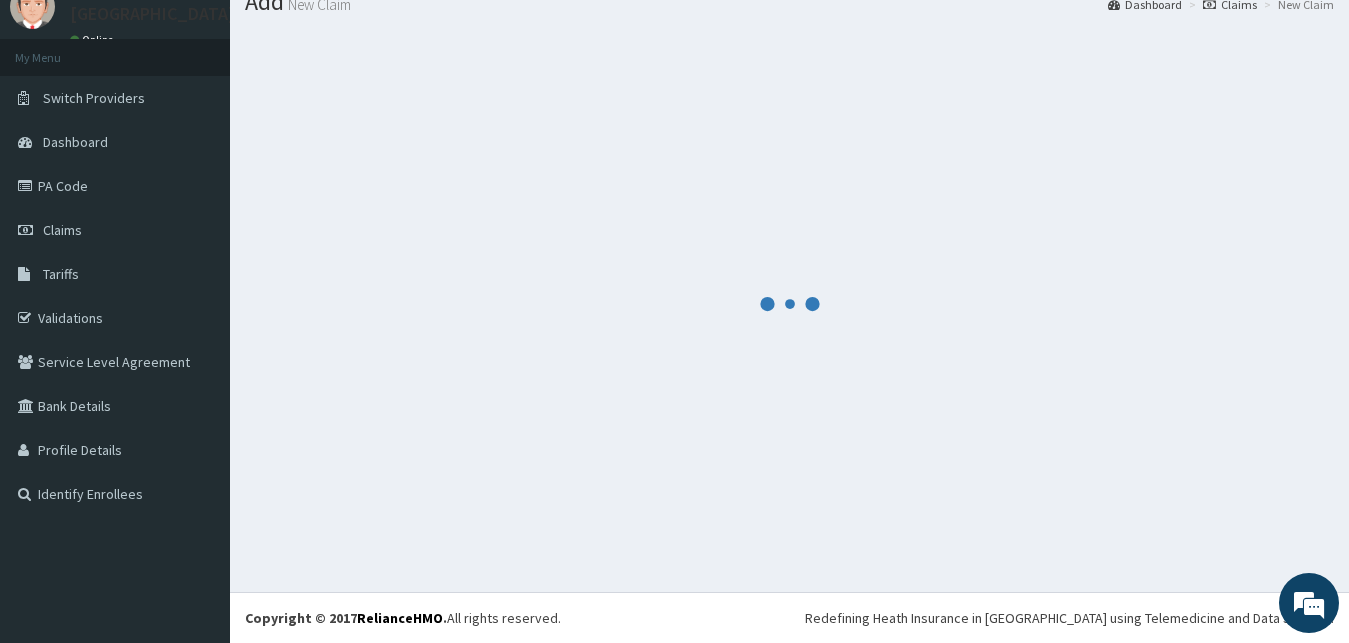 scroll, scrollTop: 76, scrollLeft: 0, axis: vertical 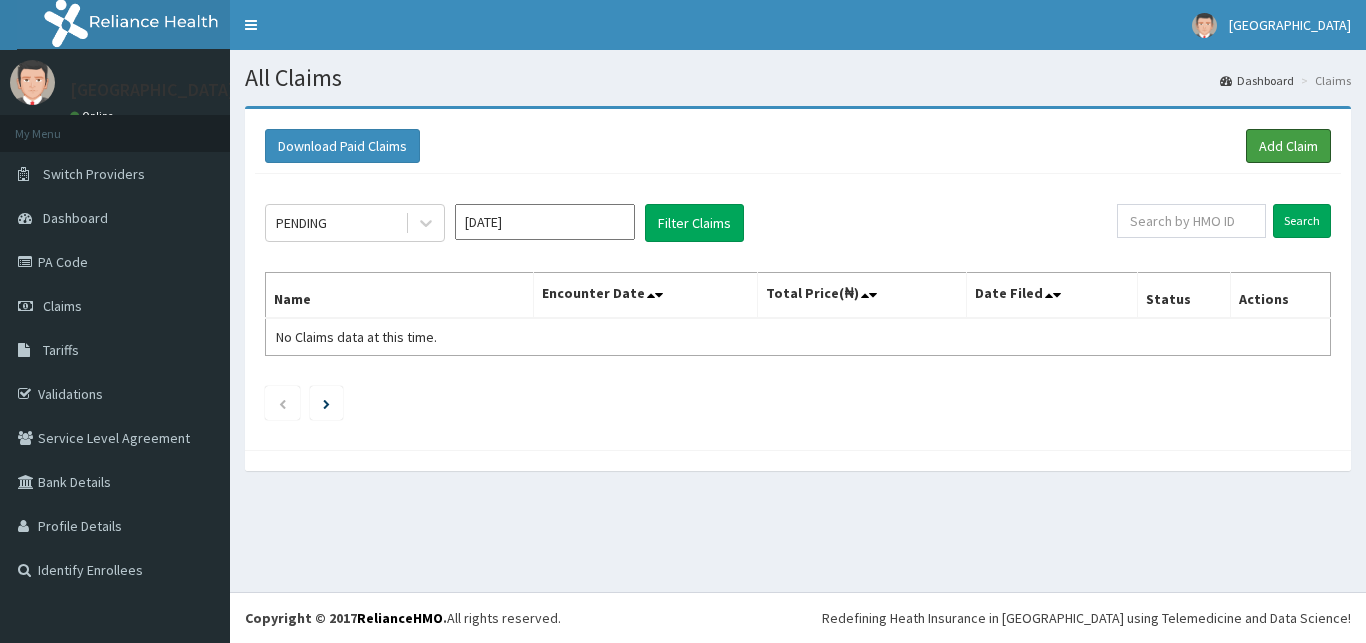 drag, startPoint x: 1269, startPoint y: 158, endPoint x: 1038, endPoint y: 265, distance: 254.57808 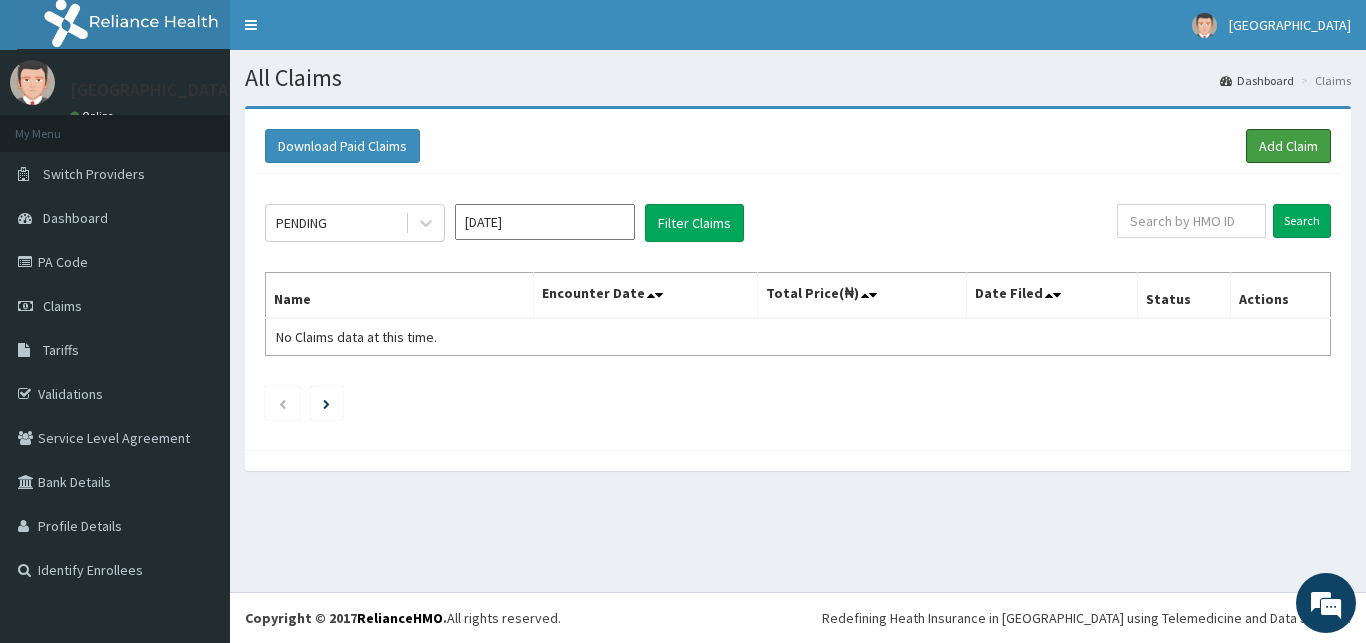 scroll, scrollTop: 0, scrollLeft: 0, axis: both 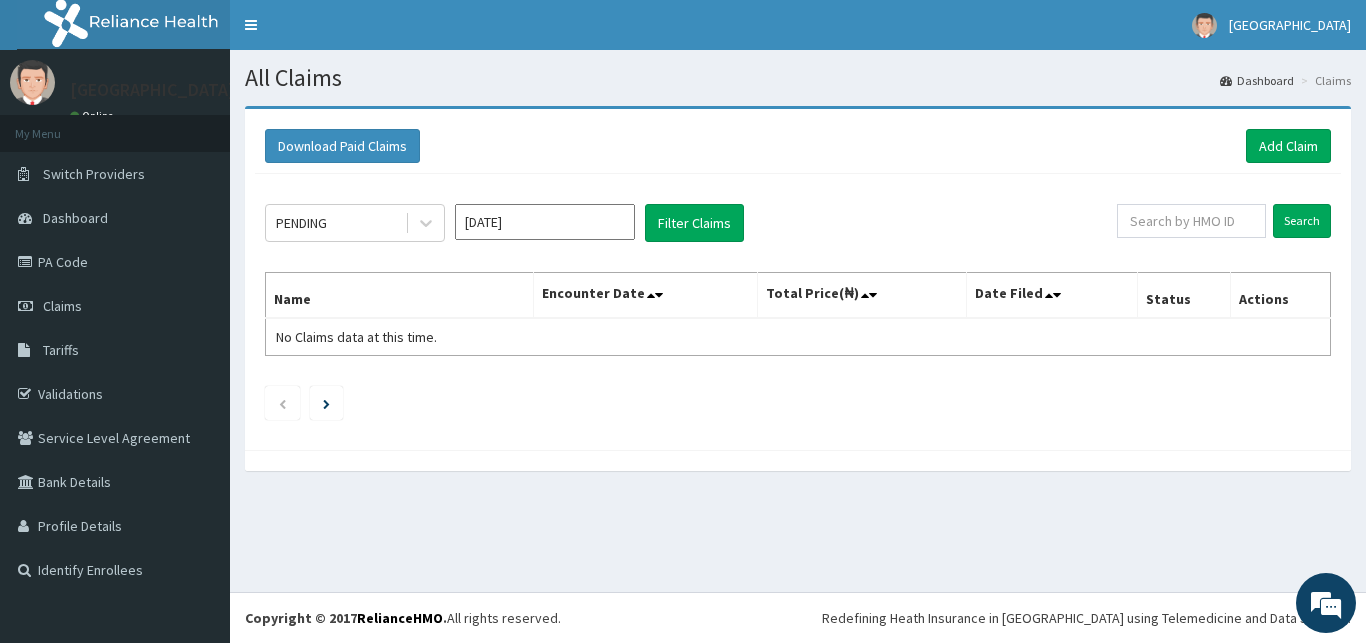 click on "Download Paid Claims Add Claim" at bounding box center [798, 146] 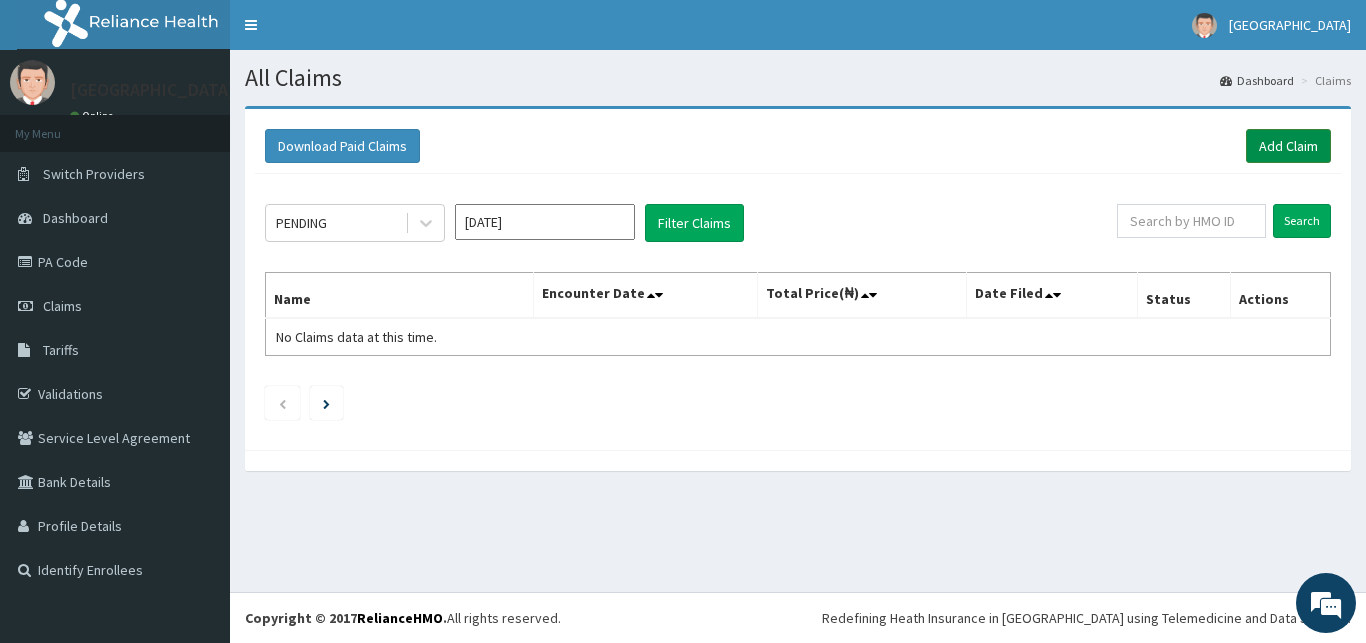 click on "Add Claim" at bounding box center (1288, 146) 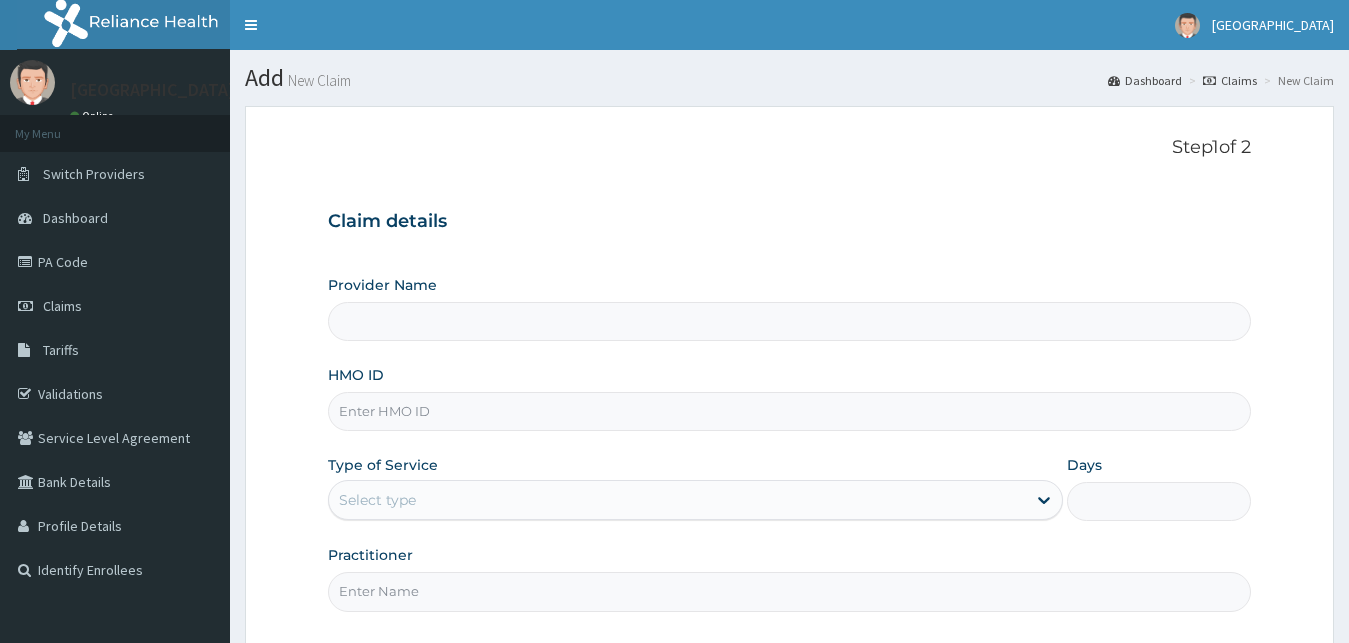 scroll, scrollTop: 0, scrollLeft: 0, axis: both 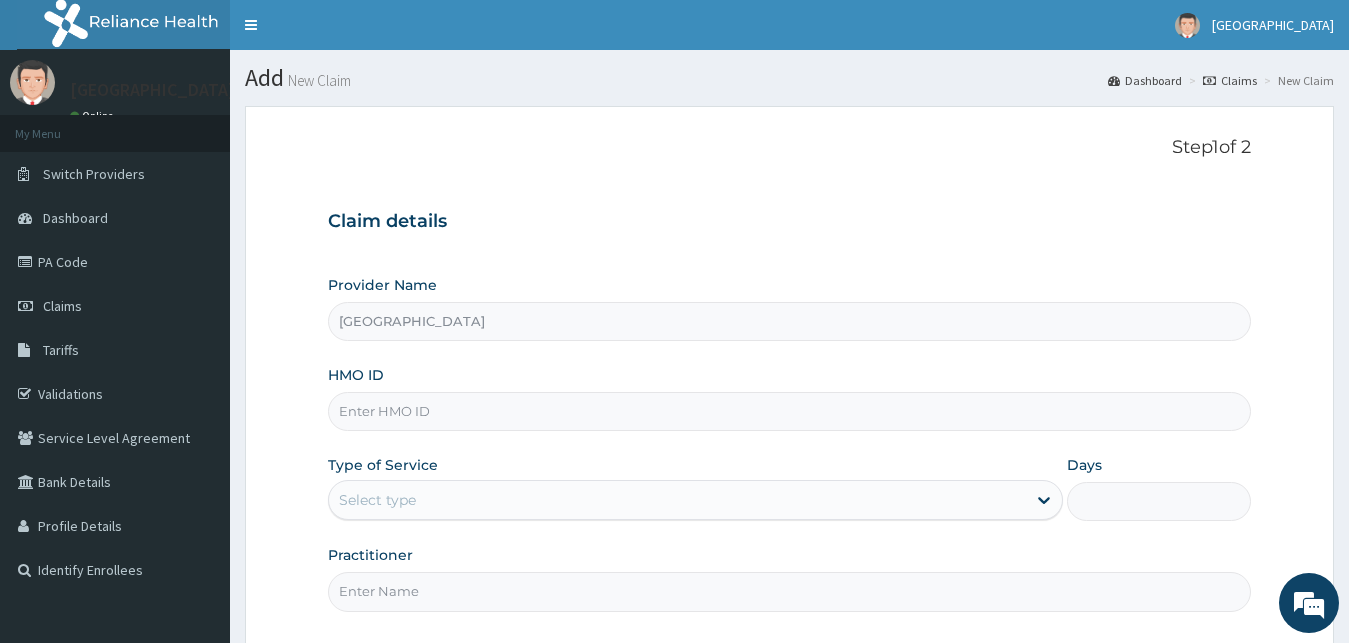 paste on "CAO/10006/B" 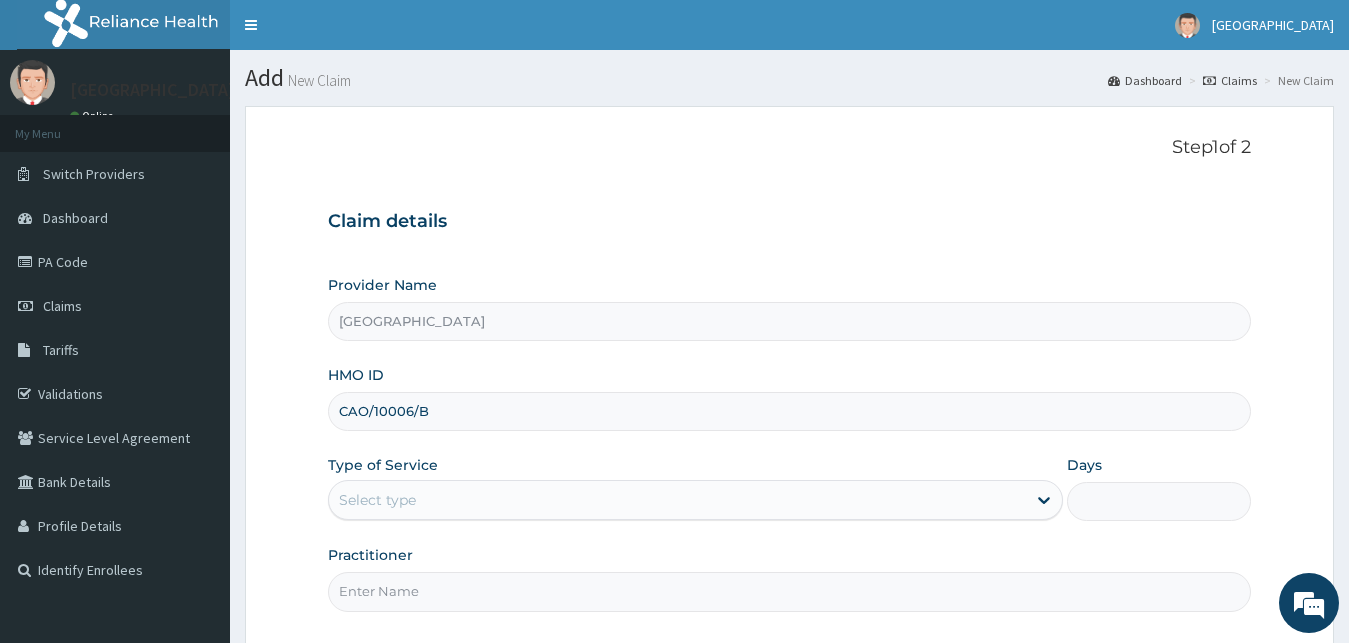 click on "CAO/10006/B" at bounding box center (790, 411) 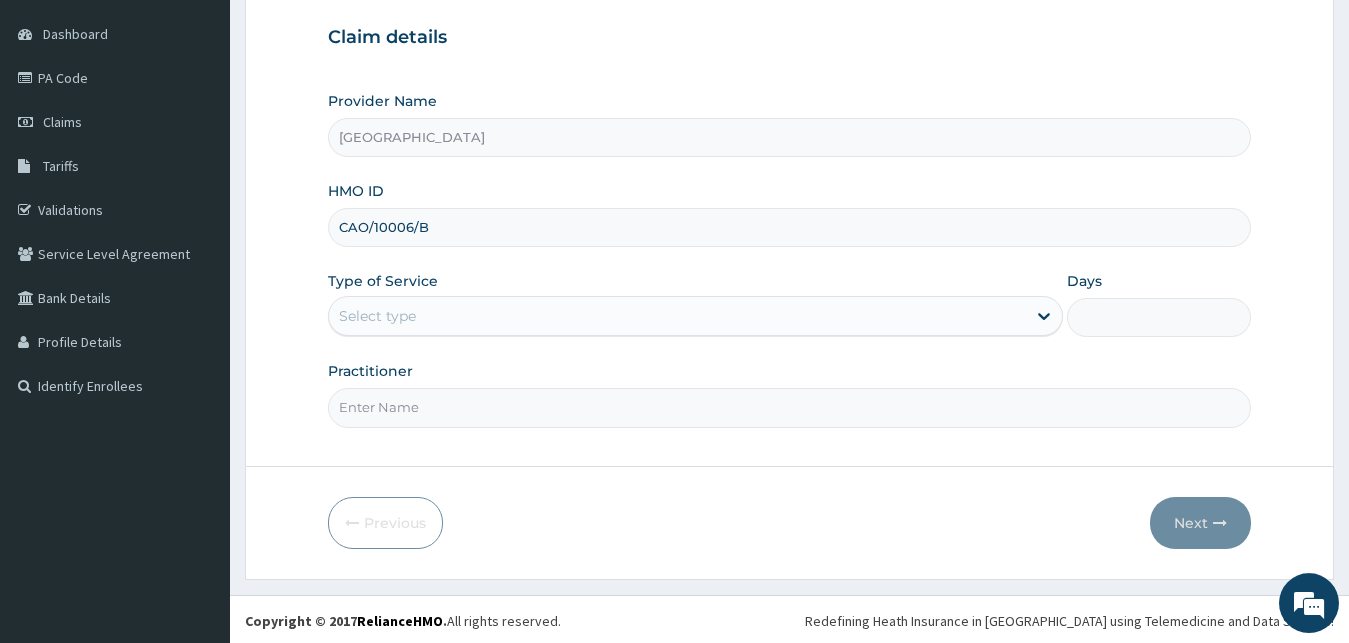 scroll, scrollTop: 187, scrollLeft: 0, axis: vertical 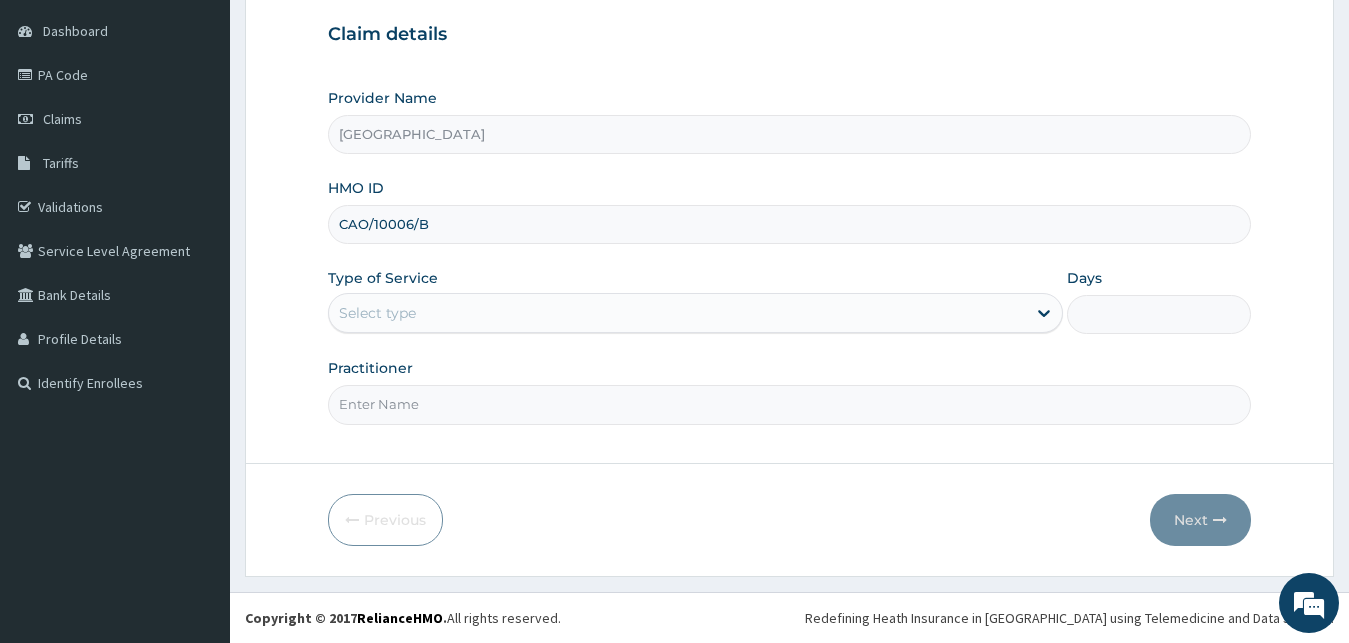 type on "CAO/10006/B" 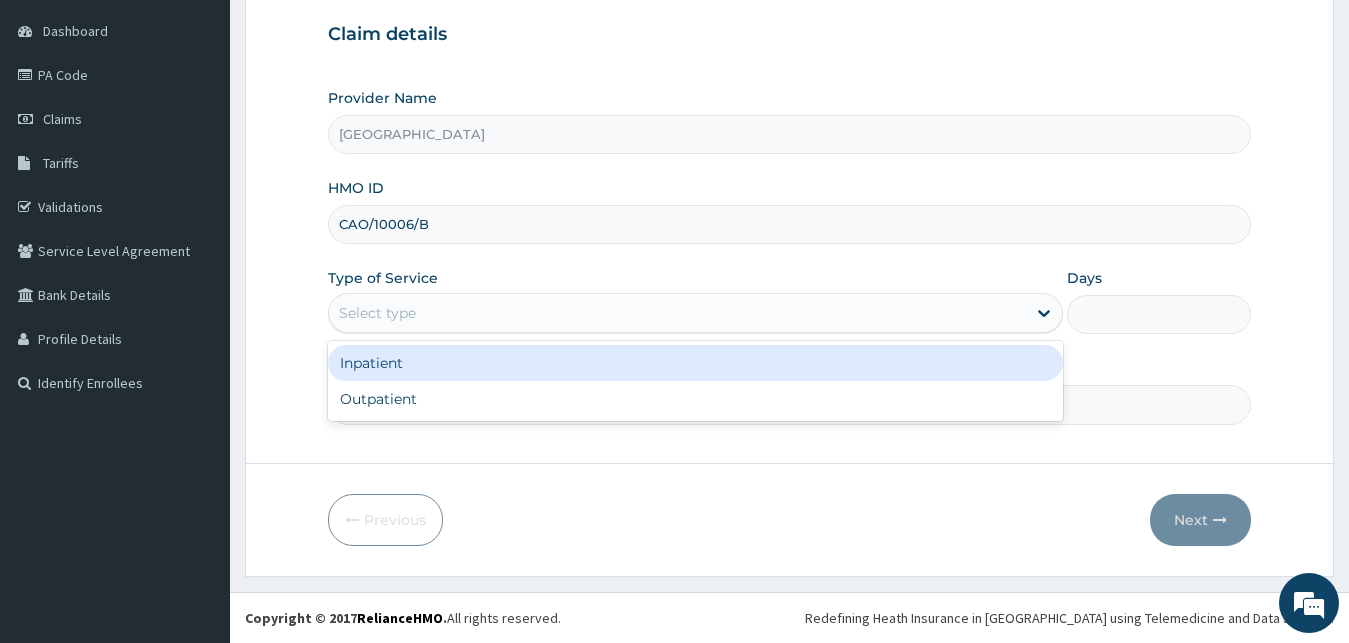 drag, startPoint x: 386, startPoint y: 314, endPoint x: 395, endPoint y: 378, distance: 64.629715 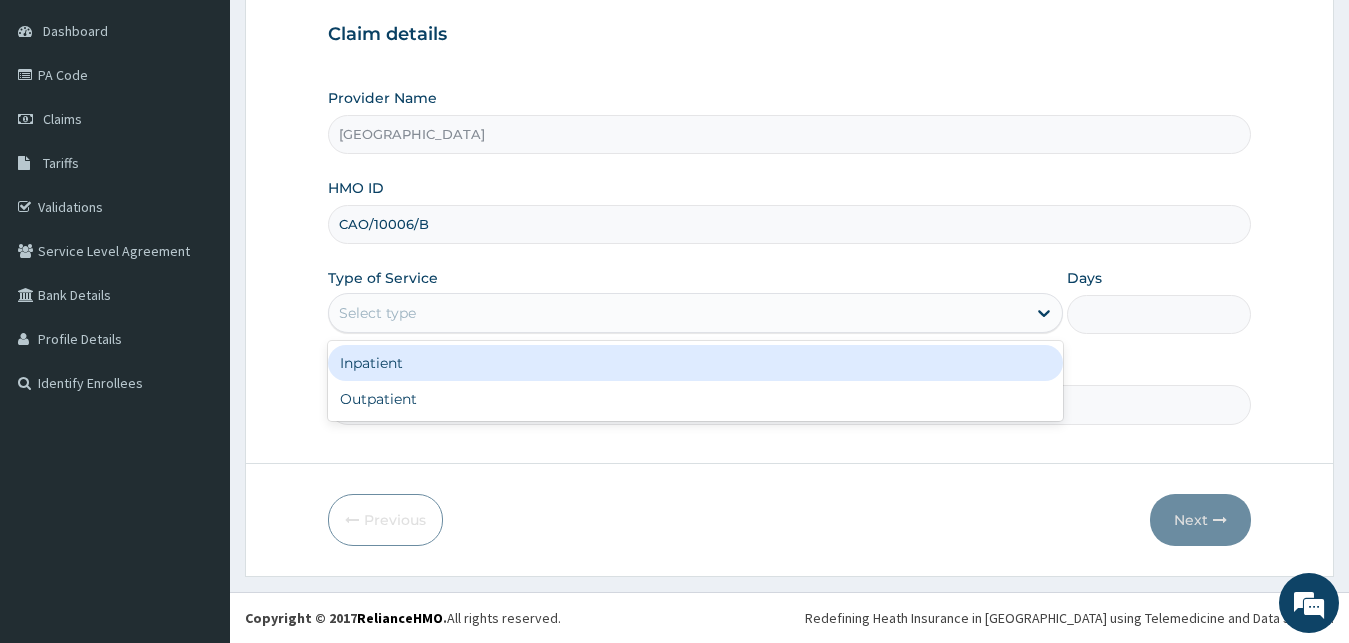 click on "Select type" at bounding box center (377, 313) 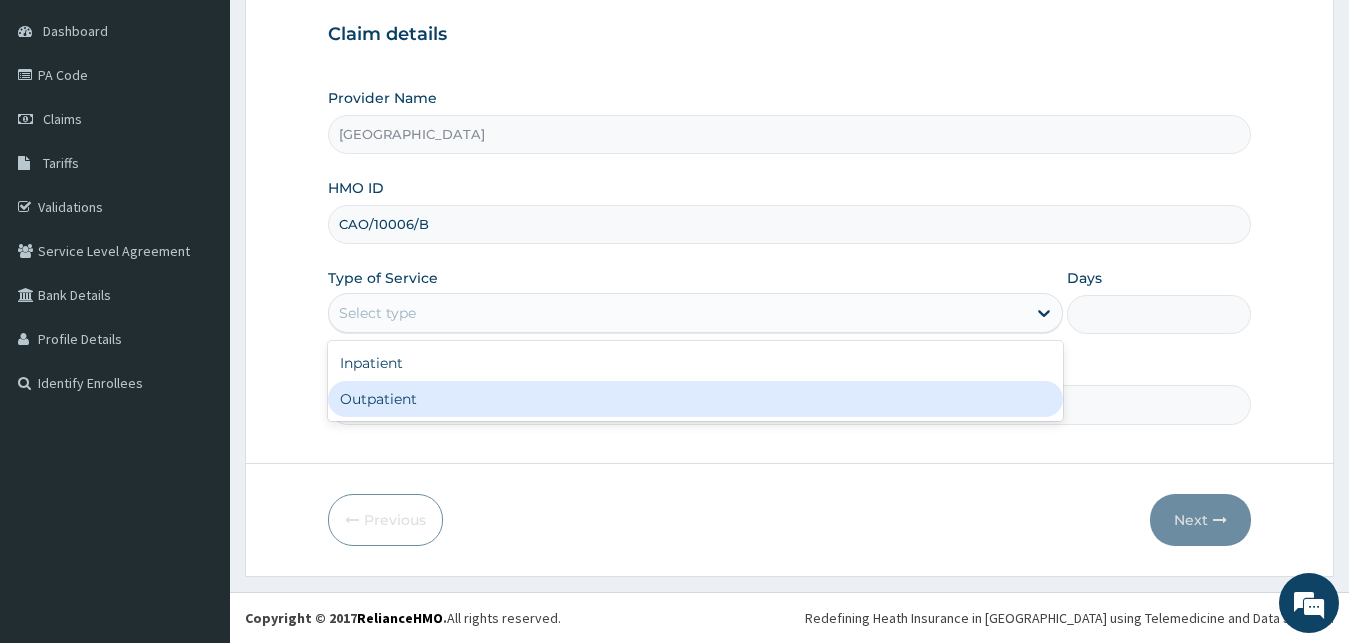 click on "Outpatient" at bounding box center [696, 399] 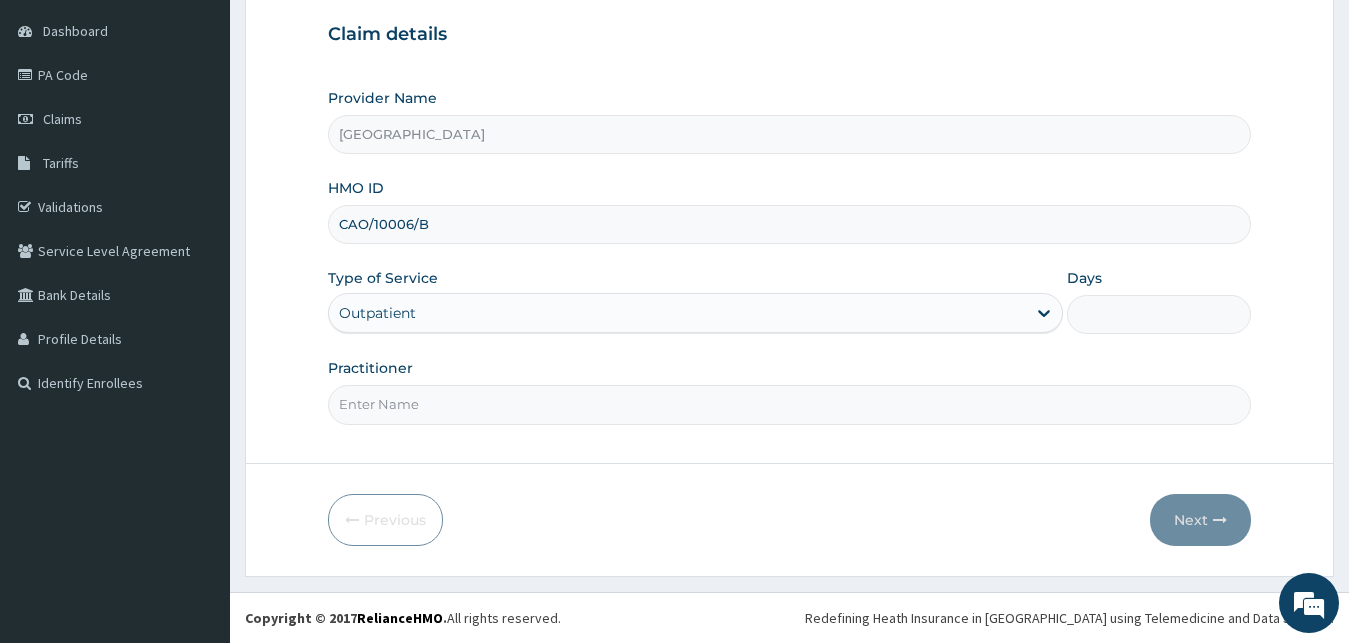 type on "1" 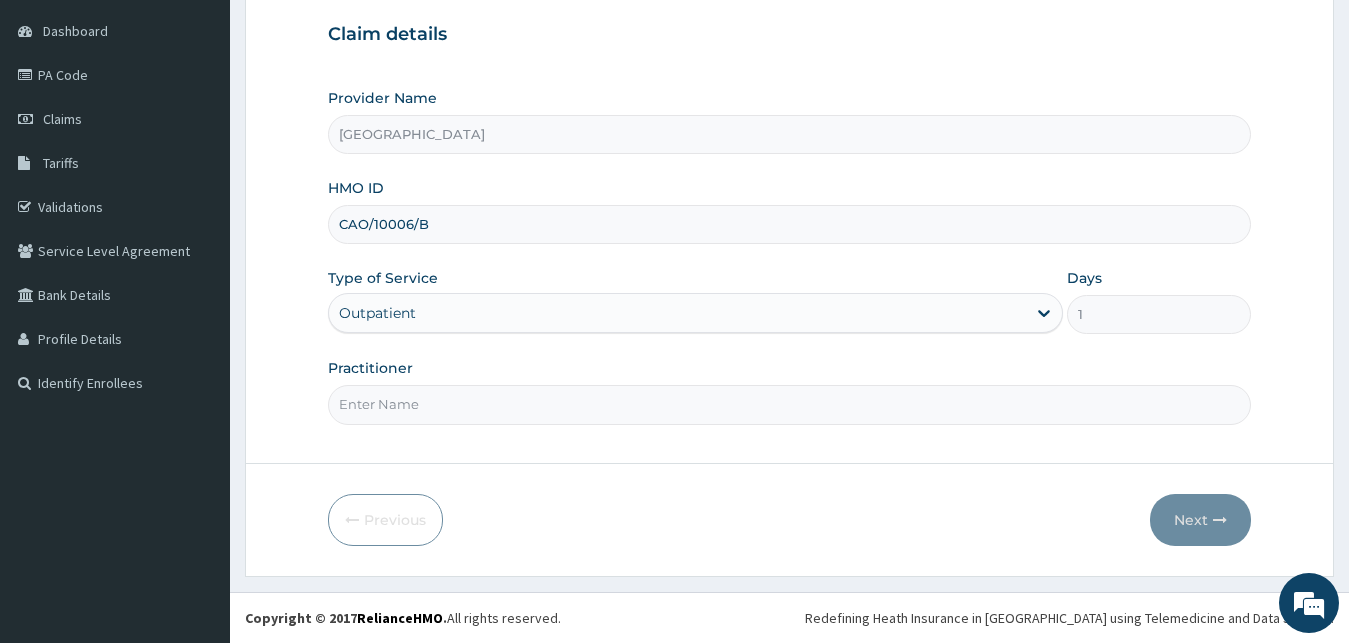 click on "Practitioner" at bounding box center [790, 404] 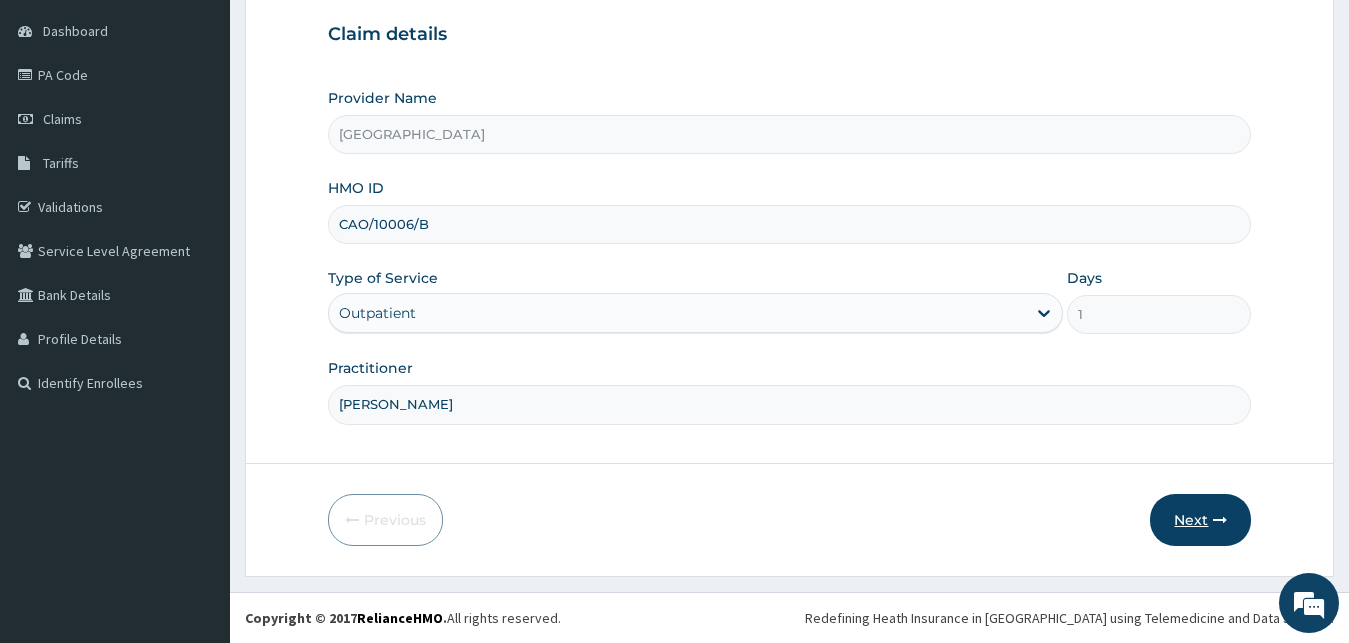 type on "[PERSON_NAME]" 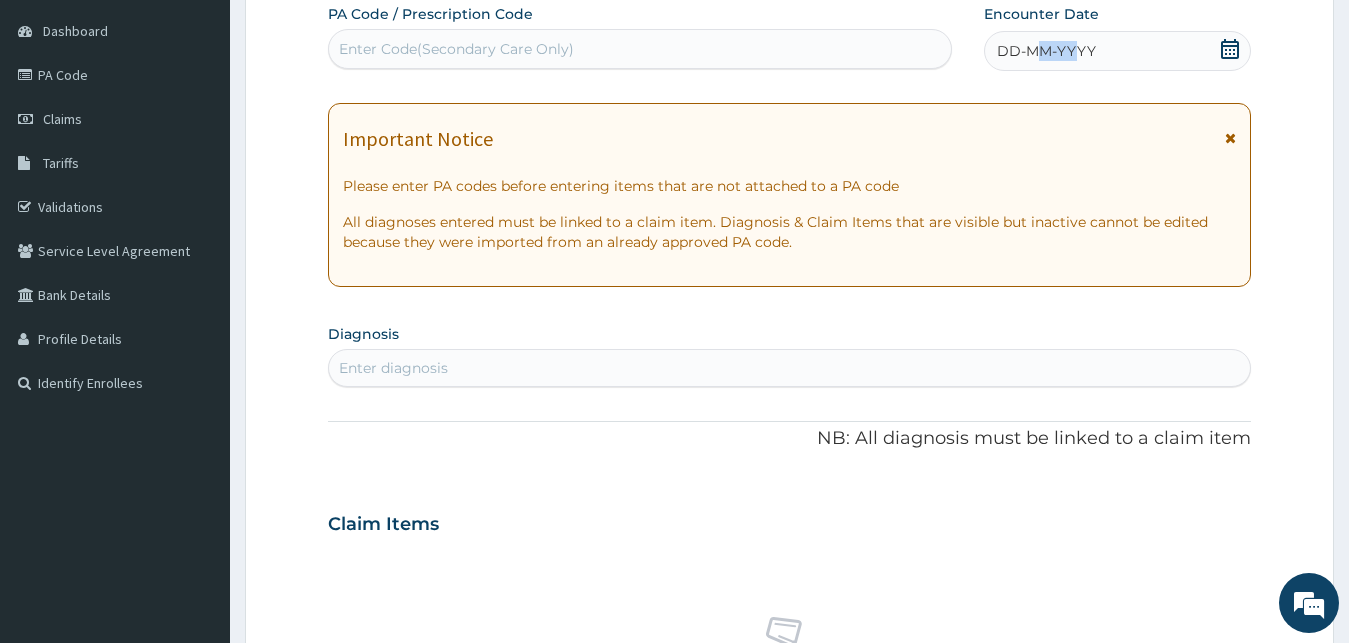drag, startPoint x: 1075, startPoint y: 61, endPoint x: 929, endPoint y: 69, distance: 146.21901 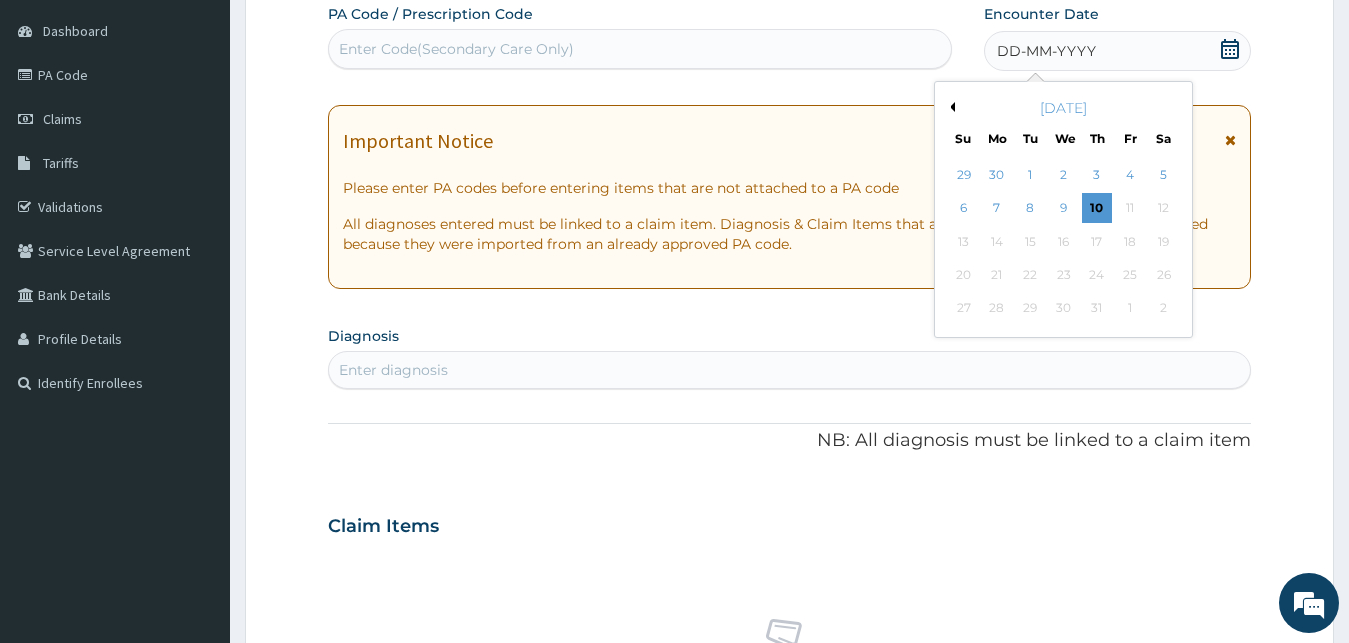 click on "Previous Month" at bounding box center [950, 107] 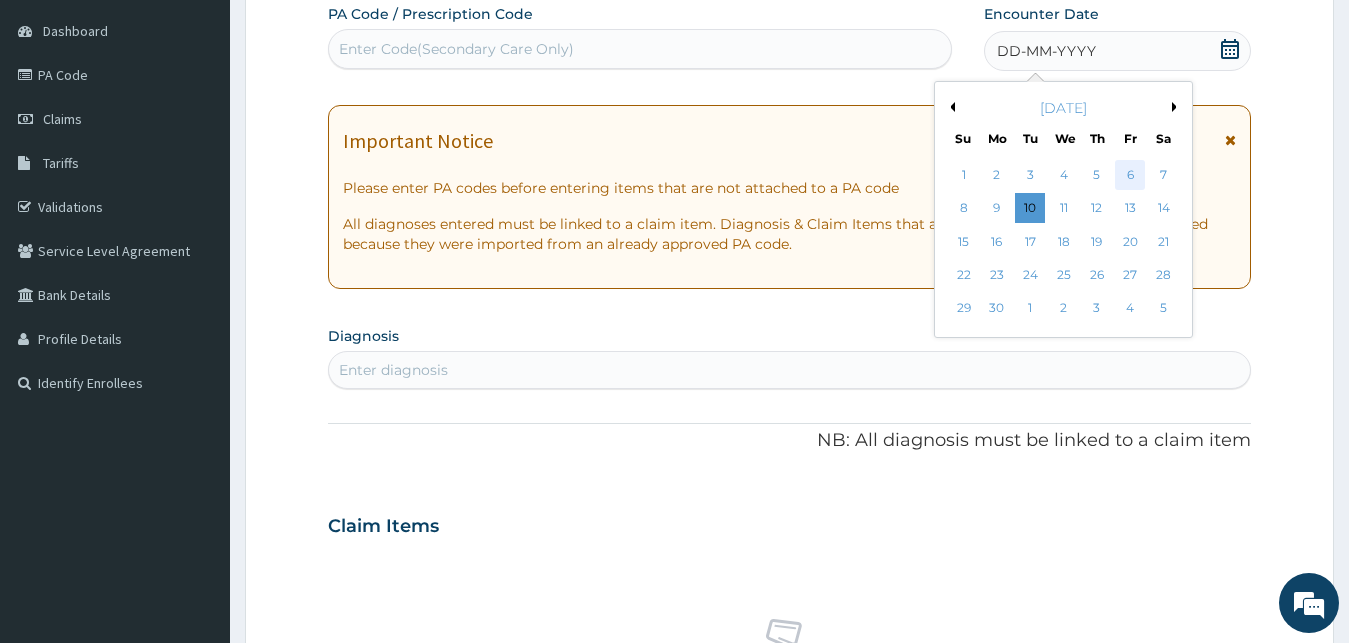 click on "6" at bounding box center [1130, 175] 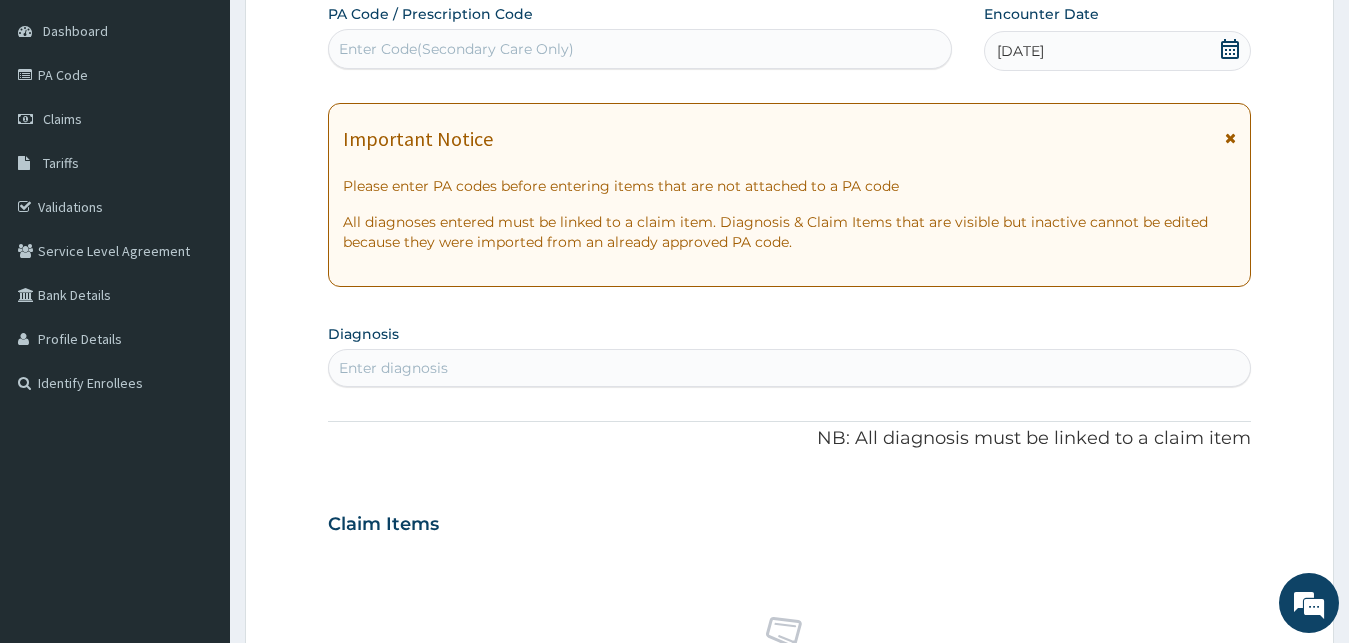 click on "Enter diagnosis" at bounding box center [790, 368] 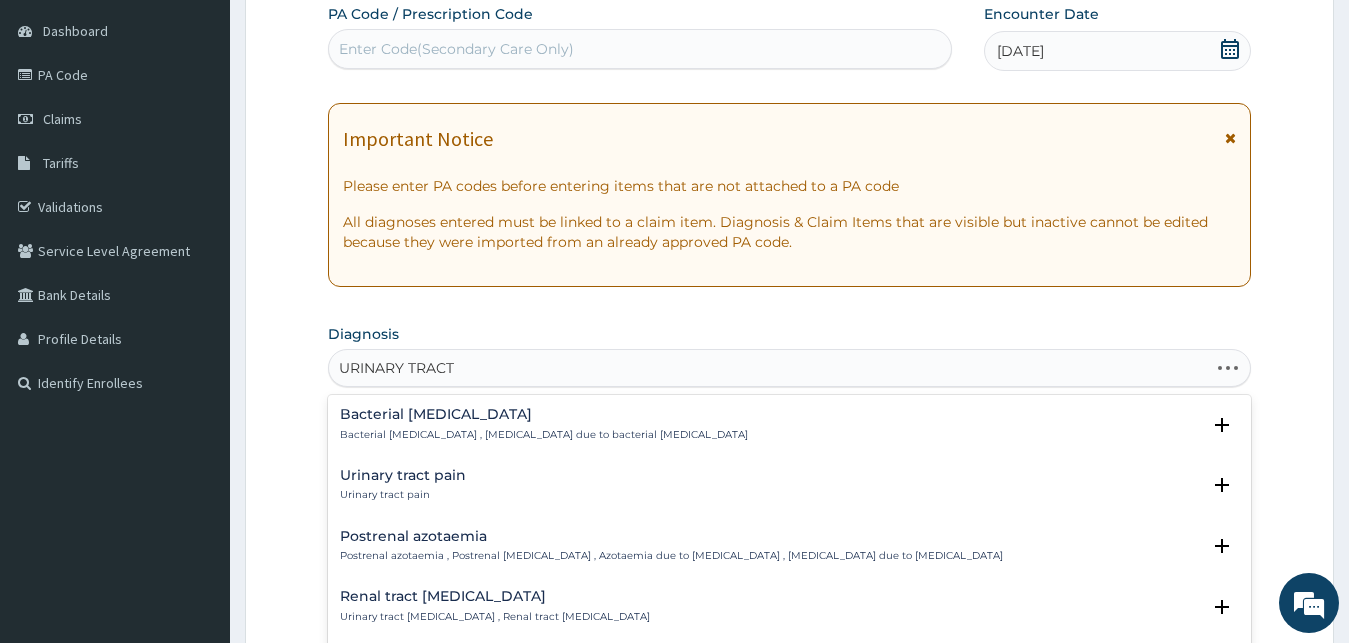 type on "URINARY TRACT" 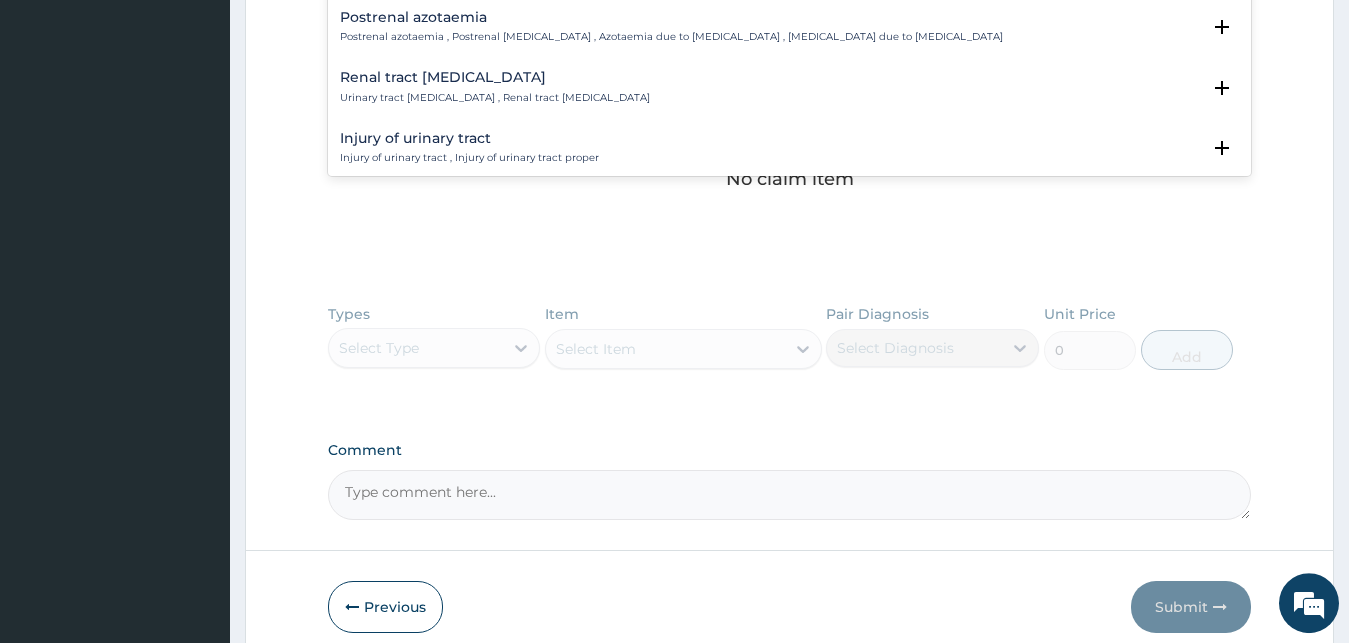 scroll, scrollTop: 589, scrollLeft: 0, axis: vertical 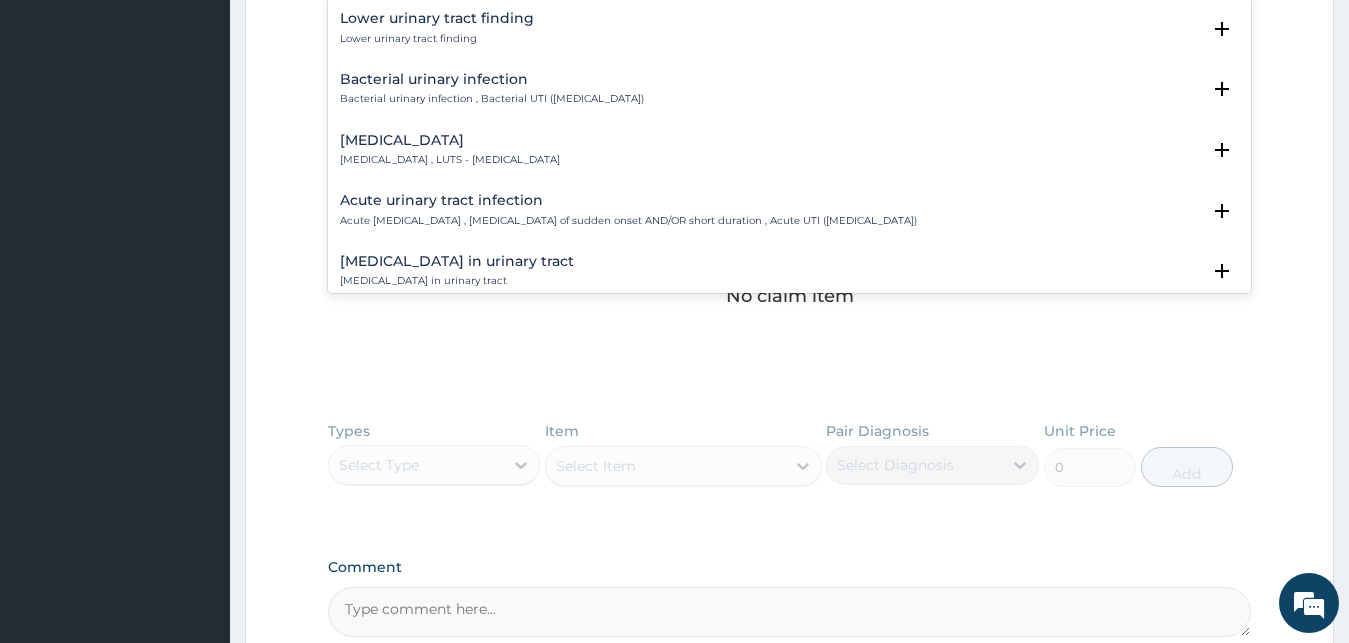 click on "Acute urinary tract infection Acute urinary tract infection , Urinary tract infection of sudden onset AND/OR short duration , Acute UTI (urinary tract infection)" at bounding box center [628, 210] 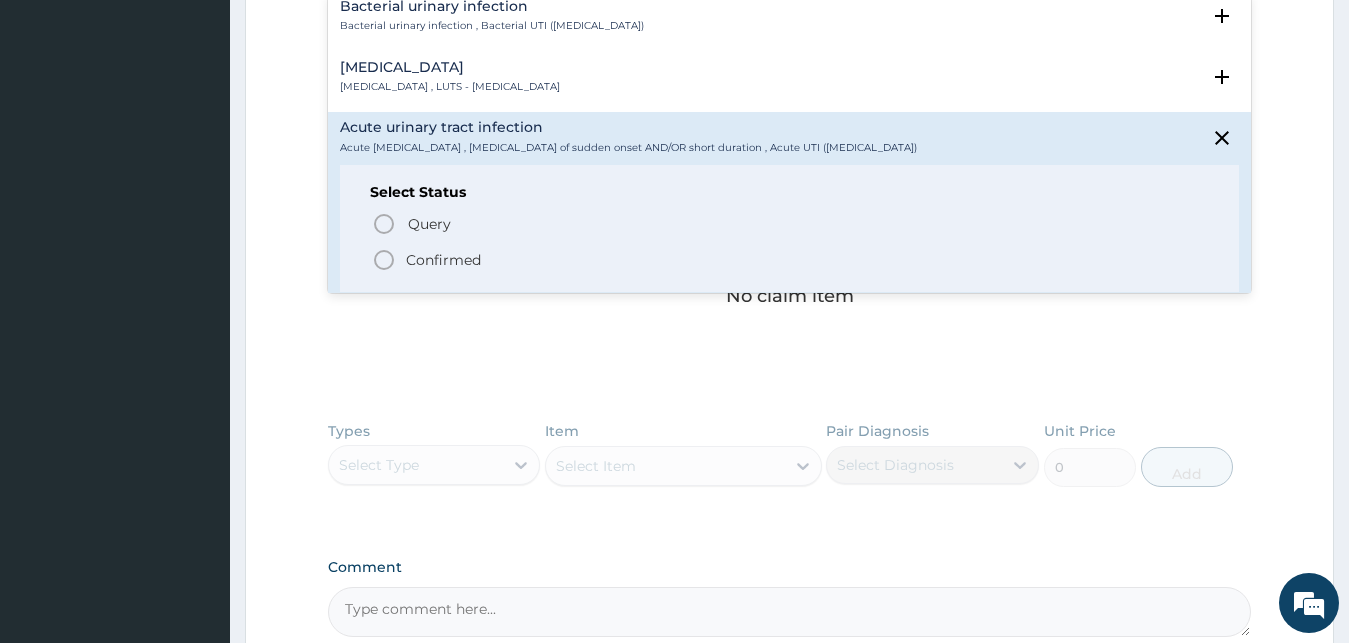 scroll, scrollTop: 648, scrollLeft: 0, axis: vertical 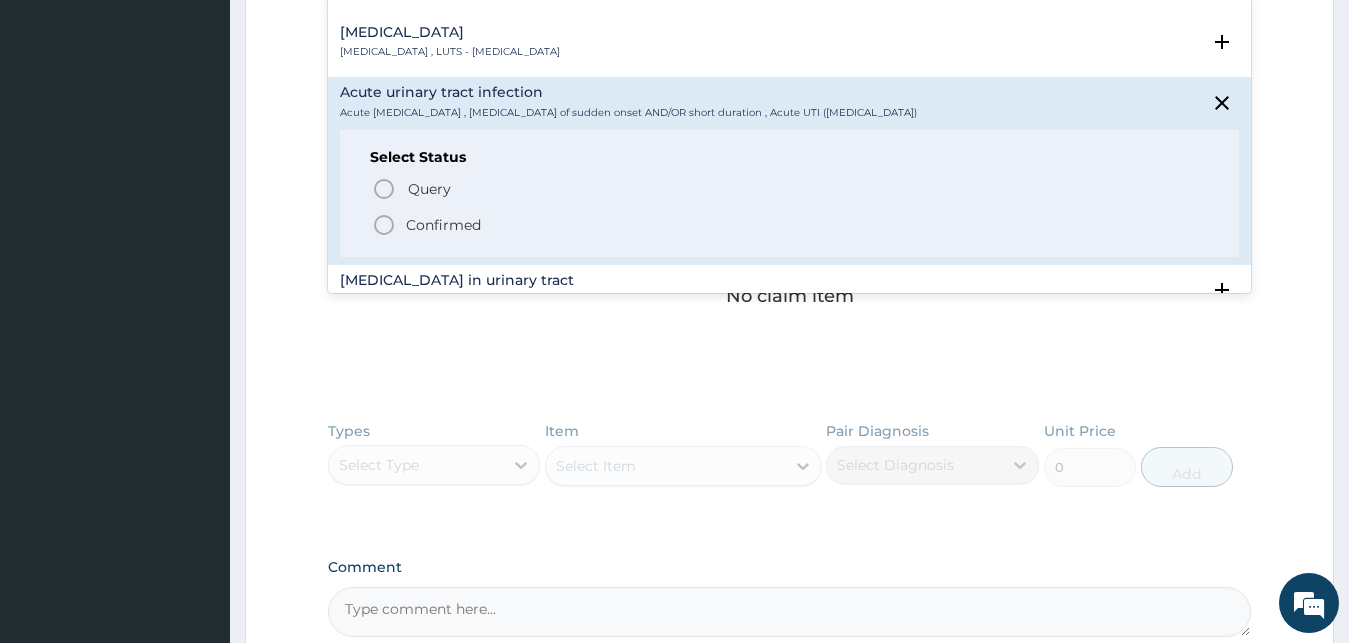 click on "Confirmed" at bounding box center (443, 225) 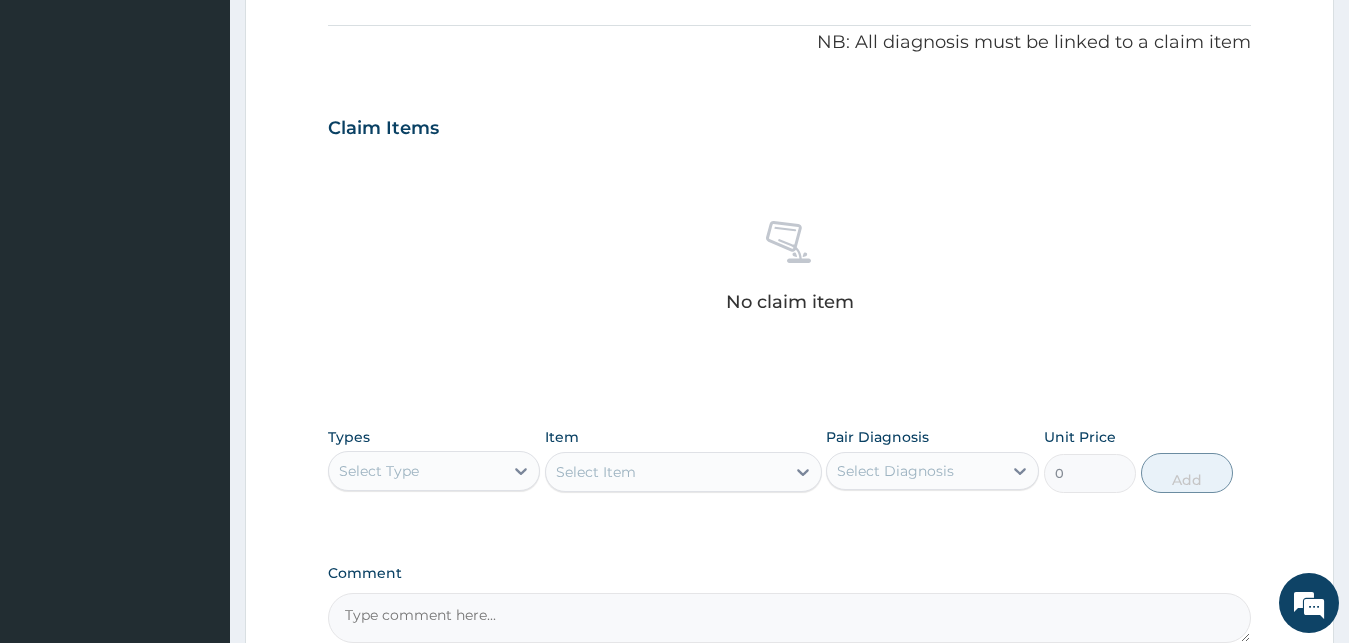 scroll, scrollTop: 549, scrollLeft: 0, axis: vertical 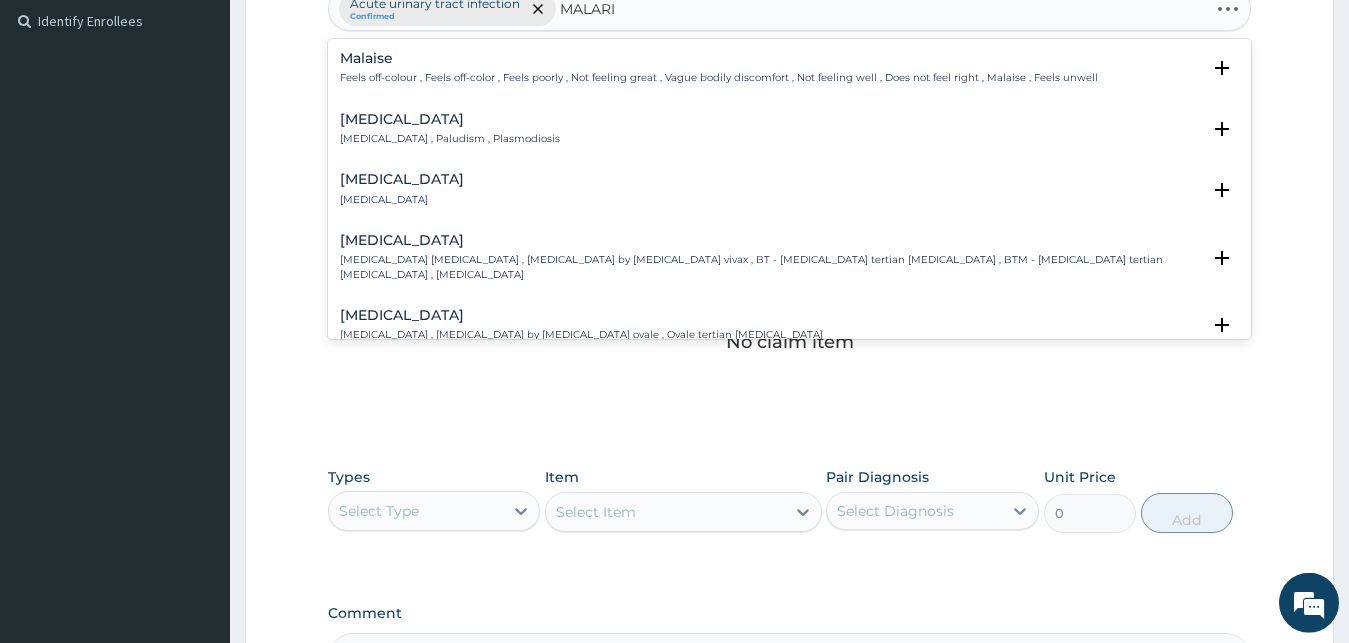 type on "MALARIA" 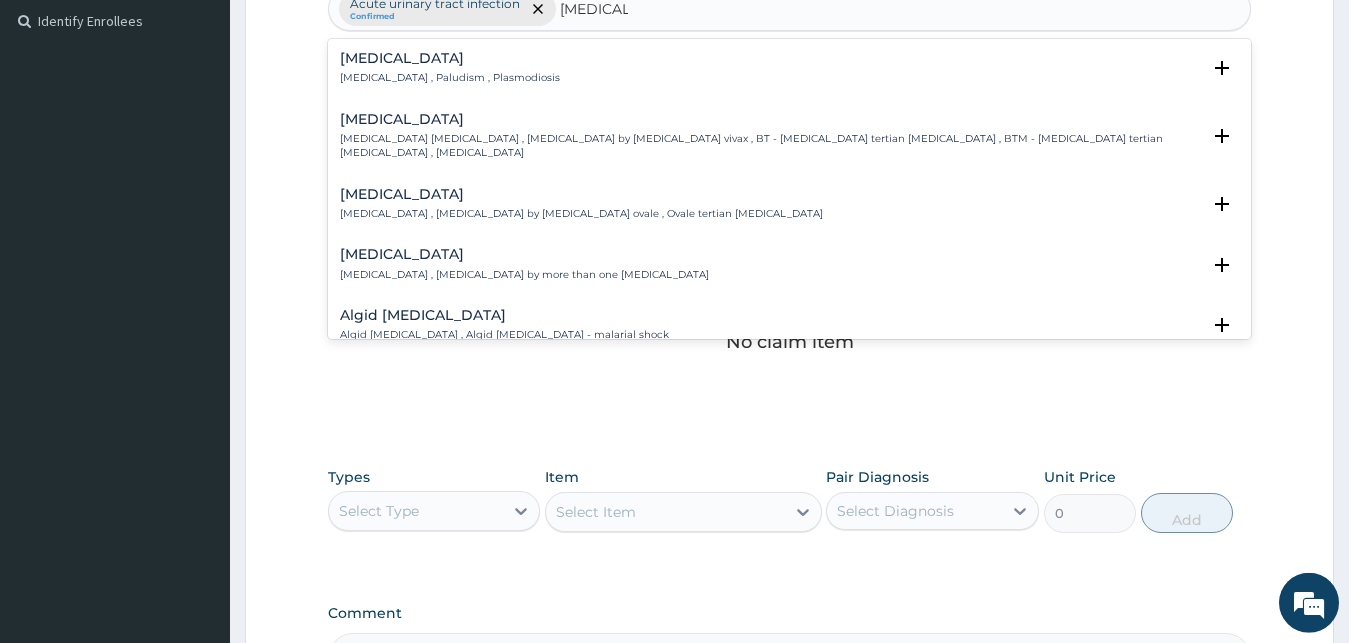 click on "Malaria" at bounding box center [450, 58] 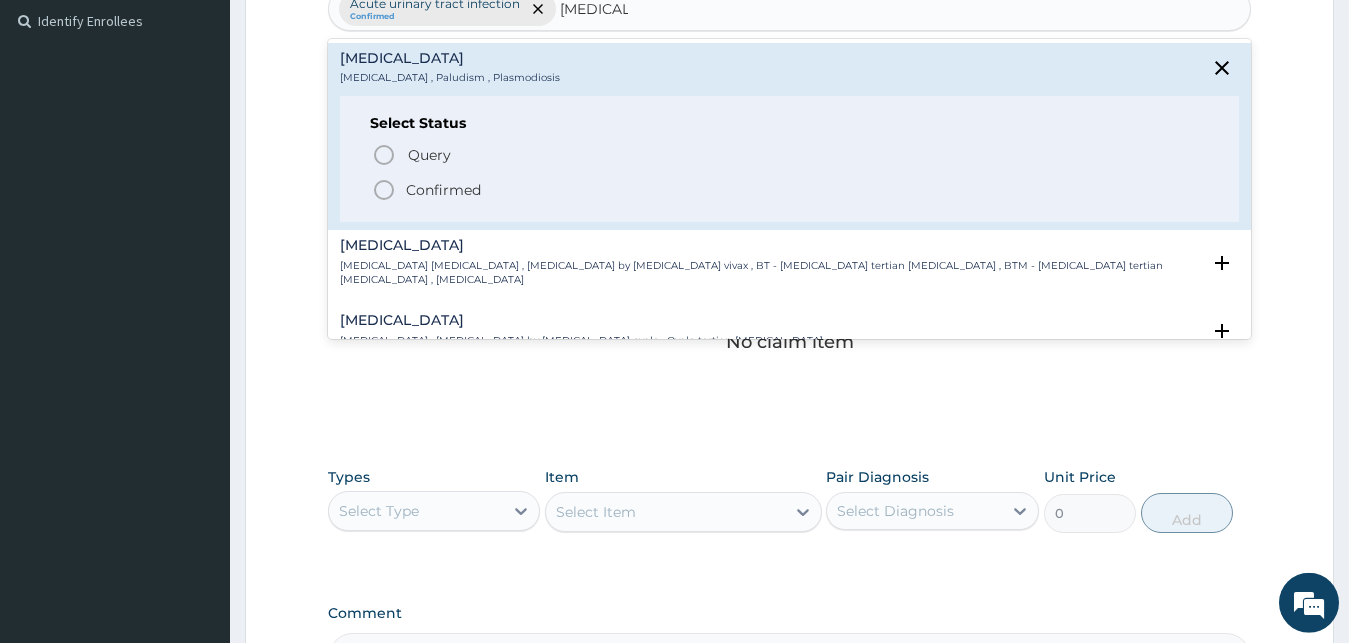 click on "Confirmed" at bounding box center (443, 190) 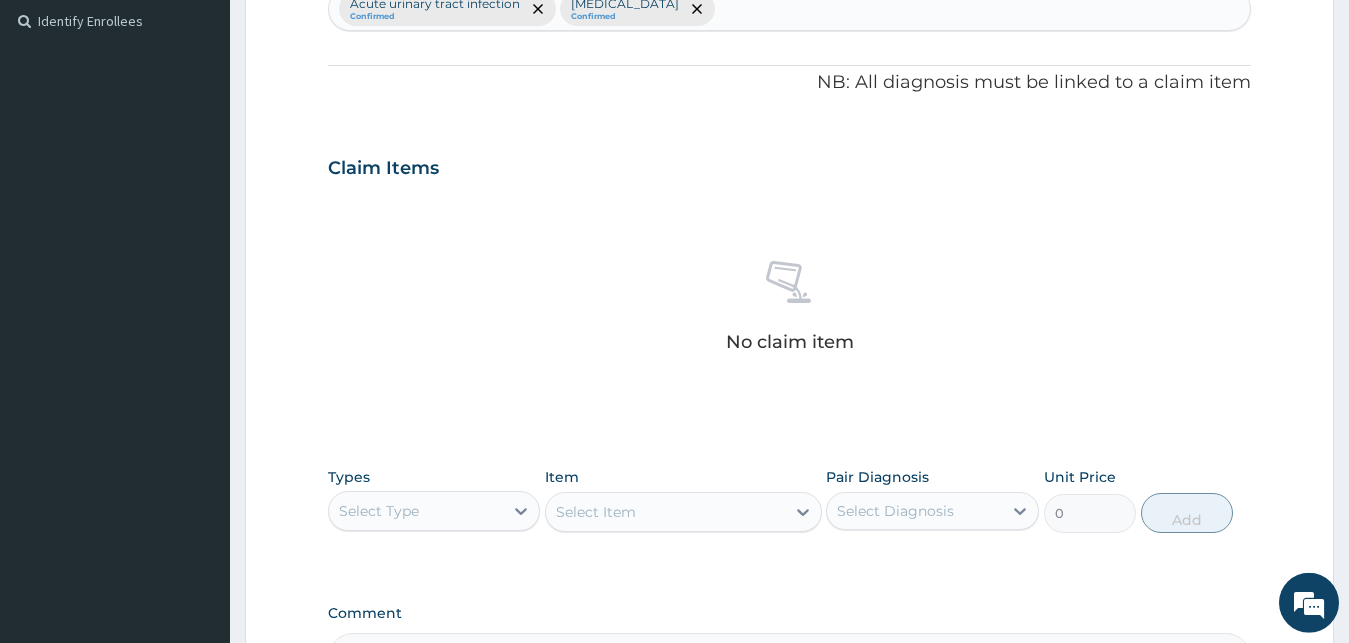 type on "E" 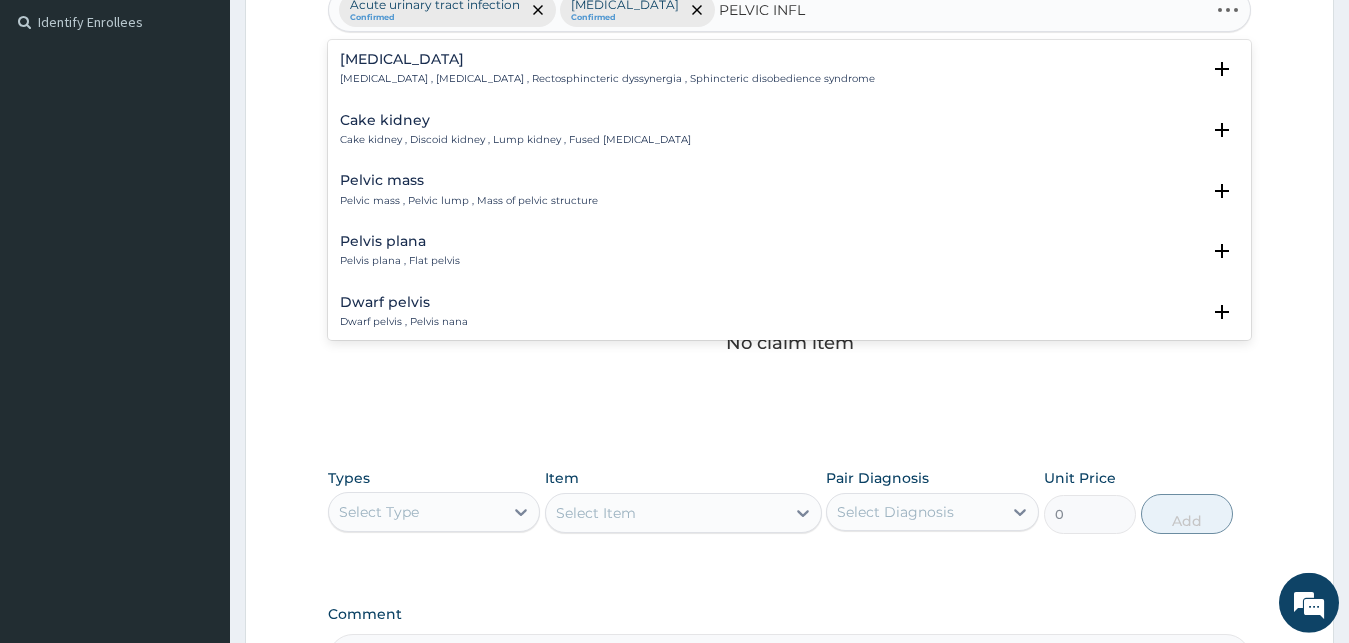 type on "PELVIC INFLA" 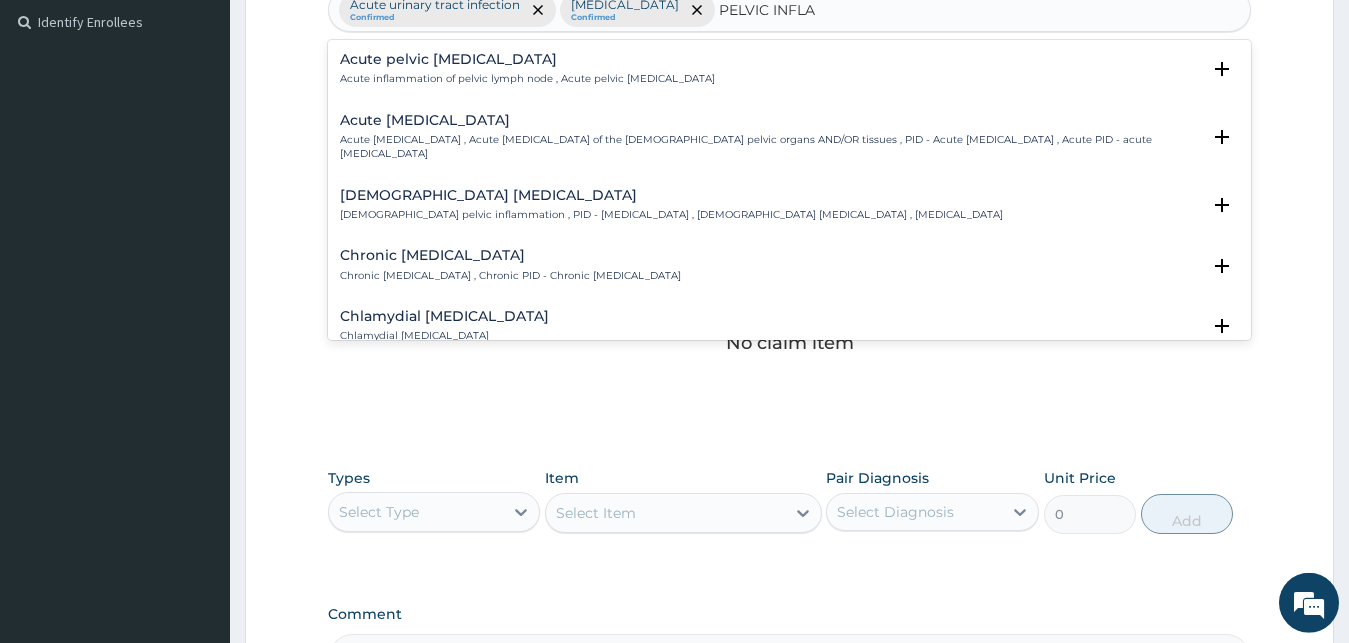 click on "Acute pelvic inflammatory disease Acute pelvic inflammatory disease , Acute pelvic inflammatory disease of the female pelvic organs AND/OR tissues , PID - Acute pelvic inflammatory disease , Acute PID - acute pelvic inflammatory disease" at bounding box center [770, 137] 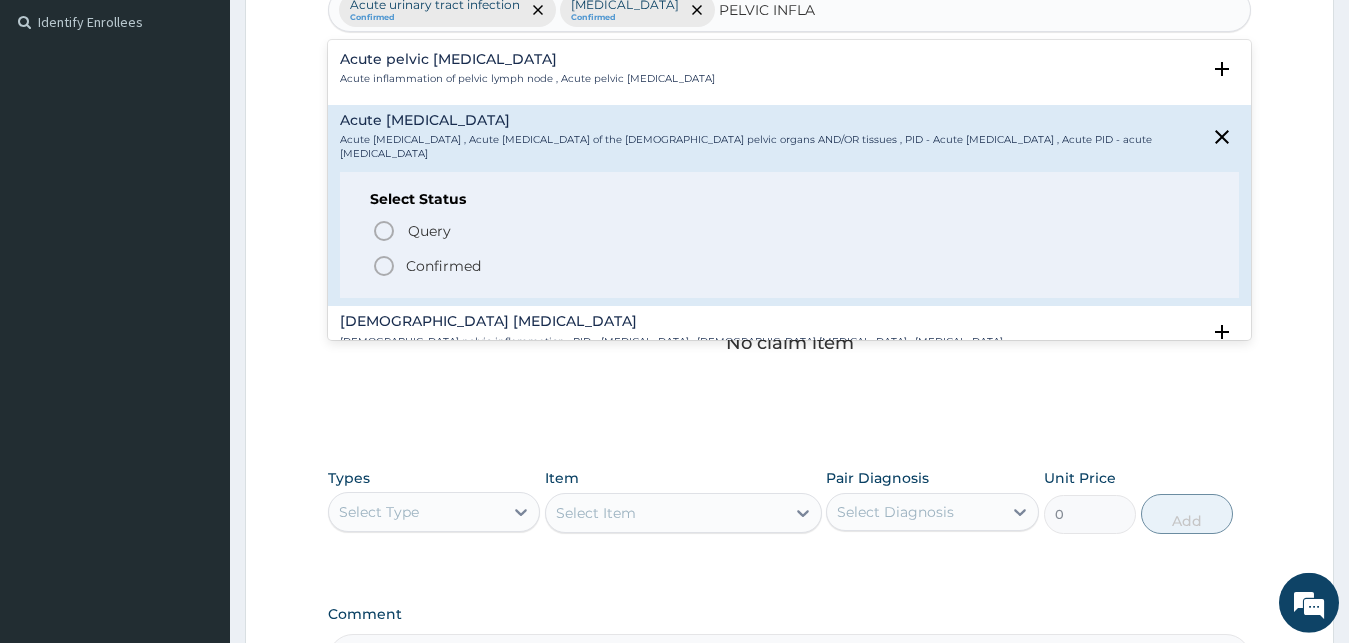click on "Confirmed" at bounding box center (443, 266) 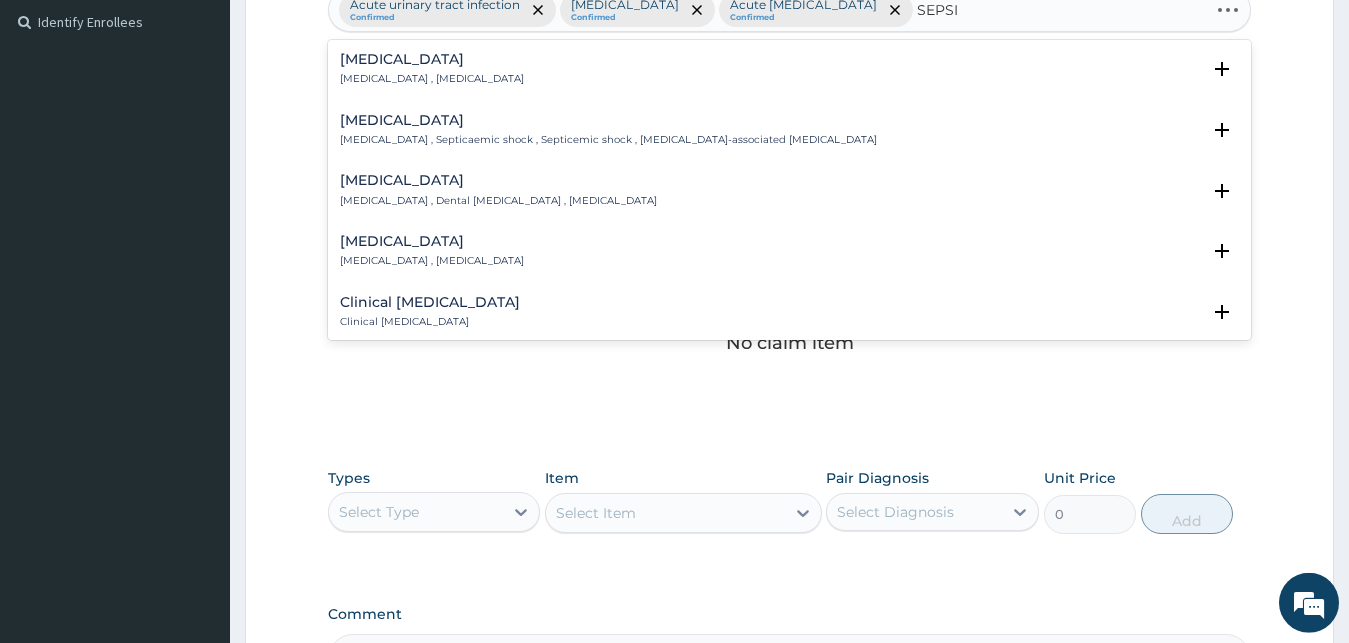 type on "SEPSIS" 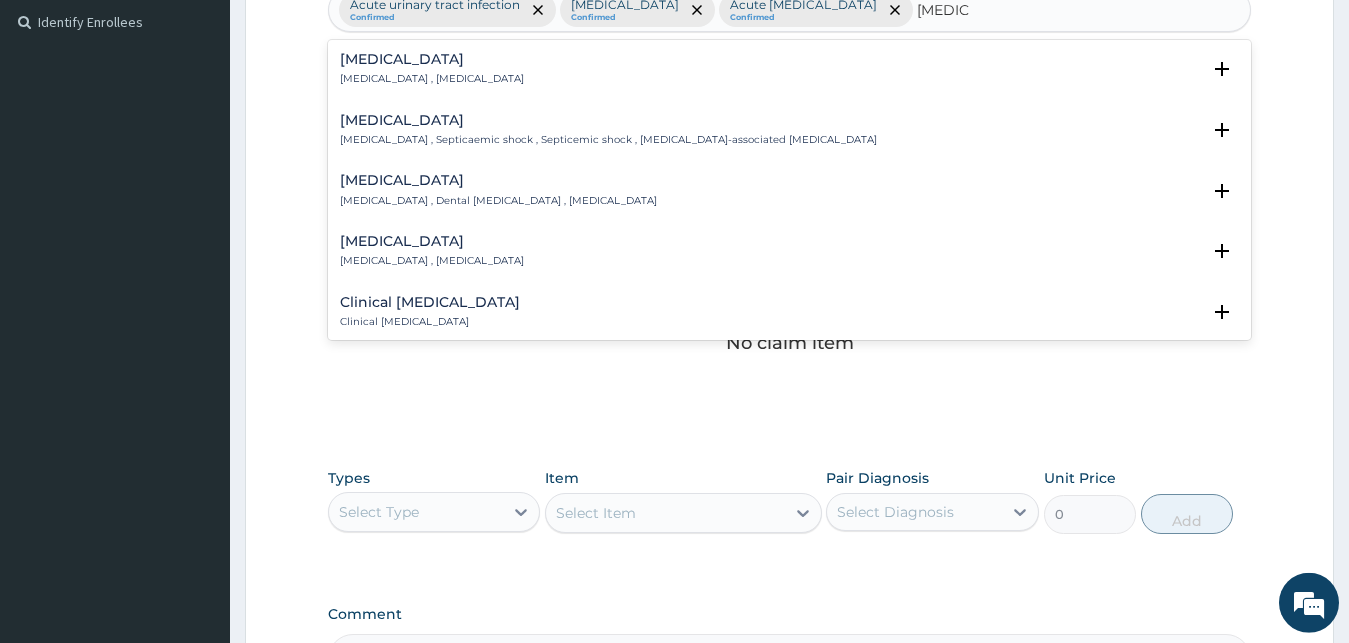 click on "Sepsis Systemic infection , Sepsis" at bounding box center [432, 69] 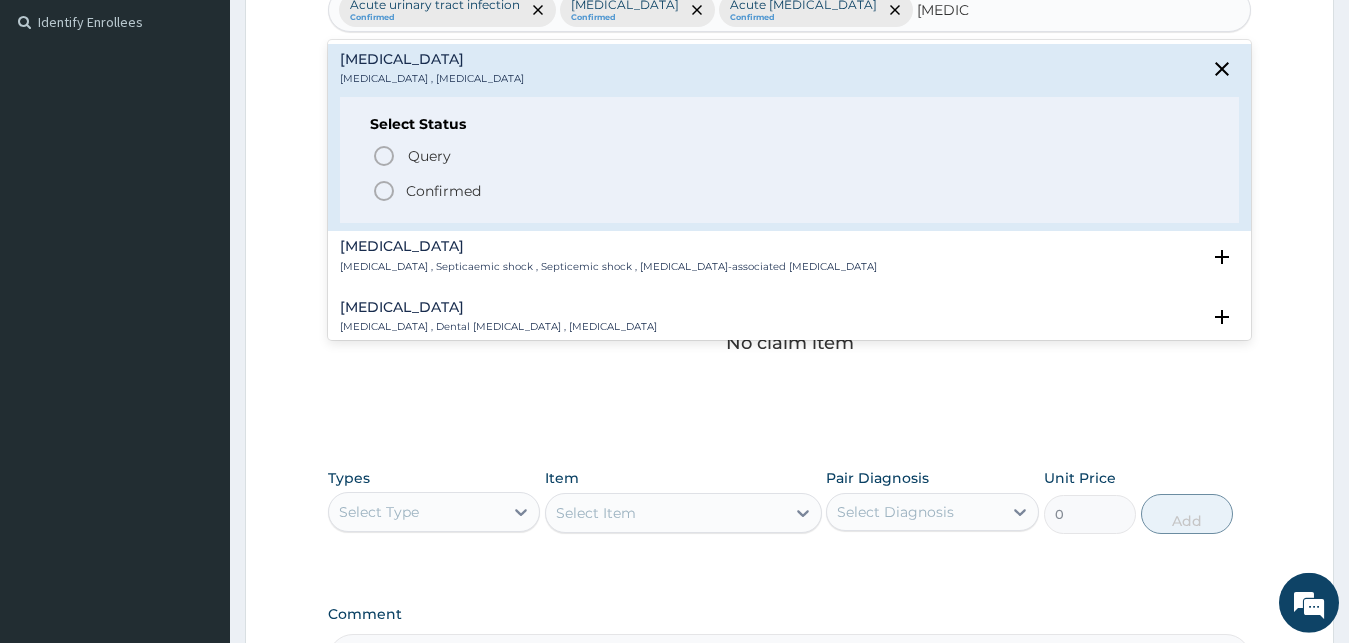 click on "Confirmed" at bounding box center [443, 191] 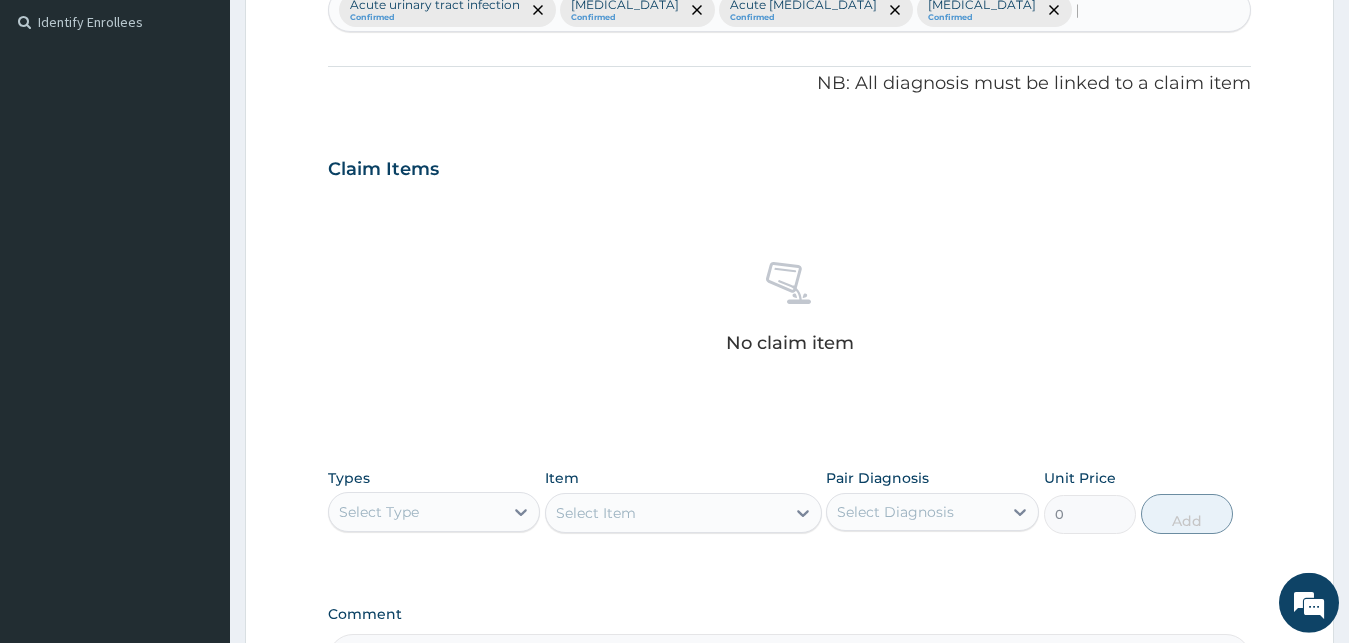 type 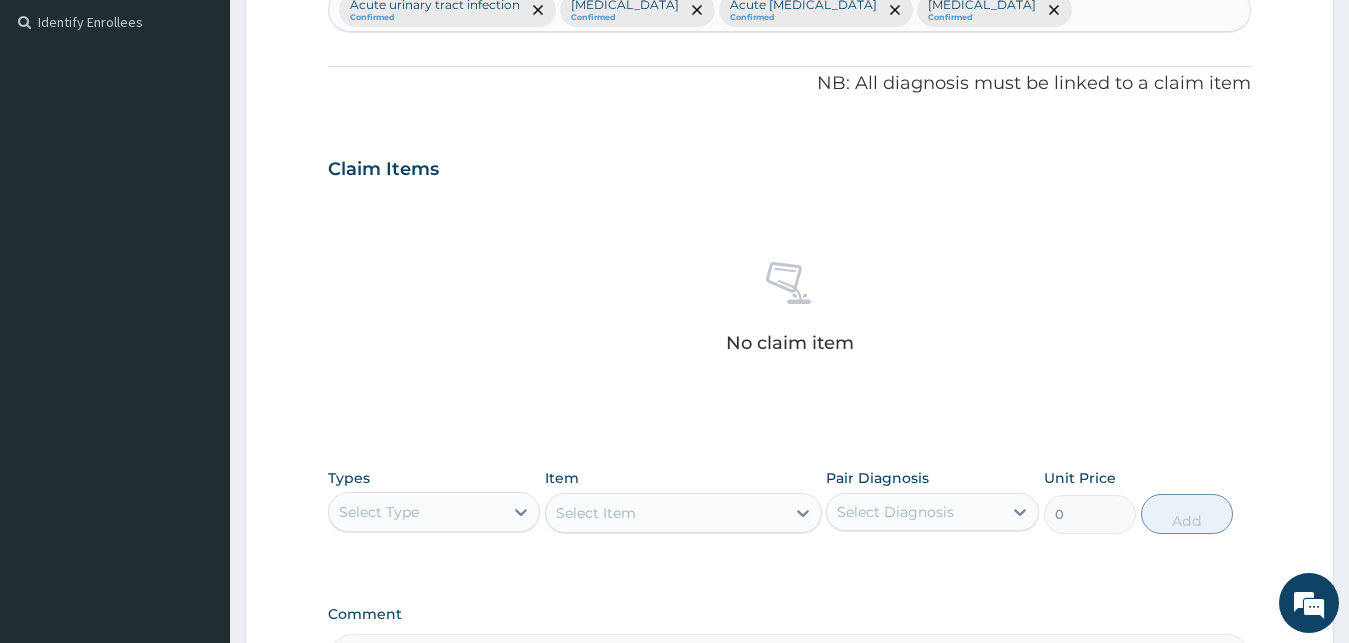 scroll, scrollTop: 799, scrollLeft: 0, axis: vertical 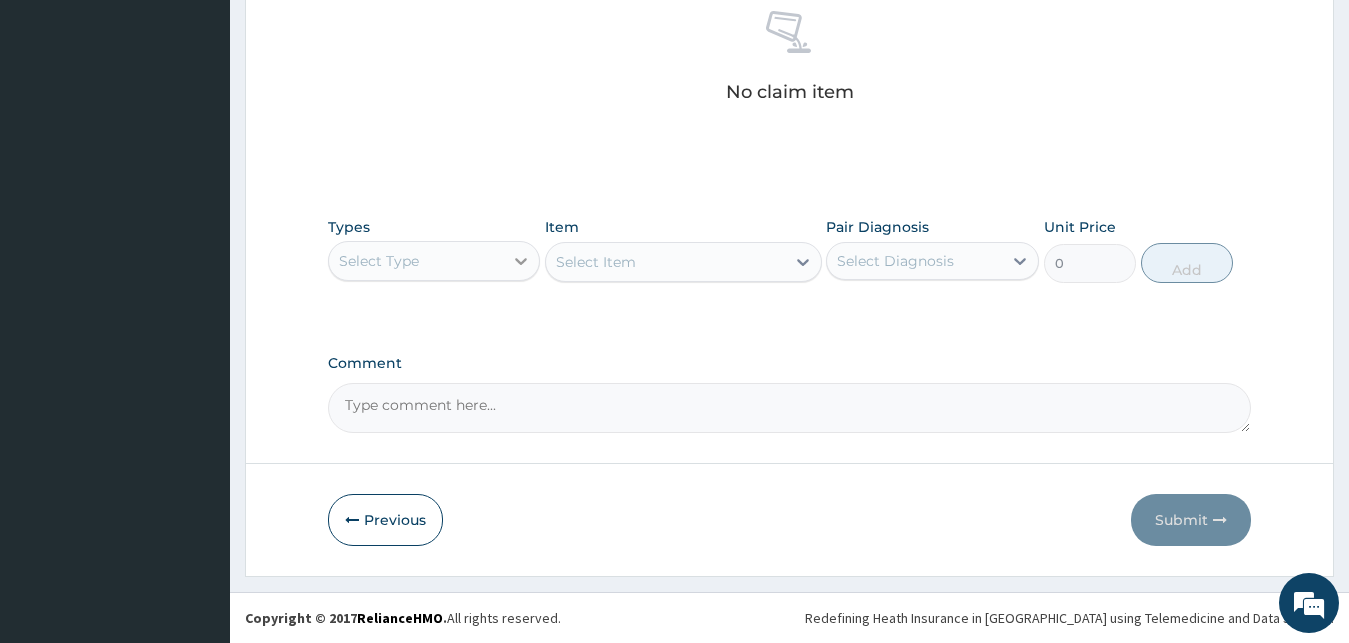 click at bounding box center [521, 261] 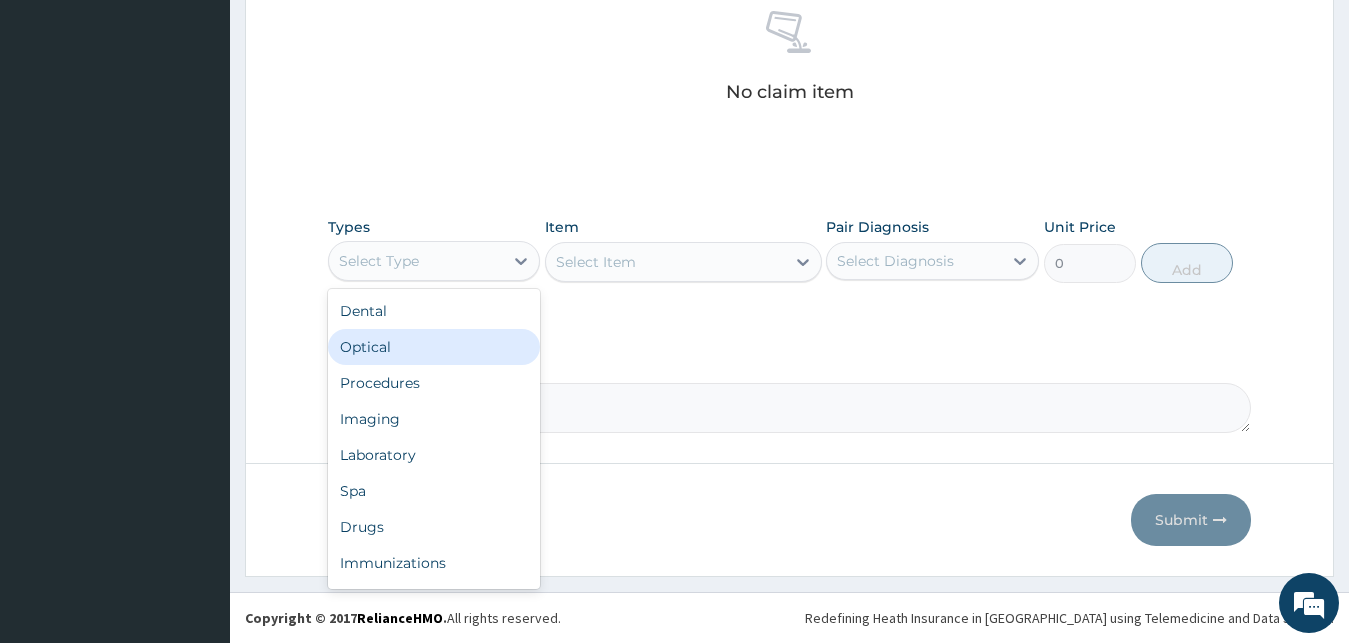 click on "Optical" at bounding box center [434, 347] 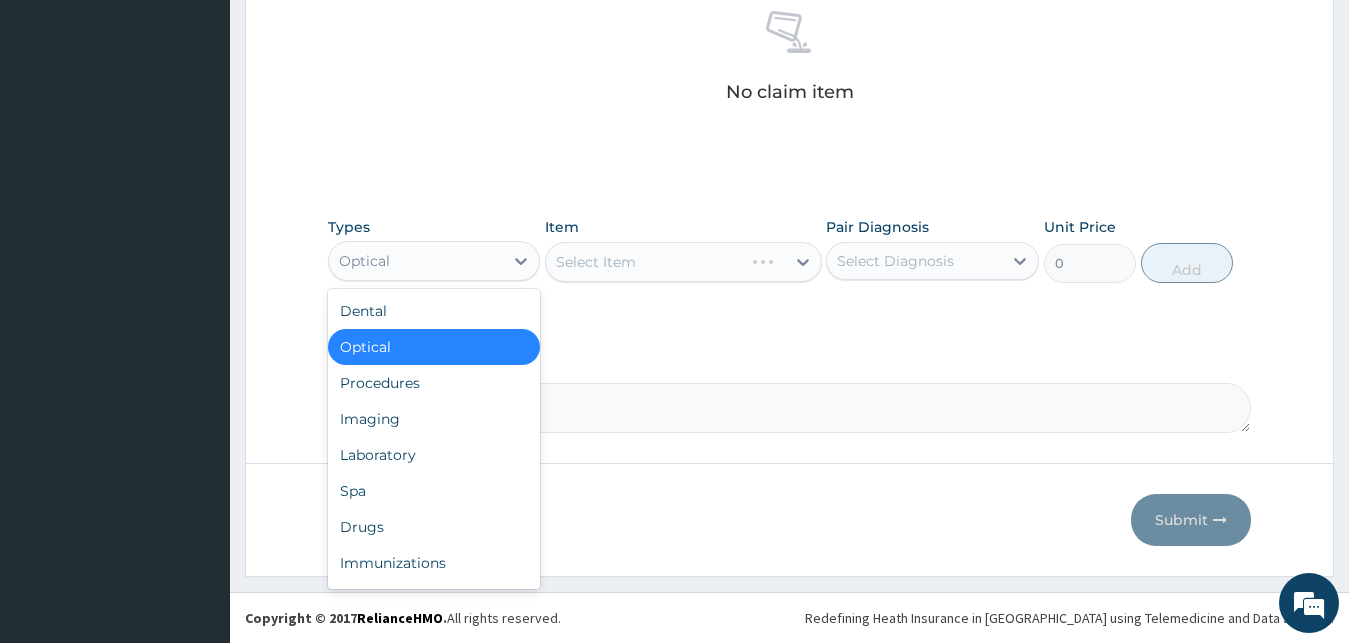 drag, startPoint x: 456, startPoint y: 264, endPoint x: 484, endPoint y: 411, distance: 149.64291 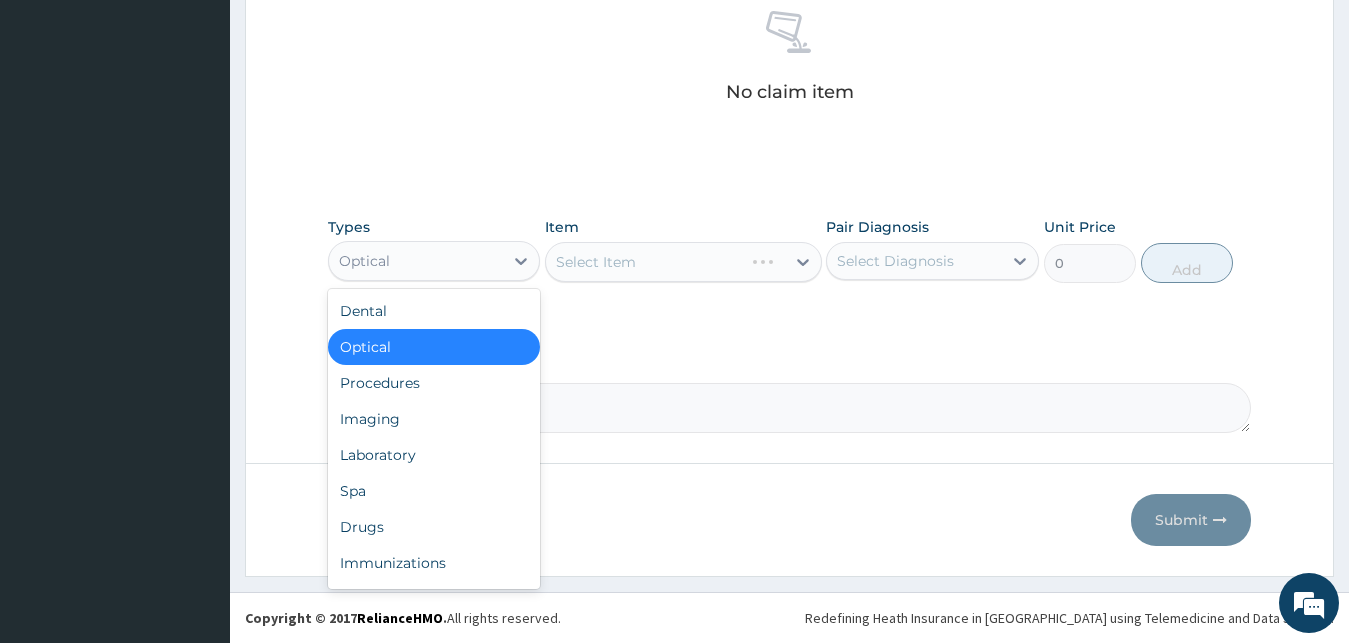 click on "Optical" at bounding box center (416, 261) 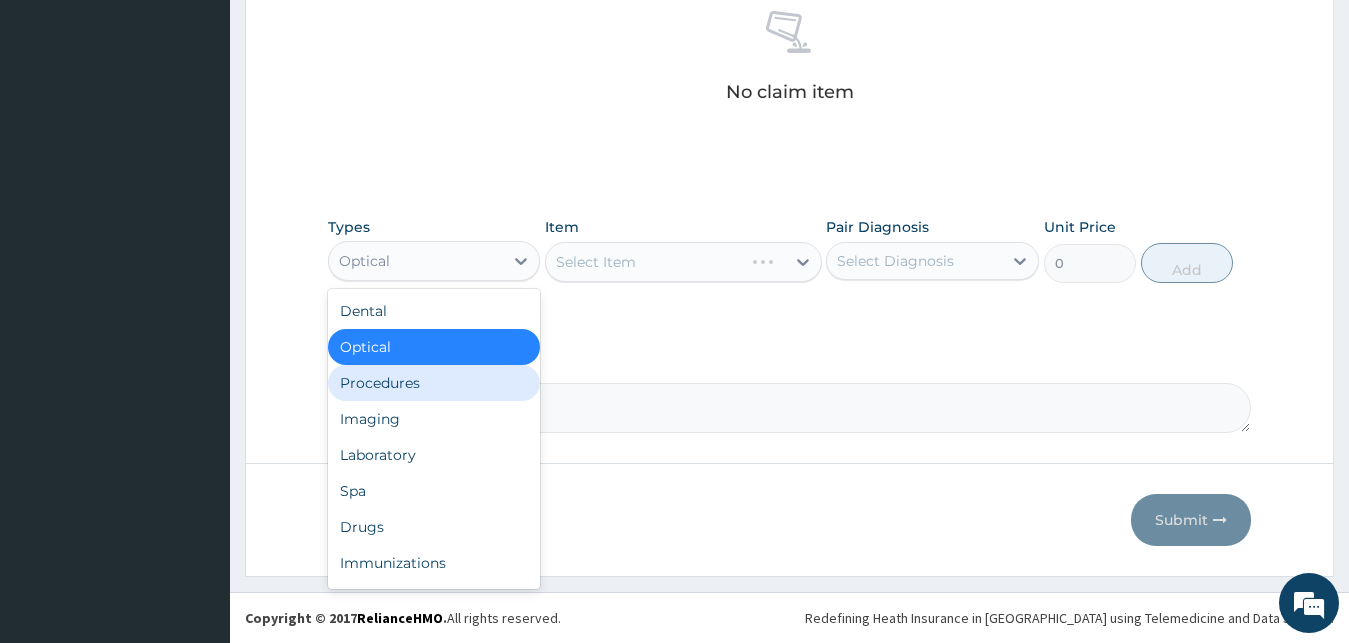 click on "Procedures" at bounding box center (434, 383) 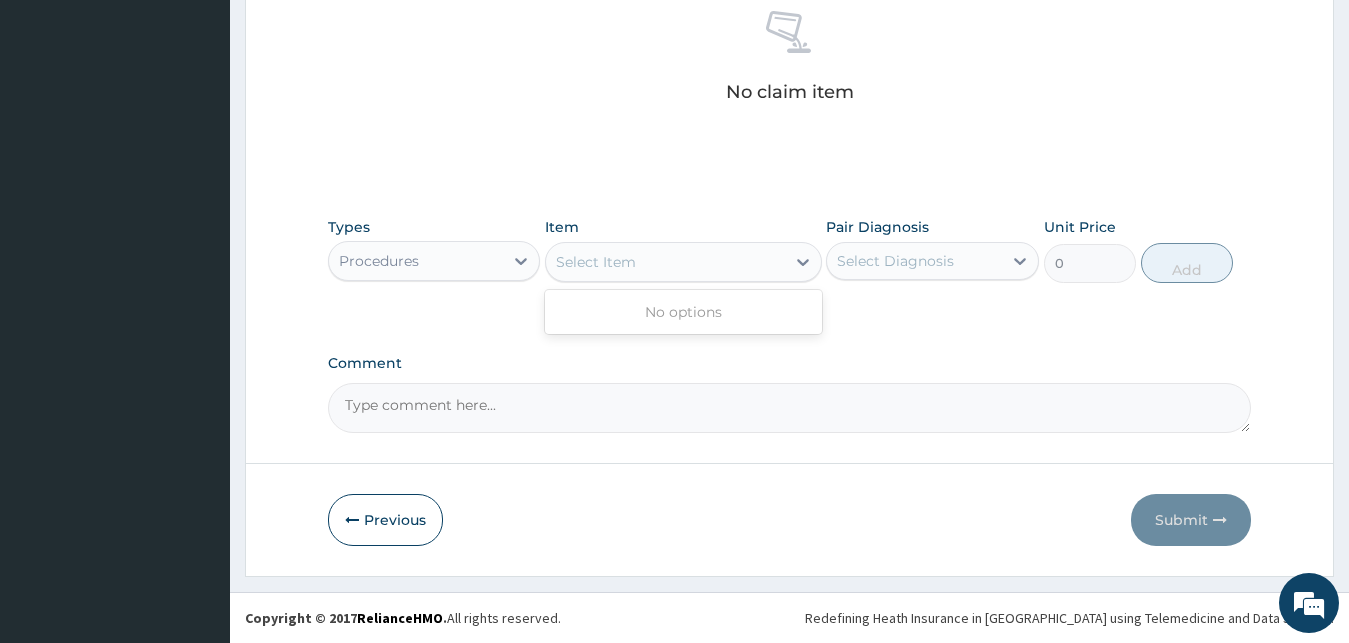 click on "Select Item" at bounding box center (665, 262) 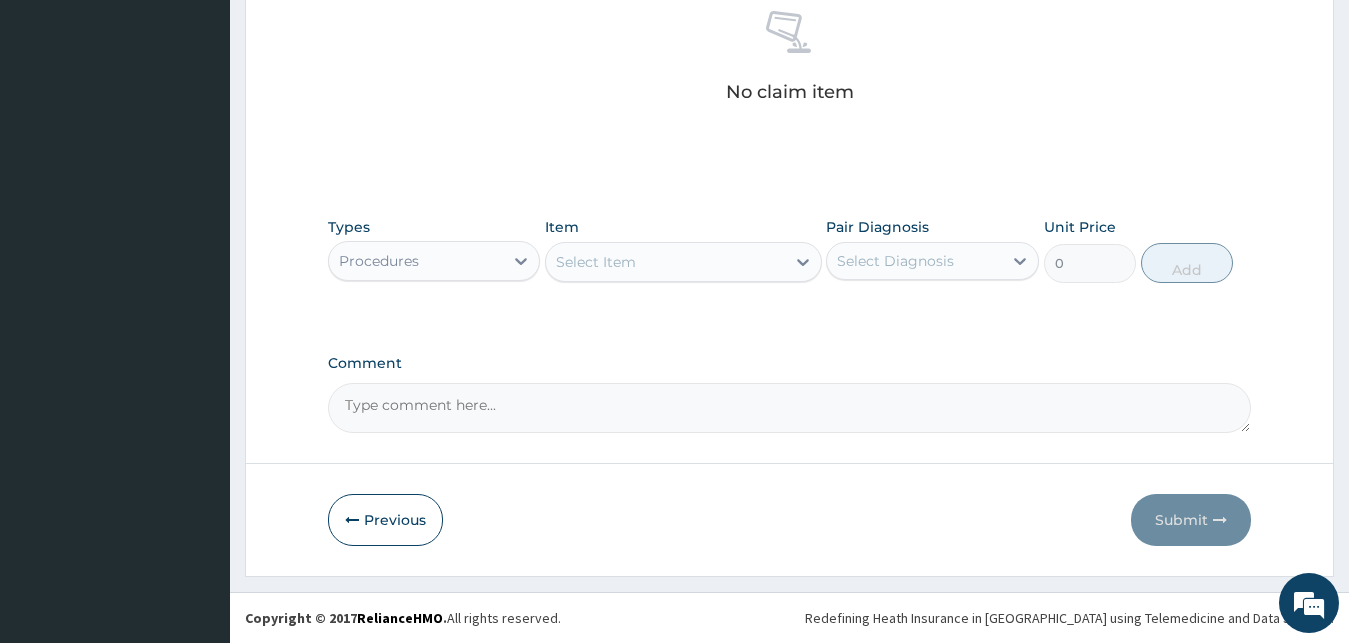 click on "Select Item" at bounding box center [665, 262] 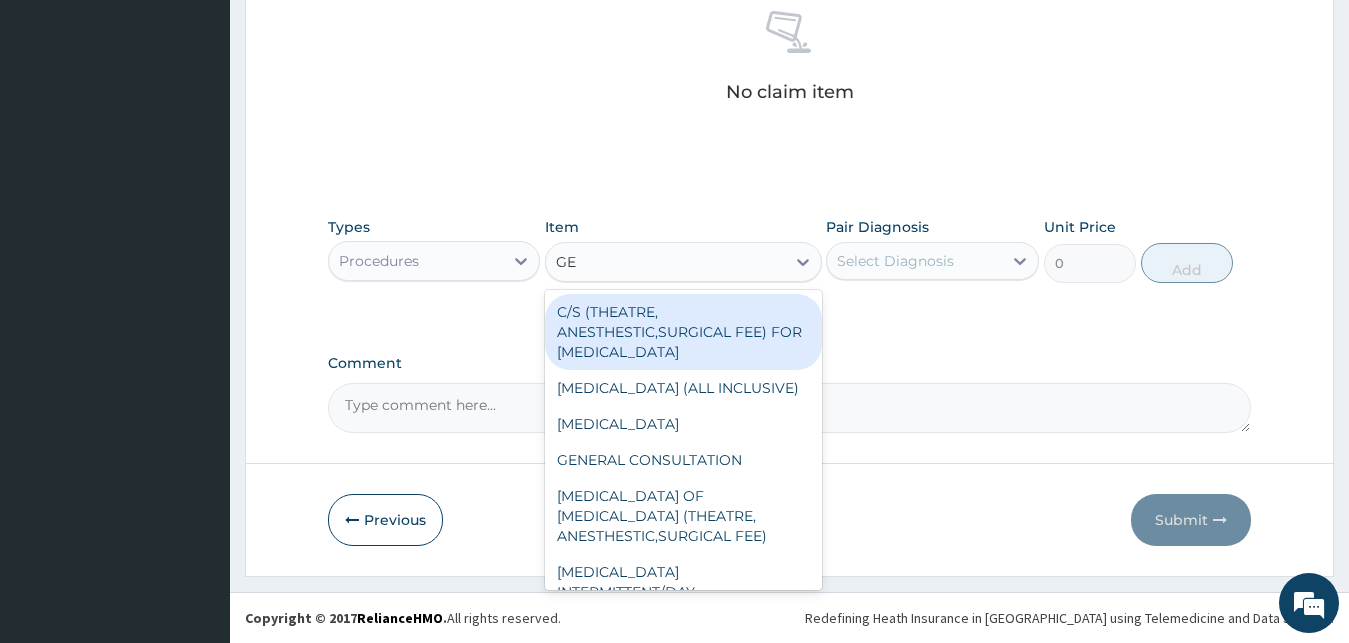 type on "GEN" 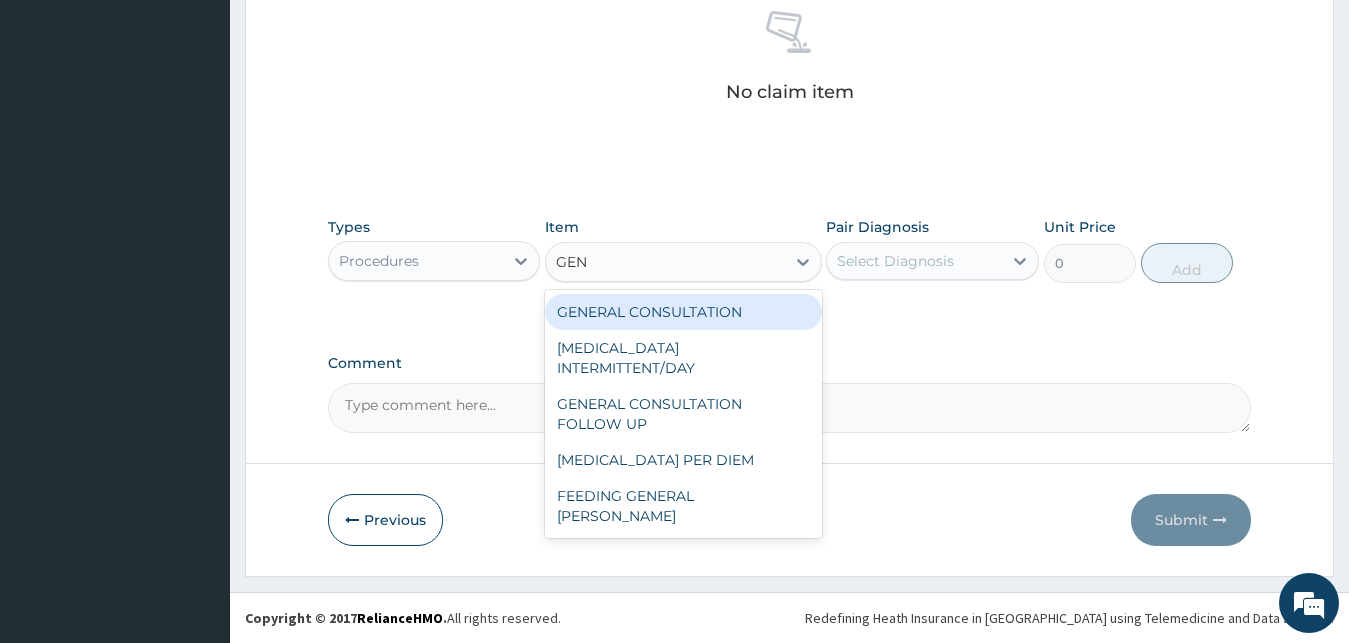 click on "GENERAL CONSULTATION" at bounding box center (683, 312) 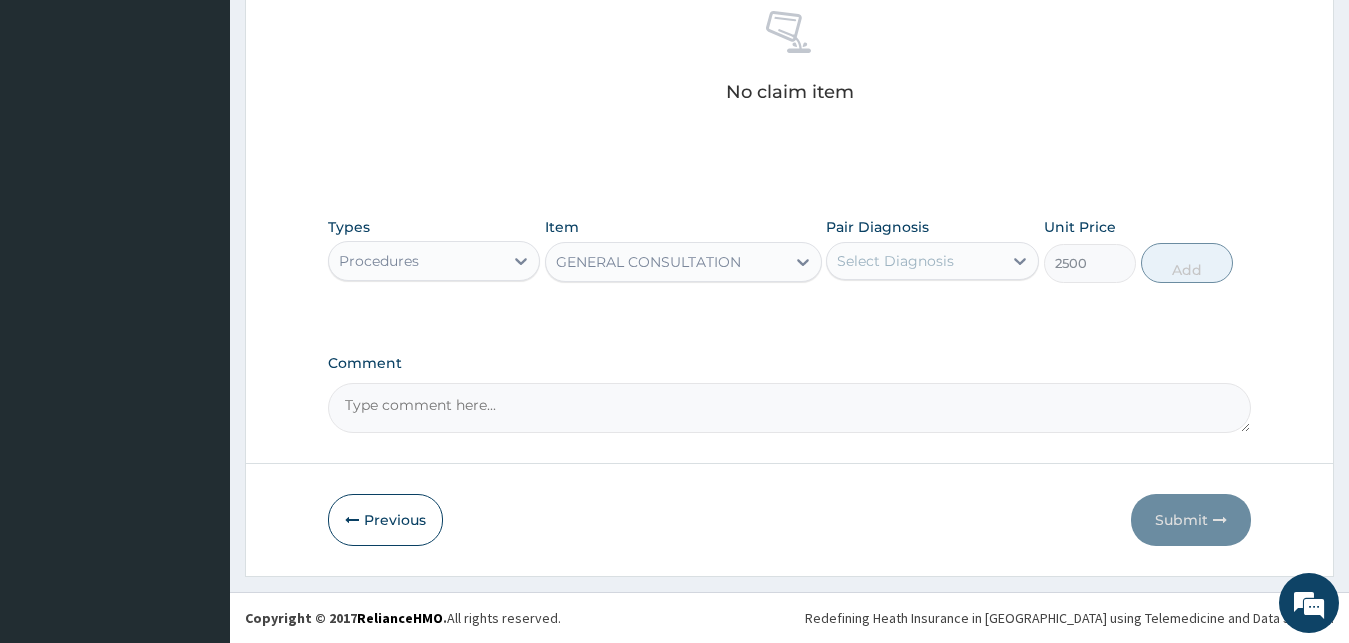 click on "Select Diagnosis" at bounding box center (895, 261) 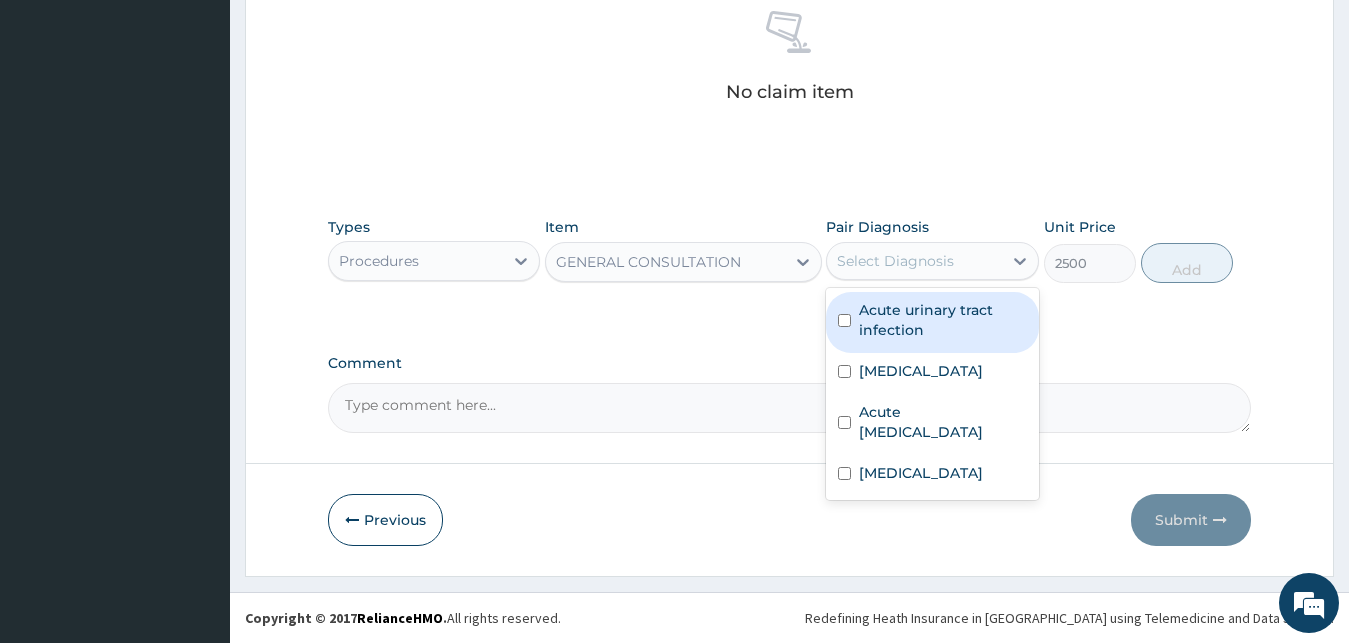 click on "Acute urinary tract infection" at bounding box center [943, 320] 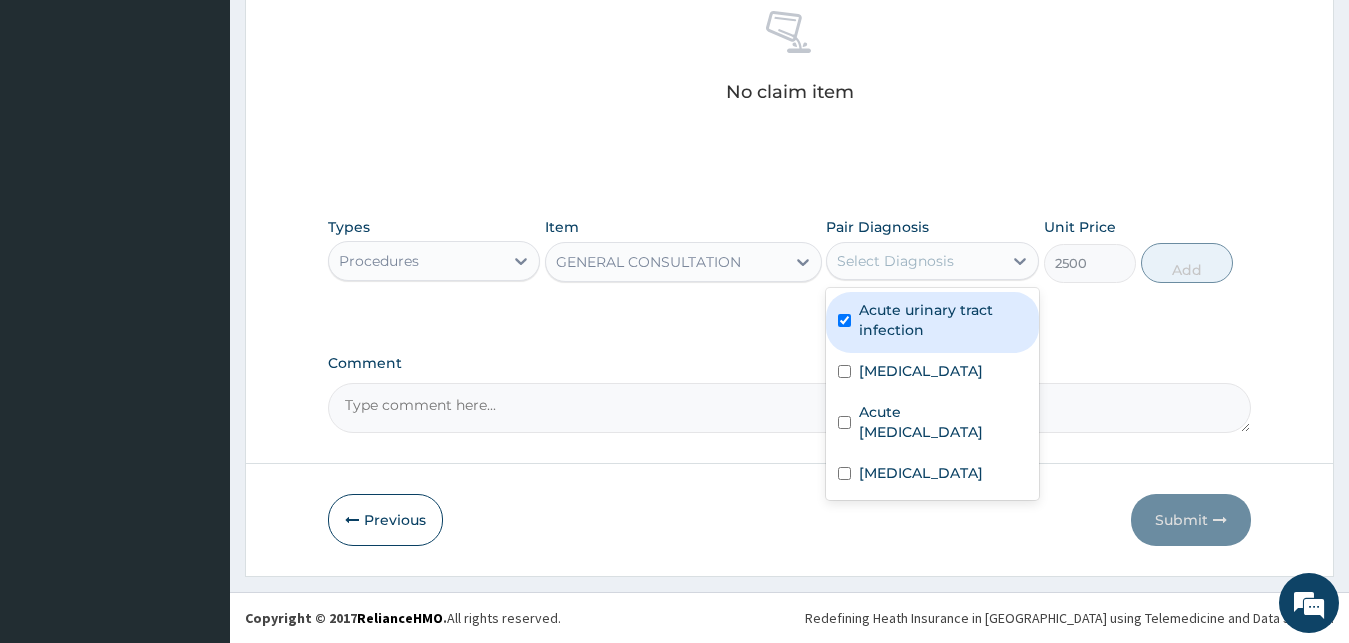 checkbox on "true" 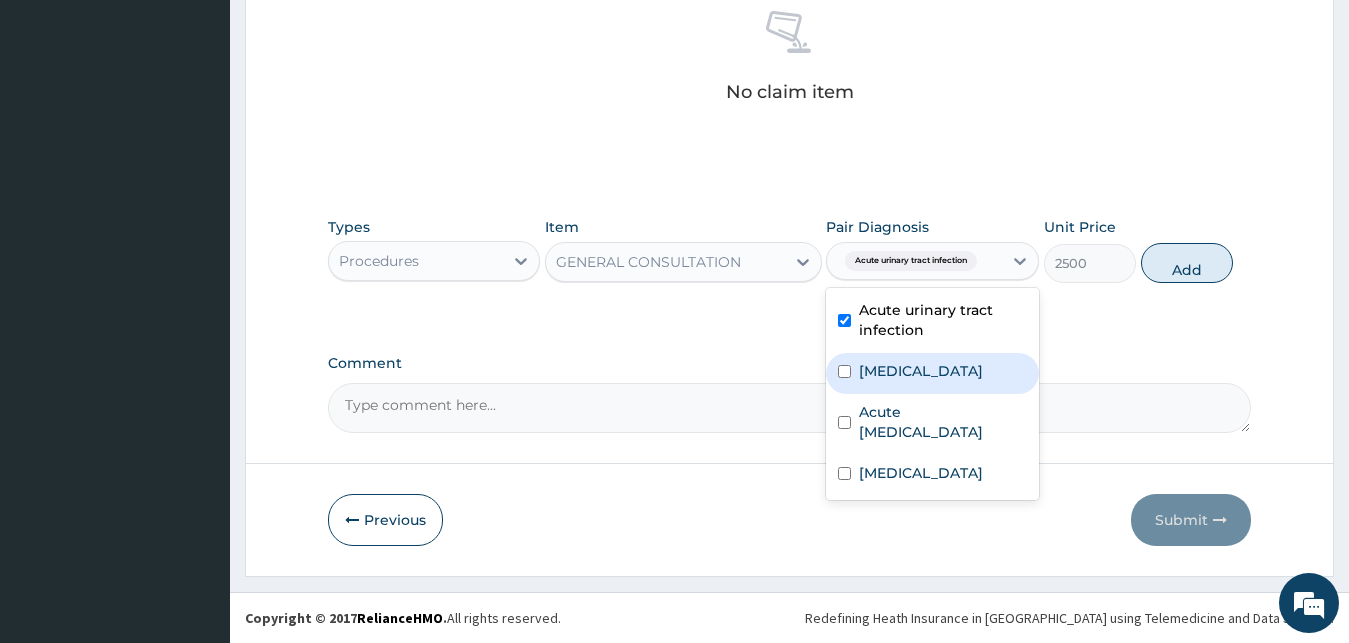 click on "[MEDICAL_DATA]" at bounding box center [932, 373] 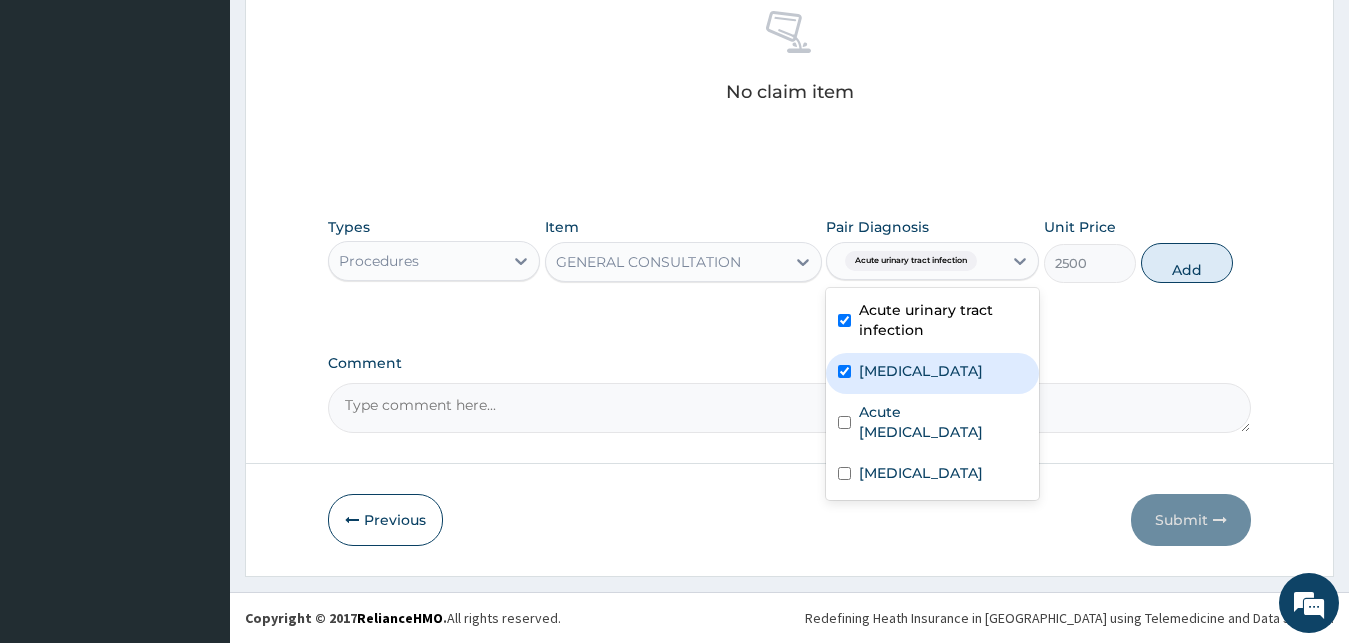 checkbox on "true" 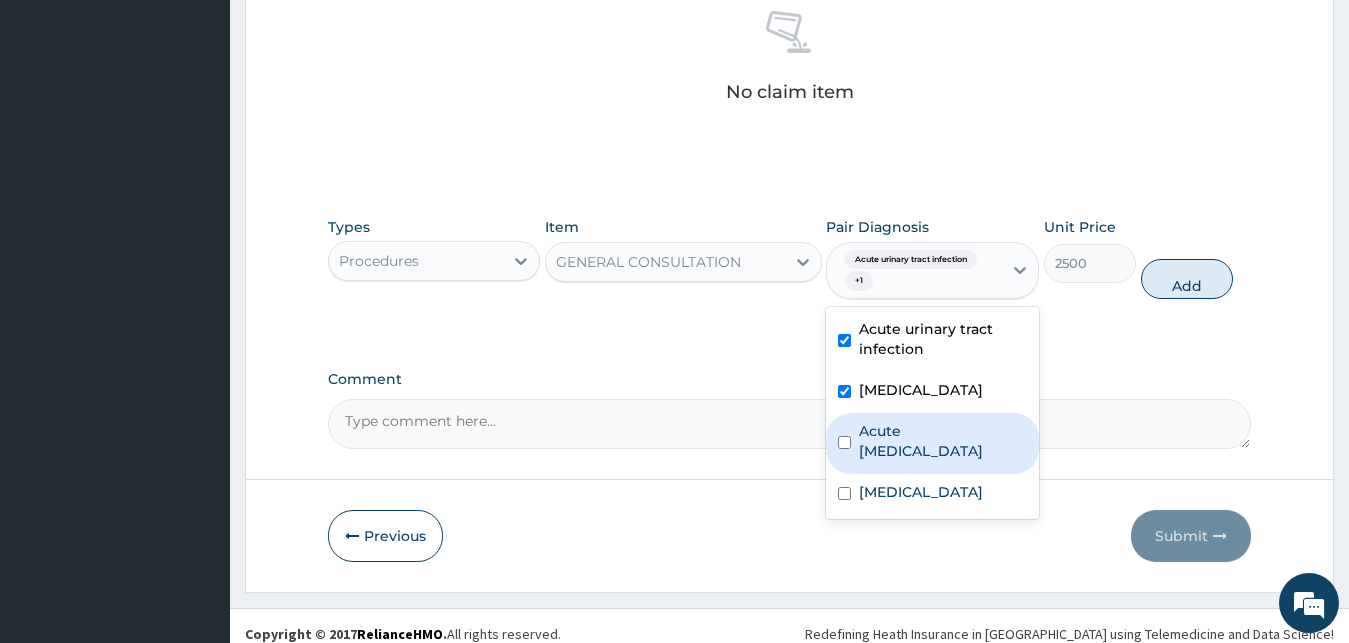 click on "Acute pelvic inflammatory disease" at bounding box center (943, 441) 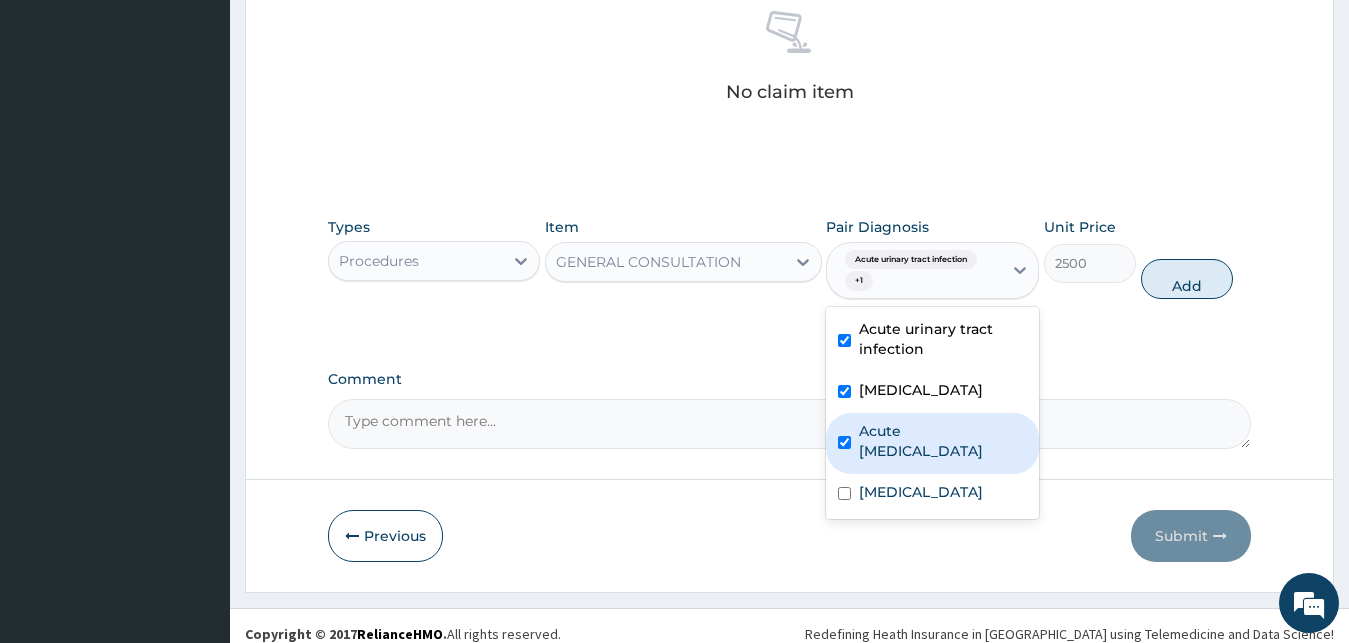checkbox on "true" 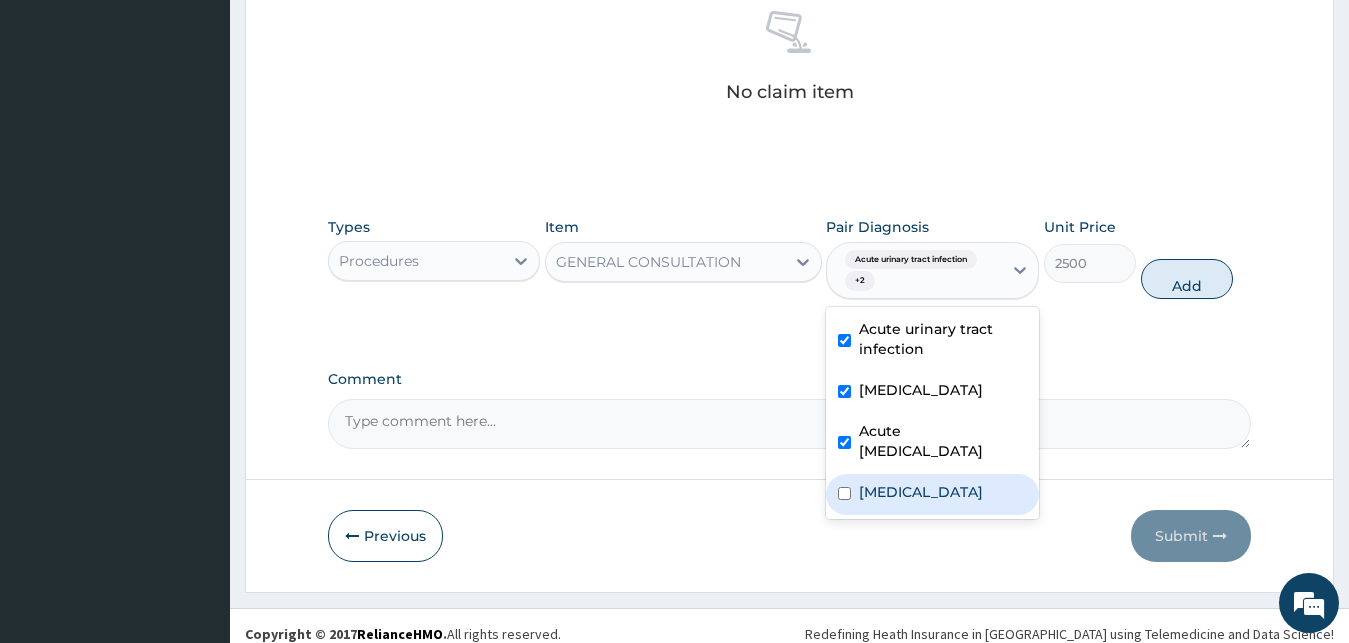 click on "[MEDICAL_DATA]" at bounding box center (932, 494) 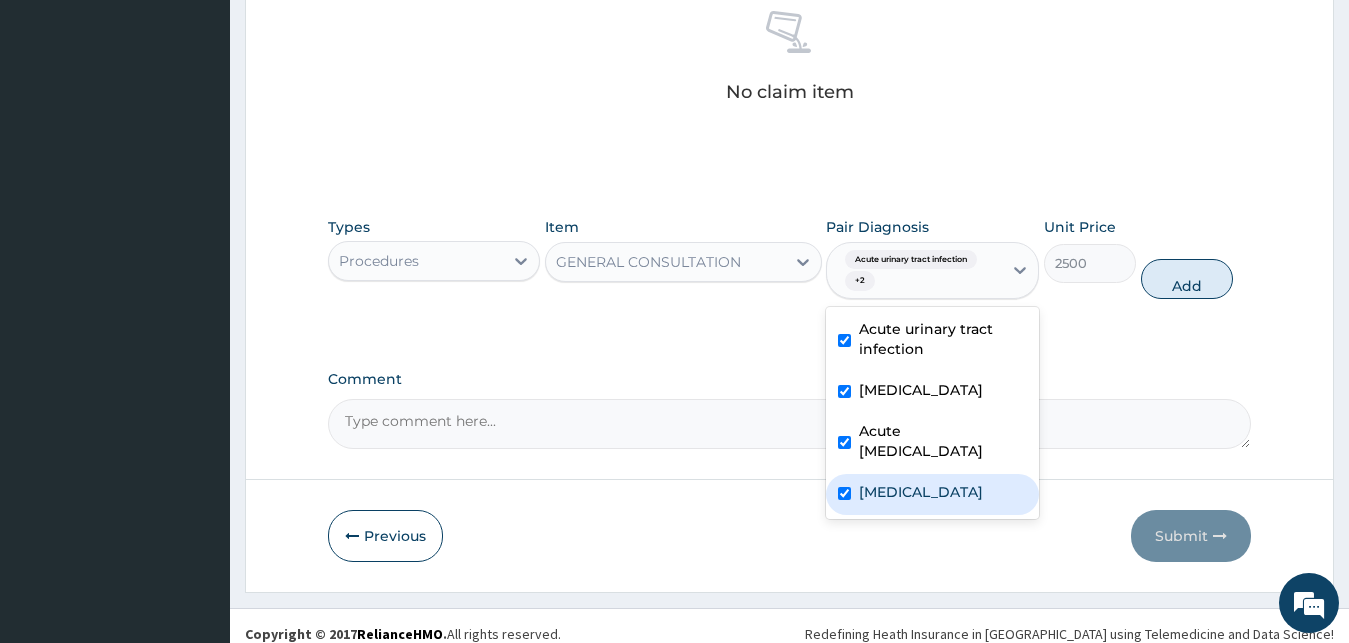 checkbox on "true" 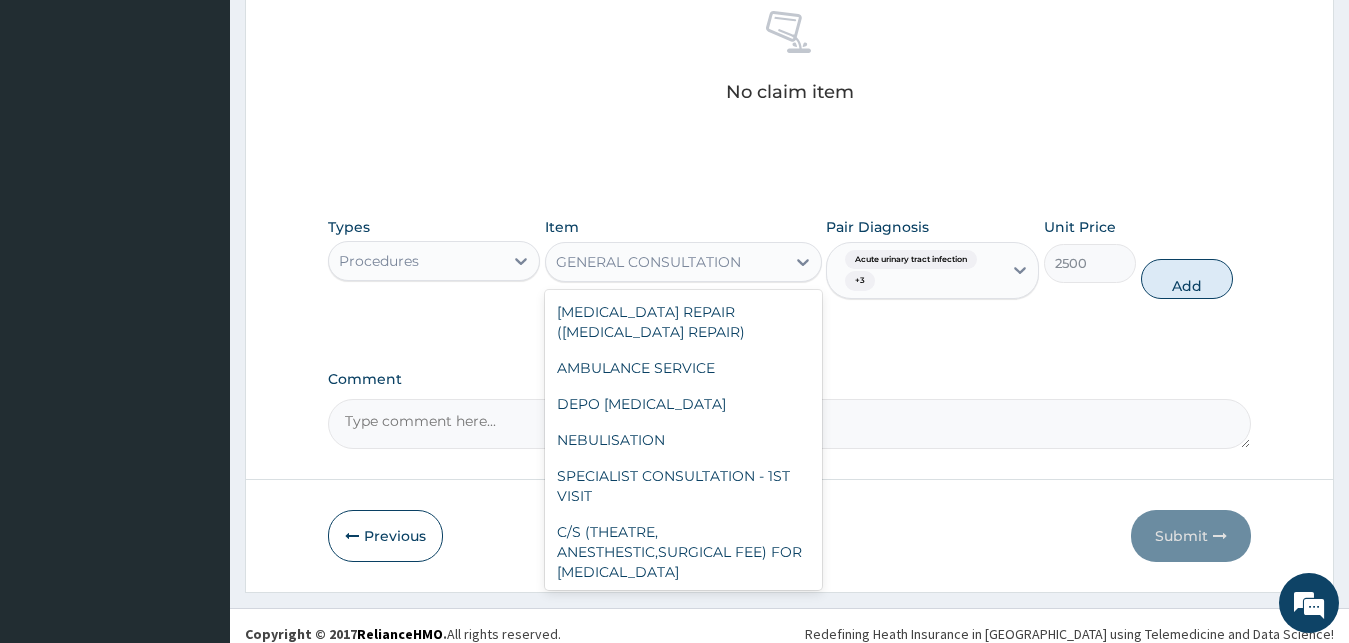 click on "GENERAL CONSULTATION" at bounding box center [683, 262] 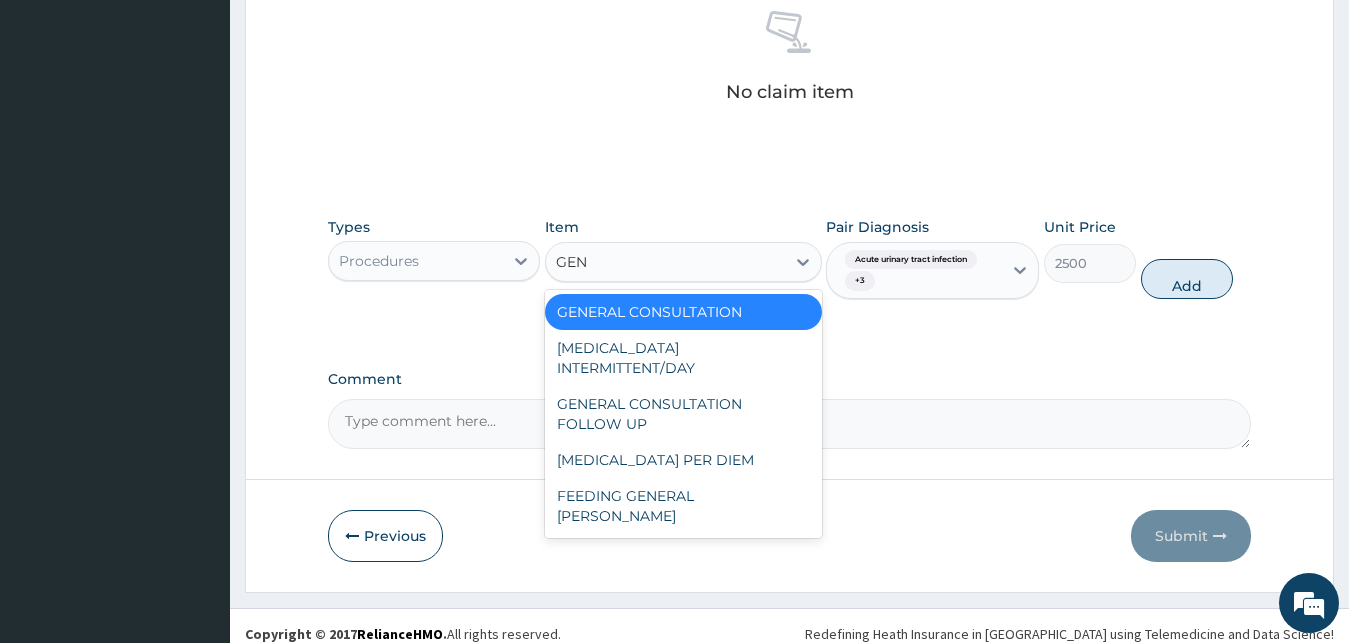 scroll, scrollTop: 0, scrollLeft: 0, axis: both 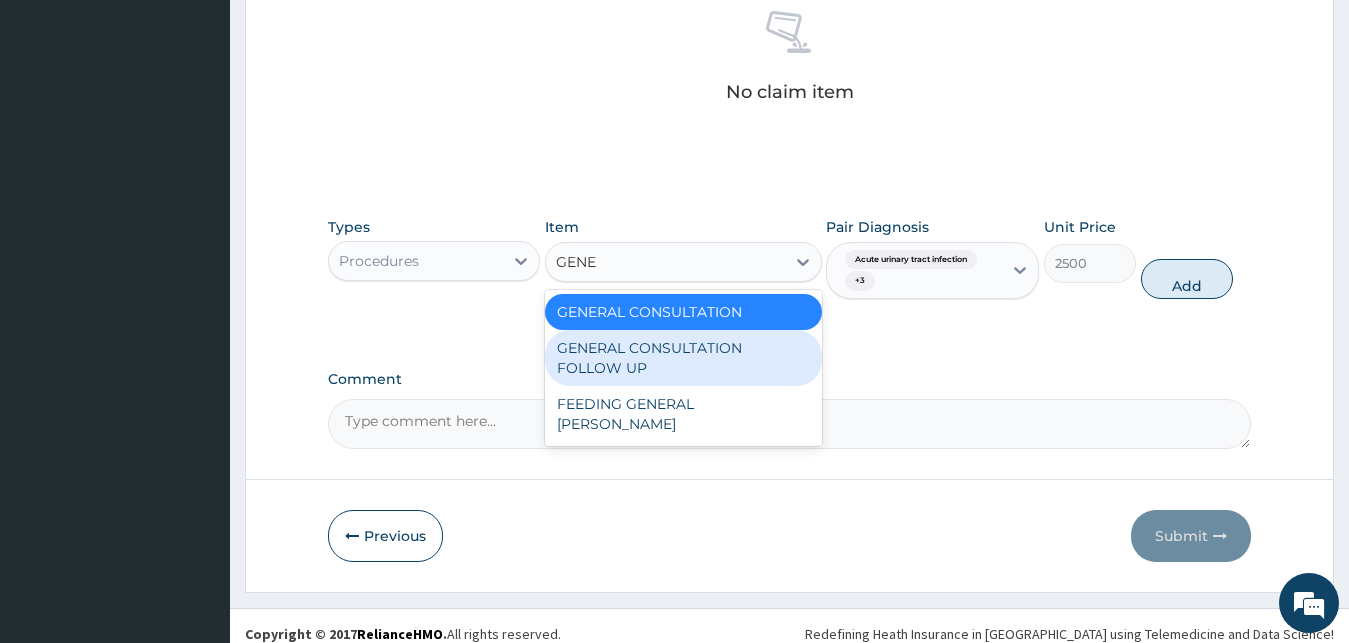 click on "GENERAL CONSULTATION FOLLOW UP" at bounding box center (683, 358) 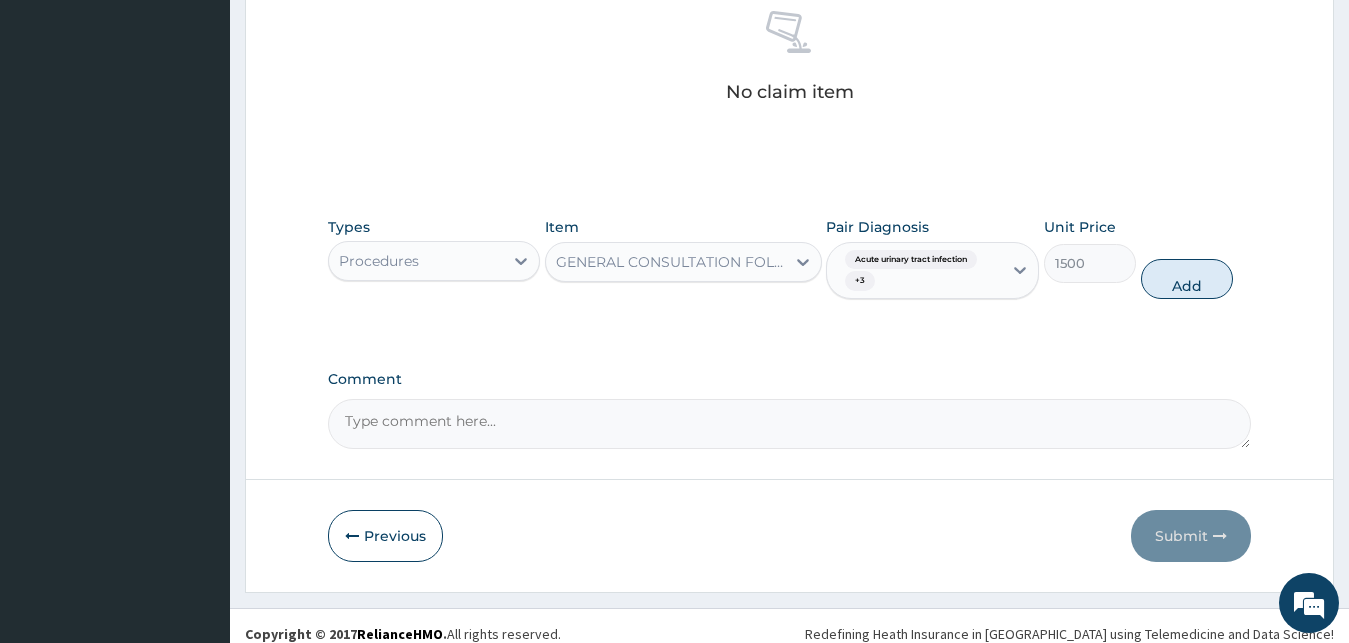 drag, startPoint x: 1205, startPoint y: 268, endPoint x: 708, endPoint y: 293, distance: 497.6284 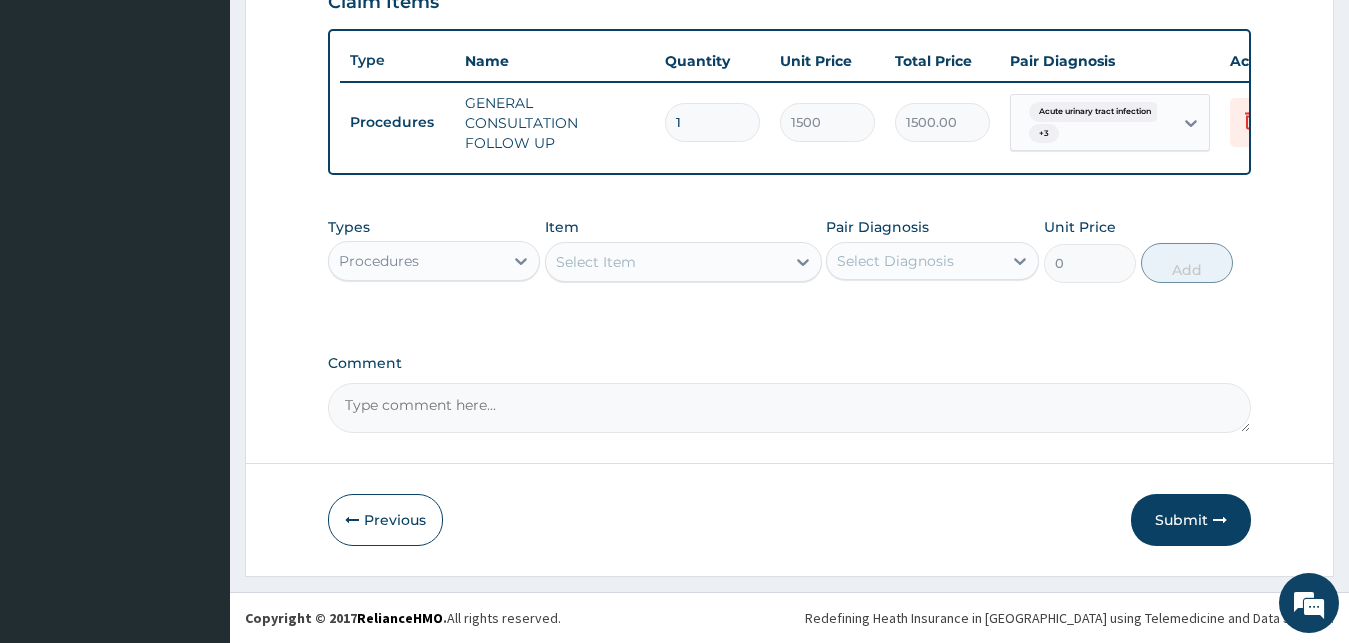 scroll, scrollTop: 732, scrollLeft: 0, axis: vertical 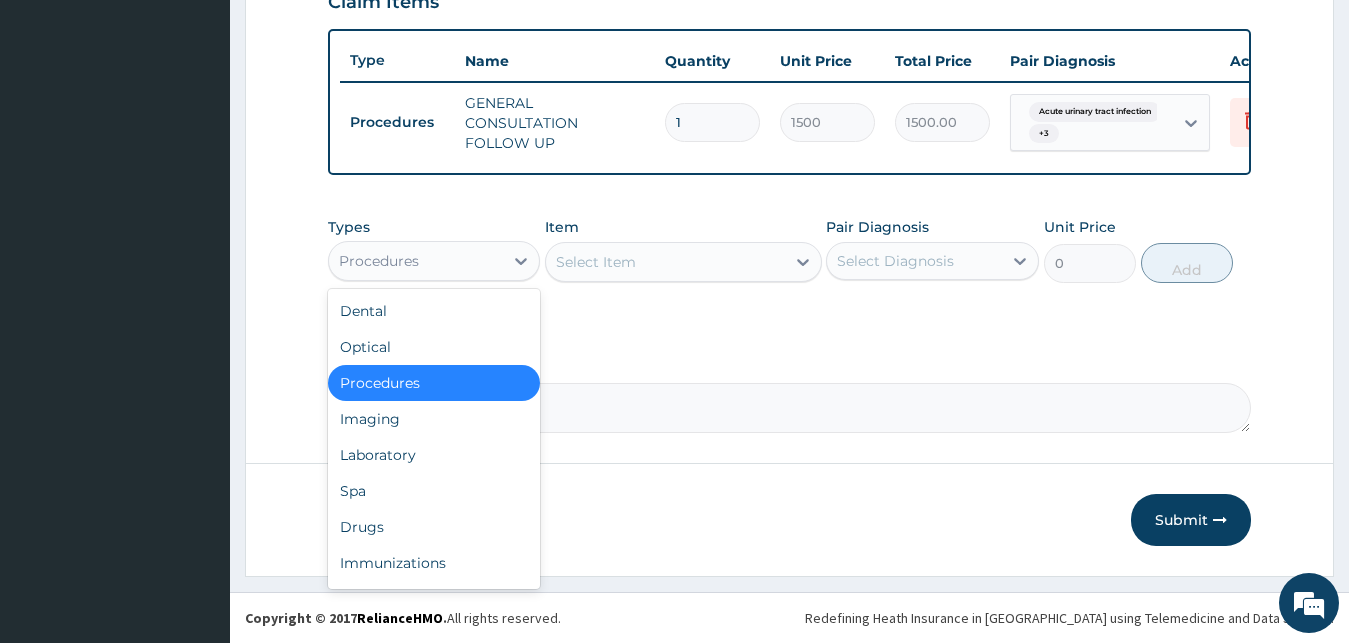 click on "Procedures" at bounding box center [416, 261] 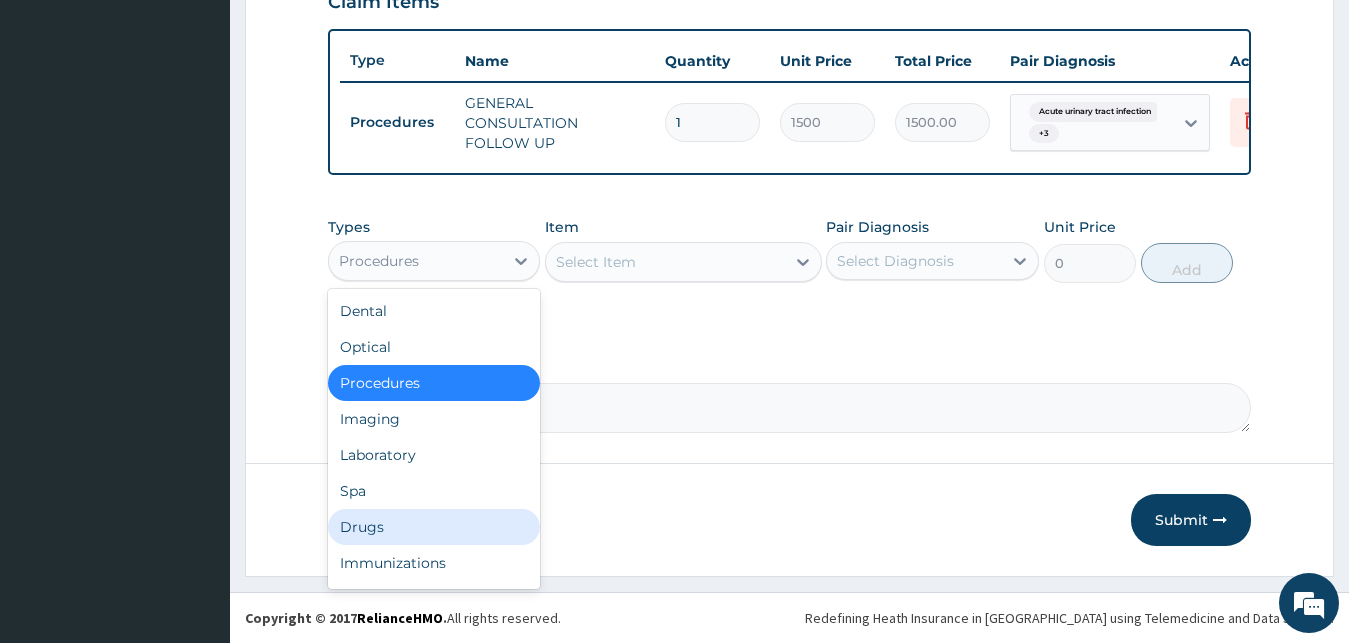 click on "Drugs" at bounding box center (434, 527) 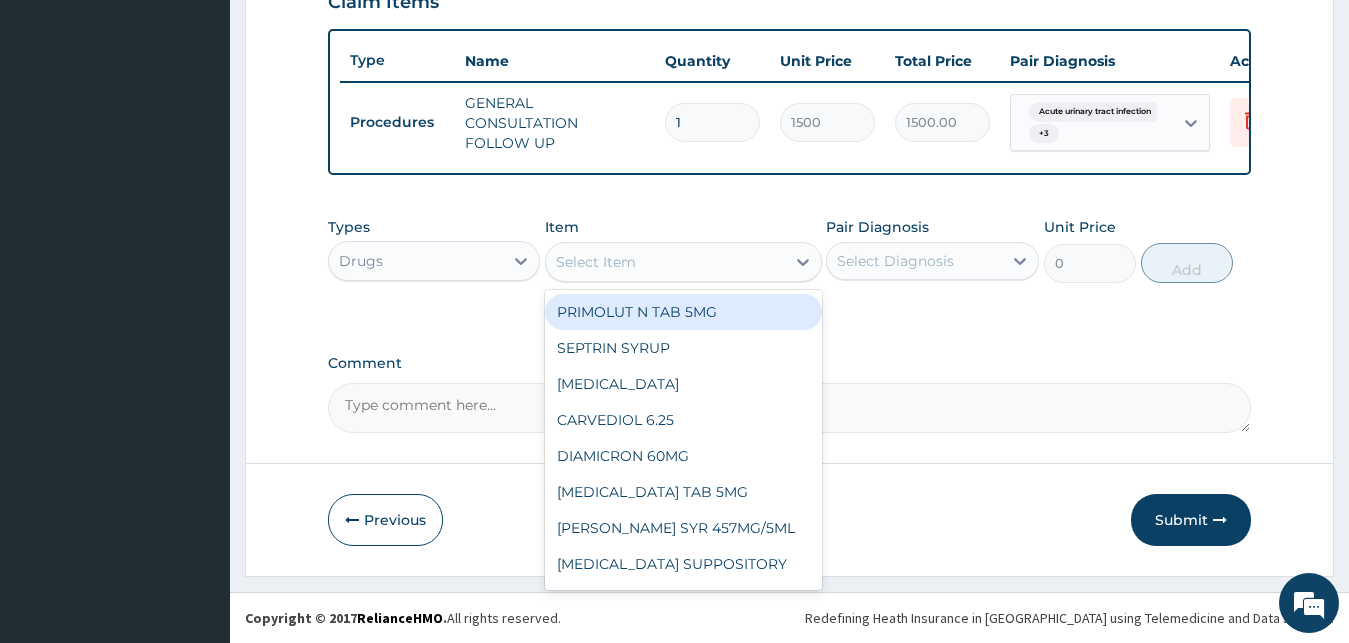 click on "Select Item" at bounding box center [596, 262] 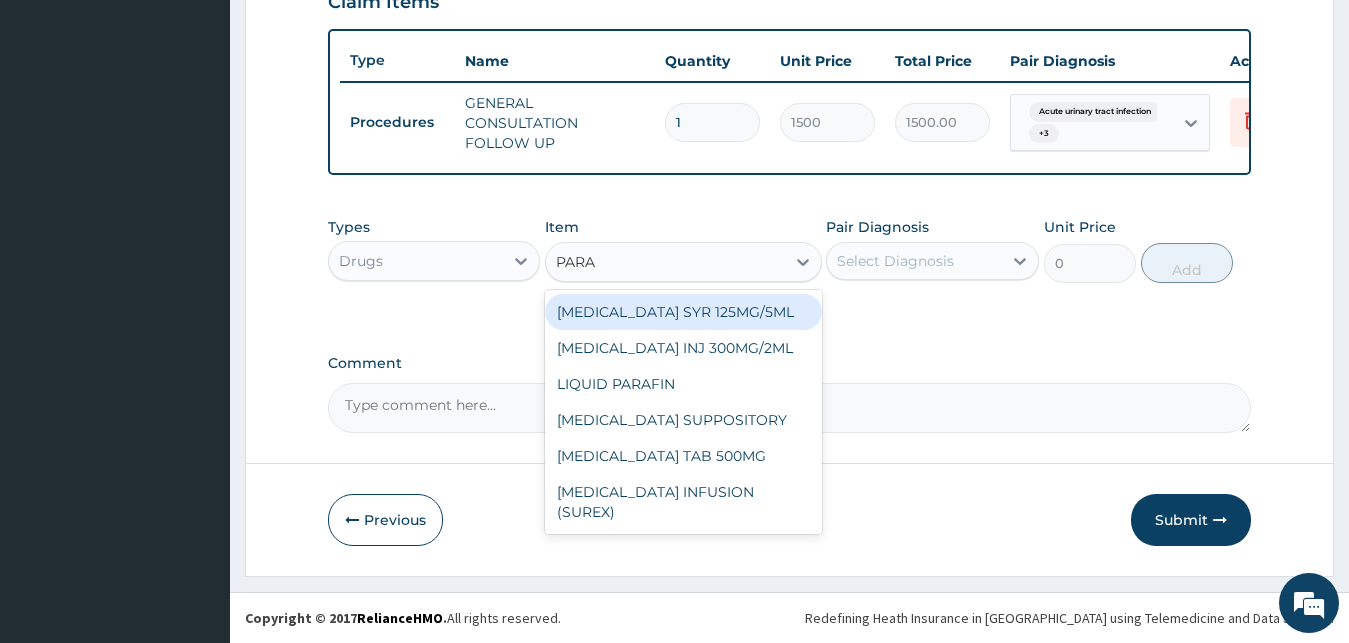 type on "PARAC" 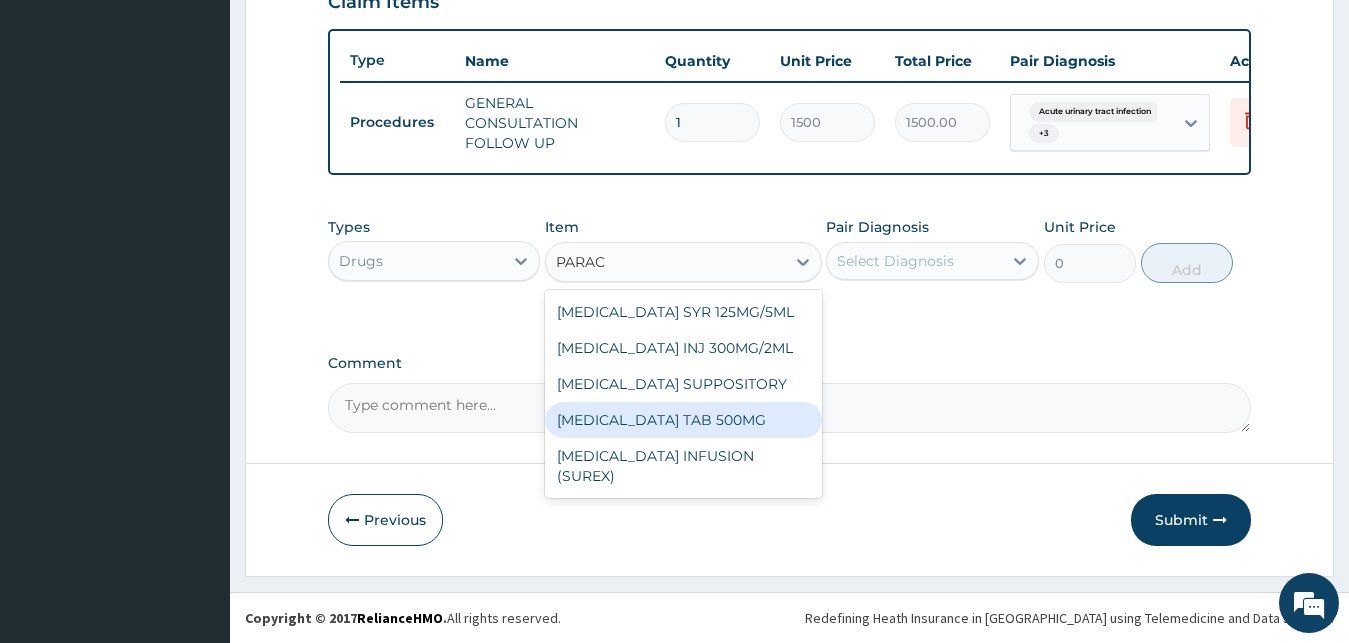 click on "PARACETAMOL TAB 500MG" at bounding box center [683, 420] 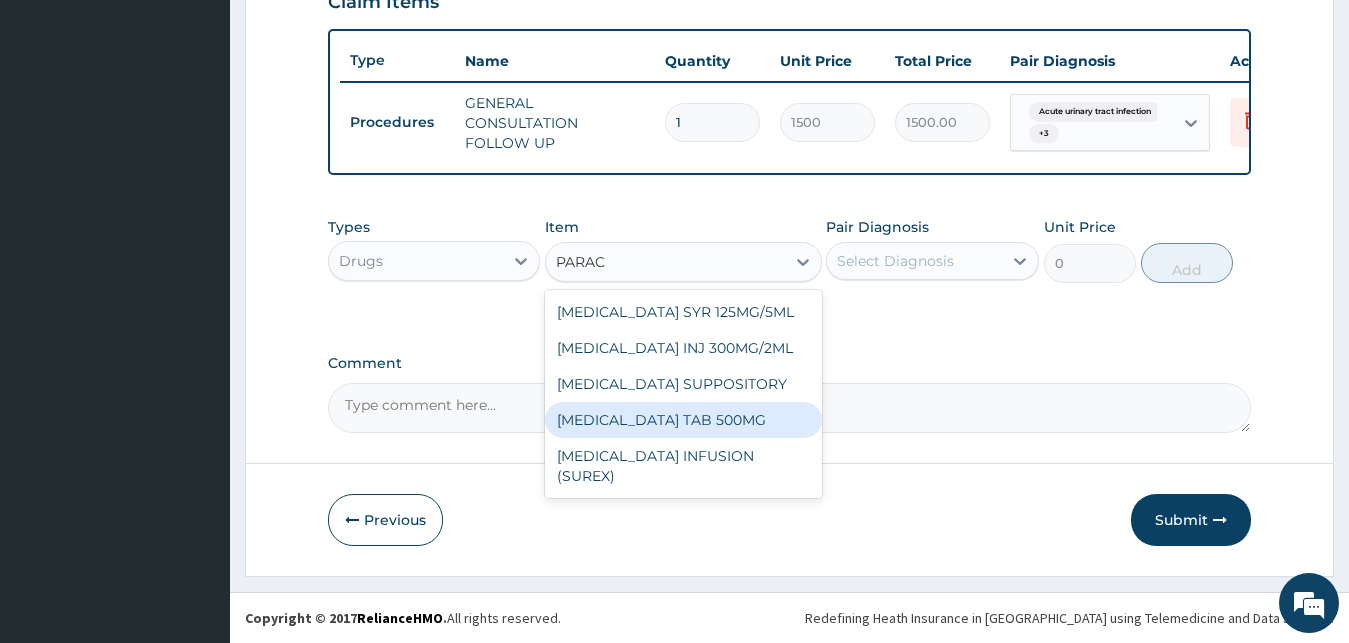 type 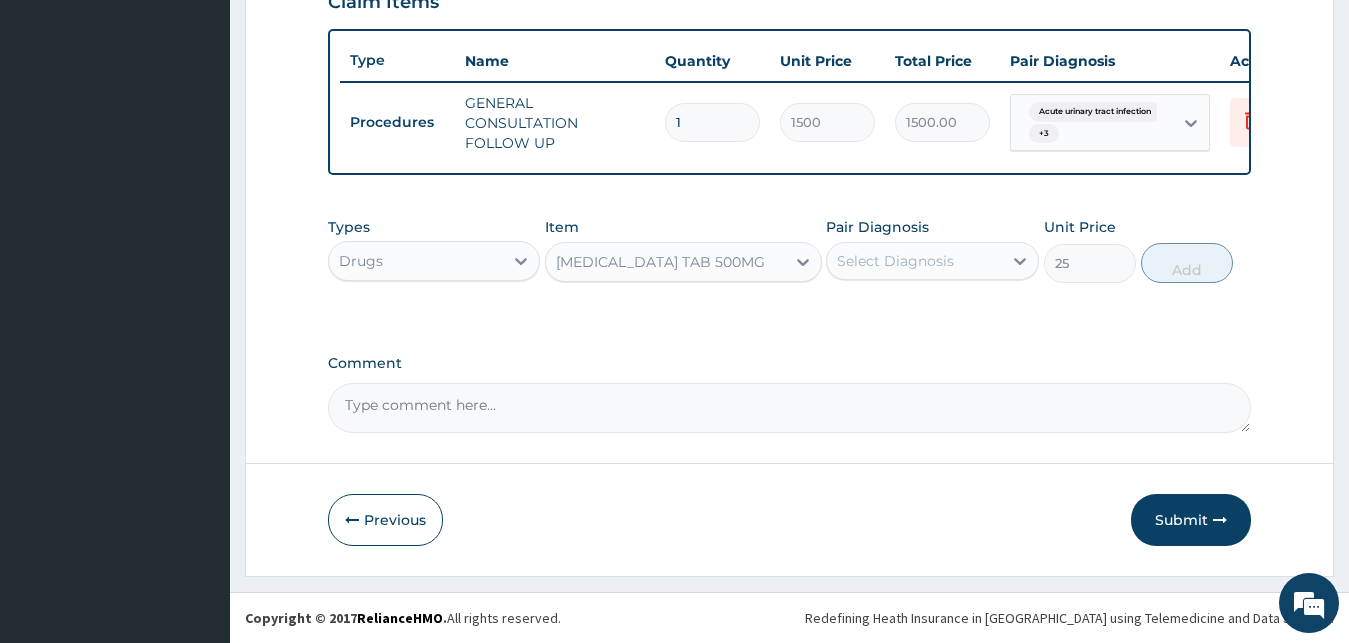 click on "Select Diagnosis" at bounding box center [895, 261] 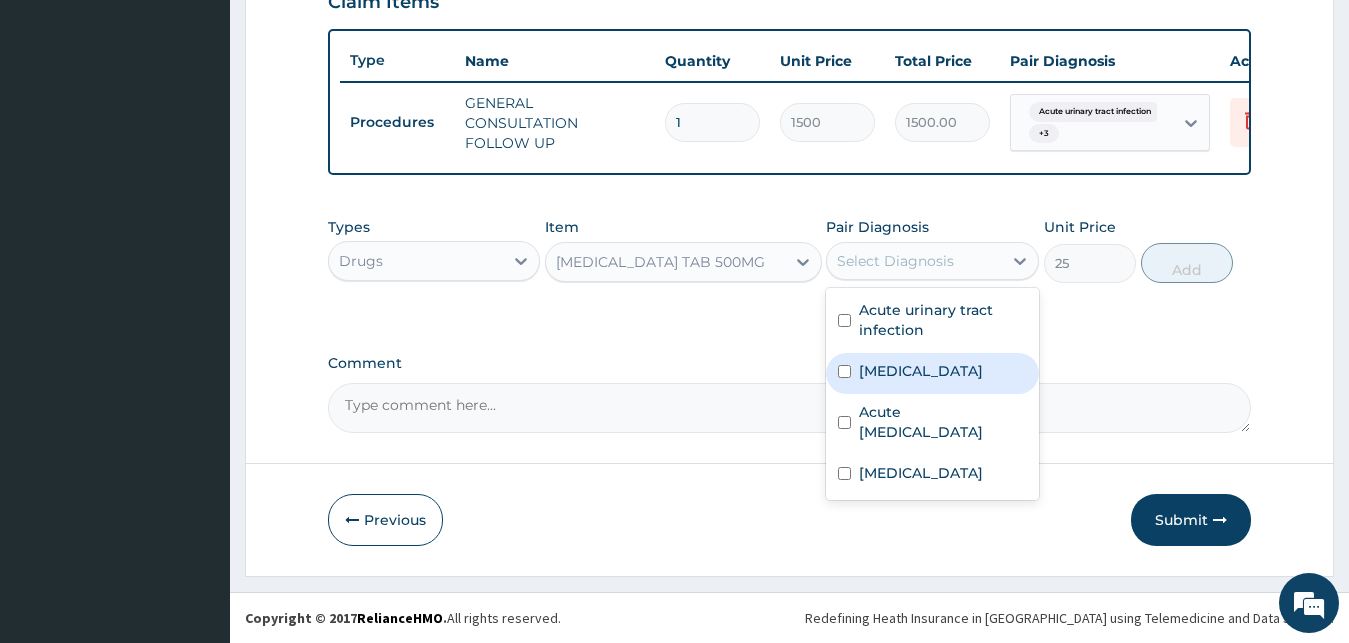 click on "Malaria" at bounding box center (932, 373) 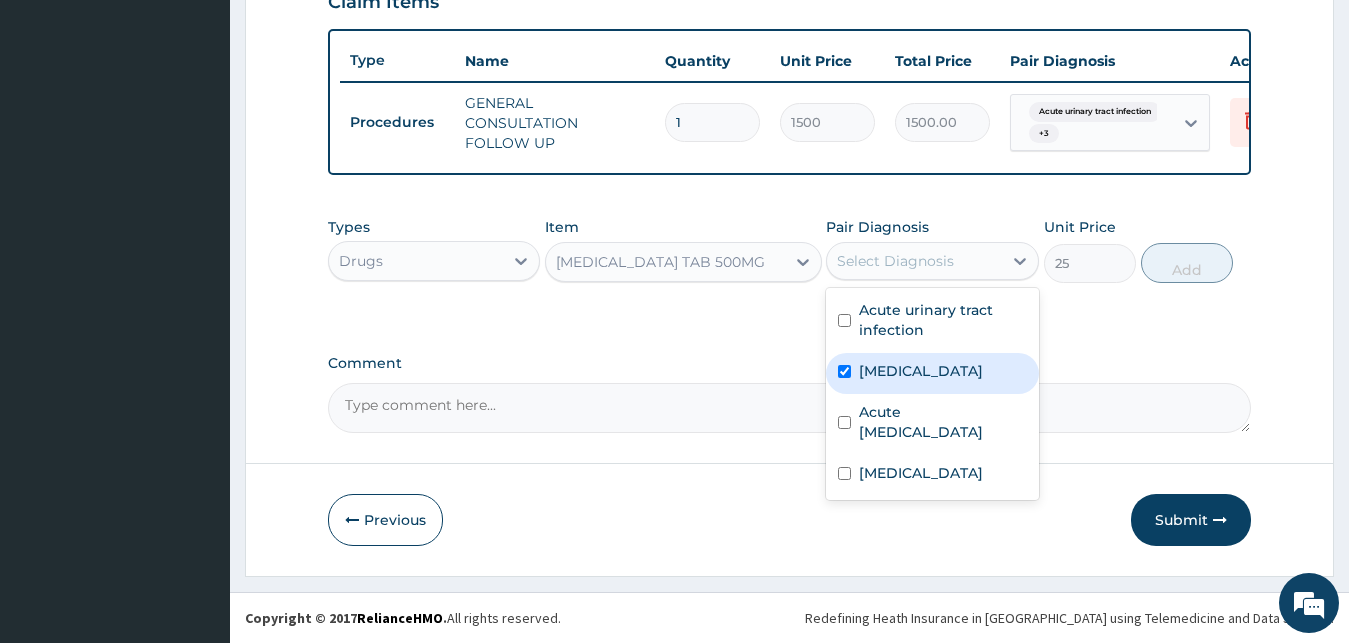 checkbox on "true" 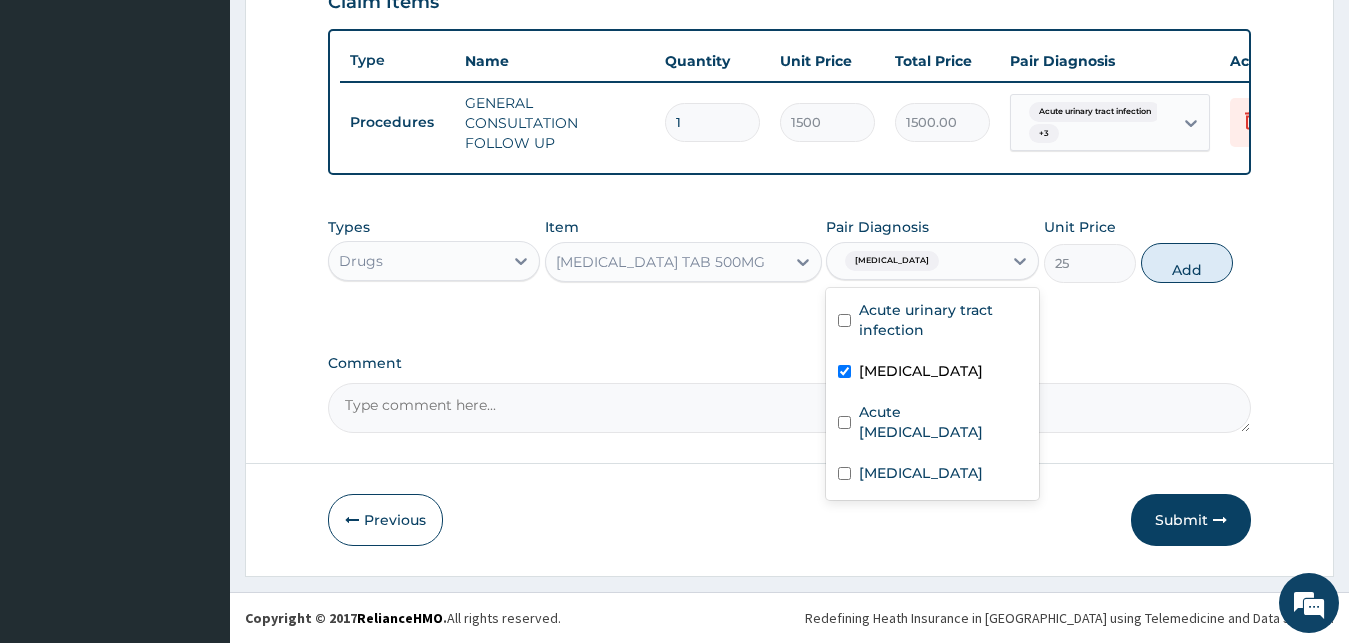 click on "Add" at bounding box center [1187, 263] 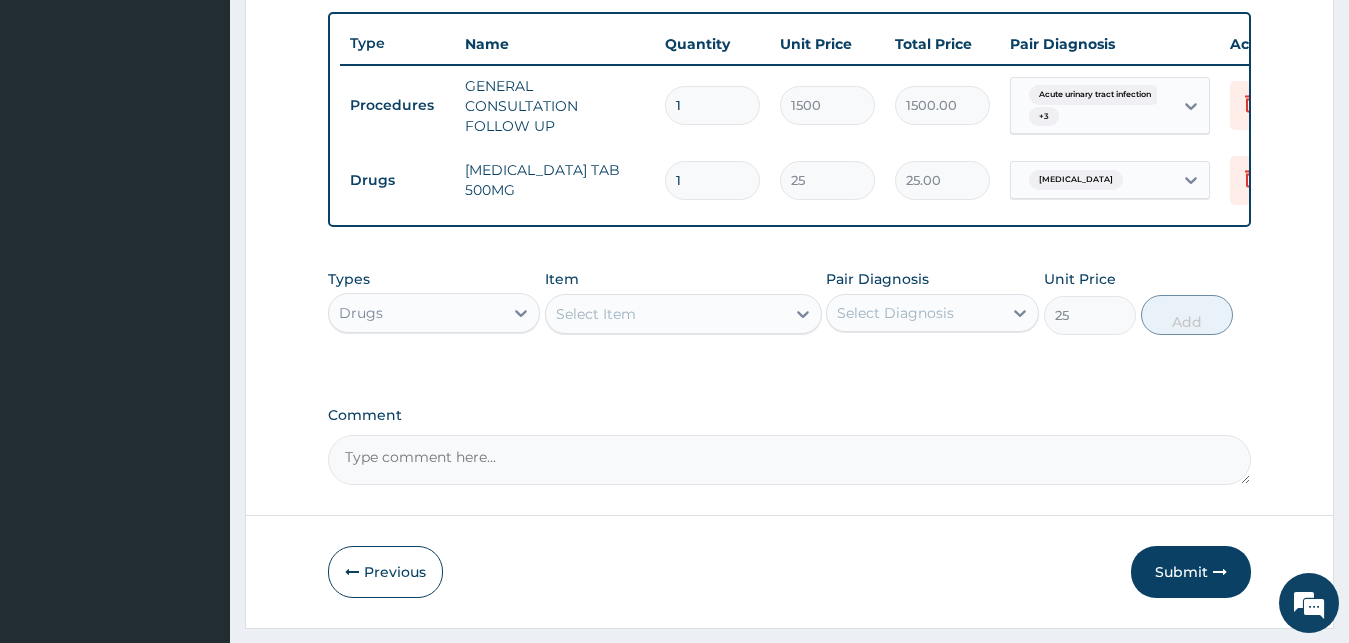 type on "0" 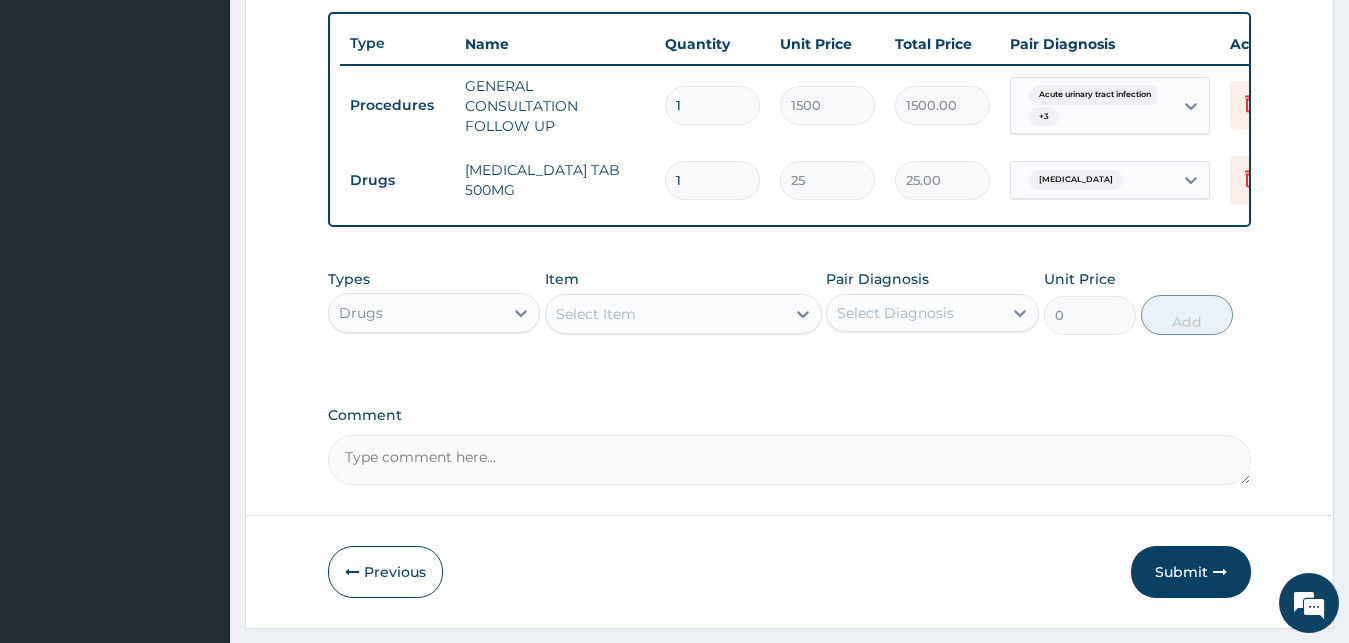 type on "18" 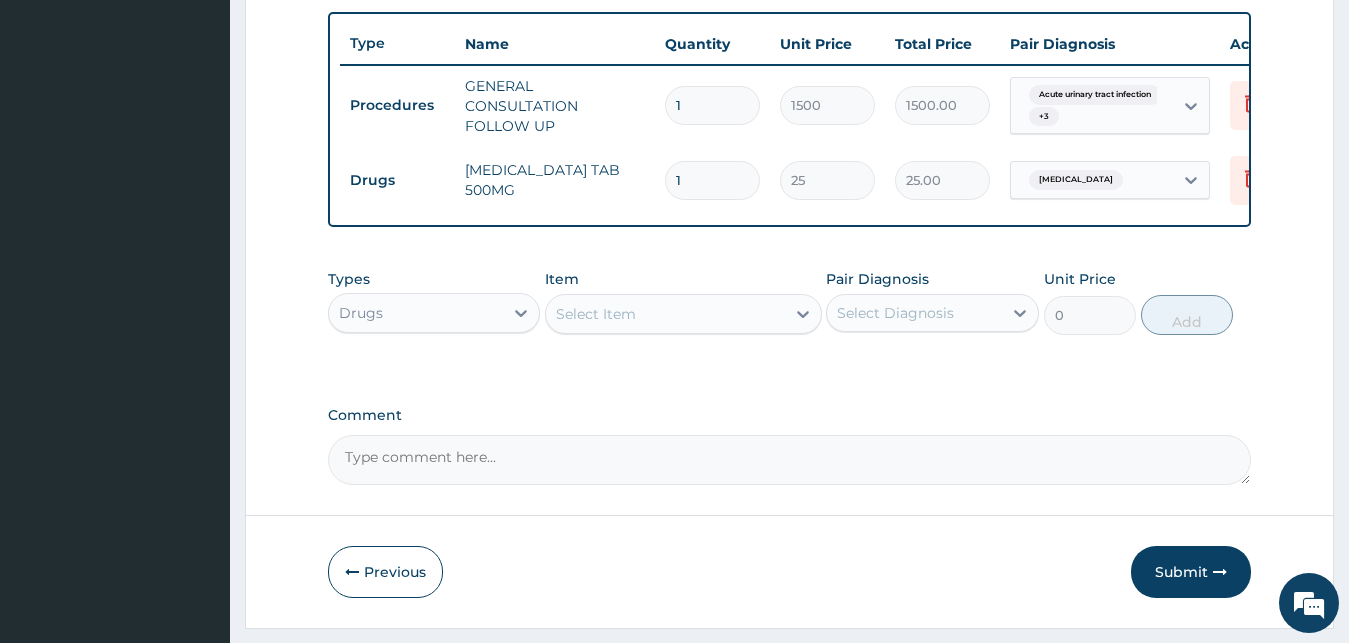 type on "450.00" 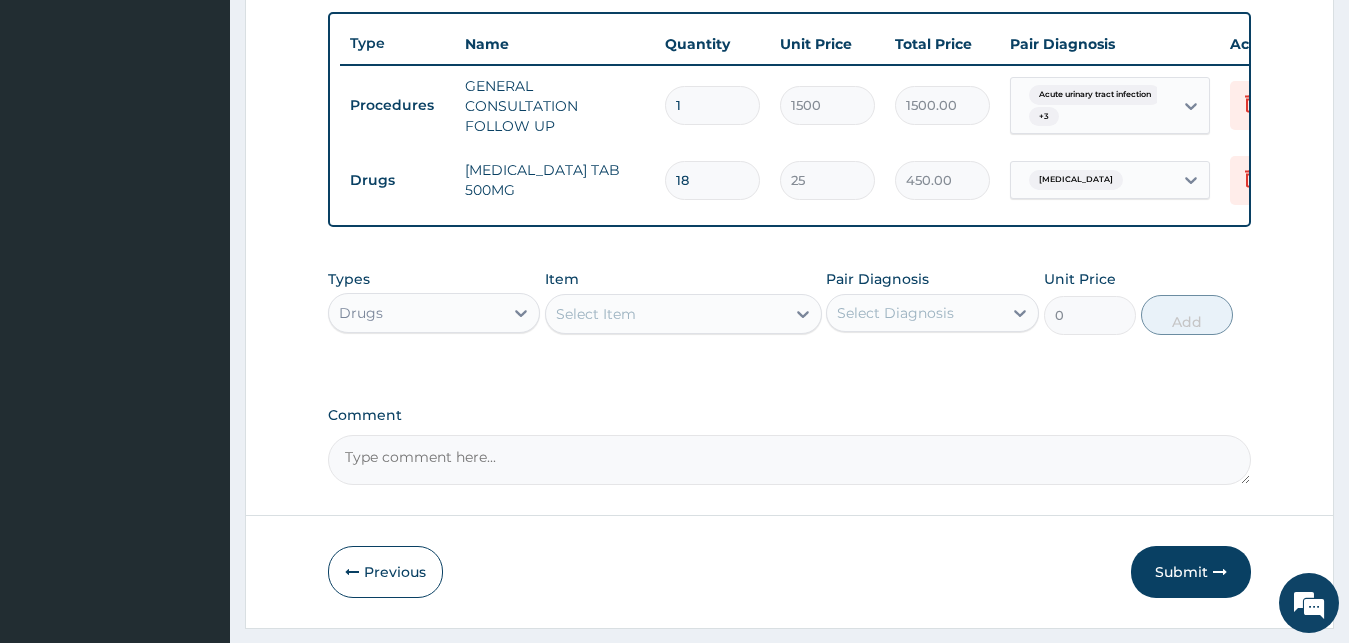 type on "18" 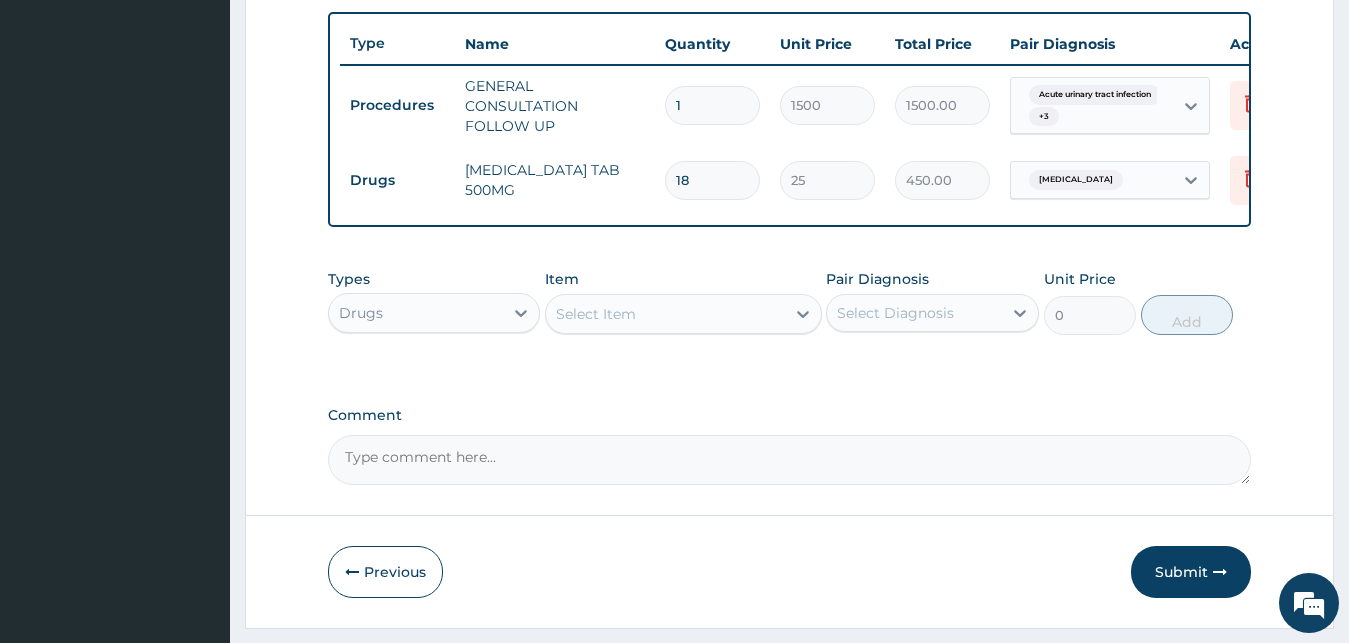 click on "Select Item" at bounding box center (596, 314) 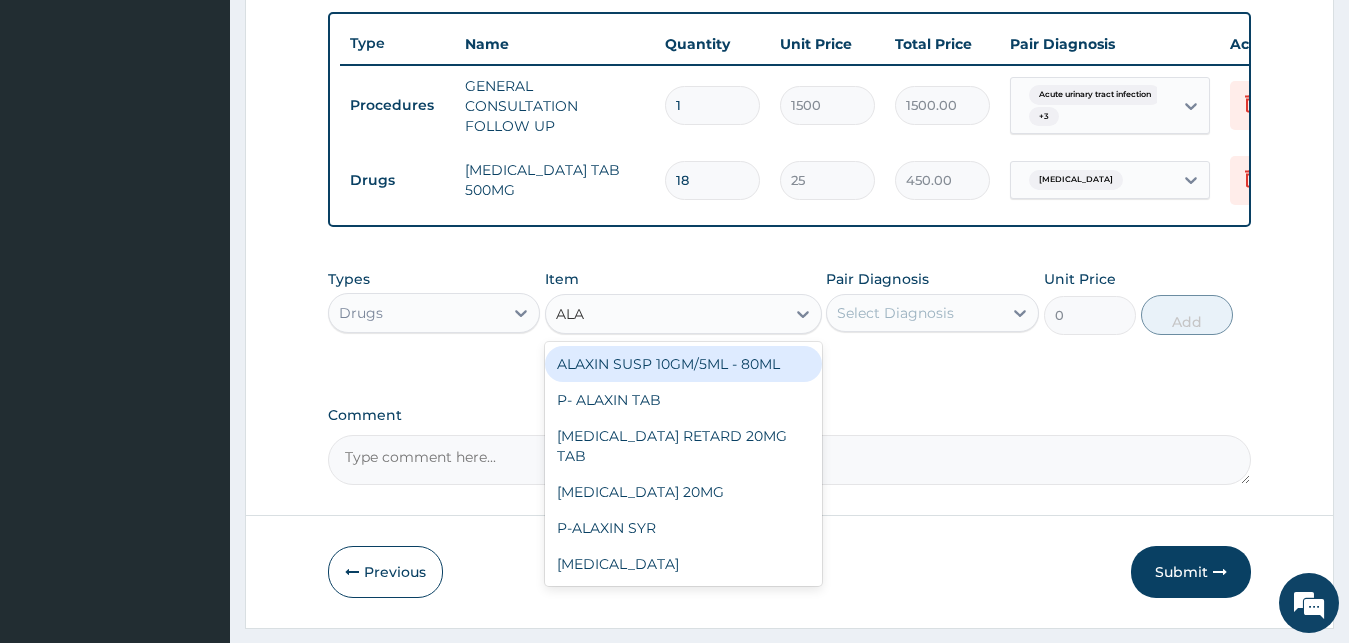 type on "ALAX" 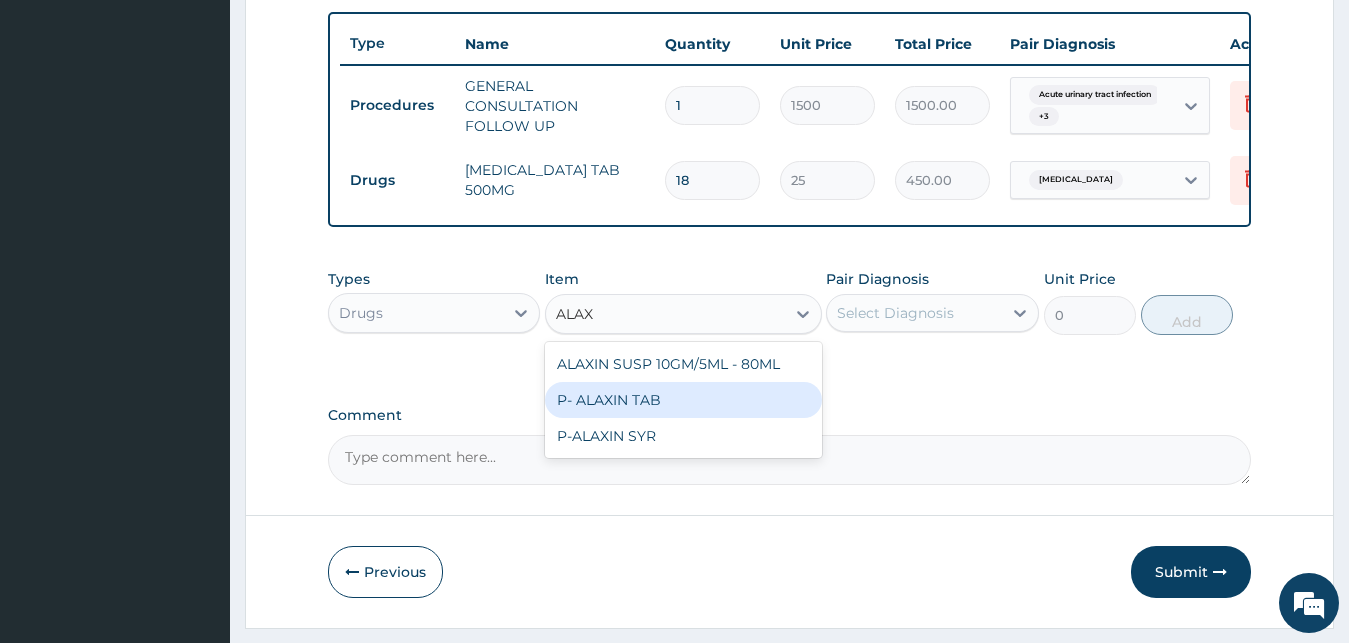 drag, startPoint x: 651, startPoint y: 404, endPoint x: 831, endPoint y: 358, distance: 185.78482 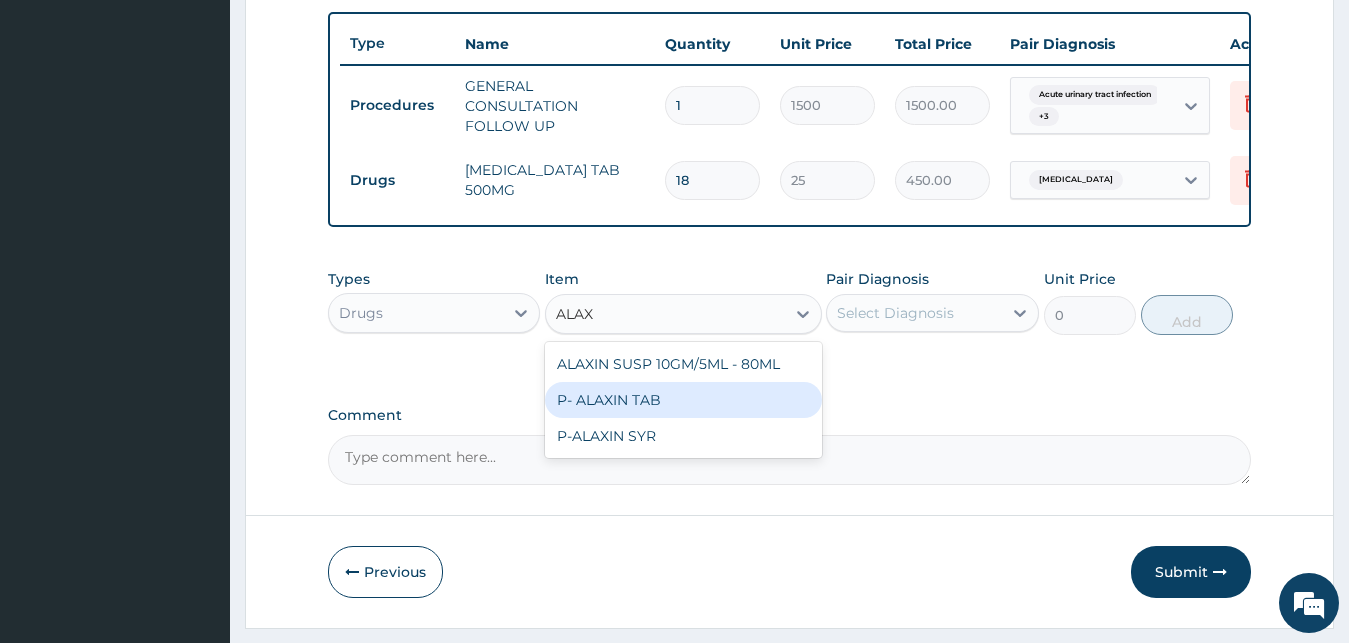 click on "P- ALAXIN TAB" at bounding box center [683, 400] 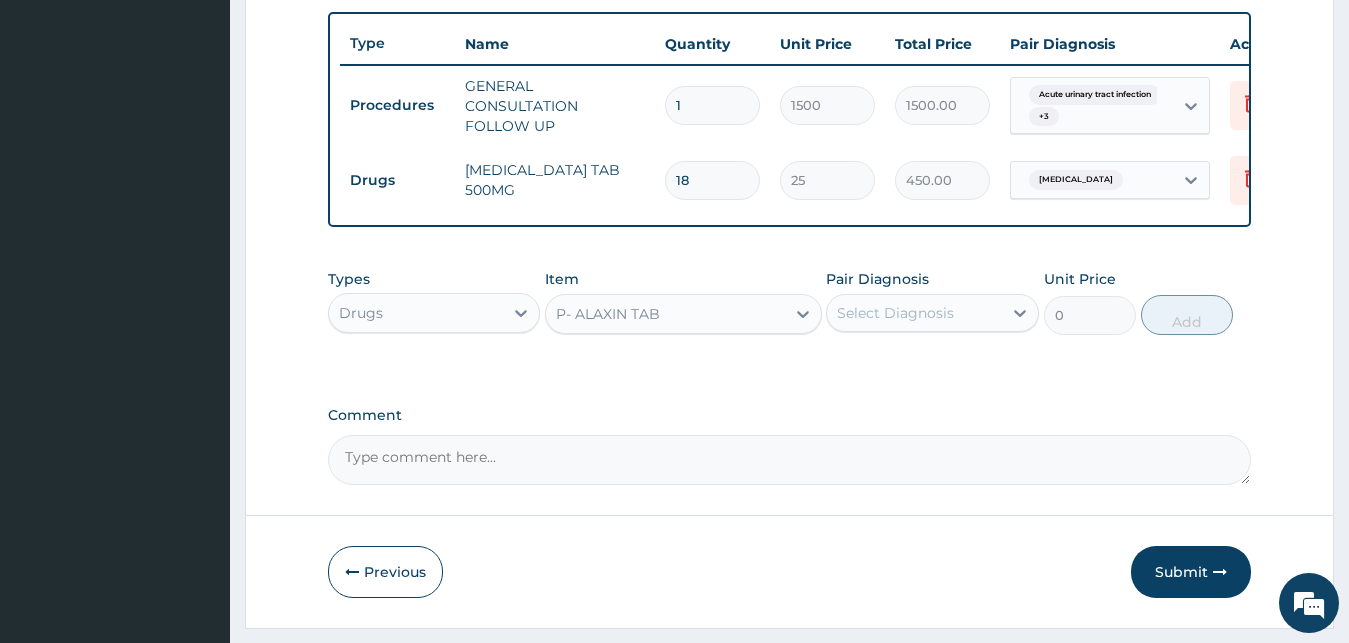type 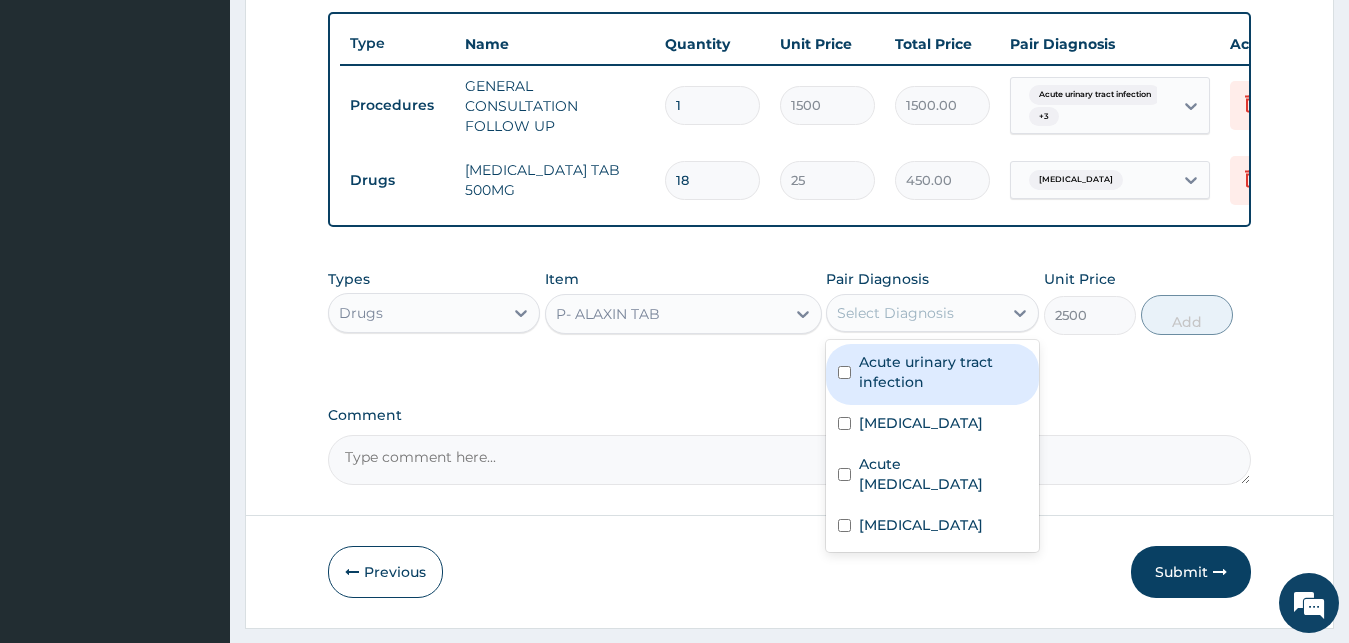 click on "Select Diagnosis" at bounding box center (895, 313) 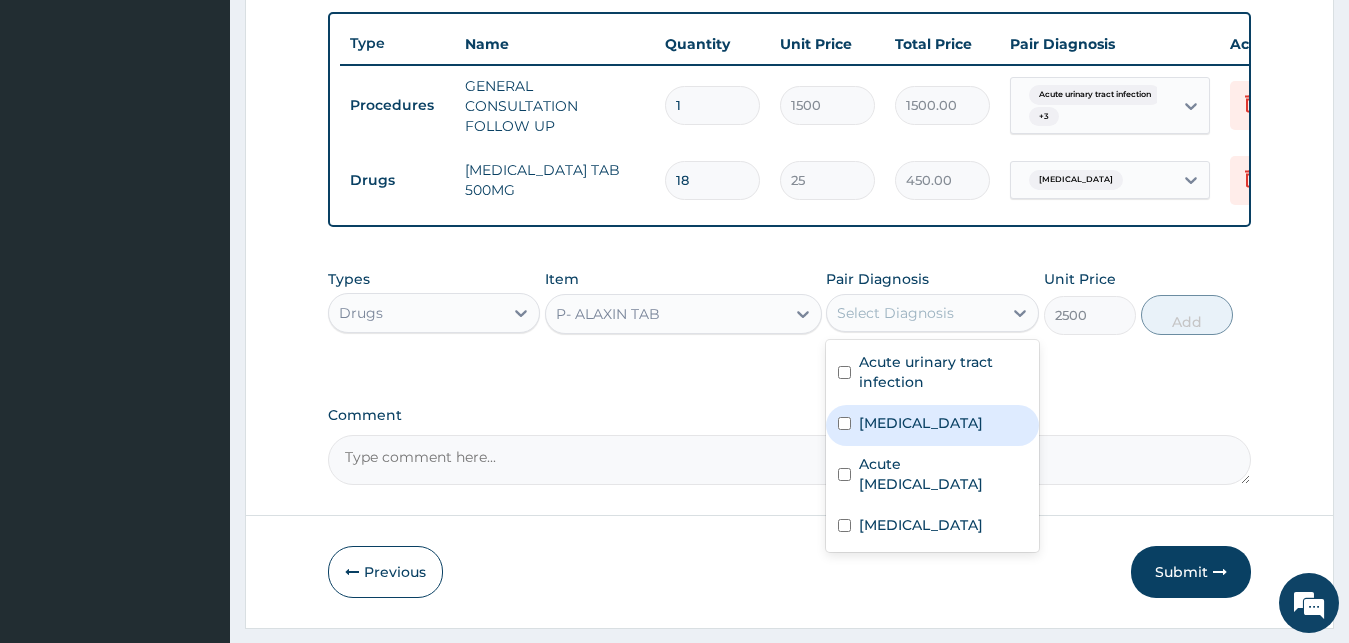 click on "Malaria" at bounding box center [932, 425] 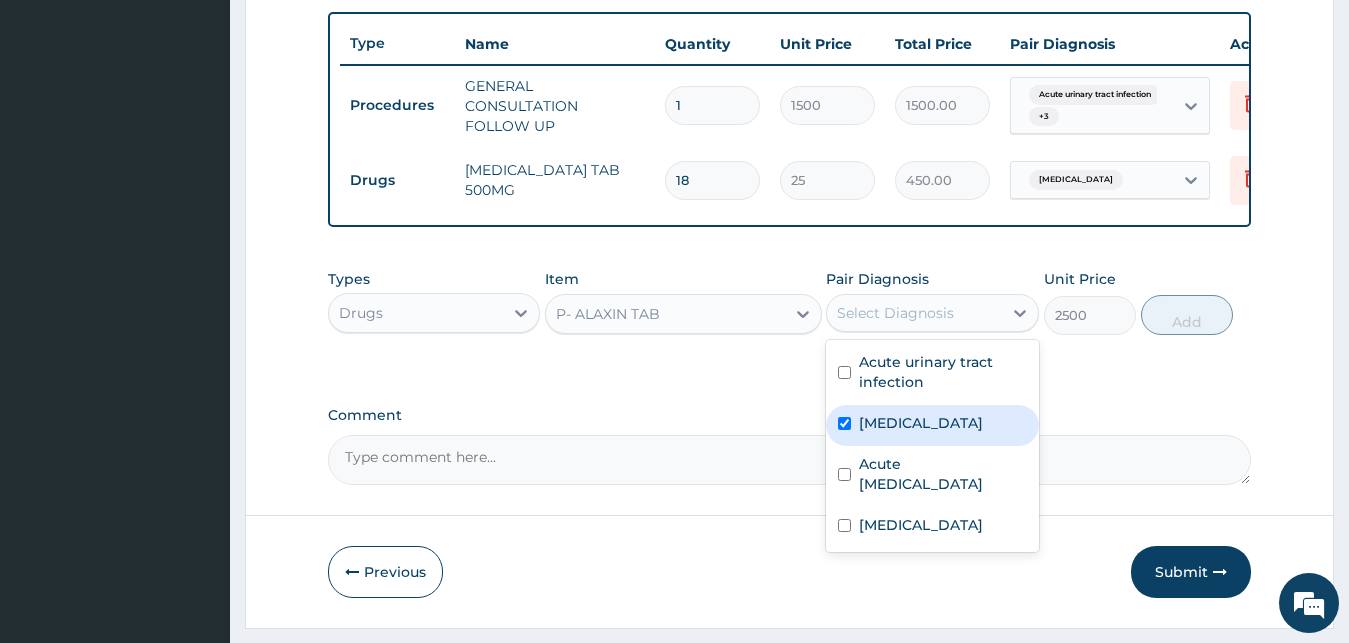 checkbox on "true" 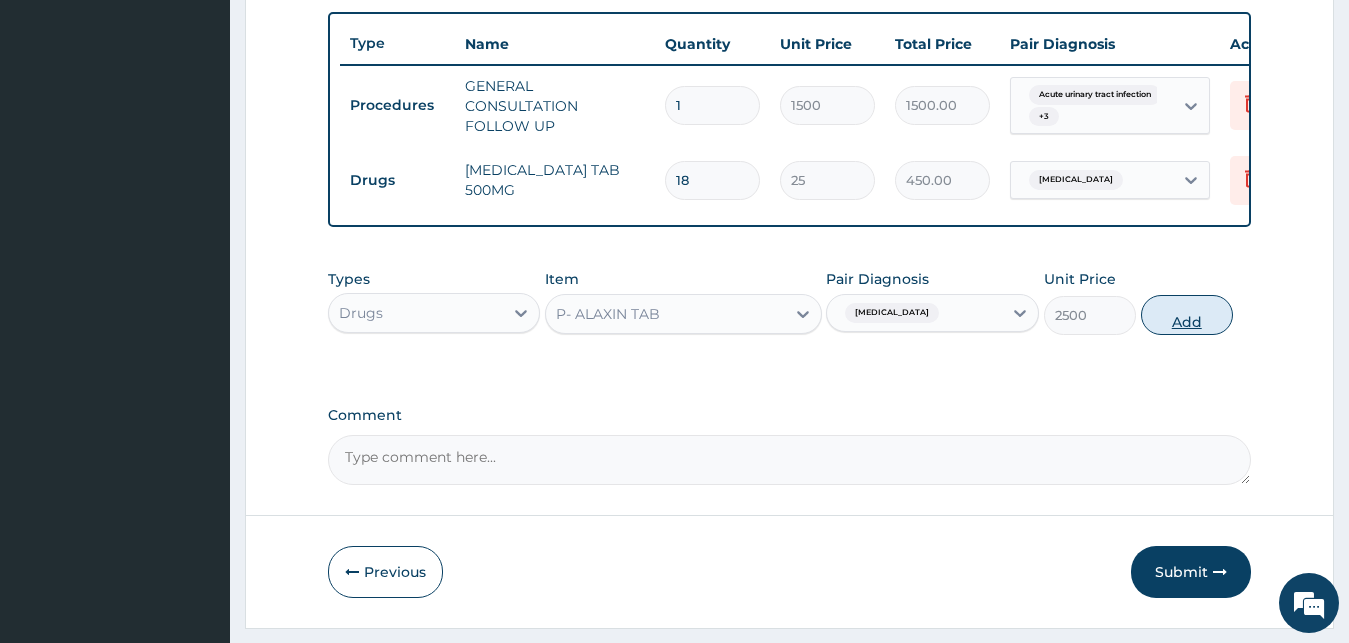 drag, startPoint x: 1185, startPoint y: 331, endPoint x: 757, endPoint y: 380, distance: 430.79578 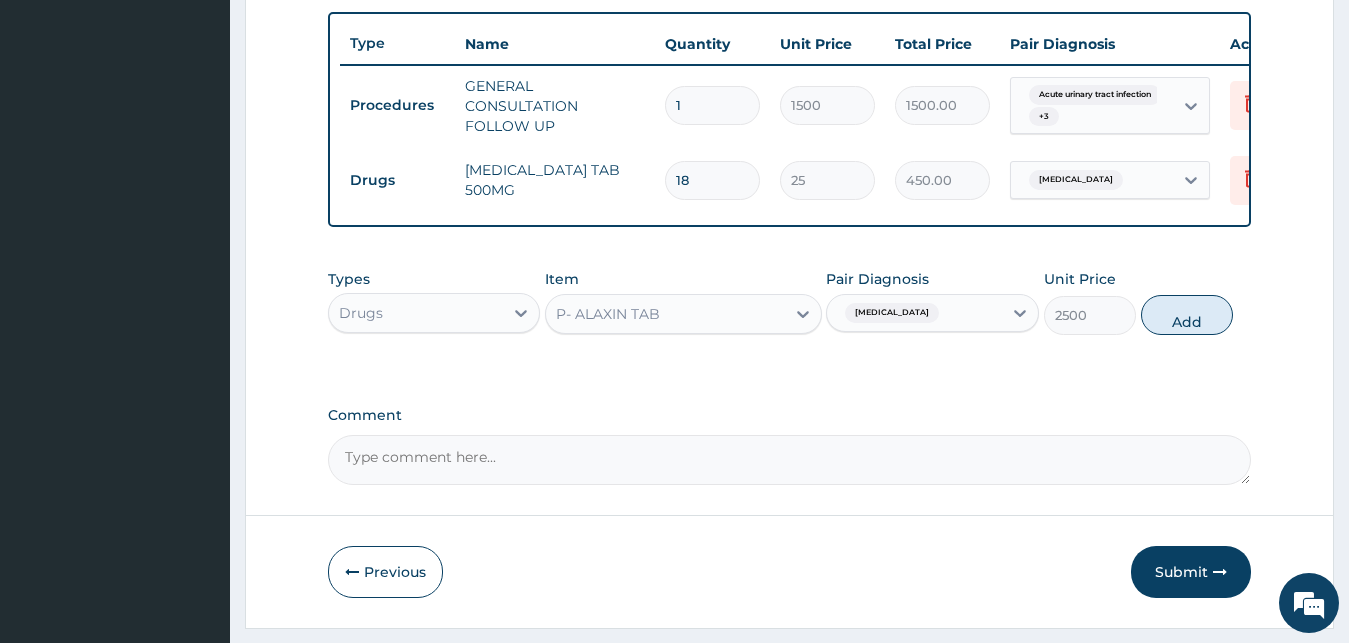 click on "Add" at bounding box center (1187, 315) 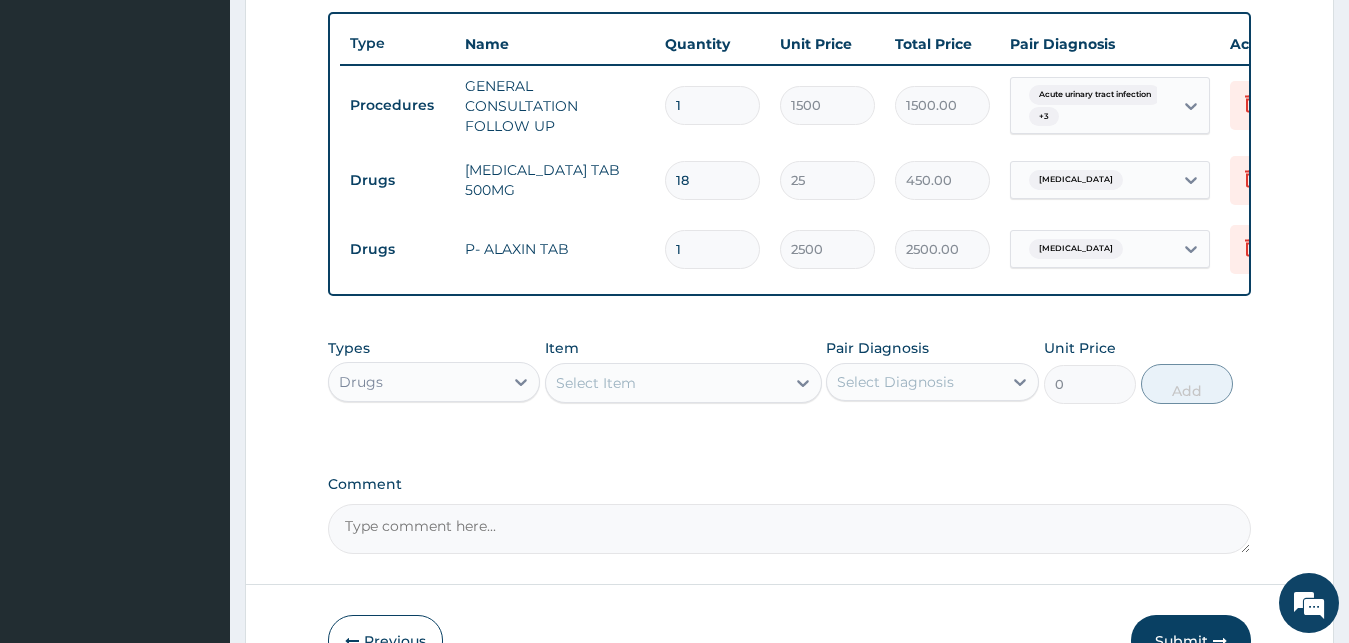 click on "Select Item" at bounding box center [665, 383] 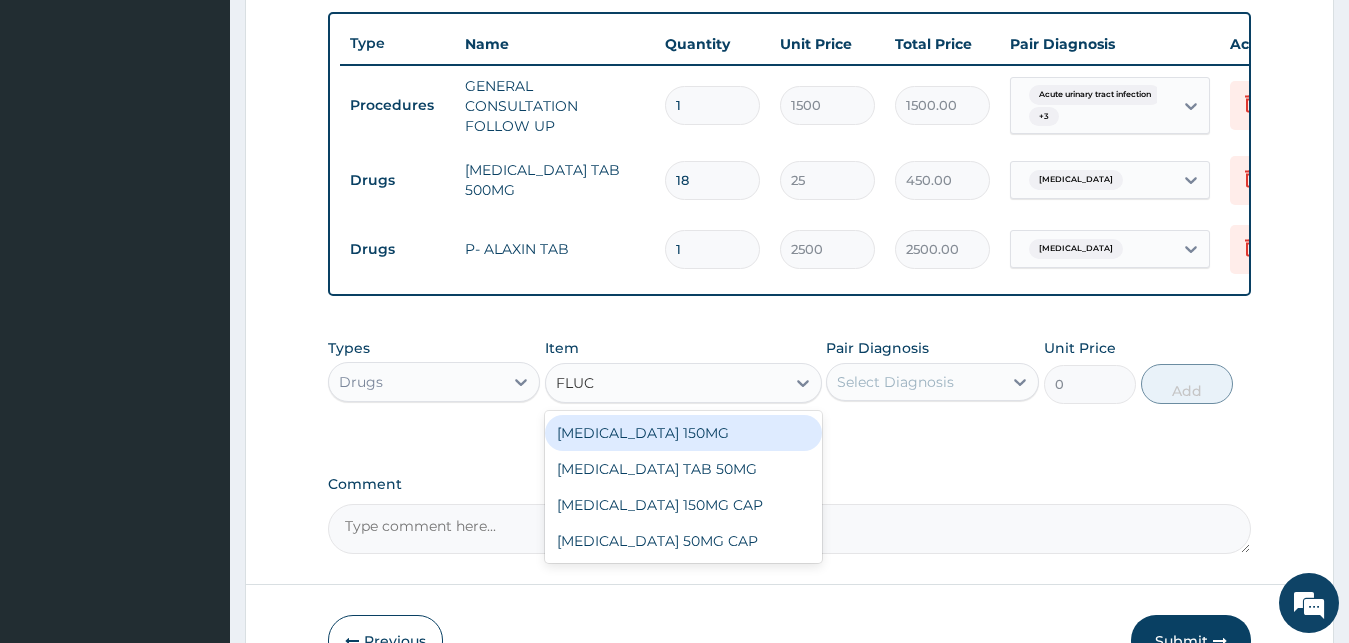 type on "FLUCO" 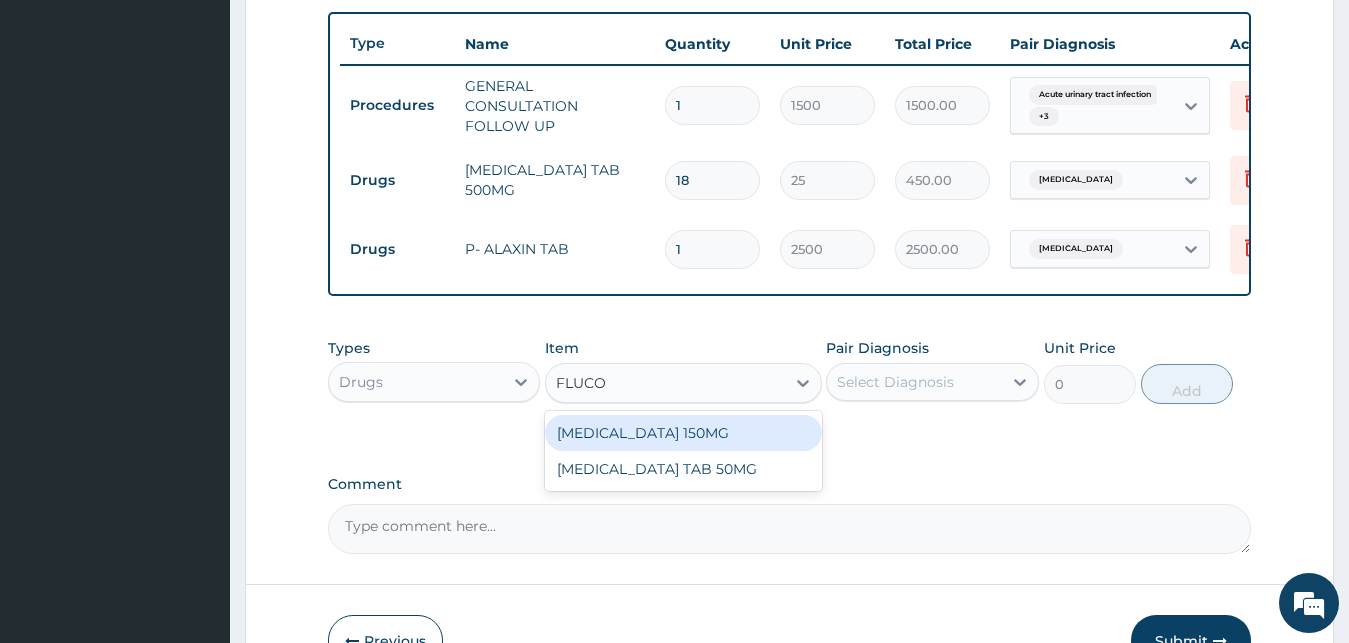 drag, startPoint x: 734, startPoint y: 438, endPoint x: 828, endPoint y: 439, distance: 94.00532 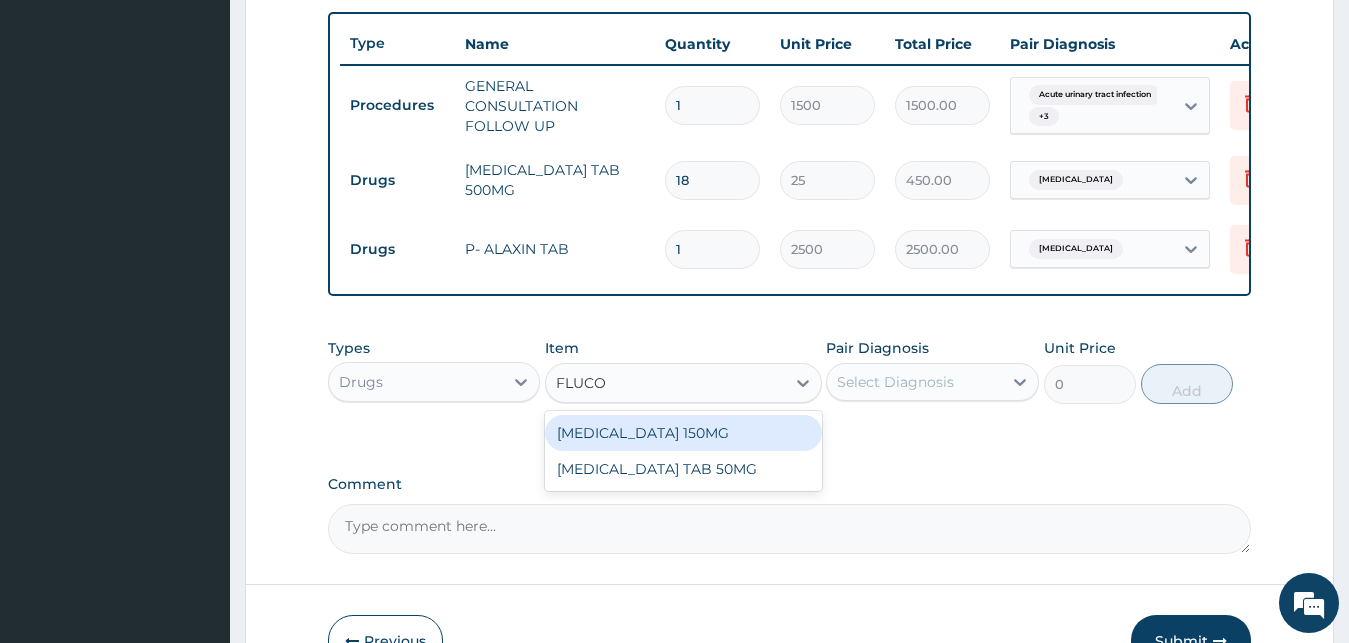 click on "[MEDICAL_DATA] 150MG" at bounding box center [683, 433] 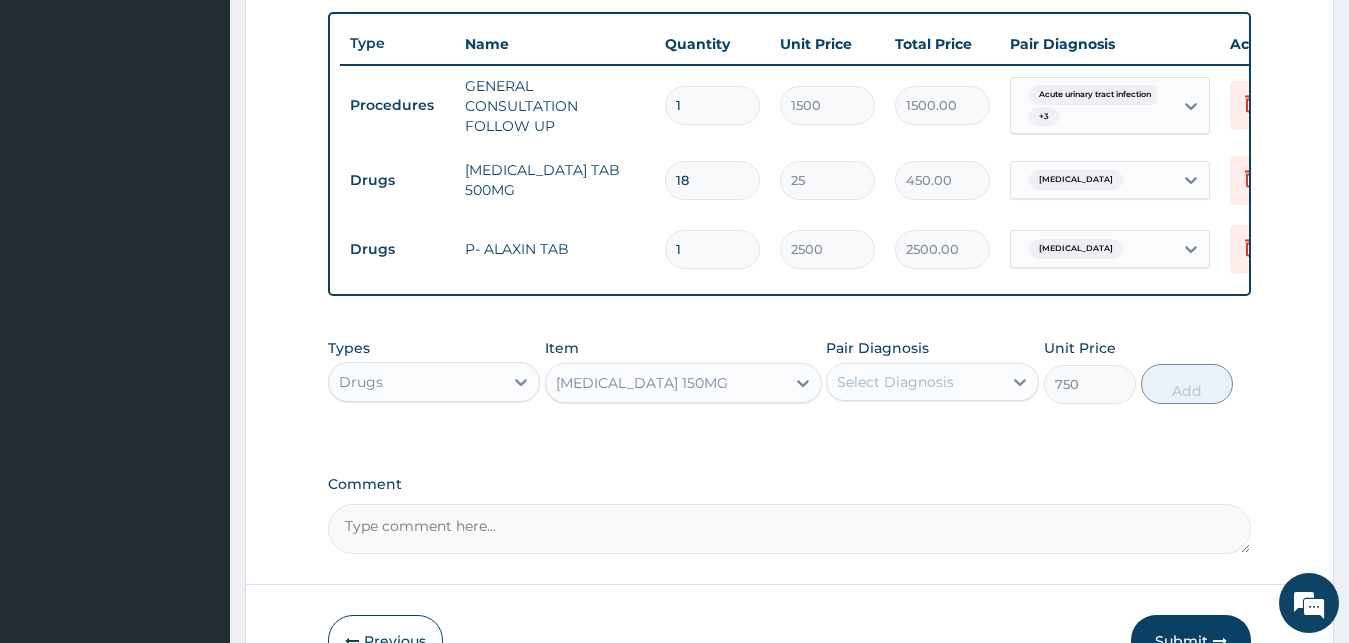 click on "Select Diagnosis" at bounding box center [914, 382] 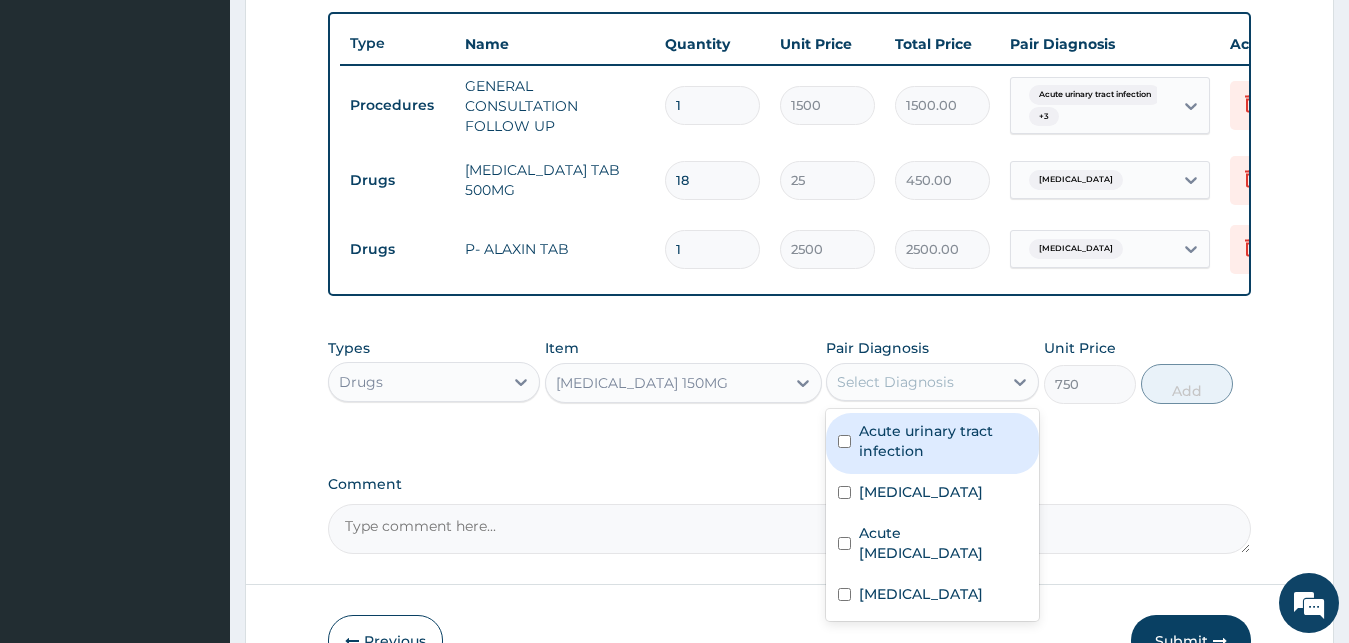 click on "Acute urinary tract infection" at bounding box center [943, 441] 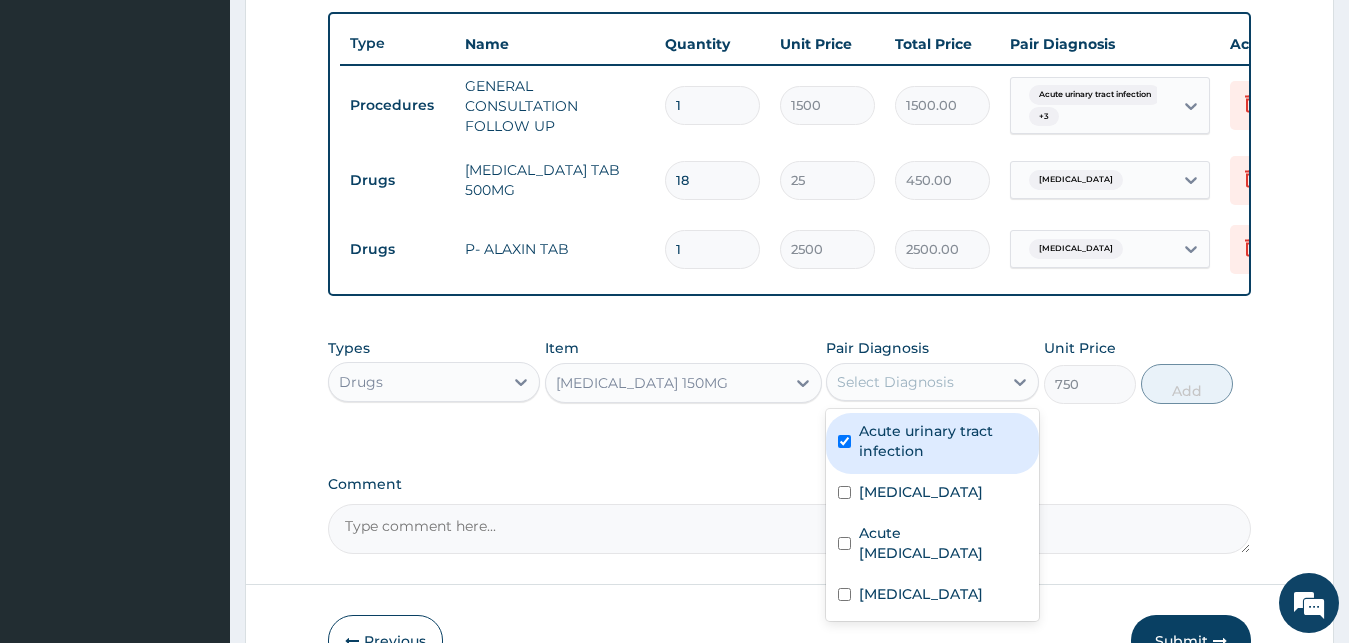 checkbox on "true" 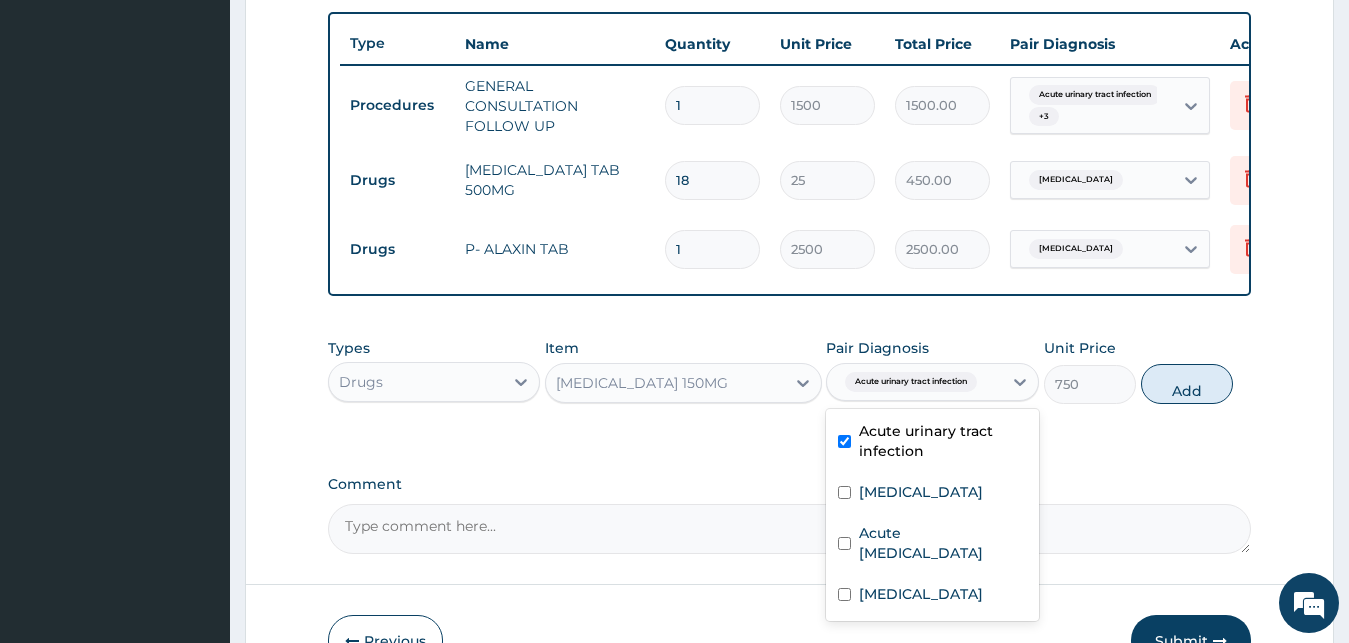 scroll, scrollTop: 870, scrollLeft: 0, axis: vertical 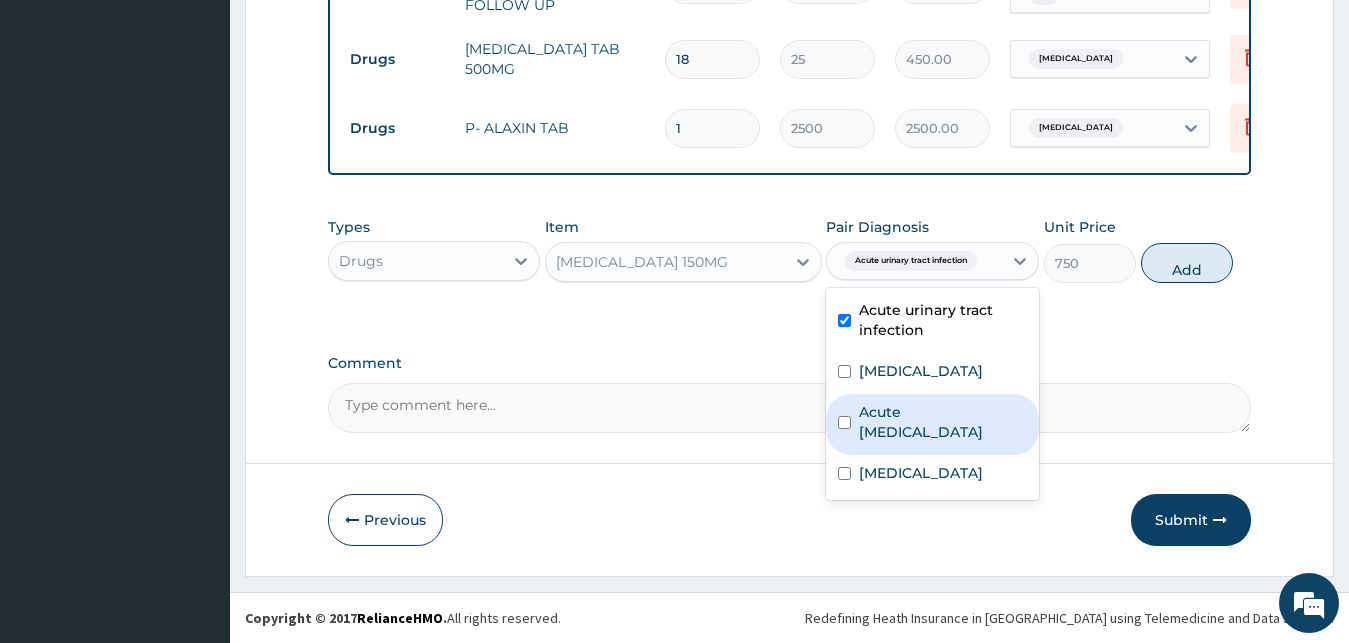 click on "Acute pelvic inflammatory disease" at bounding box center [943, 422] 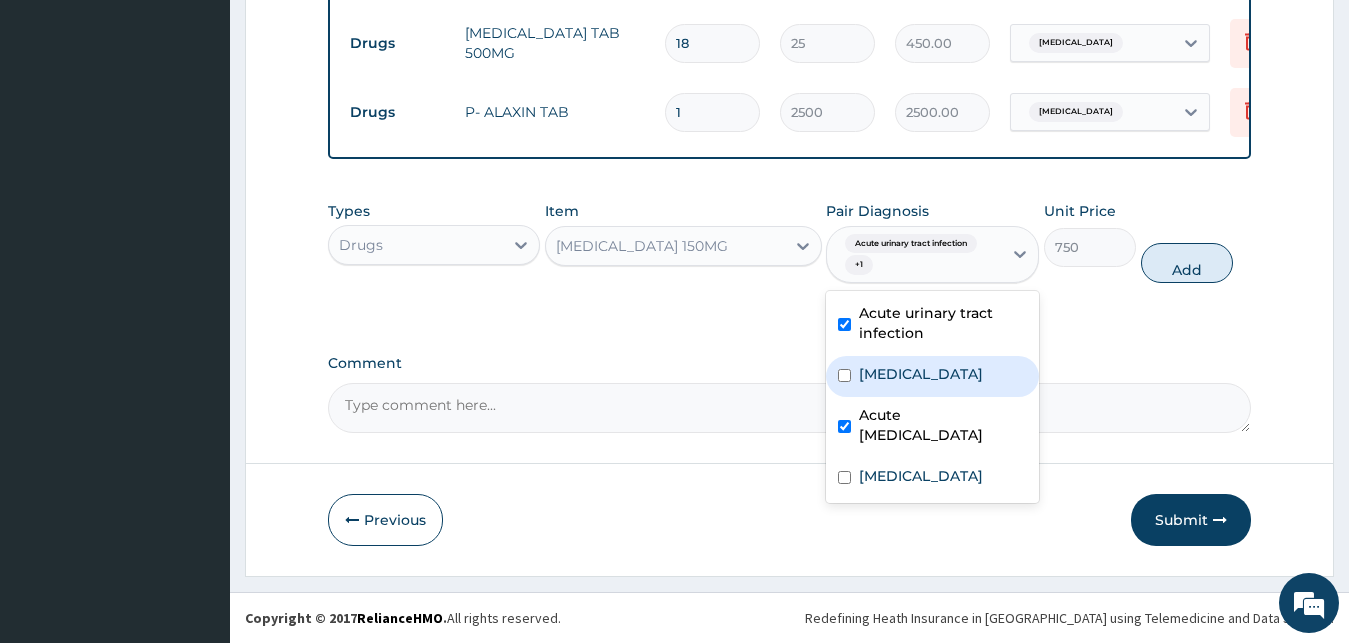 checkbox on "true" 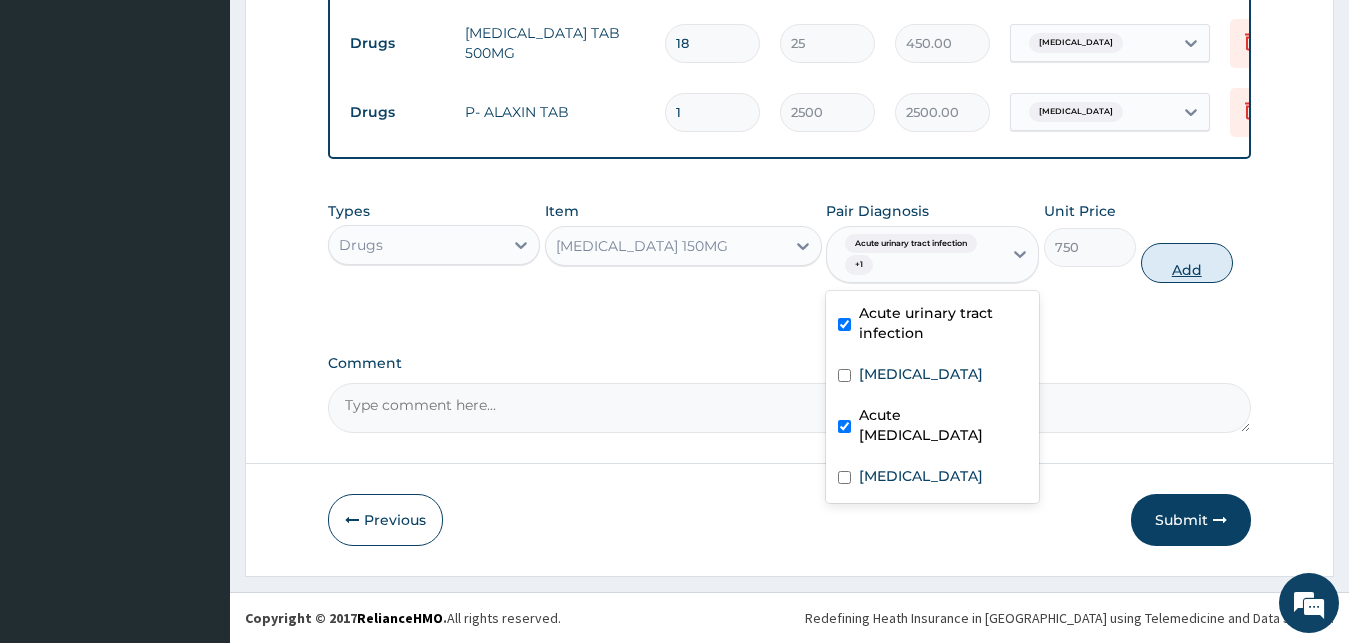click on "Add" at bounding box center (1187, 263) 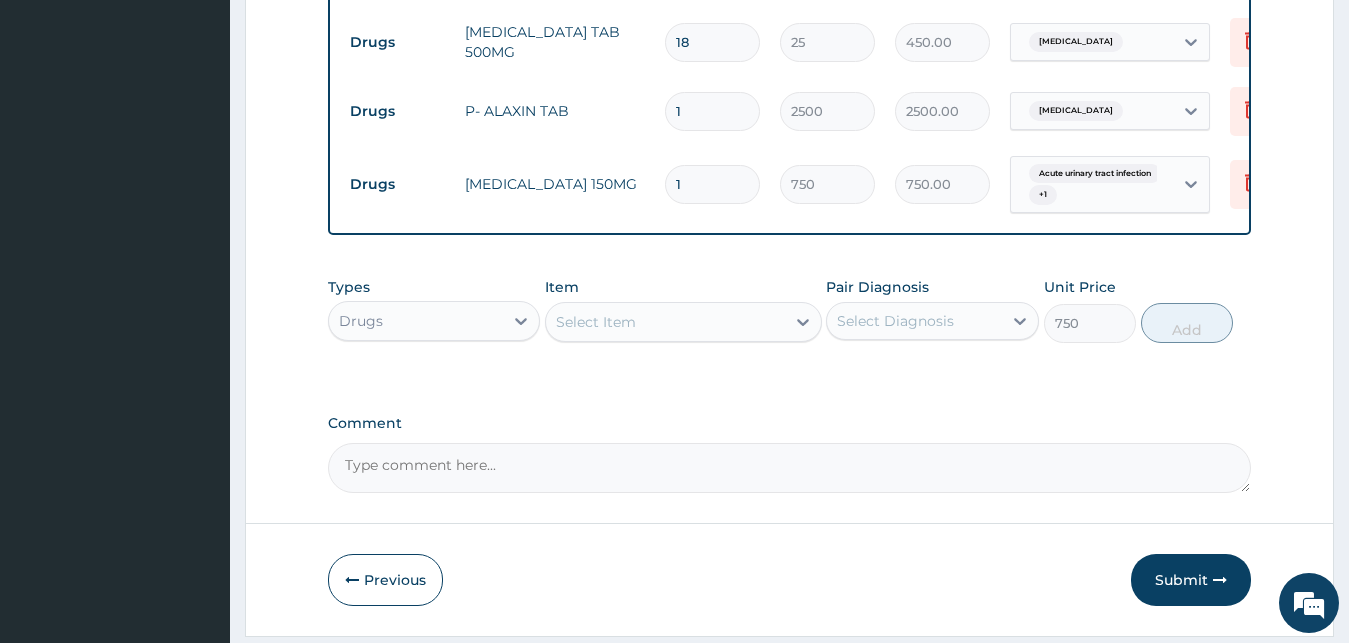 type on "0" 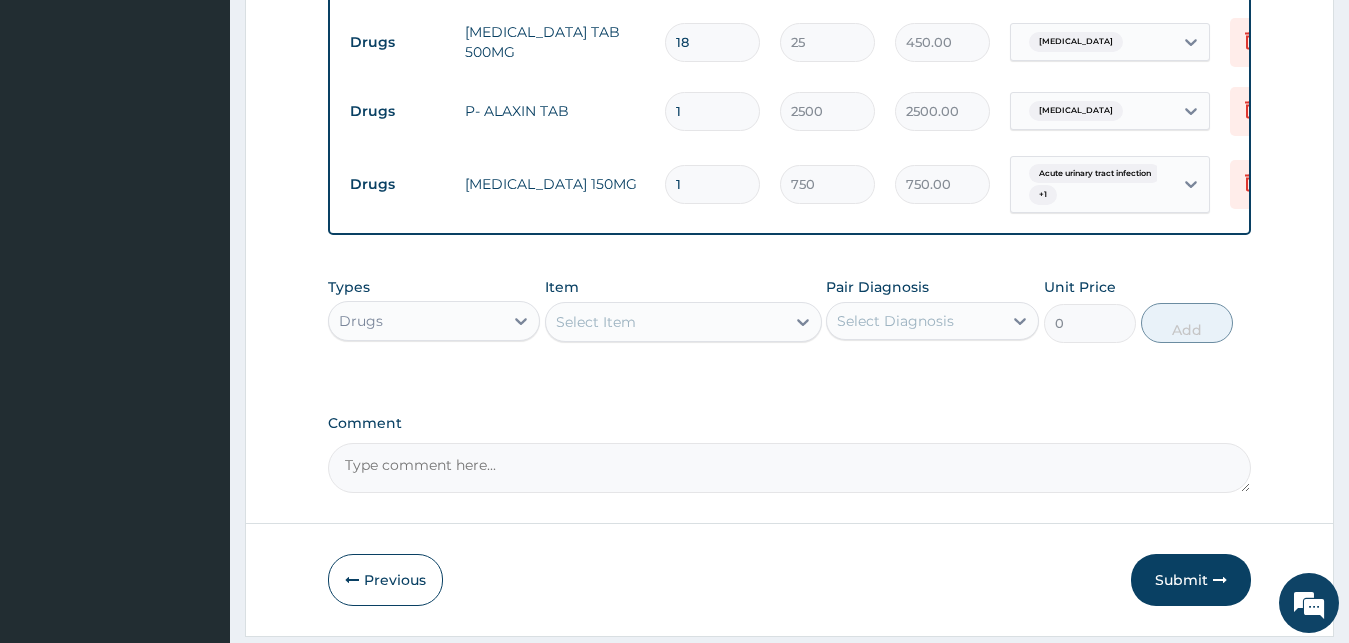 click on "Select Item" at bounding box center [665, 322] 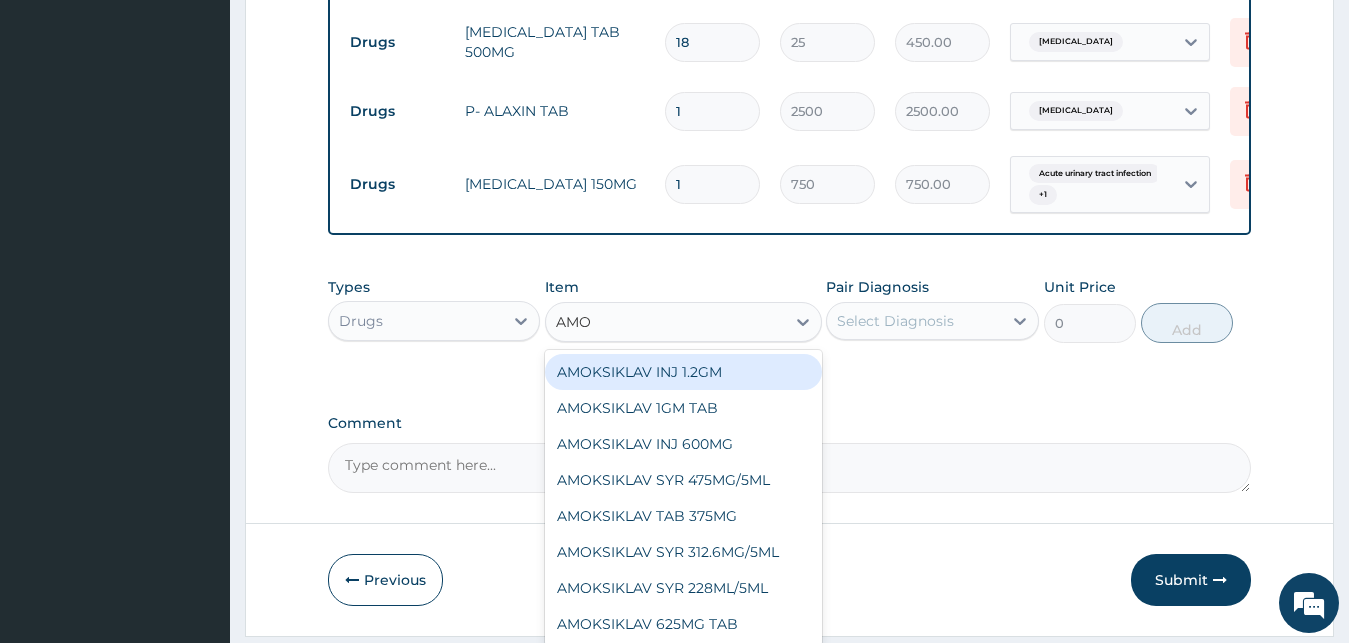 type on "AMOK" 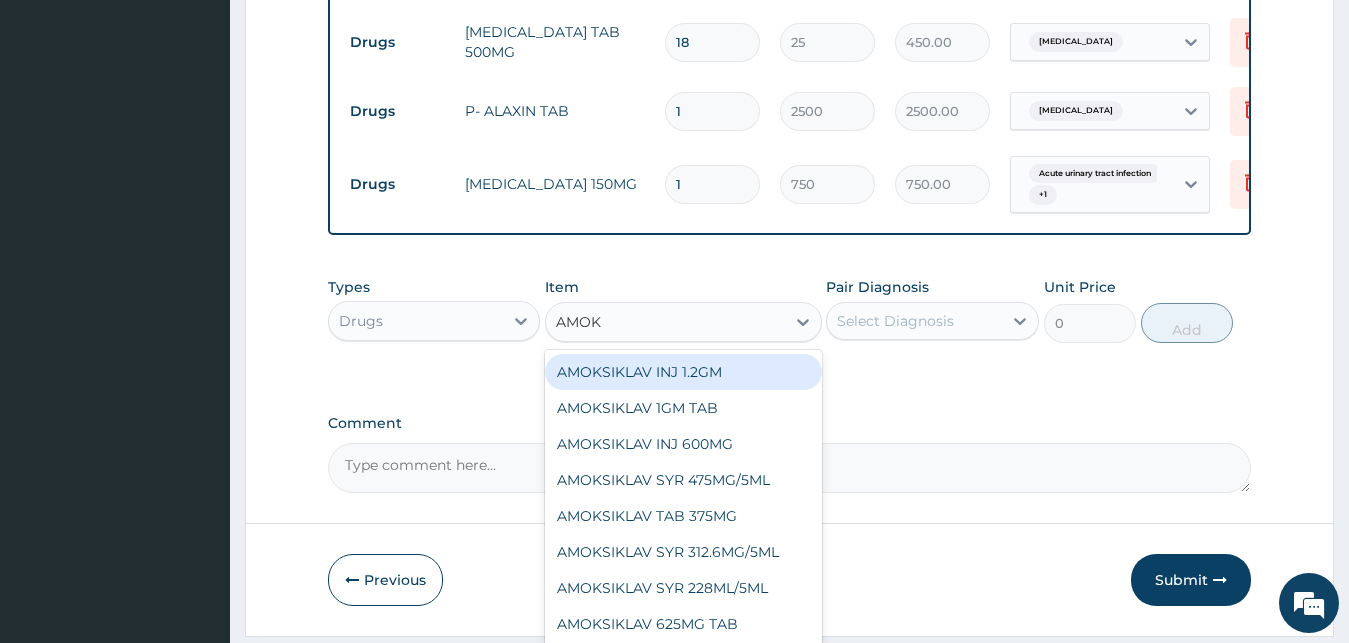scroll, scrollTop: 947, scrollLeft: 0, axis: vertical 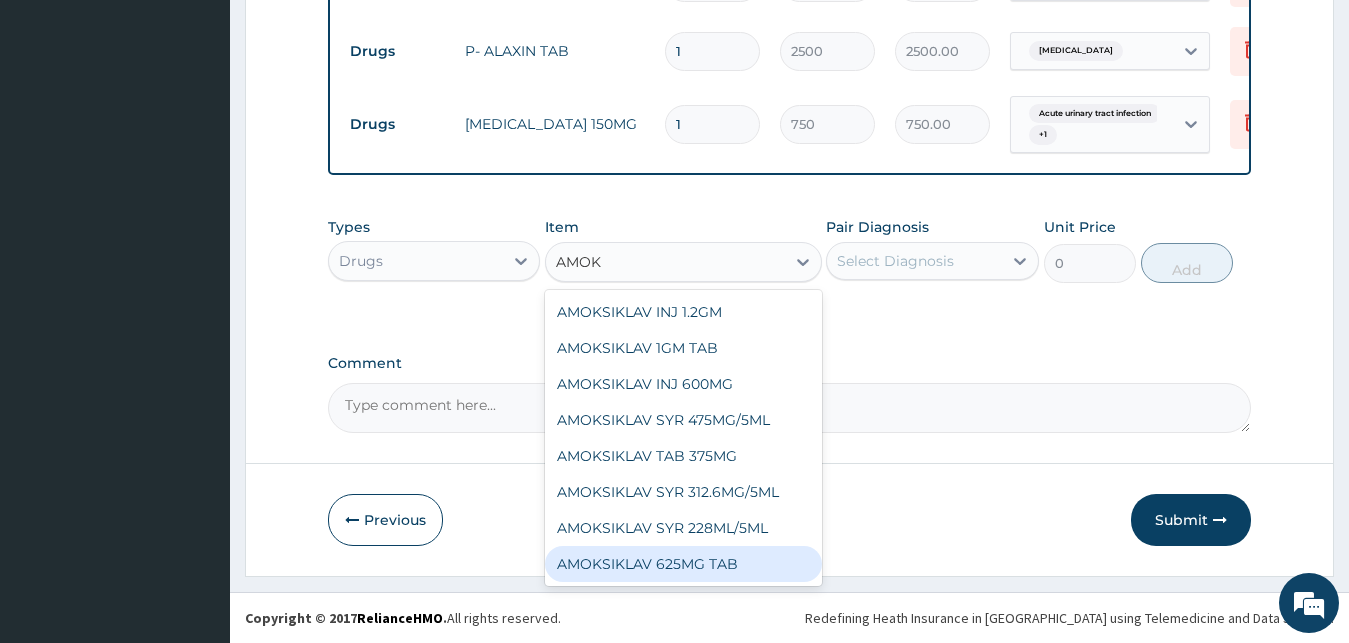 click on "AMOKSIKLAV 625MG TAB" at bounding box center [683, 564] 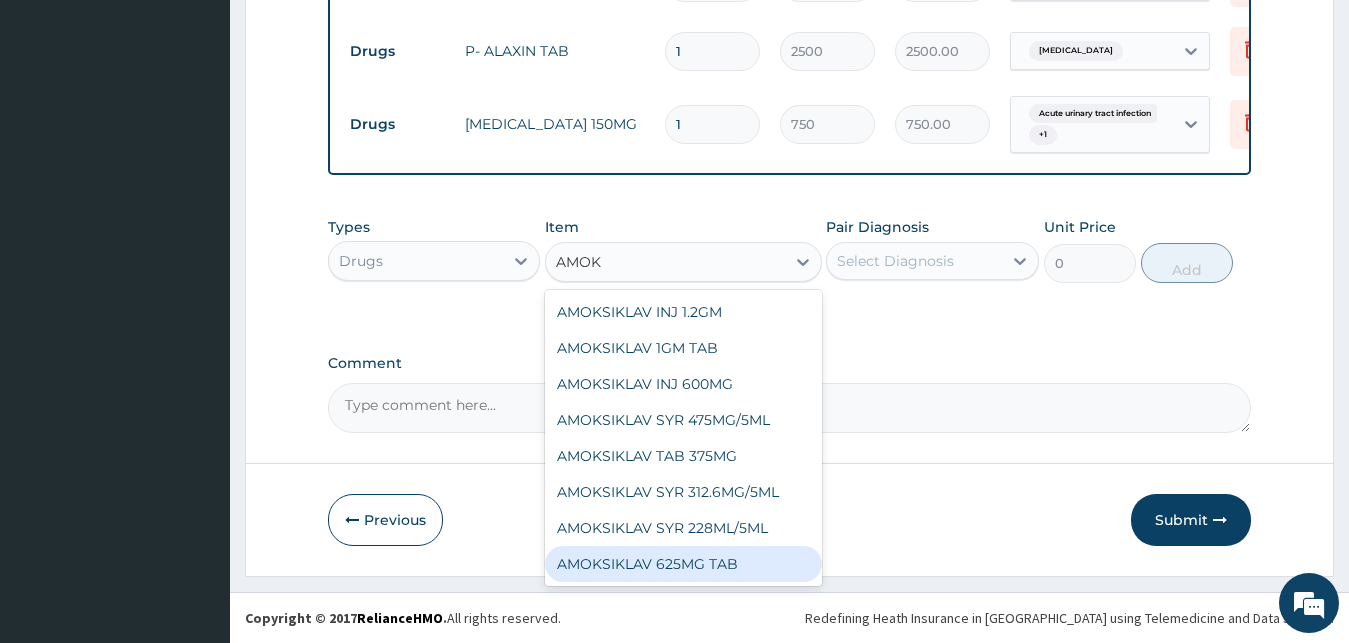 type 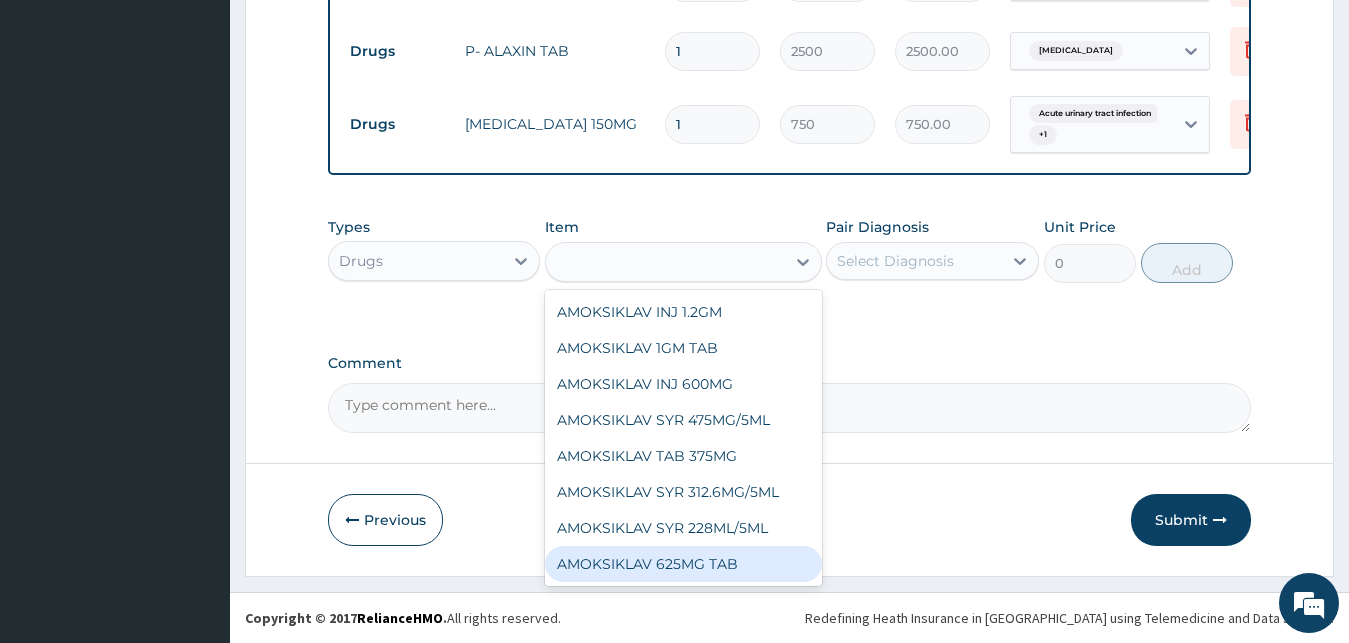 type on "350" 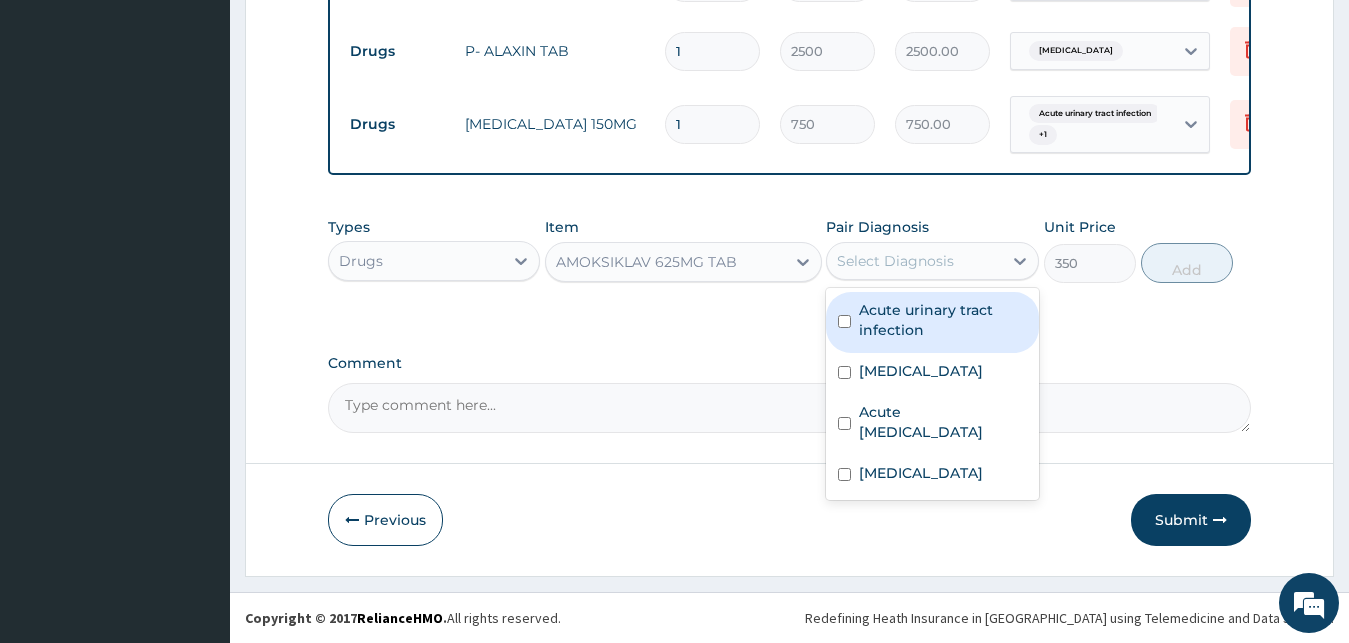 click on "Select Diagnosis" at bounding box center [914, 261] 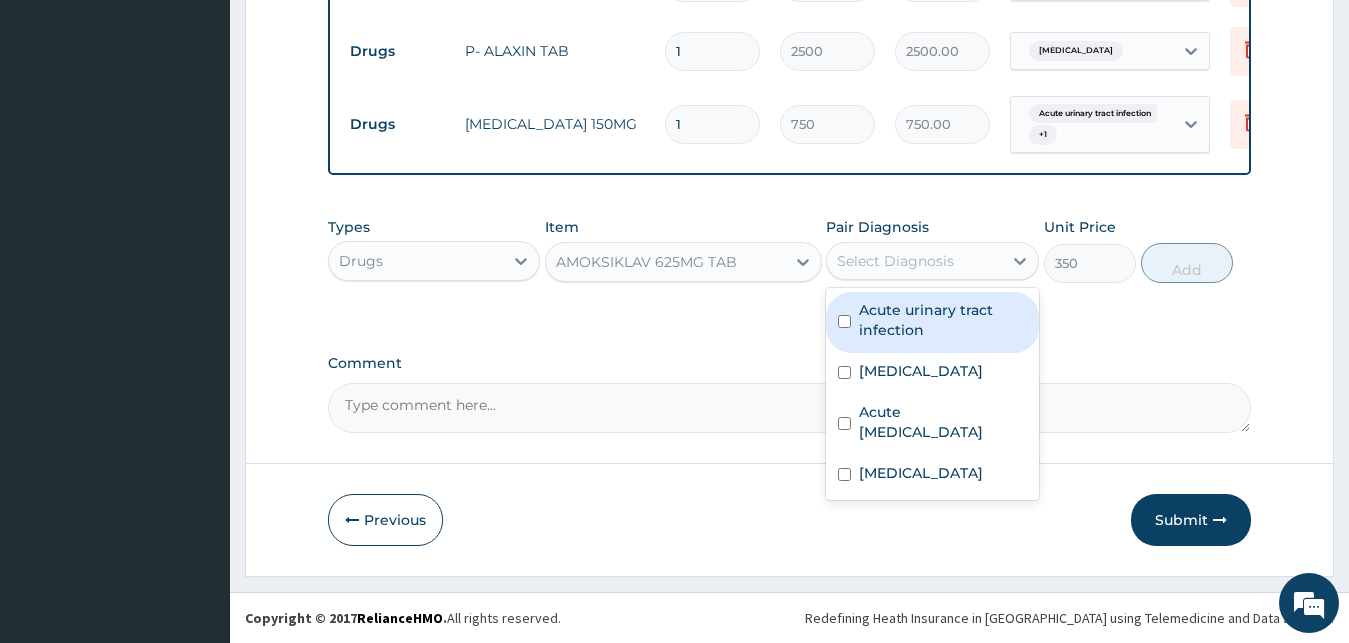 click on "Acute urinary tract infection" at bounding box center (943, 320) 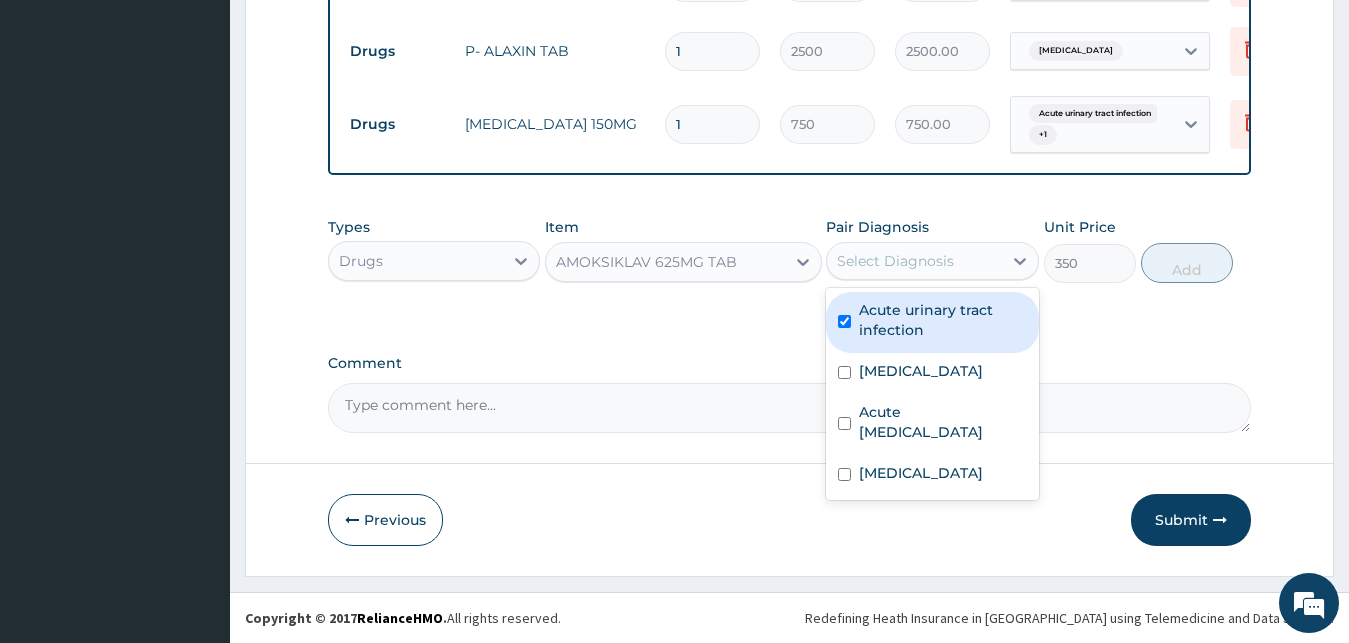 checkbox on "true" 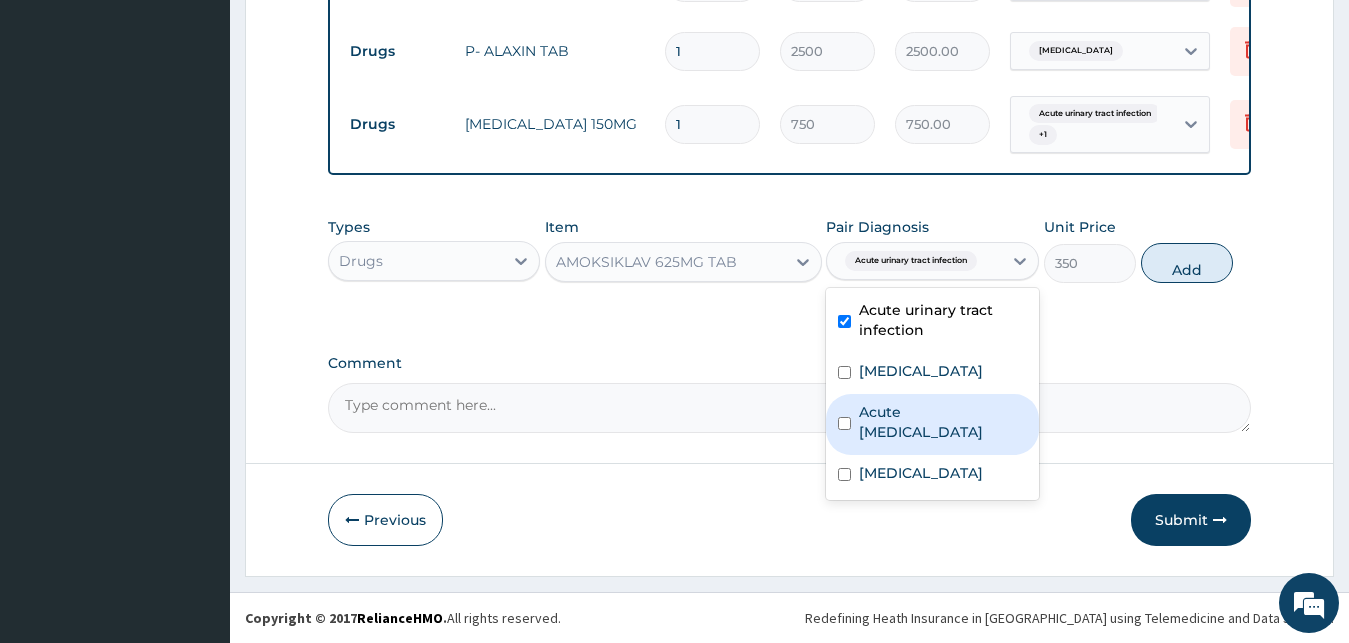 click on "Acute pelvic inflammatory disease" at bounding box center [943, 422] 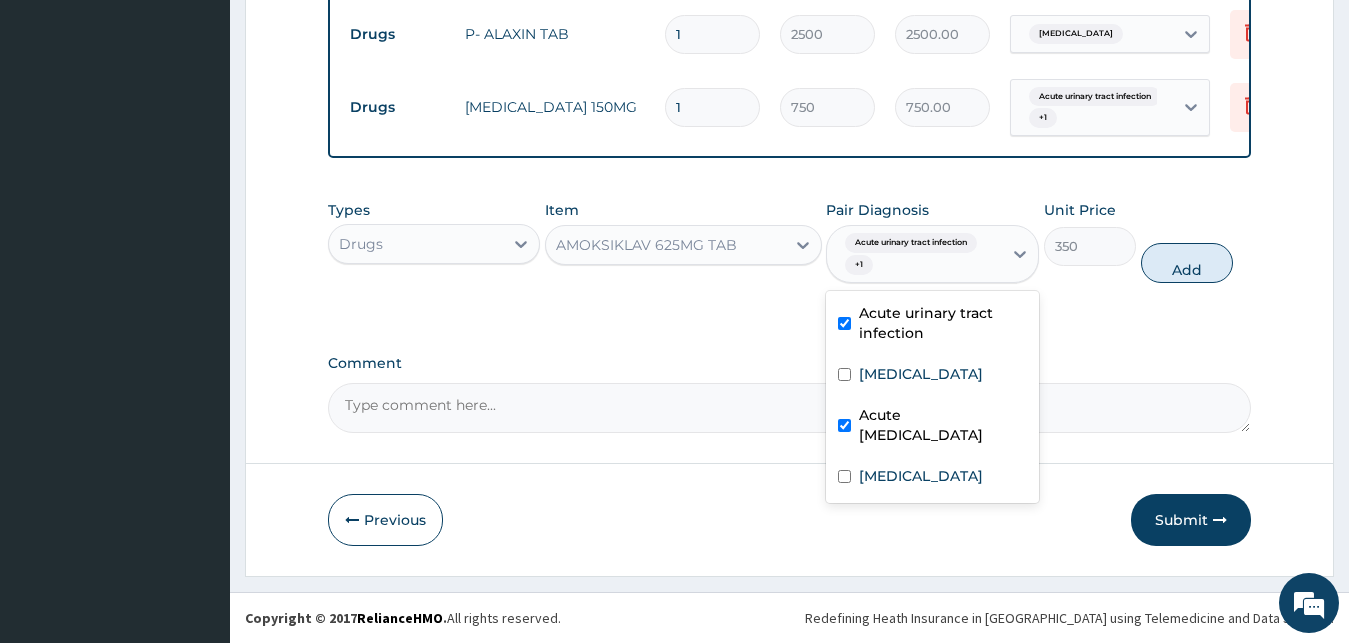 click on "Acute pelvic inflammatory disease" at bounding box center [932, 427] 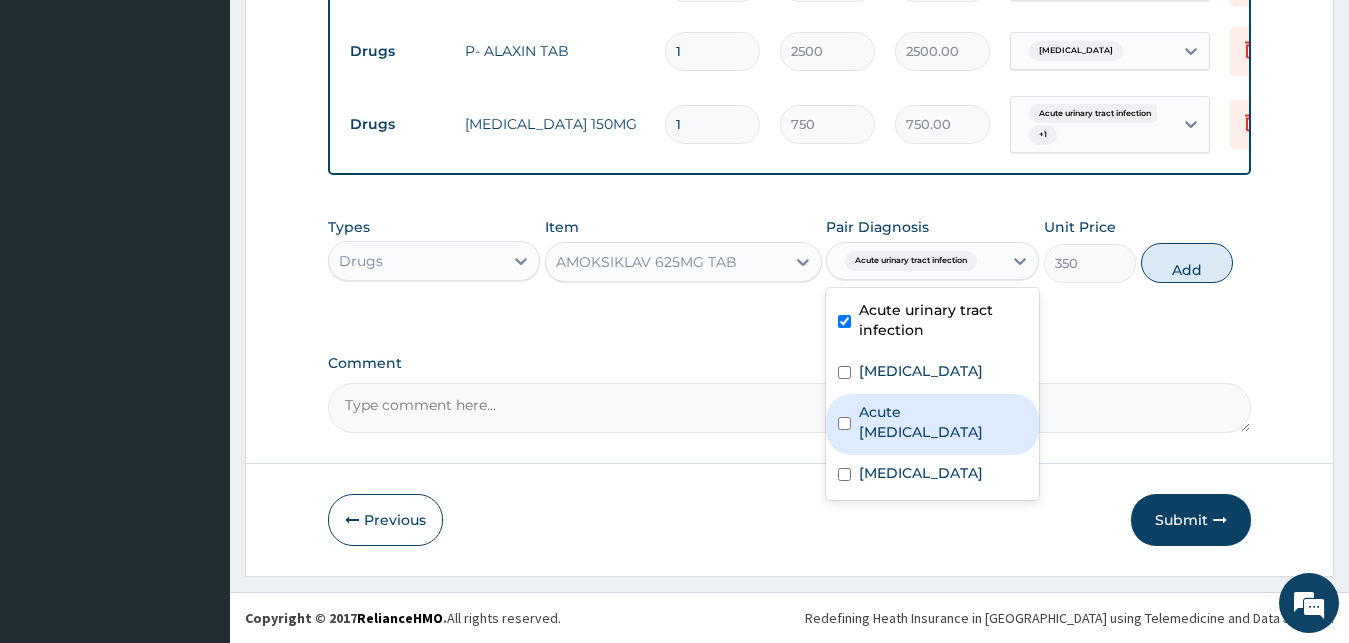 click on "Acute pelvic inflammatory disease" at bounding box center (932, 424) 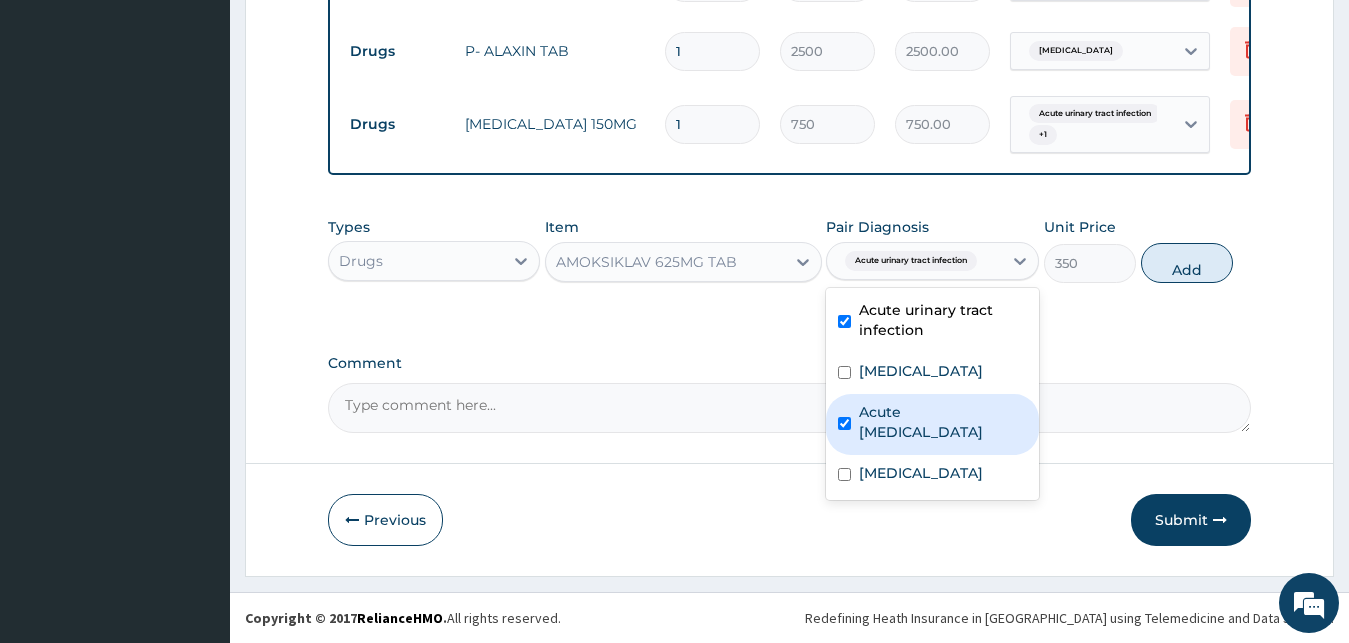 checkbox on "true" 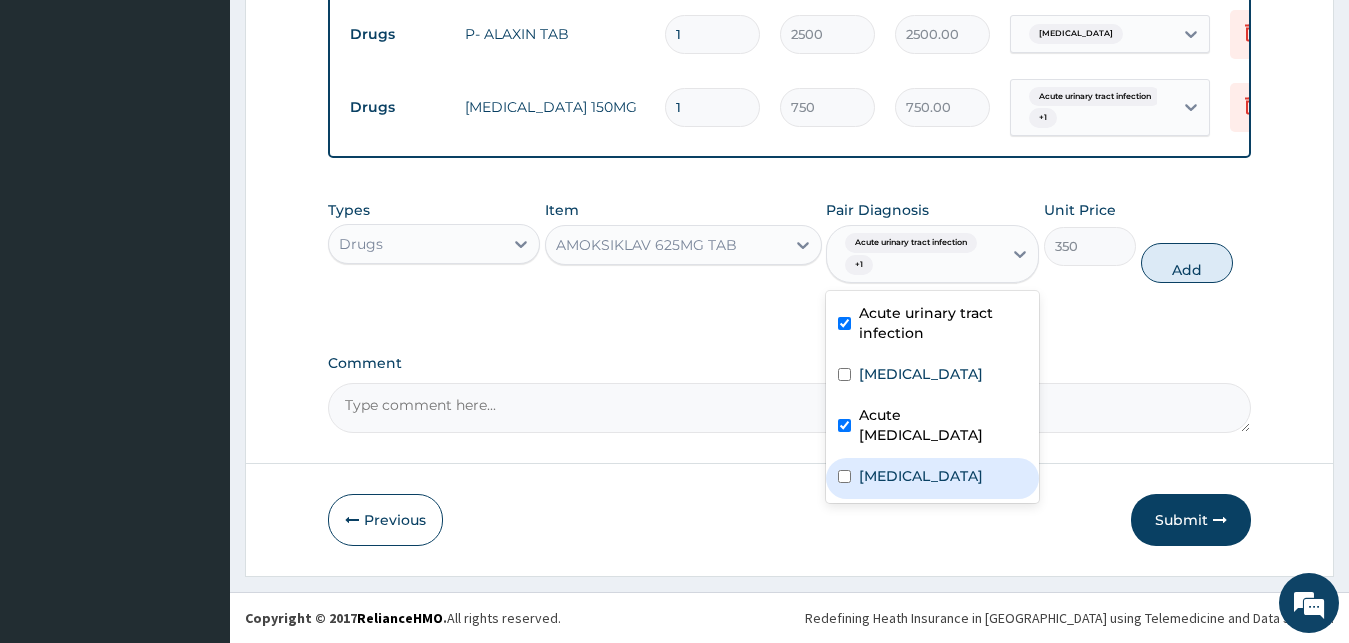 click on "Sepsis" at bounding box center [932, 478] 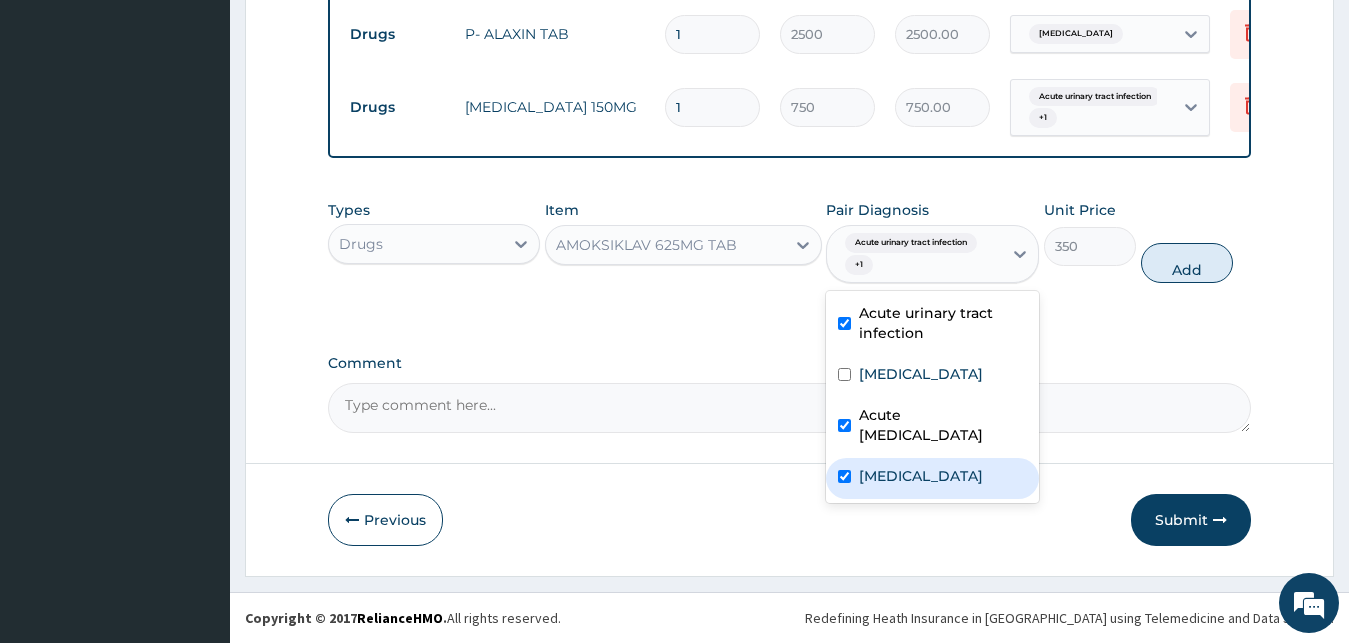 checkbox on "true" 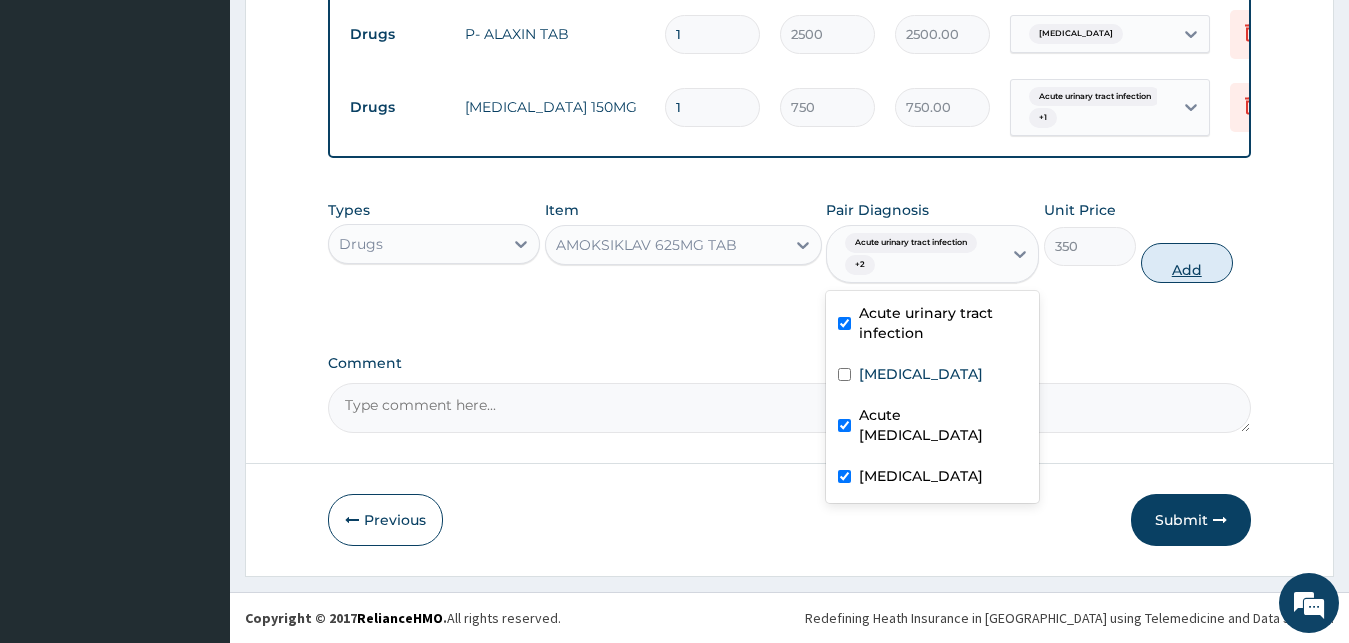 click on "Add" at bounding box center [1187, 263] 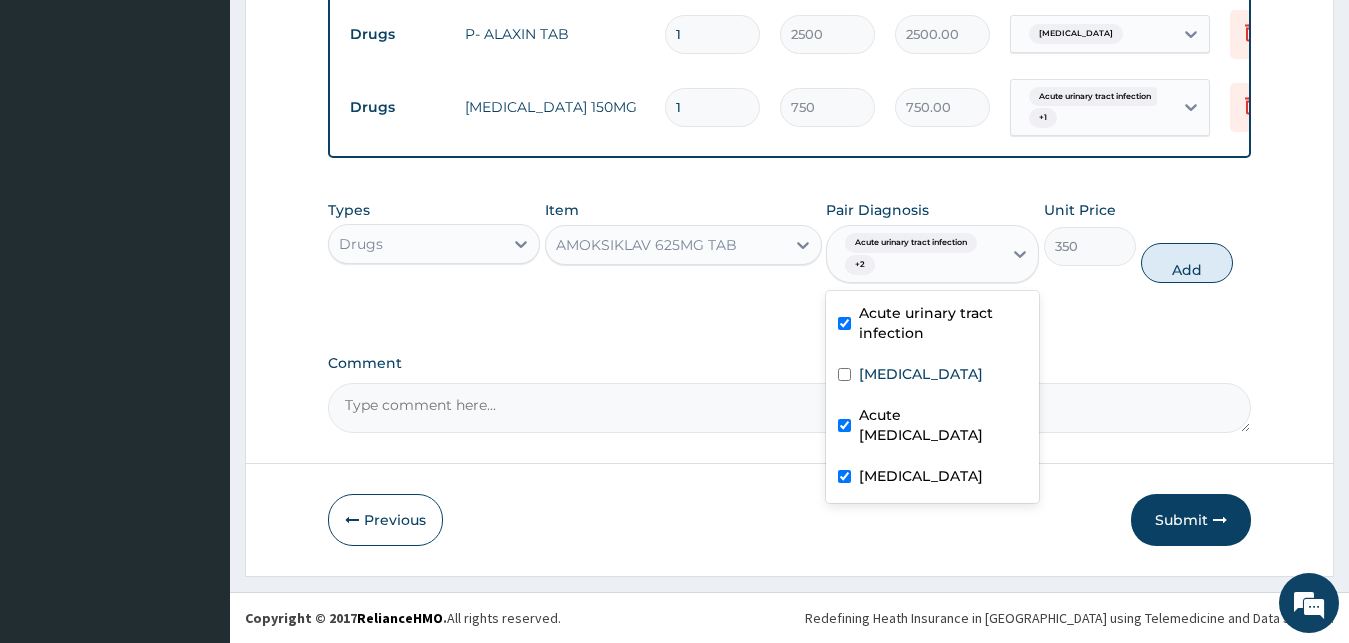 type on "0" 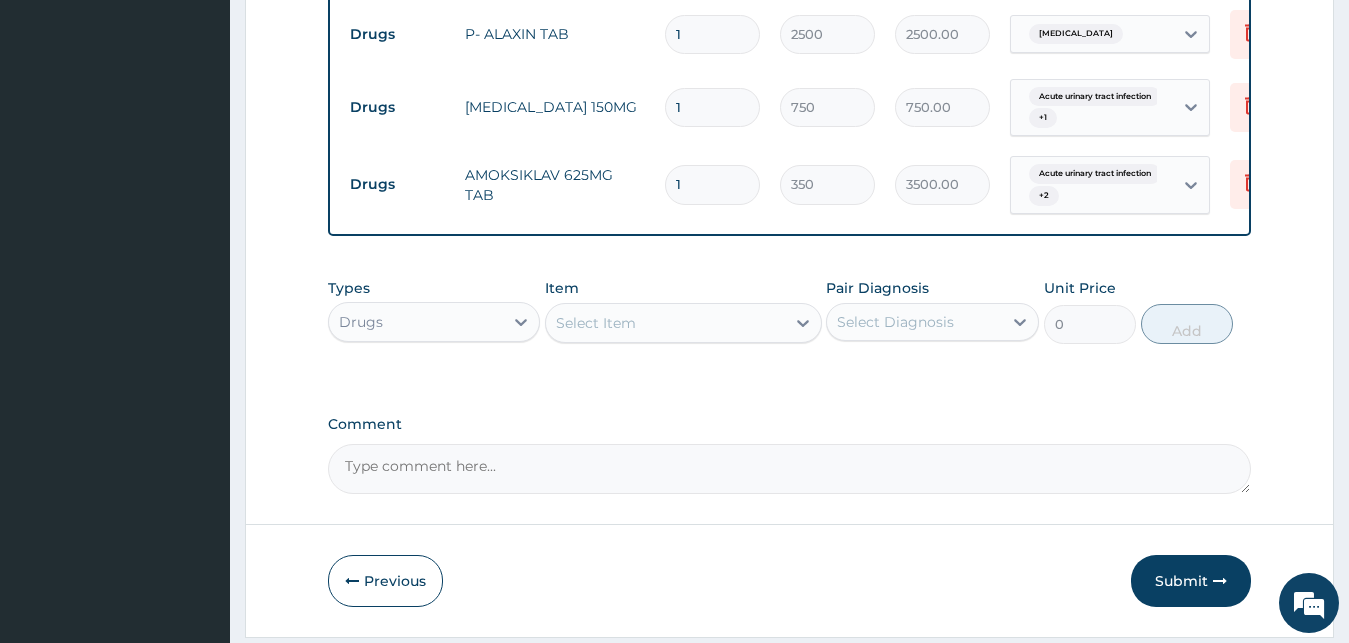 type on "10" 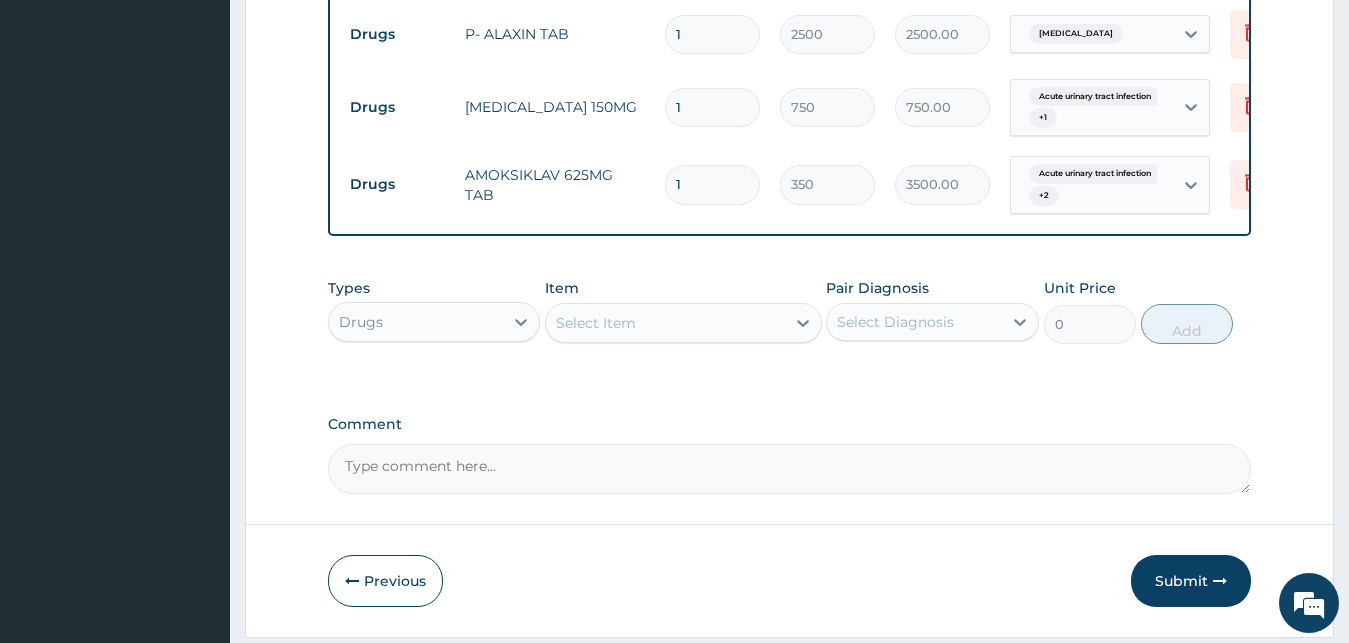 type on "3500.00" 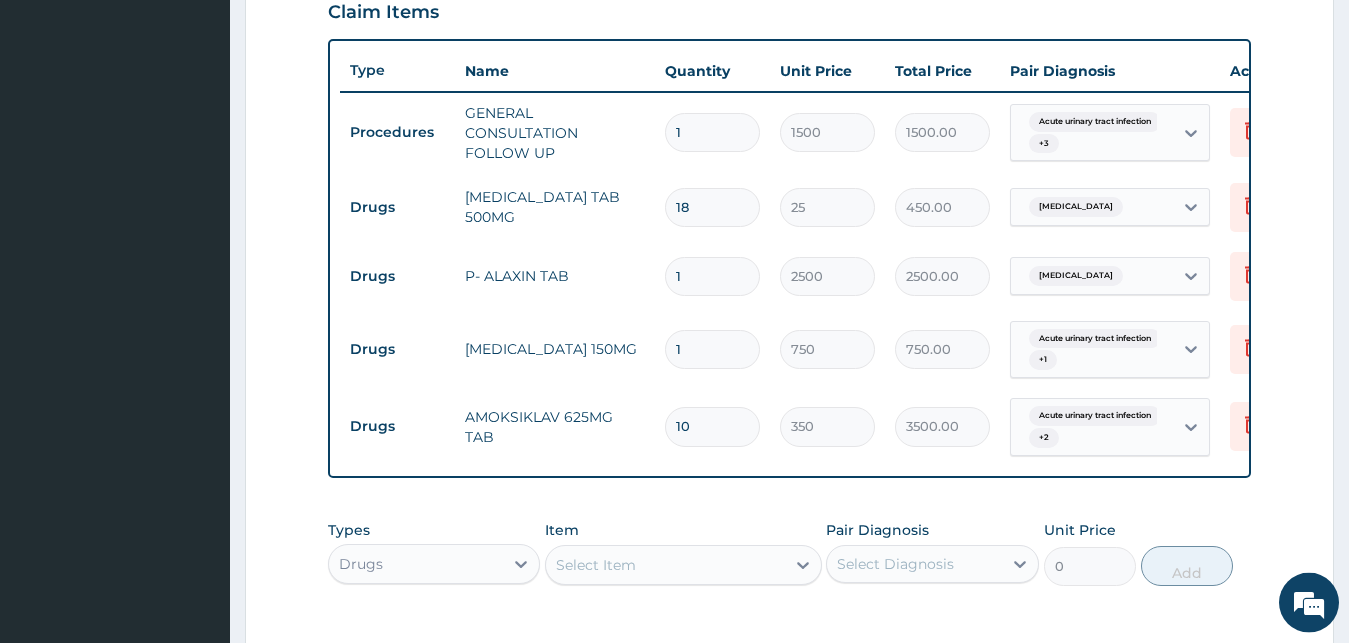 scroll, scrollTop: 641, scrollLeft: 0, axis: vertical 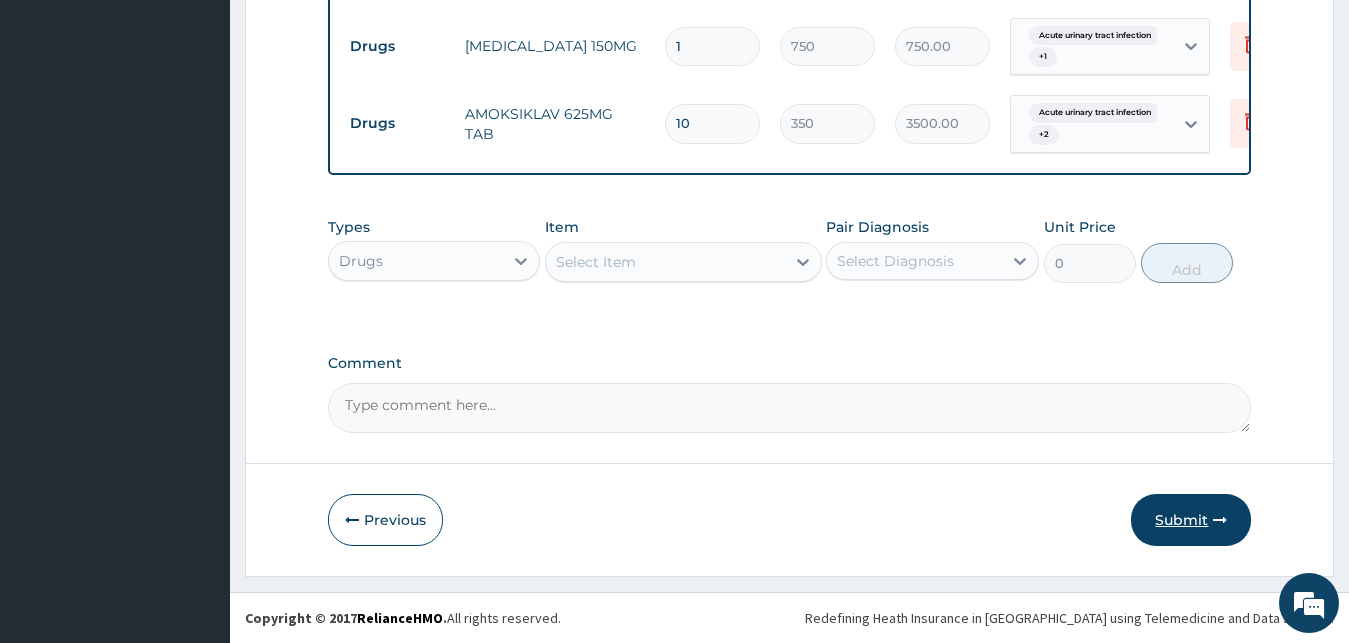 type on "10" 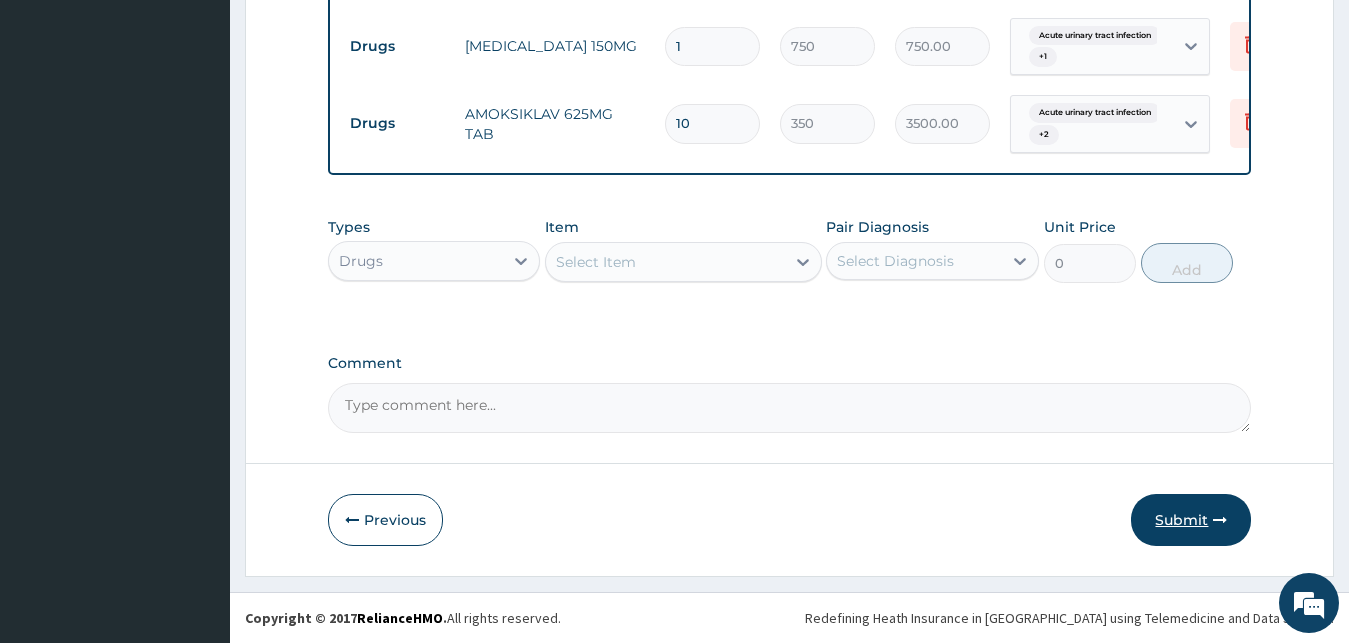 click on "Submit" at bounding box center (1191, 520) 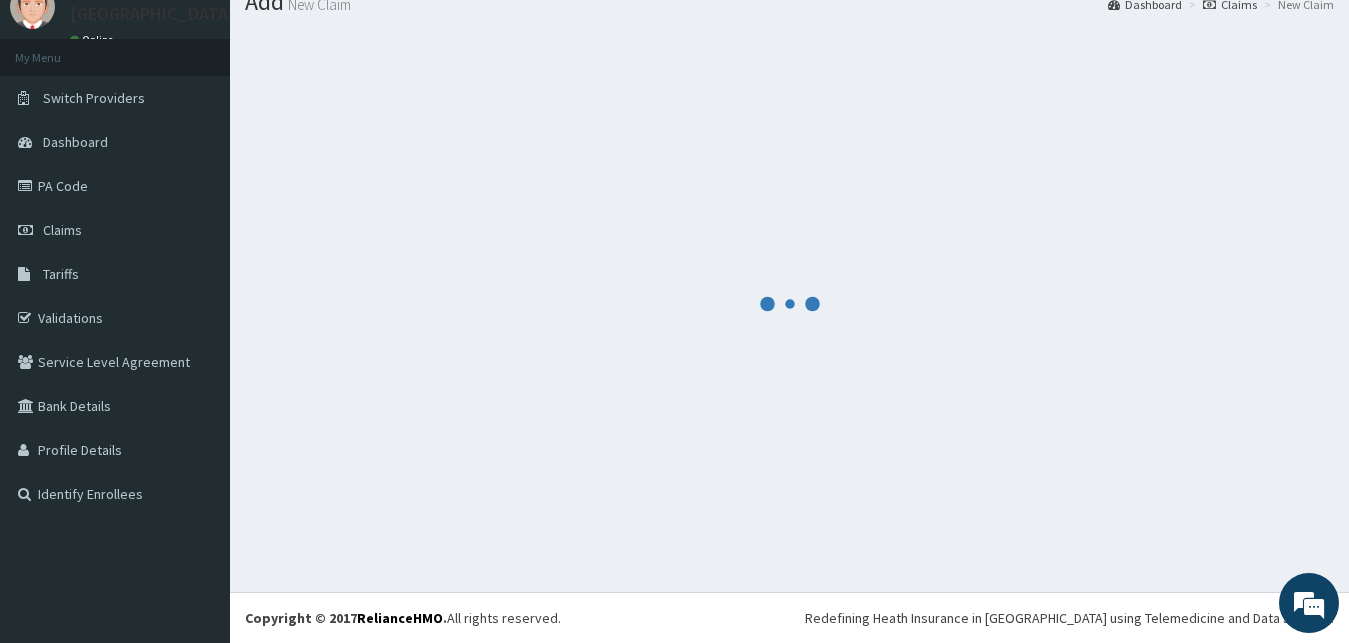 scroll, scrollTop: 76, scrollLeft: 0, axis: vertical 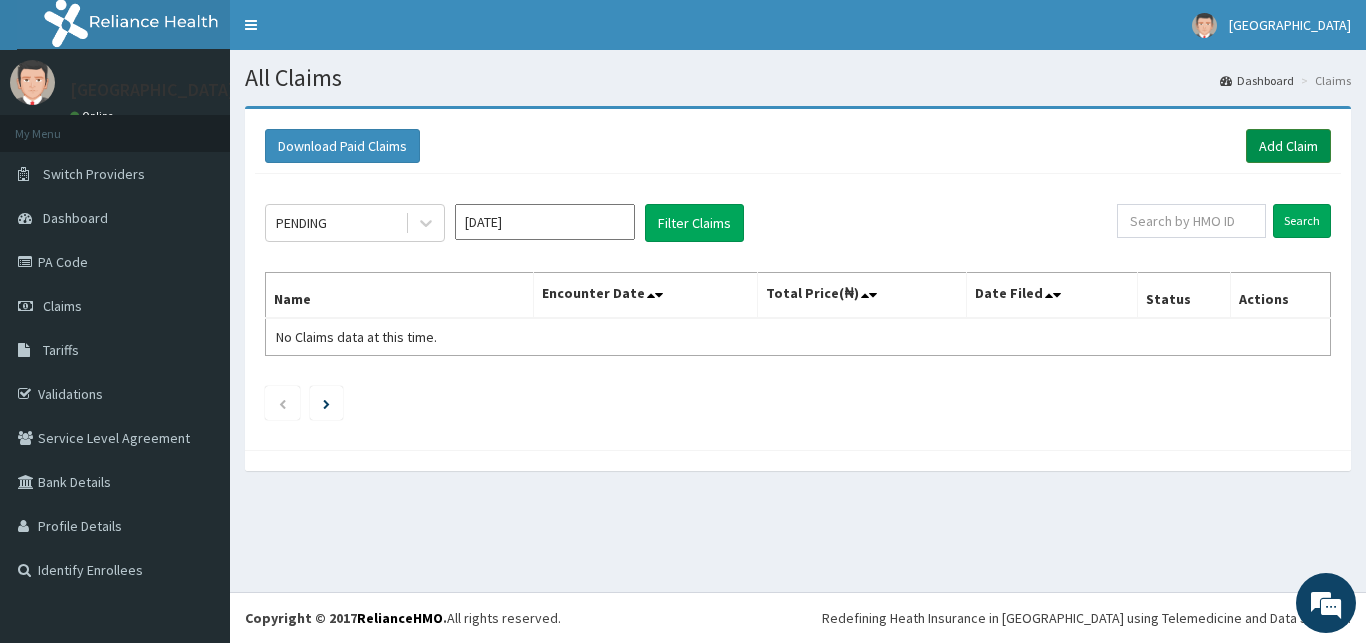 click on "Add Claim" at bounding box center [1288, 146] 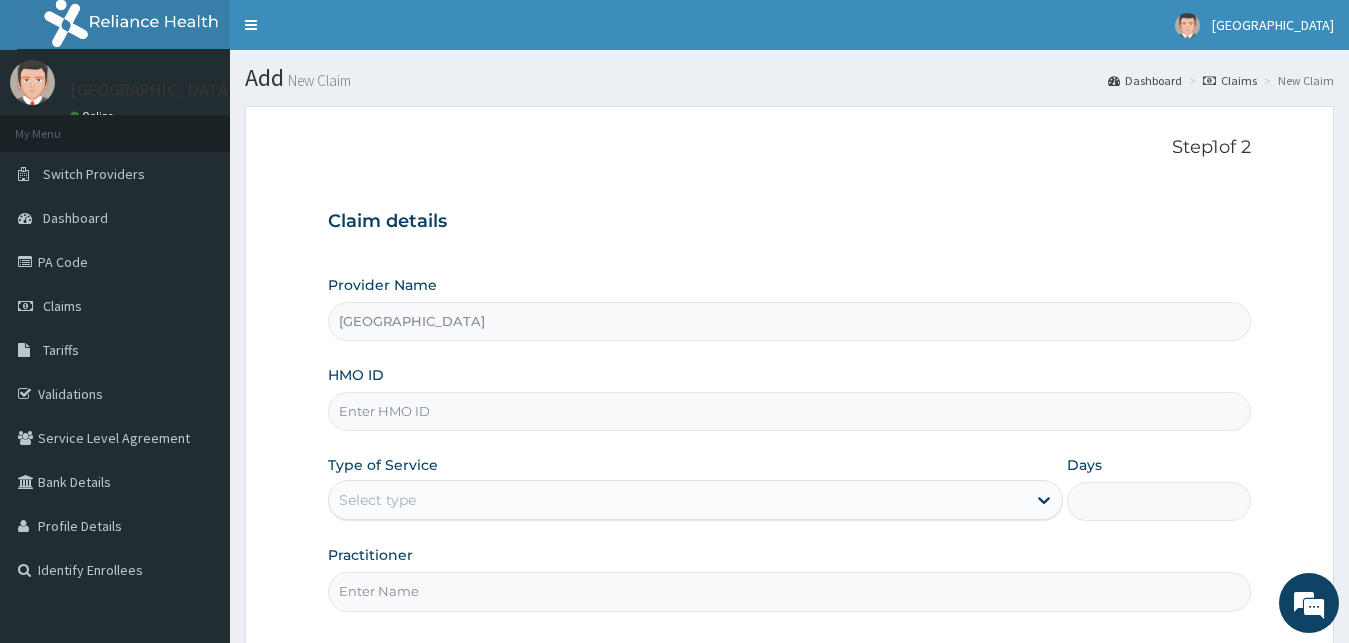 scroll, scrollTop: 0, scrollLeft: 0, axis: both 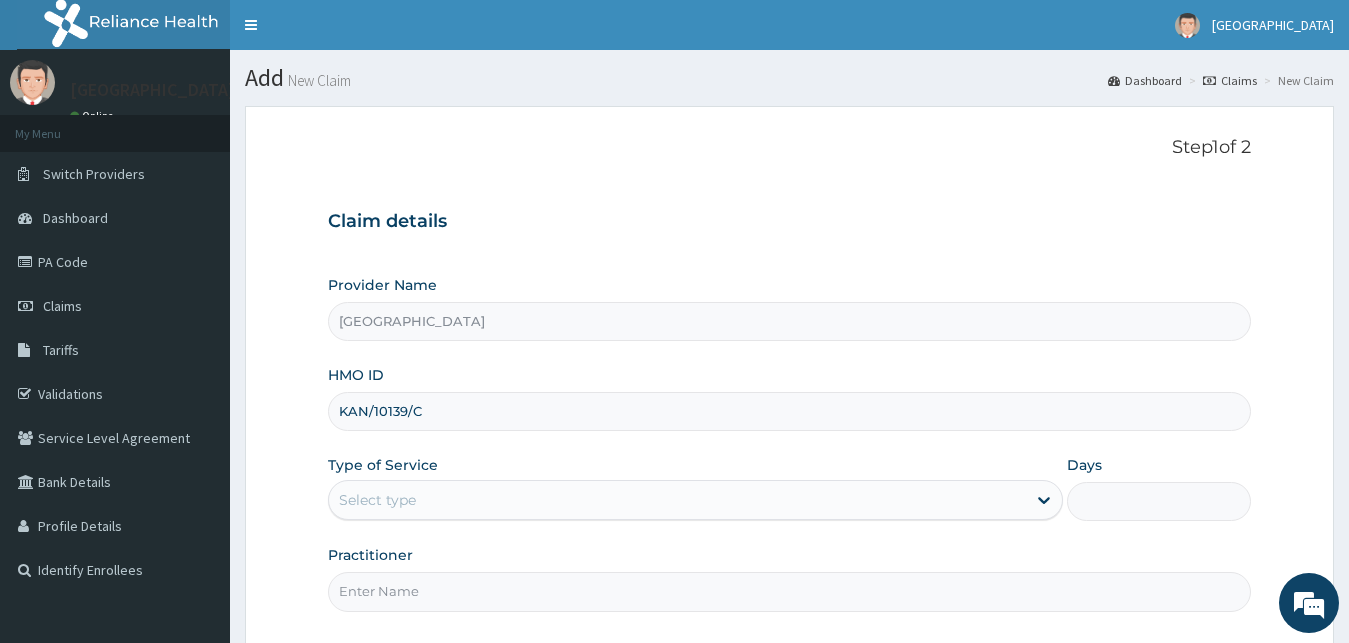 click on "KAN/10139/C" at bounding box center (790, 411) 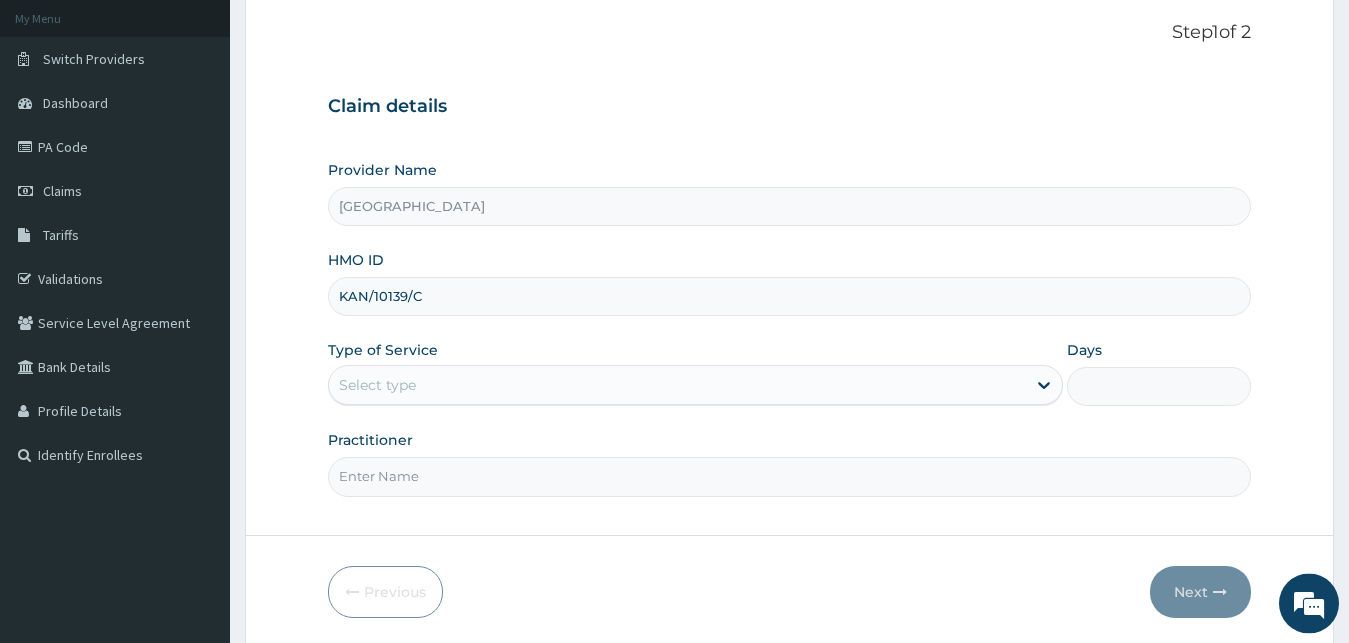 scroll, scrollTop: 187, scrollLeft: 0, axis: vertical 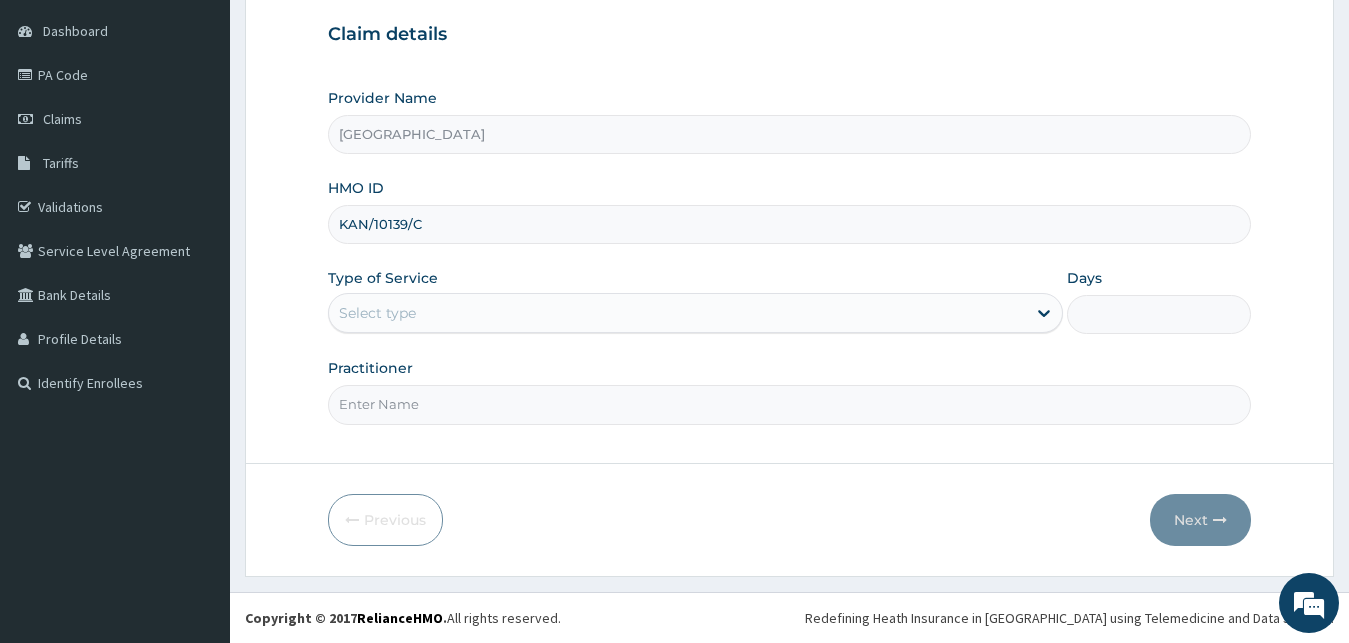 type on "KAN/10139/C" 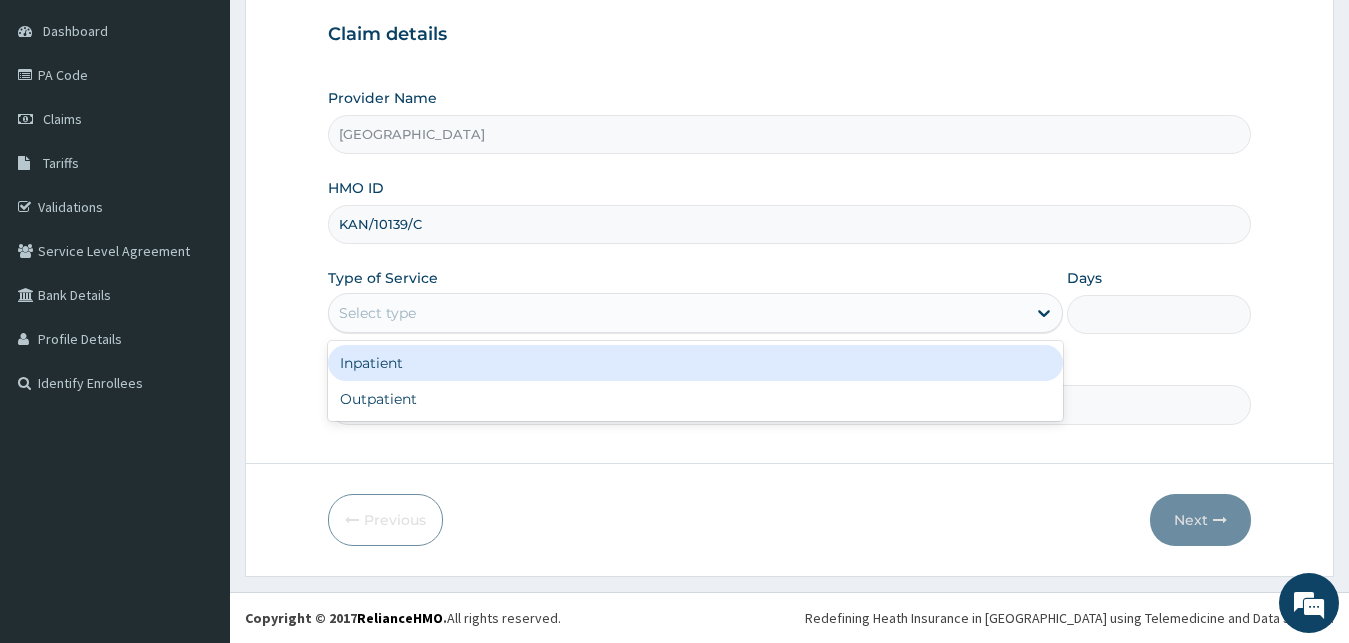 drag, startPoint x: 438, startPoint y: 302, endPoint x: 403, endPoint y: 394, distance: 98.43272 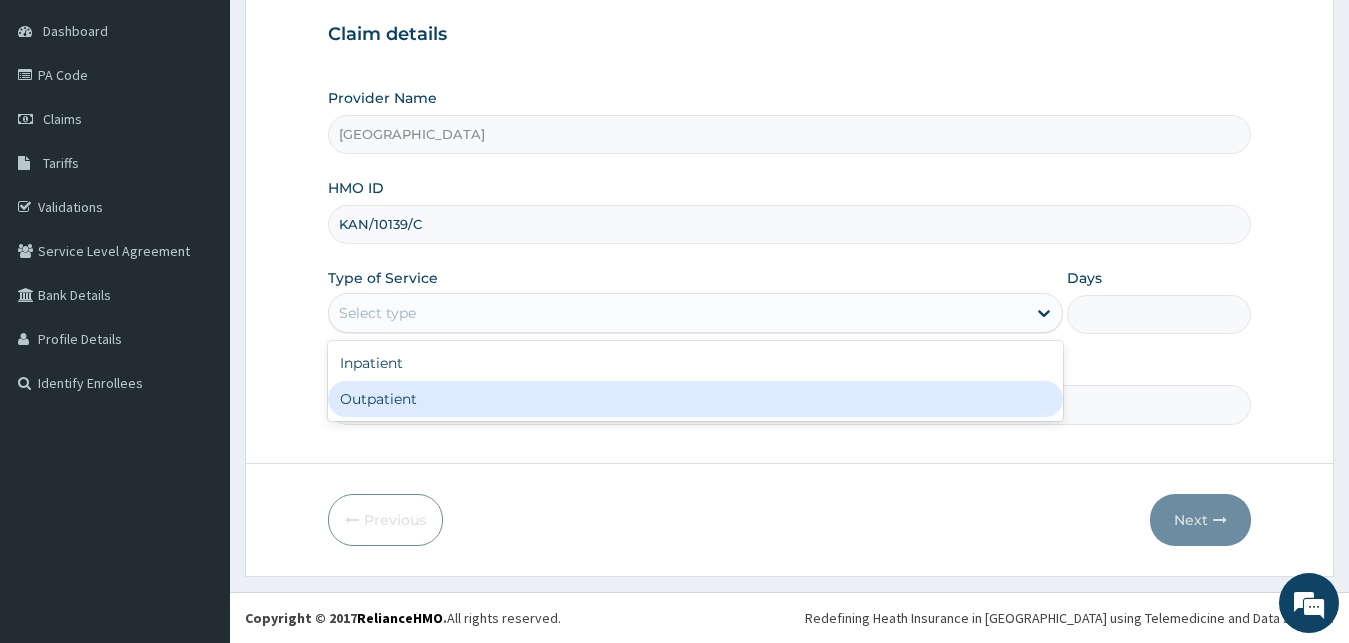 drag, startPoint x: 408, startPoint y: 402, endPoint x: 292, endPoint y: 103, distance: 320.71326 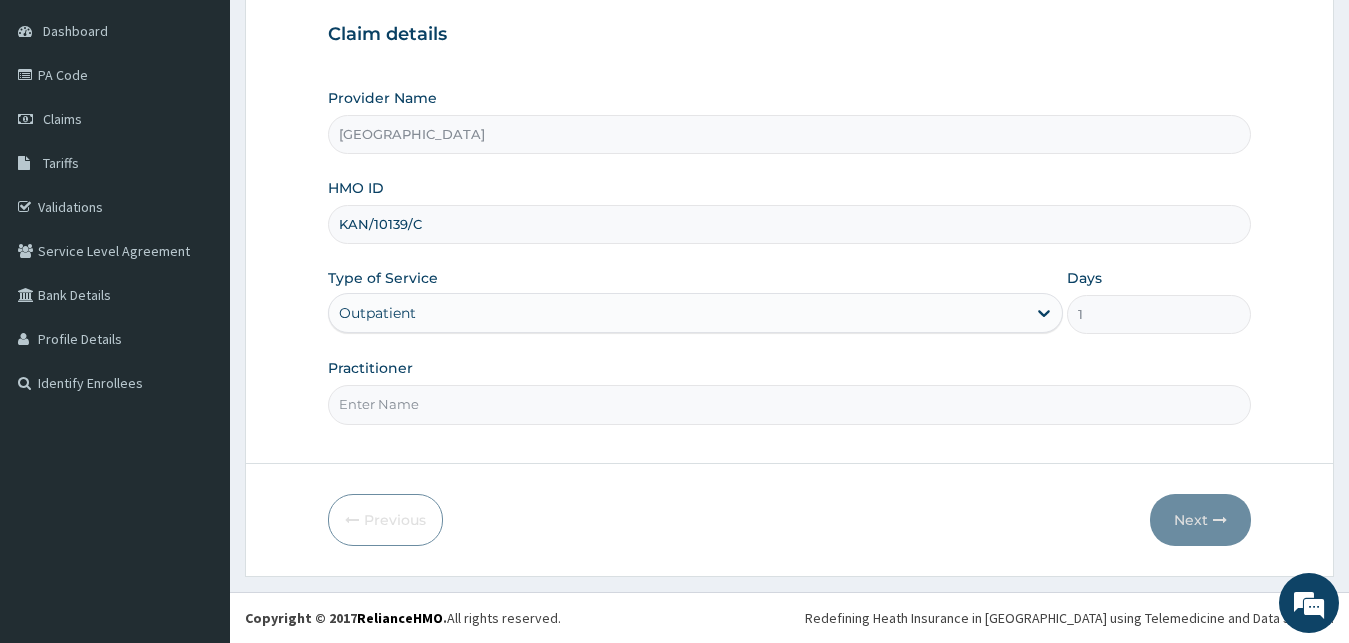 click on "Practitioner" at bounding box center (790, 404) 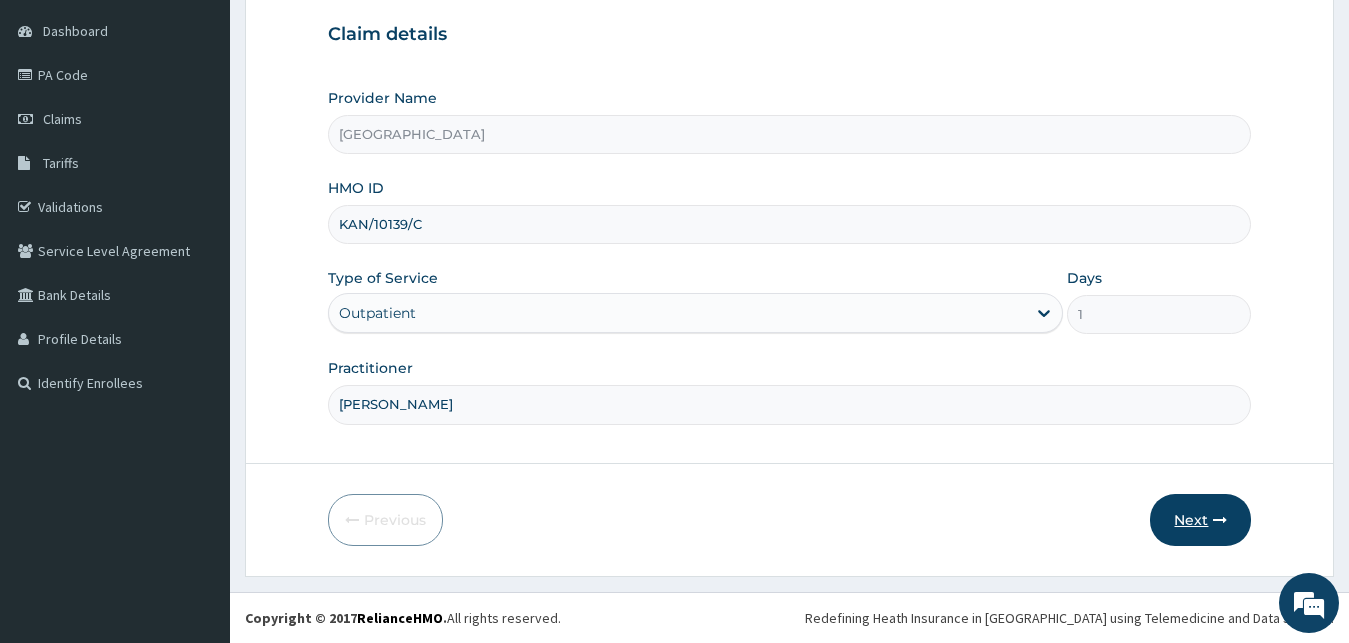 type on "[PERSON_NAME]" 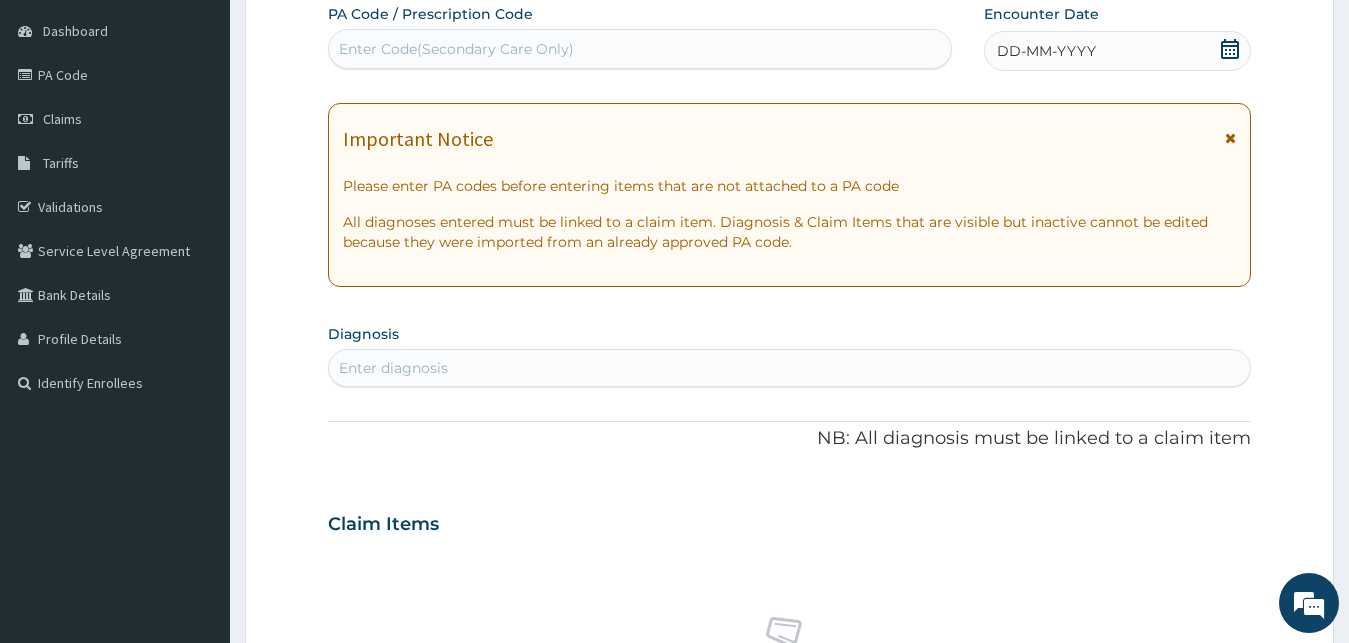 click on "DD-MM-YYYY" at bounding box center (1046, 51) 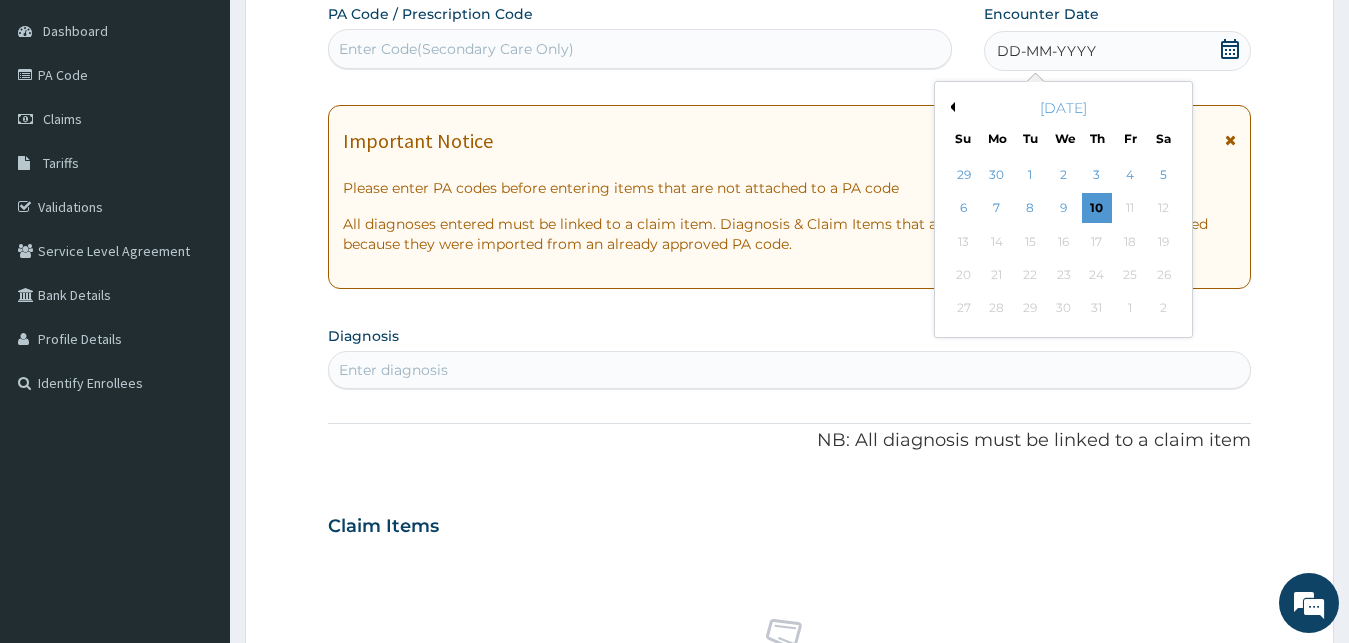click on "[DATE]" at bounding box center [1063, 108] 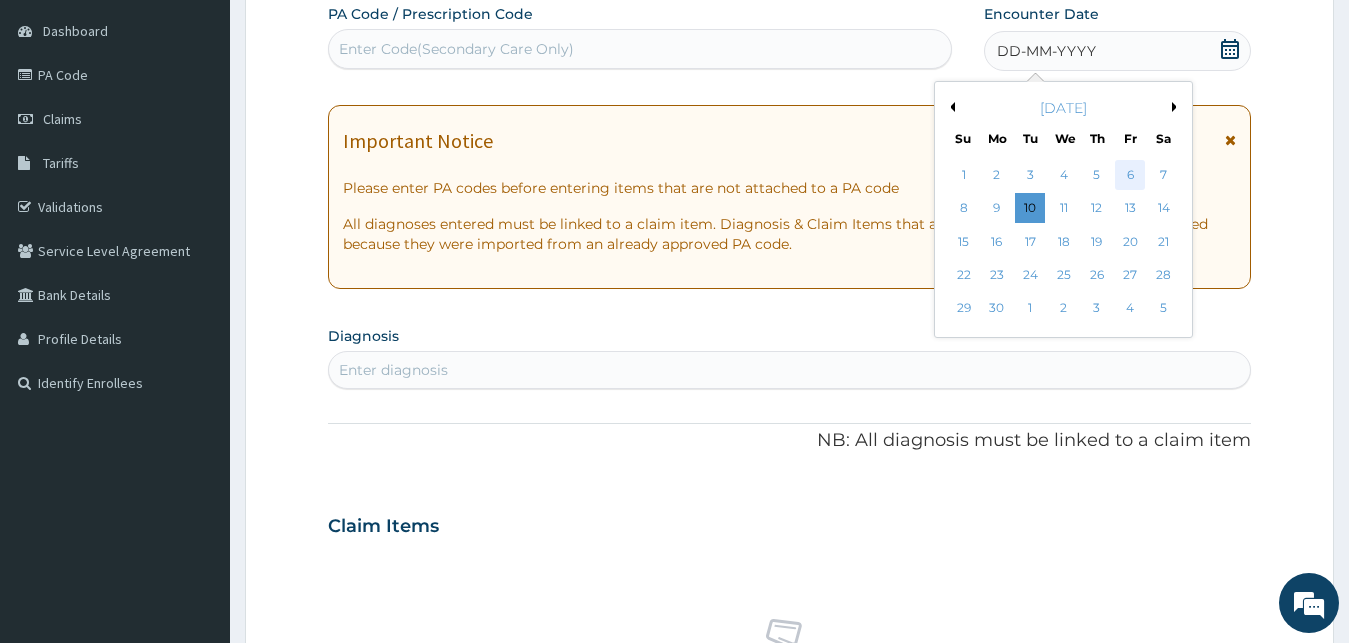 click on "6" at bounding box center [1130, 175] 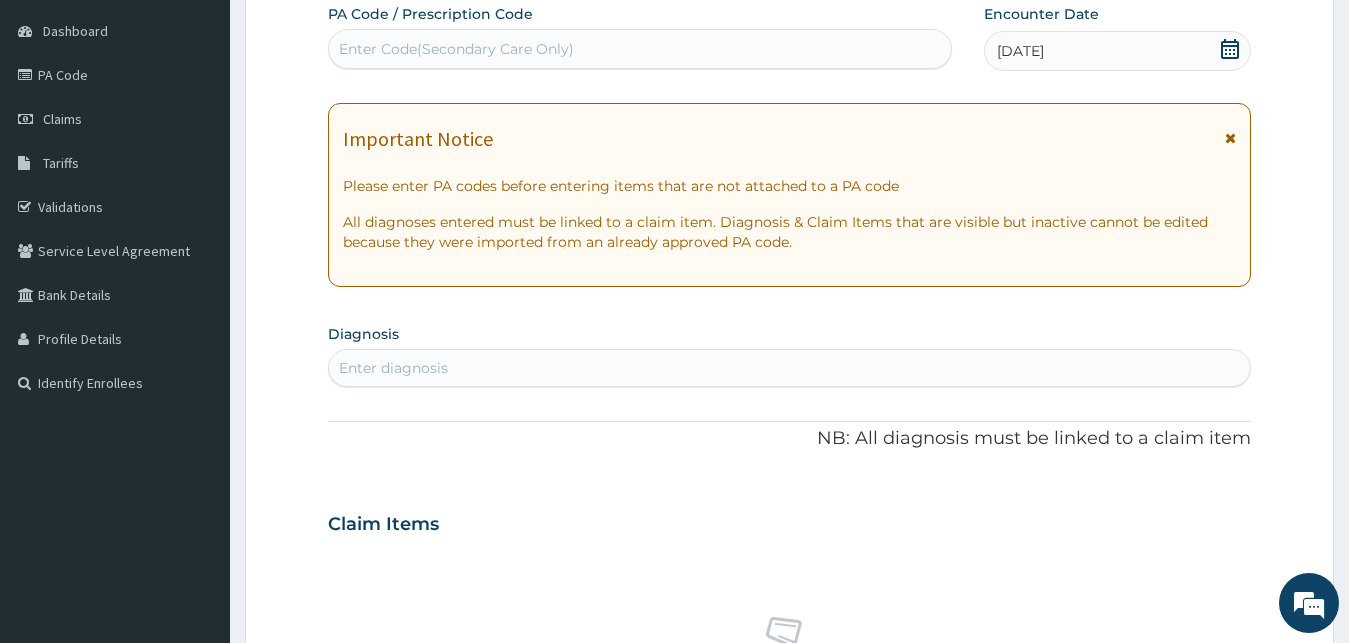 click on "Enter diagnosis" at bounding box center (393, 368) 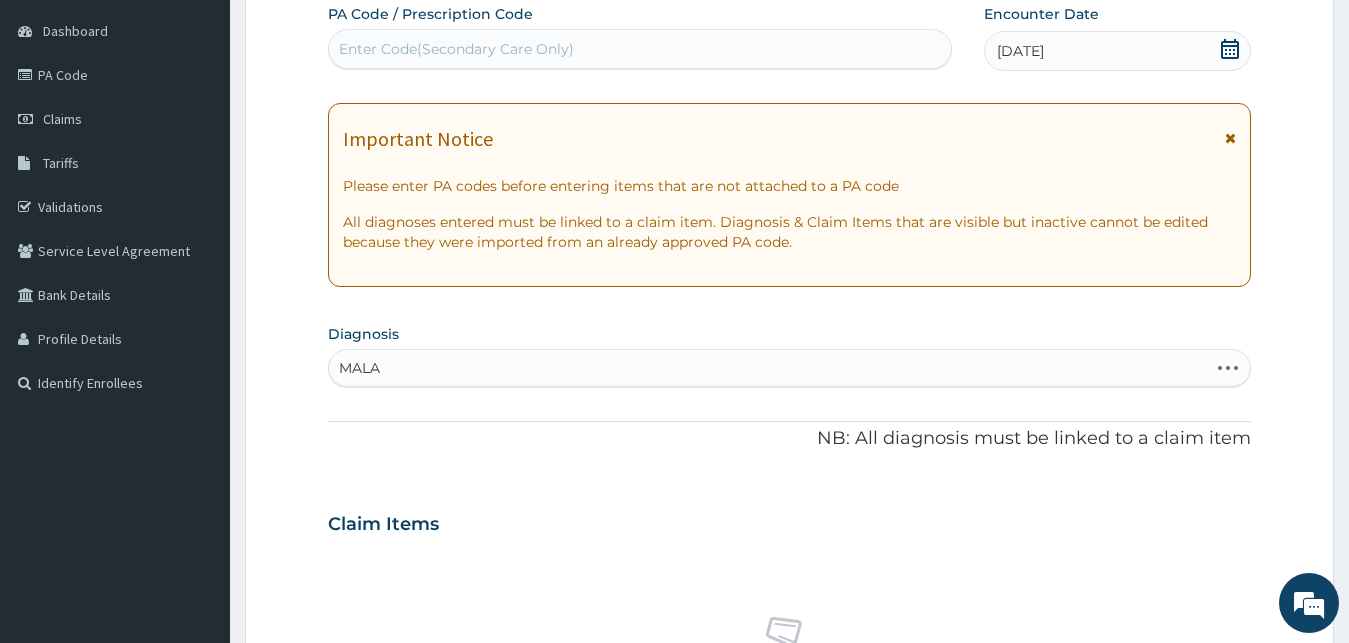type on "MALAR" 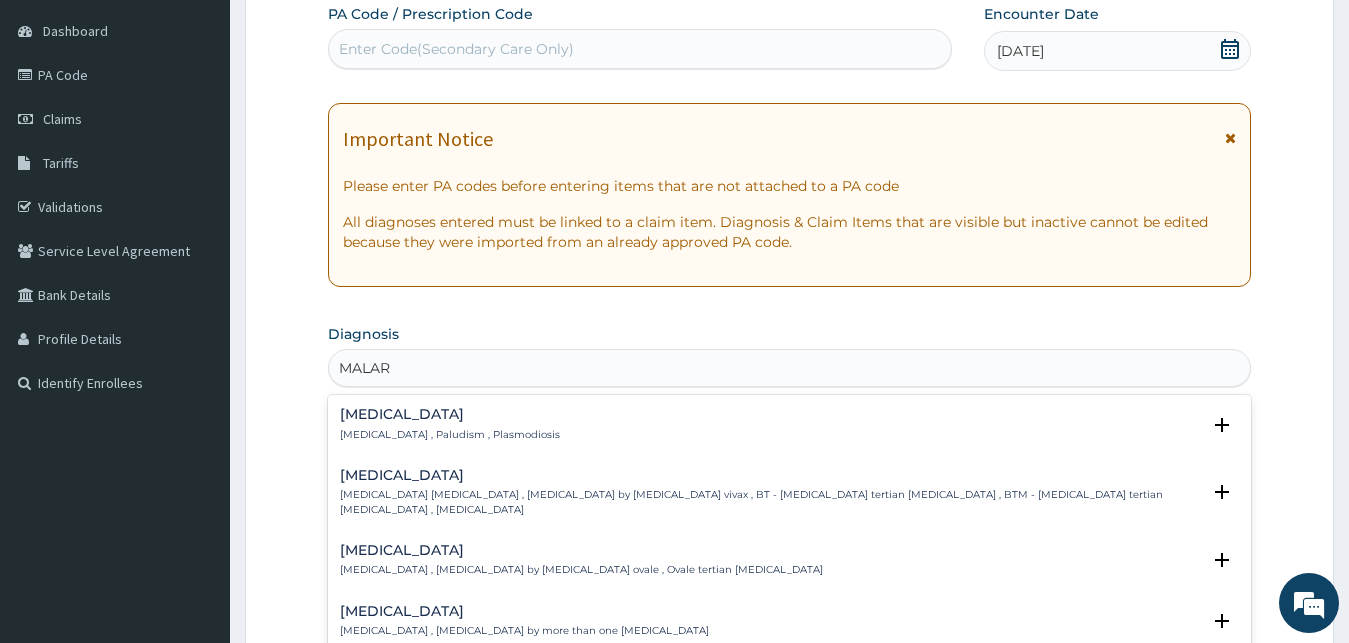 click on "Malaria Malaria , Paludism , Plasmodiosis" at bounding box center (450, 424) 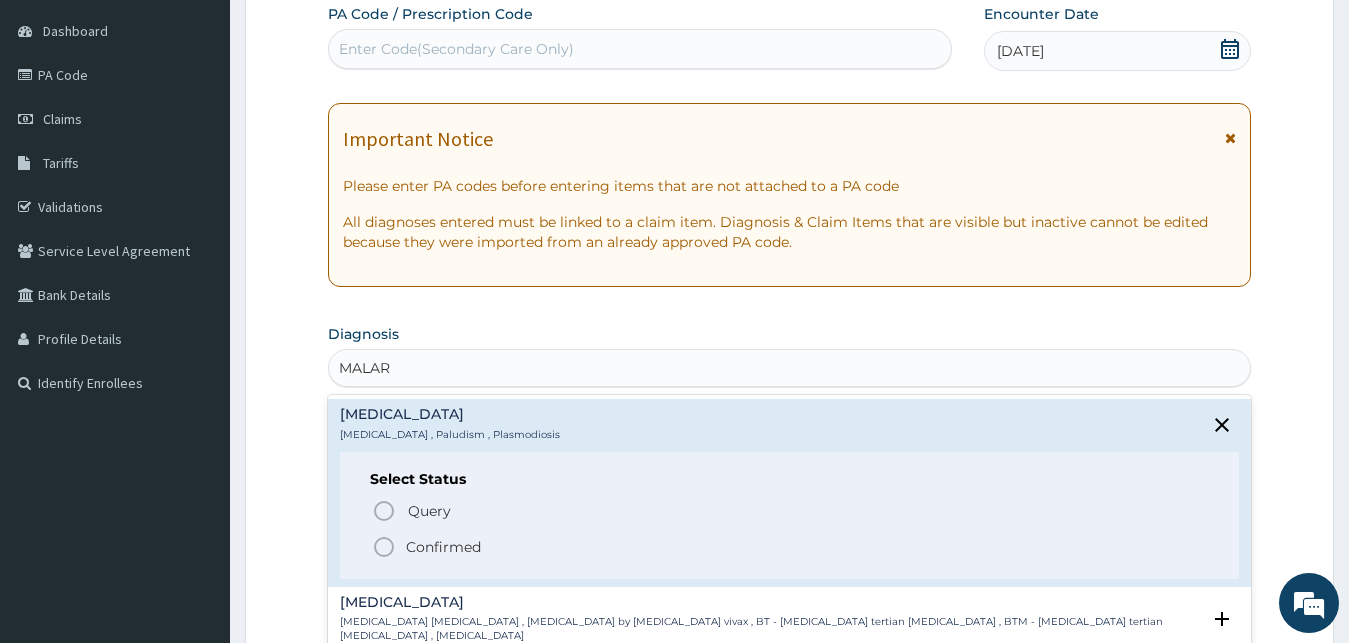 click on "Confirmed" at bounding box center [443, 547] 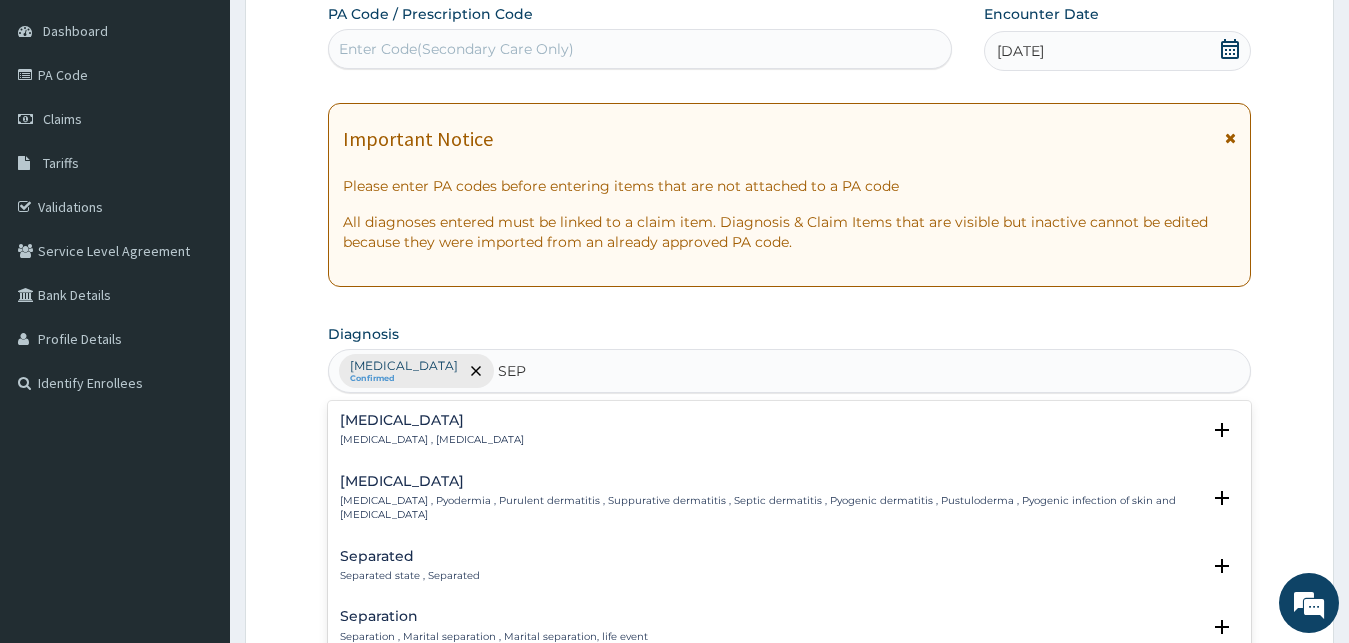 type on "SEPS" 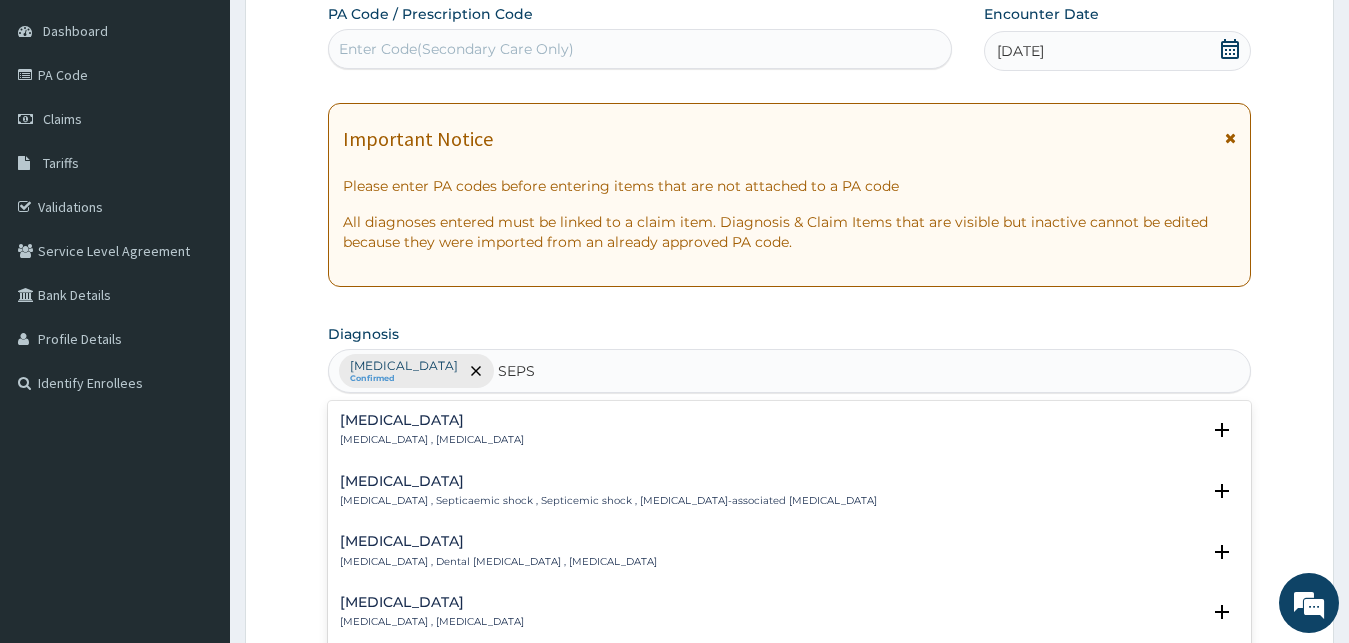 click on "Systemic infection , Sepsis" at bounding box center (432, 440) 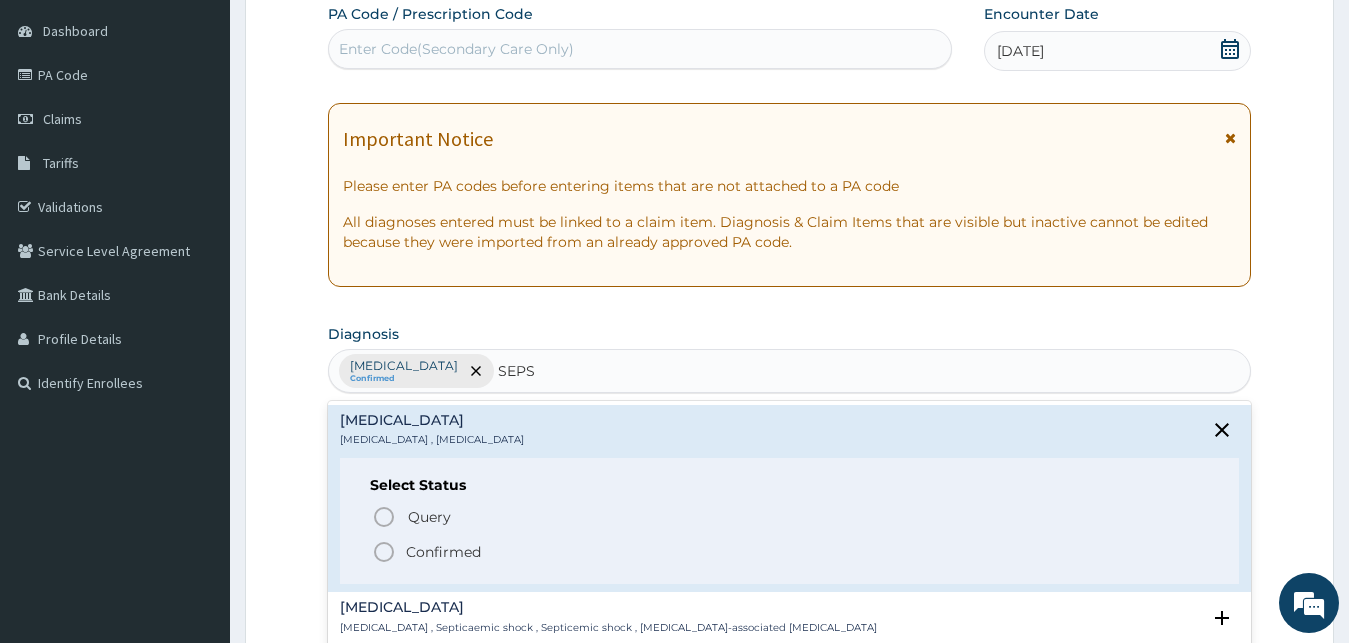 click on "Confirmed" at bounding box center [443, 552] 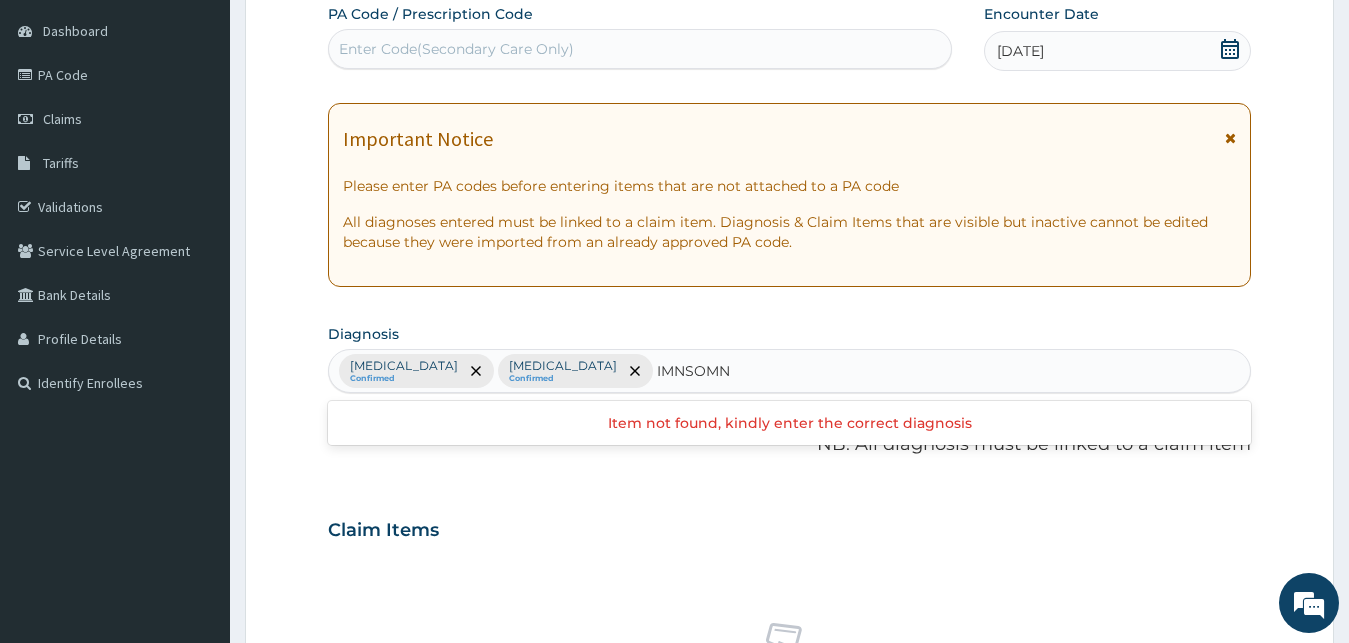 click on "IMNSOMN" at bounding box center (695, 371) 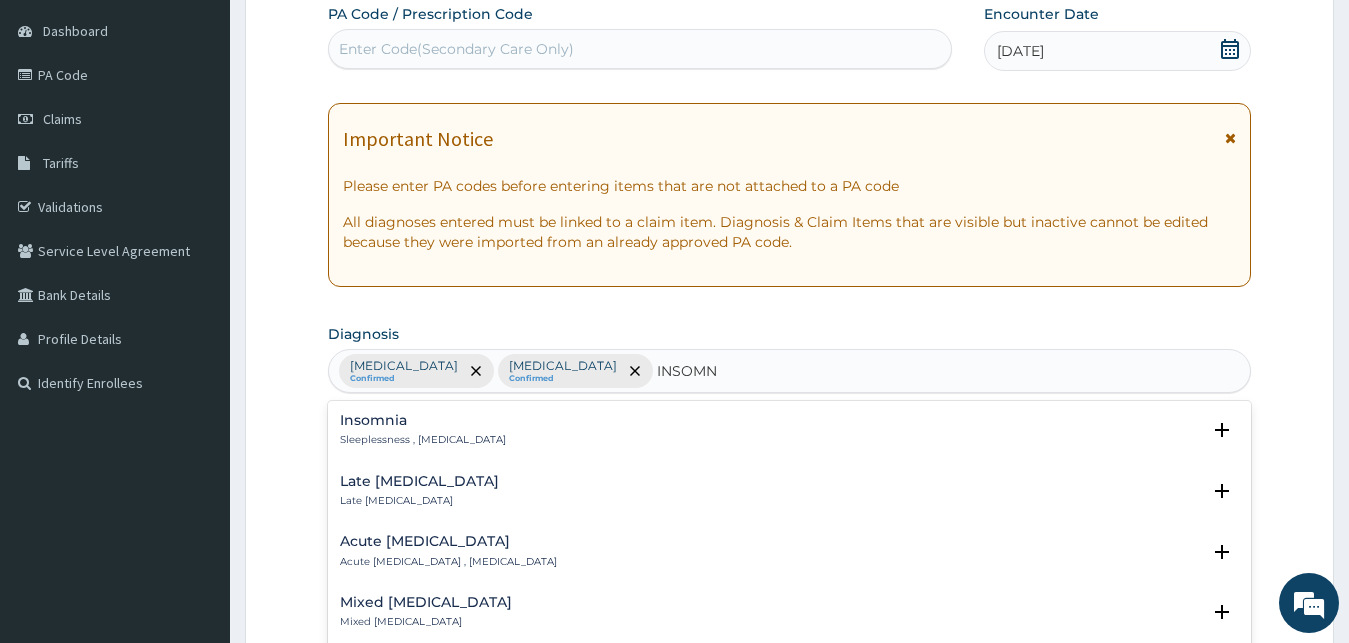 click on "Insomnia" at bounding box center (423, 420) 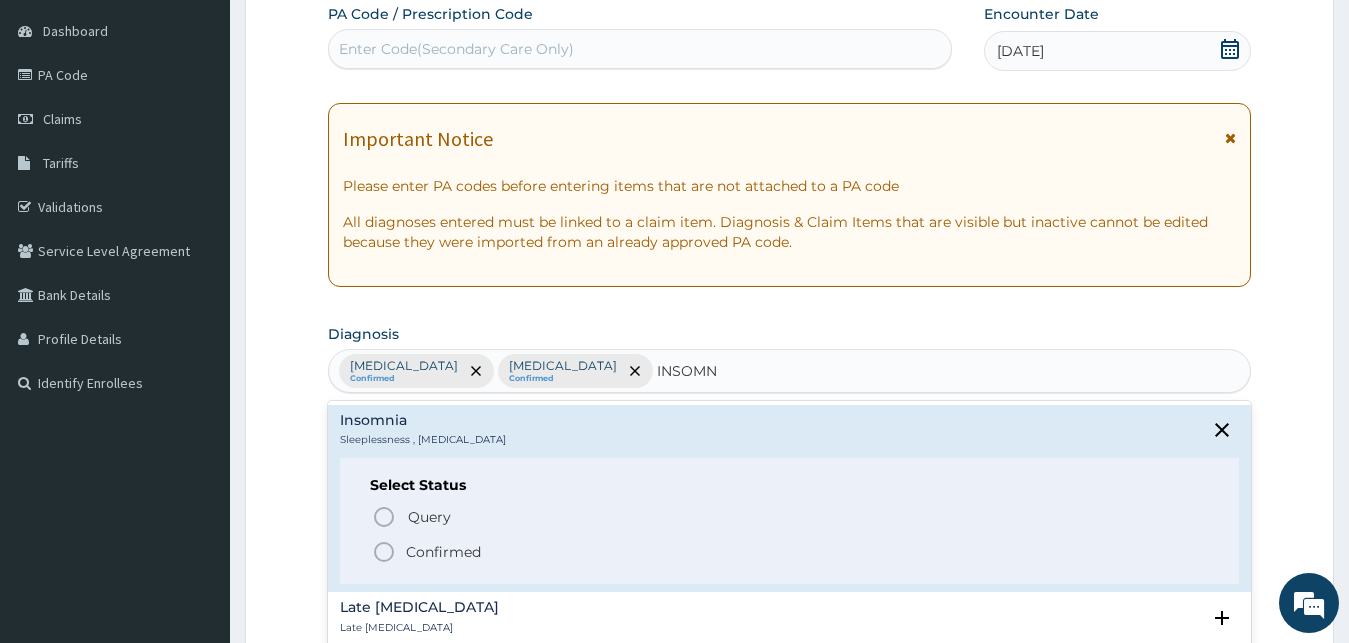 drag, startPoint x: 447, startPoint y: 554, endPoint x: 469, endPoint y: 553, distance: 22.022715 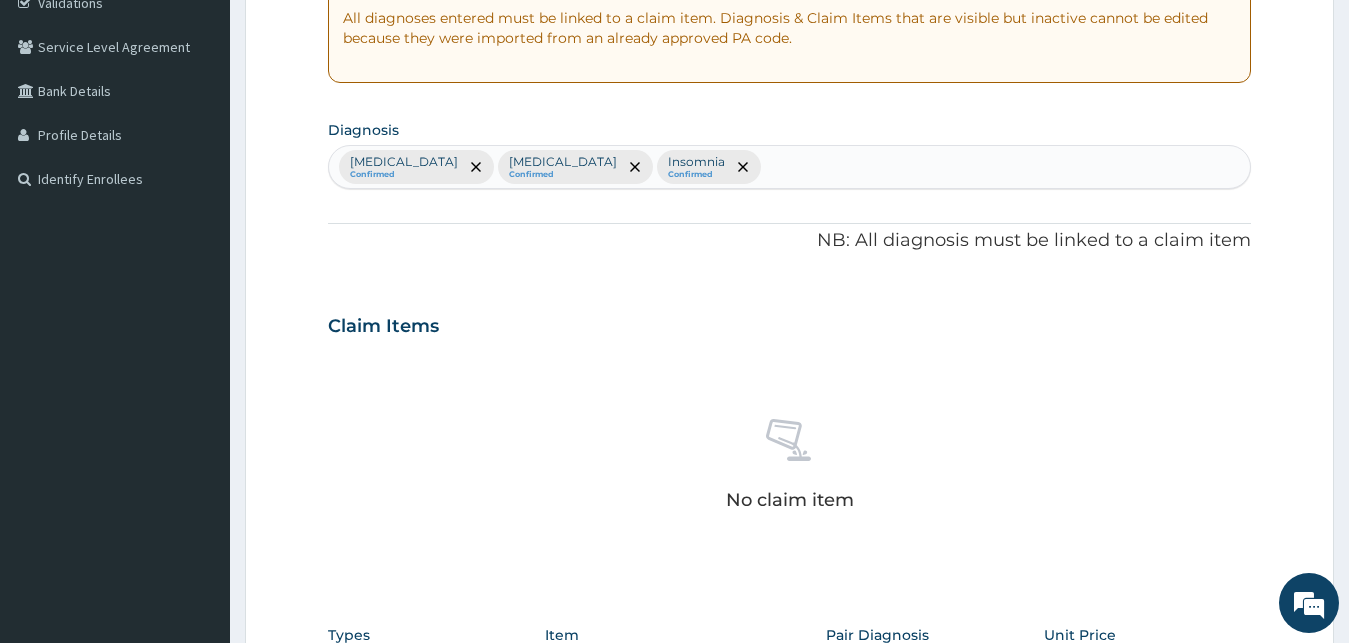 scroll, scrollTop: 799, scrollLeft: 0, axis: vertical 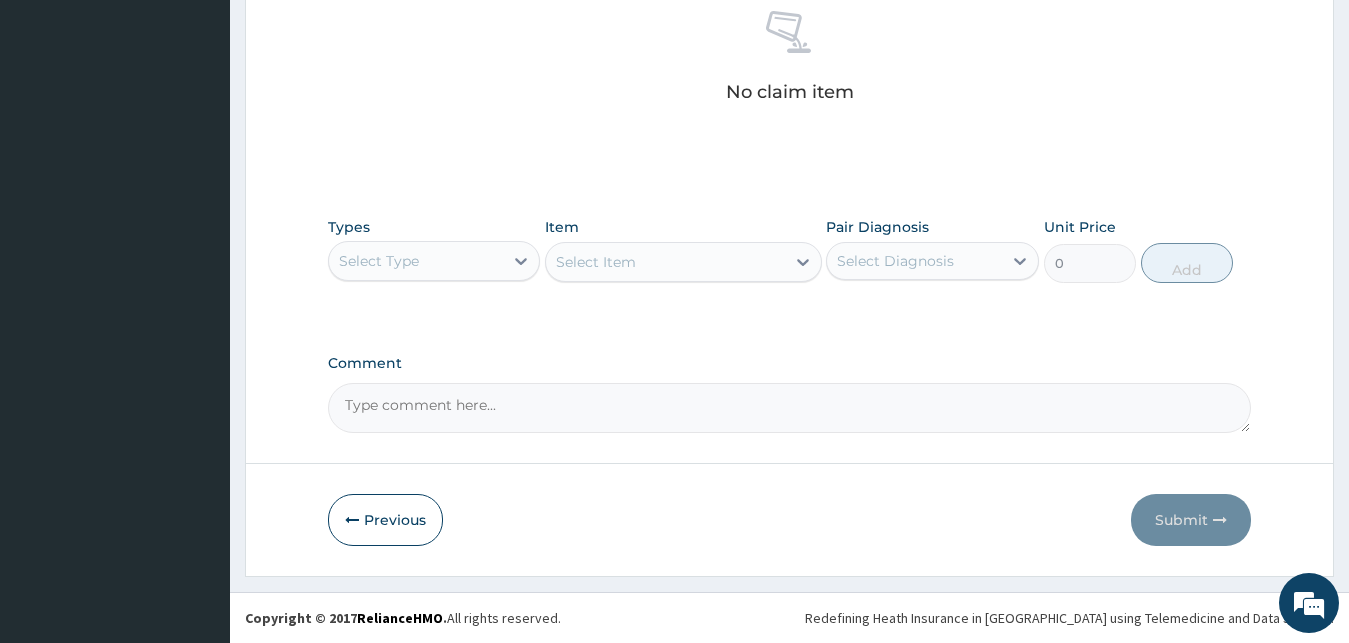 click on "Select Type" at bounding box center [416, 261] 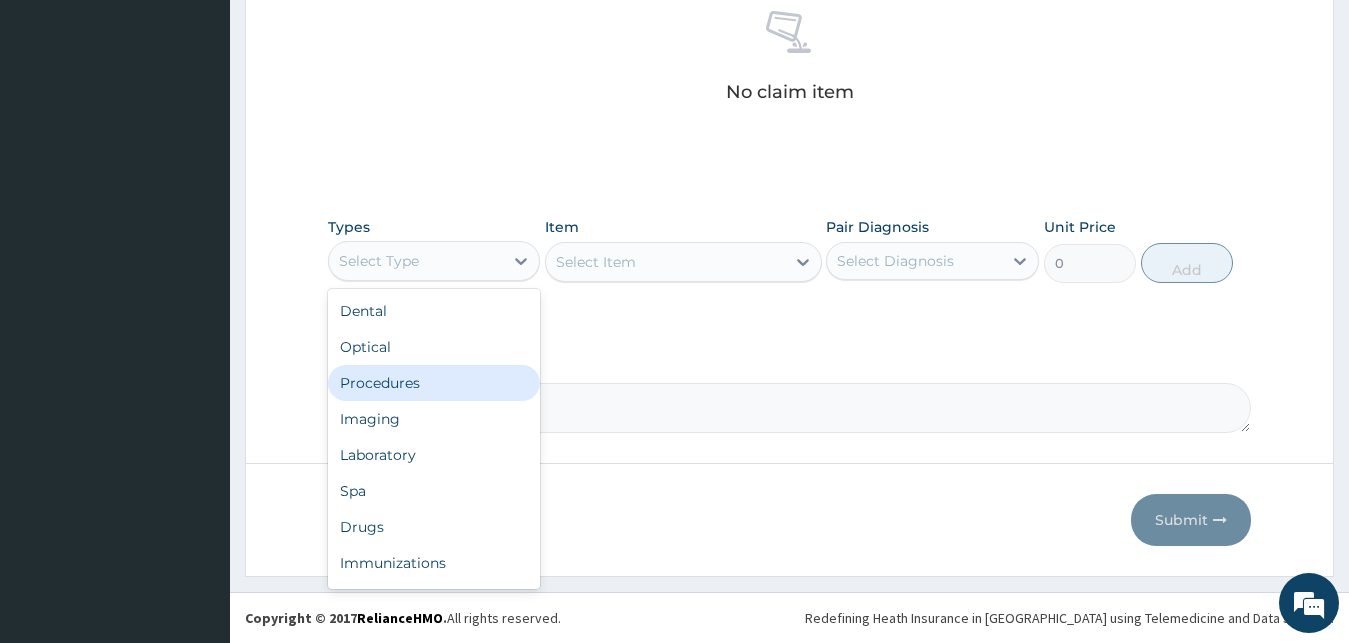 click on "Procedures" at bounding box center (434, 383) 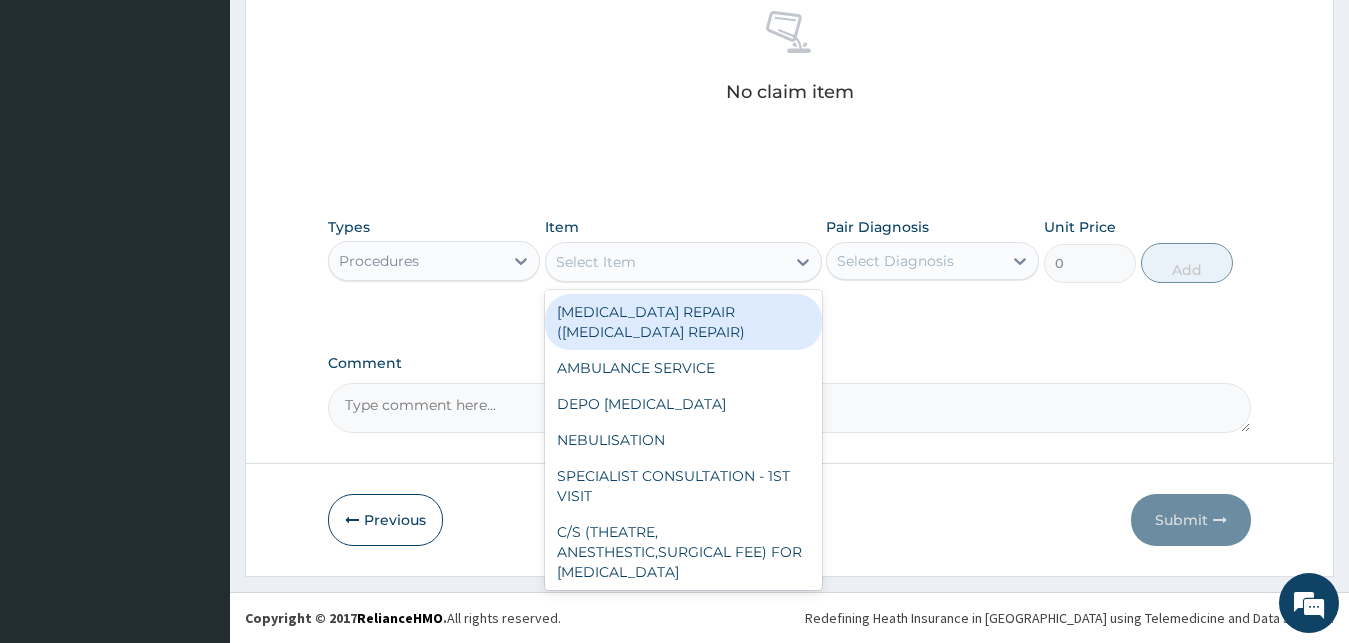 click on "Select Item" at bounding box center (665, 262) 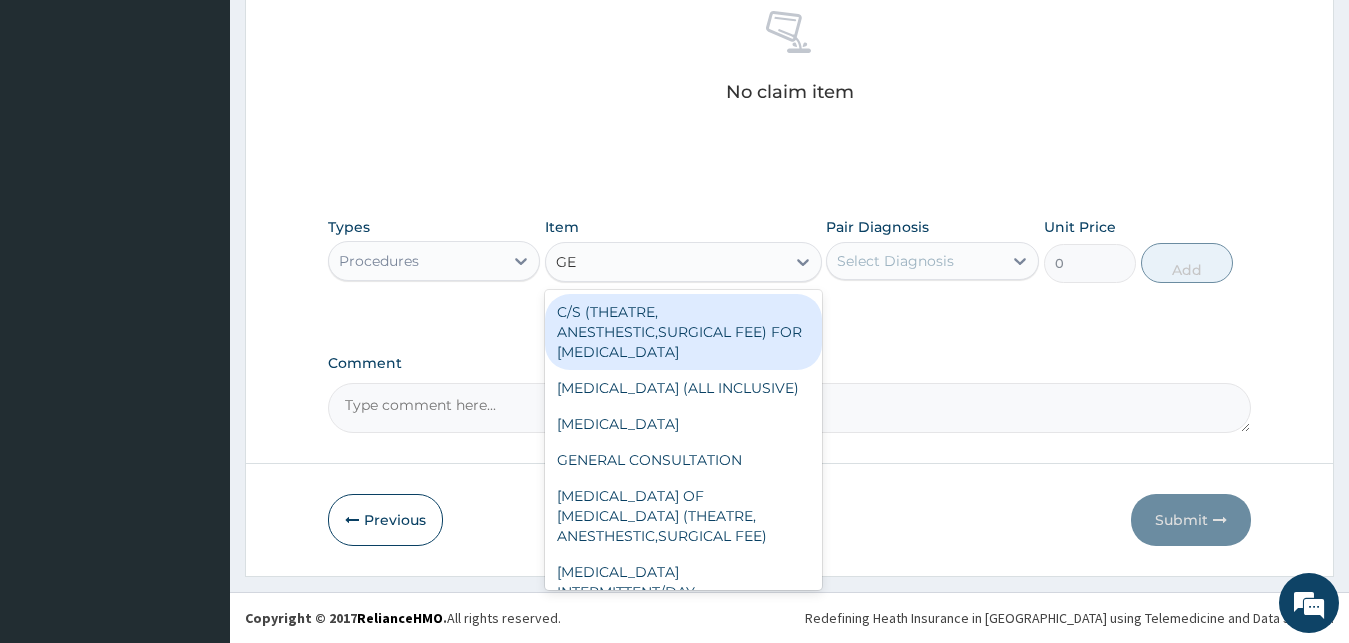 type on "GEN" 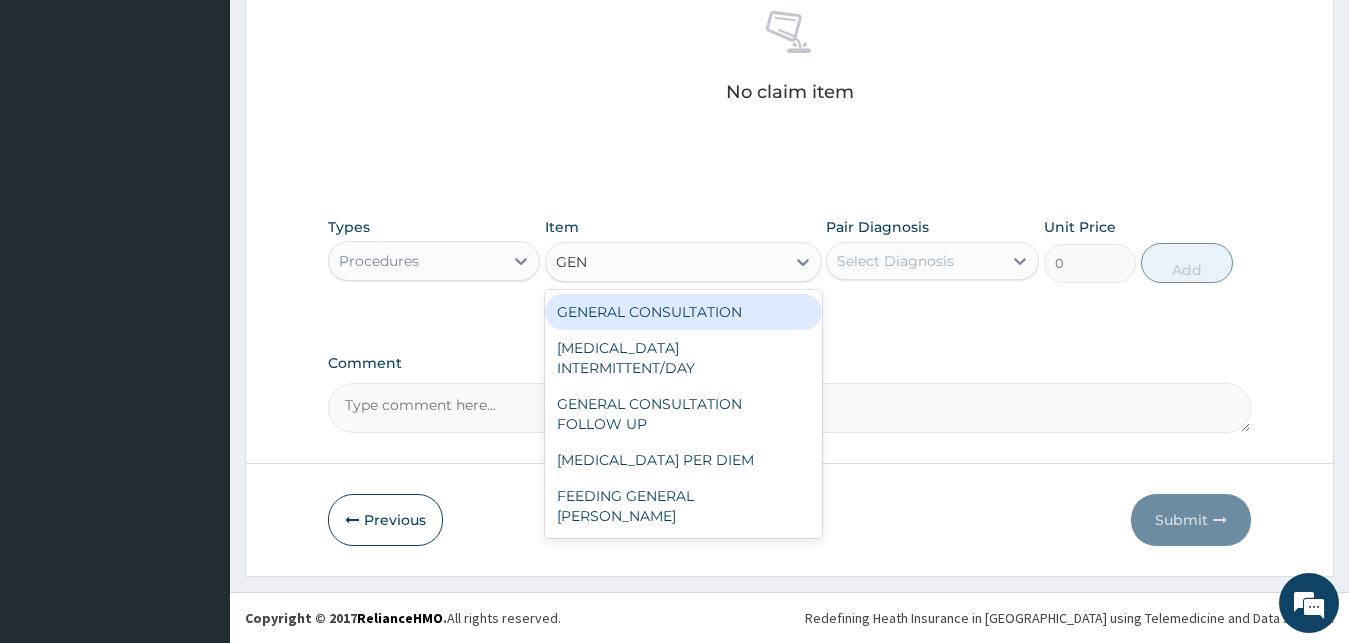 click on "GENERAL CONSULTATION" at bounding box center (683, 312) 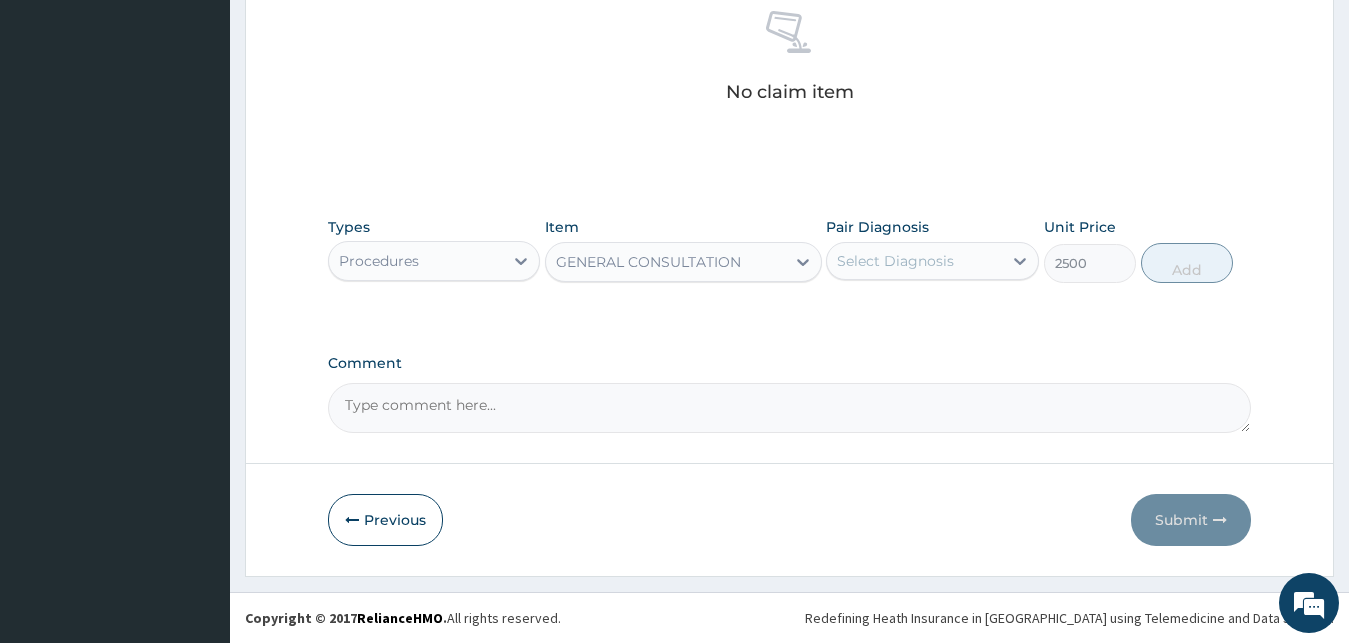 click on "Select Diagnosis" at bounding box center (932, 261) 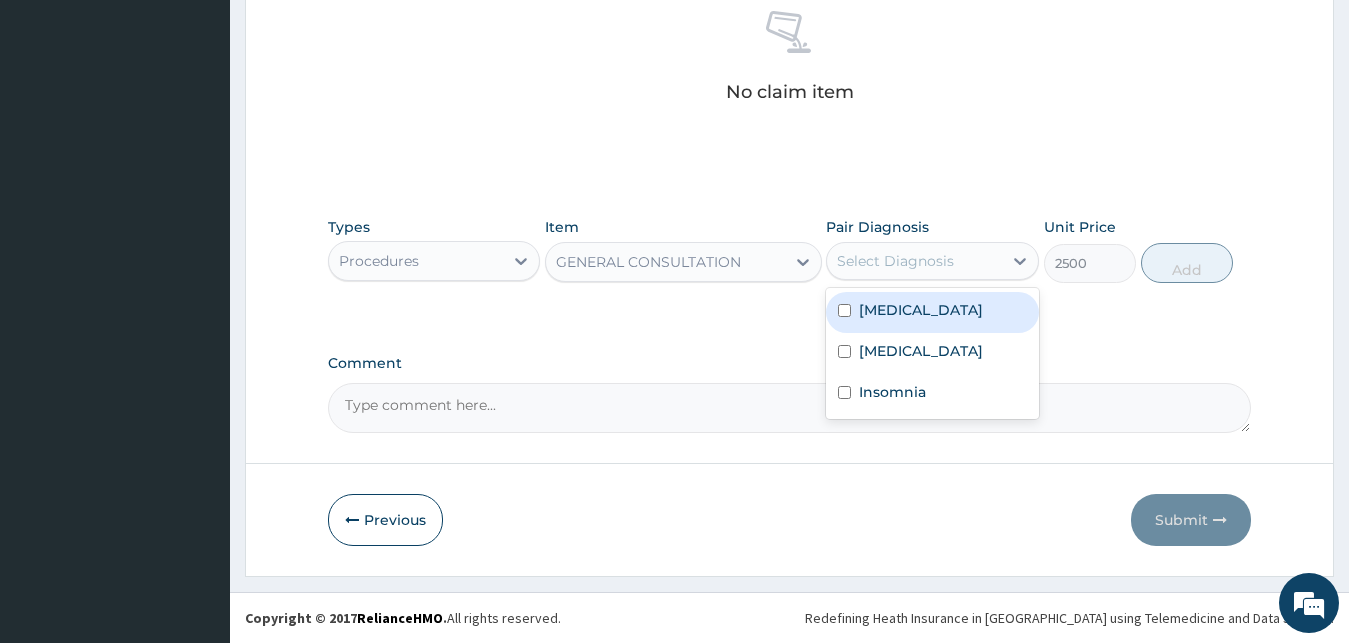drag, startPoint x: 884, startPoint y: 326, endPoint x: 888, endPoint y: 346, distance: 20.396078 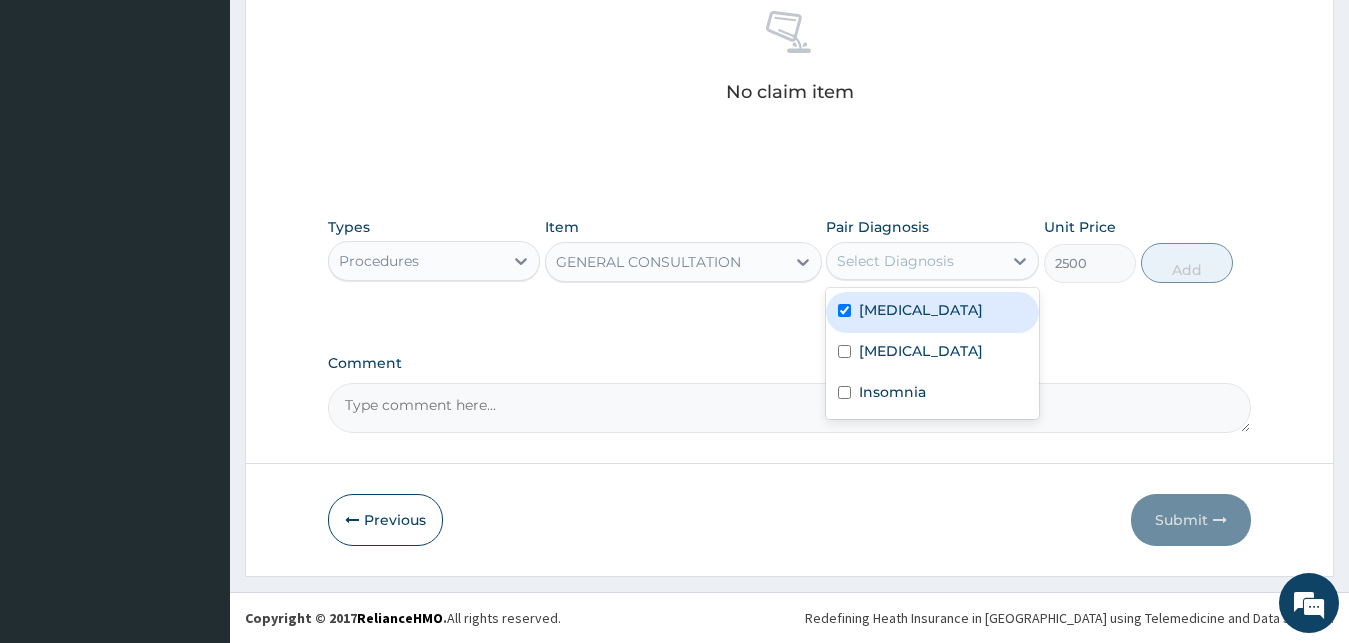 checkbox on "true" 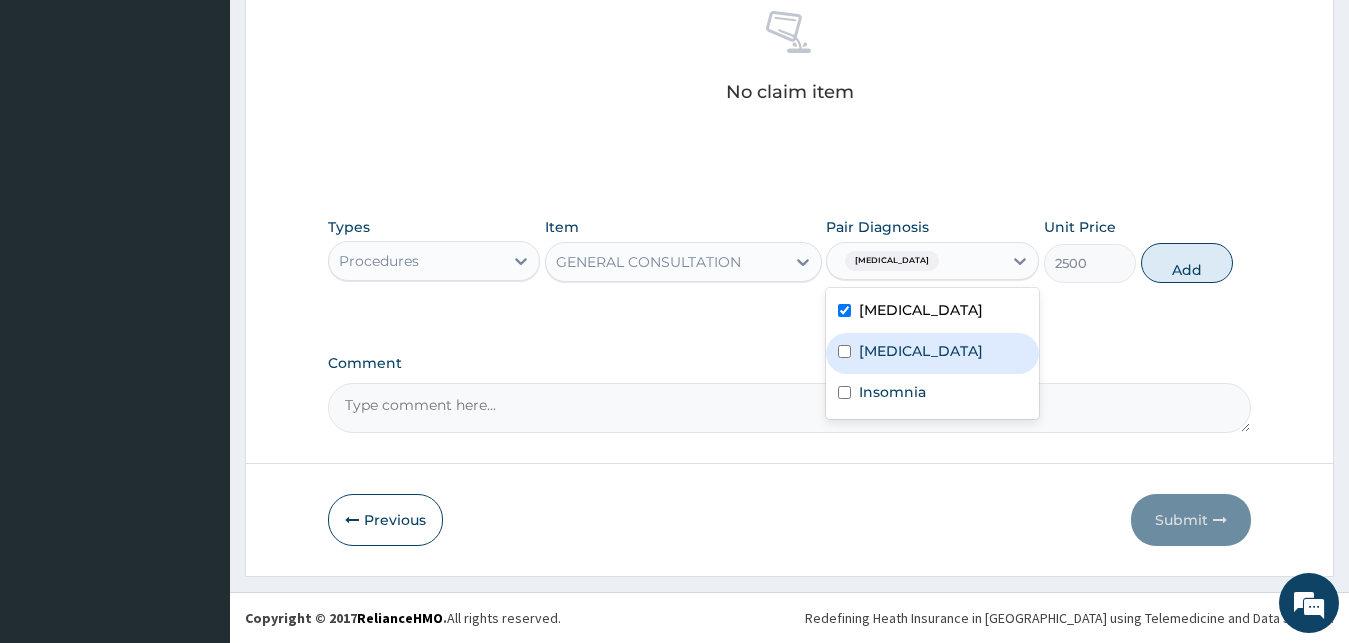 drag, startPoint x: 890, startPoint y: 349, endPoint x: 897, endPoint y: 376, distance: 27.89265 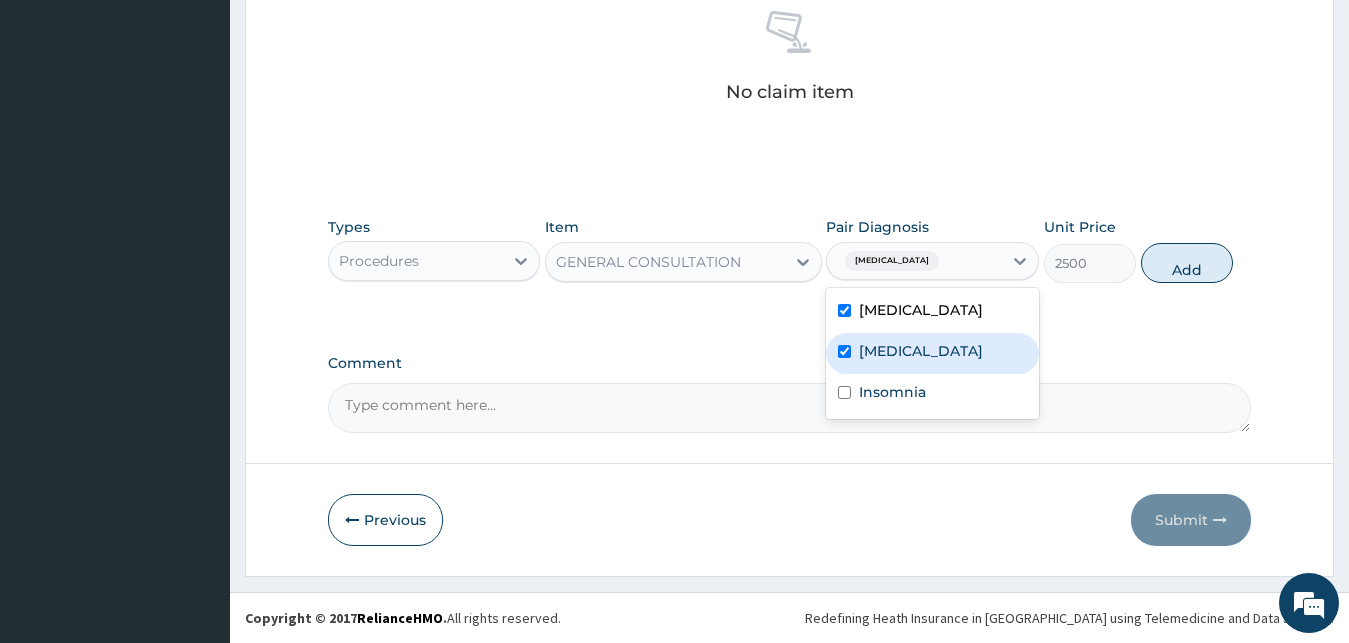 checkbox on "true" 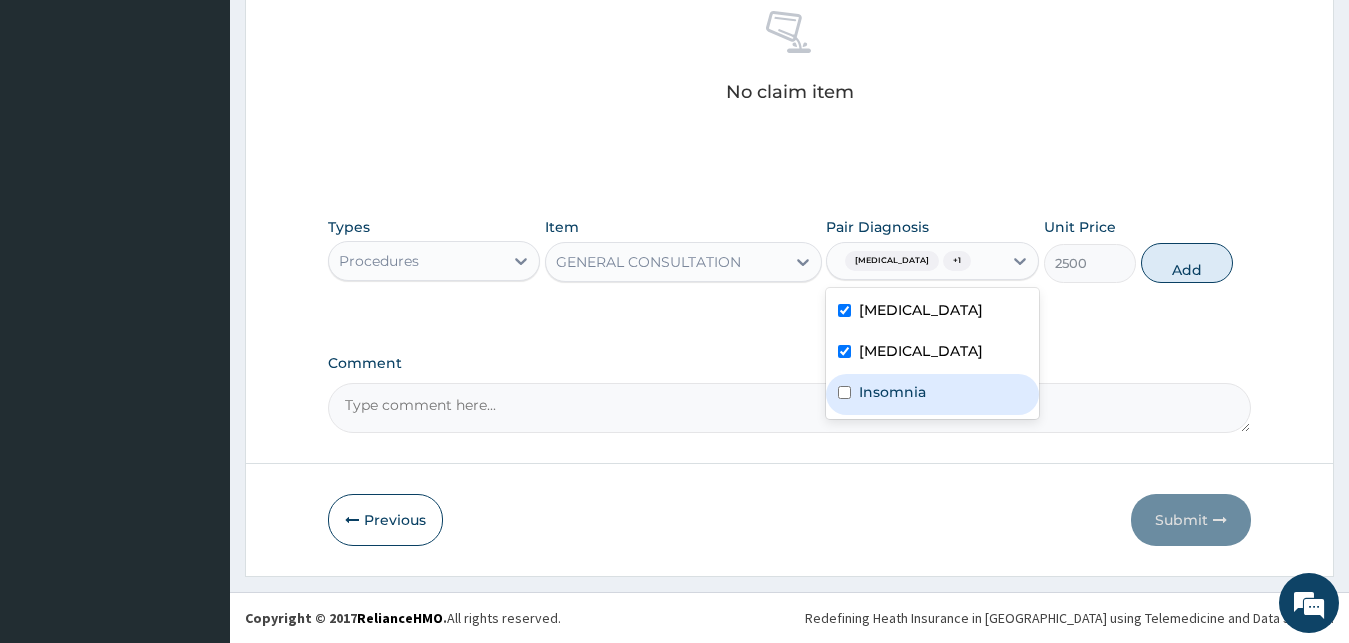 click on "Insomnia" at bounding box center (932, 394) 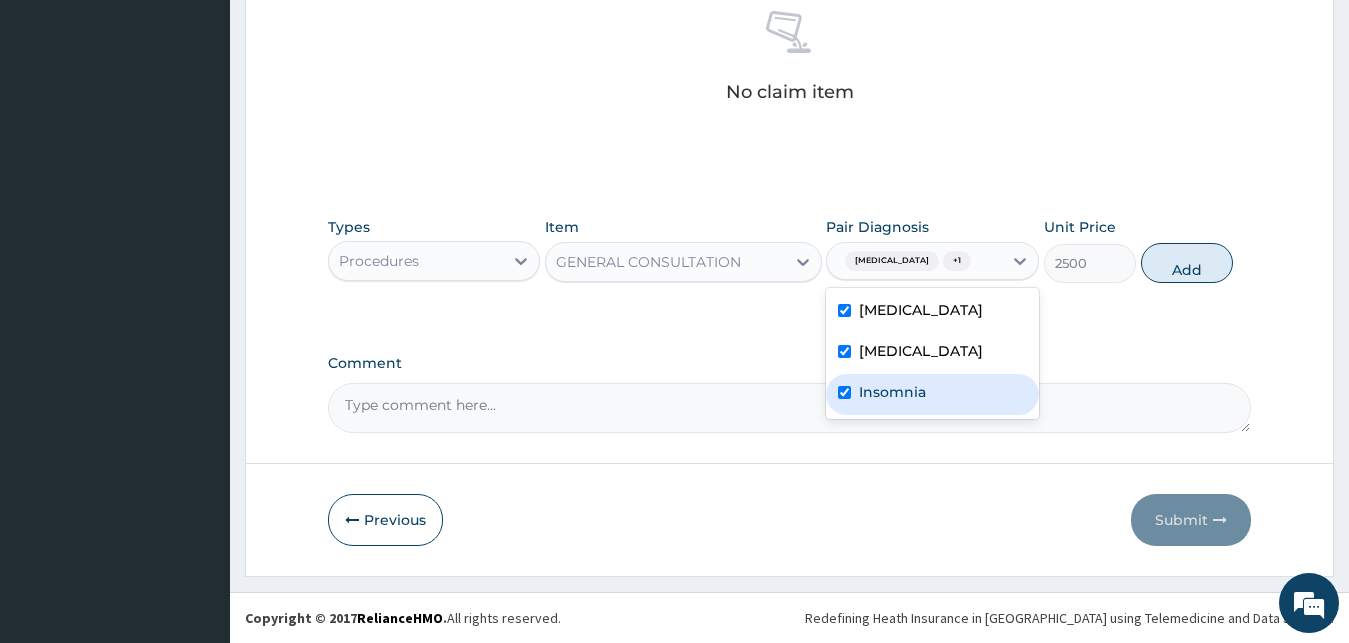 checkbox on "true" 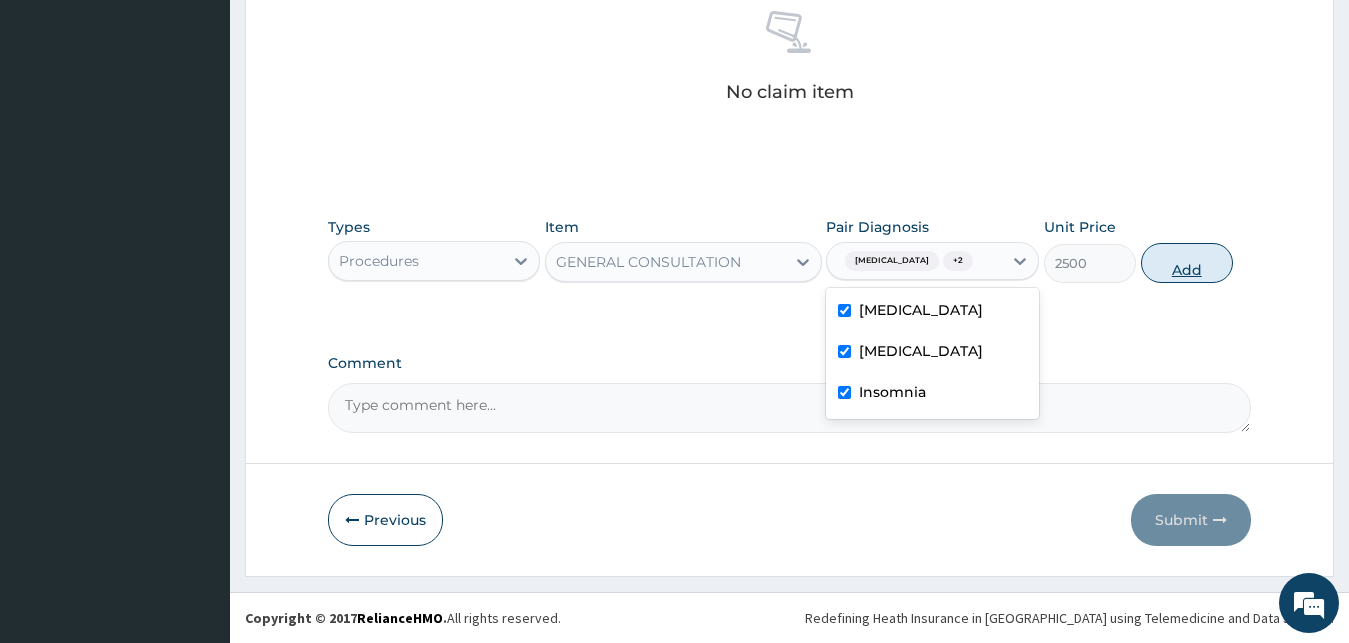 click on "Add" at bounding box center (1187, 263) 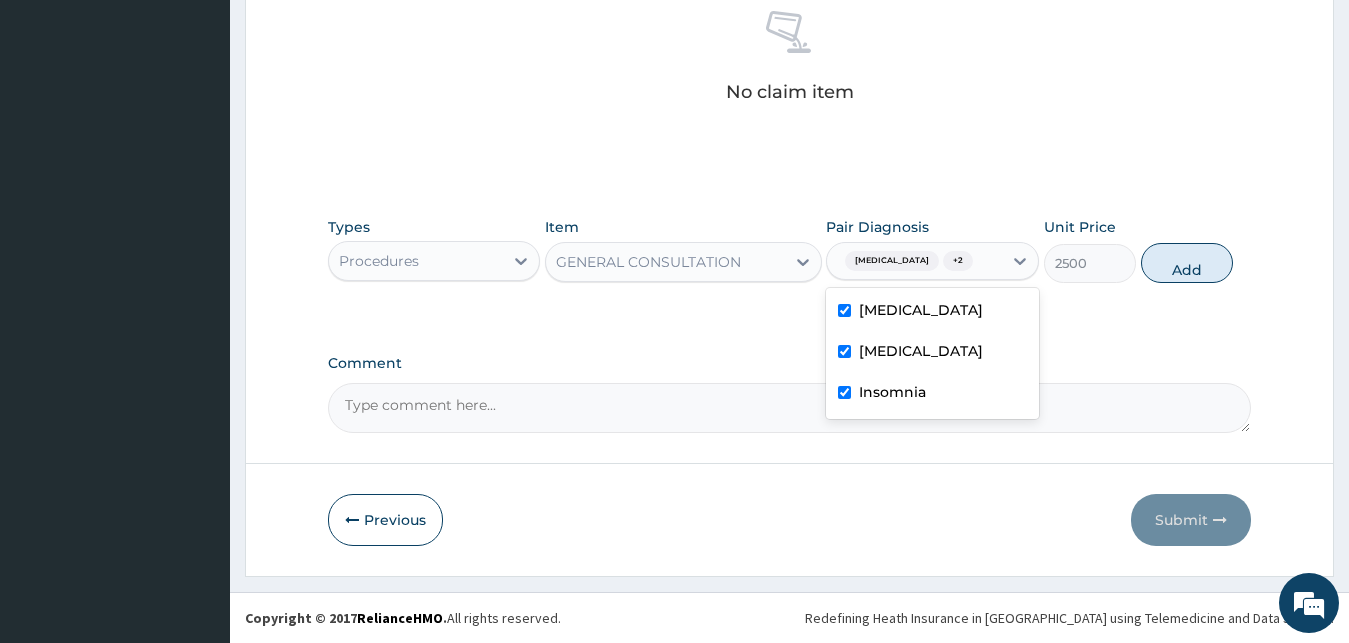 type on "0" 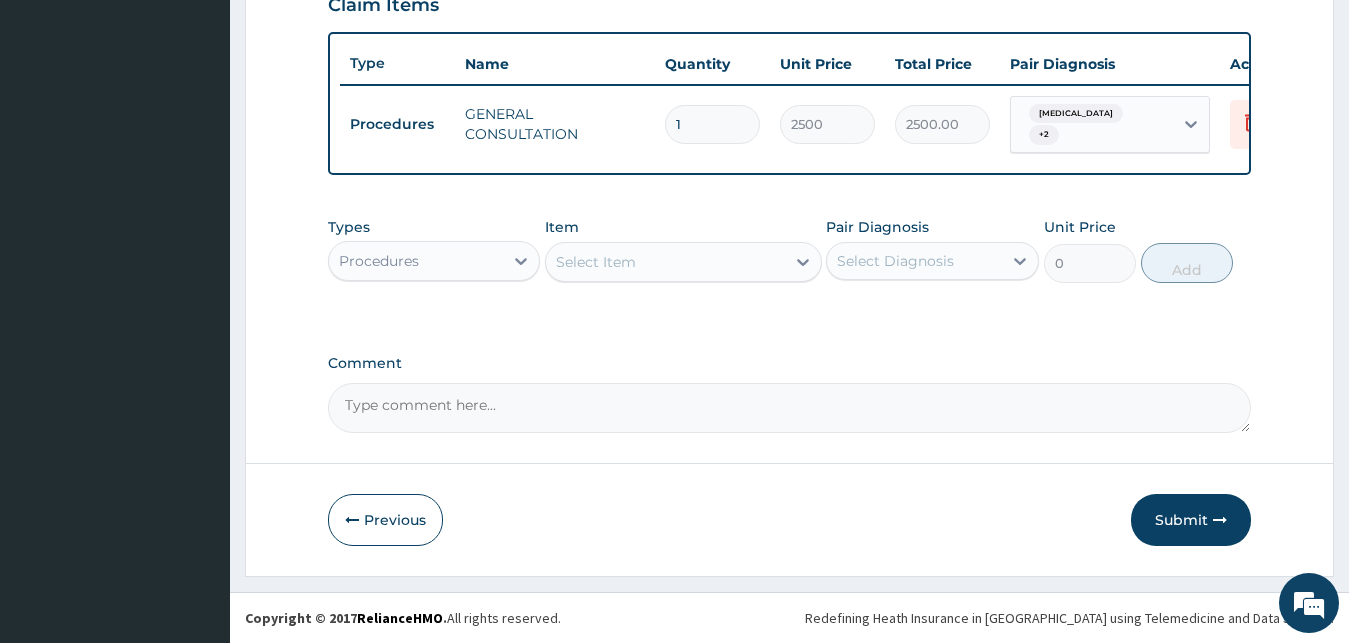 scroll, scrollTop: 721, scrollLeft: 0, axis: vertical 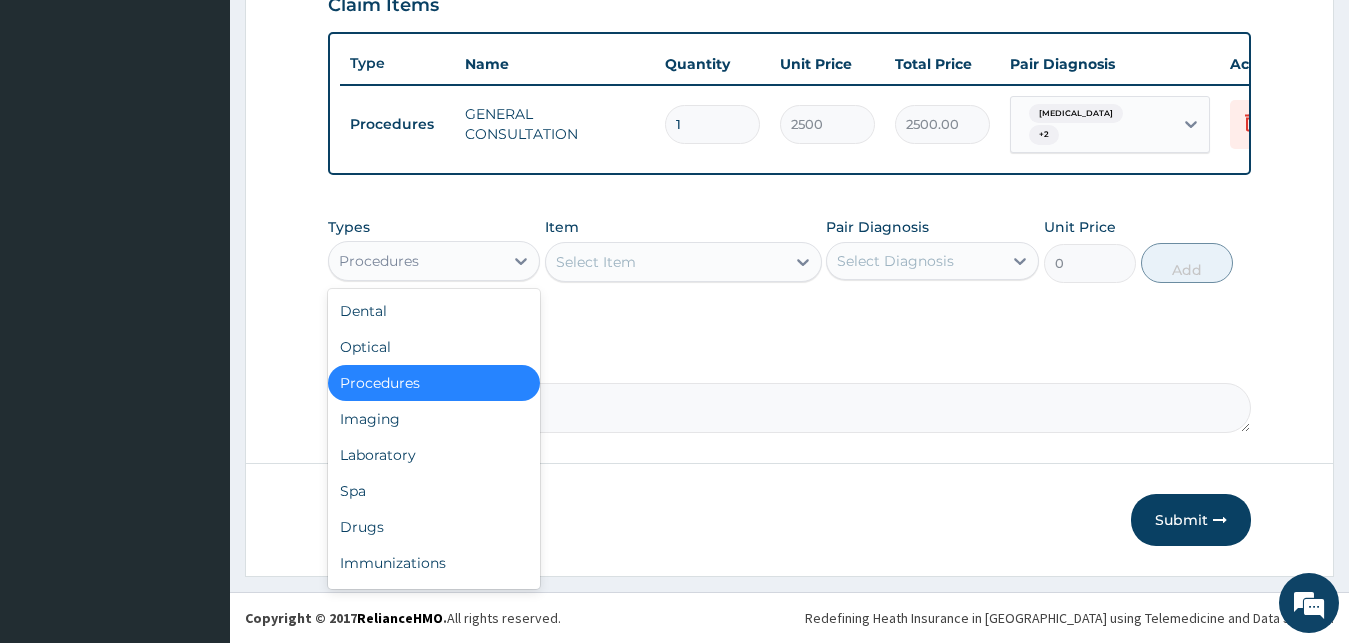 click on "Procedures" at bounding box center [416, 261] 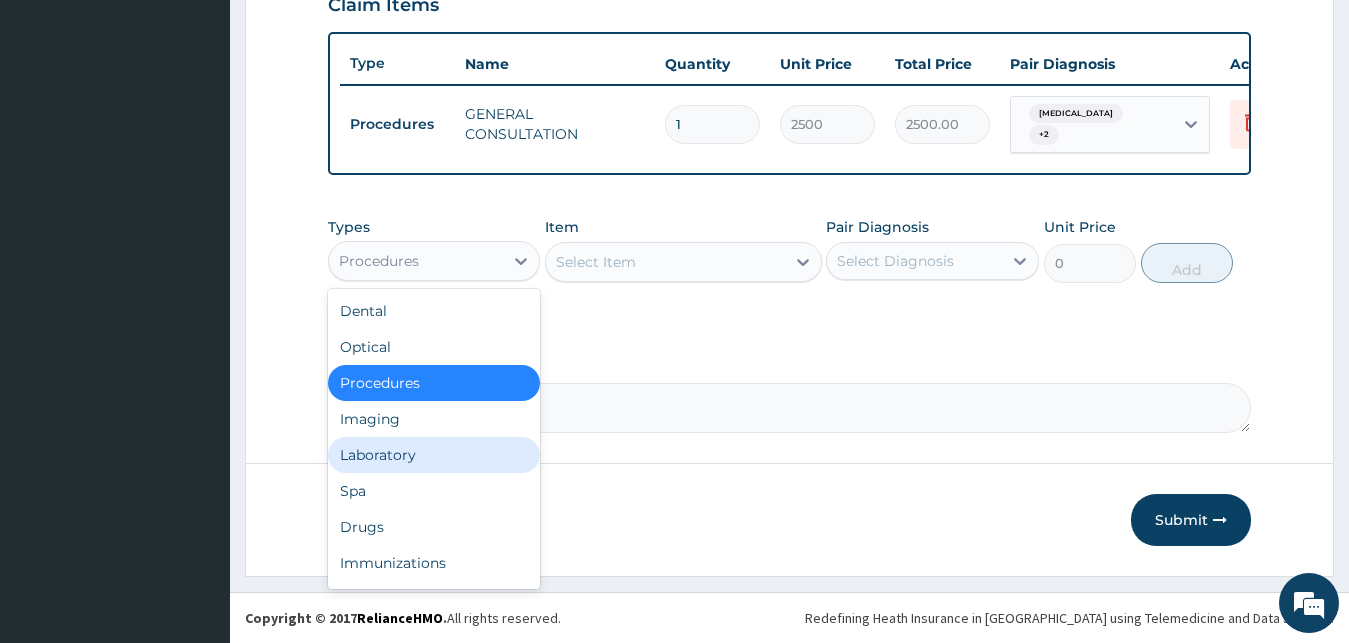 click on "Laboratory" at bounding box center [434, 455] 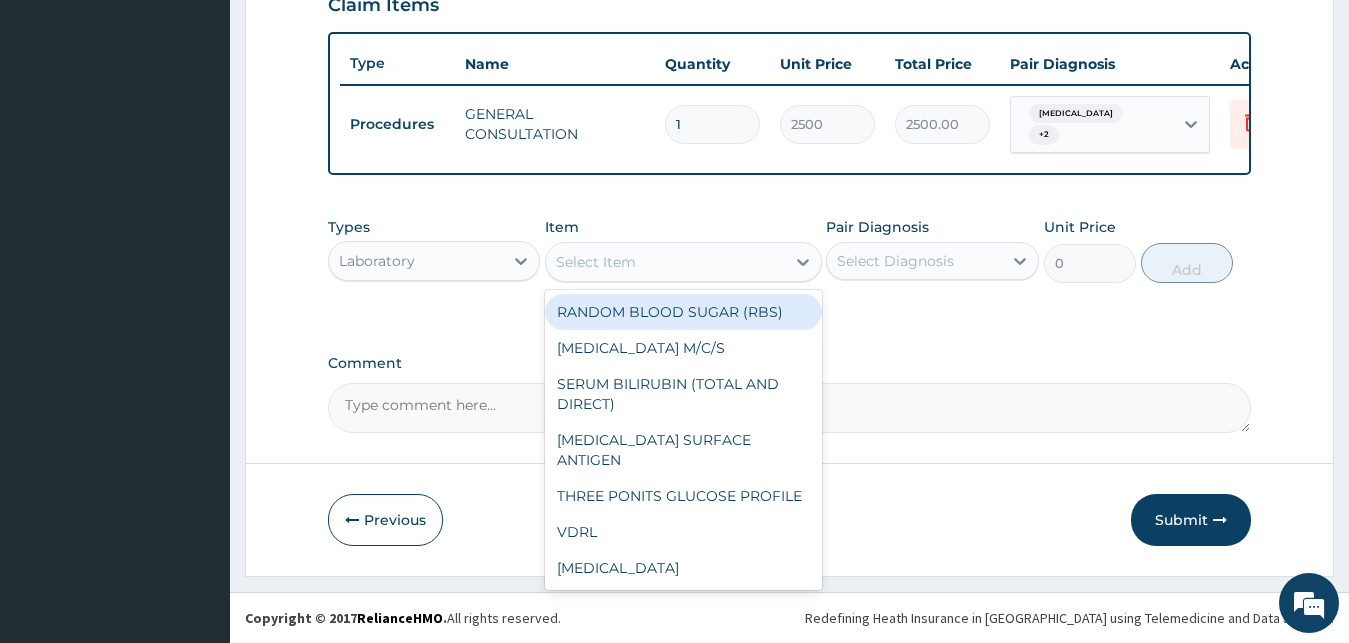 click on "Select Item" at bounding box center (596, 262) 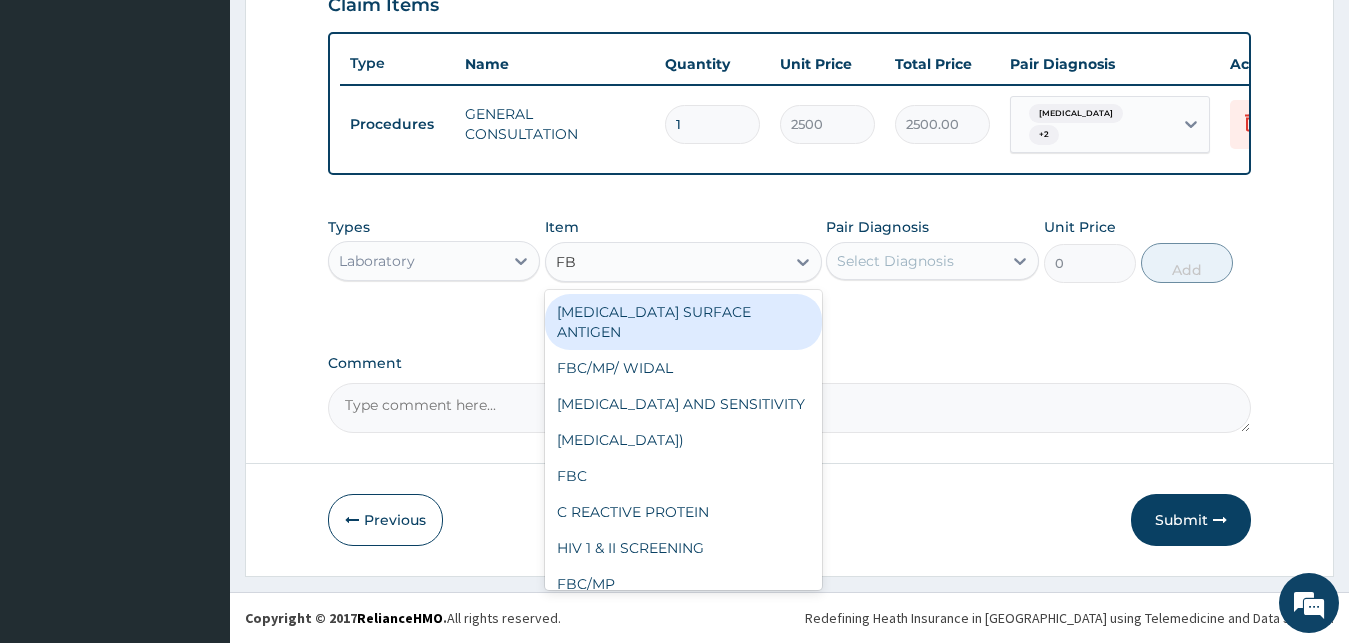 type on "FBC" 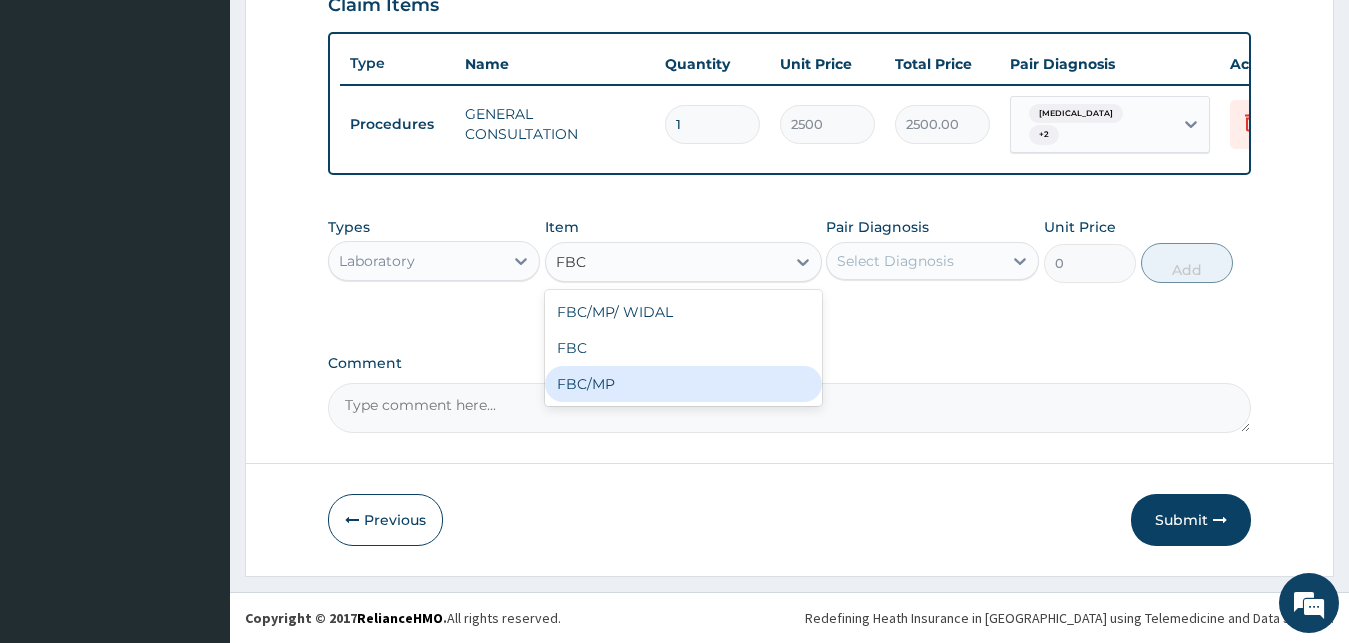 click on "FBC/MP" at bounding box center (683, 384) 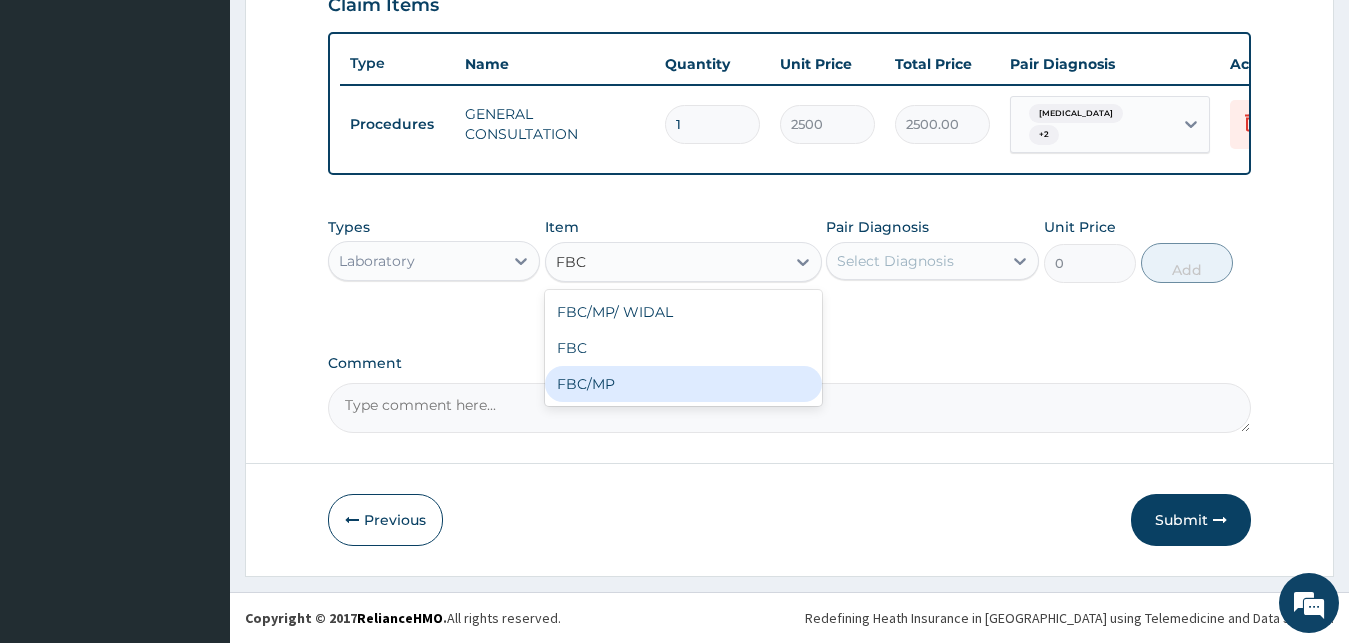 type 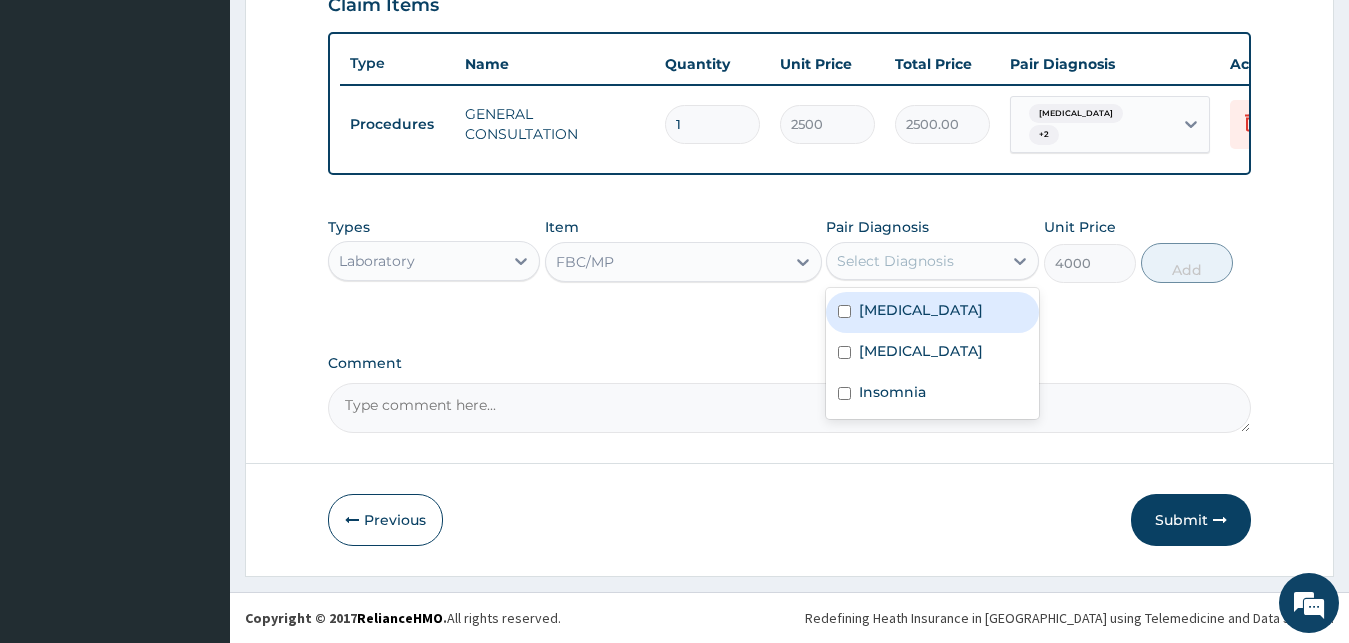 click on "Select Diagnosis" at bounding box center (895, 261) 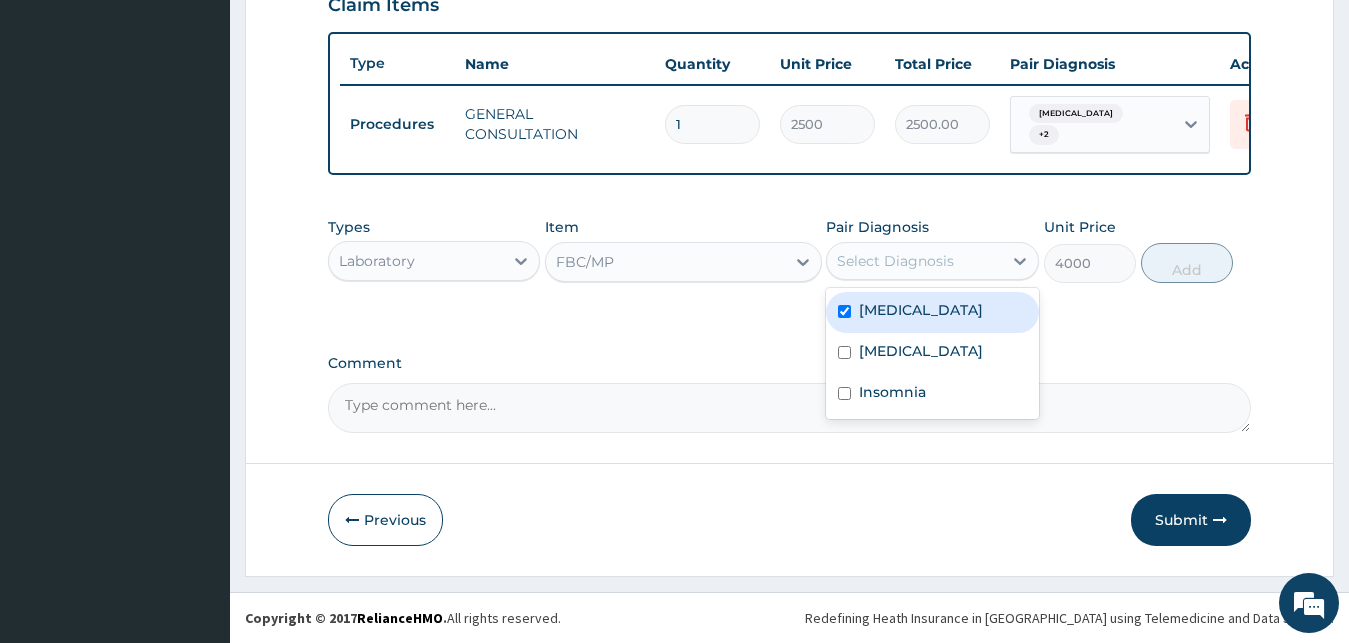 checkbox on "true" 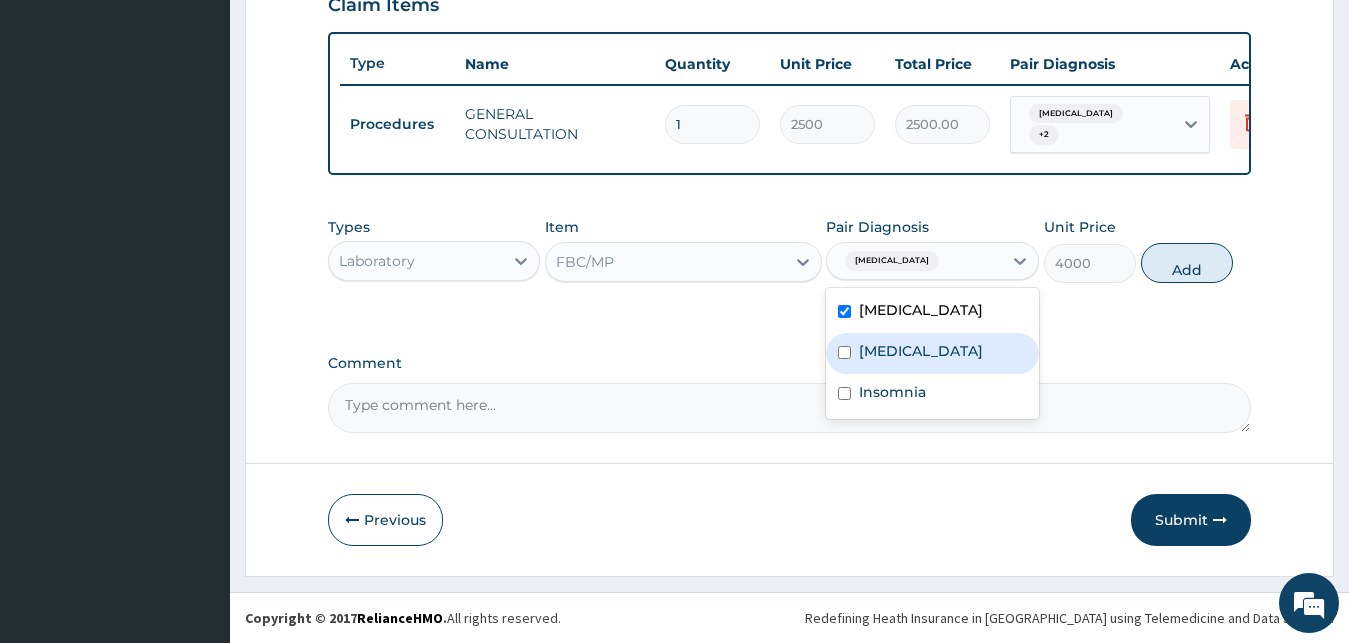 click on "[MEDICAL_DATA]" at bounding box center (932, 353) 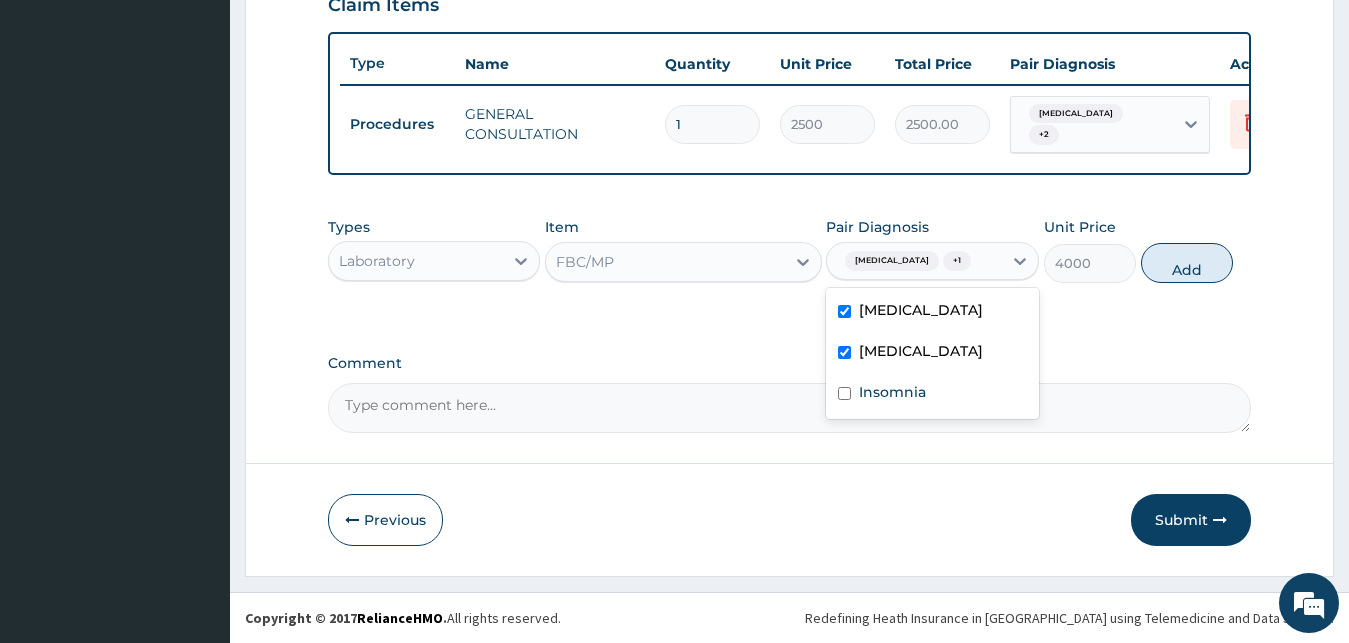 checkbox on "true" 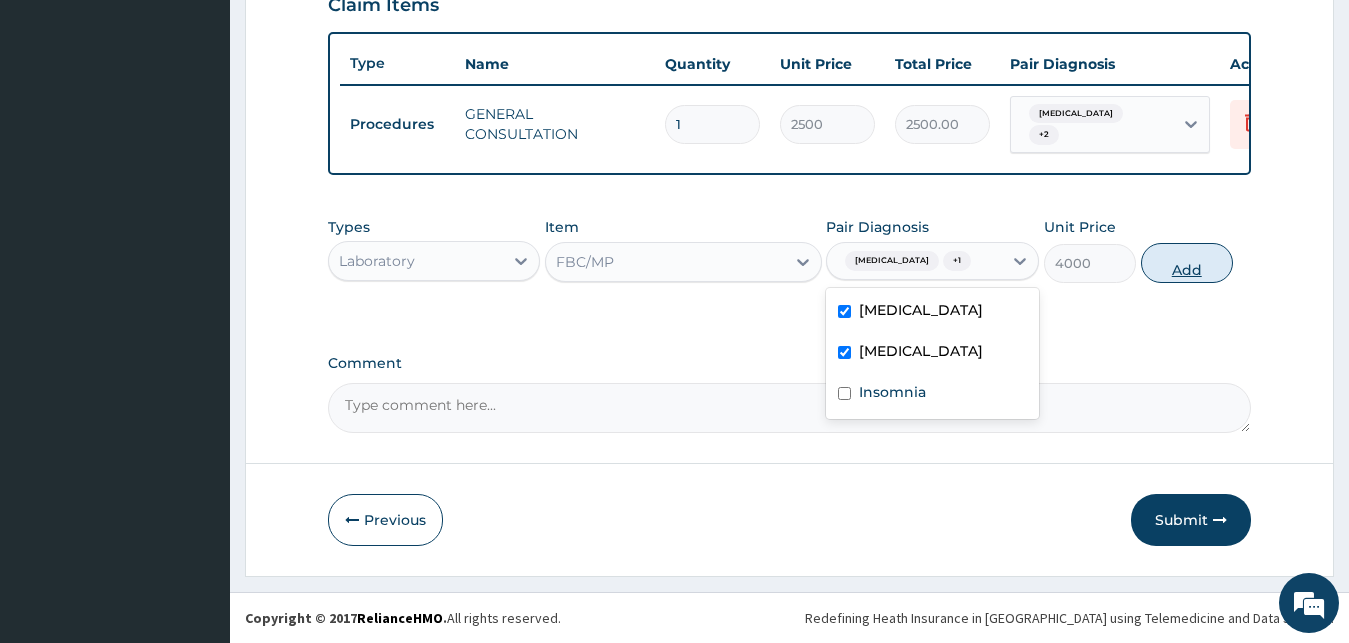 drag, startPoint x: 1186, startPoint y: 271, endPoint x: 1030, endPoint y: 305, distance: 159.66214 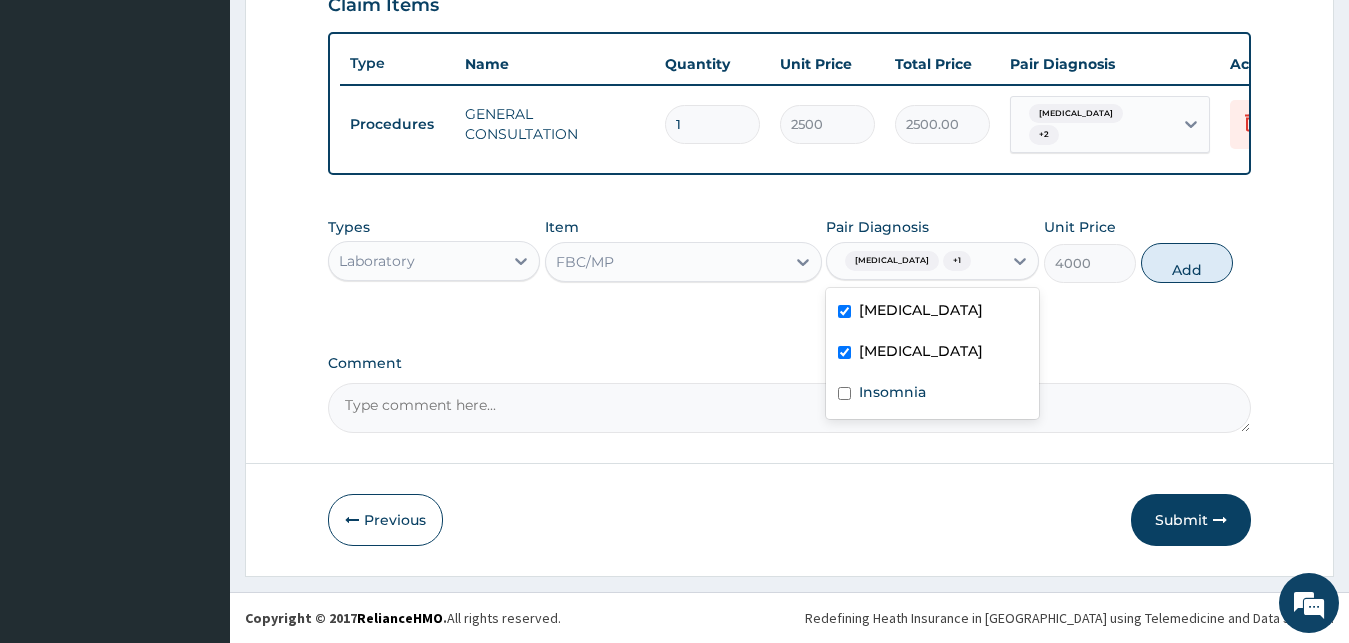 click on "Add" at bounding box center [1187, 263] 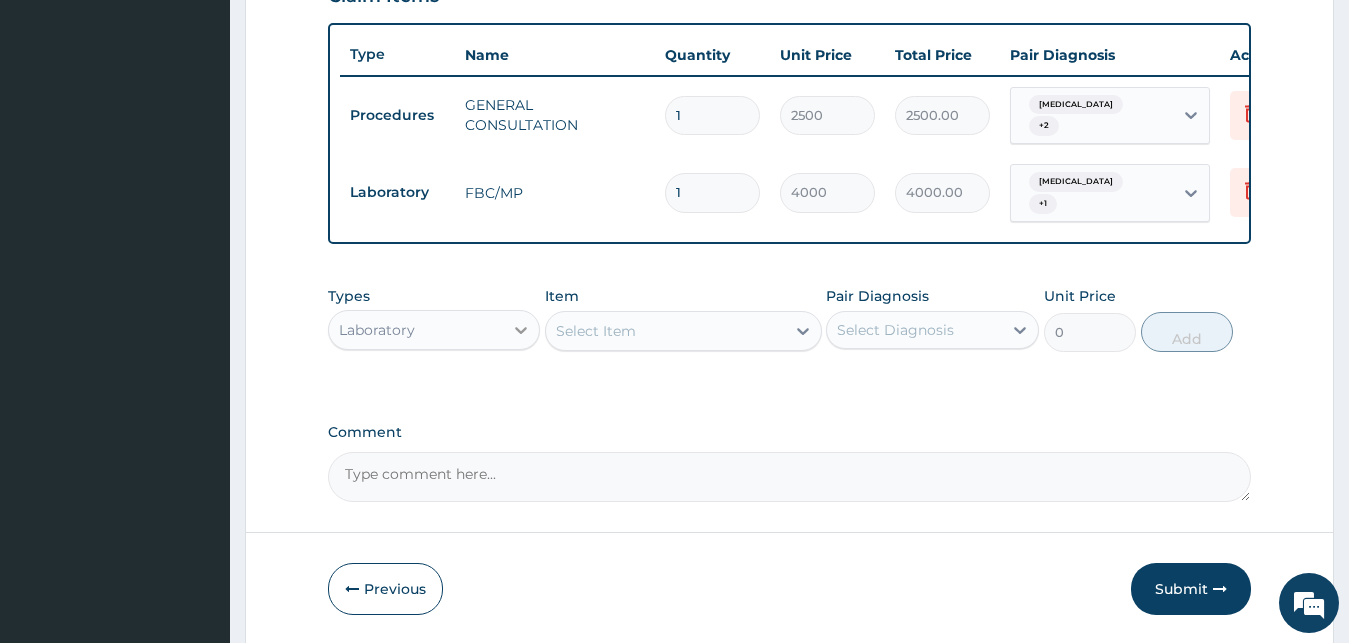 click 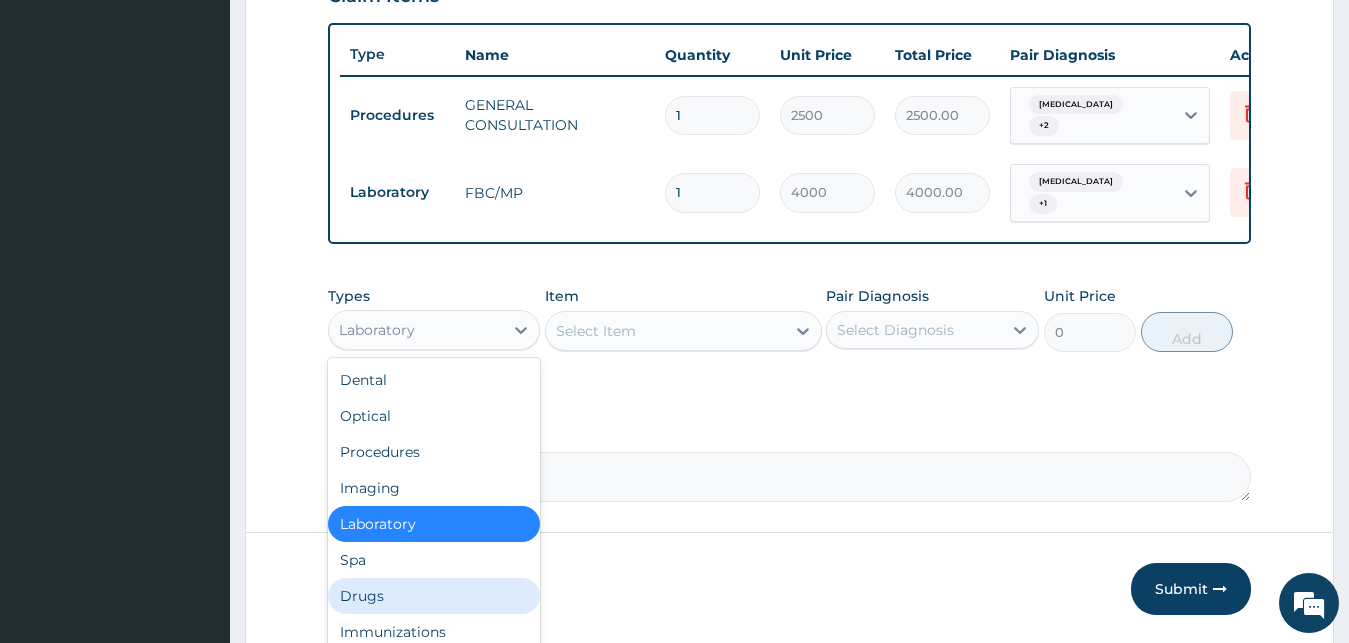 click on "Drugs" at bounding box center [434, 596] 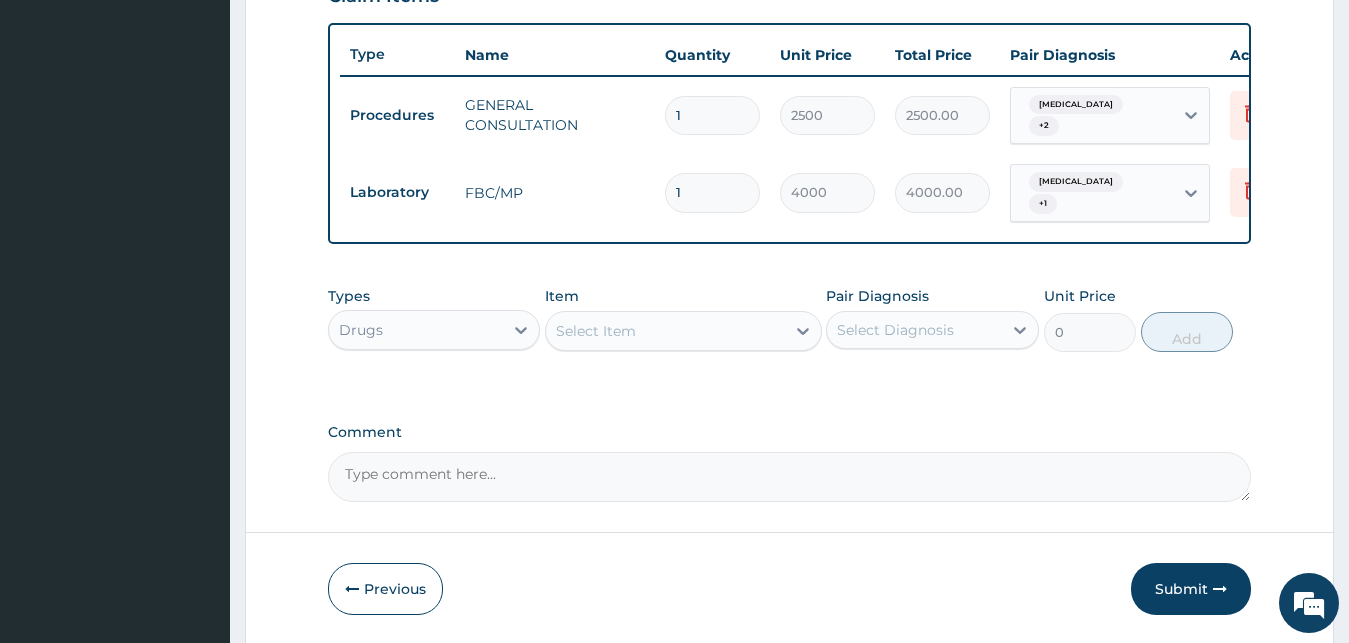 click on "Select Item" at bounding box center [665, 331] 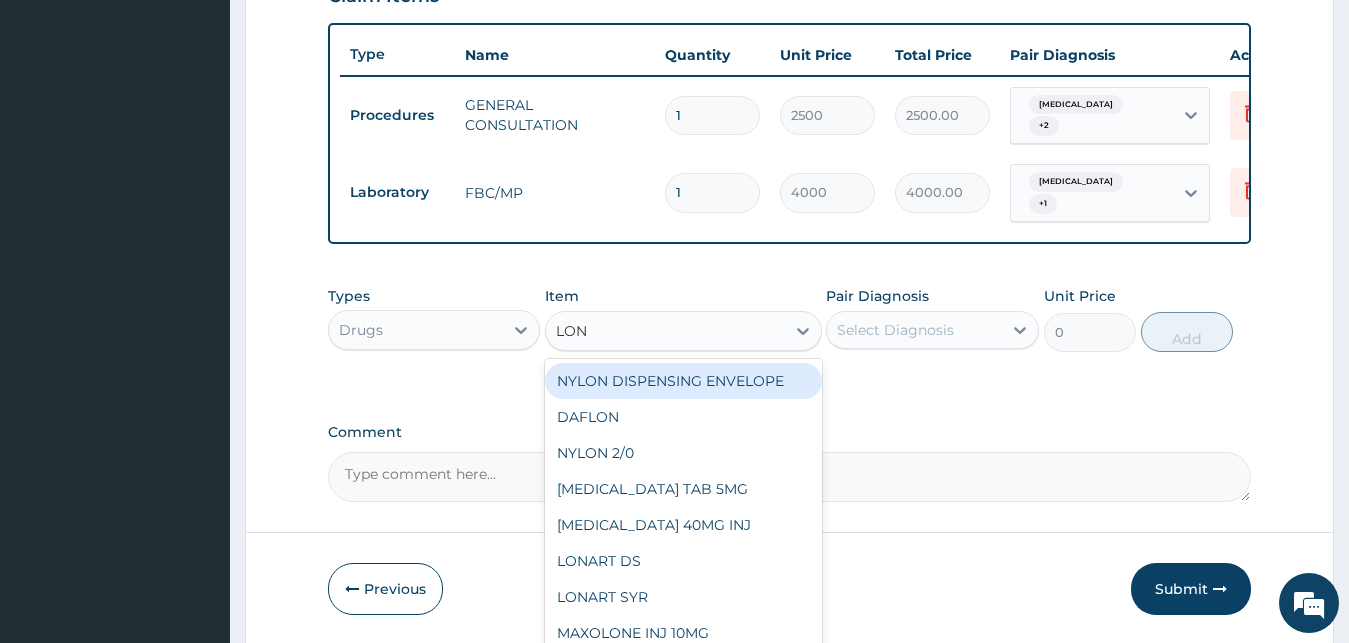 type on "LONA" 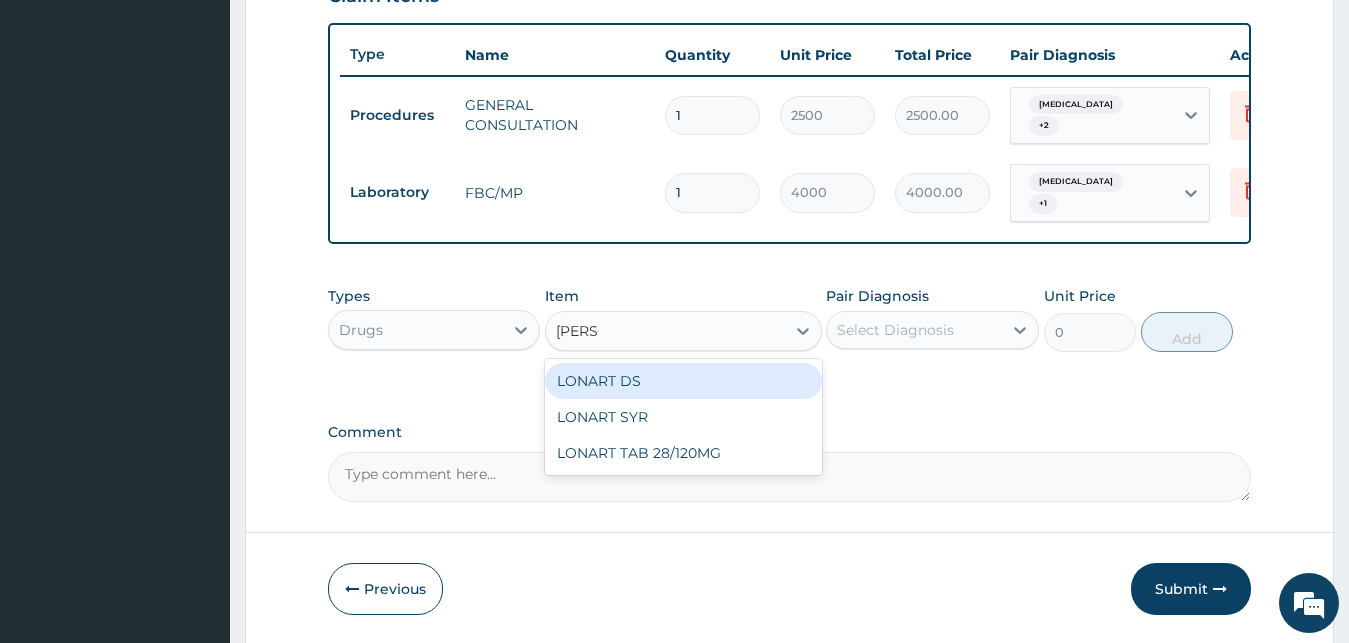 drag, startPoint x: 638, startPoint y: 381, endPoint x: 895, endPoint y: 327, distance: 262.61188 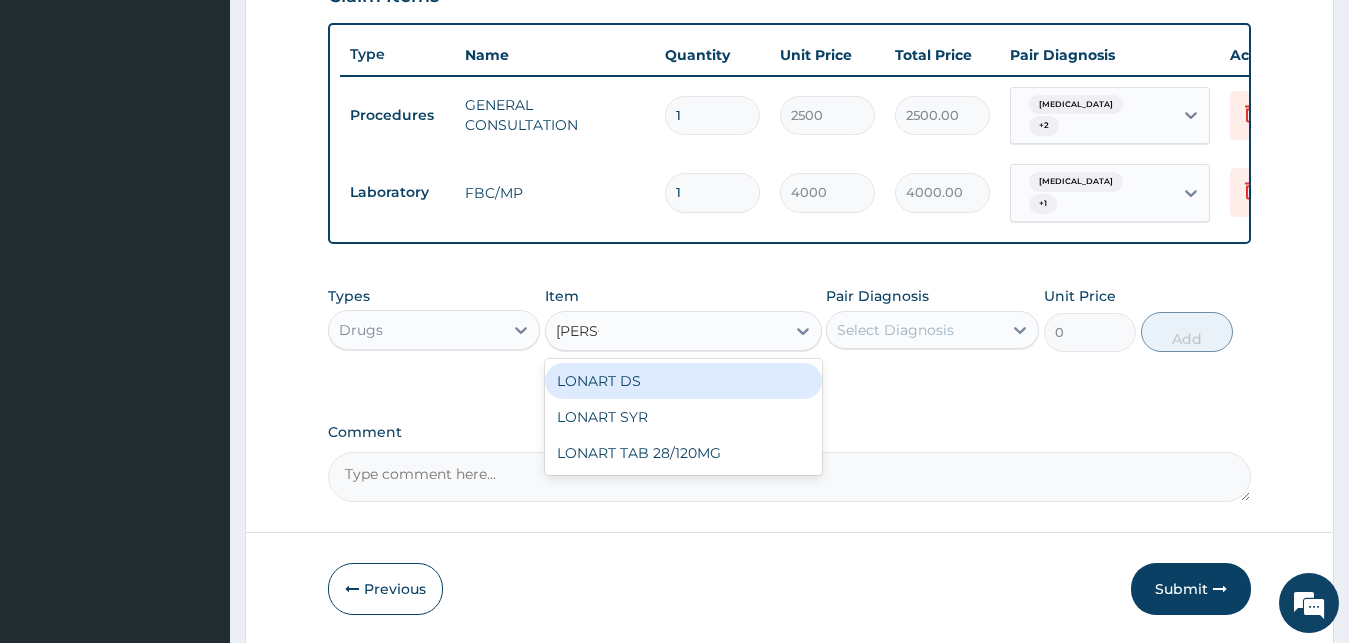 click on "LONART DS" at bounding box center (683, 381) 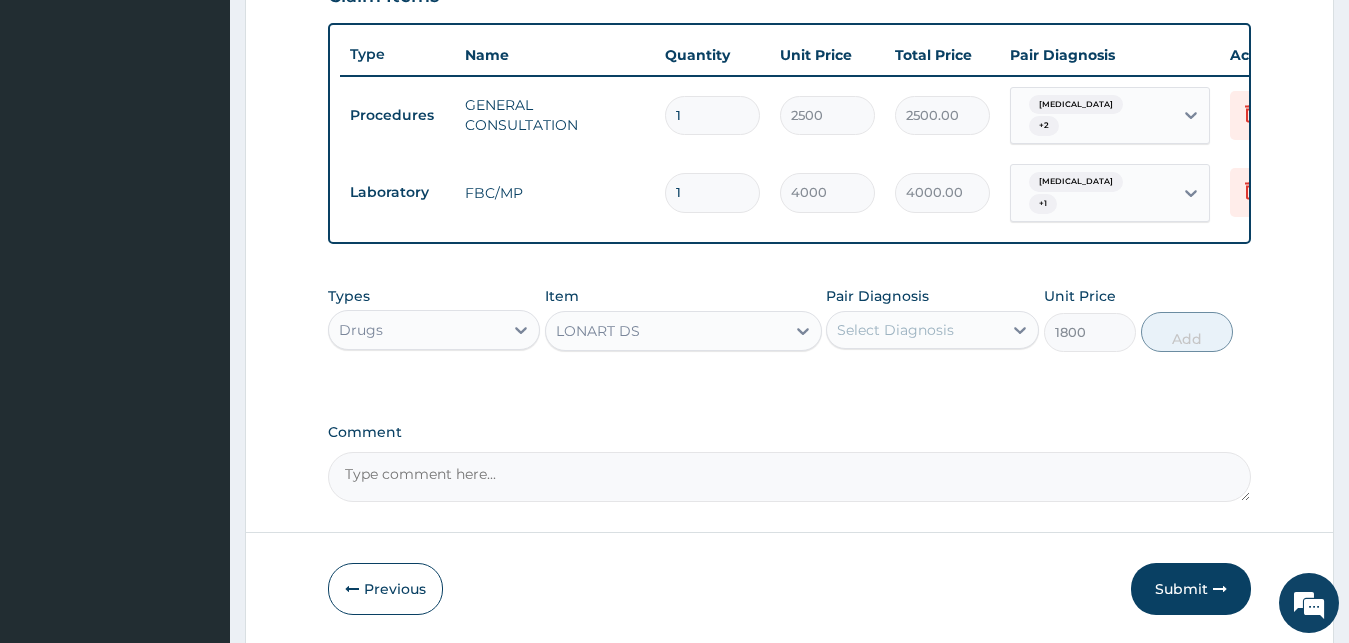 click on "Select Diagnosis" at bounding box center [895, 330] 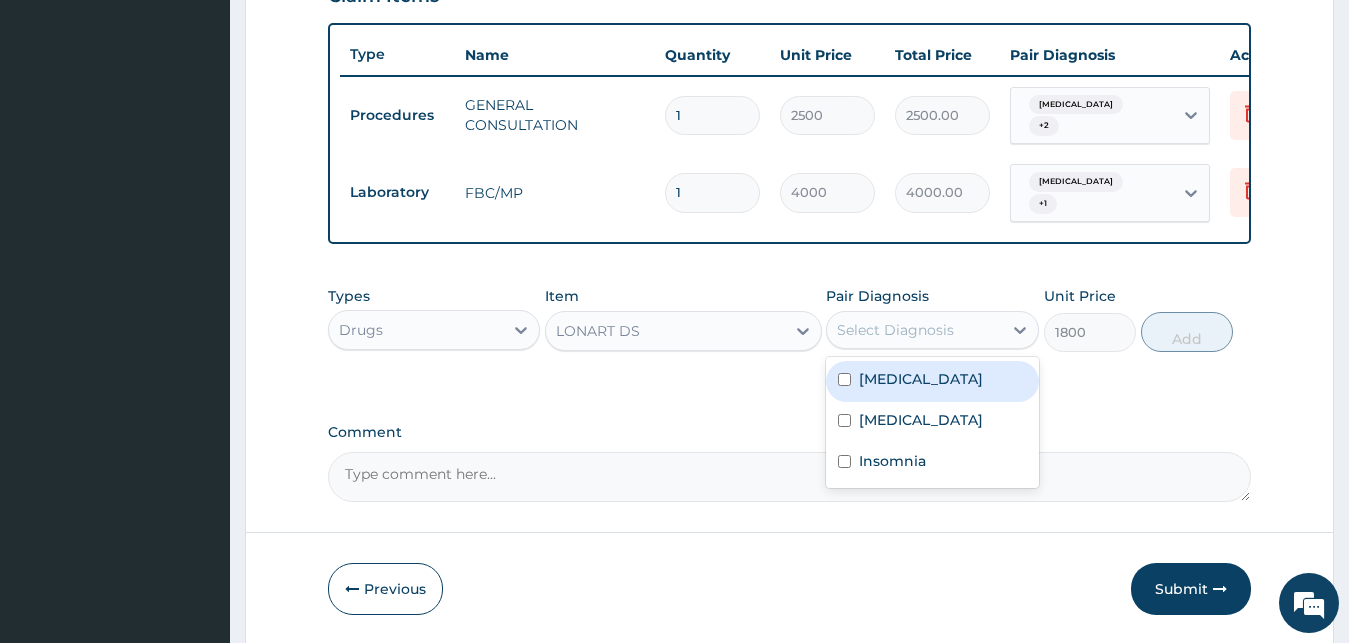 click on "Malaria" at bounding box center (932, 381) 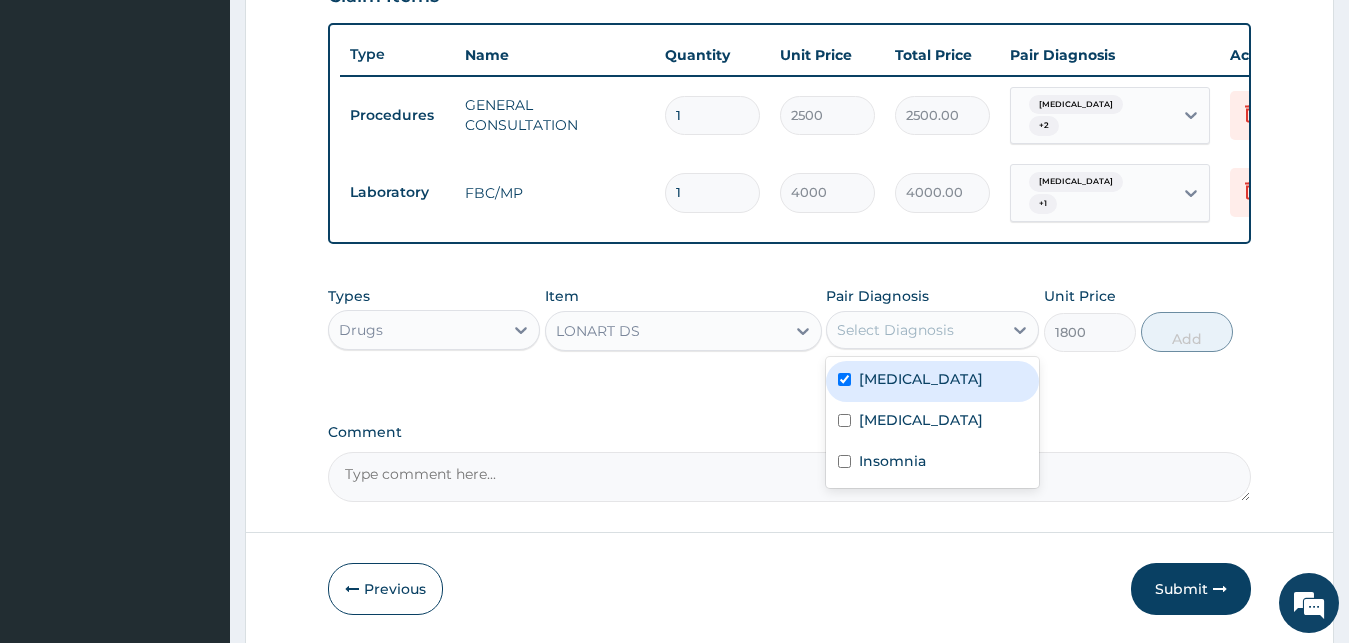 checkbox on "true" 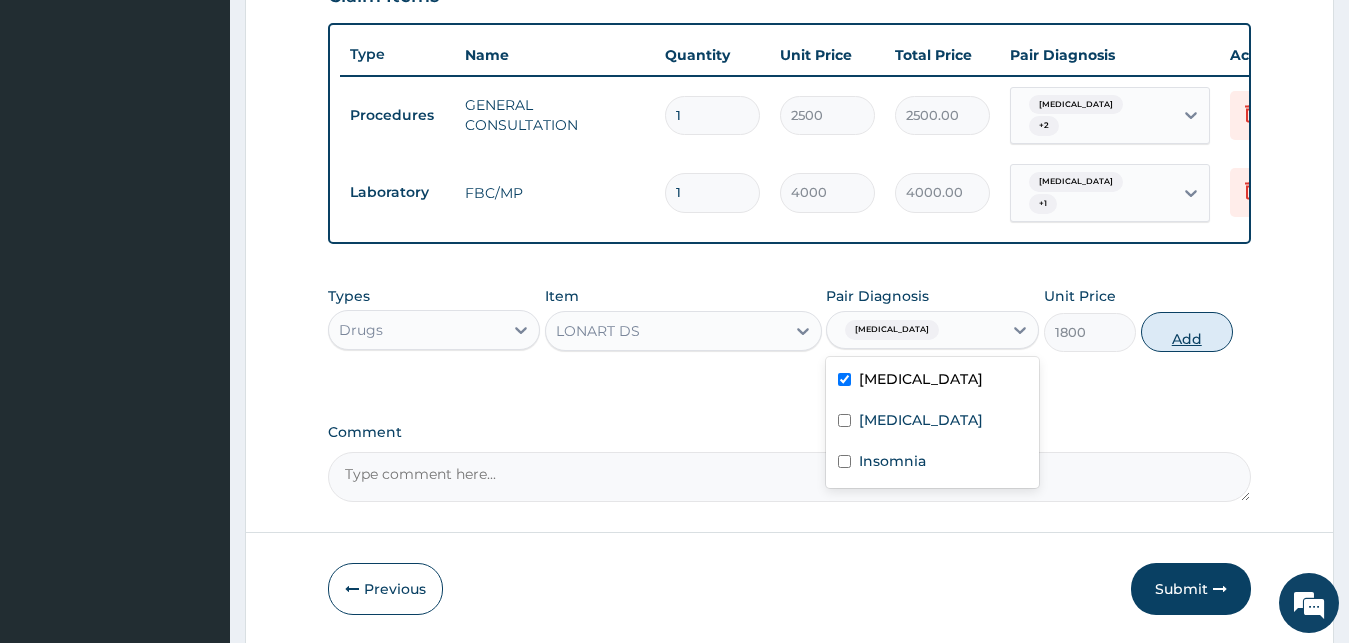 click on "Add" at bounding box center [1187, 332] 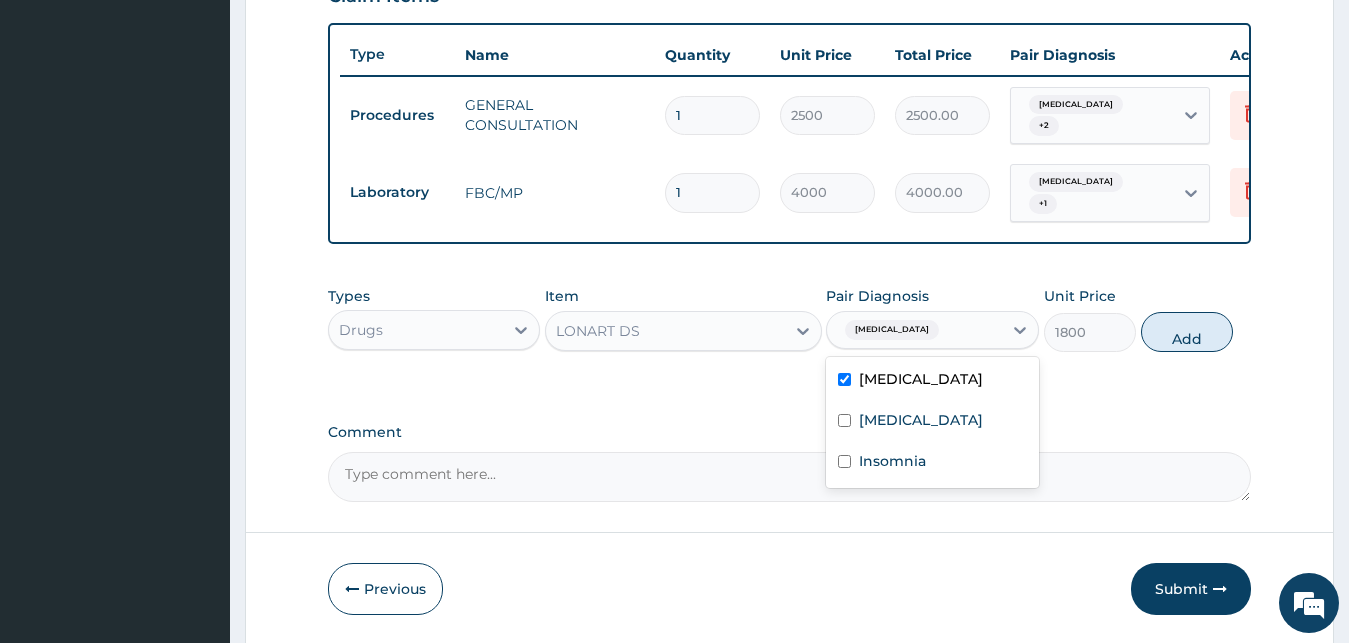 type on "0" 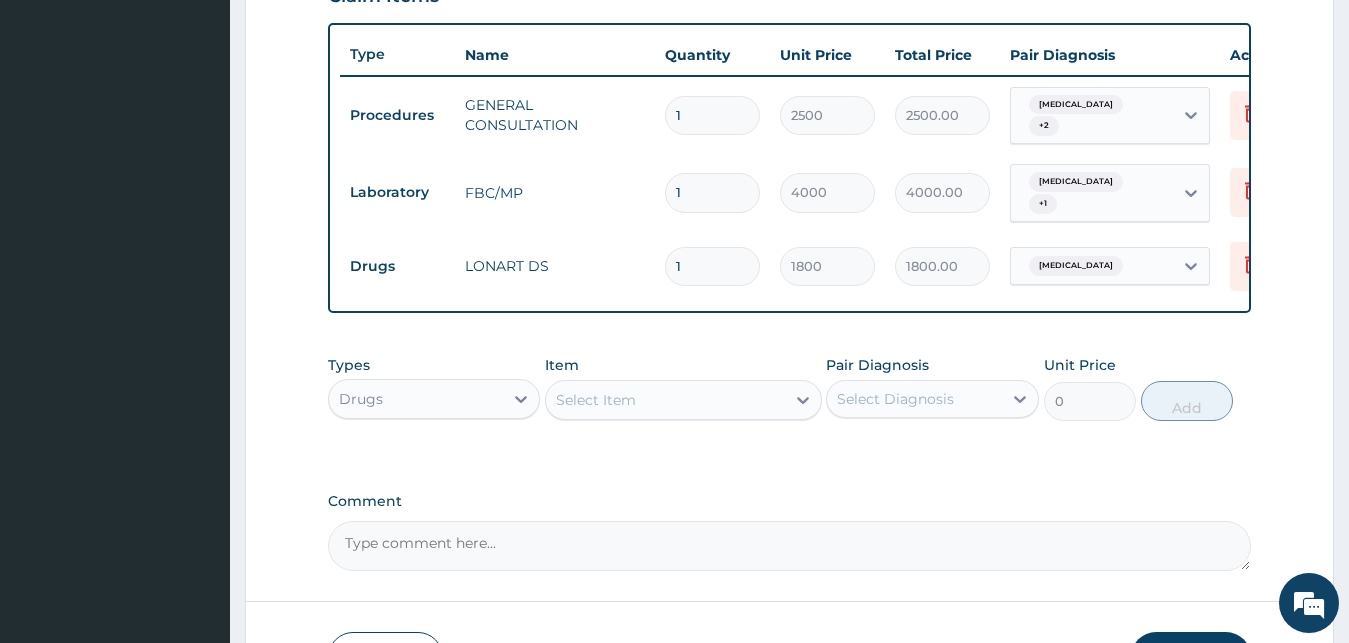click on "Select Item" at bounding box center [665, 400] 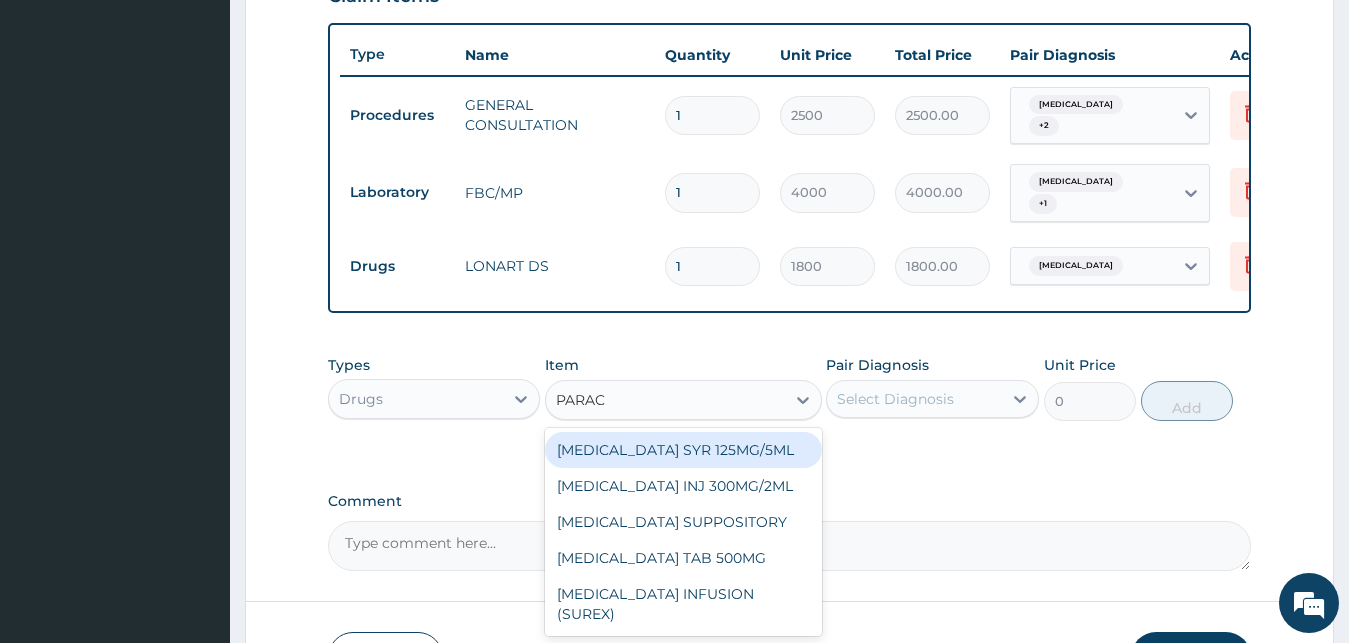 type on "PARACE" 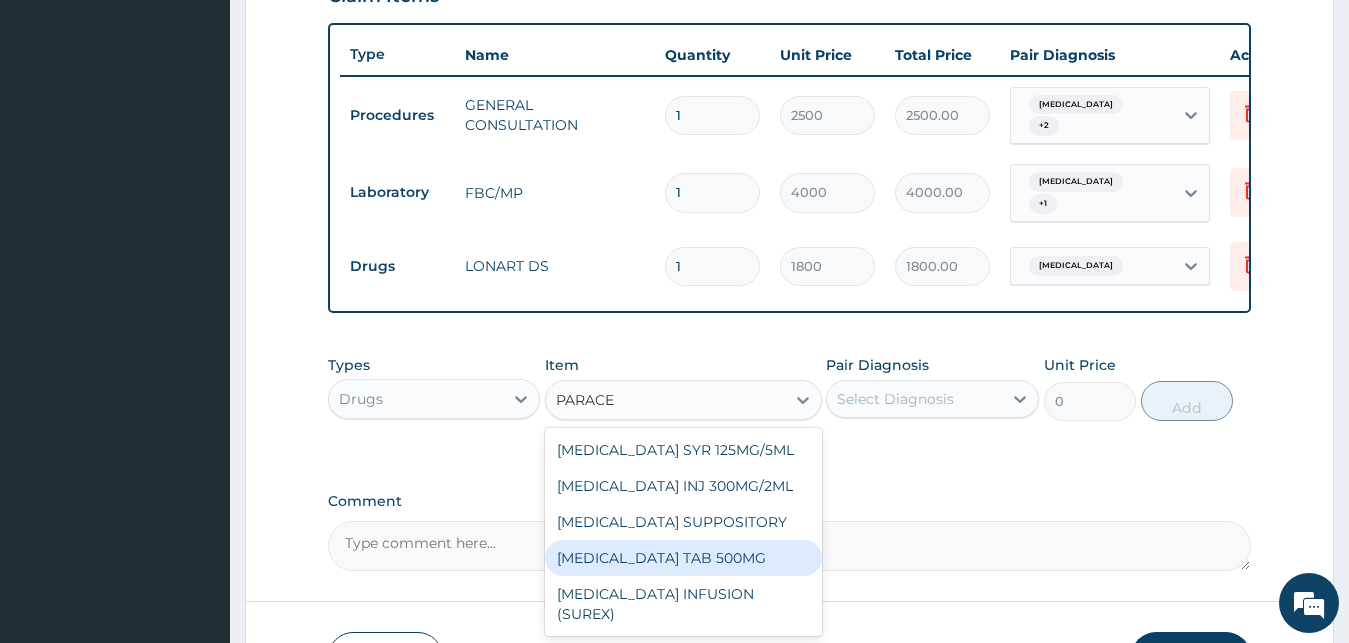 drag, startPoint x: 722, startPoint y: 553, endPoint x: 770, endPoint y: 492, distance: 77.62087 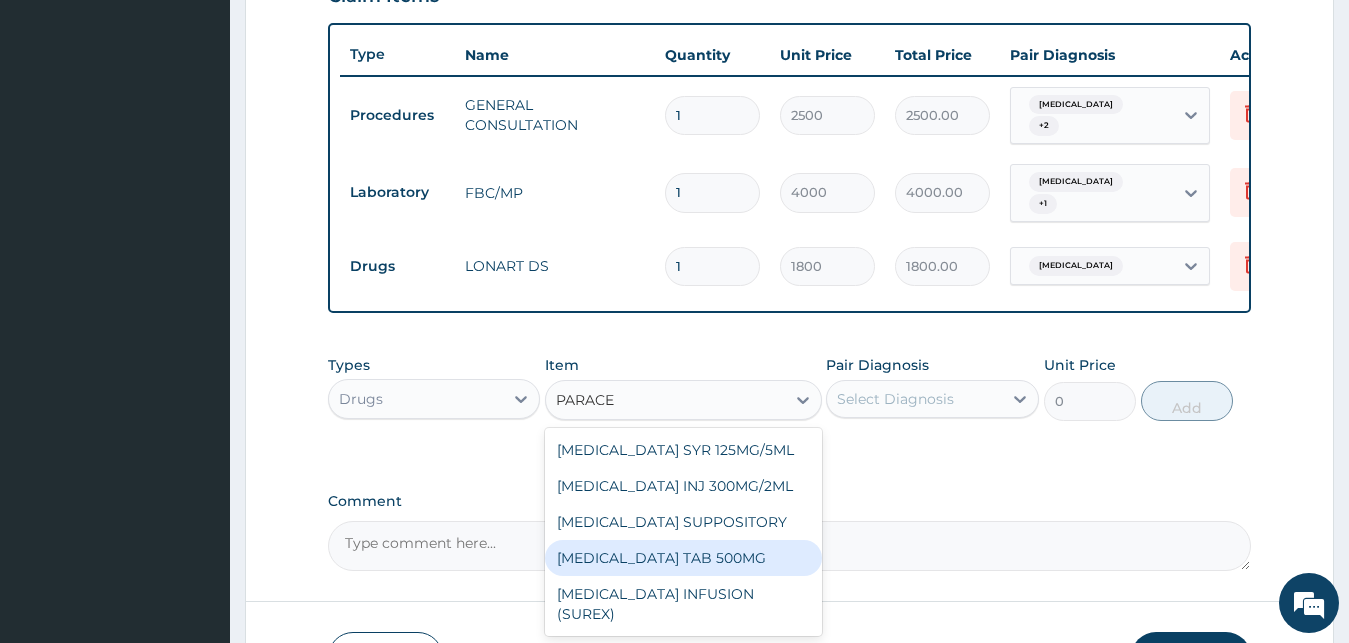 click on "[MEDICAL_DATA] TAB 500MG" at bounding box center (683, 558) 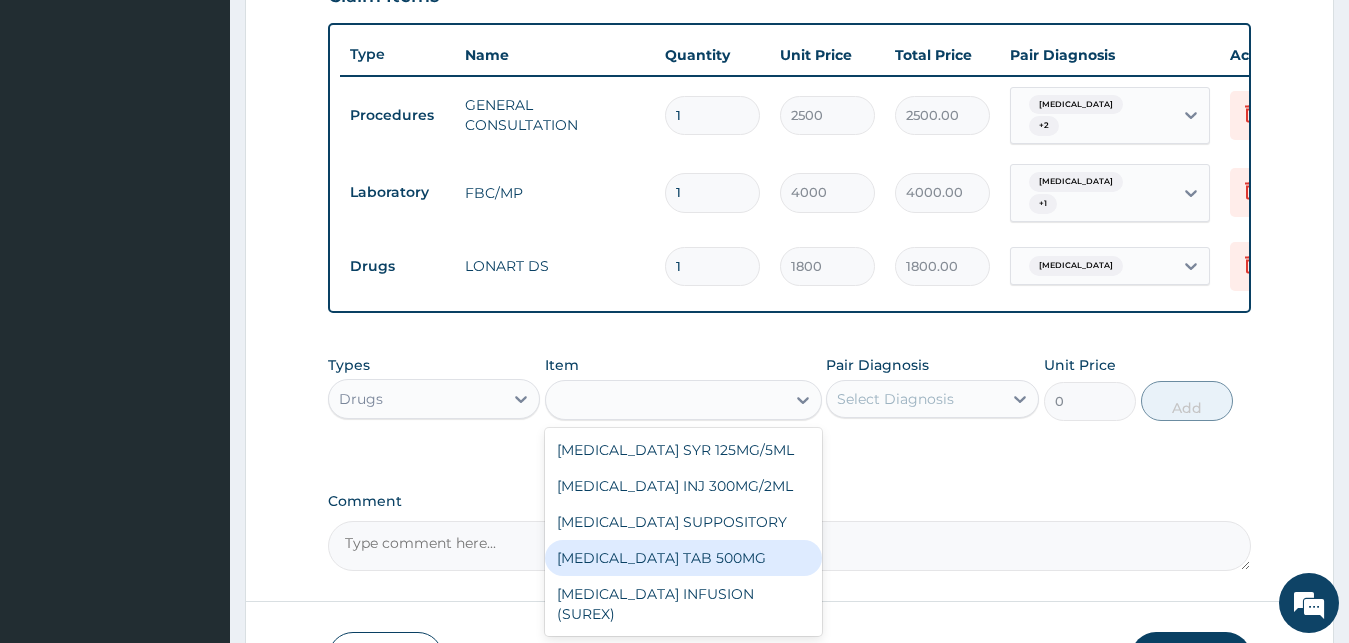 type on "25" 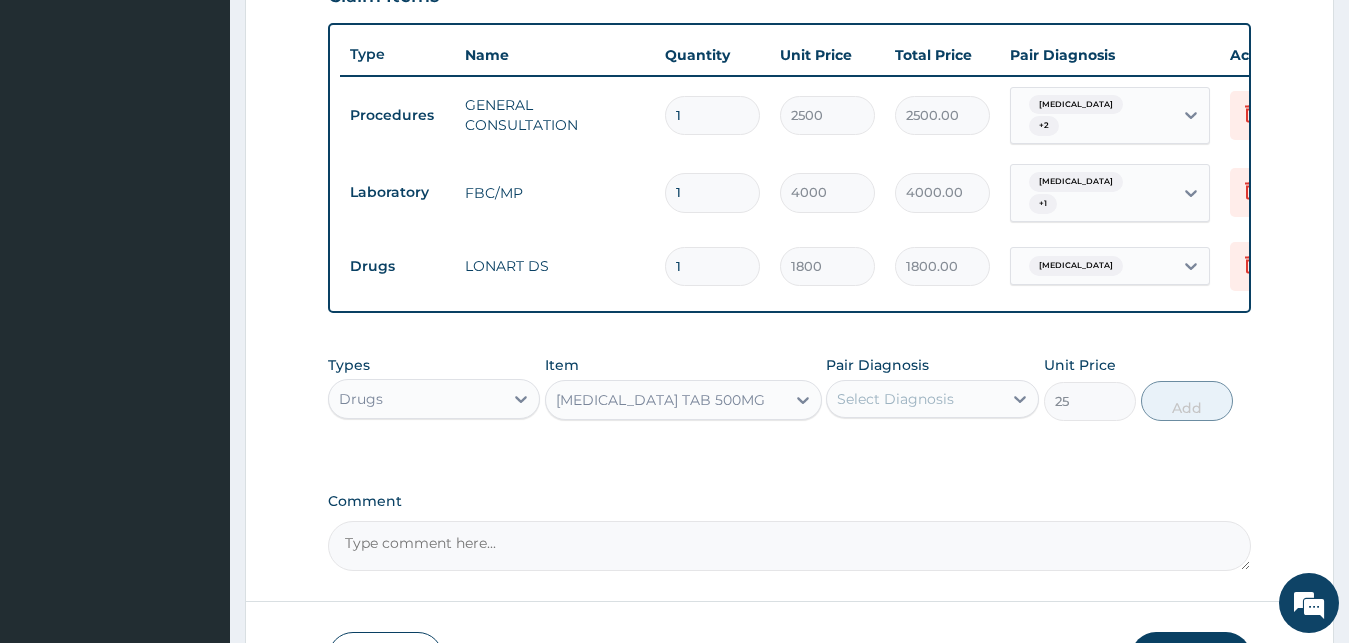 click on "Select Diagnosis" at bounding box center [895, 399] 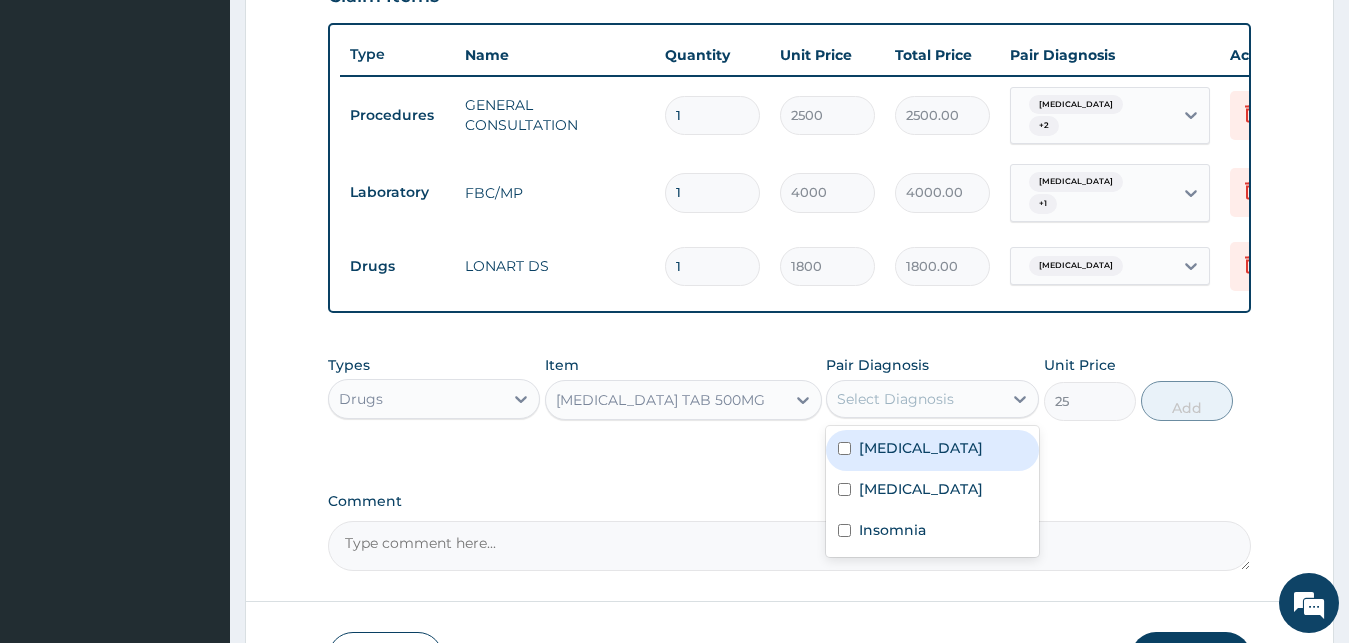 click on "Malaria" at bounding box center [932, 450] 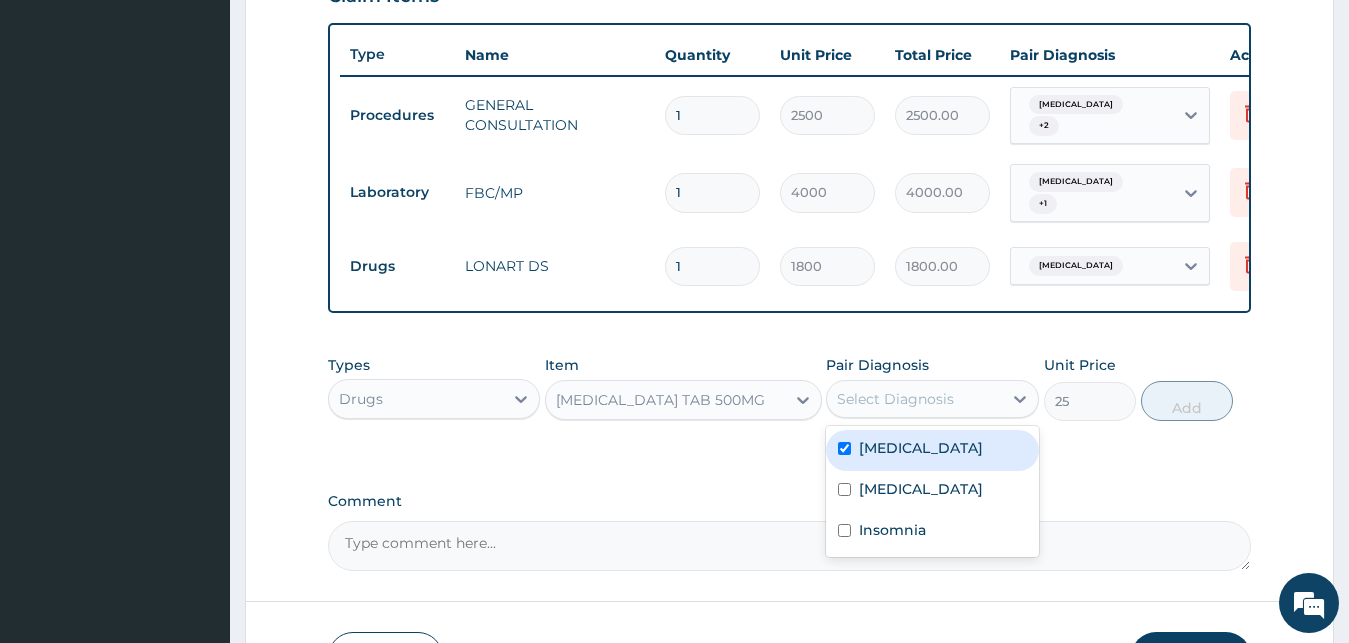 checkbox on "true" 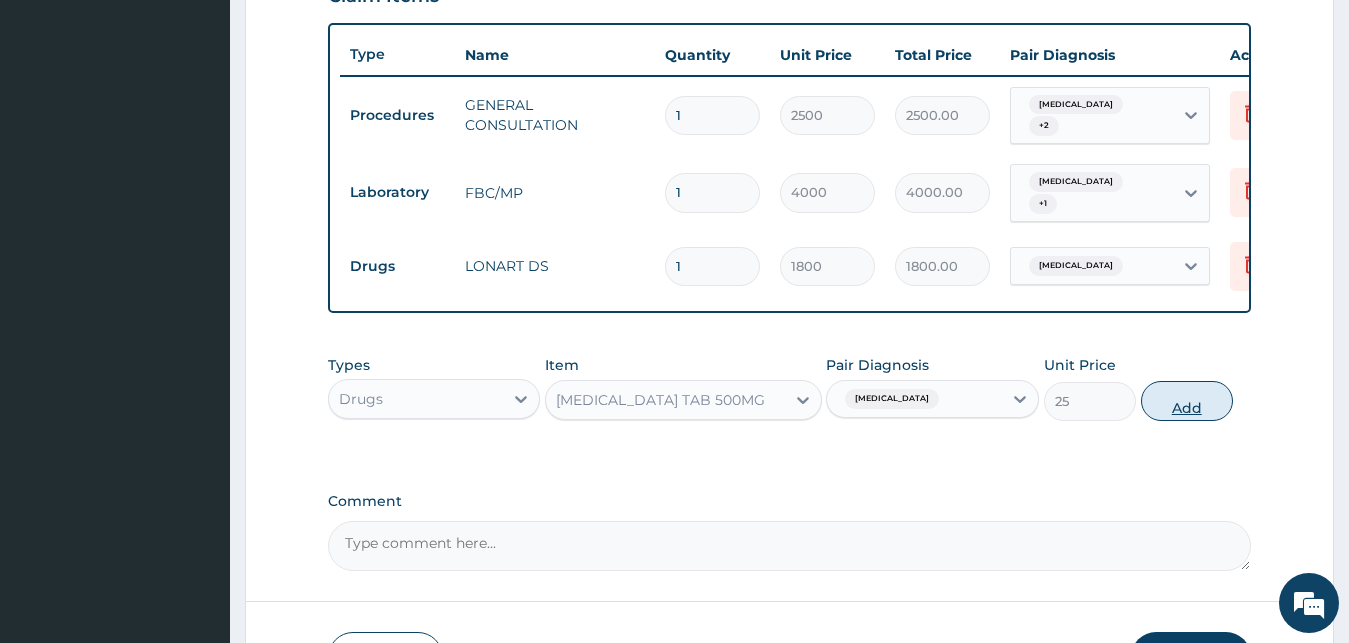 click on "Add" at bounding box center (1187, 401) 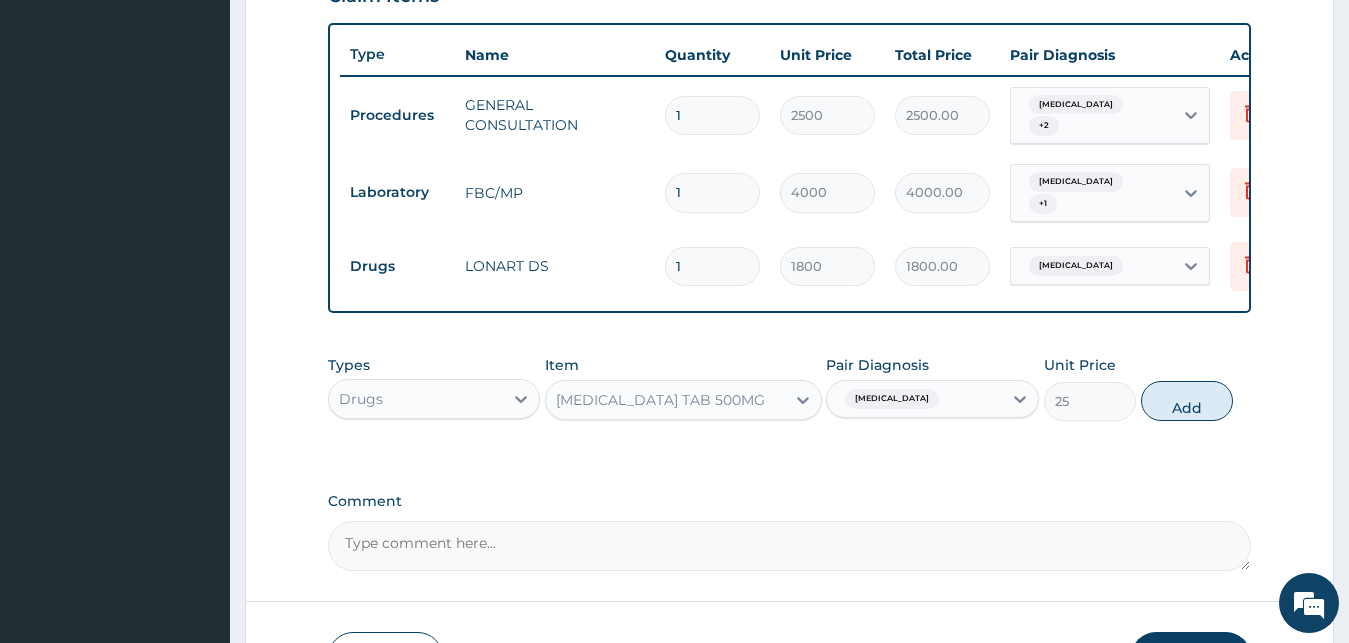 type on "0" 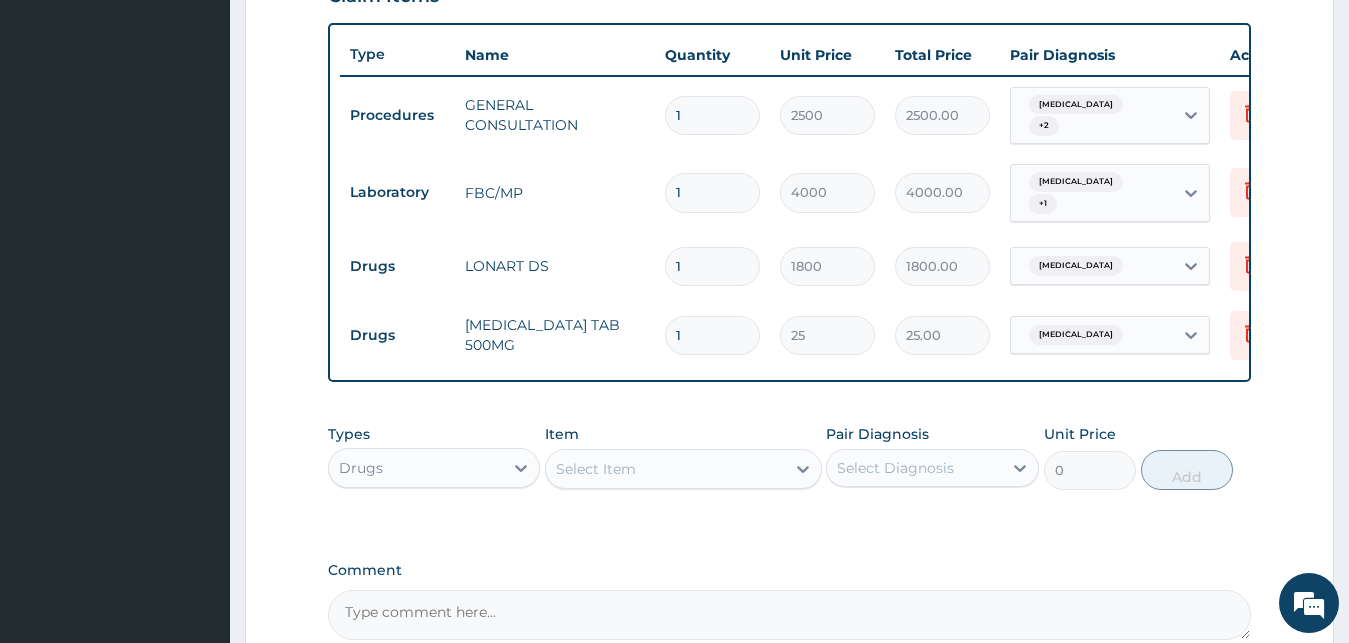 type on "18" 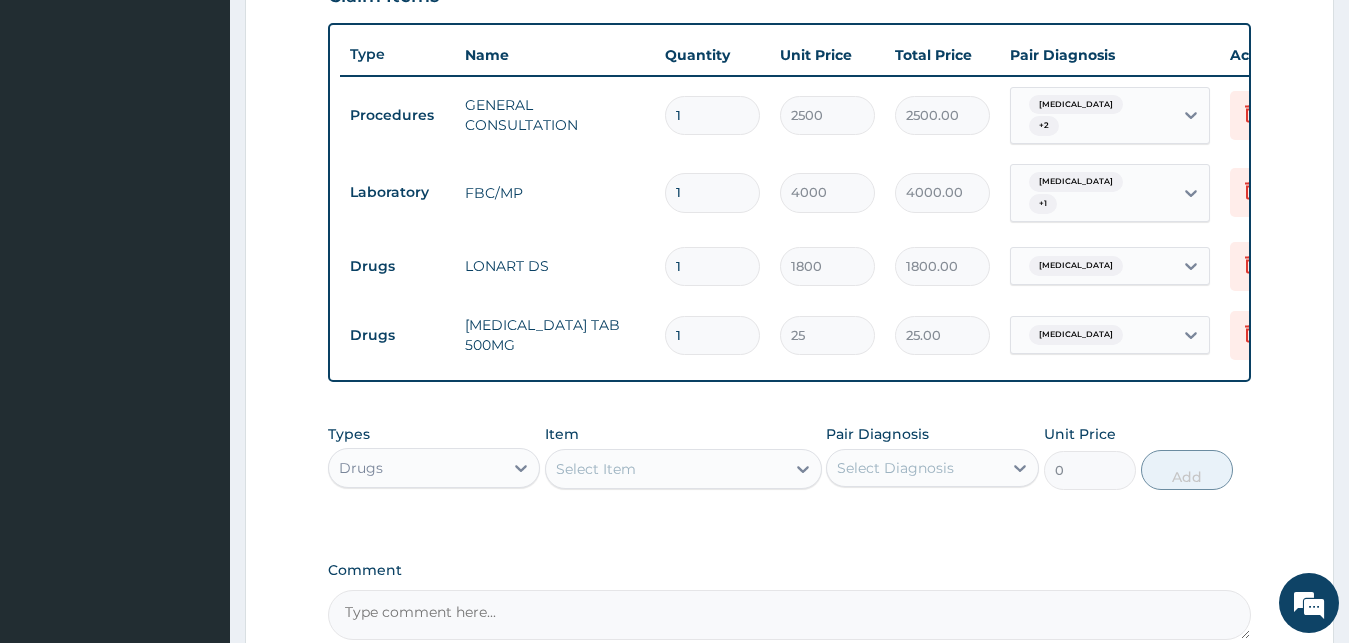 type on "450.00" 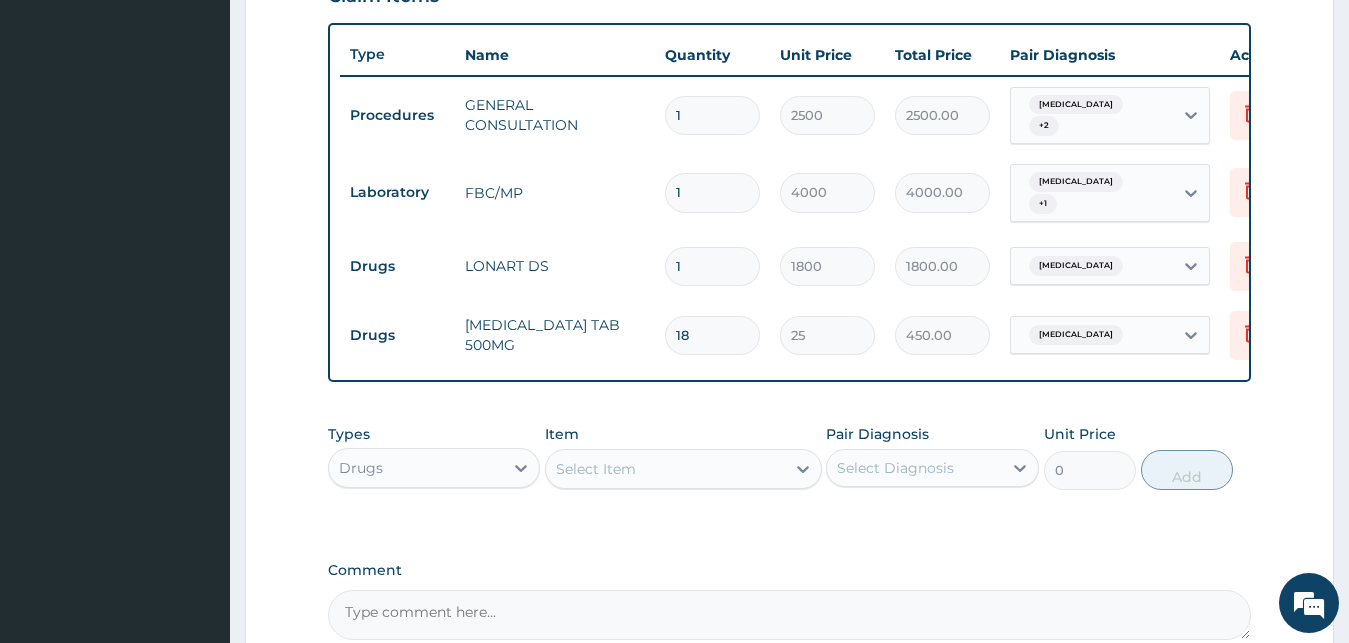type on "18" 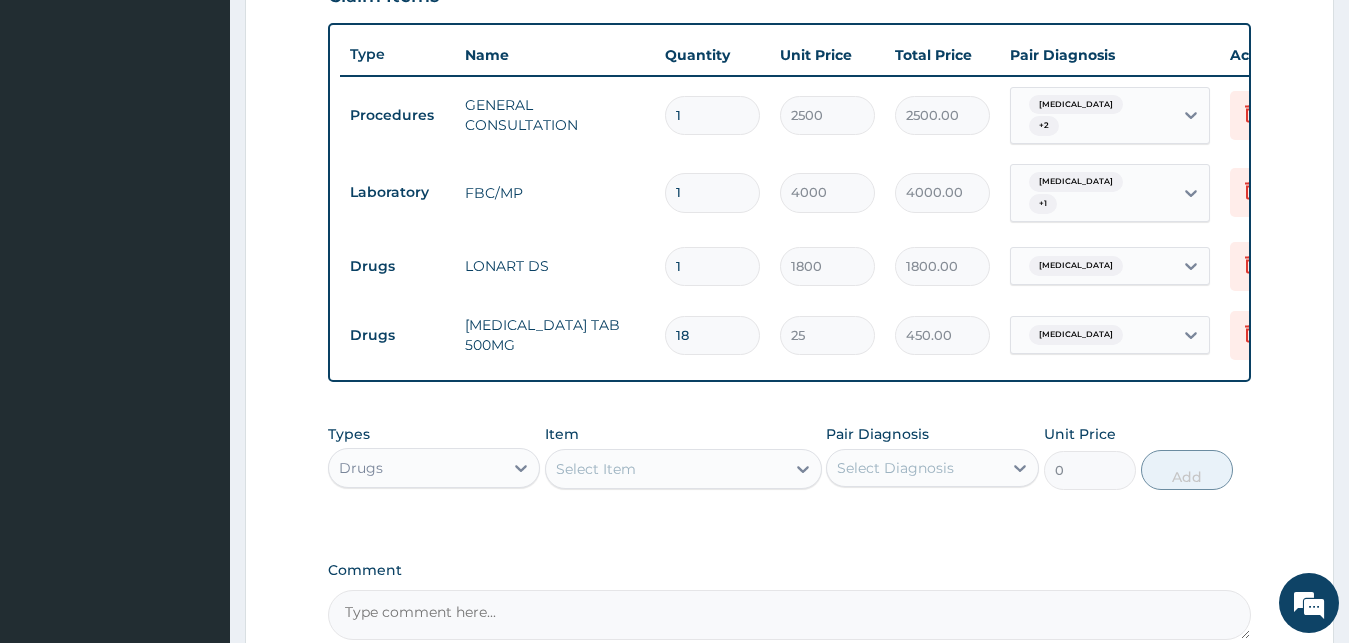 click on "Select Item" at bounding box center (596, 469) 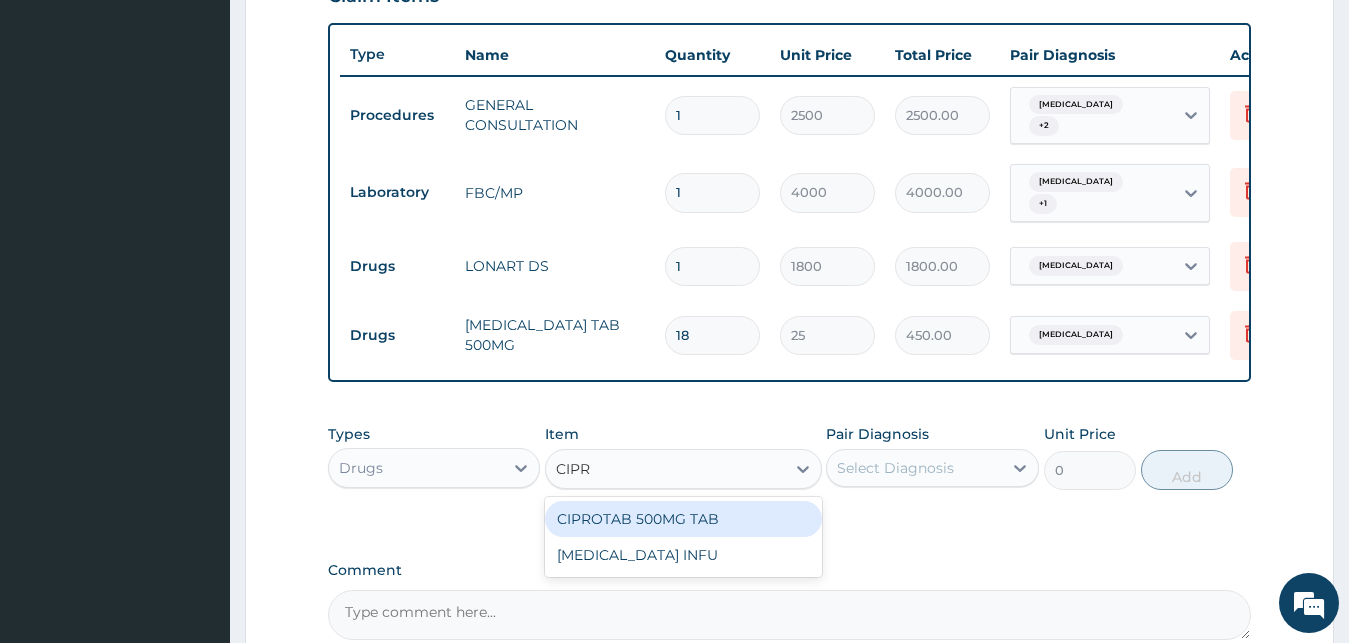 type on "CIPRO" 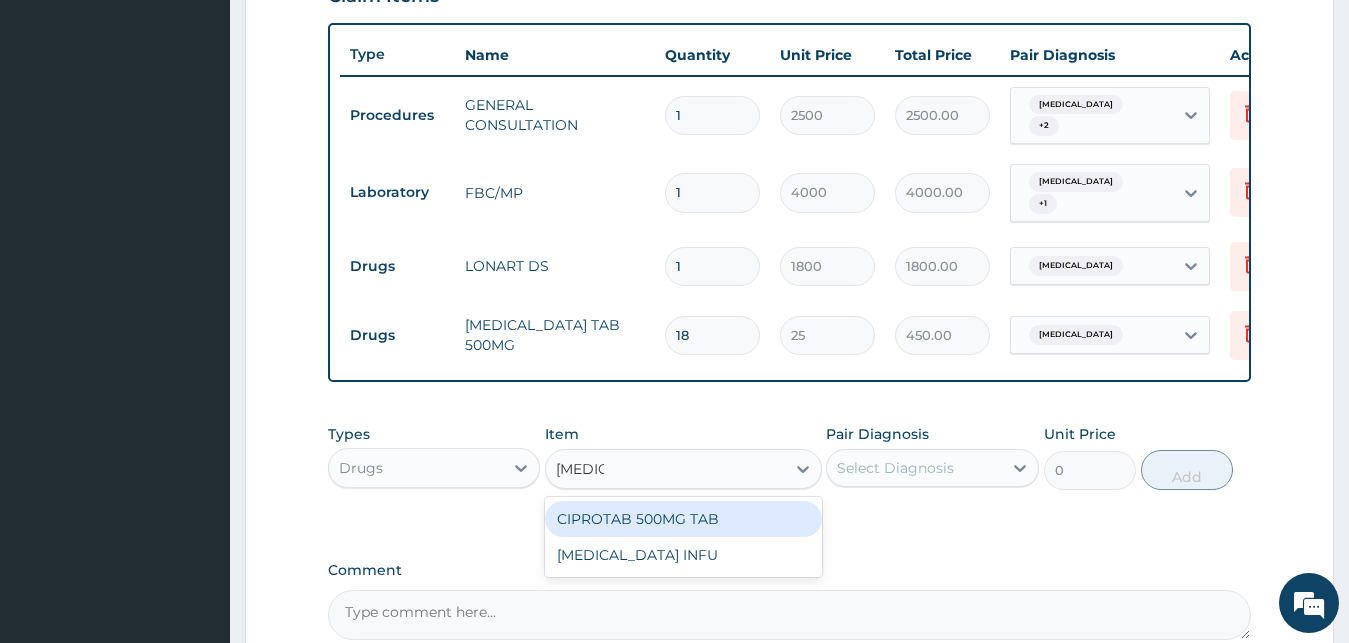 drag, startPoint x: 661, startPoint y: 523, endPoint x: 736, endPoint y: 495, distance: 80.05623 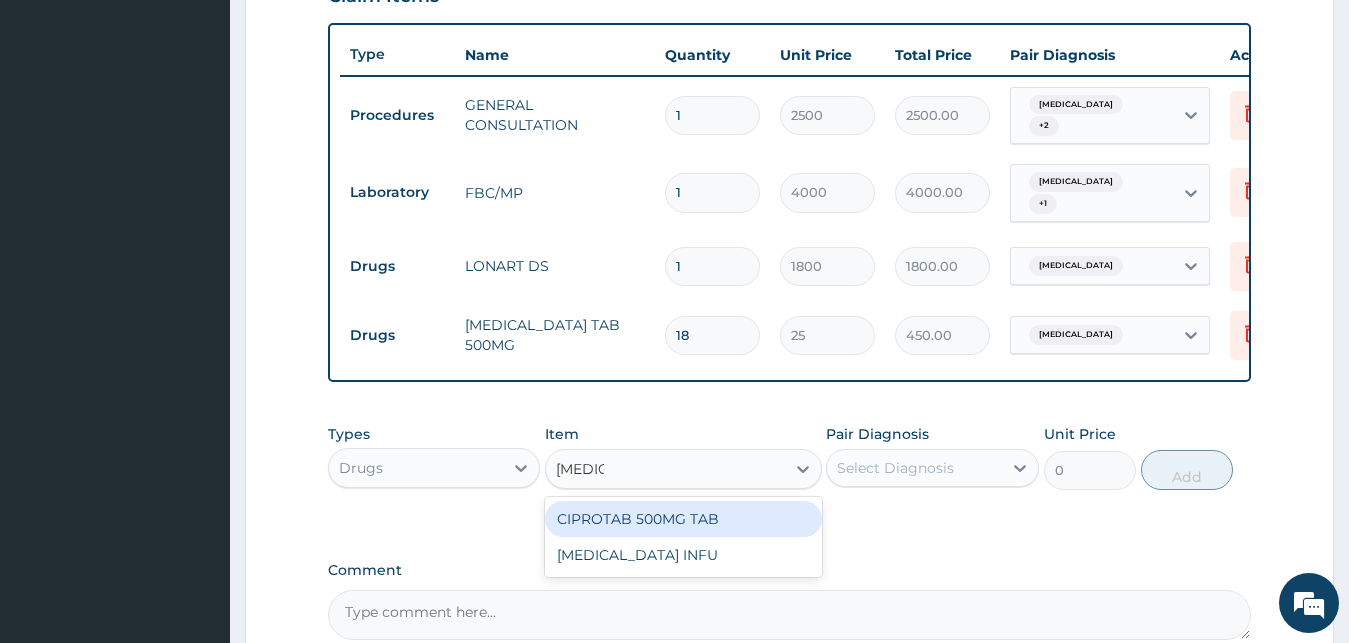 click on "CIPROTAB 500MG TAB" at bounding box center (683, 519) 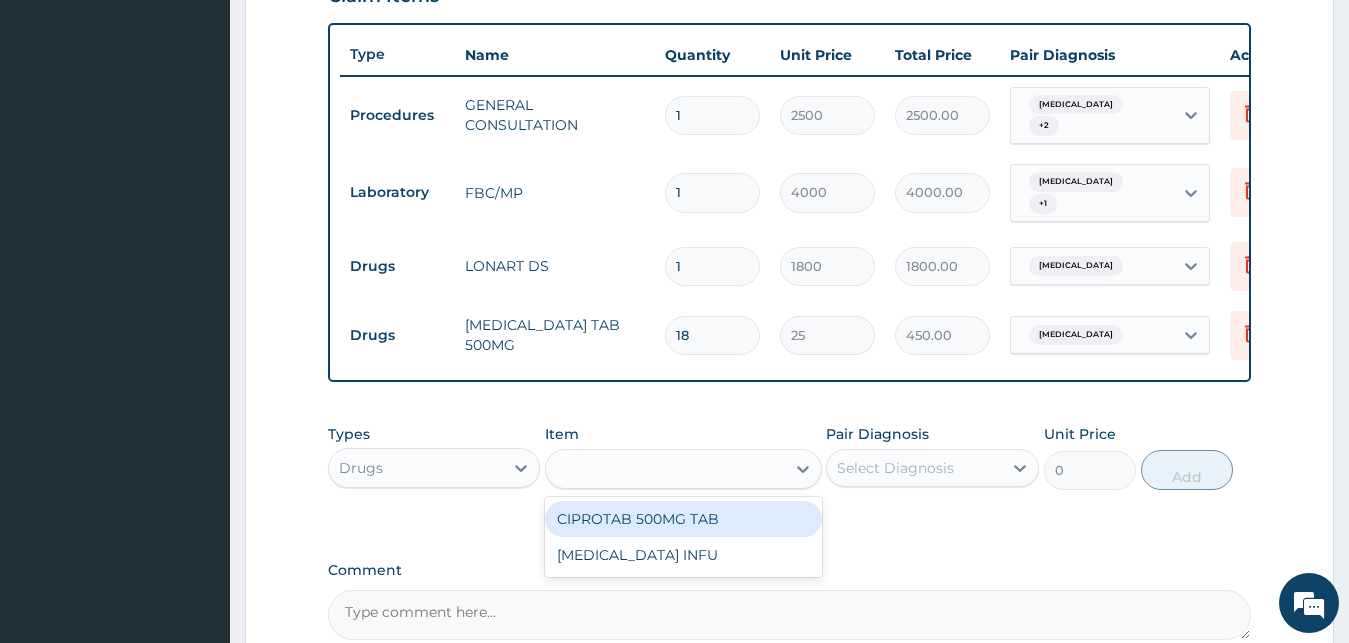 type on "150" 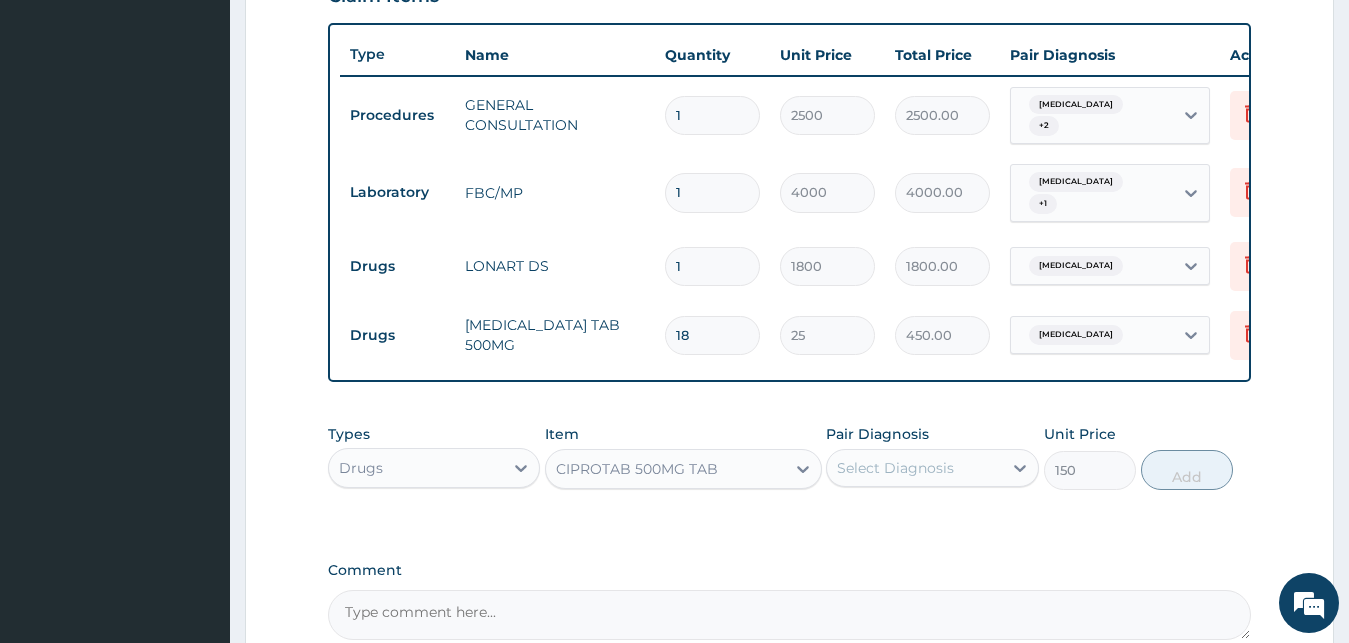 click on "Pair Diagnosis Select Diagnosis" at bounding box center (932, 457) 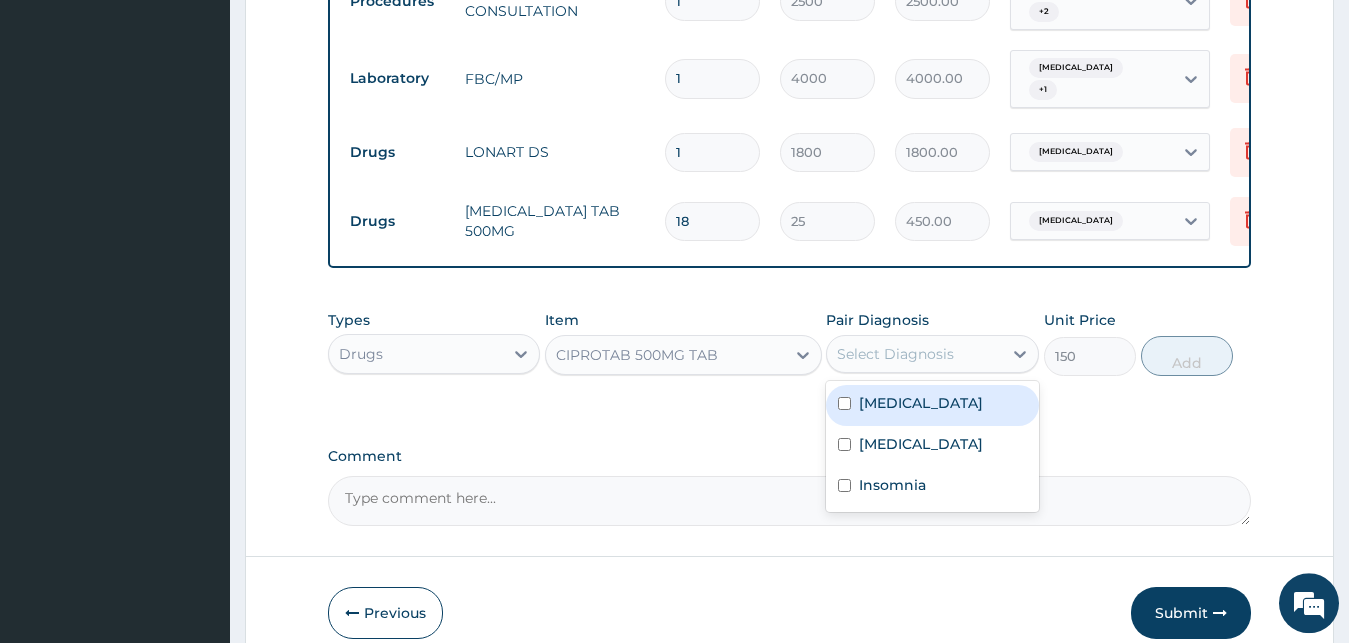 scroll, scrollTop: 826, scrollLeft: 0, axis: vertical 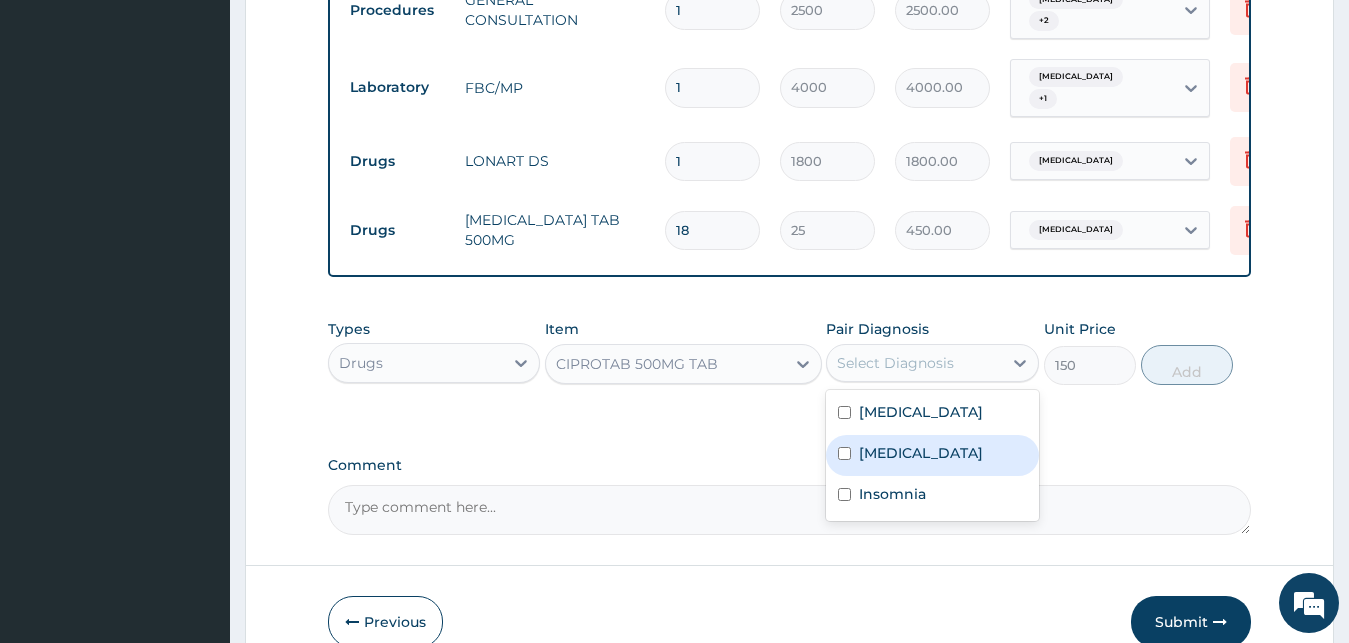 click on "[MEDICAL_DATA]" at bounding box center (932, 455) 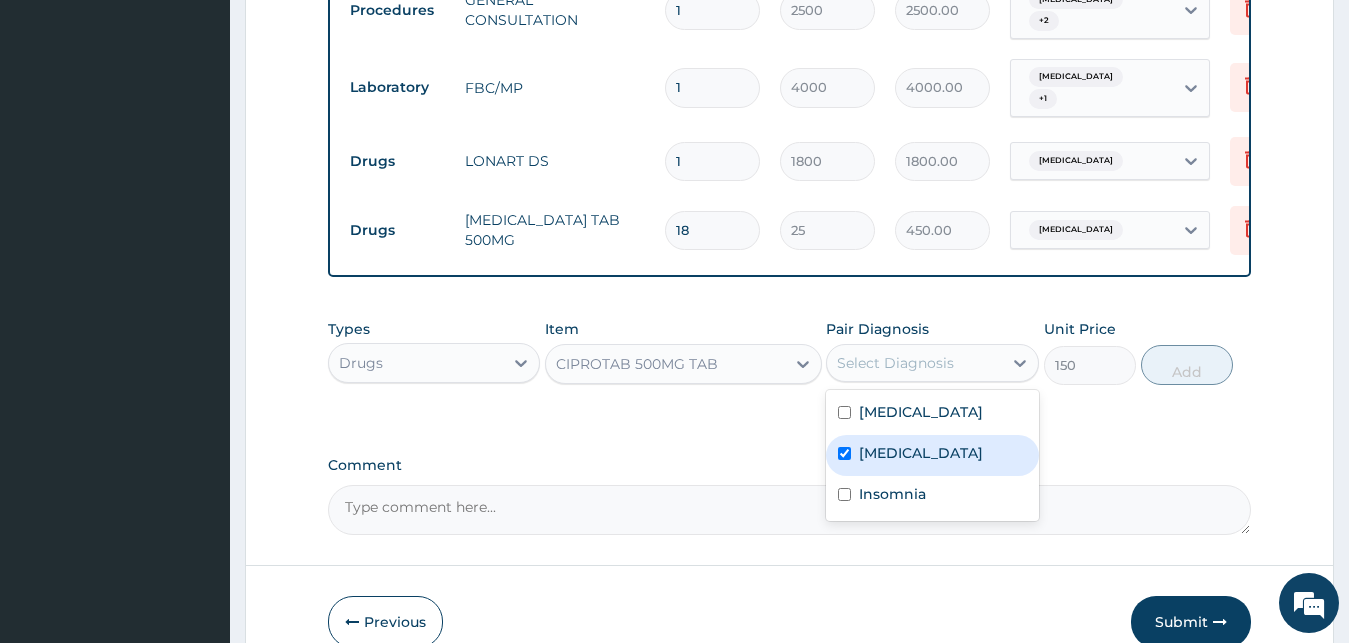 checkbox on "true" 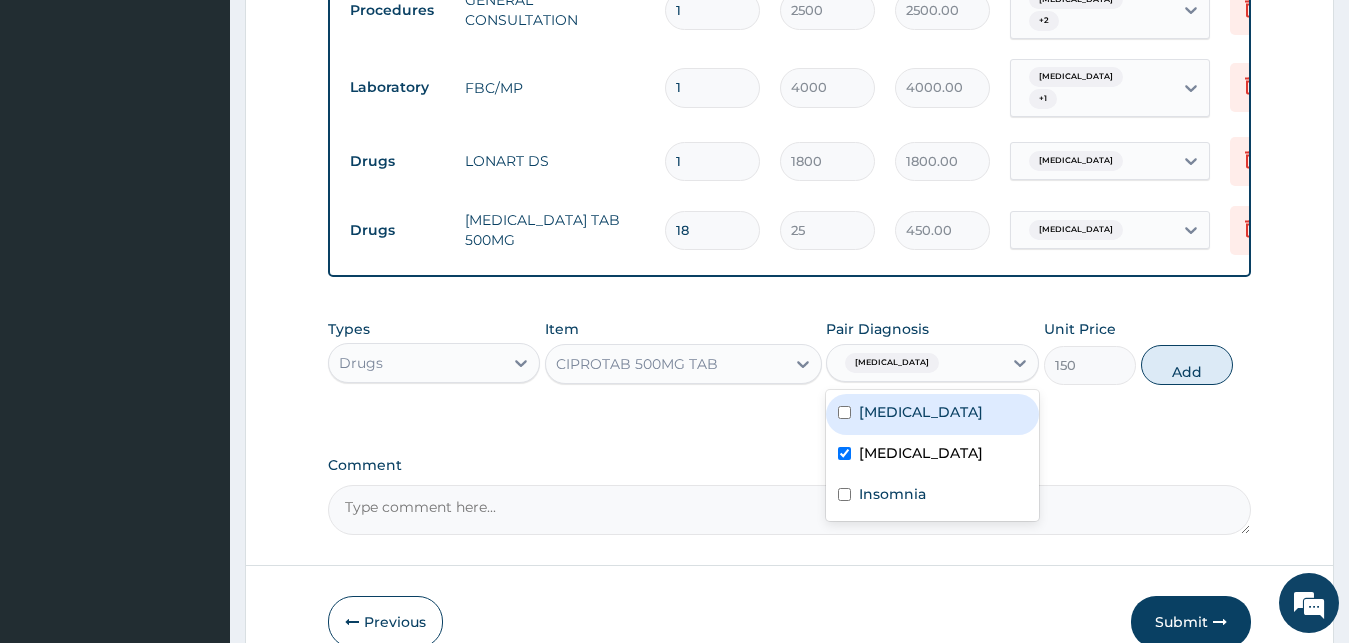 click on "Add" at bounding box center (1187, 365) 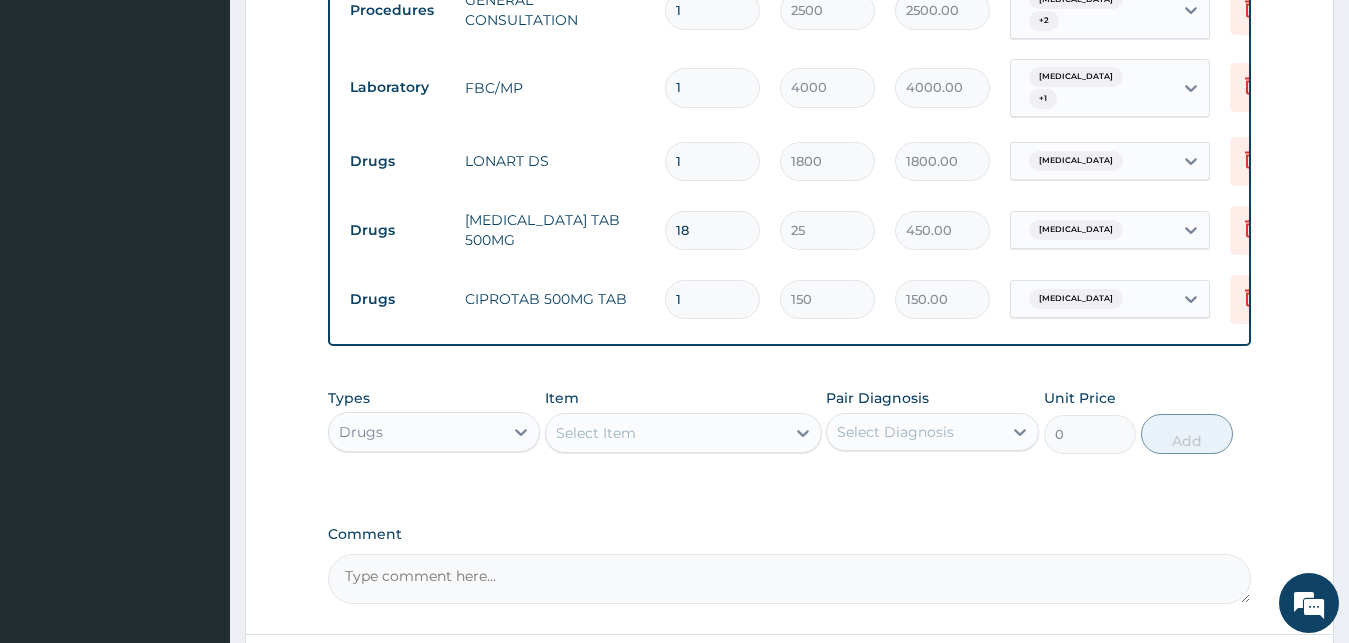 type on "10" 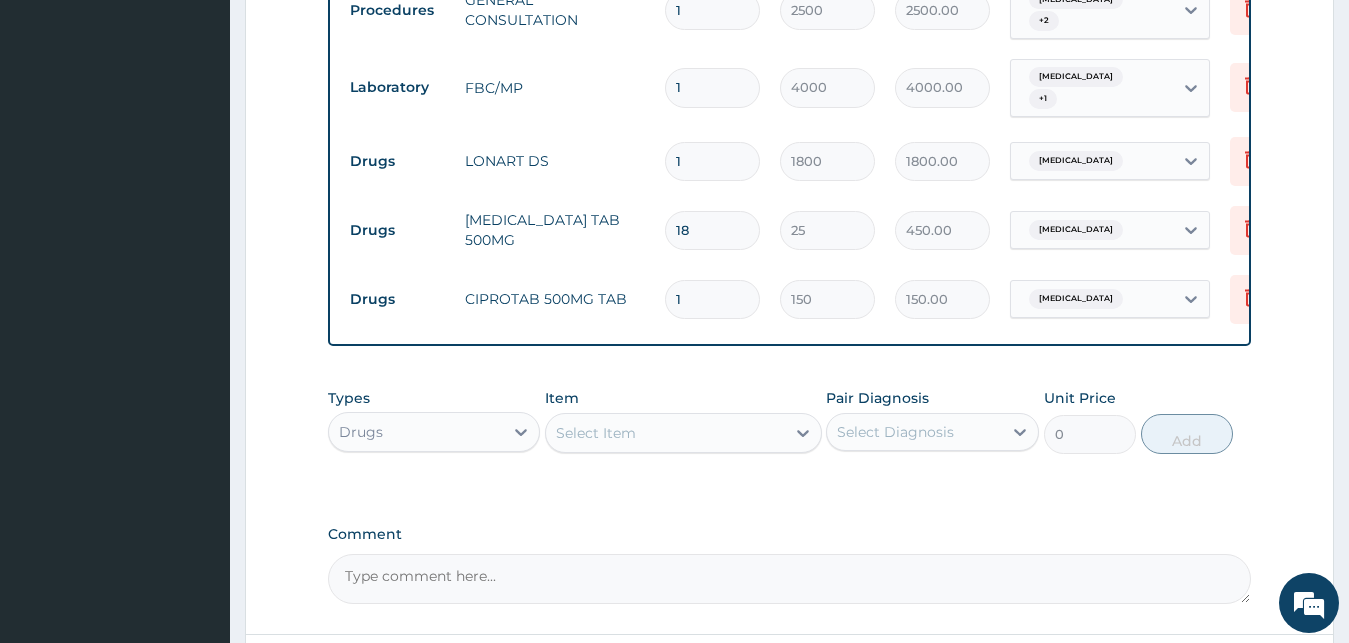 type on "1500.00" 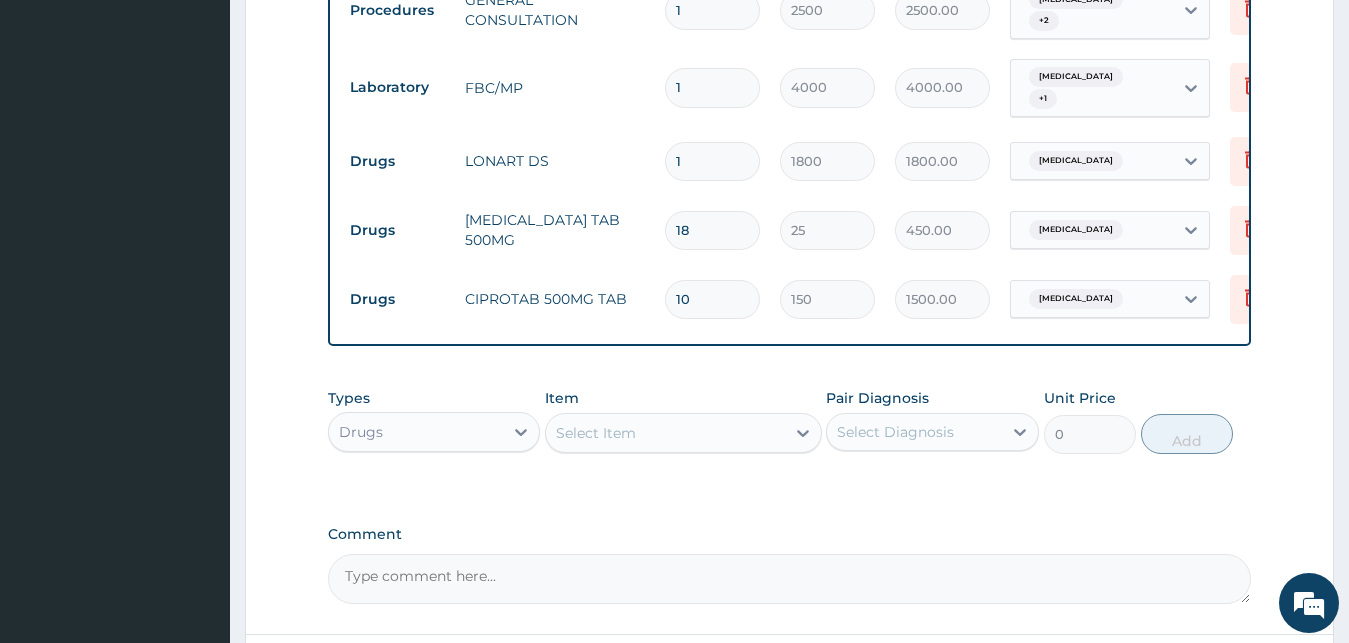 type on "10" 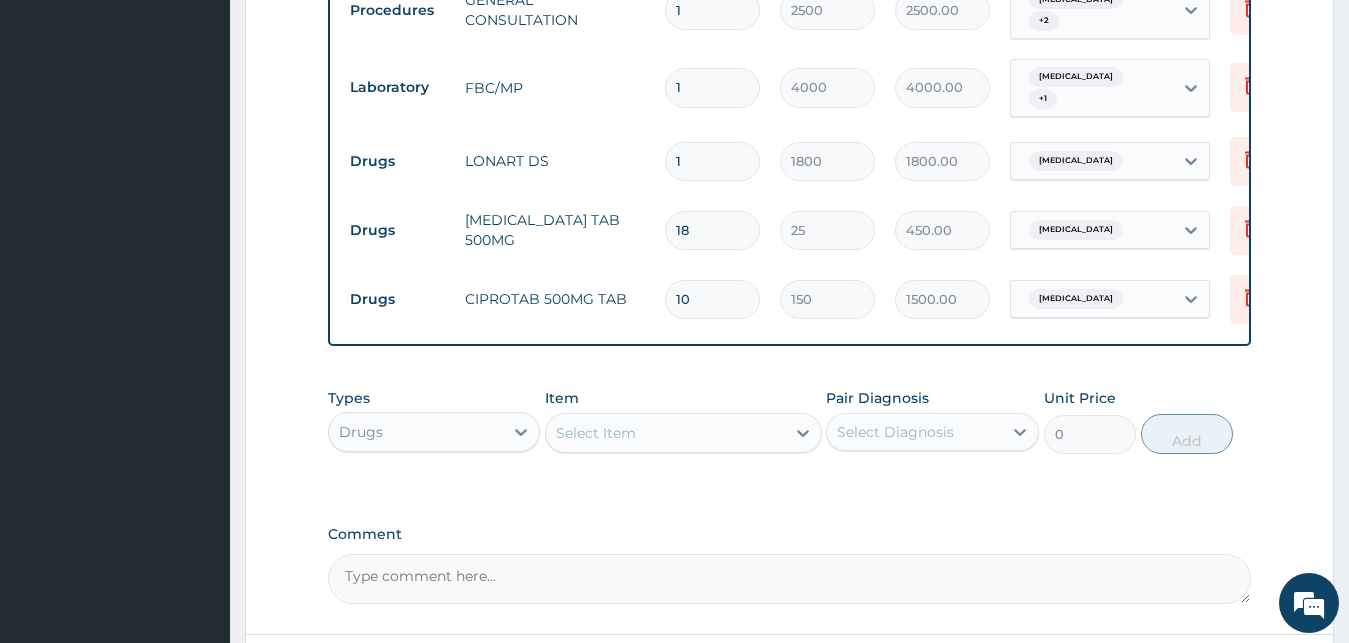 click on "Select Item" at bounding box center [665, 433] 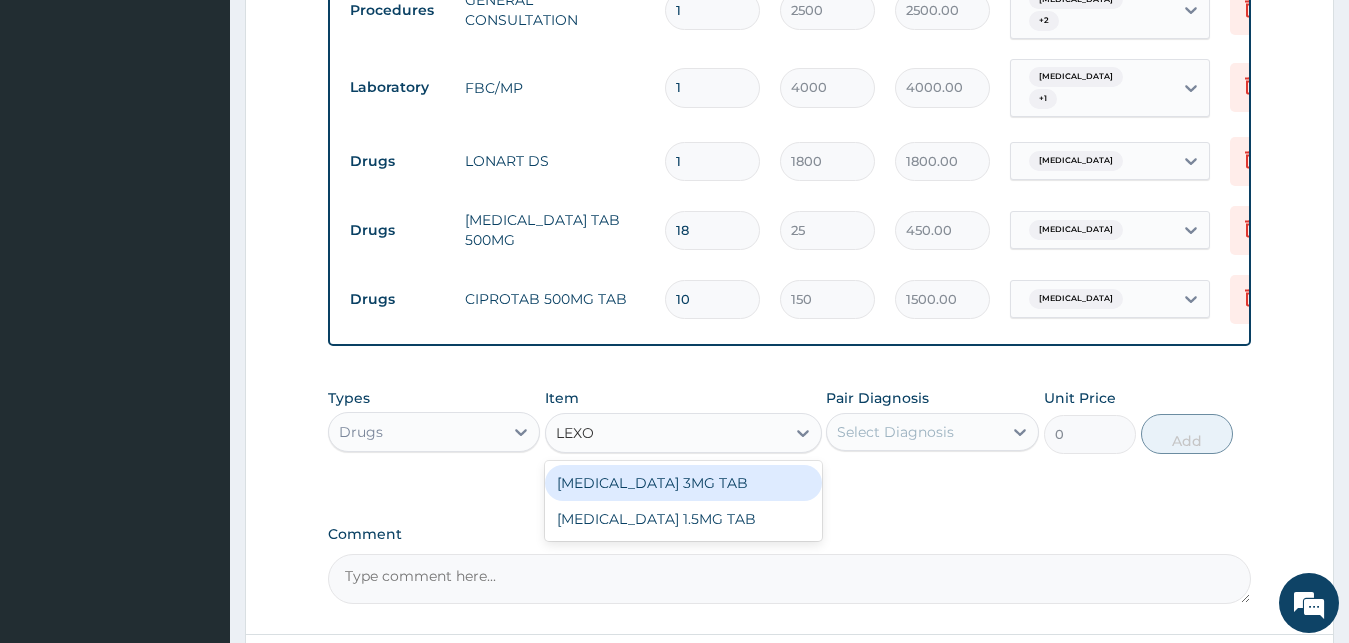 type on "LEXOT" 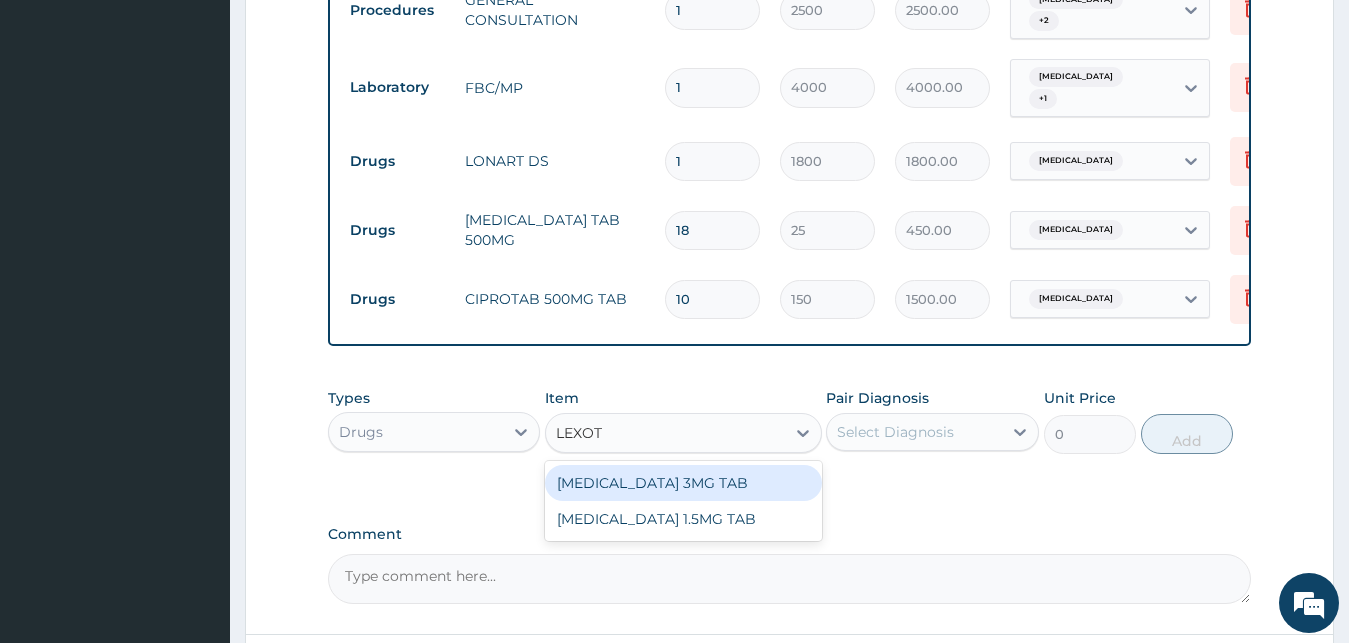 drag, startPoint x: 751, startPoint y: 488, endPoint x: 843, endPoint y: 444, distance: 101.98039 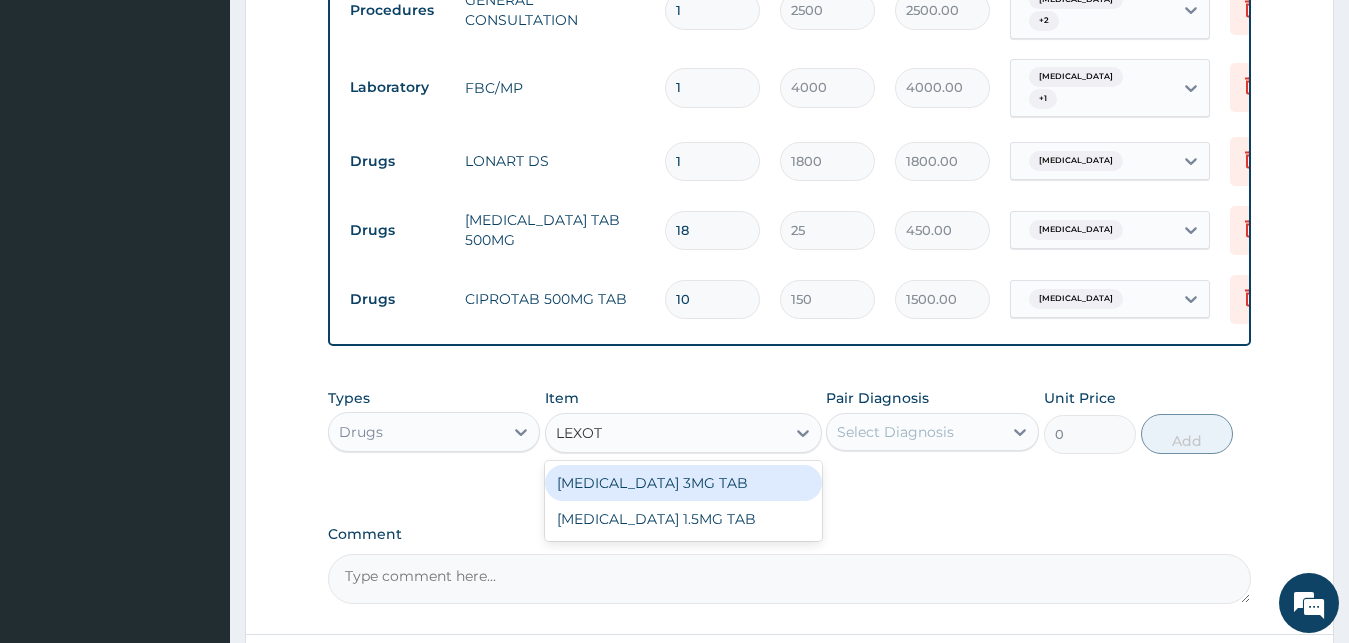 click on "[MEDICAL_DATA] 3MG TAB" at bounding box center [683, 483] 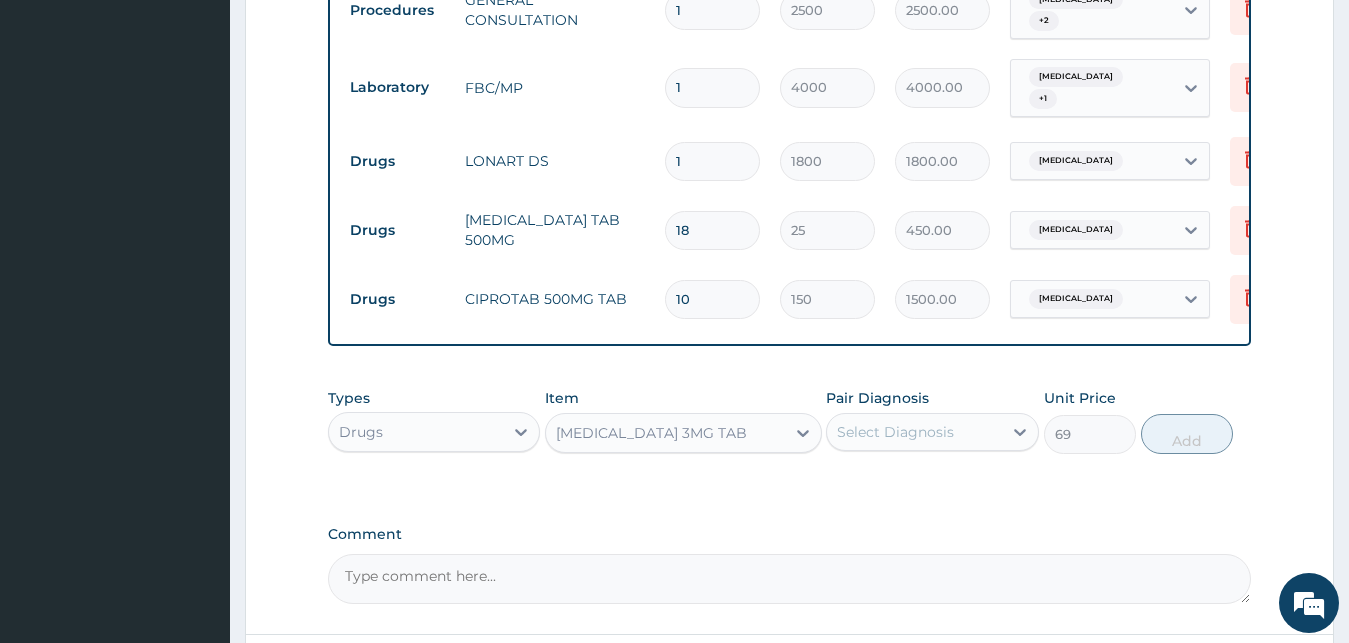 click on "Select Diagnosis" at bounding box center (895, 432) 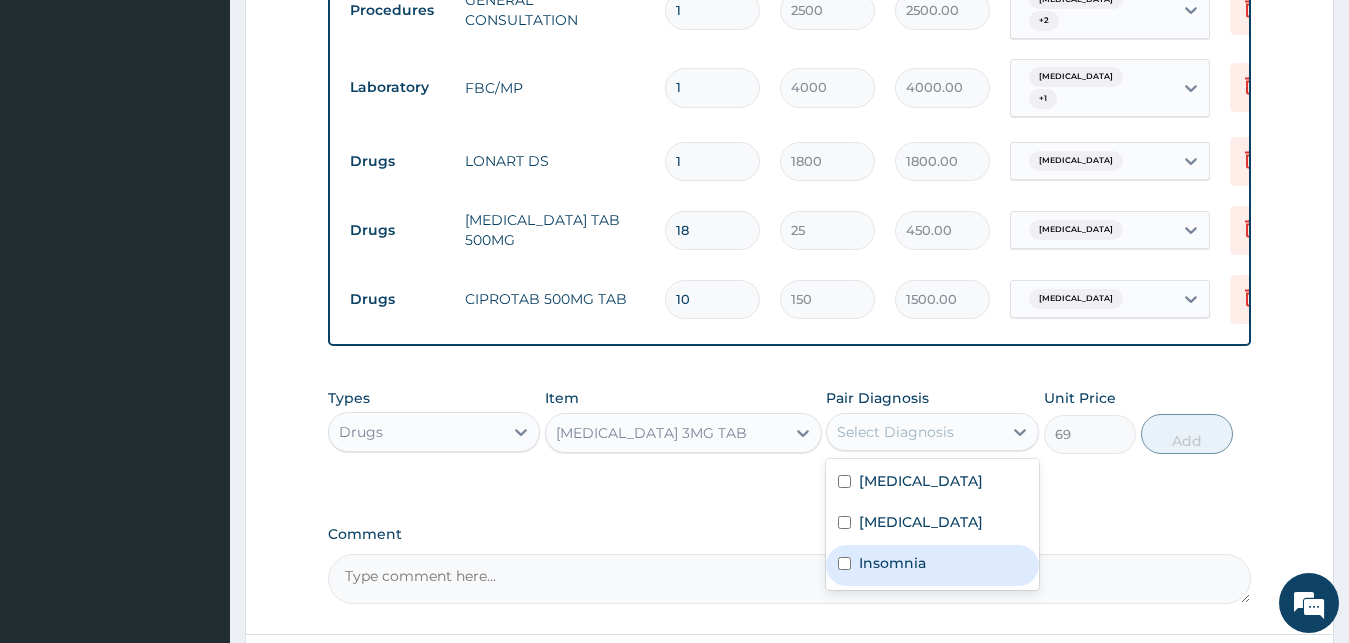 click on "Insomnia" at bounding box center [892, 563] 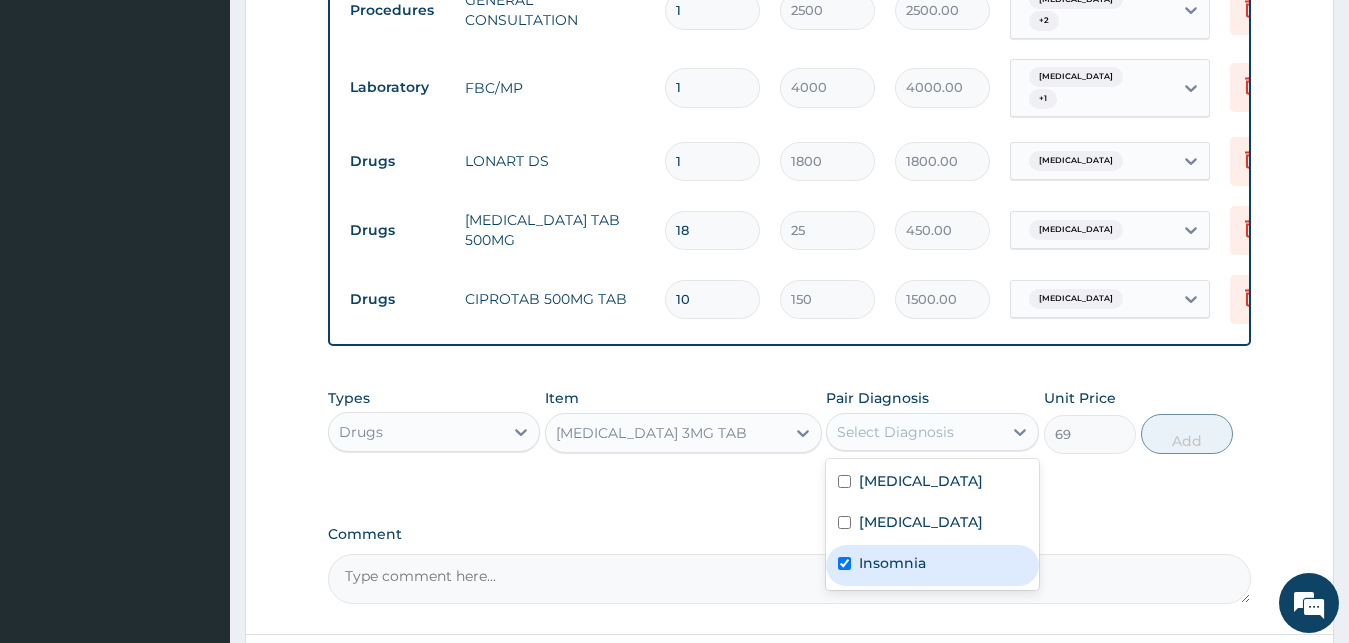 checkbox on "true" 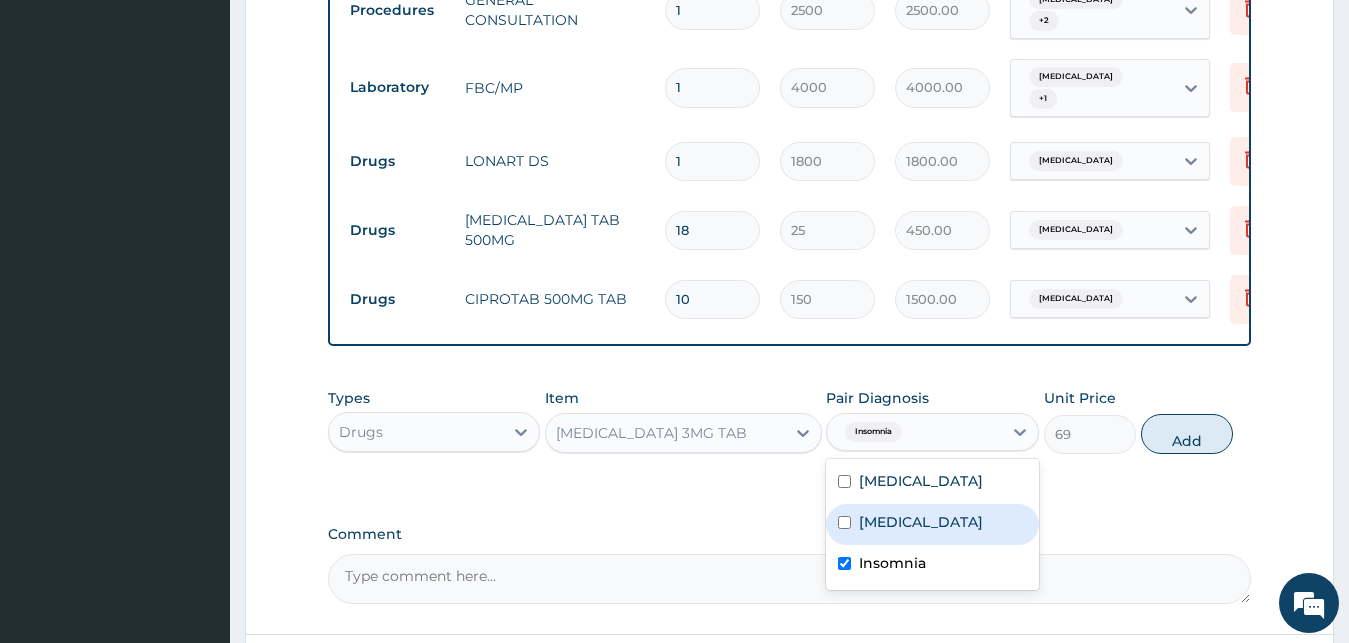 drag, startPoint x: 1163, startPoint y: 445, endPoint x: 1096, endPoint y: 460, distance: 68.65858 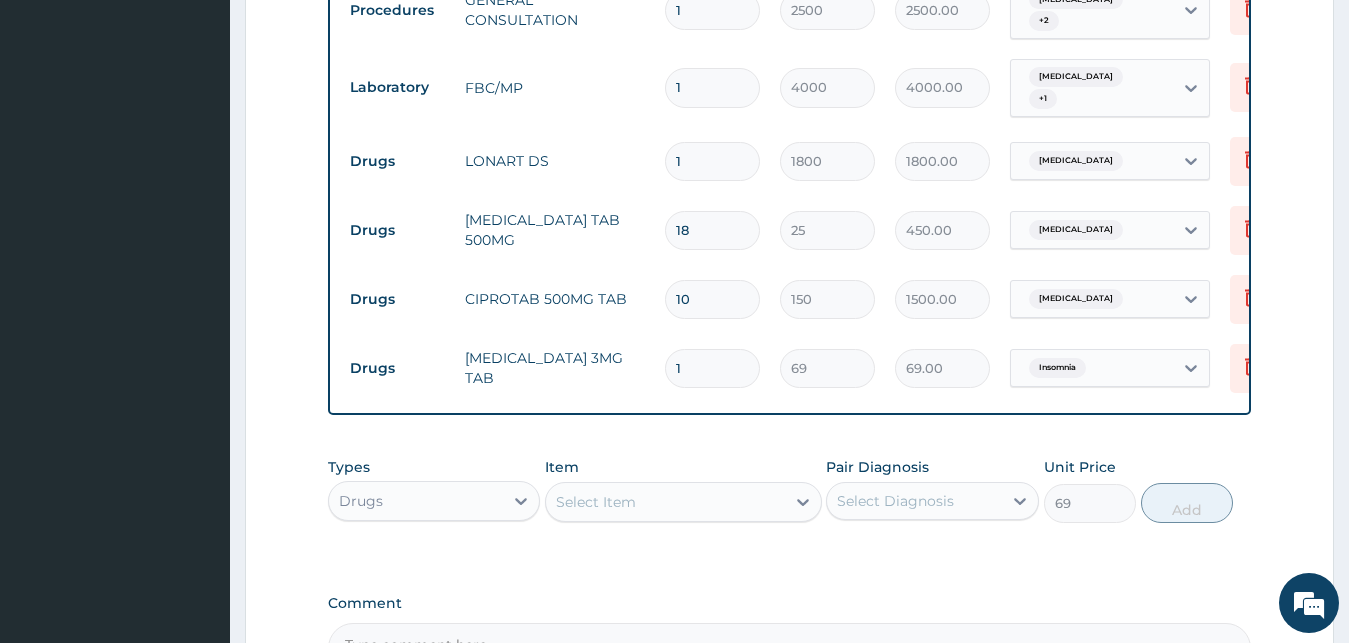 type on "0" 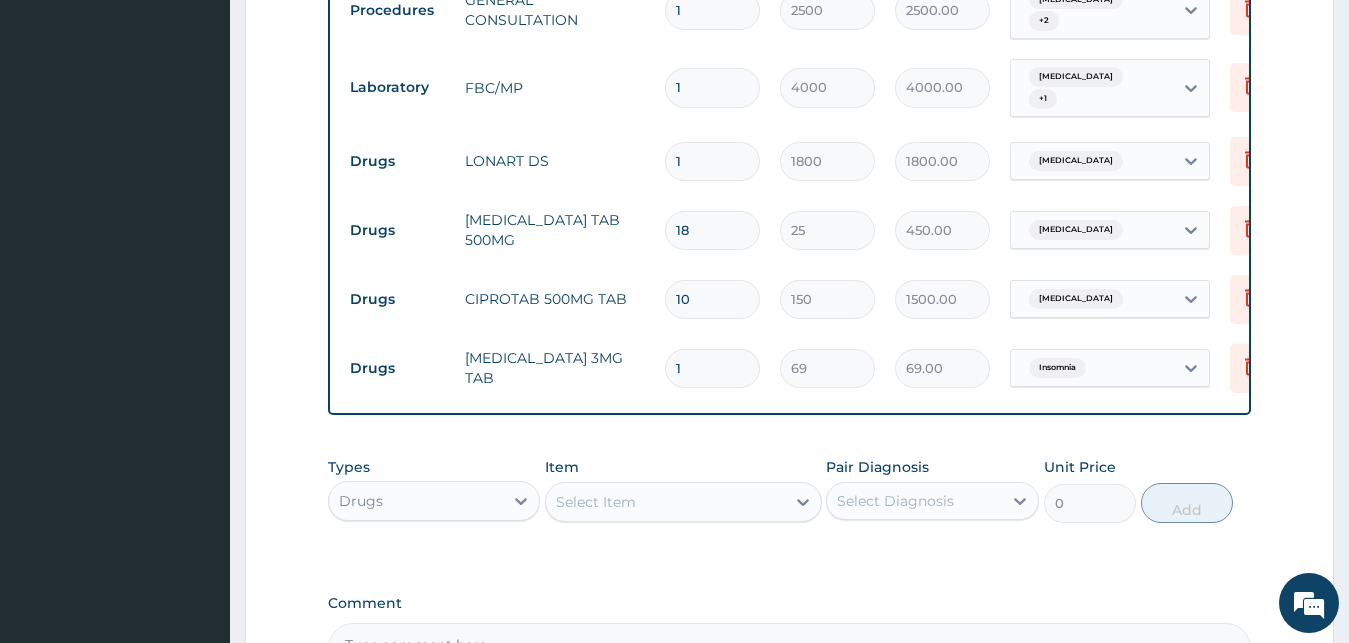 drag, startPoint x: 707, startPoint y: 354, endPoint x: 596, endPoint y: 345, distance: 111.364265 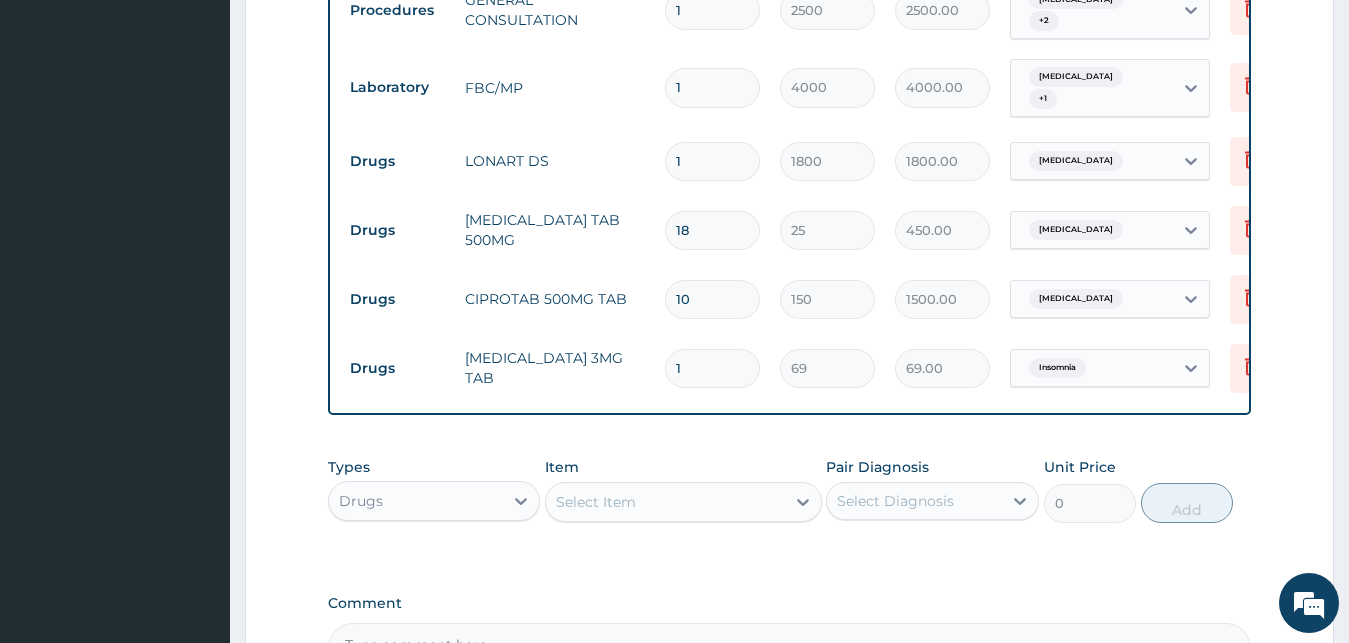 click on "1" at bounding box center (712, 368) 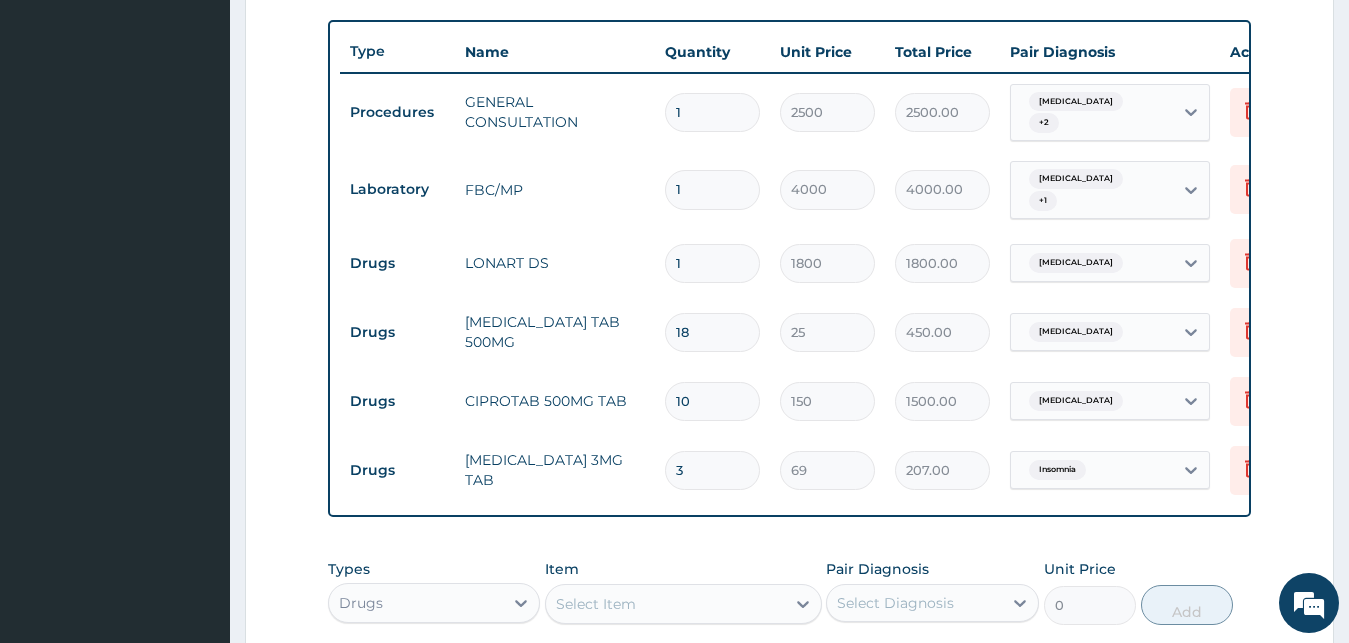 scroll, scrollTop: 1030, scrollLeft: 0, axis: vertical 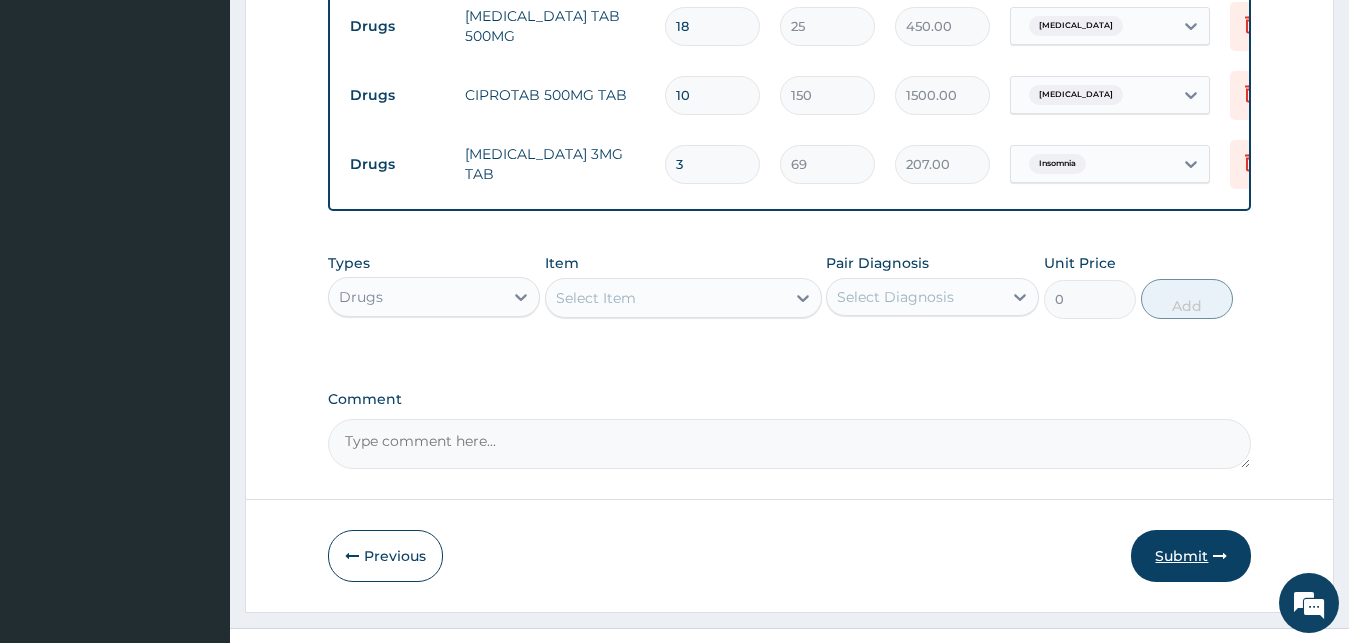 type on "3" 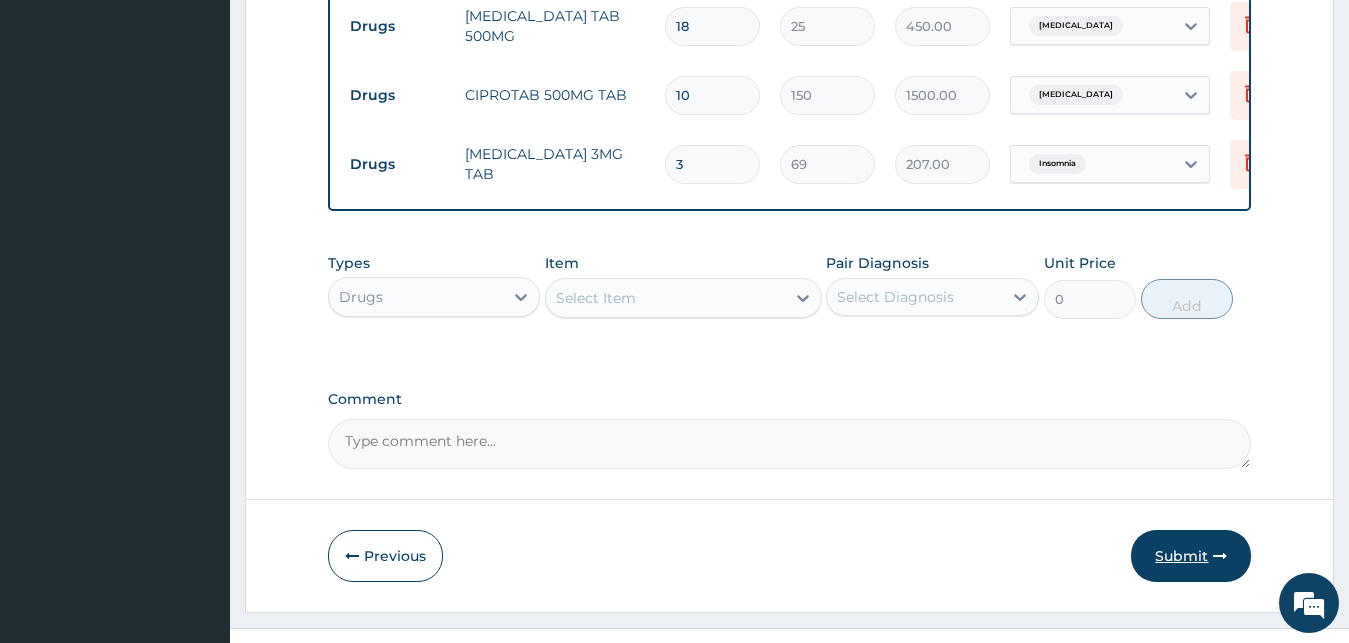 click on "Submit" at bounding box center (1191, 556) 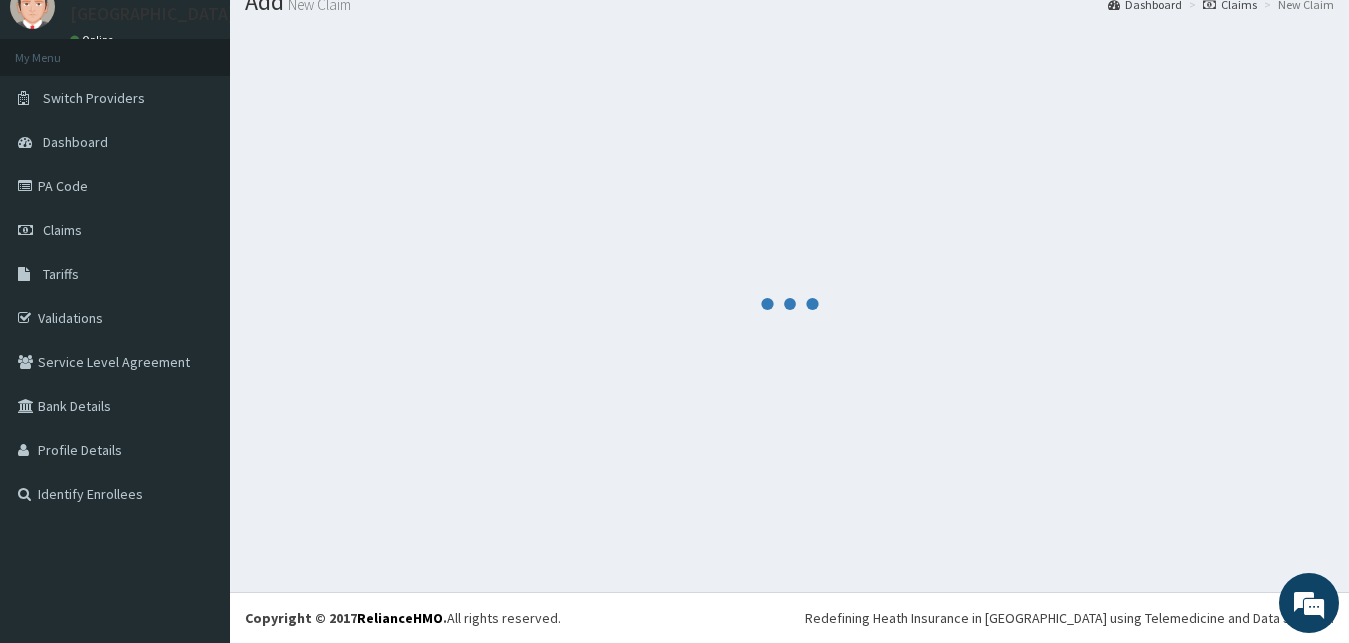 scroll, scrollTop: 76, scrollLeft: 0, axis: vertical 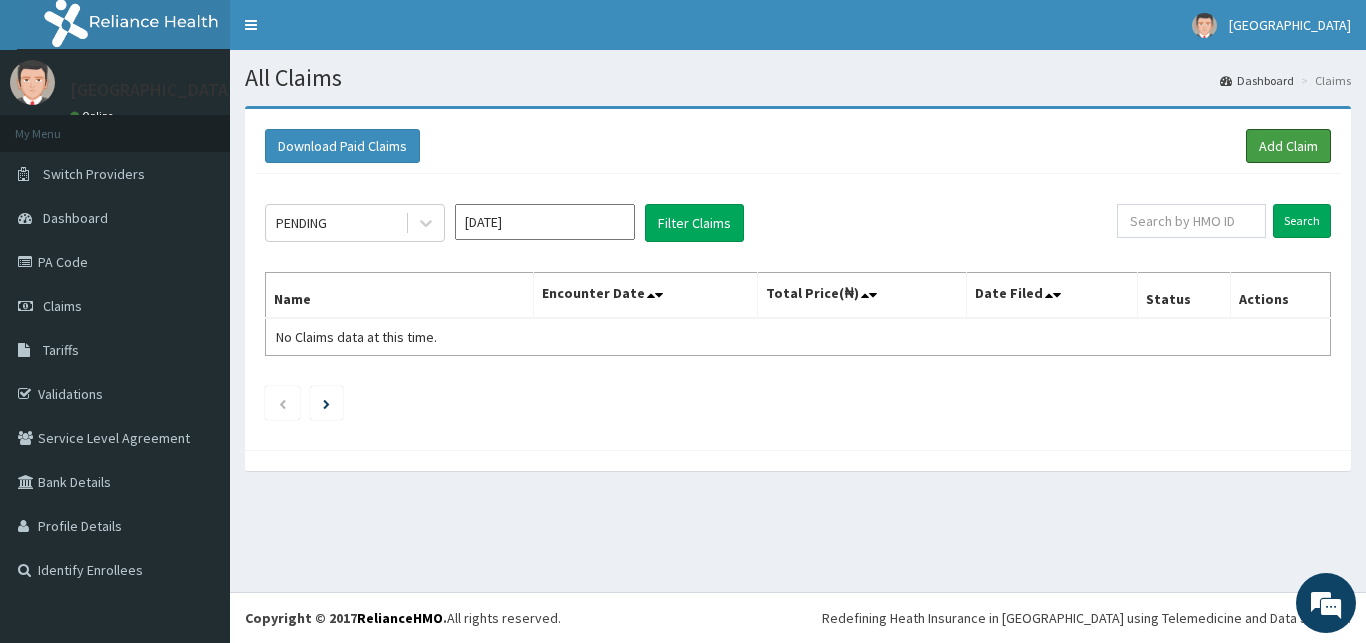 drag, startPoint x: 1319, startPoint y: 139, endPoint x: 1211, endPoint y: 259, distance: 161.44348 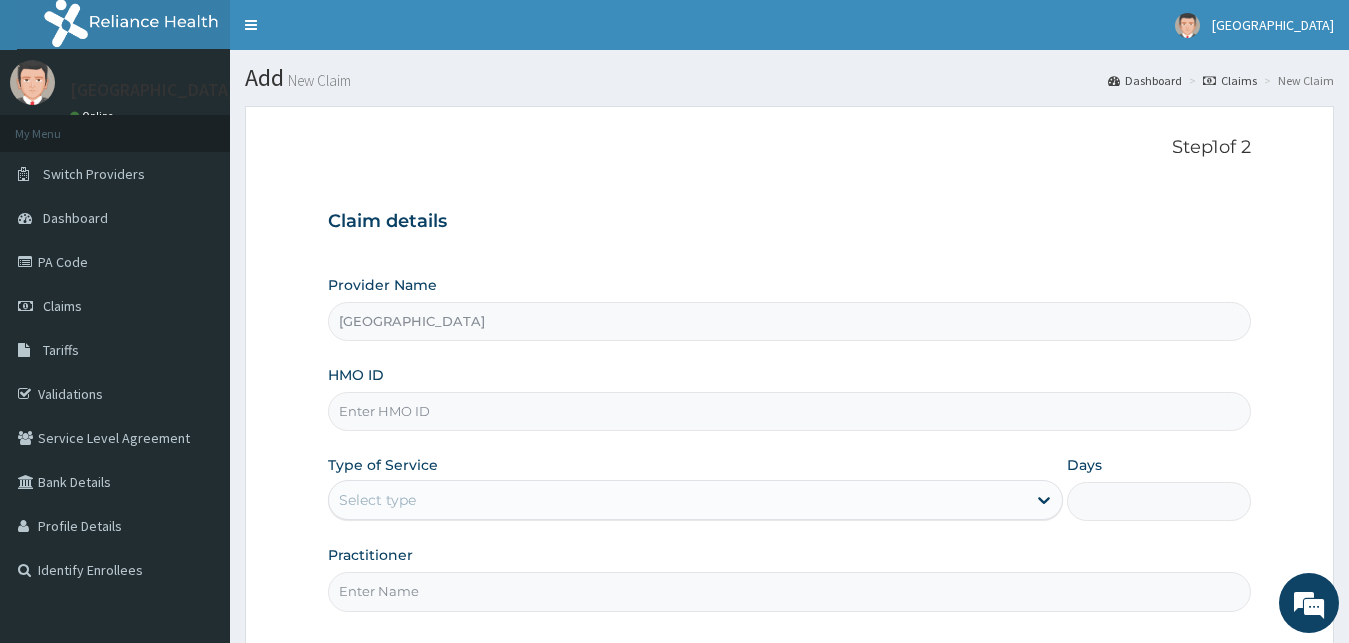 scroll, scrollTop: 0, scrollLeft: 0, axis: both 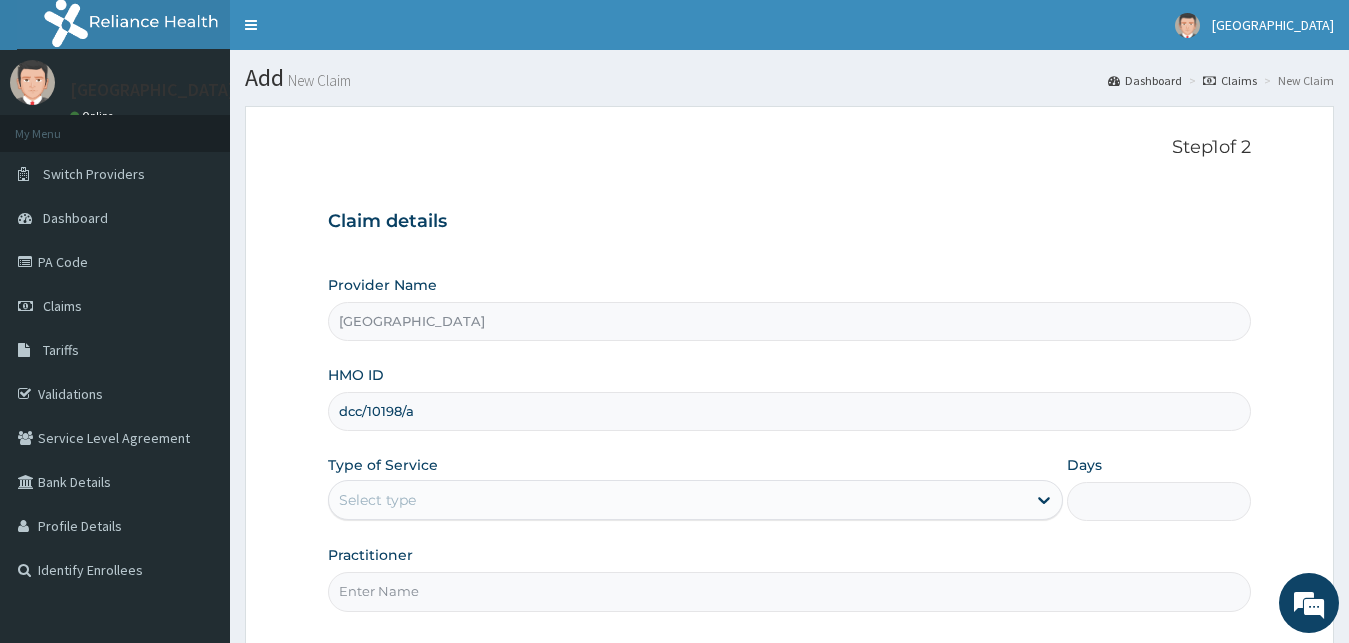 type on "dcc/10198/a" 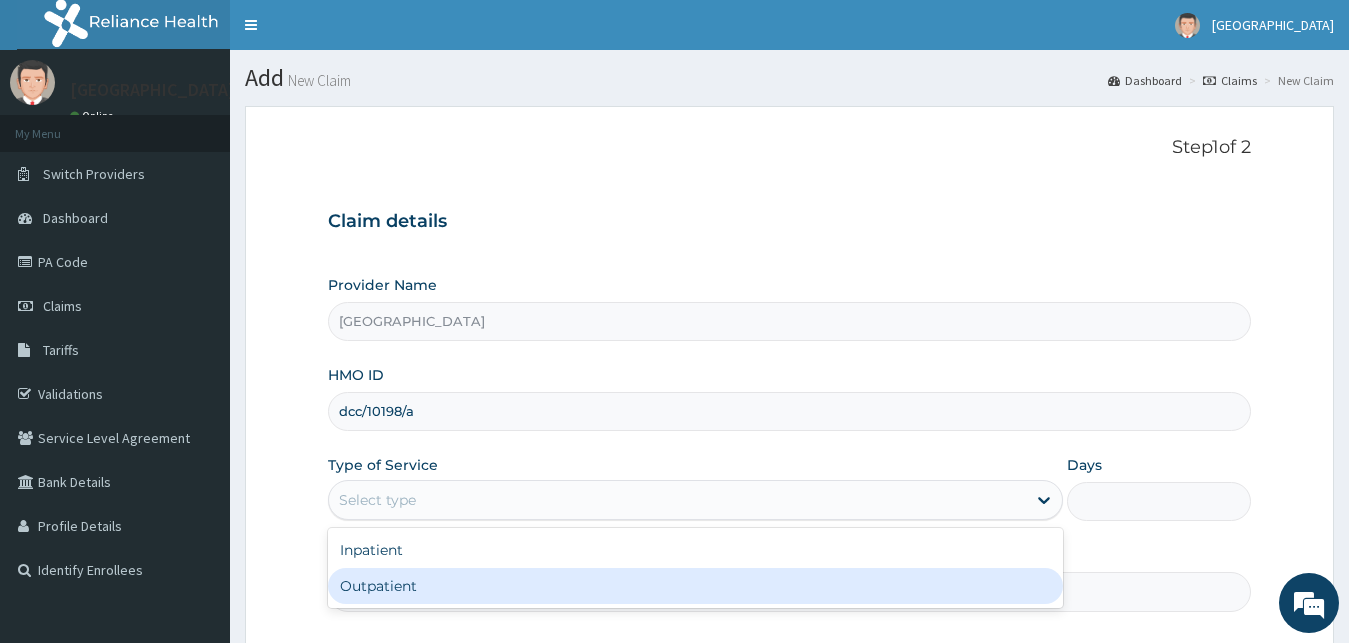 click on "Outpatient" at bounding box center [696, 586] 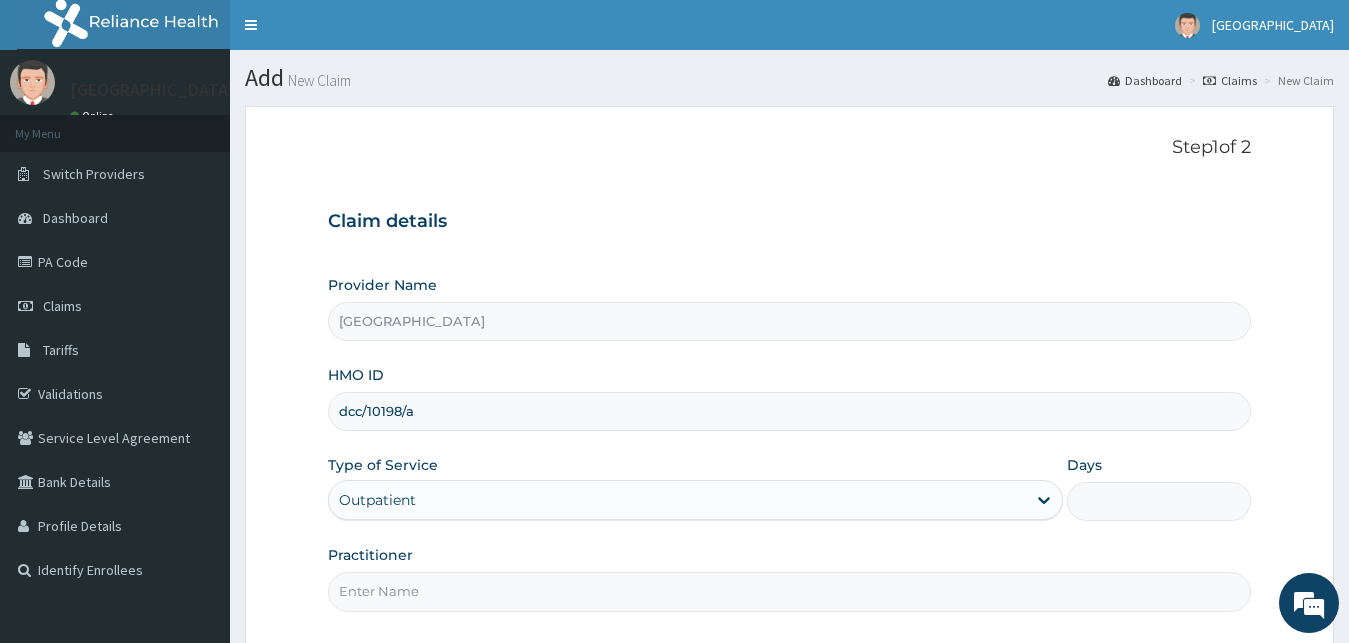 type on "1" 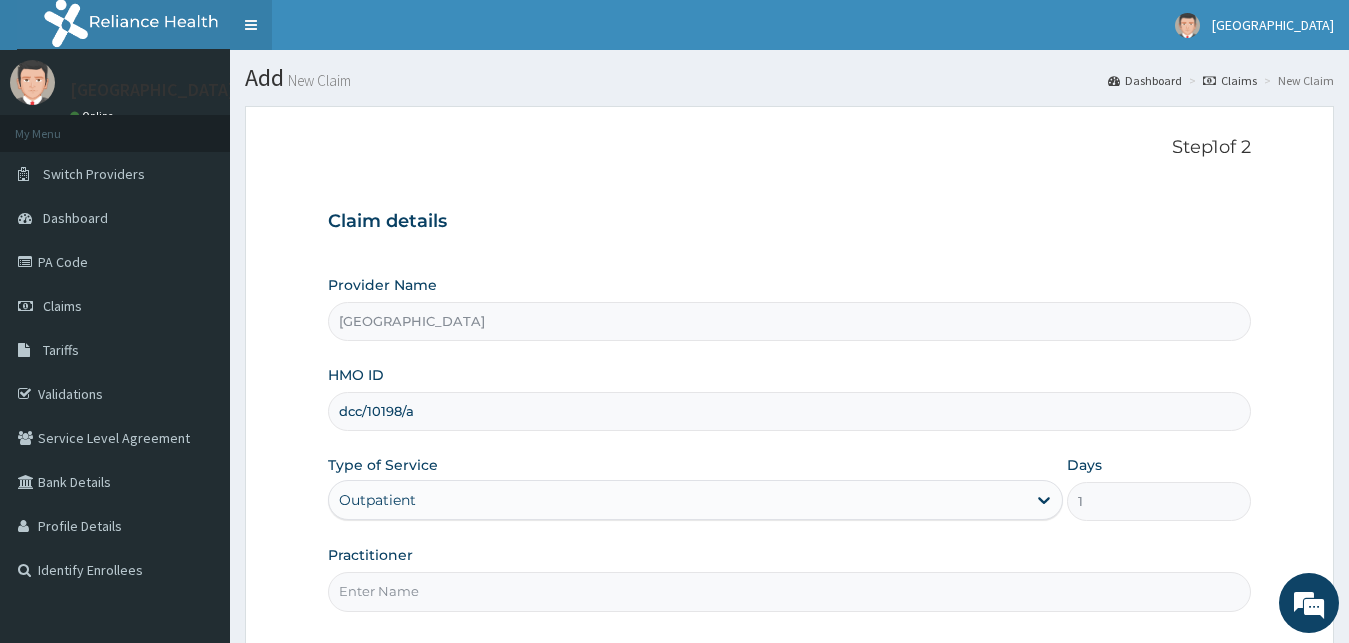 scroll, scrollTop: 0, scrollLeft: 0, axis: both 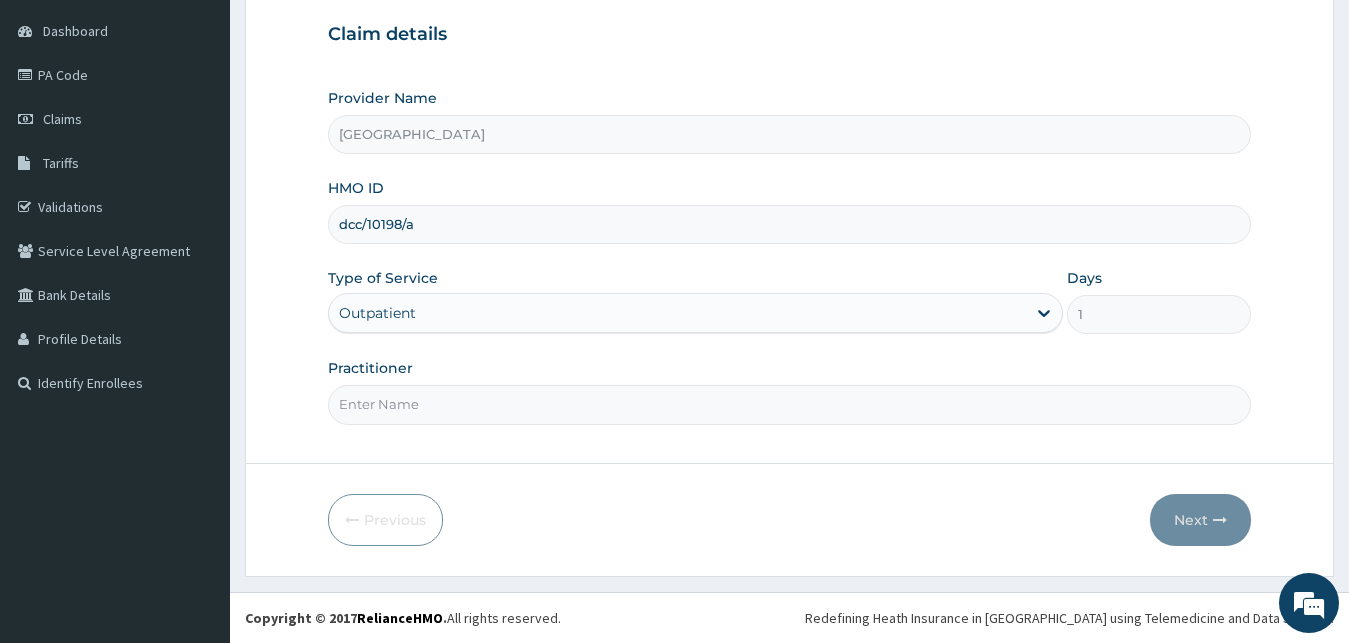 click on "Practitioner" at bounding box center (790, 404) 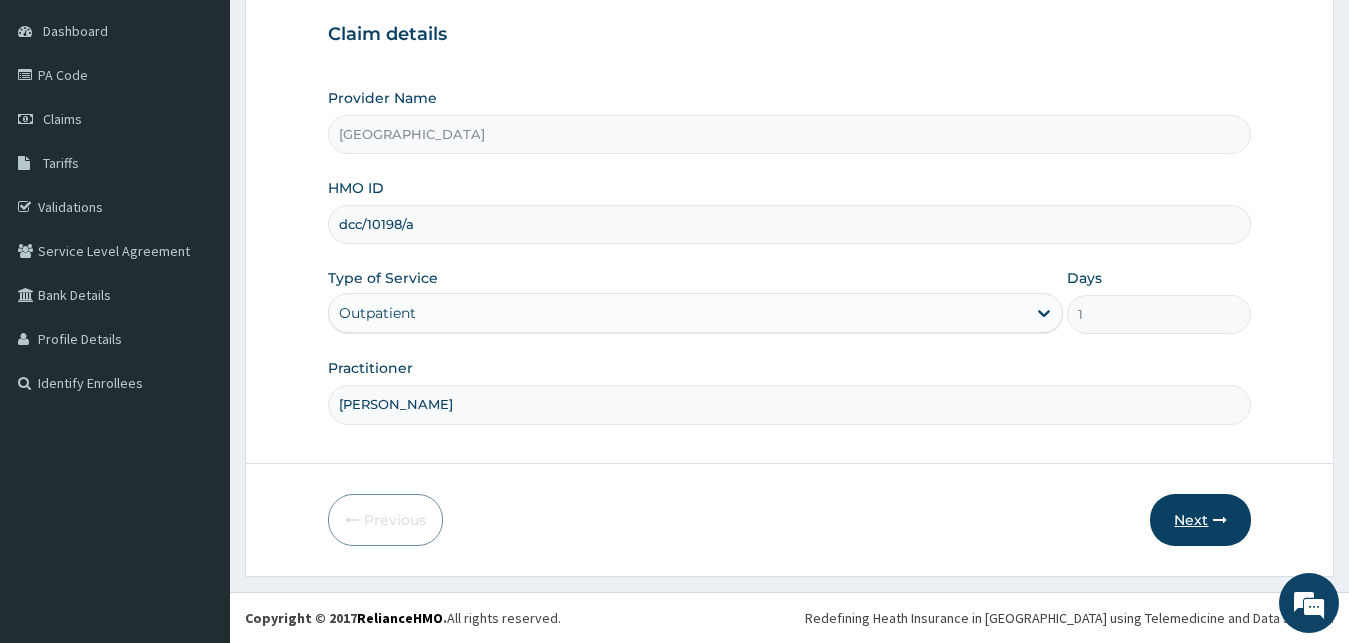 type on "[PERSON_NAME]" 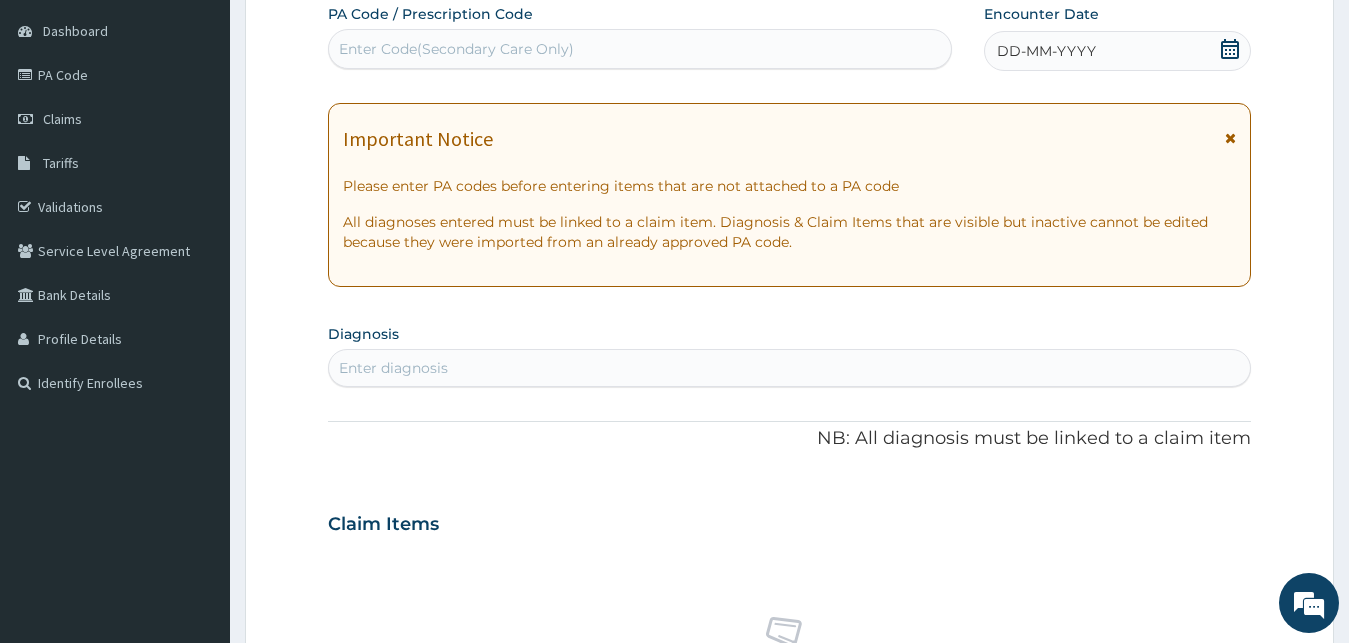 click on "DD-MM-YYYY" at bounding box center [1118, 51] 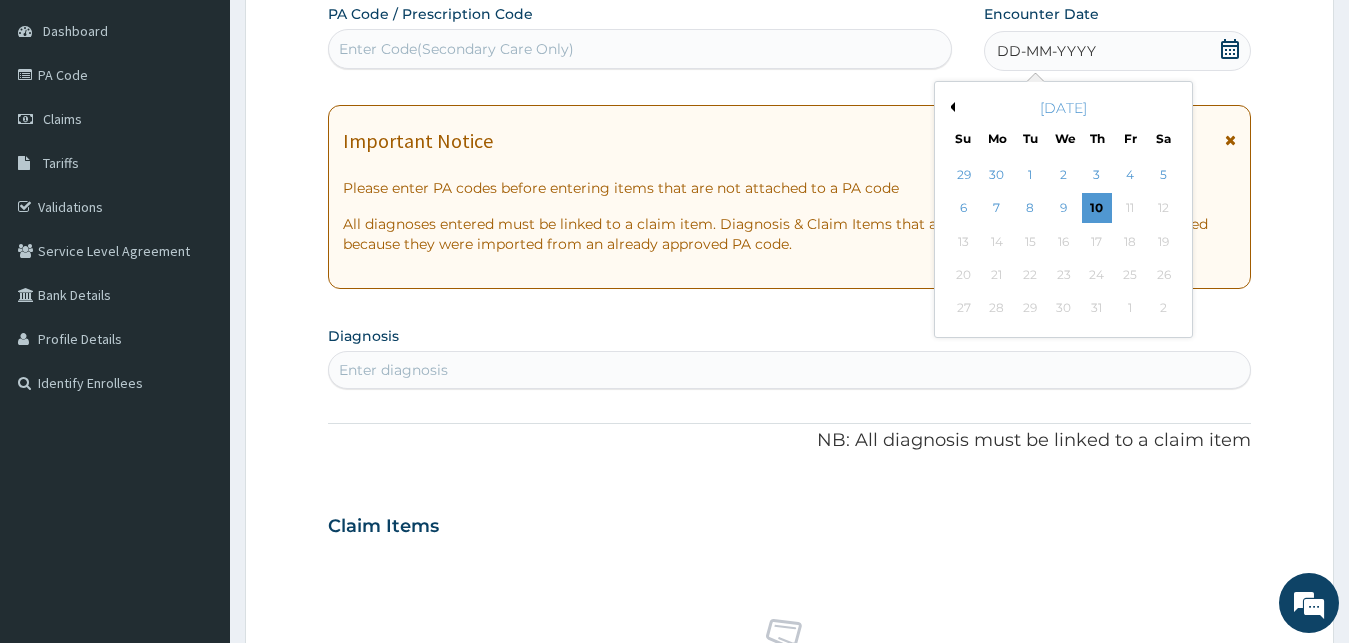 click on "Previous Month" at bounding box center [950, 107] 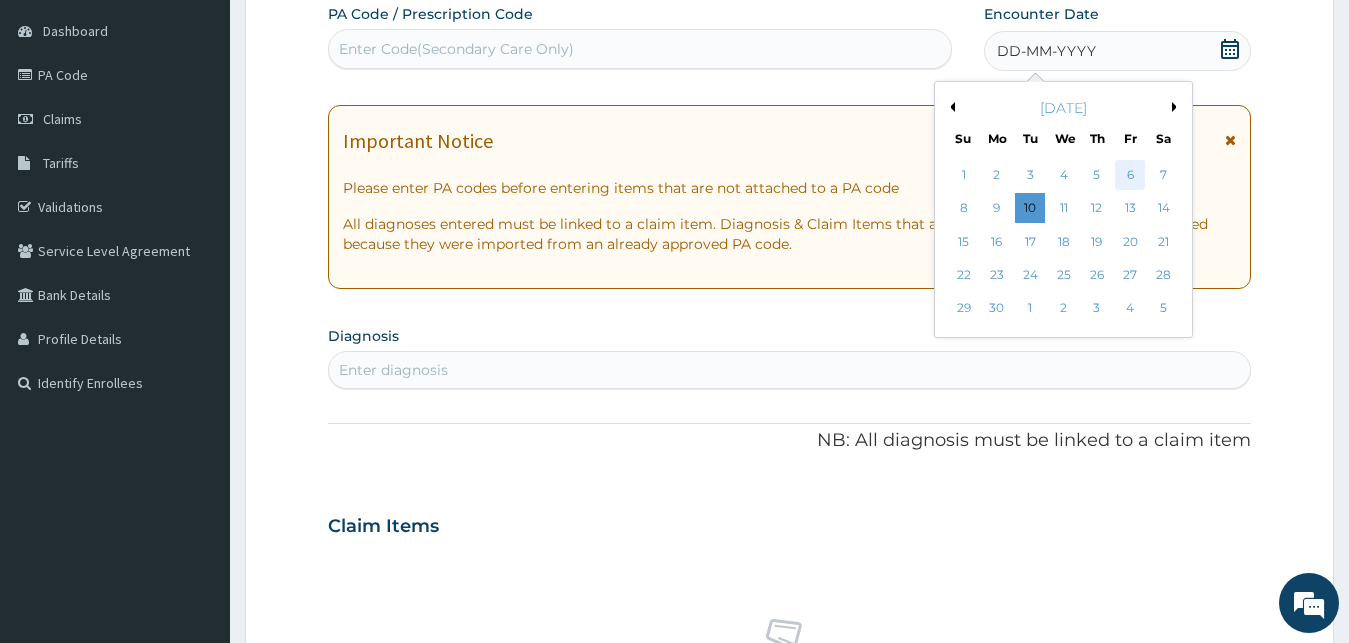 click on "6" at bounding box center [1130, 175] 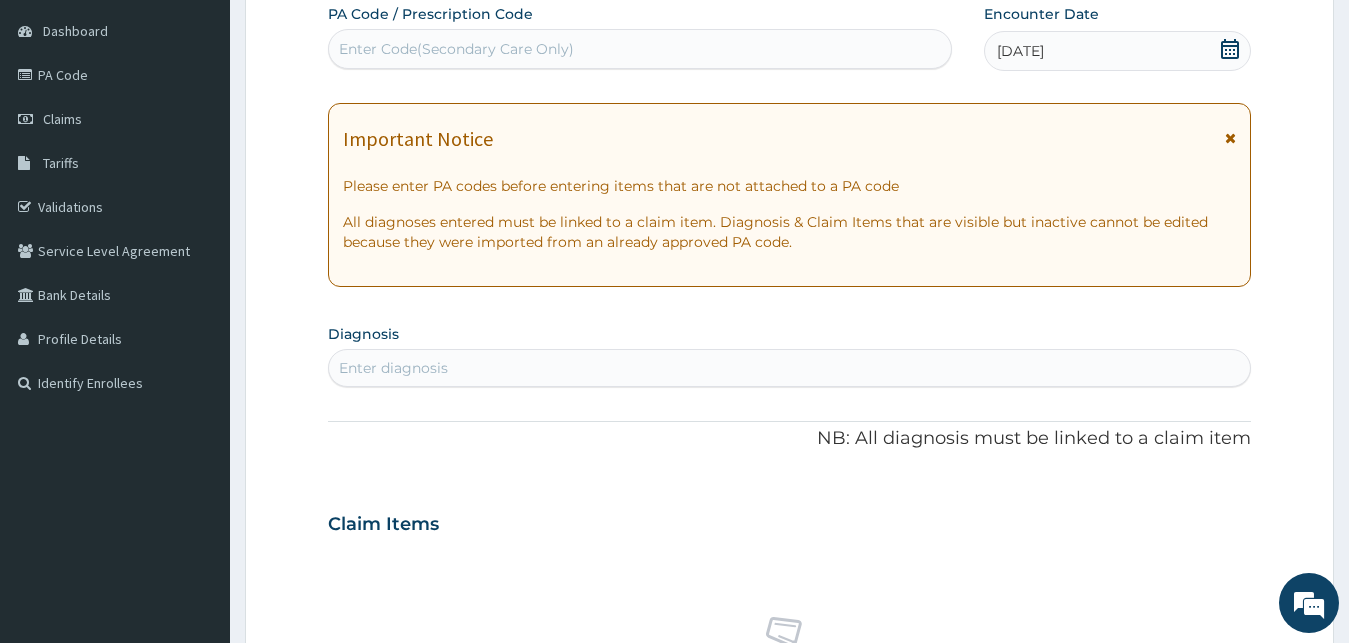 click on "Enter diagnosis" at bounding box center [790, 368] 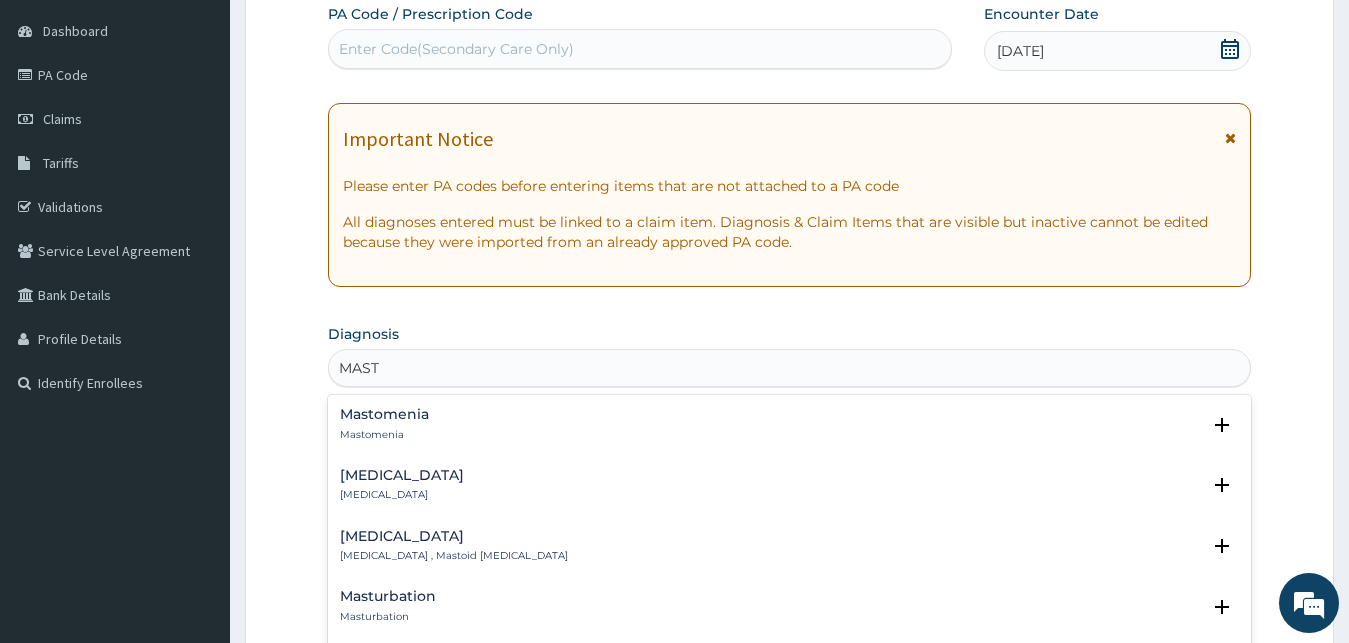 type on "MASTI" 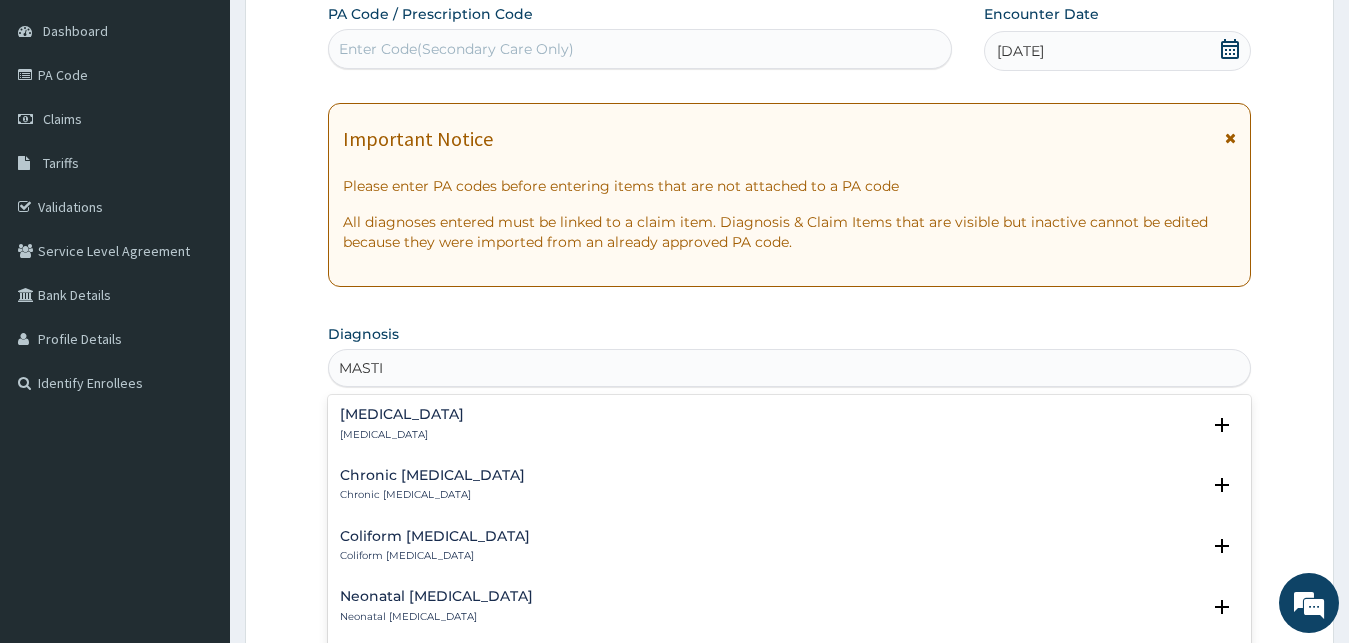 click on "Acute mastitis Acute mastitis Select Status Query Query covers suspected (?), Keep in view (kiv), Ruled out (r/o) Confirmed" at bounding box center [790, 429] 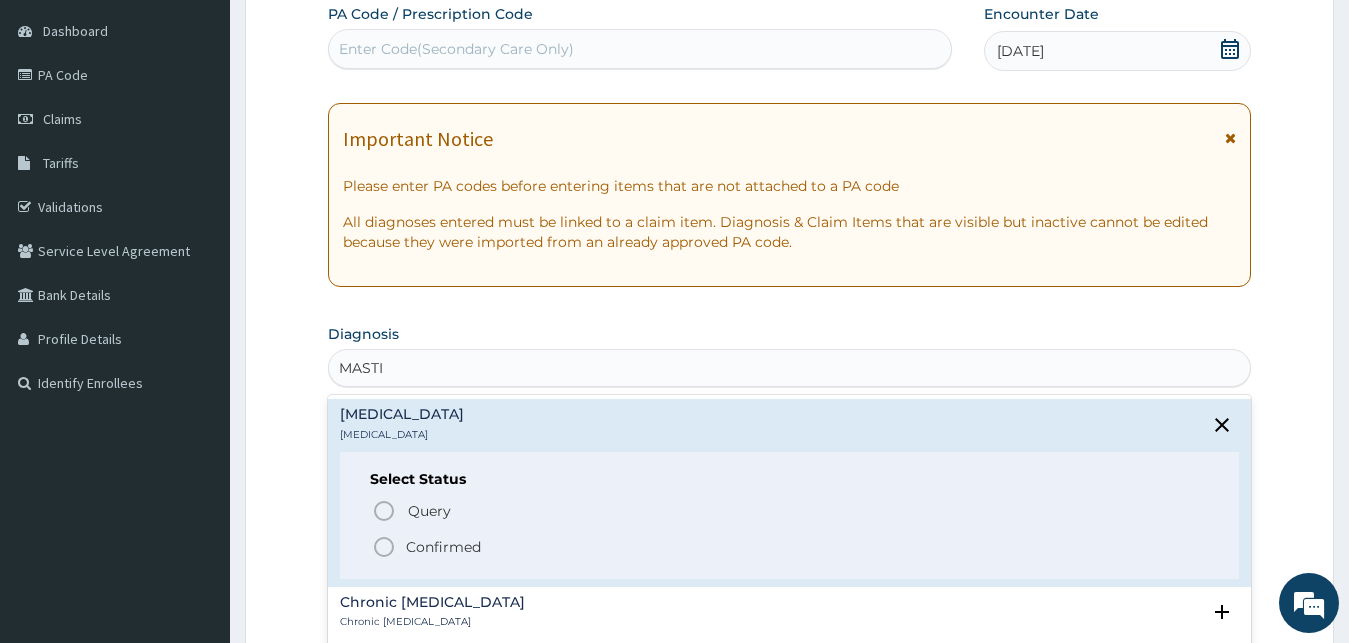 click on "Confirmed" at bounding box center (443, 547) 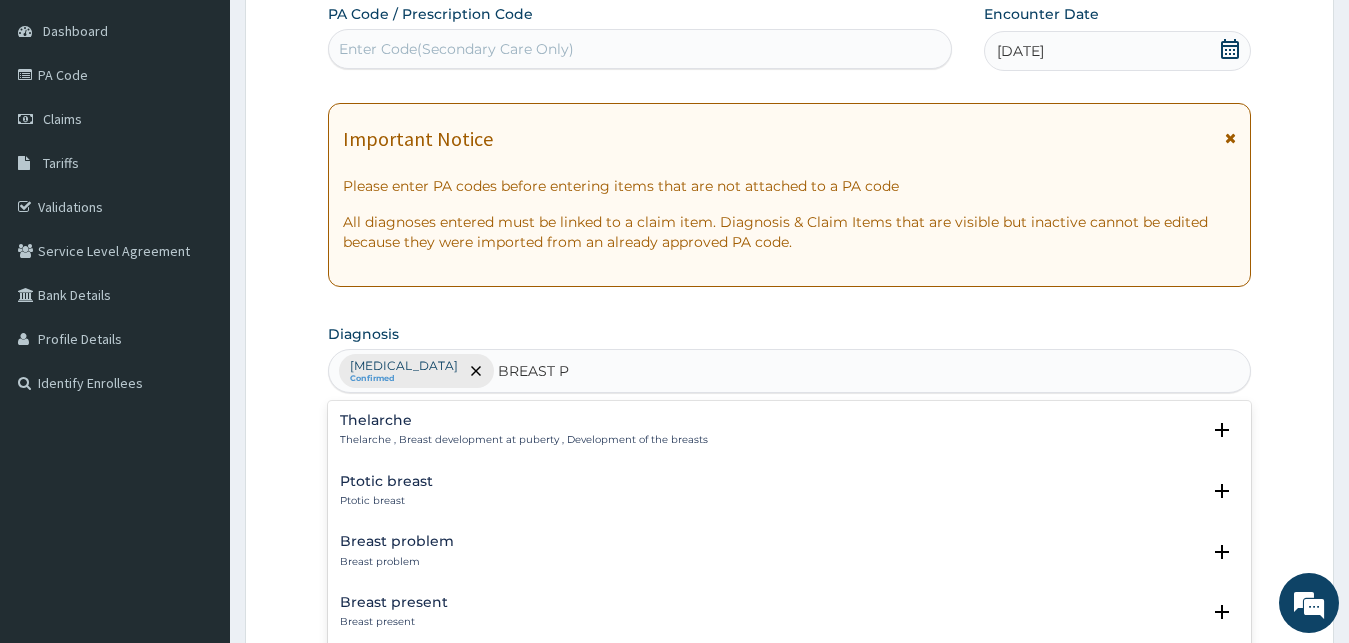 type on "BREAST PA" 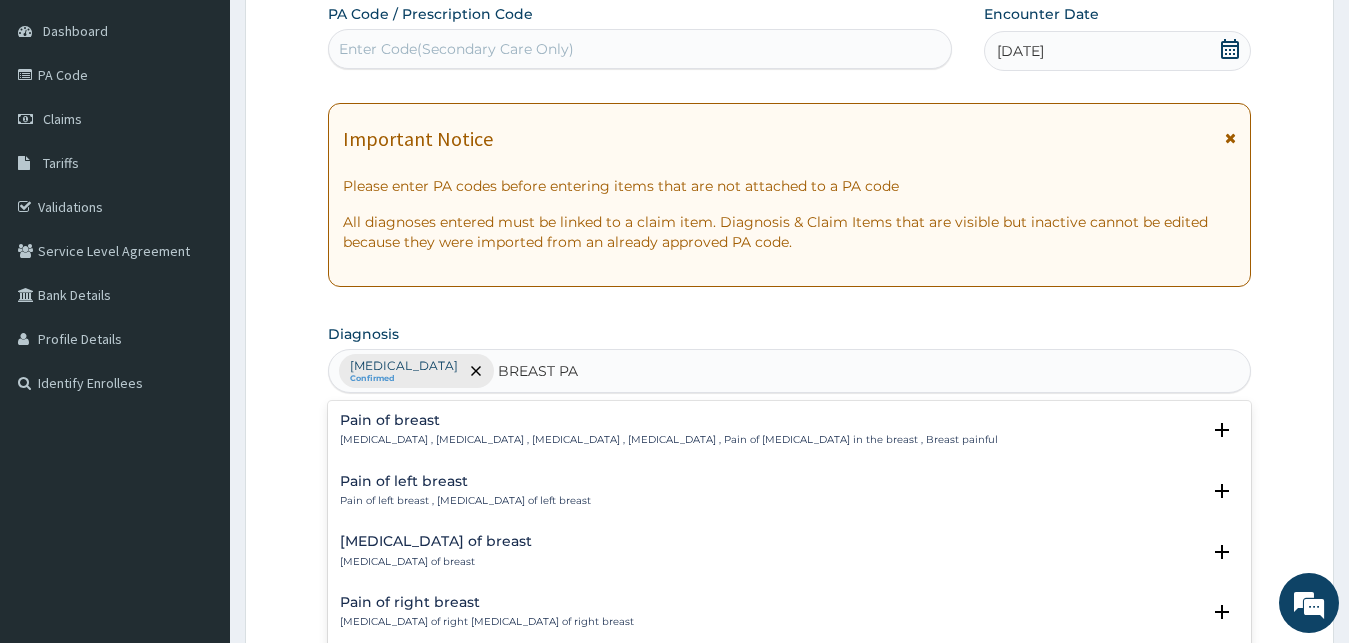click on "Mastodynia , Painful breasts , Mastalgia , Breast pain , Pain of breast , Pain in the breast , Breast painful" at bounding box center [669, 440] 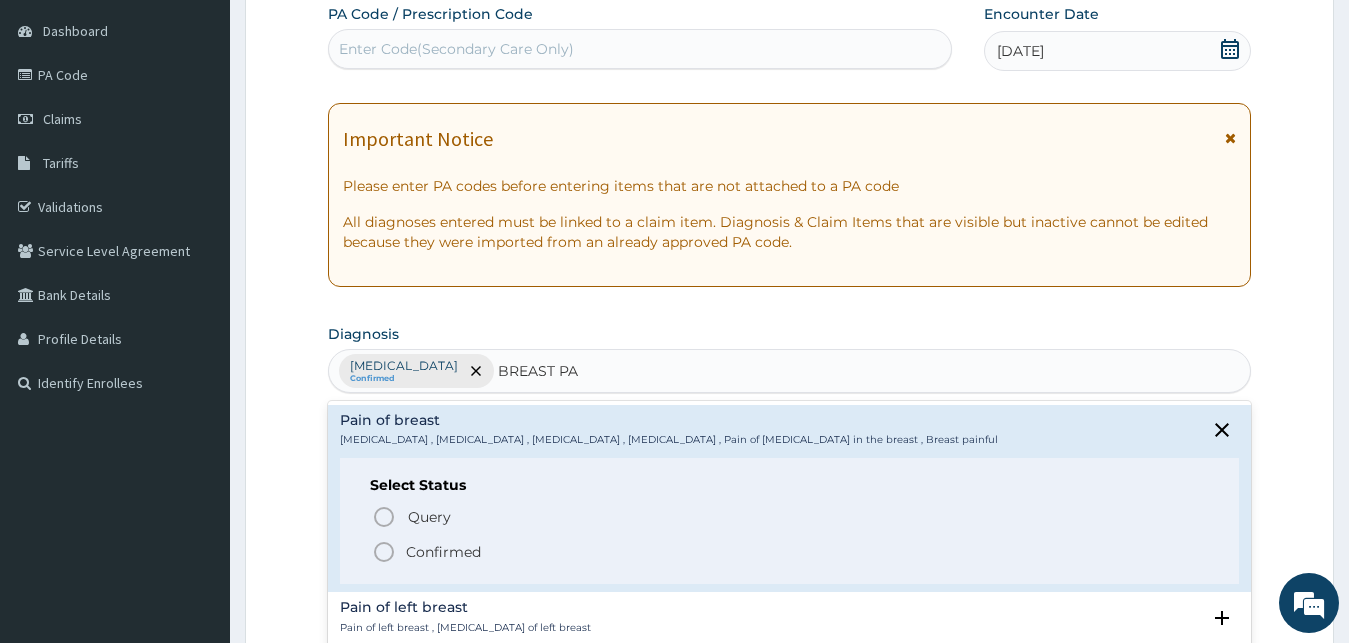 click on "Confirmed" at bounding box center (443, 552) 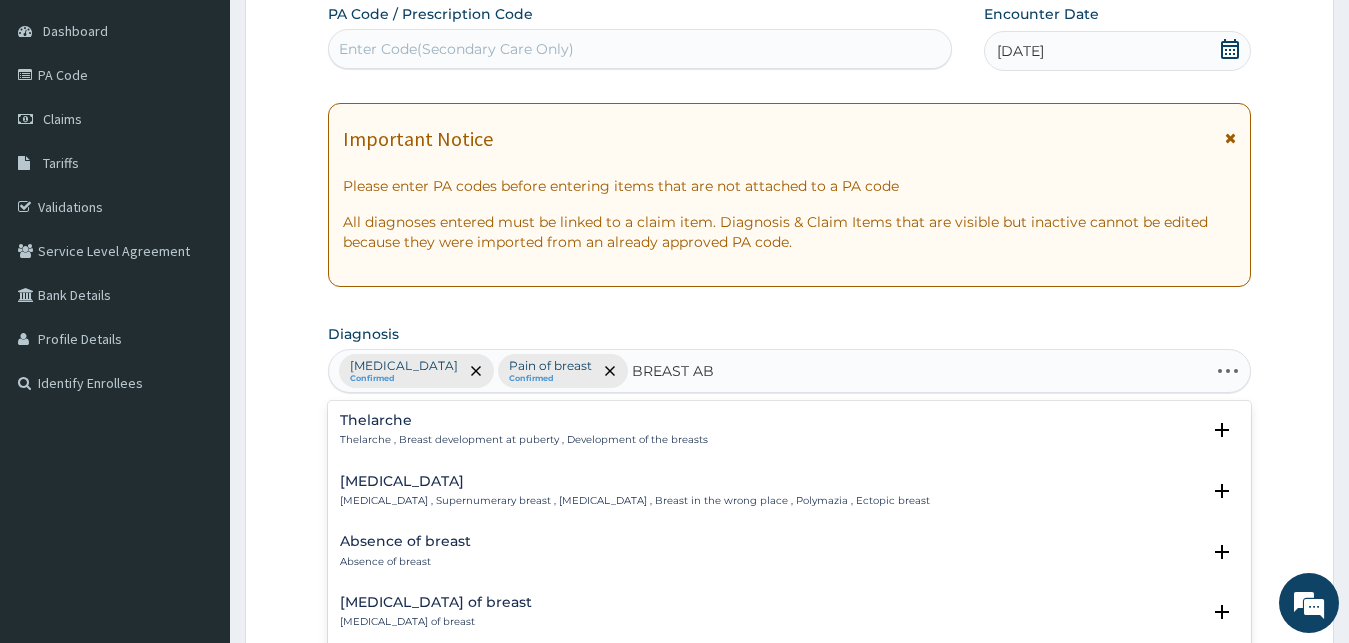 type on "BREAST ABS" 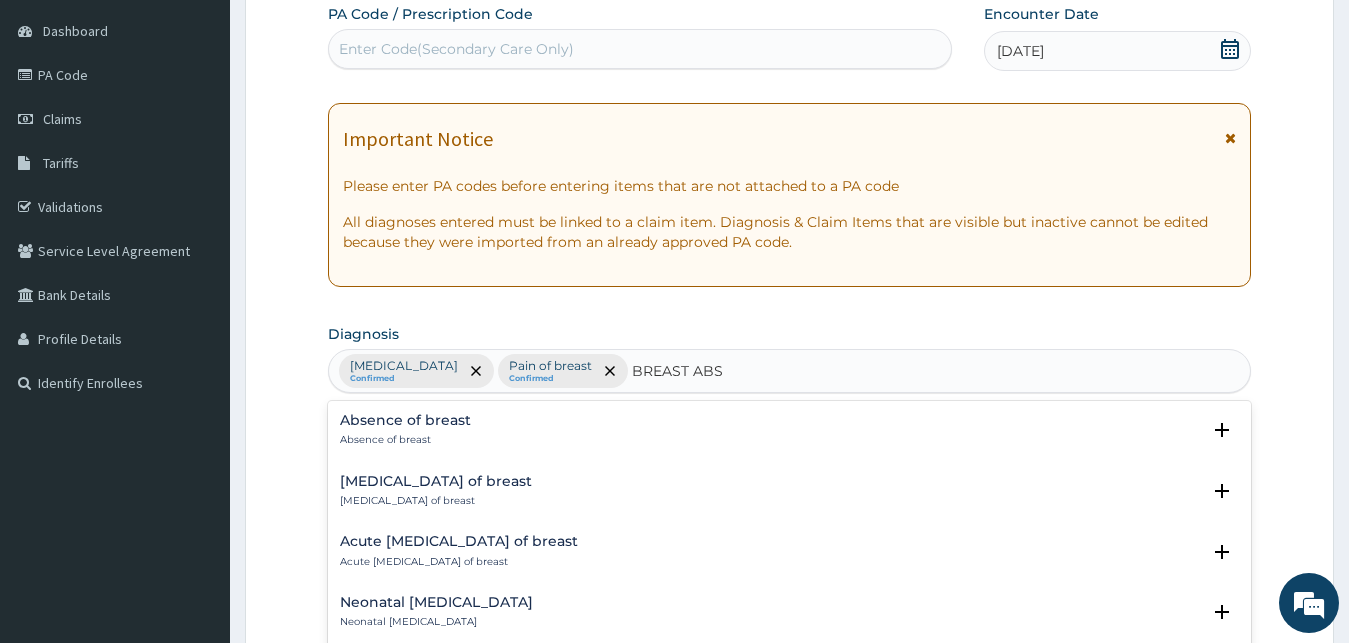 click on "Abscess of breast" at bounding box center [436, 501] 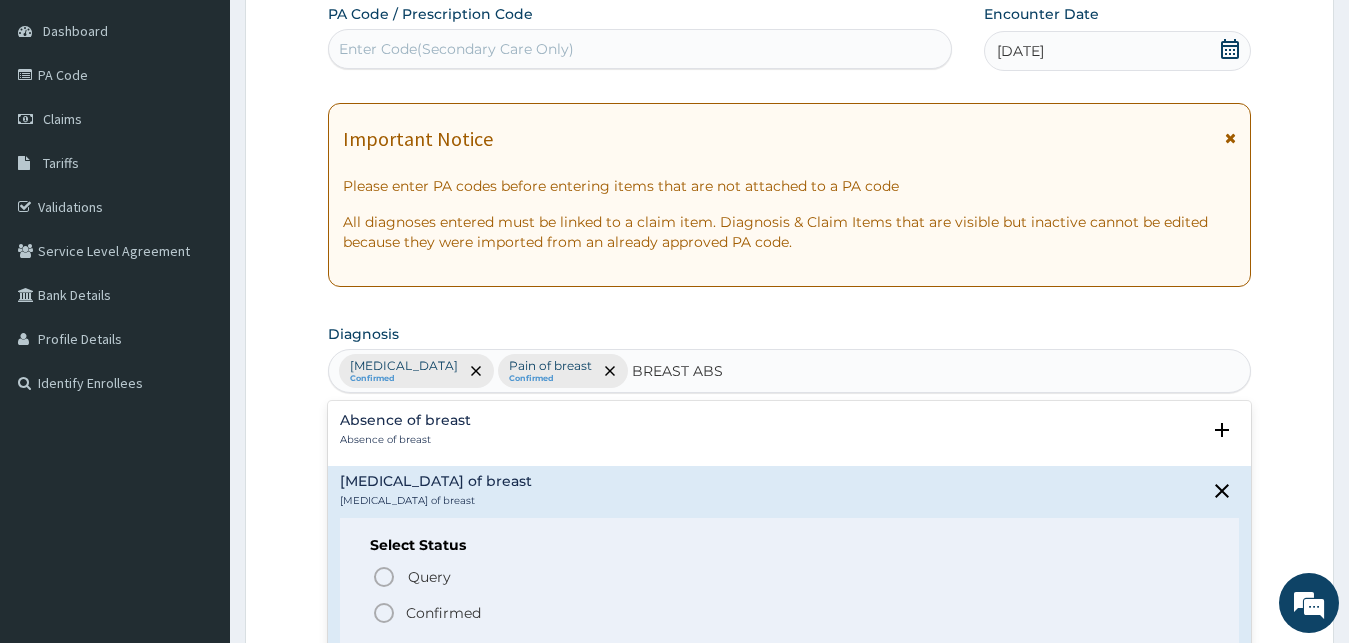 click on "Confirmed" at bounding box center (443, 613) 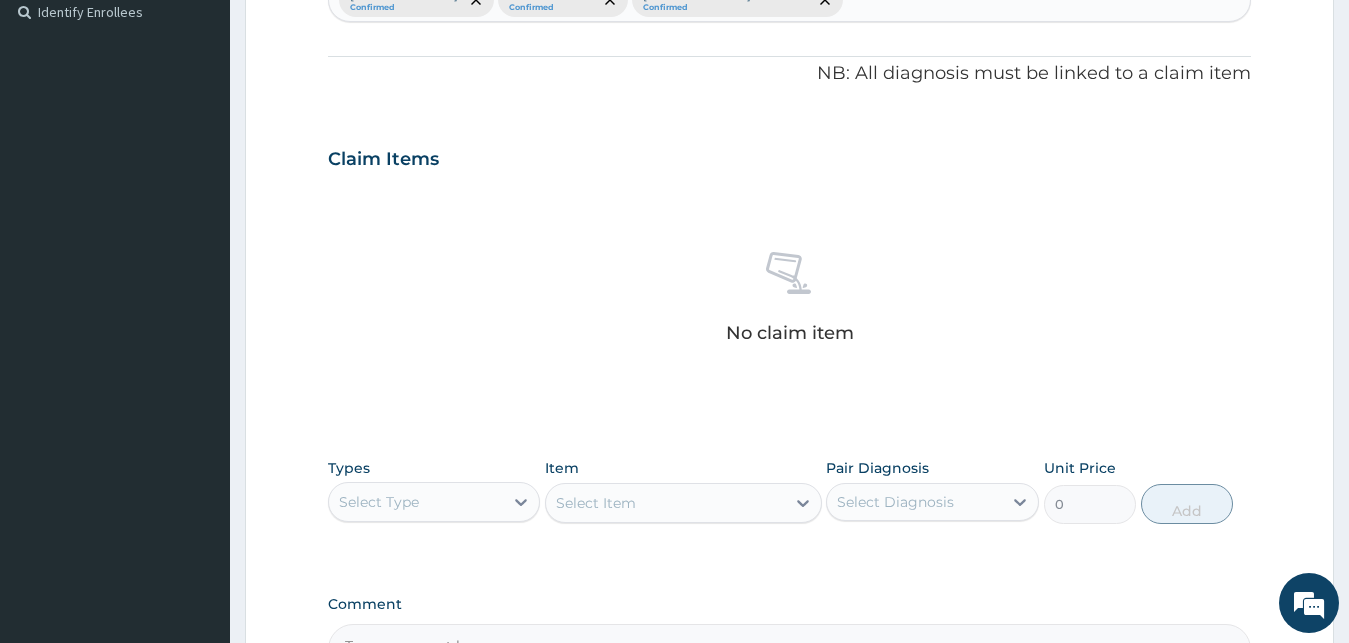 scroll, scrollTop: 595, scrollLeft: 0, axis: vertical 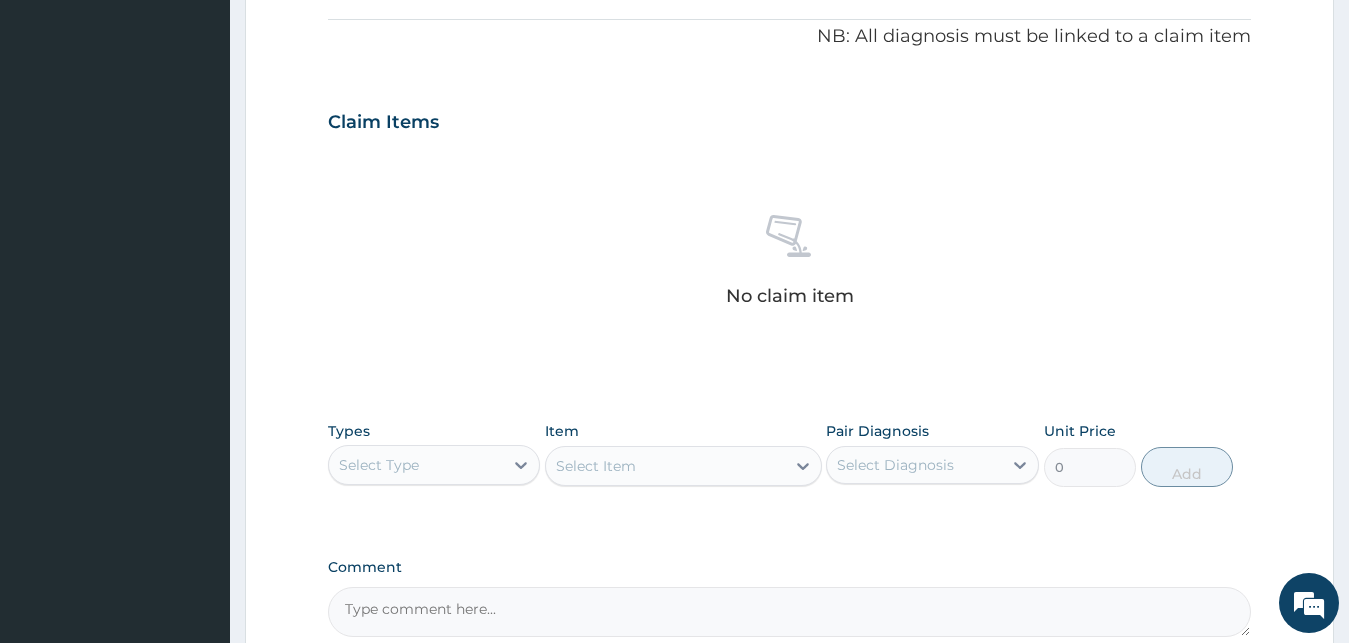 click on "Types Select Type" at bounding box center [434, 454] 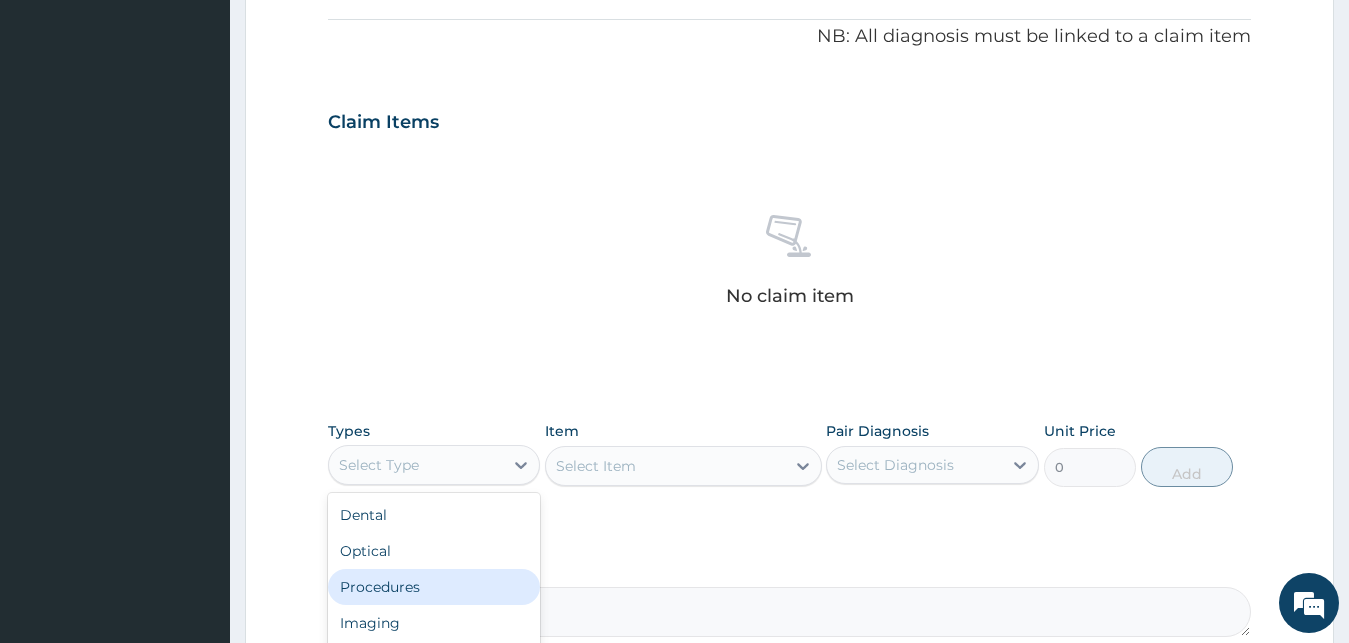 click on "Procedures" at bounding box center (434, 587) 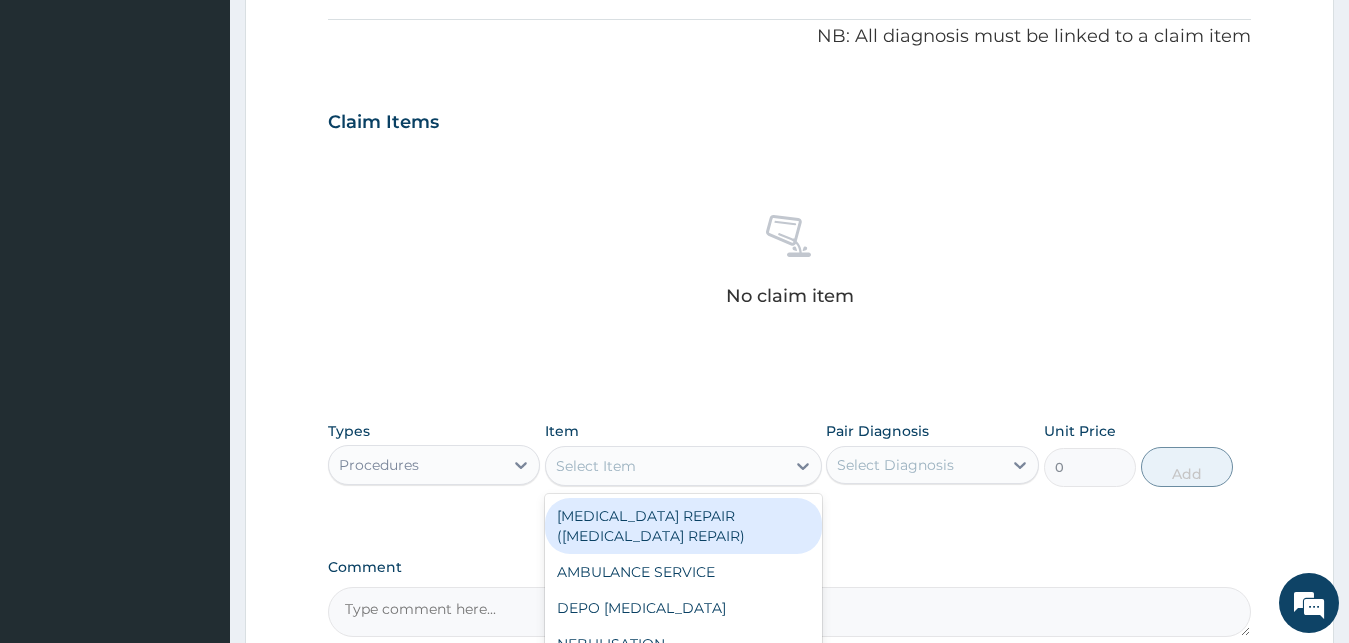 click on "Select Item" at bounding box center [665, 466] 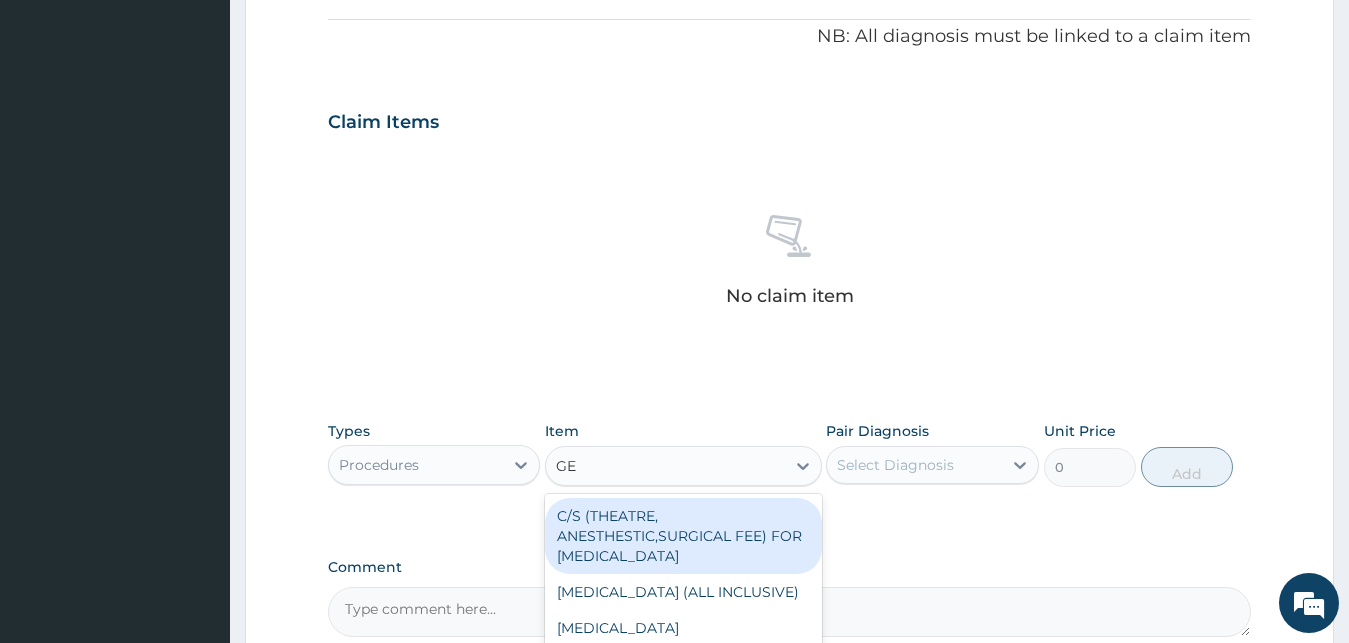 type on "GEN" 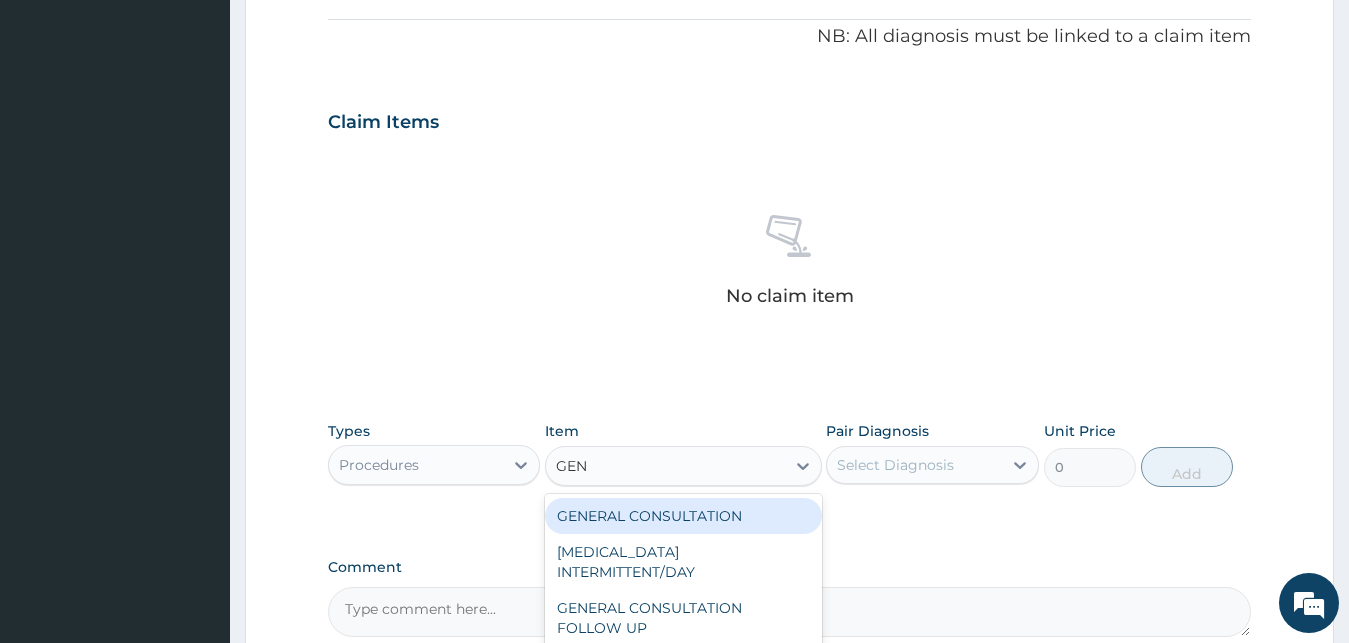 click on "GENERAL CONSULTATION" at bounding box center [683, 516] 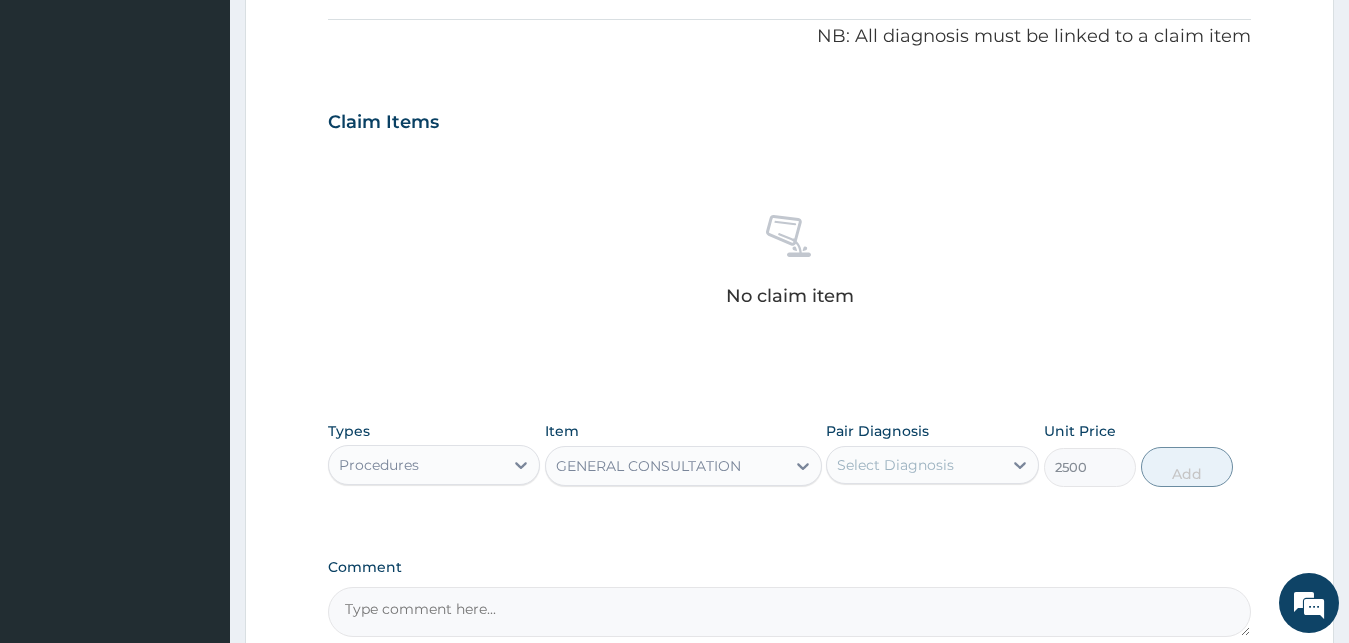click on "Select Diagnosis" at bounding box center [914, 465] 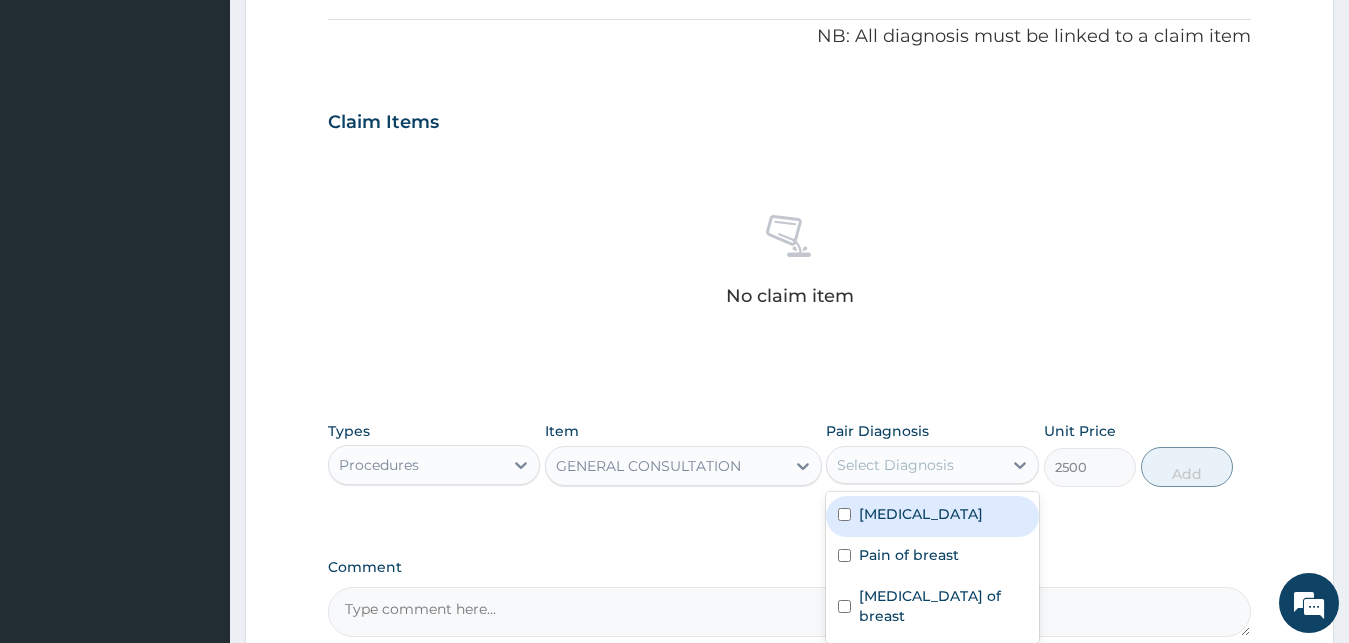 click on "Acute mastitis" at bounding box center [921, 514] 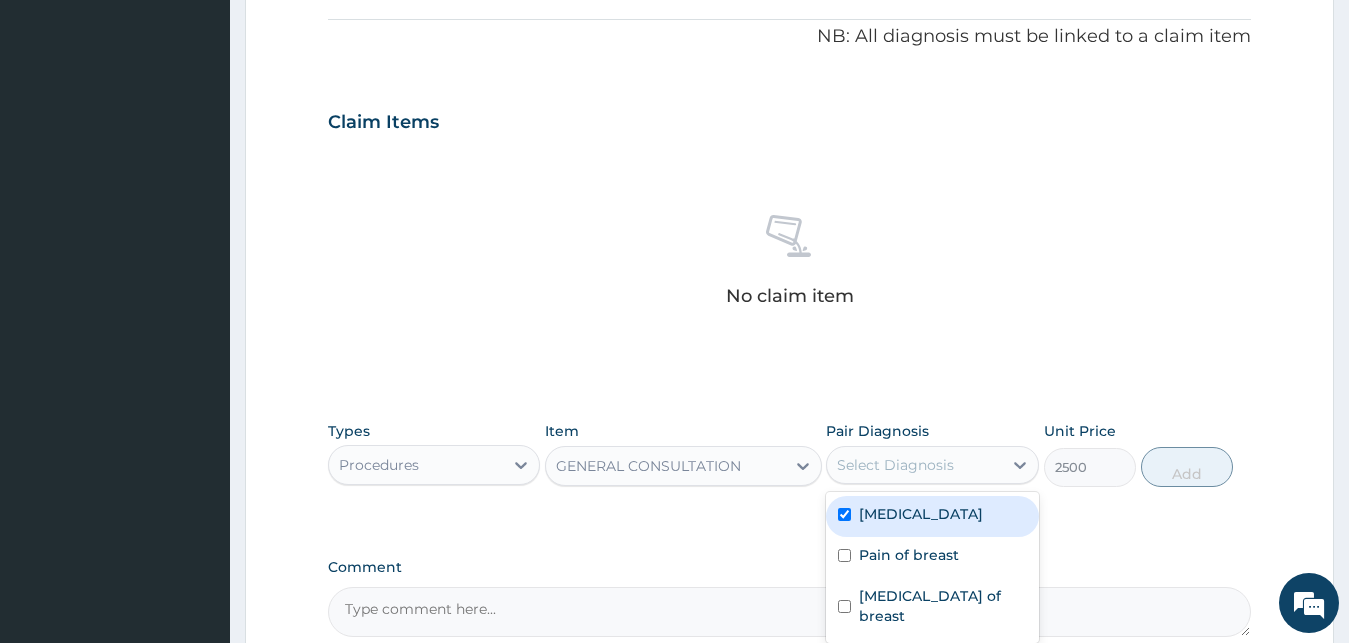 checkbox on "true" 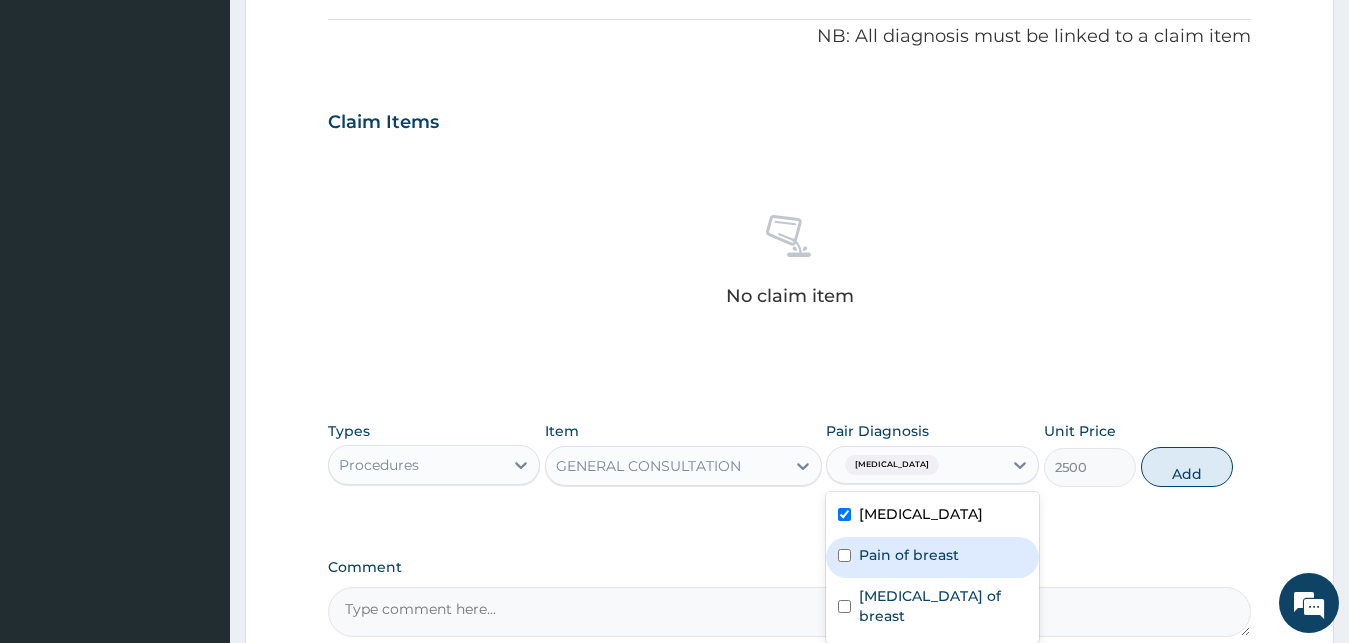 click on "Pain of breast" at bounding box center [909, 555] 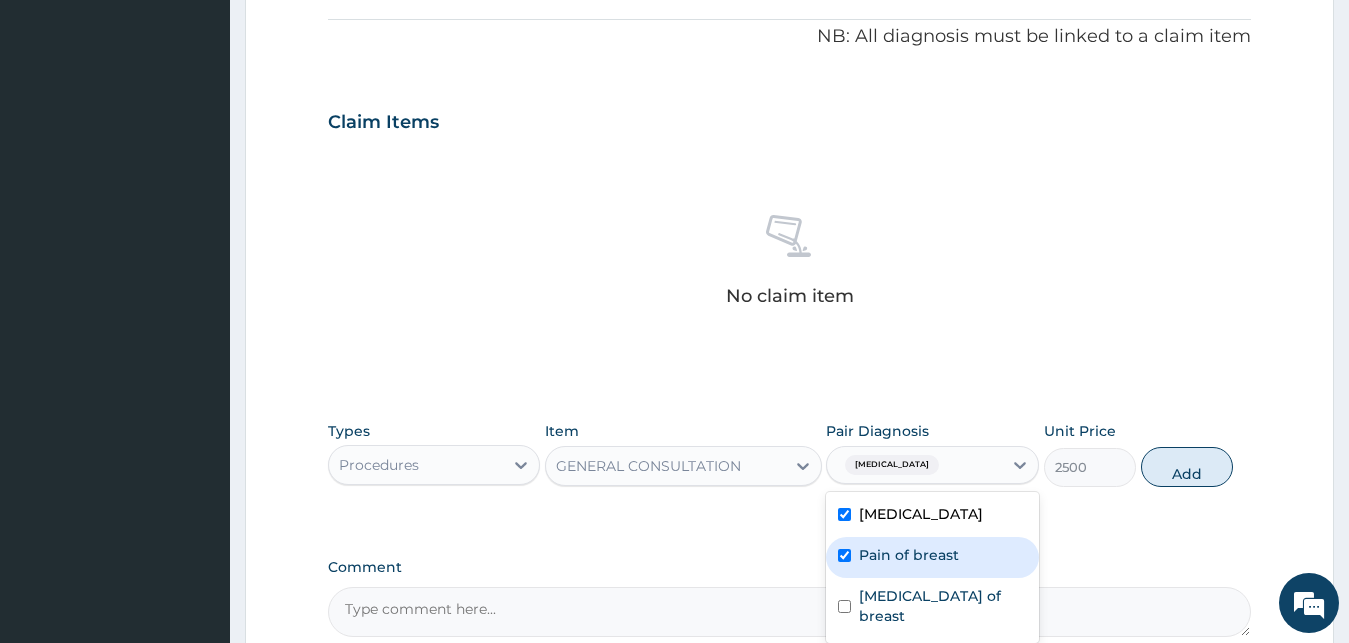 checkbox on "true" 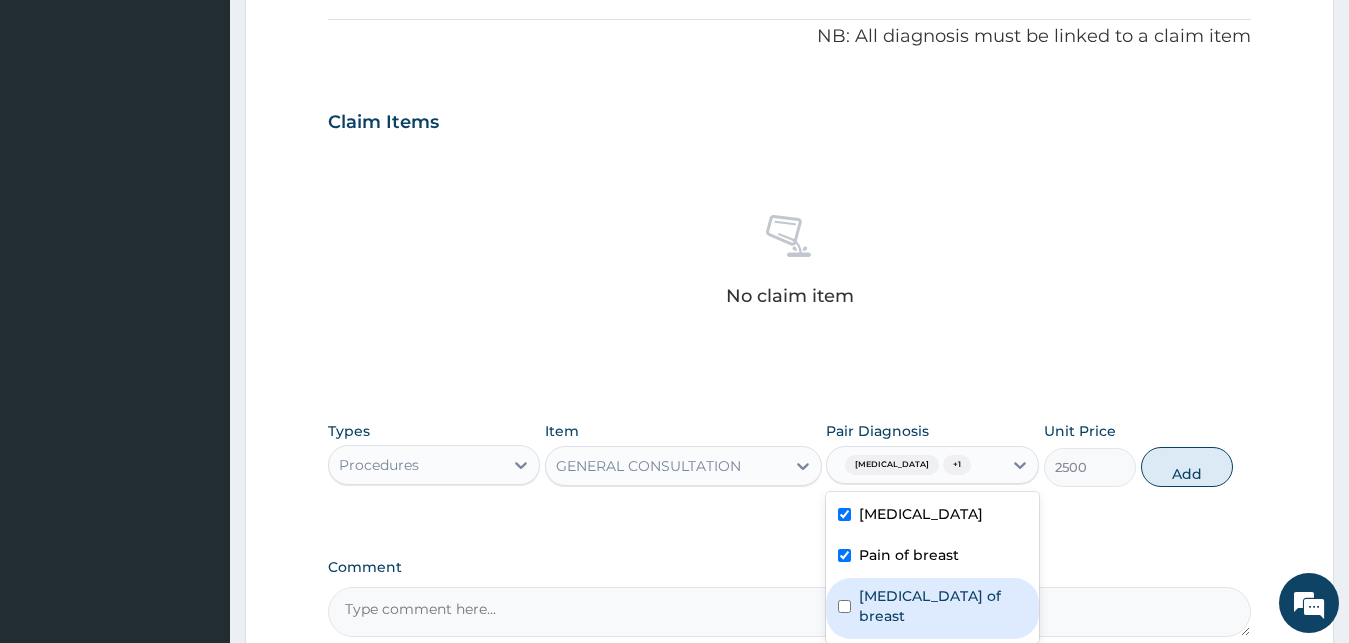 click on "Abscess of breast" at bounding box center [943, 606] 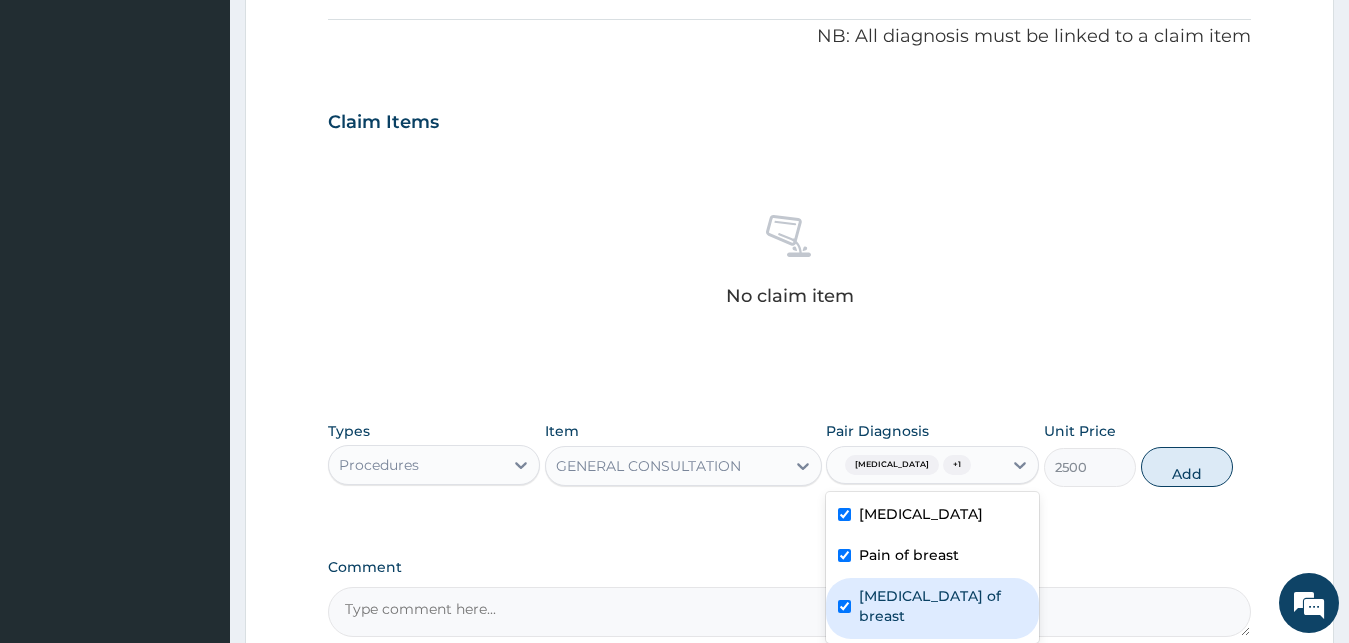 checkbox on "true" 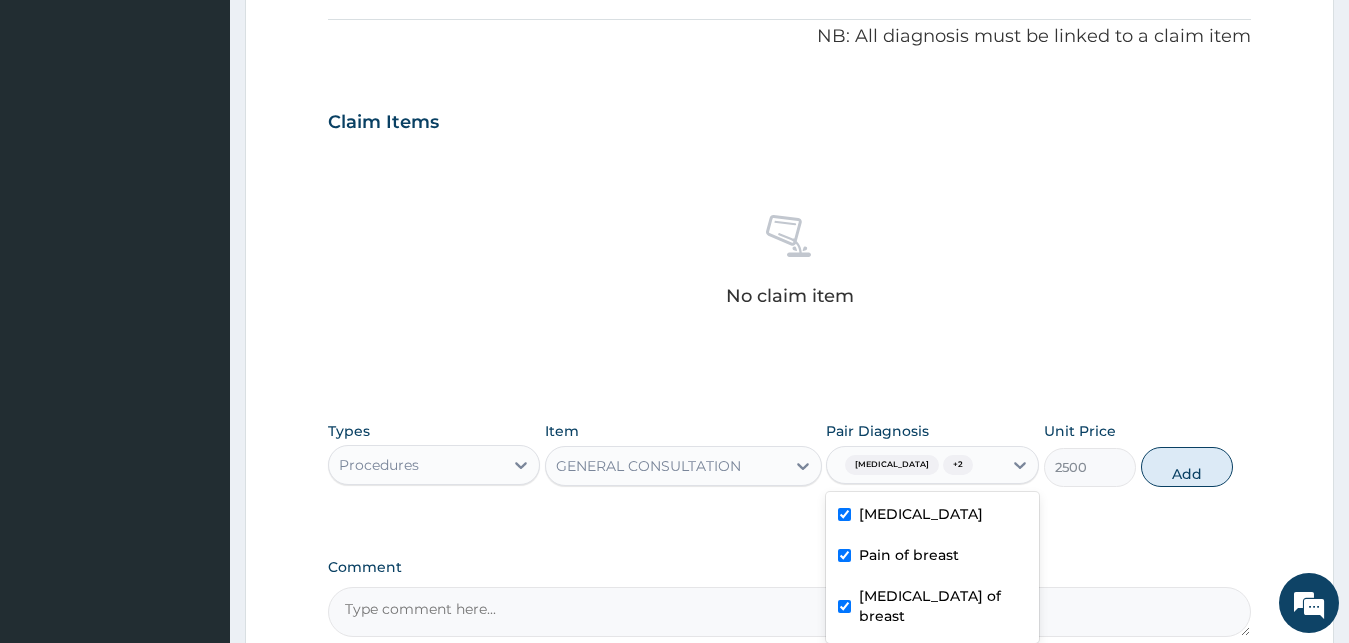 drag, startPoint x: 1220, startPoint y: 470, endPoint x: 1146, endPoint y: 495, distance: 78.1089 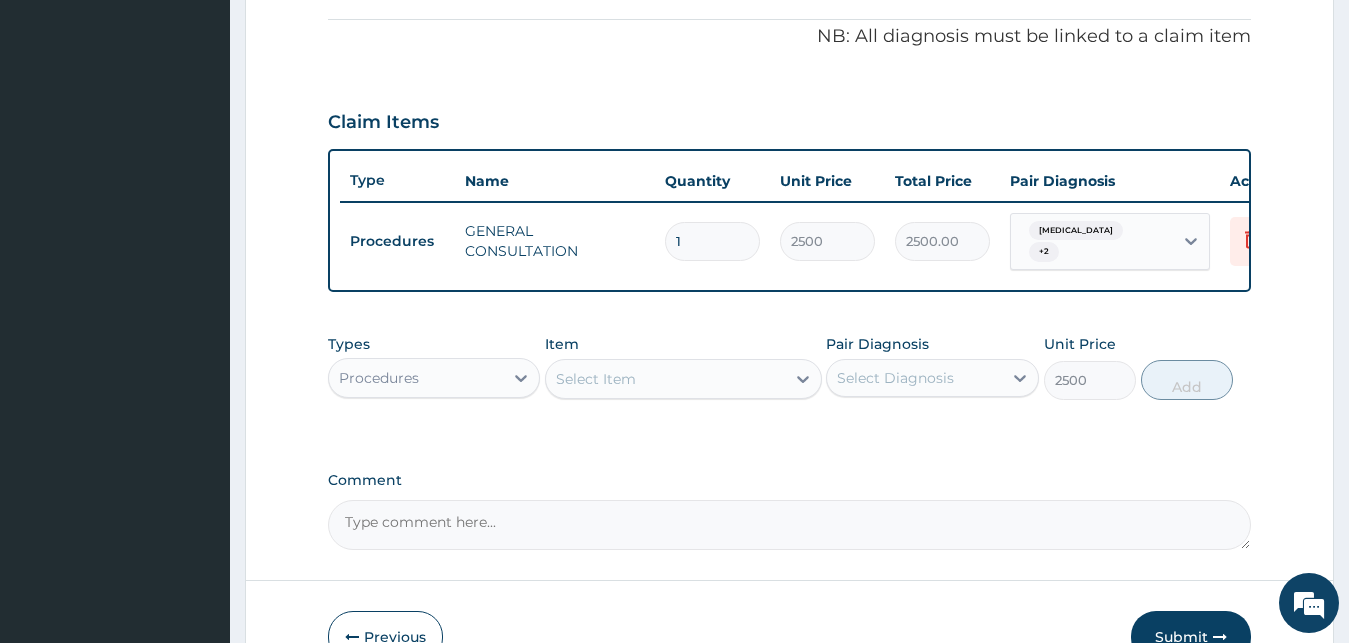 type on "0" 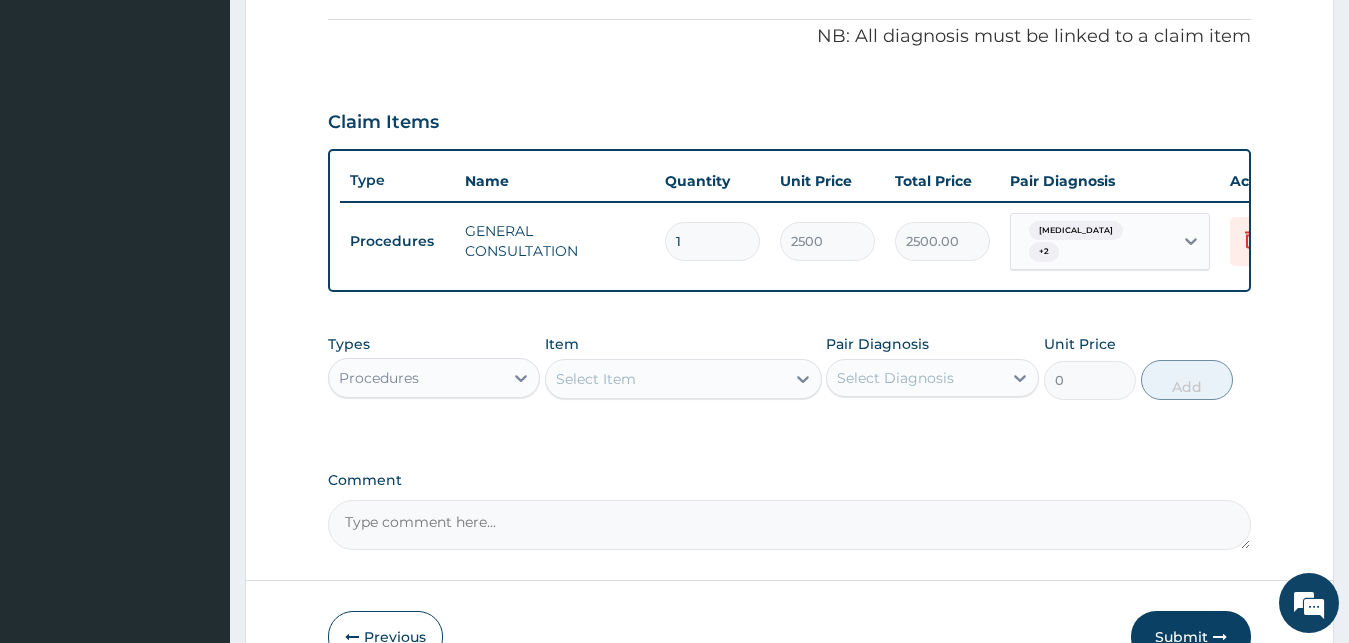 click on "Types Procedures Item Select Item Pair Diagnosis Select Diagnosis Unit Price 0 Add" at bounding box center [790, 367] 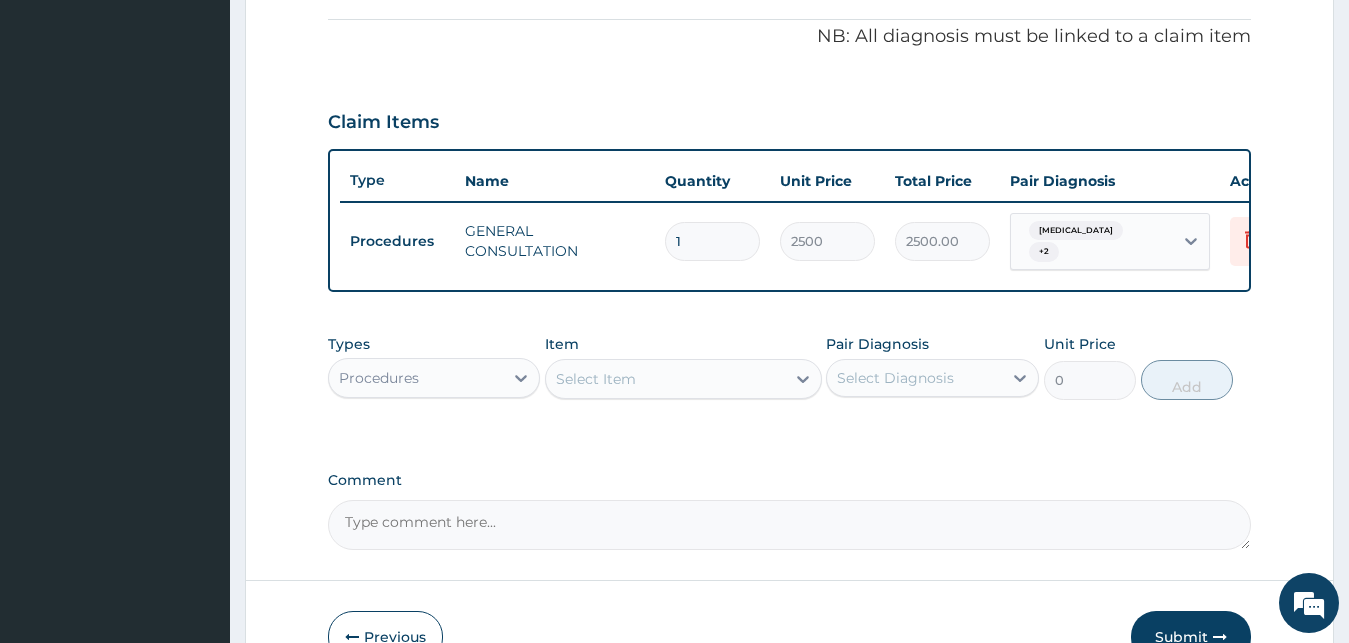 drag, startPoint x: 460, startPoint y: 384, endPoint x: 450, endPoint y: 412, distance: 29.732138 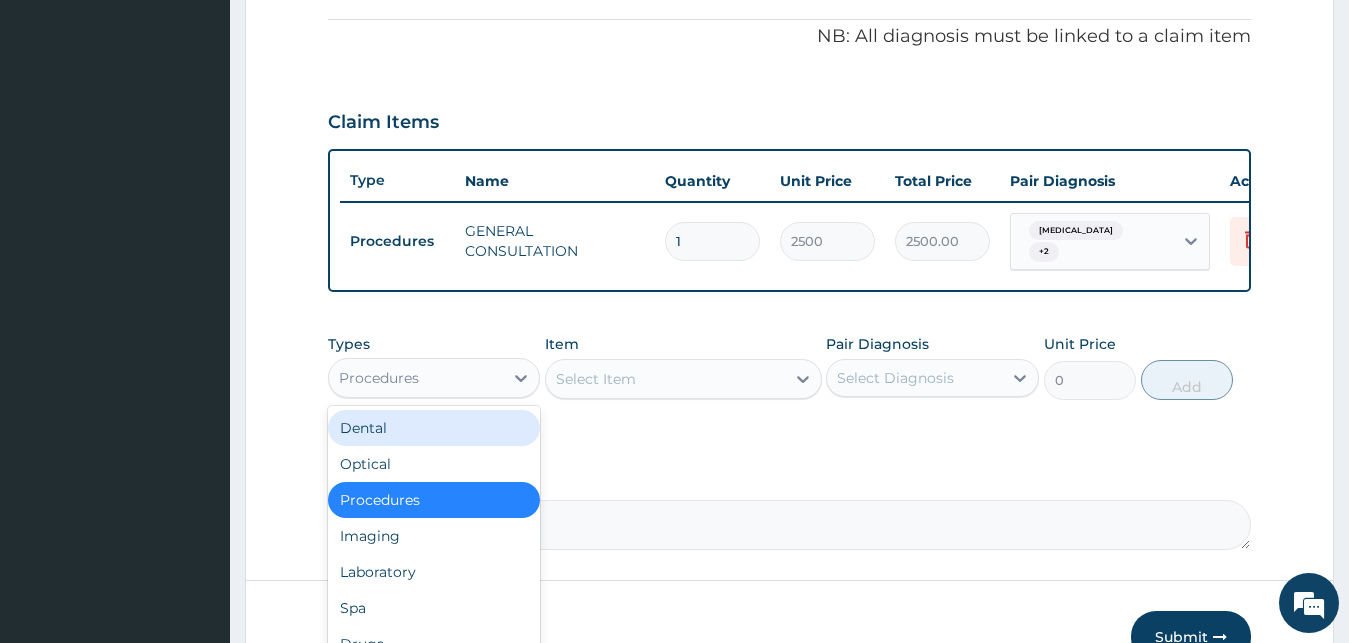 scroll, scrollTop: 68, scrollLeft: 0, axis: vertical 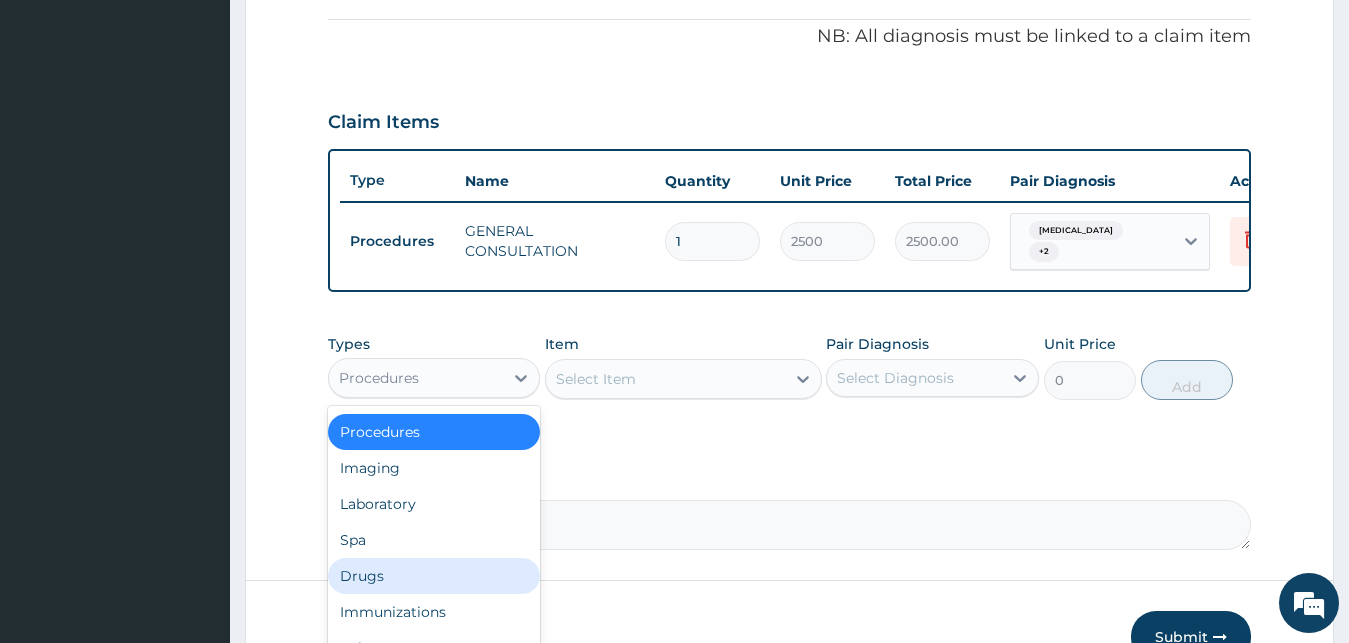 click on "Drugs" at bounding box center [434, 576] 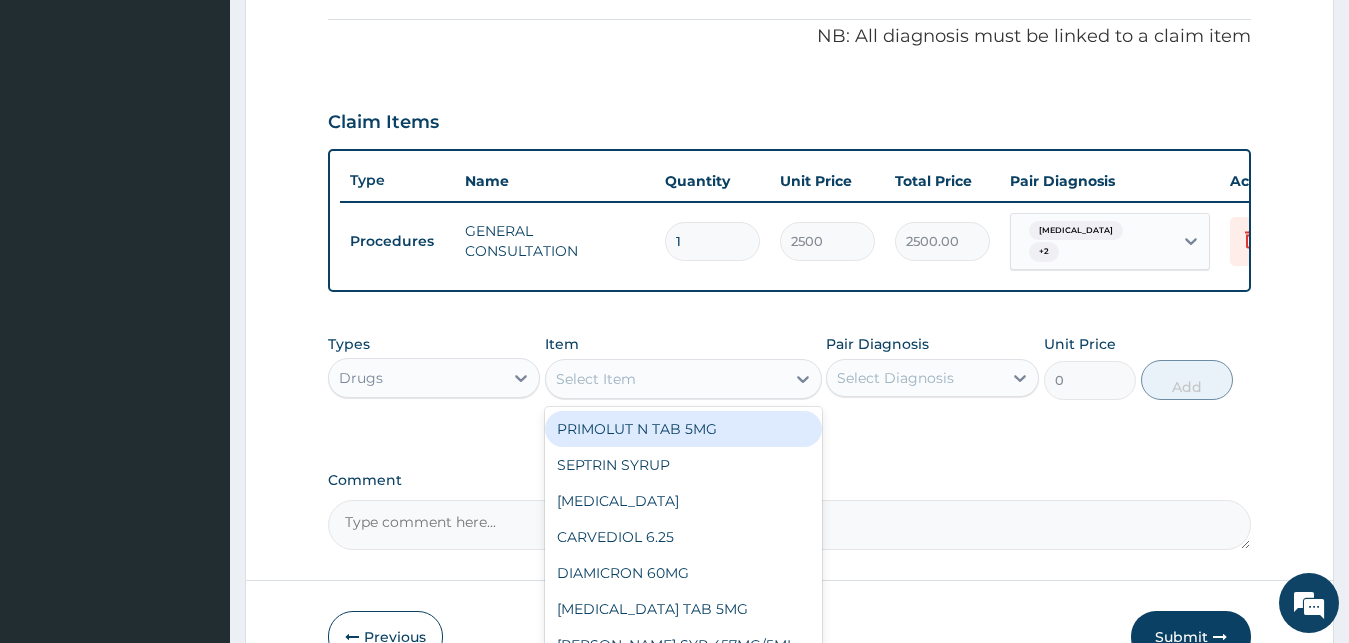 click on "Select Item" at bounding box center [683, 379] 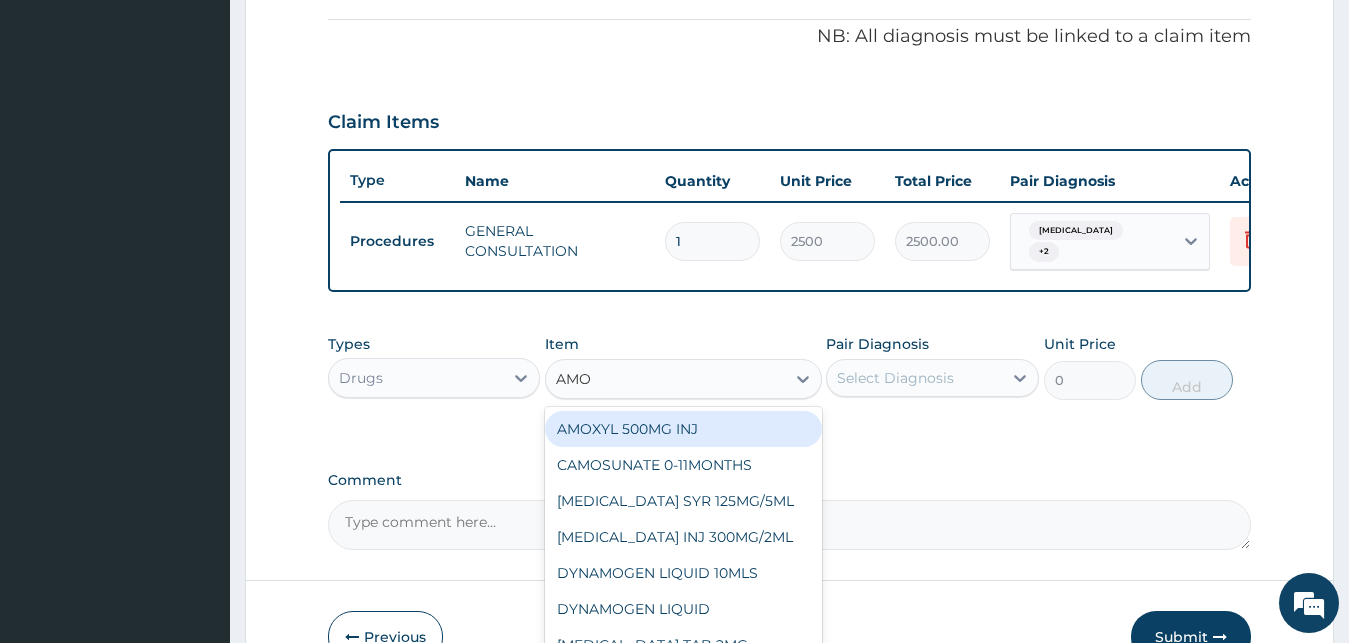 type on "AMOK" 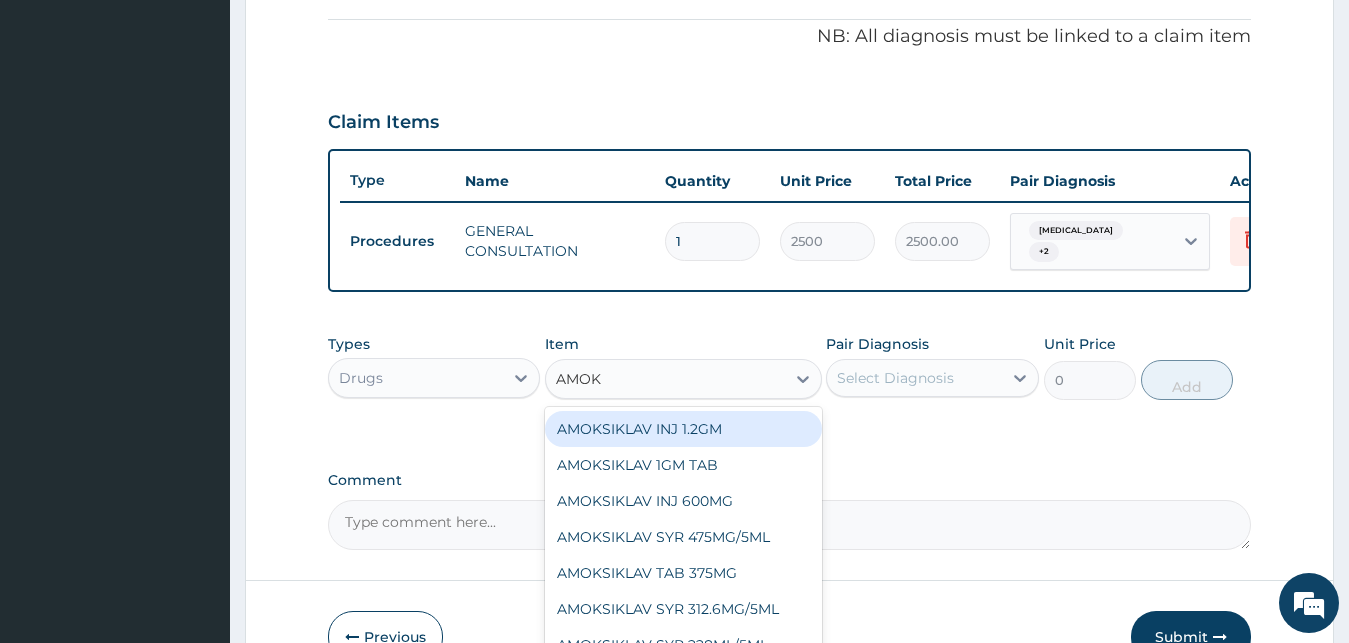 scroll, scrollTop: 721, scrollLeft: 0, axis: vertical 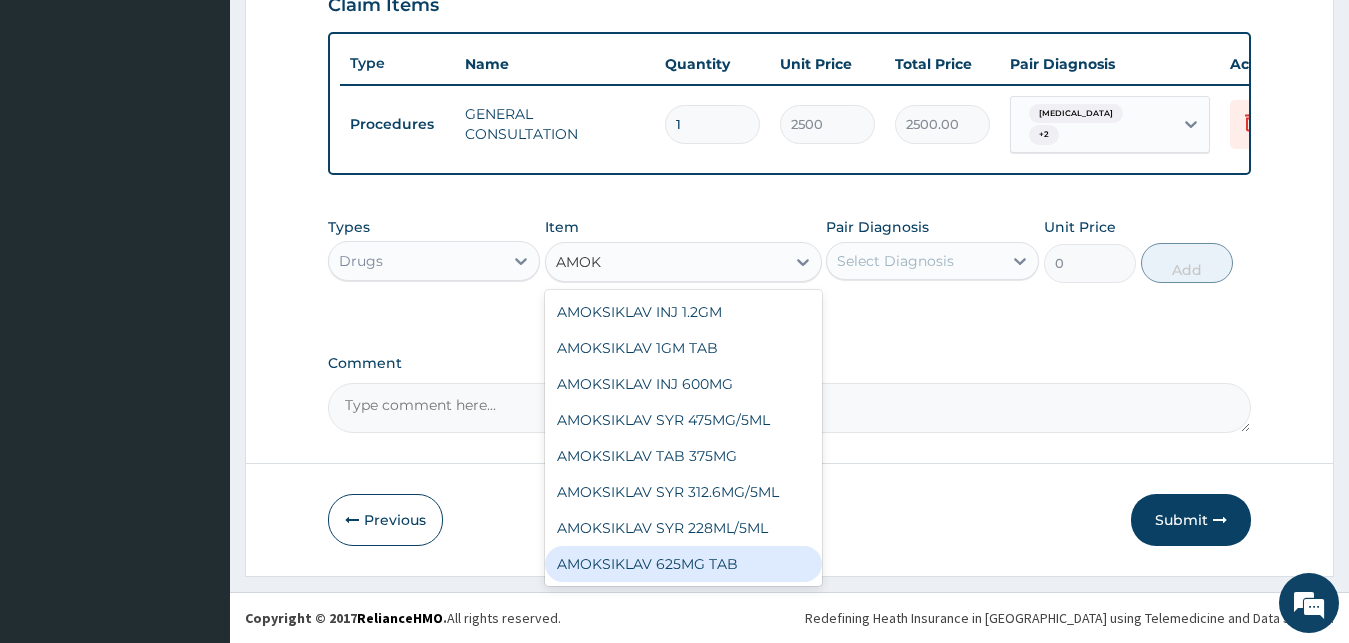 click on "AMOKSIKLAV 625MG TAB" at bounding box center (683, 564) 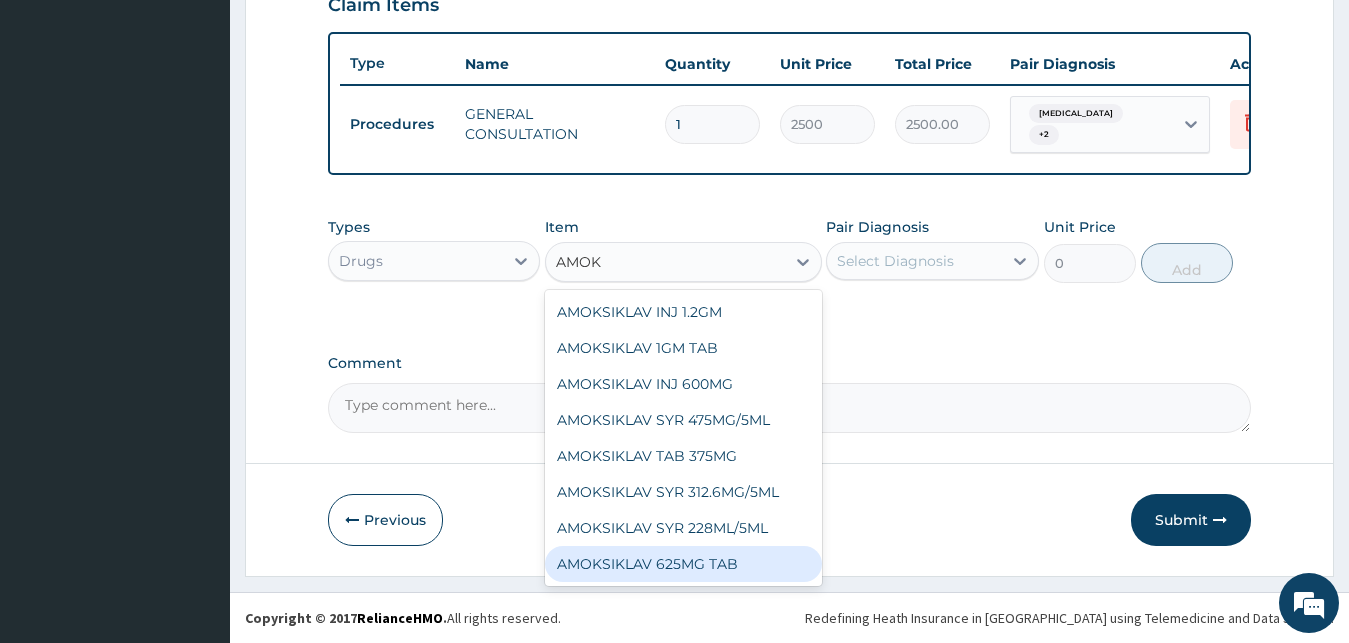 type 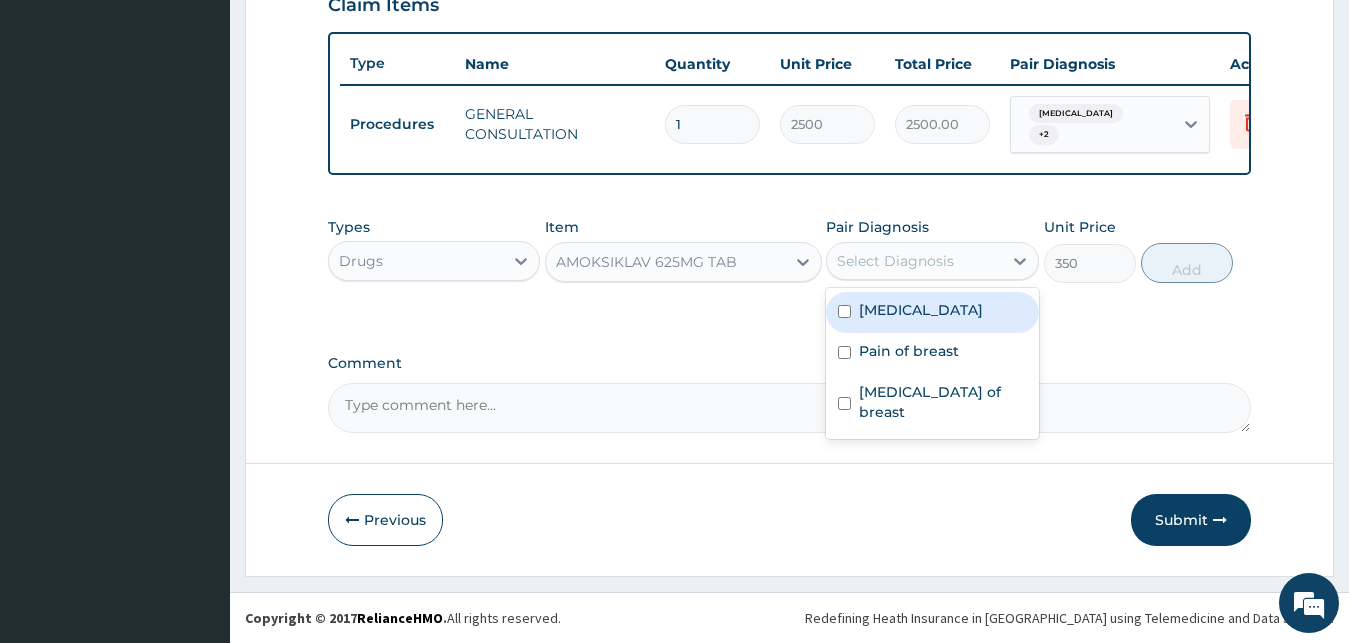 drag, startPoint x: 991, startPoint y: 252, endPoint x: 884, endPoint y: 341, distance: 139.17615 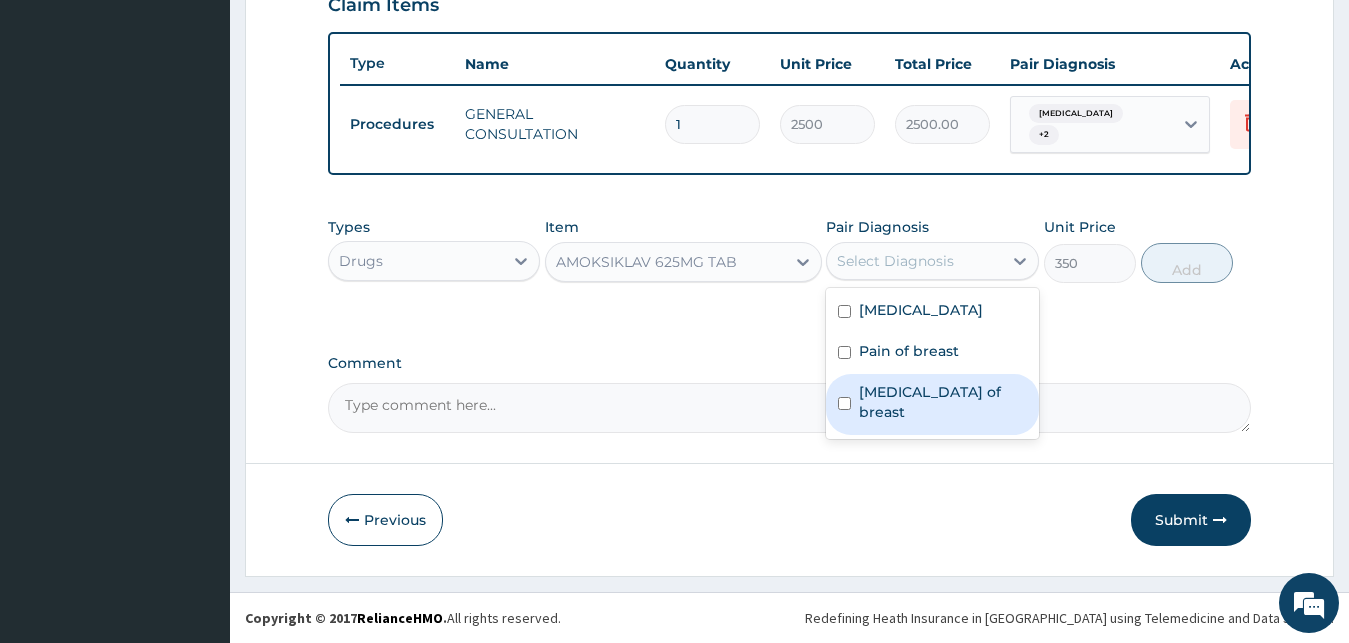 click on "Abscess of breast" at bounding box center [932, 404] 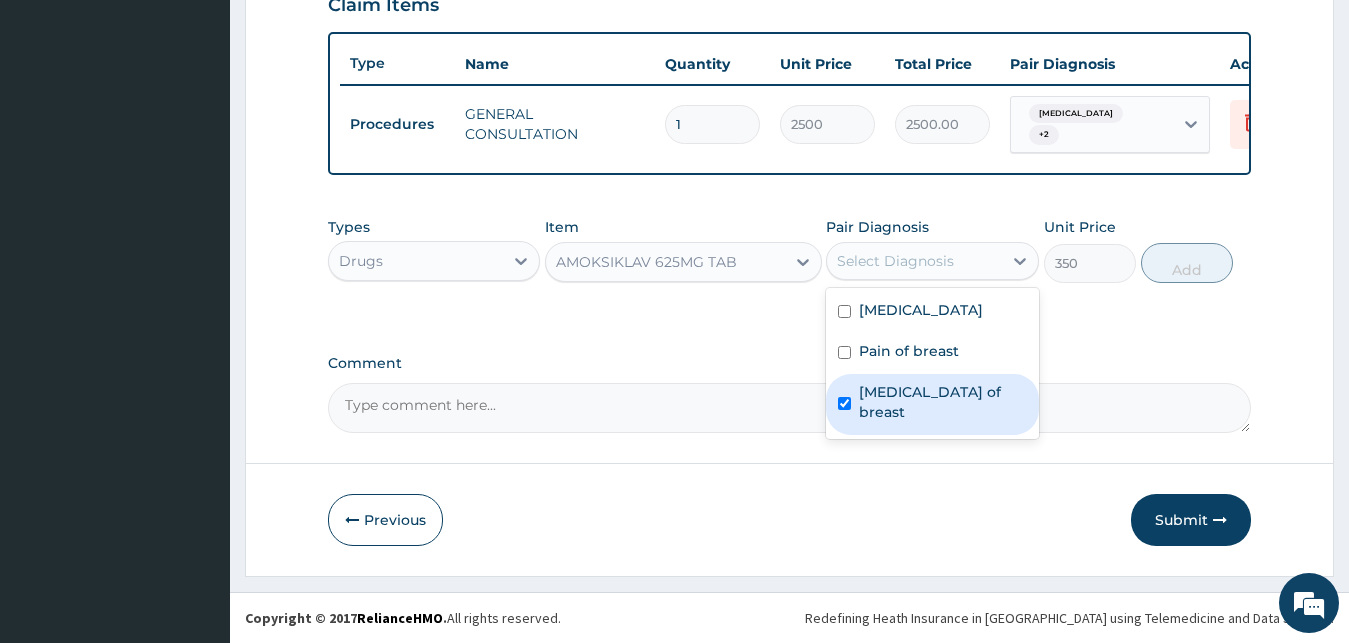 checkbox on "true" 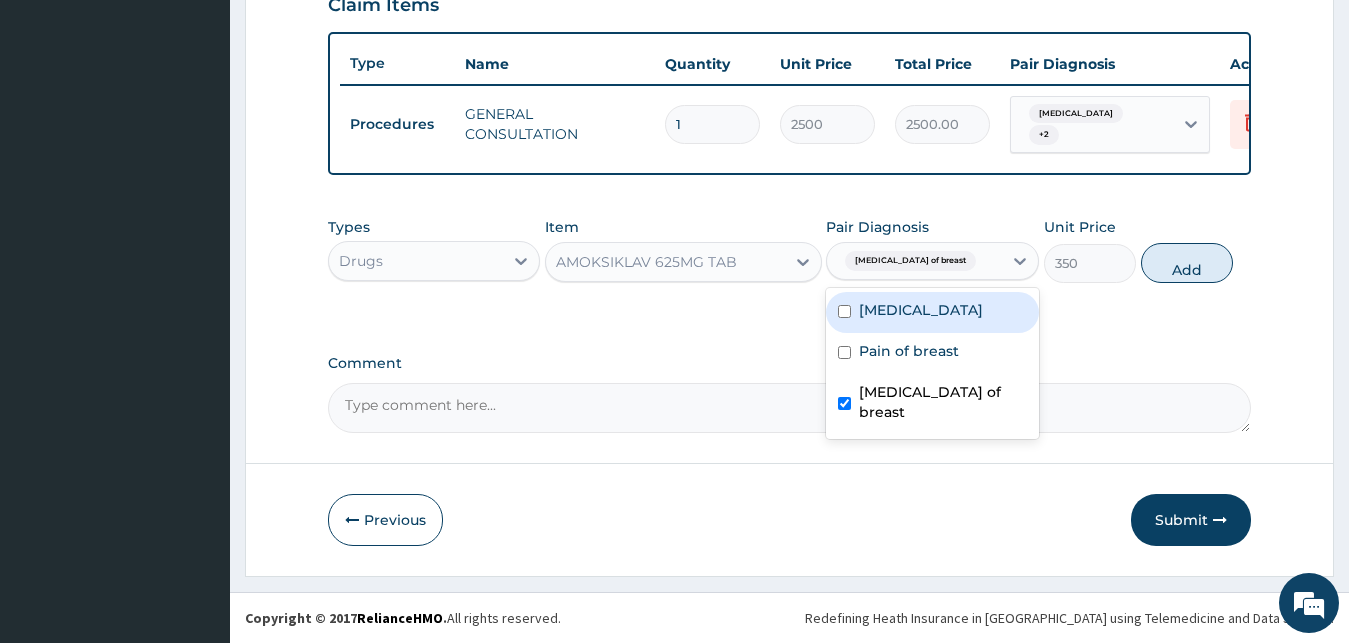click on "Acute mastitis" at bounding box center (932, 312) 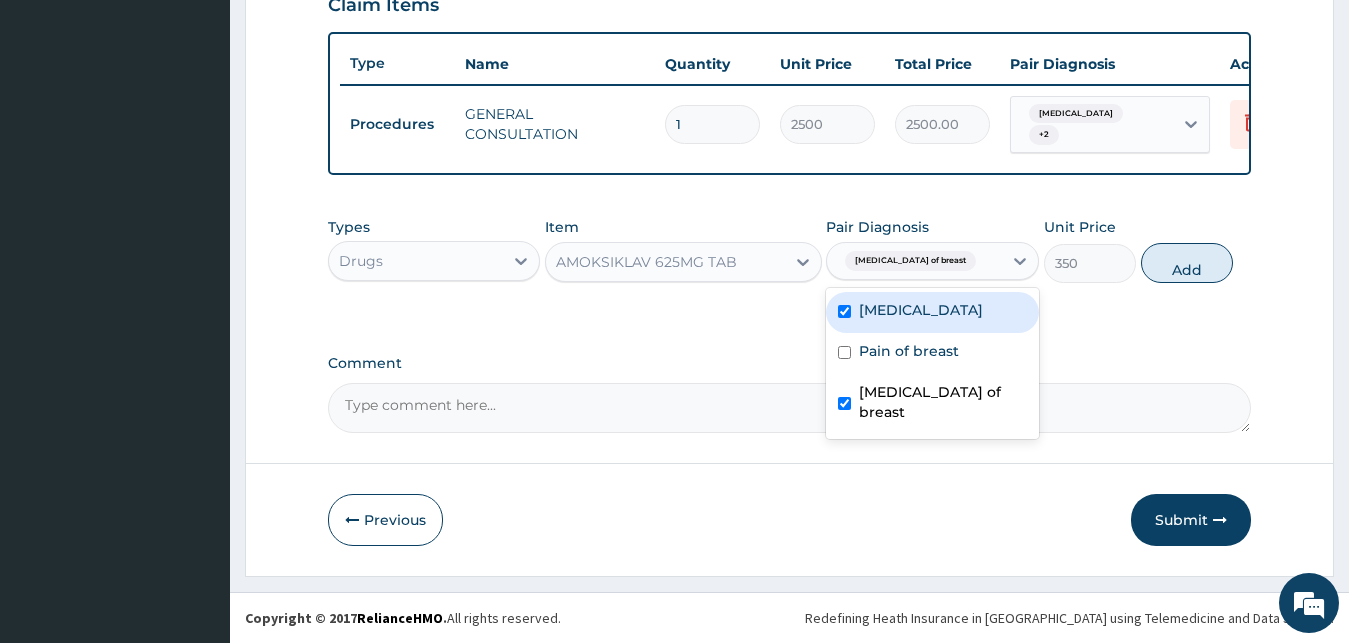 checkbox on "true" 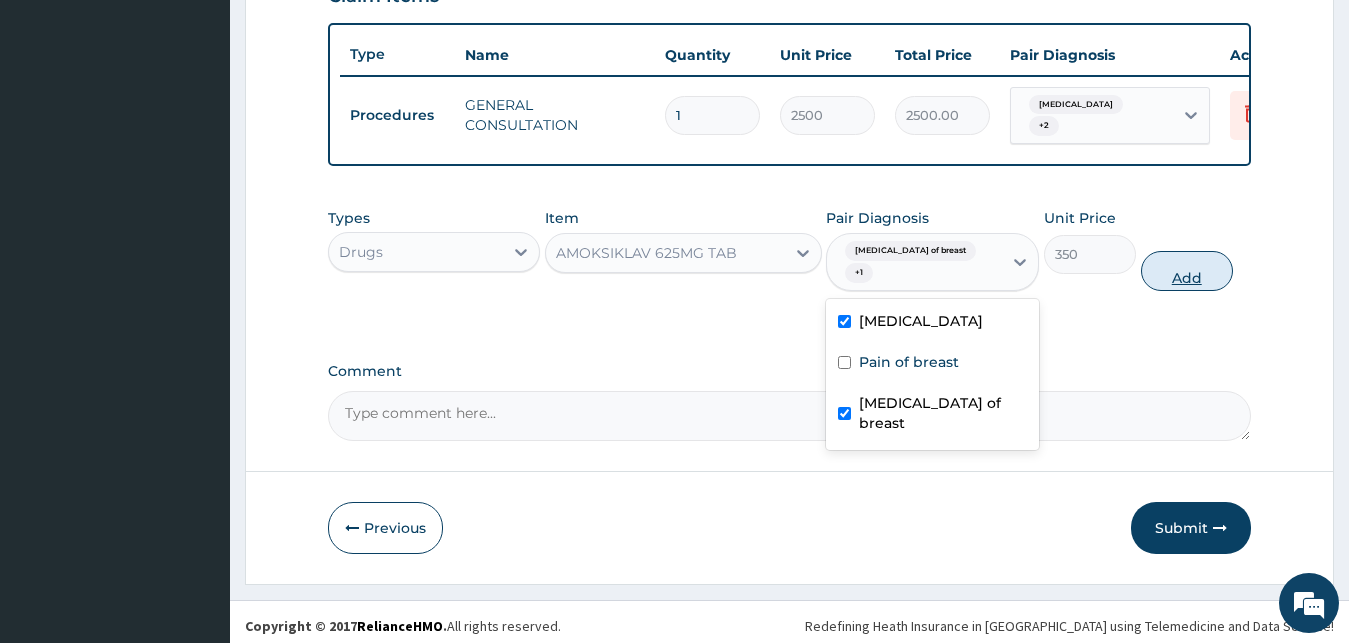 click on "Add" at bounding box center [1187, 271] 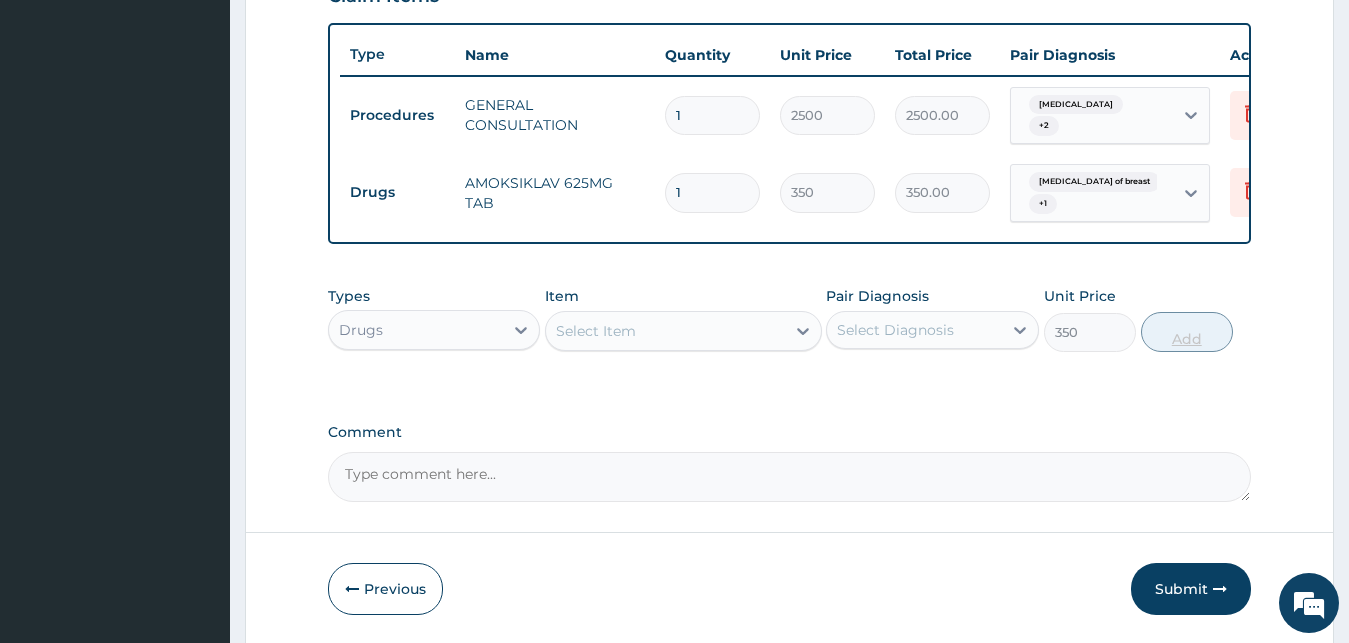 type on "0" 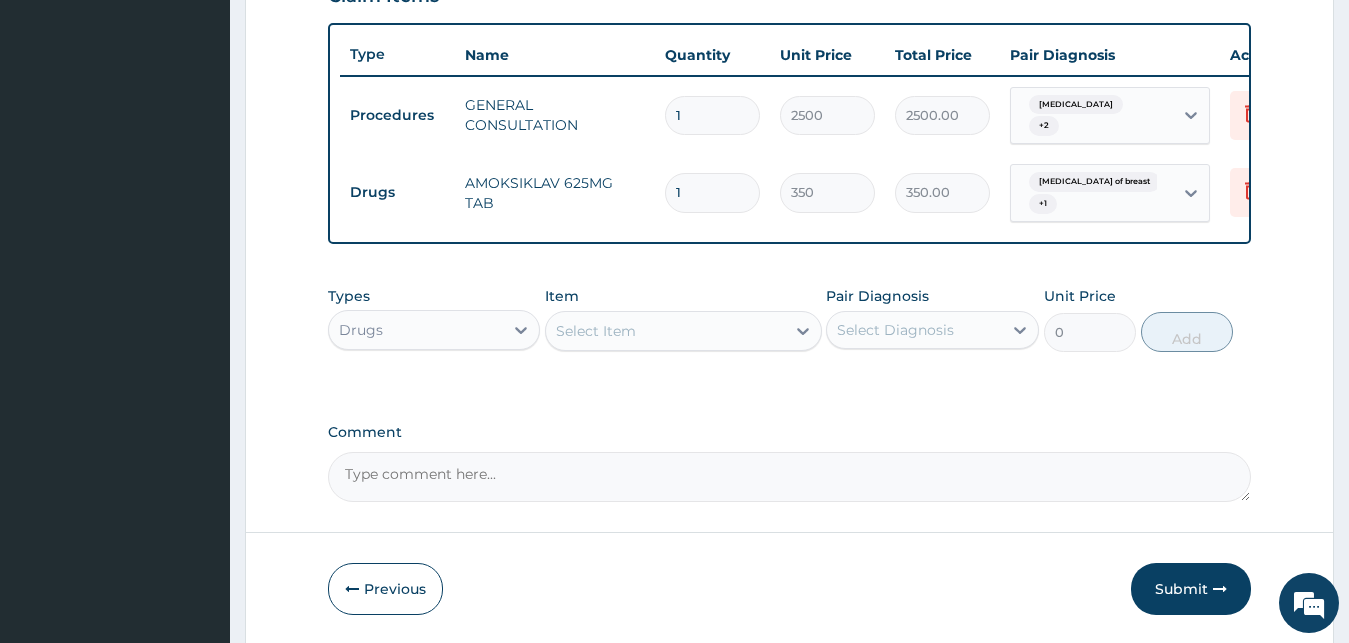 type on "10" 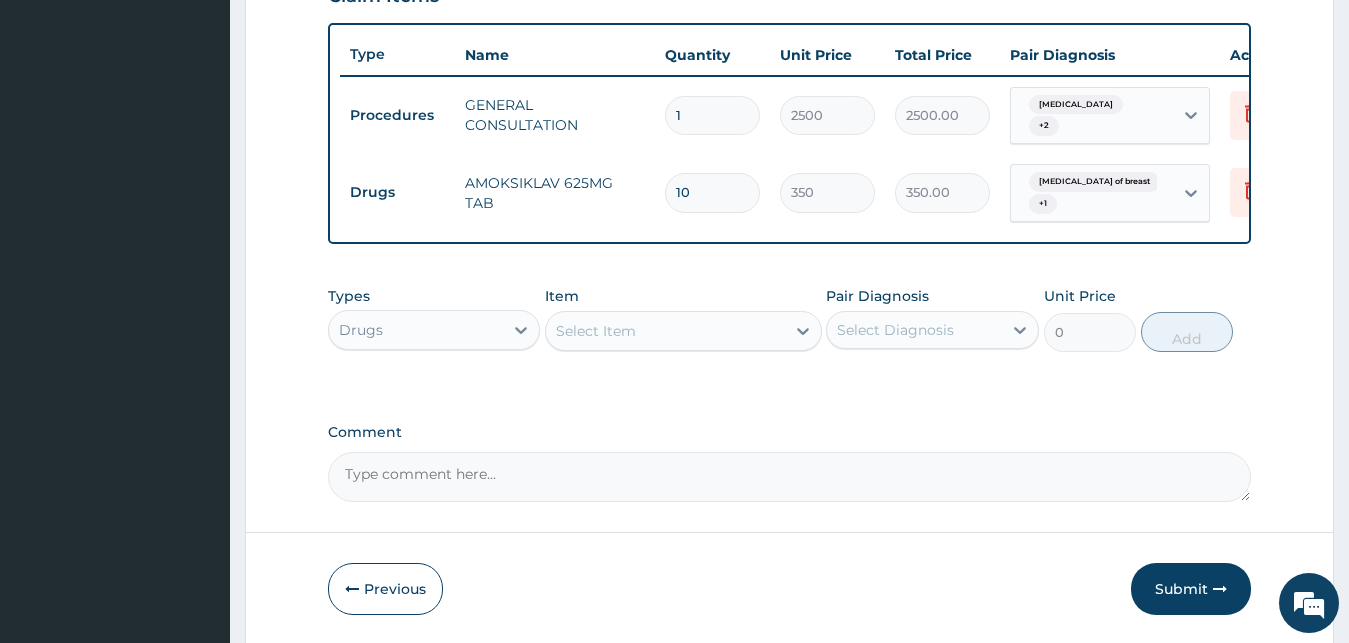 type on "3500.00" 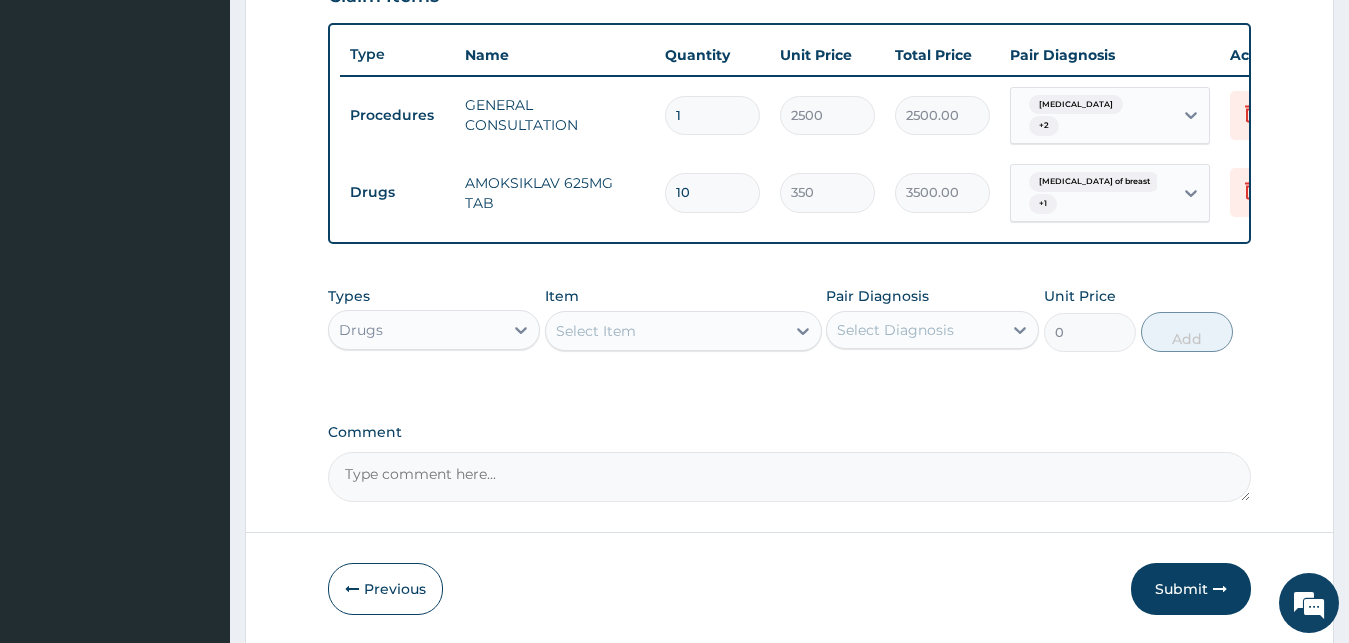 type on "10" 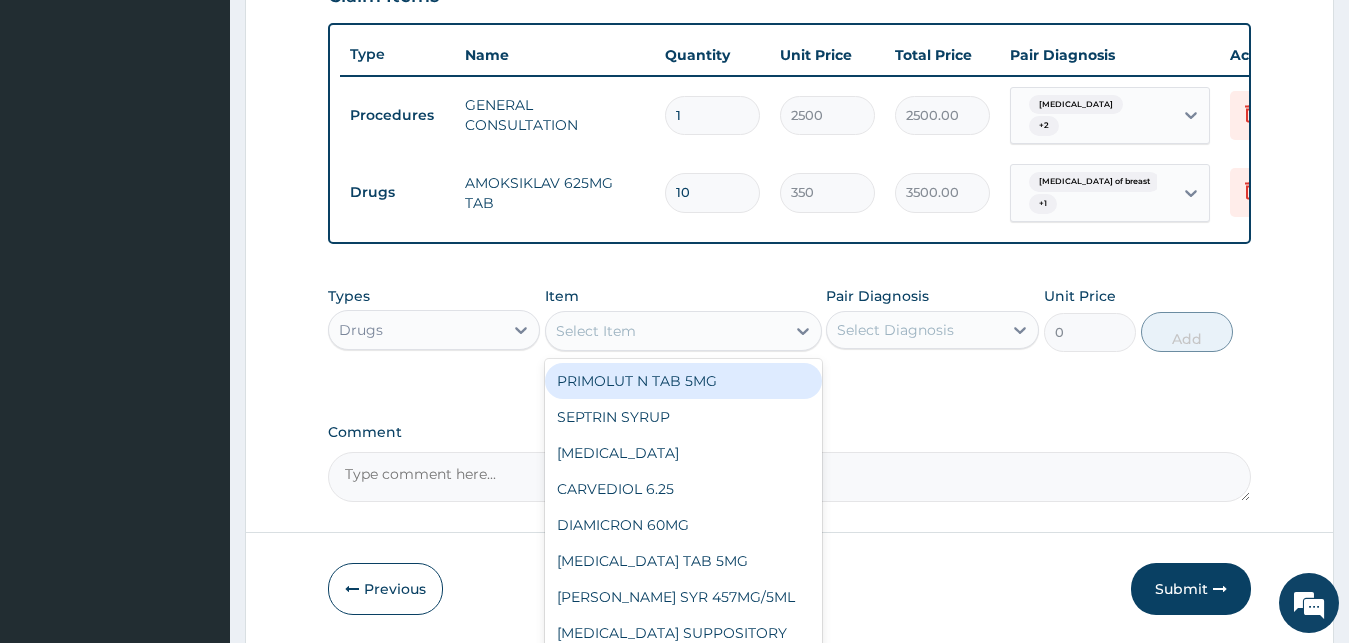 click on "Select Item" at bounding box center [683, 331] 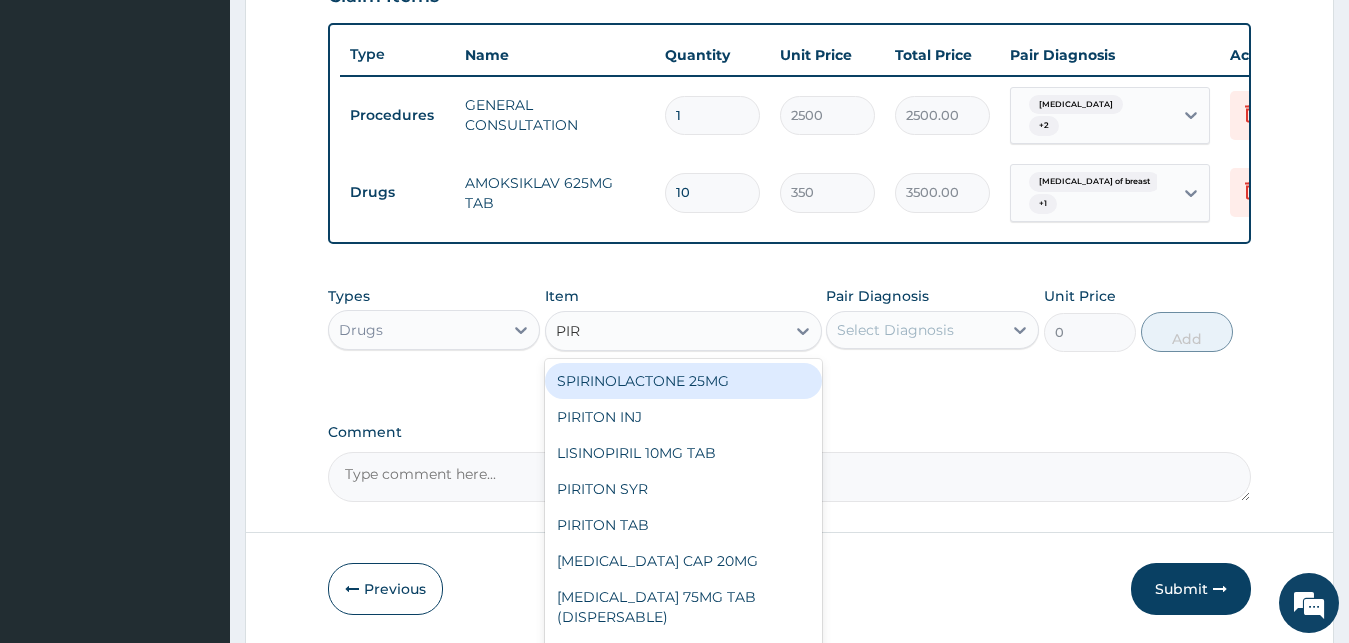 type on "PIRO" 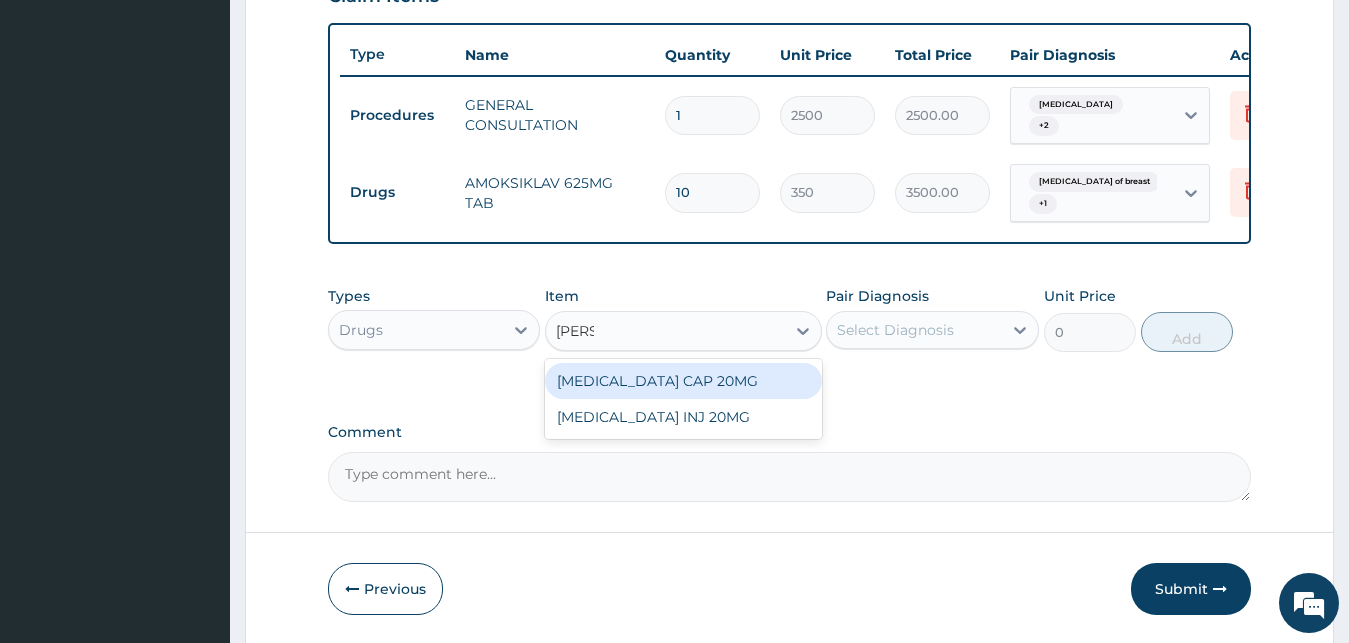 click on "[MEDICAL_DATA] CAP 20MG" at bounding box center [683, 381] 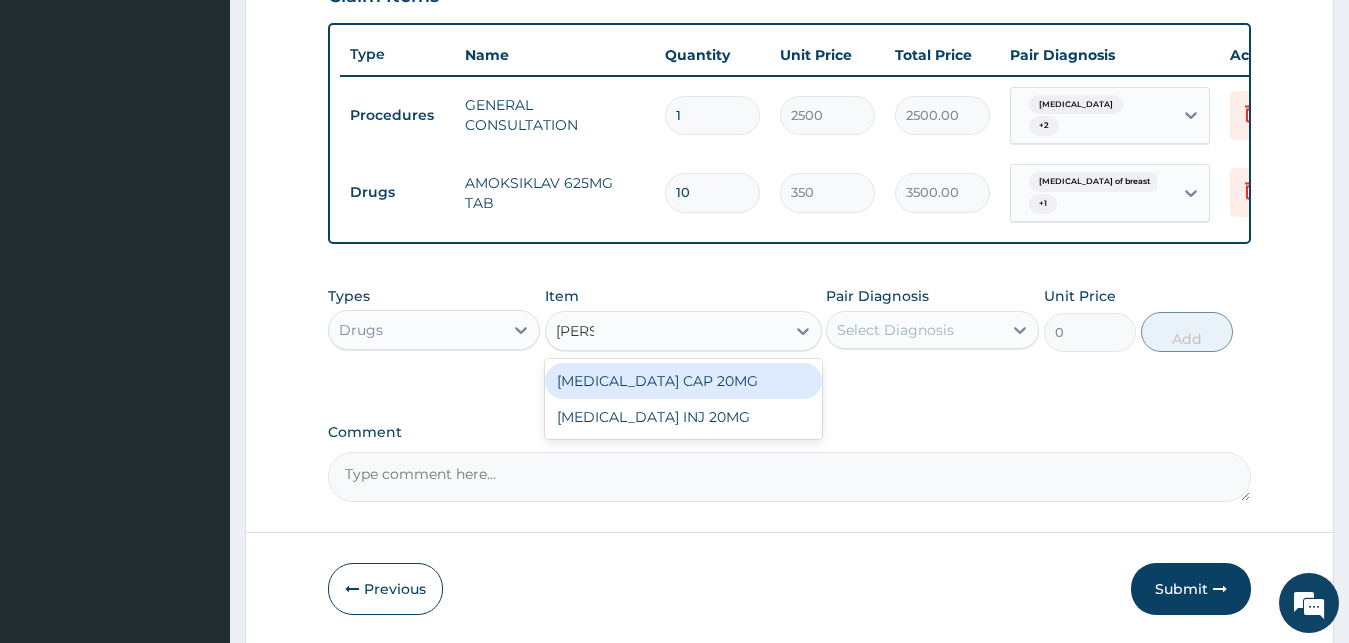 type 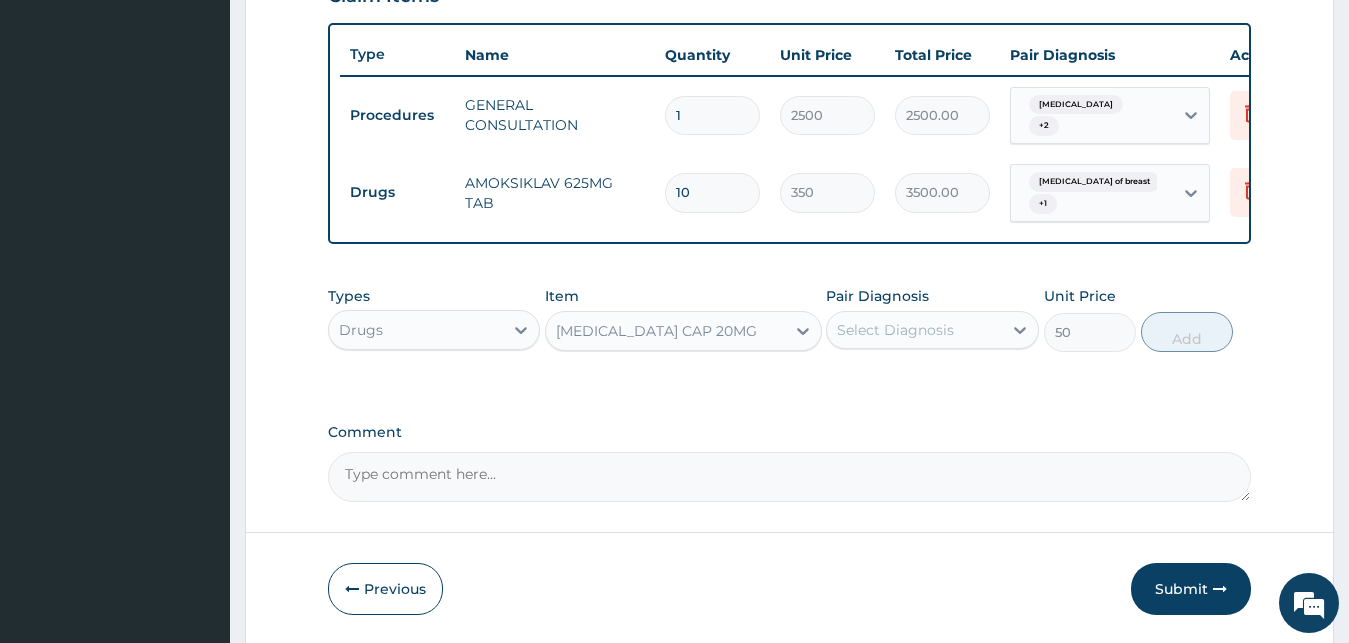 click on "Select Diagnosis" at bounding box center [895, 330] 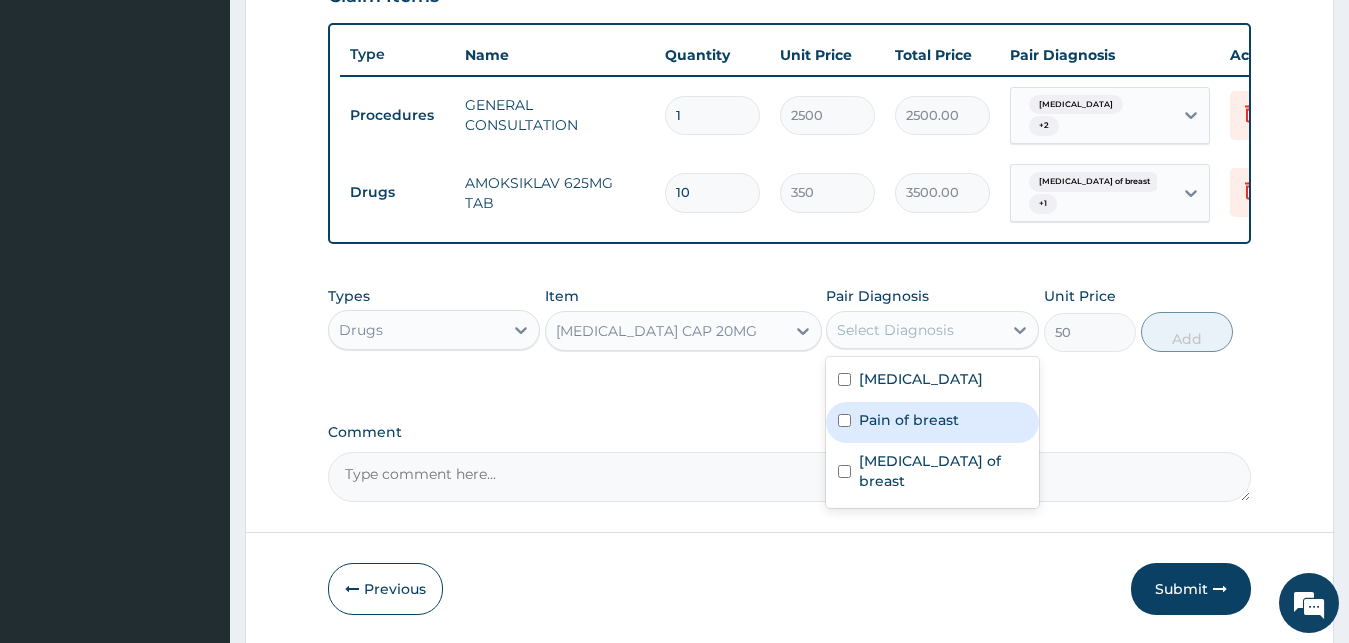 click on "Pain of breast" at bounding box center (932, 422) 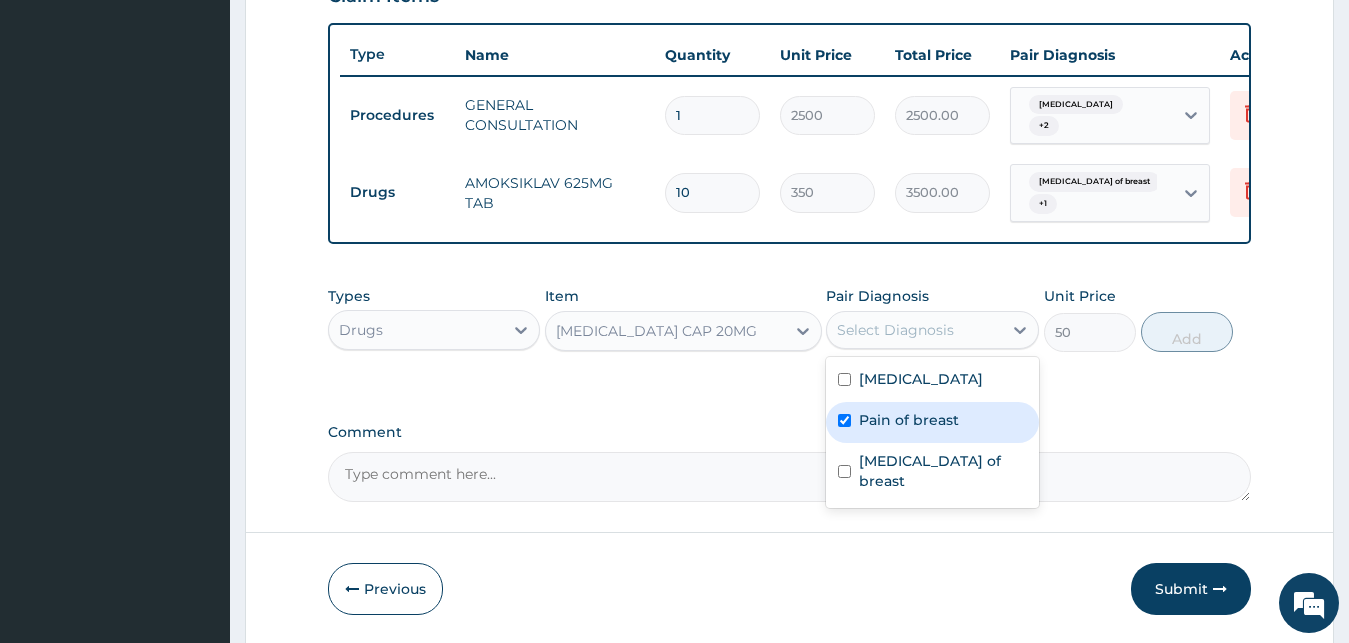 checkbox on "true" 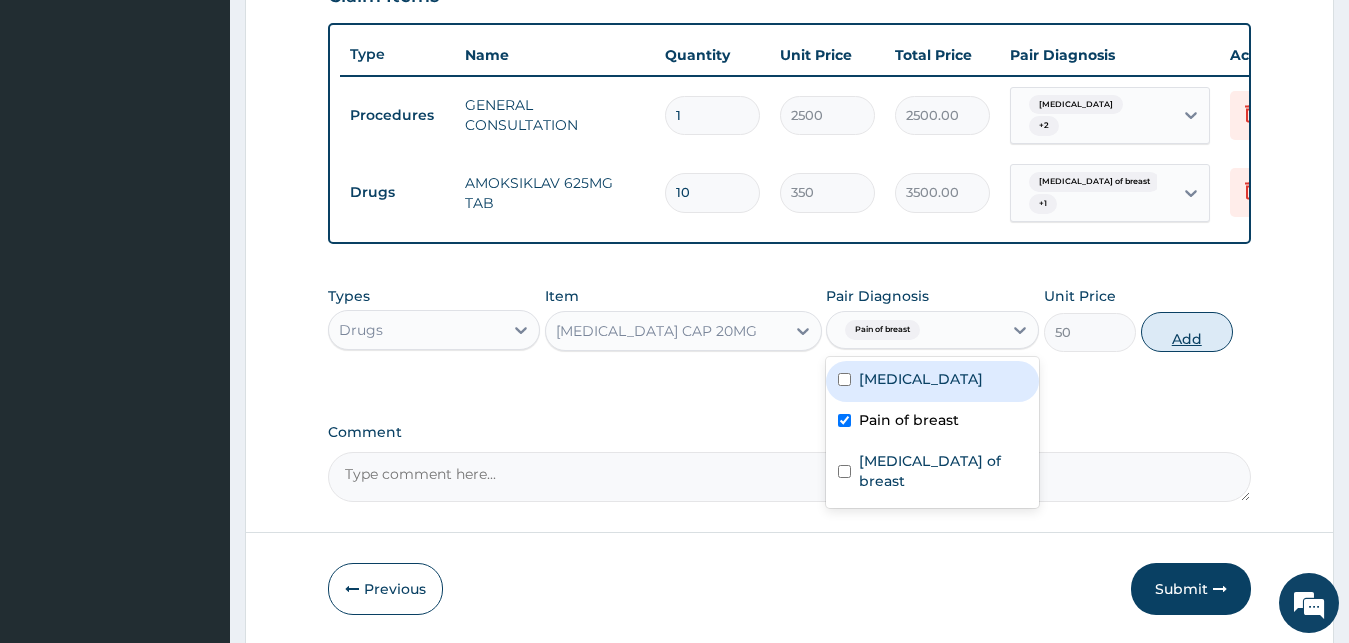 click on "Add" at bounding box center [1187, 332] 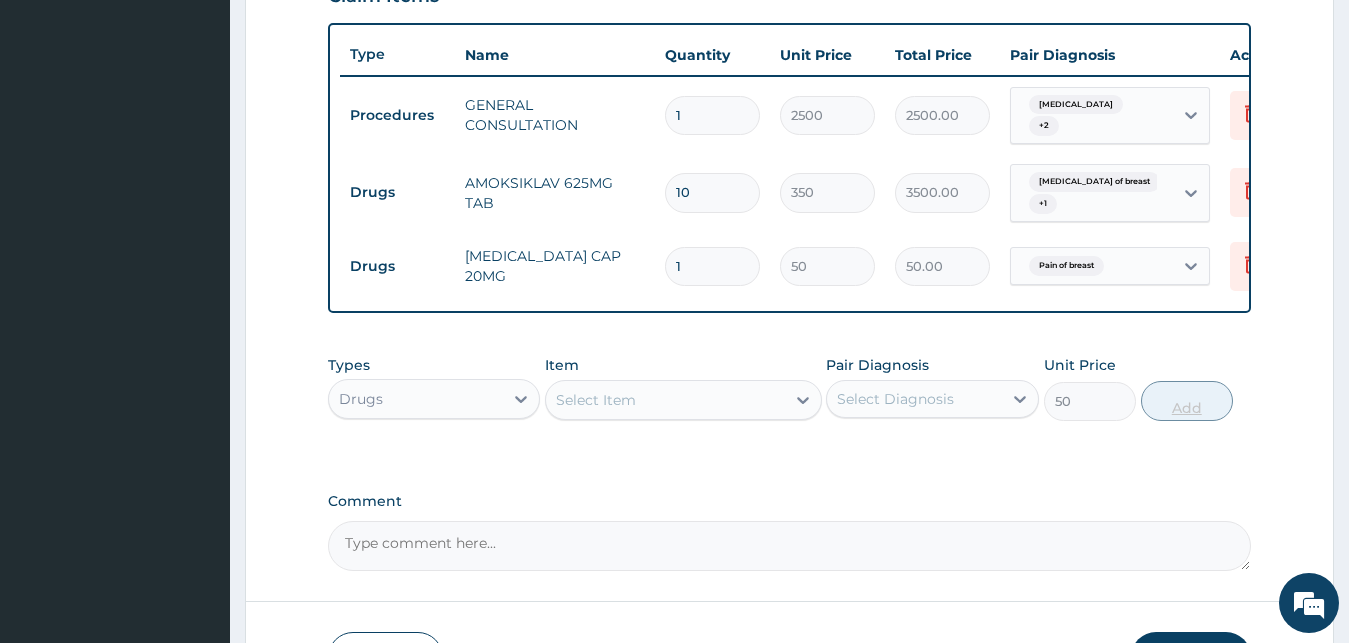 type on "0" 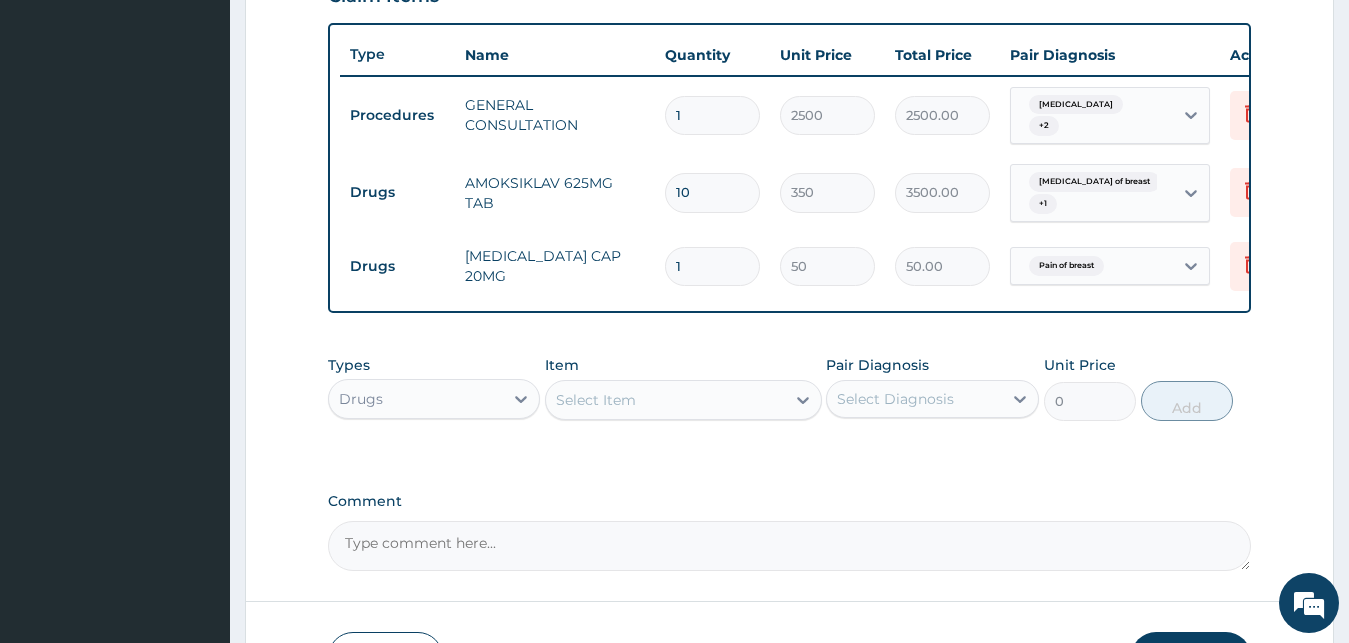 type on "10" 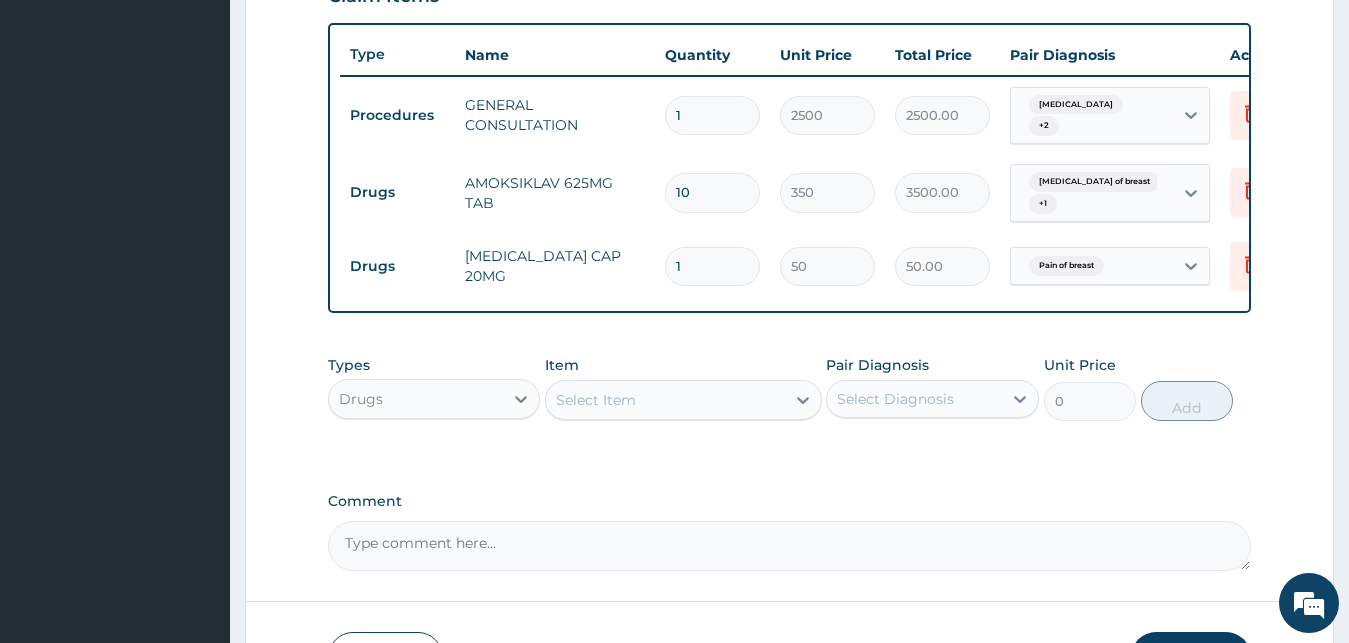 type on "500.00" 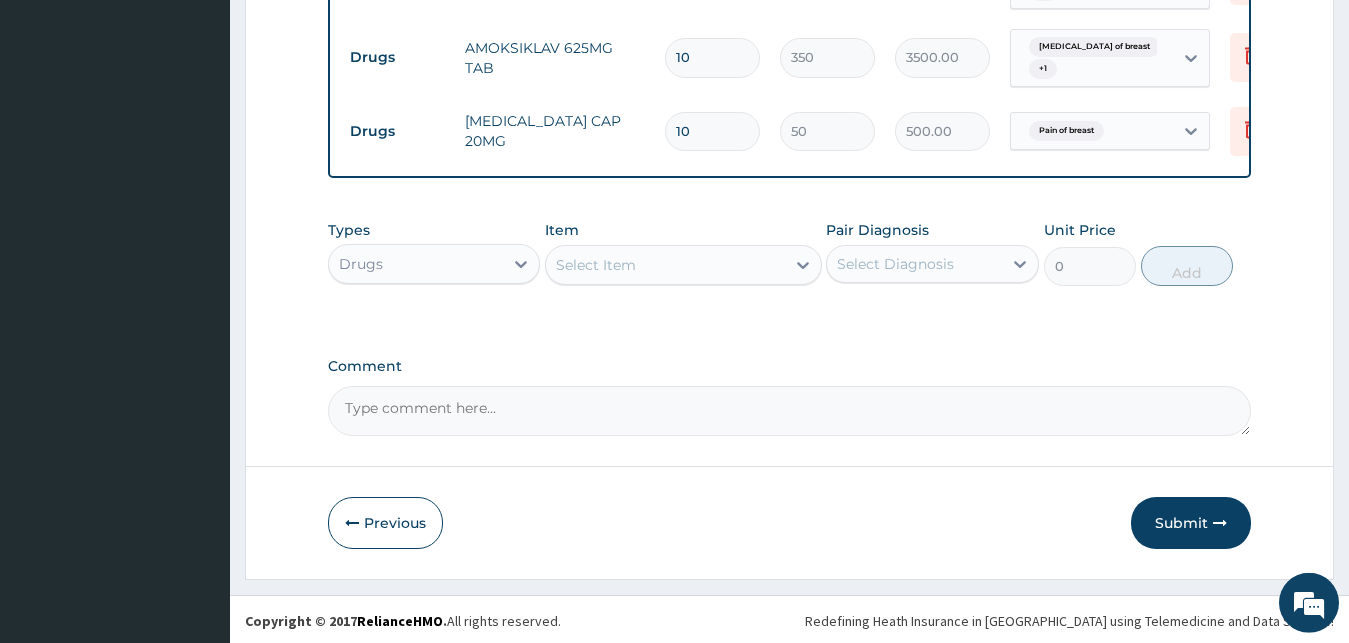 scroll, scrollTop: 859, scrollLeft: 0, axis: vertical 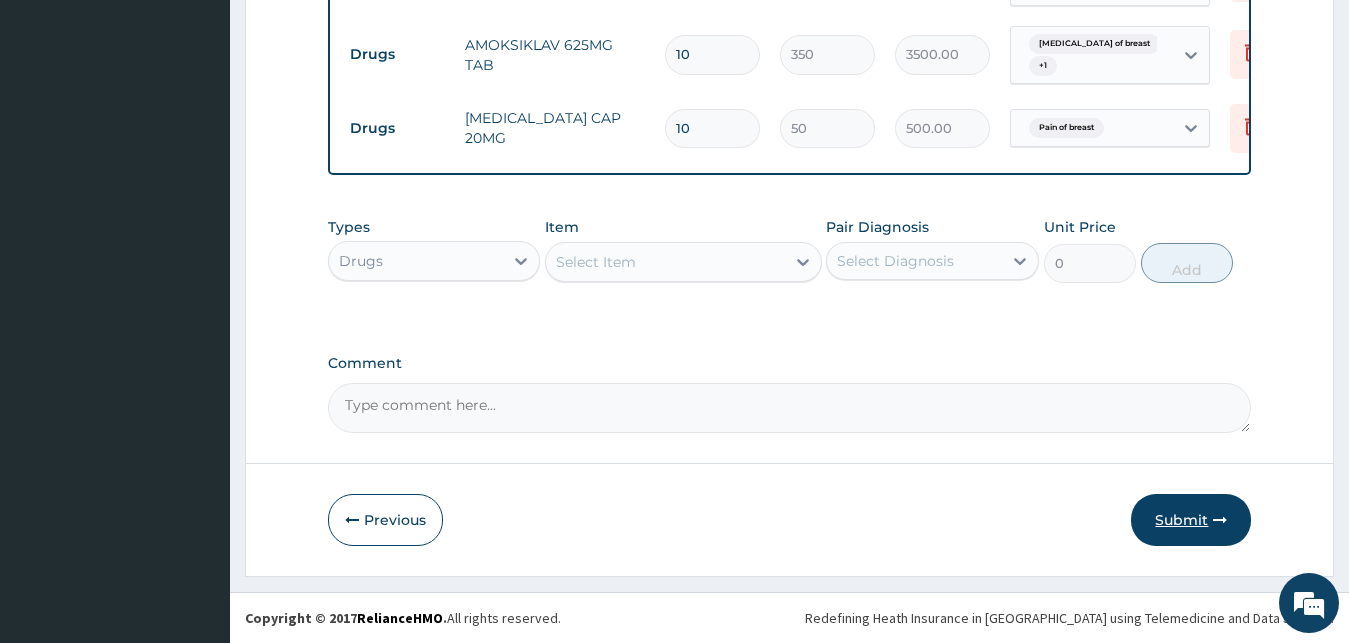 type on "10" 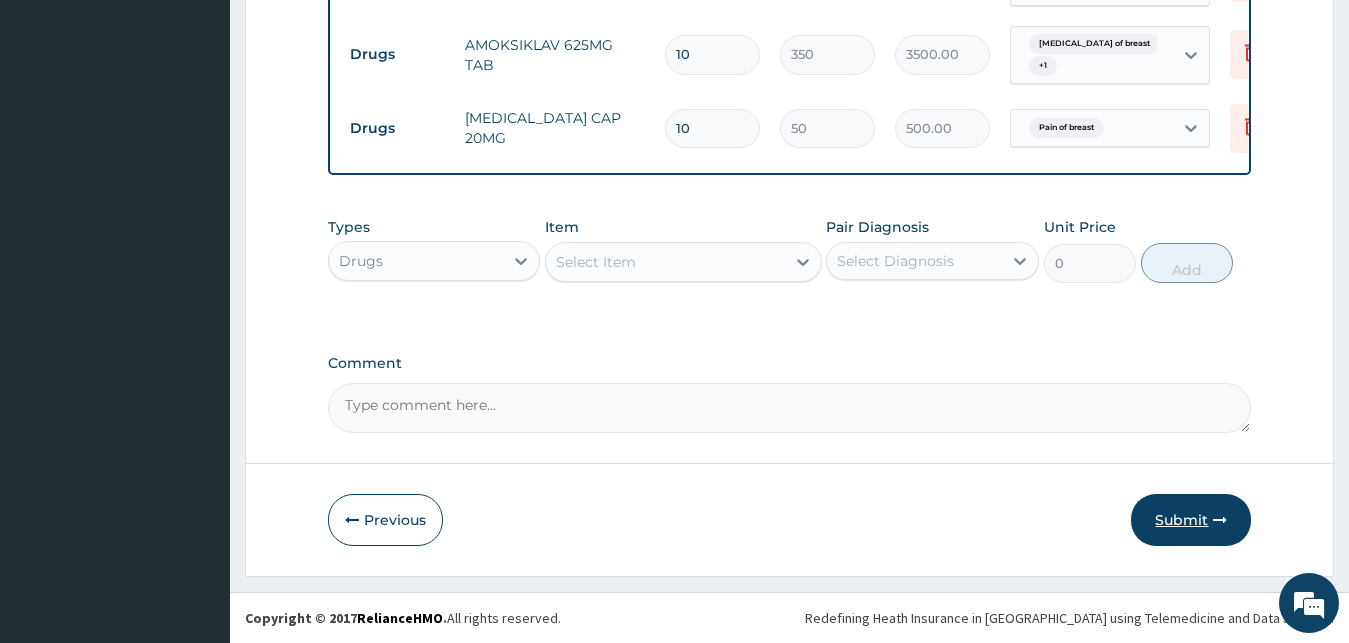 click on "Submit" at bounding box center (1191, 520) 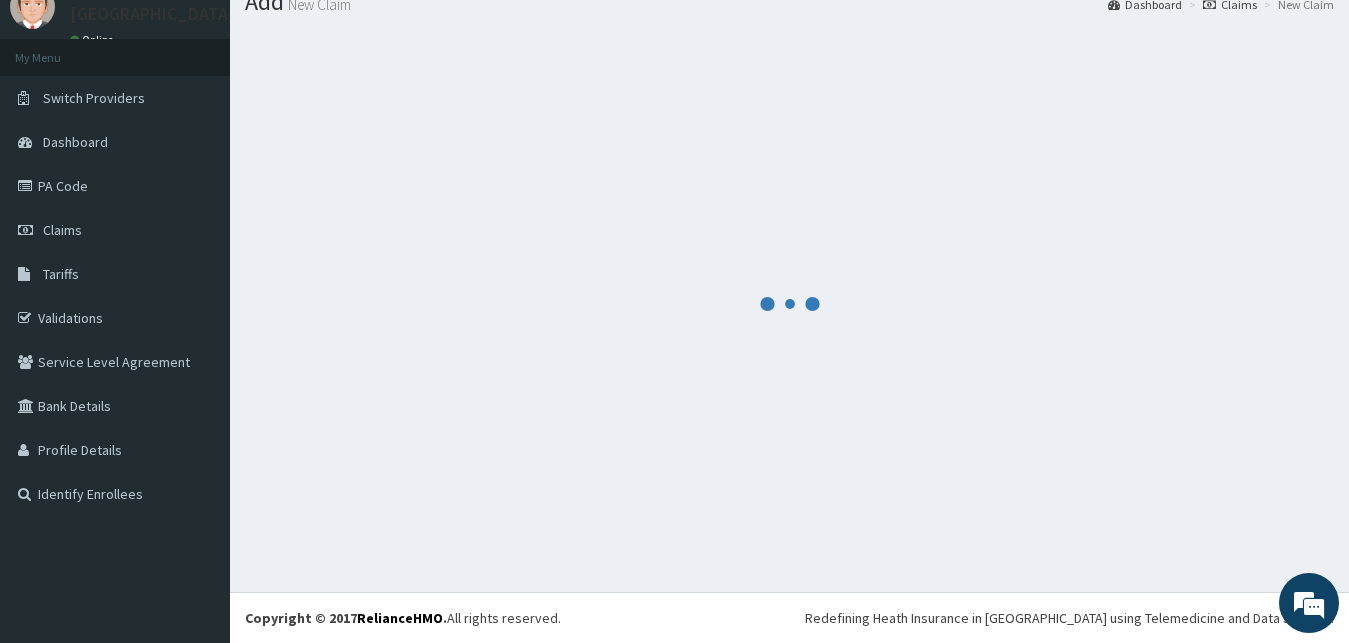 scroll, scrollTop: 76, scrollLeft: 0, axis: vertical 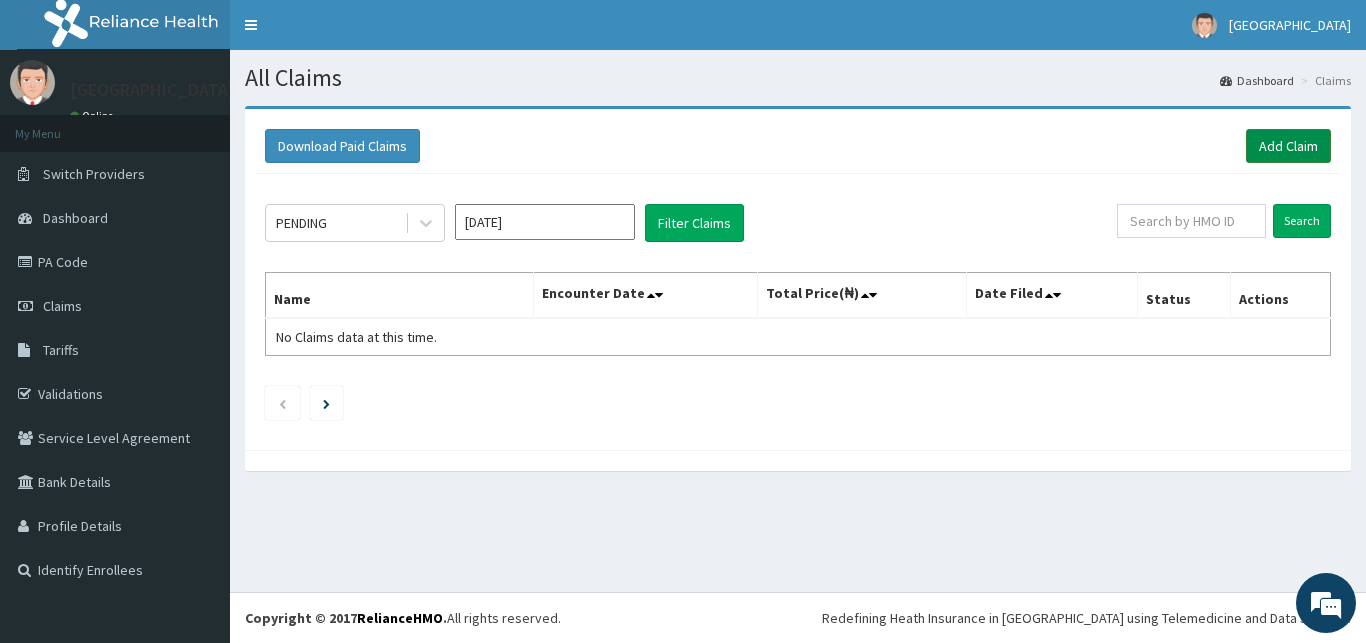 click on "Add Claim" at bounding box center [1288, 146] 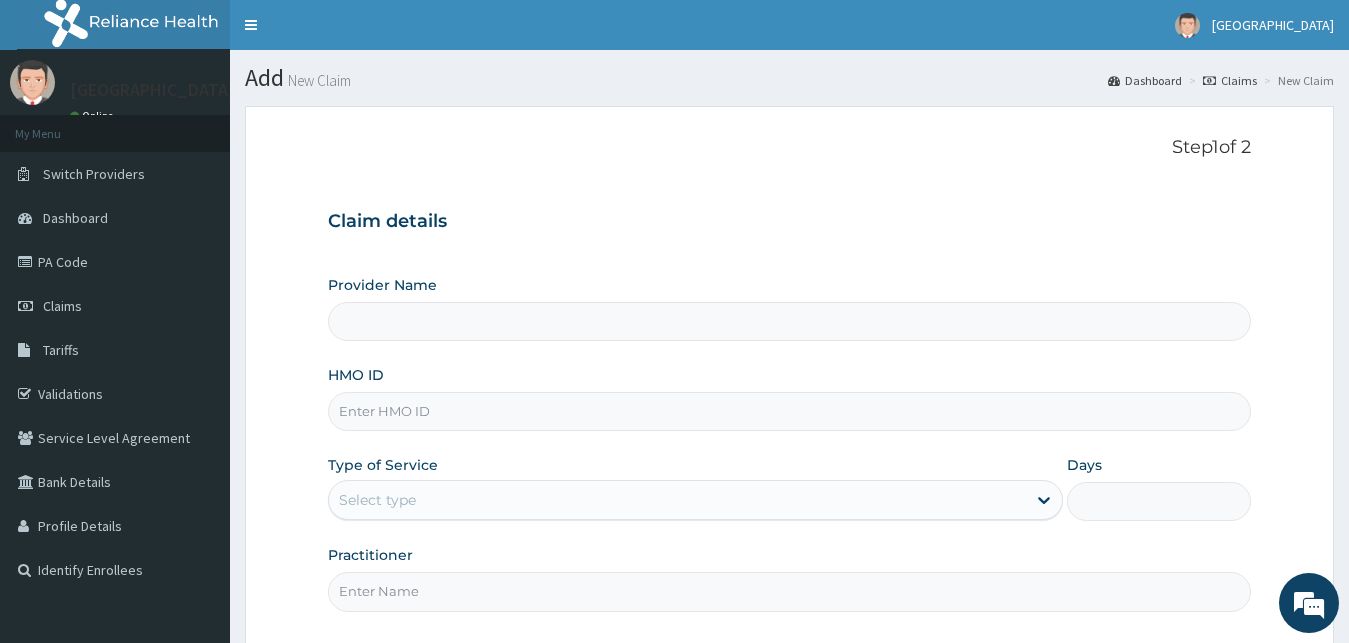 scroll, scrollTop: 0, scrollLeft: 0, axis: both 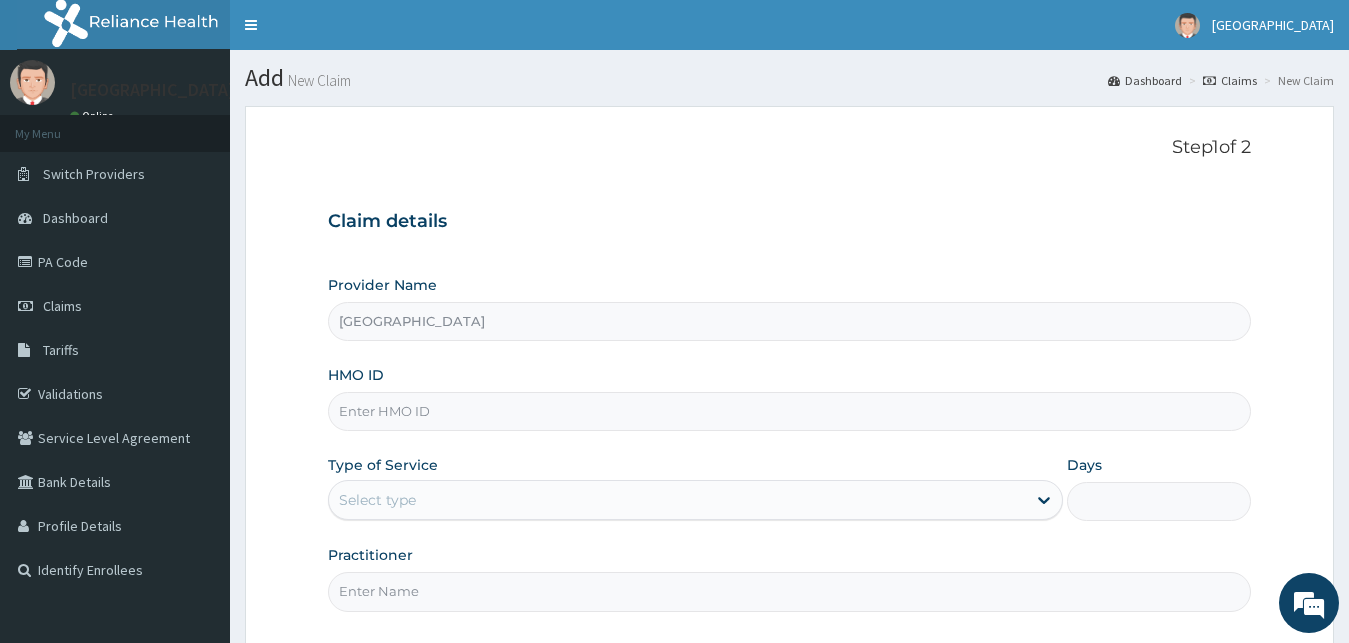 paste on "EIS/11774/A" 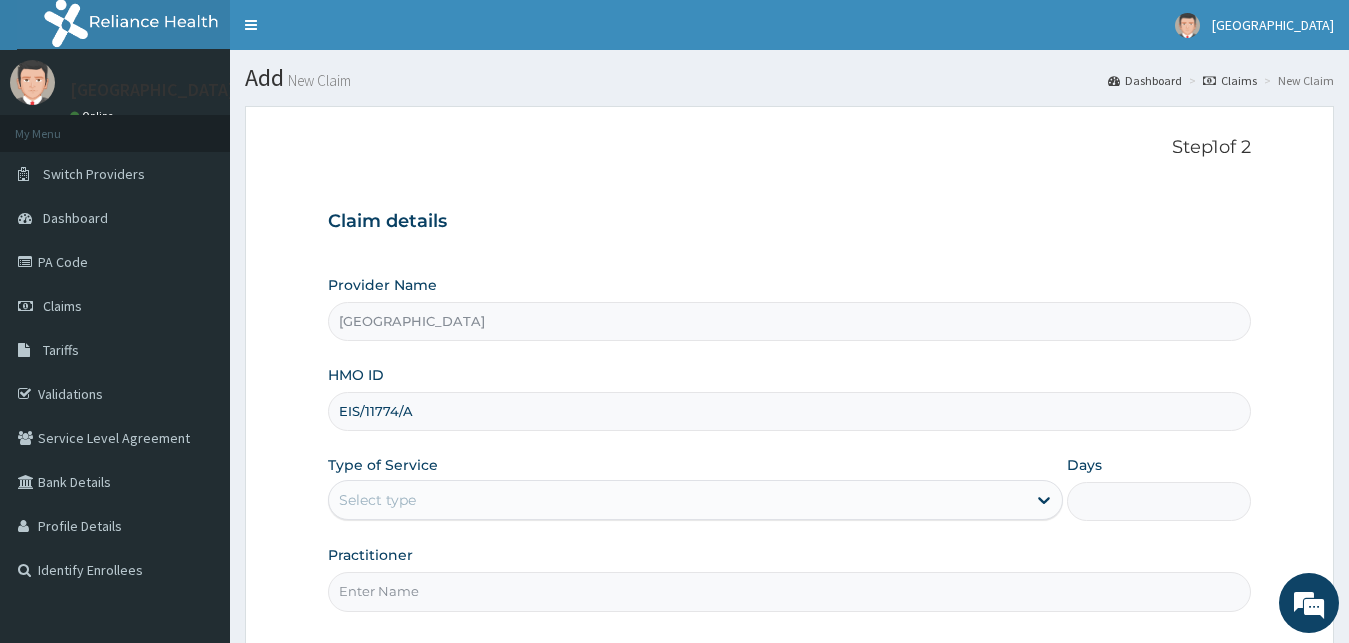click on "EIS/11774/A" at bounding box center (790, 411) 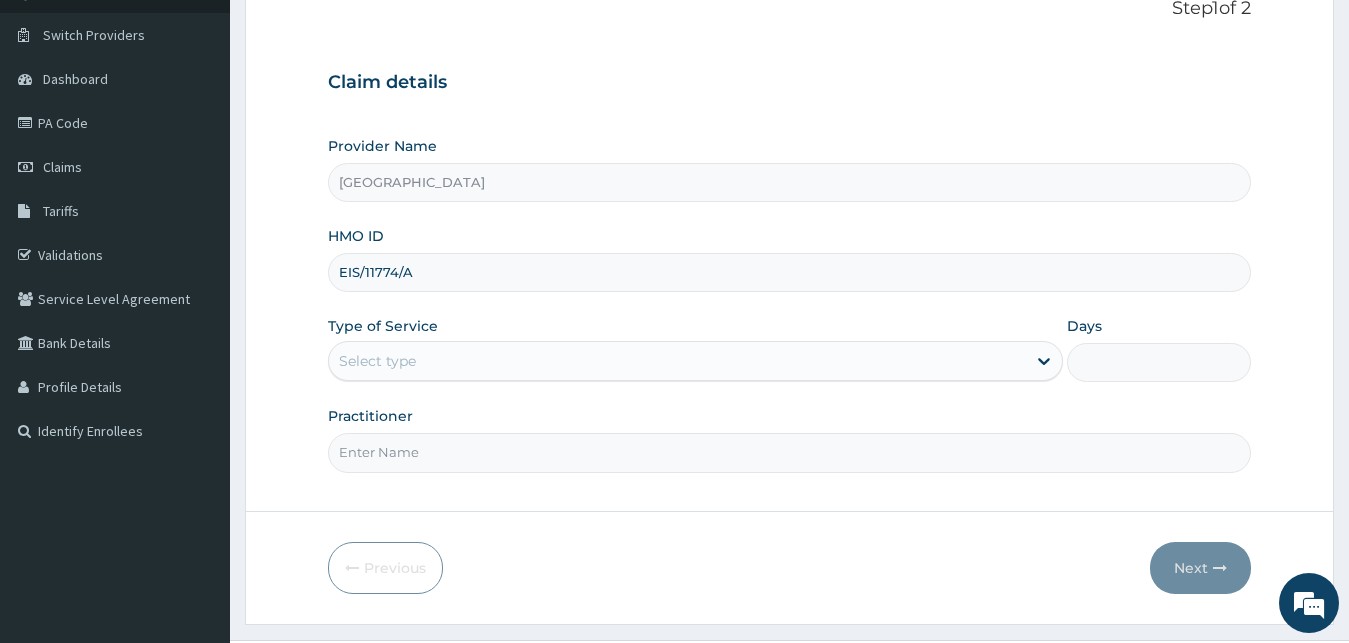 scroll, scrollTop: 187, scrollLeft: 0, axis: vertical 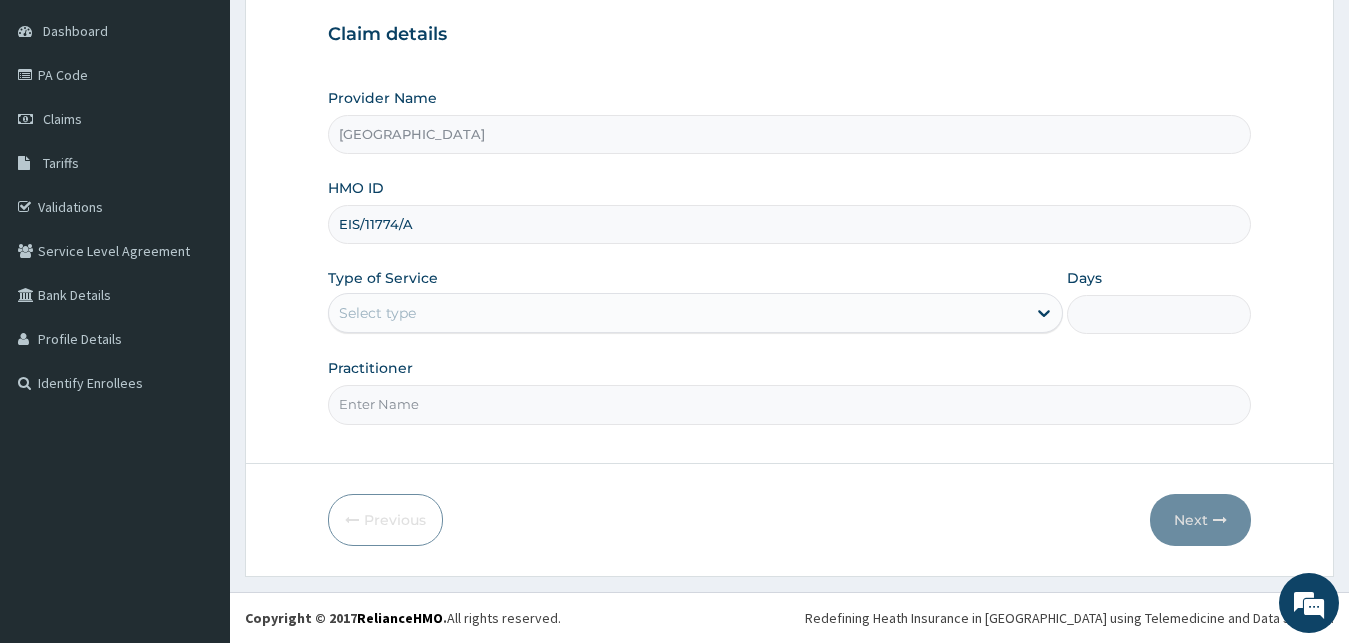 type on "EIS/11774/A" 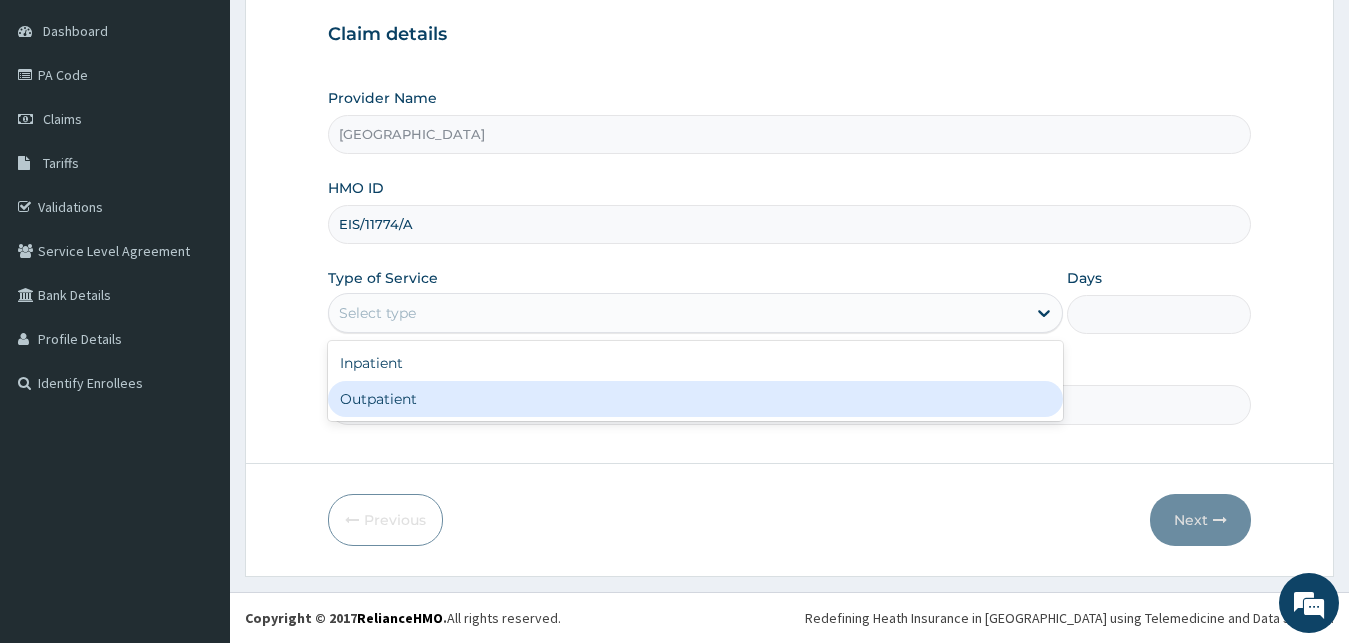click on "Outpatient" at bounding box center (696, 399) 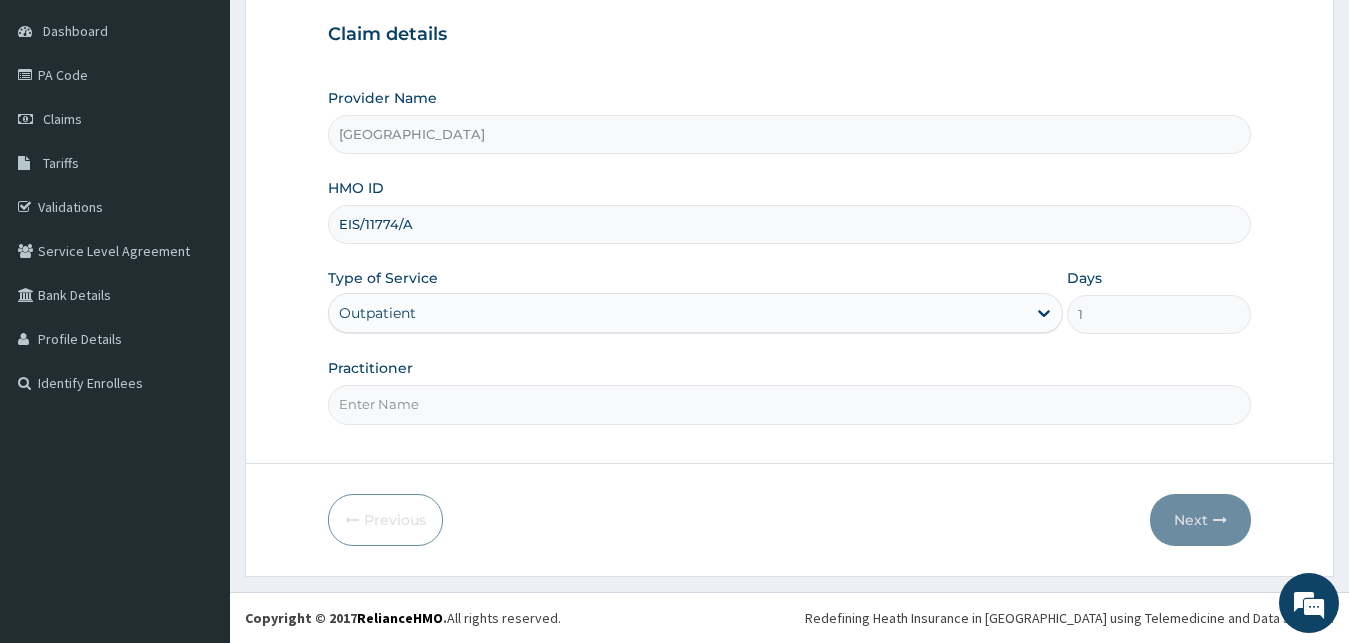 click on "Practitioner" at bounding box center (790, 404) 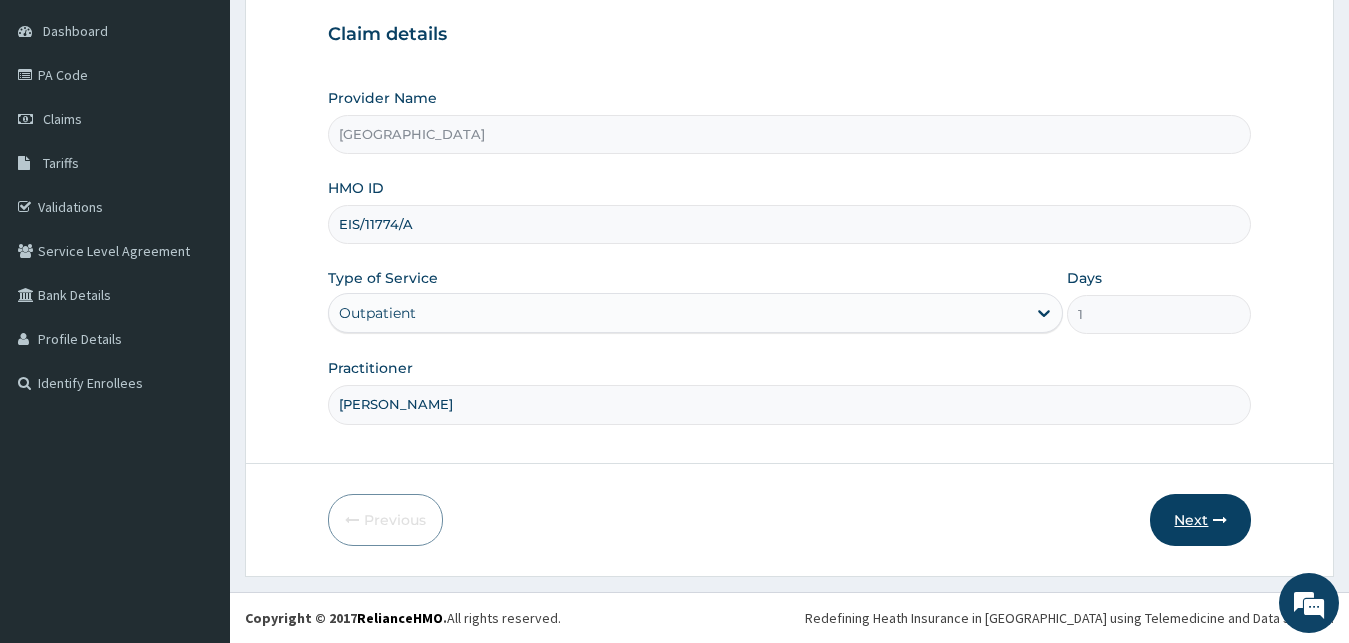 type on "[PERSON_NAME]" 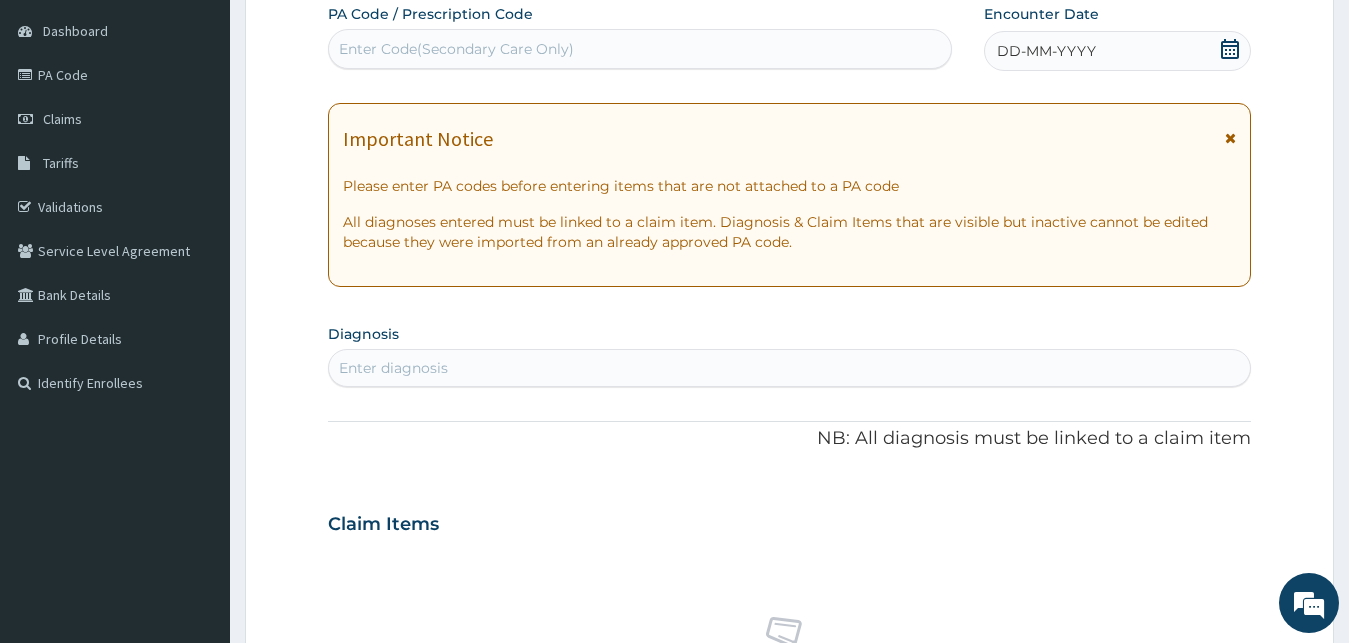 click on "DD-MM-YYYY" at bounding box center [1046, 51] 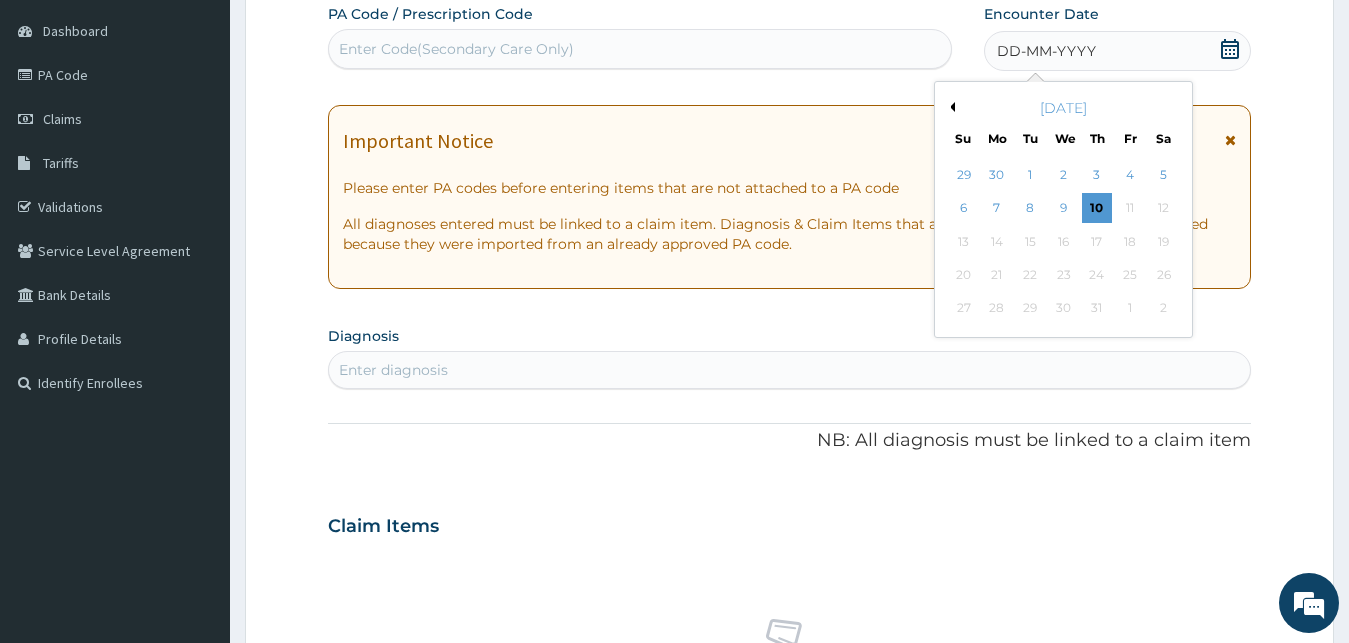 click on "Previous Month" at bounding box center (950, 107) 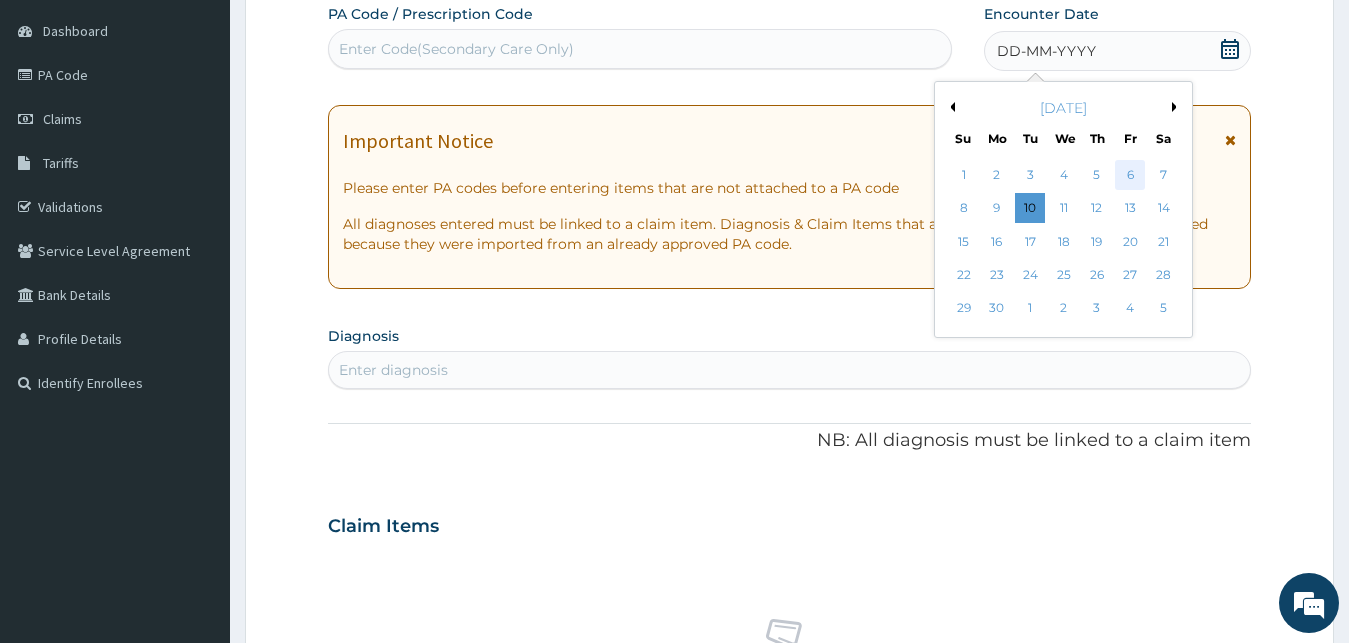 click on "6" at bounding box center [1130, 175] 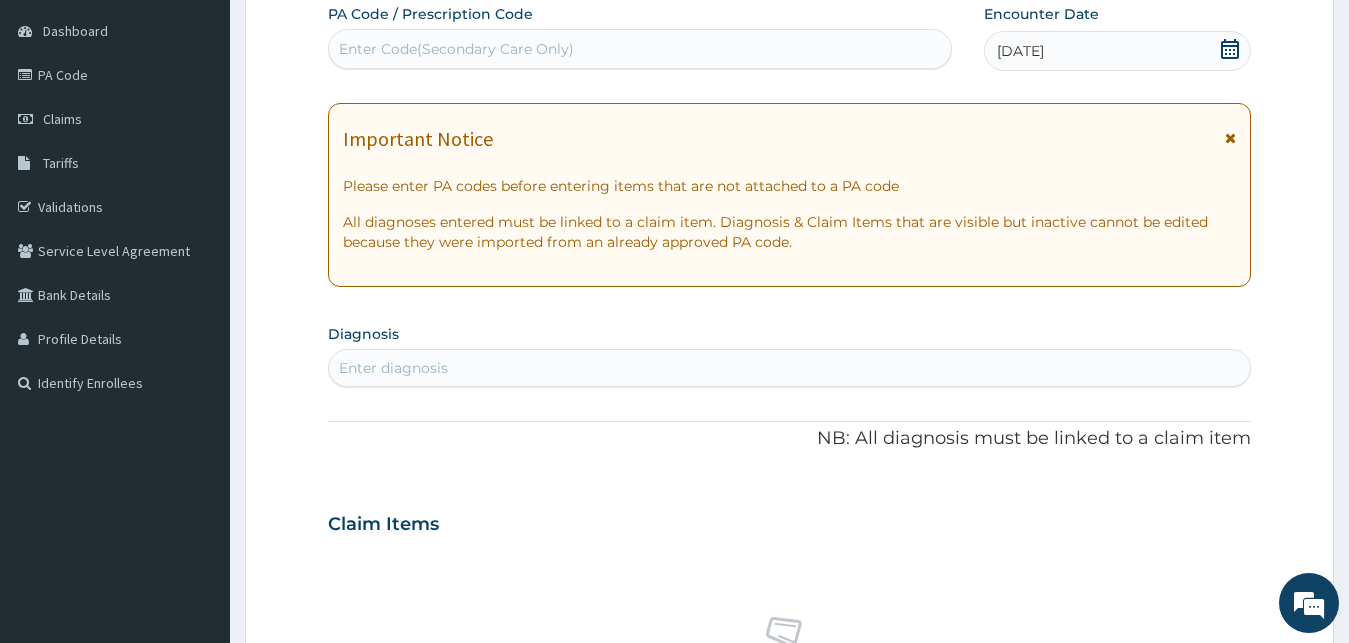 click on "Enter diagnosis" at bounding box center (393, 368) 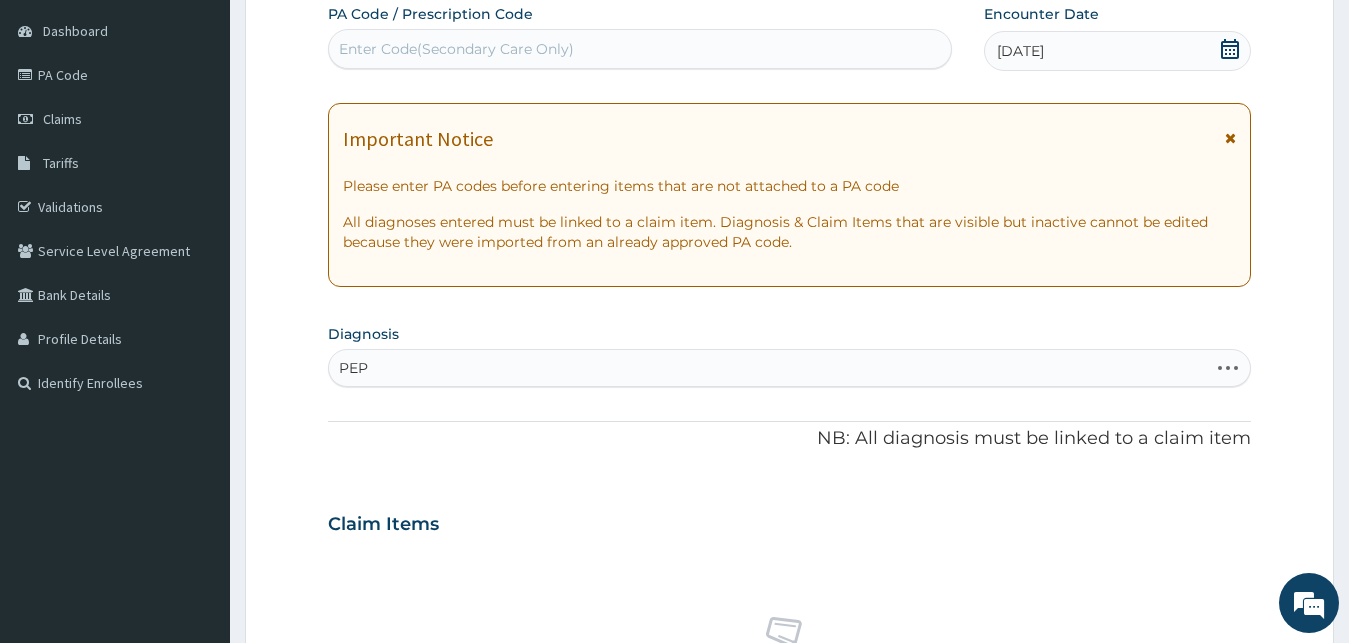 type on "PEPT" 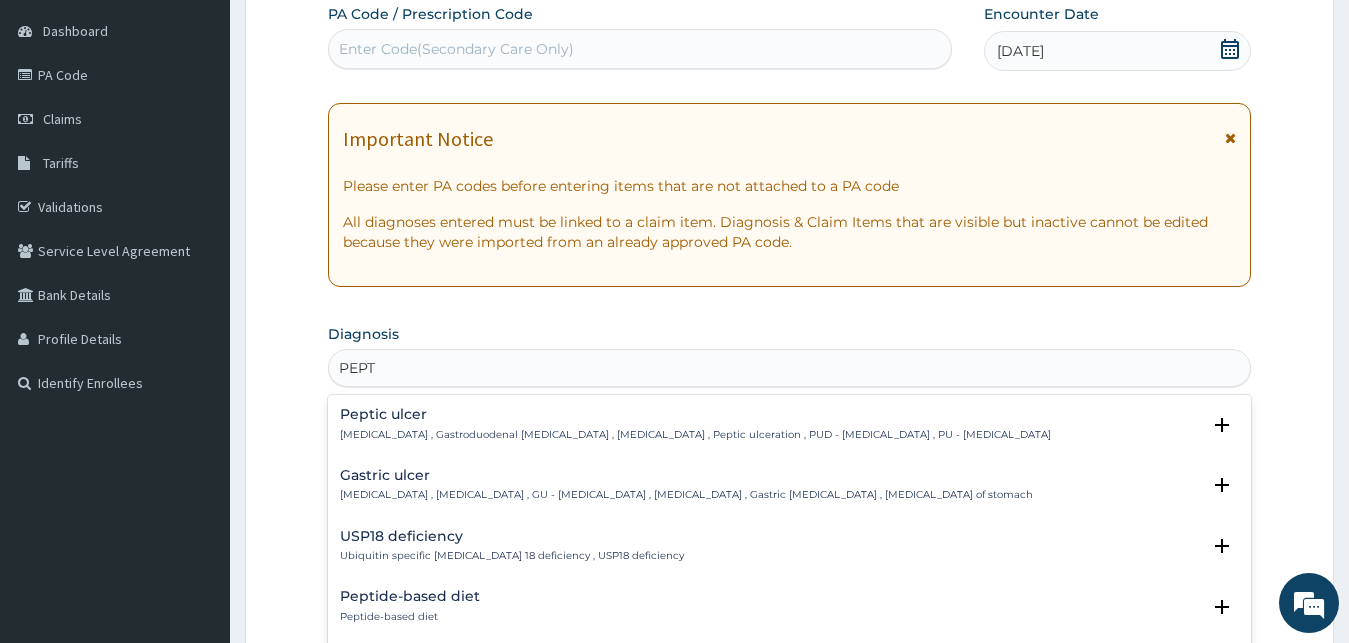 click on "Peptic ulcer" at bounding box center [695, 414] 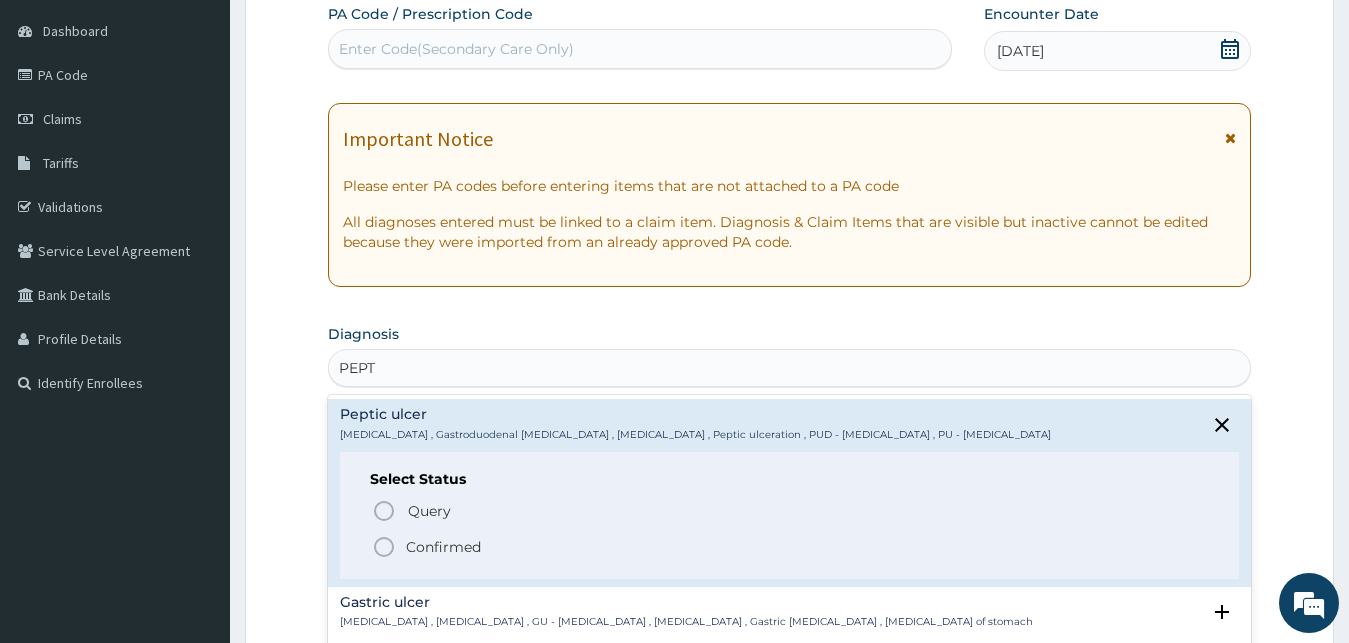 click on "Confirmed" at bounding box center (443, 547) 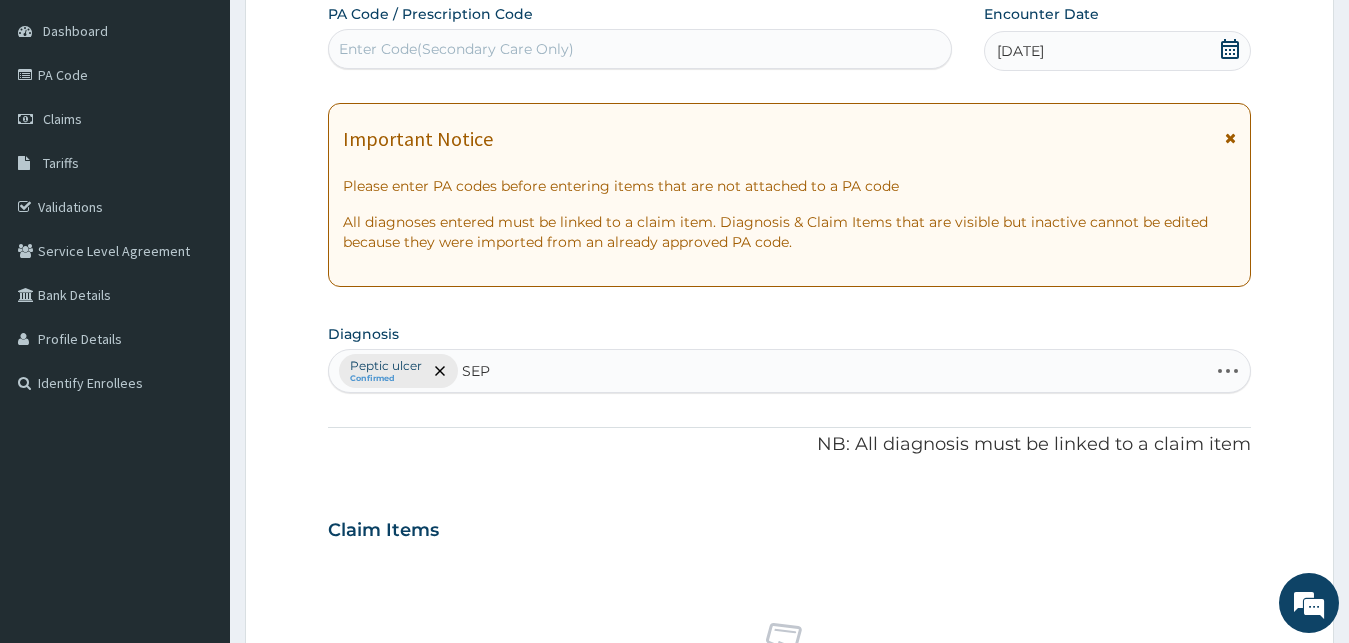 type on "SEPS" 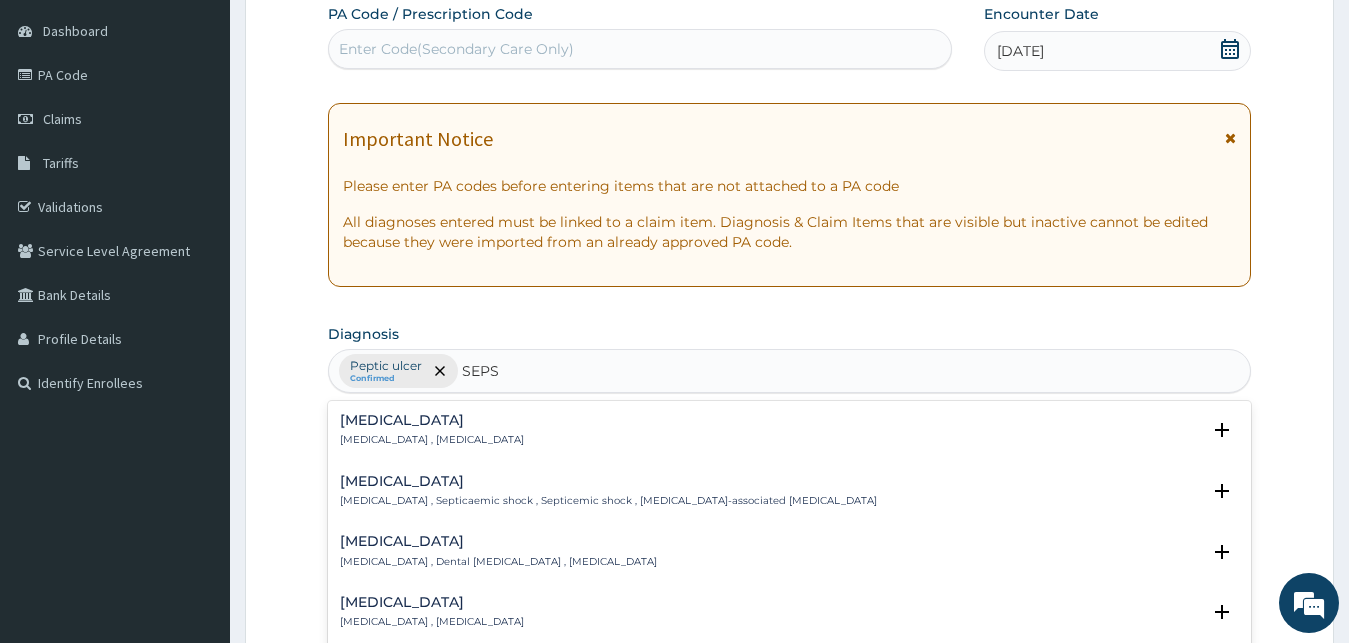 click on "[MEDICAL_DATA] , [MEDICAL_DATA]" at bounding box center [432, 440] 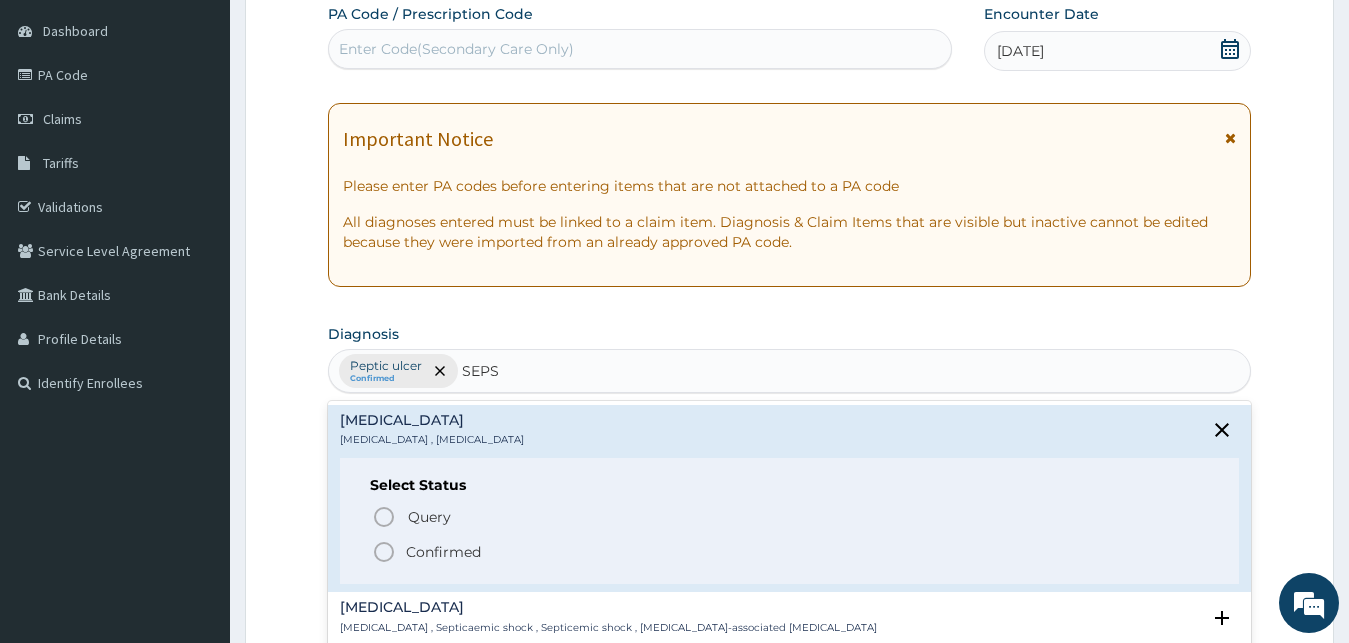 click on "Confirmed" at bounding box center (443, 552) 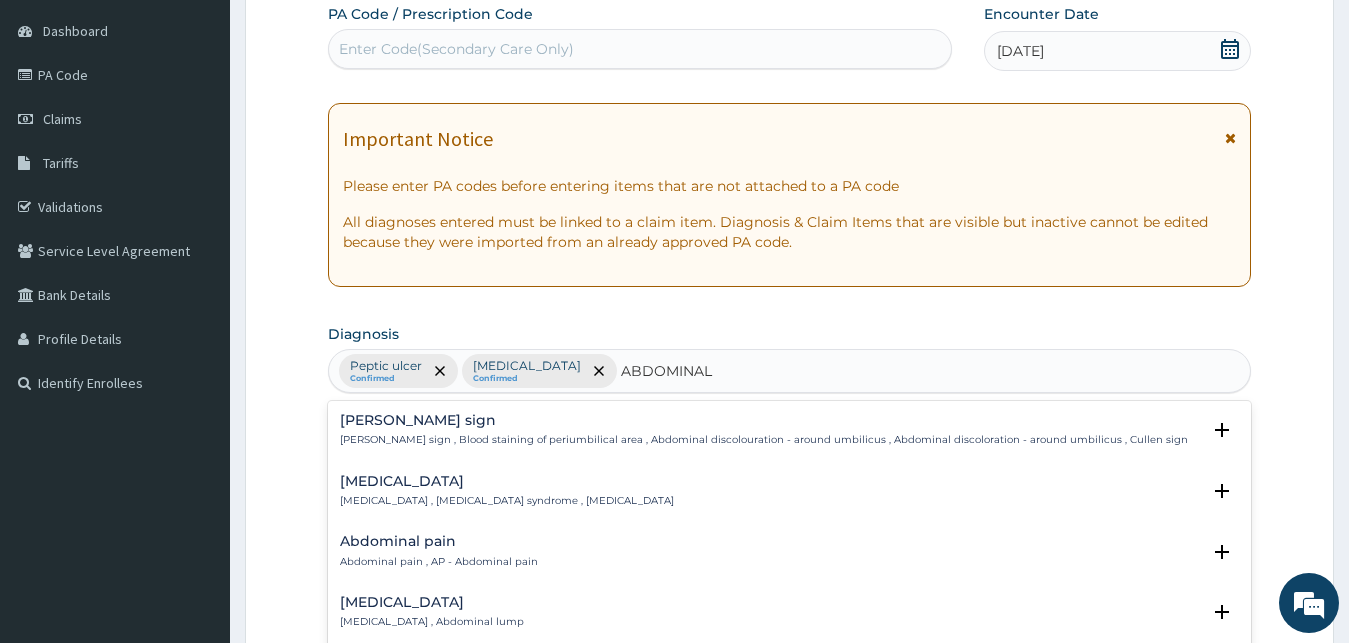 type on "ABDOMINAL P" 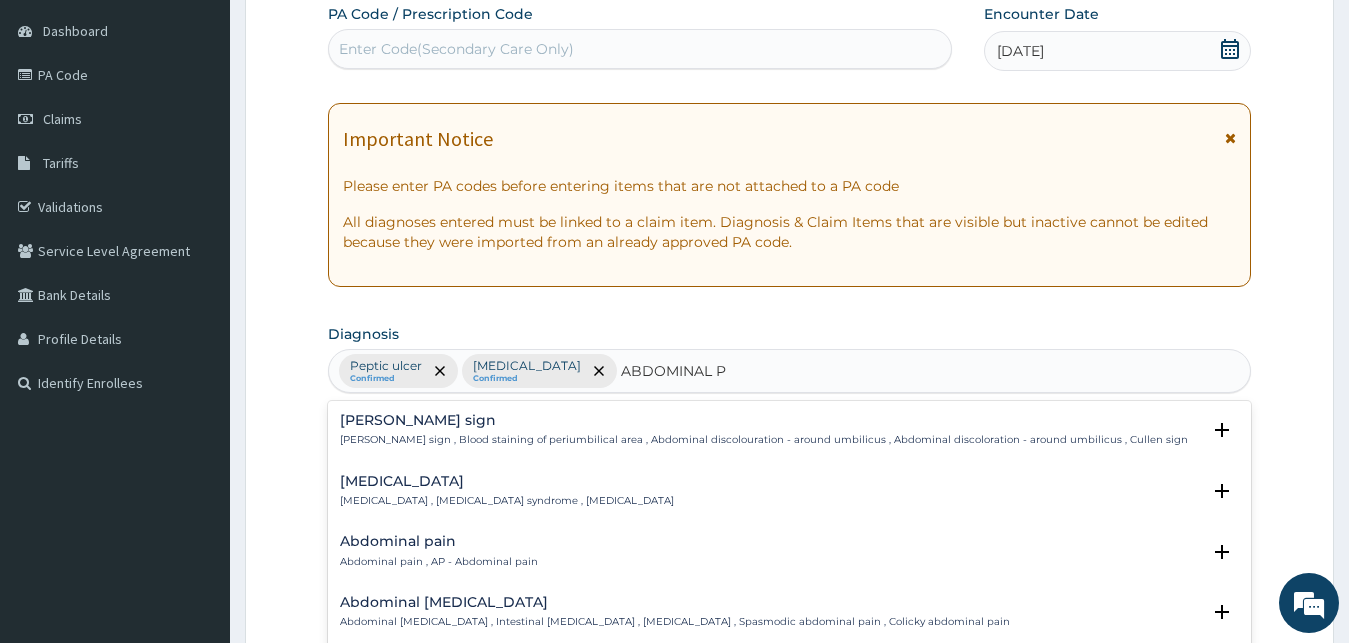 click on "Abdominal pain" at bounding box center (439, 541) 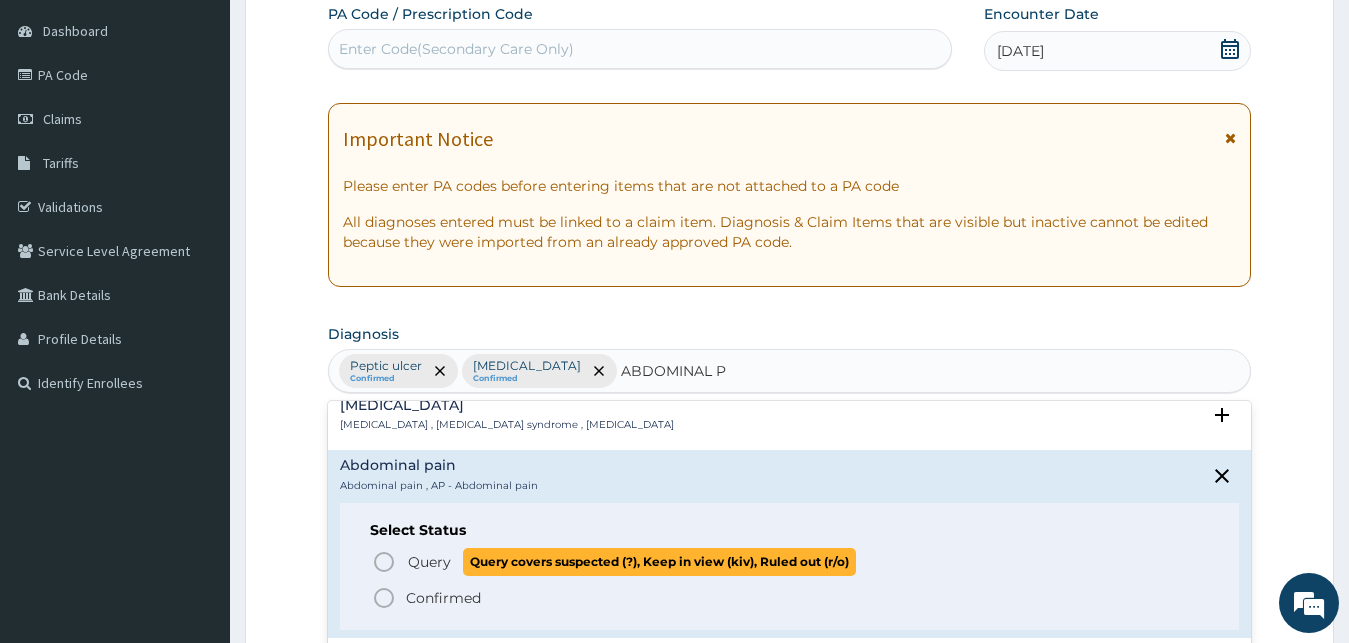 scroll, scrollTop: 108, scrollLeft: 0, axis: vertical 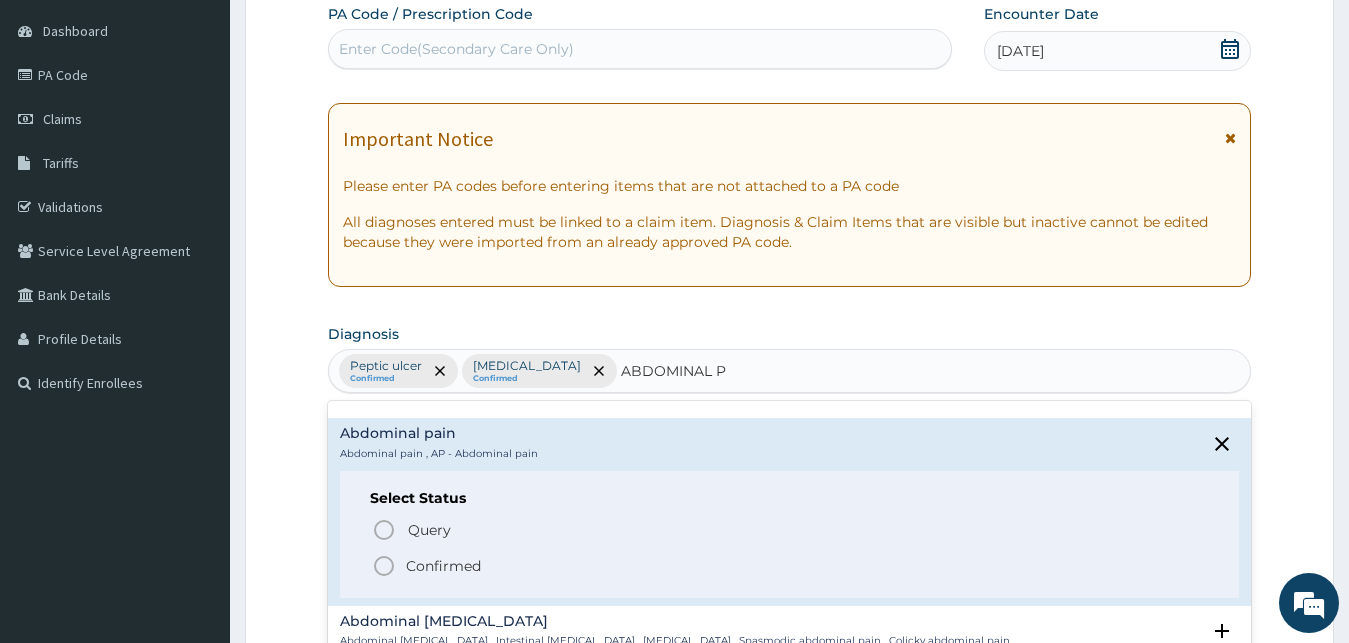 click on "Confirmed" at bounding box center [443, 566] 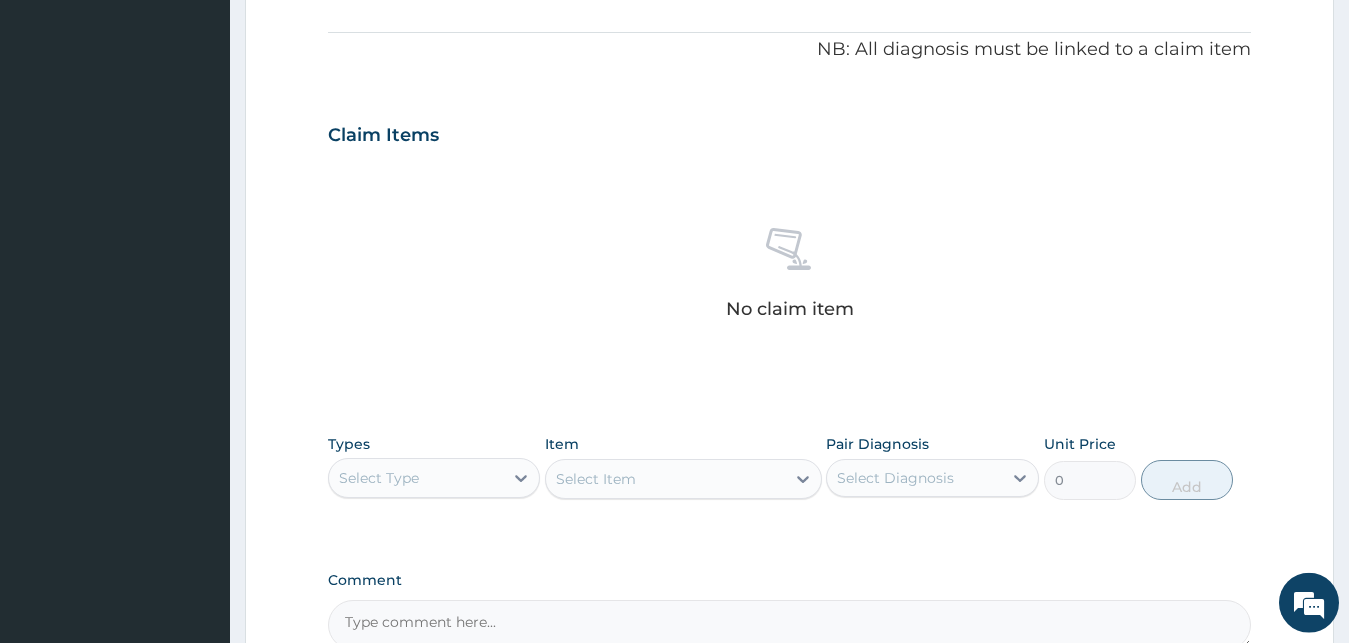 scroll, scrollTop: 595, scrollLeft: 0, axis: vertical 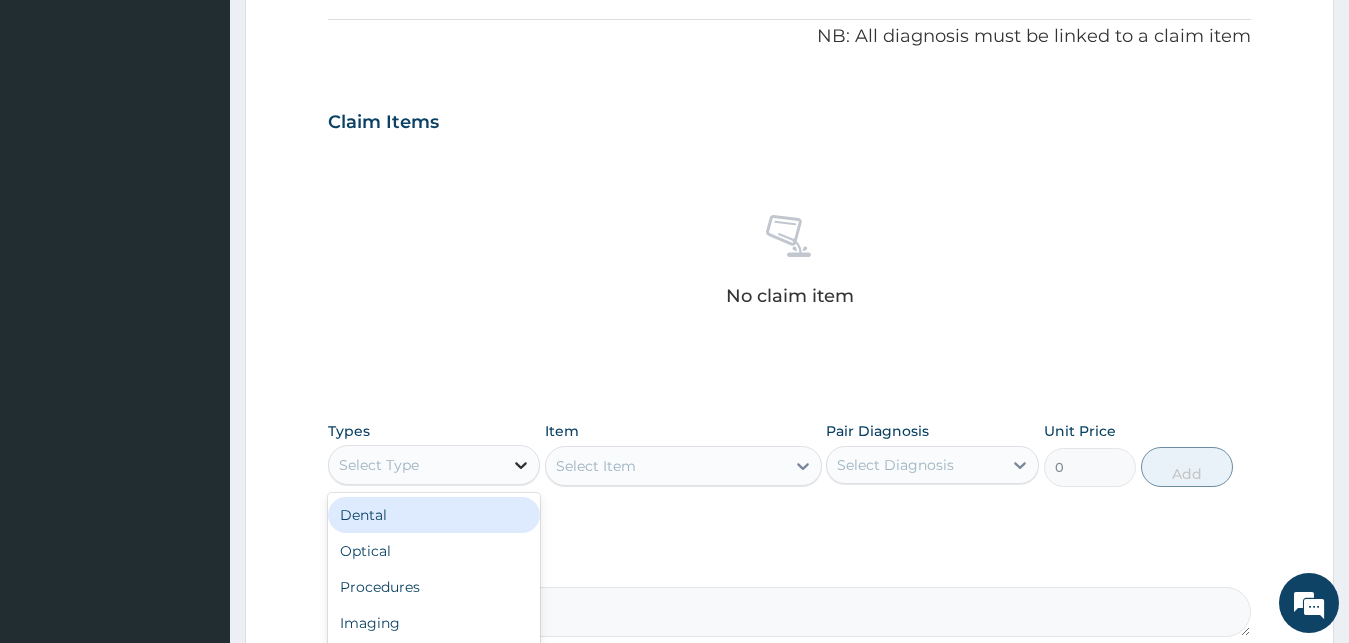 click 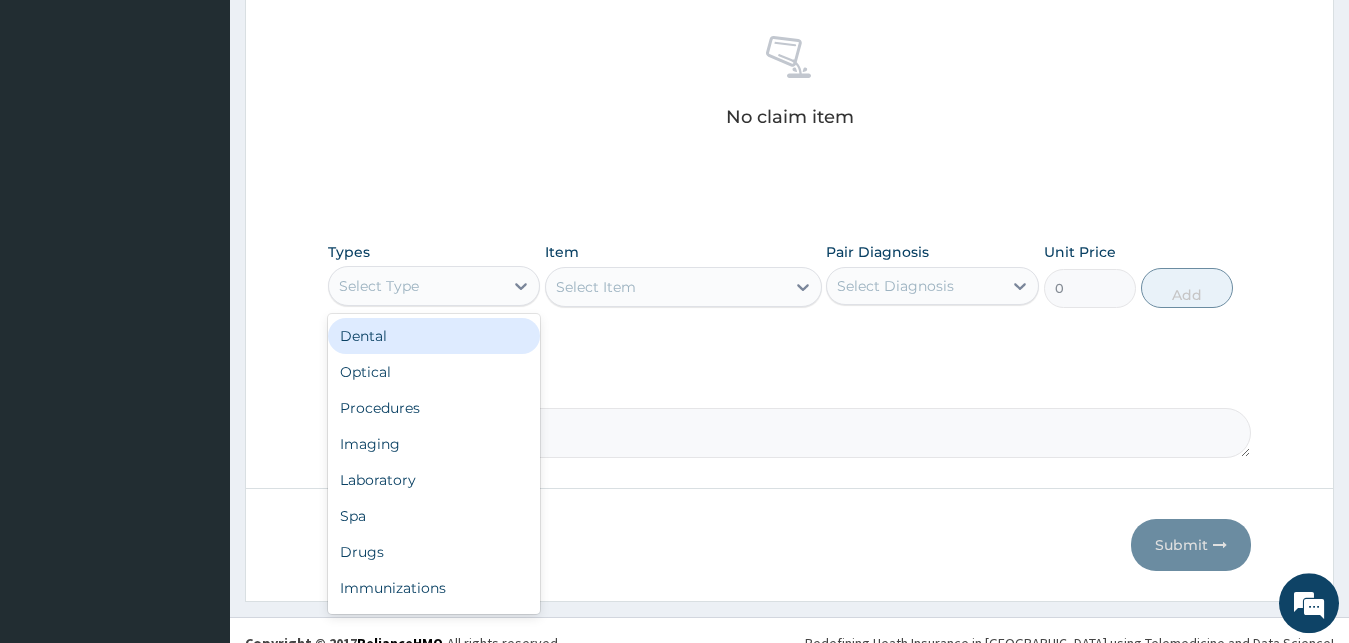 scroll, scrollTop: 799, scrollLeft: 0, axis: vertical 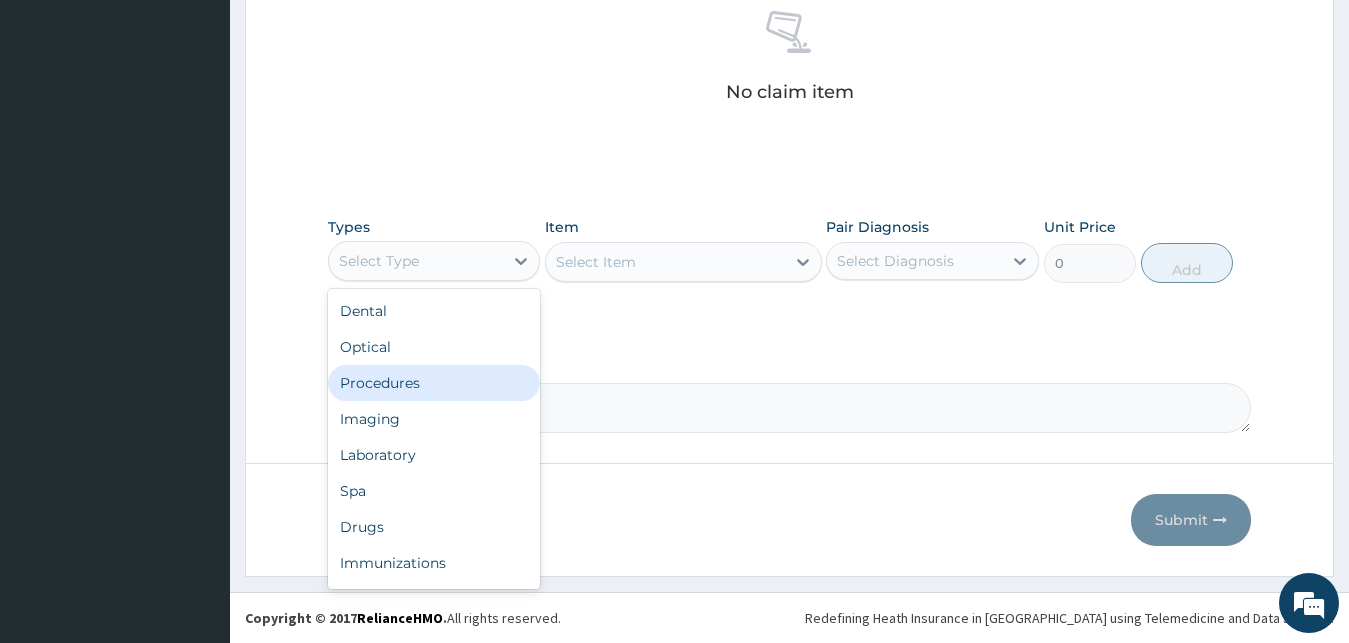 click on "Procedures" at bounding box center [434, 383] 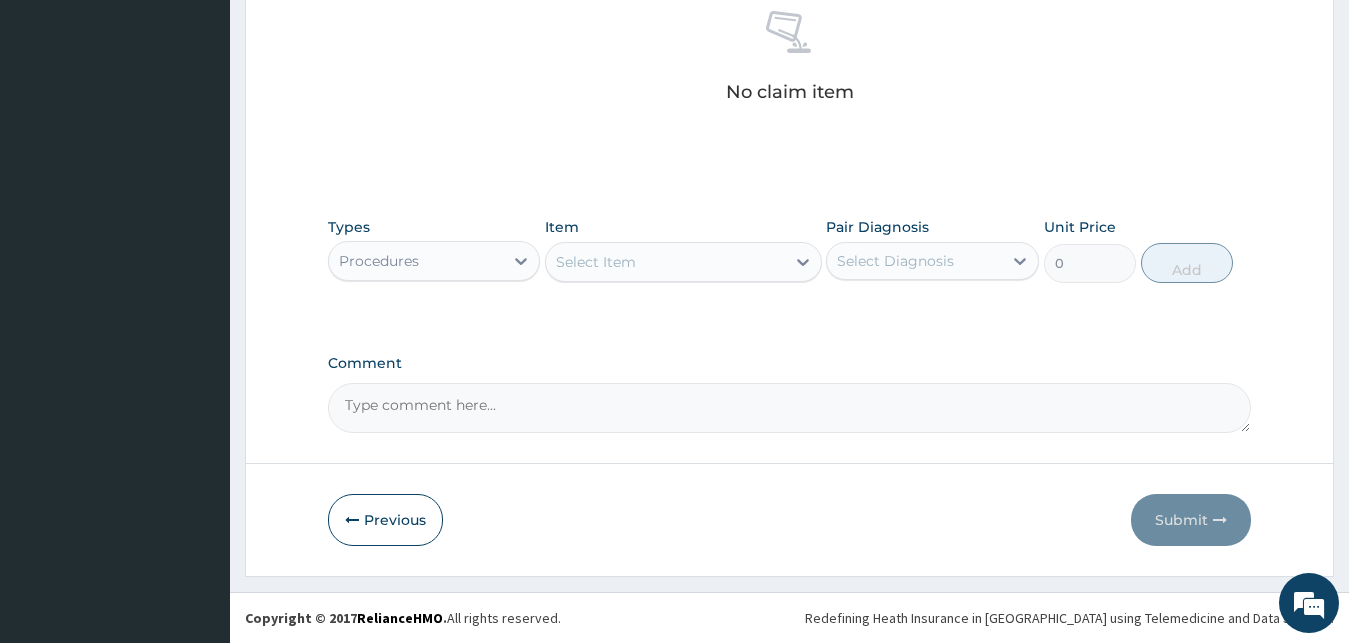 click on "Select Item" at bounding box center (596, 262) 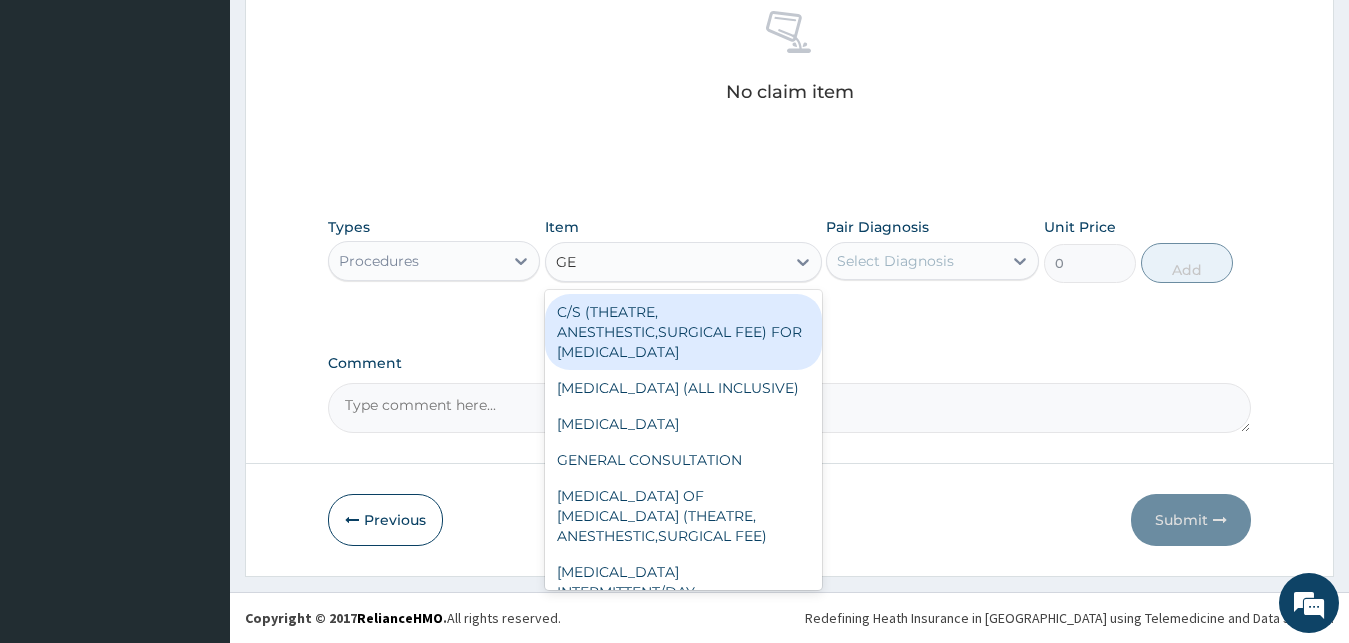type on "GEN" 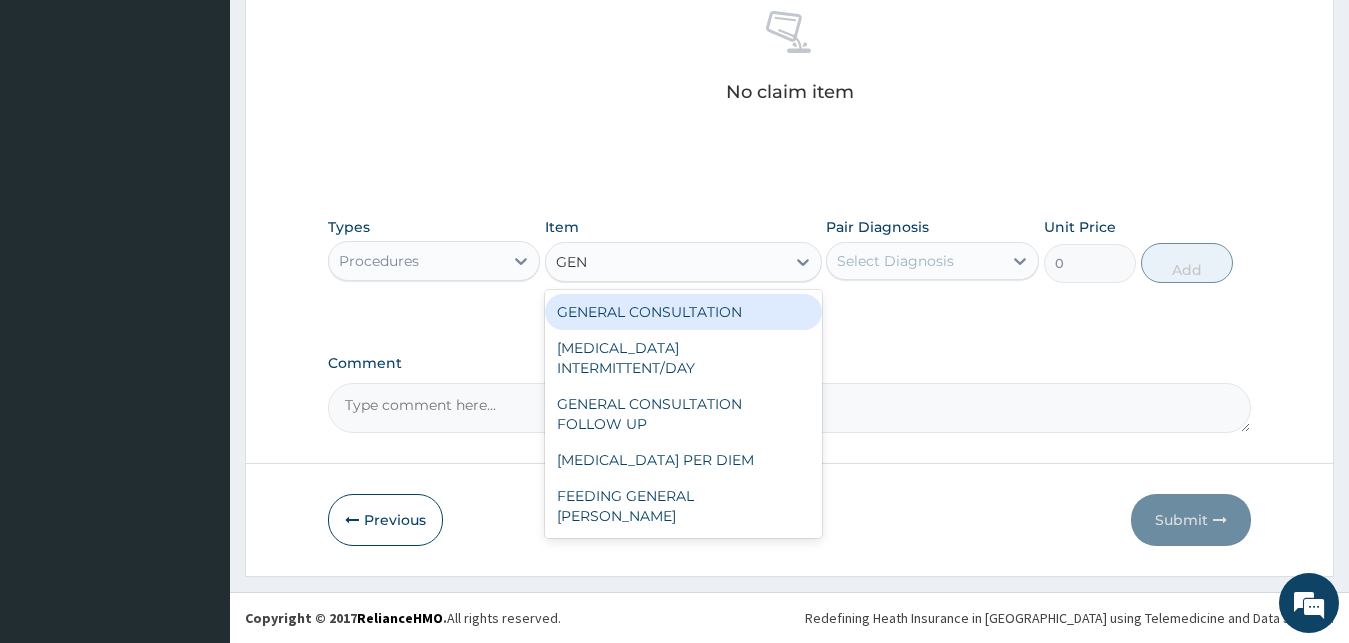 click on "GENERAL CONSULTATION" at bounding box center [683, 312] 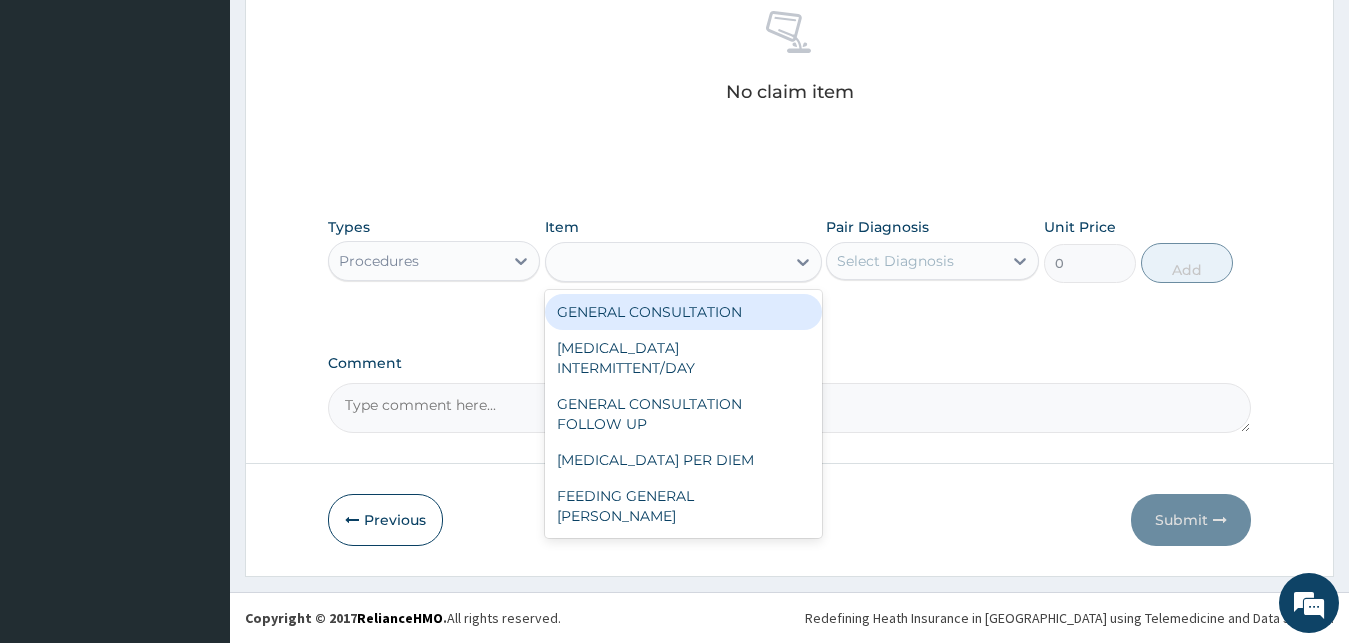 type on "2500" 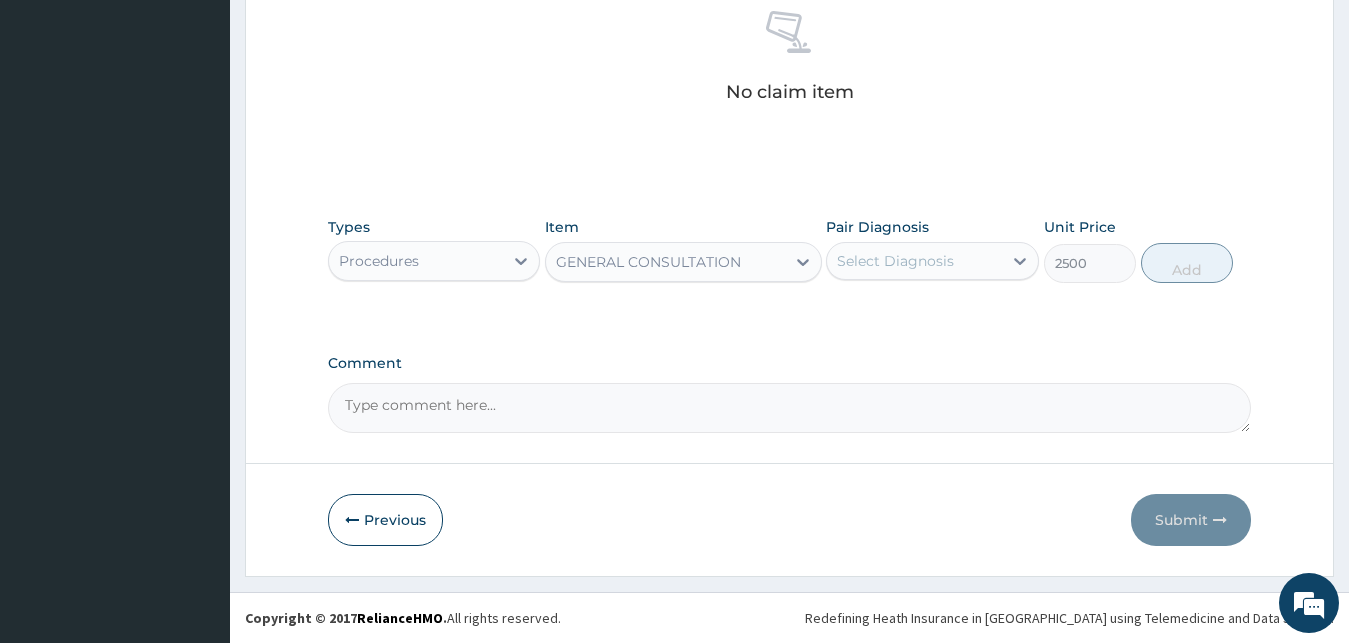 drag, startPoint x: 974, startPoint y: 273, endPoint x: 954, endPoint y: 280, distance: 21.189621 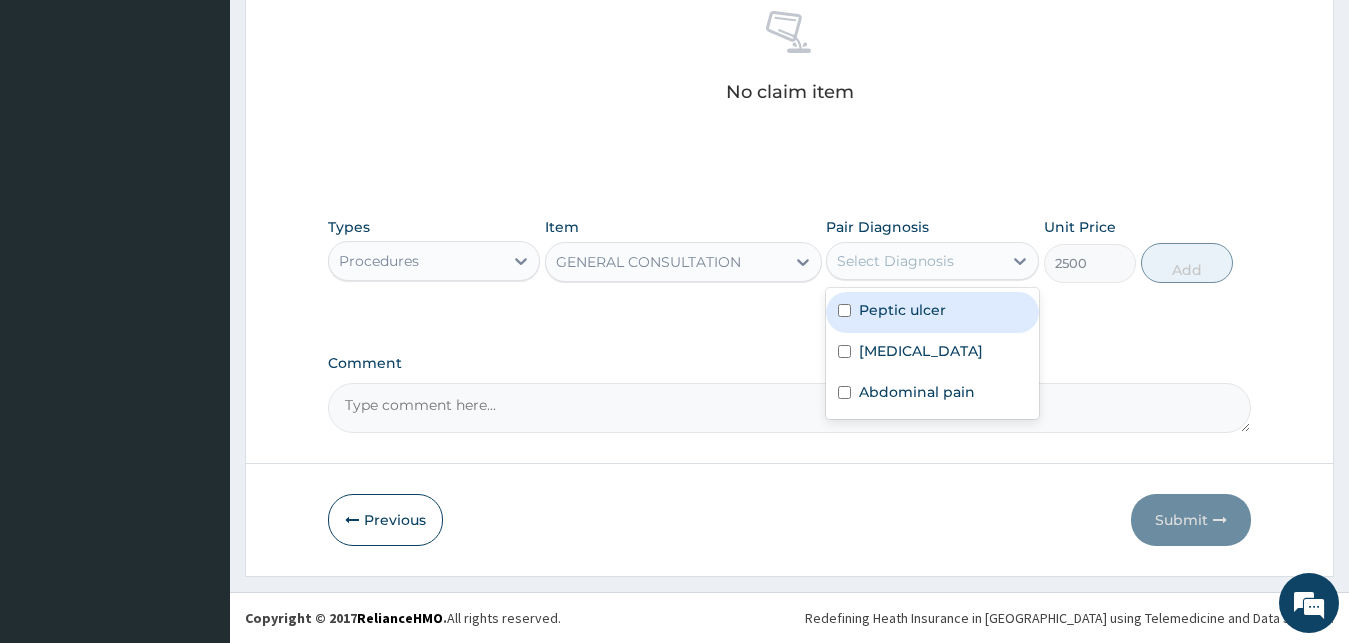click on "Peptic ulcer" at bounding box center (902, 310) 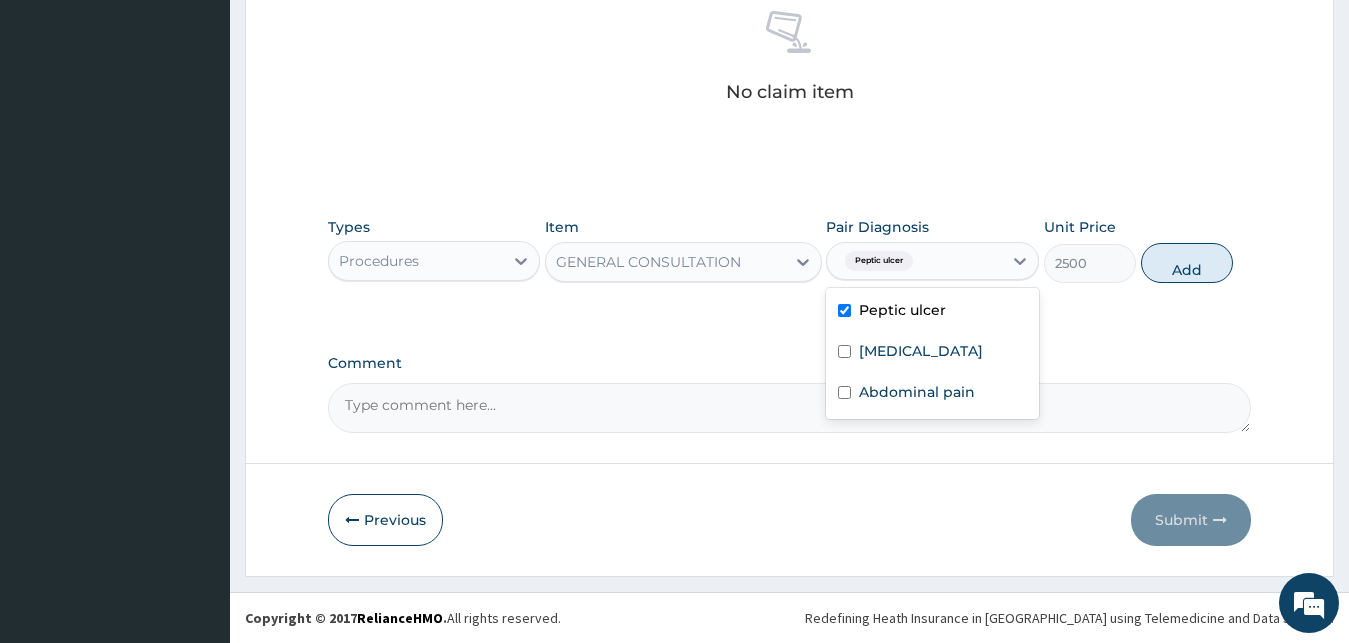 checkbox on "true" 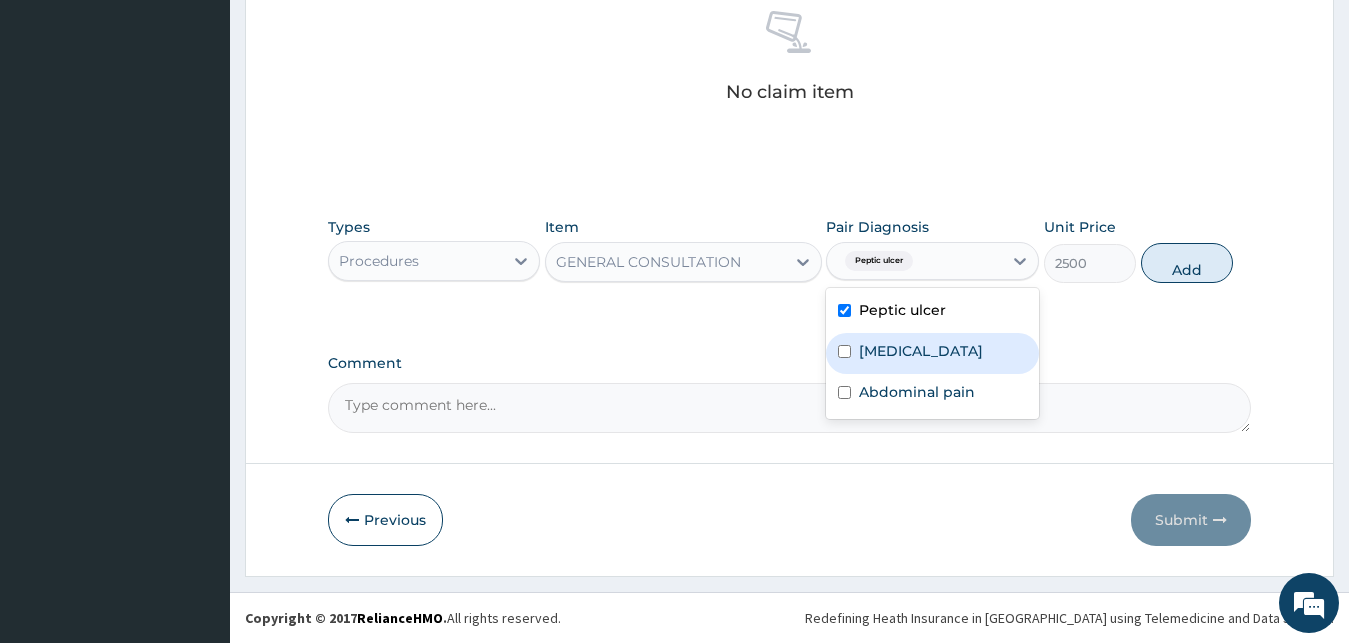 click on "Sepsis" at bounding box center [932, 353] 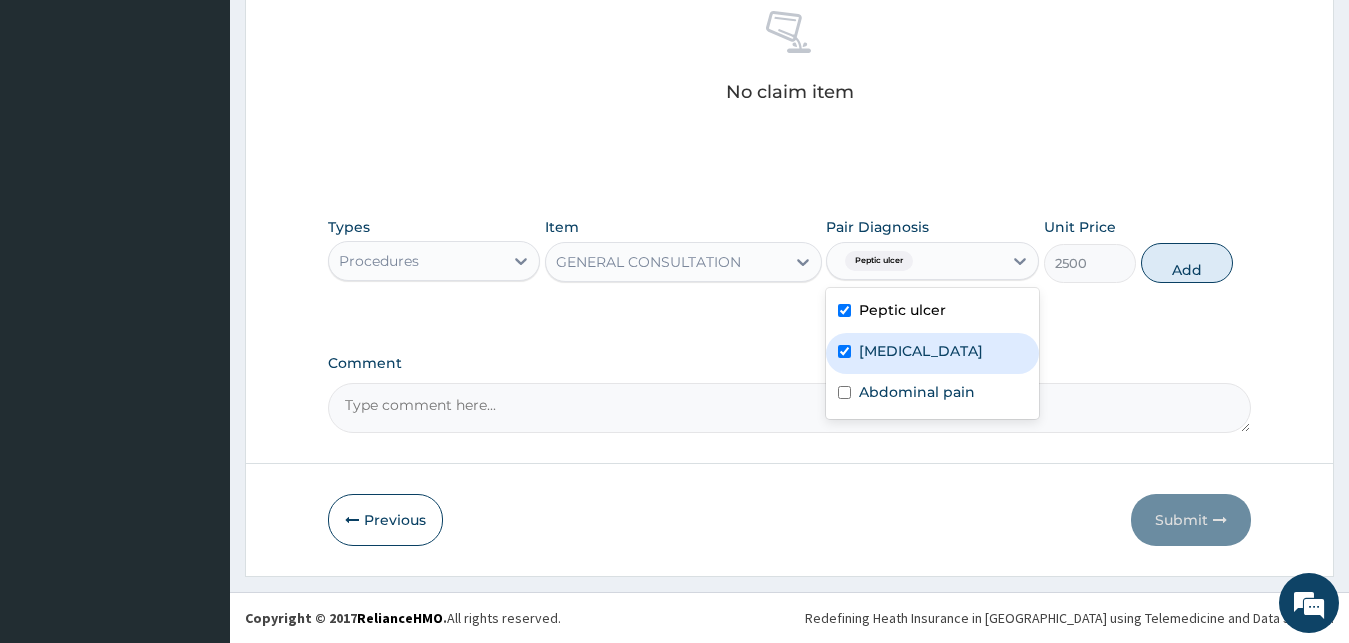 checkbox on "true" 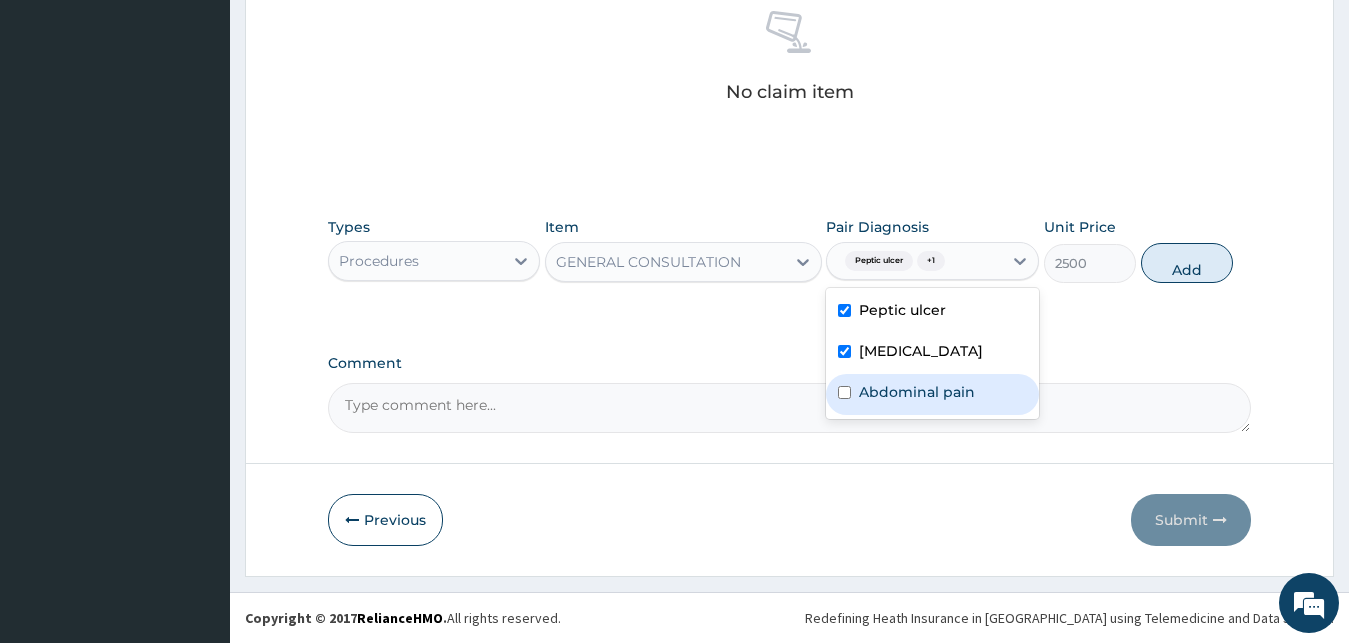 click on "Abdominal pain" at bounding box center [917, 392] 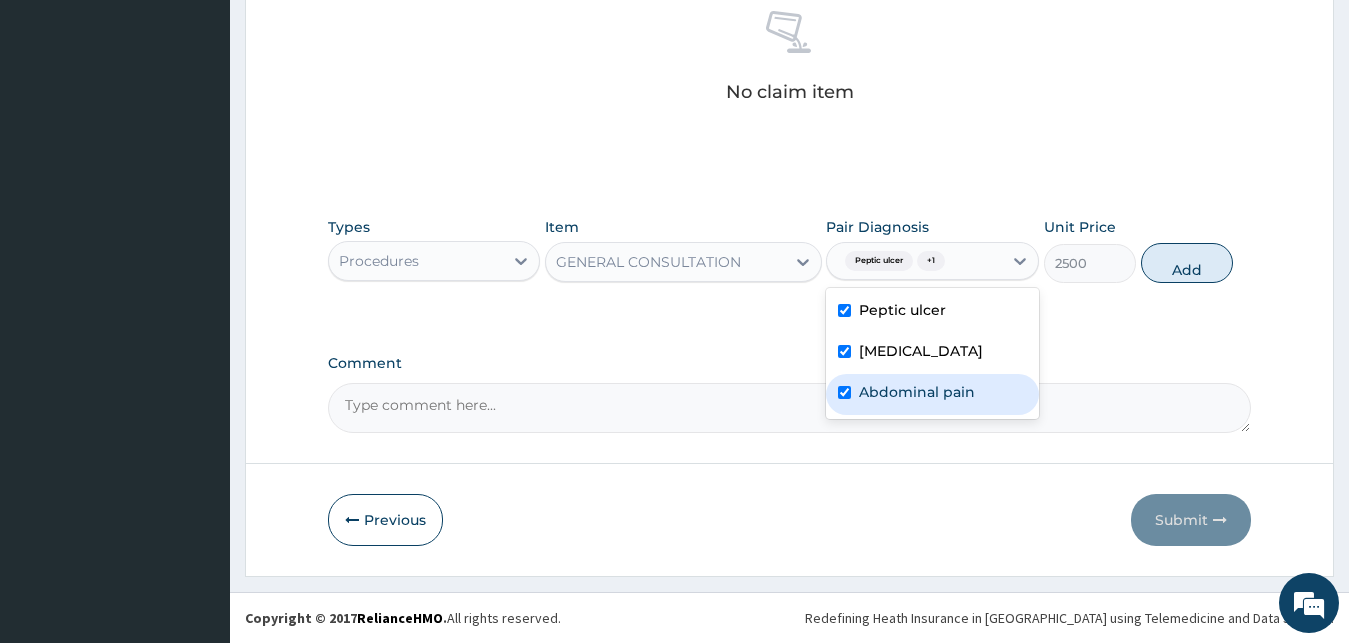 checkbox on "true" 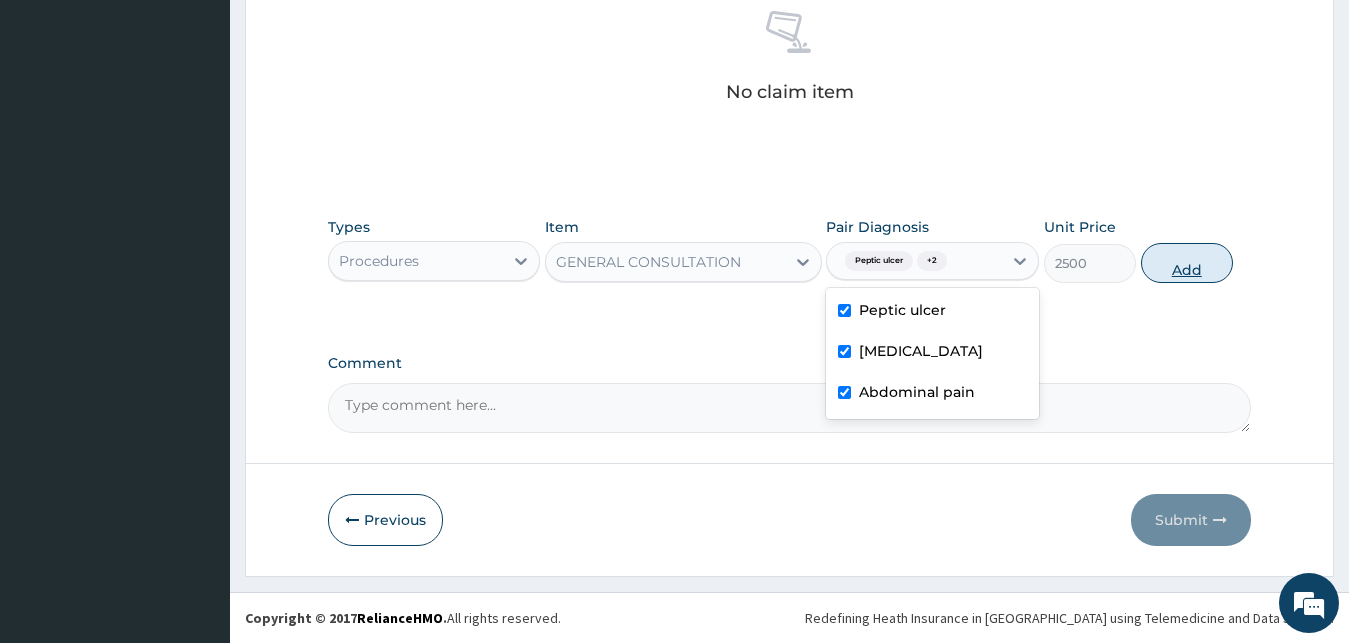 click on "Add" at bounding box center [1187, 263] 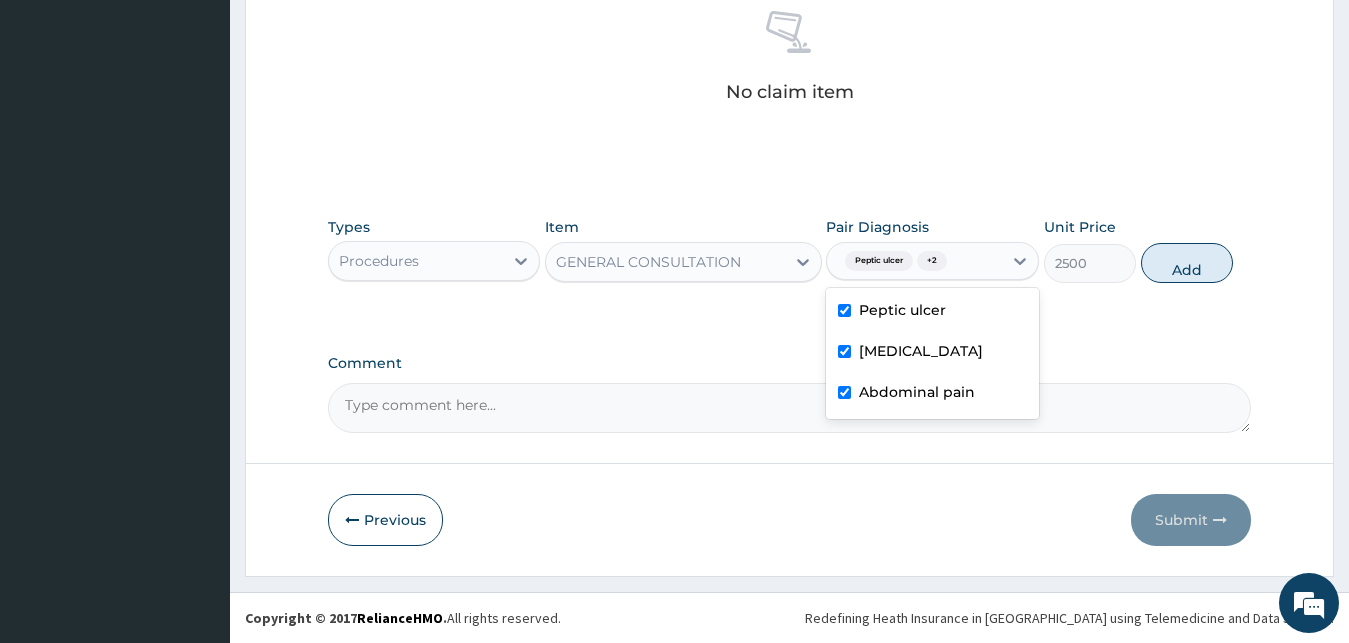 type on "0" 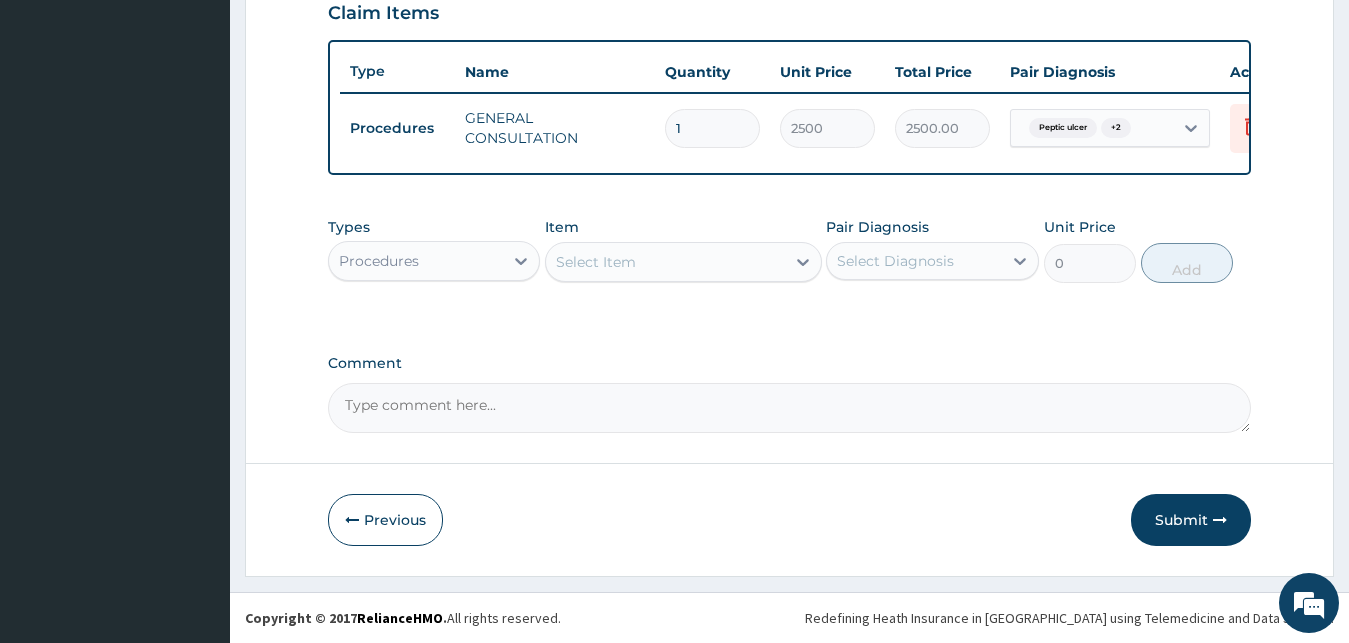 scroll, scrollTop: 721, scrollLeft: 0, axis: vertical 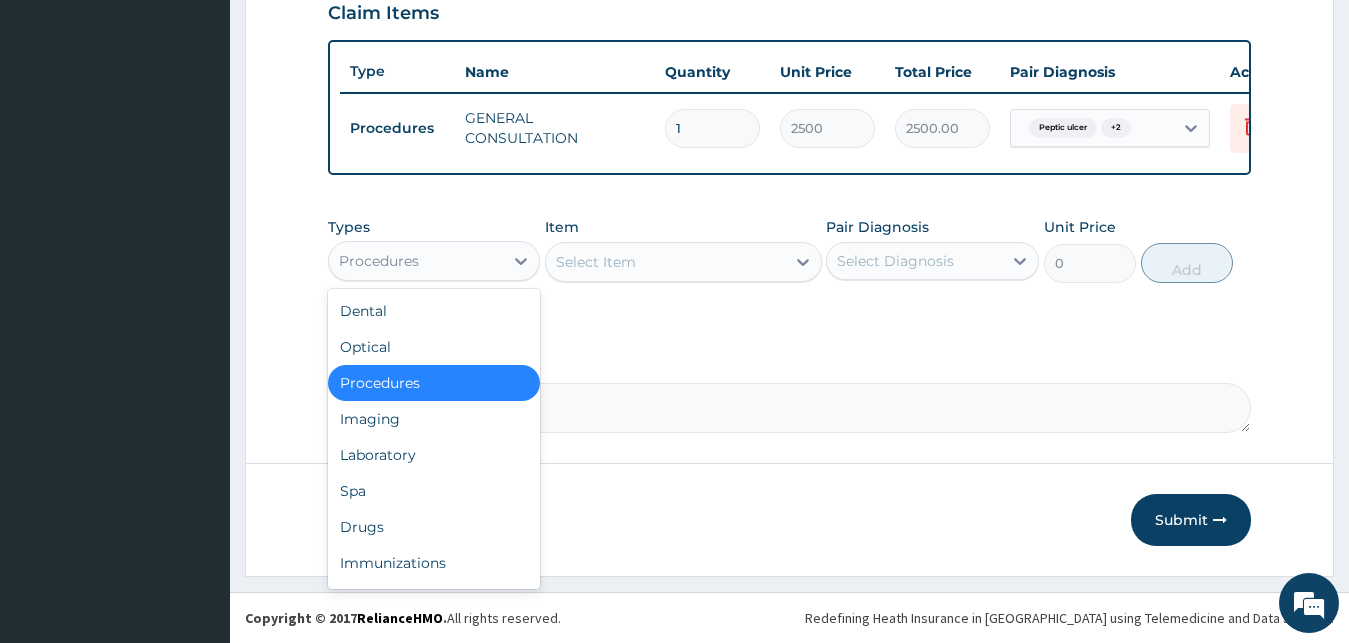 click on "Procedures" at bounding box center (416, 261) 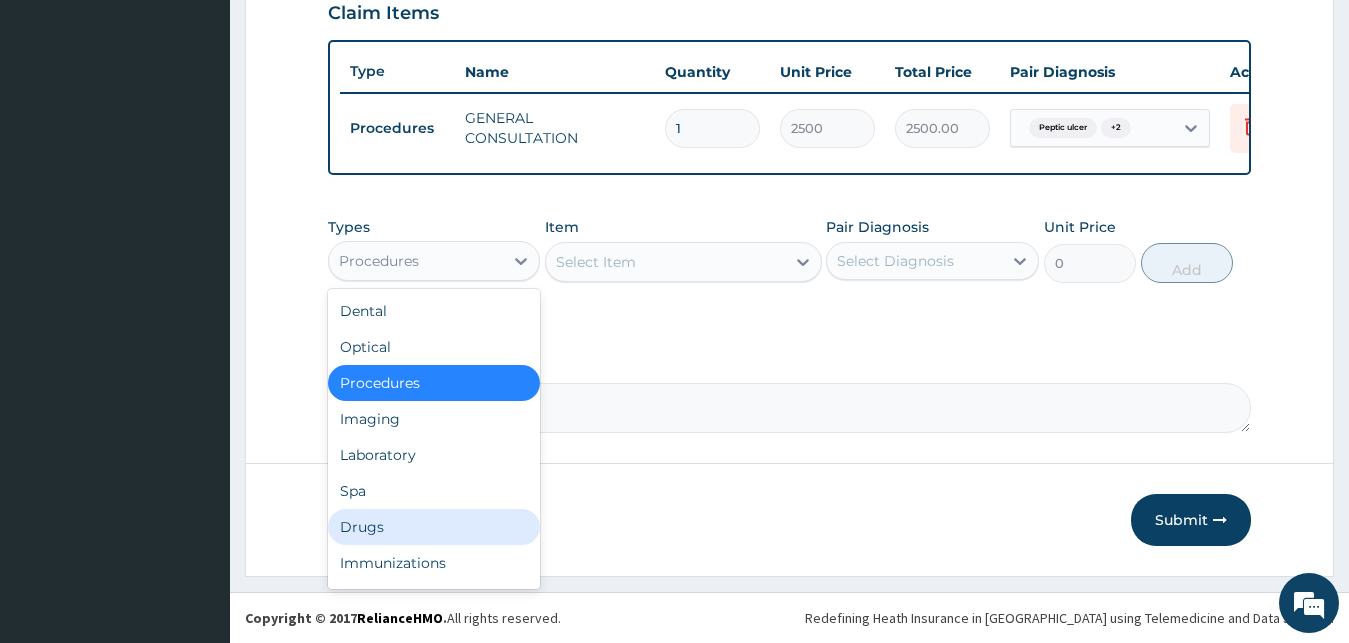 click on "Drugs" at bounding box center [434, 527] 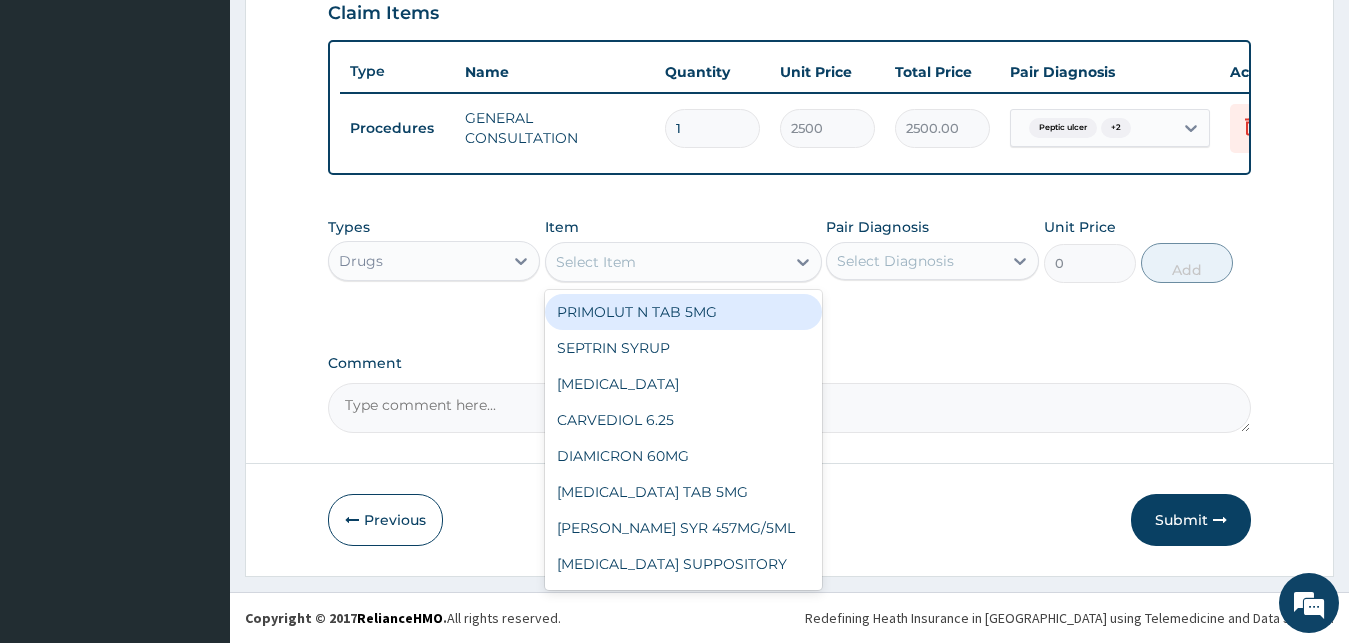 click on "Select Item" at bounding box center [683, 262] 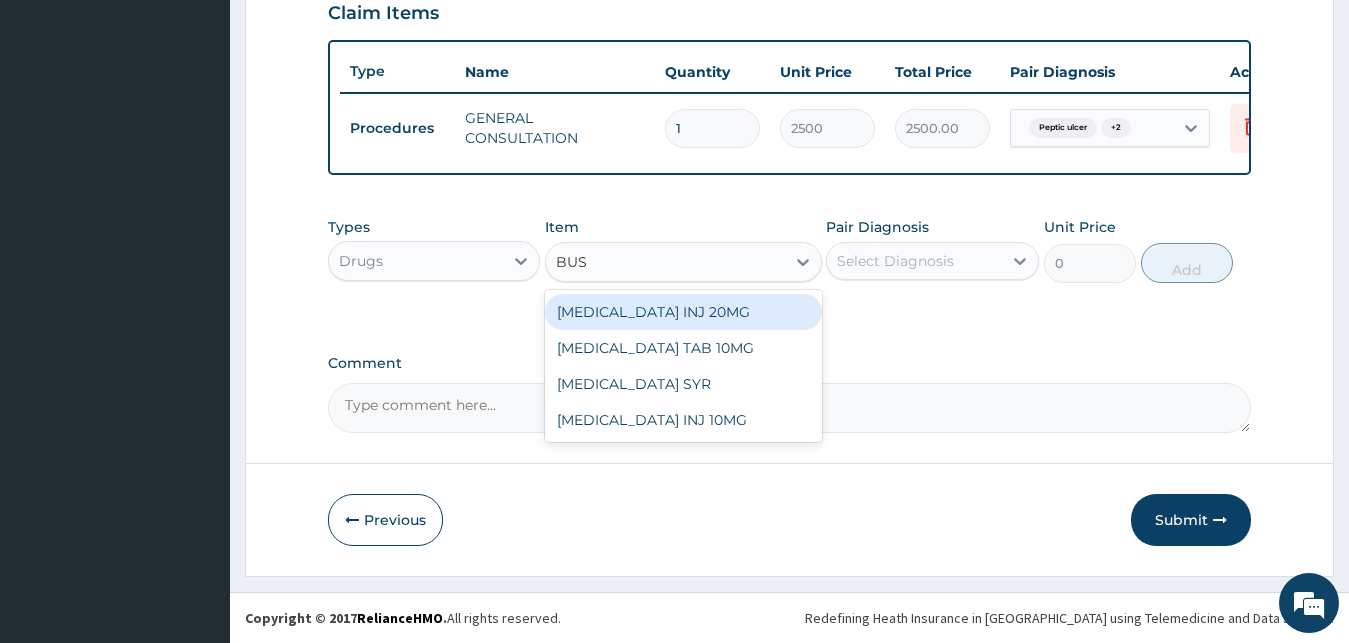 type on "BUSC" 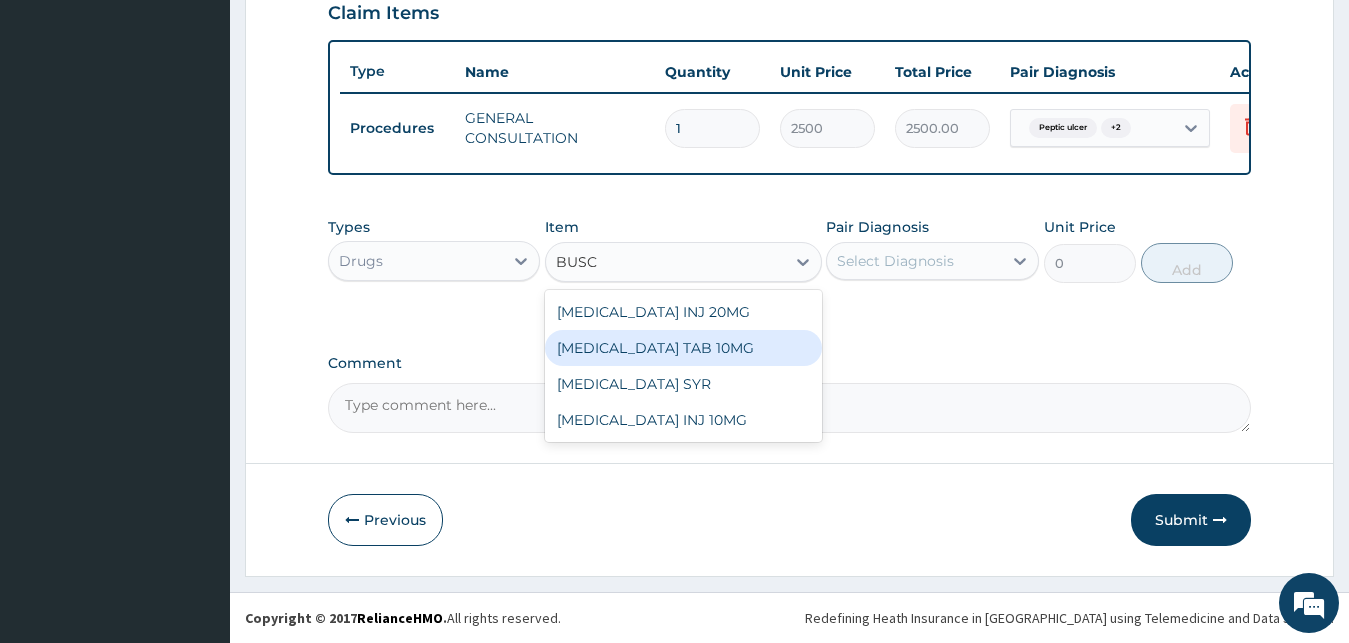 click on "BUSCOPAN TAB 10MG" at bounding box center [683, 348] 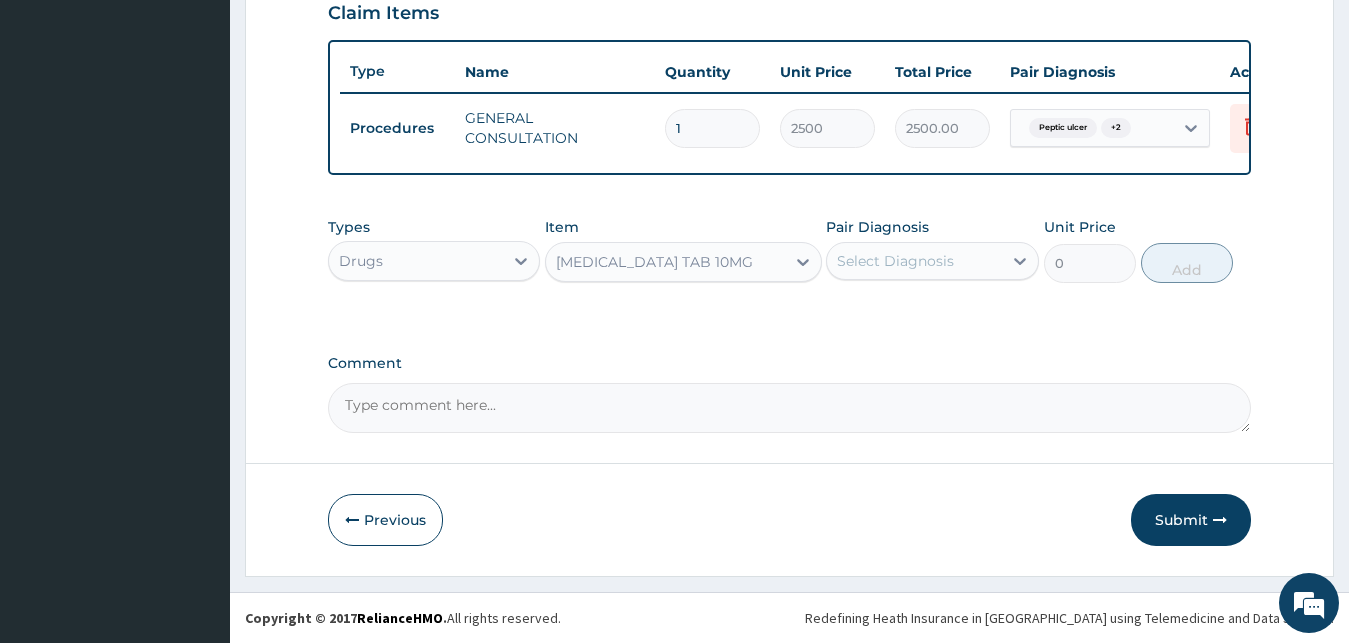 type 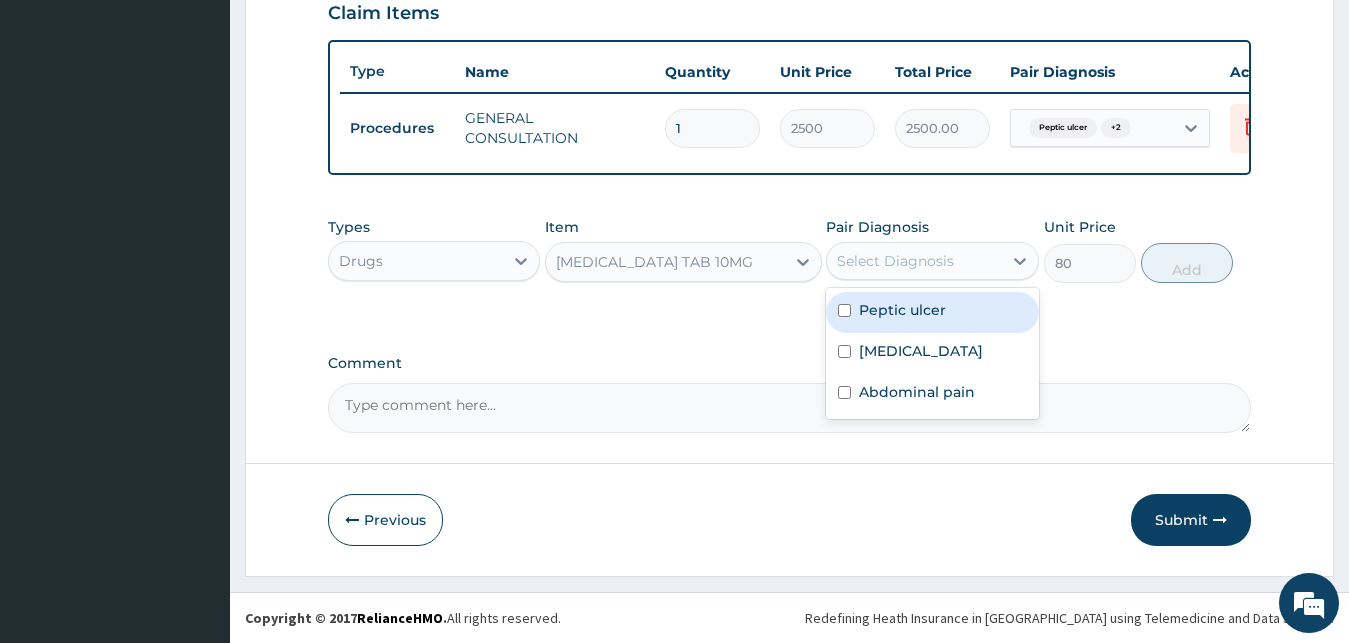 click on "Select Diagnosis" at bounding box center [914, 261] 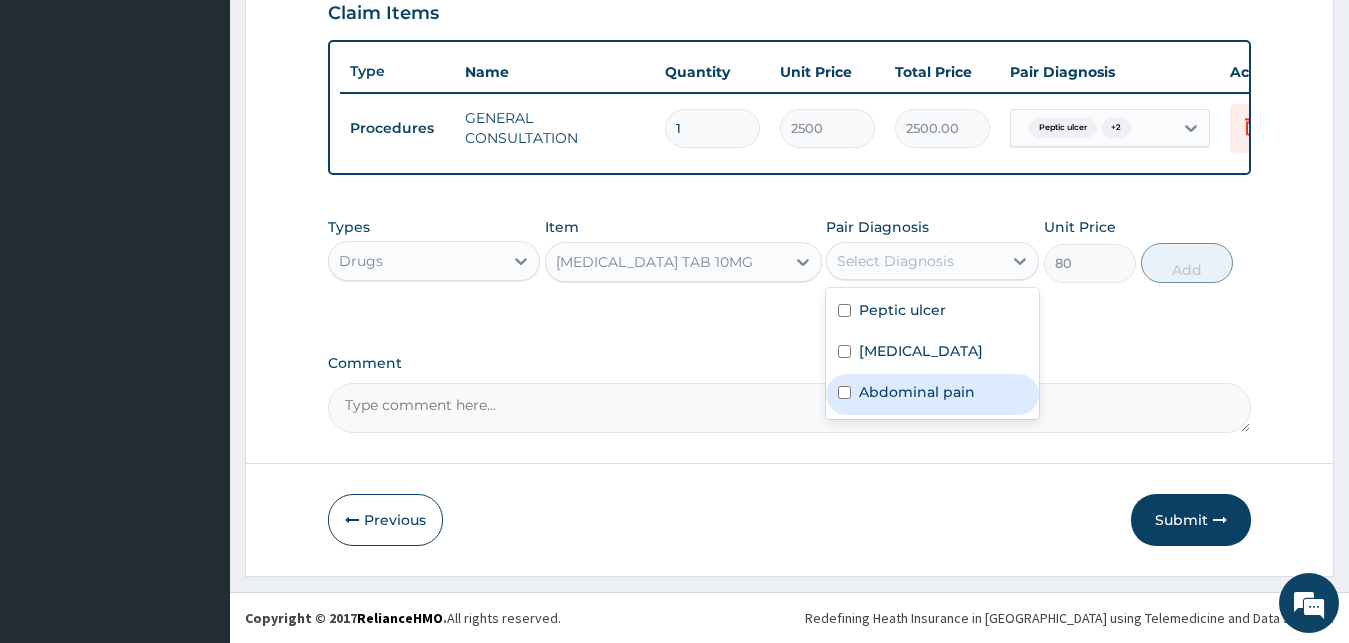 click on "Abdominal pain" at bounding box center (917, 392) 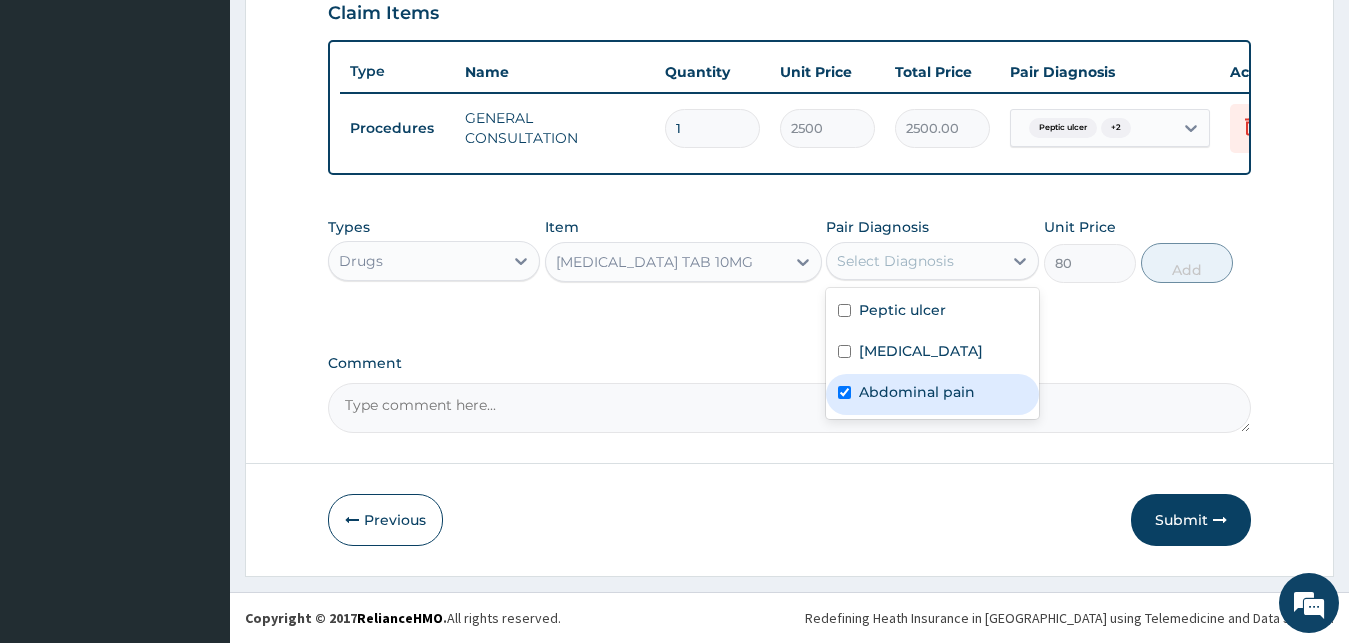 checkbox on "true" 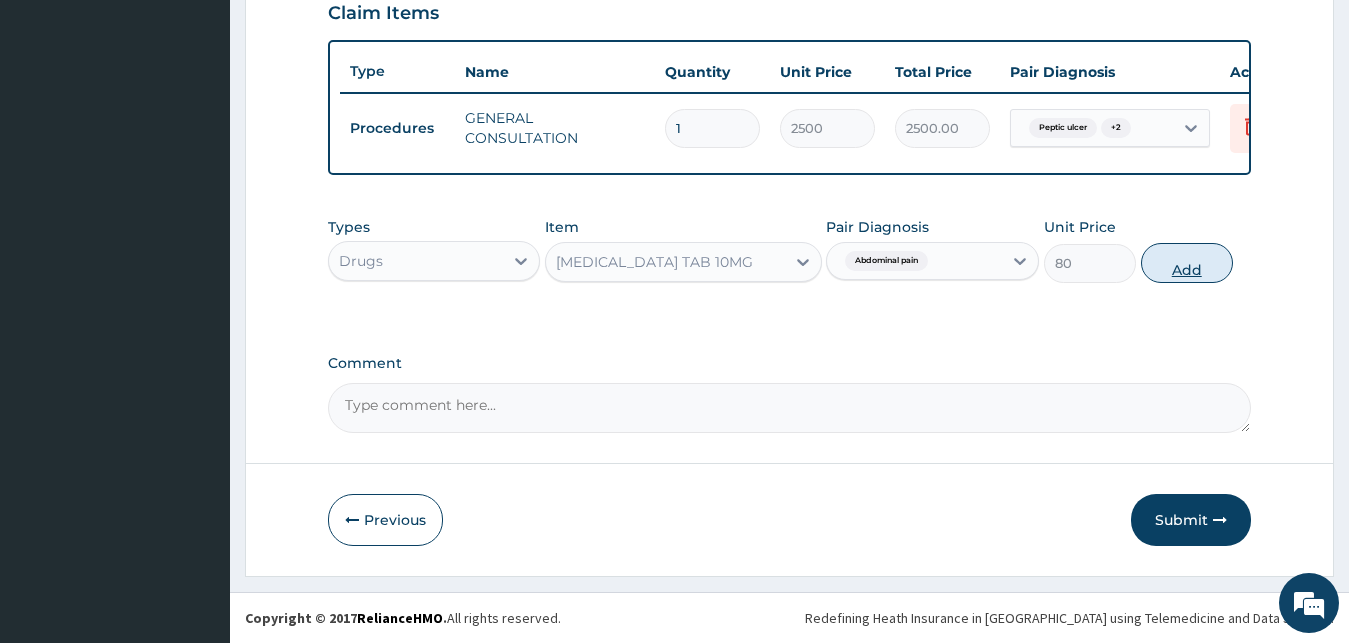 click on "Add" at bounding box center (1187, 263) 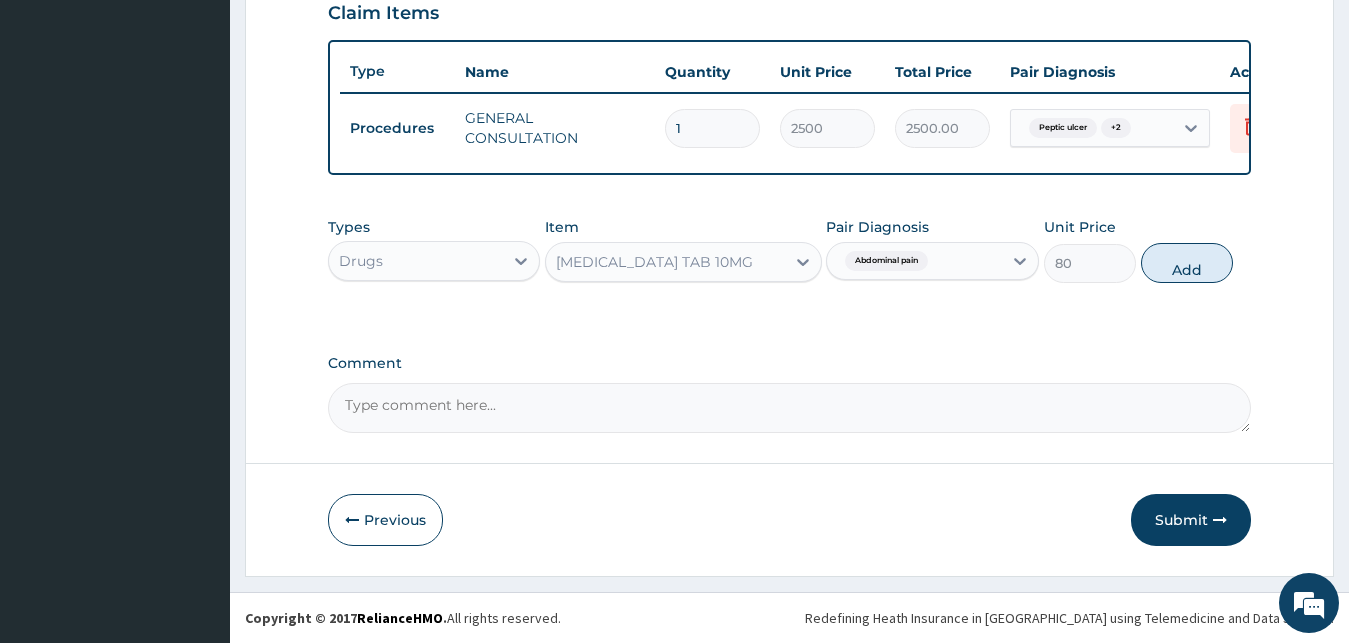 type on "0" 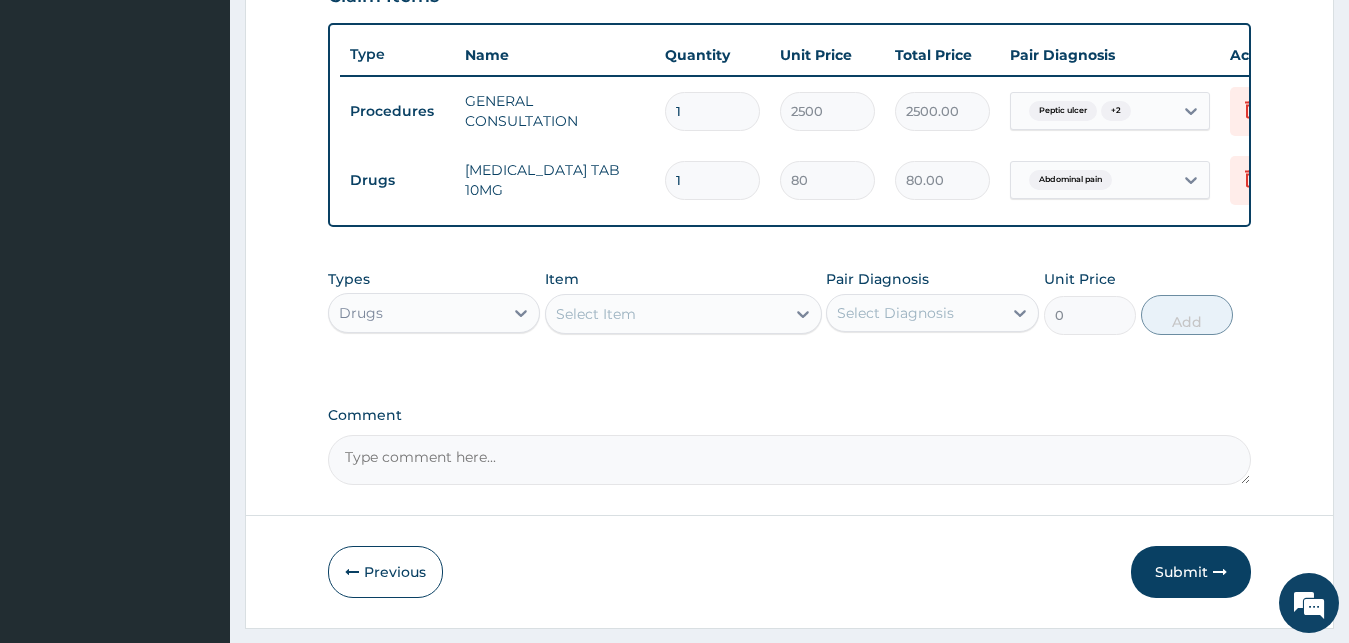 type on "10" 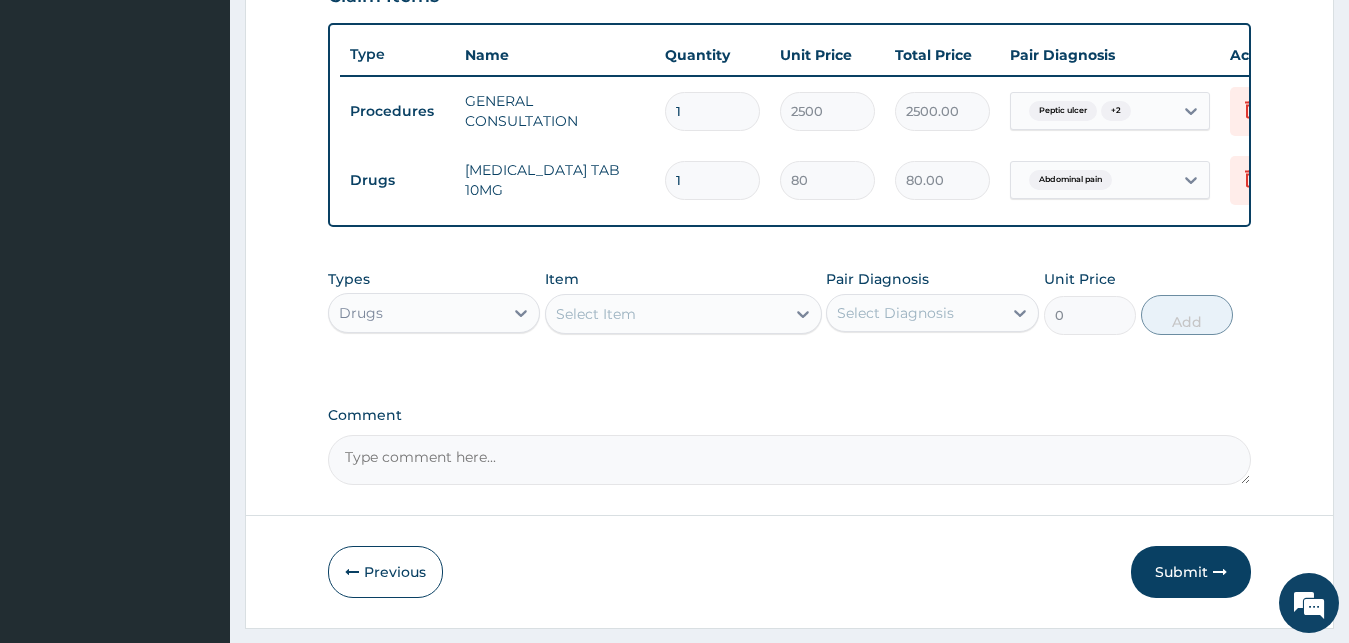 type on "800.00" 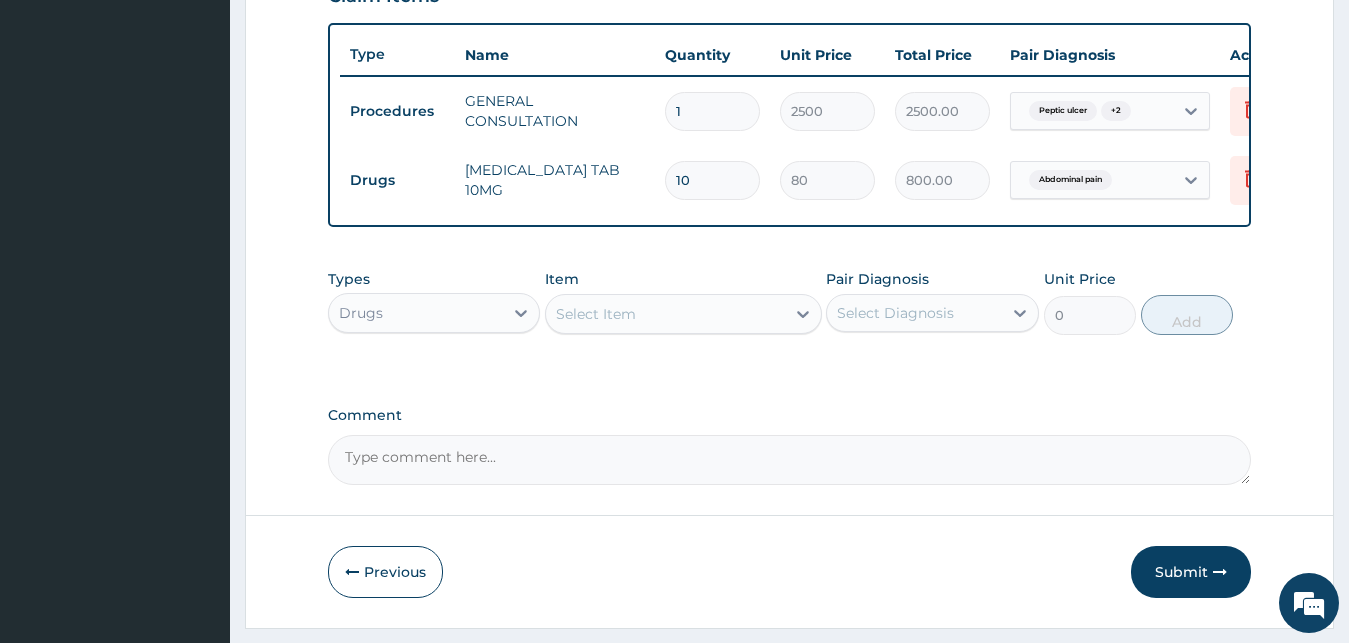 type on "10" 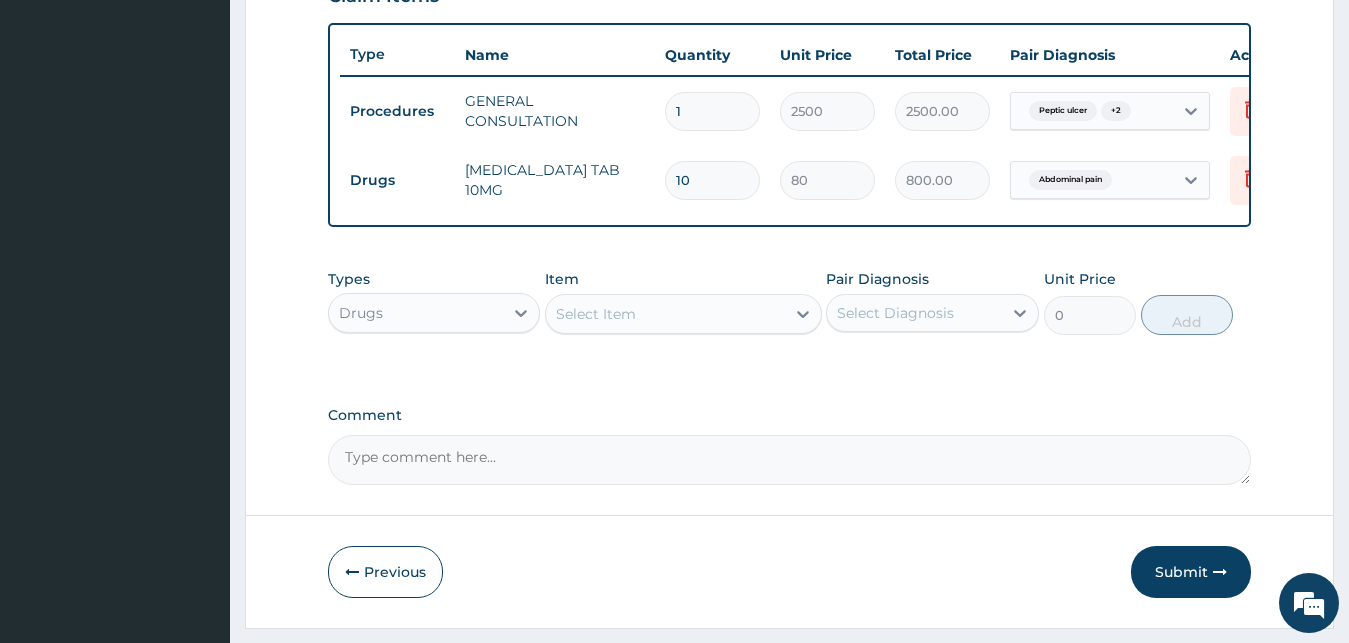 click on "Select Item" at bounding box center [665, 314] 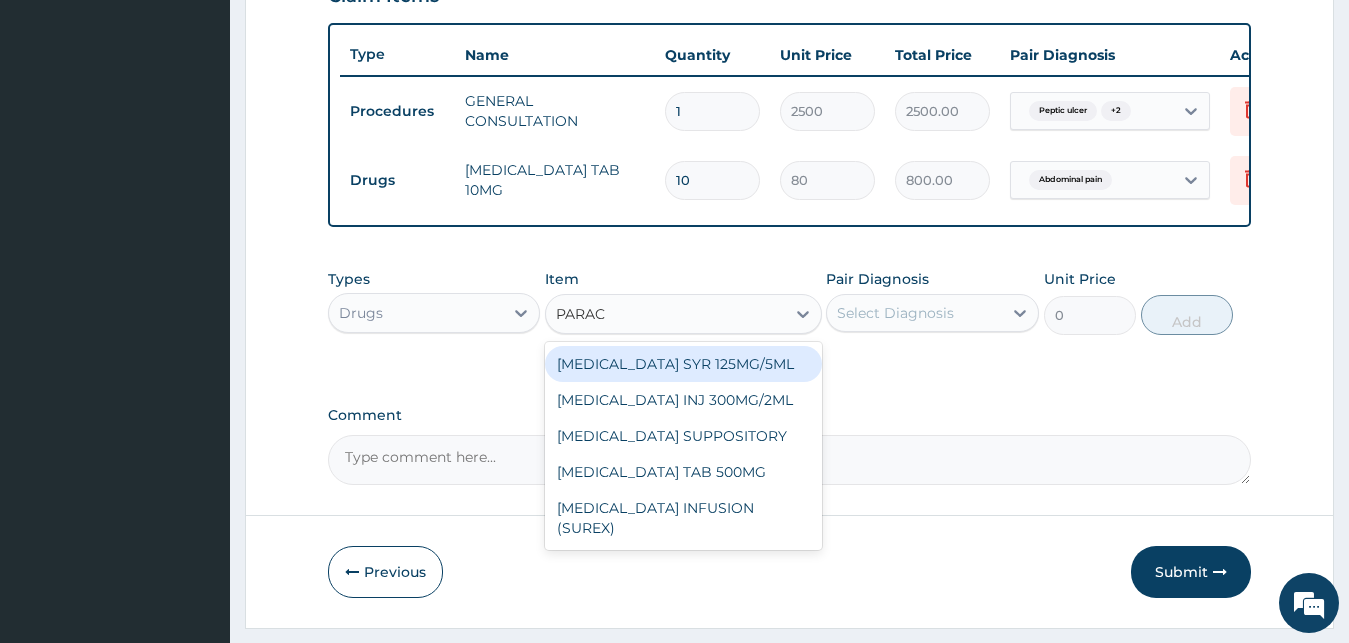 type on "PARACE" 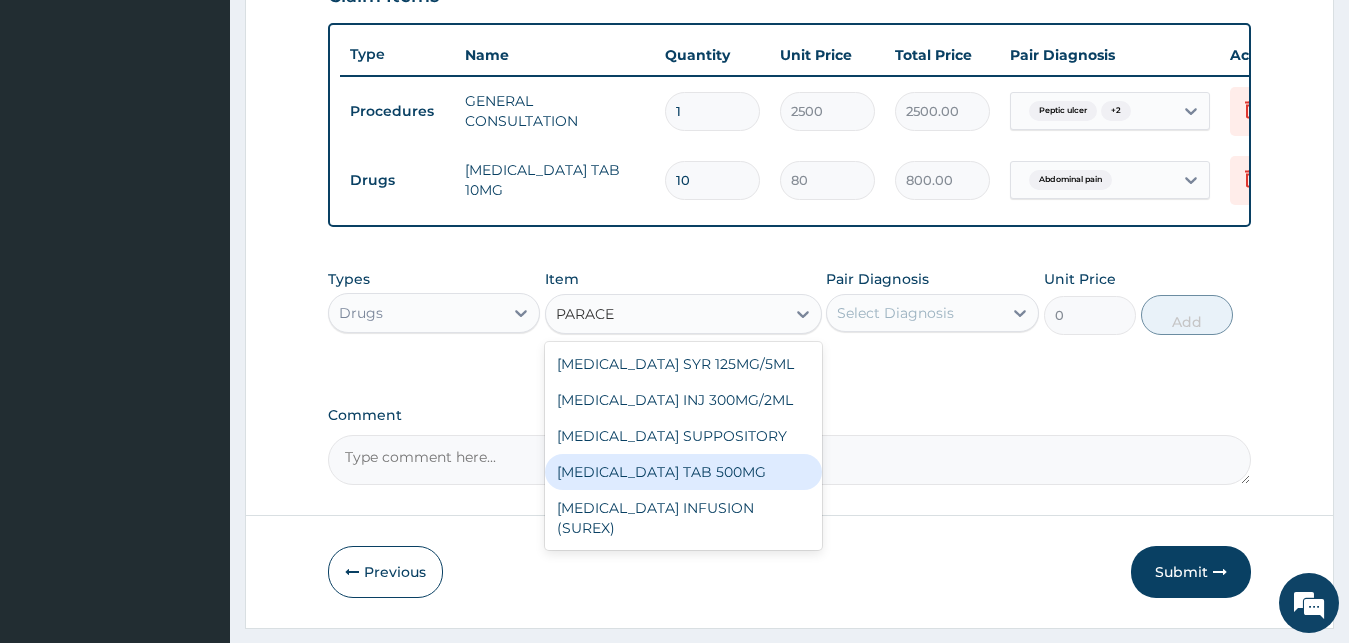 drag, startPoint x: 728, startPoint y: 497, endPoint x: 763, endPoint y: 481, distance: 38.483765 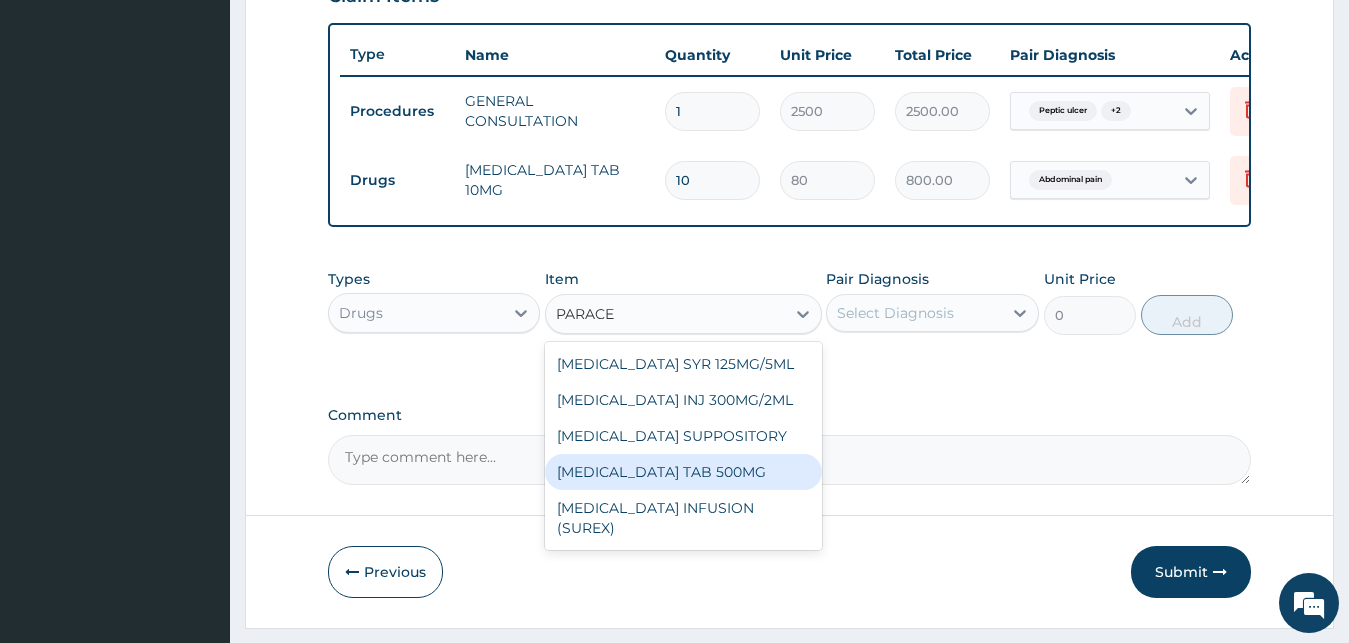 click on "PARACETAMOL TAB 500MG" at bounding box center (683, 472) 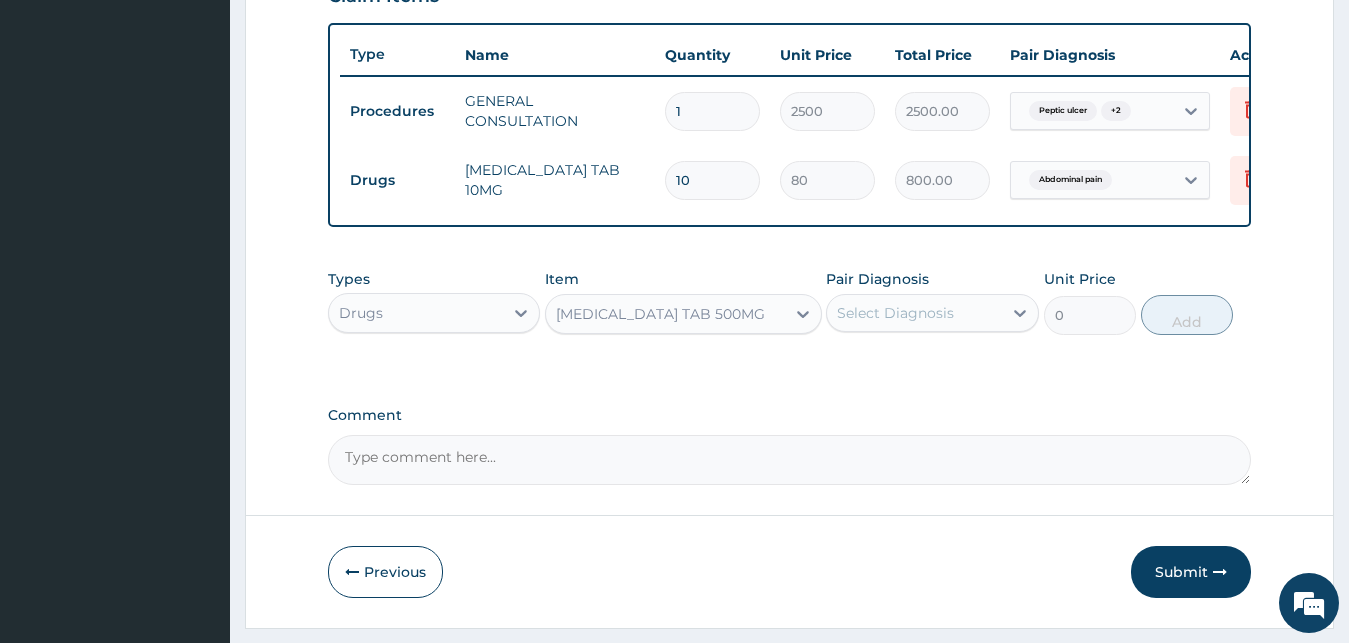 type 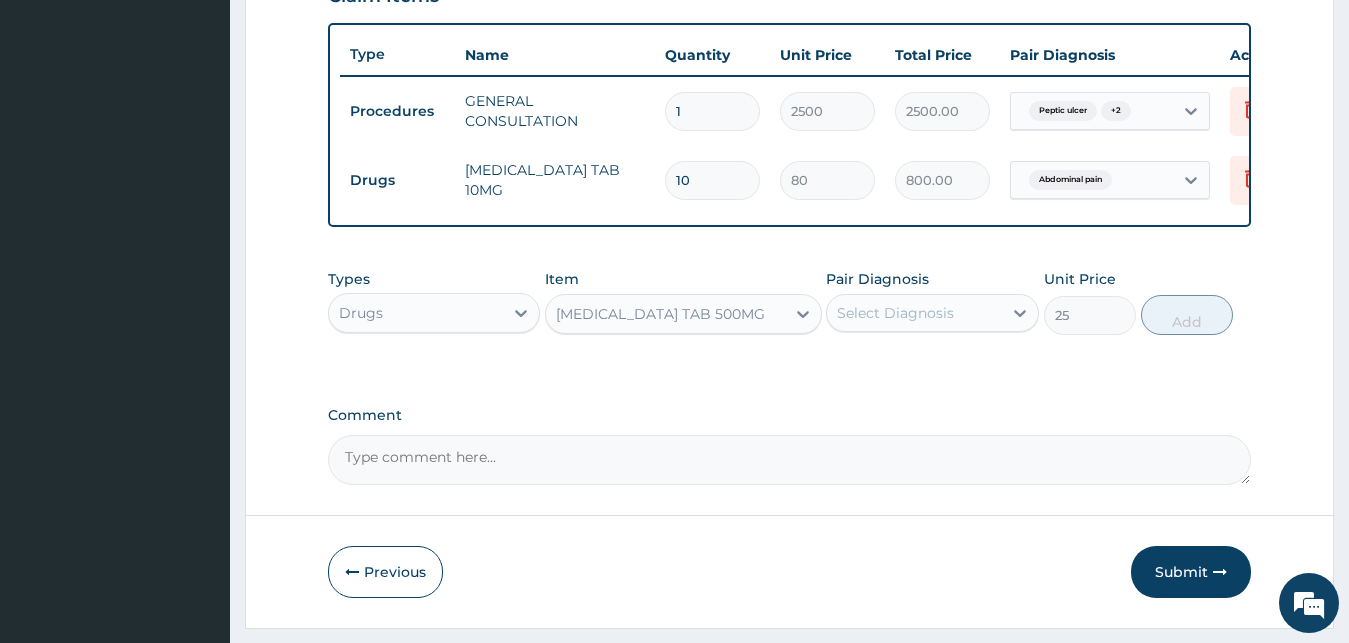 click on "Pair Diagnosis Select Diagnosis" at bounding box center [932, 302] 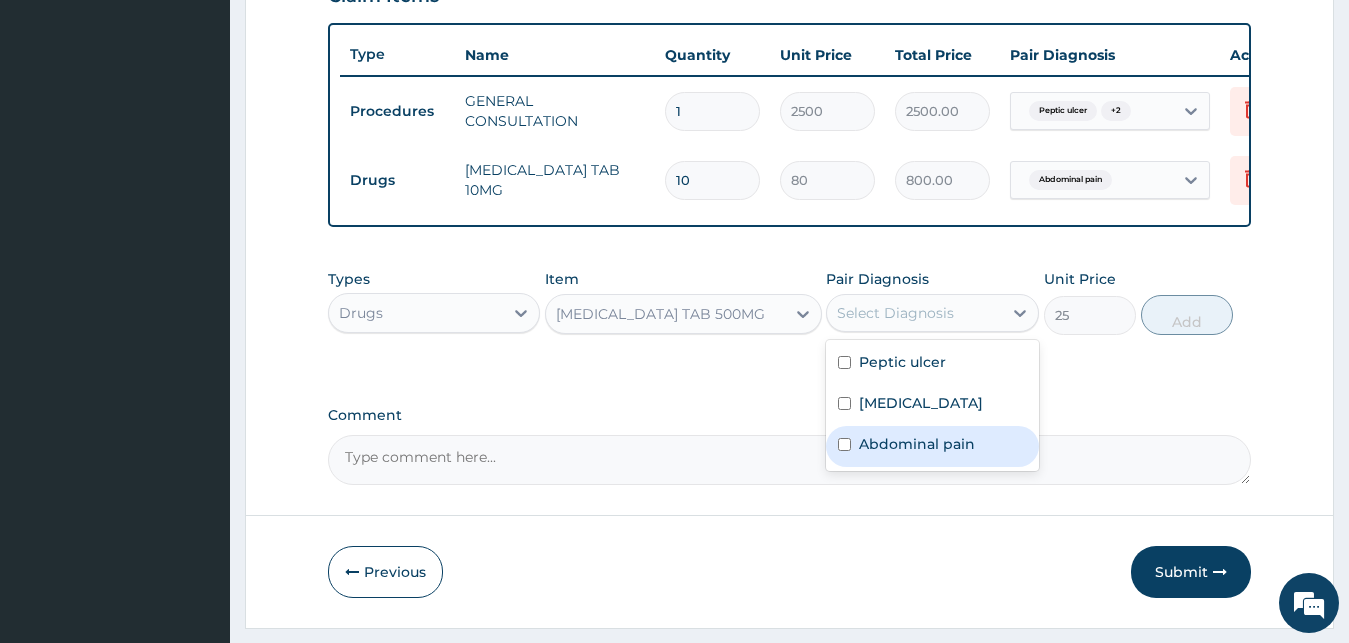 click on "Abdominal pain" at bounding box center [932, 446] 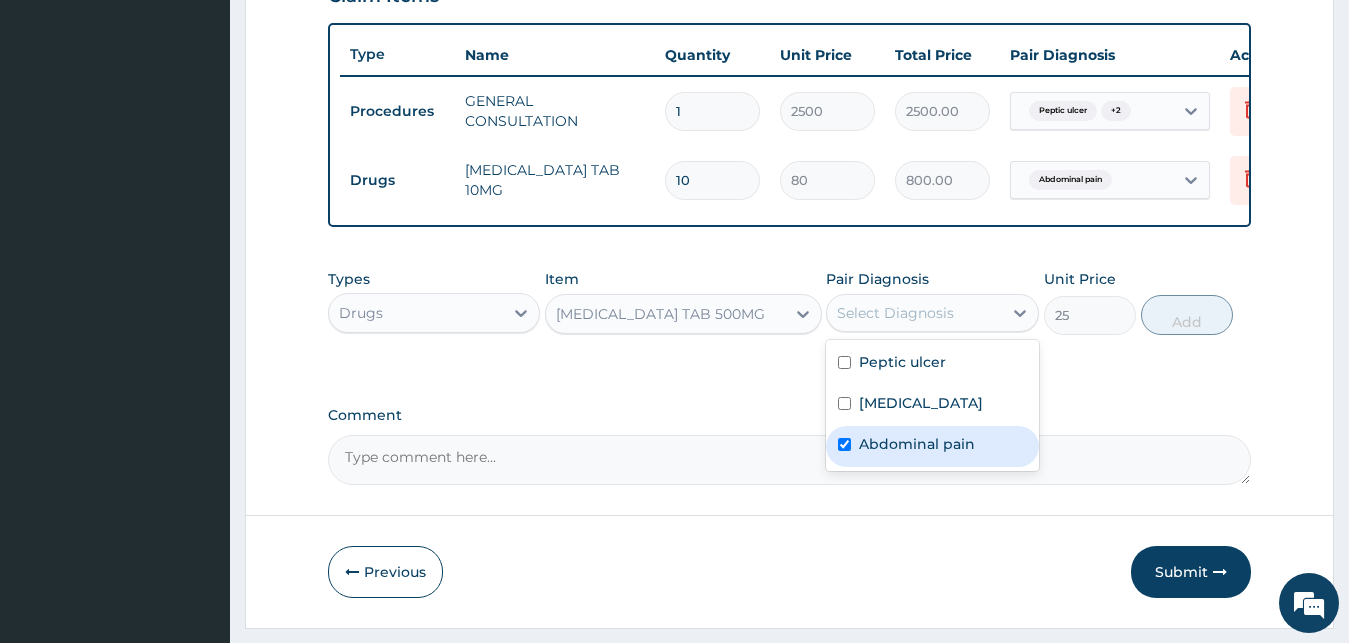 checkbox on "true" 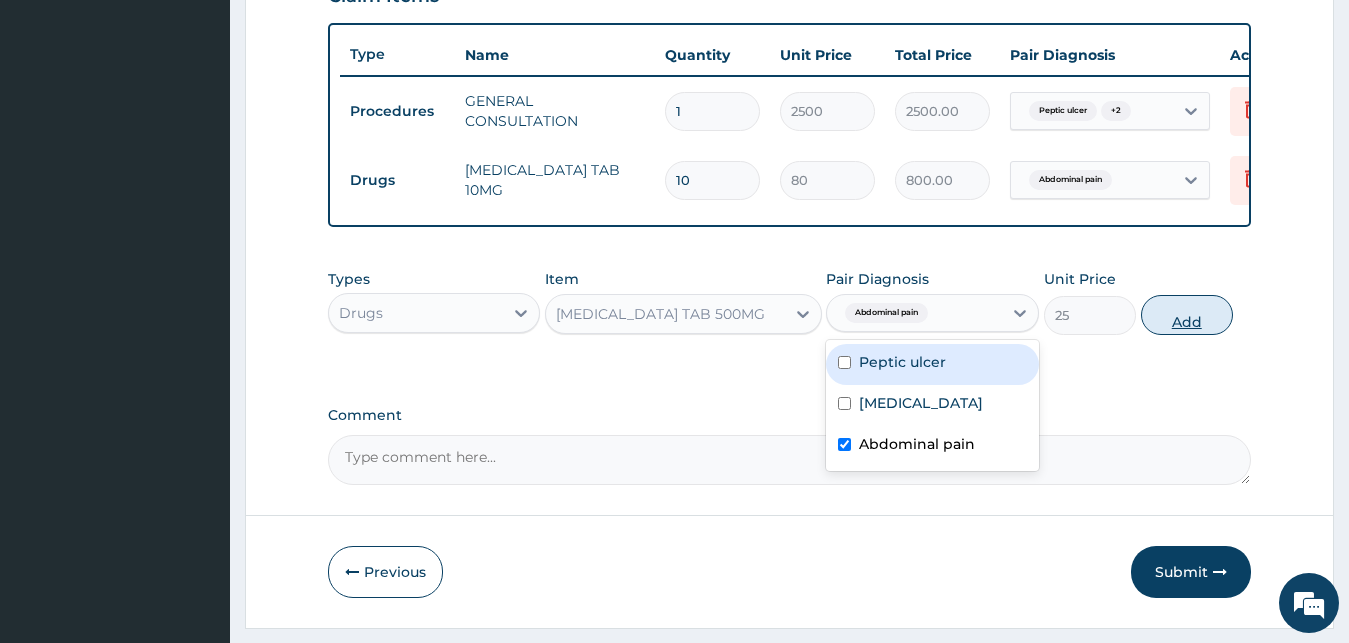 click on "Add" at bounding box center (1187, 315) 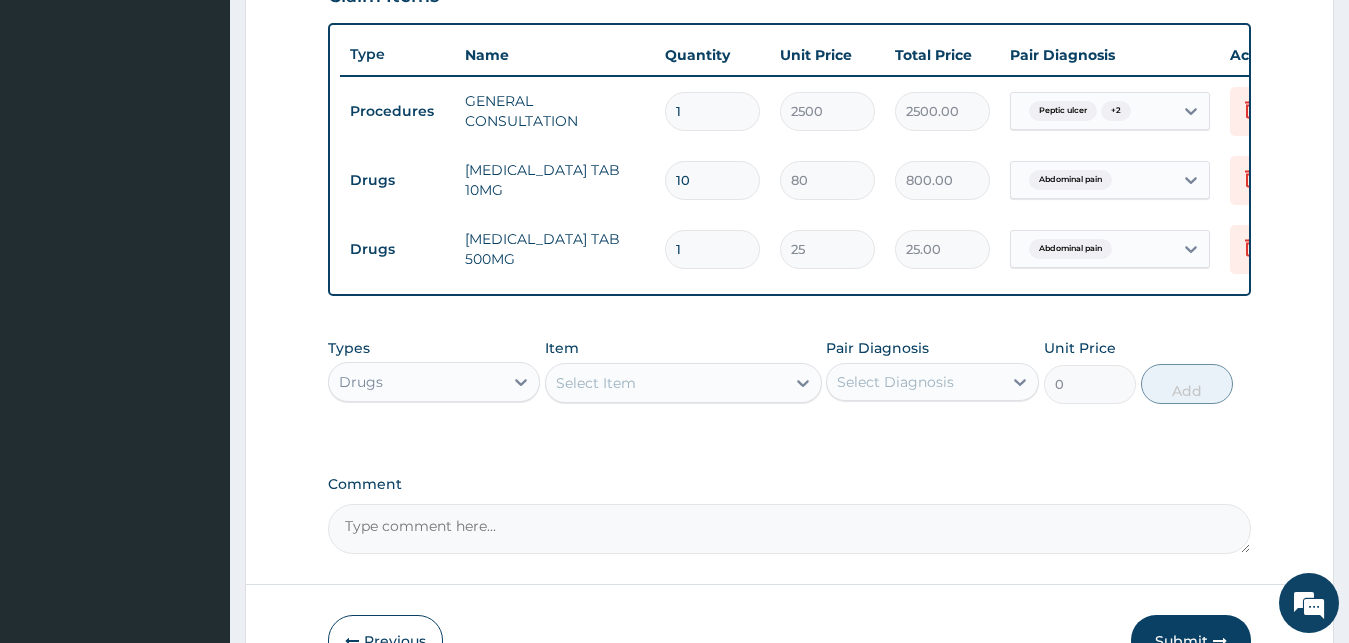 type on "18" 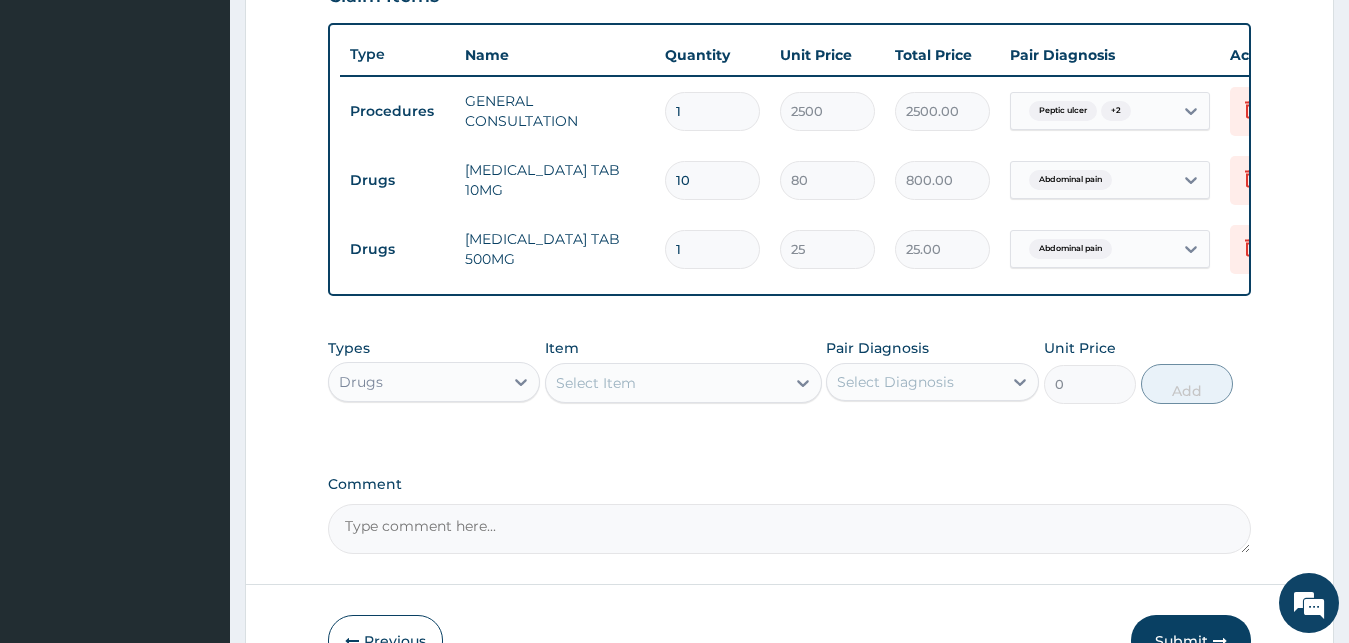 type on "450.00" 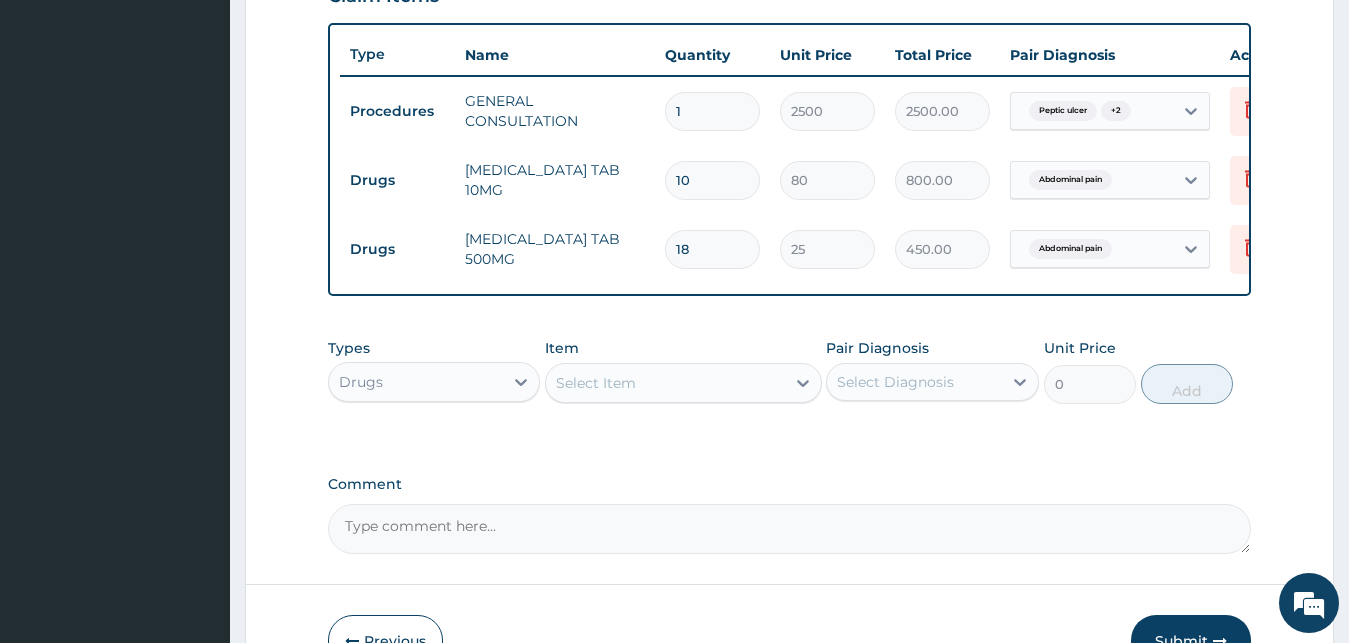 type on "18" 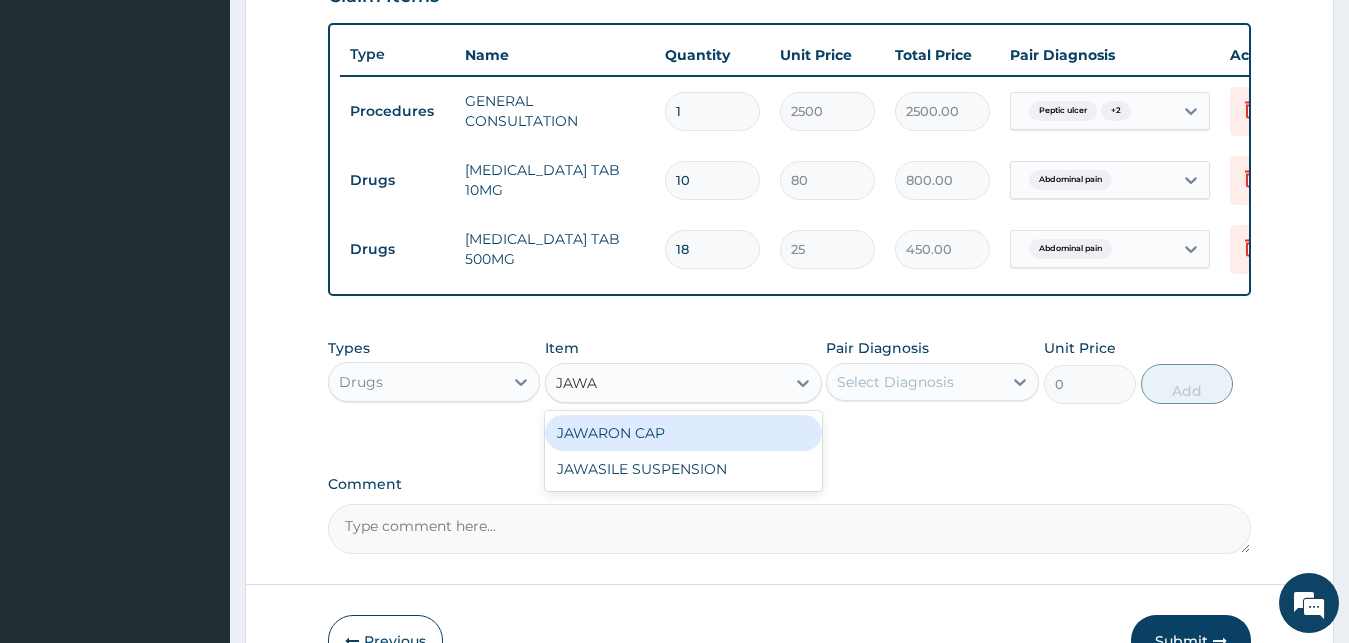 type on "JAWAS" 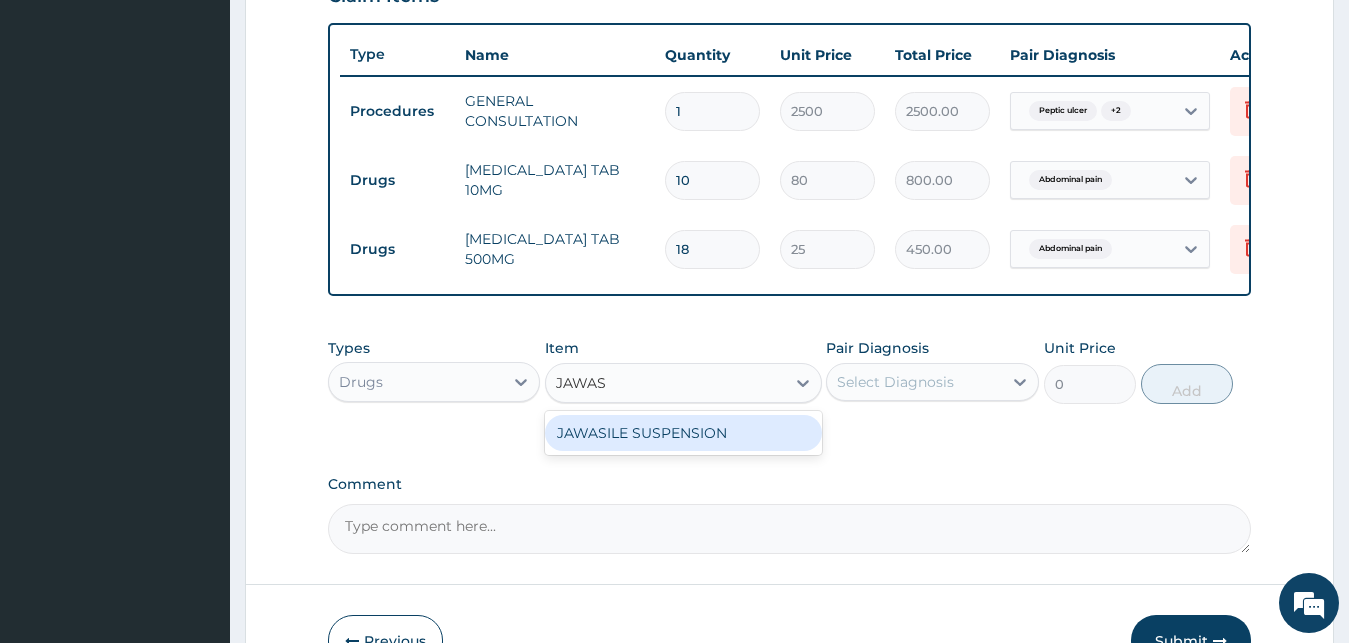 click on "JAWASILE SUSPENSION" at bounding box center (683, 433) 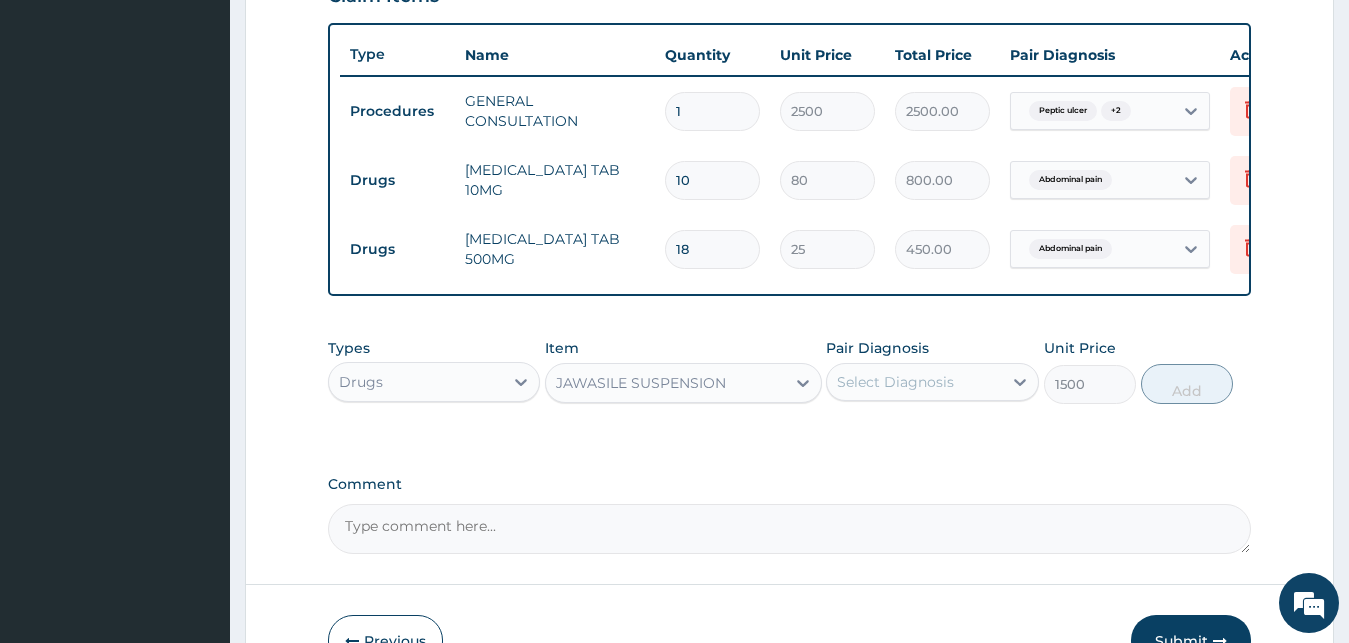 click on "Select Diagnosis" at bounding box center [932, 382] 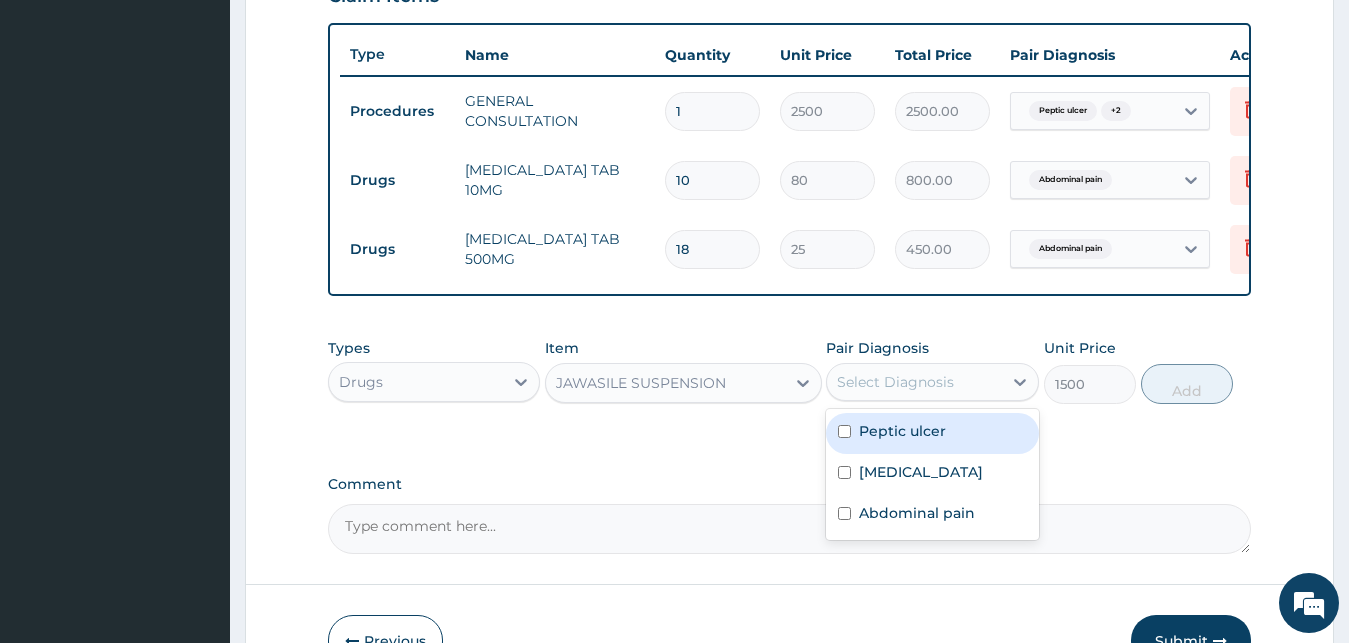 click on "Peptic ulcer" at bounding box center (902, 431) 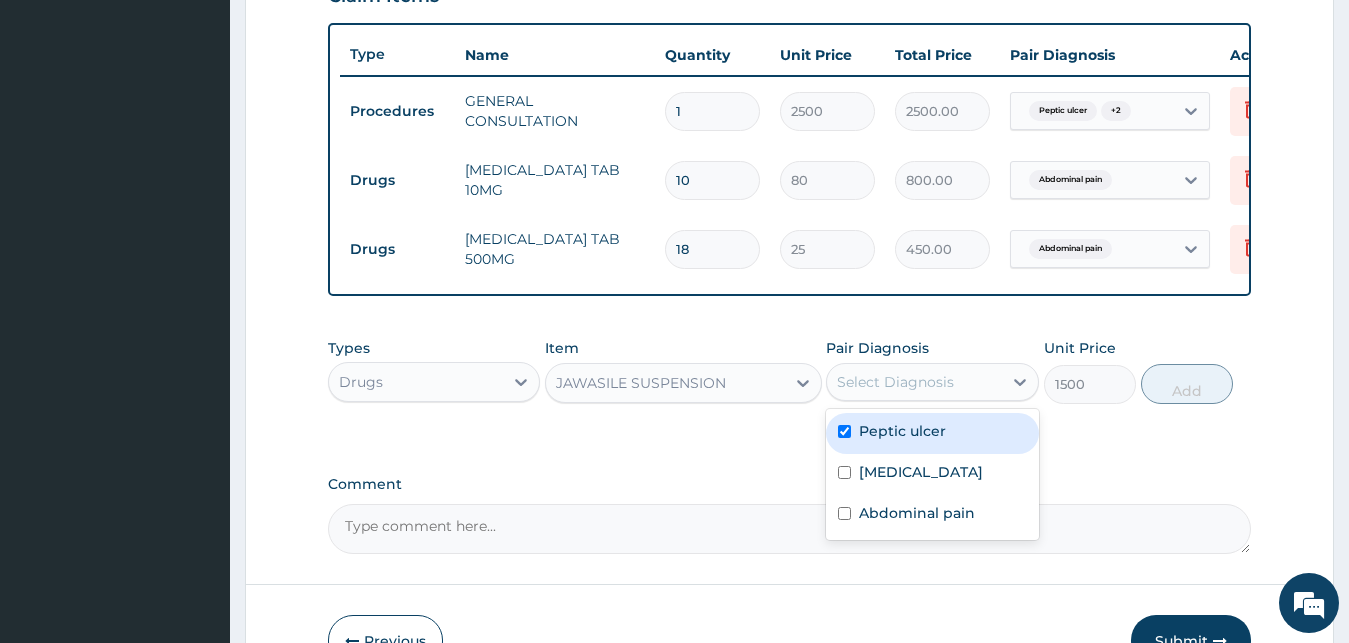checkbox on "true" 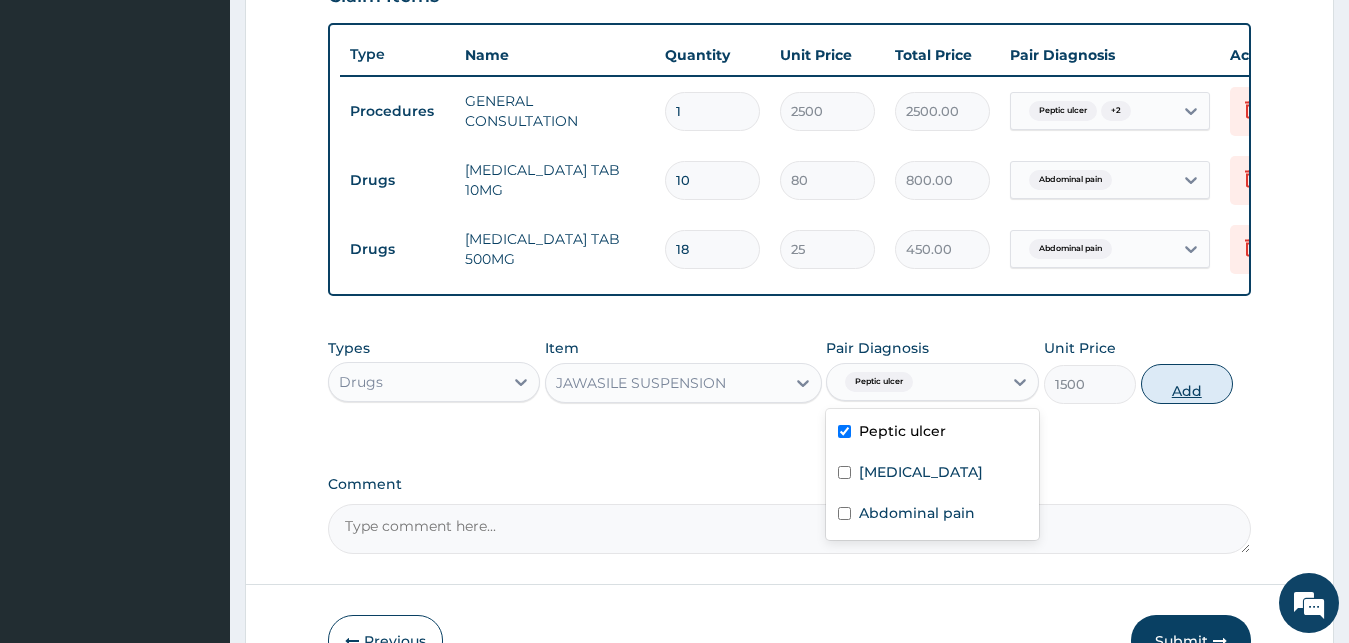 click on "Add" at bounding box center [1187, 384] 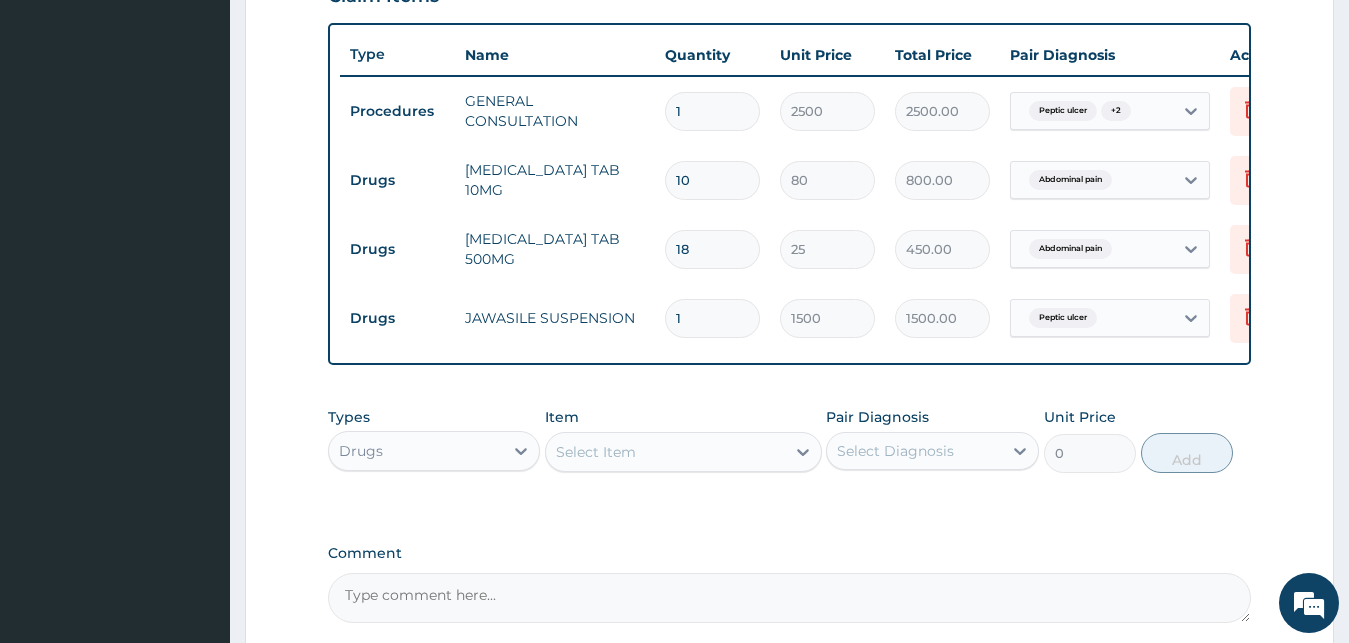 click on "Select Item" at bounding box center [665, 452] 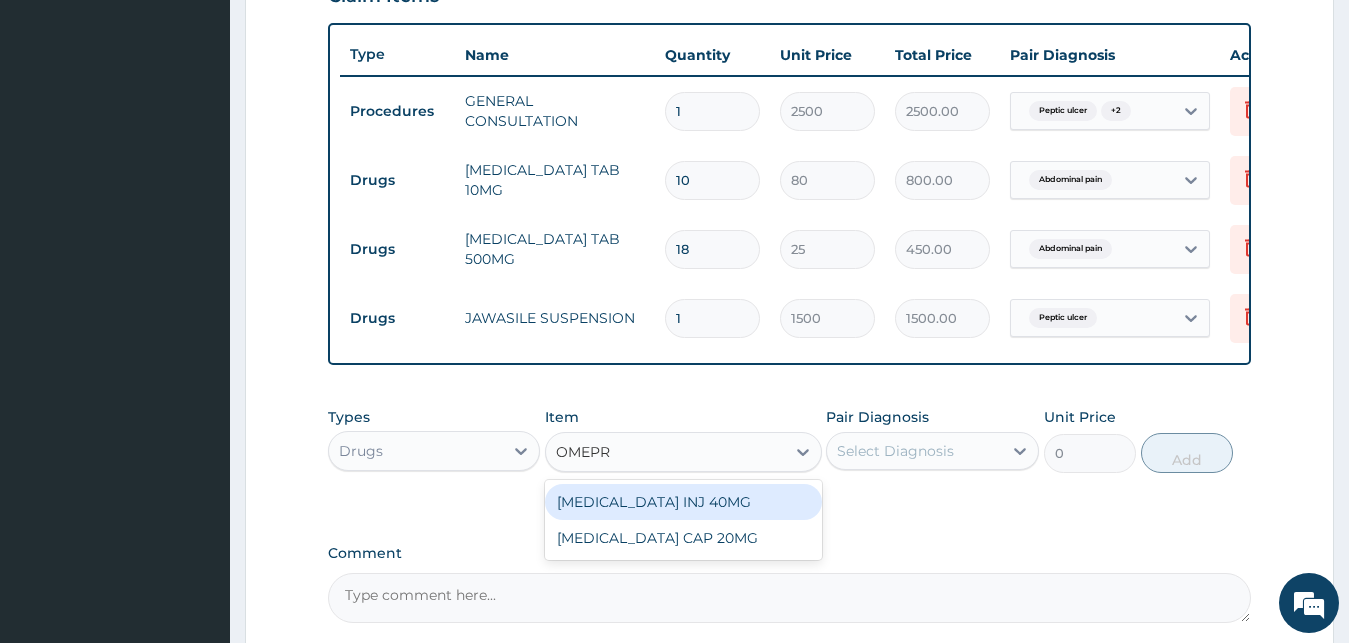type on "OMEPRA" 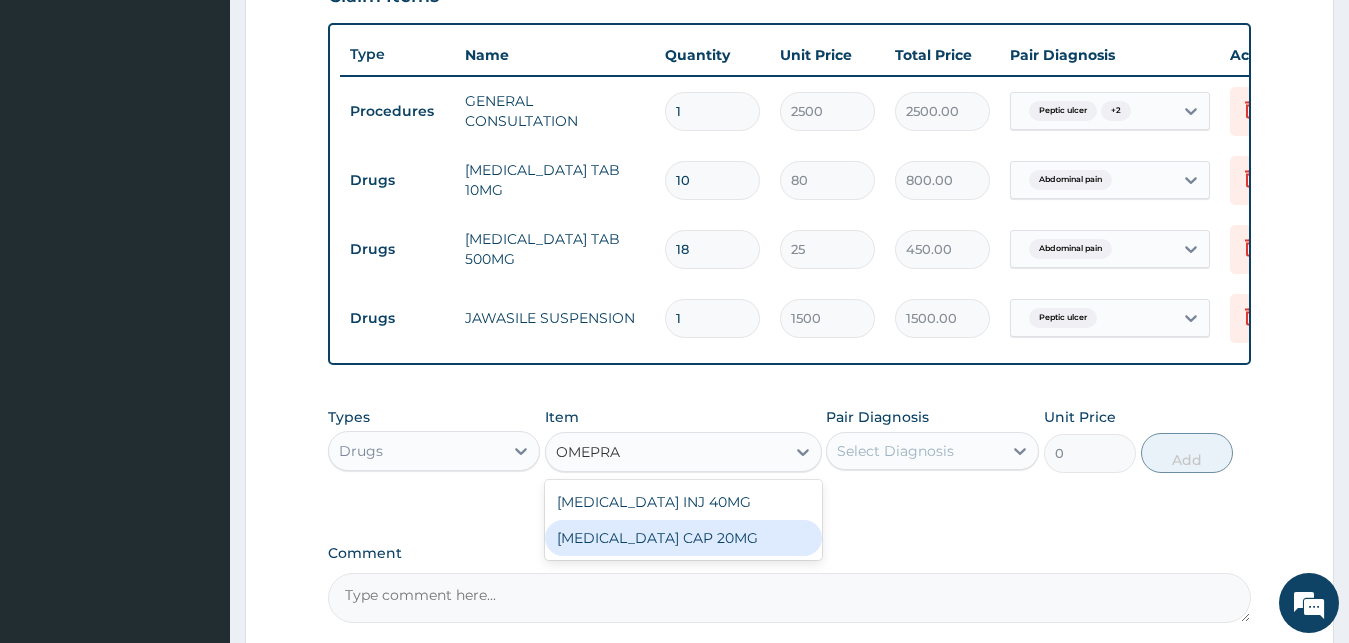 drag, startPoint x: 681, startPoint y: 548, endPoint x: 993, endPoint y: 456, distance: 325.2814 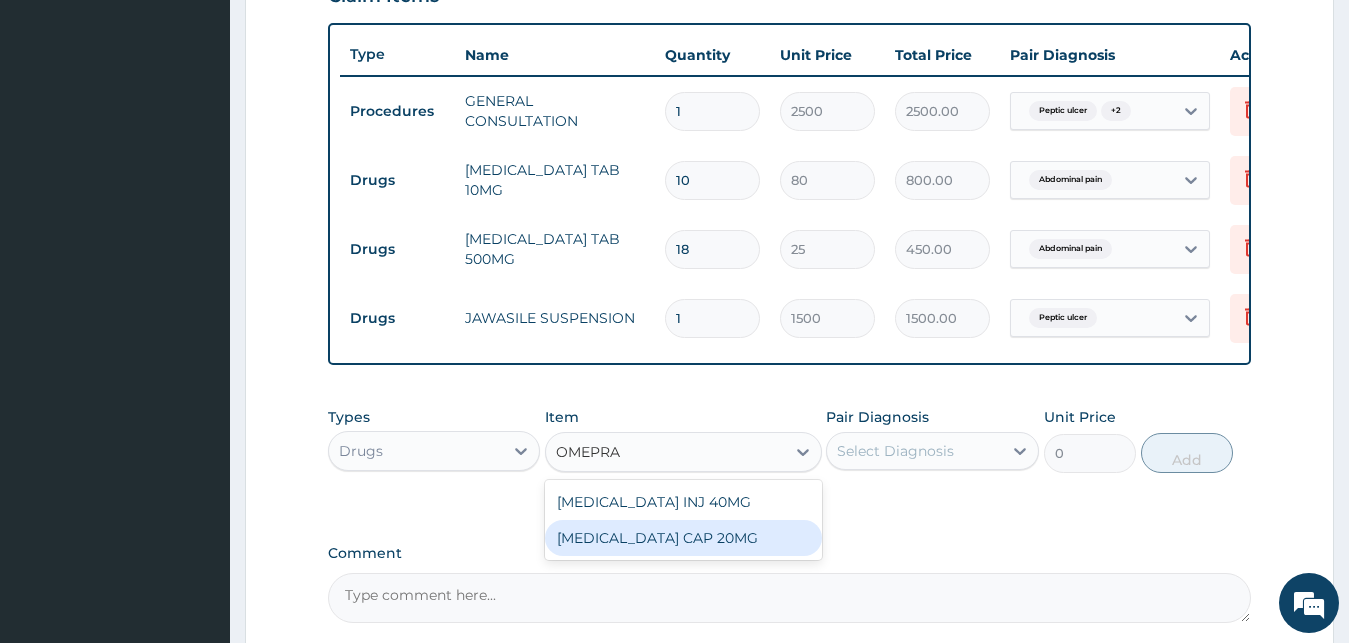 click on "[MEDICAL_DATA] CAP 20MG" at bounding box center [683, 538] 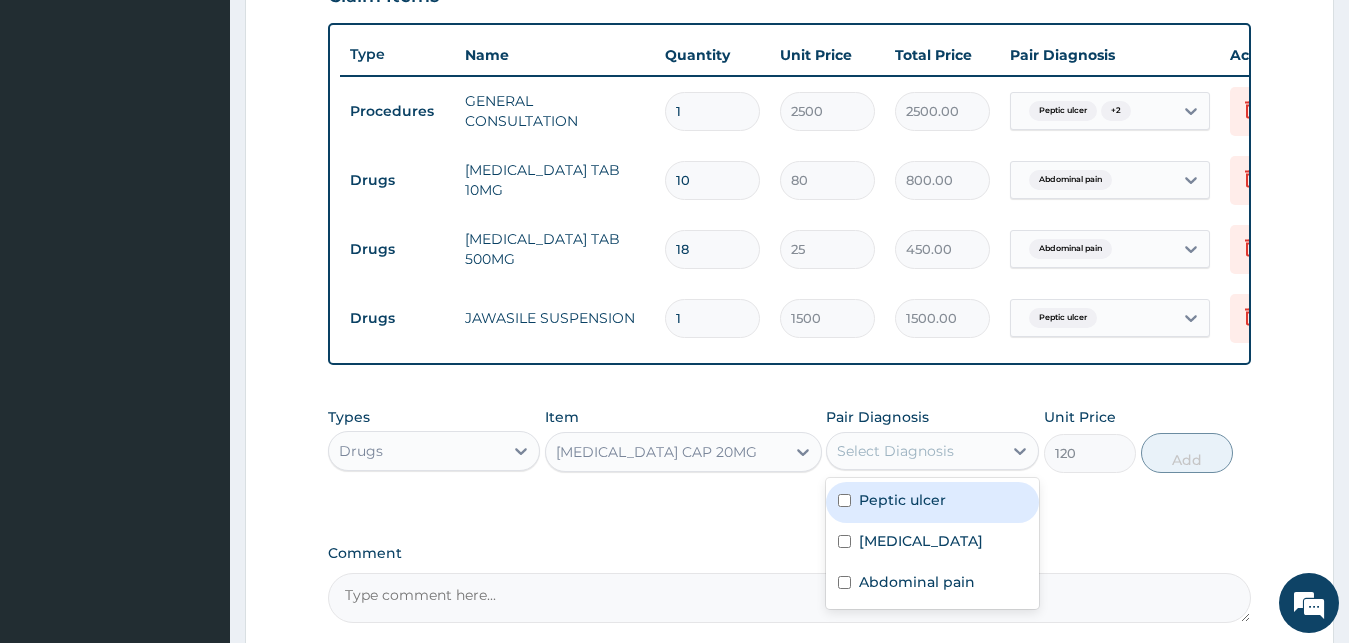 click on "Select Diagnosis" at bounding box center (914, 451) 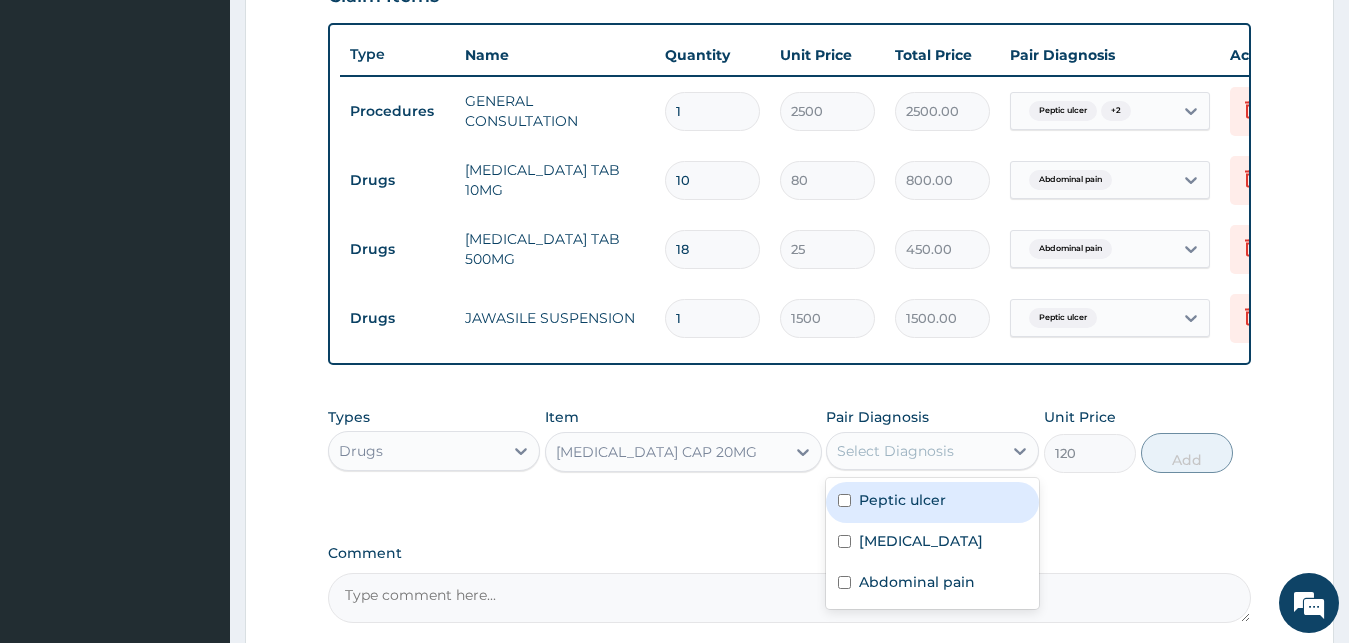 click on "Peptic ulcer" at bounding box center (932, 502) 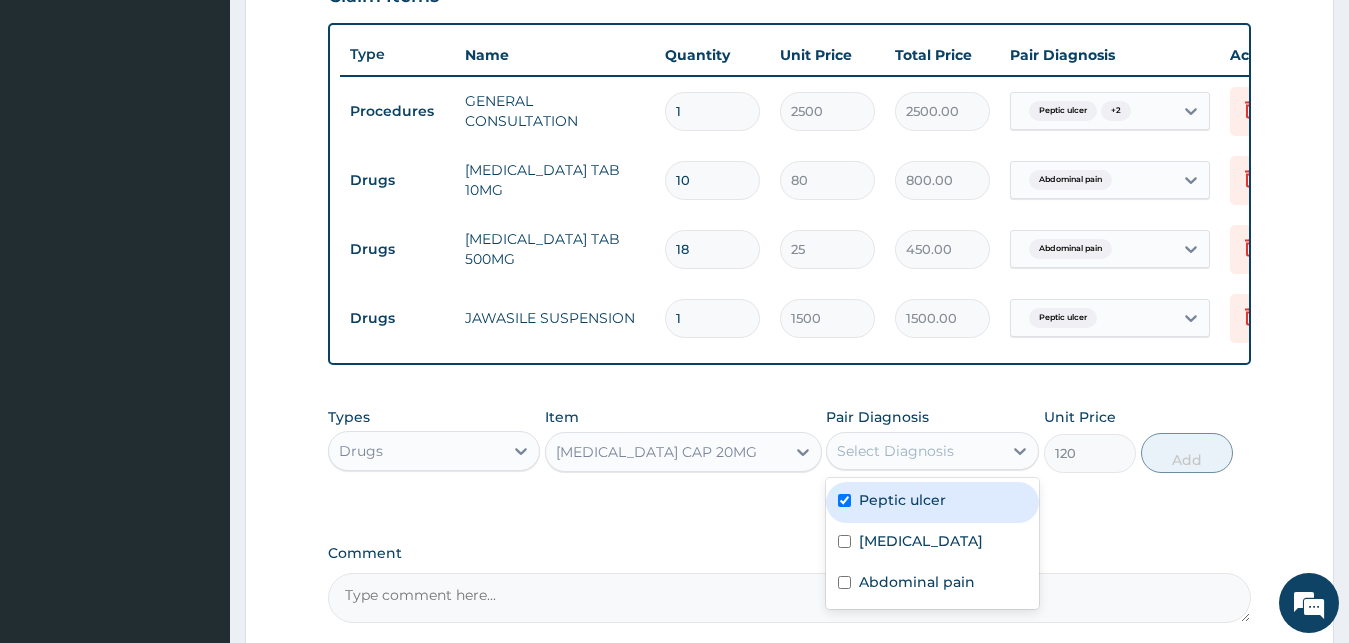 checkbox on "true" 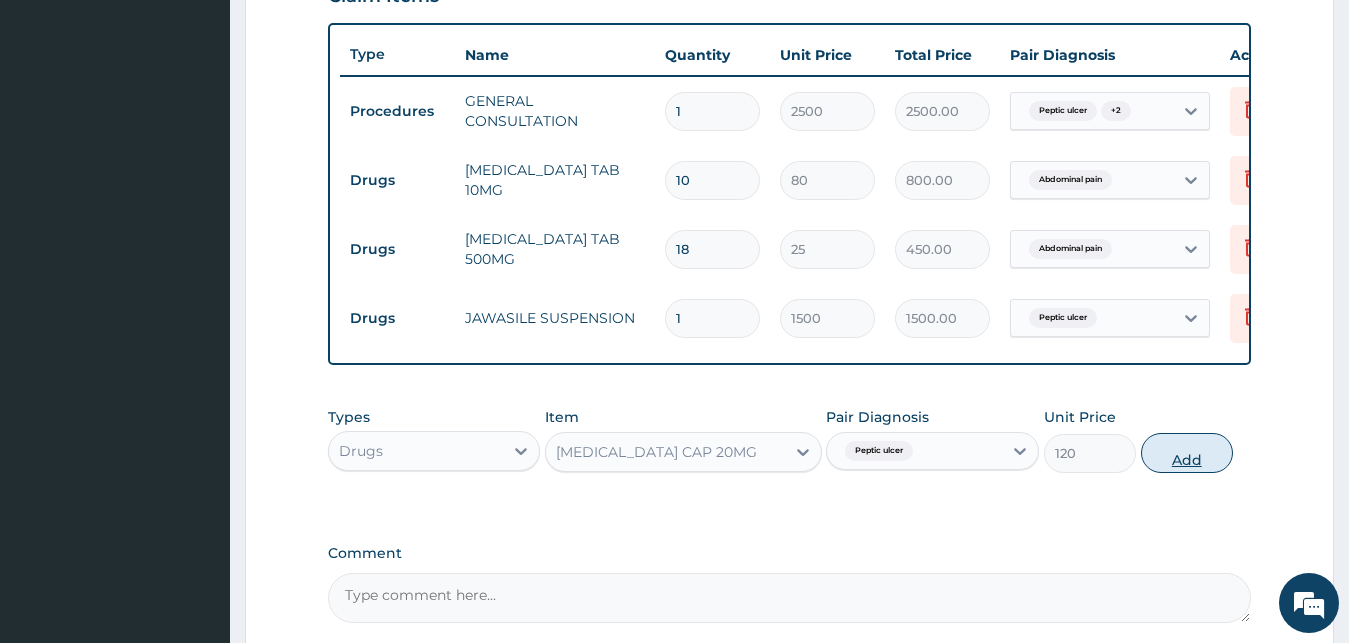 click on "Add" at bounding box center [1187, 453] 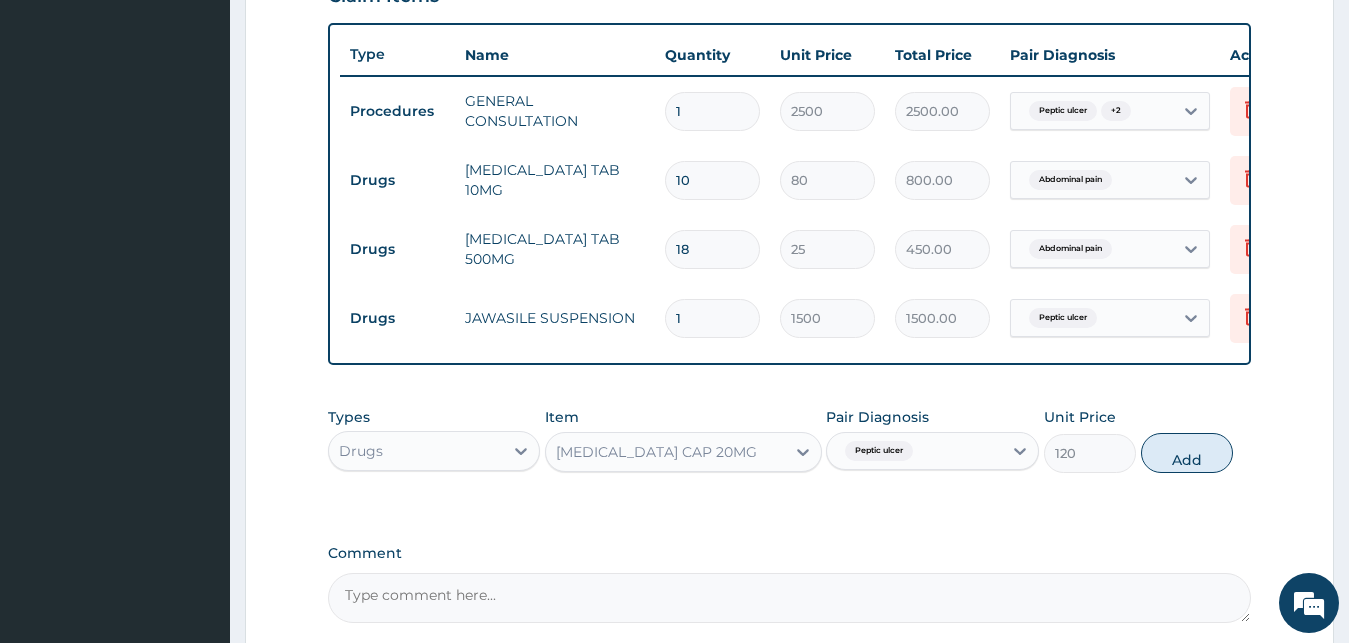 type on "0" 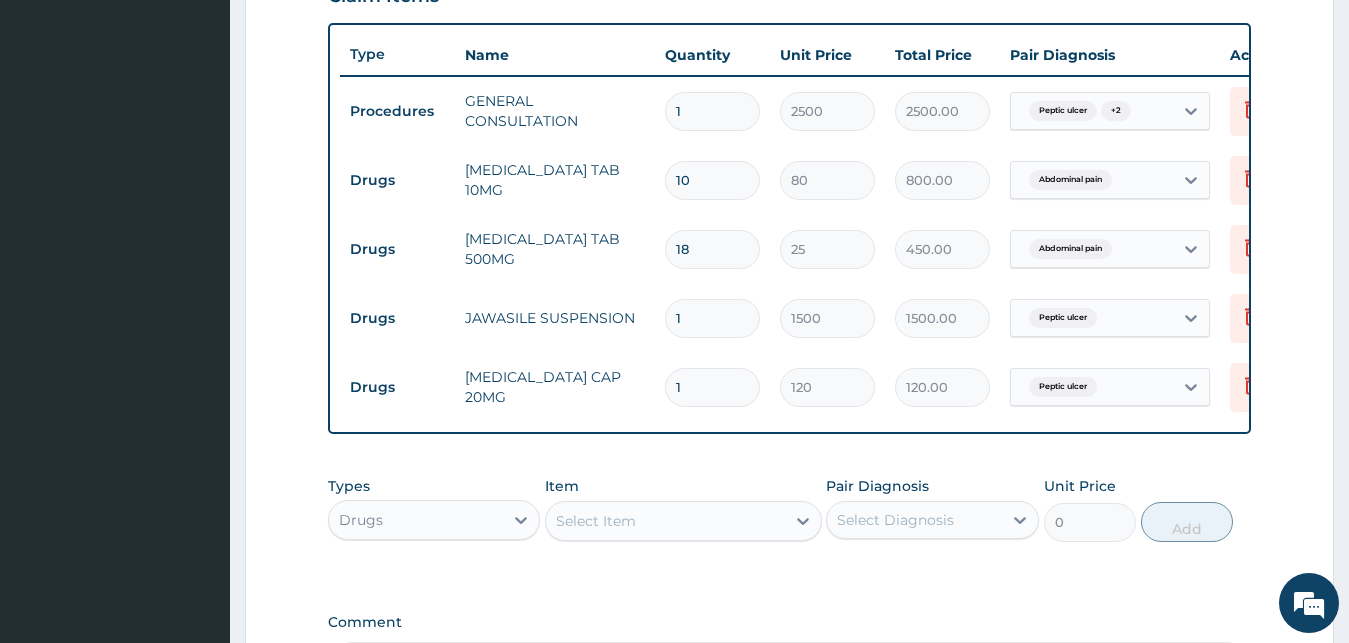 drag, startPoint x: 708, startPoint y: 375, endPoint x: 503, endPoint y: 362, distance: 205.41179 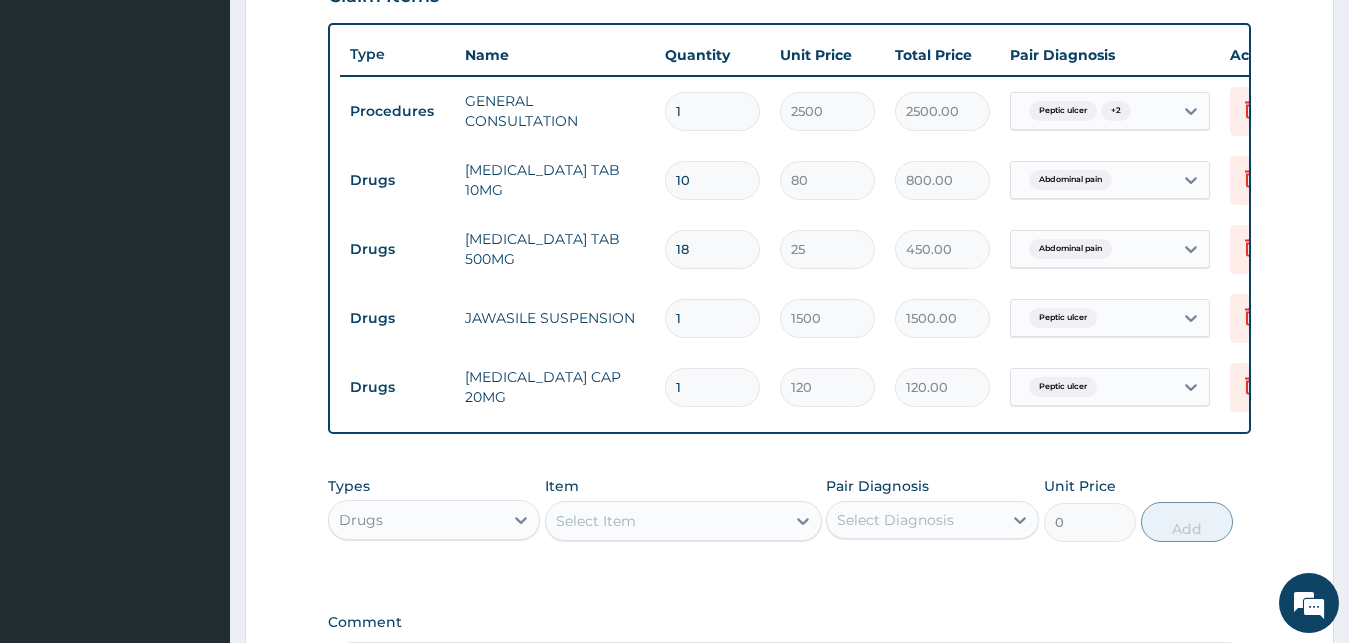 click on "1" at bounding box center (712, 387) 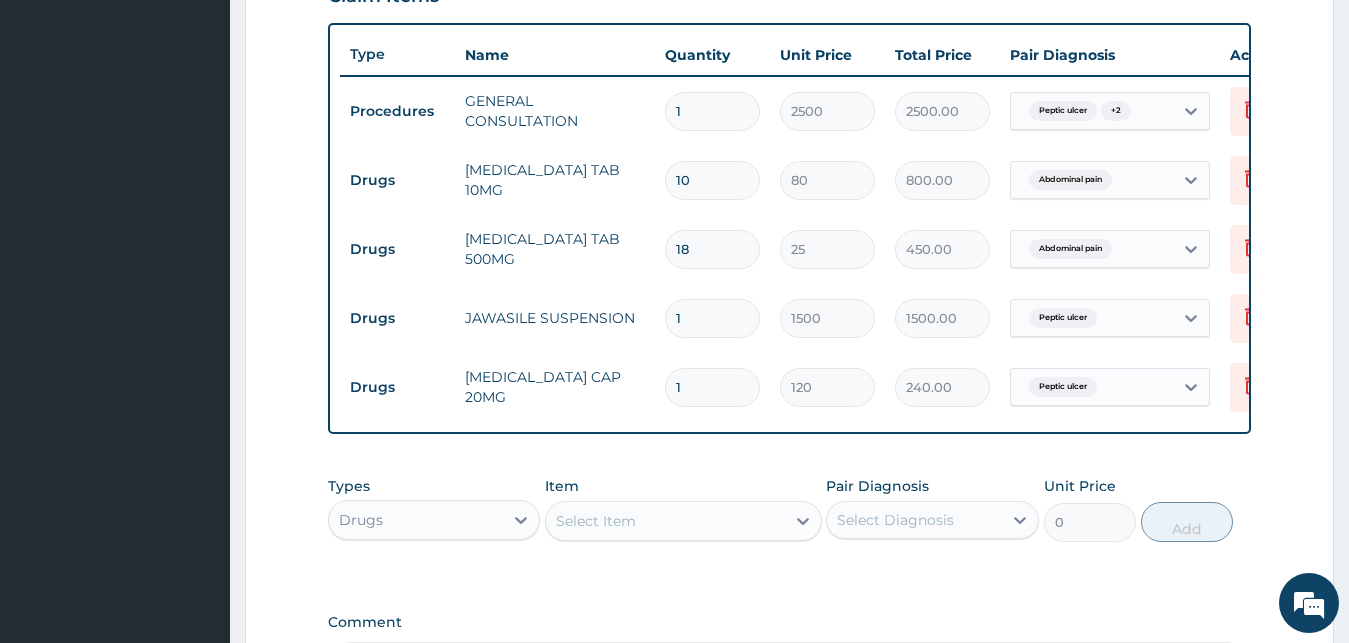 type on "2" 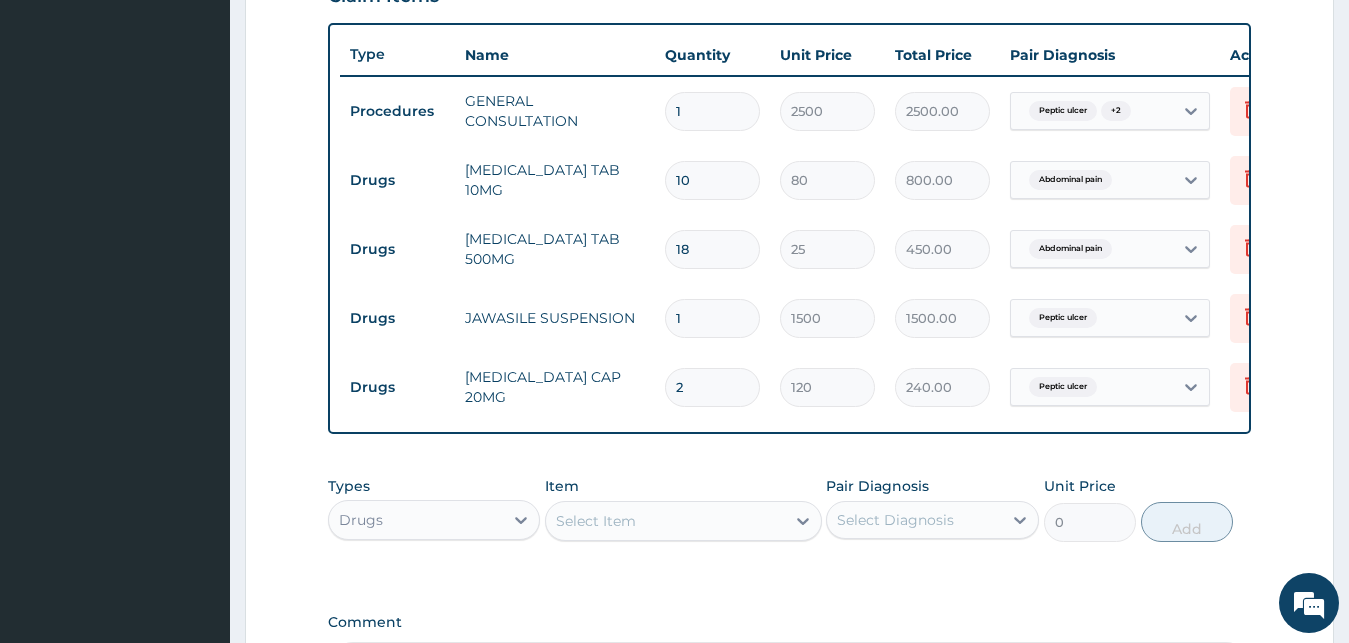type on "28" 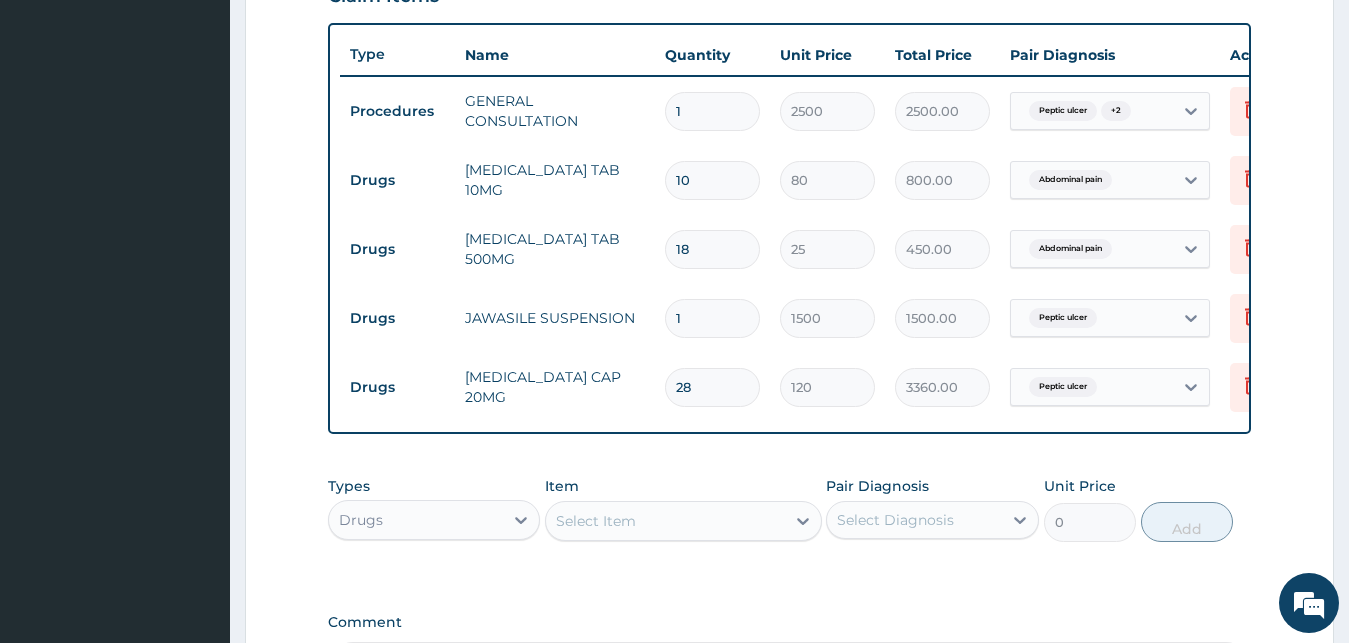 type on "28" 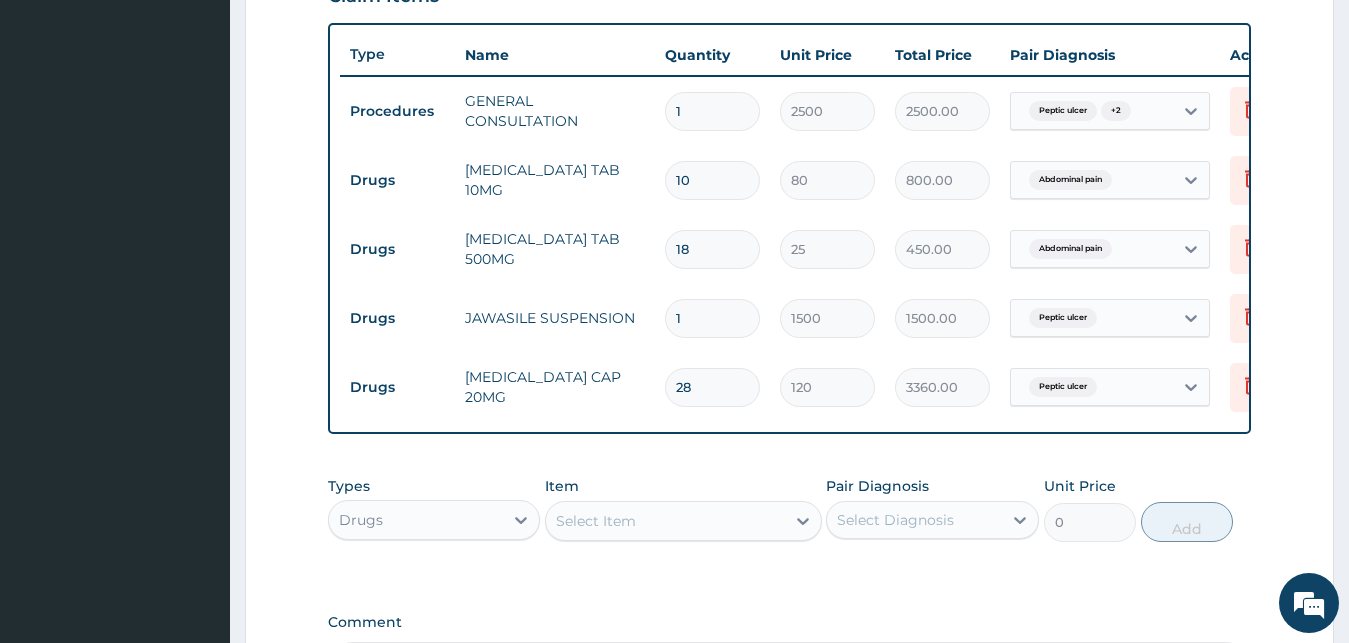 click on "Select Item" at bounding box center (665, 521) 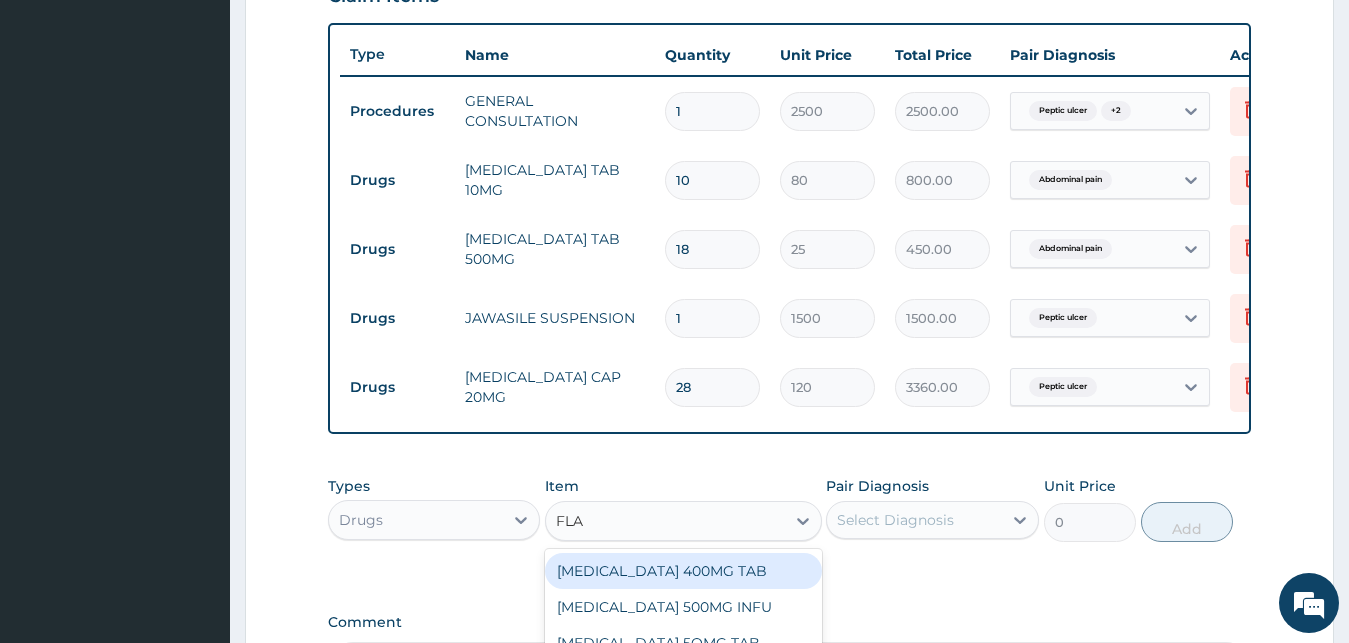 type on "FLAG" 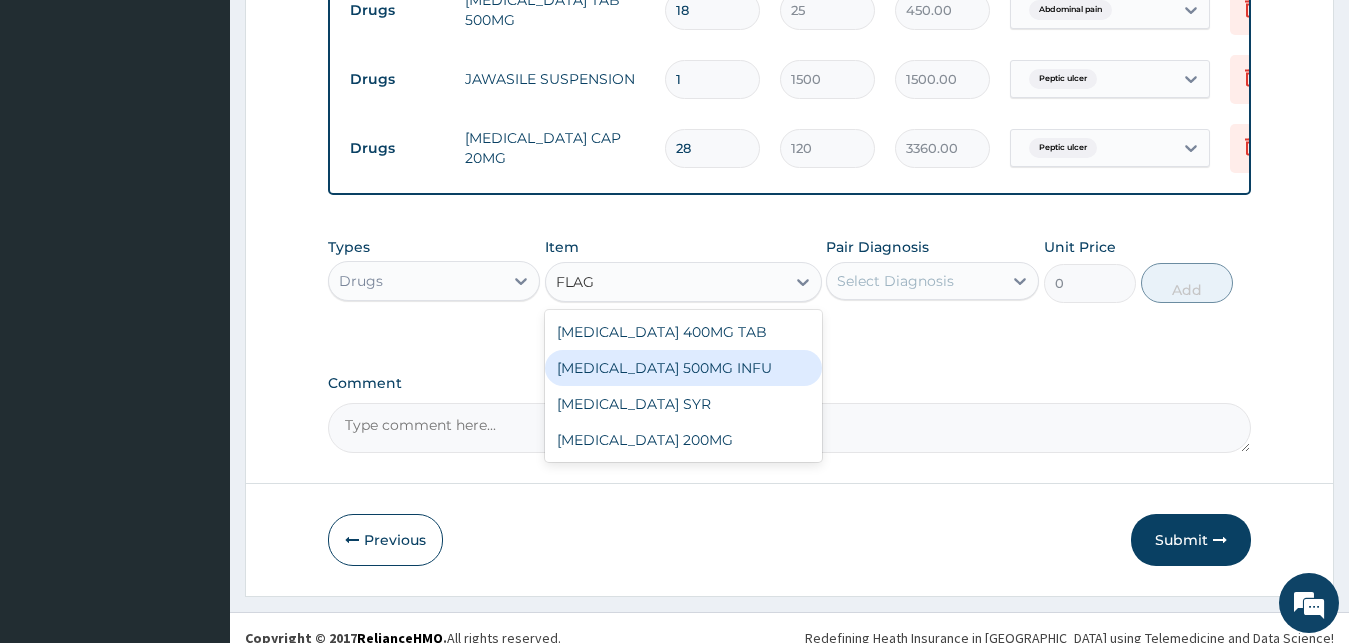 scroll, scrollTop: 997, scrollLeft: 0, axis: vertical 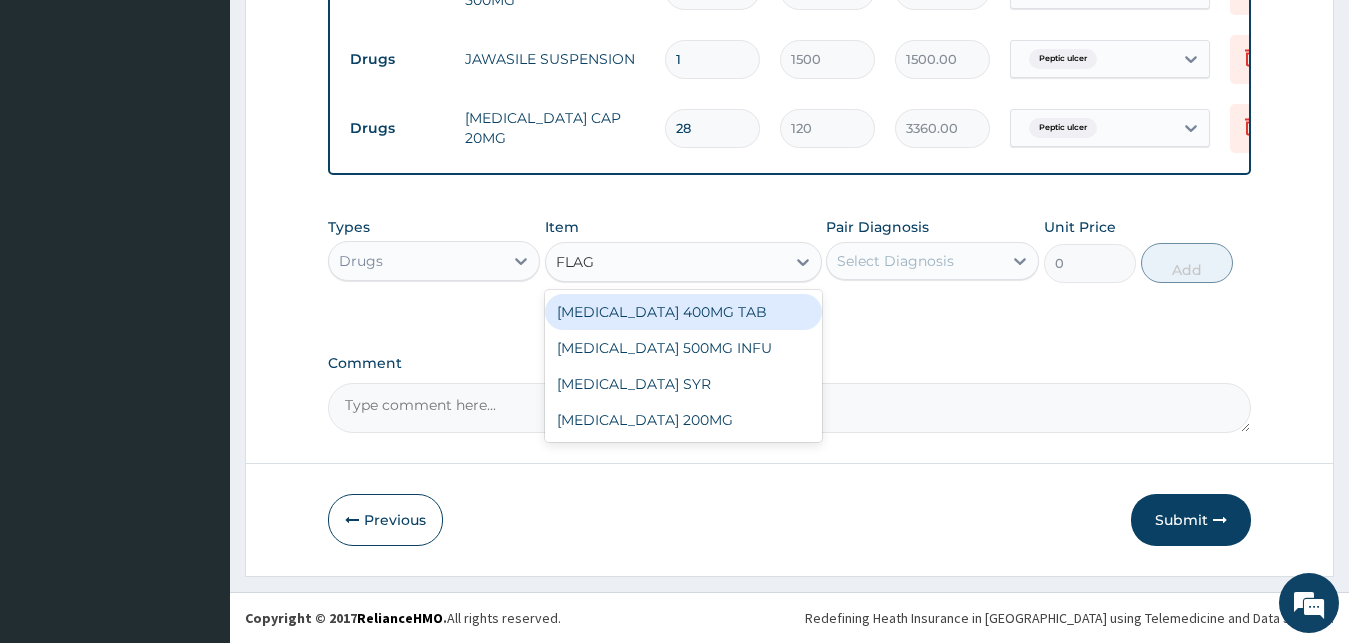 click on "[MEDICAL_DATA] 400MG TAB" at bounding box center [683, 312] 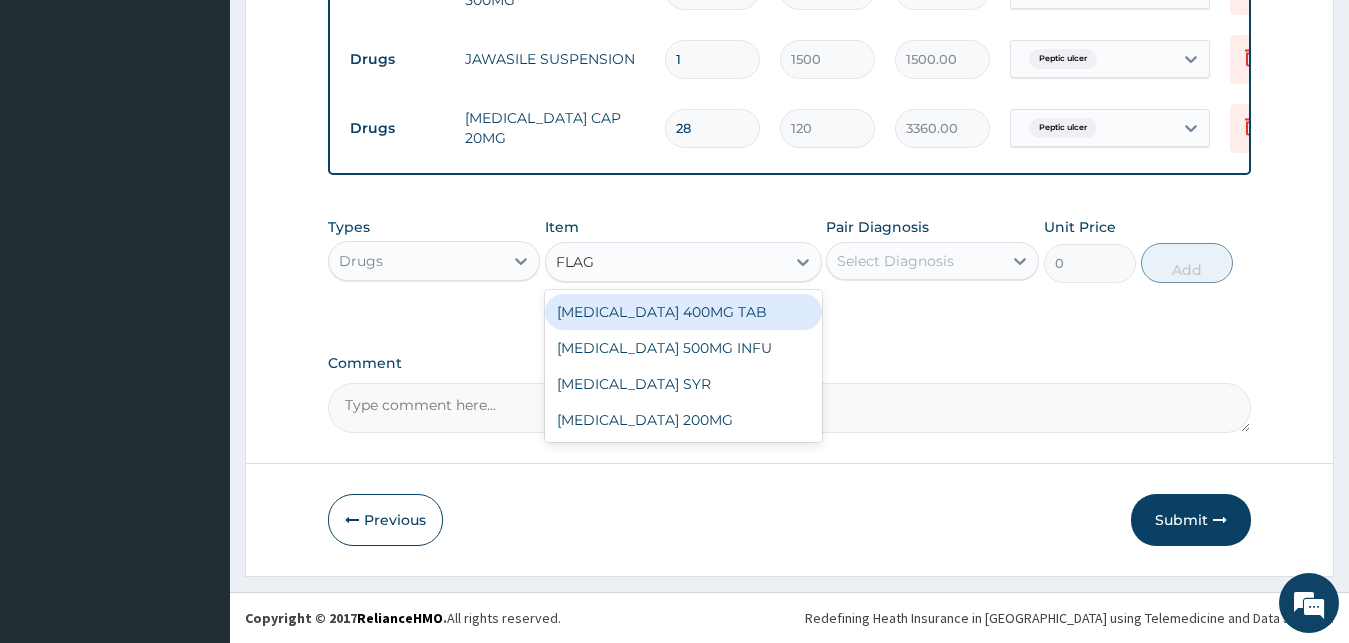 type 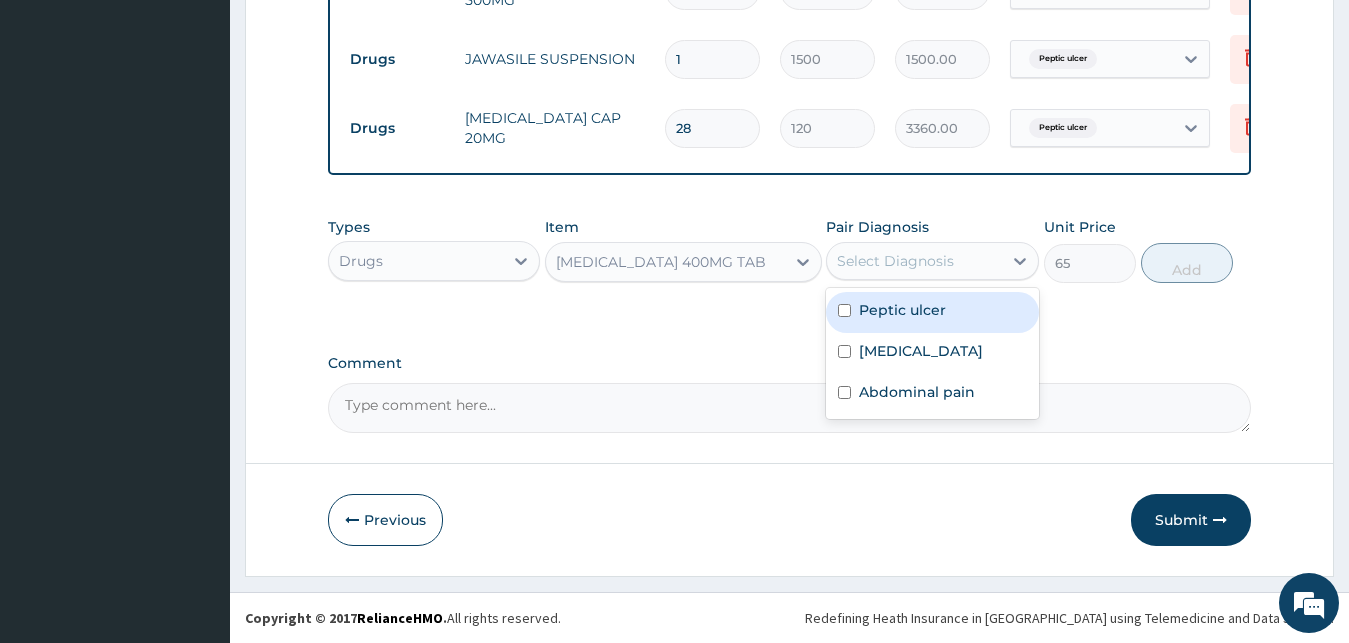 drag, startPoint x: 857, startPoint y: 254, endPoint x: 860, endPoint y: 265, distance: 11.401754 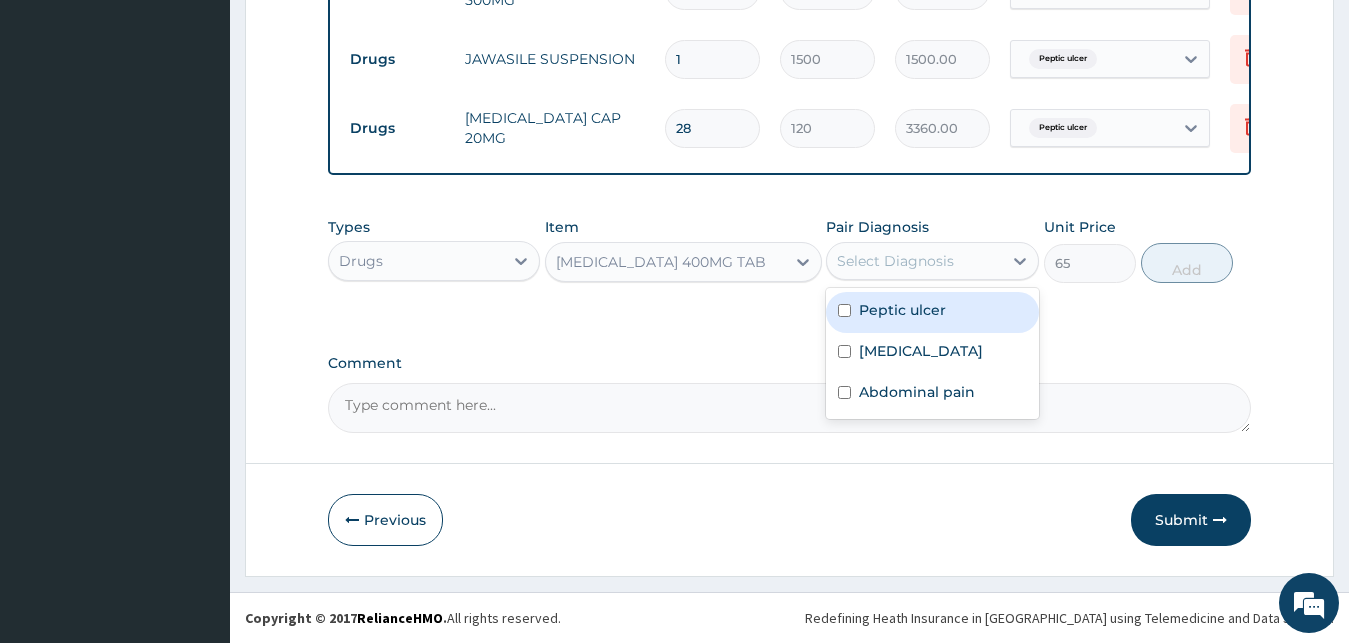 click on "Select Diagnosis" at bounding box center [895, 261] 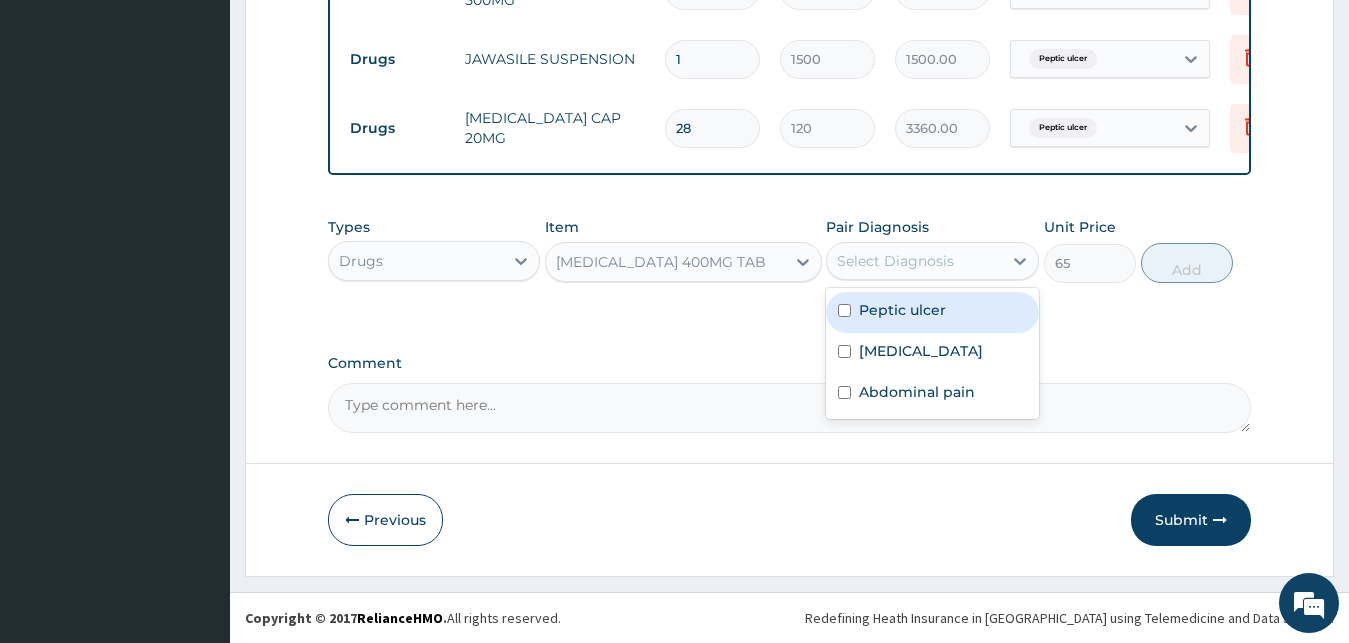 click on "Peptic ulcer" at bounding box center (932, 312) 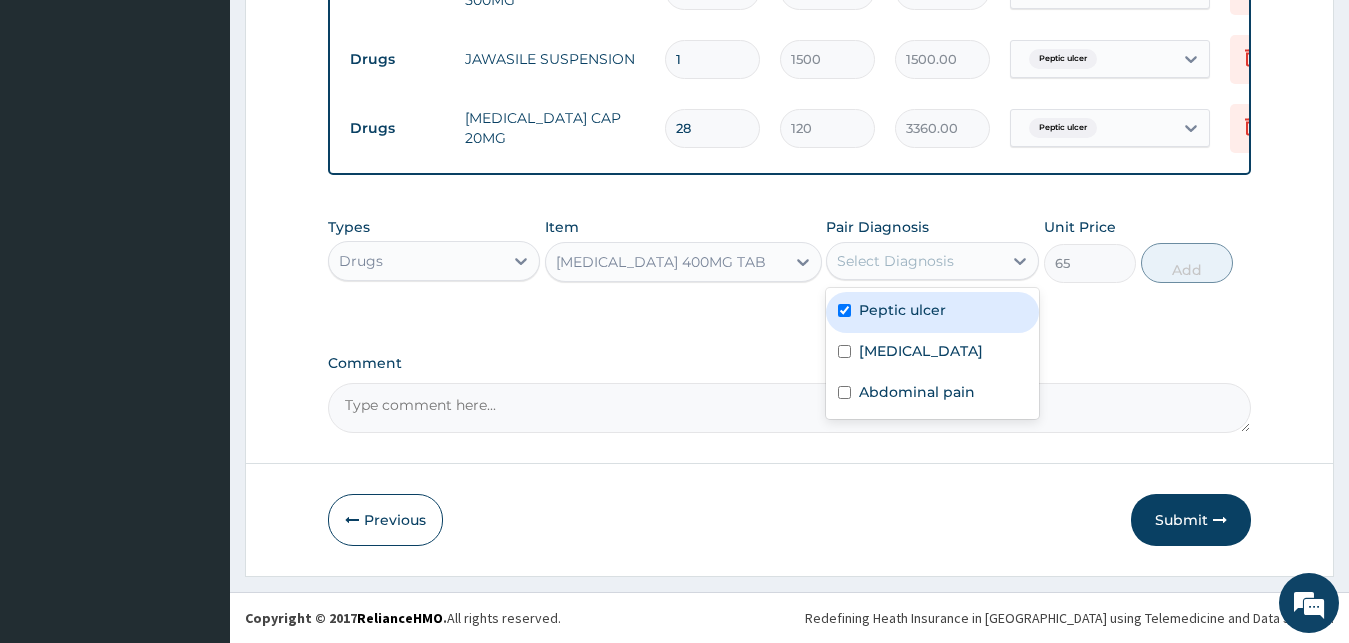 checkbox on "true" 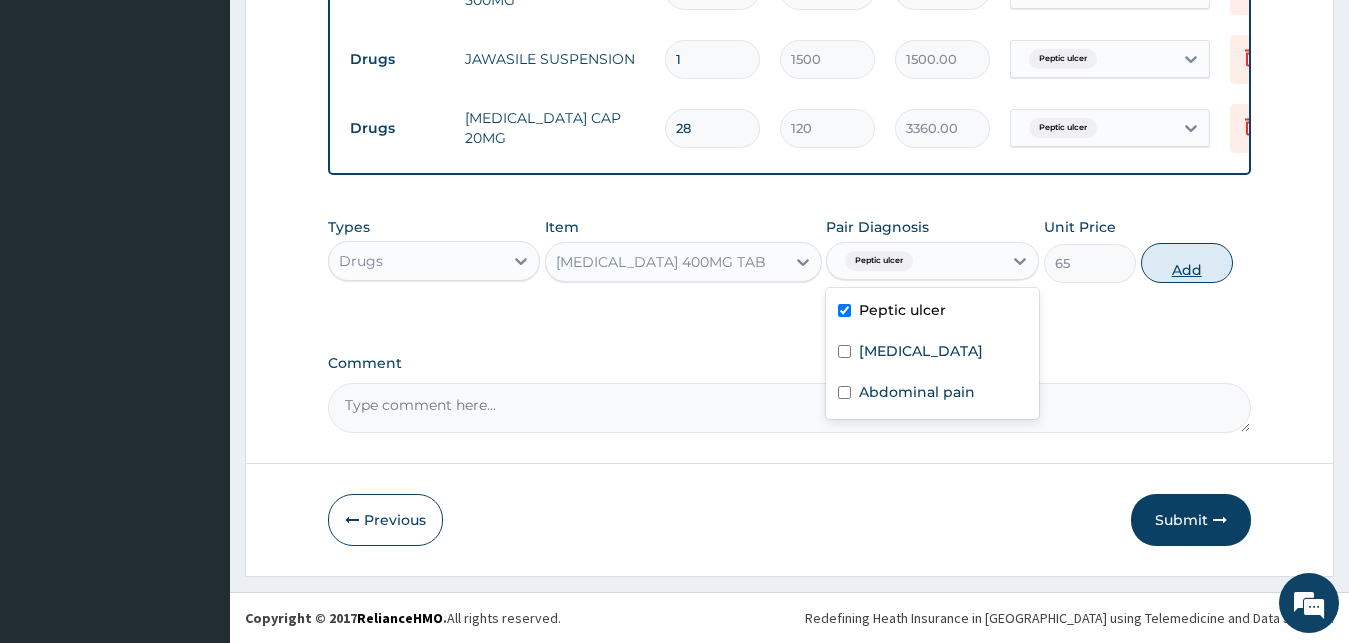 click on "Add" at bounding box center [1187, 263] 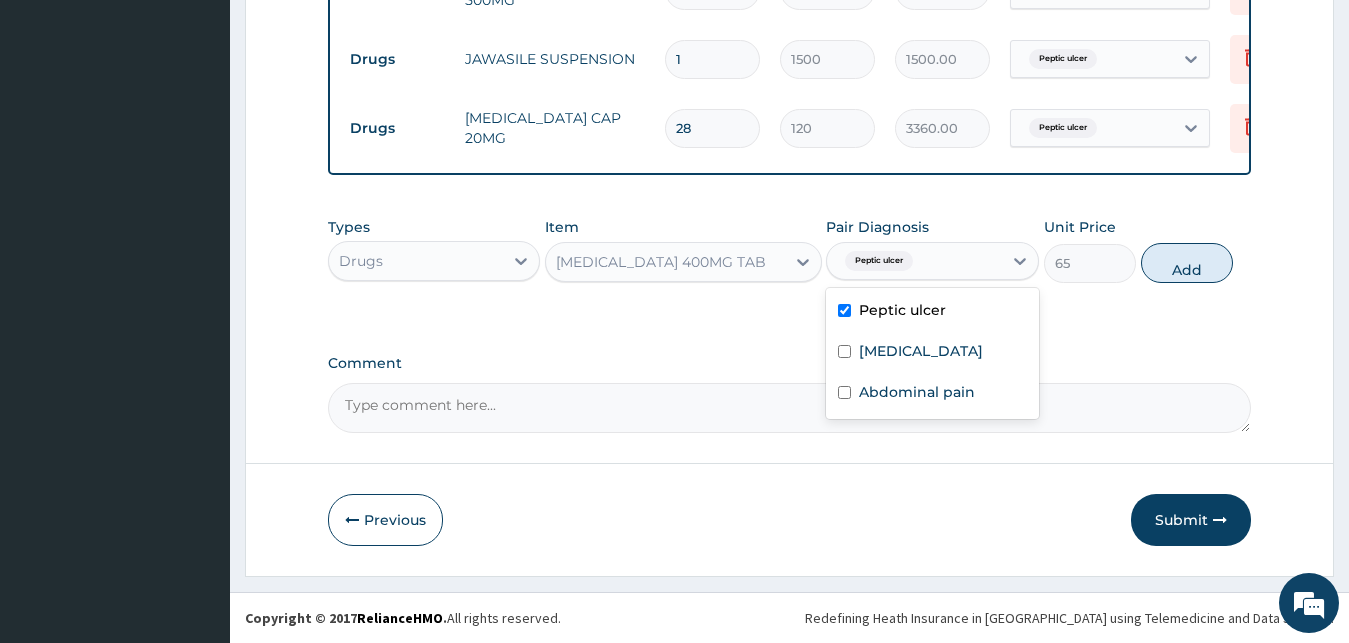 type on "0" 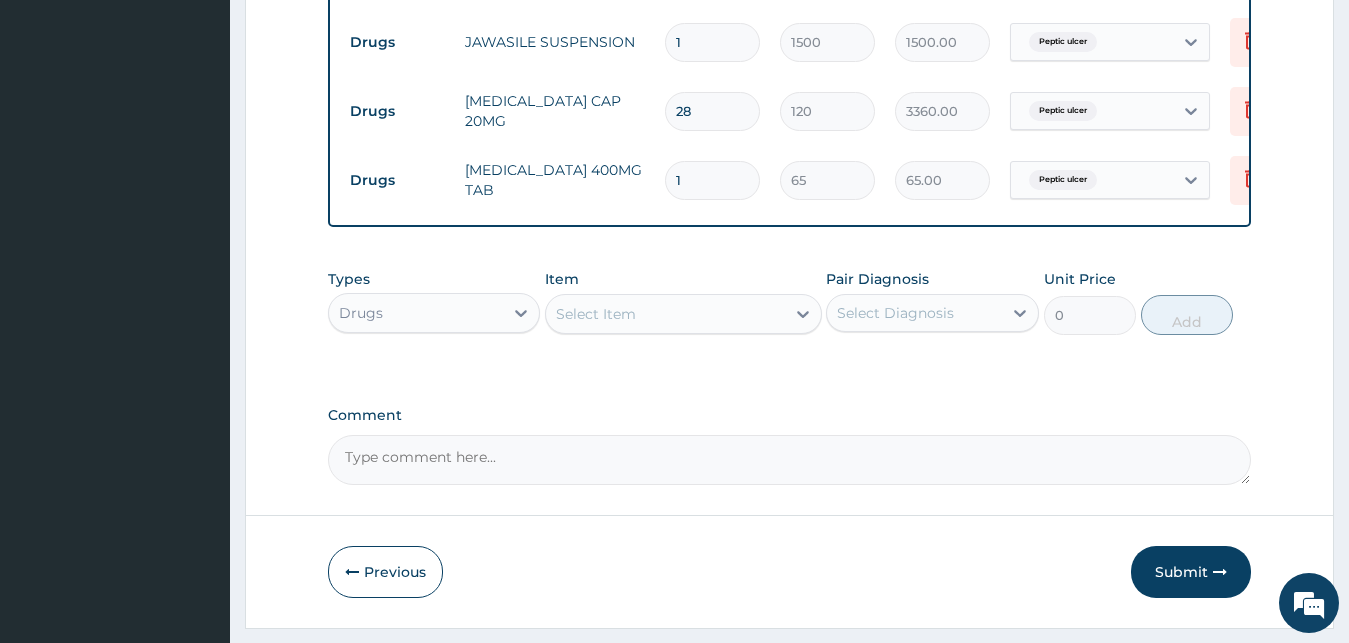 drag, startPoint x: 692, startPoint y: 181, endPoint x: 554, endPoint y: 164, distance: 139.04315 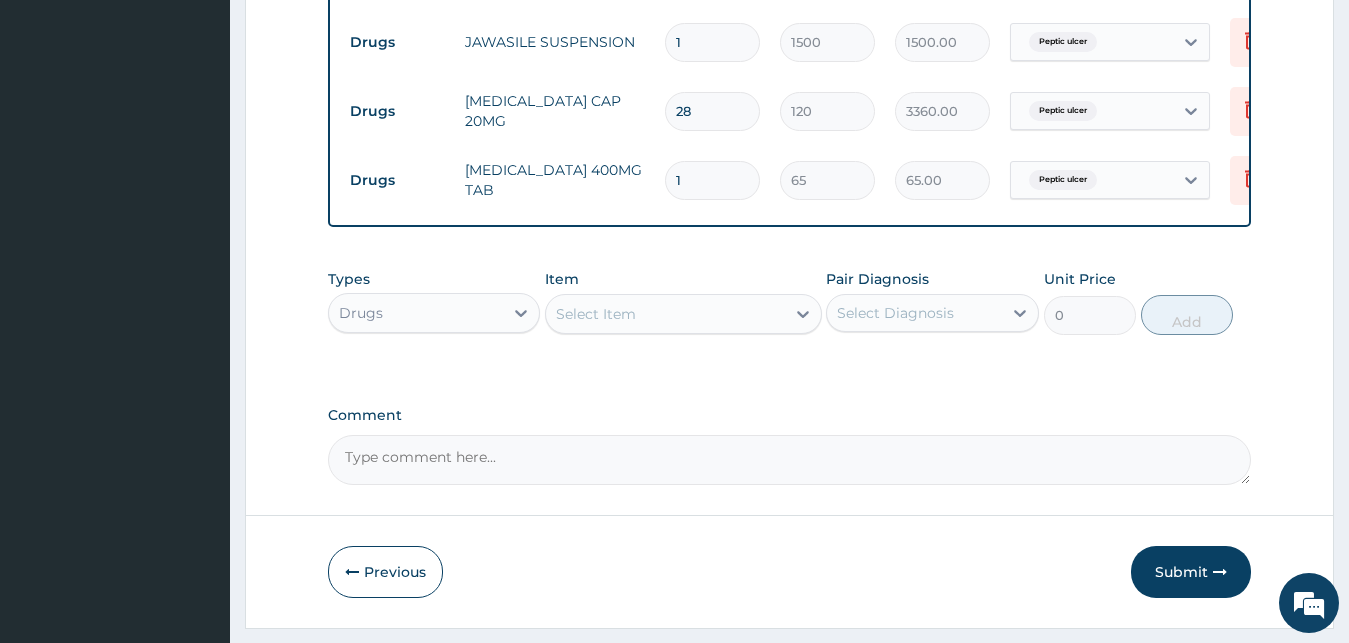 click on "1" at bounding box center [712, 180] 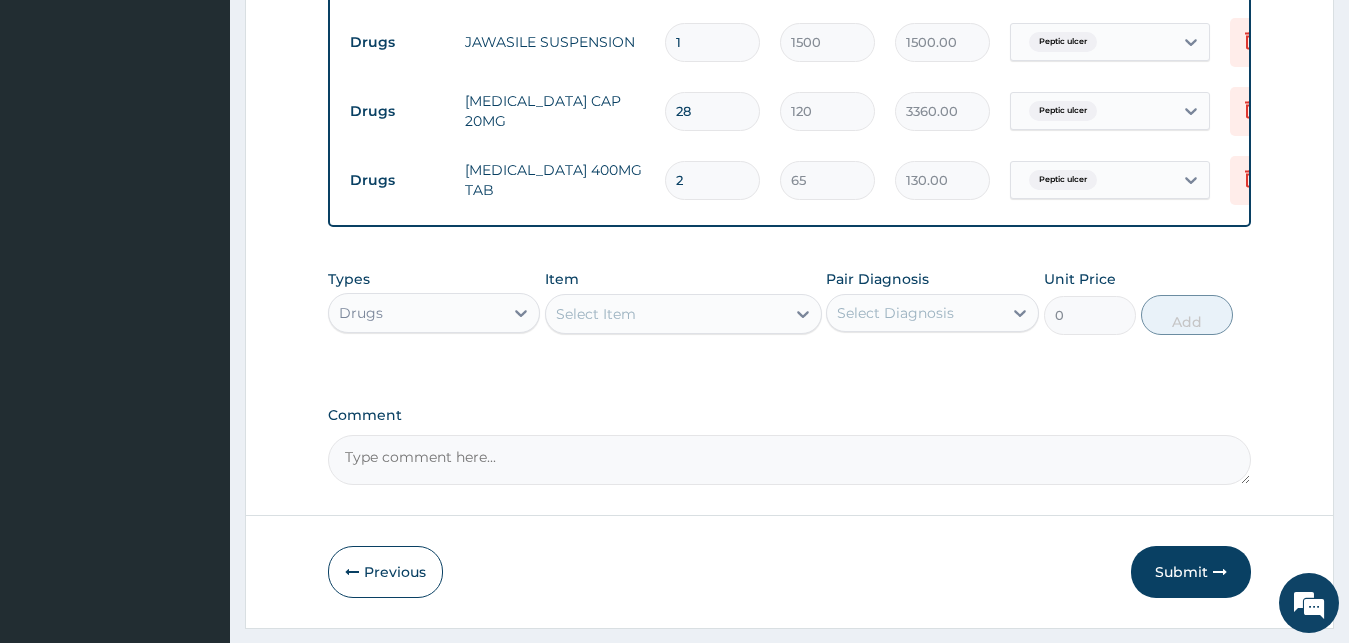 type on "28" 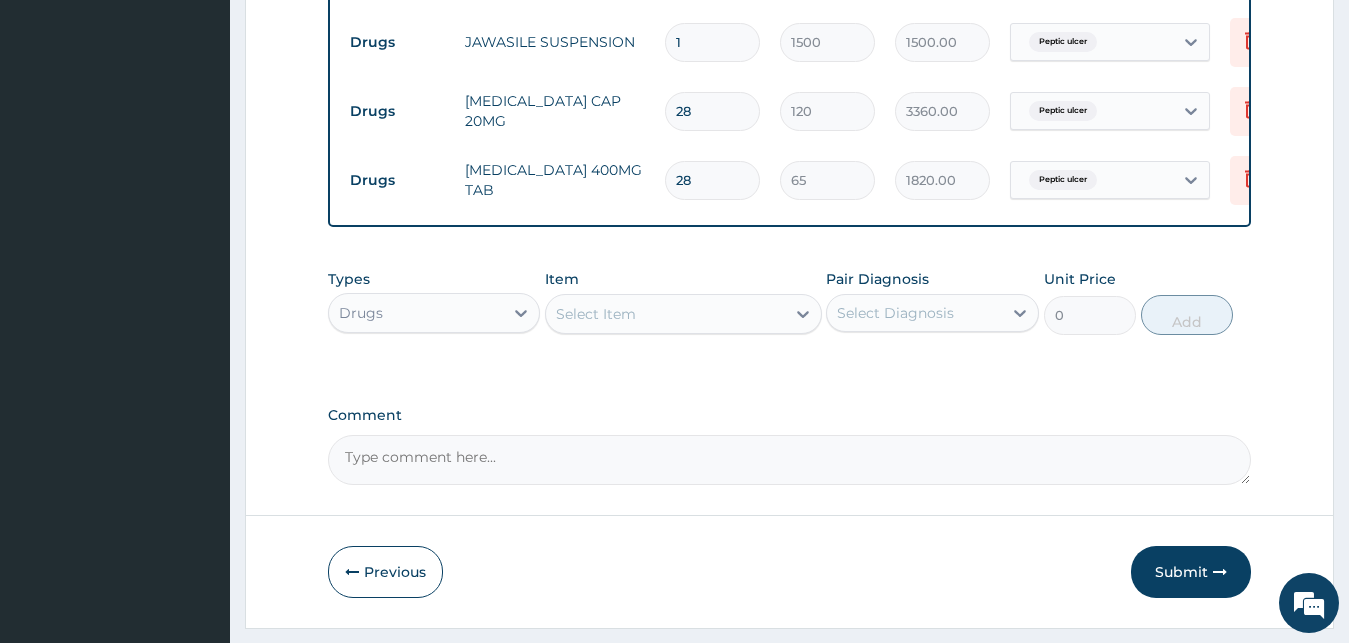 type on "28" 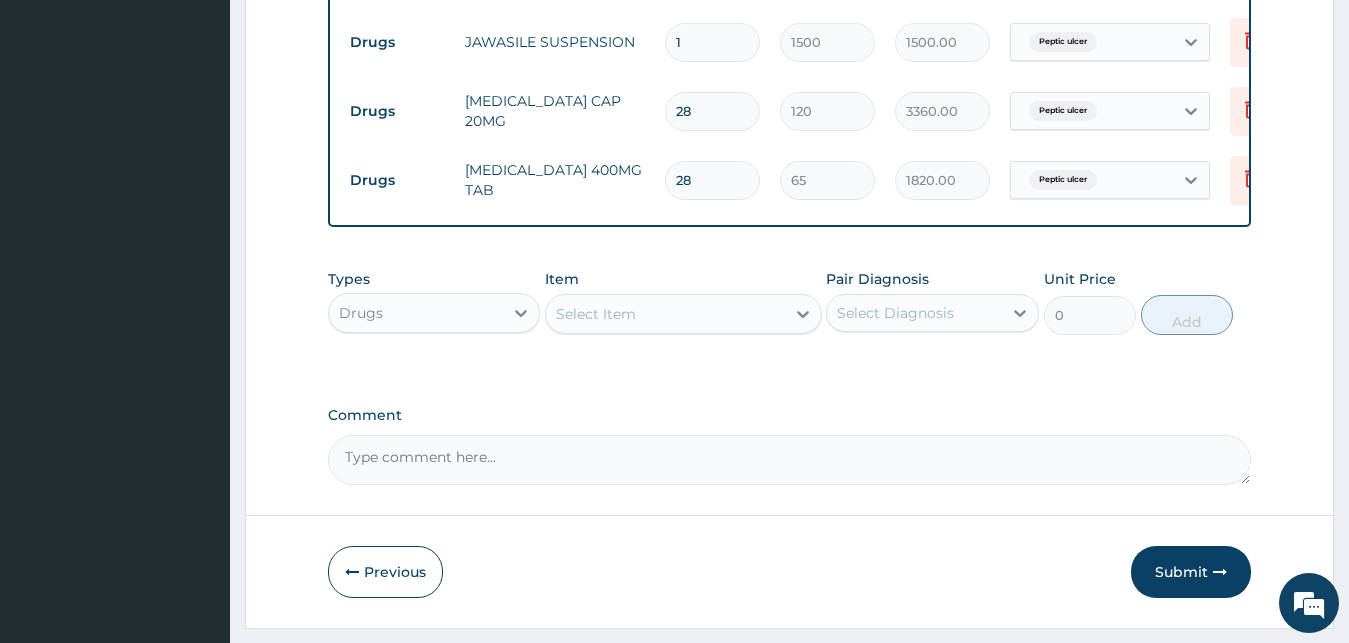click on "Select Item" at bounding box center [596, 314] 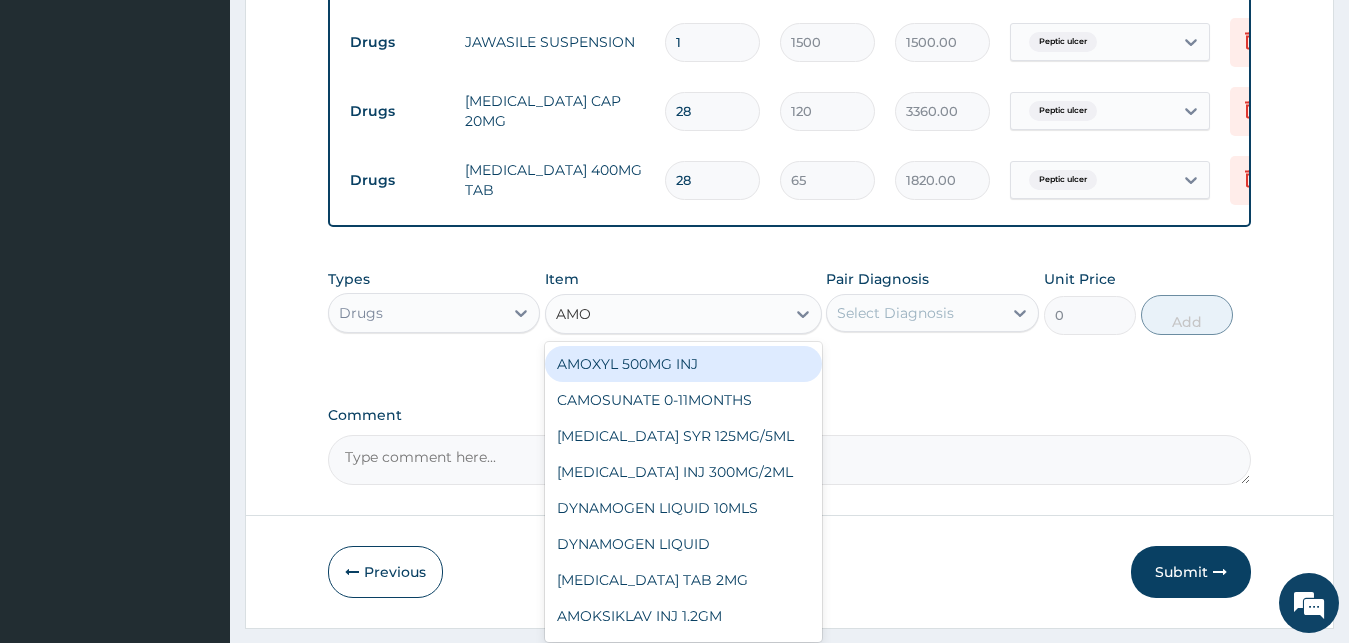 type on "AMOK" 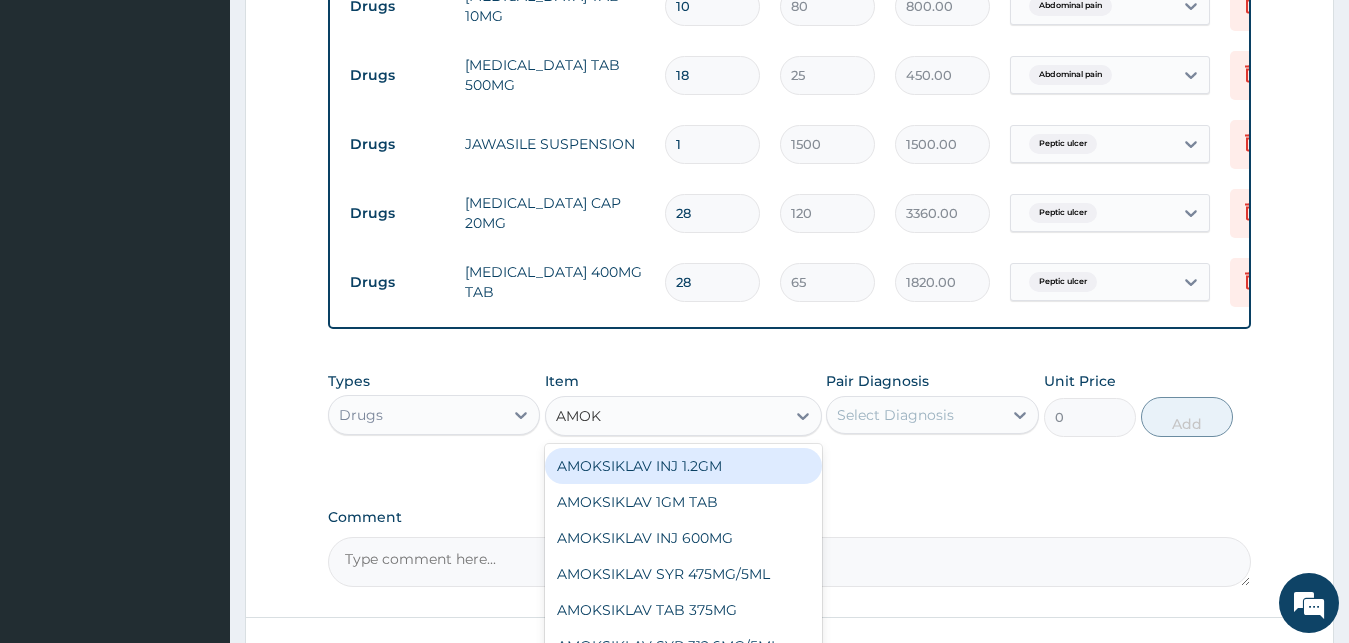 scroll, scrollTop: 1066, scrollLeft: 0, axis: vertical 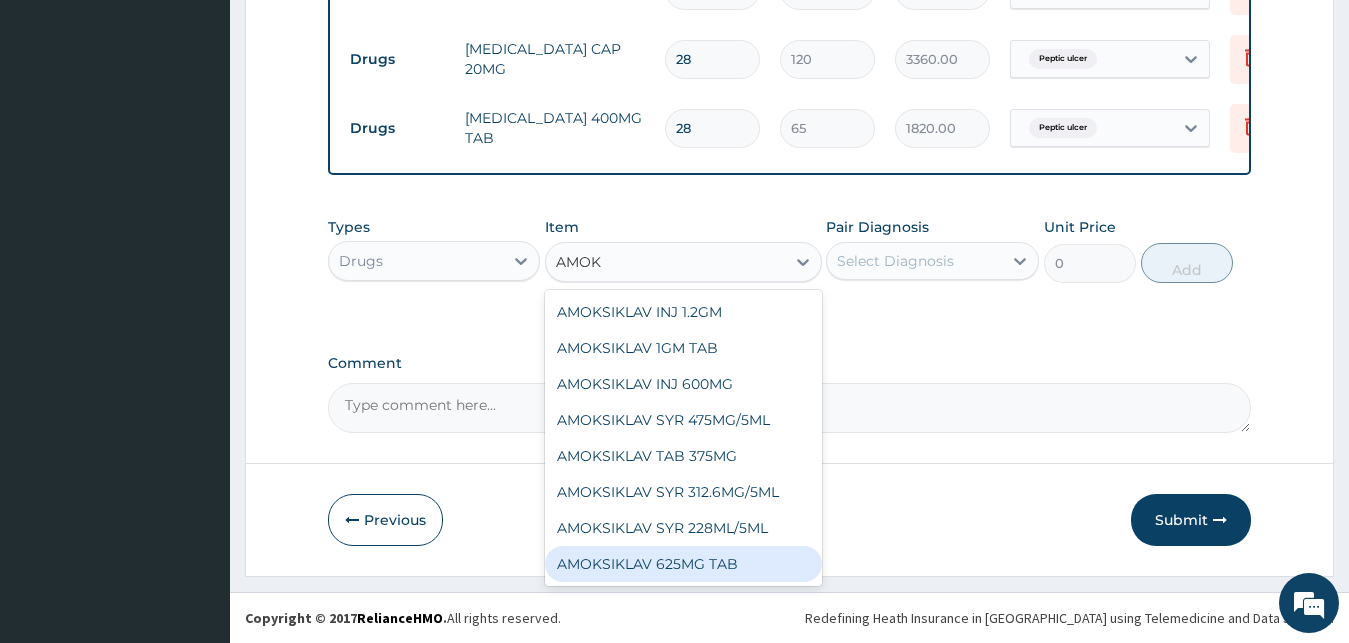 drag, startPoint x: 741, startPoint y: 558, endPoint x: 884, endPoint y: 471, distance: 167.38579 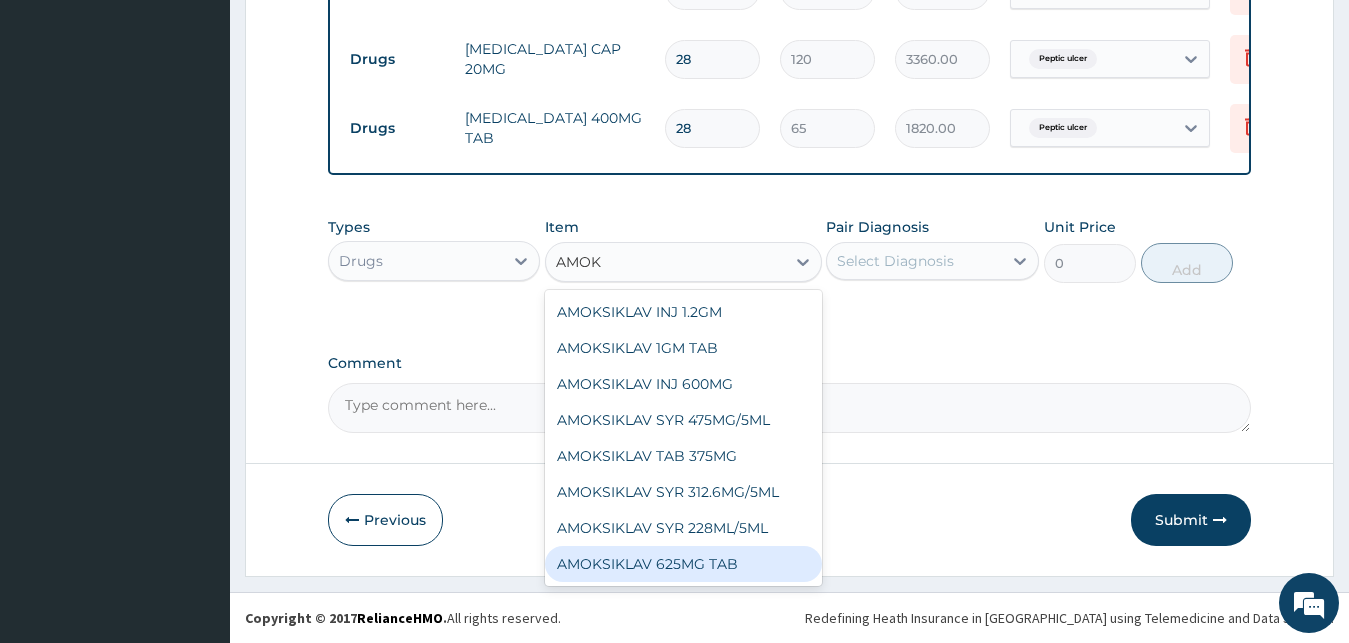 click on "AMOKSIKLAV 625MG TAB" at bounding box center (683, 564) 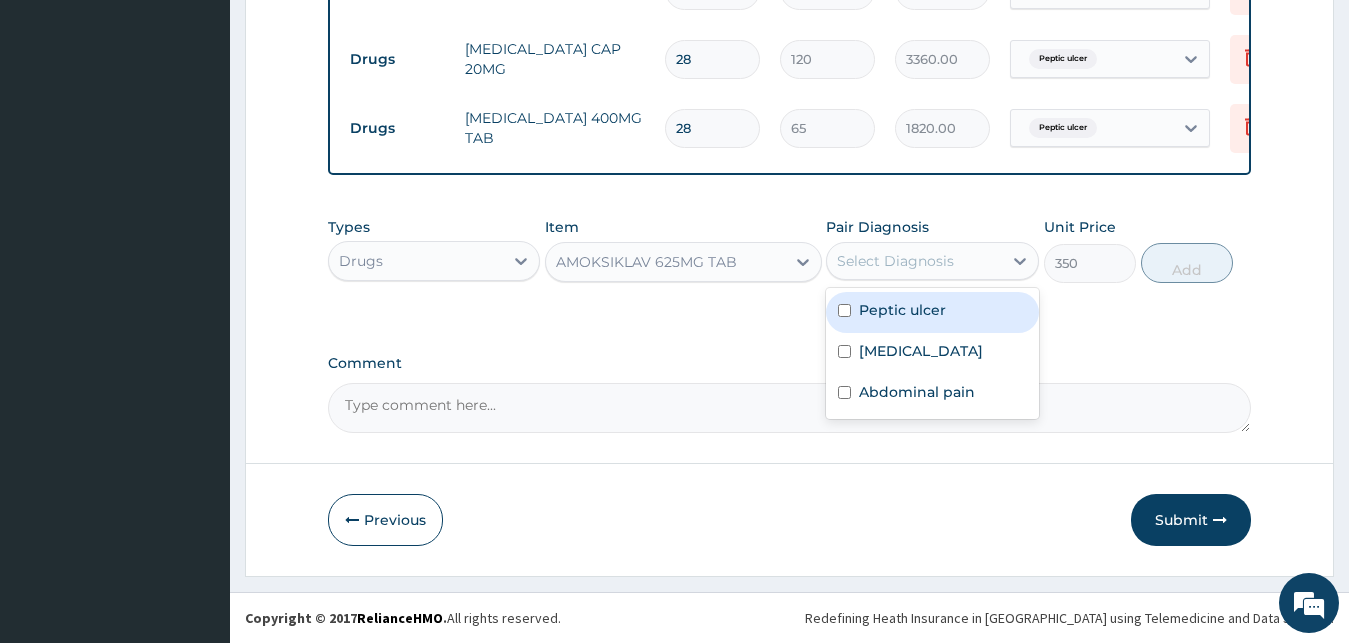 click on "Select Diagnosis" at bounding box center (914, 261) 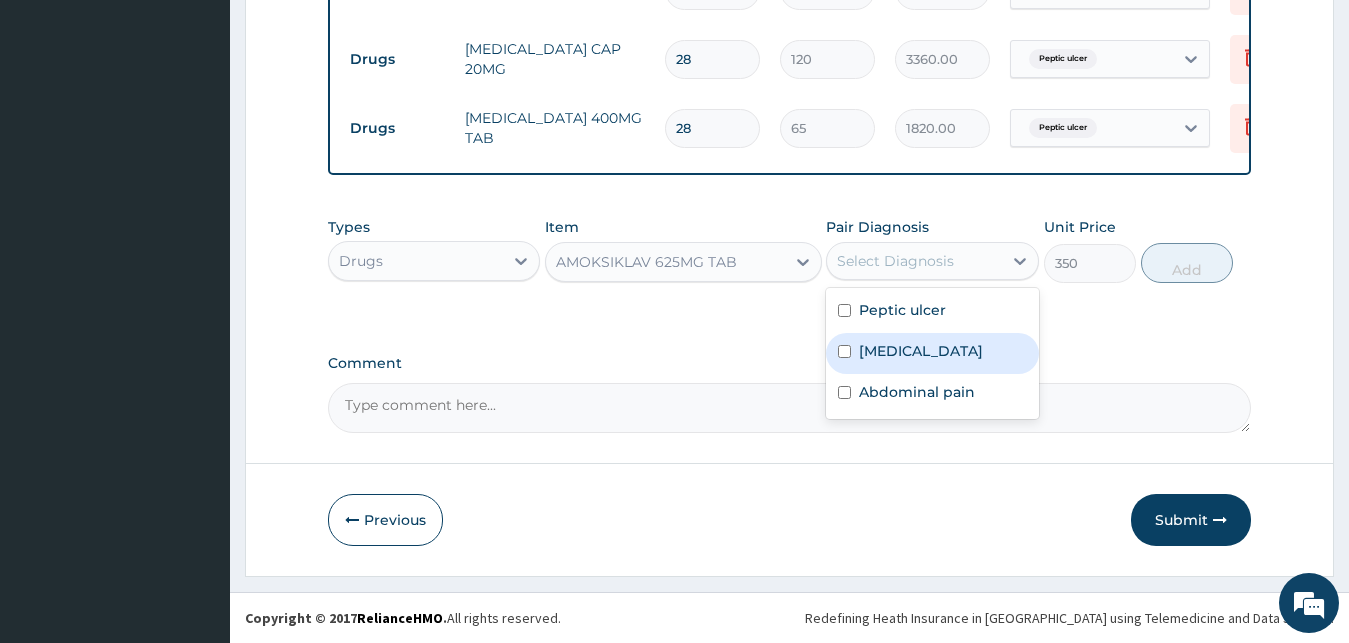 click on "Sepsis" at bounding box center [932, 353] 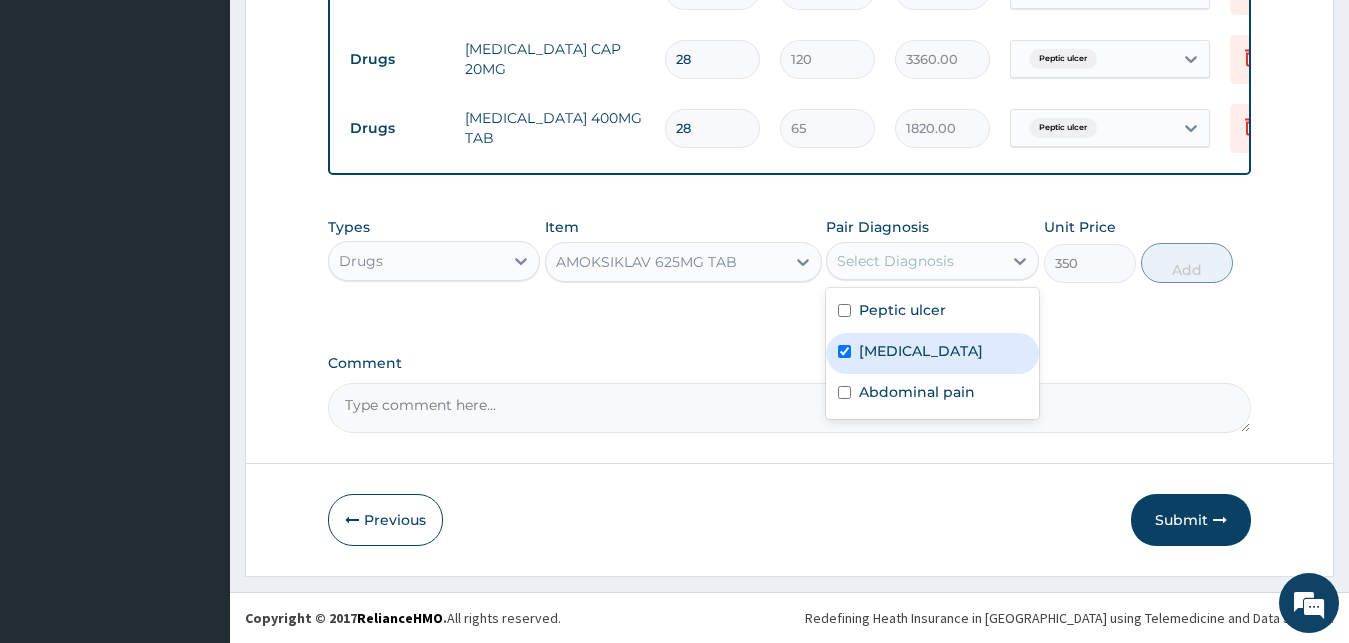 checkbox on "true" 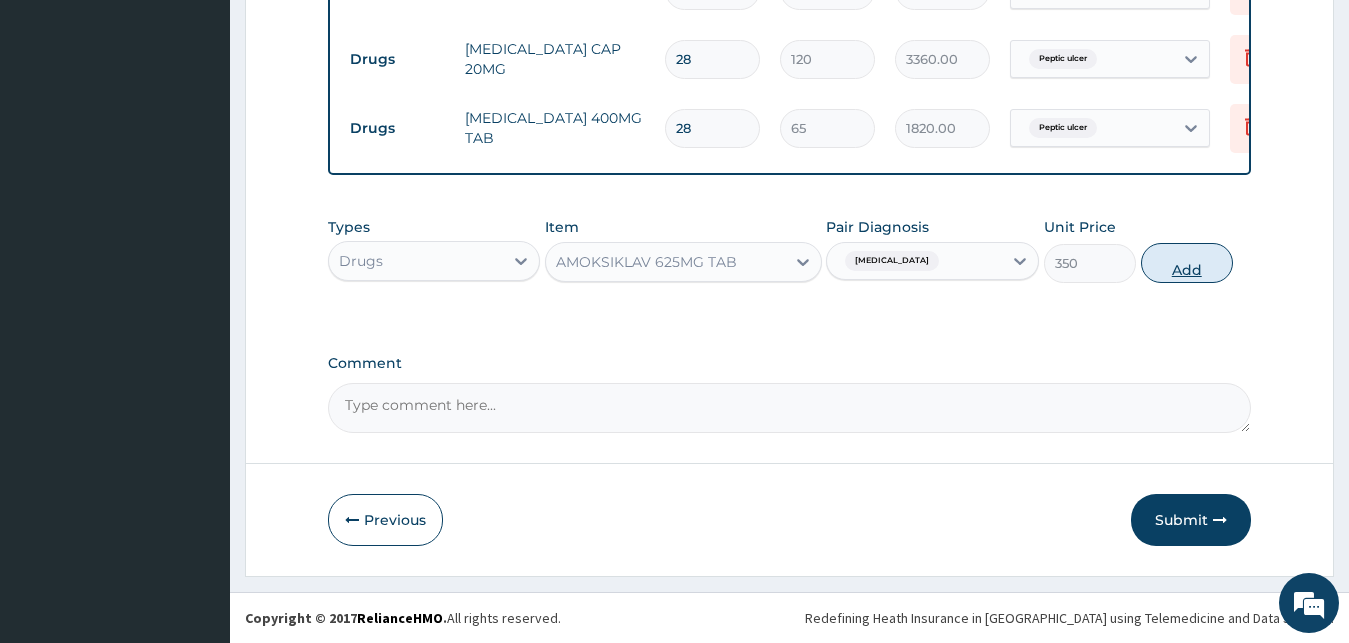 click on "Add" at bounding box center [1187, 263] 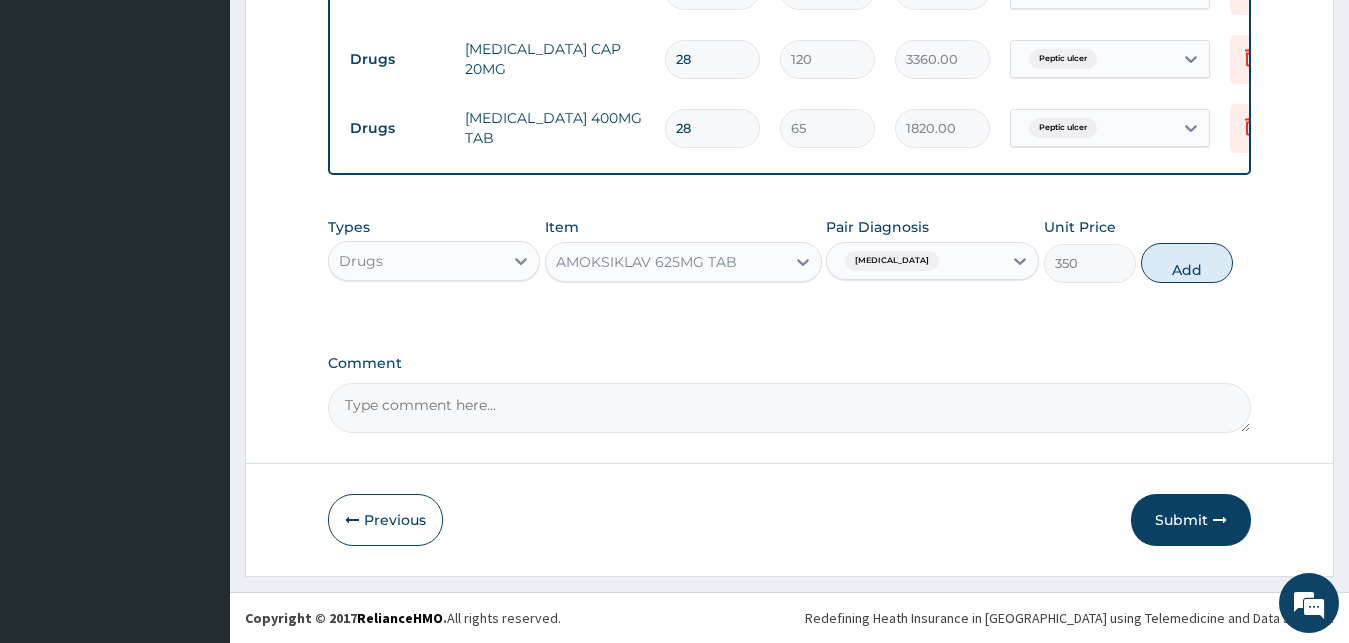type on "0" 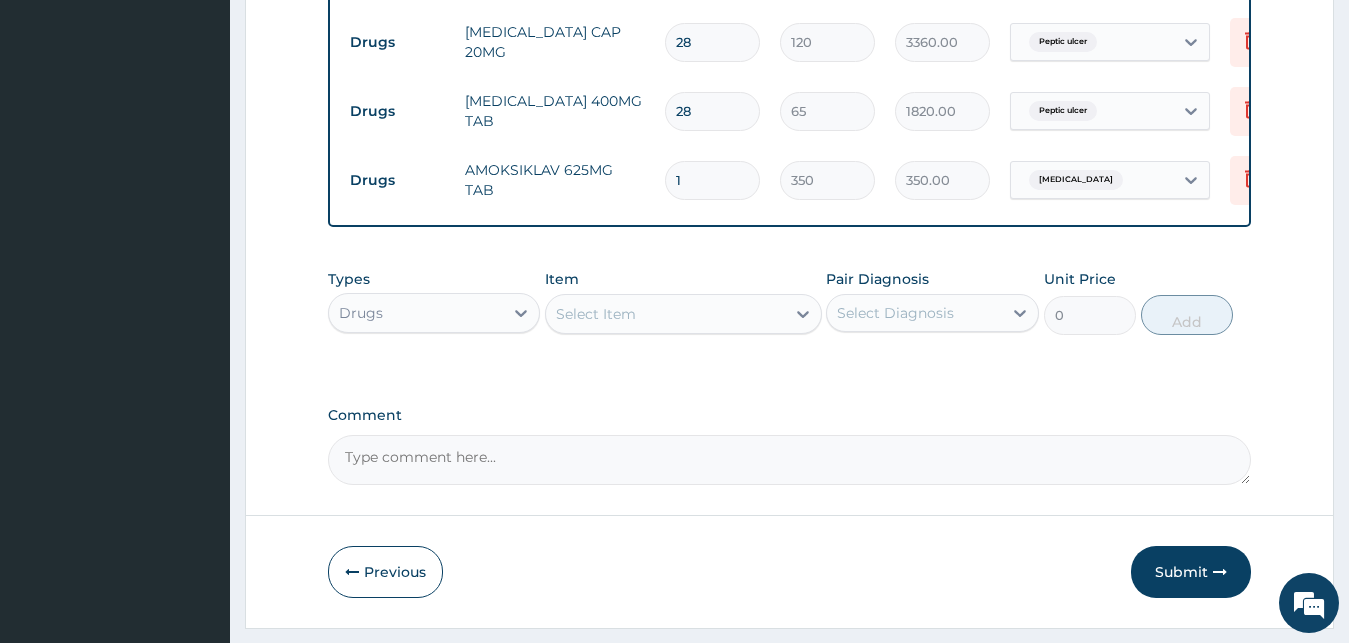 type on "14" 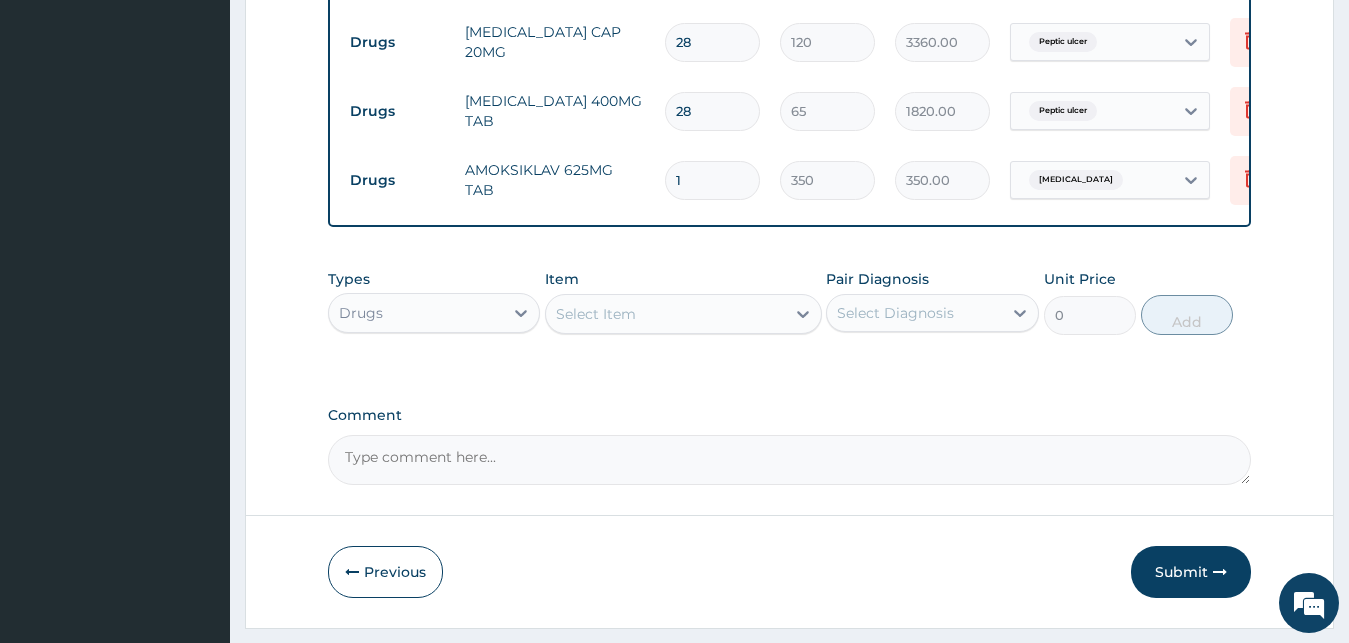 type on "4900.00" 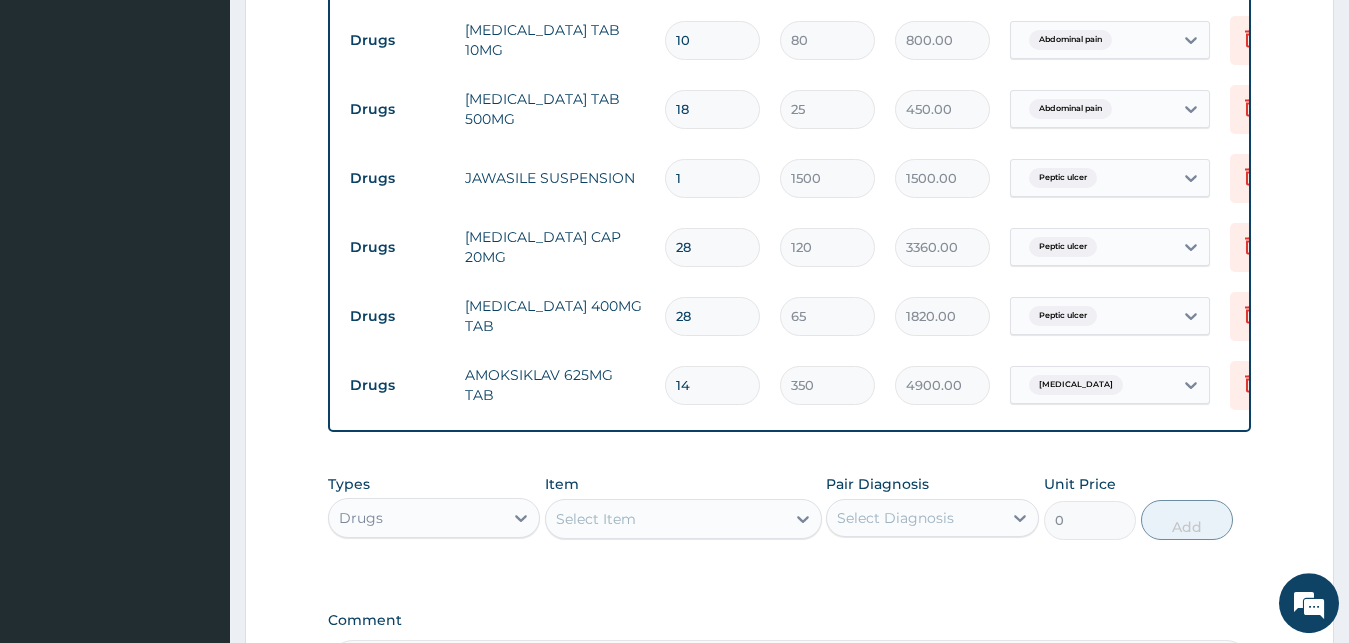 scroll, scrollTop: 964, scrollLeft: 0, axis: vertical 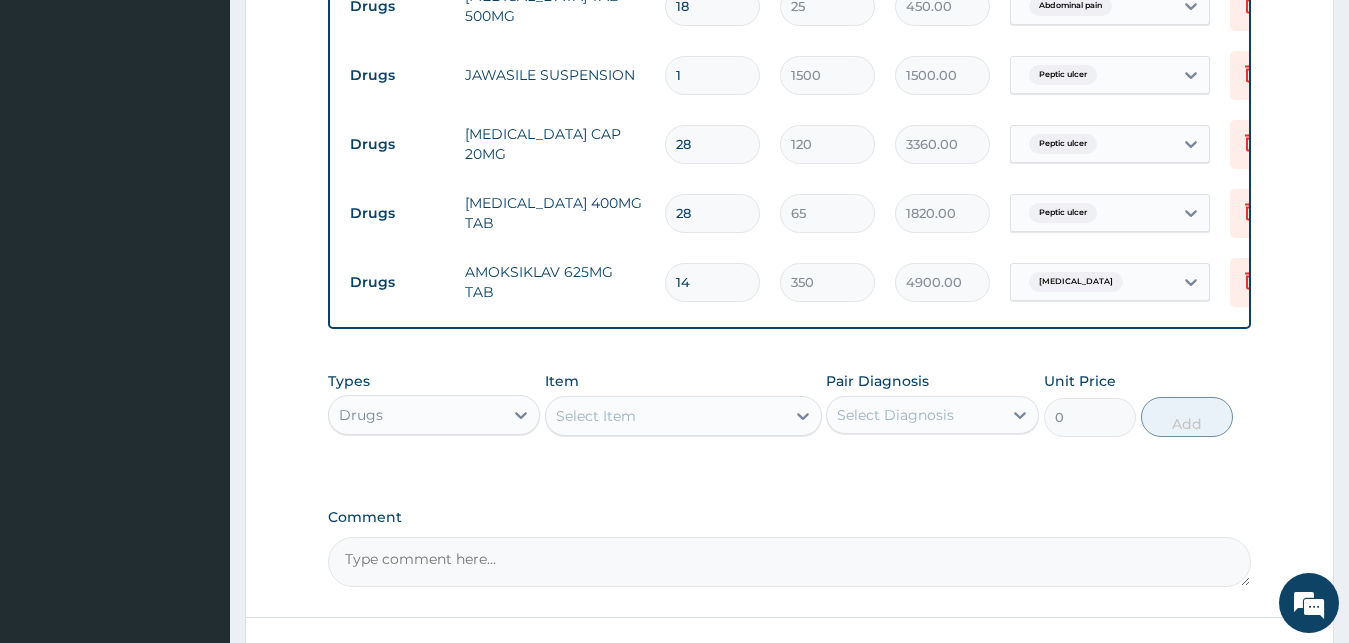 type on "14" 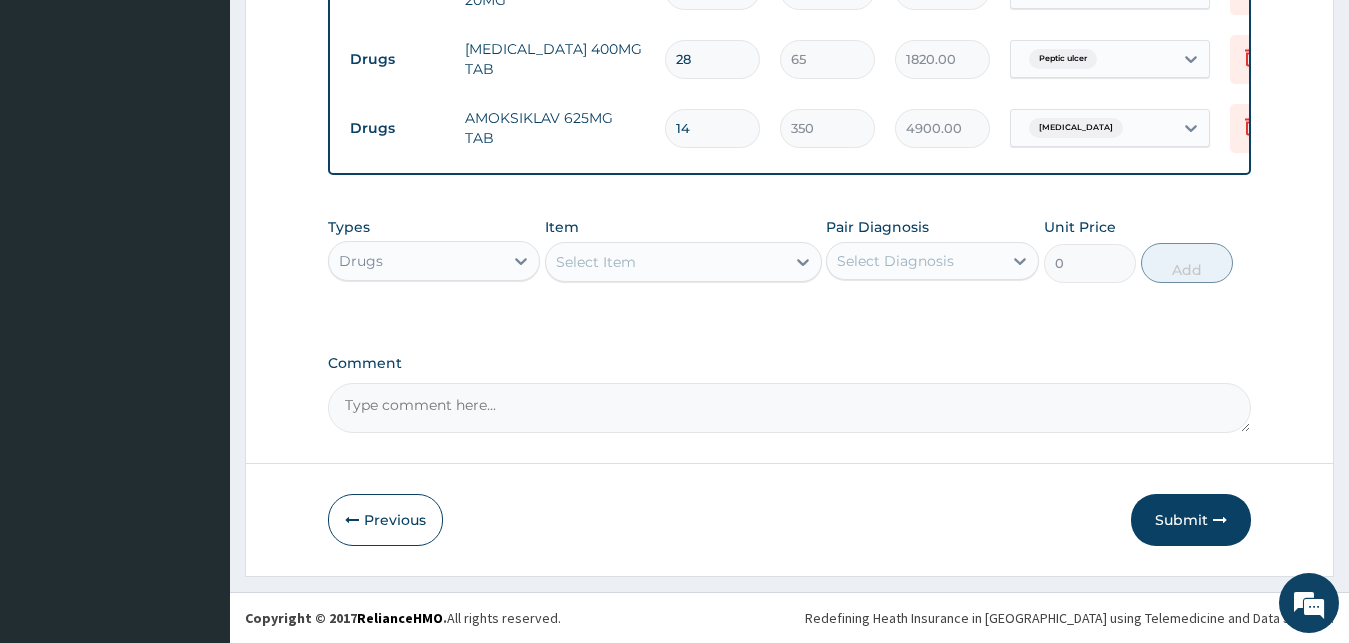 click on "Comment" at bounding box center [790, 408] 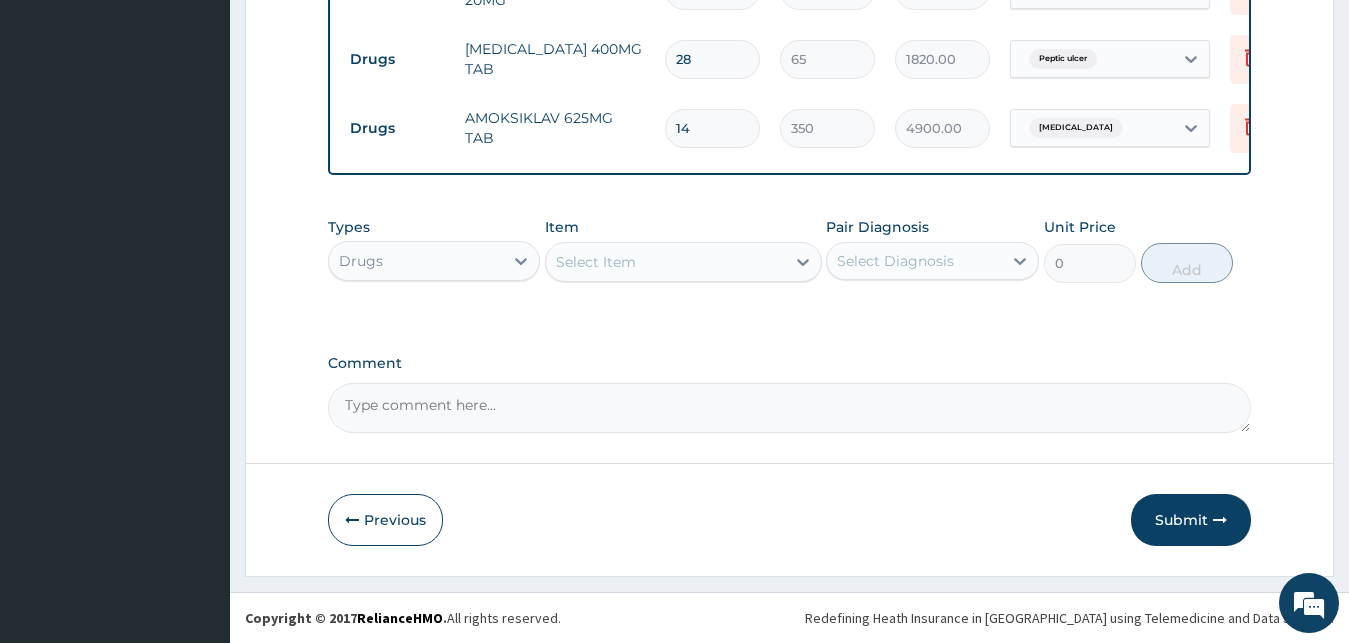 paste on "PA/E956D2" 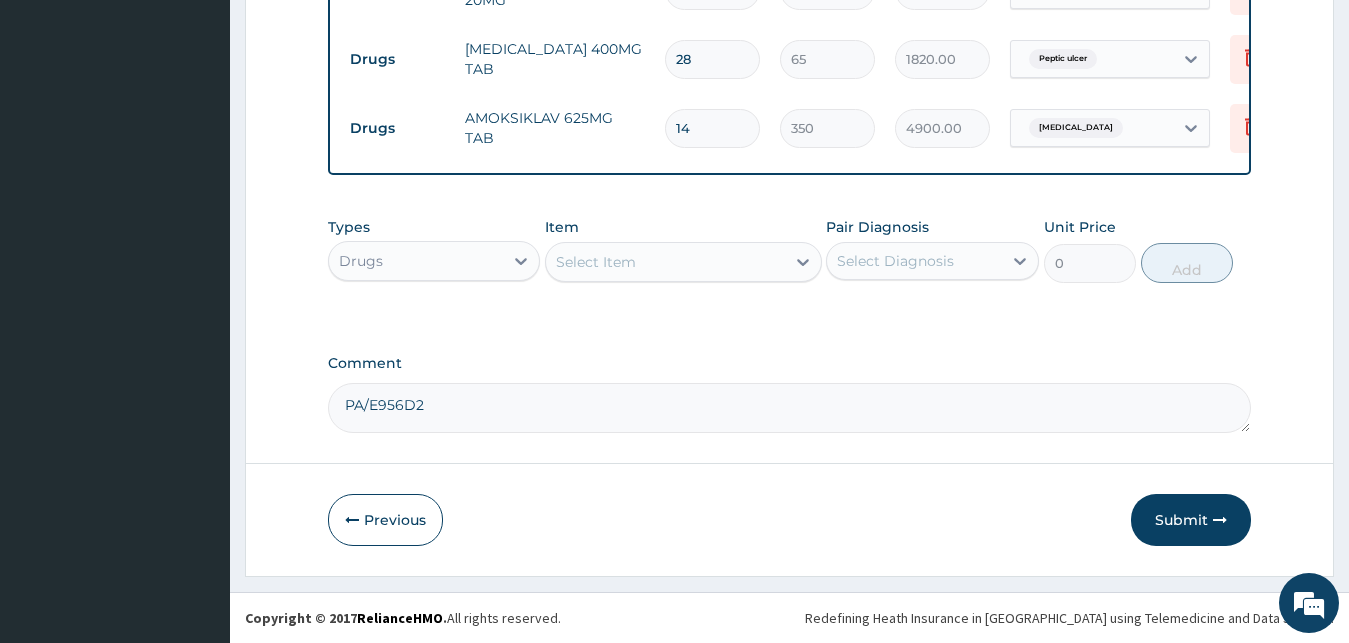 scroll, scrollTop: 12, scrollLeft: 0, axis: vertical 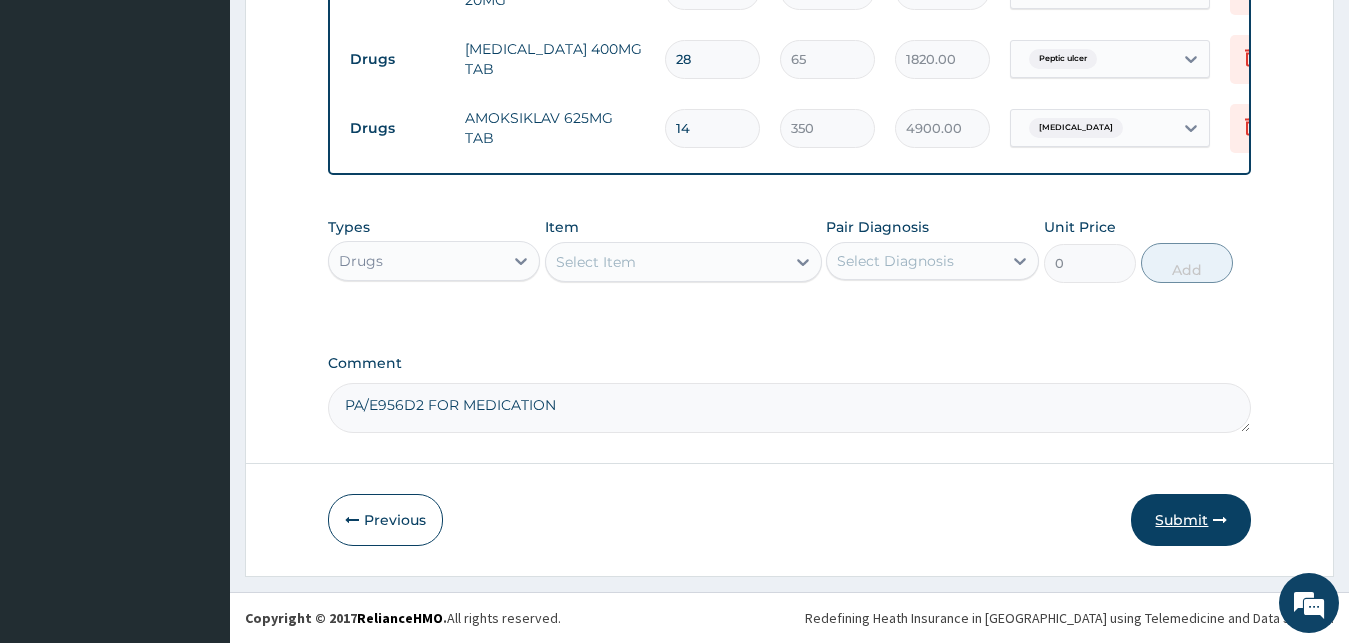 type on "PA/E956D2 FOR MEDICATION" 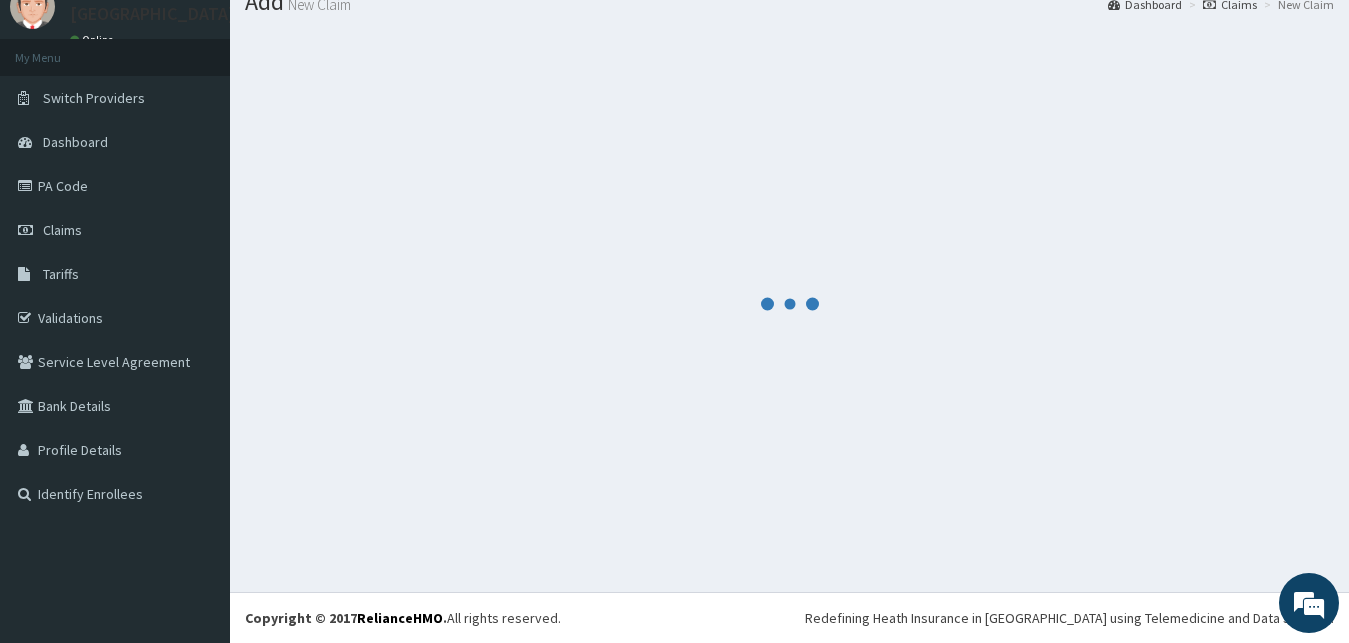 scroll, scrollTop: 76, scrollLeft: 0, axis: vertical 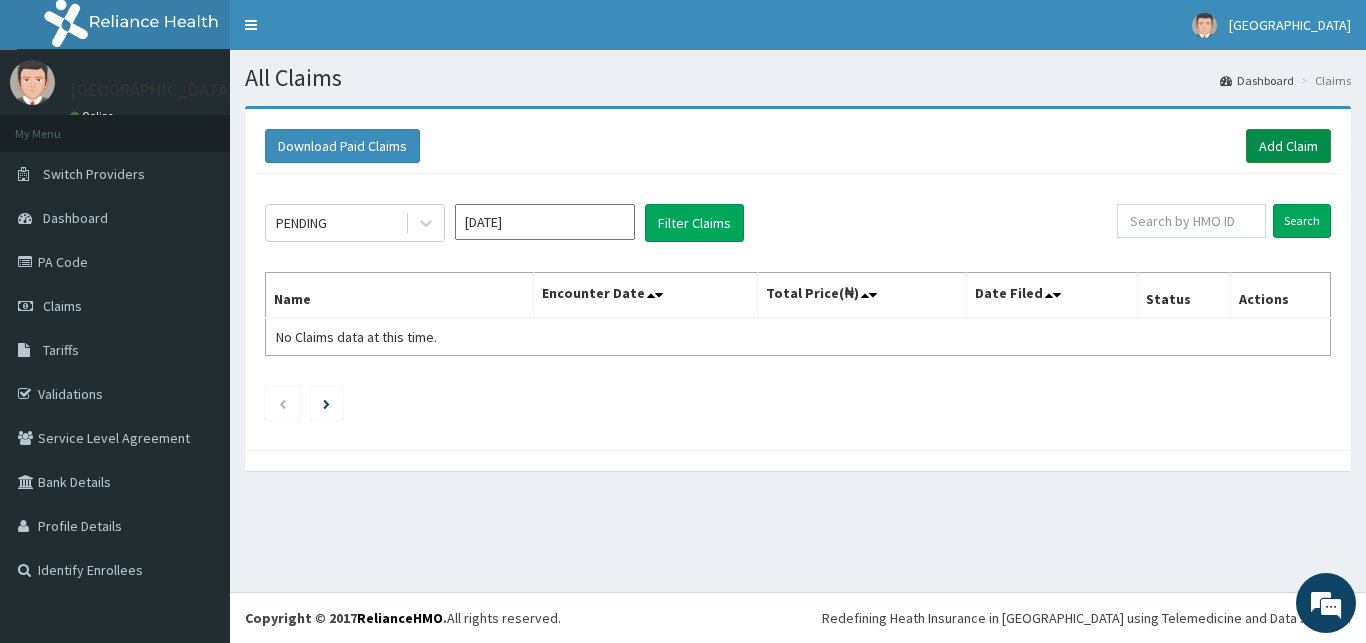 click on "Add Claim" at bounding box center (1288, 146) 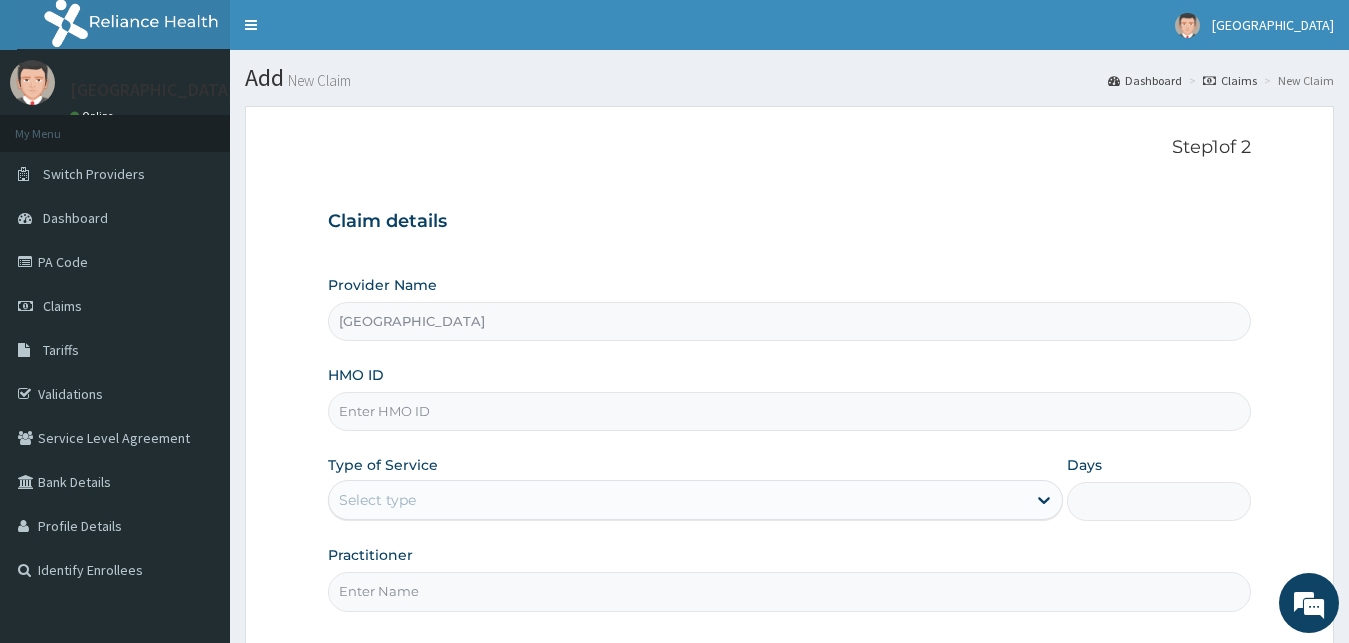 scroll, scrollTop: 0, scrollLeft: 0, axis: both 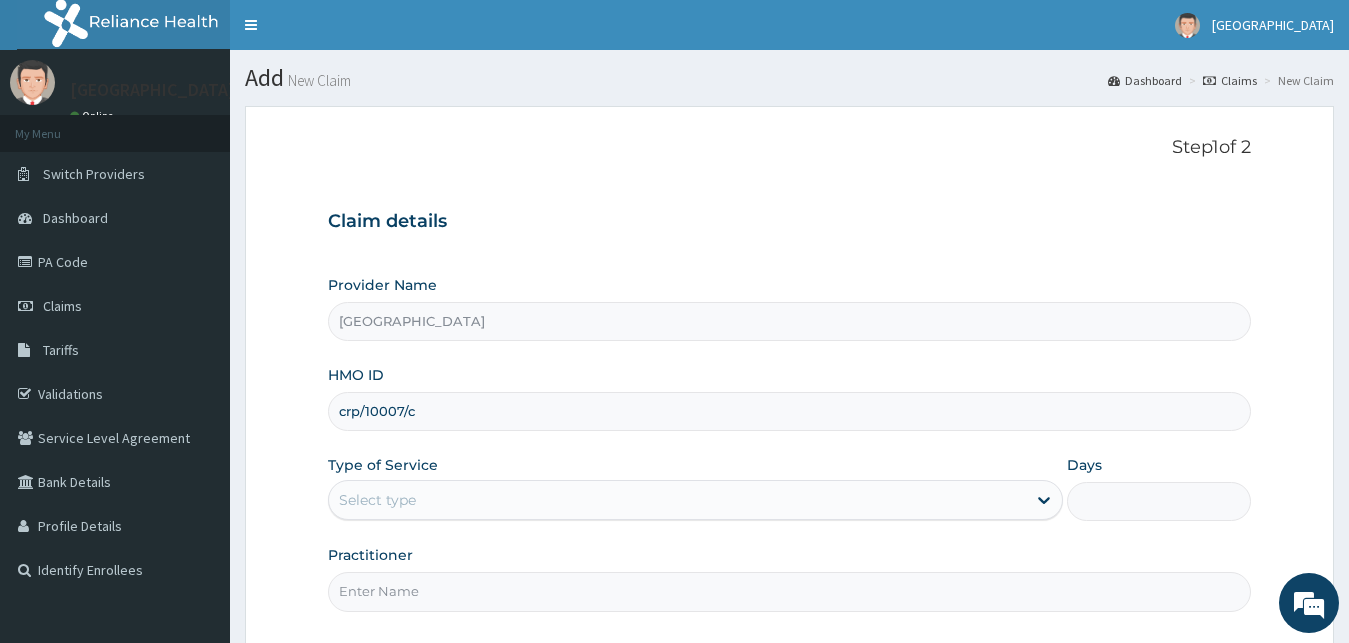click on "crp/10007/c" at bounding box center (790, 411) 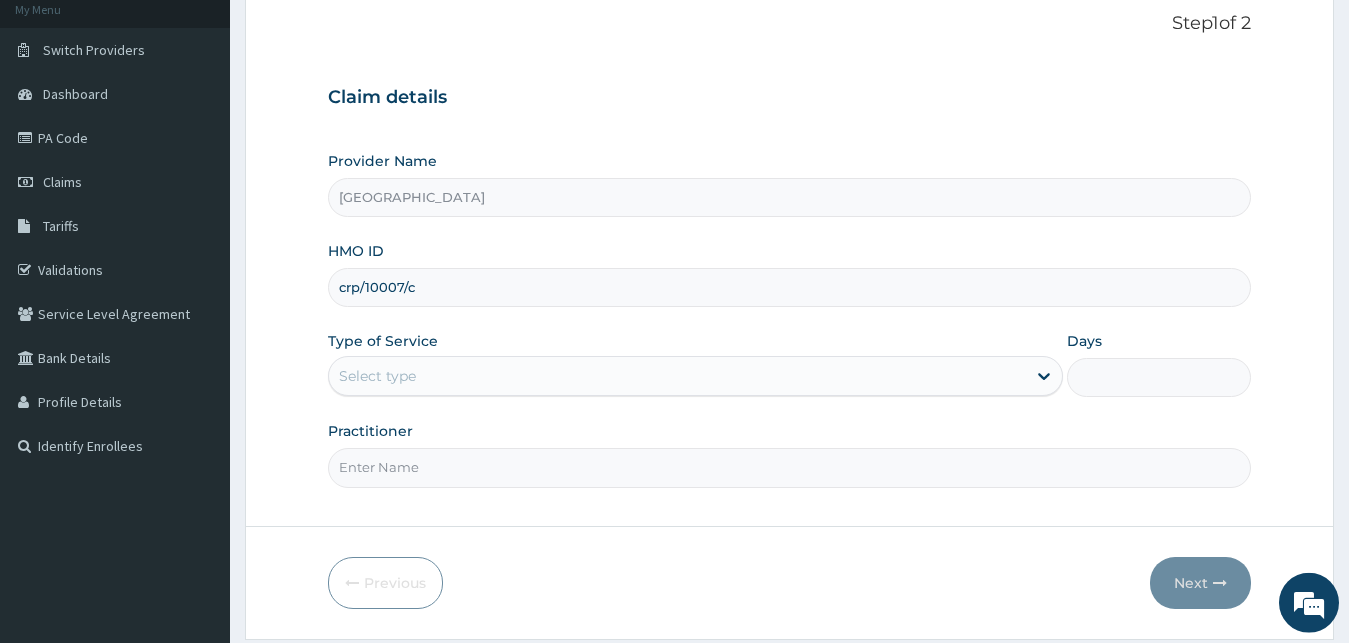 scroll, scrollTop: 187, scrollLeft: 0, axis: vertical 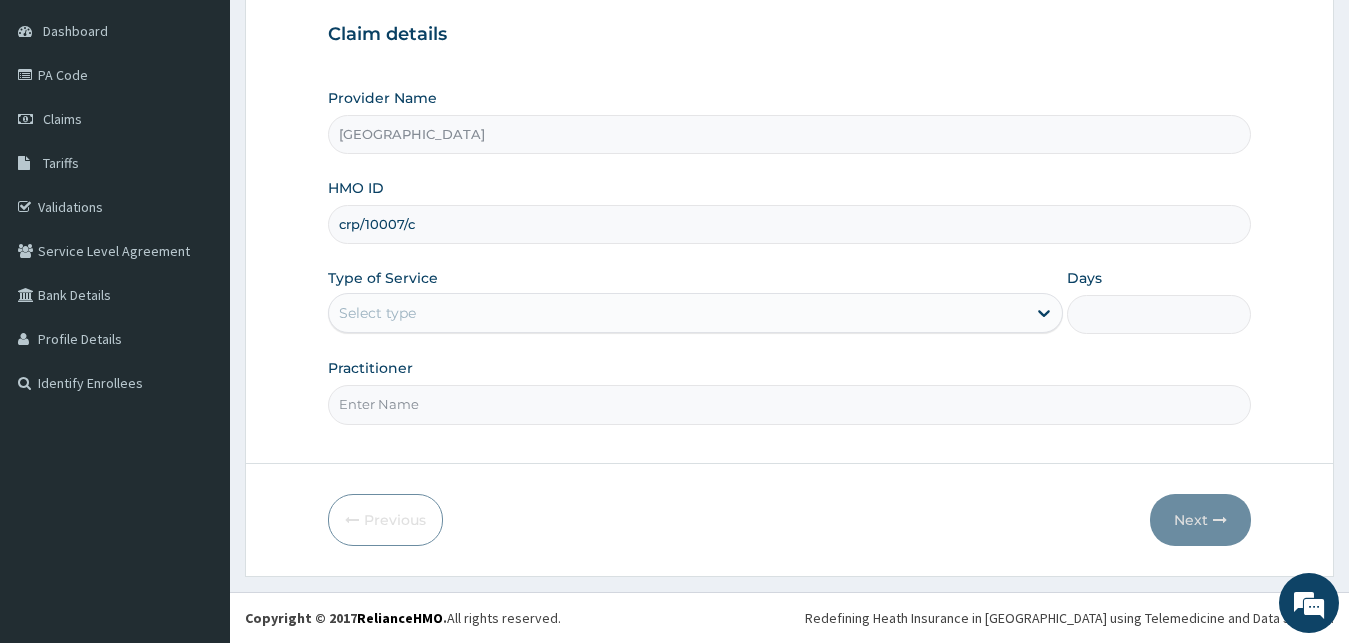 type on "crp/10007/c" 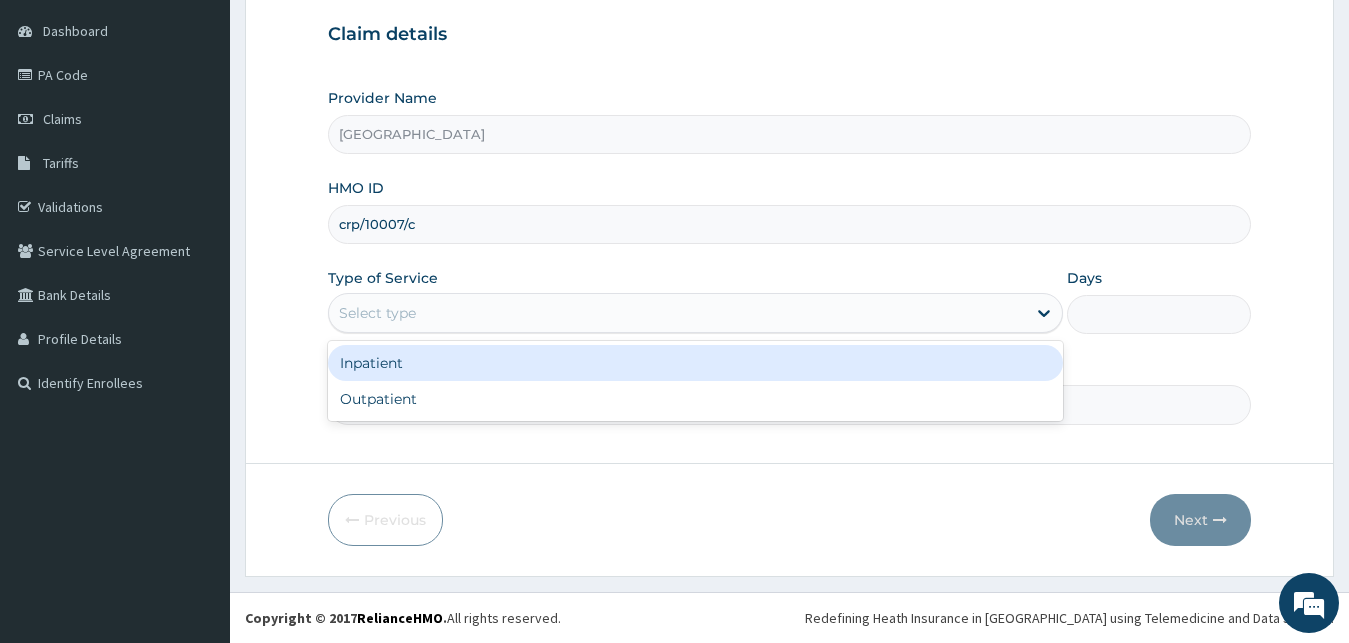 click on "Select type" at bounding box center (377, 313) 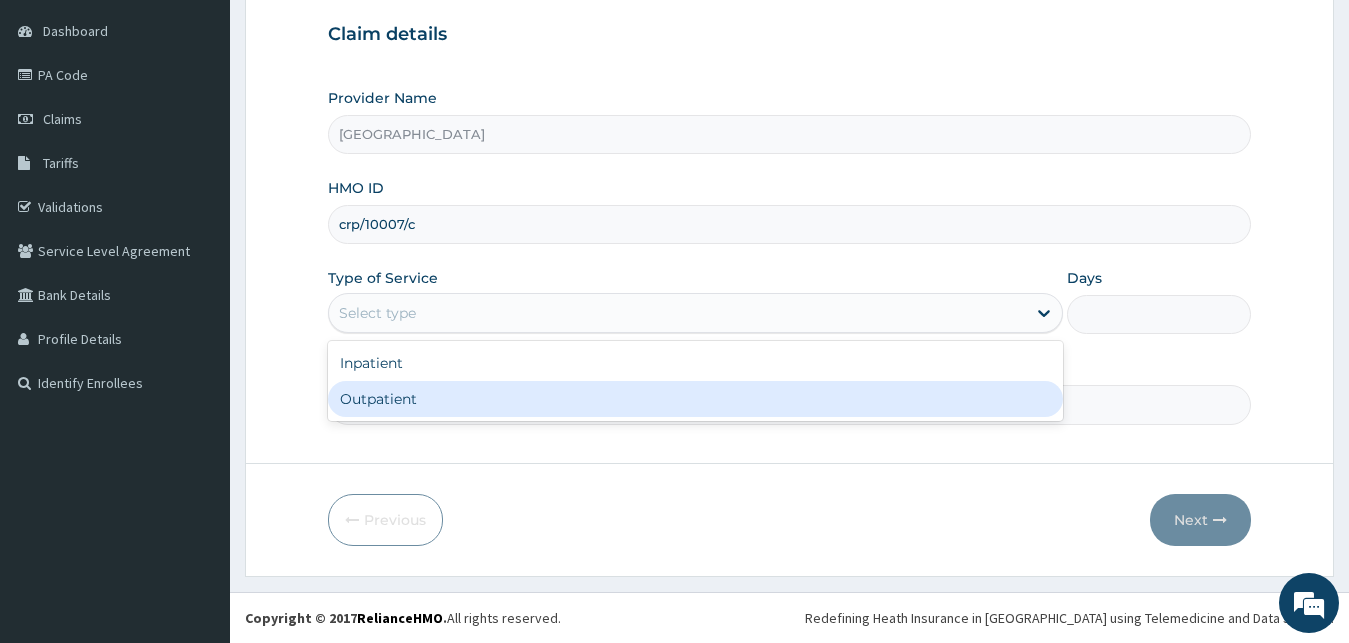 click on "Outpatient" at bounding box center [696, 399] 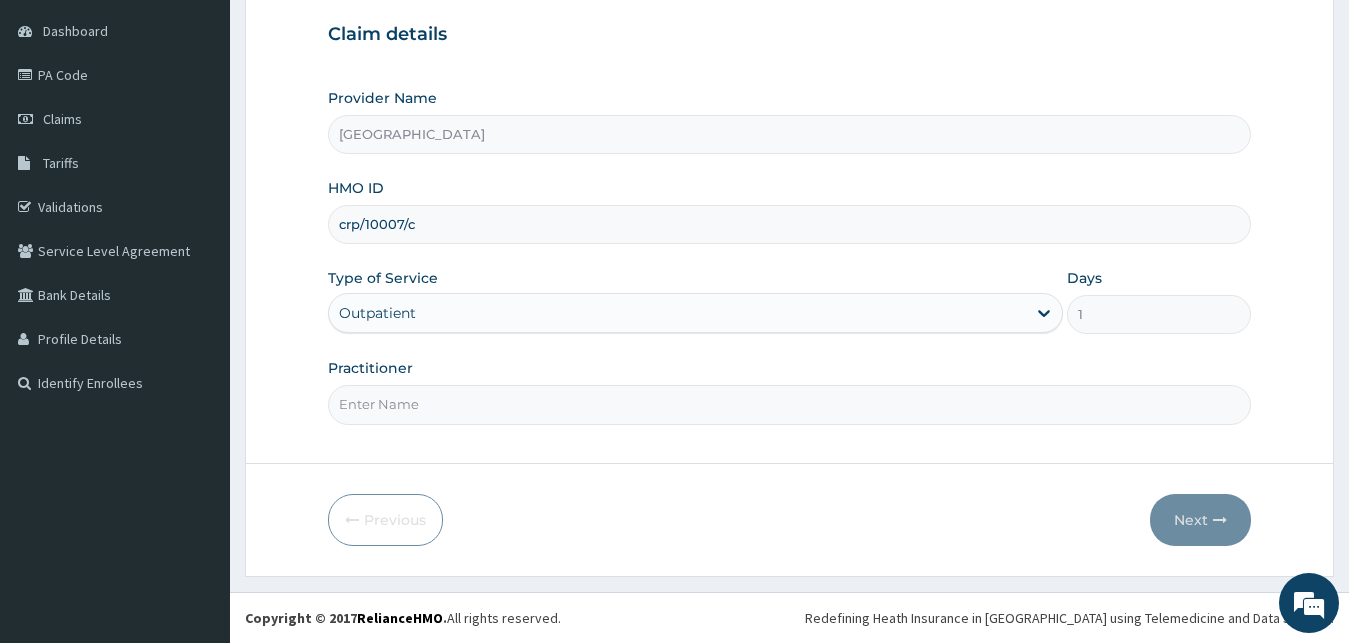 click on "Practitioner" at bounding box center [790, 404] 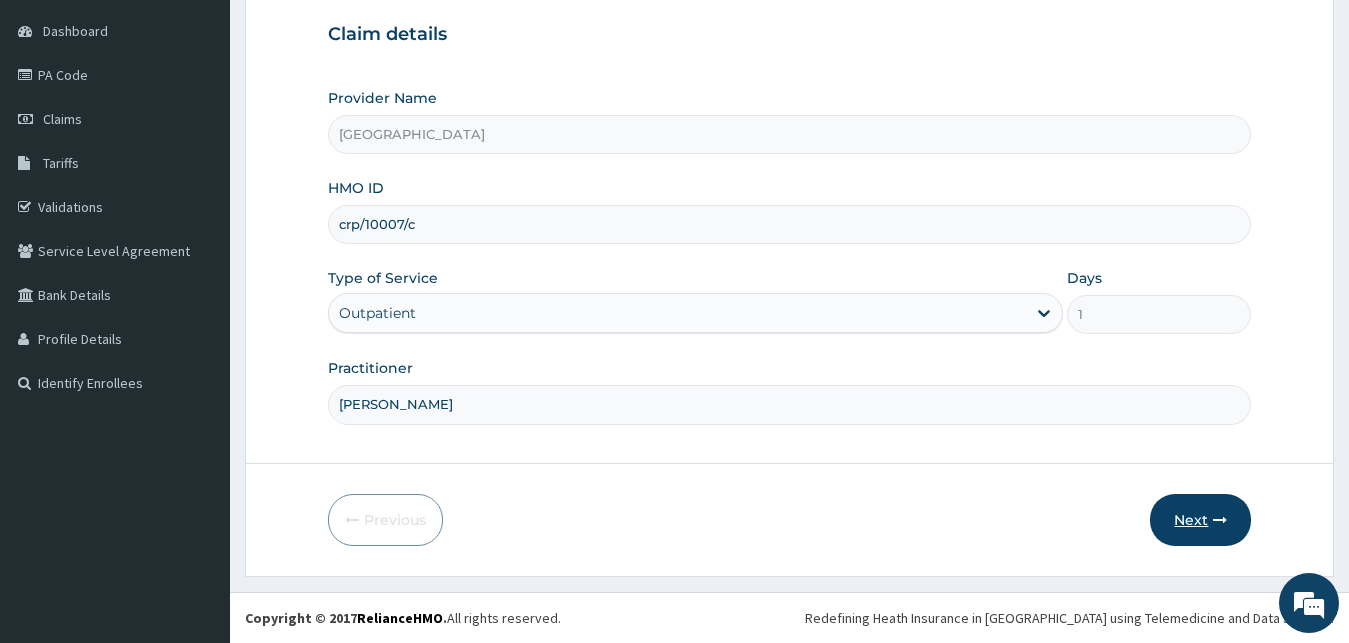 type on "DR JAMES" 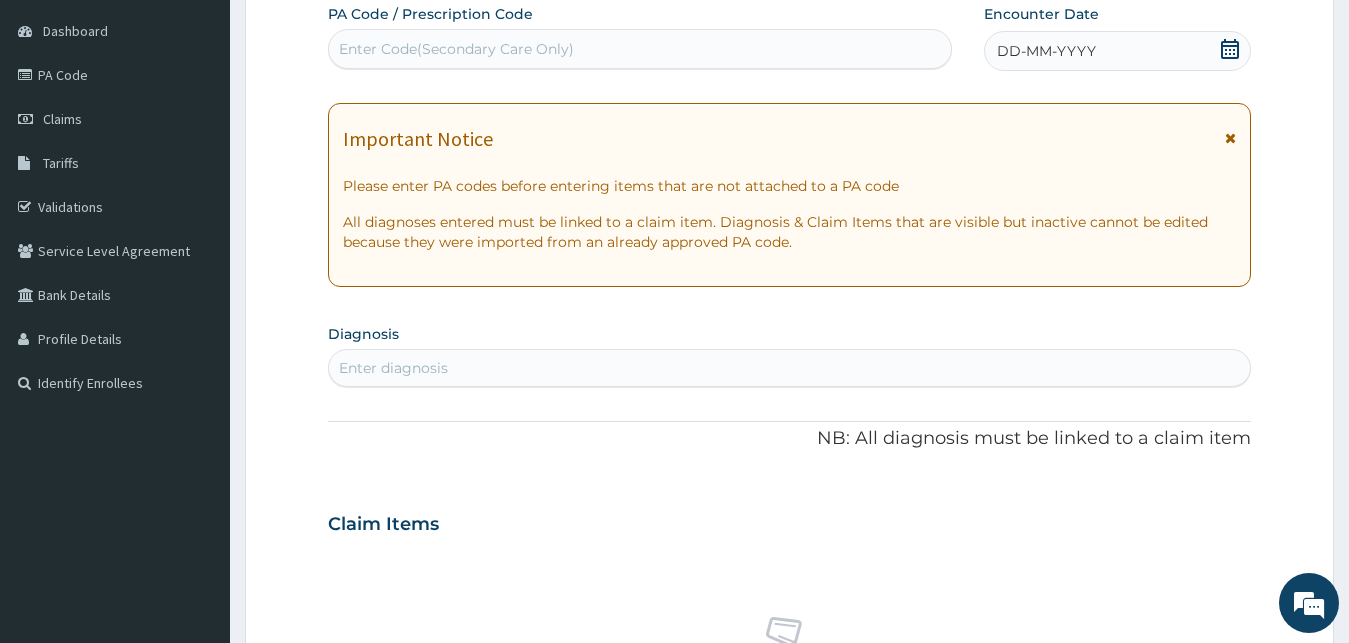 click on "DD-MM-YYYY" at bounding box center [1046, 51] 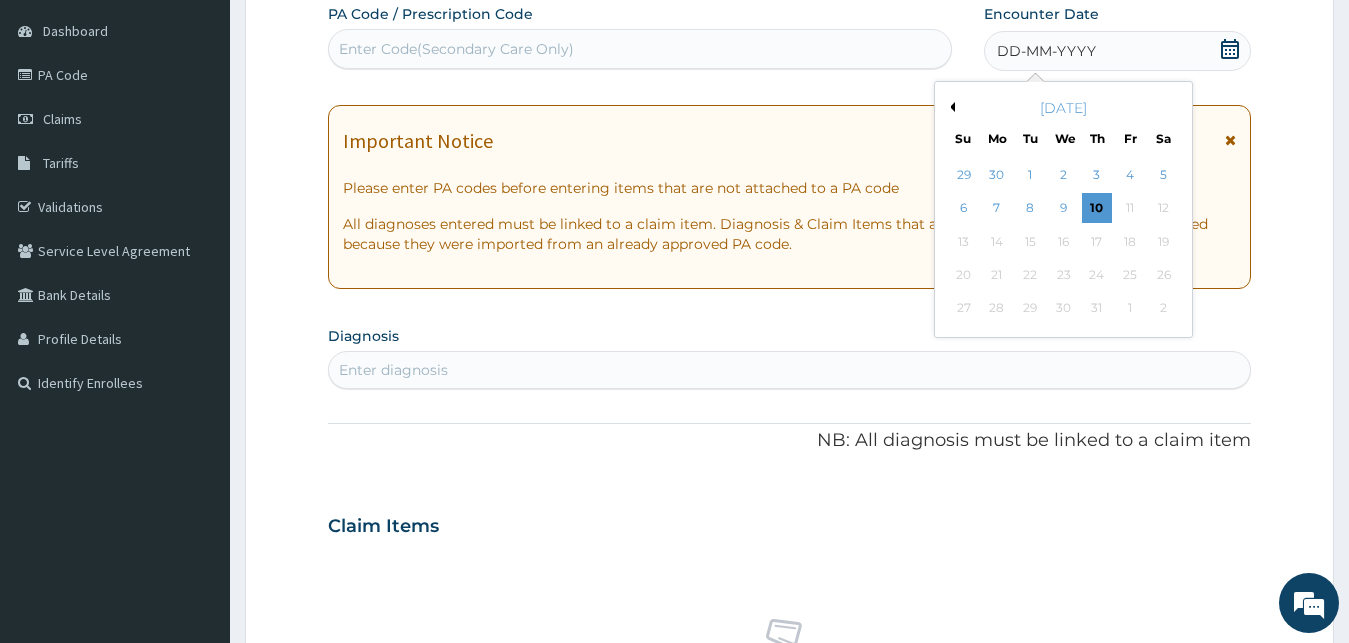 click on "July 2025" at bounding box center [1063, 108] 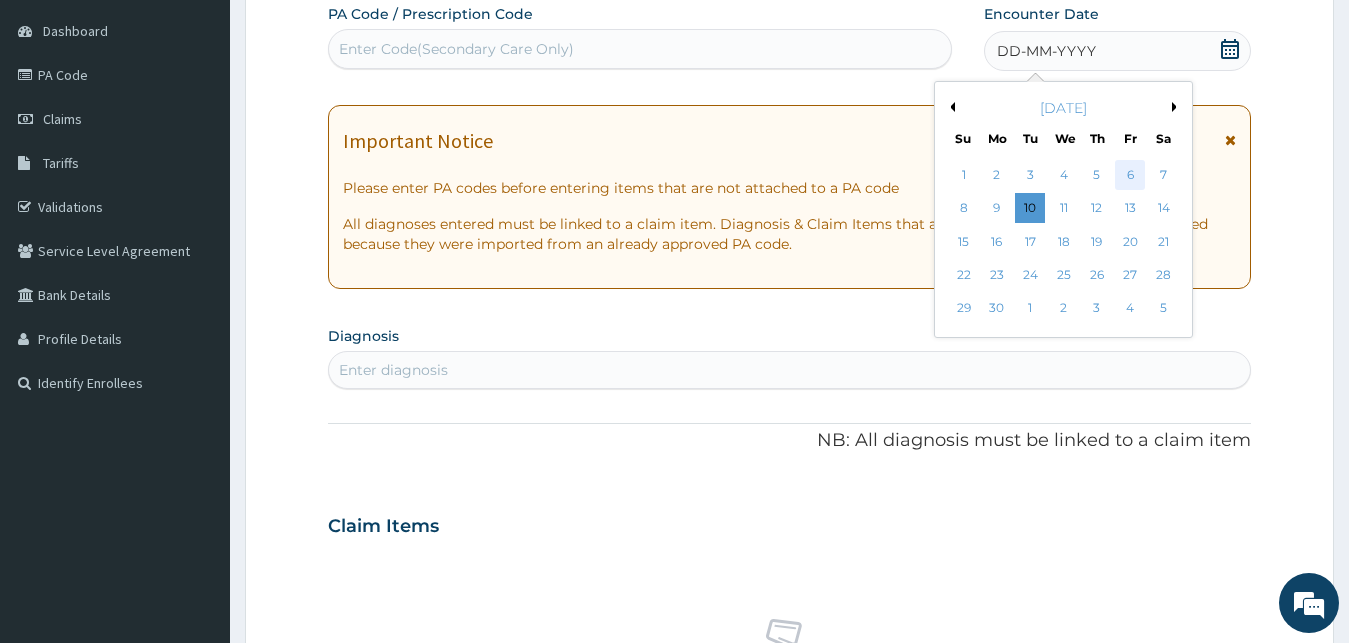 click on "6" at bounding box center [1130, 175] 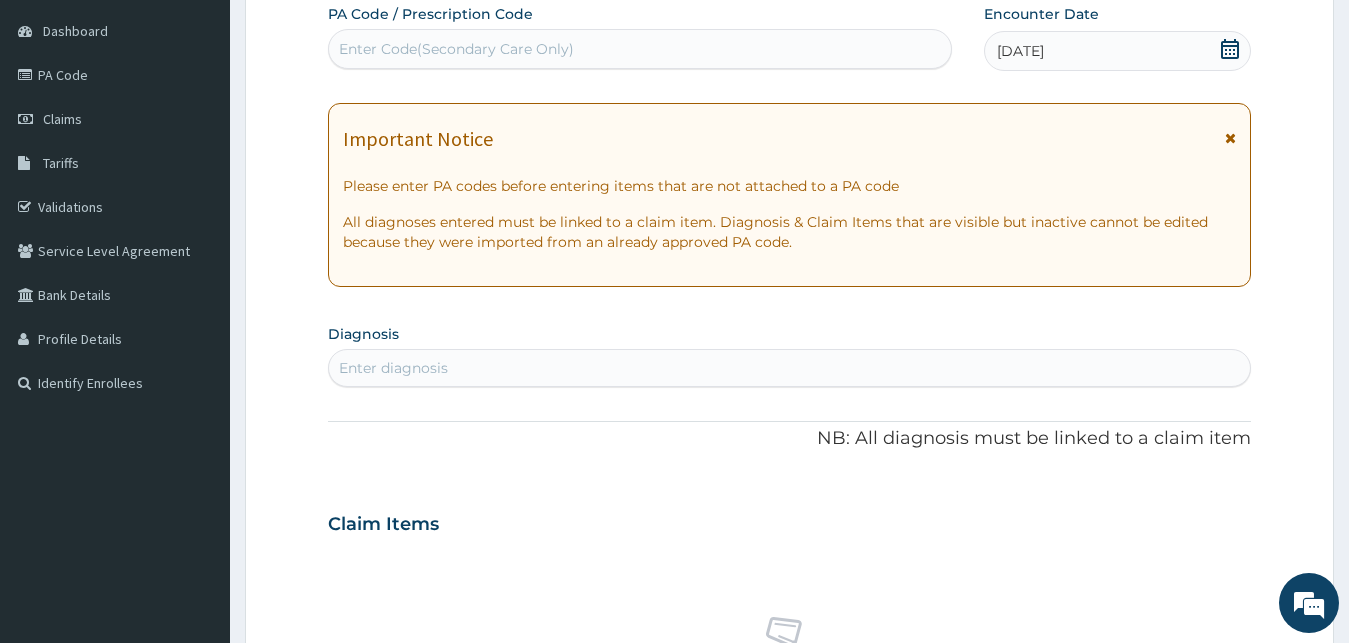 click on "Enter diagnosis" at bounding box center (393, 368) 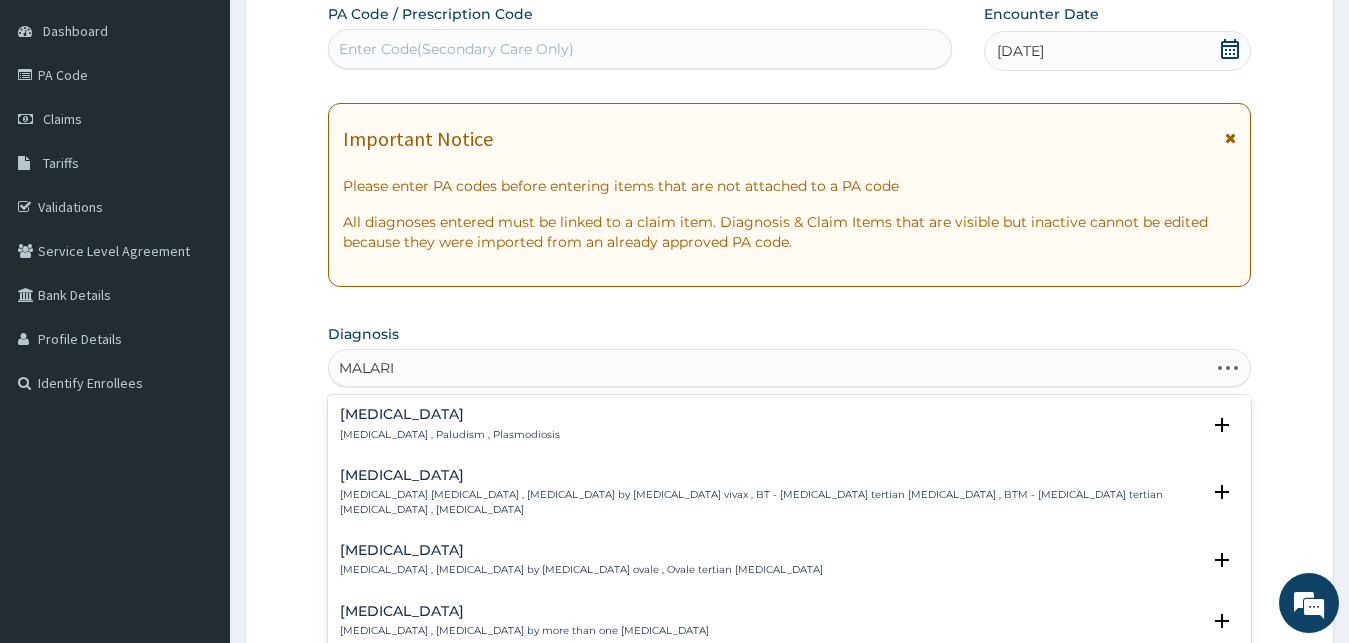 type on "MALARIA" 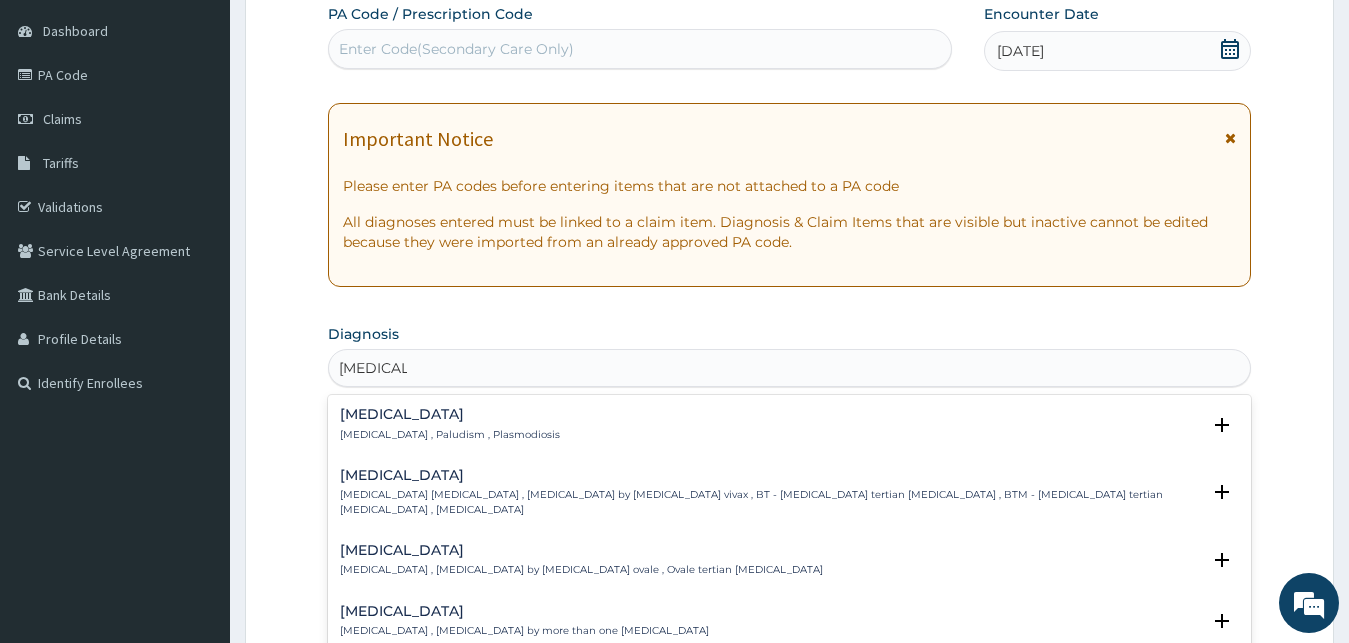 click on "Malaria Malaria , Paludism , Plasmodiosis" at bounding box center (450, 424) 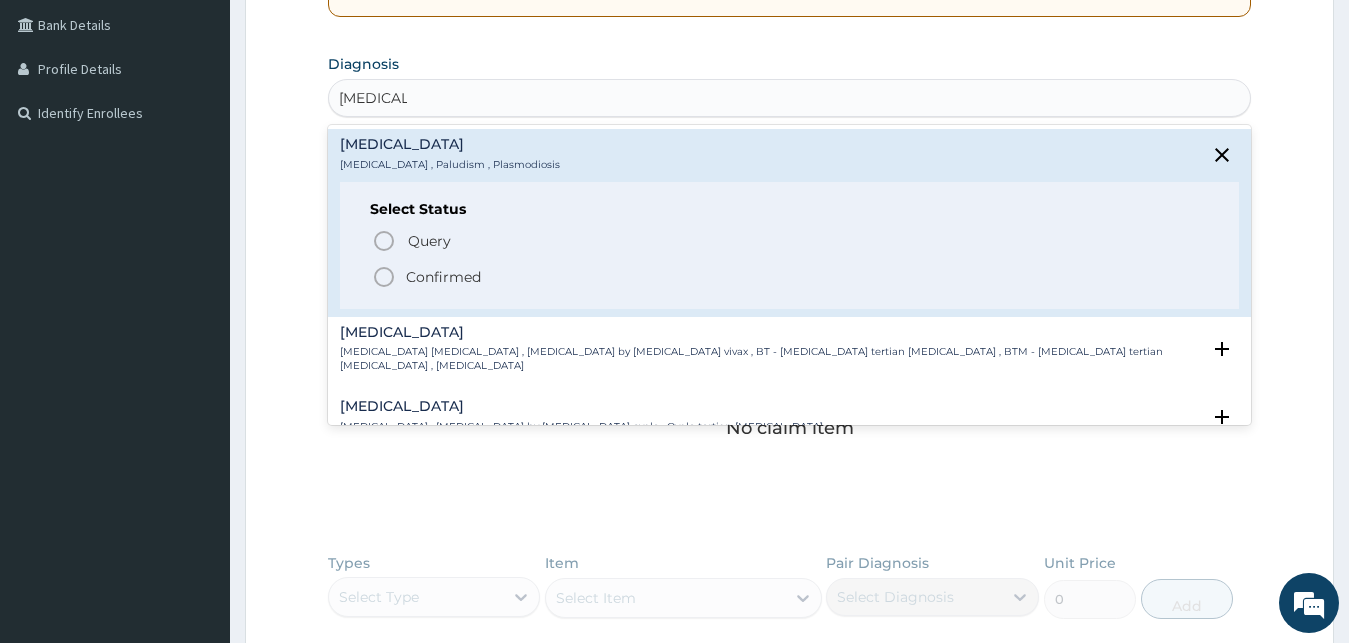 scroll, scrollTop: 493, scrollLeft: 0, axis: vertical 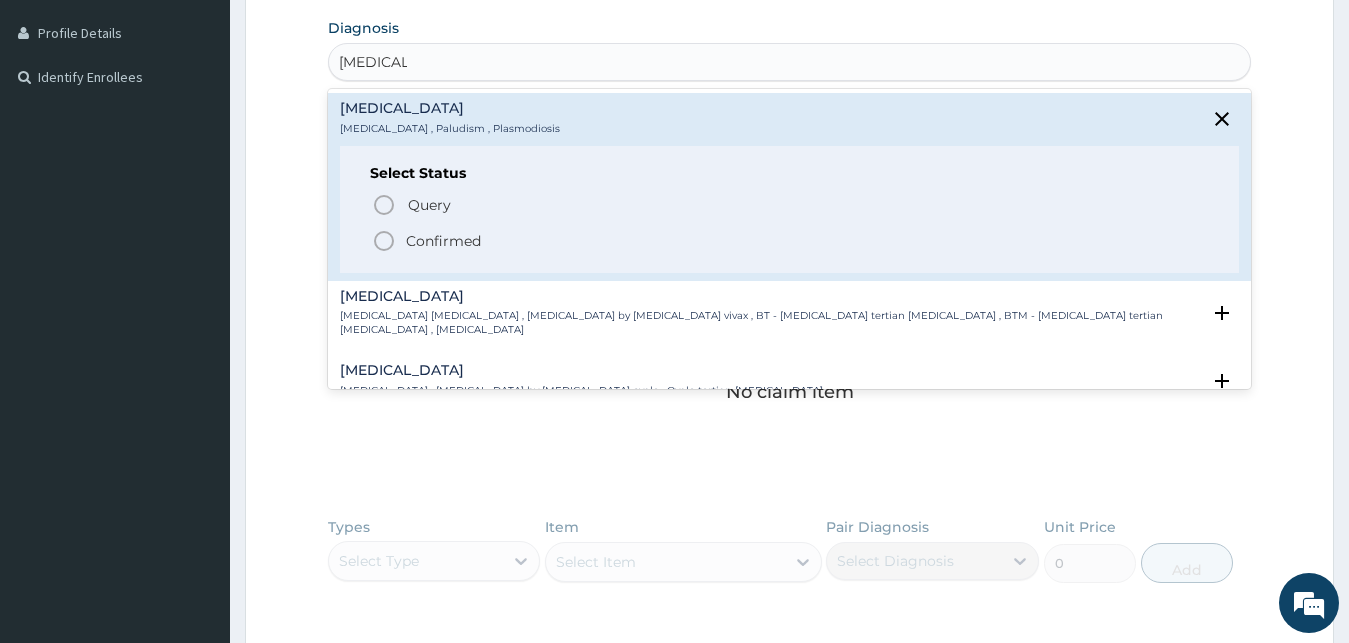 click on "Confirmed" at bounding box center [443, 241] 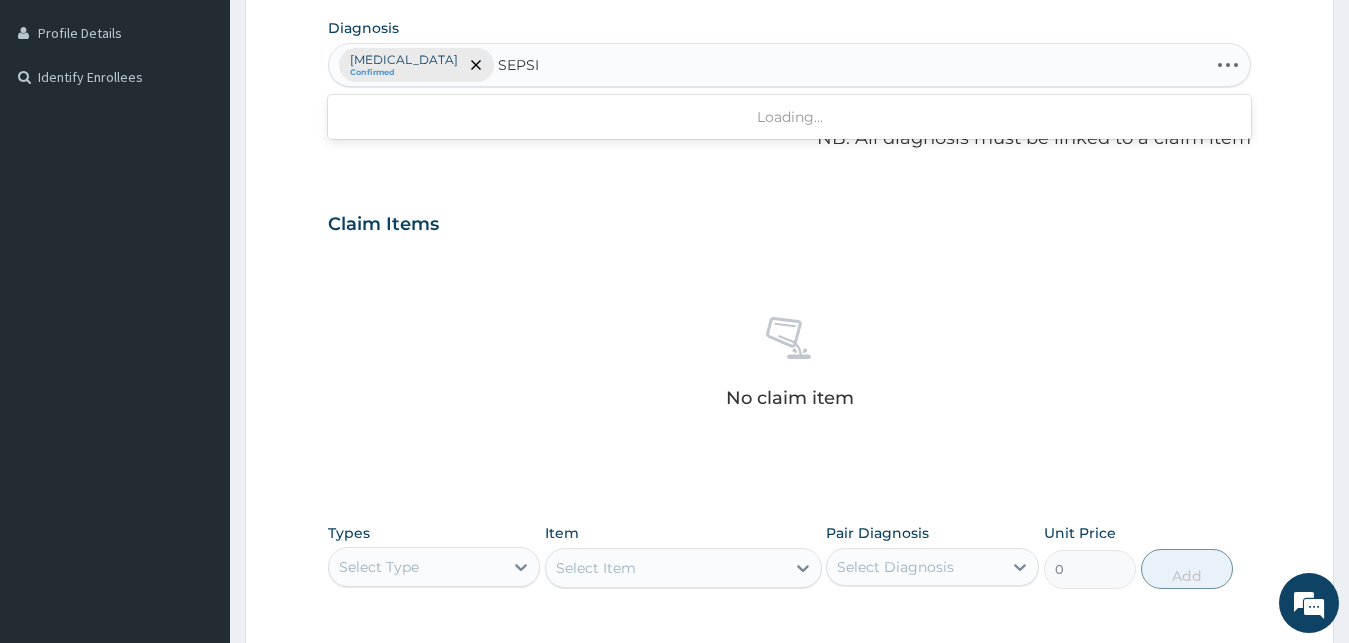 type on "SEPSIS" 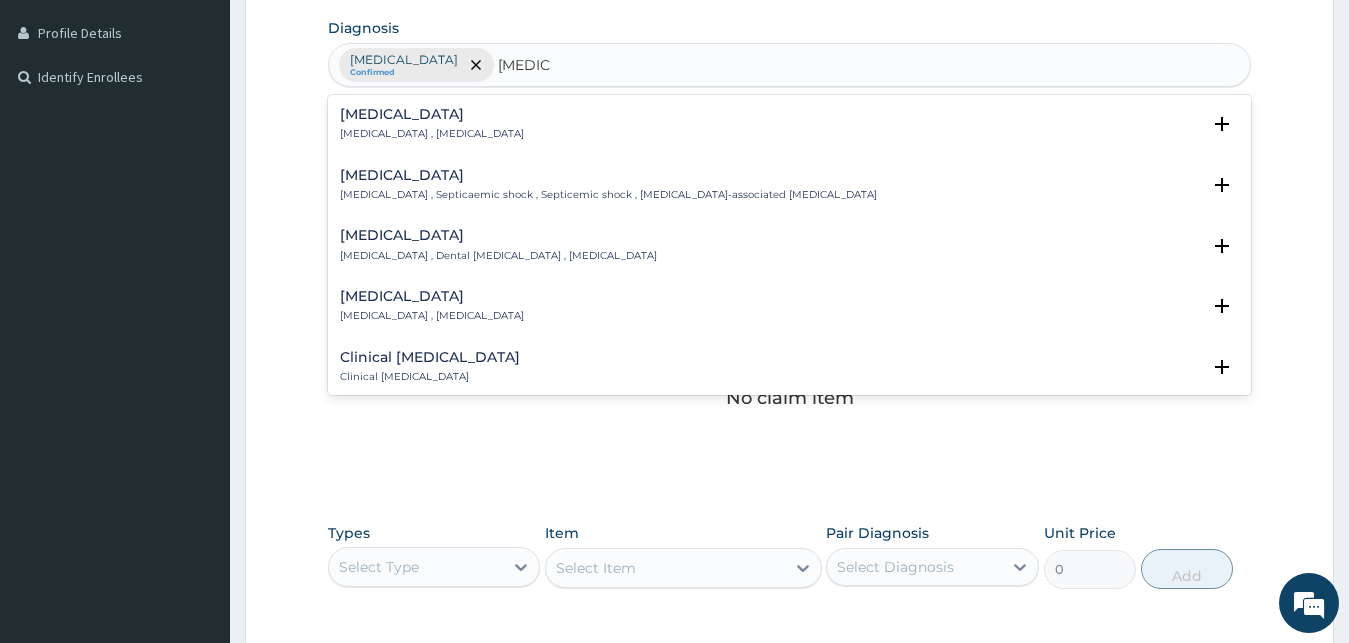 click on "Sepsis" at bounding box center [432, 114] 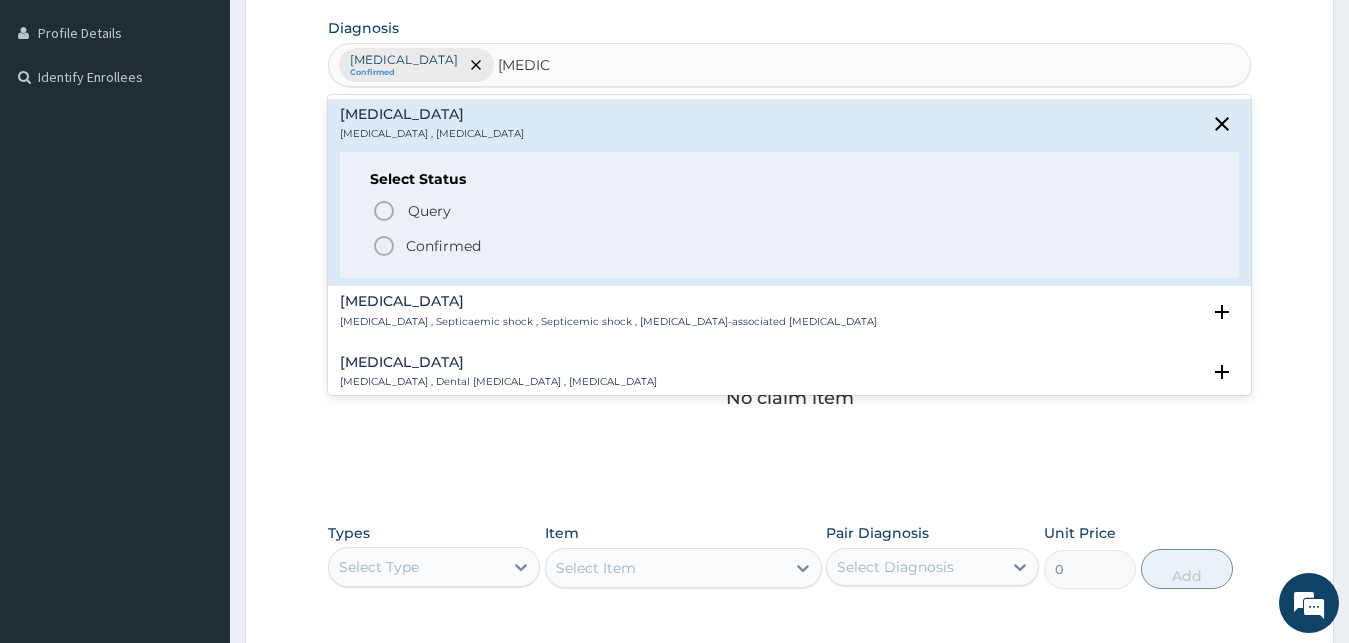 click on "Confirmed" at bounding box center (443, 246) 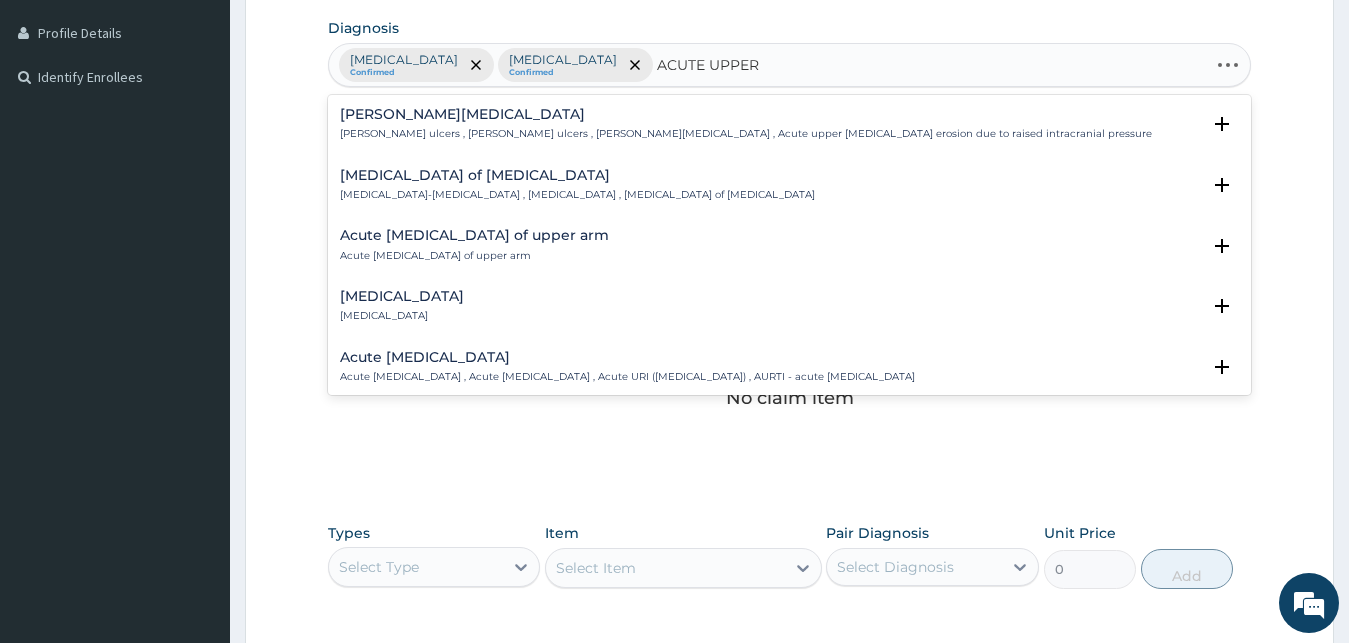type on "ACUTE UPPER R" 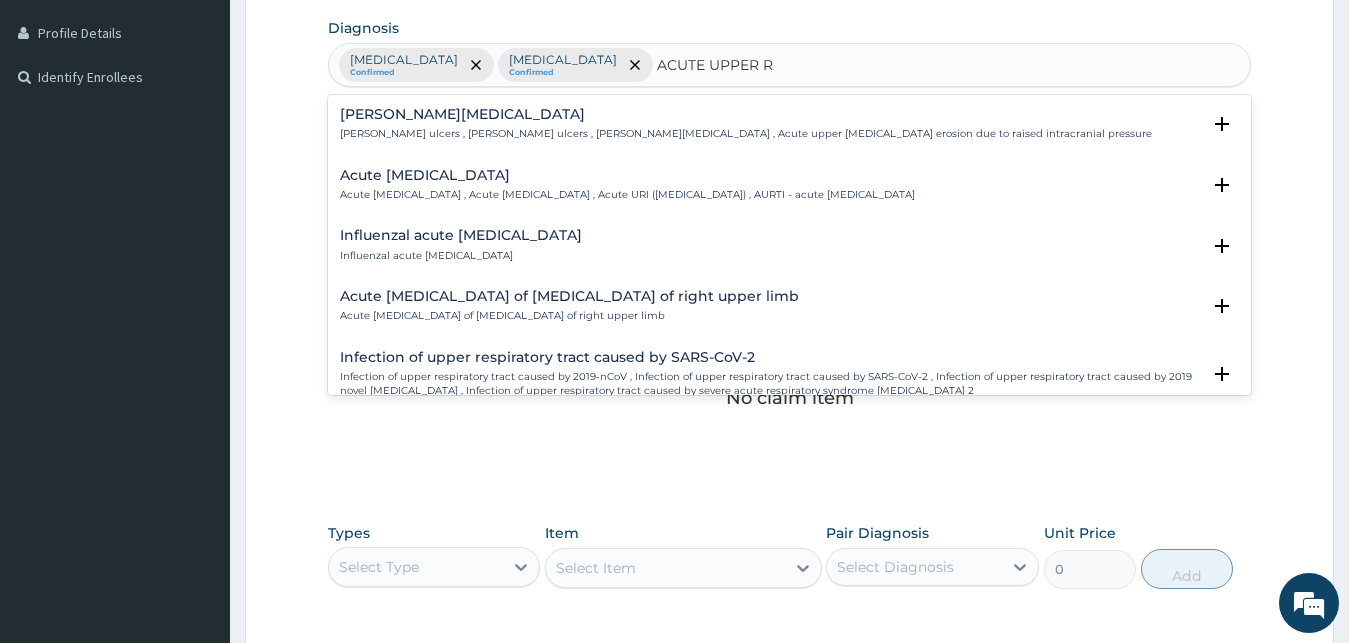 click on "Acute upper respiratory infection Acute upper respiratory infection , Acute upper respiratory tract infection , Acute URI (upper respiratory infection) , AURTI - acute upper respiratory tract infection" at bounding box center (627, 185) 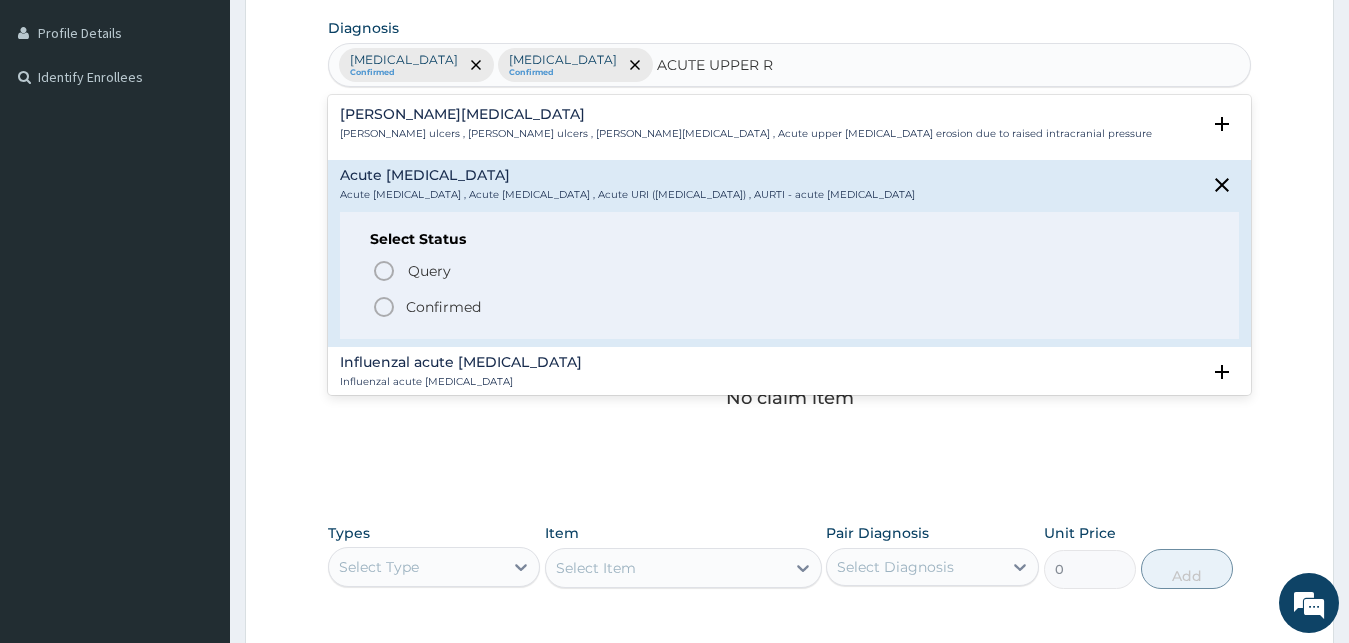 click on "Confirmed" at bounding box center [443, 307] 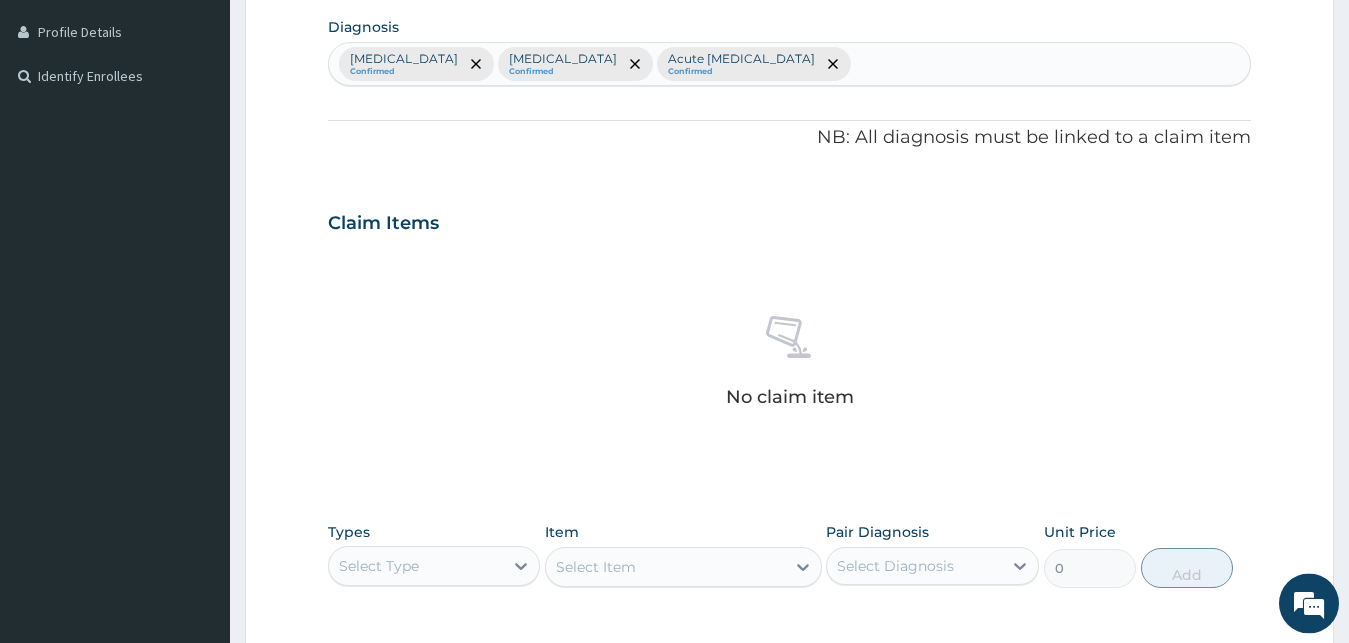 scroll, scrollTop: 799, scrollLeft: 0, axis: vertical 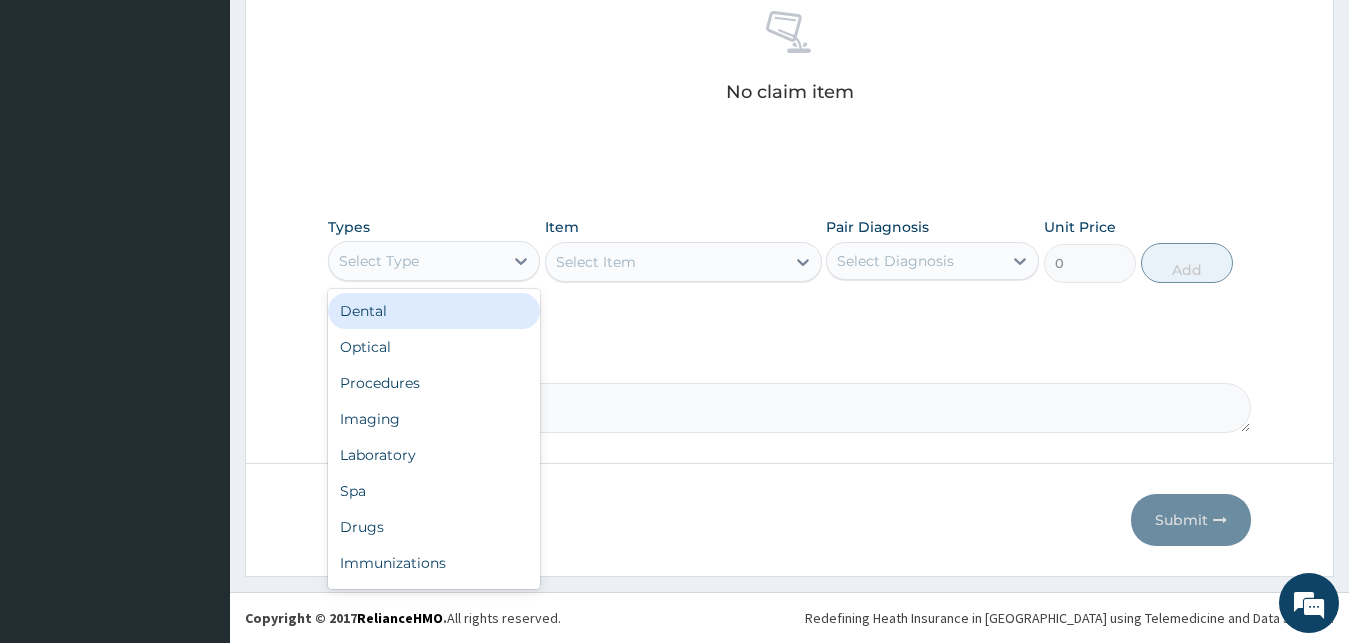 drag, startPoint x: 450, startPoint y: 252, endPoint x: 454, endPoint y: 335, distance: 83.09633 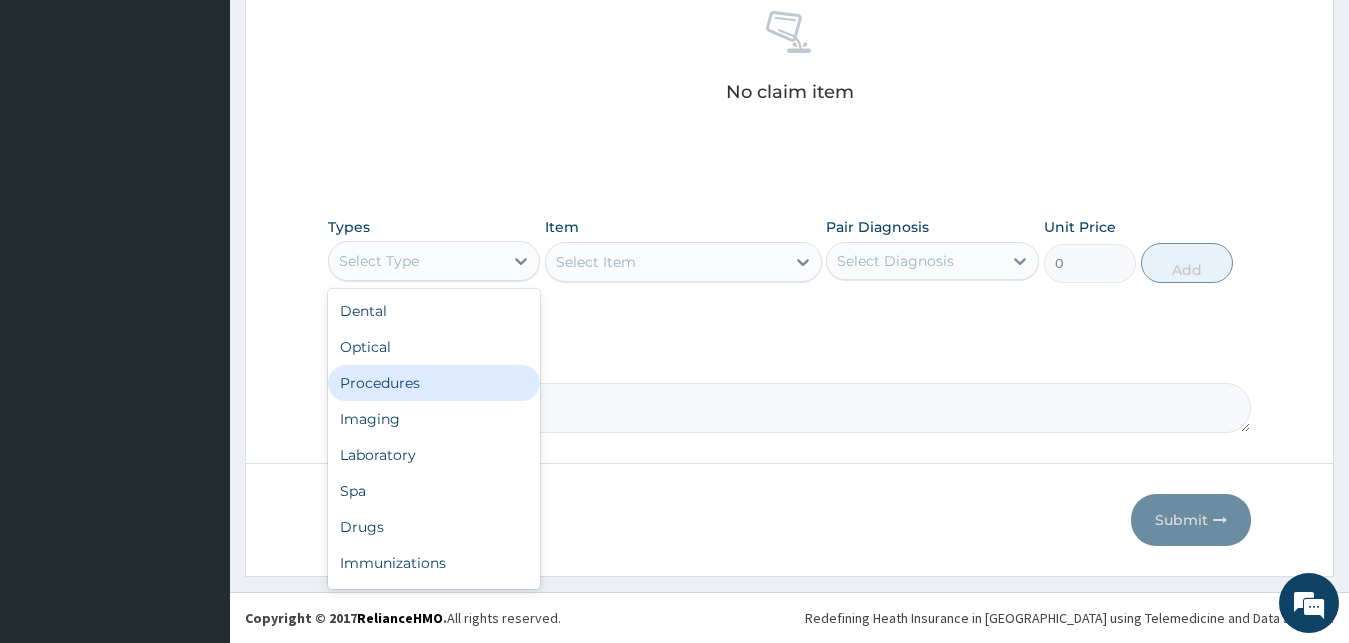 click on "Procedures" at bounding box center [434, 383] 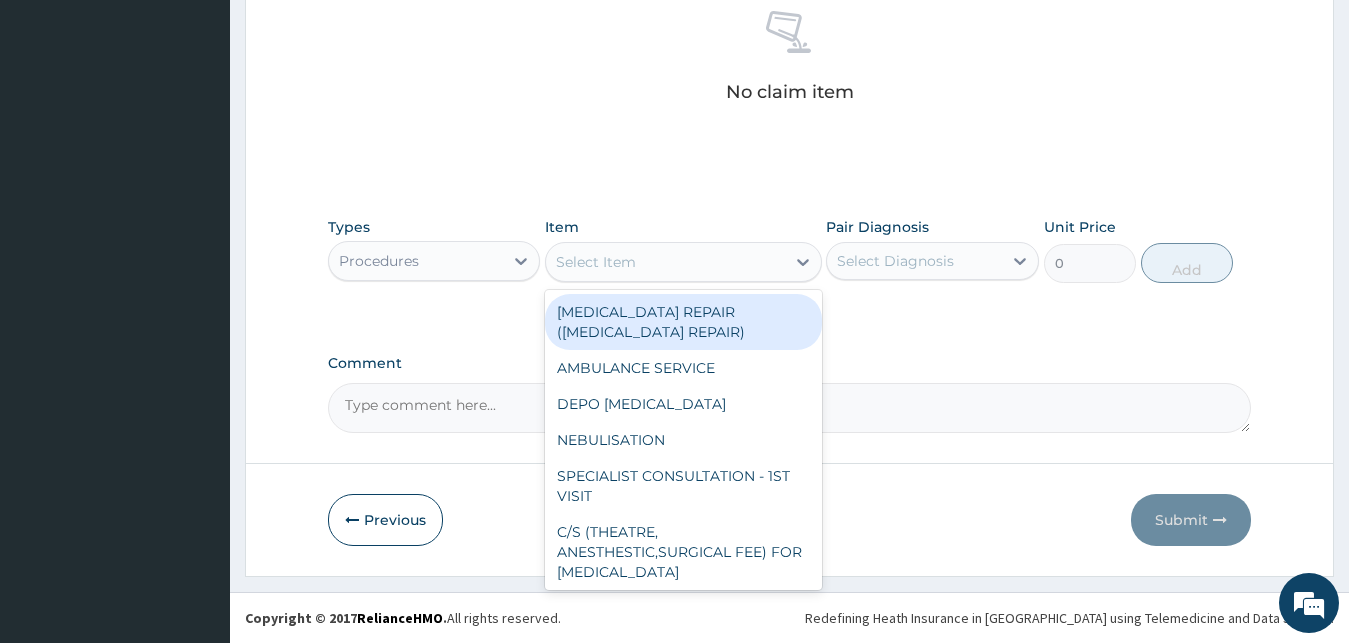 click on "Select Item" at bounding box center [665, 262] 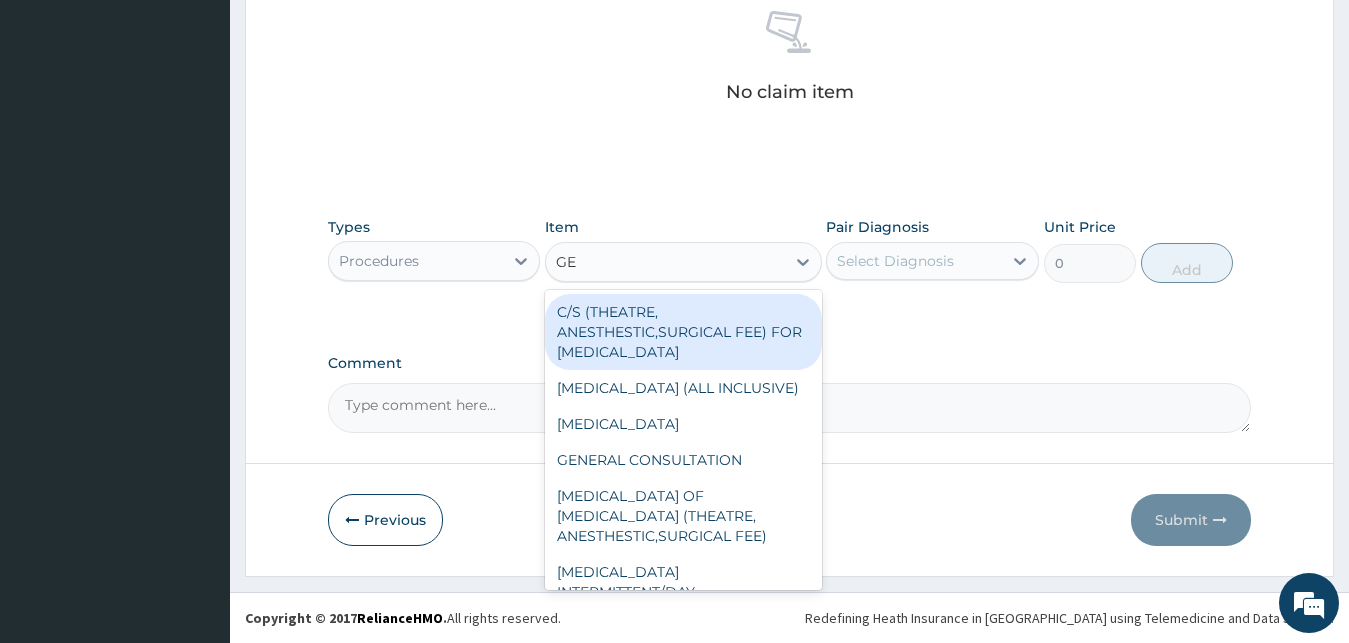 type on "GEN" 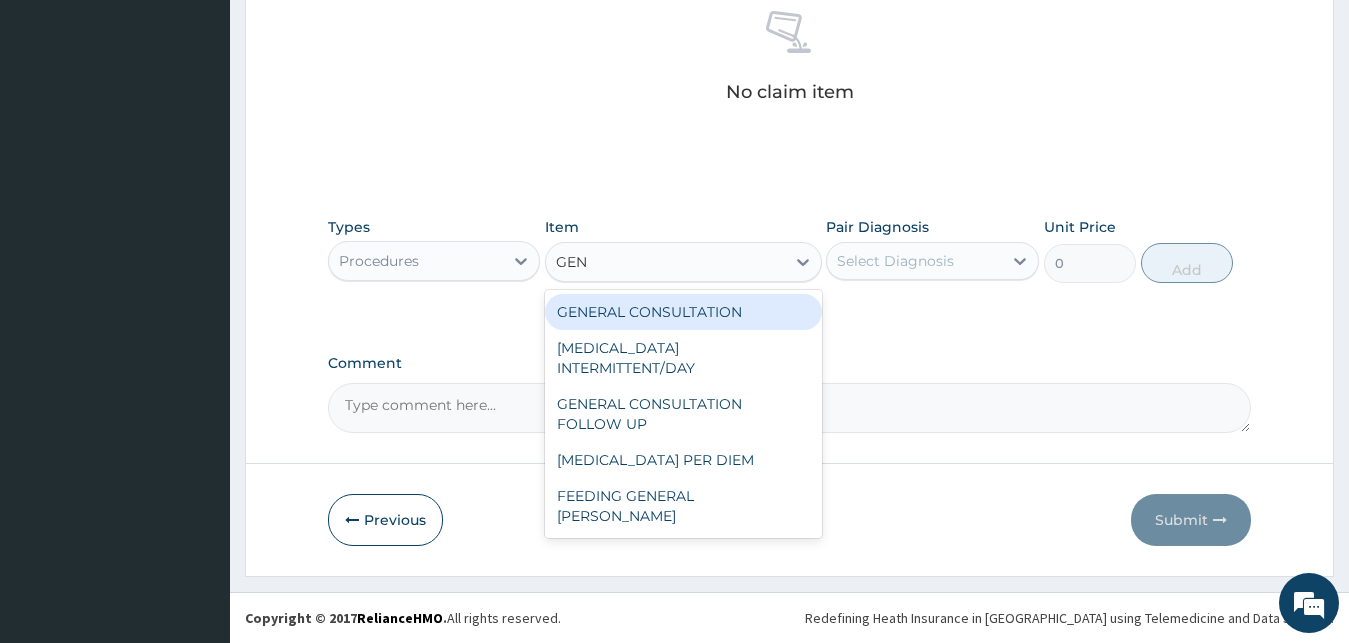 click on "GENERAL CONSULTATION" at bounding box center (683, 312) 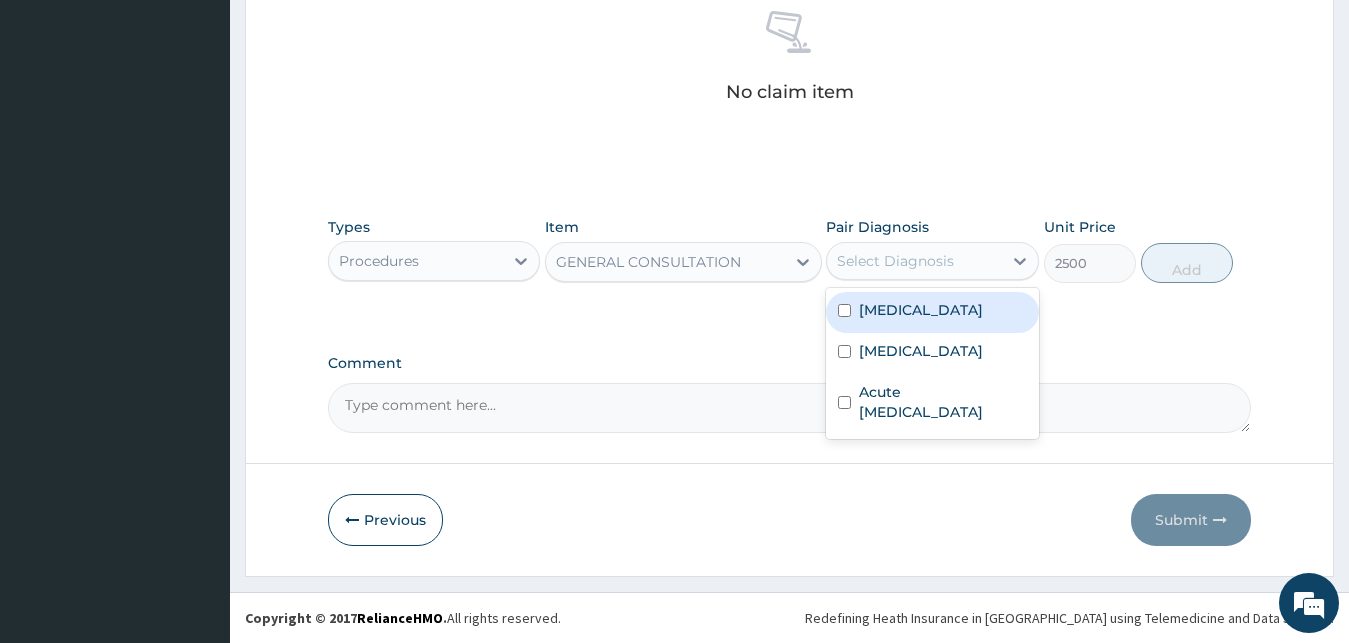 click on "Select Diagnosis" at bounding box center [914, 261] 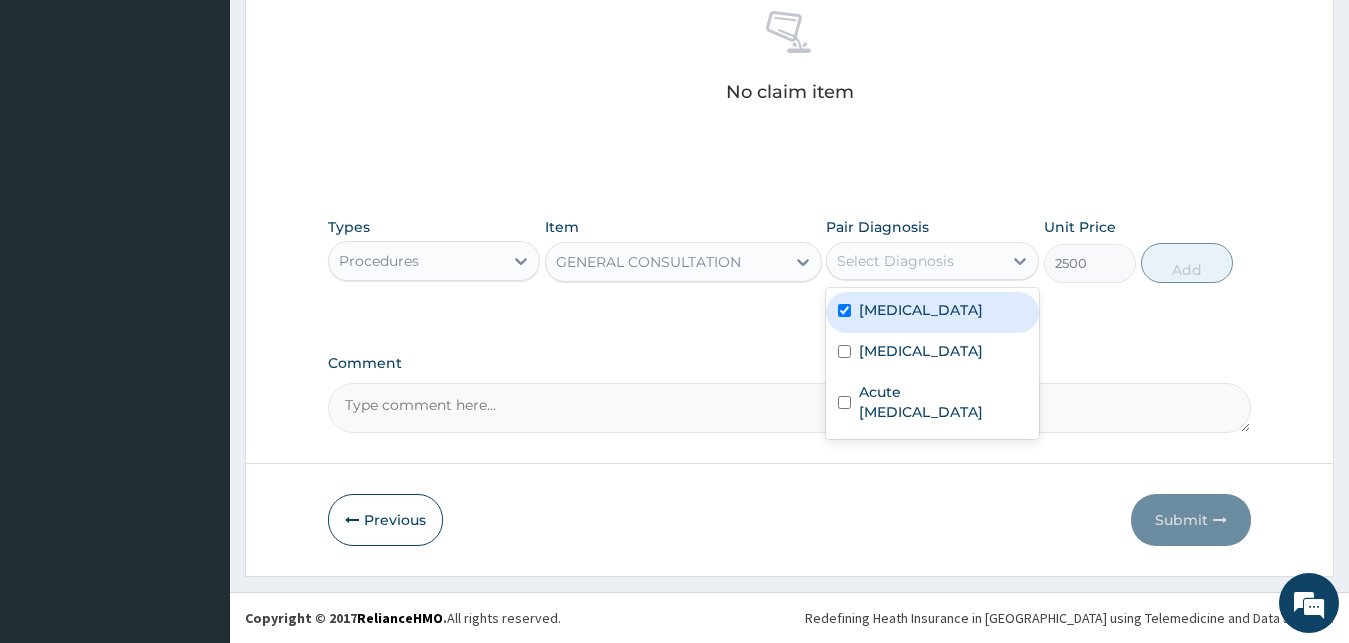 checkbox on "true" 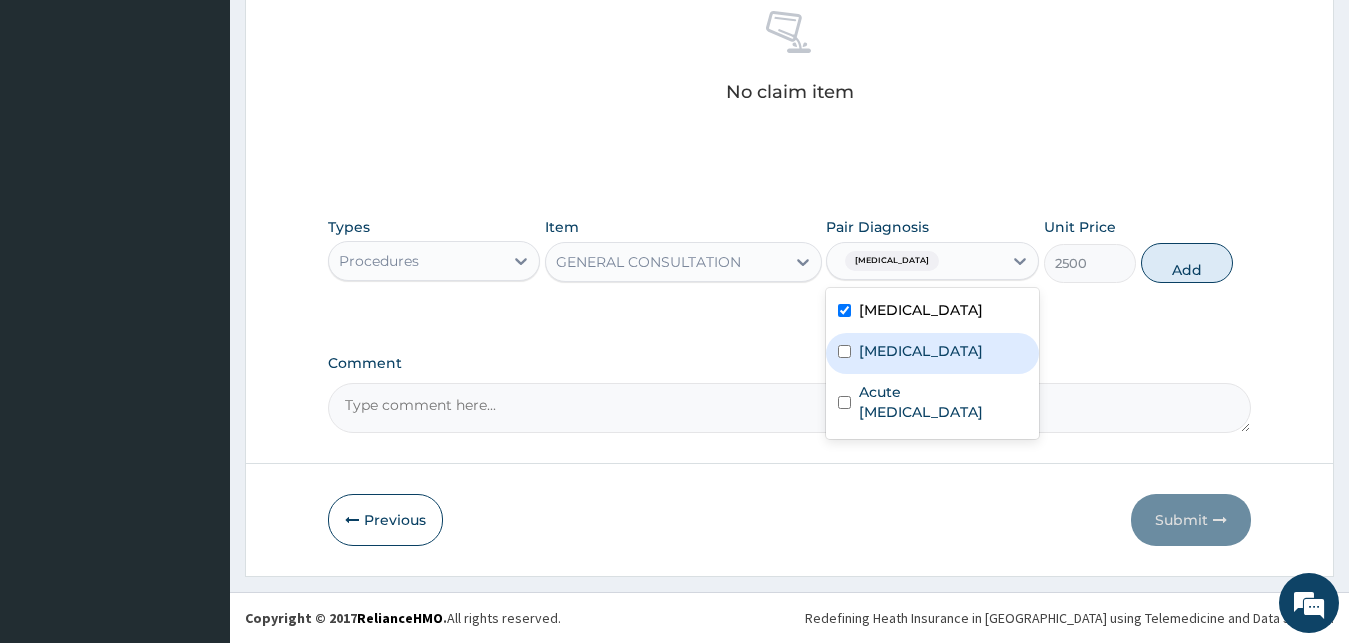 click on "Sepsis" at bounding box center [921, 351] 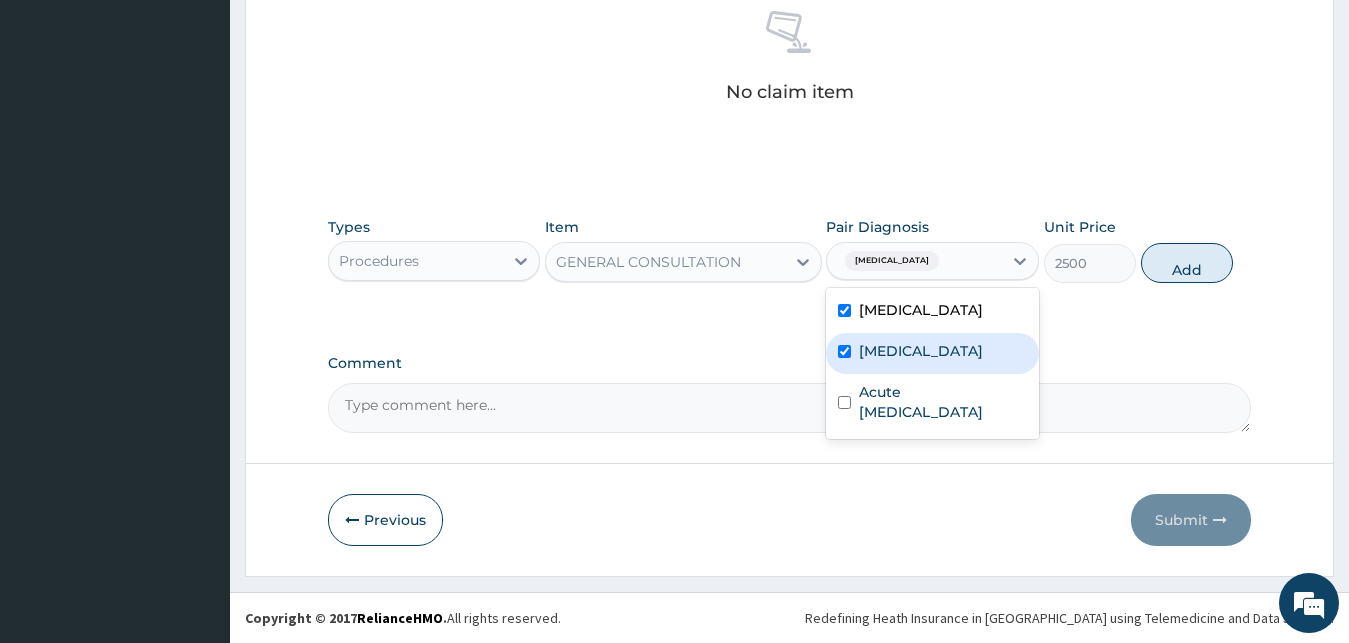 checkbox on "true" 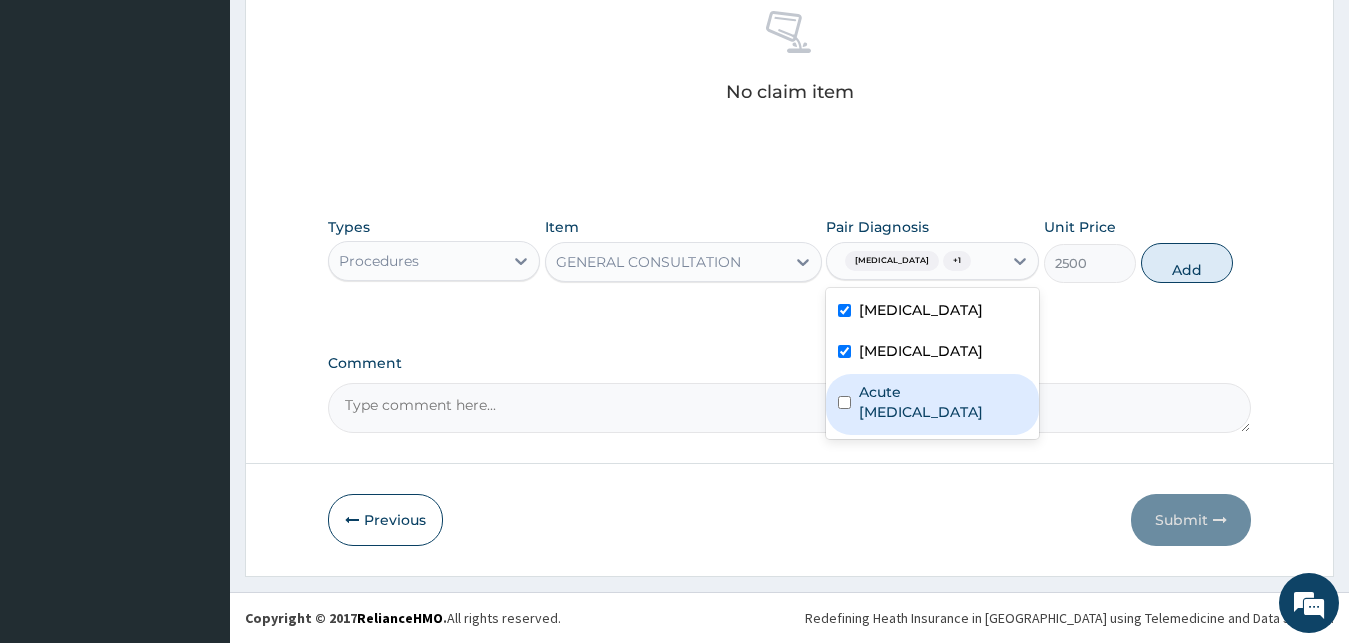 click on "Acute upper respiratory infection" at bounding box center (932, 404) 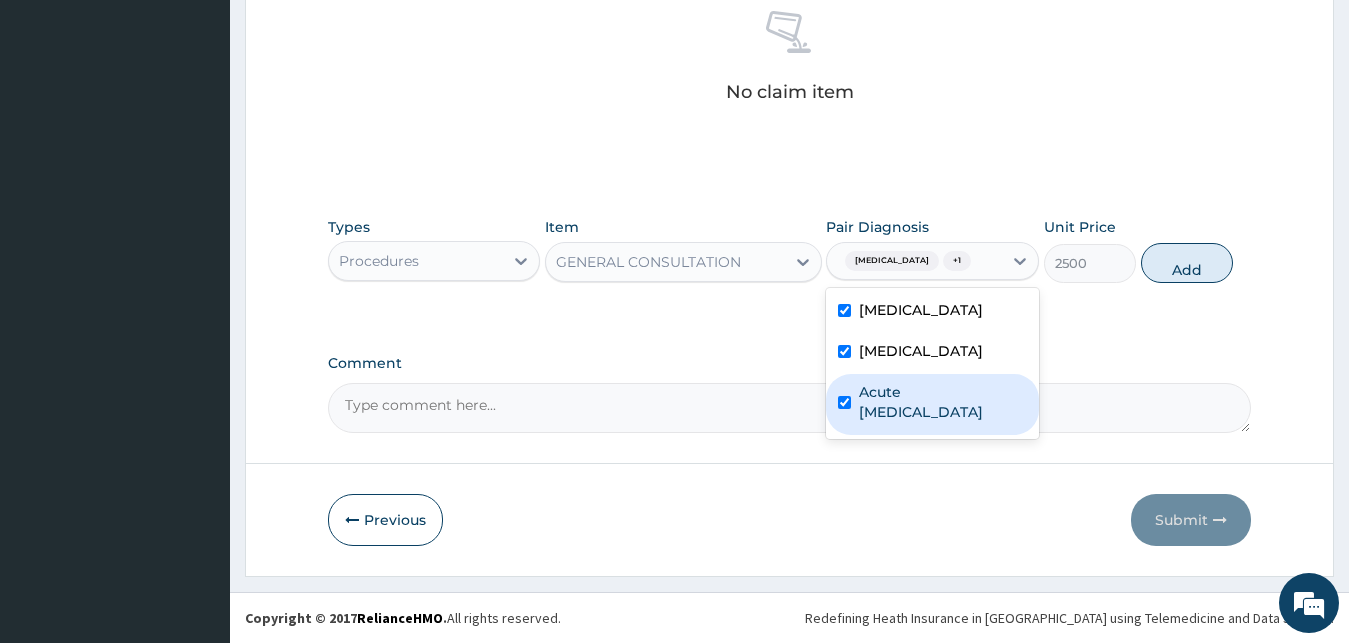 checkbox on "true" 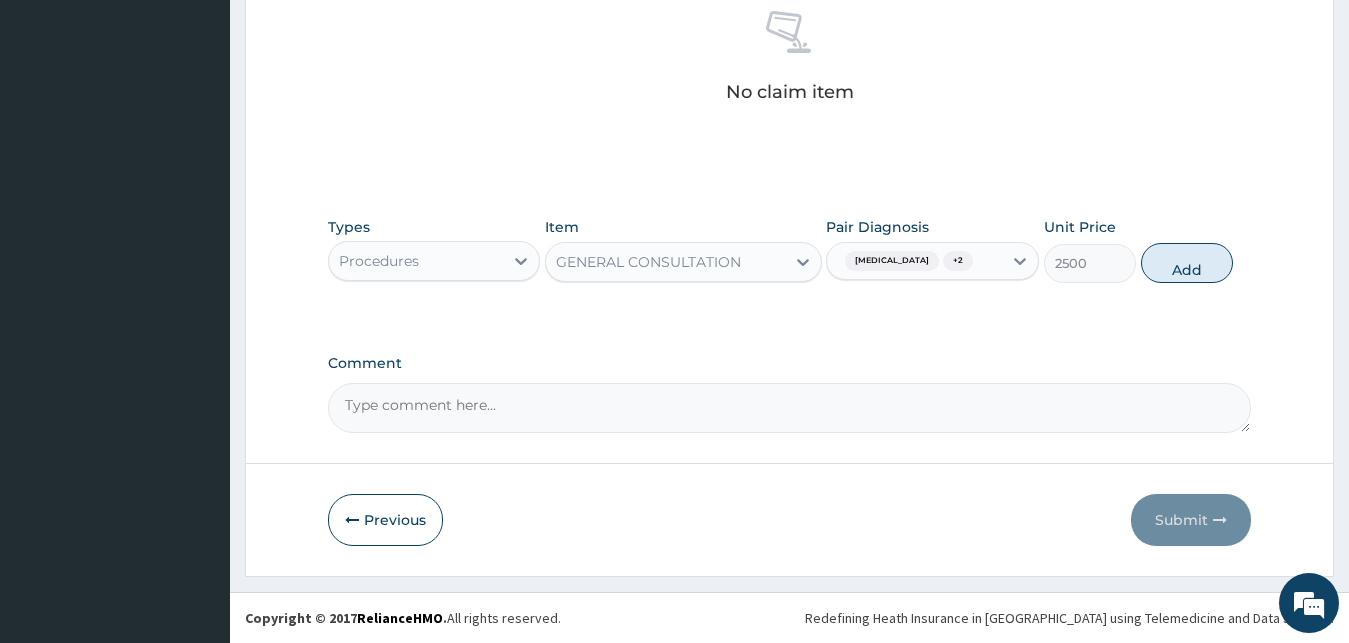drag, startPoint x: 1166, startPoint y: 249, endPoint x: 1075, endPoint y: 269, distance: 93.17188 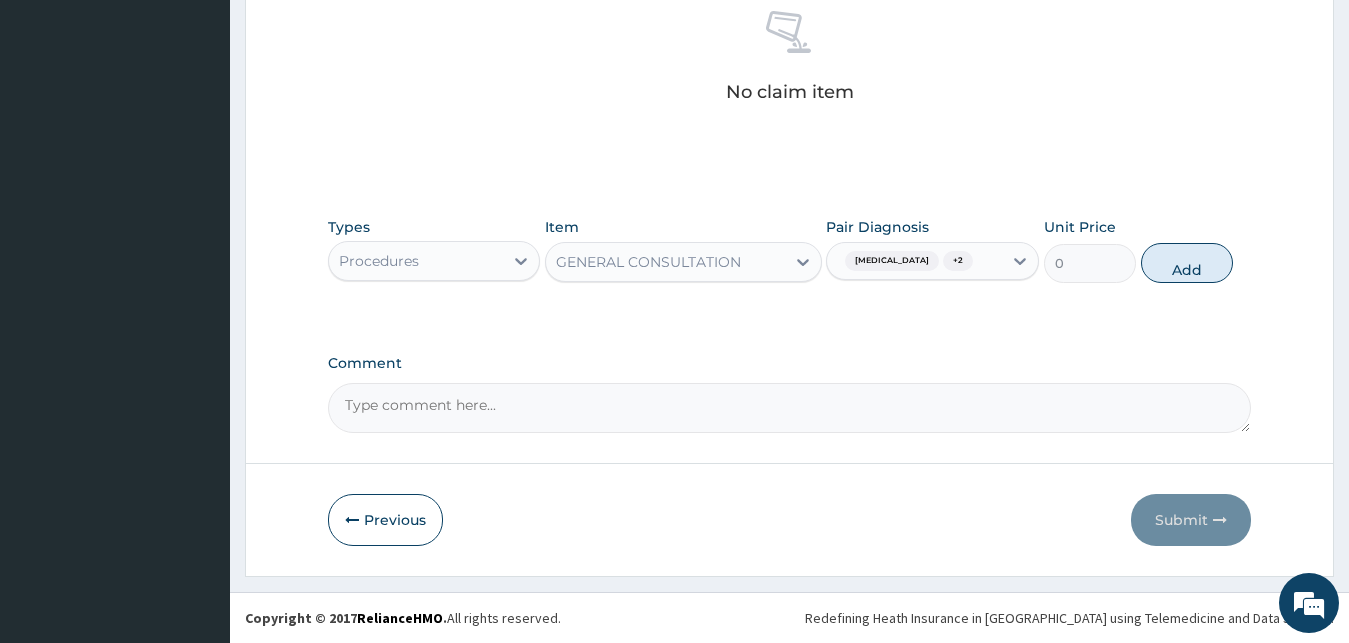 scroll, scrollTop: 721, scrollLeft: 0, axis: vertical 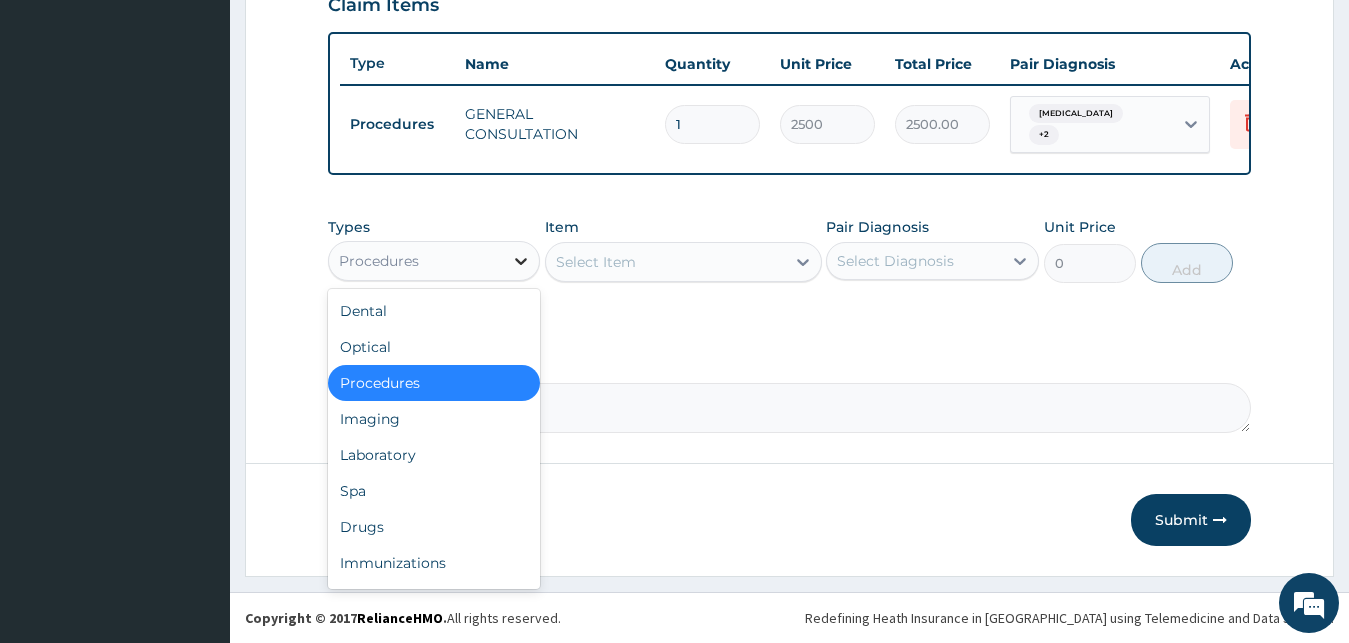 click at bounding box center (521, 261) 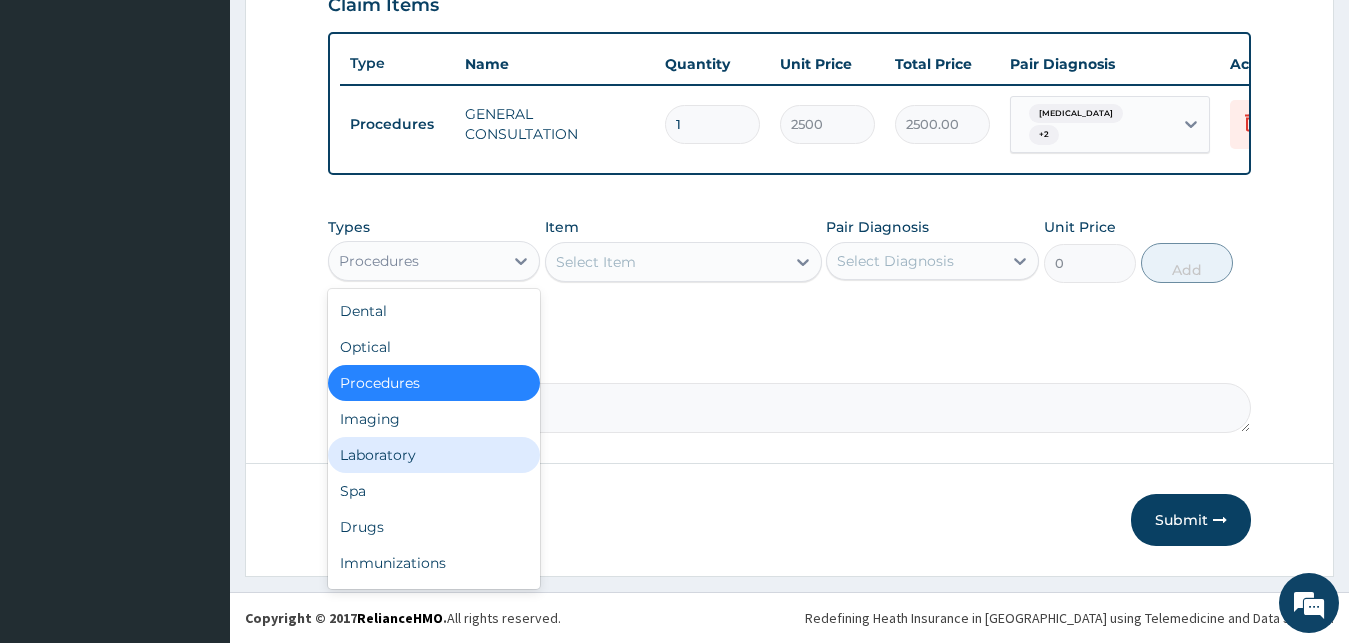 click on "Laboratory" at bounding box center (434, 455) 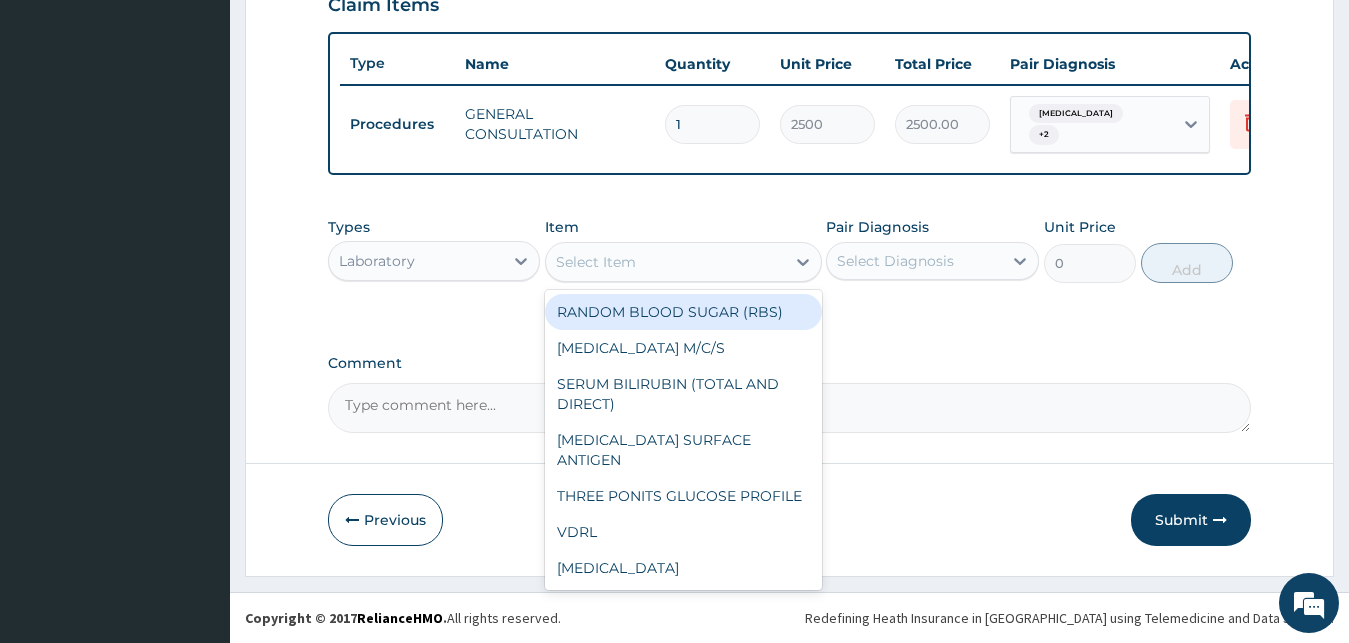 click on "Select Item" at bounding box center (683, 262) 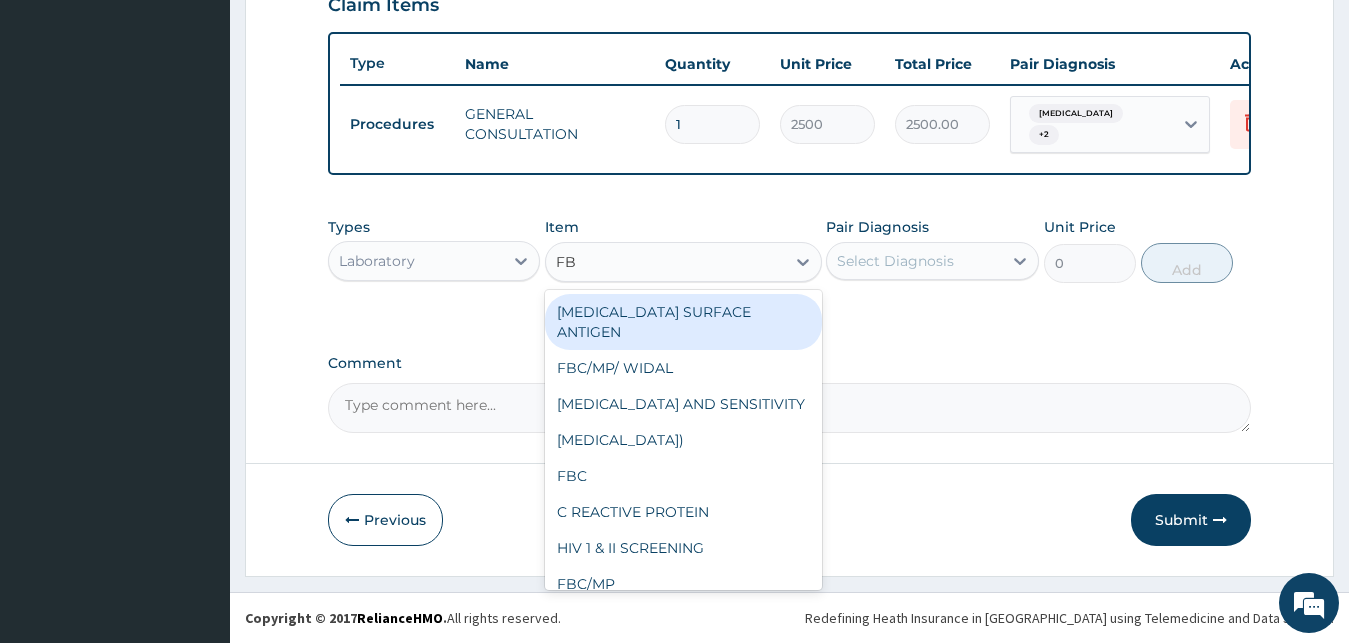 type on "FBC" 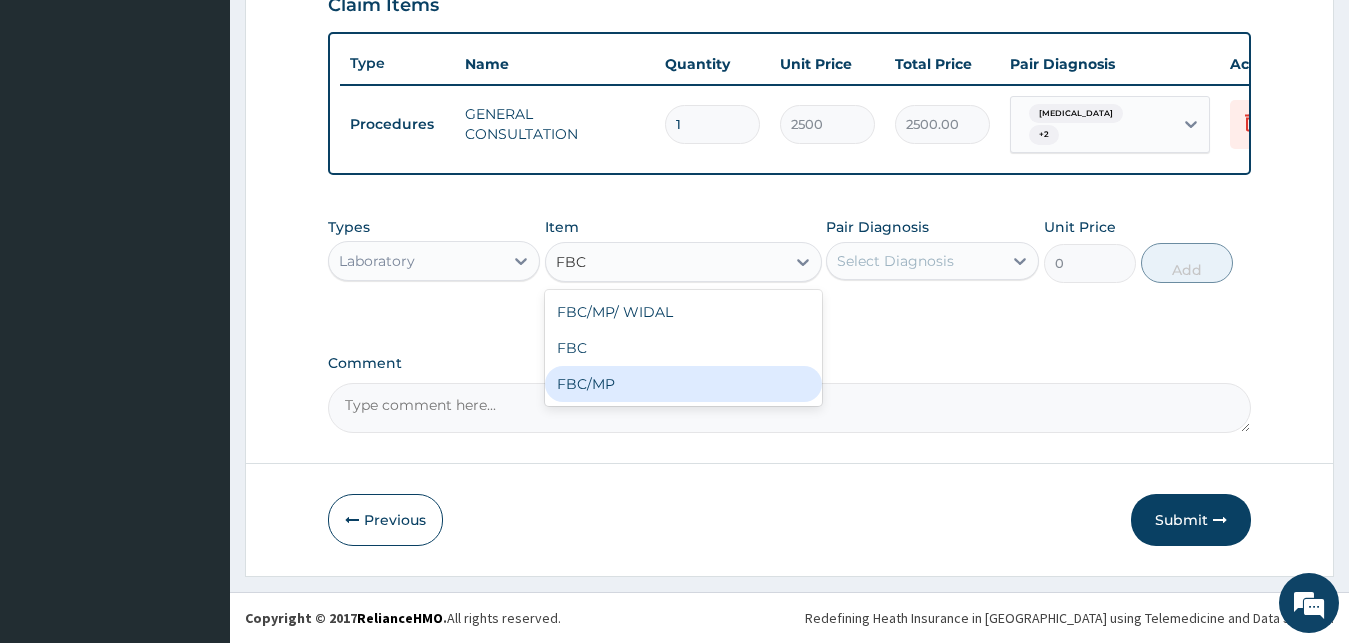 click on "FBC/MP" at bounding box center (683, 384) 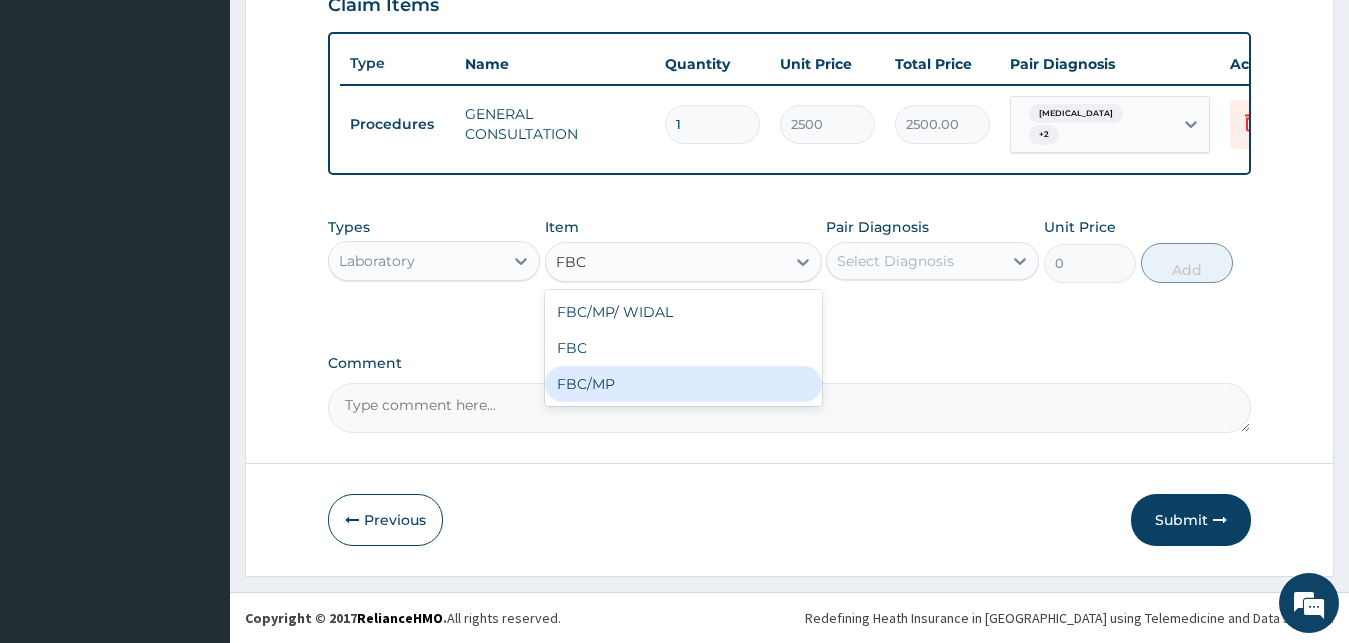type 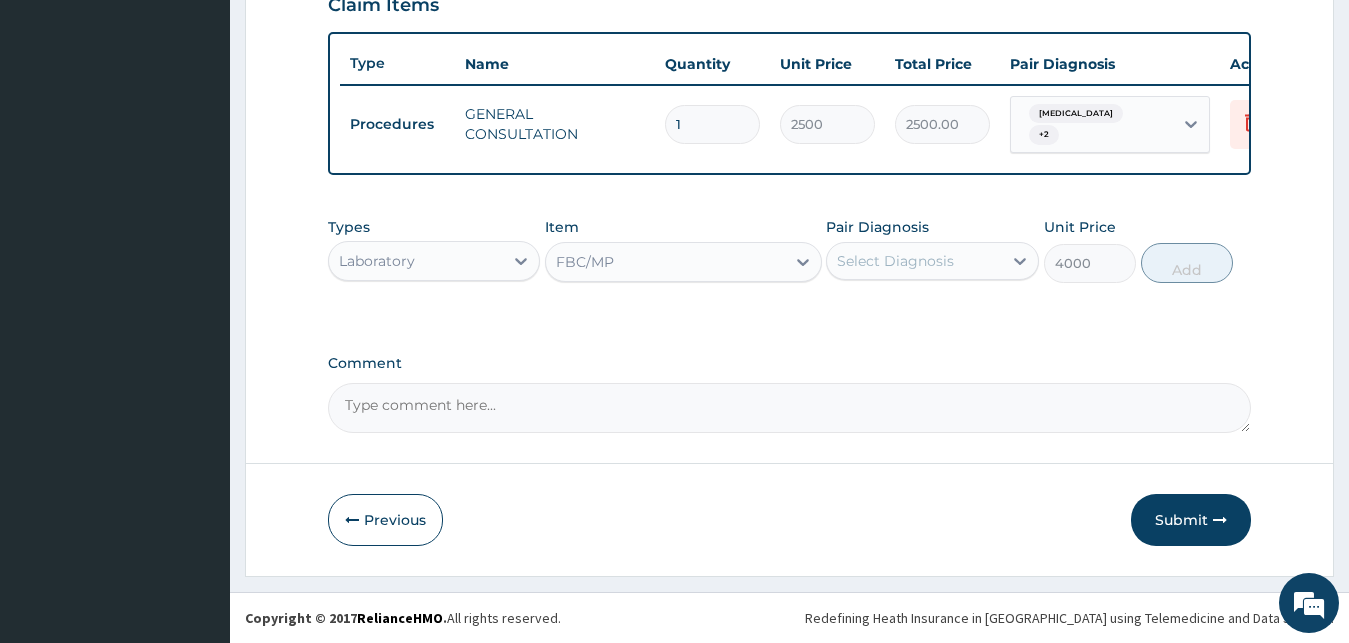 click on "Select Diagnosis" at bounding box center [895, 261] 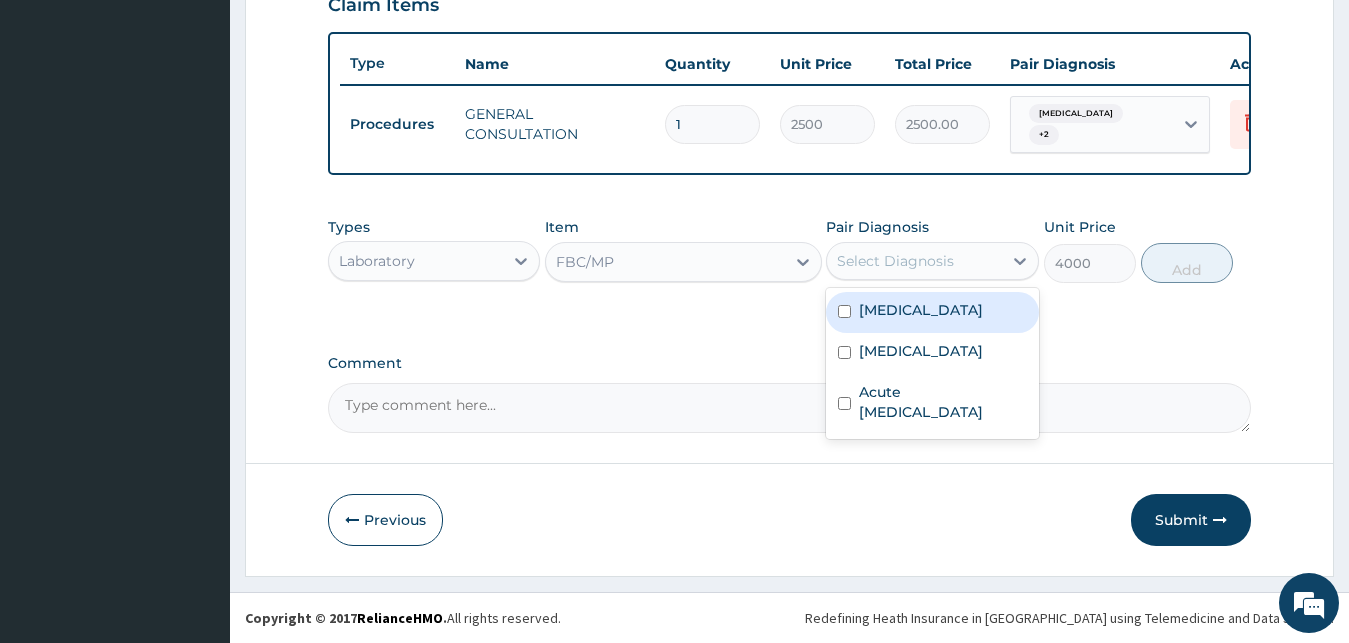 click on "Malaria" at bounding box center (932, 312) 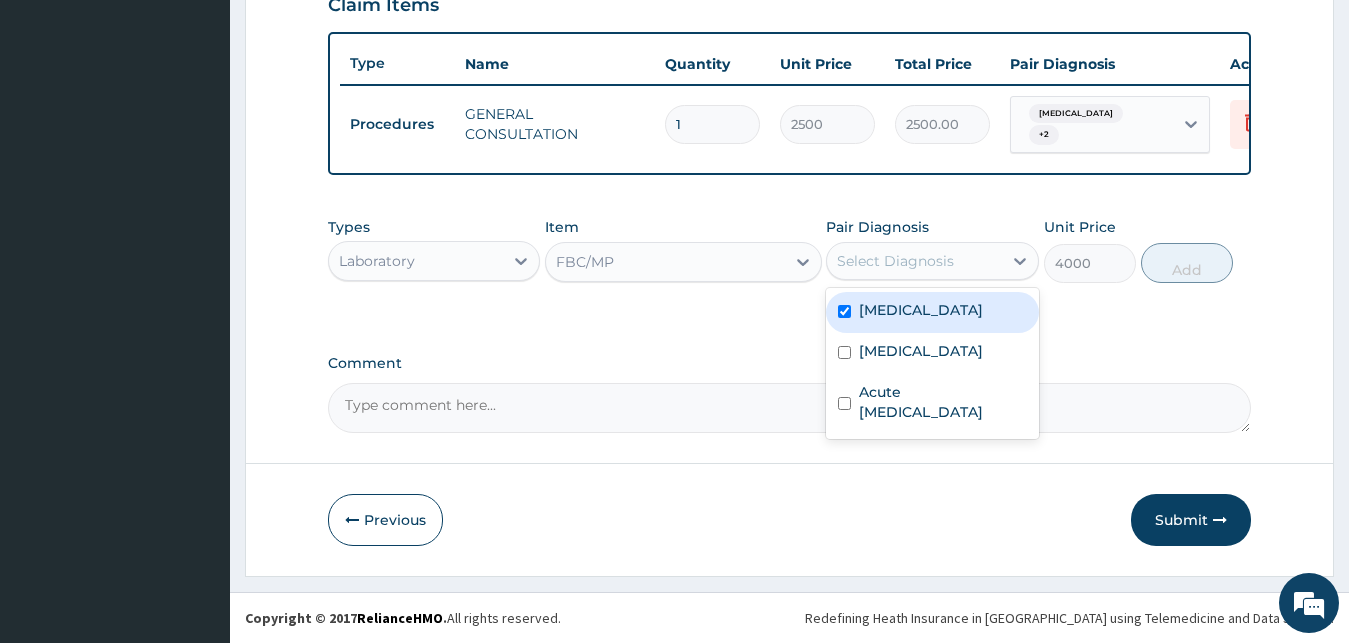 checkbox on "true" 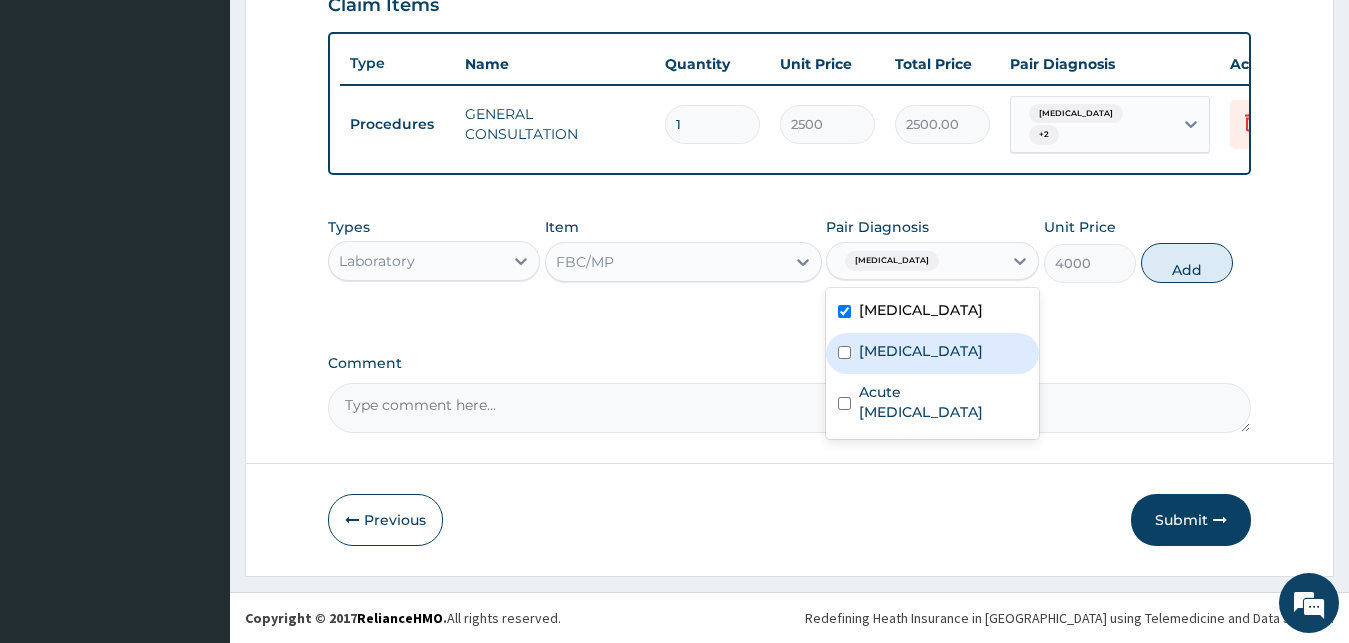 click on "Sepsis" at bounding box center [932, 353] 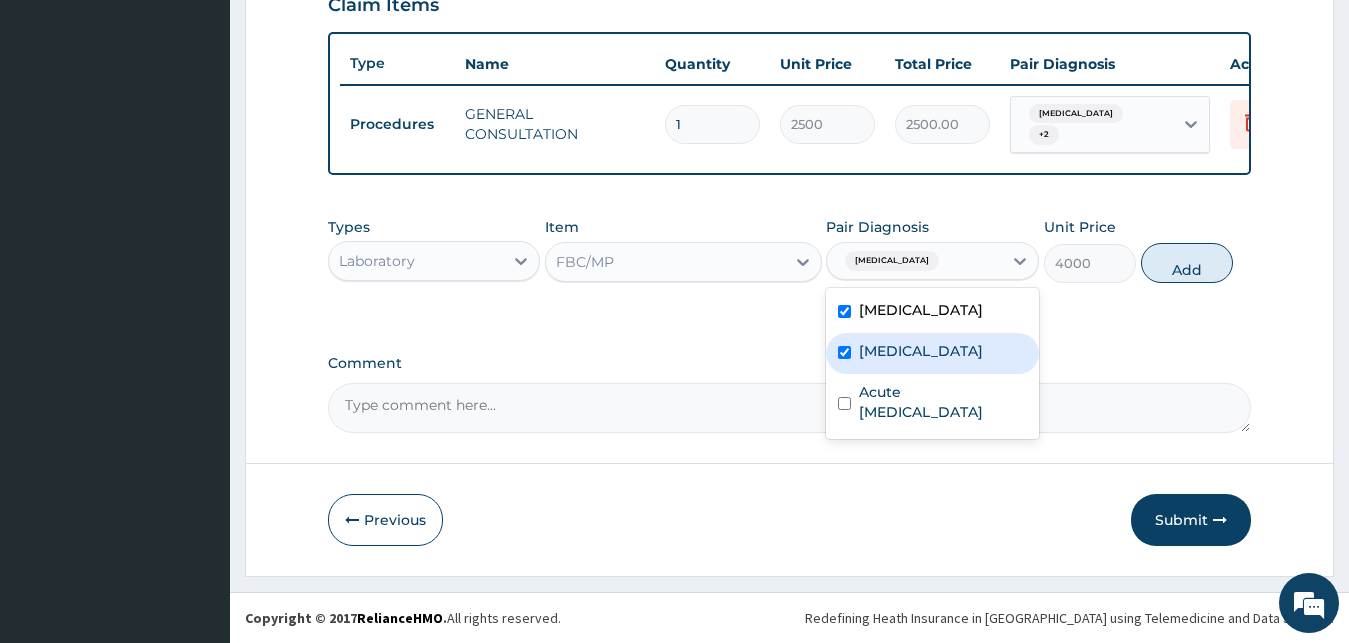 checkbox on "true" 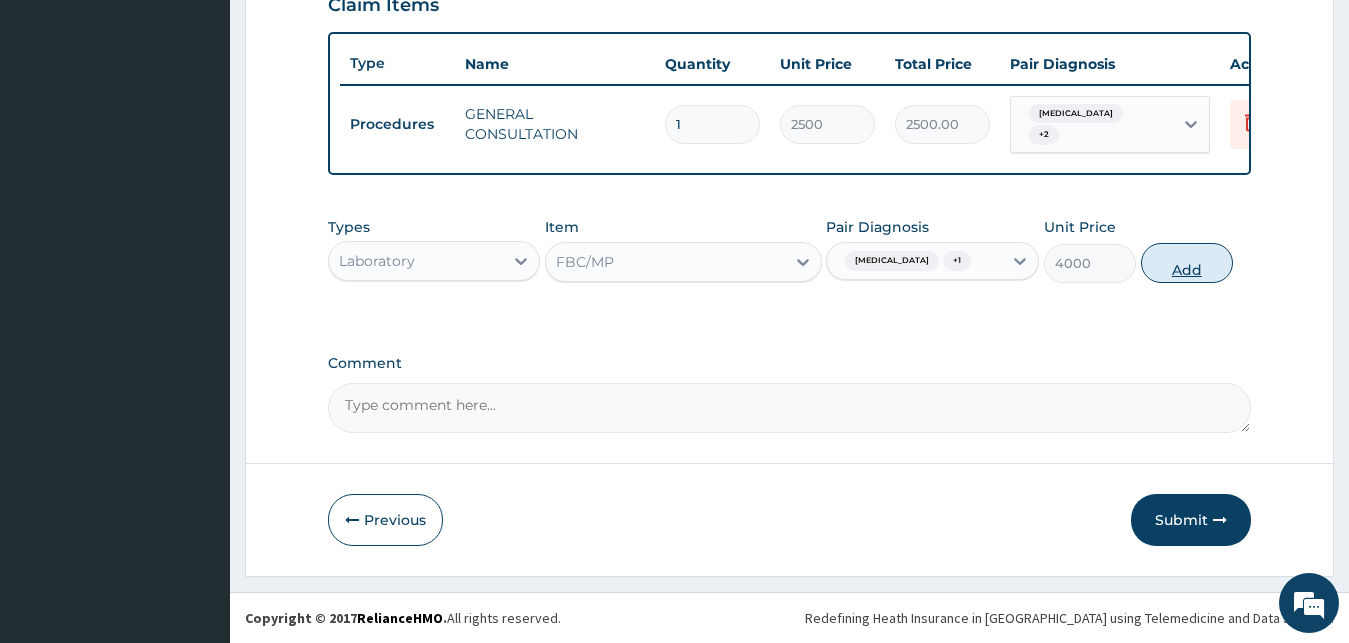click on "Add" at bounding box center [1187, 263] 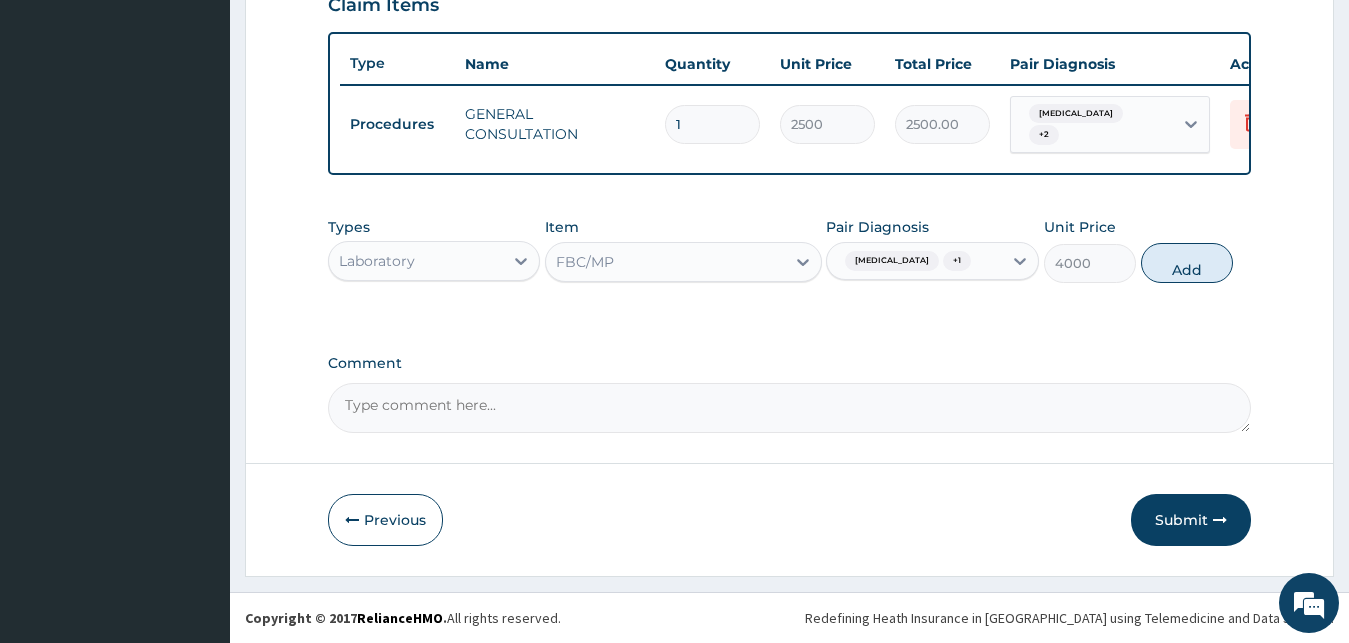type on "0" 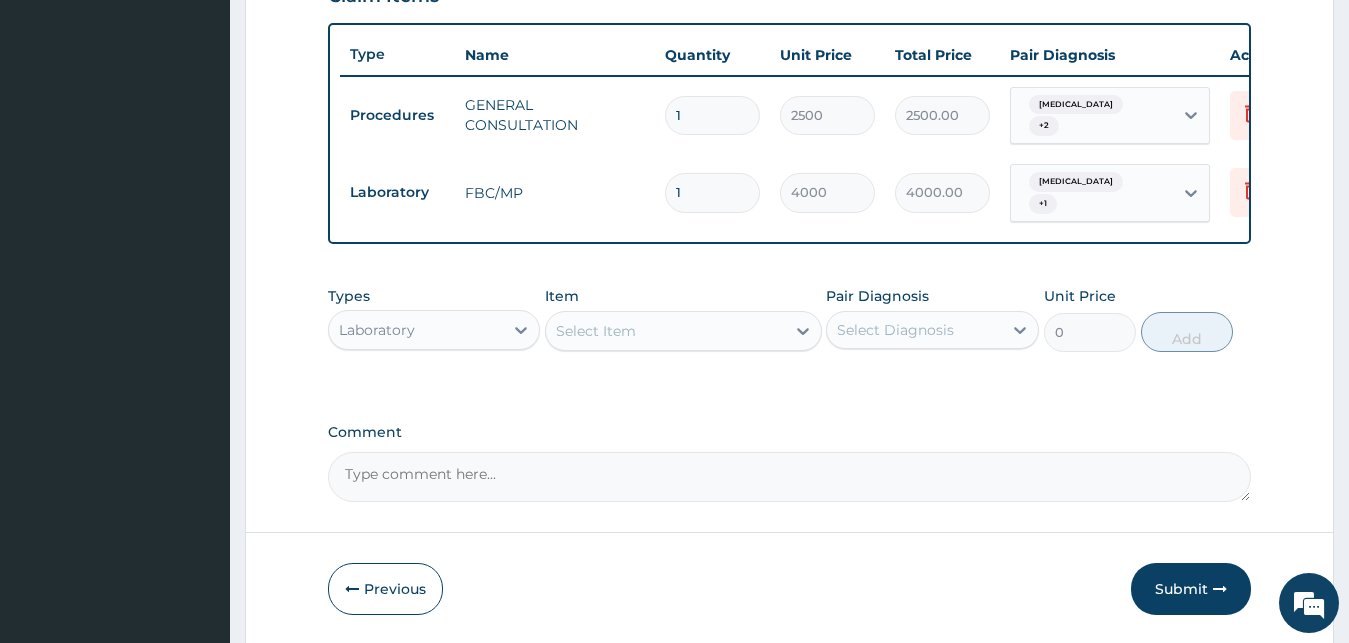 click on "Laboratory" at bounding box center [416, 330] 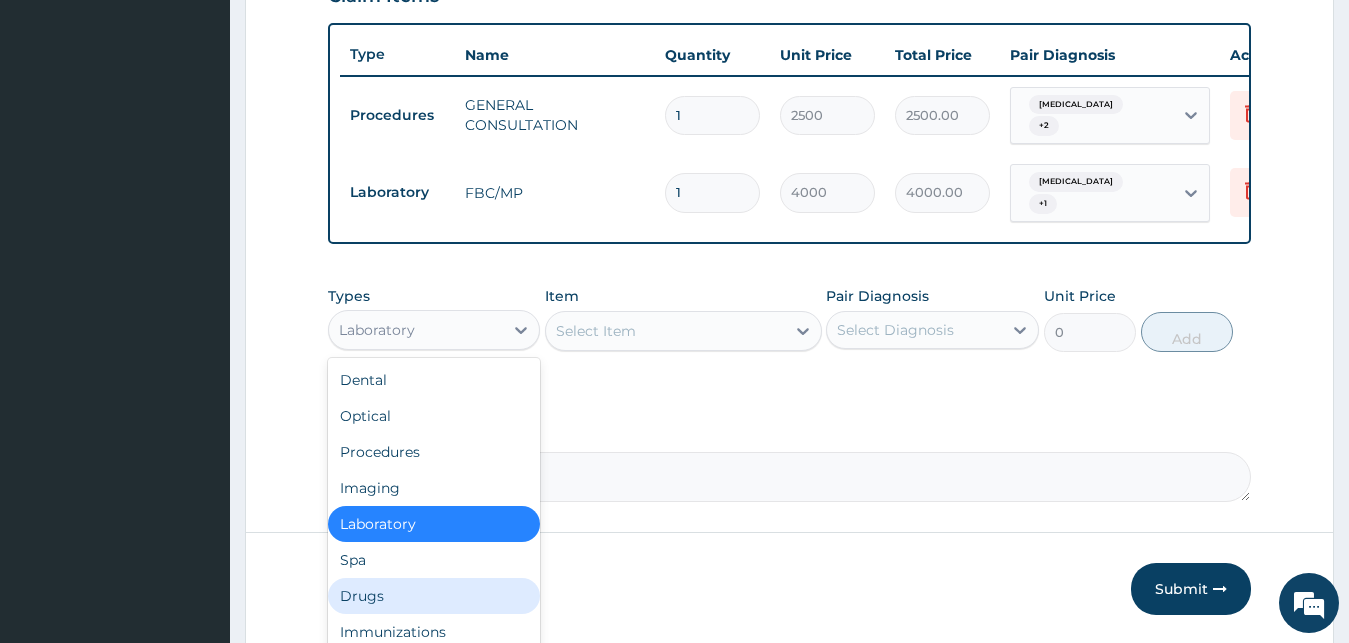 click on "Drugs" at bounding box center (434, 596) 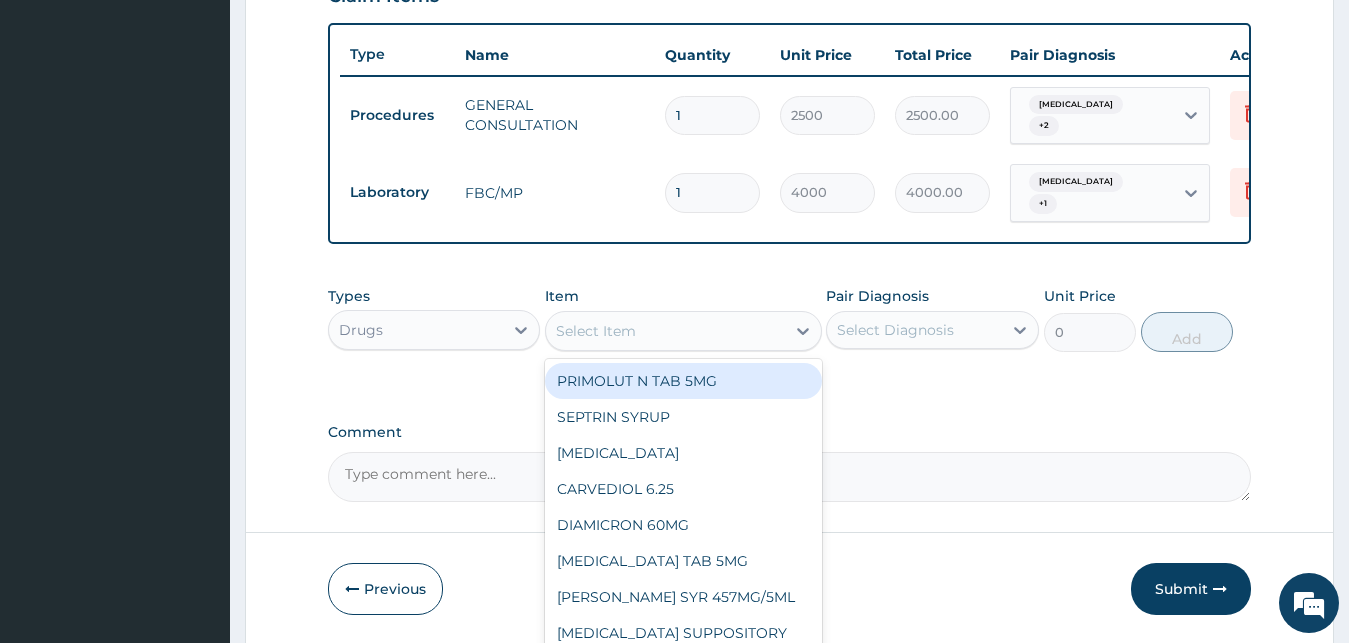 click on "Select Item" at bounding box center (596, 331) 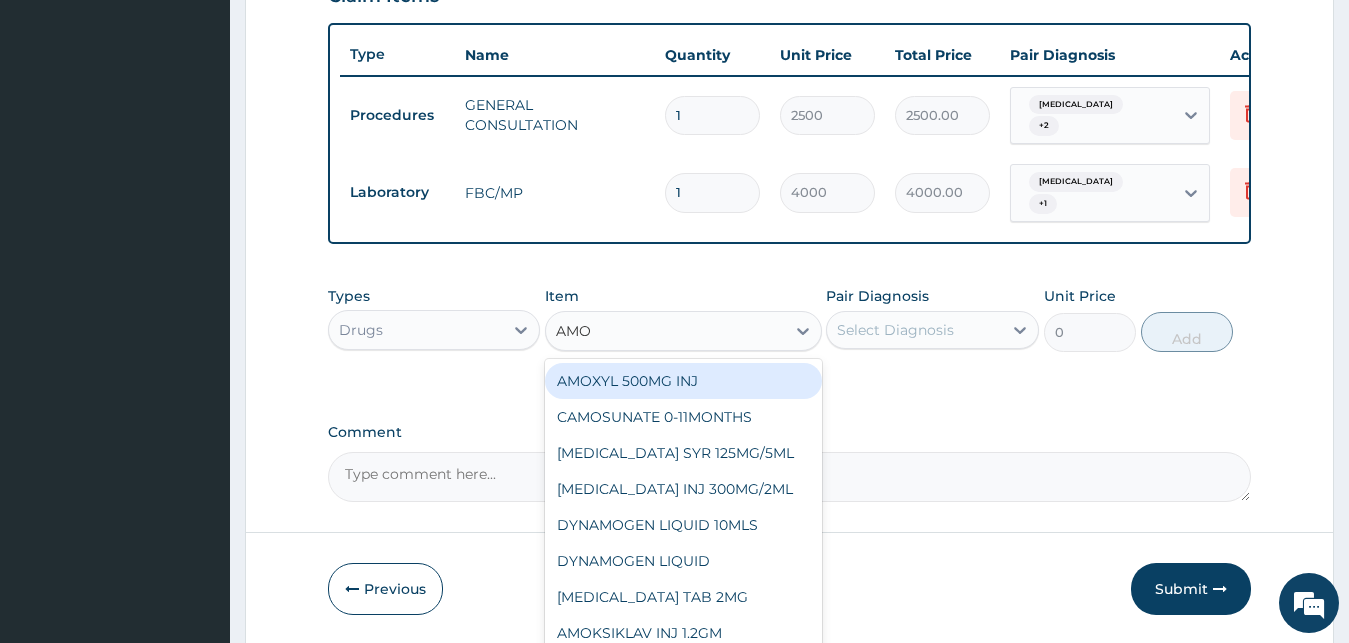 type on "AMOK" 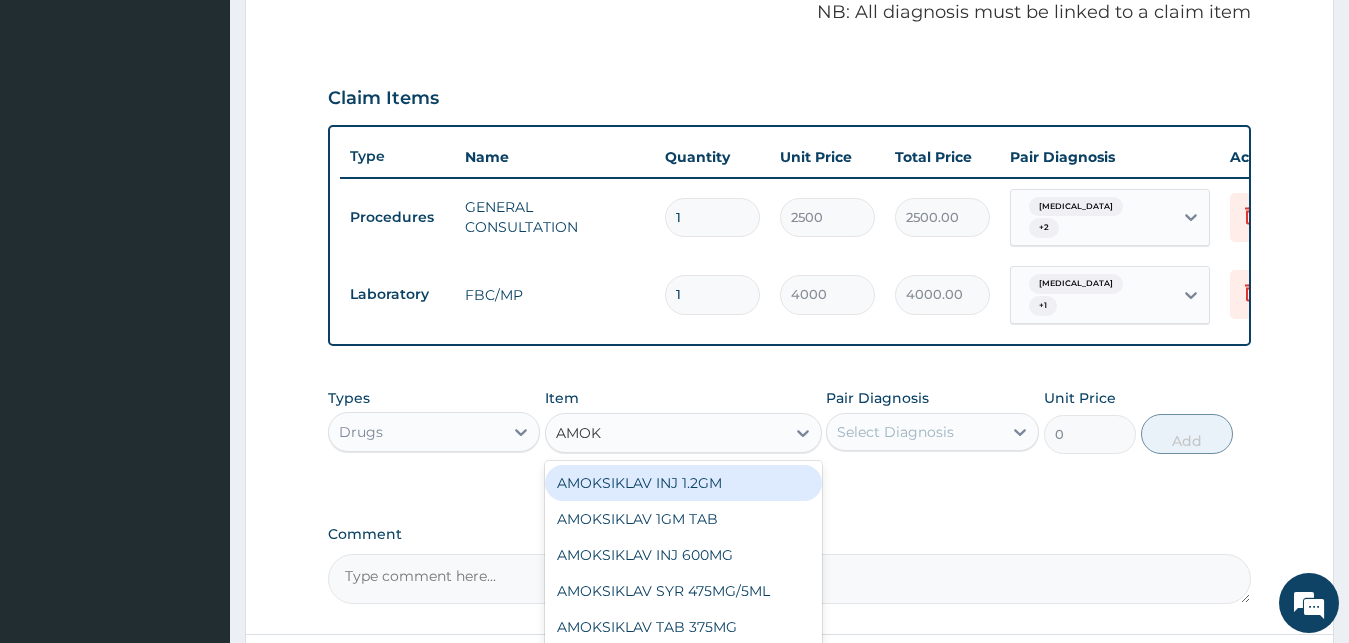 scroll, scrollTop: 790, scrollLeft: 0, axis: vertical 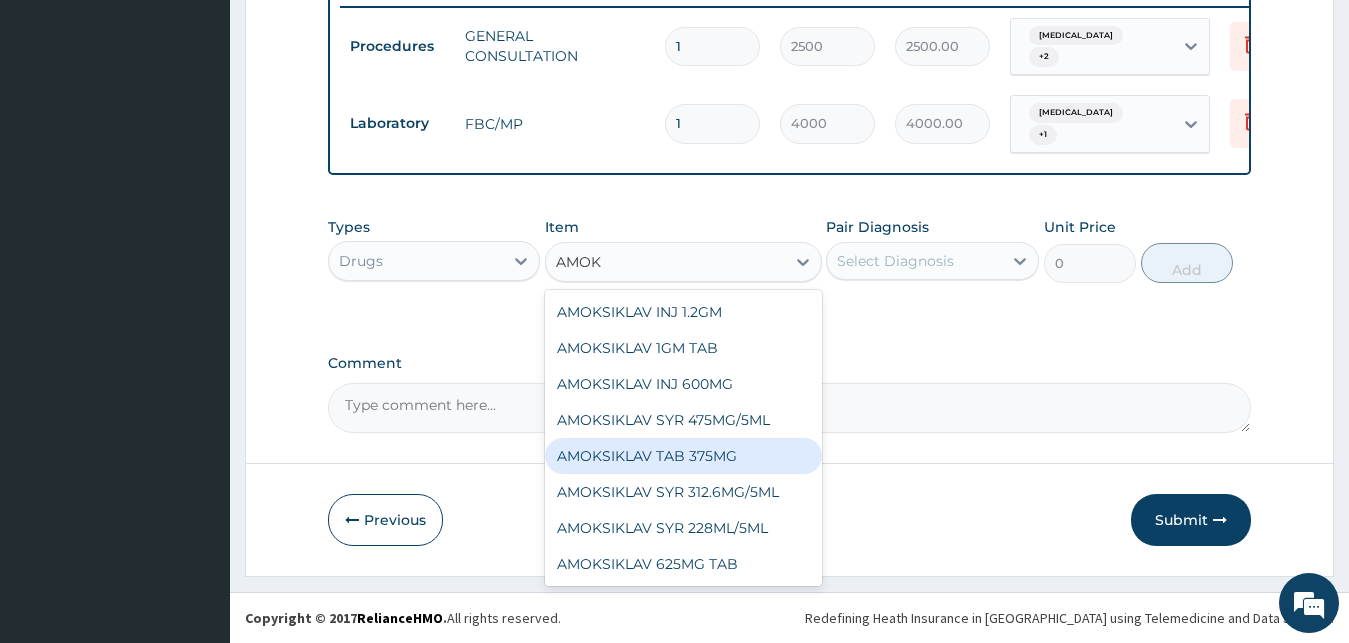 click on "AMOKSIKLAV TAB 375MG" at bounding box center [683, 456] 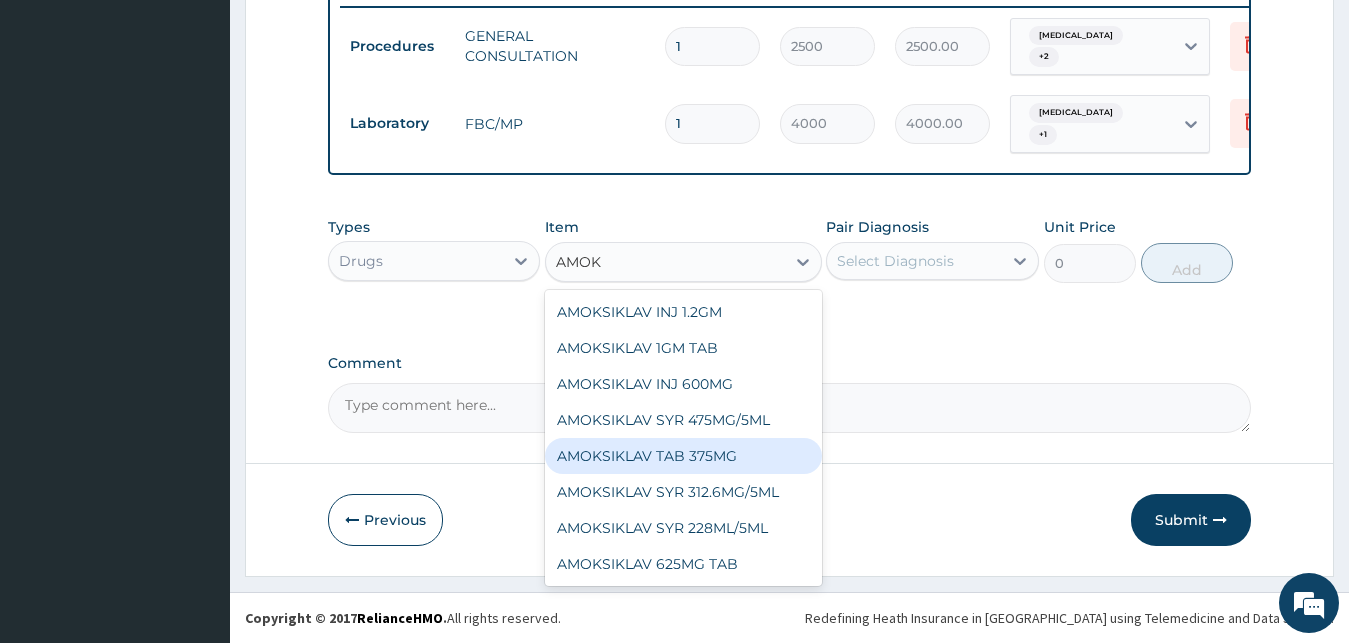 type 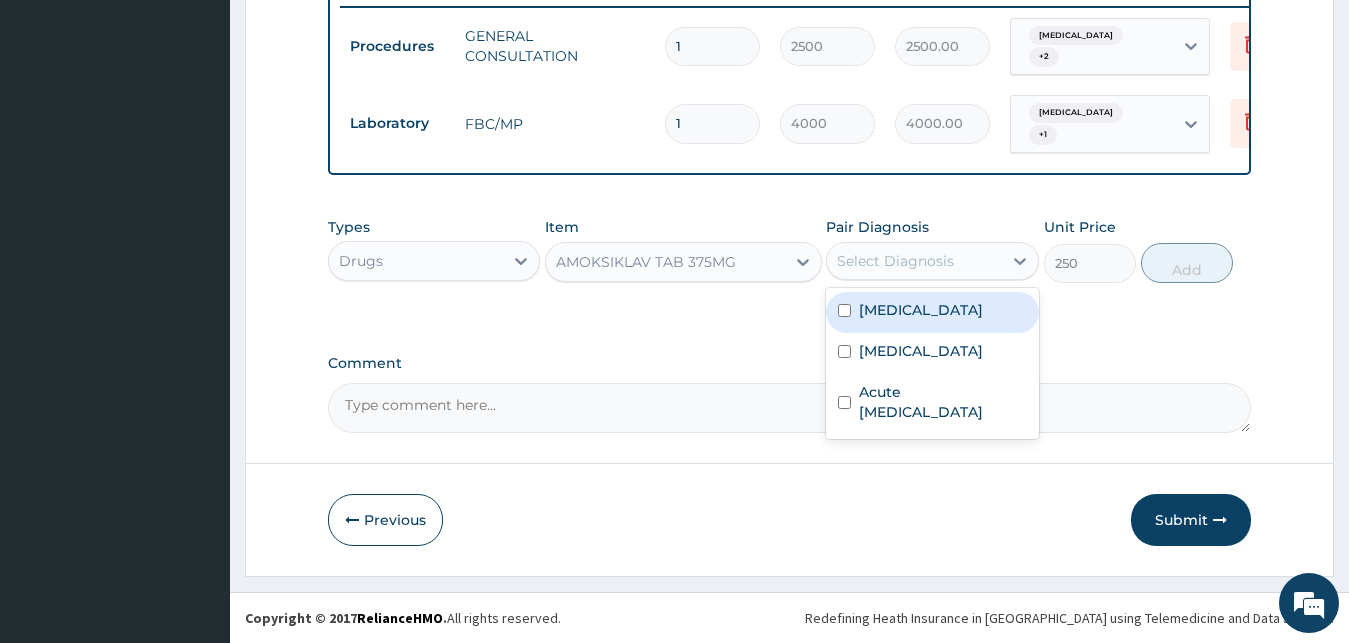 click on "Select Diagnosis" at bounding box center [895, 261] 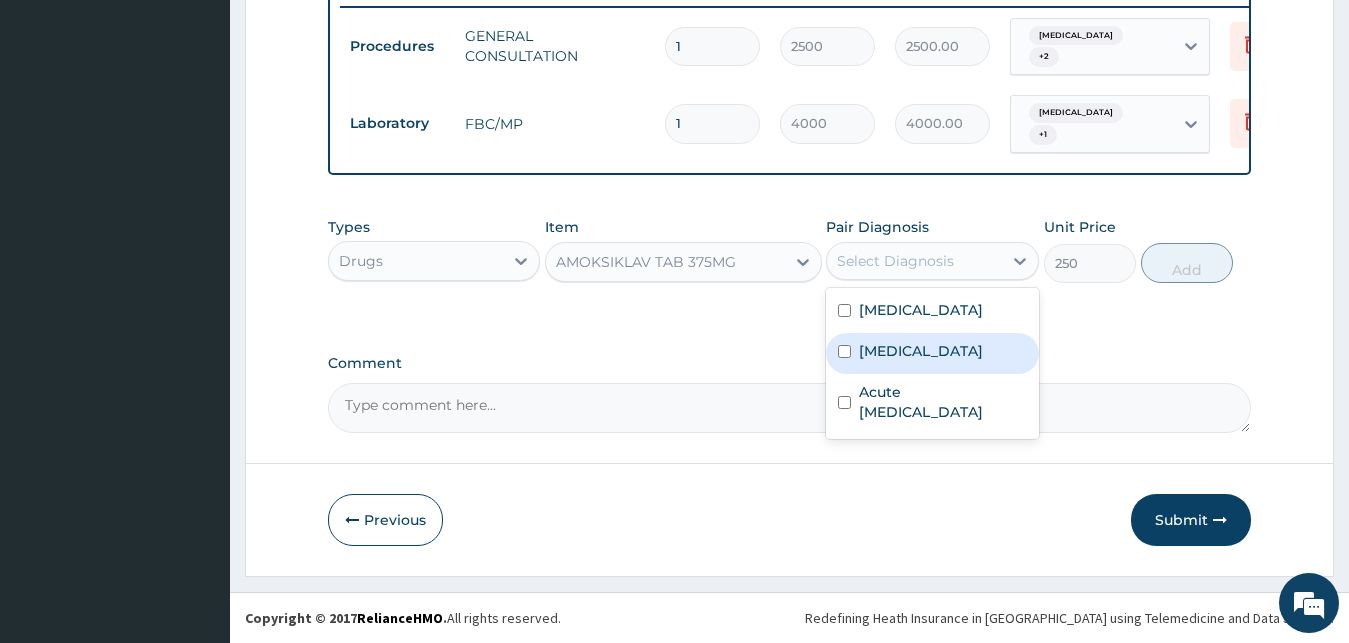 click on "[MEDICAL_DATA]" at bounding box center (921, 351) 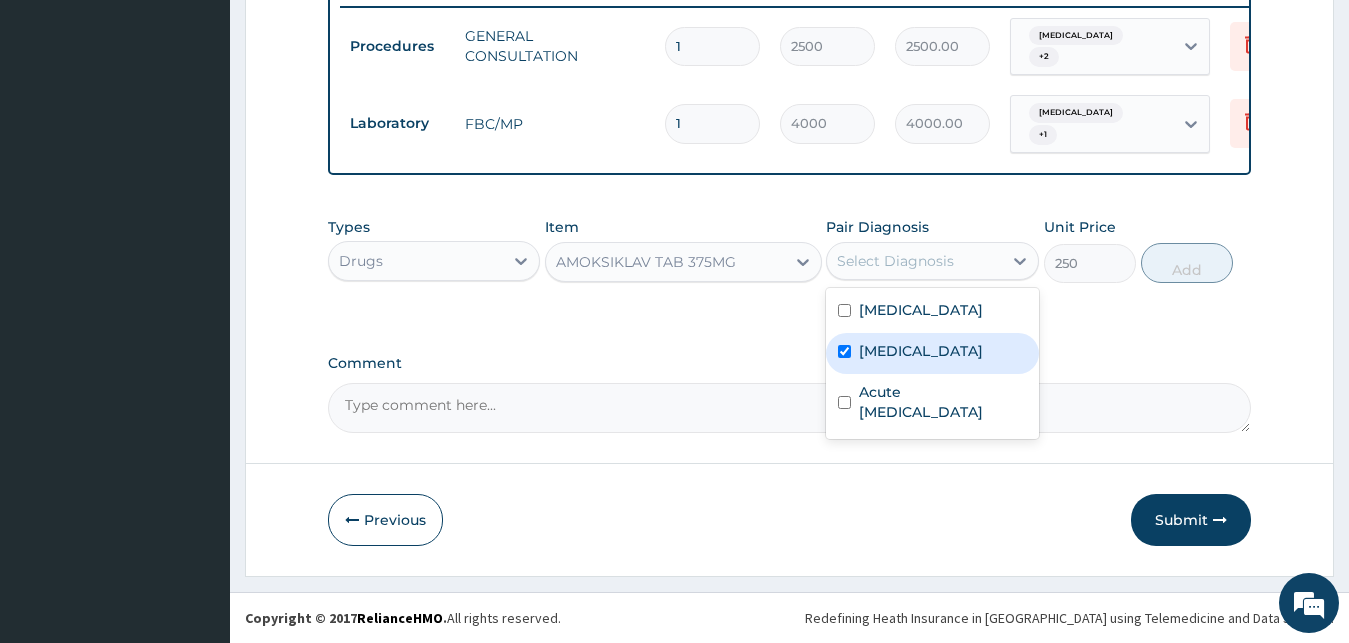 checkbox on "true" 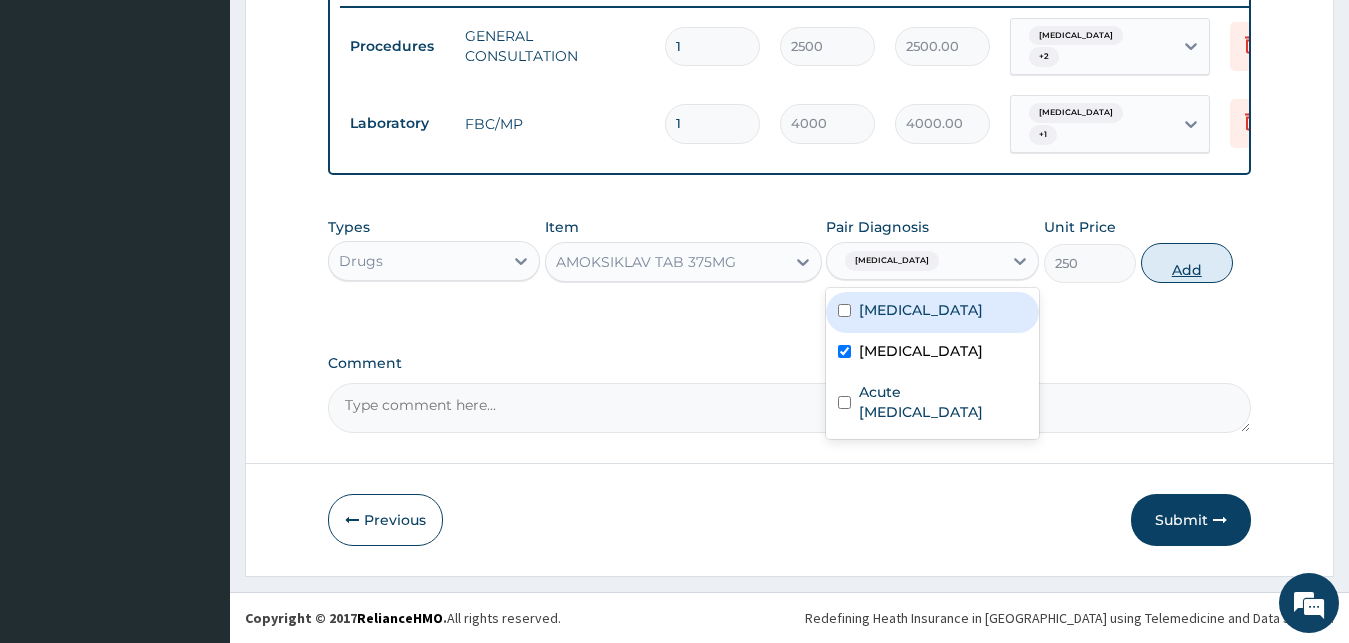click on "Add" at bounding box center (1187, 263) 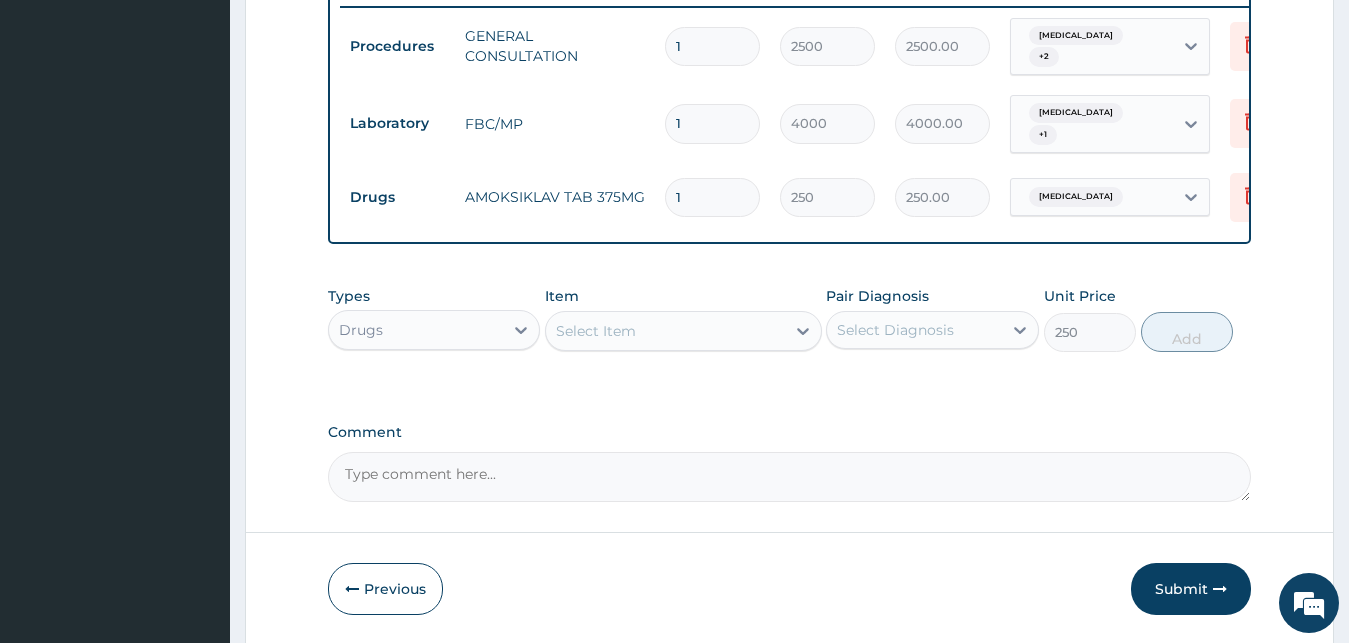 type on "0" 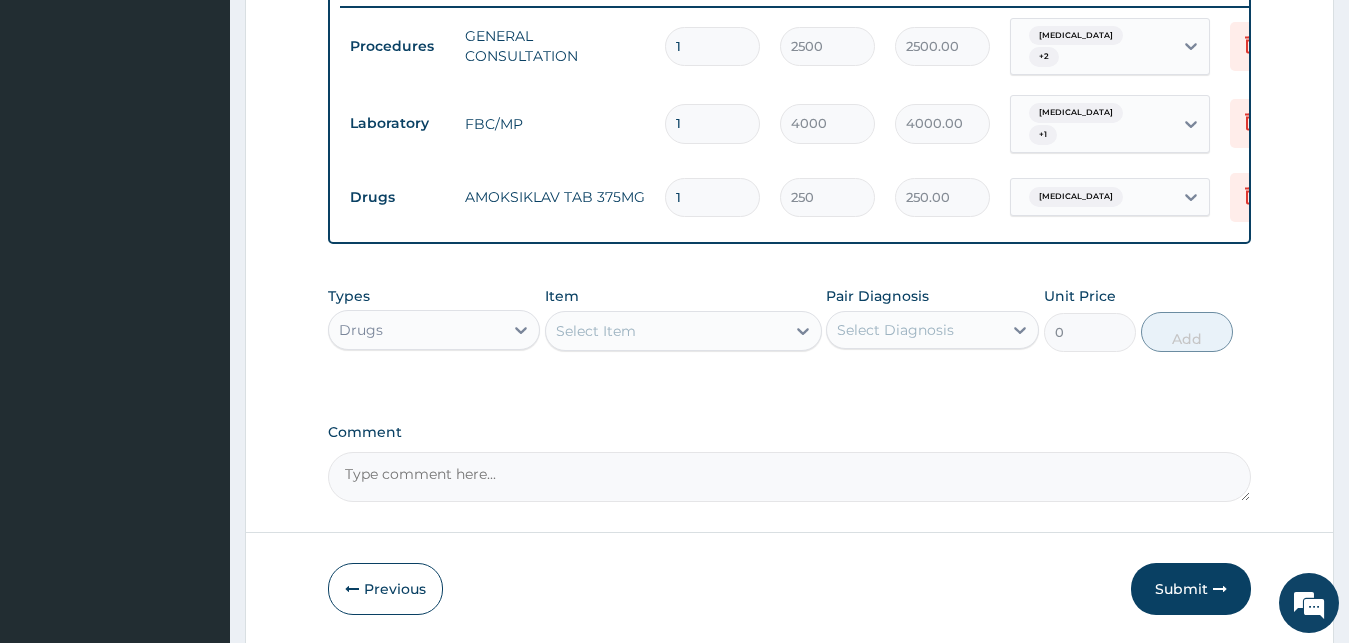 type on "10" 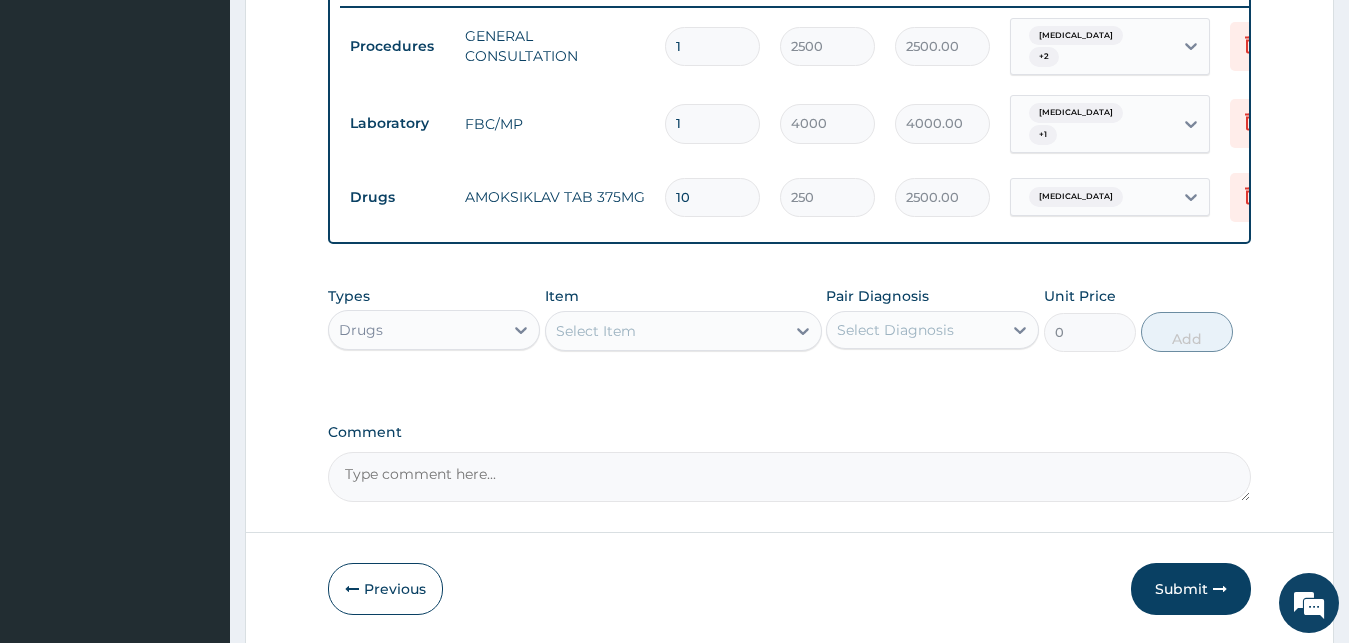type on "10" 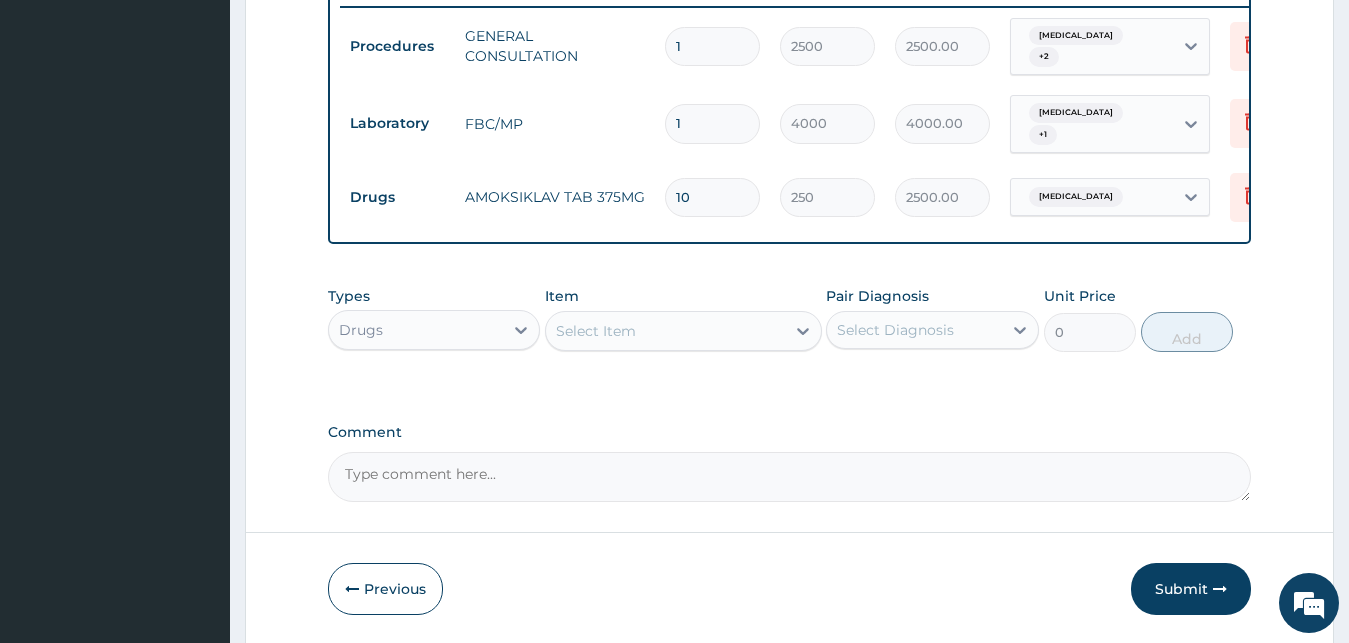 click on "Select Item" at bounding box center (665, 331) 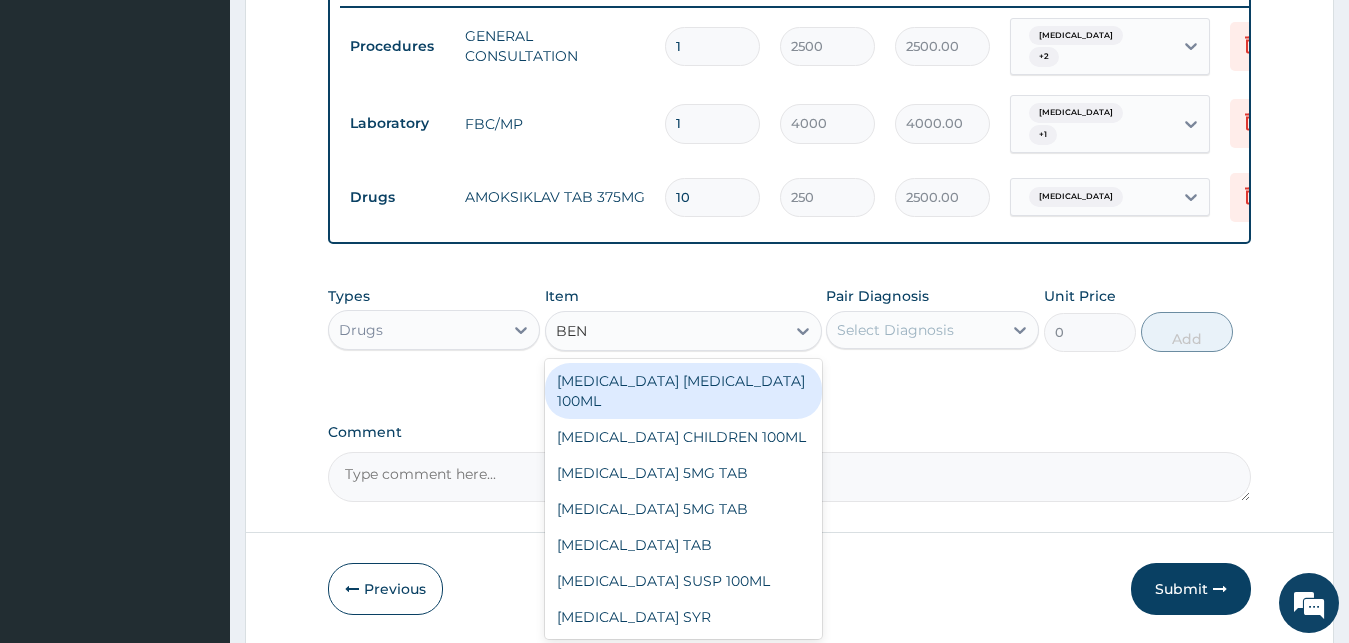 type on "BENY" 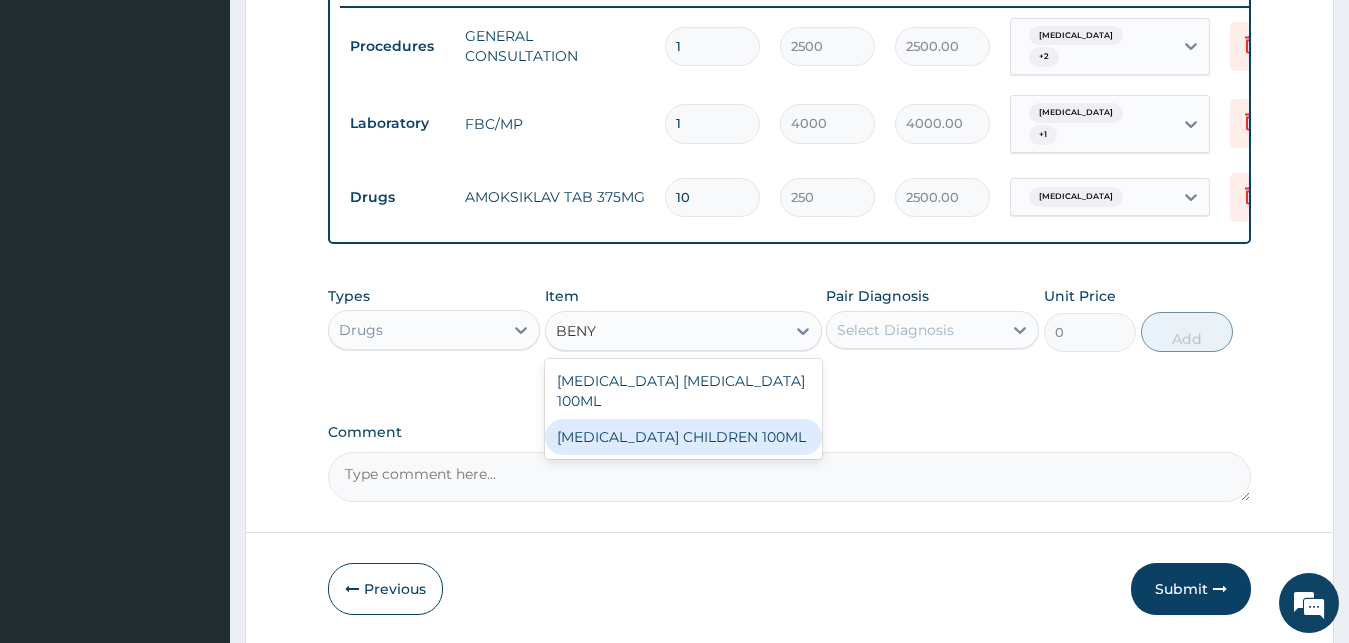click on "[MEDICAL_DATA] CHILDREN 100ML" at bounding box center [683, 437] 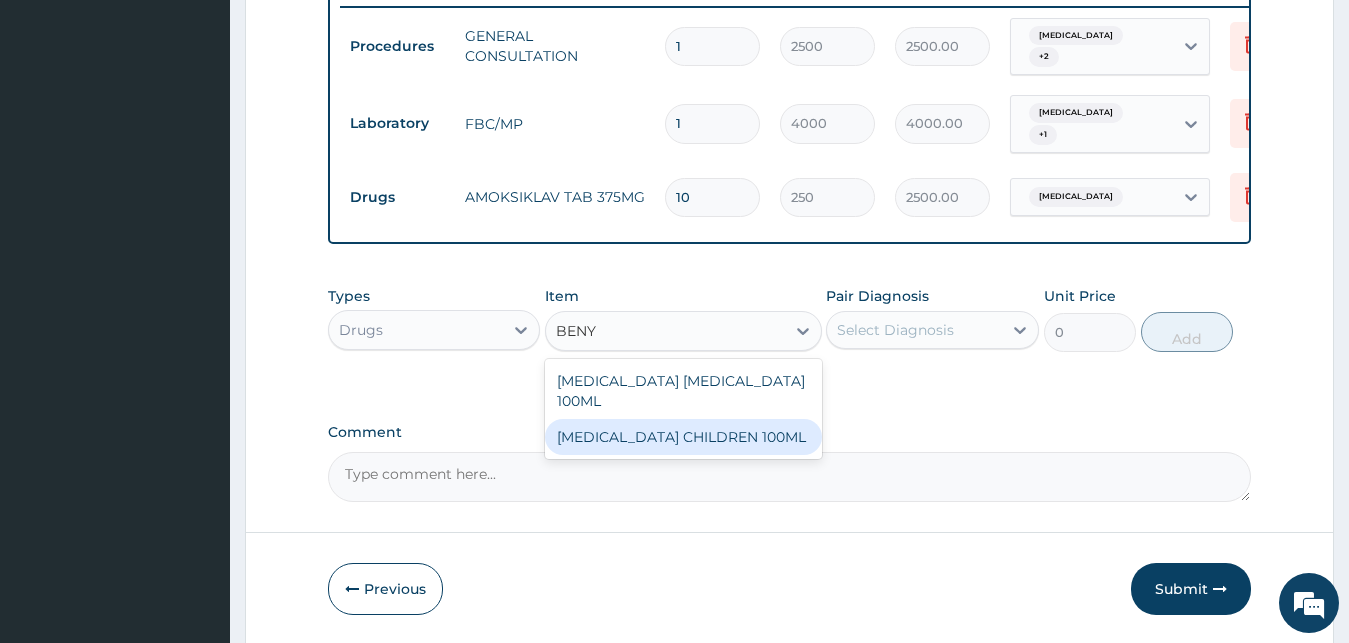 type 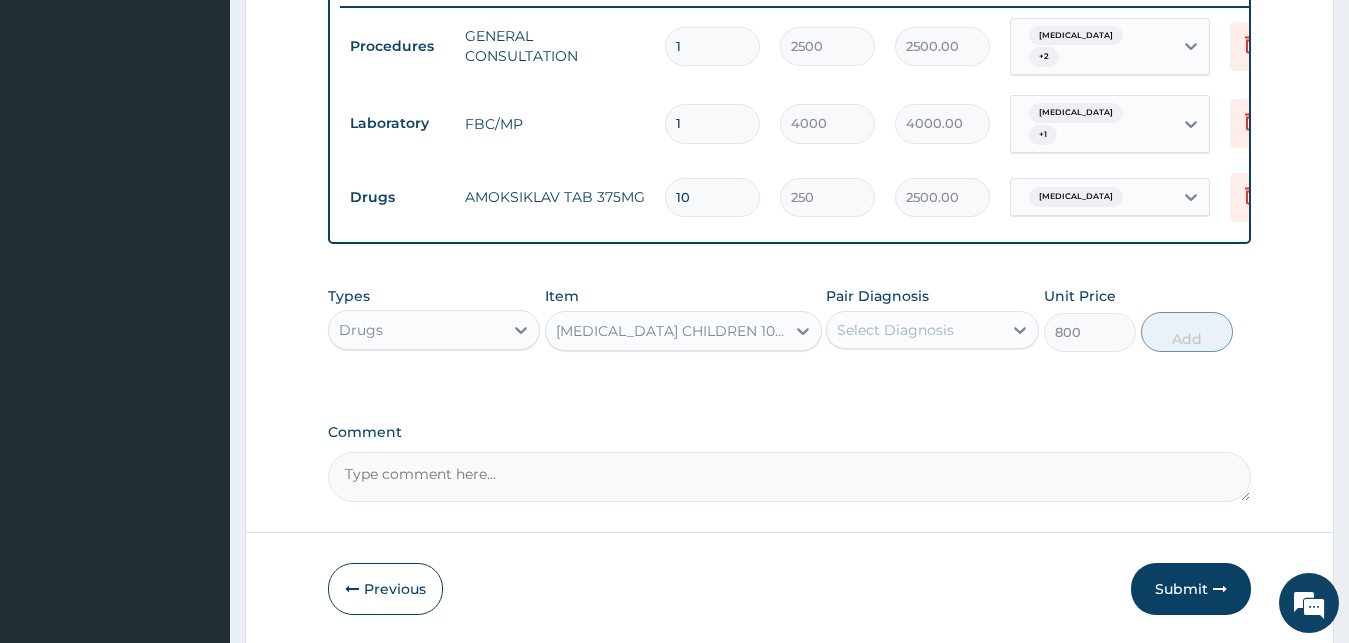 click on "Select Diagnosis" at bounding box center (895, 330) 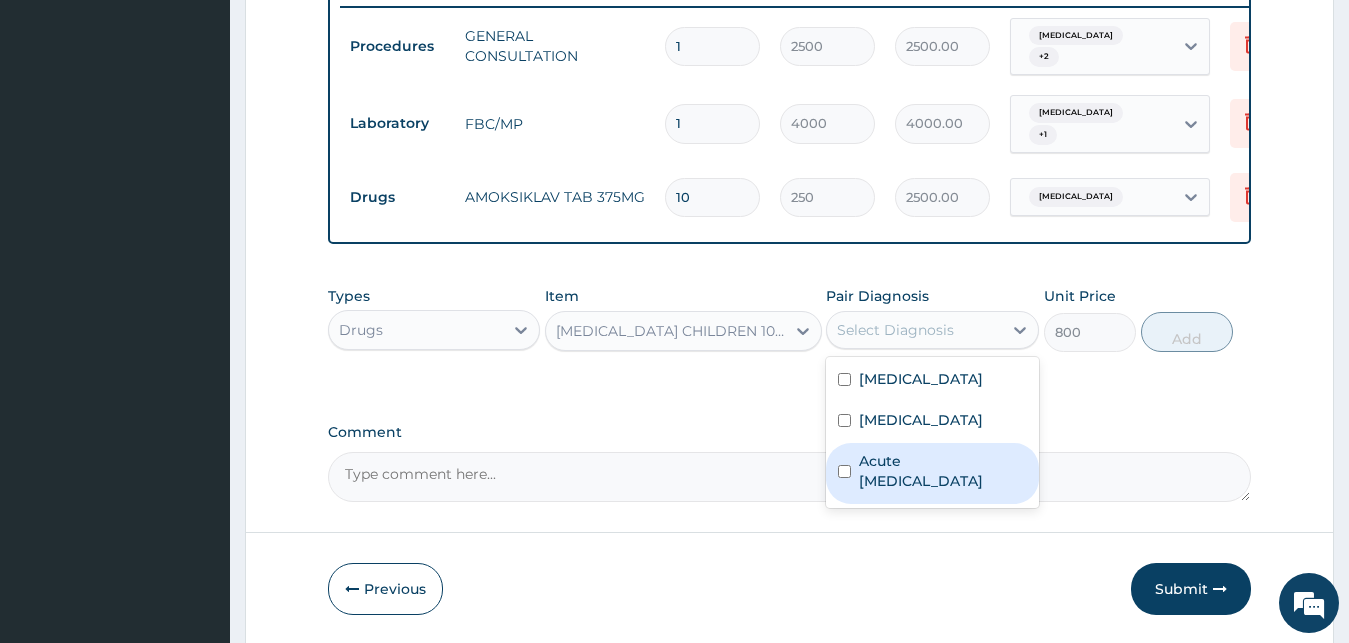 drag, startPoint x: 931, startPoint y: 470, endPoint x: 993, endPoint y: 436, distance: 70.71068 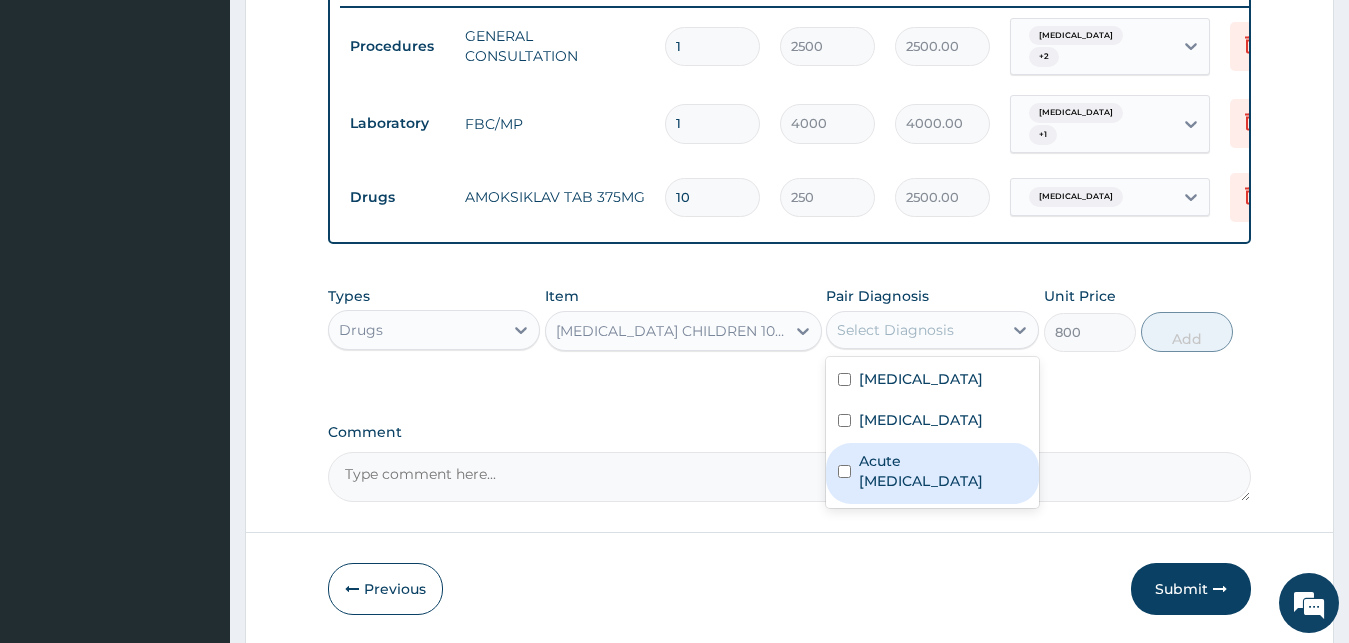 click on "Acute upper respiratory infection" at bounding box center (943, 471) 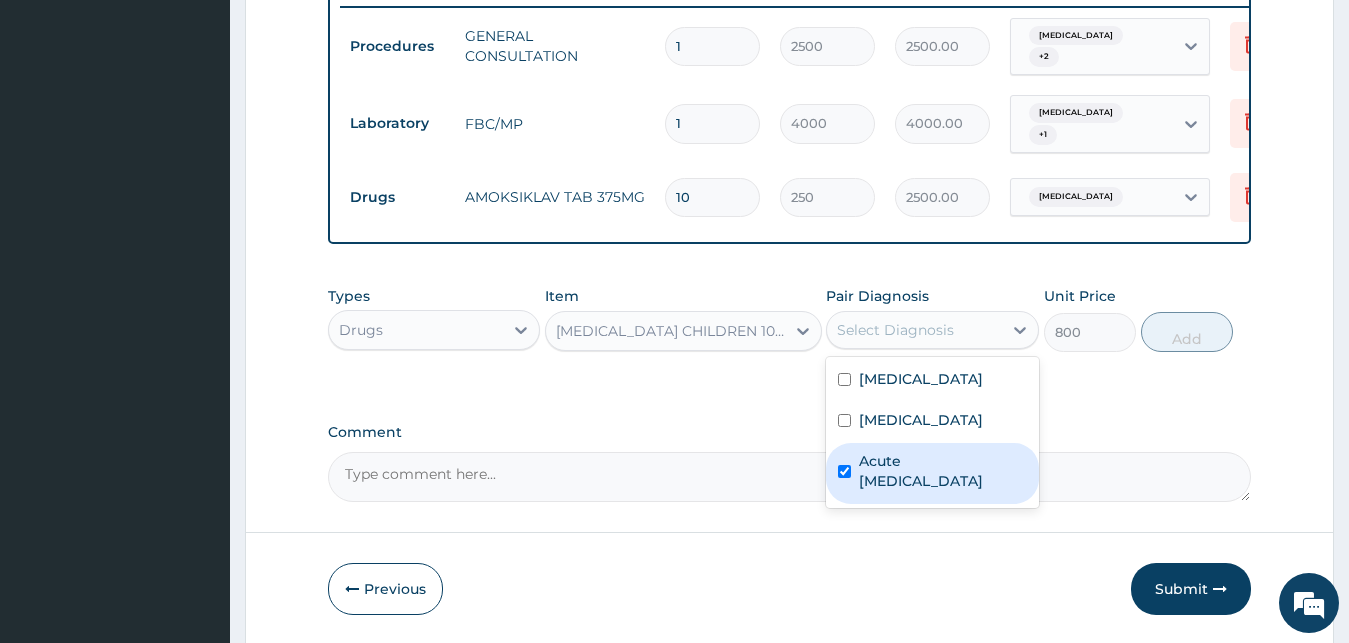 checkbox on "true" 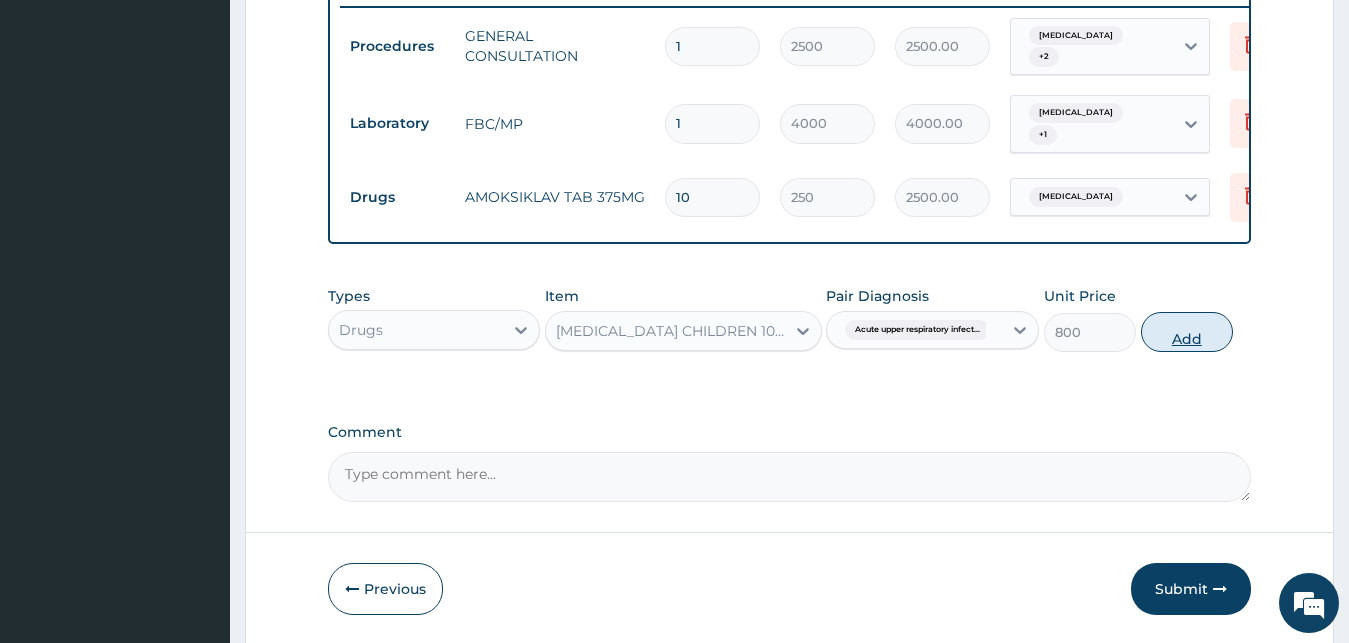 click on "Add" at bounding box center (1187, 332) 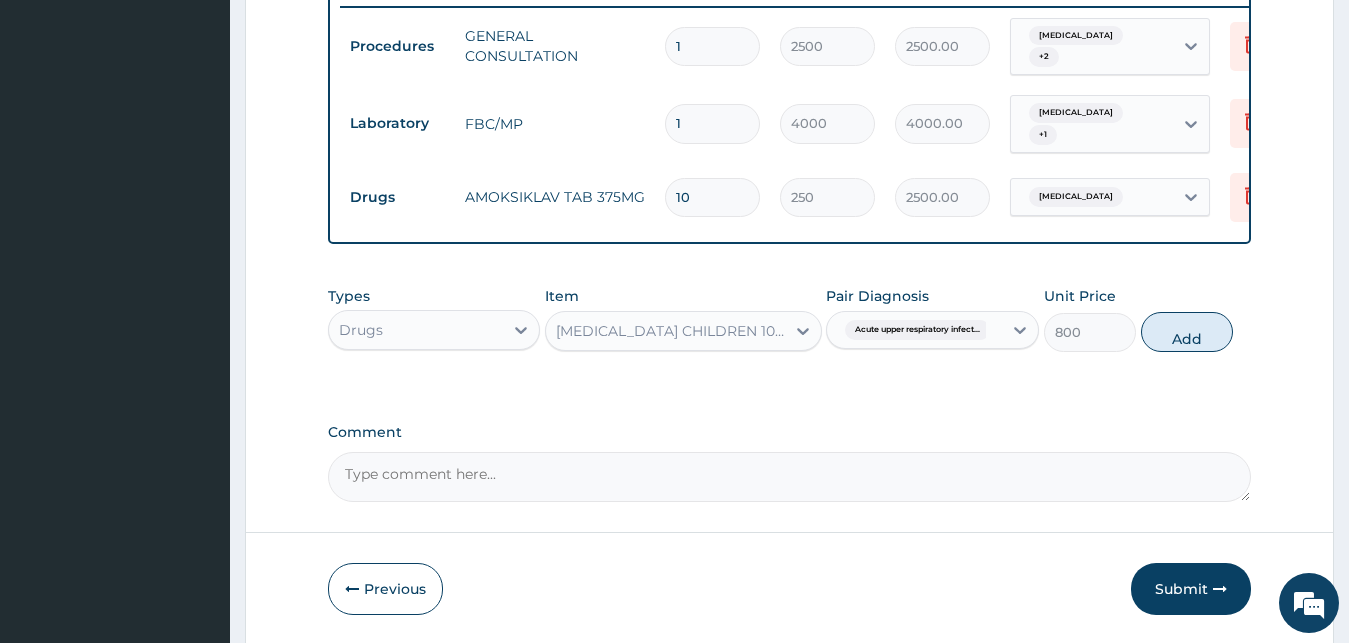 type on "0" 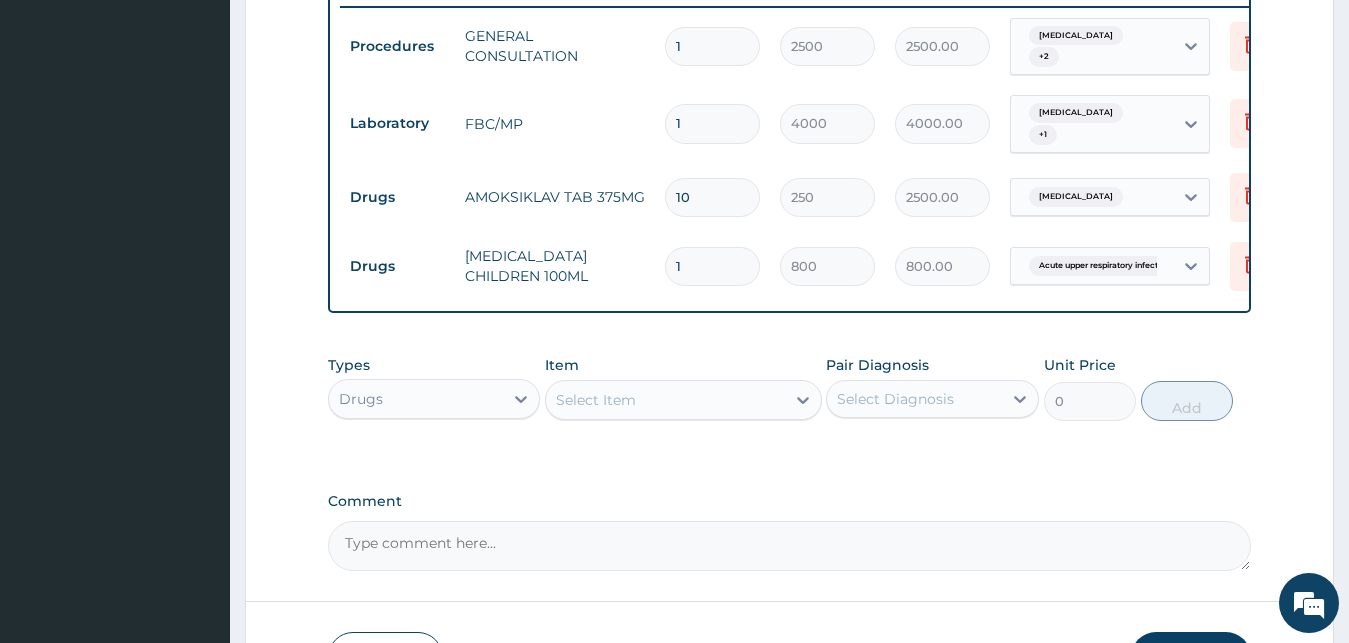 click on "Select Item" at bounding box center [665, 400] 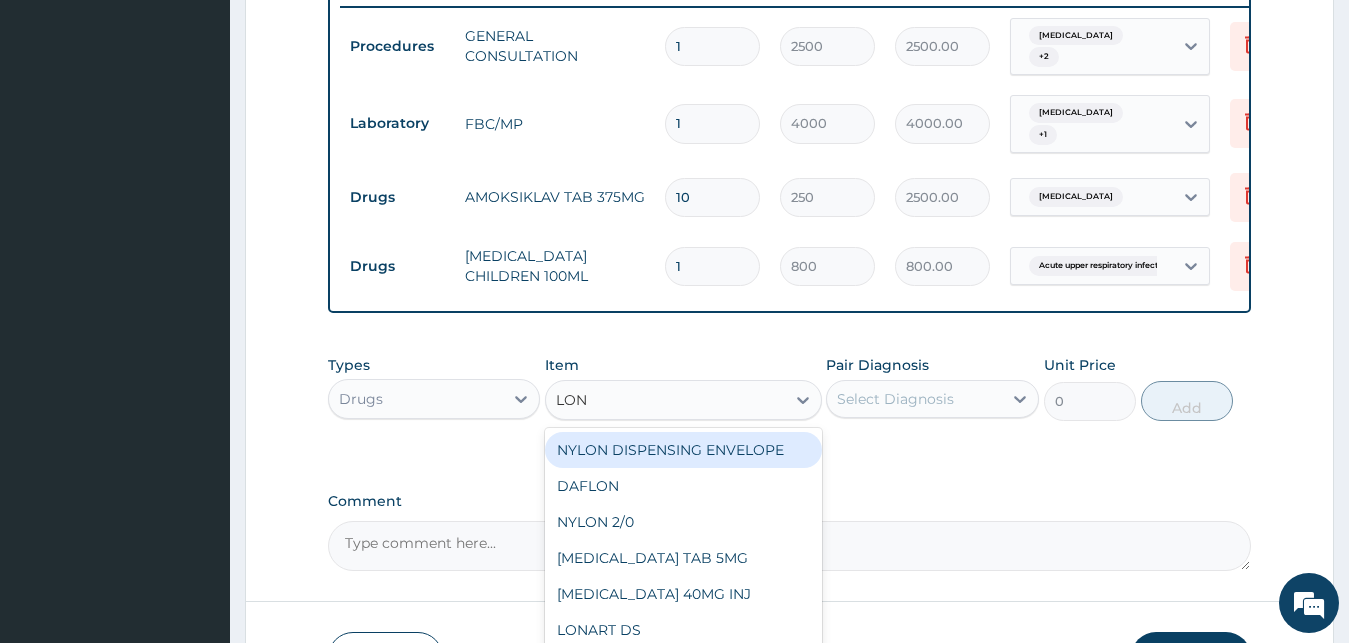 type on "LONA" 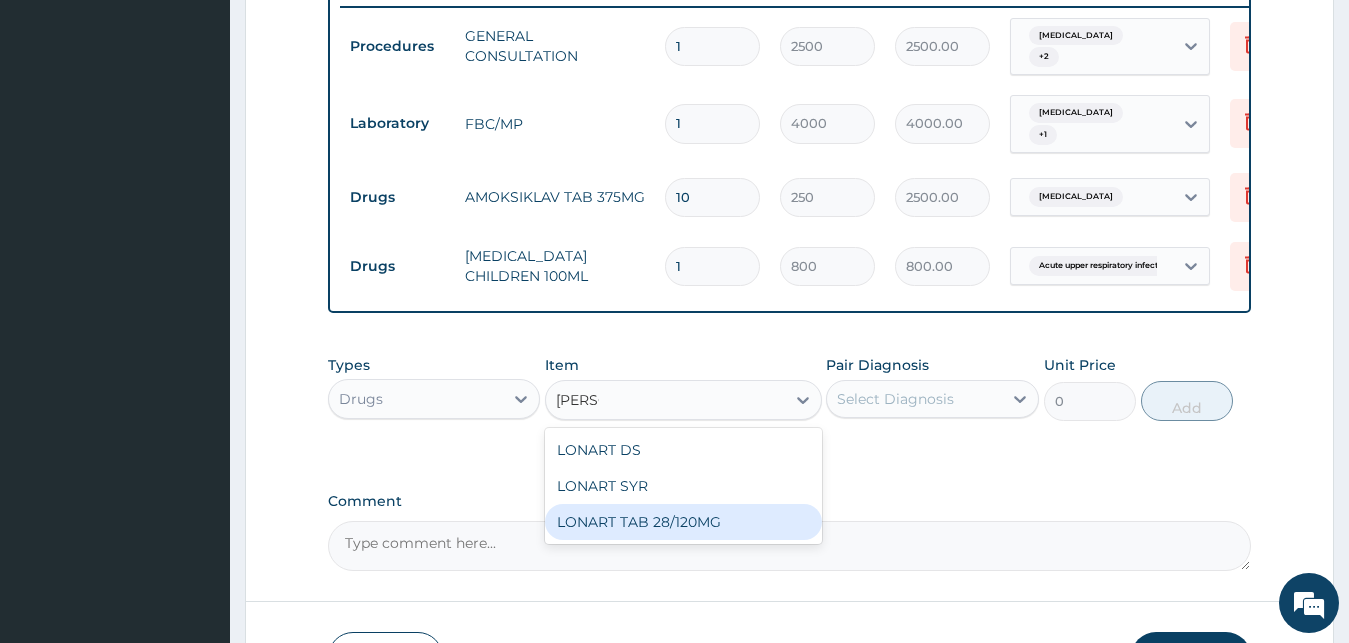 click on "LONART TAB 28/120MG" at bounding box center [683, 522] 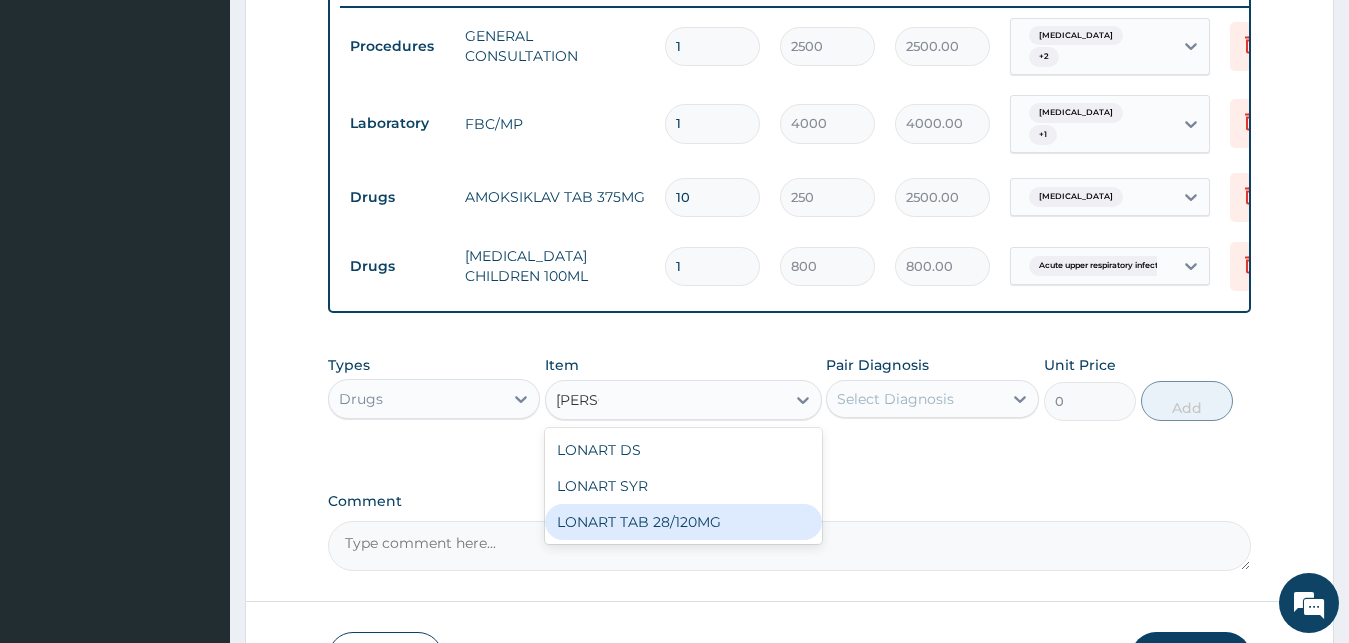 type 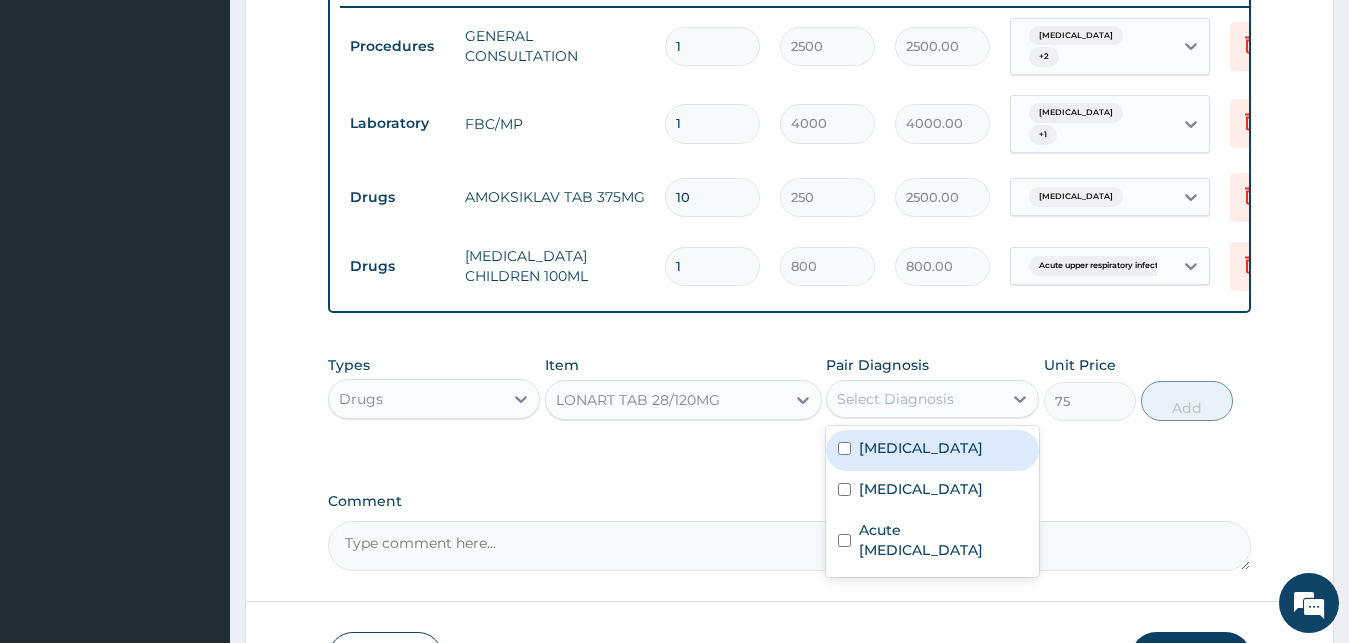 click on "Select Diagnosis" at bounding box center [932, 399] 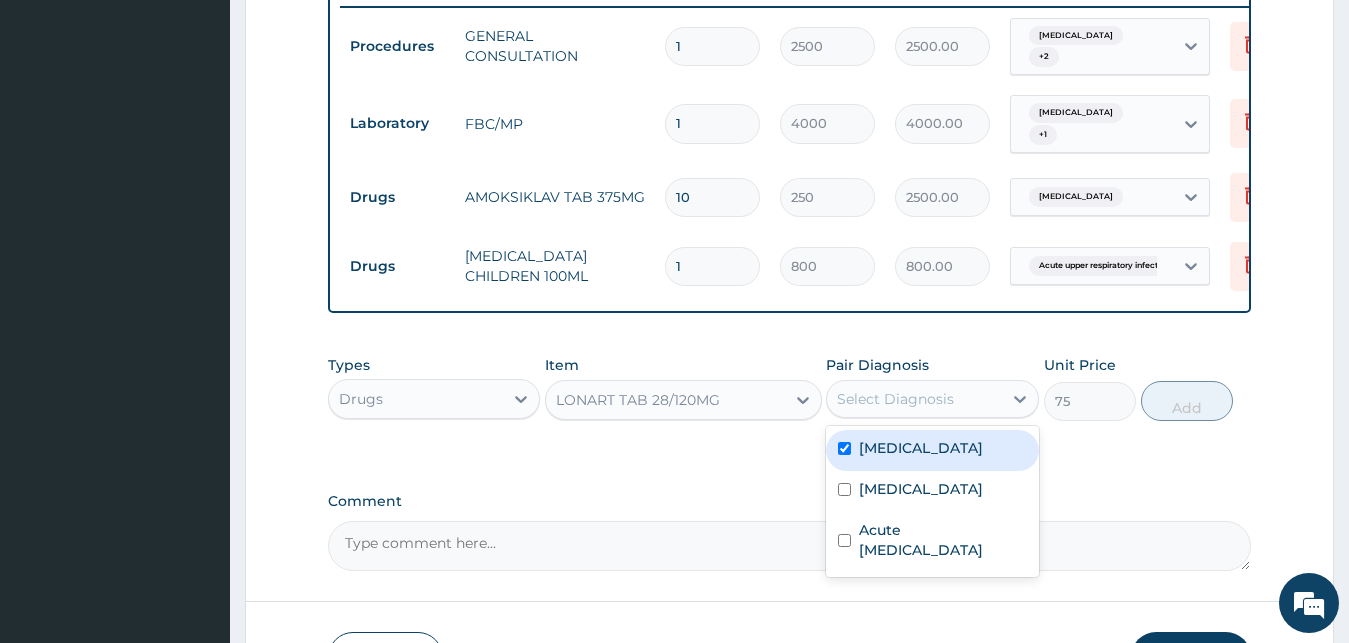 checkbox on "true" 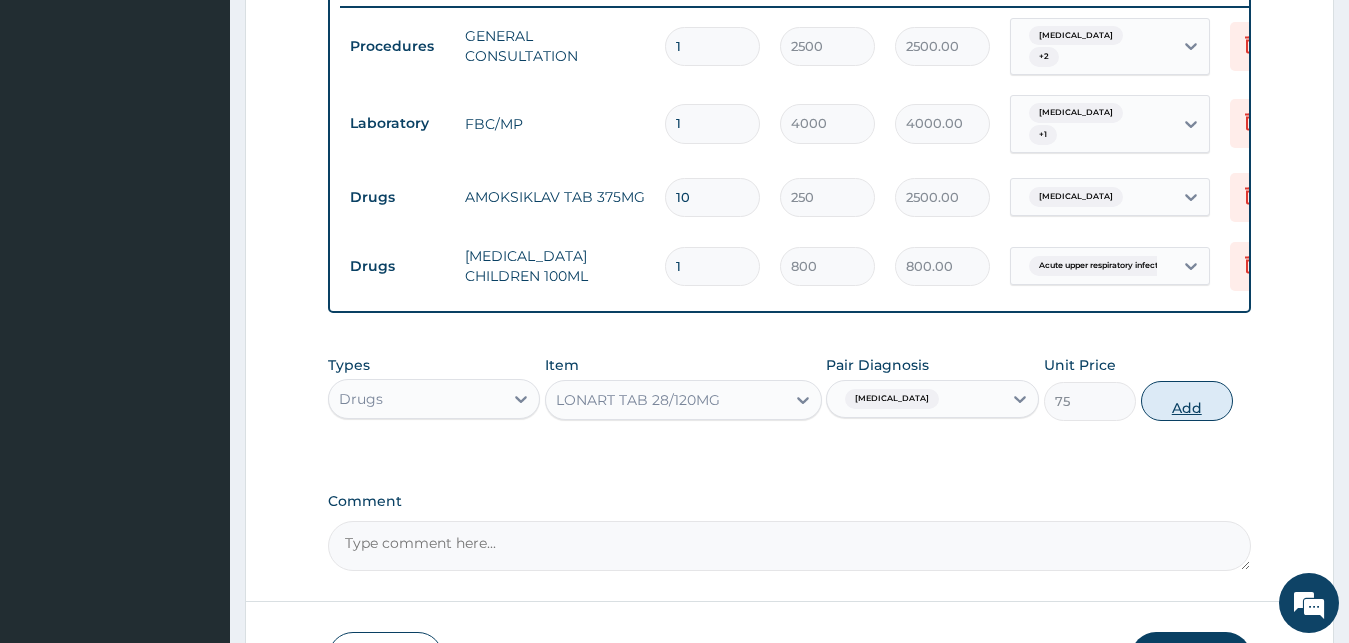 click on "Add" at bounding box center (1187, 401) 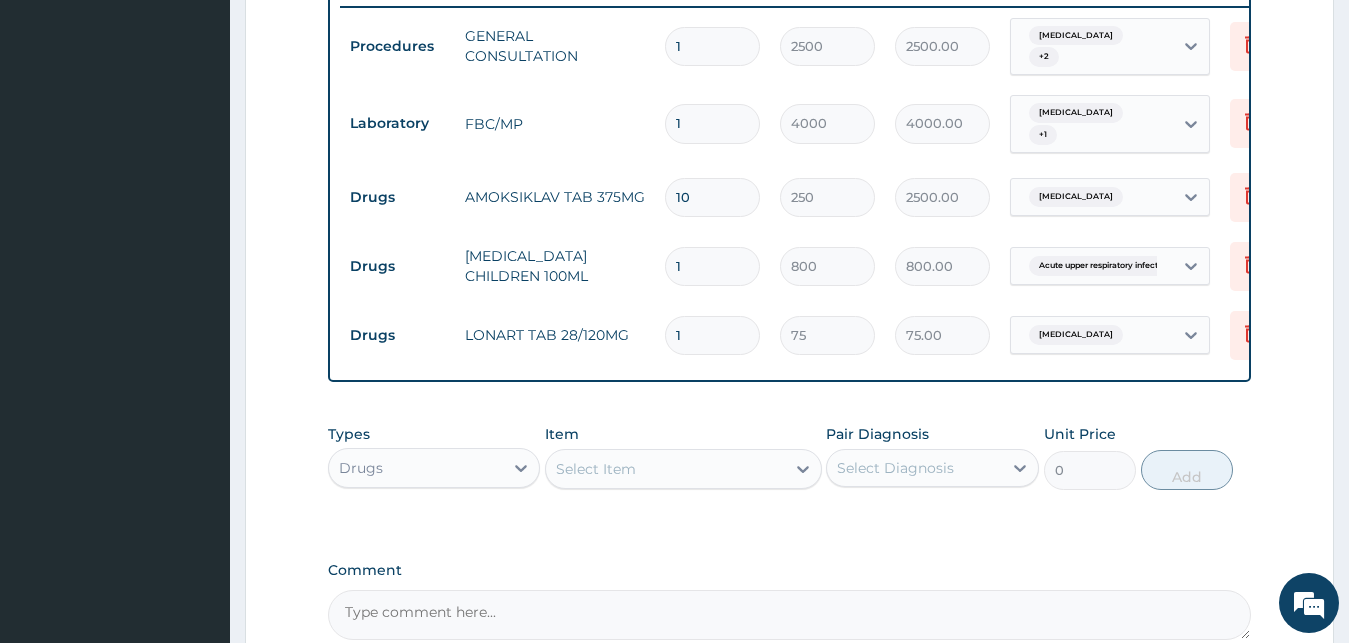 type on "18" 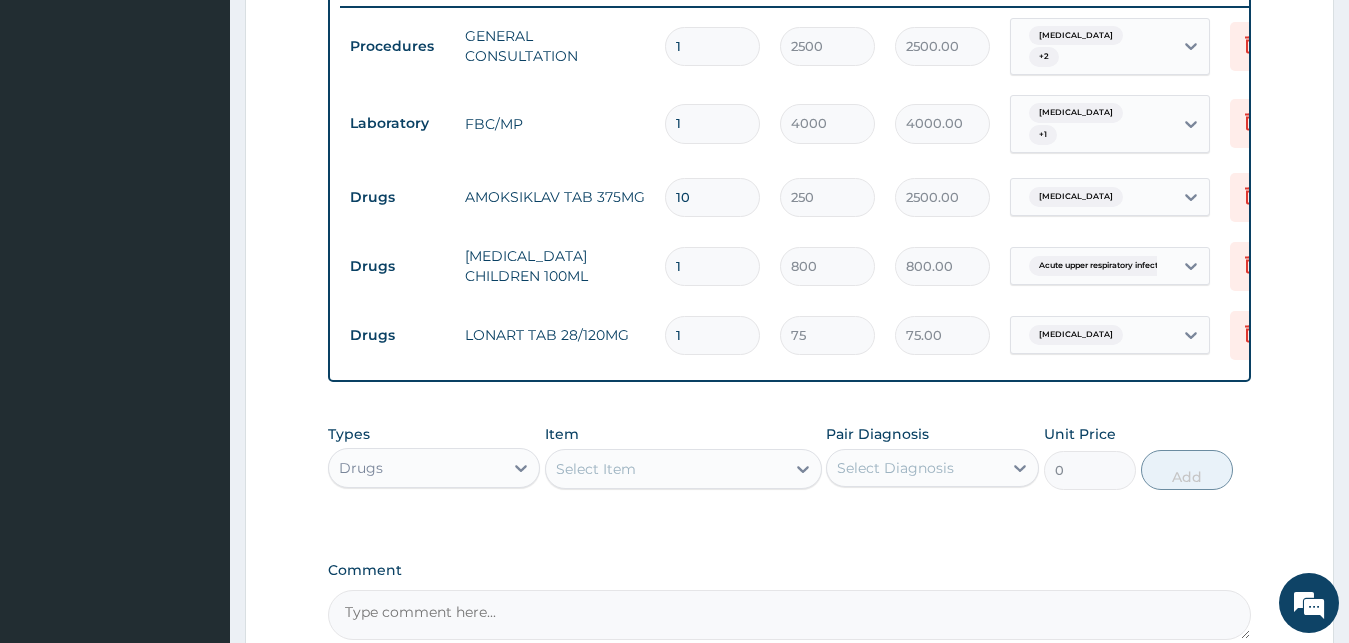 type on "1350.00" 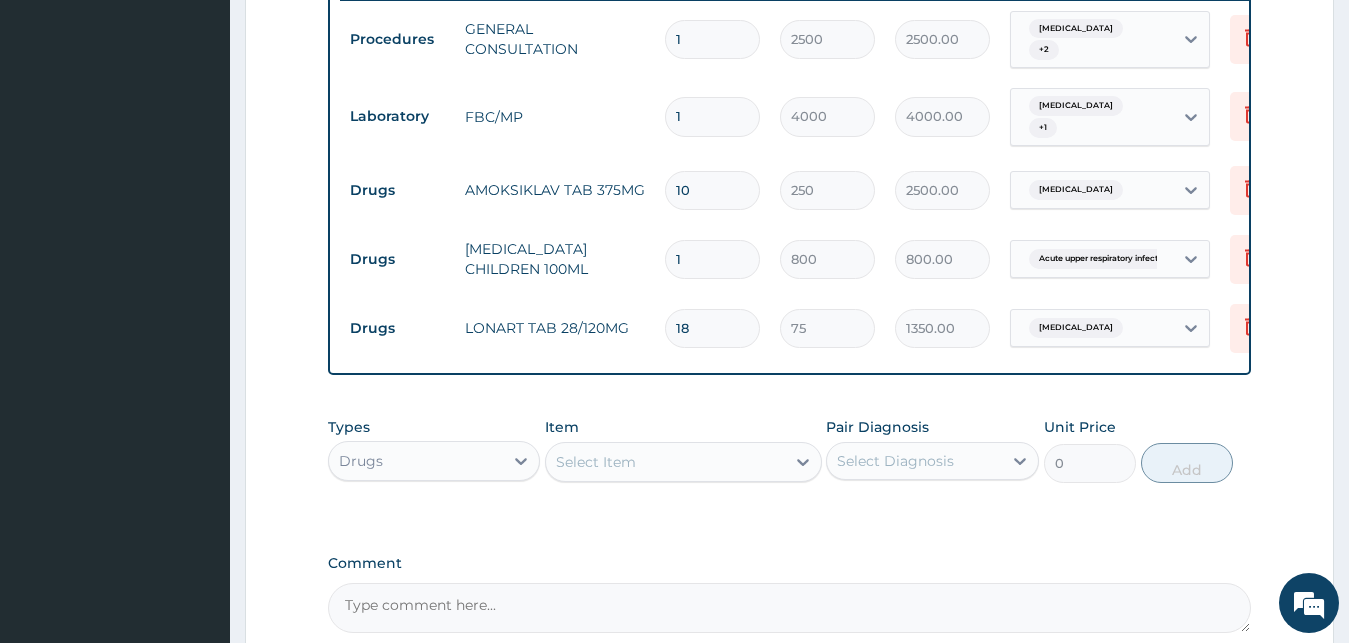scroll, scrollTop: 997, scrollLeft: 0, axis: vertical 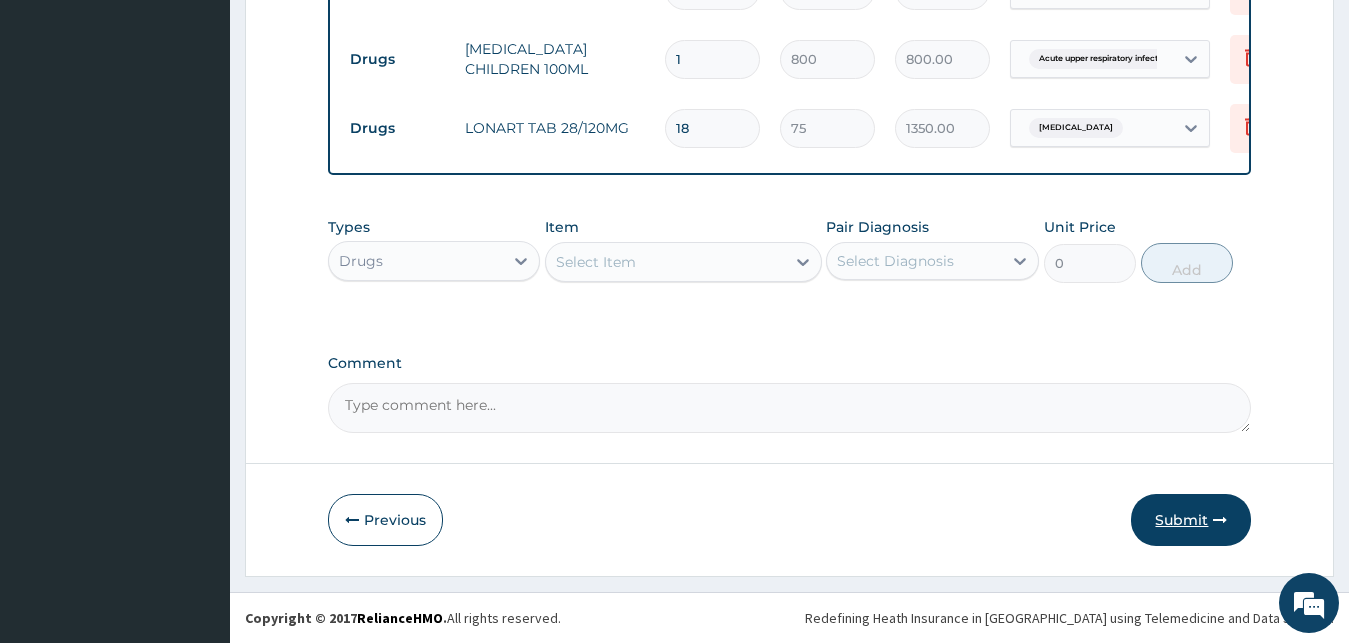 type on "18" 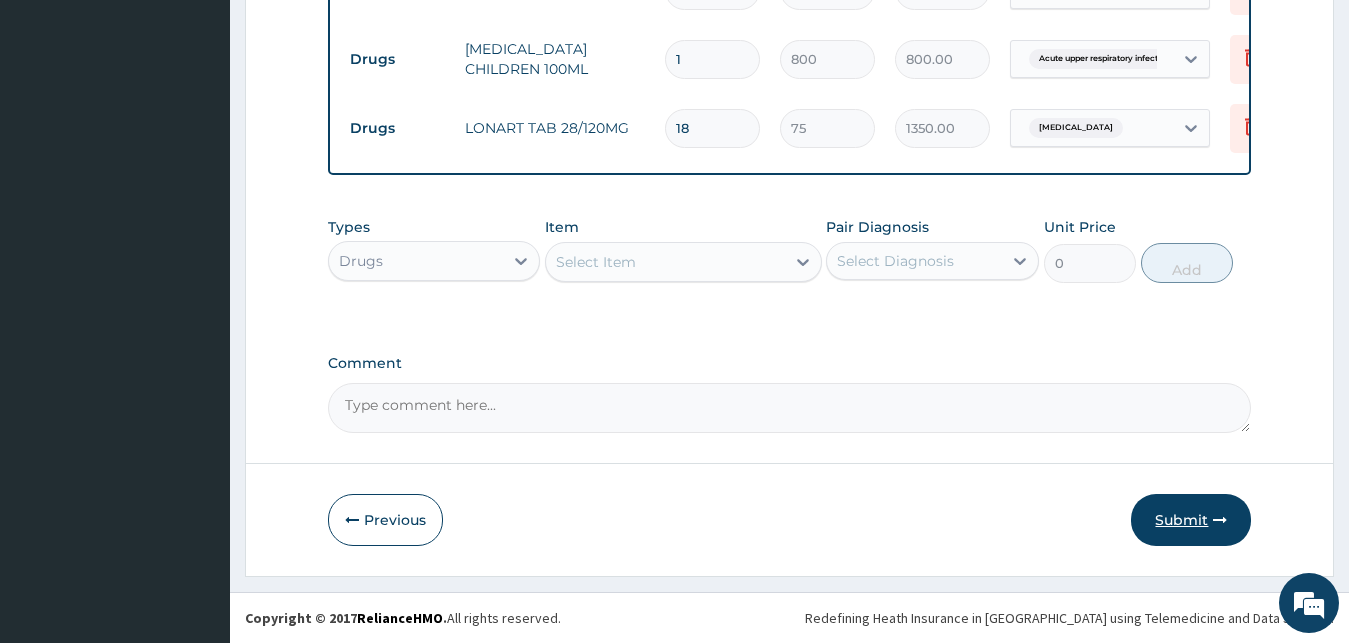 click on "Submit" at bounding box center (1191, 520) 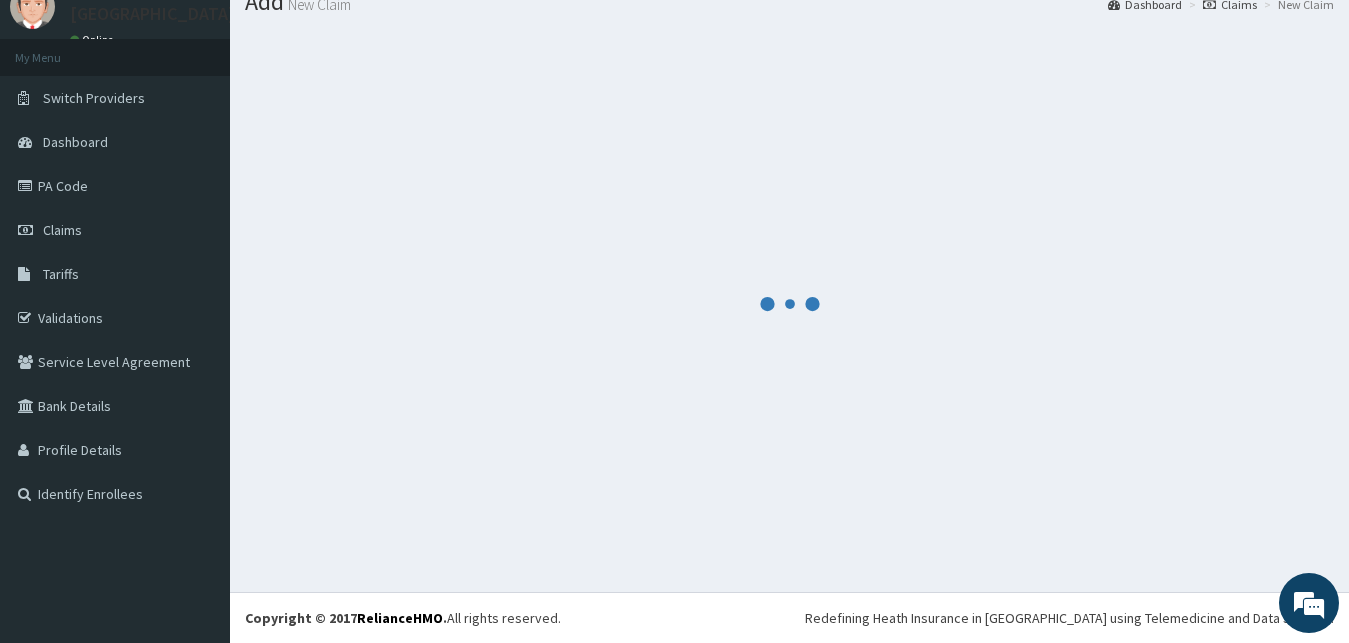 scroll, scrollTop: 76, scrollLeft: 0, axis: vertical 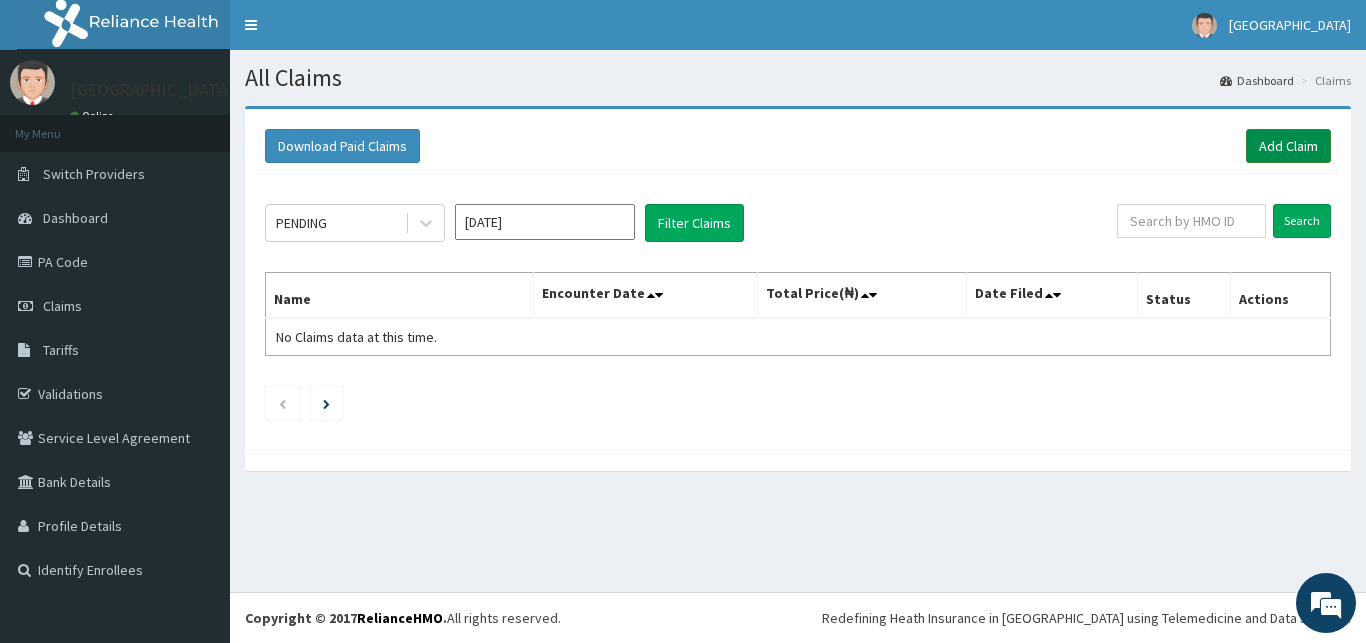 click on "Add Claim" at bounding box center (1288, 146) 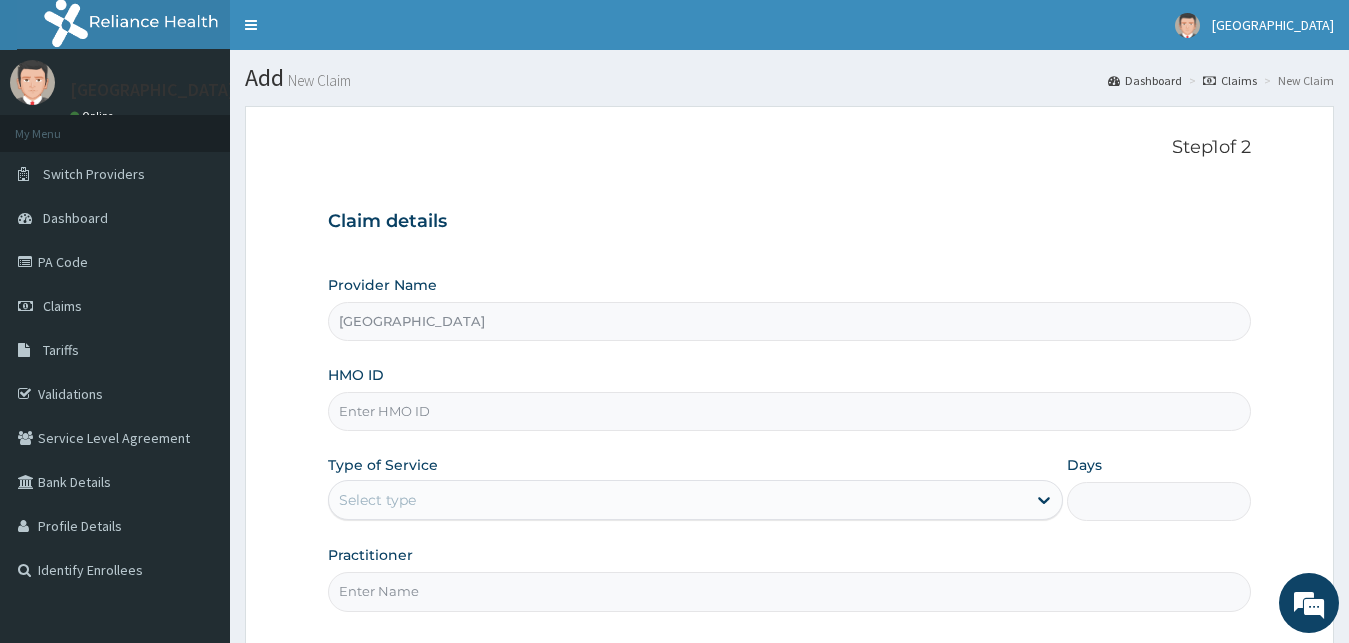 scroll, scrollTop: 0, scrollLeft: 0, axis: both 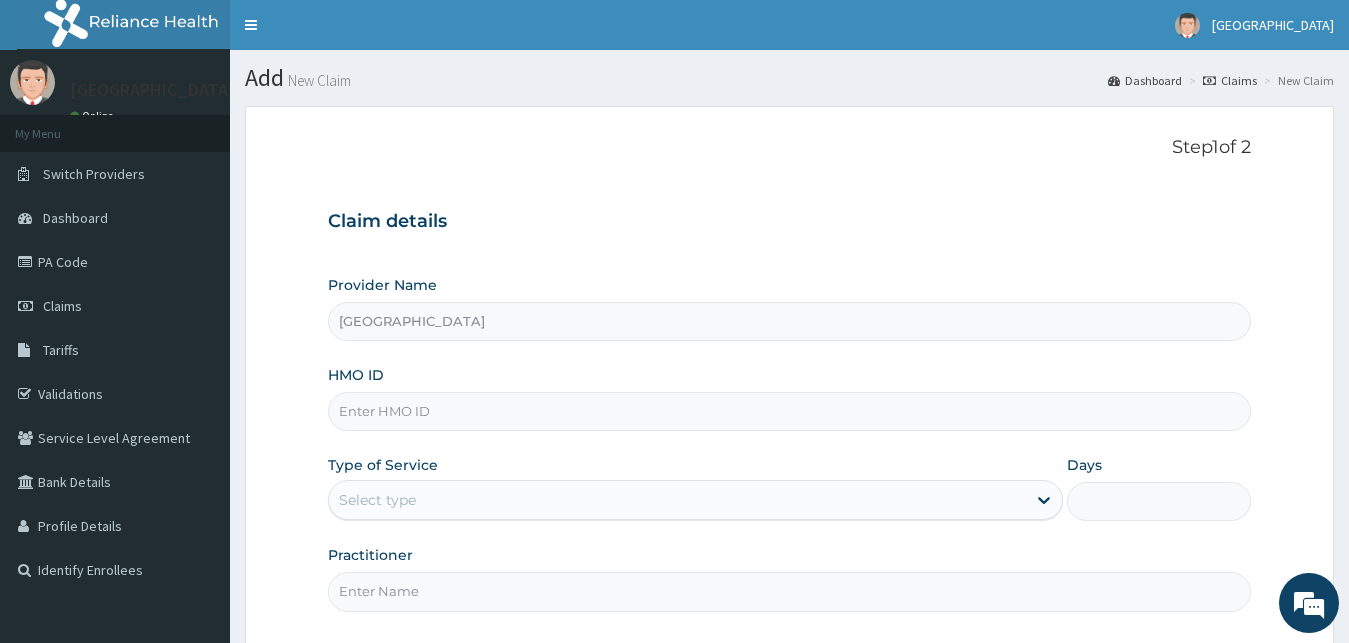paste on "crp/10007/a" 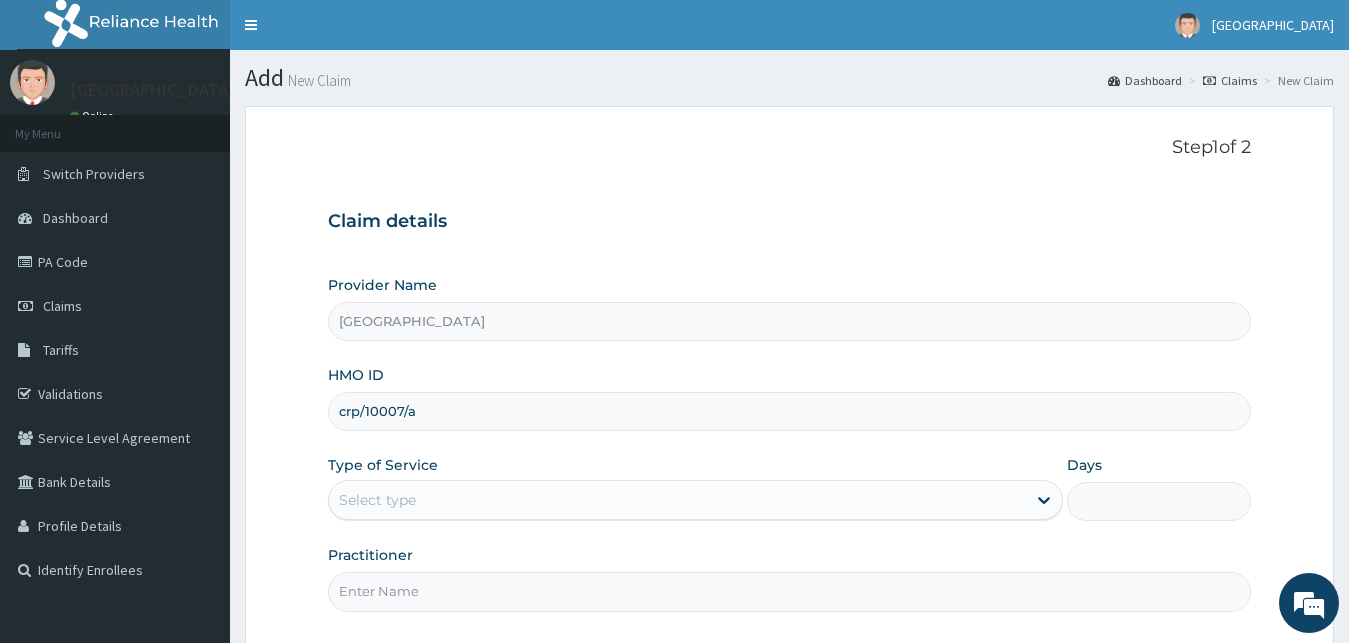 scroll, scrollTop: 187, scrollLeft: 0, axis: vertical 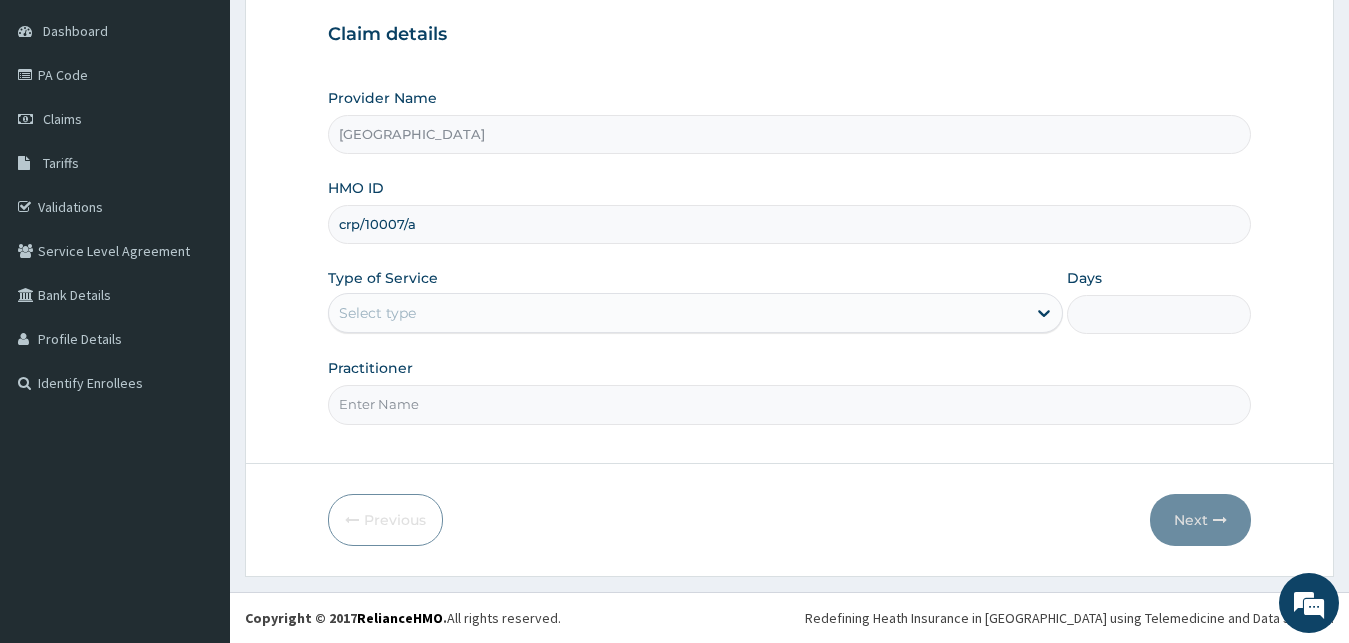 type on "crp/10007/a" 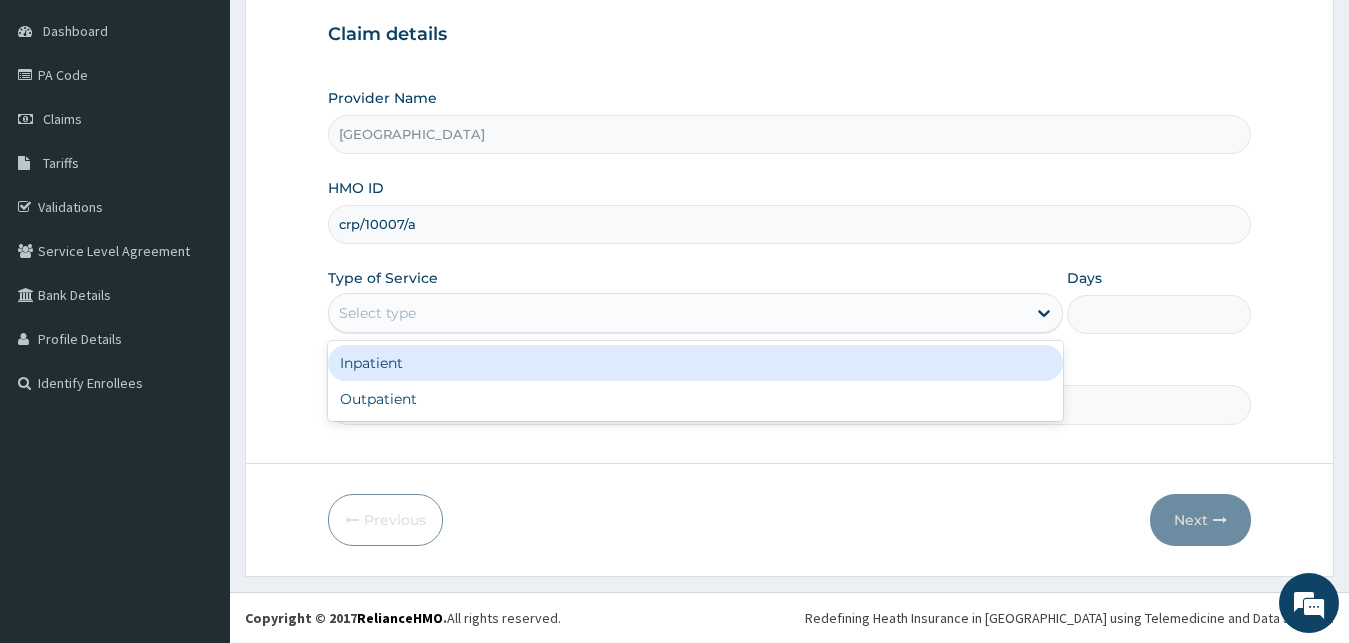 click on "Select type" at bounding box center (678, 313) 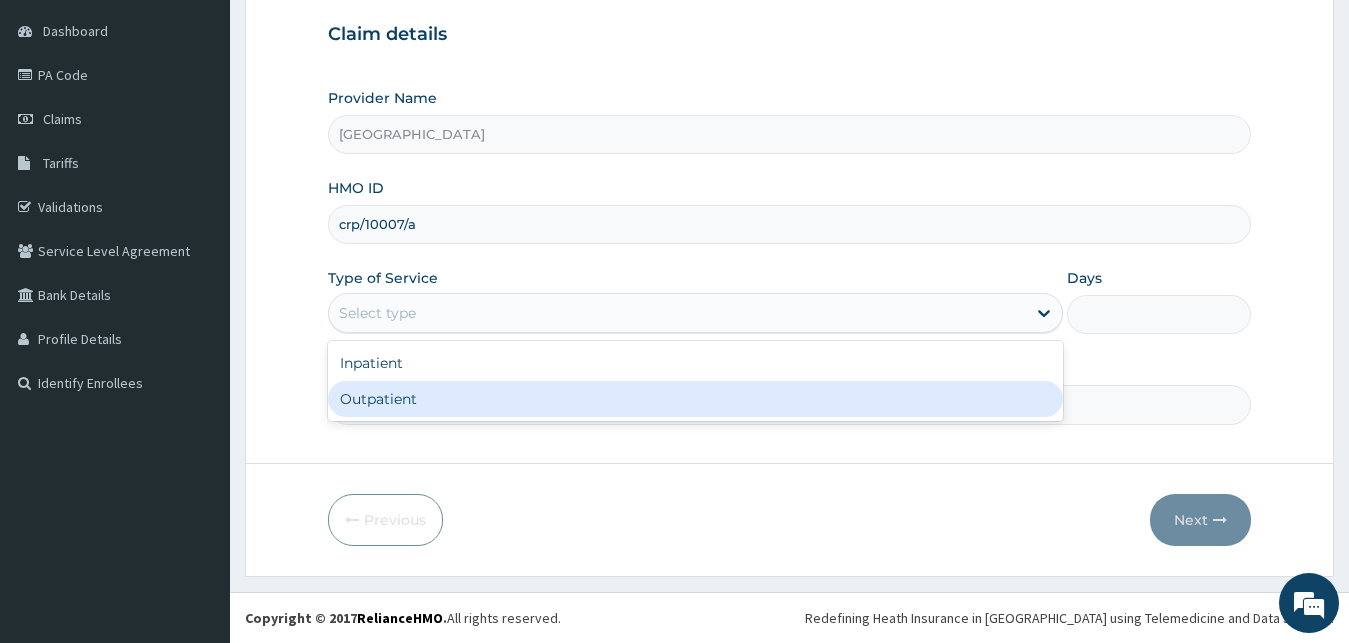 click on "Outpatient" at bounding box center (696, 399) 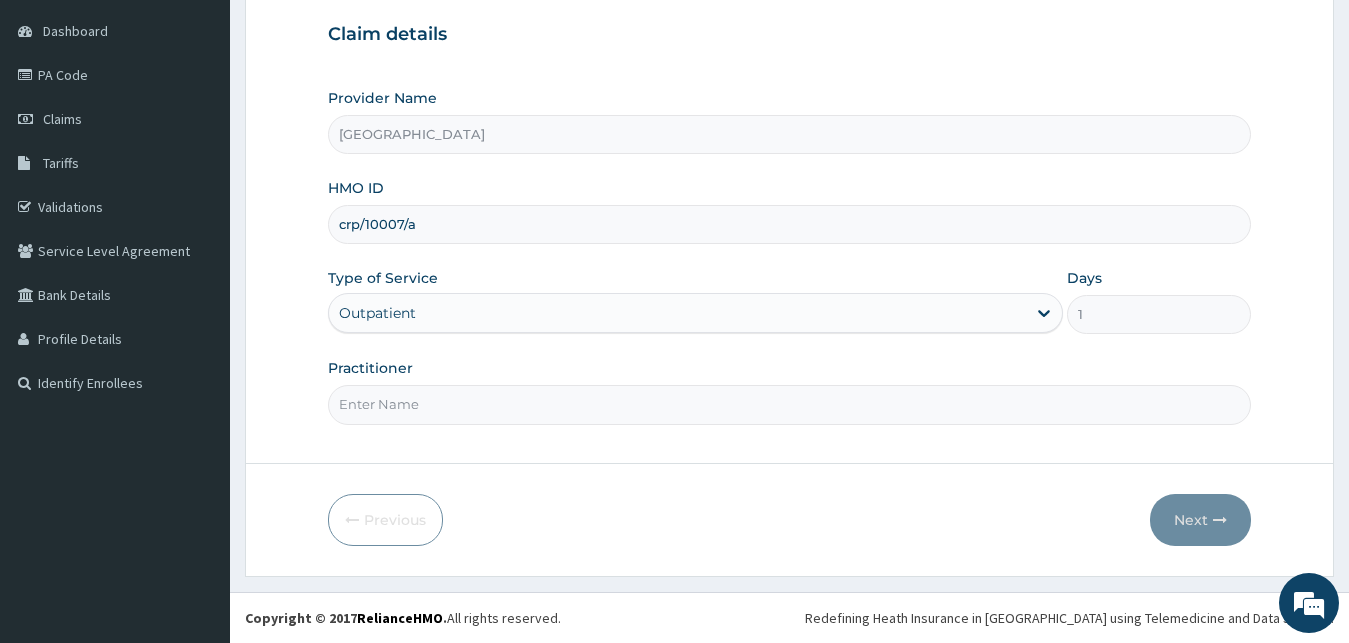 scroll, scrollTop: 0, scrollLeft: 0, axis: both 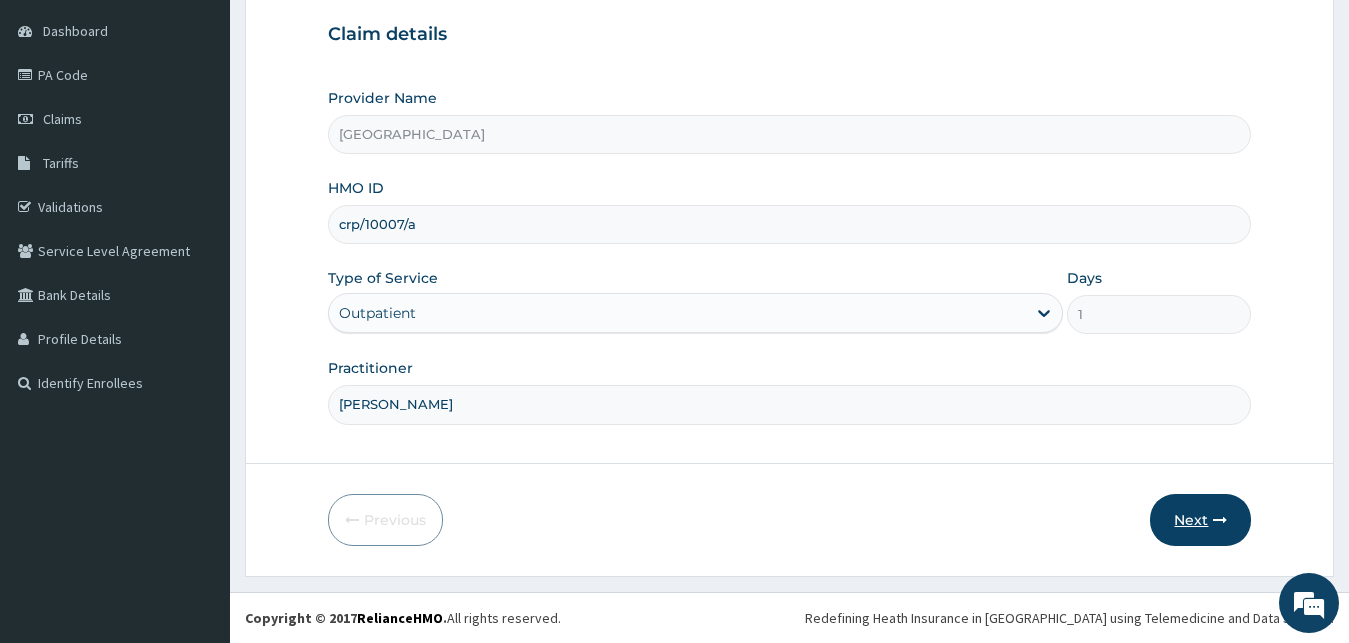 type on "DR JAMES" 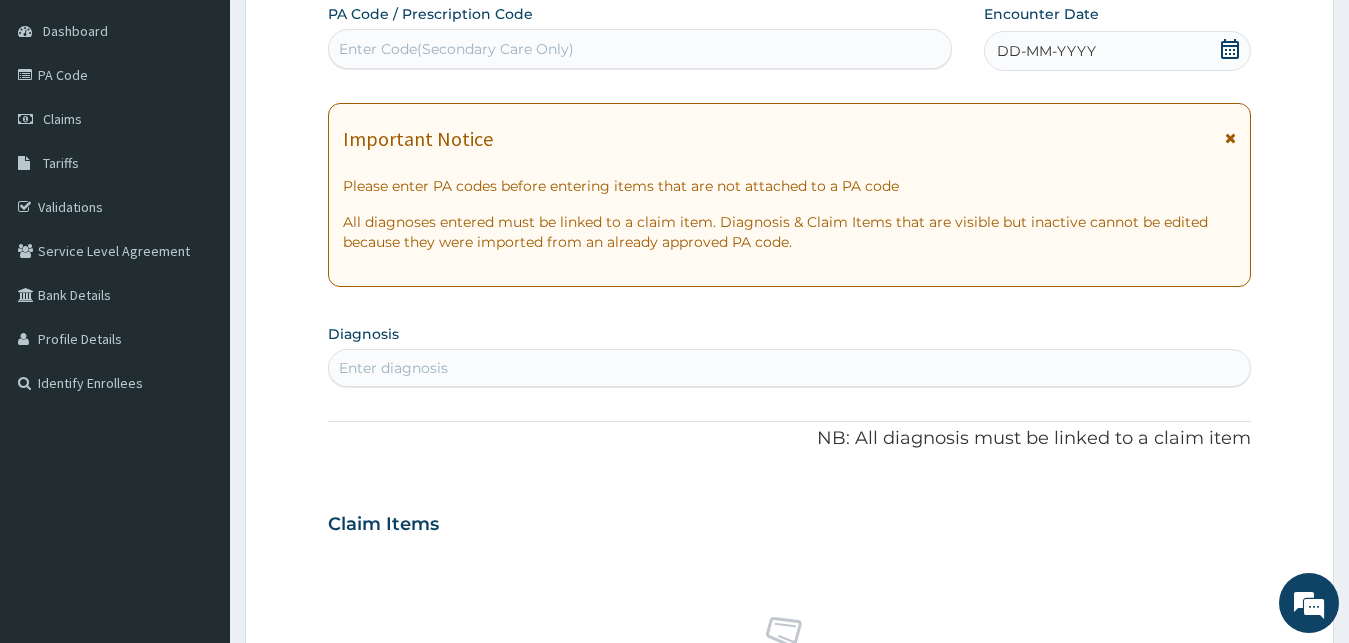 click on "DD-MM-YYYY" at bounding box center (1046, 51) 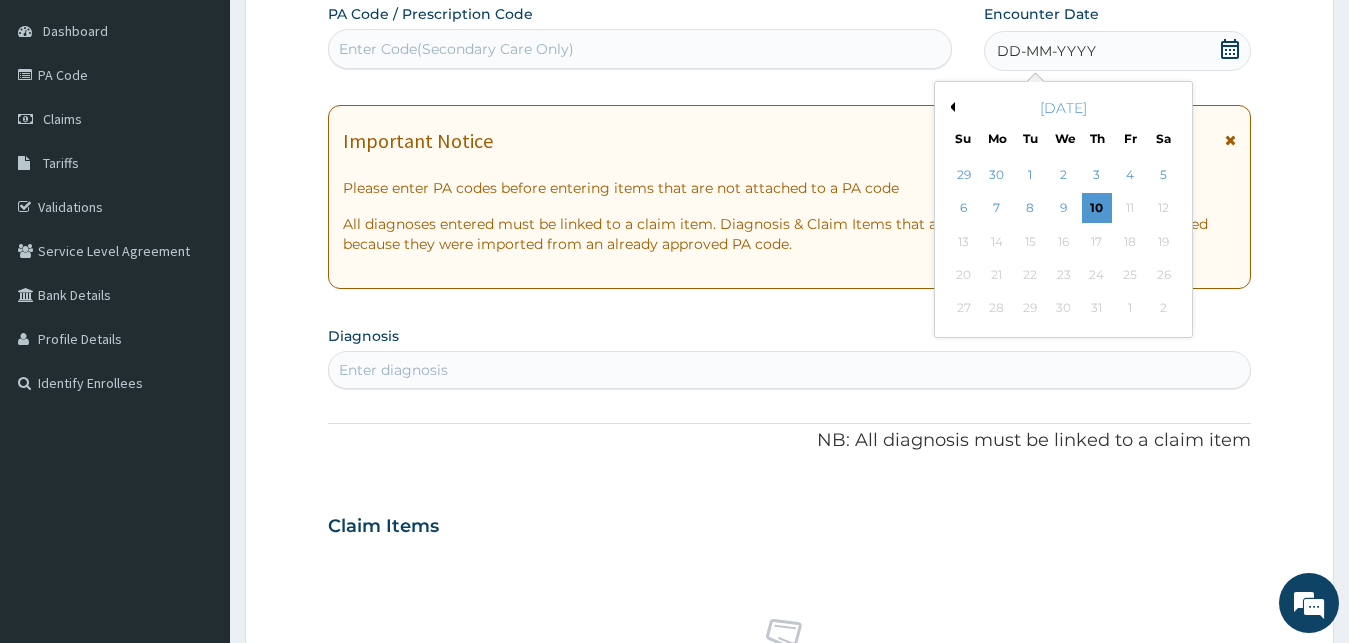 click on "July 2025" at bounding box center [1063, 108] 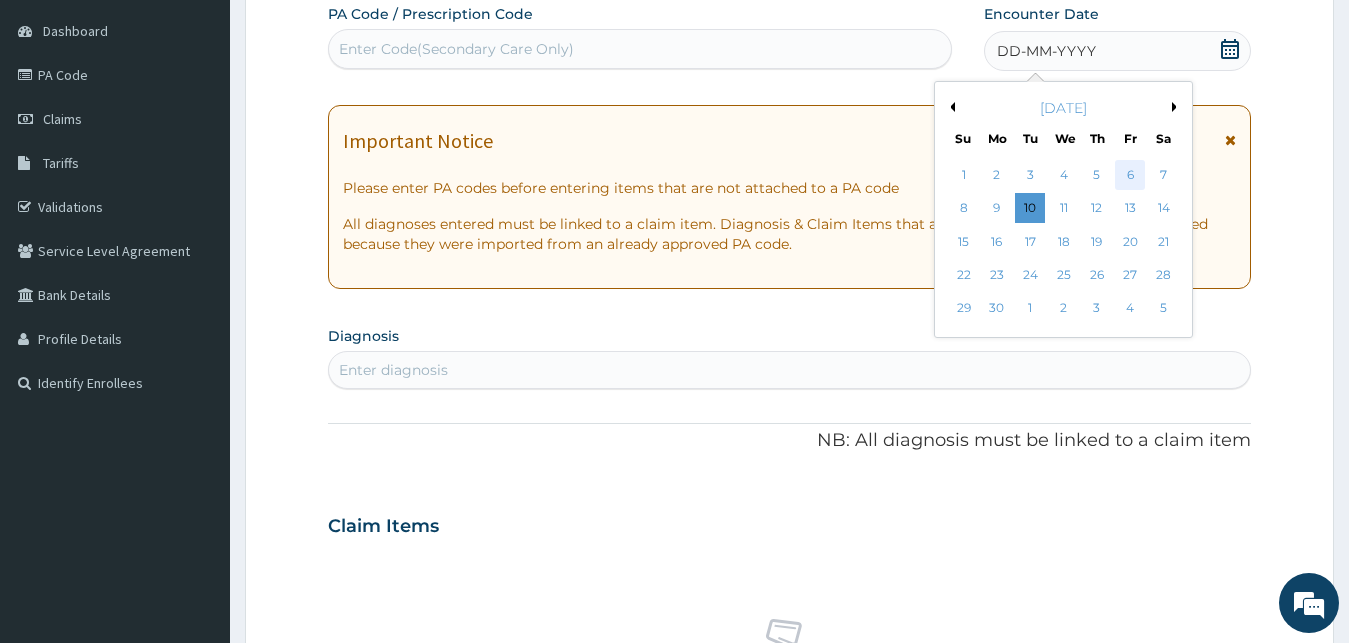 click on "6" at bounding box center (1130, 175) 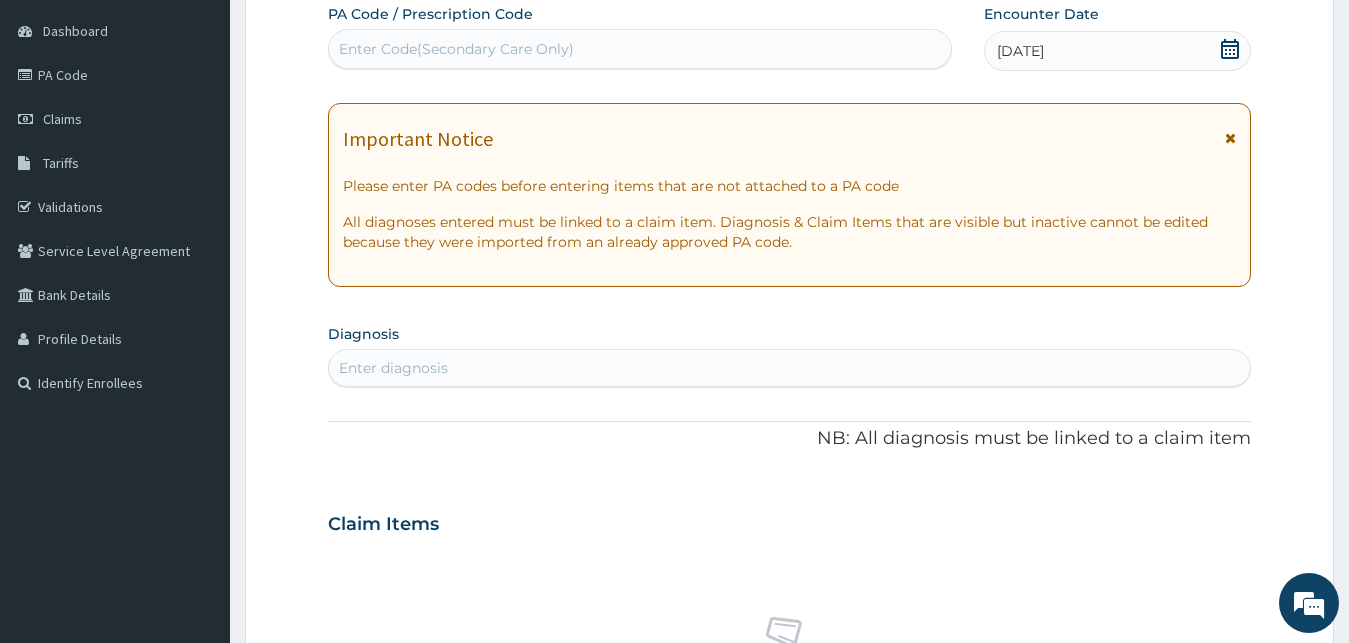 click on "Enter diagnosis" at bounding box center (790, 368) 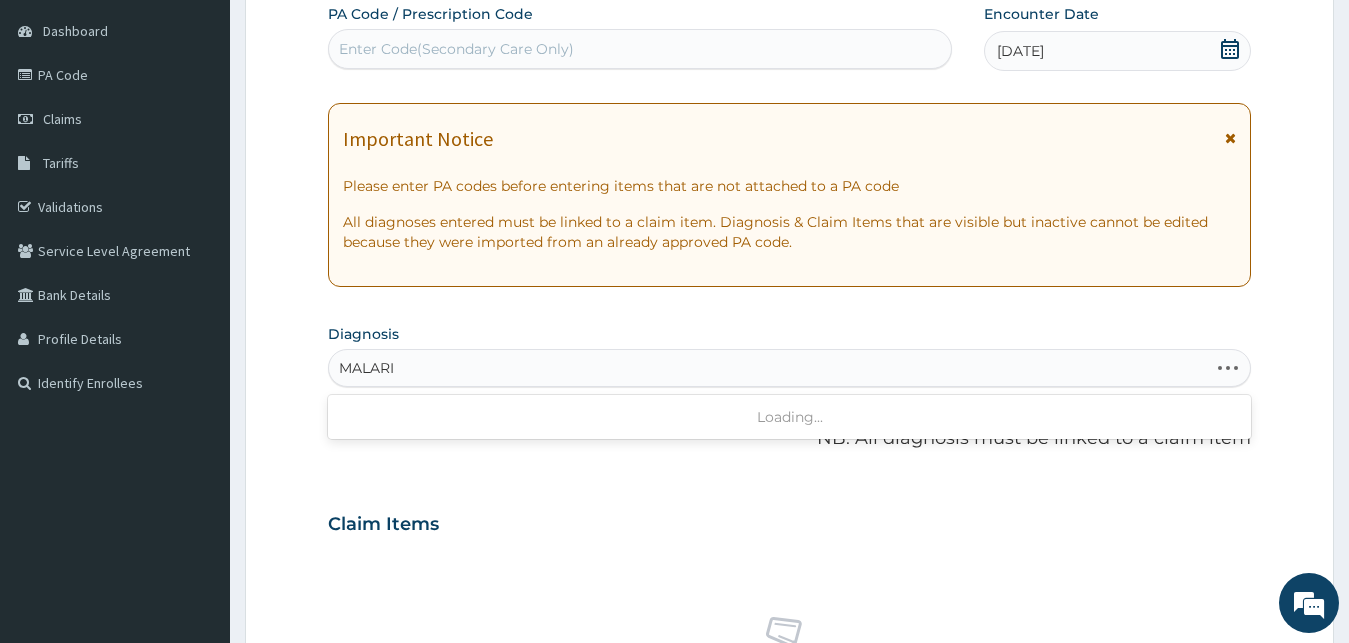 type on "MALARIA" 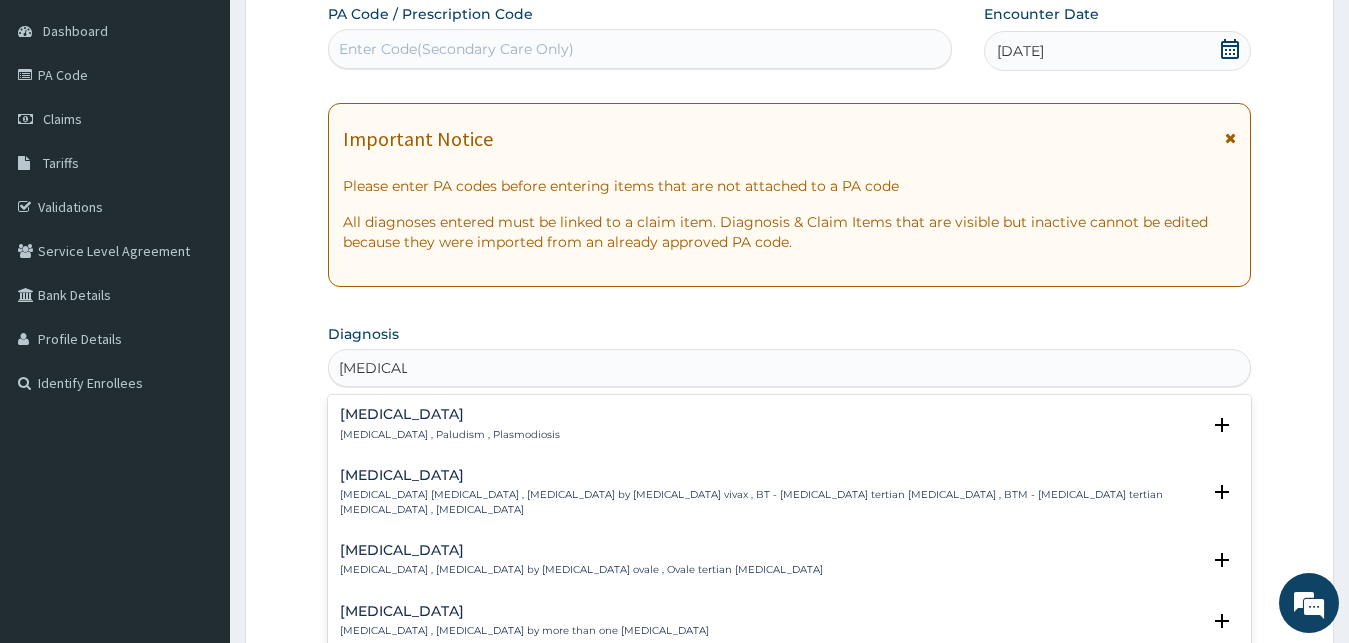 drag, startPoint x: 409, startPoint y: 413, endPoint x: 490, endPoint y: 388, distance: 84.77028 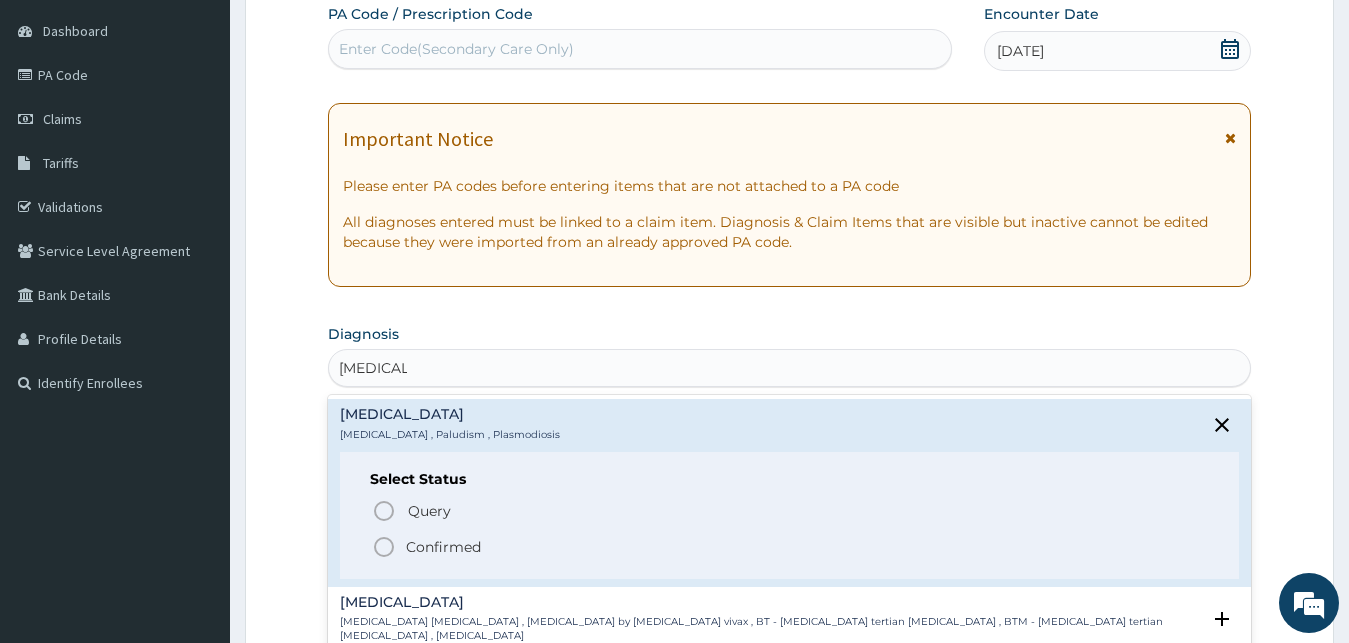 click on "Confirmed" at bounding box center (791, 547) 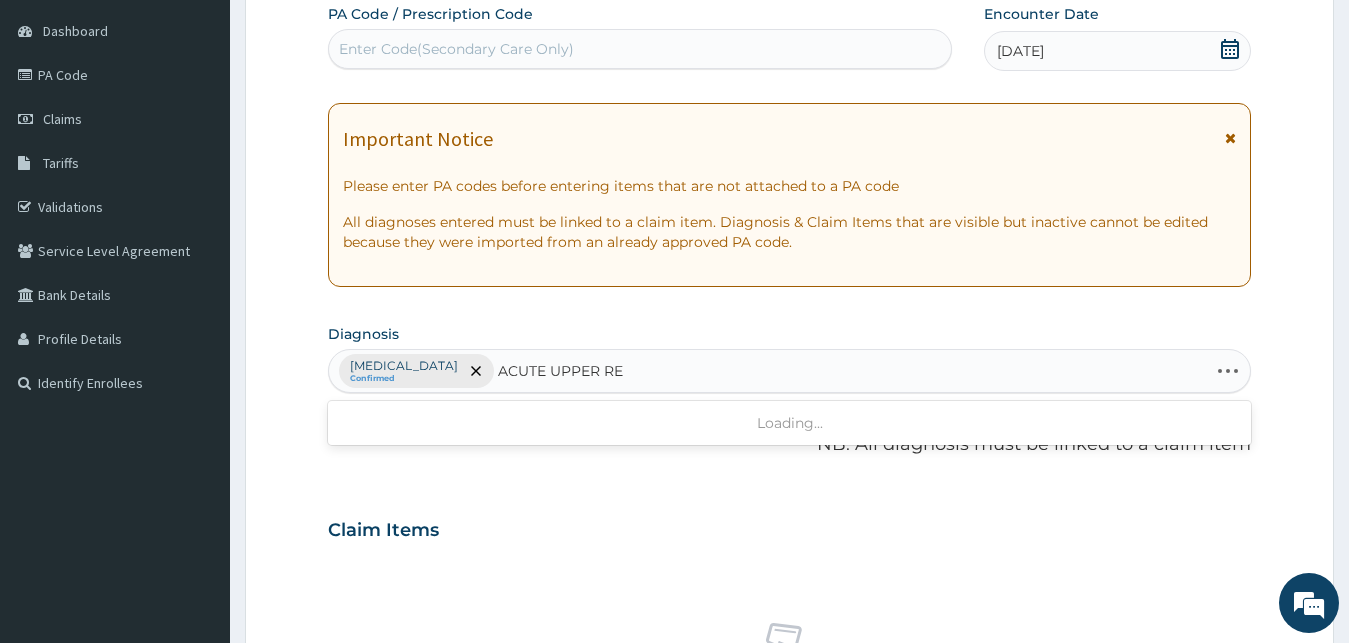 type on "ACUTE UPPER RES" 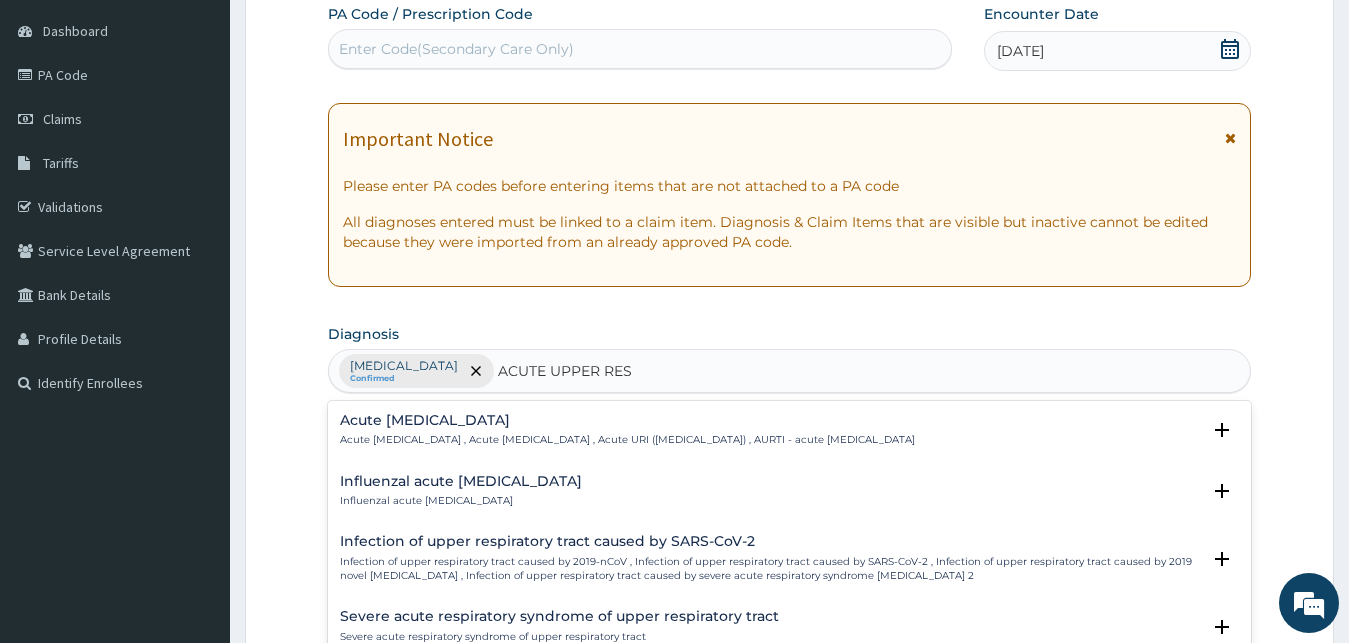 click on "Acute upper respiratory infection Acute upper respiratory infection , Acute upper respiratory tract infection , Acute URI (upper respiratory infection) , AURTI - acute upper respiratory tract infection Select Status Query Query covers suspected (?), Keep in view (kiv), Ruled out (r/o) Confirmed" at bounding box center (790, 435) 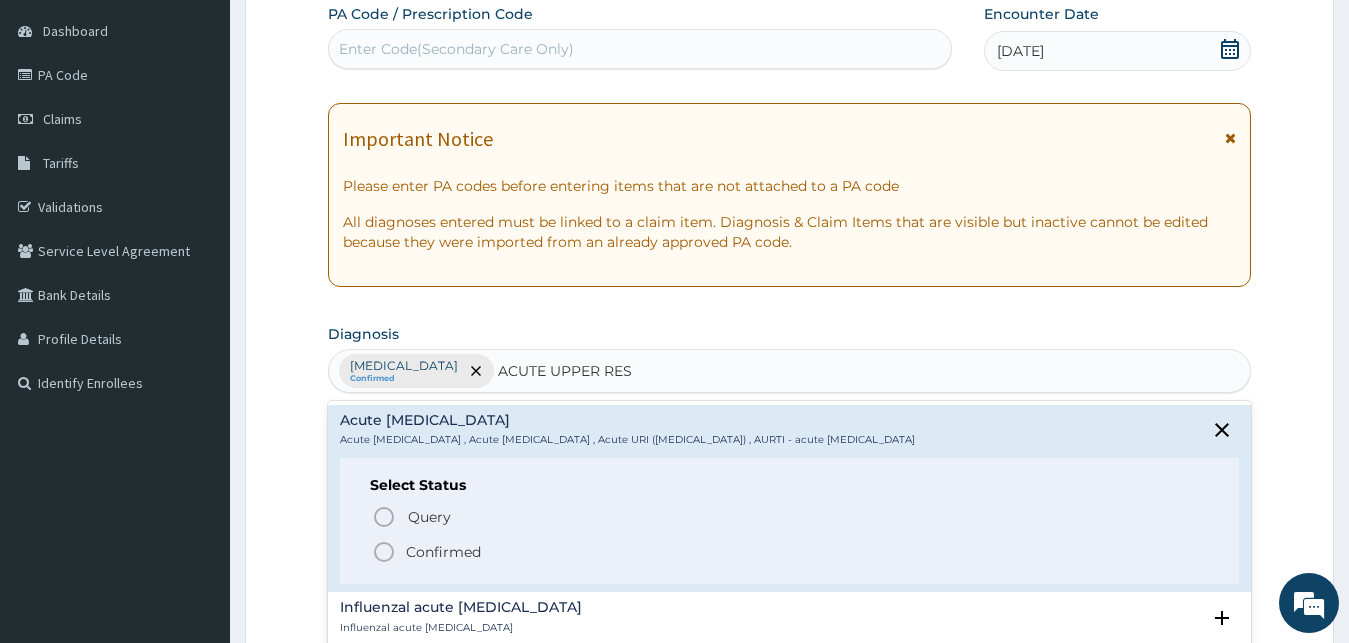 click on "Confirmed" at bounding box center (443, 552) 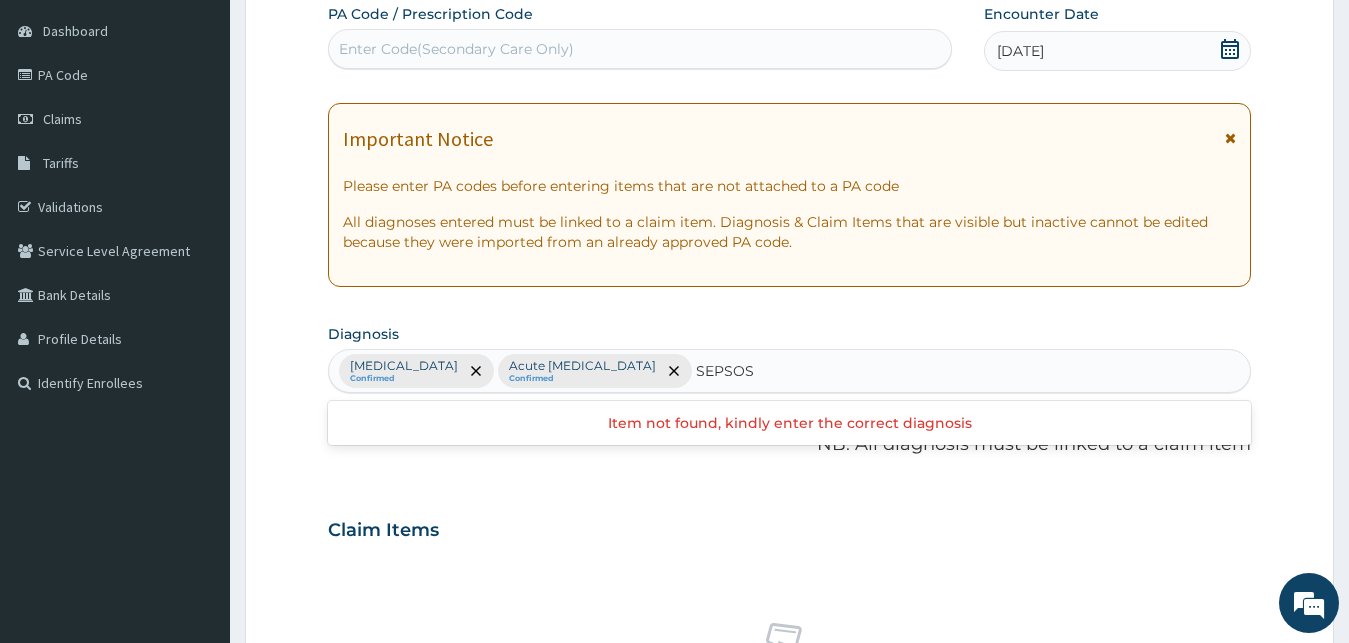 click on "SEPSOS" at bounding box center (725, 371) 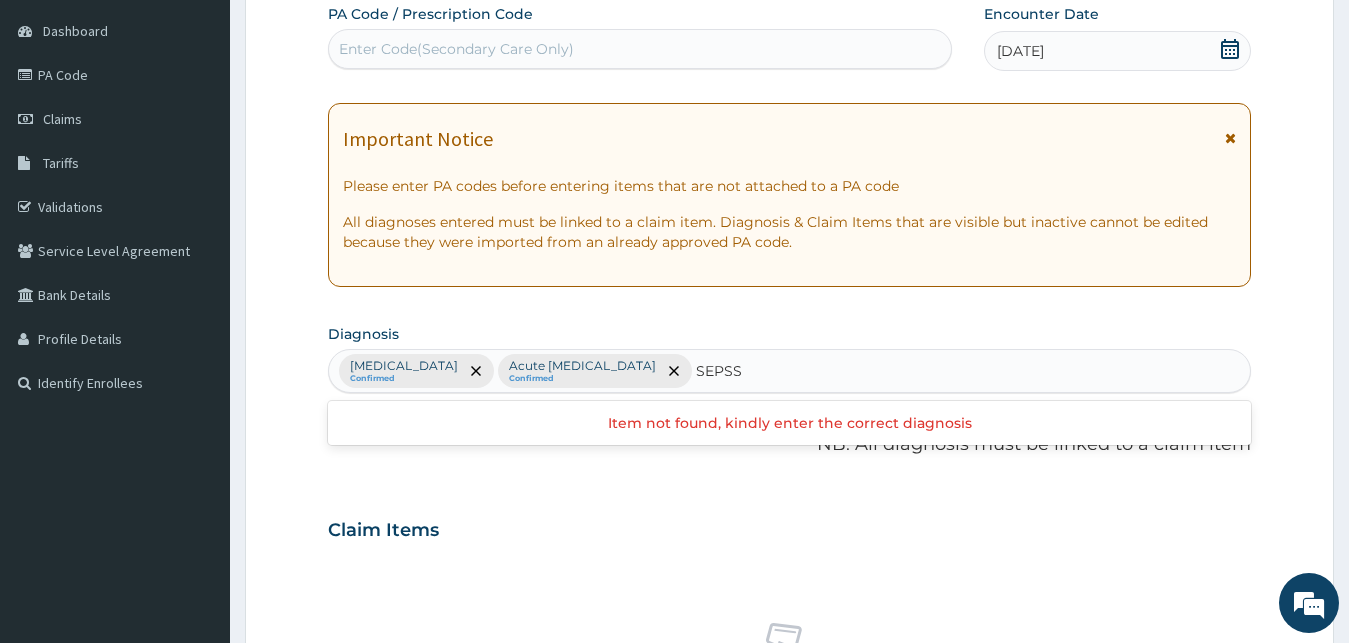 type on "SEPSIS" 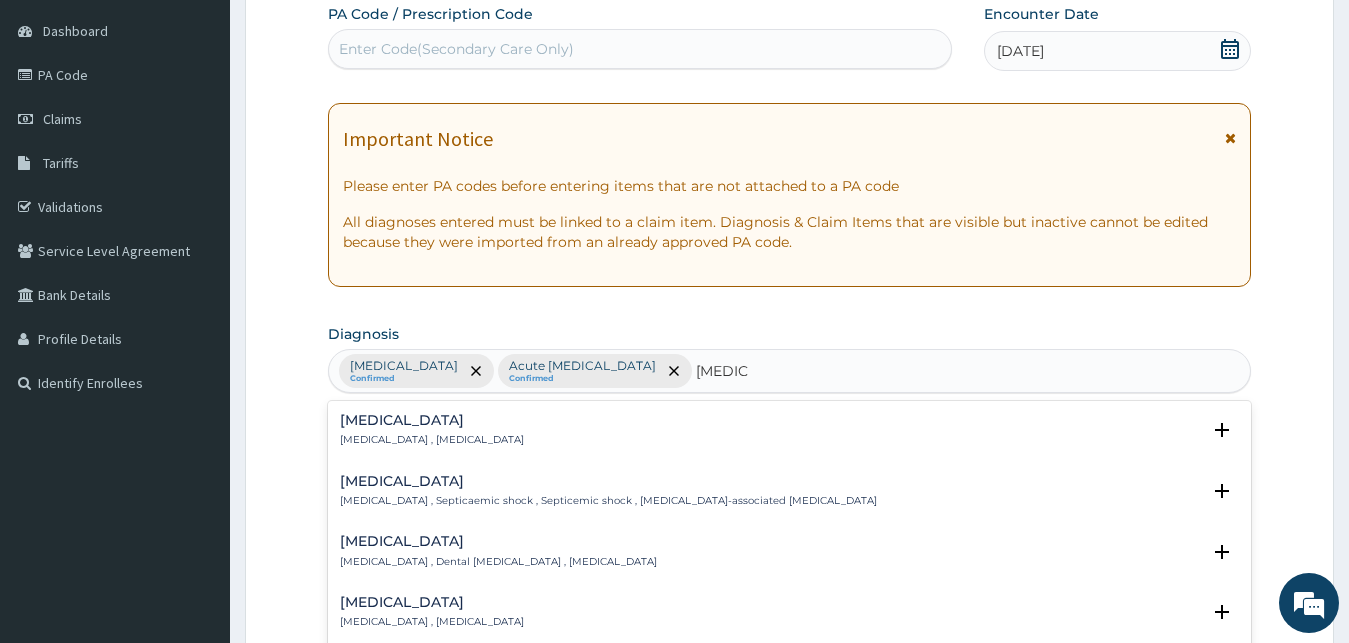 click on "Sepsis Systemic infection , Sepsis Select Status Query Query covers suspected (?), Keep in view (kiv), Ruled out (r/o) Confirmed" at bounding box center [790, 435] 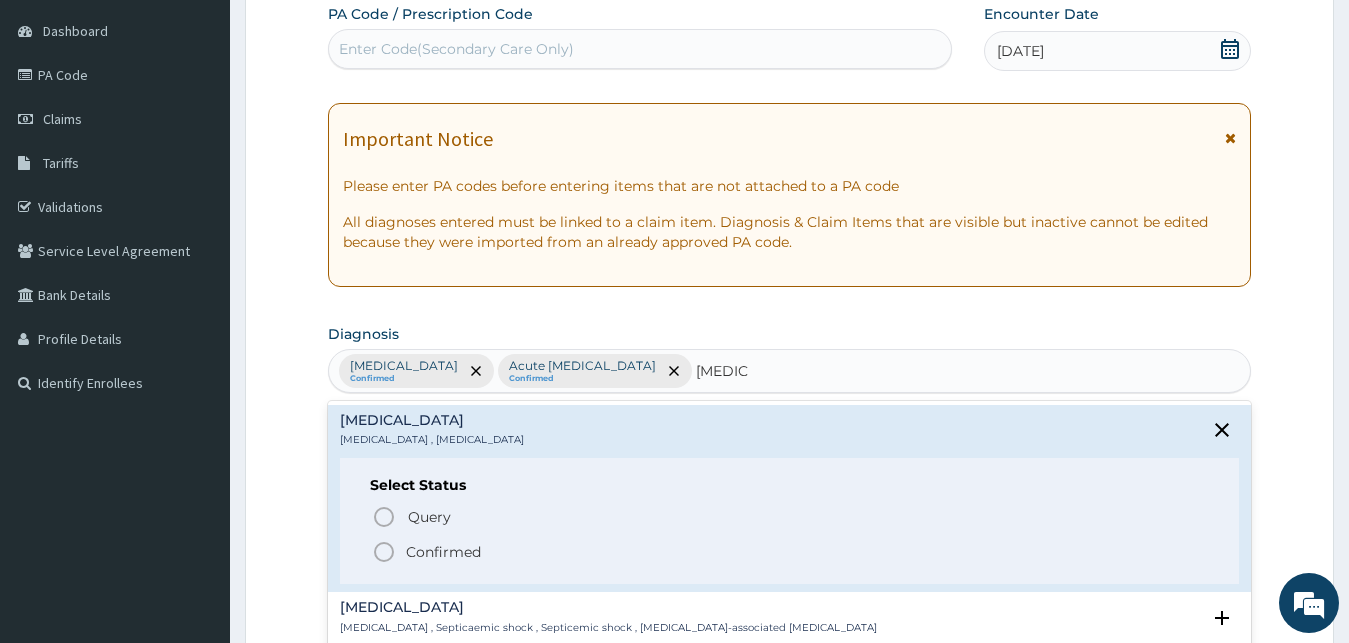 click on "Confirmed" at bounding box center (443, 552) 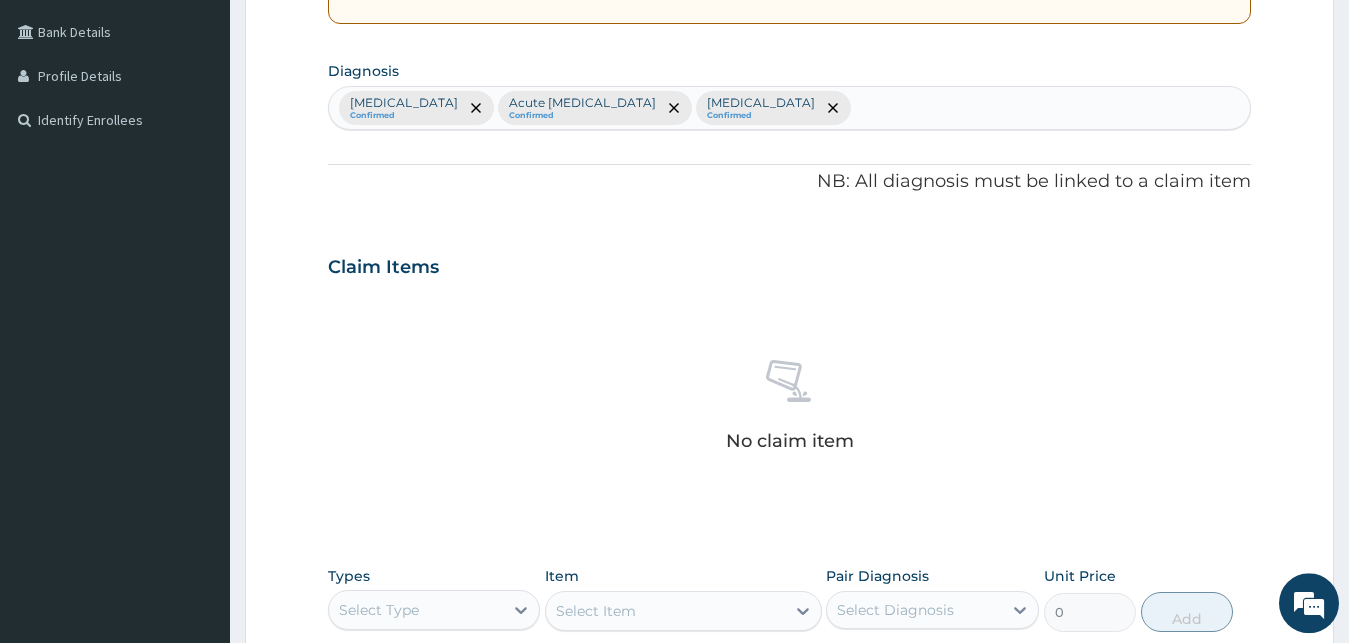 scroll, scrollTop: 799, scrollLeft: 0, axis: vertical 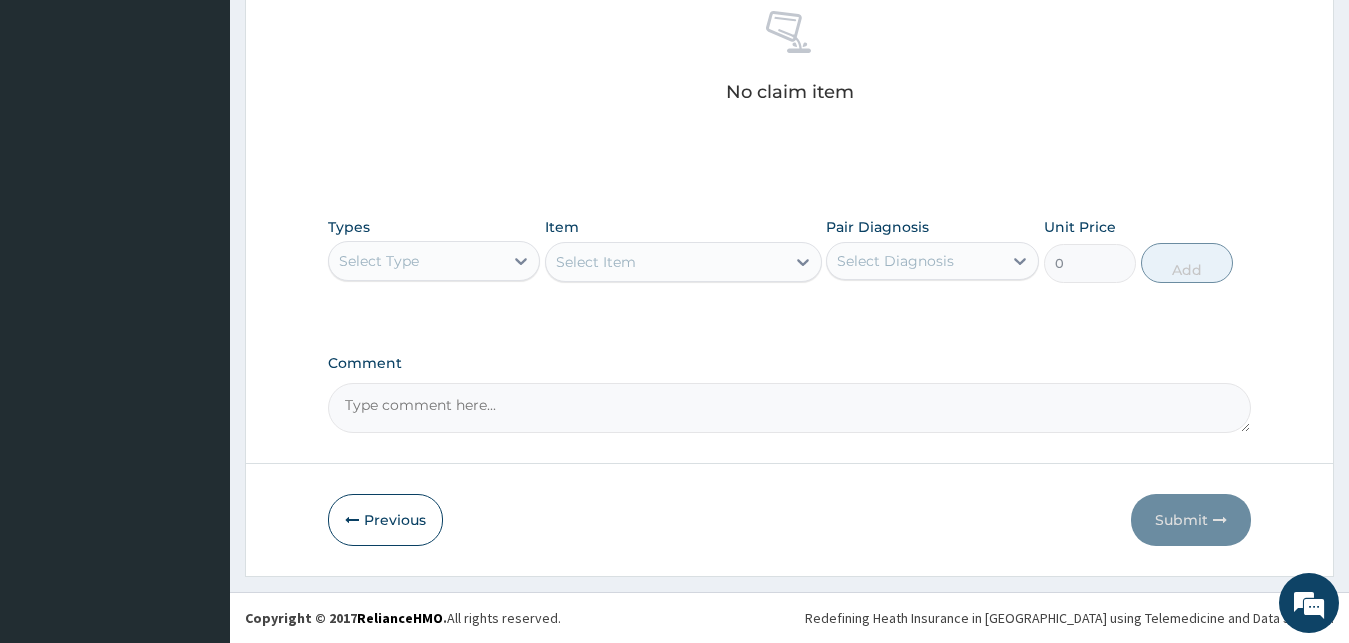 click on "Types Select Type" at bounding box center [434, 250] 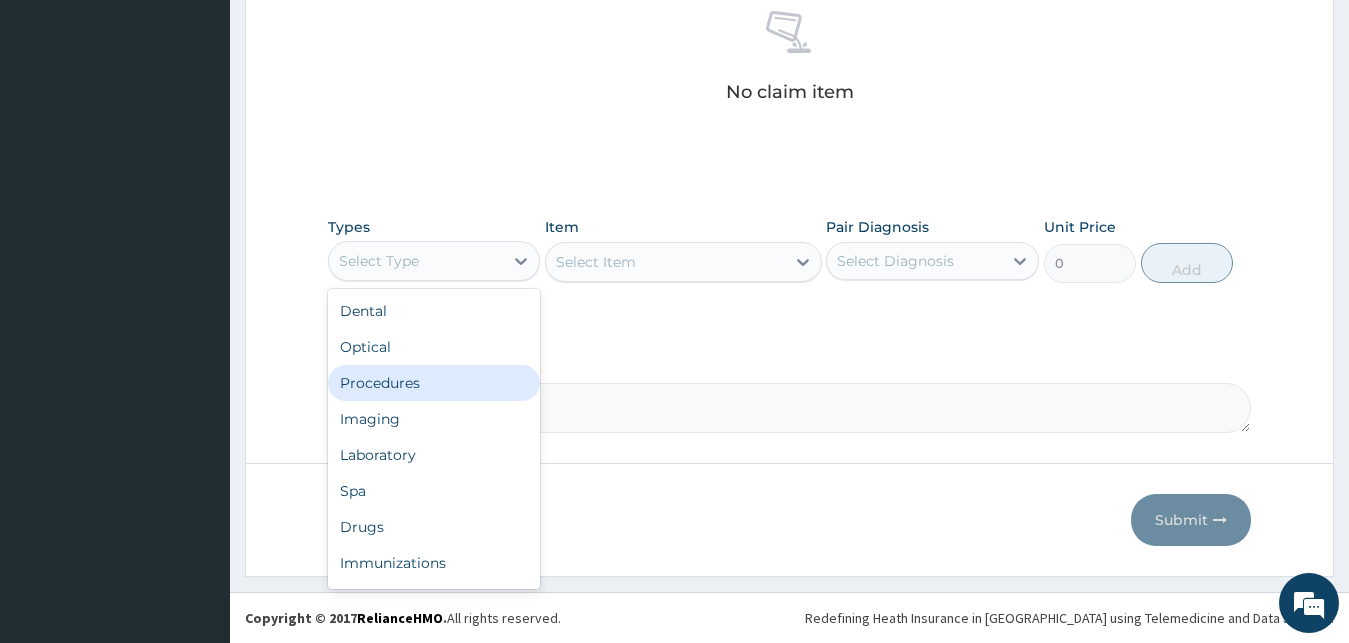 drag, startPoint x: 455, startPoint y: 385, endPoint x: 561, endPoint y: 310, distance: 129.84991 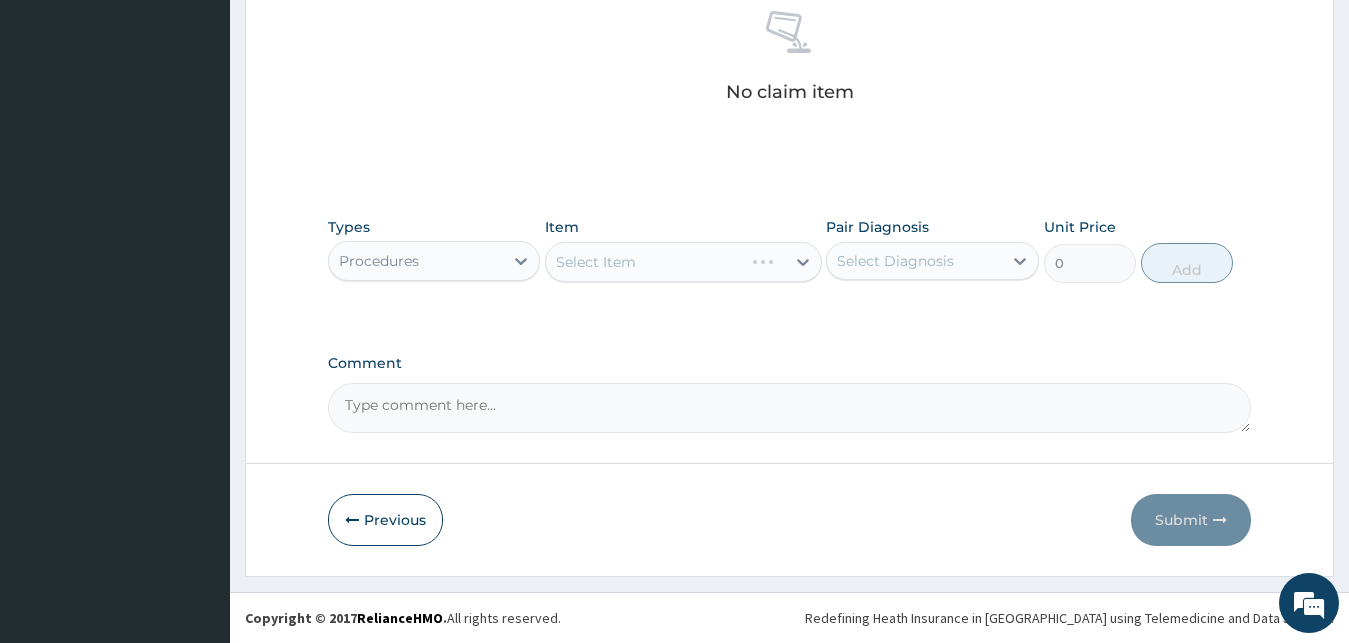 click on "Select Item" at bounding box center (683, 262) 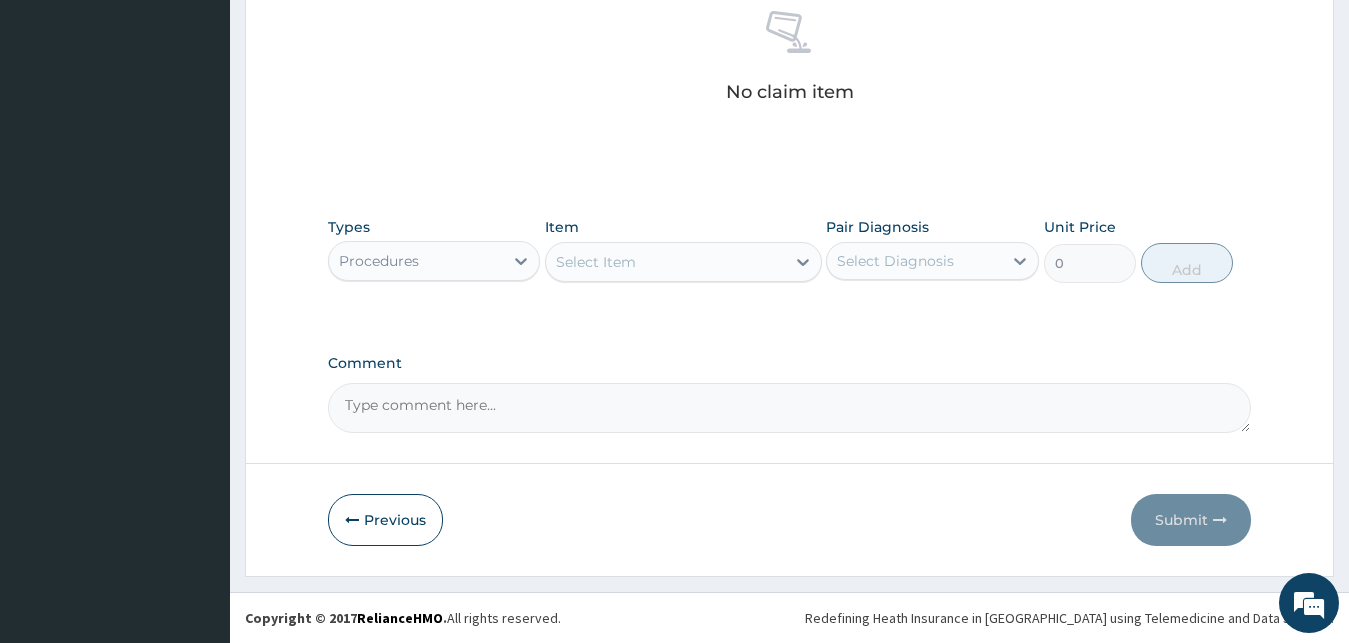 click on "Select Item" at bounding box center [596, 262] 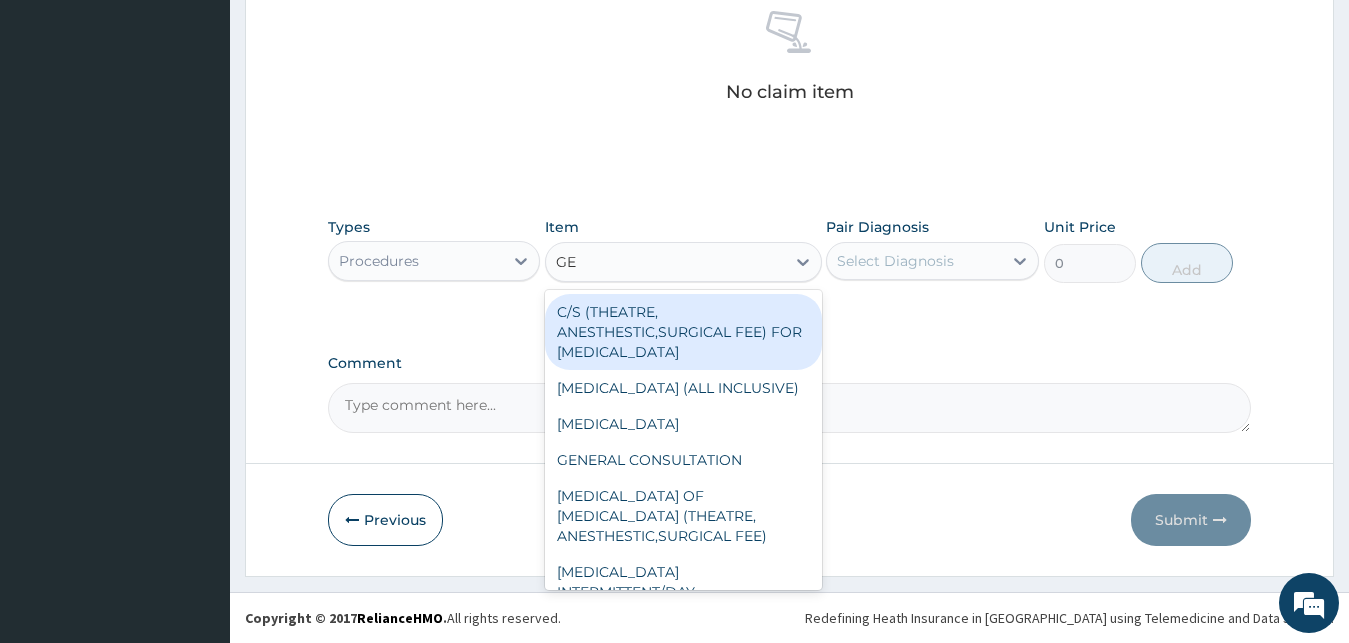 type on "GEN" 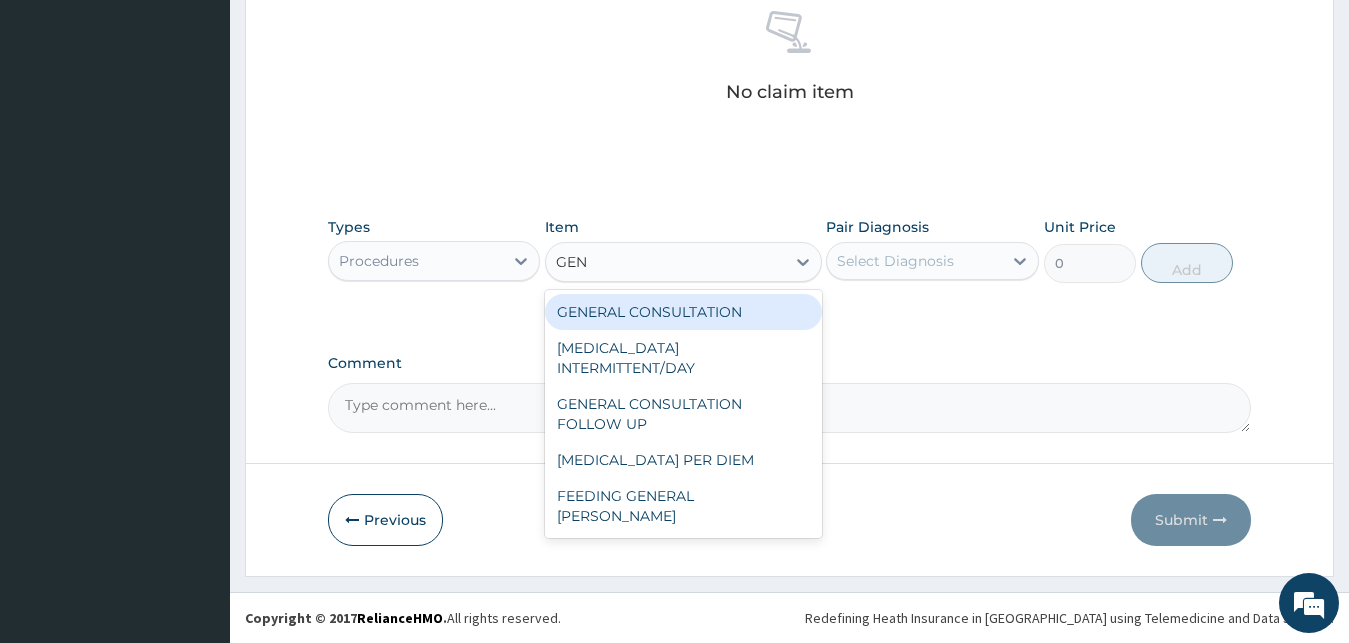 click on "GENERAL CONSULTATION" at bounding box center [683, 312] 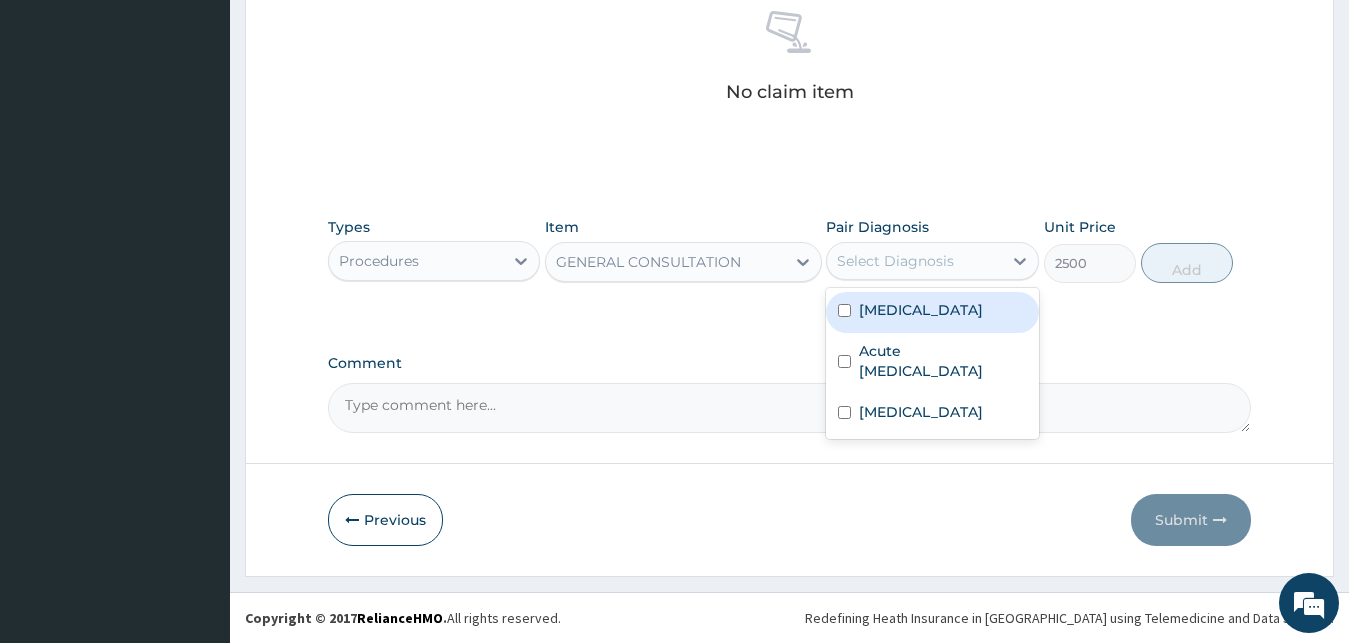 click on "Select Diagnosis" at bounding box center [895, 261] 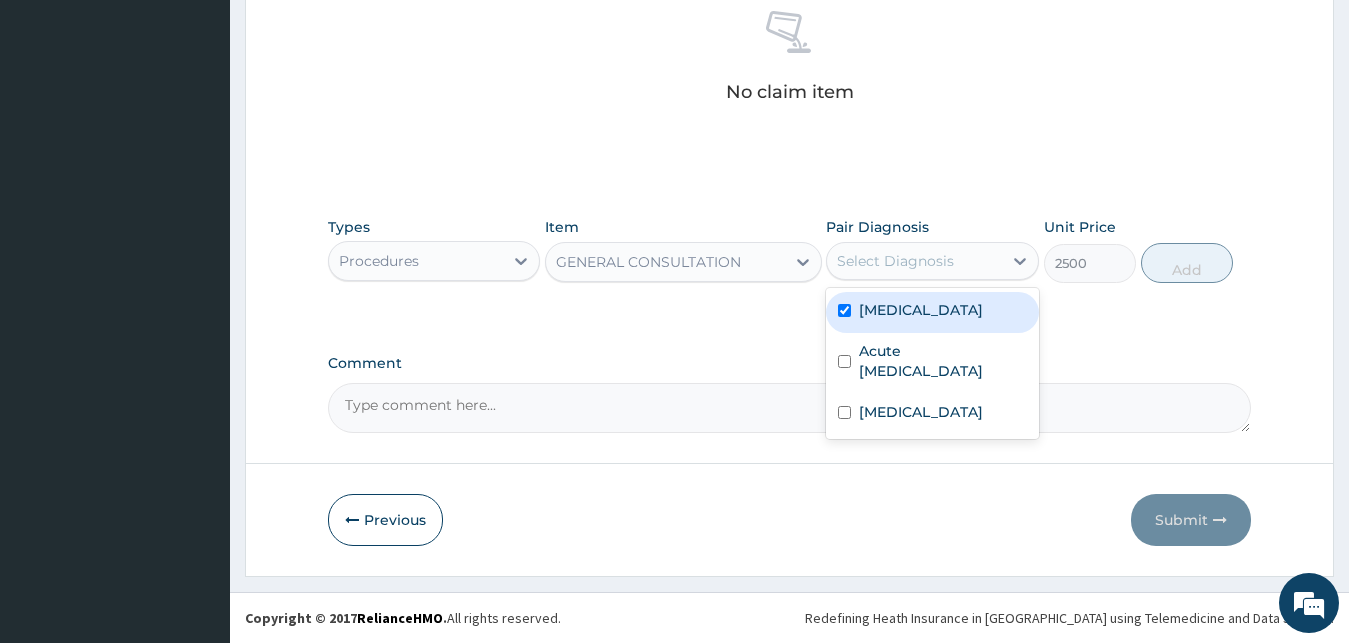 checkbox on "true" 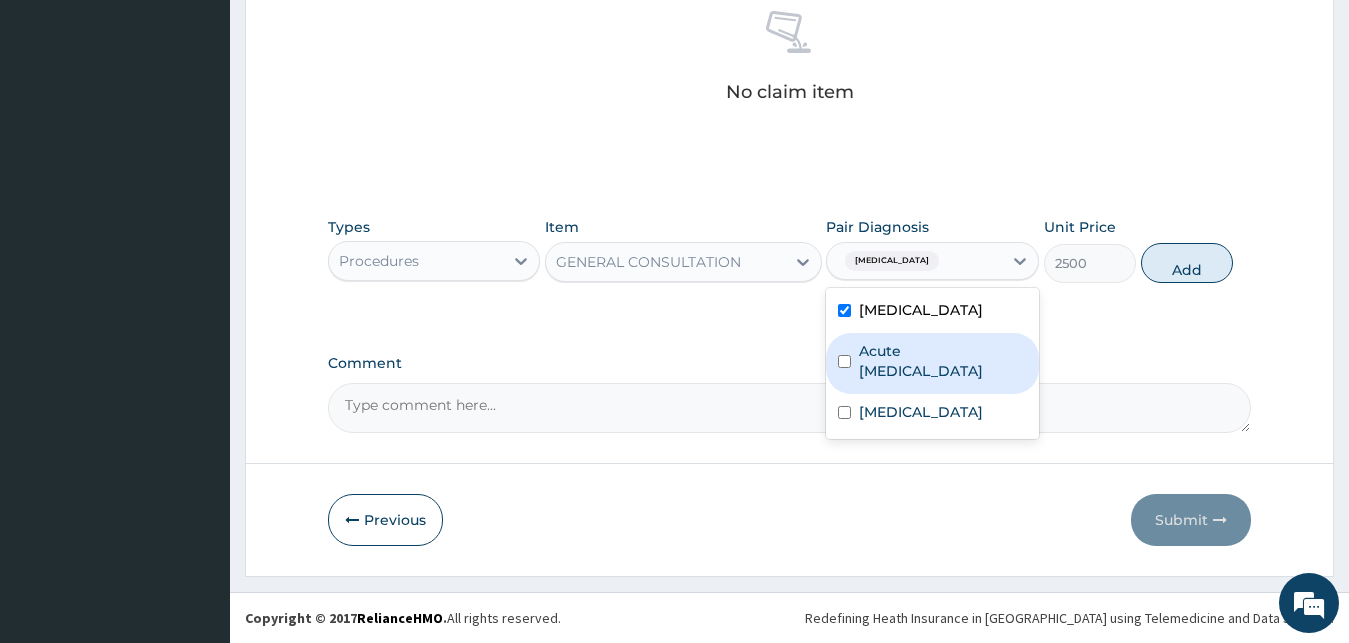 click on "Acute upper respiratory infection" at bounding box center (932, 363) 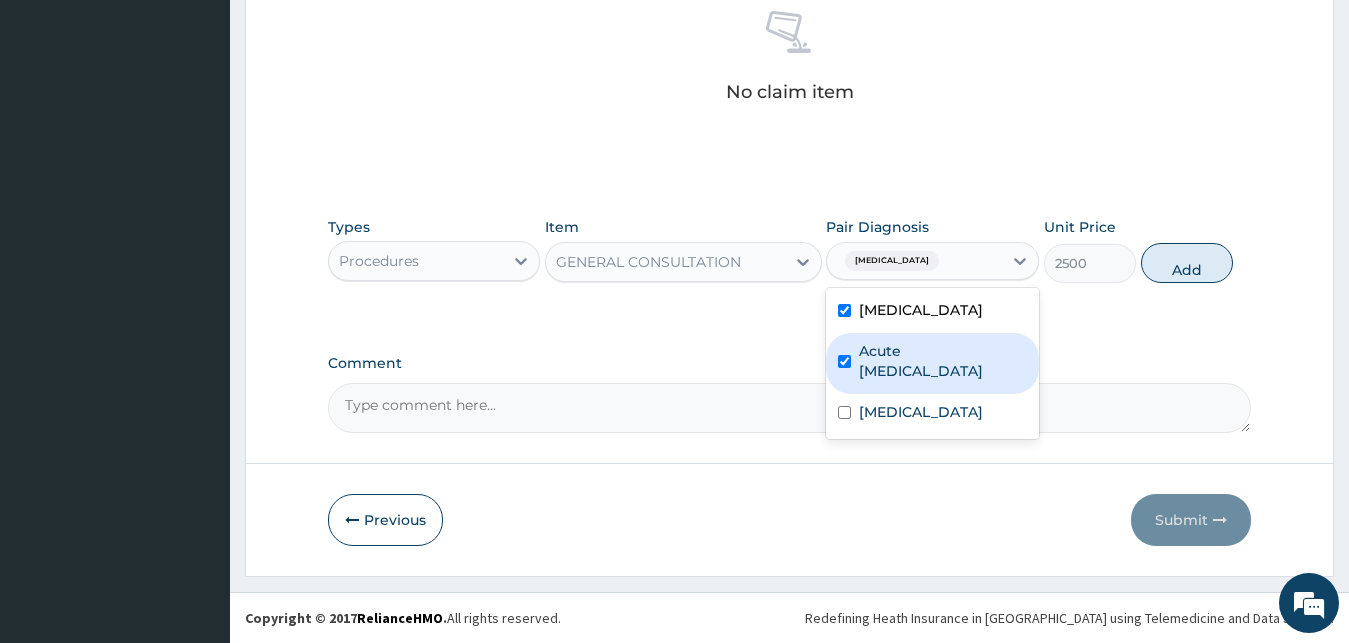 checkbox on "true" 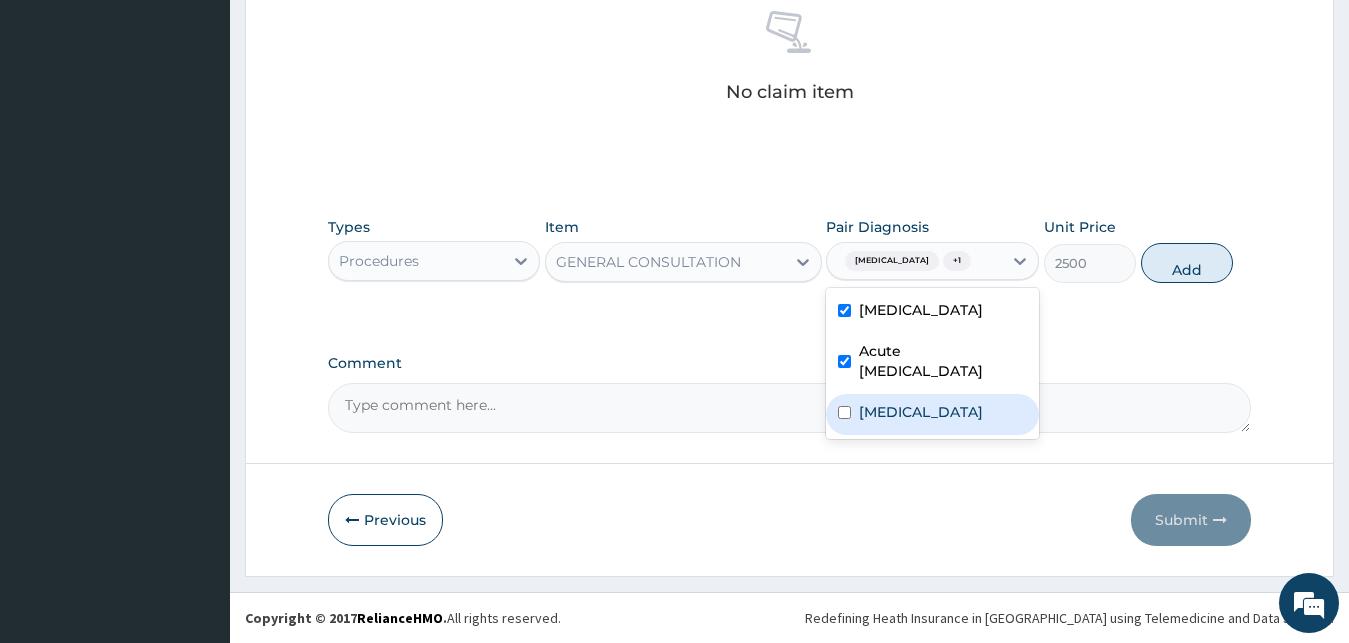 drag, startPoint x: 888, startPoint y: 416, endPoint x: 981, endPoint y: 396, distance: 95.12623 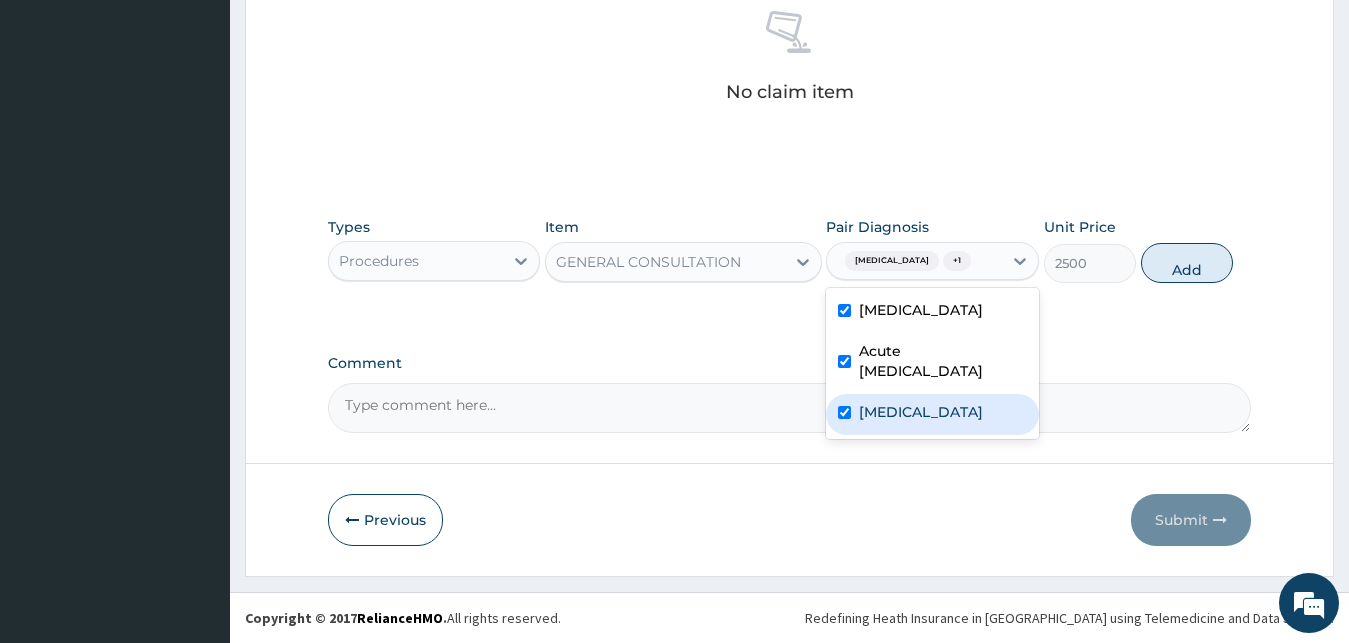 checkbox on "true" 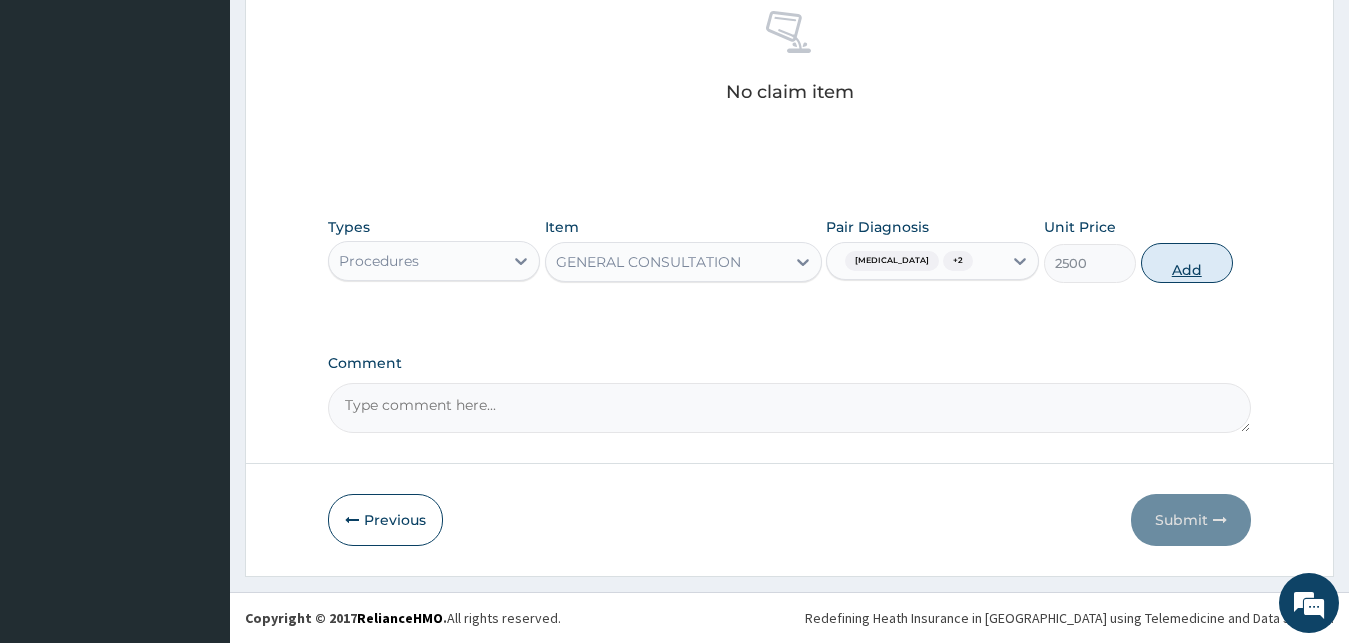click on "Add" at bounding box center (1187, 263) 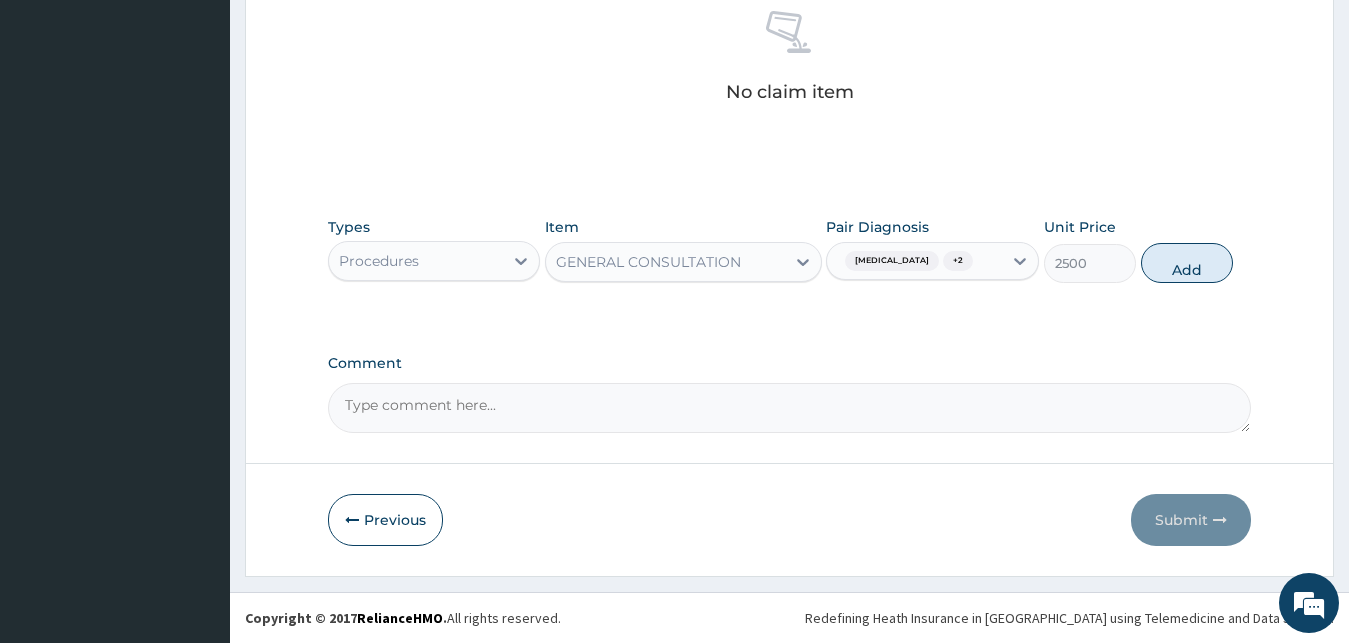 type on "0" 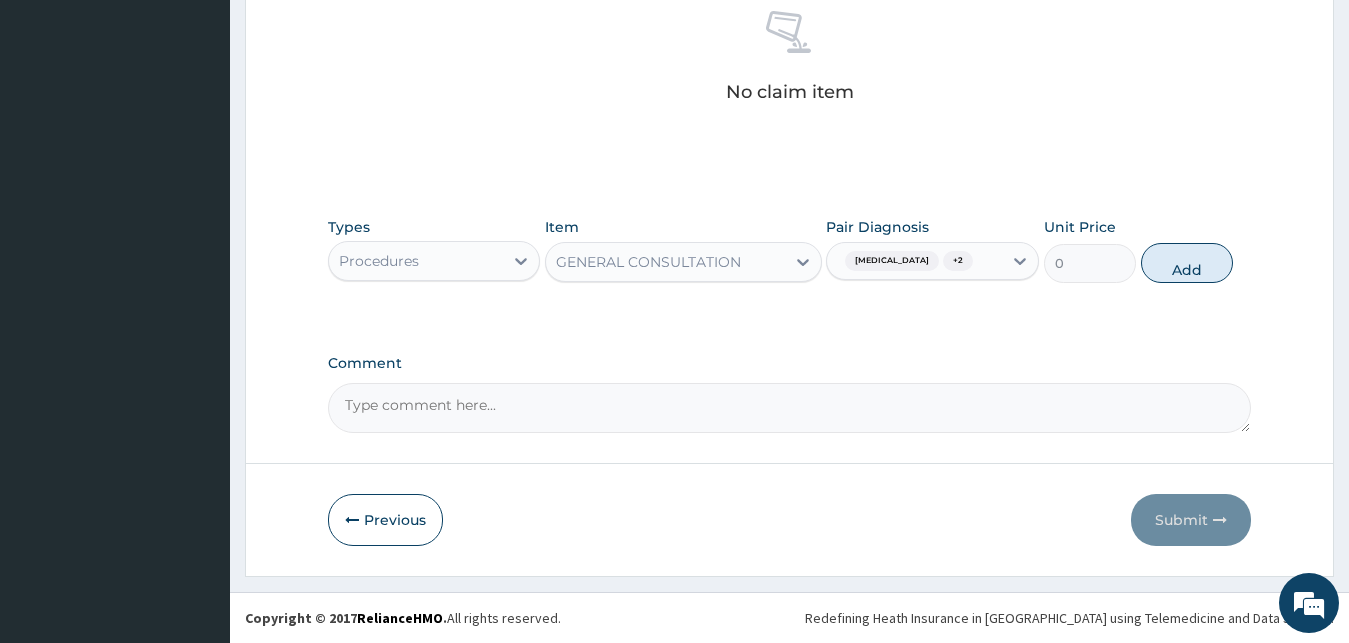scroll, scrollTop: 721, scrollLeft: 0, axis: vertical 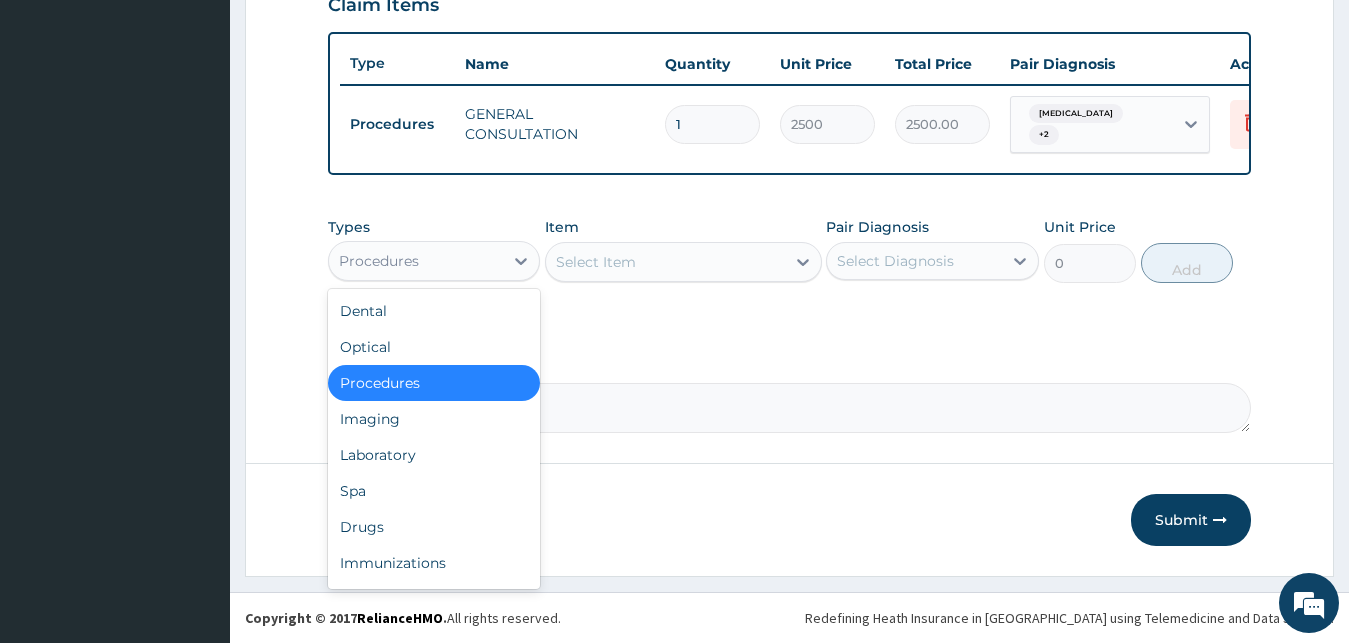 click on "Procedures" at bounding box center [416, 261] 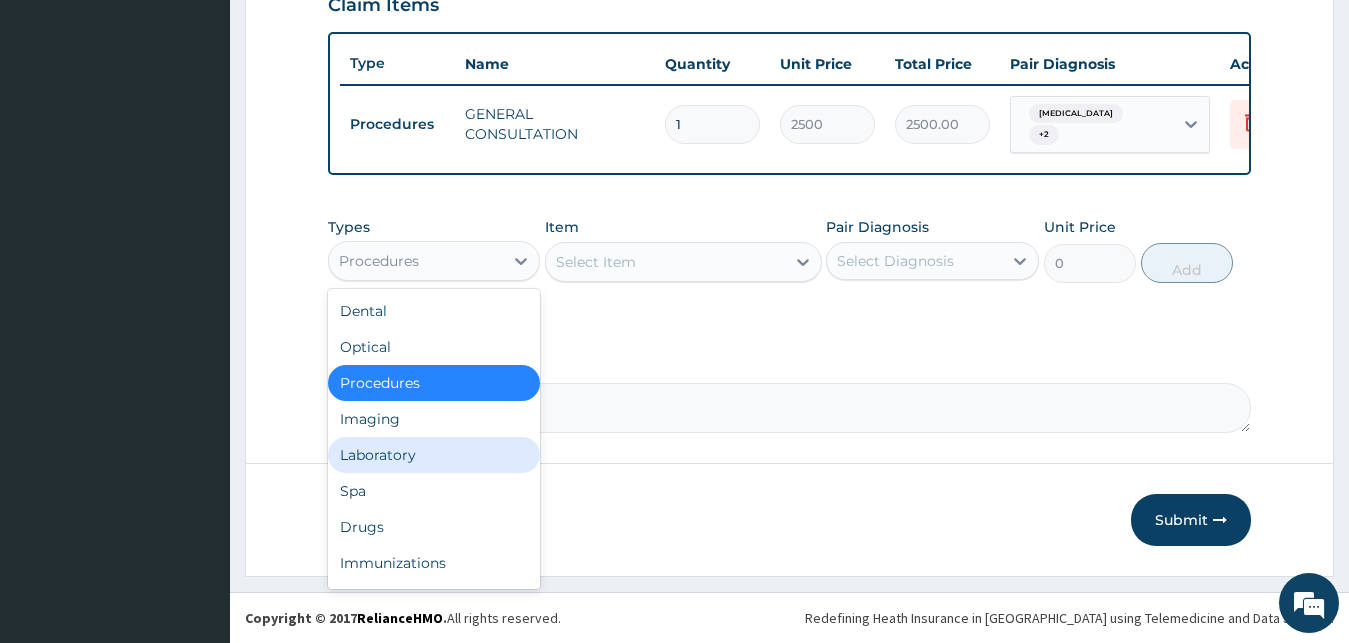 click on "Laboratory" at bounding box center [434, 455] 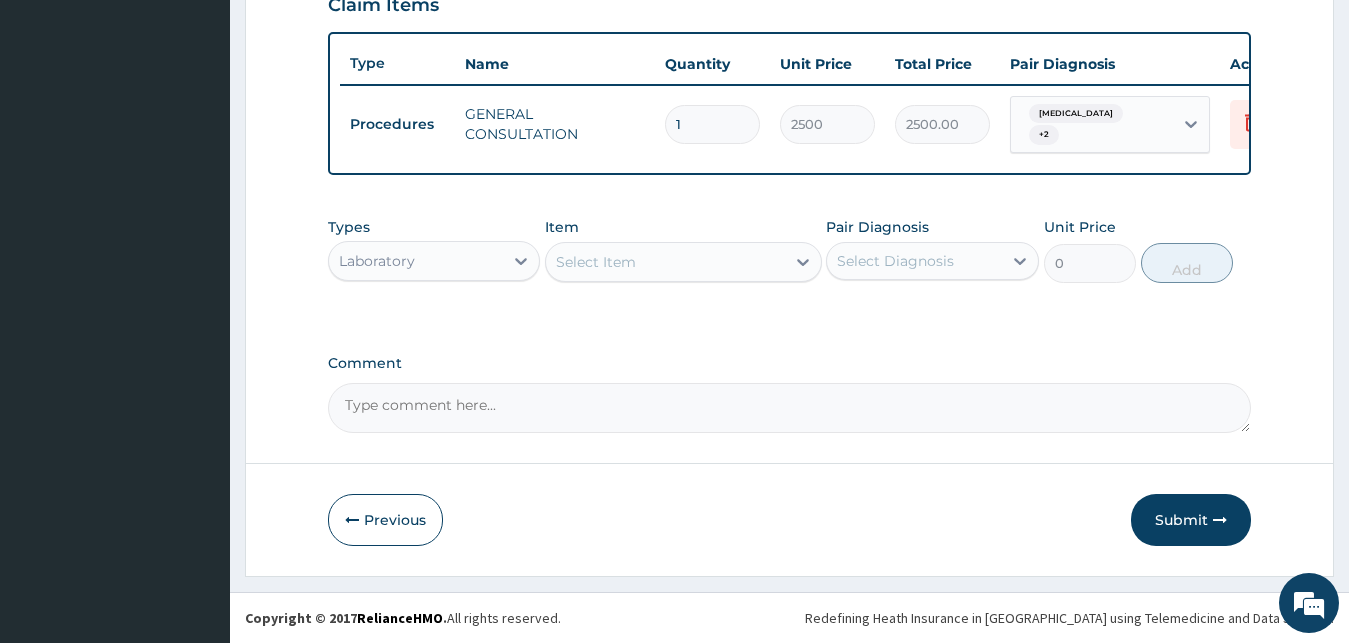 click on "Select Item" at bounding box center [596, 262] 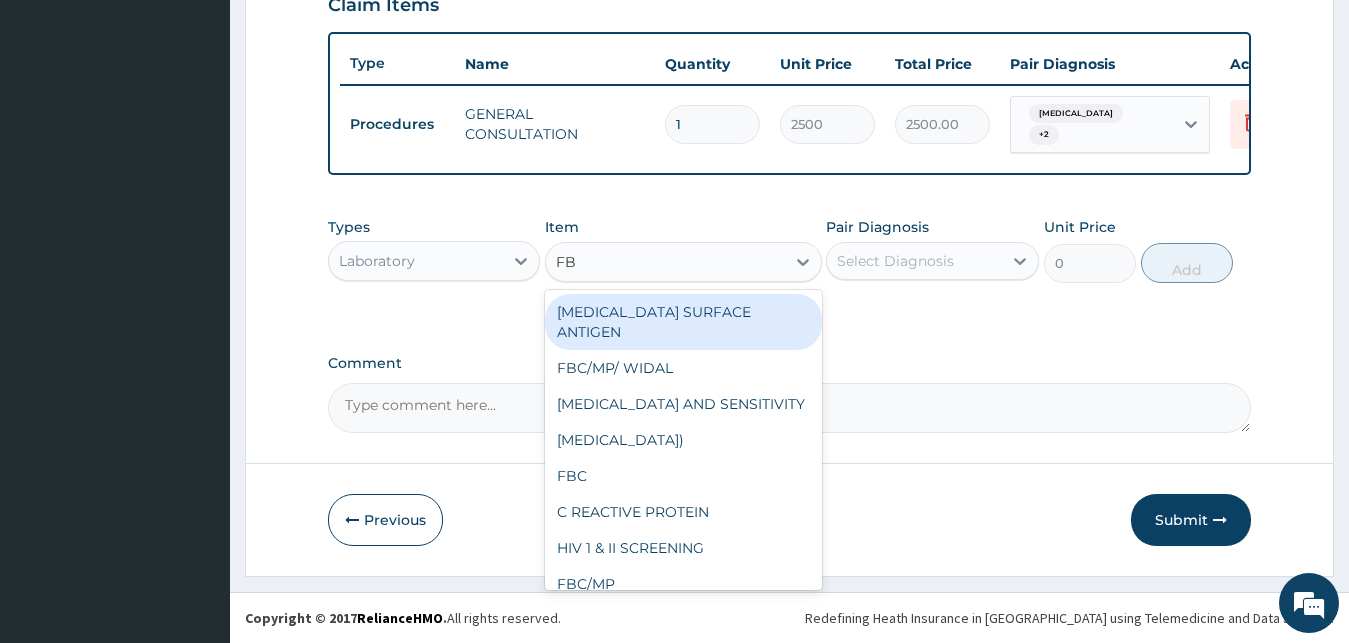 type on "FBC" 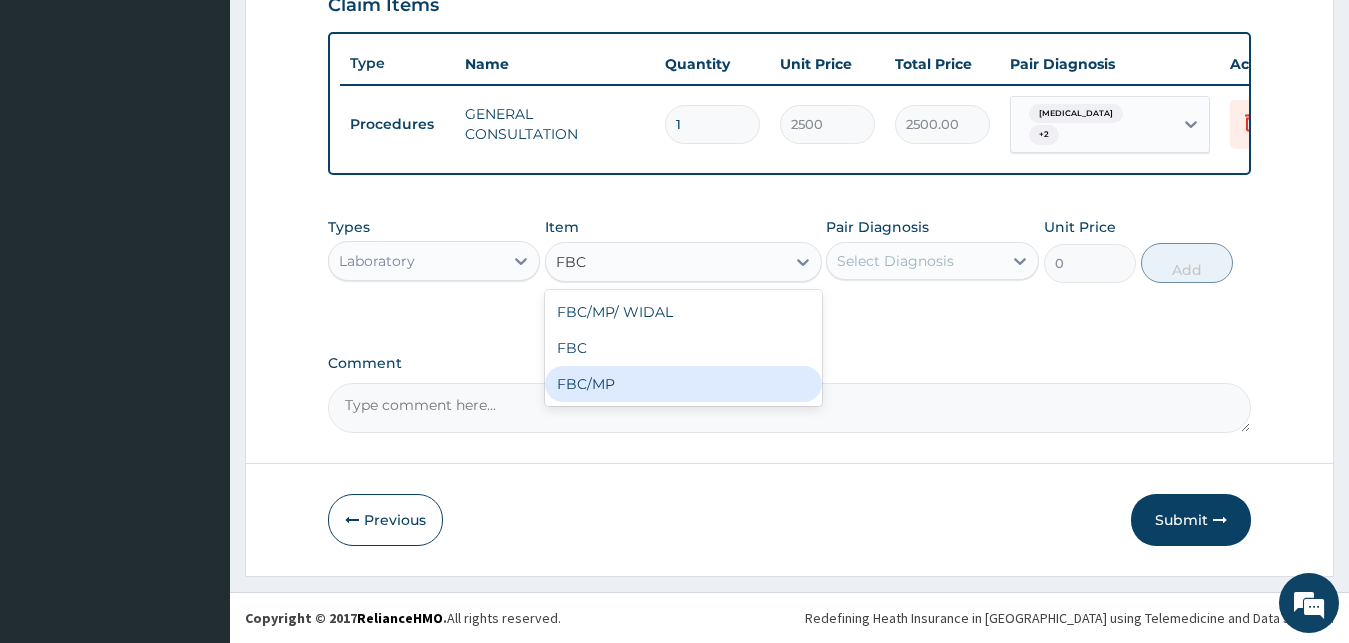drag, startPoint x: 617, startPoint y: 389, endPoint x: 706, endPoint y: 375, distance: 90.0944 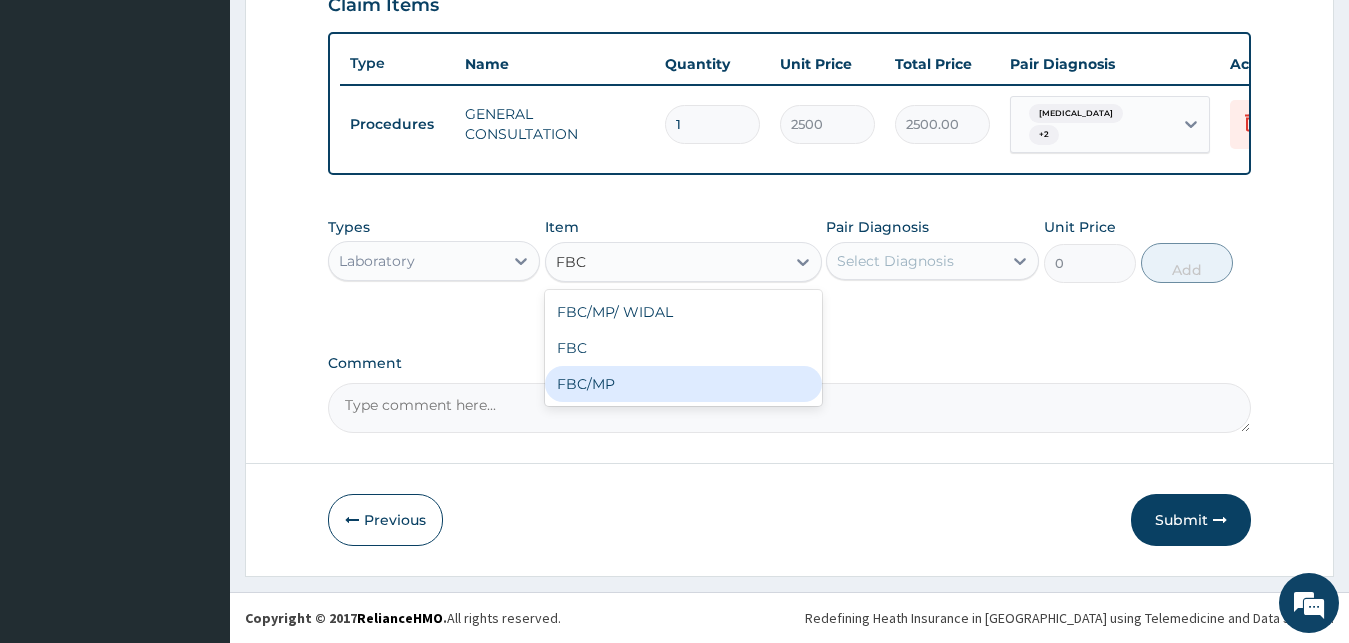 click on "FBC/MP" at bounding box center [683, 384] 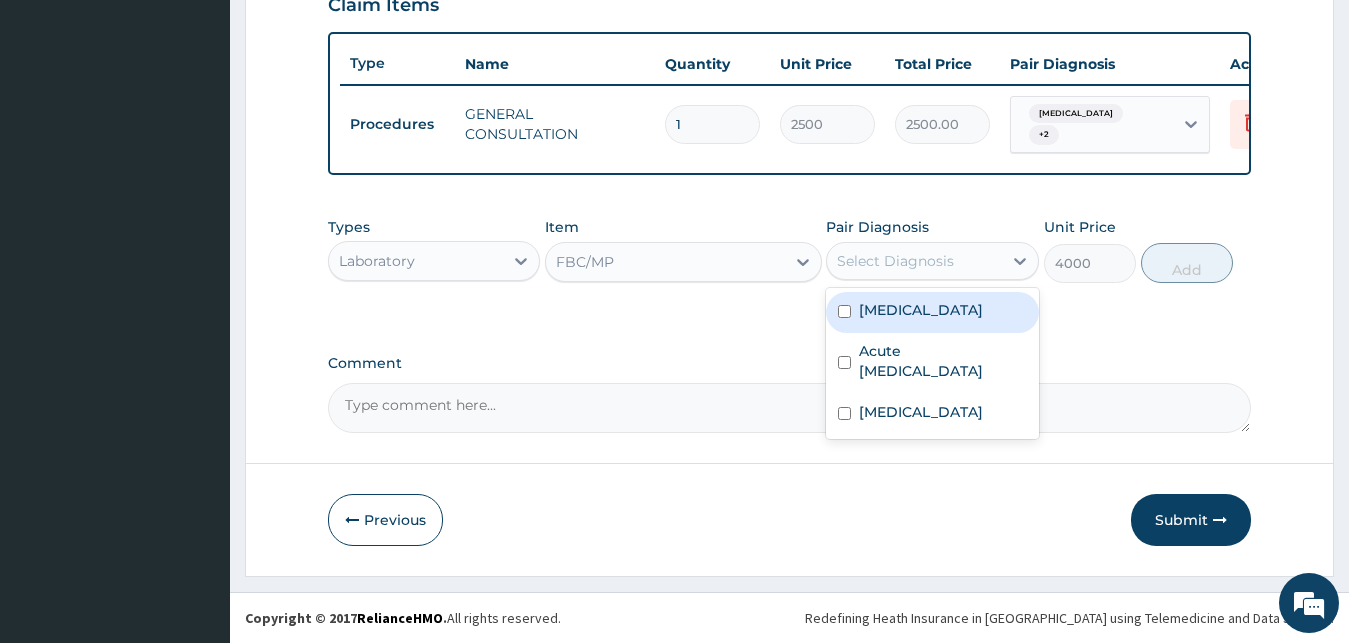 click on "Select Diagnosis" at bounding box center (895, 261) 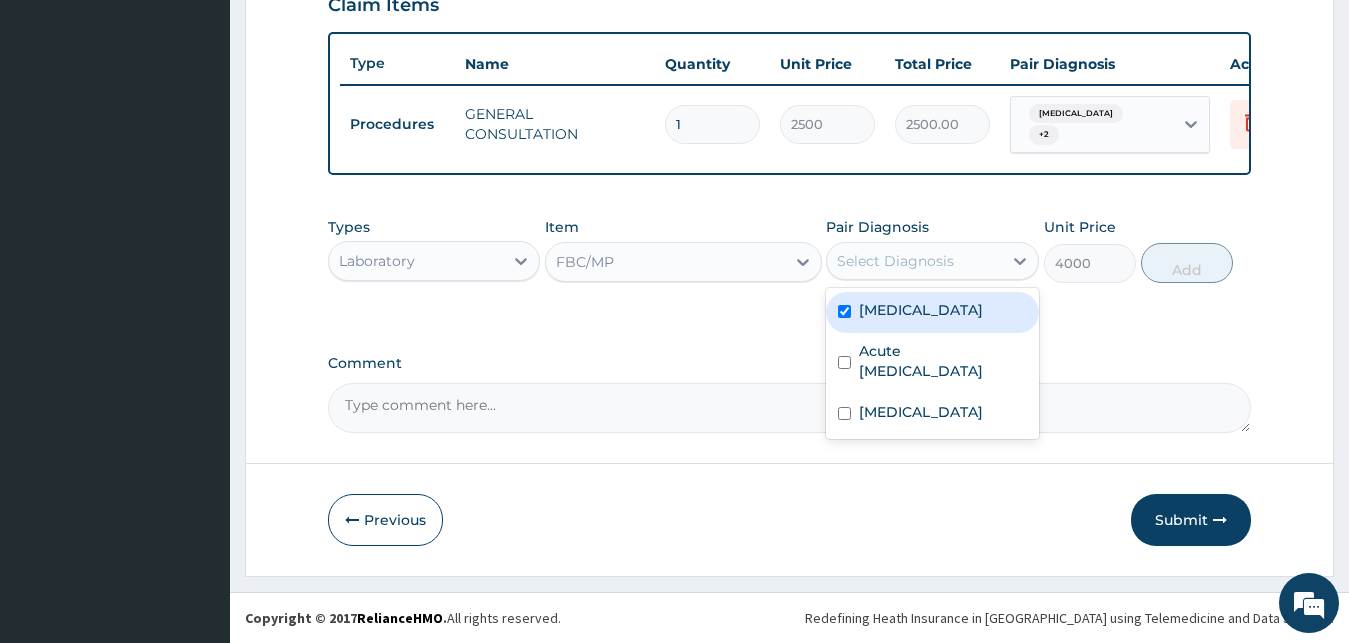 checkbox on "true" 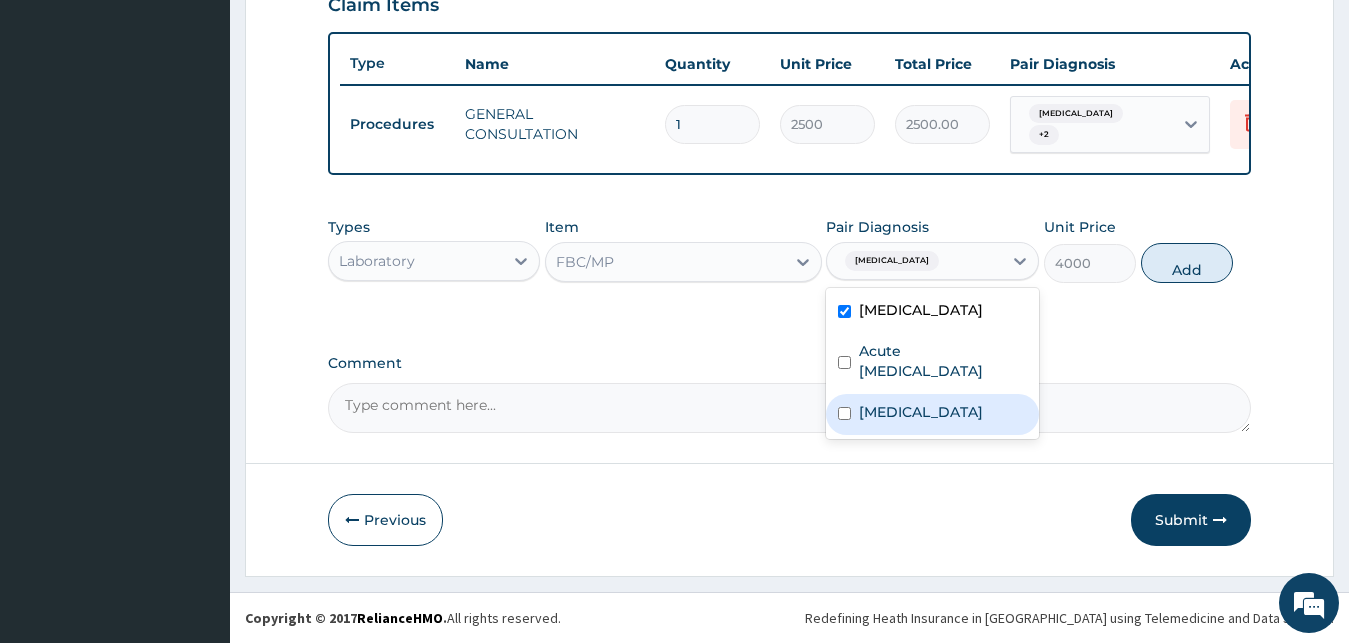 click on "[MEDICAL_DATA]" at bounding box center (932, 414) 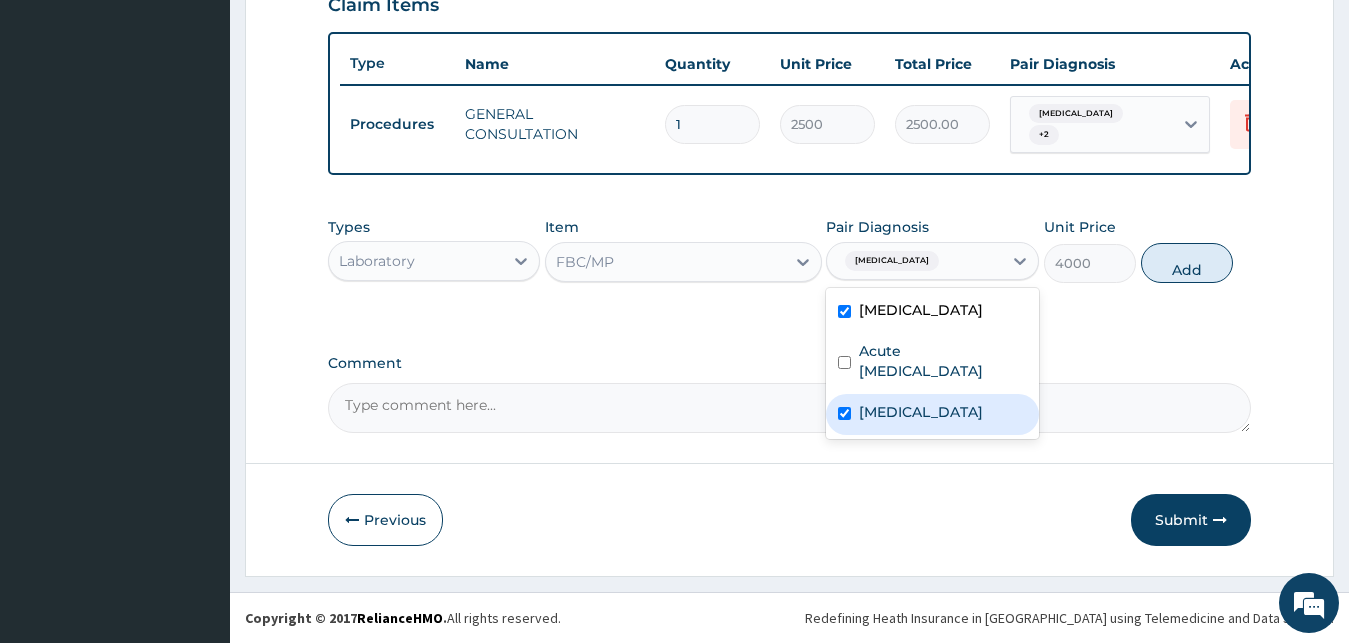 checkbox on "true" 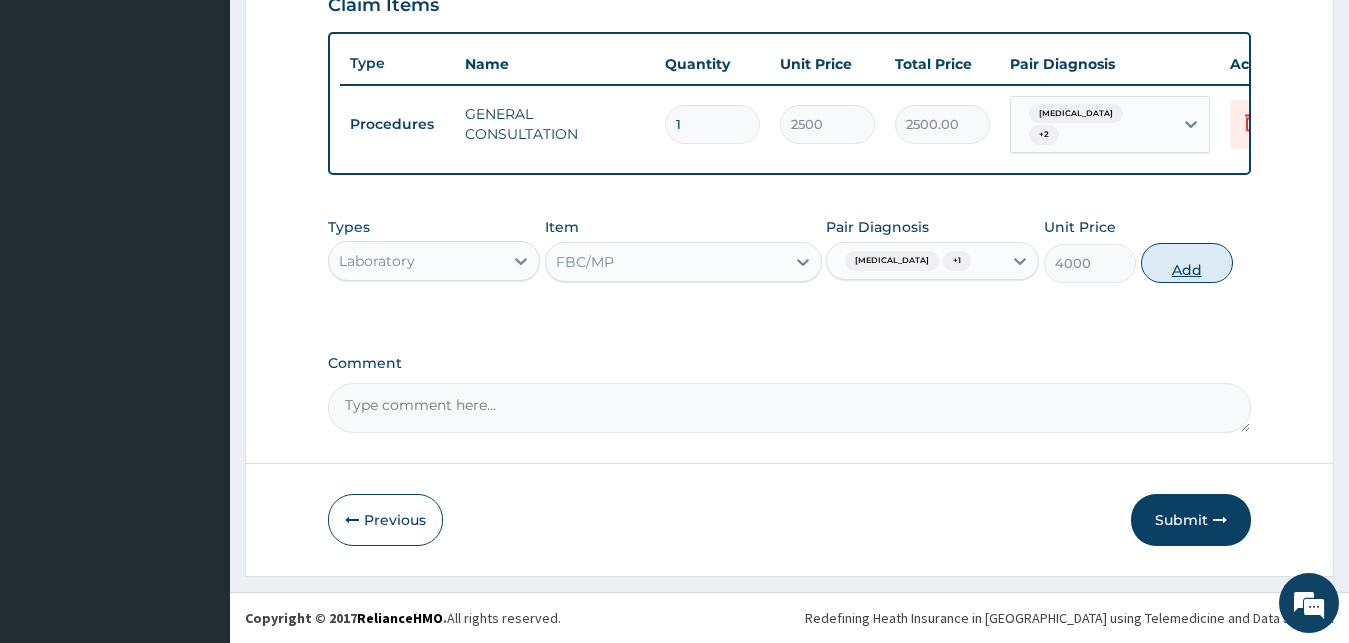 click on "Add" at bounding box center (1187, 263) 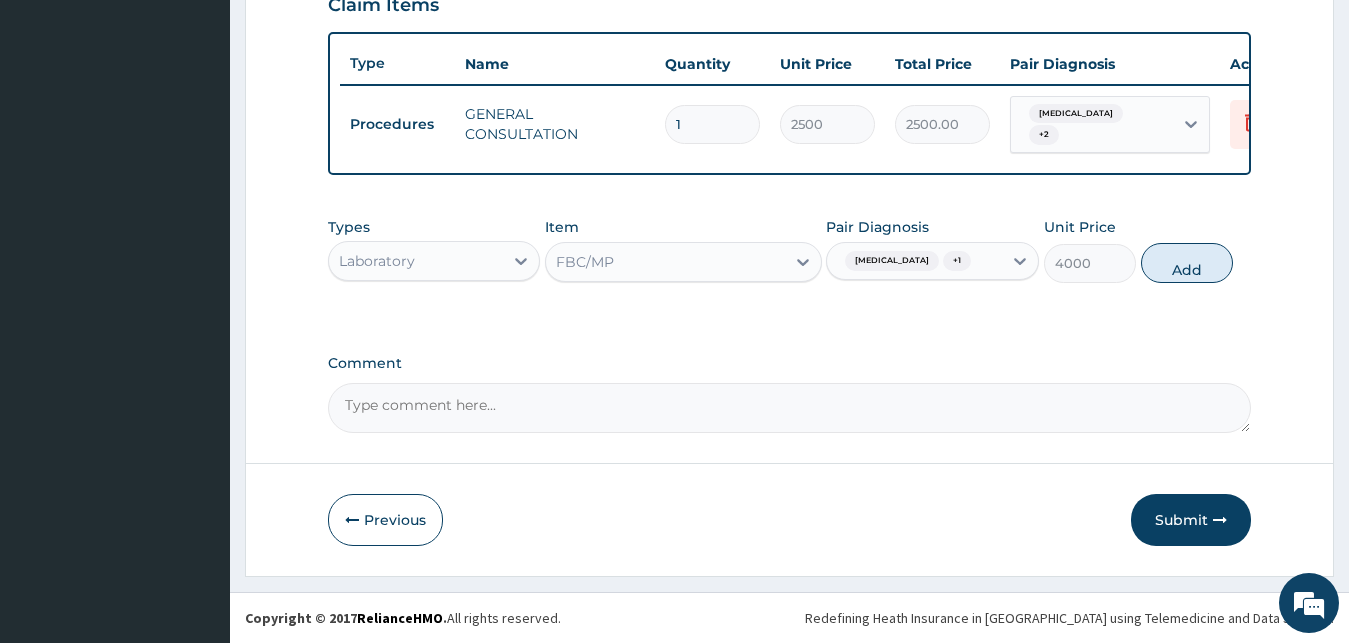 type on "0" 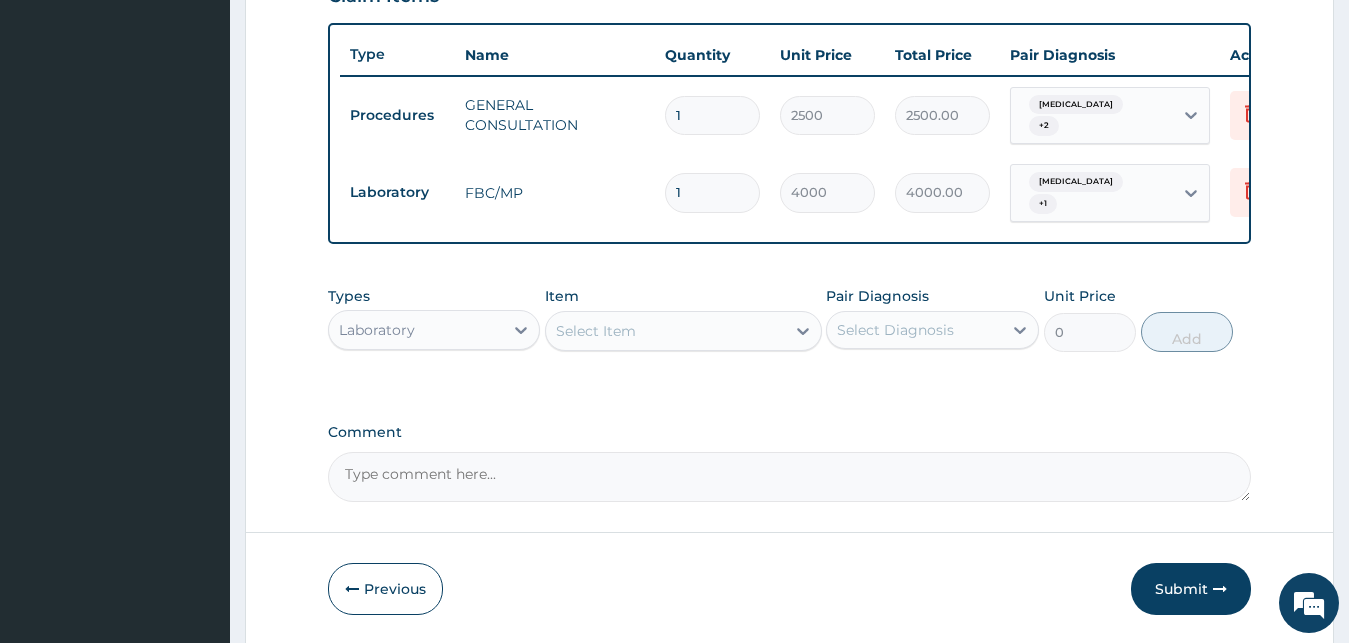 click on "Laboratory" at bounding box center (416, 330) 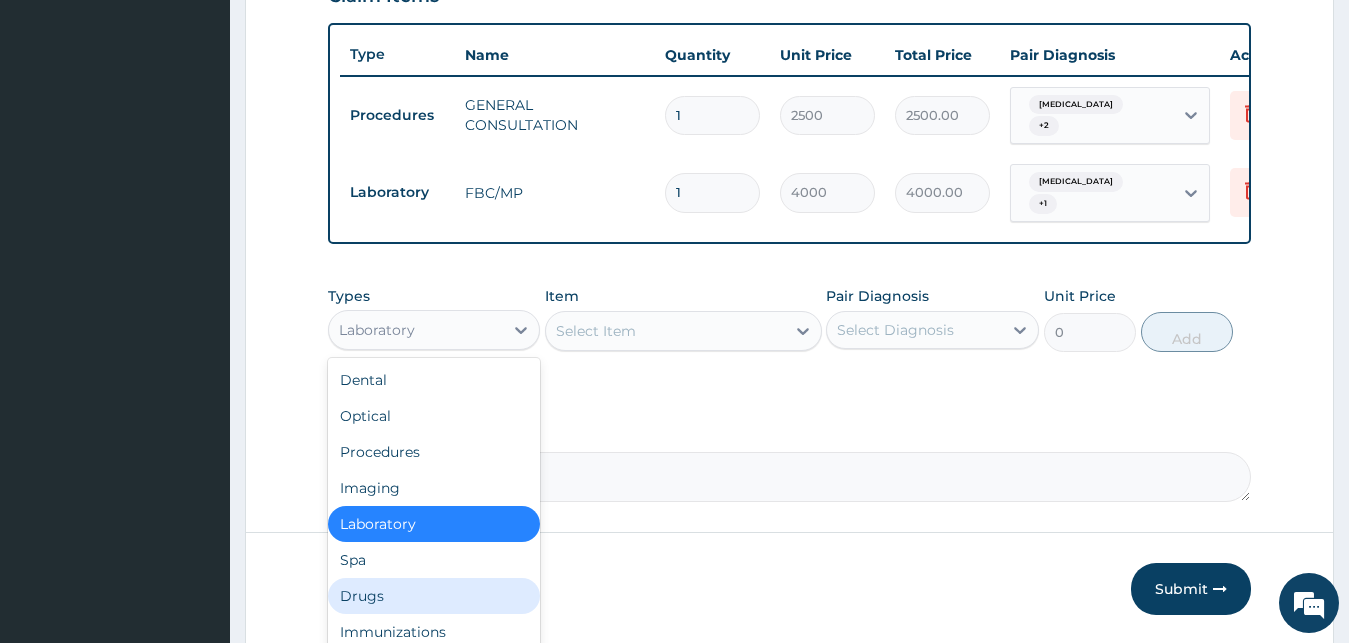 click on "Drugs" at bounding box center [434, 596] 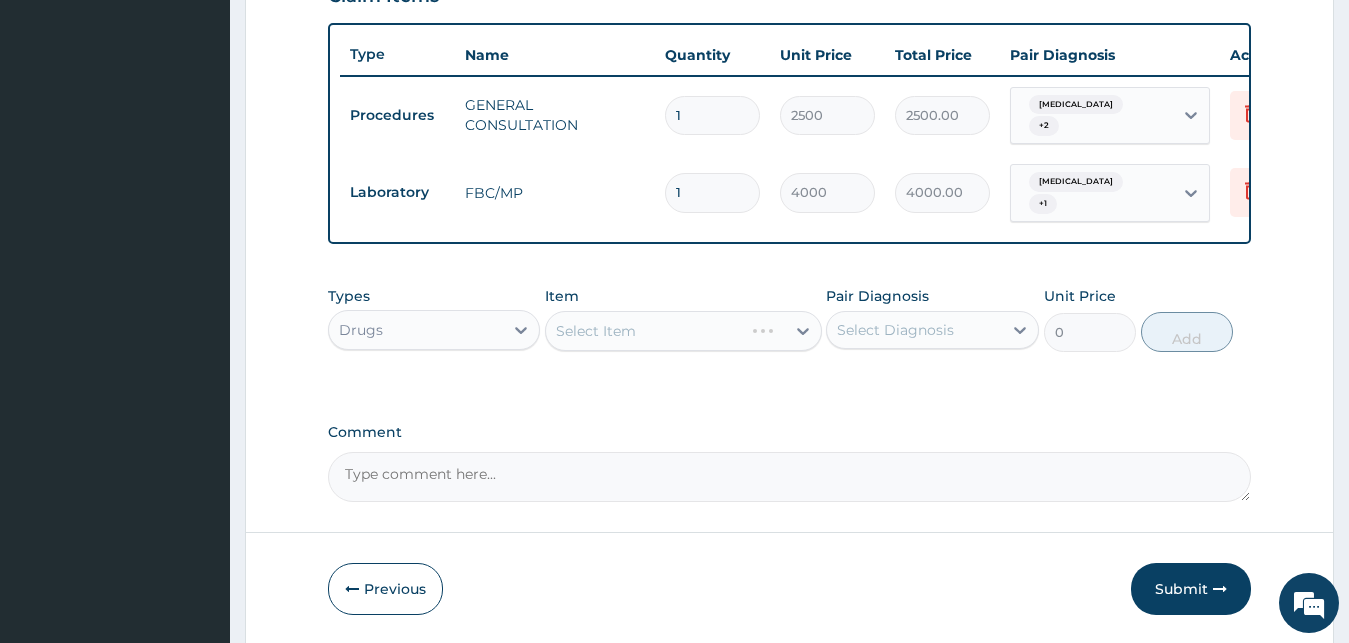 click on "Select Item" at bounding box center [683, 331] 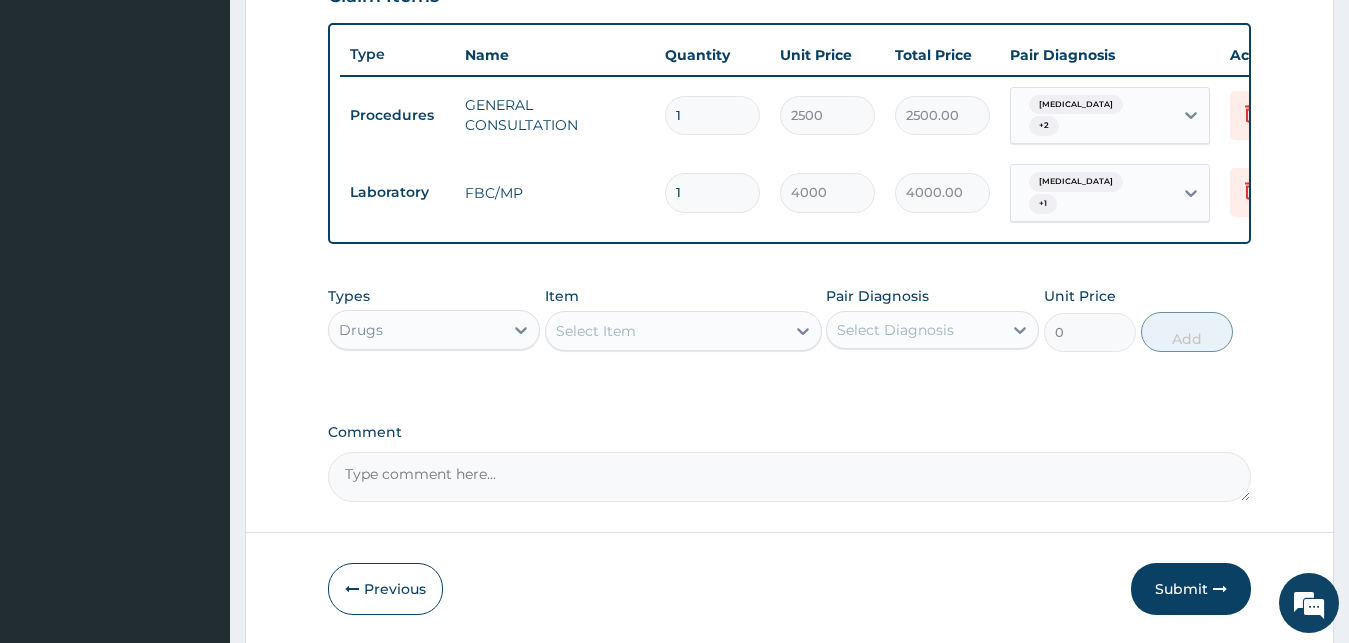 click on "Select Item" at bounding box center (596, 331) 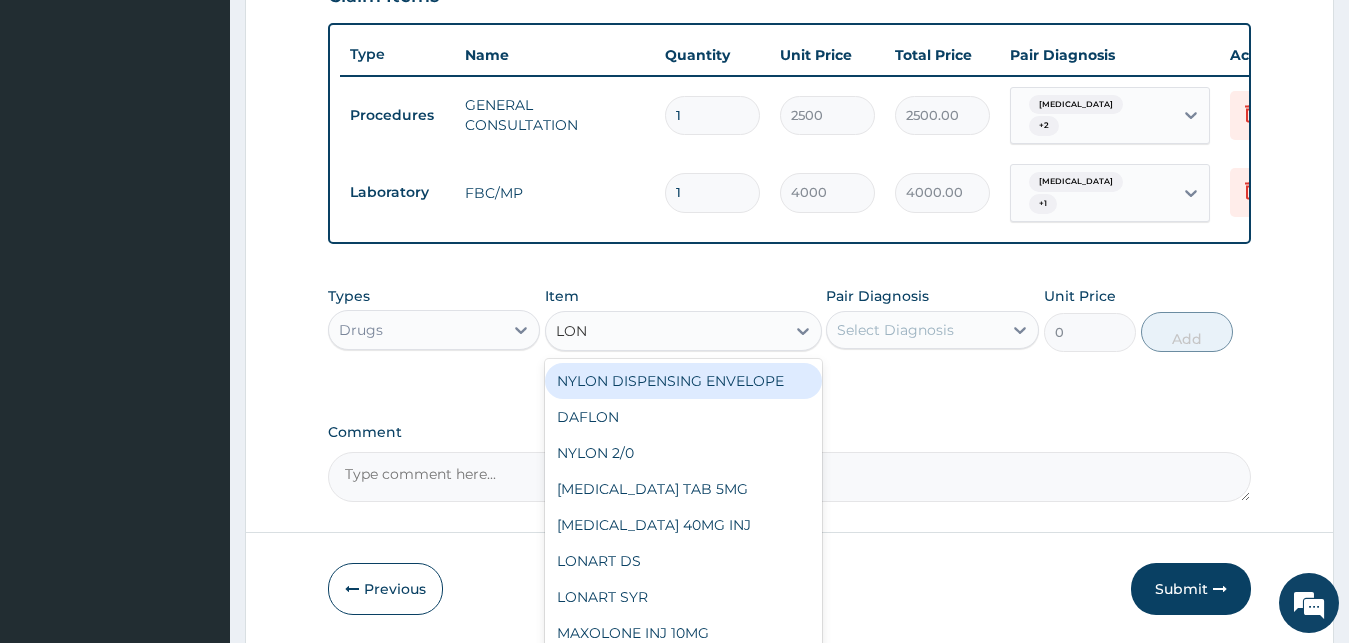 type on "LONA" 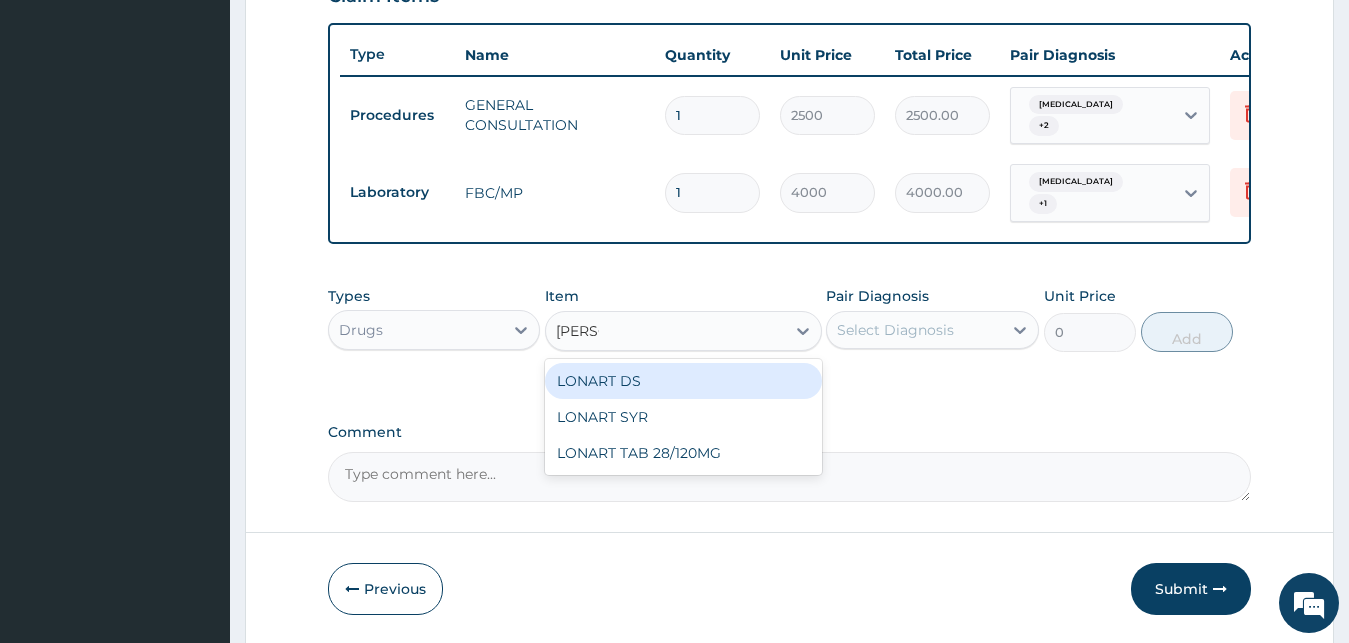 click on "LONART DS" at bounding box center [683, 381] 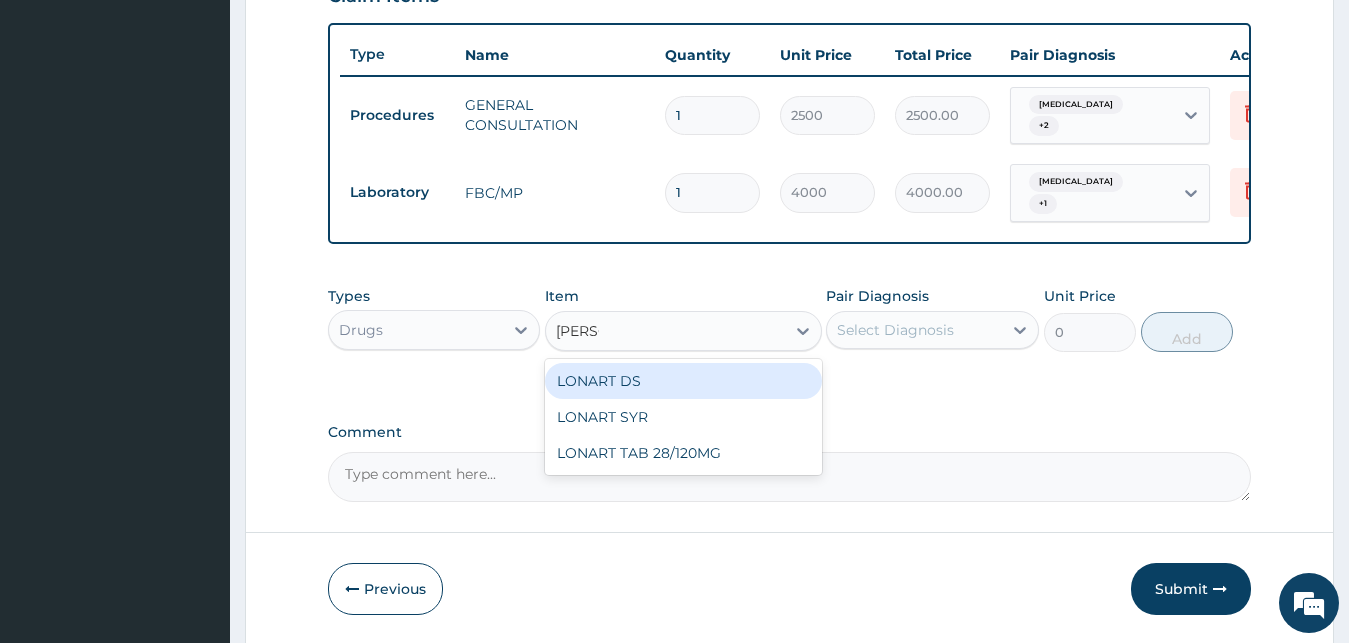type 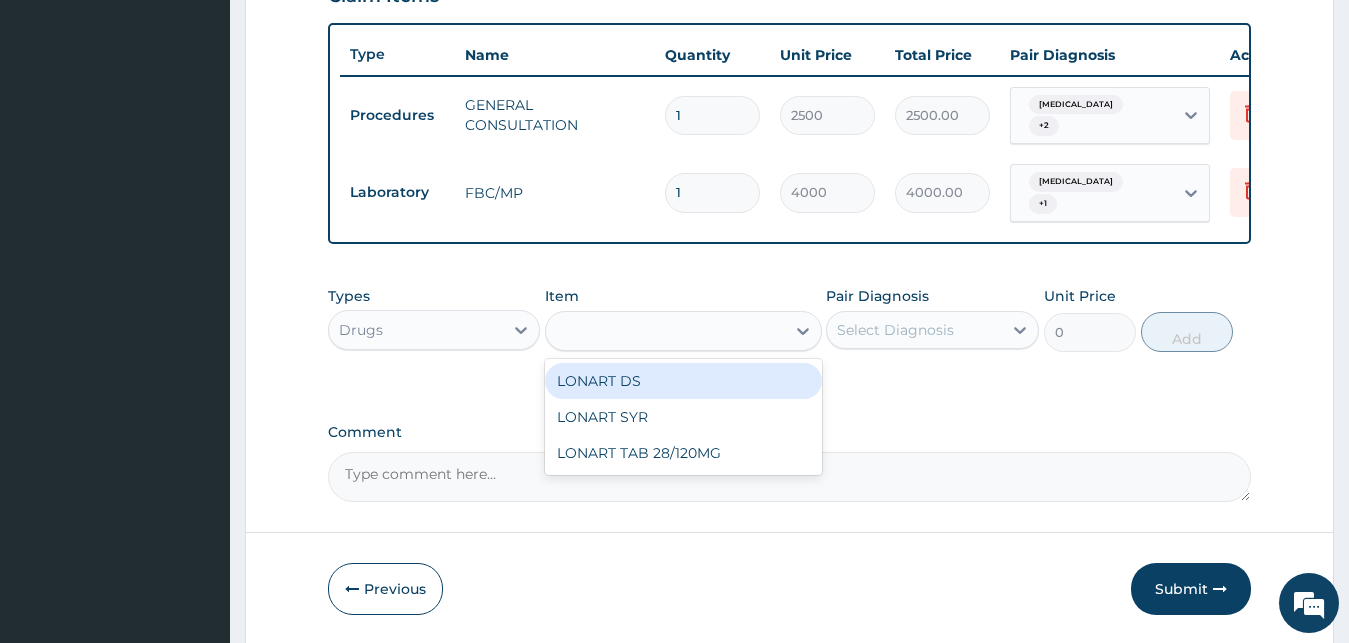 type on "1800" 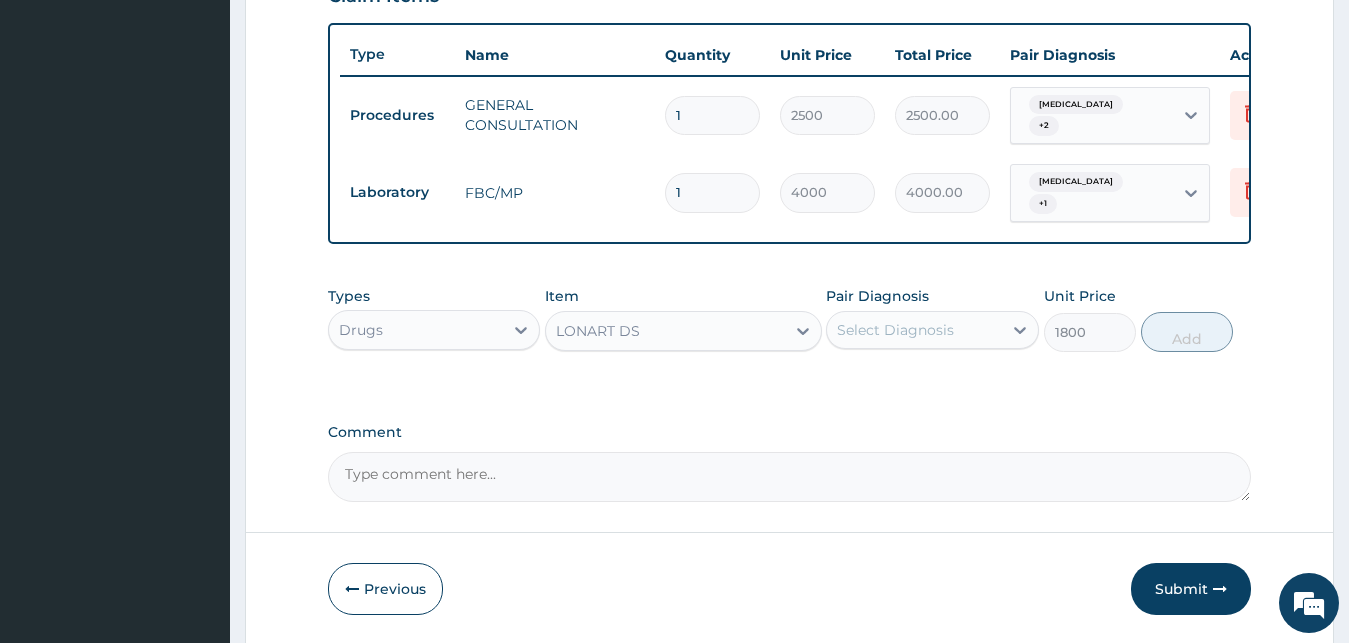 click on "Select Diagnosis" at bounding box center [895, 330] 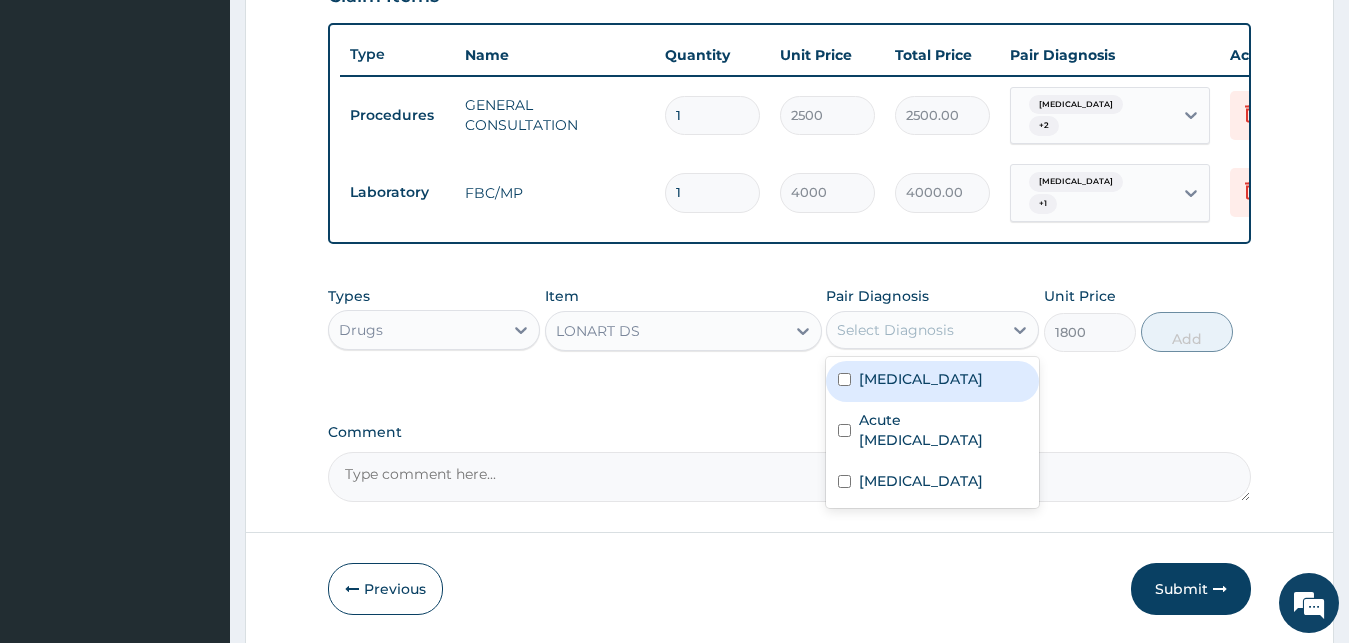 click on "Malaria" at bounding box center (921, 379) 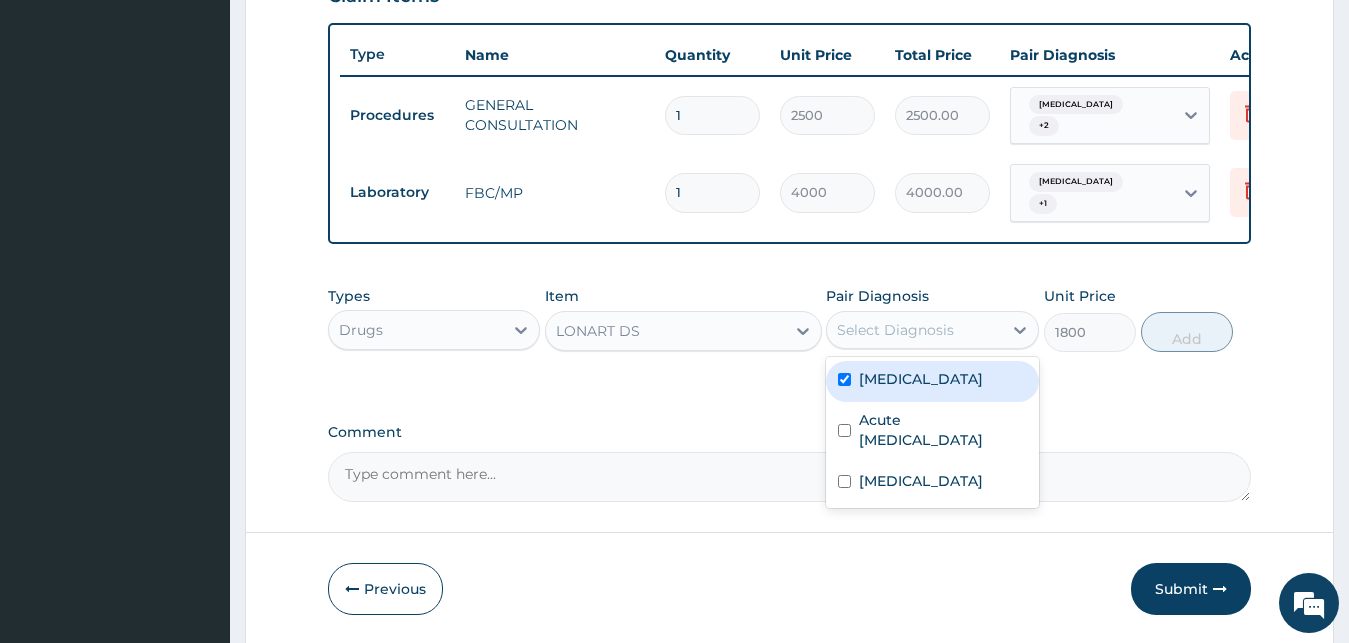 checkbox on "true" 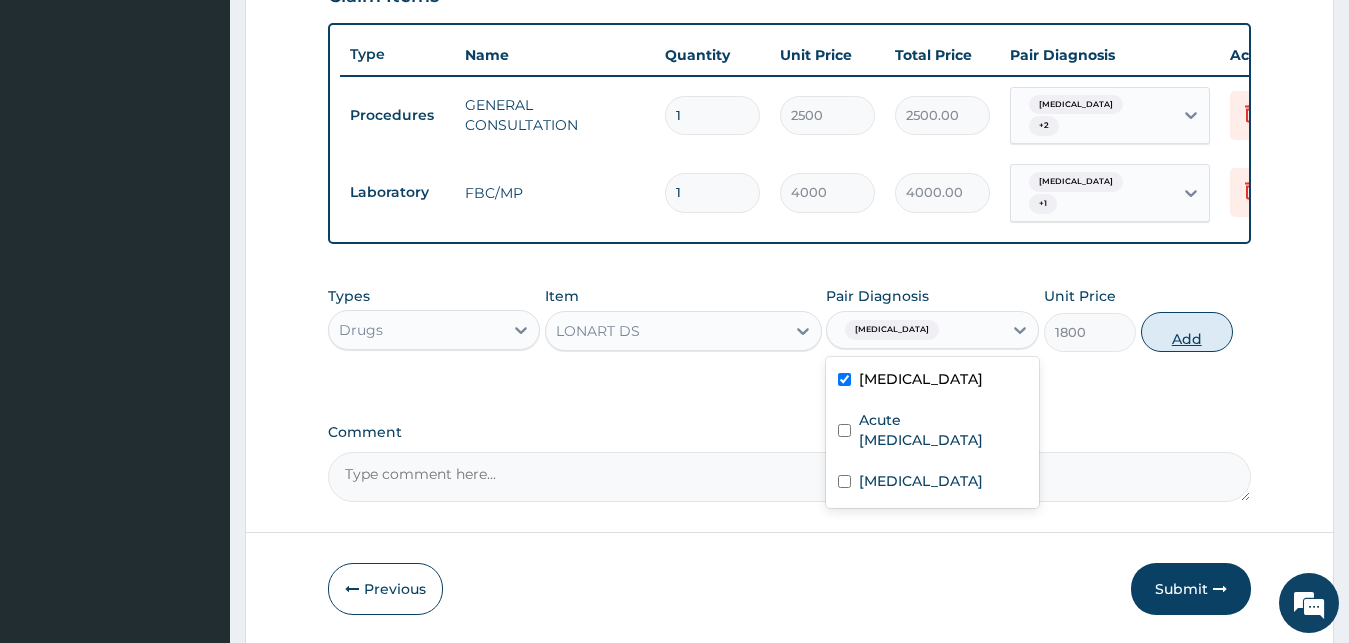 click on "Add" at bounding box center [1187, 332] 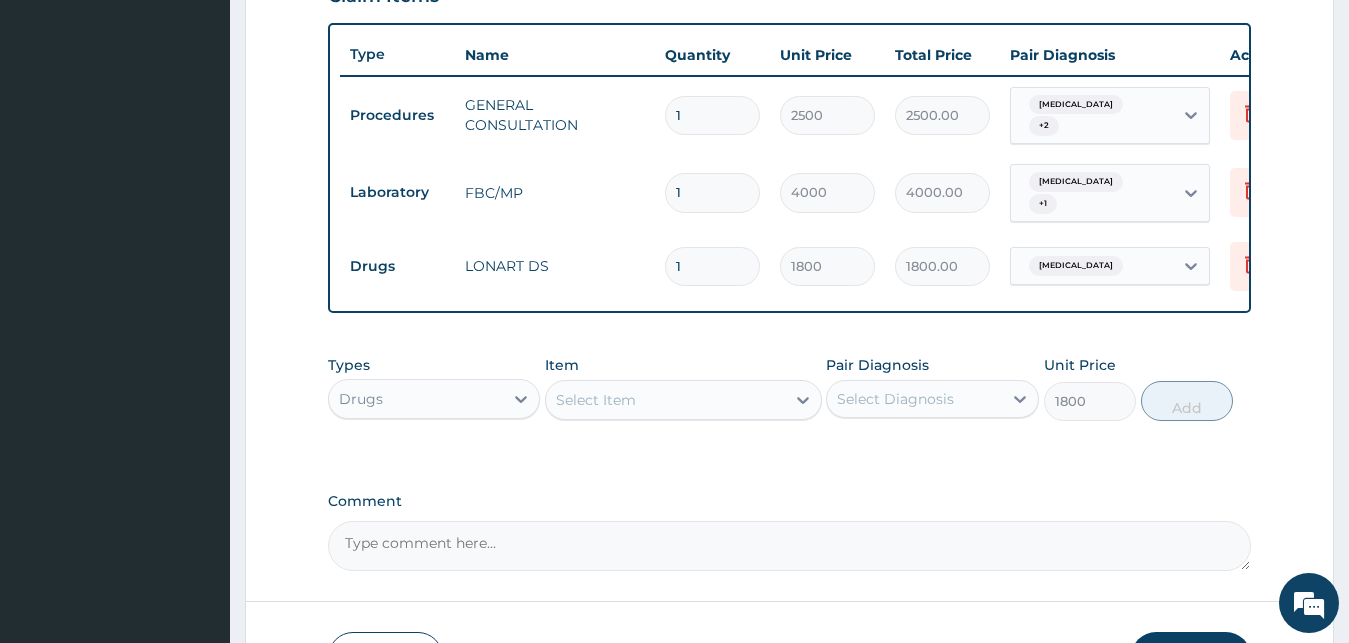 type on "0" 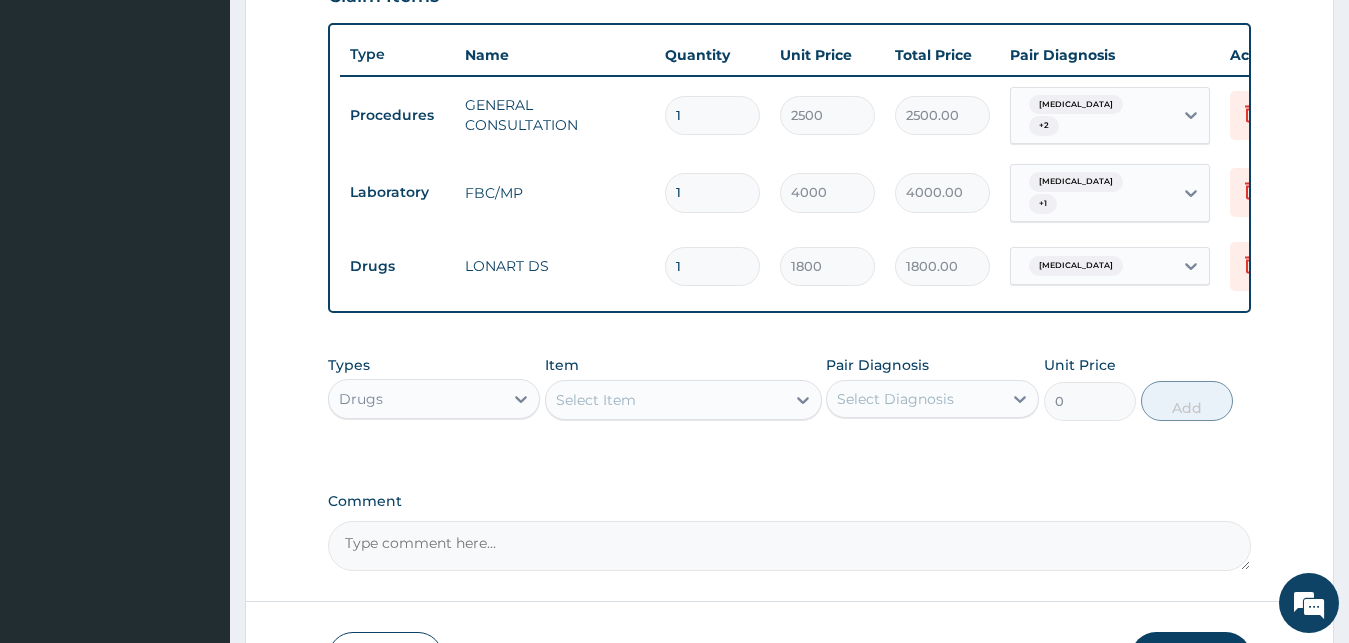 click on "Select Item" at bounding box center [665, 400] 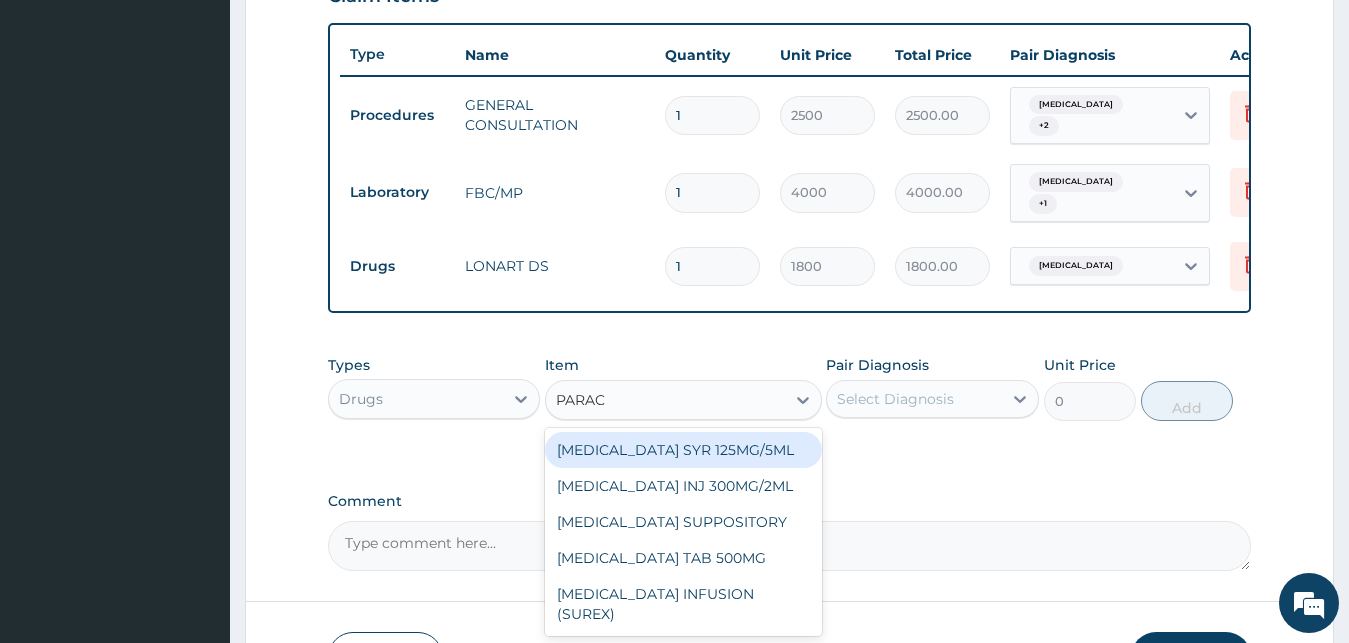 type on "PARACE" 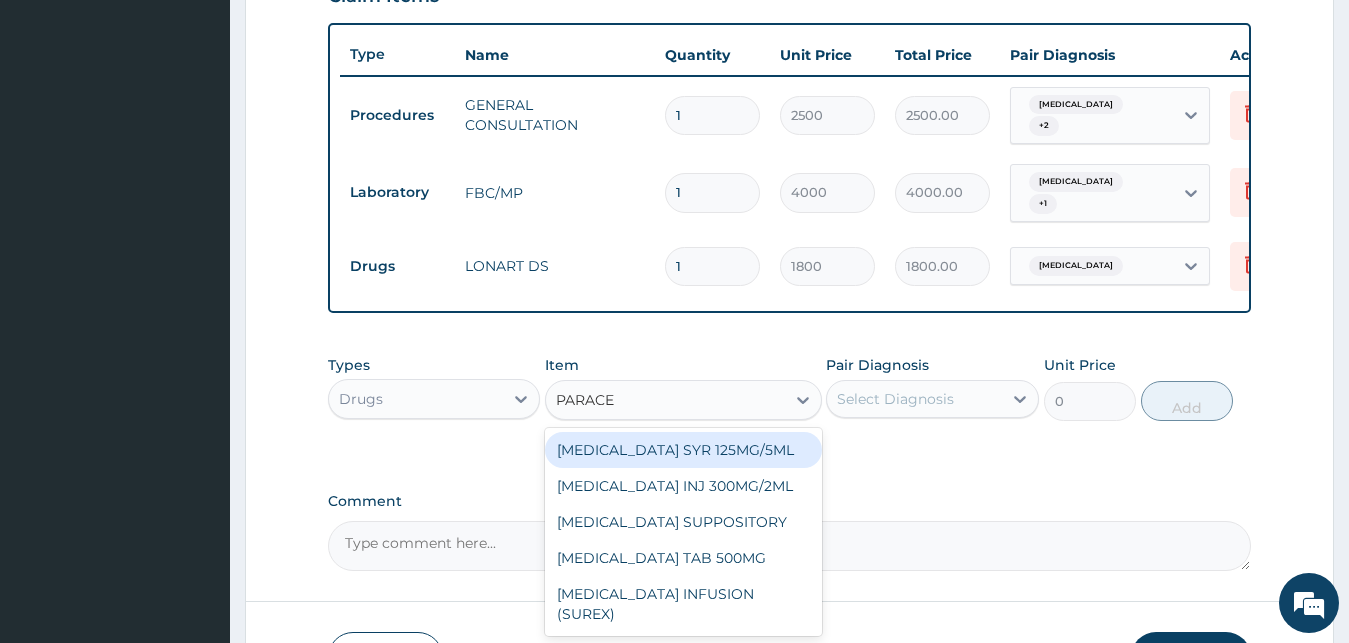 scroll, scrollTop: 859, scrollLeft: 0, axis: vertical 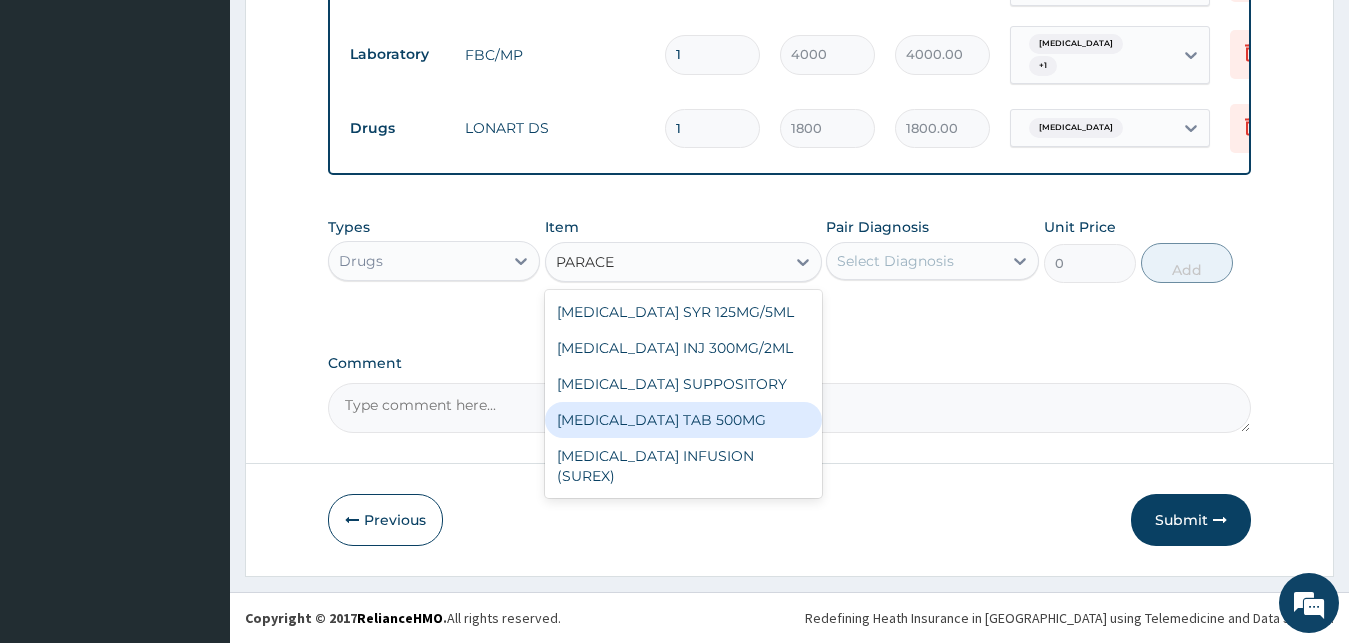 drag, startPoint x: 695, startPoint y: 423, endPoint x: 841, endPoint y: 341, distance: 167.45149 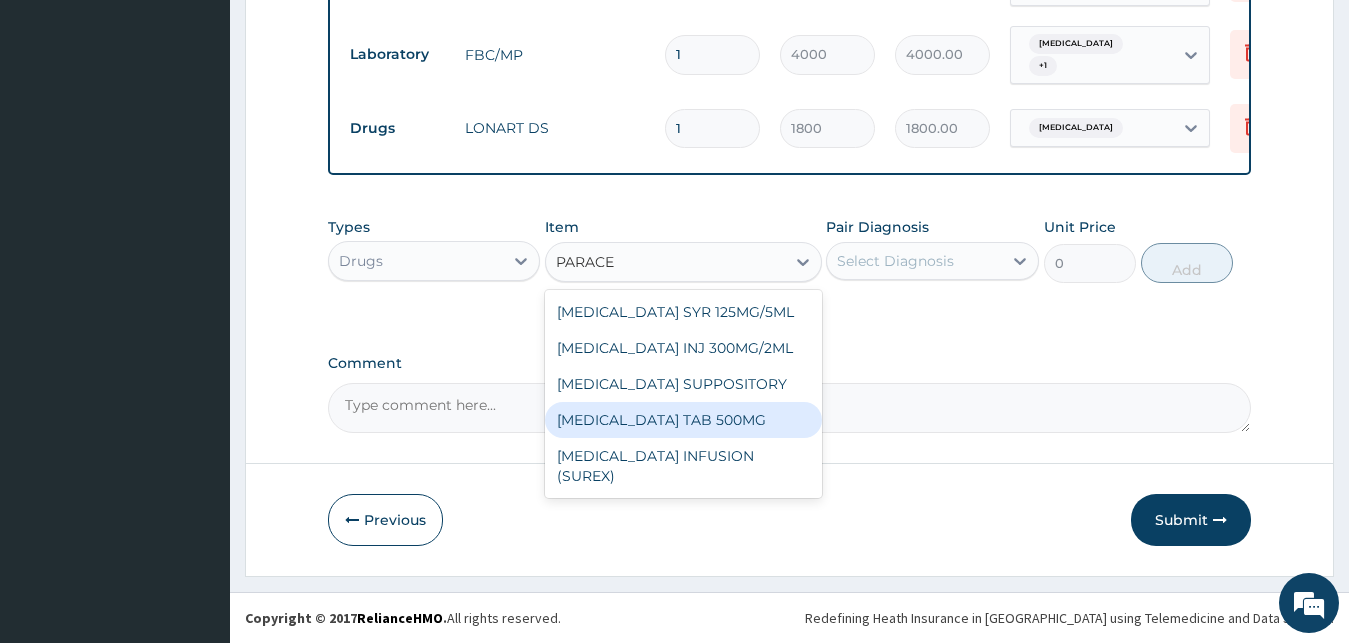 click on "PARACETAMOL TAB 500MG" at bounding box center (683, 420) 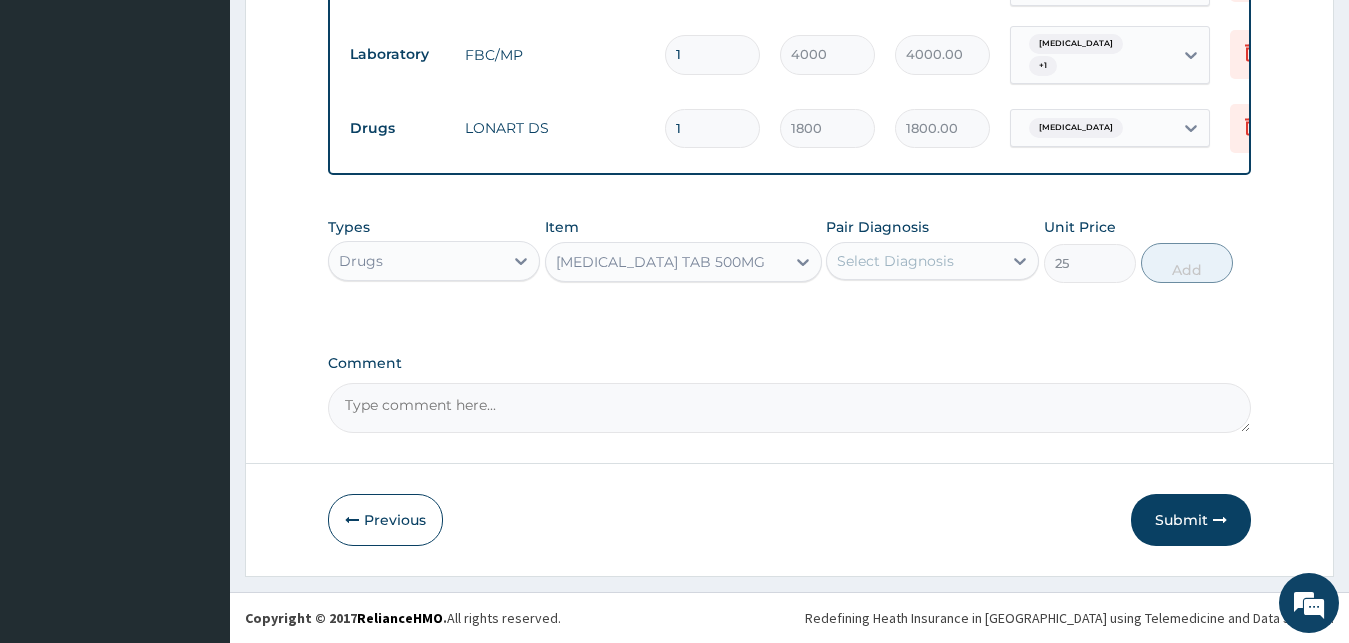 click on "Select Diagnosis" at bounding box center [895, 261] 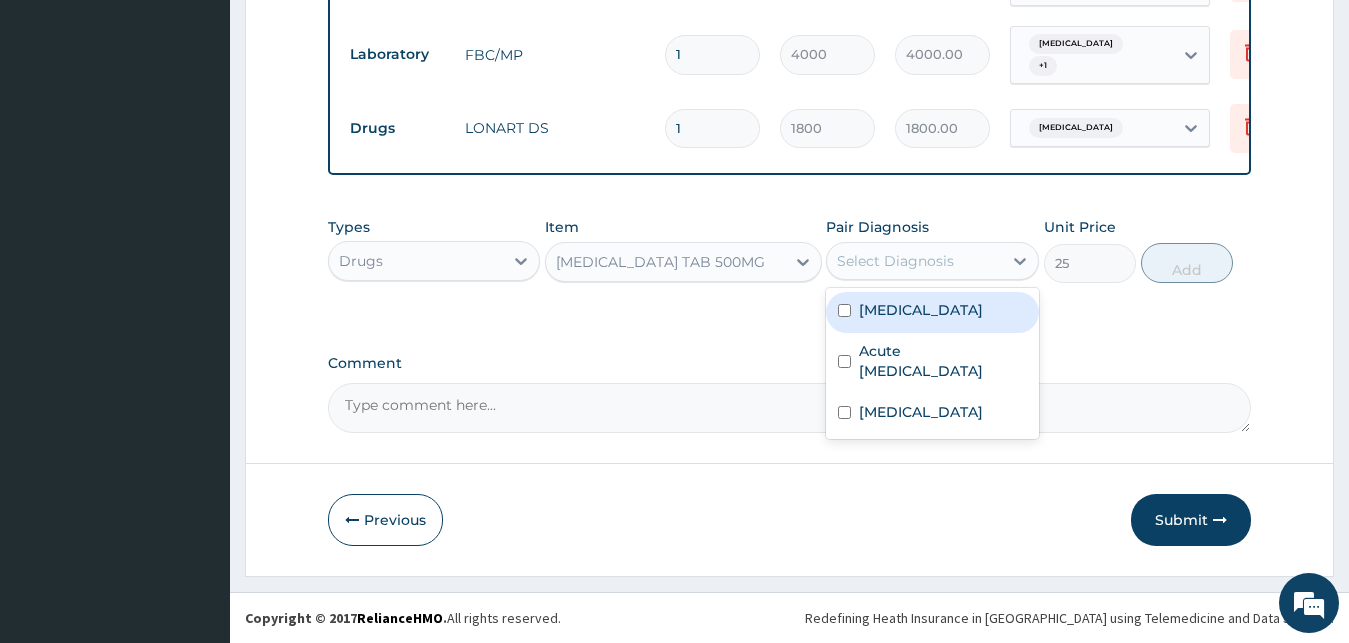 click on "Malaria" at bounding box center [921, 310] 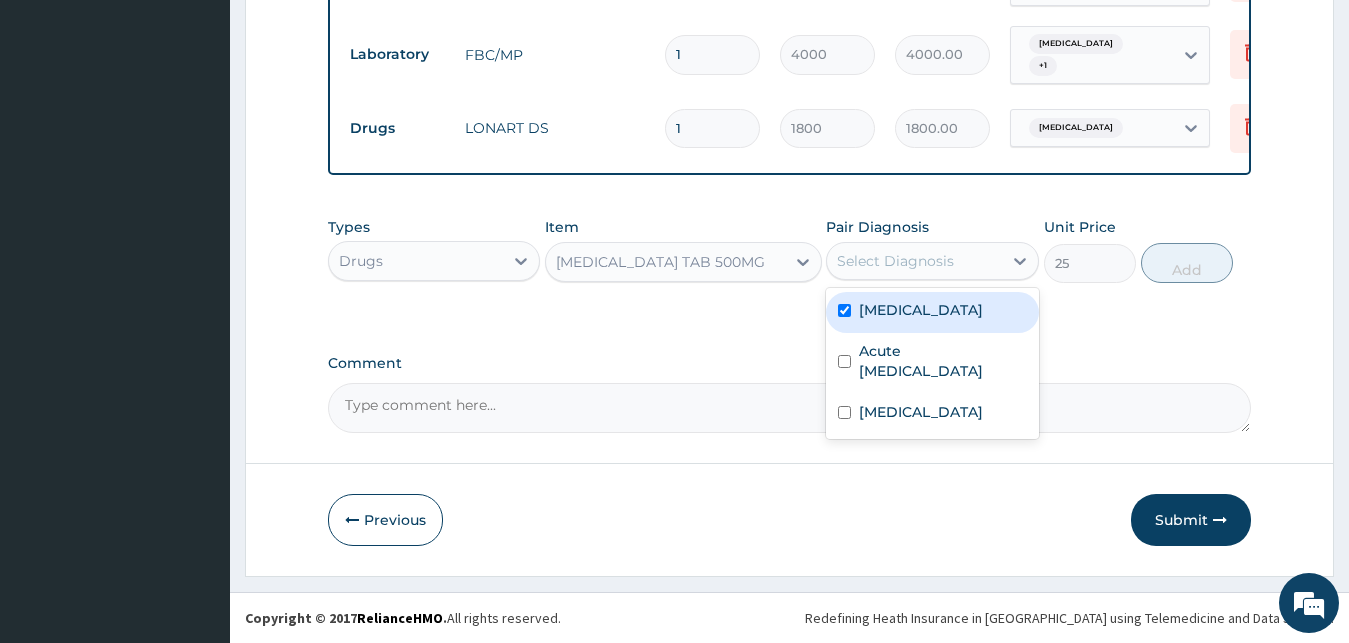 checkbox on "true" 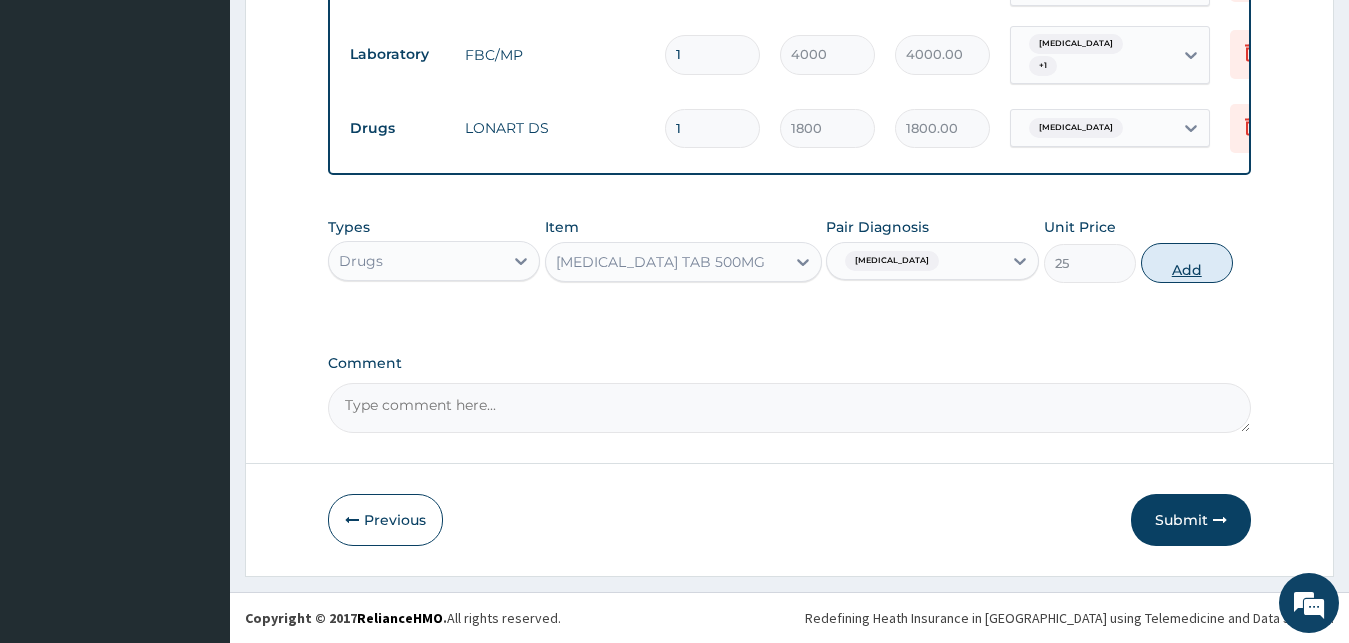 click on "Add" at bounding box center [1187, 263] 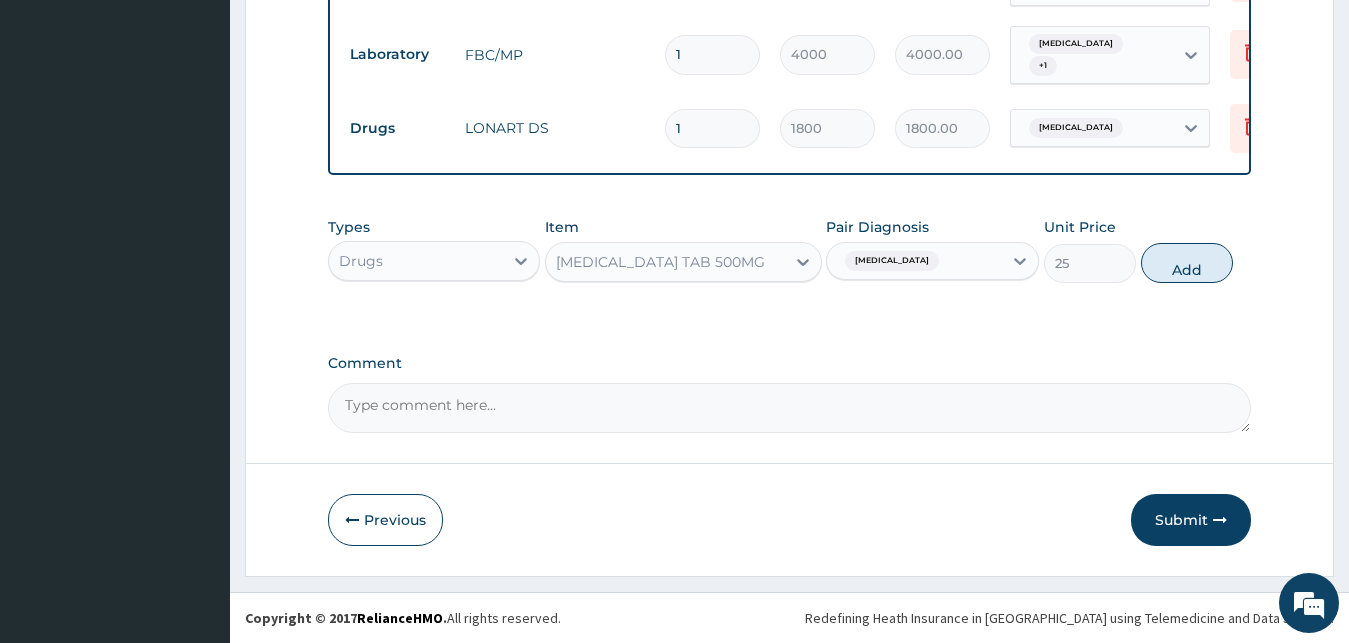 type on "0" 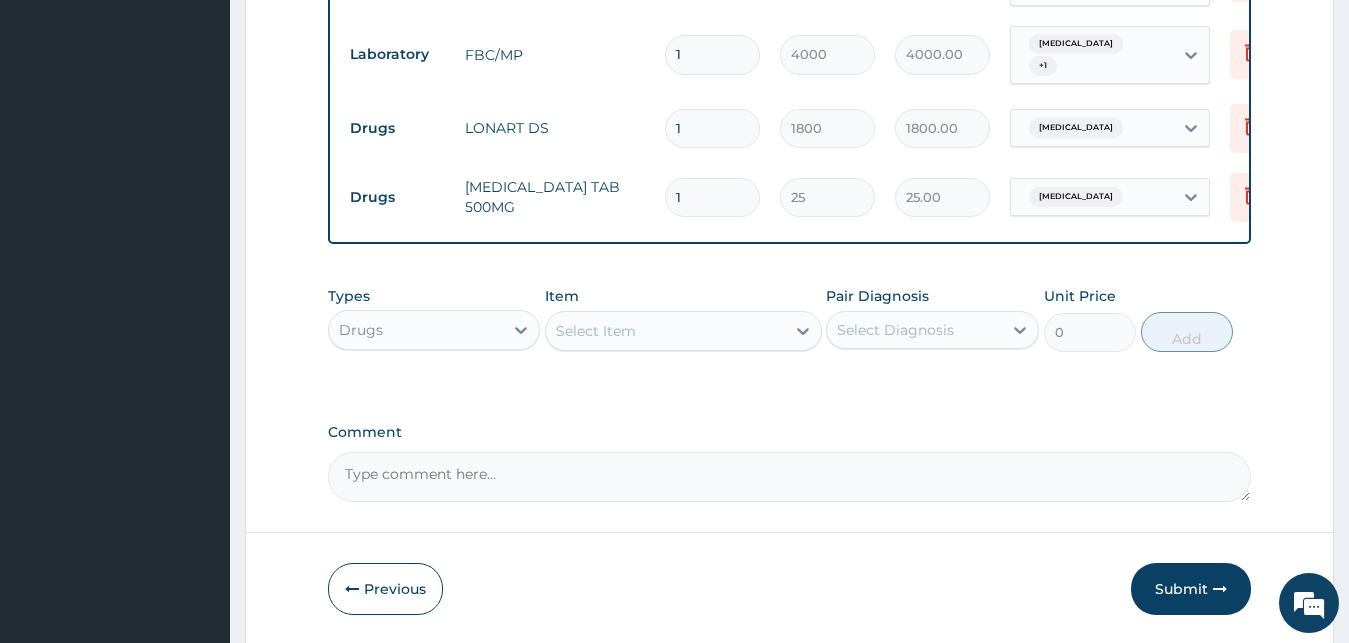 type on "18" 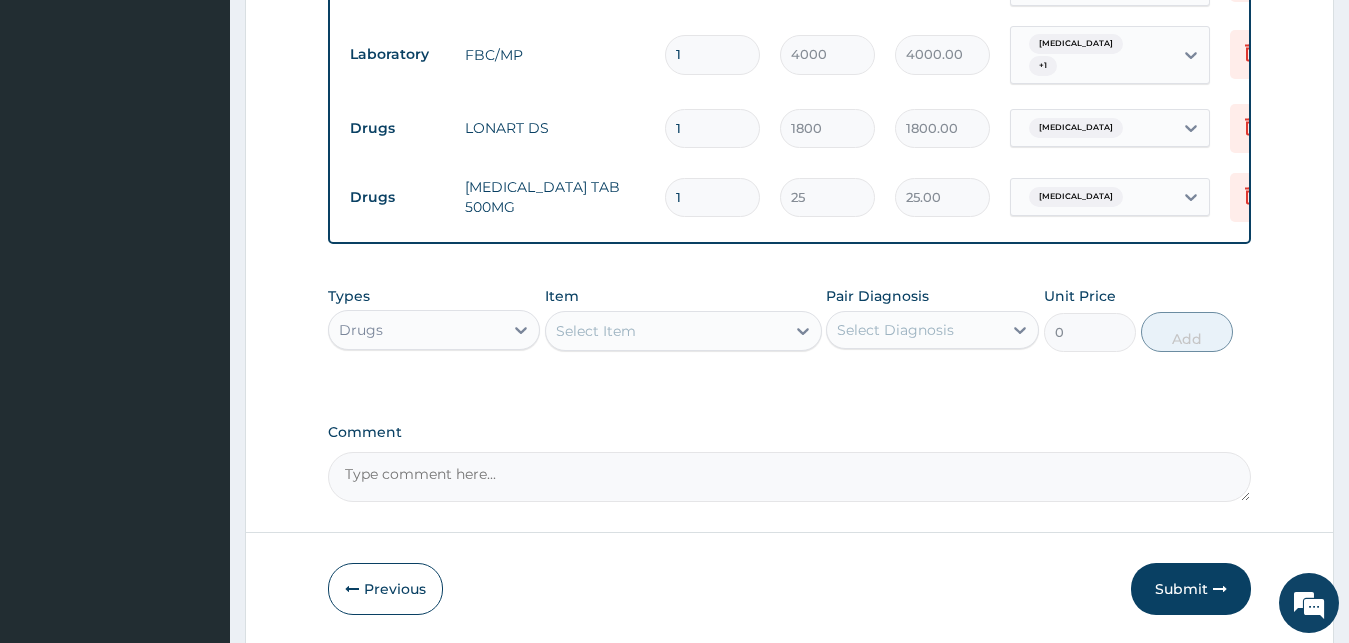 type on "450.00" 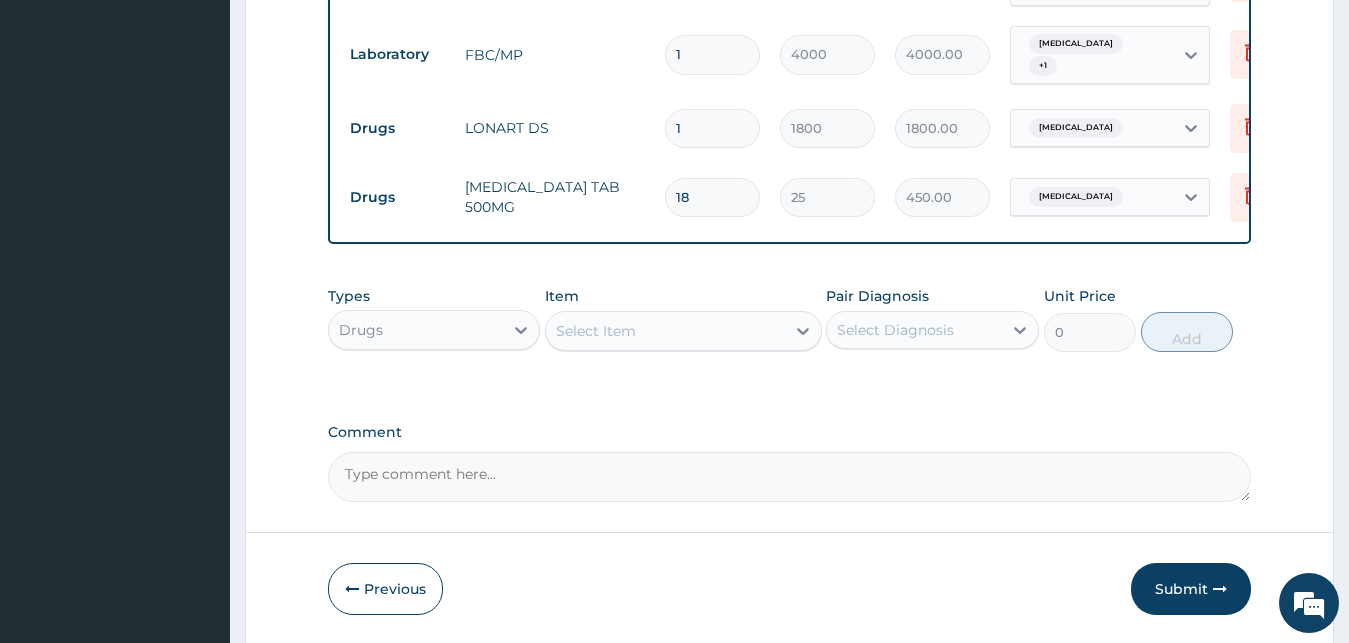 type on "18" 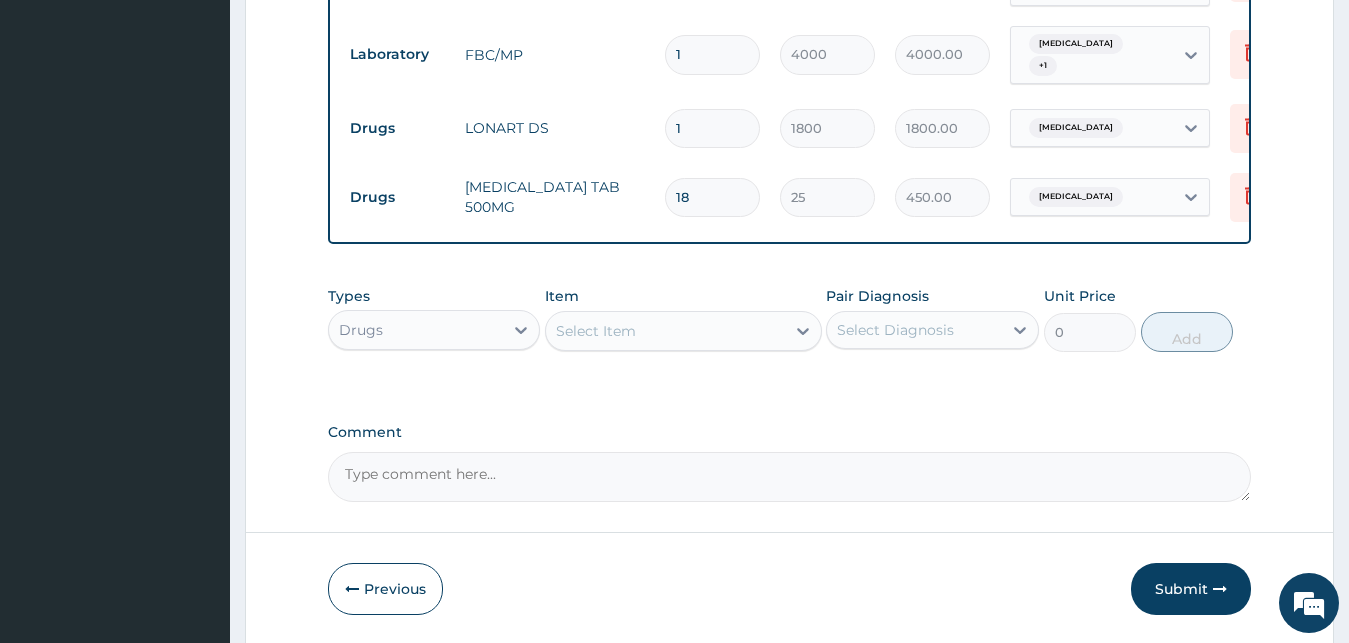 click on "Select Item" at bounding box center (665, 331) 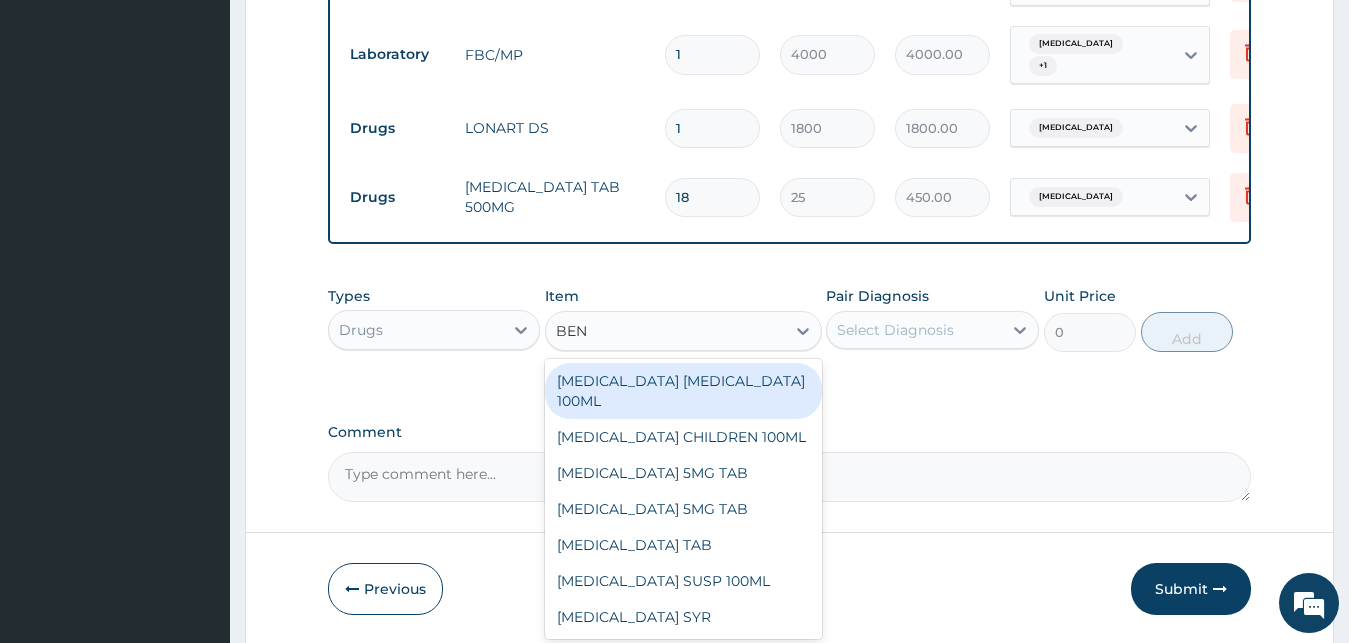 type on "BENY" 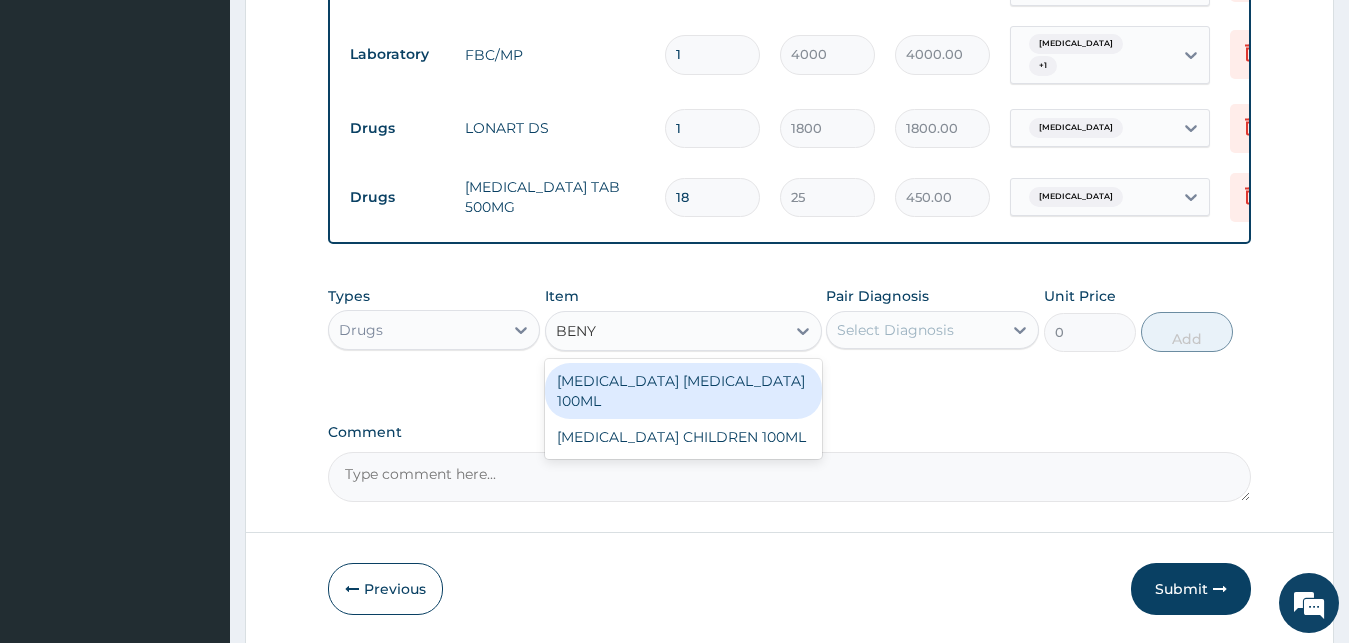 click on "BENYLIN EXPECTORANT 100ML" at bounding box center [683, 391] 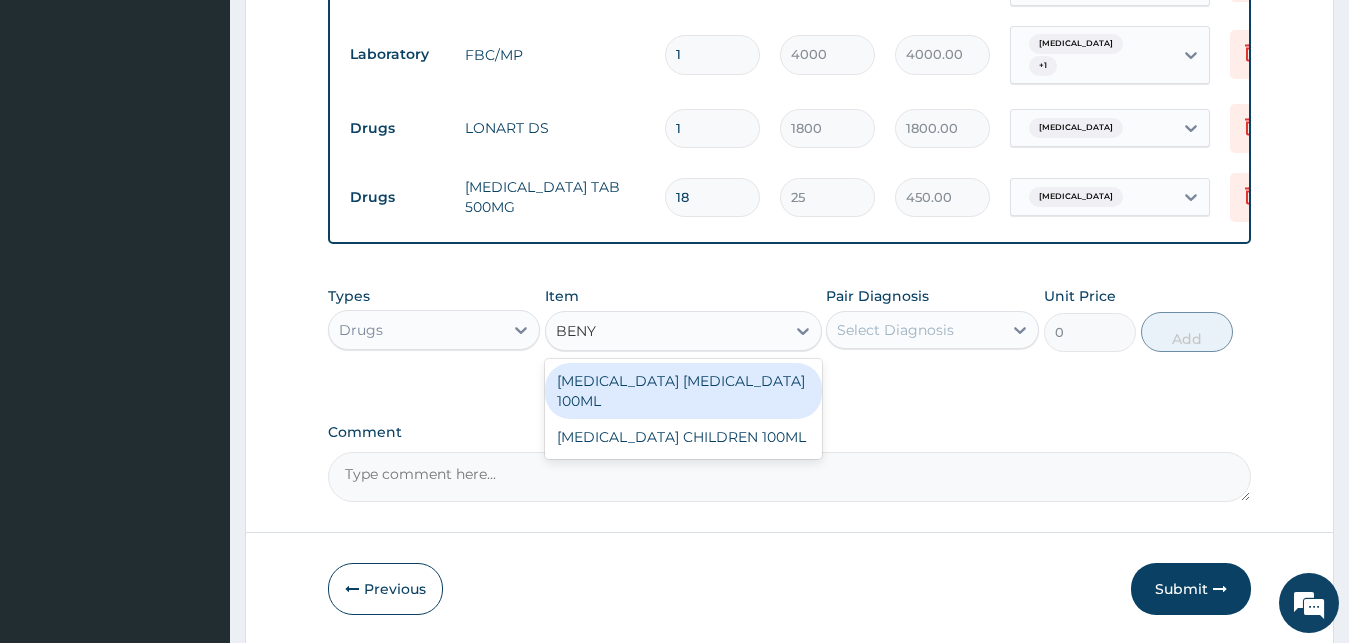 type 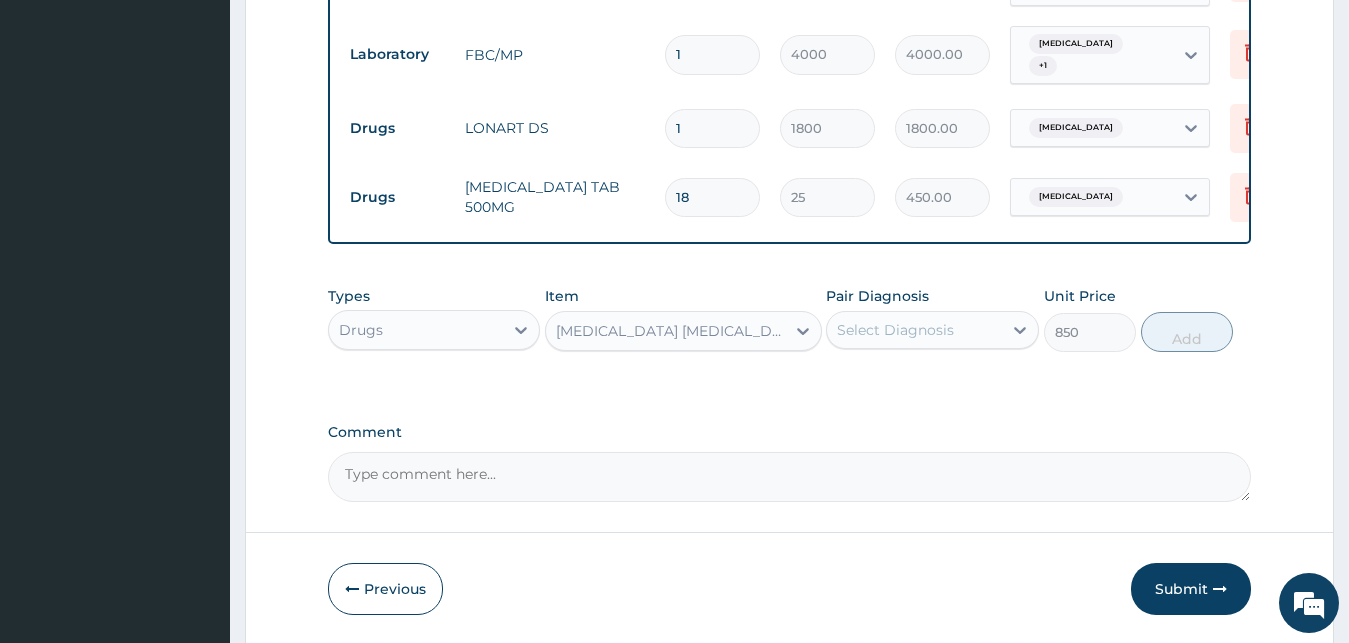 click on "Select Diagnosis" at bounding box center [895, 330] 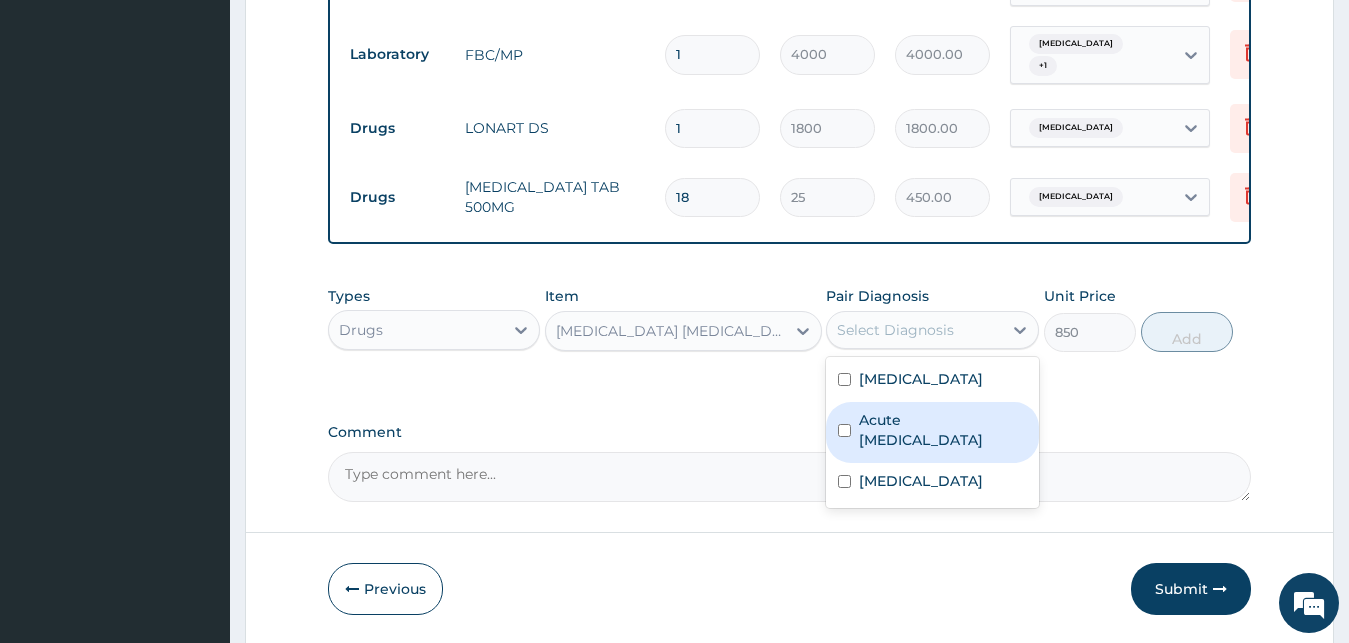 drag, startPoint x: 904, startPoint y: 416, endPoint x: 939, endPoint y: 414, distance: 35.057095 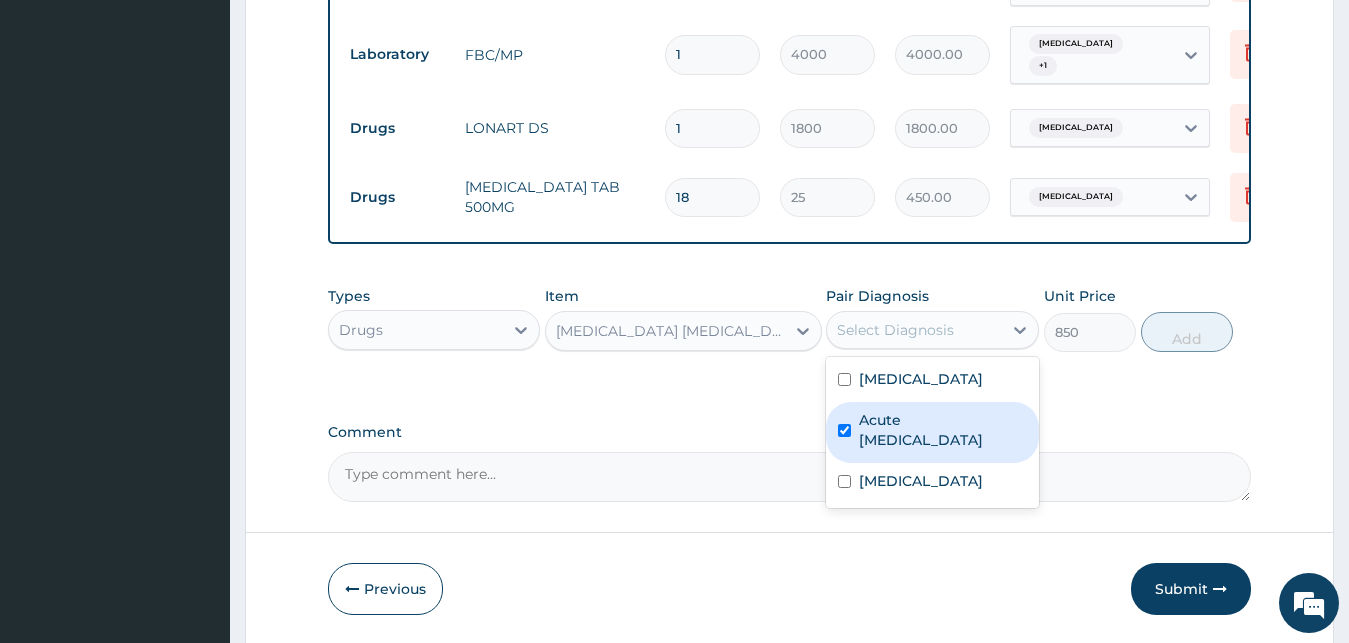checkbox on "true" 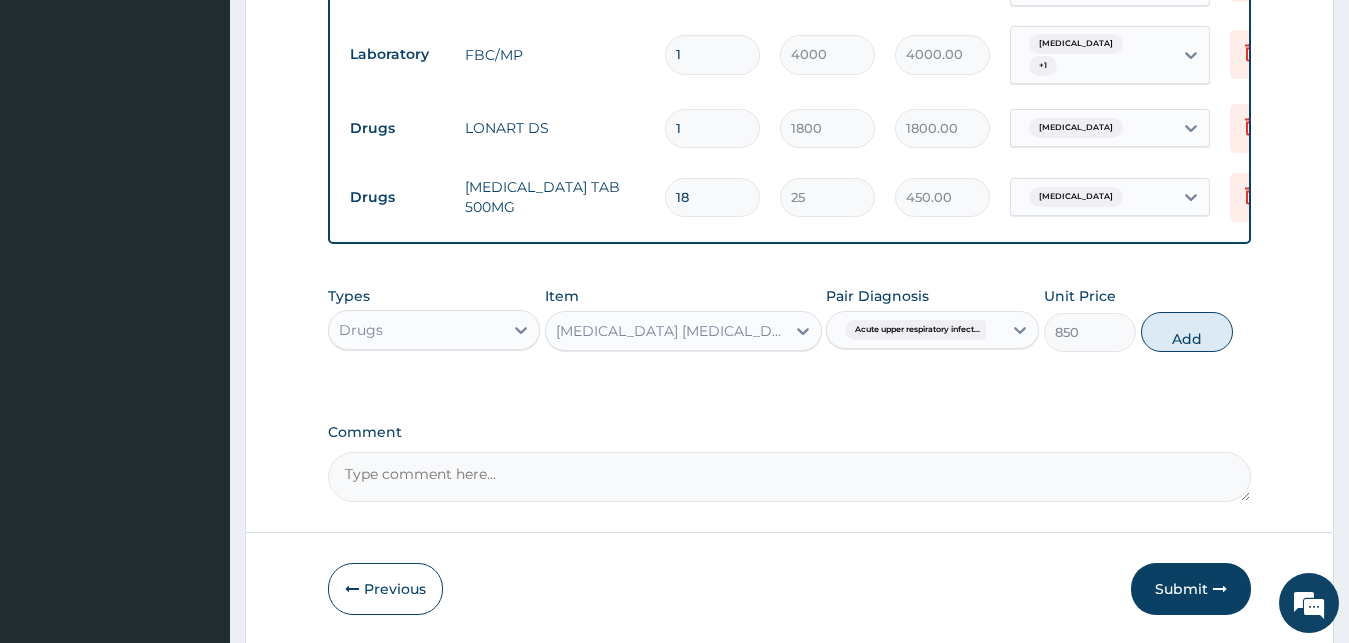 drag, startPoint x: 1202, startPoint y: 334, endPoint x: 925, endPoint y: 356, distance: 277.87228 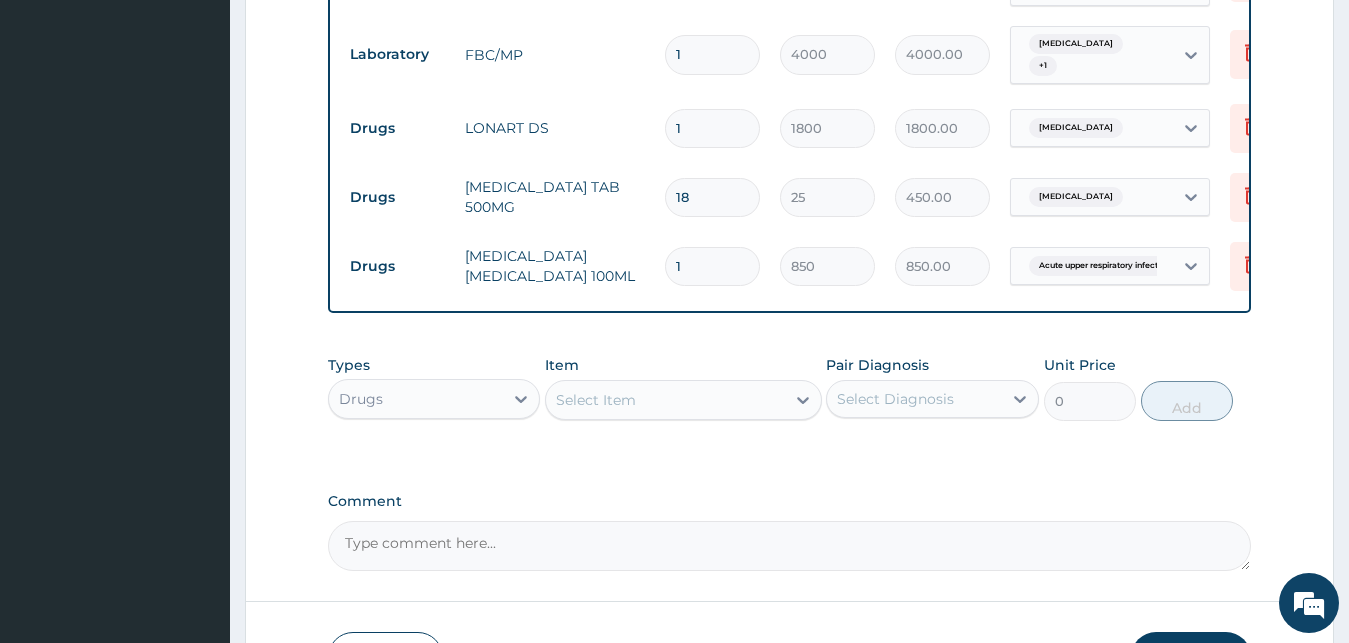 click on "Select Item" at bounding box center (596, 400) 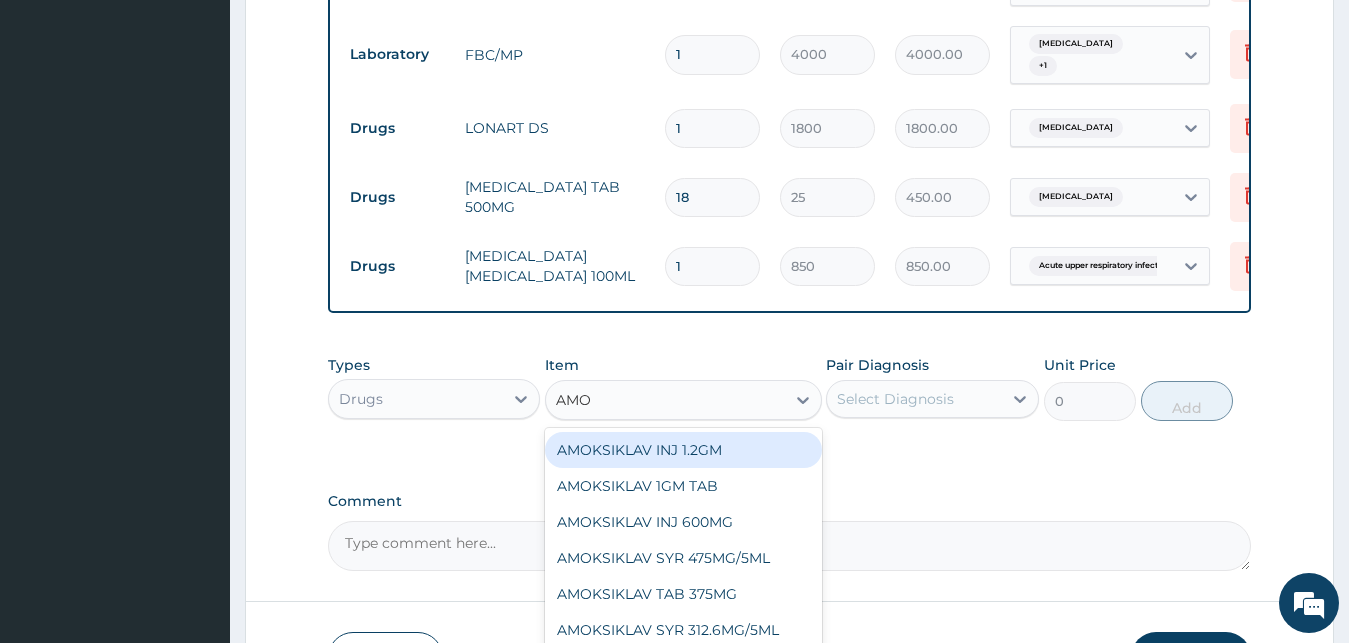 type on "AMOK" 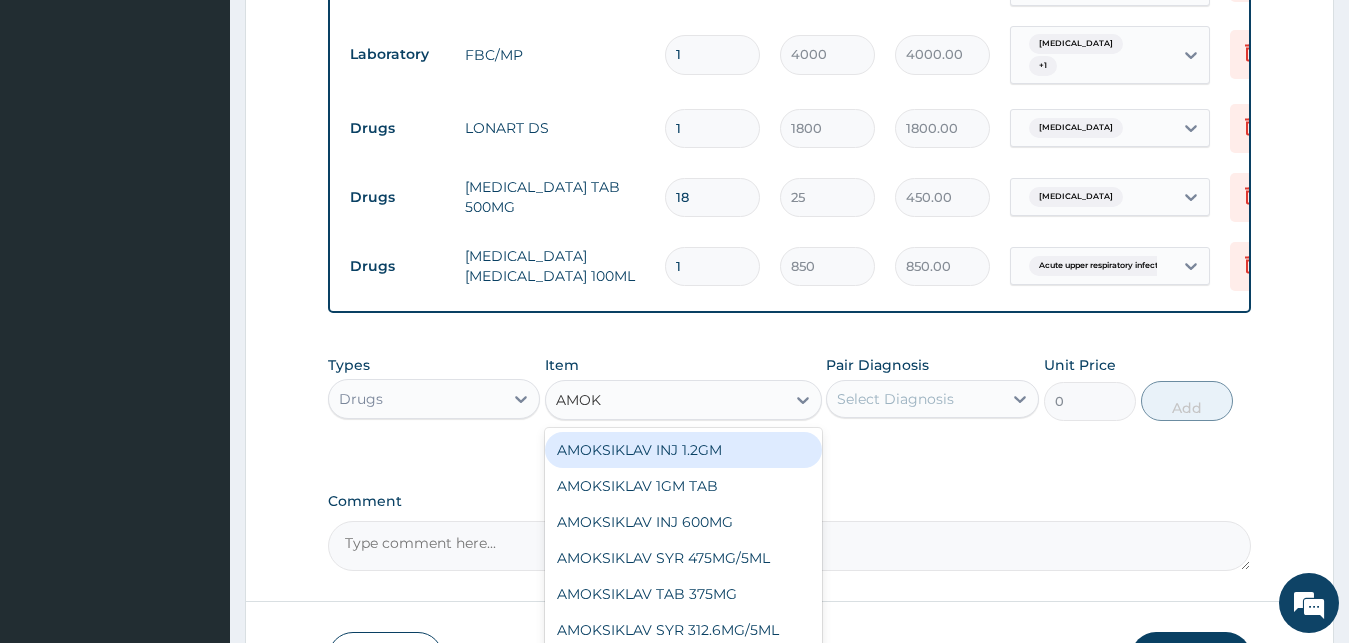 scroll, scrollTop: 997, scrollLeft: 0, axis: vertical 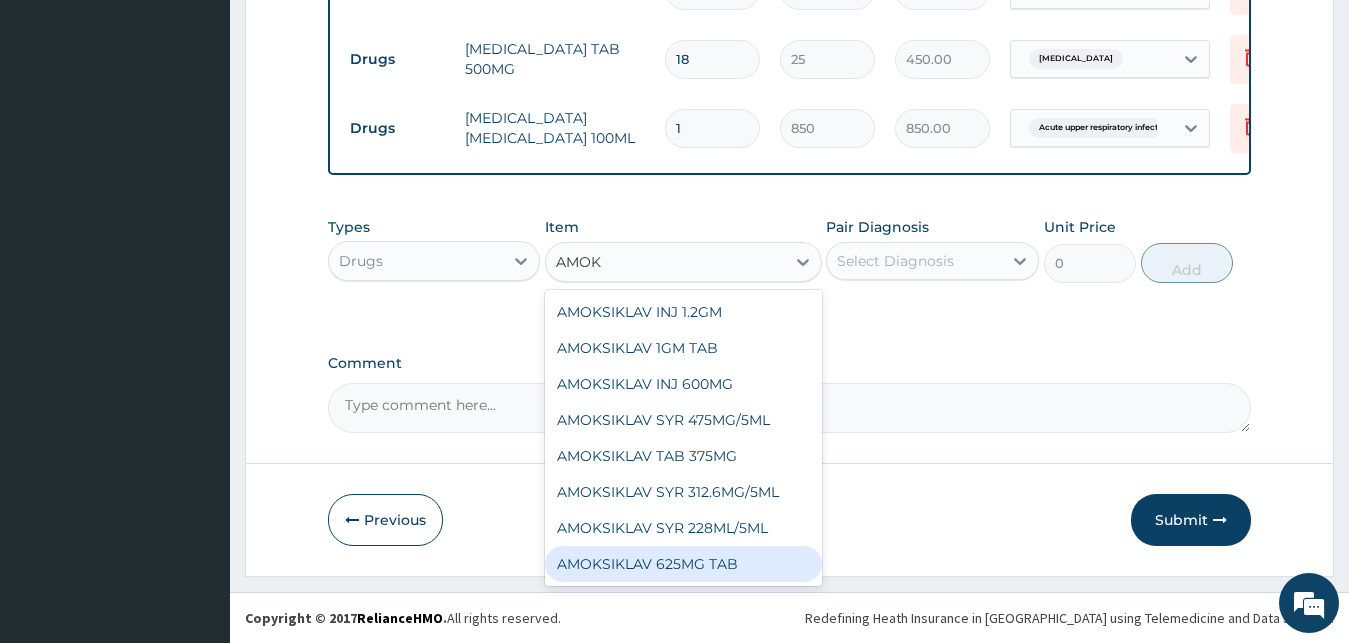 click on "AMOKSIKLAV 625MG TAB" at bounding box center [683, 564] 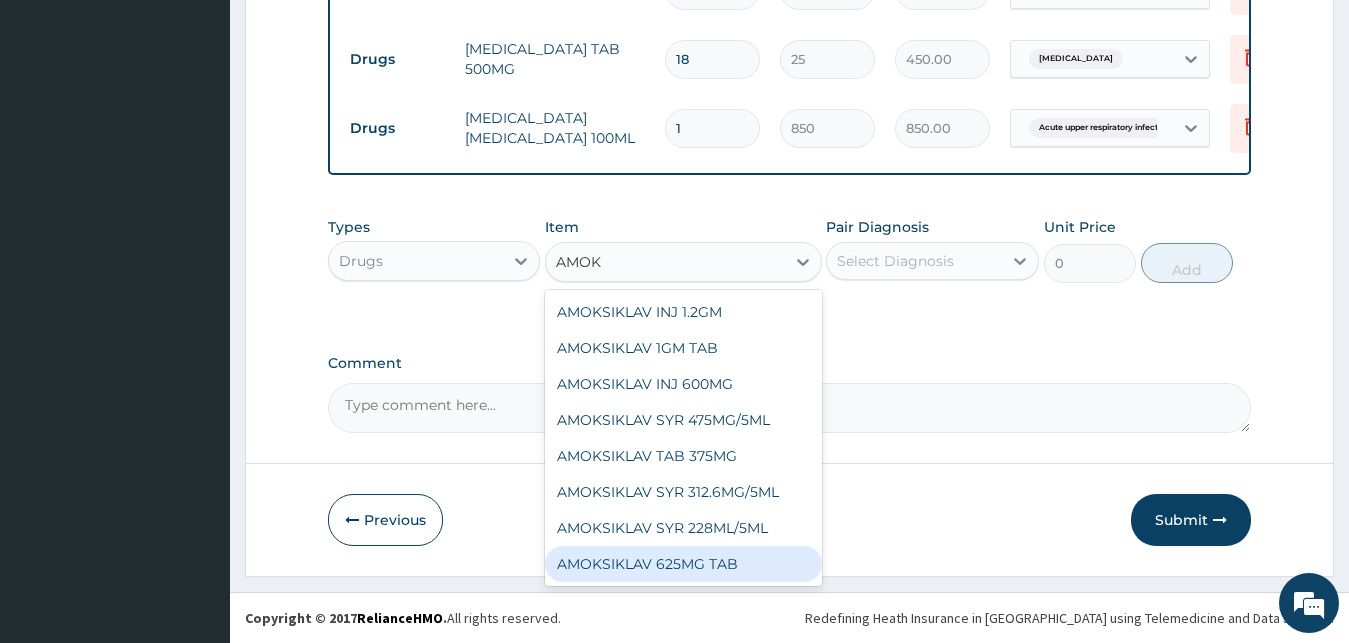 type 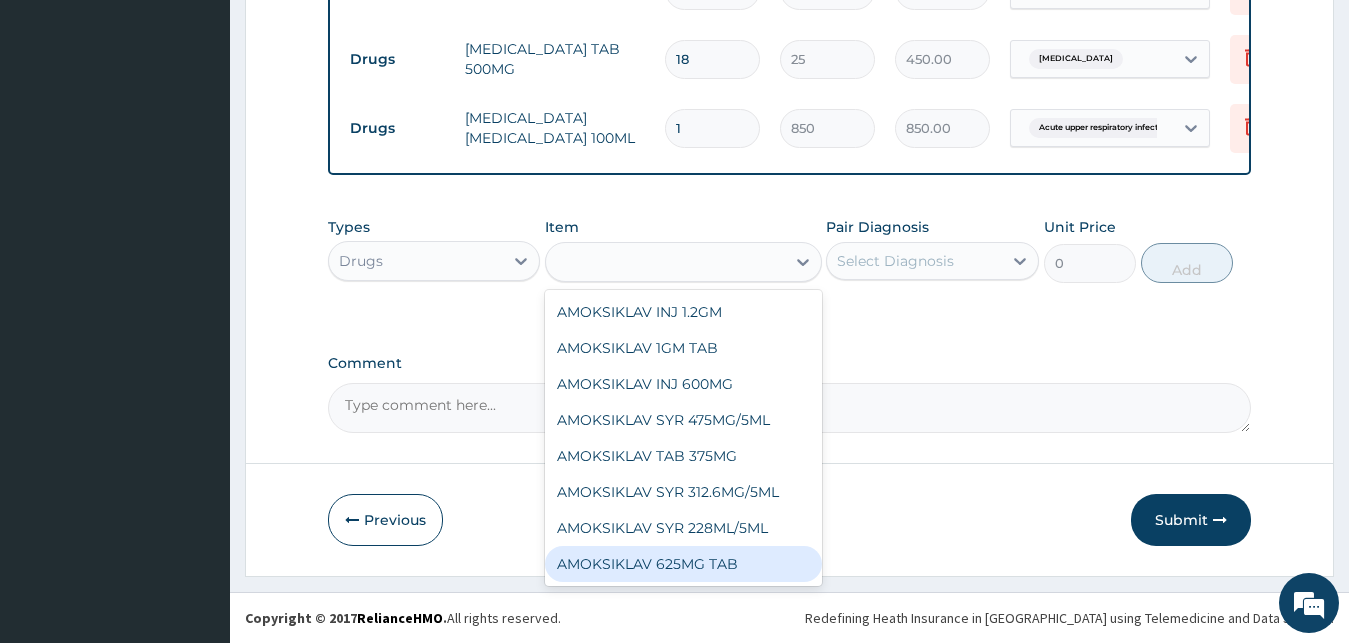 type on "350" 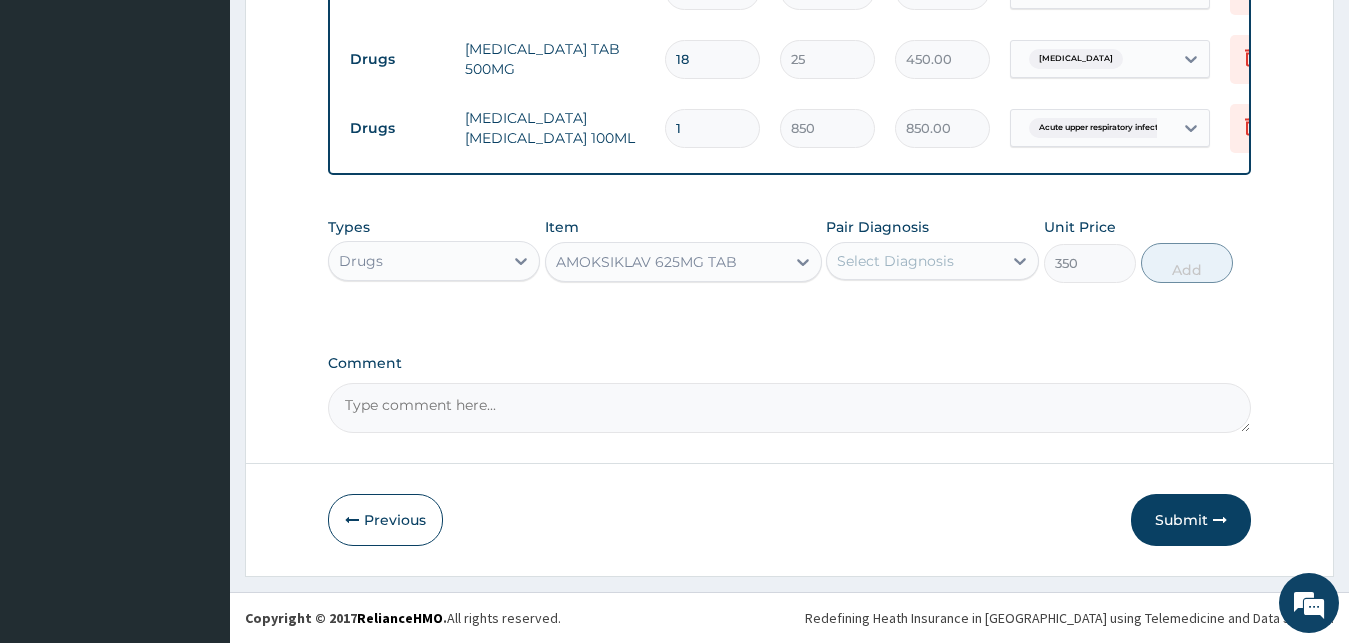 click on "Select Diagnosis" at bounding box center (914, 261) 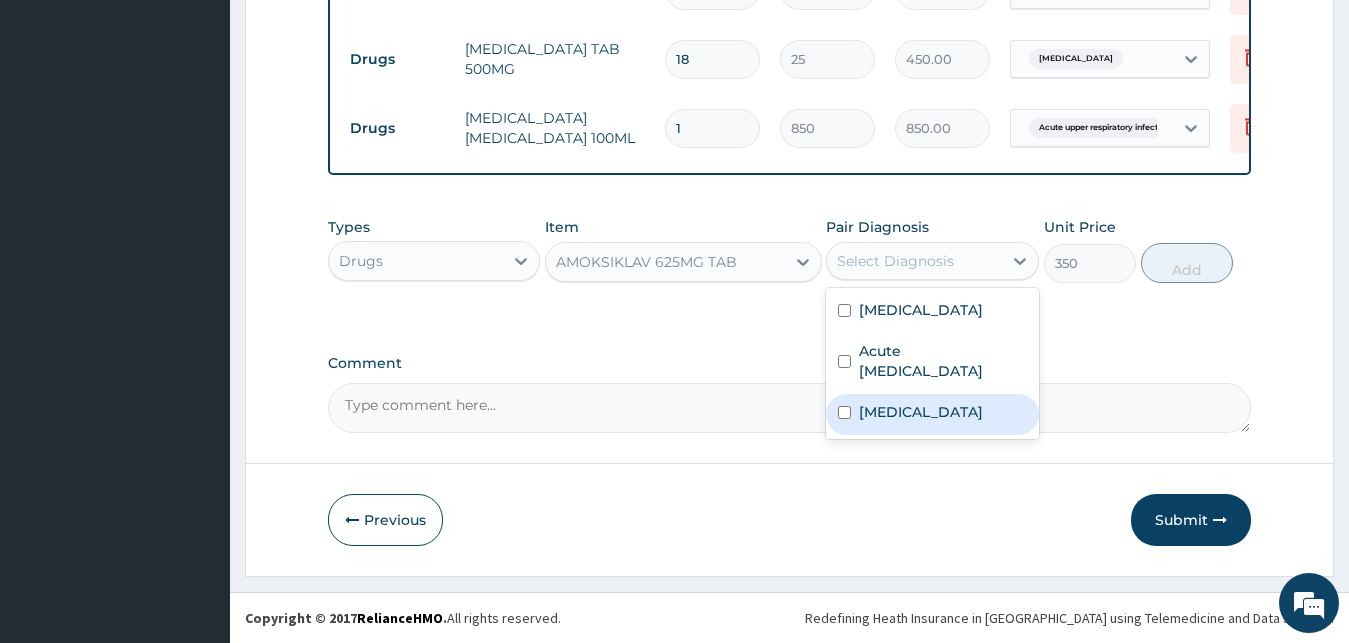 drag, startPoint x: 896, startPoint y: 409, endPoint x: 1187, endPoint y: 350, distance: 296.92087 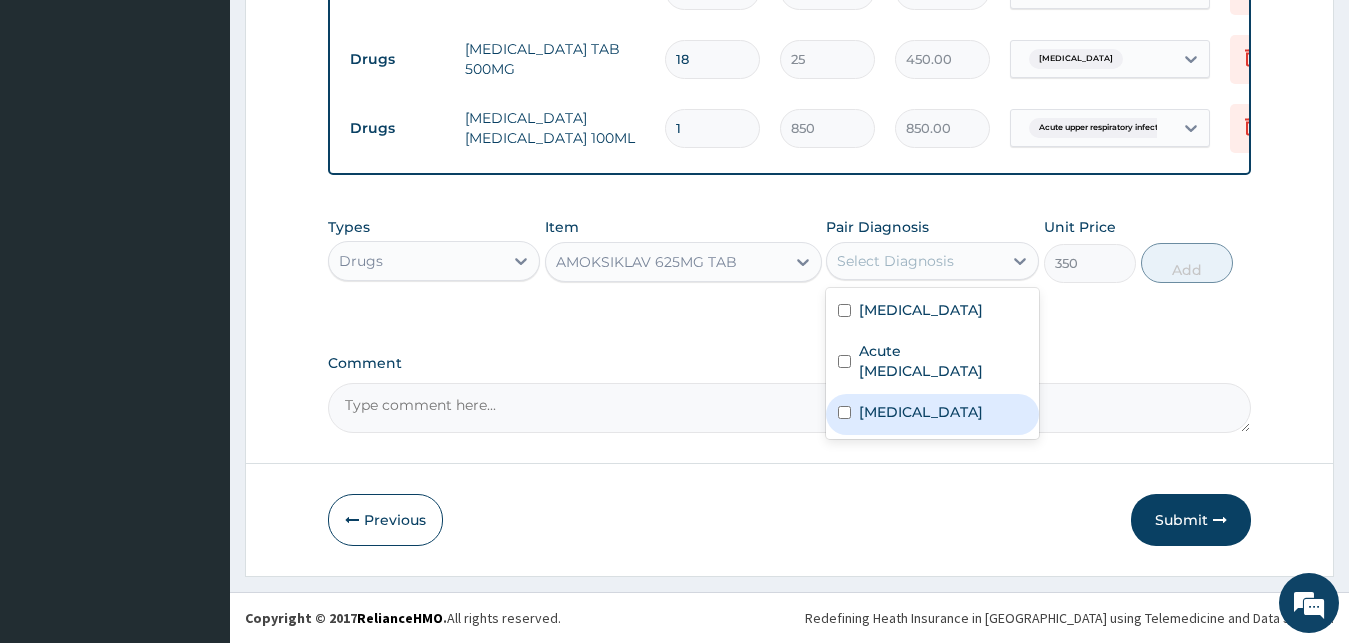 click on "Sepsis" at bounding box center (921, 412) 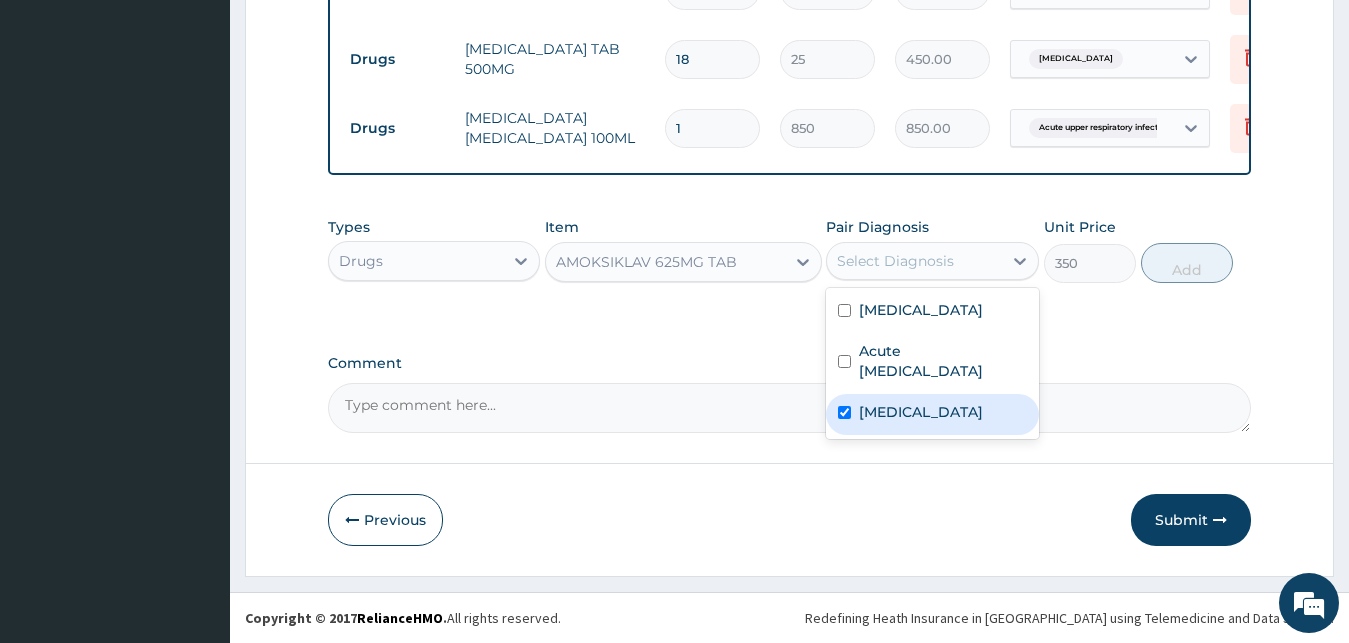 checkbox on "true" 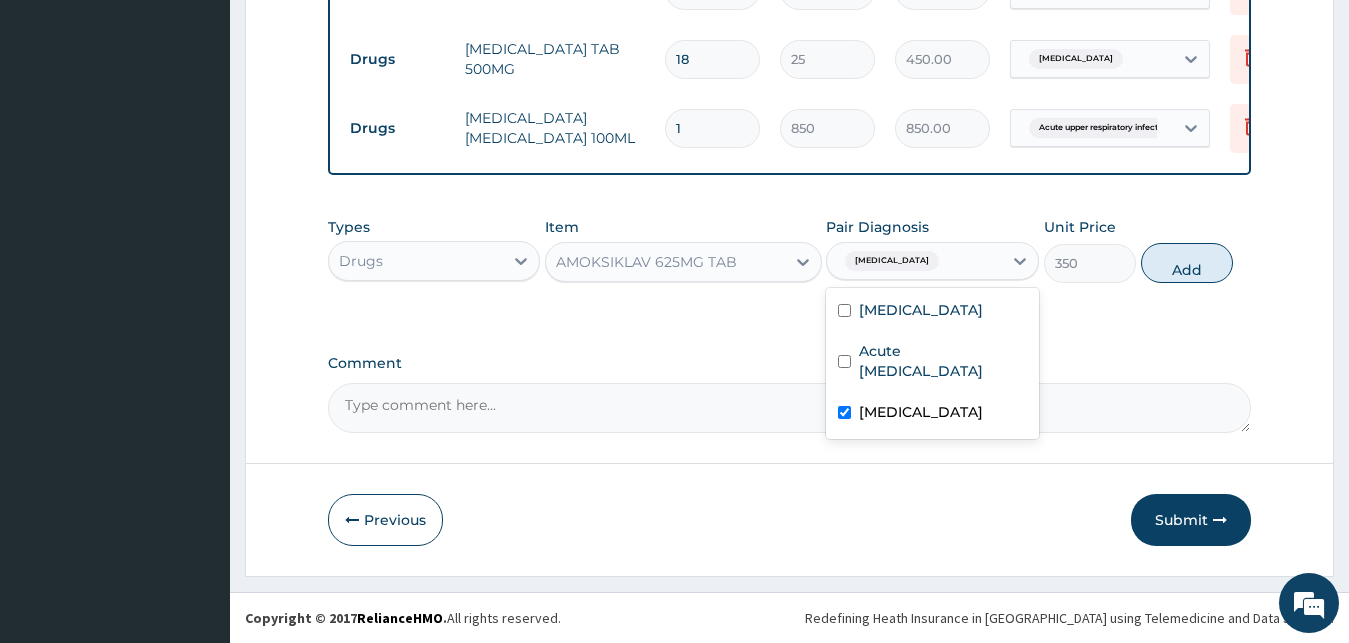drag, startPoint x: 1215, startPoint y: 267, endPoint x: 1174, endPoint y: 285, distance: 44.777225 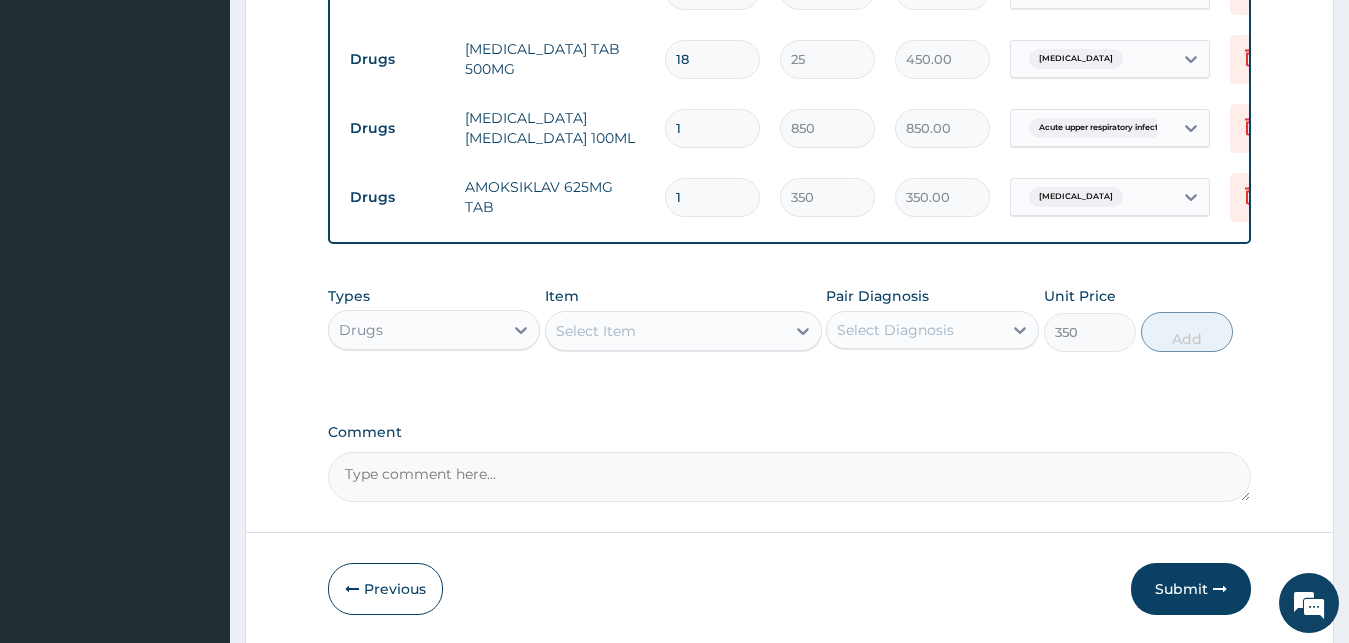 type on "0" 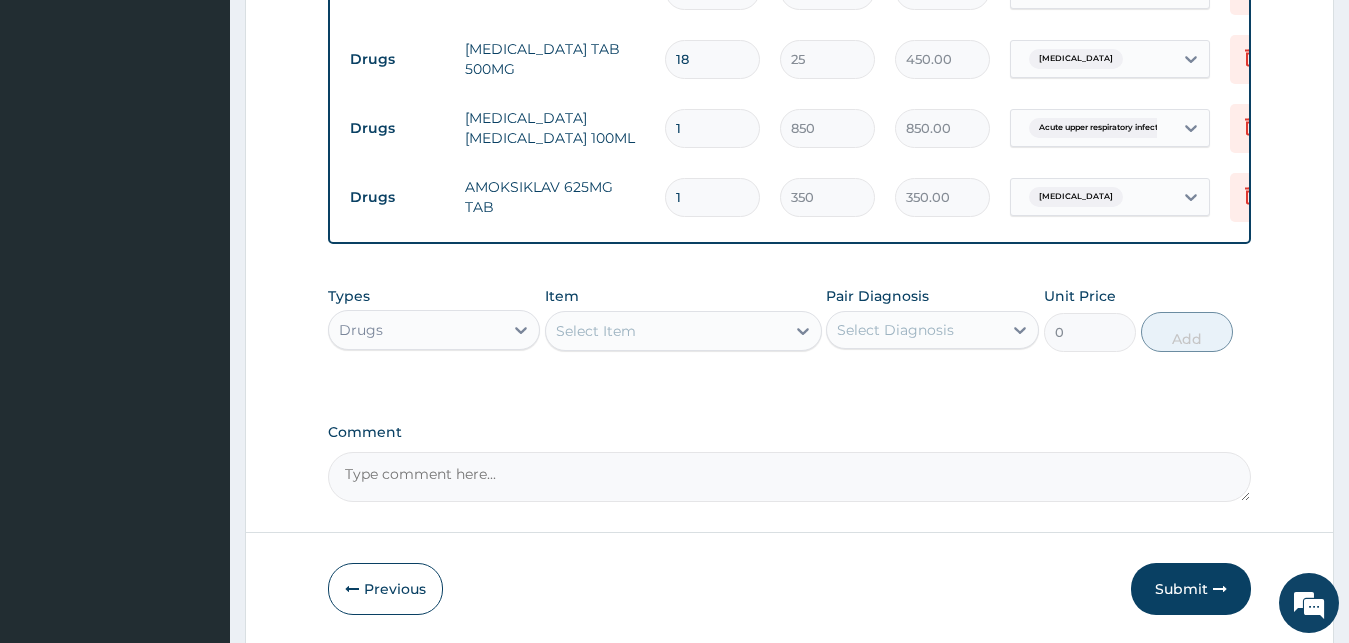 type on "14" 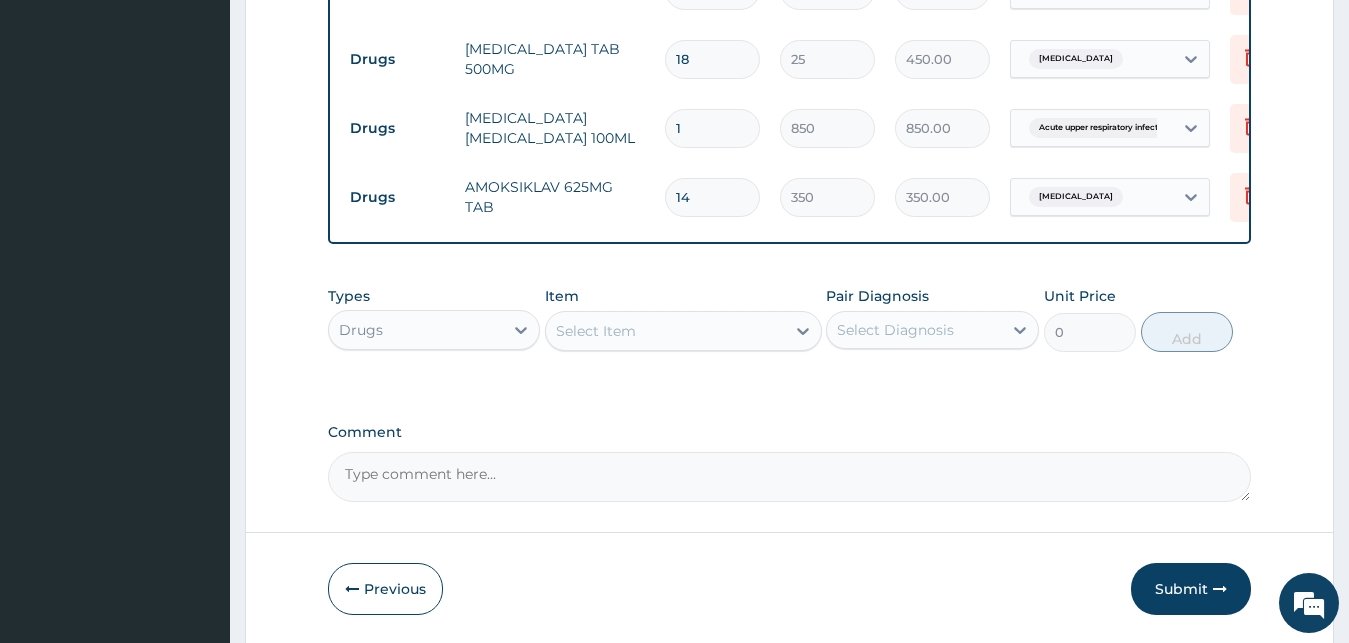 type on "4900.00" 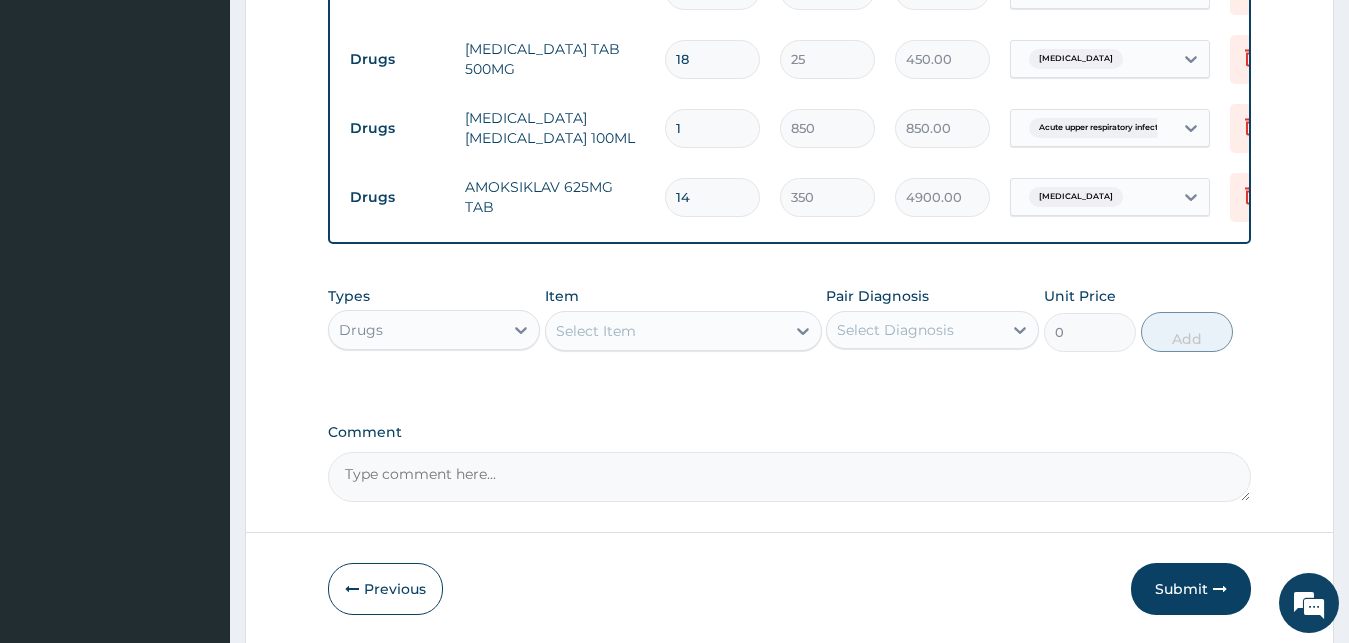 scroll, scrollTop: 1066, scrollLeft: 0, axis: vertical 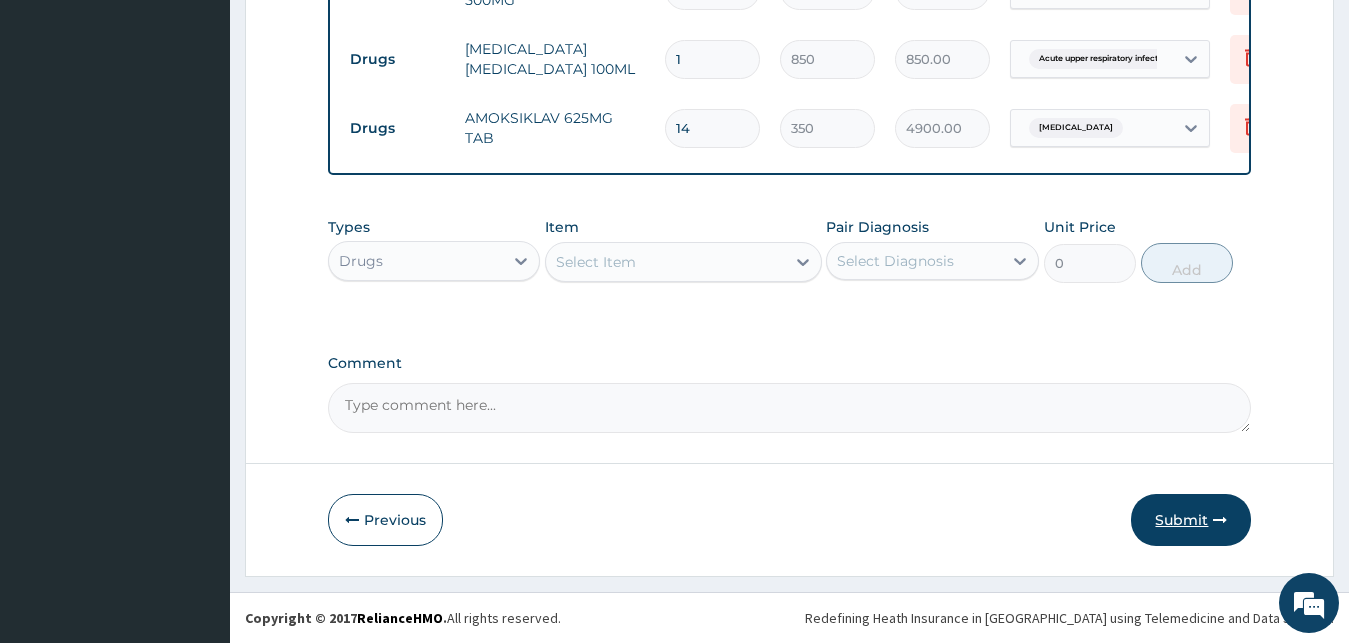 type on "14" 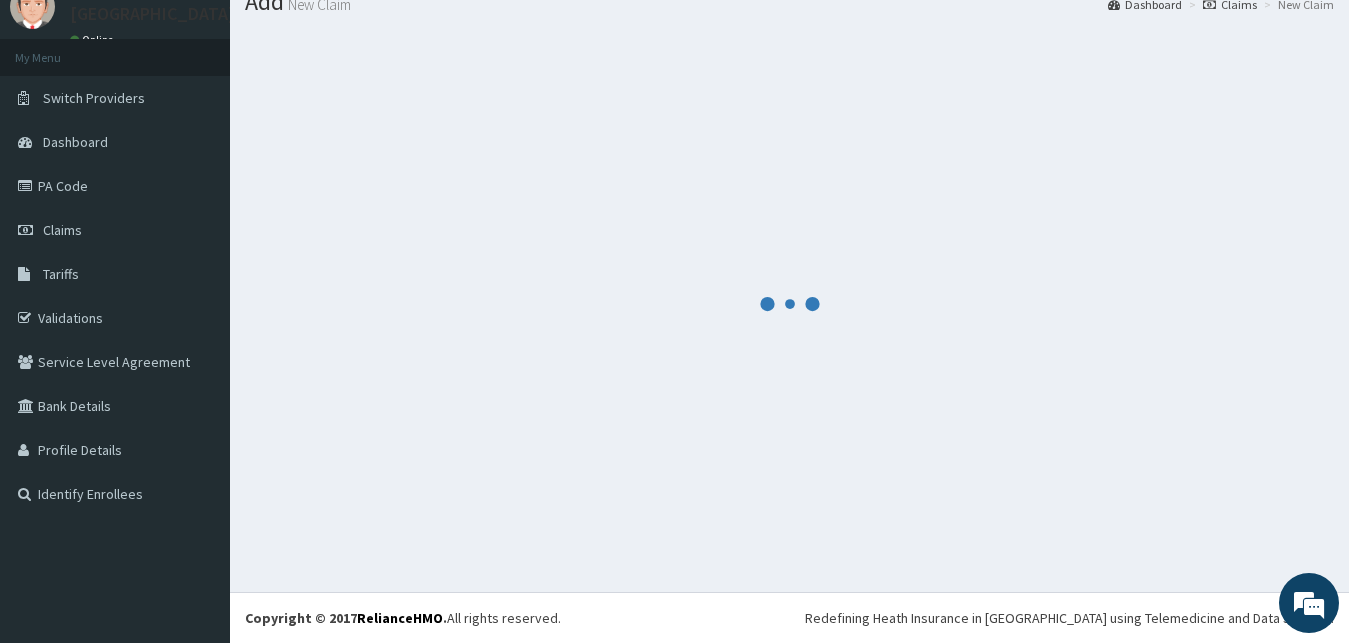 scroll, scrollTop: 76, scrollLeft: 0, axis: vertical 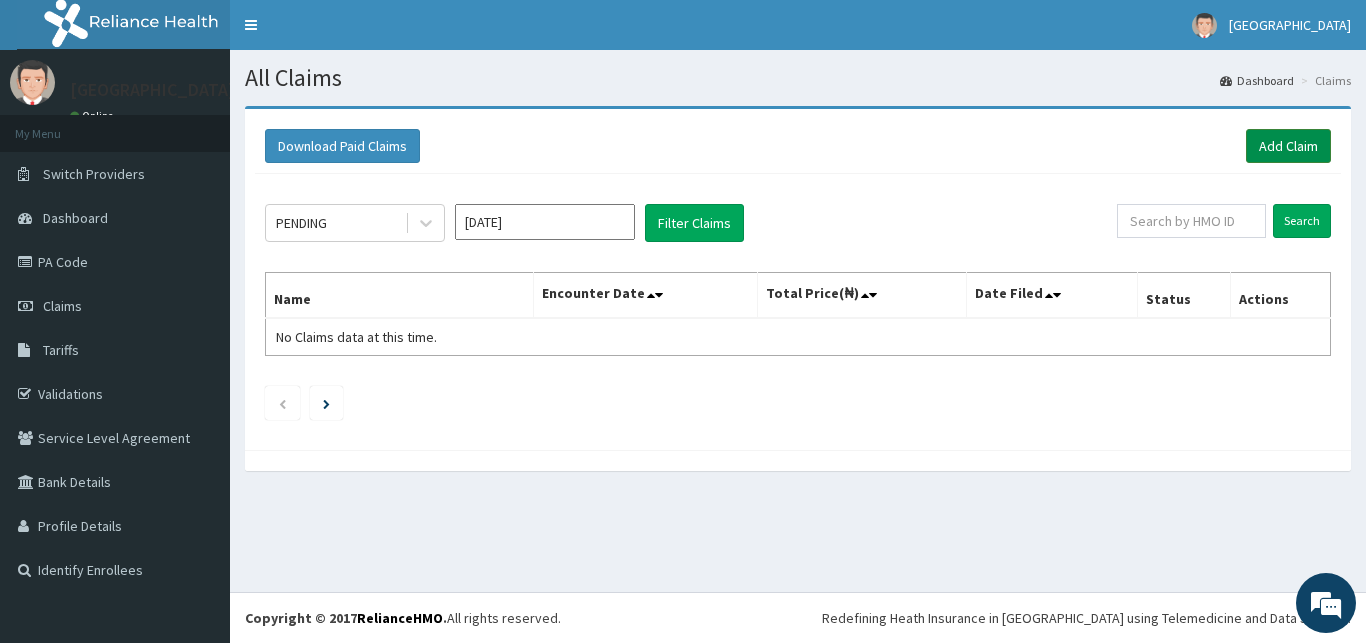click on "Add Claim" at bounding box center [1288, 146] 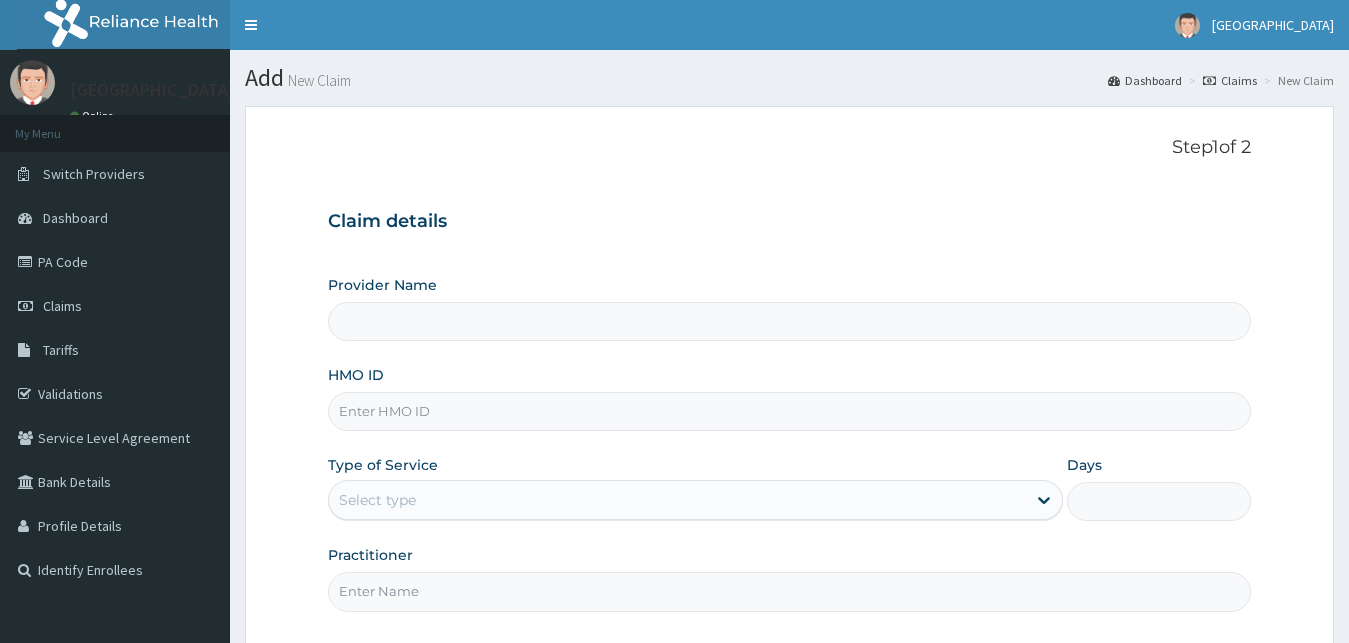 scroll, scrollTop: 0, scrollLeft: 0, axis: both 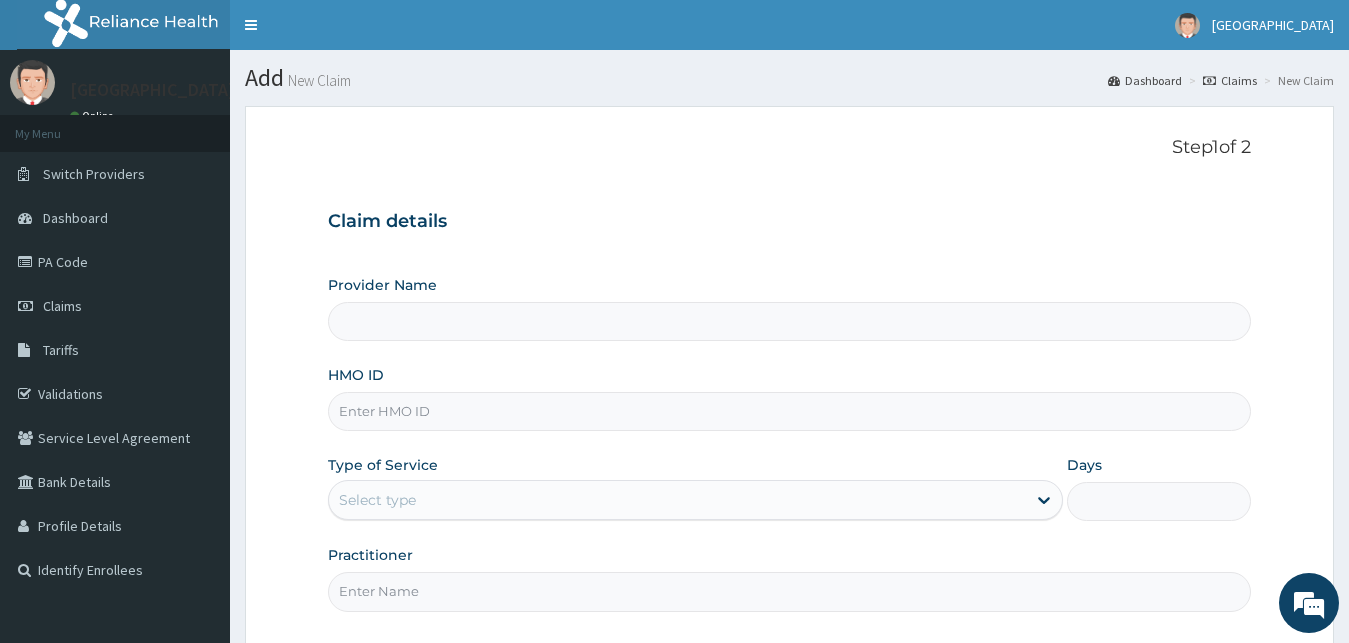 paste on "FMC/11796/A" 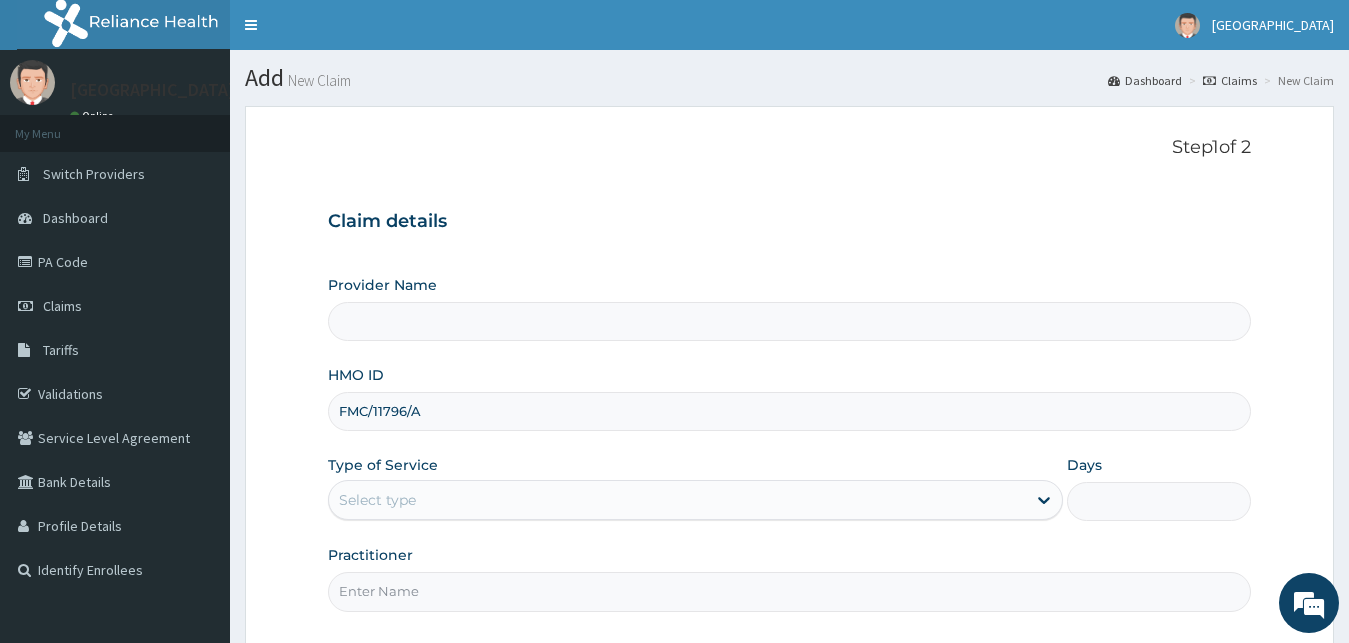 click on "FMC/11796/A" at bounding box center (790, 411) 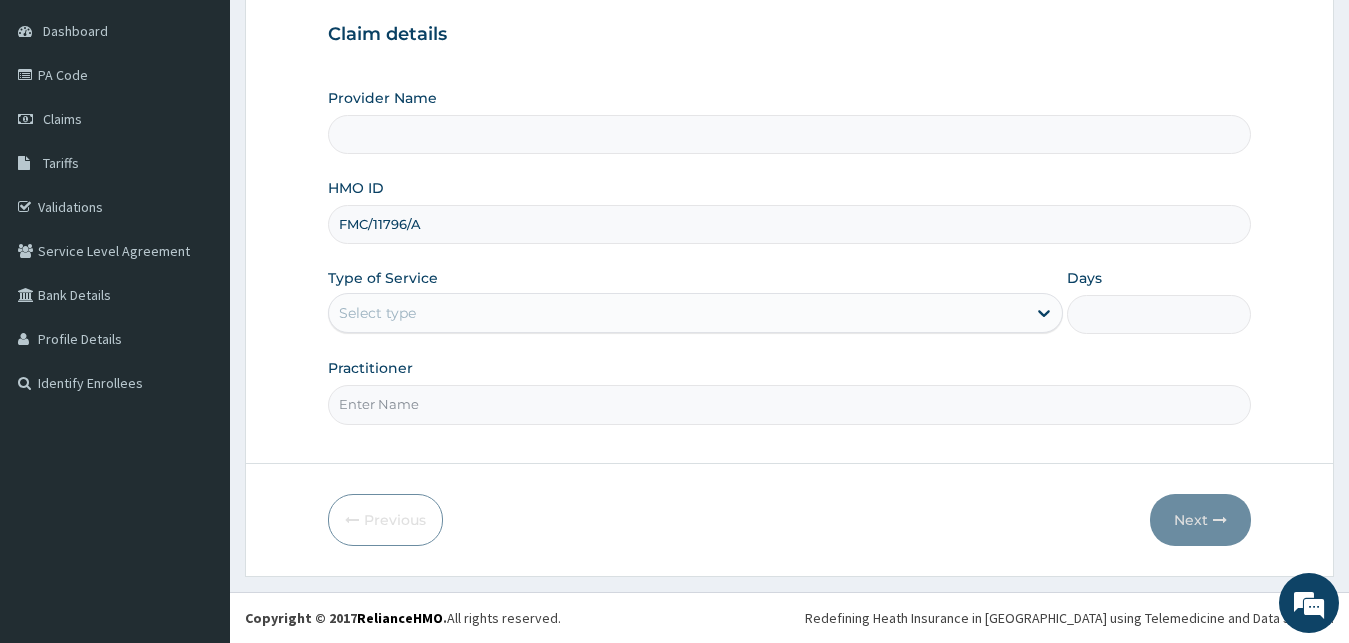 type on "FMC/11796/A" 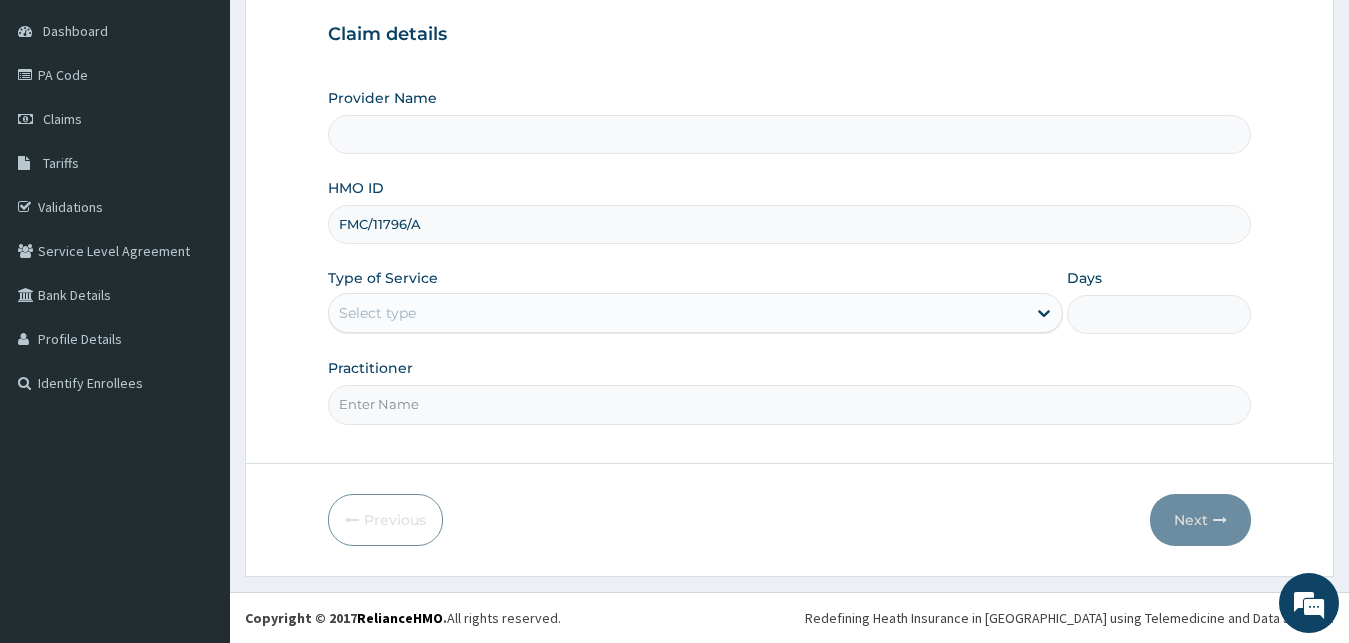click on "Practitioner" at bounding box center [790, 404] 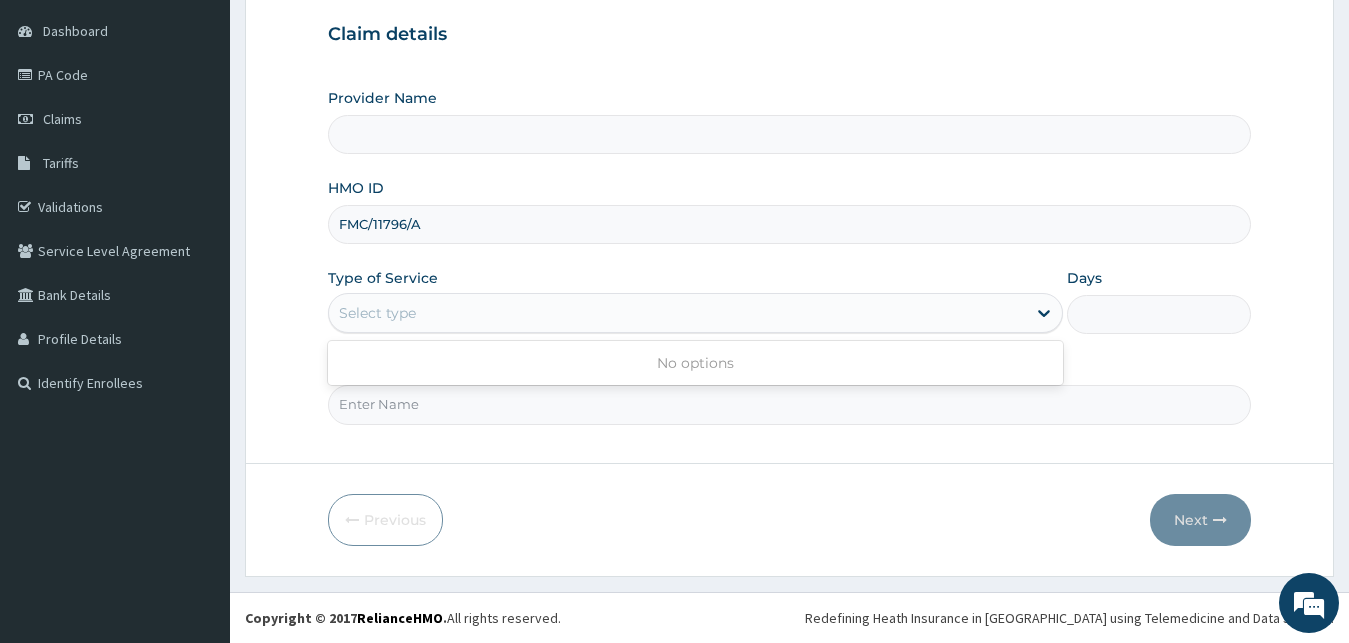click on "Select type" at bounding box center (377, 313) 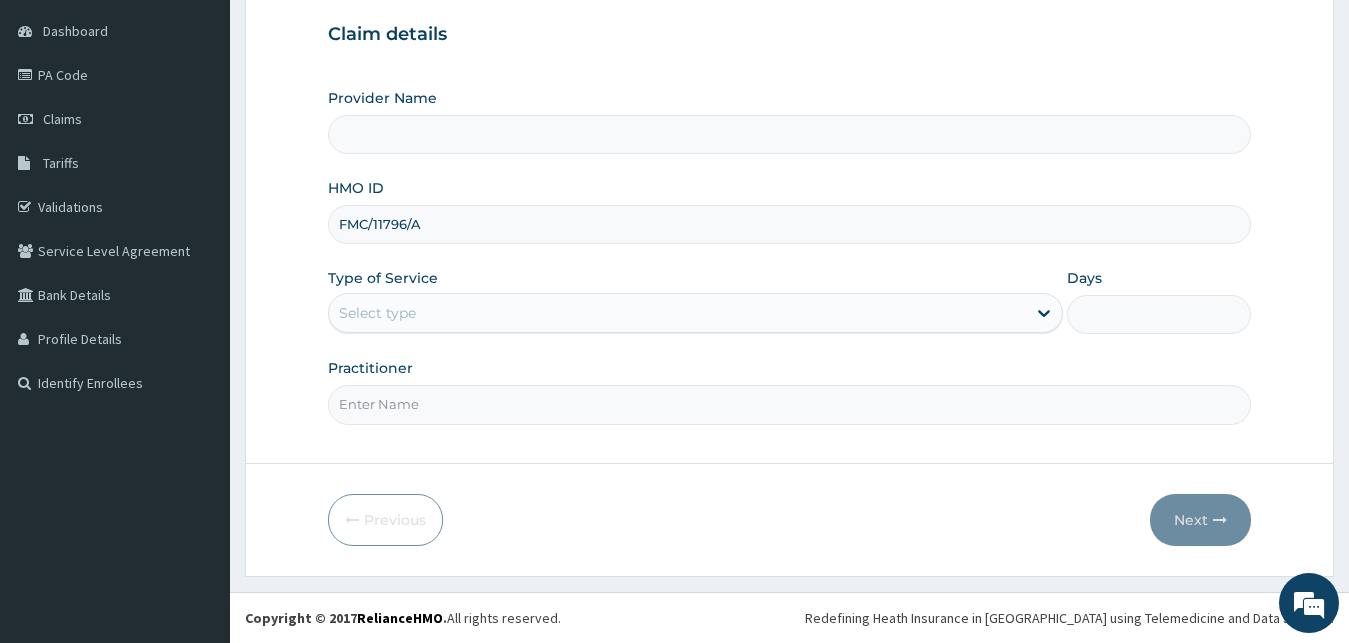 click on "Select type" at bounding box center (377, 313) 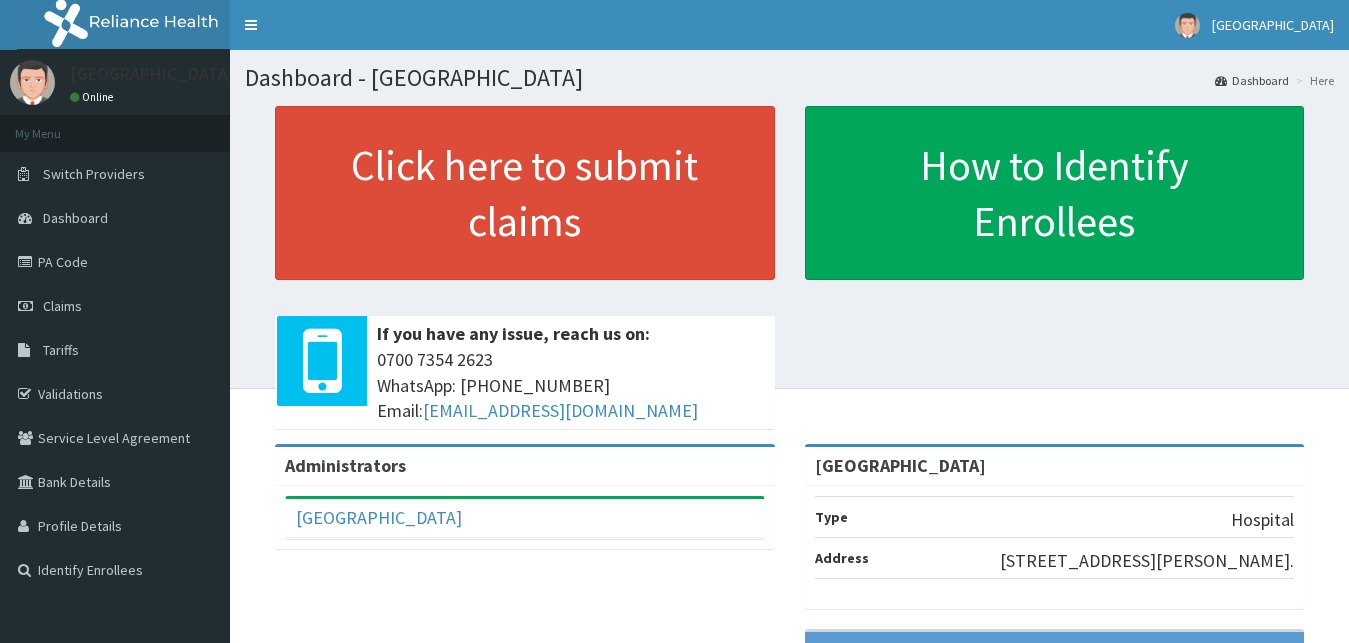 scroll, scrollTop: 0, scrollLeft: 0, axis: both 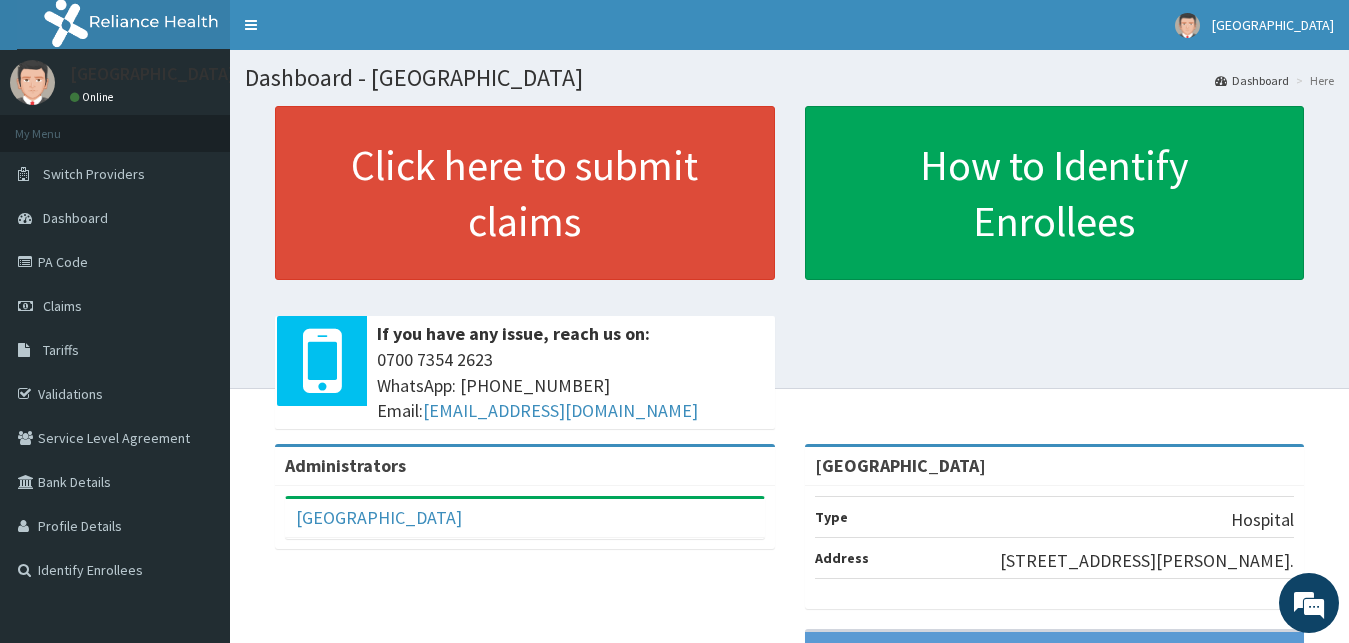 click on "Click here to submit claims
If you have any issue, reach us on:
[PHONE_NUMBER] WhatsApp: 017001580 Email:  [EMAIL_ADDRESS][DOMAIN_NAME]
How to Identify Enrollees" at bounding box center [789, 275] 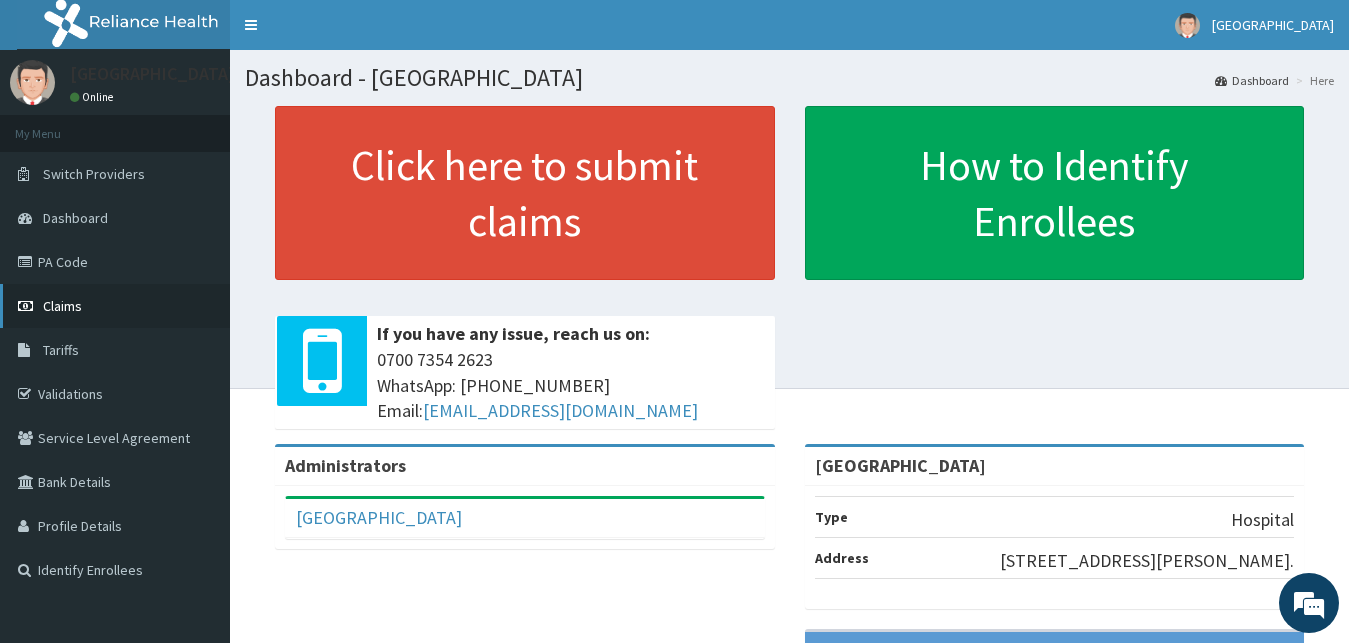 click on "Claims" at bounding box center [115, 306] 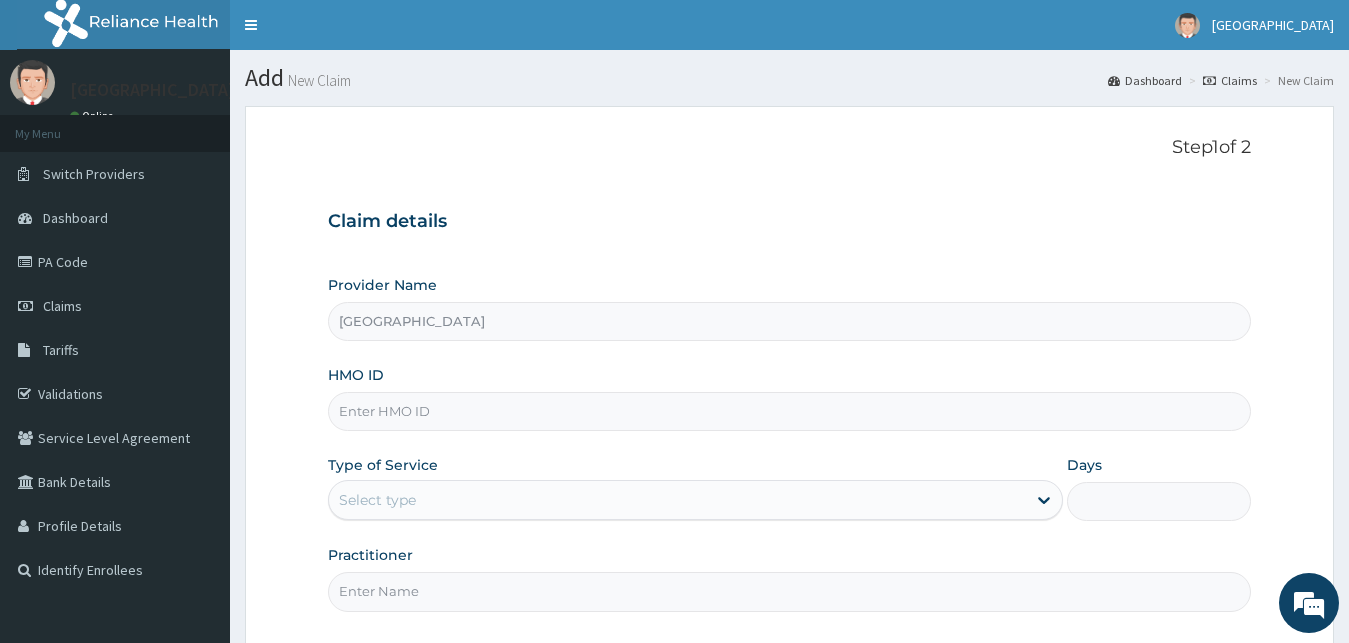 scroll, scrollTop: 0, scrollLeft: 0, axis: both 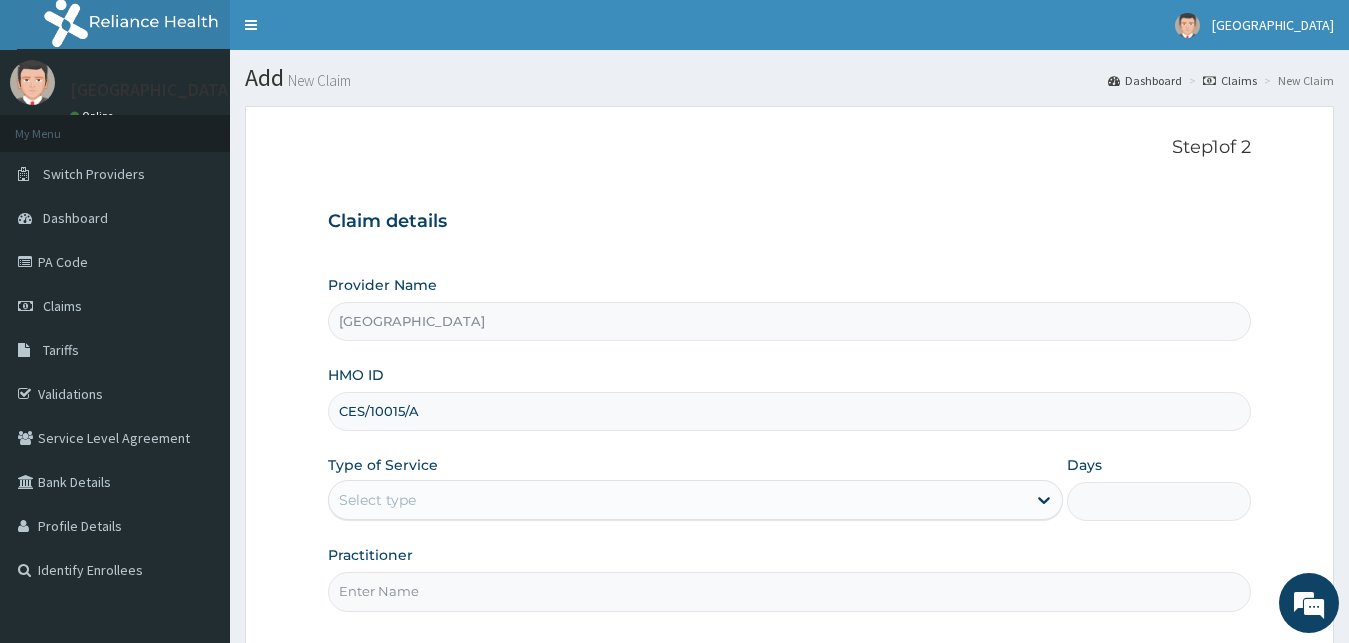 click on "CES/10015/A" at bounding box center [790, 411] 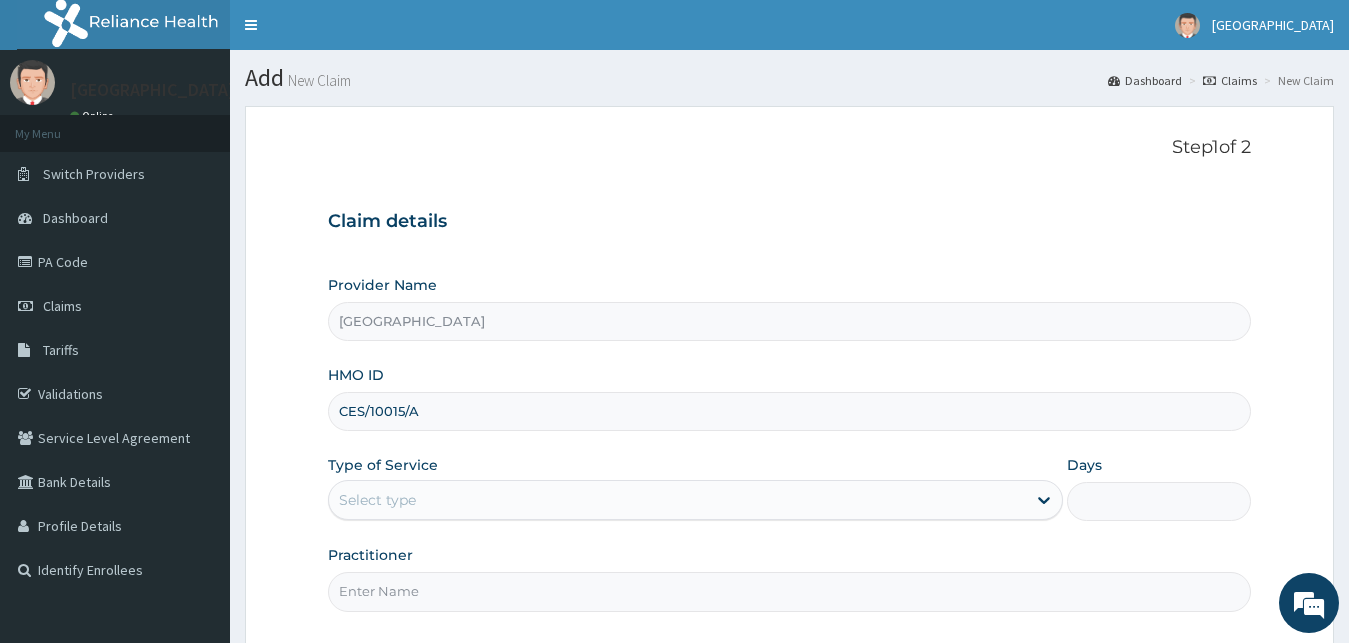 scroll, scrollTop: 187, scrollLeft: 0, axis: vertical 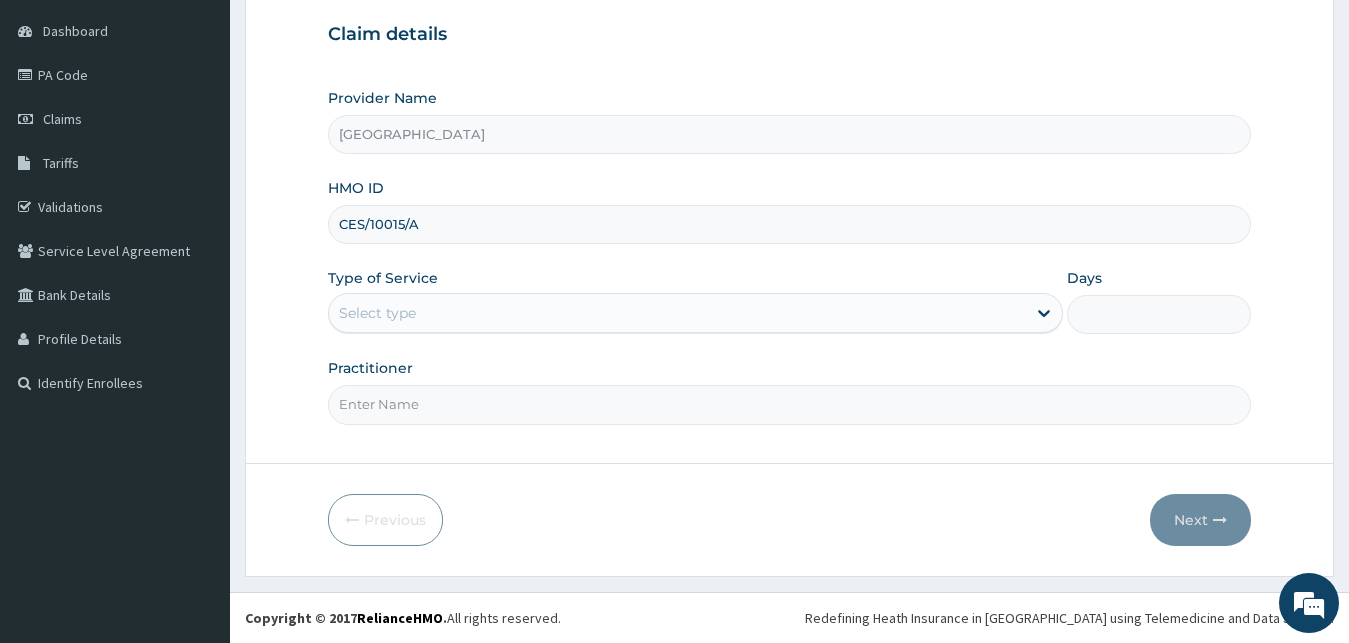 type on "CES/10015/A" 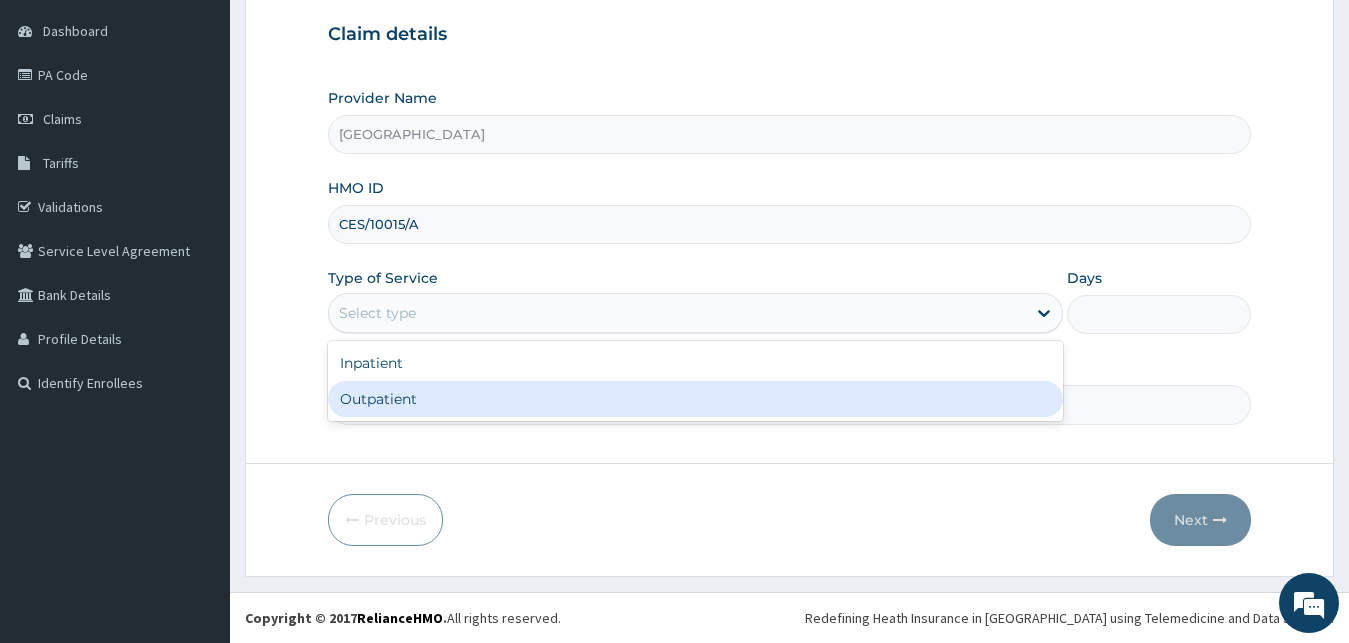 click on "Outpatient" at bounding box center [696, 399] 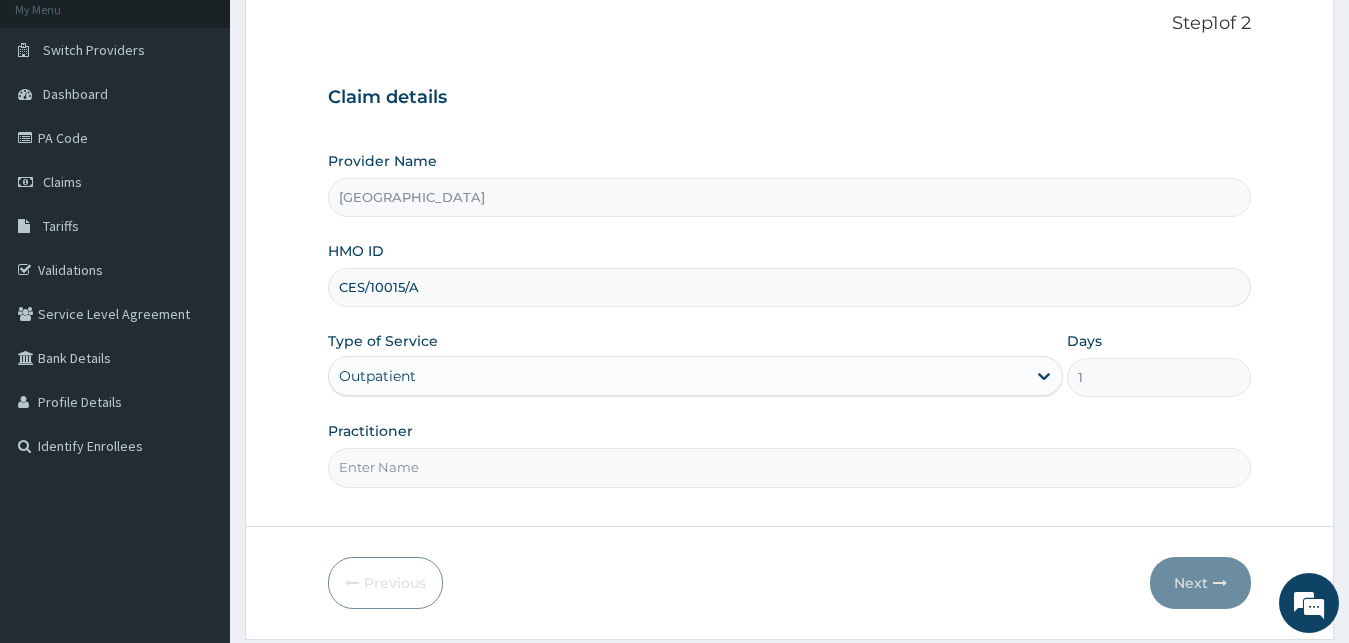 scroll, scrollTop: 85, scrollLeft: 0, axis: vertical 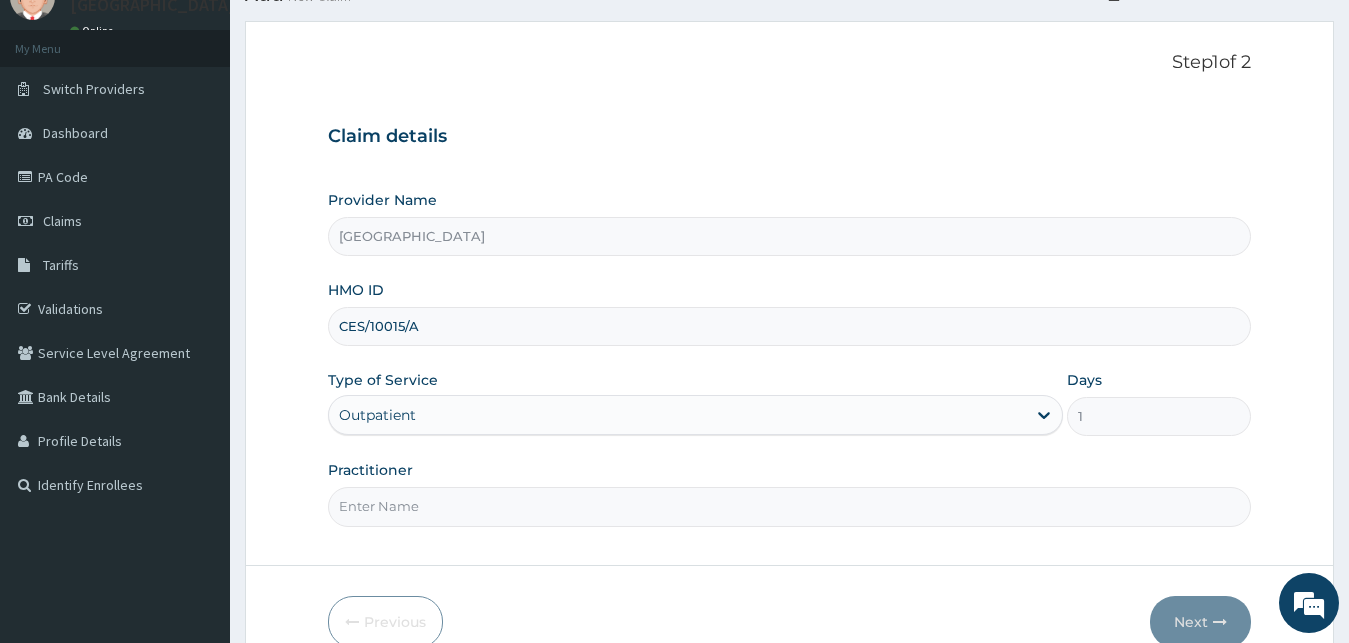 click on "Practitioner" at bounding box center [790, 506] 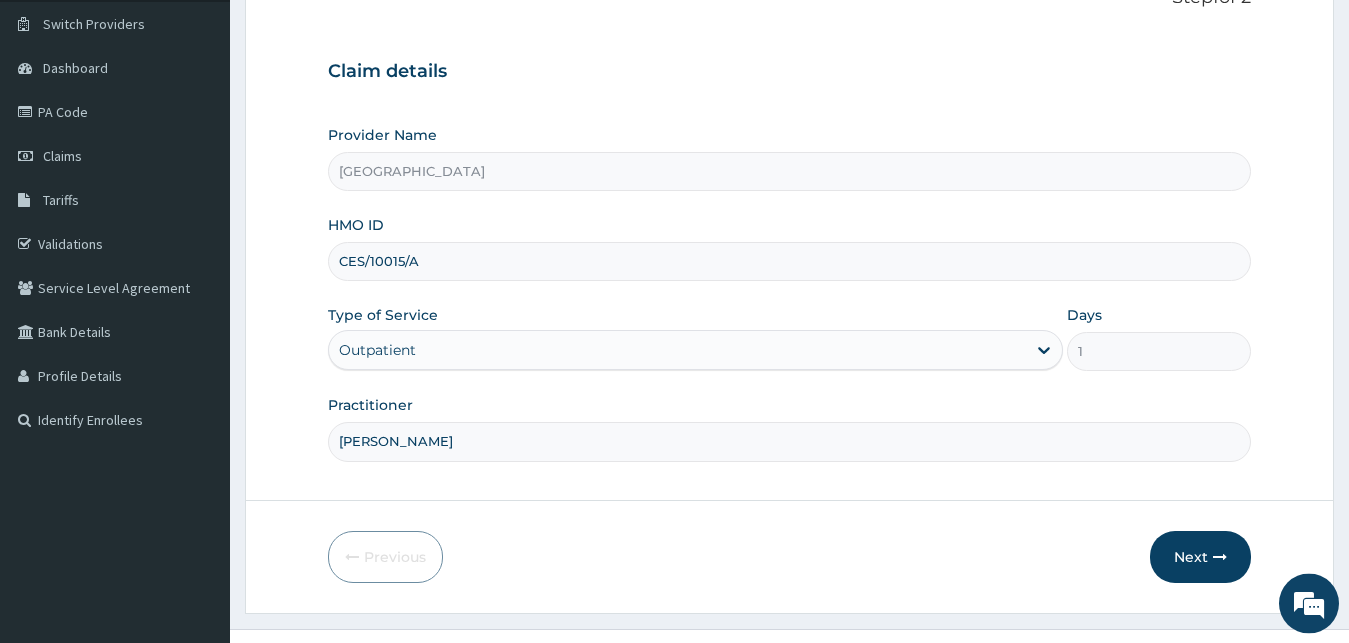 scroll, scrollTop: 187, scrollLeft: 0, axis: vertical 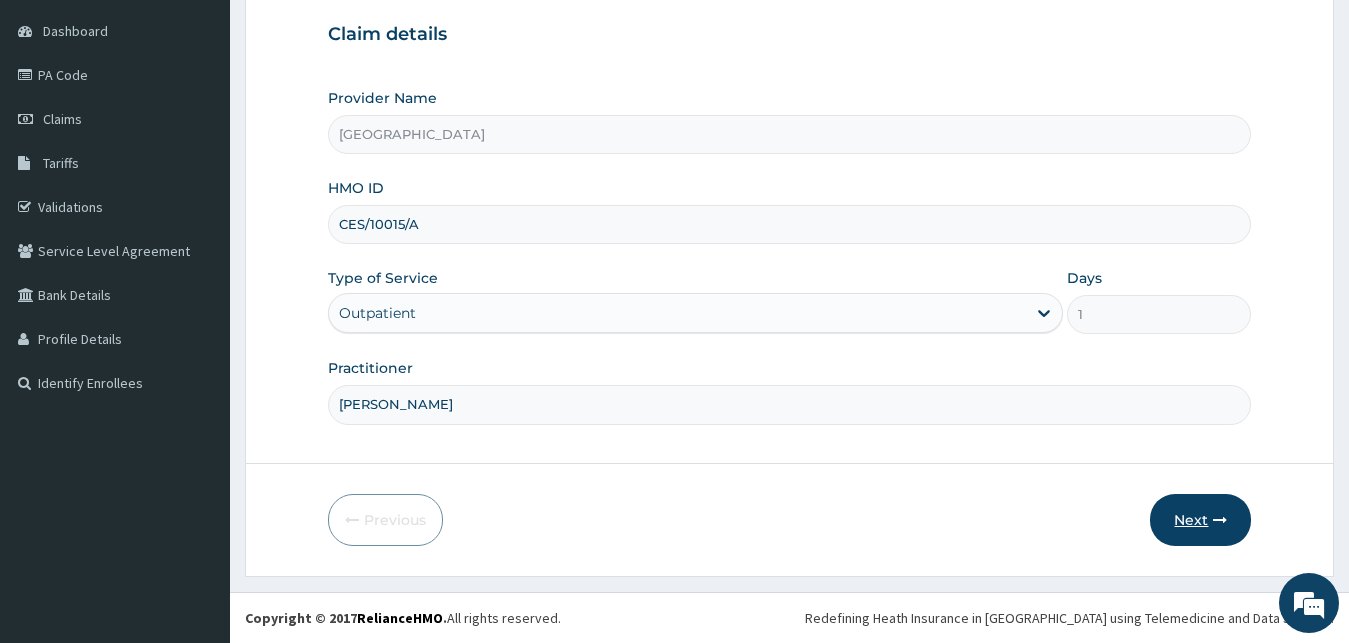 type on "[PERSON_NAME]" 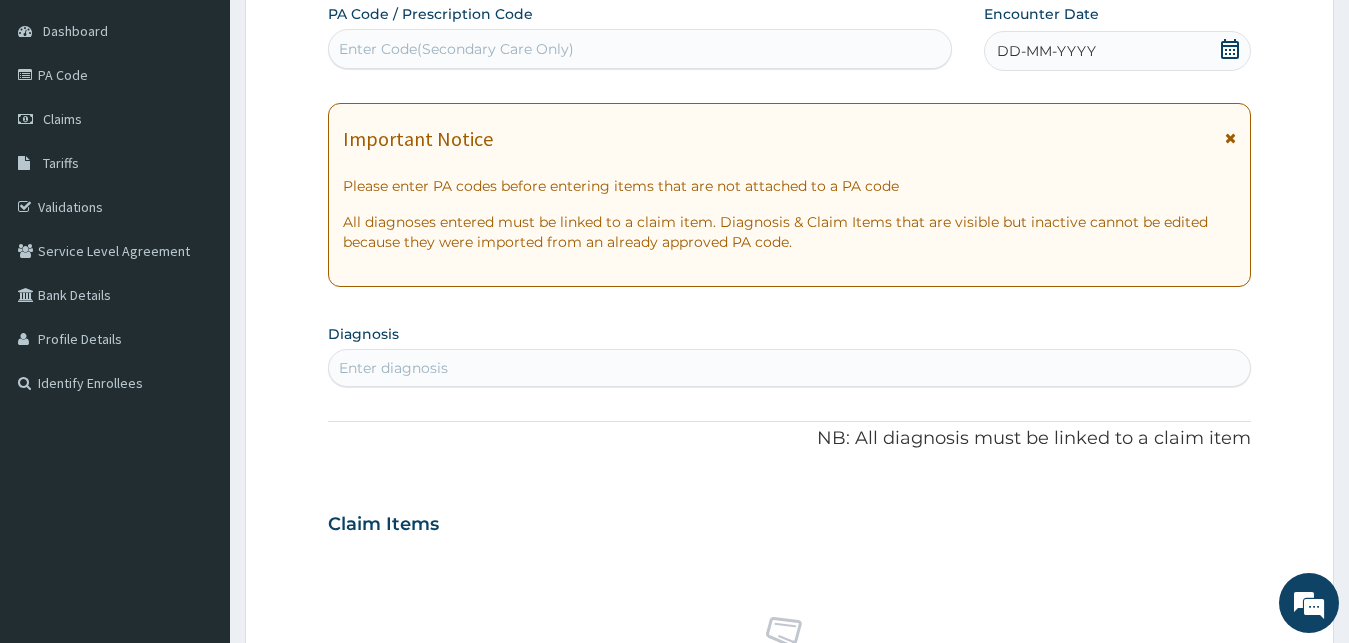 click on "PA Code / Prescription Code Enter Code(Secondary Care Only)" at bounding box center [640, 36] 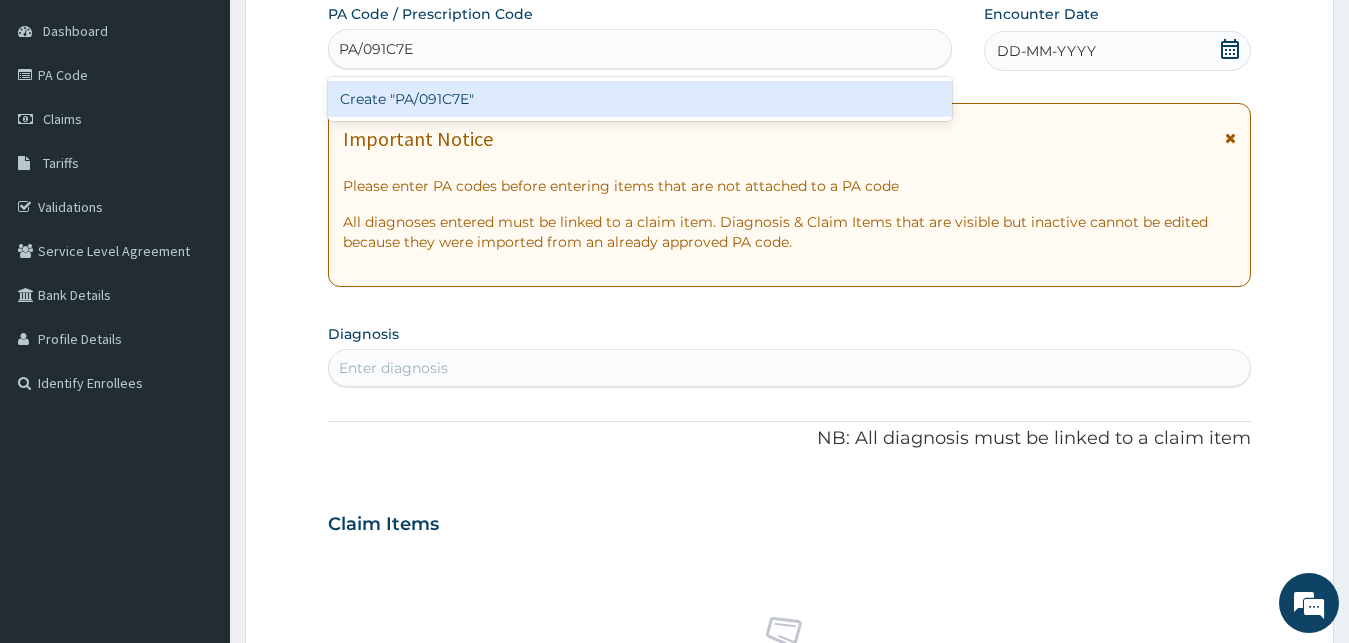 click on "Create "PA/091C7E"" at bounding box center (640, 99) 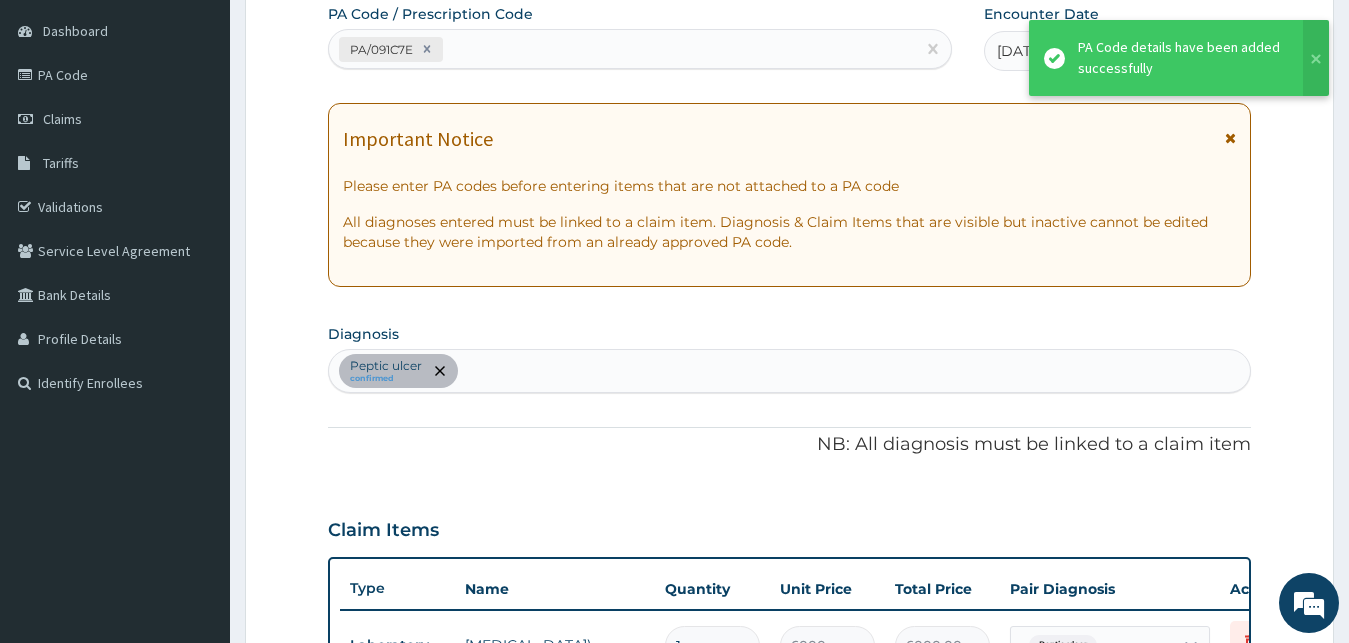 scroll, scrollTop: 197, scrollLeft: 0, axis: vertical 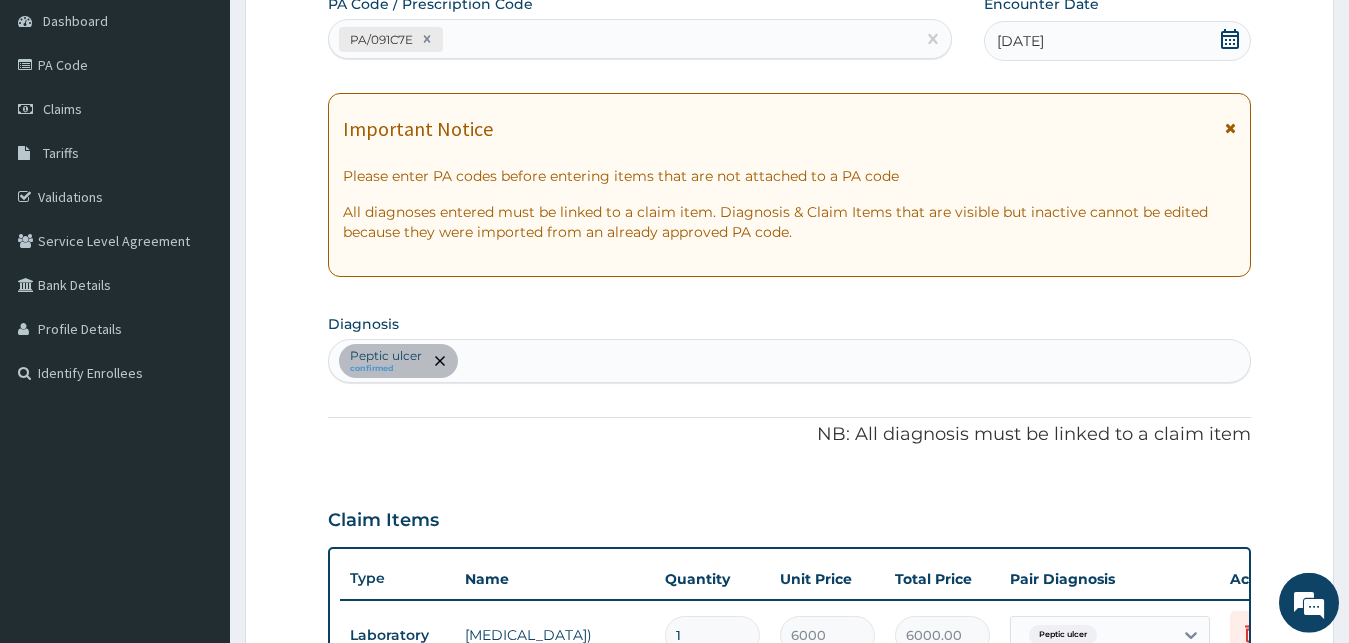 click on "PA/091C7E" at bounding box center (622, 39) 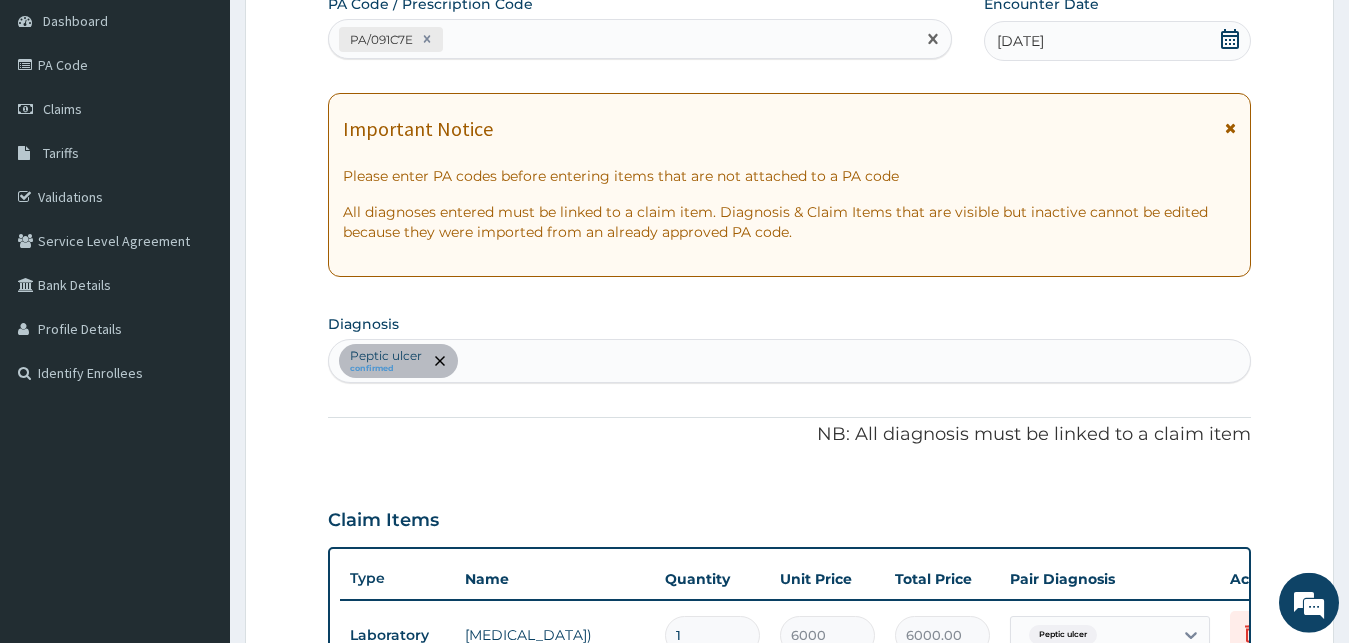 paste on "PA/4E1922" 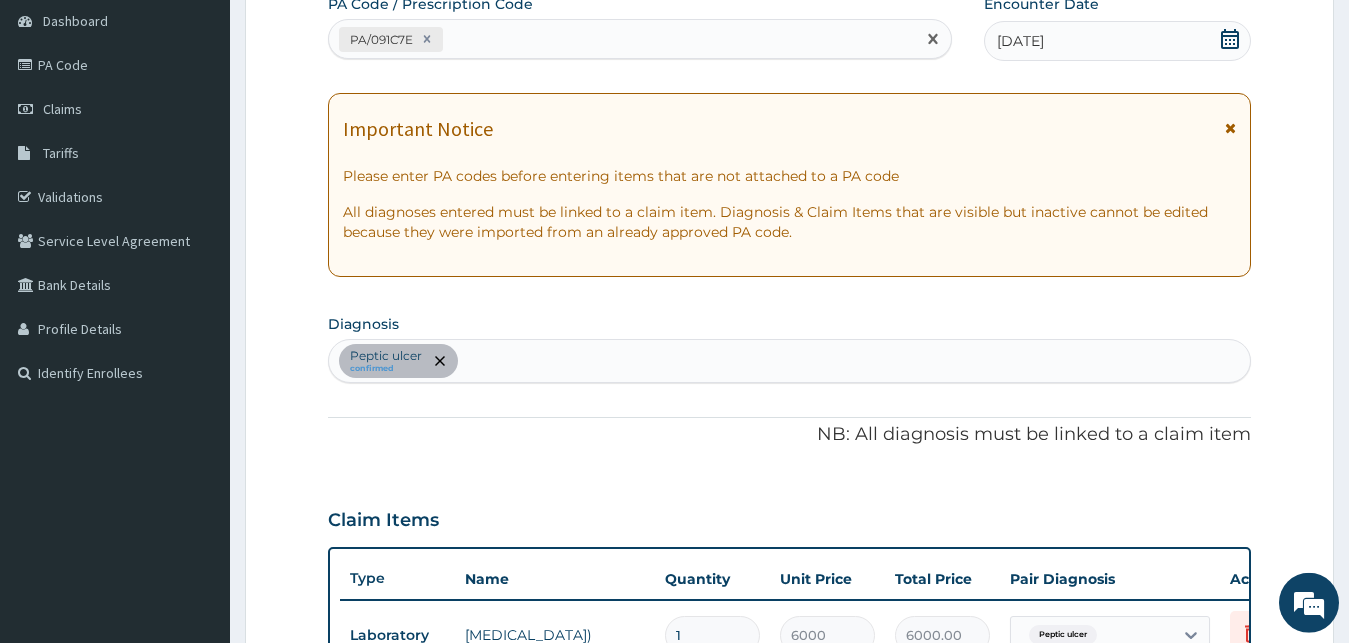 type on "PA/4E1922" 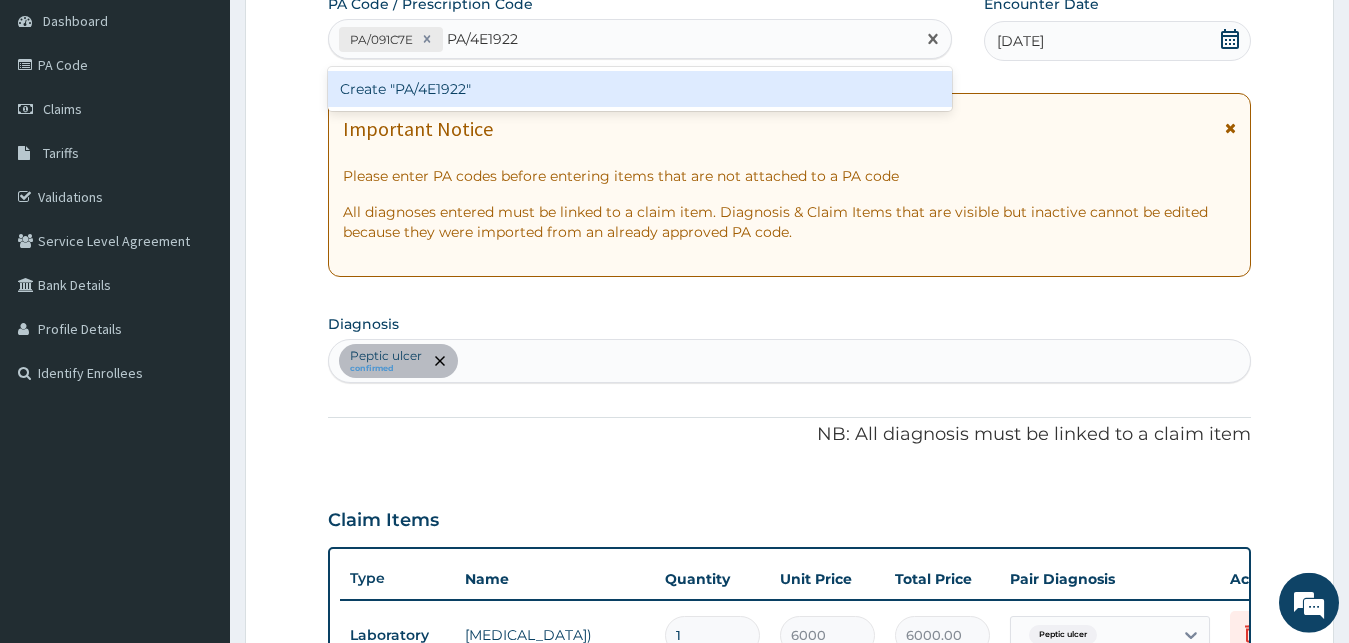 click on "Create "PA/4E1922"" at bounding box center (640, 89) 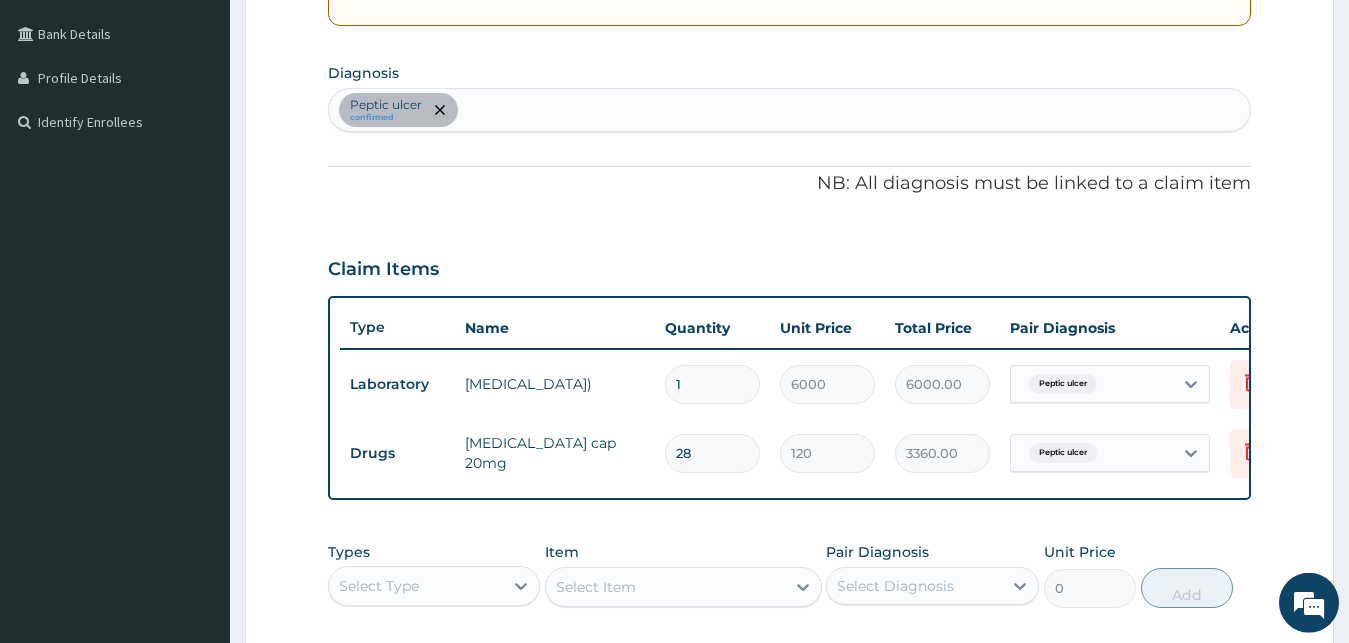 scroll, scrollTop: 172, scrollLeft: 0, axis: vertical 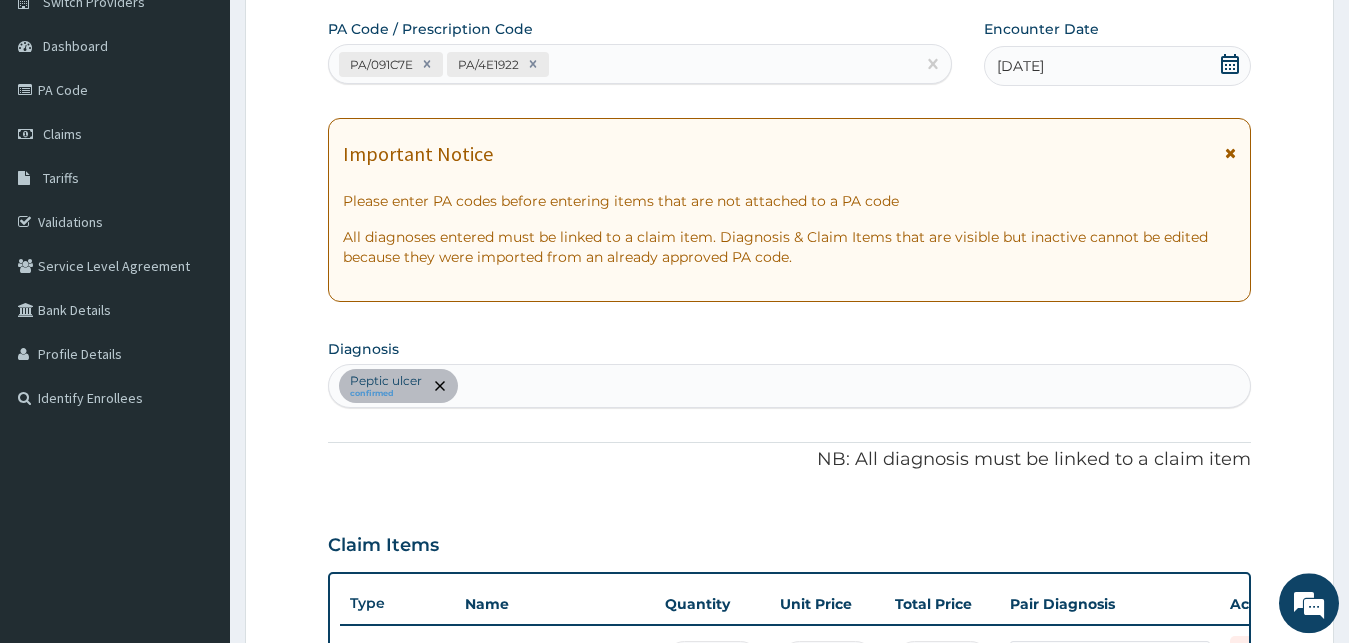 click on "Peptic ulcer confirmed" at bounding box center [790, 386] 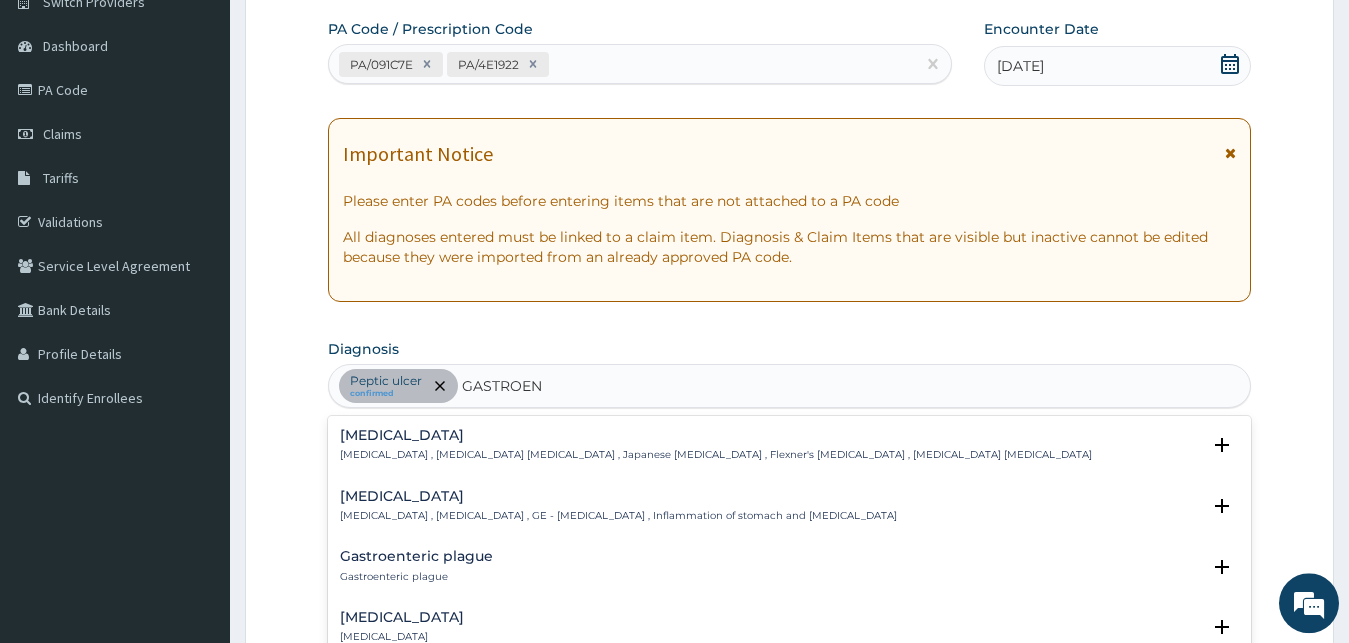 type on "GASTROENT" 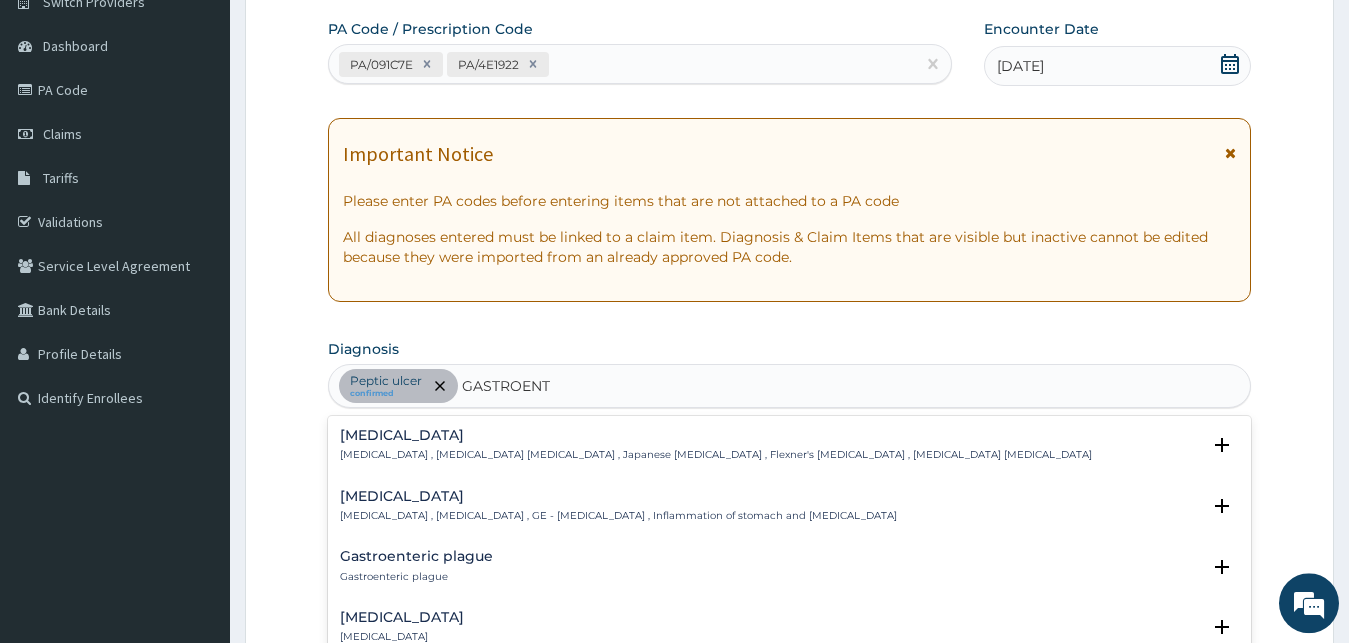 scroll, scrollTop: 376, scrollLeft: 0, axis: vertical 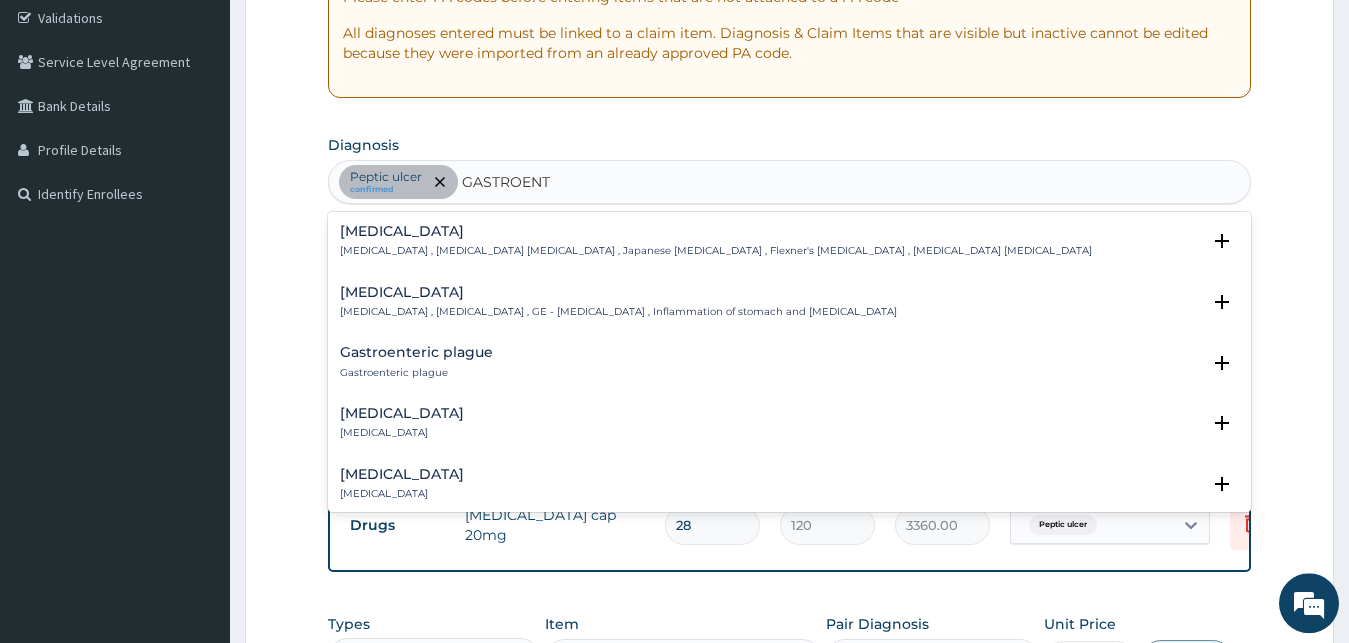 click on "Gastroenteritis" at bounding box center [618, 292] 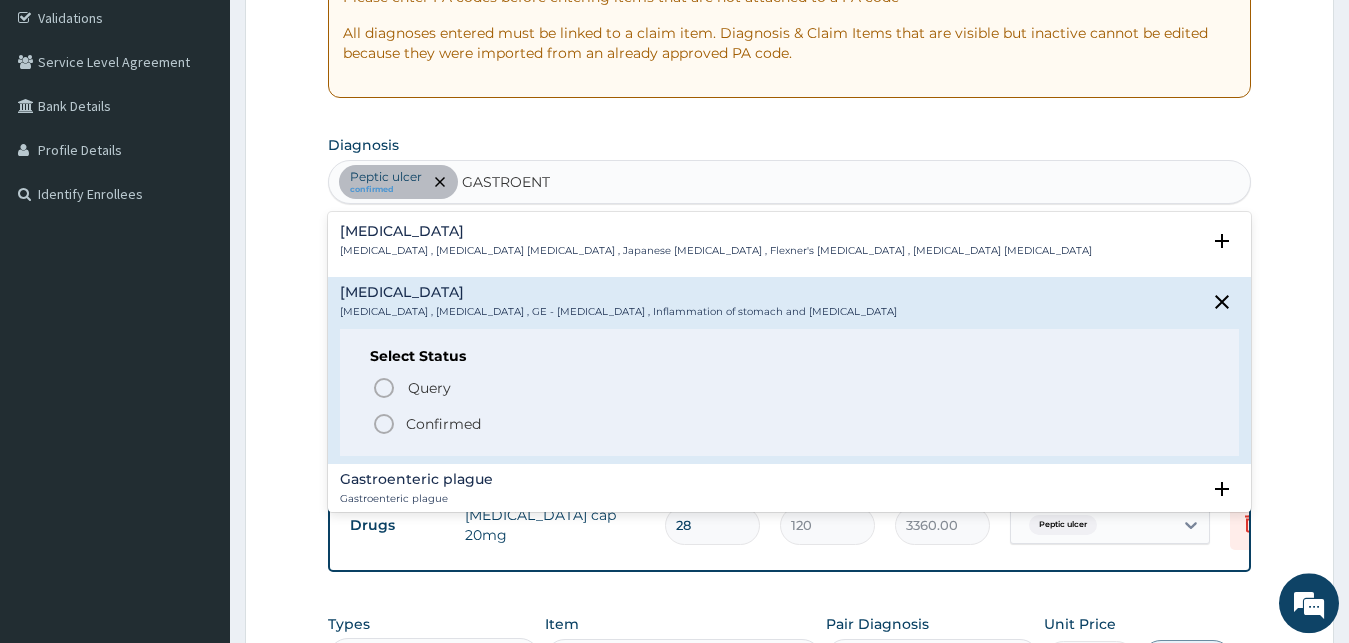 click on "Confirmed" at bounding box center (443, 424) 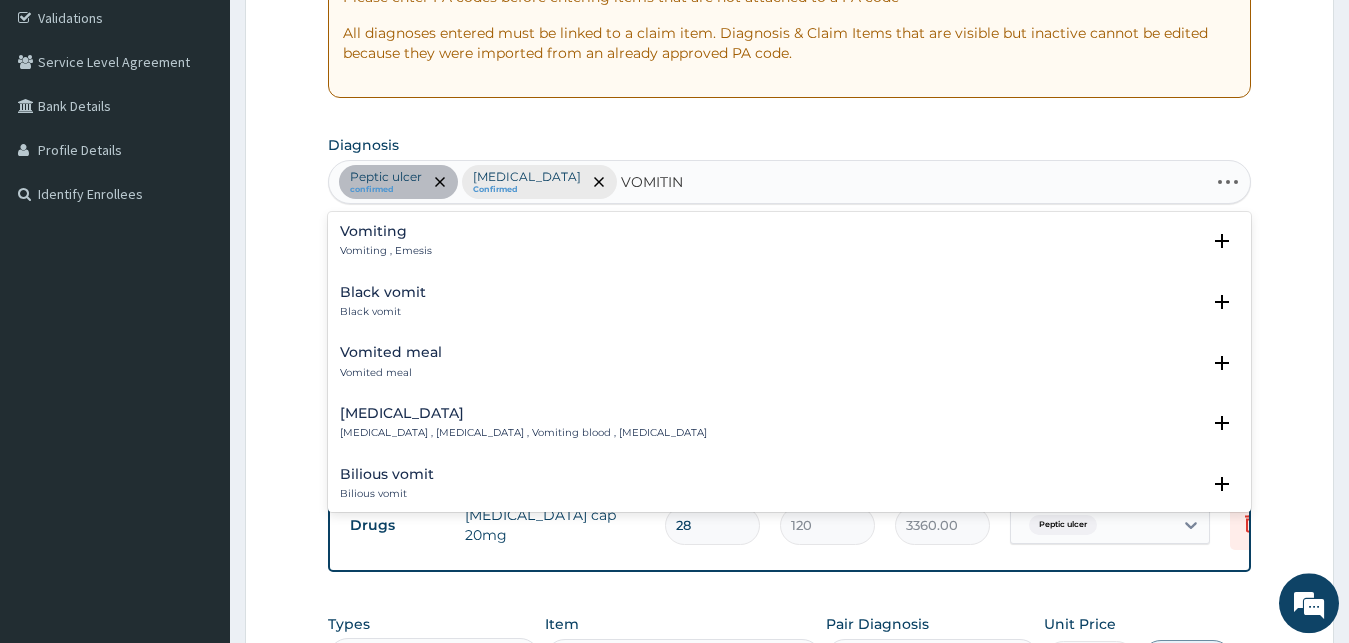 type on "VOMITING" 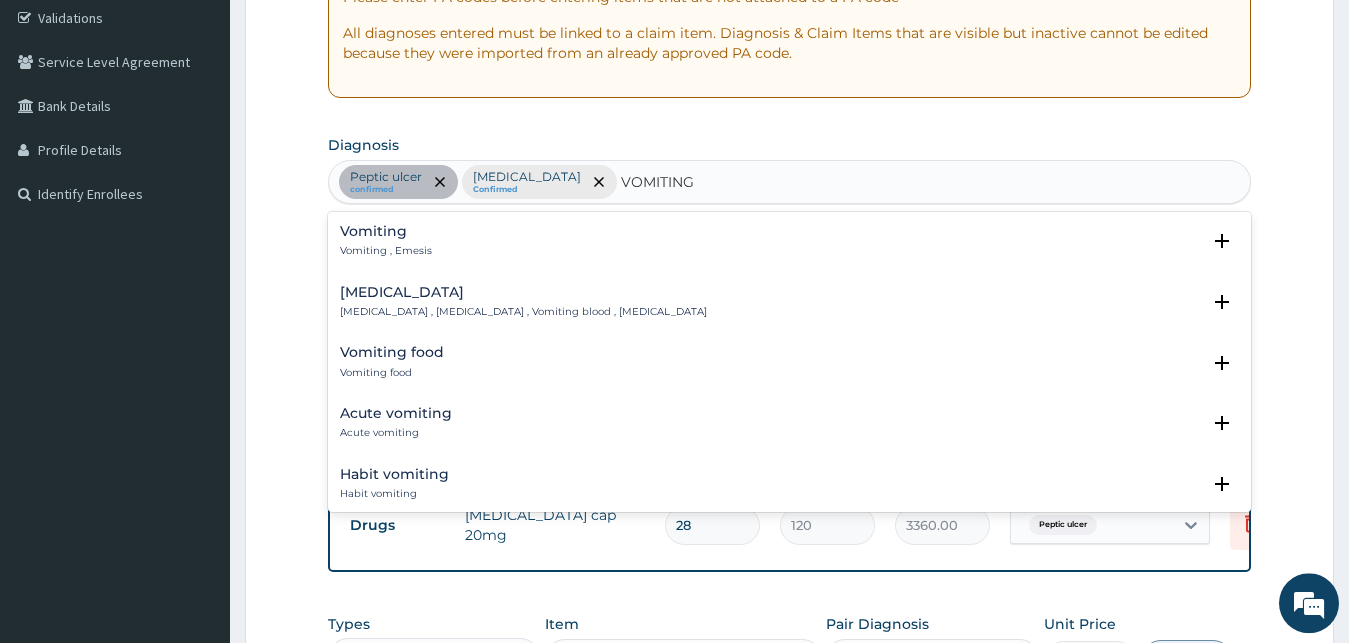 click on "Vomiting" at bounding box center (386, 231) 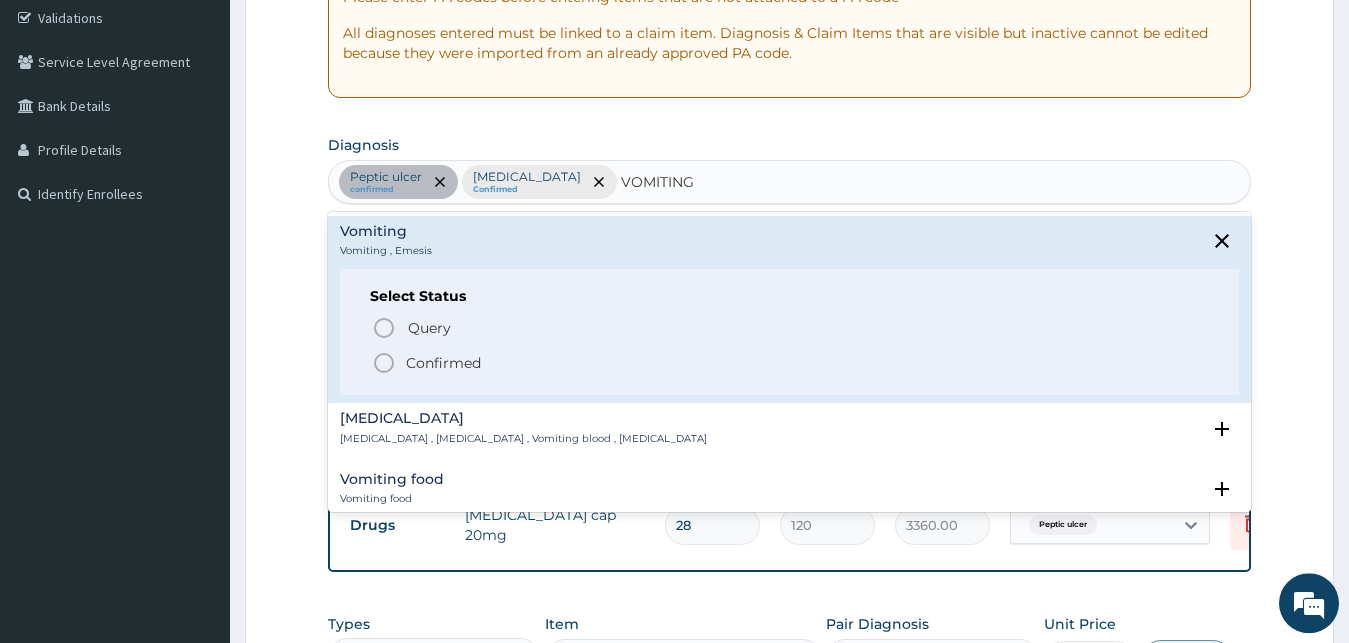 click on "Confirmed" at bounding box center [443, 363] 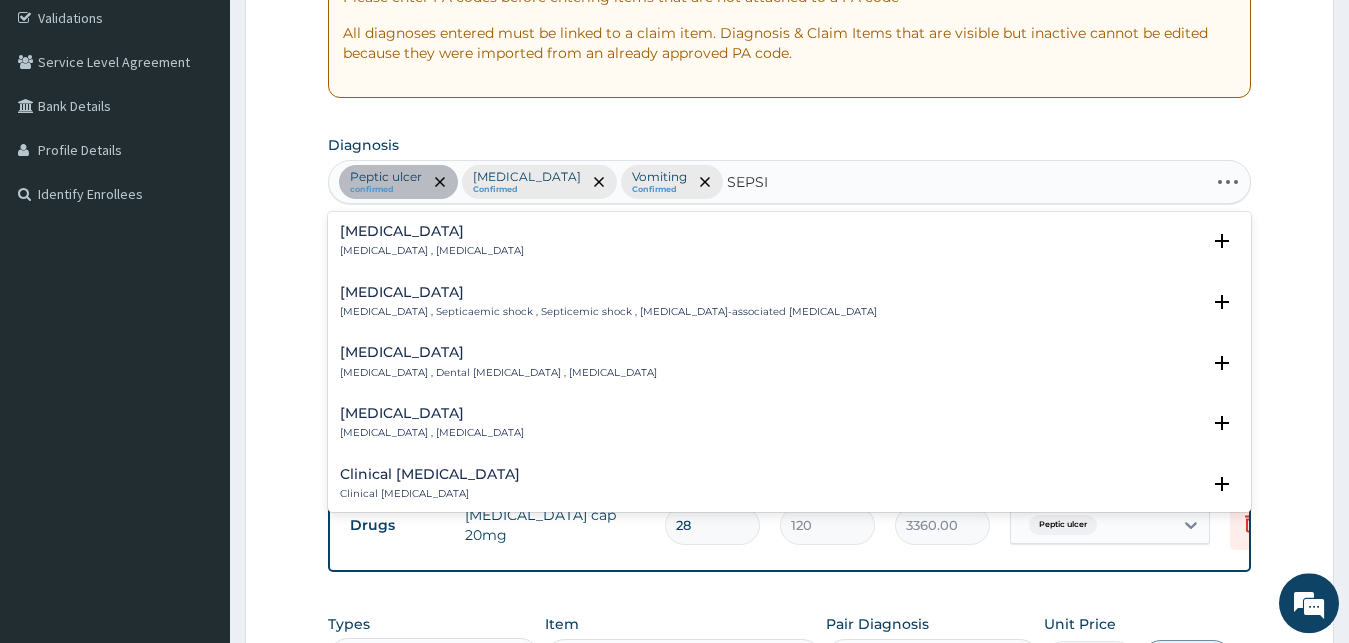 type on "SEPSIS" 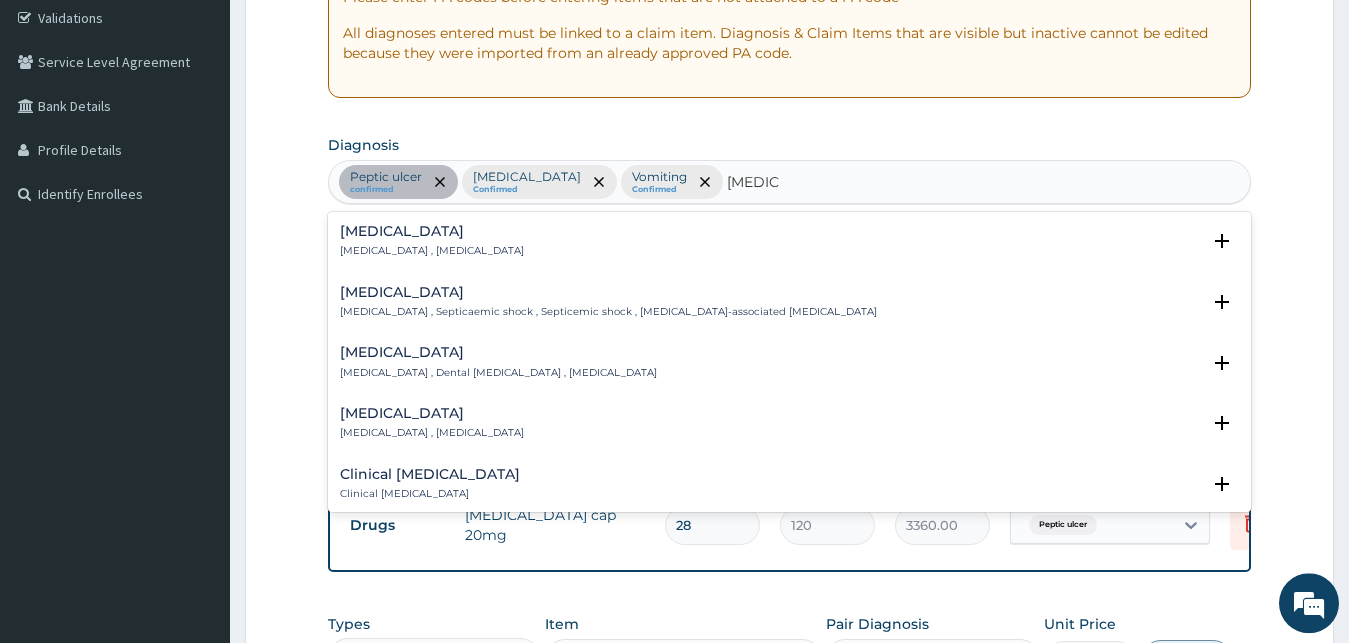 click on "Sepsis" at bounding box center (432, 231) 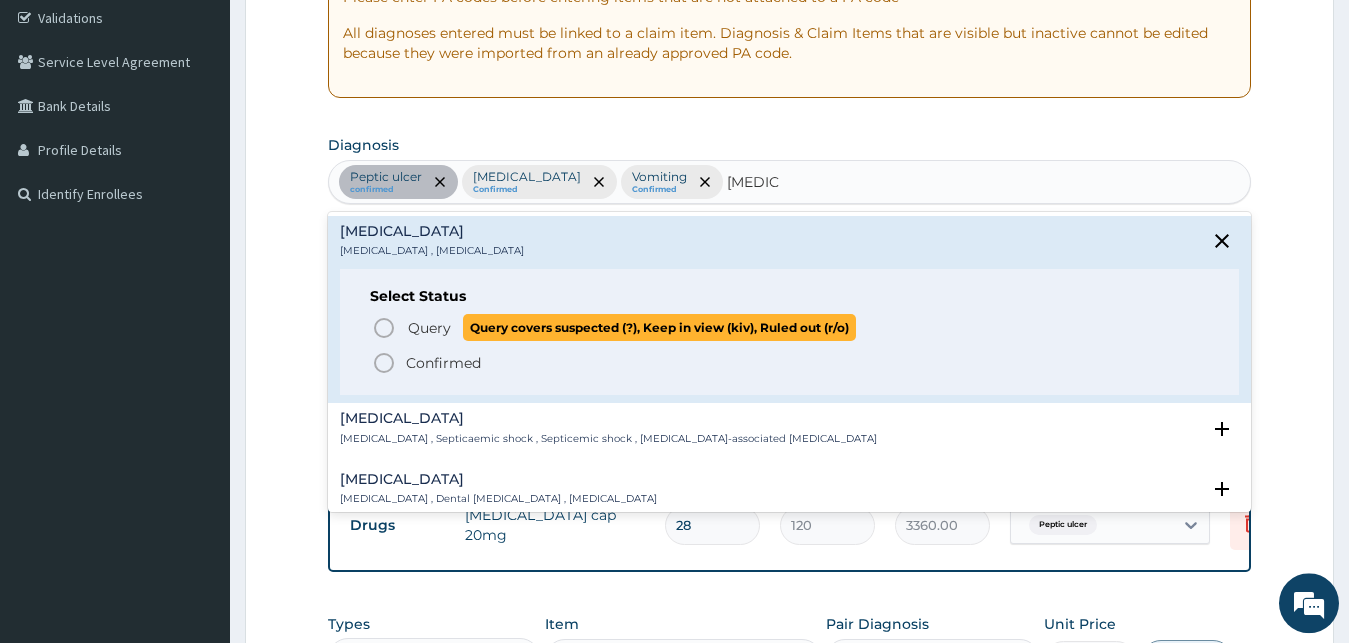 click on "Query" at bounding box center [429, 328] 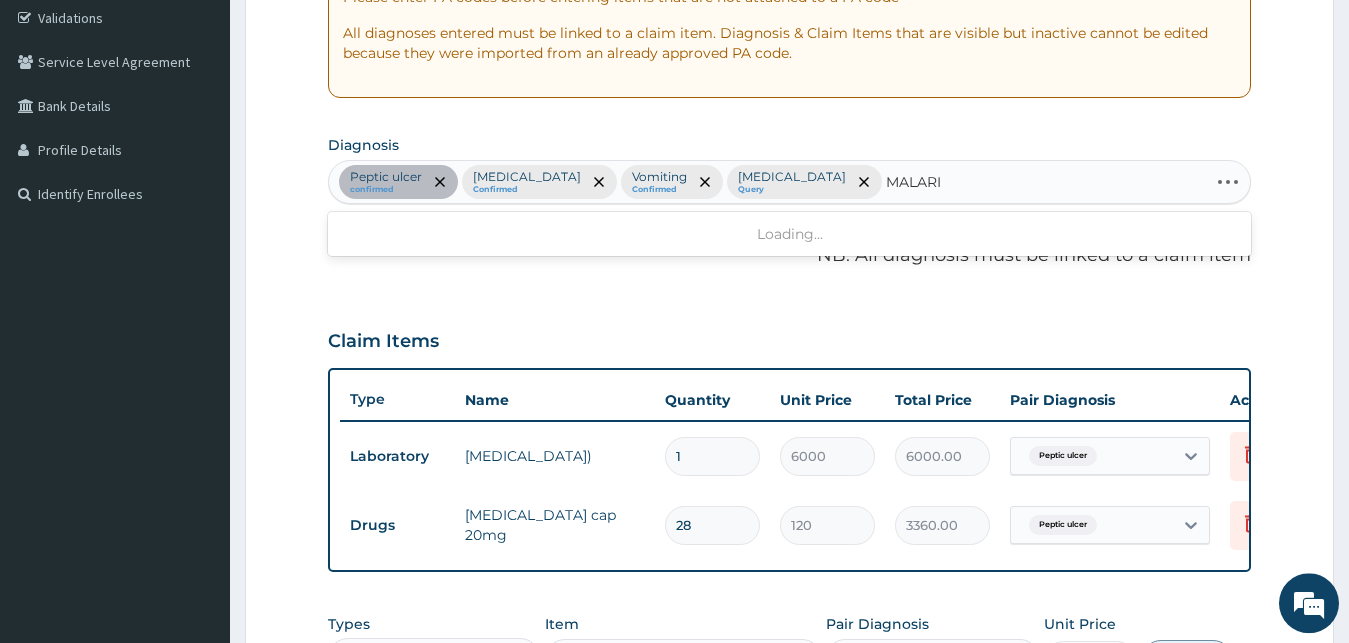 type on "MALARIA" 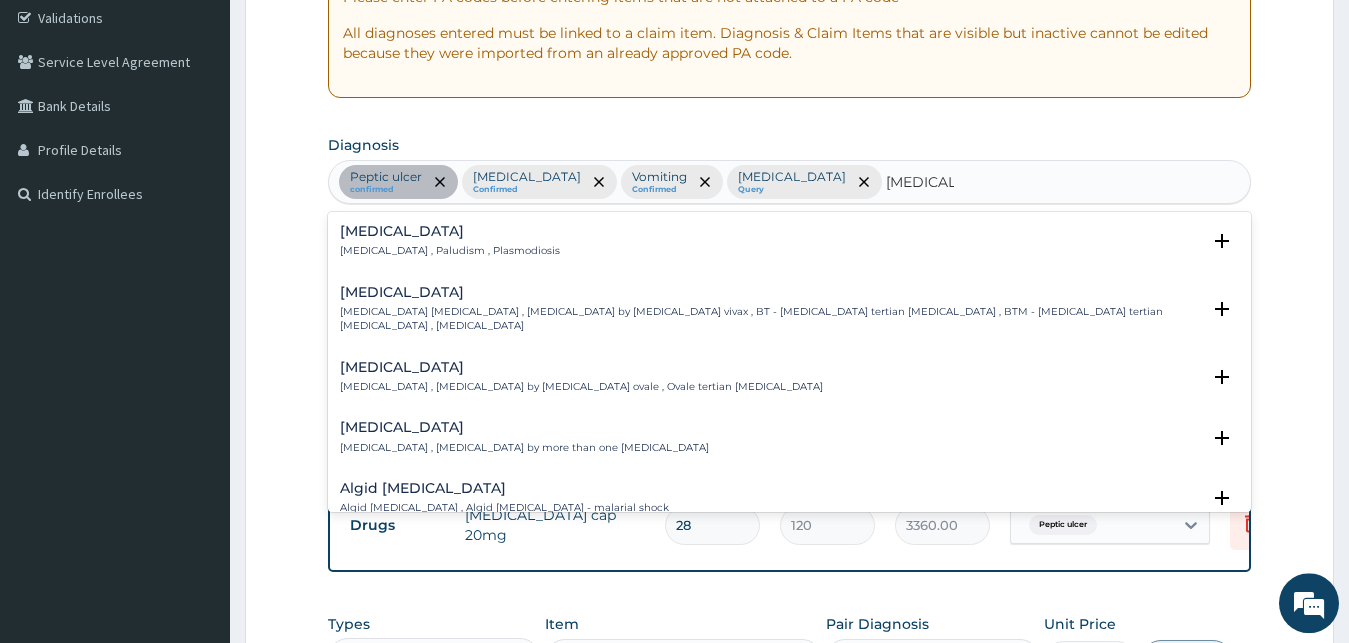 click on "Malaria Malaria , Paludism , Plasmodiosis Select Status Query Query covers suspected (?), Keep in view (kiv), Ruled out (r/o) Confirmed Vivax malaria Vivax malaria , Benign tertian malaria , Malaria by Plasmodium vivax , BT - Benign tertian malaria , BTM - Benign tertian malaria , Vivax malaria - benign tertian Select Status Query Query covers suspected (?), Keep in view (kiv), Ruled out (r/o) Confirmed Ovale malaria Ovale malaria , Malaria by Plasmodium ovale , Ovale tertian malaria Select Status Query Query covers suspected (?), Keep in view (kiv), Ruled out (r/o) Confirmed Mixed malaria Mixed malaria , Malaria by more than one parasite Select Status Query Query covers suspected (?), Keep in view (kiv), Ruled out (r/o) Confirmed Algid malaria Algid malaria , Algid malaria - malarial shock Select Status Query Query covers suspected (?), Keep in view (kiv), Ruled out (r/o) Confirmed Malarial fever Malarial fever Select Status Query Query covers suspected (?), Keep in view (kiv), Ruled out (r/o) Confirmed" at bounding box center [790, 362] 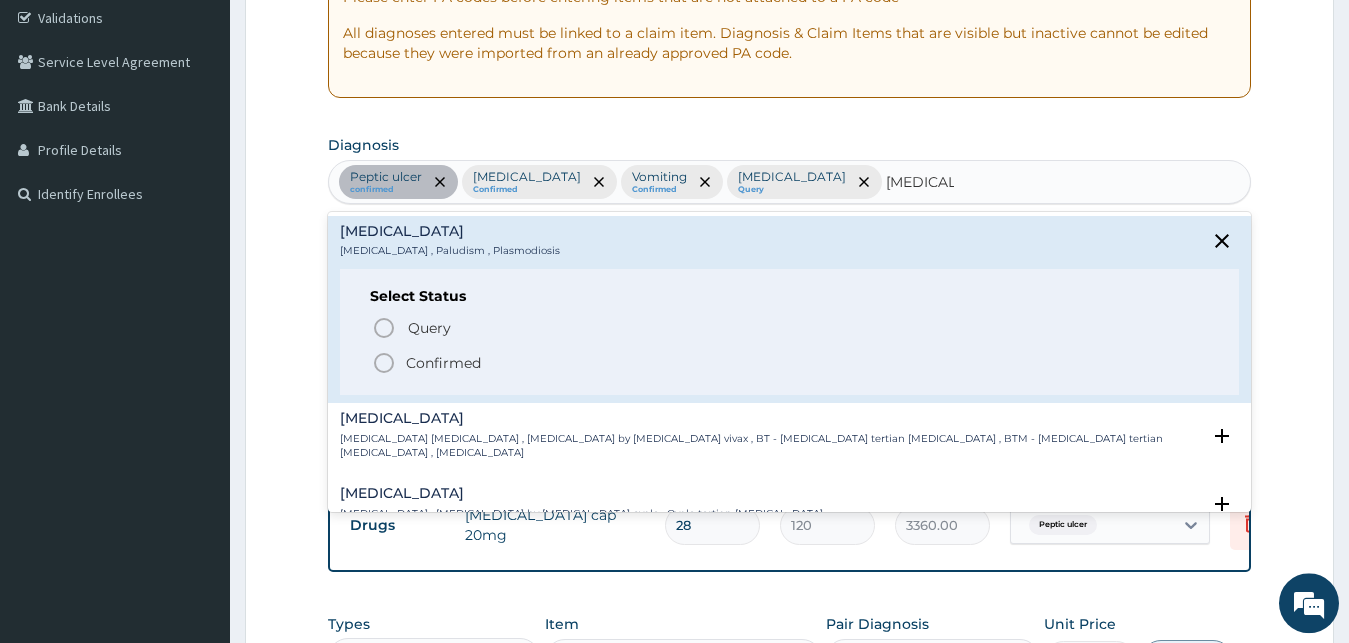 click on "Select Status Query Query covers suspected (?), Keep in view (kiv), Ruled out (r/o) Confirmed" at bounding box center [790, 332] 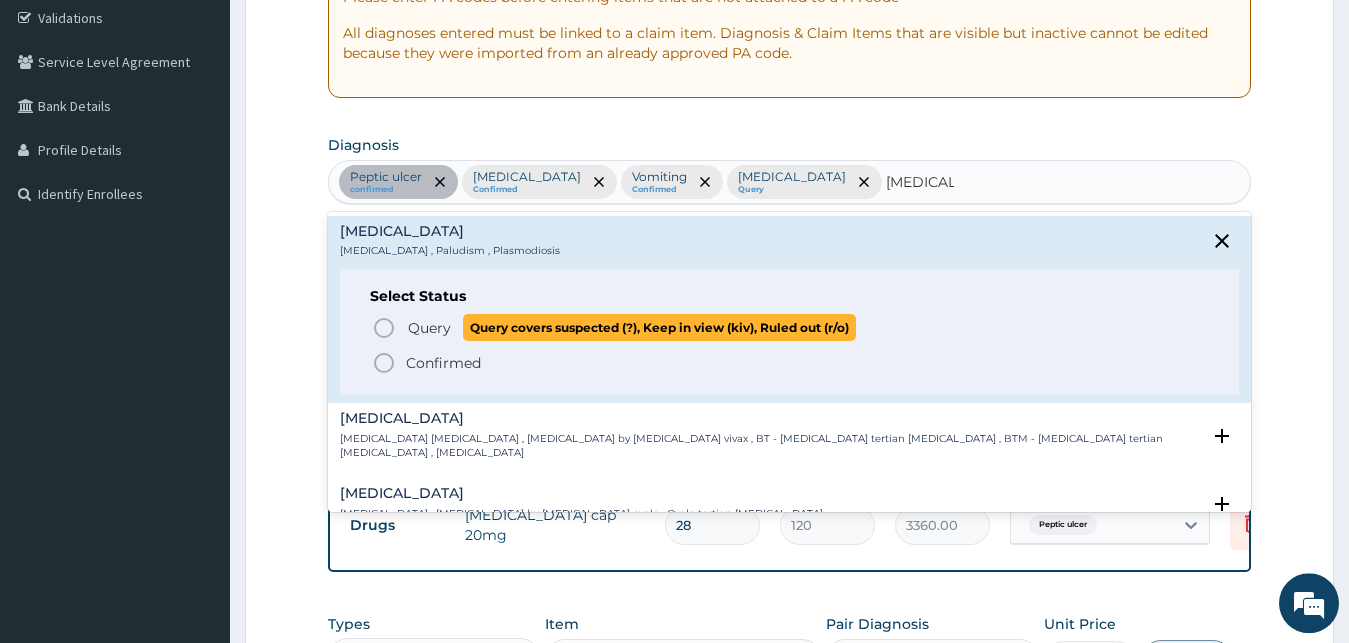 click on "Query" at bounding box center (429, 328) 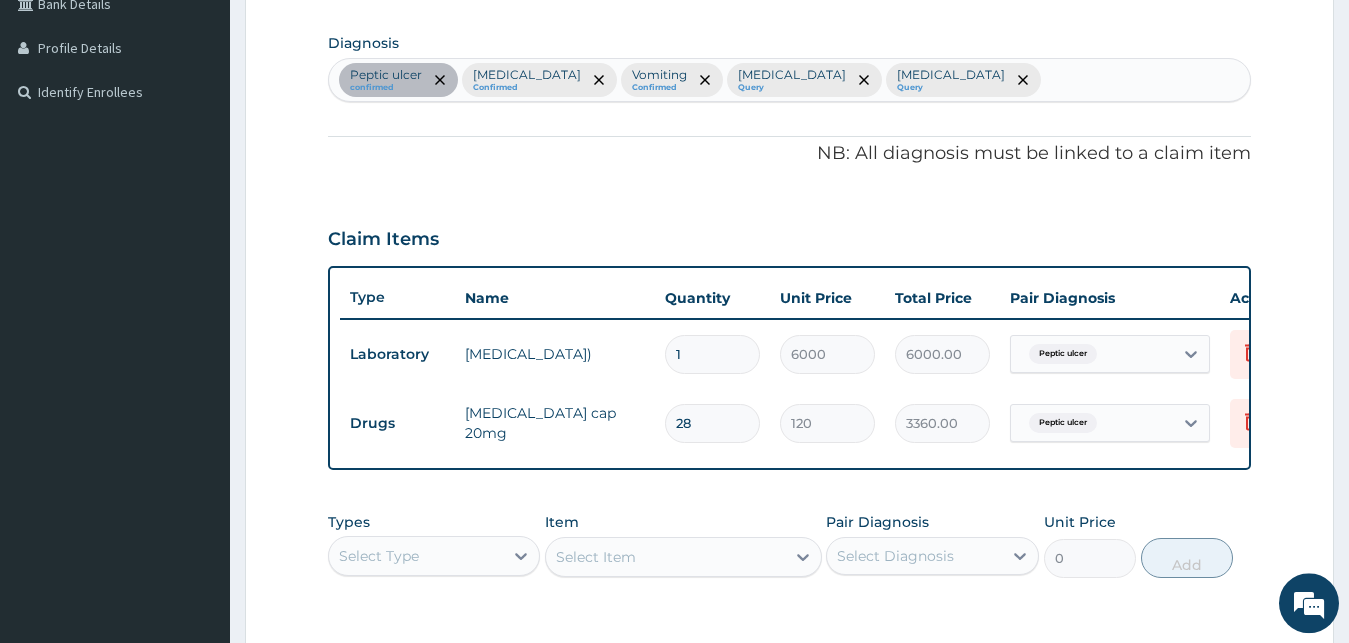 scroll, scrollTop: 790, scrollLeft: 0, axis: vertical 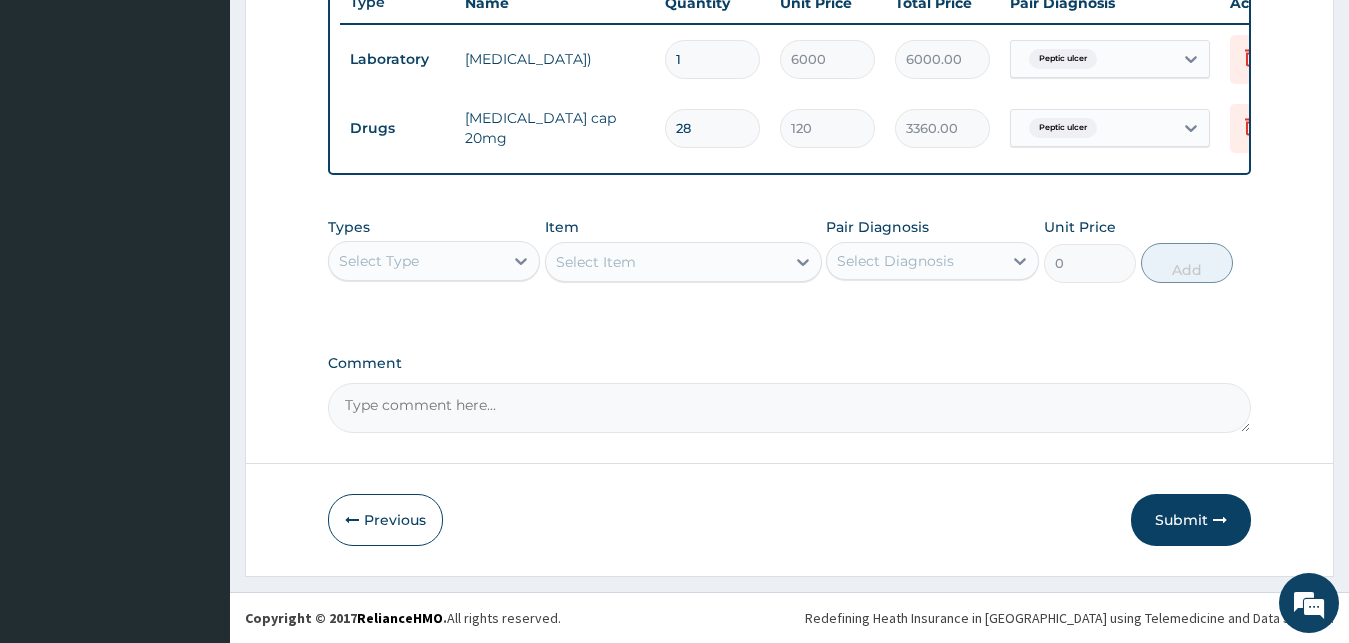 click on "Select Type" at bounding box center (416, 261) 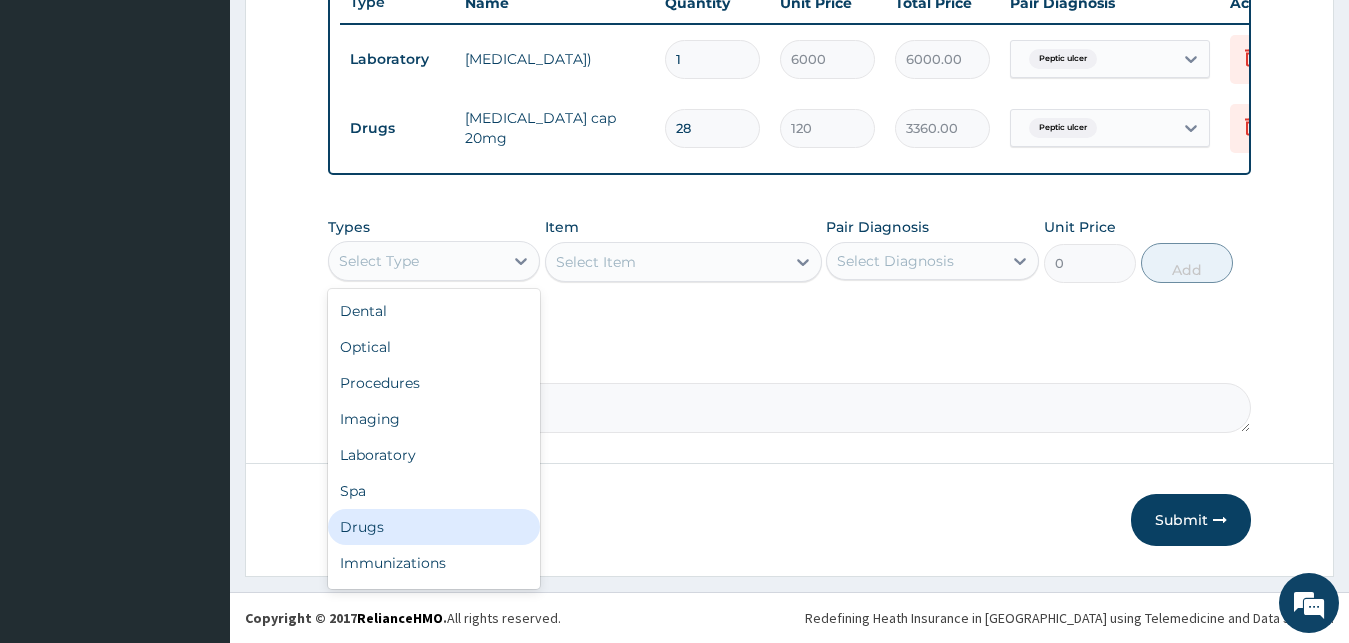 click on "Drugs" at bounding box center [434, 527] 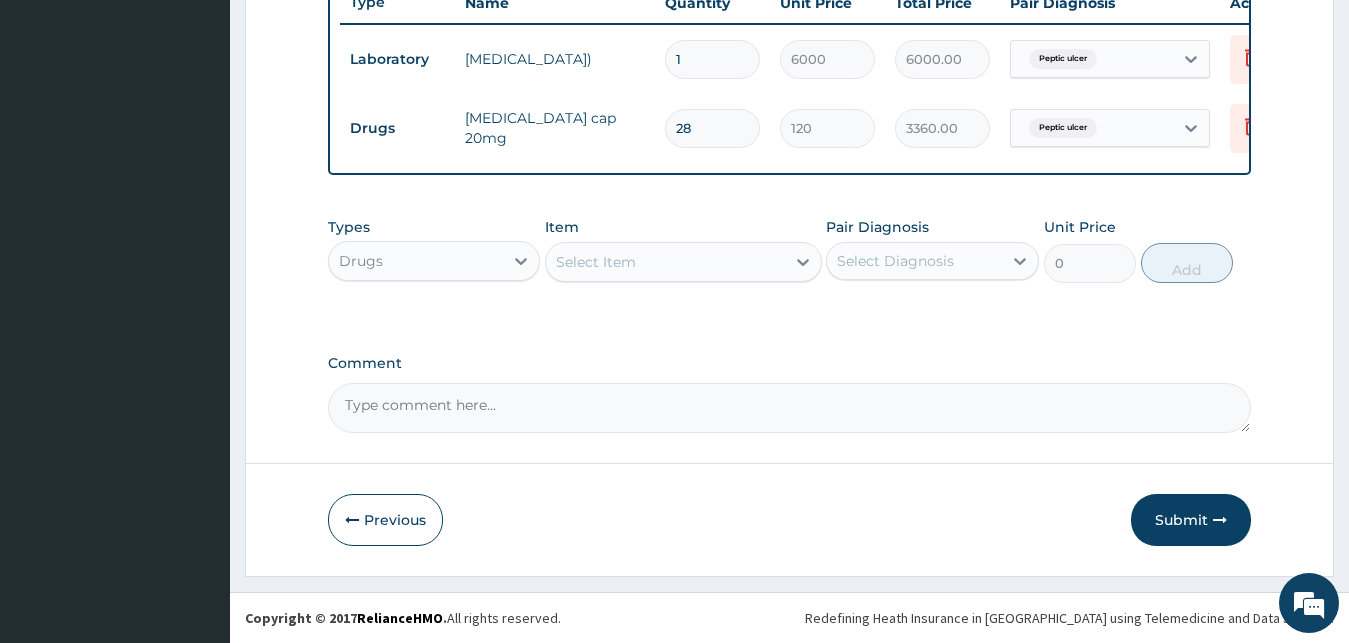 click on "Select Item" at bounding box center (596, 262) 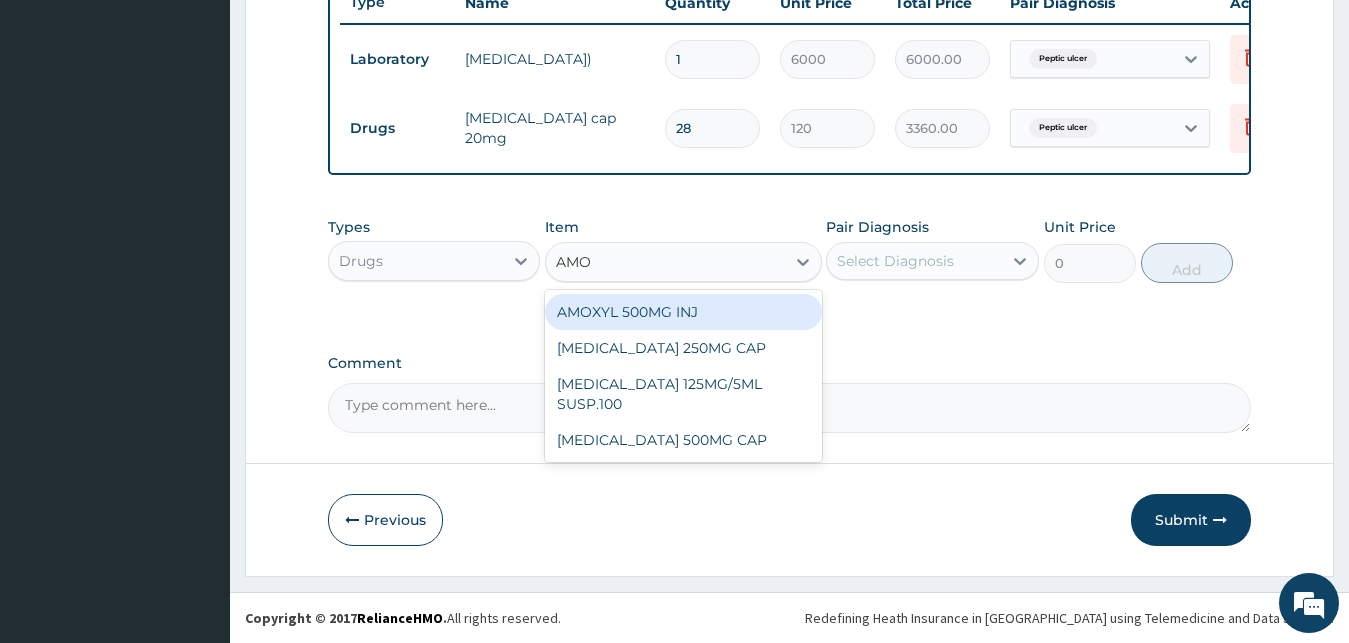 type on "AMOX" 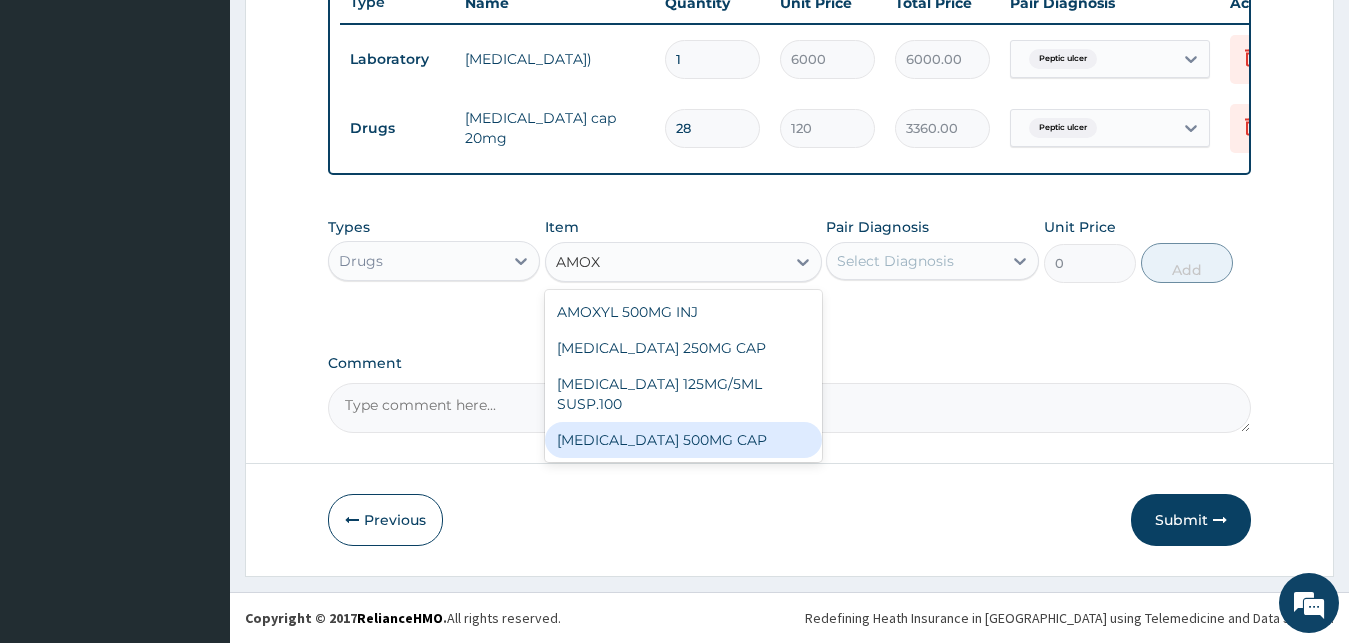 click on "AMOXYCILLIN 500MG CAP" at bounding box center (683, 440) 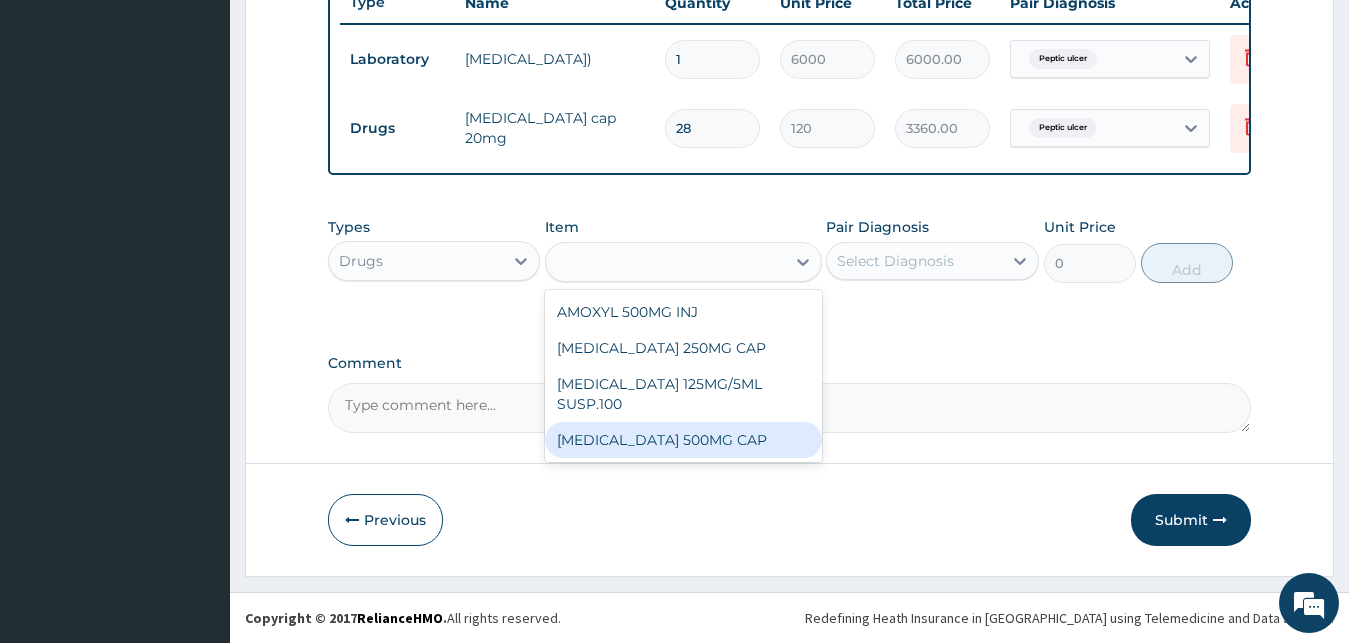 type on "60" 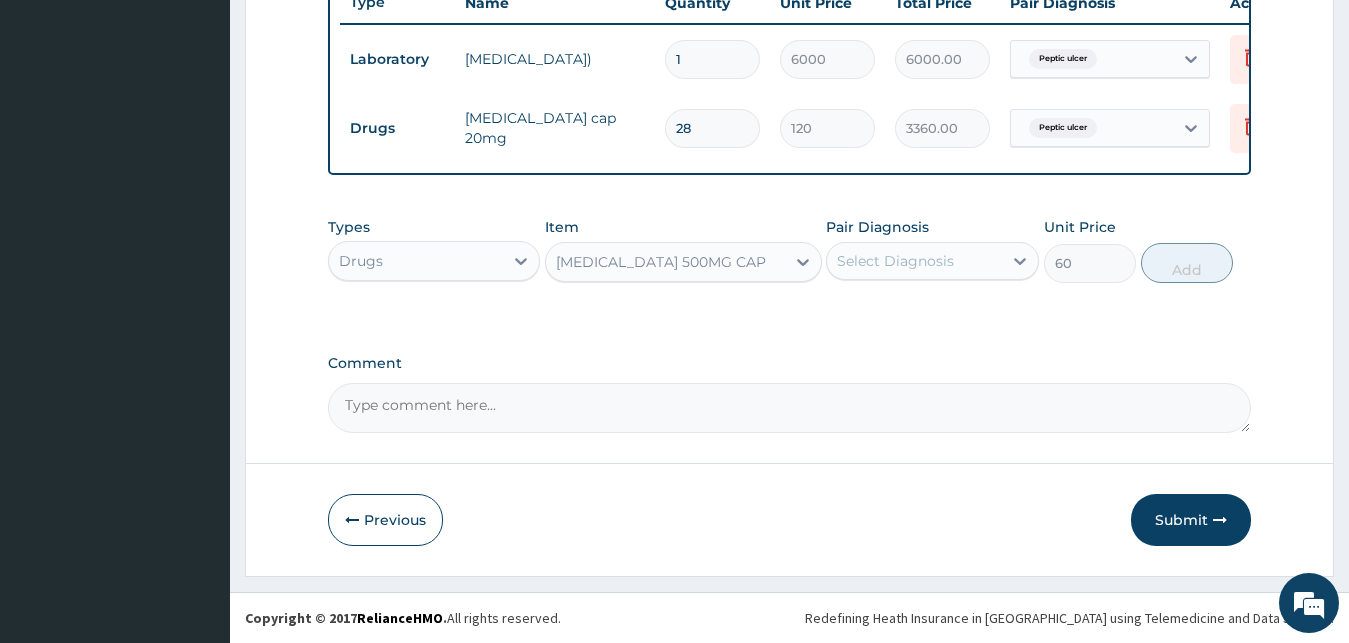 click on "Select Diagnosis" at bounding box center (932, 261) 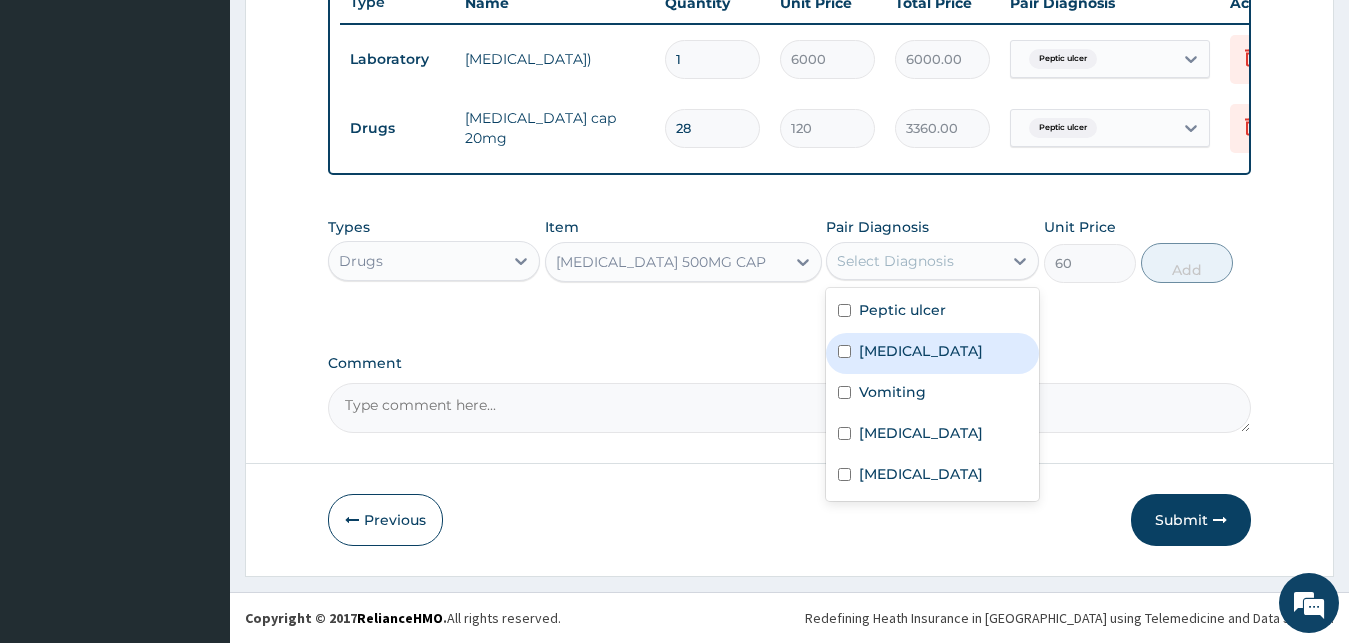 click on "Gastroenteritis" at bounding box center [921, 351] 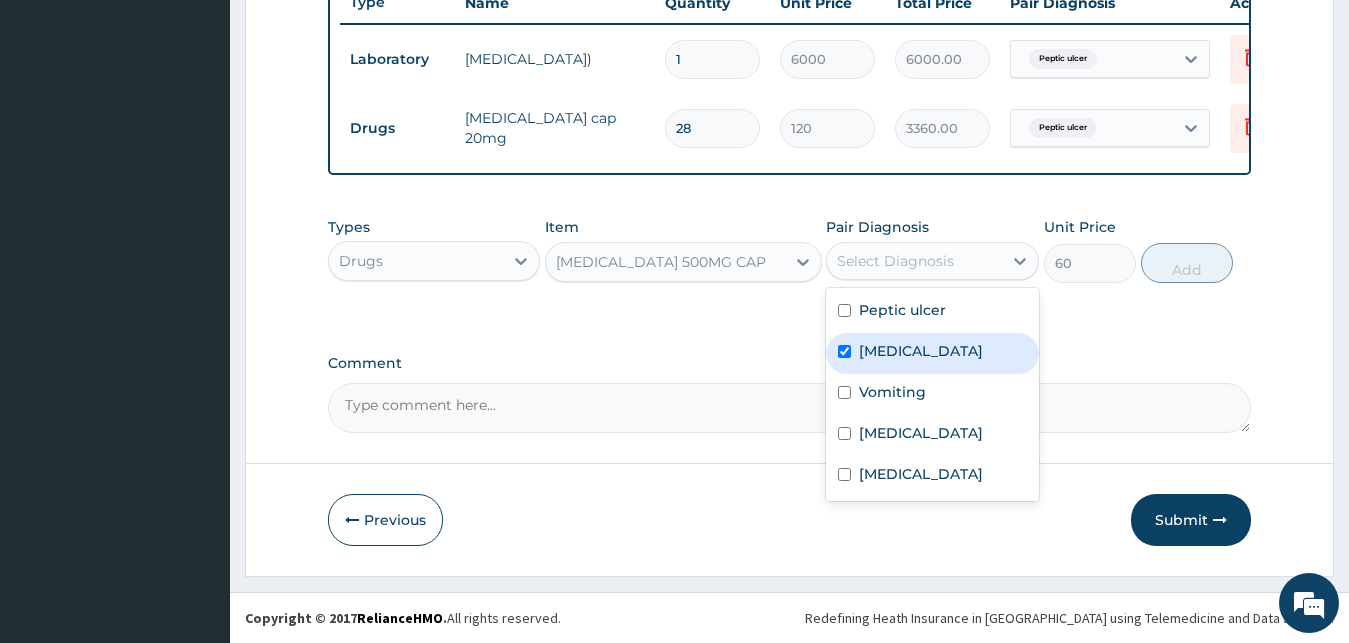 checkbox on "true" 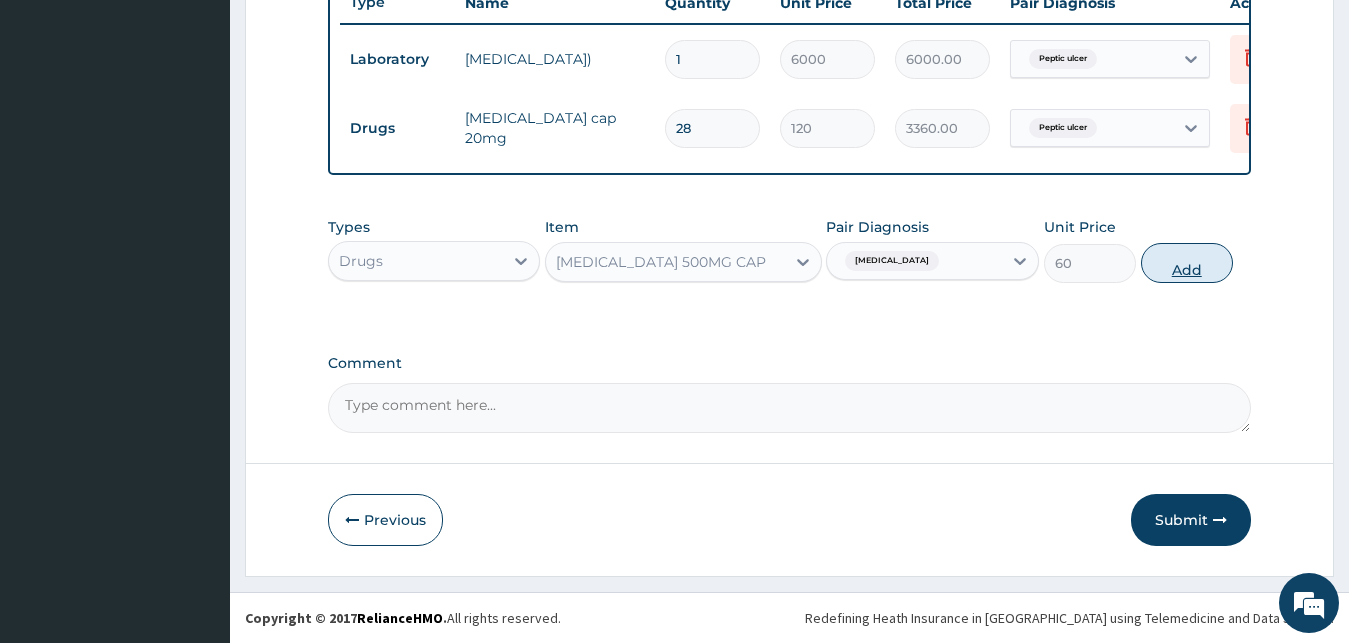 click on "Add" at bounding box center (1187, 263) 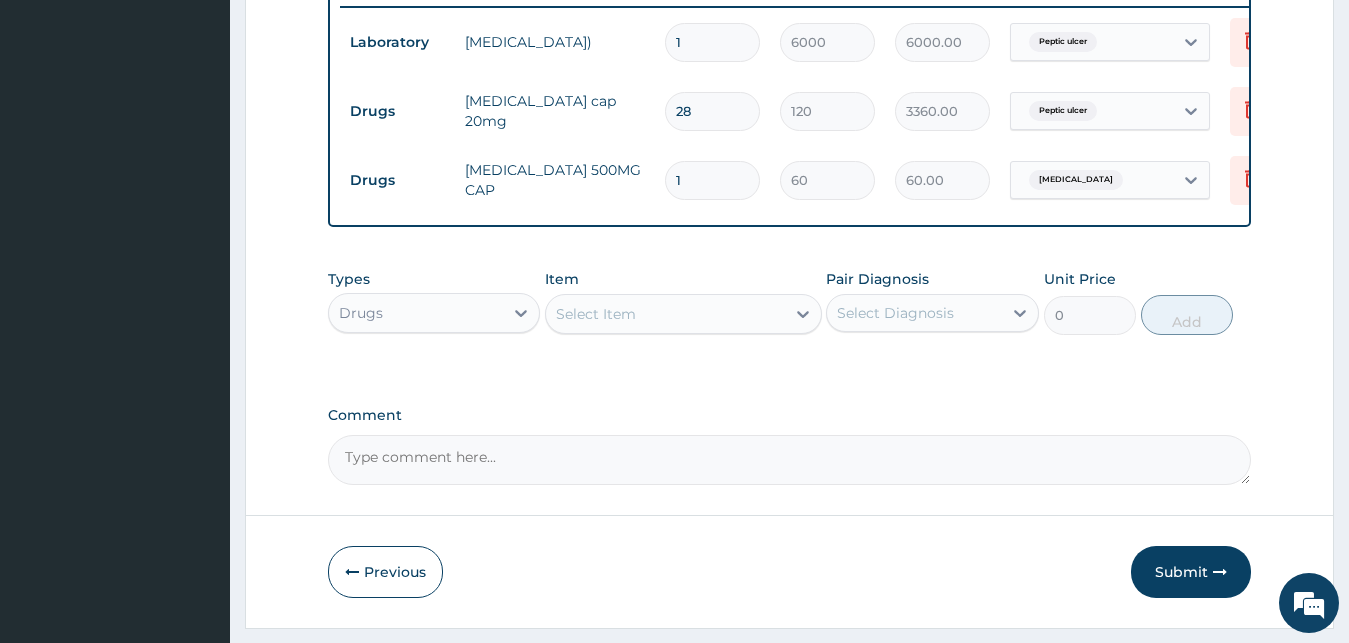 type 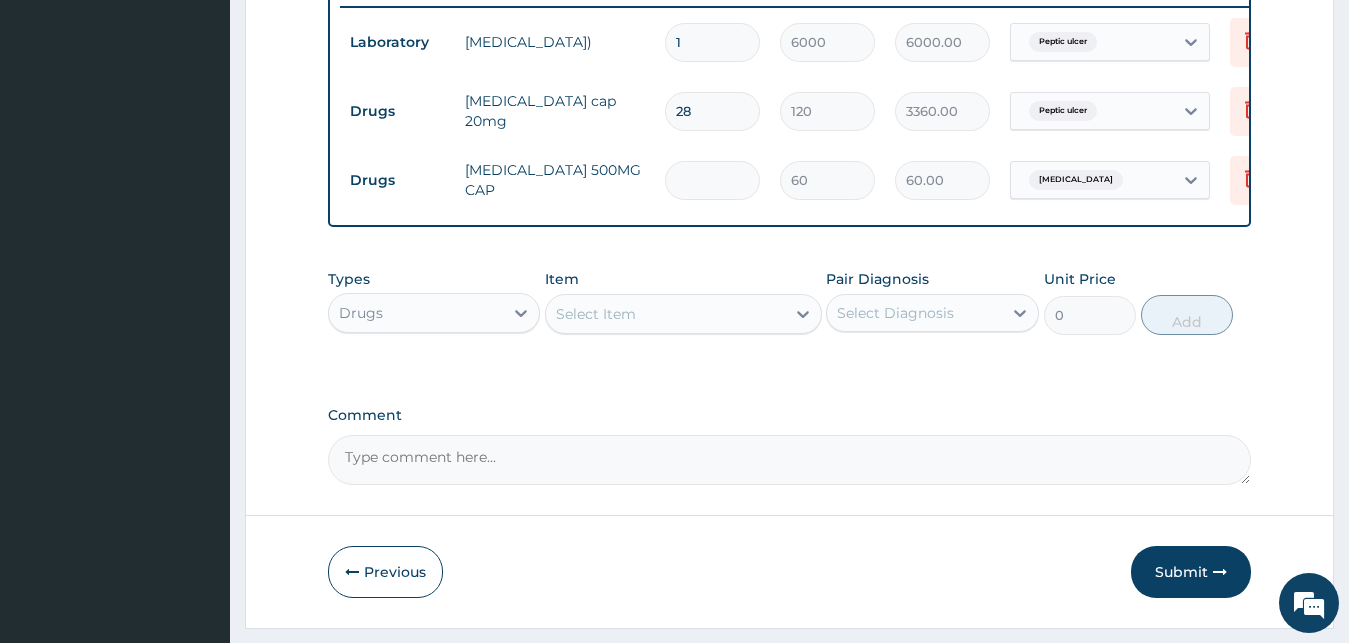 type on "0.00" 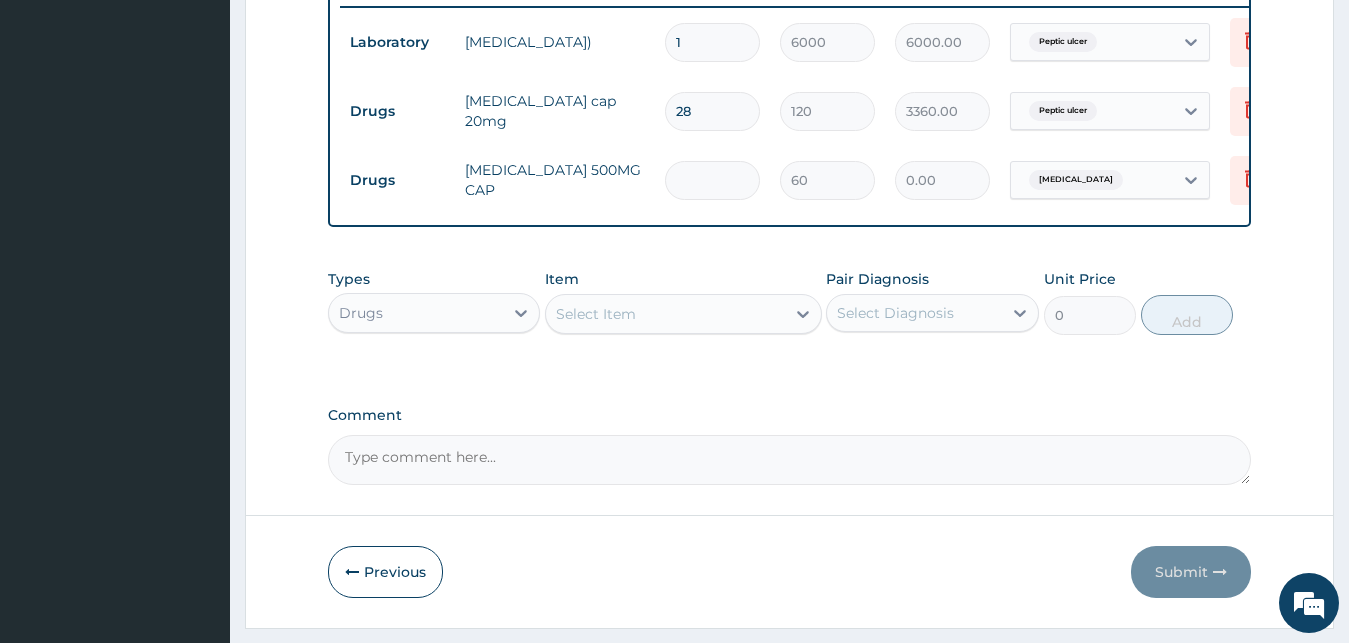 type on "2" 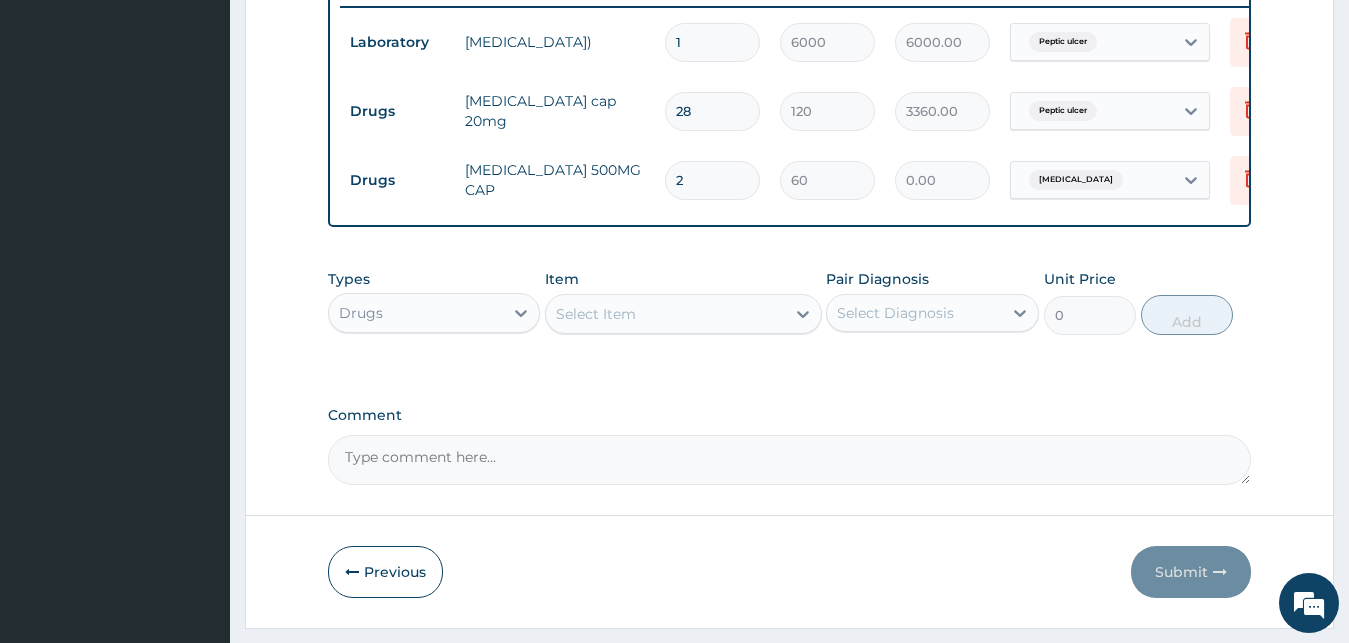type on "120.00" 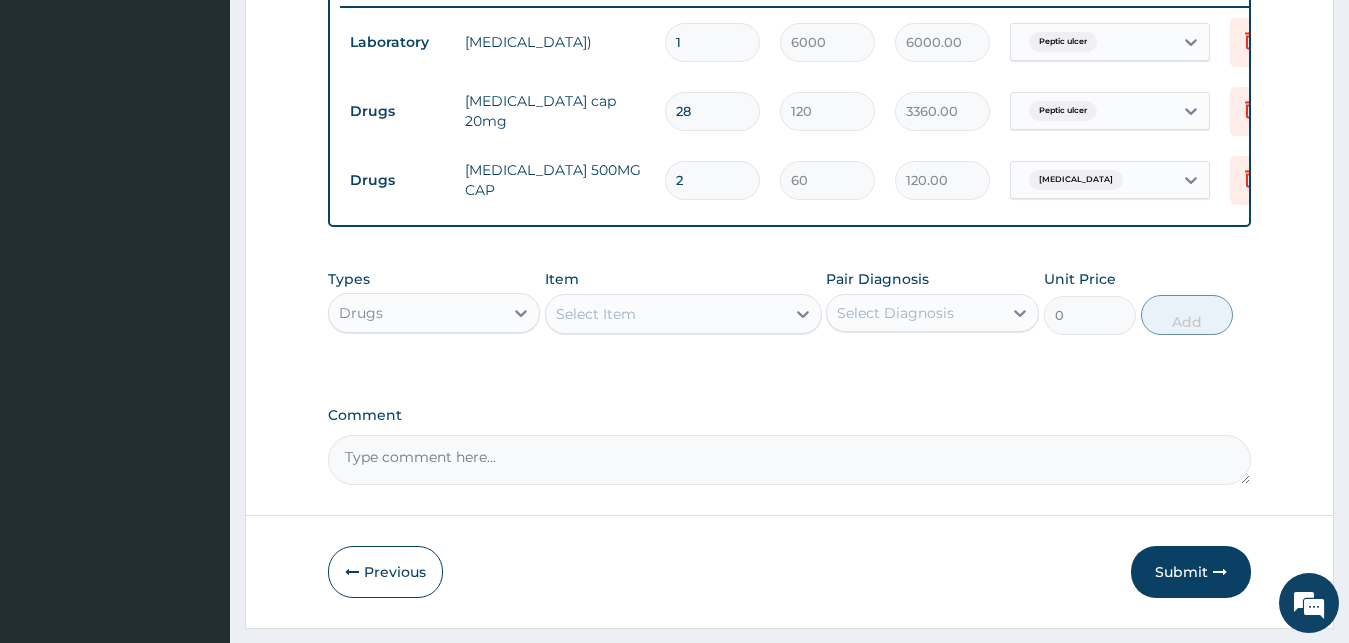 type on "28" 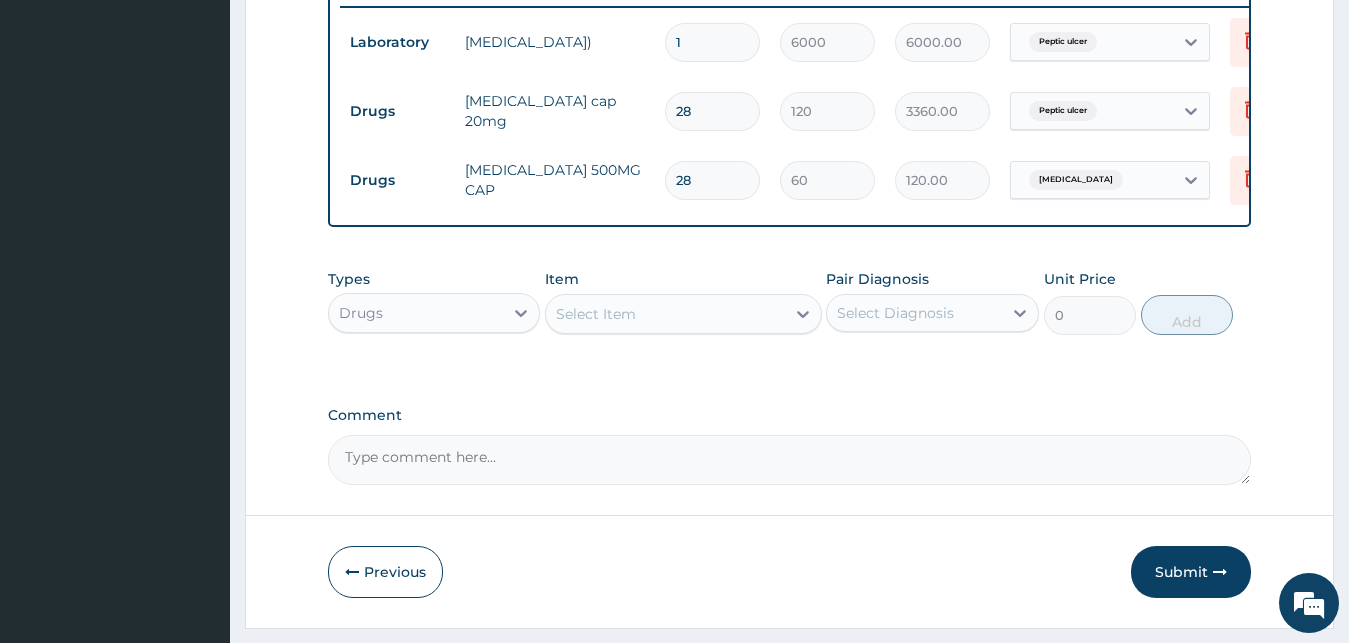 type on "1680.00" 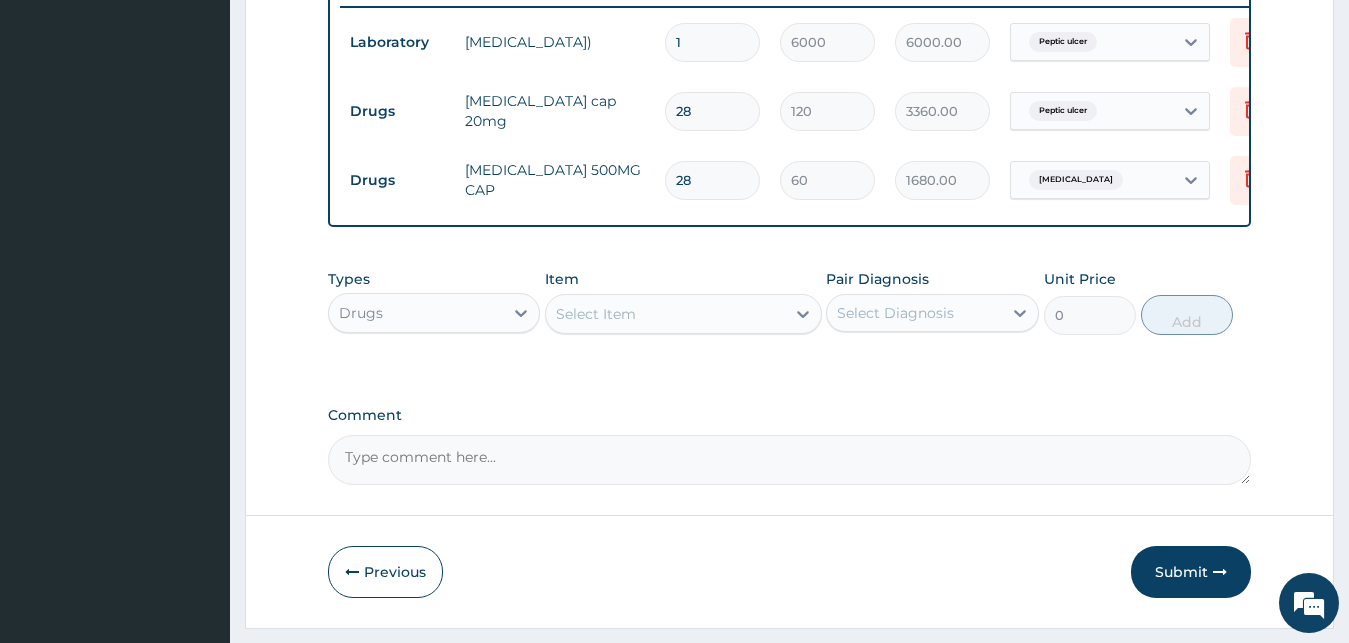 type on "28" 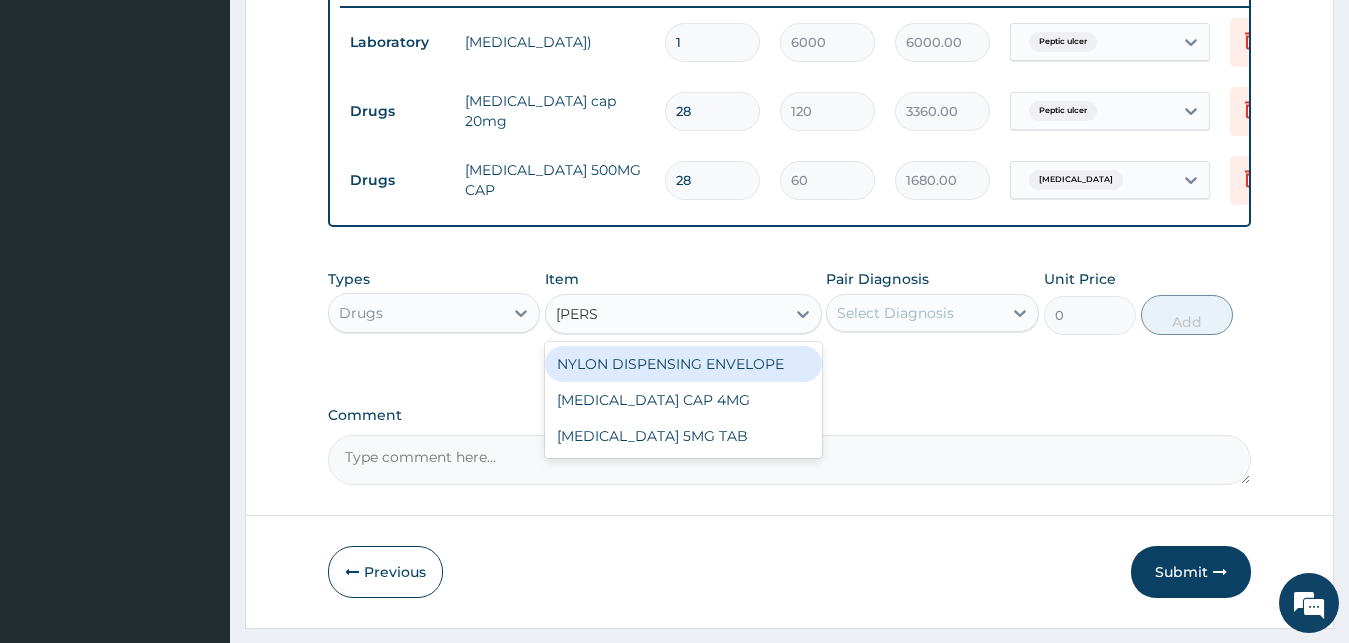 type on "LOPER" 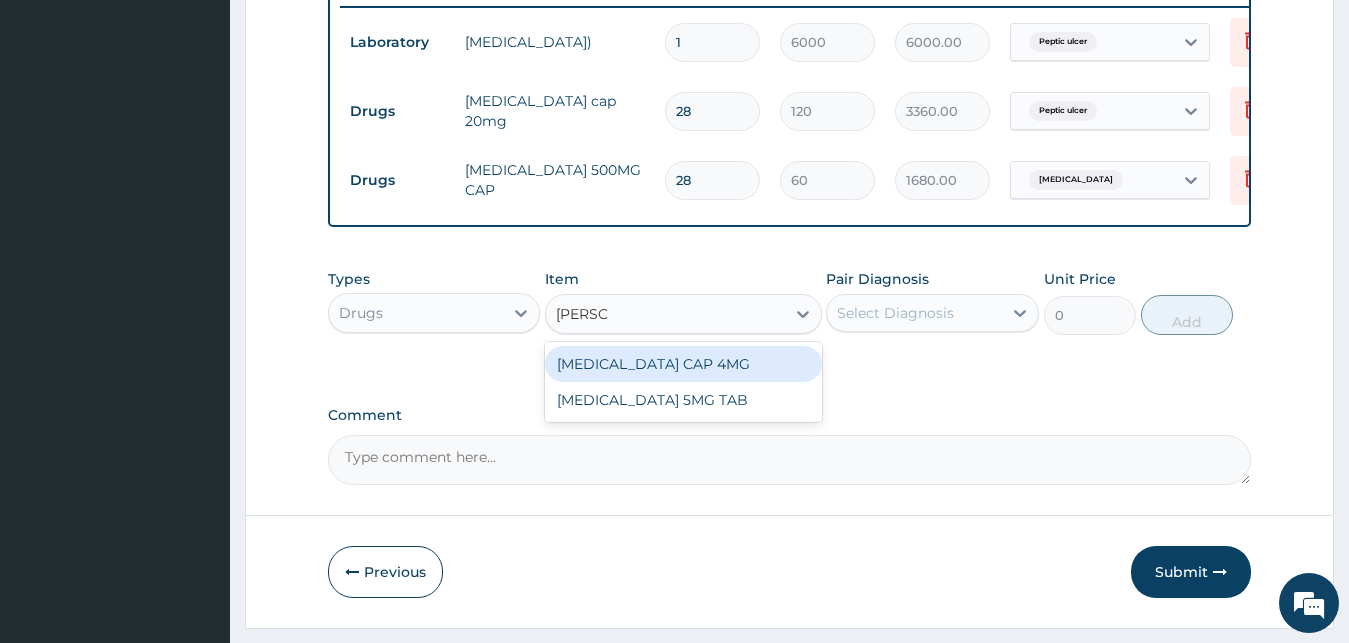 click on "LOPERAMIDE CAP 4MG" at bounding box center [683, 364] 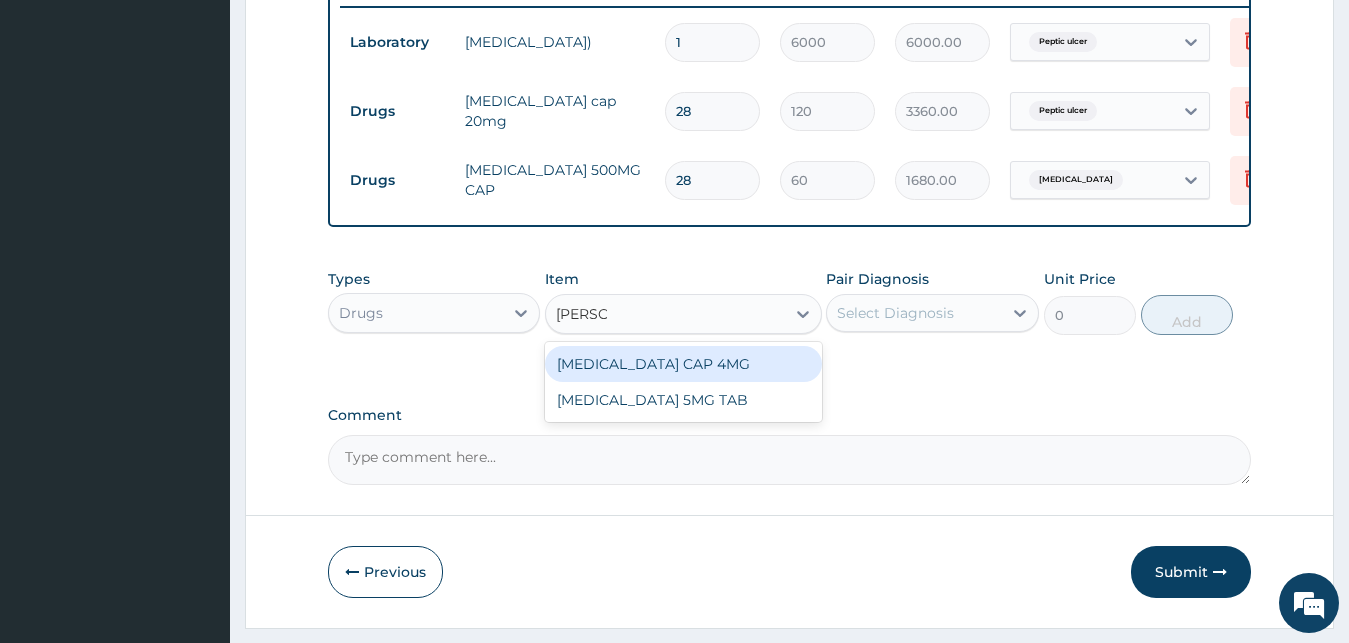 type 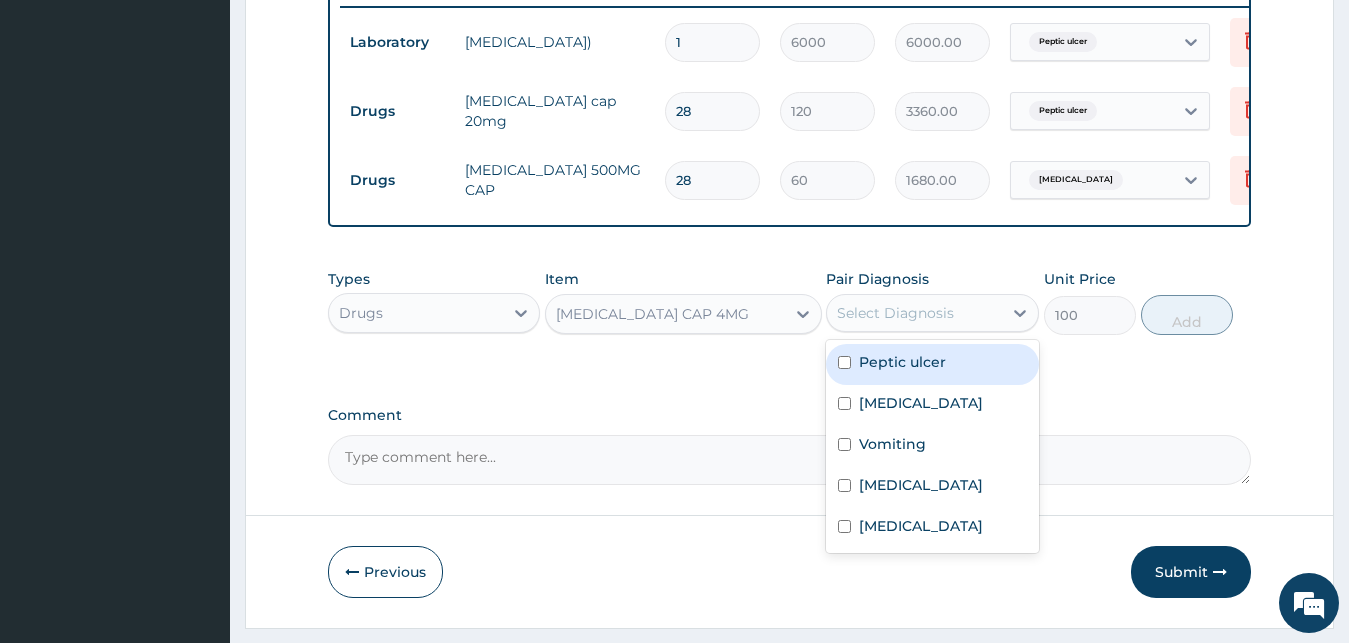 click on "Select Diagnosis" at bounding box center [895, 313] 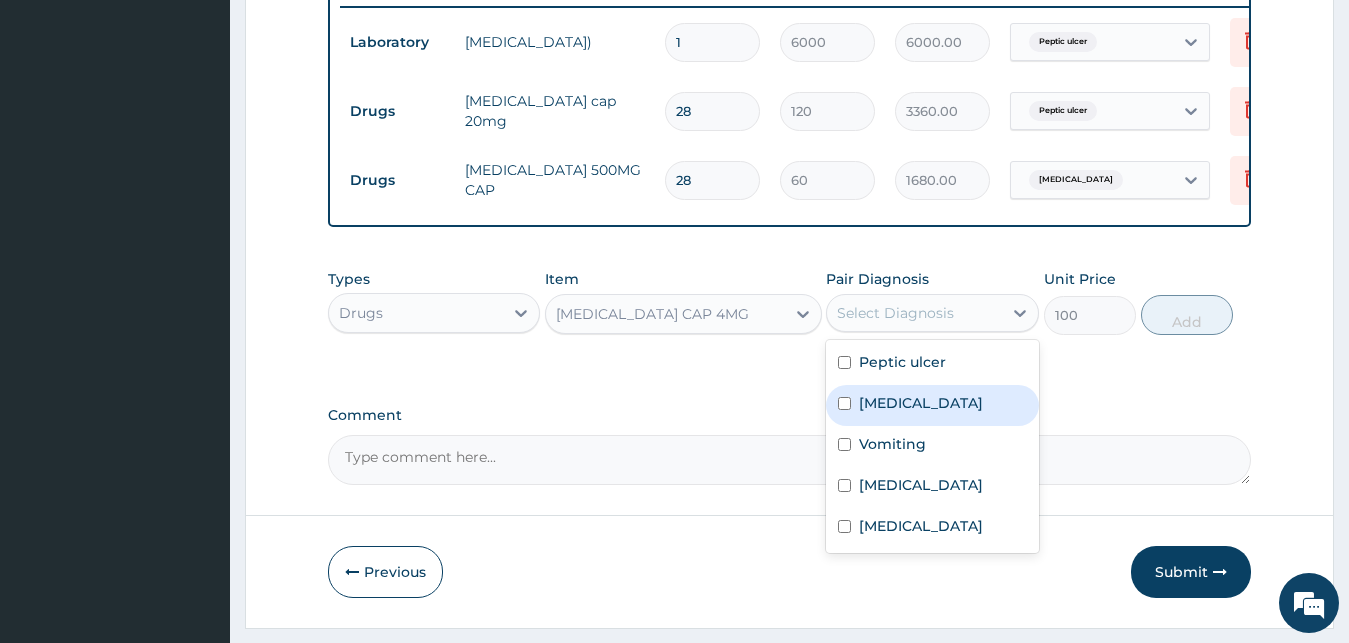 click on "Gastroenteritis" at bounding box center [921, 403] 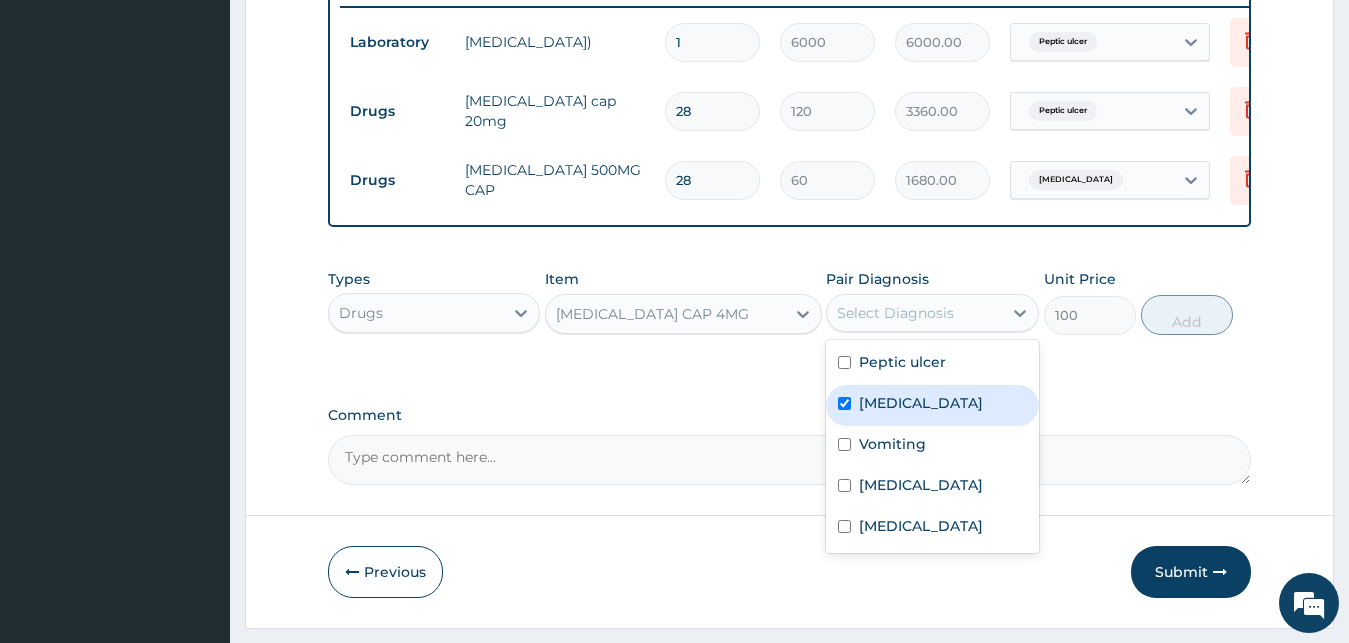 checkbox on "true" 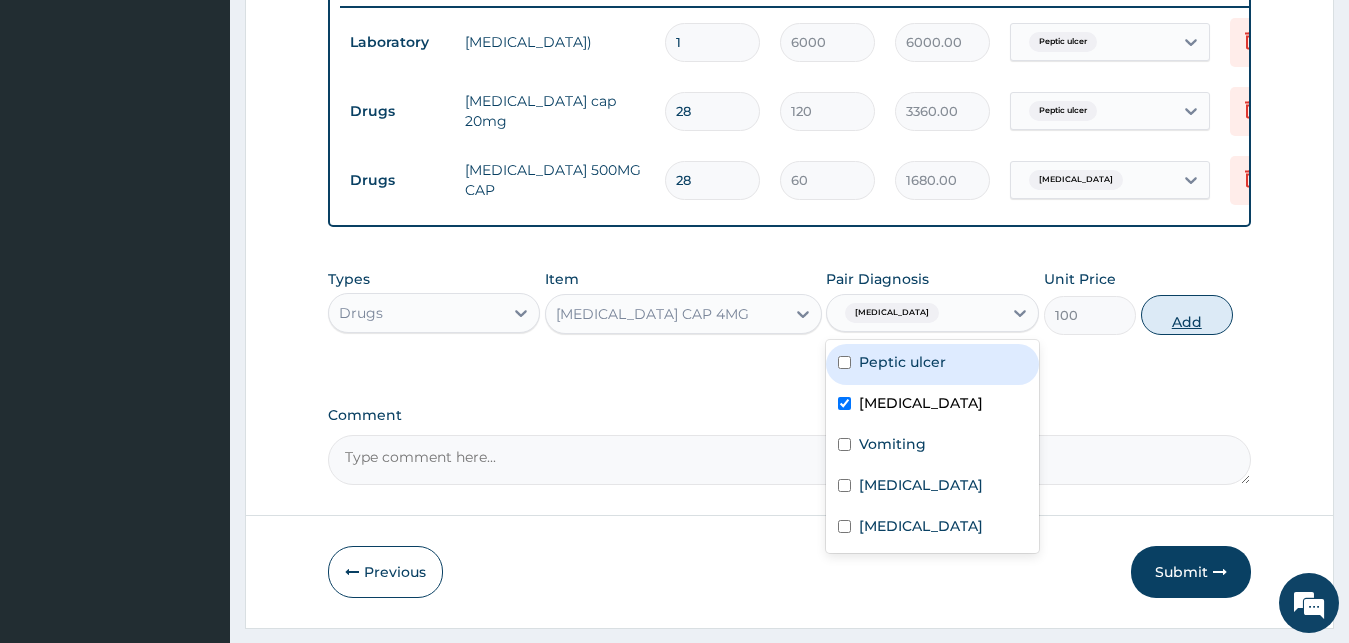 click on "Add" at bounding box center [1187, 315] 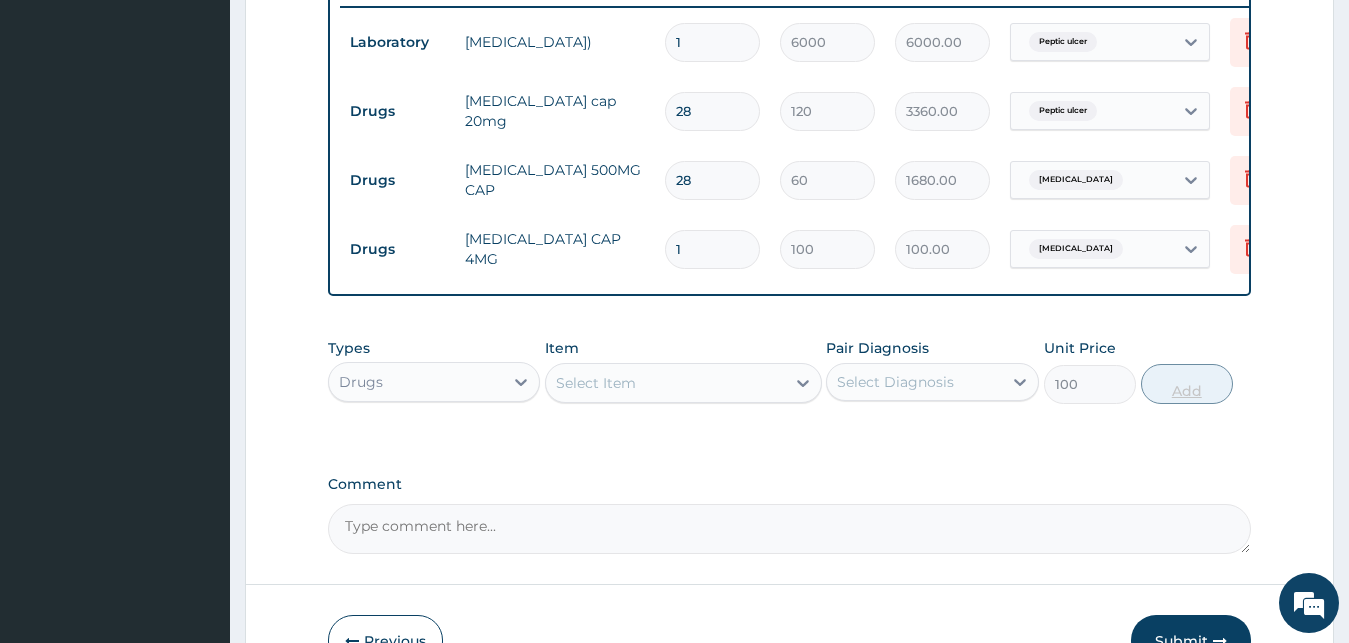 type on "0" 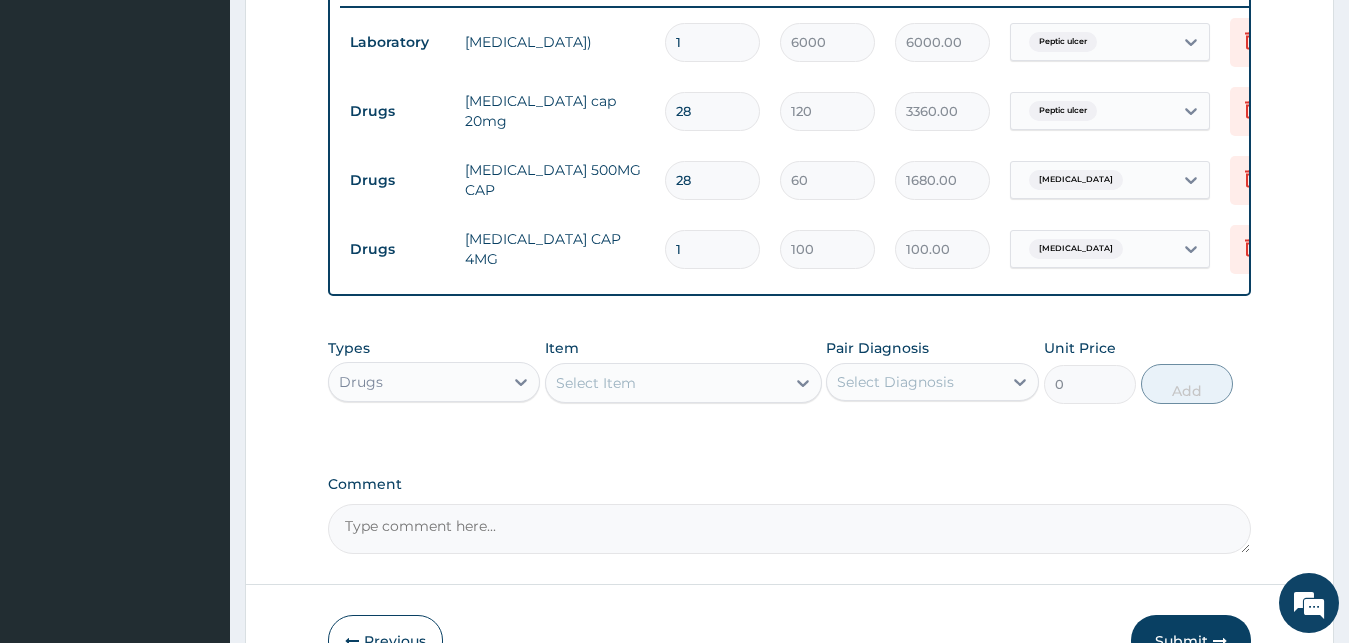 drag, startPoint x: 699, startPoint y: 252, endPoint x: 614, endPoint y: 251, distance: 85.00588 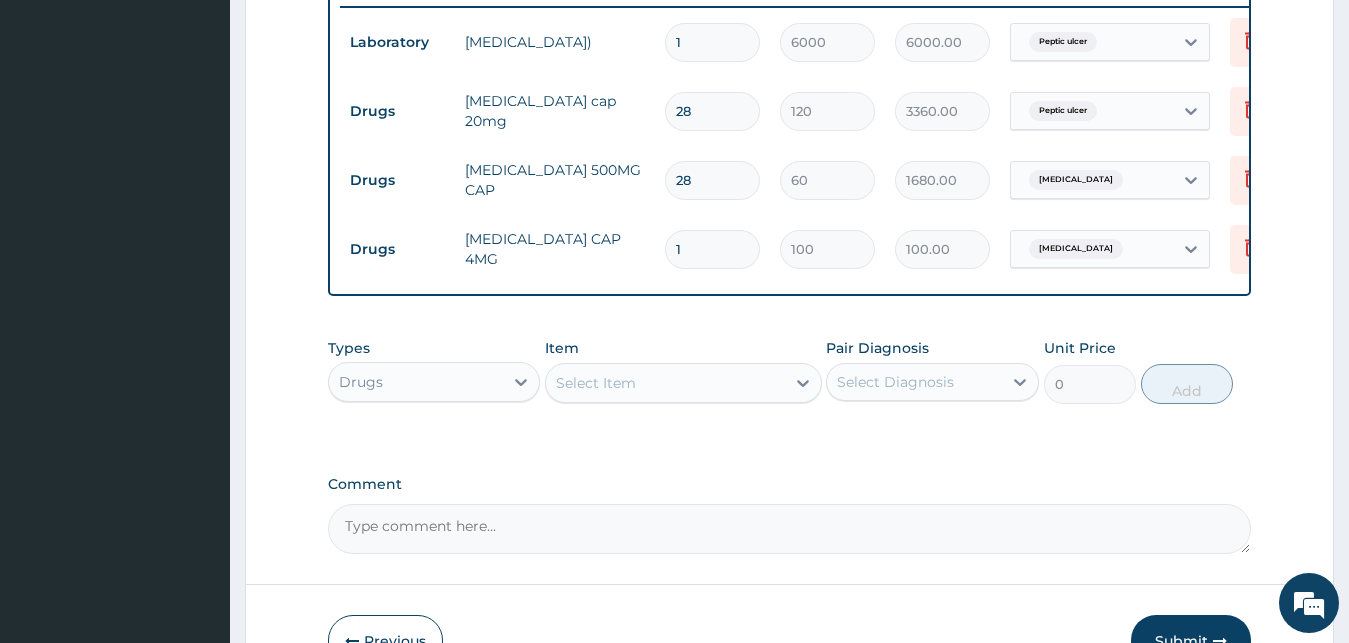 click on "1" at bounding box center (712, 249) 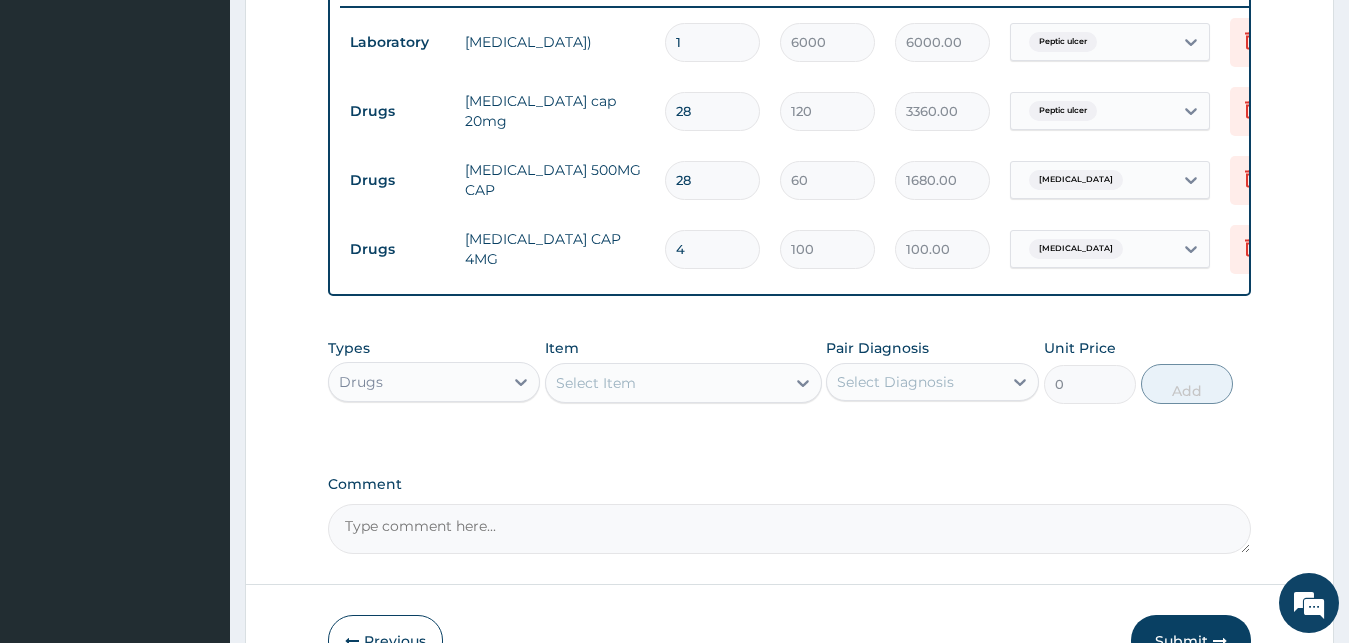 type on "400.00" 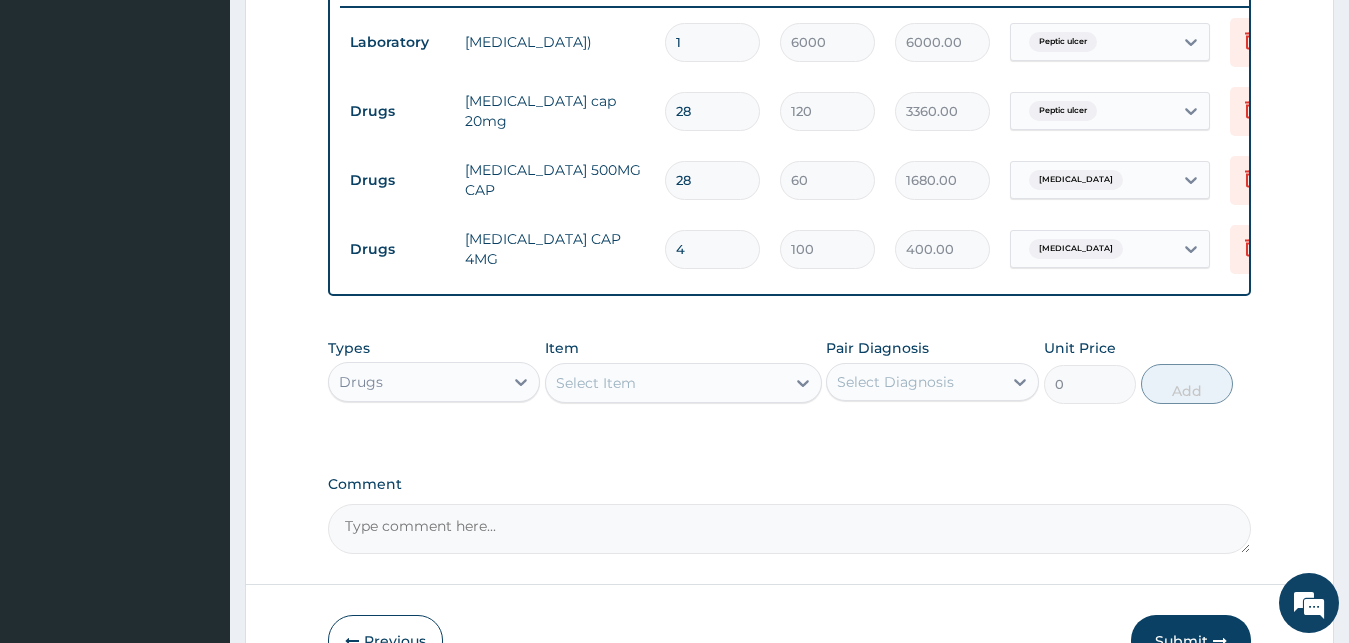 type on "4" 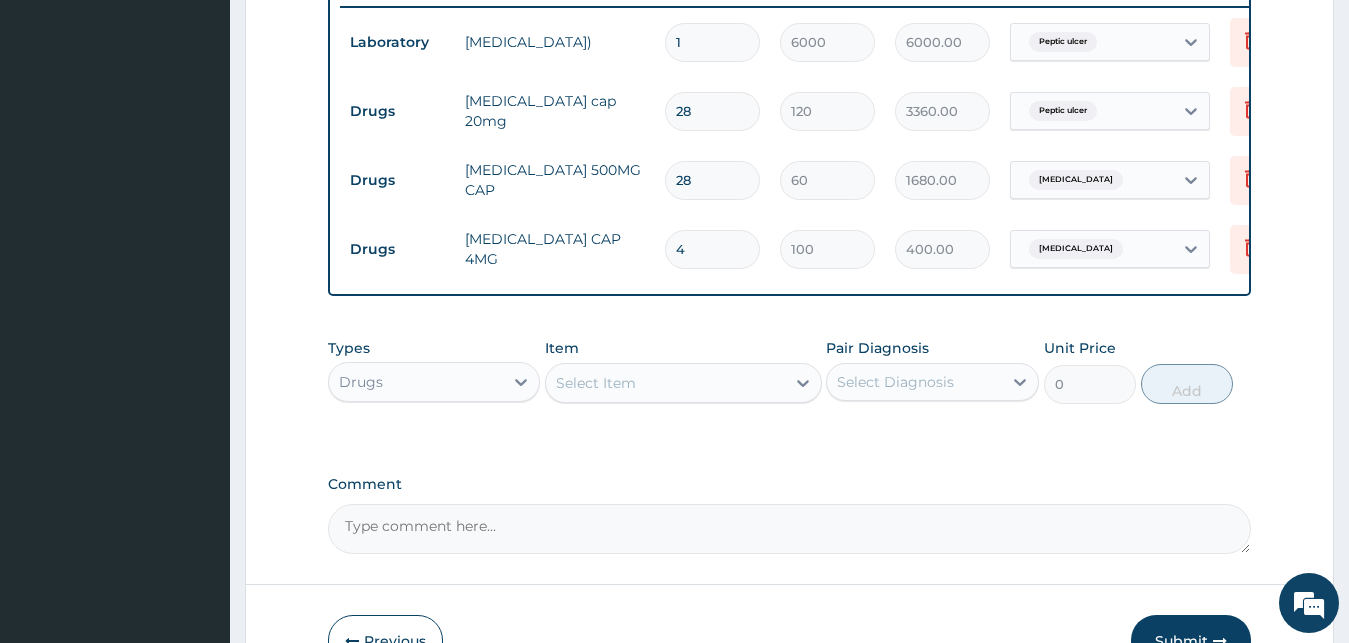 click on "Select Item" at bounding box center [596, 383] 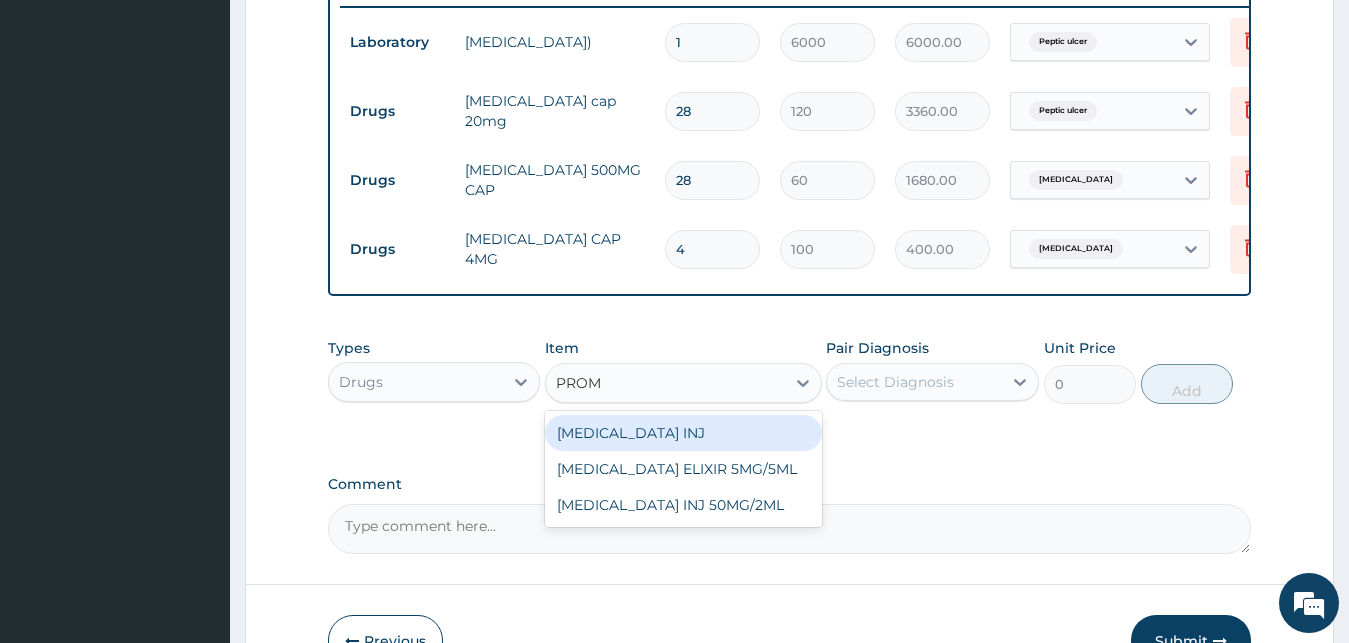type on "PROME" 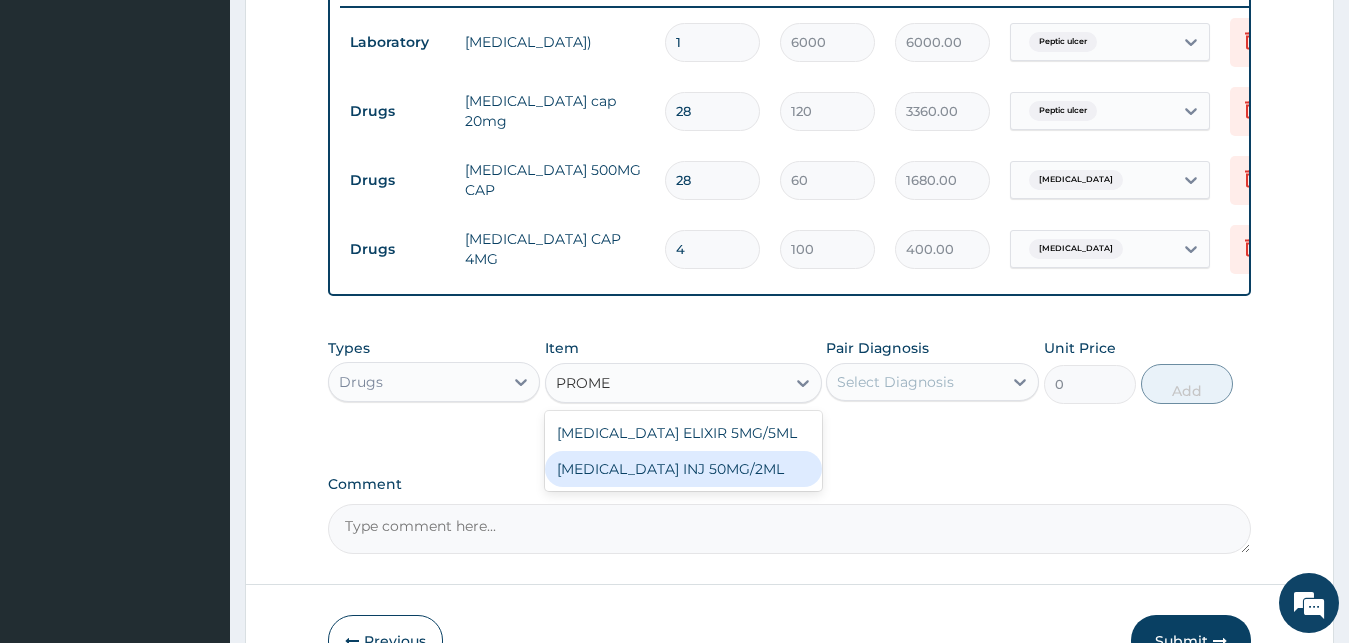 click on "PROMETHAZINE INJ 50MG/2ML" at bounding box center (683, 469) 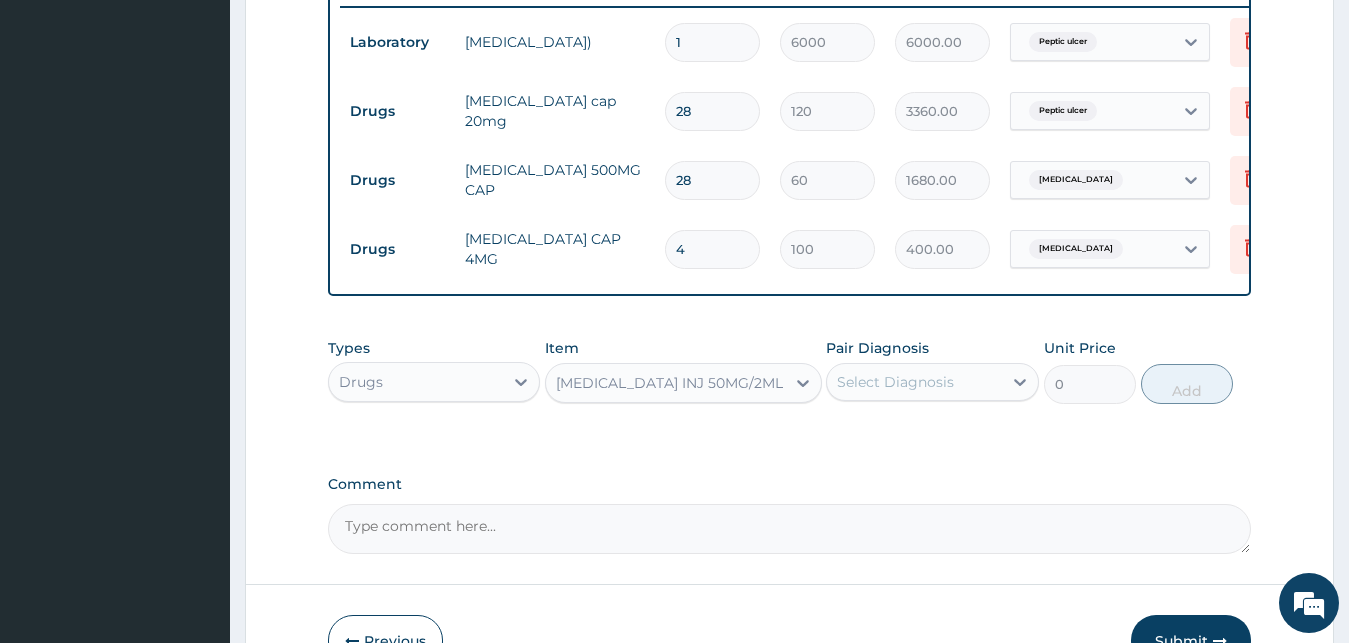 type 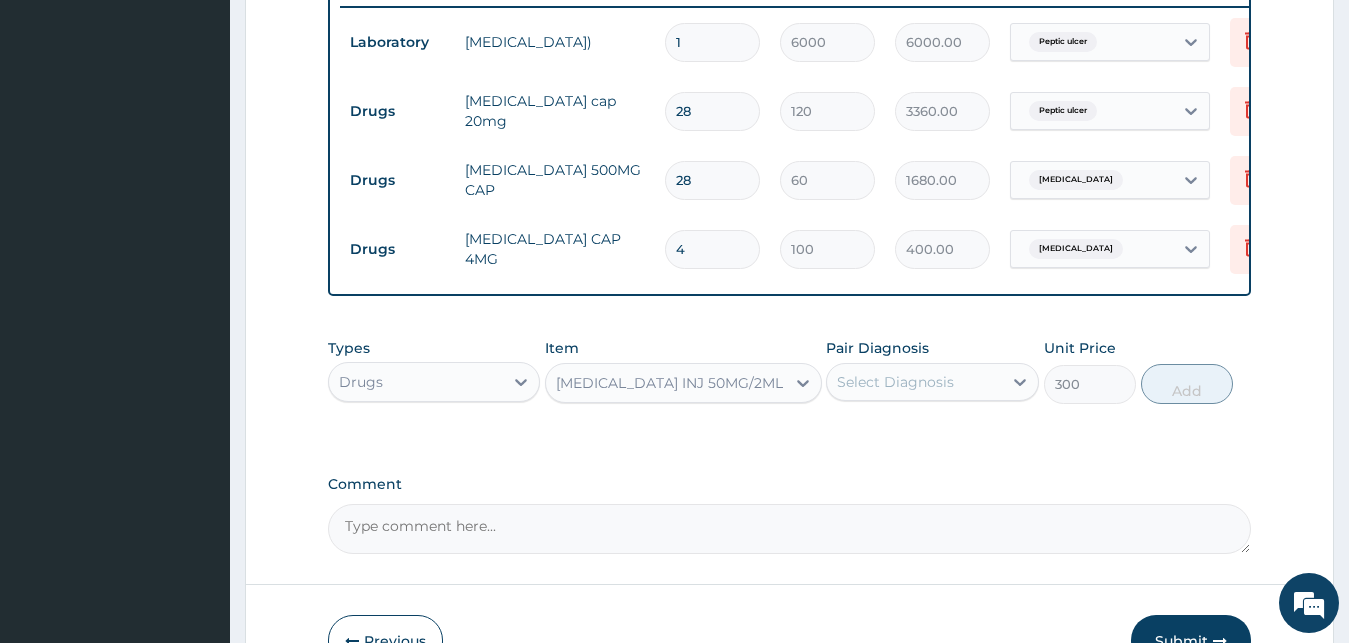 click on "Select Diagnosis" at bounding box center [895, 382] 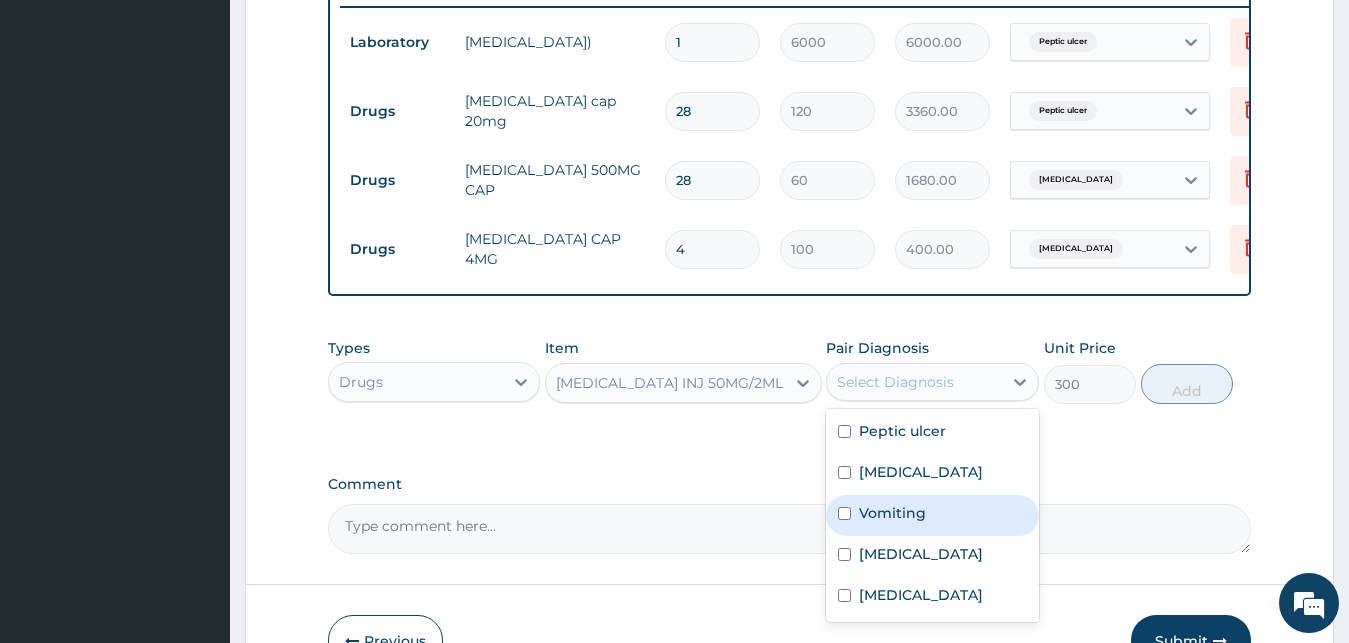 click on "Vomiting" at bounding box center (932, 515) 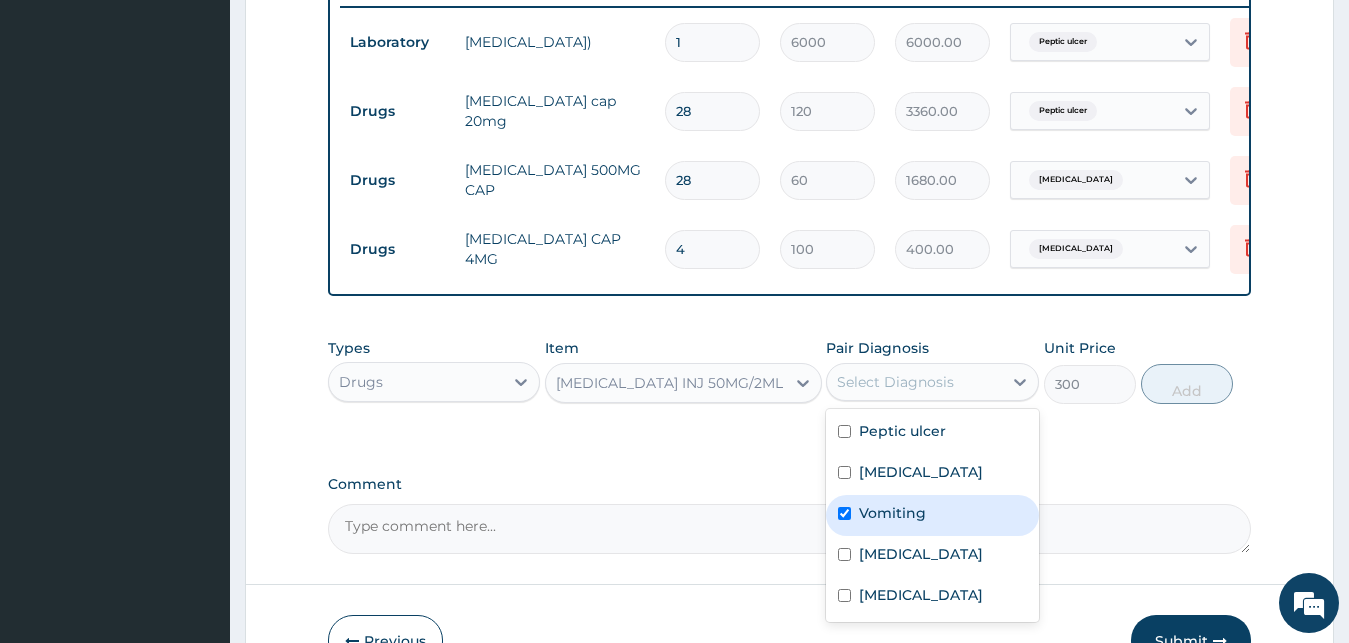 checkbox on "true" 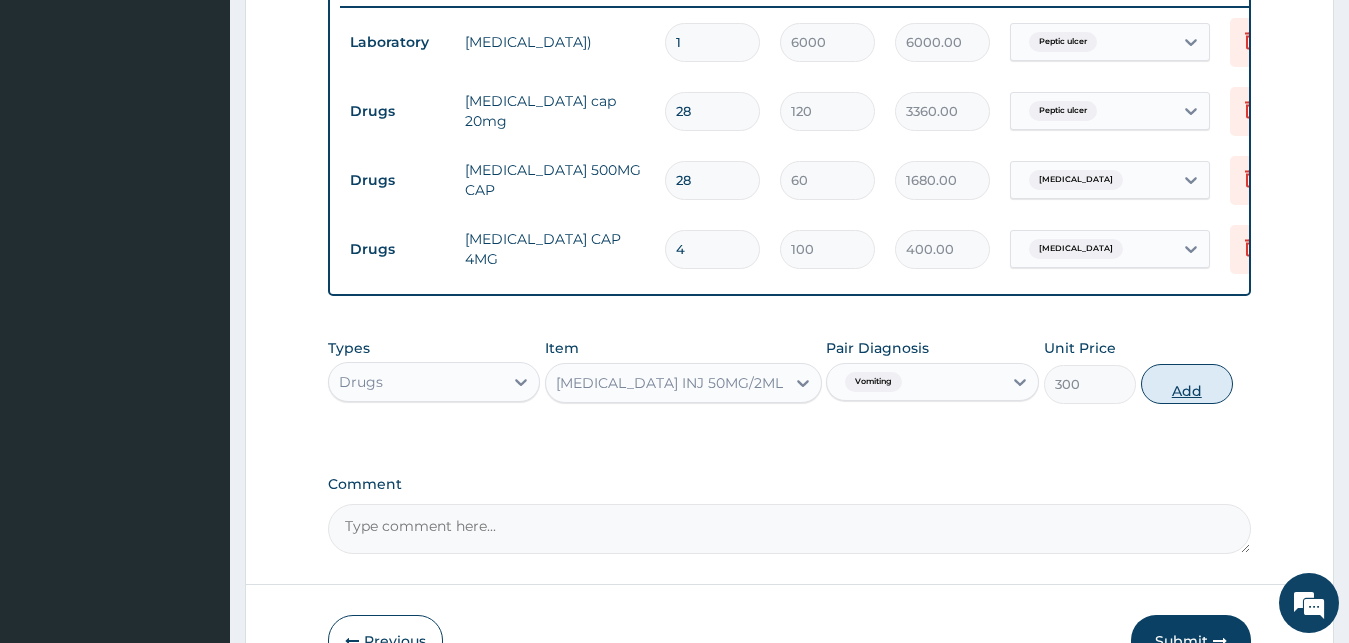 click on "Add" at bounding box center (1187, 384) 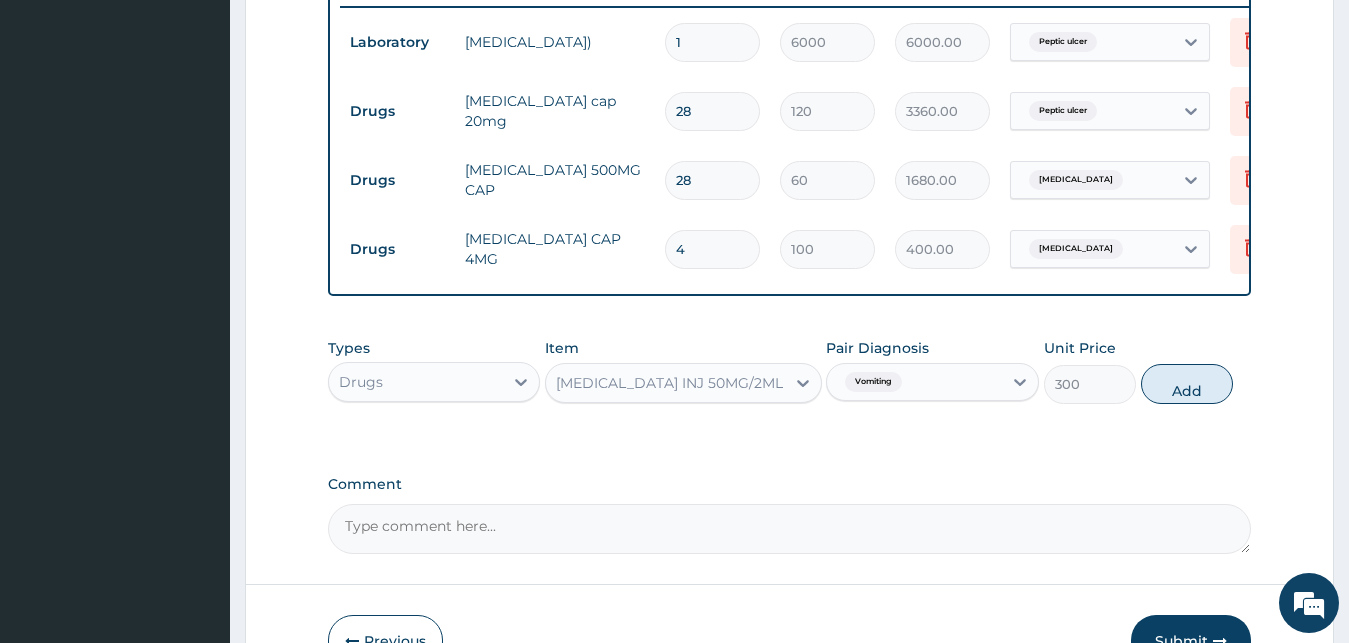 type on "0" 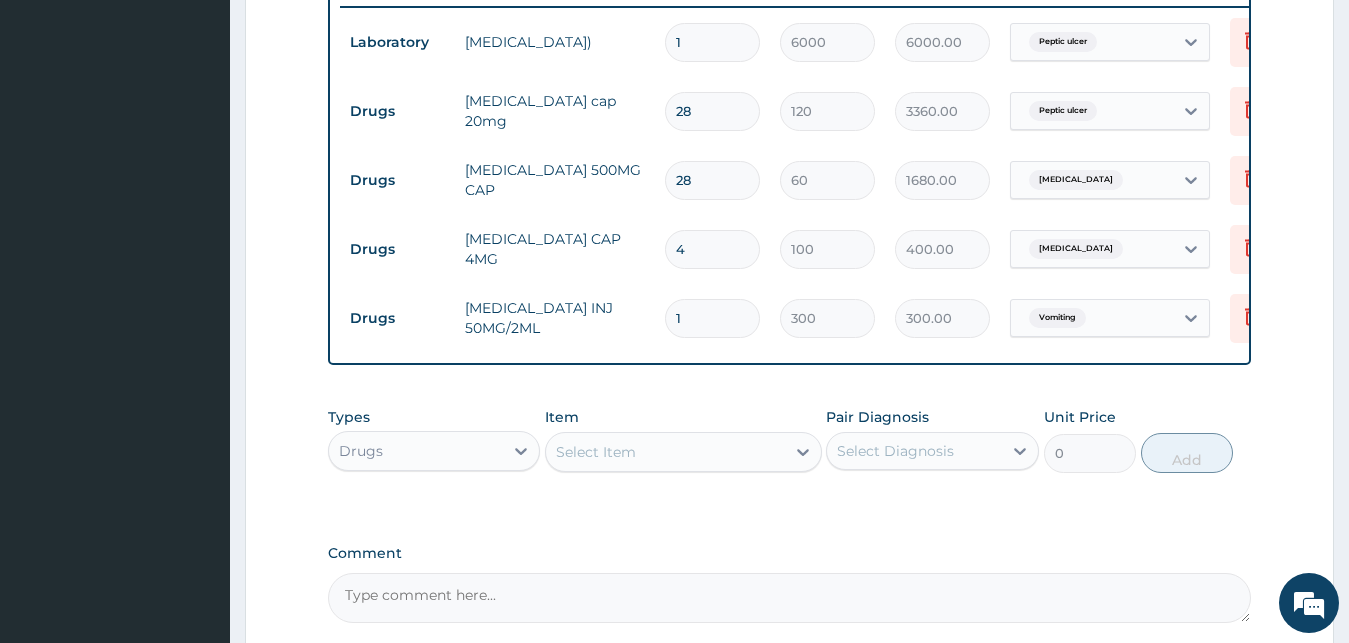click on "Drugs" at bounding box center (416, 451) 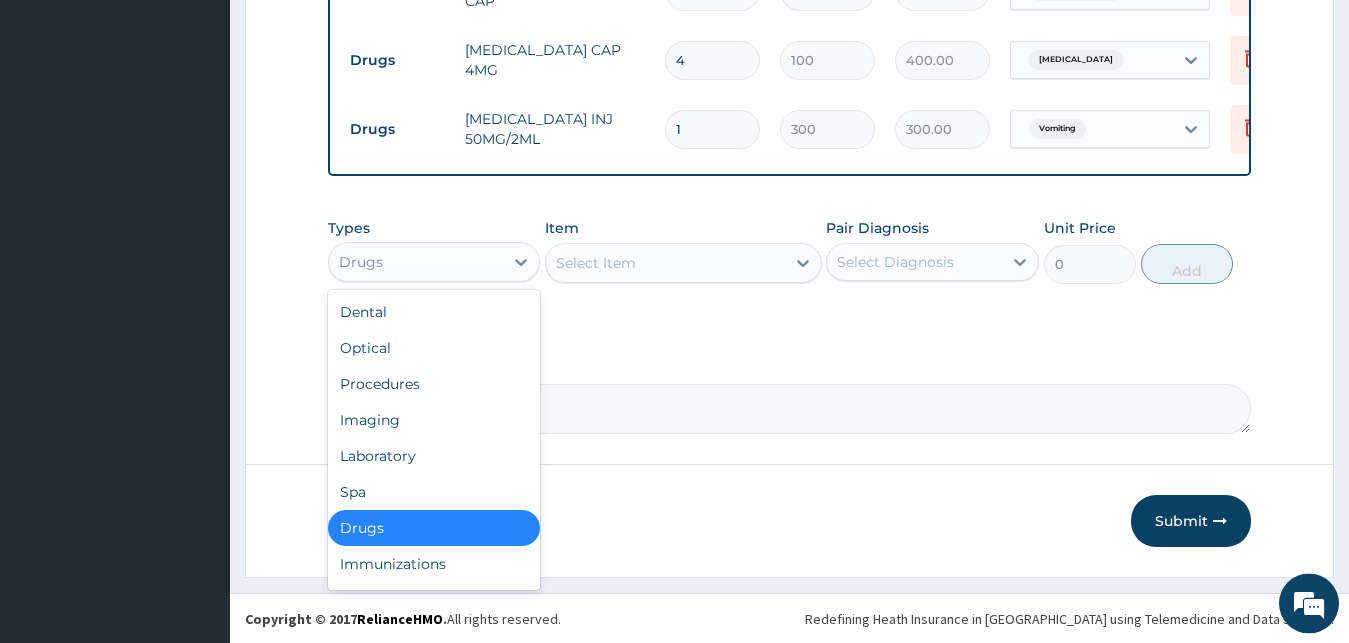 scroll, scrollTop: 994, scrollLeft: 0, axis: vertical 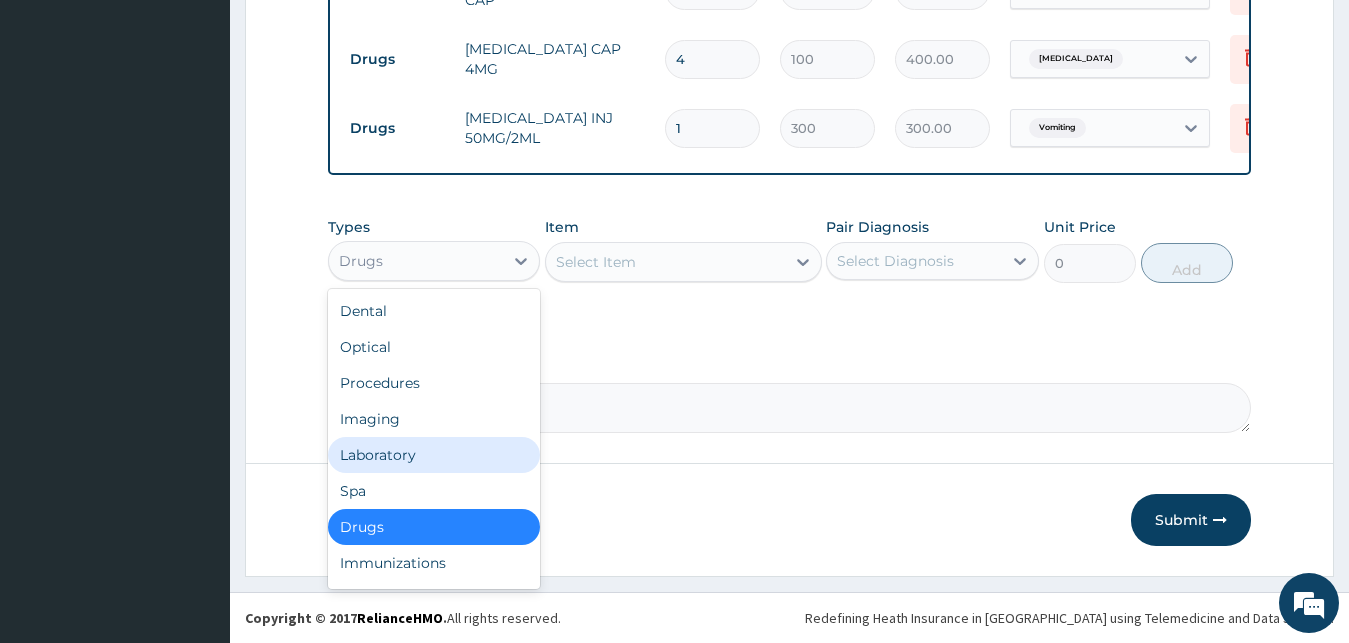 click on "Laboratory" at bounding box center (434, 455) 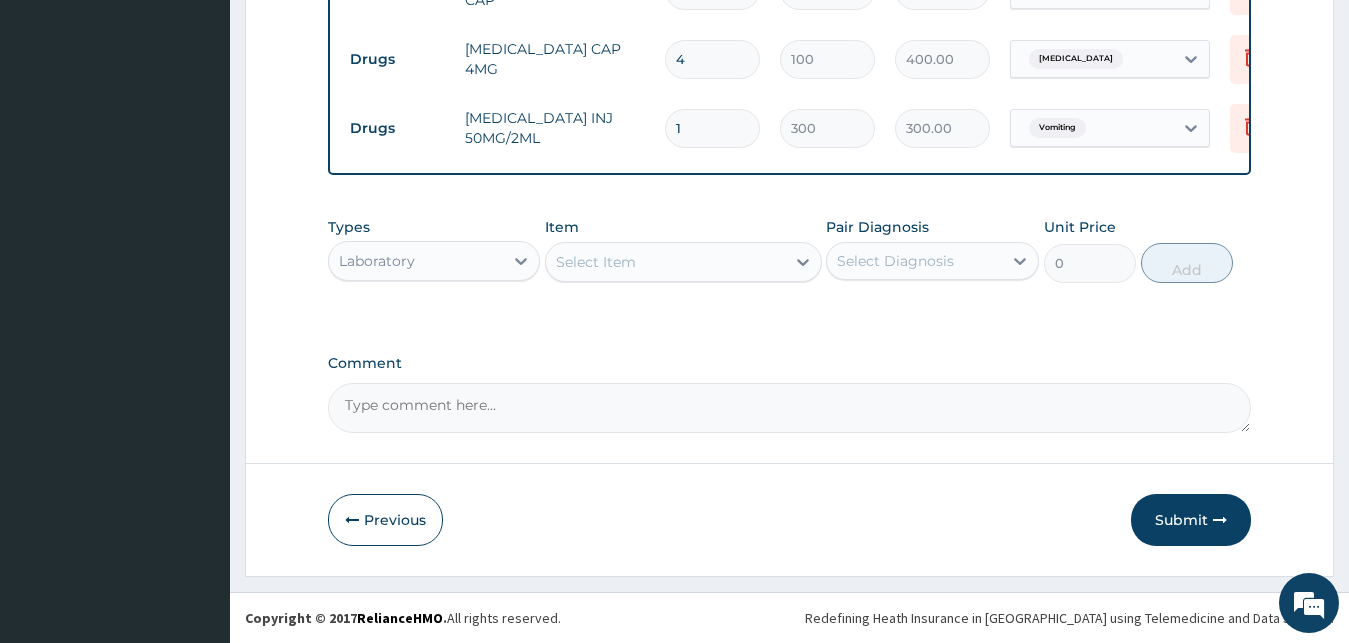 click on "Select Item" at bounding box center (665, 262) 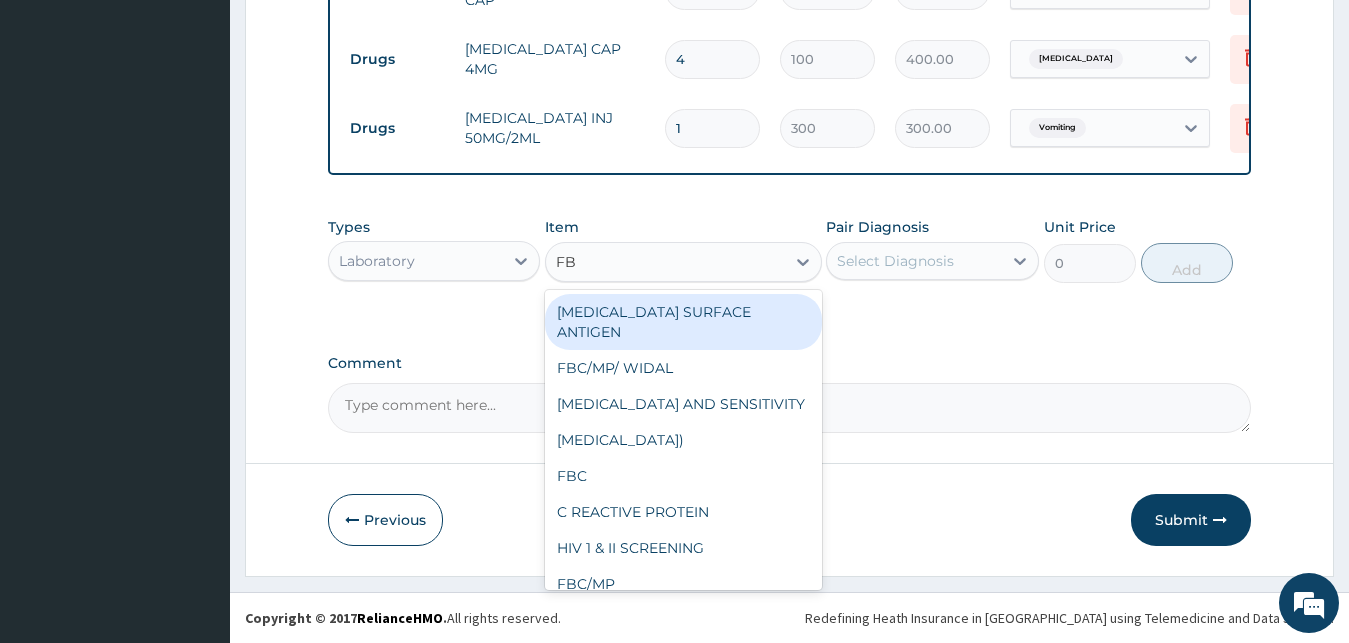 type on "FBC" 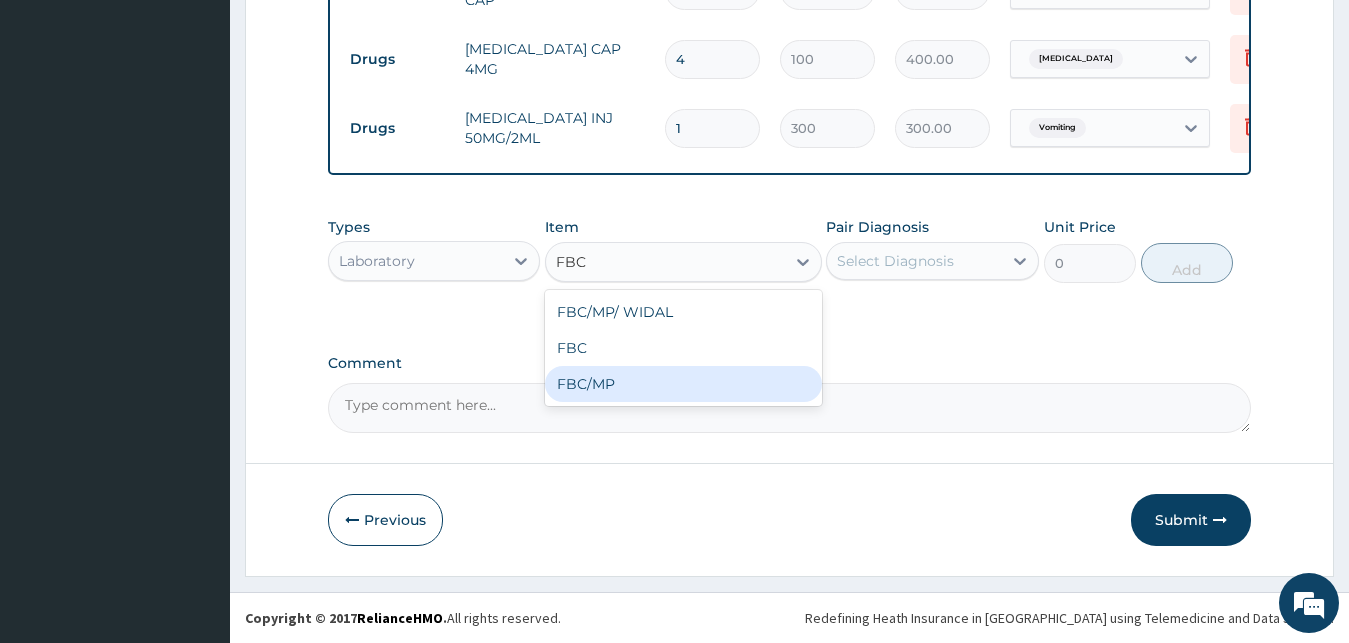 click on "FBC/MP" at bounding box center (683, 384) 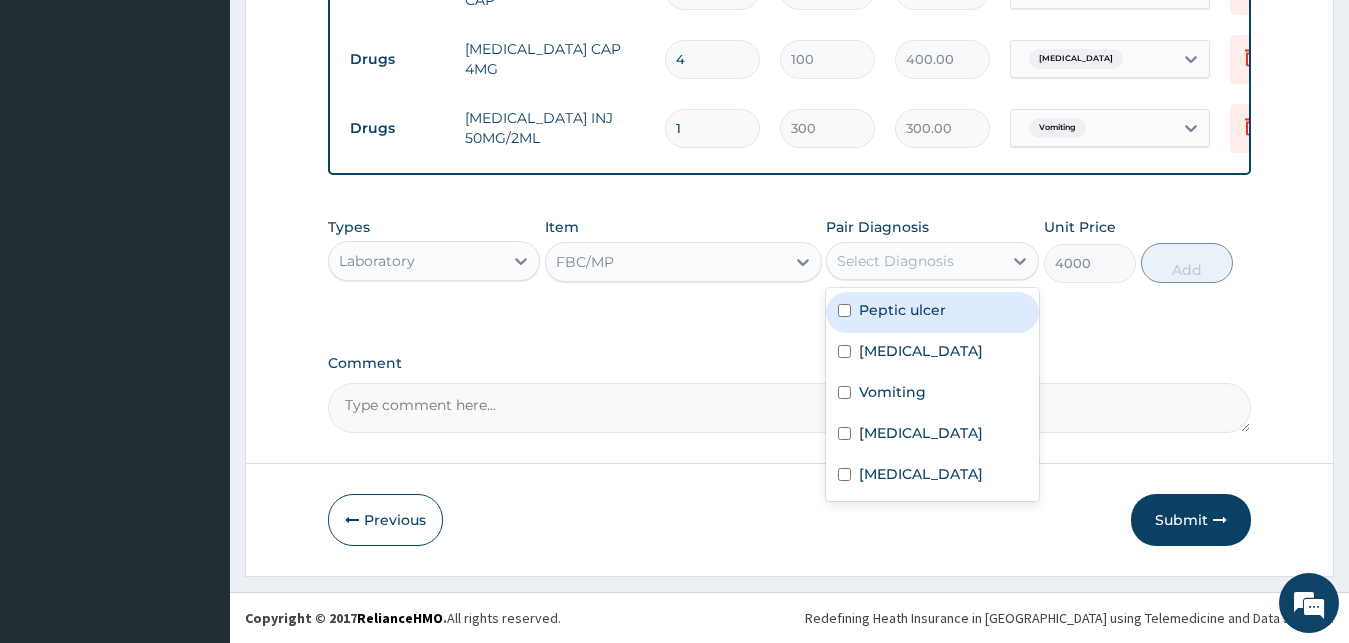 click on "Select Diagnosis" at bounding box center (895, 261) 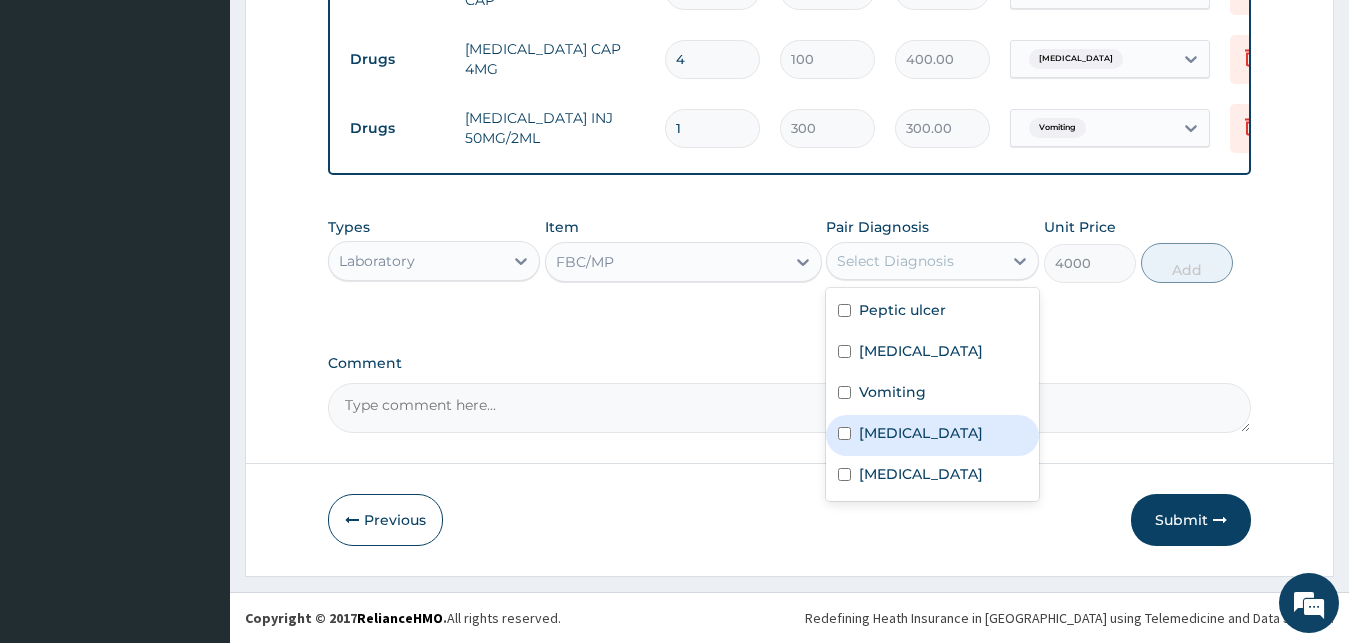 click on "Sepsis" at bounding box center (921, 433) 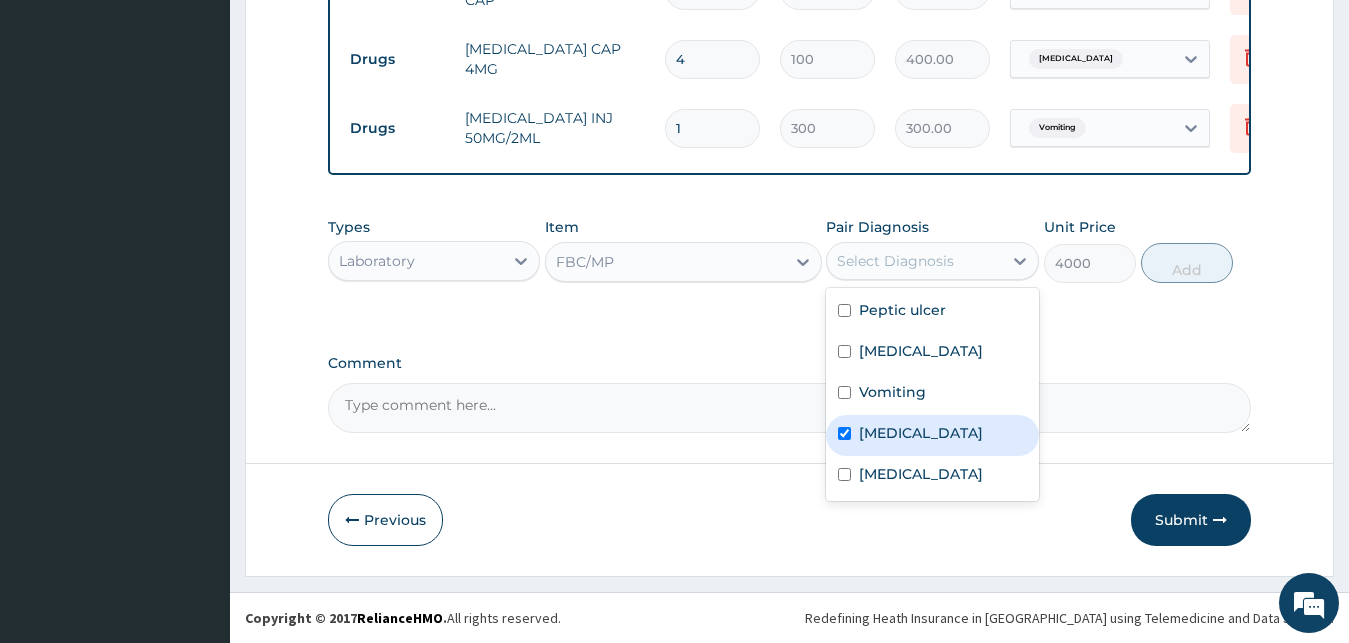 checkbox on "true" 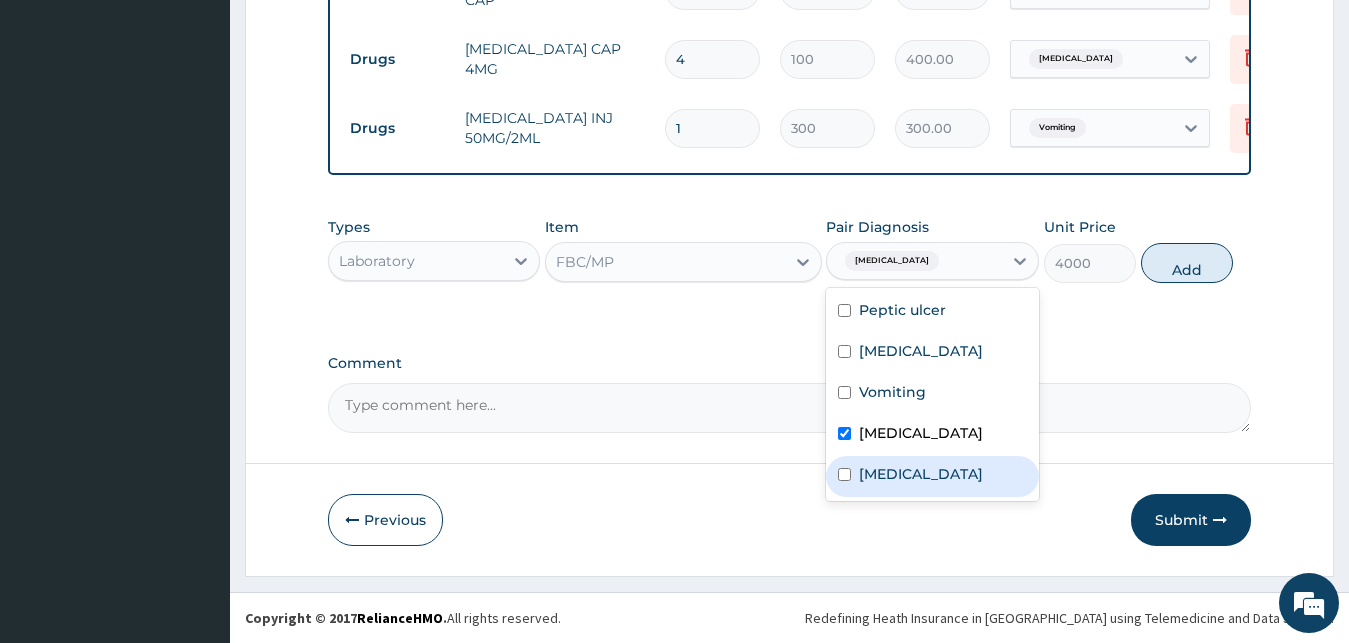 click on "Malaria" at bounding box center [932, 476] 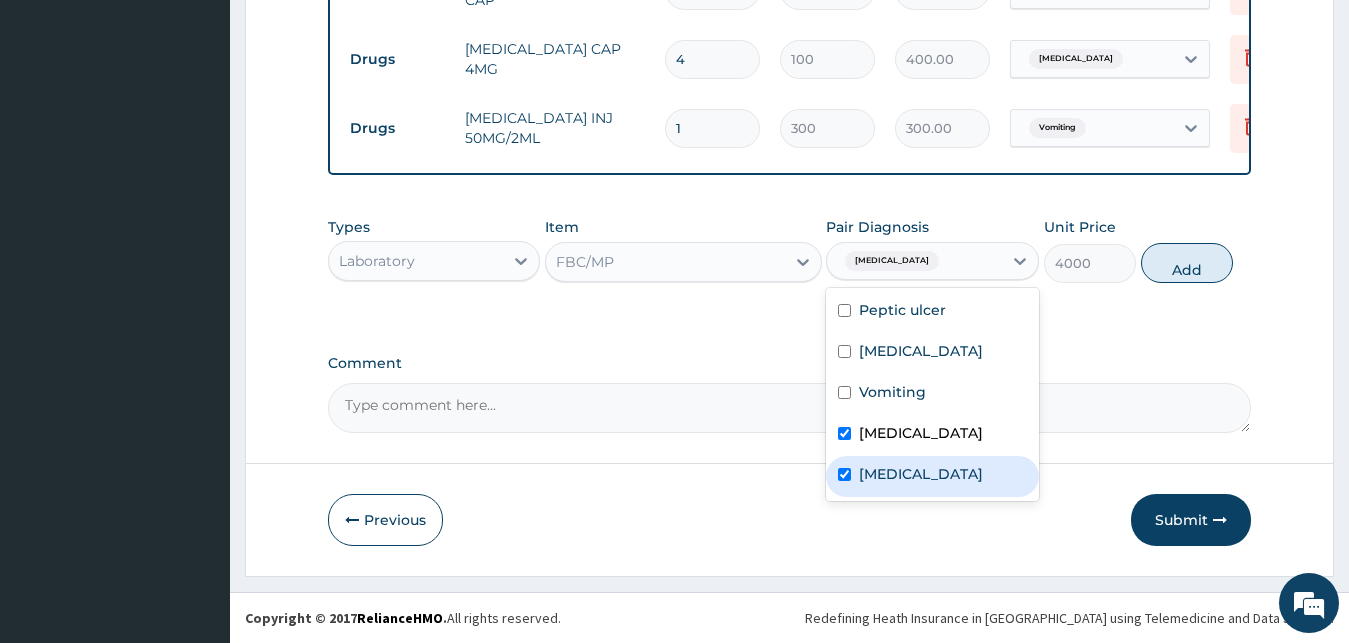 checkbox on "true" 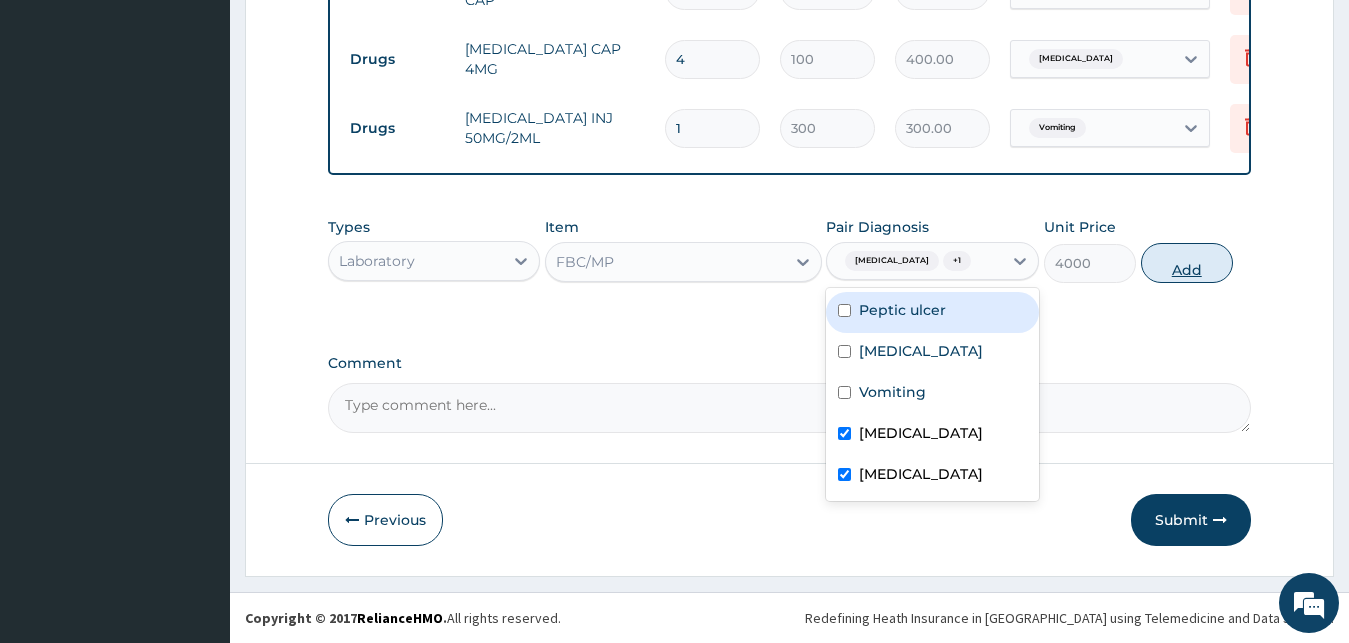 click on "Add" at bounding box center (1187, 263) 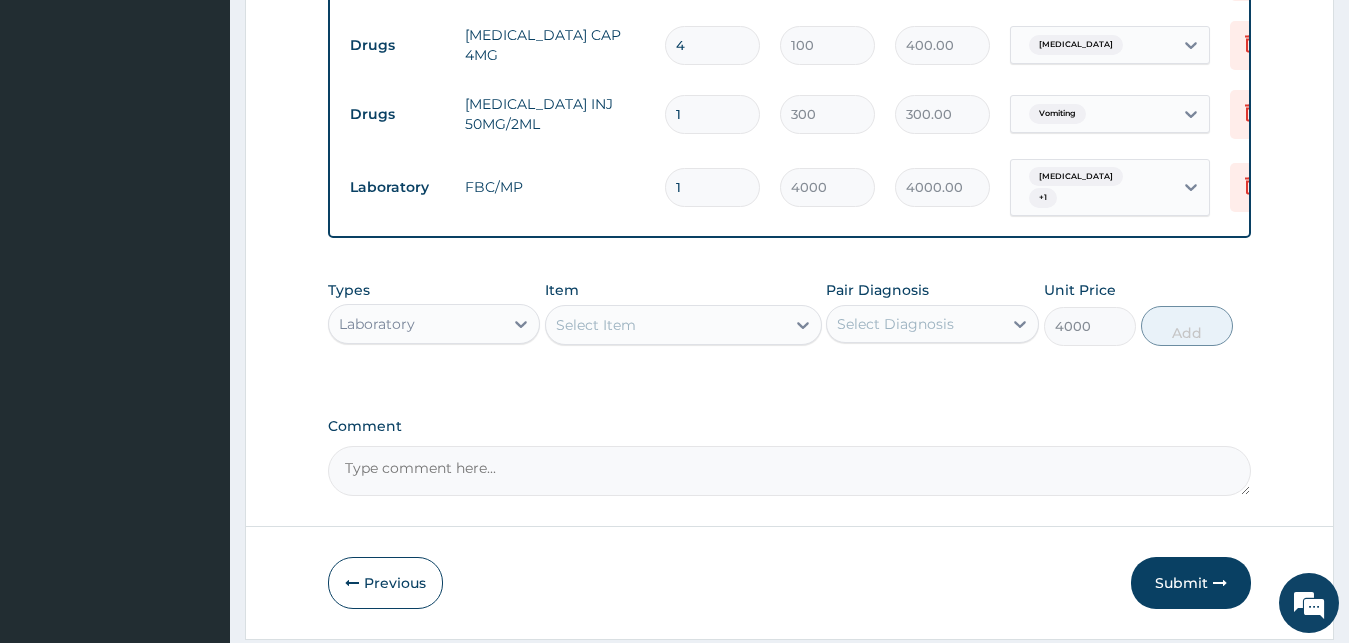 type on "0" 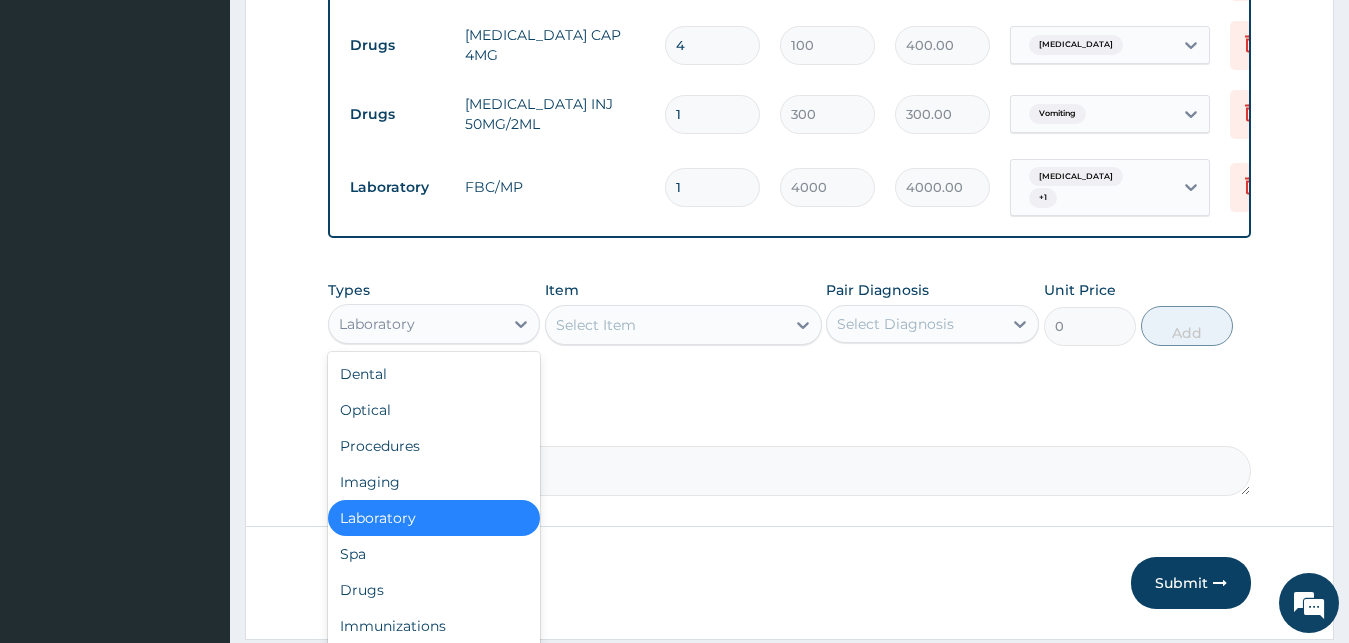 click on "Laboratory" at bounding box center [416, 324] 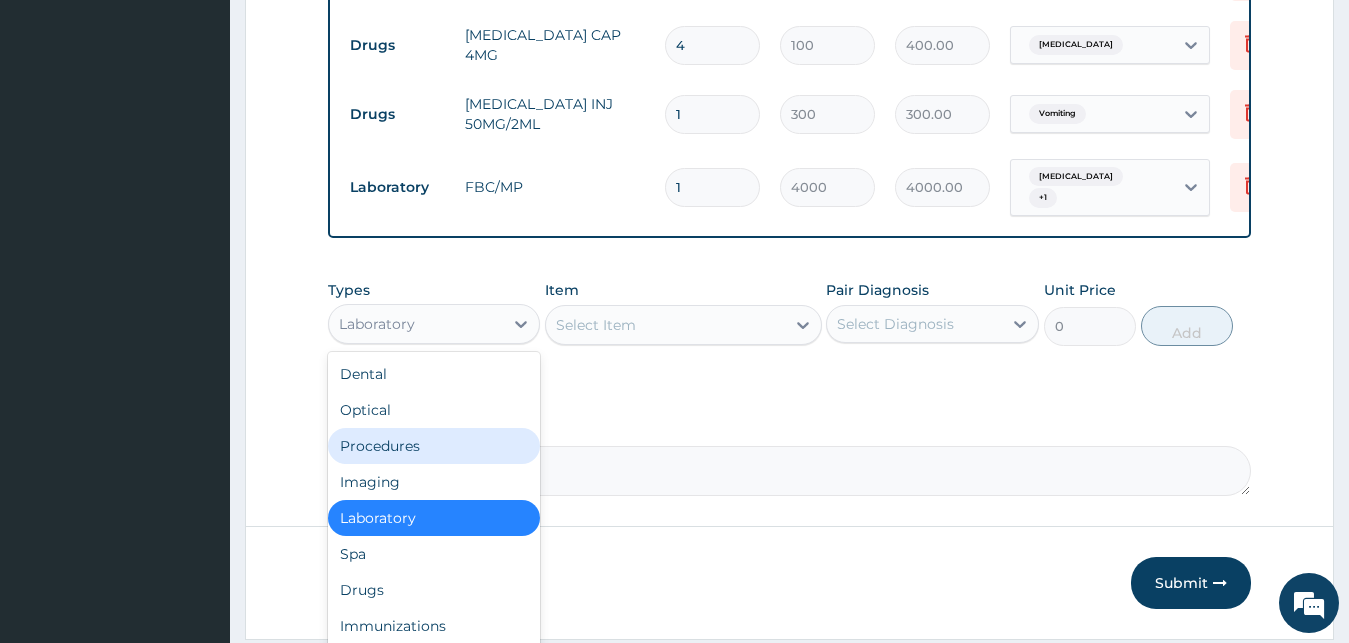 click on "Procedures" at bounding box center (434, 446) 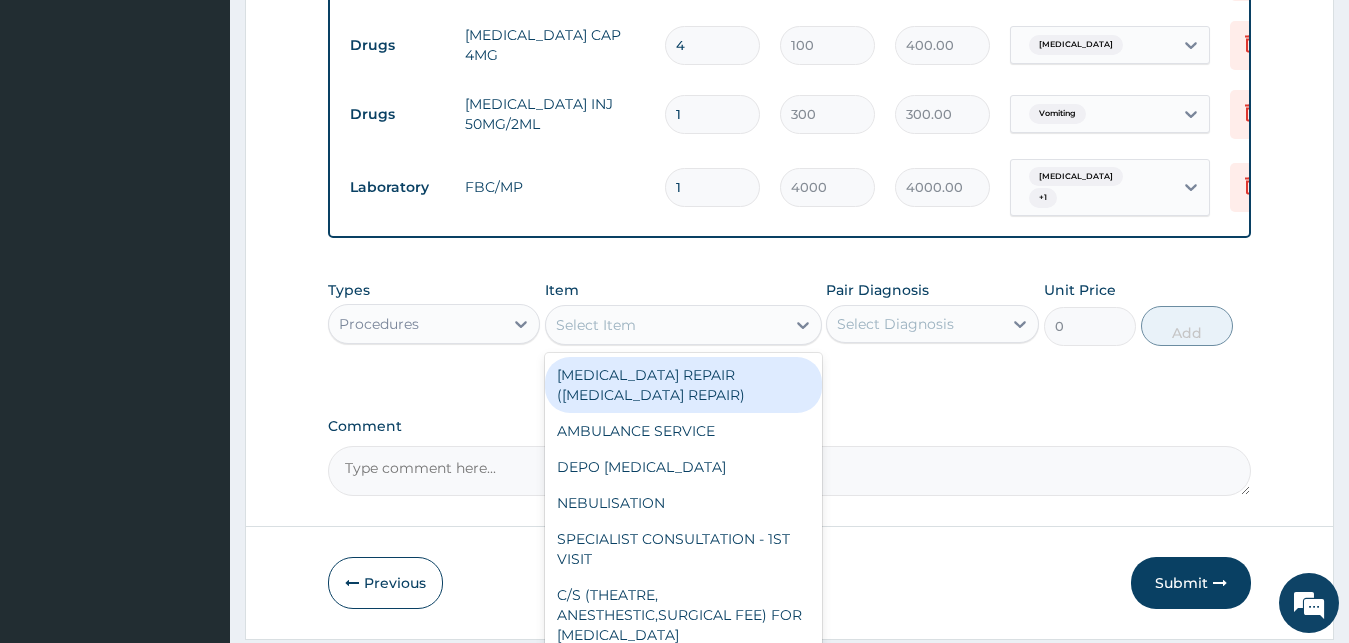 click on "Select Item" at bounding box center (683, 325) 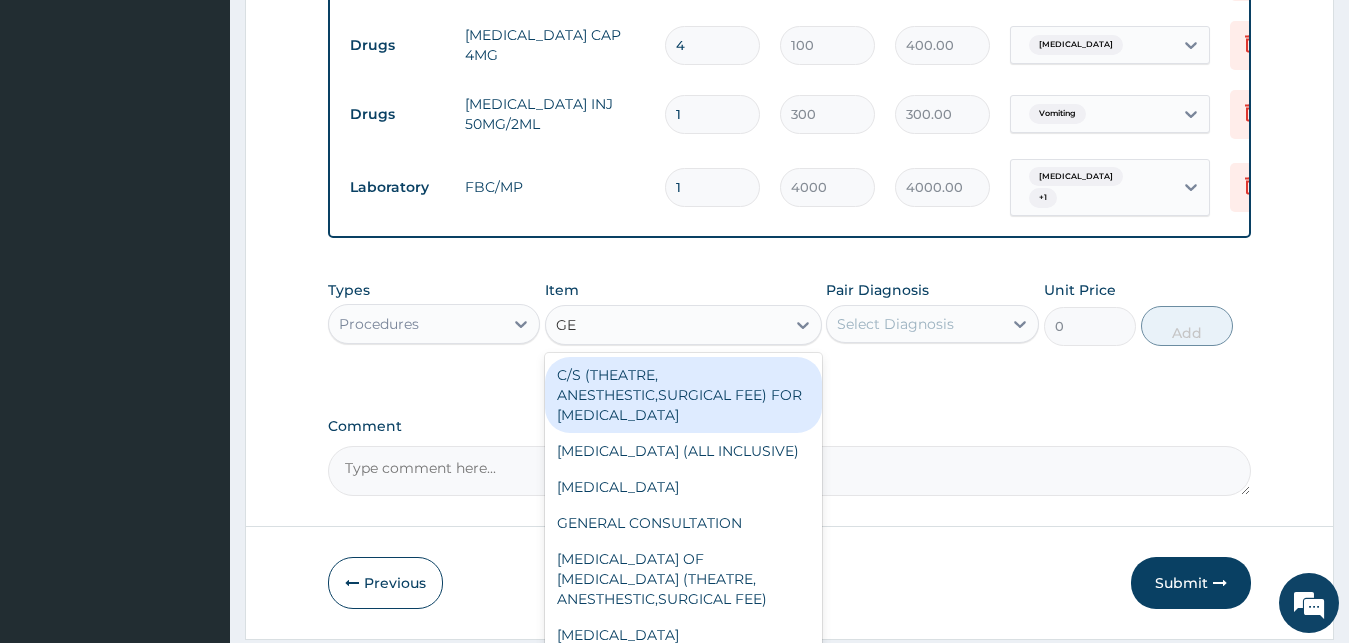 type on "GEN" 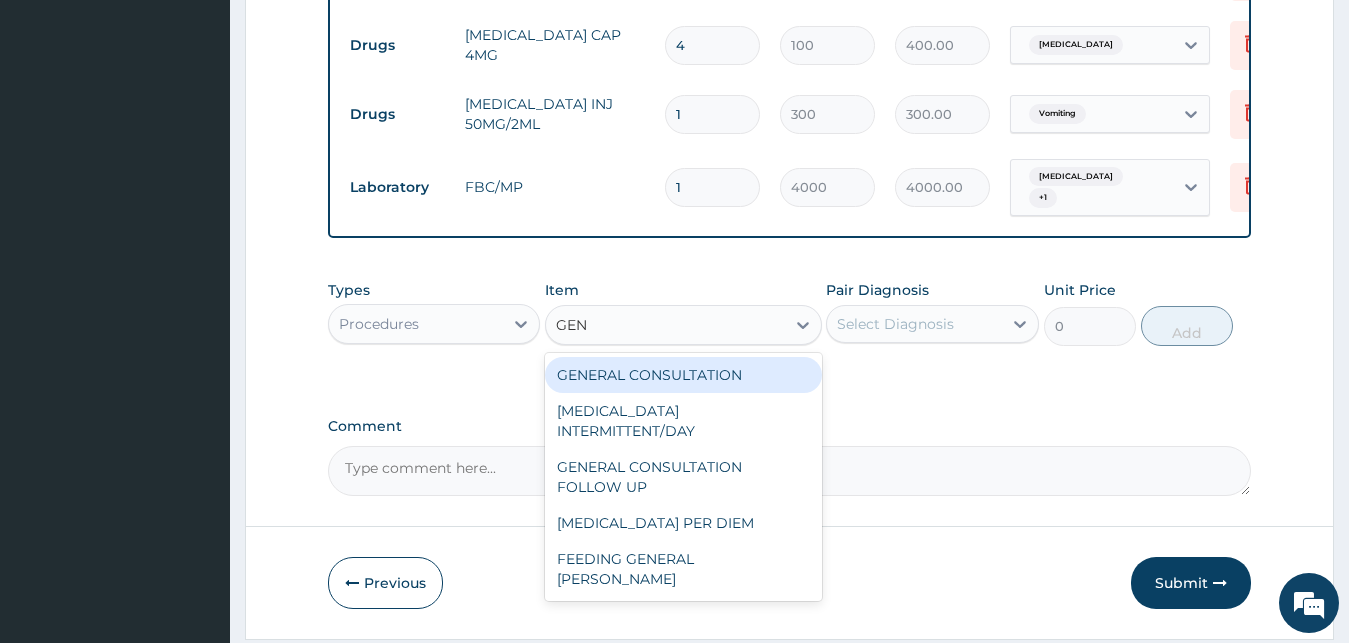 click on "GENERAL CONSULTATION" at bounding box center (683, 375) 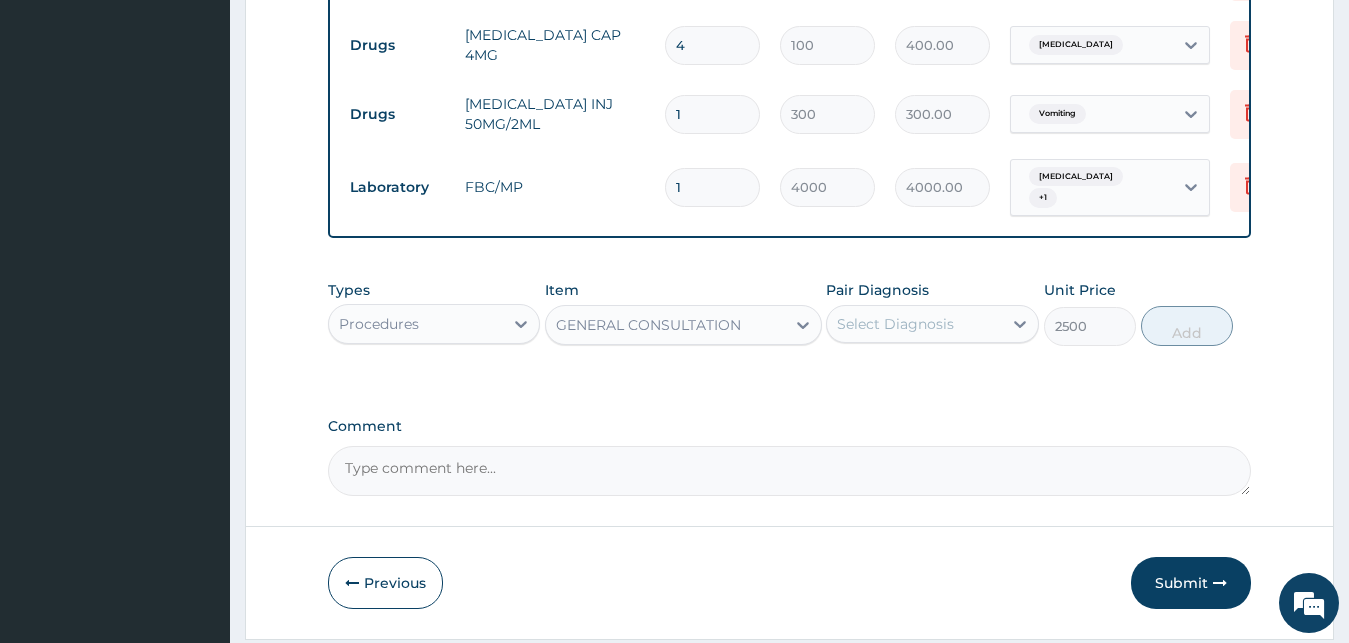 click on "Select Diagnosis" at bounding box center [914, 324] 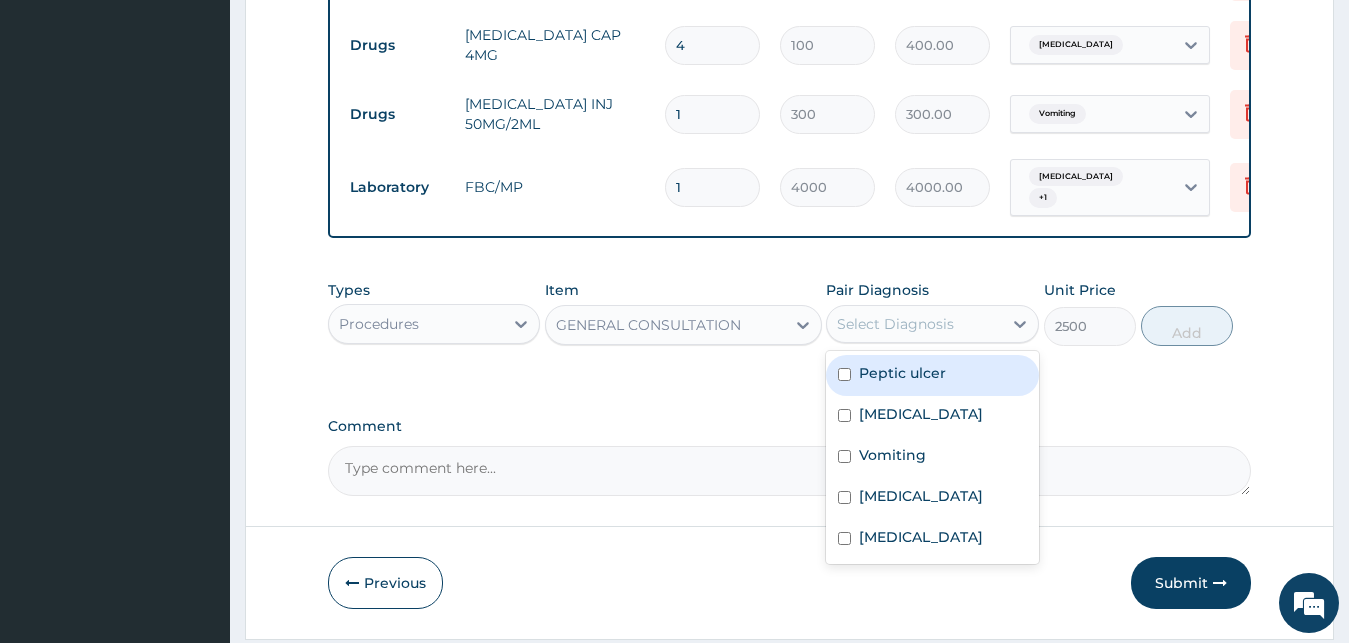 click on "Peptic ulcer" at bounding box center (902, 373) 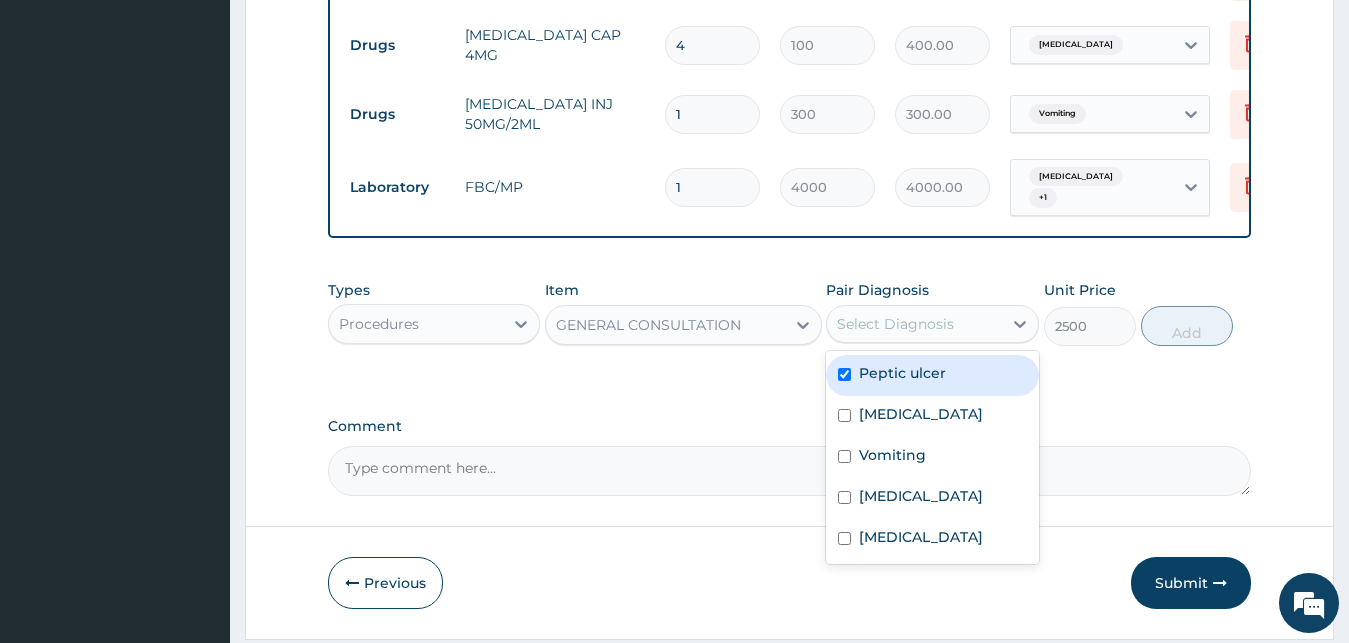 checkbox on "true" 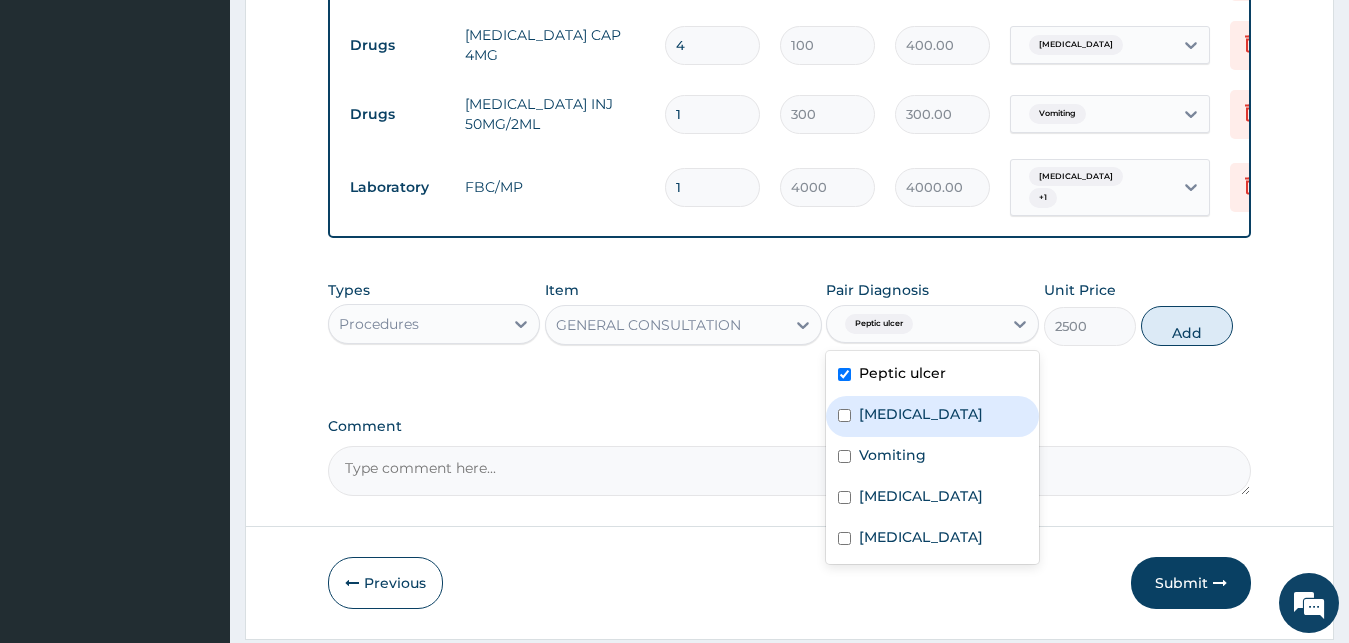 click on "Gastroenteritis" at bounding box center (921, 414) 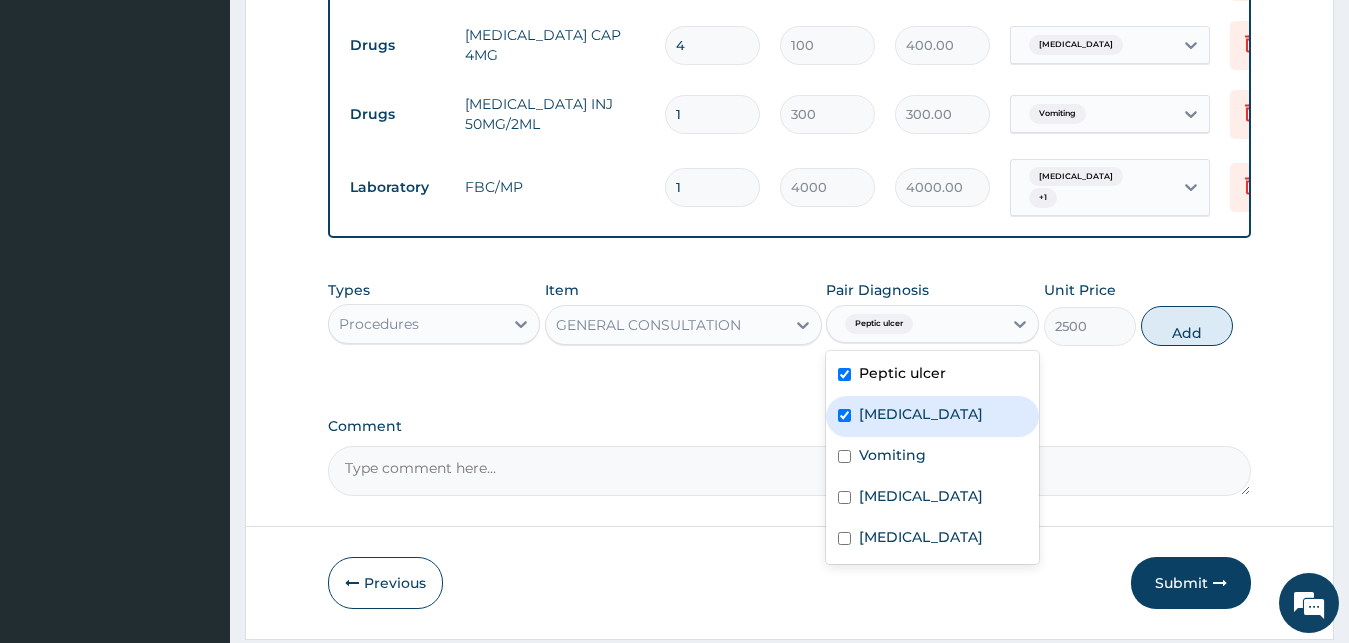 checkbox on "true" 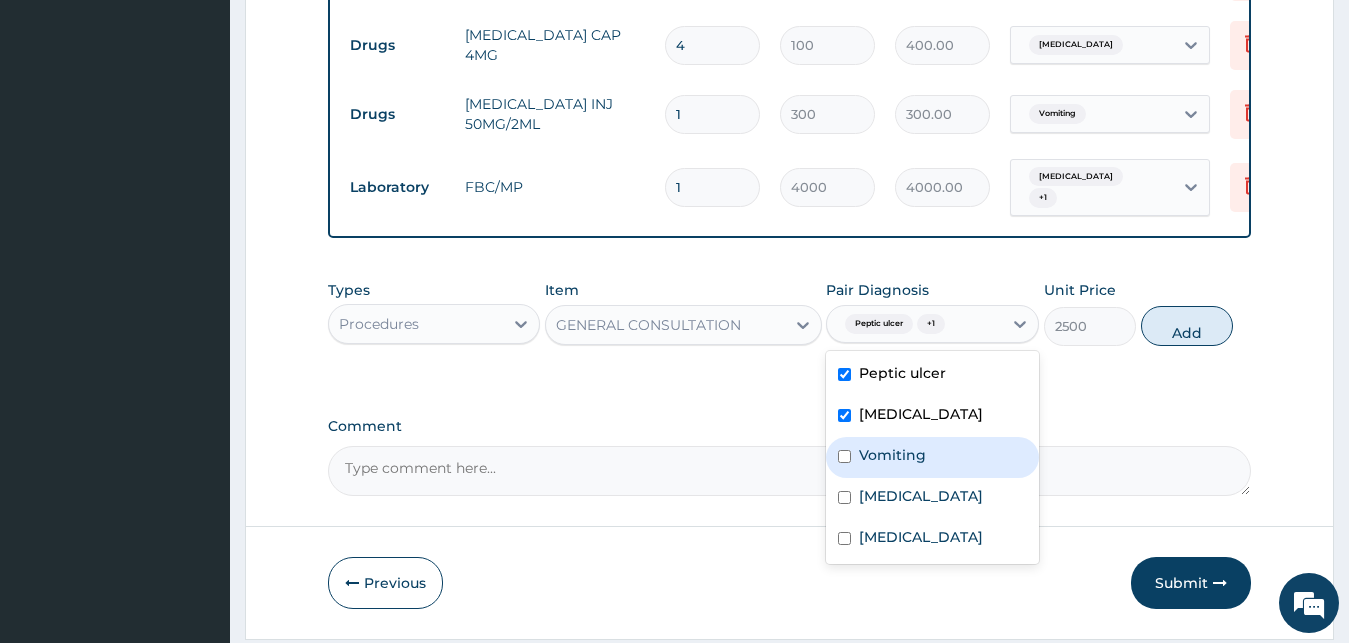 click on "Vomiting" at bounding box center (892, 455) 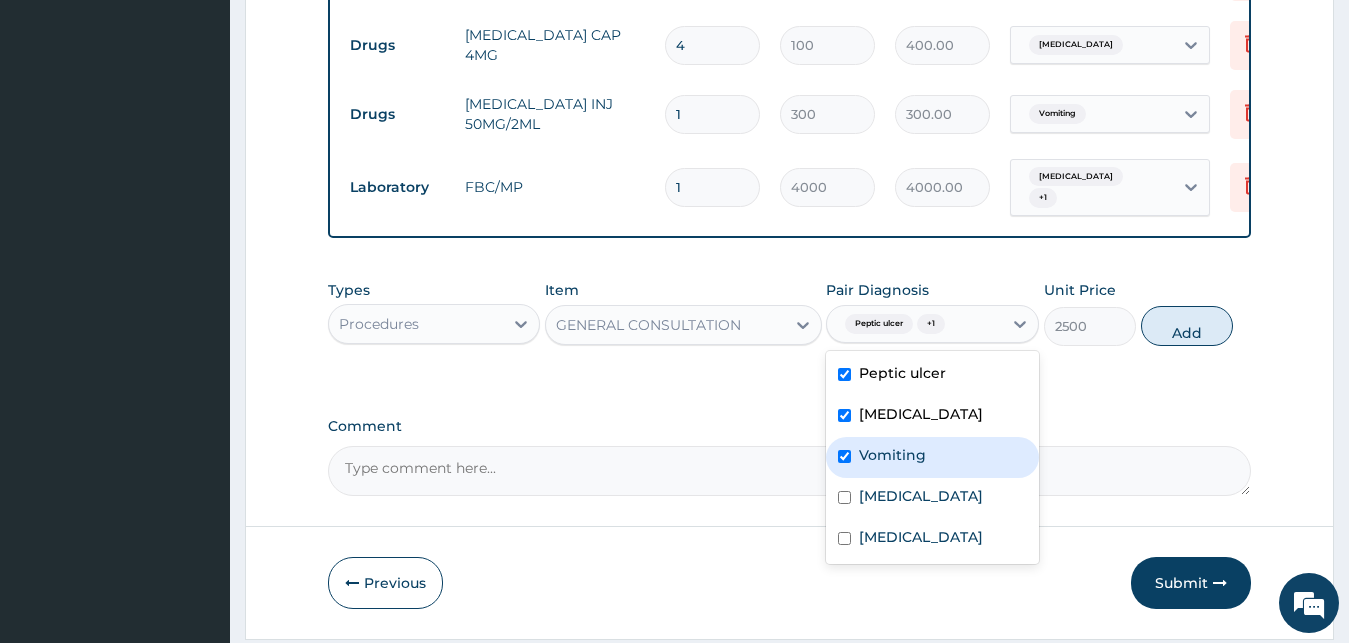 checkbox on "true" 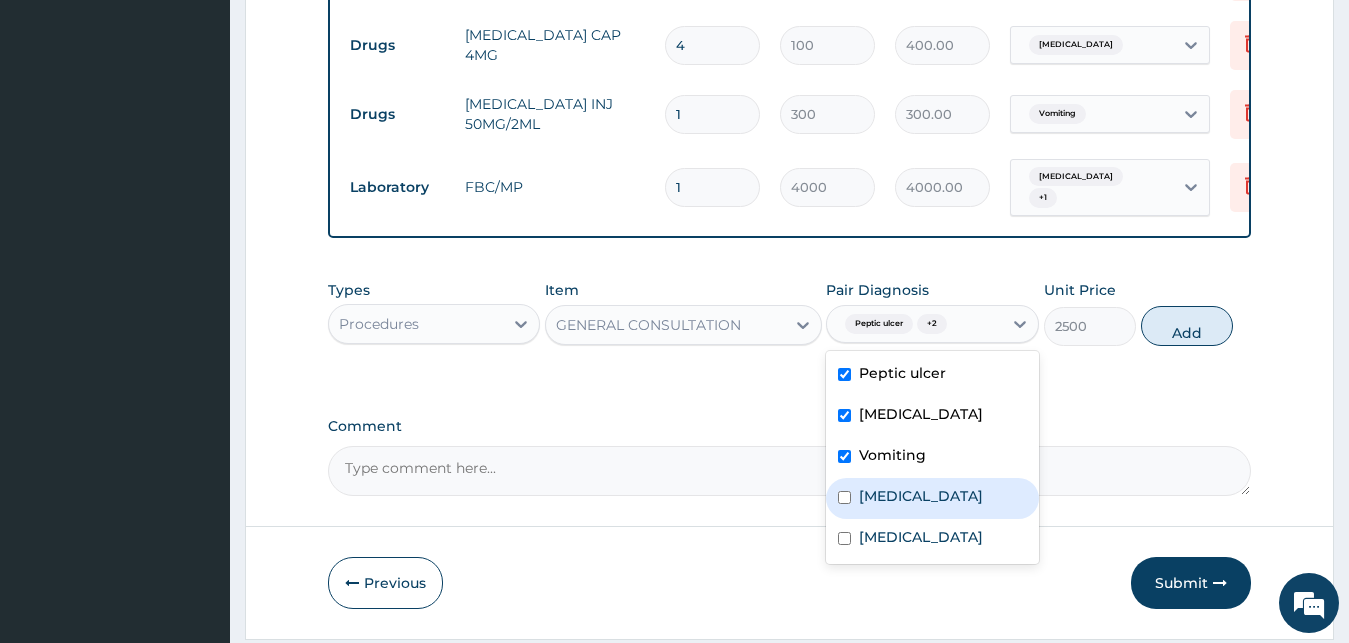 drag, startPoint x: 886, startPoint y: 515, endPoint x: 886, endPoint y: 537, distance: 22 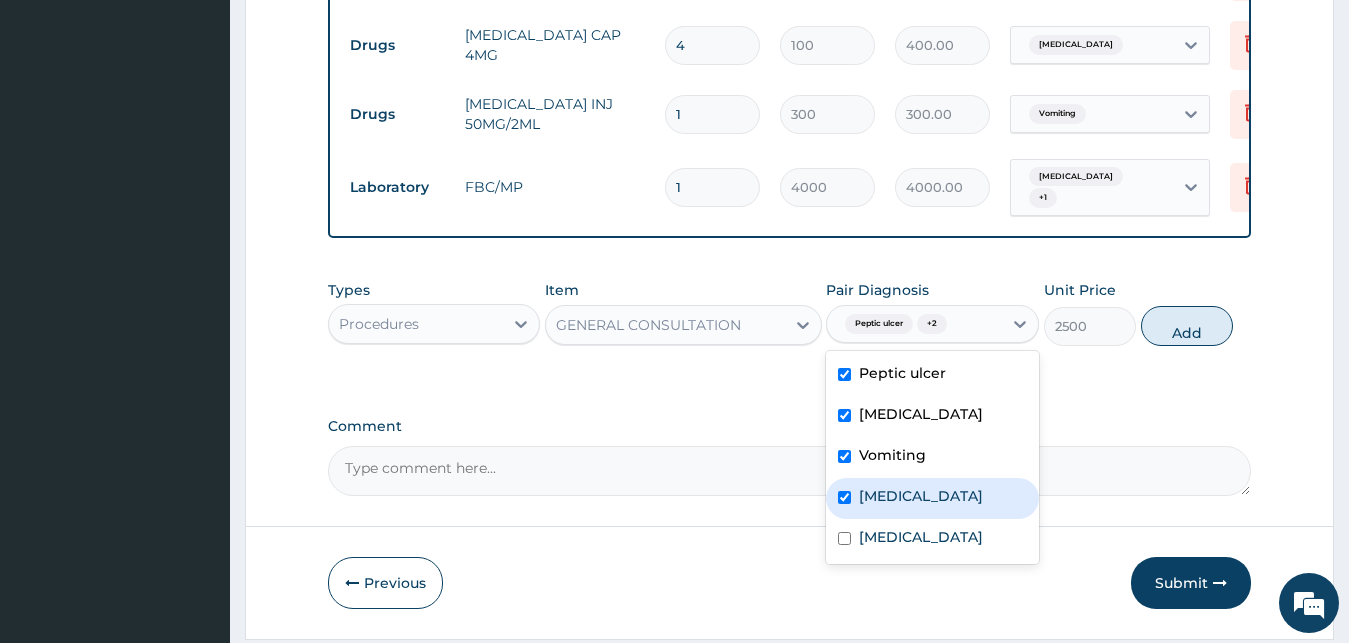 checkbox on "true" 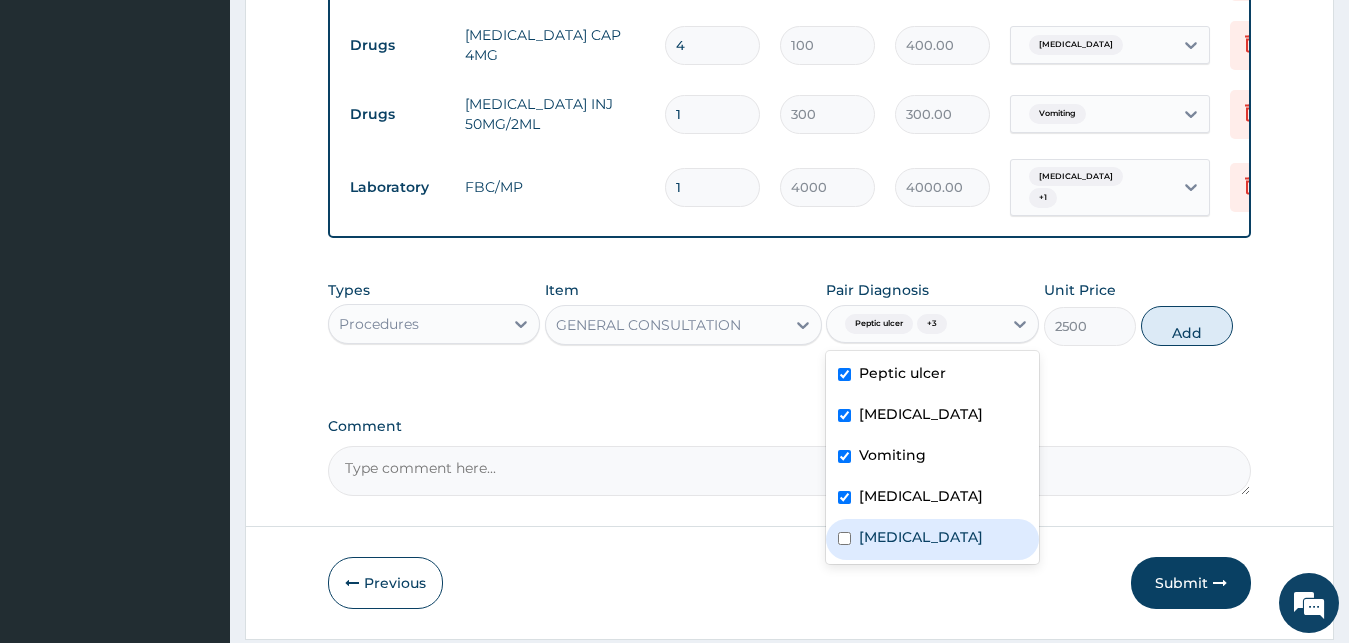click on "Malaria" at bounding box center (921, 537) 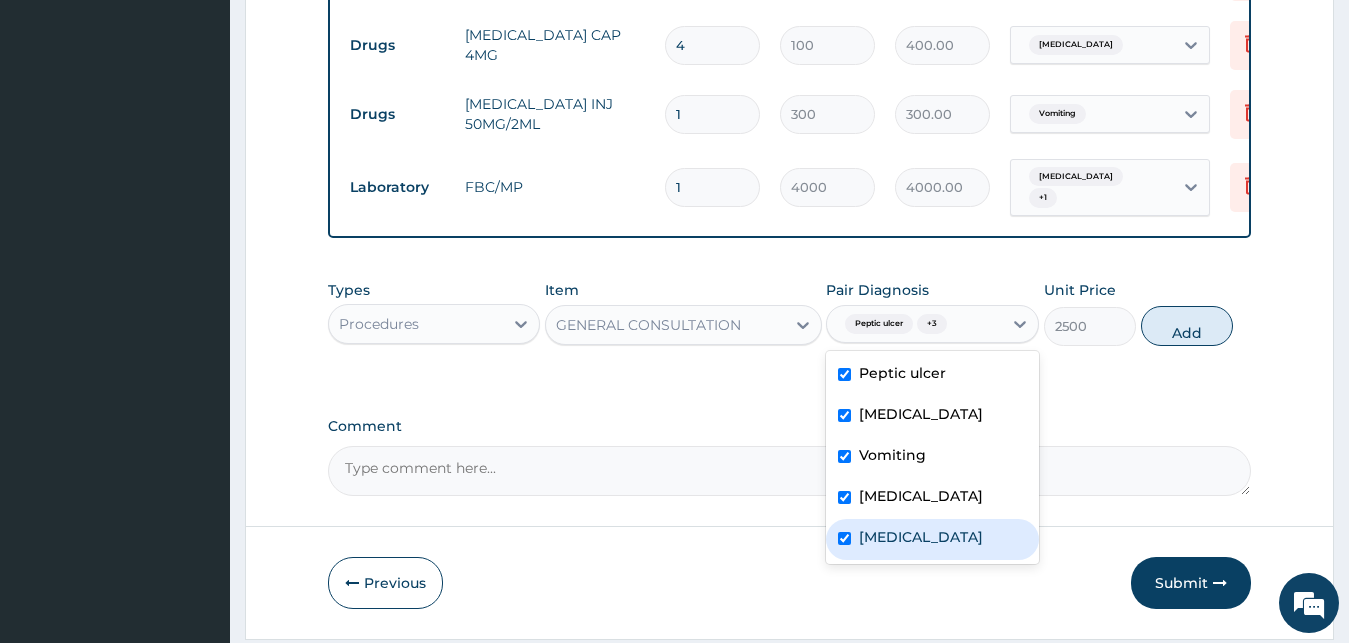checkbox on "true" 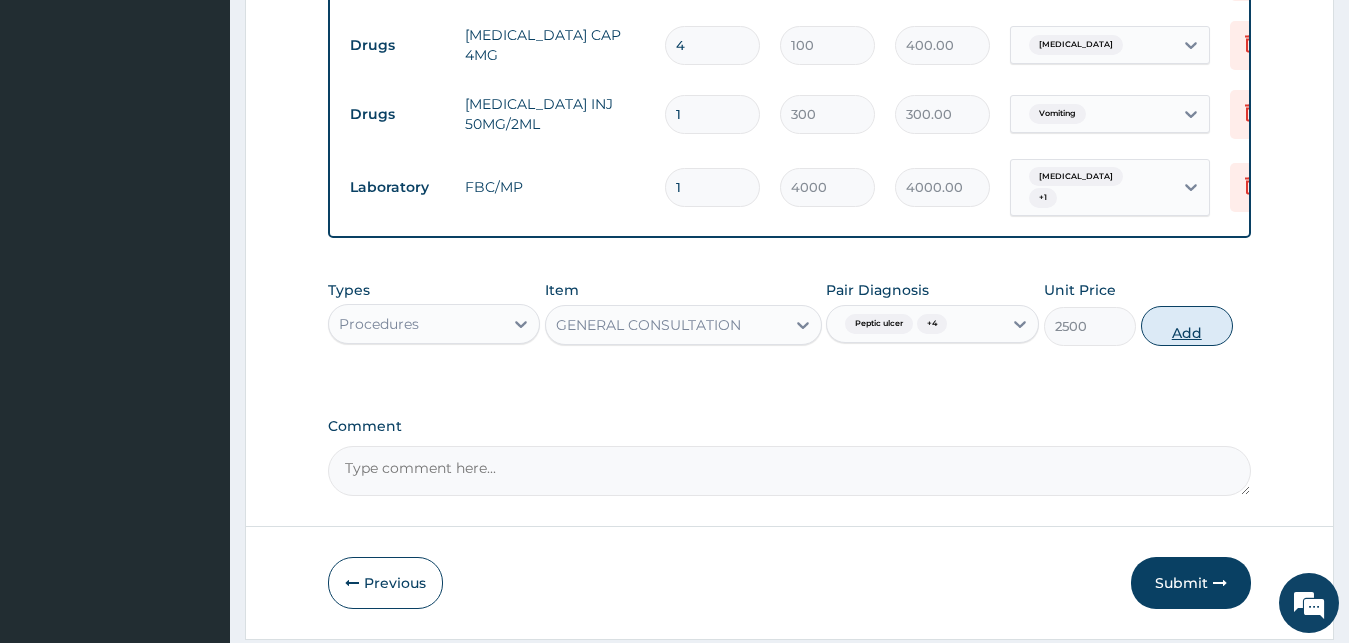 click on "Add" at bounding box center [1187, 326] 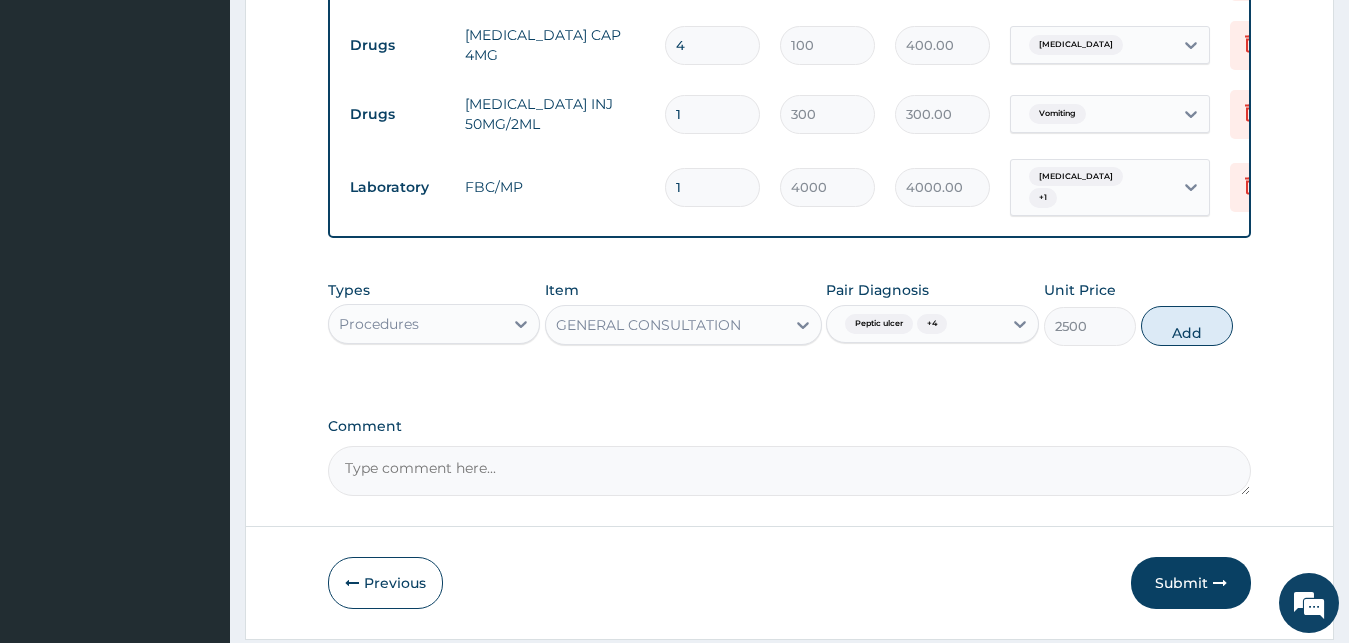 type on "0" 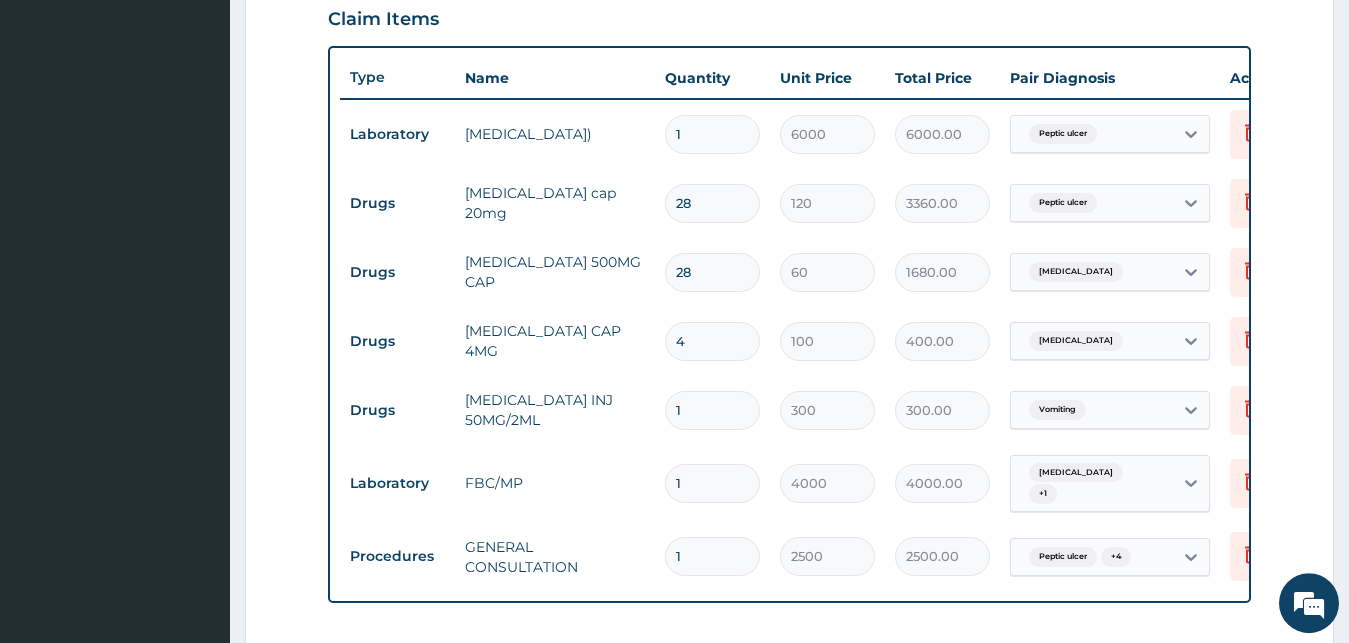scroll, scrollTop: 688, scrollLeft: 0, axis: vertical 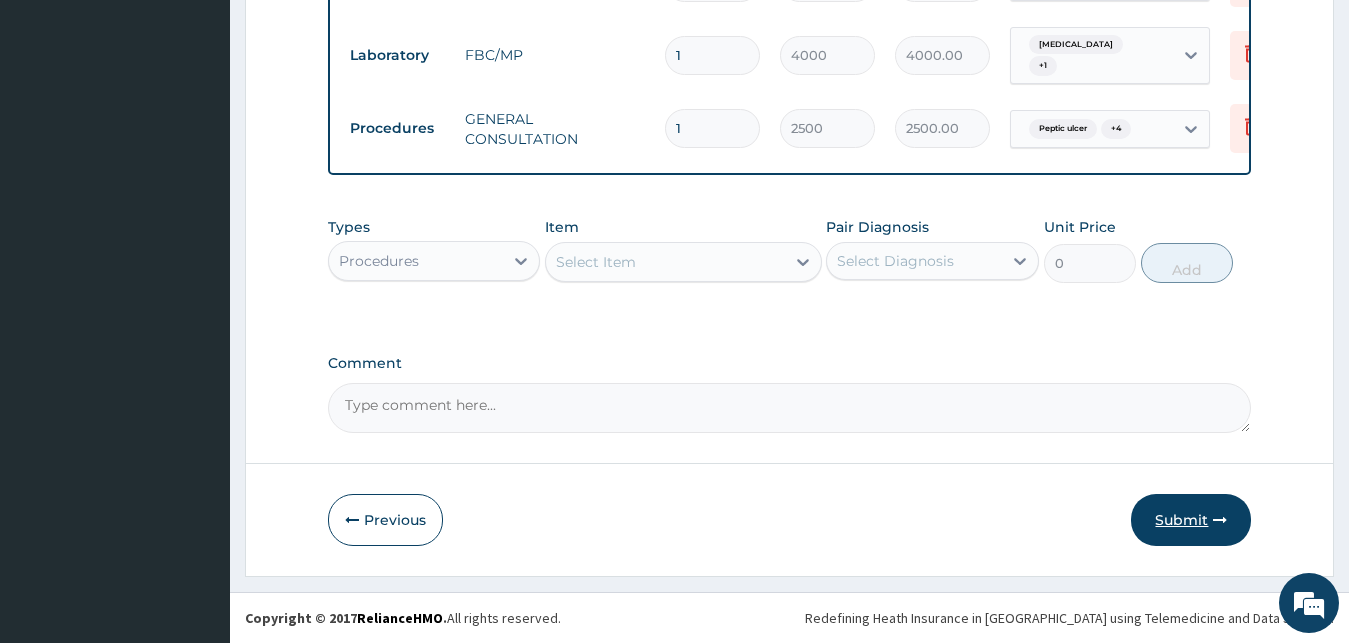 click on "Submit" at bounding box center [1191, 520] 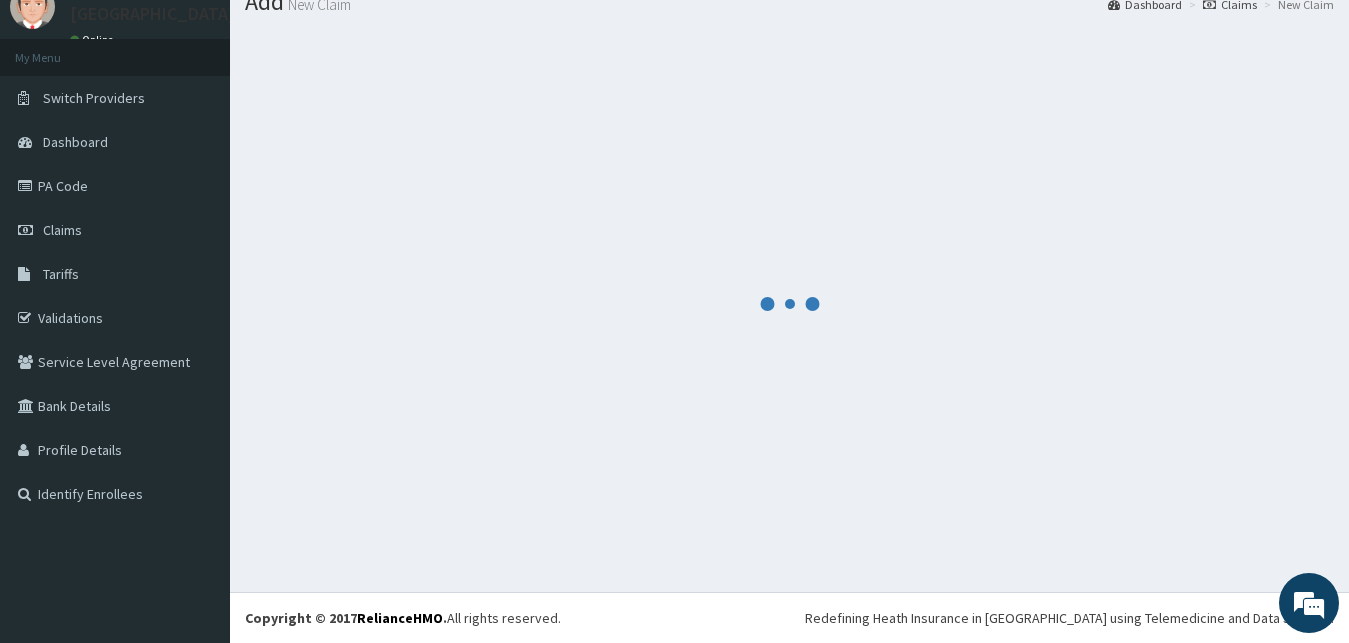 scroll, scrollTop: 76, scrollLeft: 0, axis: vertical 